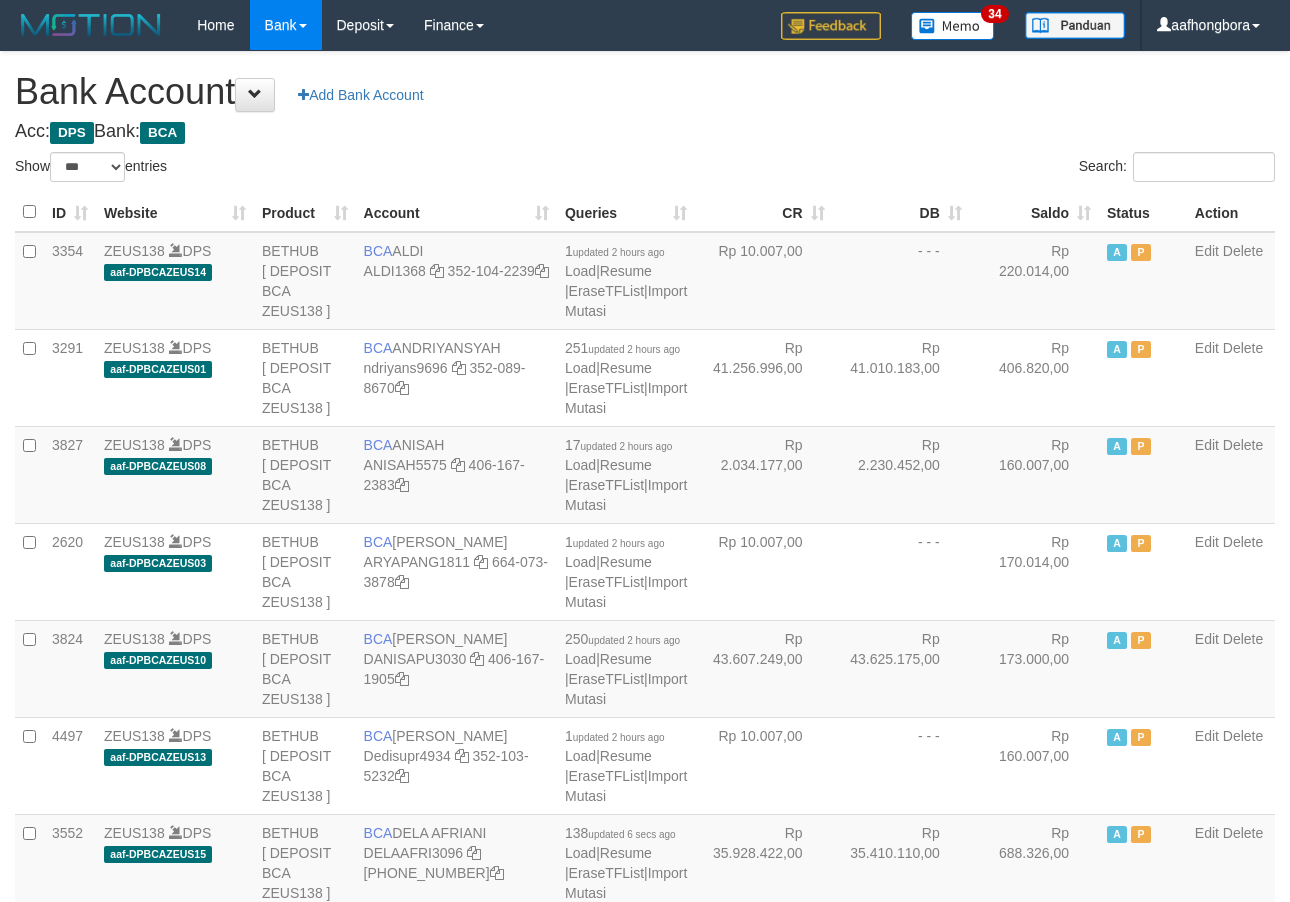 select on "***" 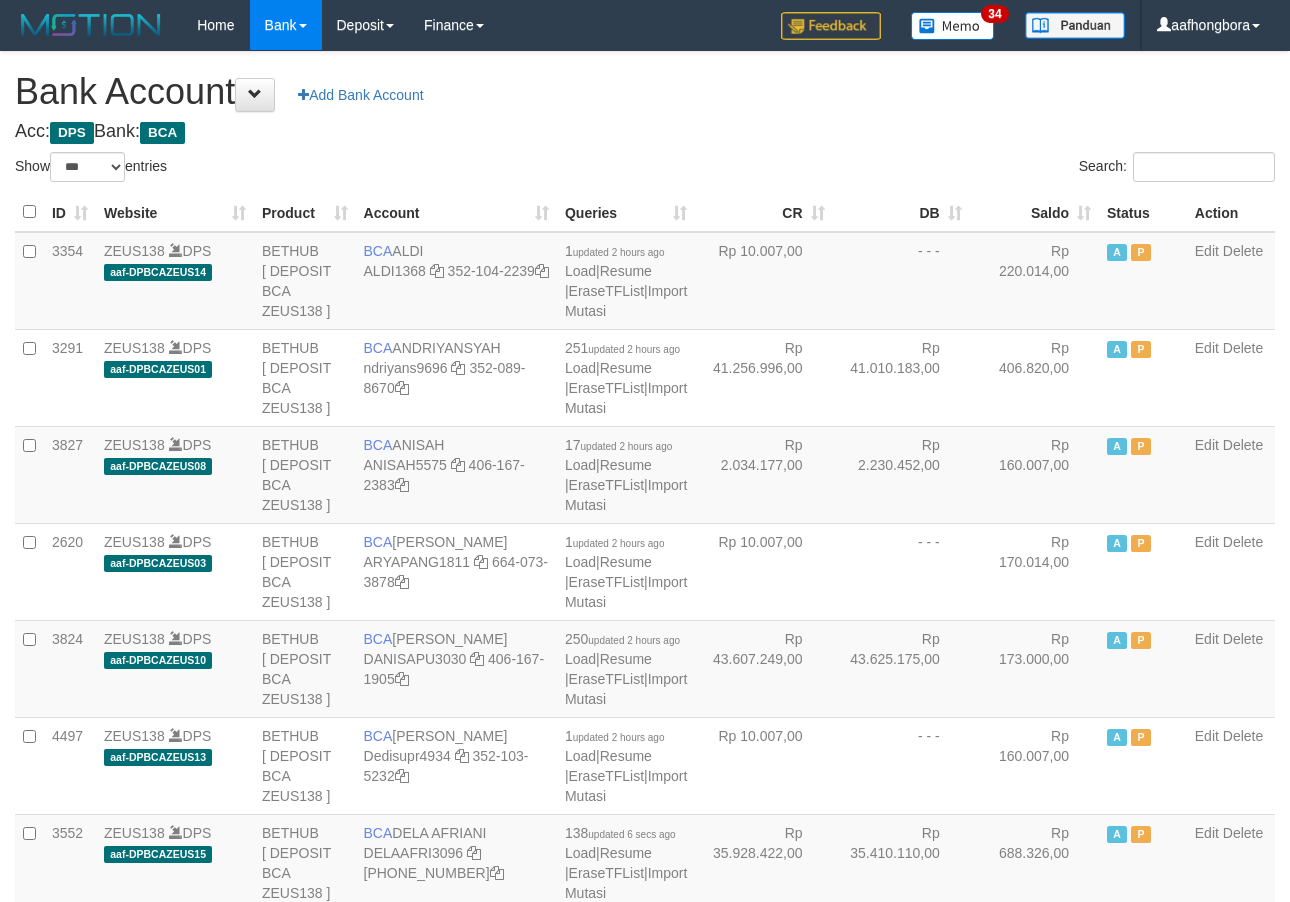 scroll, scrollTop: 0, scrollLeft: 0, axis: both 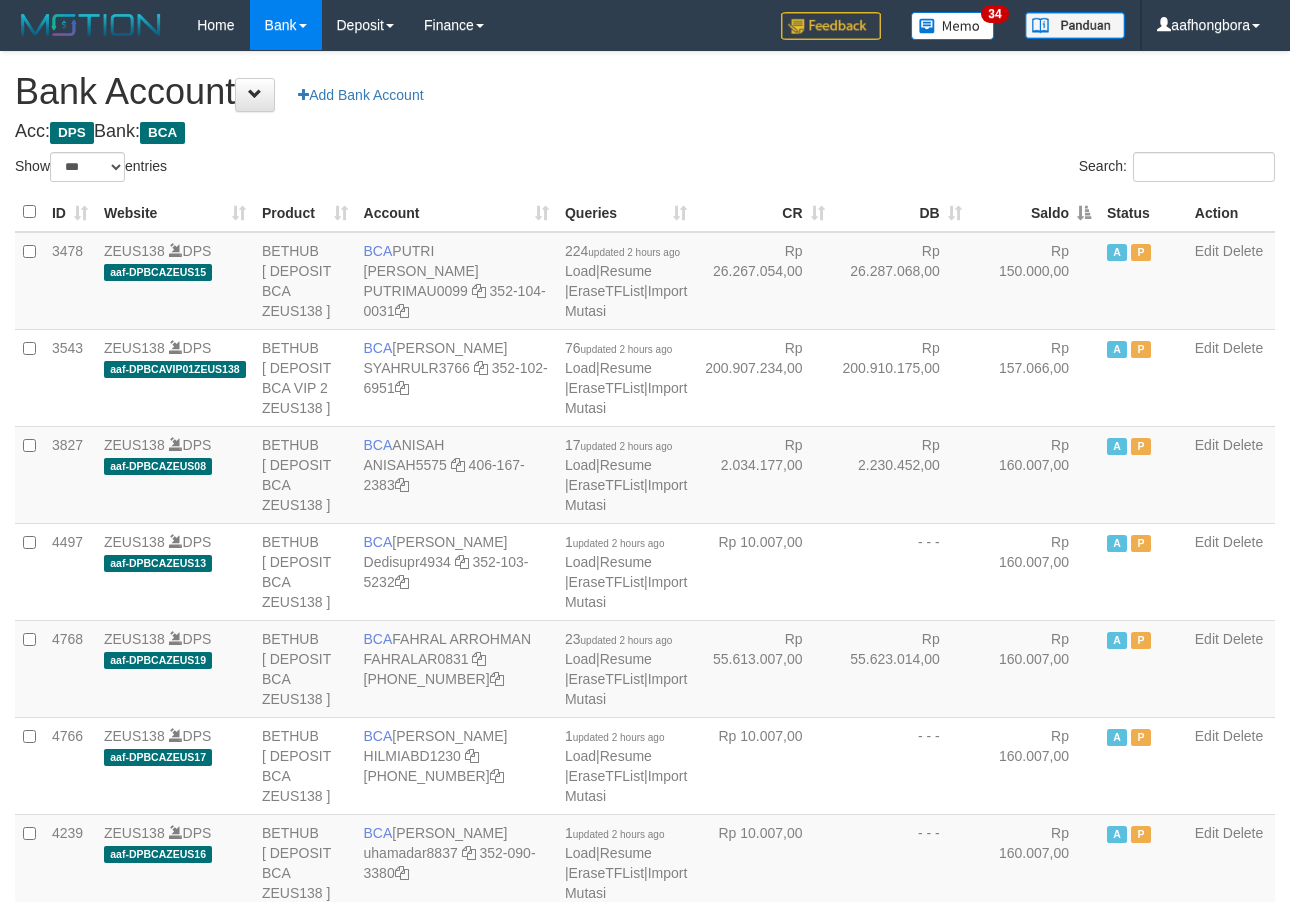 click on "Saldo" at bounding box center (1034, 212) 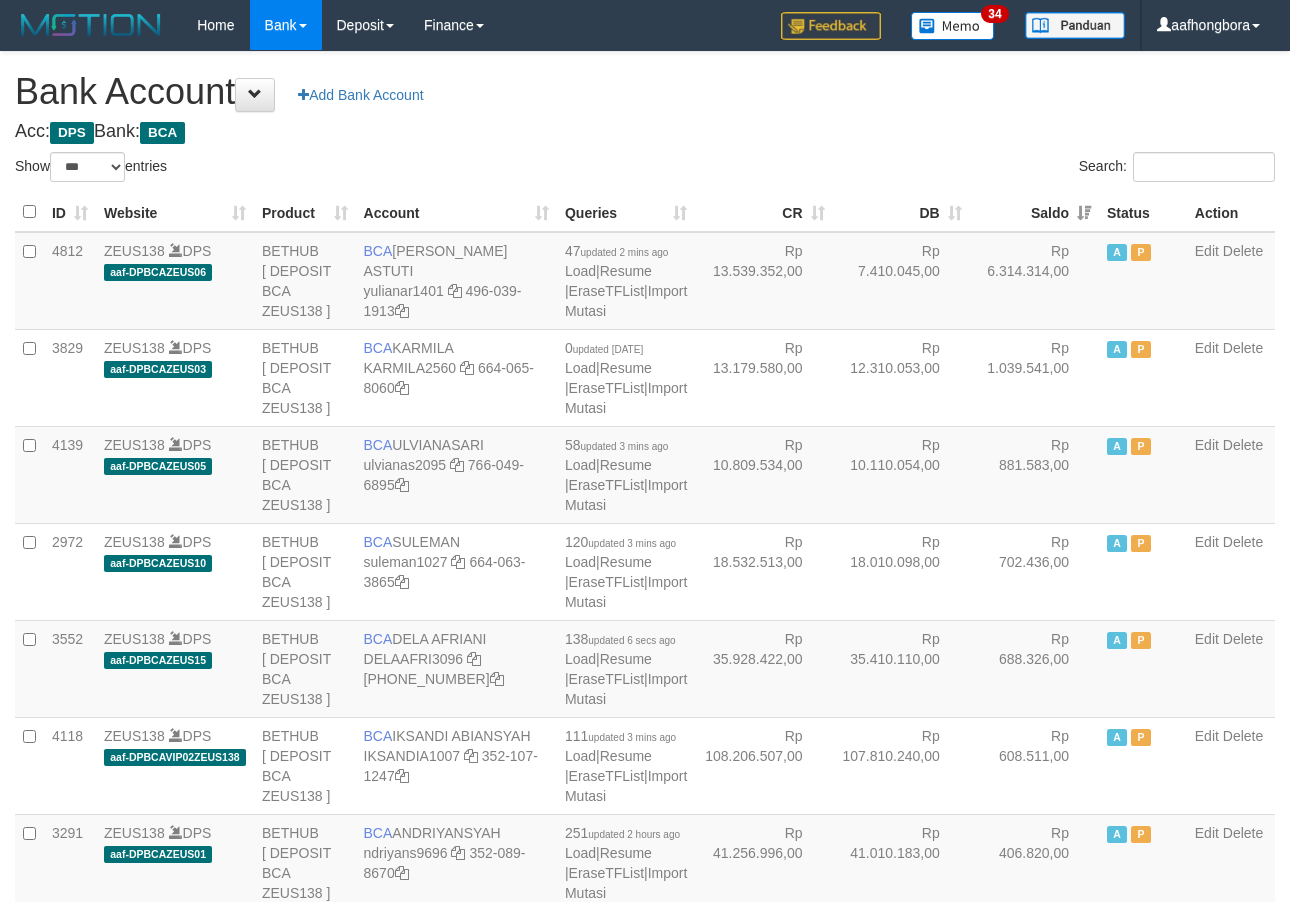 click on "Saldo" at bounding box center (1034, 212) 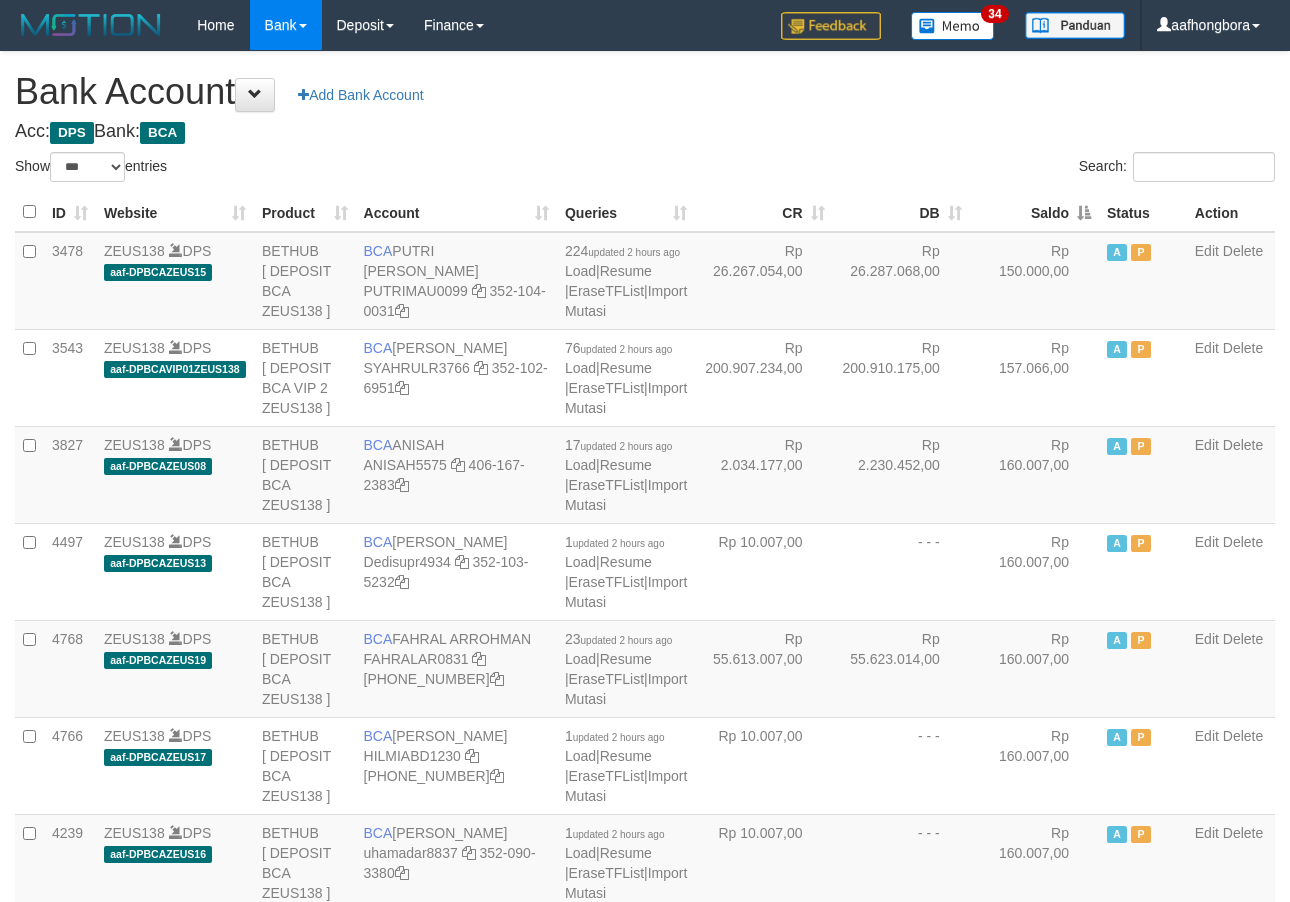 click on "Saldo" at bounding box center [1034, 212] 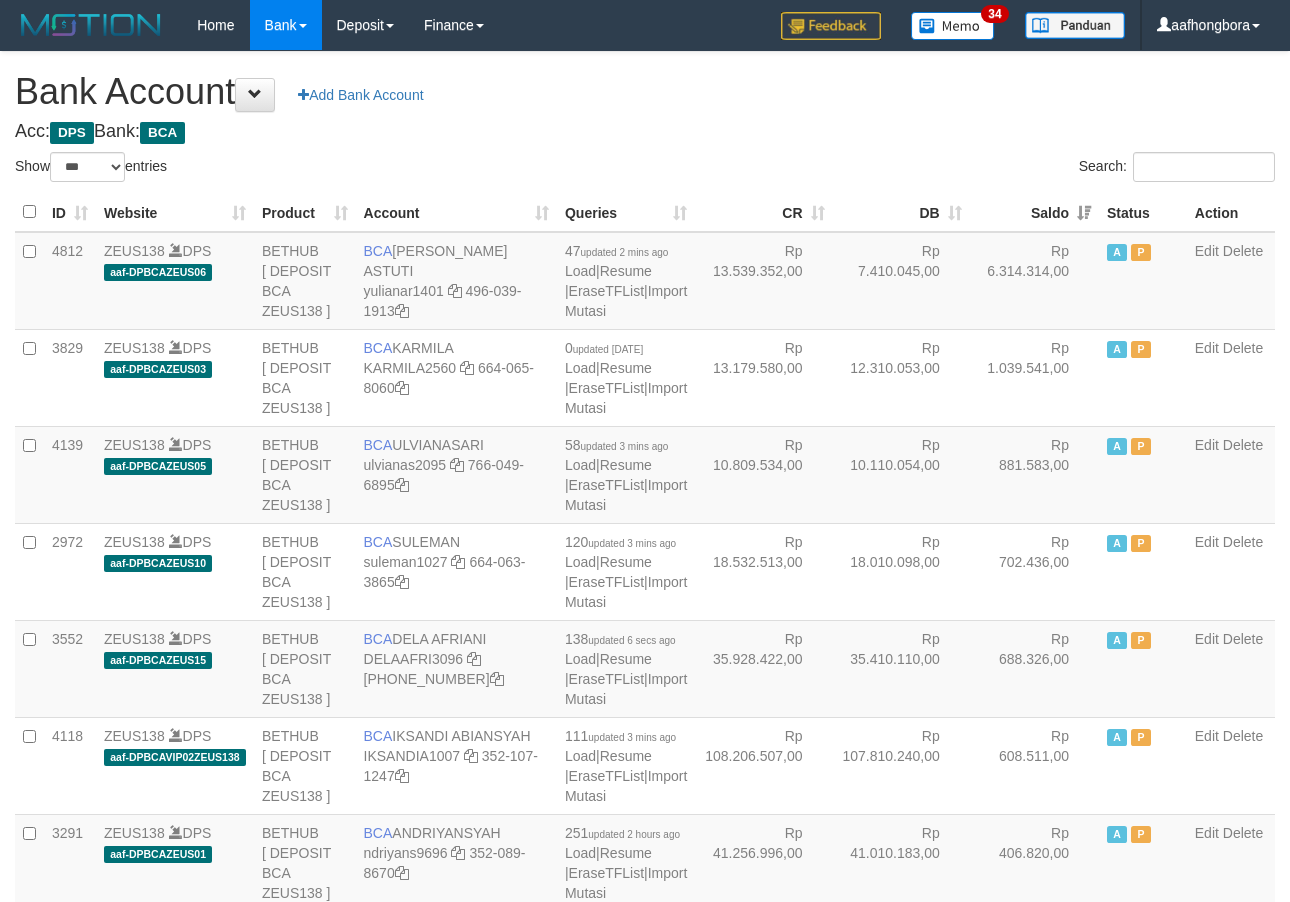 click on "Saldo" at bounding box center [1034, 212] 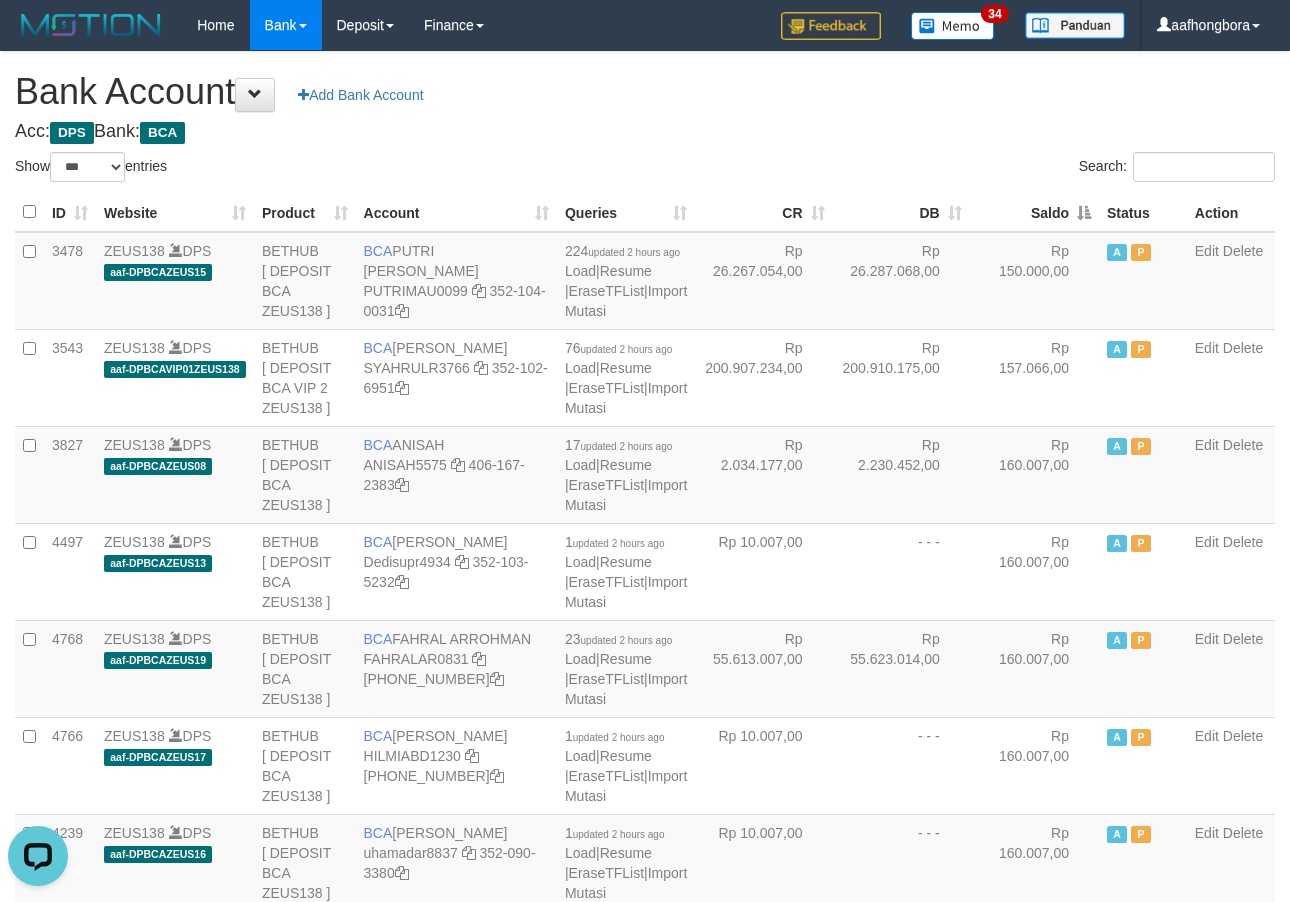 scroll, scrollTop: 0, scrollLeft: 0, axis: both 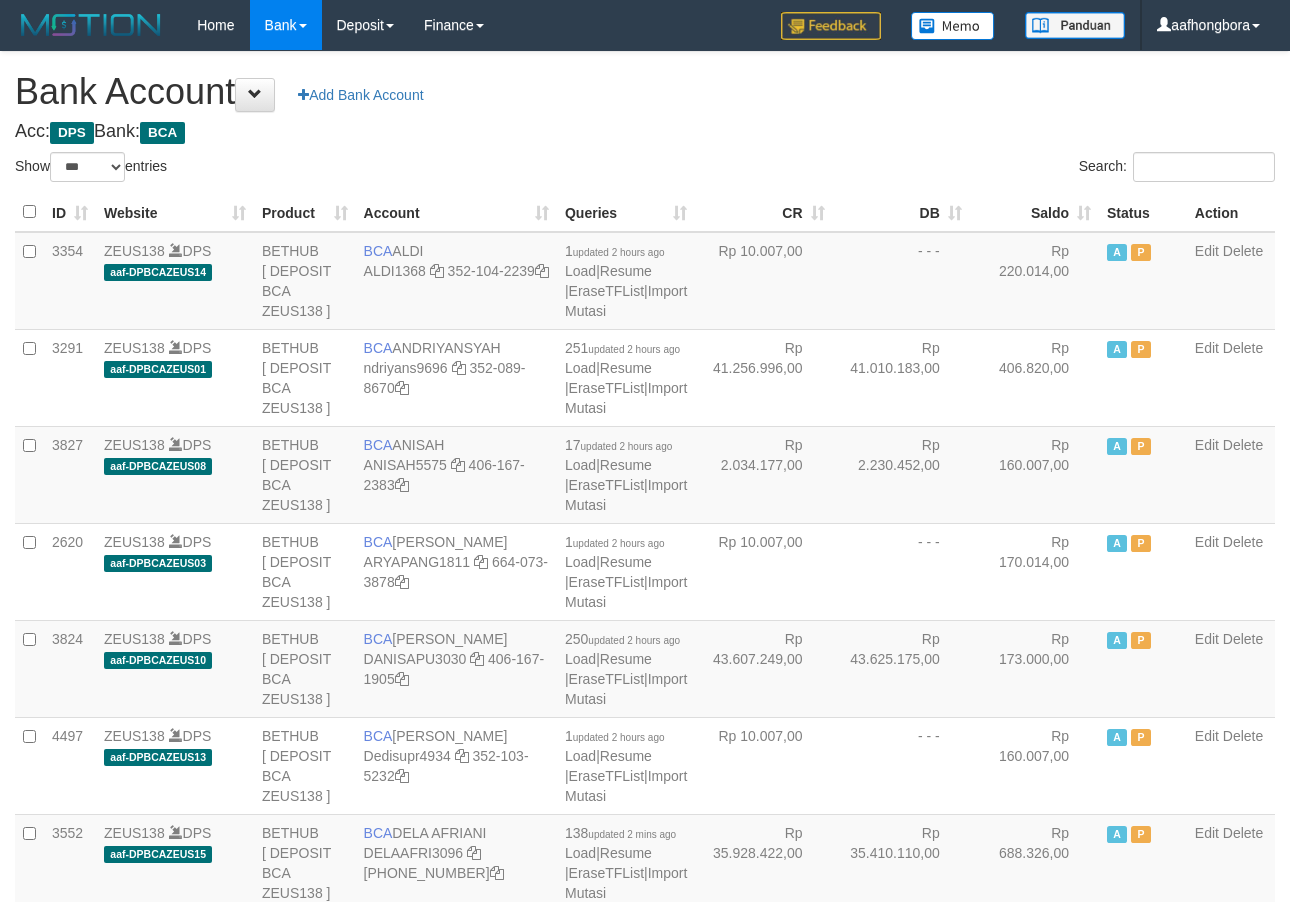 select on "***" 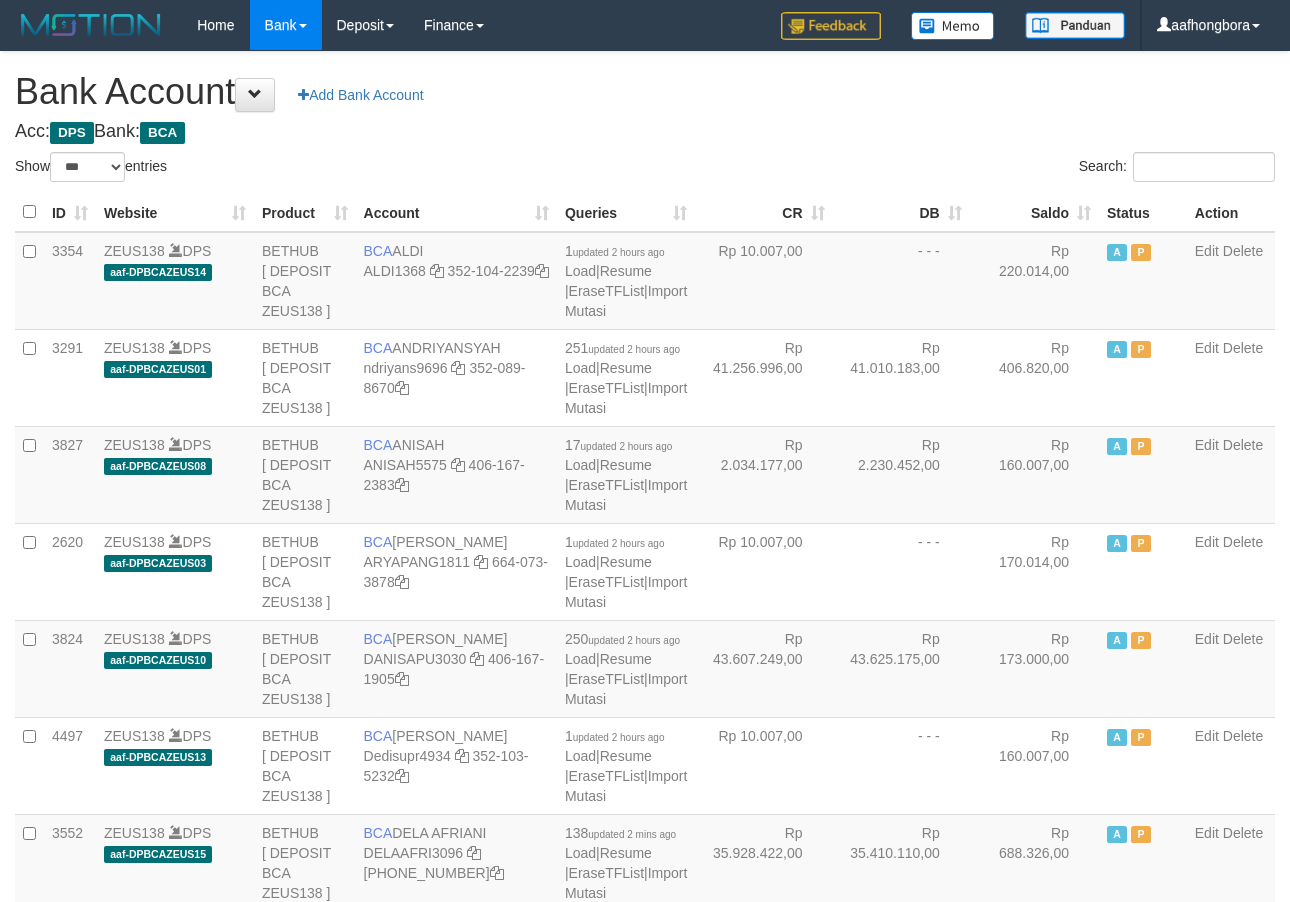 scroll, scrollTop: 0, scrollLeft: 0, axis: both 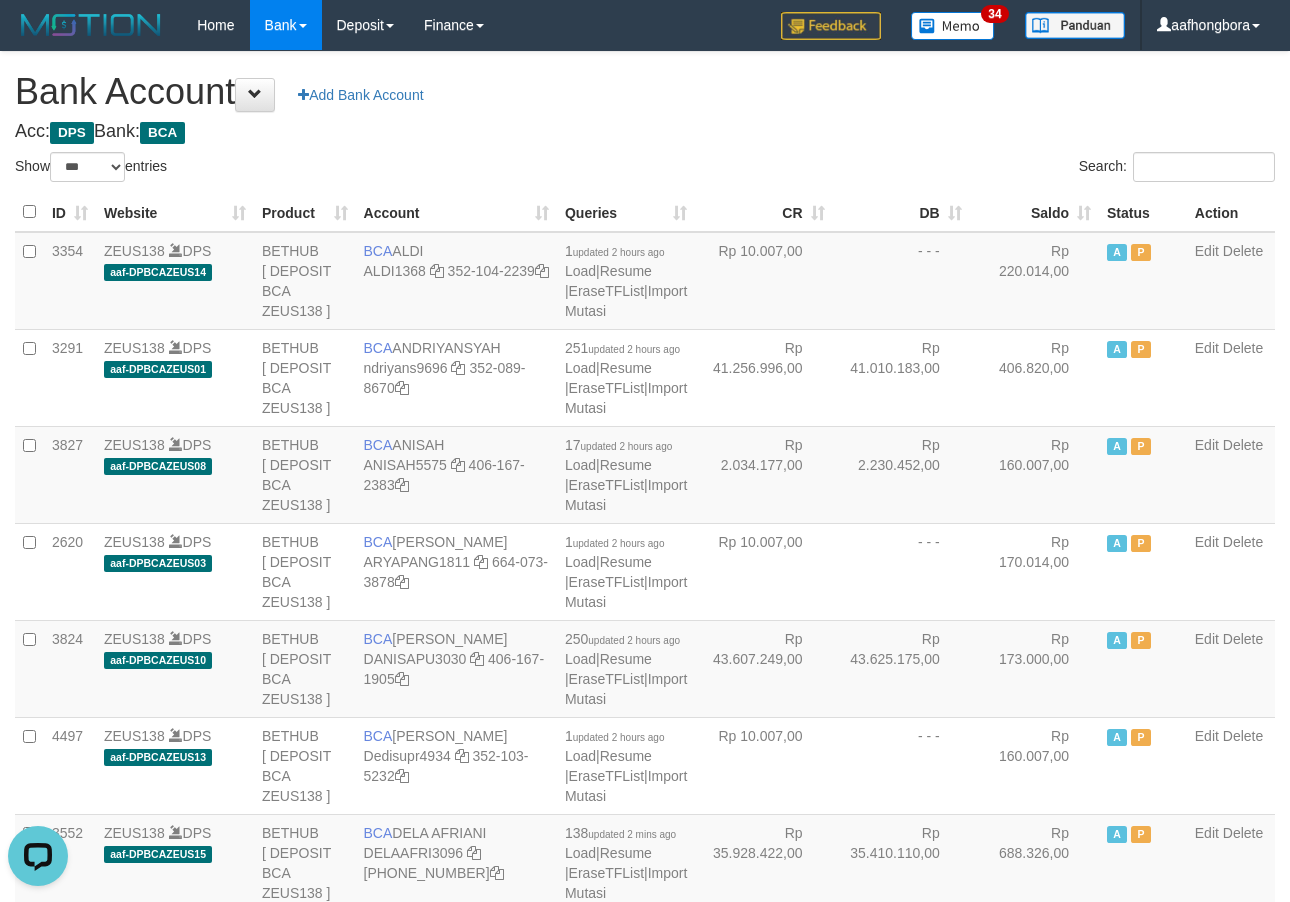 click on "**********" at bounding box center [645, 1601] 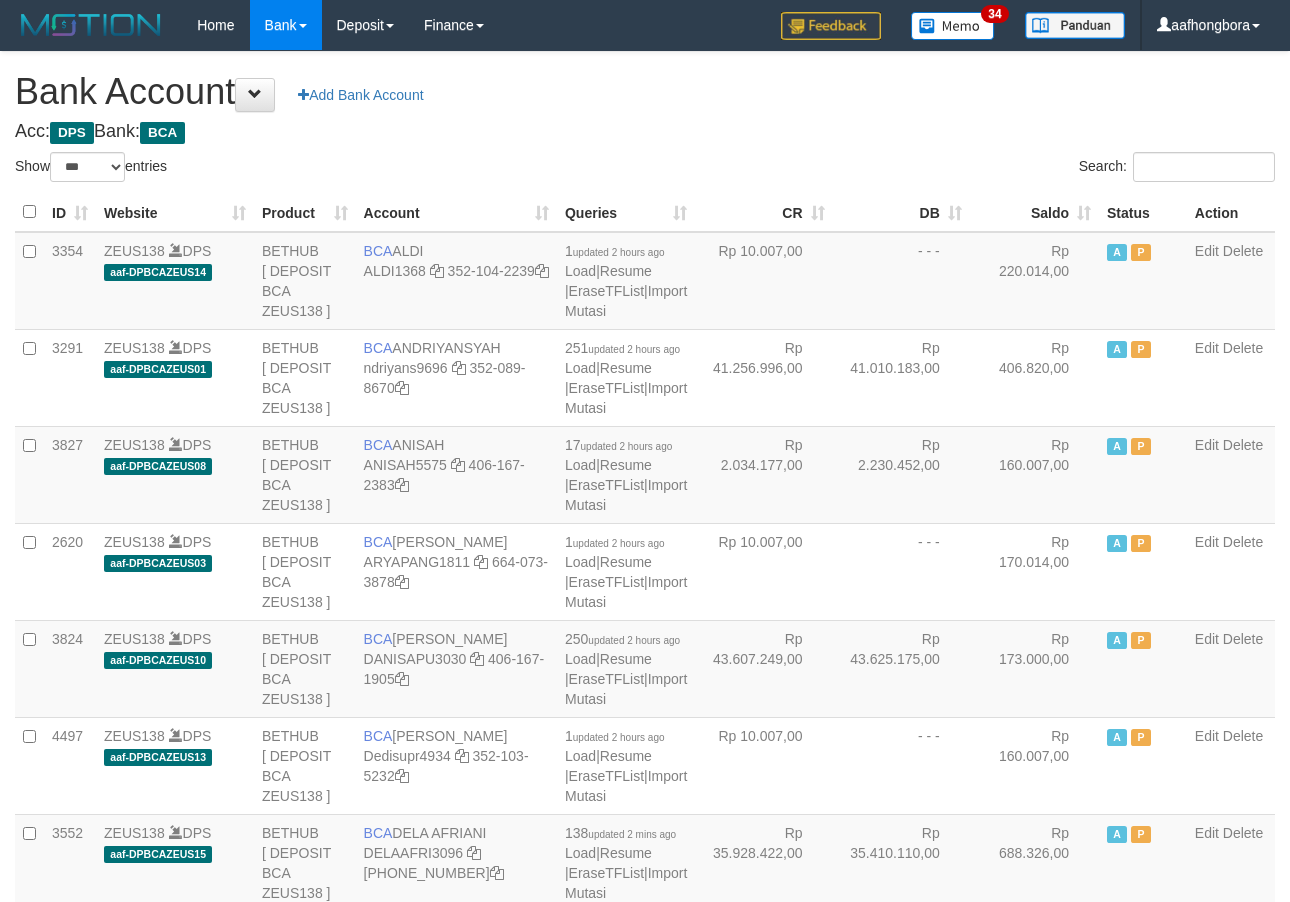 select on "***" 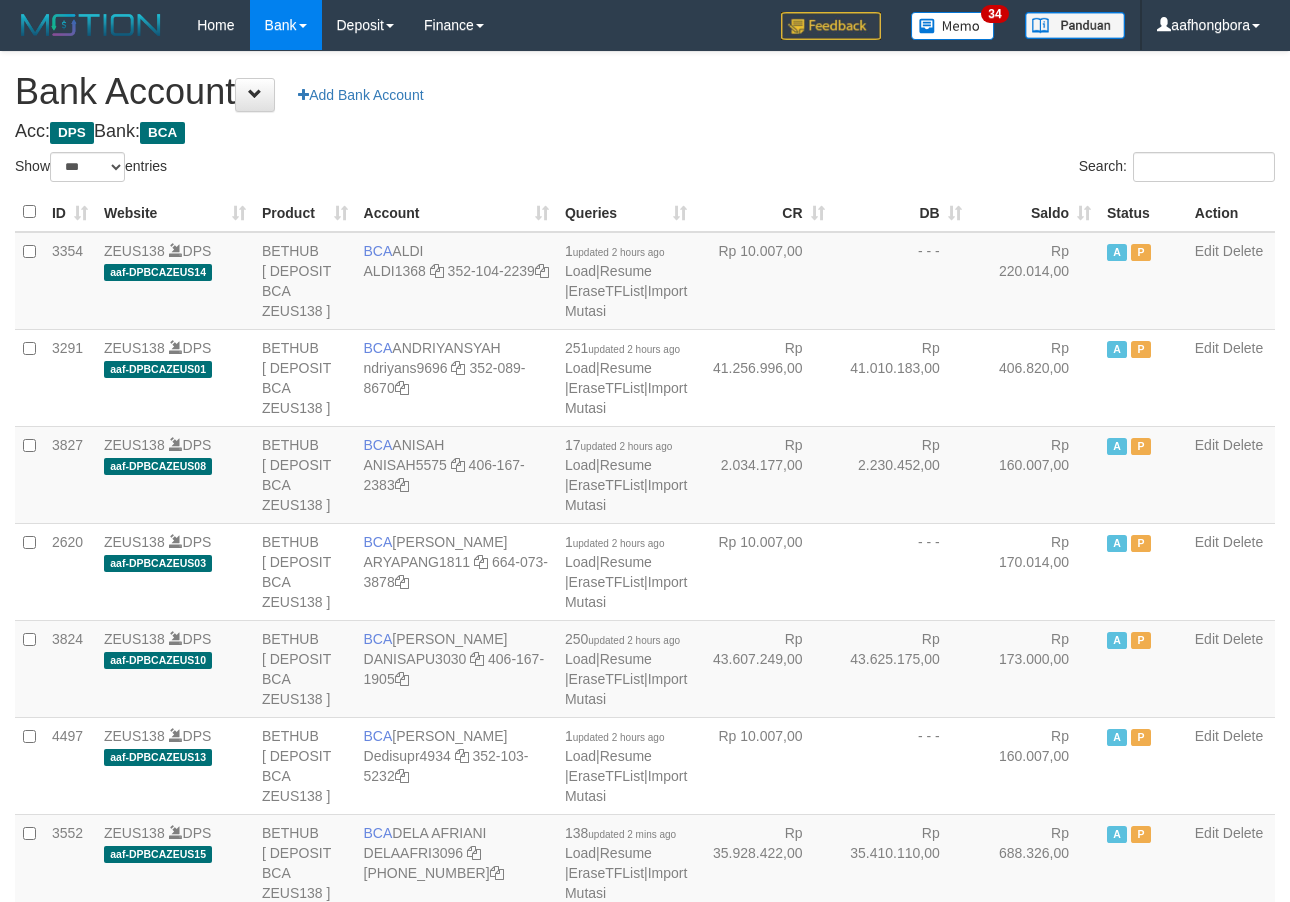 scroll, scrollTop: 0, scrollLeft: 0, axis: both 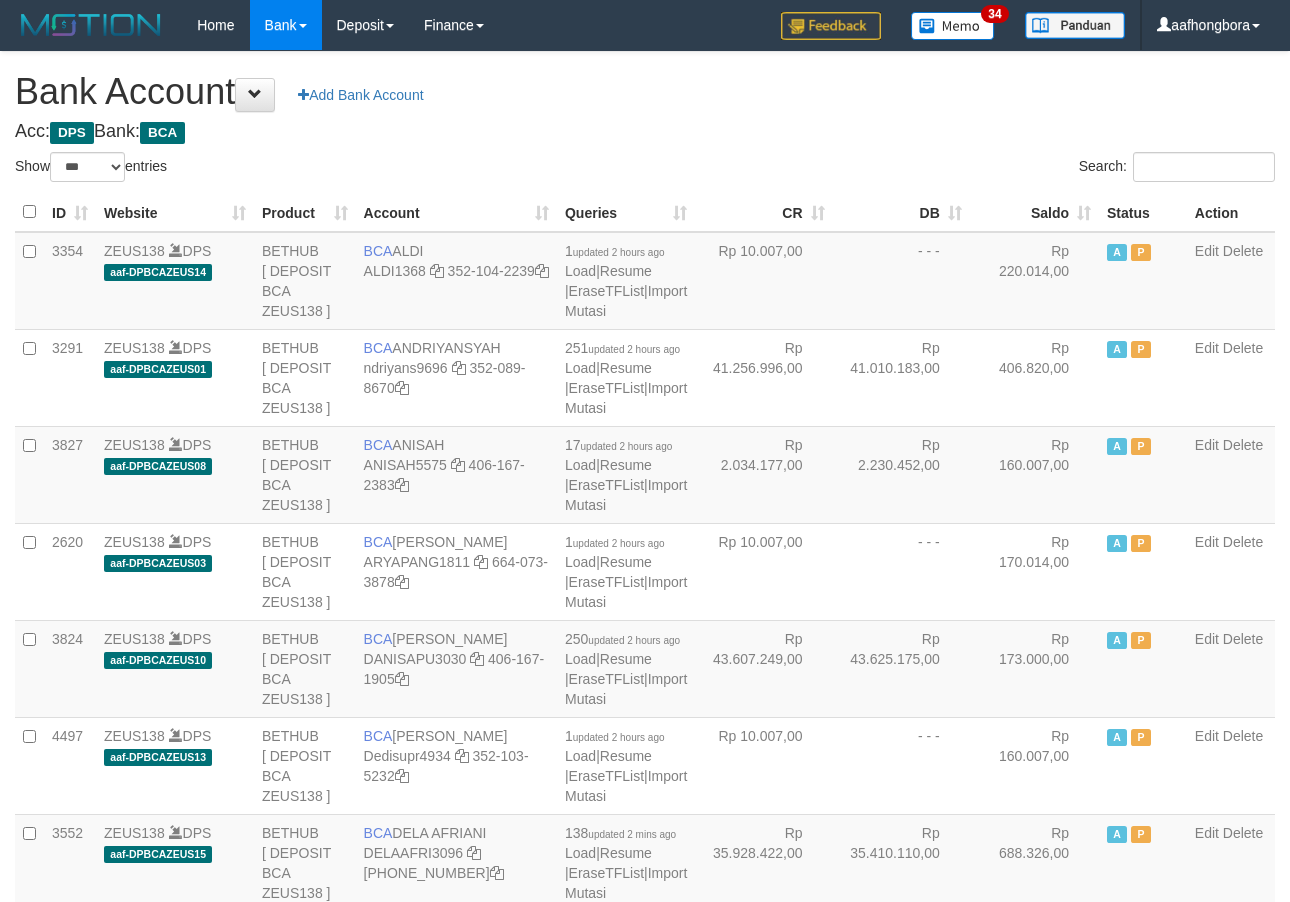 select on "***" 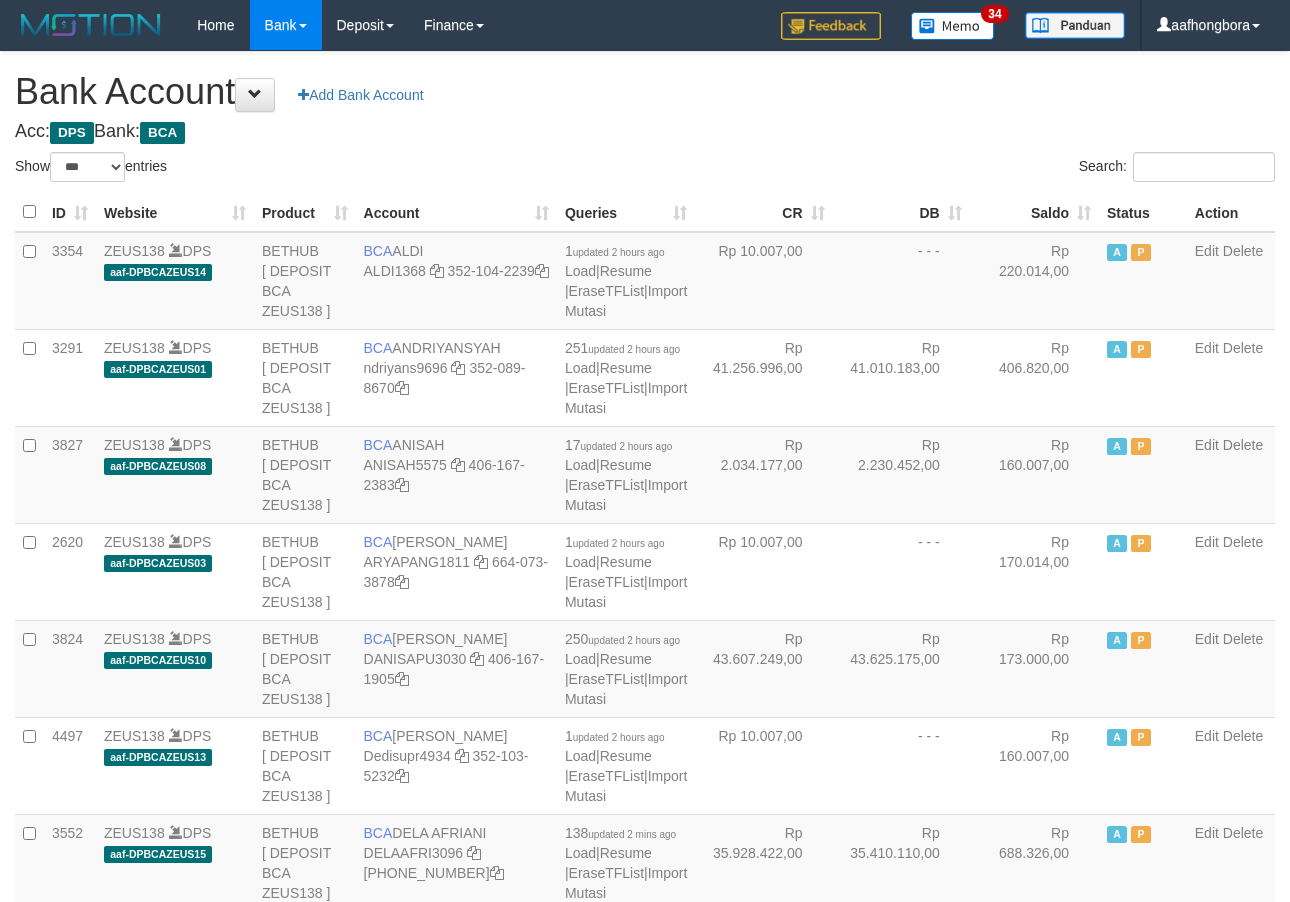 click on "Saldo" at bounding box center (1034, 212) 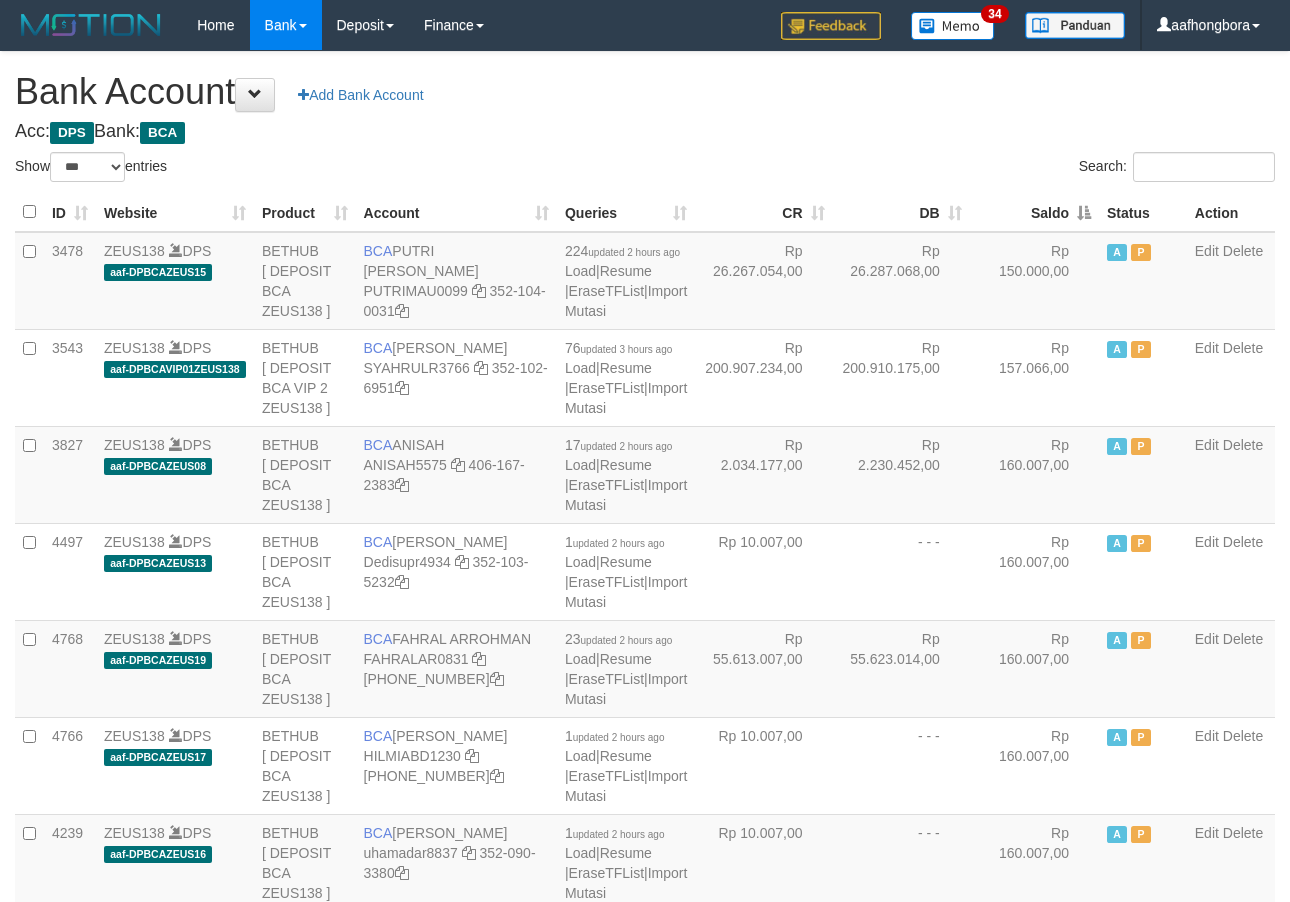 click on "Saldo" at bounding box center (1034, 212) 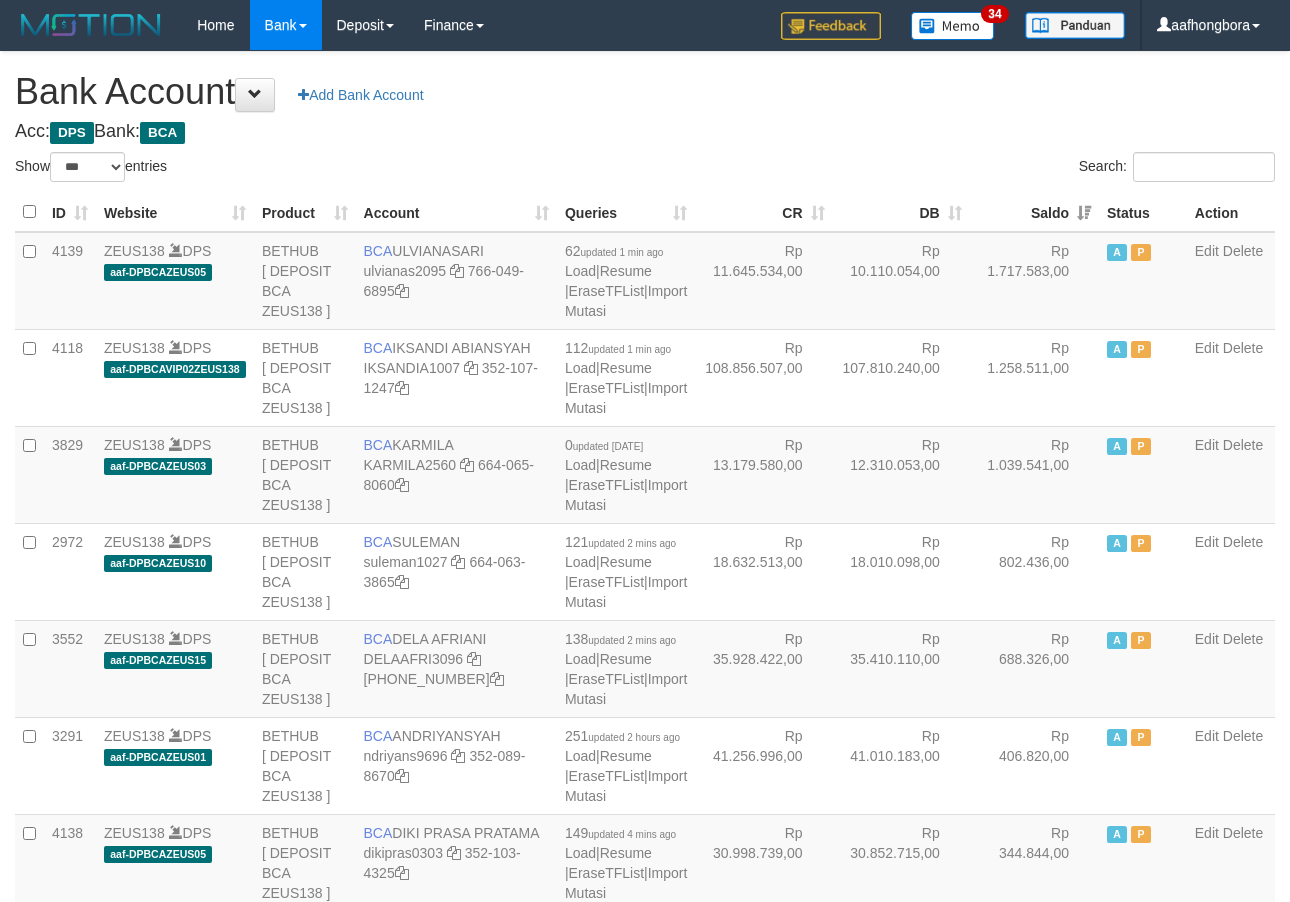 click on "Saldo" at bounding box center [1034, 212] 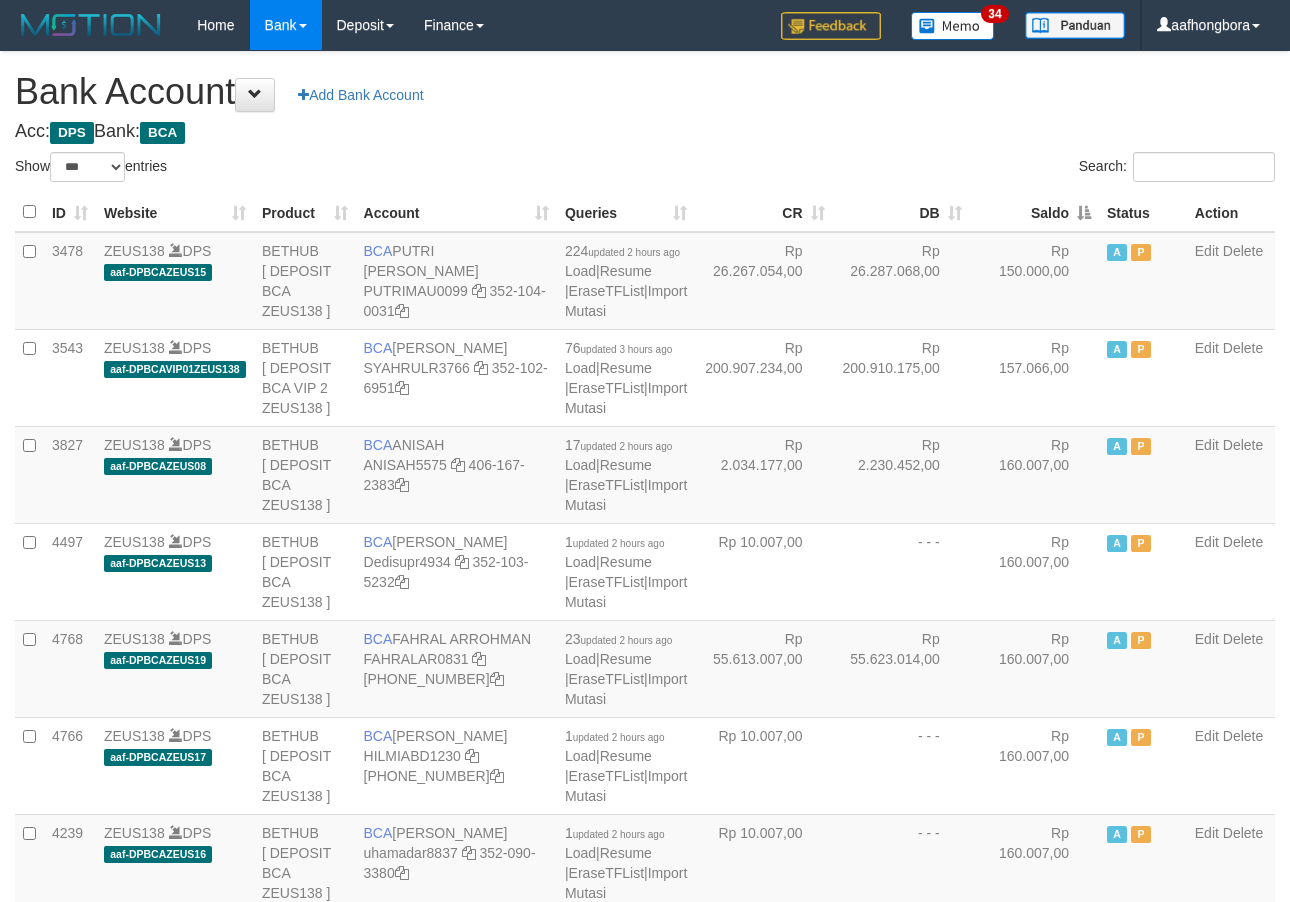 click on "Saldo" at bounding box center (1034, 212) 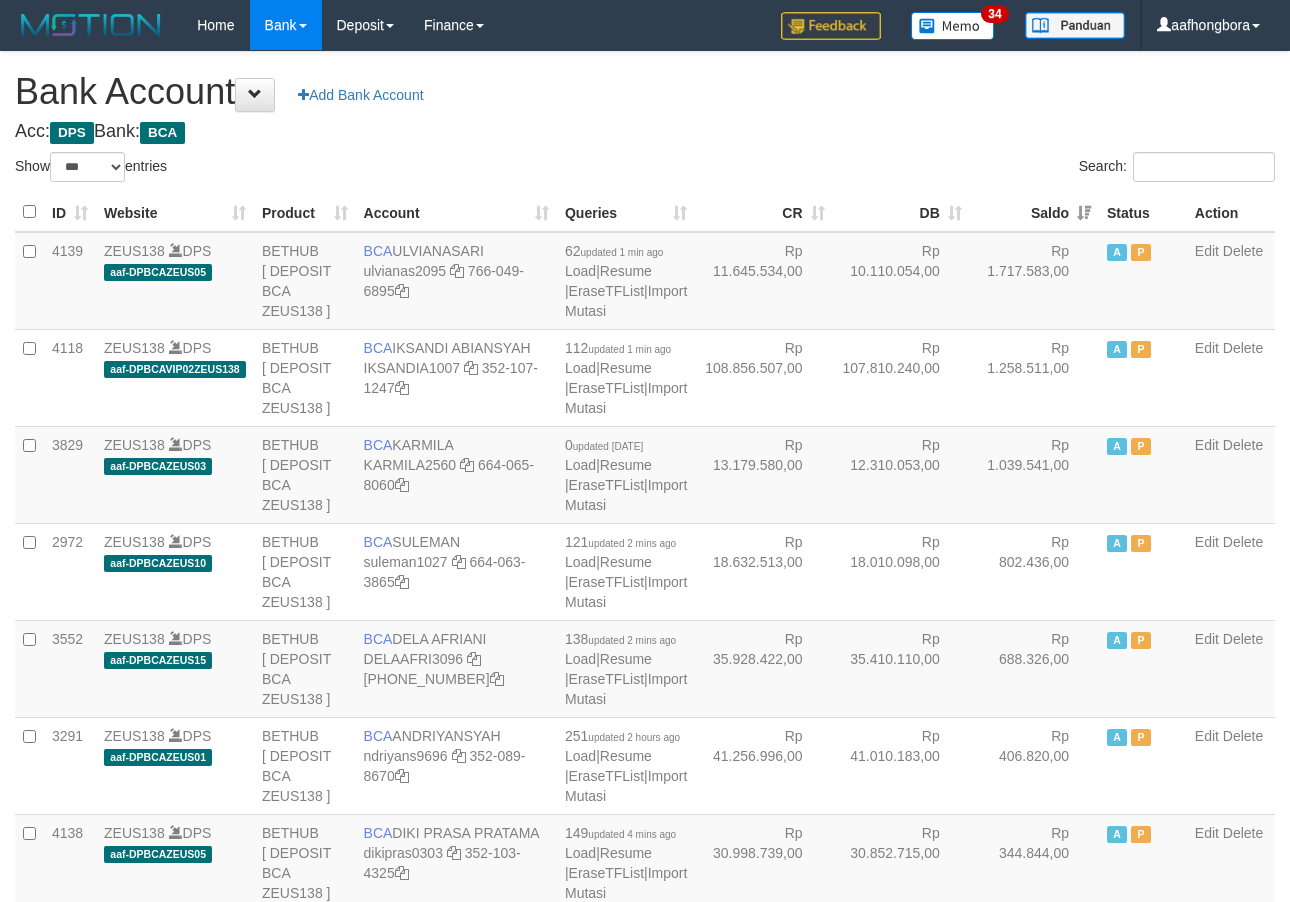 click on "Saldo" at bounding box center (1034, 212) 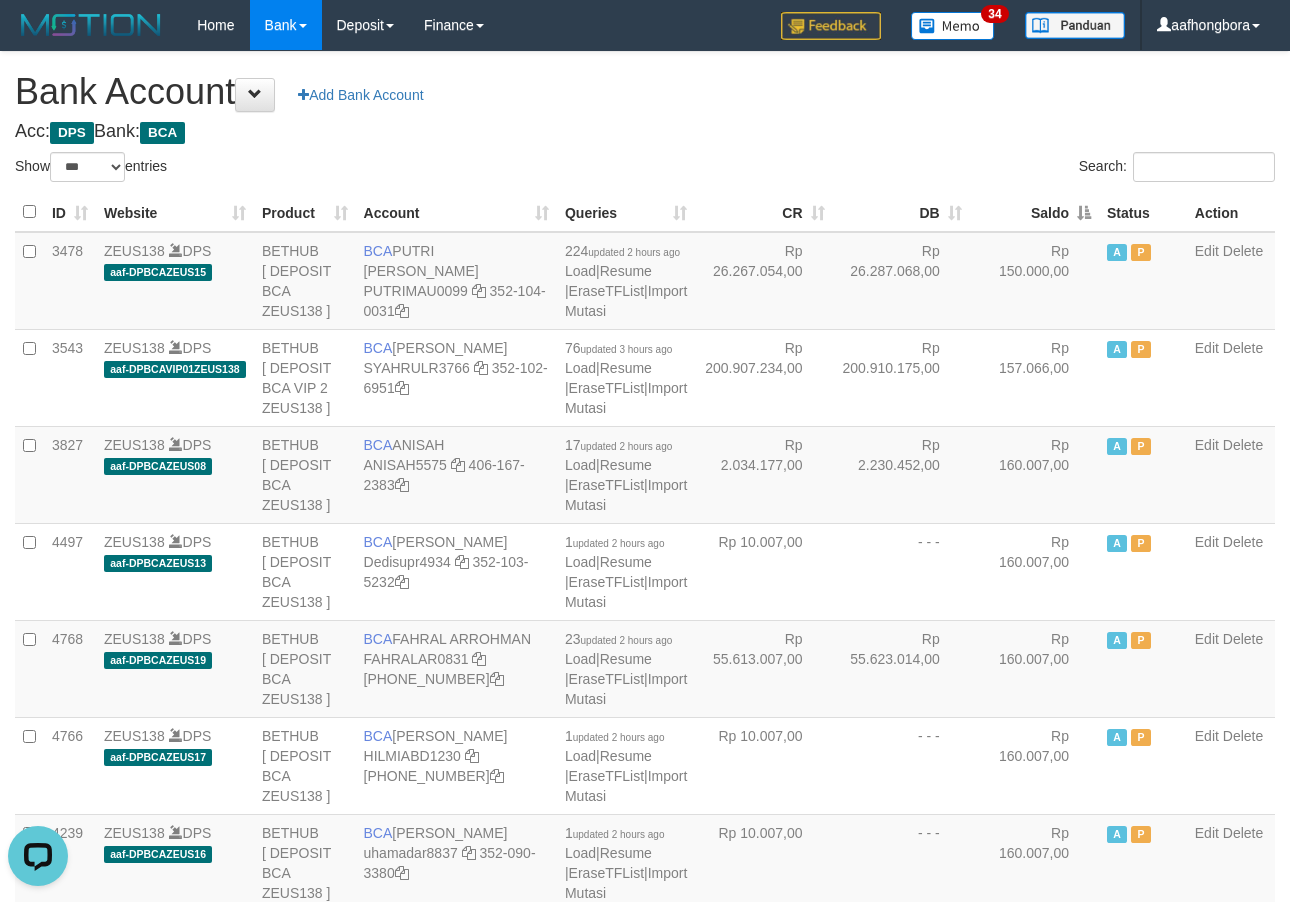 scroll, scrollTop: 0, scrollLeft: 0, axis: both 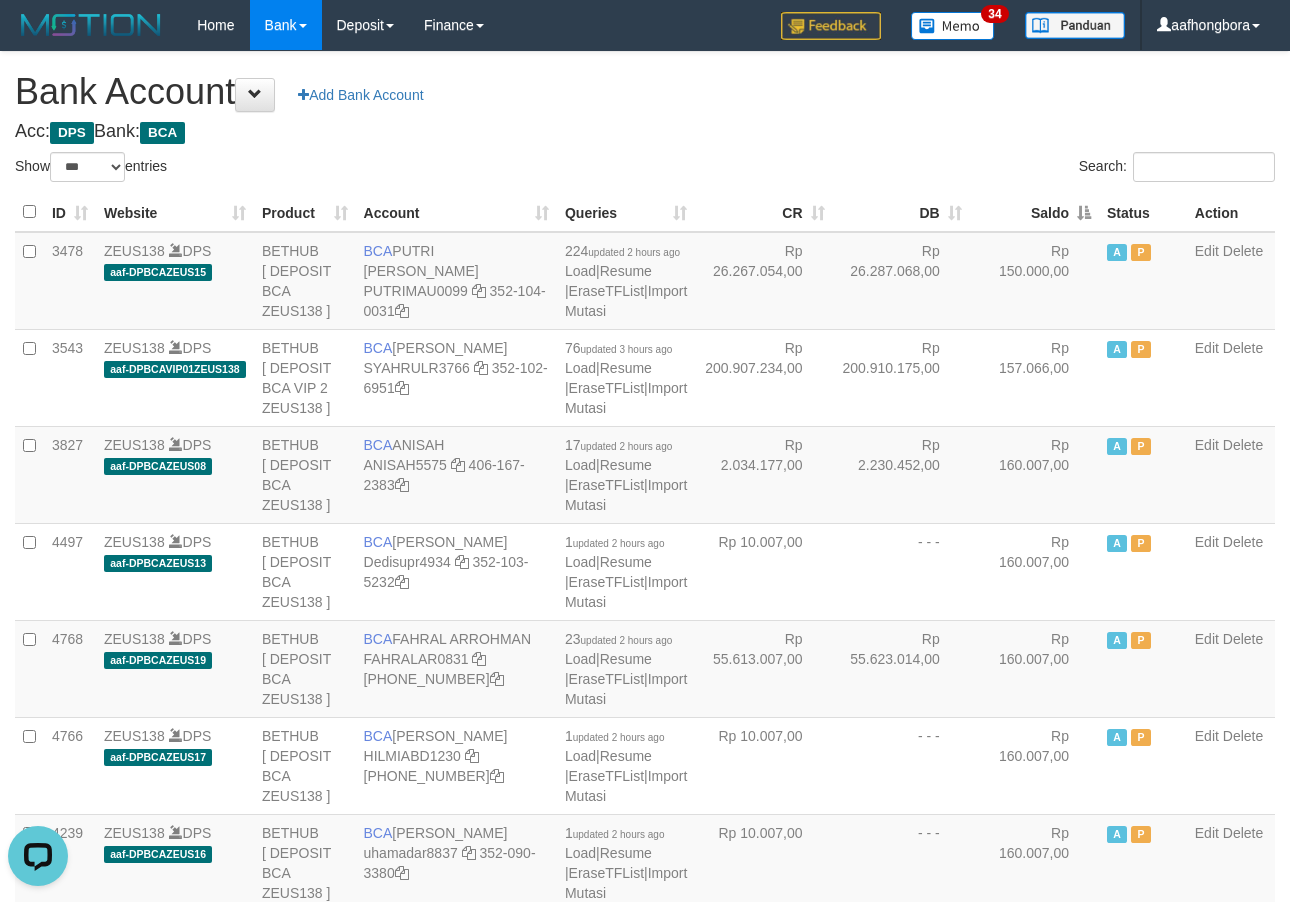 click on "Acc: 										 DPS
Bank:   BCA" at bounding box center (645, 132) 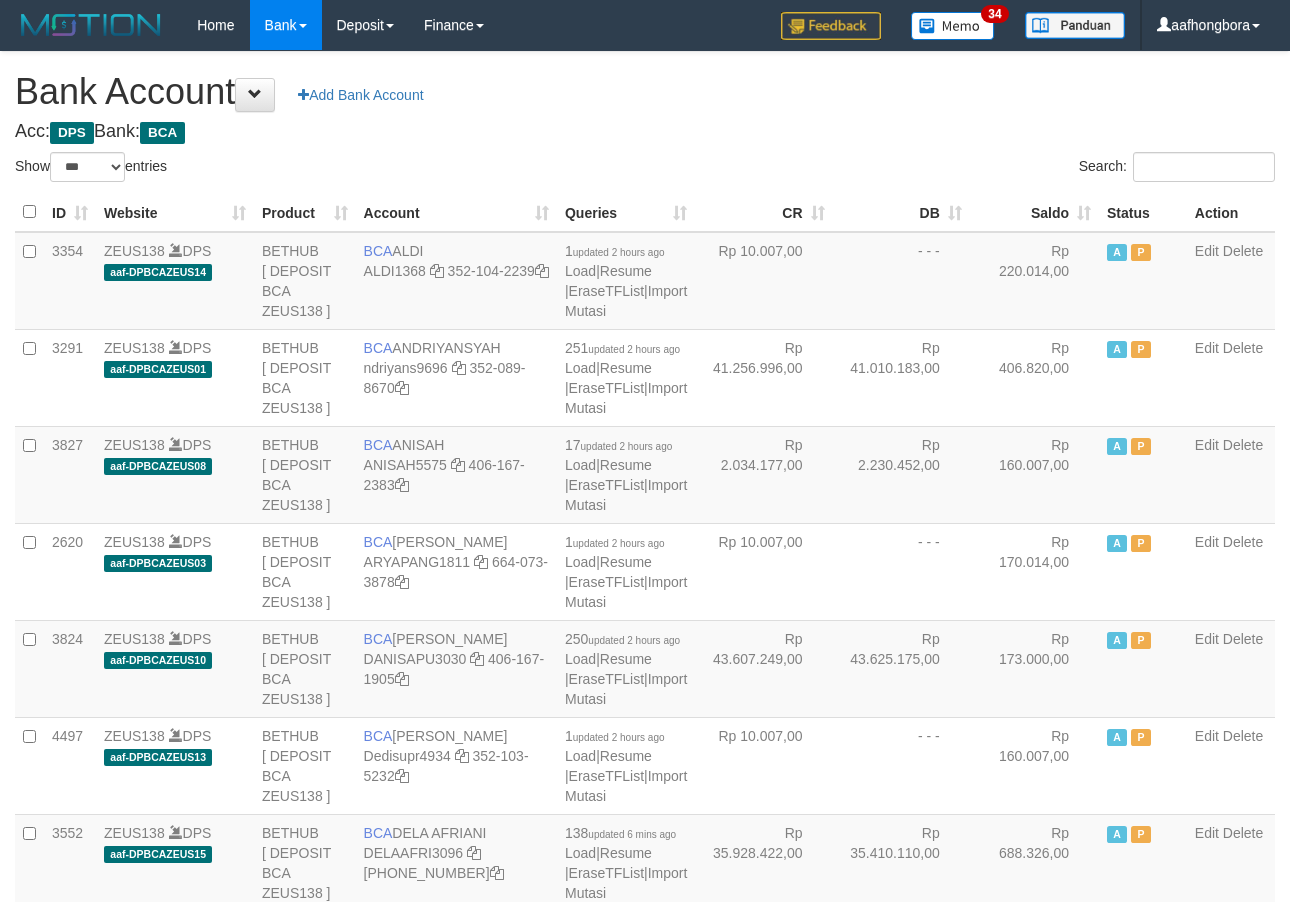 select on "***" 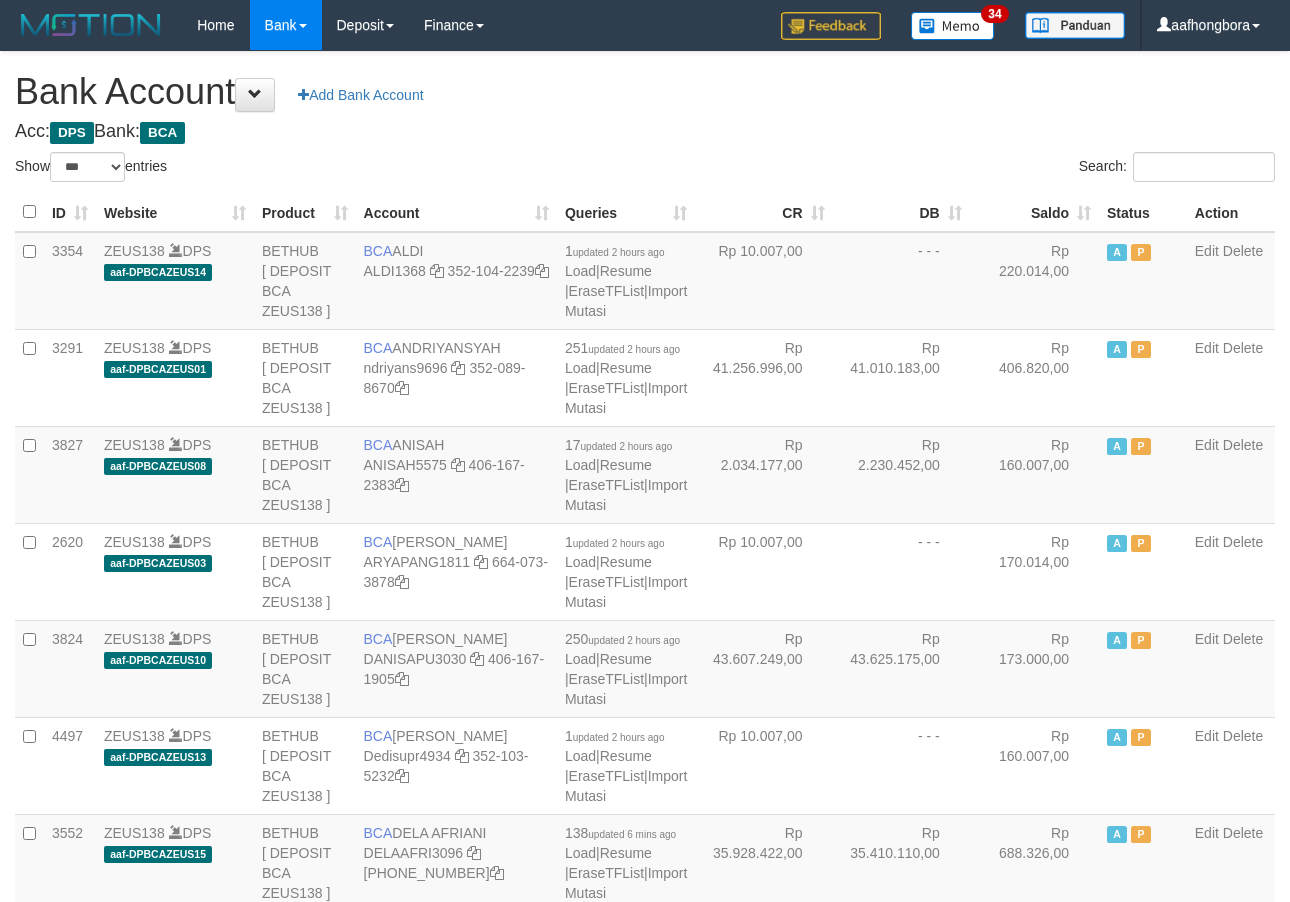 scroll, scrollTop: 0, scrollLeft: 0, axis: both 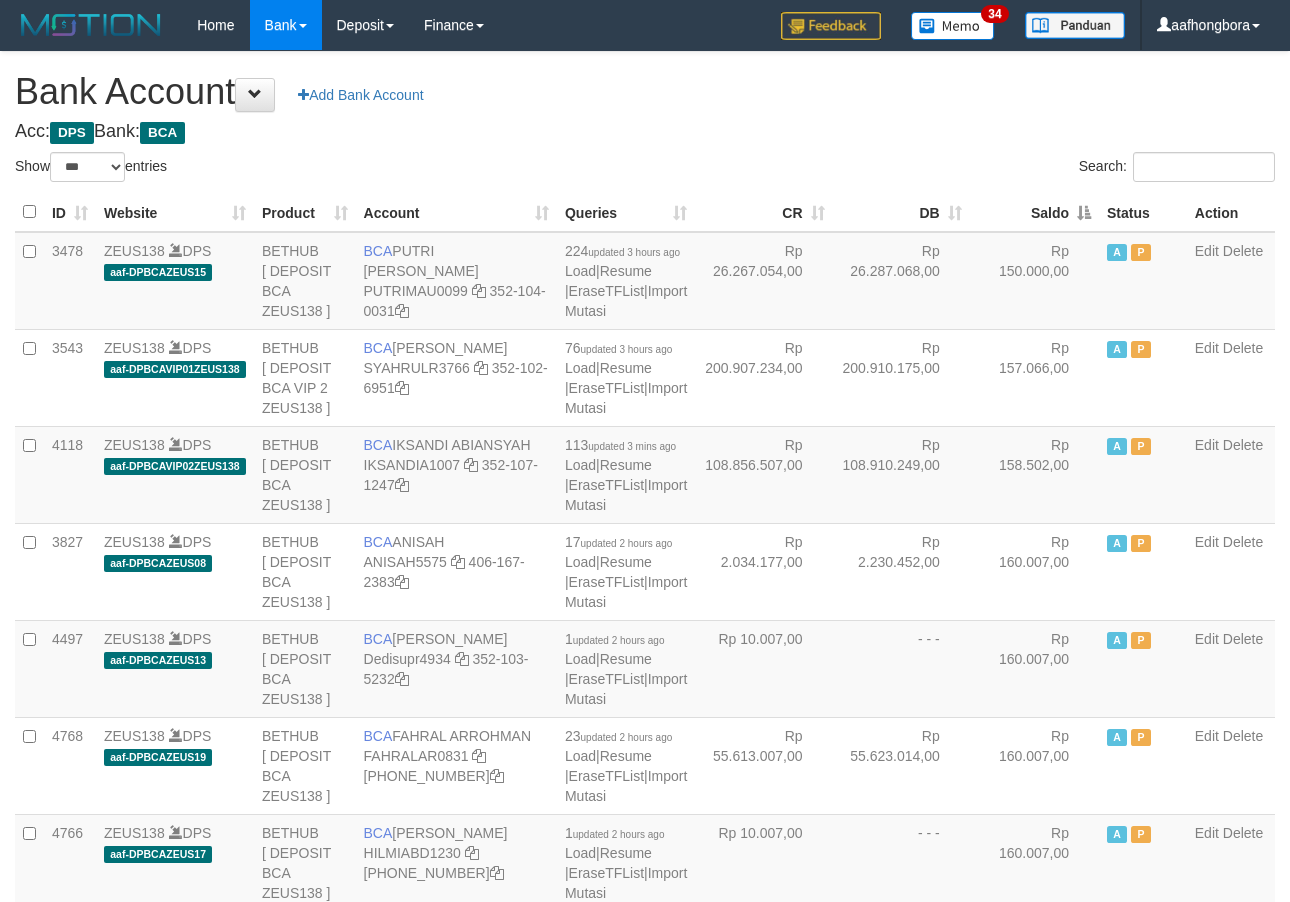 click on "Saldo" at bounding box center [1034, 212] 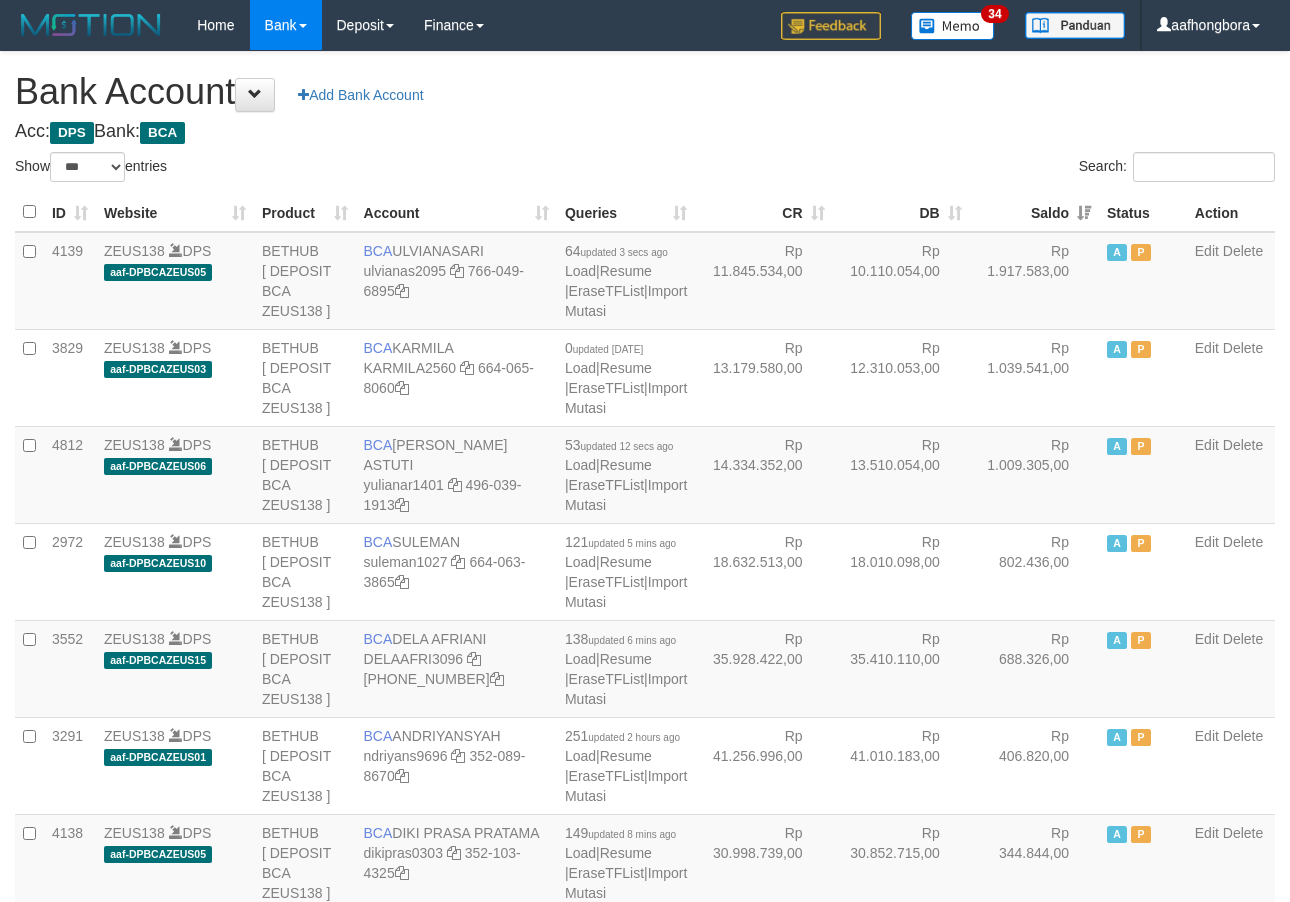 click on "Saldo" at bounding box center (1034, 212) 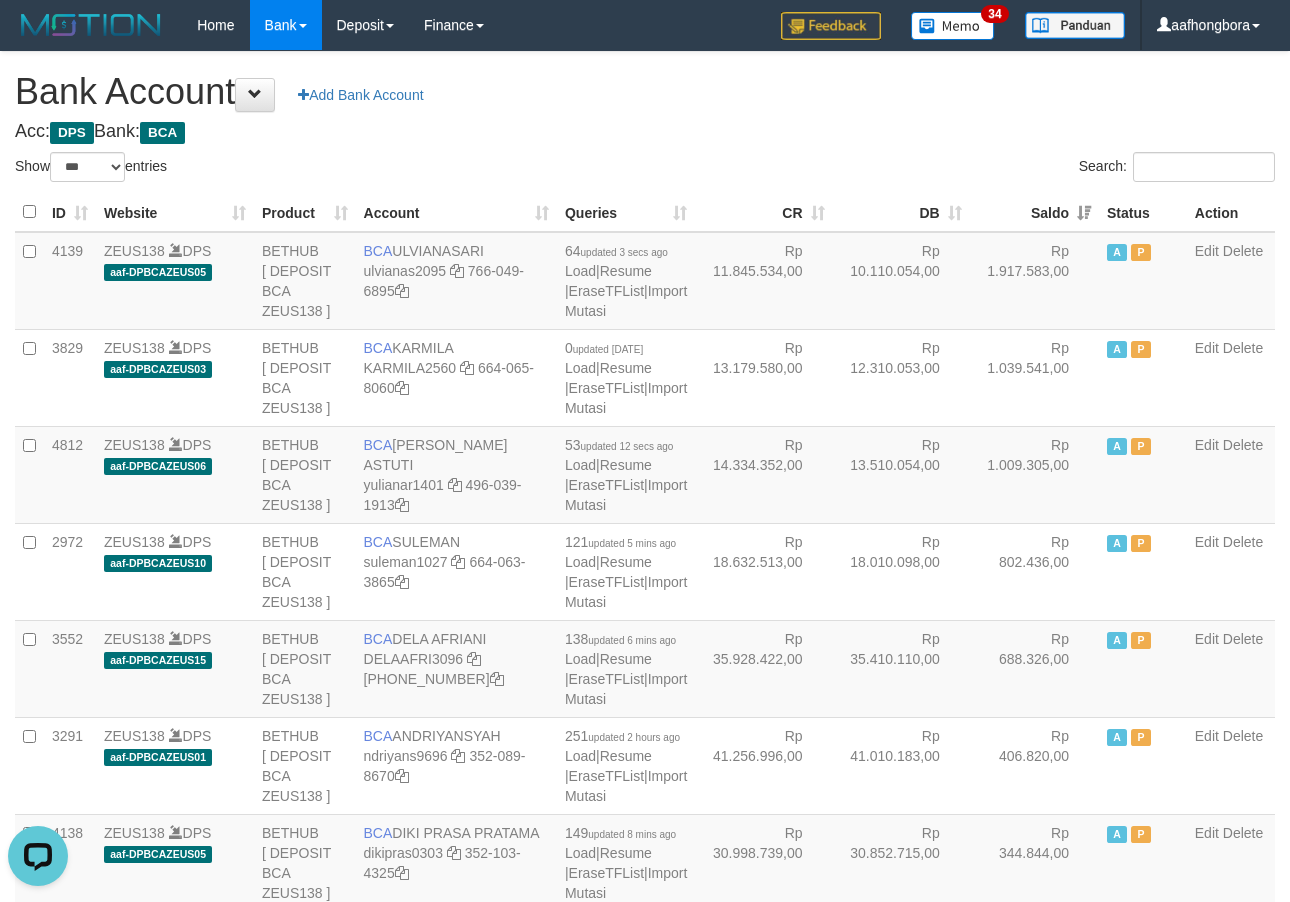 scroll, scrollTop: 0, scrollLeft: 0, axis: both 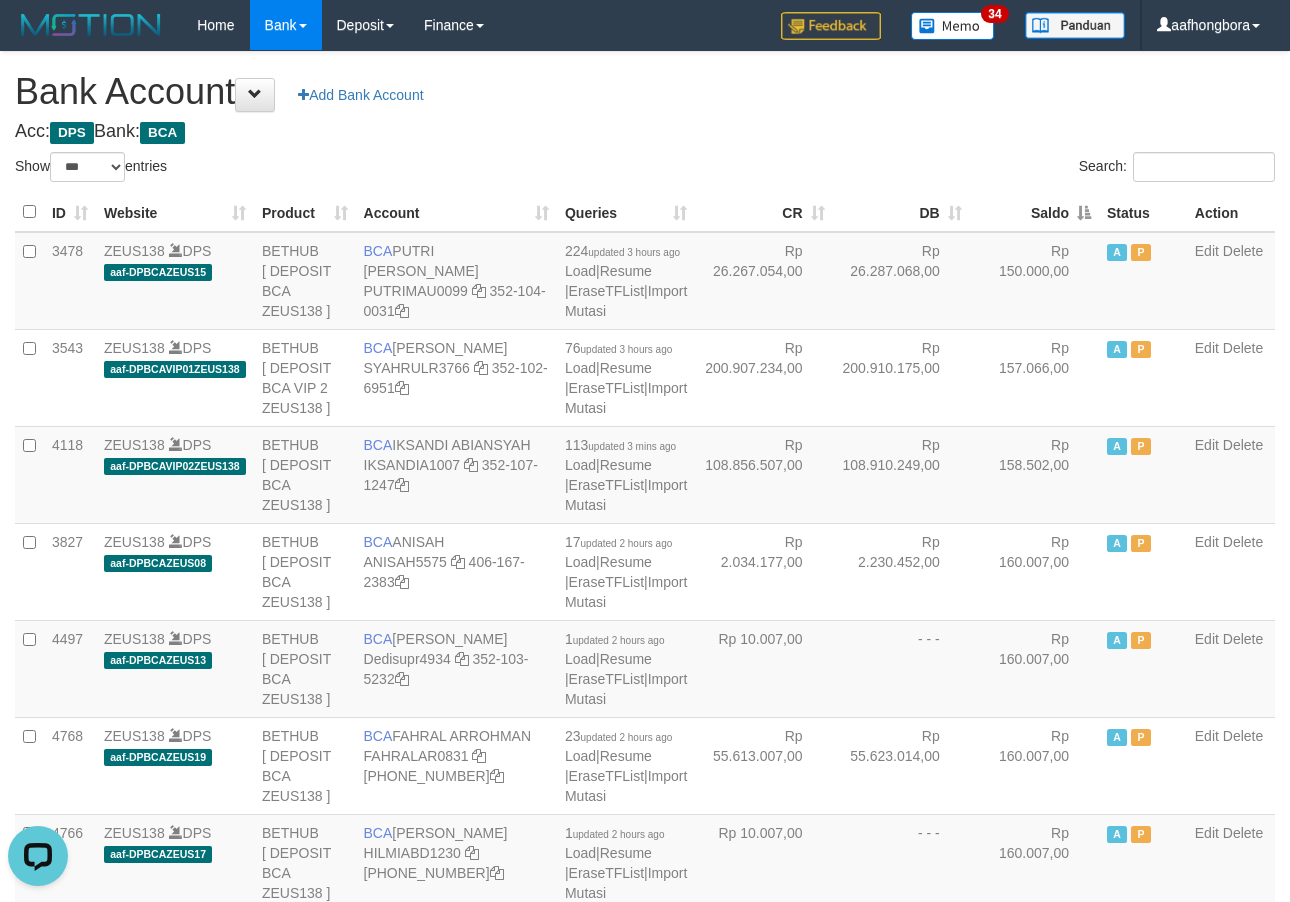 click on "Saldo" at bounding box center (1034, 212) 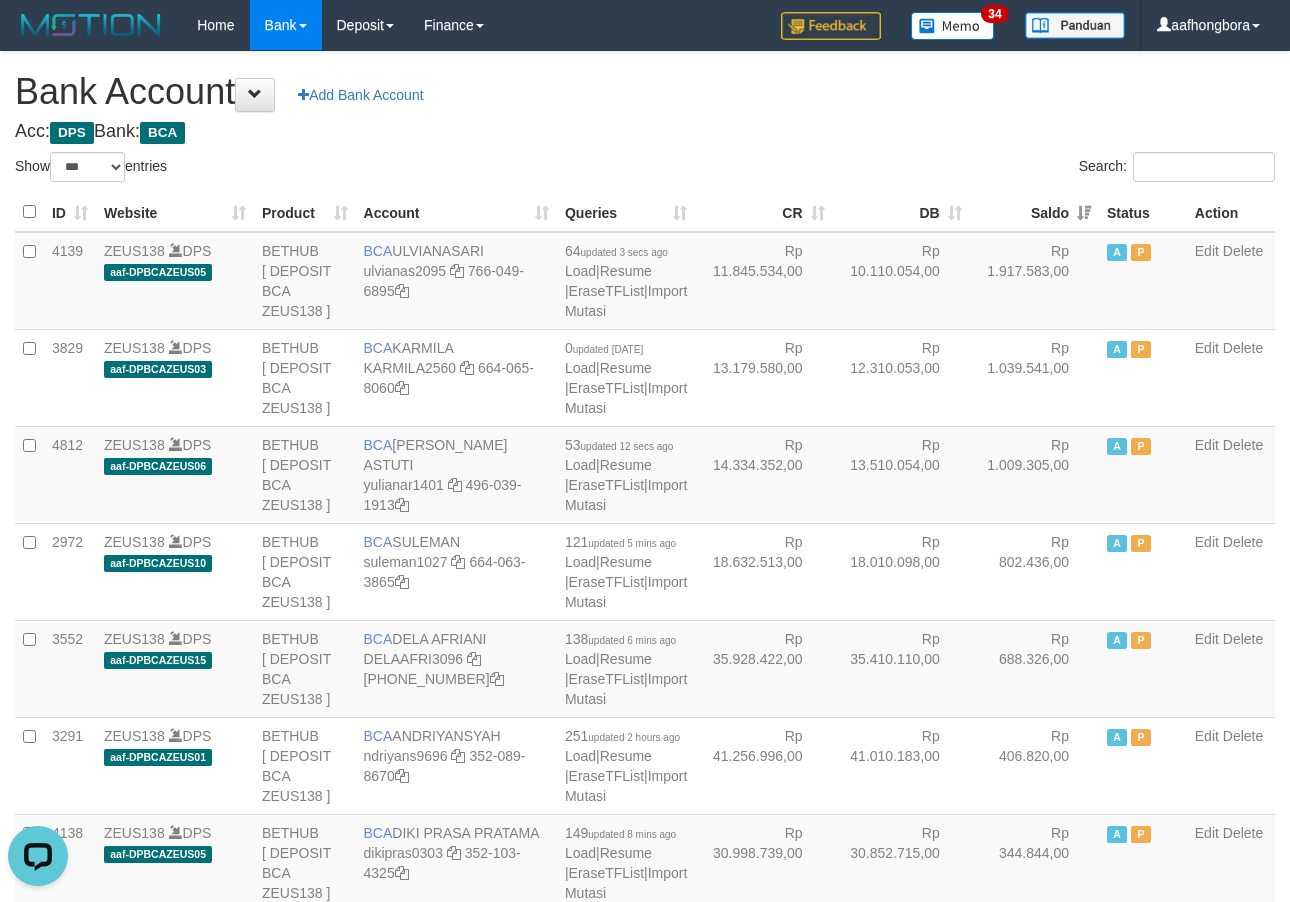 click on "Saldo" at bounding box center [1034, 212] 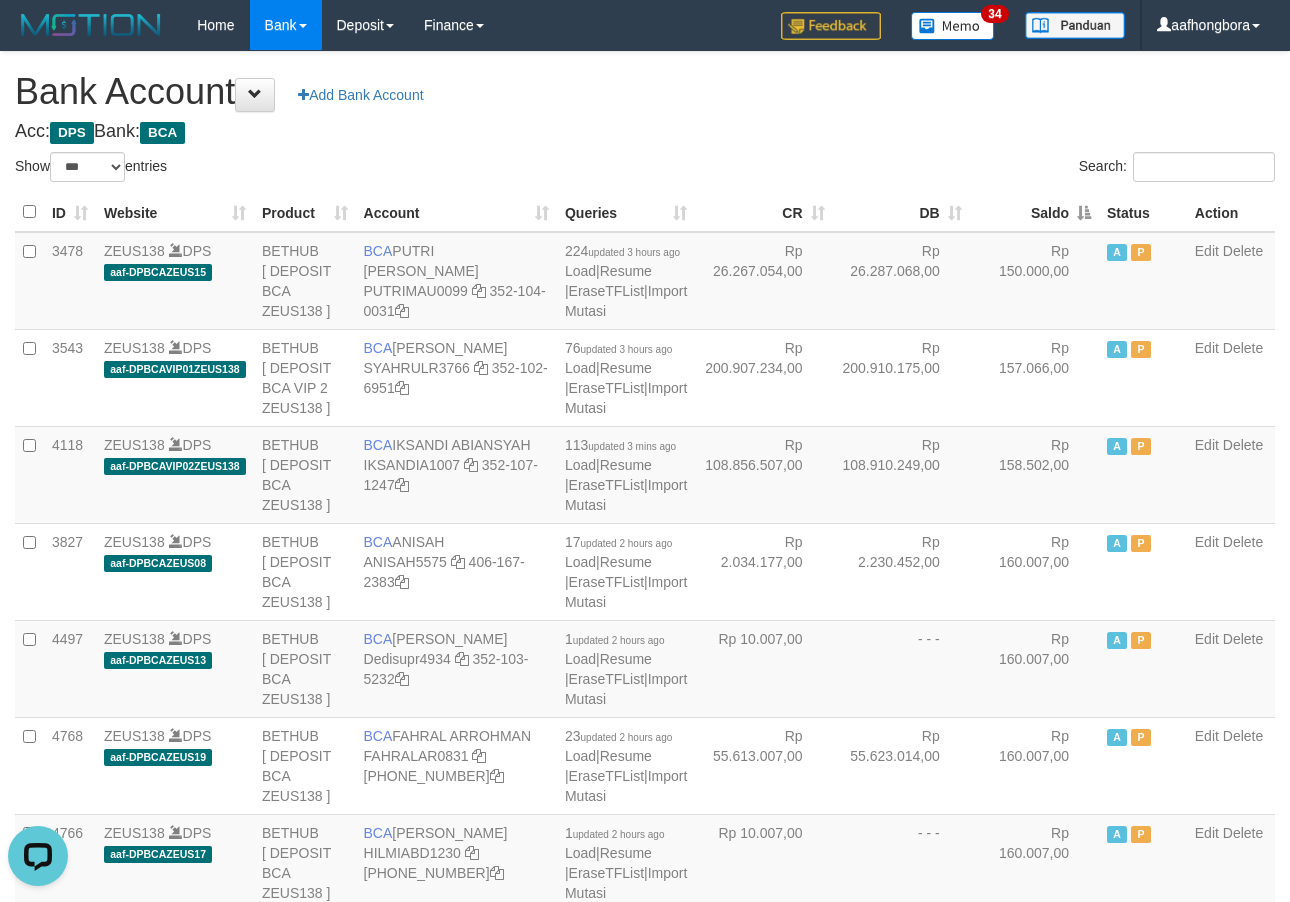 click on "Saldo" at bounding box center [1034, 212] 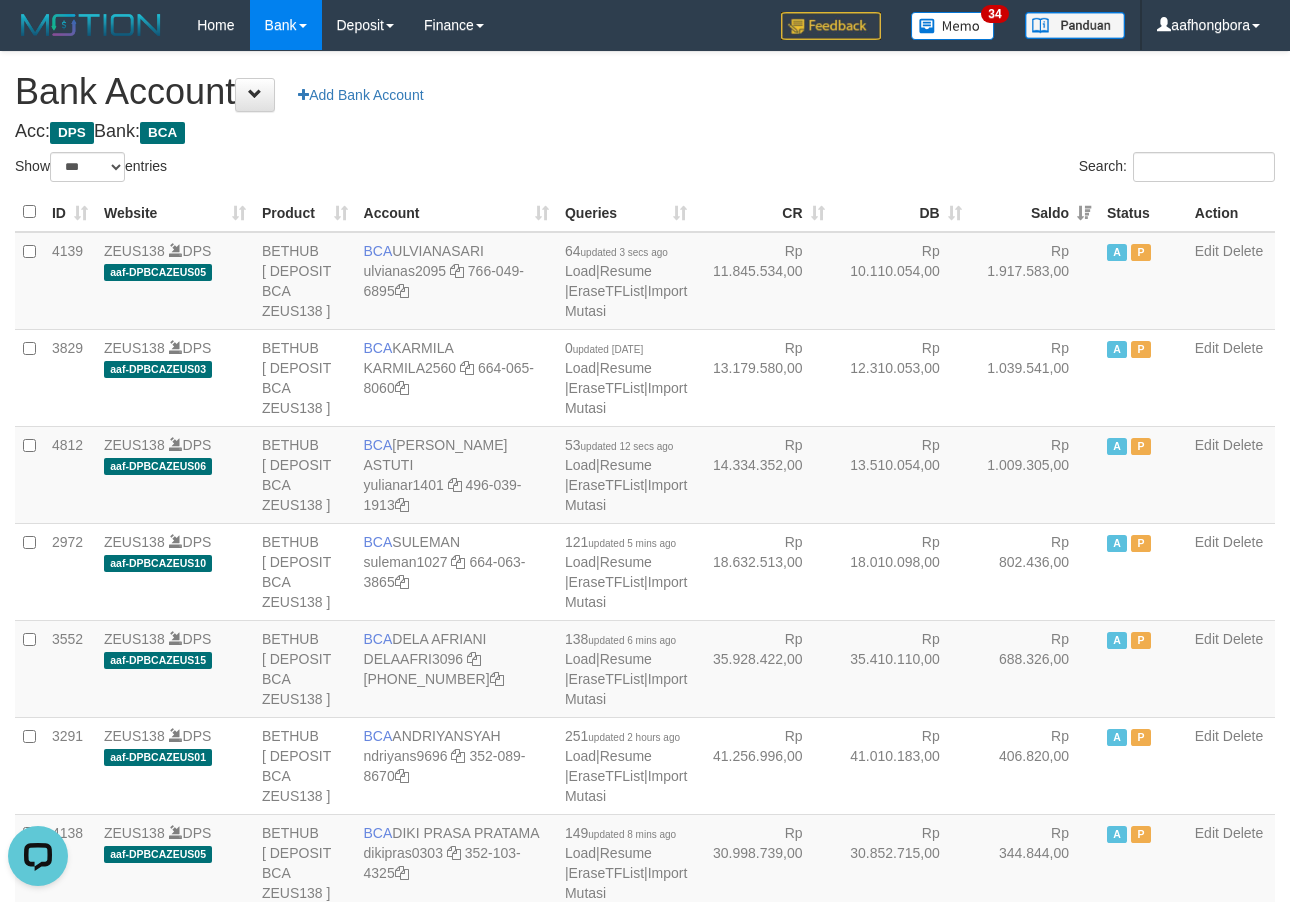 click on "**********" at bounding box center [645, 1601] 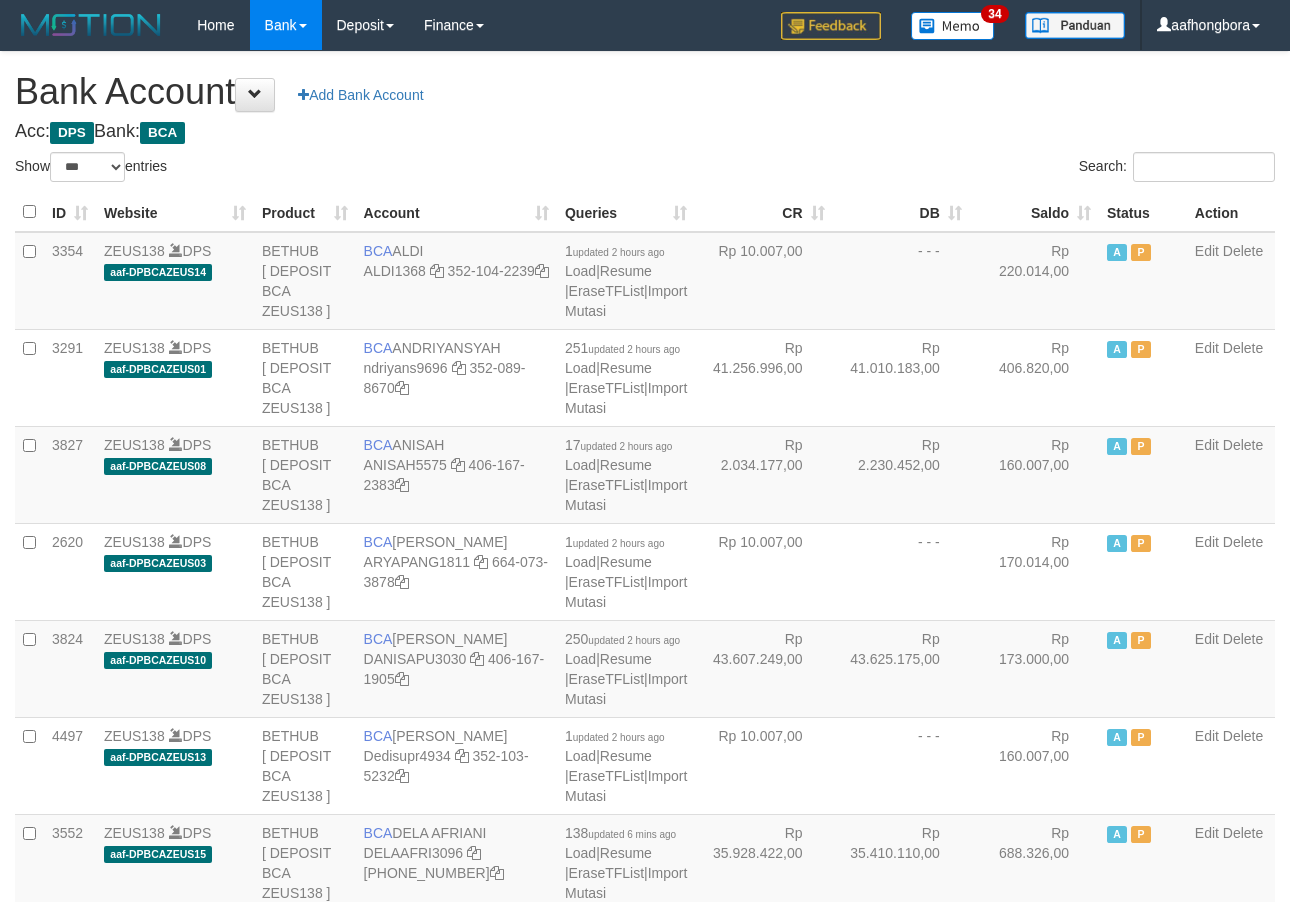 select on "***" 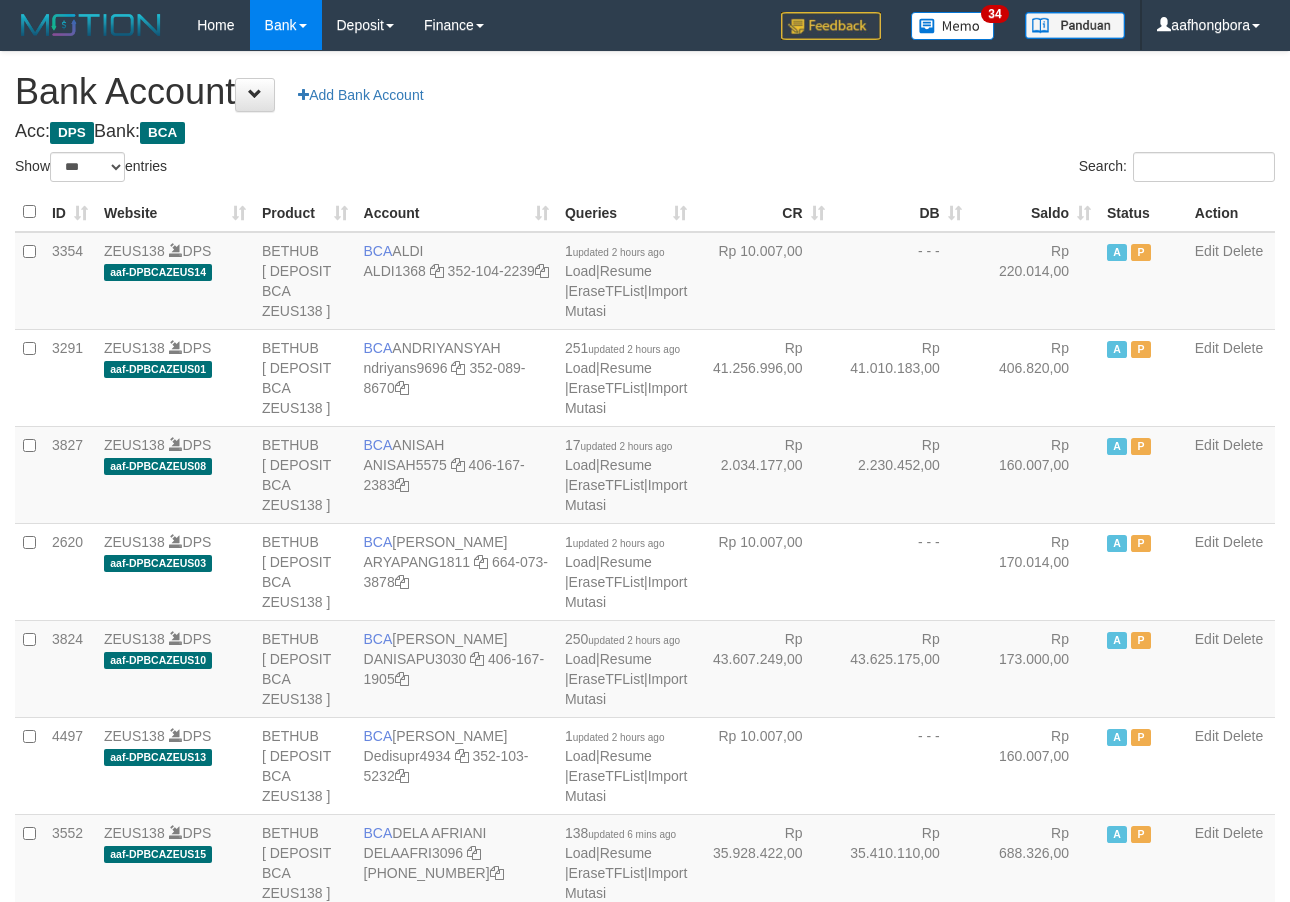 scroll, scrollTop: 0, scrollLeft: 0, axis: both 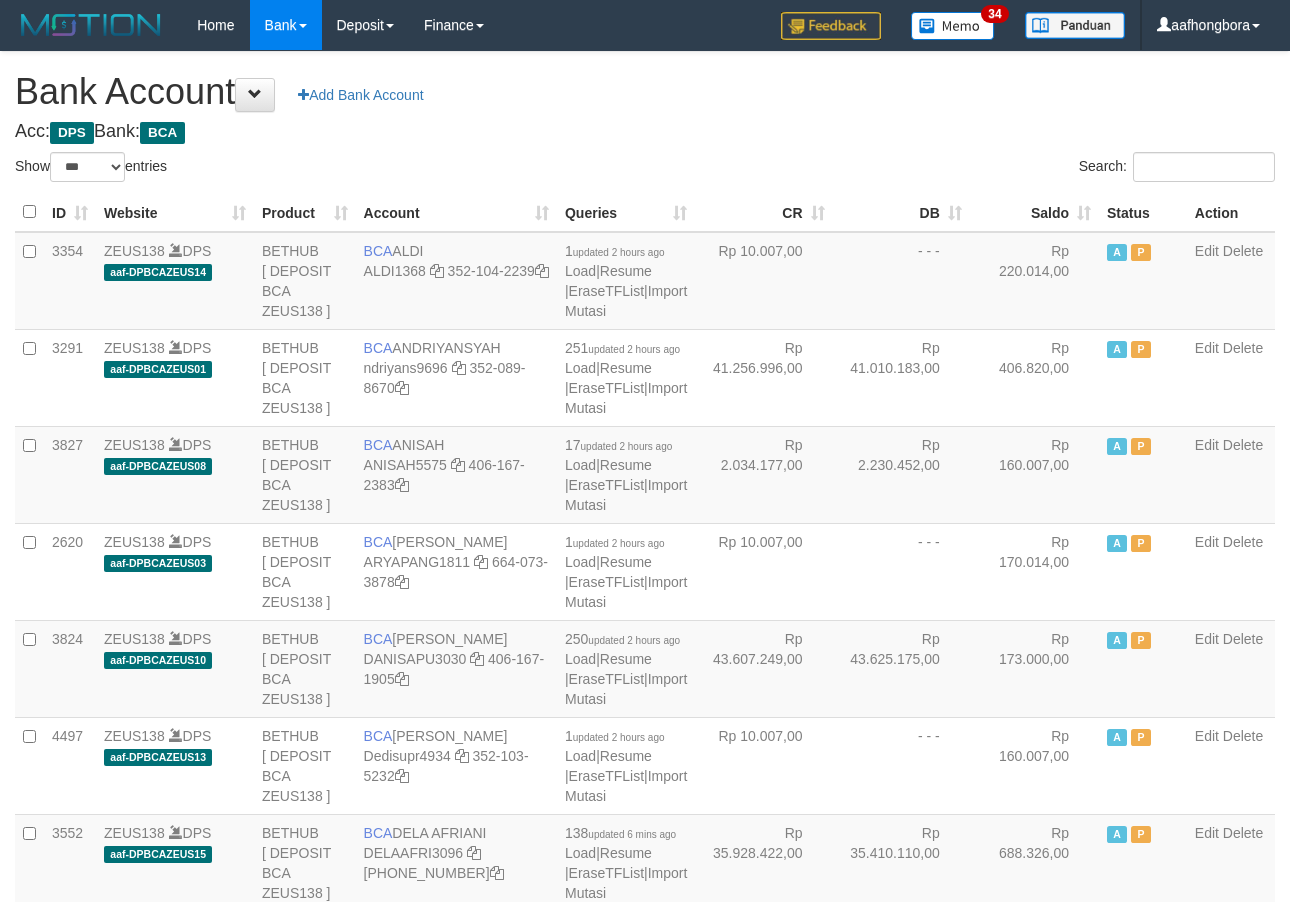 select on "***" 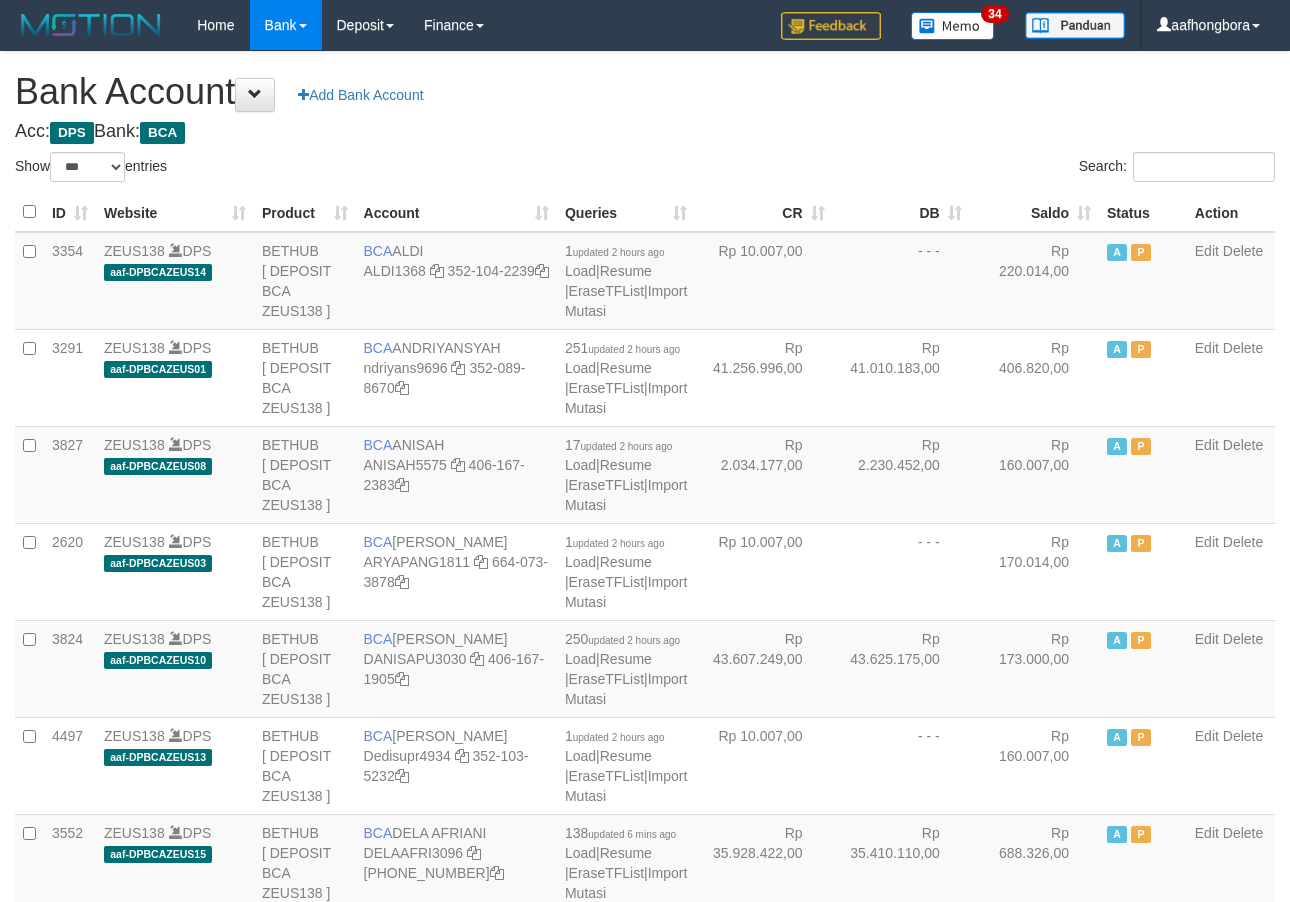 click on "Acc: 										 DPS
Bank:   BCA" at bounding box center (645, 132) 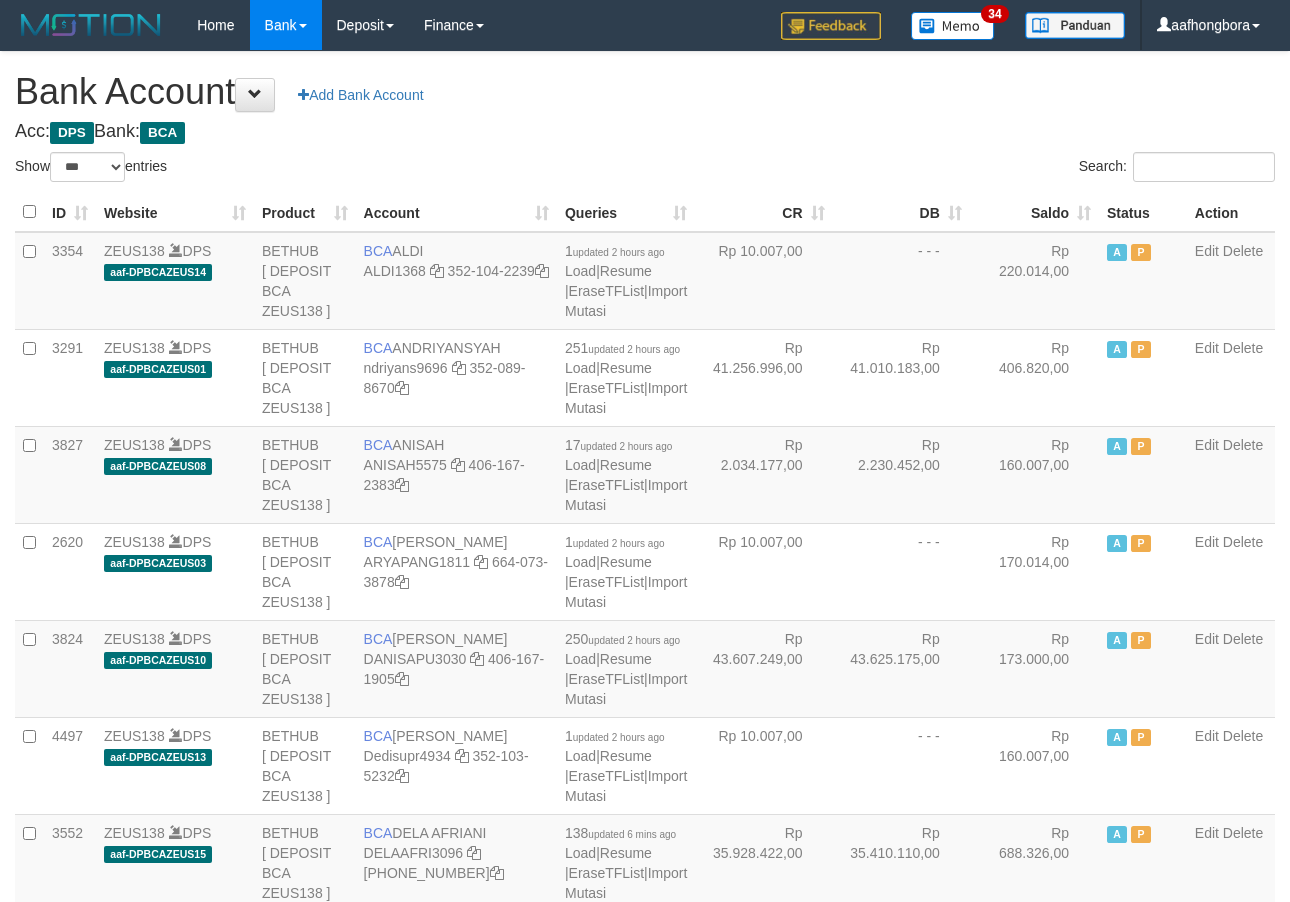 select on "***" 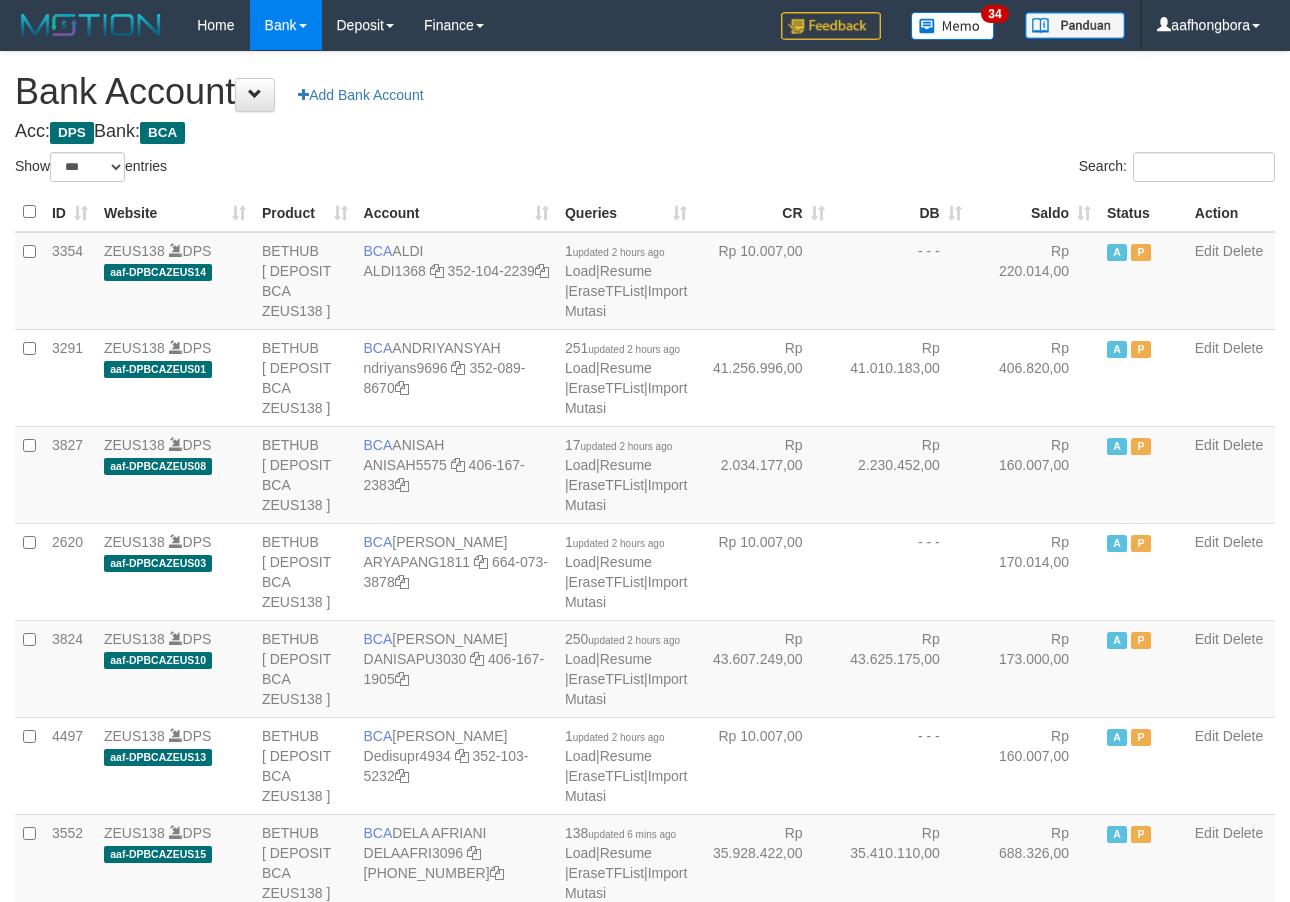 scroll, scrollTop: 0, scrollLeft: 0, axis: both 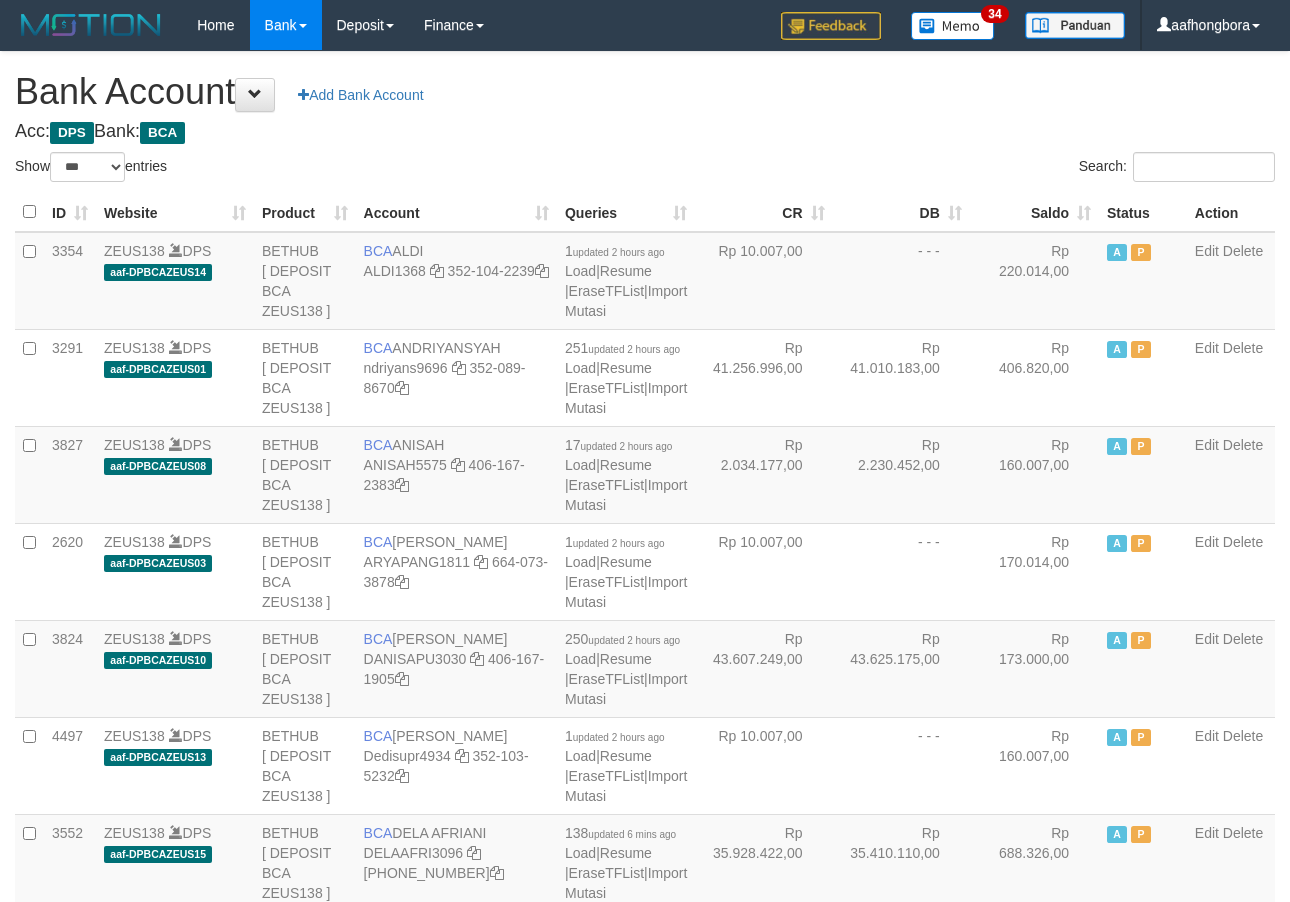select on "***" 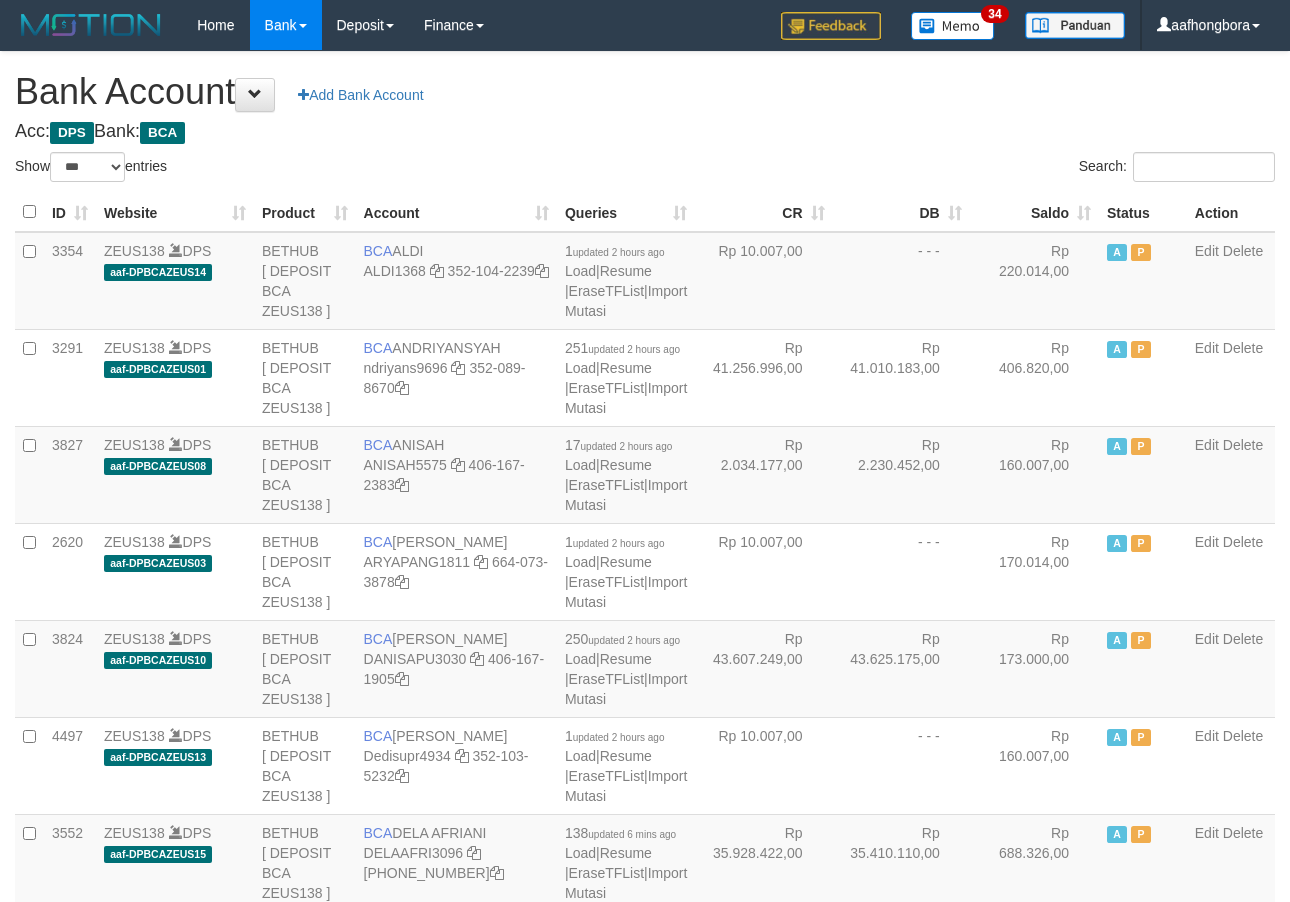 click on "Saldo" at bounding box center [1034, 212] 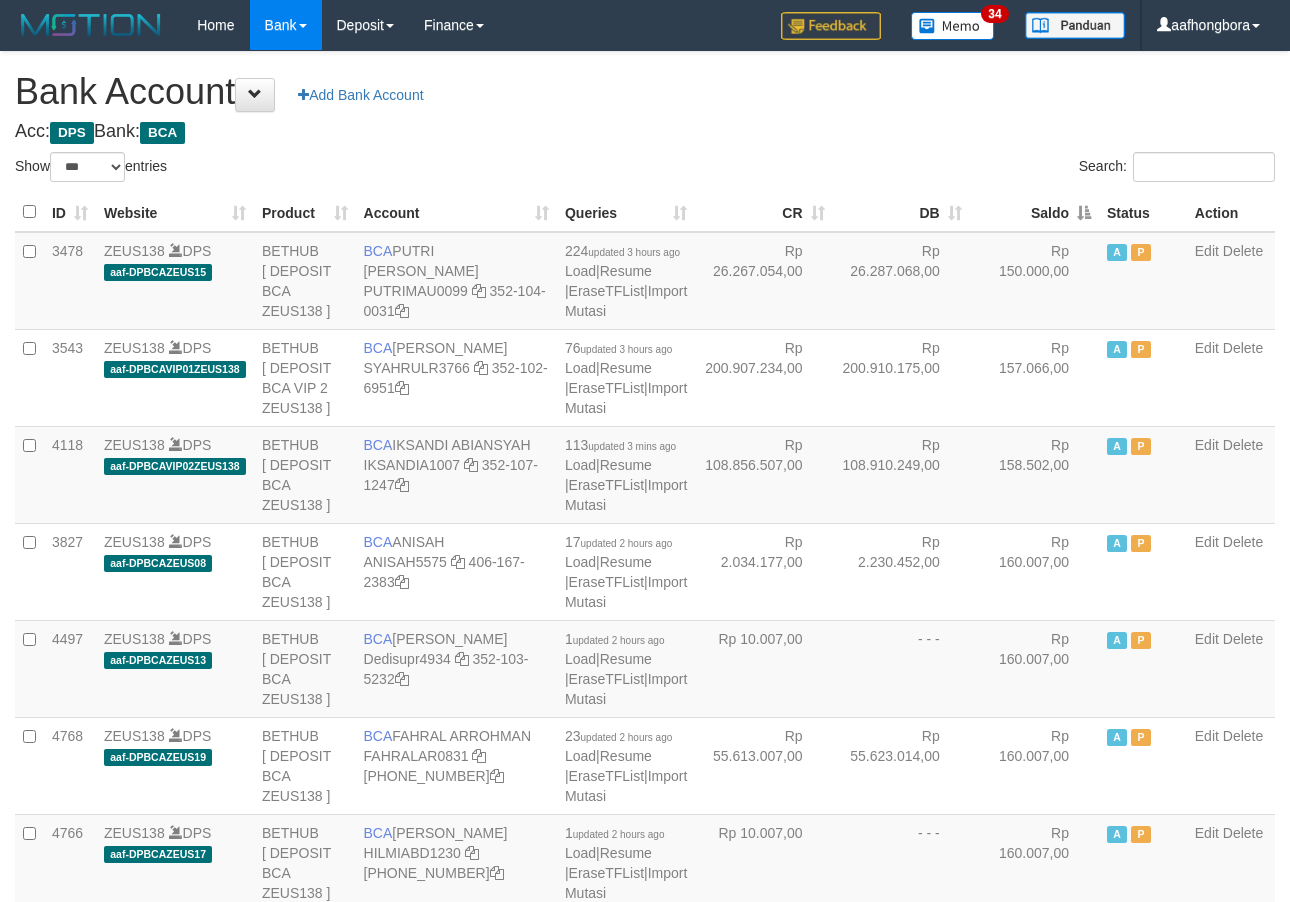 click on "Saldo" at bounding box center [1034, 212] 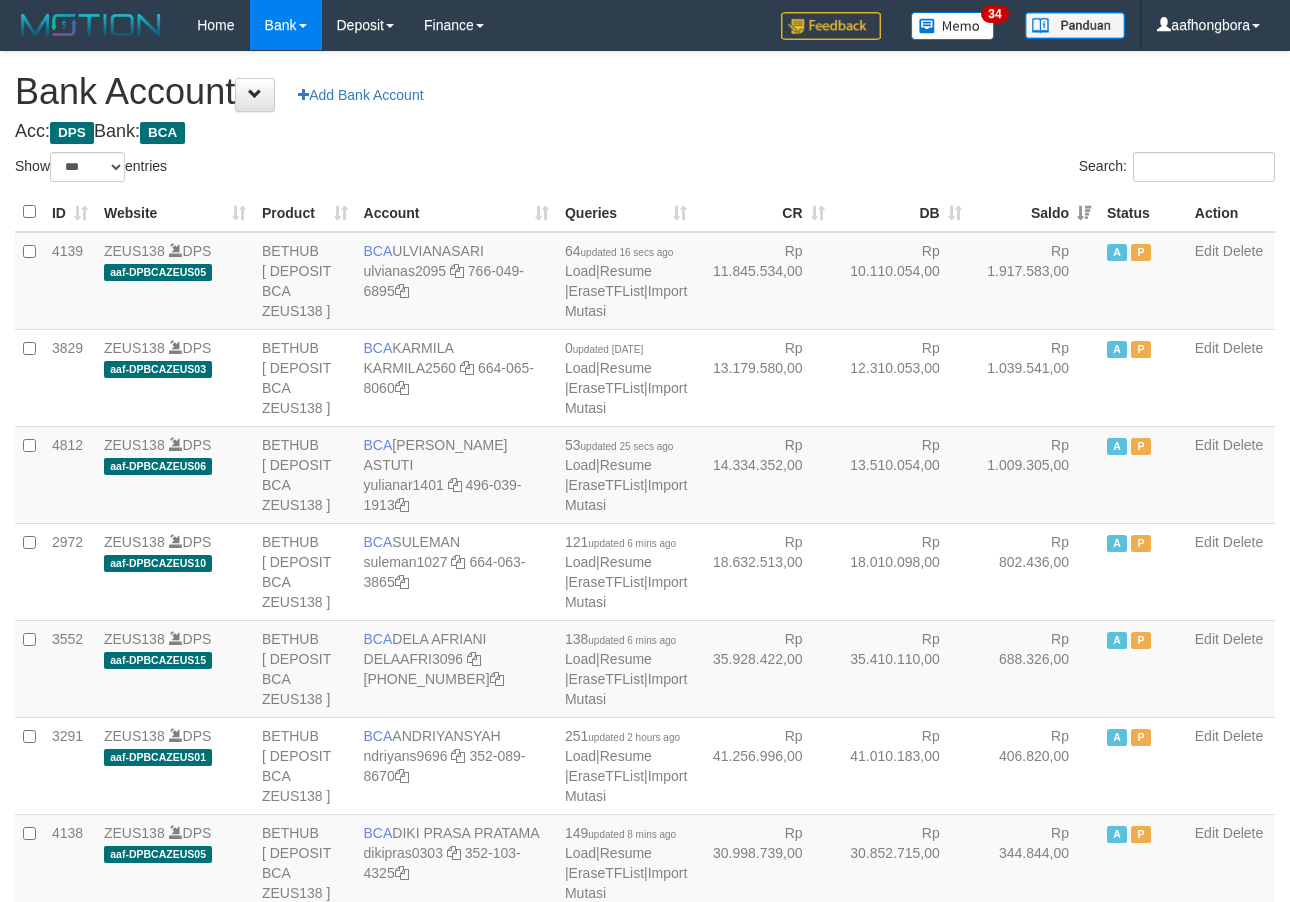 click on "Saldo" at bounding box center [1034, 212] 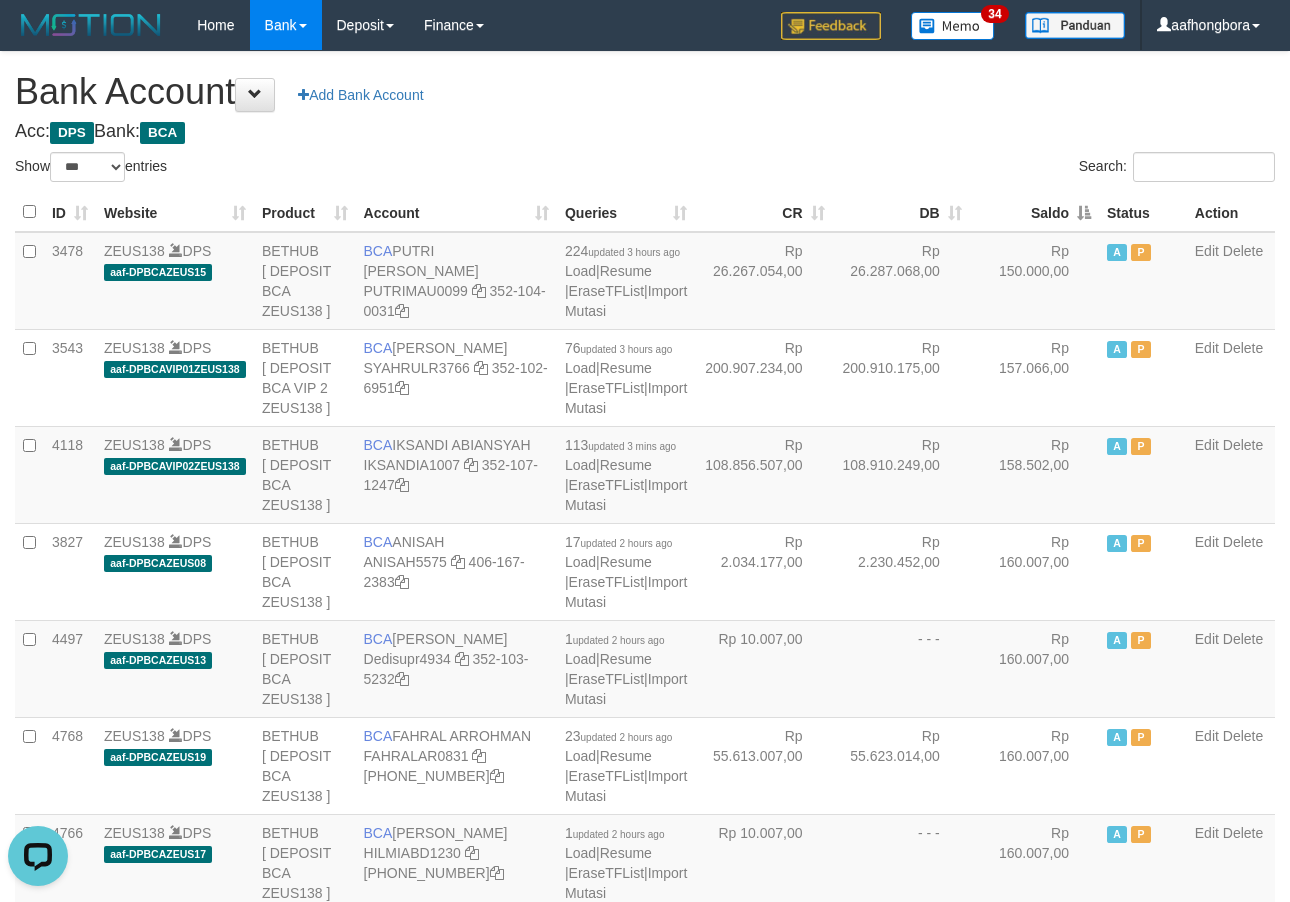 click on "Acc: 										 DPS
Bank:   BCA" at bounding box center (645, 132) 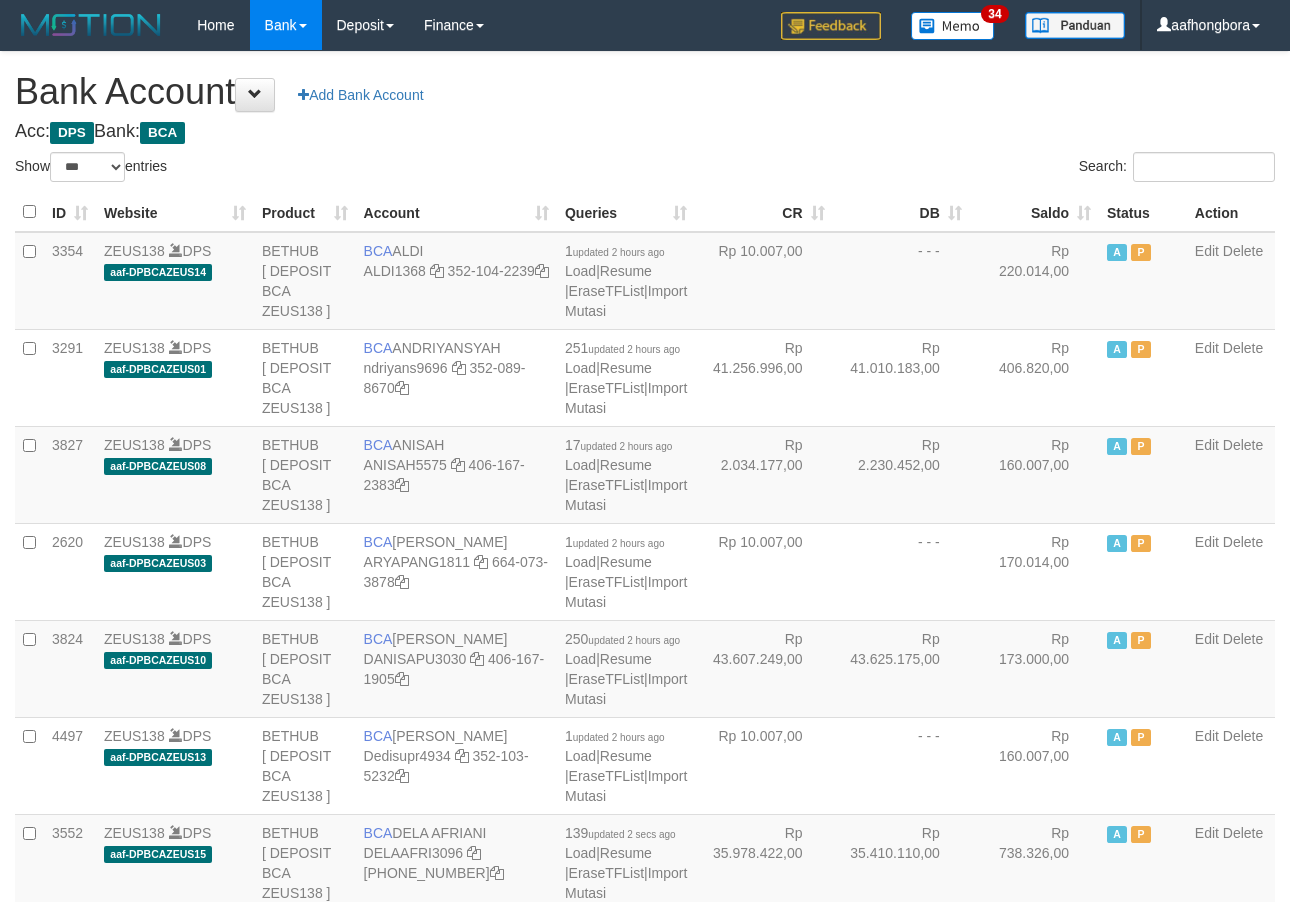 select on "***" 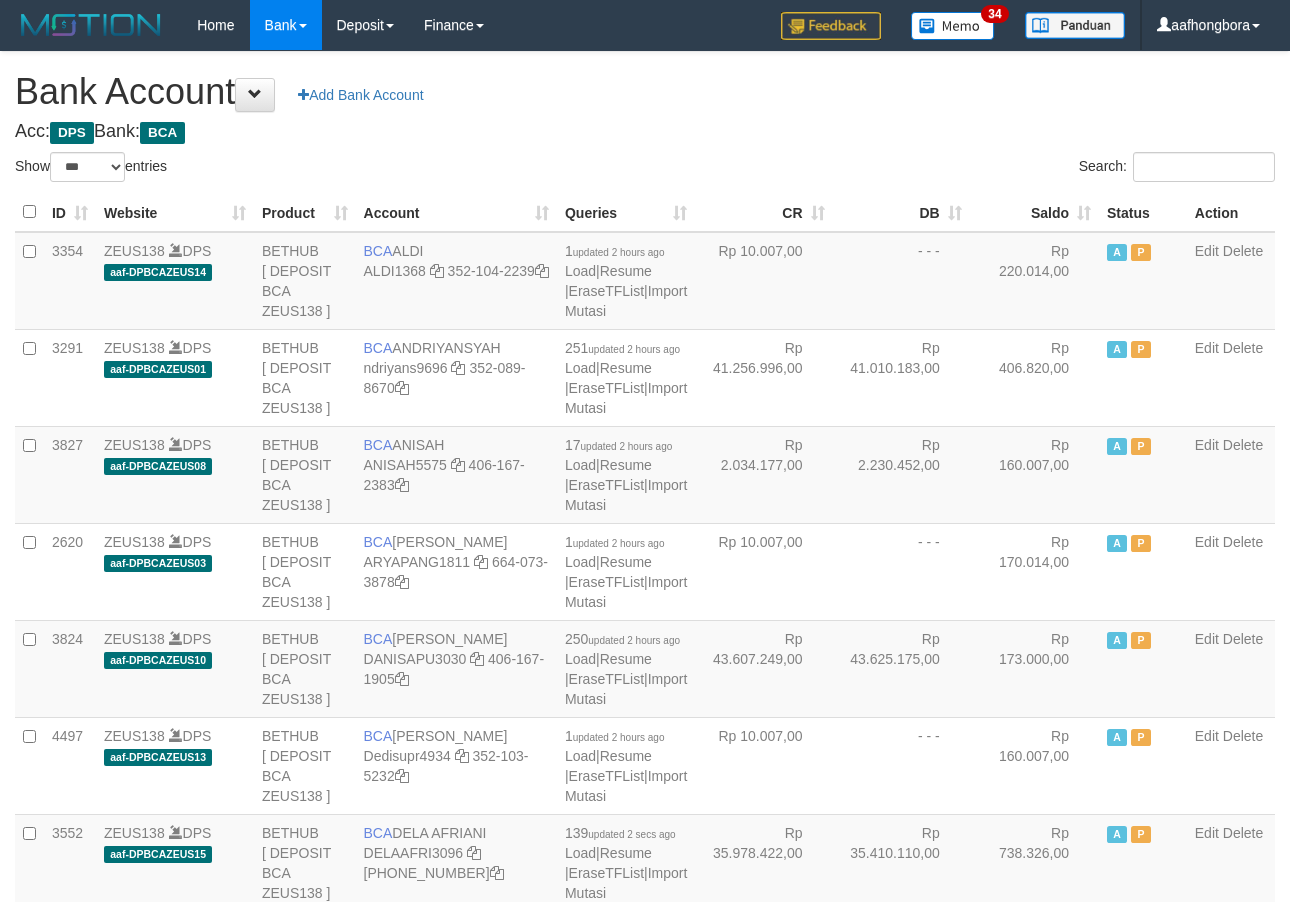 scroll, scrollTop: 0, scrollLeft: 0, axis: both 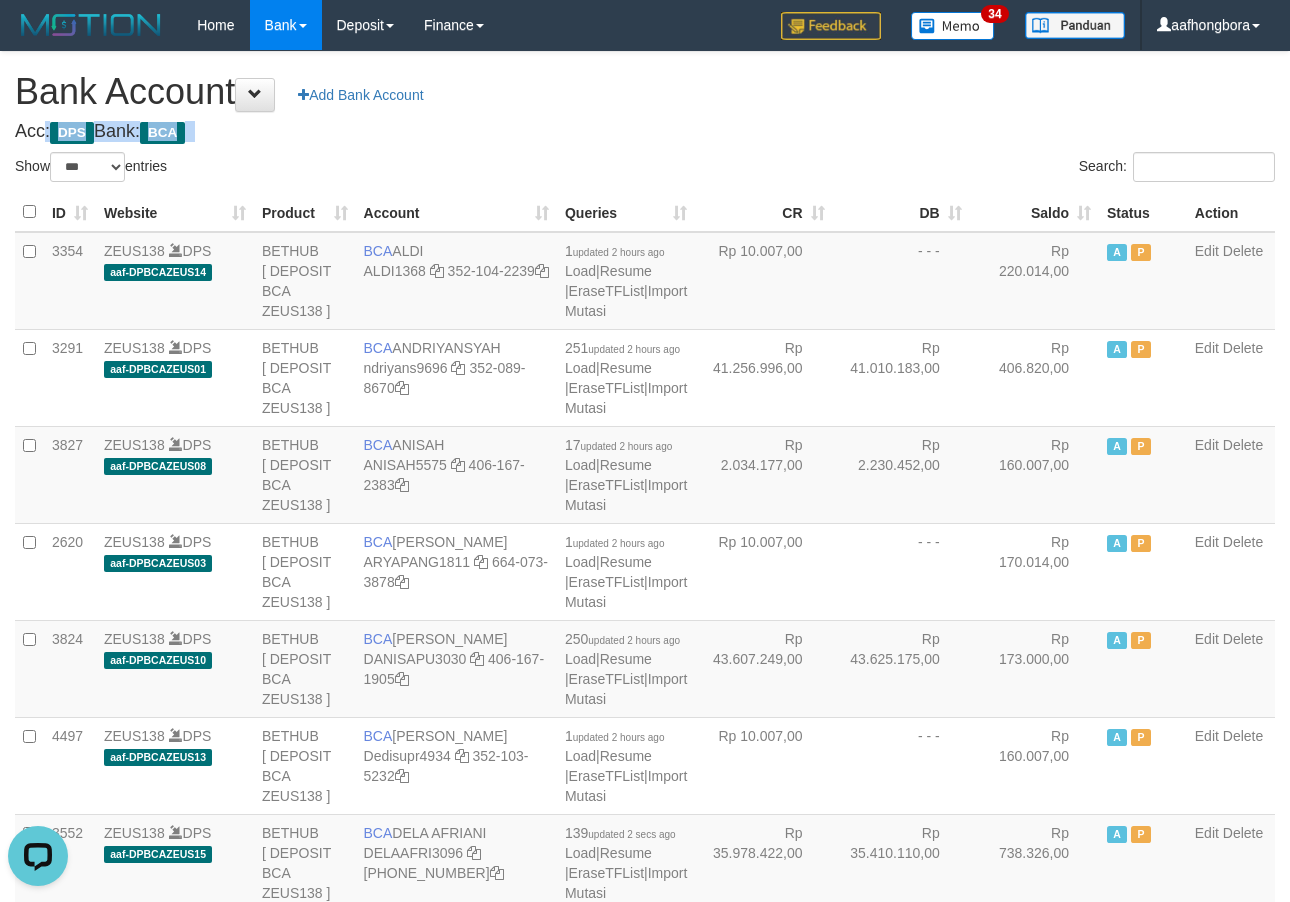 drag, startPoint x: 936, startPoint y: 111, endPoint x: 946, endPoint y: 120, distance: 13.453624 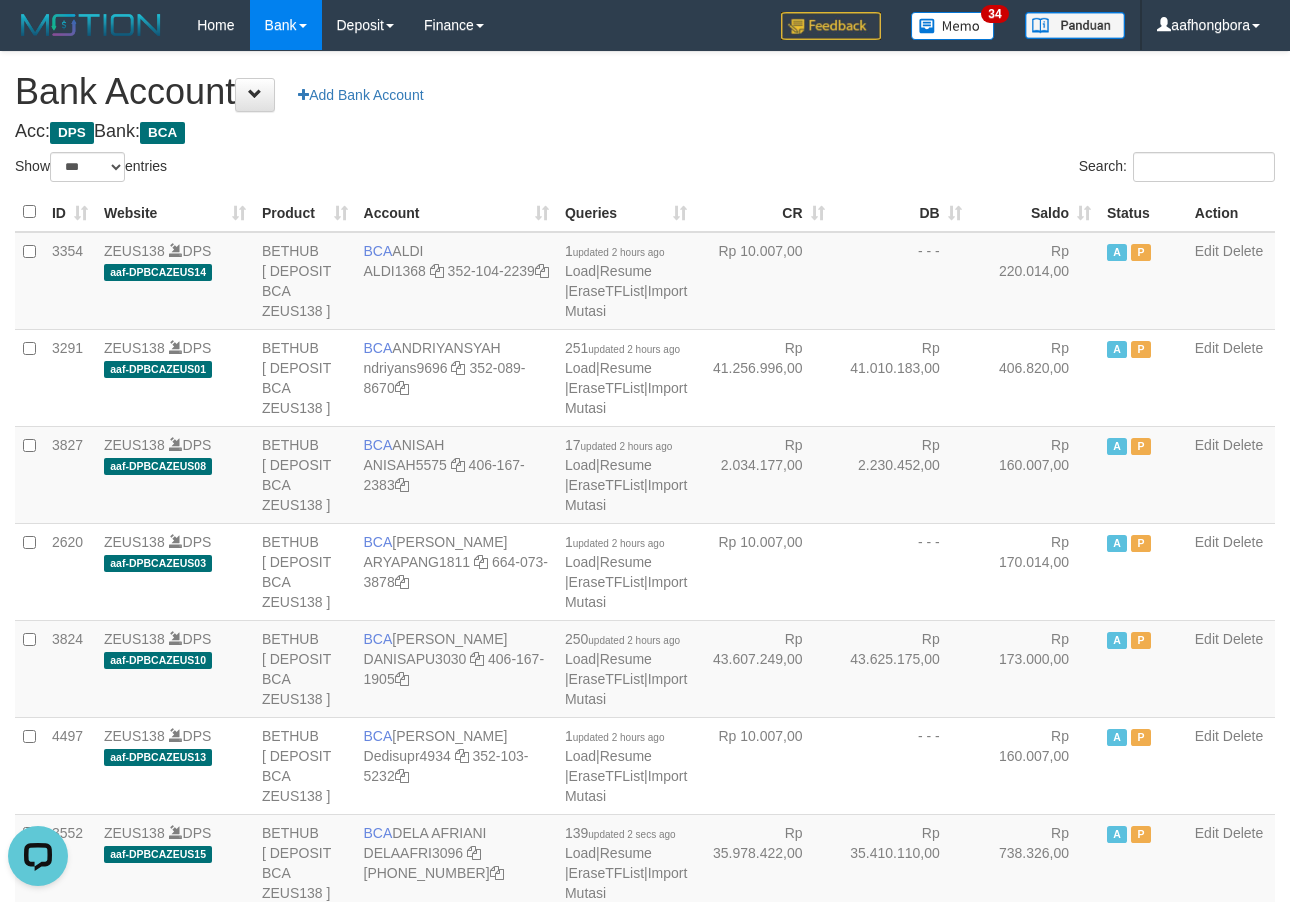 click on "**********" at bounding box center (645, 1601) 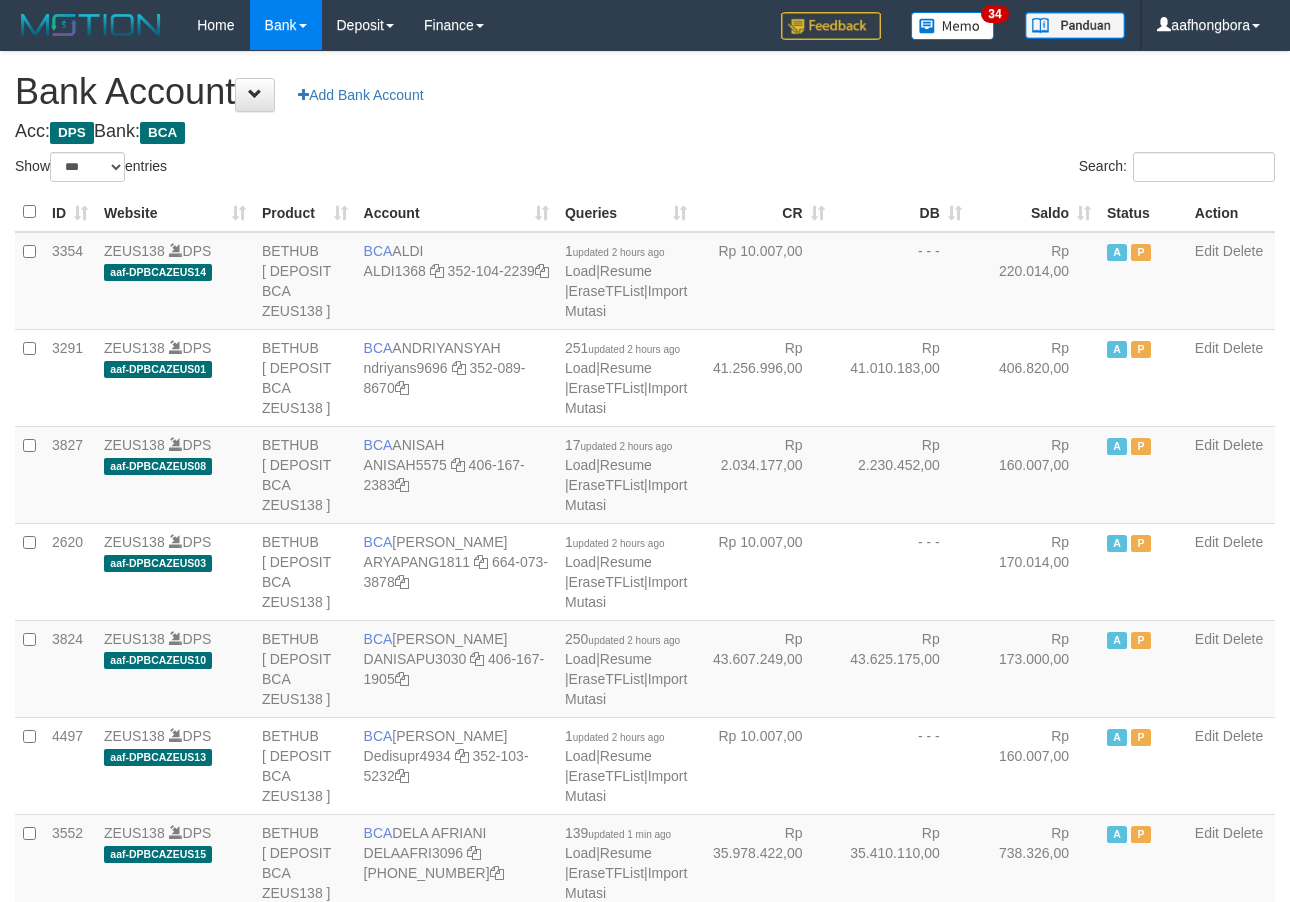 select on "***" 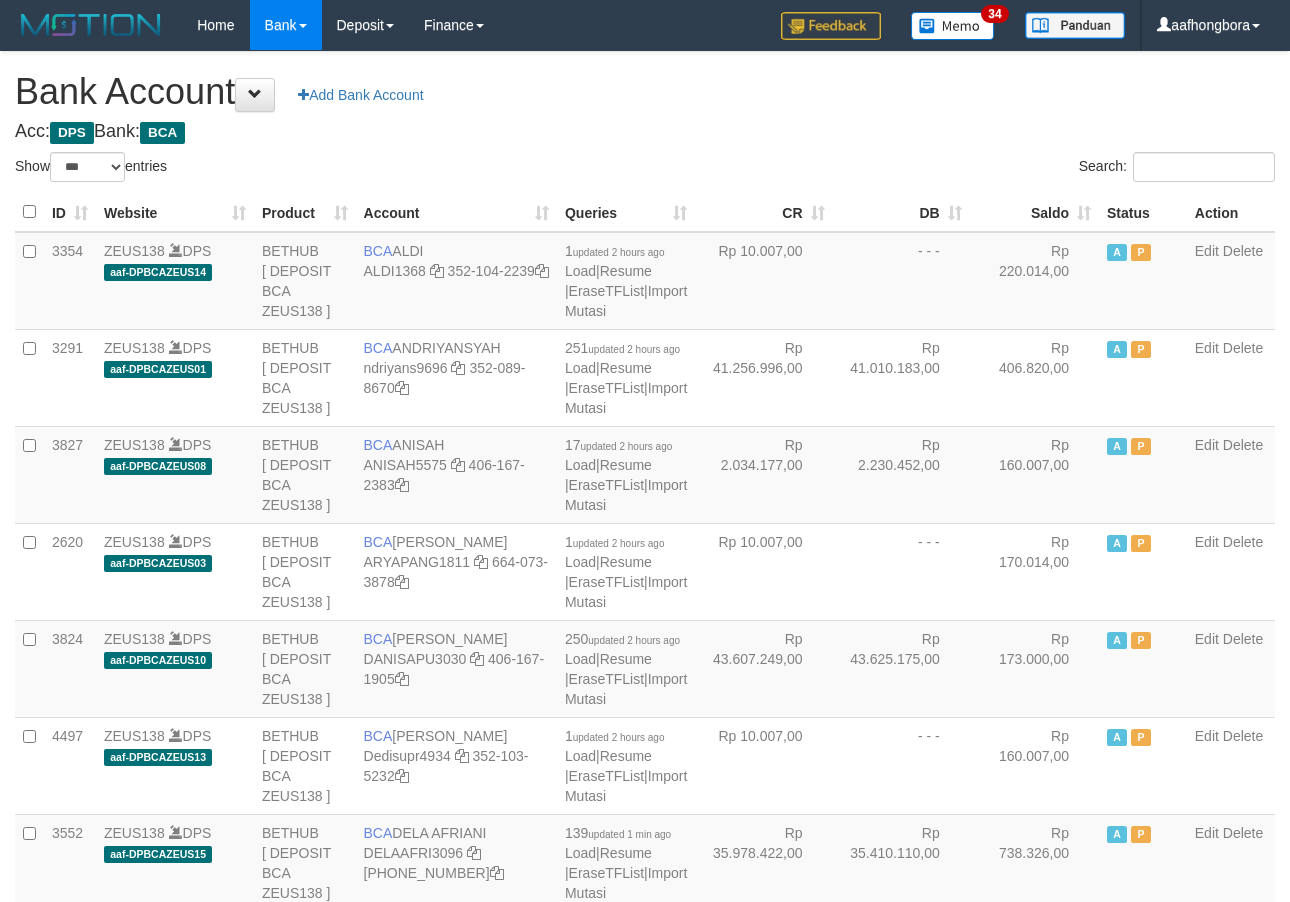 scroll, scrollTop: 0, scrollLeft: 0, axis: both 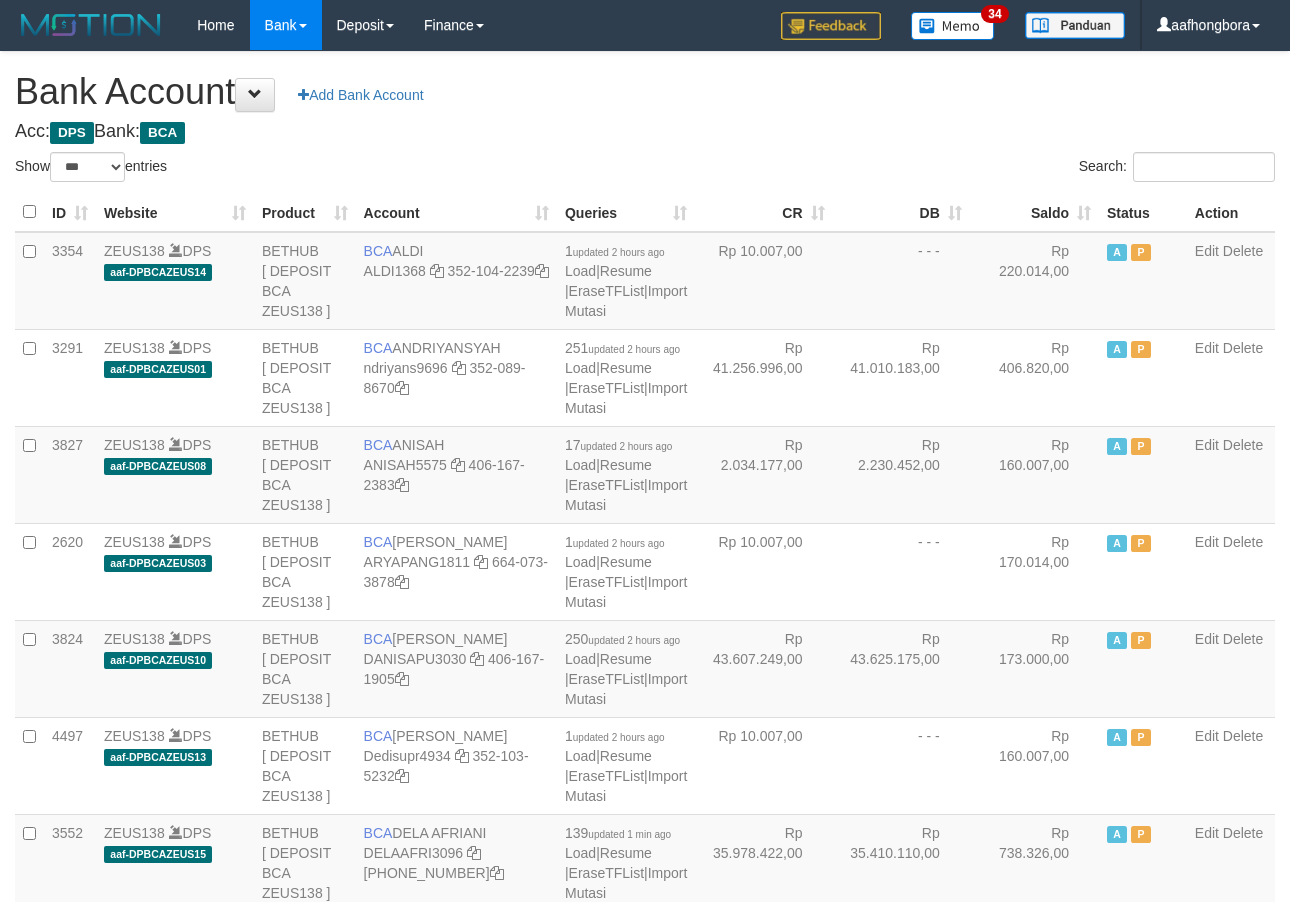 select on "***" 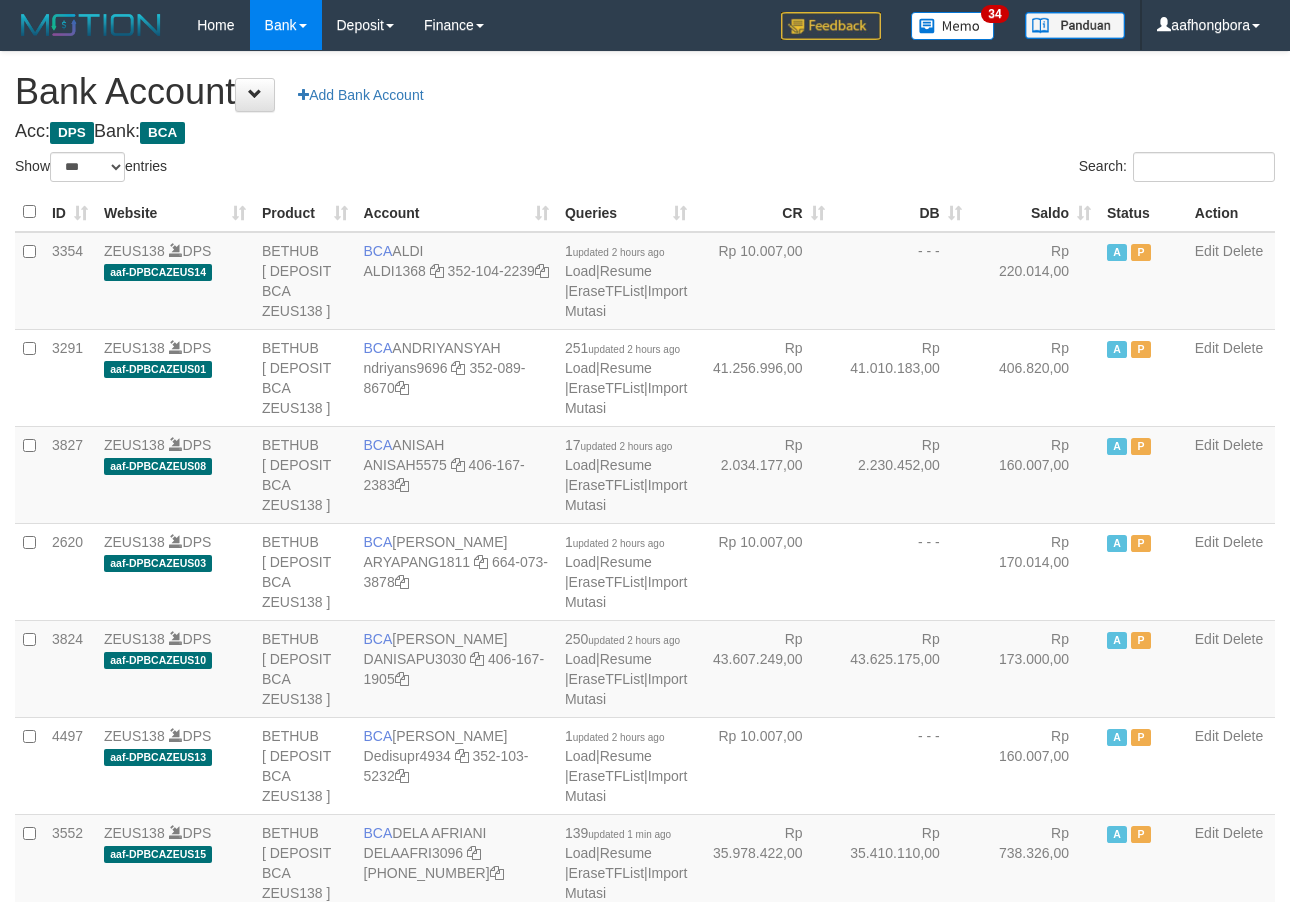 scroll, scrollTop: 0, scrollLeft: 0, axis: both 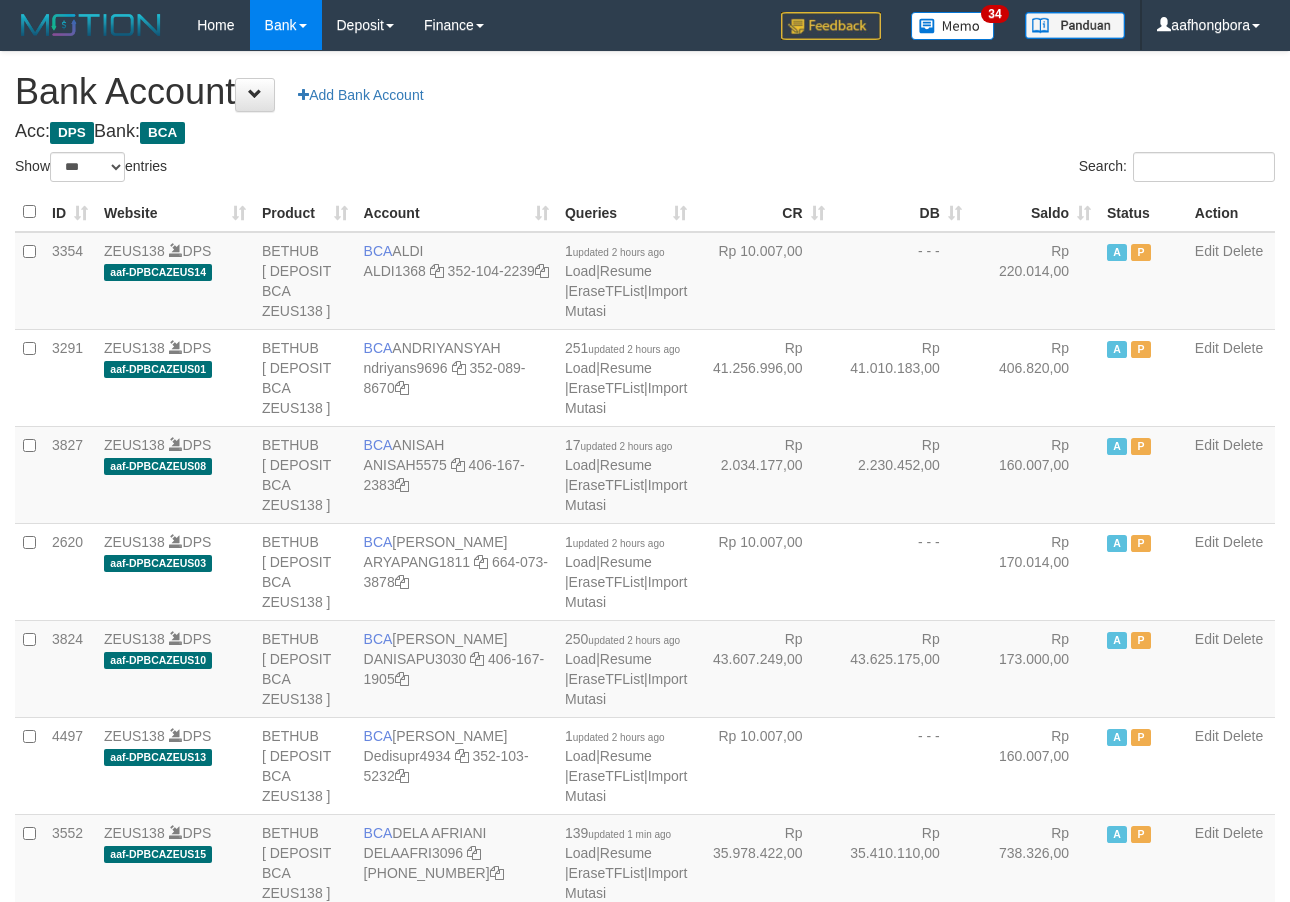 select on "***" 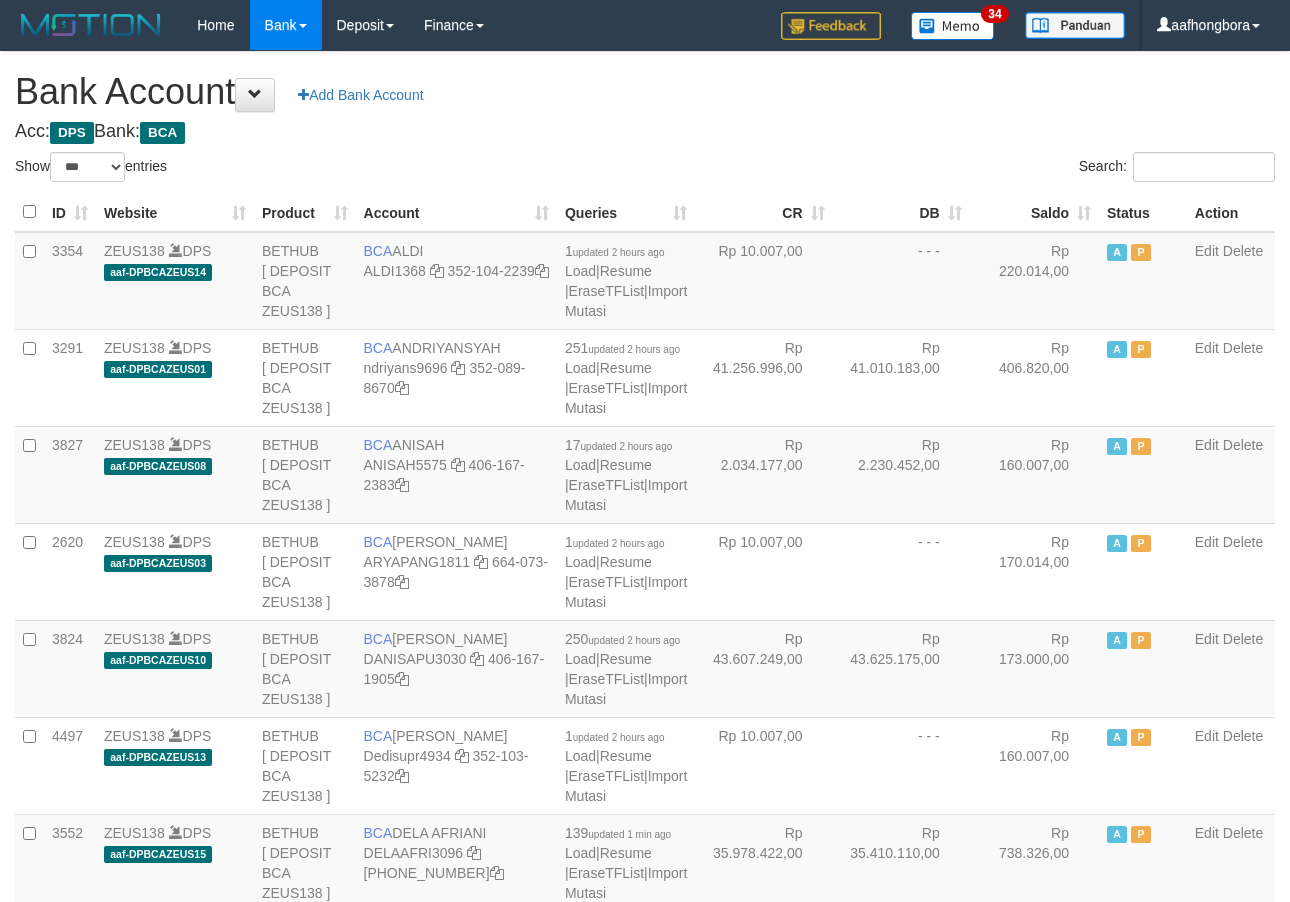 scroll, scrollTop: 0, scrollLeft: 0, axis: both 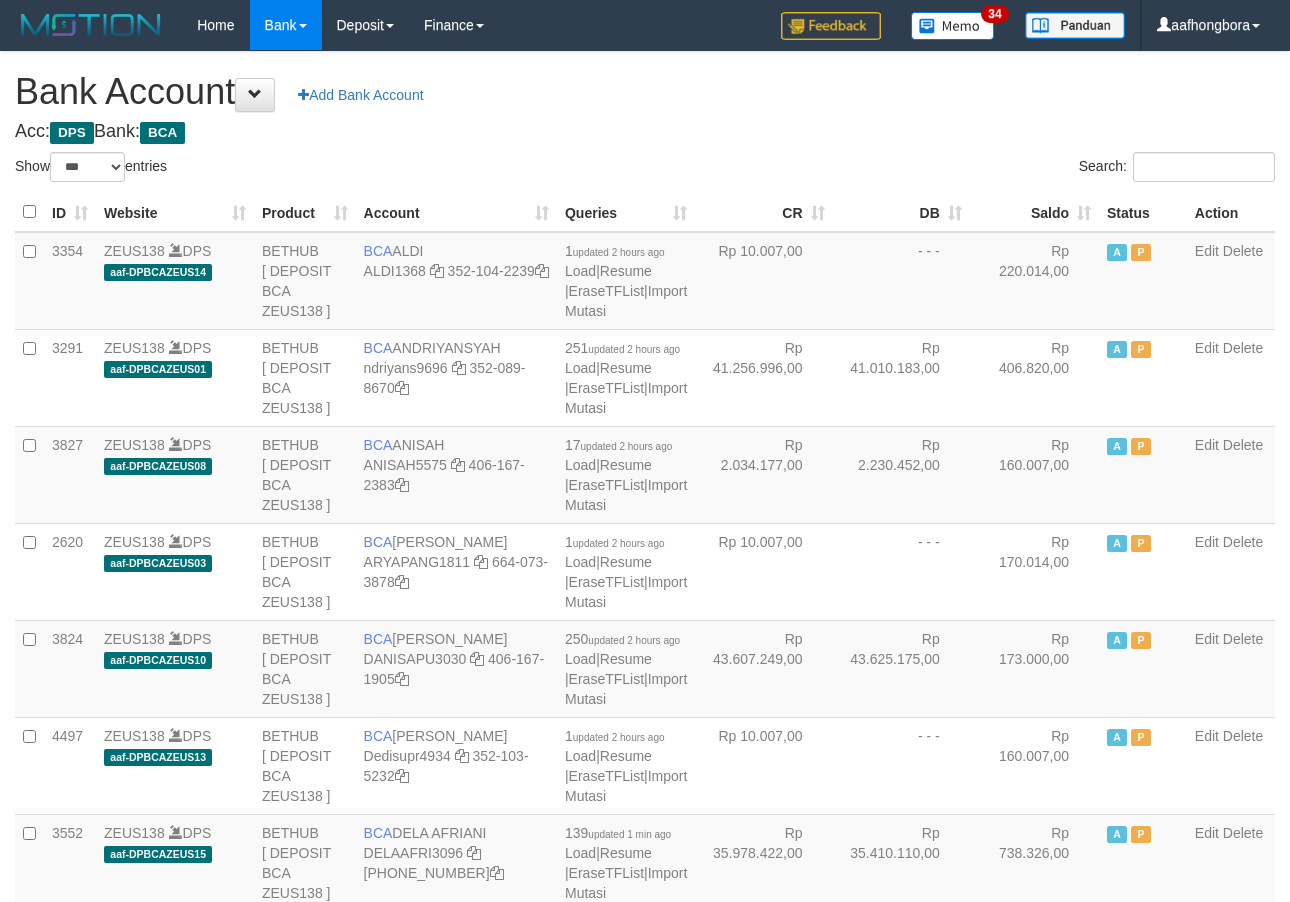 select on "***" 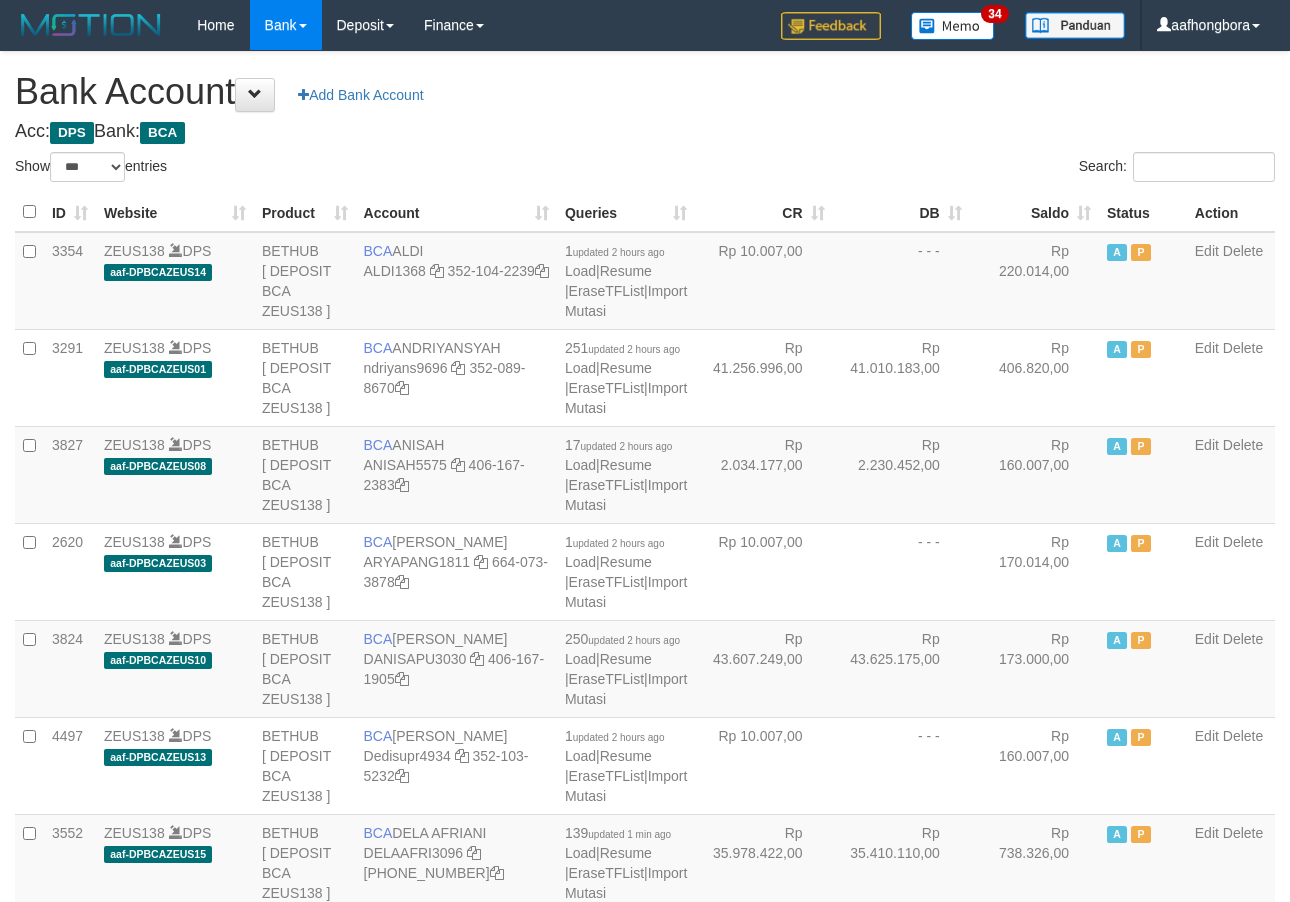 scroll, scrollTop: 0, scrollLeft: 0, axis: both 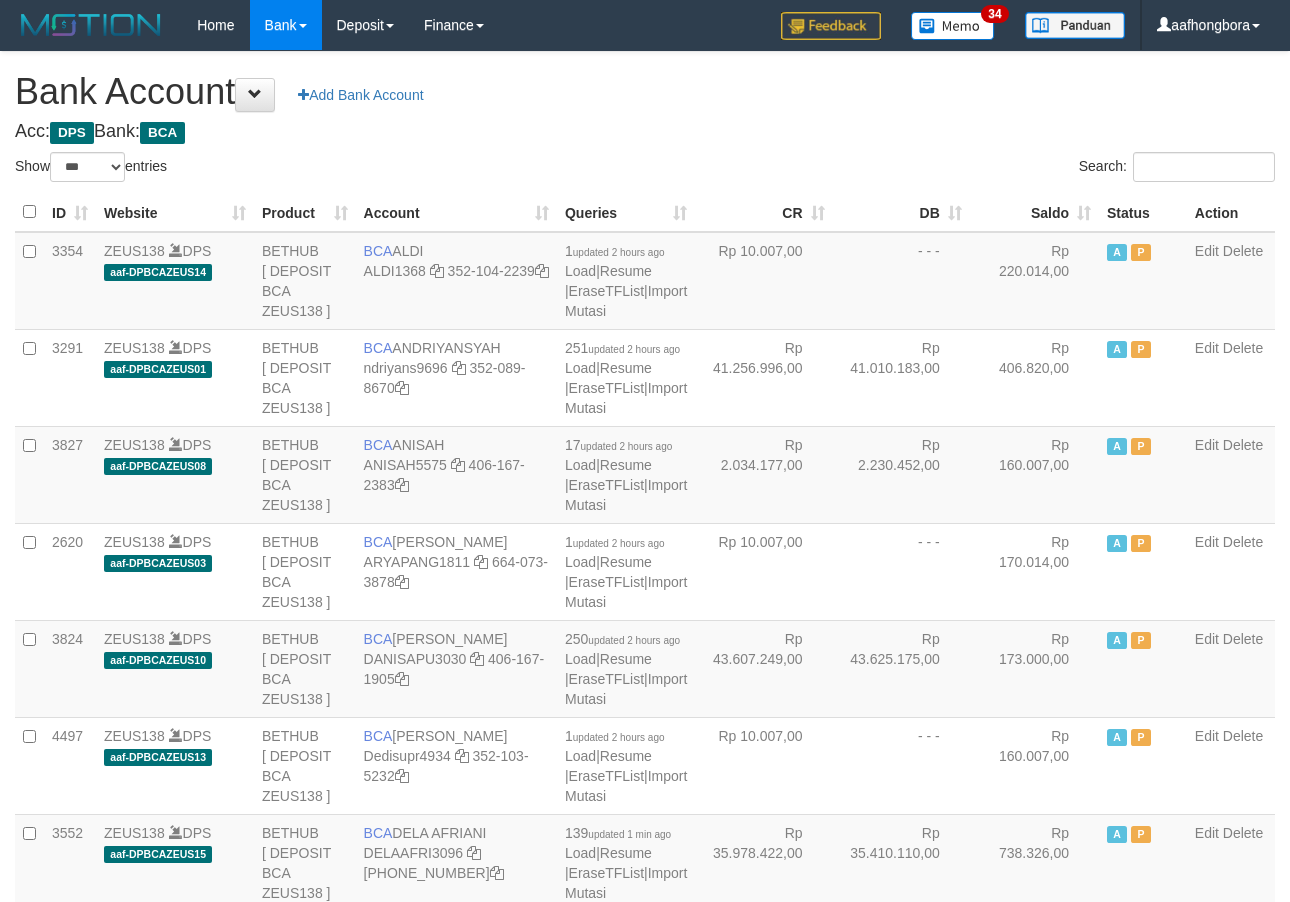 select on "***" 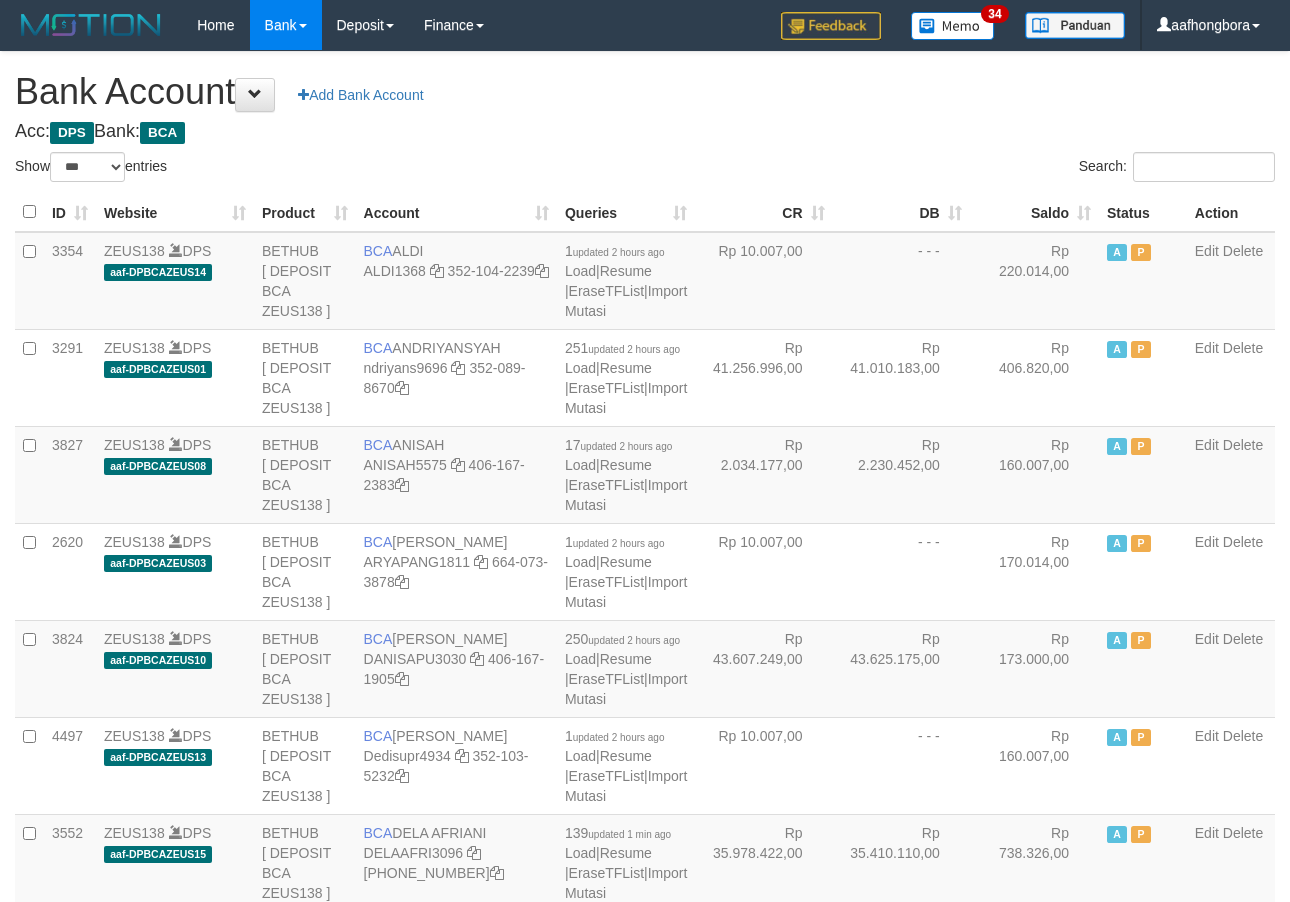 scroll, scrollTop: 0, scrollLeft: 0, axis: both 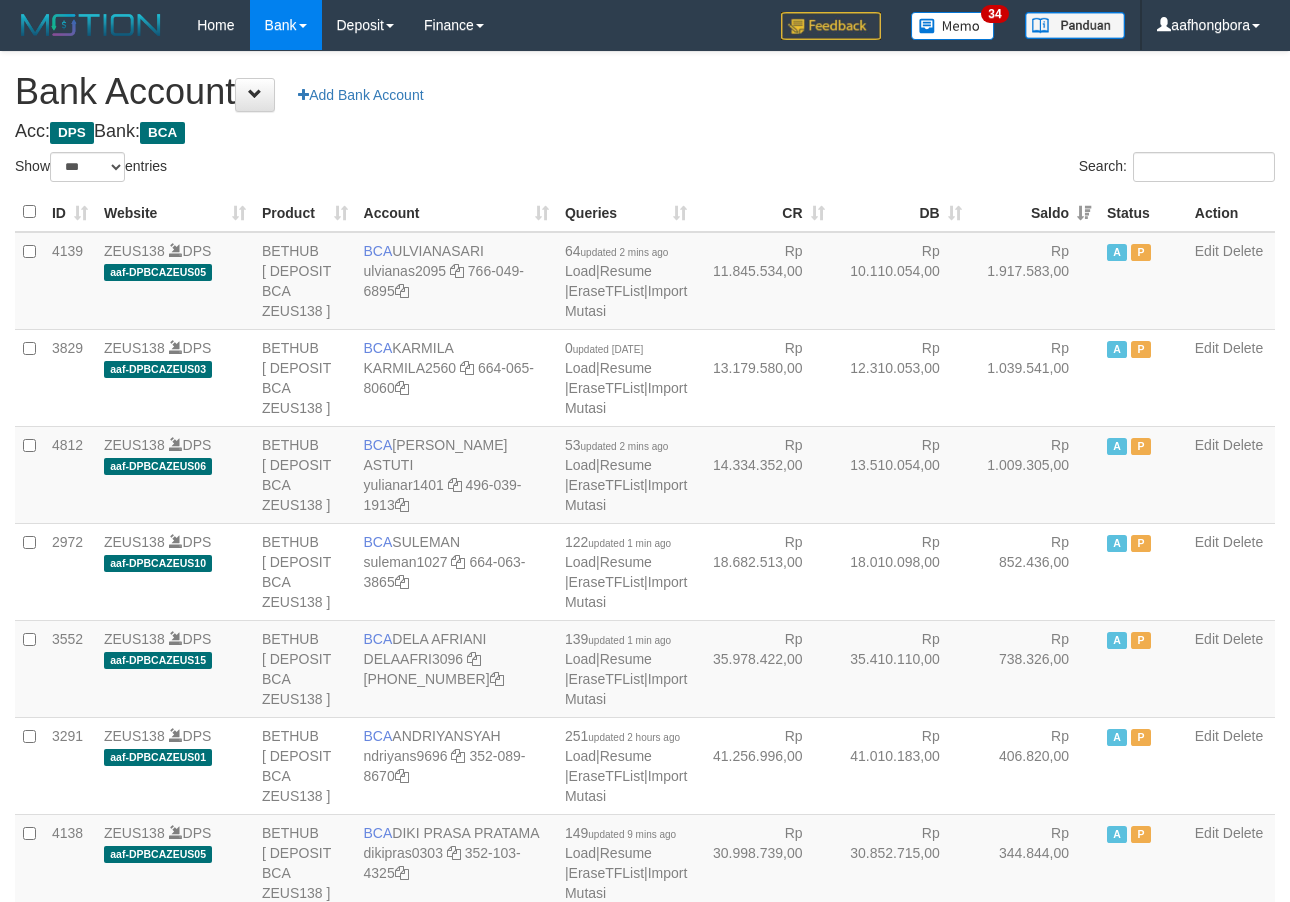 click on "Saldo" at bounding box center (1034, 212) 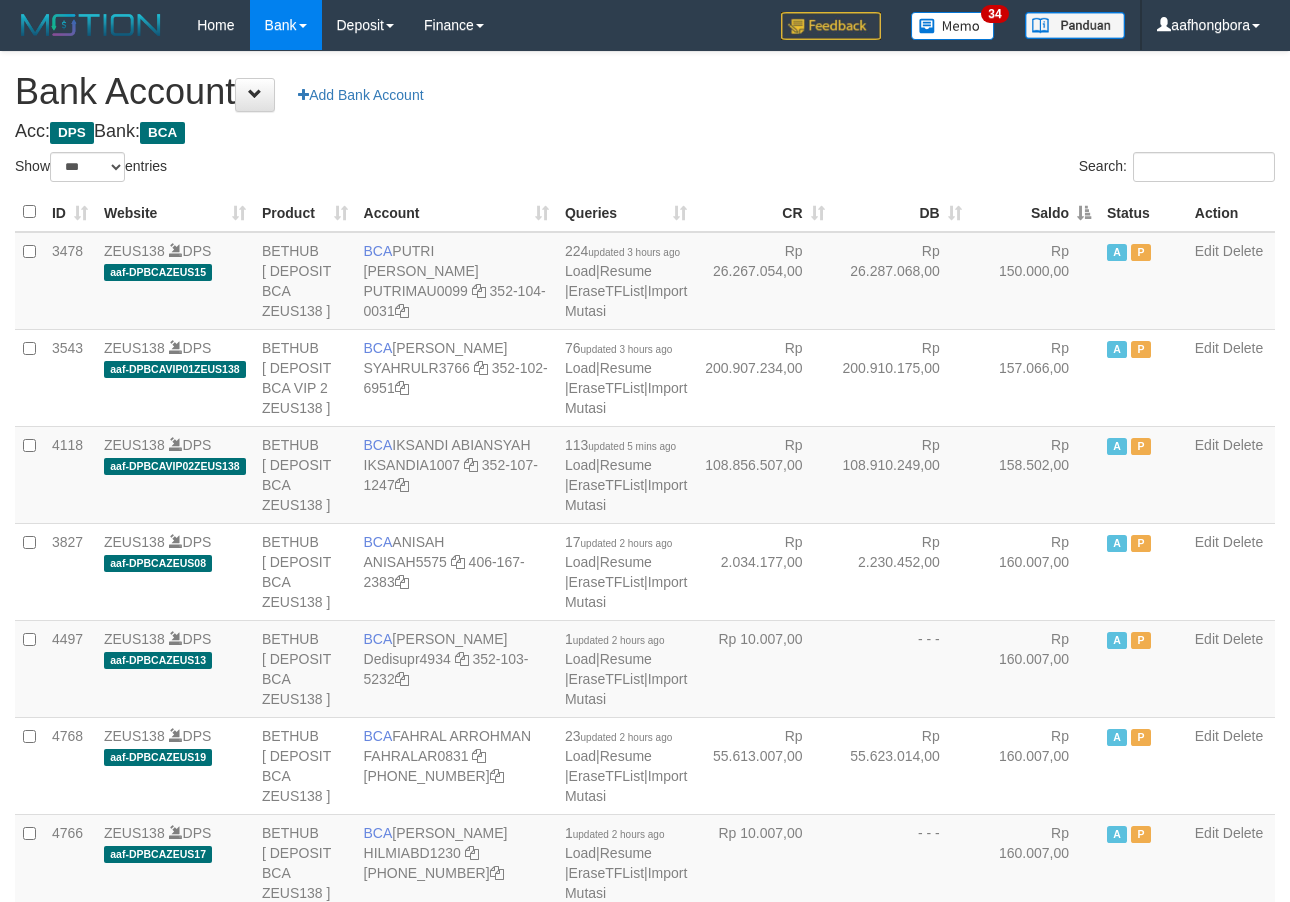 click on "Saldo" at bounding box center [1034, 212] 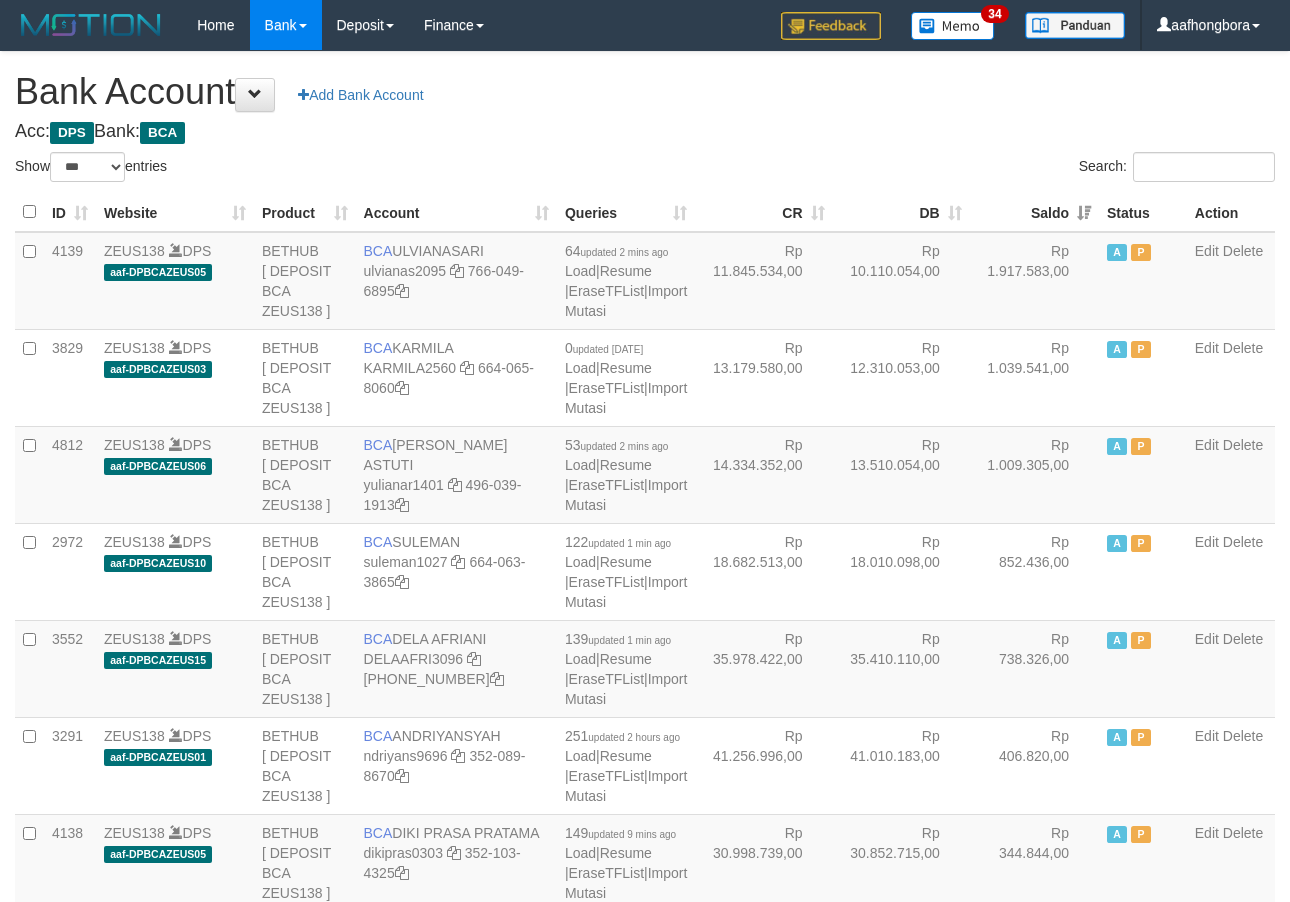 click on "Saldo" at bounding box center [1034, 212] 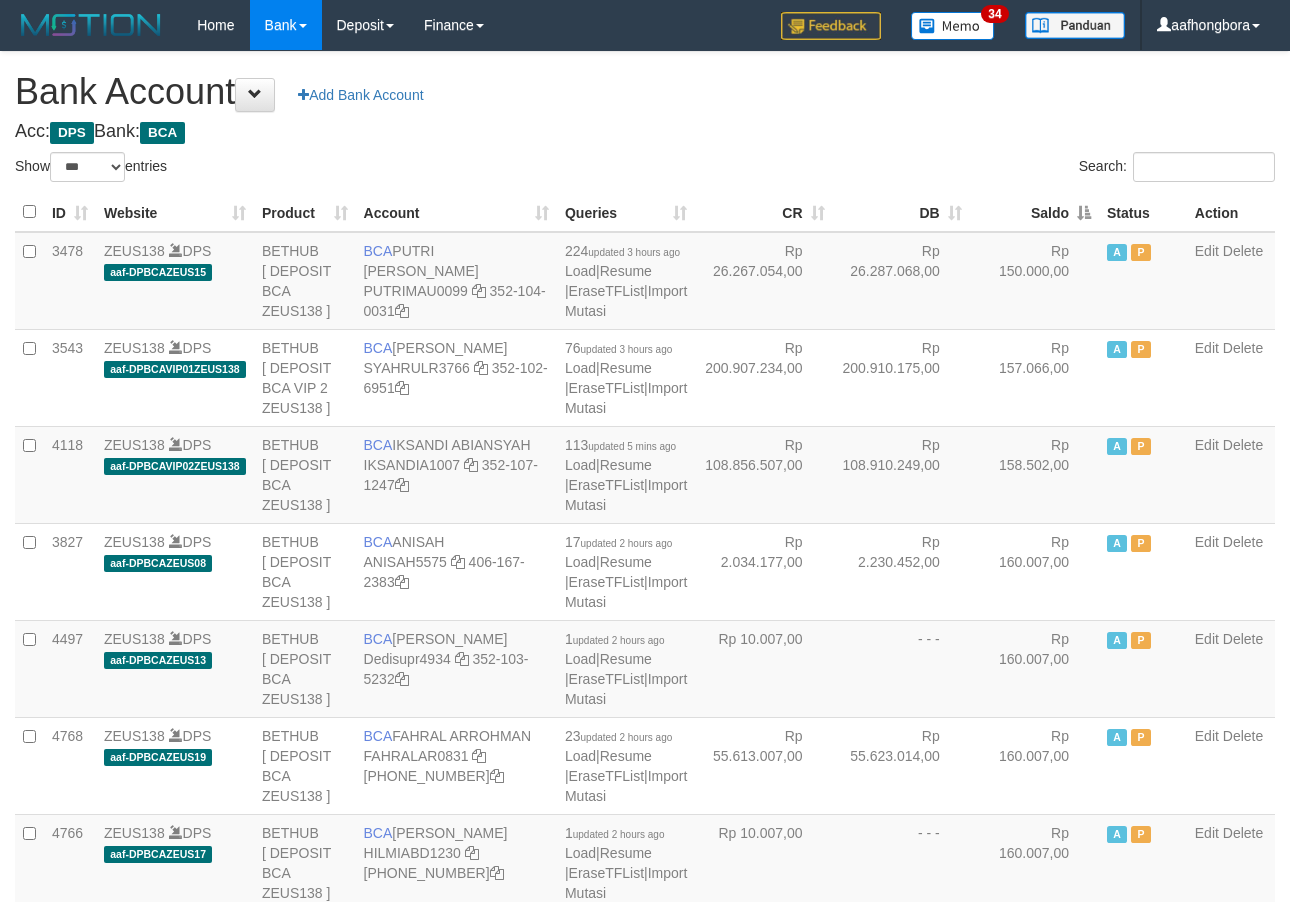 click on "Saldo" at bounding box center [1034, 212] 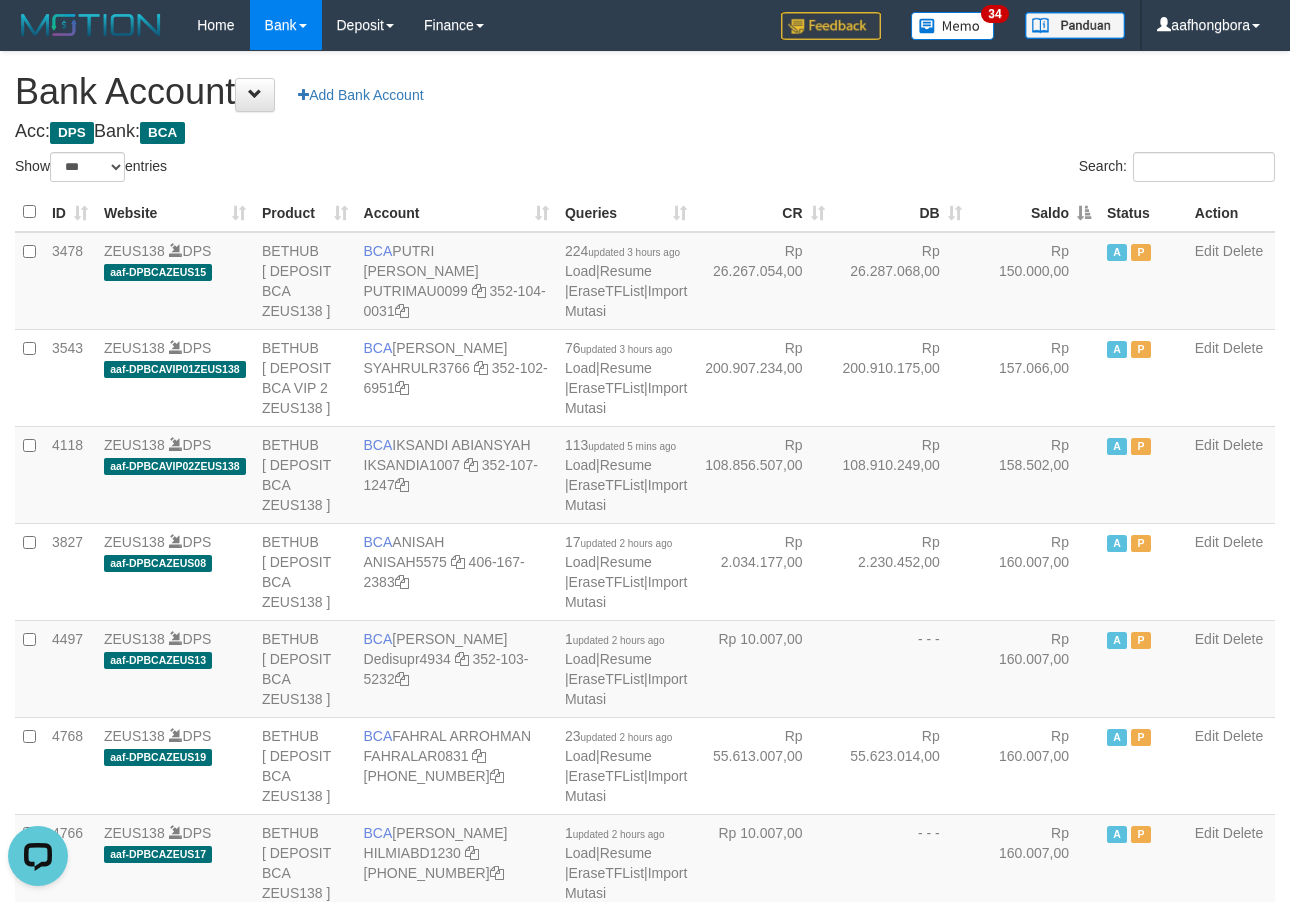 scroll, scrollTop: 0, scrollLeft: 0, axis: both 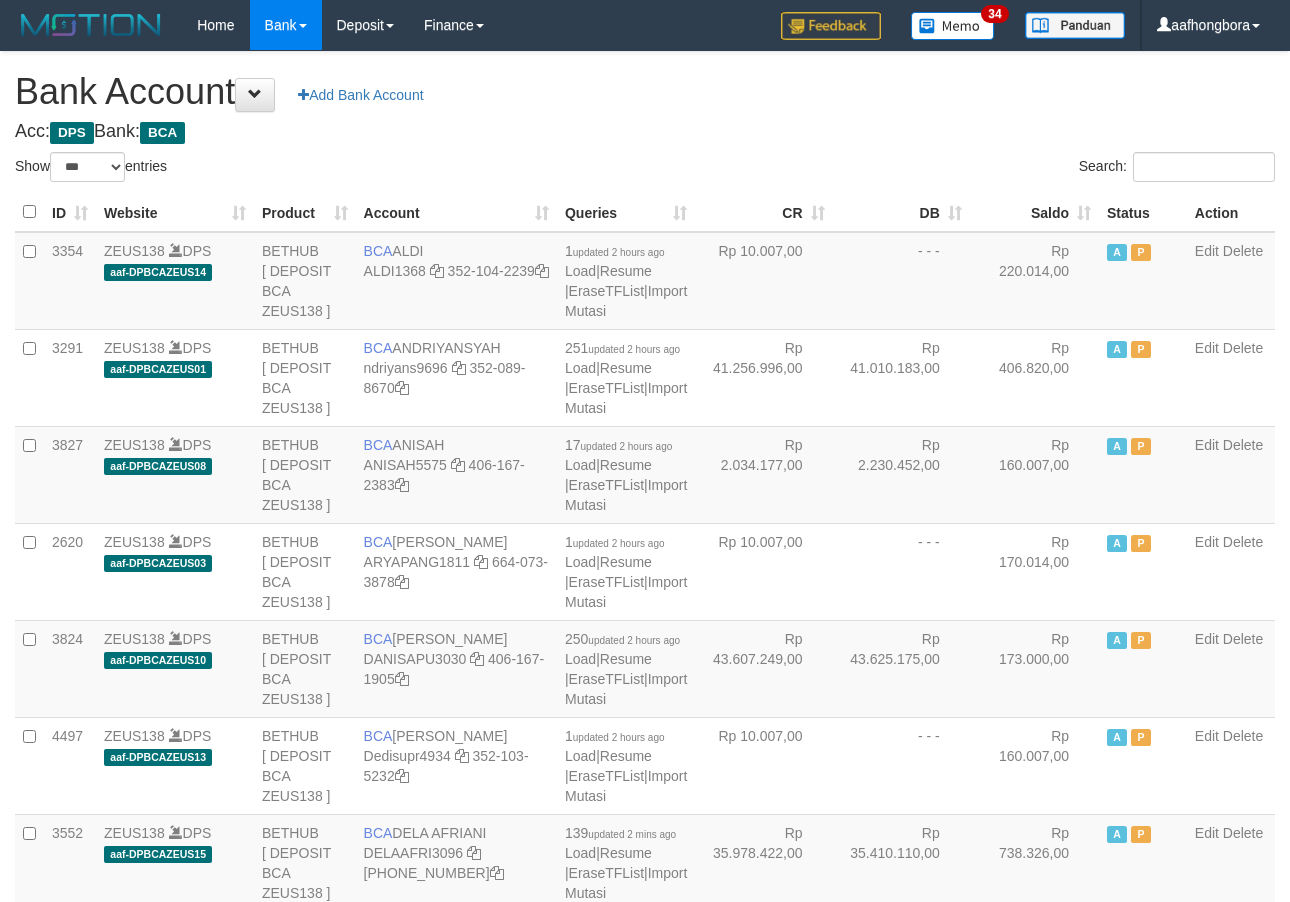 select on "***" 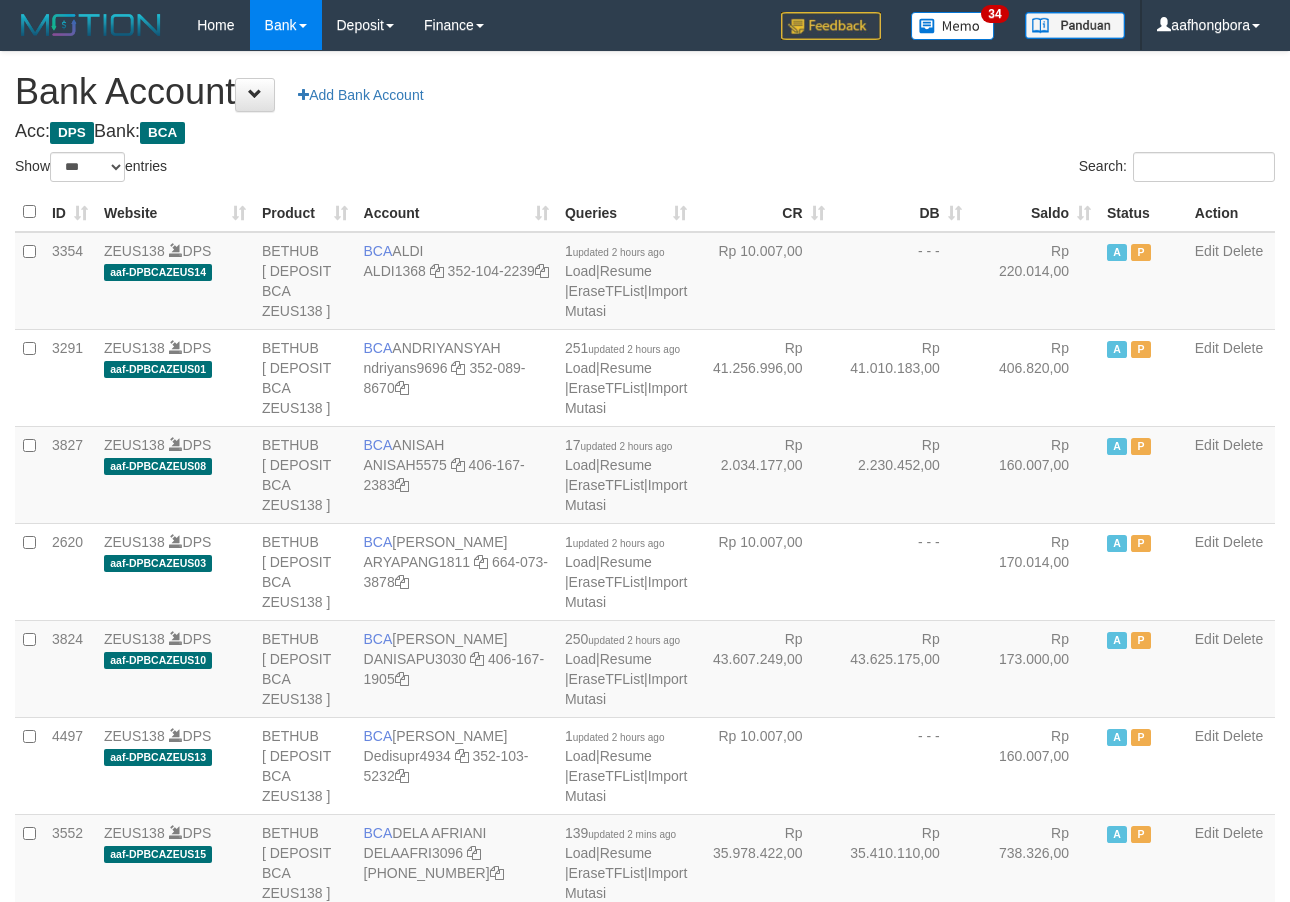 scroll, scrollTop: 0, scrollLeft: 0, axis: both 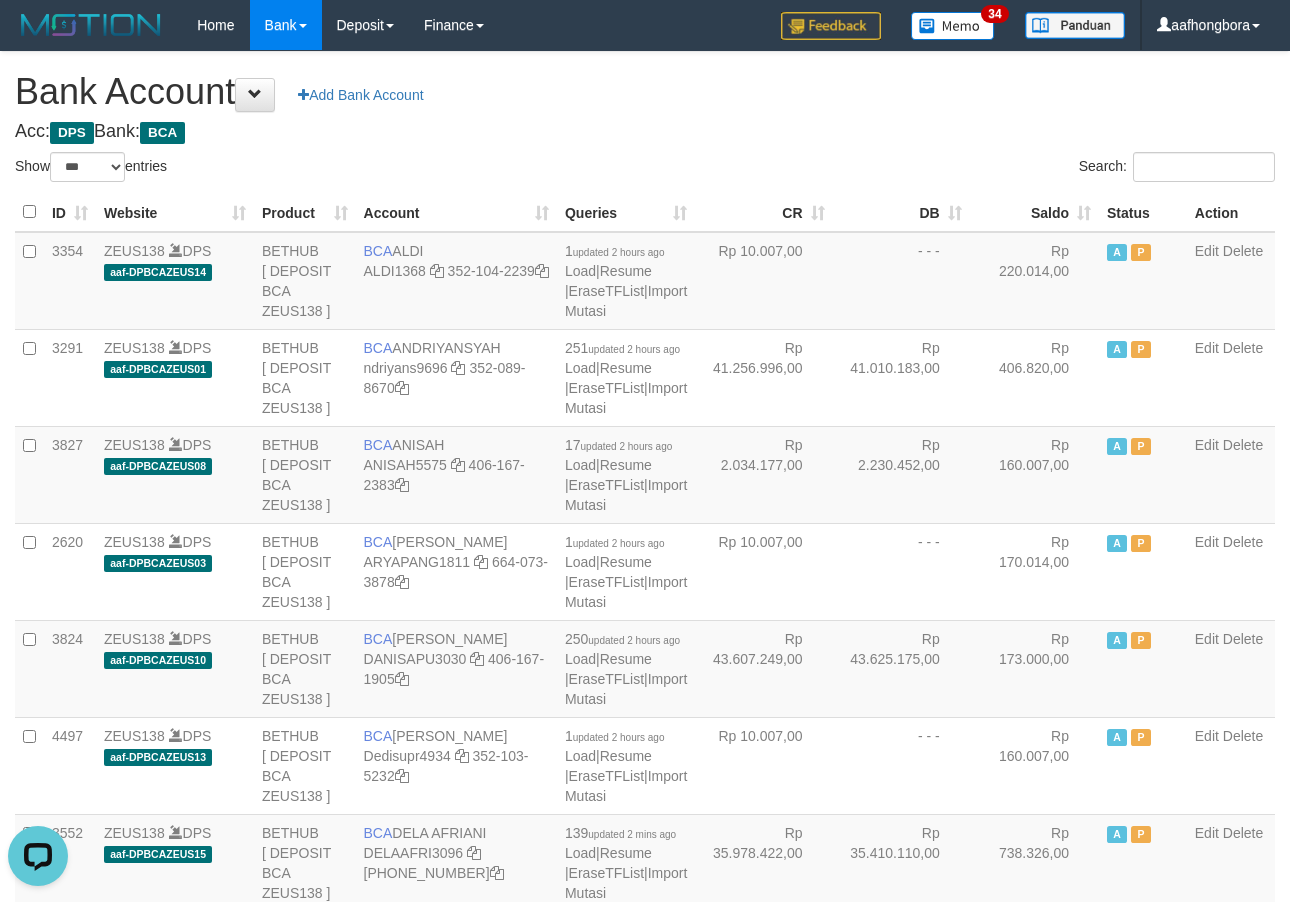 click on "Saldo" at bounding box center [1034, 212] 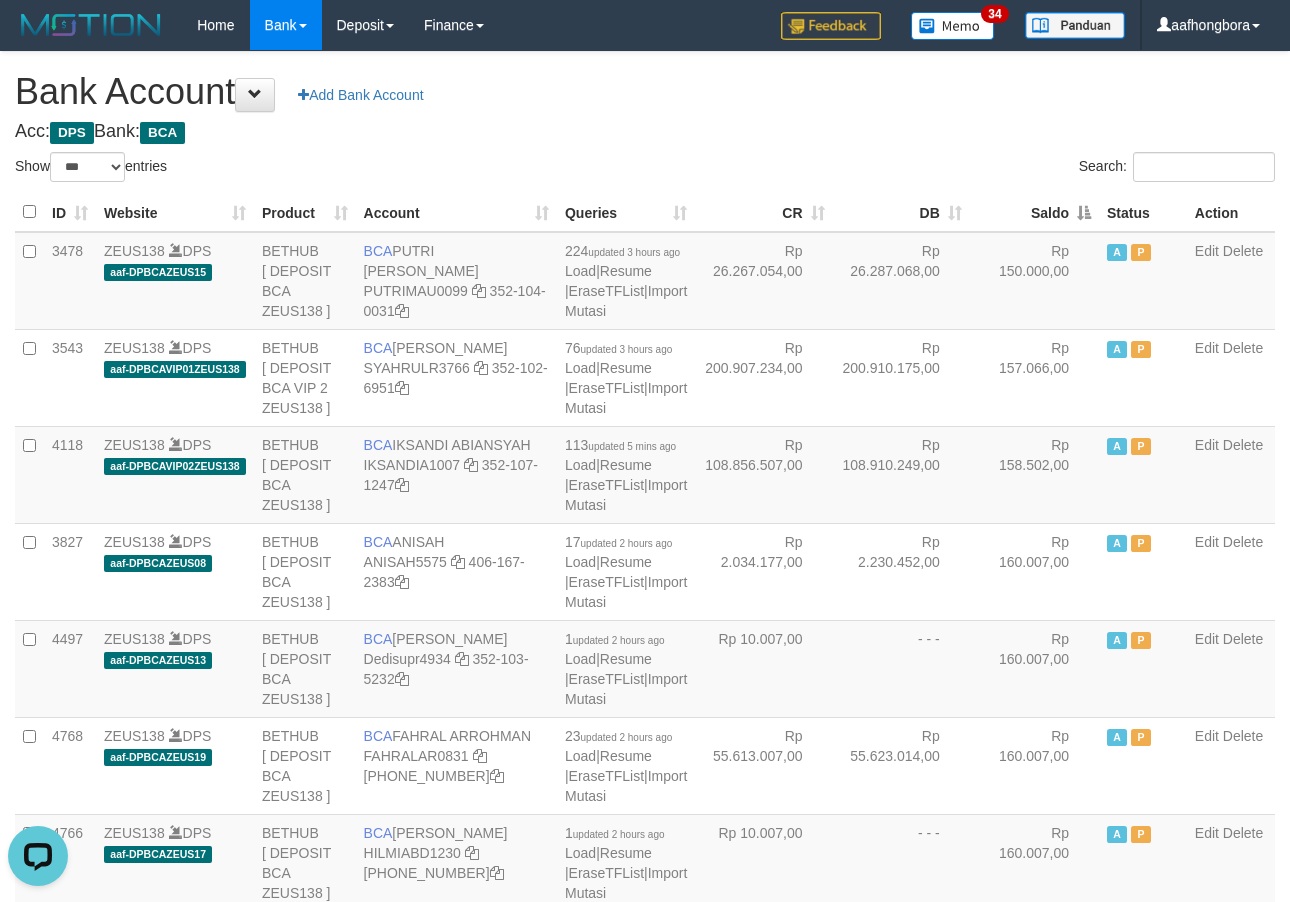 click on "Saldo" at bounding box center (1034, 212) 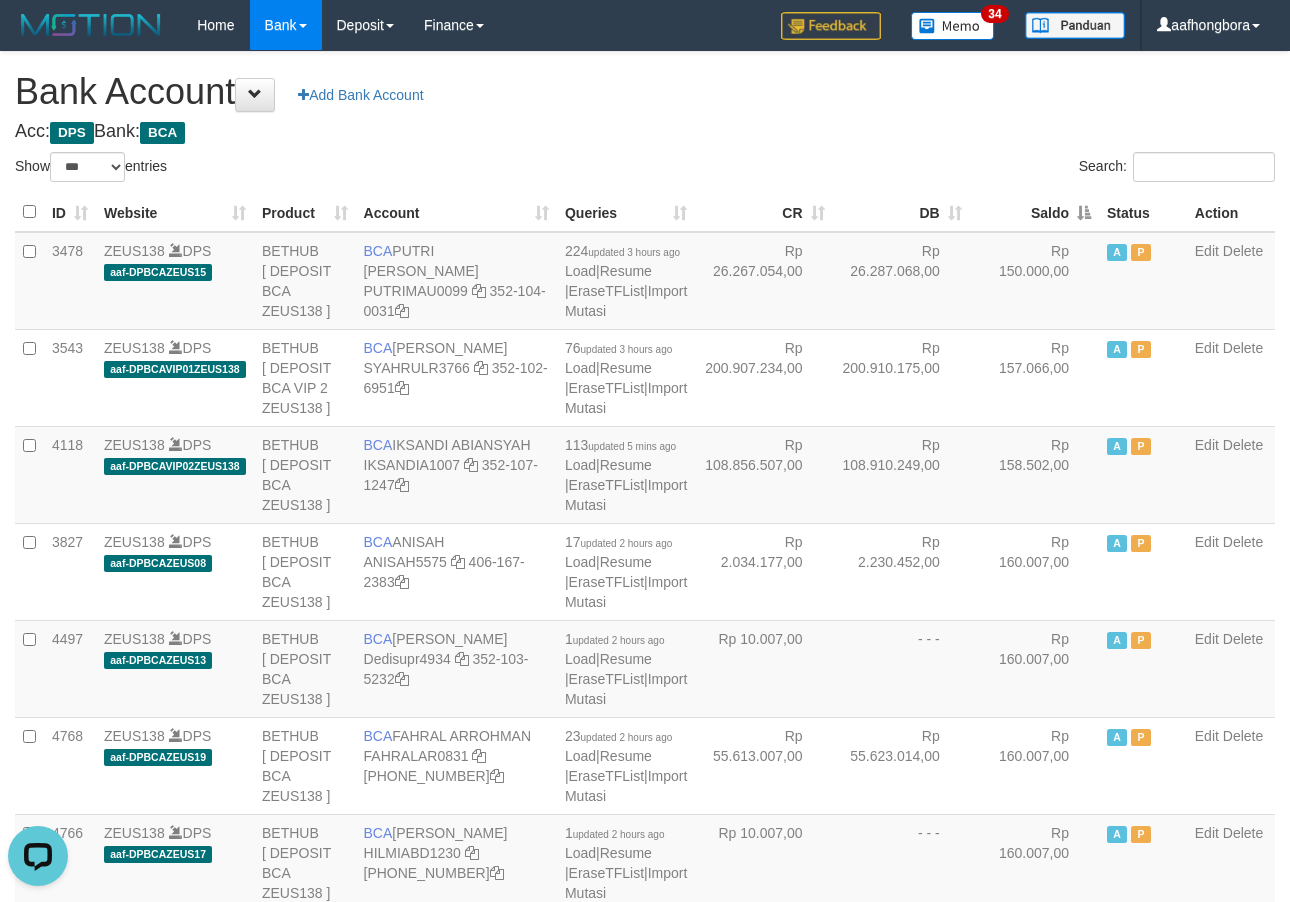 click on "Saldo" at bounding box center [1034, 212] 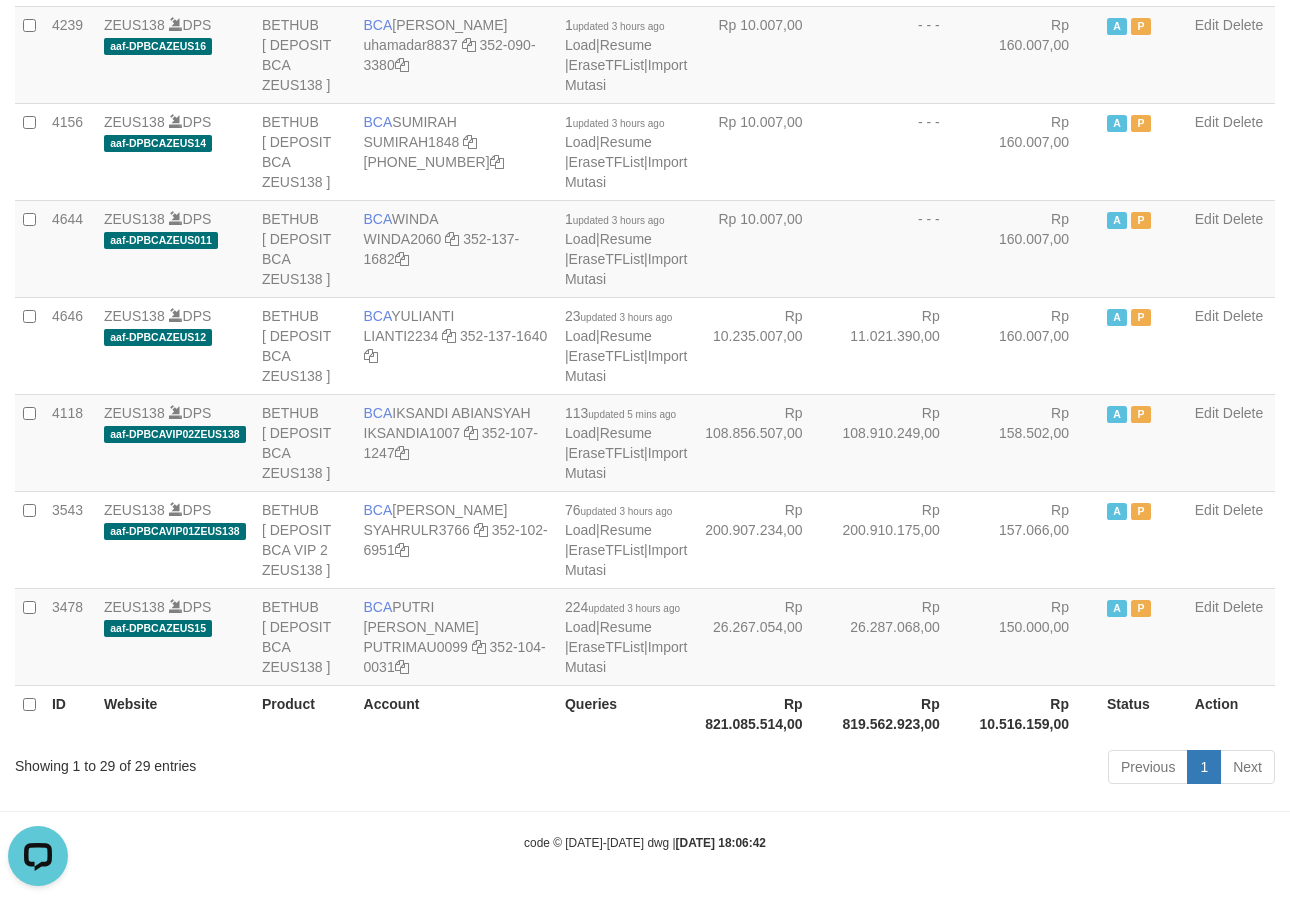 scroll, scrollTop: 2742, scrollLeft: 0, axis: vertical 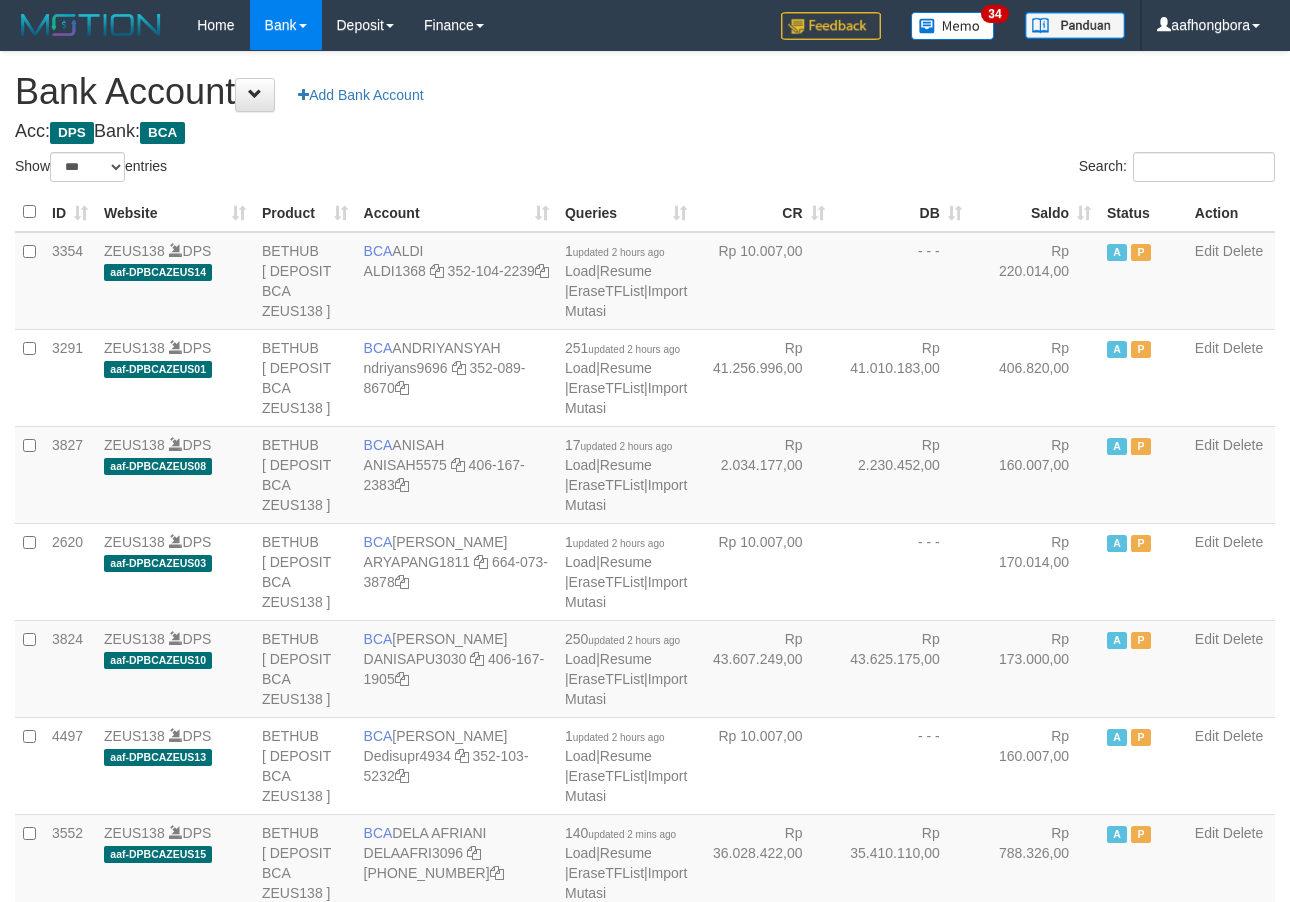 select on "***" 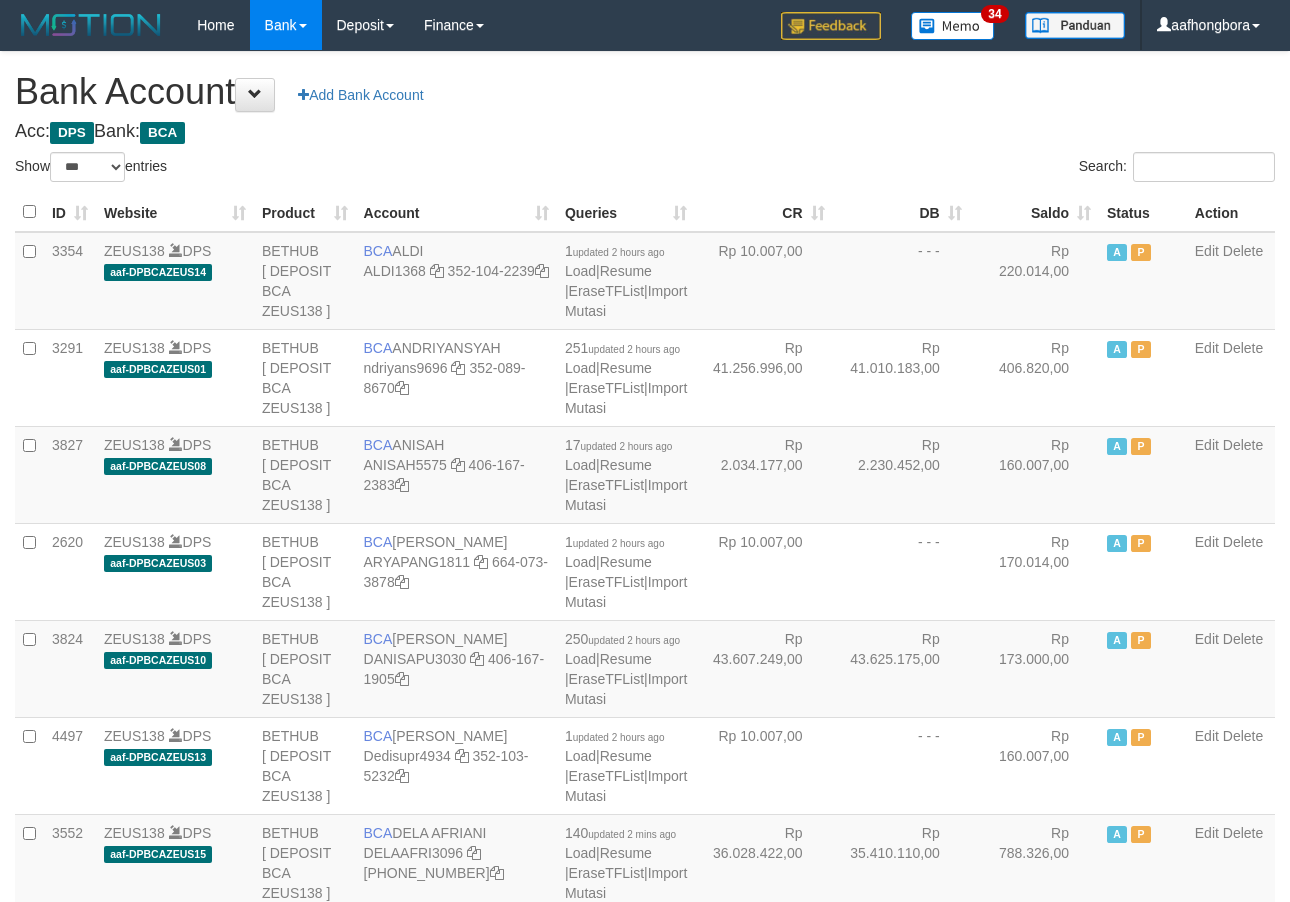scroll, scrollTop: 0, scrollLeft: 0, axis: both 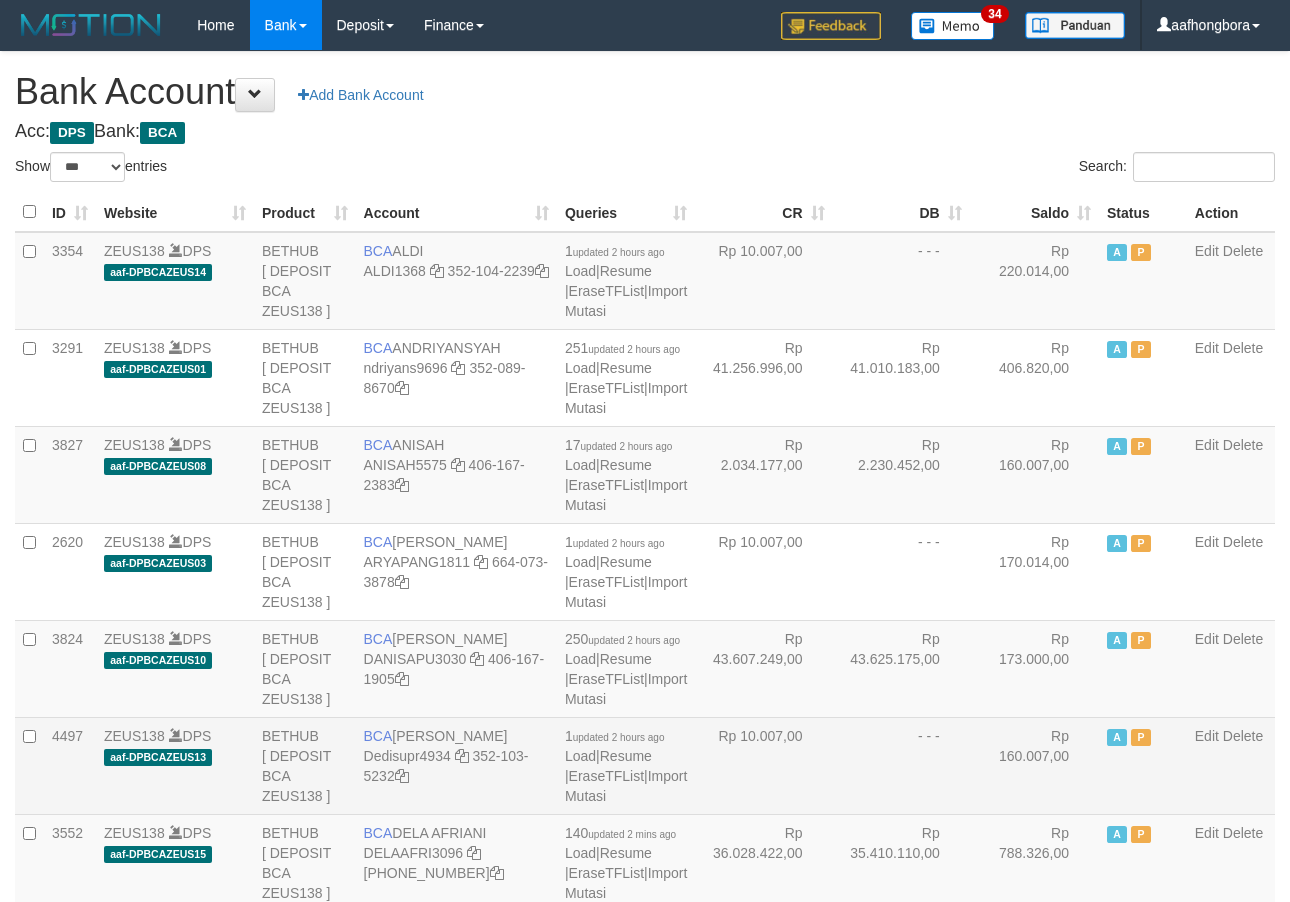drag, startPoint x: 0, startPoint y: 0, endPoint x: 991, endPoint y: 810, distance: 1279.9144 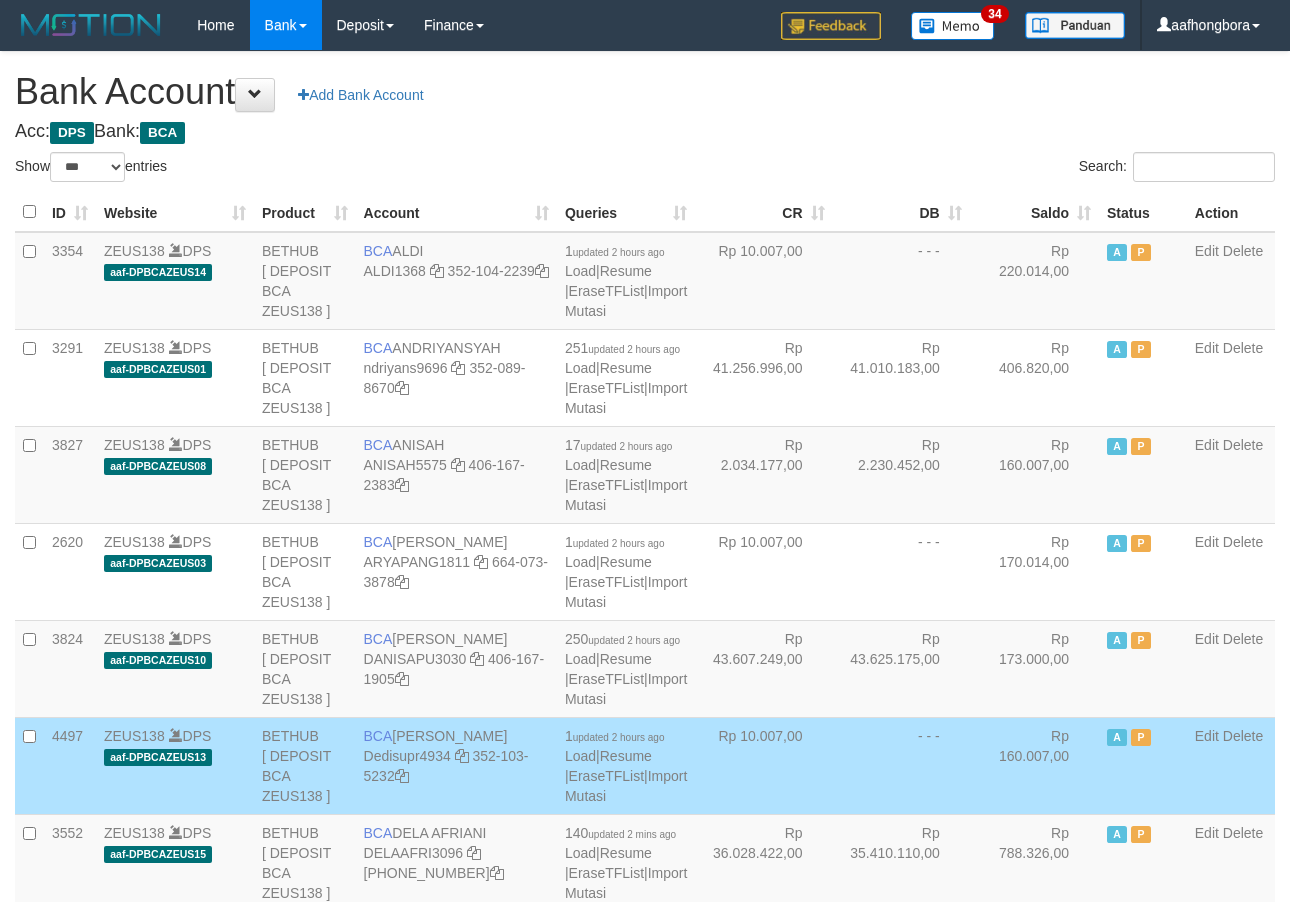 scroll, scrollTop: 210, scrollLeft: 0, axis: vertical 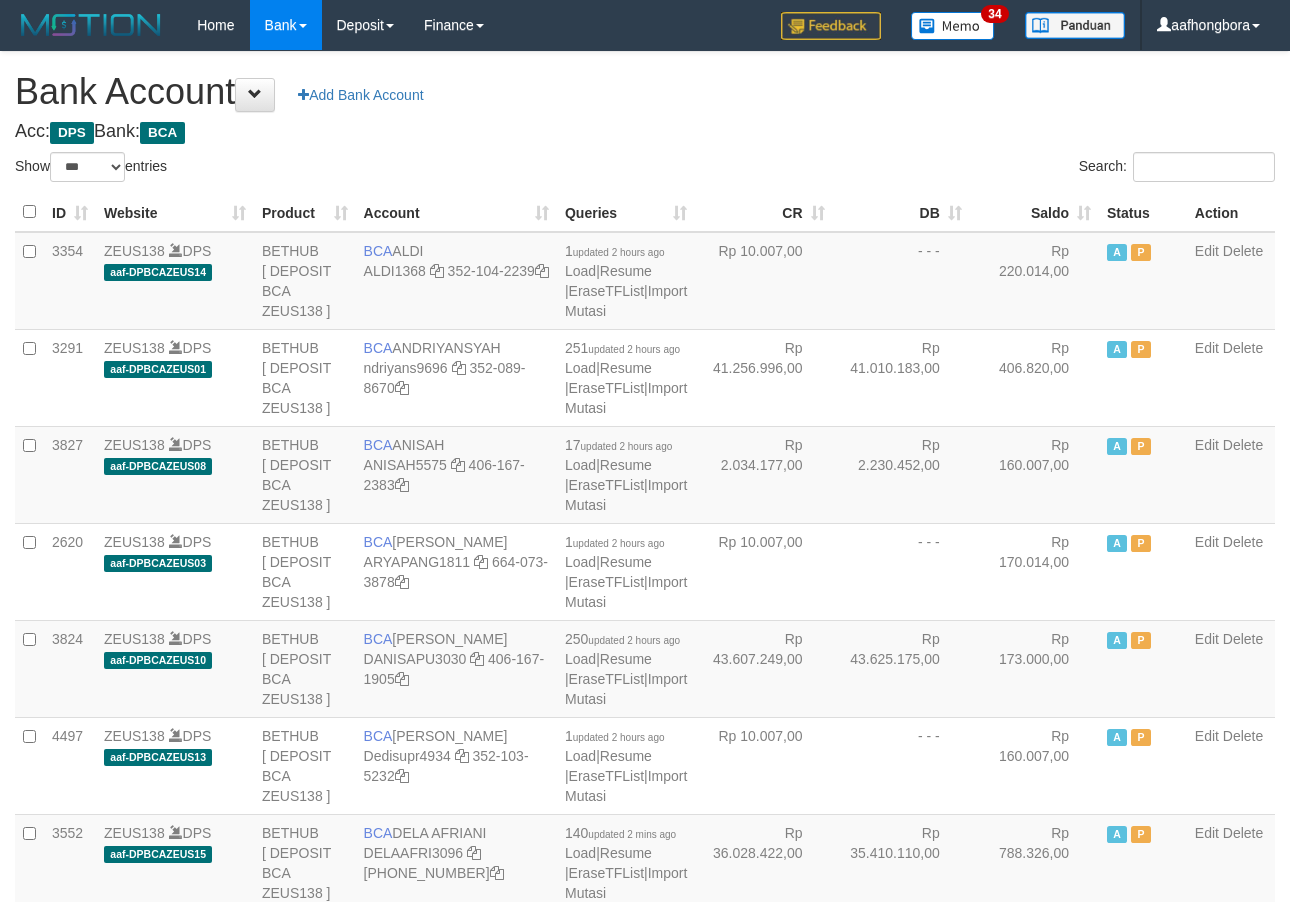 select on "***" 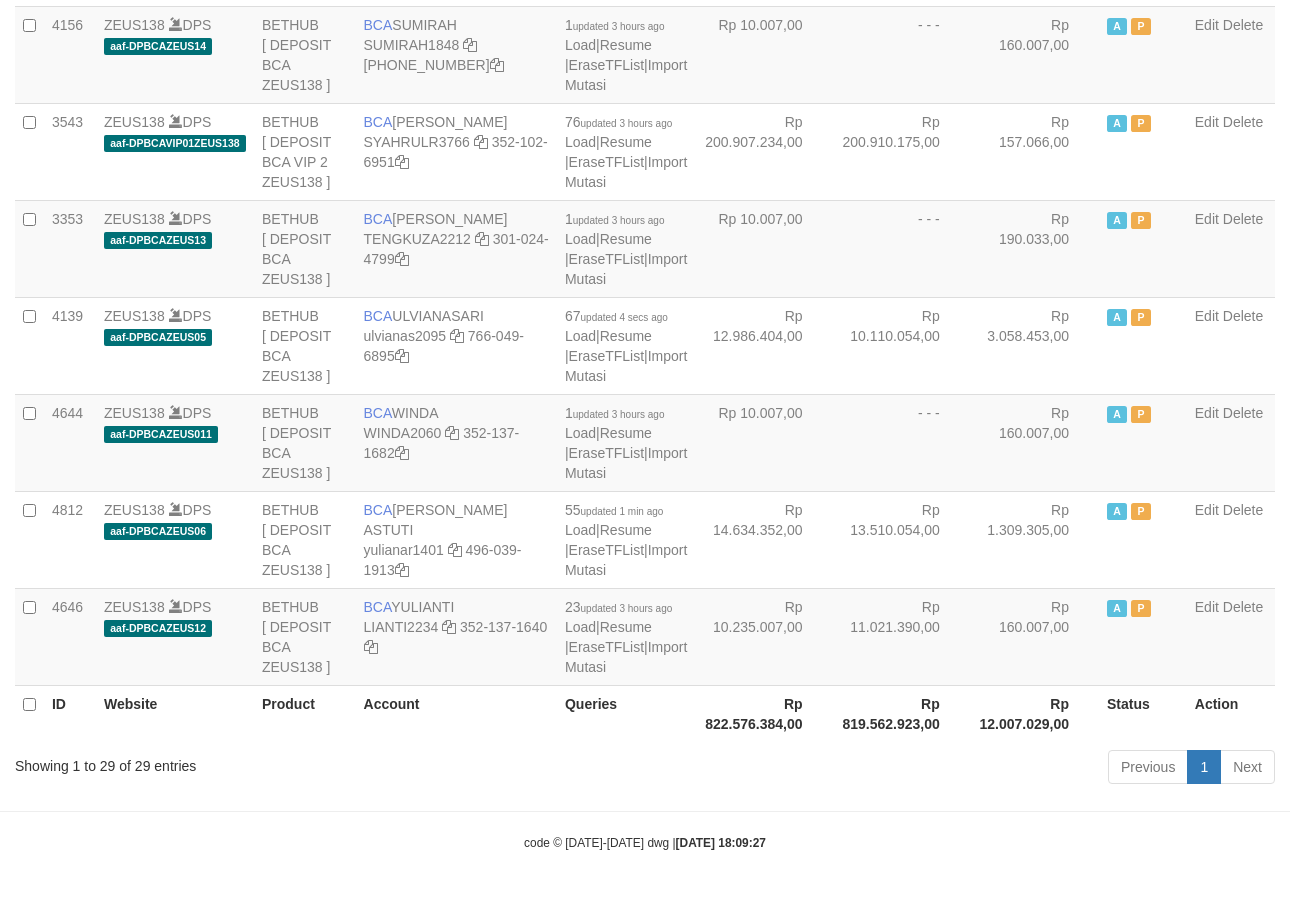 scroll, scrollTop: 2702, scrollLeft: 0, axis: vertical 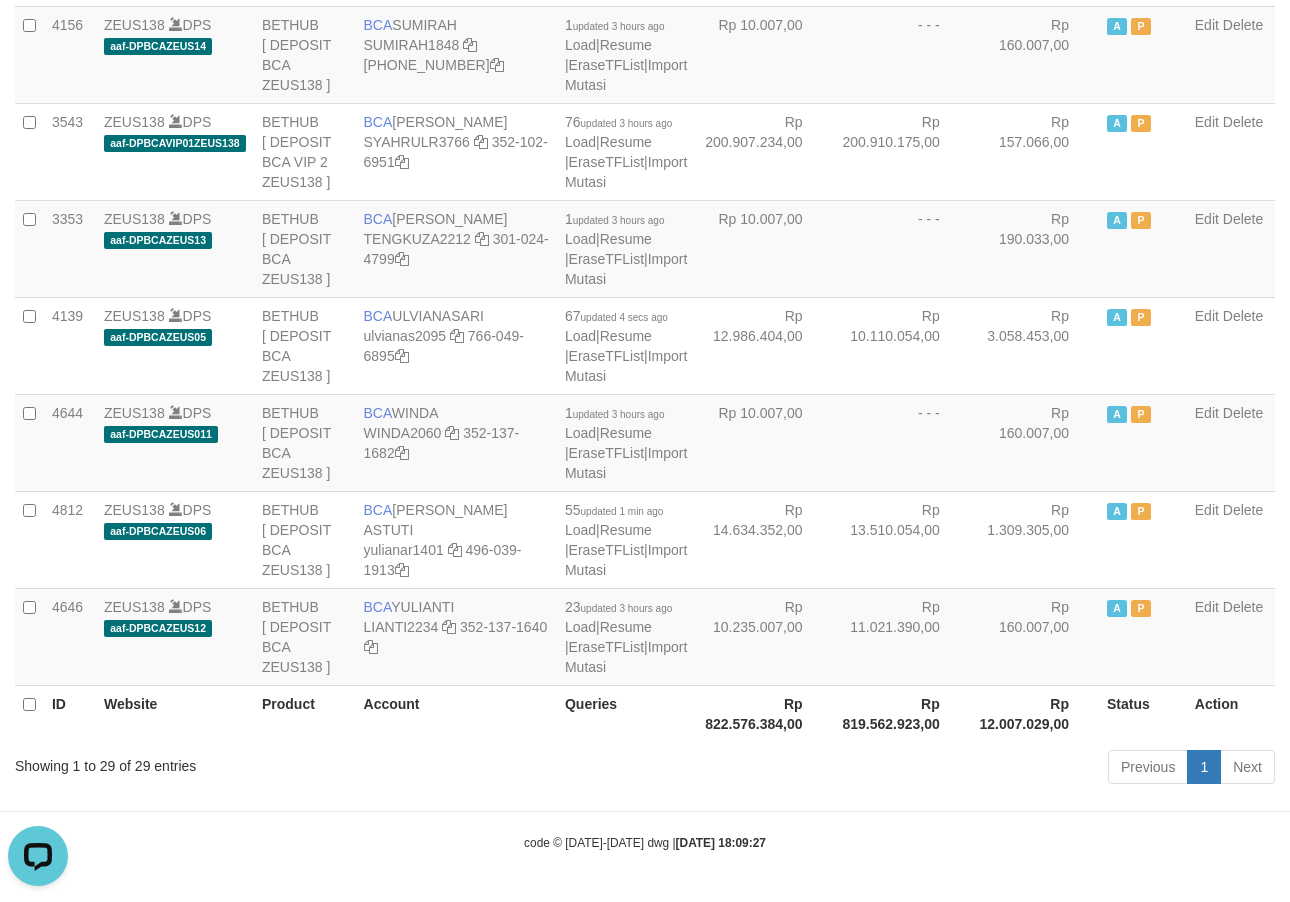 drag, startPoint x: 896, startPoint y: 818, endPoint x: 904, endPoint y: 825, distance: 10.630146 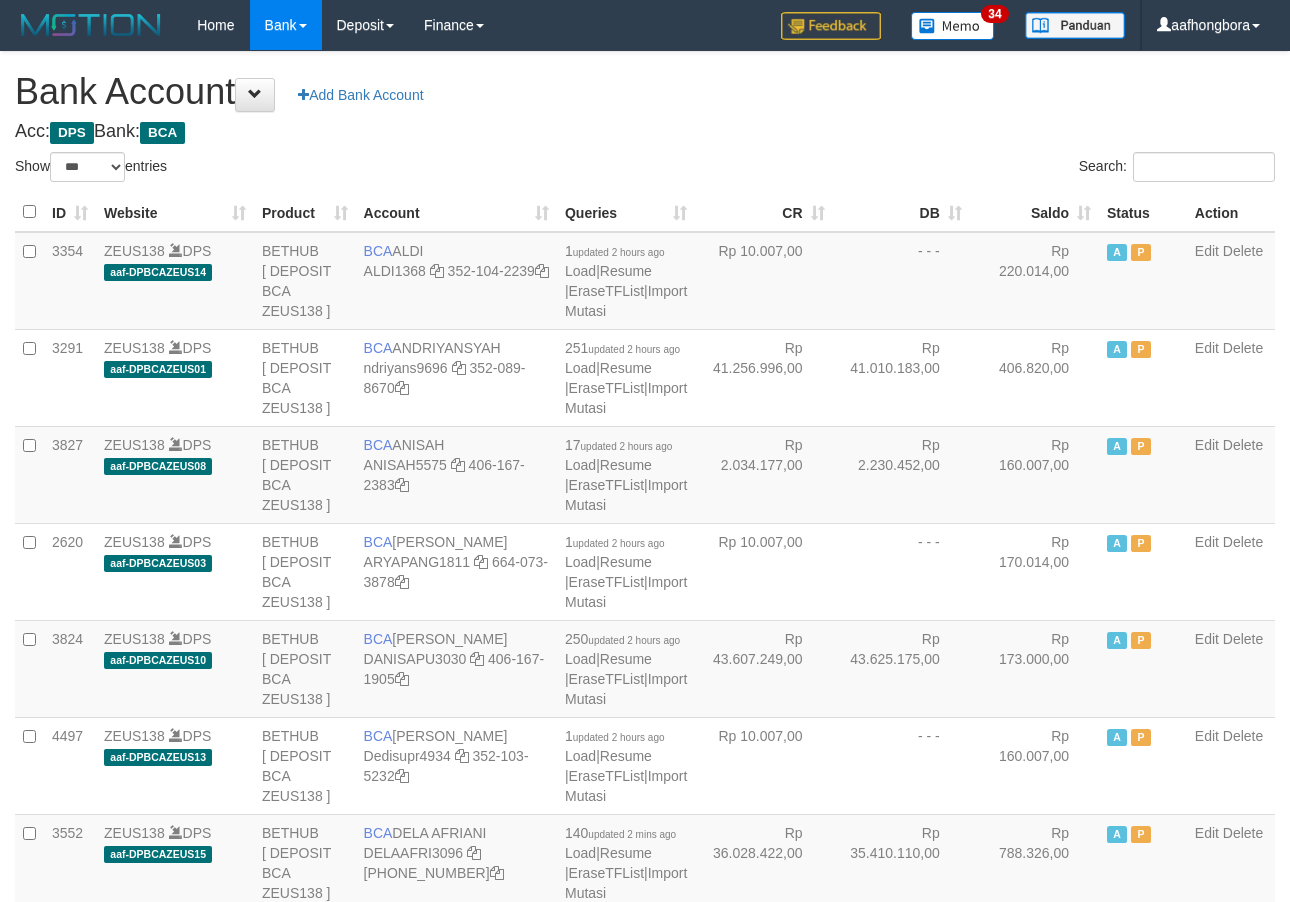 select on "***" 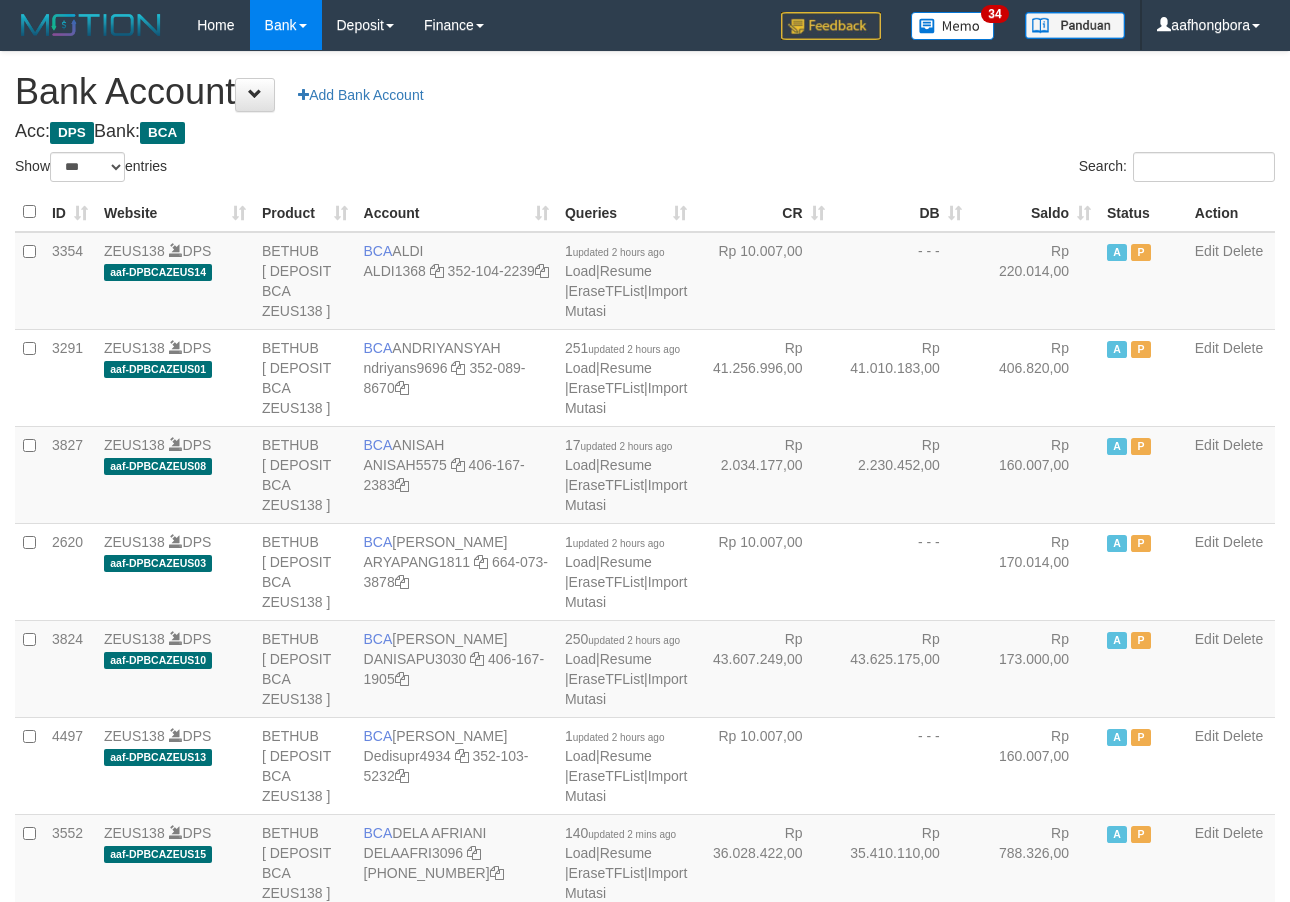 scroll, scrollTop: 2702, scrollLeft: 0, axis: vertical 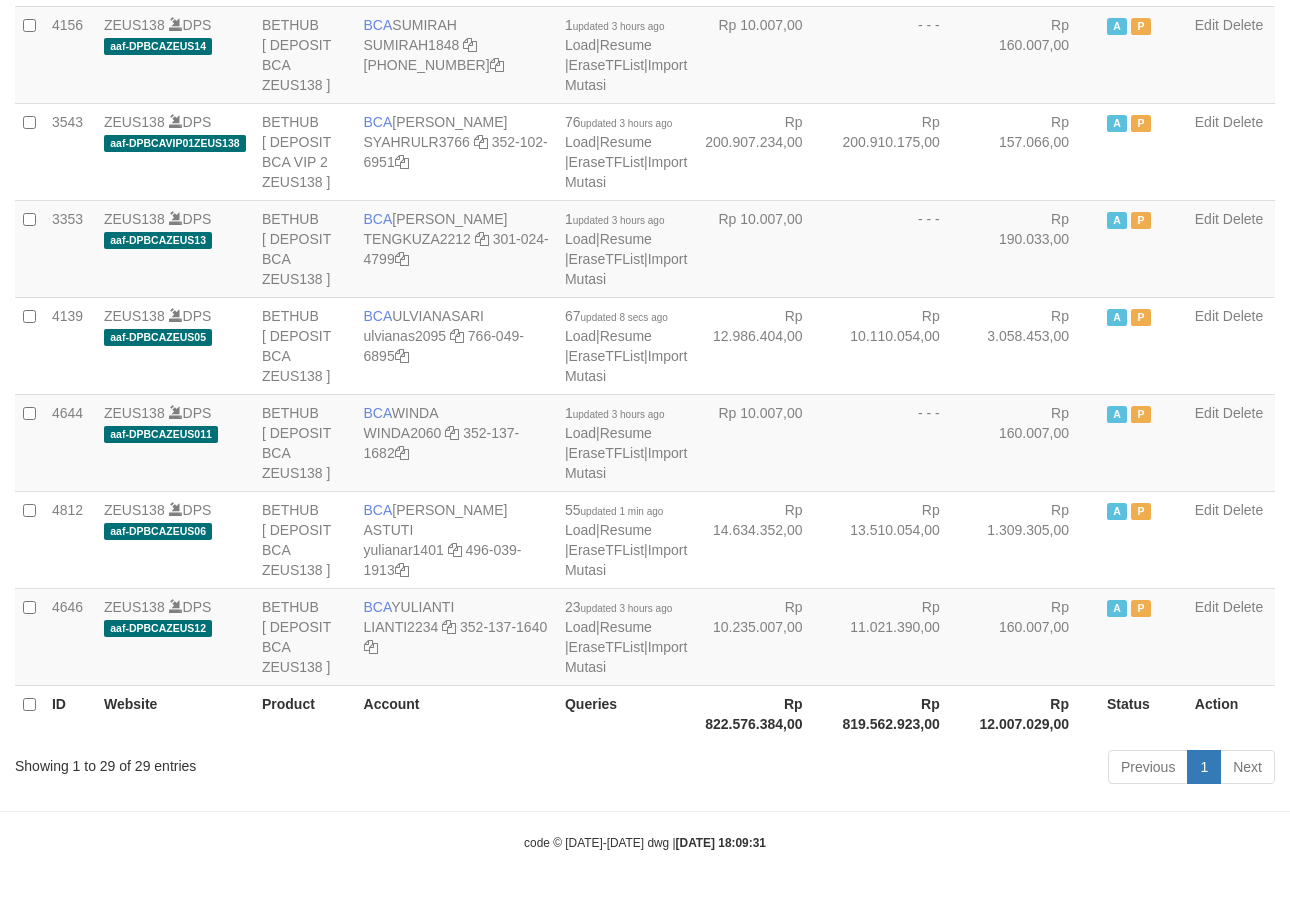 click on "Toggle navigation
Home
Bank
Account List
Mutasi Bank
Search
Sync
Note Mutasi
Deposit
DPS Fetch
DPS List
History
Note DPS
Finance
Financial Data
aafhongbora
My Profile
Log Out" at bounding box center [645, -729] 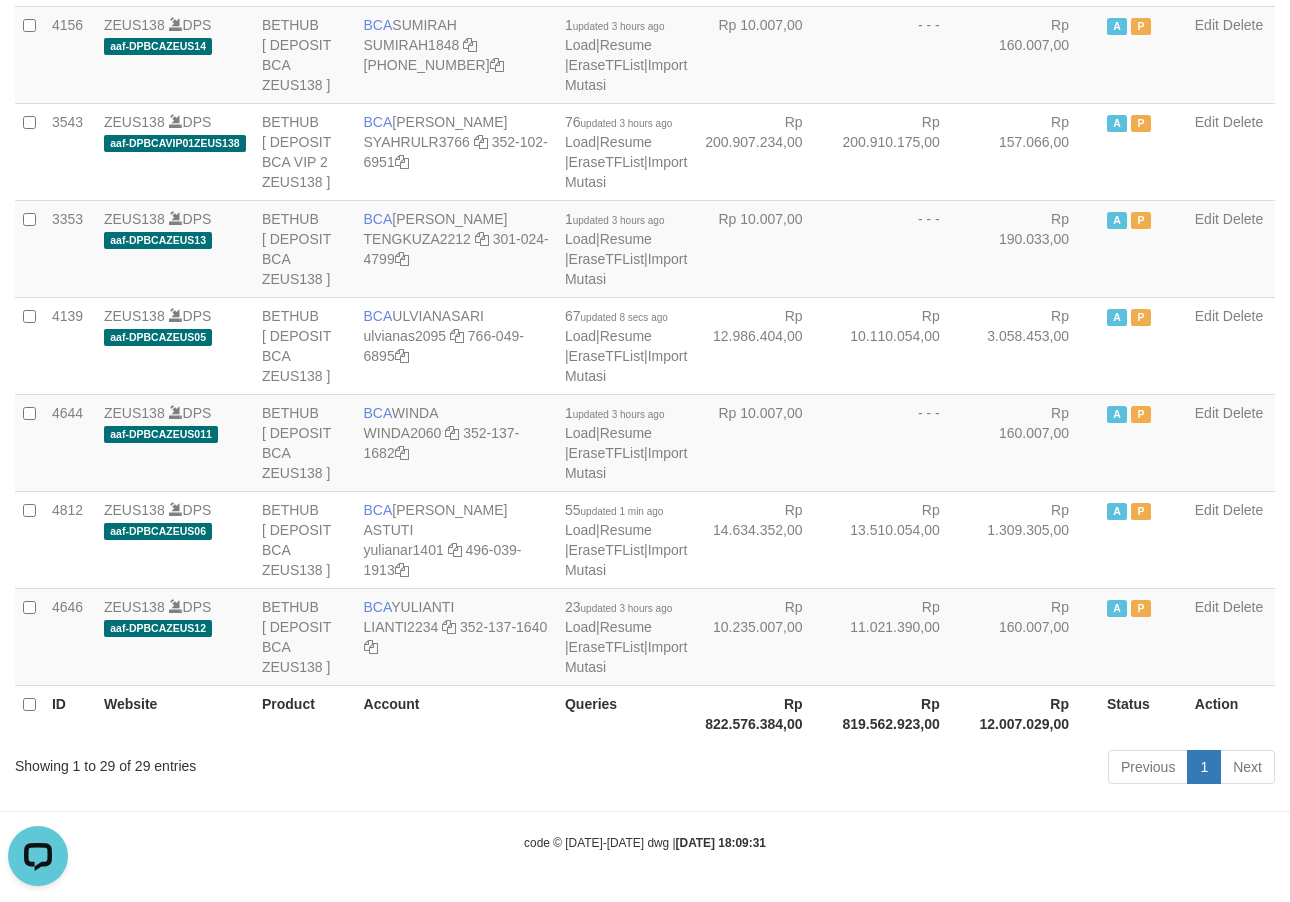 scroll, scrollTop: 0, scrollLeft: 0, axis: both 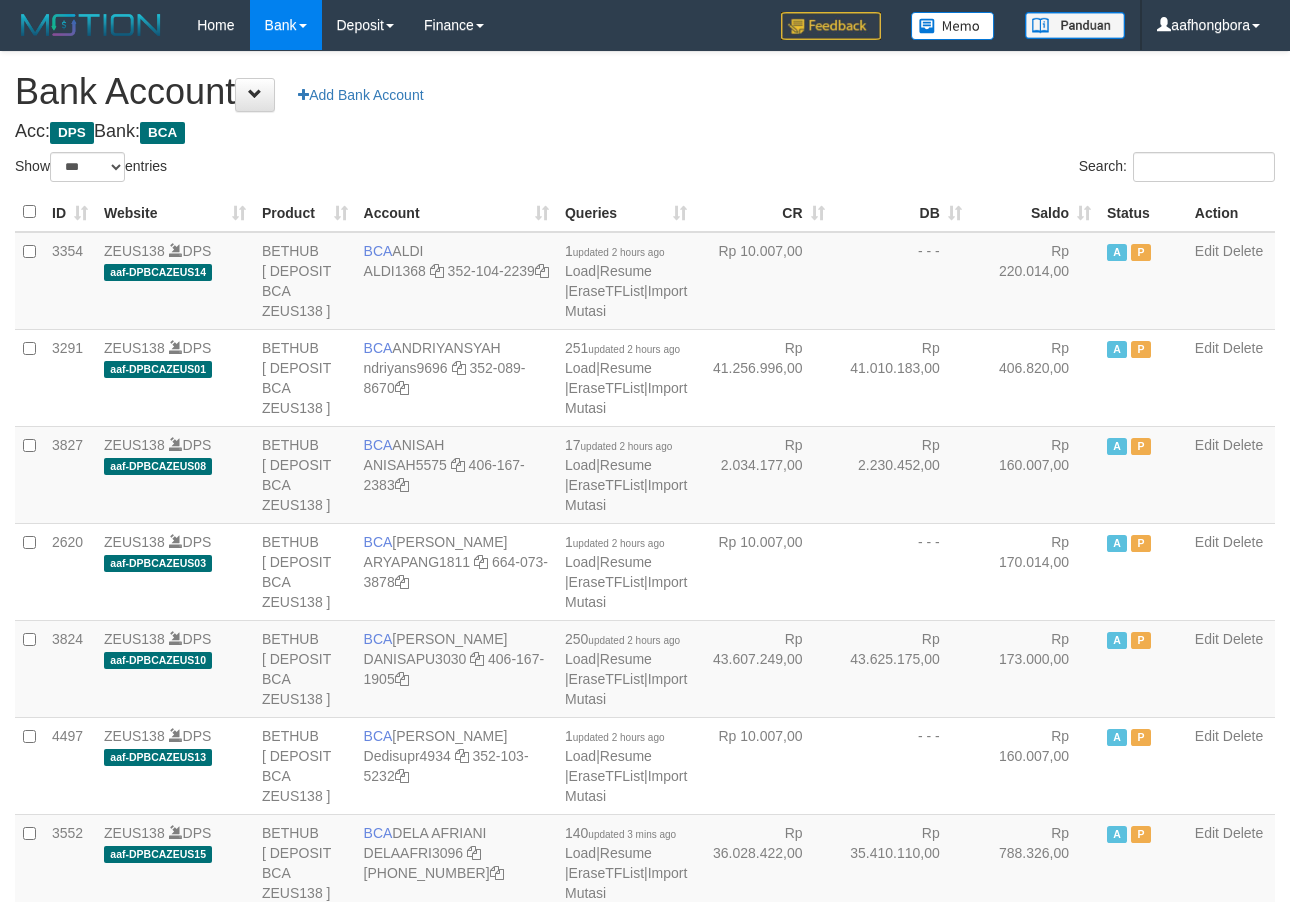 select on "***" 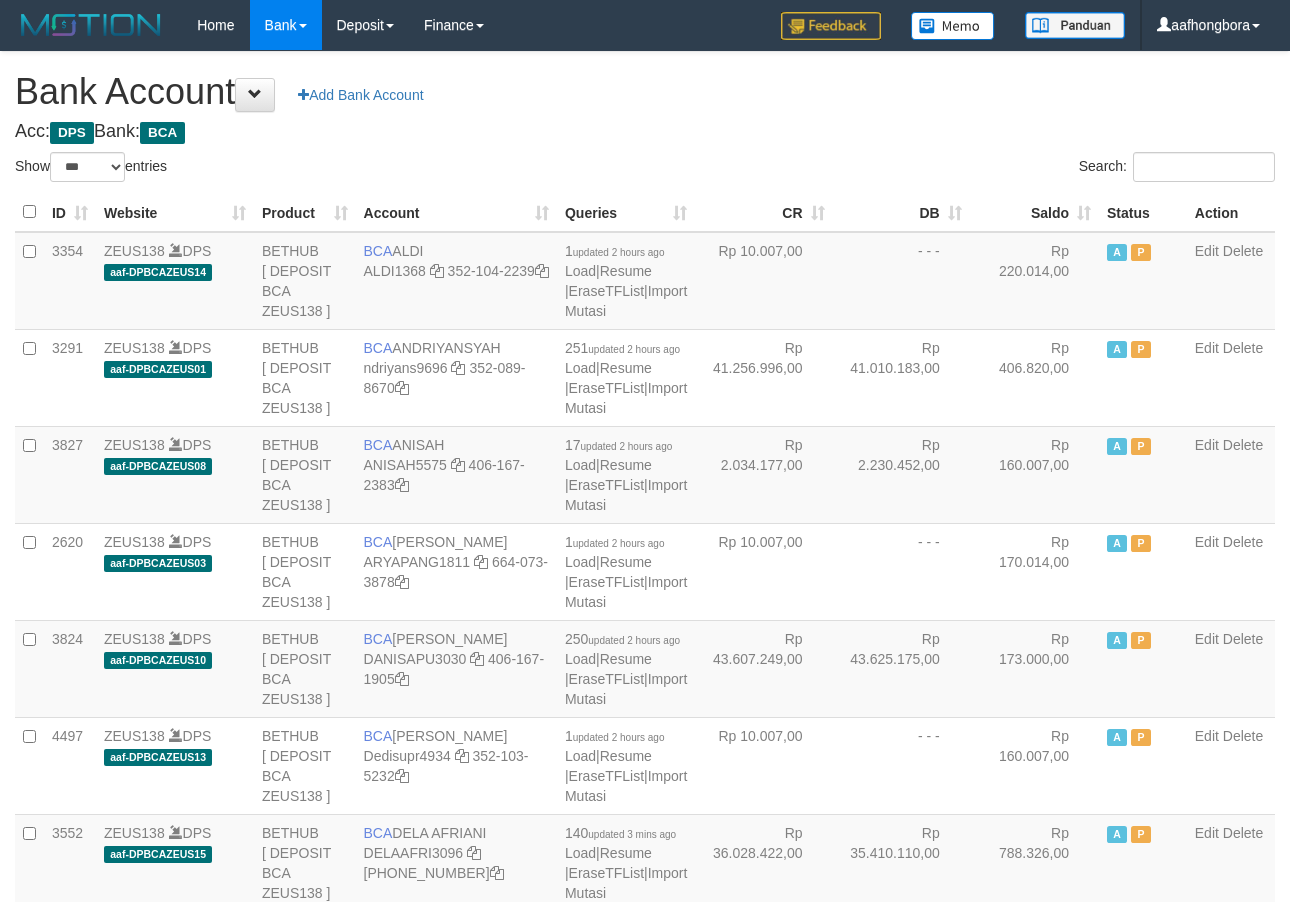 scroll, scrollTop: 2702, scrollLeft: 0, axis: vertical 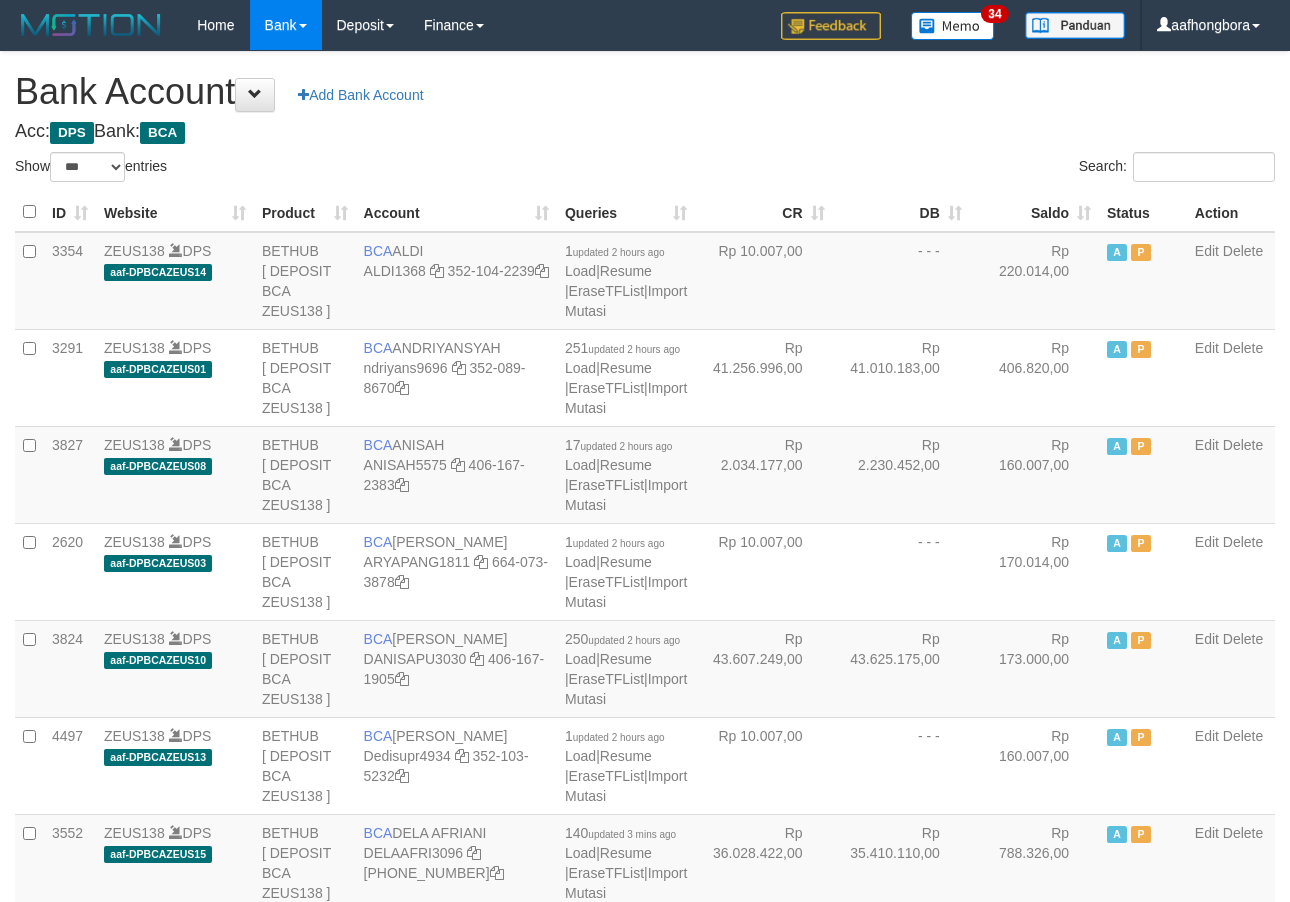 select on "***" 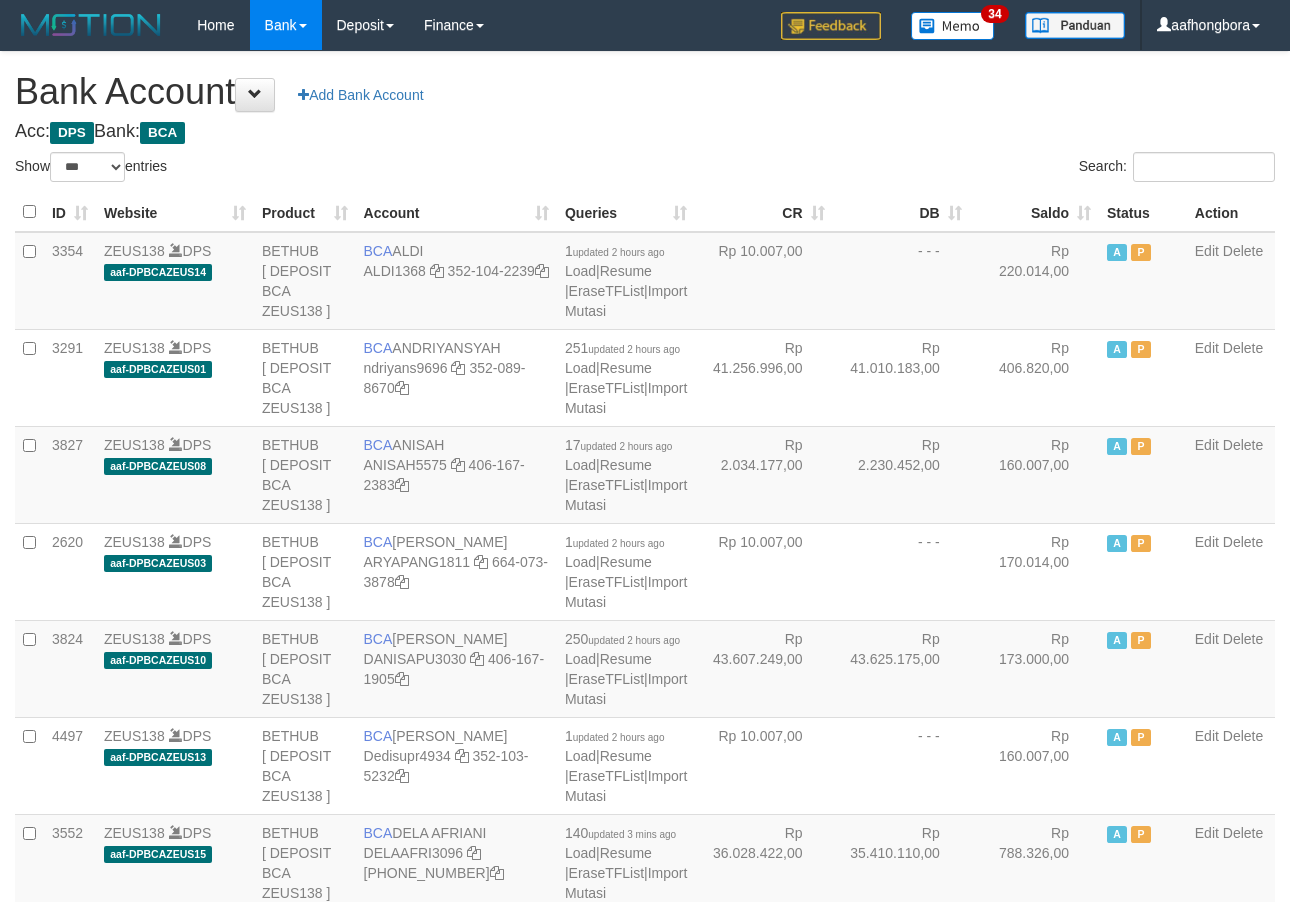scroll, scrollTop: 2702, scrollLeft: 0, axis: vertical 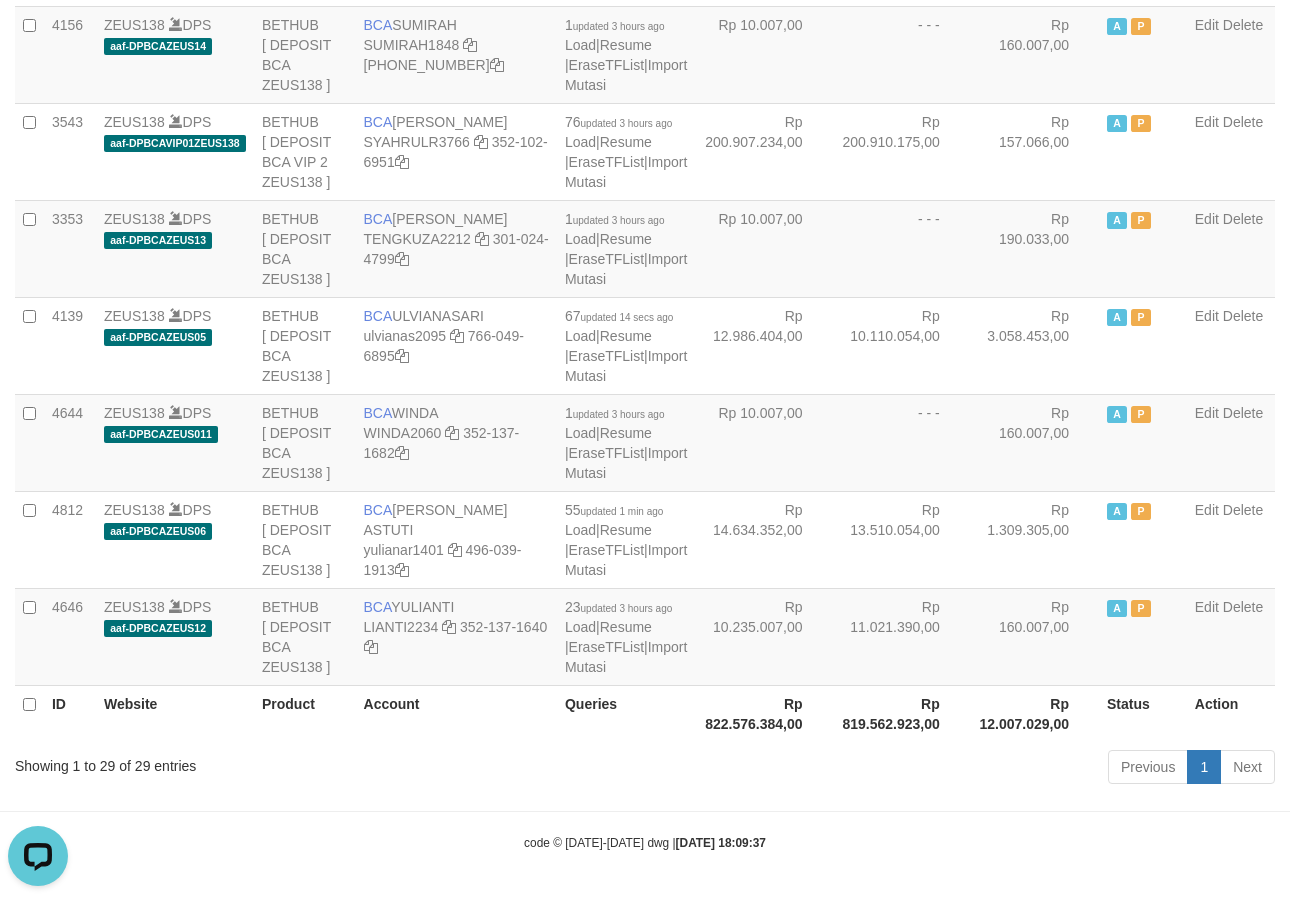 click on "Toggle navigation
Home
Bank
Account List
Mutasi Bank
Search
Sync
Note Mutasi
Deposit
DPS Fetch
DPS List
History
Note DPS
Finance
Financial Data
aafhongbora
My Profile
Log Out" at bounding box center [645, -729] 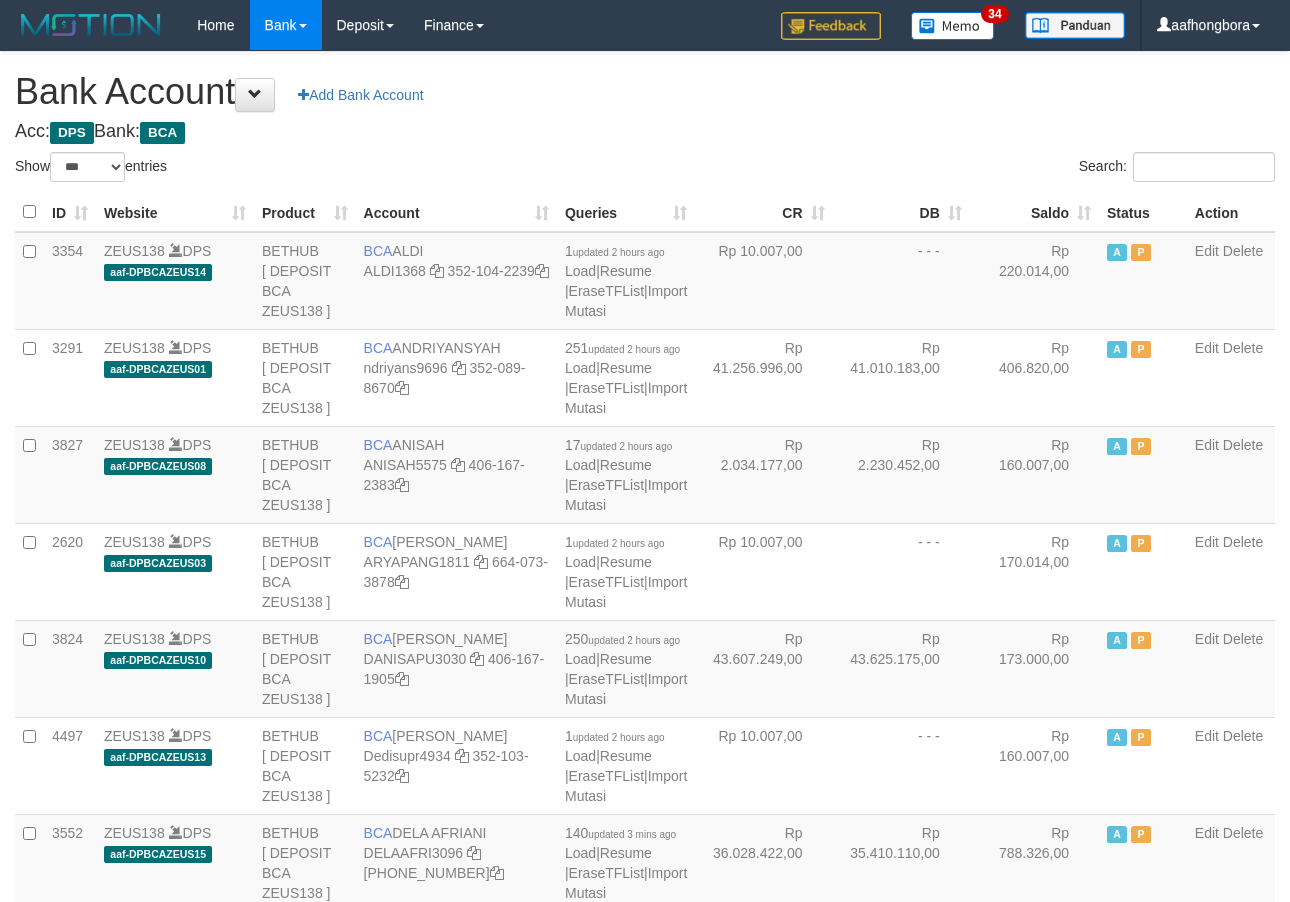 select on "***" 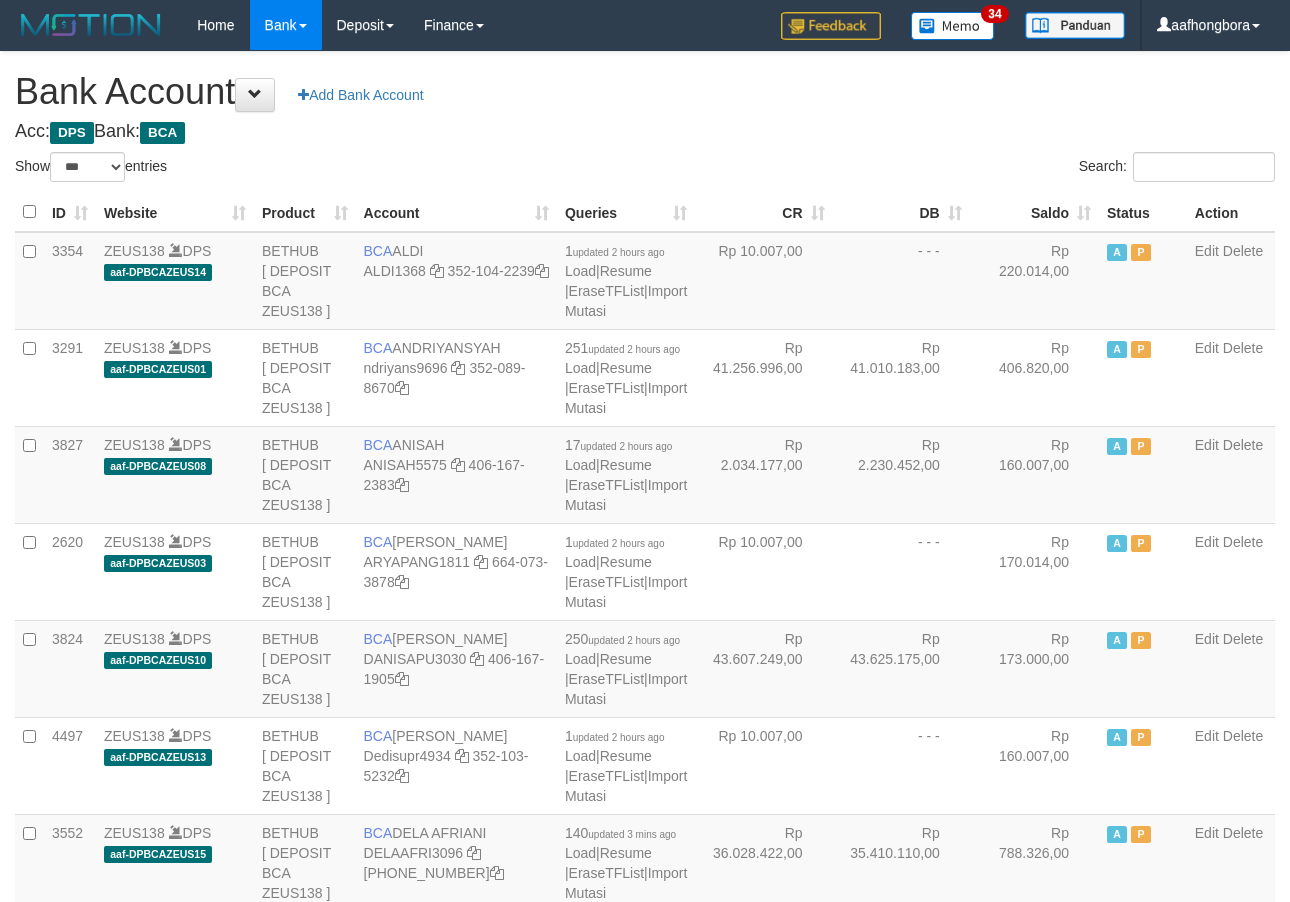 scroll, scrollTop: 2702, scrollLeft: 0, axis: vertical 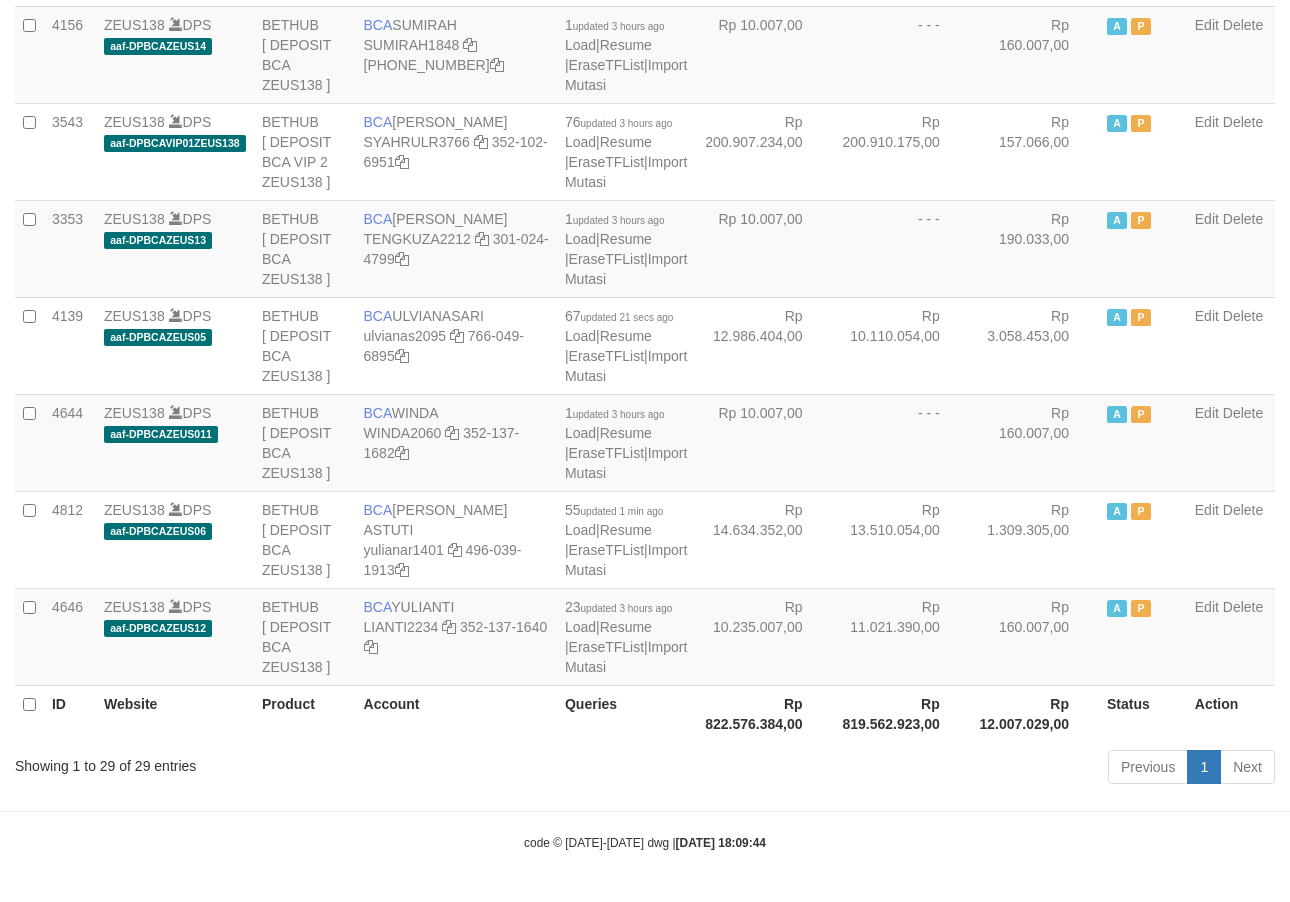 click on "Toggle navigation
Home
Bank
Account List
Mutasi Bank
Search
Sync
Note Mutasi
Deposit
DPS Fetch
DPS List
History
Note DPS
Finance
Financial Data
aafhongbora
My Profile
Log Out" at bounding box center (645, -729) 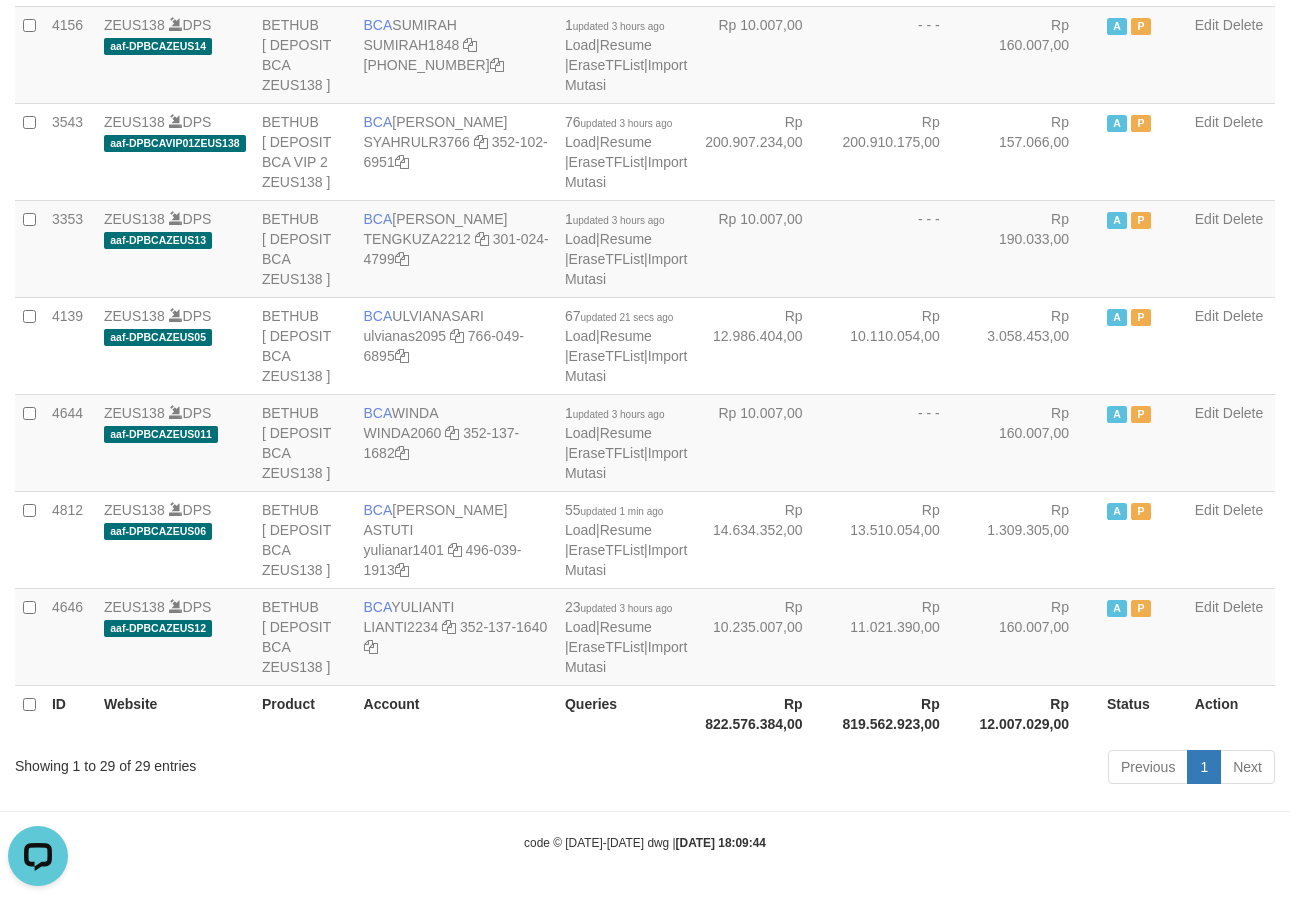 scroll, scrollTop: 0, scrollLeft: 0, axis: both 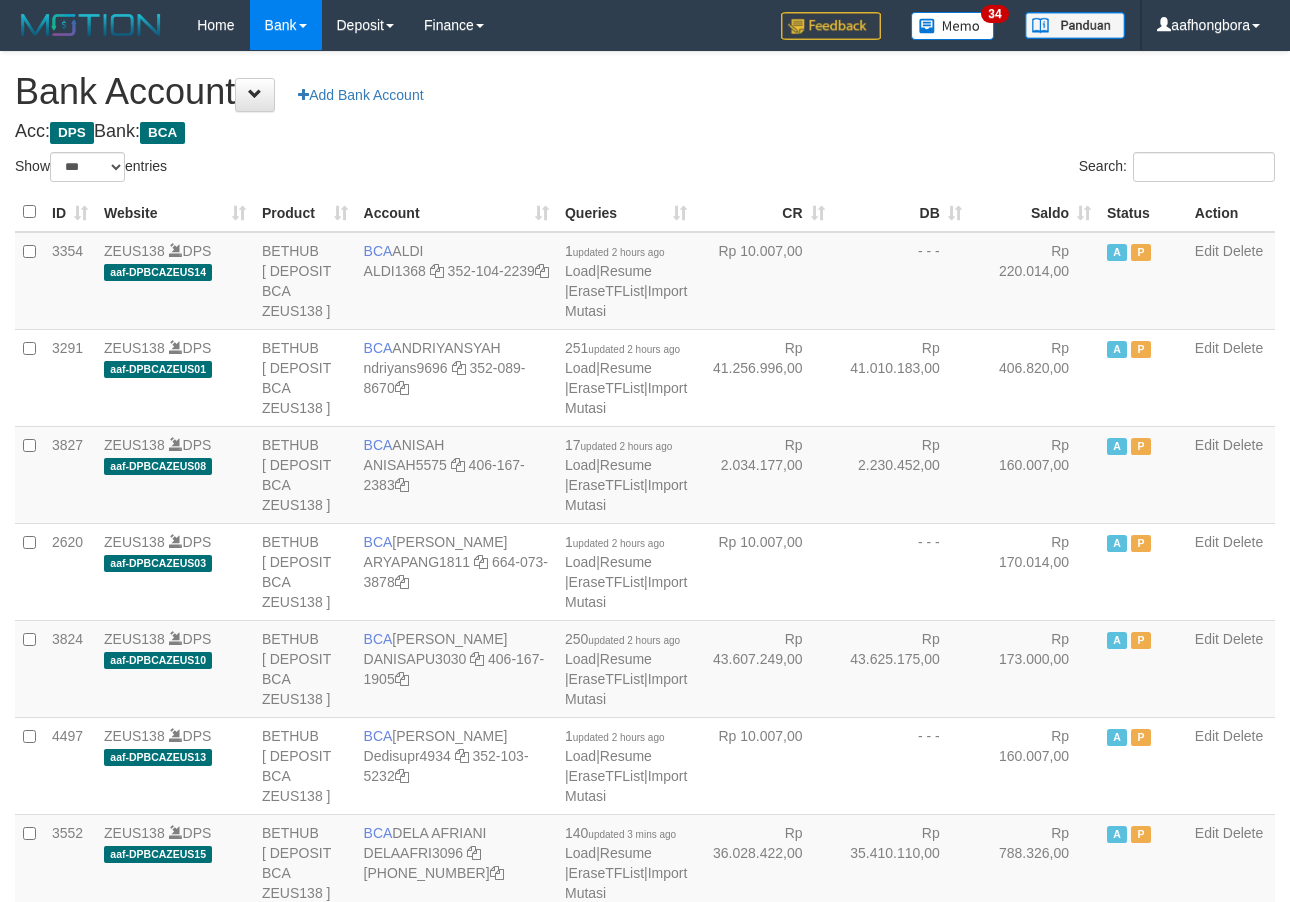 select on "***" 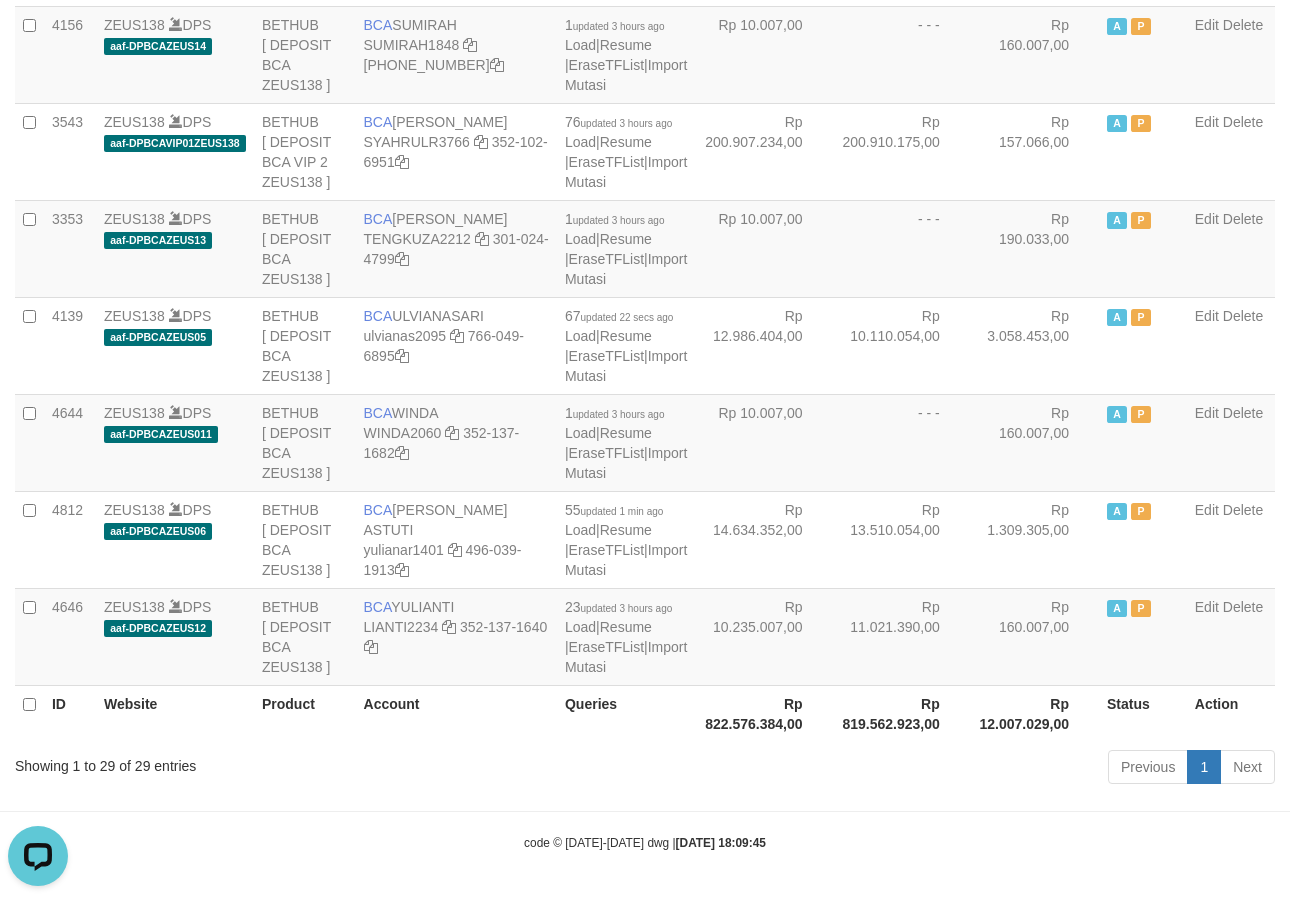 scroll, scrollTop: 0, scrollLeft: 0, axis: both 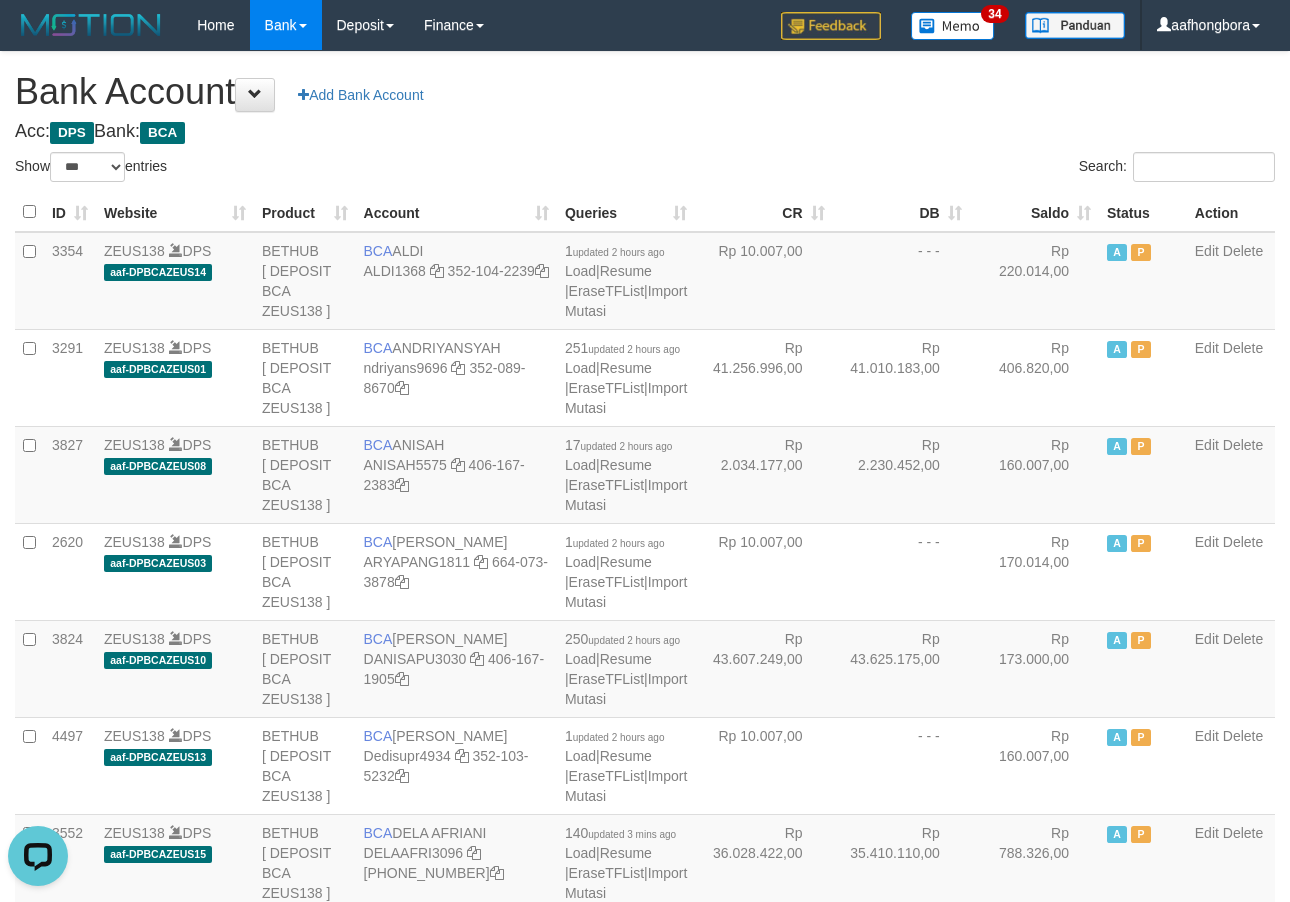 drag, startPoint x: 887, startPoint y: 160, endPoint x: 900, endPoint y: 165, distance: 13.928389 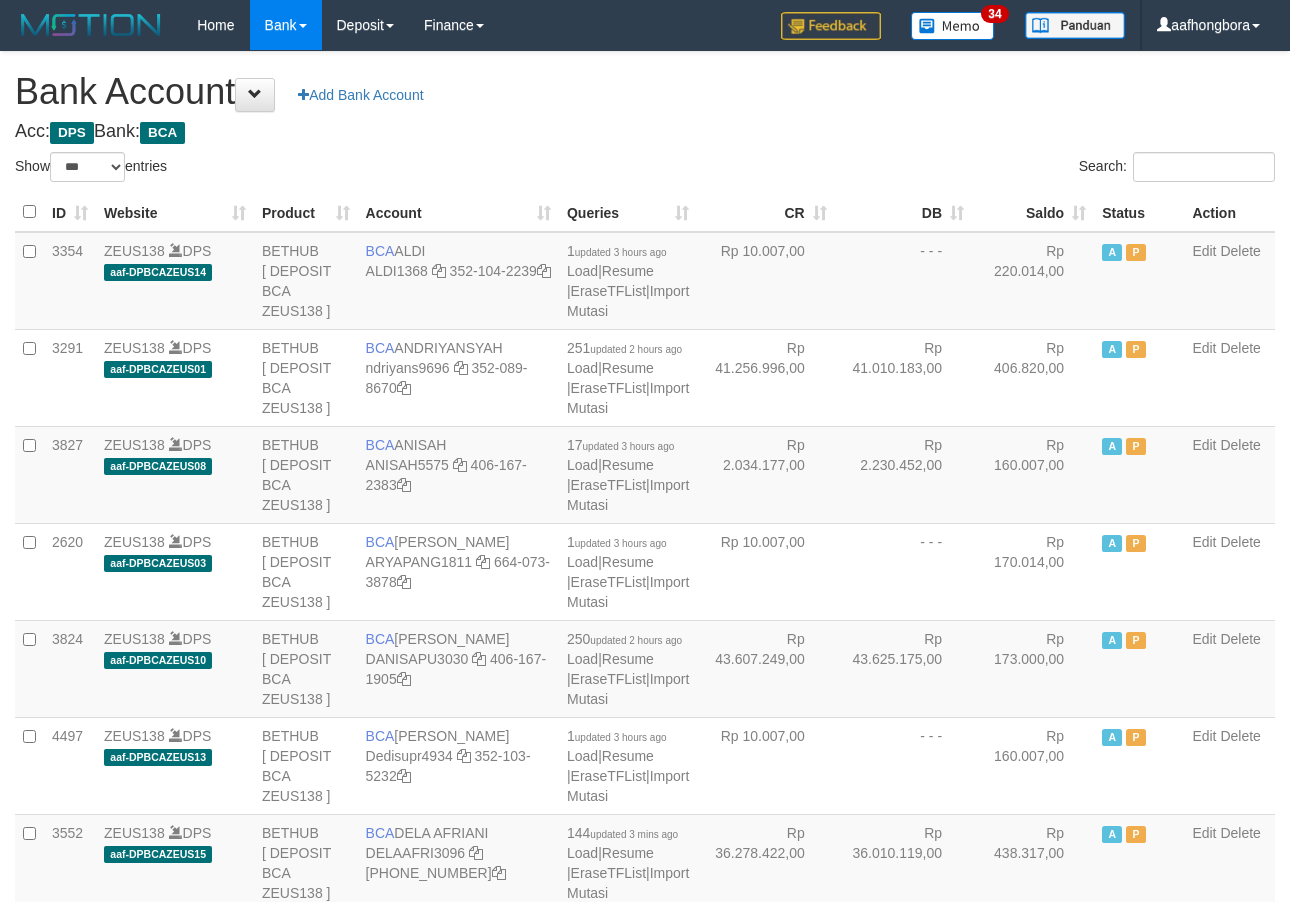 select on "***" 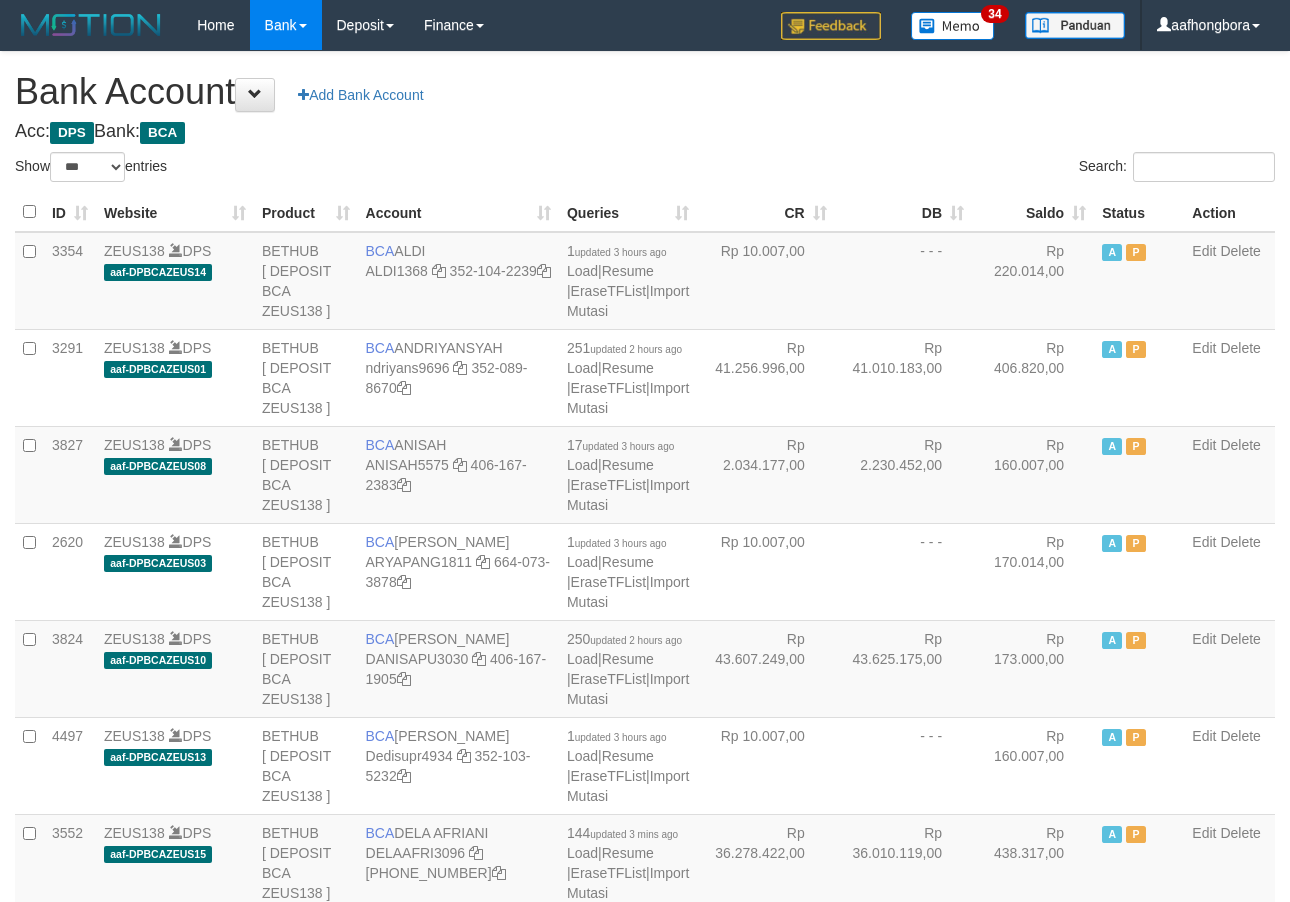 scroll, scrollTop: 0, scrollLeft: 0, axis: both 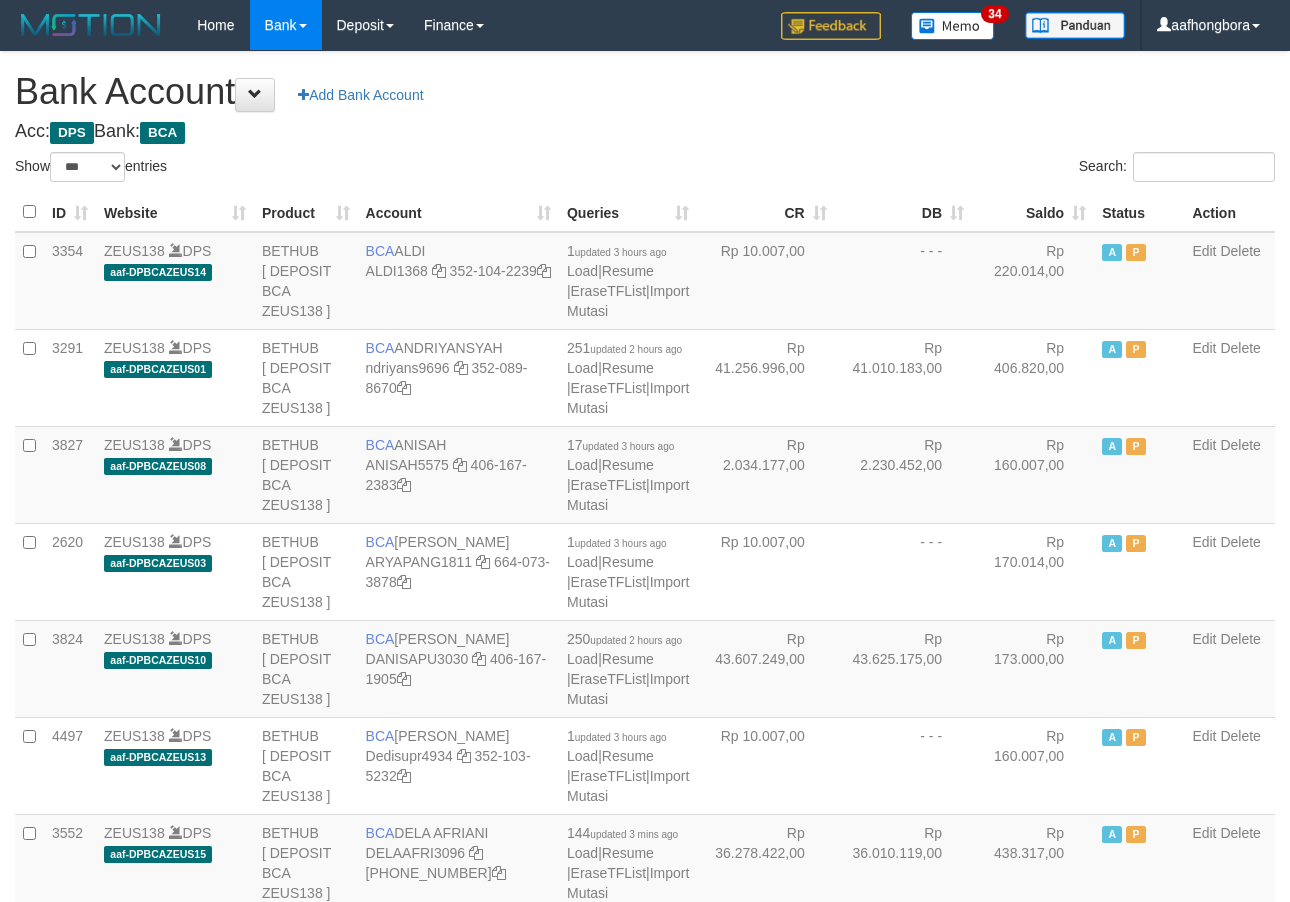 select on "***" 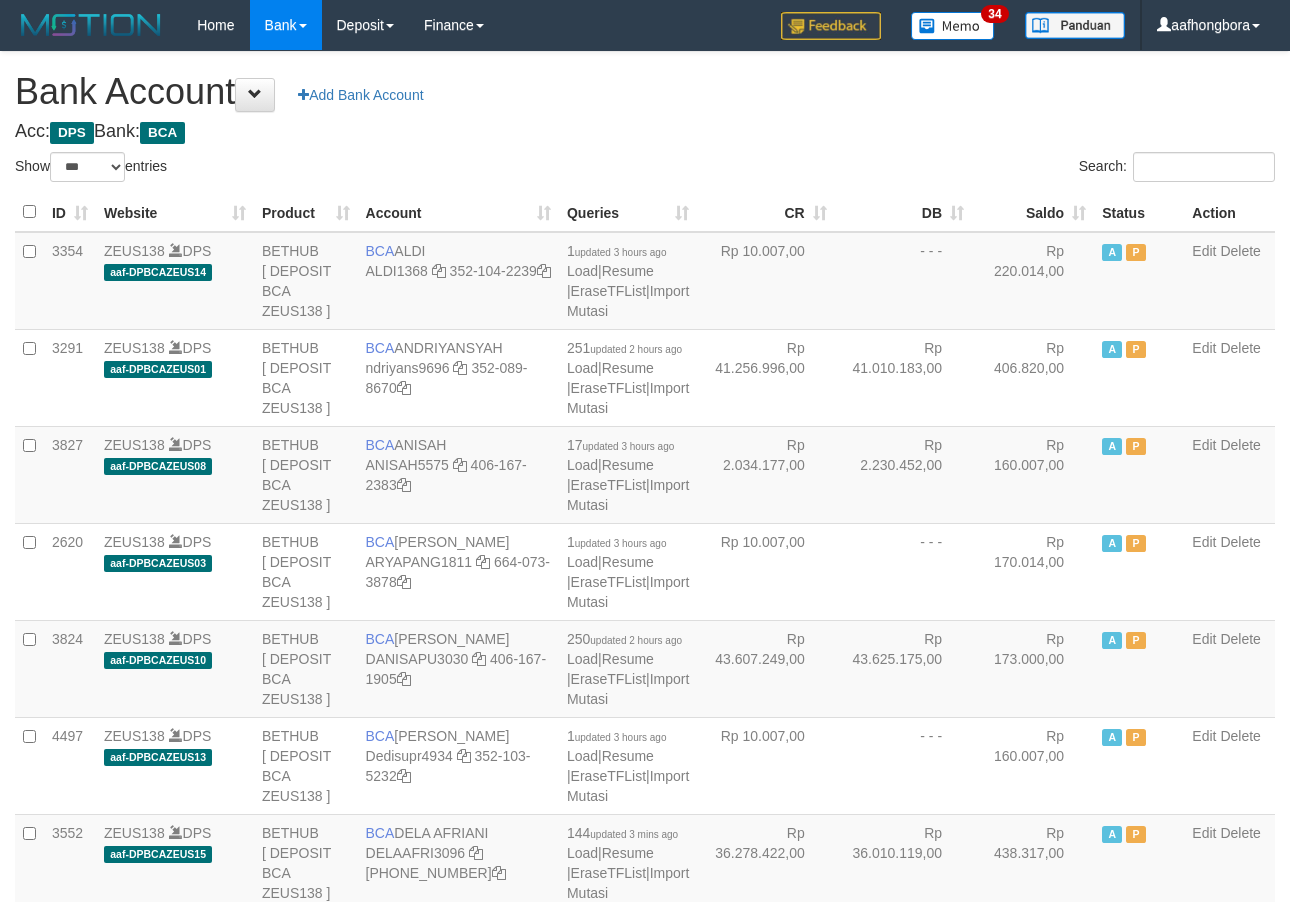 click on "Saldo" at bounding box center [1033, 212] 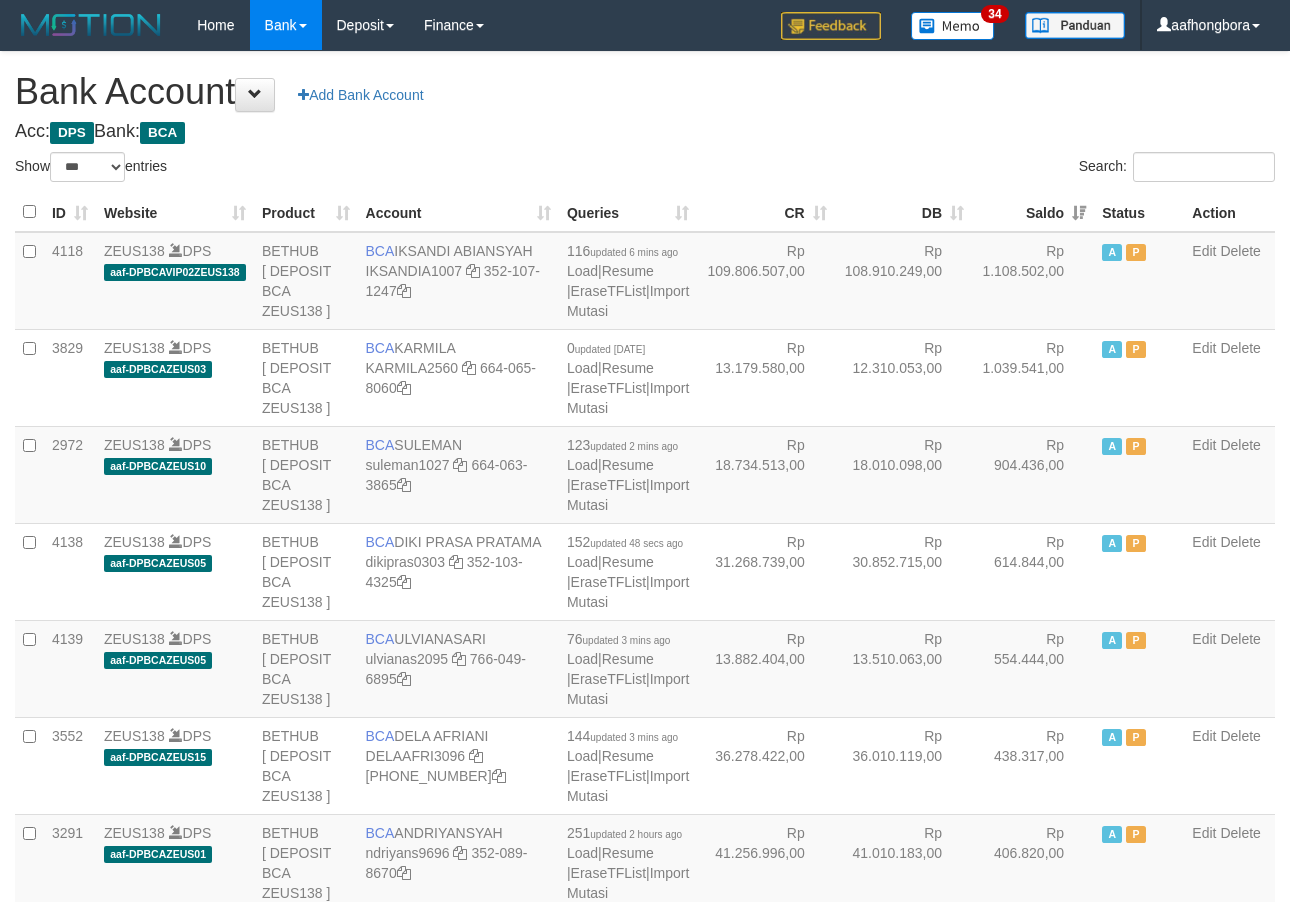 click on "Saldo" at bounding box center [1033, 212] 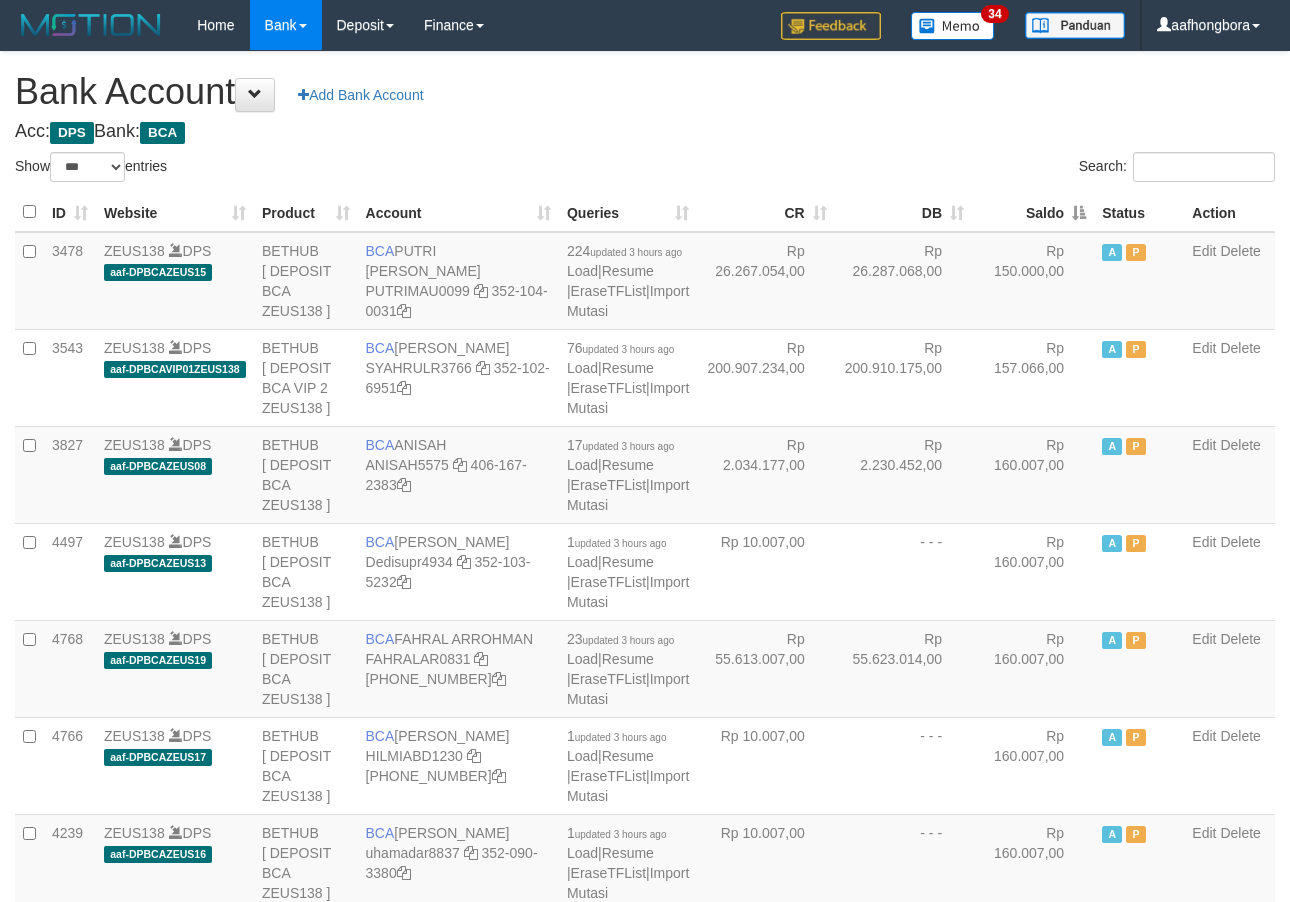 click on "Saldo" at bounding box center (1033, 212) 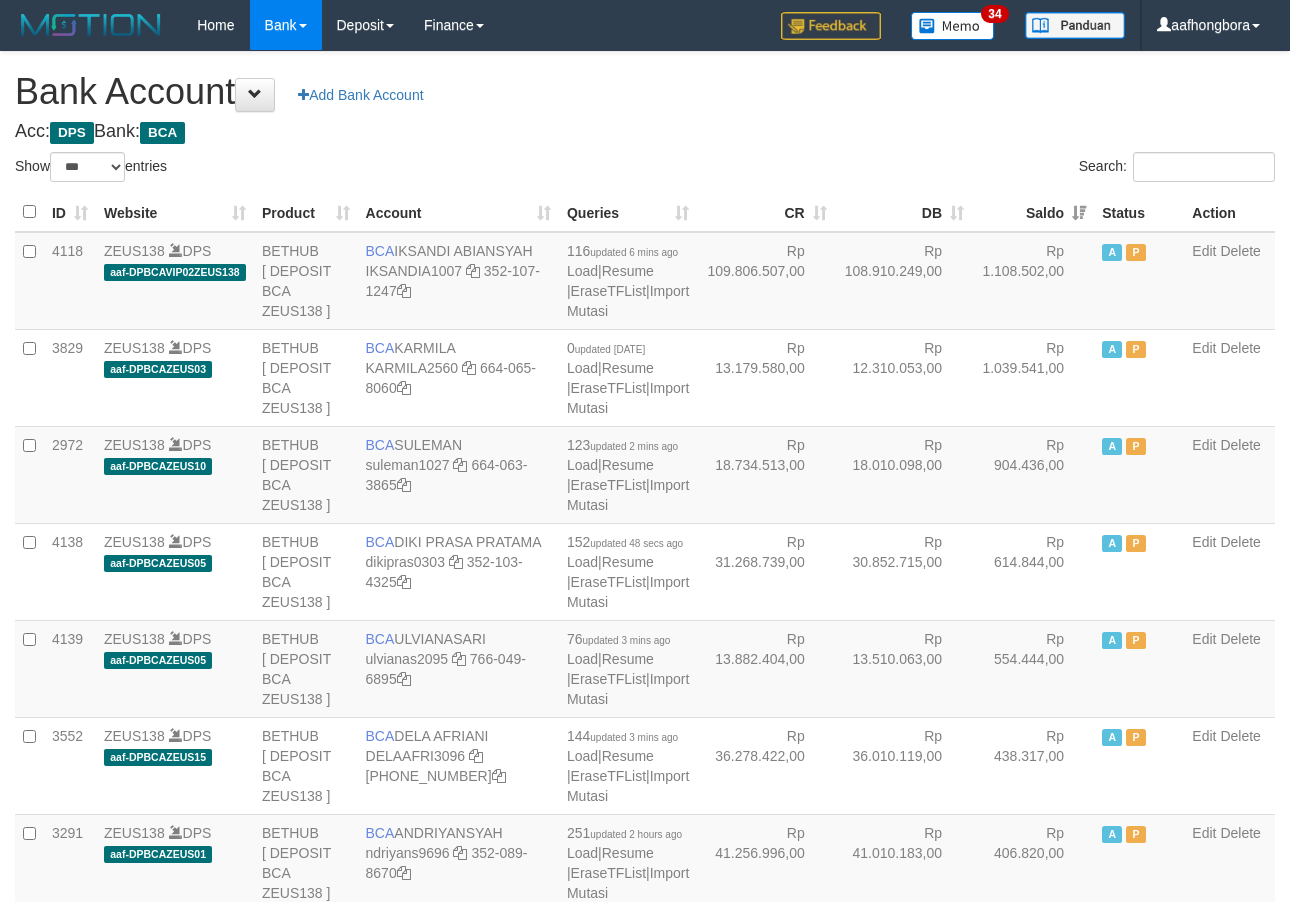 click on "Saldo" at bounding box center (1033, 212) 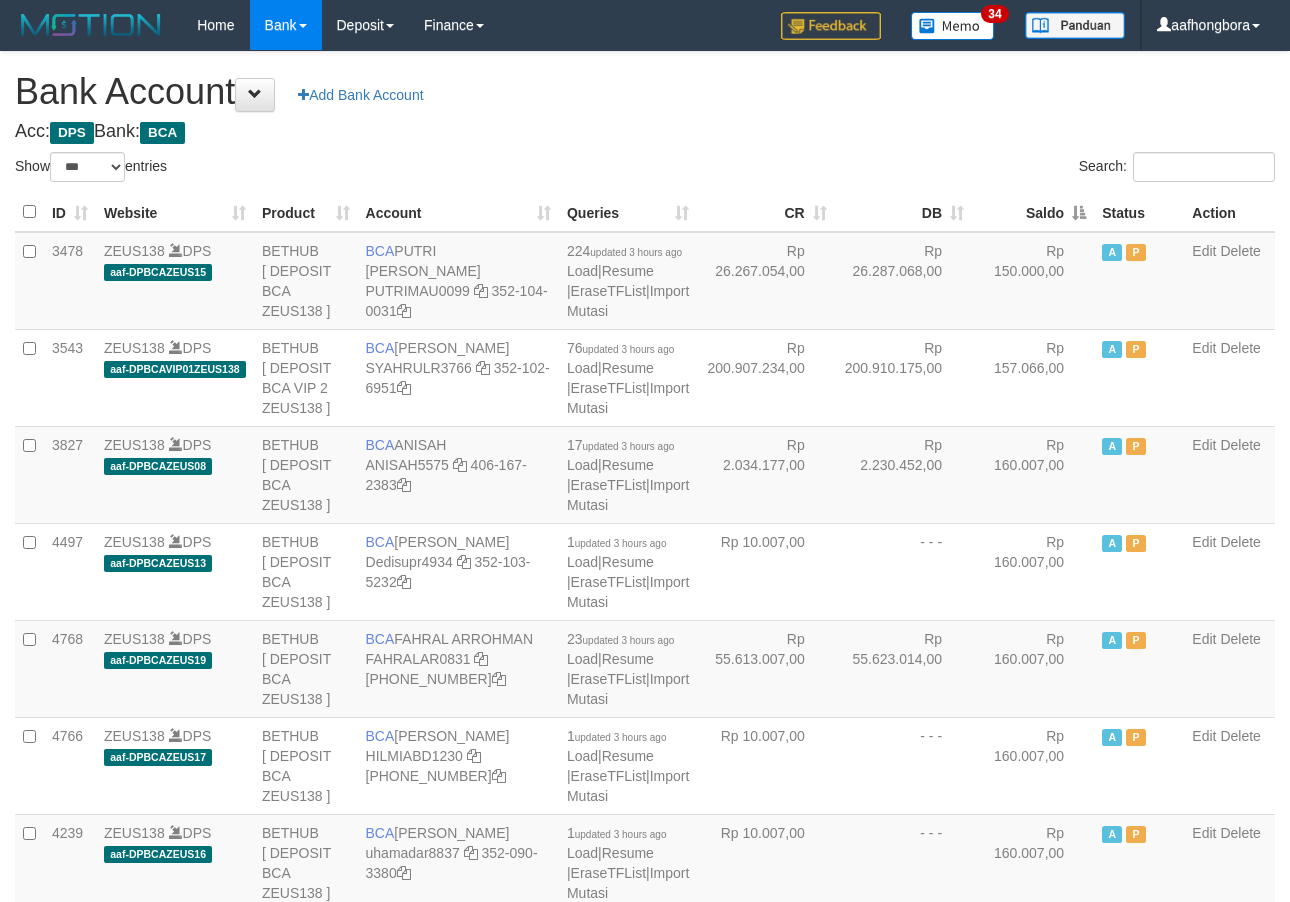 click on "Saldo" at bounding box center [1033, 212] 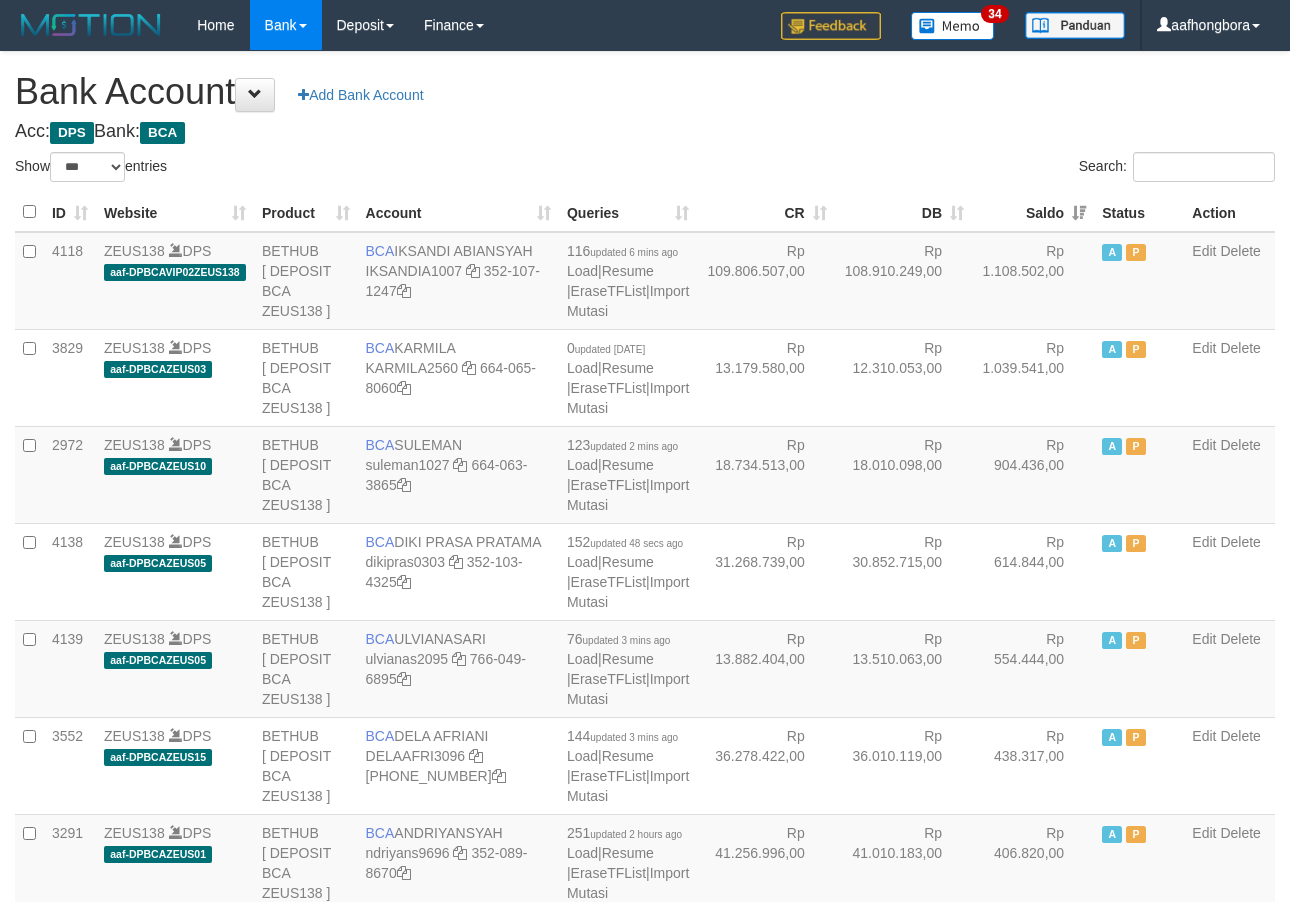 click on "Saldo" at bounding box center (1033, 212) 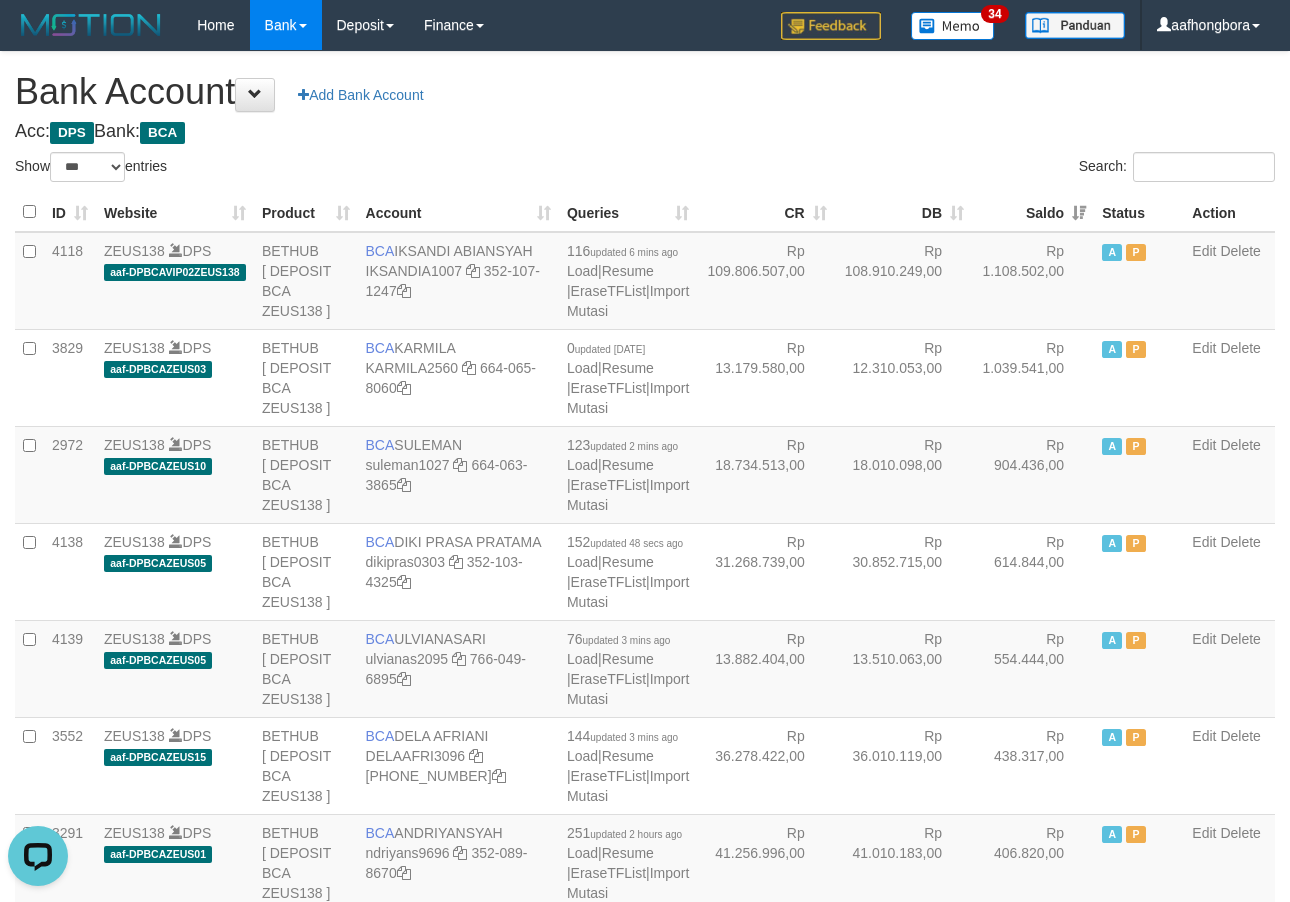 scroll, scrollTop: 0, scrollLeft: 0, axis: both 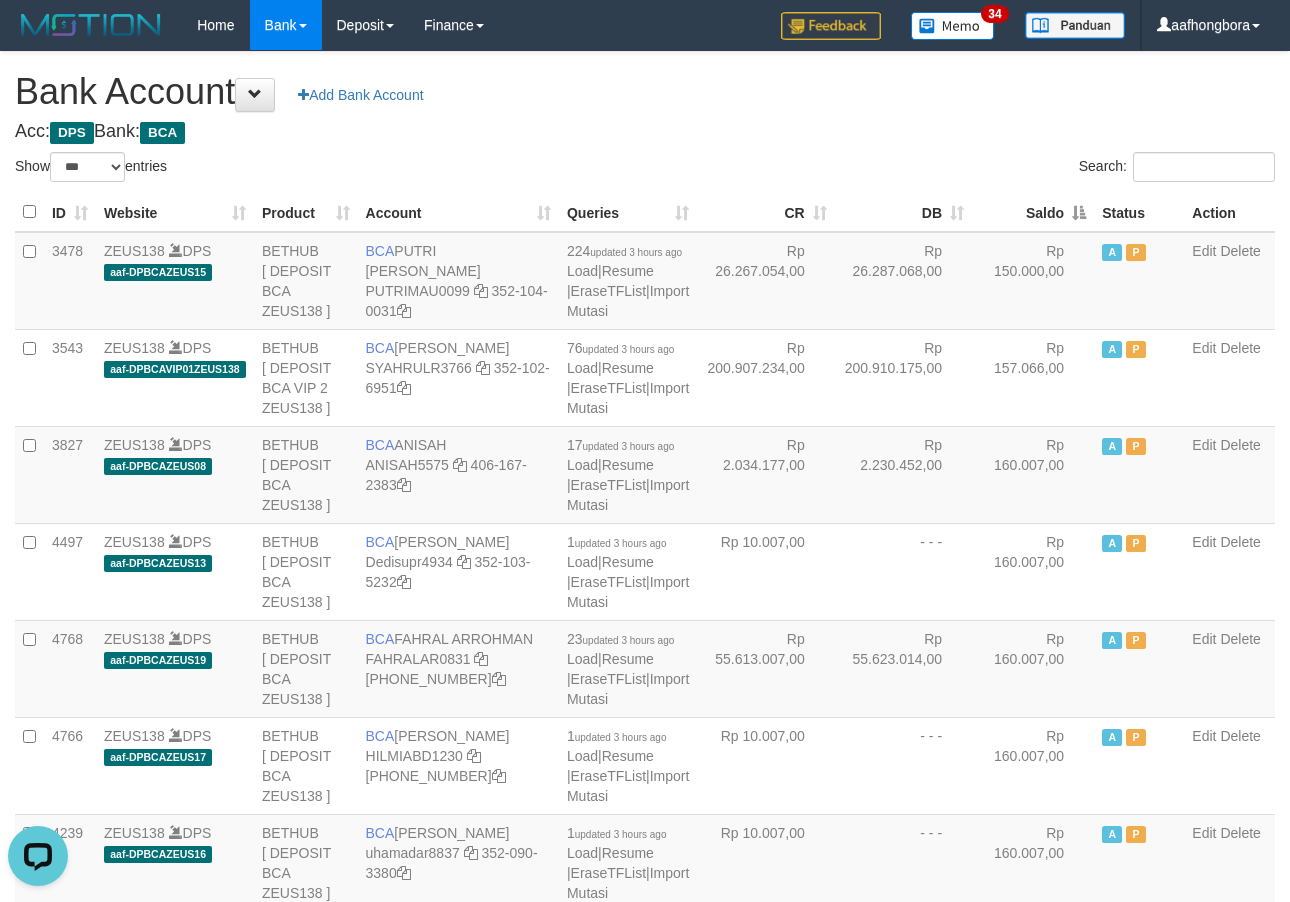 click on "Saldo" at bounding box center (1033, 212) 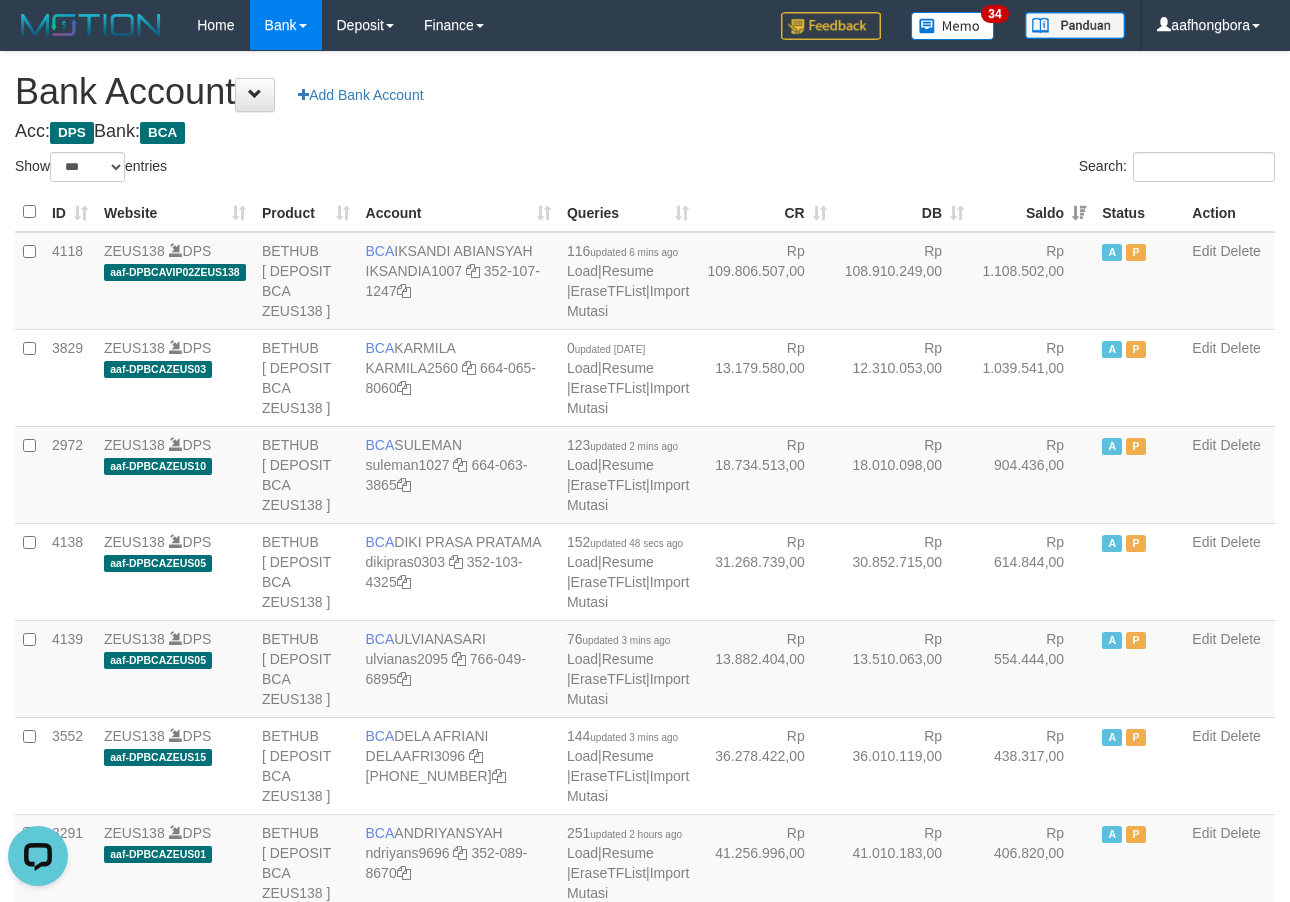 click on "Saldo" at bounding box center (1033, 212) 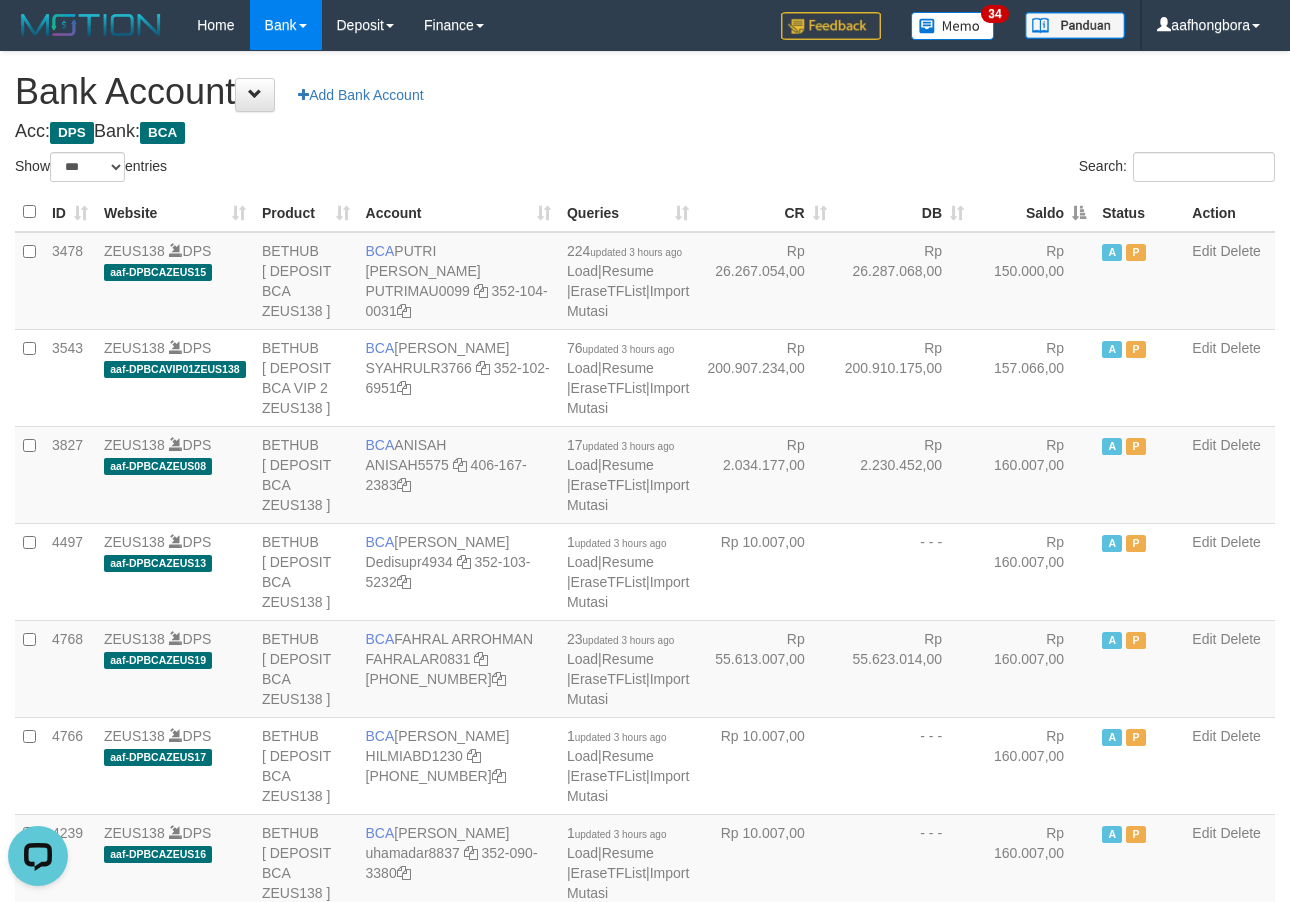 click on "Saldo" at bounding box center (1033, 212) 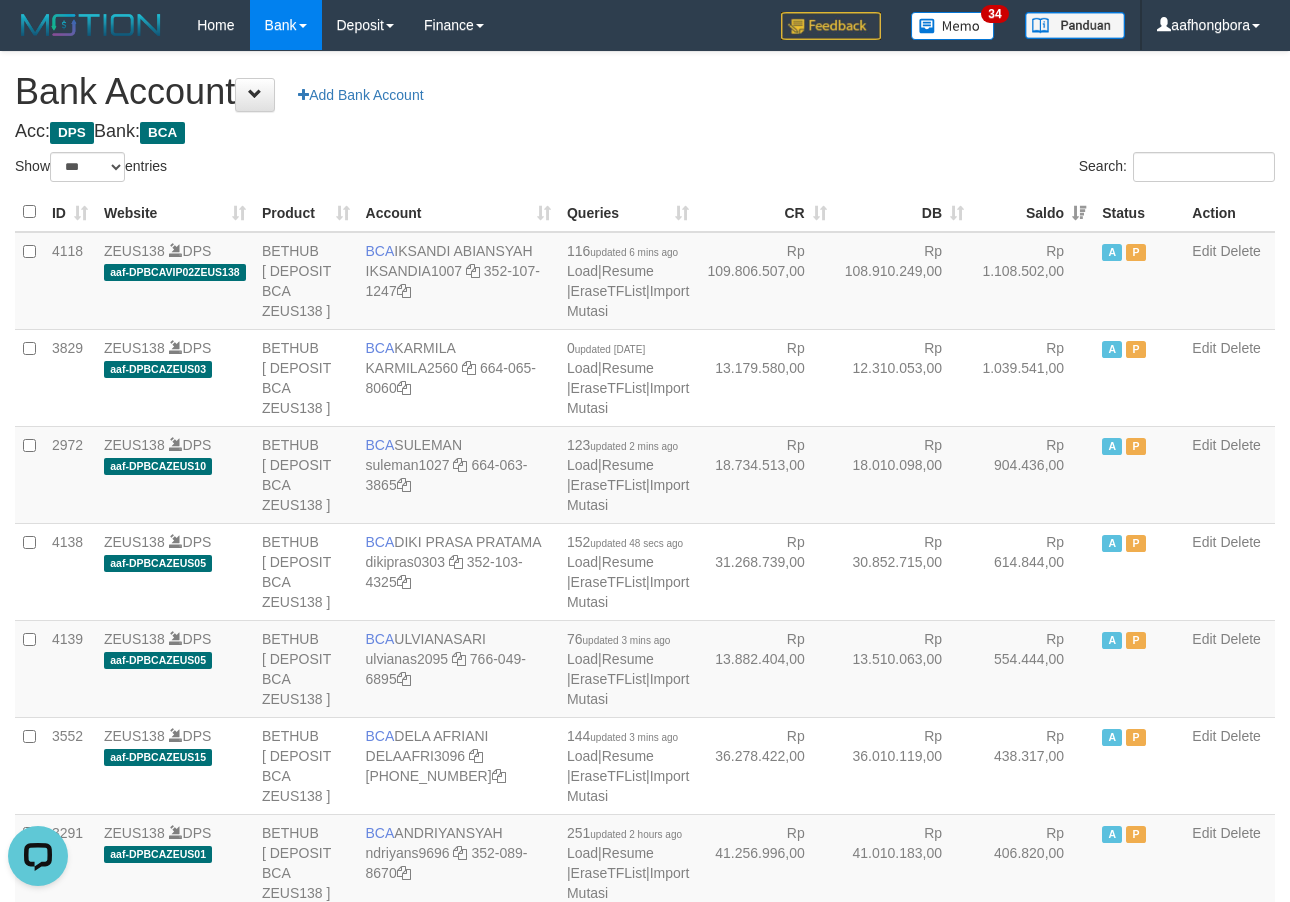 click on "Saldo" at bounding box center [1033, 212] 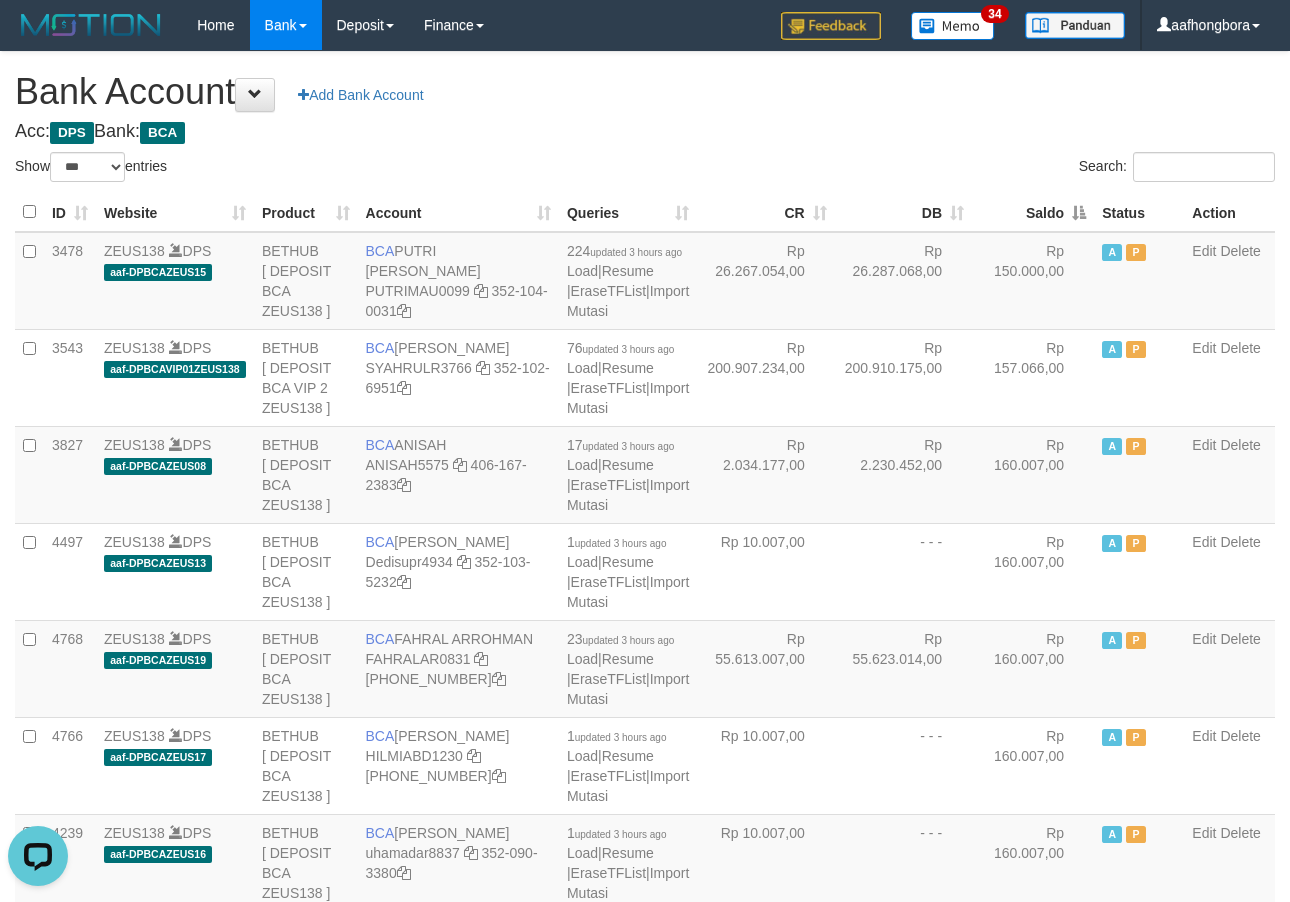 click on "ID Website Product Account Queries CR DB Saldo Status Action
3478
ZEUS138
DPS
aaf-DPBCAZEUS15
BETHUB
[ DEPOSIT BCA ZEUS138 ]
BCA
PUTRI MAUDY
PUTRIMAU0099
352-104-0031
224  updated 3 hours ago
Load
|
Resume
|
EraseTFList
|
Import Mutasi
Rp 26.267.054,00
Rp 26.287.068,00
A P" at bounding box center (645, 1647) 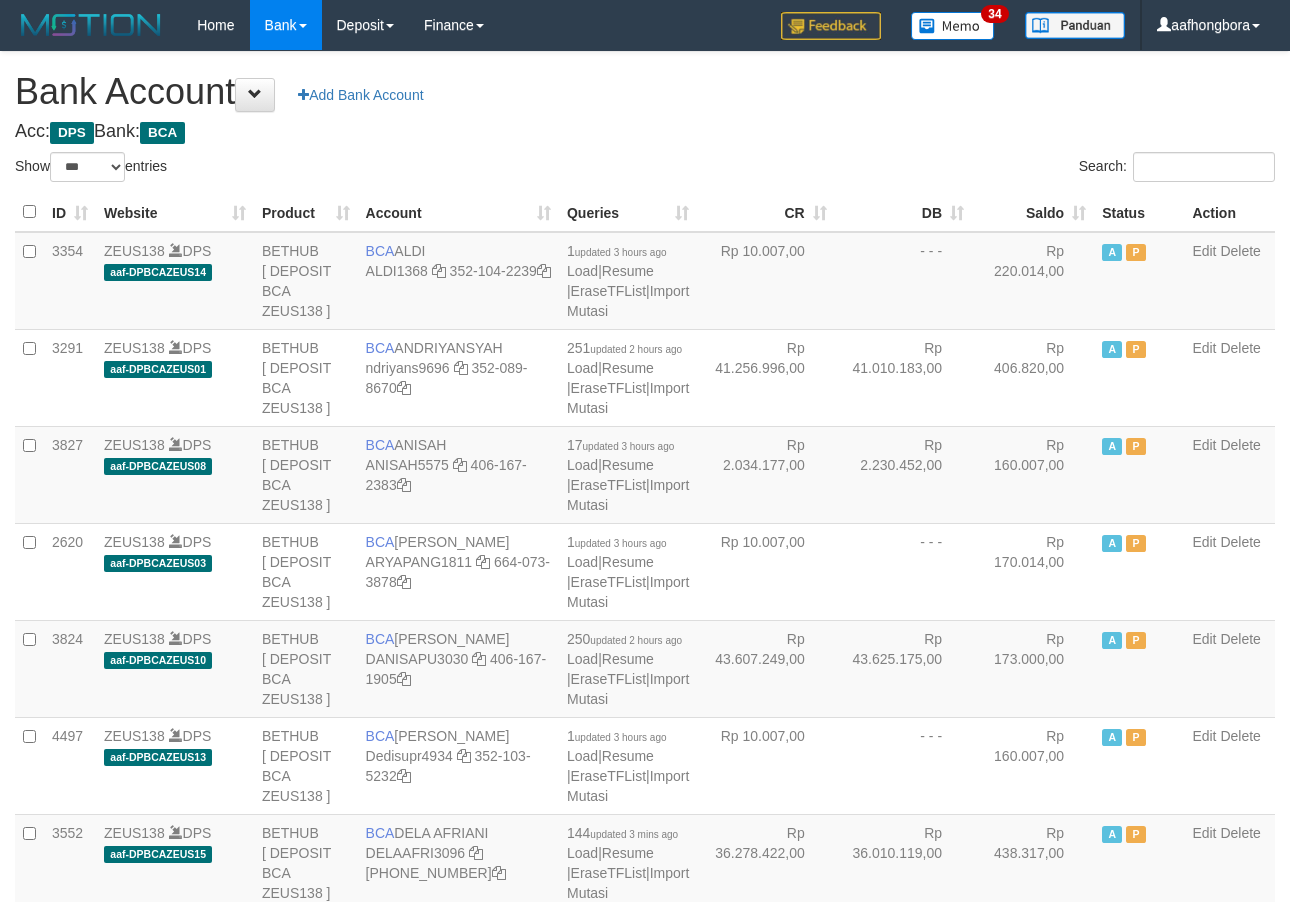 select on "***" 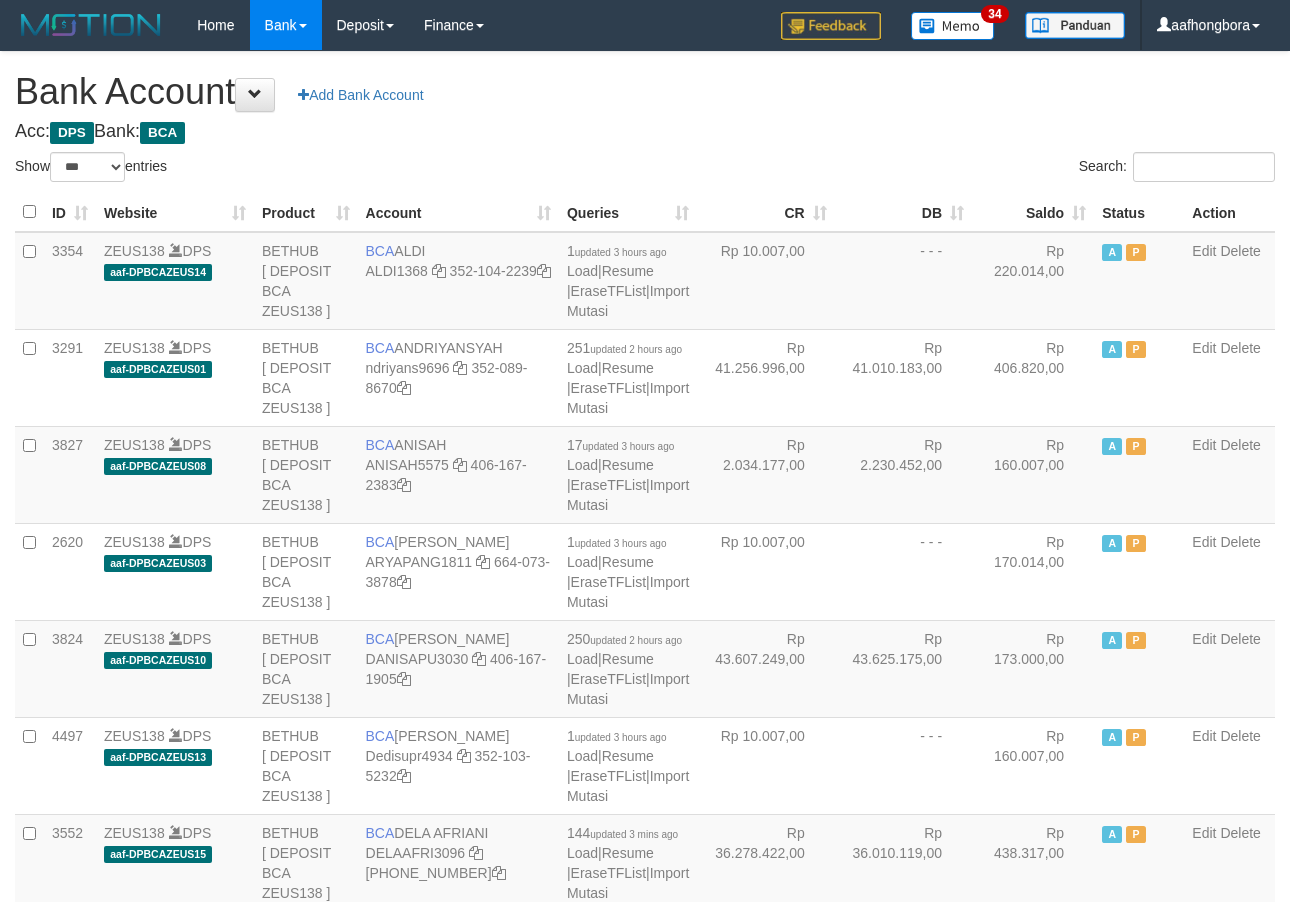 scroll, scrollTop: 0, scrollLeft: 0, axis: both 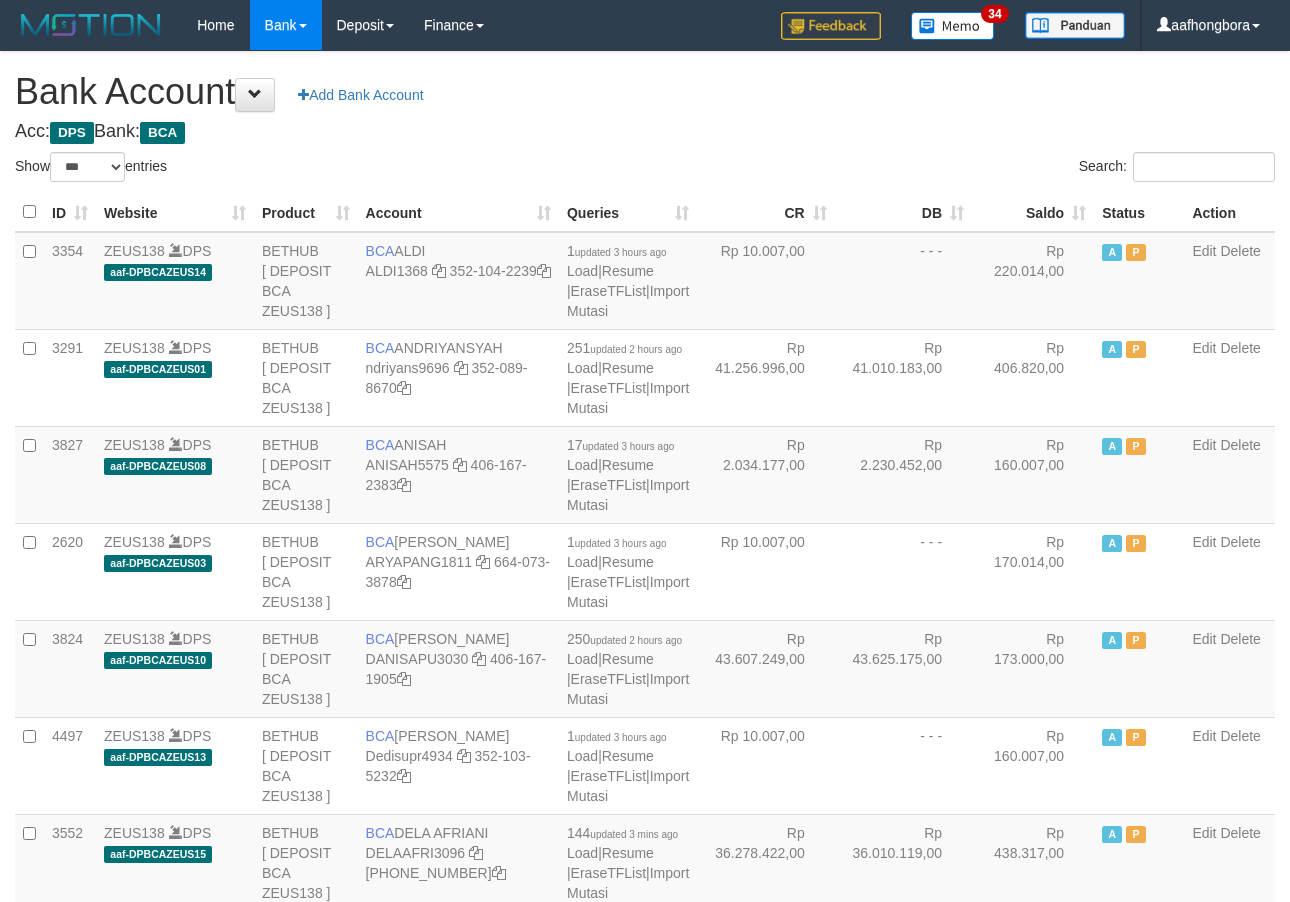 select on "***" 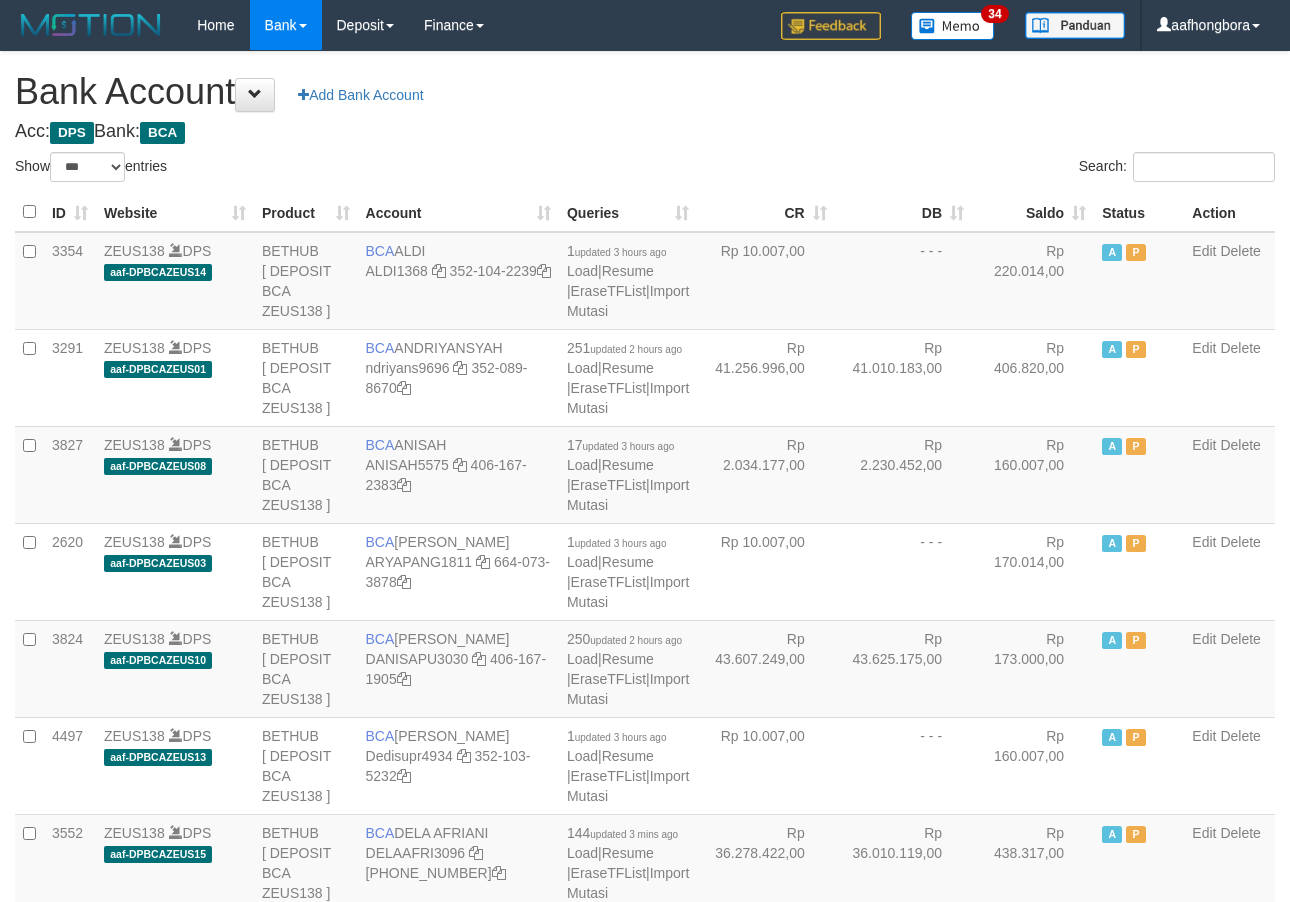 scroll, scrollTop: 0, scrollLeft: 0, axis: both 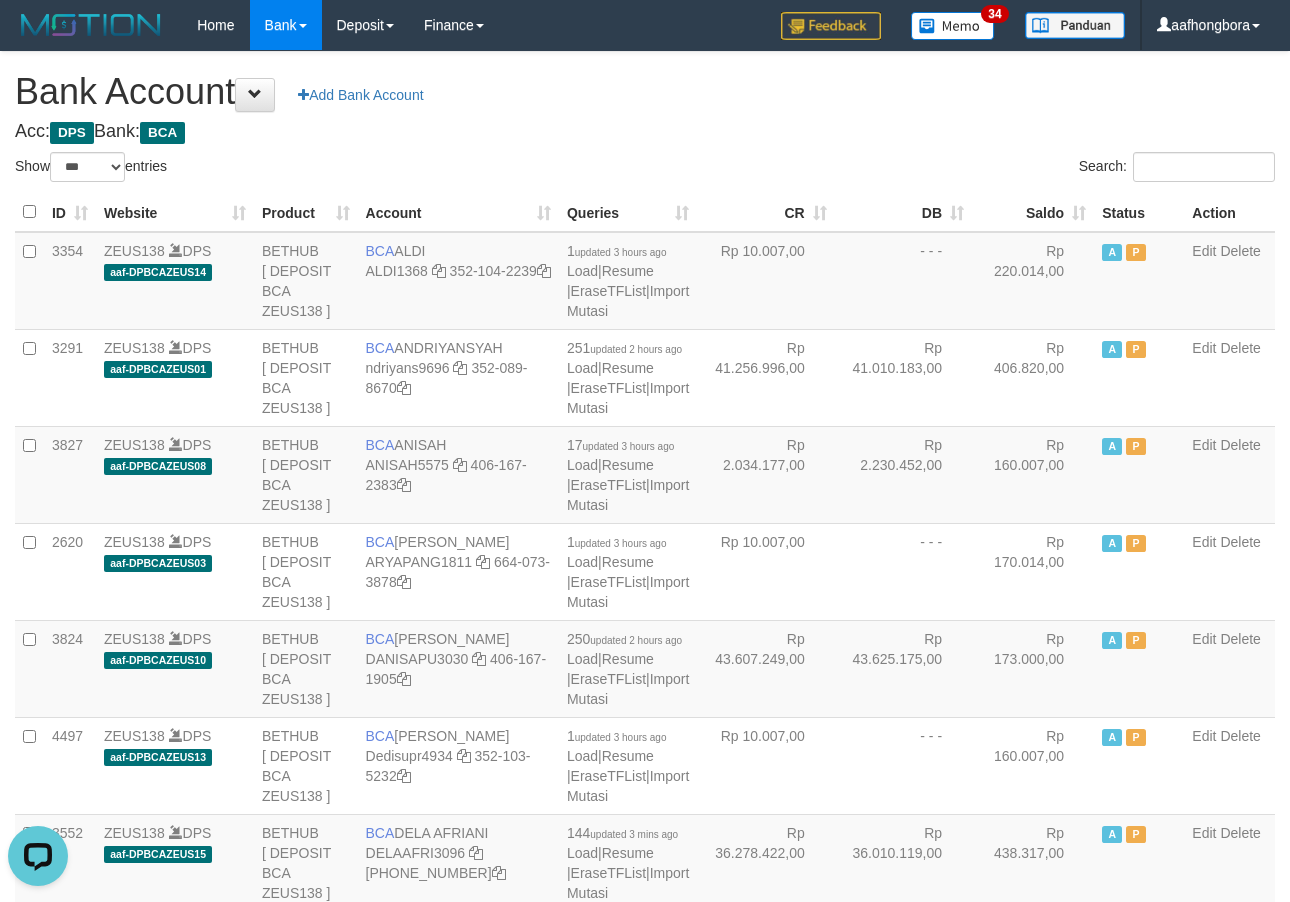 click on "**********" at bounding box center [645, 1601] 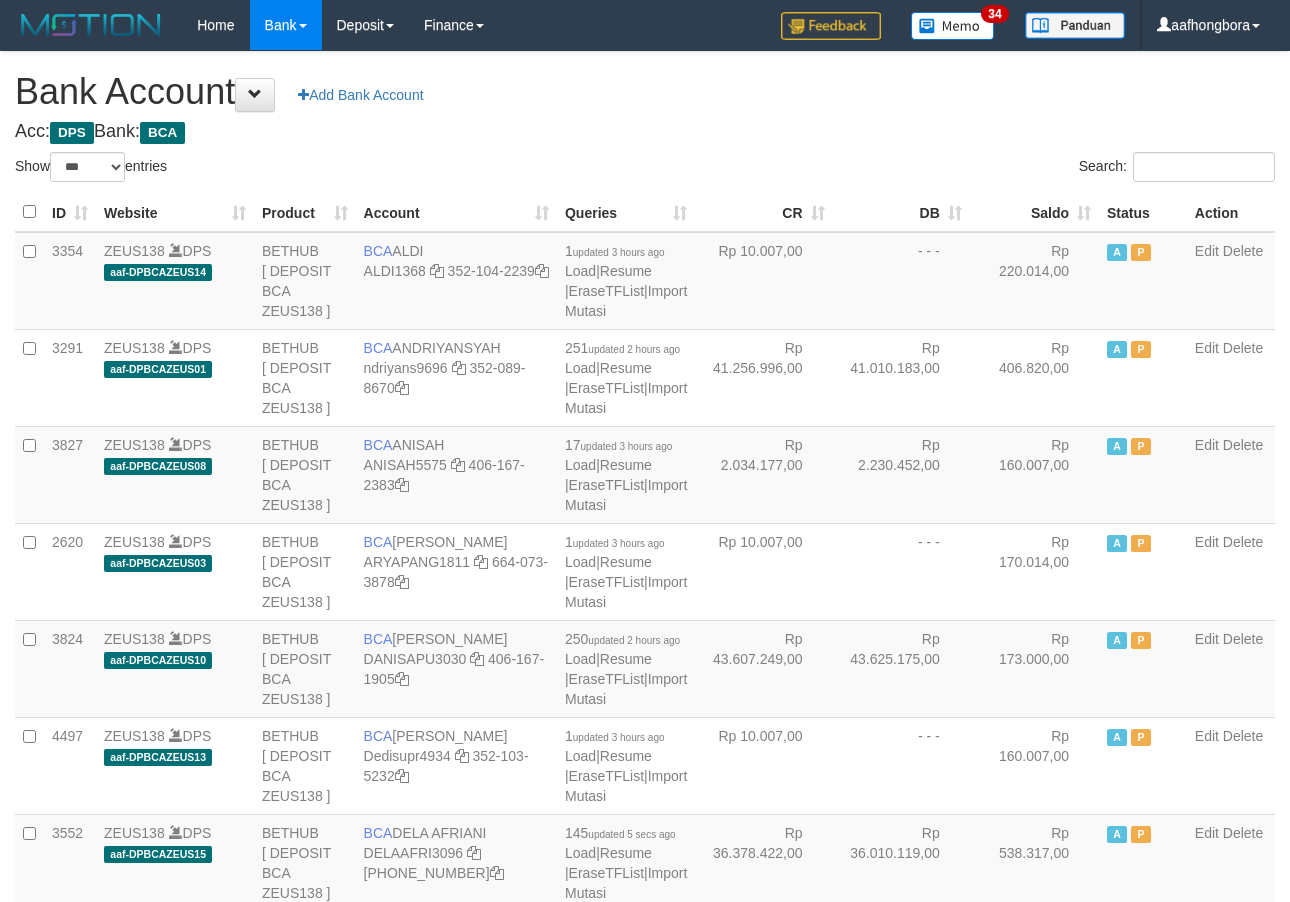 select on "***" 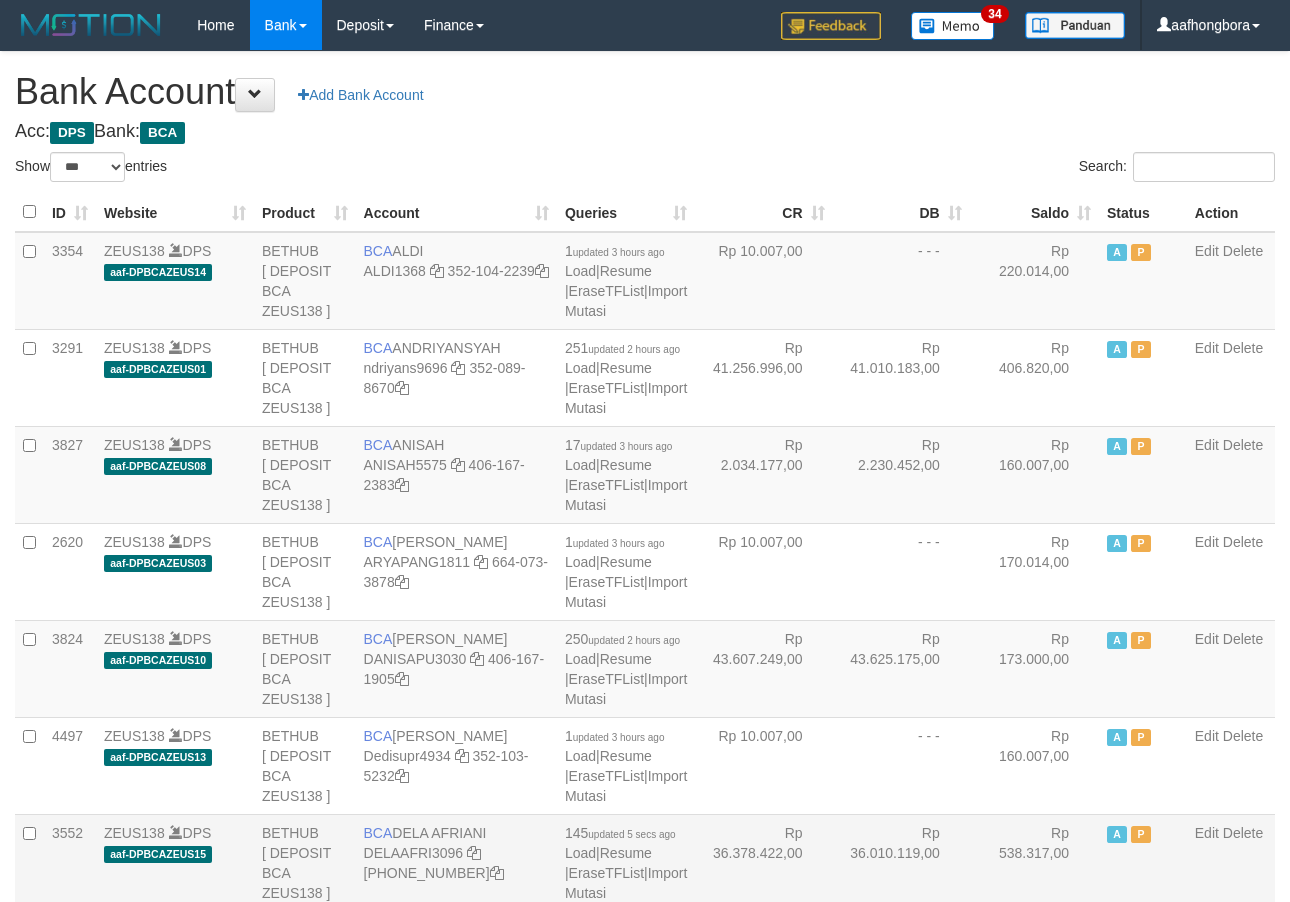 scroll, scrollTop: 0, scrollLeft: 0, axis: both 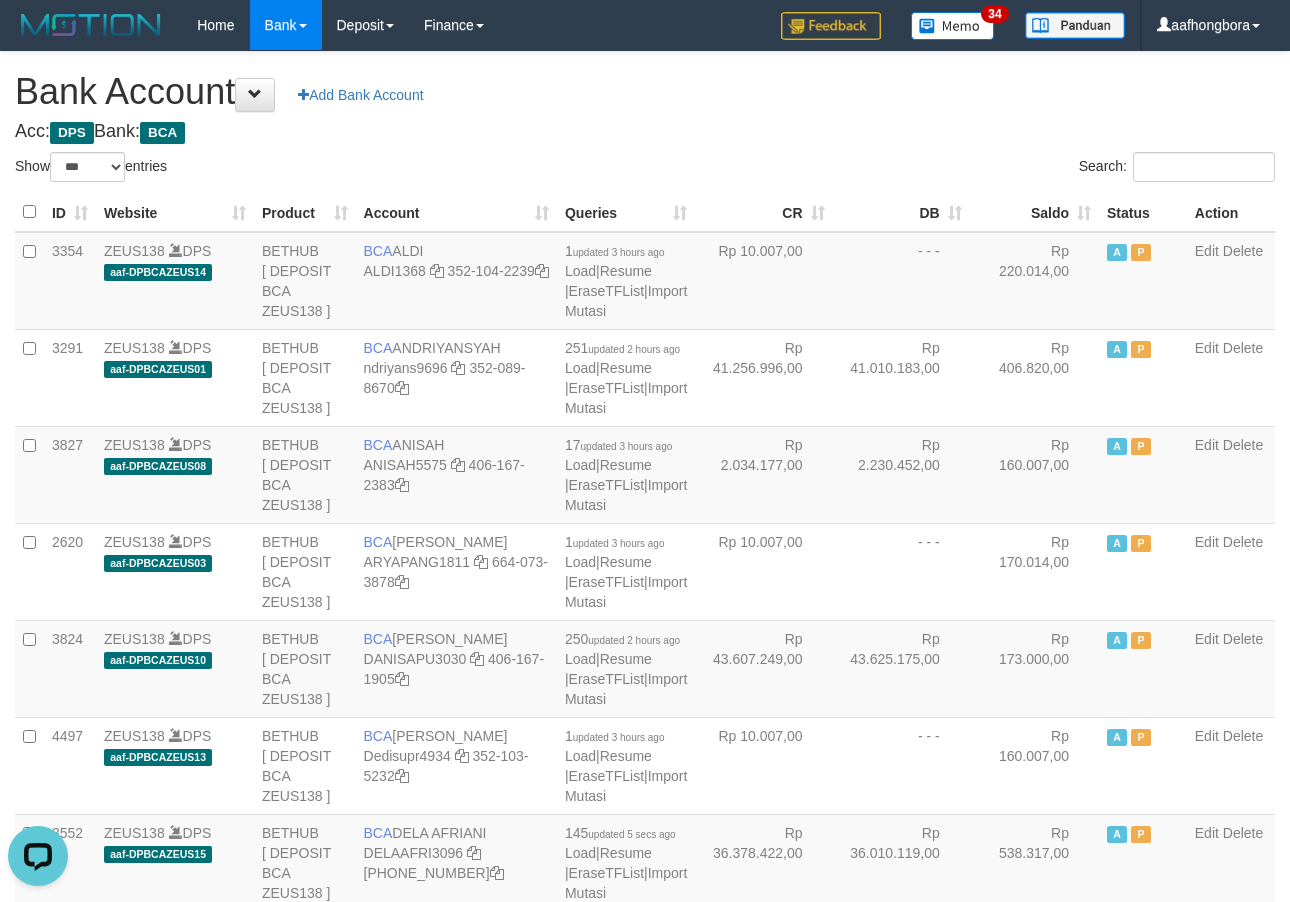 click on "Search:" at bounding box center (967, 169) 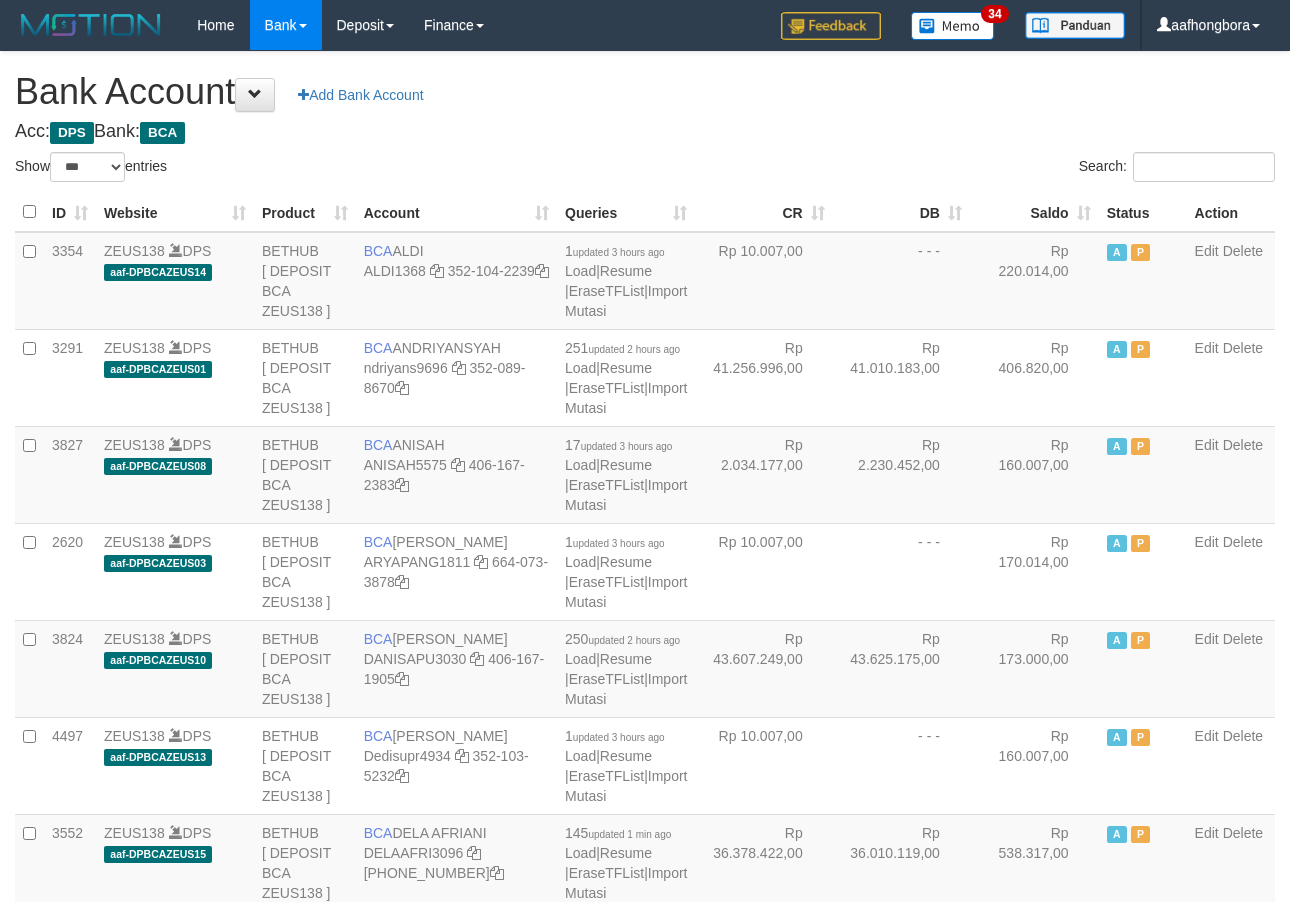 select on "***" 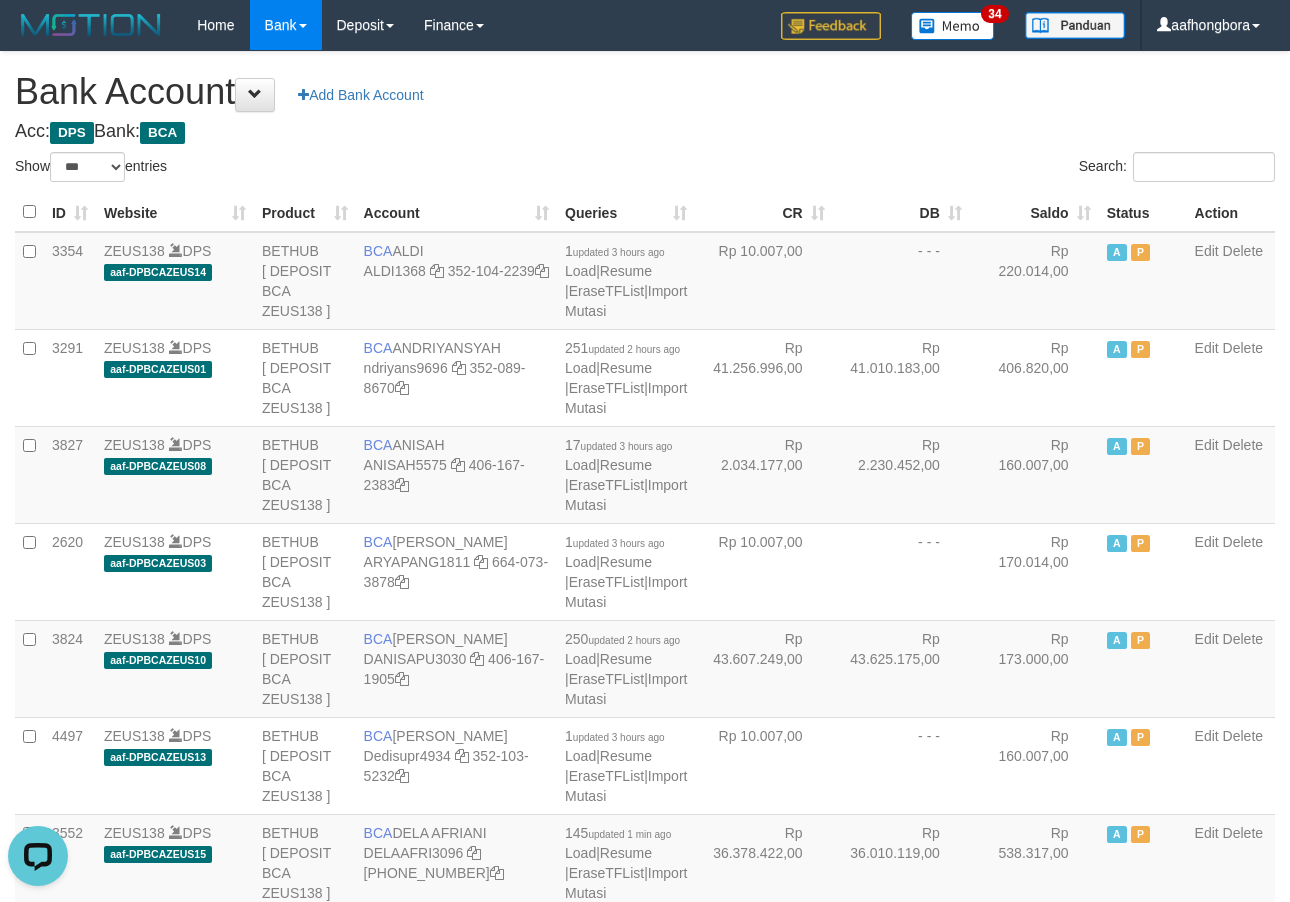 scroll, scrollTop: 0, scrollLeft: 0, axis: both 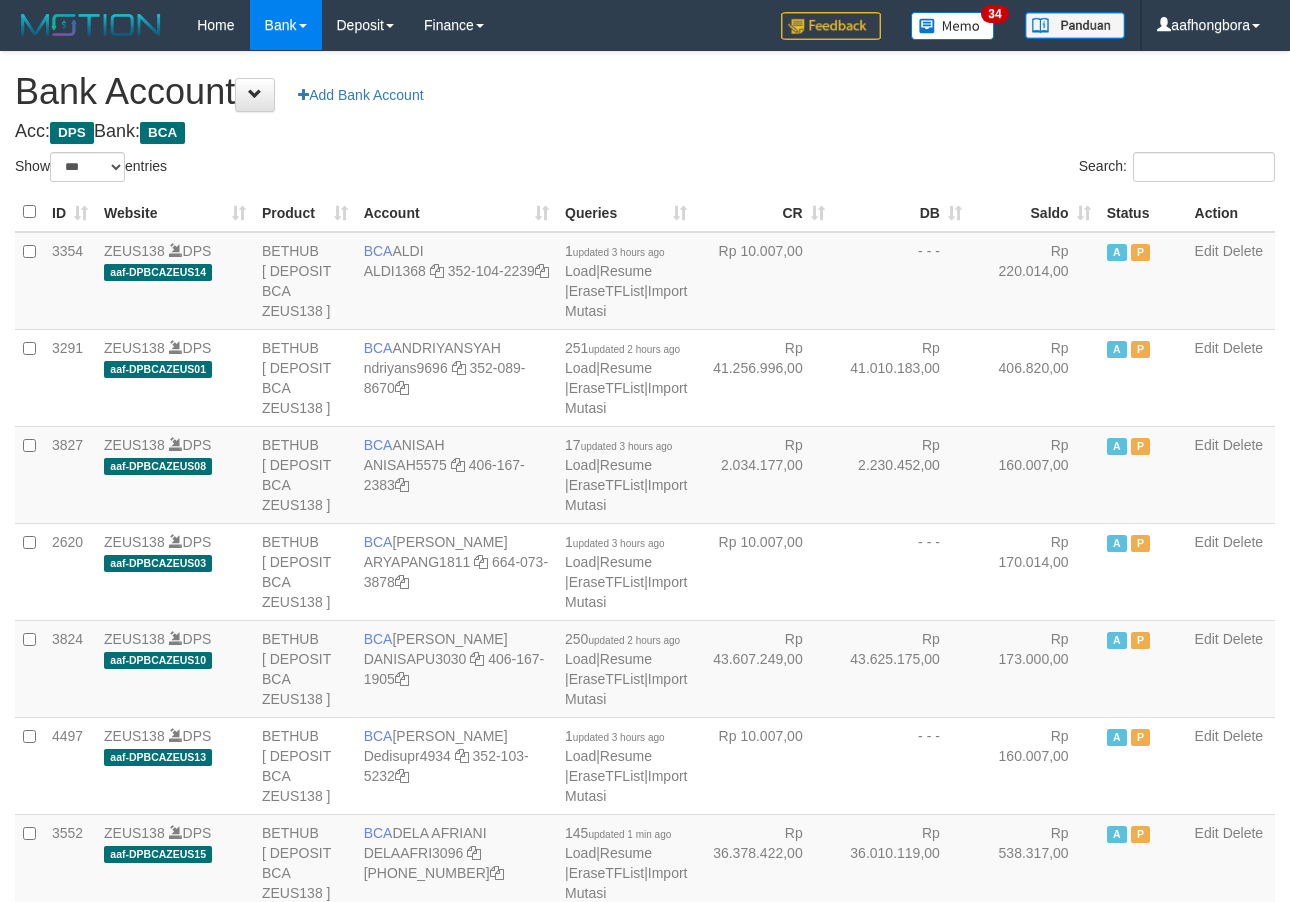select on "***" 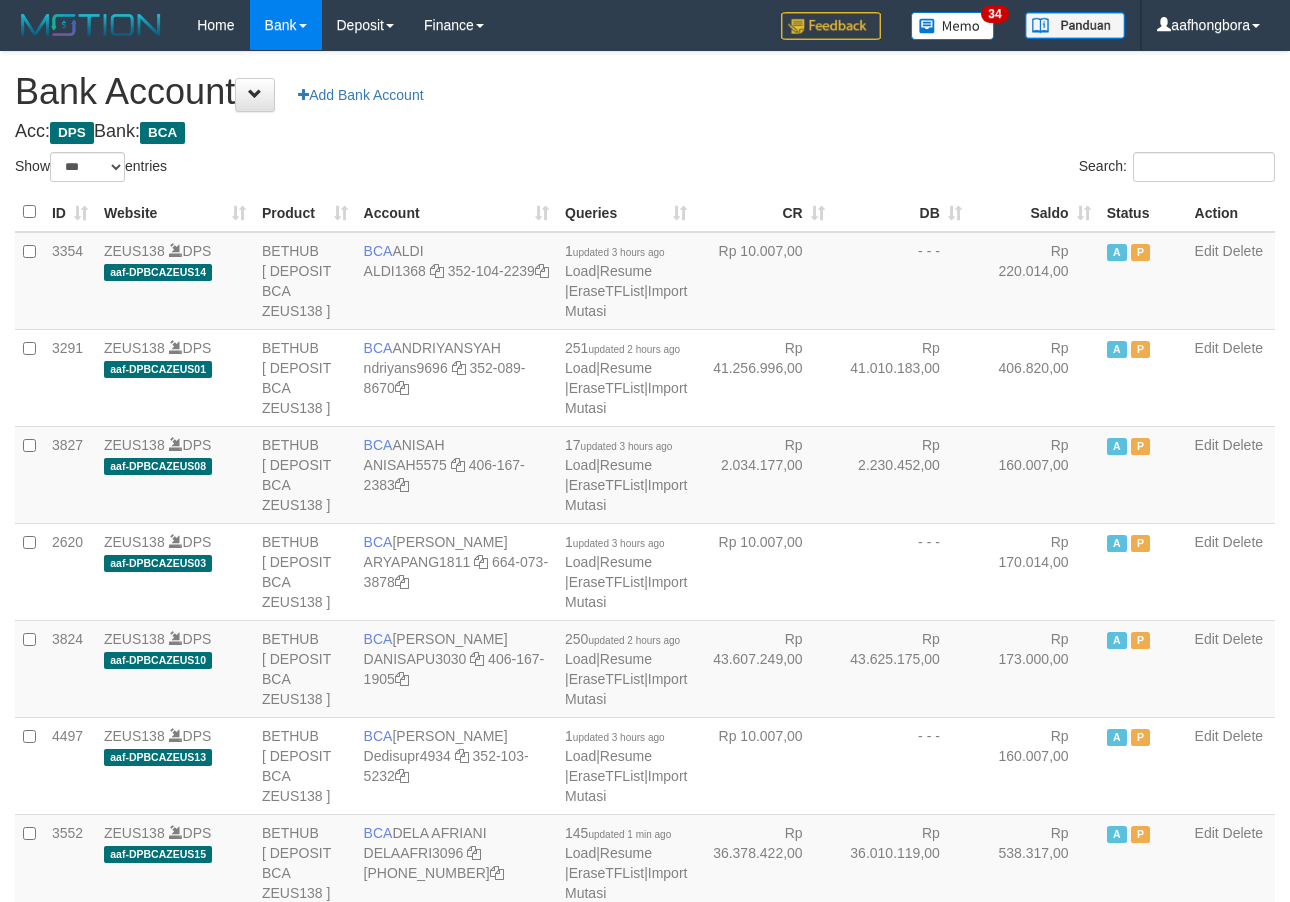 scroll, scrollTop: 0, scrollLeft: 0, axis: both 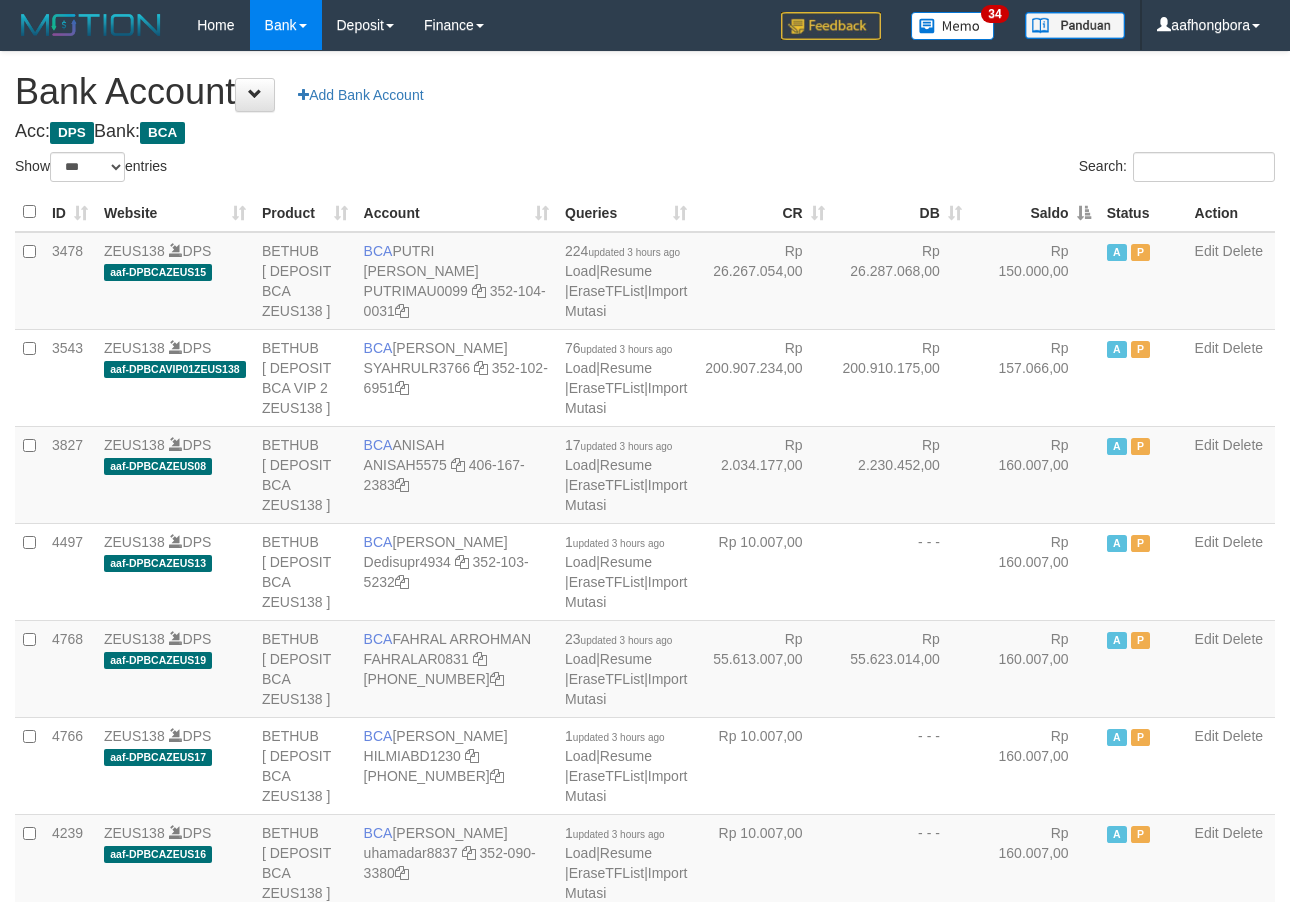 click on "Saldo" at bounding box center (1034, 212) 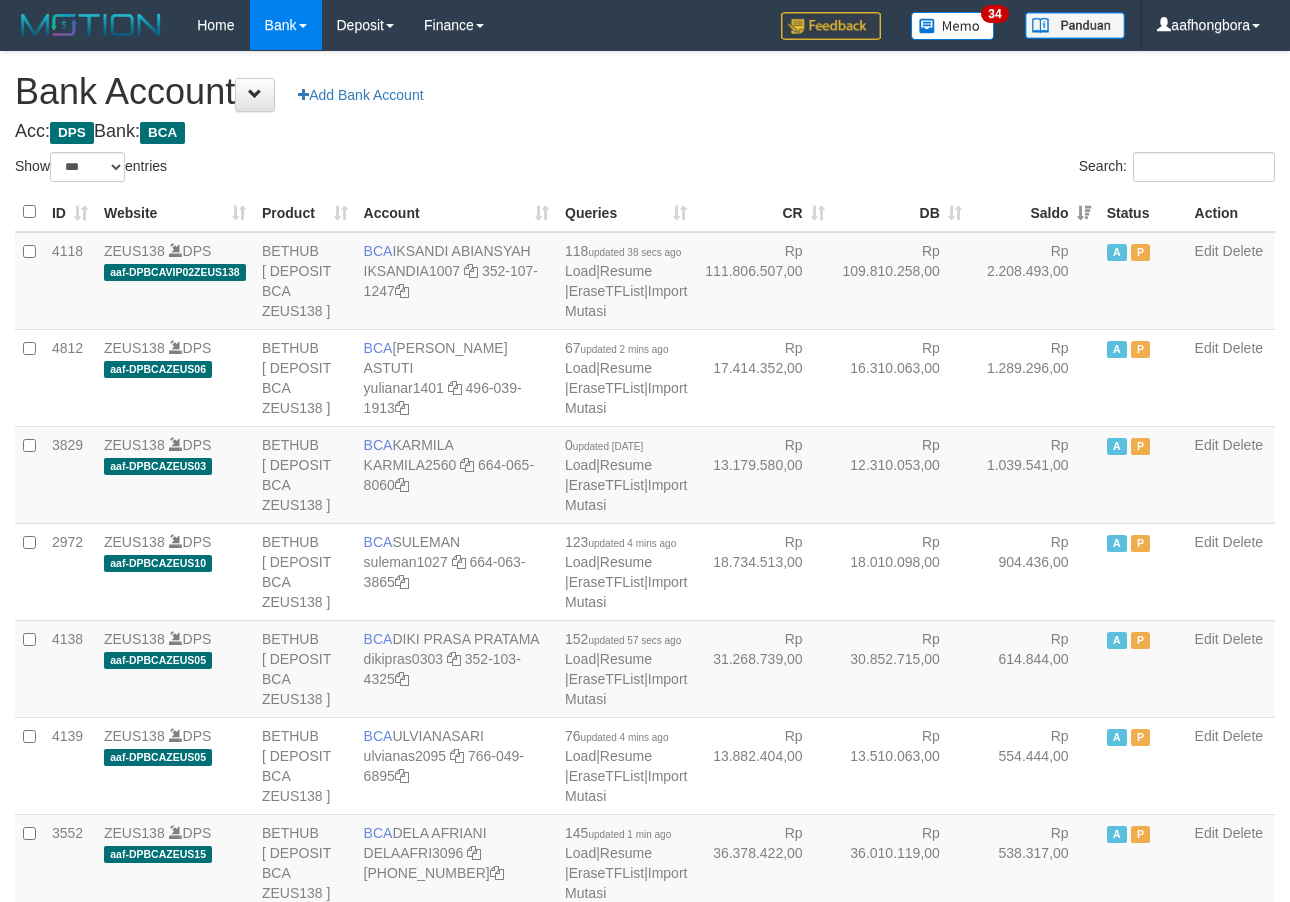 click on "Saldo" at bounding box center (1034, 212) 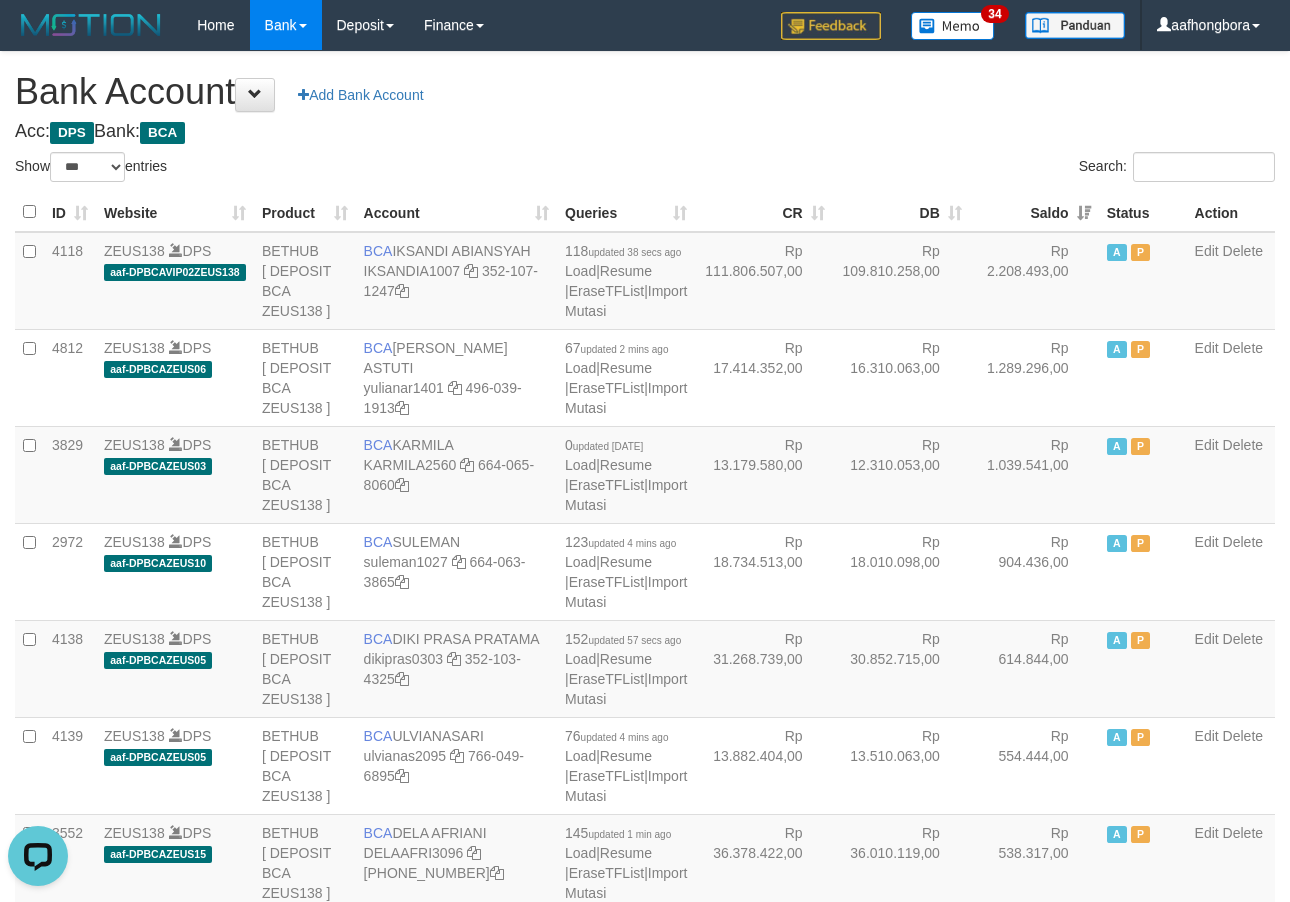 scroll, scrollTop: 0, scrollLeft: 0, axis: both 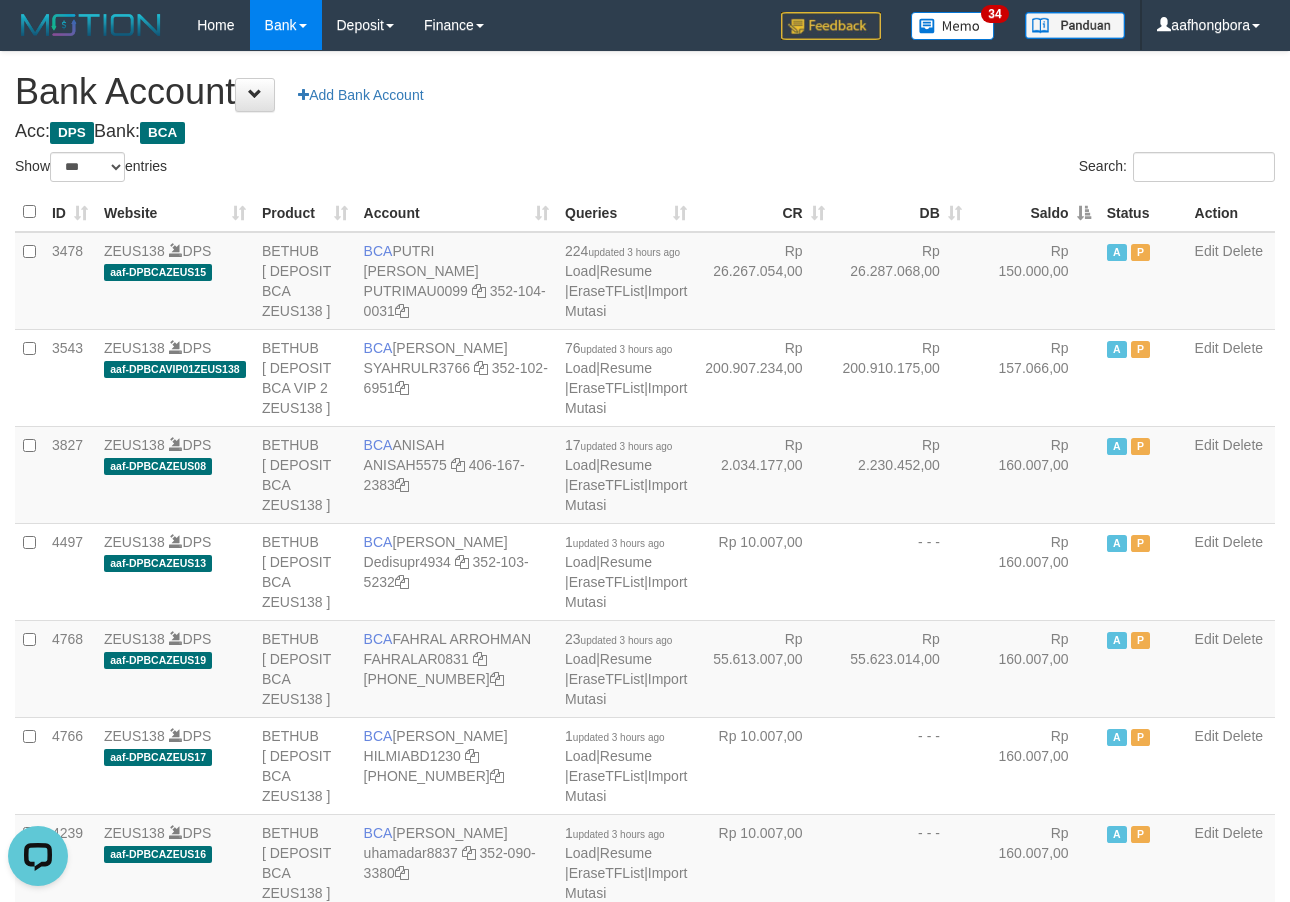 click on "Saldo" at bounding box center [1034, 212] 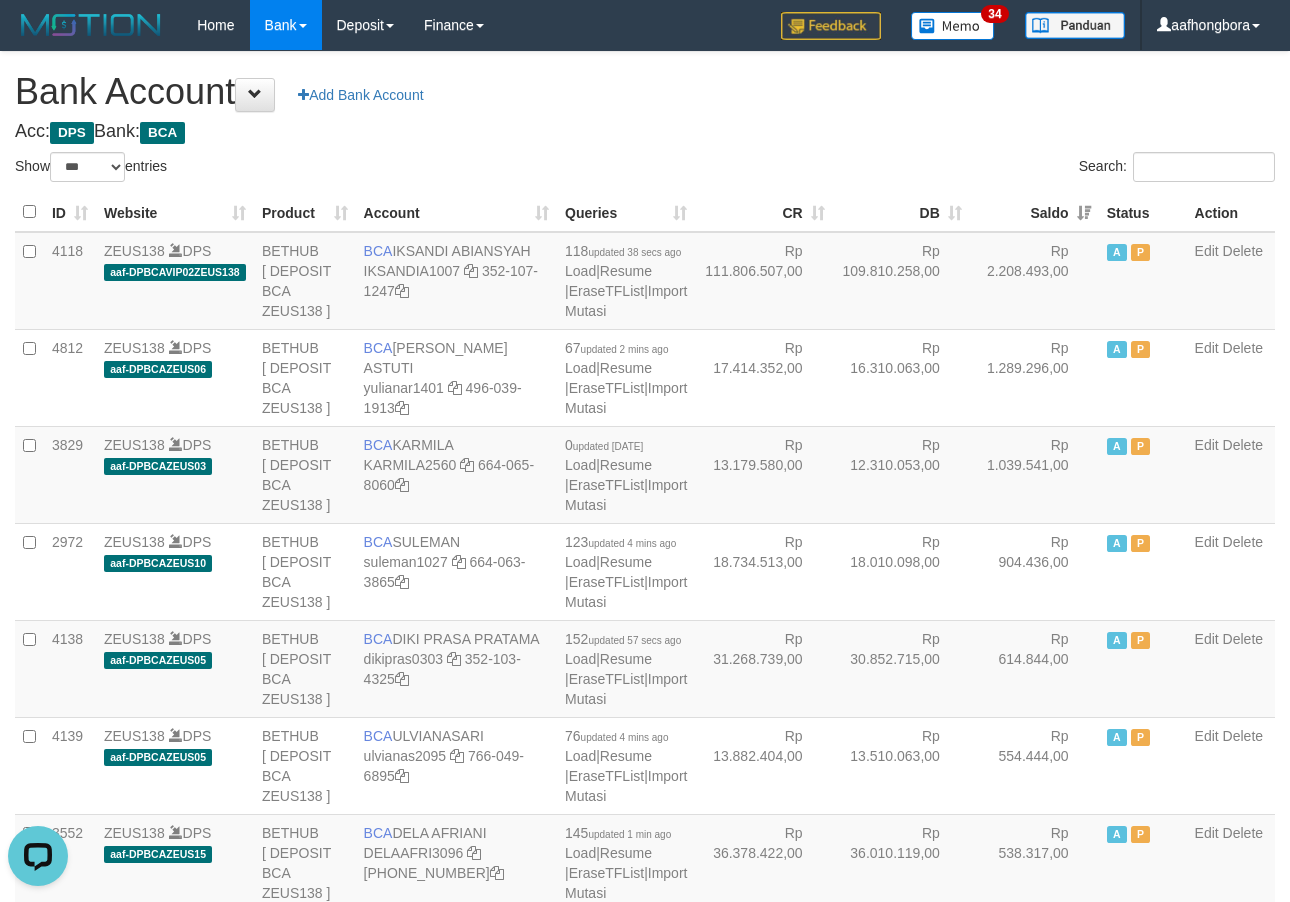 click on "Saldo" at bounding box center (1034, 212) 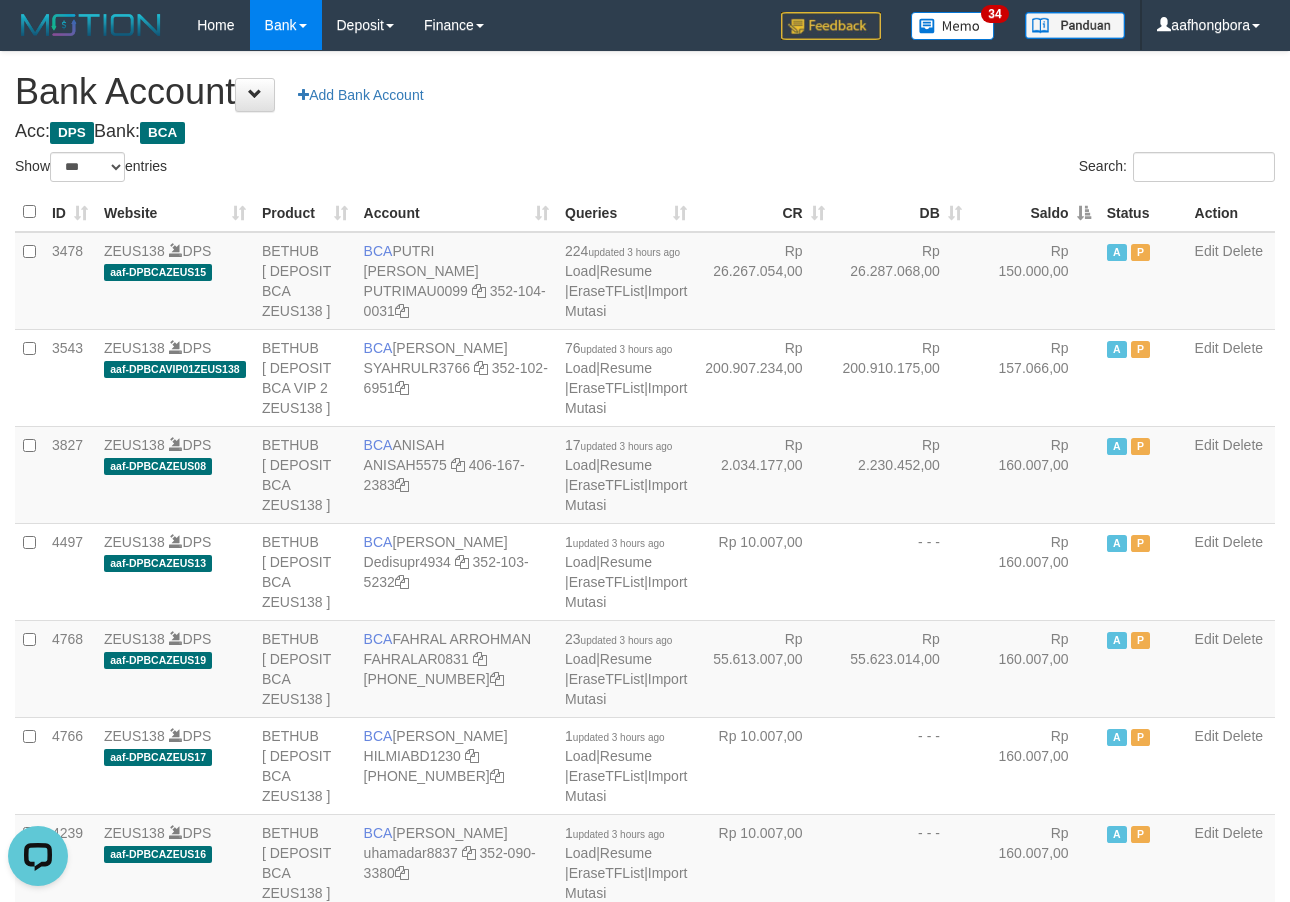 click on "Saldo" at bounding box center [1034, 212] 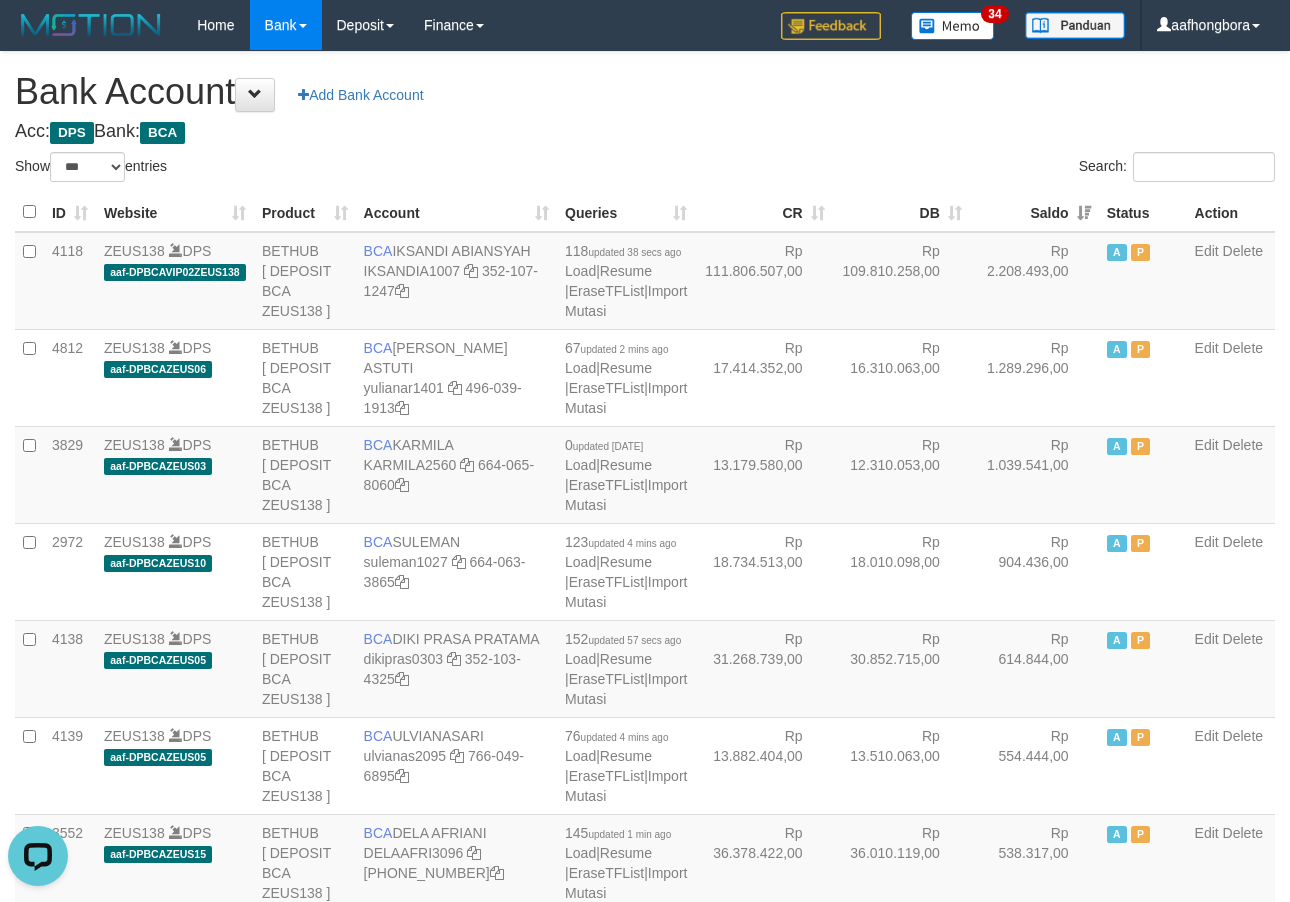 click on "**********" at bounding box center (645, 1601) 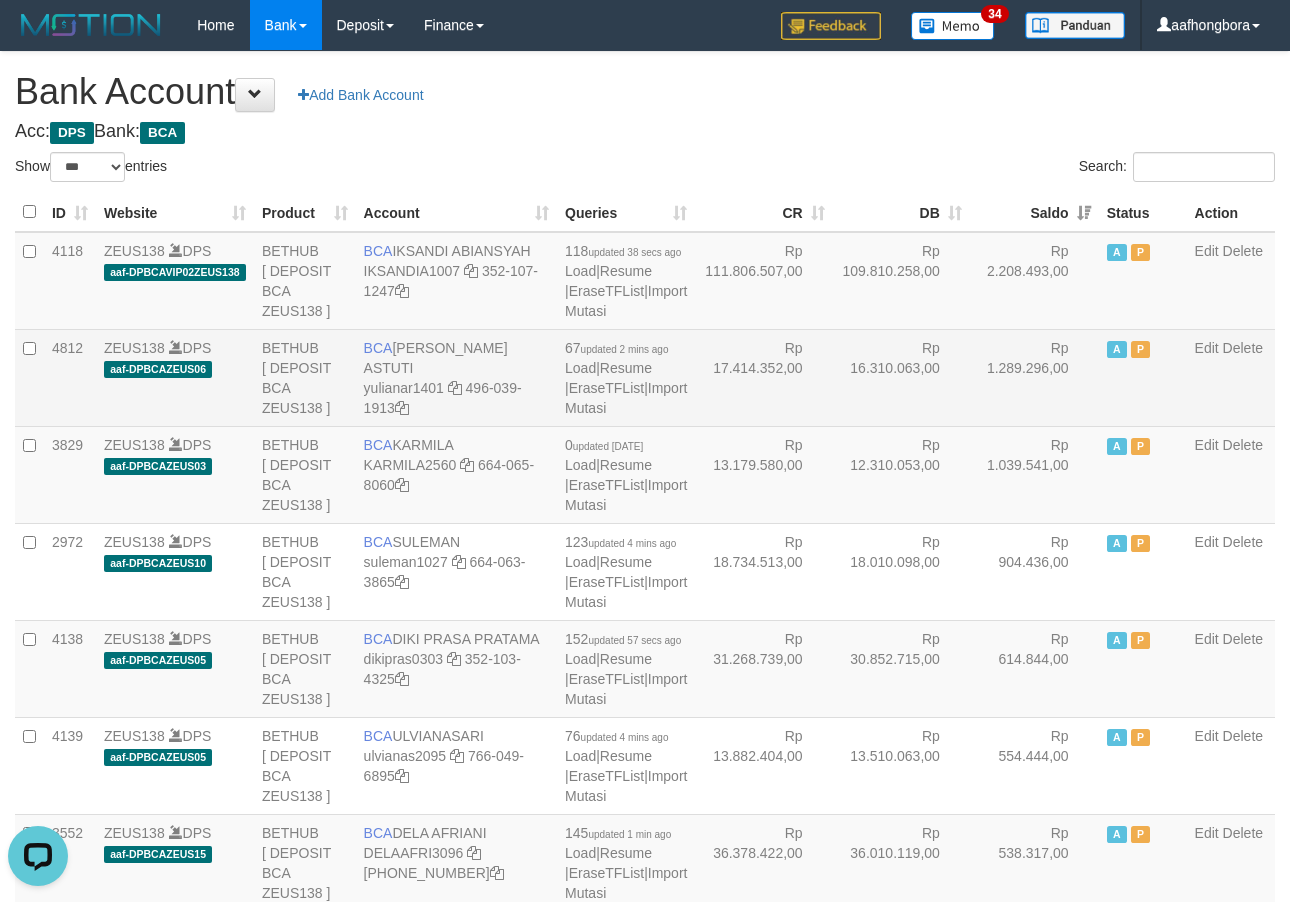 drag, startPoint x: 407, startPoint y: 363, endPoint x: 482, endPoint y: 392, distance: 80.411446 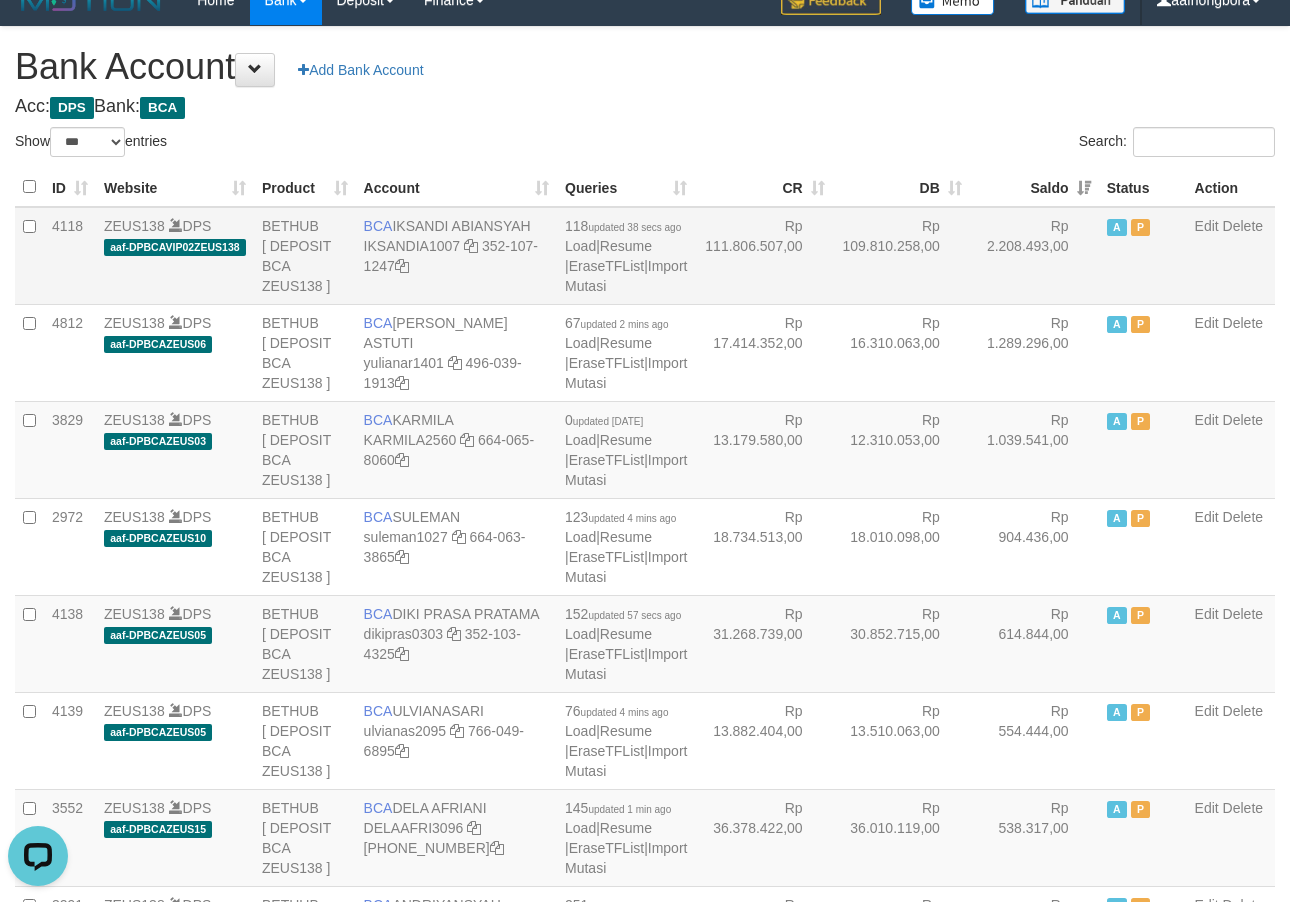scroll, scrollTop: 0, scrollLeft: 0, axis: both 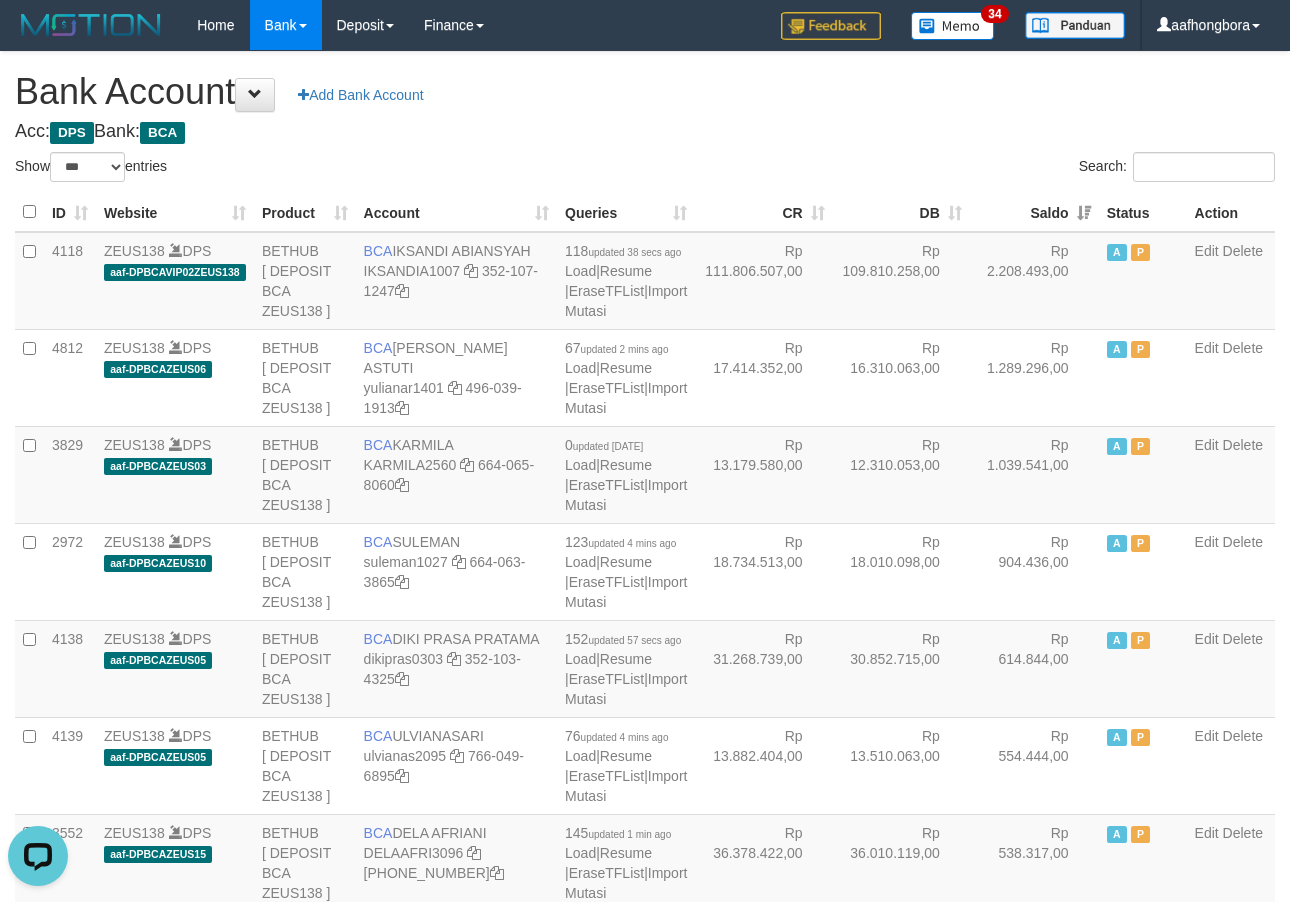 click on "Acc: 										 DPS
Bank:   BCA" at bounding box center (645, 132) 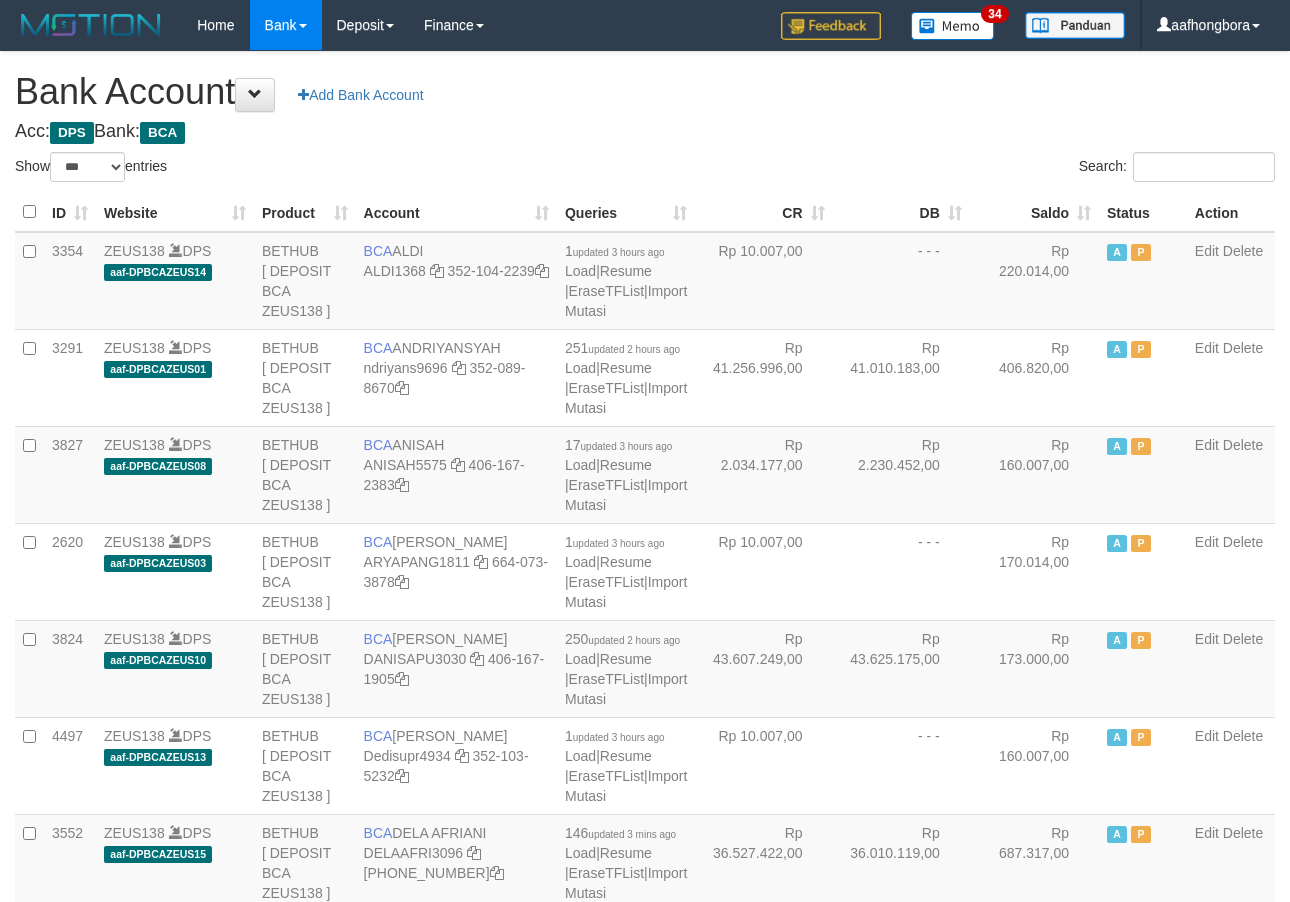 select on "***" 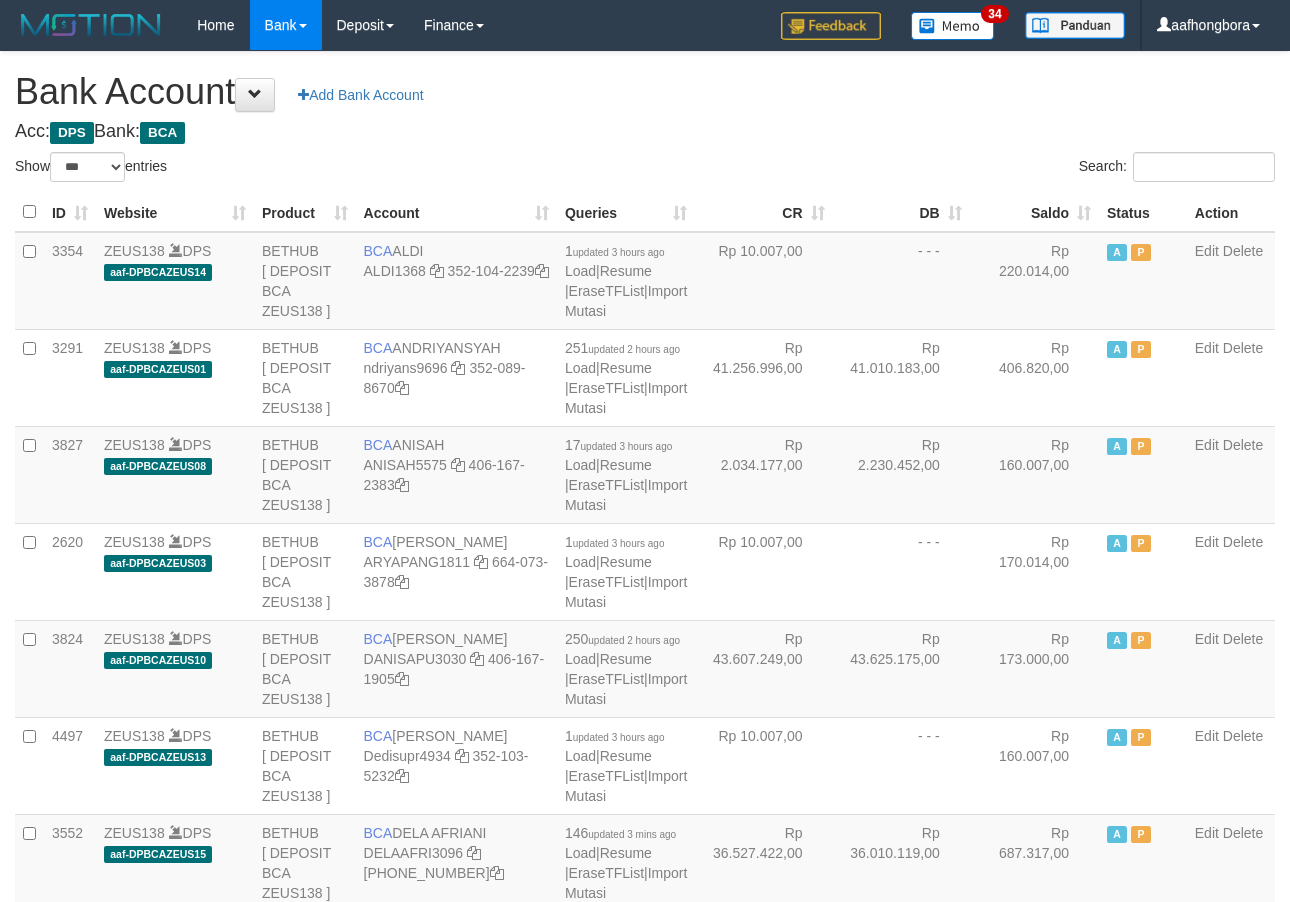 scroll, scrollTop: 0, scrollLeft: 0, axis: both 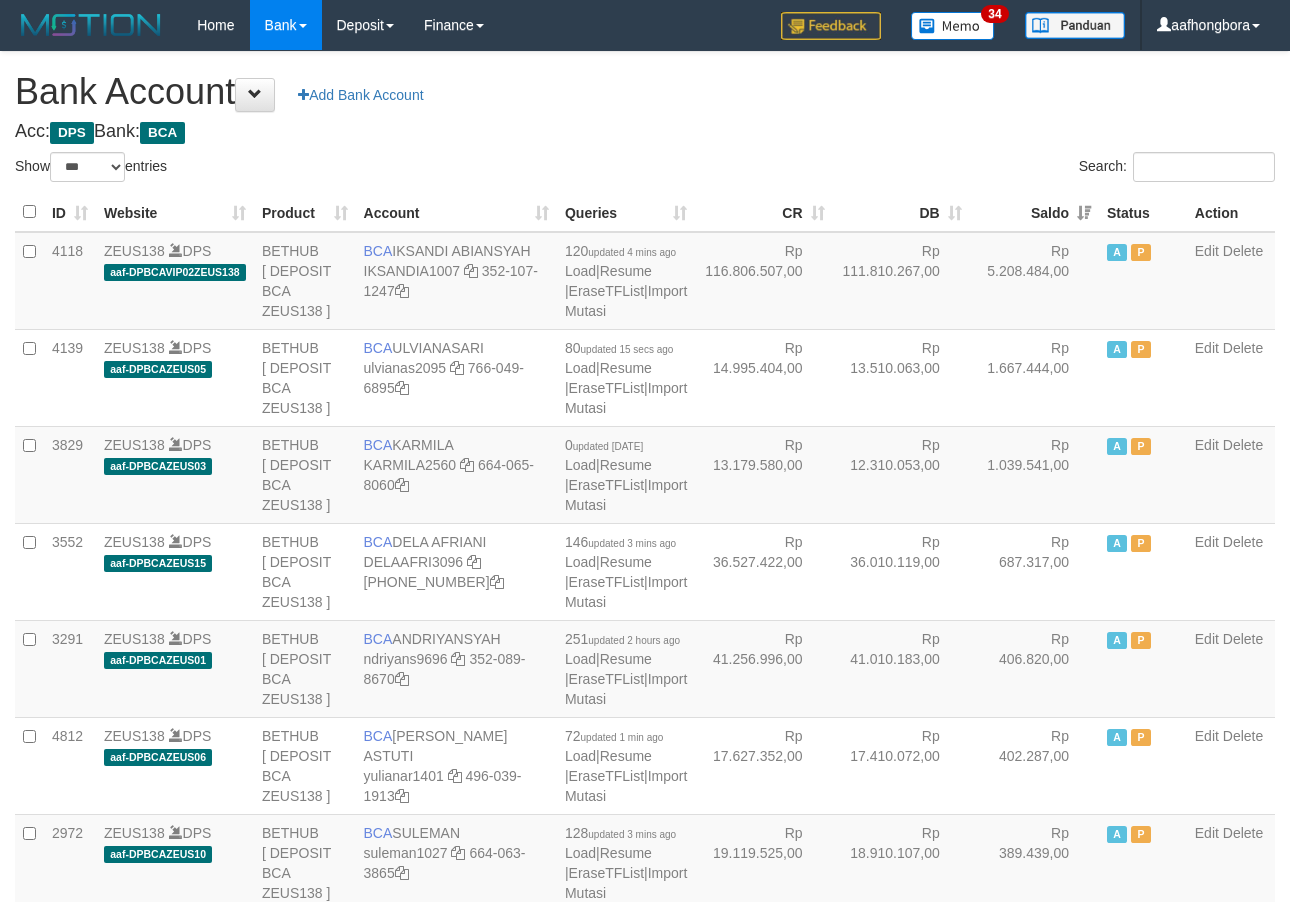click on "Saldo" at bounding box center [1034, 212] 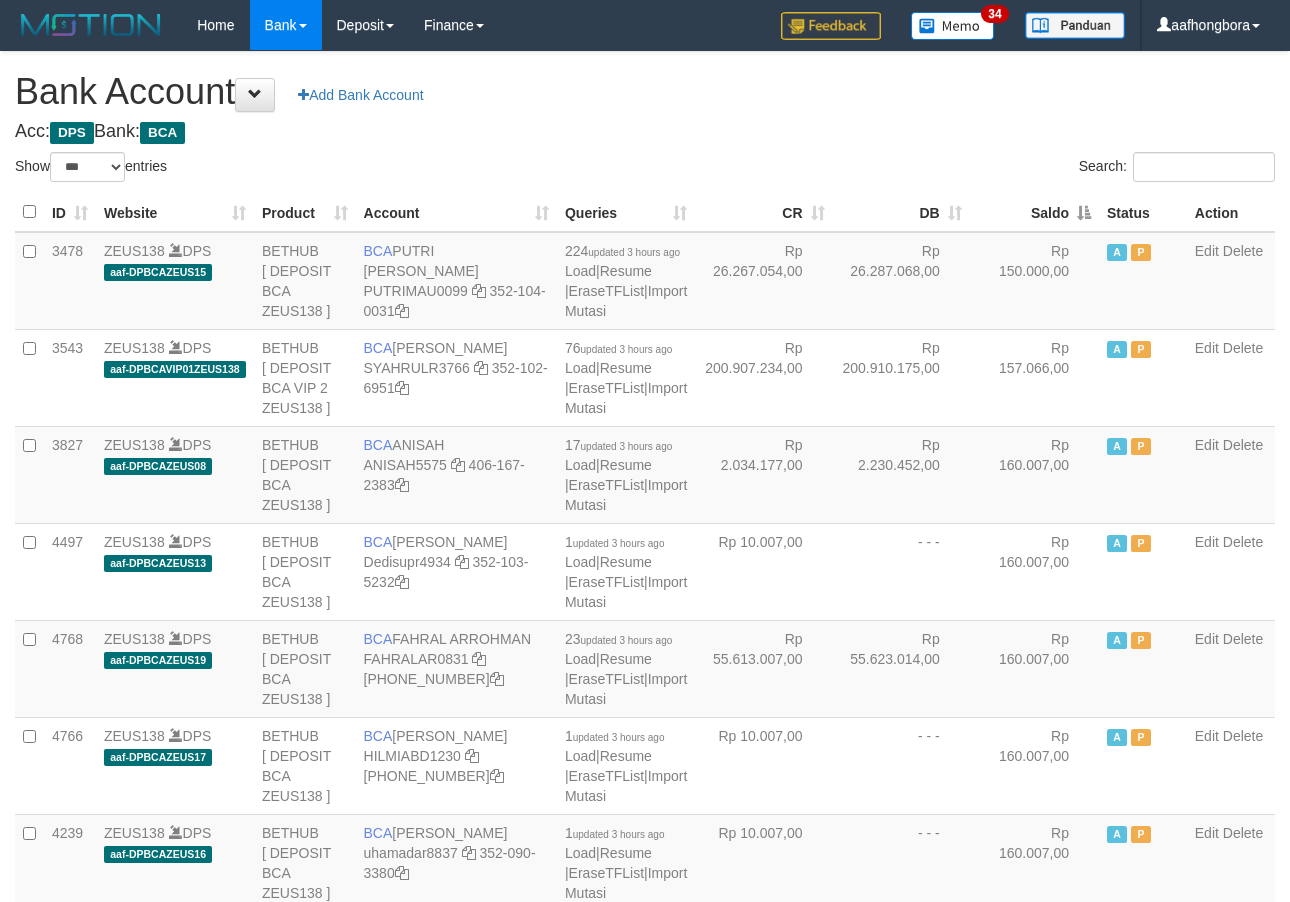 click on "Saldo" at bounding box center (1034, 212) 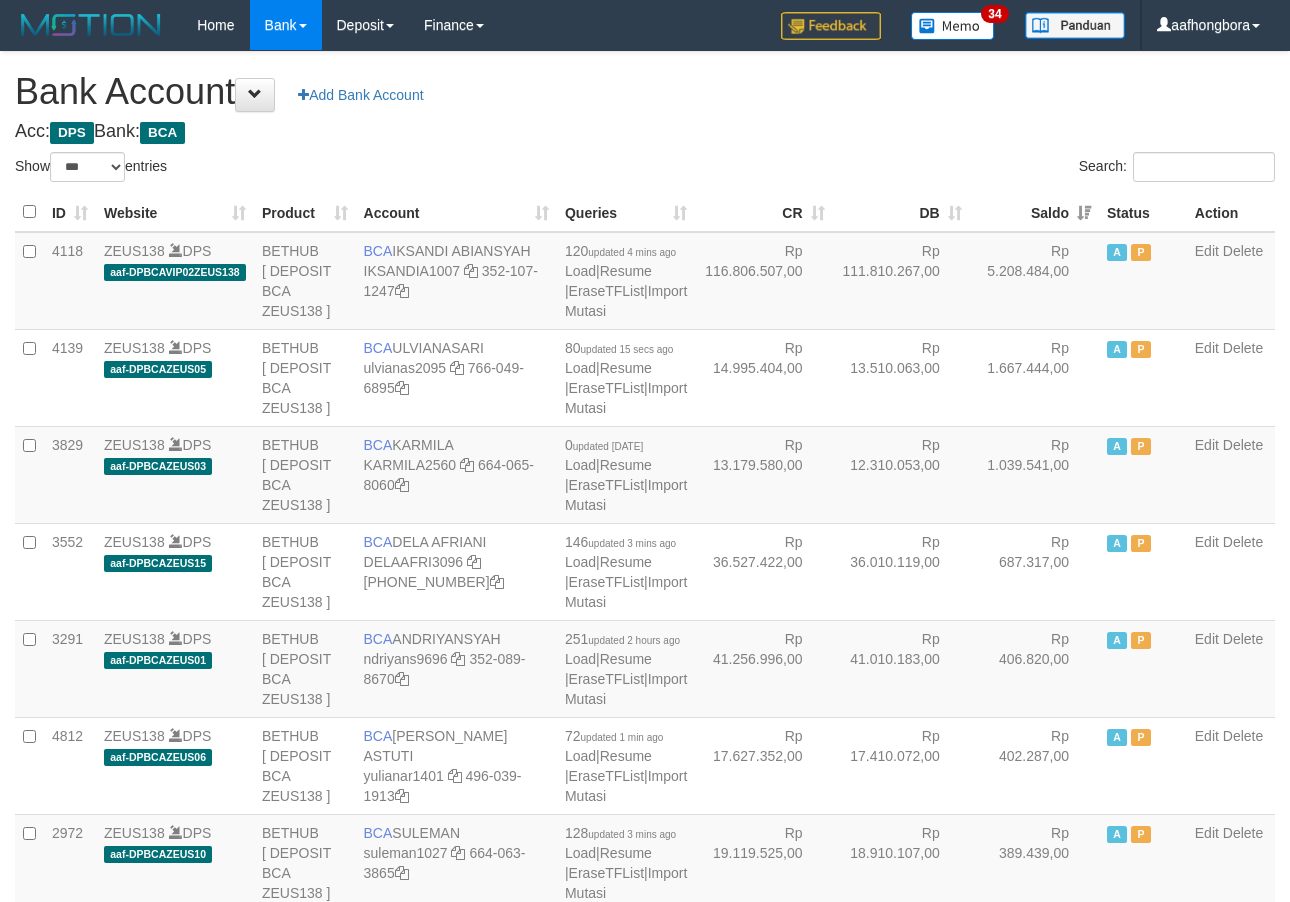 click on "Saldo" at bounding box center [1034, 212] 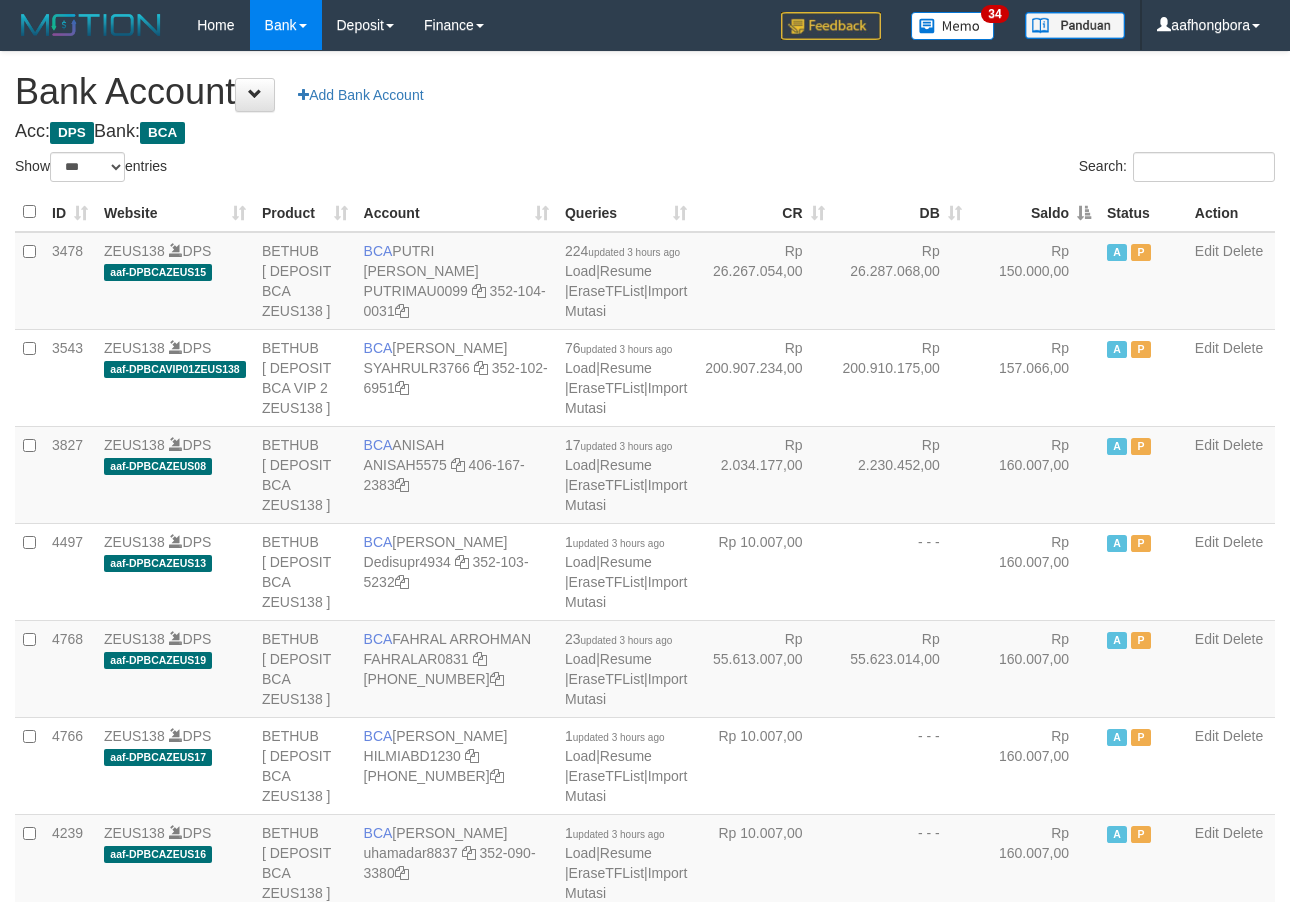click on "Saldo" at bounding box center (1034, 212) 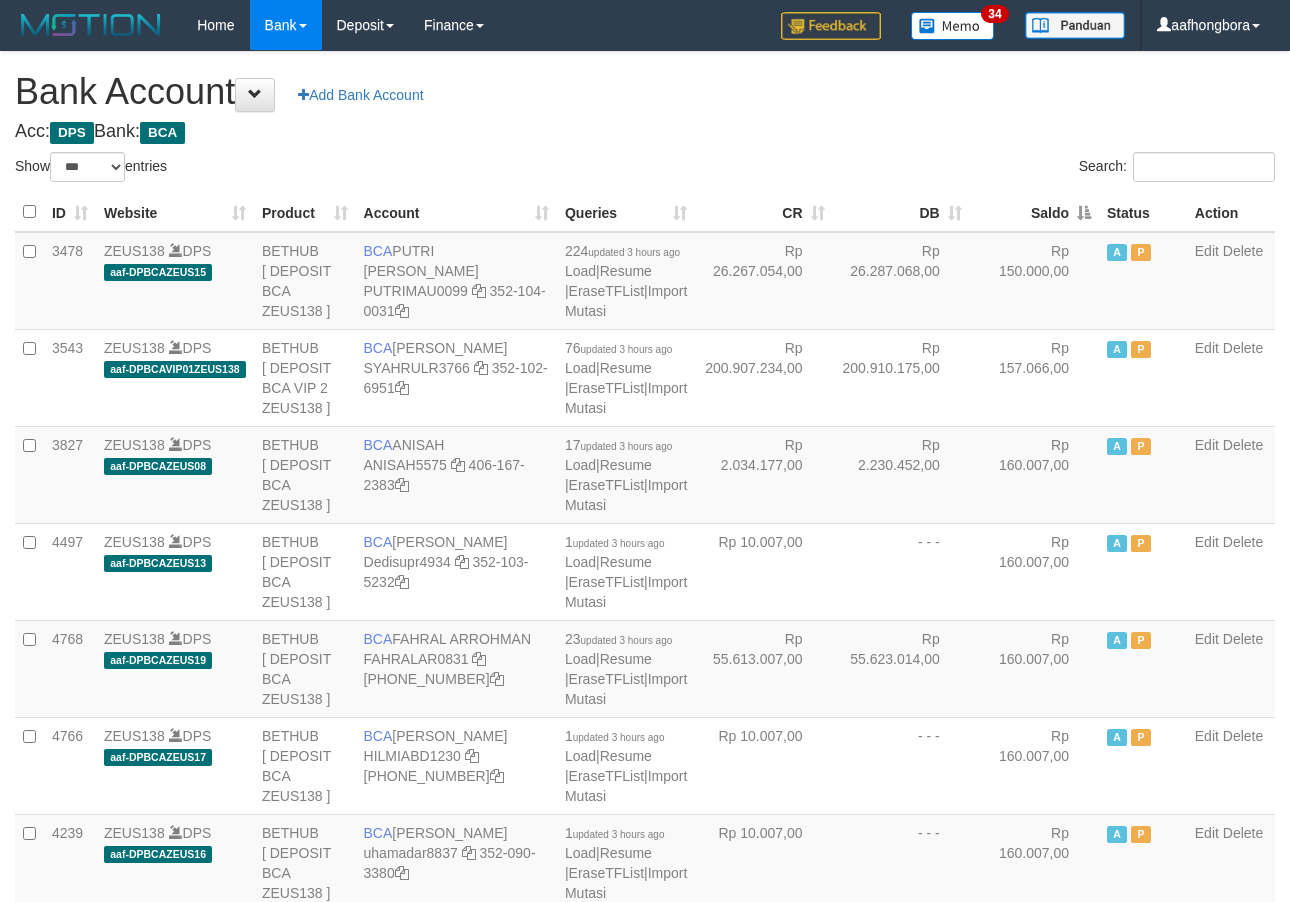 click on "Saldo" at bounding box center [1034, 212] 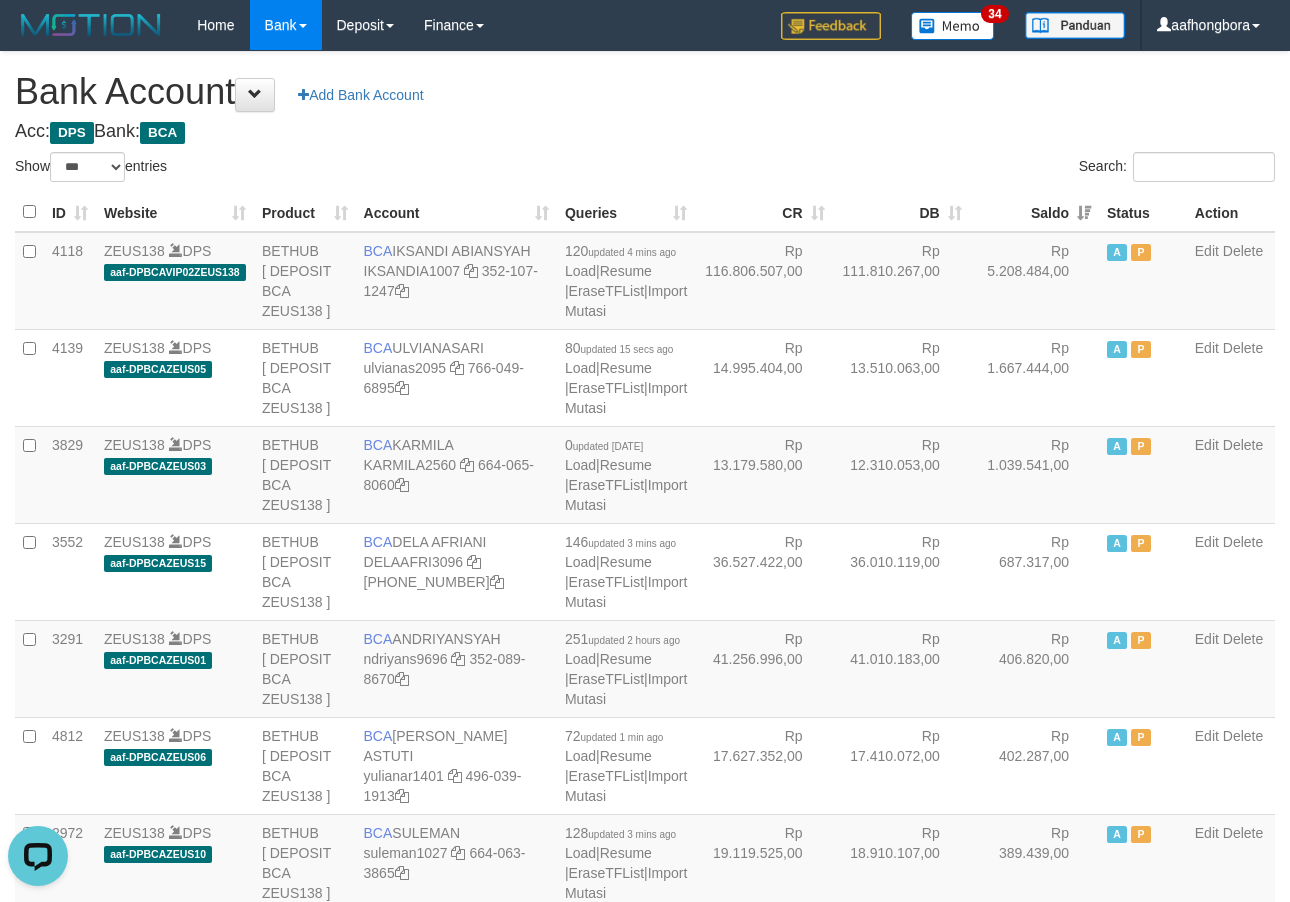 scroll, scrollTop: 0, scrollLeft: 0, axis: both 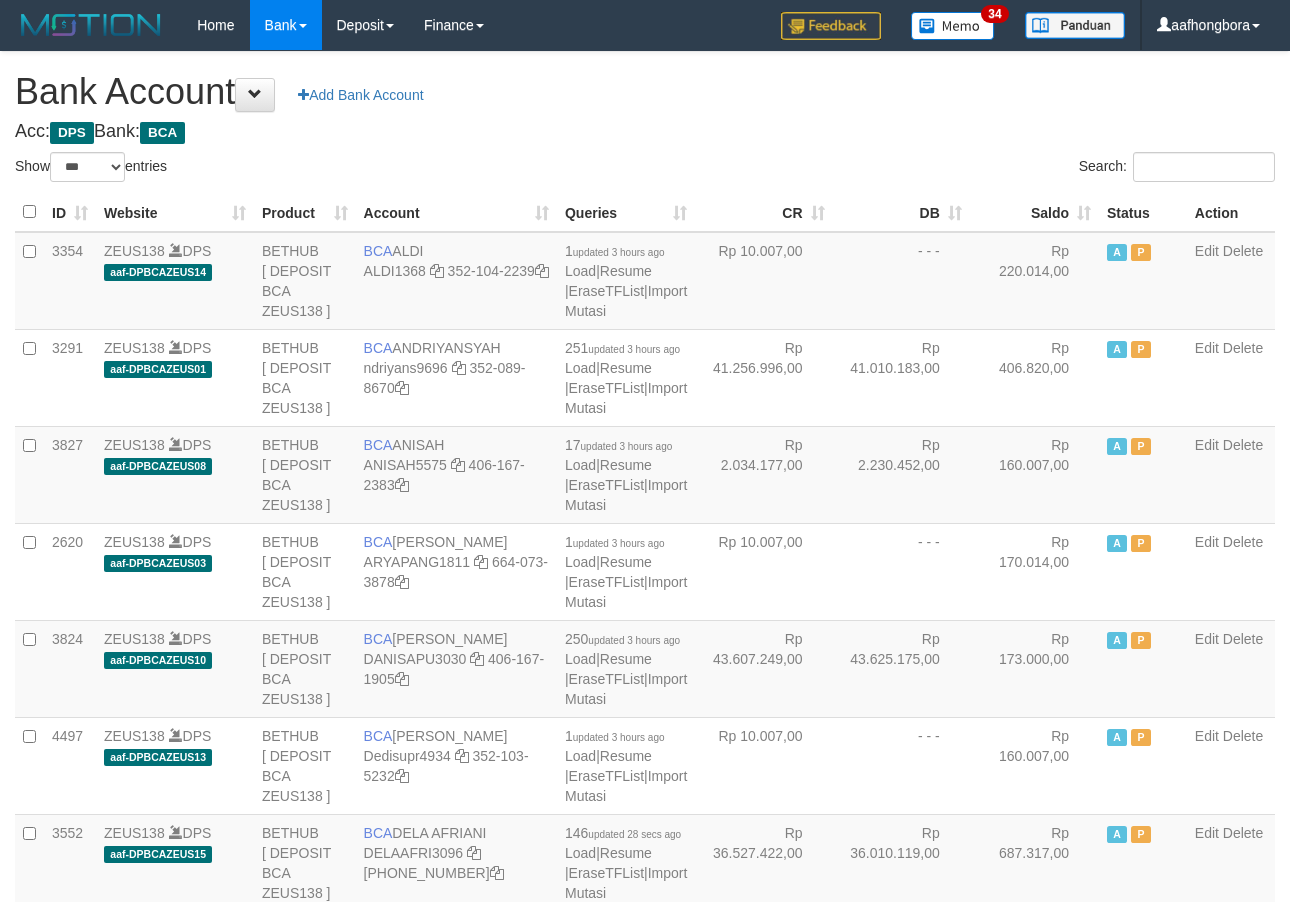 select on "***" 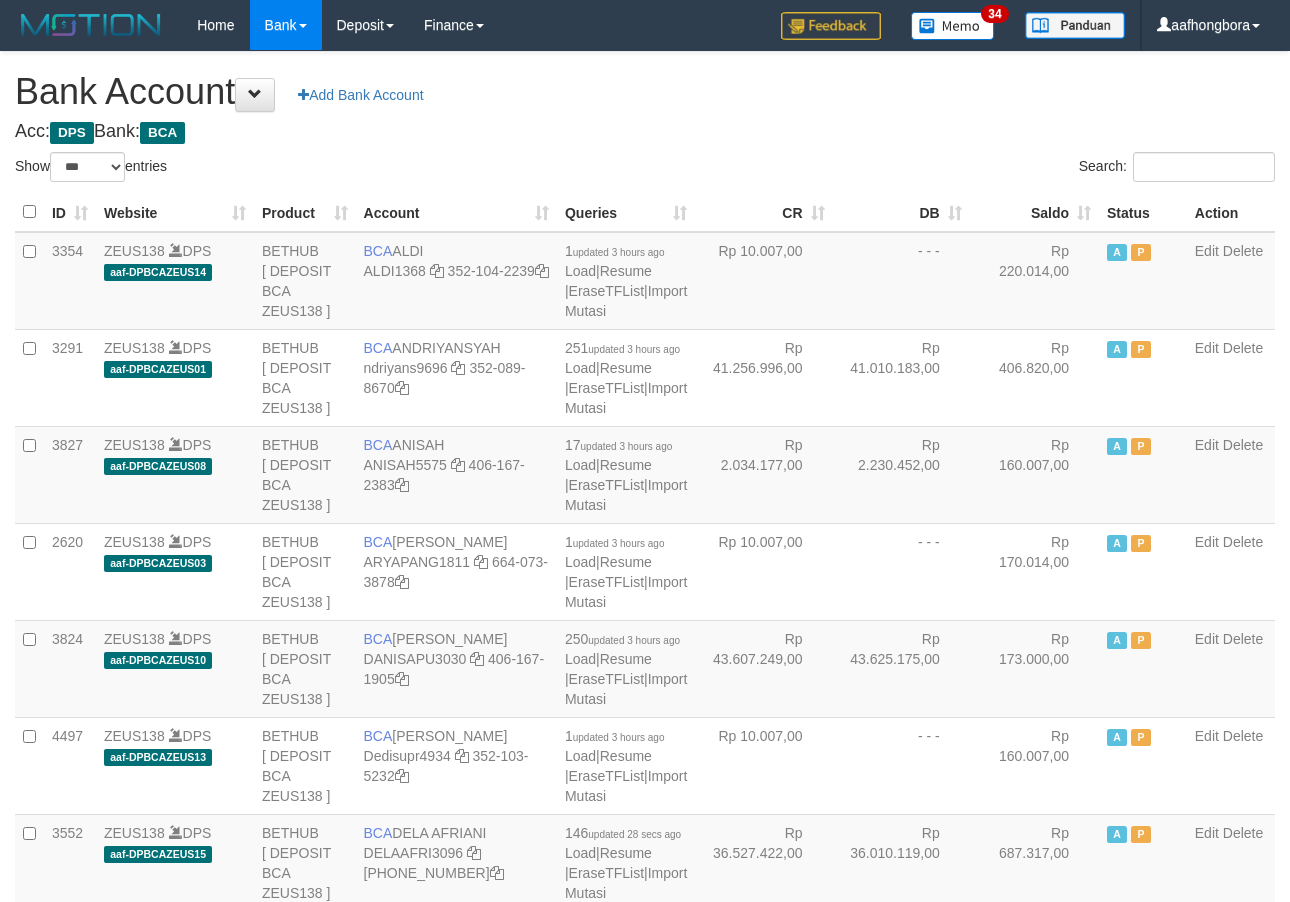 scroll, scrollTop: 0, scrollLeft: 0, axis: both 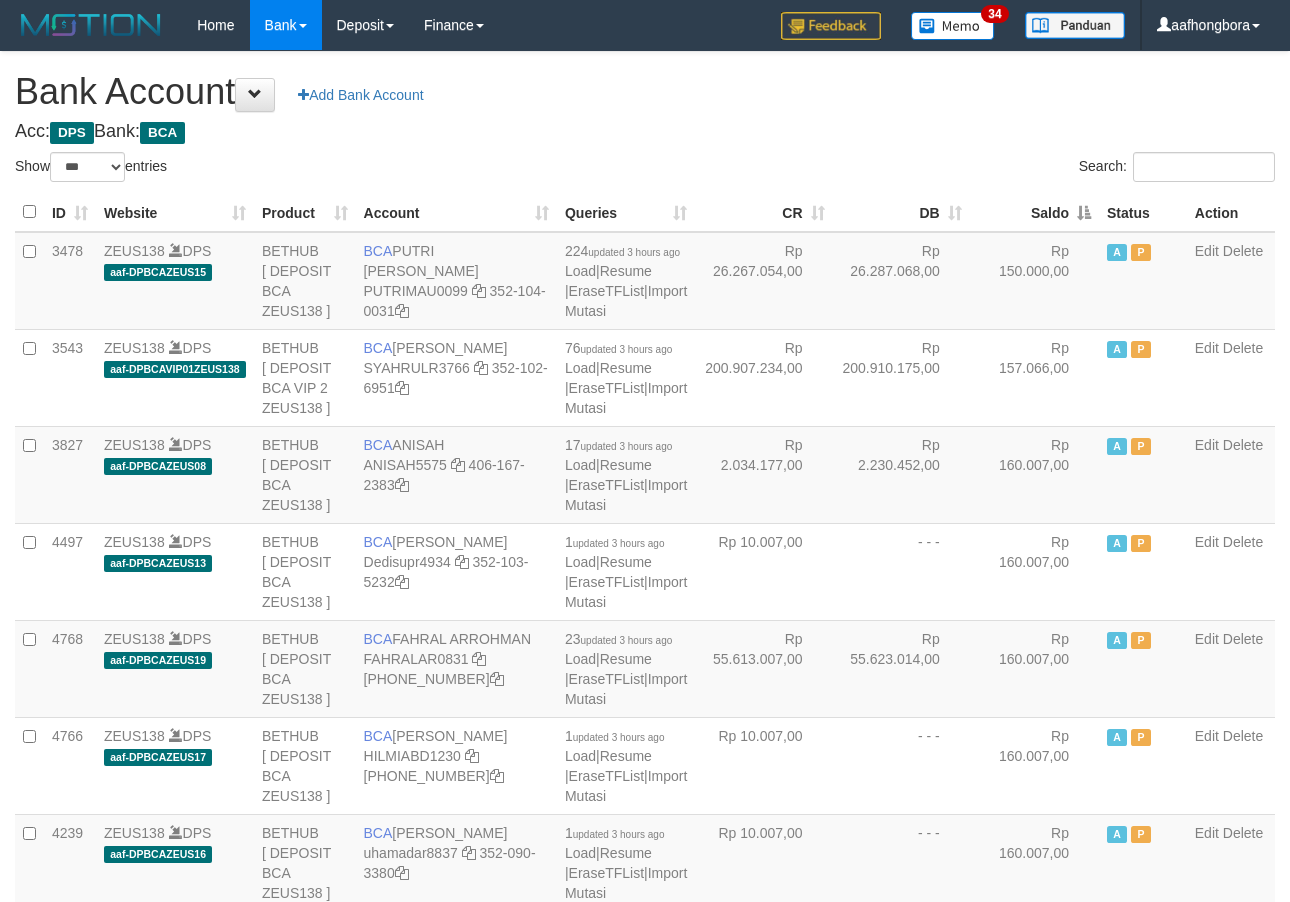 click on "Saldo" at bounding box center (1034, 212) 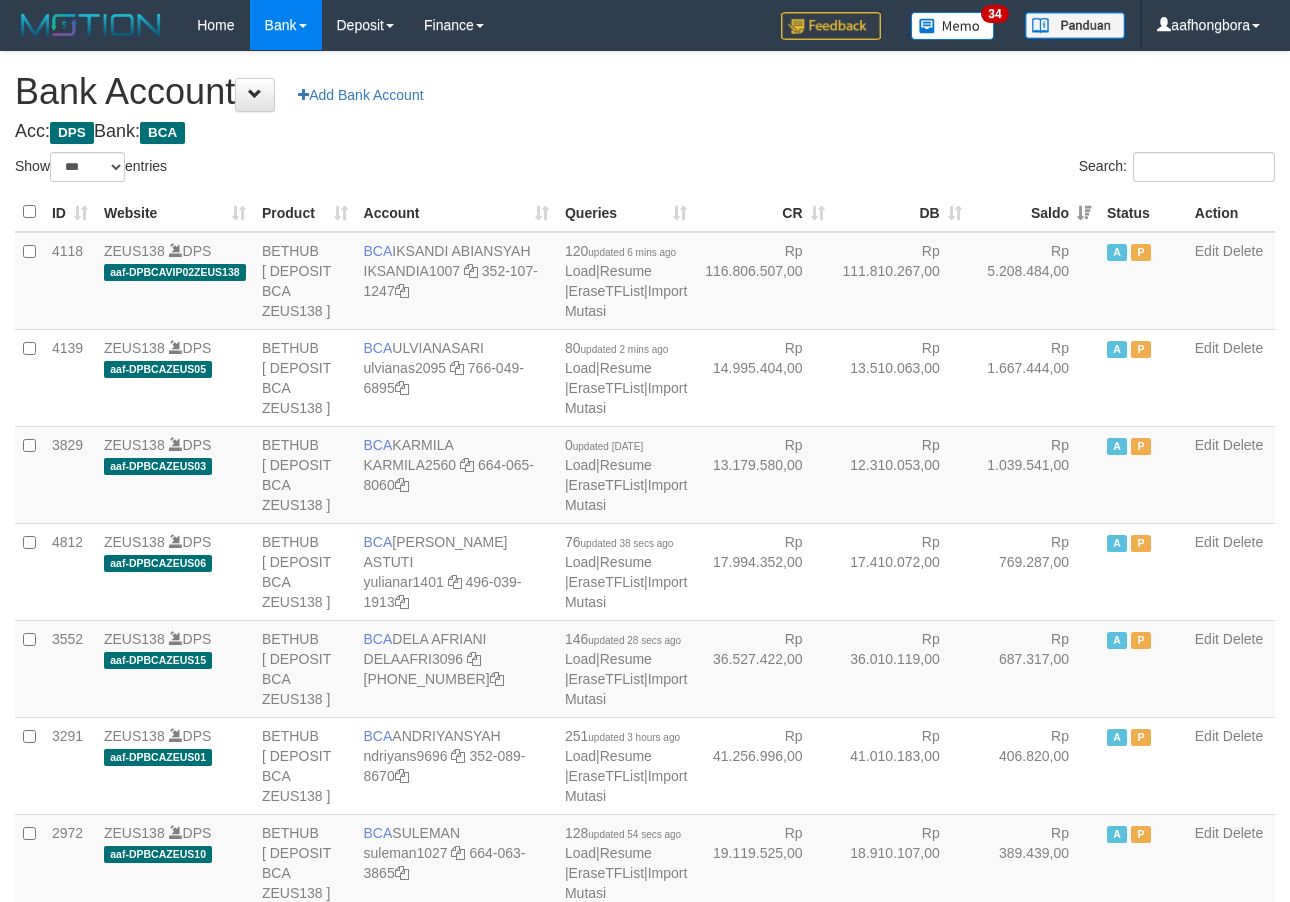 click on "Saldo" at bounding box center [1034, 212] 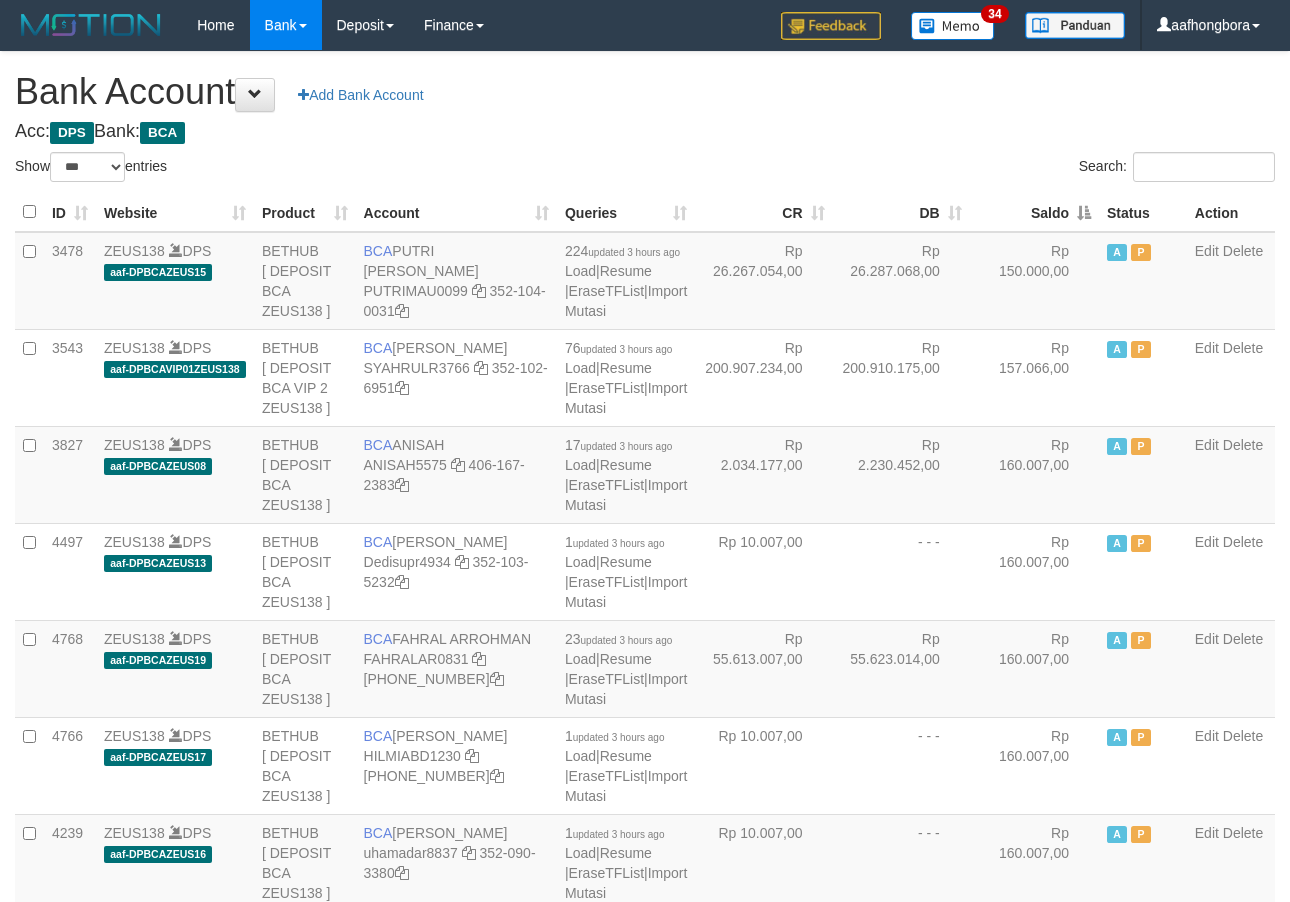 click on "Saldo" at bounding box center [1034, 212] 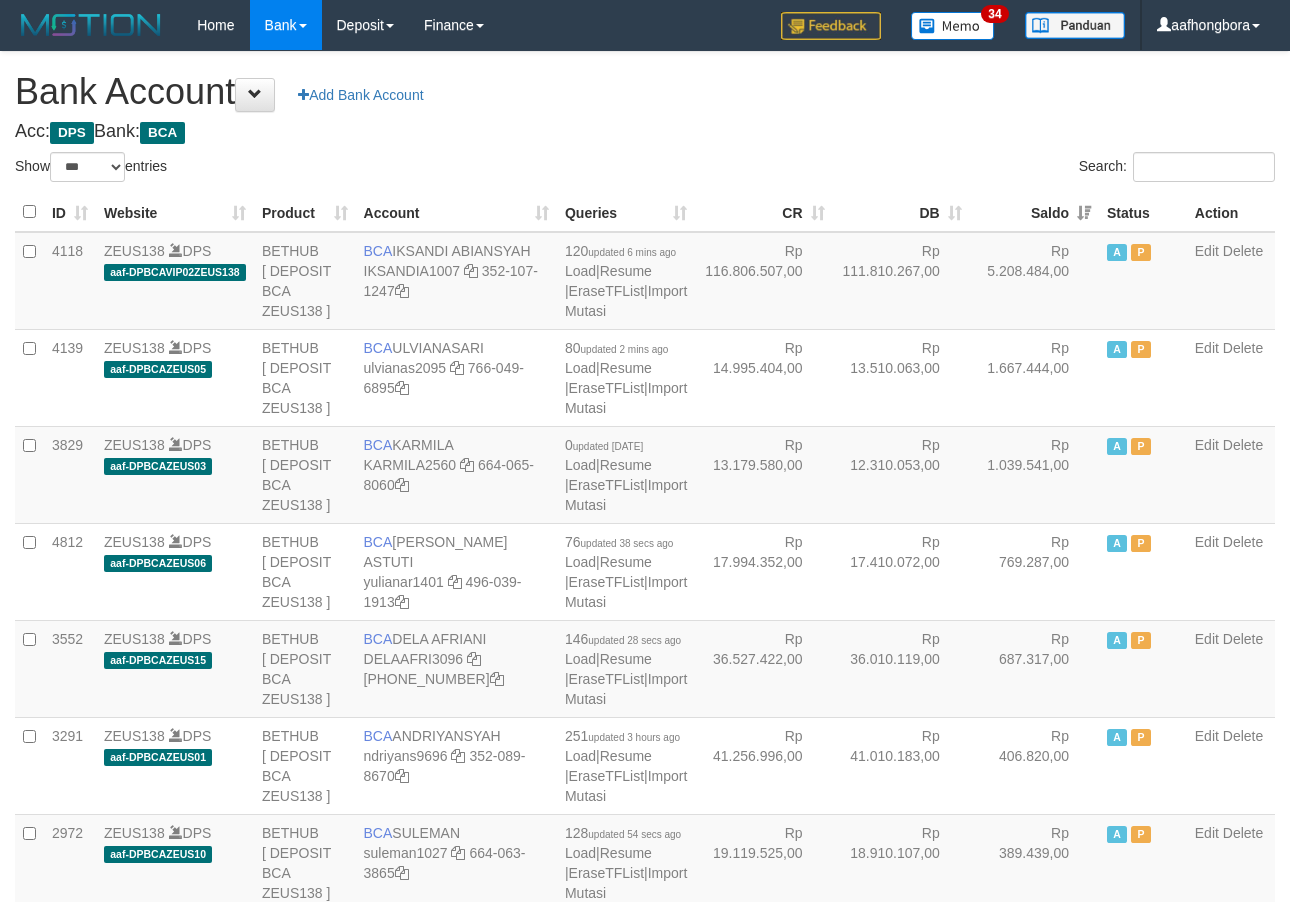 click on "Saldo" at bounding box center [1034, 212] 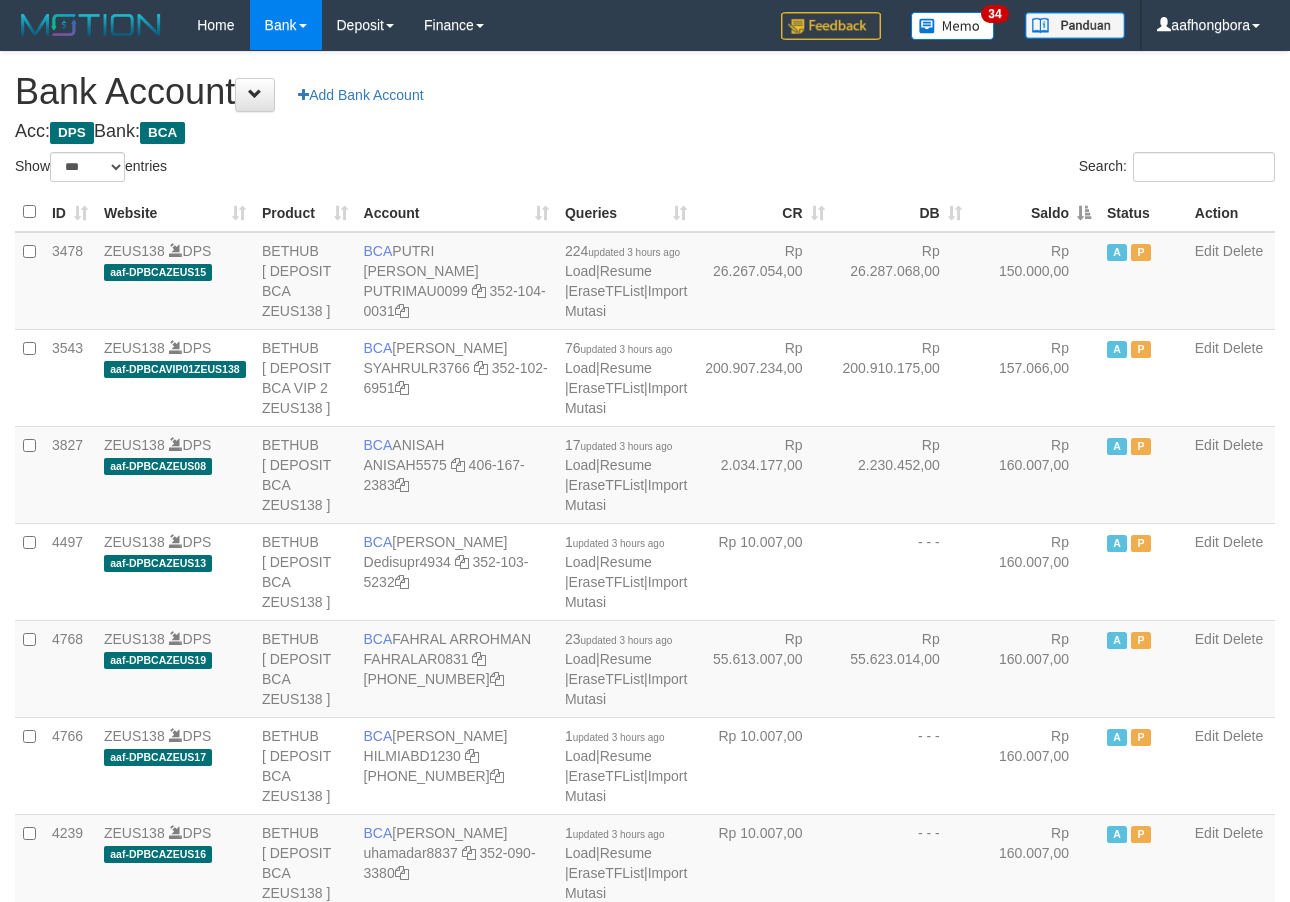 click on "Saldo" at bounding box center [1034, 212] 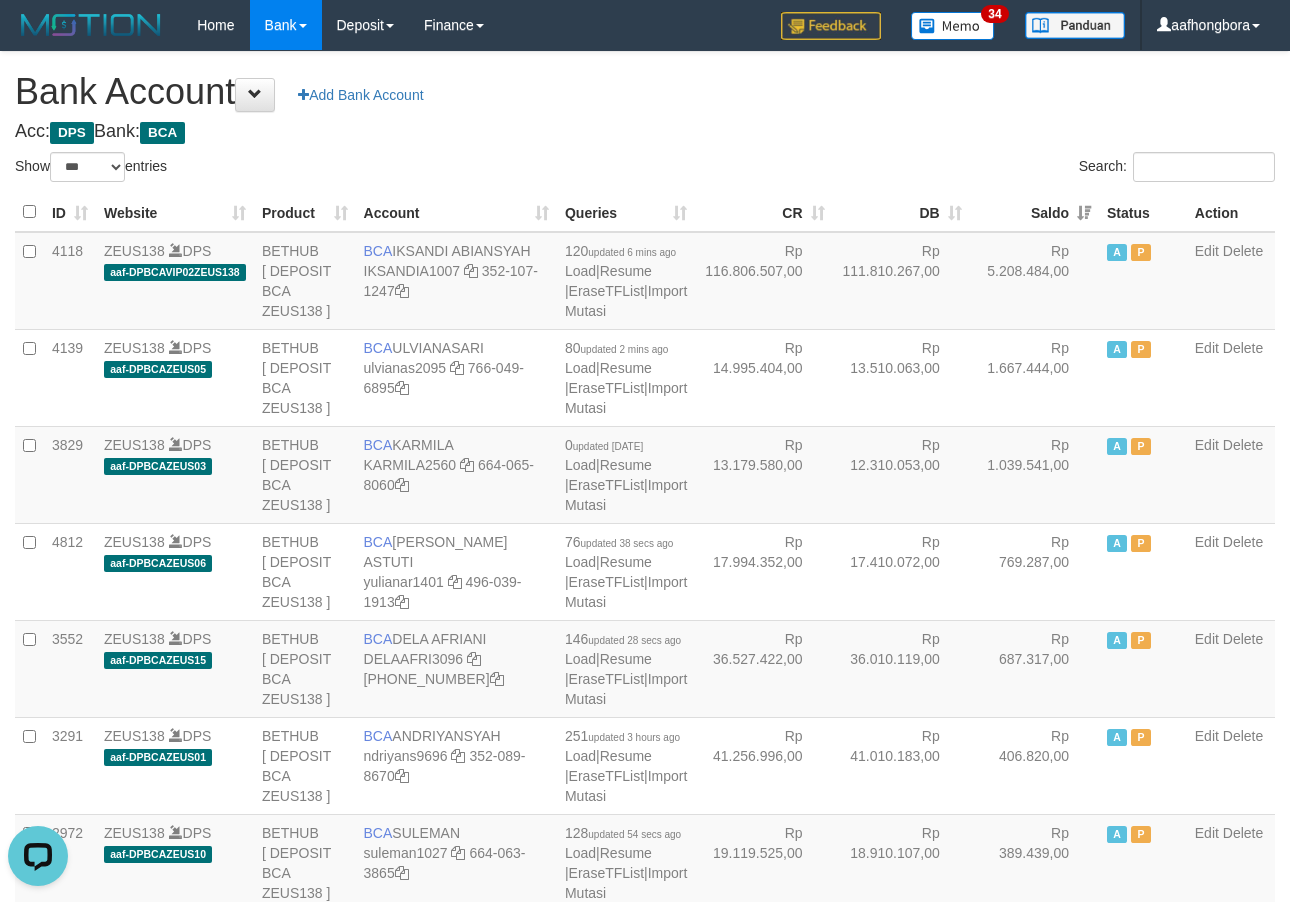 scroll, scrollTop: 0, scrollLeft: 0, axis: both 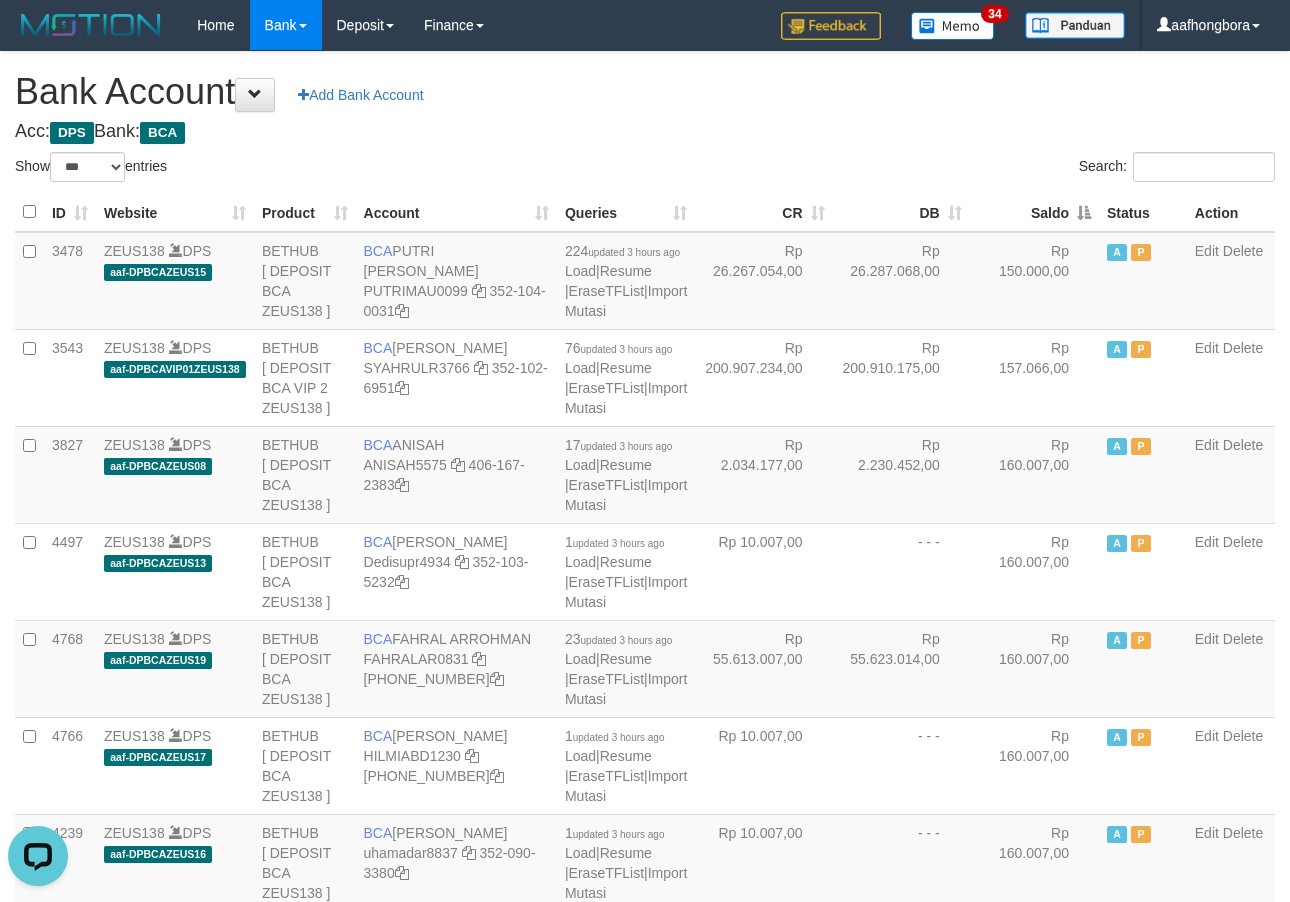 click on "Saldo" at bounding box center (1034, 212) 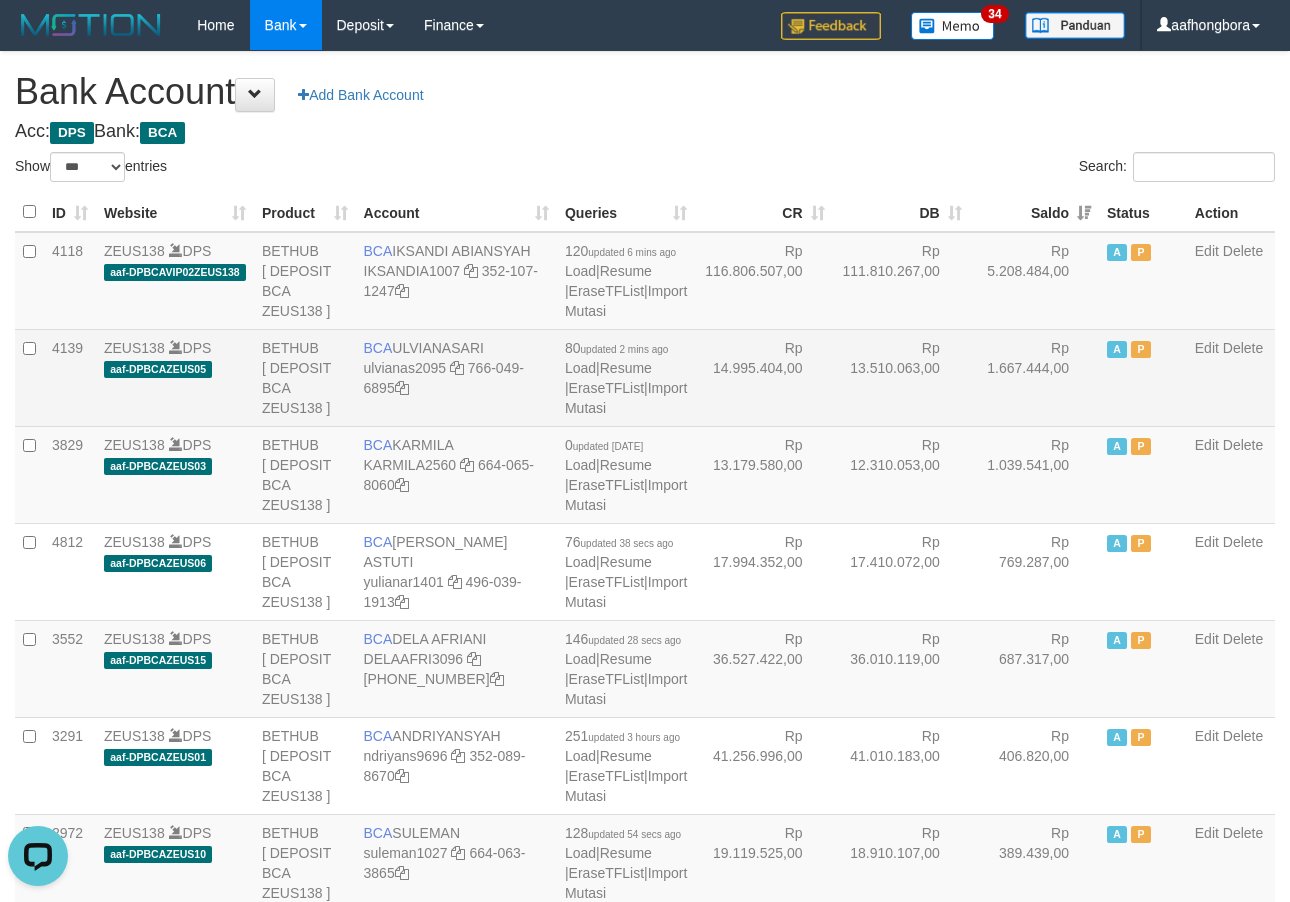 click on "BCA
ULVIANASARI
ulvianas2095
766-049-6895" at bounding box center (456, 377) 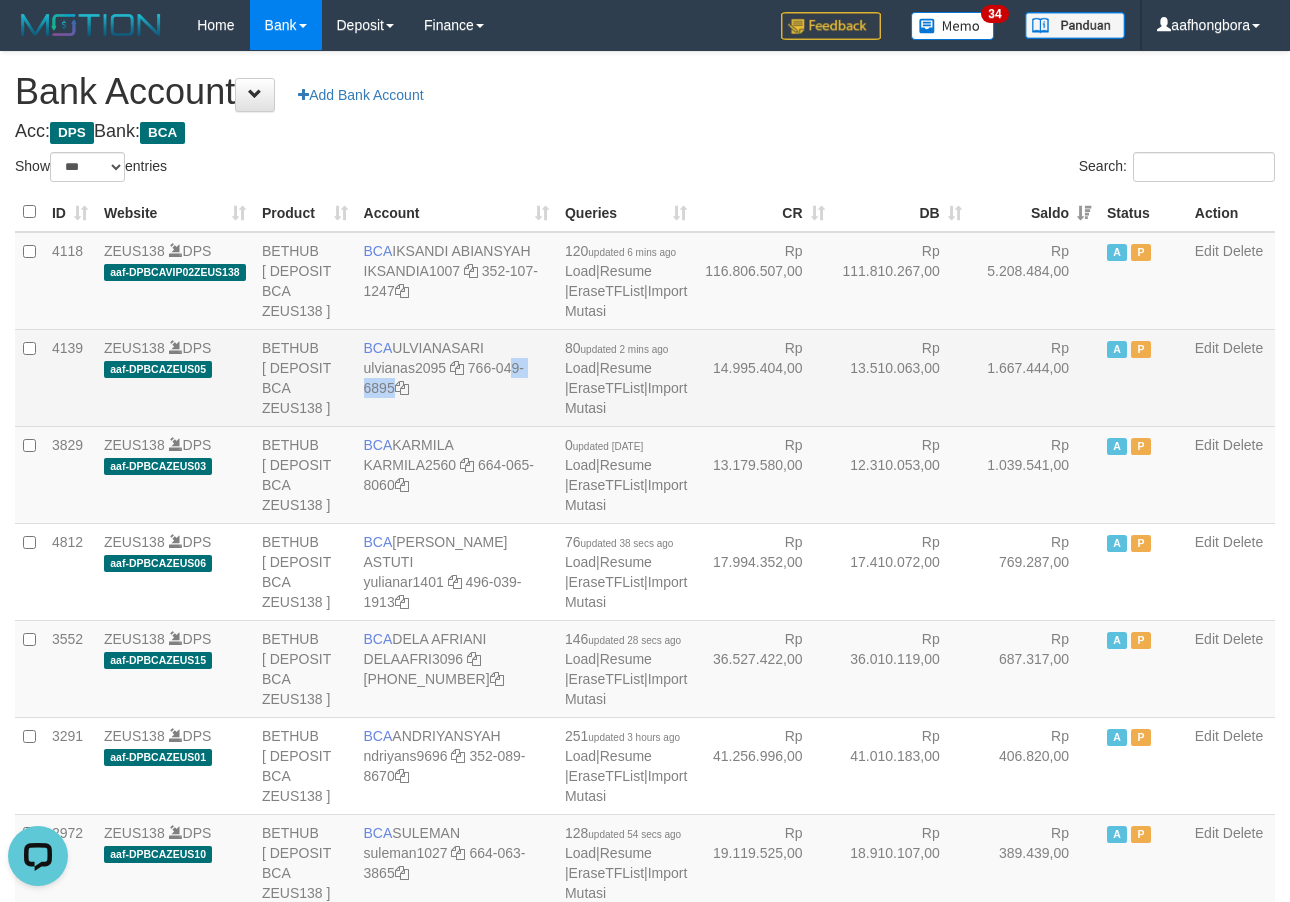 drag, startPoint x: 373, startPoint y: 413, endPoint x: 465, endPoint y: 423, distance: 92.541885 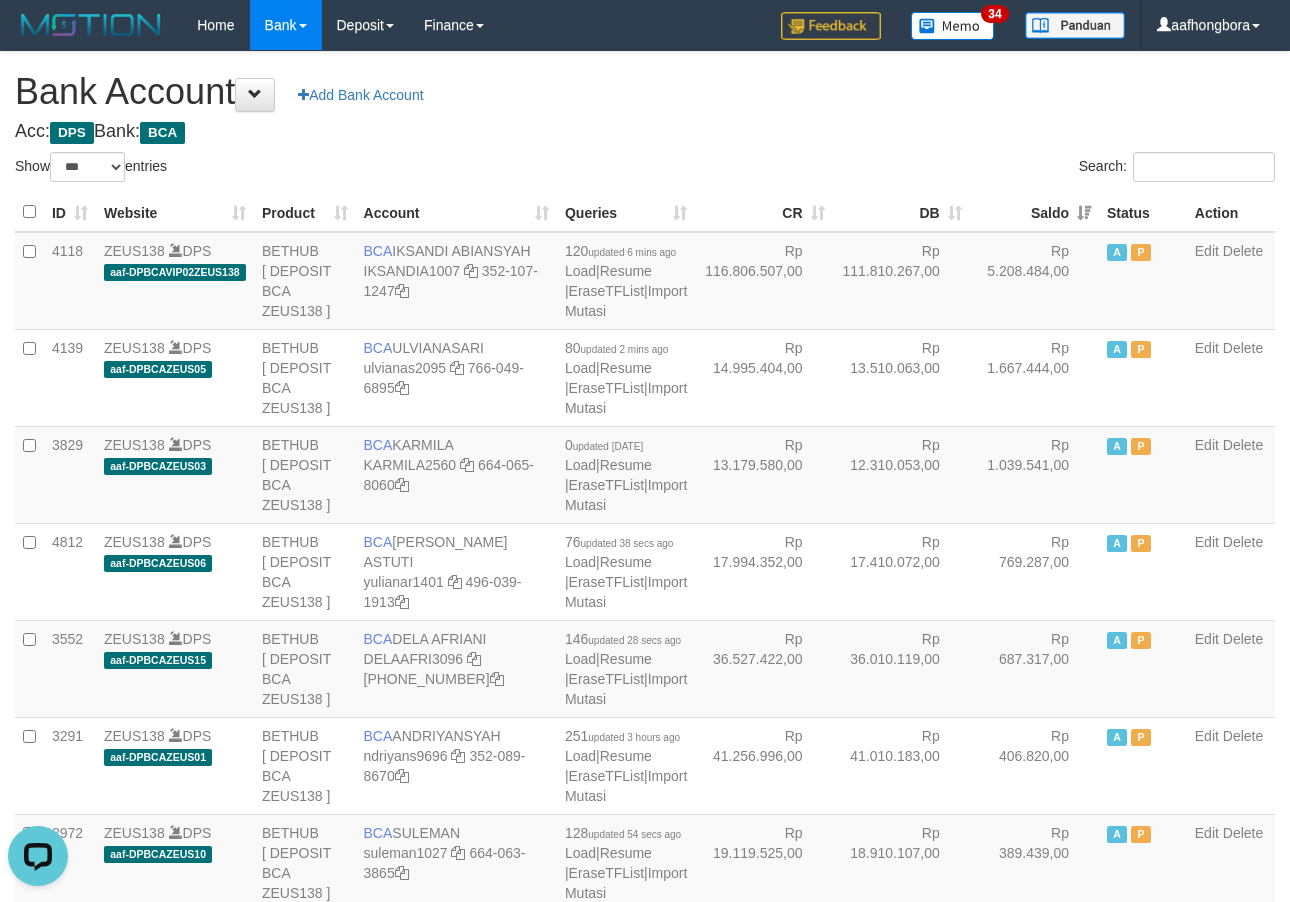click on "Search:" at bounding box center (967, 169) 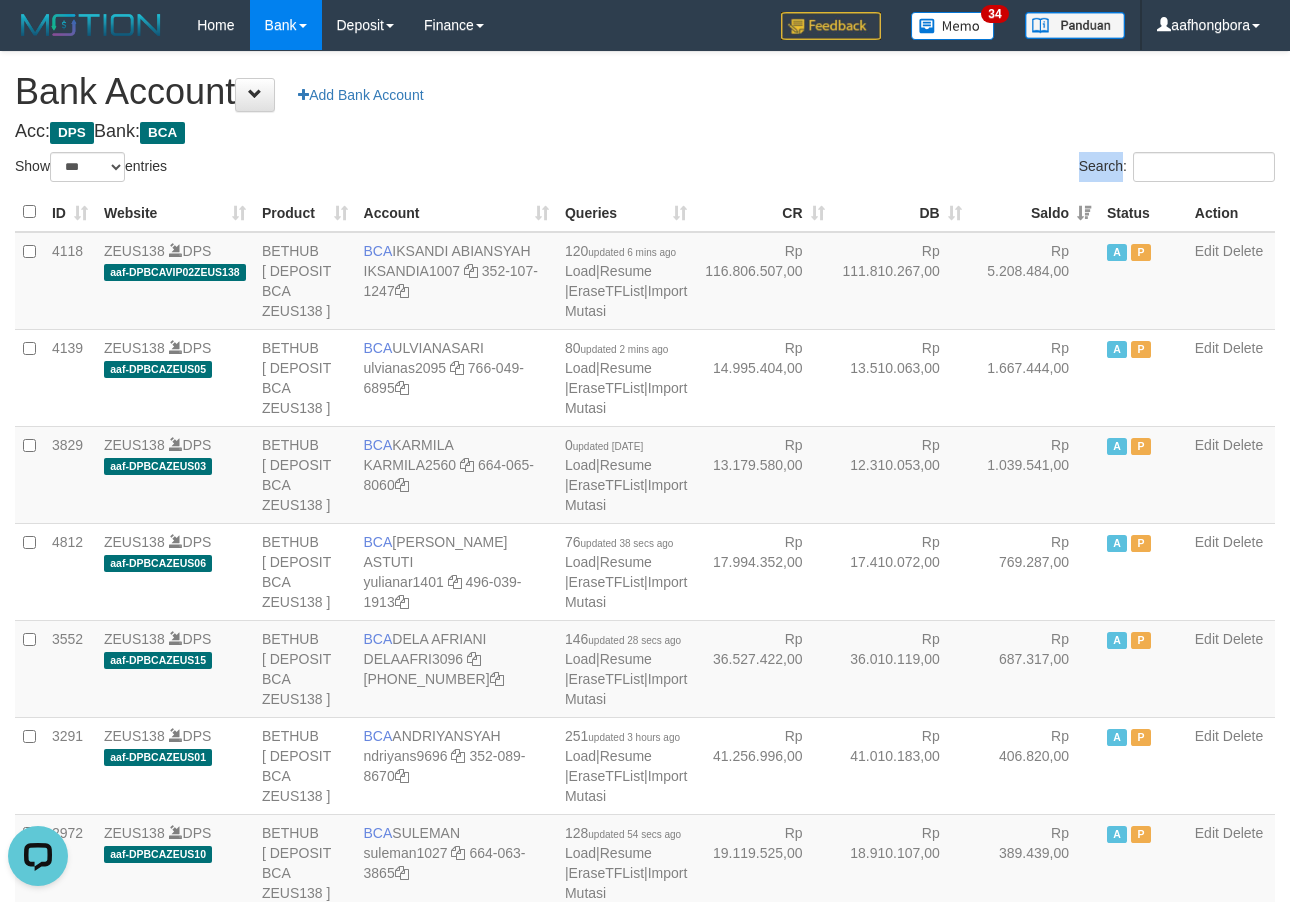 click on "Search:" at bounding box center (967, 169) 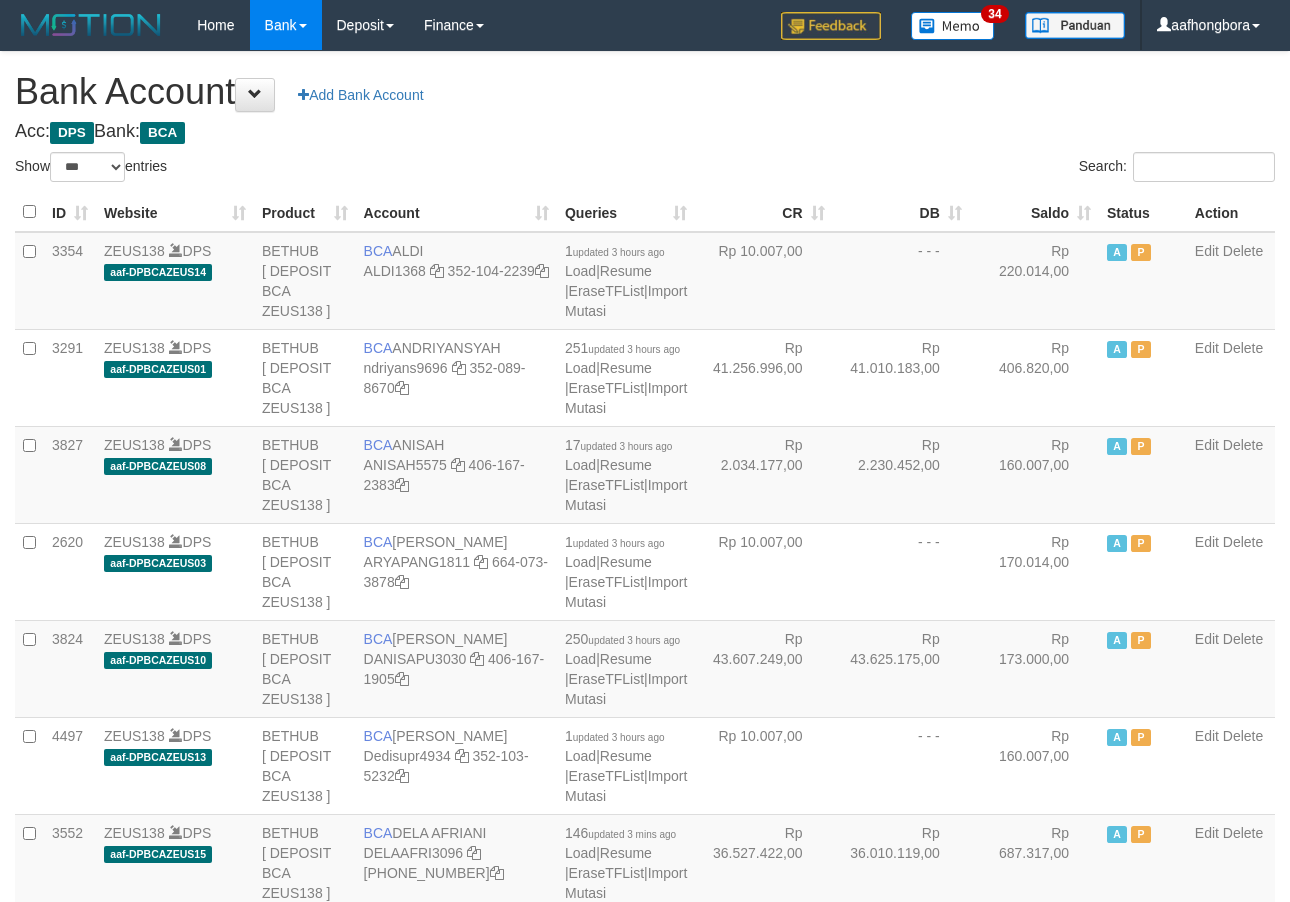 select on "***" 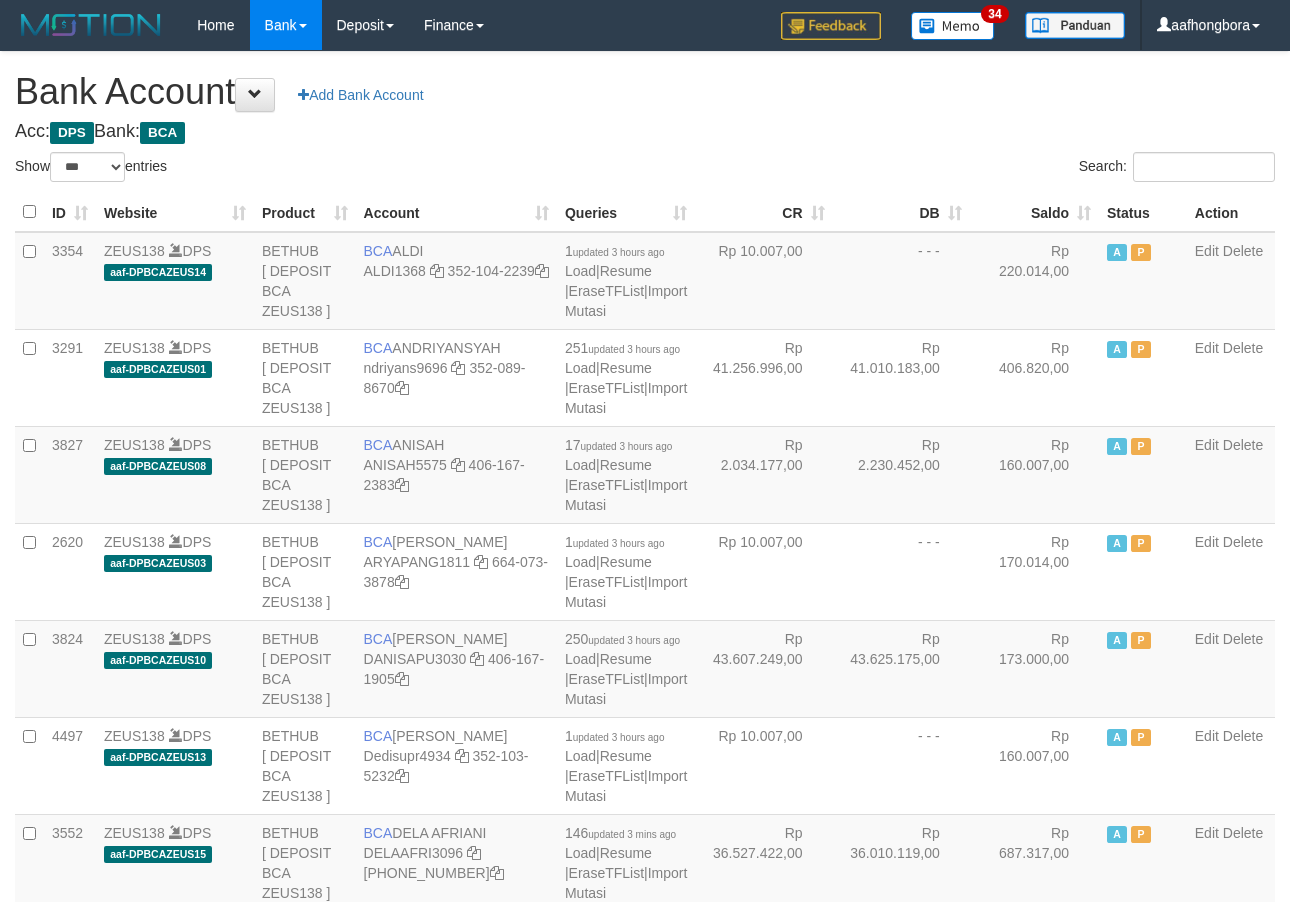 scroll, scrollTop: 0, scrollLeft: 0, axis: both 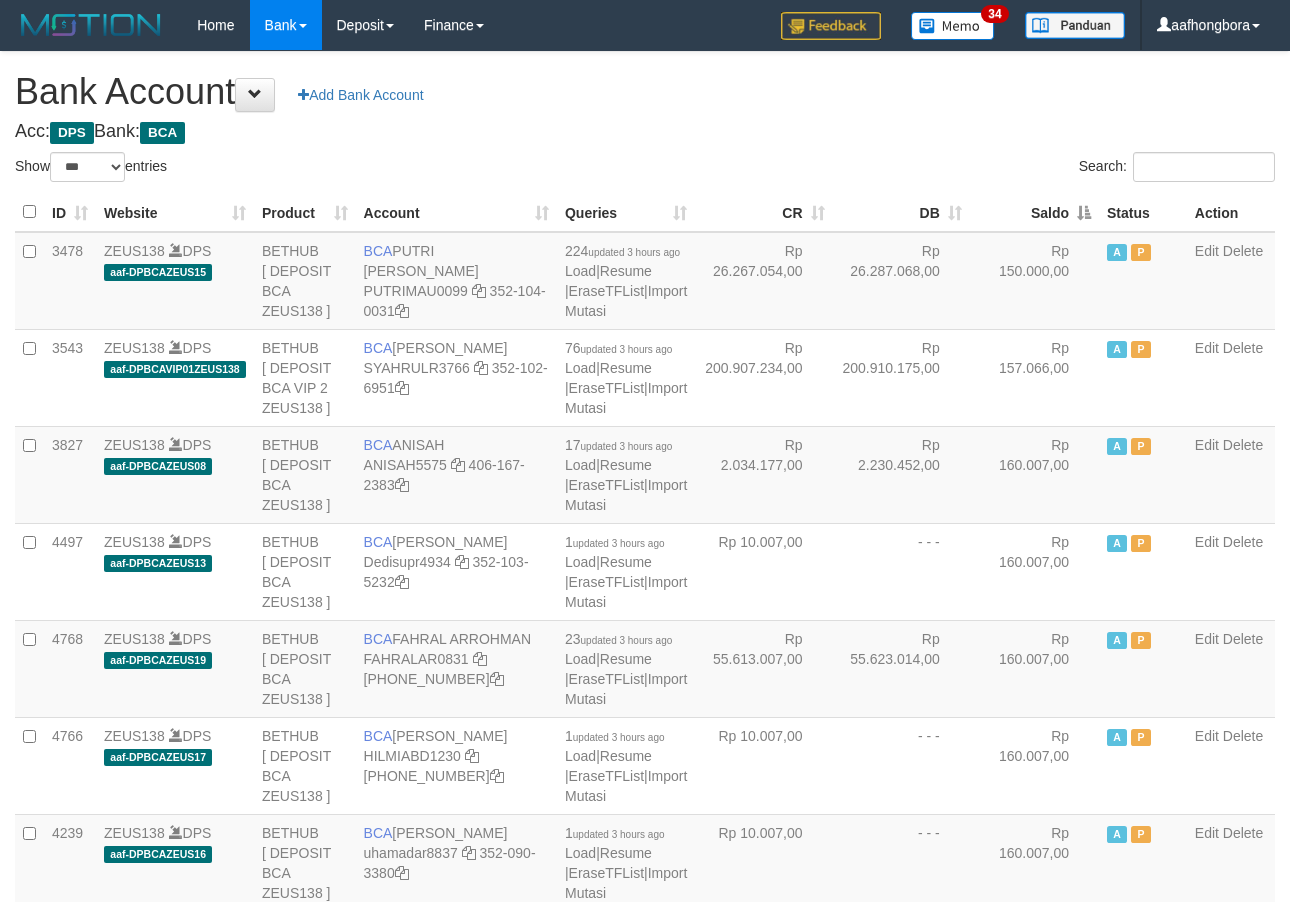 select on "***" 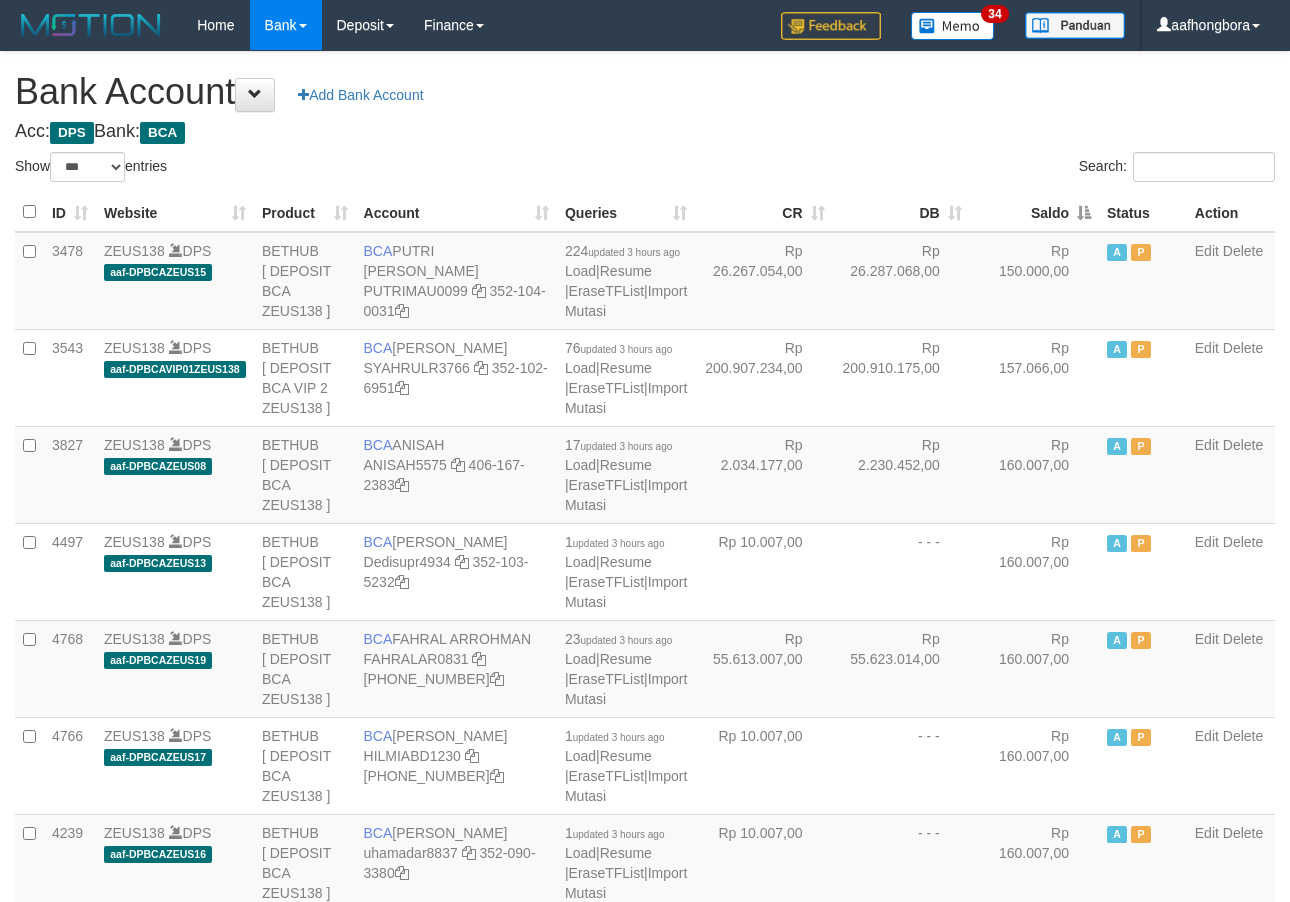 scroll, scrollTop: 0, scrollLeft: 0, axis: both 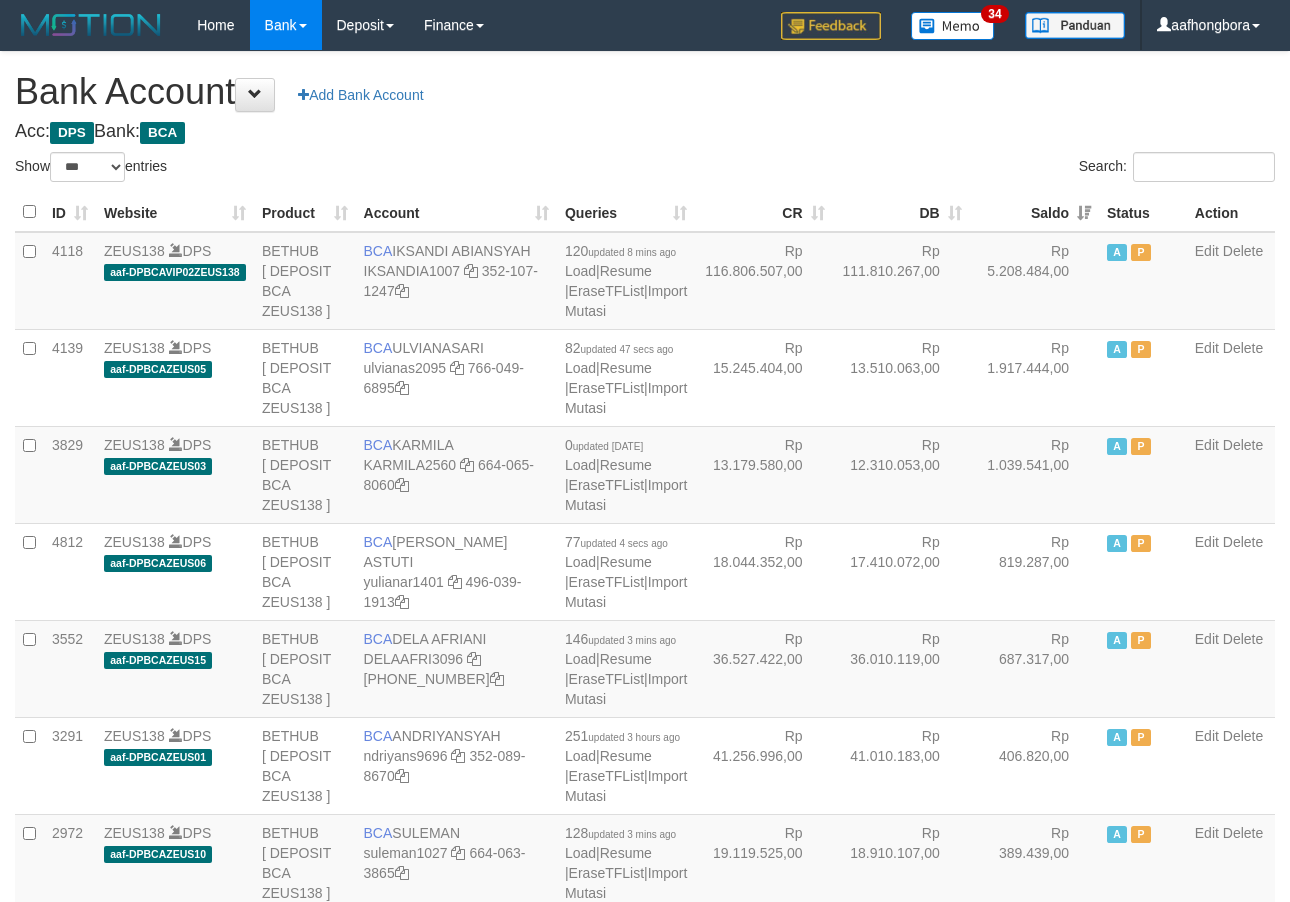 click on "Saldo" at bounding box center [1034, 212] 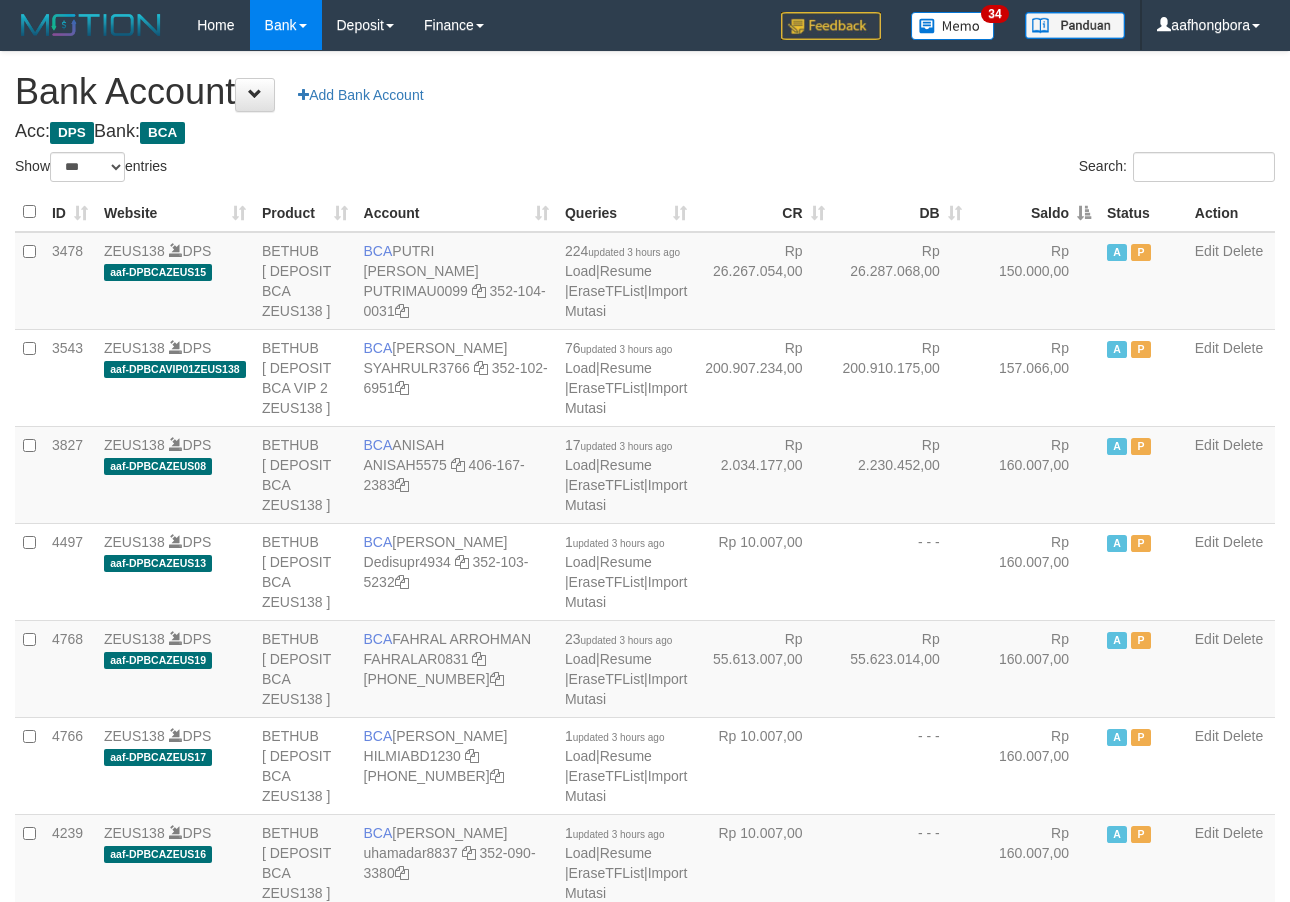 click on "Saldo" at bounding box center [1034, 212] 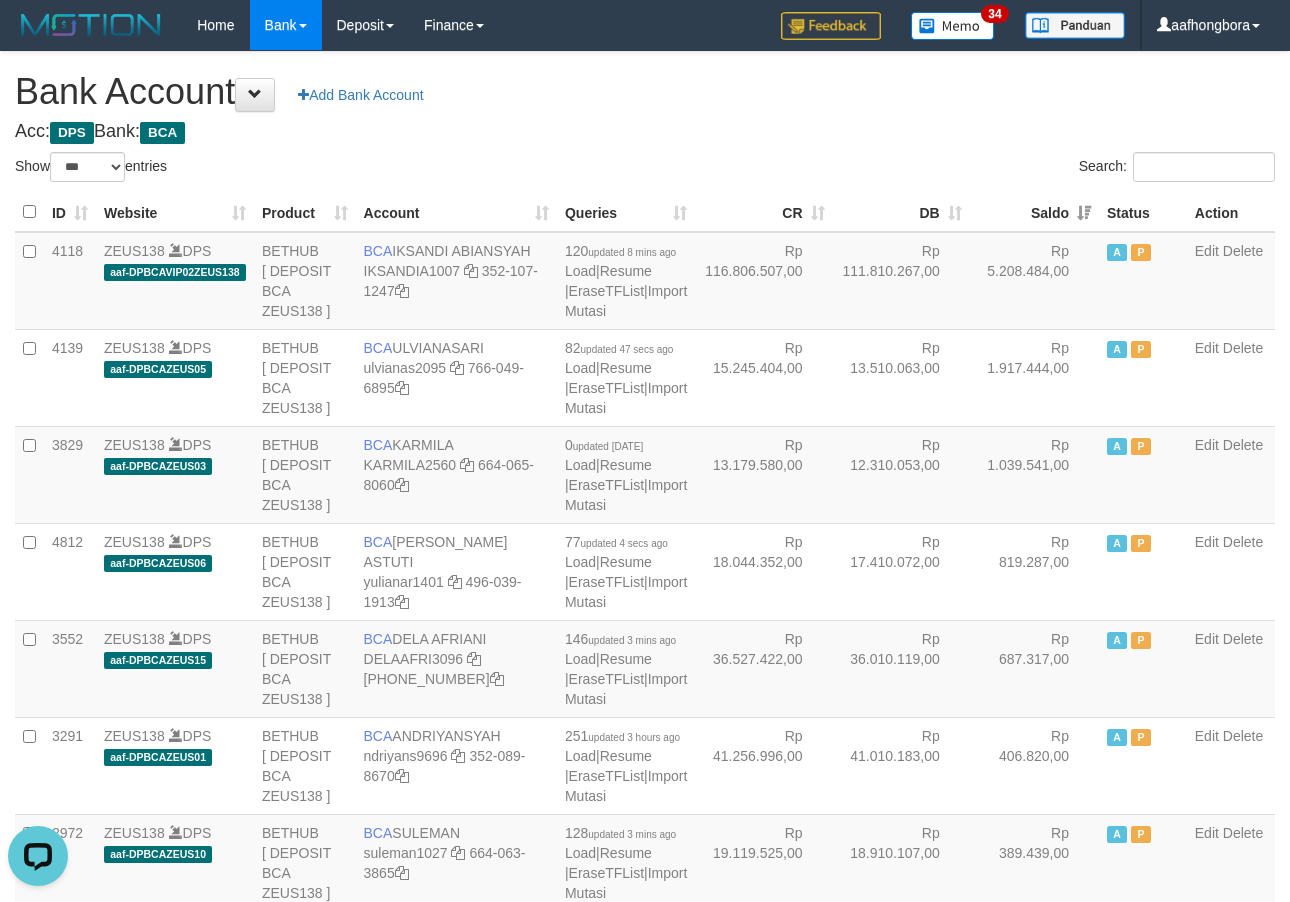 scroll, scrollTop: 0, scrollLeft: 0, axis: both 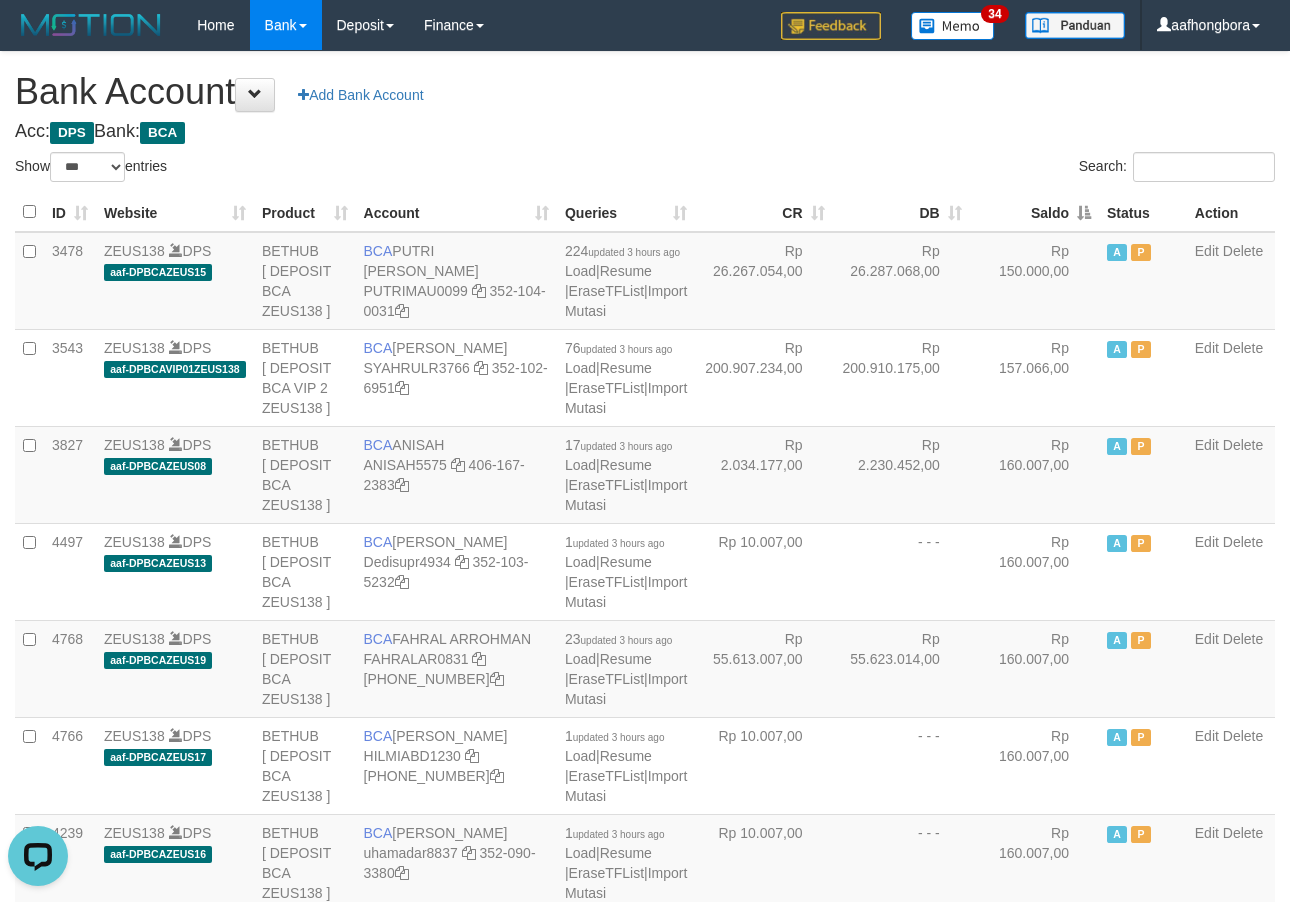 click on "Saldo" at bounding box center [1034, 212] 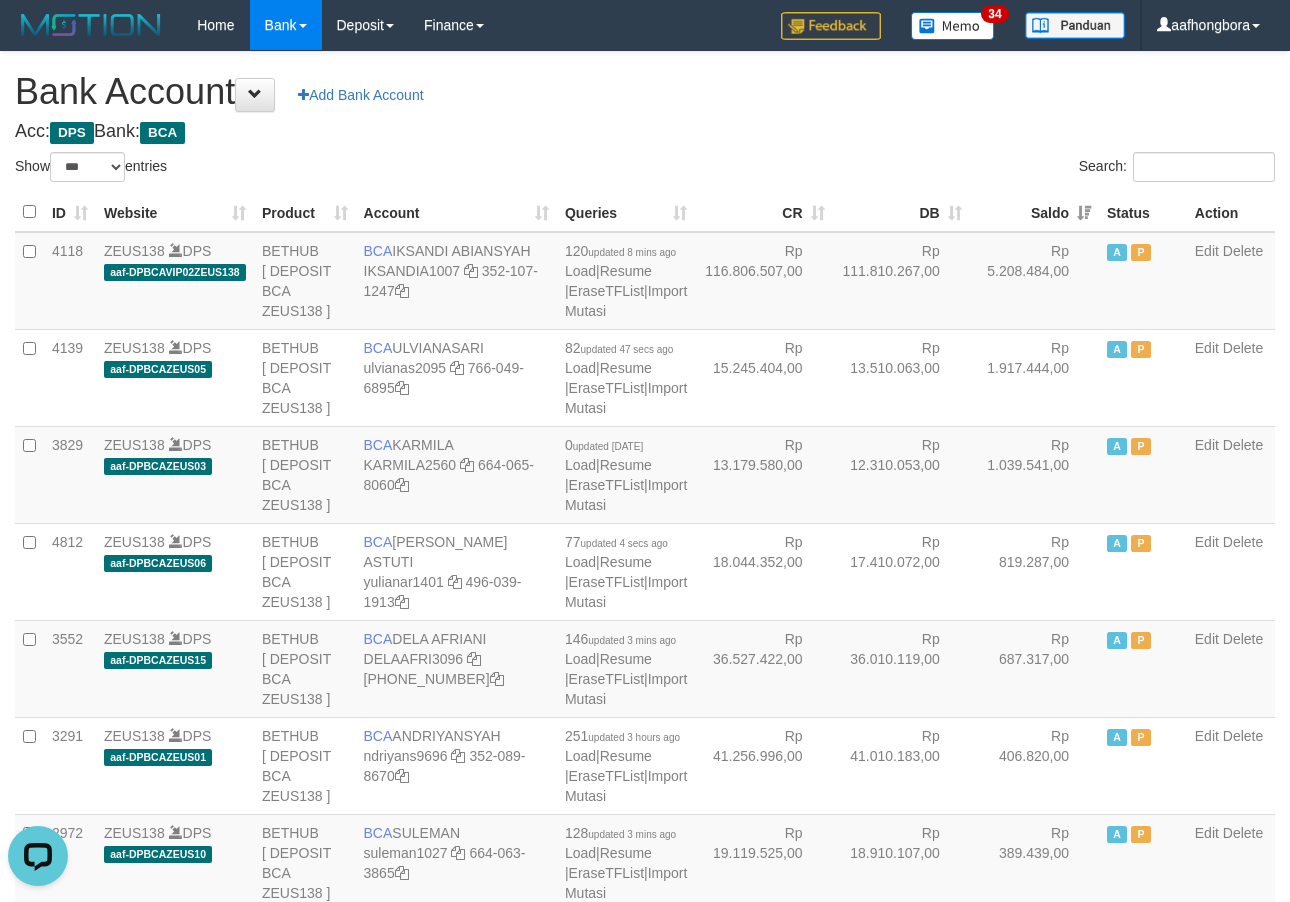 click on "Search:" at bounding box center [967, 169] 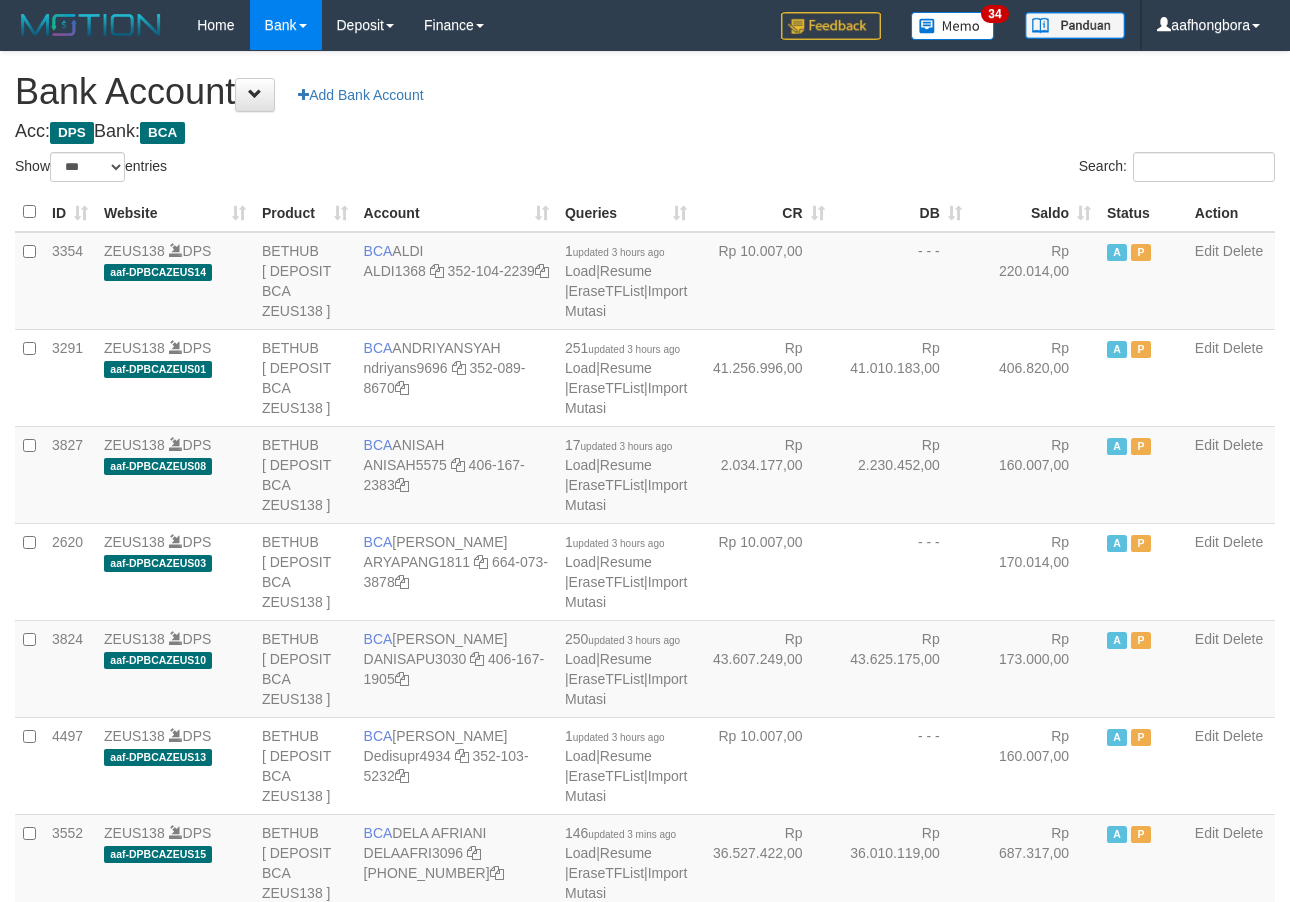 select on "***" 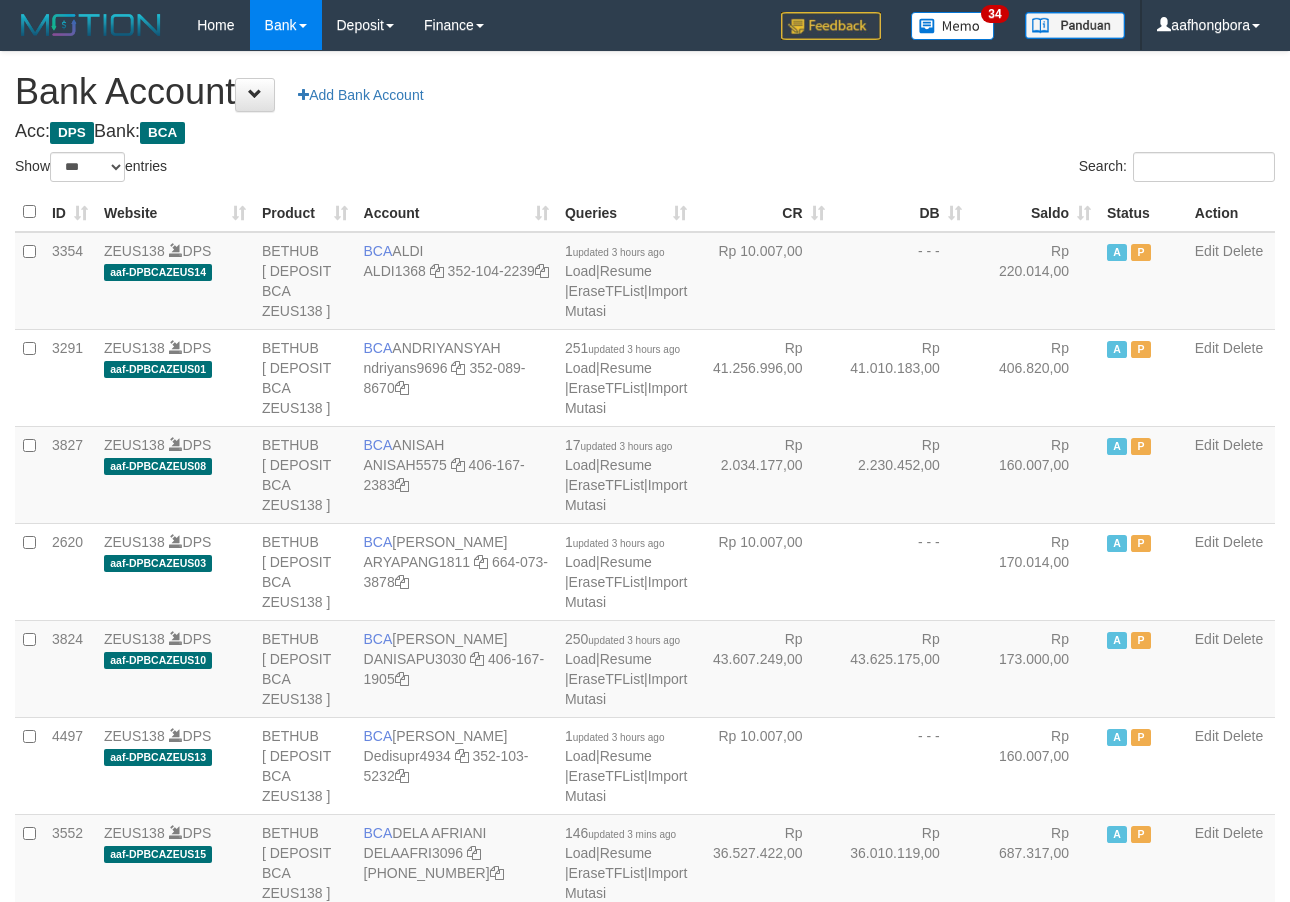 scroll, scrollTop: 0, scrollLeft: 0, axis: both 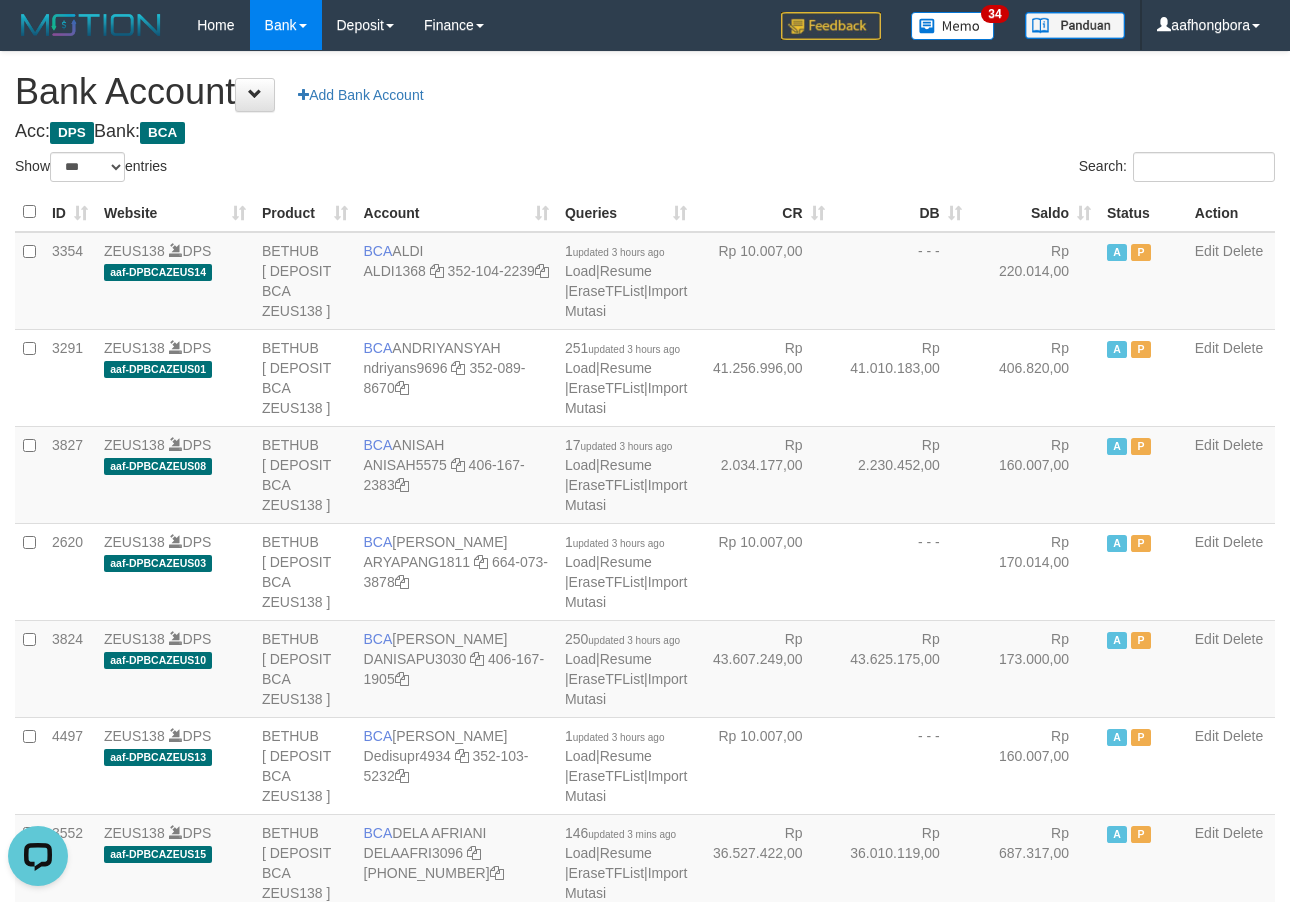 drag, startPoint x: 943, startPoint y: 165, endPoint x: 954, endPoint y: 148, distance: 20.248457 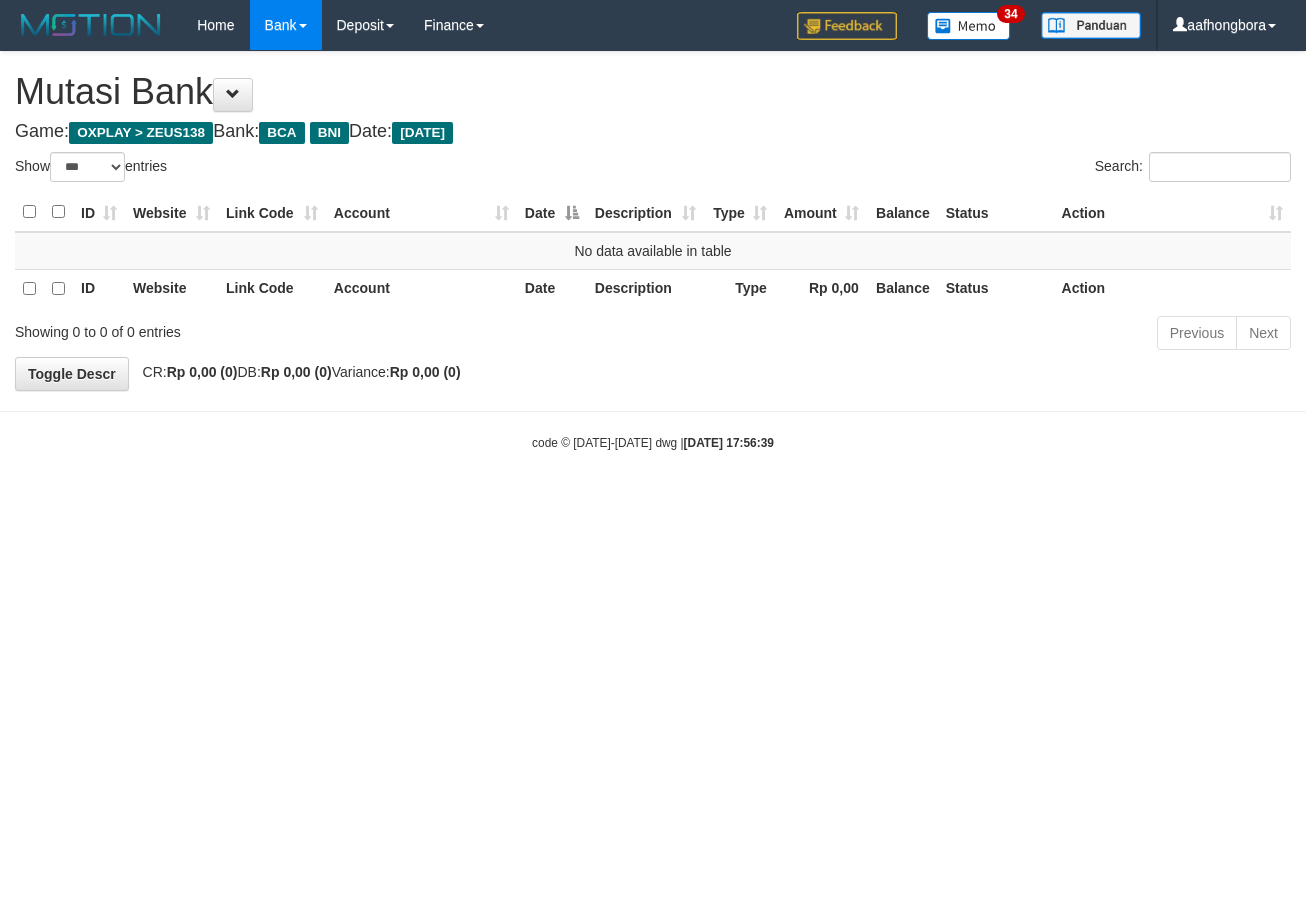 select on "***" 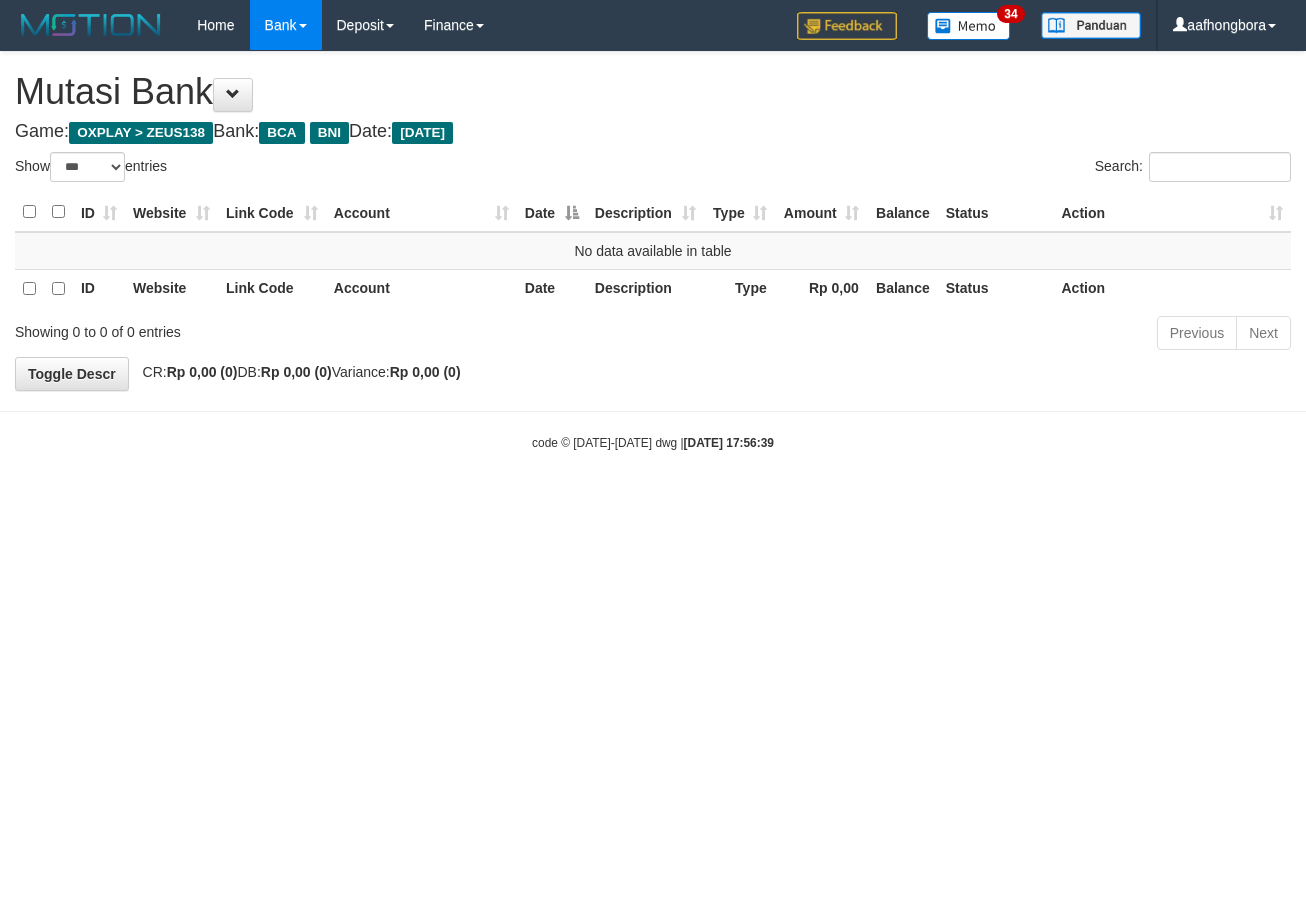 scroll, scrollTop: 0, scrollLeft: 0, axis: both 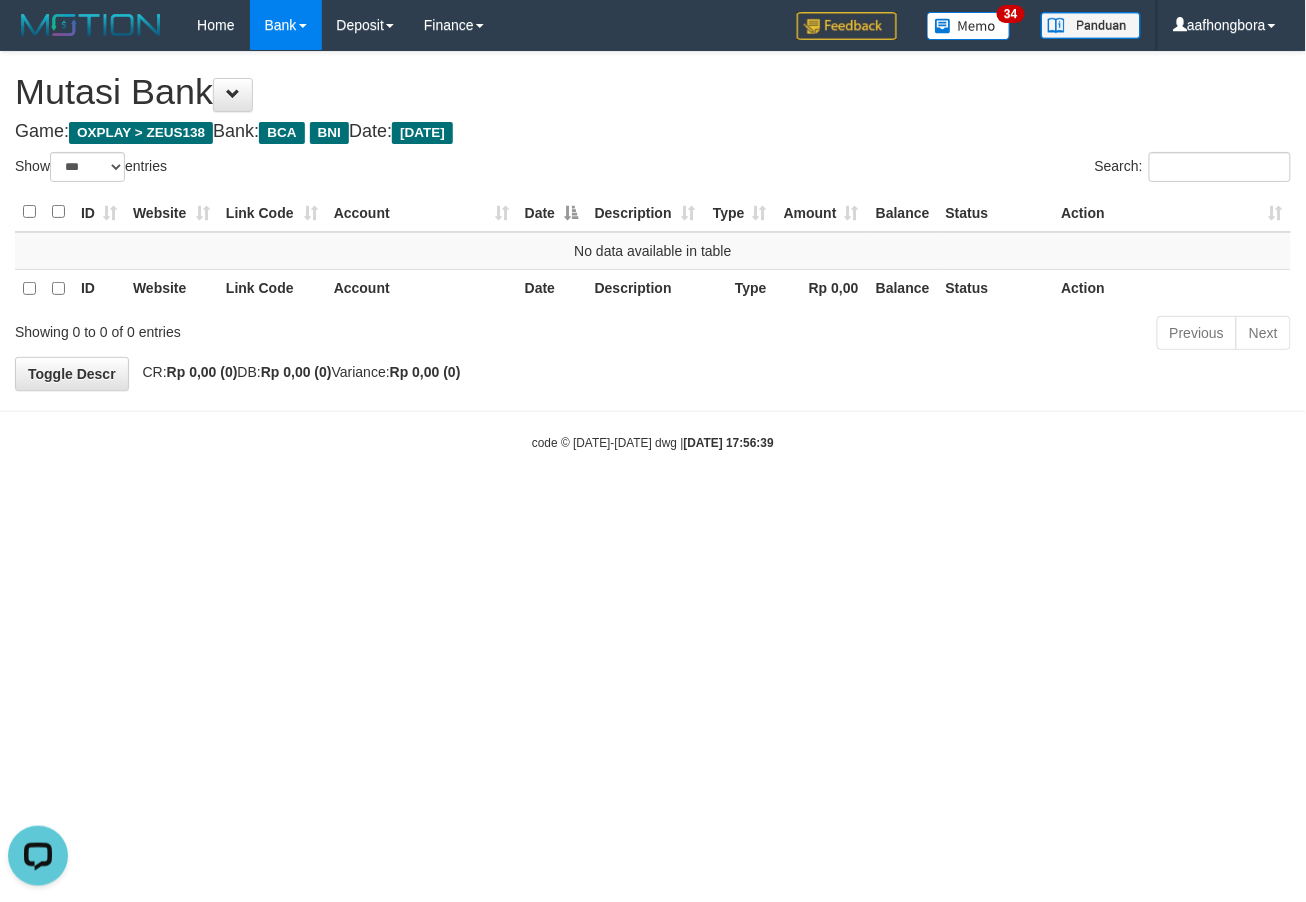 click on "Toggle navigation
Home
Bank
Account List
Mutasi Bank
Search
Sync
Note Mutasi
Deposit
DPS Fetch
DPS List
History
Note DPS
Finance
Financial Data
aafhongbora
My Profile
Log Out" at bounding box center (653, 251) 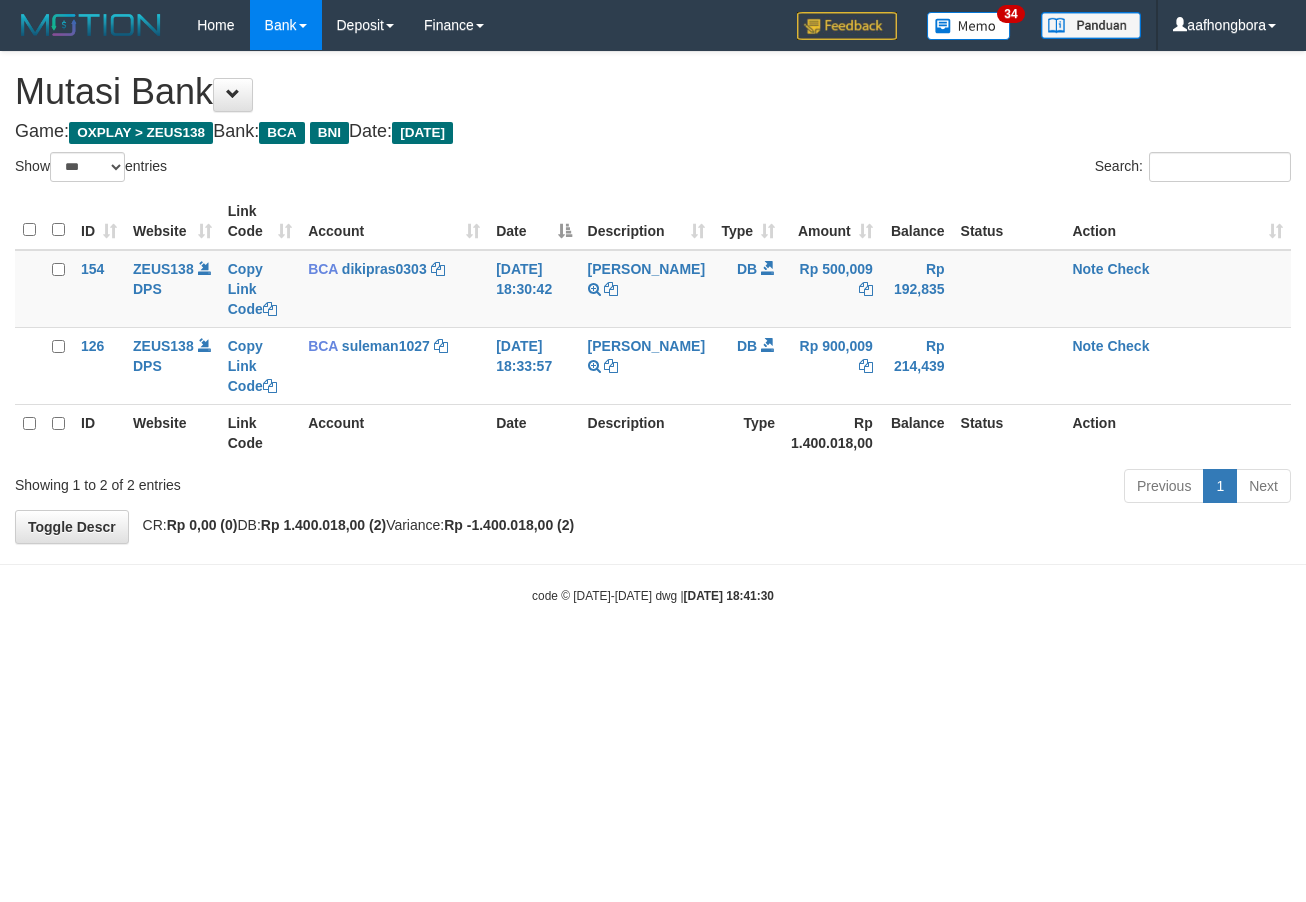 select on "***" 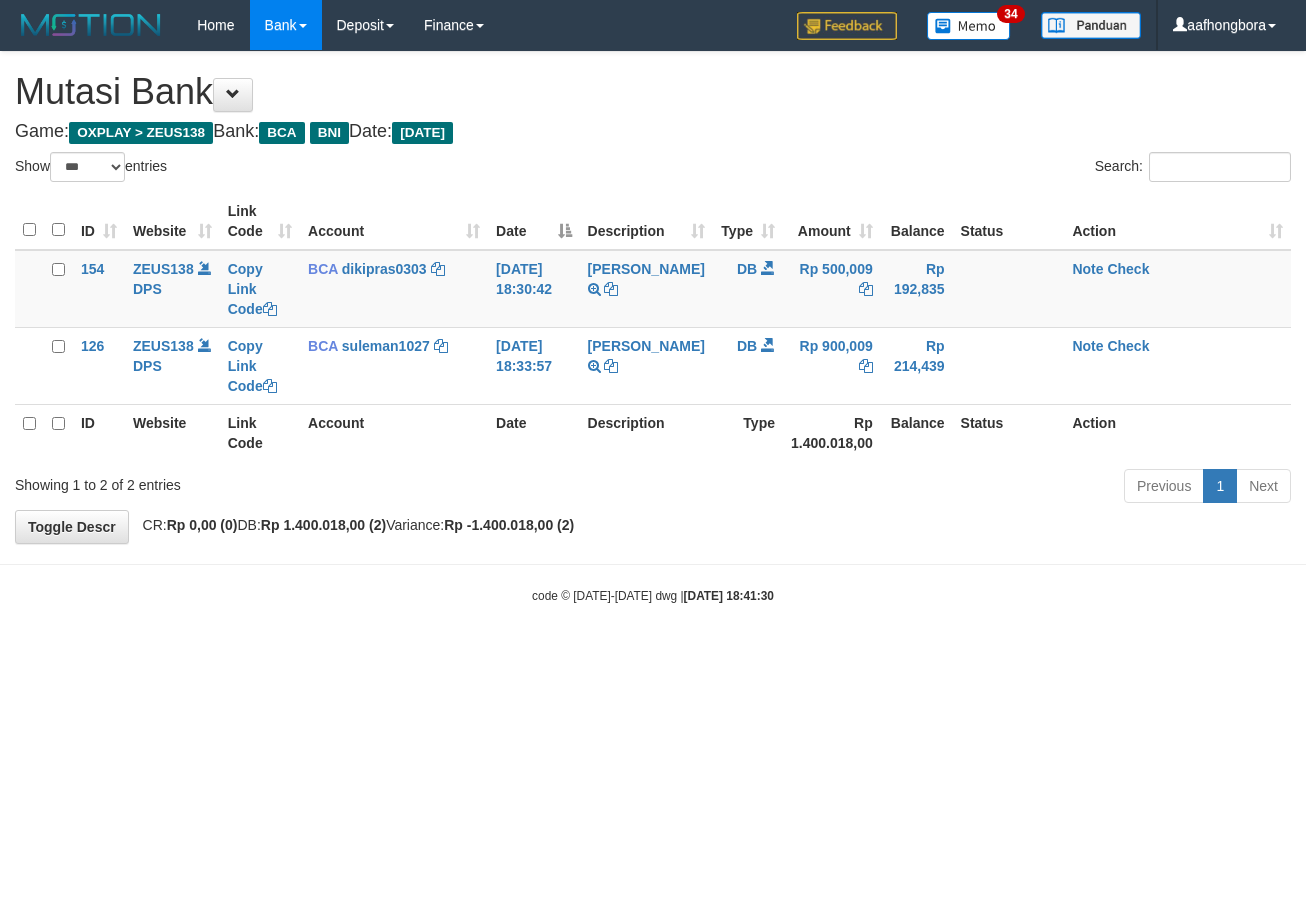 scroll, scrollTop: 0, scrollLeft: 0, axis: both 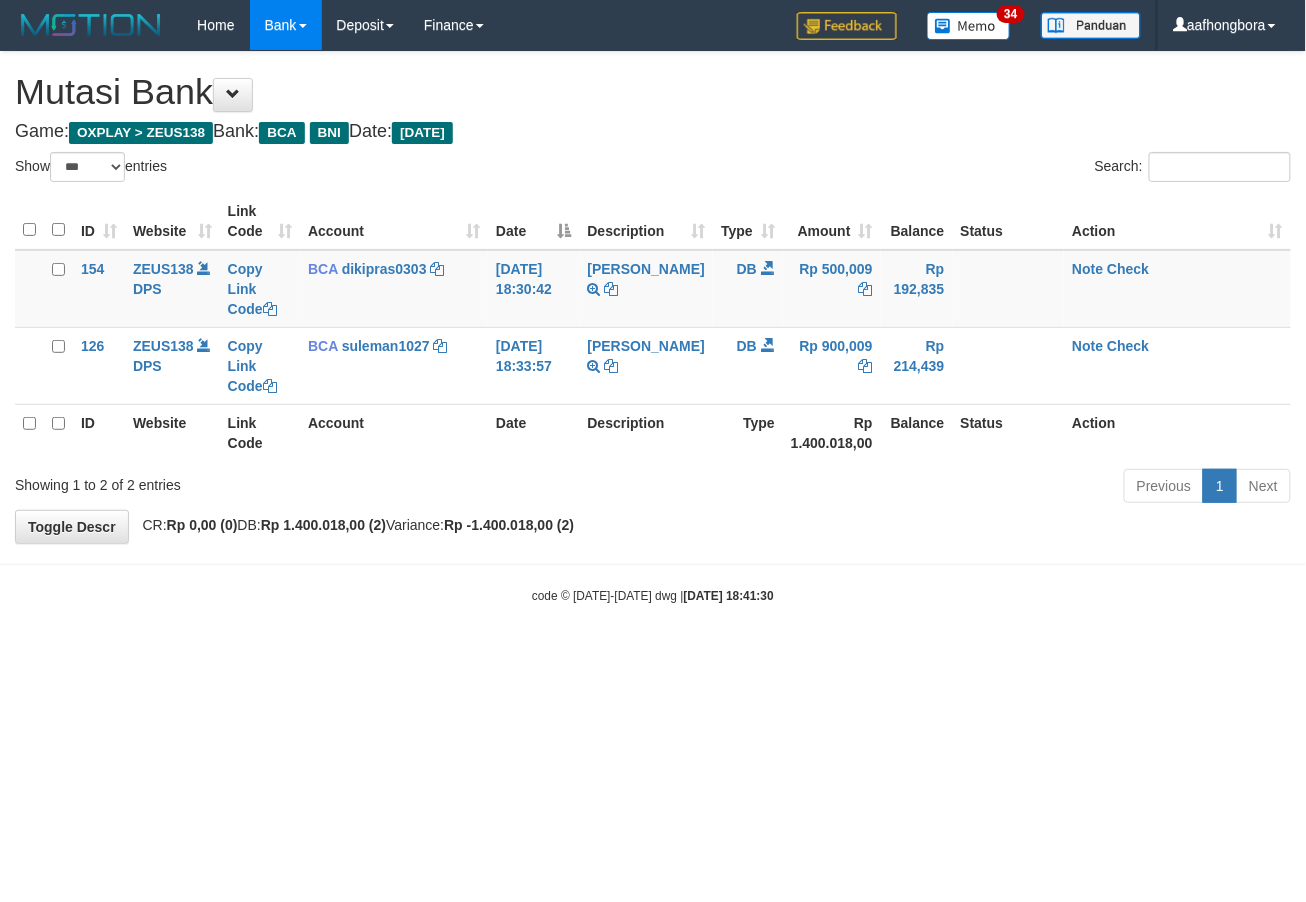 click on "**********" at bounding box center [653, 297] 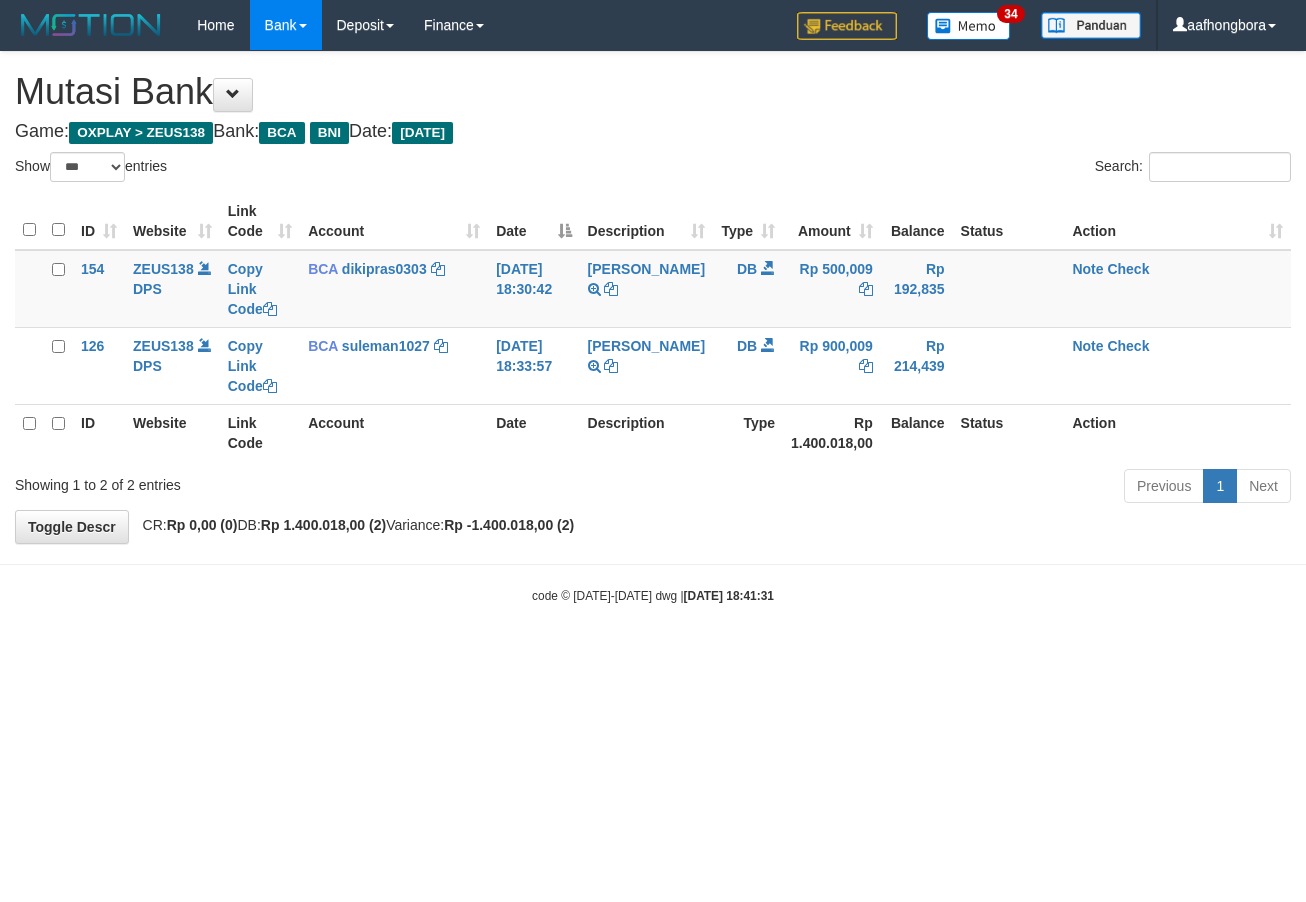 select on "***" 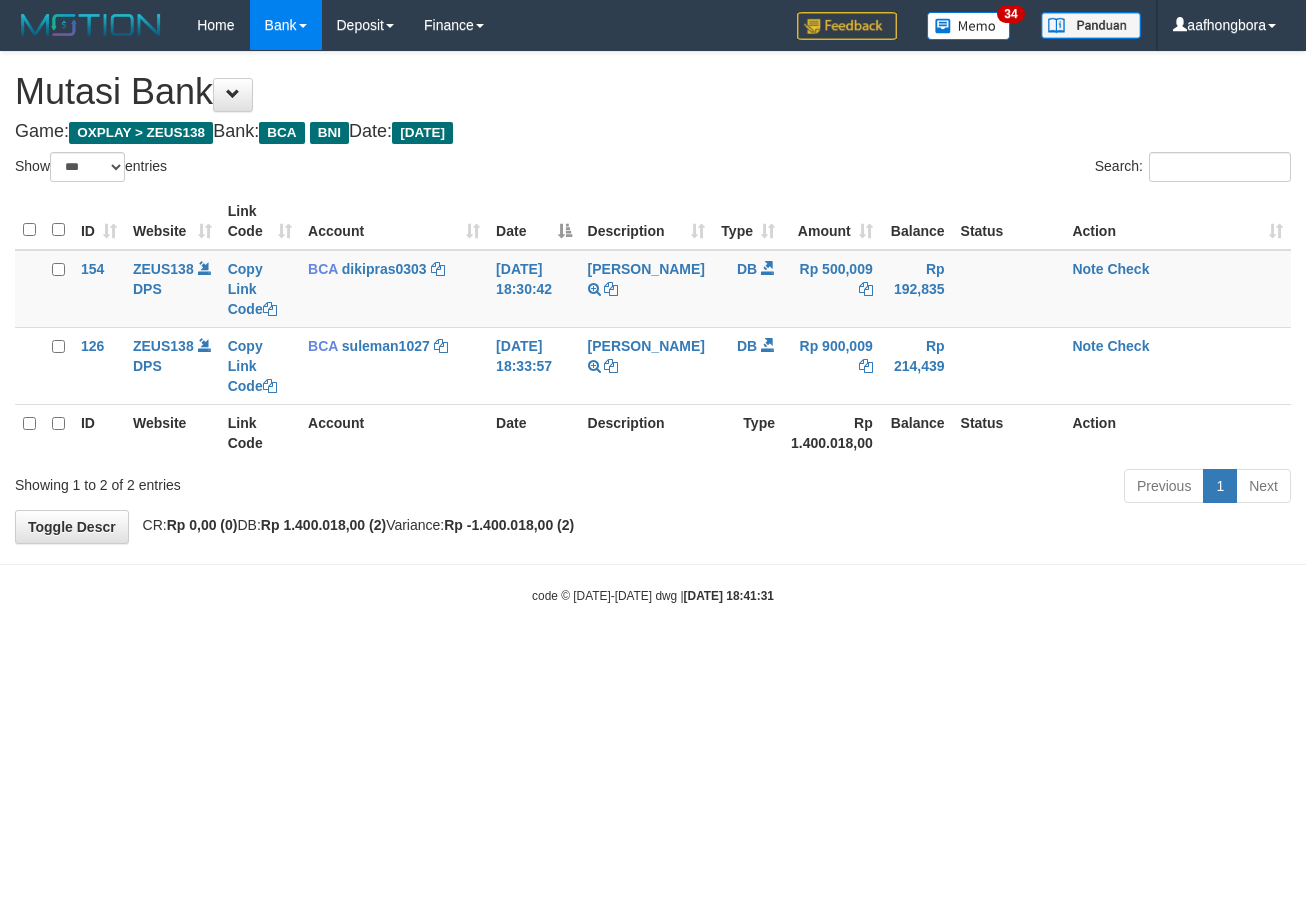 scroll, scrollTop: 0, scrollLeft: 0, axis: both 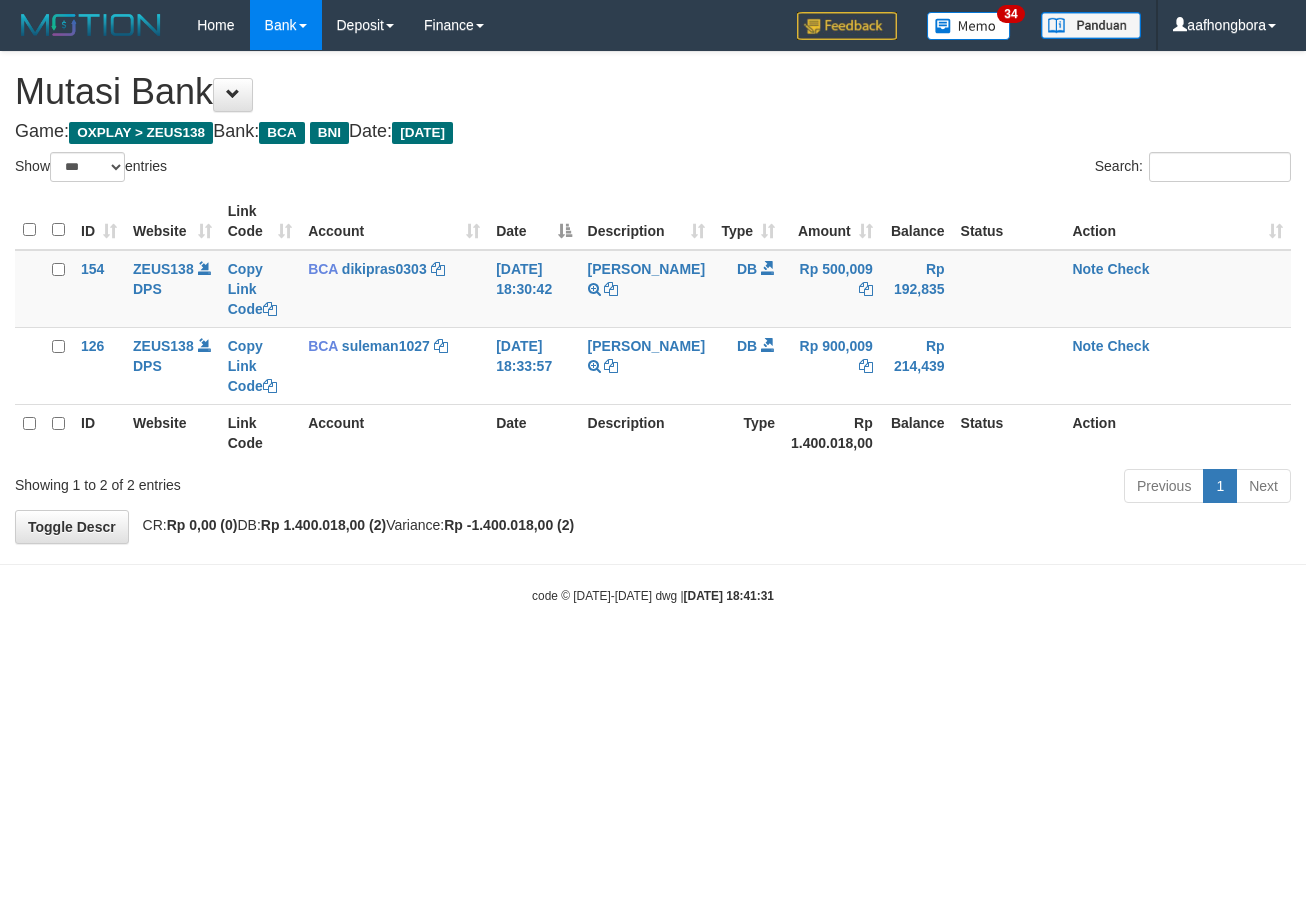select on "***" 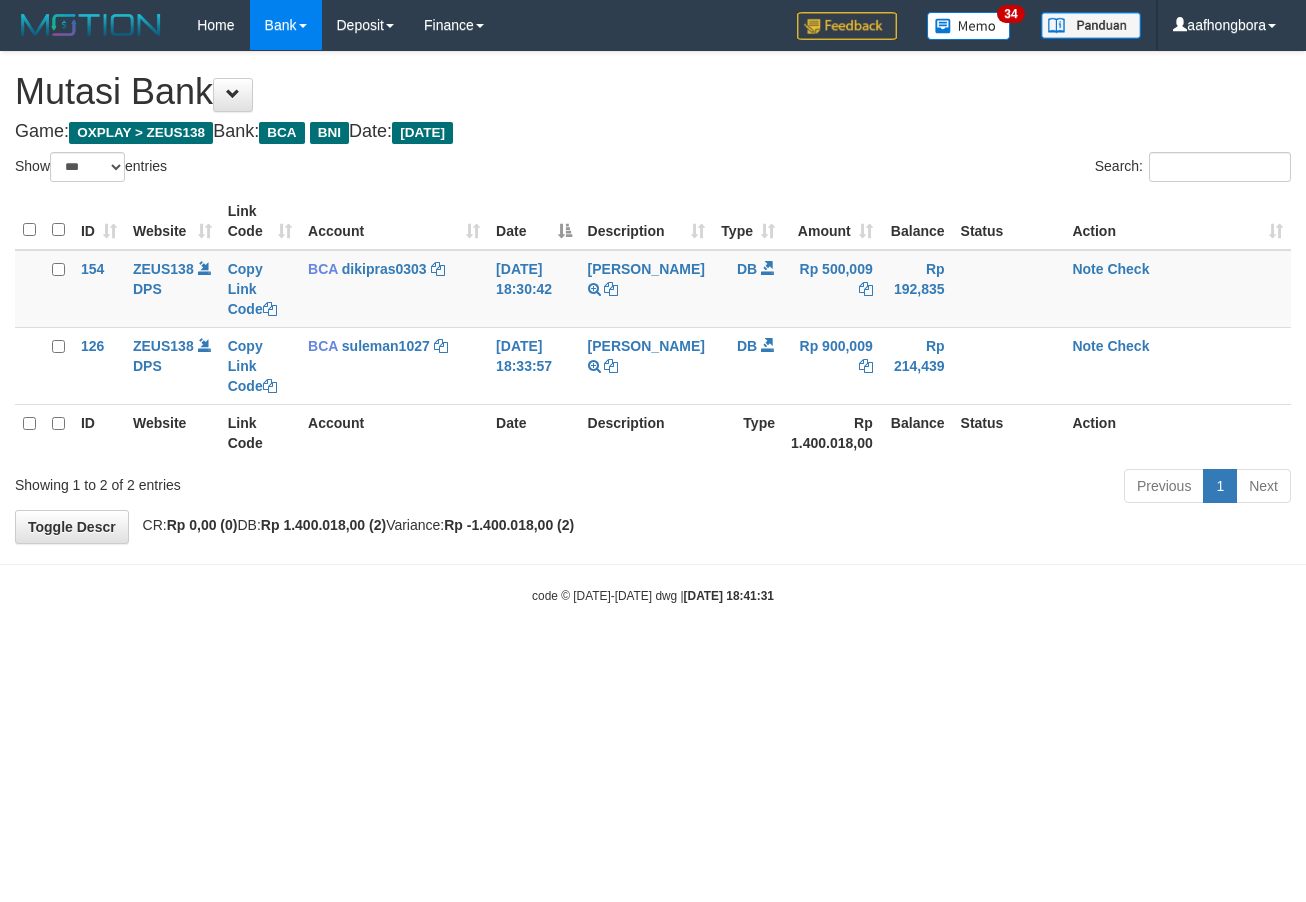 scroll, scrollTop: 0, scrollLeft: 0, axis: both 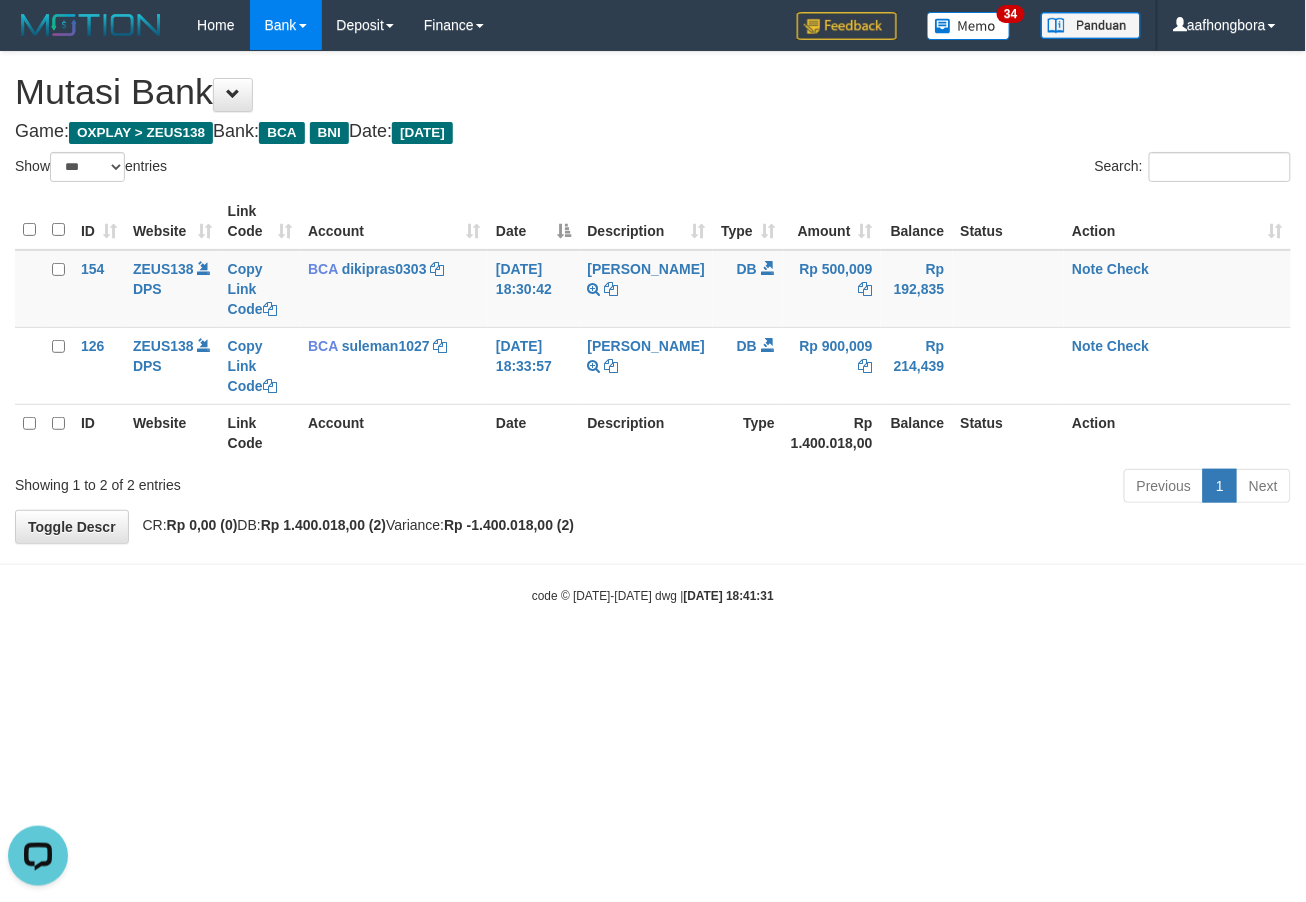 click on "**********" at bounding box center (653, 297) 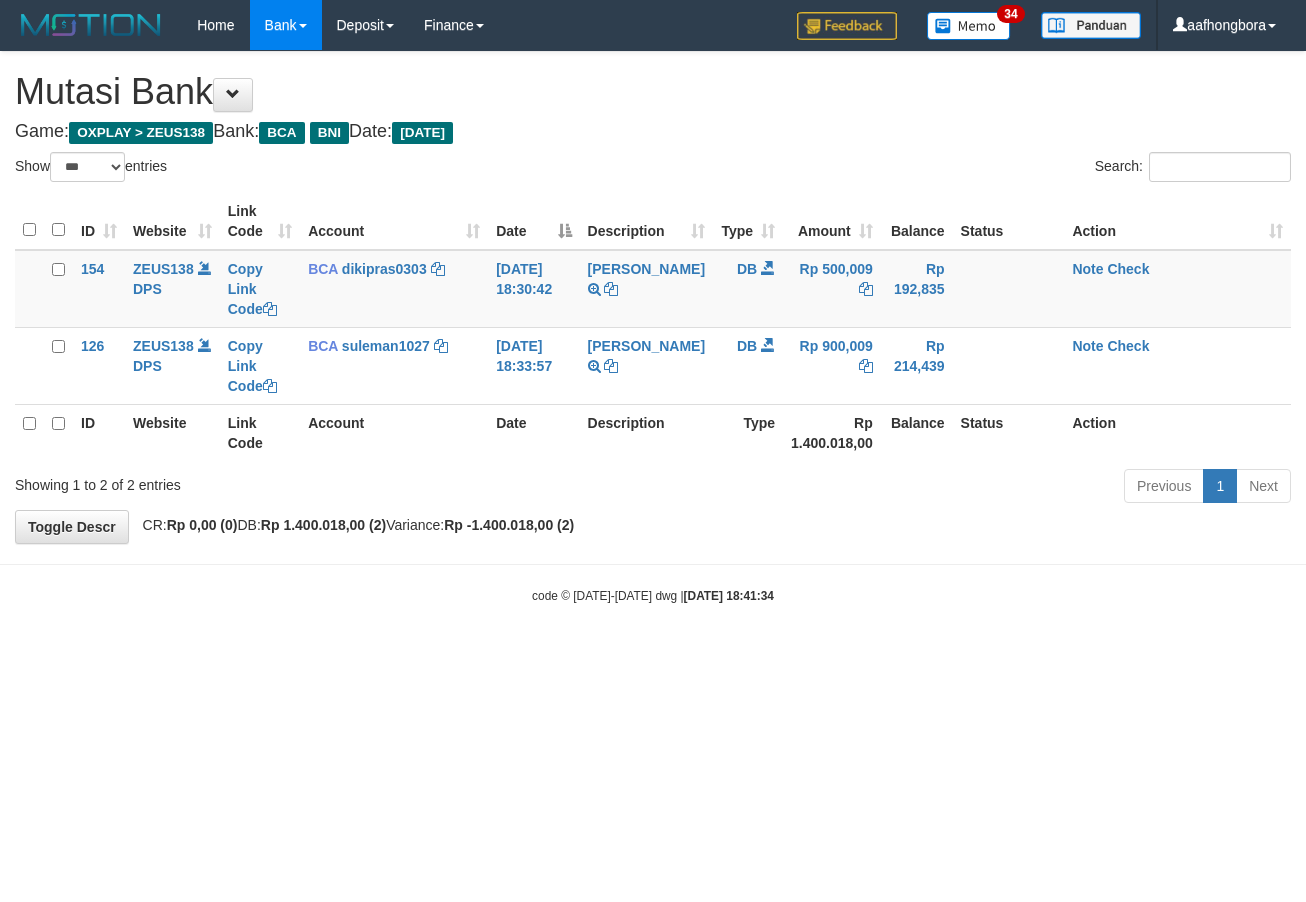 select on "***" 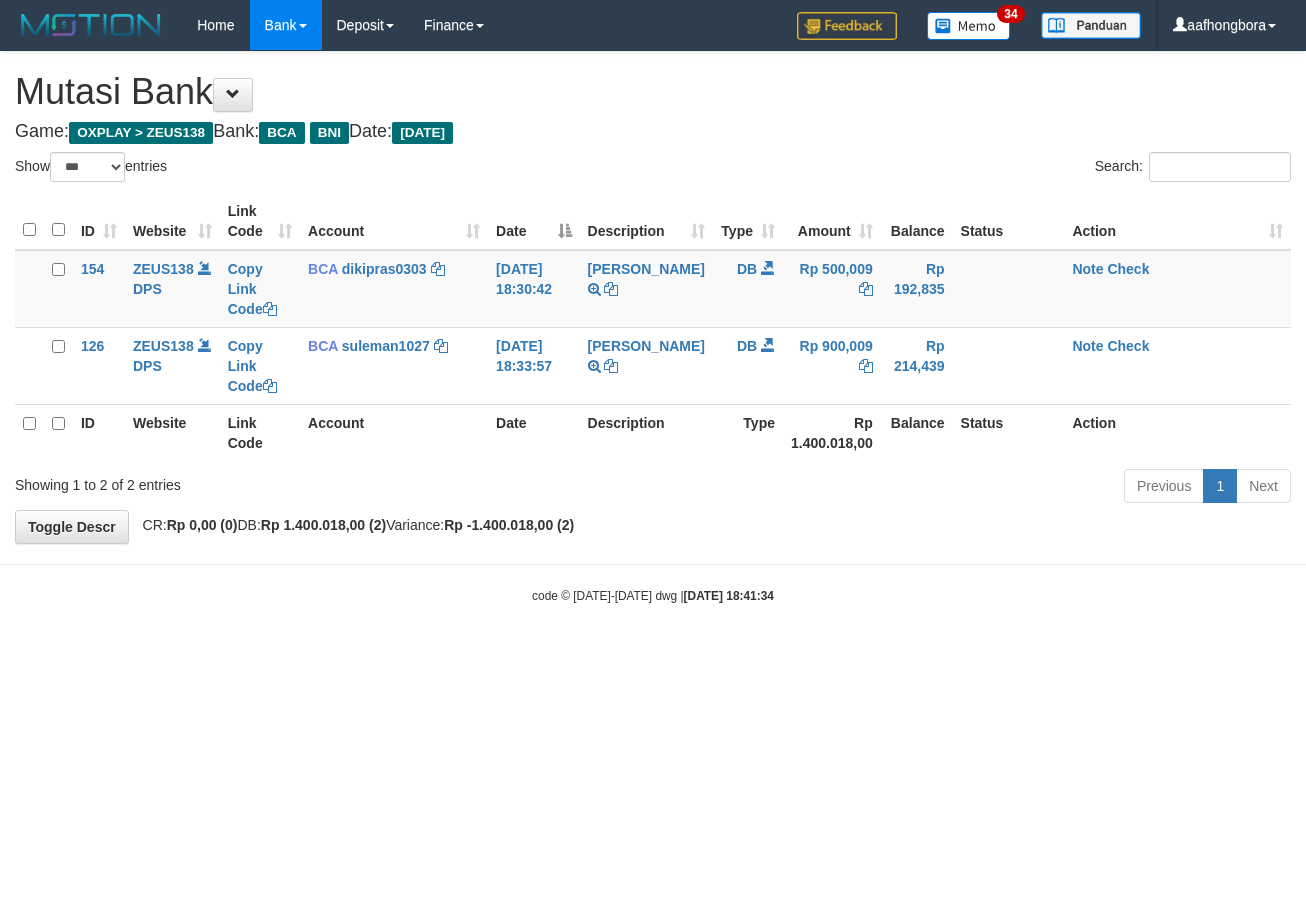 scroll, scrollTop: 0, scrollLeft: 0, axis: both 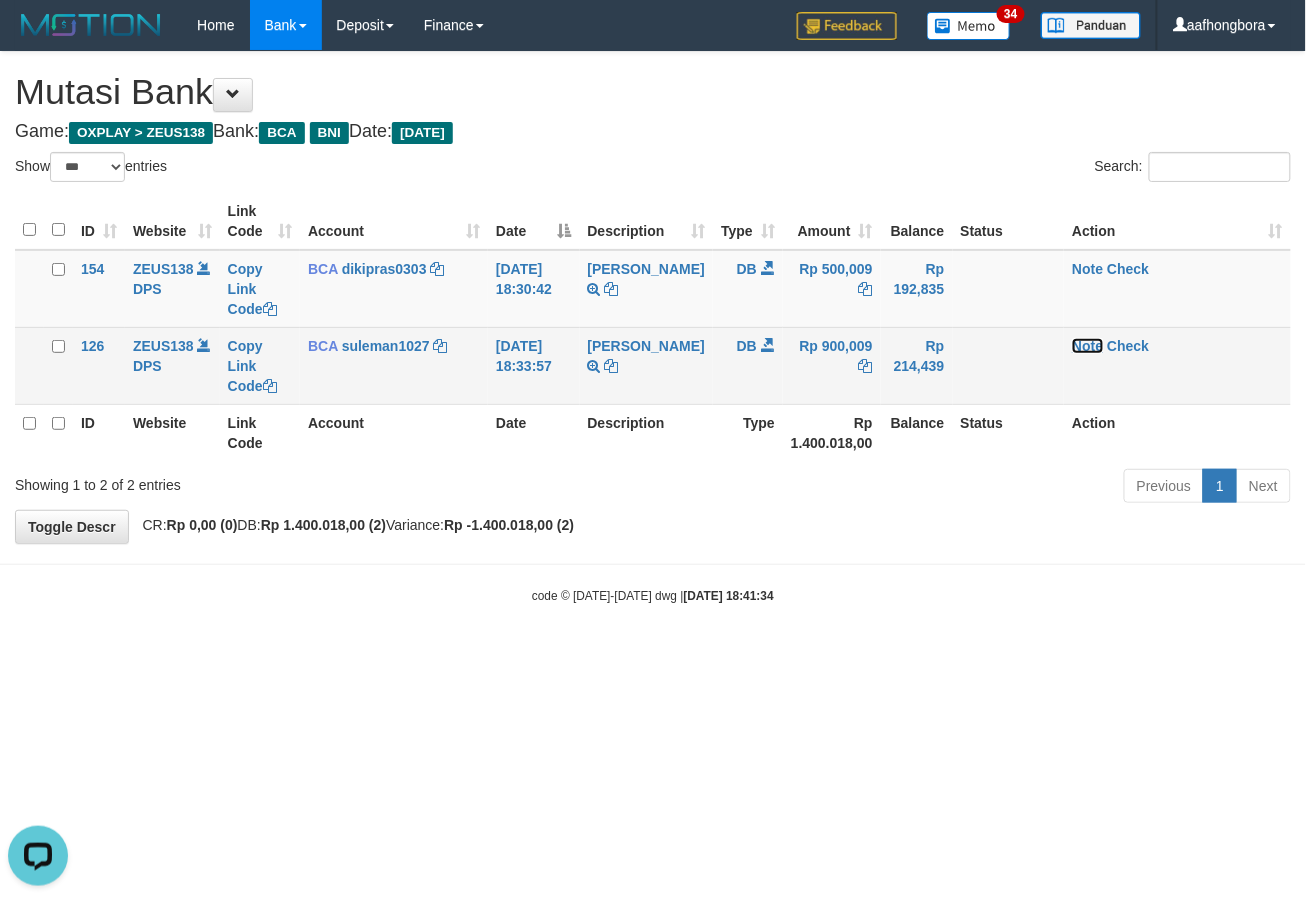 click on "Note" at bounding box center (1087, 346) 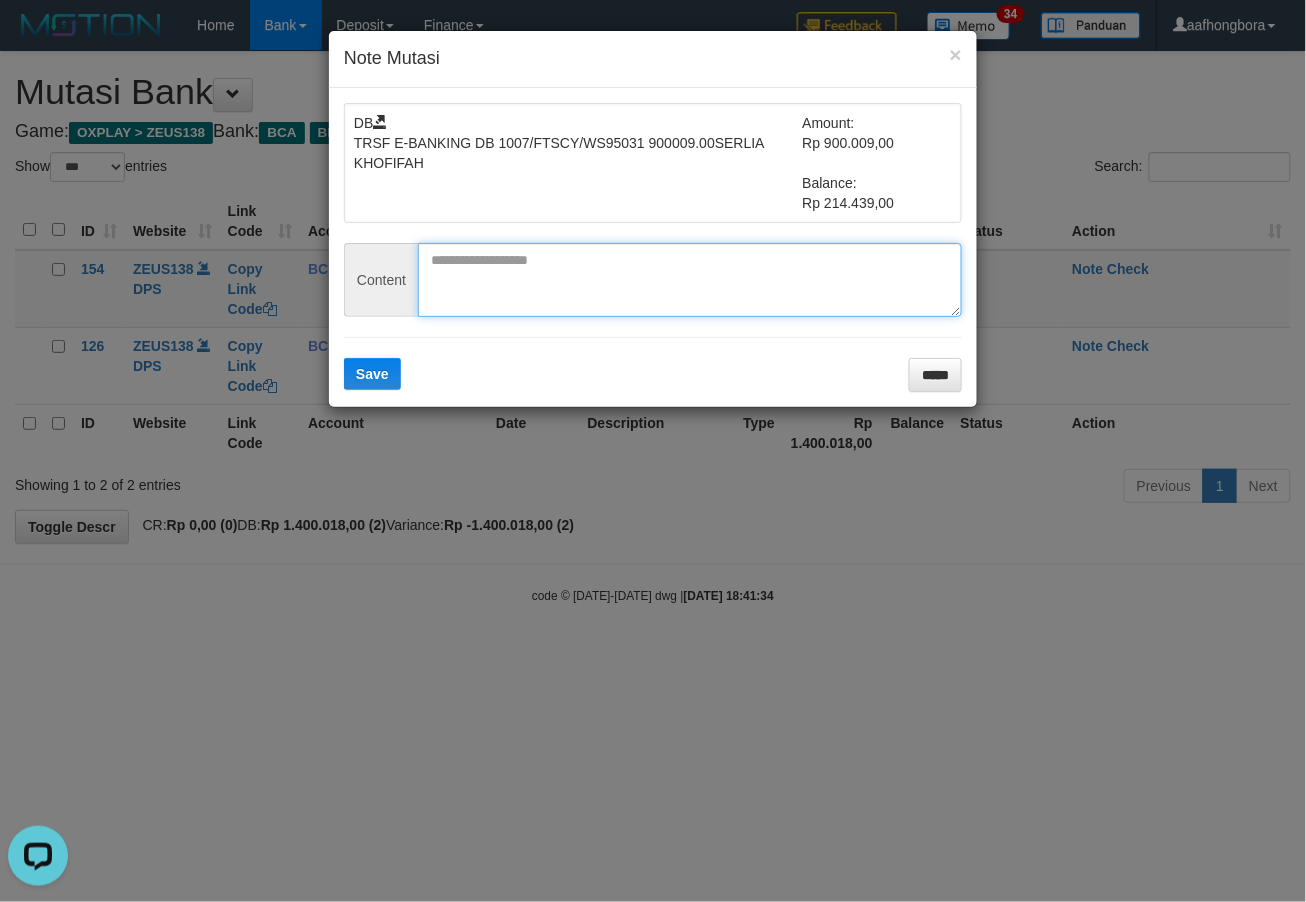 click at bounding box center (690, 280) 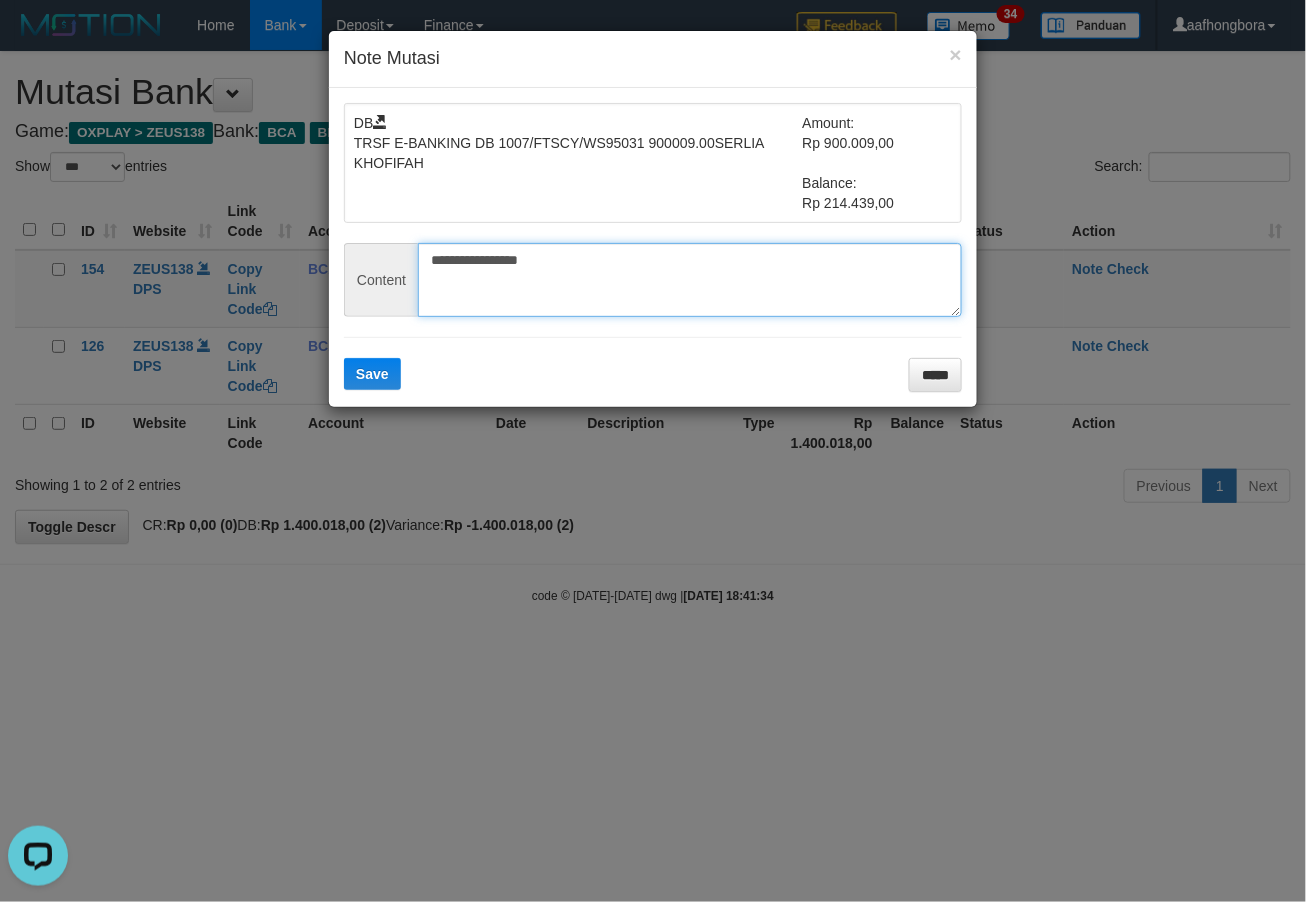 type on "**********" 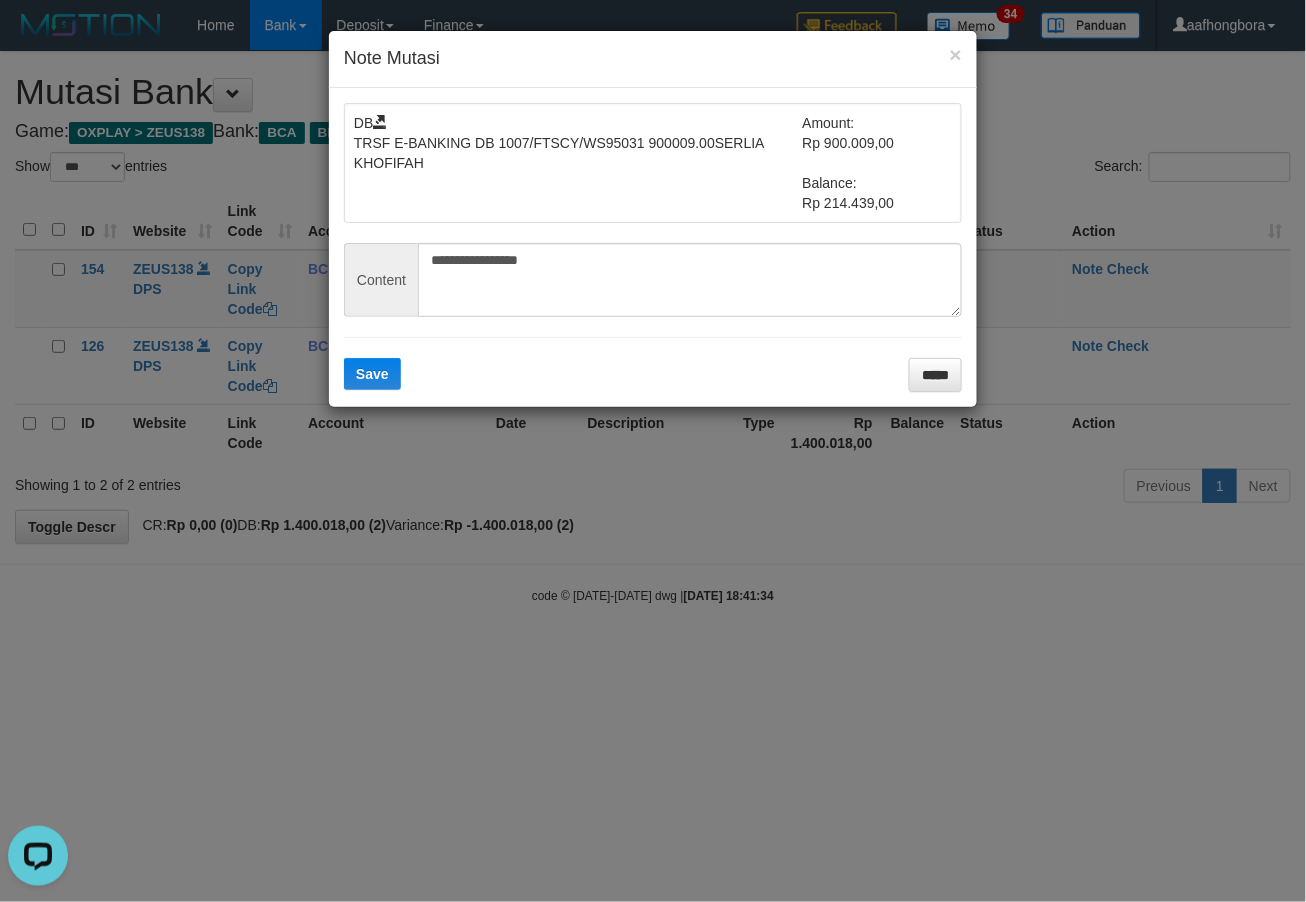 click at bounding box center (653, 391) 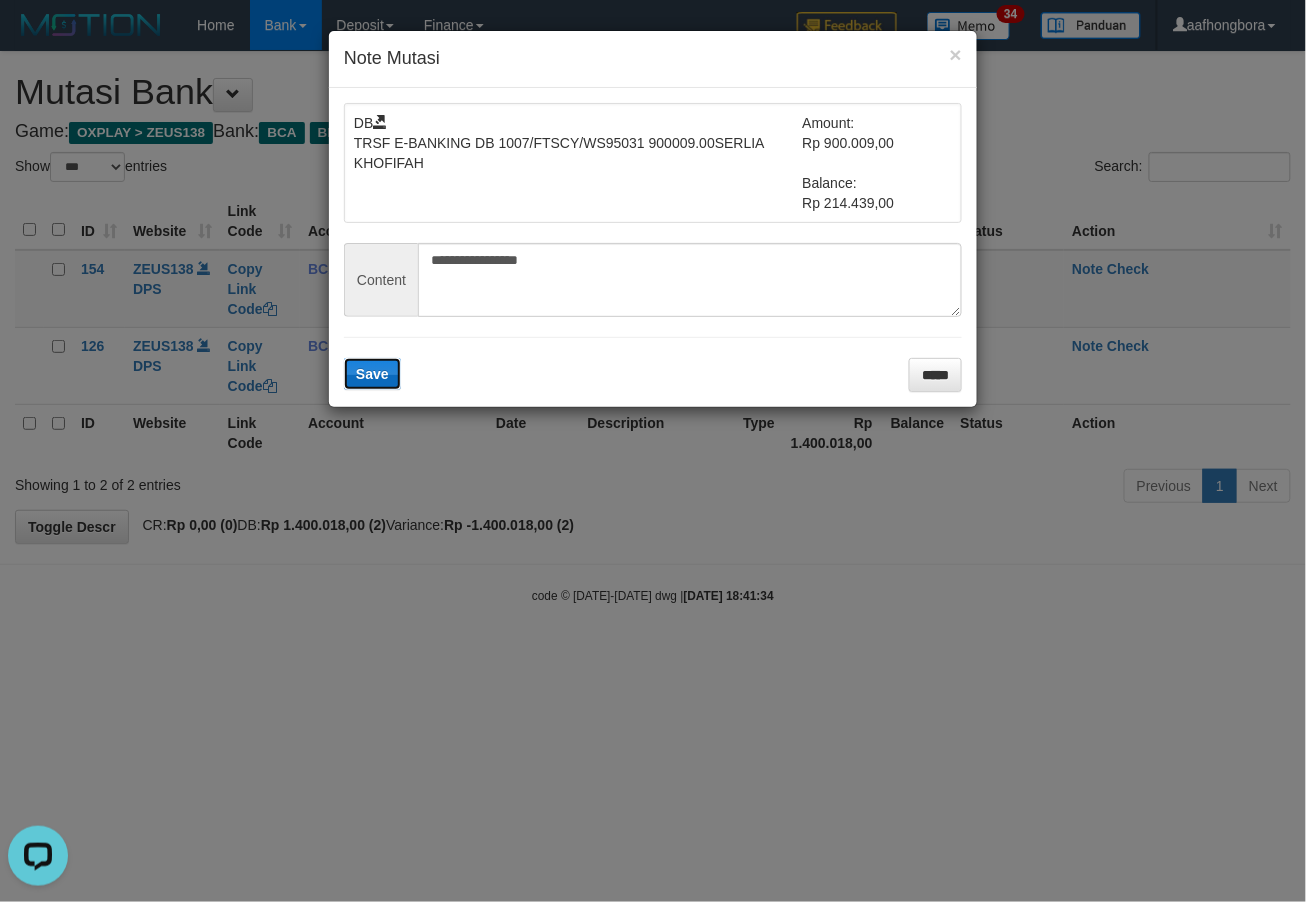 click on "Save" at bounding box center [372, 374] 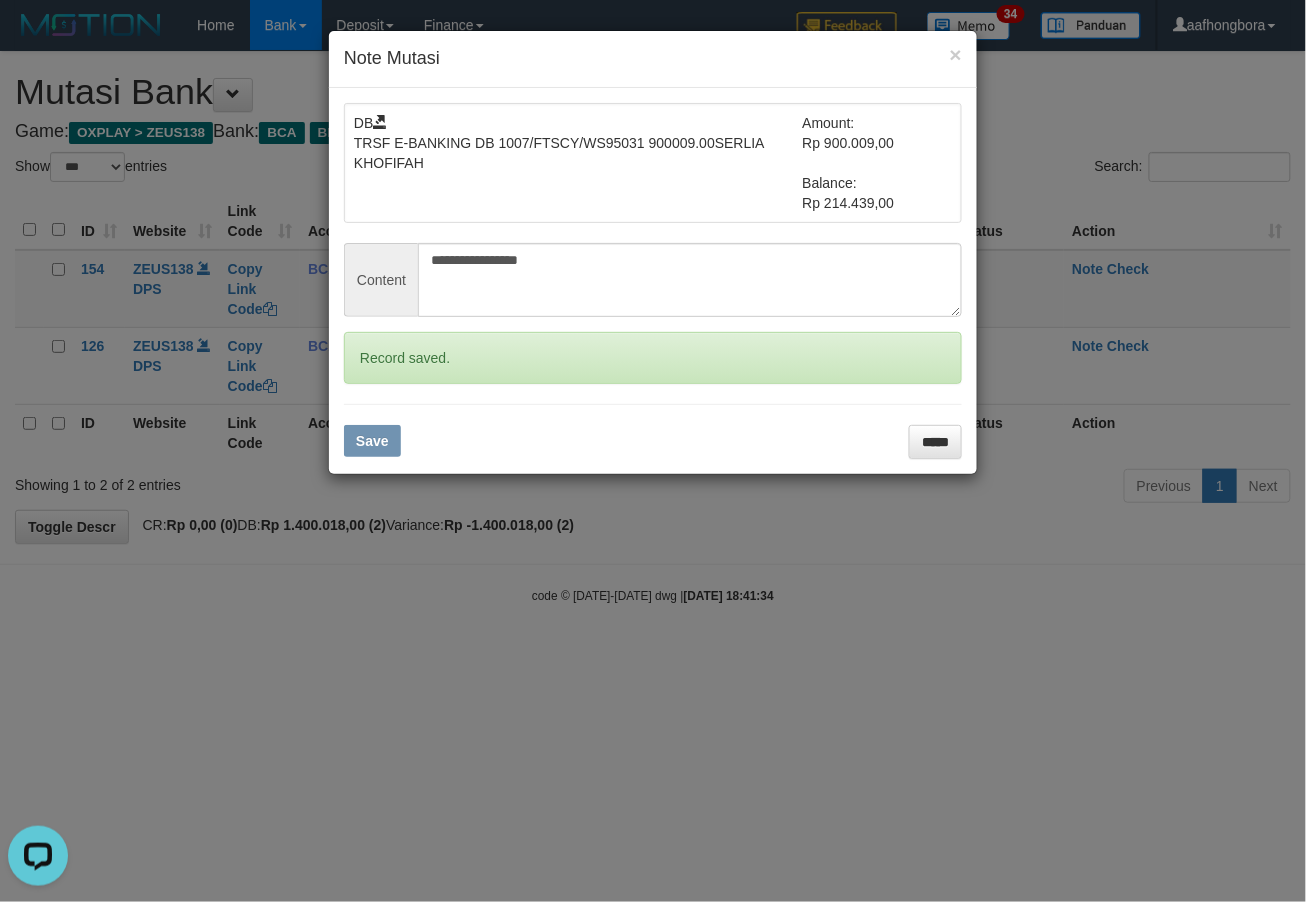 click on "**********" at bounding box center [653, 451] 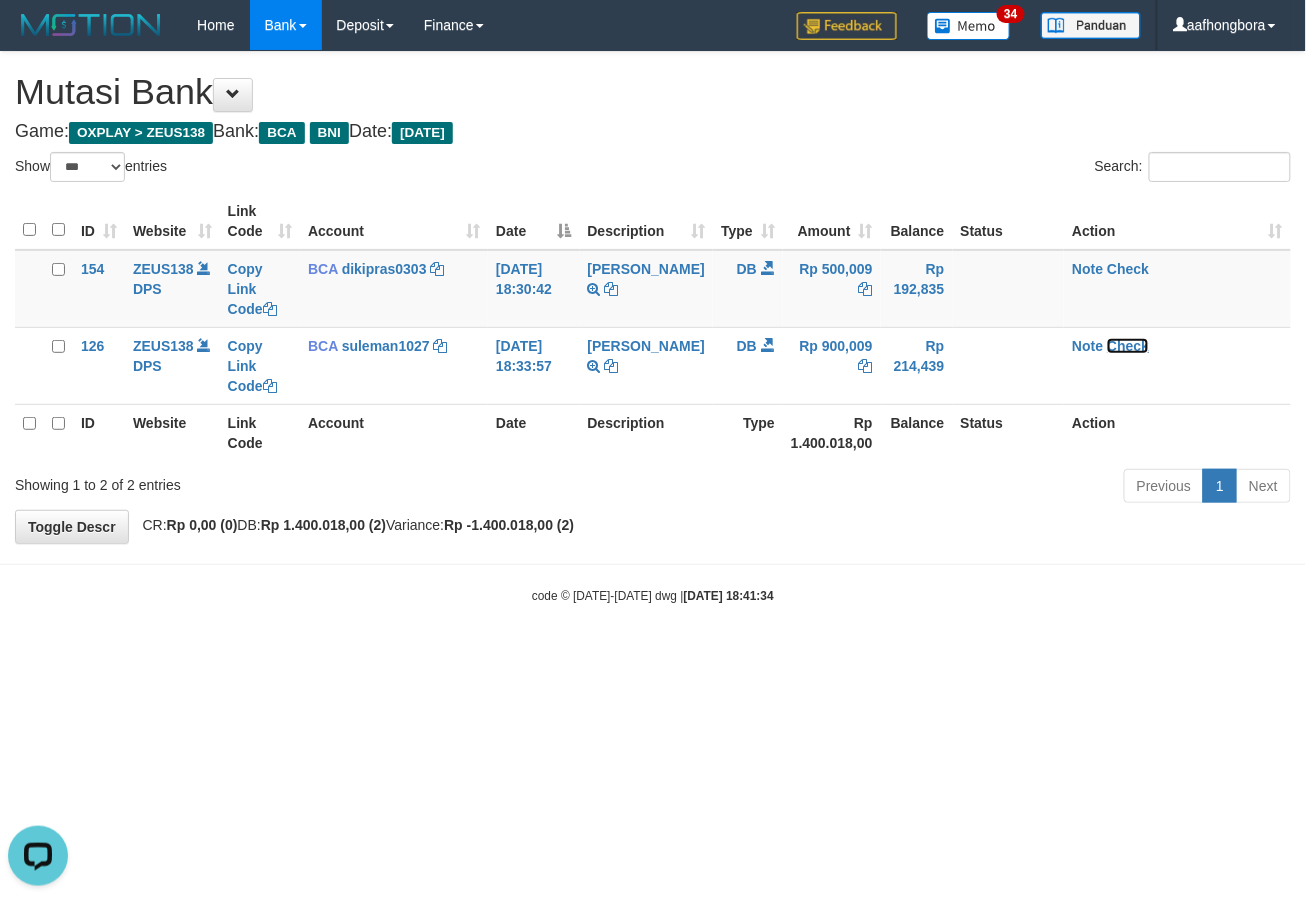click on "Check" at bounding box center (1128, 346) 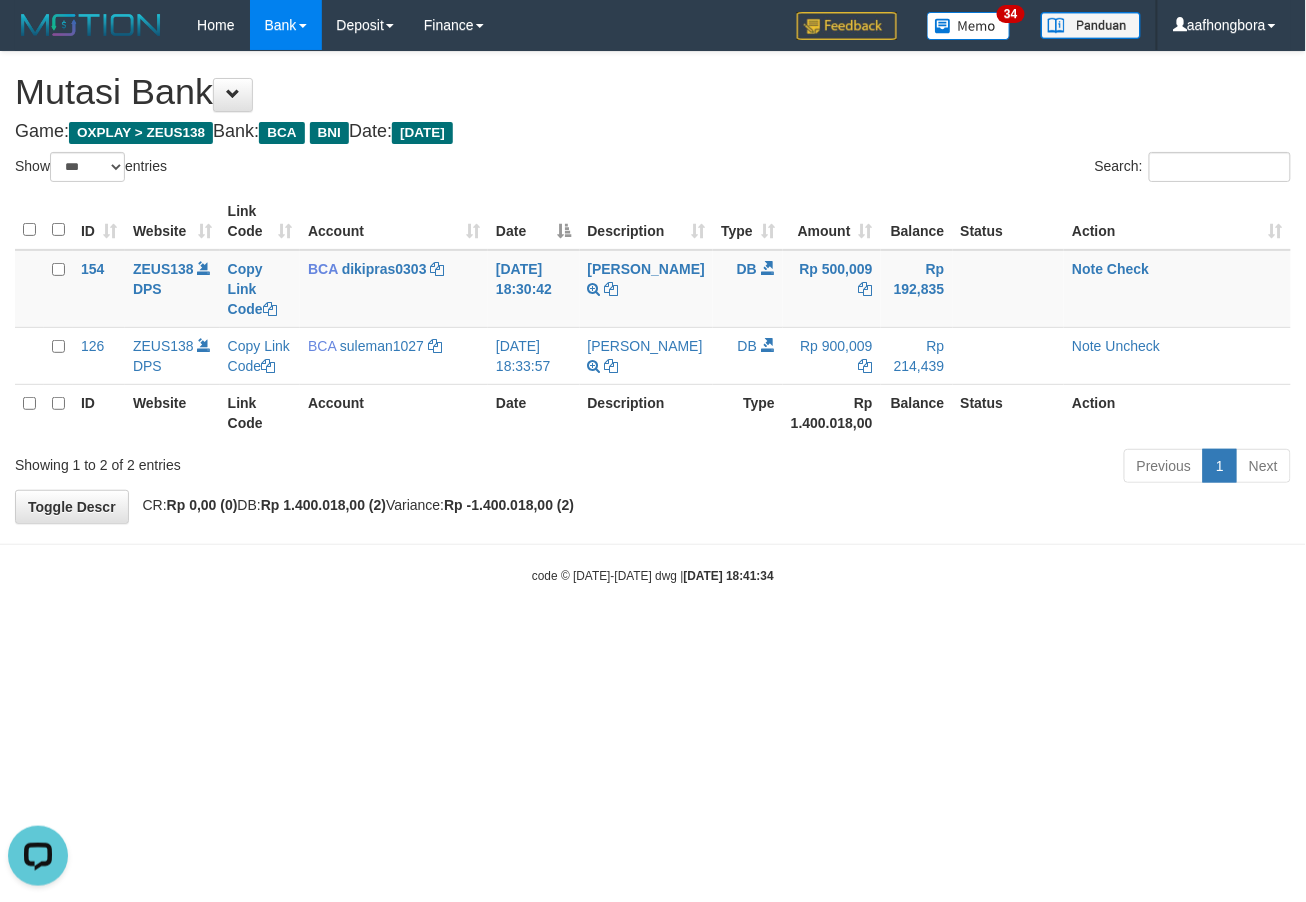 drag, startPoint x: 856, startPoint y: 581, endPoint x: 866, endPoint y: 566, distance: 18.027756 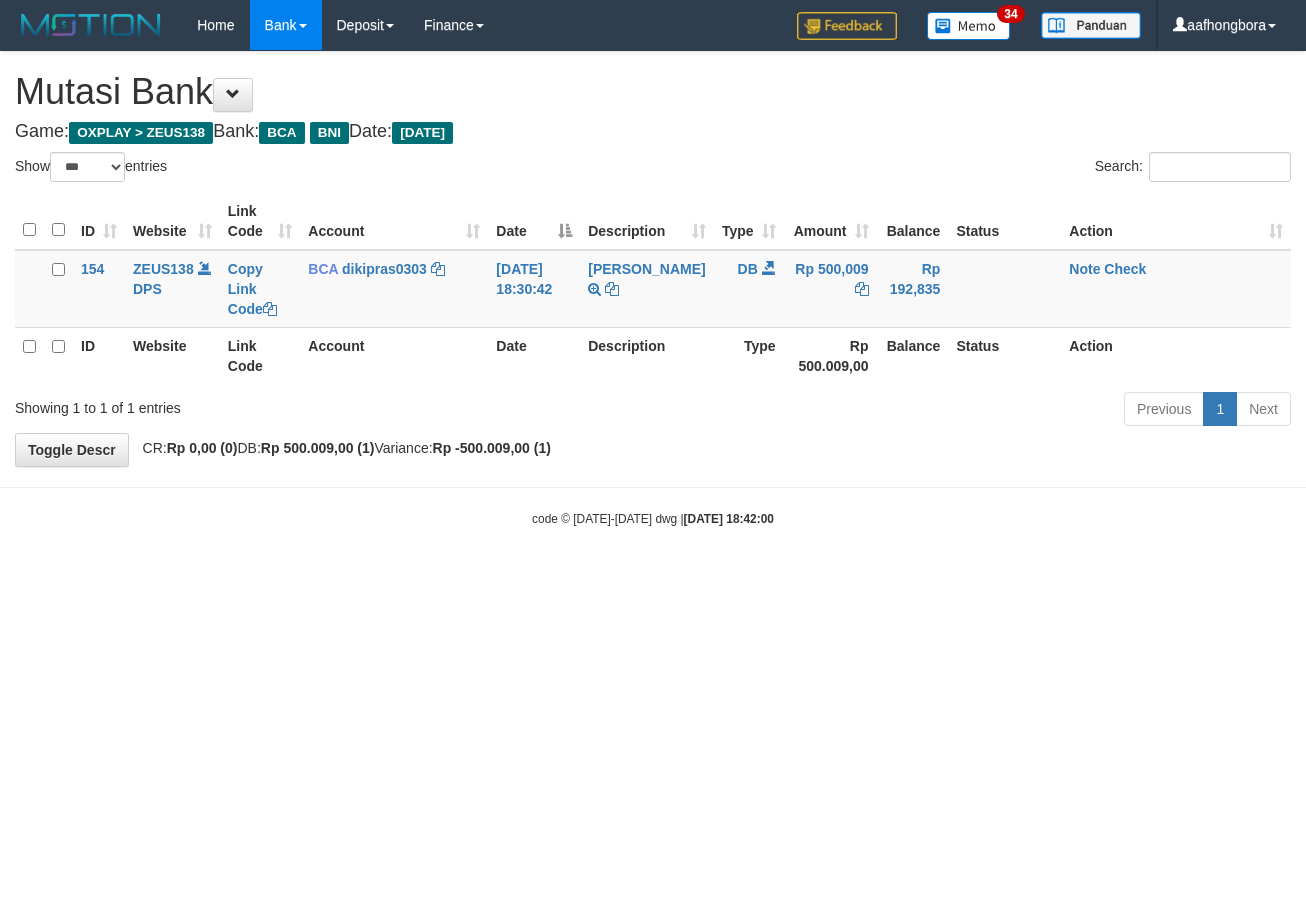 select on "***" 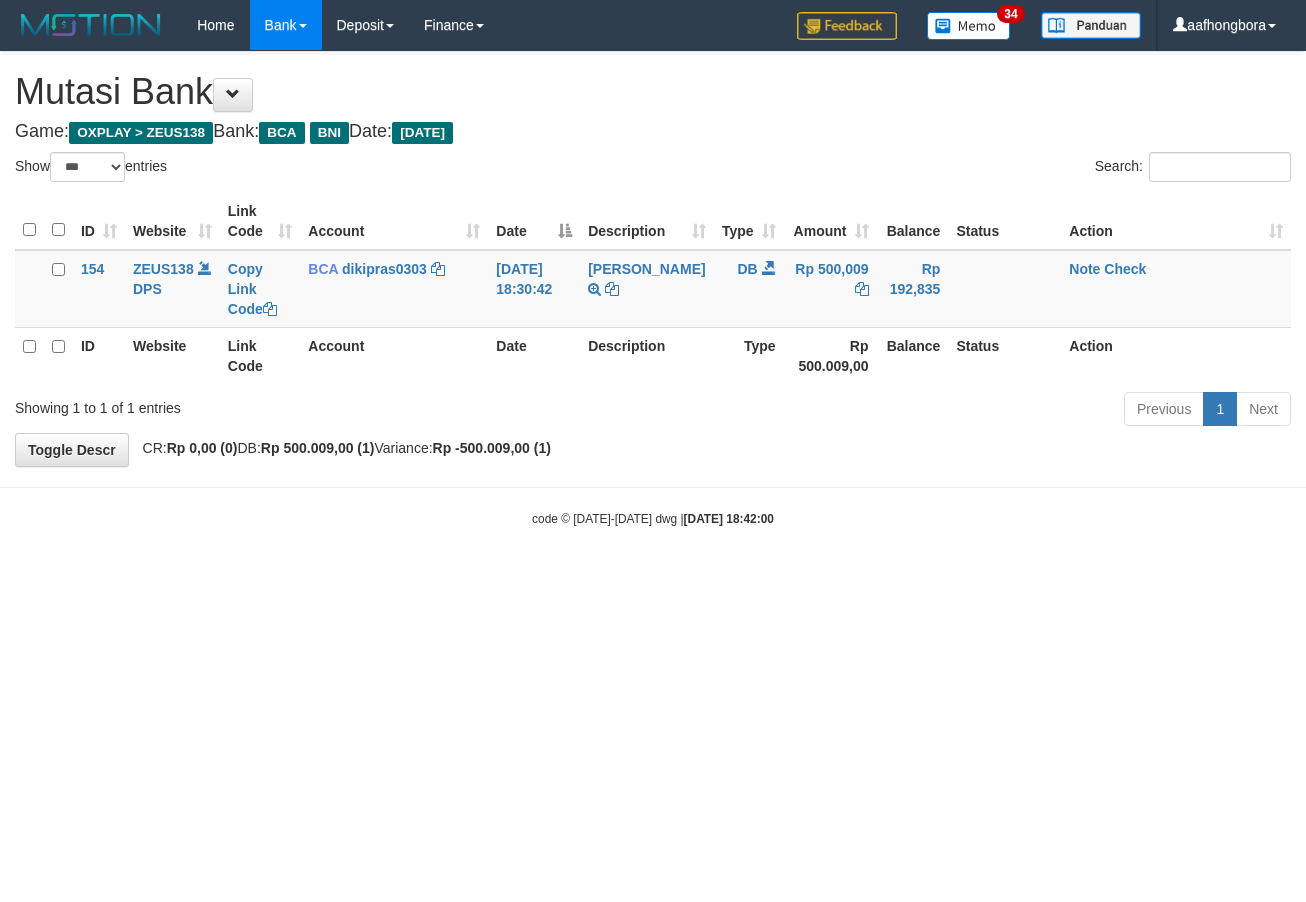 scroll, scrollTop: 0, scrollLeft: 0, axis: both 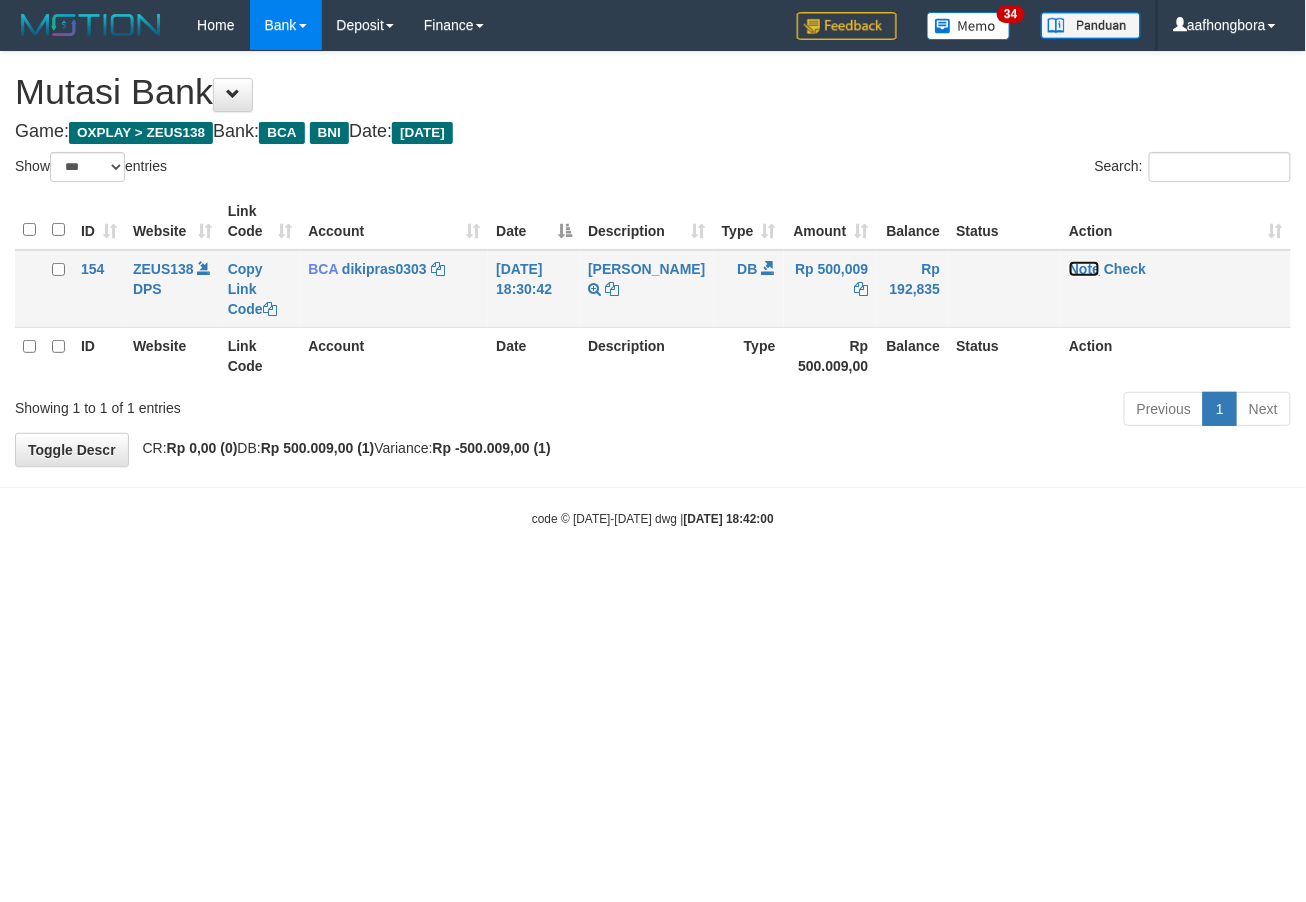 click on "Note" at bounding box center [1084, 269] 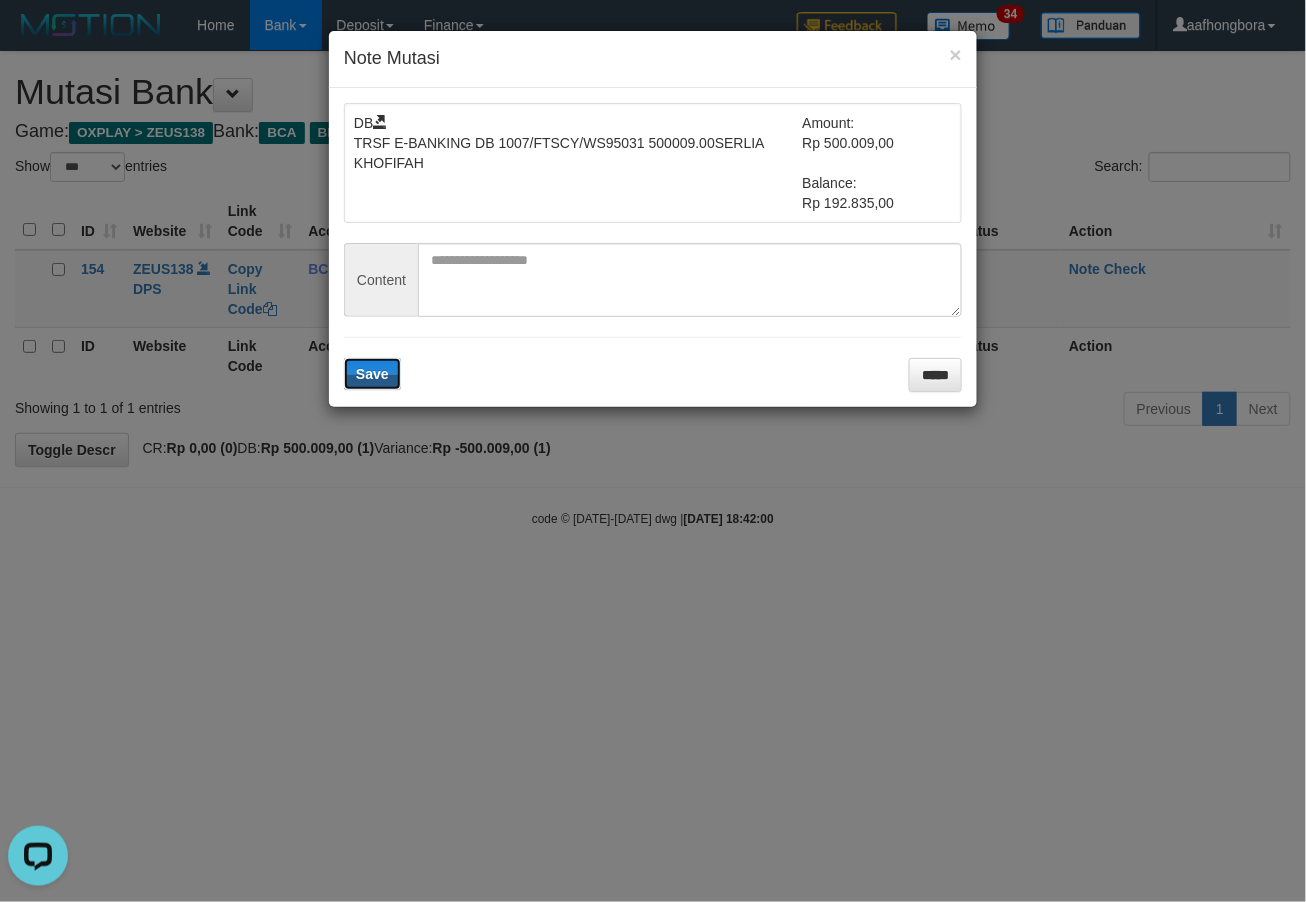 scroll, scrollTop: 0, scrollLeft: 0, axis: both 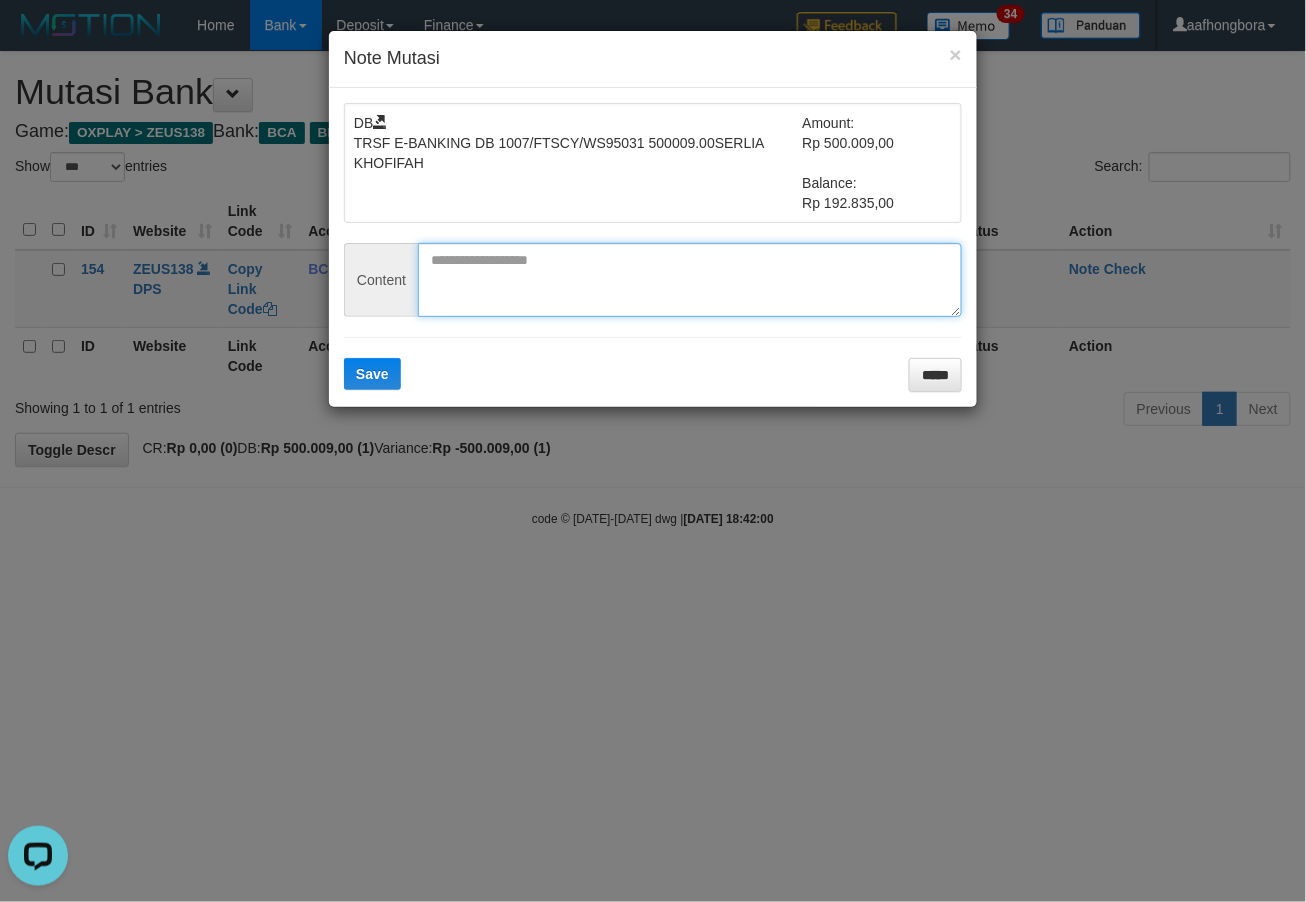 click at bounding box center [690, 280] 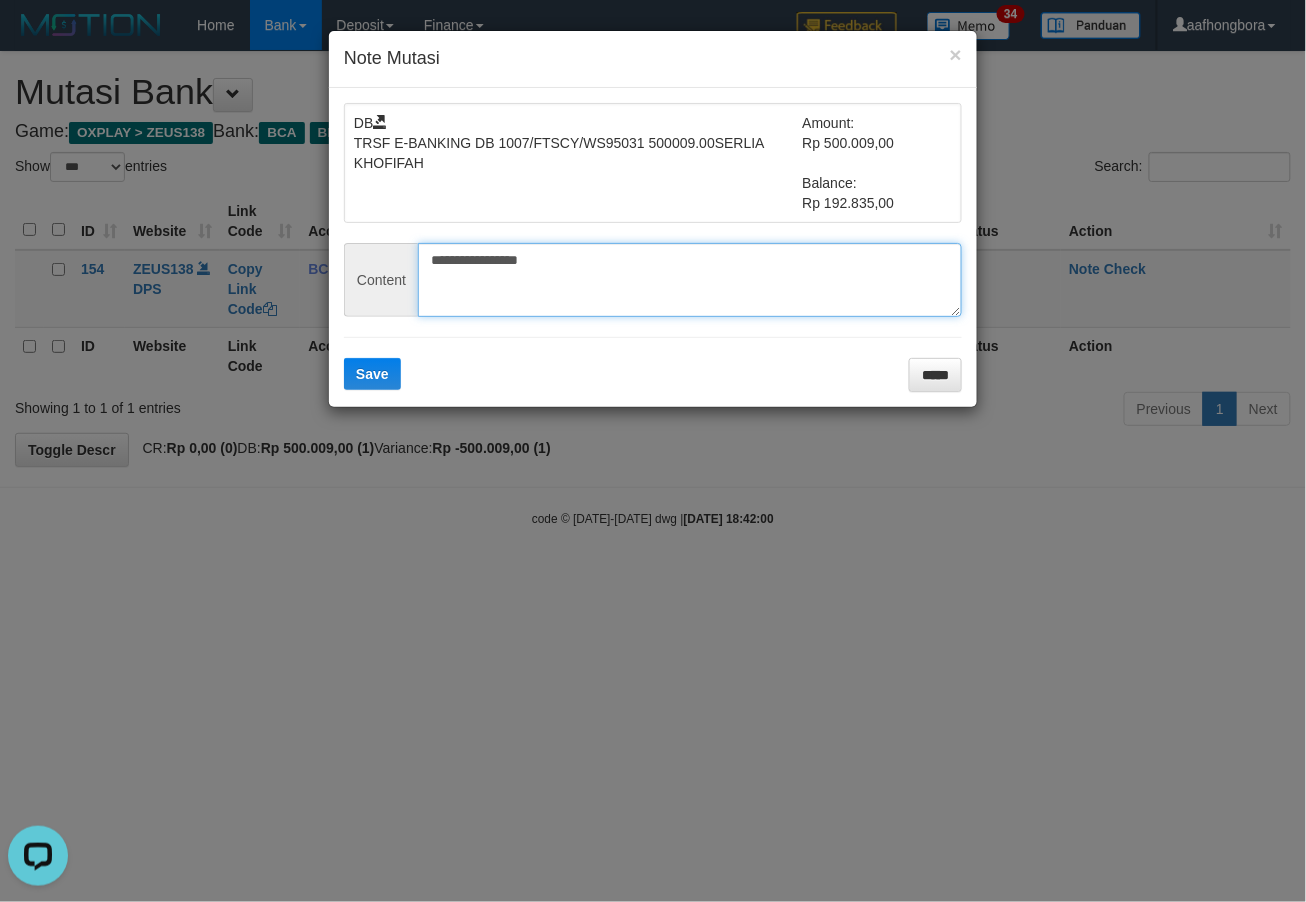 type on "**********" 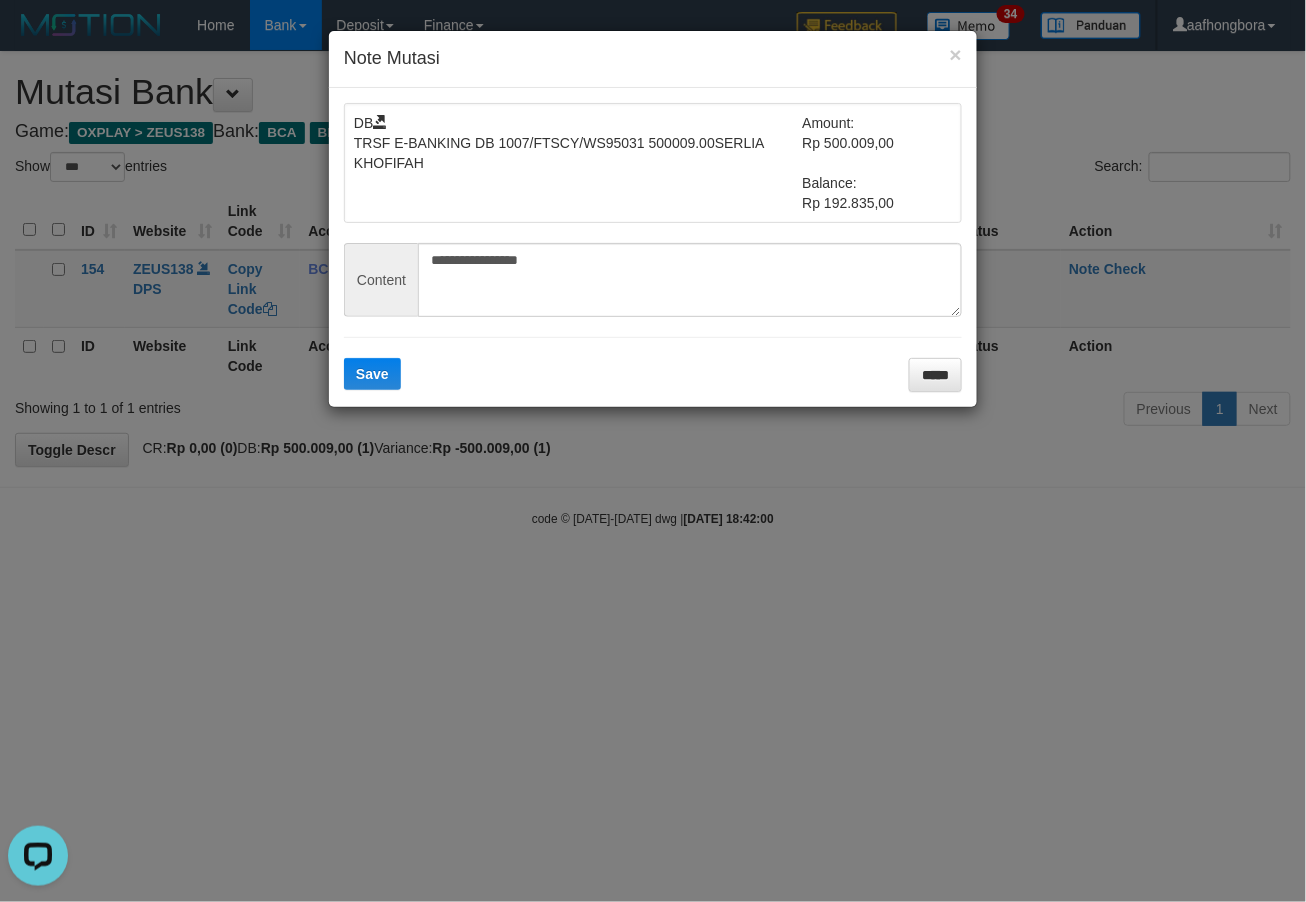 click at bounding box center [653, 391] 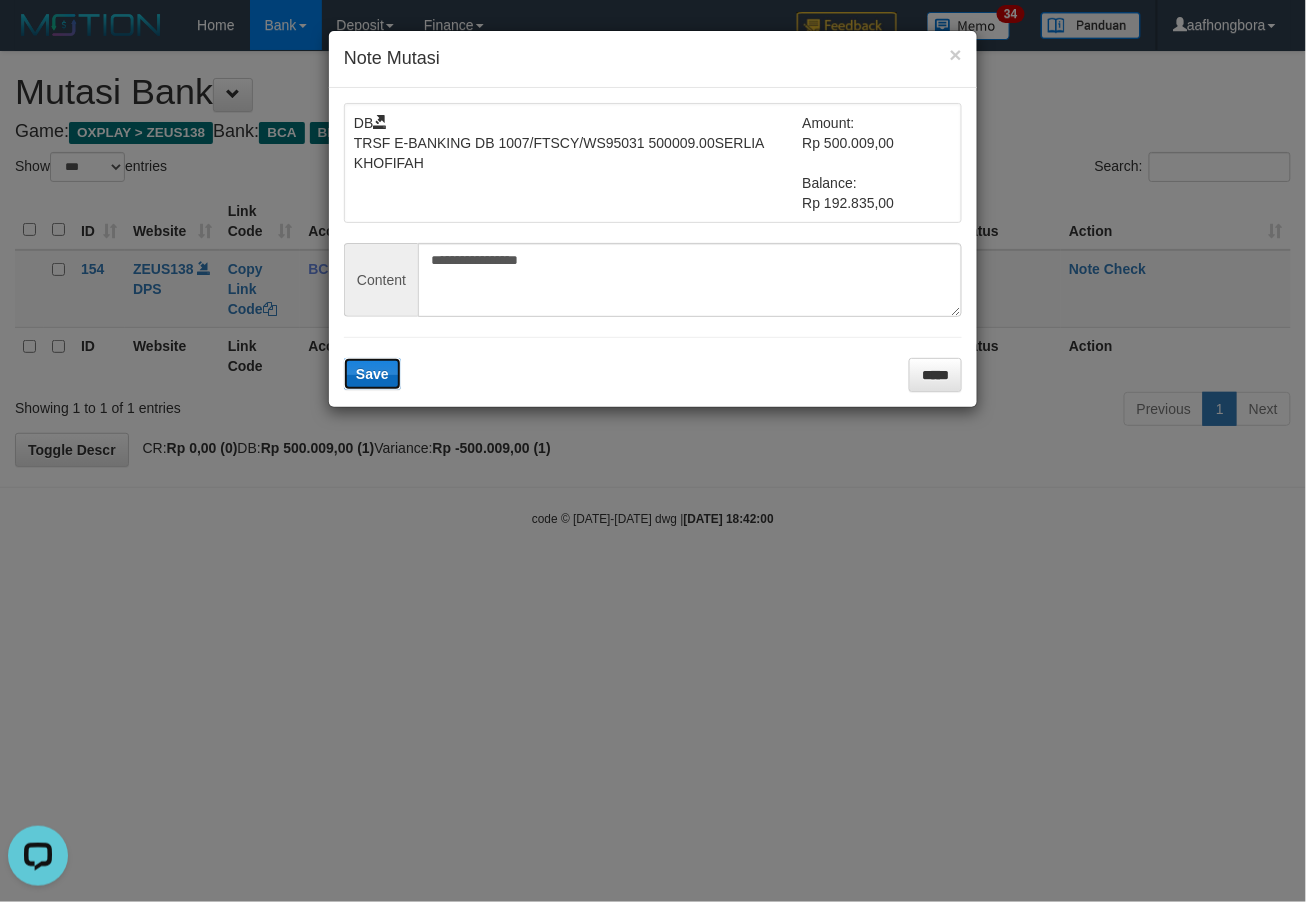 click on "Save" at bounding box center [372, 374] 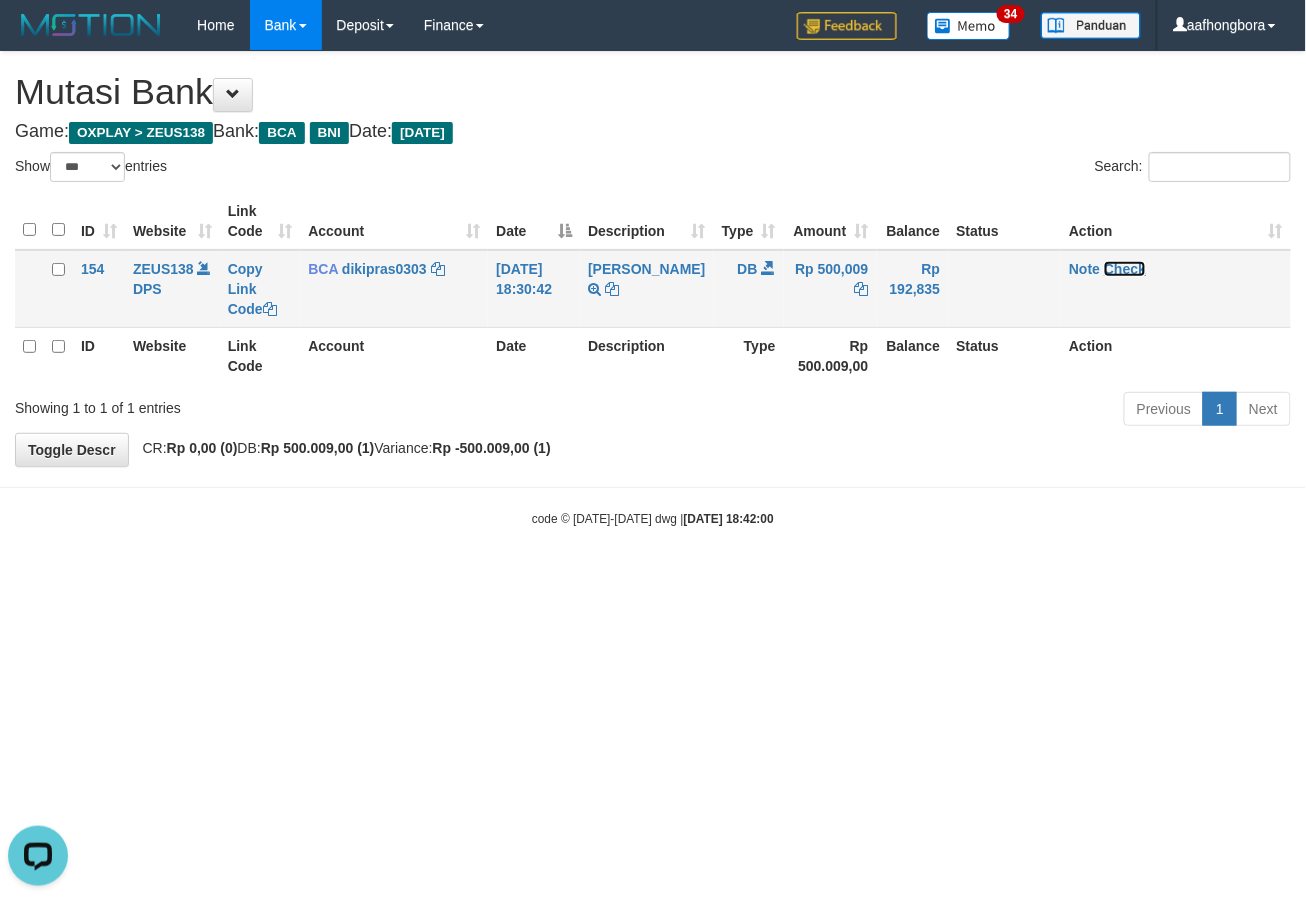 click on "Check" at bounding box center (1125, 269) 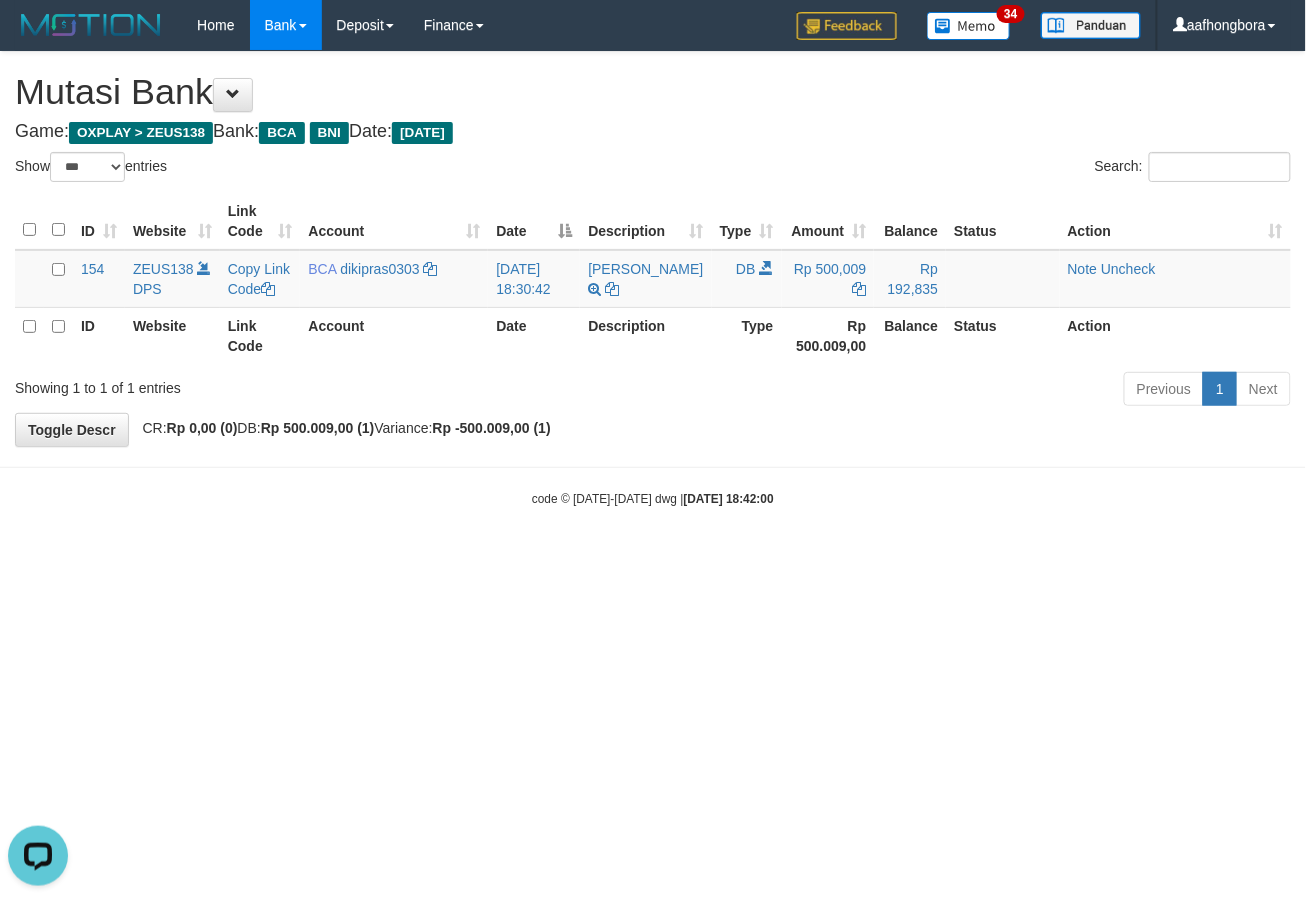drag, startPoint x: 1125, startPoint y: 267, endPoint x: 957, endPoint y: 521, distance: 304.53244 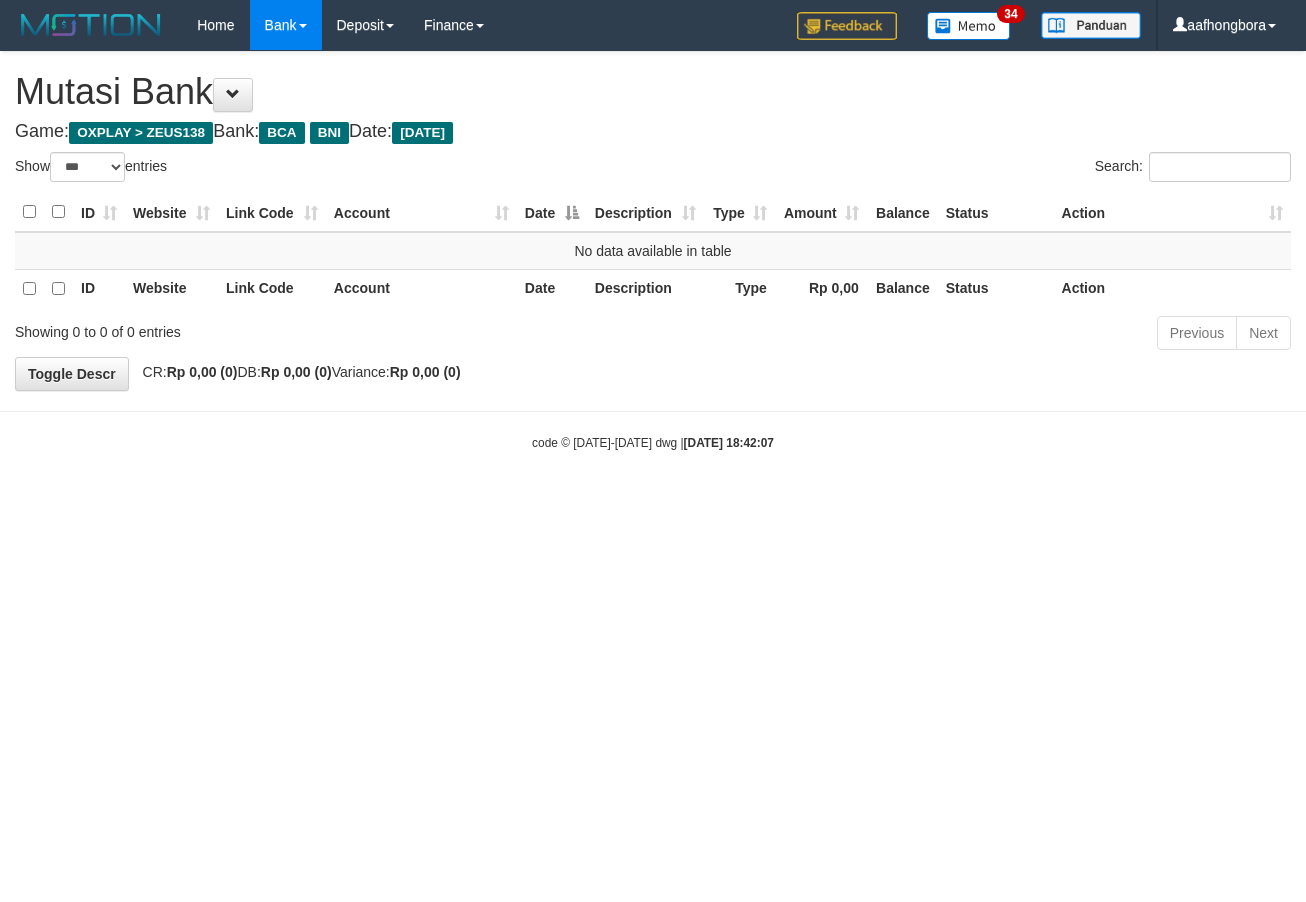 select on "***" 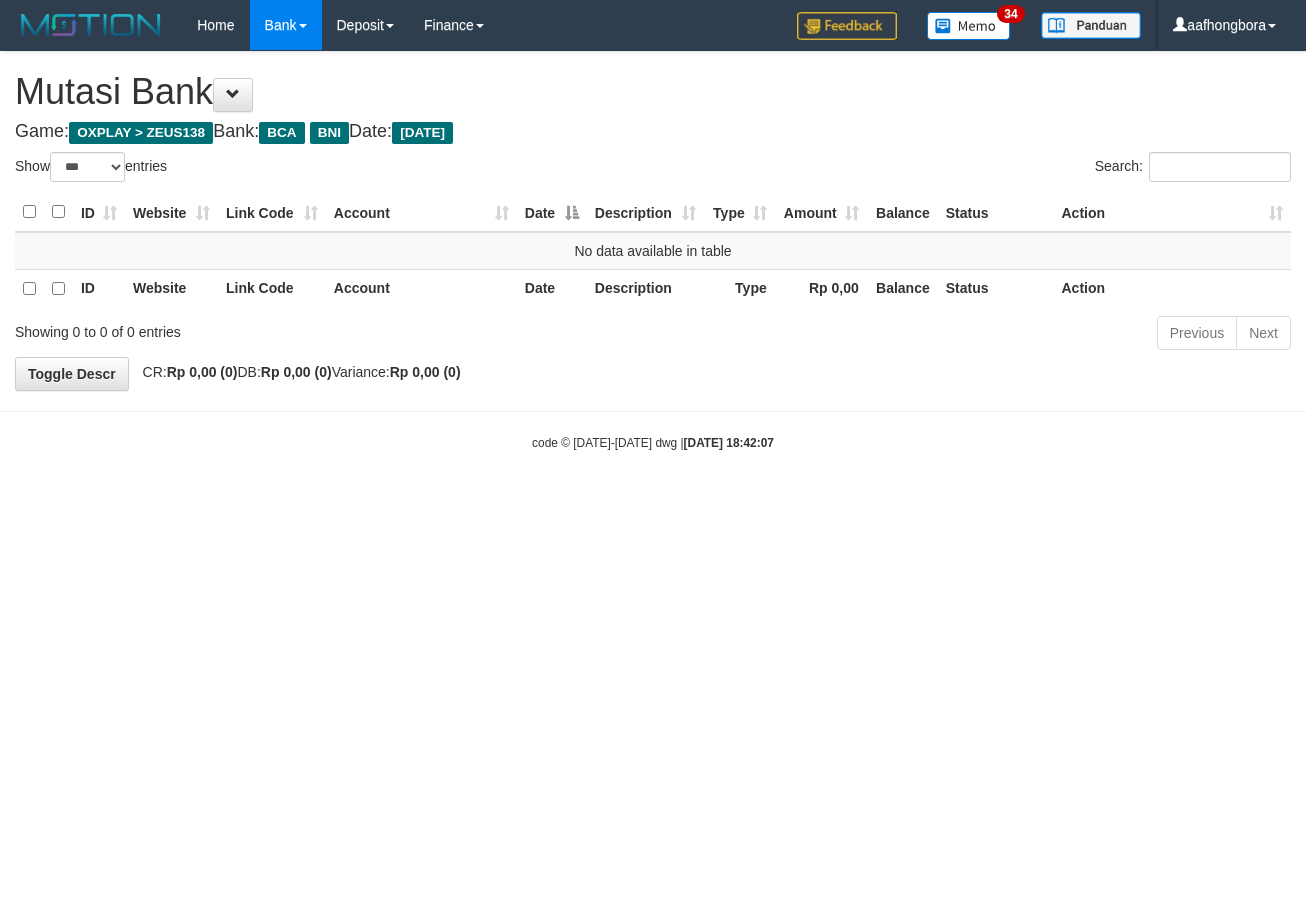 scroll, scrollTop: 0, scrollLeft: 0, axis: both 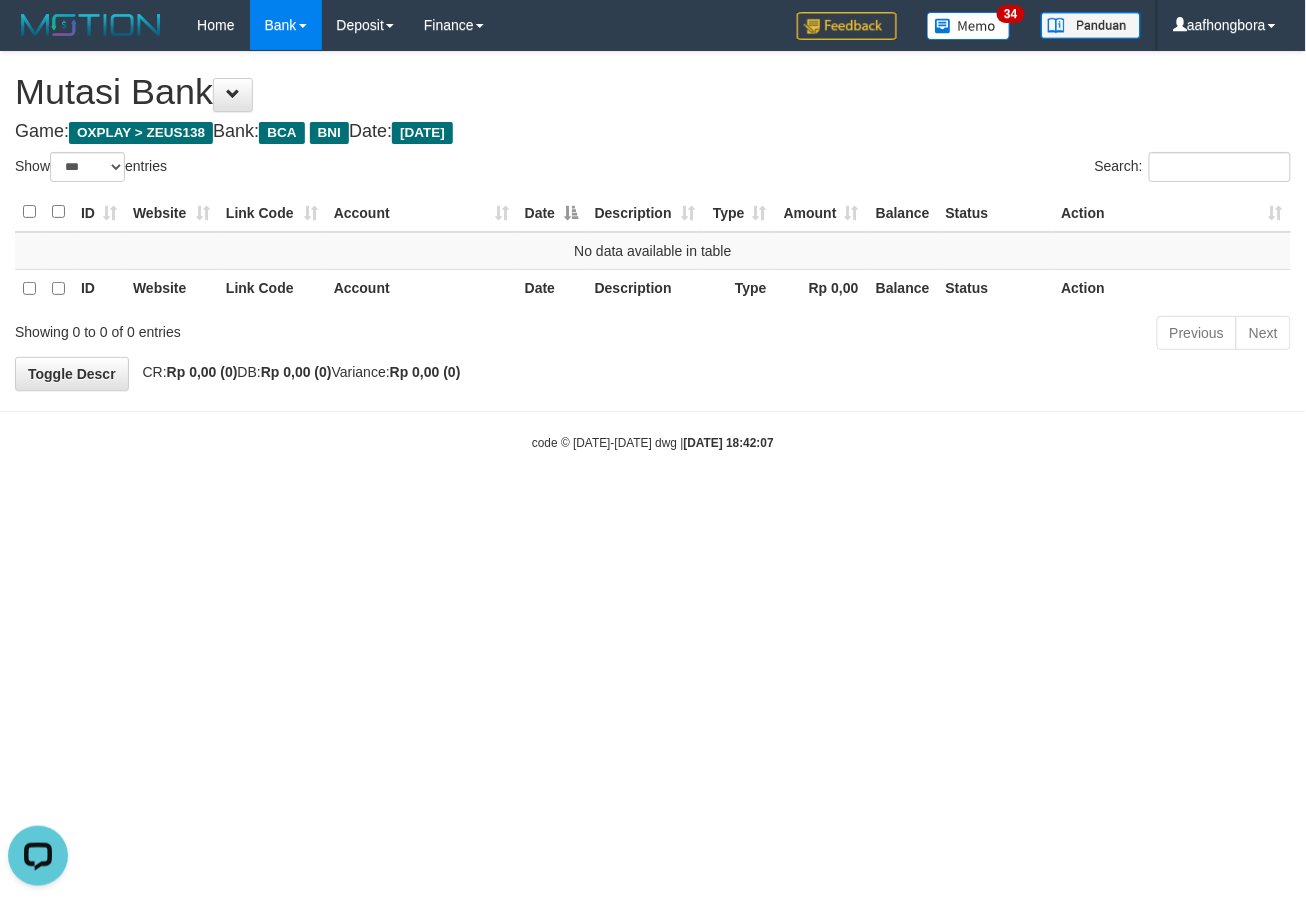drag, startPoint x: 858, startPoint y: 634, endPoint x: 863, endPoint y: 620, distance: 14.866069 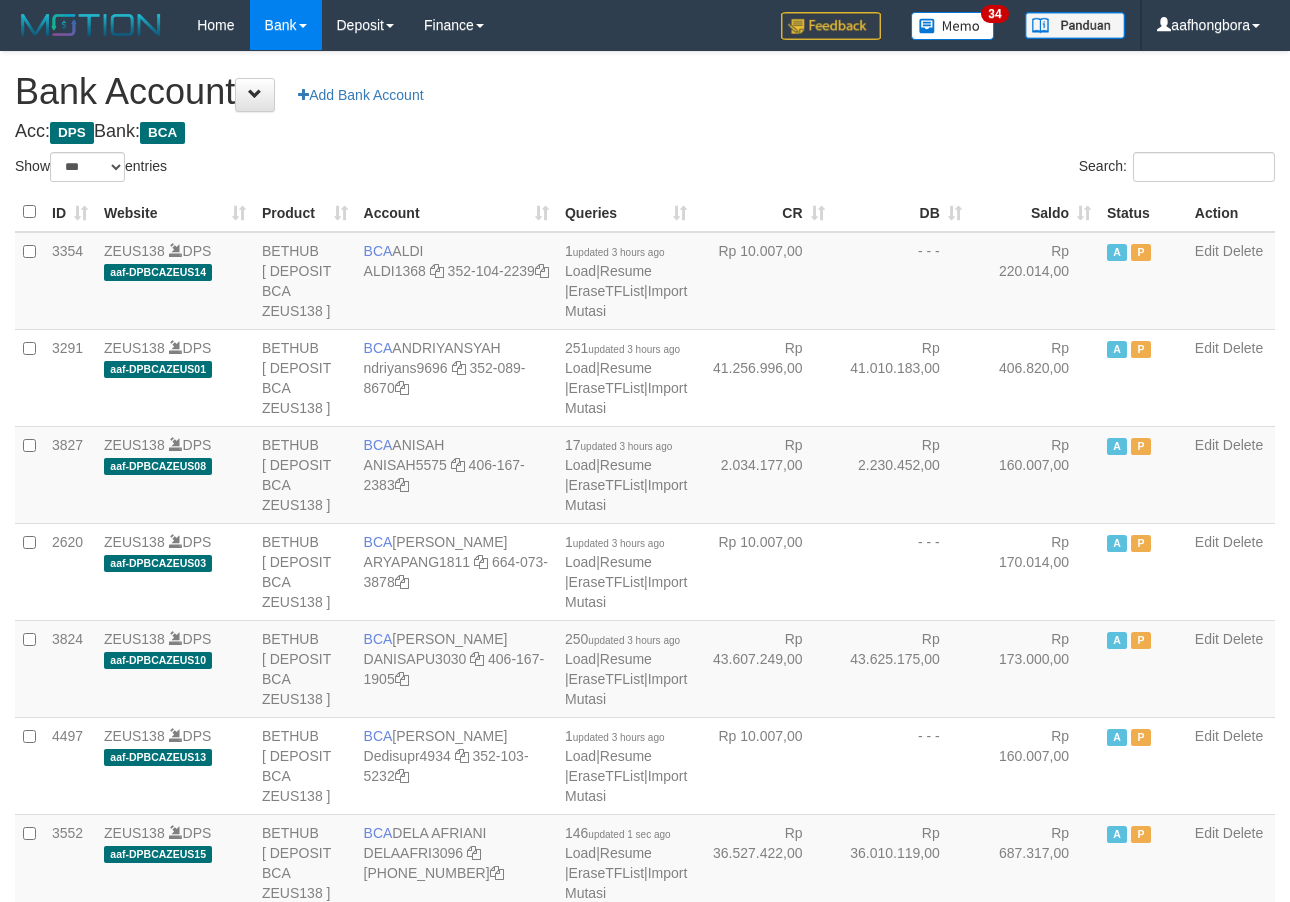 select on "***" 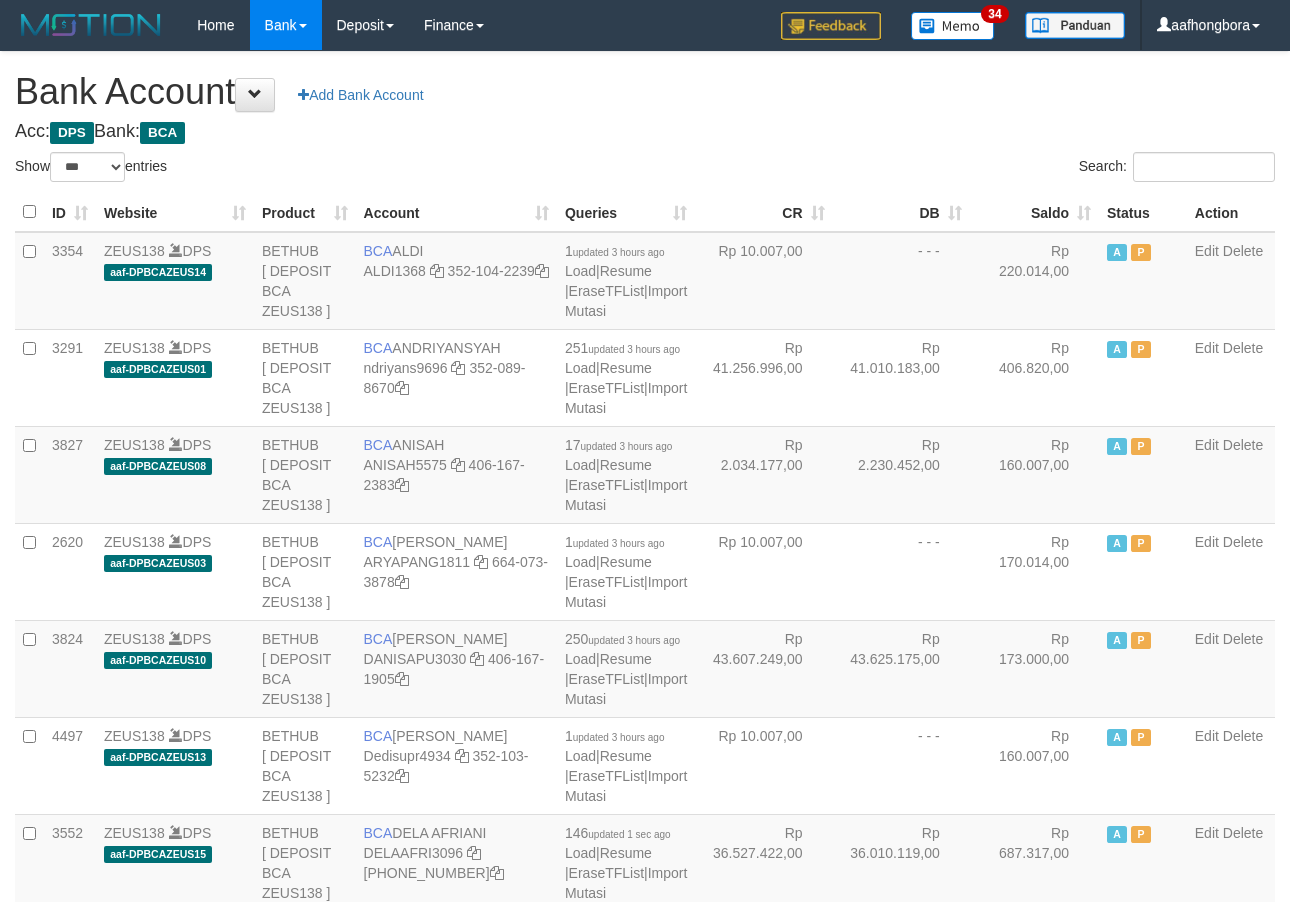 click on "Saldo" at bounding box center [1034, 212] 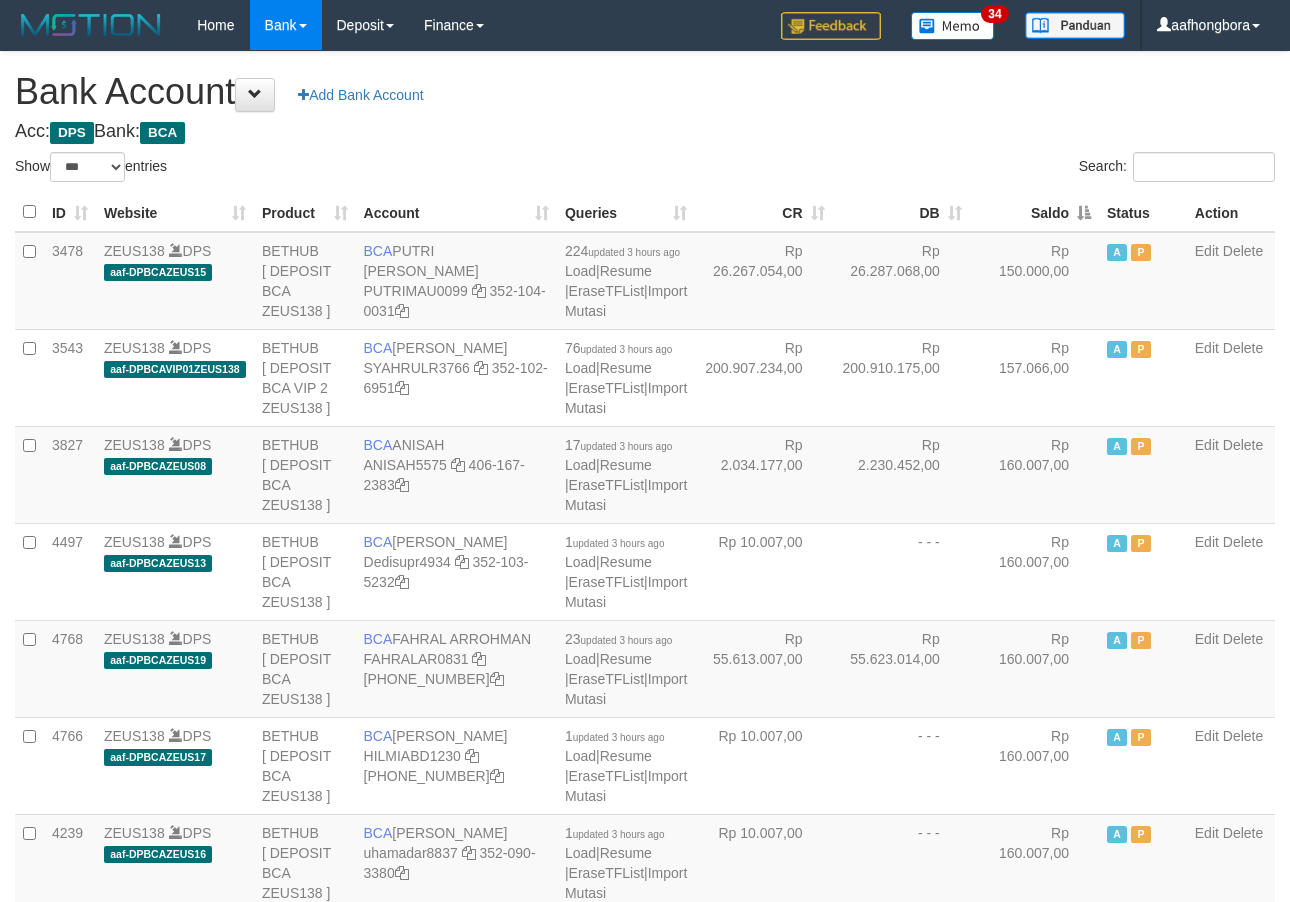 click on "Saldo" at bounding box center [1034, 212] 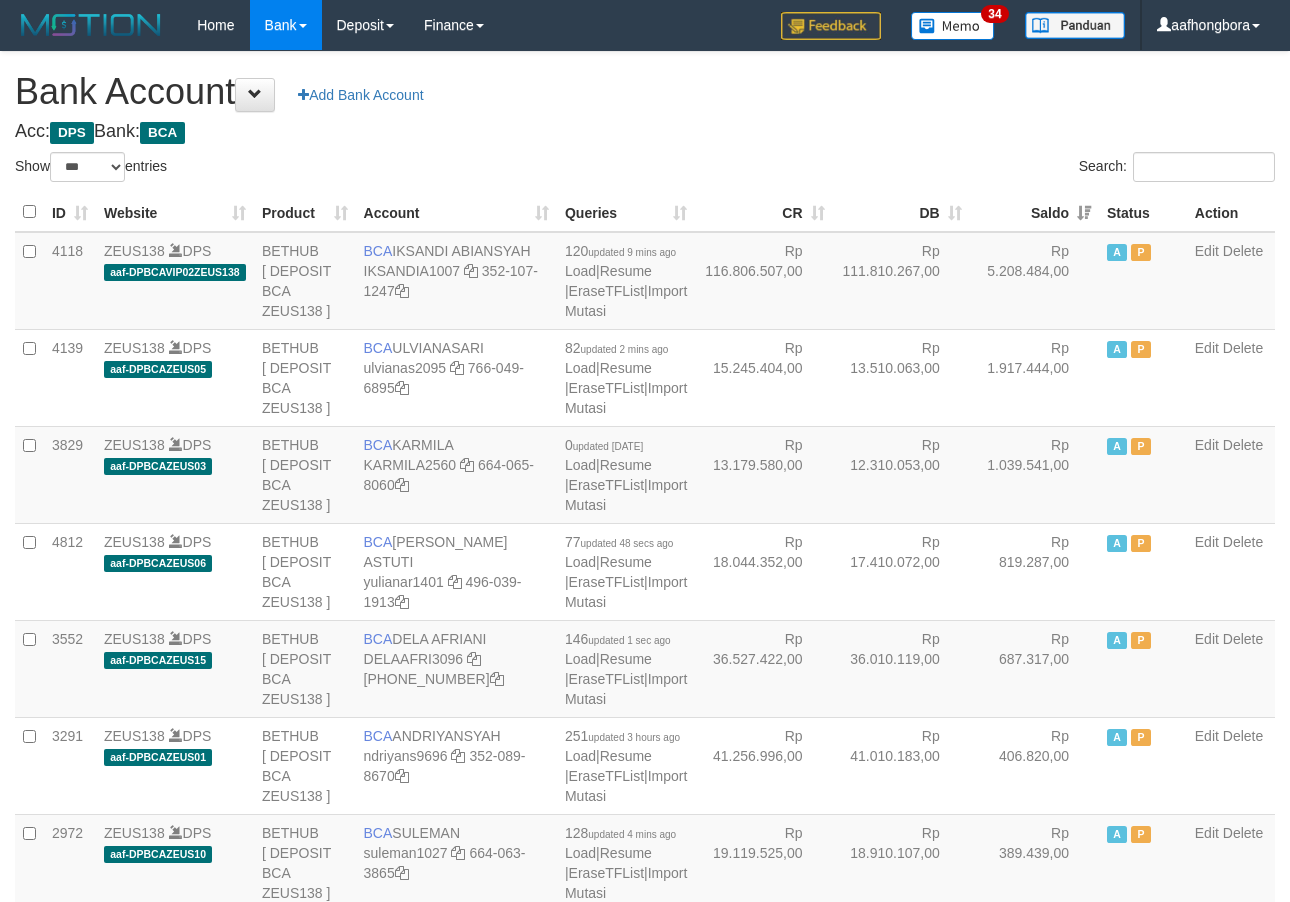 click on "Saldo" at bounding box center [1034, 212] 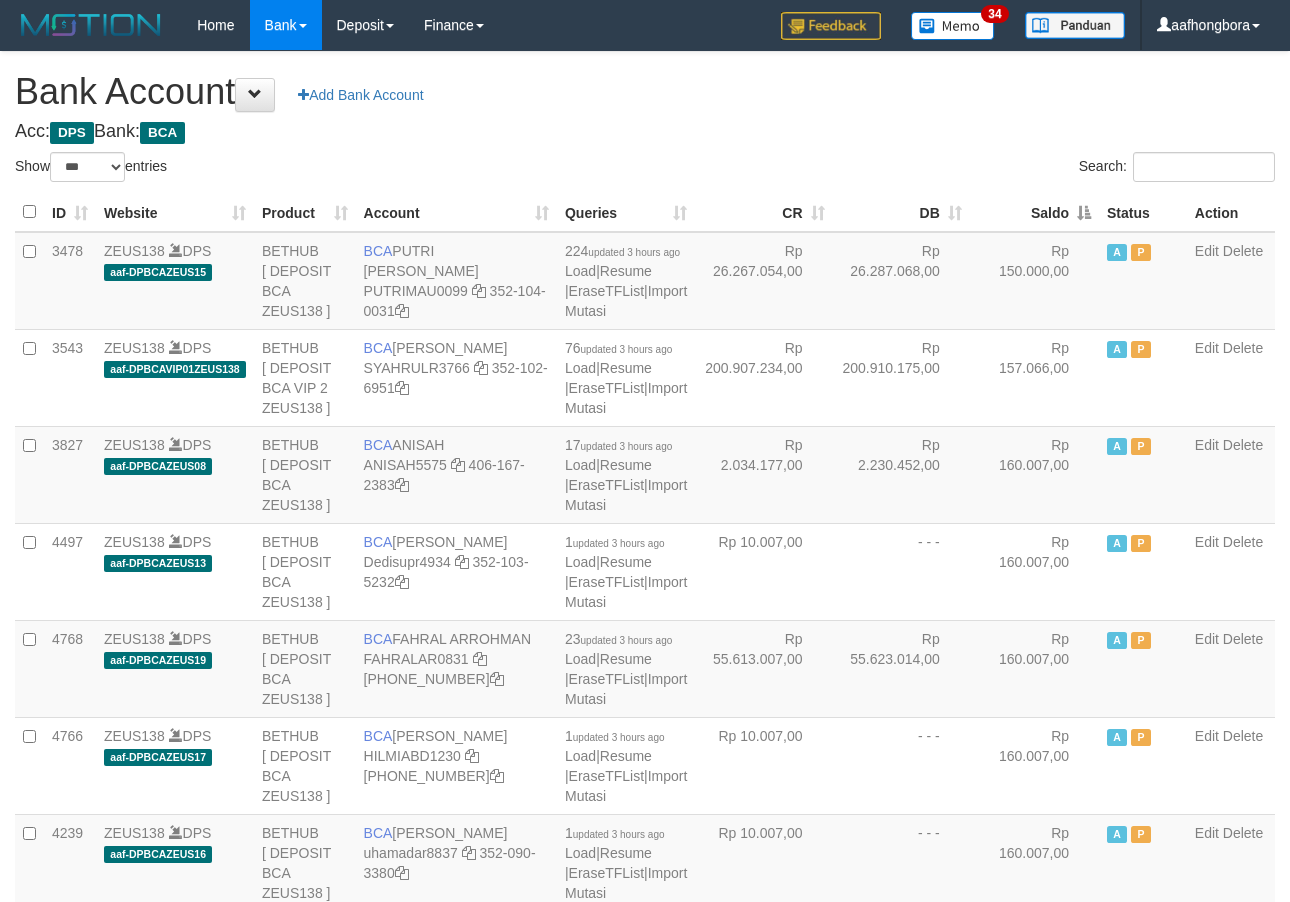 click on "Saldo" at bounding box center [1034, 212] 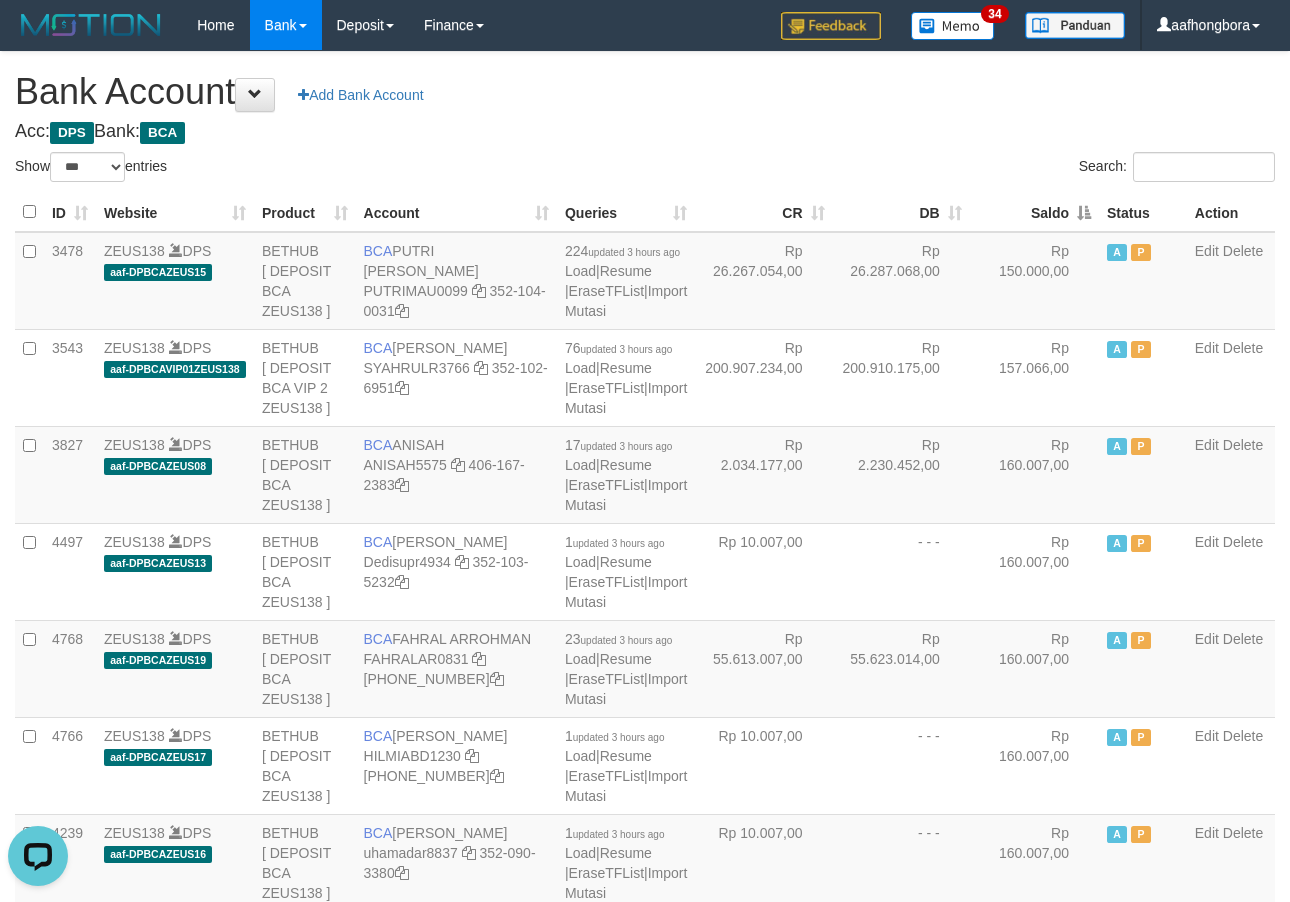 scroll, scrollTop: 0, scrollLeft: 0, axis: both 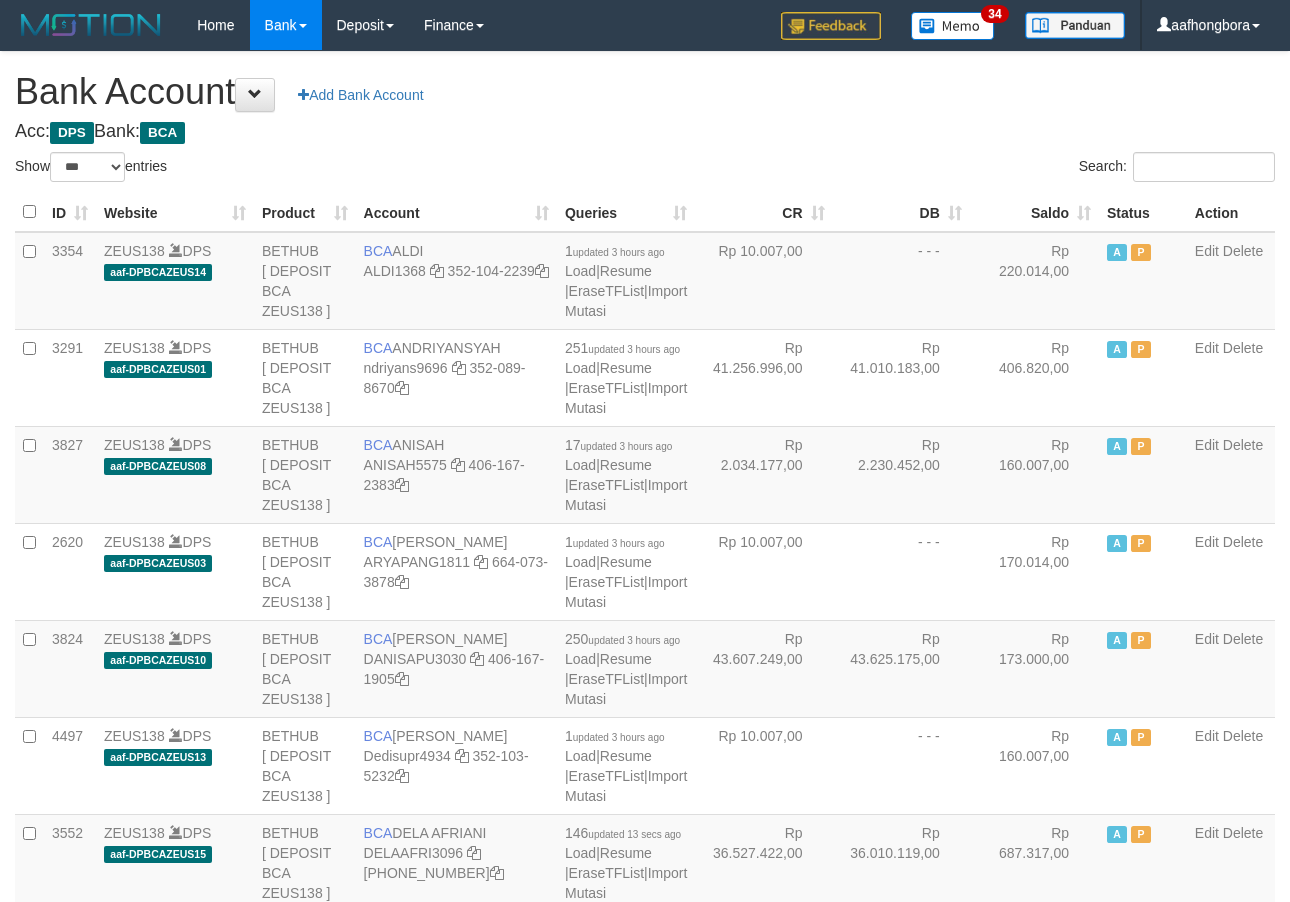 select on "***" 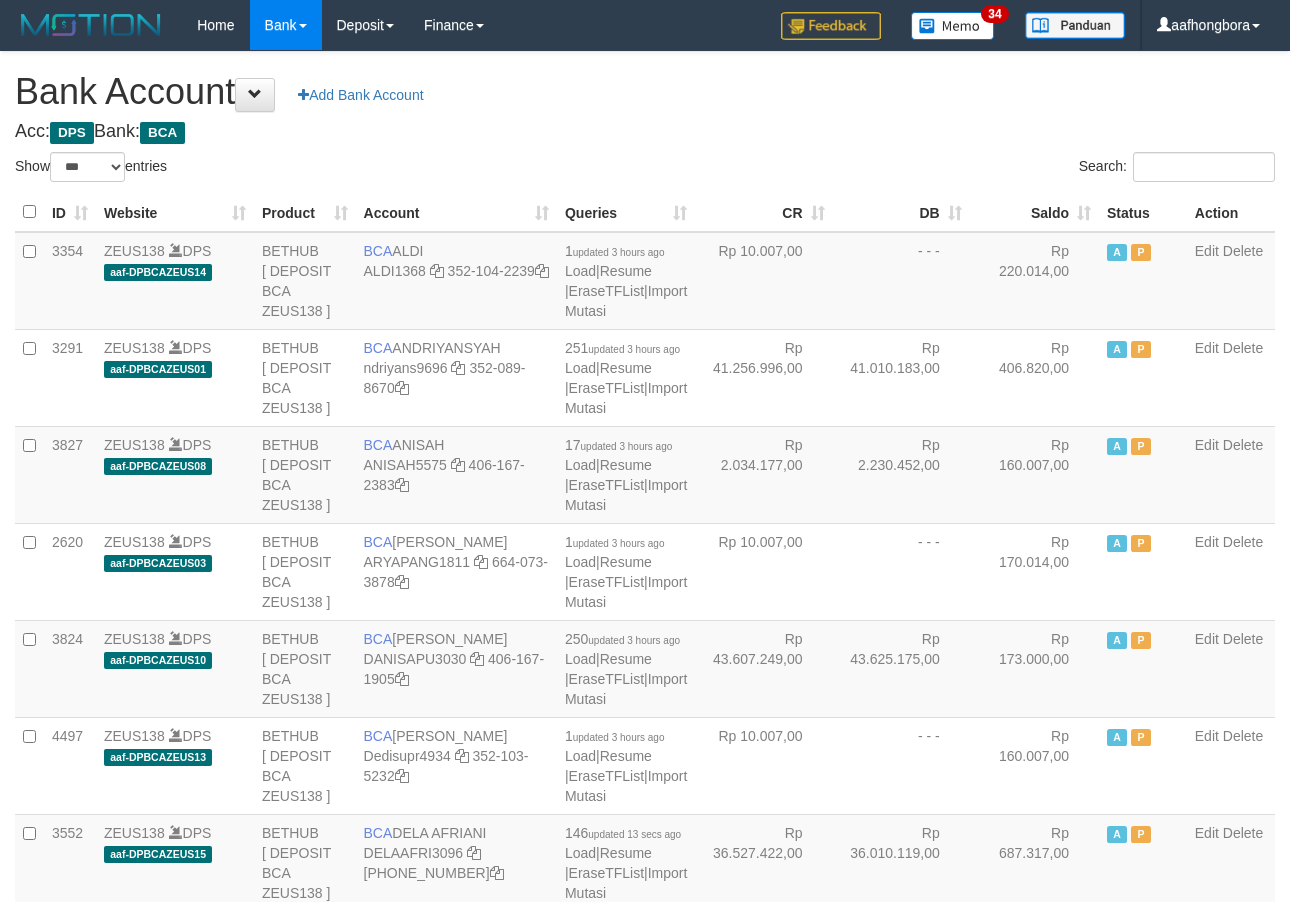 scroll, scrollTop: 0, scrollLeft: 0, axis: both 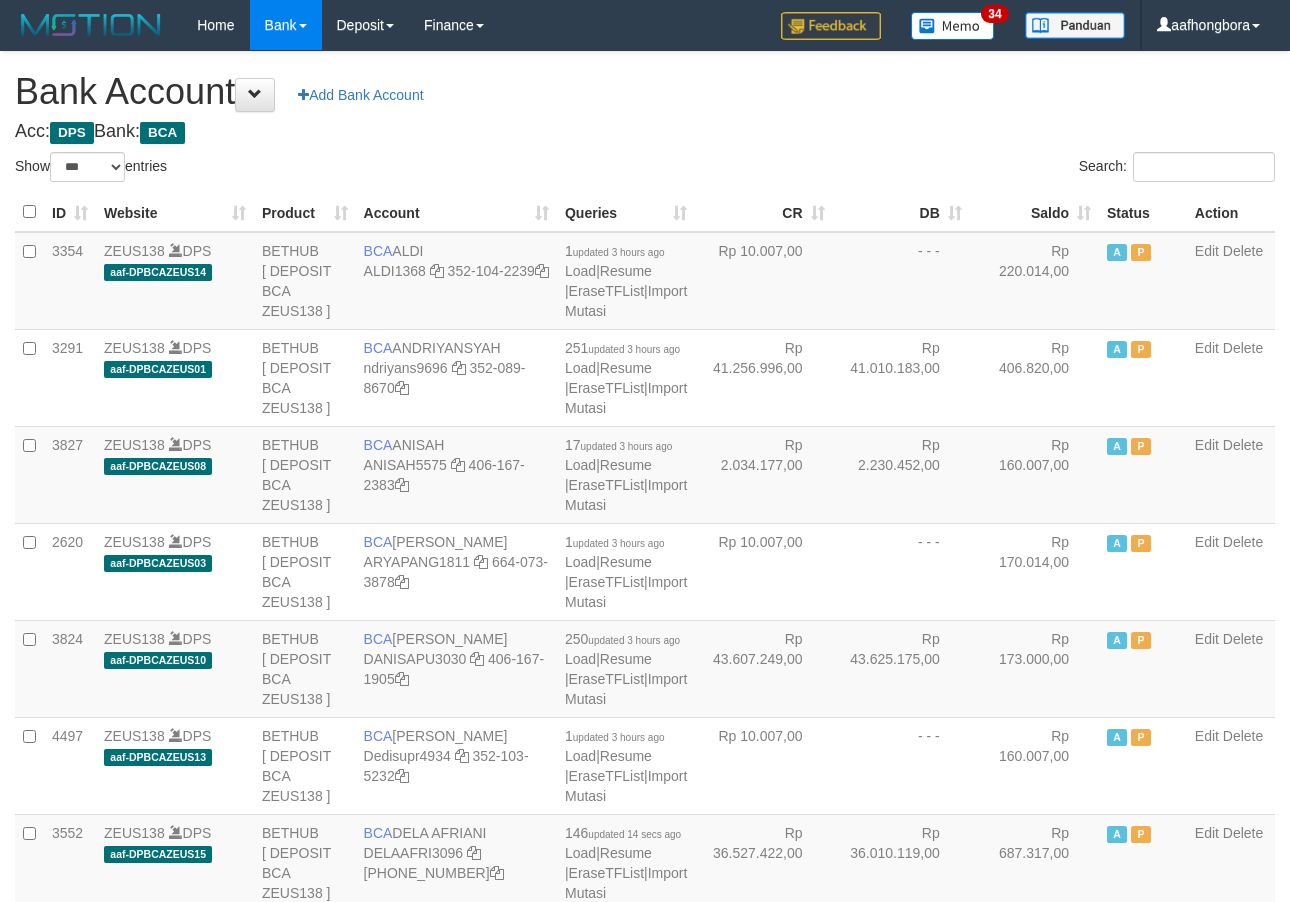 select on "***" 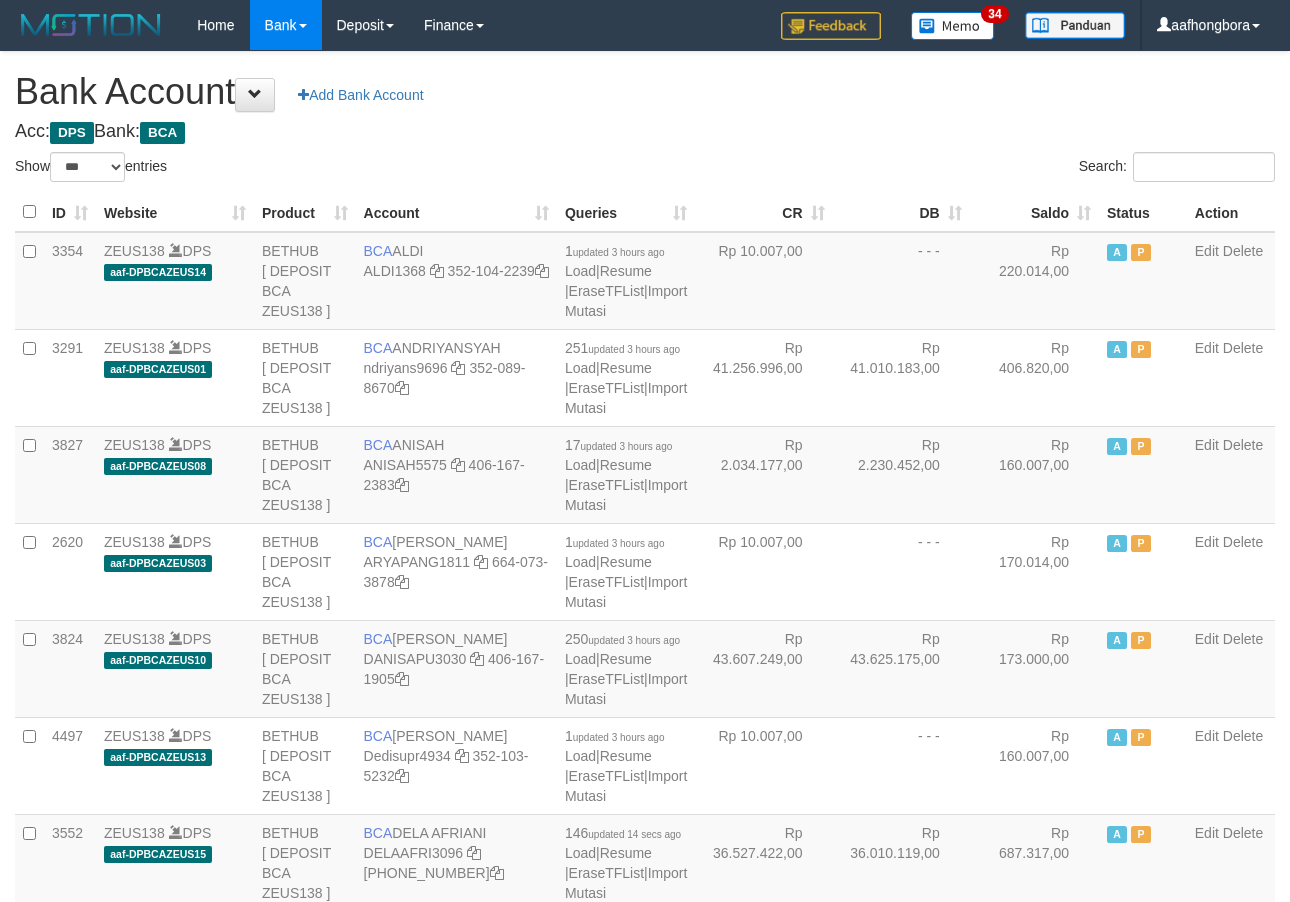 scroll, scrollTop: 0, scrollLeft: 0, axis: both 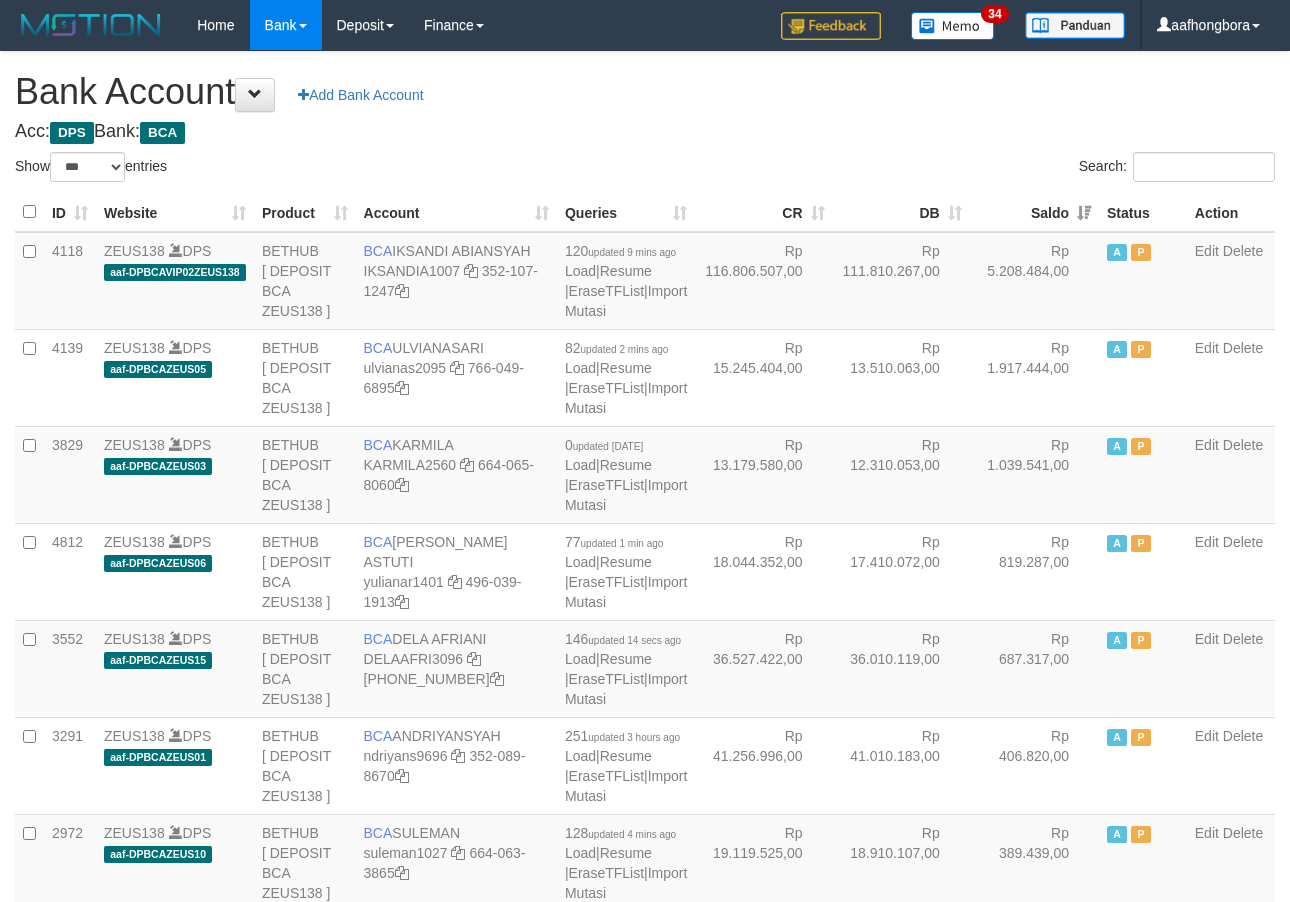 click on "Saldo" at bounding box center (1034, 212) 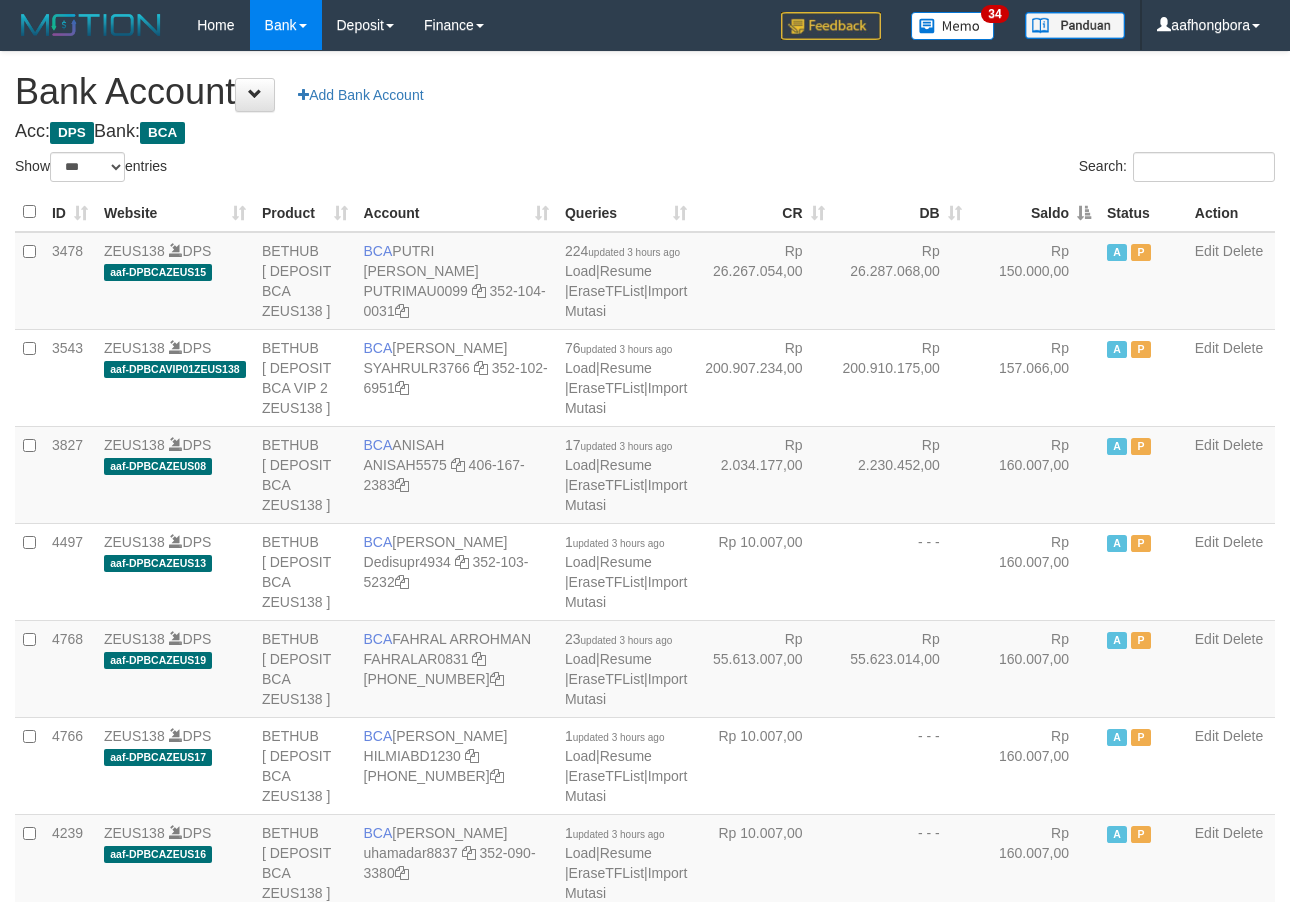 click on "Saldo" at bounding box center [1034, 212] 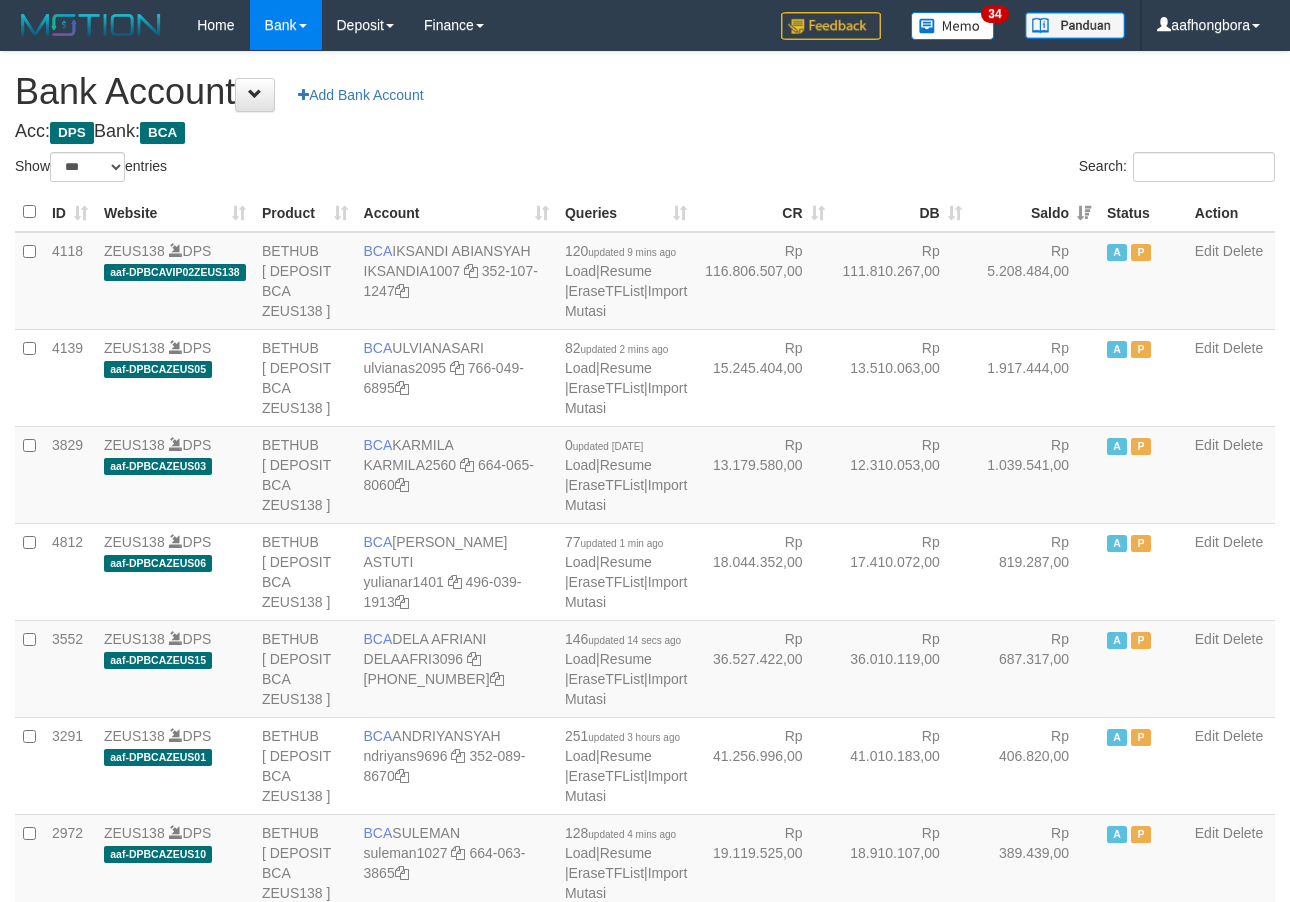 click on "**********" at bounding box center [645, 1601] 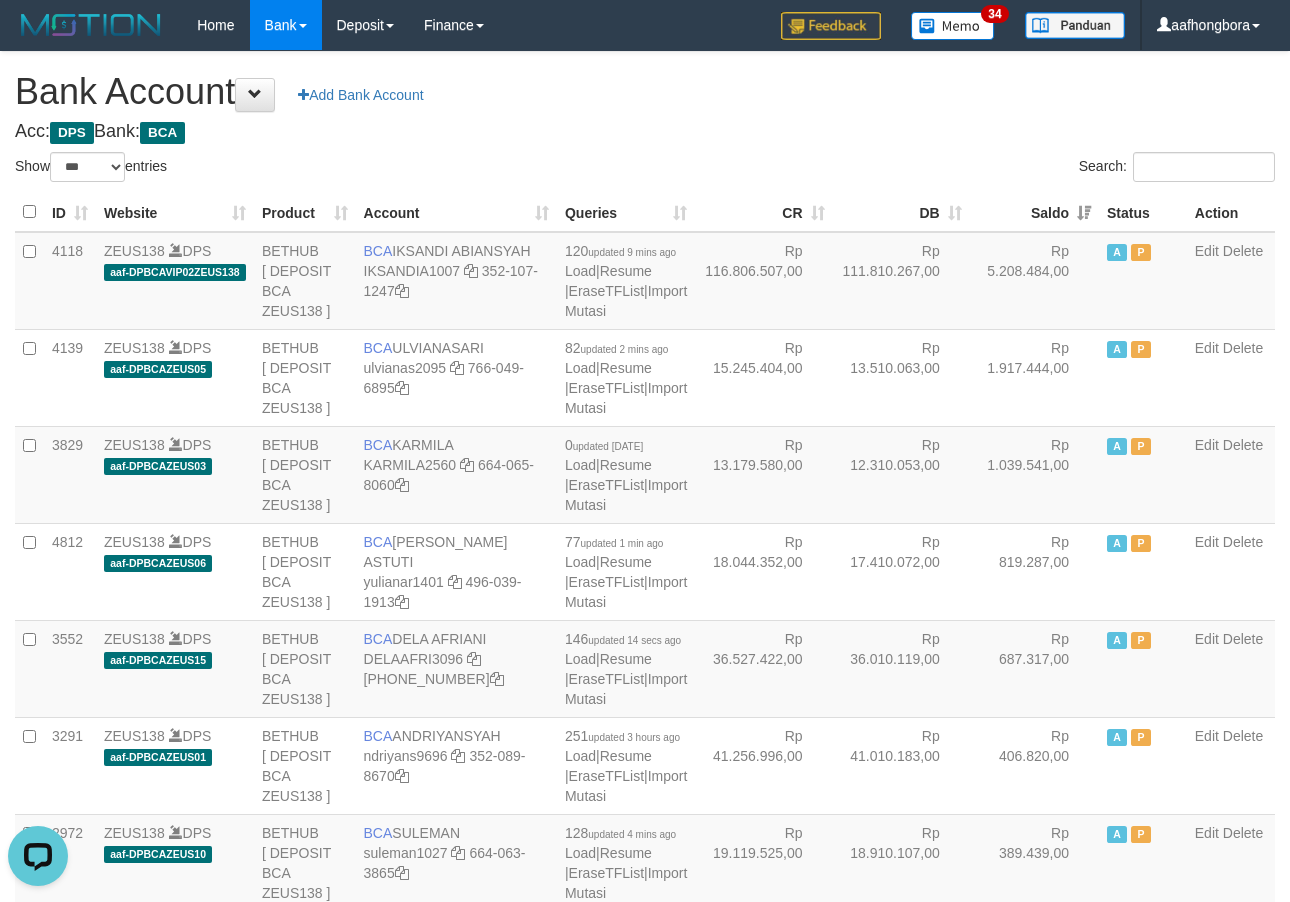 scroll, scrollTop: 0, scrollLeft: 0, axis: both 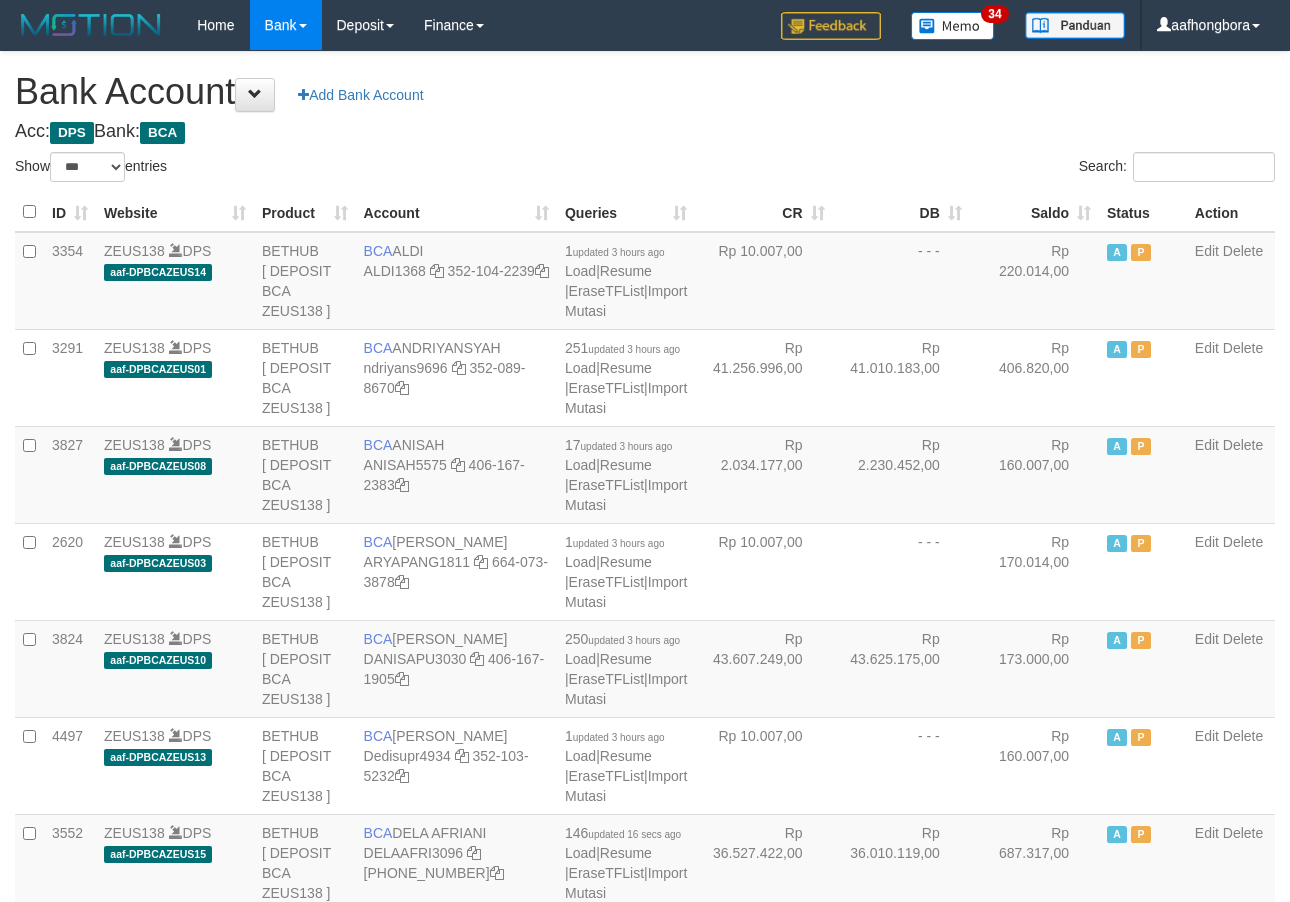 select on "***" 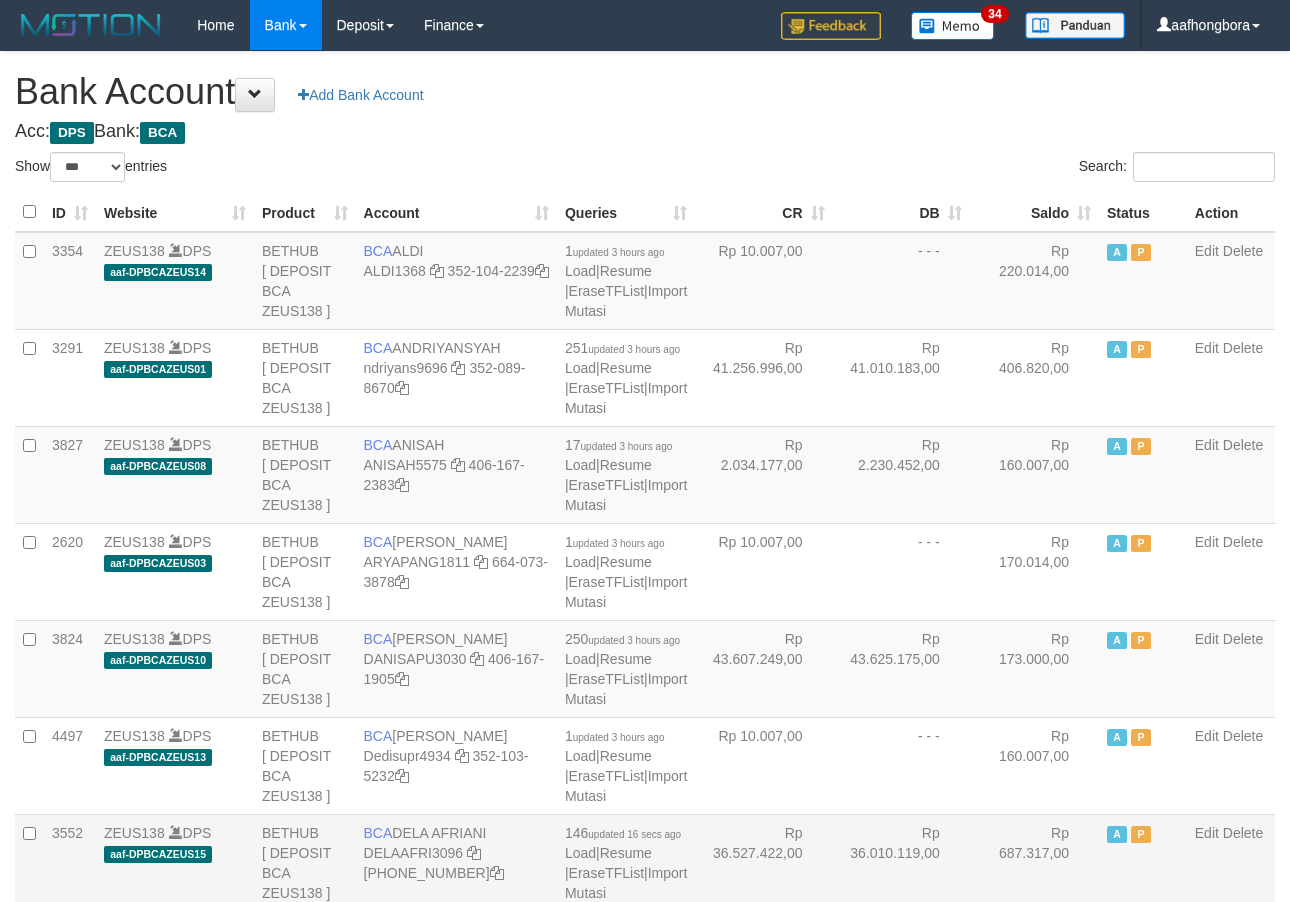 scroll, scrollTop: 0, scrollLeft: 0, axis: both 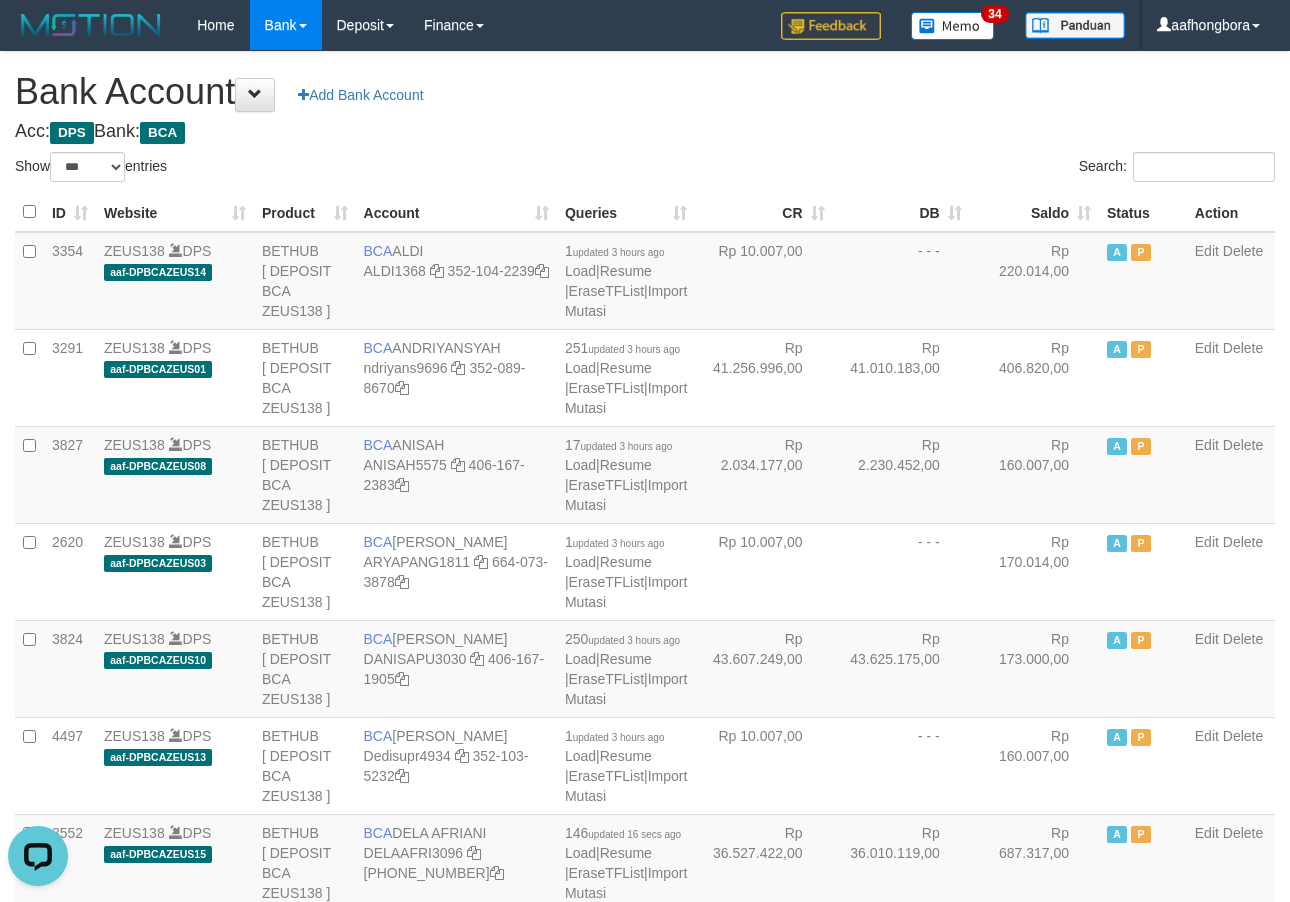 click on "Acc: 										 DPS
Bank:   BCA" at bounding box center [645, 132] 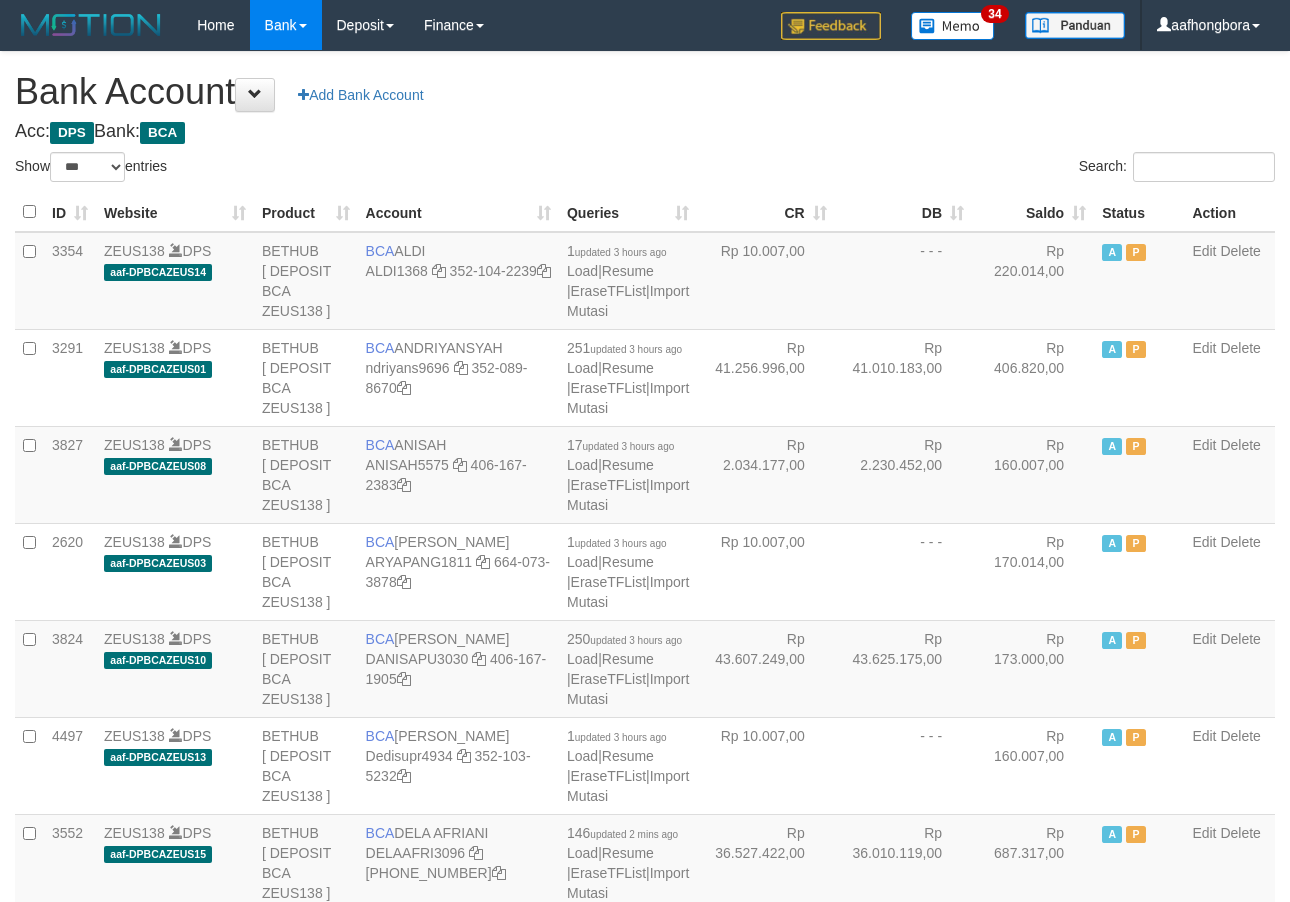 select on "***" 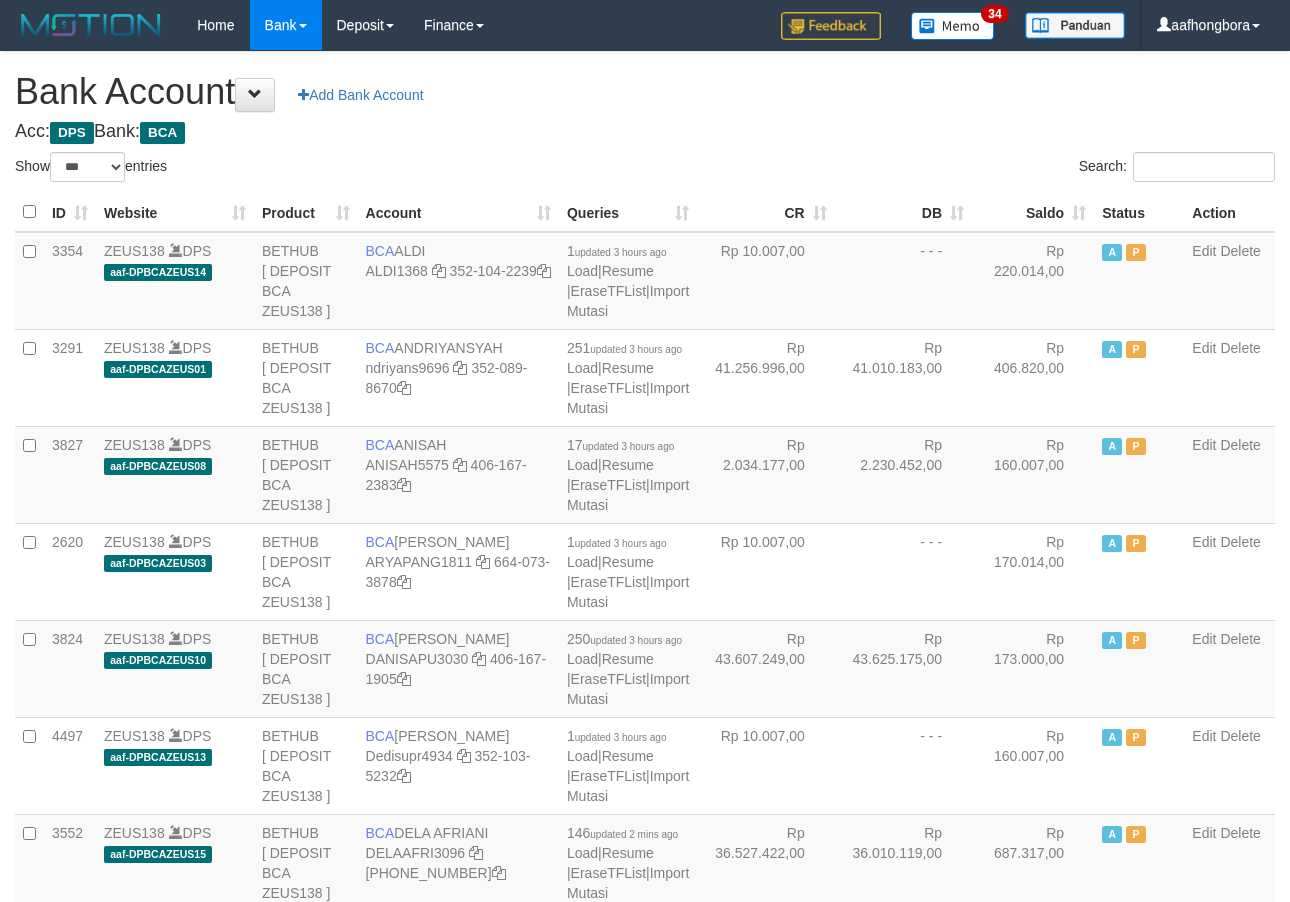 scroll, scrollTop: 0, scrollLeft: 0, axis: both 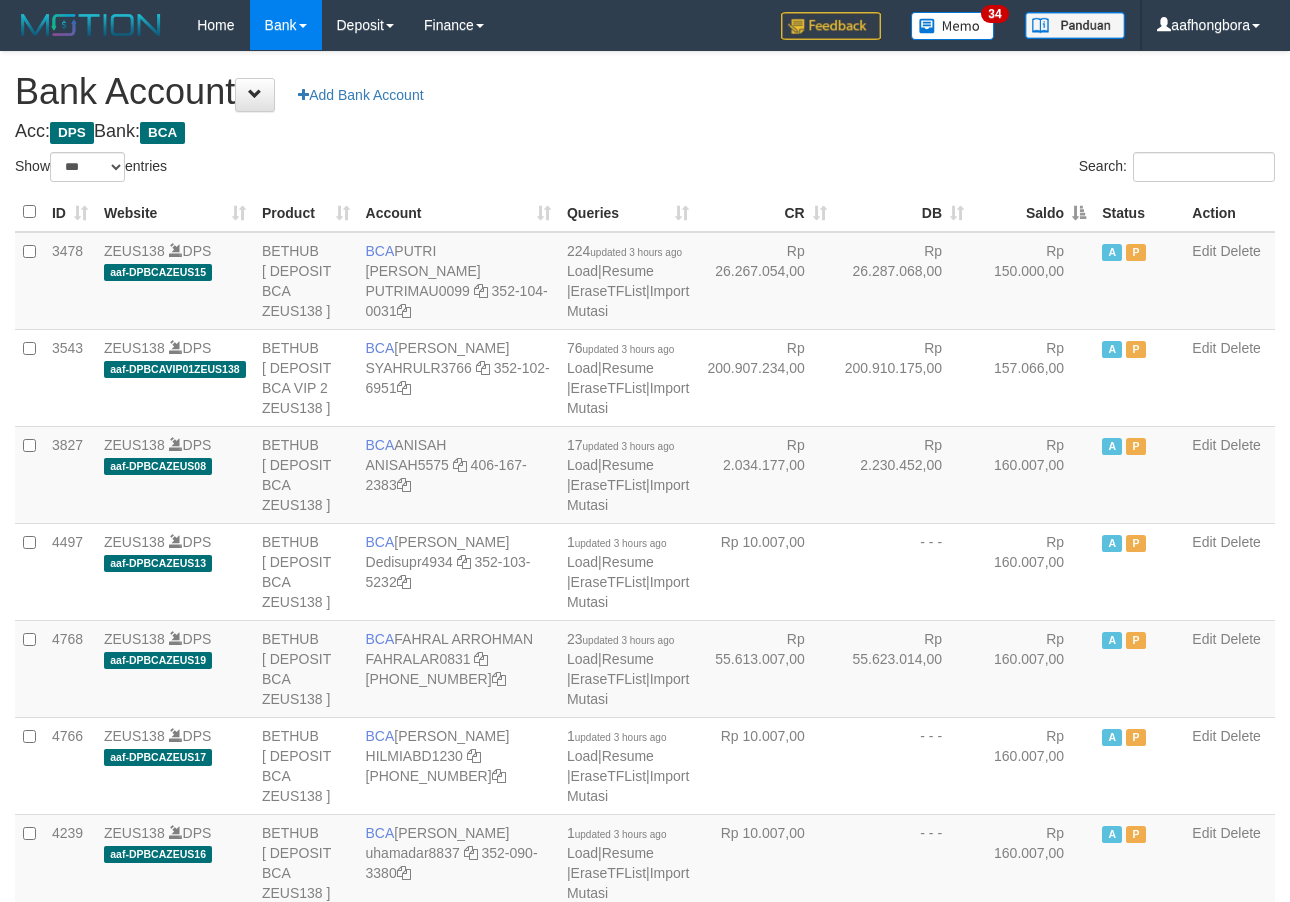 click on "Saldo" at bounding box center (1033, 212) 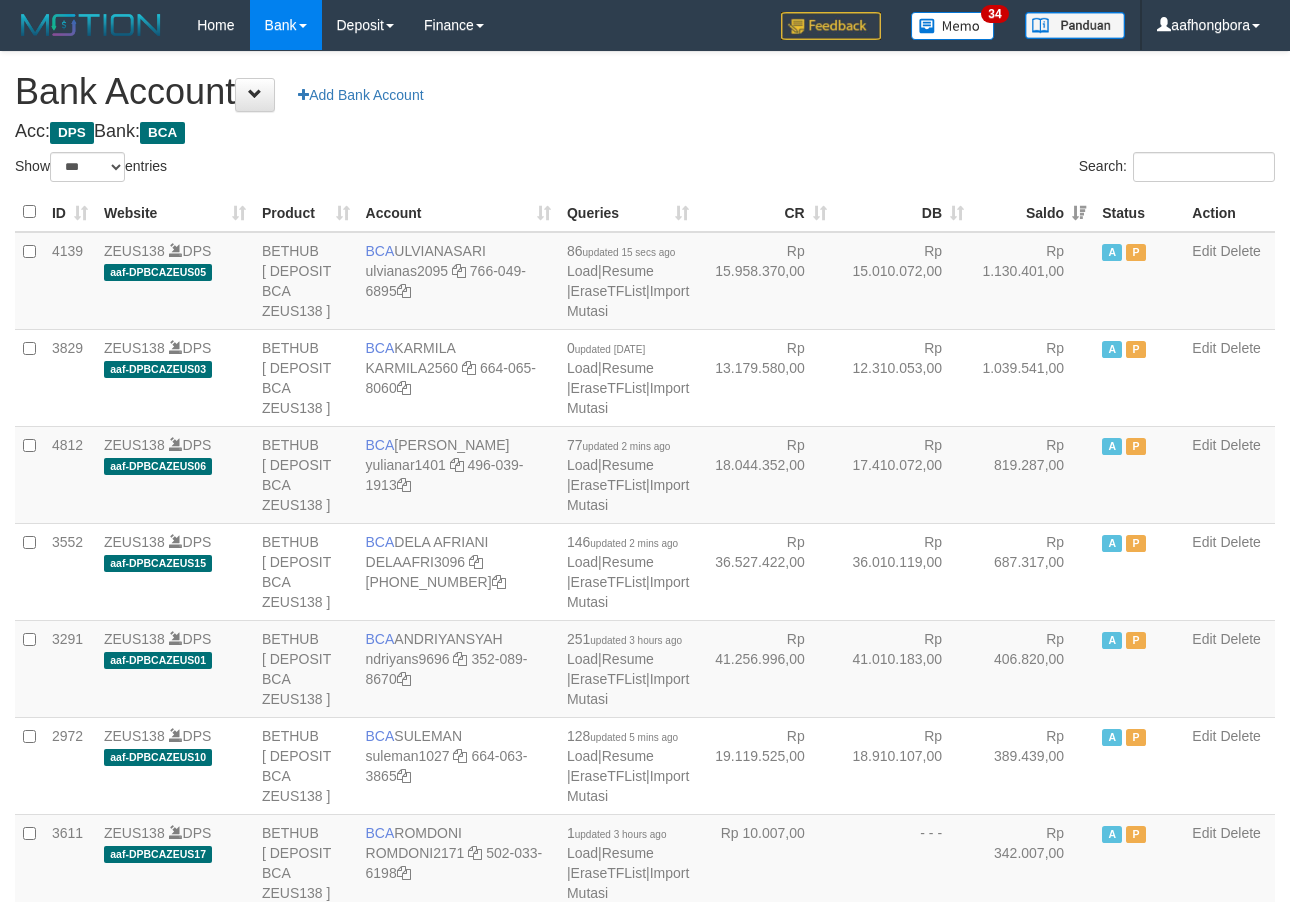 click on "Saldo" at bounding box center [1033, 212] 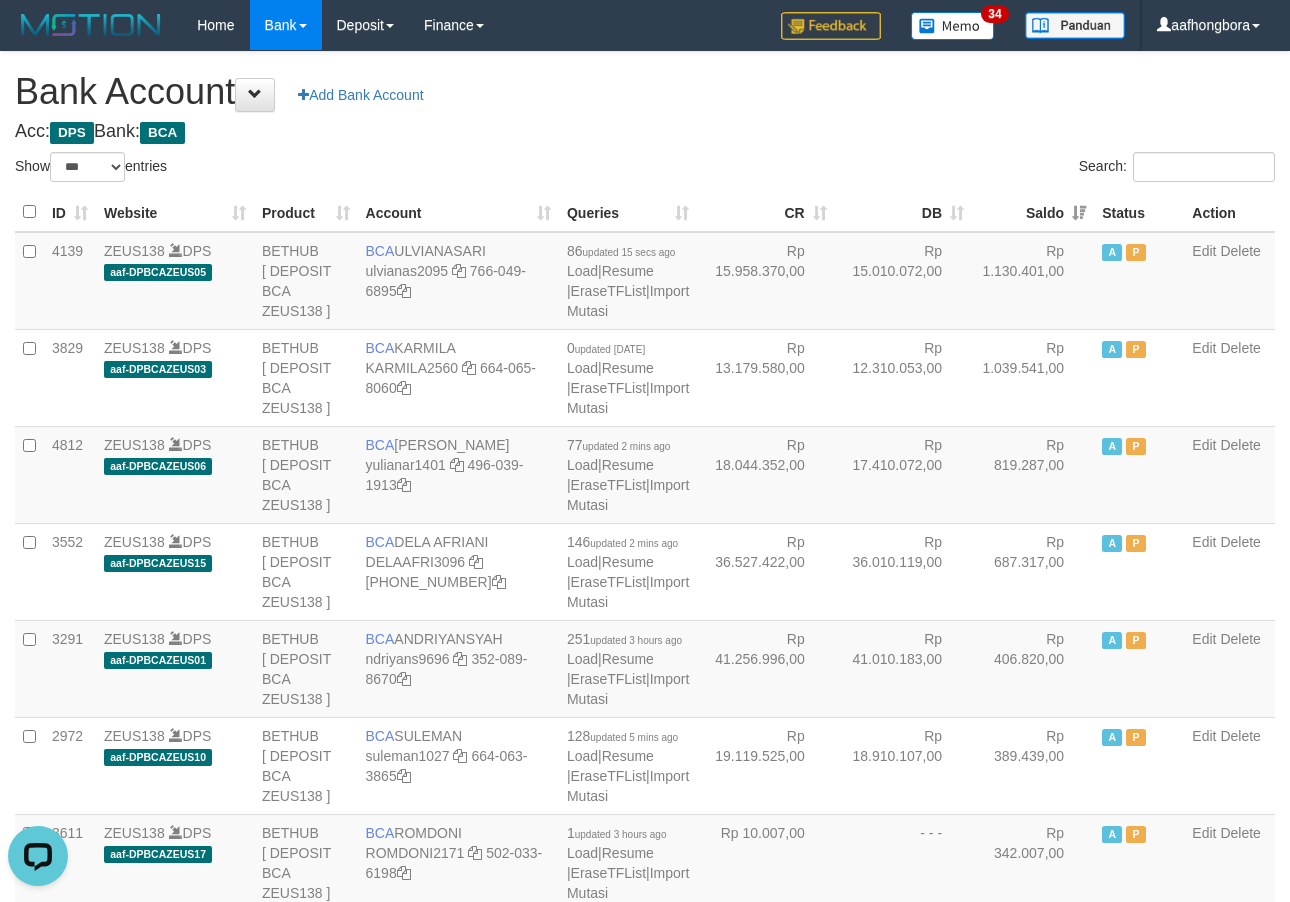scroll, scrollTop: 0, scrollLeft: 0, axis: both 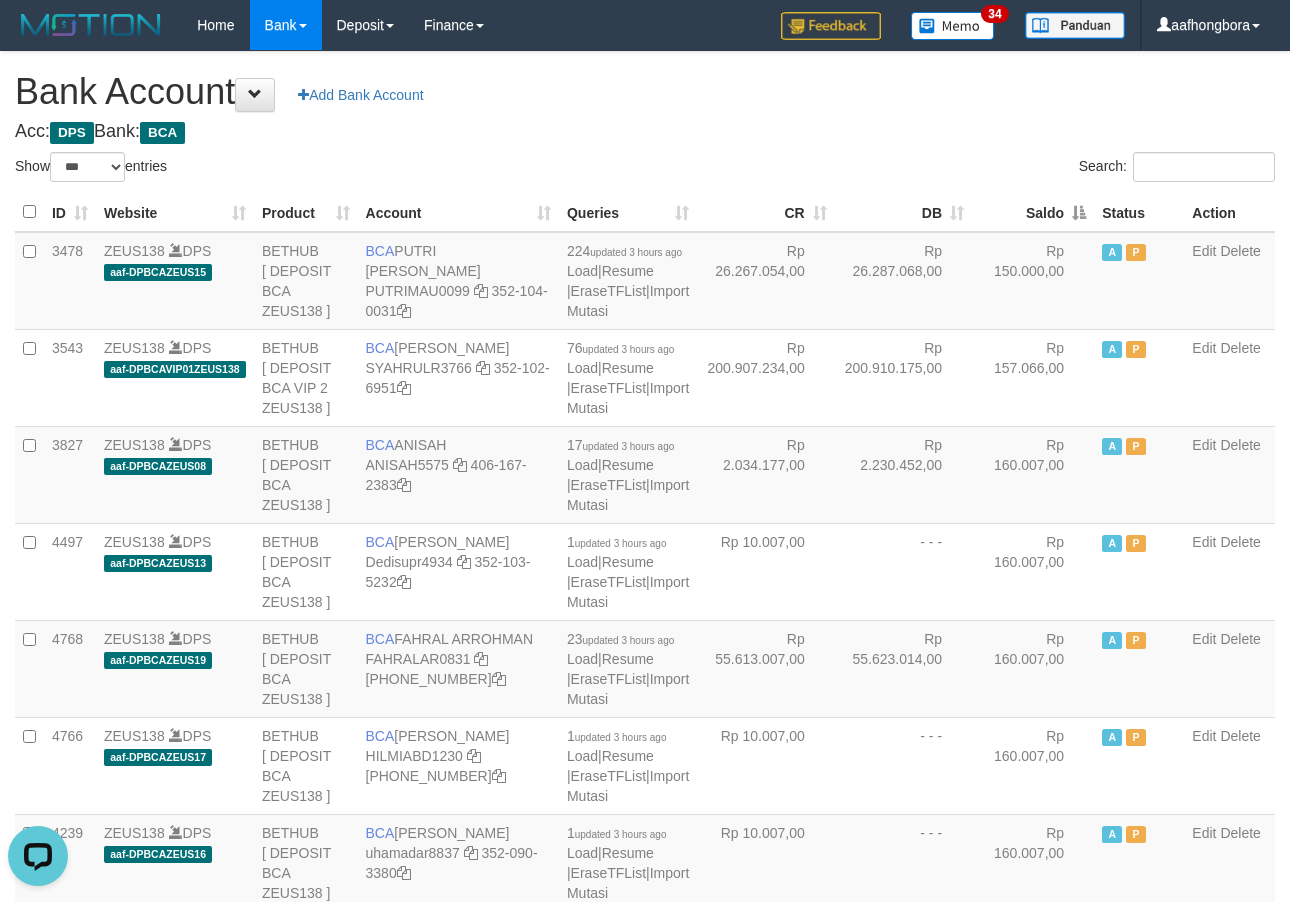 click on "Show  ** ** ** *** ***  entries Search:
ID Website Product Account Queries CR DB Saldo Status Action
3478
ZEUS138
DPS
aaf-DPBCAZEUS15
BETHUB
[ DEPOSIT BCA ZEUS138 ]
BCA
PUTRI MAUDY
PUTRIMAU0099
352-104-0031
224  updated 3 hours ago
Load
|
Resume
|
EraseTFList
|
Import Mutasi
Rp 26.267.054,00
A" at bounding box center [645, 1651] 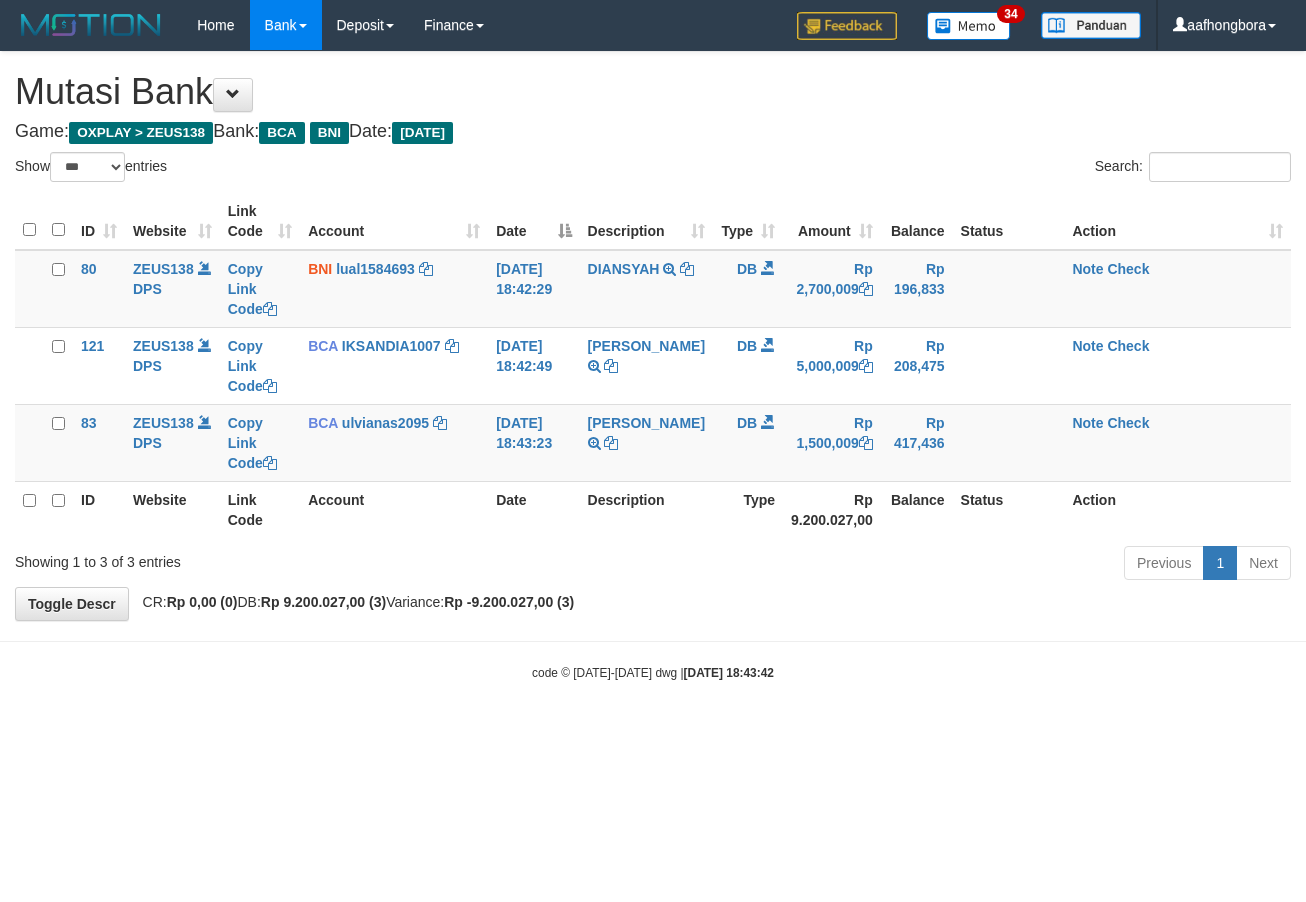 select on "***" 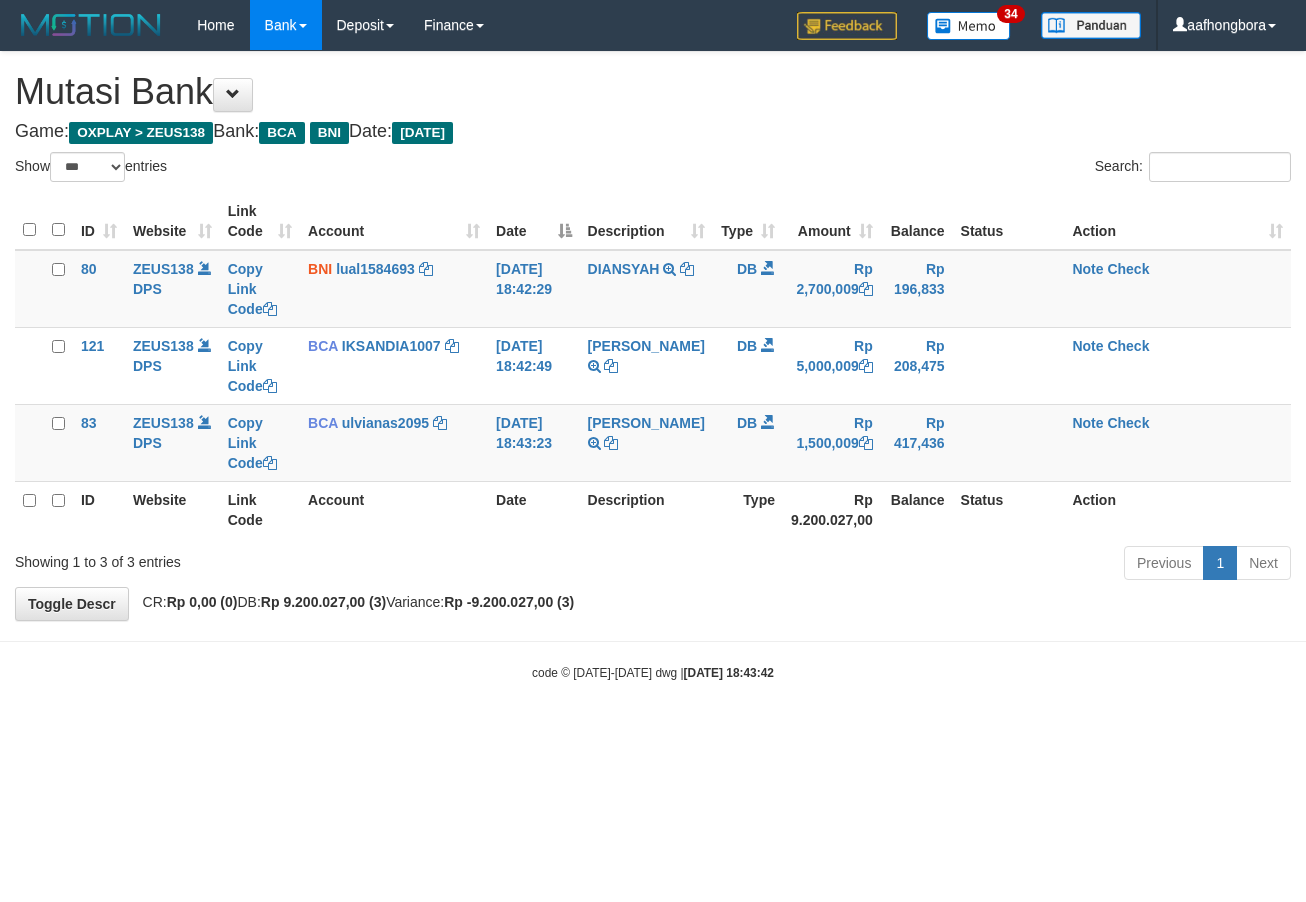 scroll, scrollTop: 0, scrollLeft: 0, axis: both 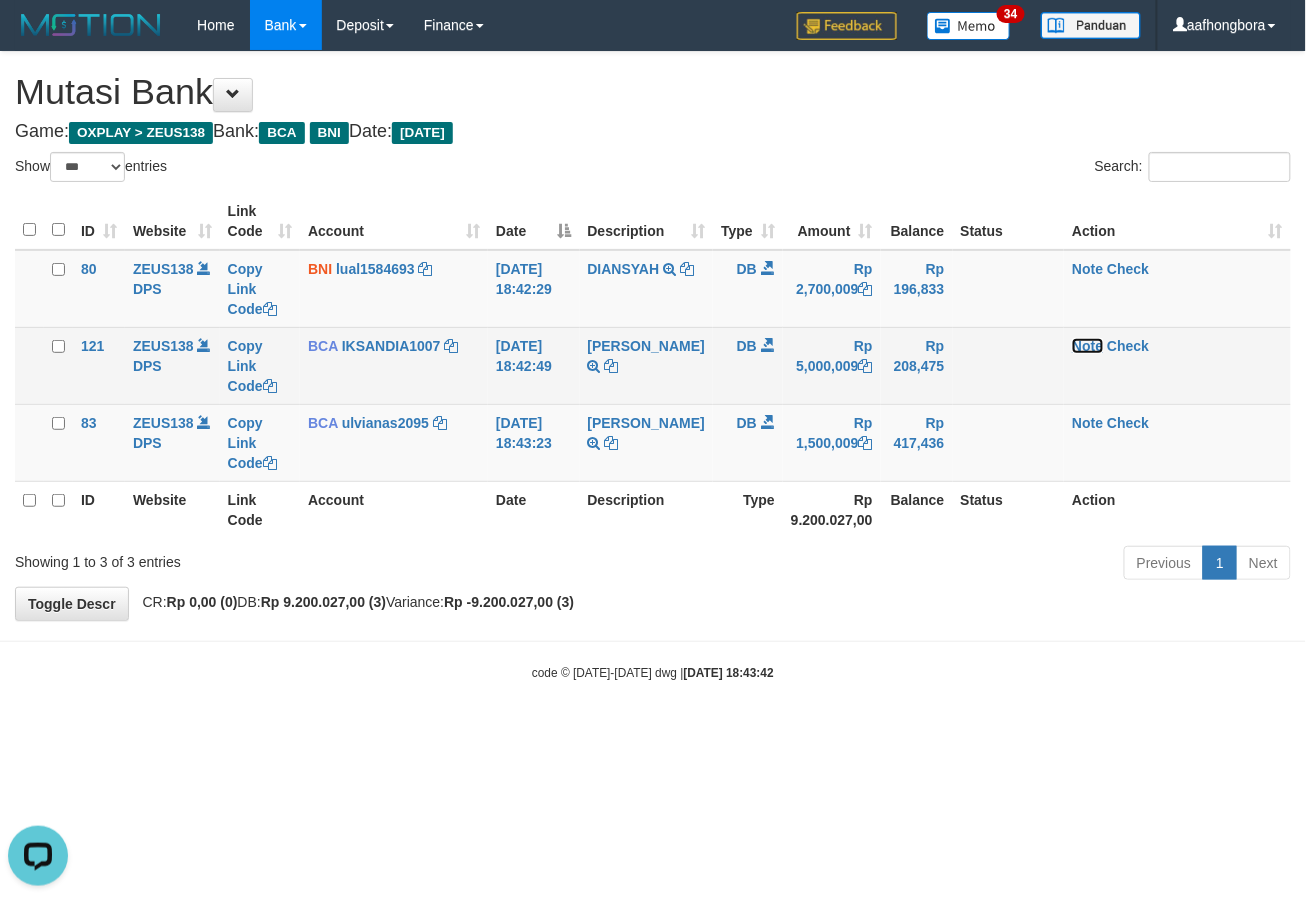 click on "Note" at bounding box center (1087, 346) 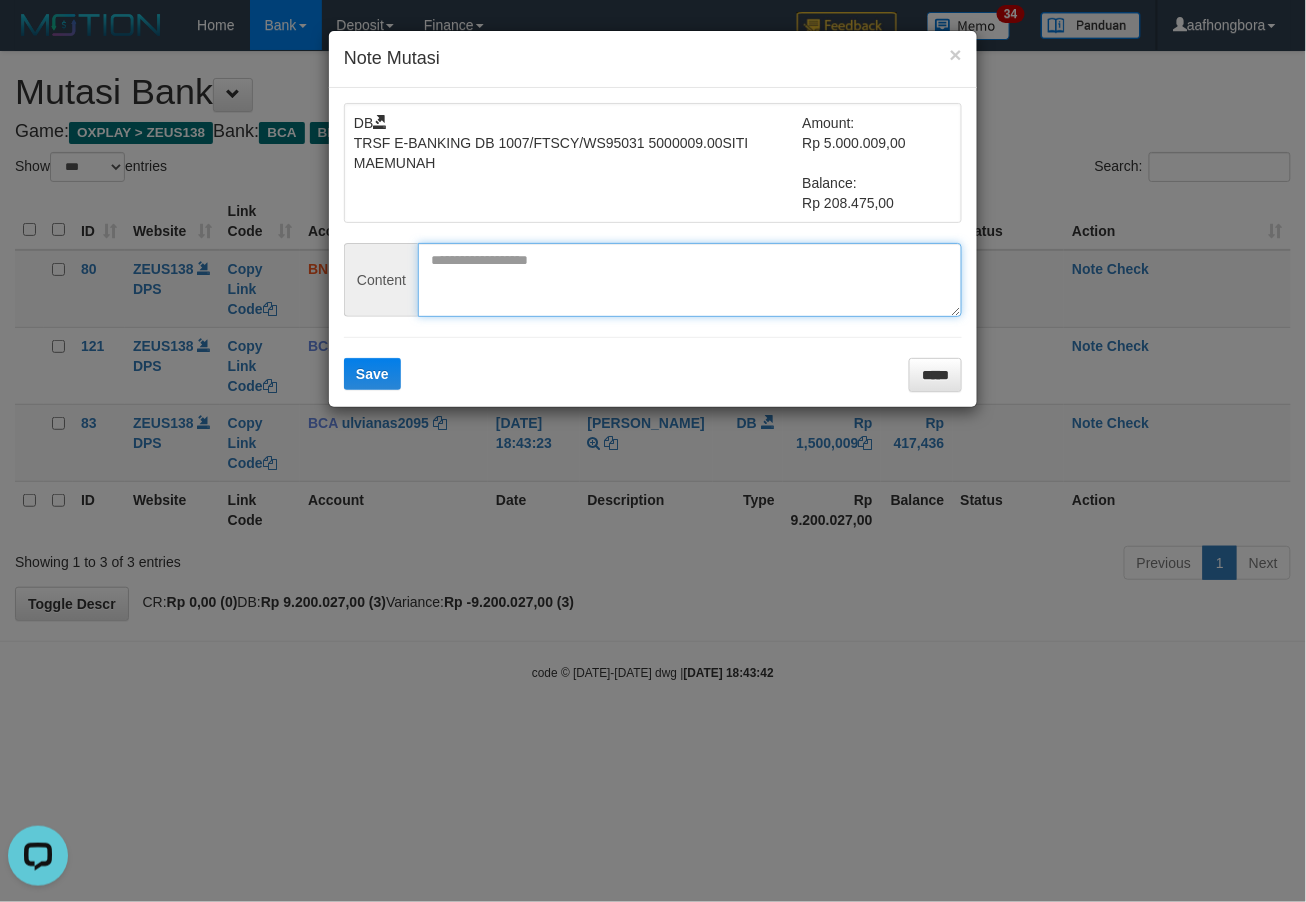 click at bounding box center (690, 280) 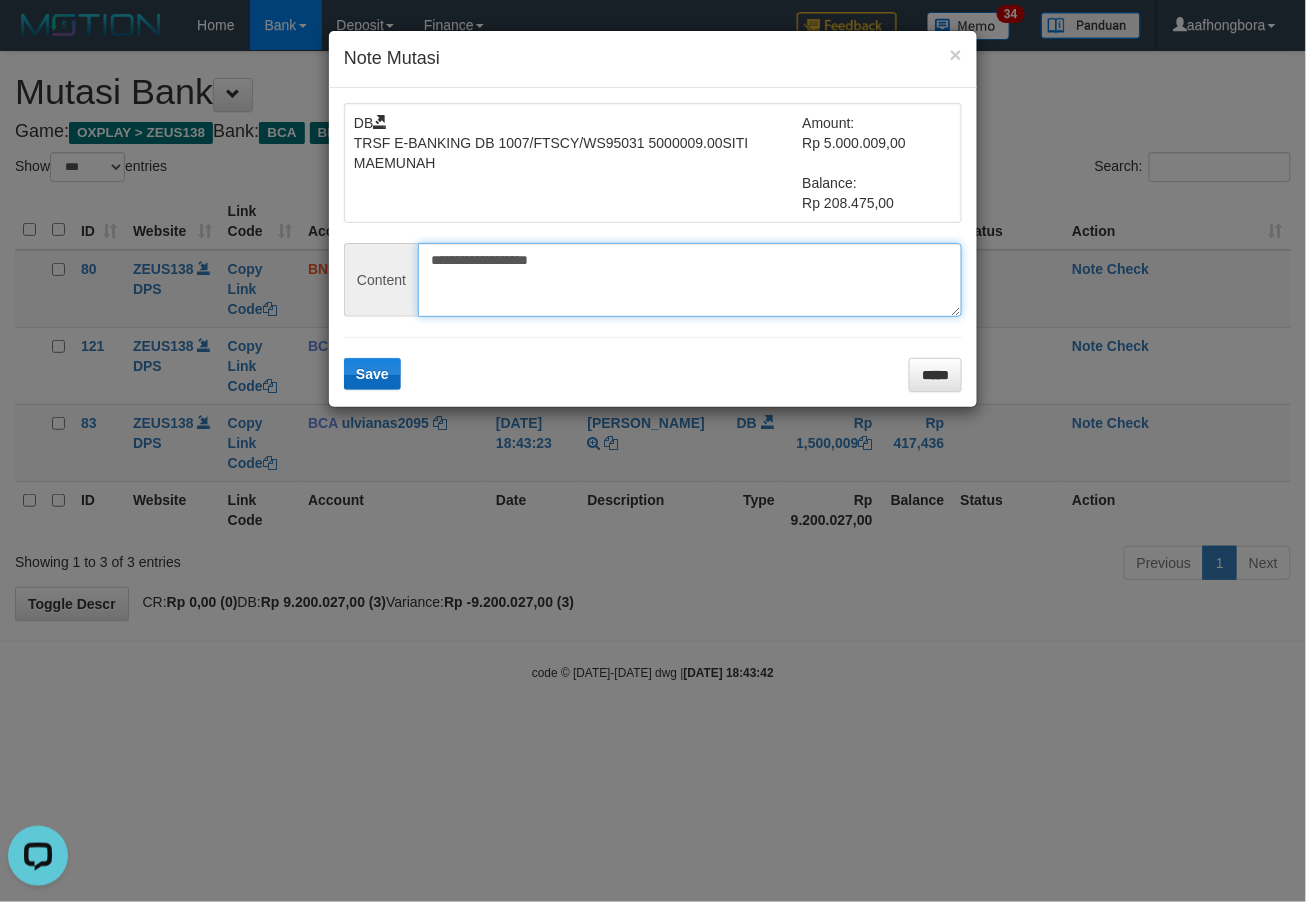 type on "**********" 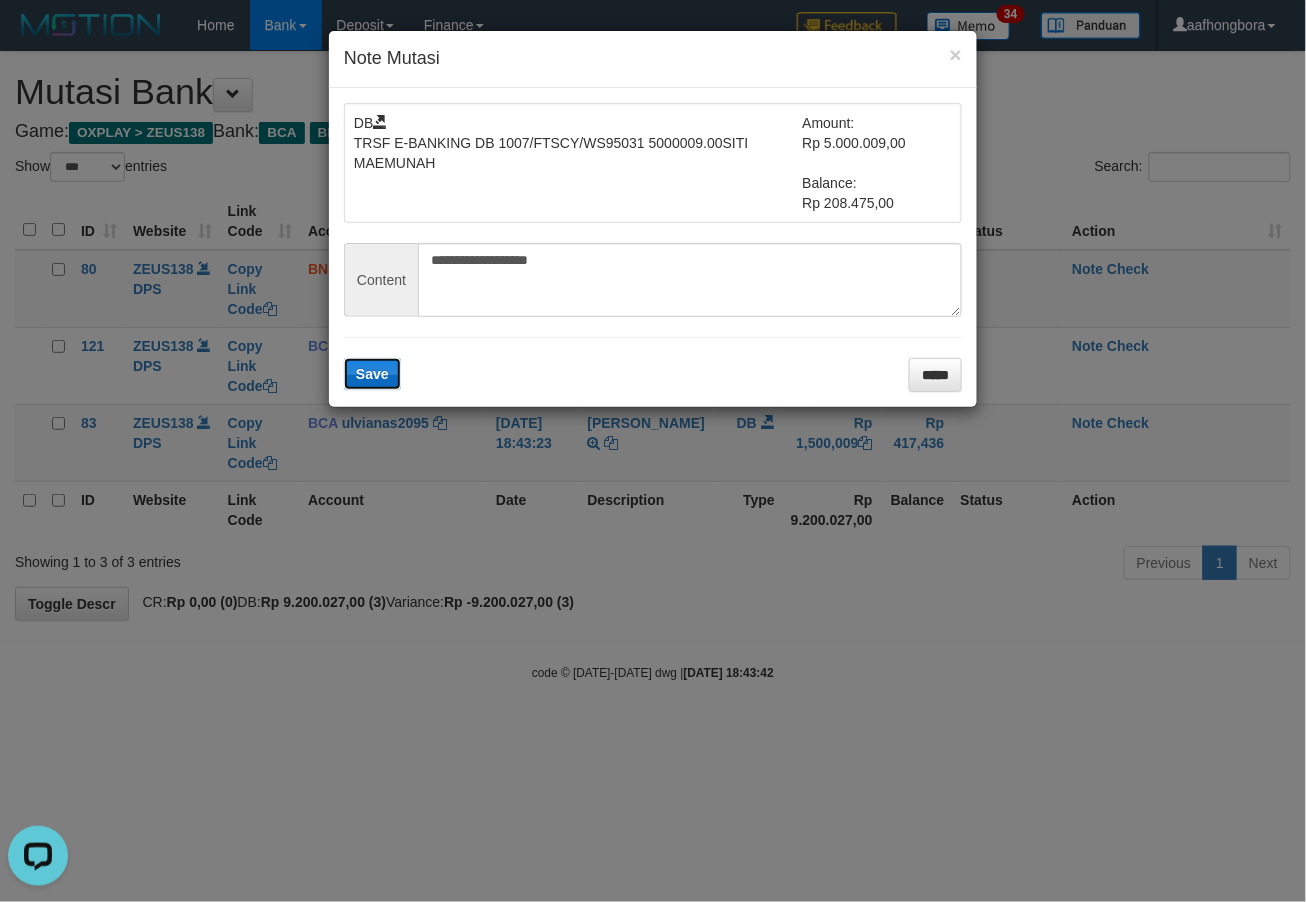 click on "Save" at bounding box center [372, 374] 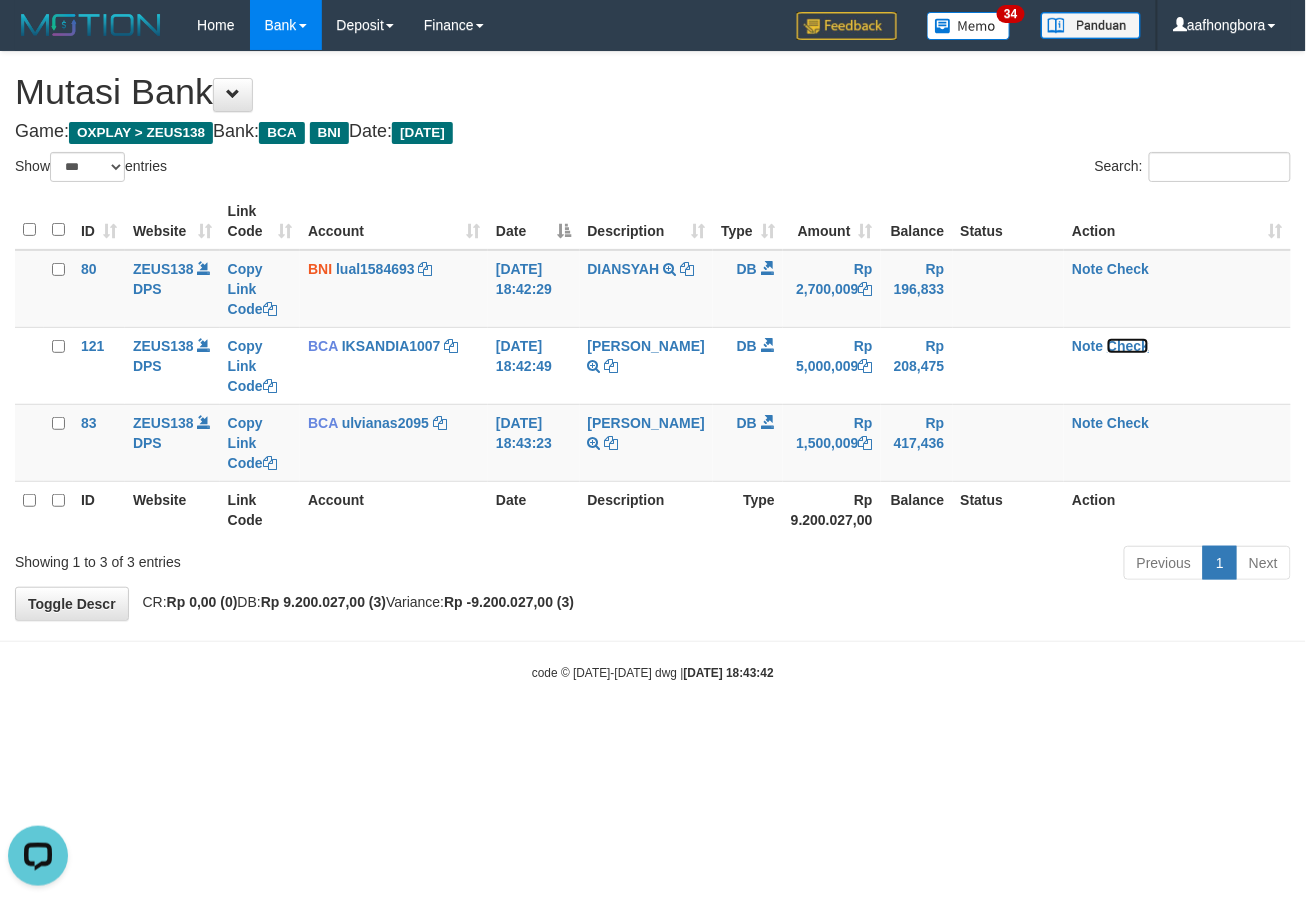 click on "Check" at bounding box center [1128, 346] 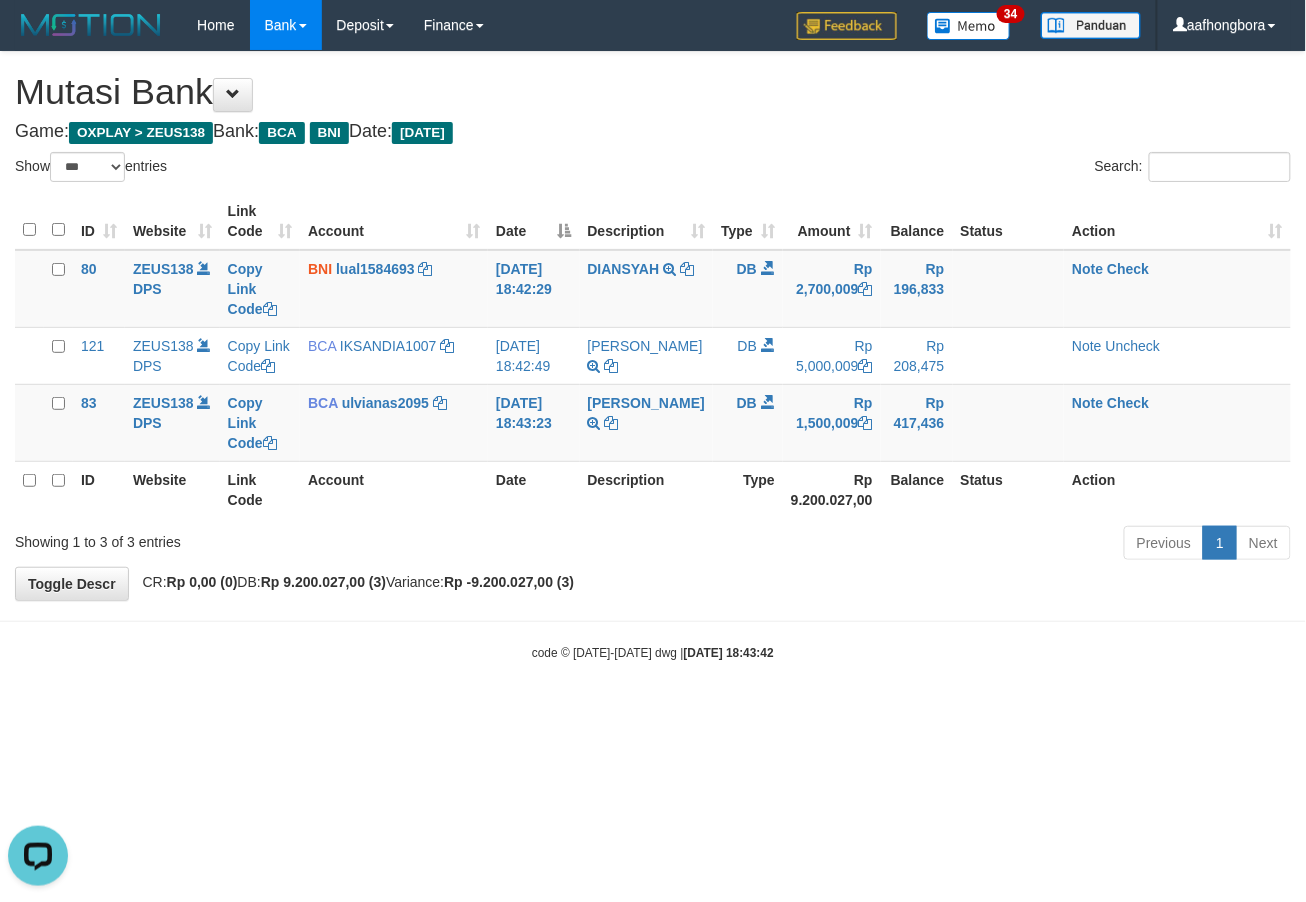 click on "Toggle navigation
Home
Bank
Account List
Mutasi Bank
Search
Sync
Note Mutasi
Deposit
DPS Fetch
DPS List
History
Note DPS
Finance
Financial Data
aafhongbora
My Profile
Log Out" at bounding box center (653, 356) 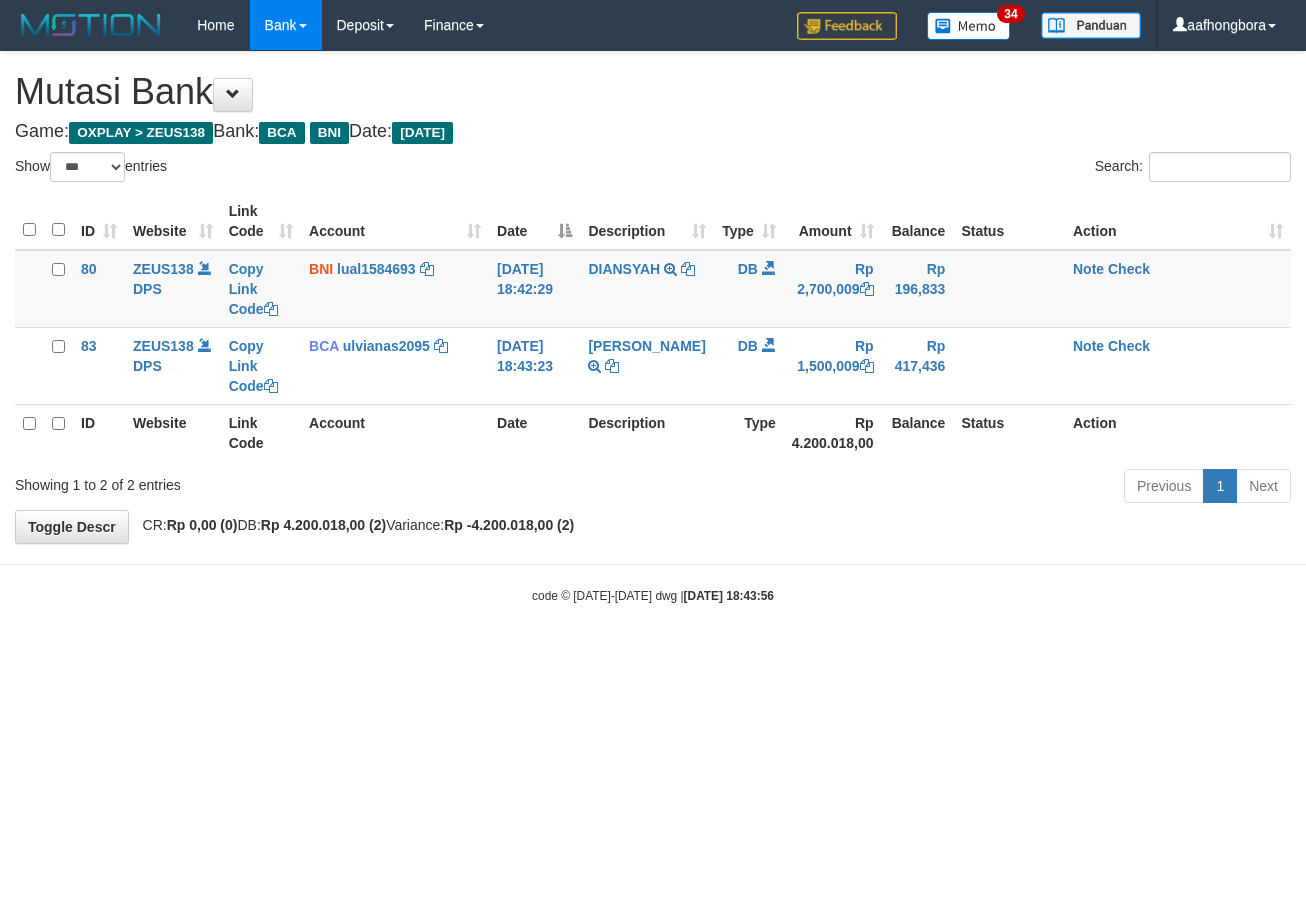 select on "***" 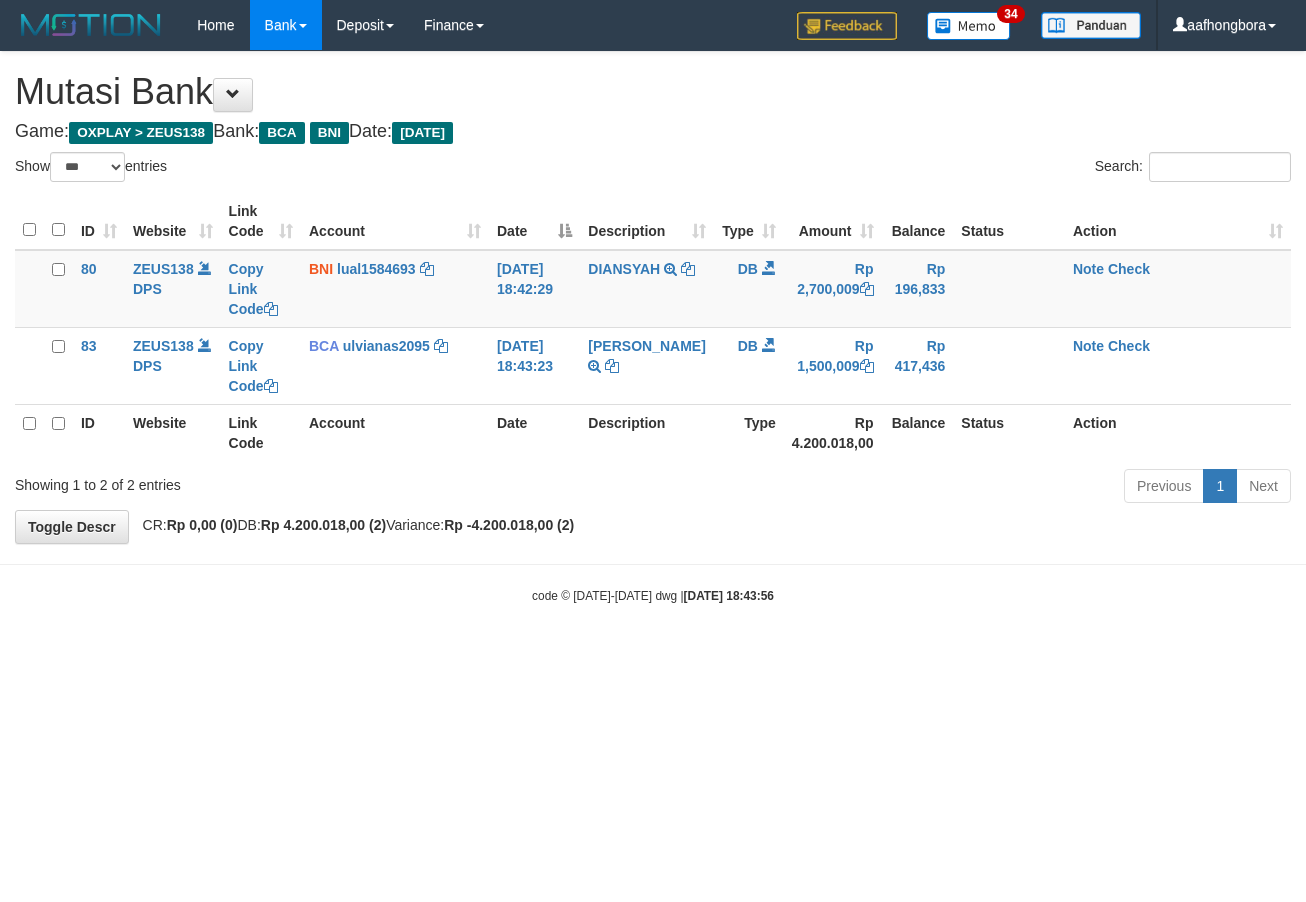 scroll, scrollTop: 0, scrollLeft: 0, axis: both 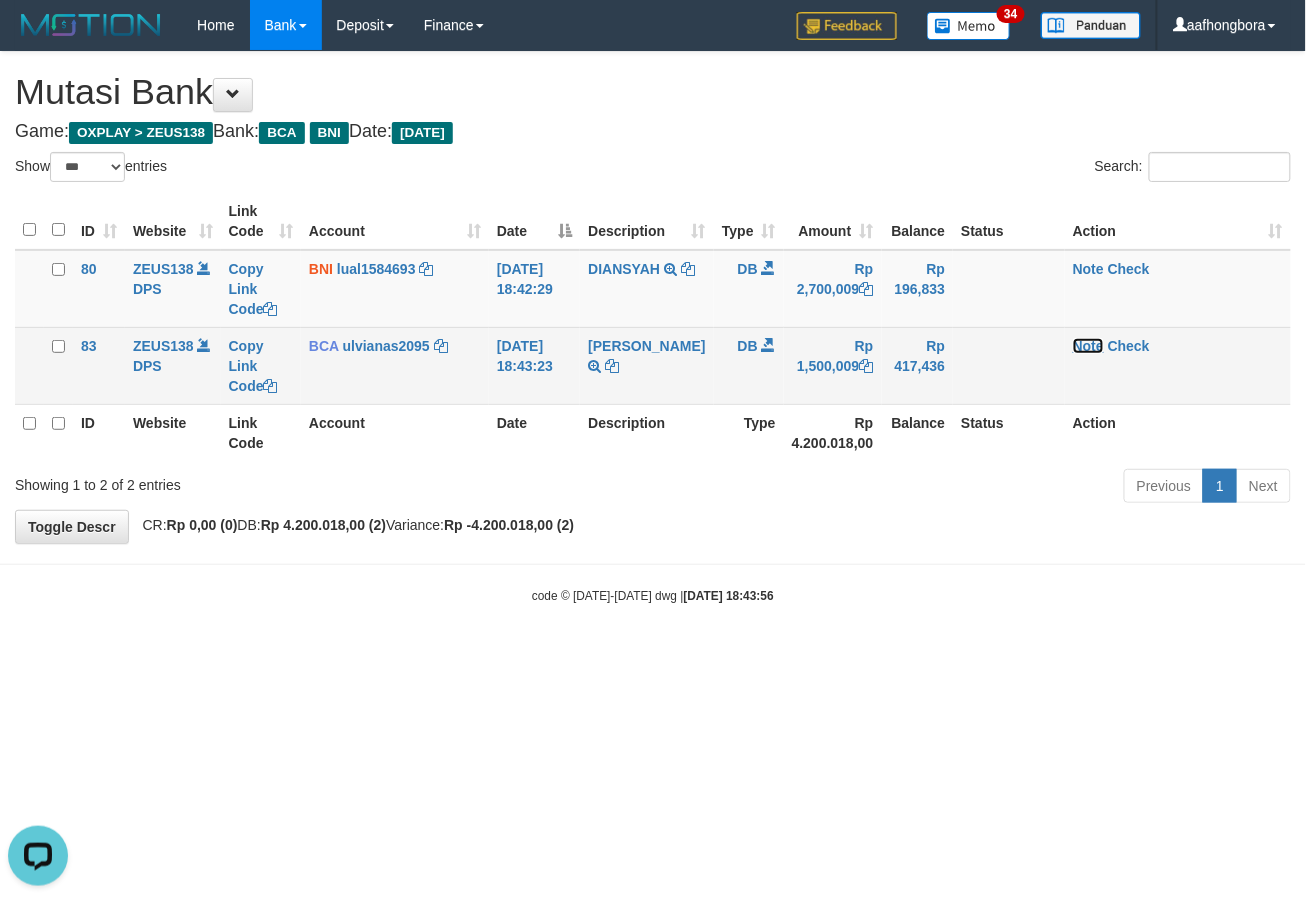 click on "Note" at bounding box center (1088, 346) 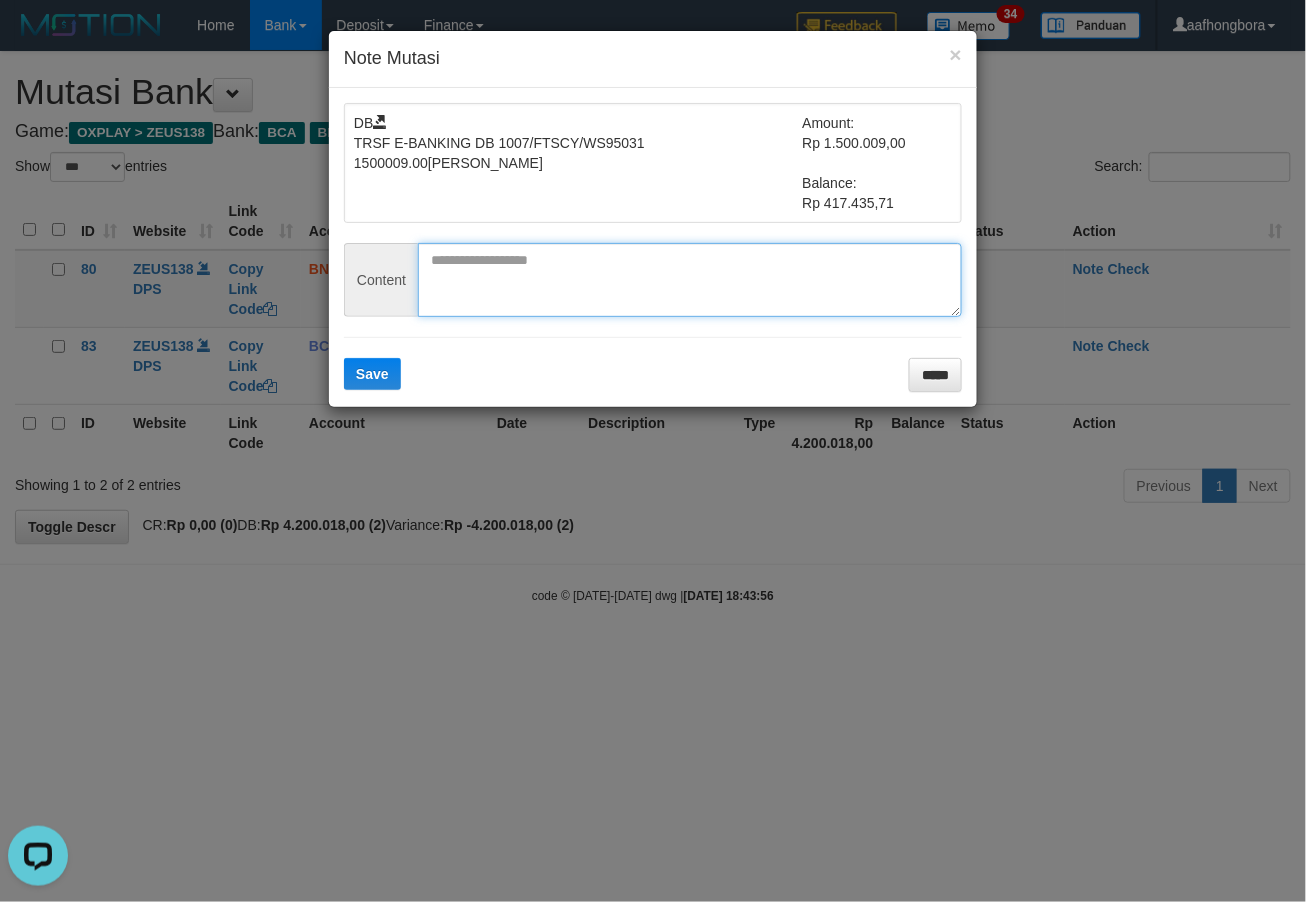 click at bounding box center (690, 280) 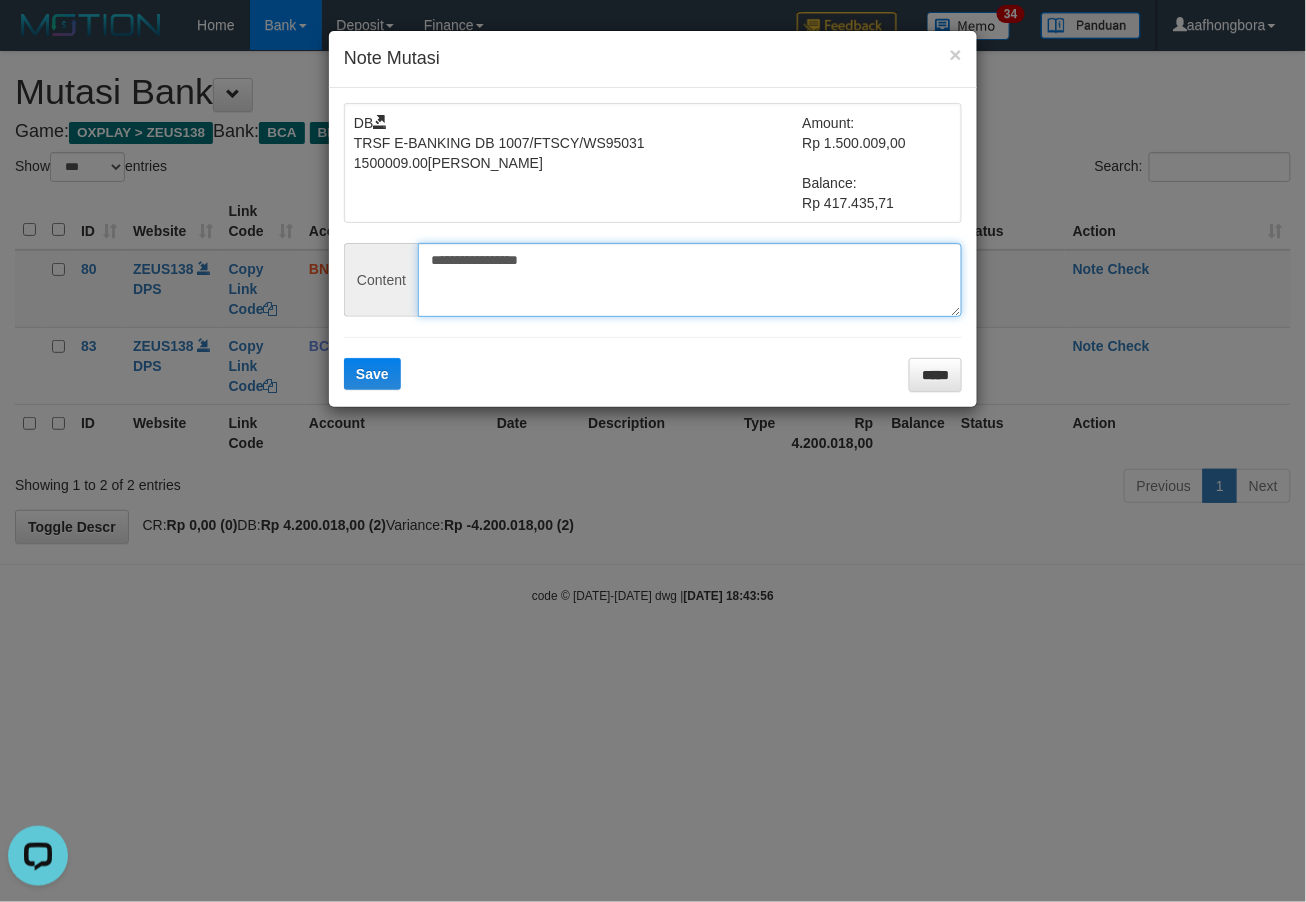 type on "**********" 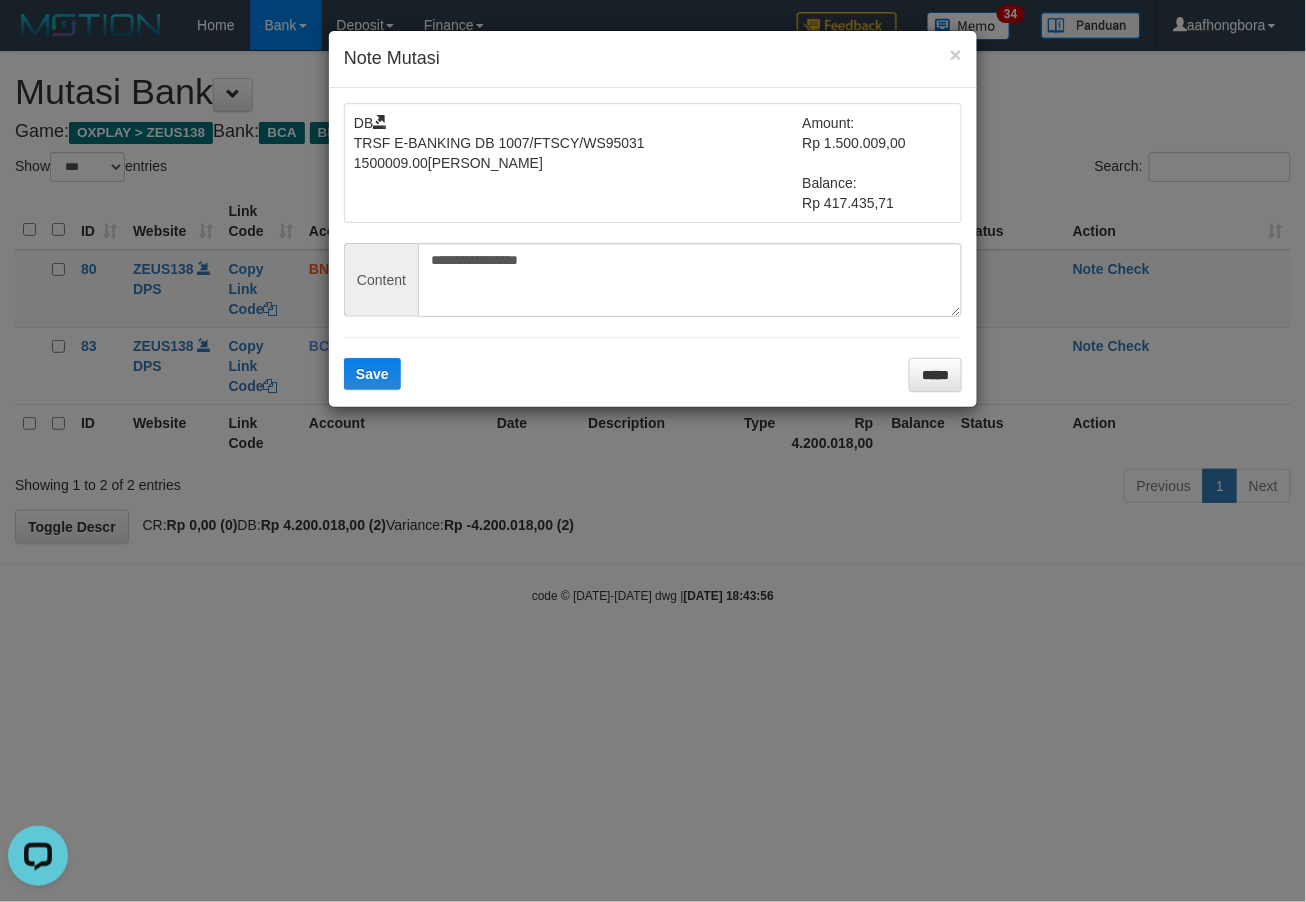 click on "**********" at bounding box center (653, 247) 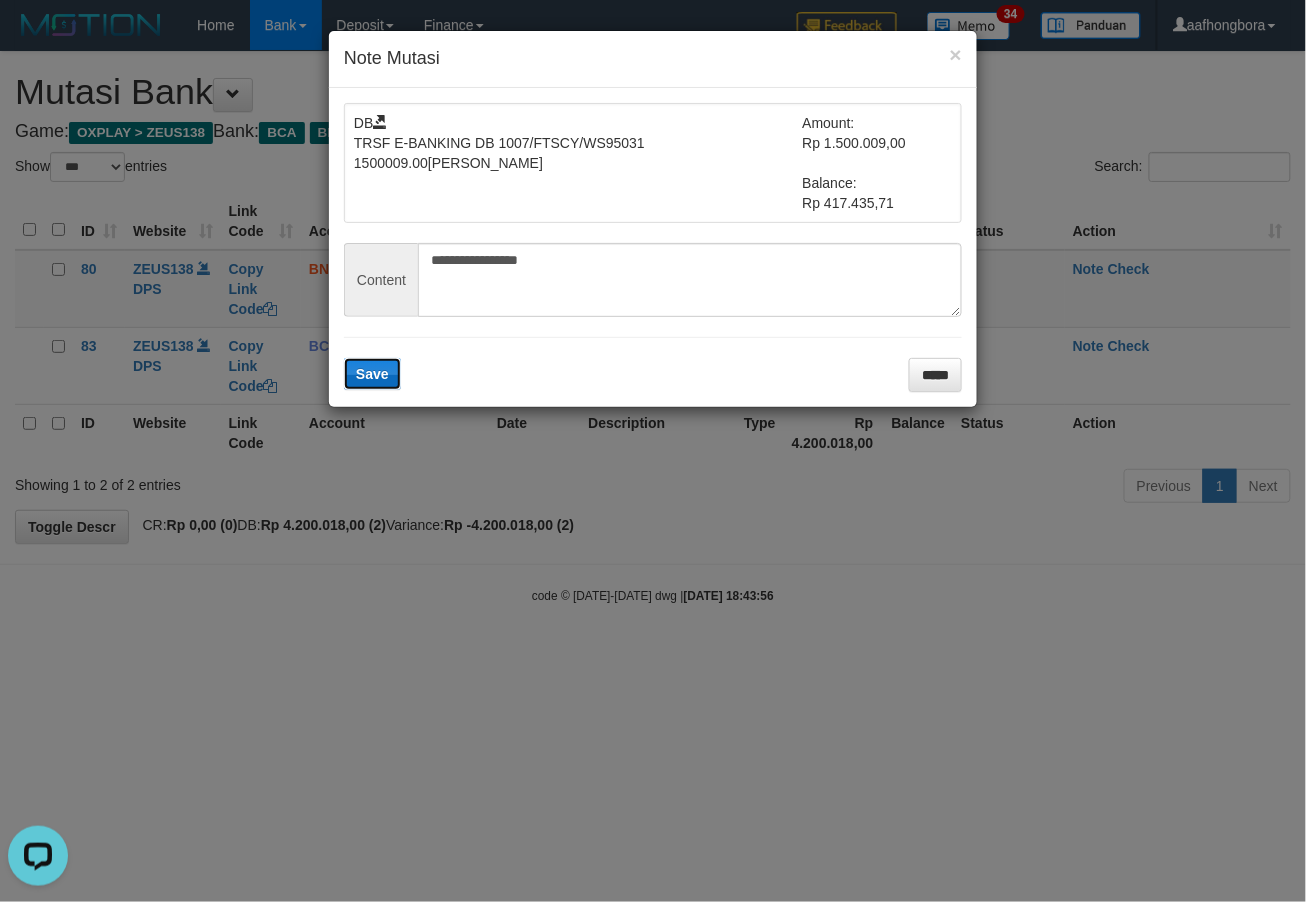 click on "Save" at bounding box center (372, 374) 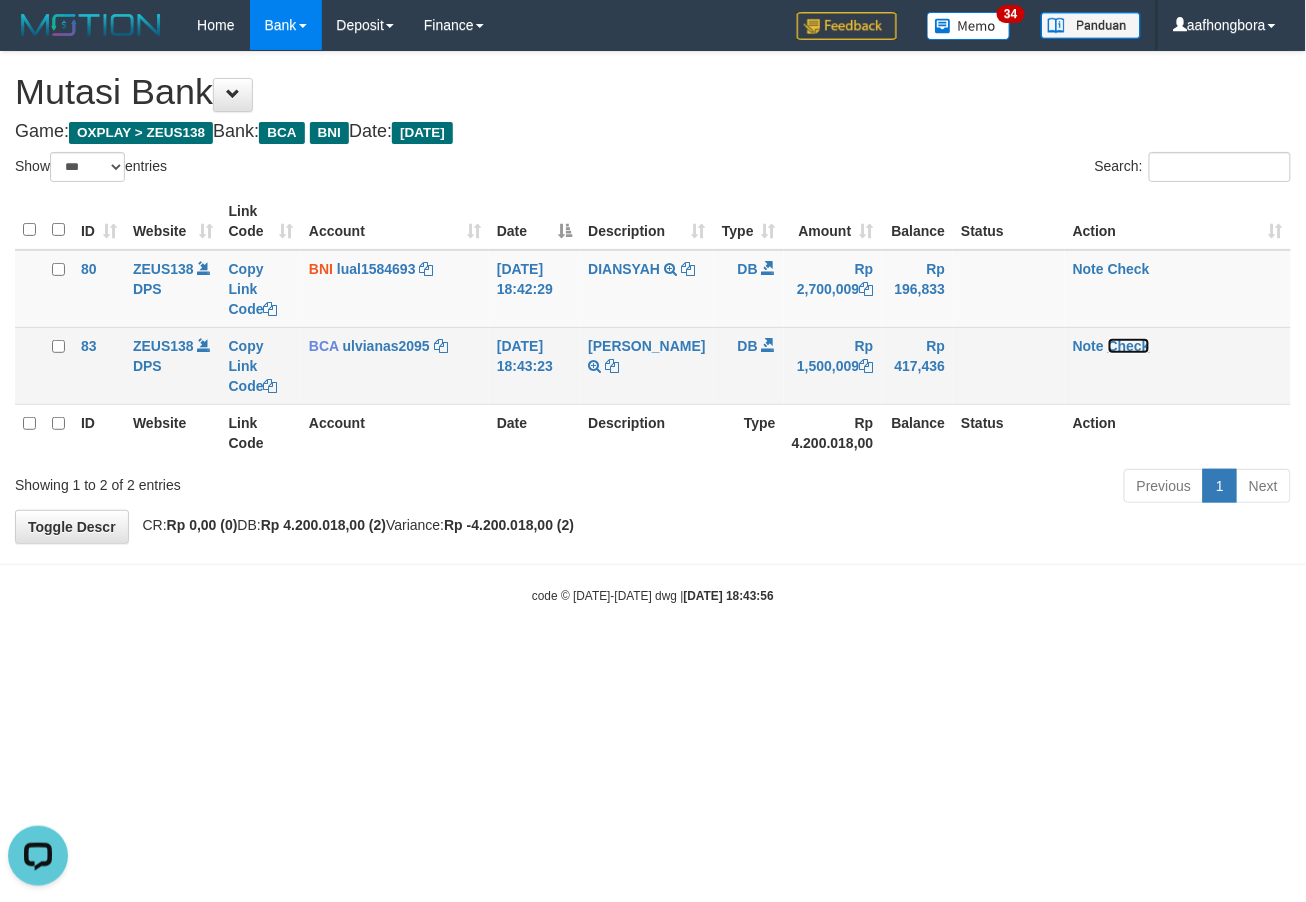 click on "Check" at bounding box center (1129, 346) 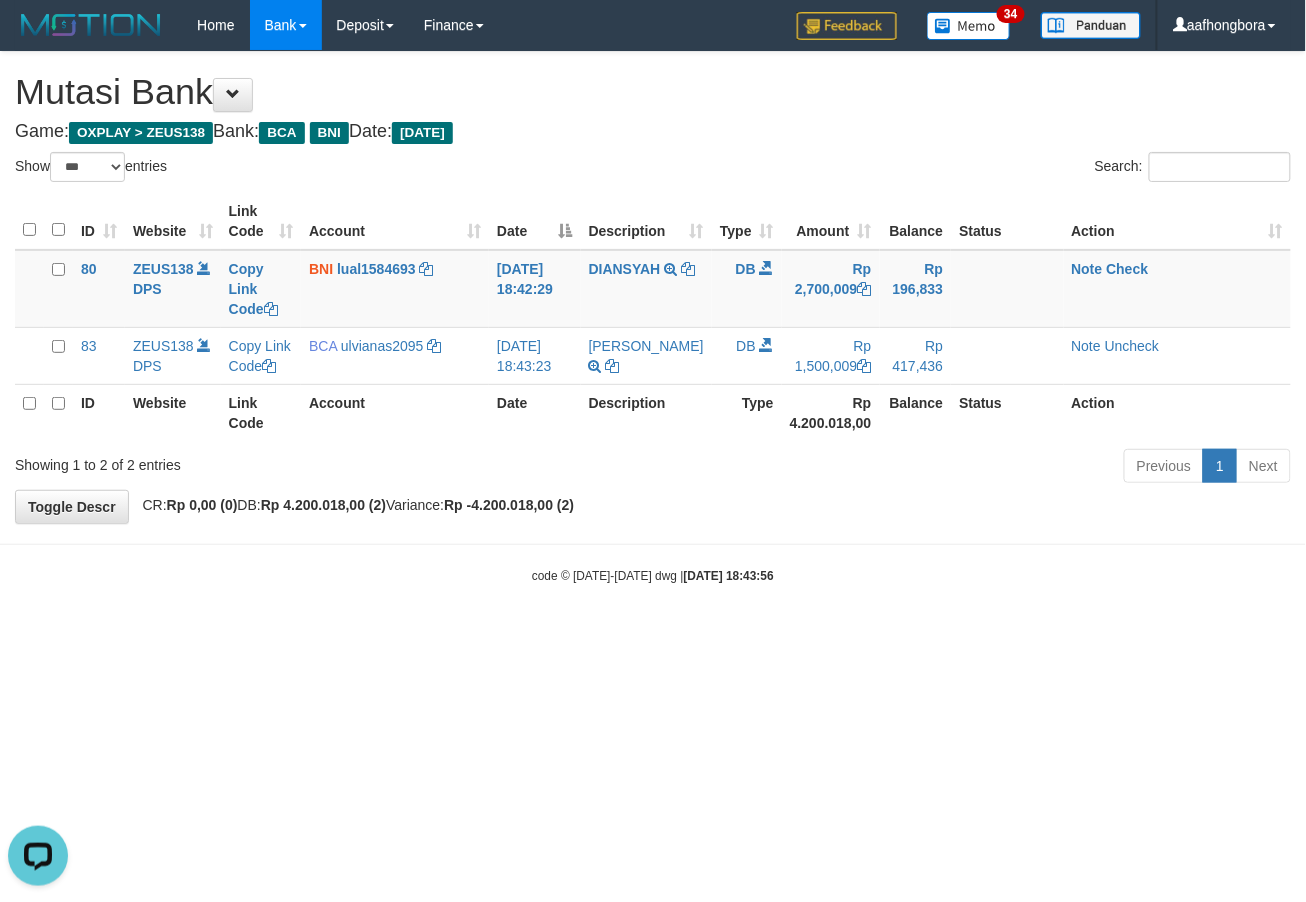 drag, startPoint x: 876, startPoint y: 606, endPoint x: 916, endPoint y: 621, distance: 42.72002 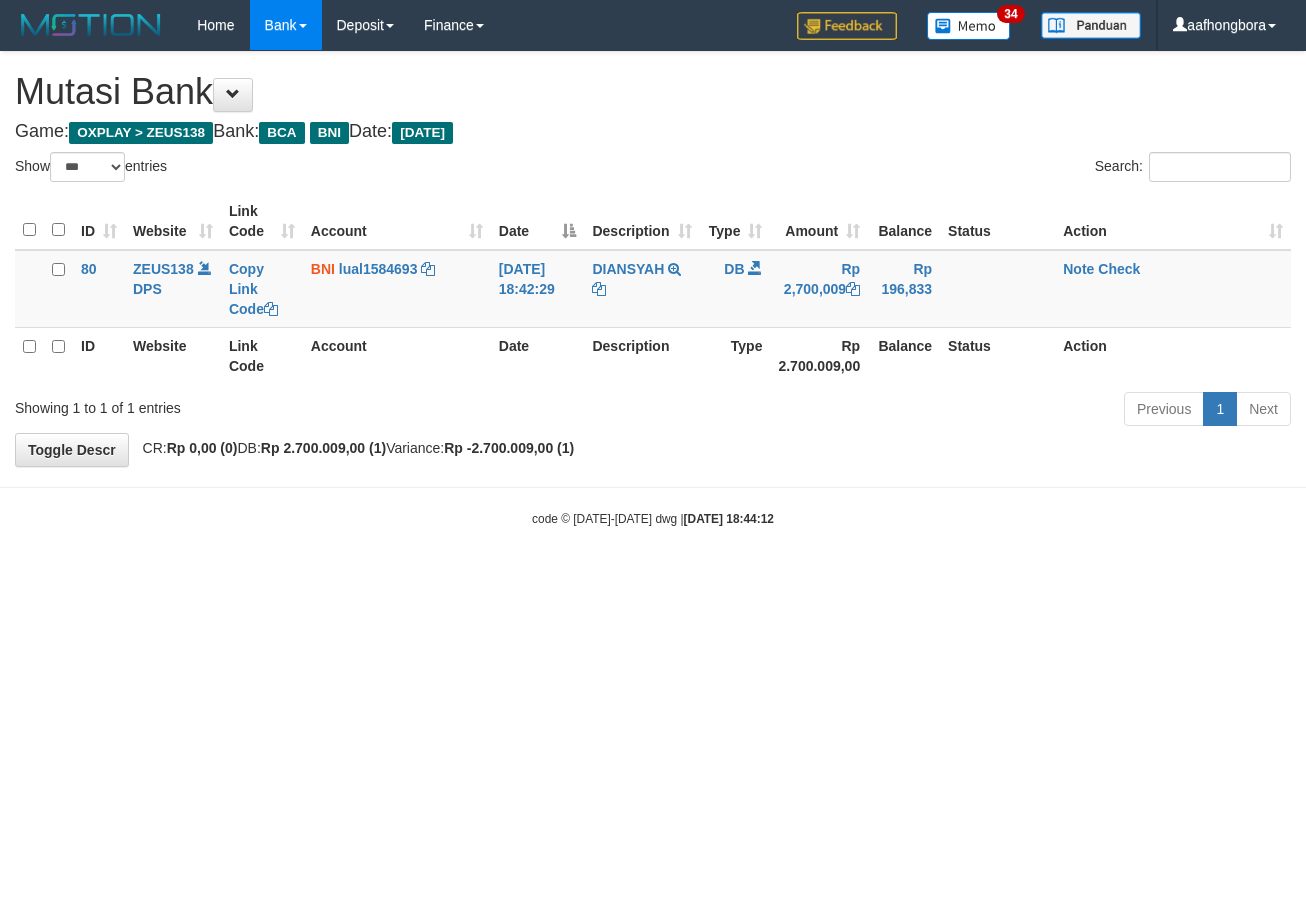 select on "***" 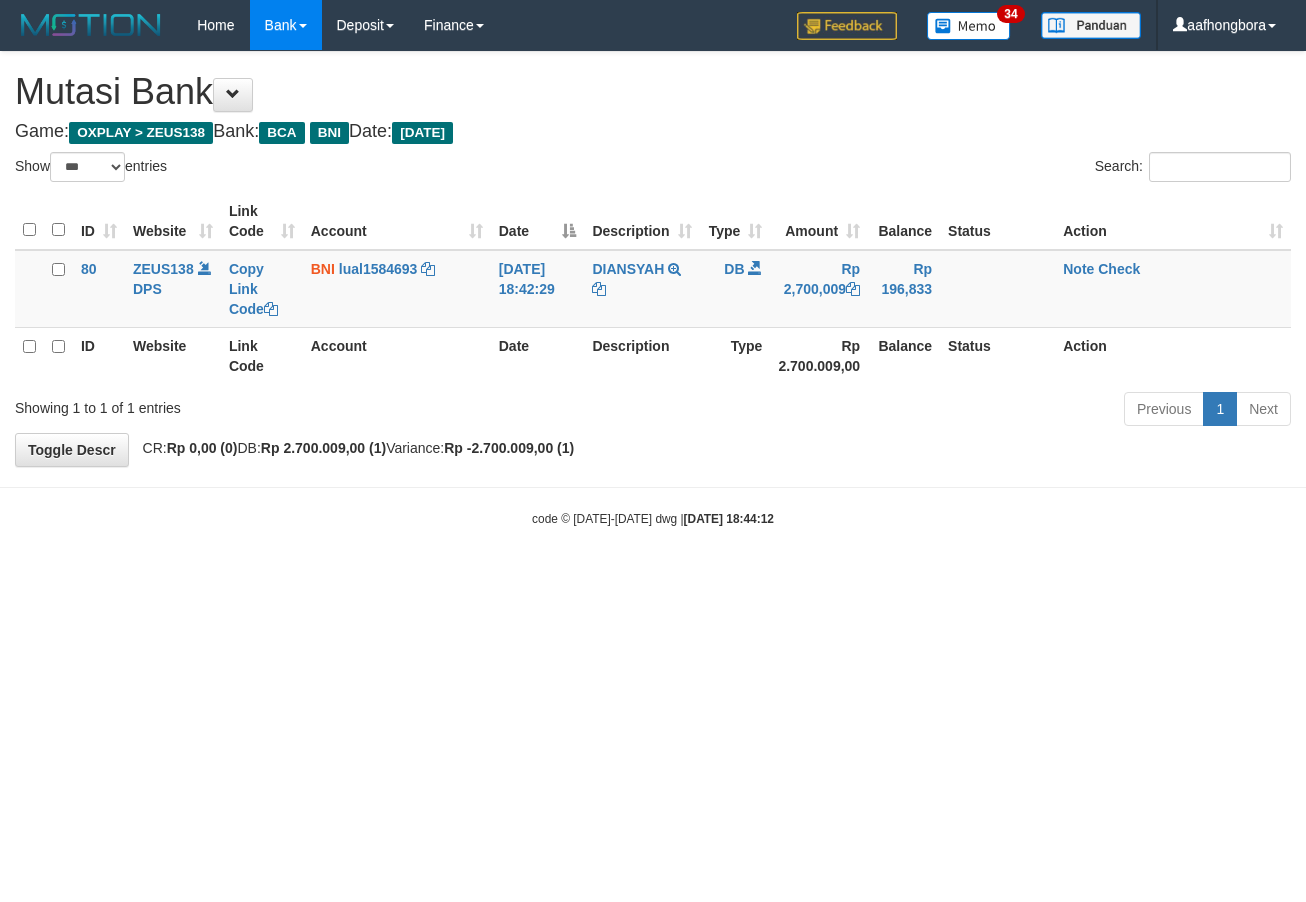 scroll, scrollTop: 0, scrollLeft: 0, axis: both 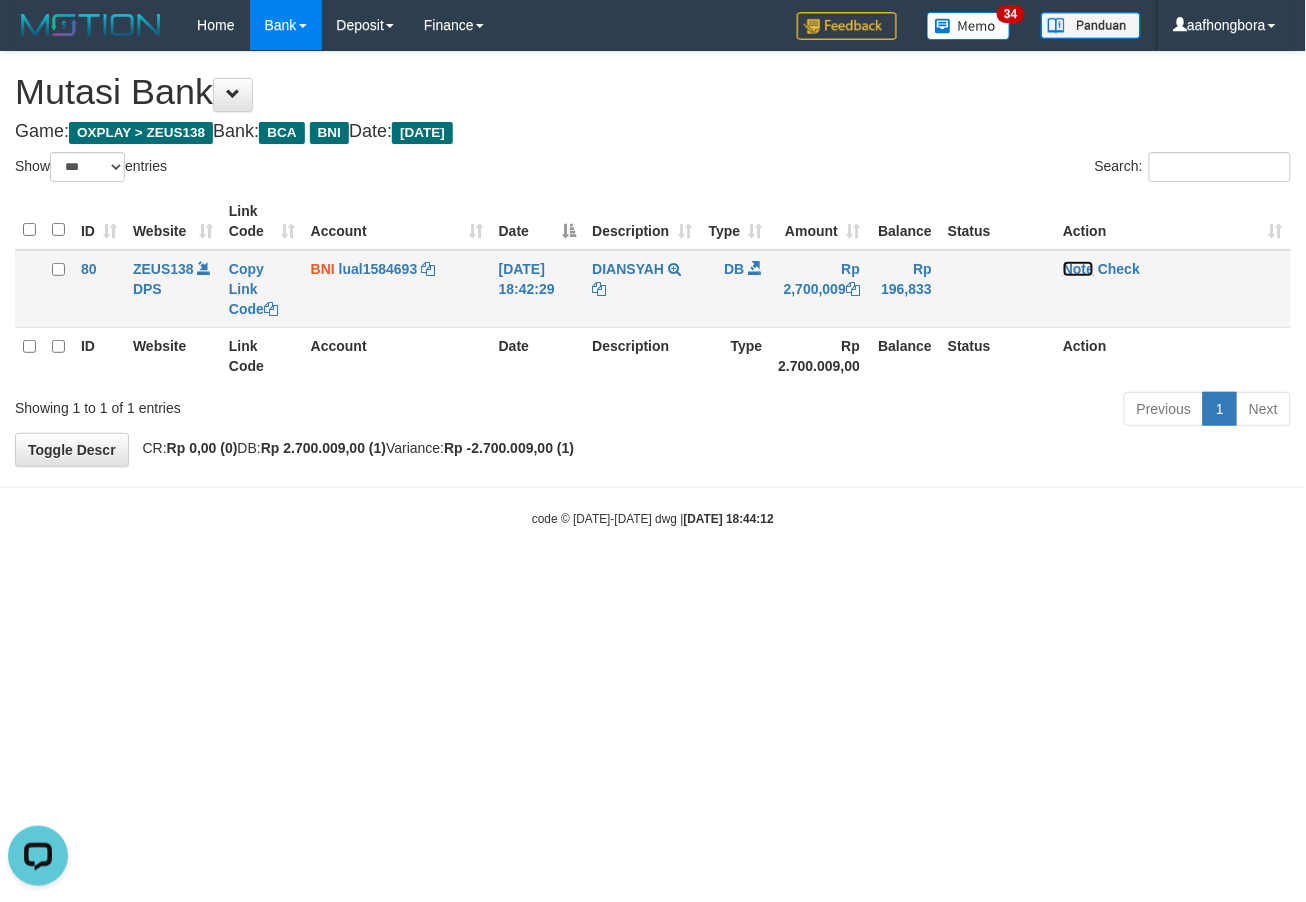 click on "Note" at bounding box center [1078, 269] 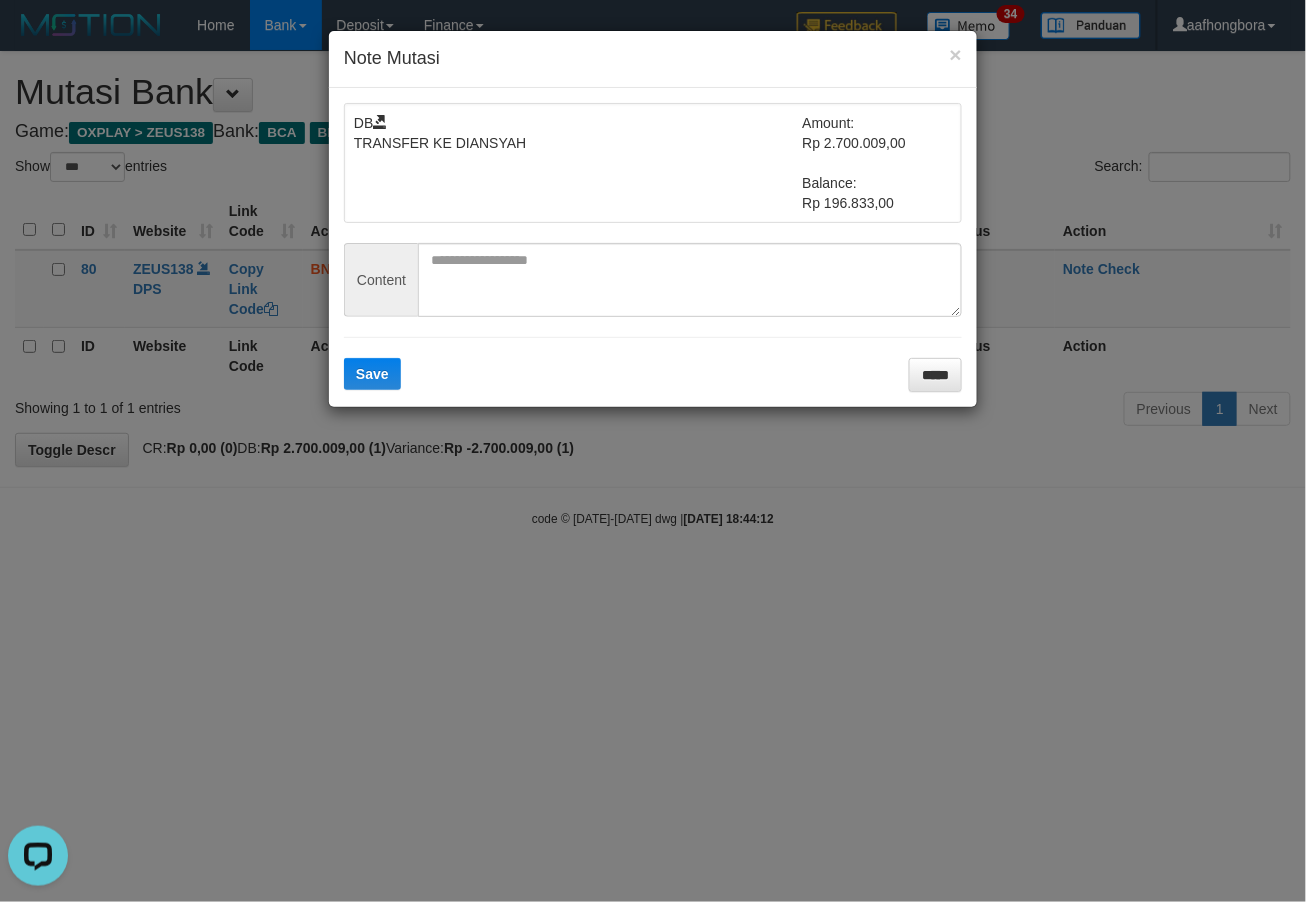 click on "DB
TRANSFER KE DIANSYAH
Amount:
Rp 2.700.009,00
Balance:
Rp 196.833,00
Content
Save
*****" at bounding box center [653, 247] 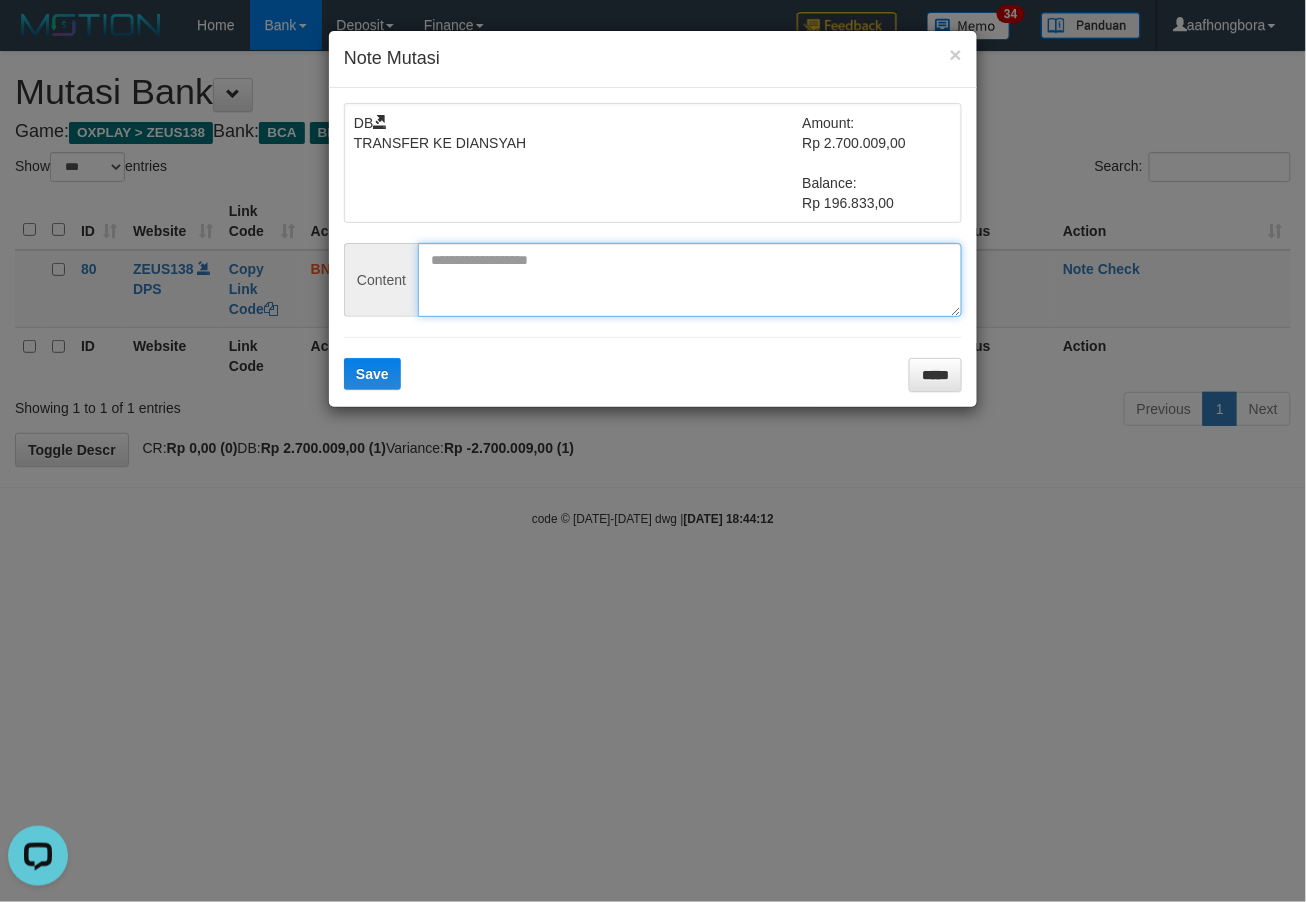 click at bounding box center [690, 280] 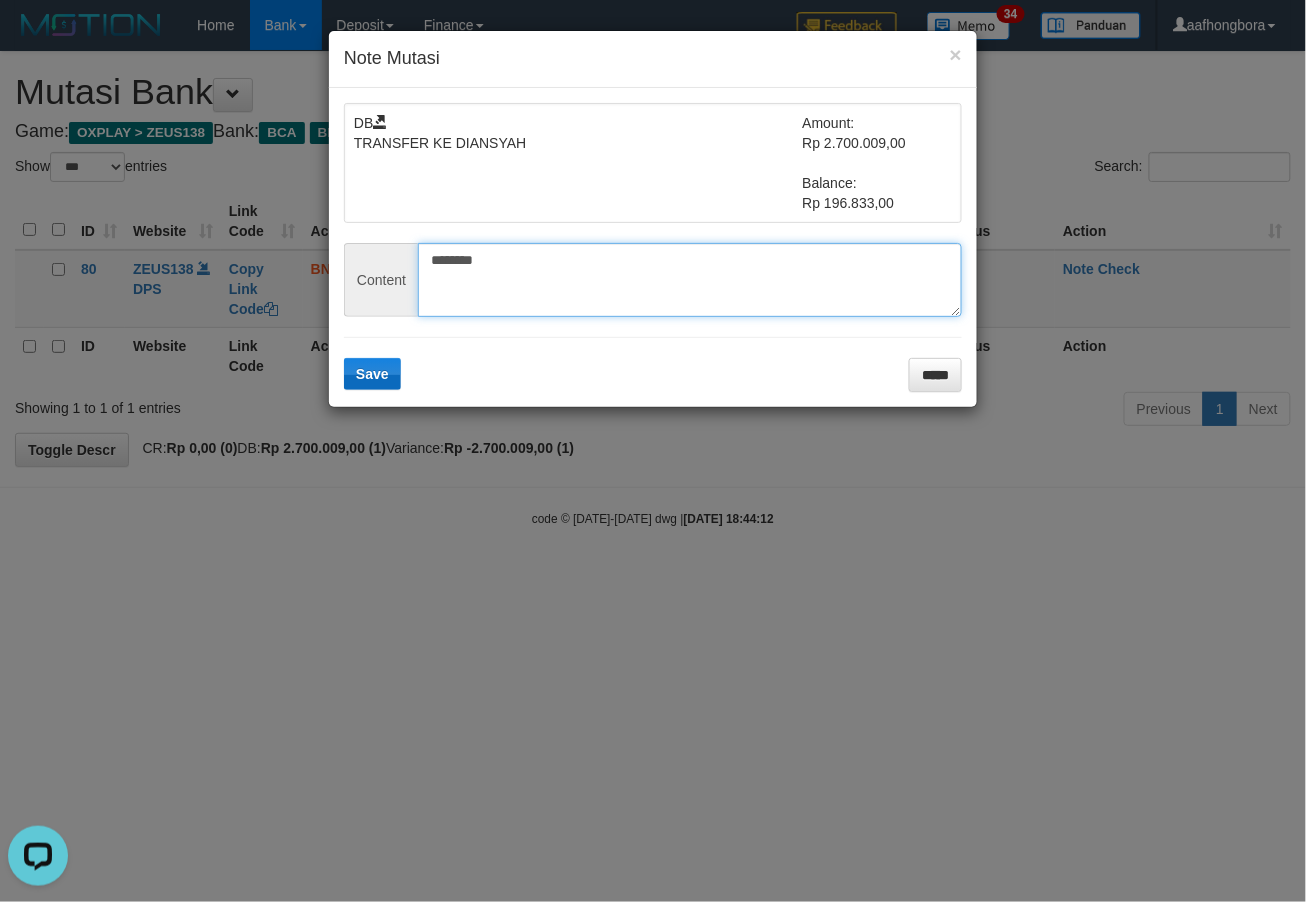 type on "********" 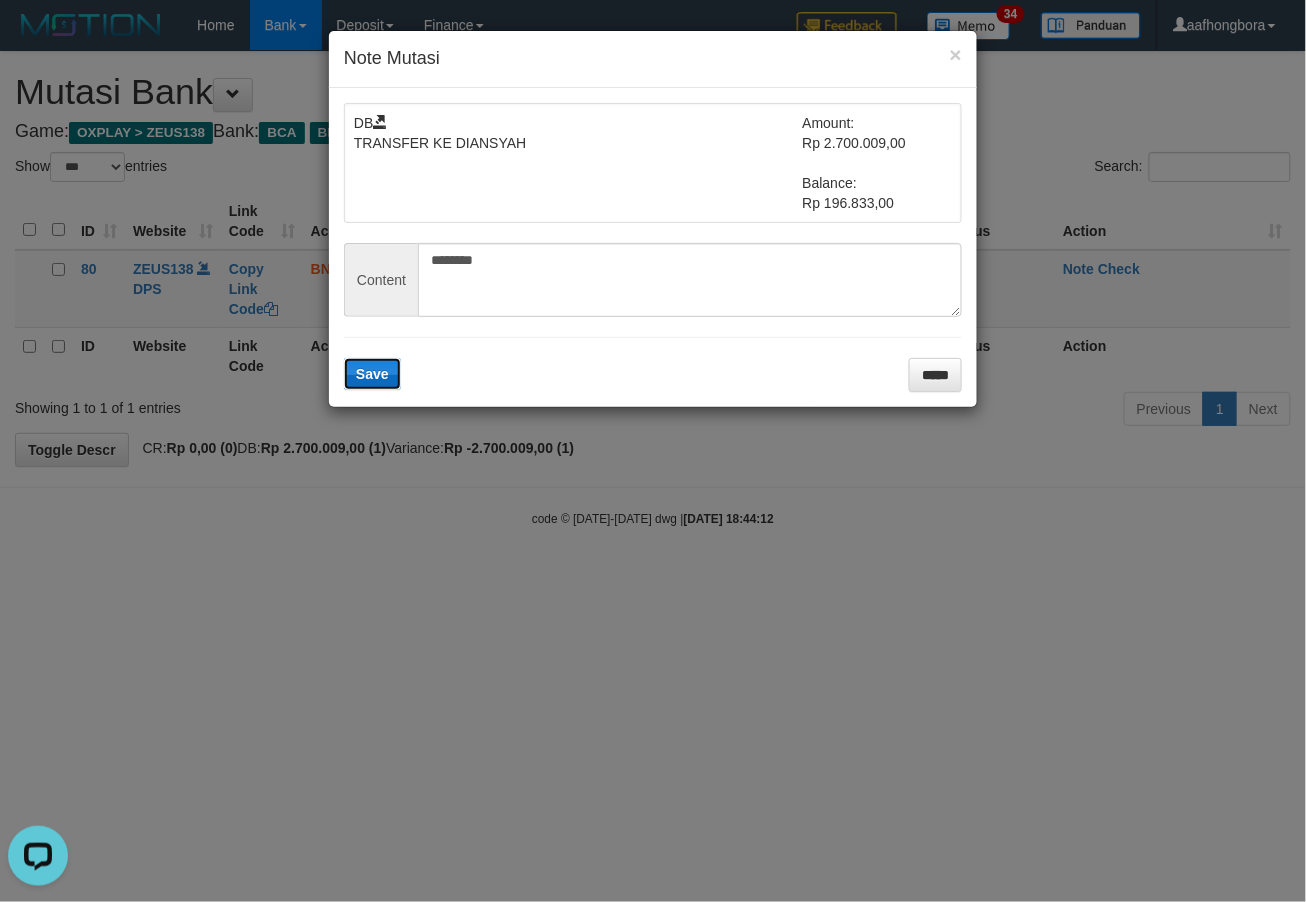 click on "Save" at bounding box center [372, 374] 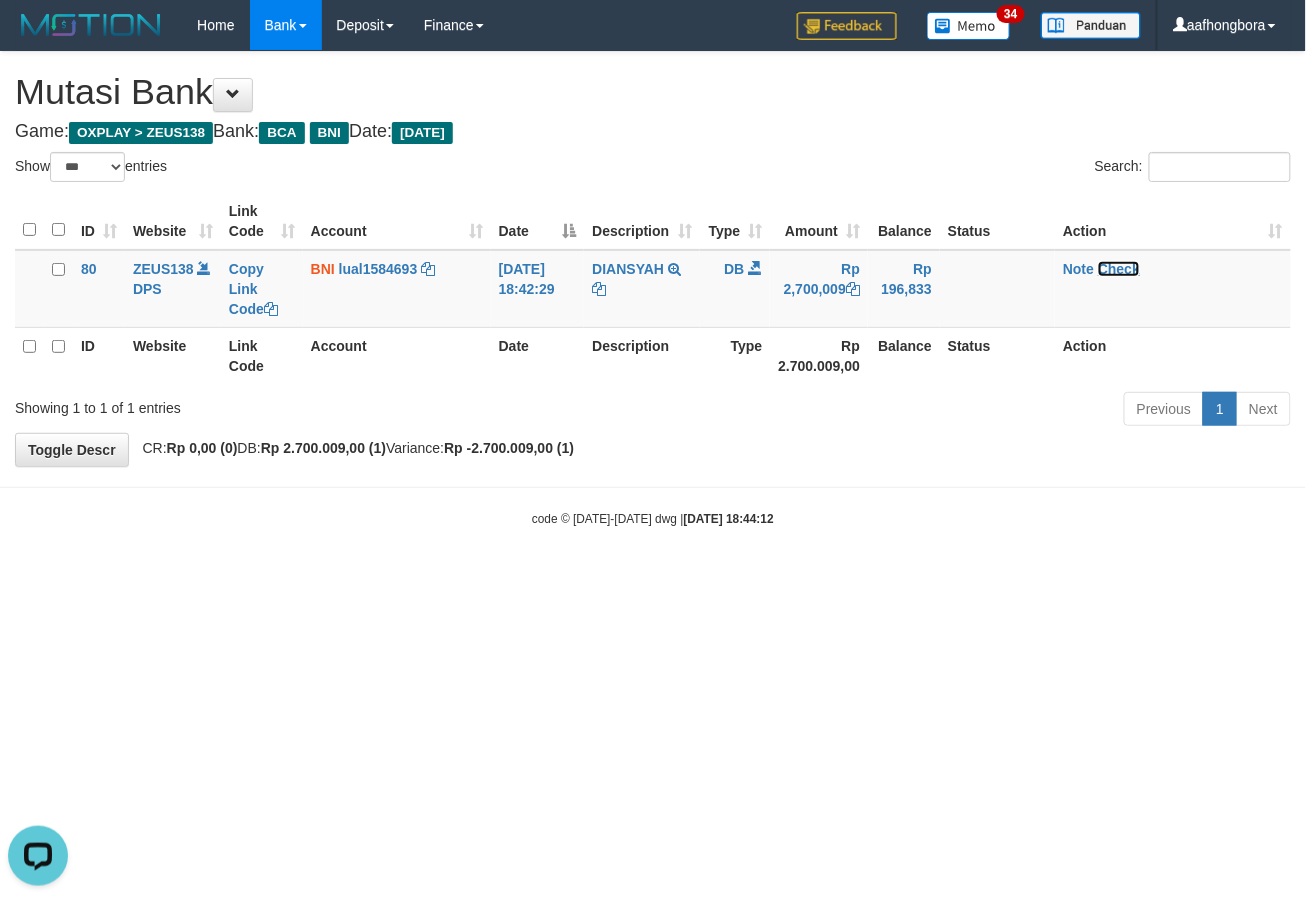 click on "Check" at bounding box center (1119, 269) 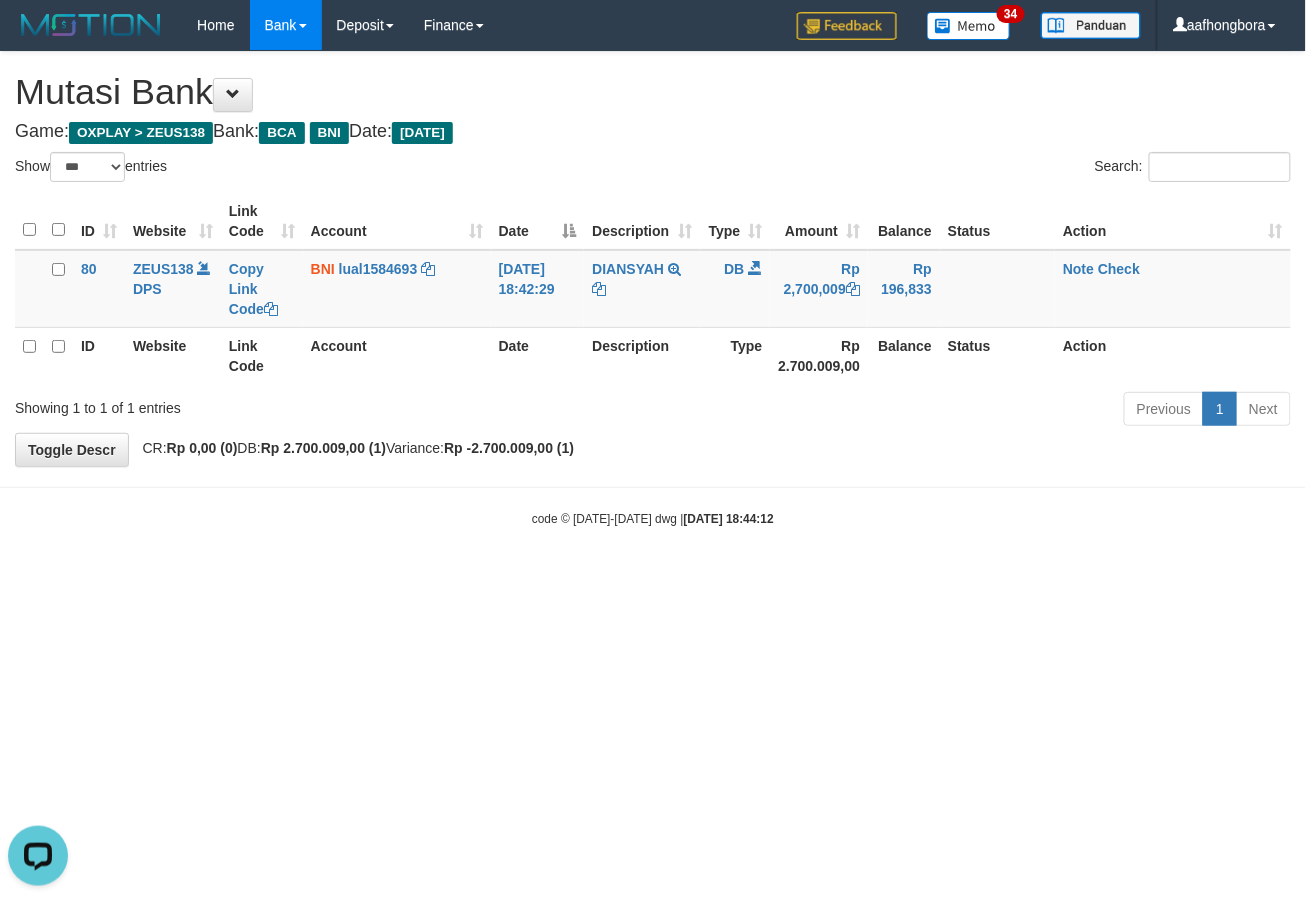 drag, startPoint x: 1135, startPoint y: 260, endPoint x: 887, endPoint y: 551, distance: 382.34146 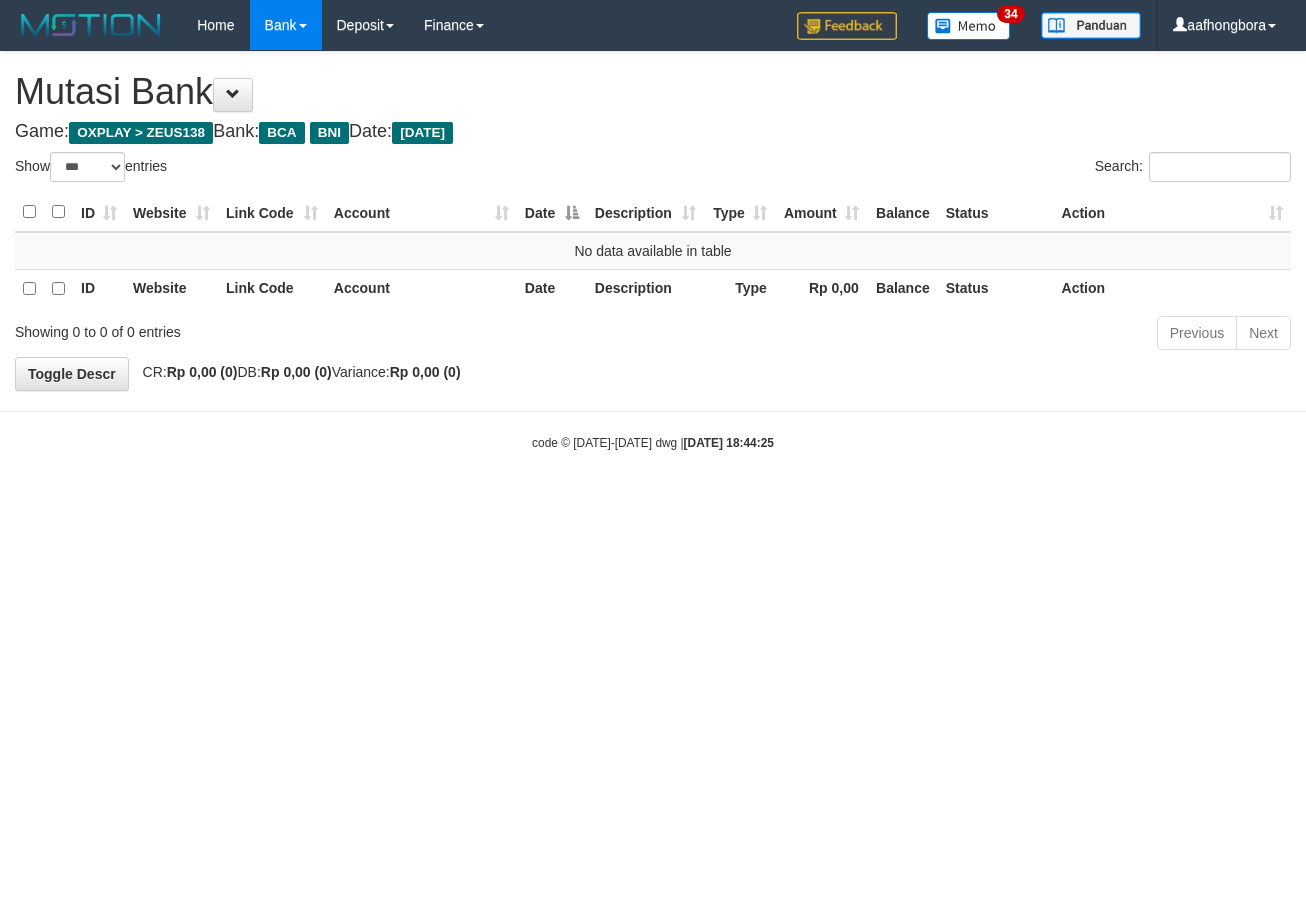 select on "***" 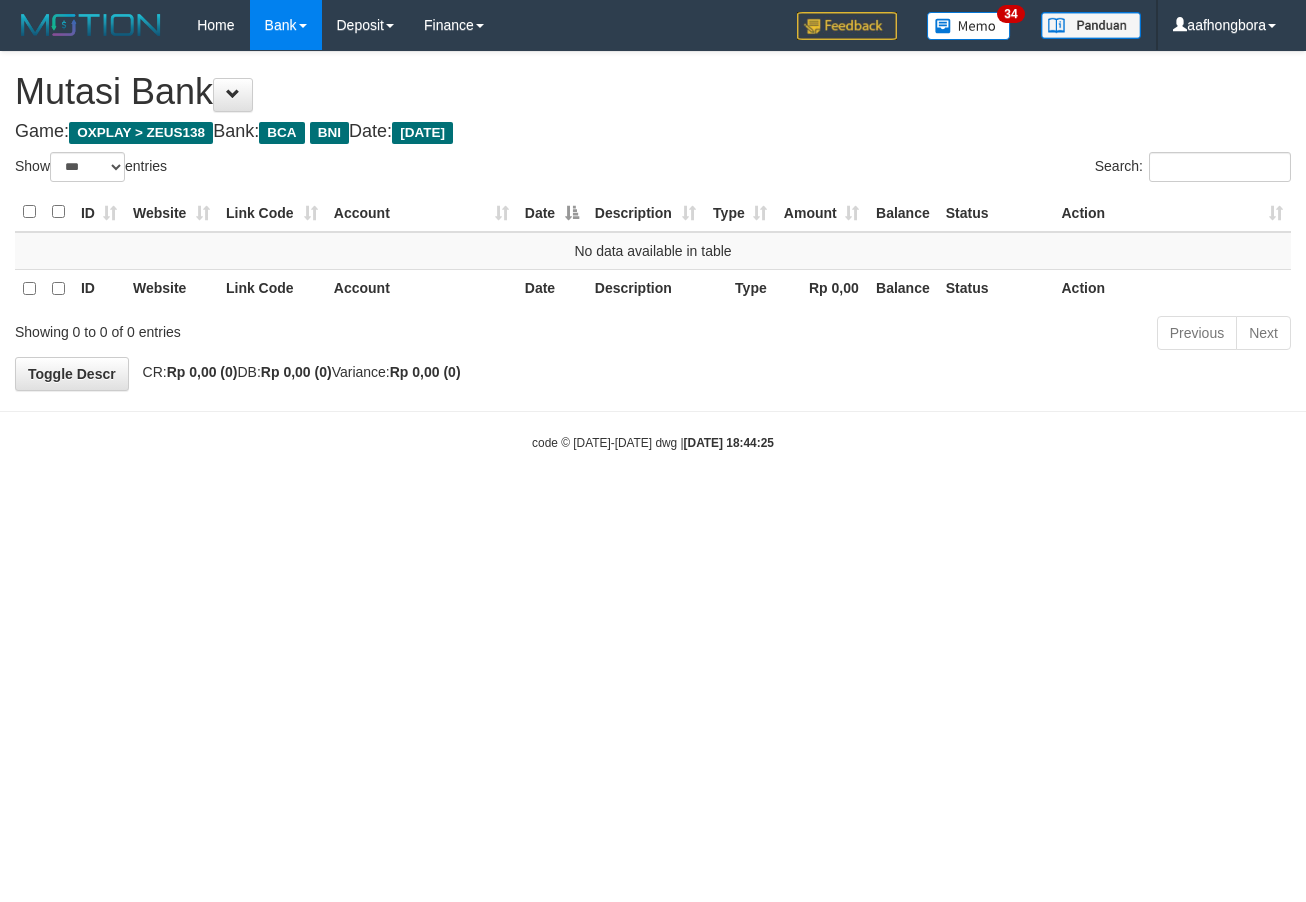 scroll, scrollTop: 0, scrollLeft: 0, axis: both 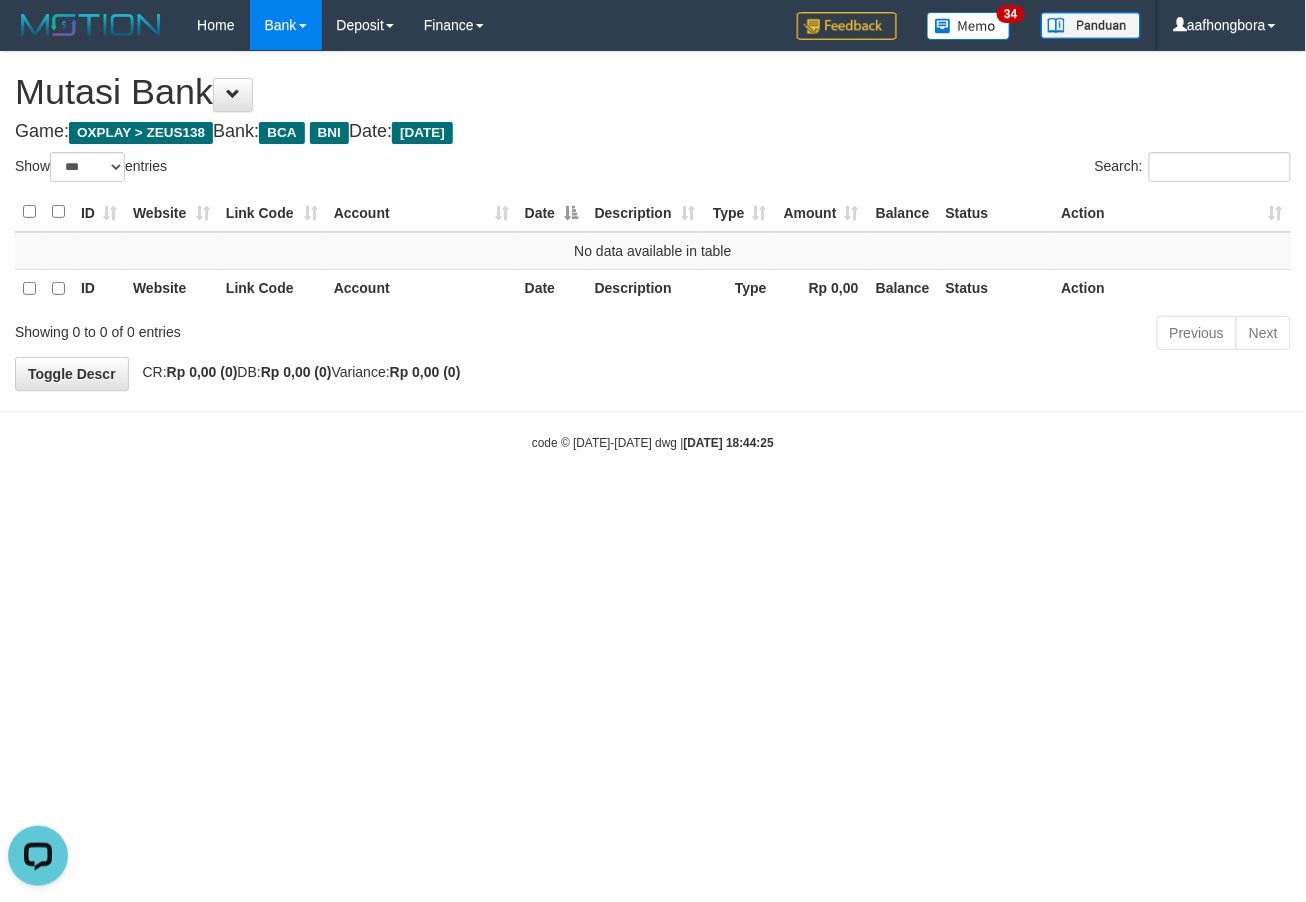 drag, startPoint x: 804, startPoint y: 555, endPoint x: 818, endPoint y: 560, distance: 14.866069 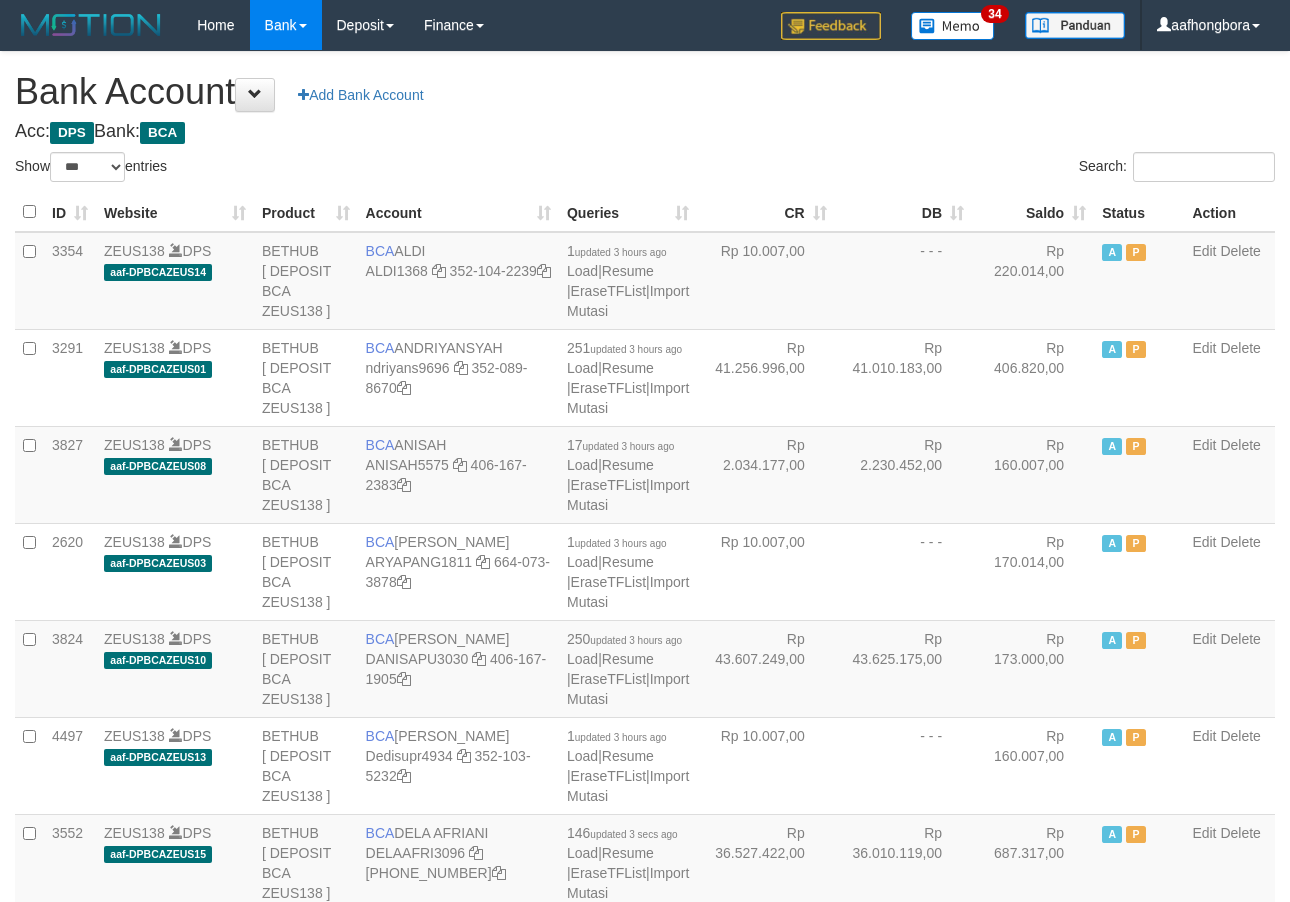 select on "***" 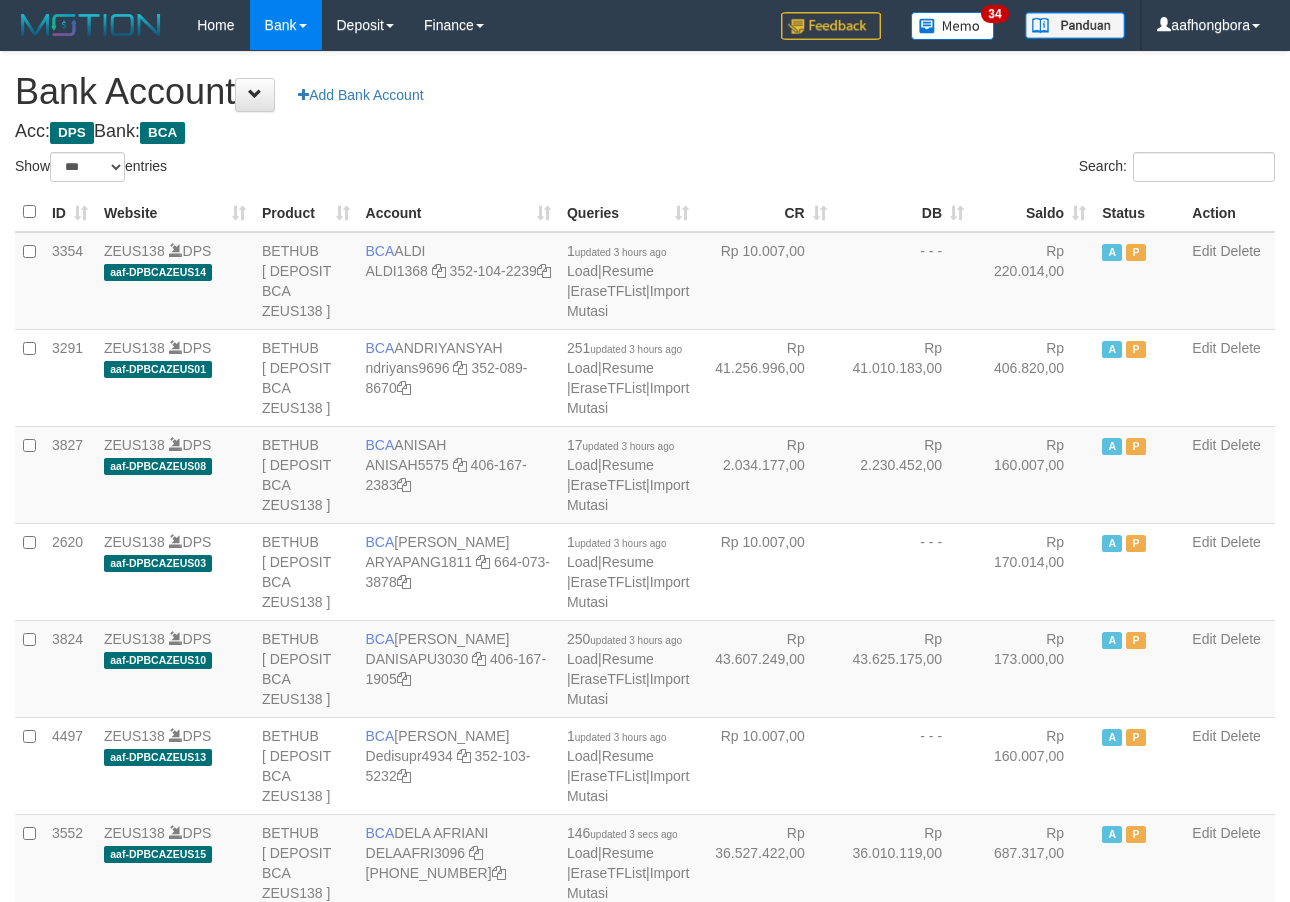 scroll, scrollTop: 0, scrollLeft: 0, axis: both 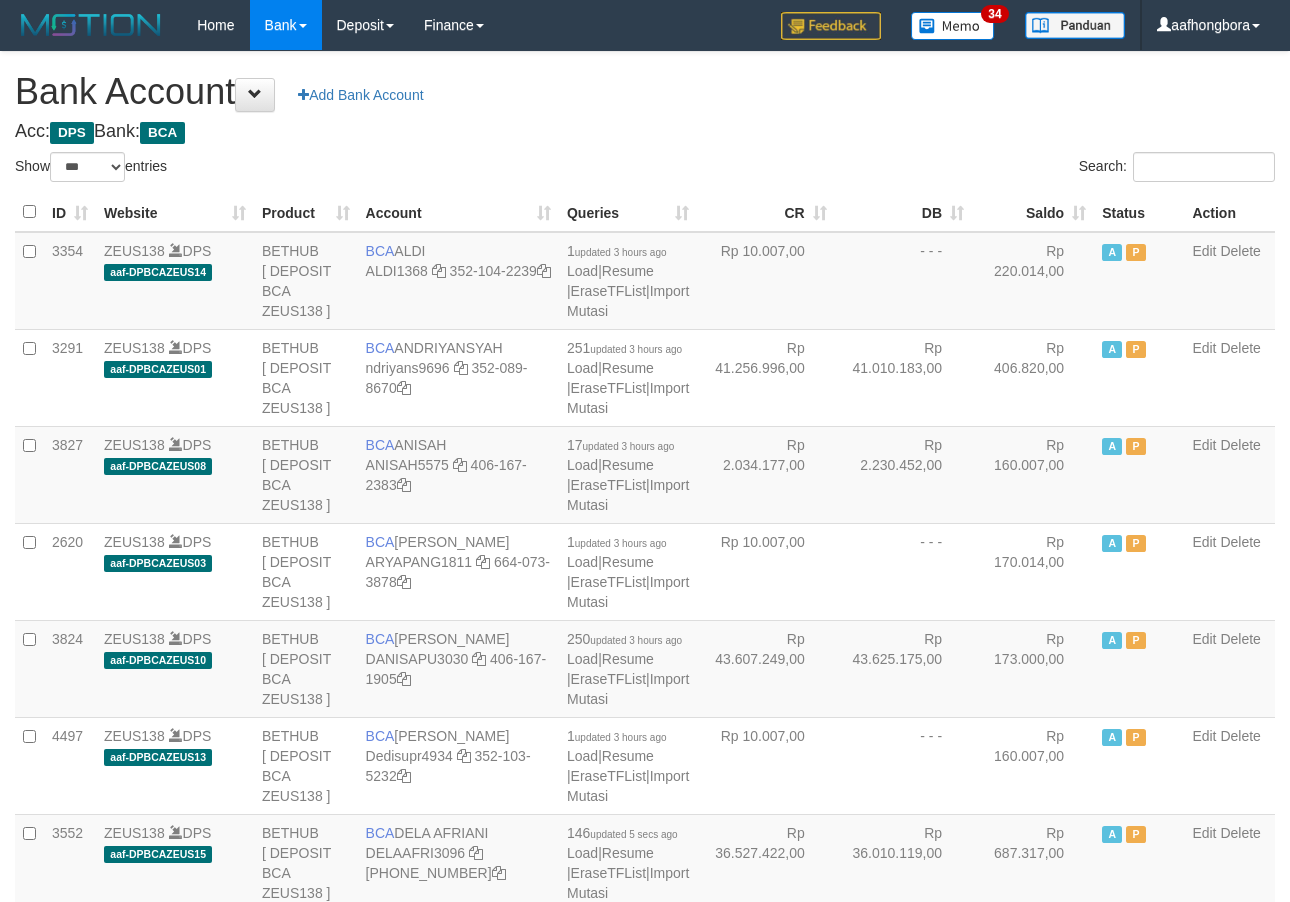 select on "***" 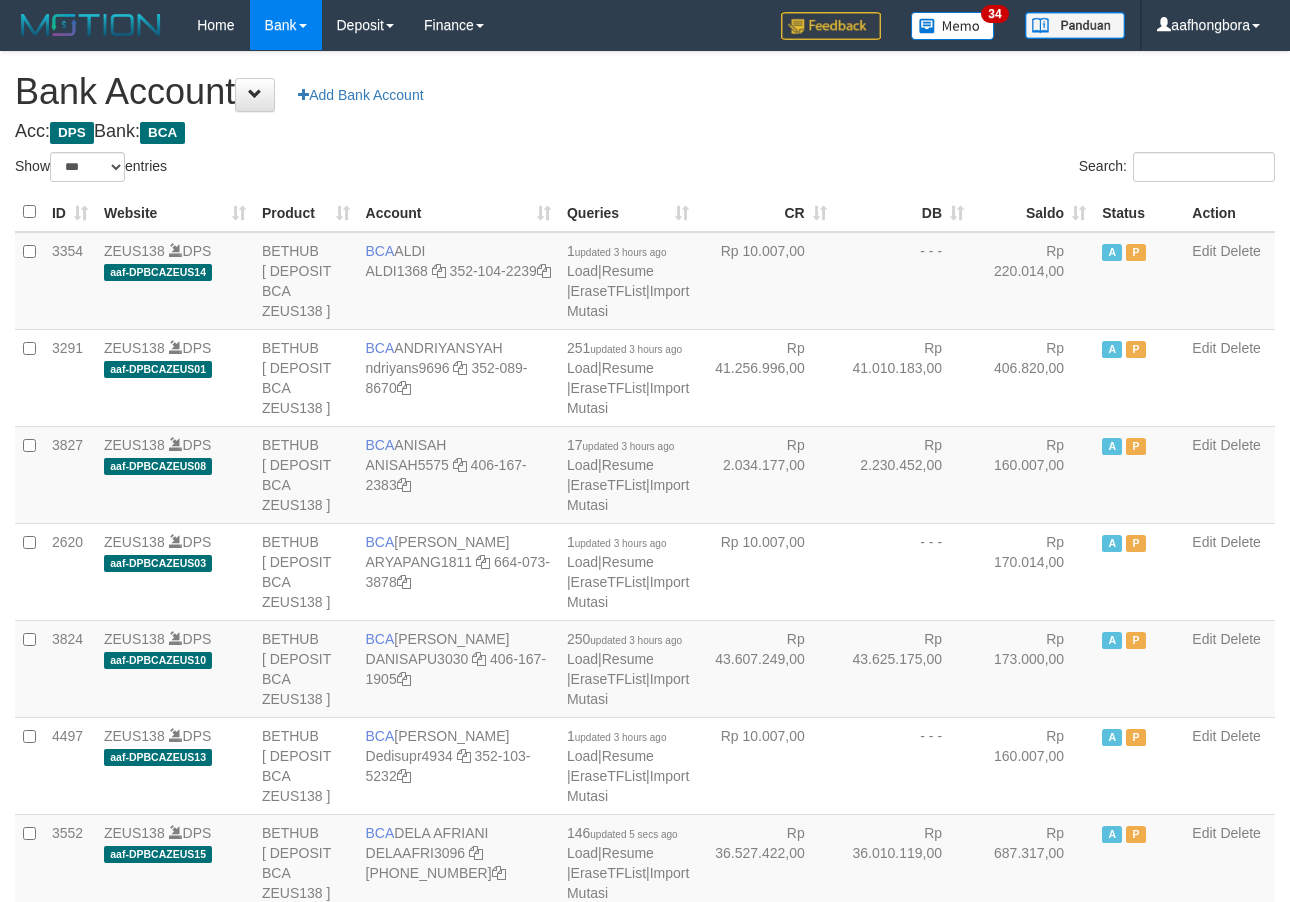 scroll, scrollTop: 0, scrollLeft: 0, axis: both 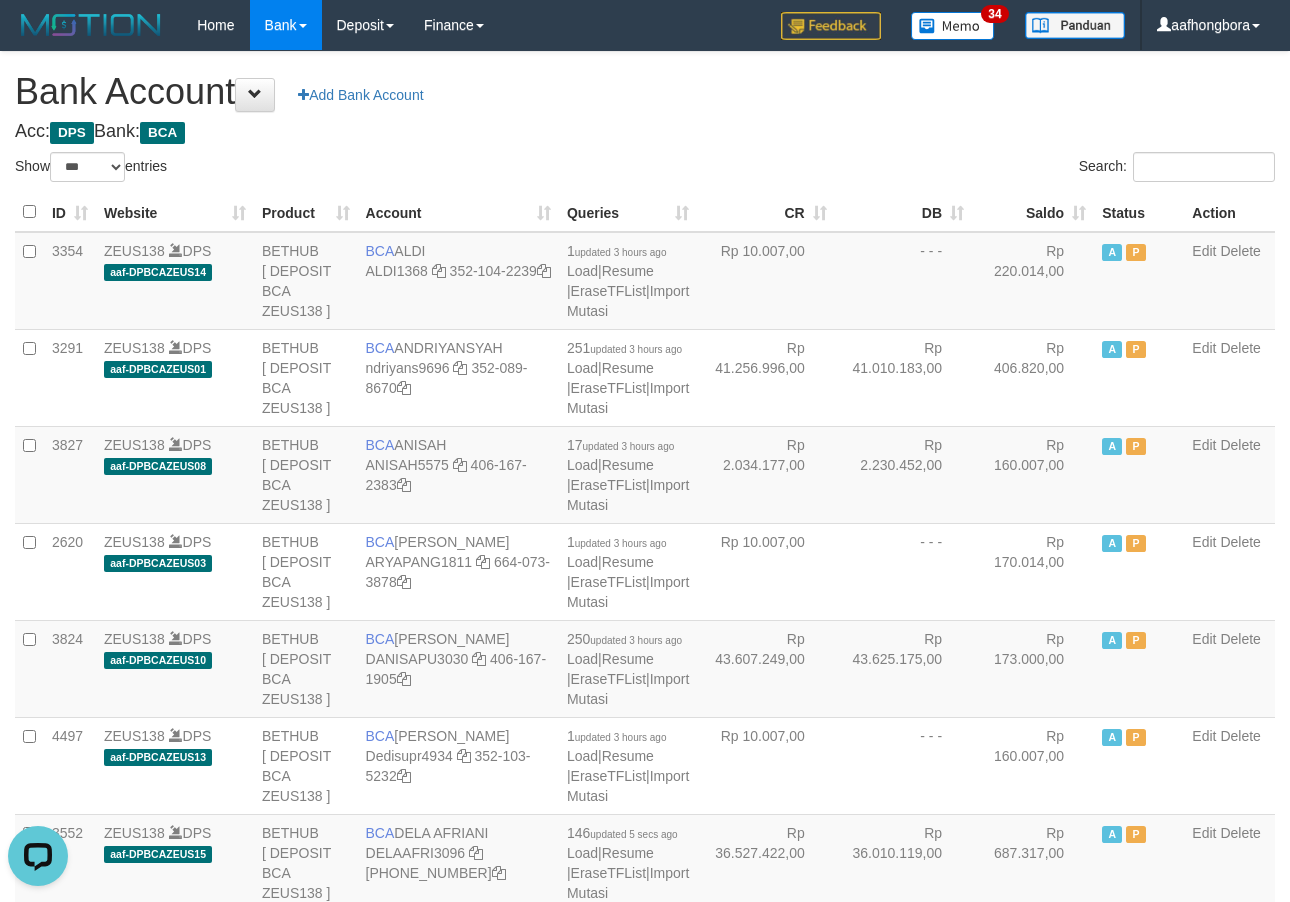 click on "**********" at bounding box center (645, 1601) 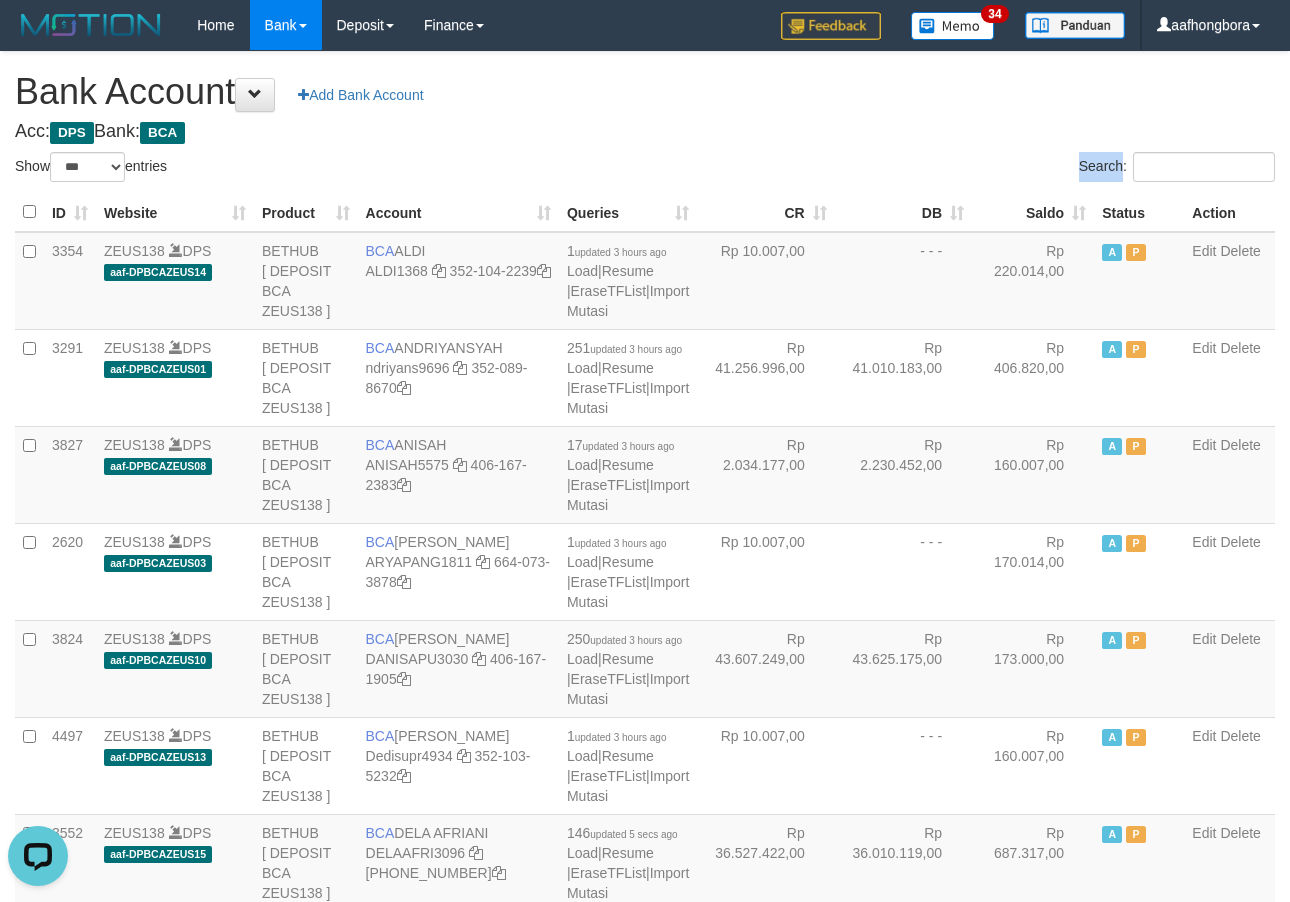 click on "**********" at bounding box center (645, 1601) 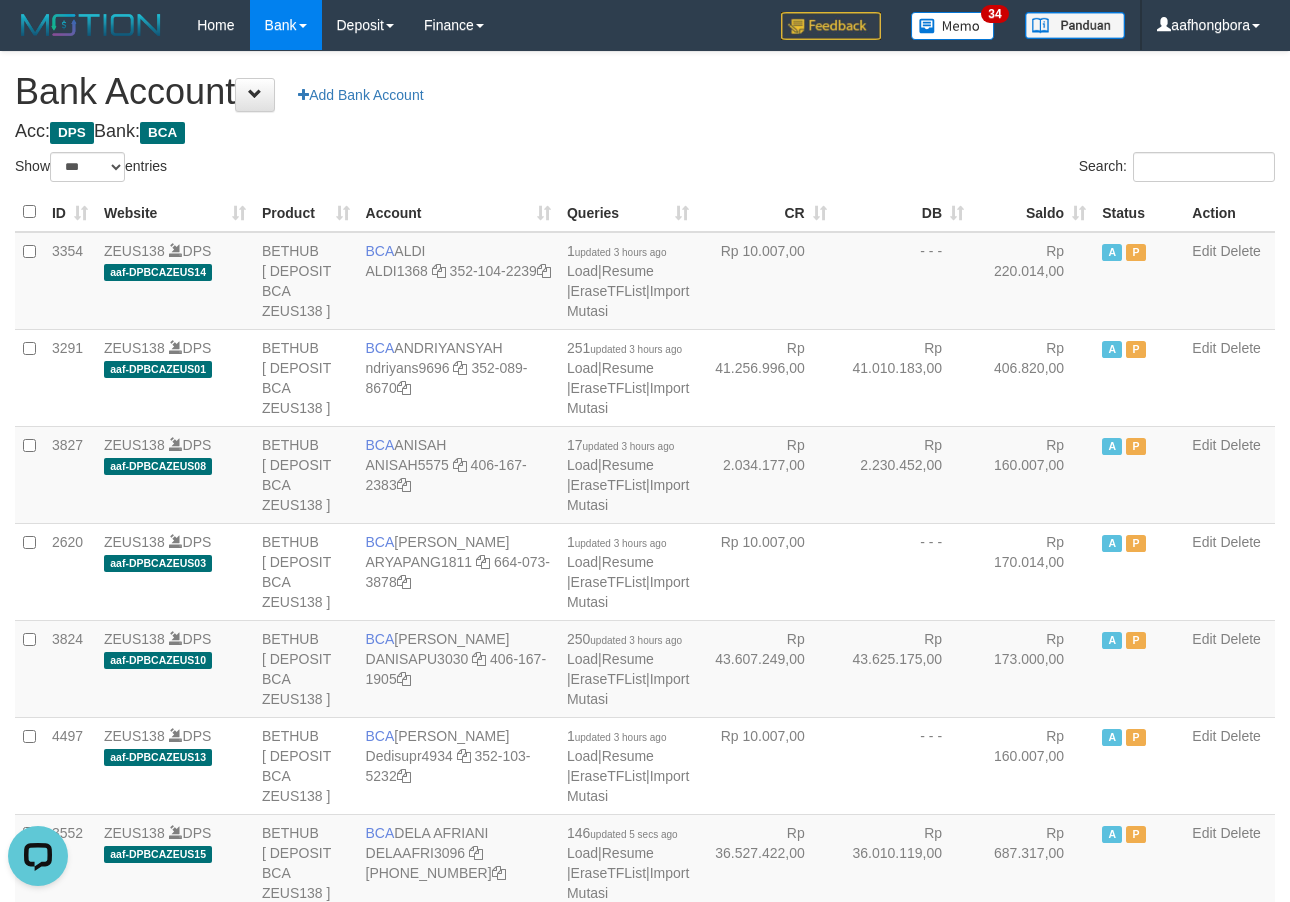 click on "**********" at bounding box center (645, 1601) 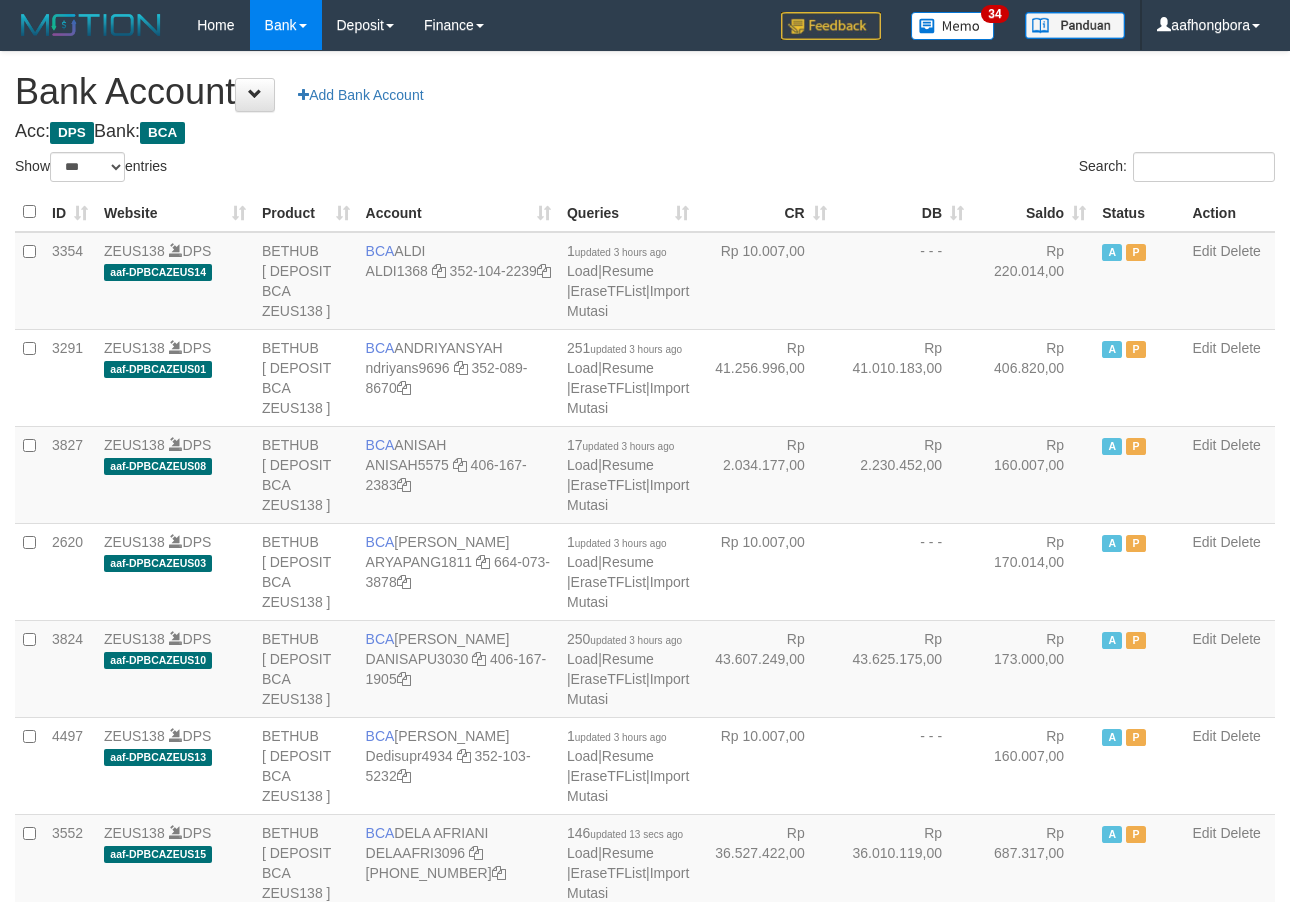 select on "***" 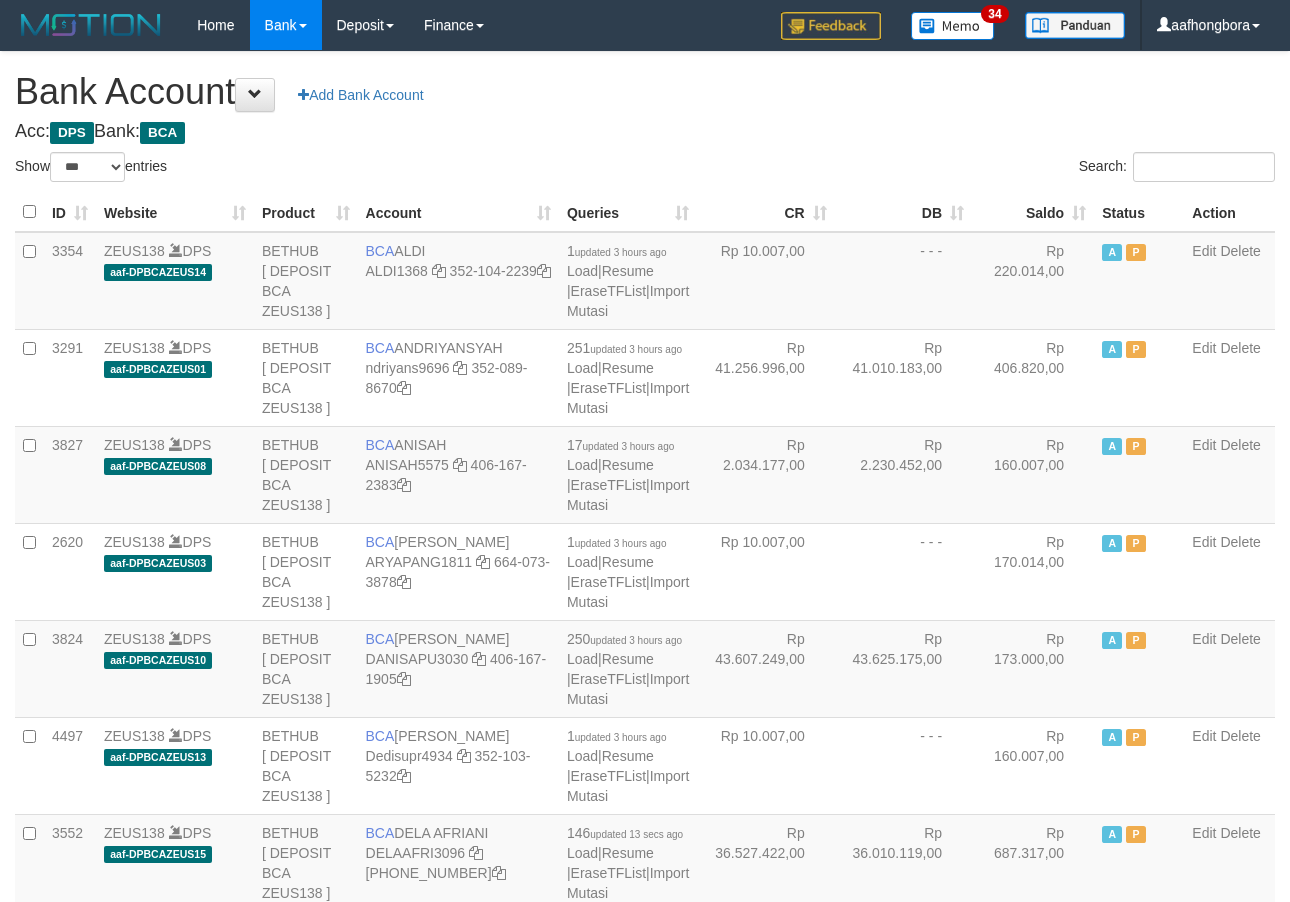 scroll, scrollTop: 0, scrollLeft: 0, axis: both 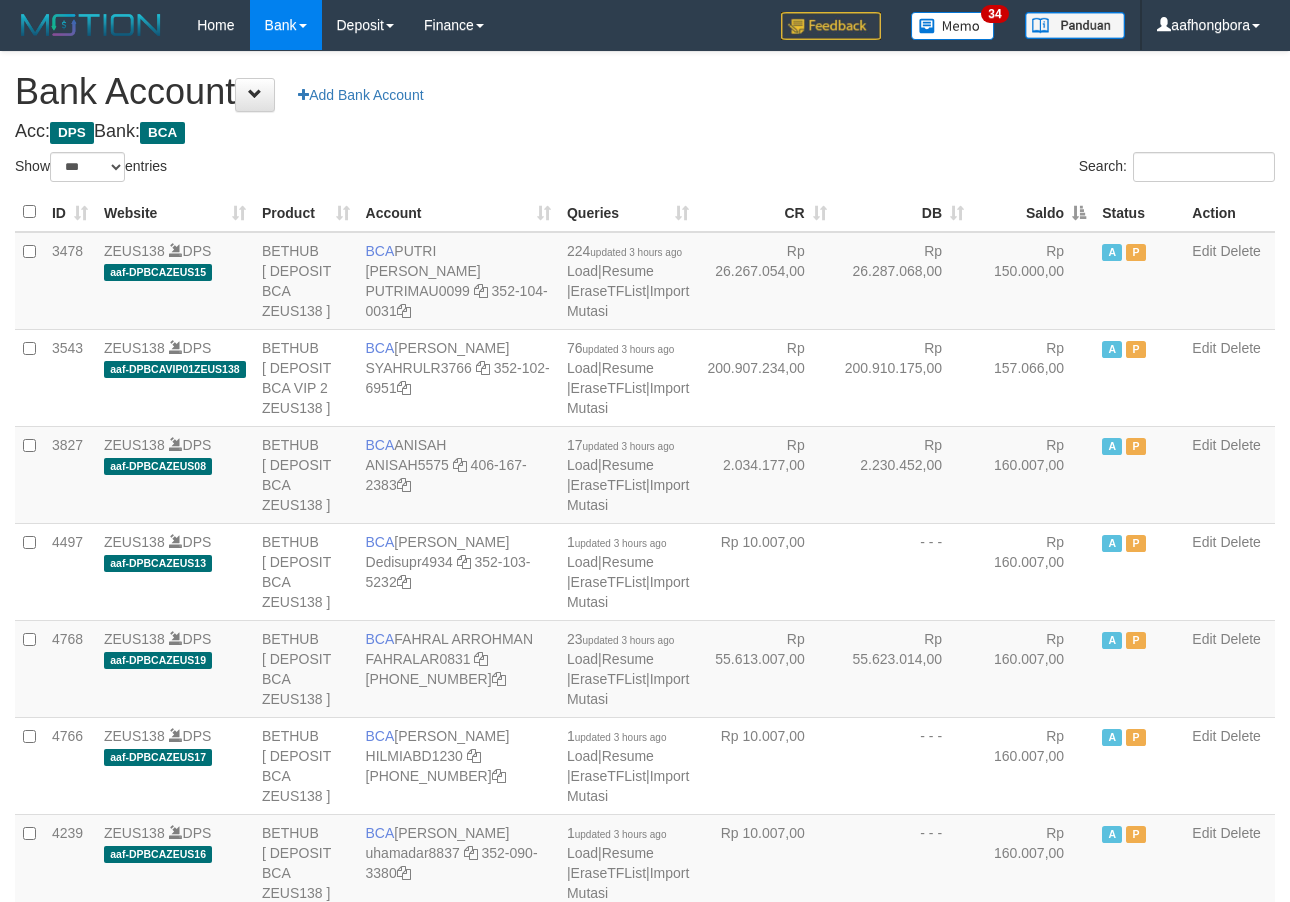 click on "Saldo" at bounding box center [1033, 212] 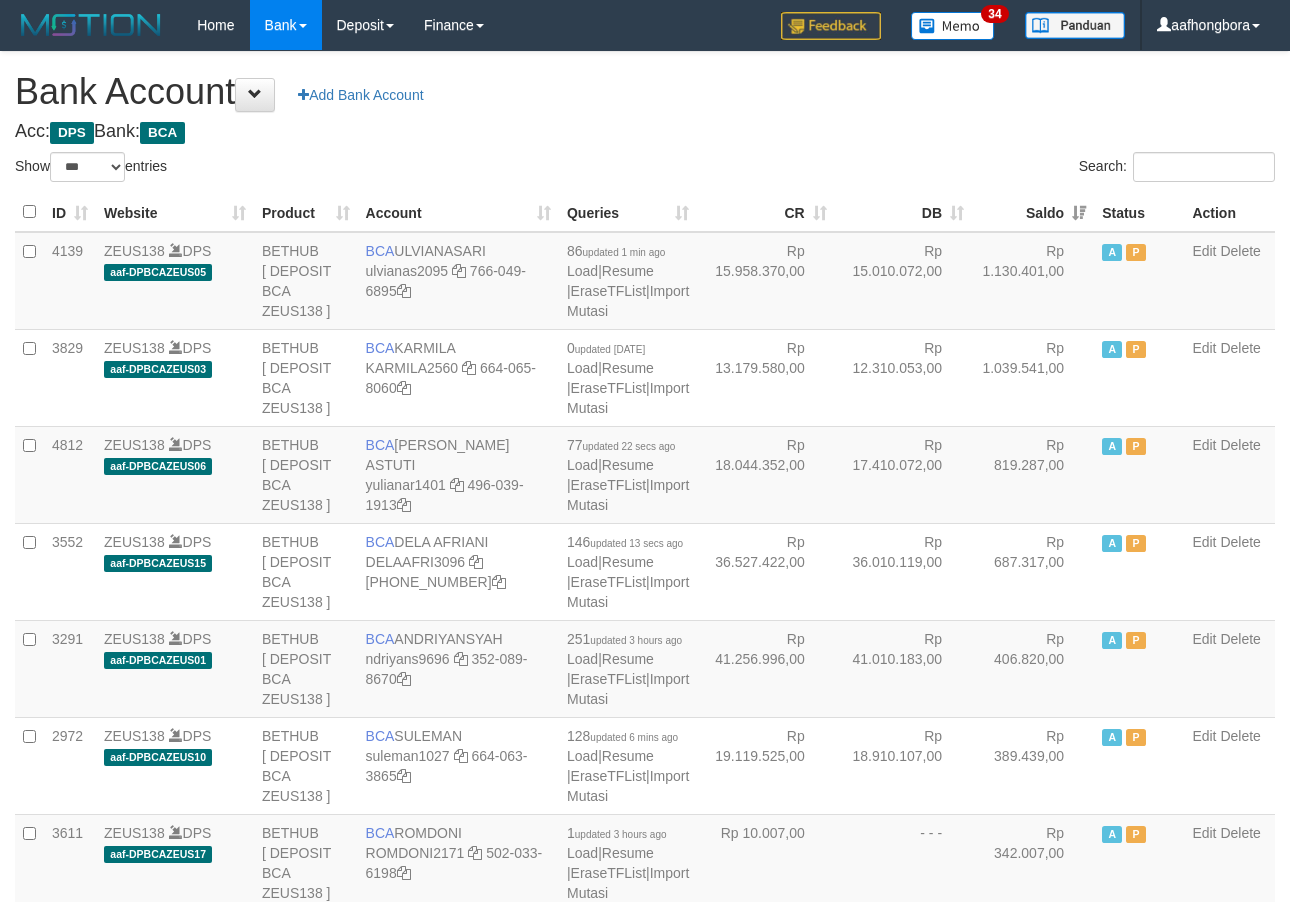 click on "Saldo" at bounding box center [1033, 212] 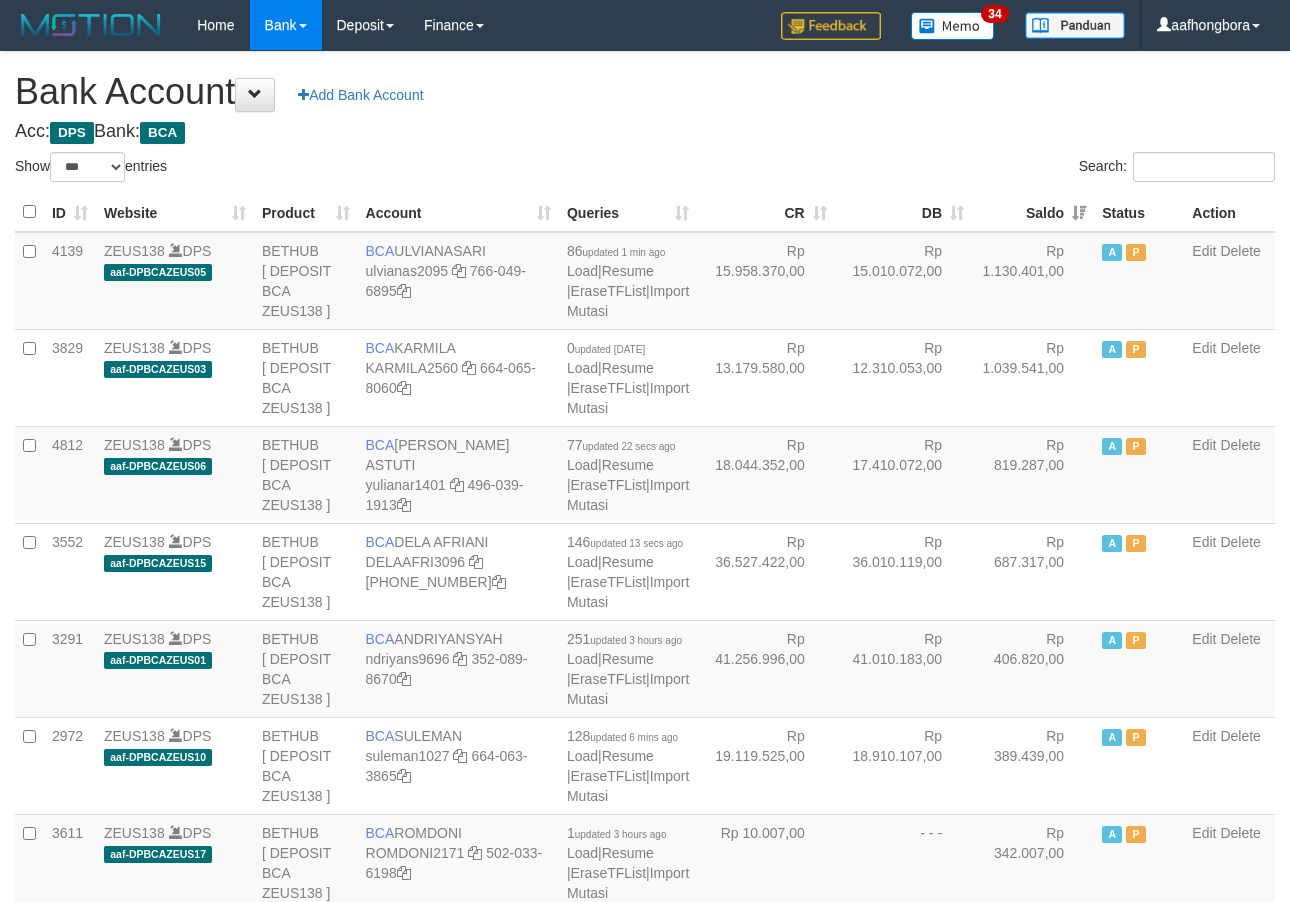 click on "Saldo" at bounding box center [1033, 212] 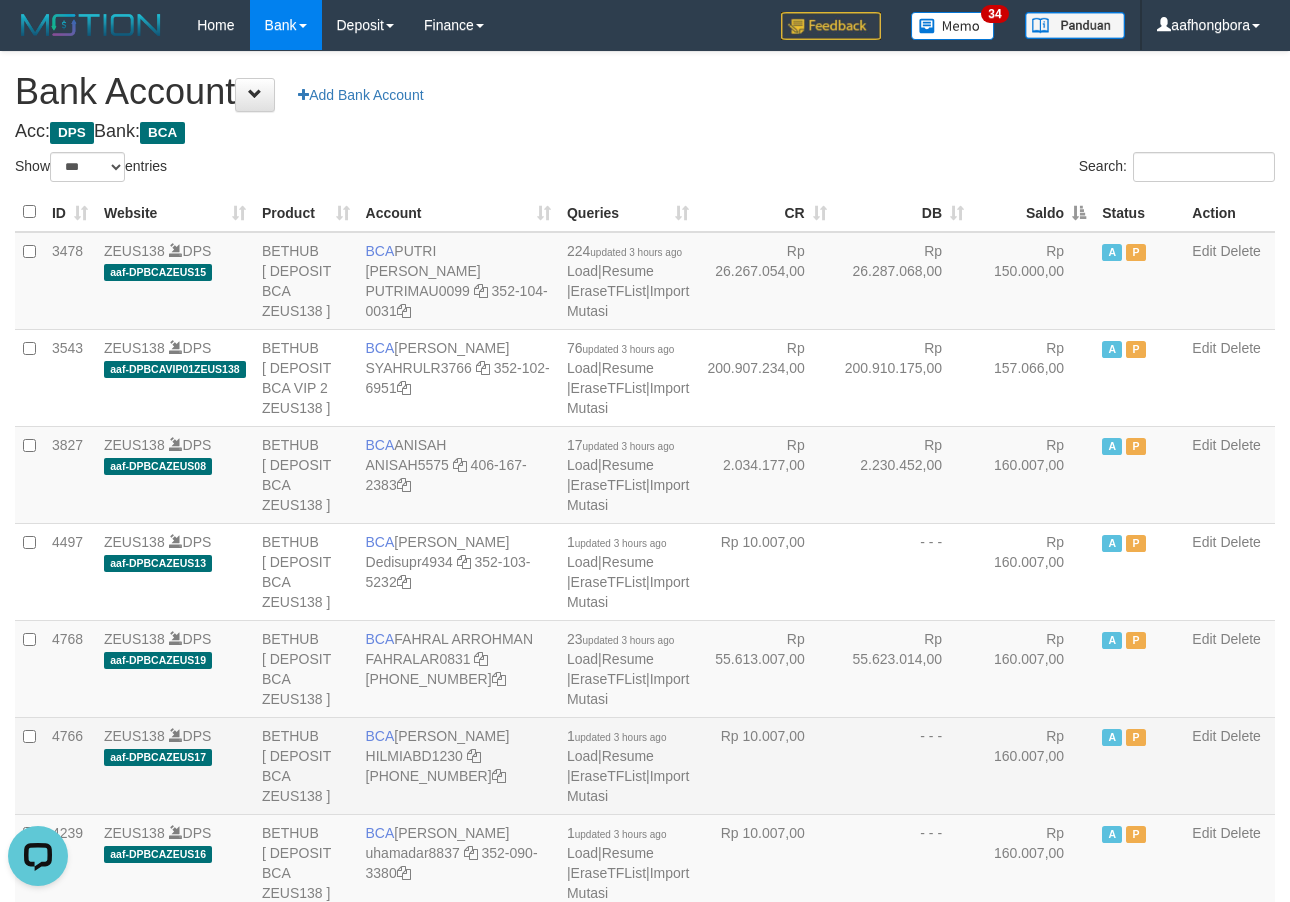scroll, scrollTop: 0, scrollLeft: 0, axis: both 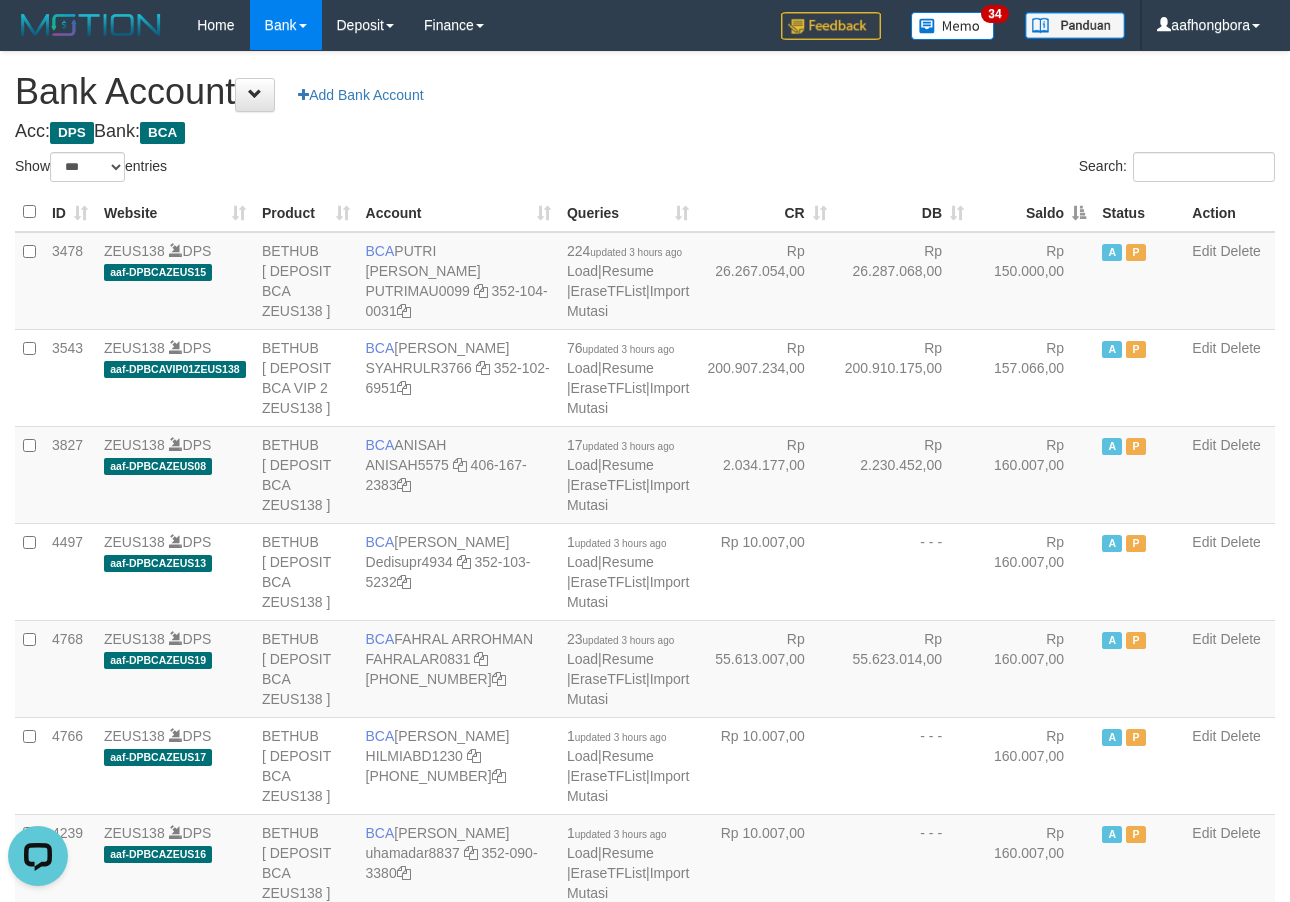 click on "Acc: 										 DPS
Bank:   BCA" at bounding box center (645, 132) 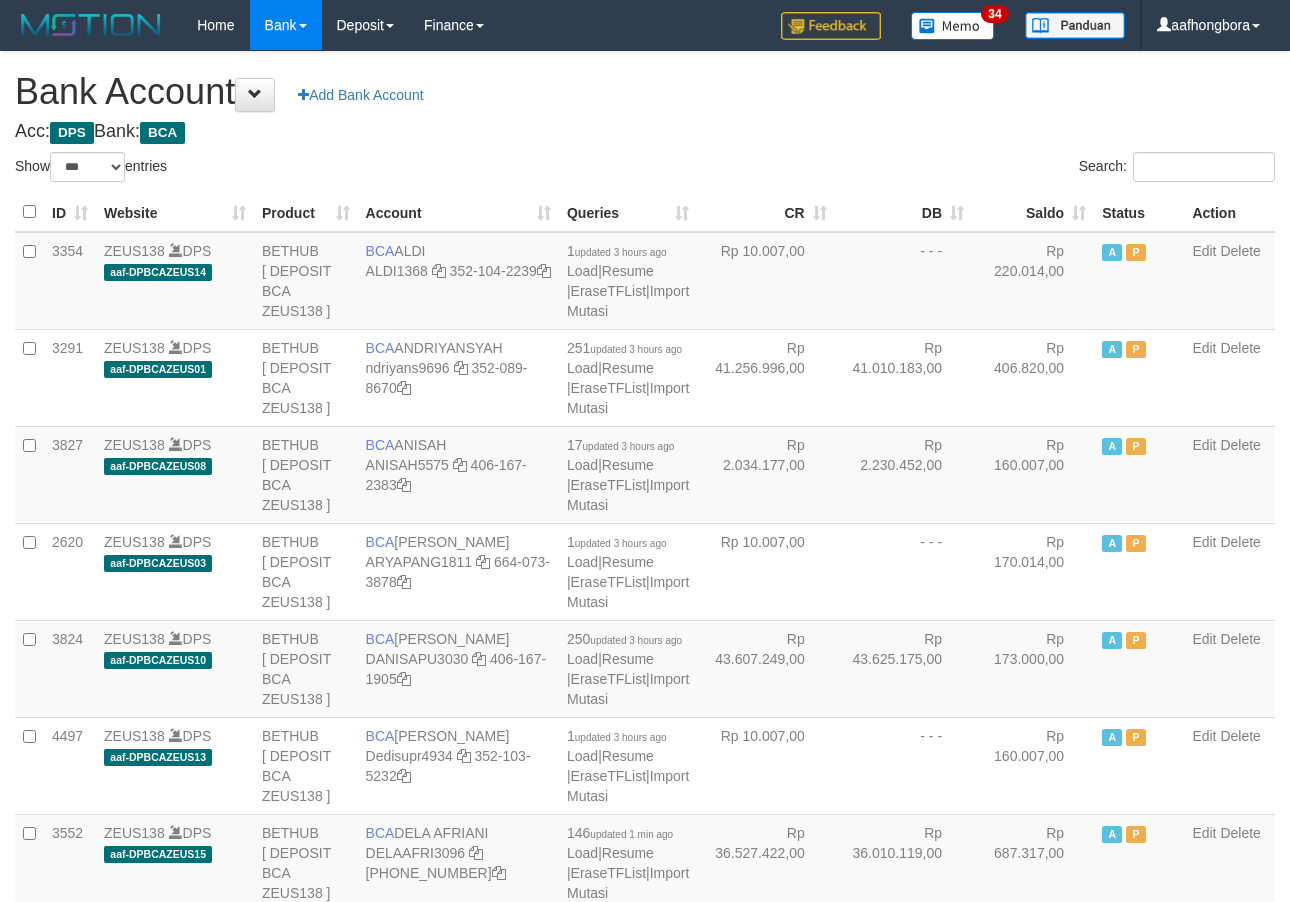 select on "***" 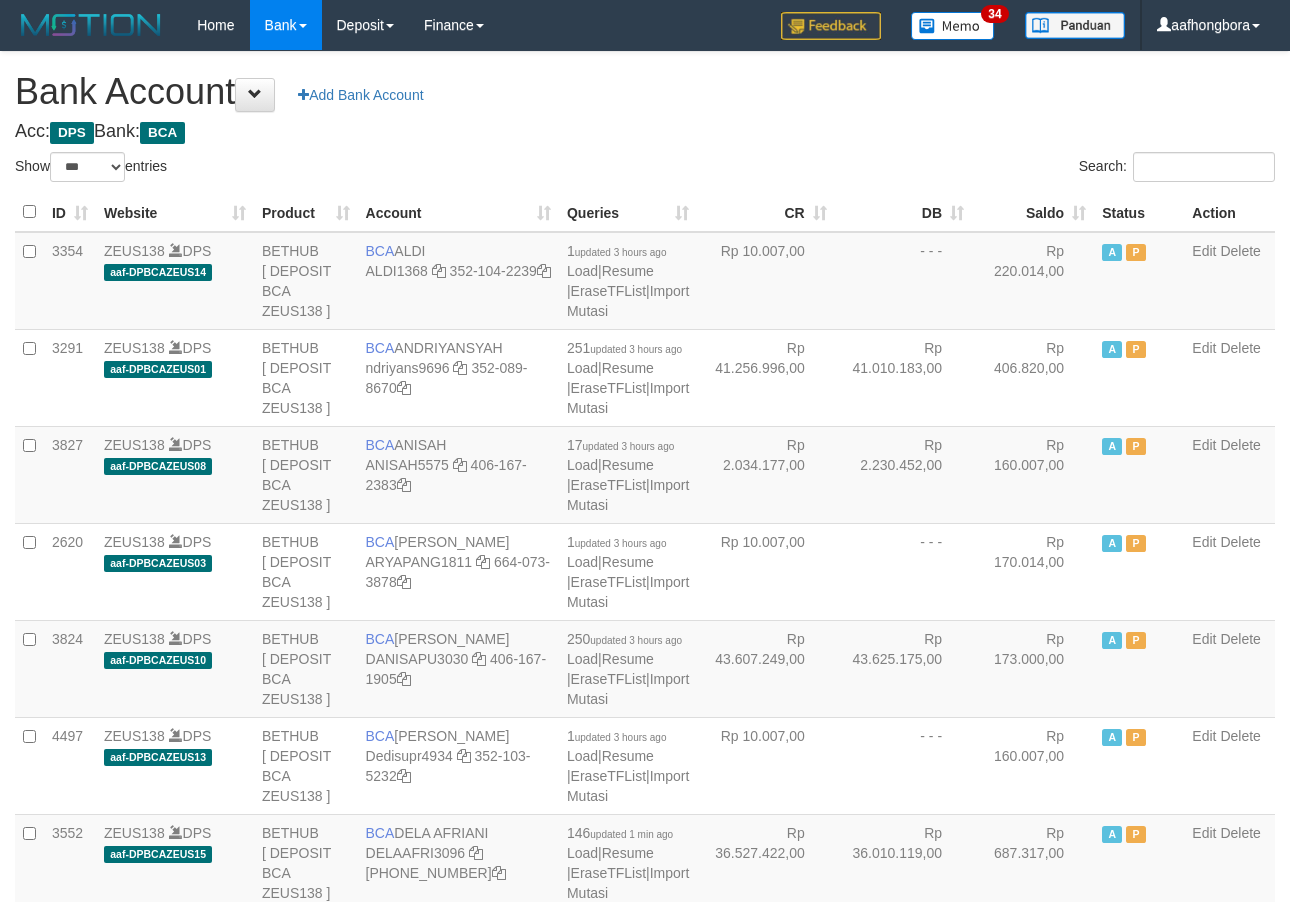 scroll, scrollTop: 0, scrollLeft: 0, axis: both 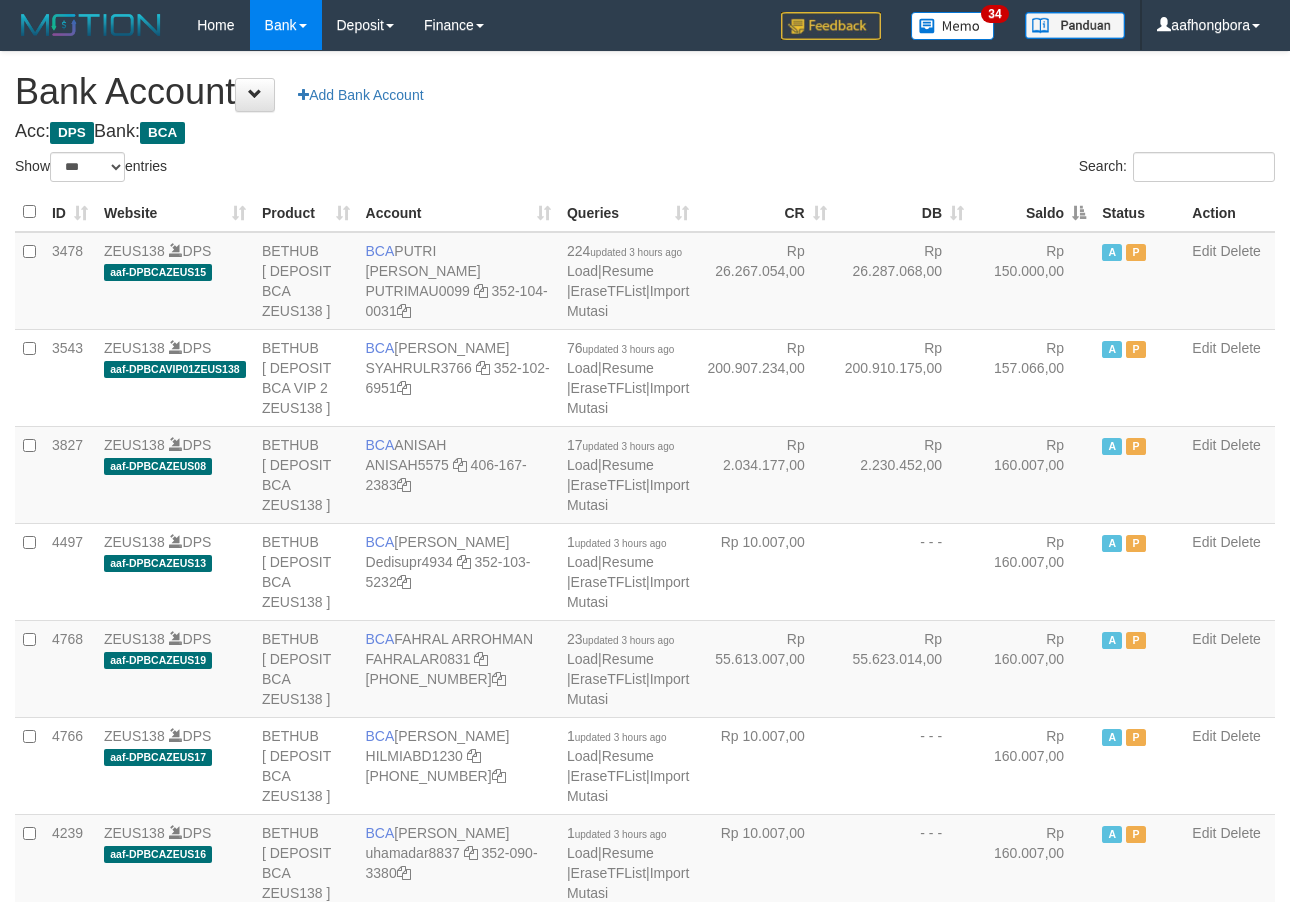 click on "Saldo" at bounding box center (1033, 212) 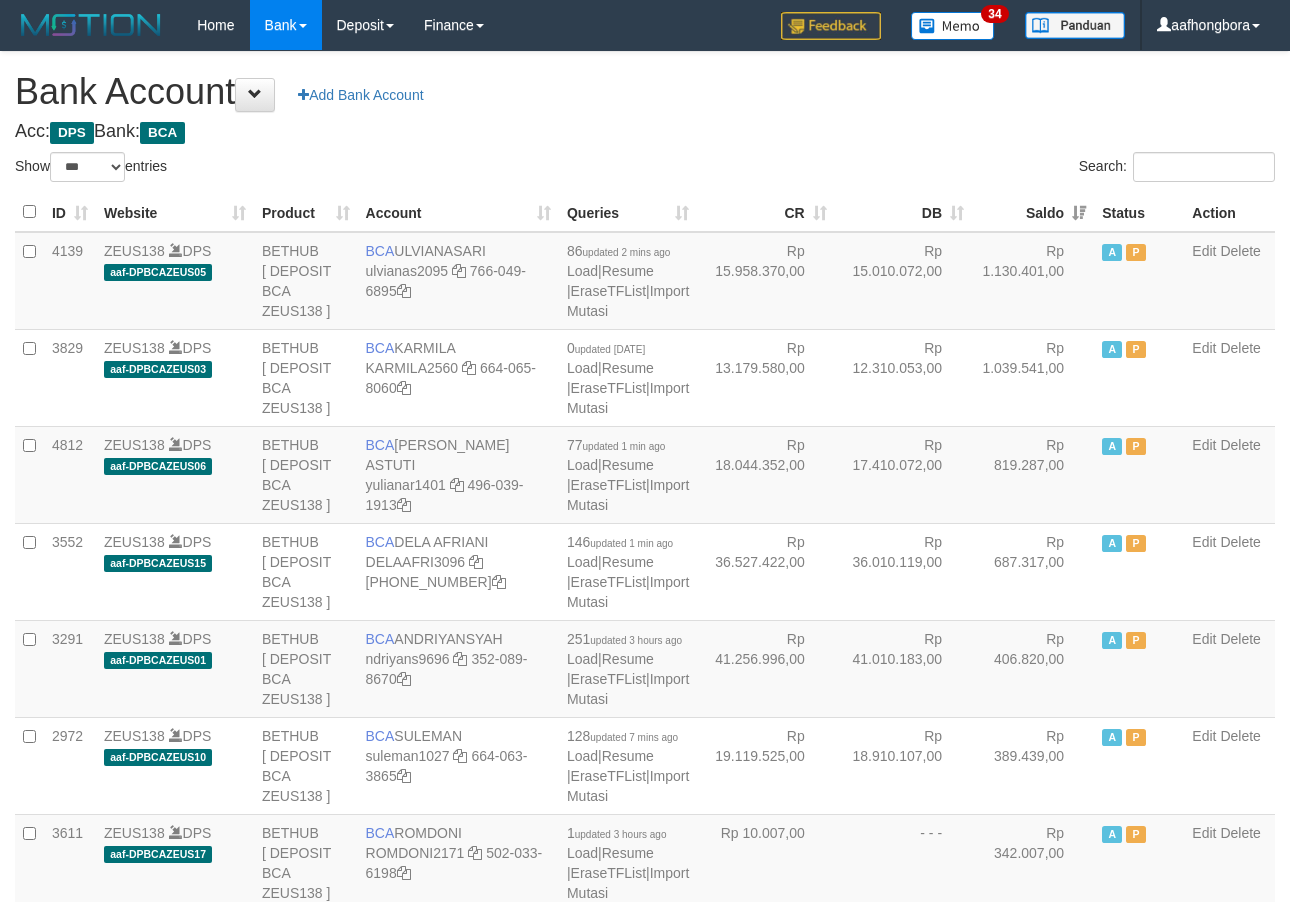 click on "Saldo" at bounding box center [1033, 212] 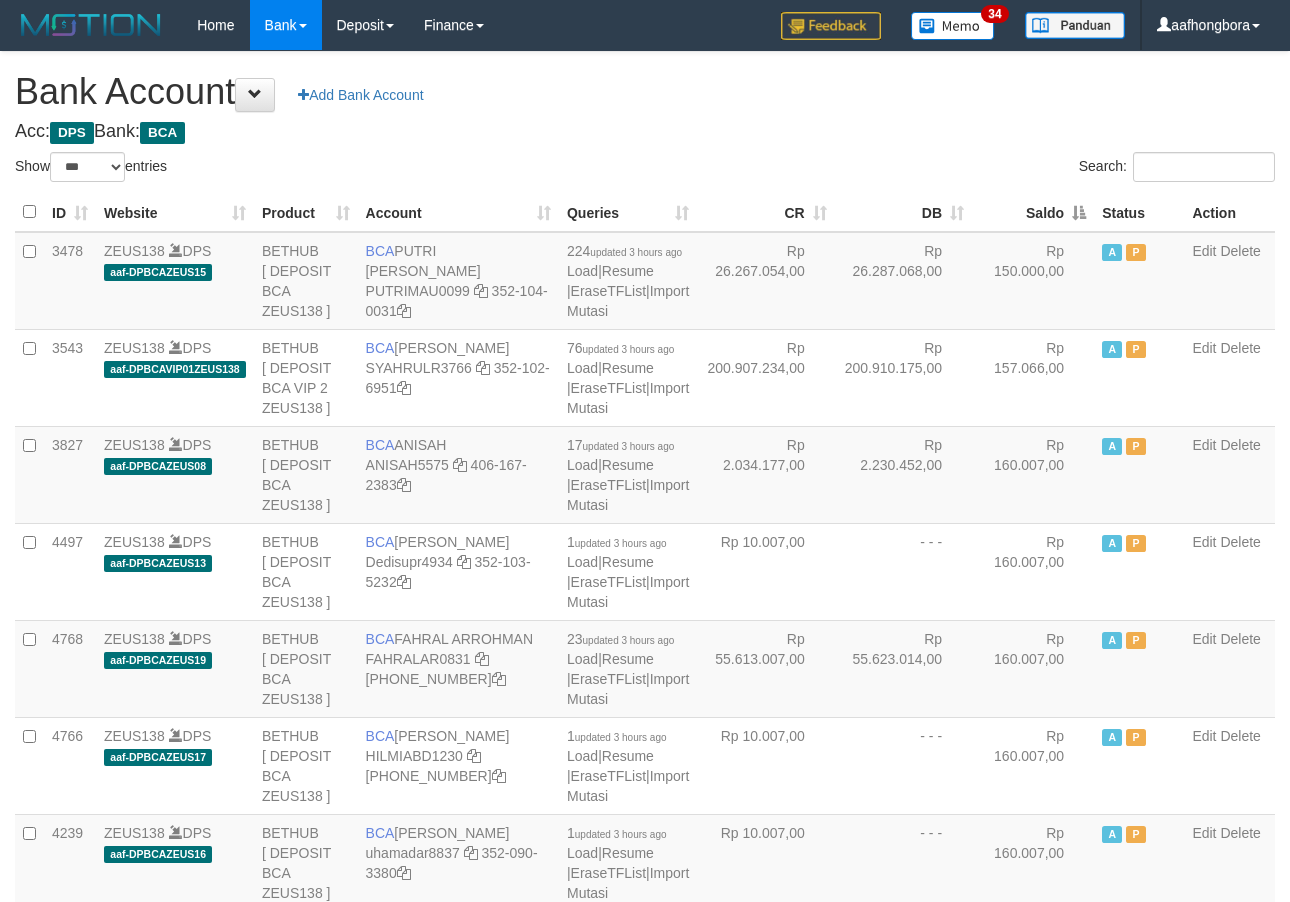 click on "Saldo" at bounding box center (1033, 212) 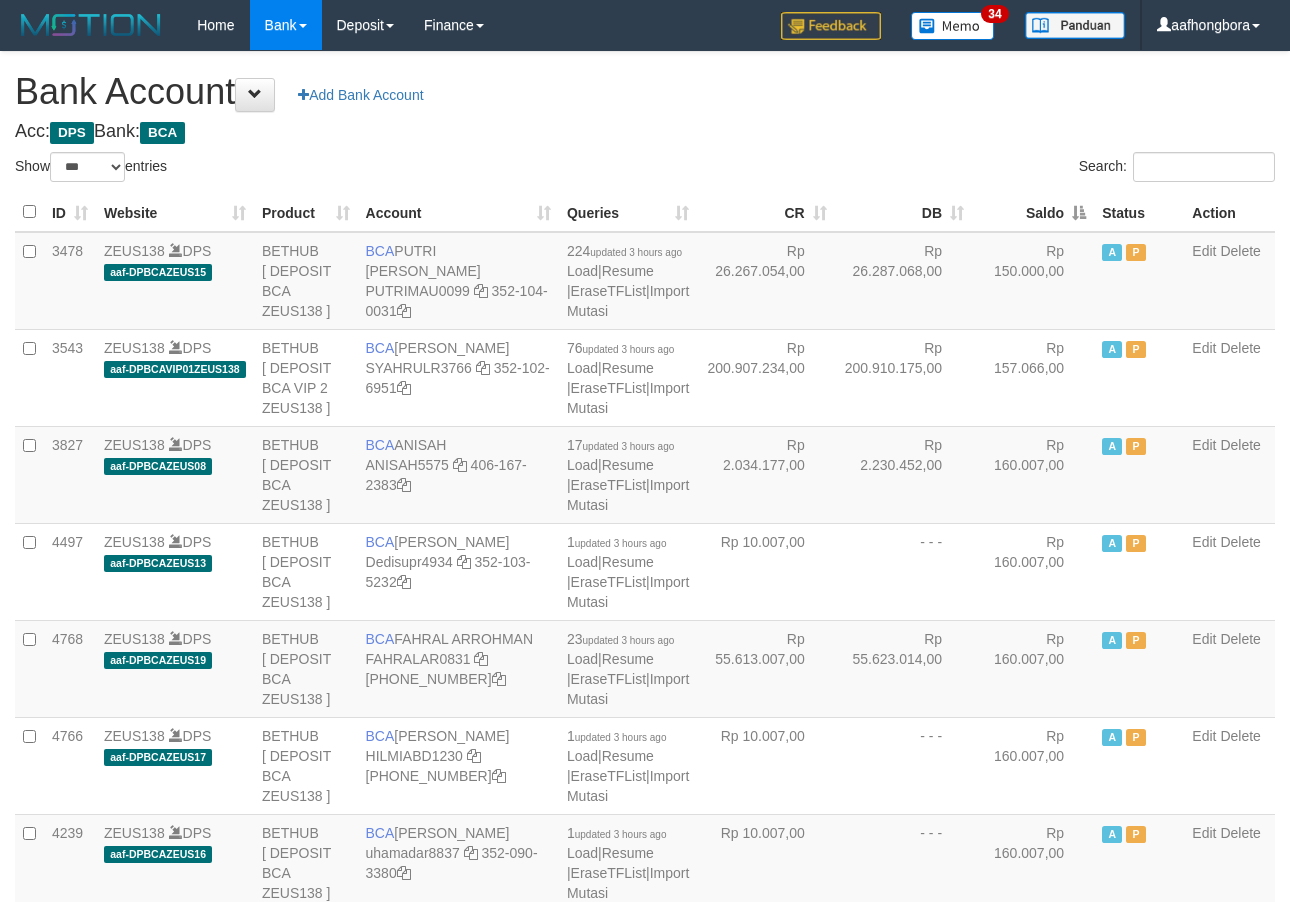 click on "Saldo" at bounding box center (1033, 212) 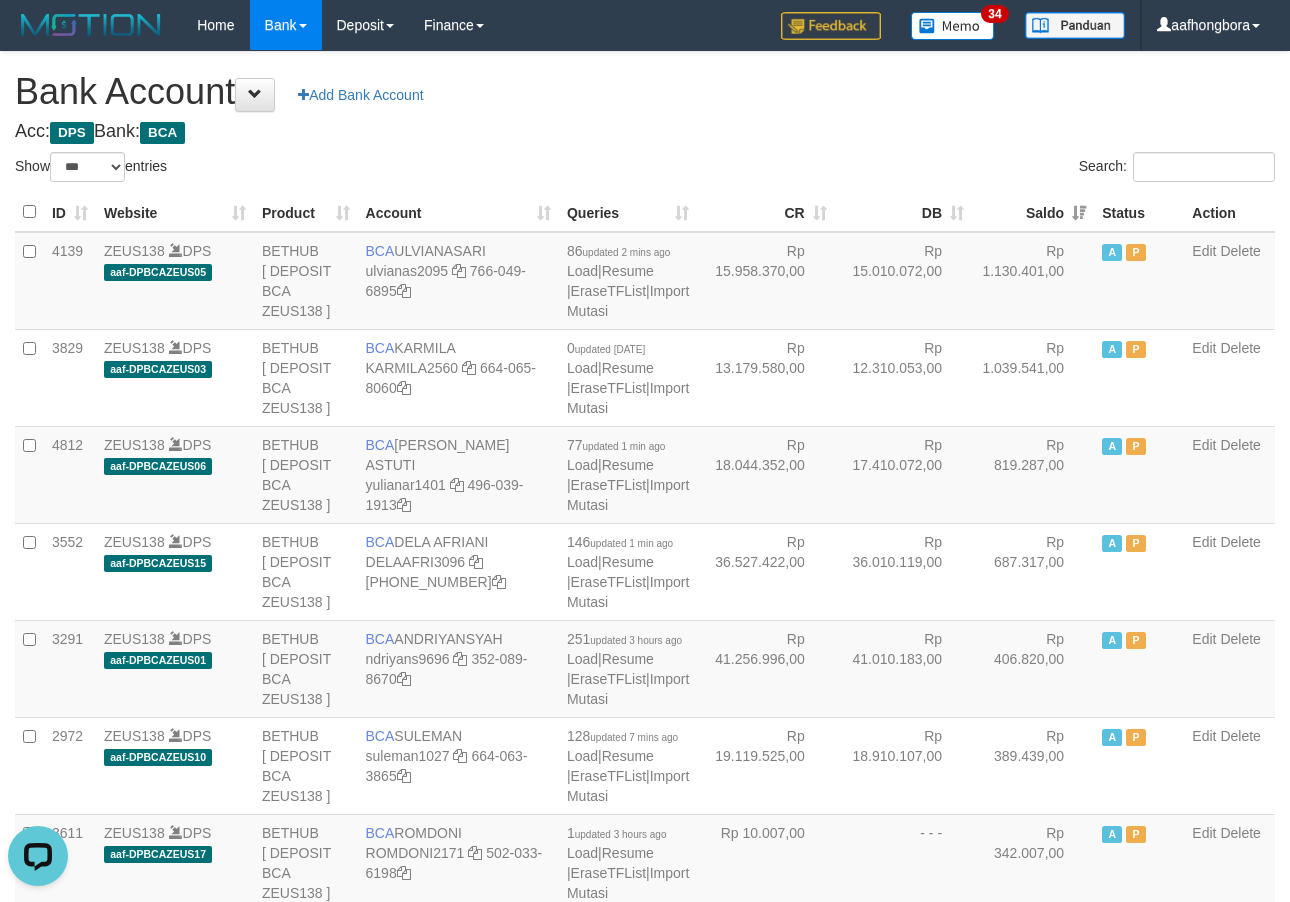 scroll, scrollTop: 0, scrollLeft: 0, axis: both 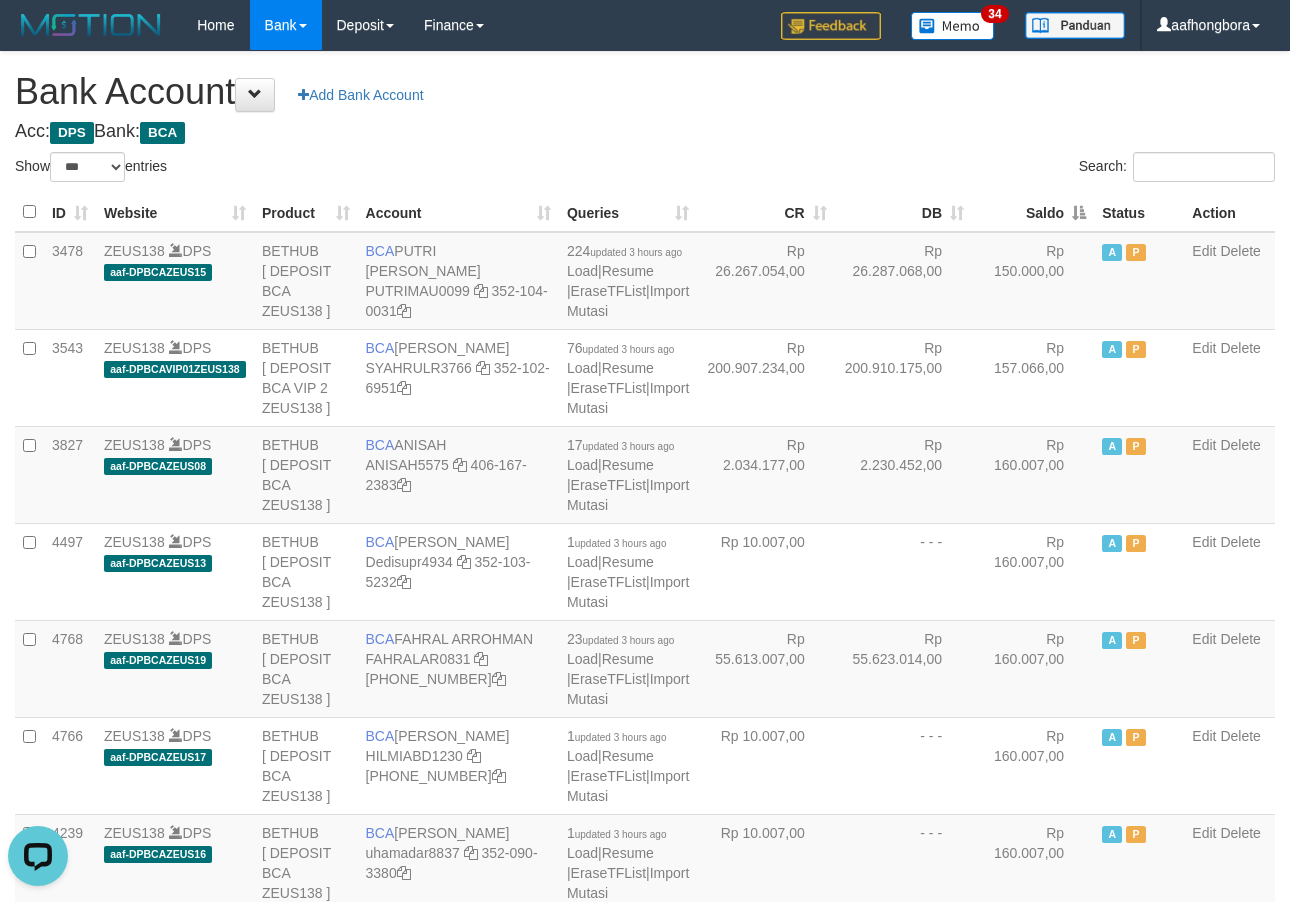 click on "Search:" at bounding box center [967, 169] 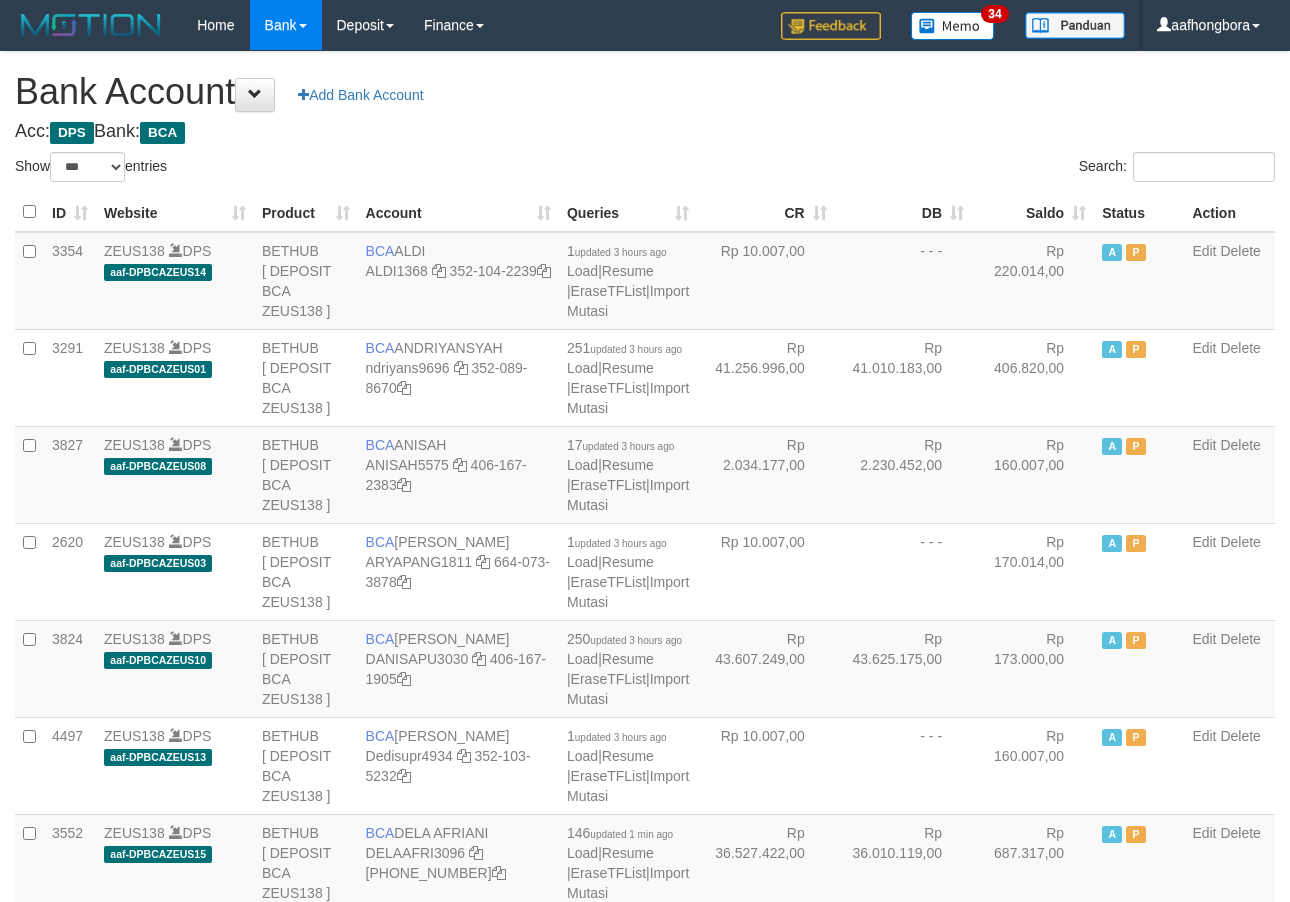 select on "***" 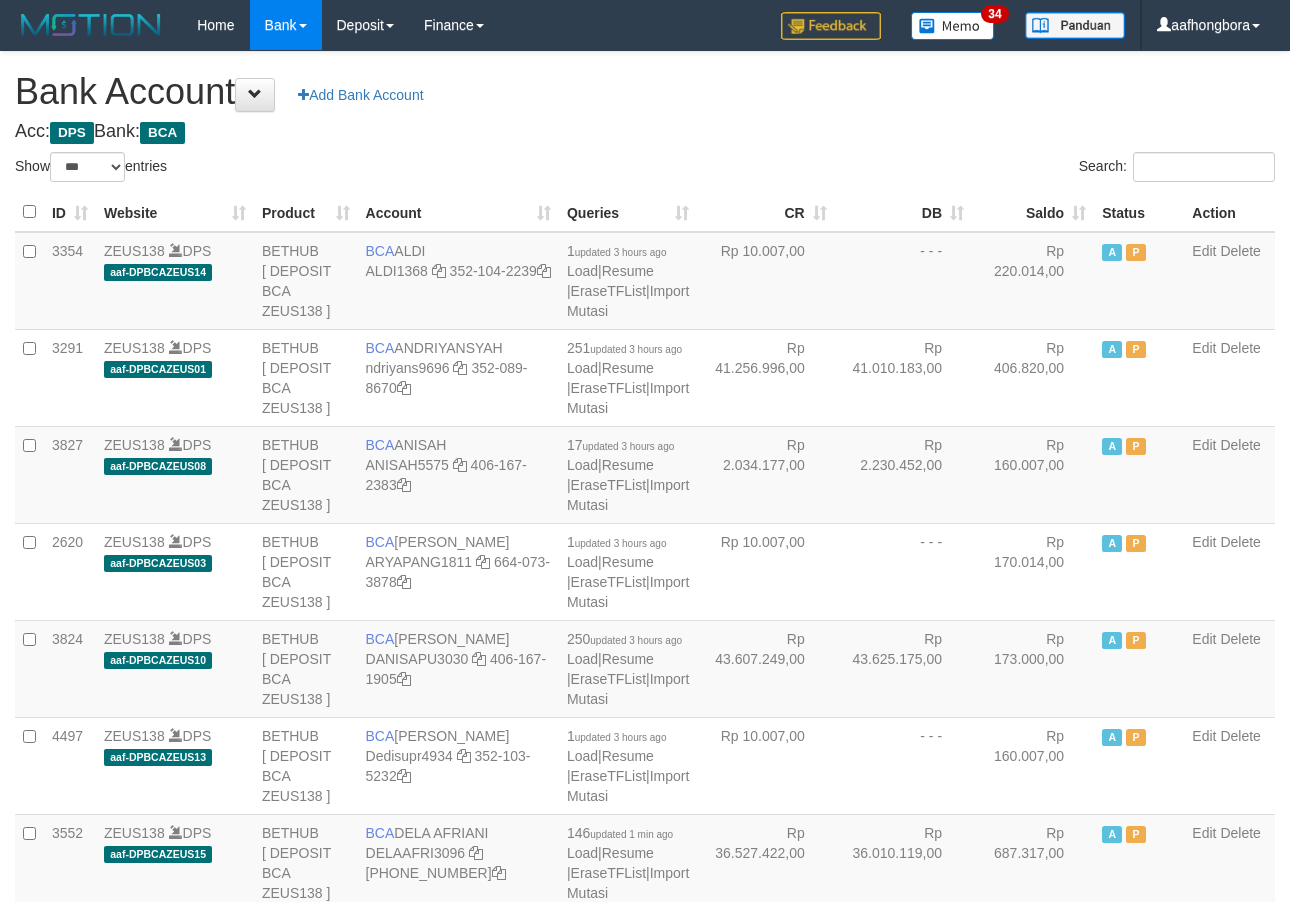 scroll, scrollTop: 0, scrollLeft: 0, axis: both 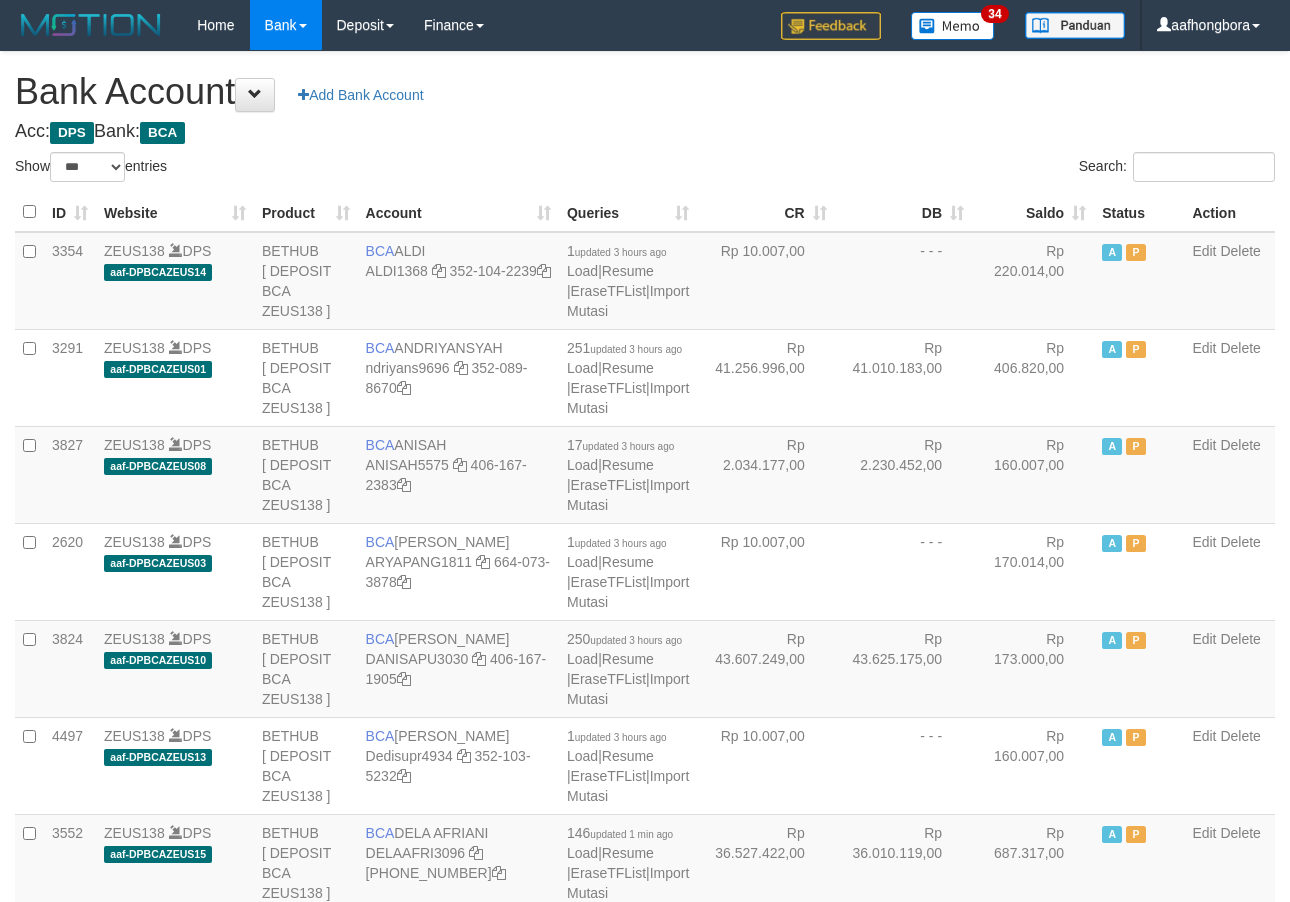 select on "***" 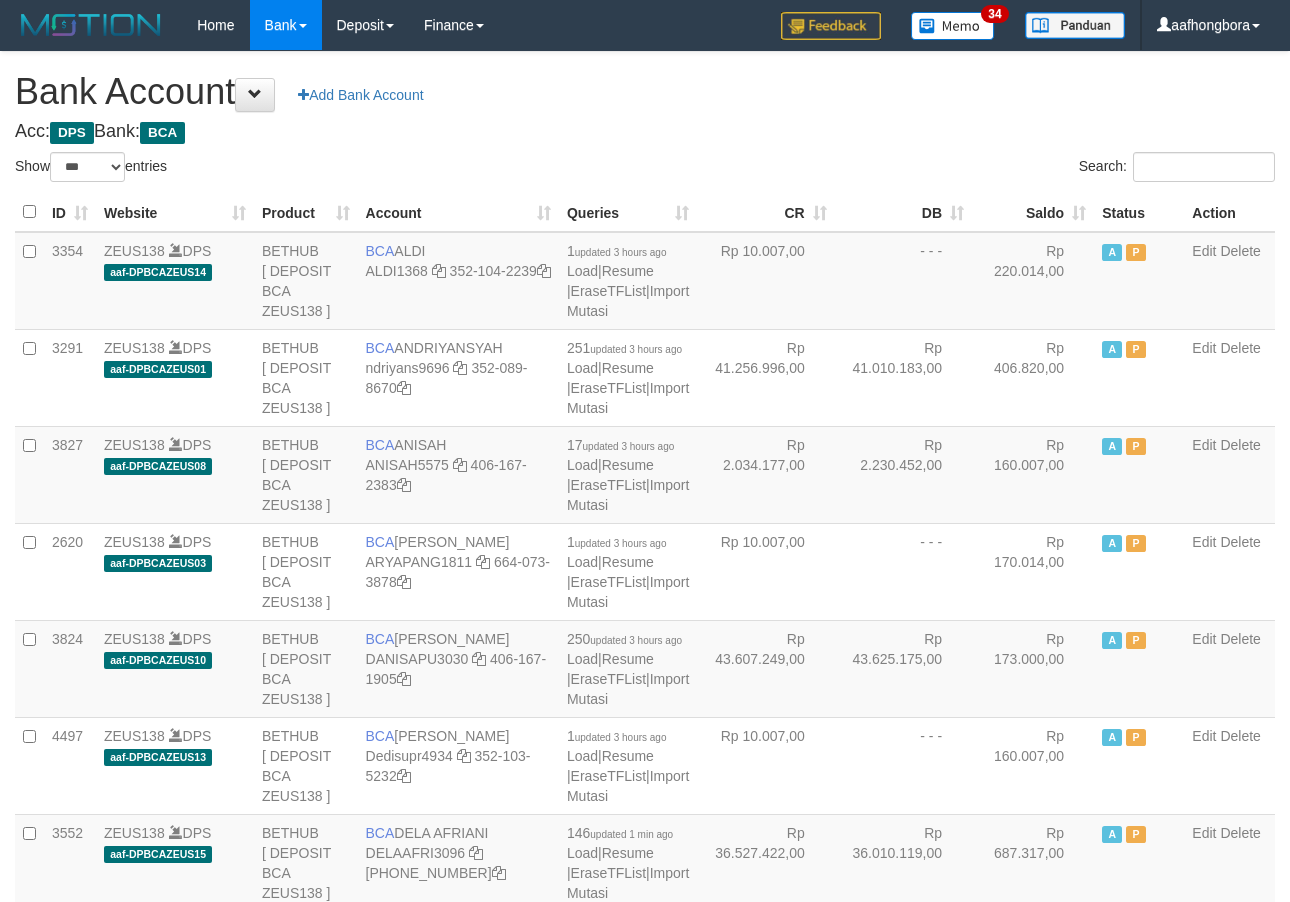 scroll, scrollTop: 0, scrollLeft: 0, axis: both 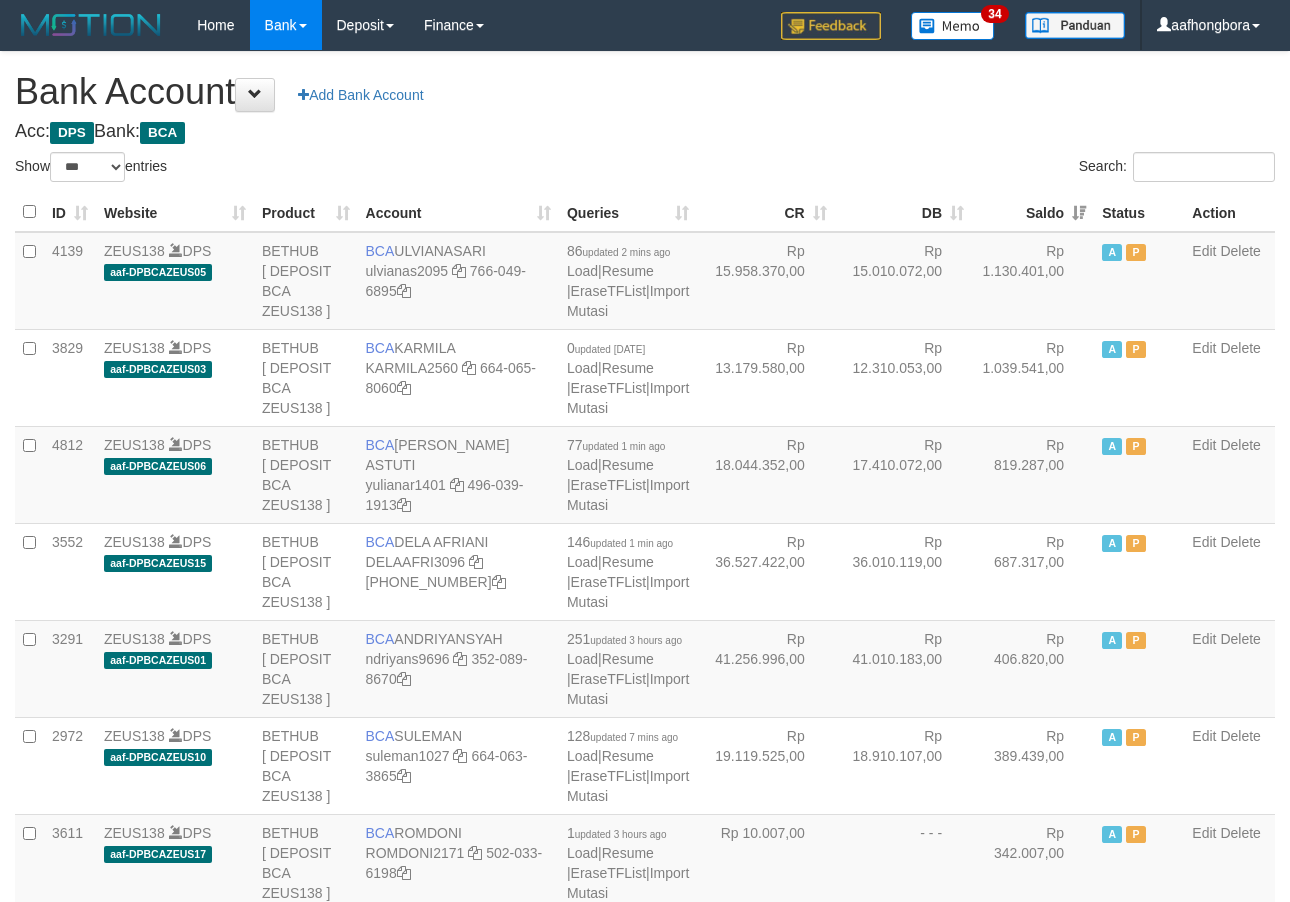 click on "Saldo" at bounding box center [1033, 212] 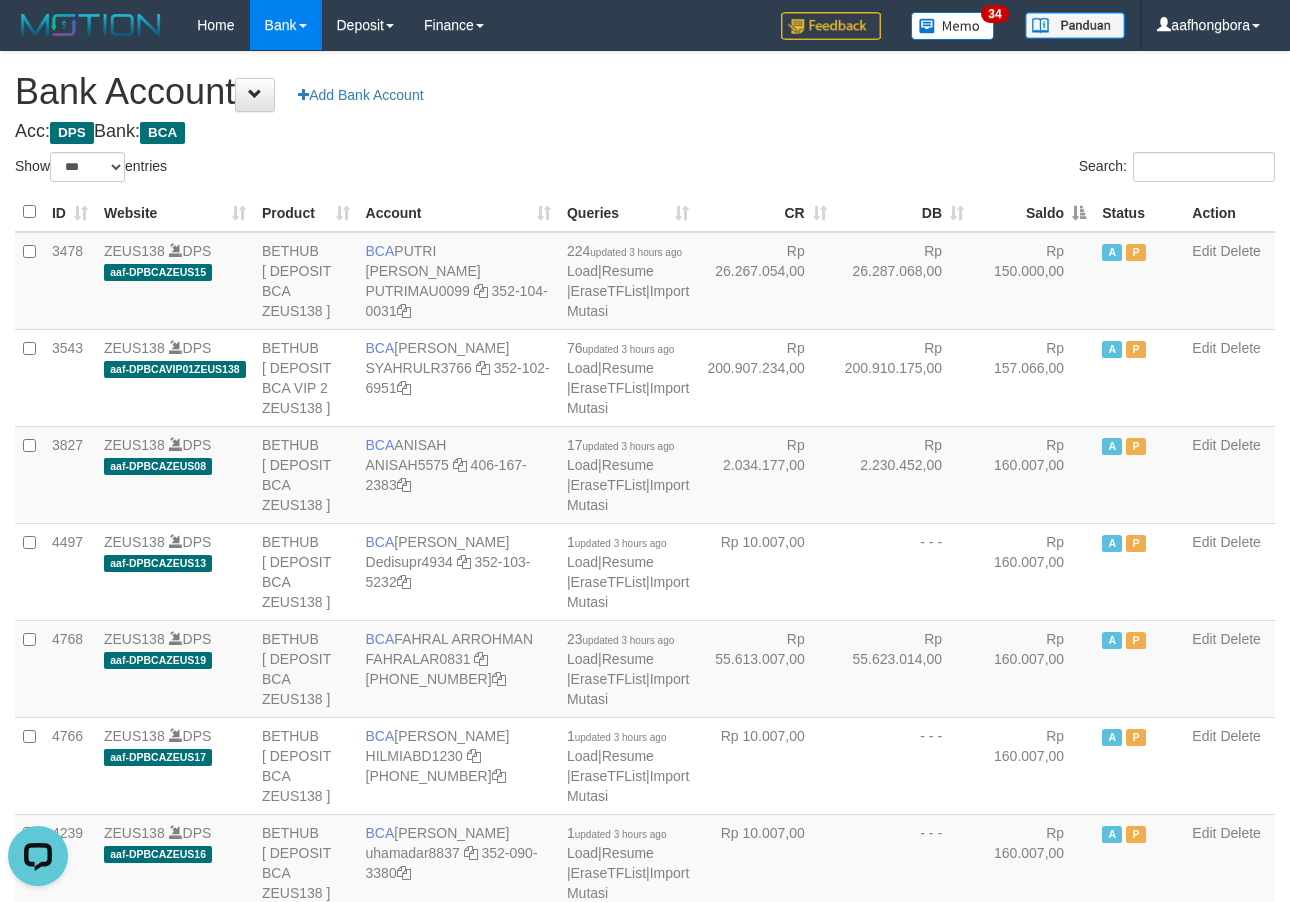 scroll, scrollTop: 0, scrollLeft: 0, axis: both 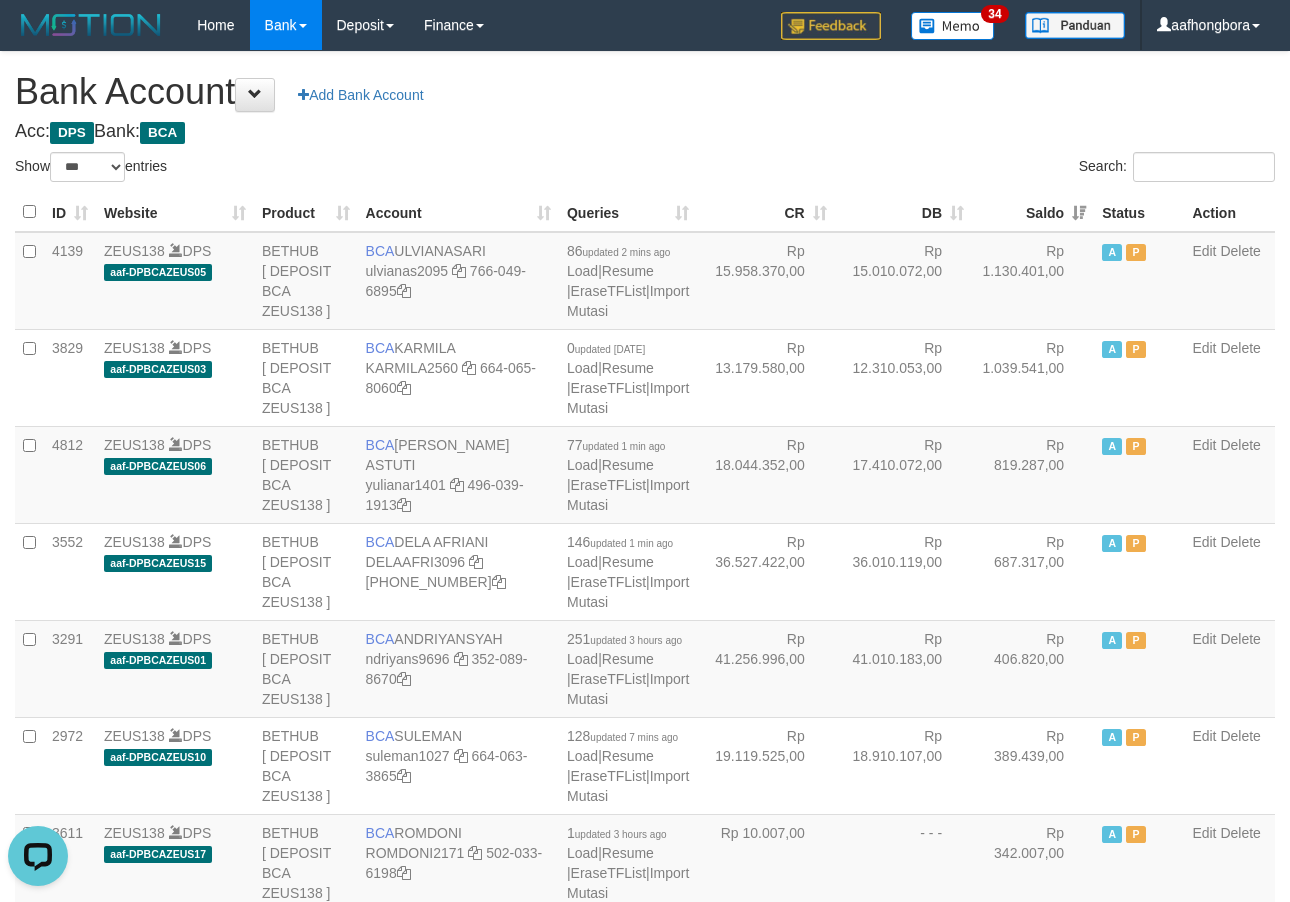 click on "Saldo" at bounding box center [1033, 212] 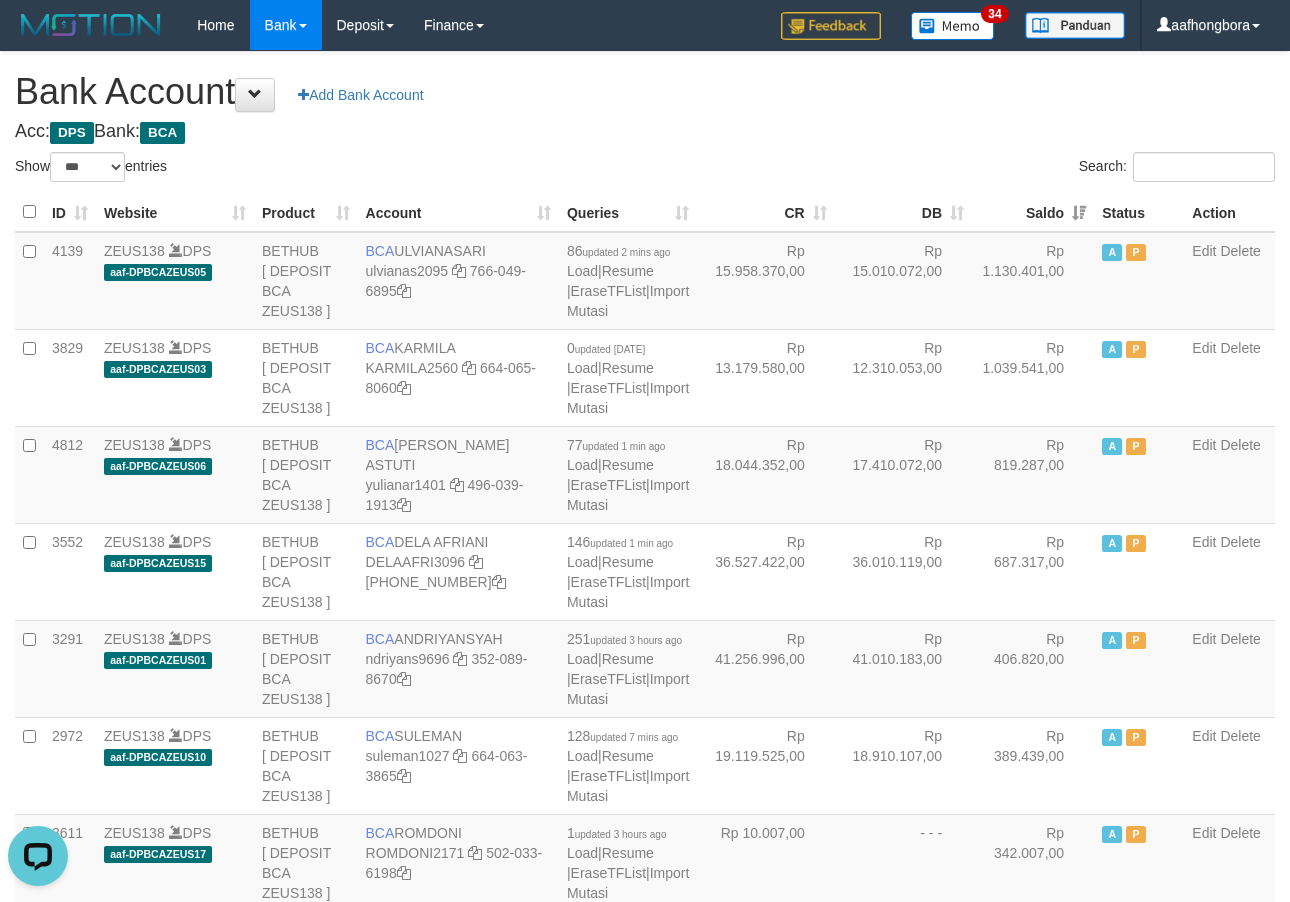 click on "Saldo" at bounding box center [1033, 212] 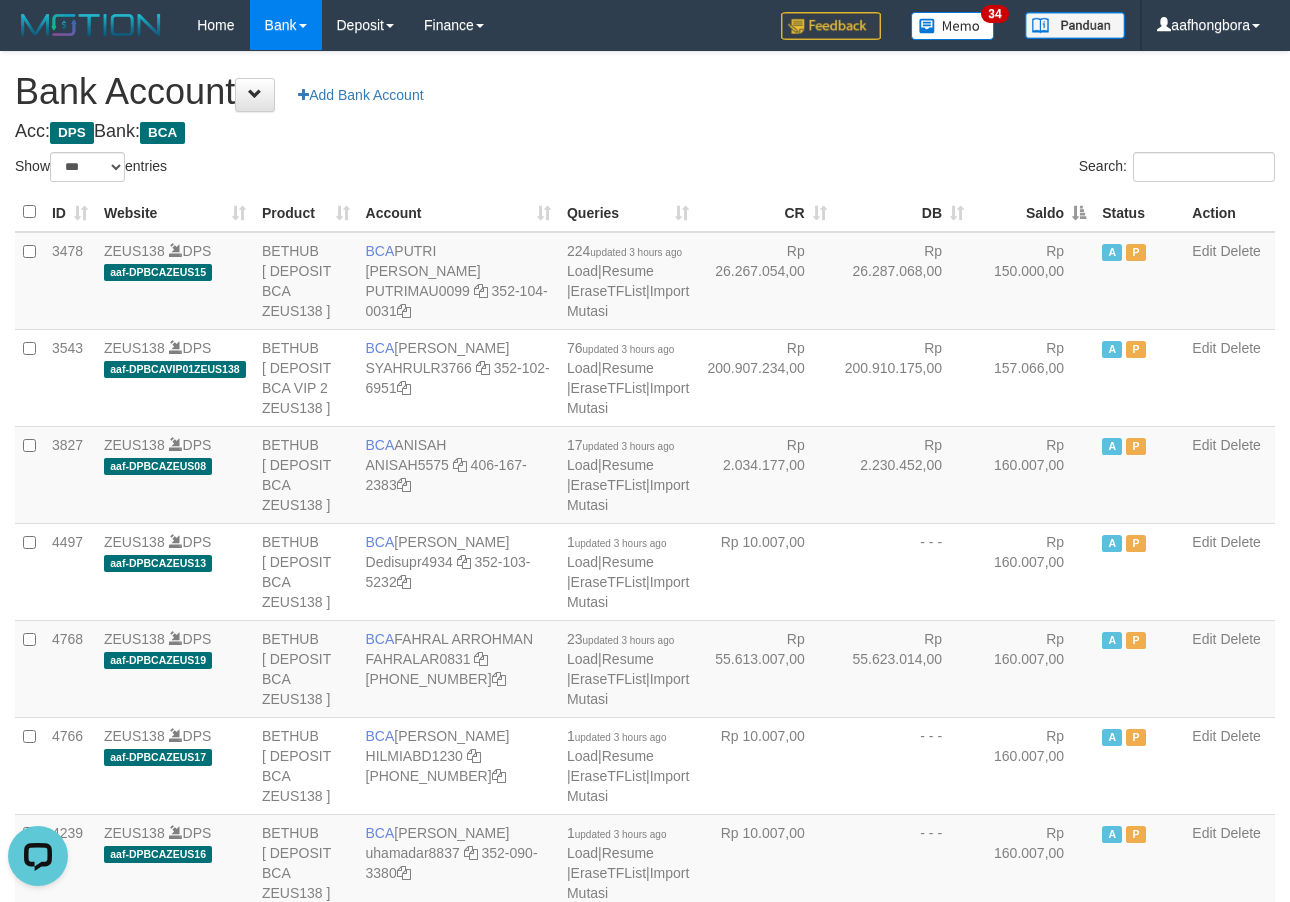 click on "Saldo" at bounding box center [1033, 212] 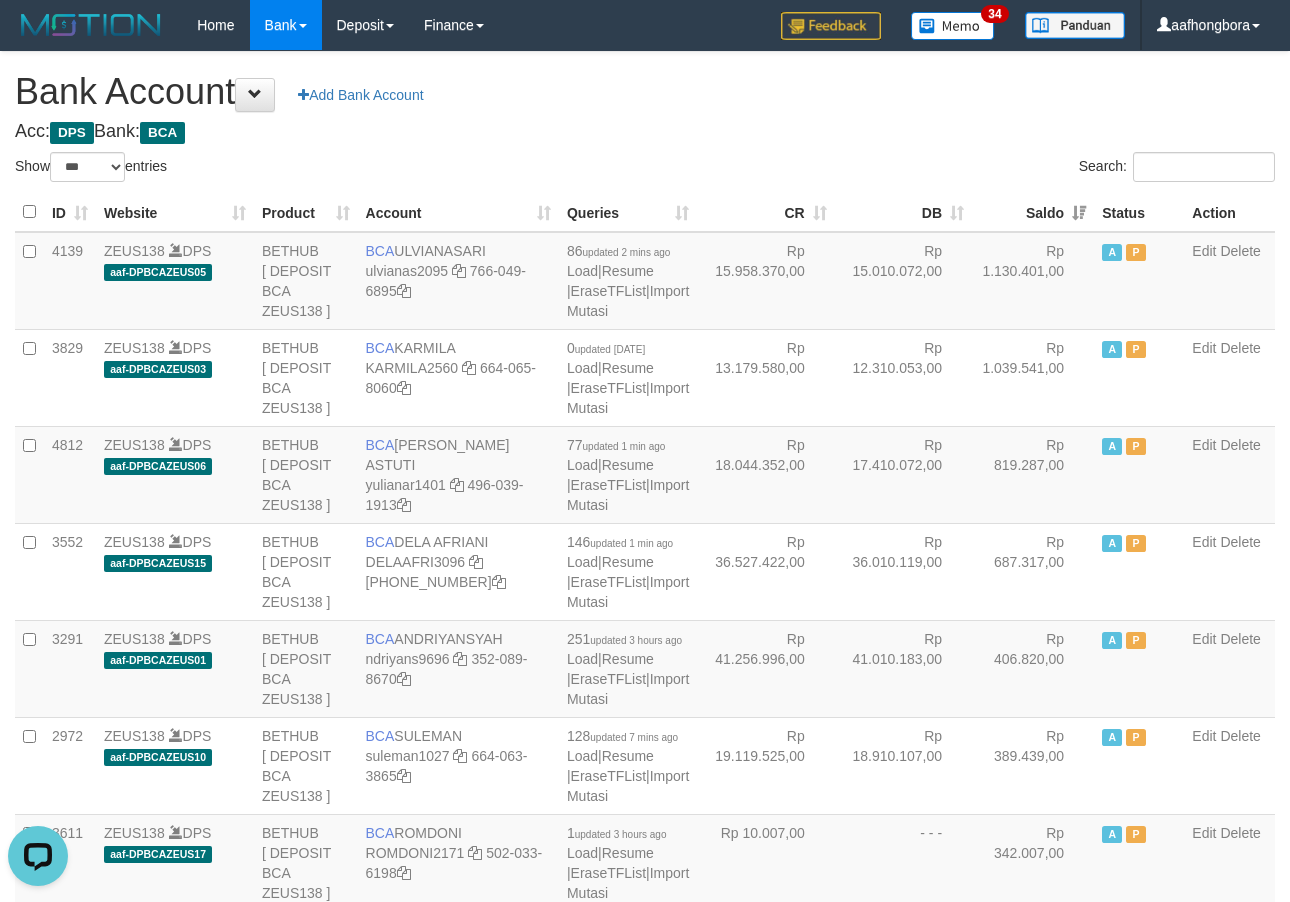 click on "Saldo" at bounding box center (1033, 212) 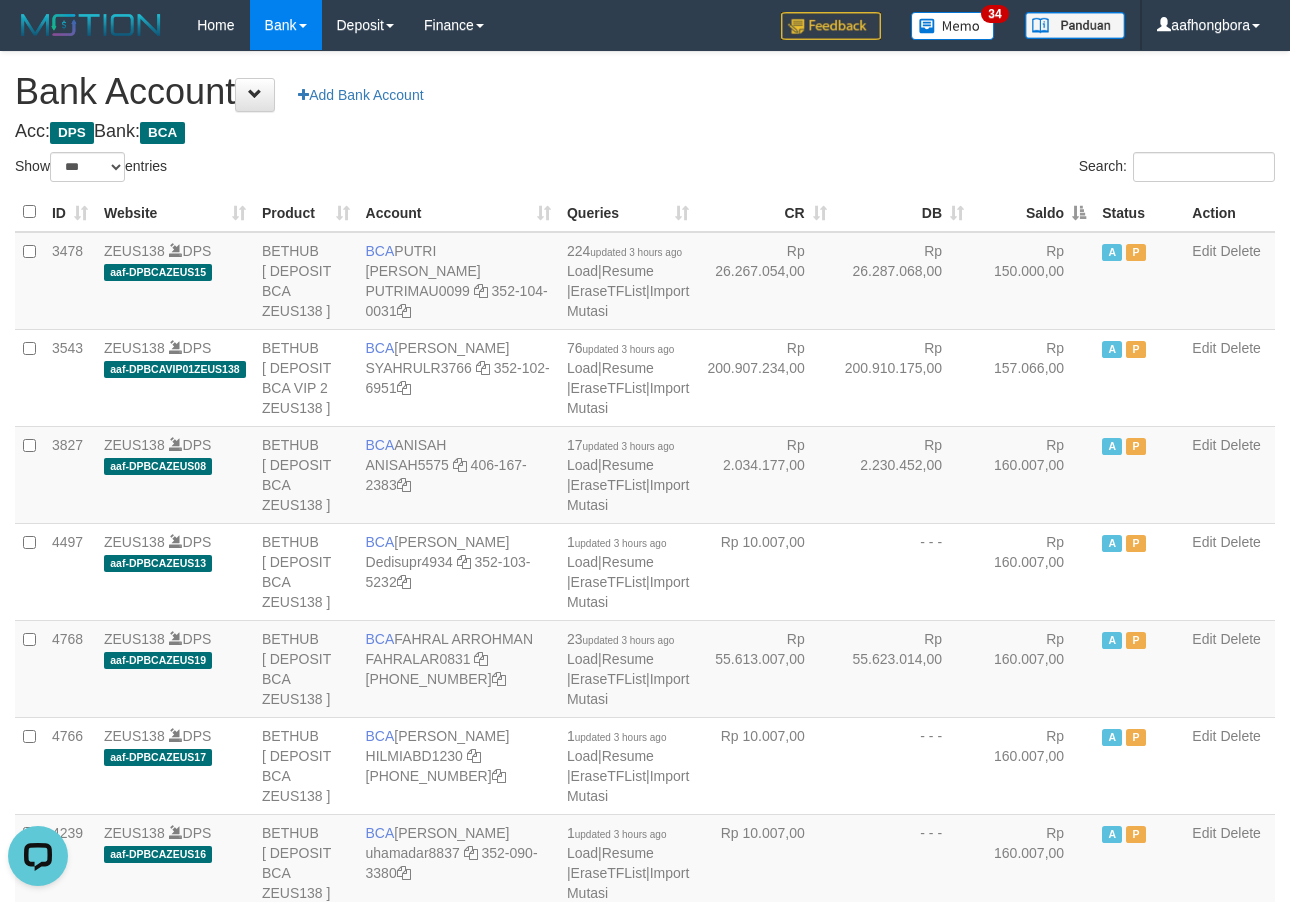 click on "Saldo" at bounding box center [1033, 212] 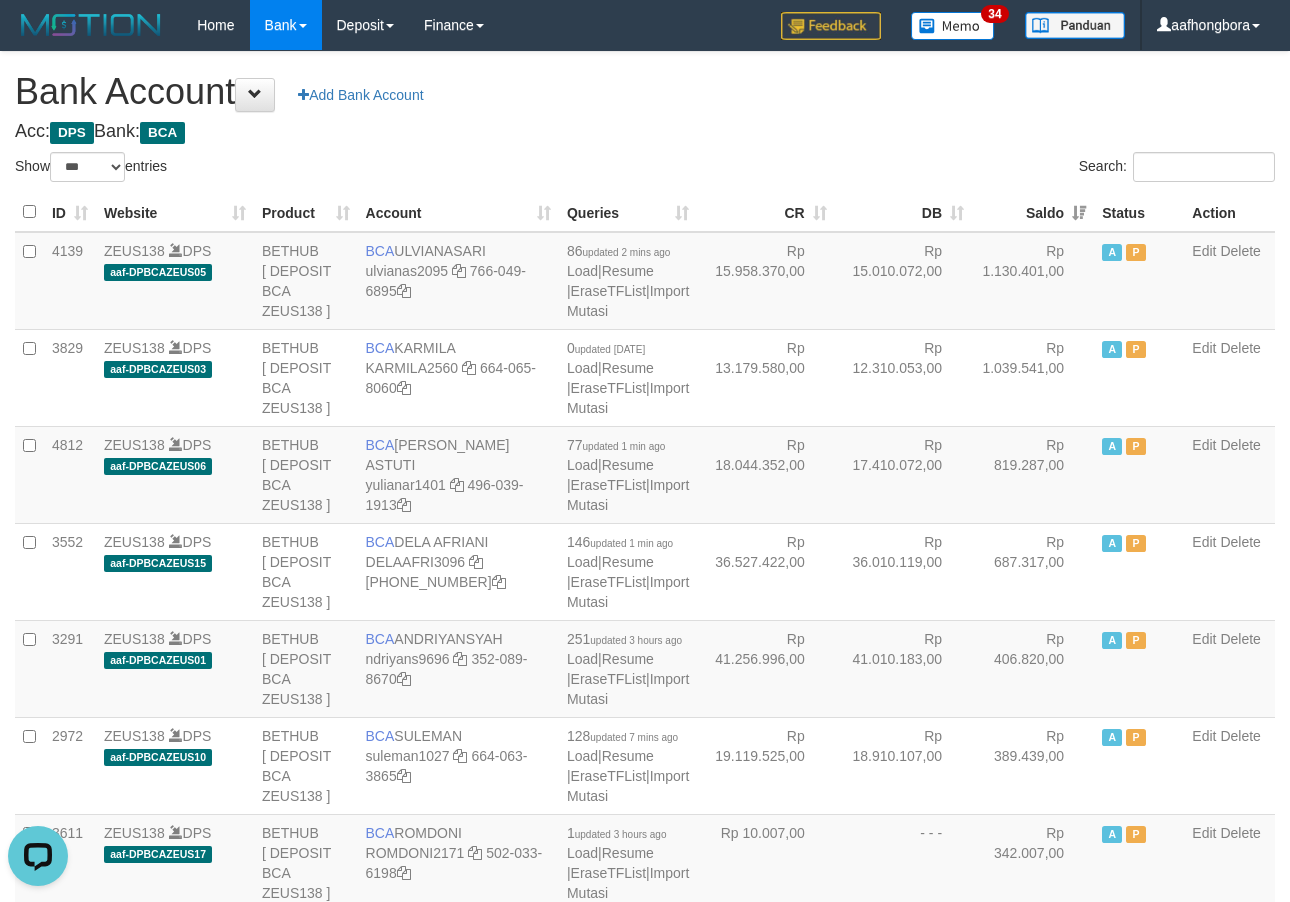 click on "Saldo" at bounding box center (1033, 212) 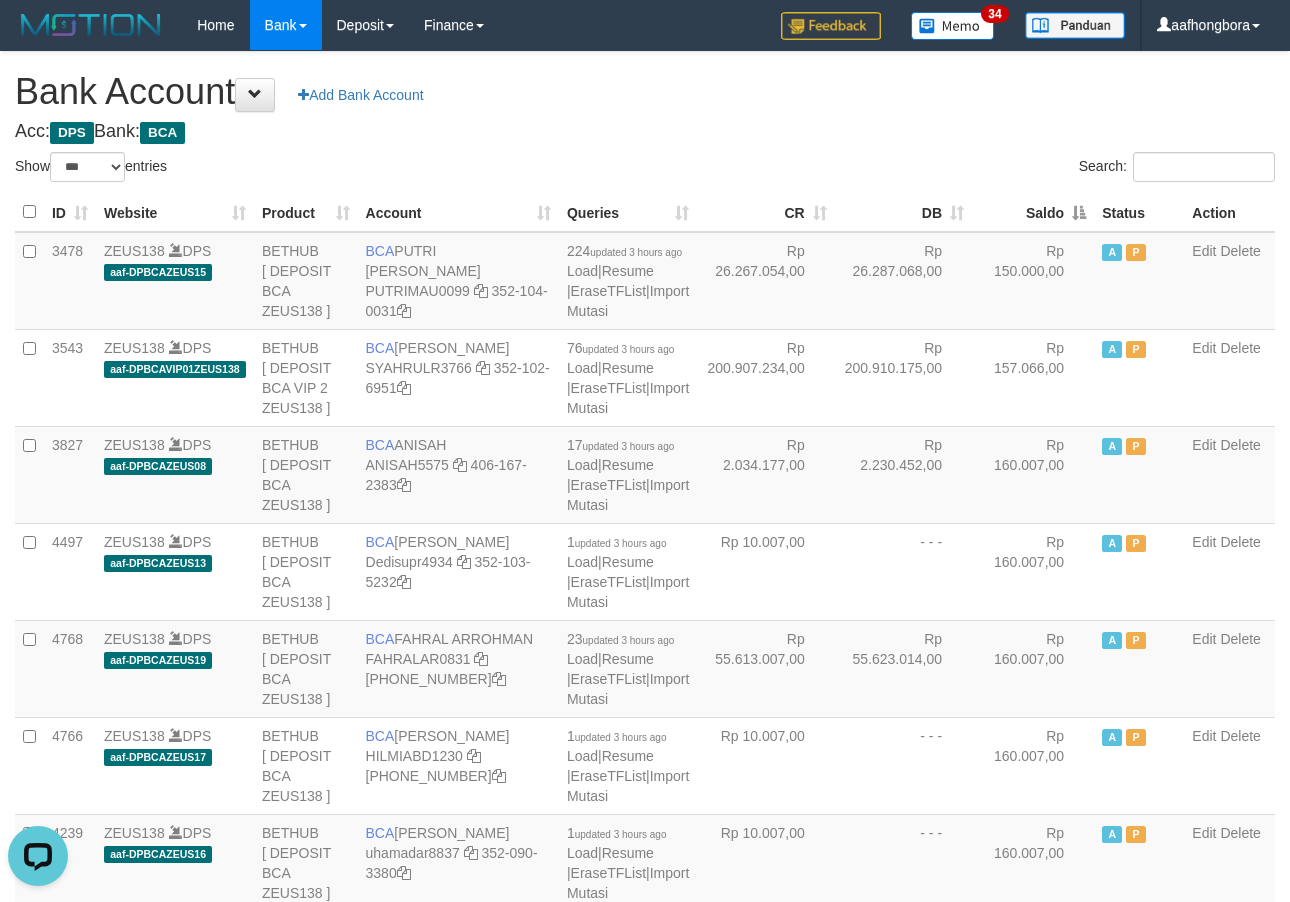 click on "Saldo" at bounding box center [1033, 212] 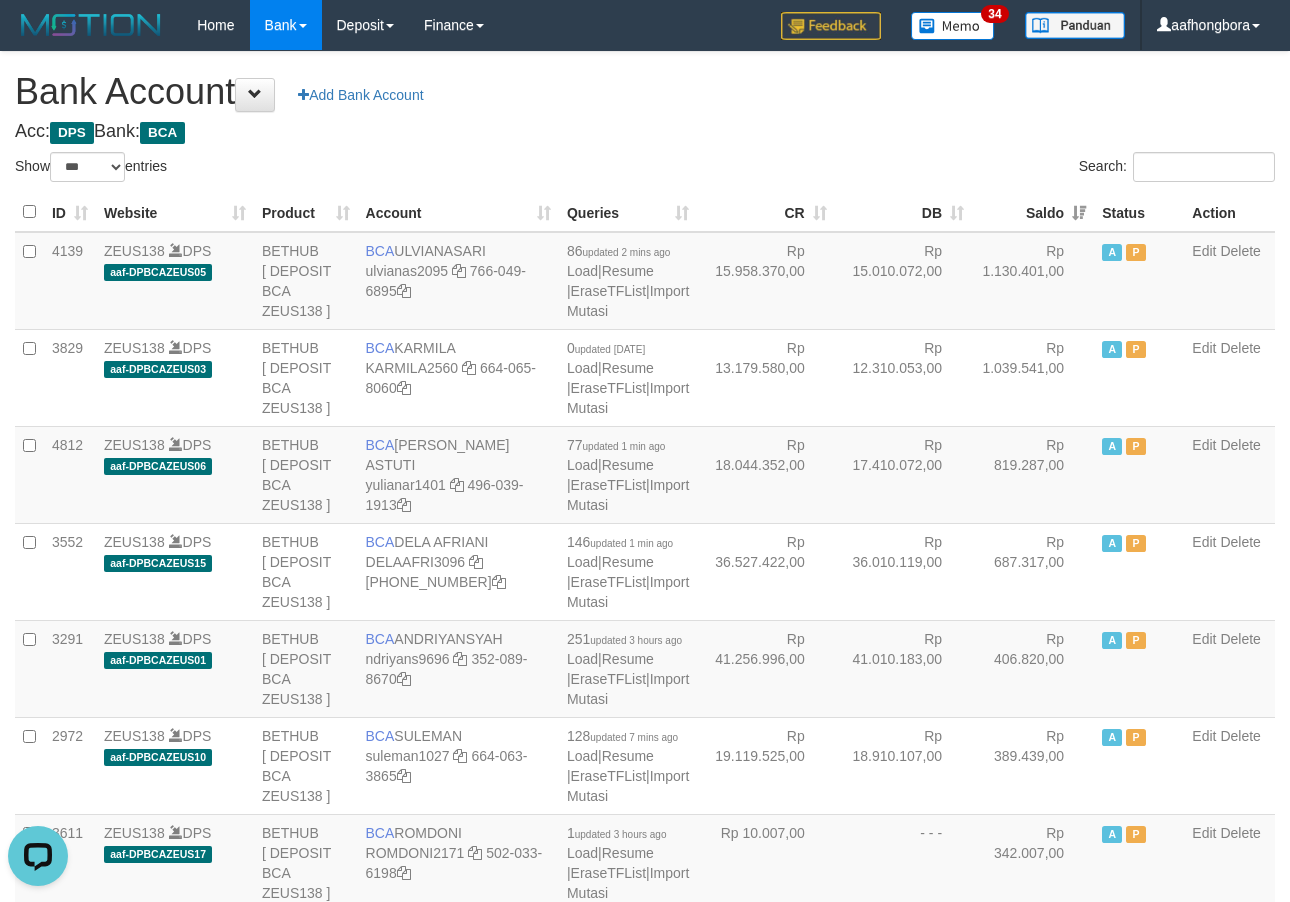 click on "Saldo" at bounding box center (1033, 212) 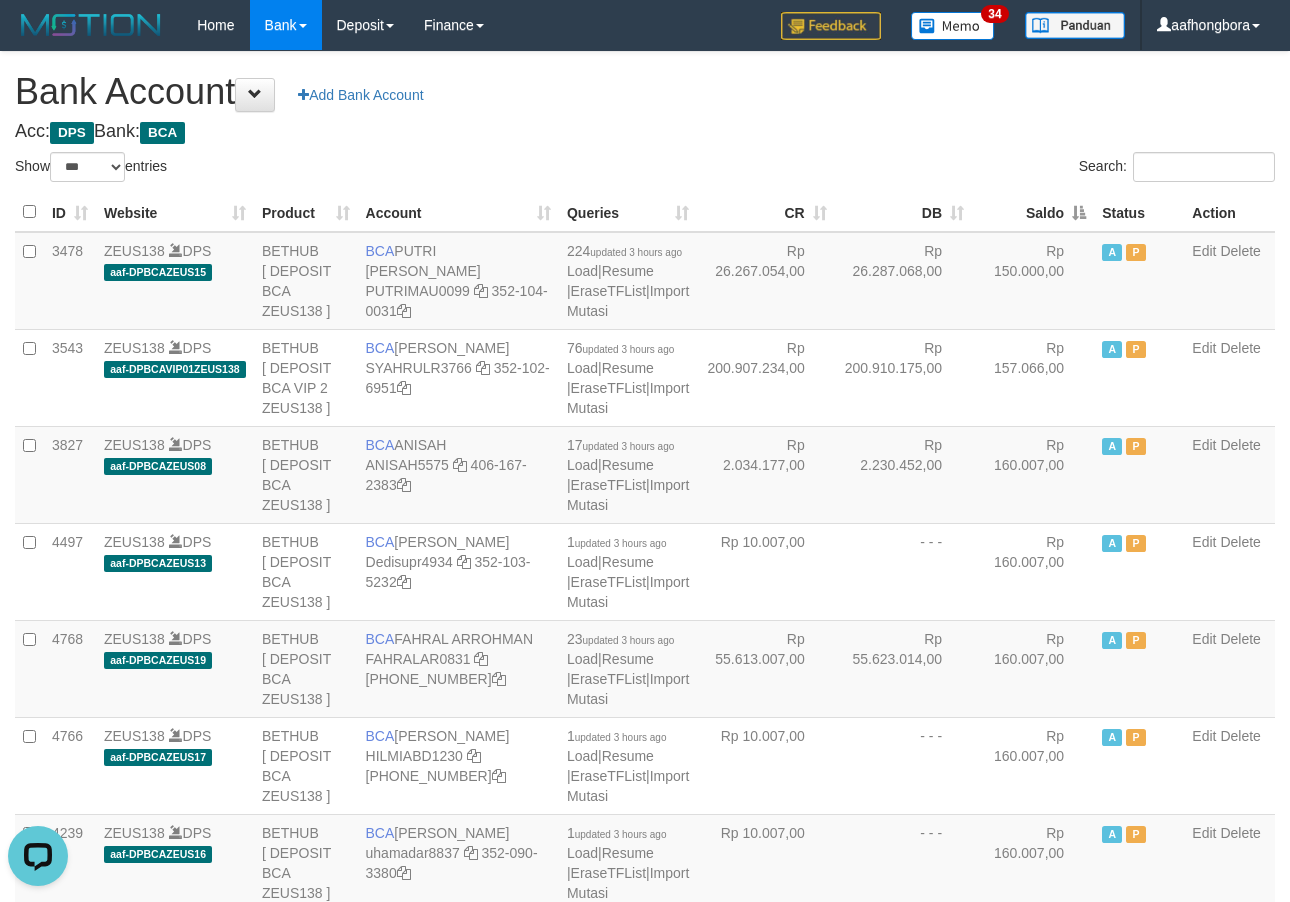click on "Saldo" at bounding box center [1033, 212] 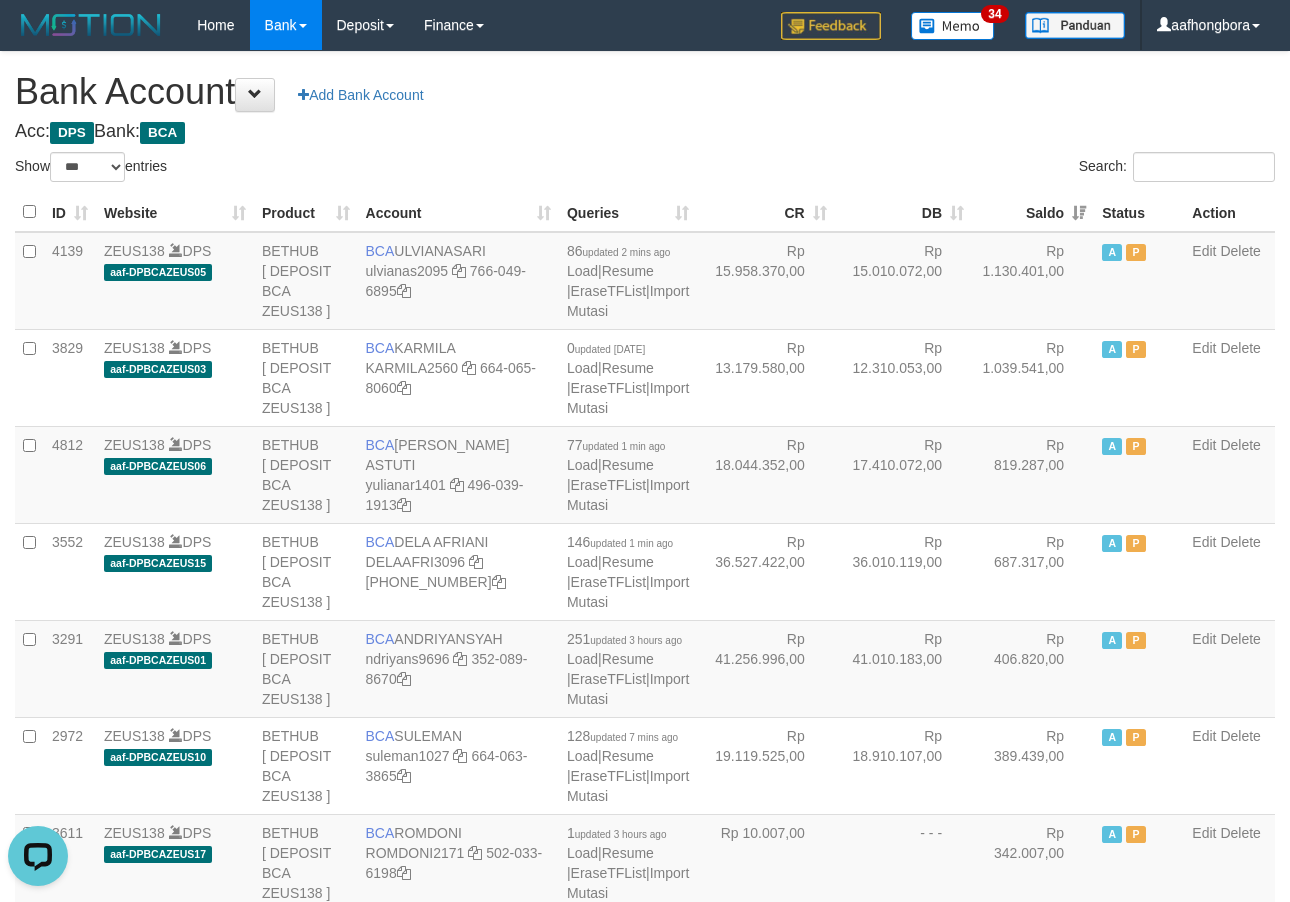 click on "Saldo" at bounding box center [1033, 212] 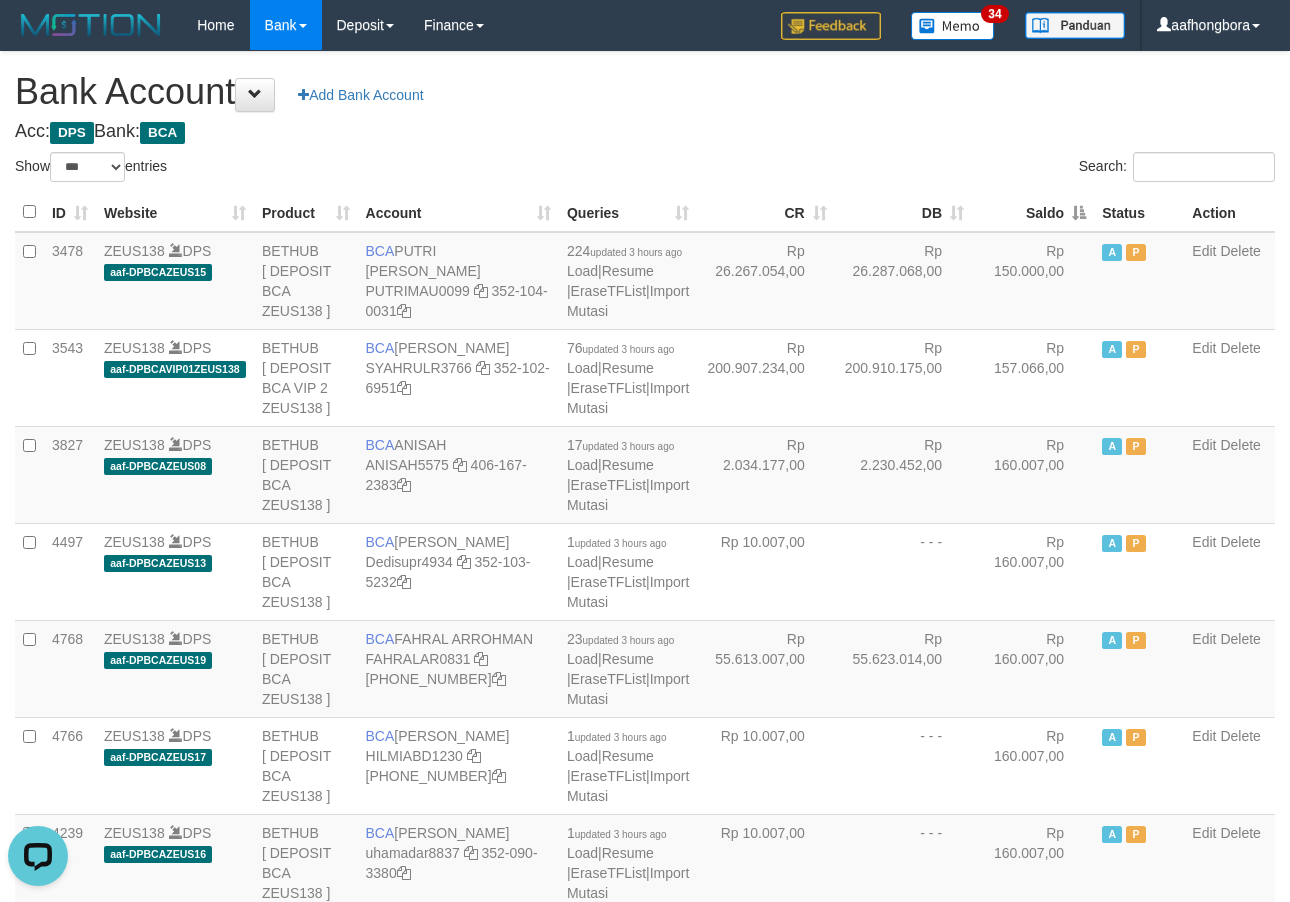 click on "Saldo" at bounding box center (1033, 212) 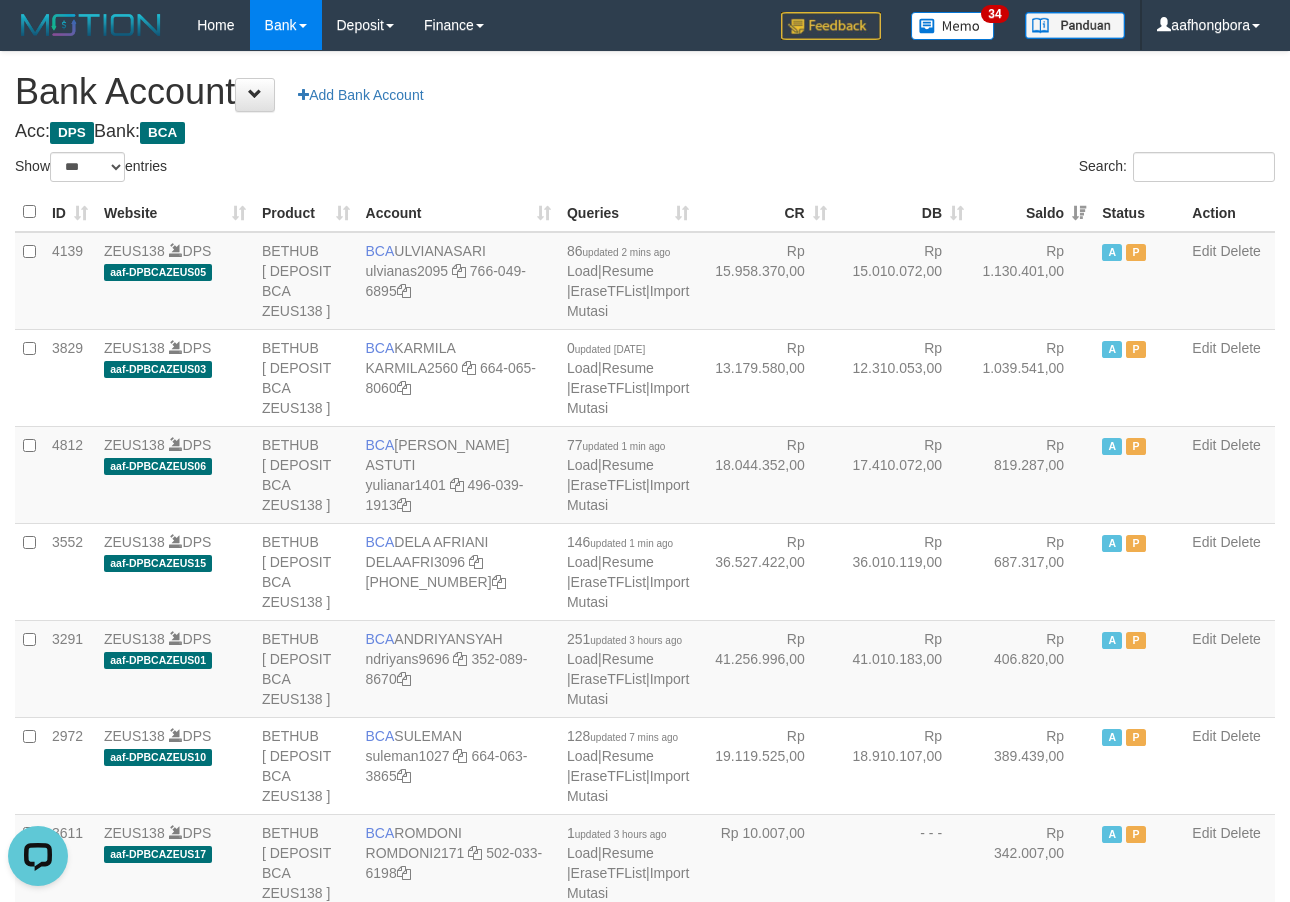 click on "Saldo" at bounding box center (1033, 212) 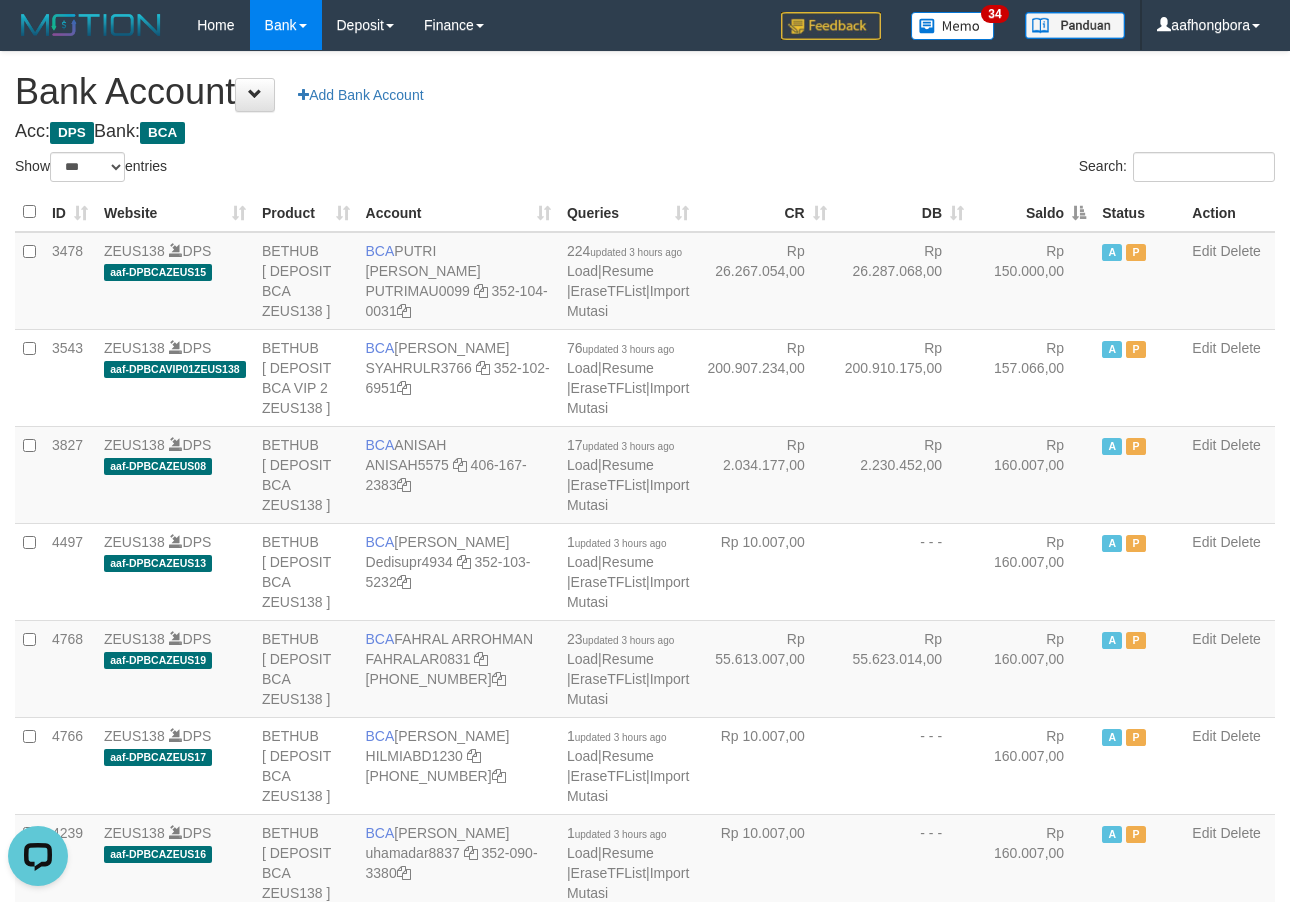 click on "Search:" at bounding box center (967, 169) 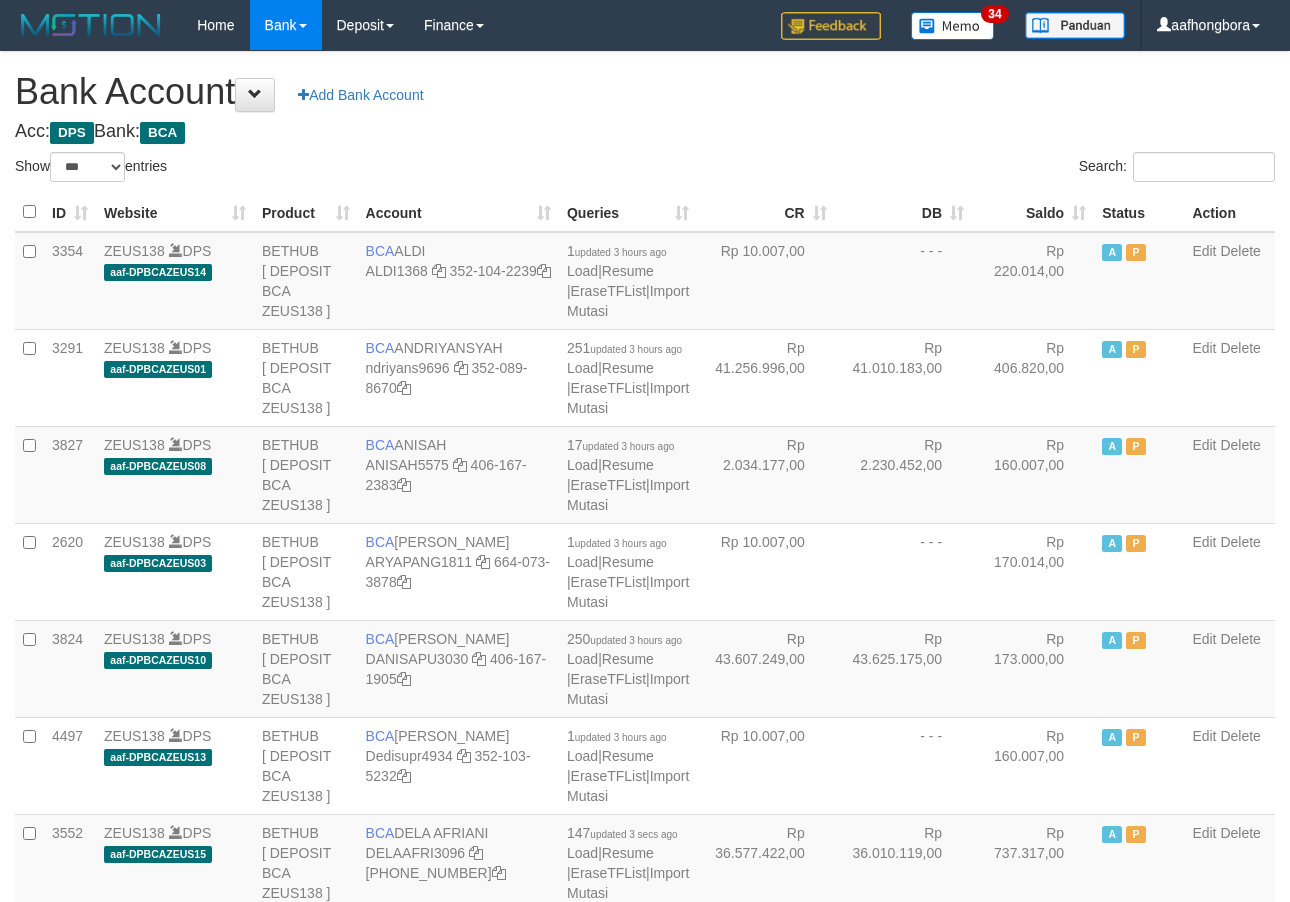 select on "***" 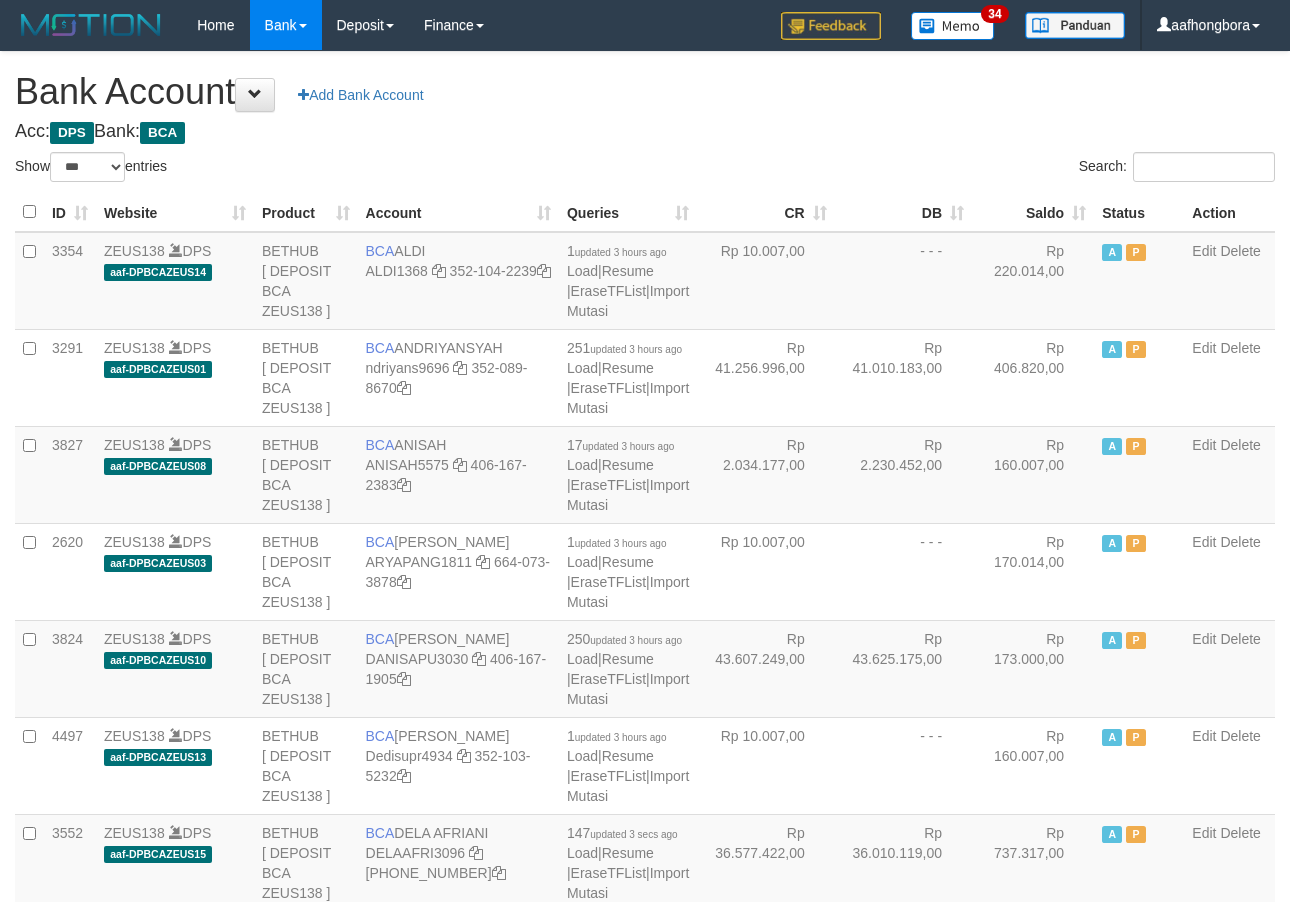 scroll, scrollTop: 0, scrollLeft: 0, axis: both 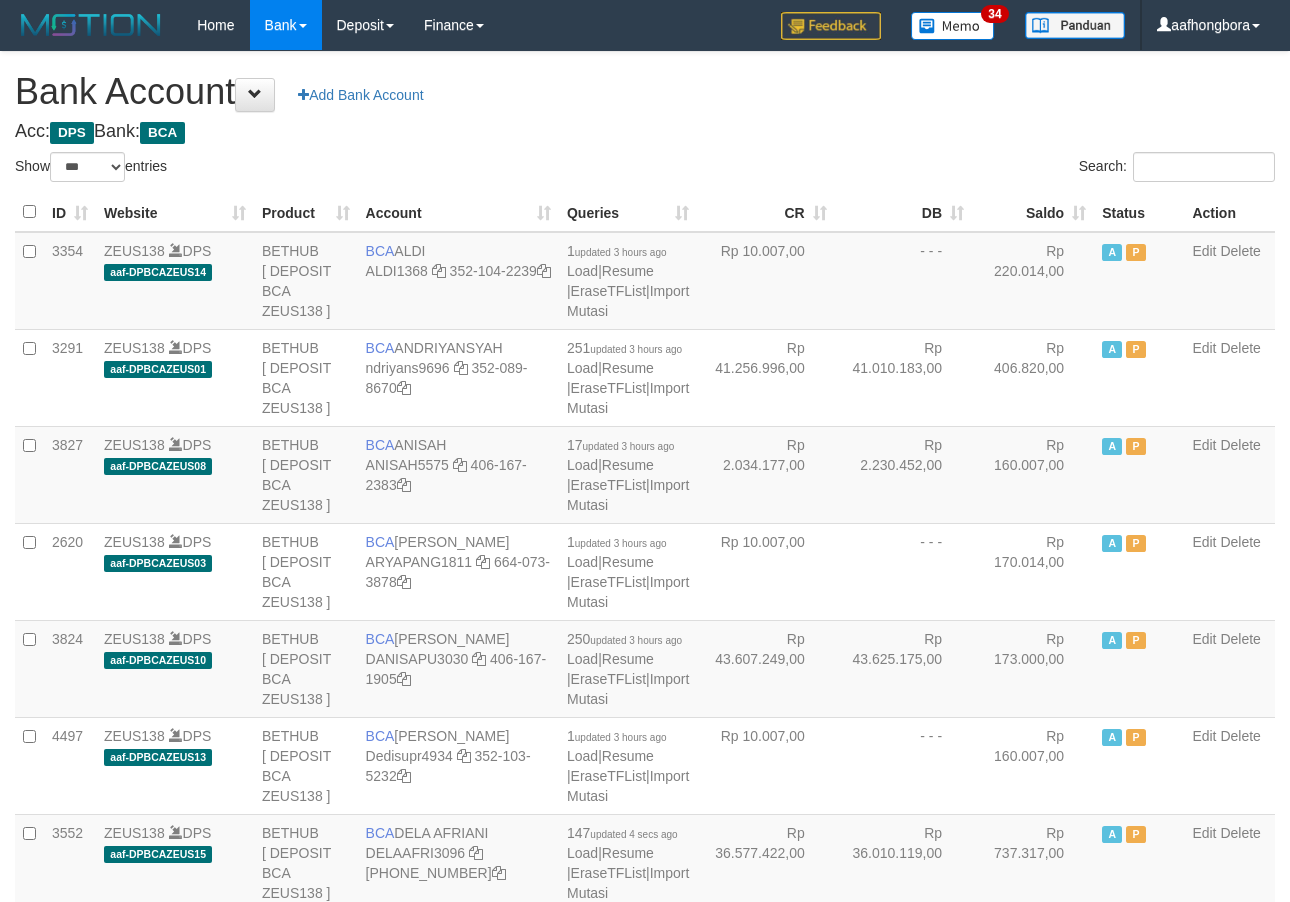 select on "***" 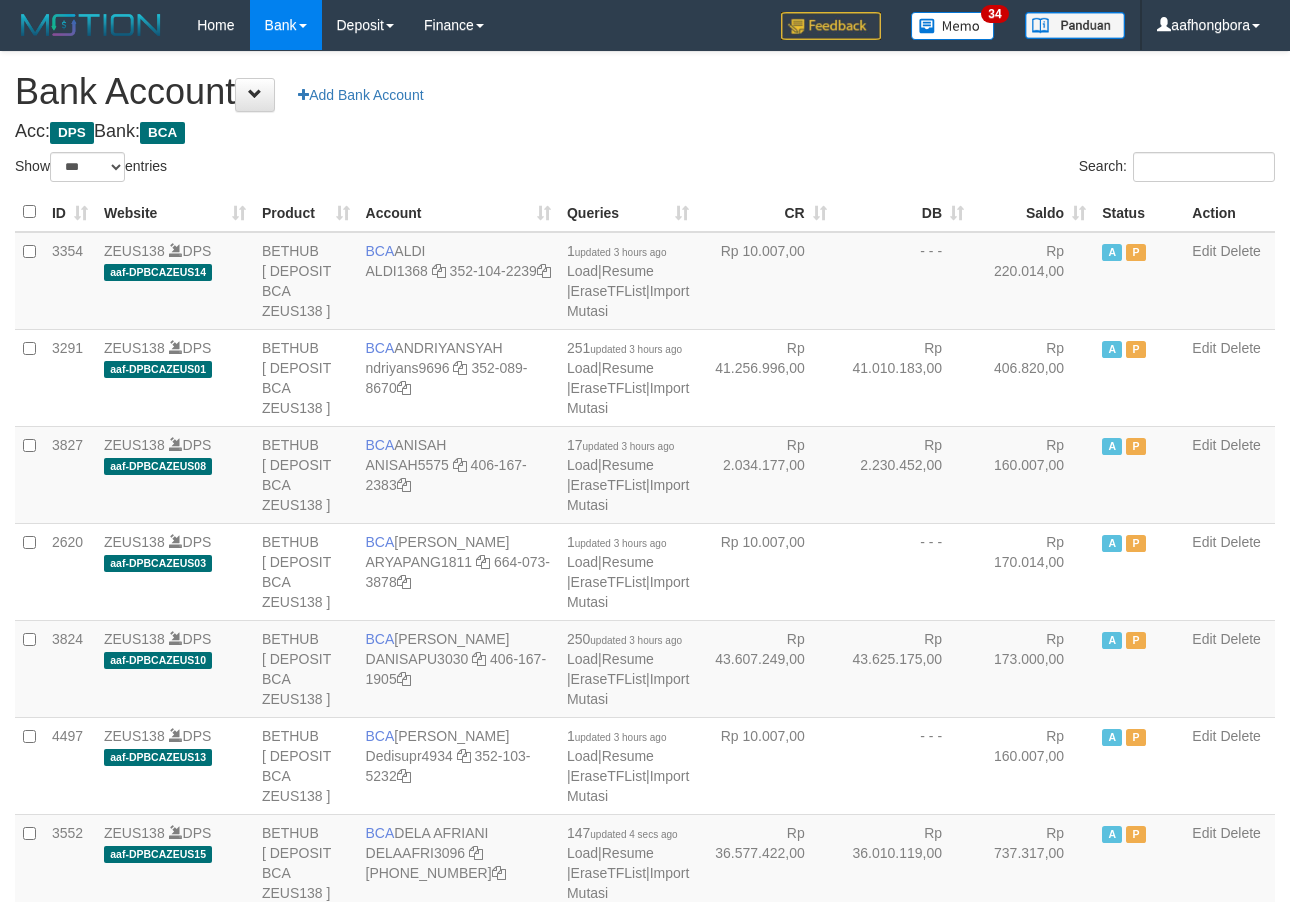 scroll, scrollTop: 0, scrollLeft: 0, axis: both 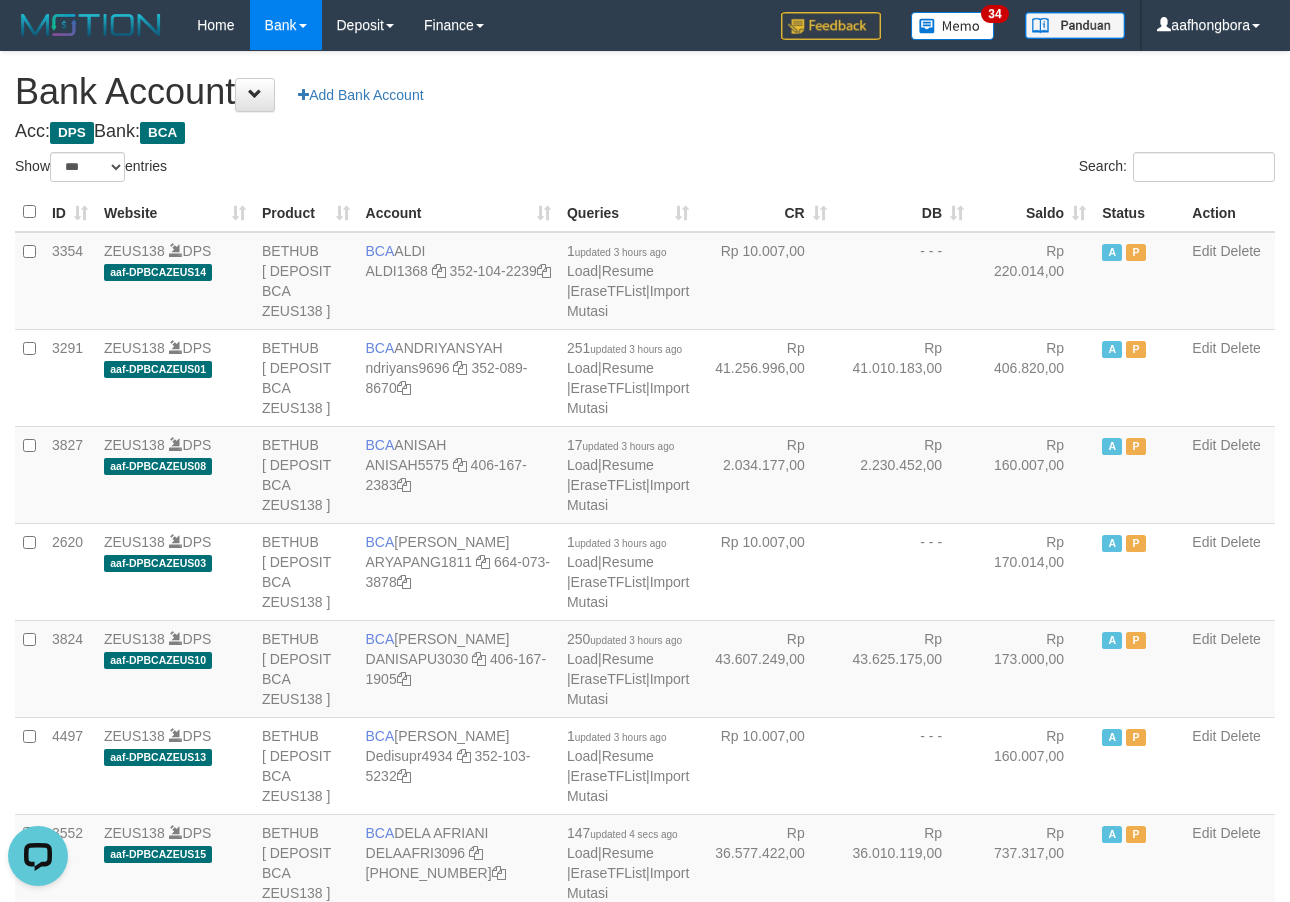 click on "Acc: 										 DPS
Bank:   BCA" at bounding box center (645, 132) 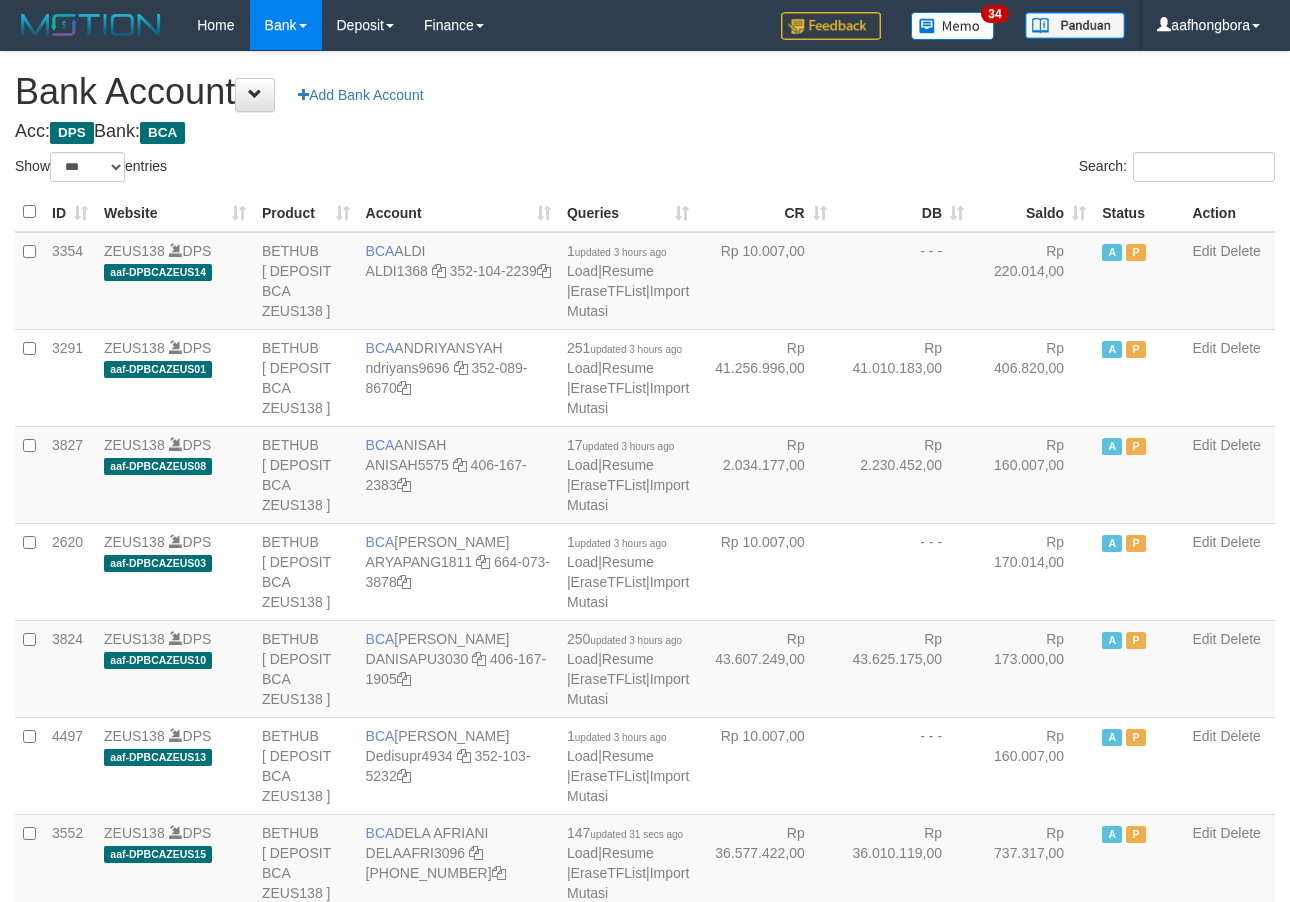 select on "***" 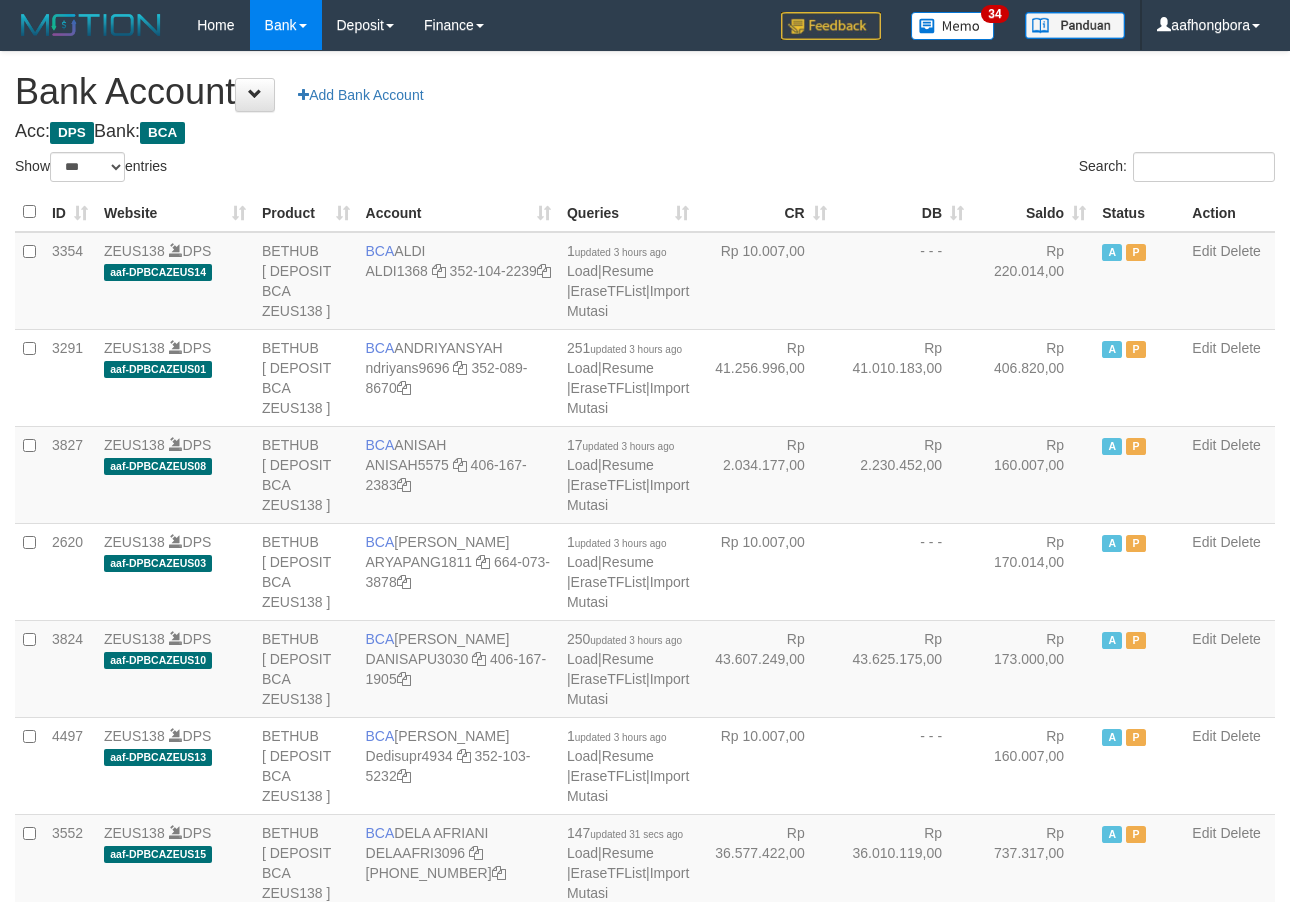 scroll, scrollTop: 0, scrollLeft: 0, axis: both 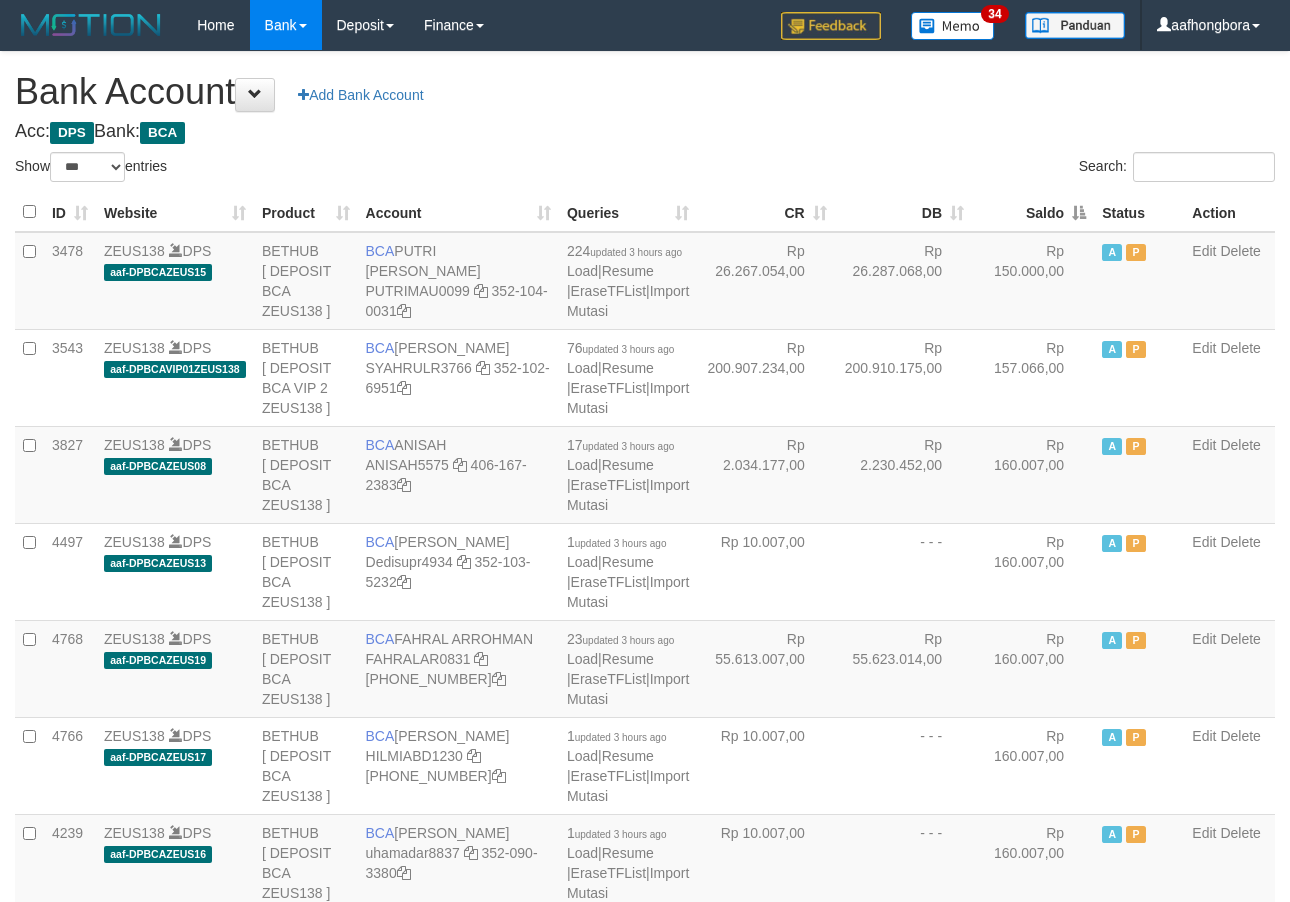 drag, startPoint x: 0, startPoint y: 0, endPoint x: 1013, endPoint y: 211, distance: 1034.7415 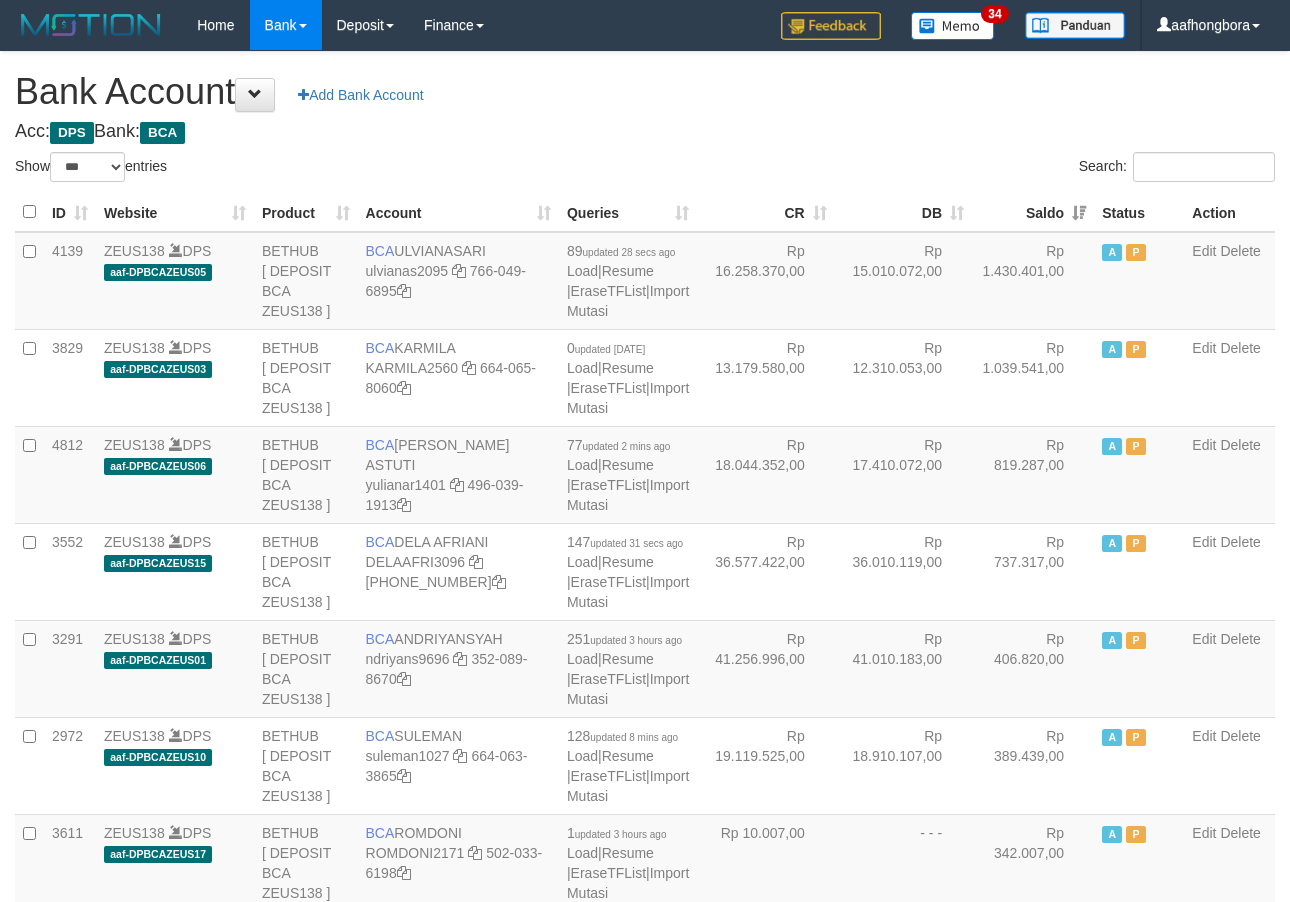 click on "Saldo" at bounding box center (1033, 212) 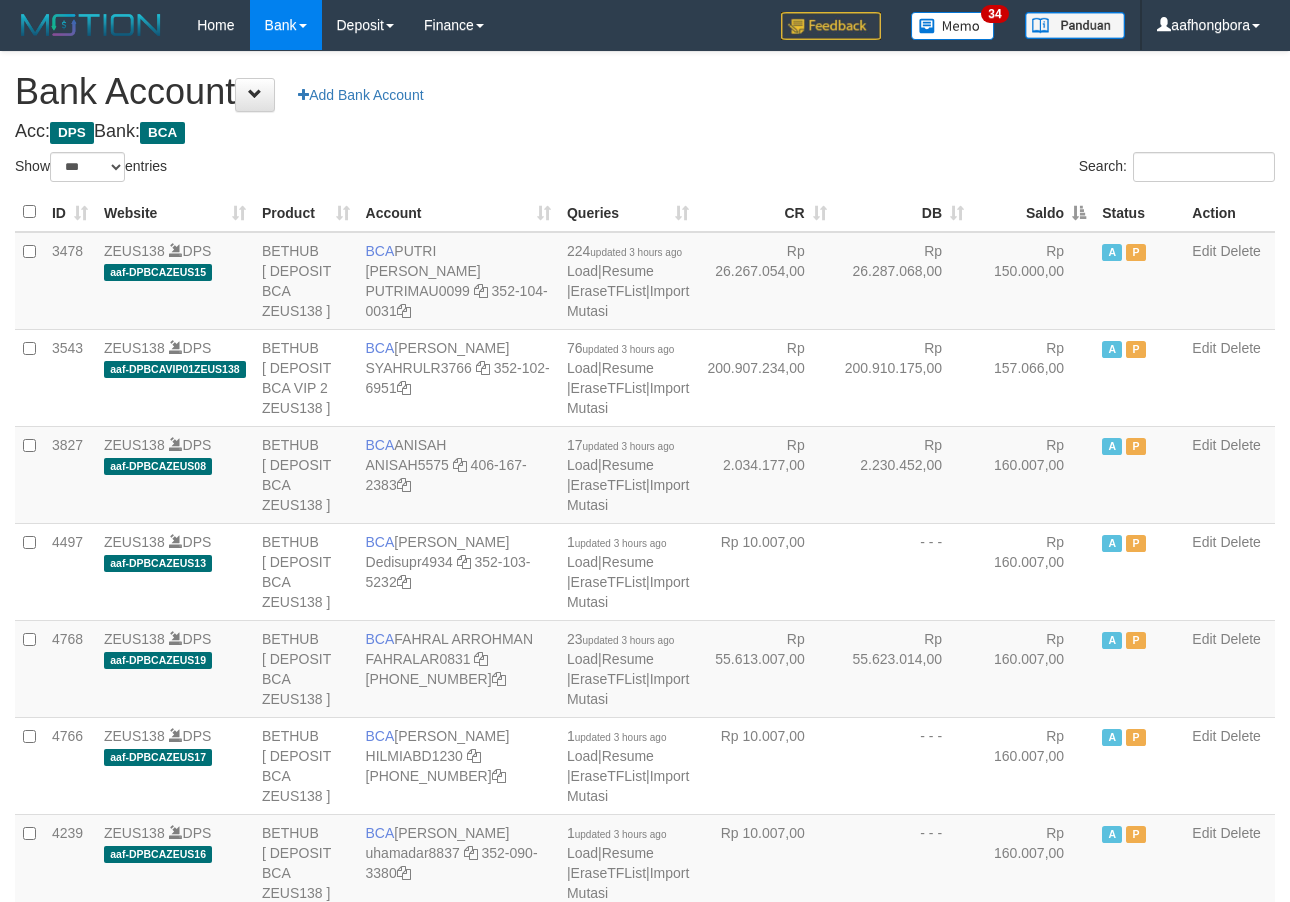 click on "Saldo" at bounding box center (1033, 212) 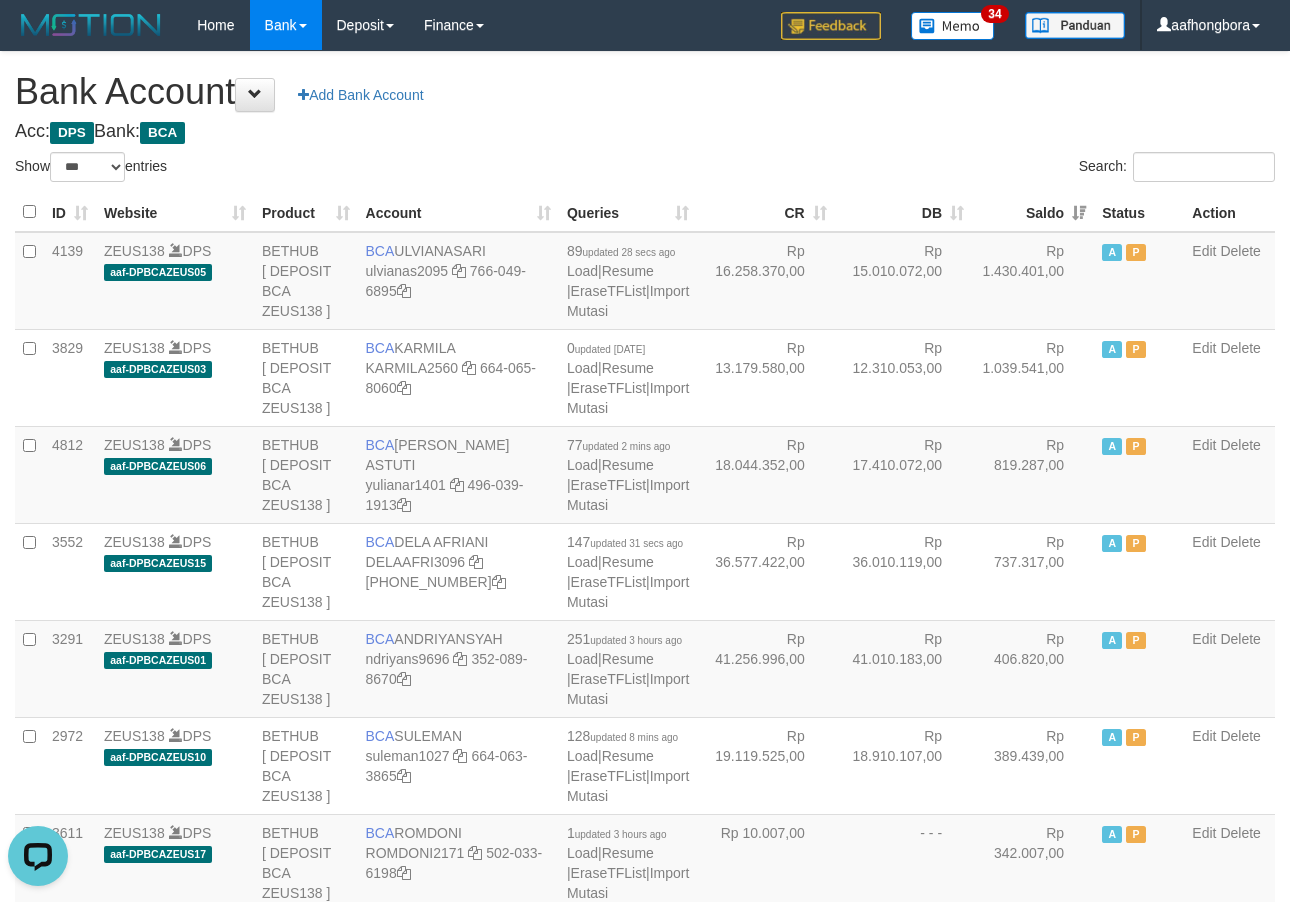 scroll, scrollTop: 0, scrollLeft: 0, axis: both 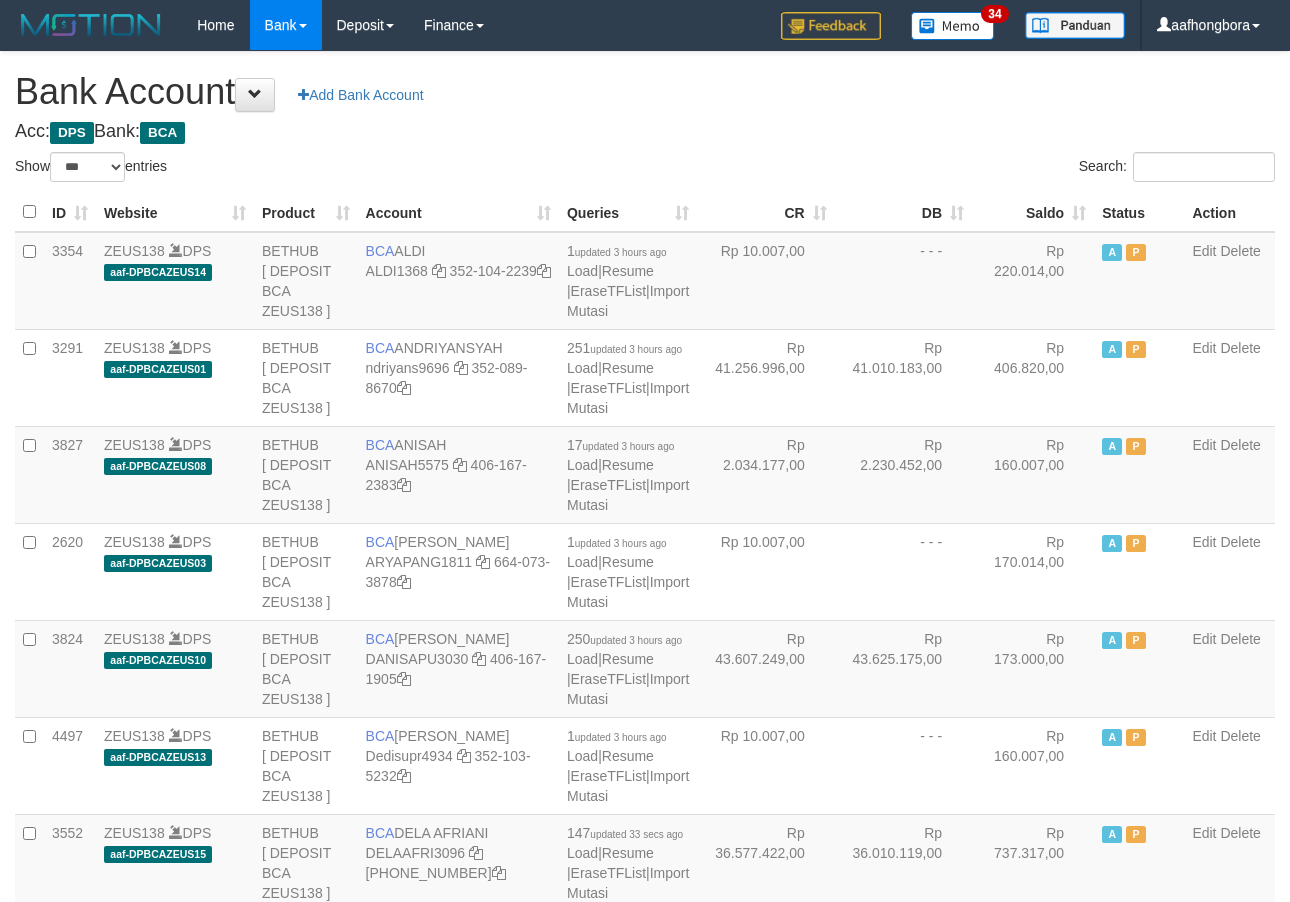 select on "***" 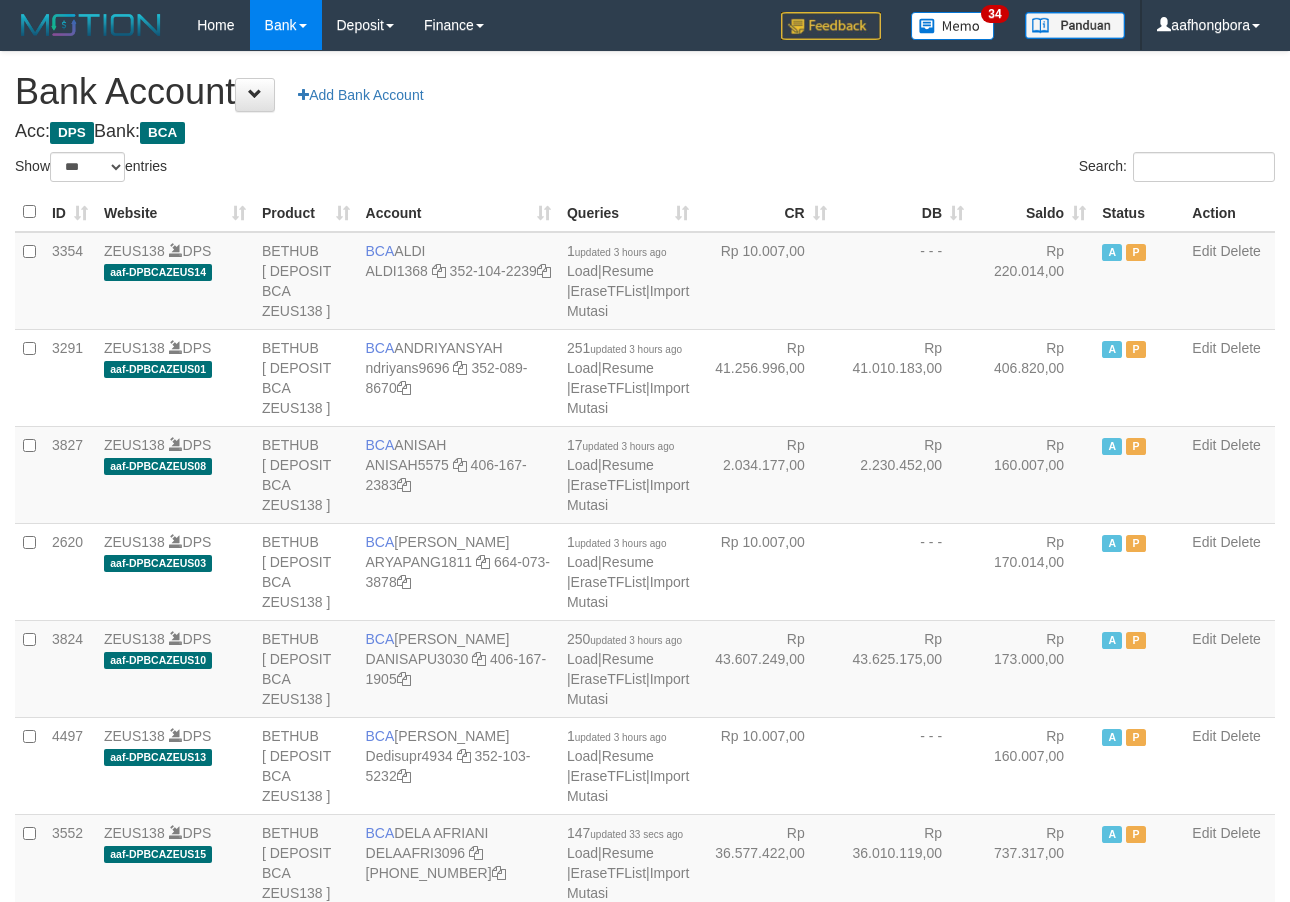 scroll, scrollTop: 0, scrollLeft: 0, axis: both 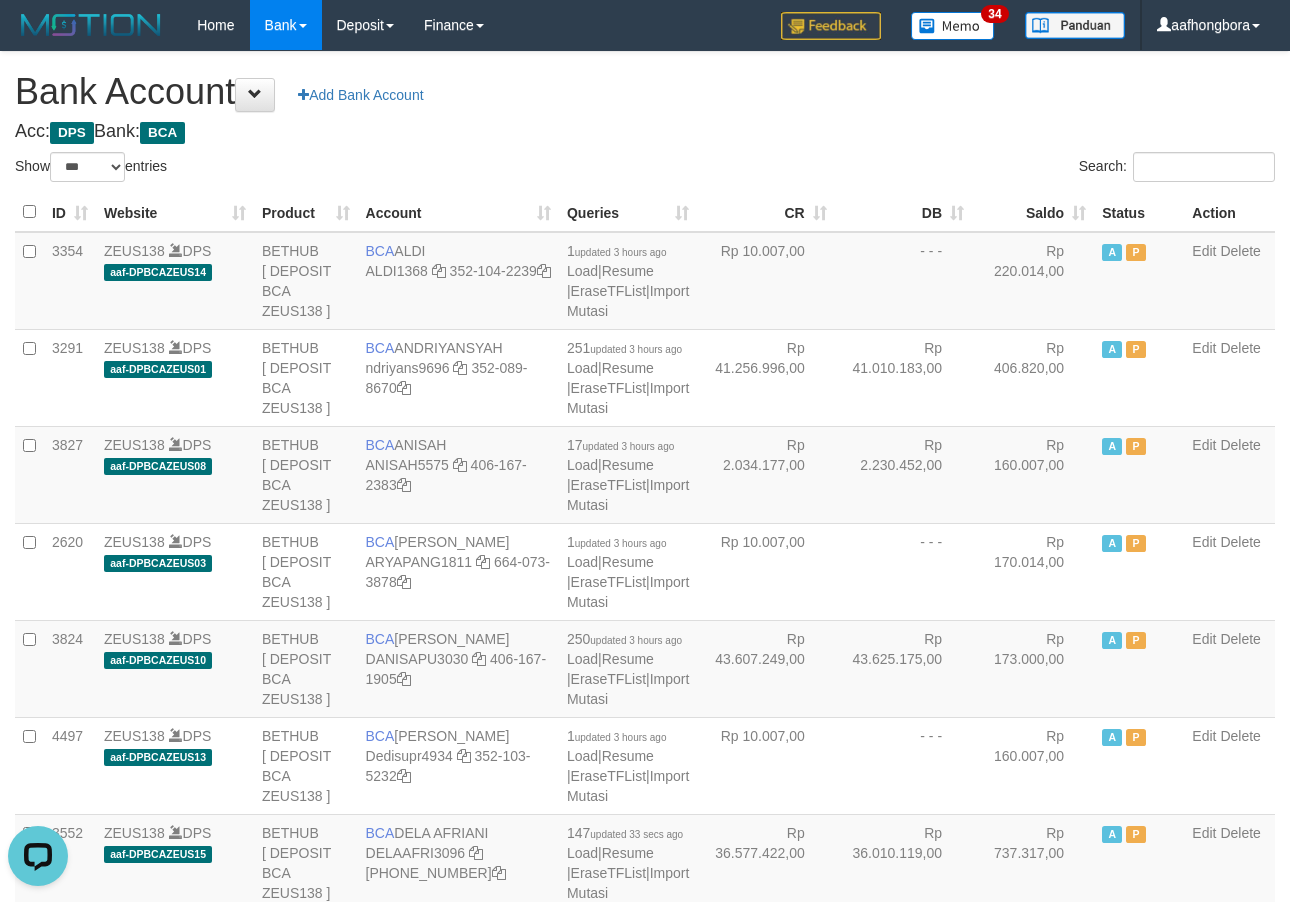 click on "**********" at bounding box center [645, 1601] 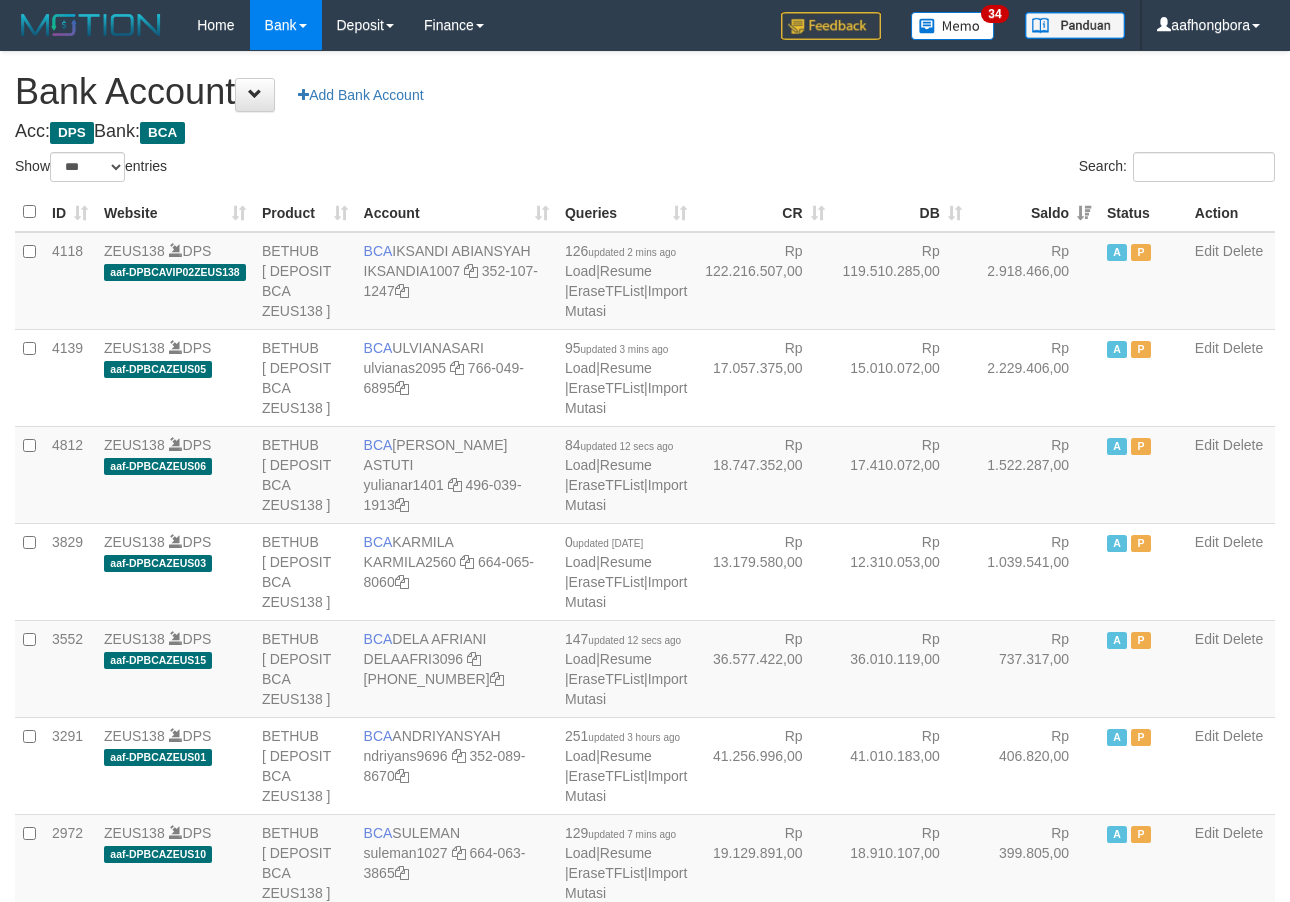 select on "***" 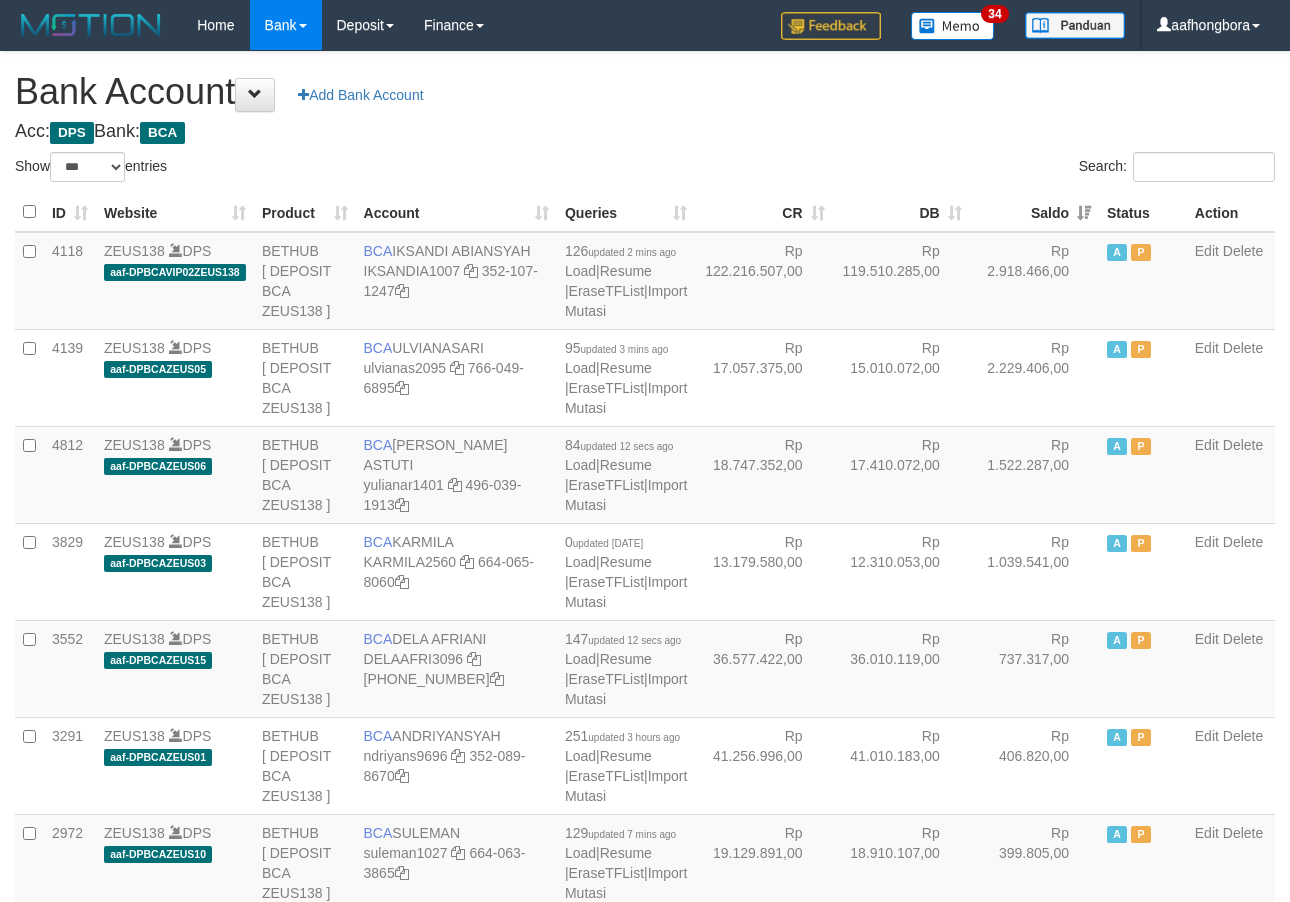 scroll, scrollTop: 0, scrollLeft: 0, axis: both 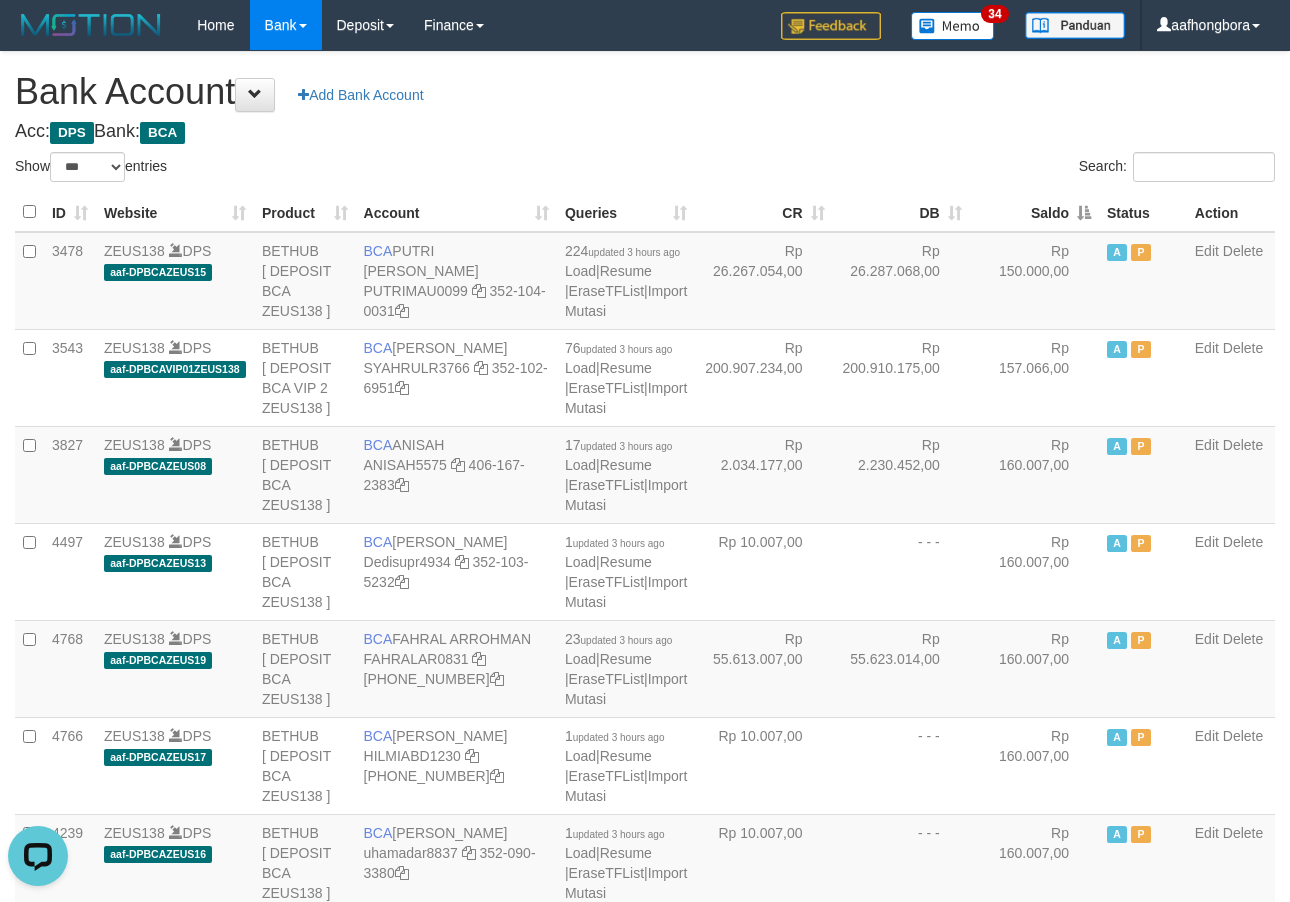 click on "Saldo" at bounding box center (1034, 212) 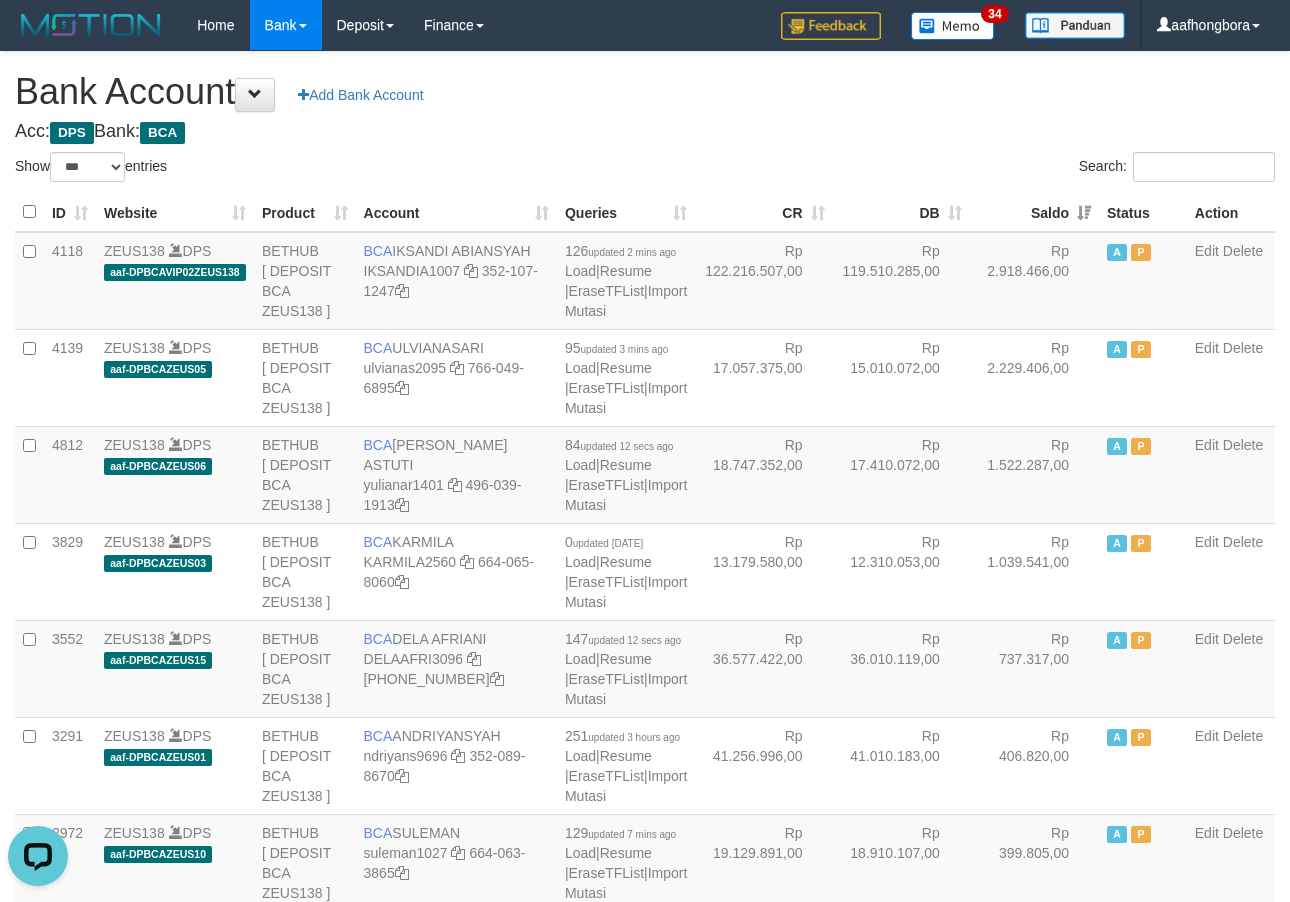 click on "Saldo" at bounding box center [1034, 212] 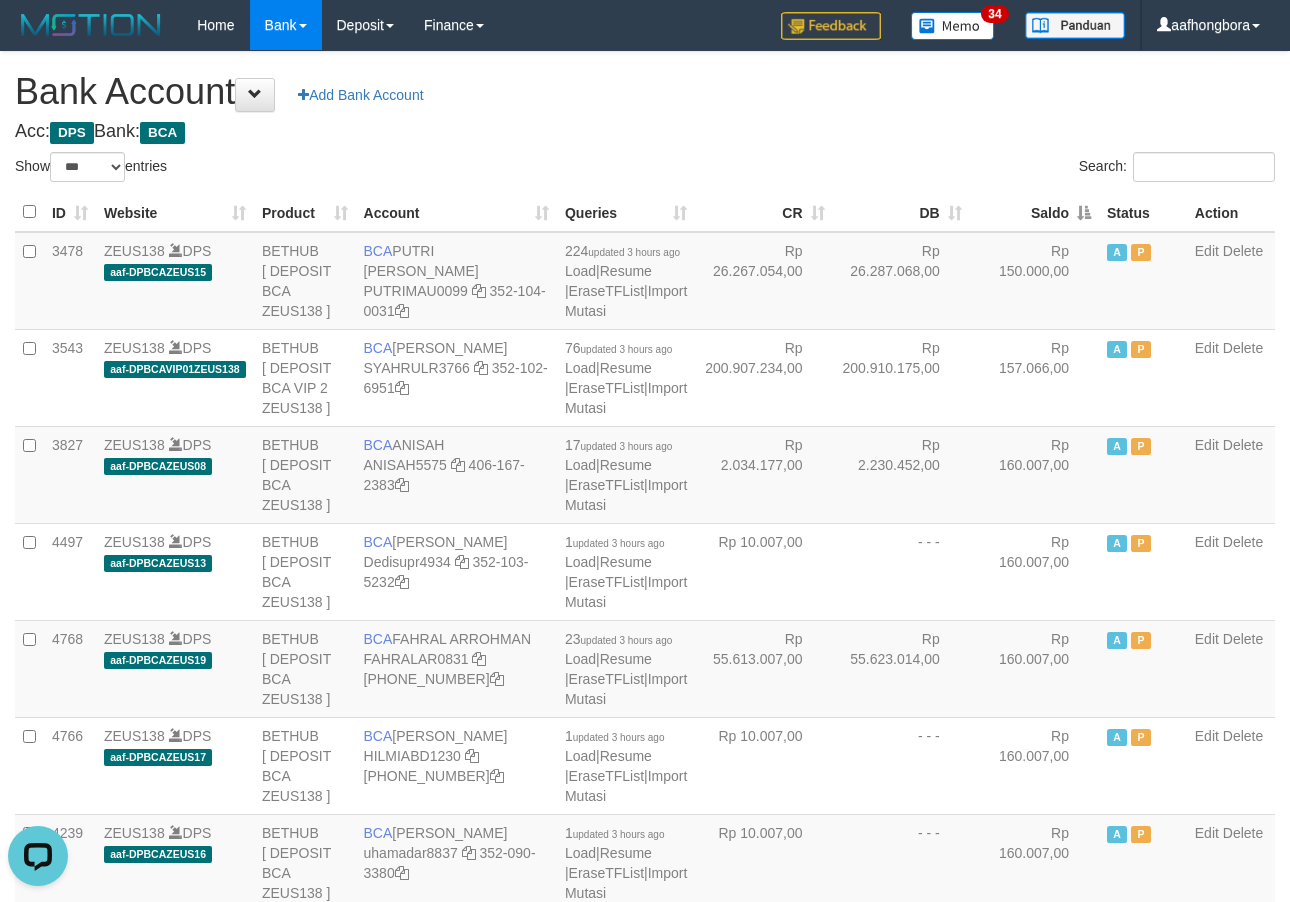 click on "Saldo" at bounding box center [1034, 212] 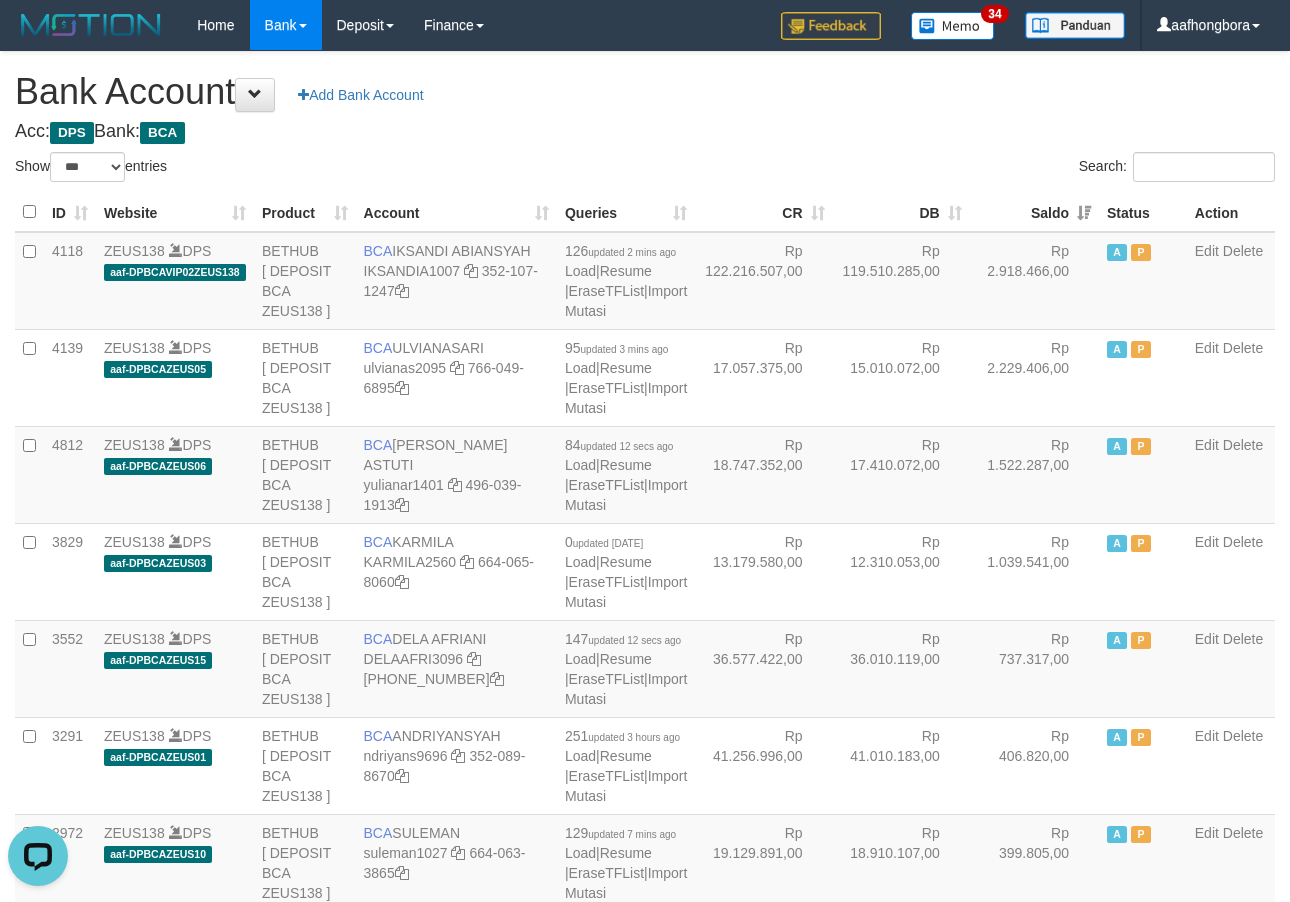 click on "**********" at bounding box center [645, 1601] 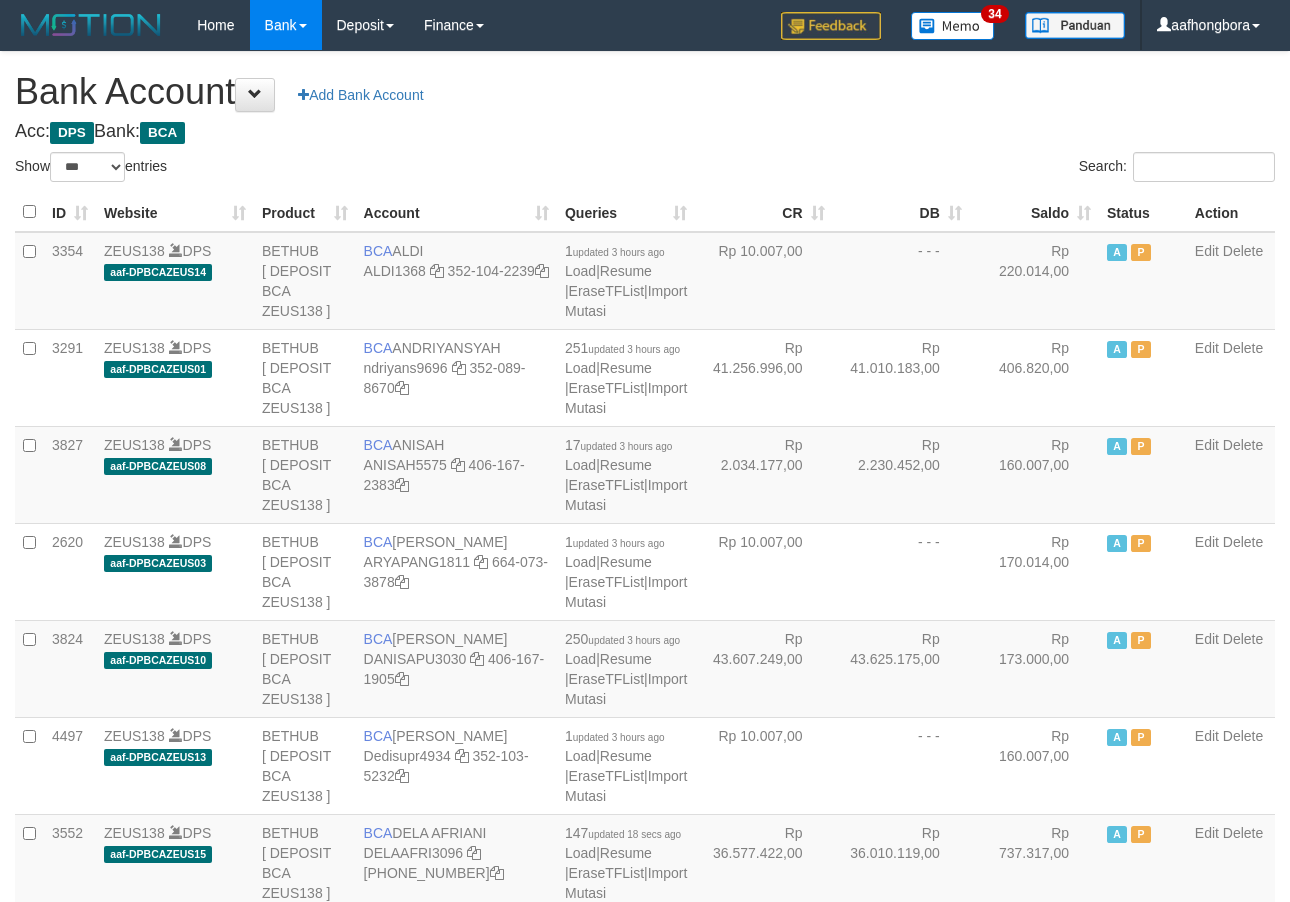 select on "***" 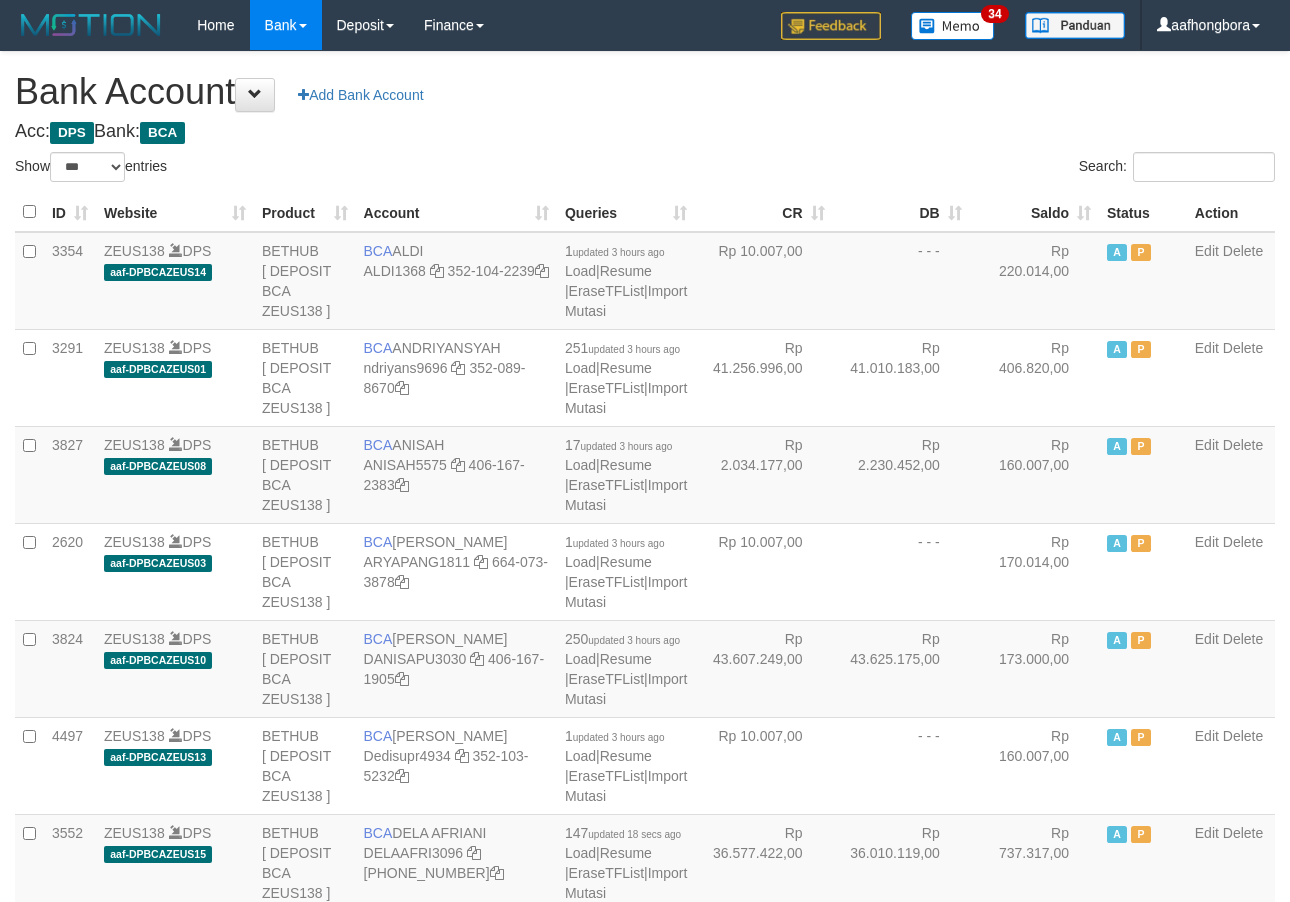 scroll, scrollTop: 0, scrollLeft: 0, axis: both 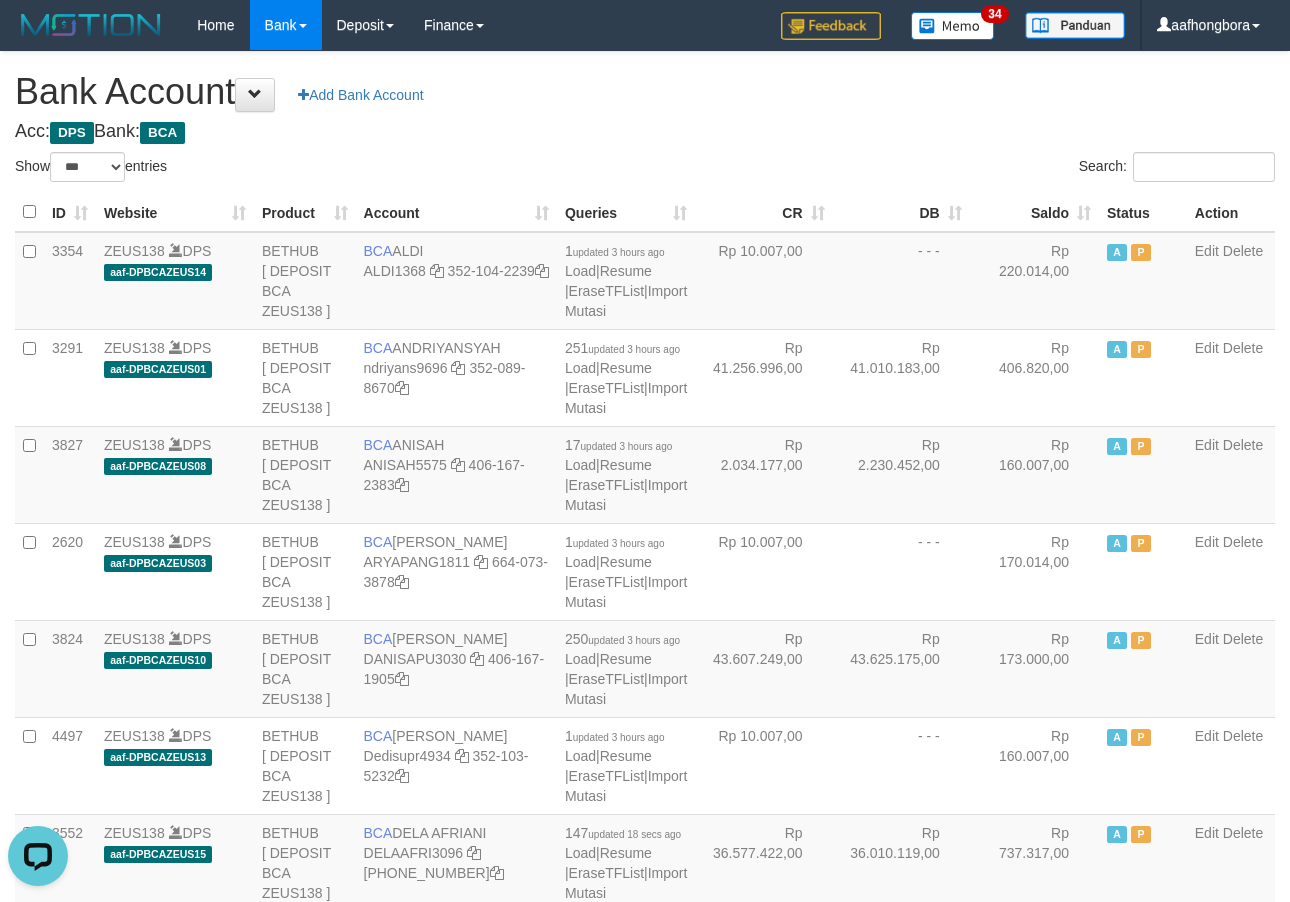 click on "**********" at bounding box center [645, 1601] 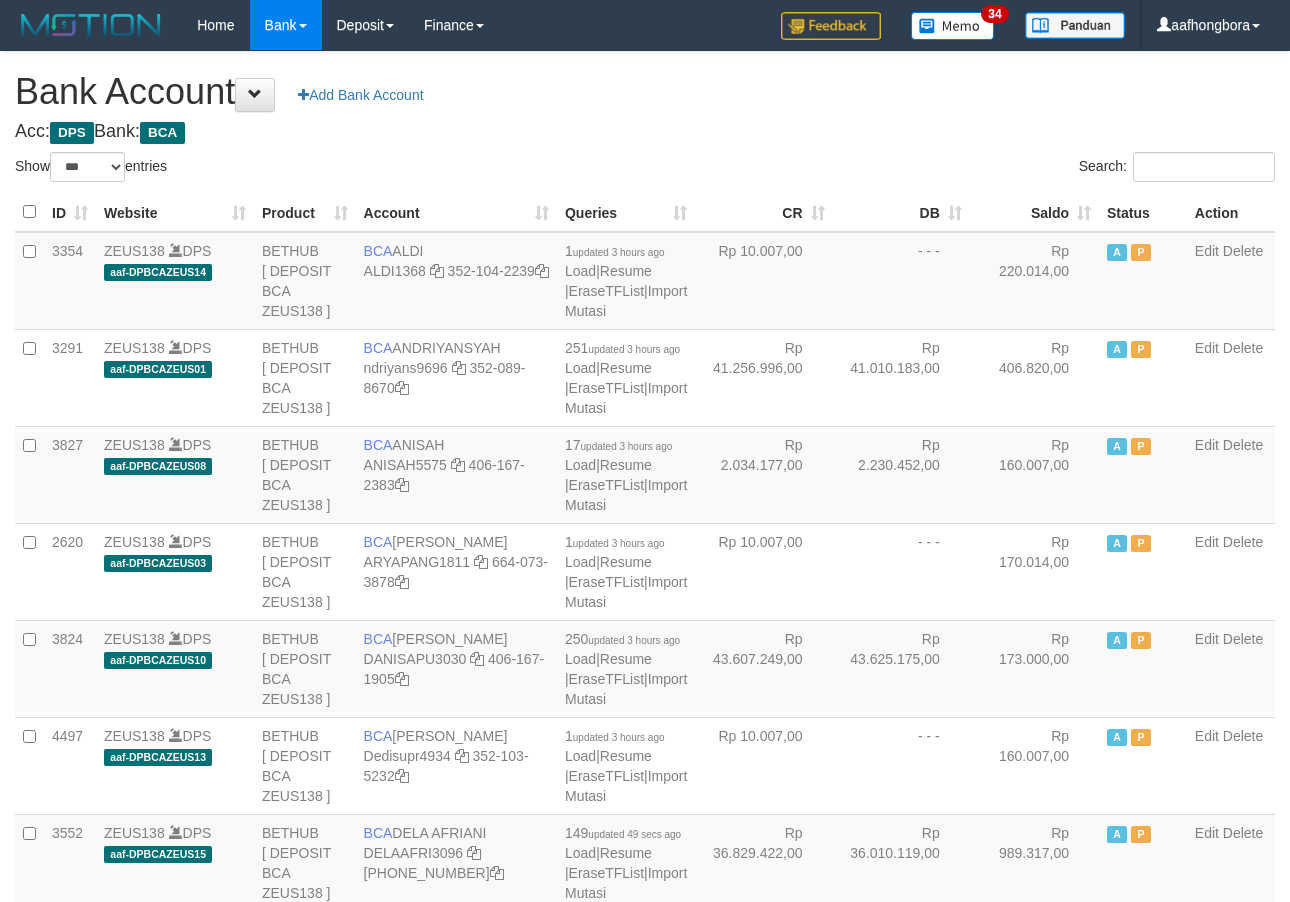 select on "***" 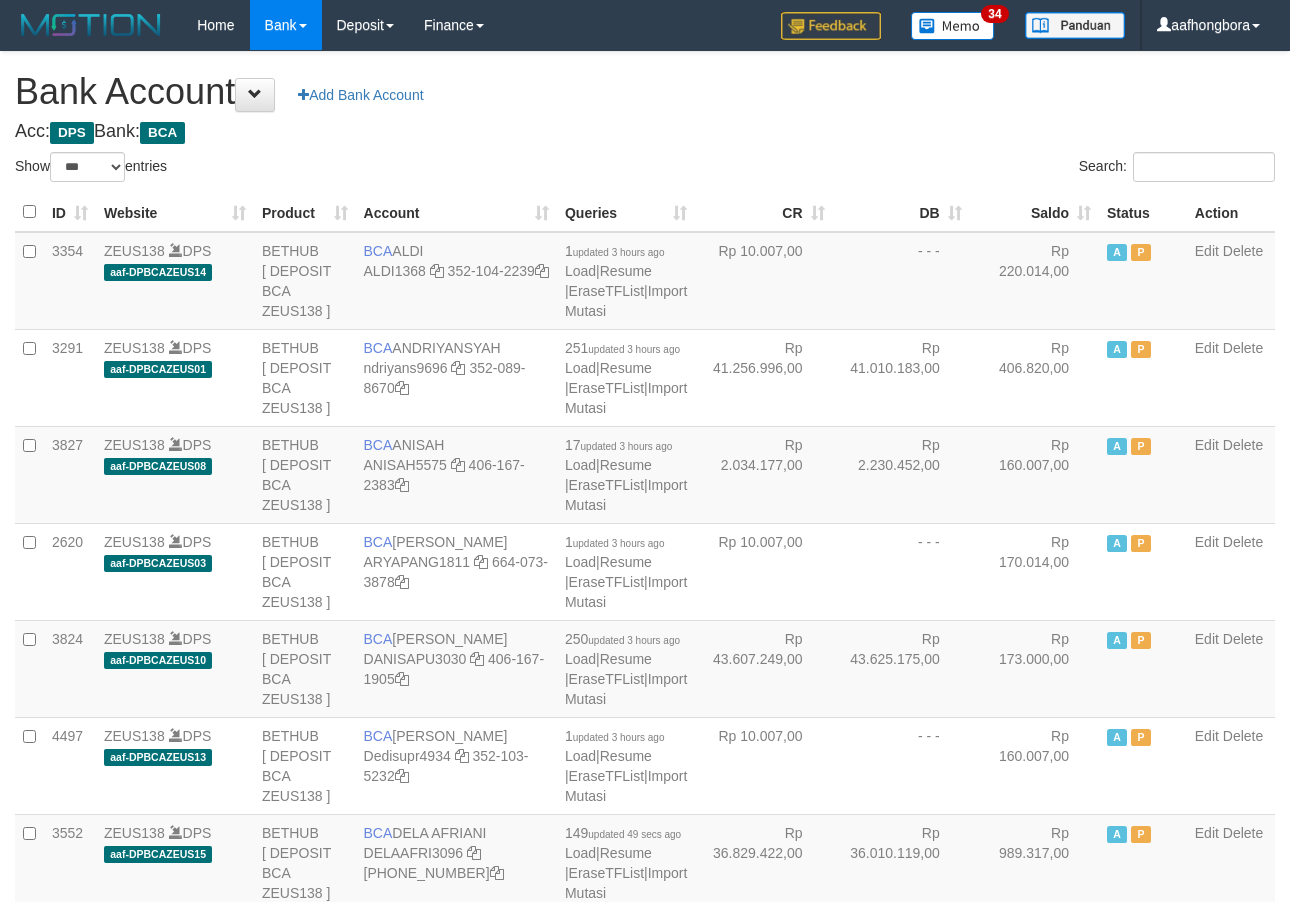 scroll, scrollTop: 0, scrollLeft: 0, axis: both 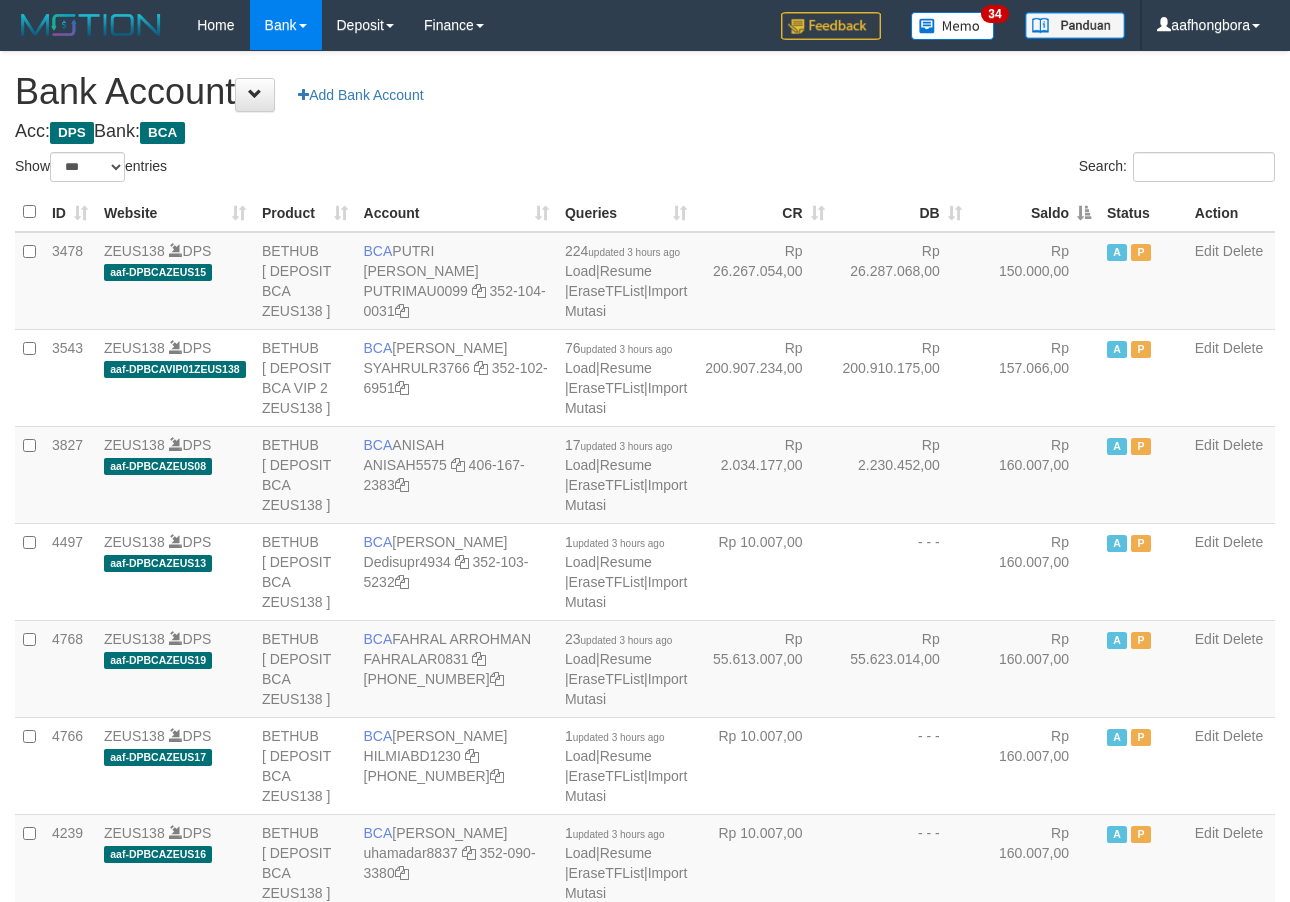 click on "Saldo" at bounding box center [1034, 212] 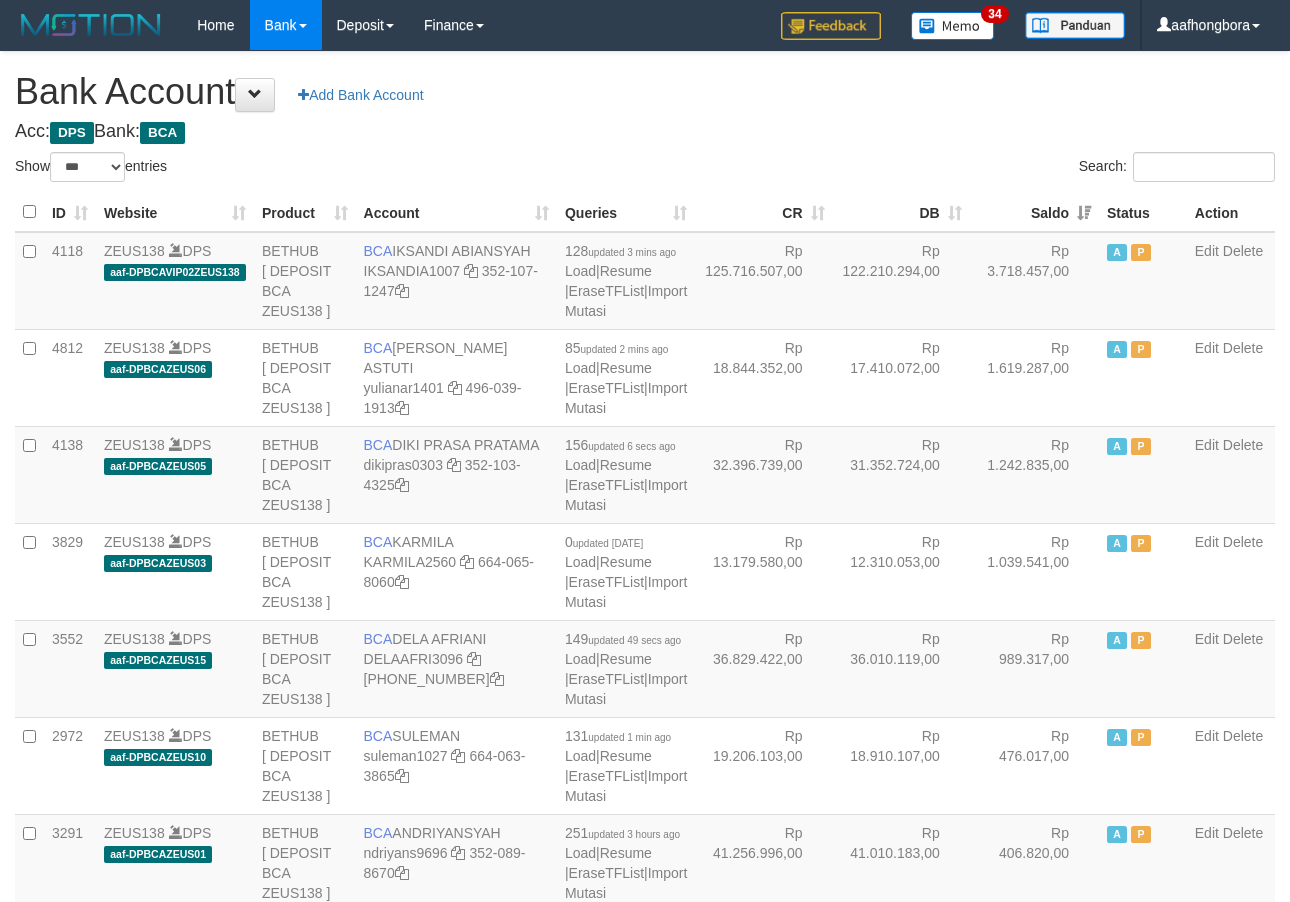 click on "Saldo" at bounding box center (1034, 212) 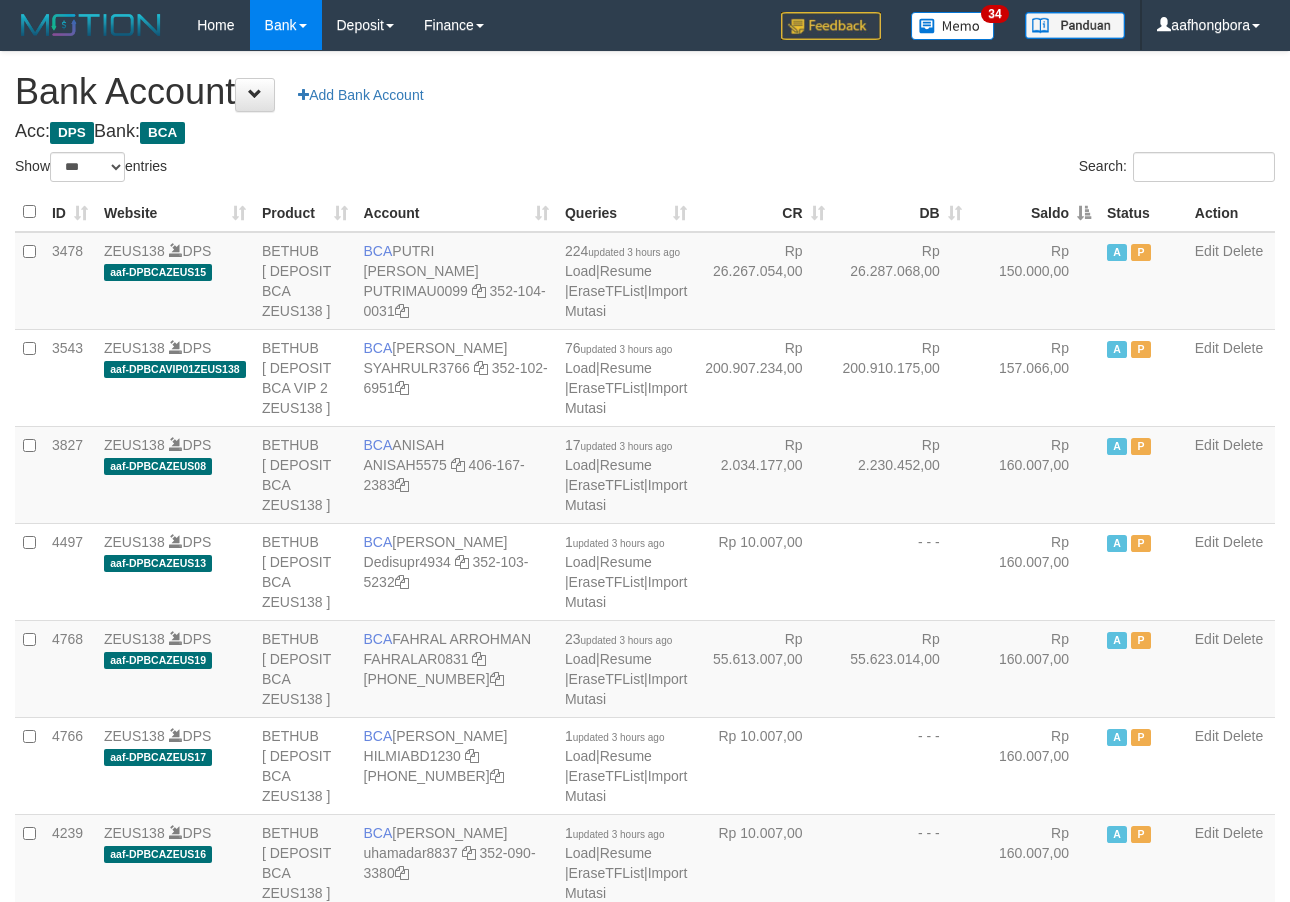 click on "Saldo" at bounding box center [1034, 212] 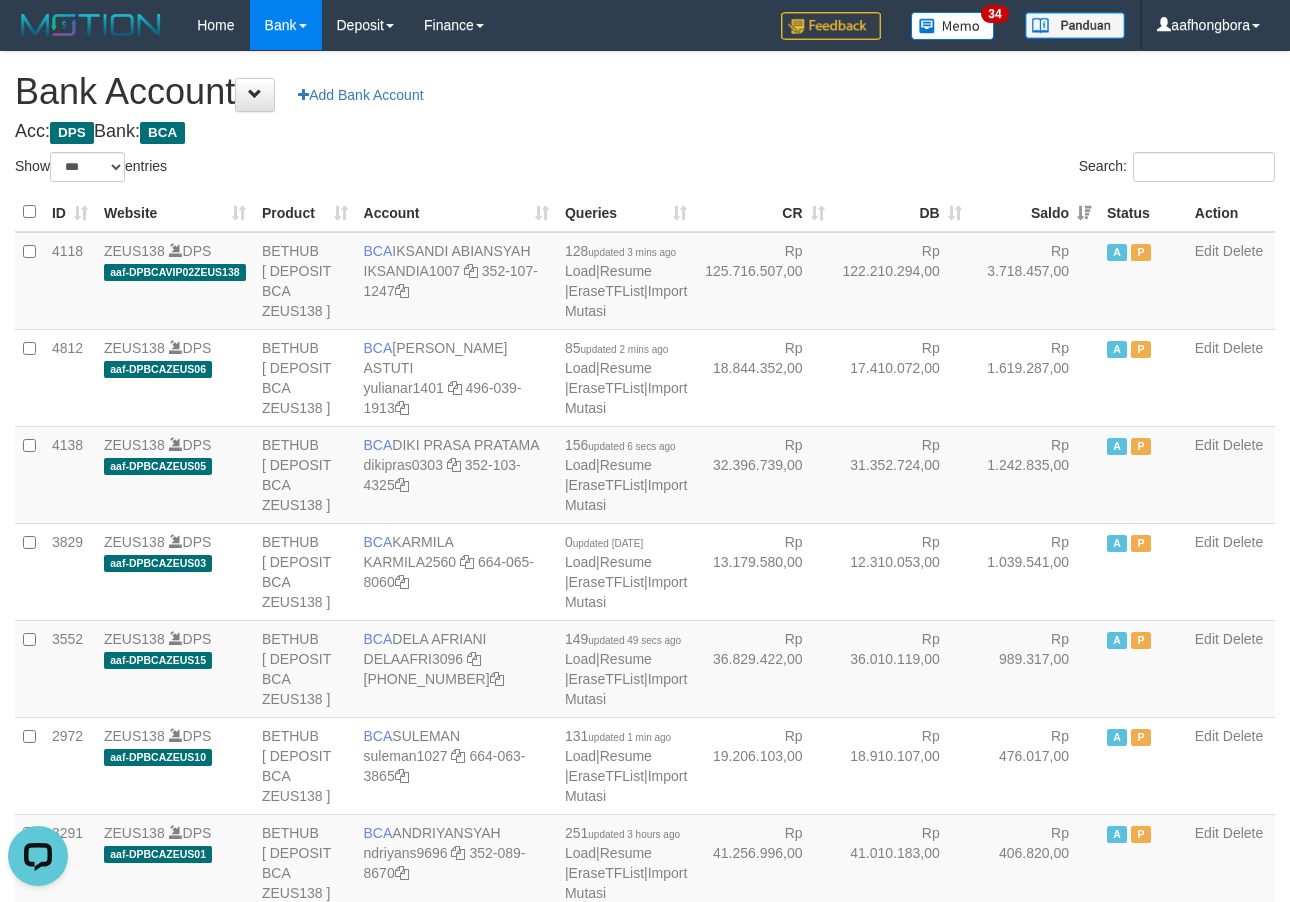 scroll, scrollTop: 0, scrollLeft: 0, axis: both 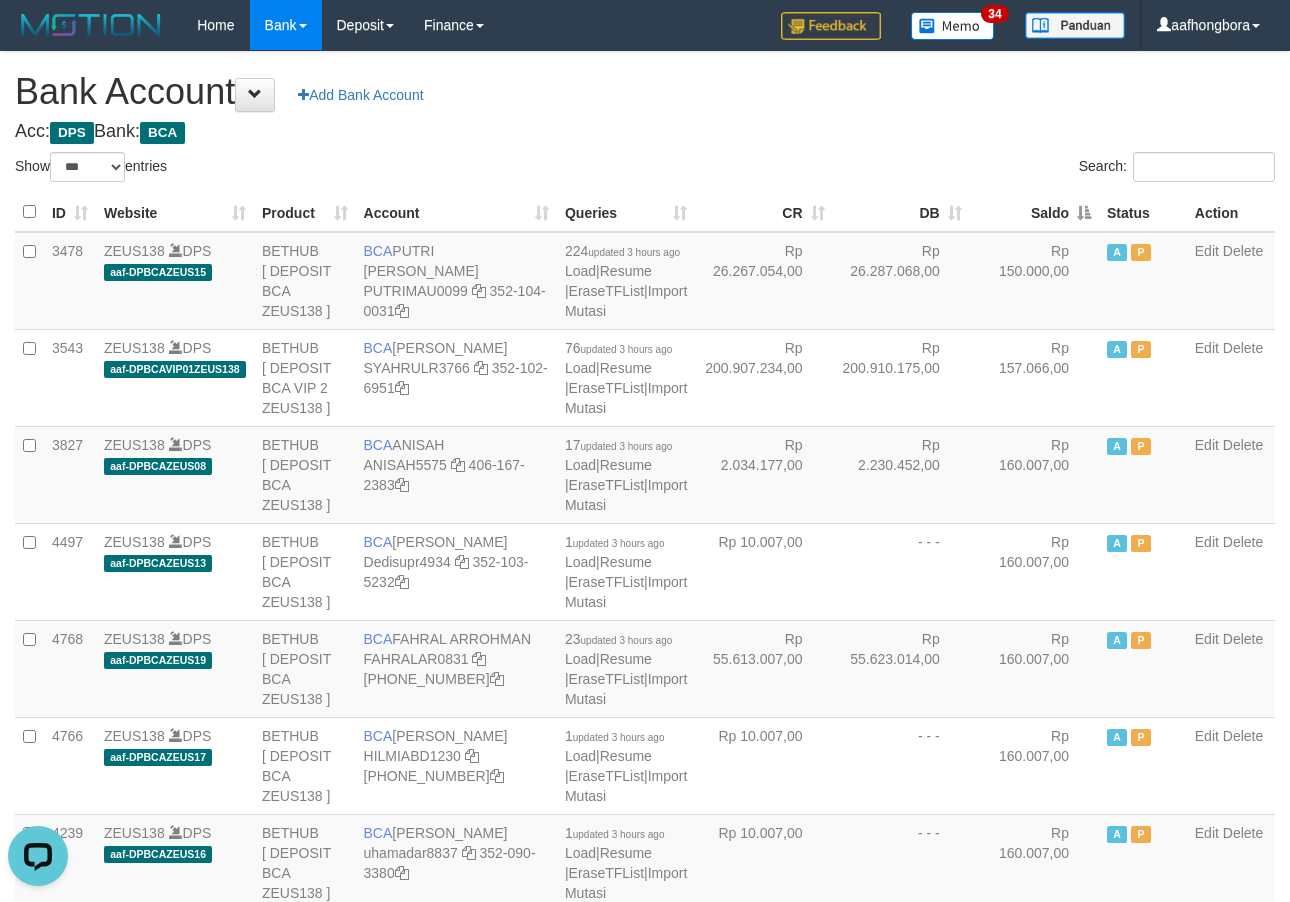 click on "Saldo" at bounding box center (1034, 212) 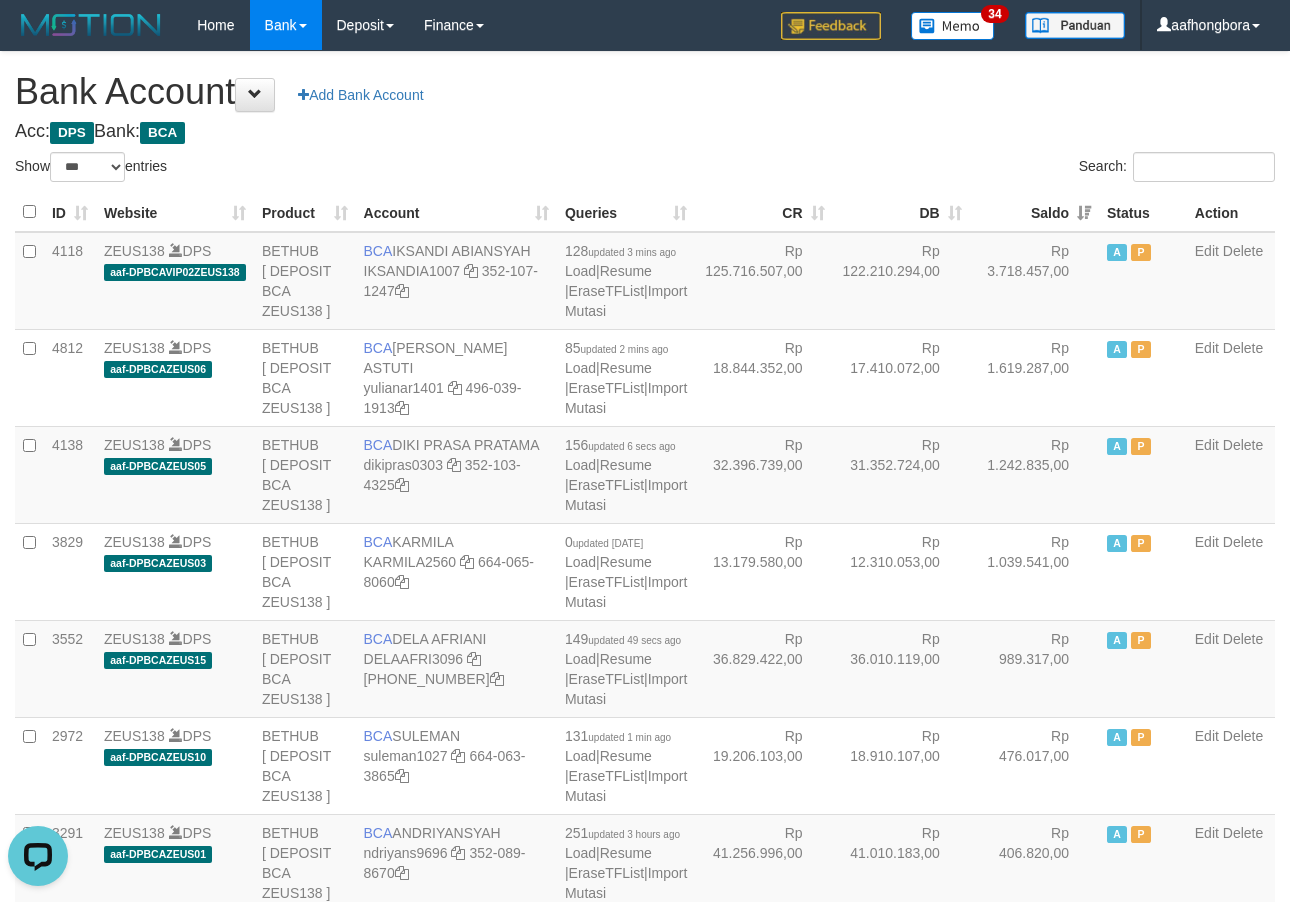 click on "Saldo" at bounding box center (1034, 212) 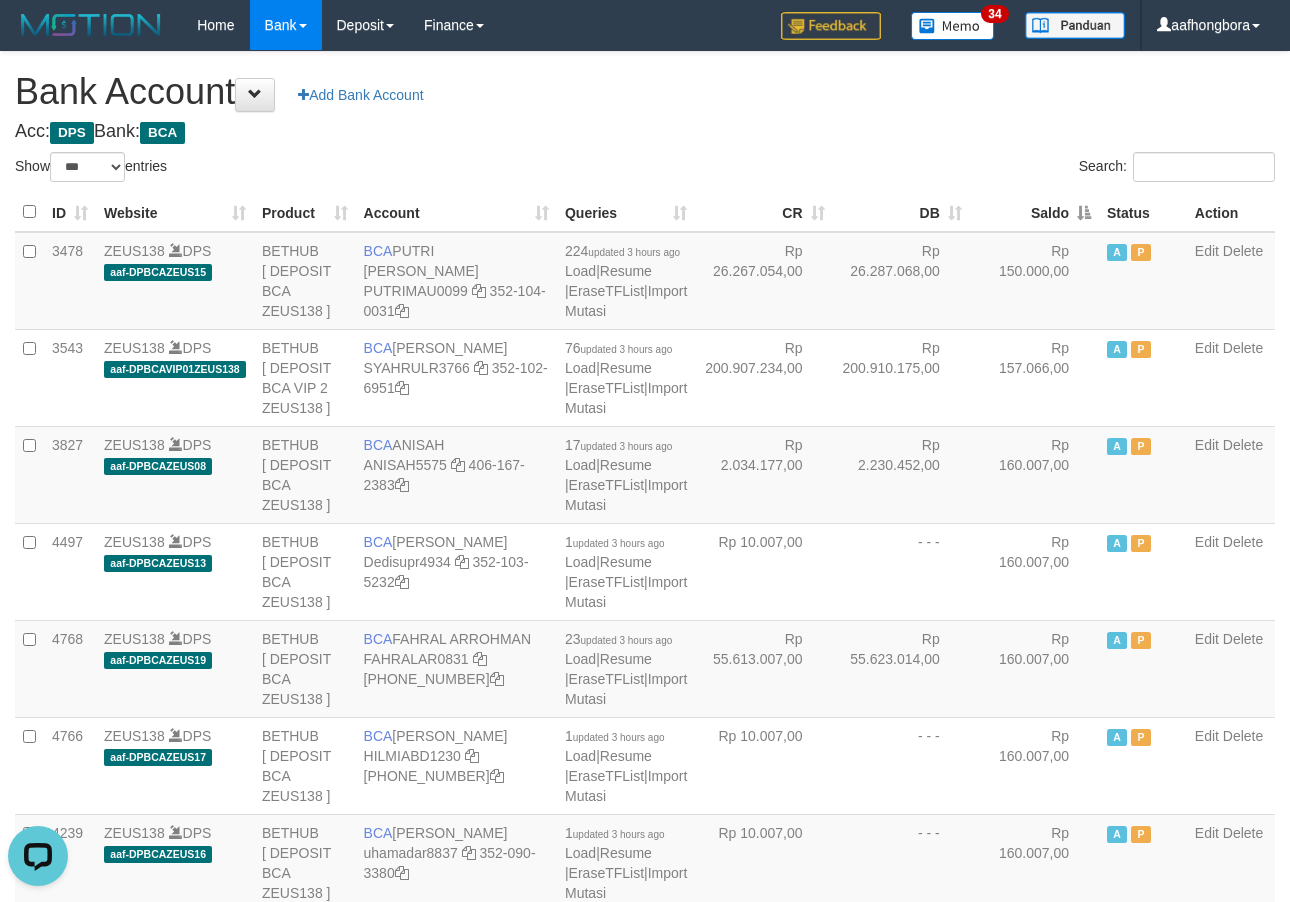 click on "Saldo" at bounding box center (1034, 212) 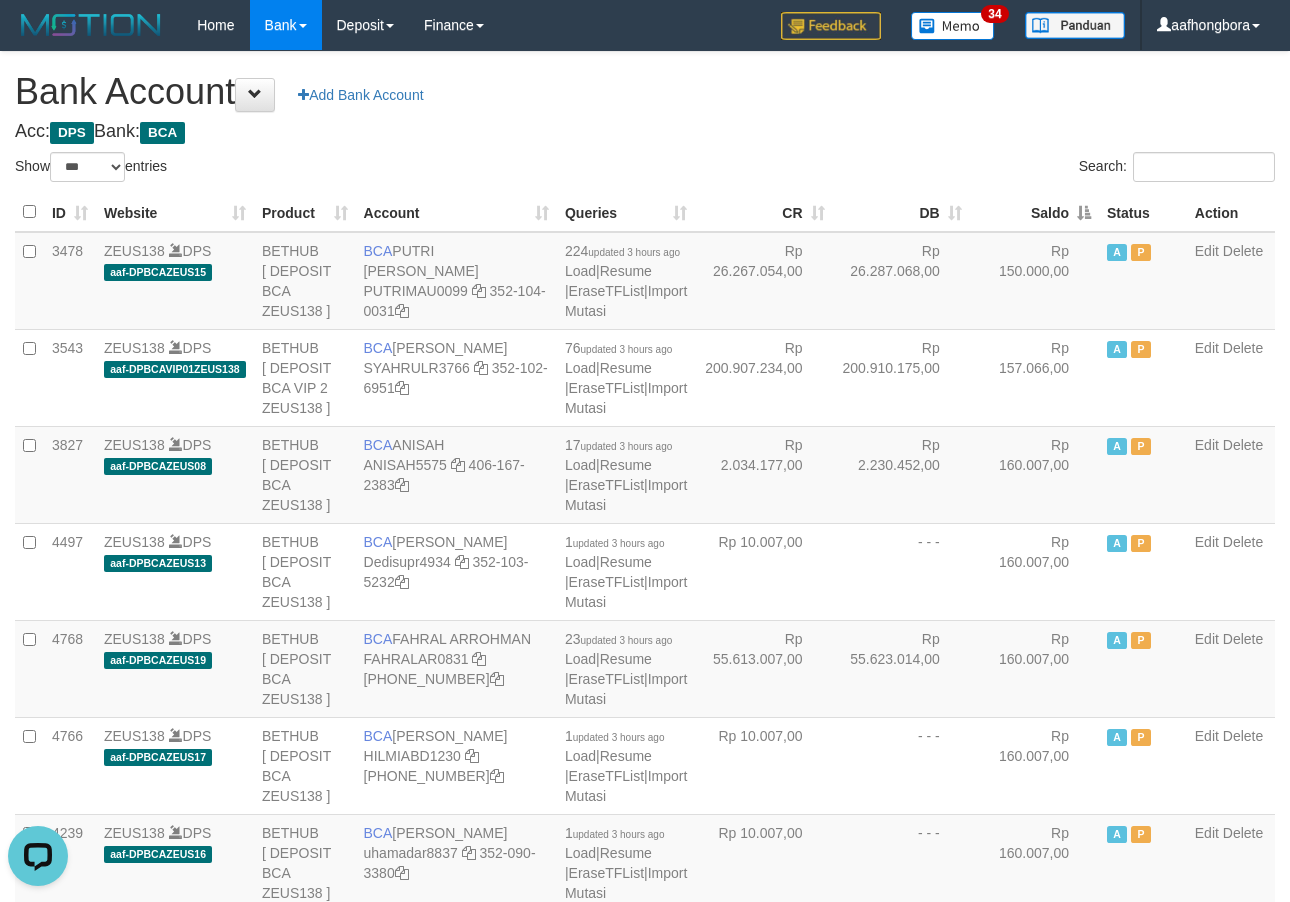 click on "Saldo" at bounding box center (1034, 212) 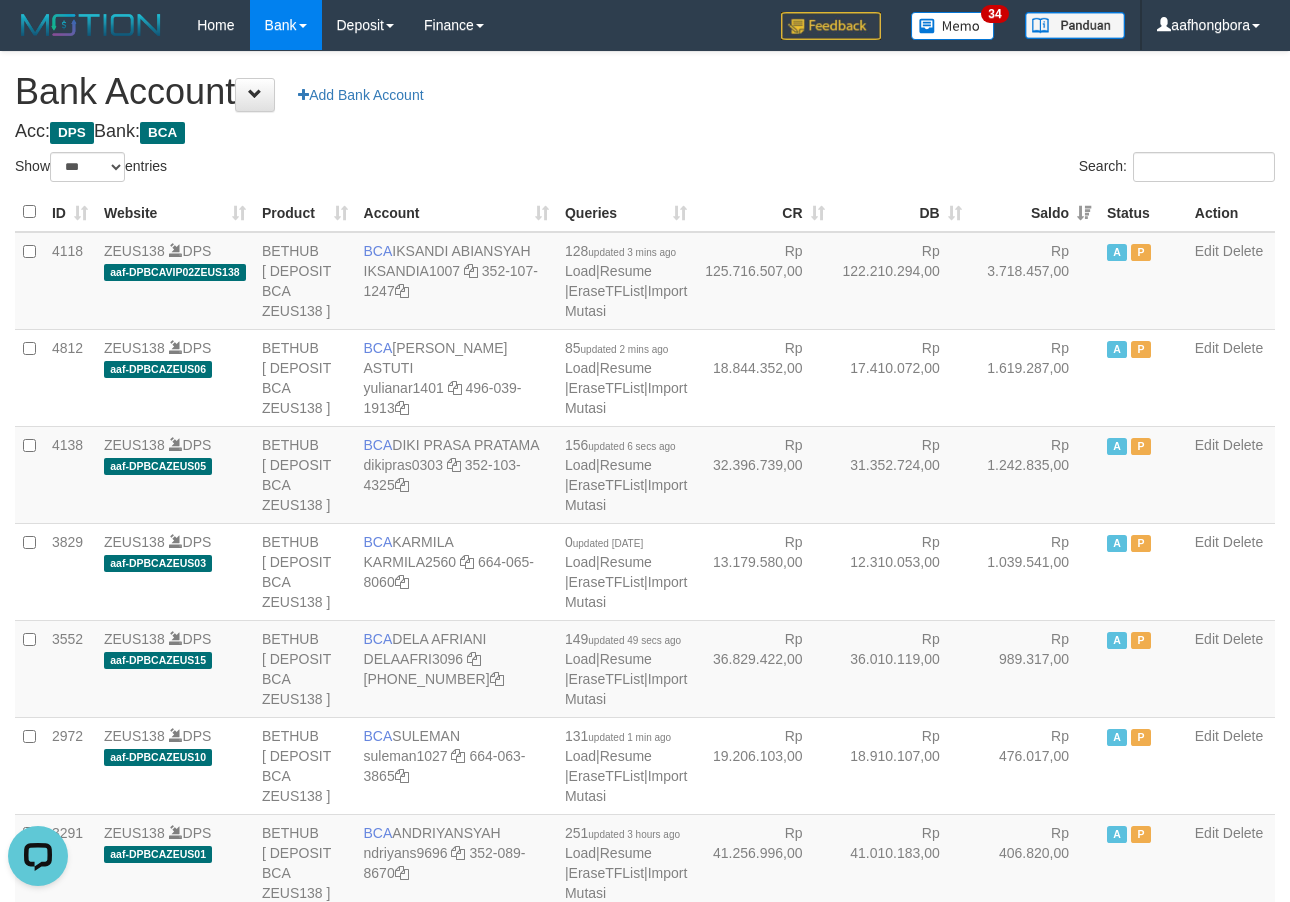 click on "Saldo" at bounding box center [1034, 212] 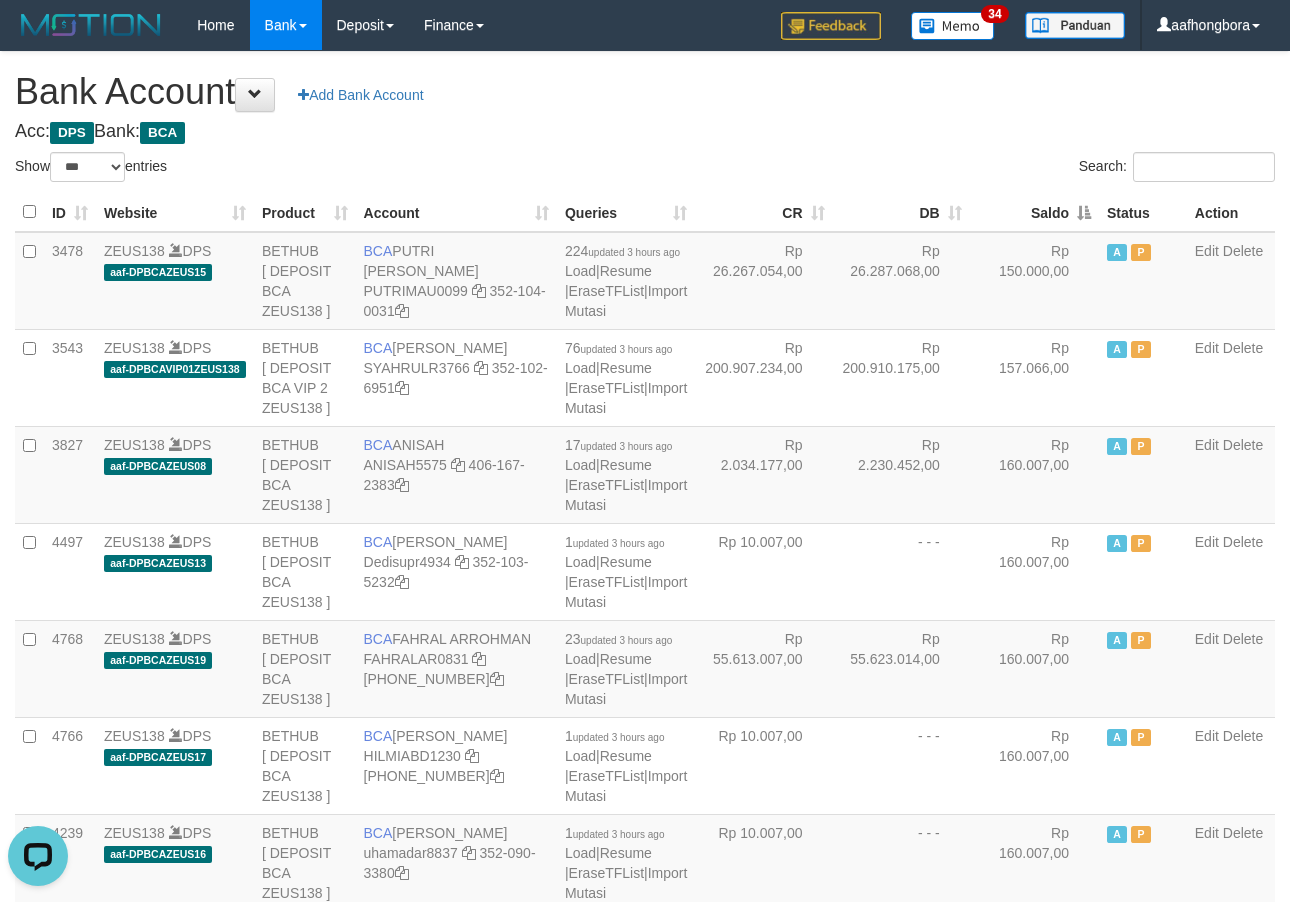 click on "Saldo" at bounding box center [1034, 212] 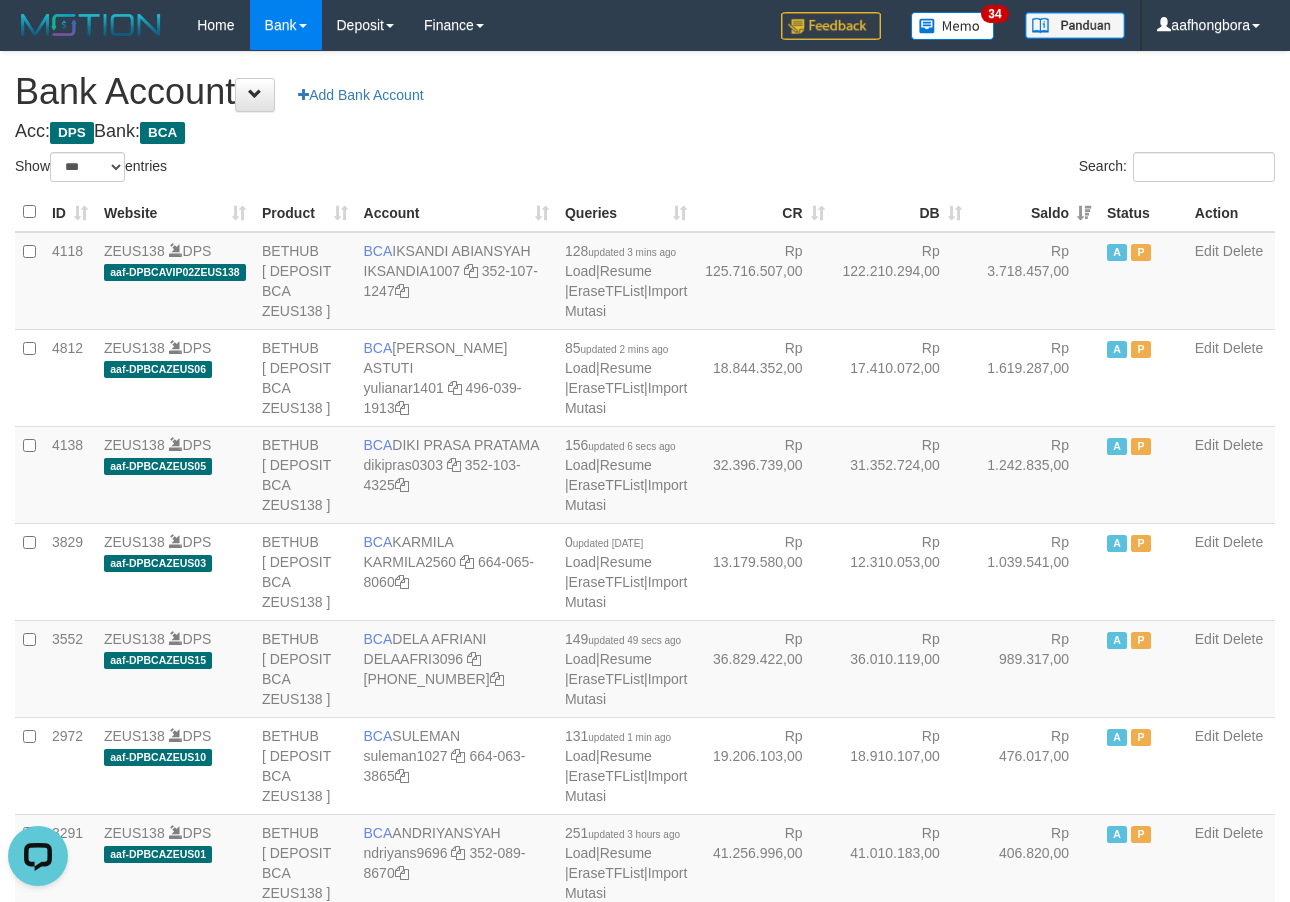 click on "Search:" at bounding box center (967, 169) 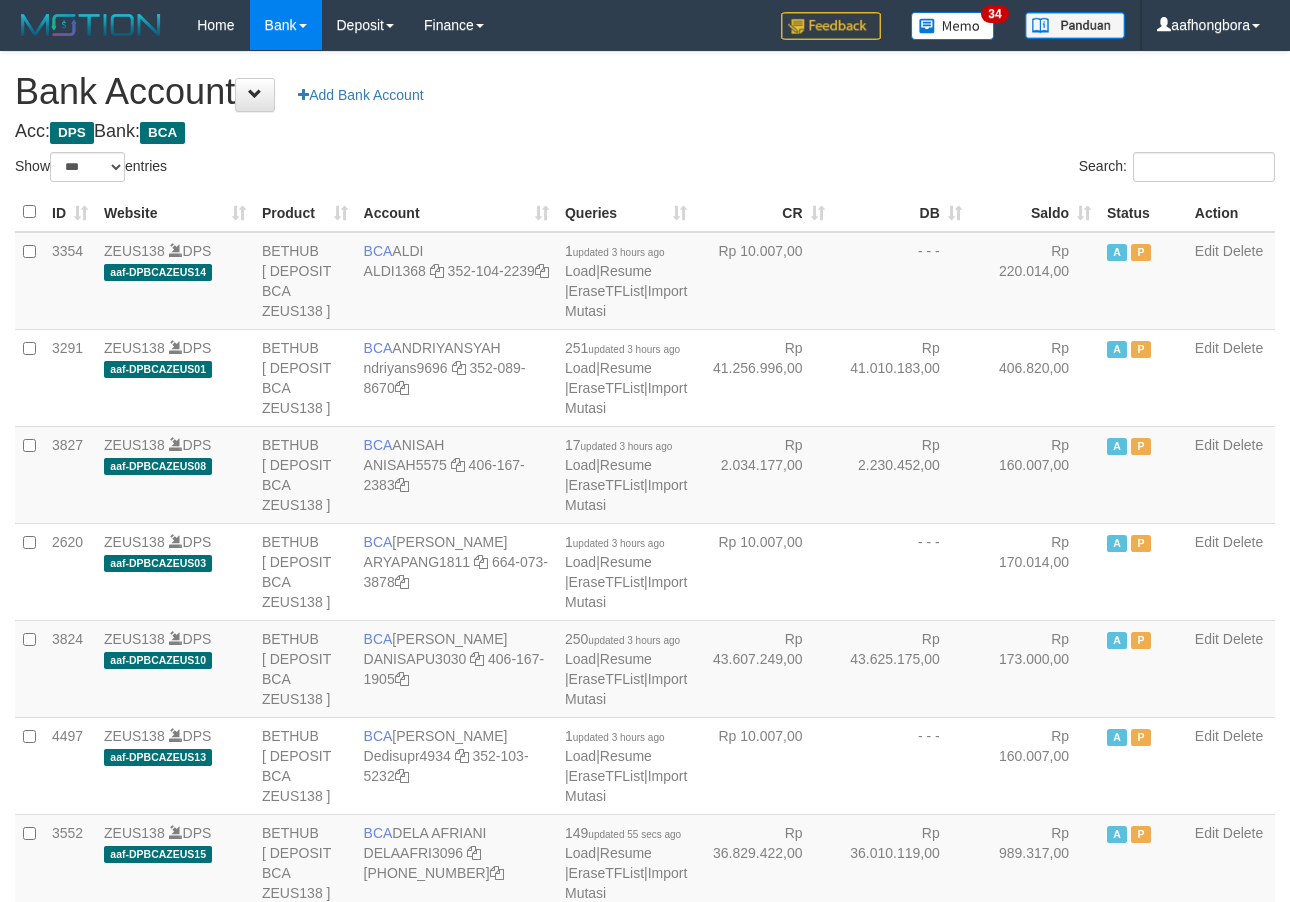 select on "***" 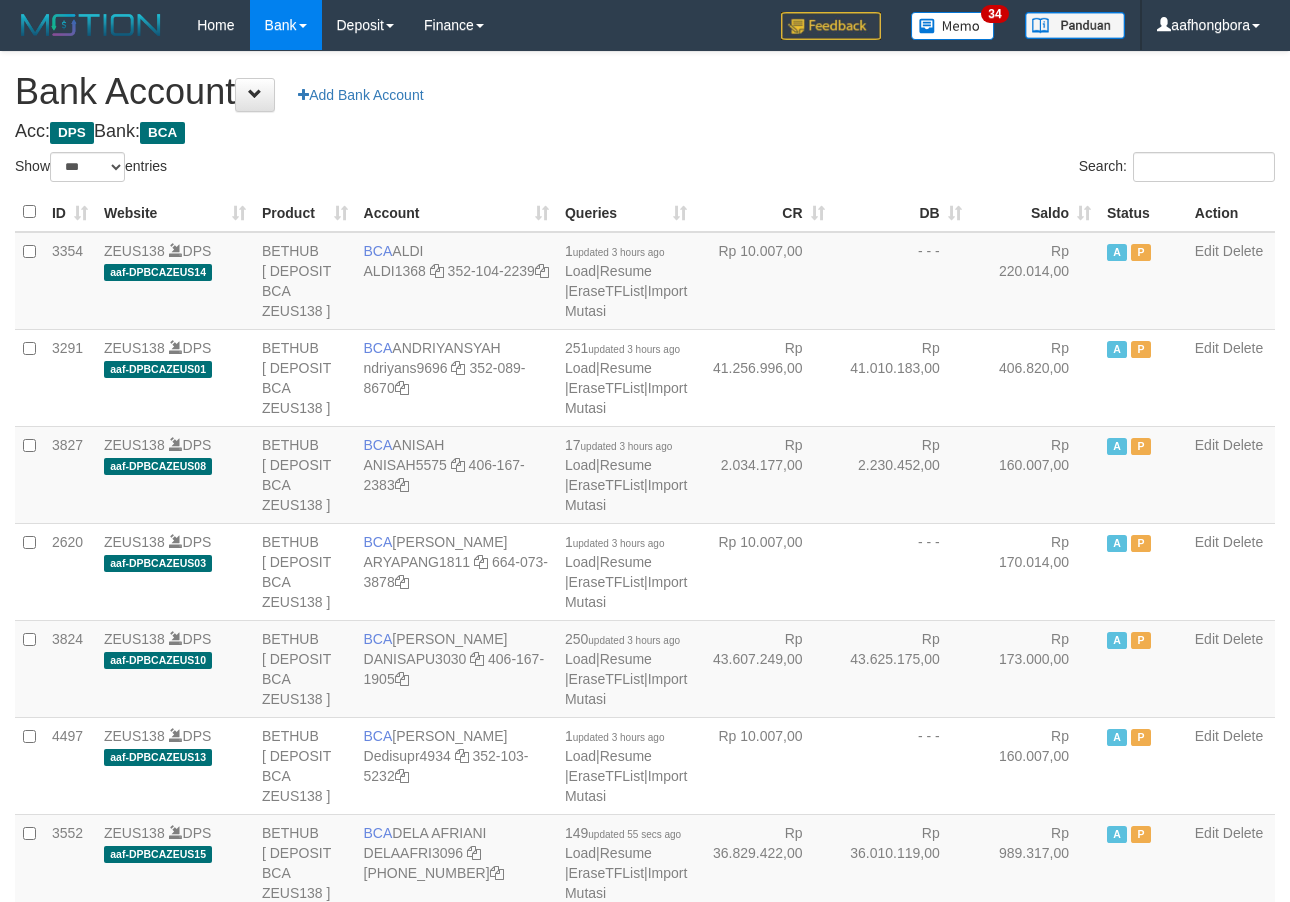 scroll, scrollTop: 0, scrollLeft: 0, axis: both 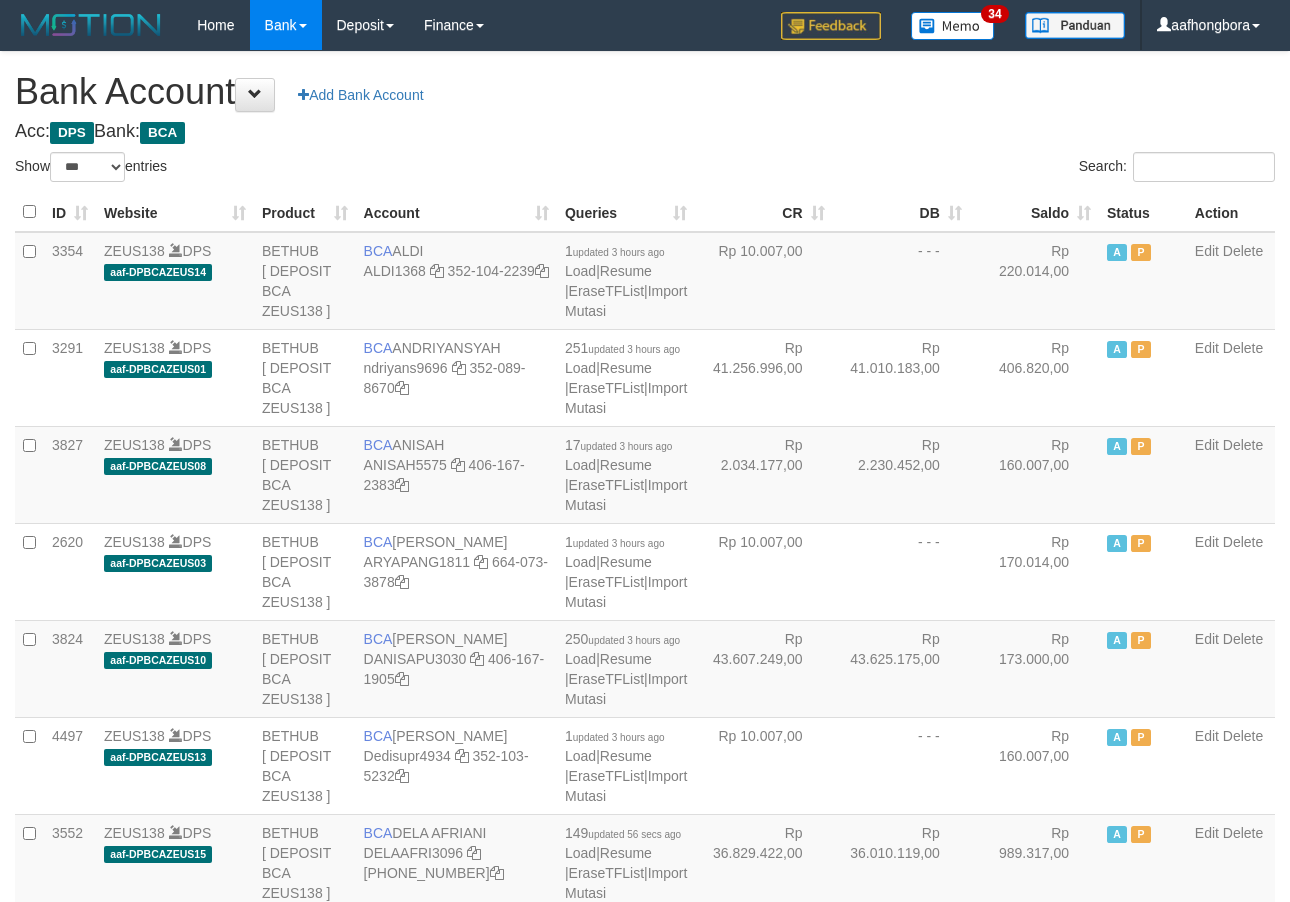 select on "***" 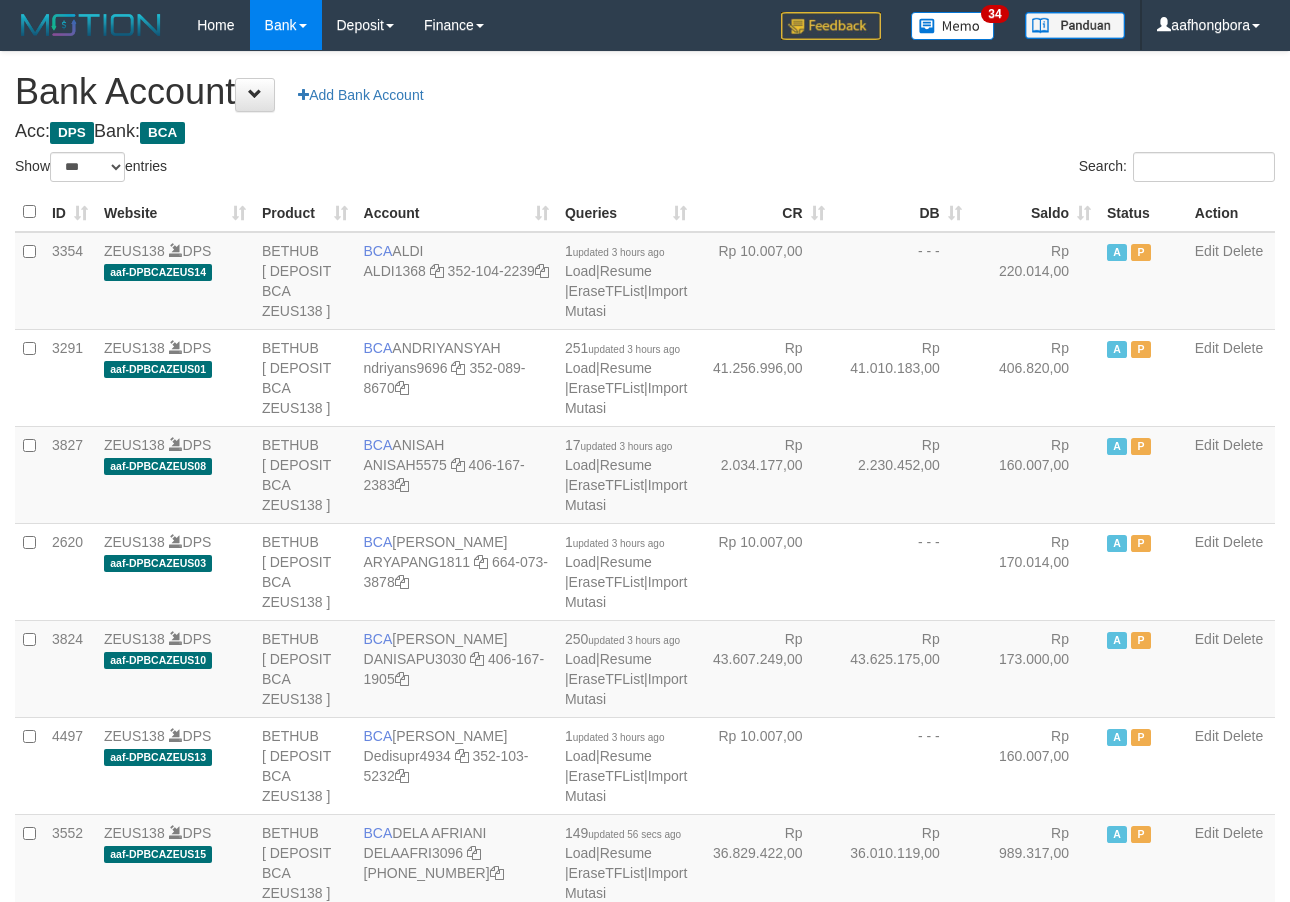 scroll, scrollTop: 0, scrollLeft: 0, axis: both 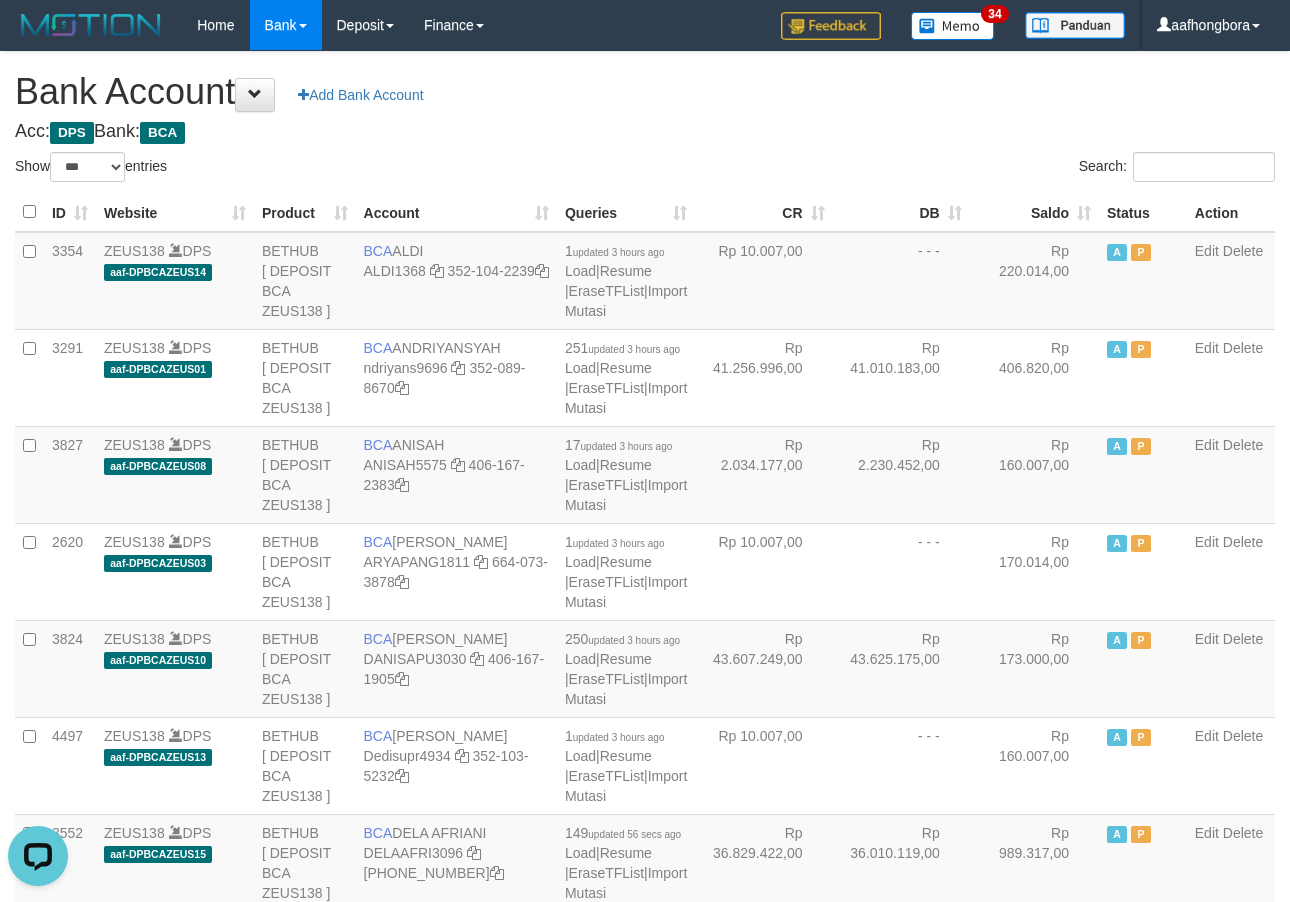 drag, startPoint x: 0, startPoint y: 0, endPoint x: 965, endPoint y: 121, distance: 972.5564 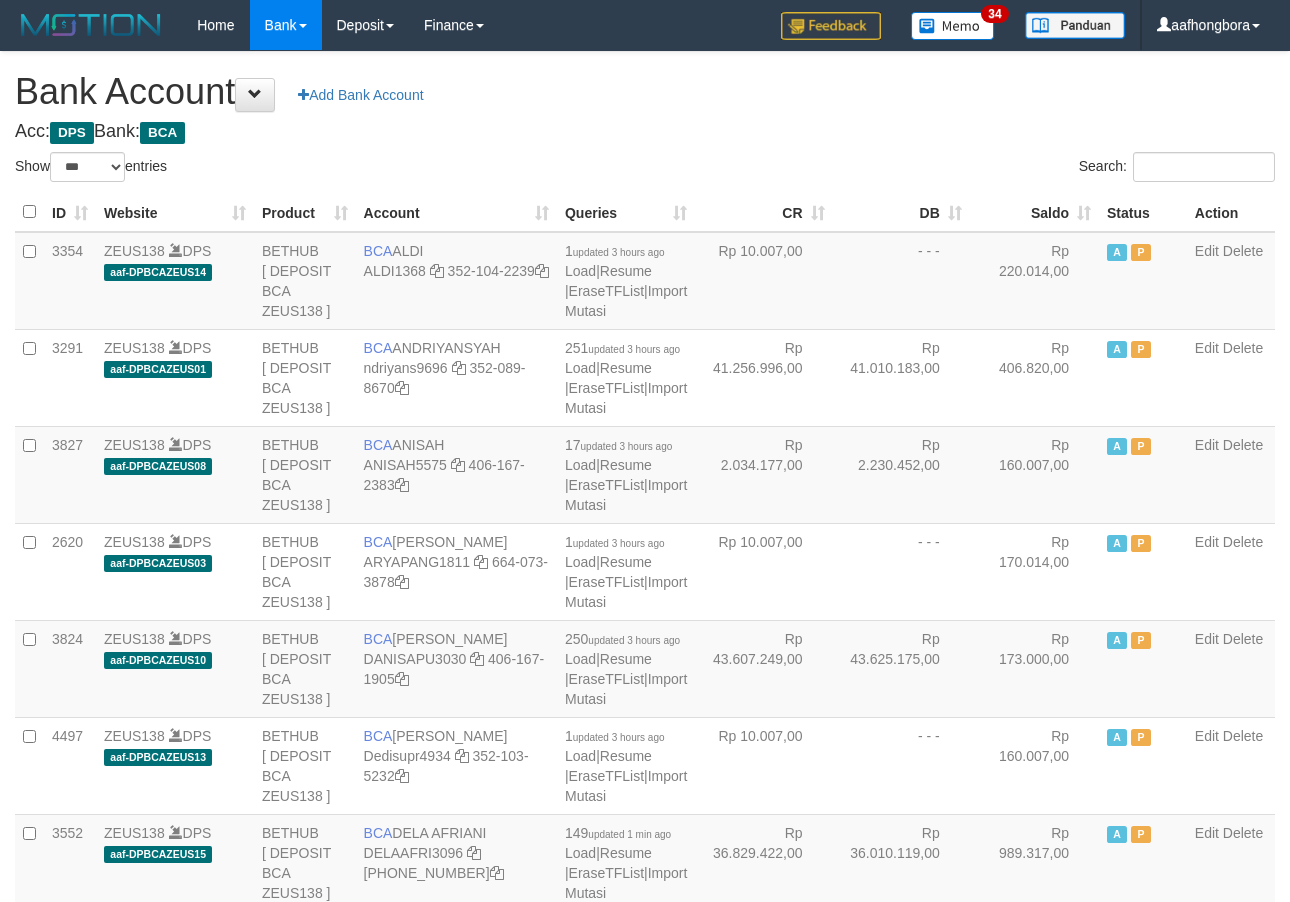 select on "***" 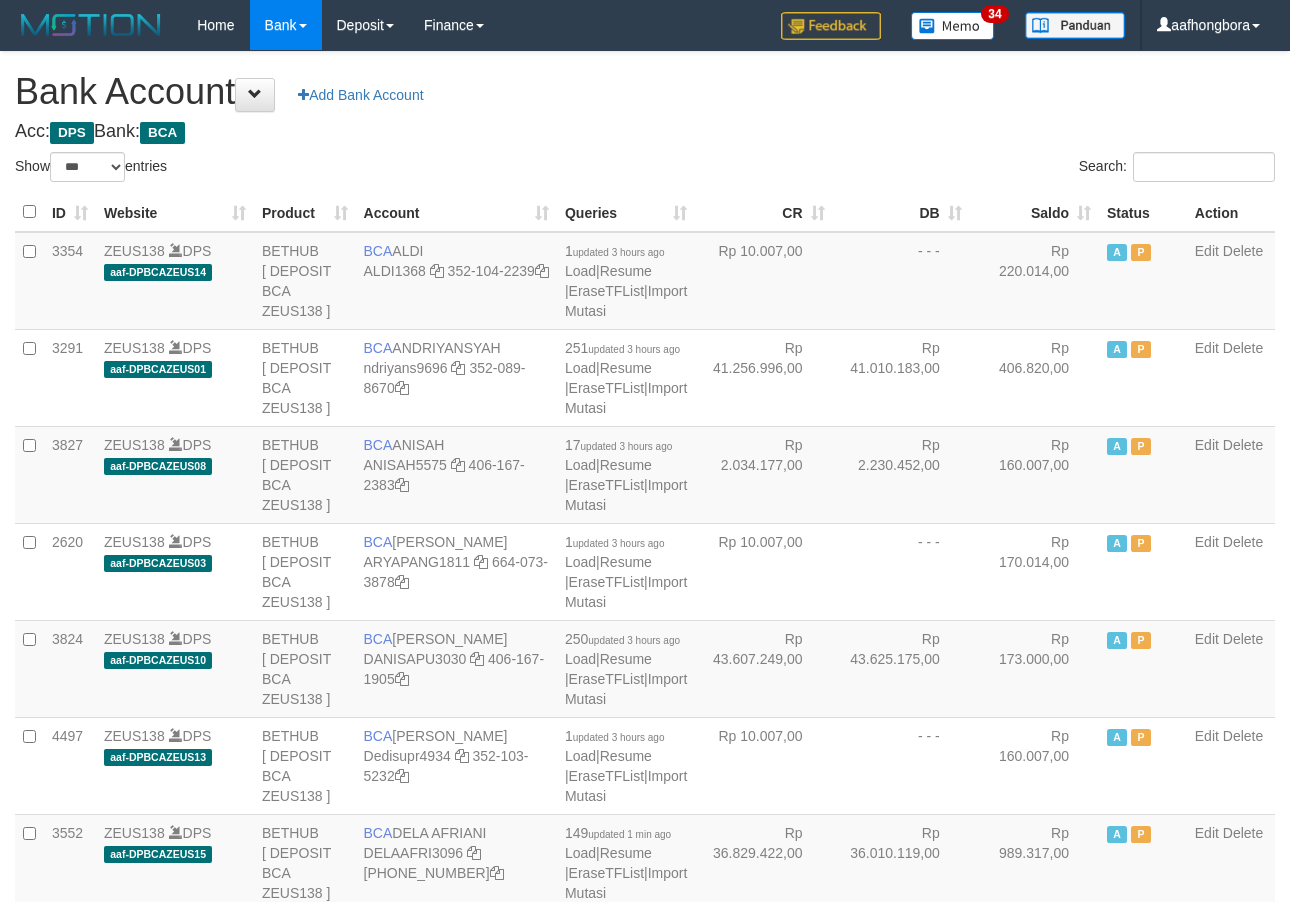 scroll, scrollTop: 0, scrollLeft: 0, axis: both 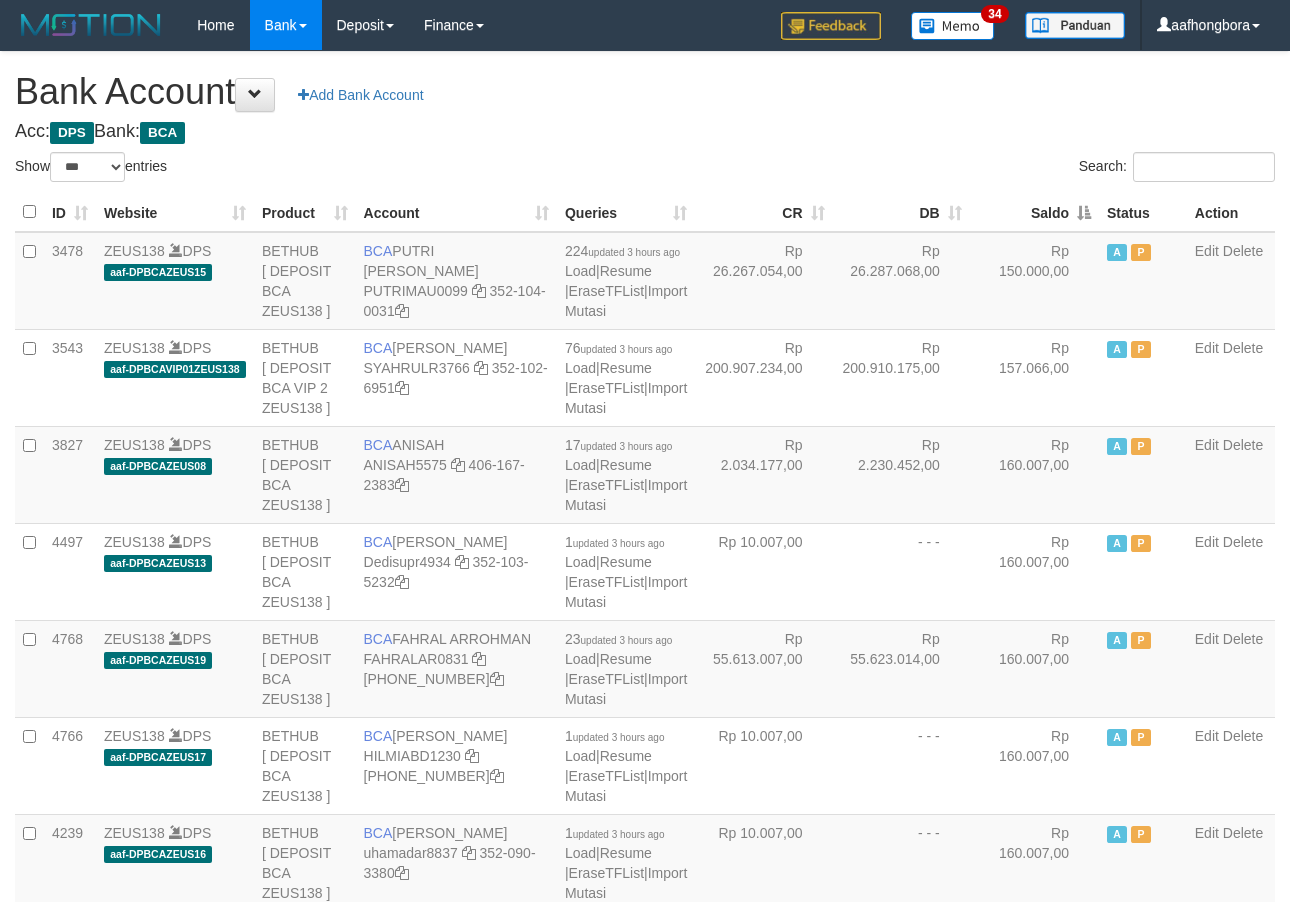 click on "Saldo" at bounding box center (1034, 212) 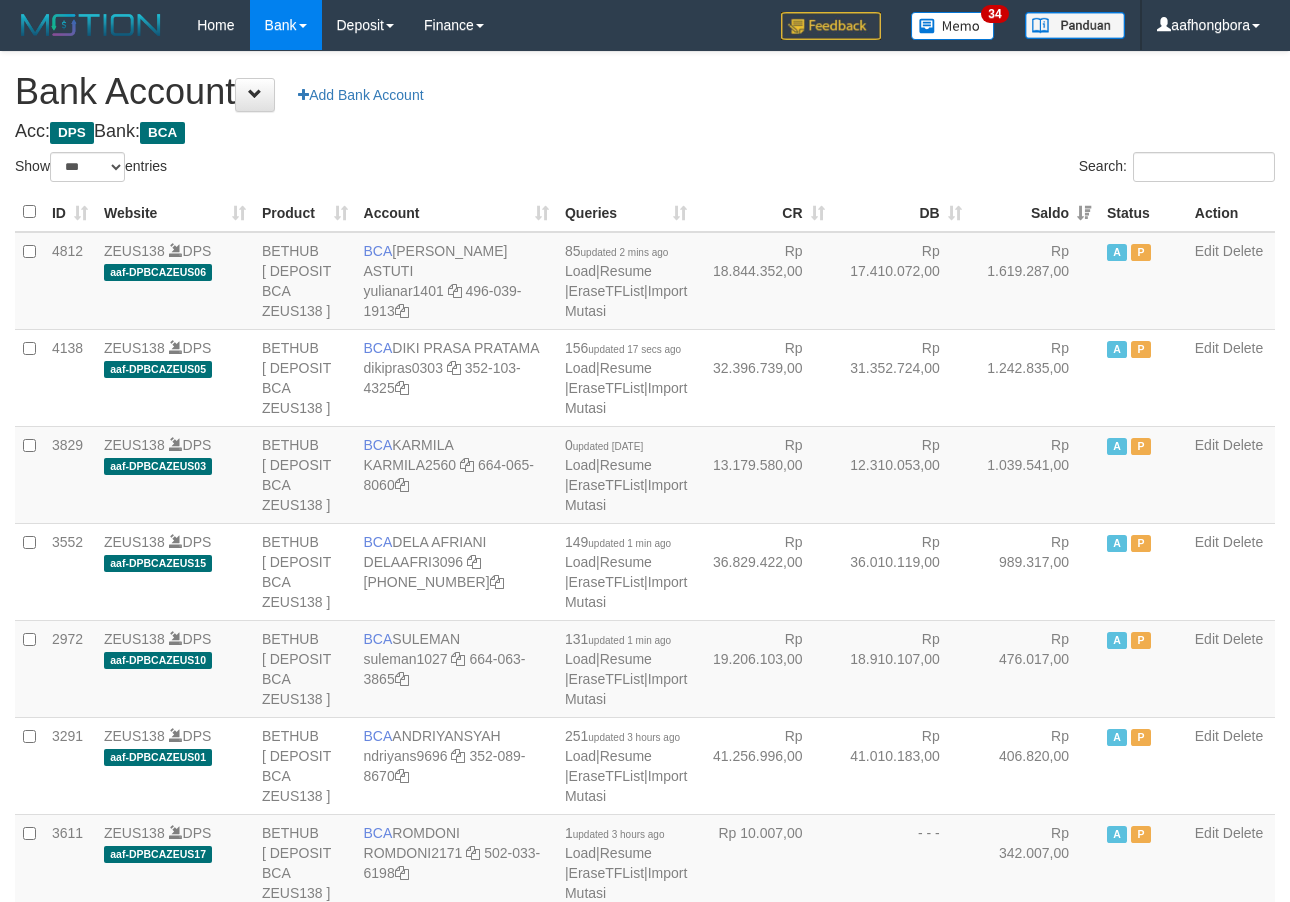 click on "Saldo" at bounding box center [1034, 212] 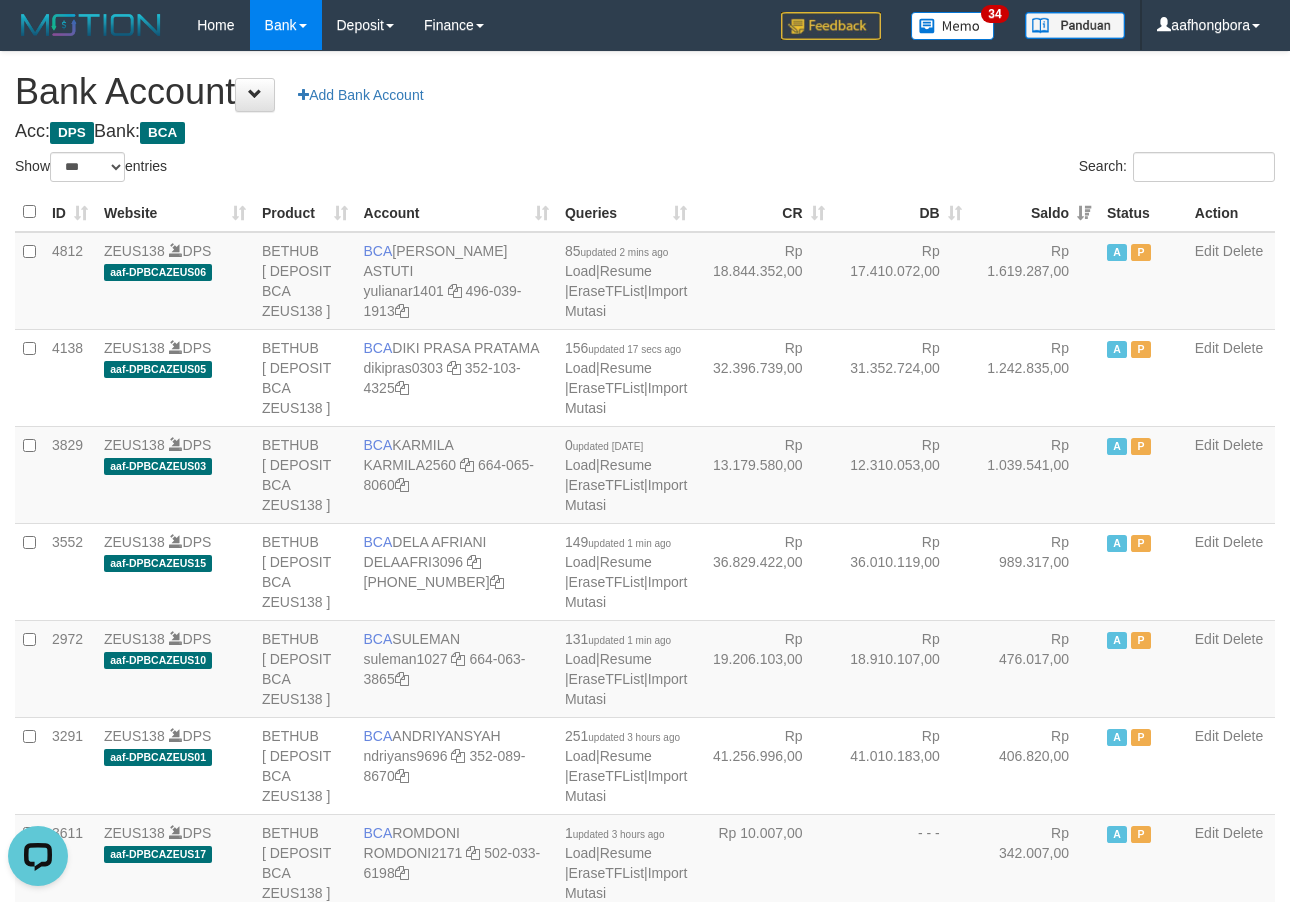 scroll, scrollTop: 0, scrollLeft: 0, axis: both 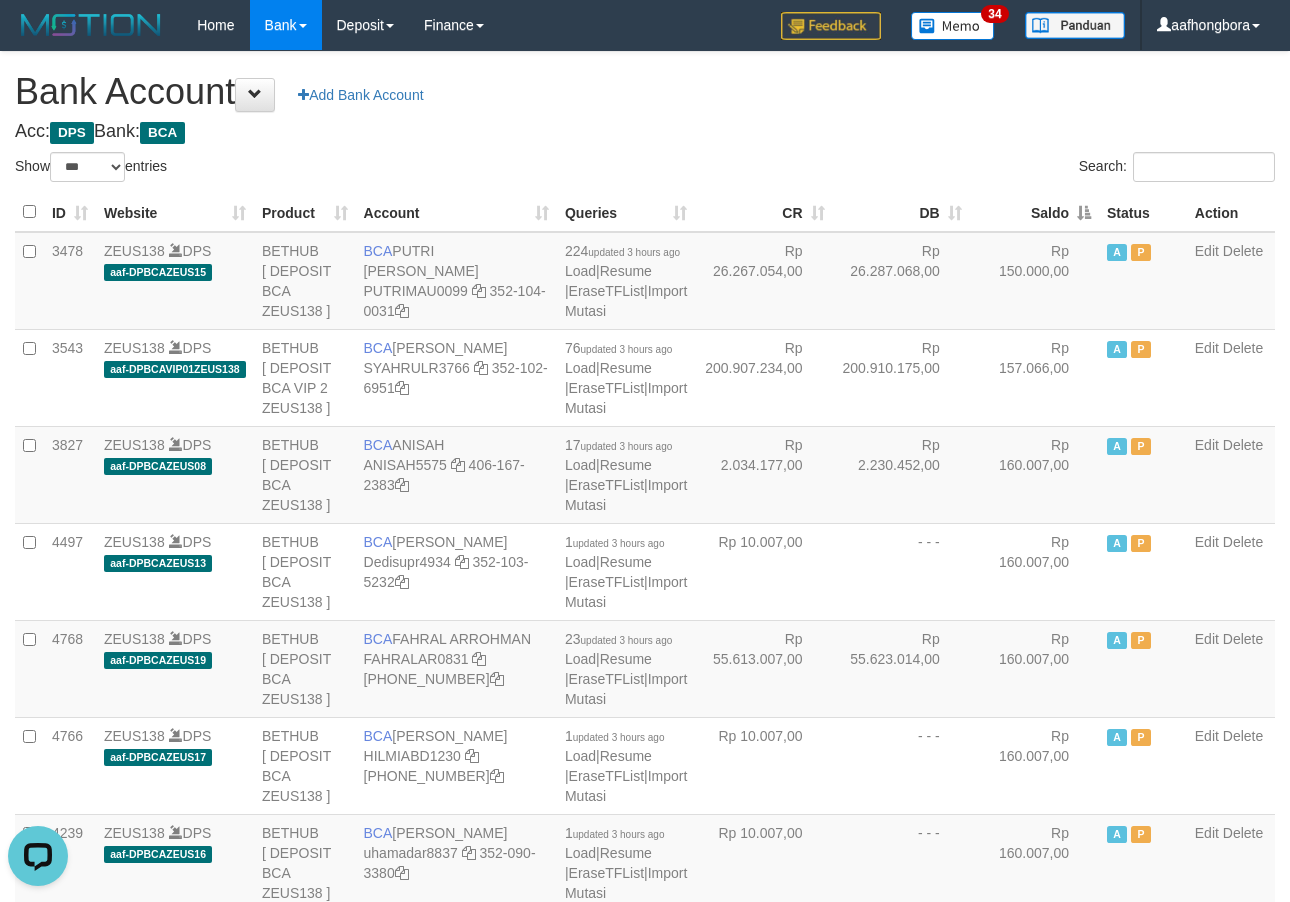 click on "Search:" at bounding box center [967, 169] 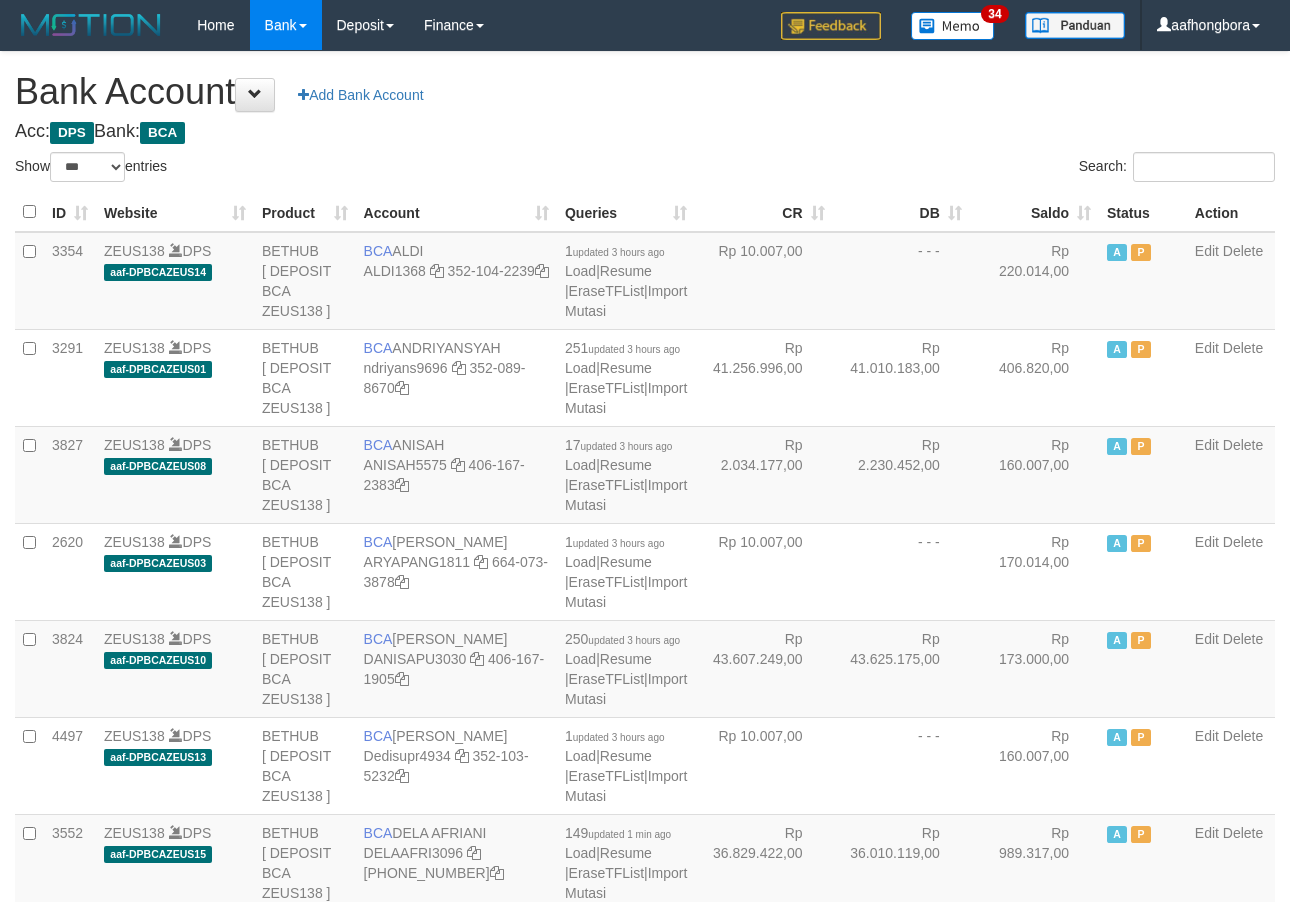 select on "***" 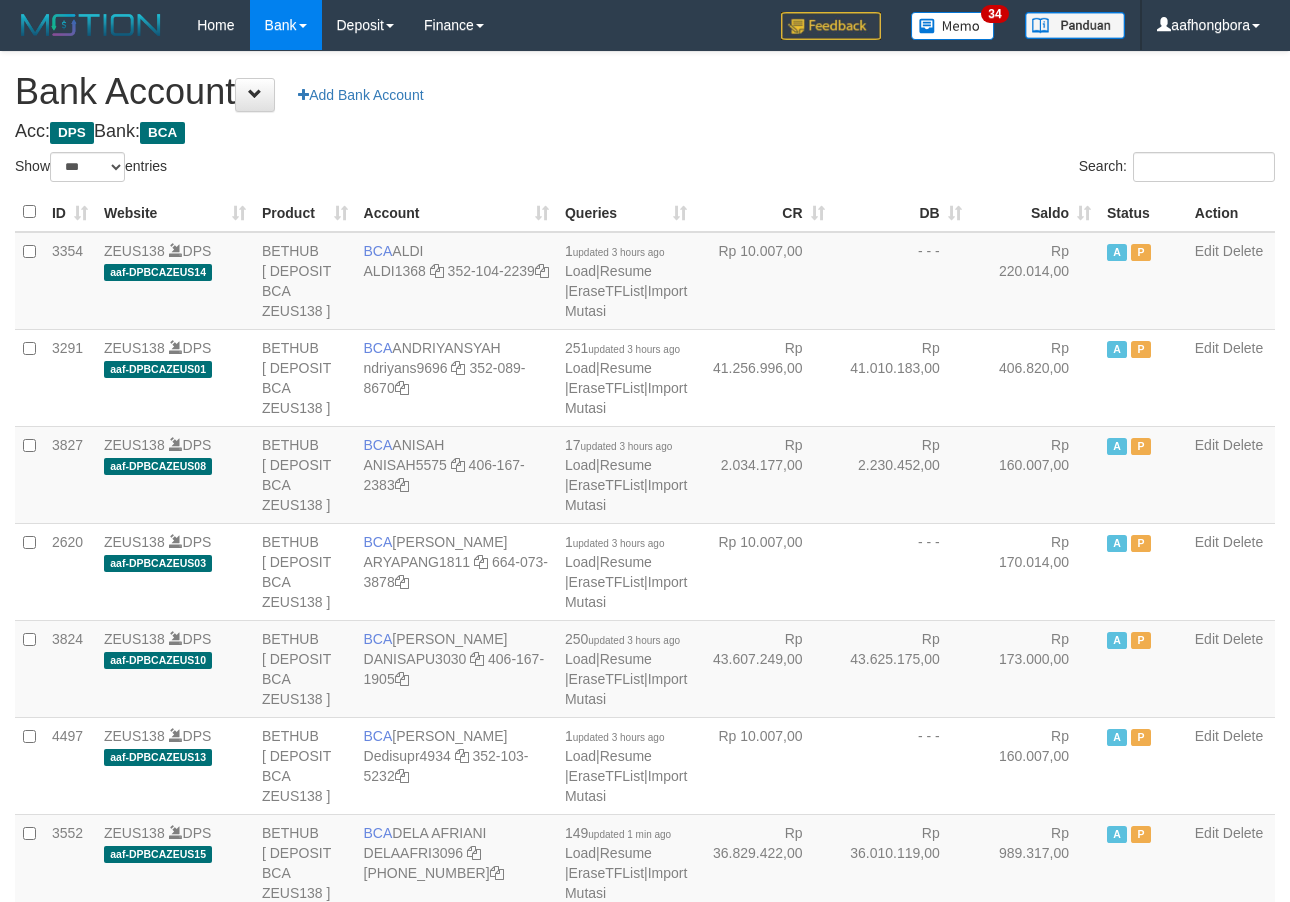 scroll, scrollTop: 0, scrollLeft: 0, axis: both 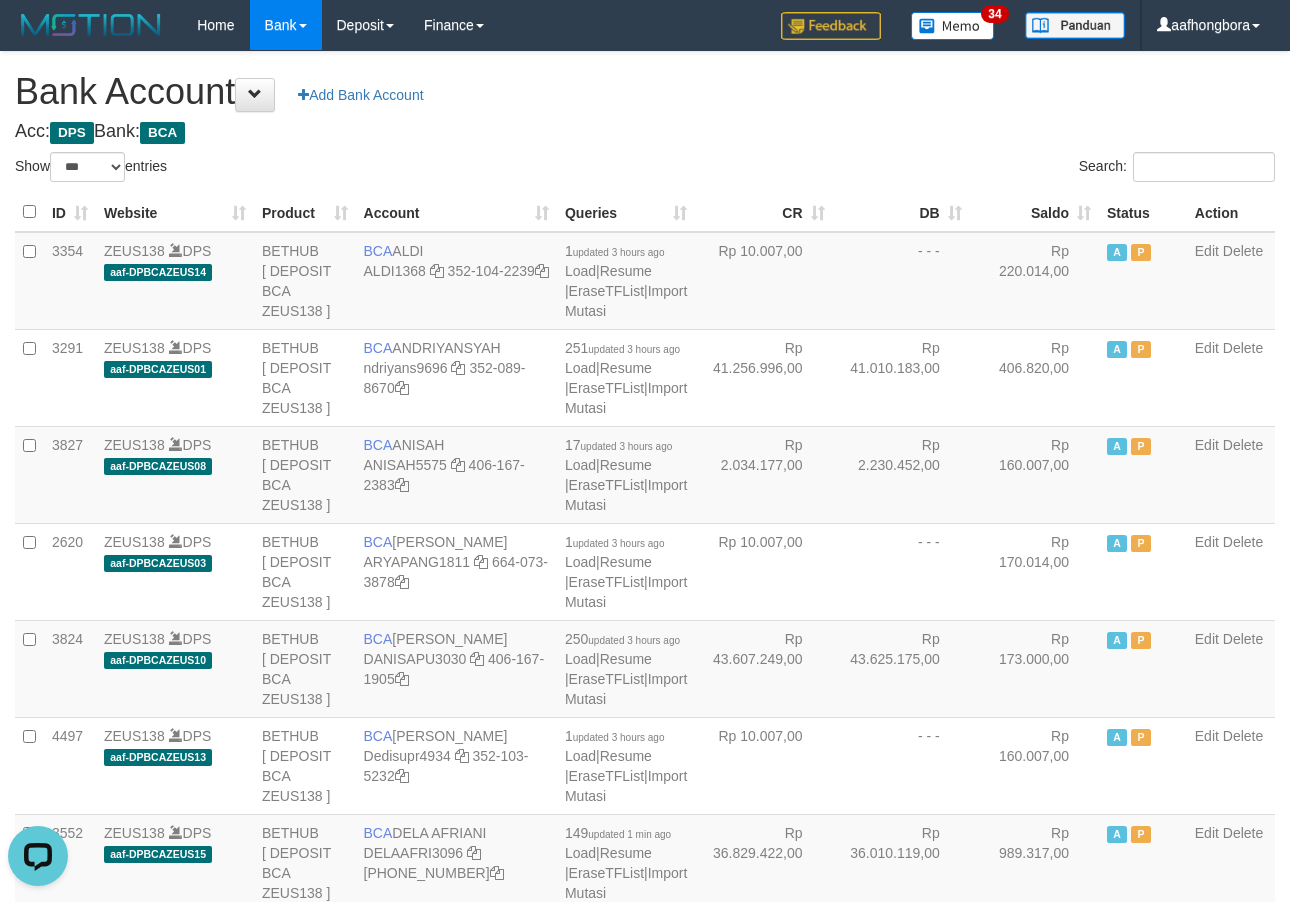 click on "Search:" at bounding box center [967, 169] 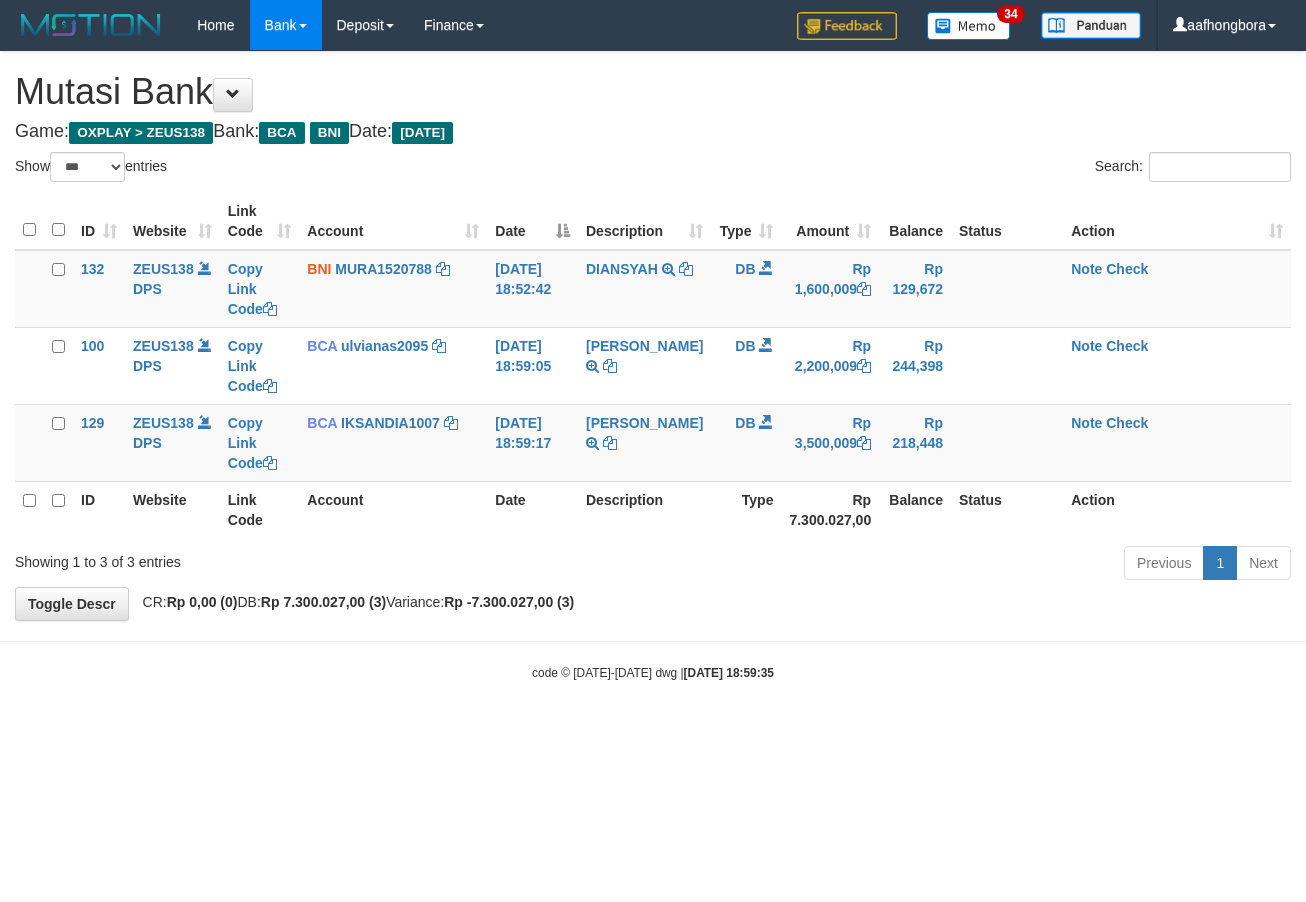 select on "***" 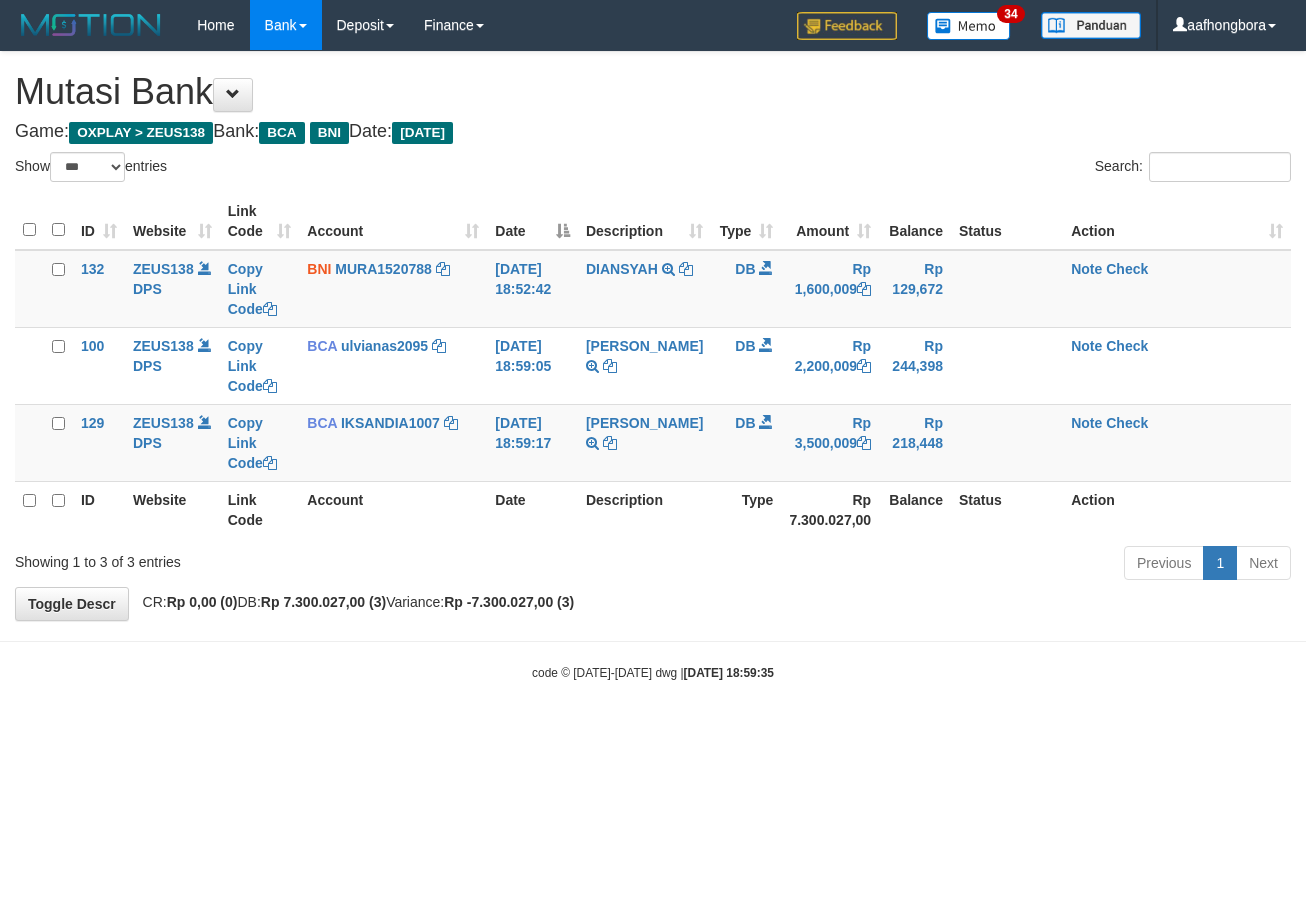 scroll, scrollTop: 0, scrollLeft: 0, axis: both 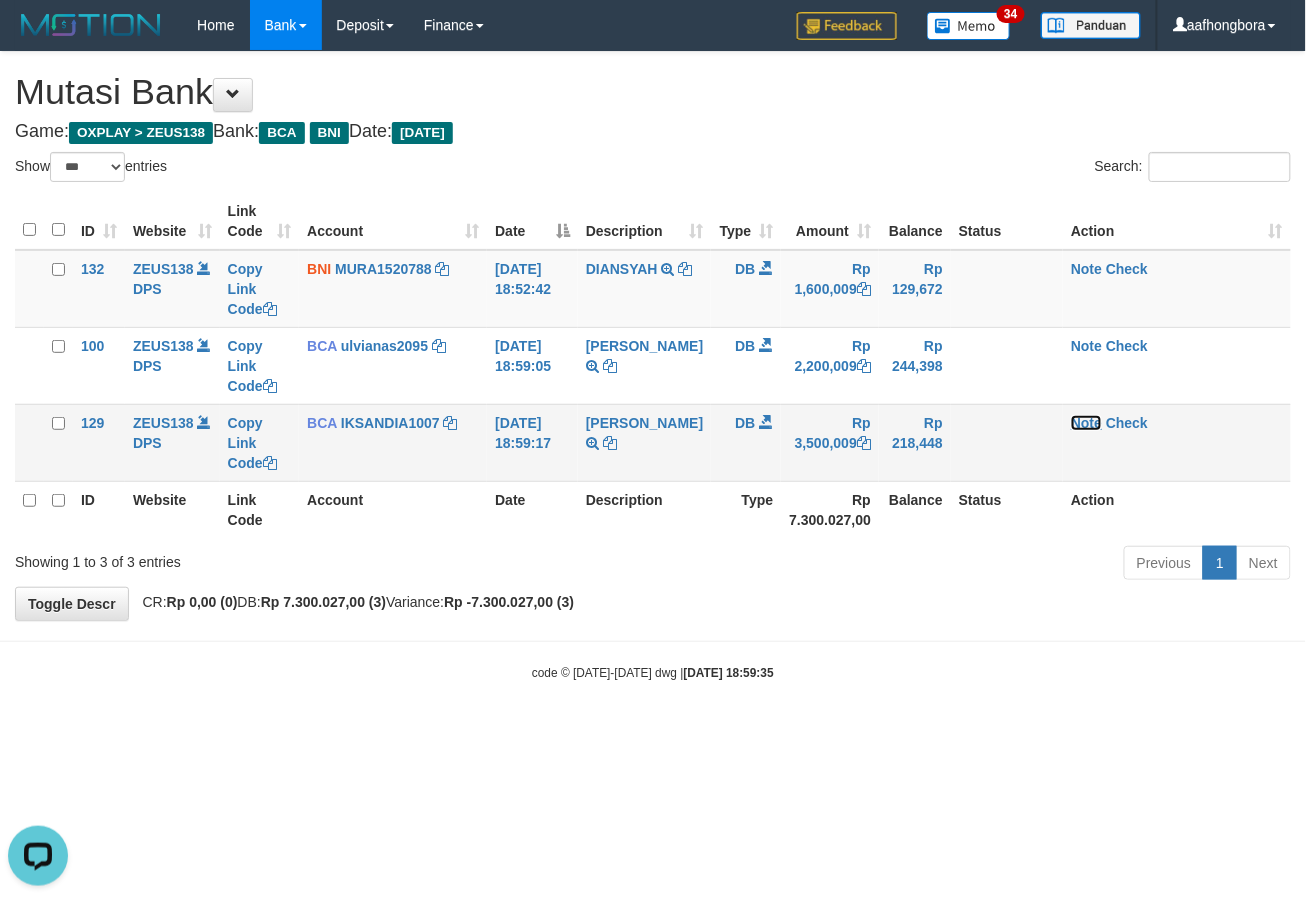click on "Note" at bounding box center [1086, 423] 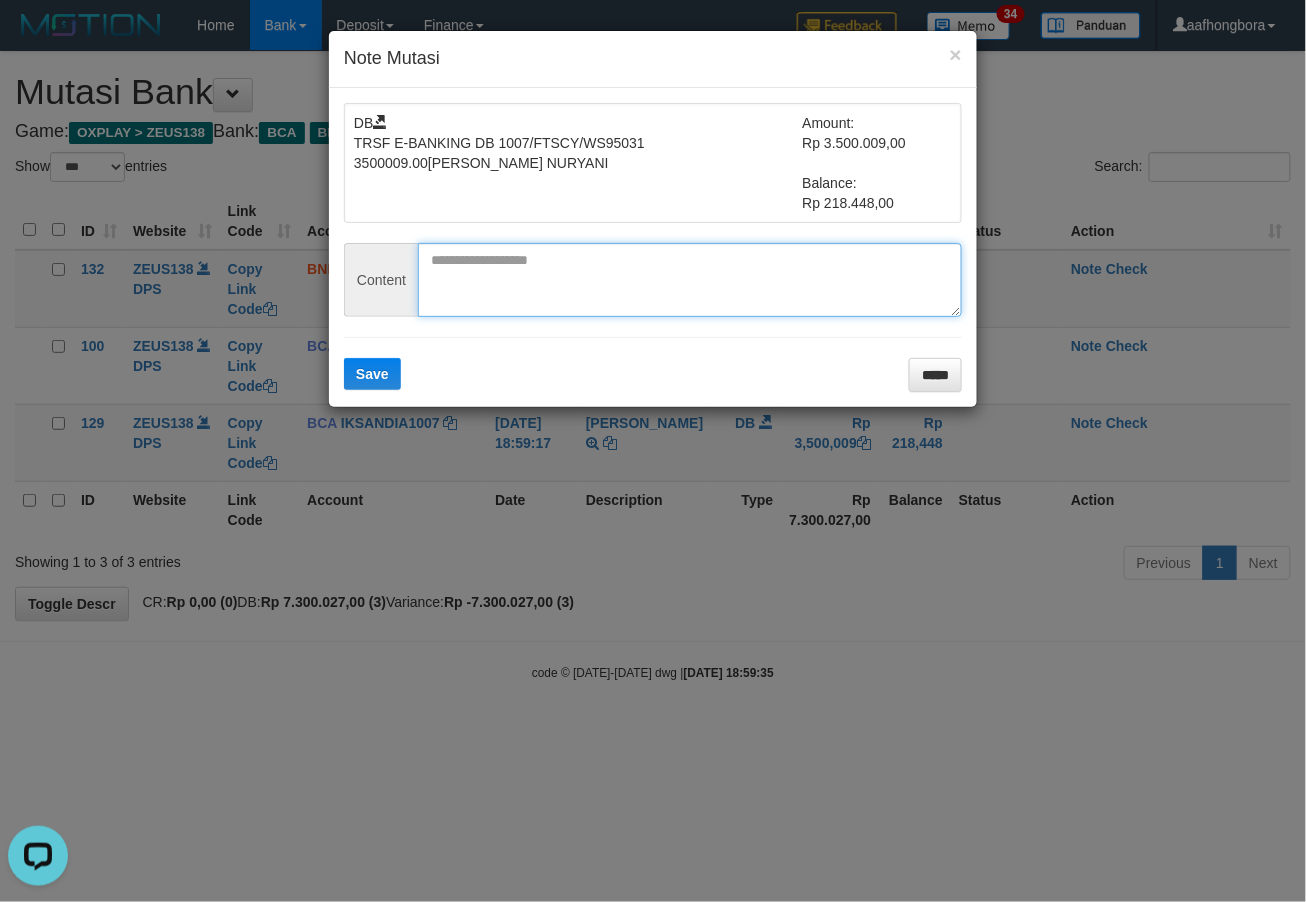click at bounding box center [690, 280] 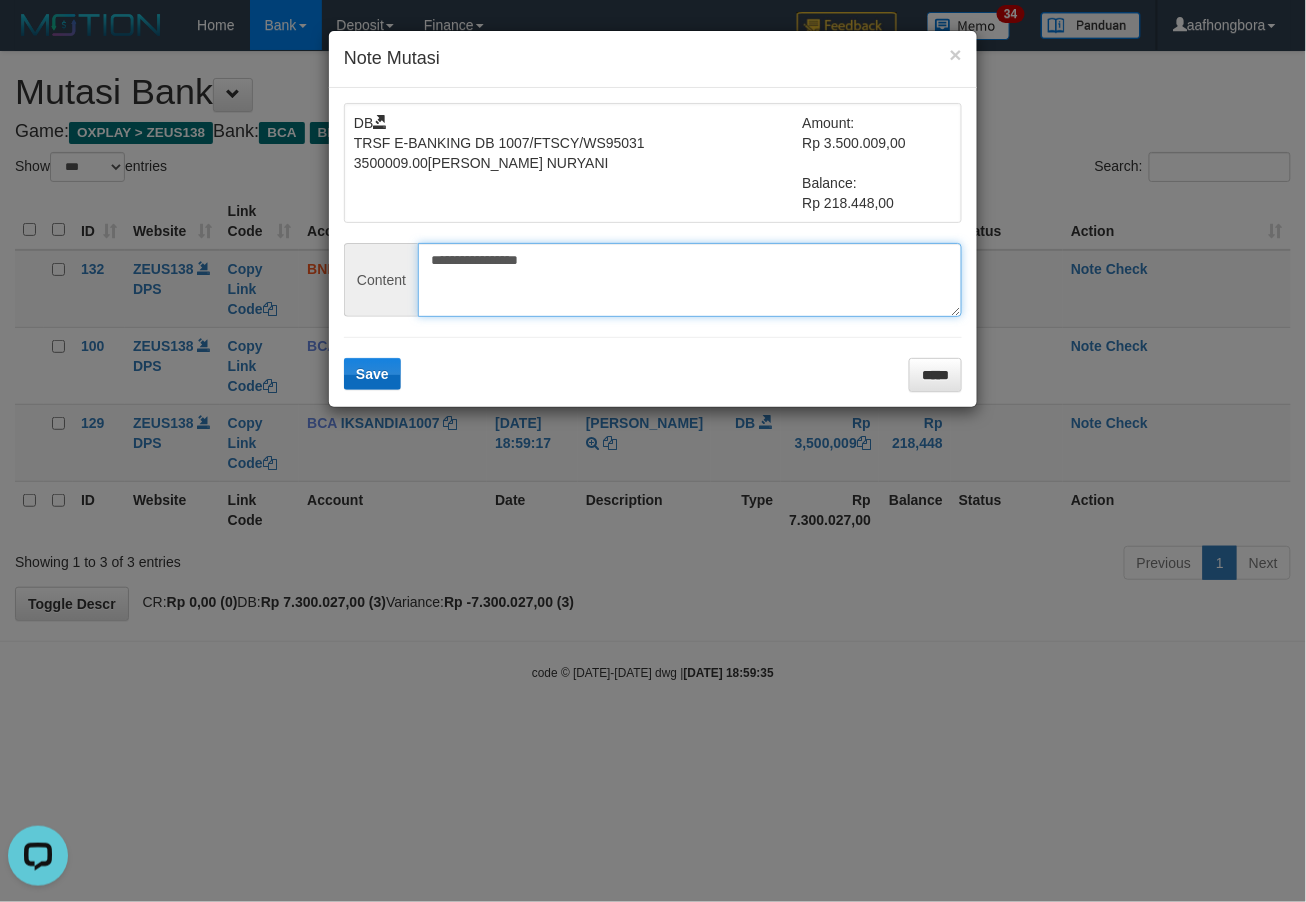 type on "**********" 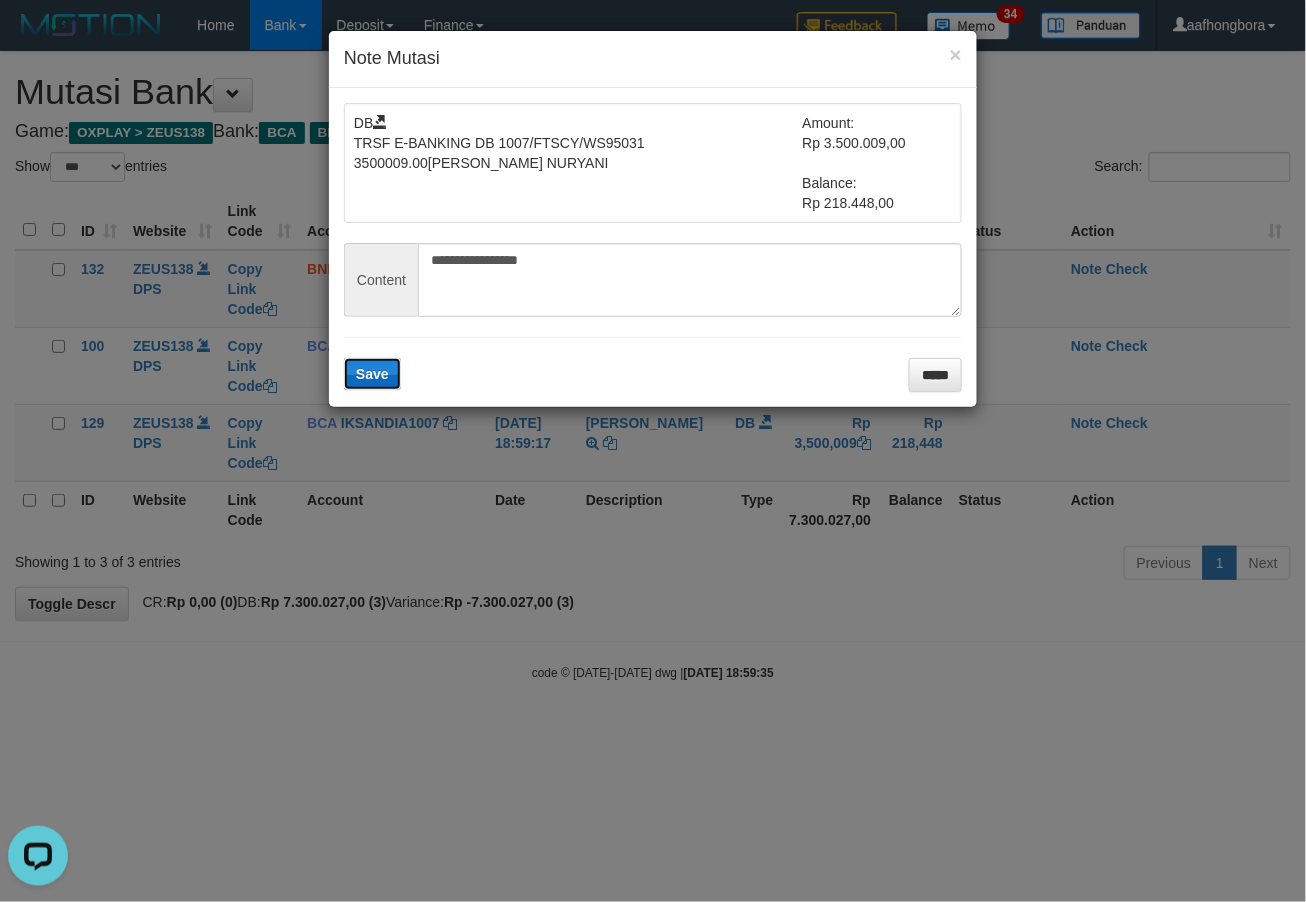 click on "Save" at bounding box center (372, 374) 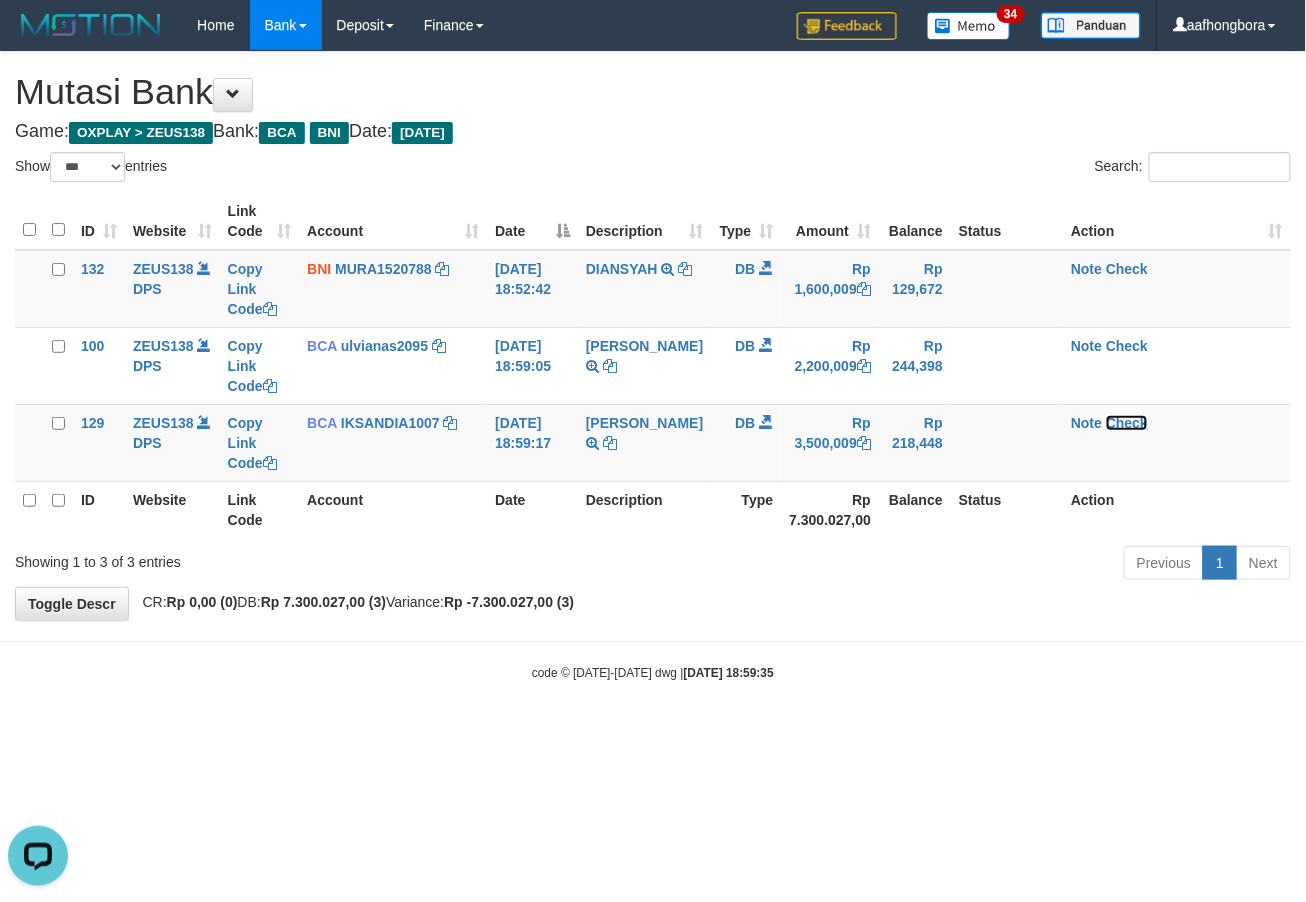 click on "Check" at bounding box center [1127, 423] 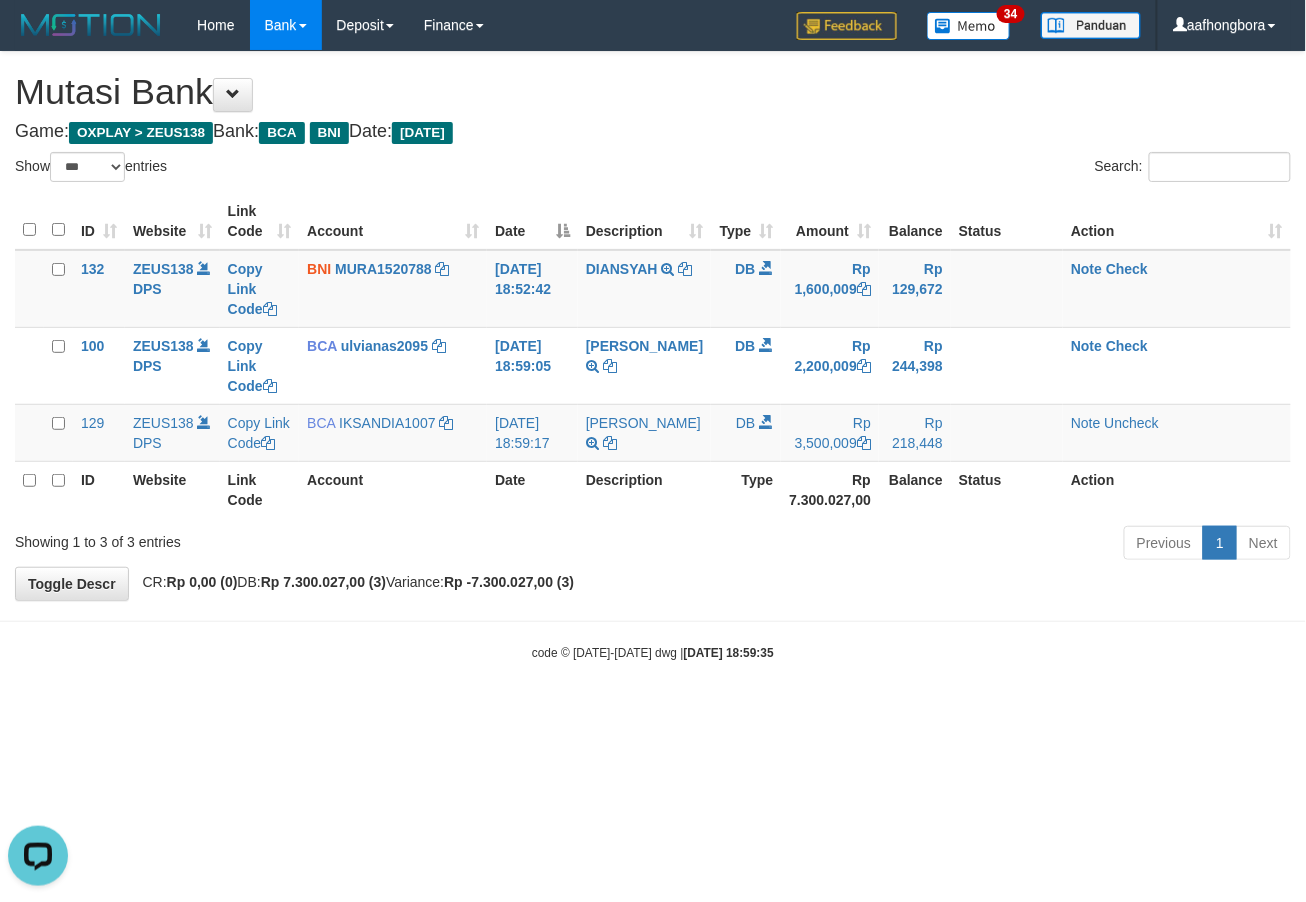 drag, startPoint x: 1108, startPoint y: 420, endPoint x: 907, endPoint y: 604, distance: 272.50137 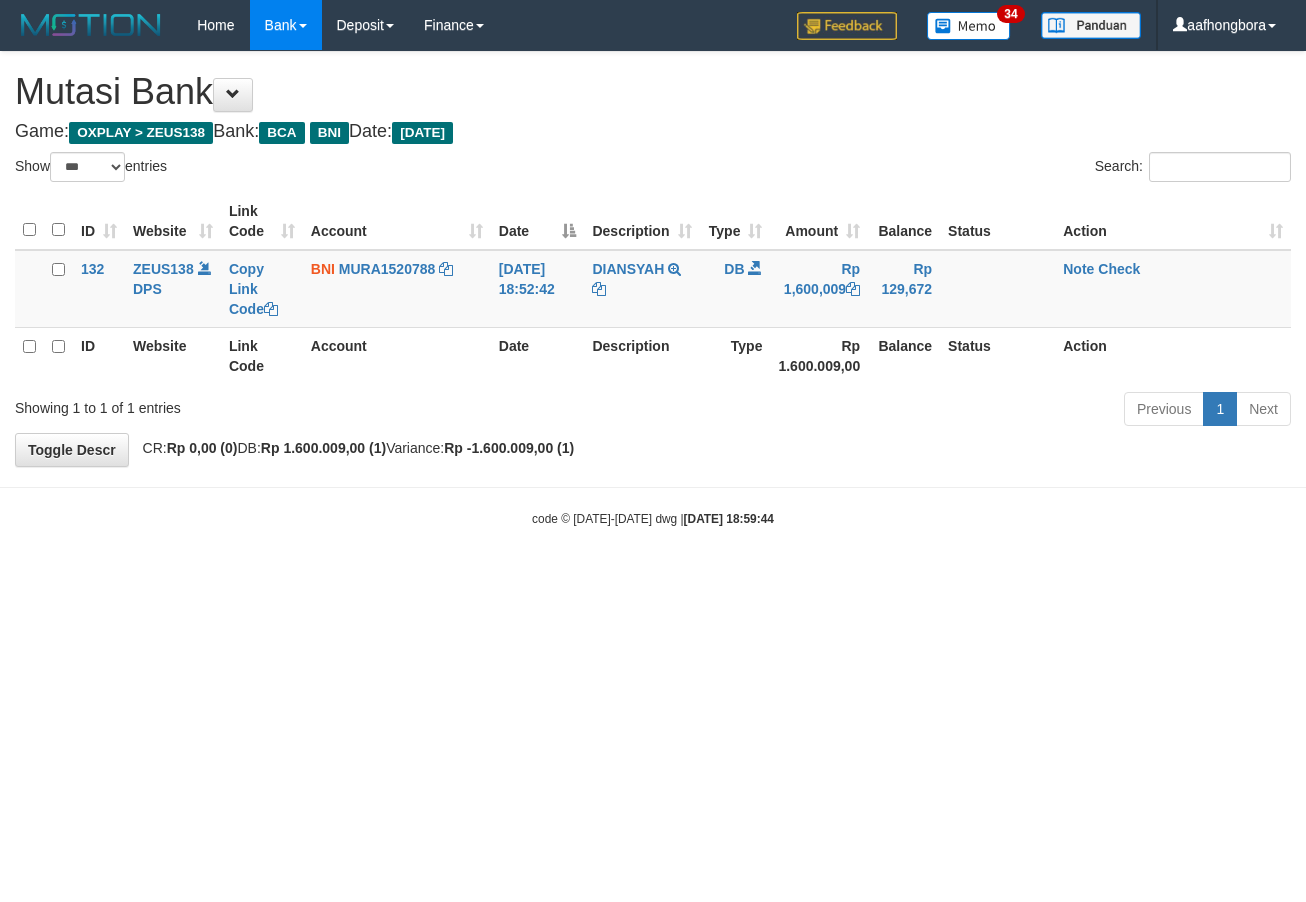 select on "***" 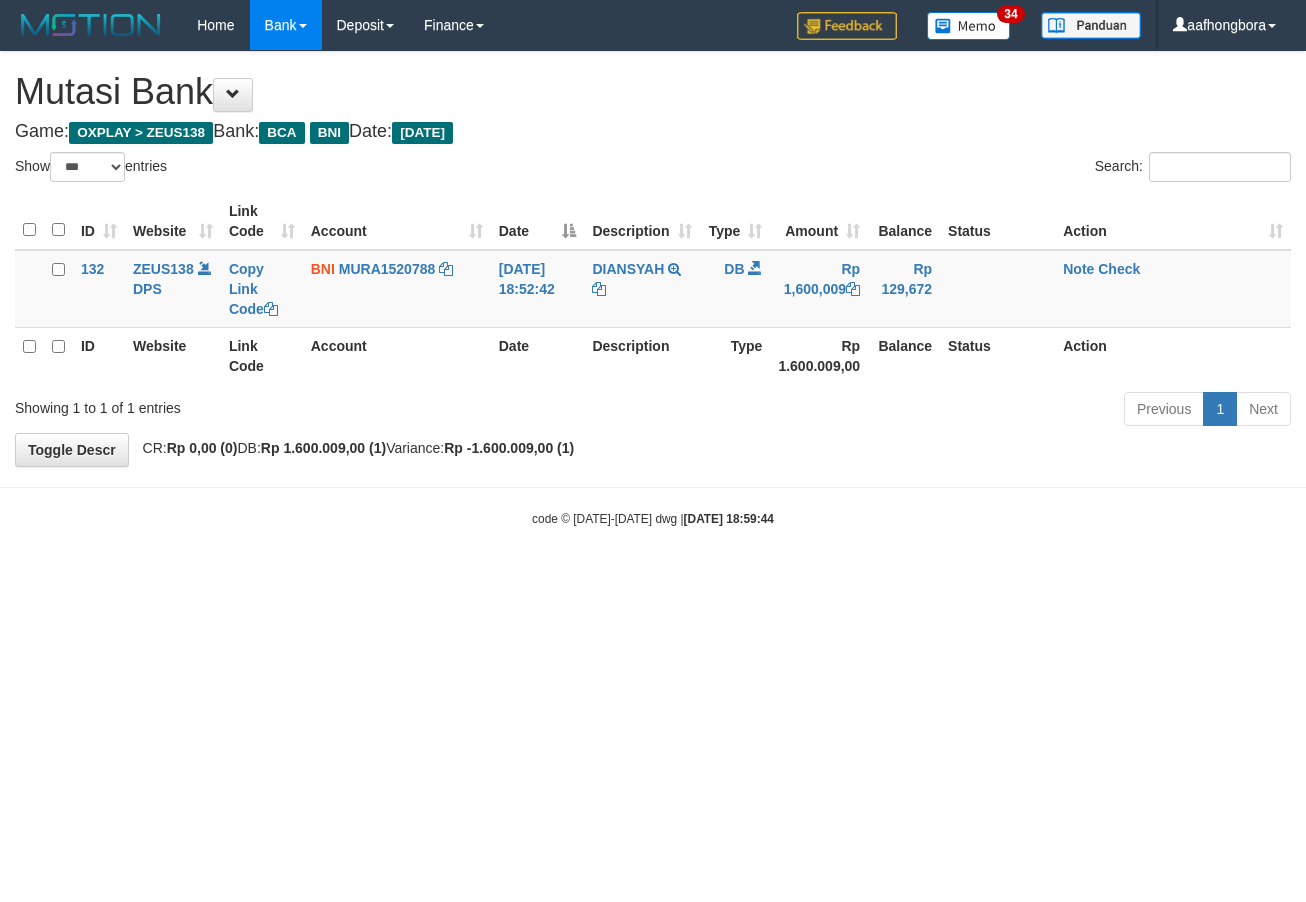 scroll, scrollTop: 0, scrollLeft: 0, axis: both 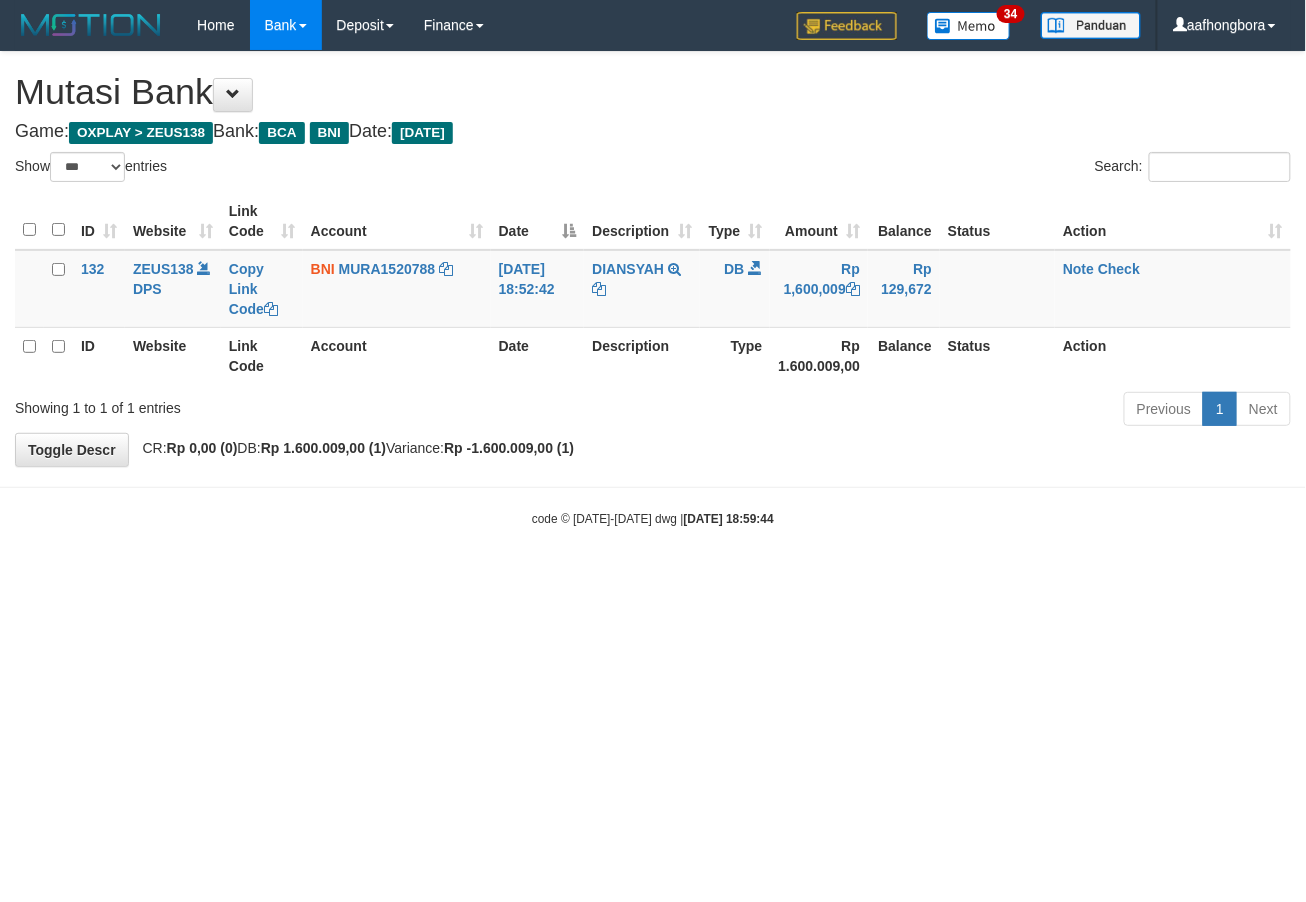 drag, startPoint x: 0, startPoint y: 0, endPoint x: 902, endPoint y: 602, distance: 1084.439 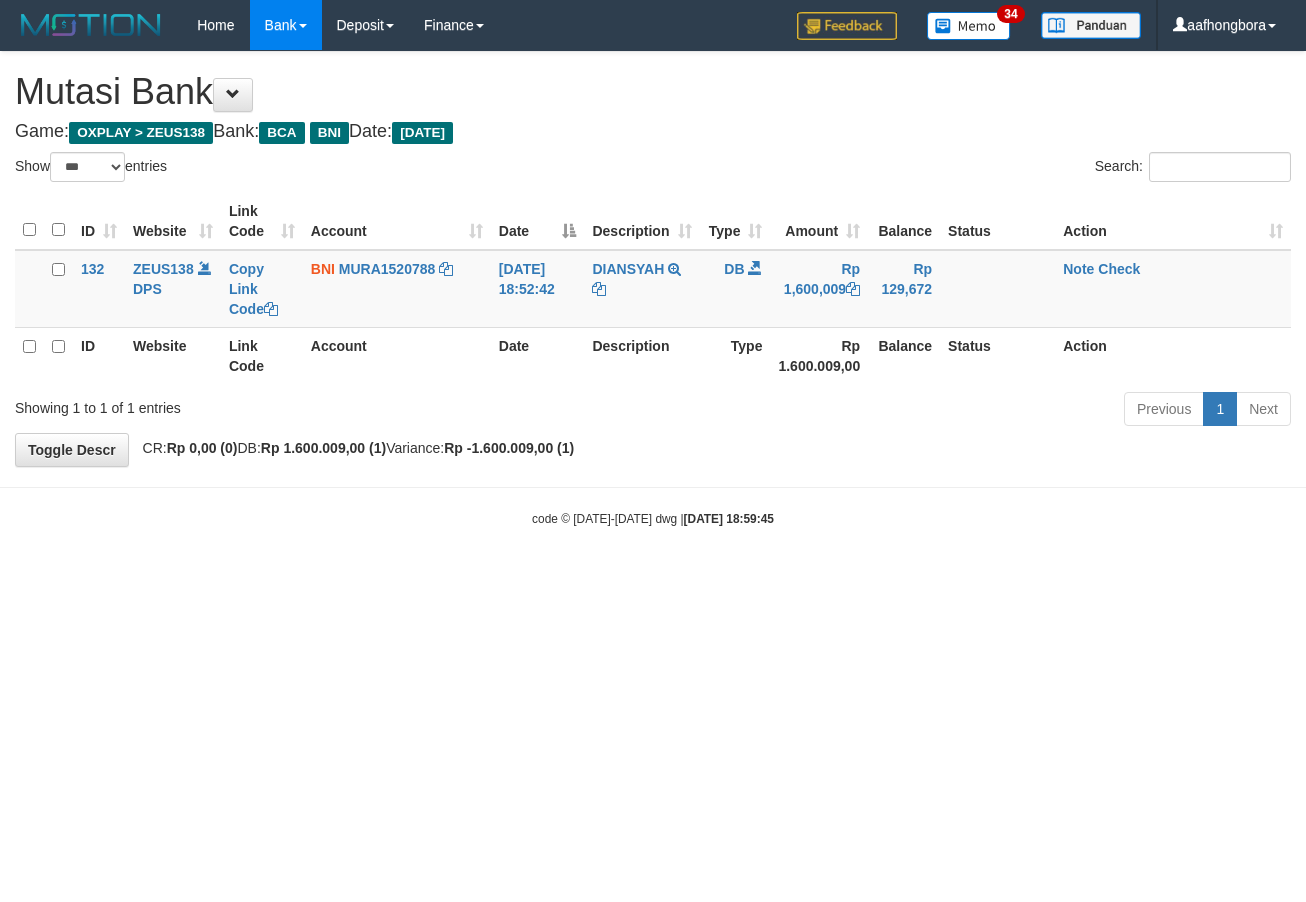 select on "***" 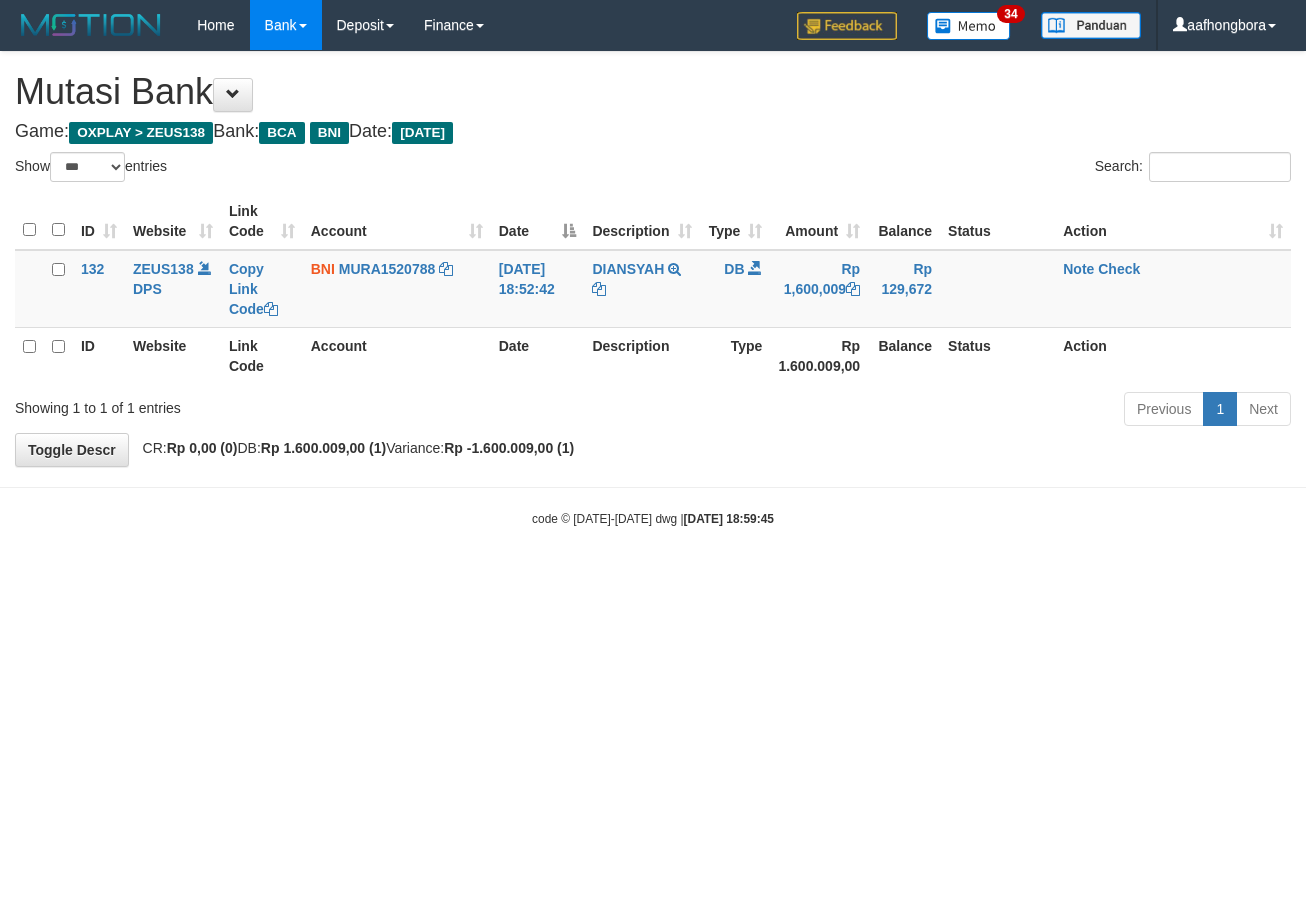 scroll, scrollTop: 0, scrollLeft: 0, axis: both 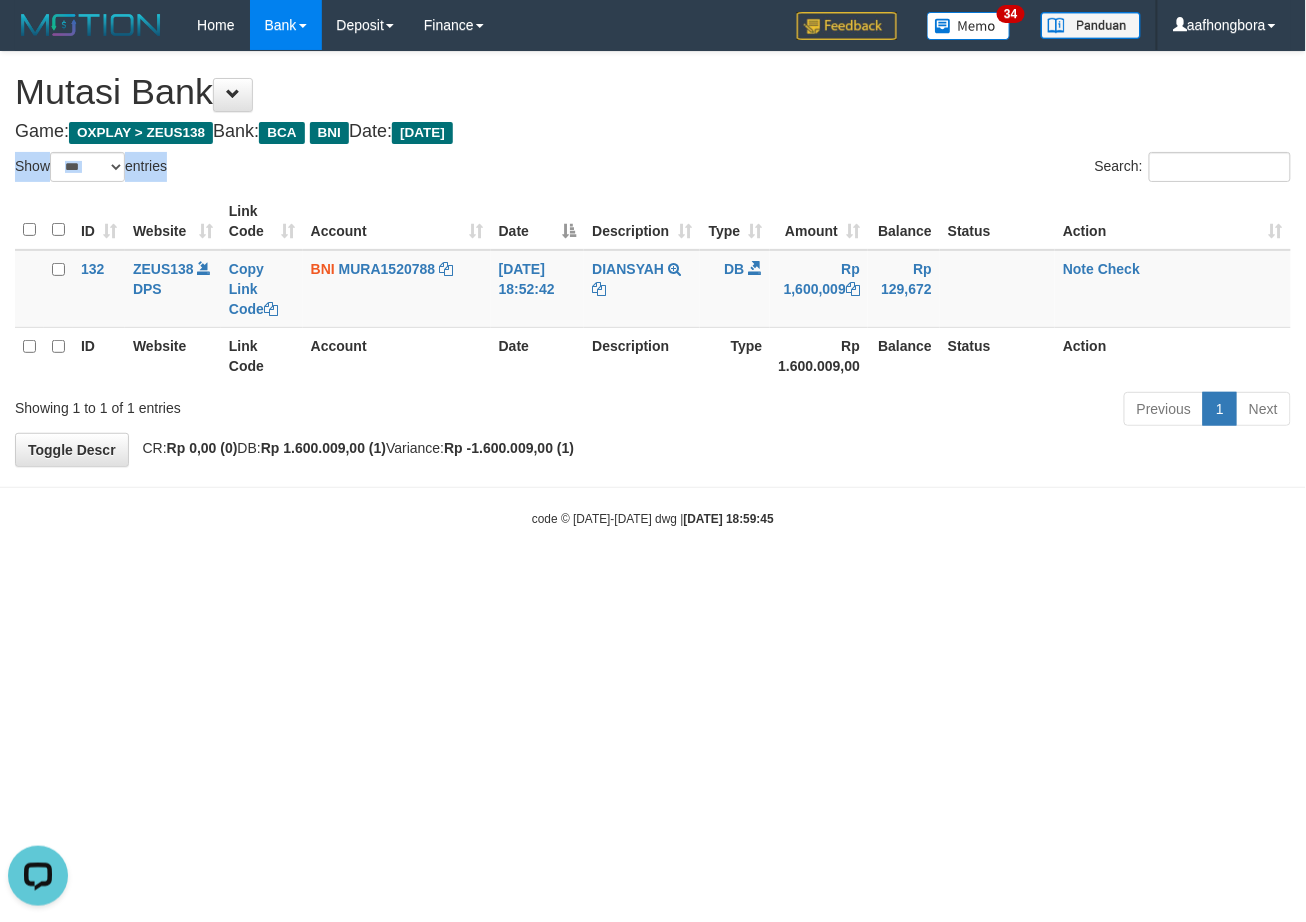 drag, startPoint x: 896, startPoint y: 142, endPoint x: 847, endPoint y: 136, distance: 49.365982 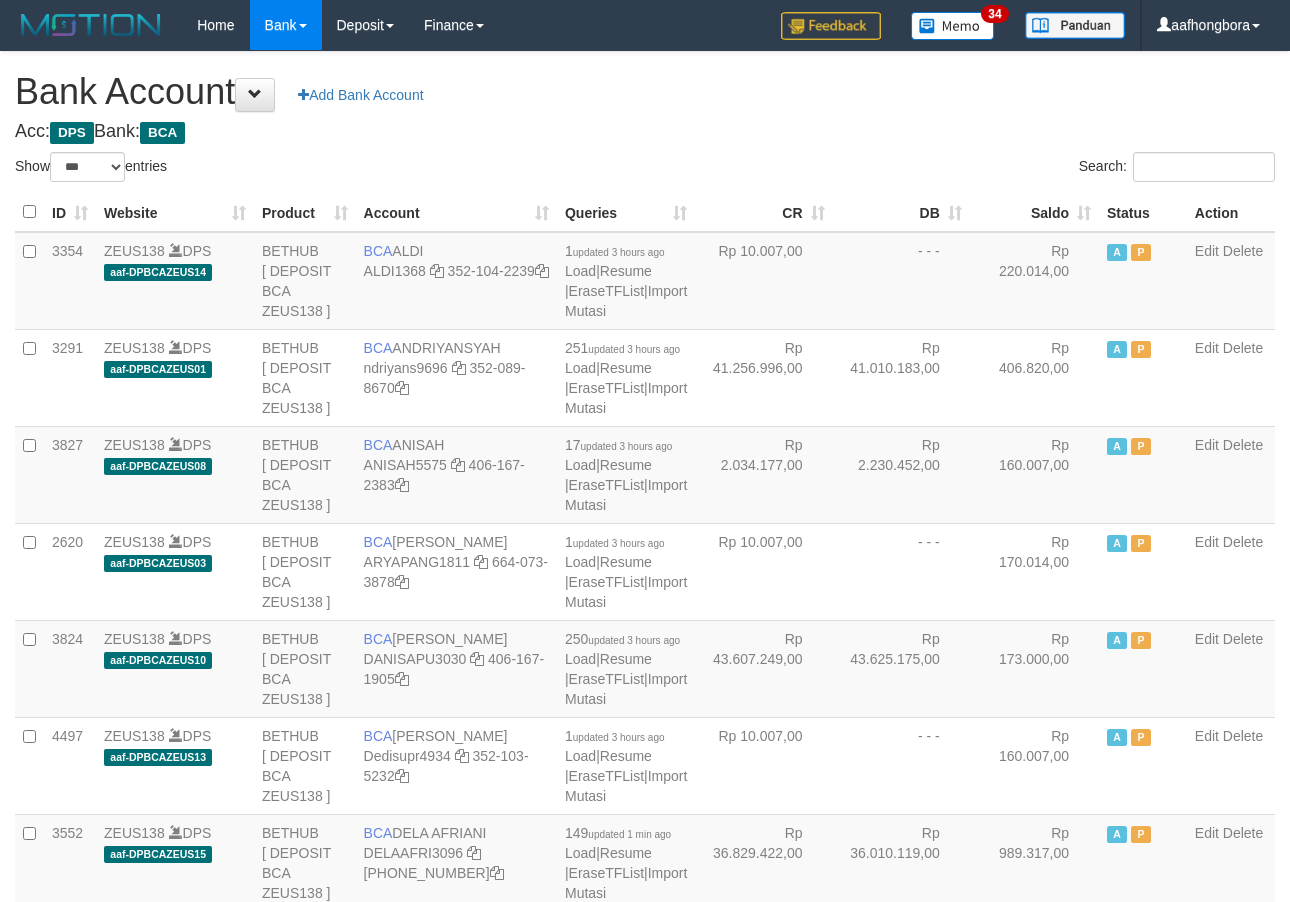 select on "***" 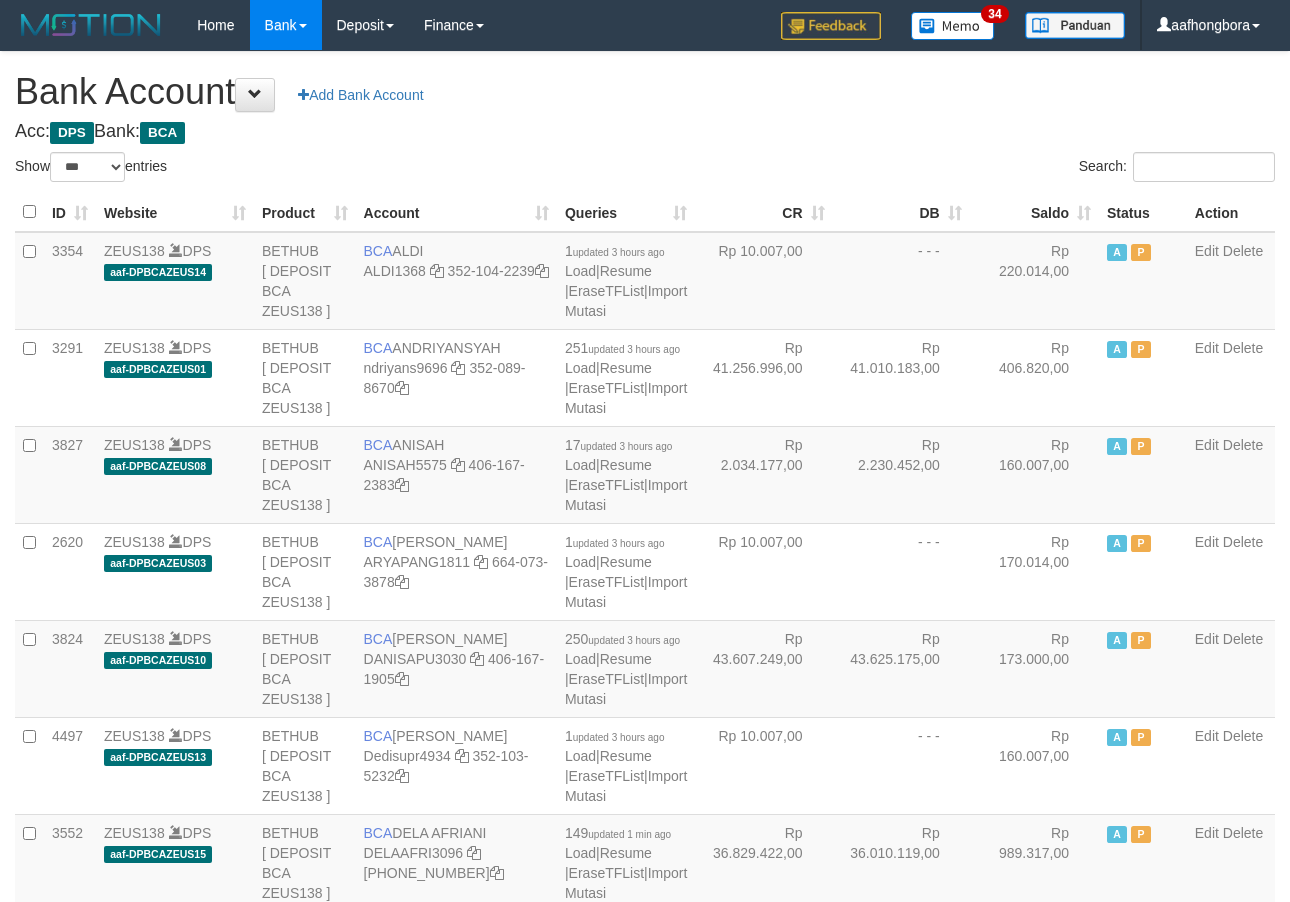 scroll, scrollTop: 0, scrollLeft: 0, axis: both 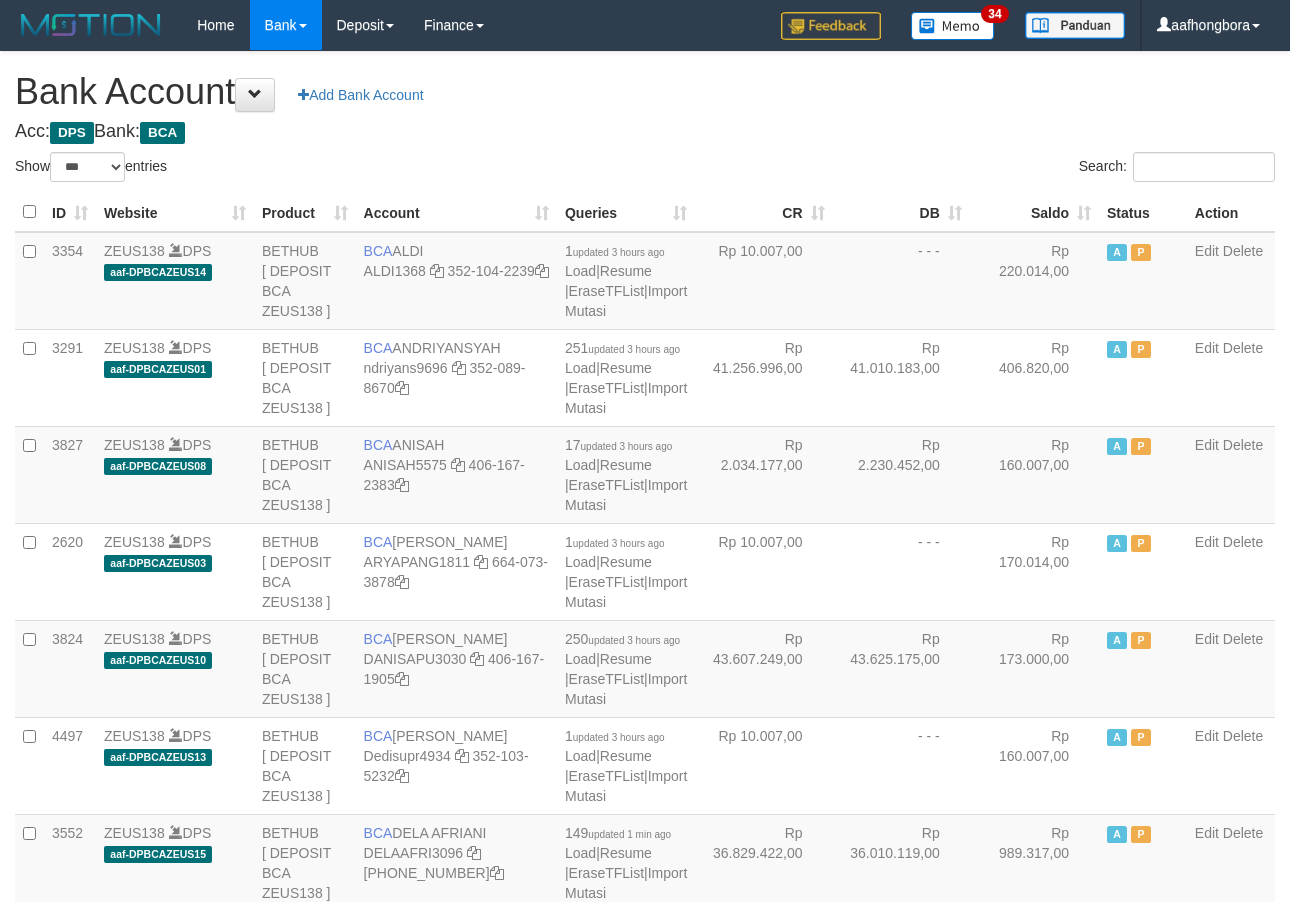 select on "***" 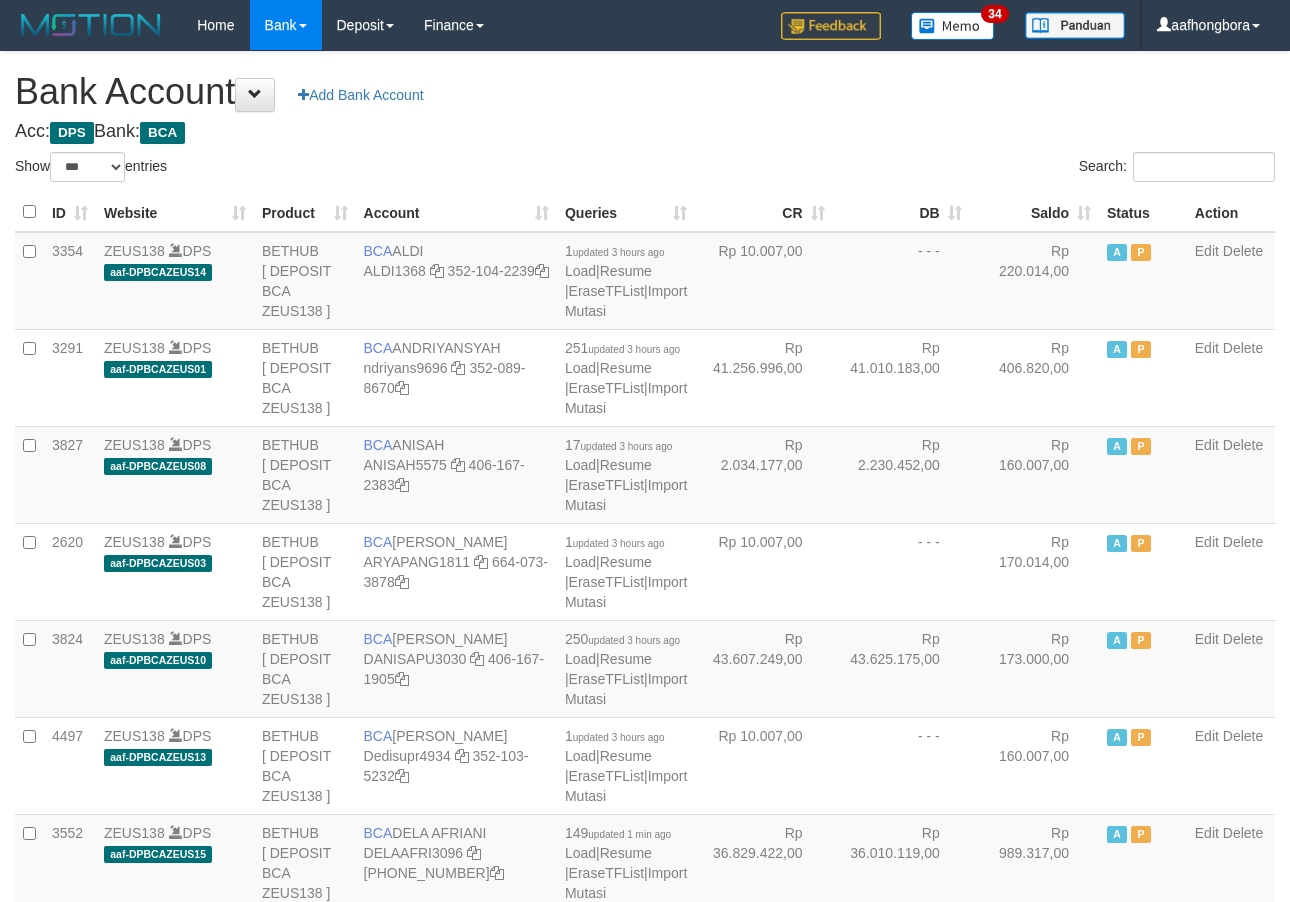 scroll, scrollTop: 0, scrollLeft: 0, axis: both 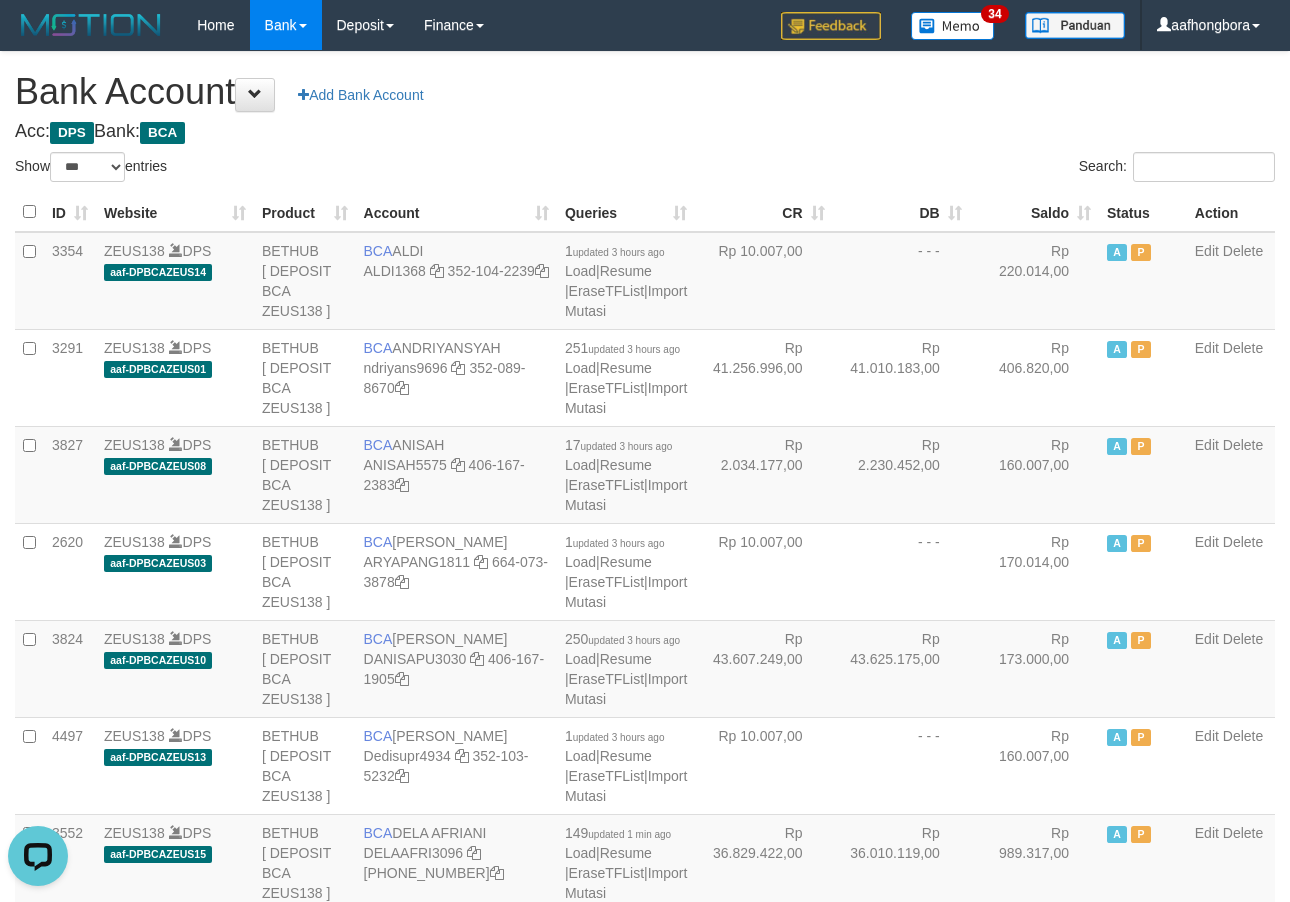 click on "Bank Account
Add Bank Account" at bounding box center (645, 92) 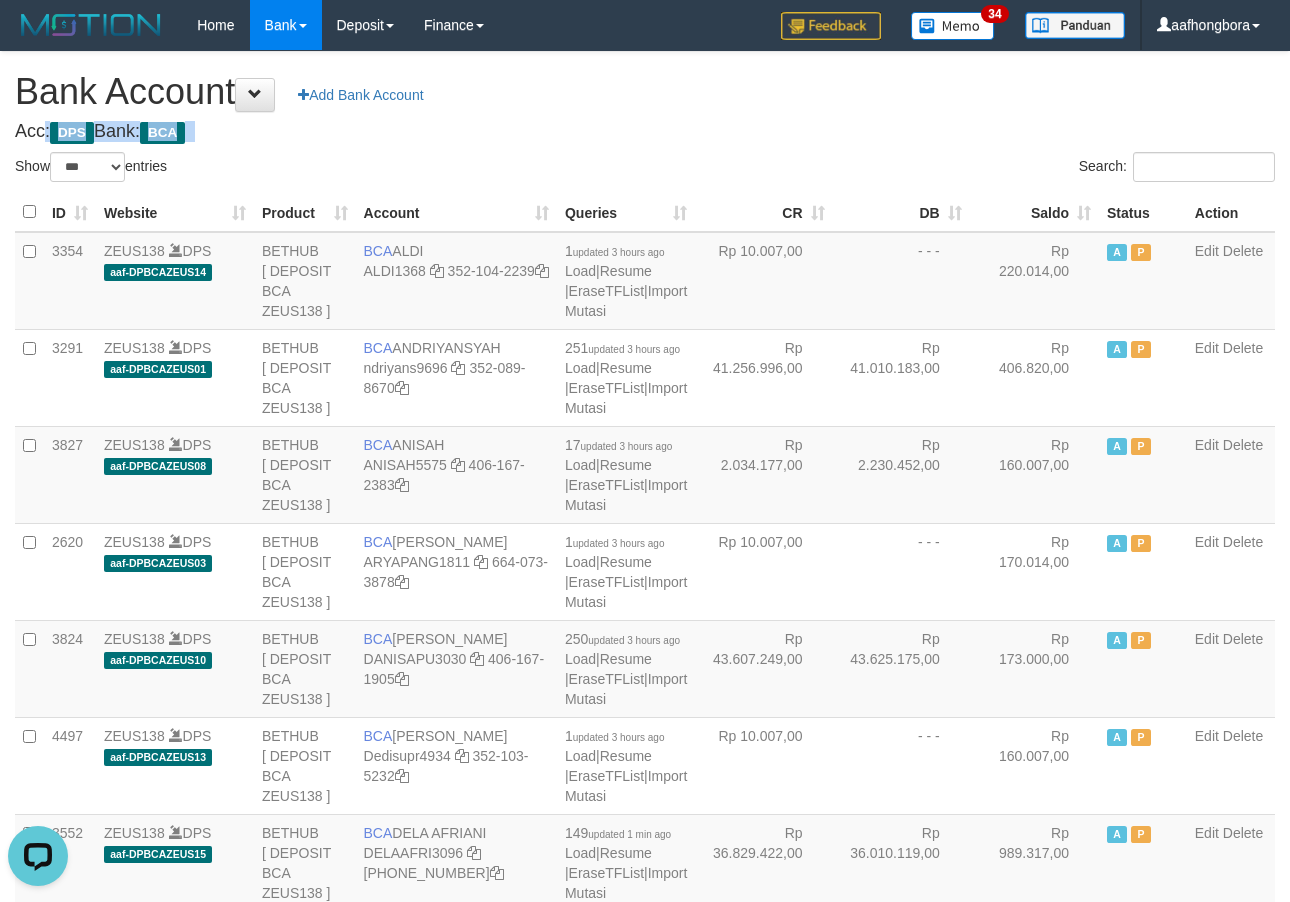 drag, startPoint x: 932, startPoint y: 113, endPoint x: 950, endPoint y: 118, distance: 18.681541 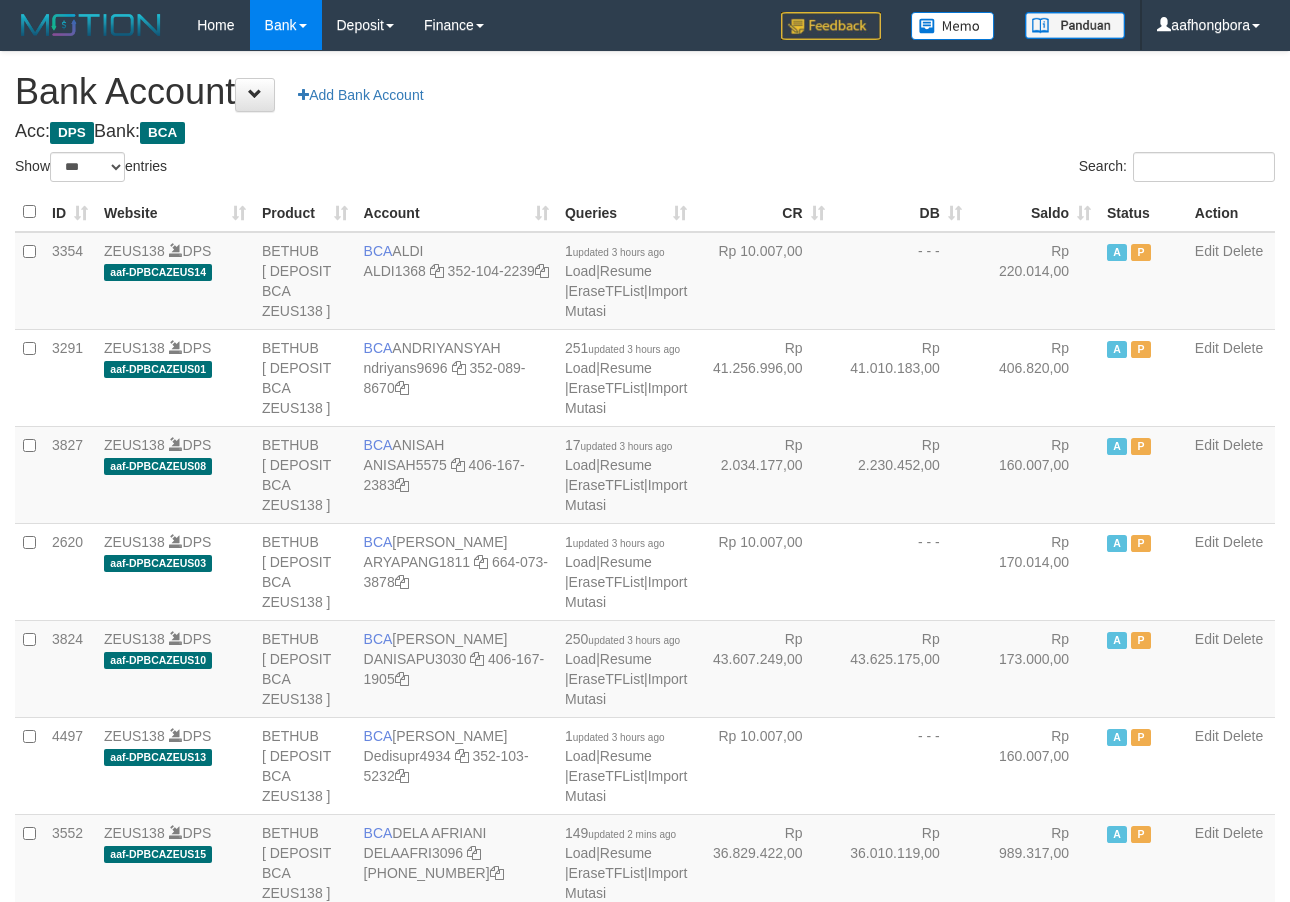 select on "***" 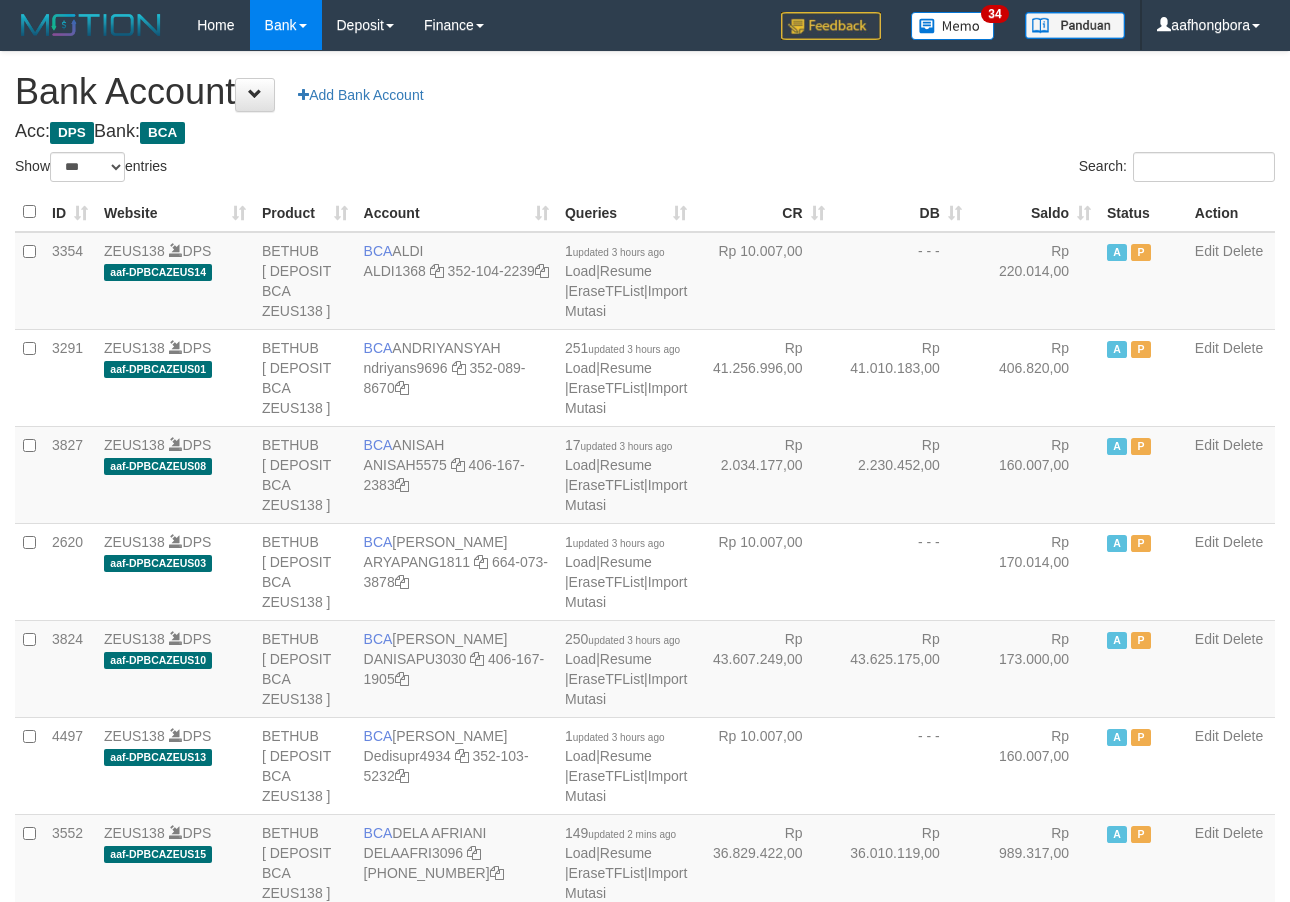 select on "***" 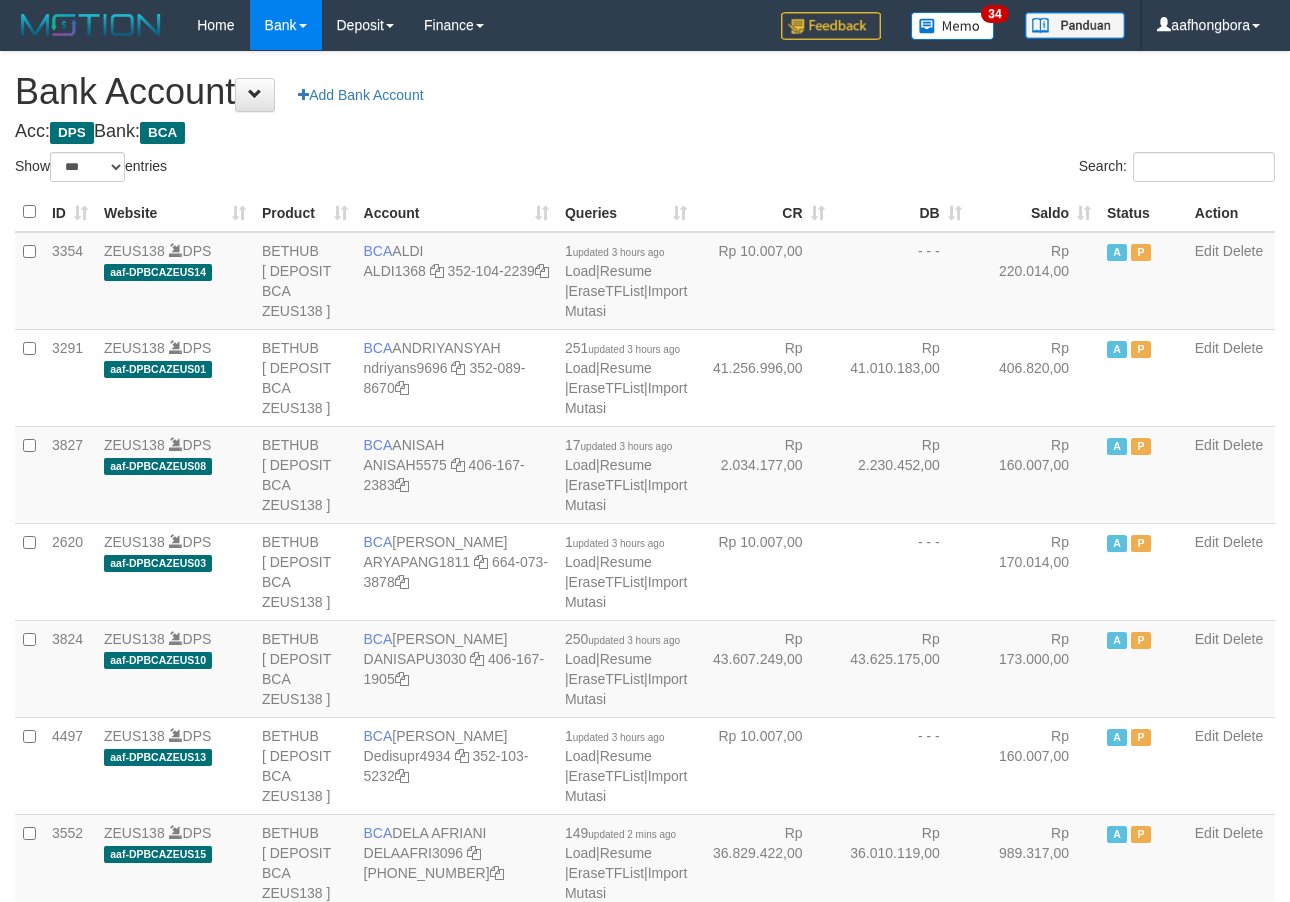 scroll, scrollTop: 0, scrollLeft: 0, axis: both 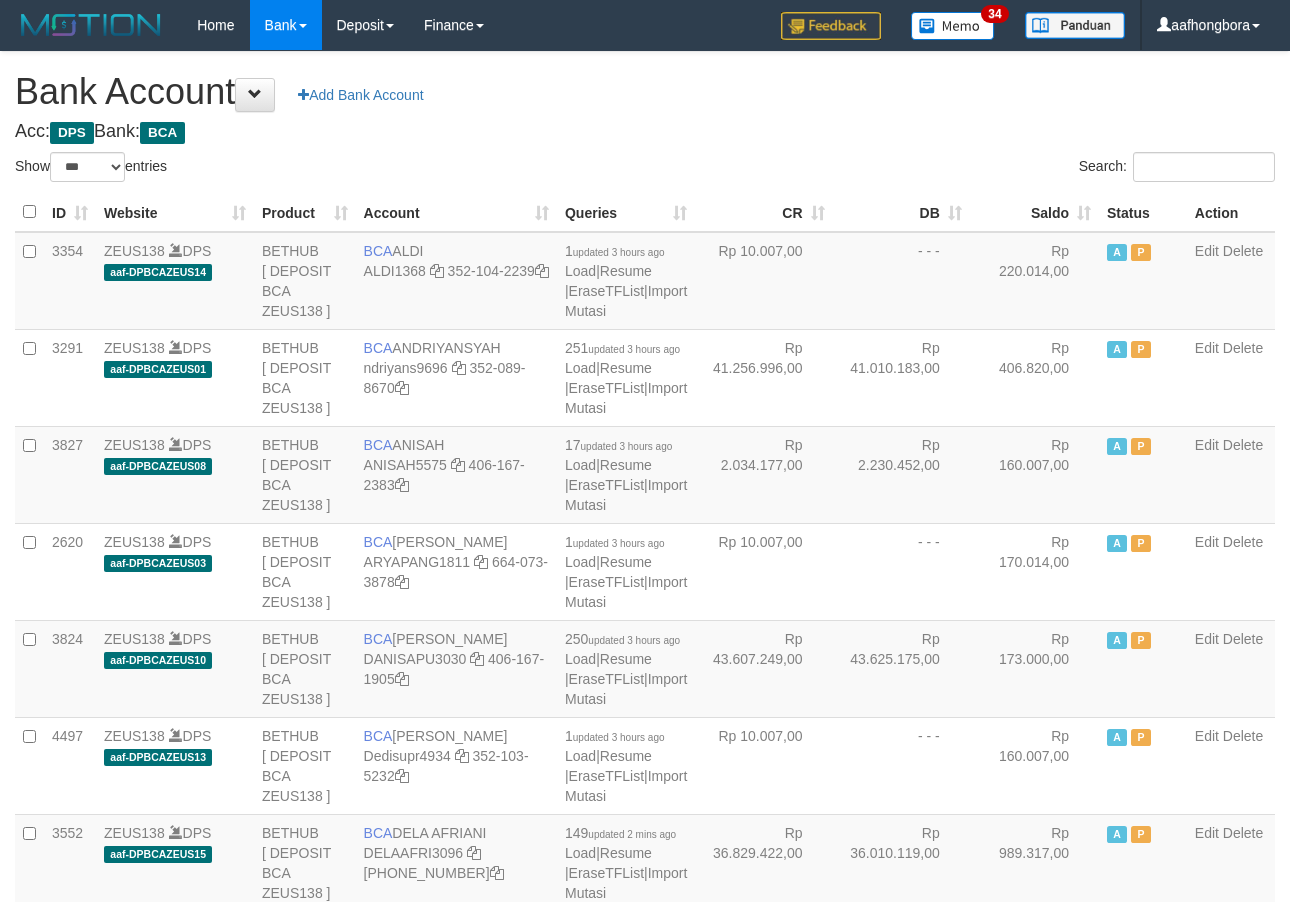 select on "***" 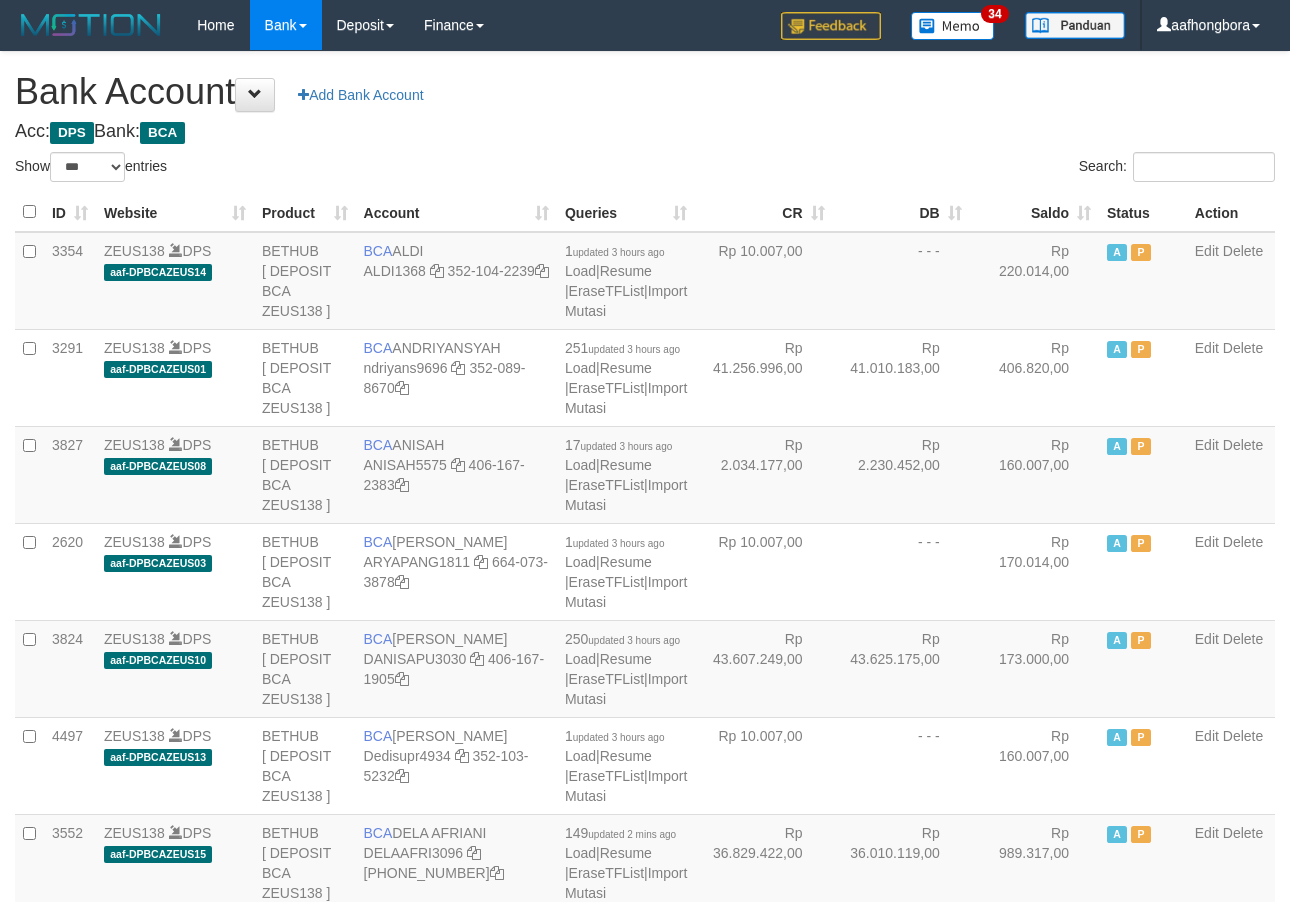 scroll, scrollTop: 0, scrollLeft: 0, axis: both 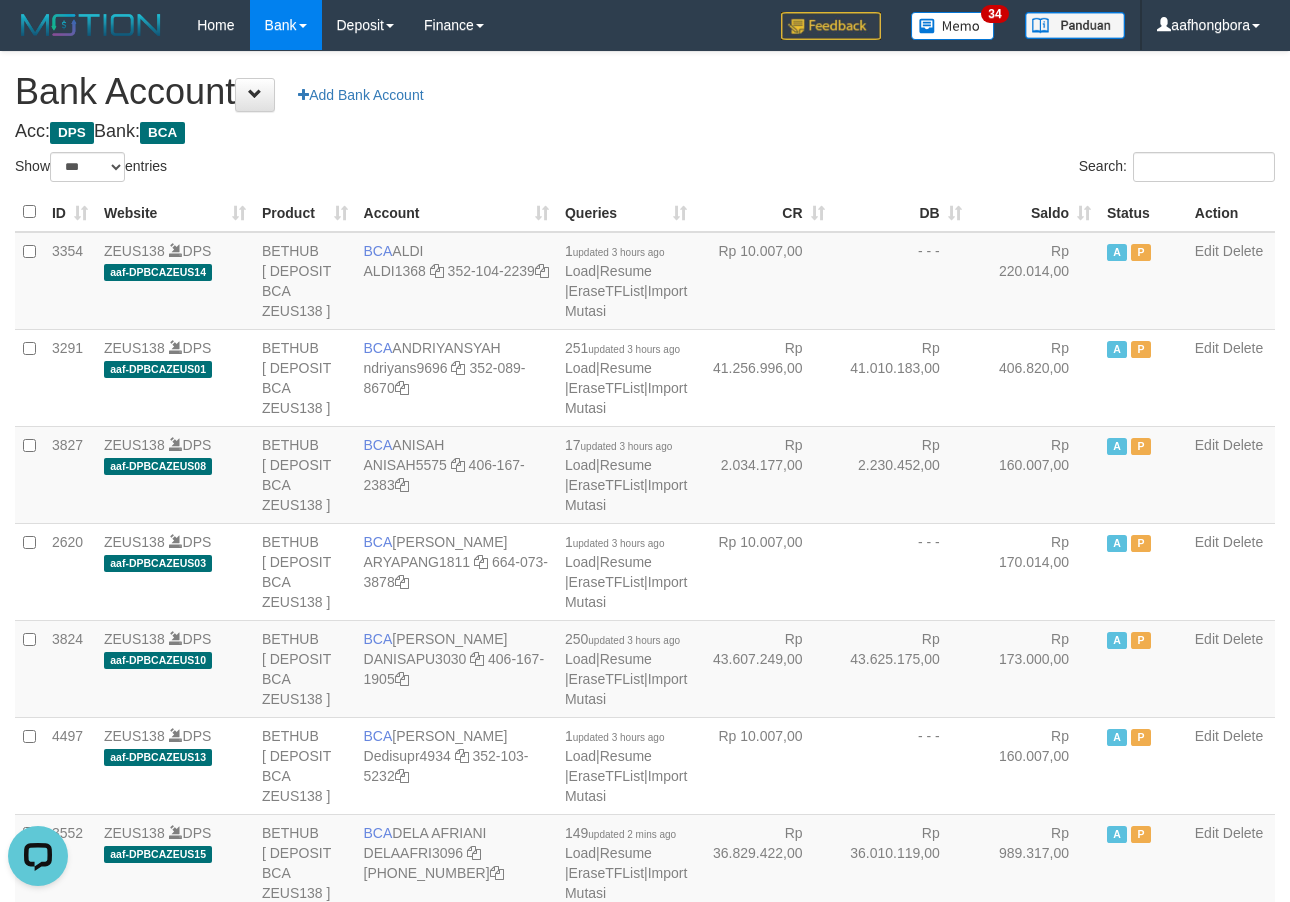 click on "Search:" at bounding box center [967, 169] 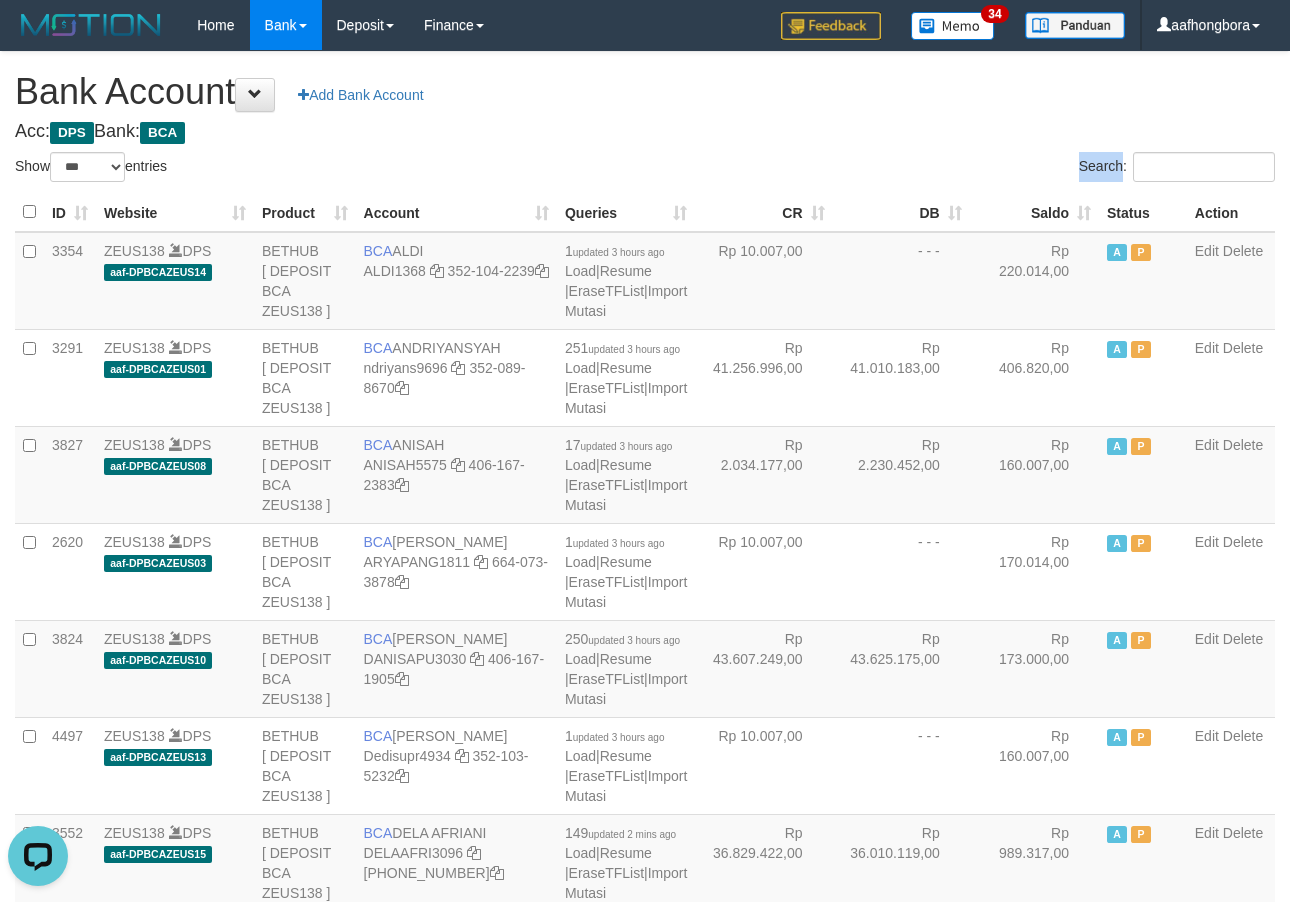 click on "Search:" at bounding box center [967, 169] 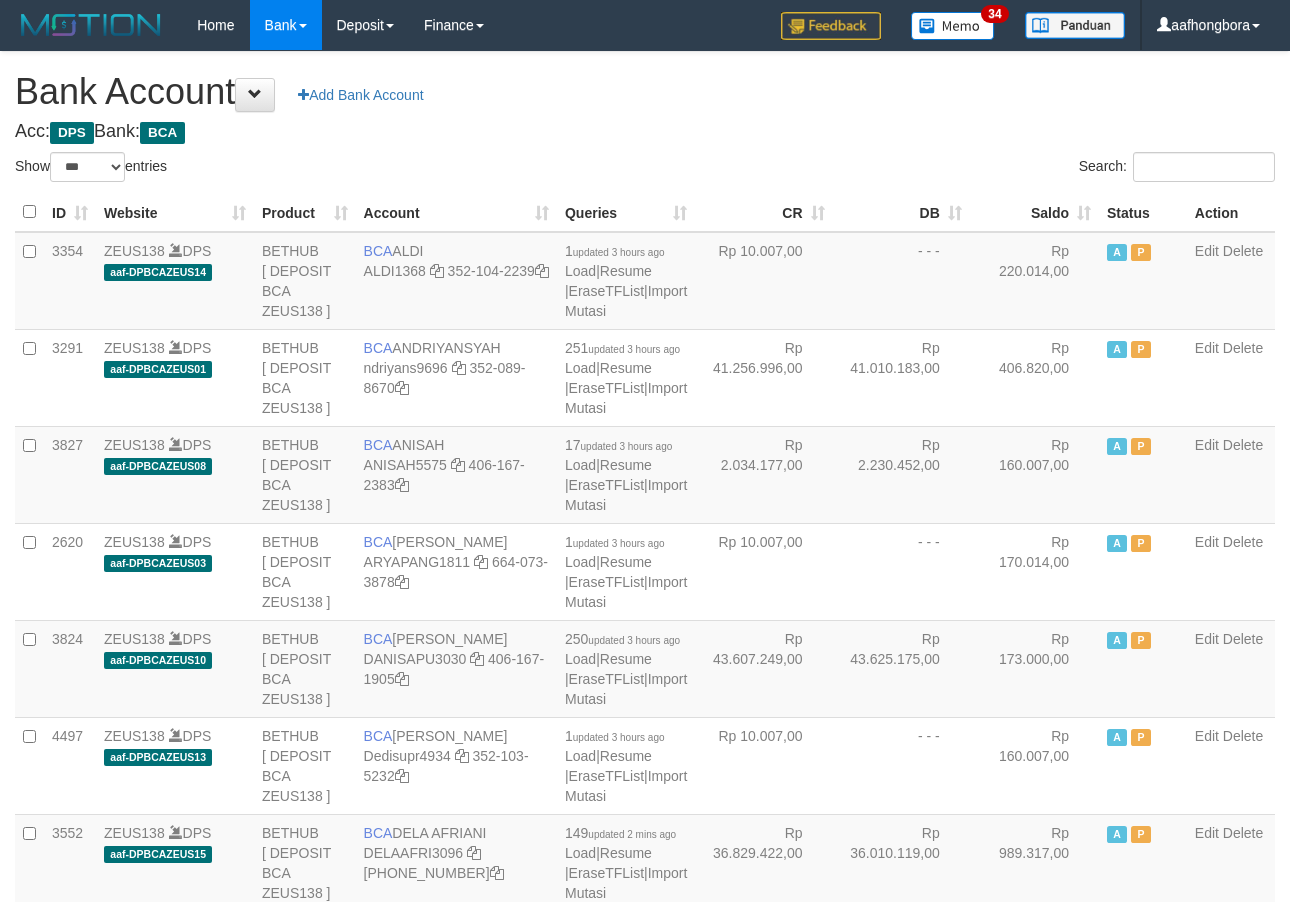 select on "***" 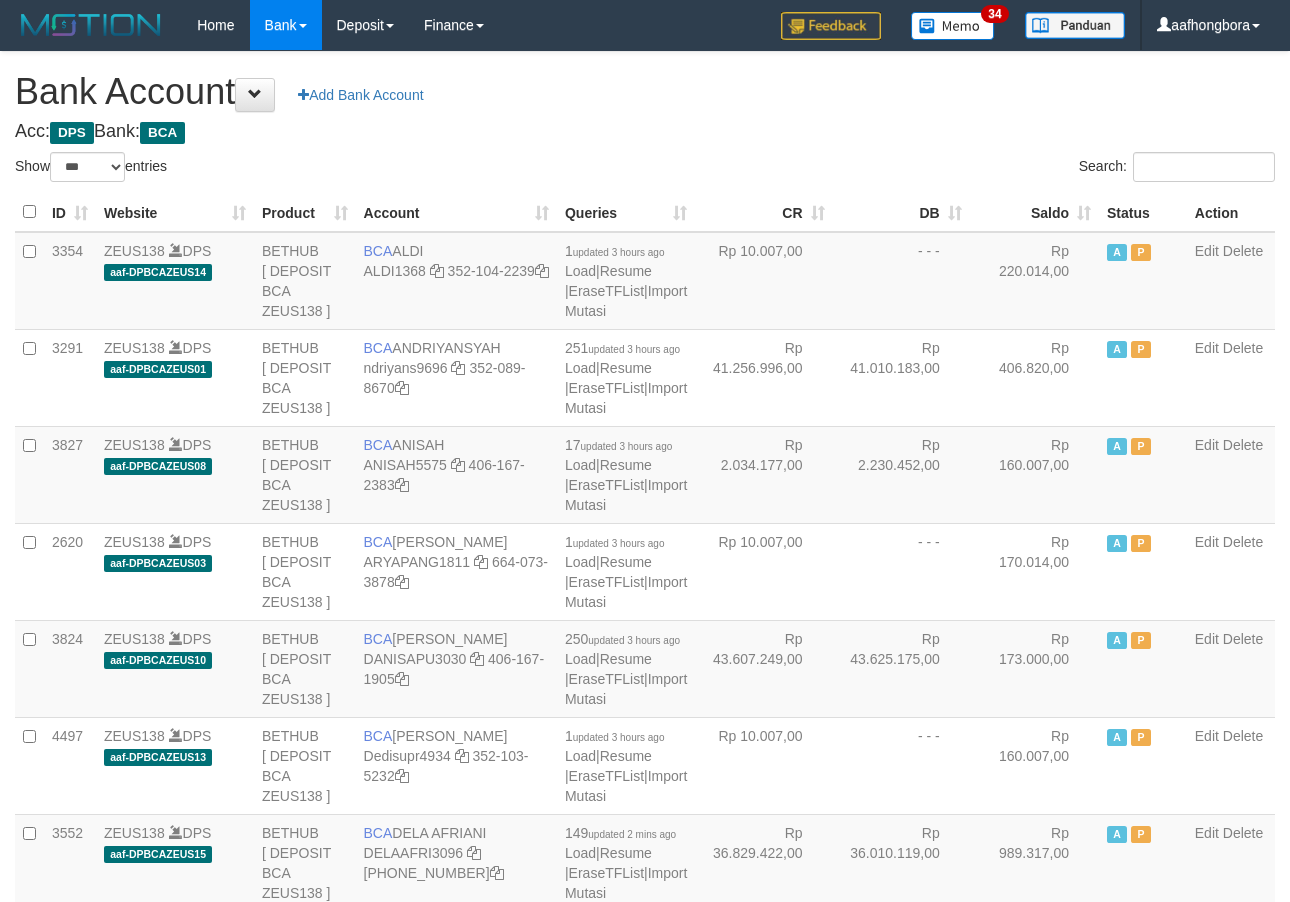 scroll, scrollTop: 0, scrollLeft: 0, axis: both 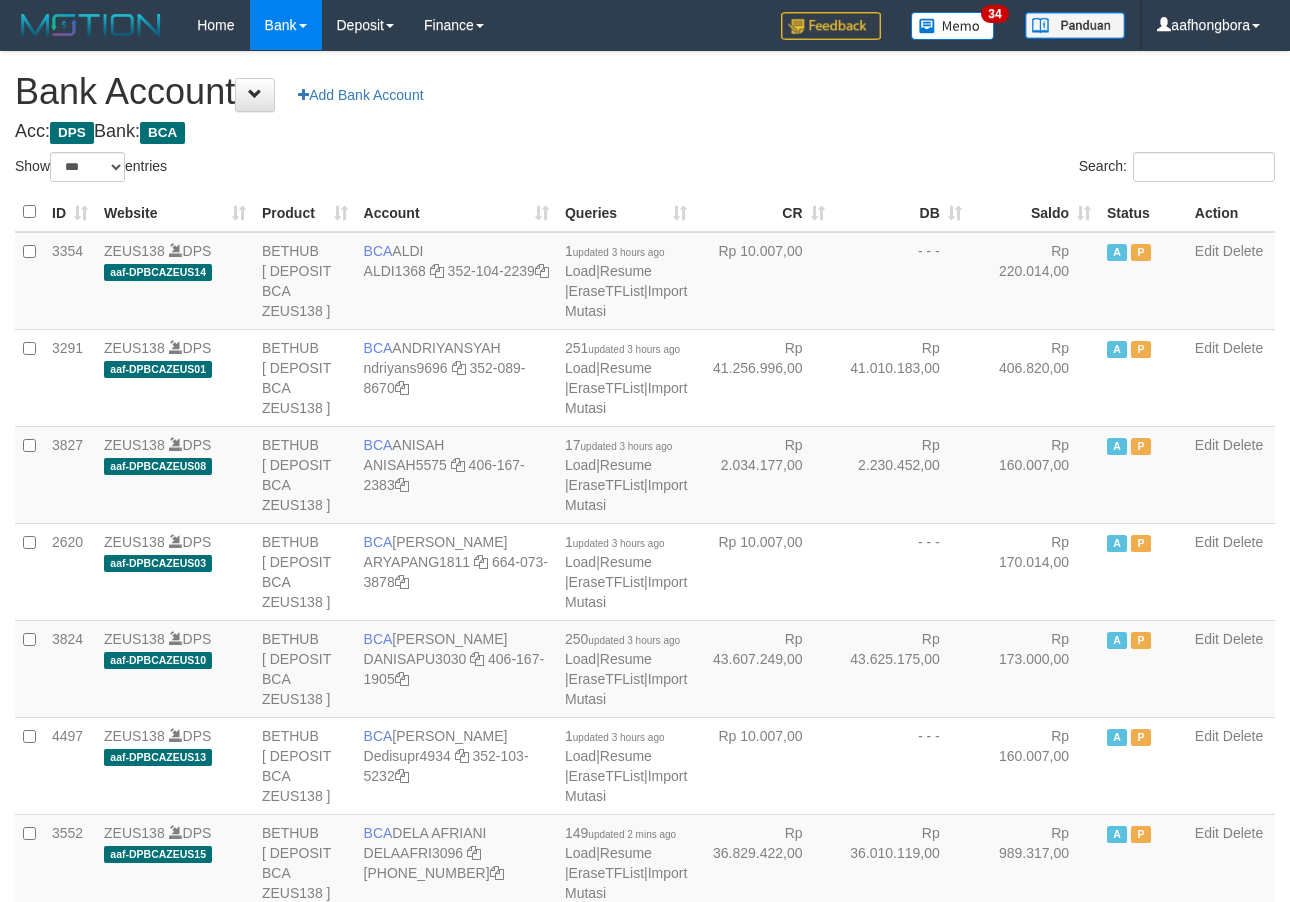 select on "***" 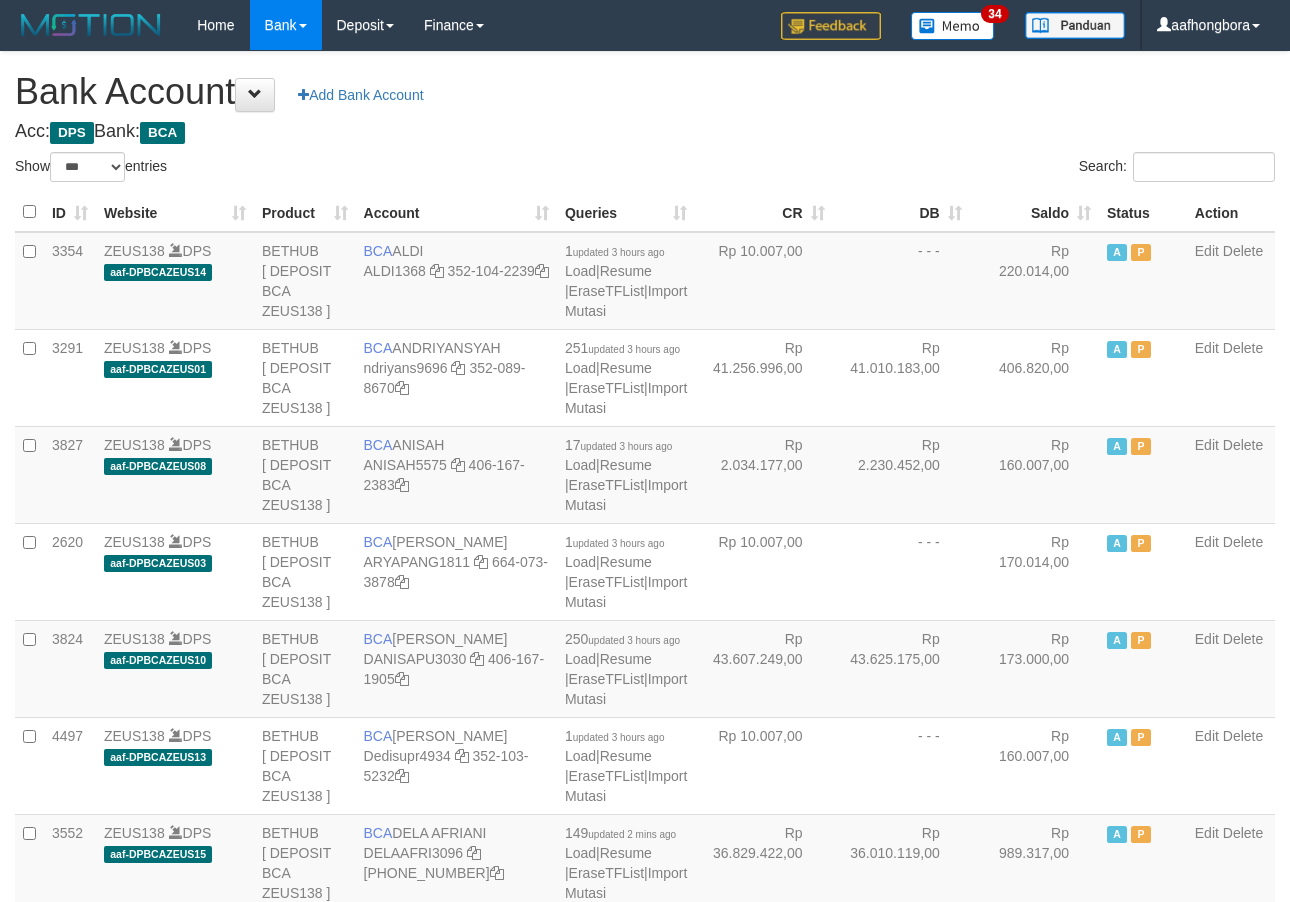 scroll, scrollTop: 0, scrollLeft: 0, axis: both 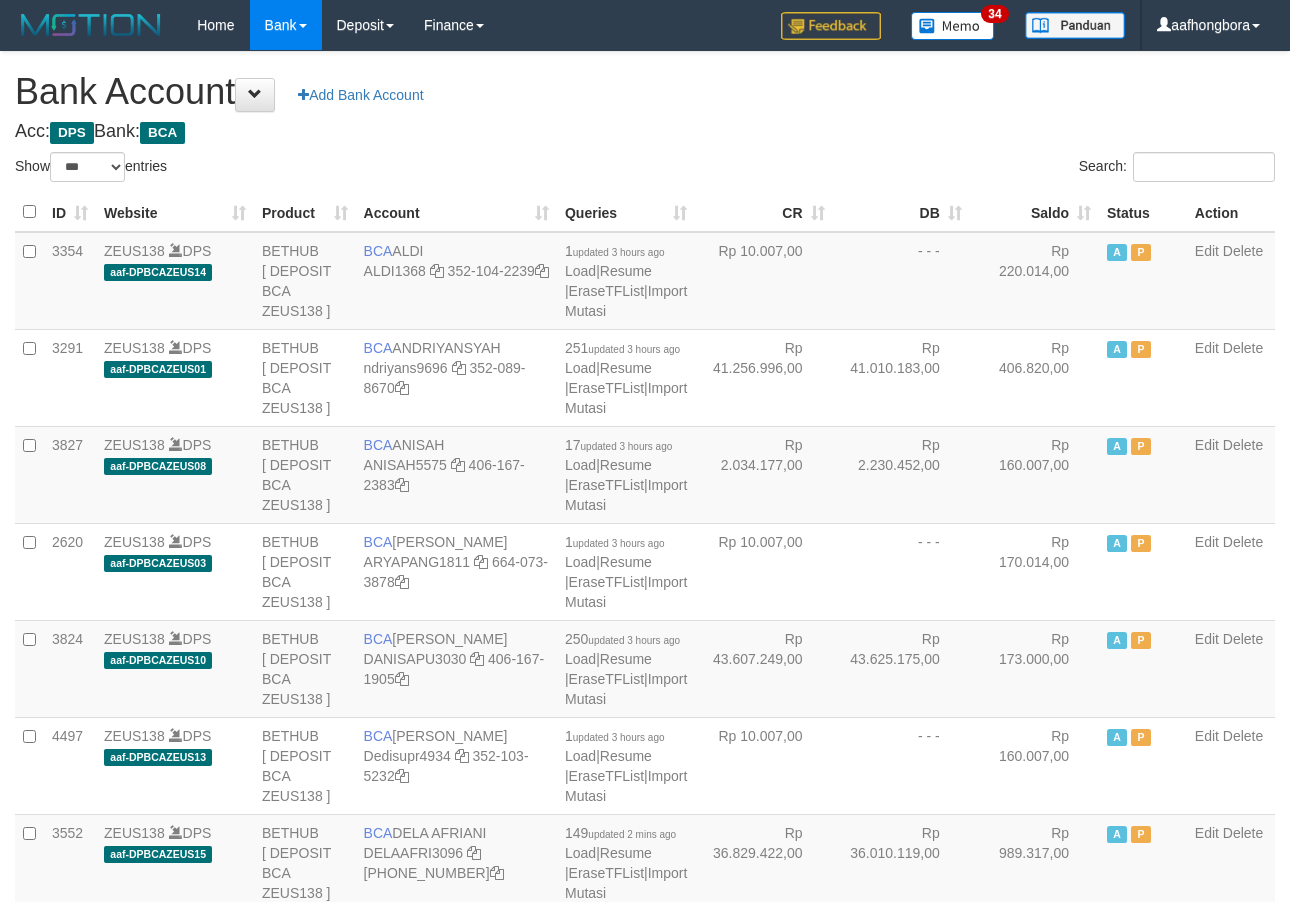 select on "***" 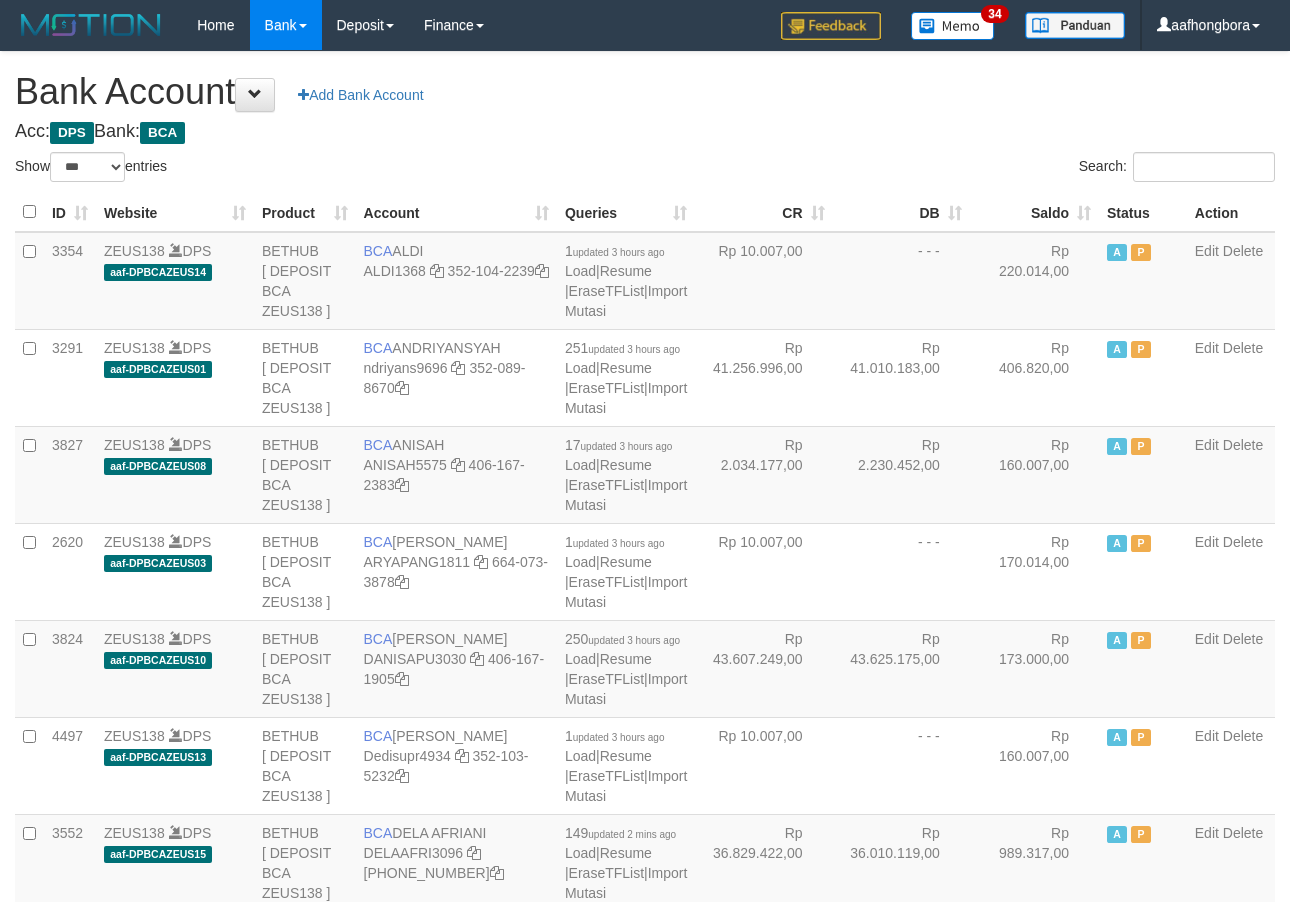 scroll, scrollTop: 0, scrollLeft: 0, axis: both 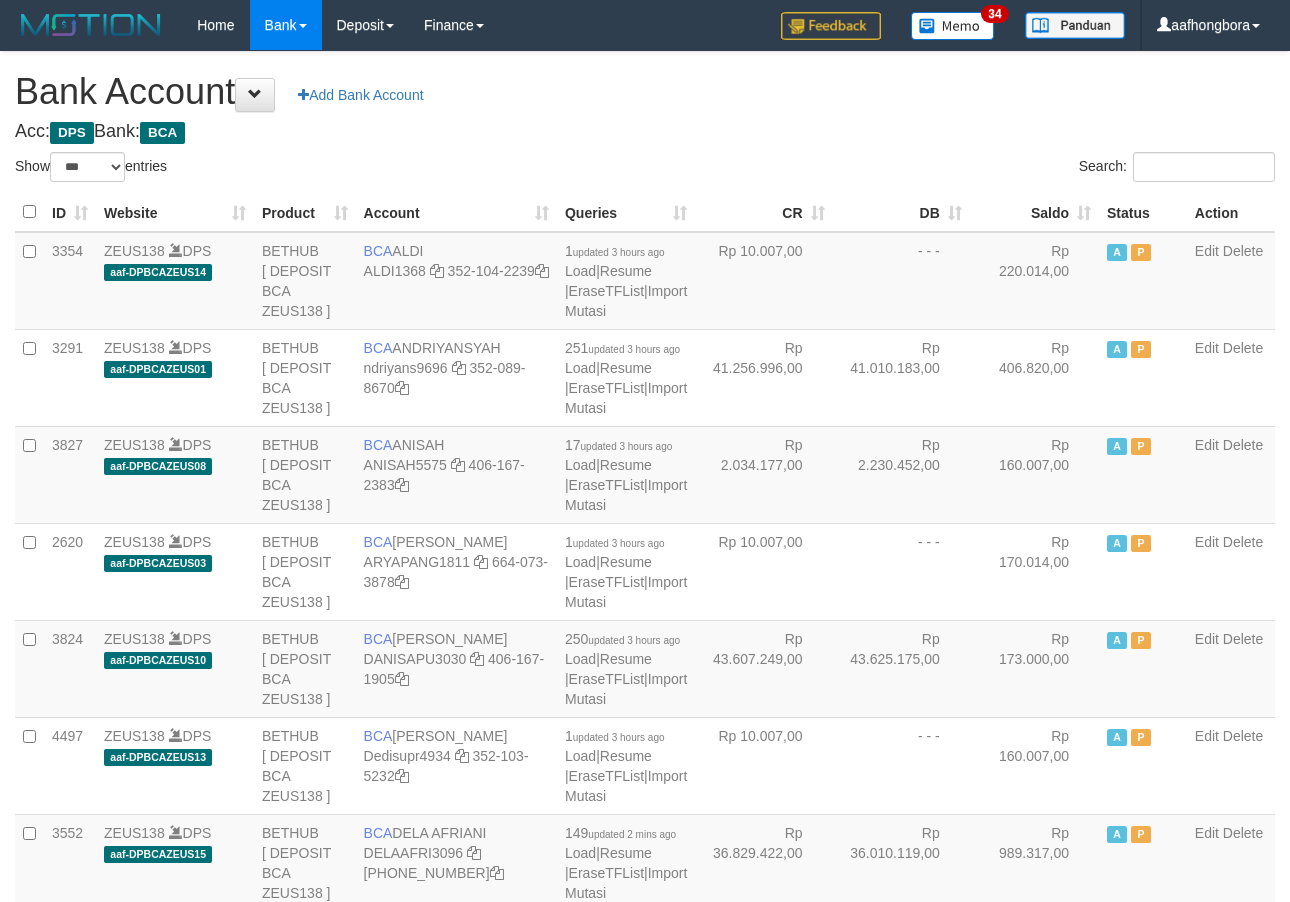 select on "***" 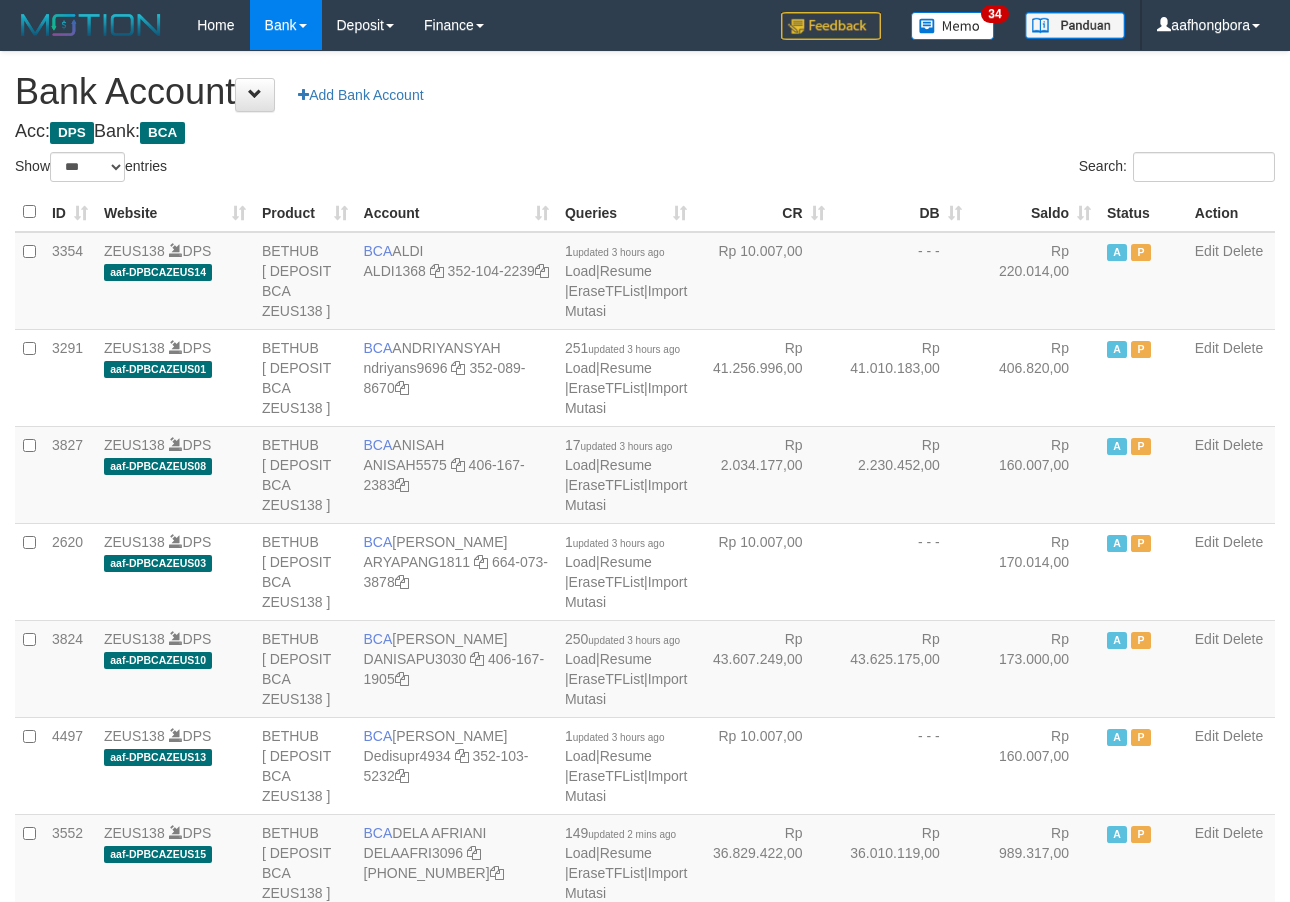 scroll, scrollTop: 0, scrollLeft: 0, axis: both 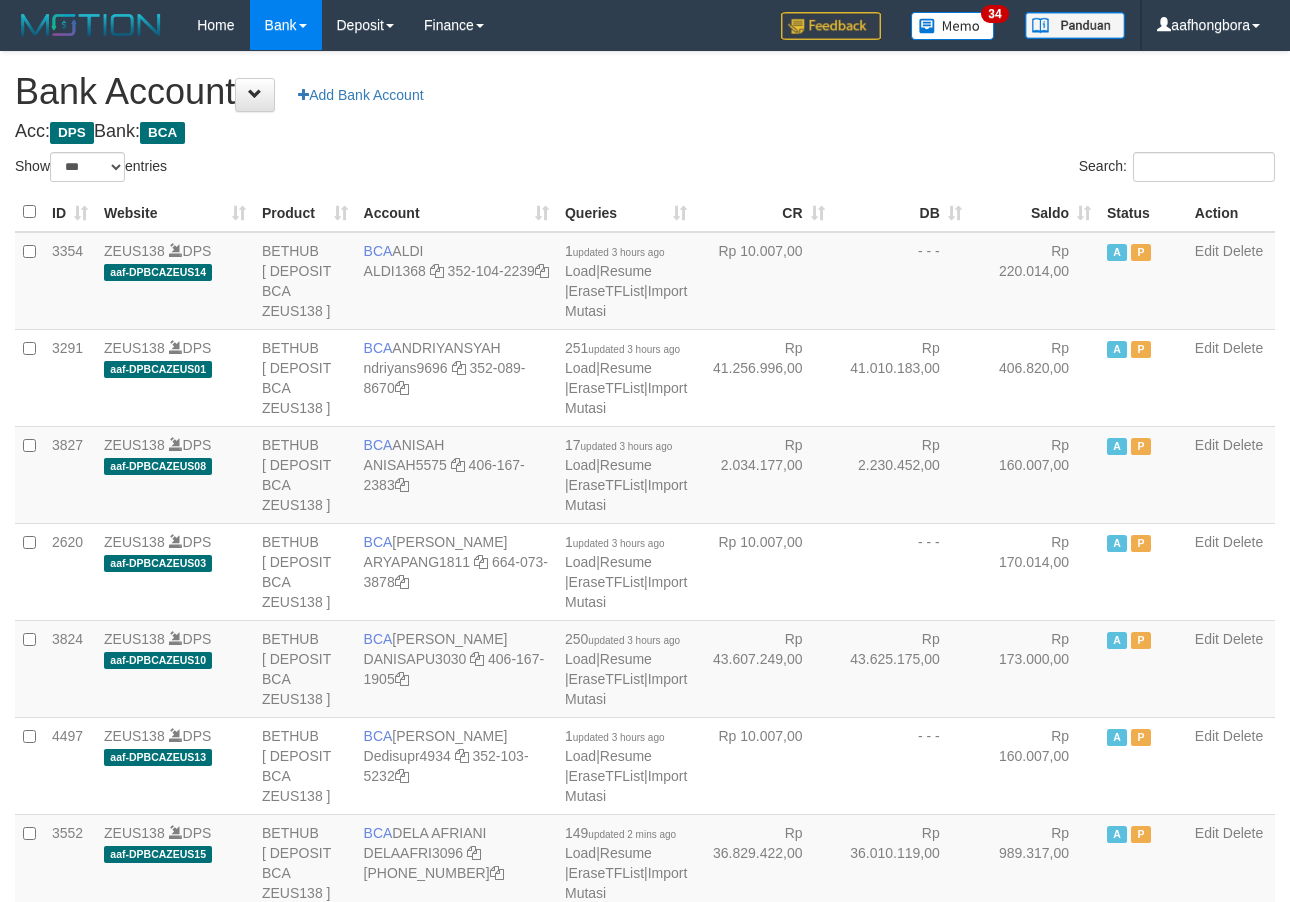 select on "***" 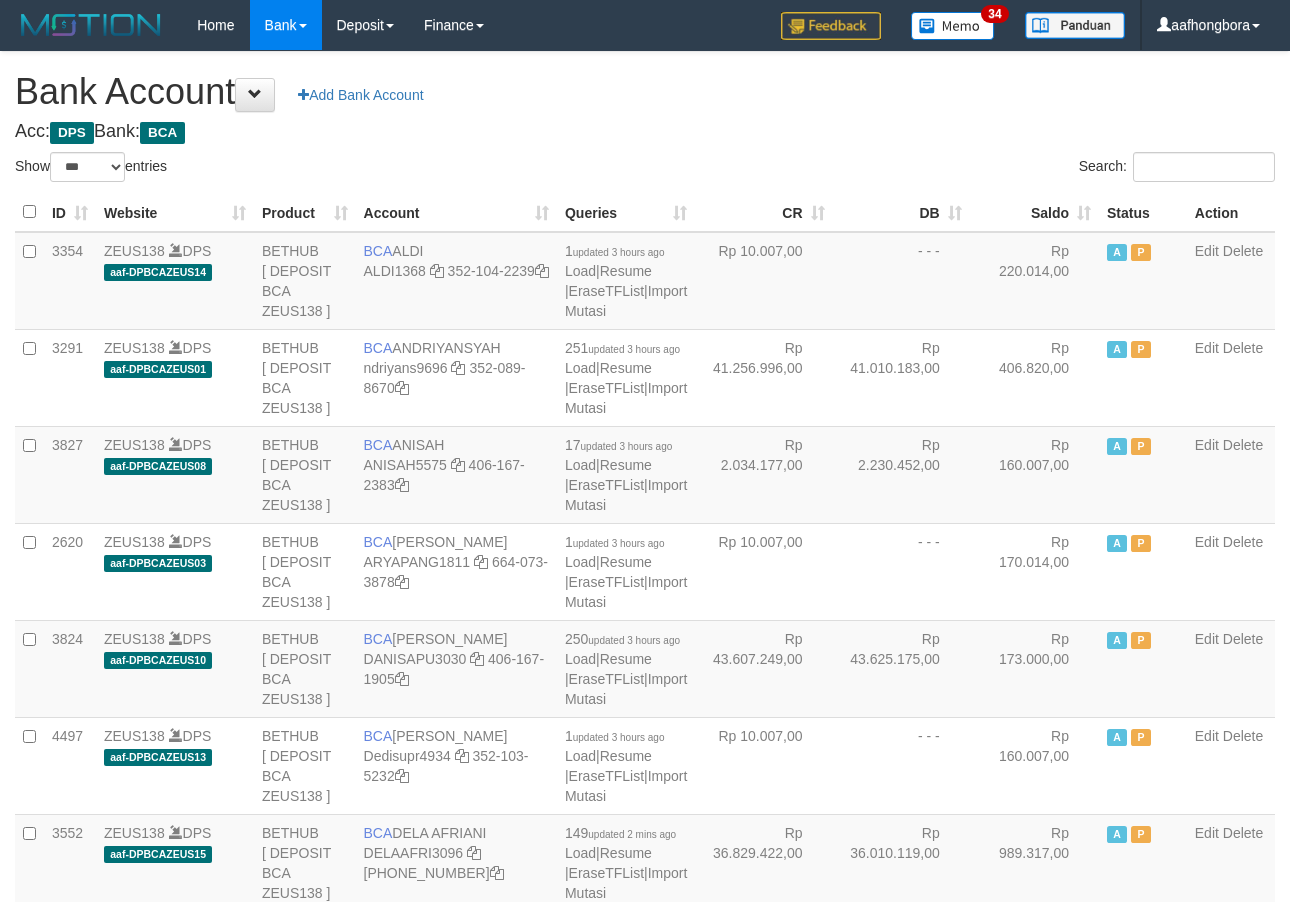 scroll, scrollTop: 0, scrollLeft: 0, axis: both 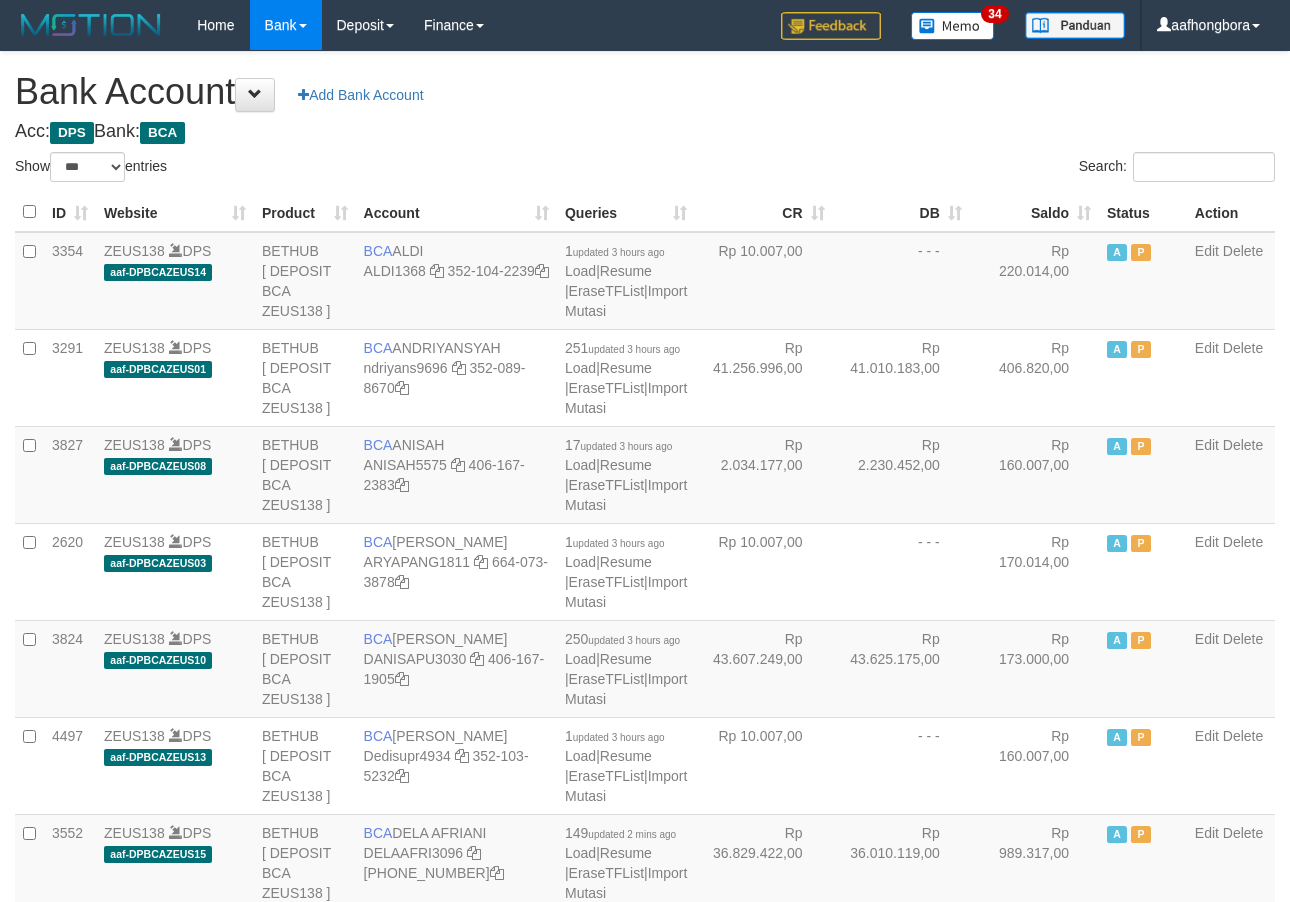 select on "***" 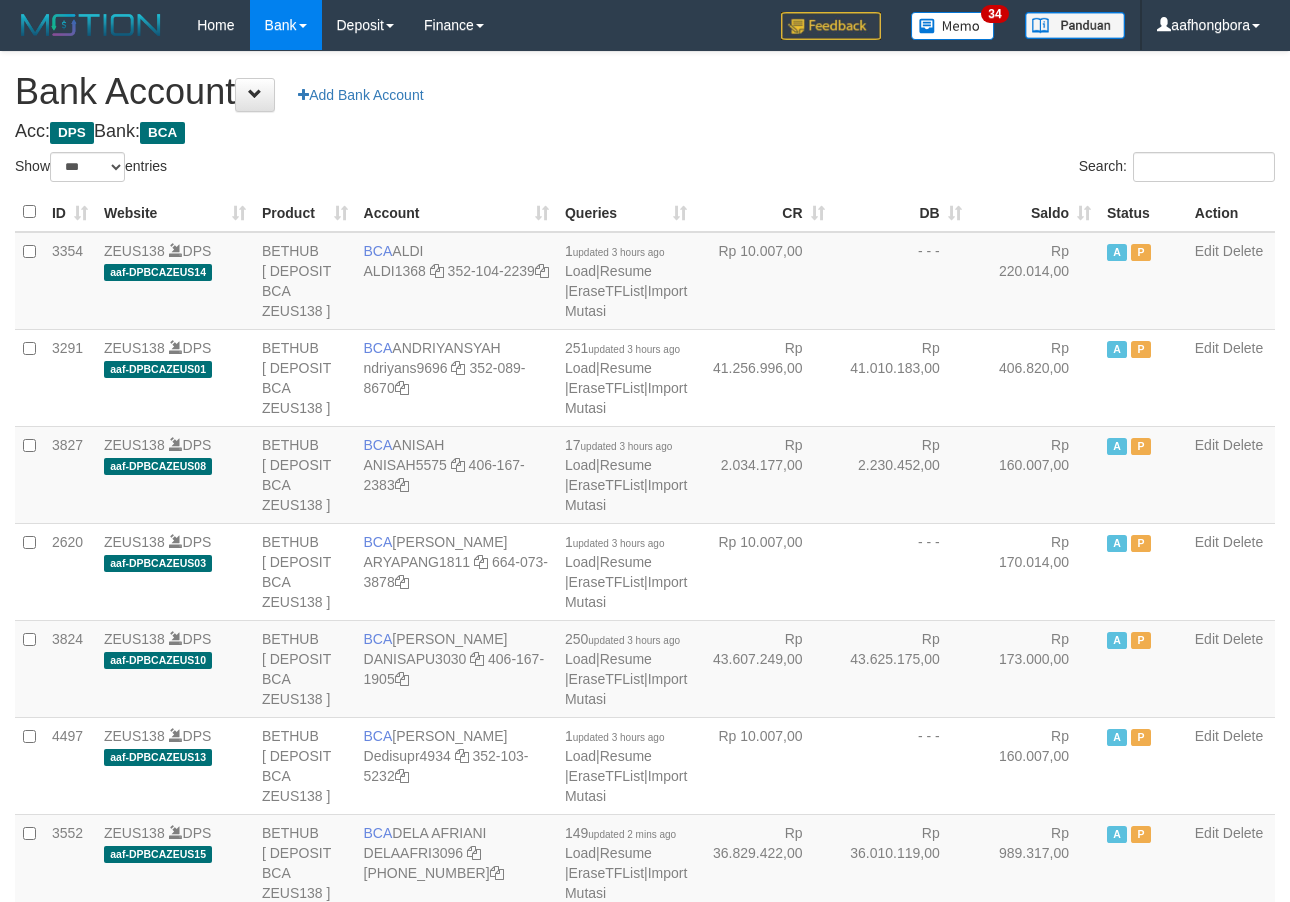 scroll, scrollTop: 0, scrollLeft: 0, axis: both 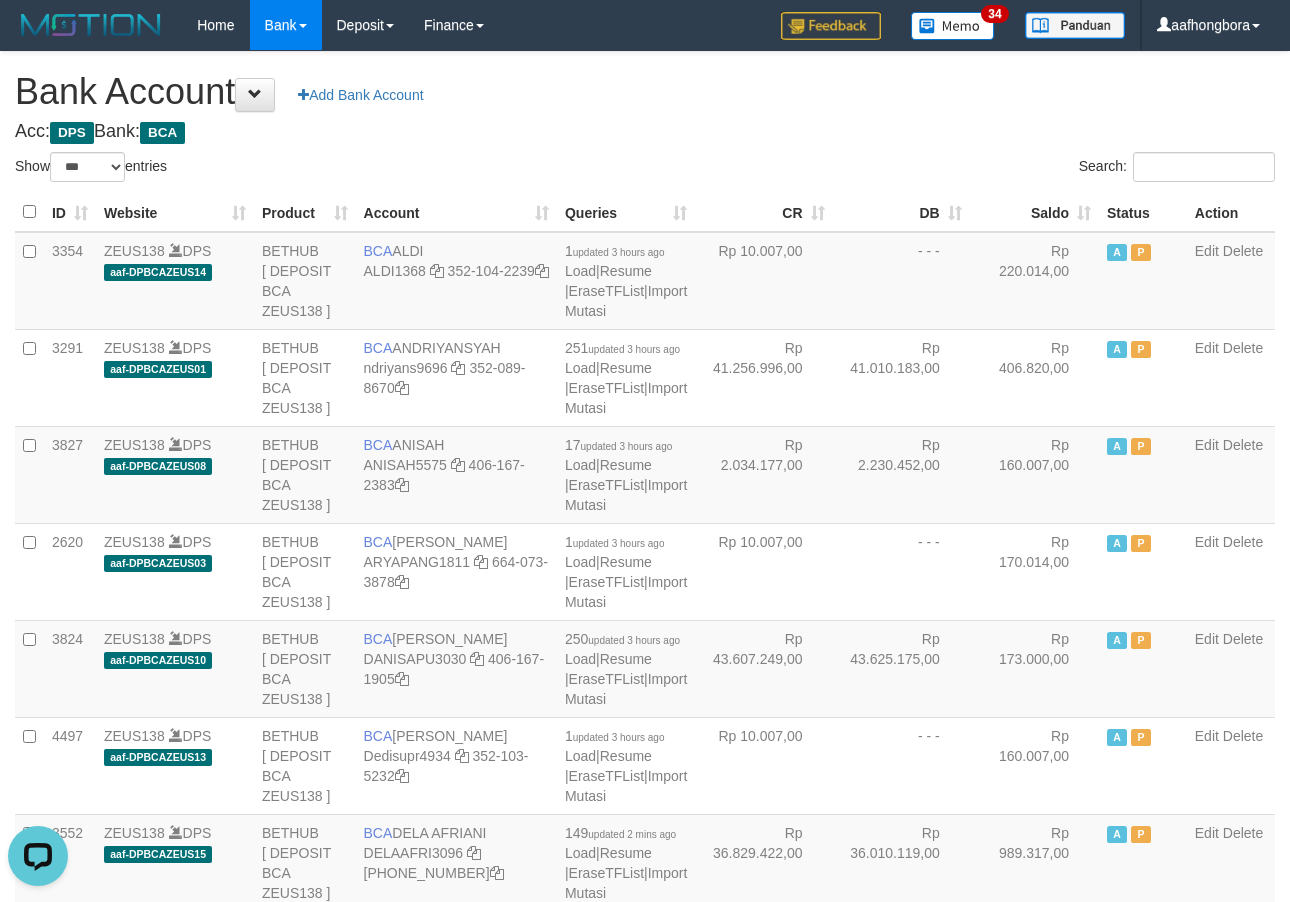 click on "Search:" at bounding box center [967, 169] 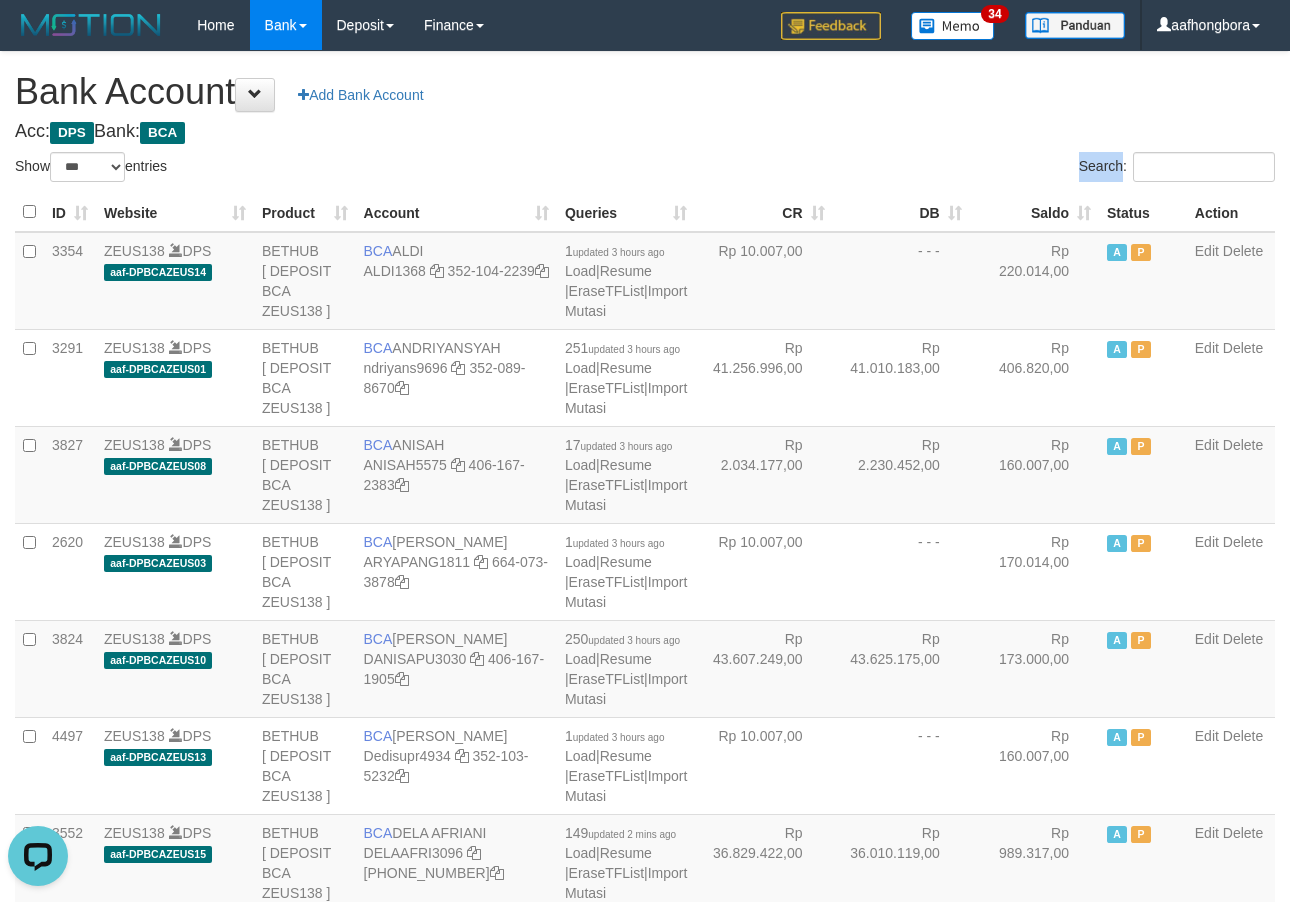 click on "**********" at bounding box center (645, 1601) 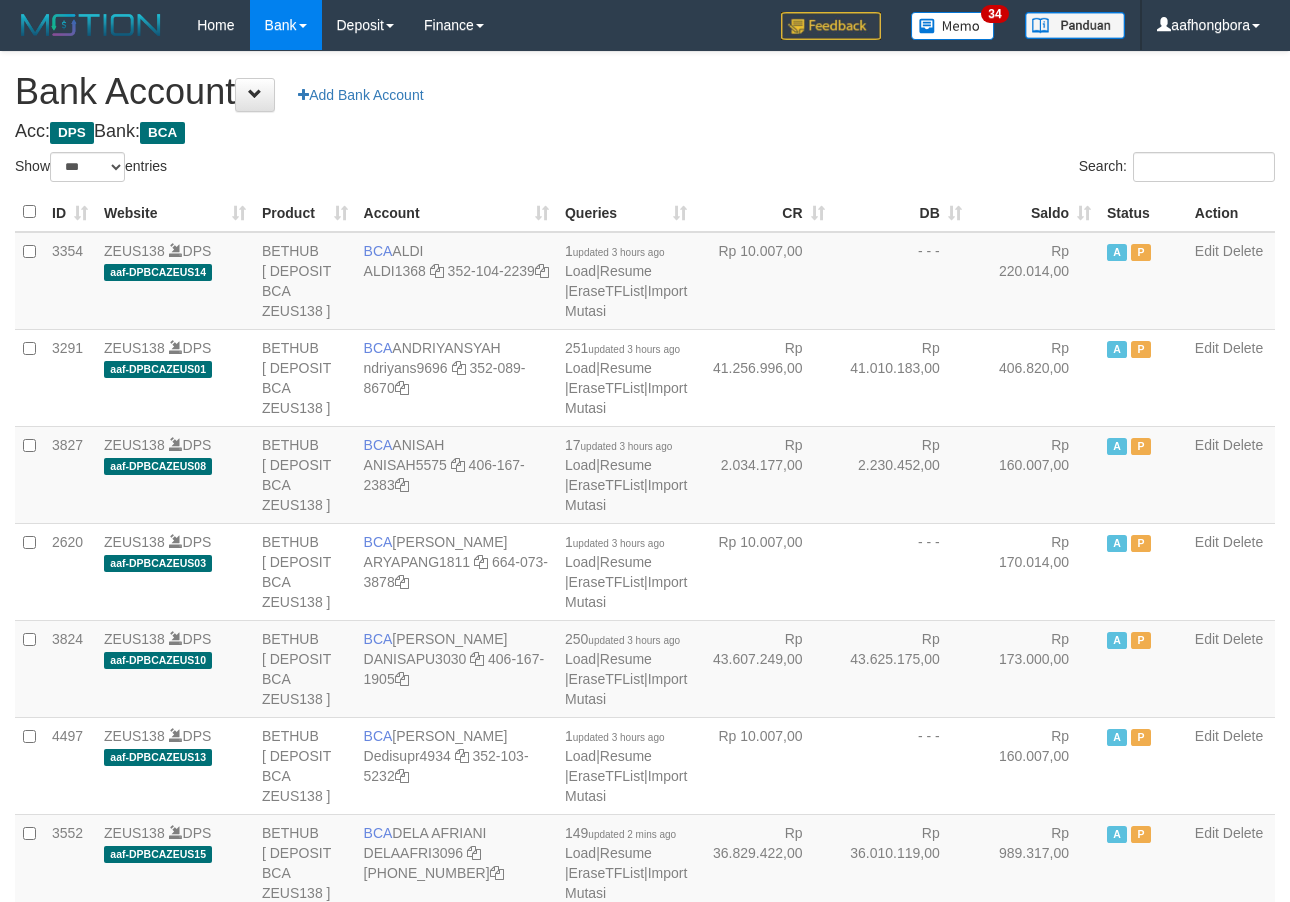 select on "***" 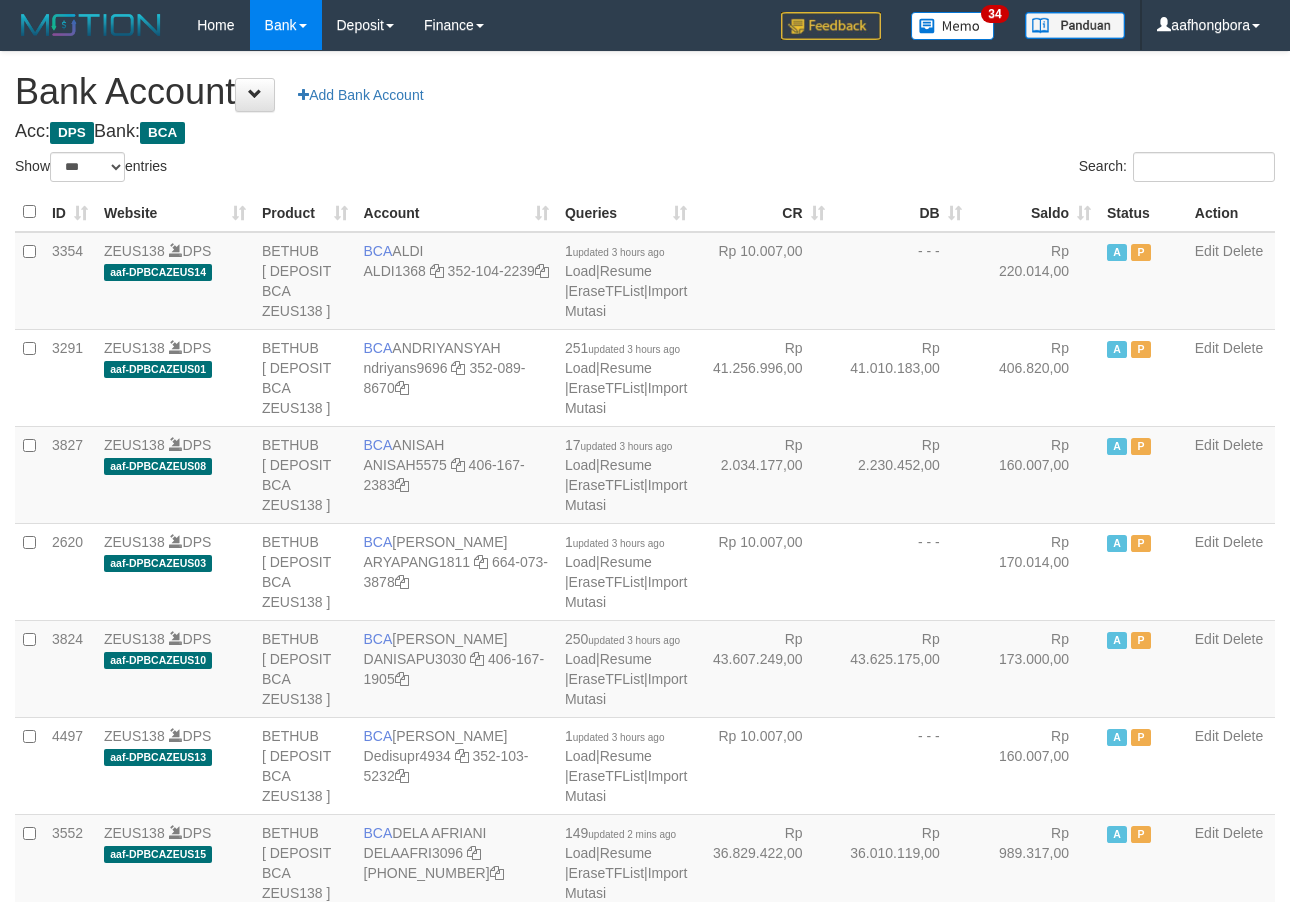 scroll, scrollTop: 0, scrollLeft: 0, axis: both 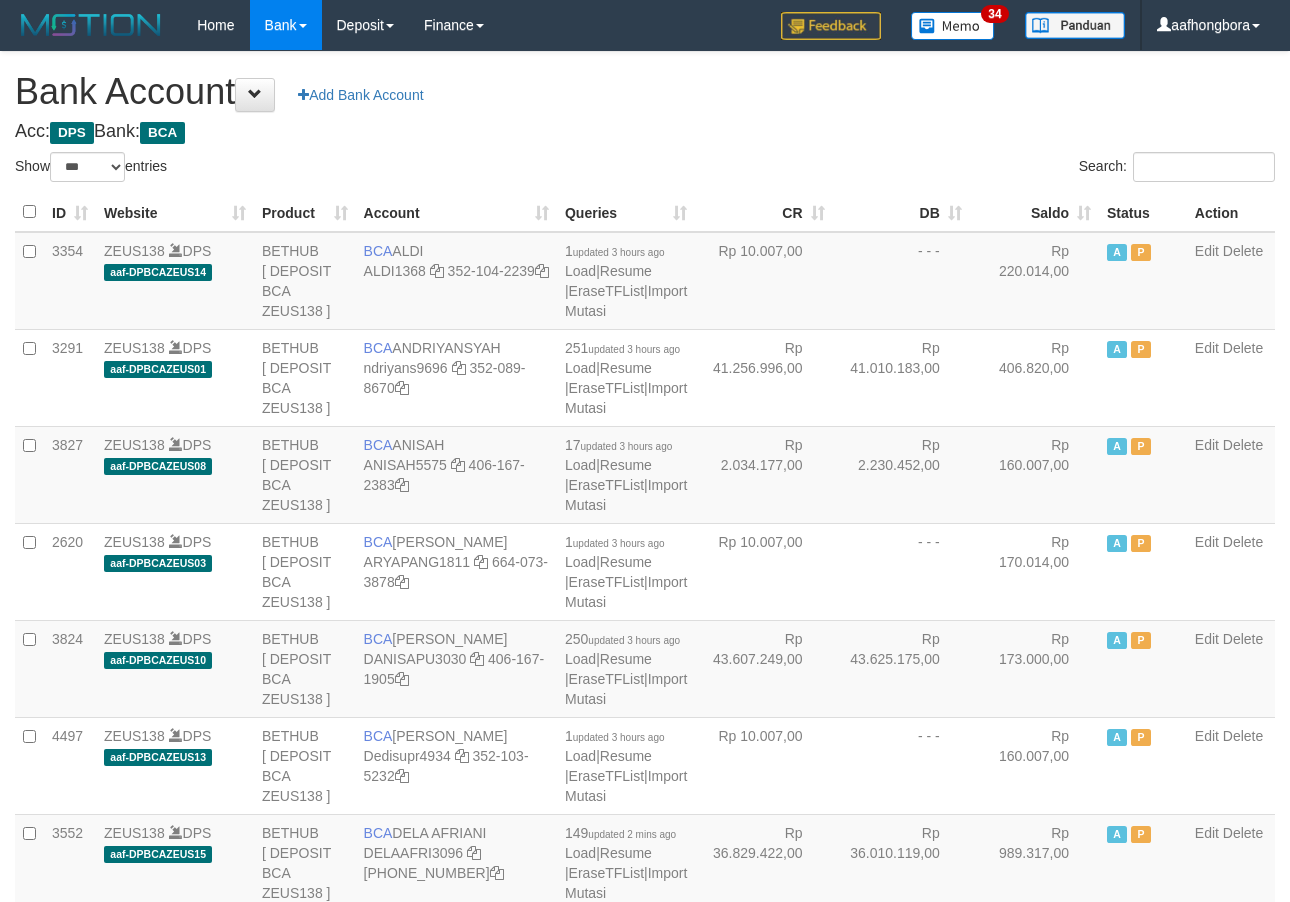 select on "***" 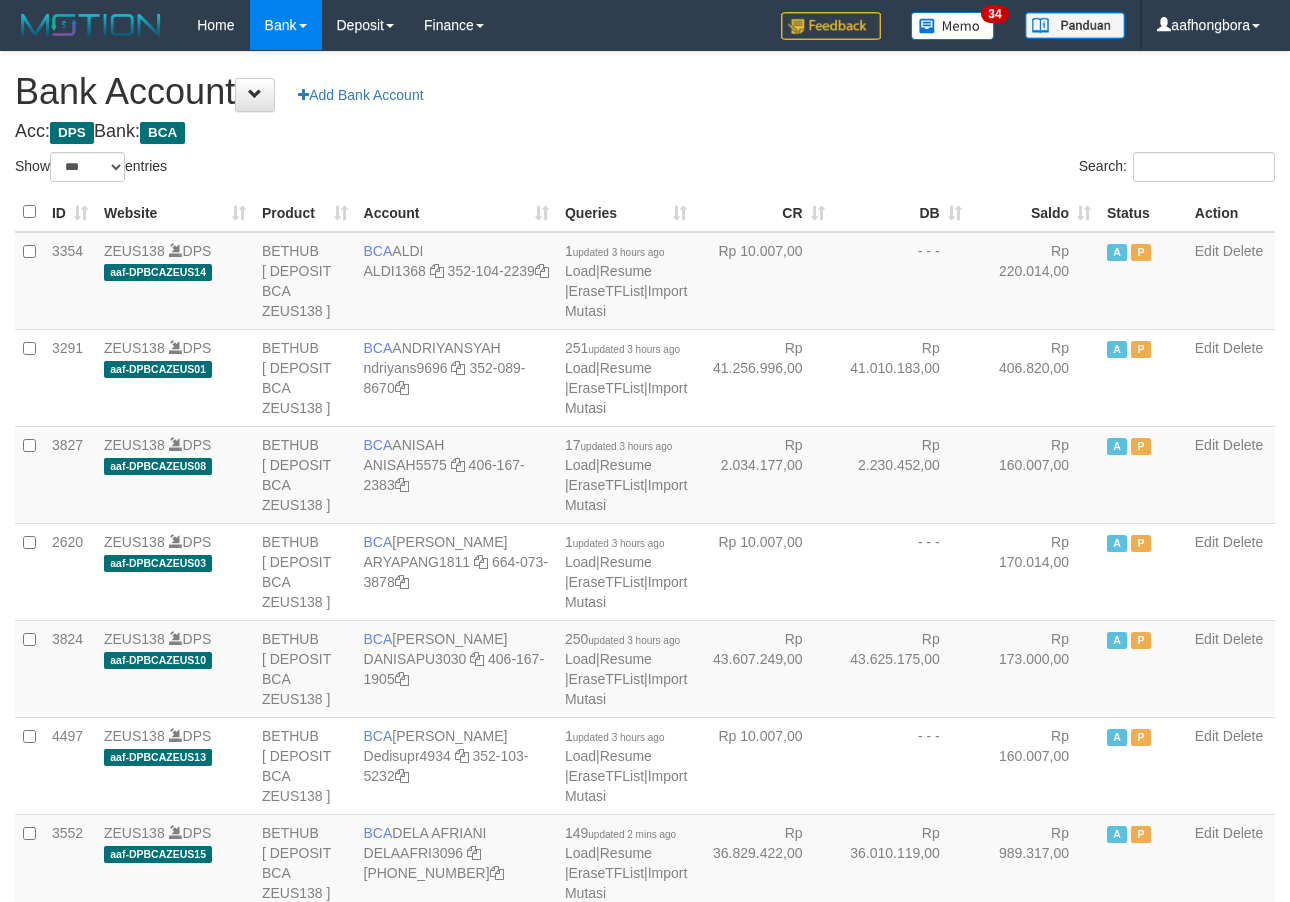 scroll, scrollTop: 0, scrollLeft: 0, axis: both 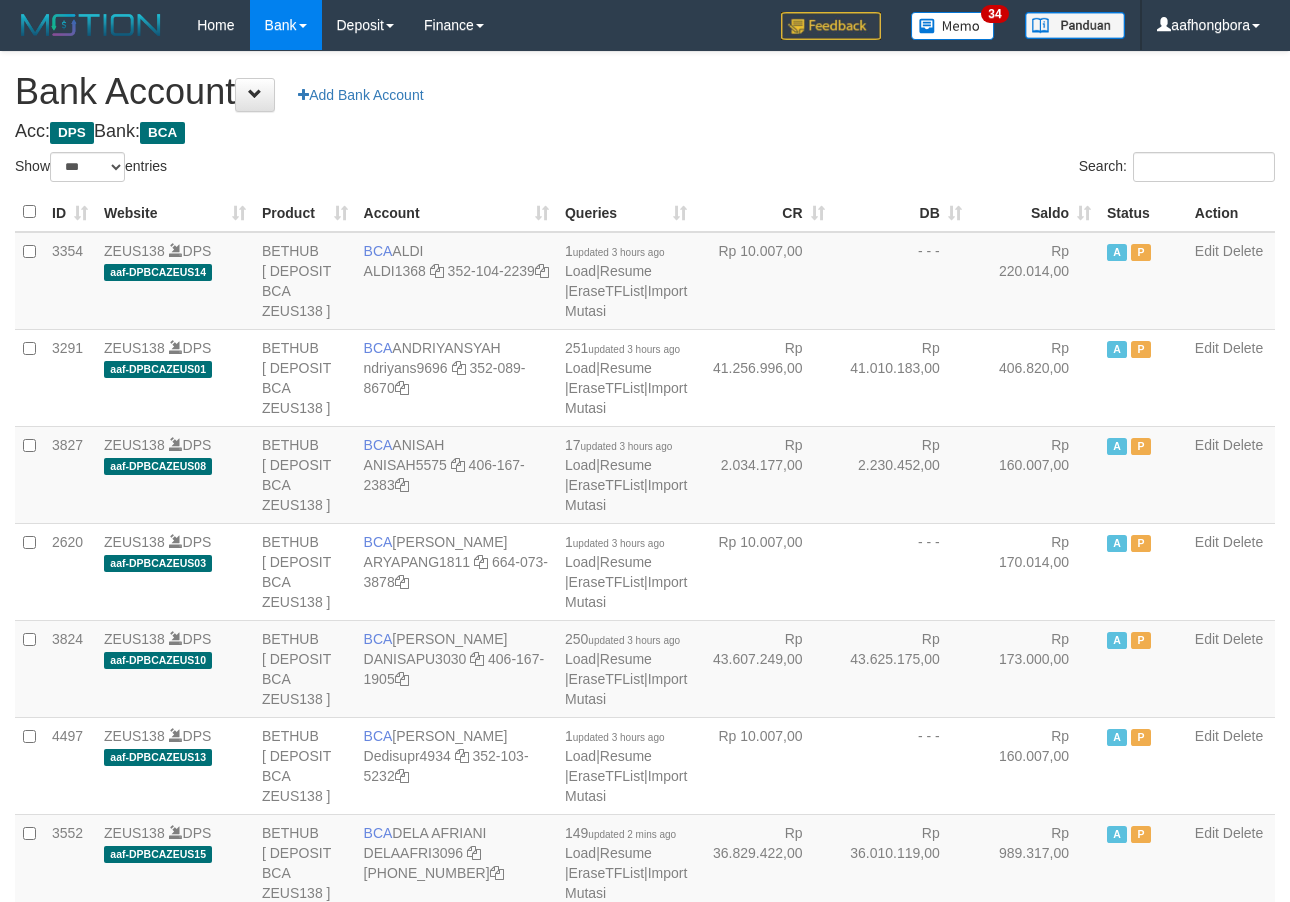 select on "***" 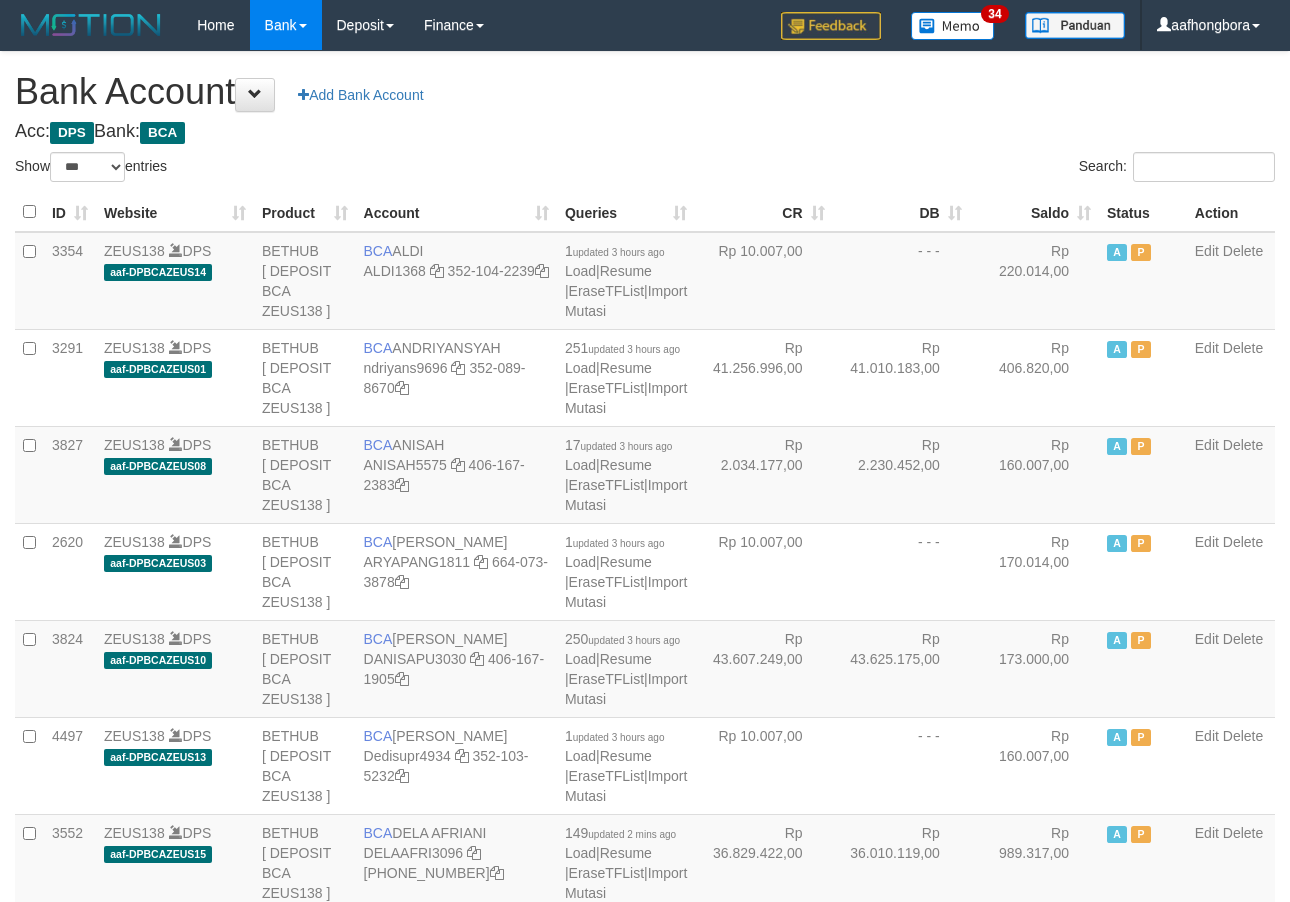 scroll, scrollTop: 0, scrollLeft: 0, axis: both 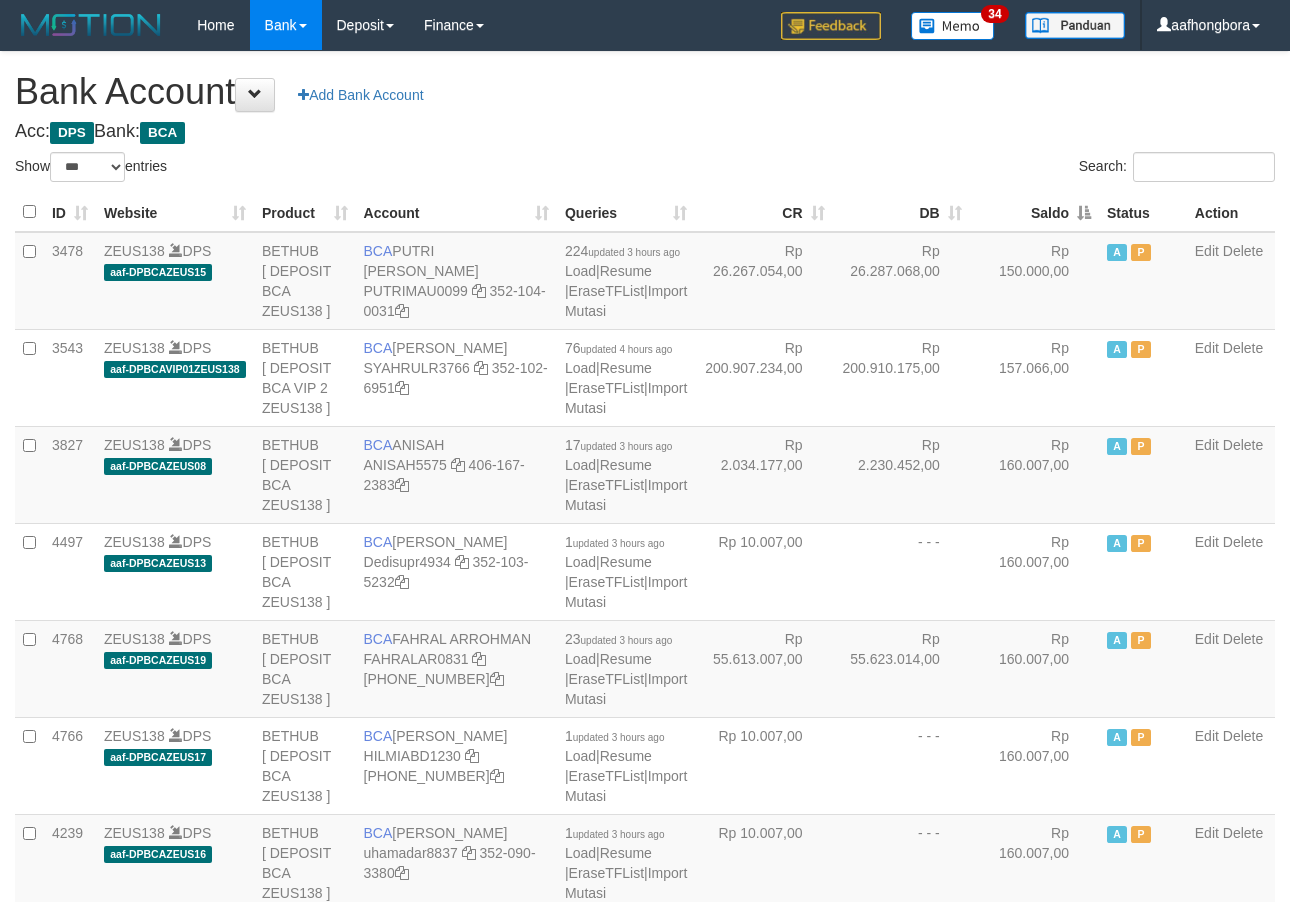 click on "Saldo" at bounding box center (1034, 212) 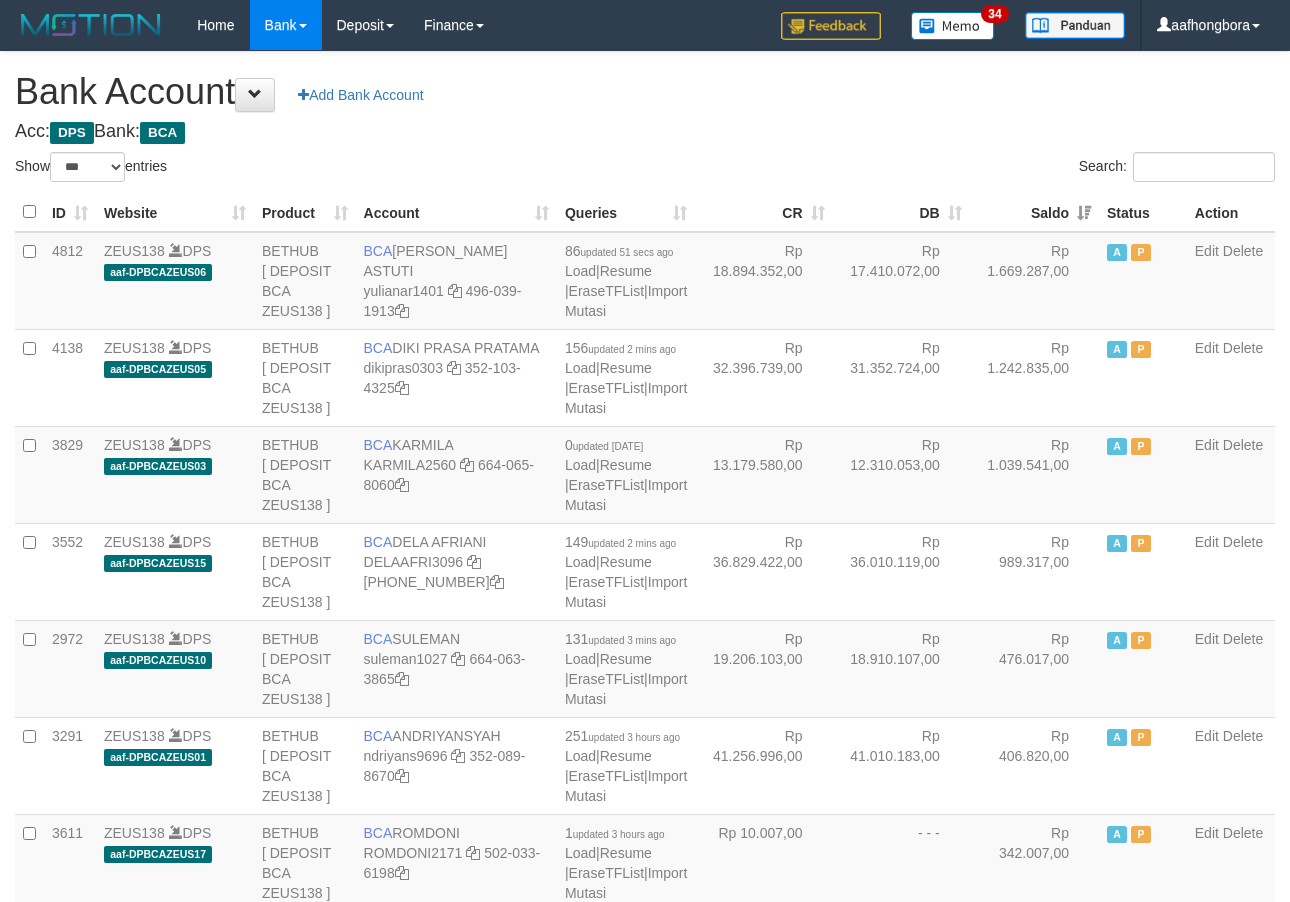 click on "Saldo" at bounding box center [1034, 212] 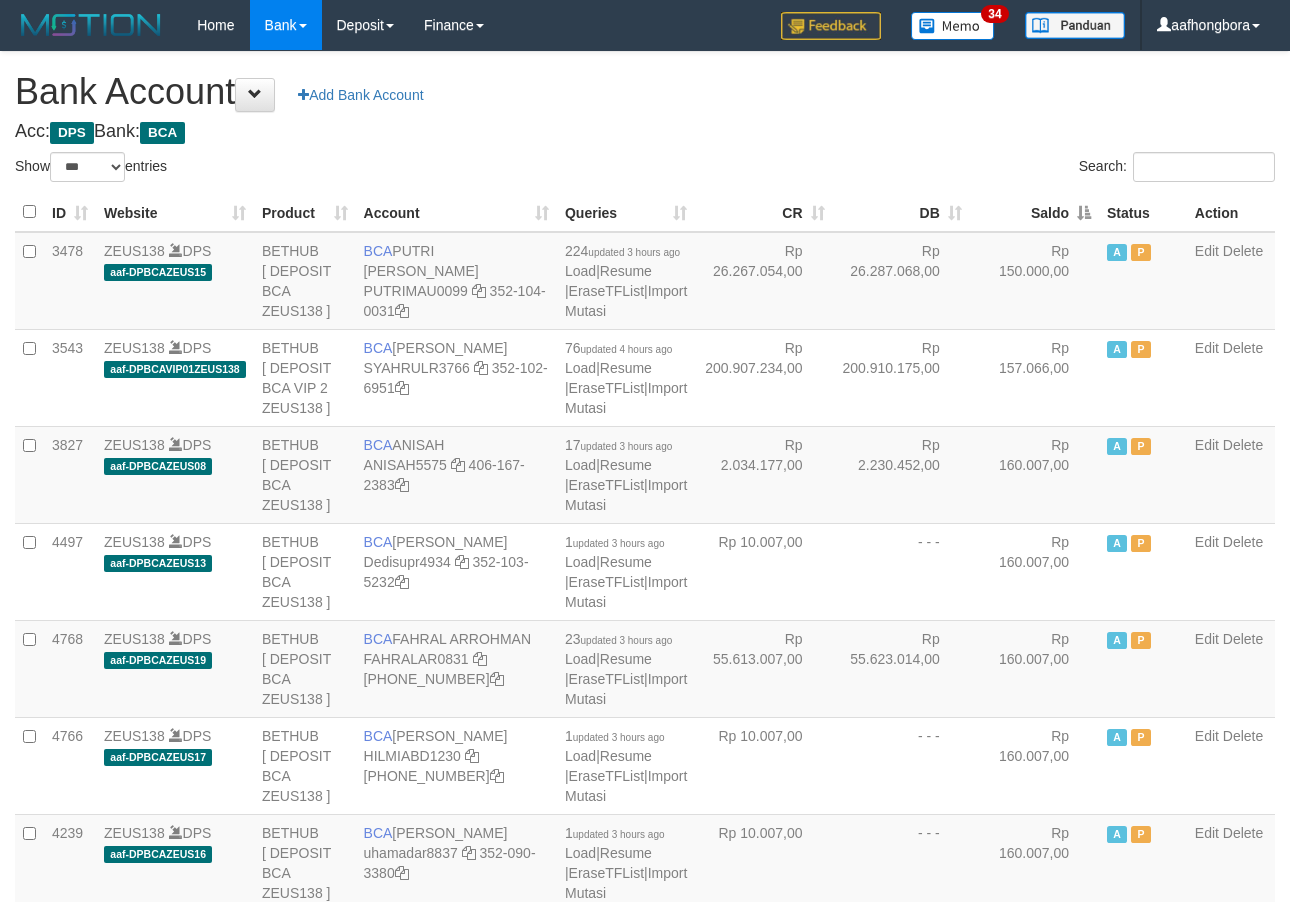 click on "Saldo" at bounding box center [1034, 212] 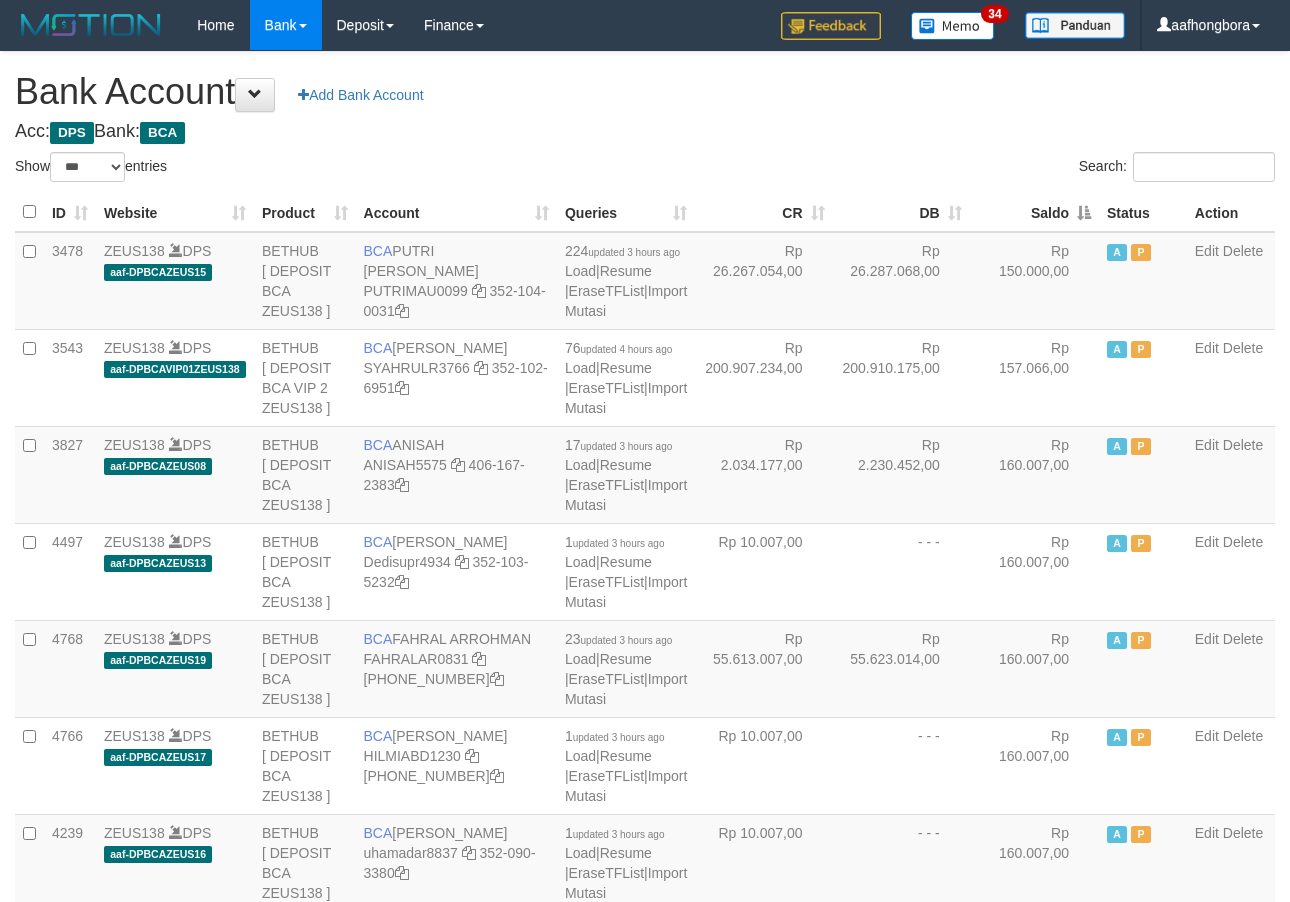 click on "Saldo" at bounding box center (1034, 212) 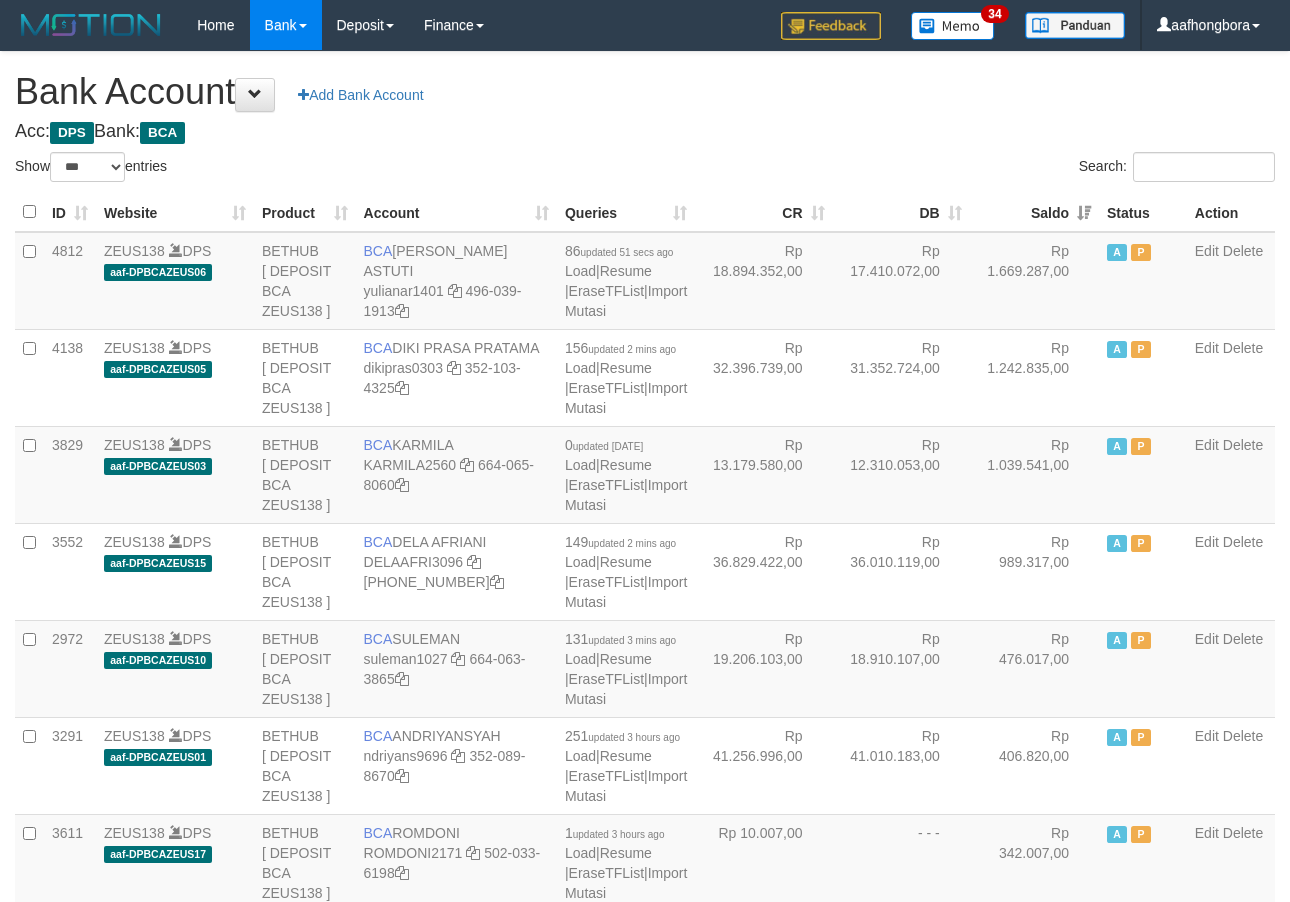click on "Saldo" at bounding box center [1034, 212] 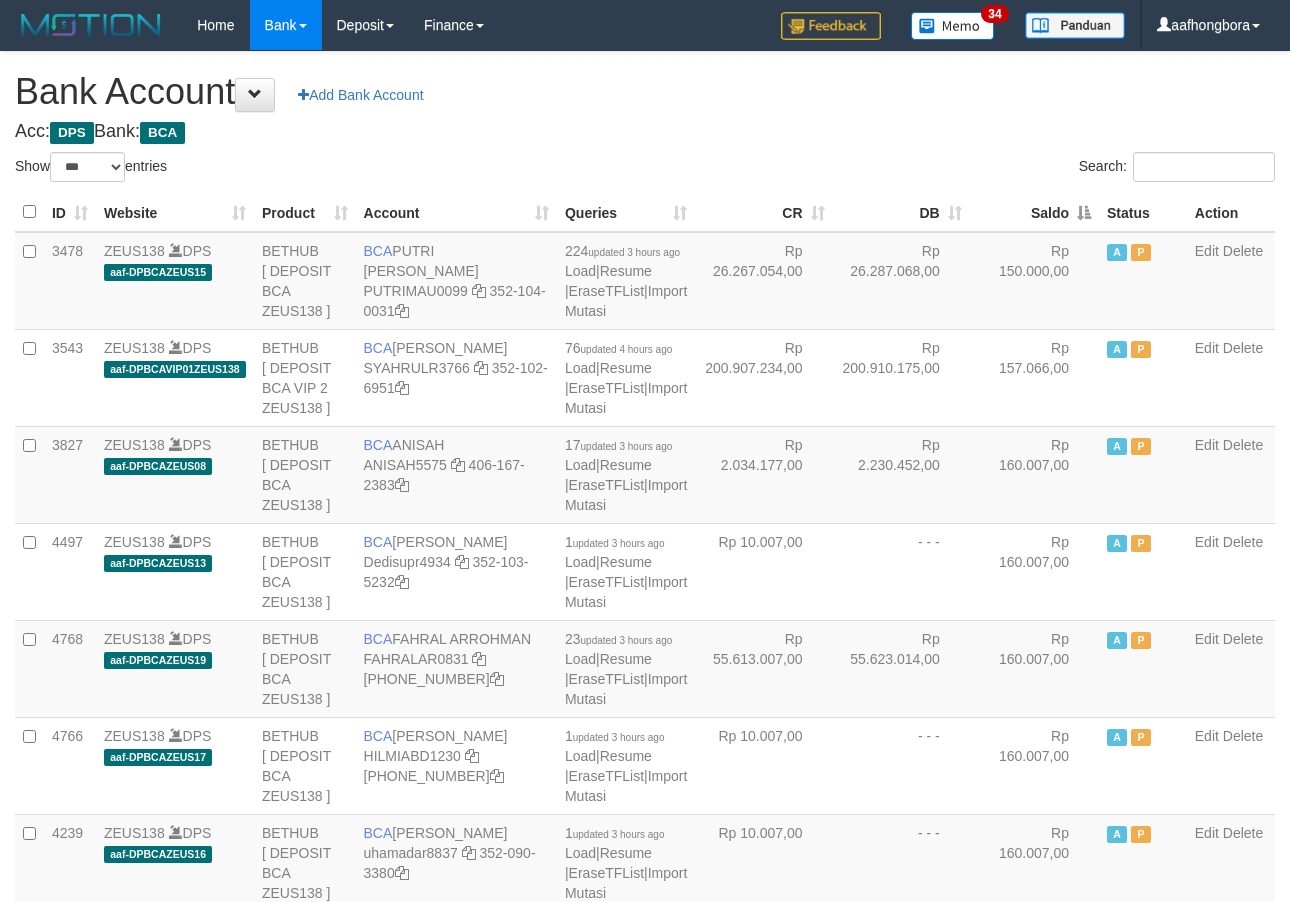 click on "Saldo" at bounding box center [1034, 212] 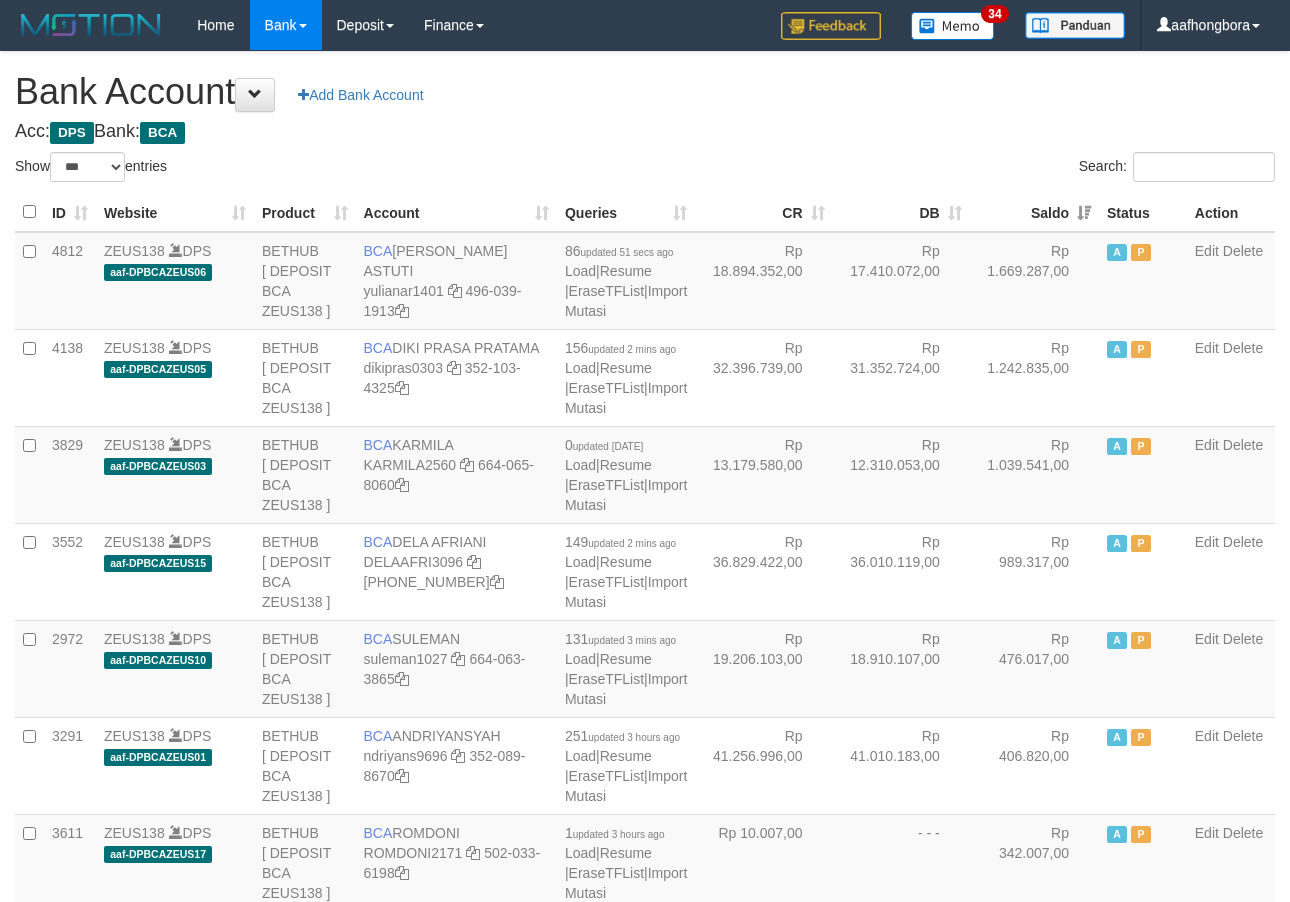 click on "Saldo" at bounding box center [1034, 212] 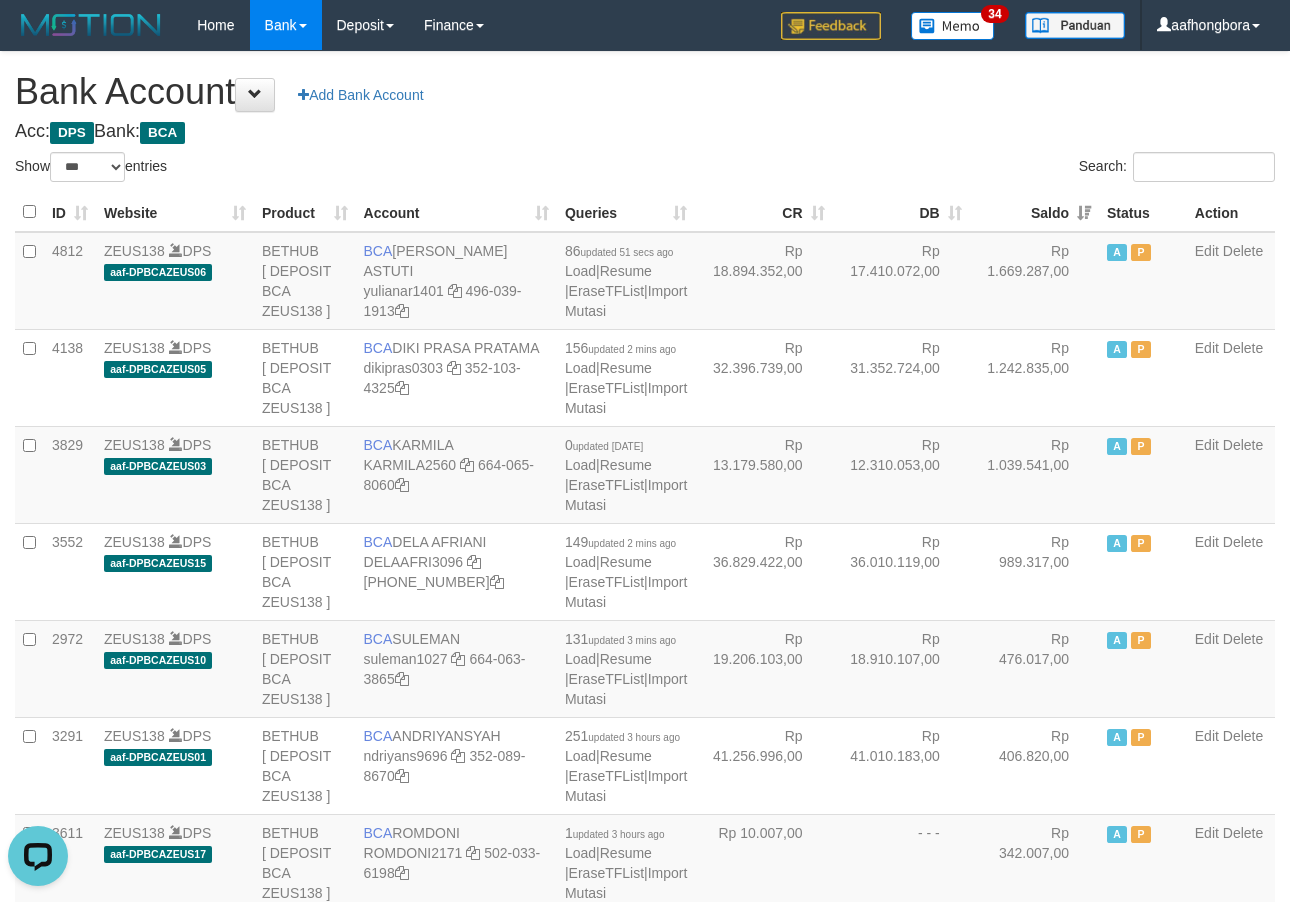 scroll, scrollTop: 0, scrollLeft: 0, axis: both 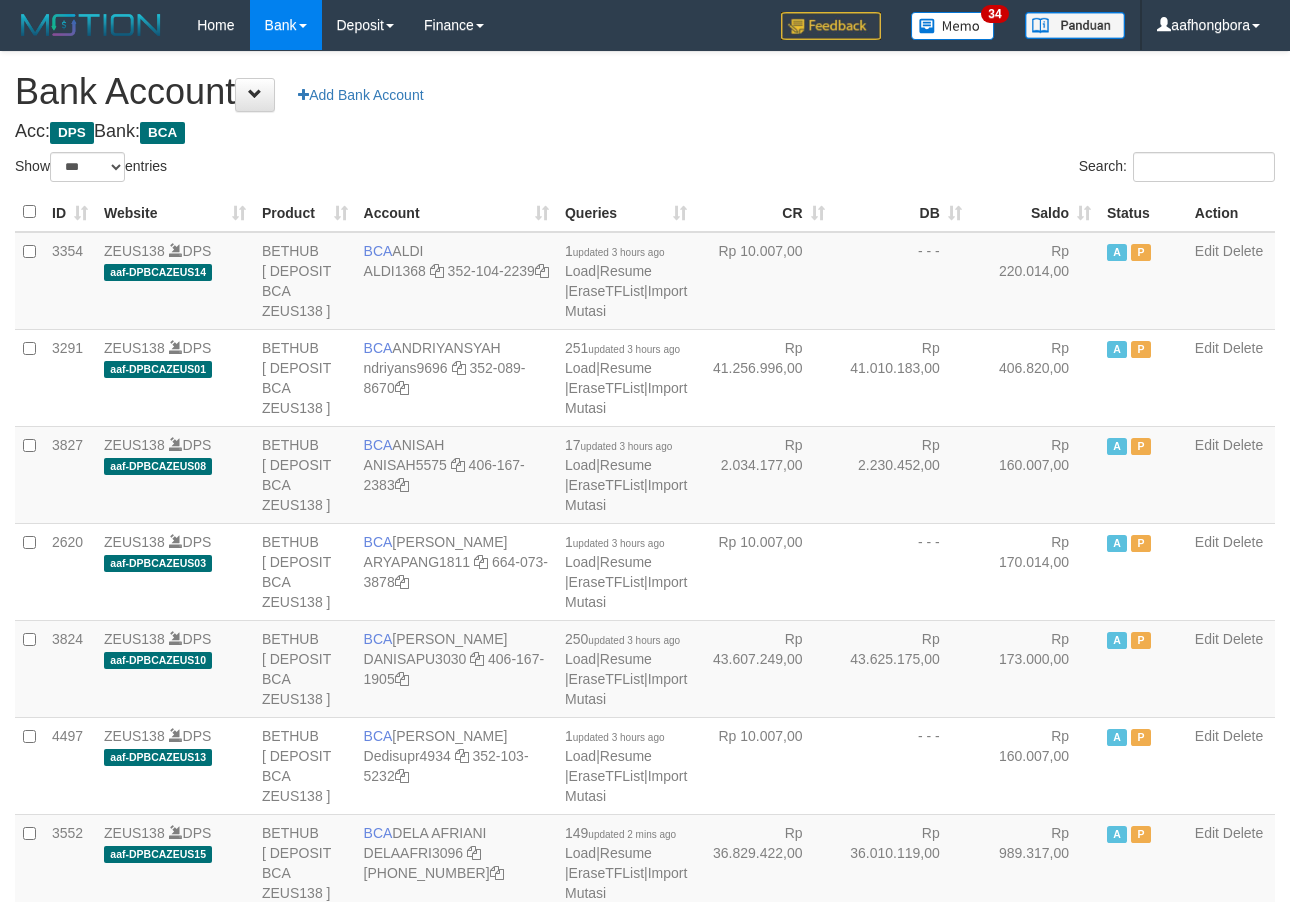 select on "***" 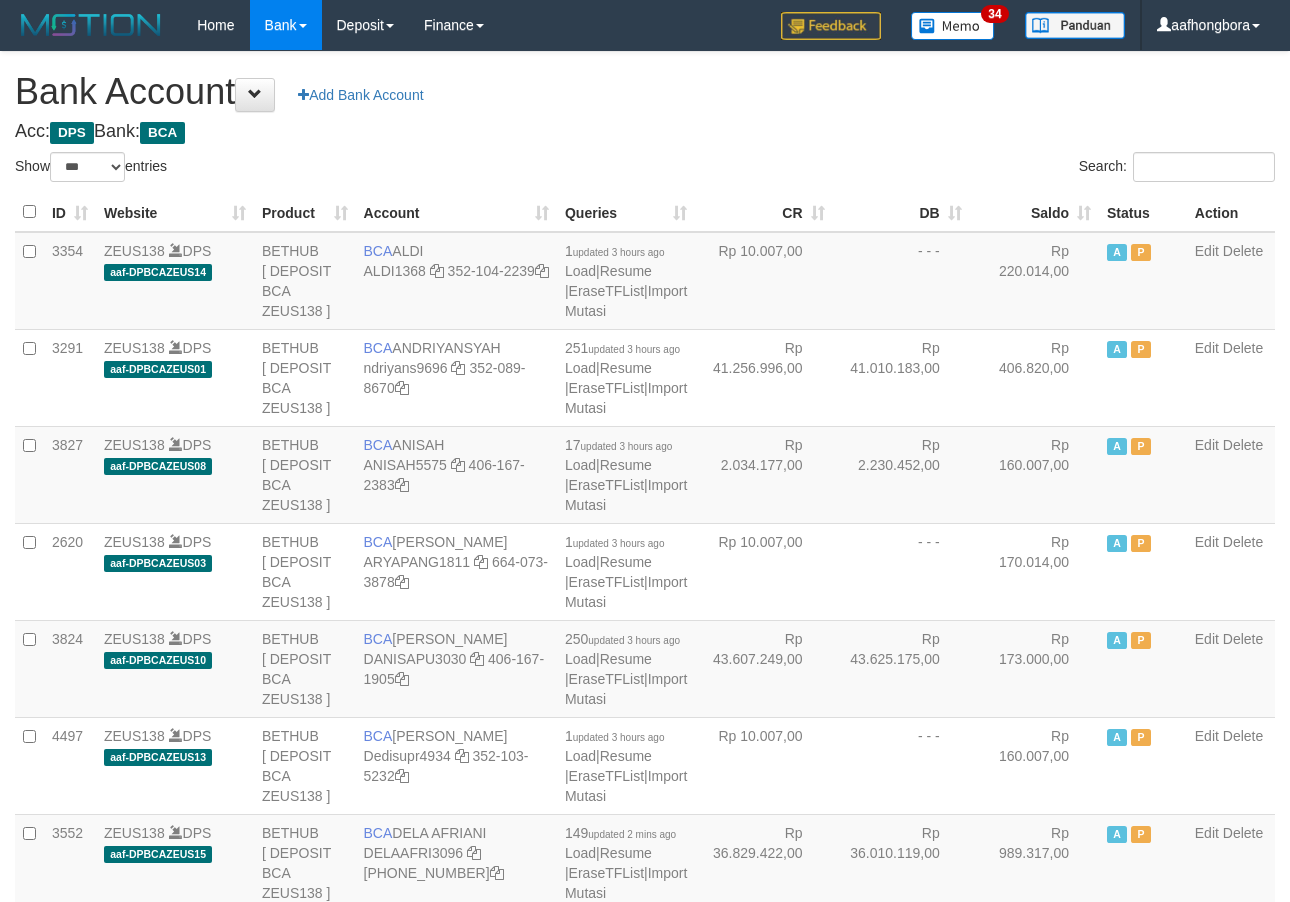 scroll, scrollTop: 0, scrollLeft: 0, axis: both 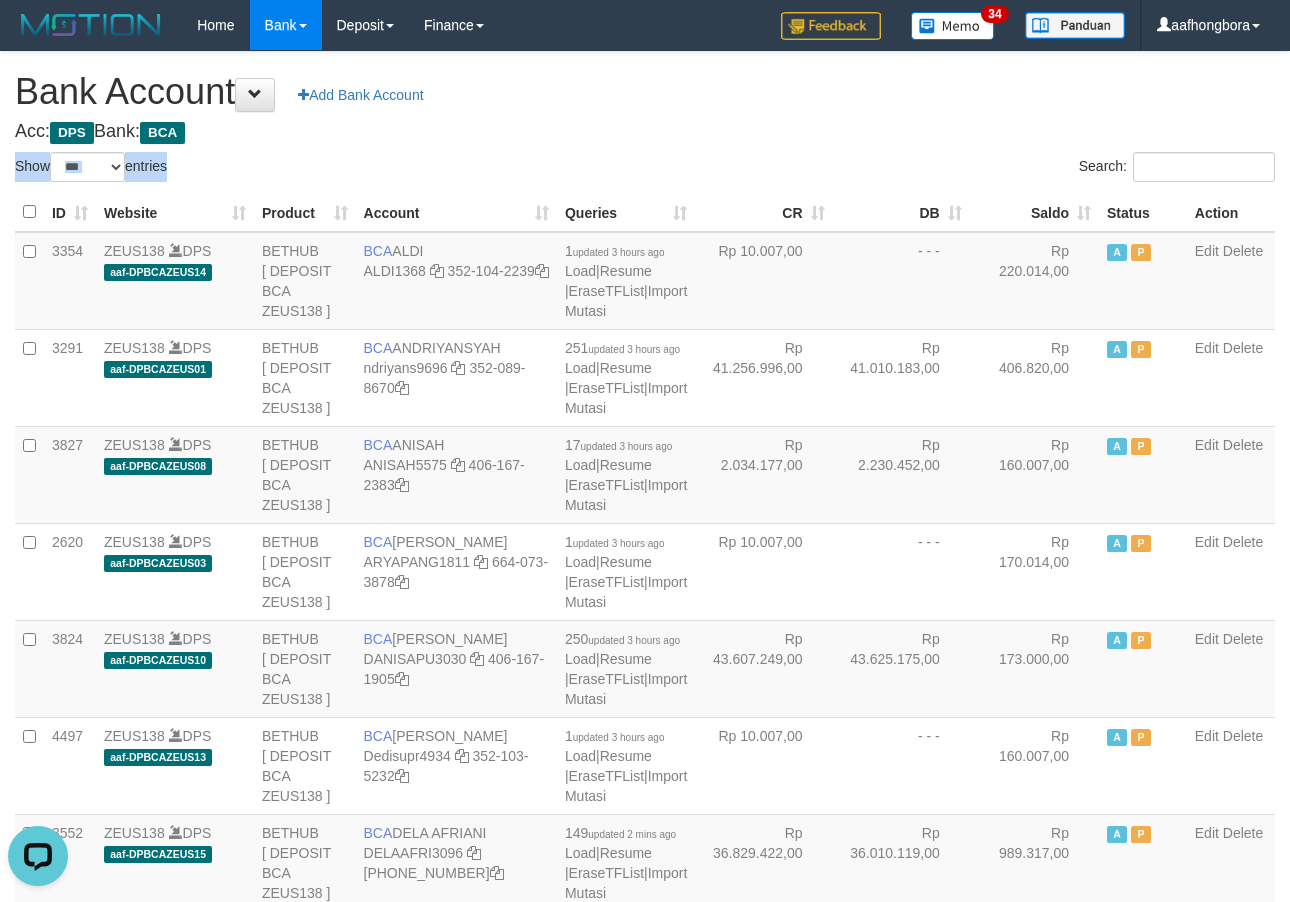 drag, startPoint x: 901, startPoint y: 148, endPoint x: 906, endPoint y: 126, distance: 22.561028 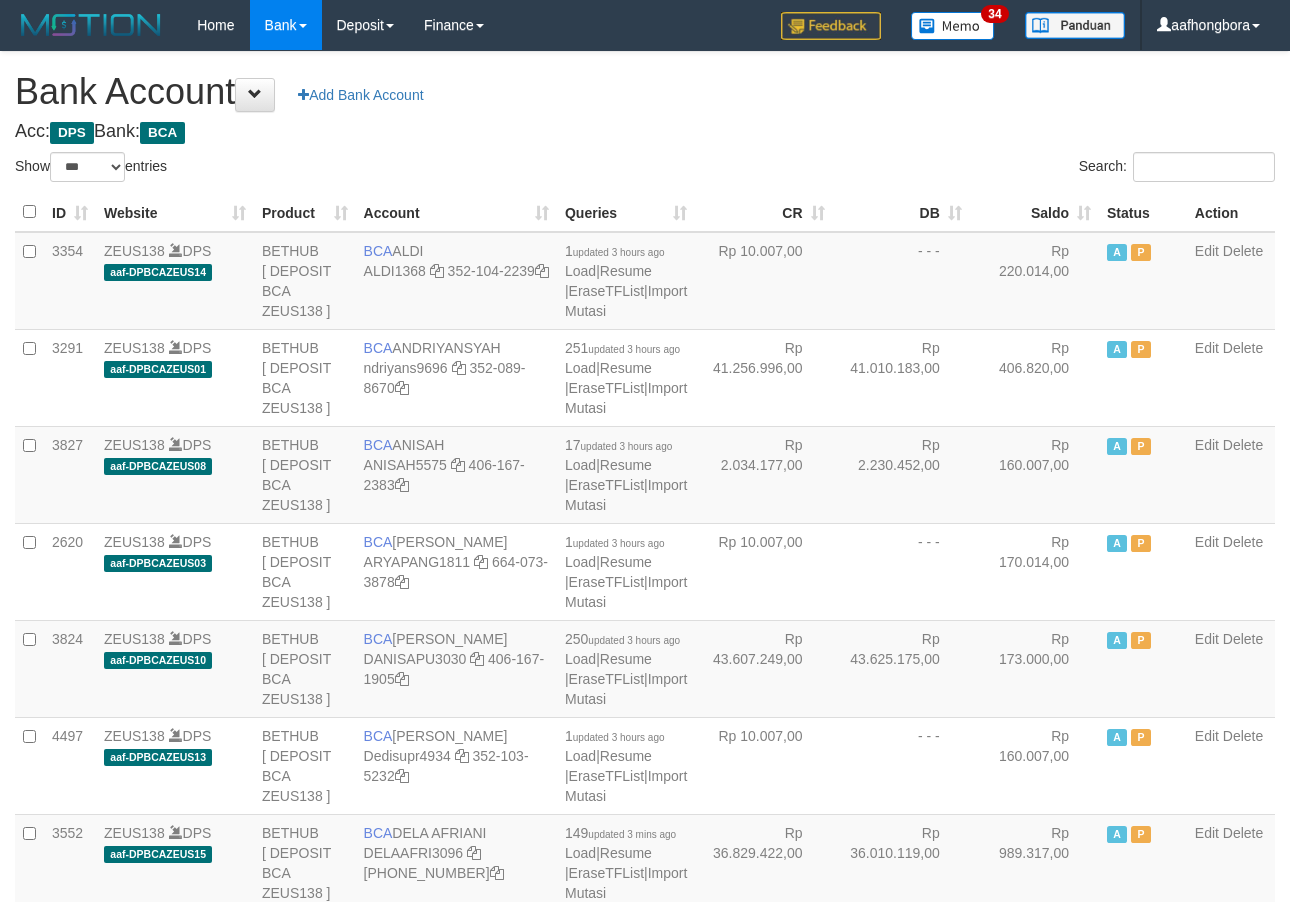 select on "***" 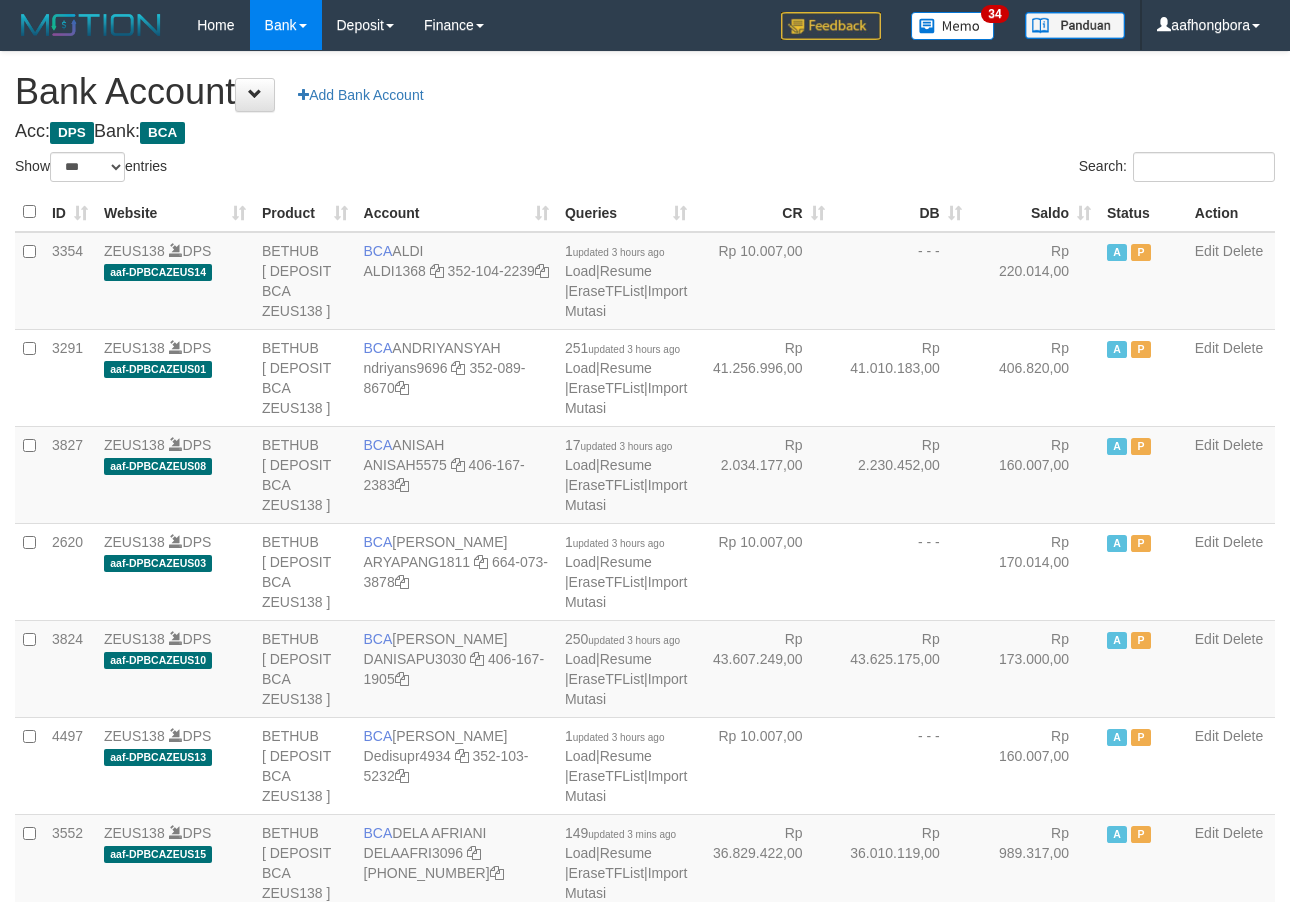 scroll, scrollTop: 0, scrollLeft: 0, axis: both 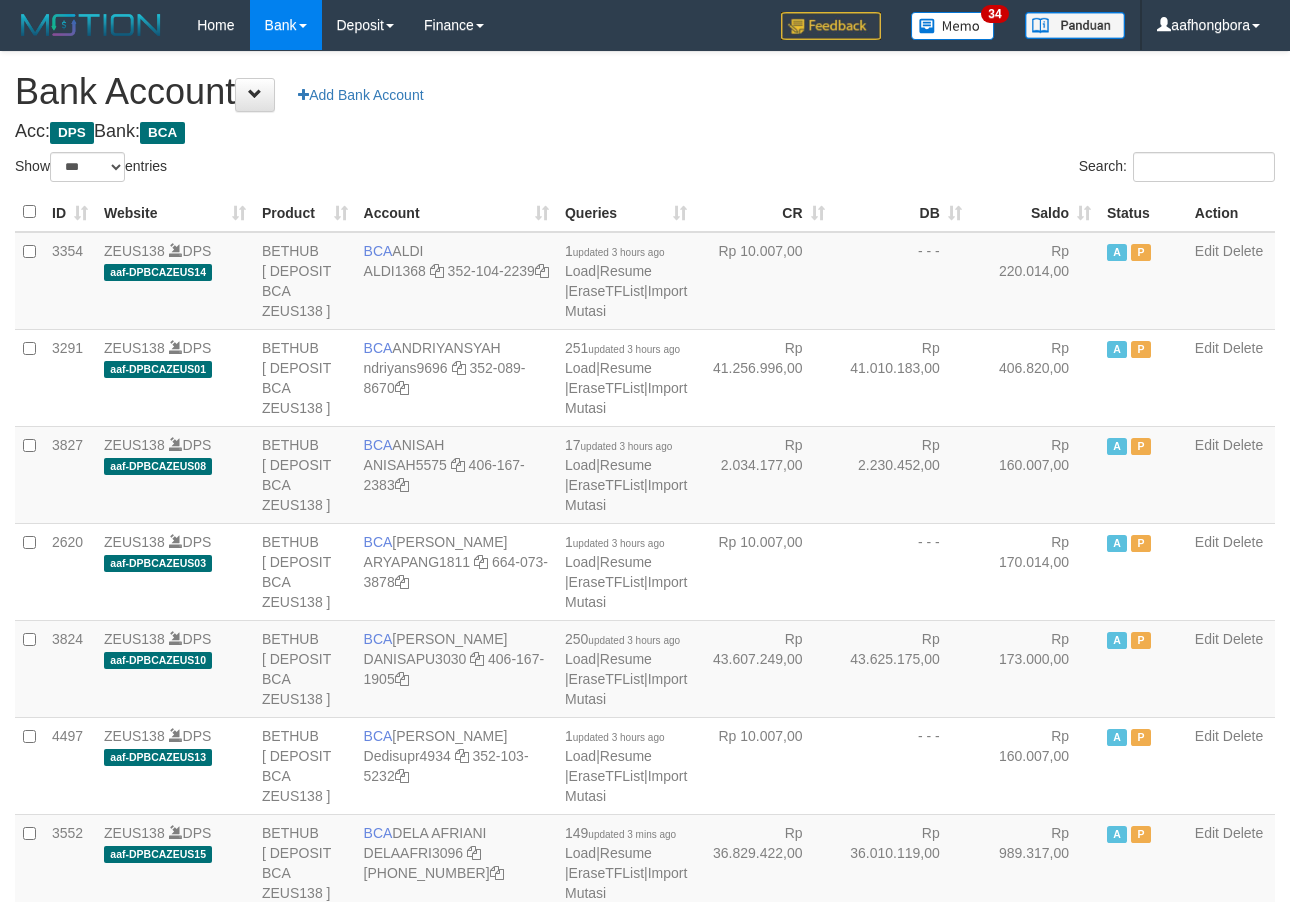 select on "***" 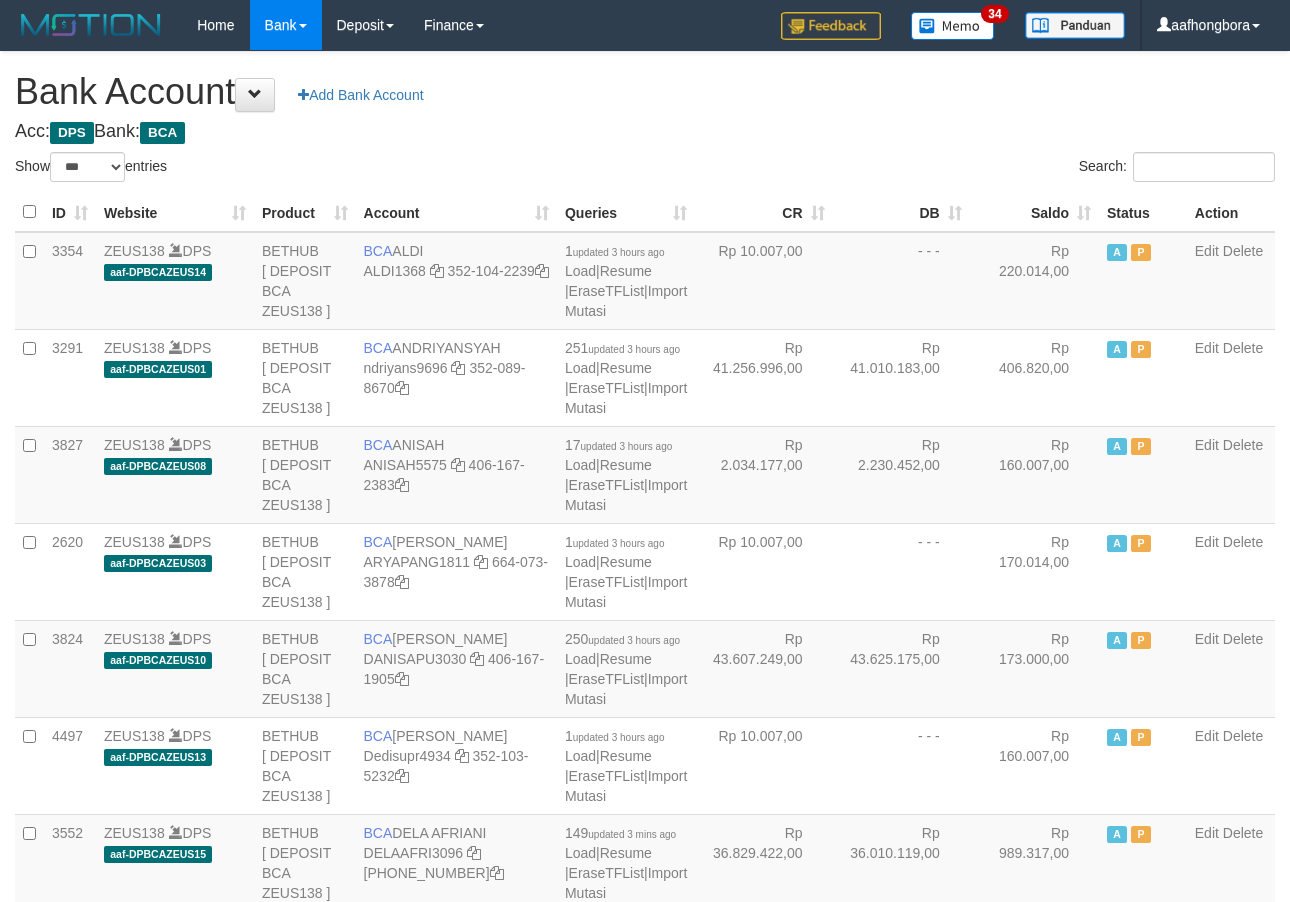 scroll, scrollTop: 0, scrollLeft: 0, axis: both 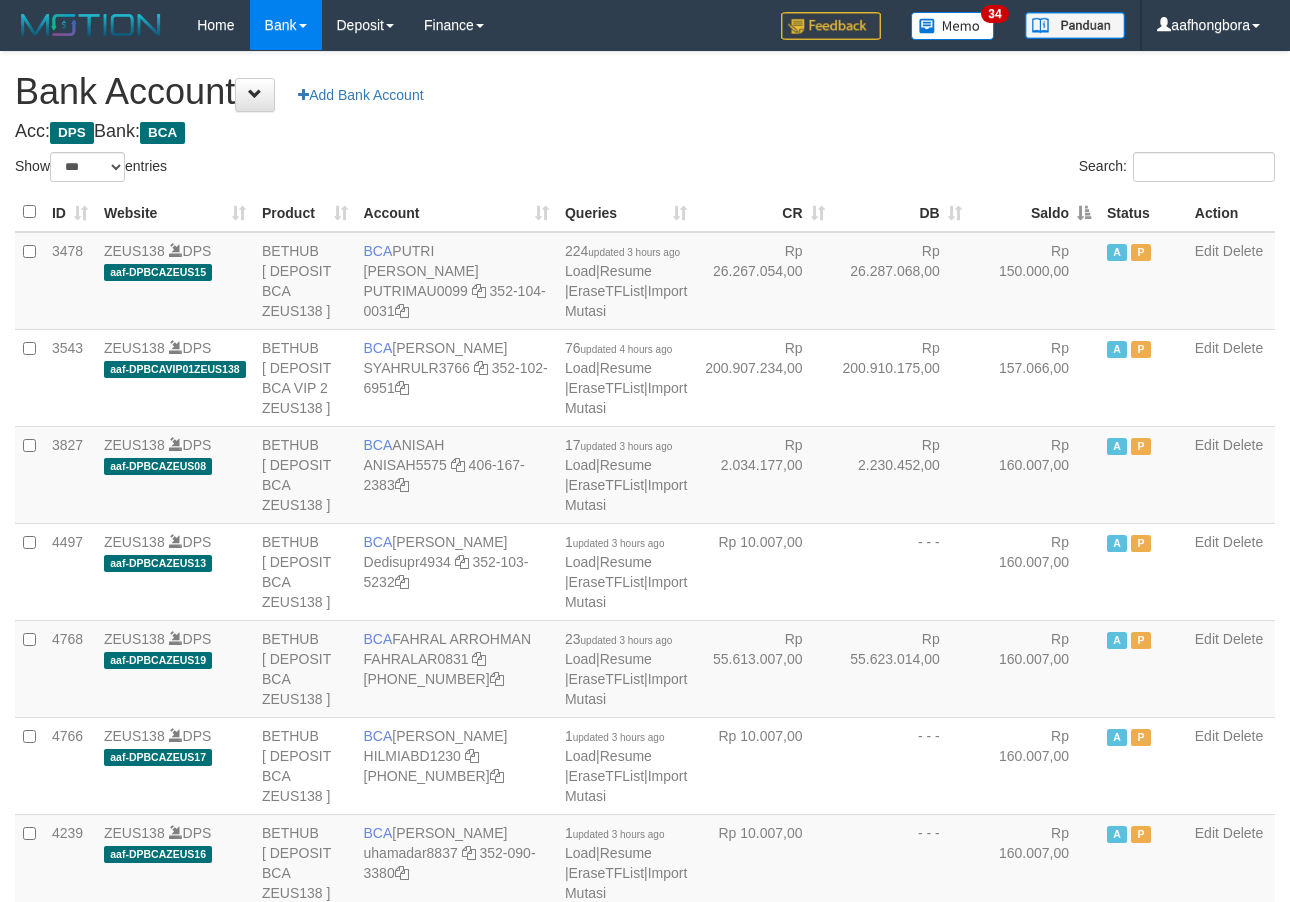 click on "Saldo" at bounding box center (1034, 212) 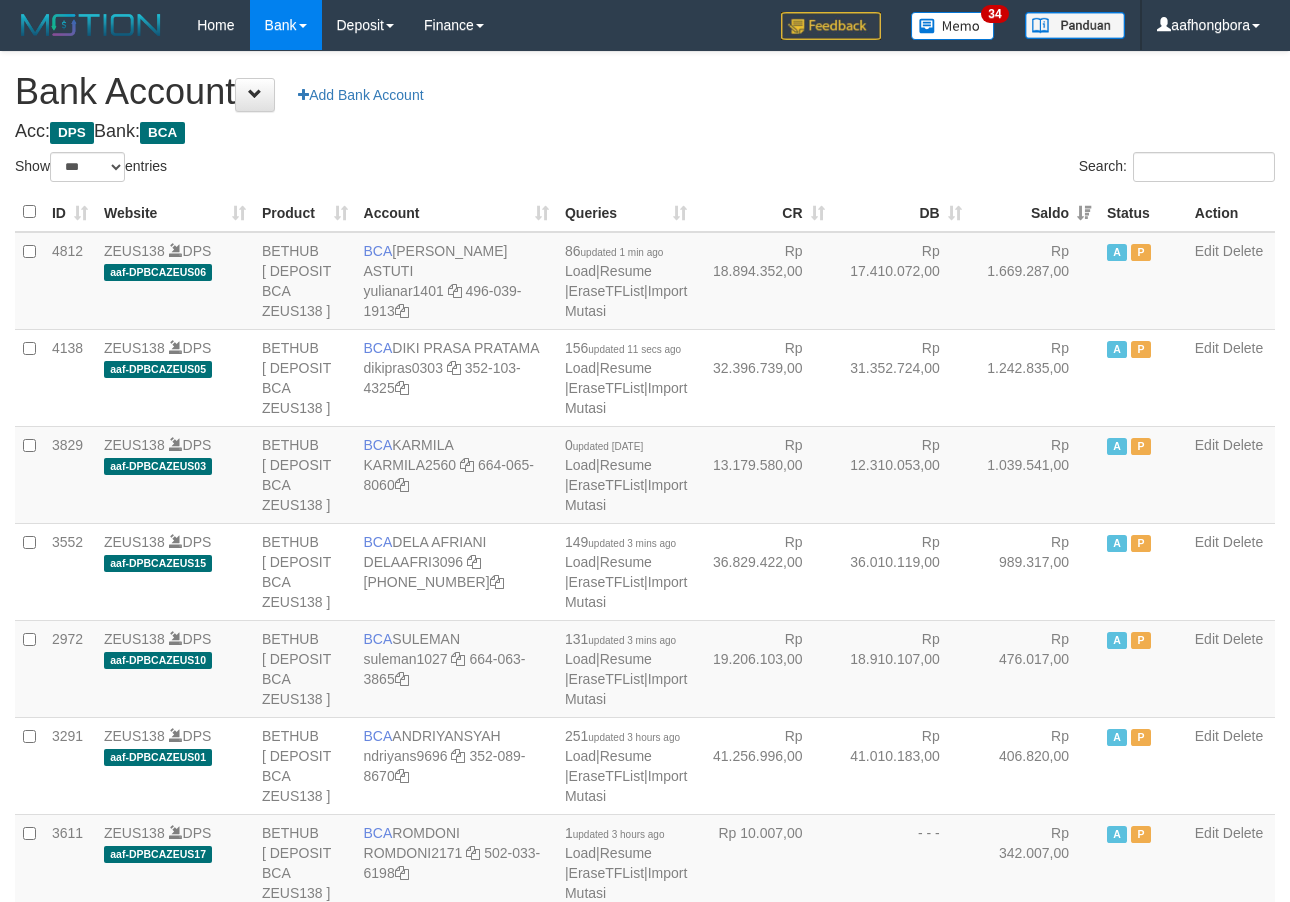 click on "Saldo" at bounding box center [1034, 212] 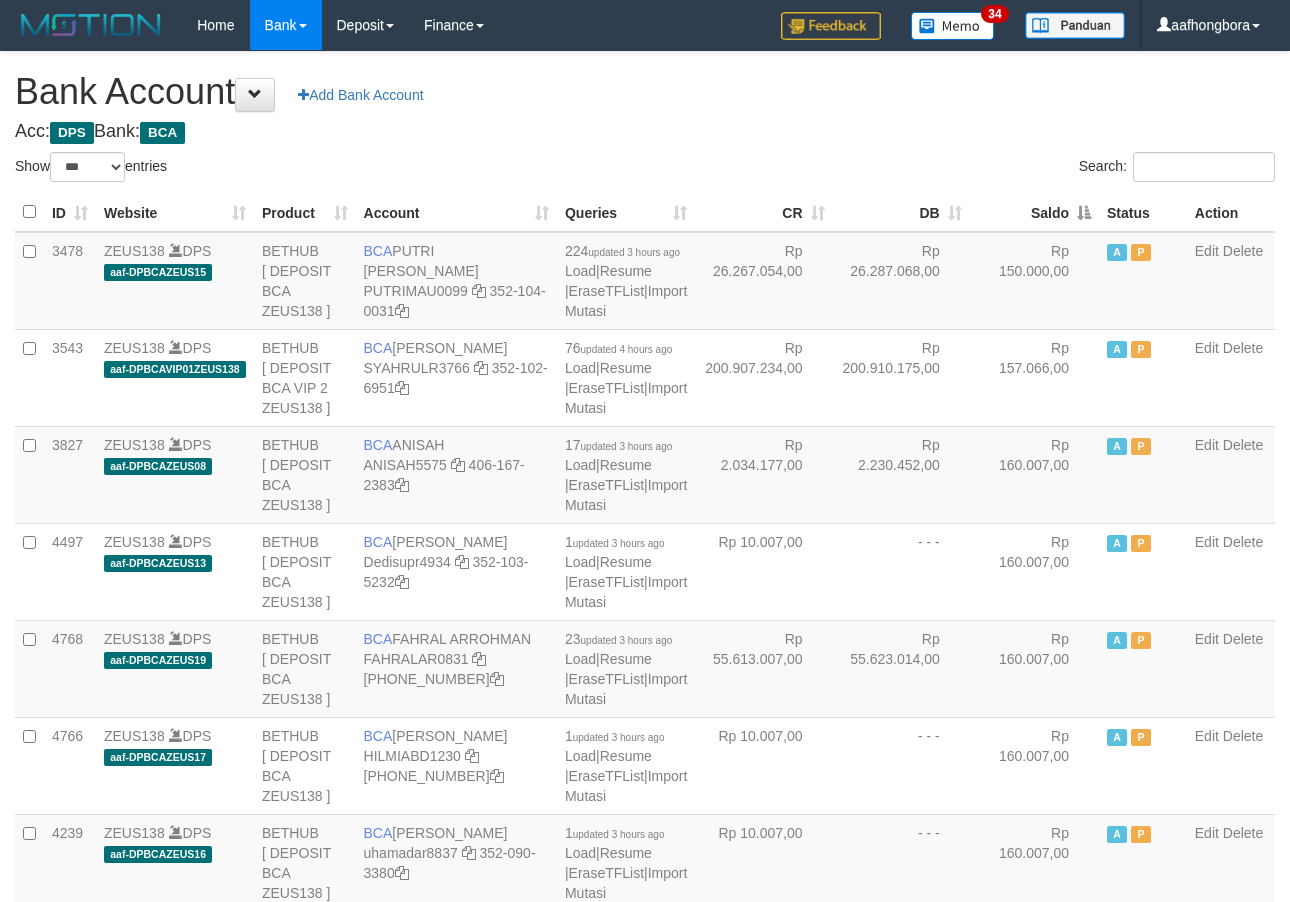 click on "Saldo" at bounding box center [1034, 212] 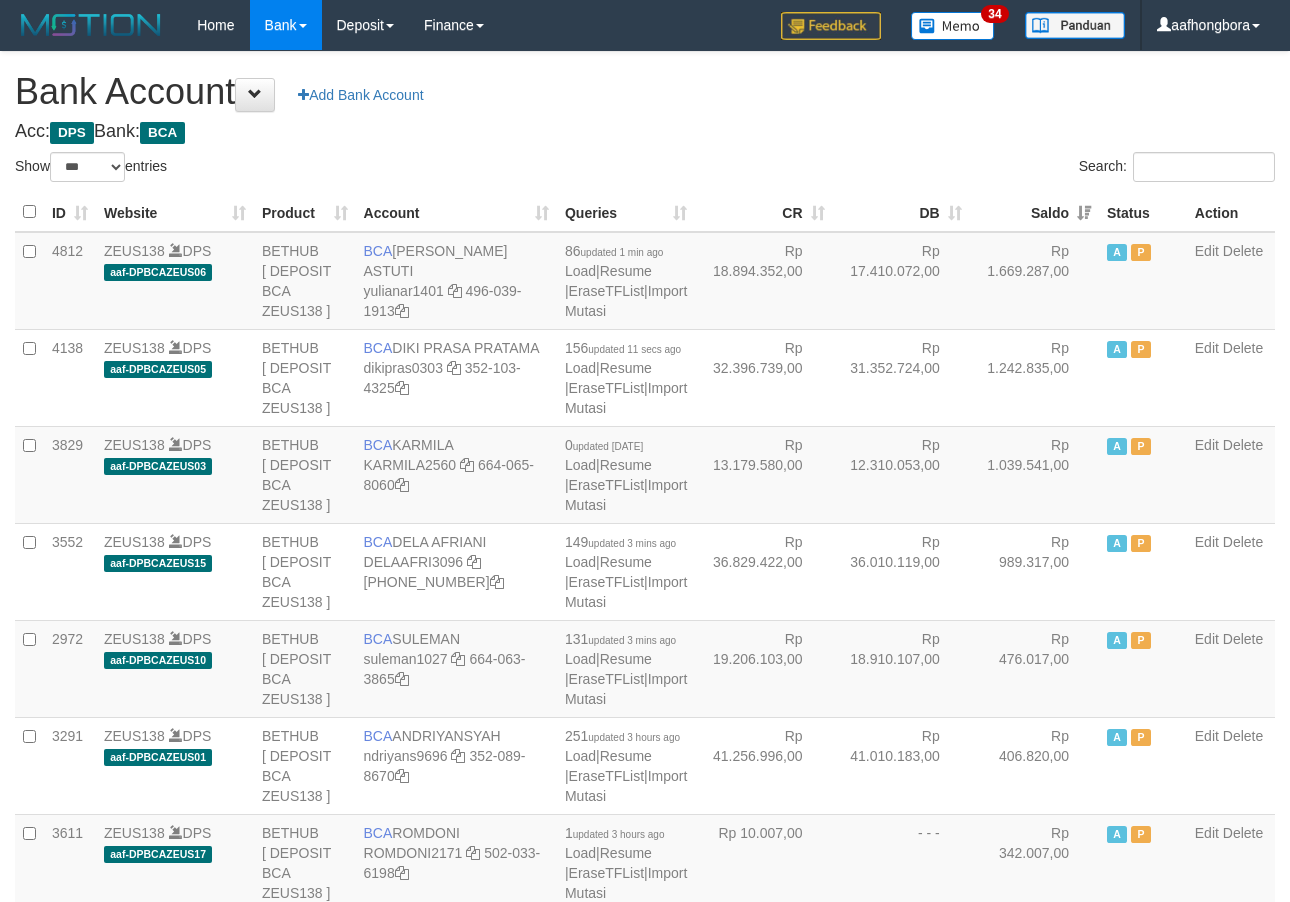 click on "Saldo" at bounding box center (1034, 212) 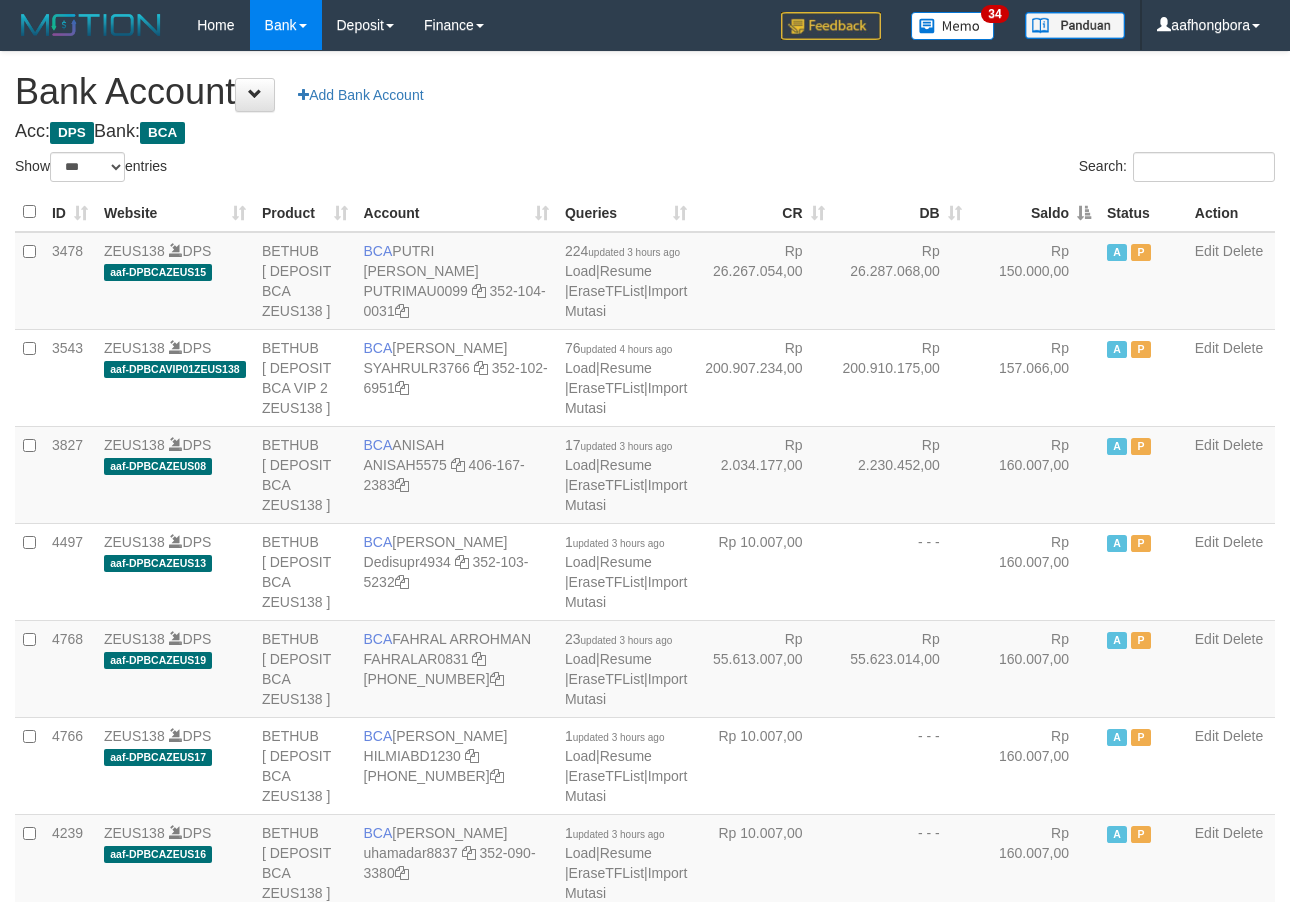 click on "Saldo" at bounding box center [1034, 212] 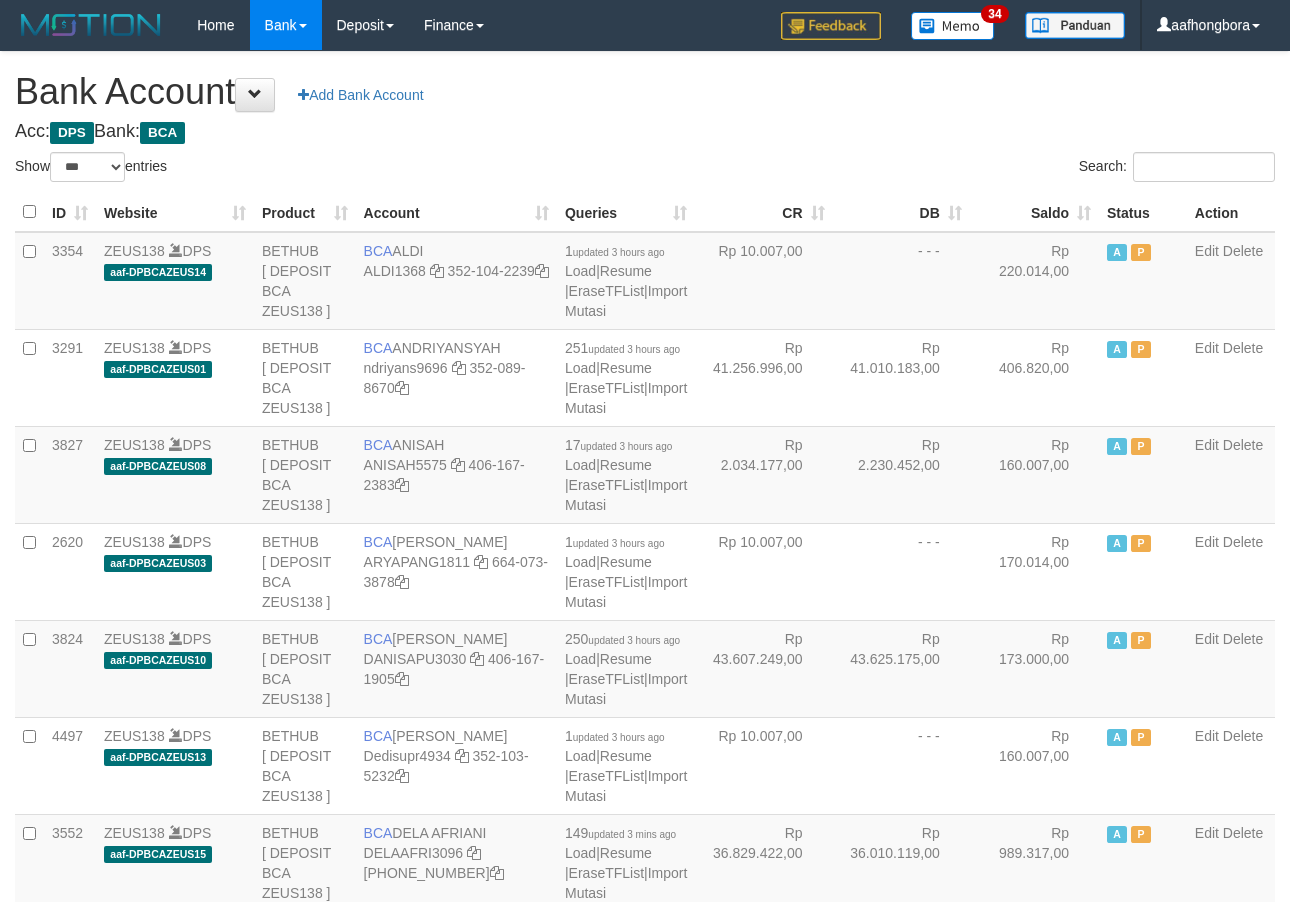 select on "***" 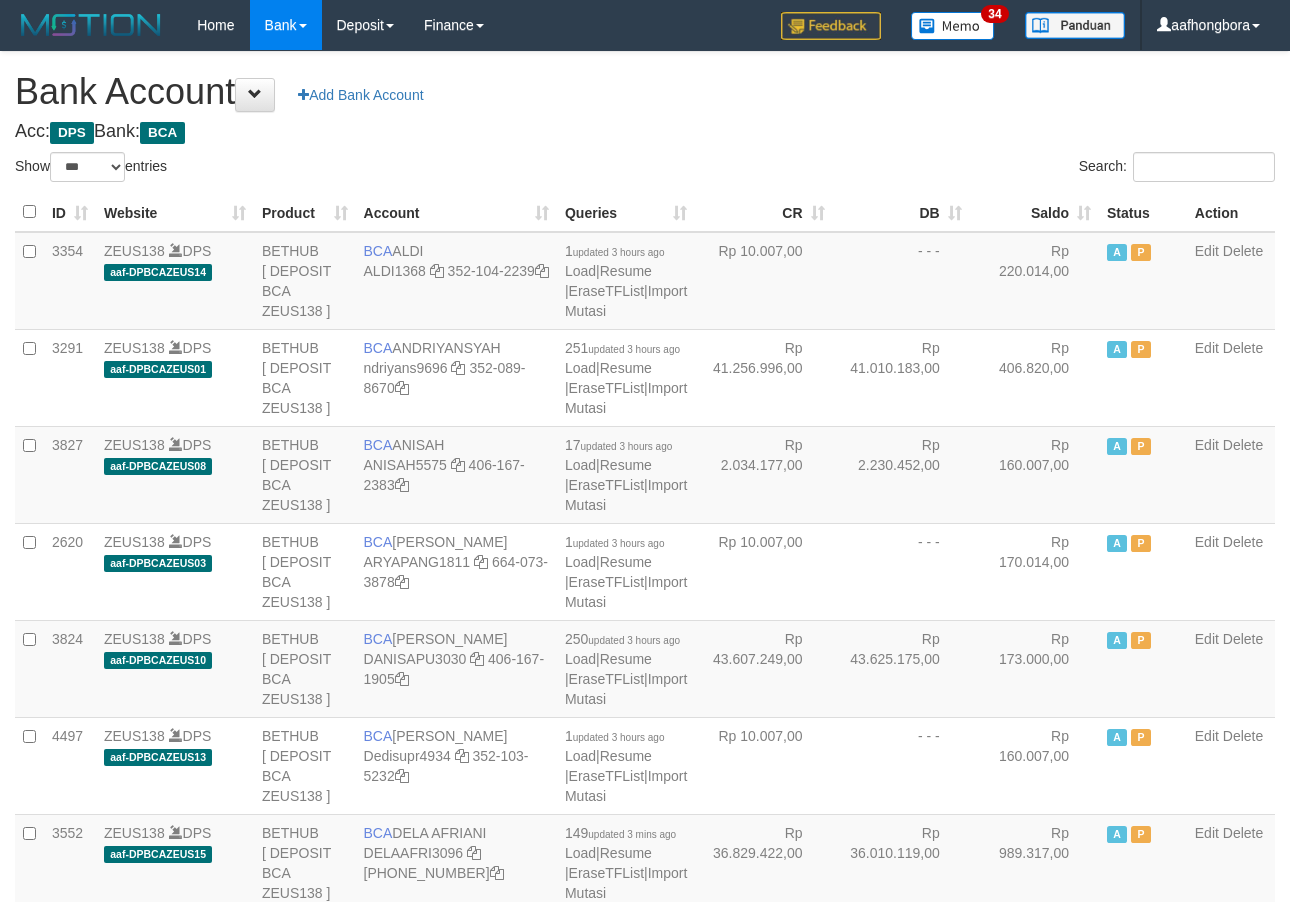 scroll, scrollTop: 0, scrollLeft: 0, axis: both 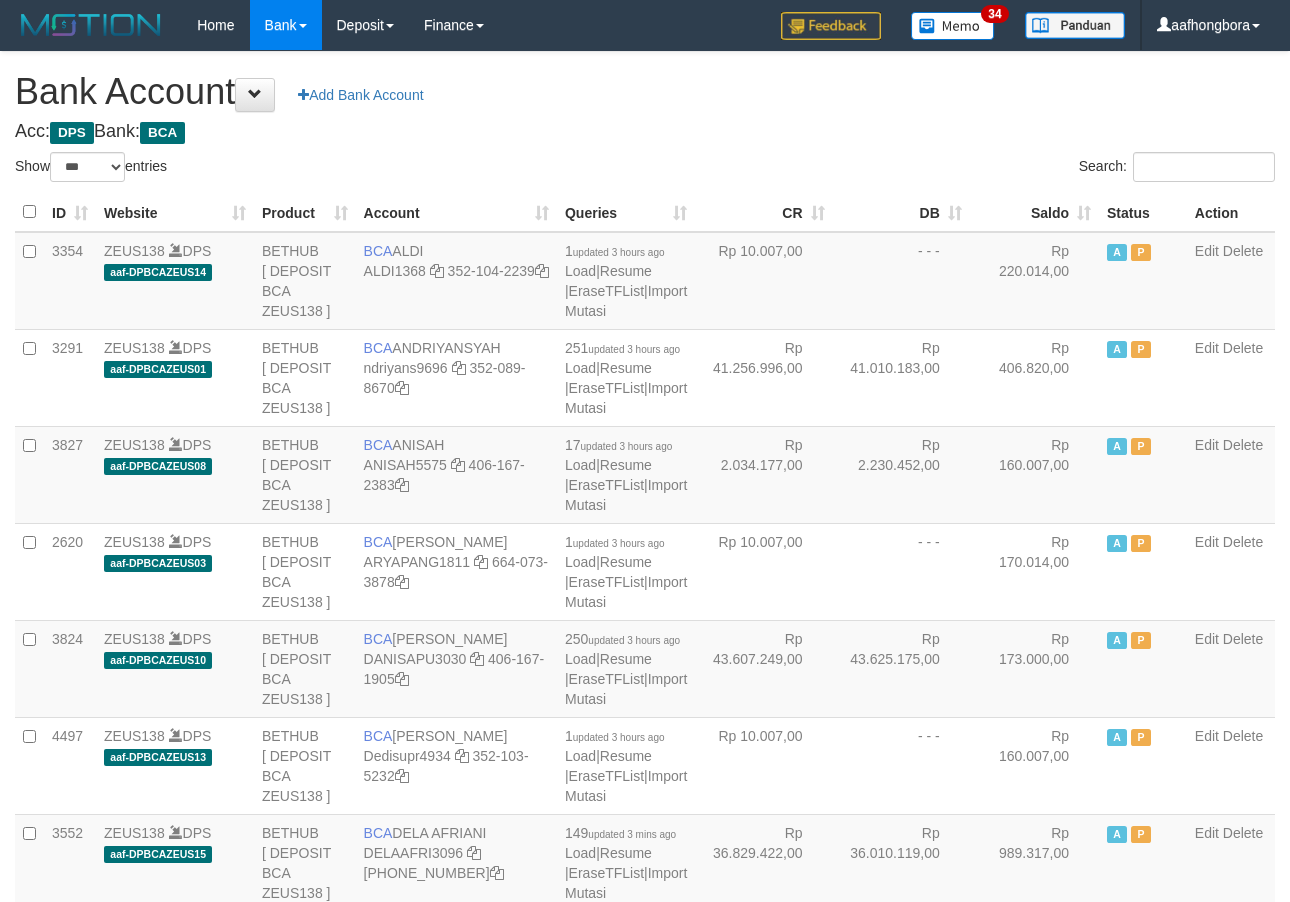 select on "***" 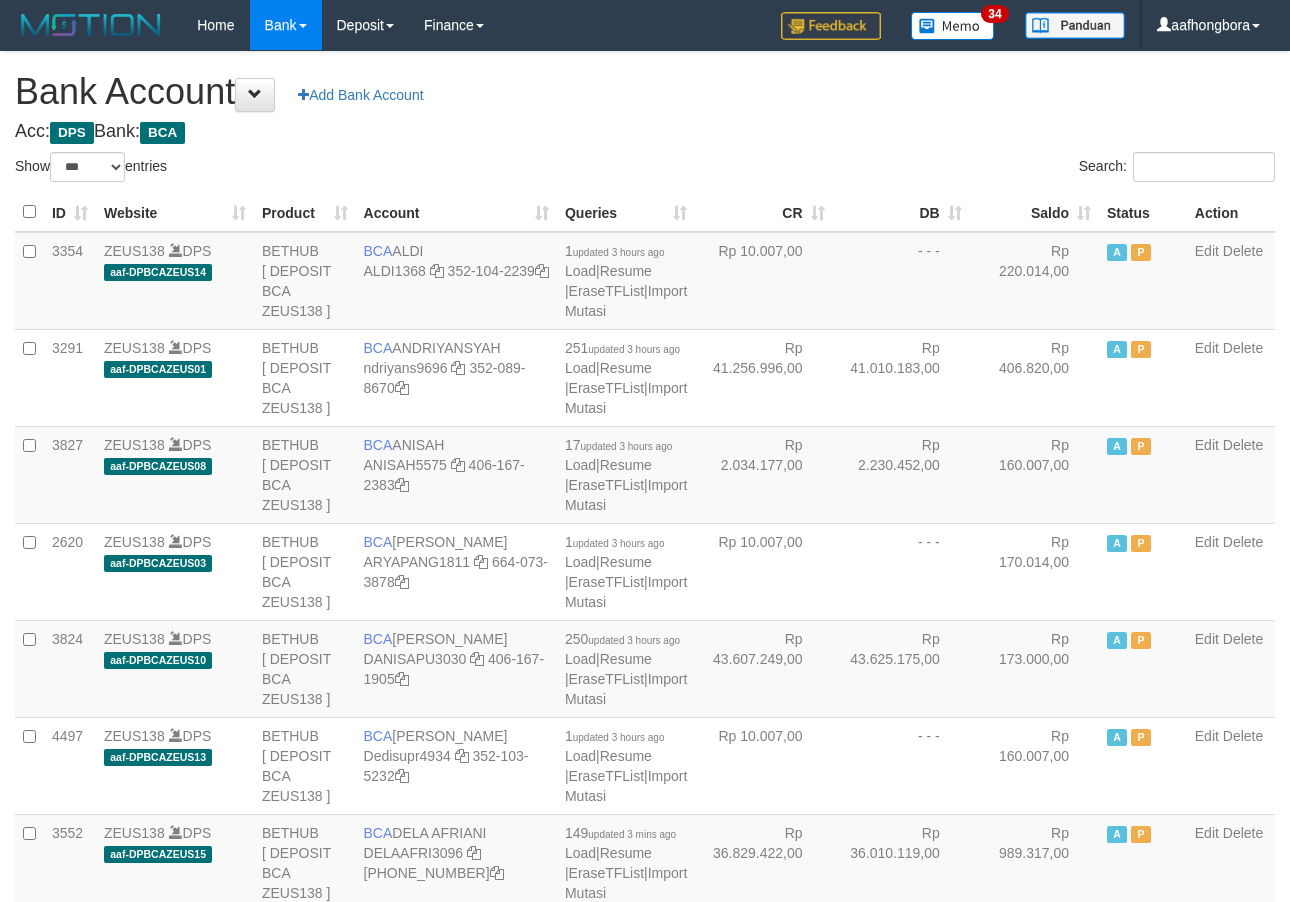 scroll, scrollTop: 0, scrollLeft: 0, axis: both 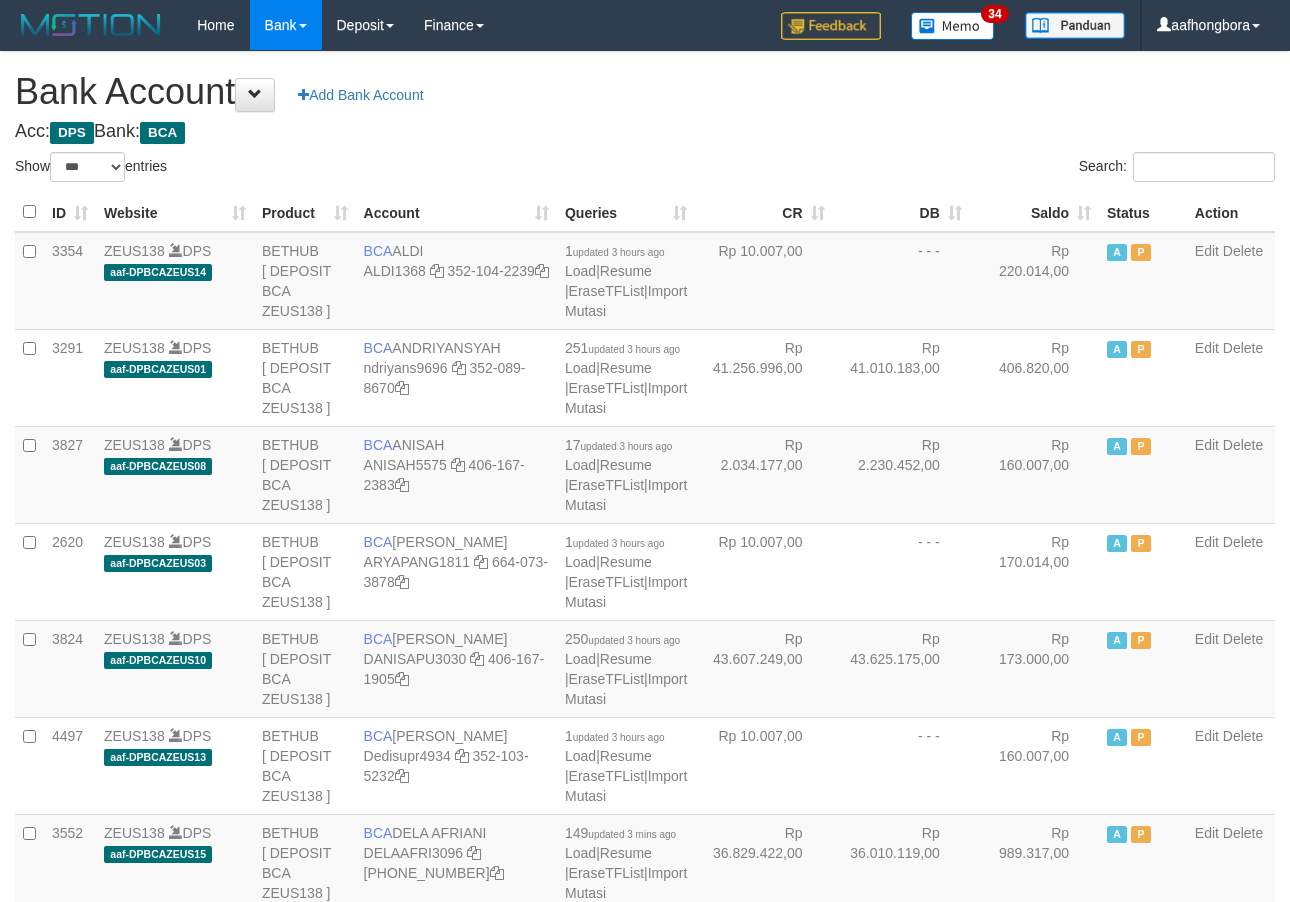 select on "***" 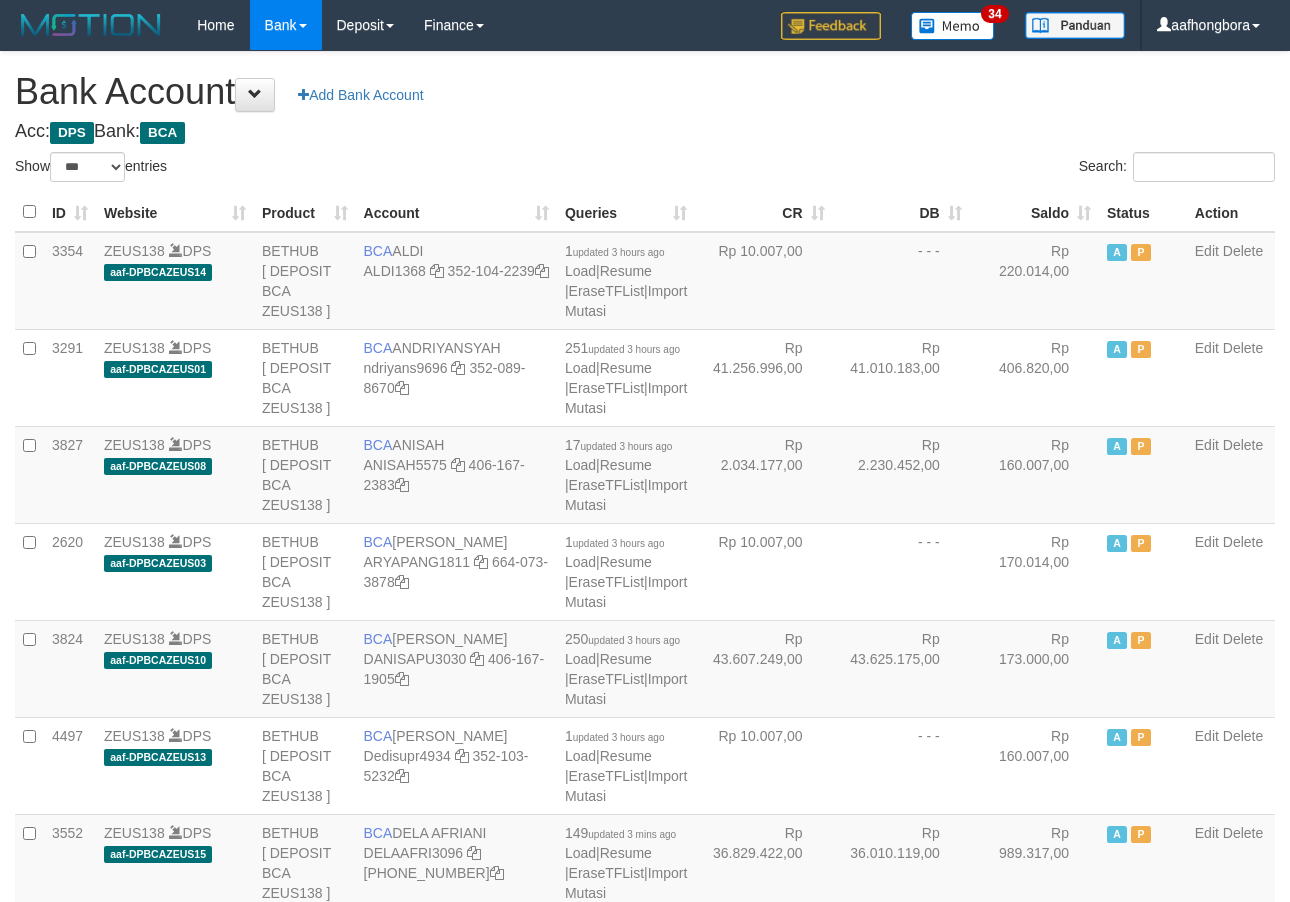 scroll, scrollTop: 0, scrollLeft: 0, axis: both 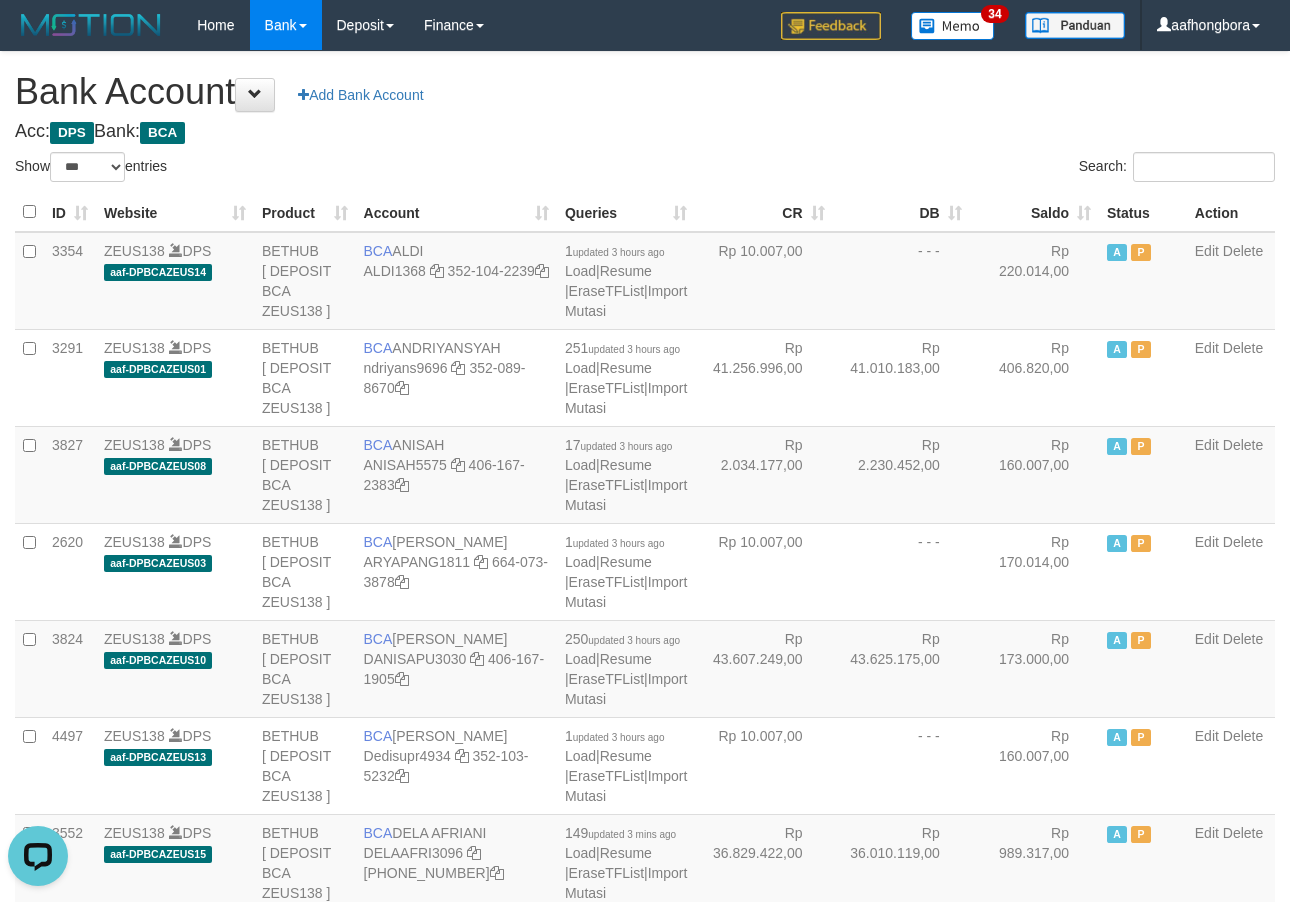 click on "Search:" at bounding box center [967, 169] 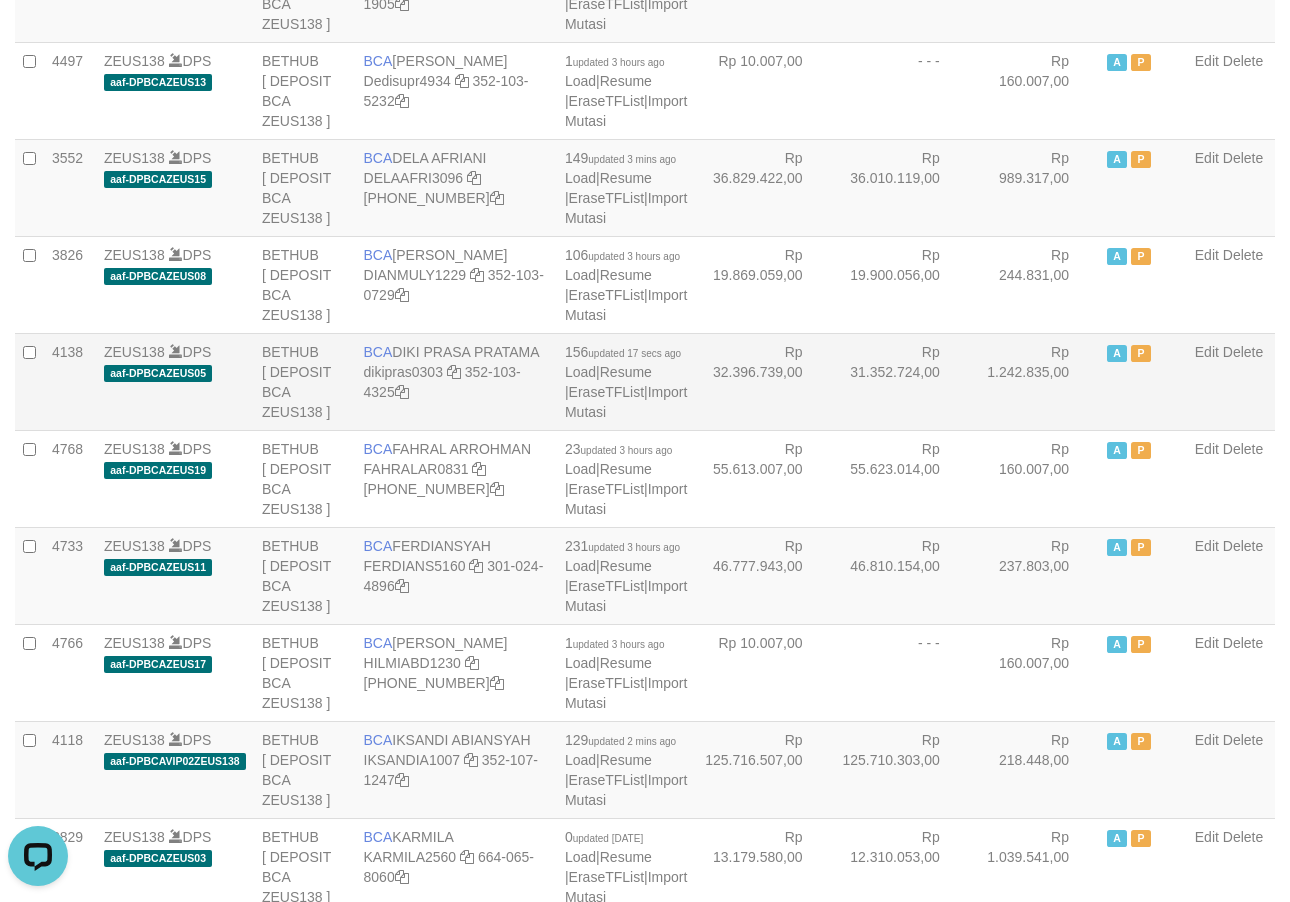 drag, startPoint x: 403, startPoint y: 442, endPoint x: 451, endPoint y: 463, distance: 52.392746 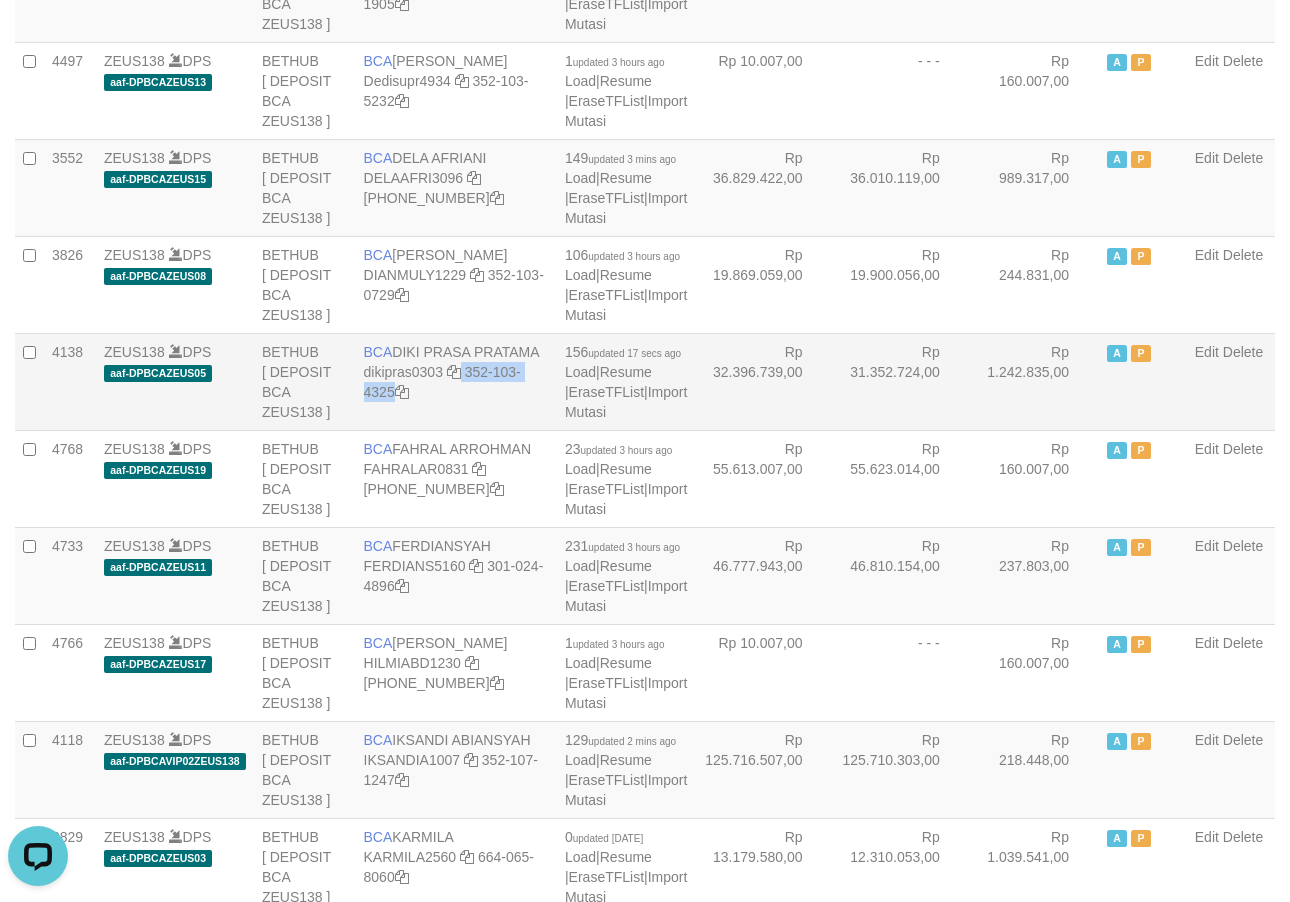 drag, startPoint x: 472, startPoint y: 492, endPoint x: 477, endPoint y: 533, distance: 41.303753 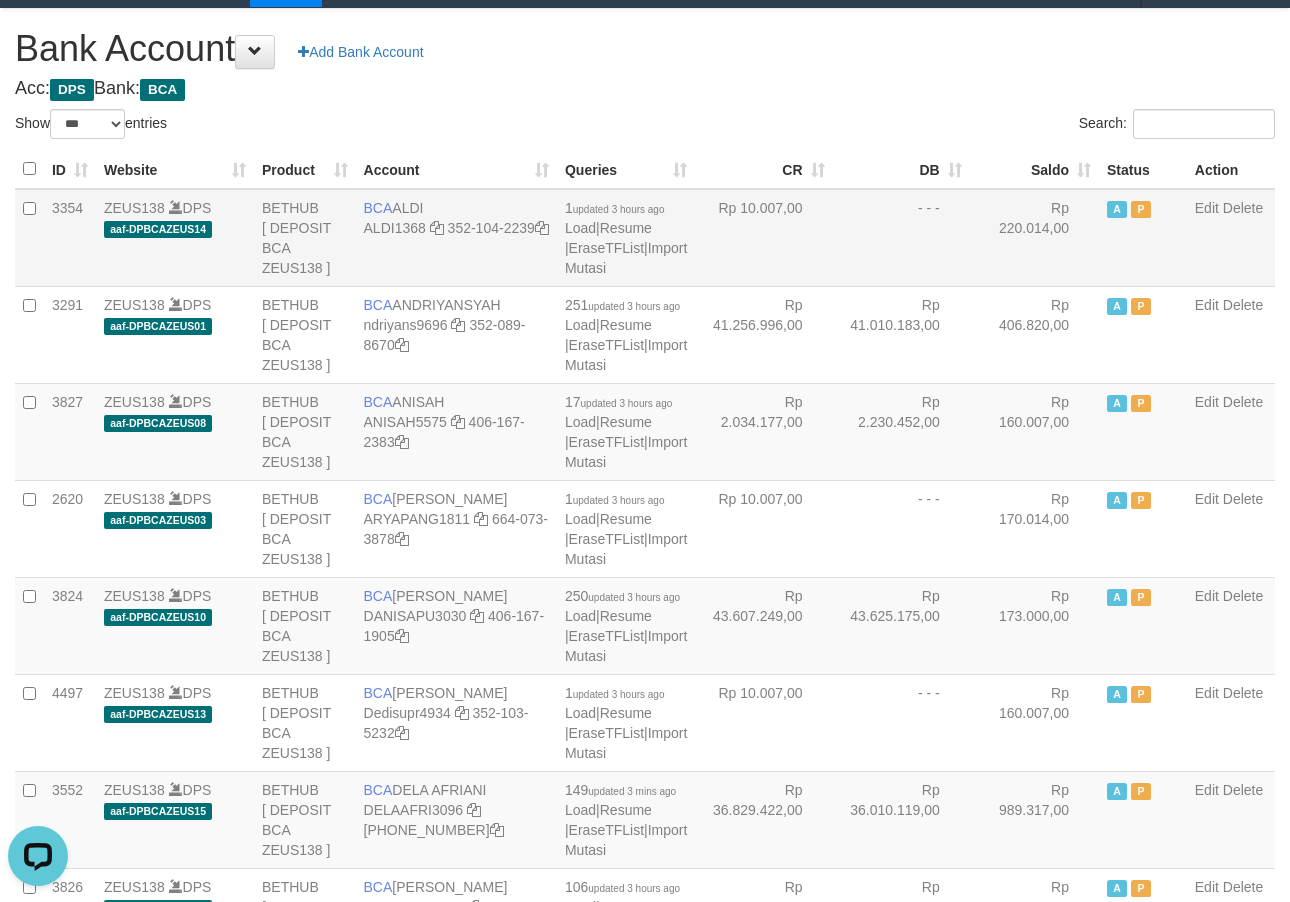 scroll, scrollTop: 0, scrollLeft: 0, axis: both 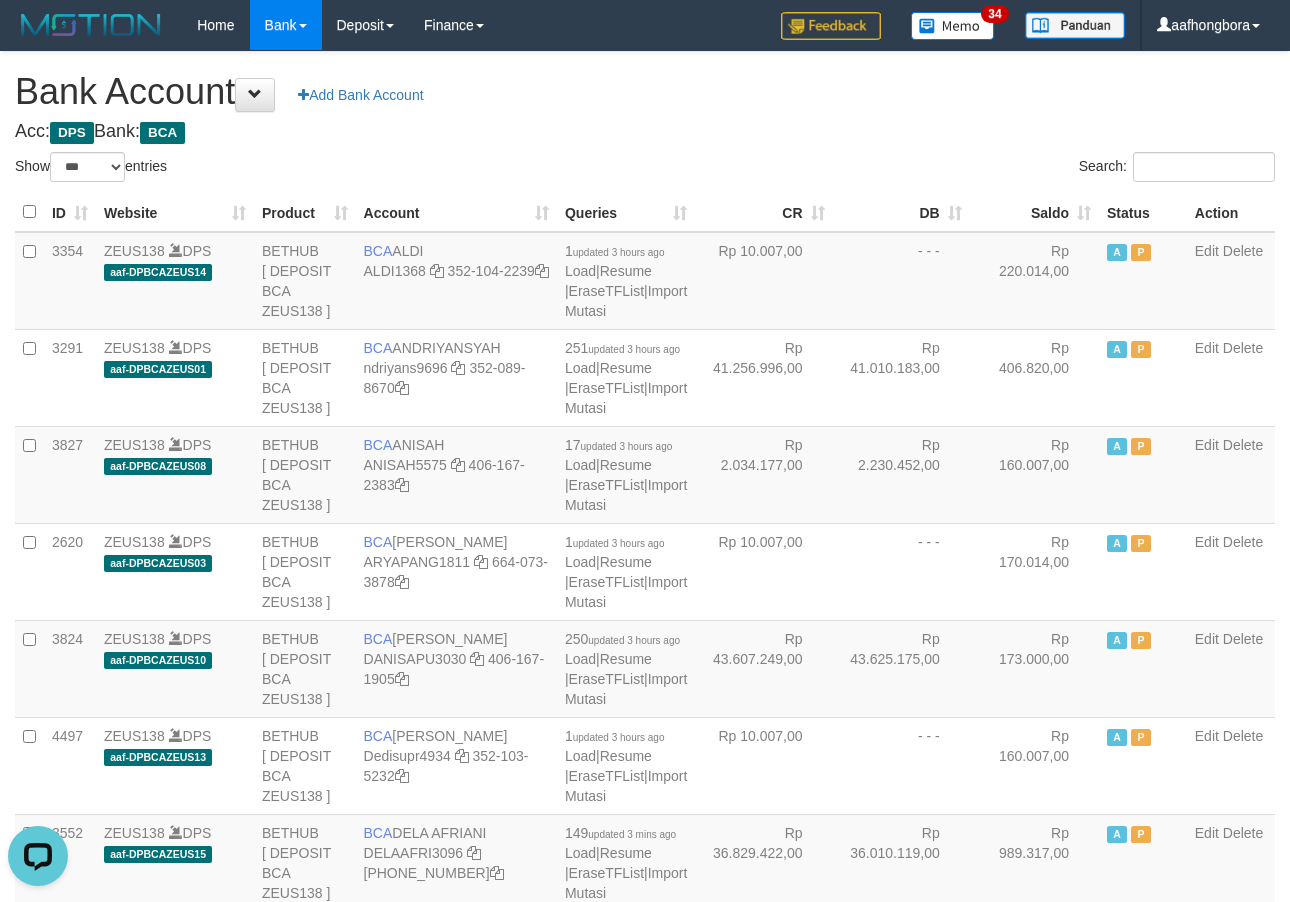 click on "Acc: 										 DPS
Bank:   BCA" at bounding box center [645, 132] 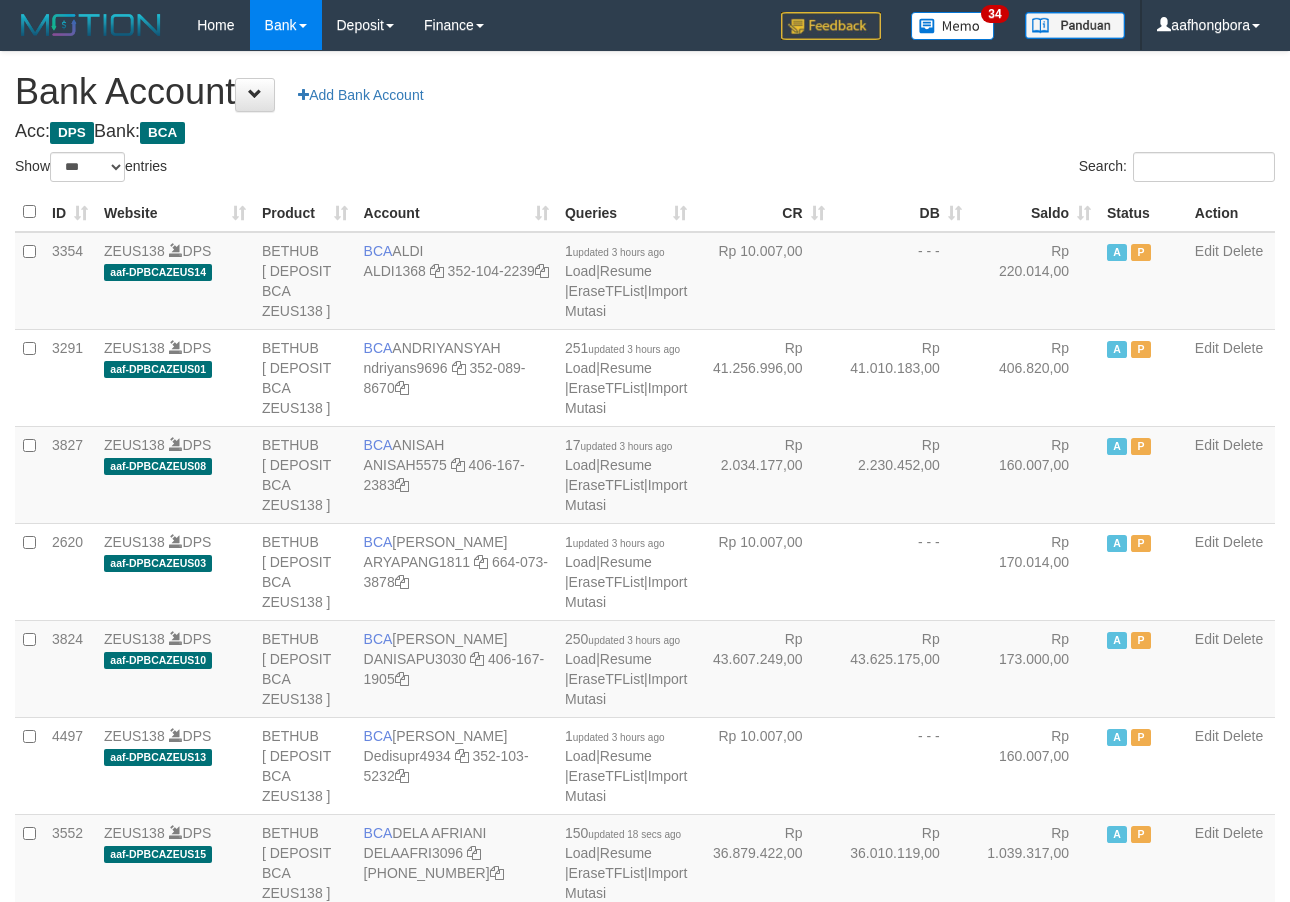 select on "***" 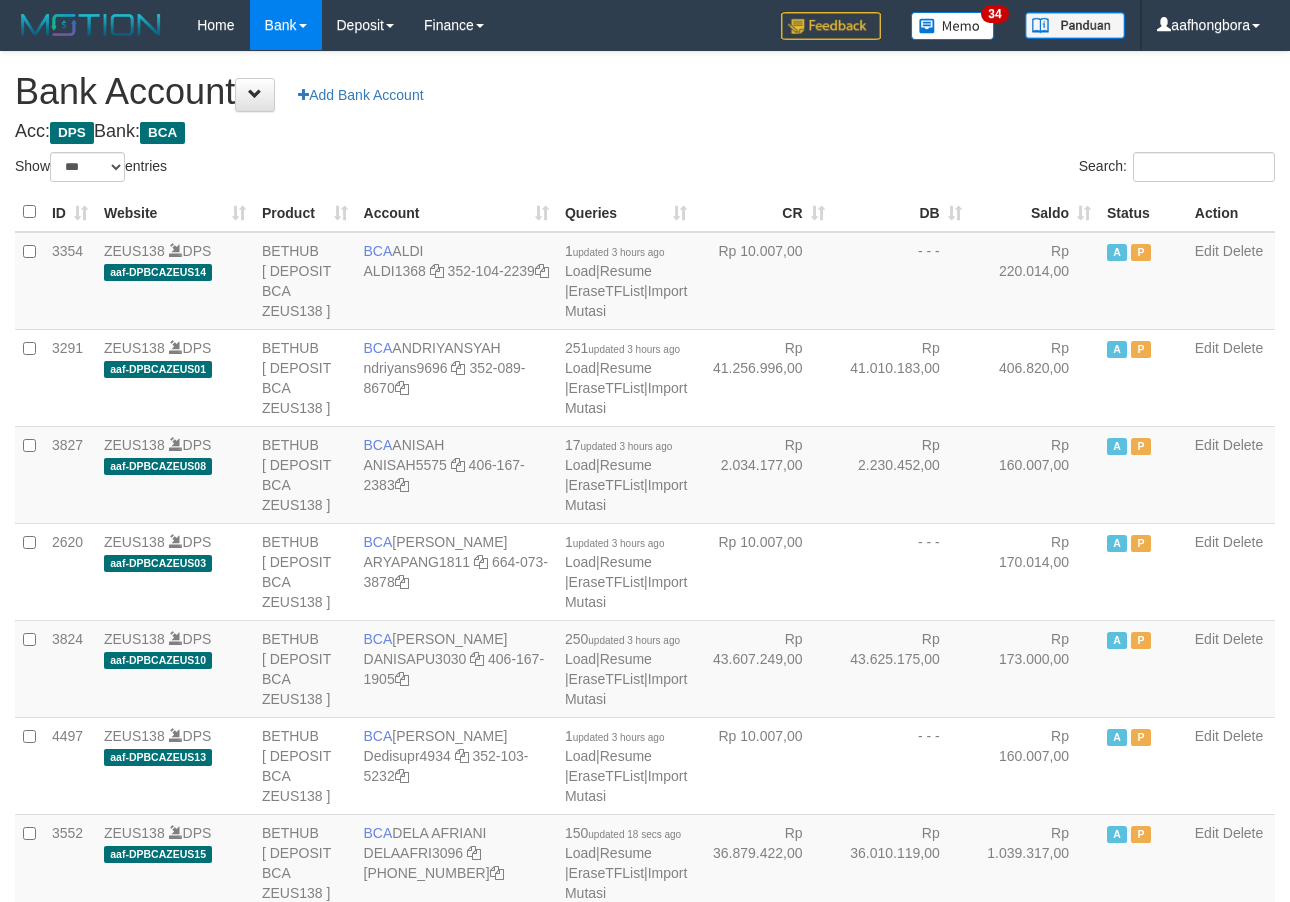 scroll, scrollTop: 0, scrollLeft: 0, axis: both 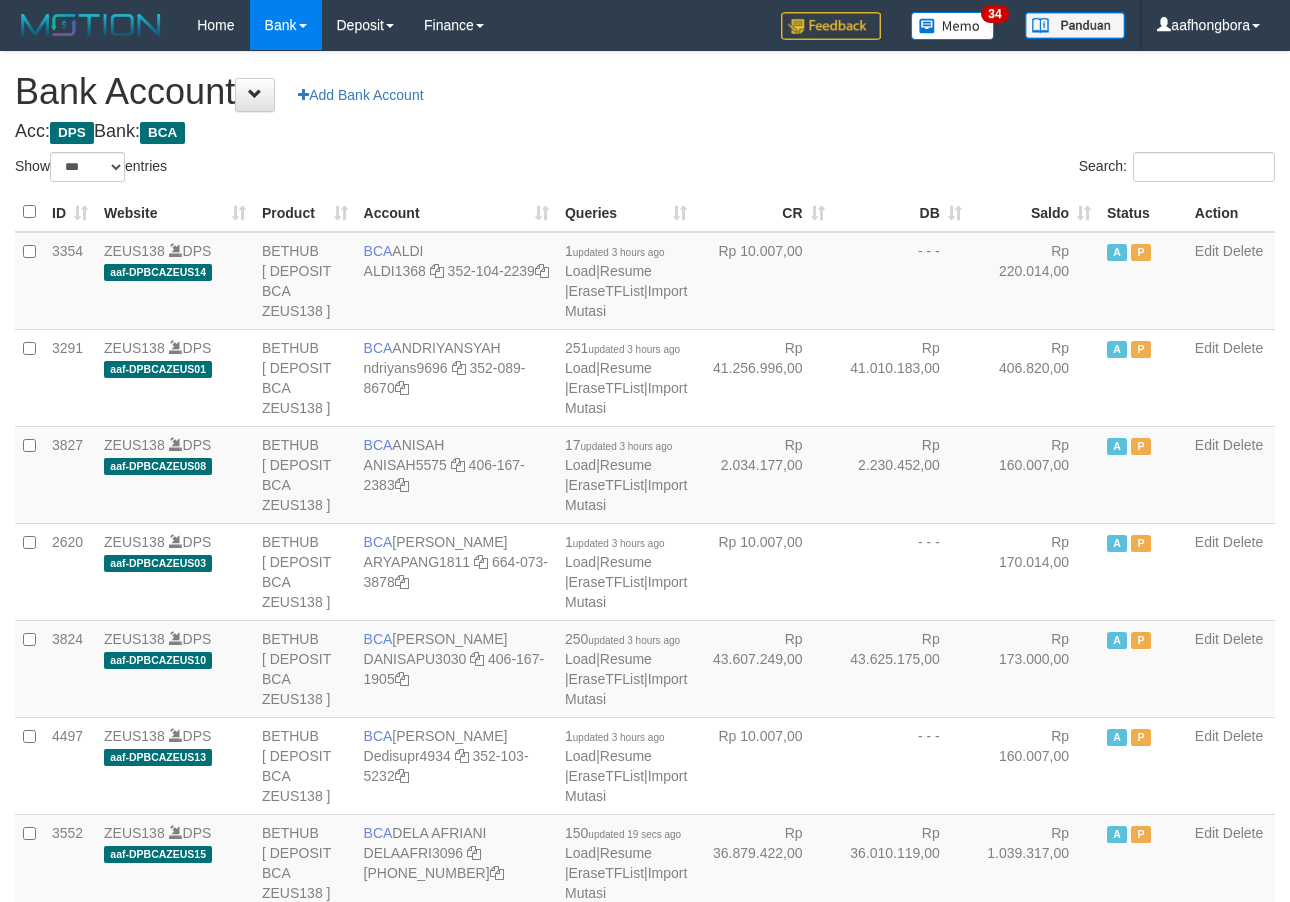 select on "***" 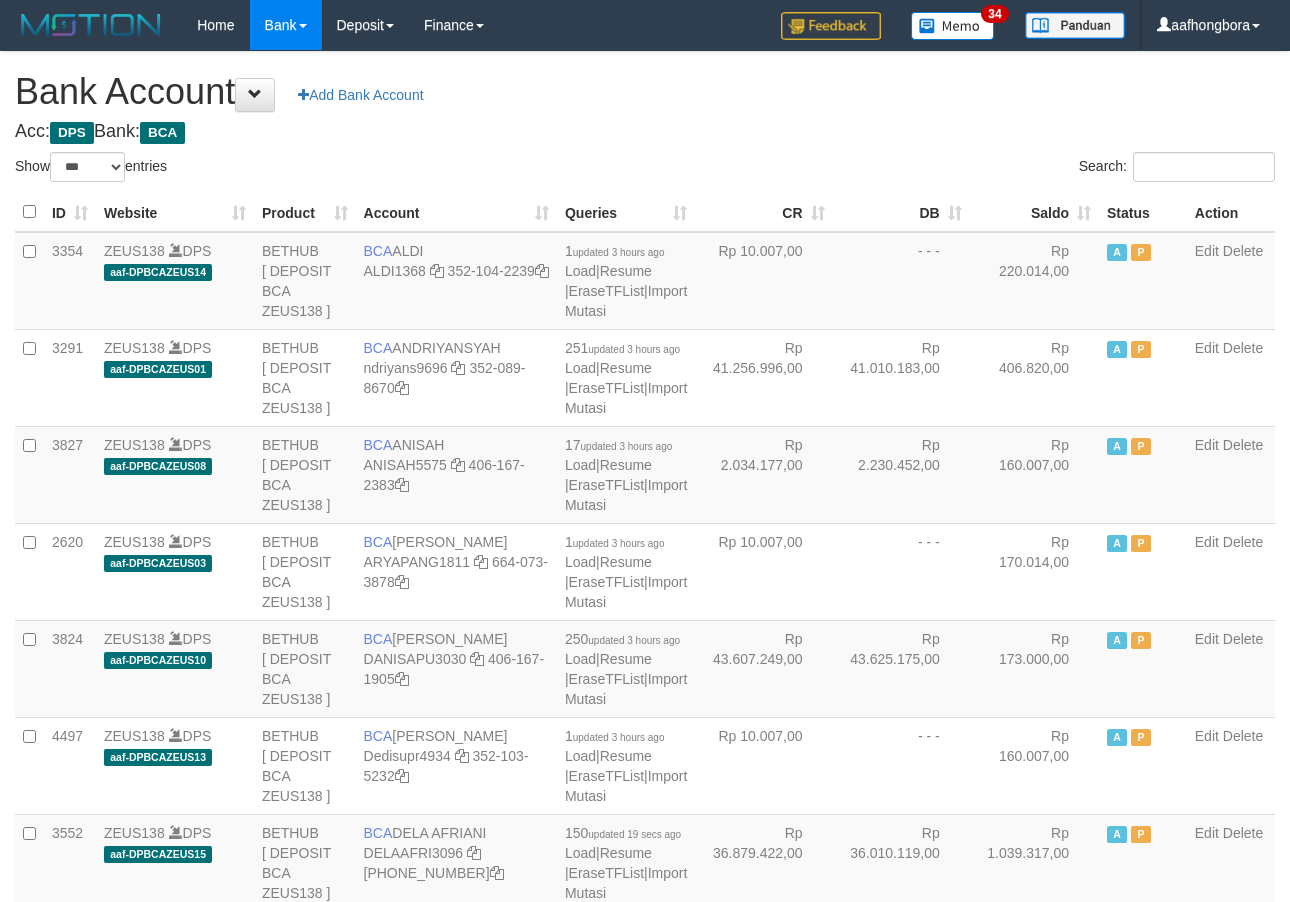 scroll, scrollTop: 0, scrollLeft: 0, axis: both 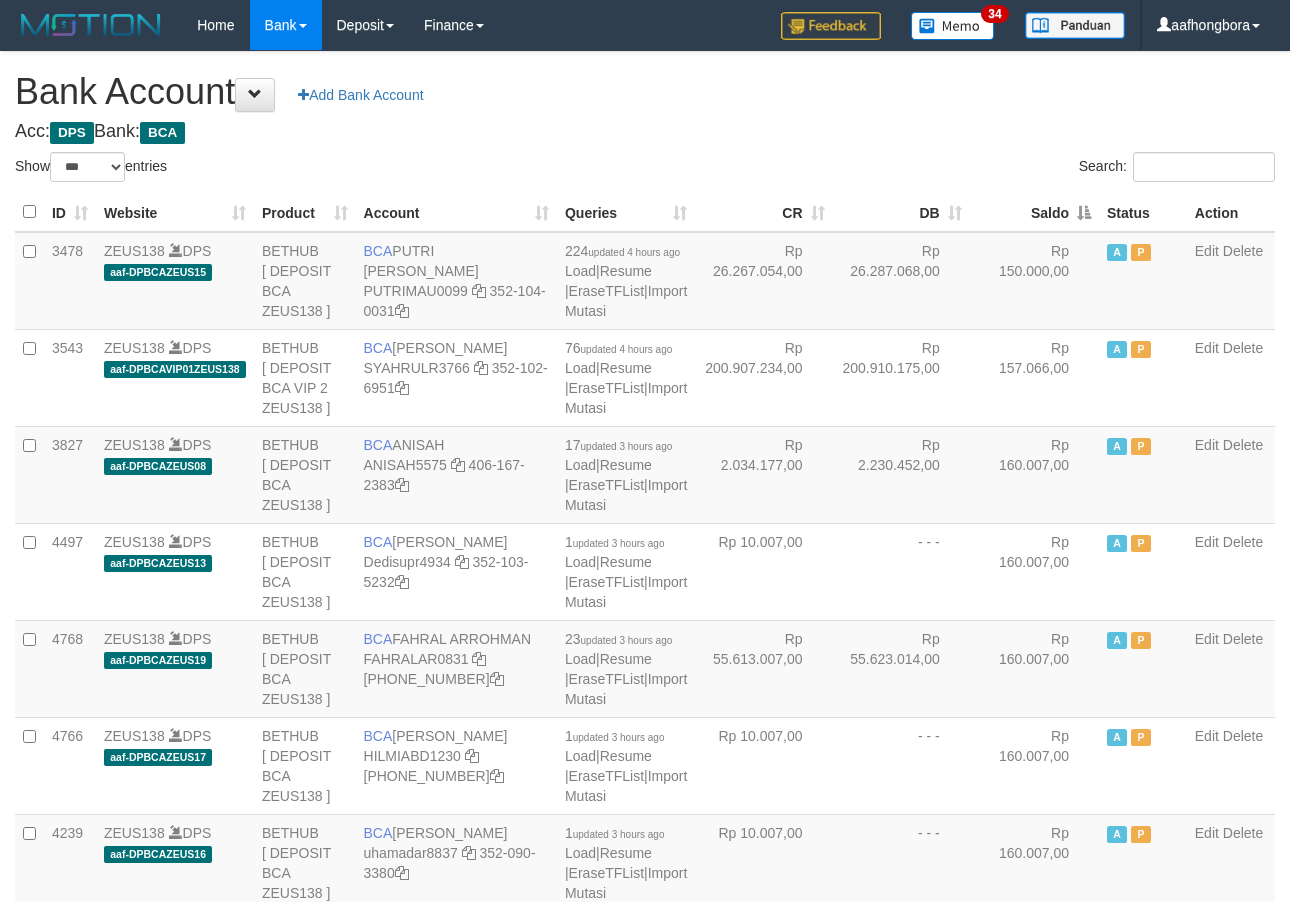 click on "Saldo" at bounding box center (1034, 212) 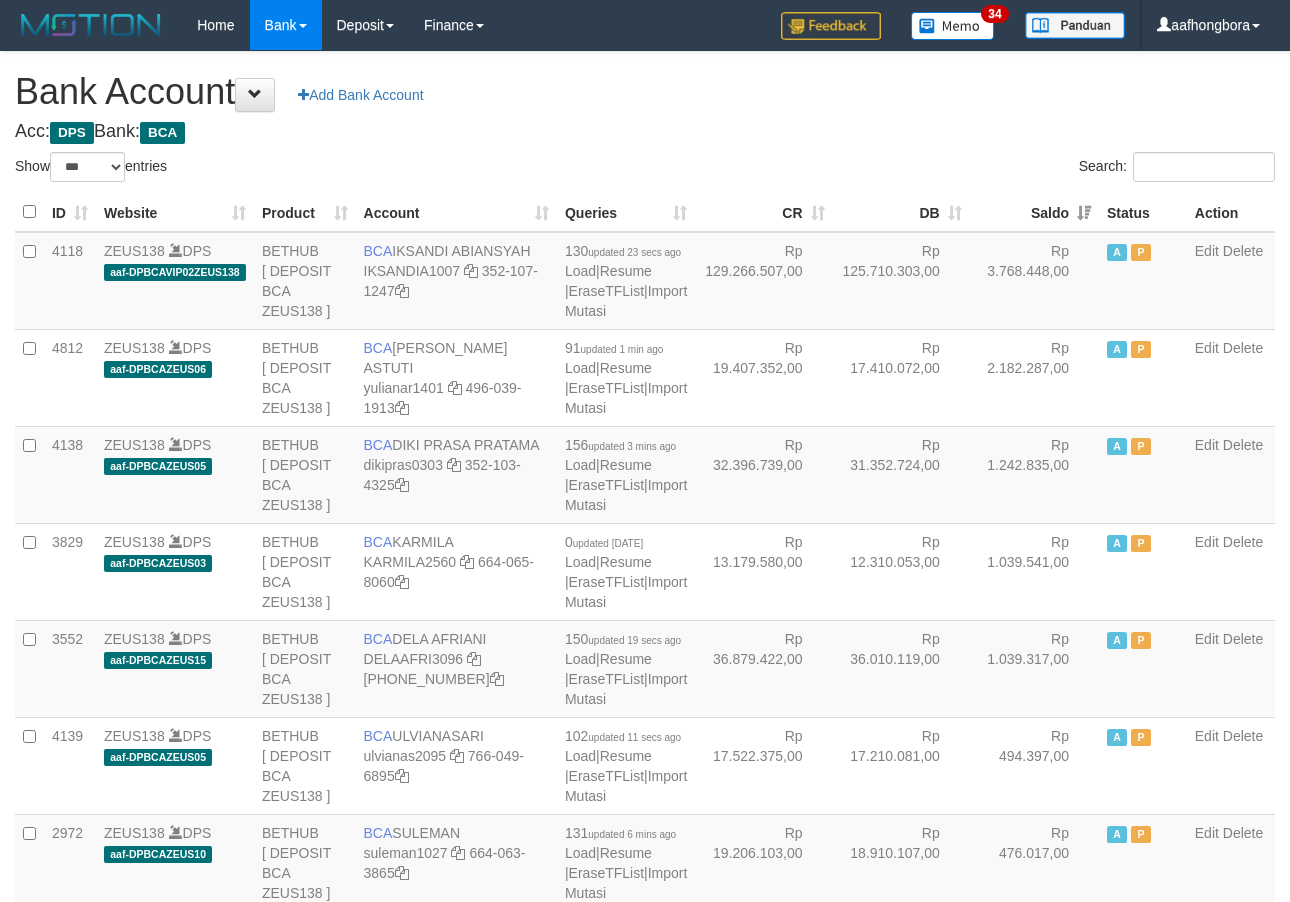 click on "Saldo" at bounding box center (1034, 212) 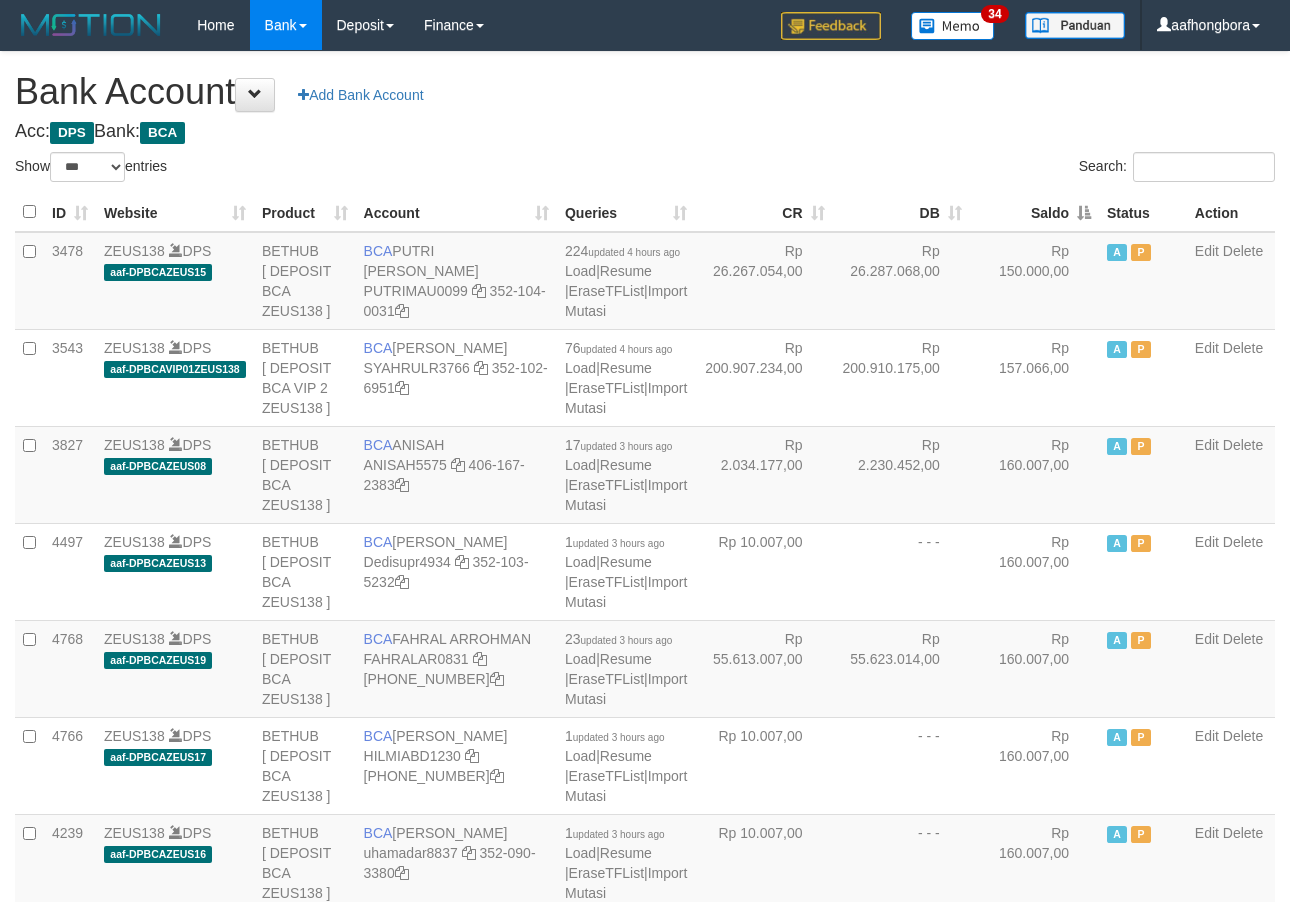 click on "Saldo" at bounding box center [1034, 212] 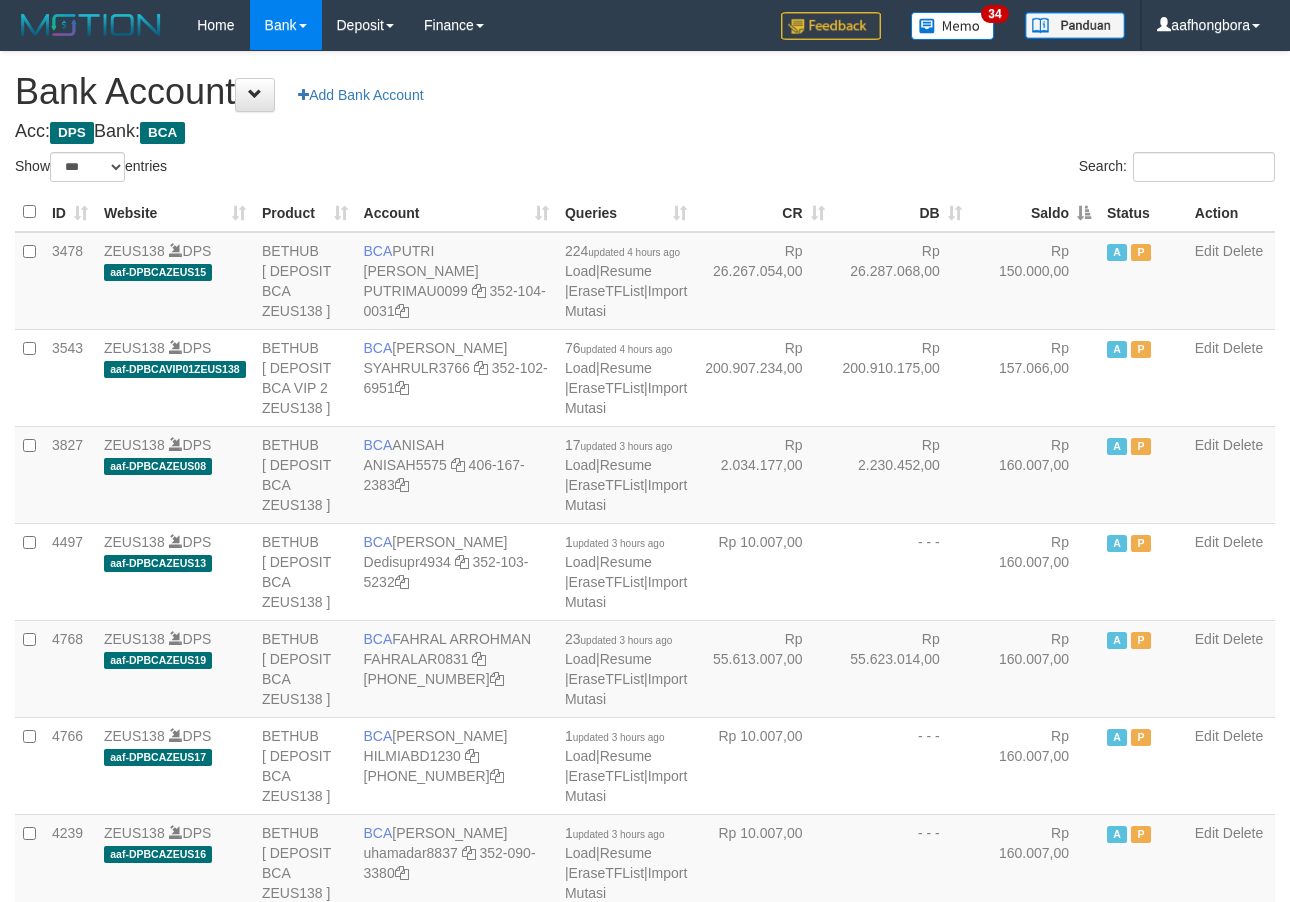 click on "Saldo" at bounding box center [1034, 212] 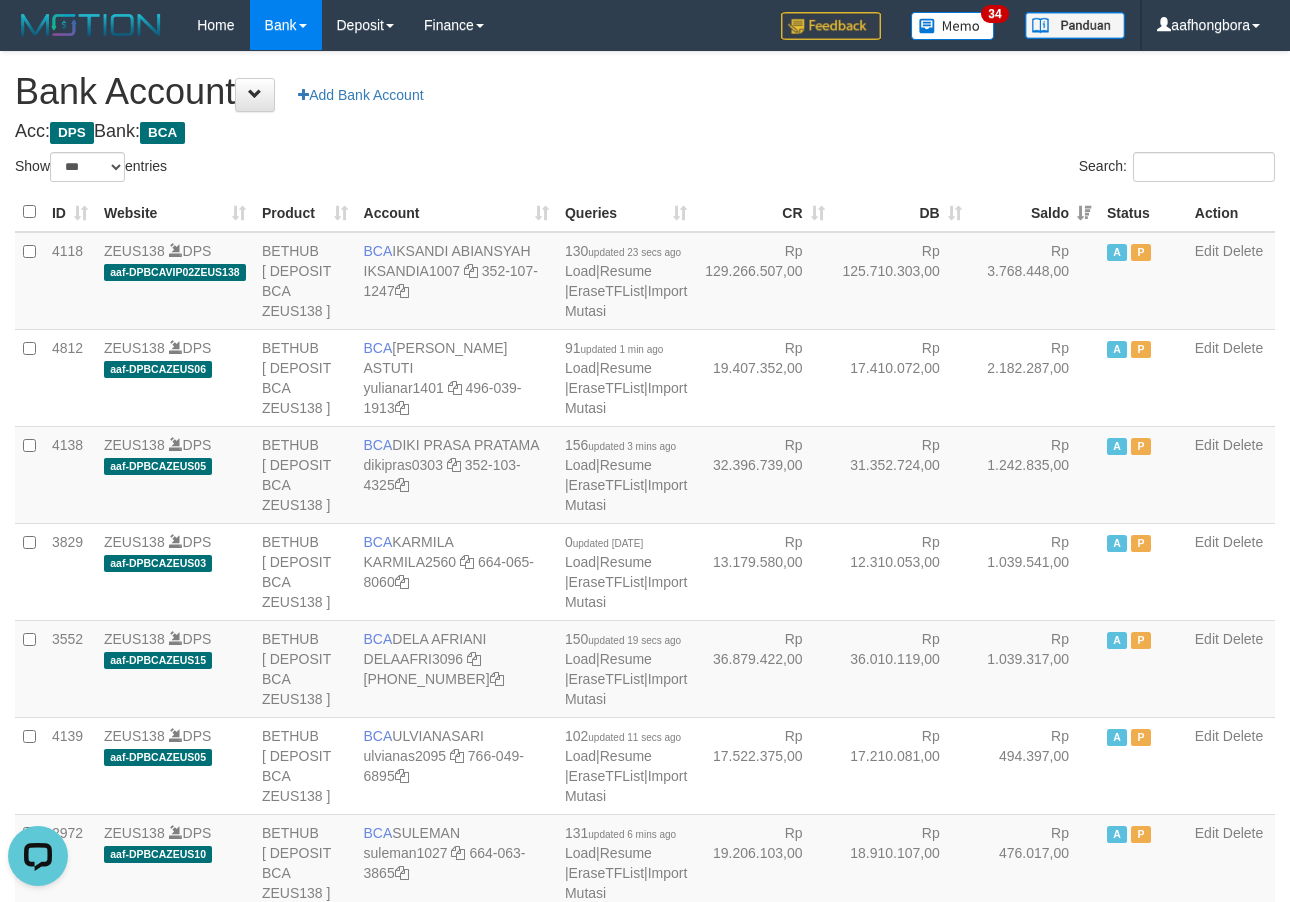 scroll, scrollTop: 0, scrollLeft: 0, axis: both 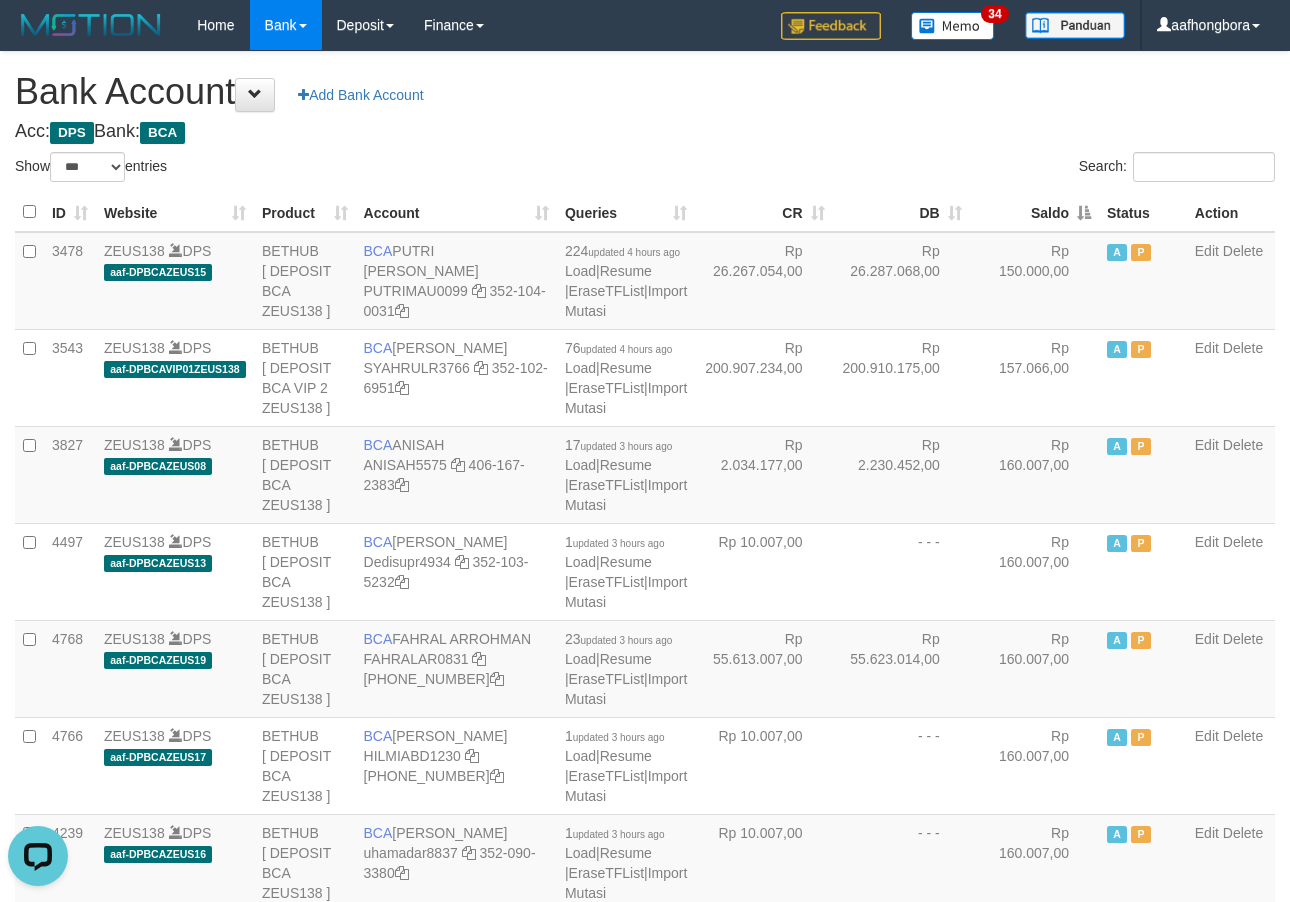 click on "Saldo" at bounding box center (1034, 212) 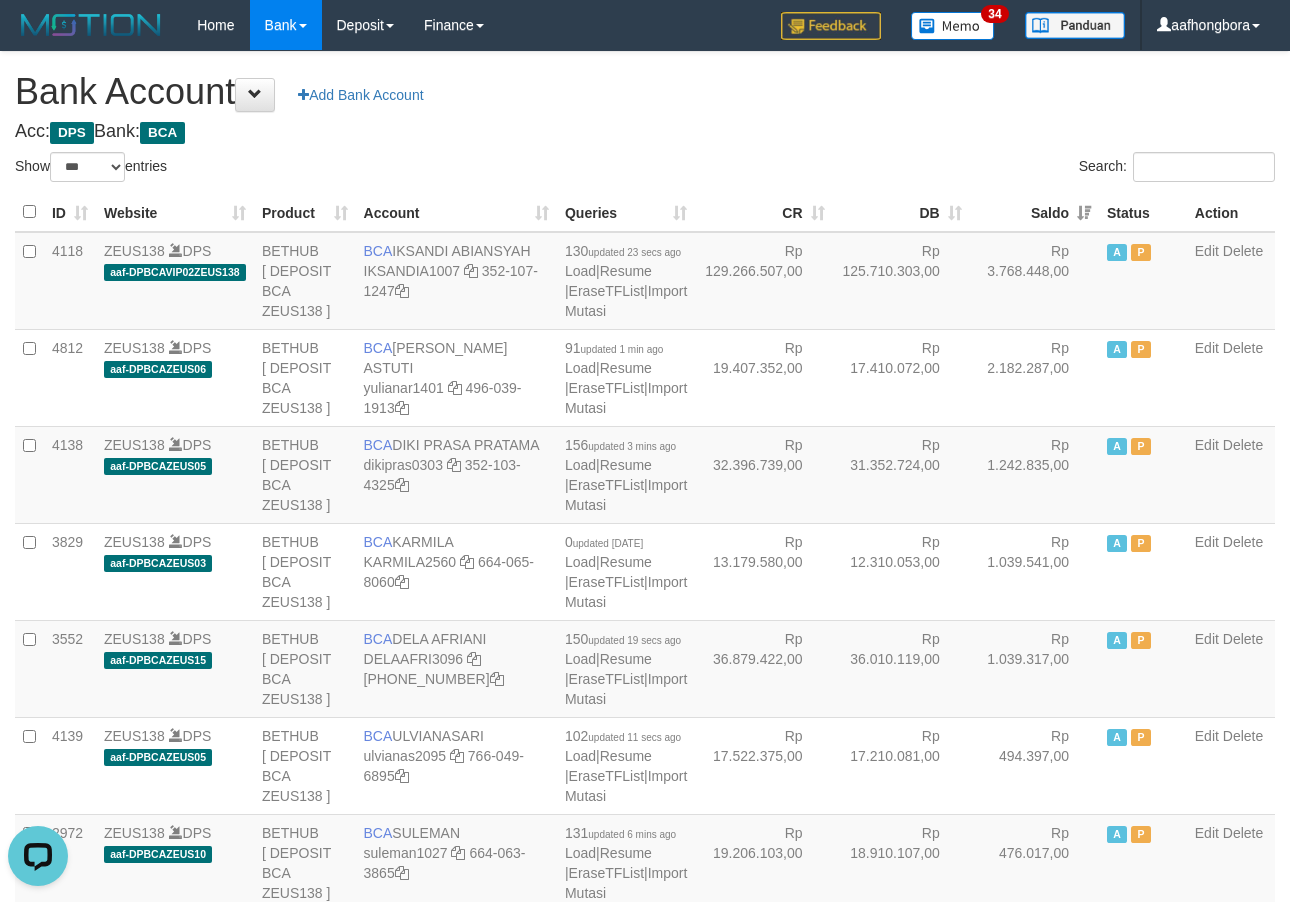 click on "Saldo" at bounding box center (1034, 212) 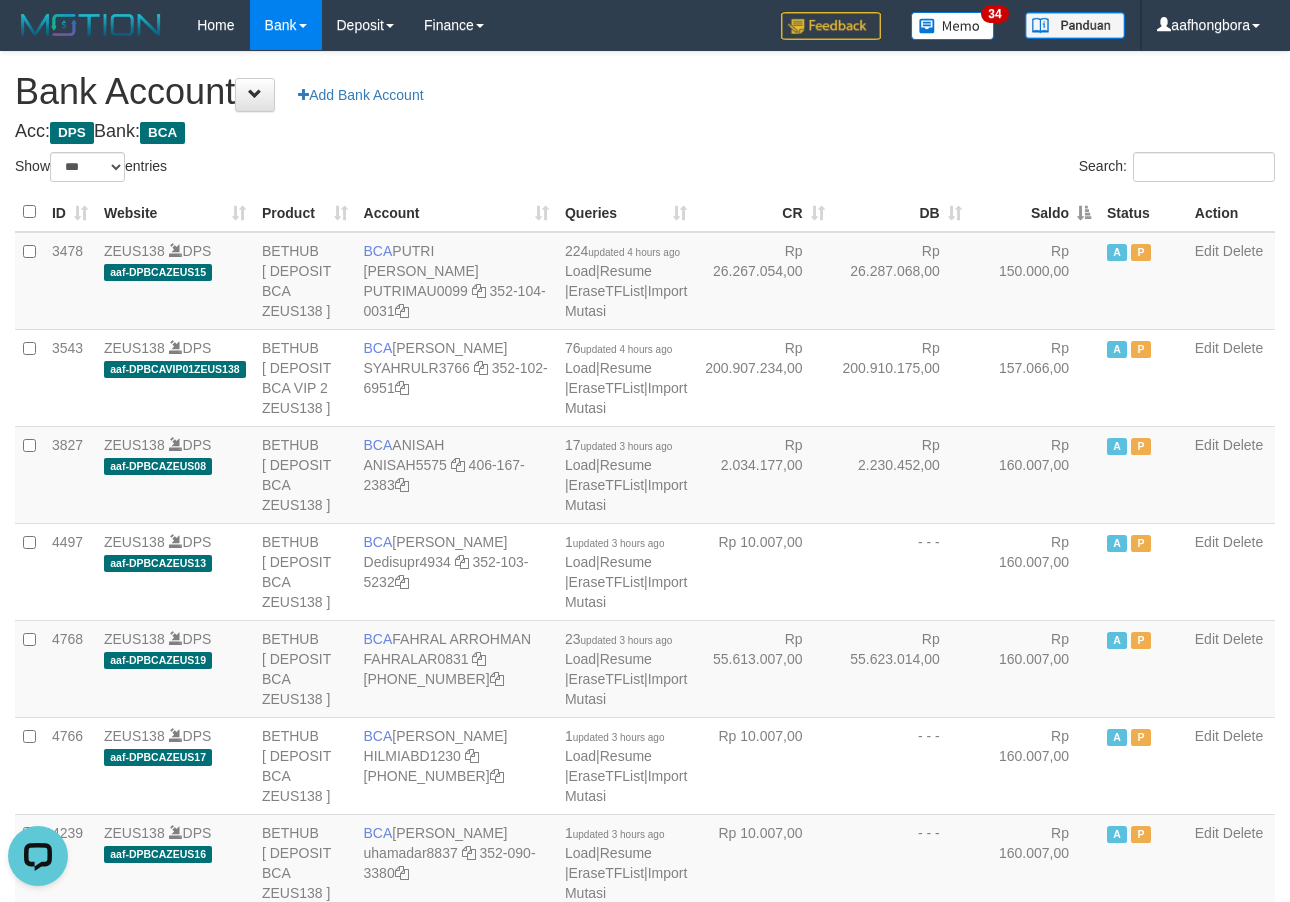 click on "Saldo" at bounding box center [1034, 212] 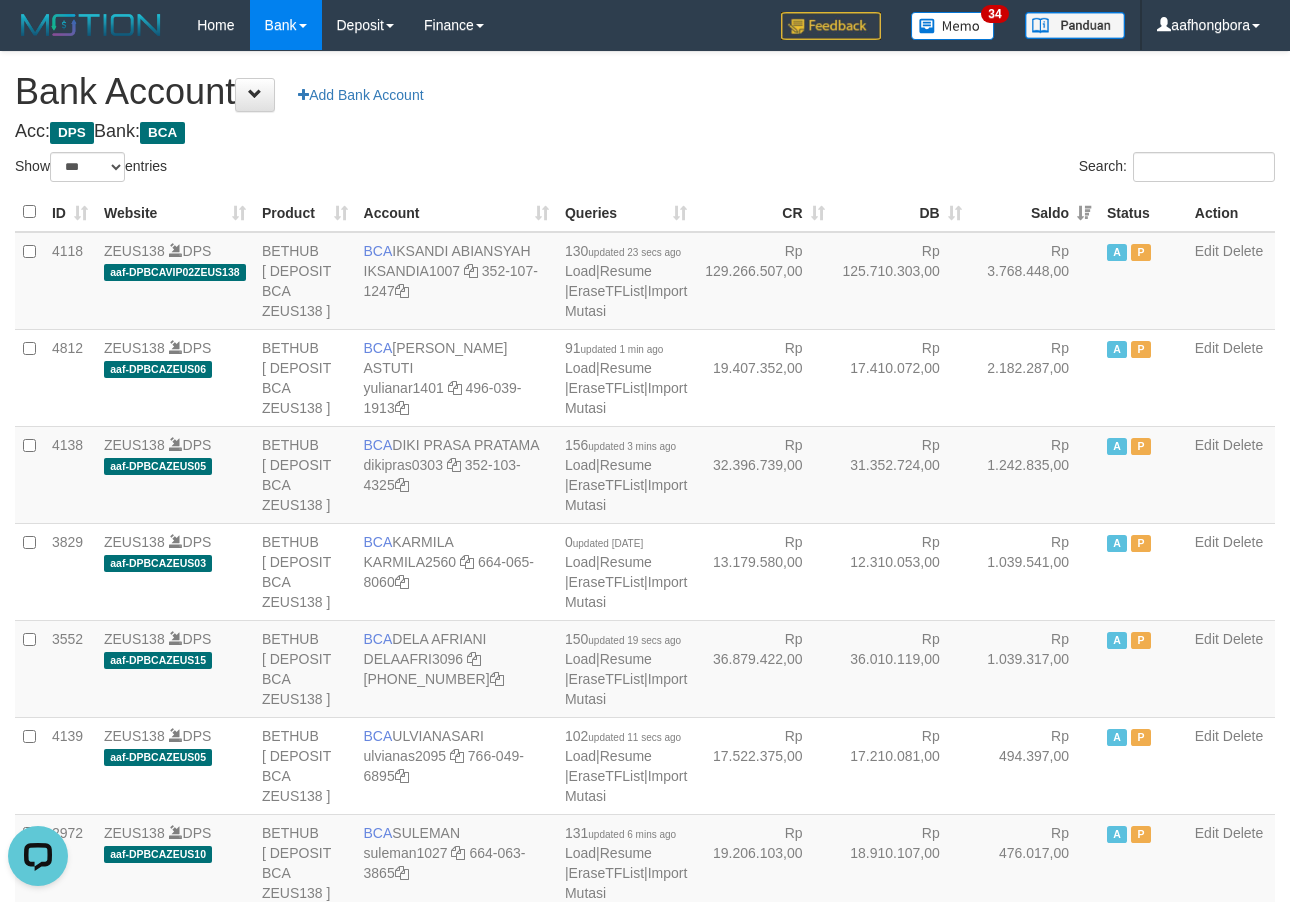 click on "Saldo" at bounding box center [1034, 212] 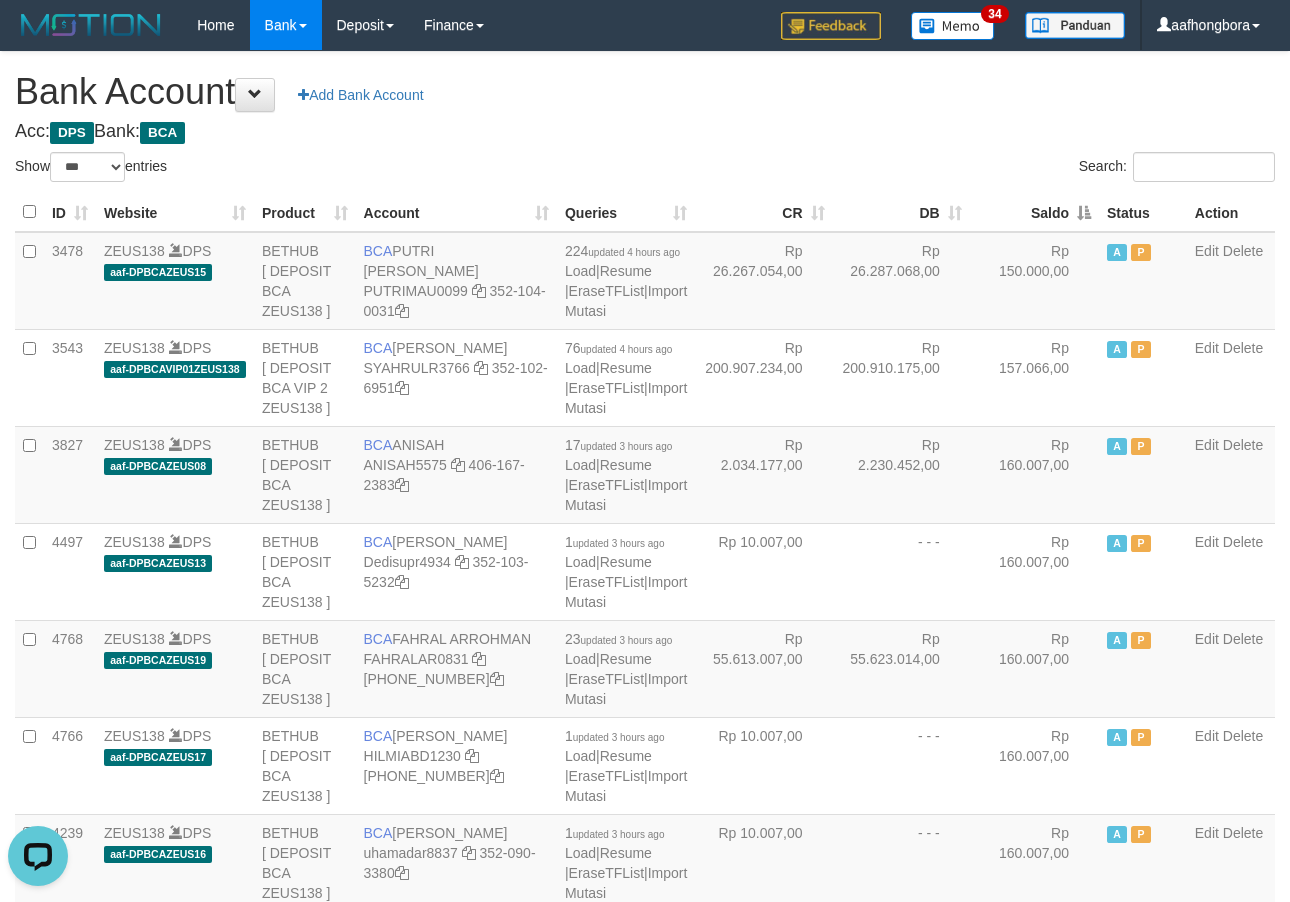 click on "Saldo" at bounding box center [1034, 212] 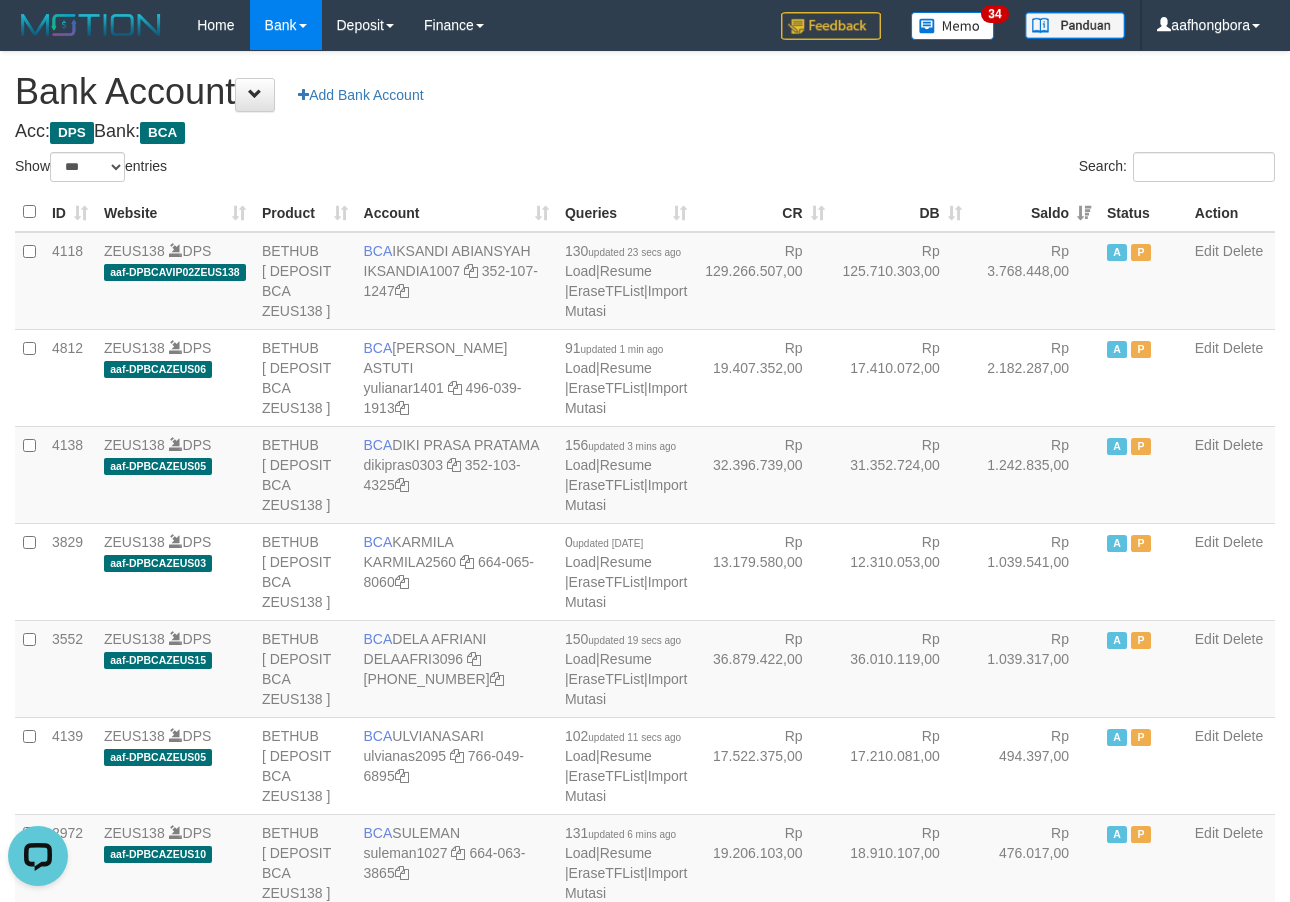 click on "Saldo" at bounding box center (1034, 212) 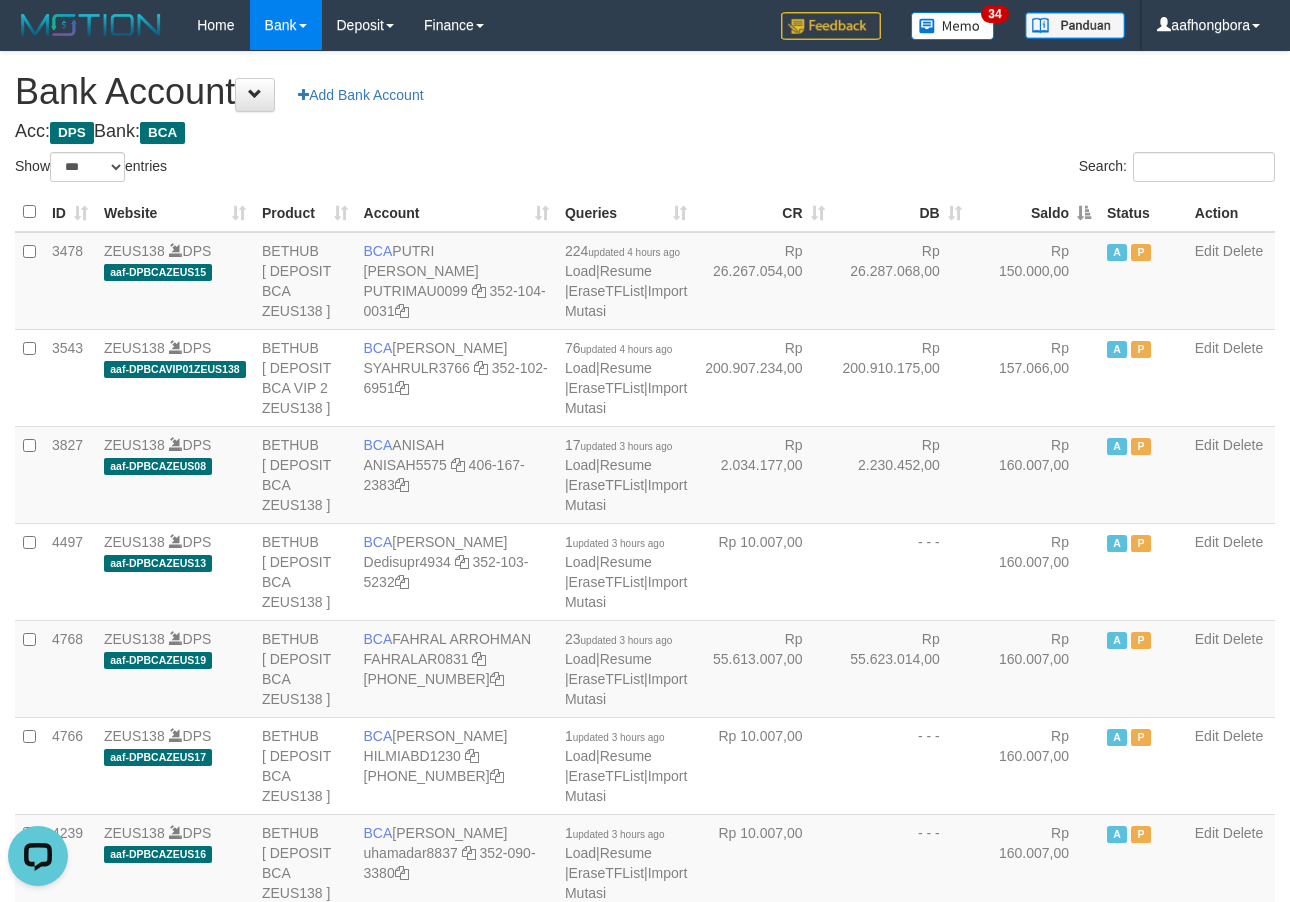 click on "Saldo" at bounding box center (1034, 212) 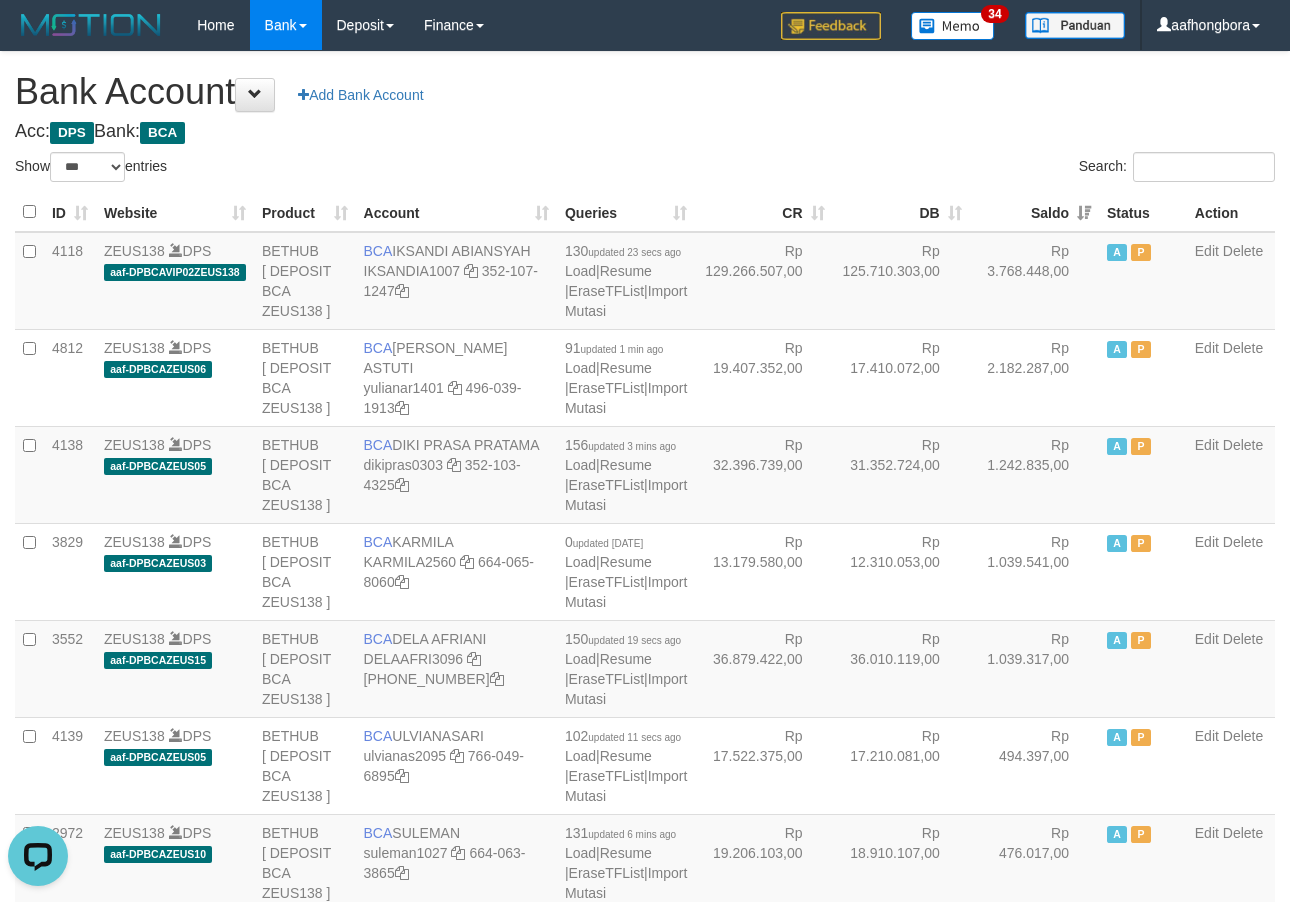 drag, startPoint x: 887, startPoint y: 126, endPoint x: 817, endPoint y: 115, distance: 70.85902 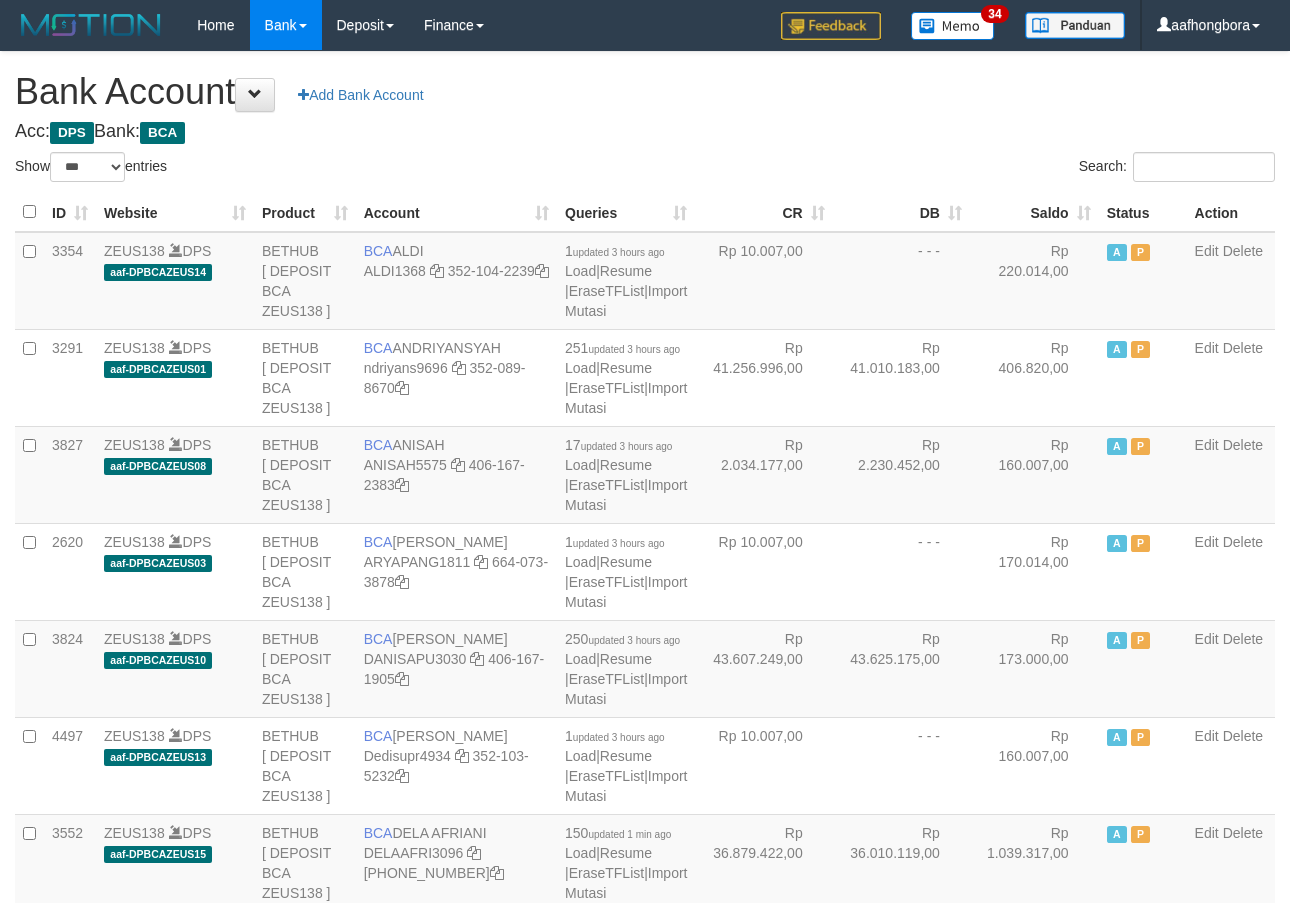 select on "***" 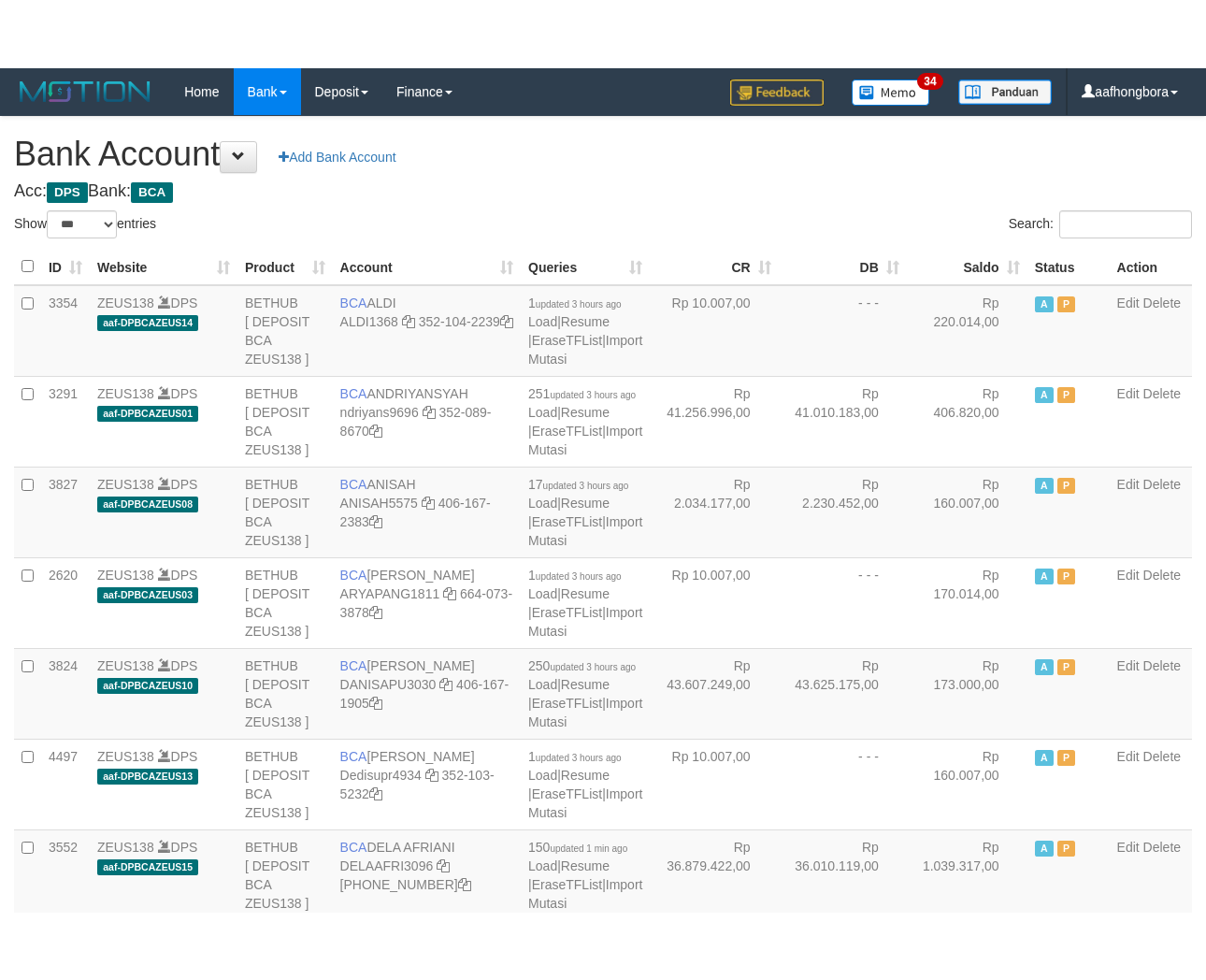 scroll, scrollTop: 0, scrollLeft: 0, axis: both 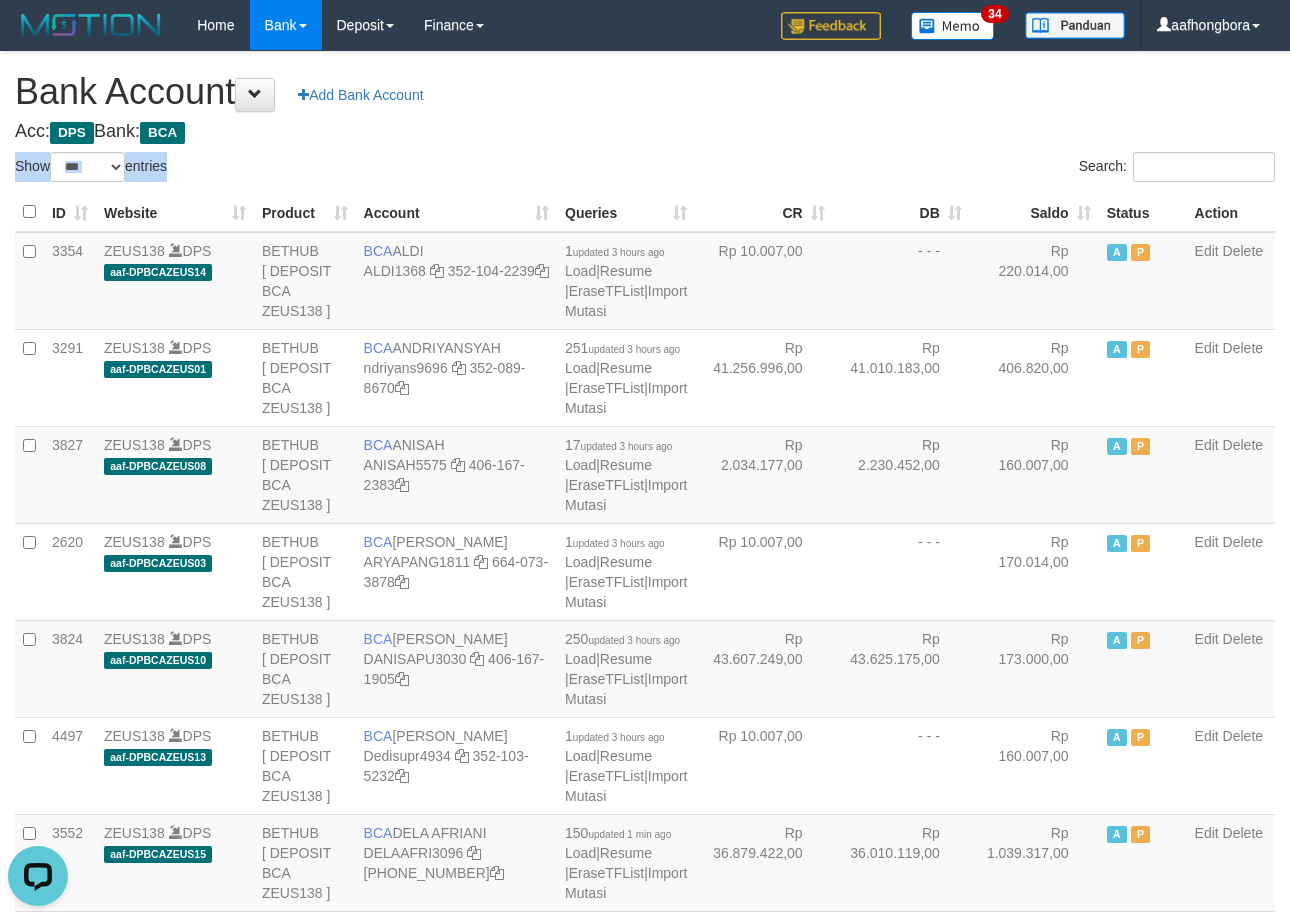 drag, startPoint x: 798, startPoint y: 148, endPoint x: 812, endPoint y: 134, distance: 19.79899 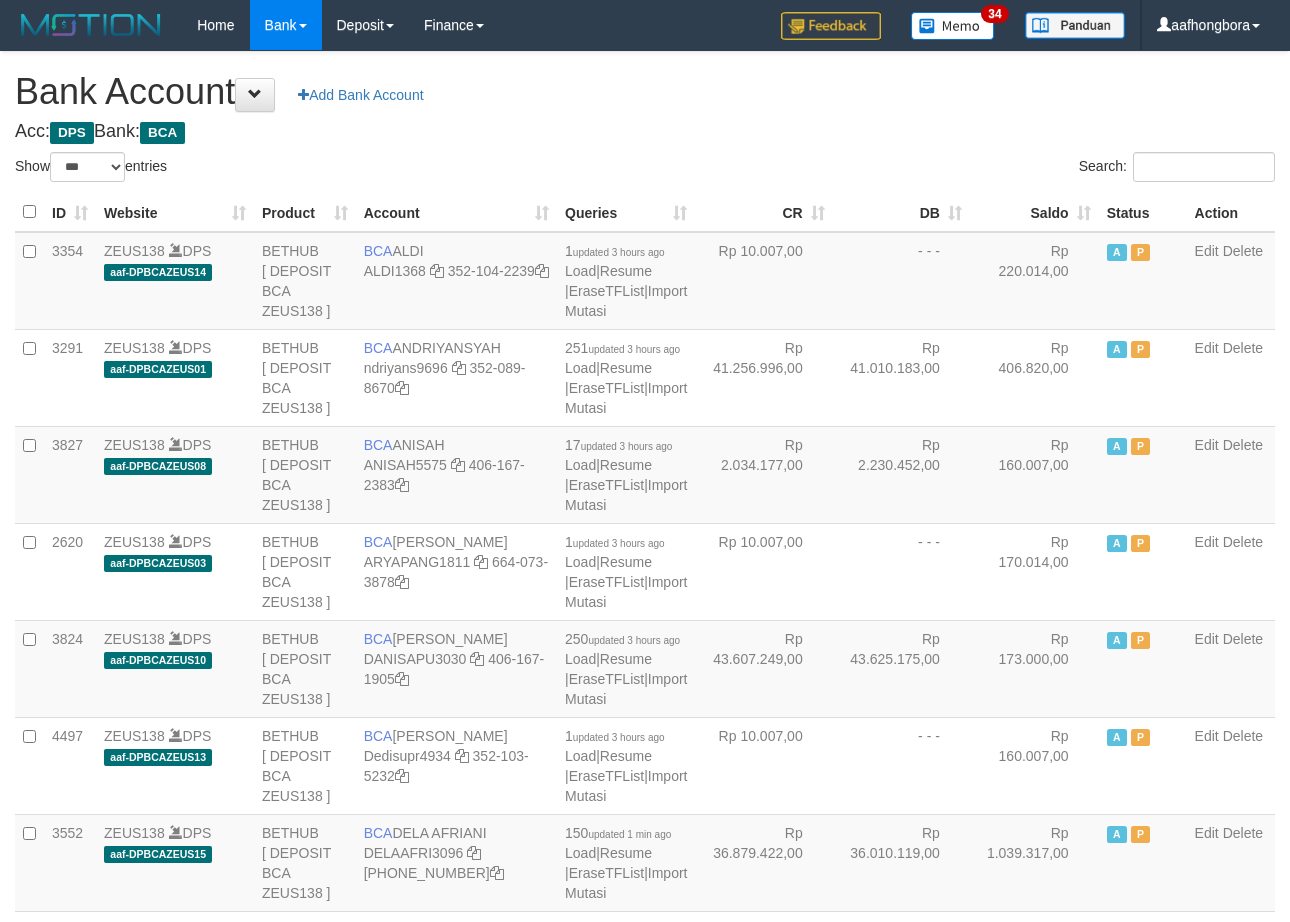 select on "***" 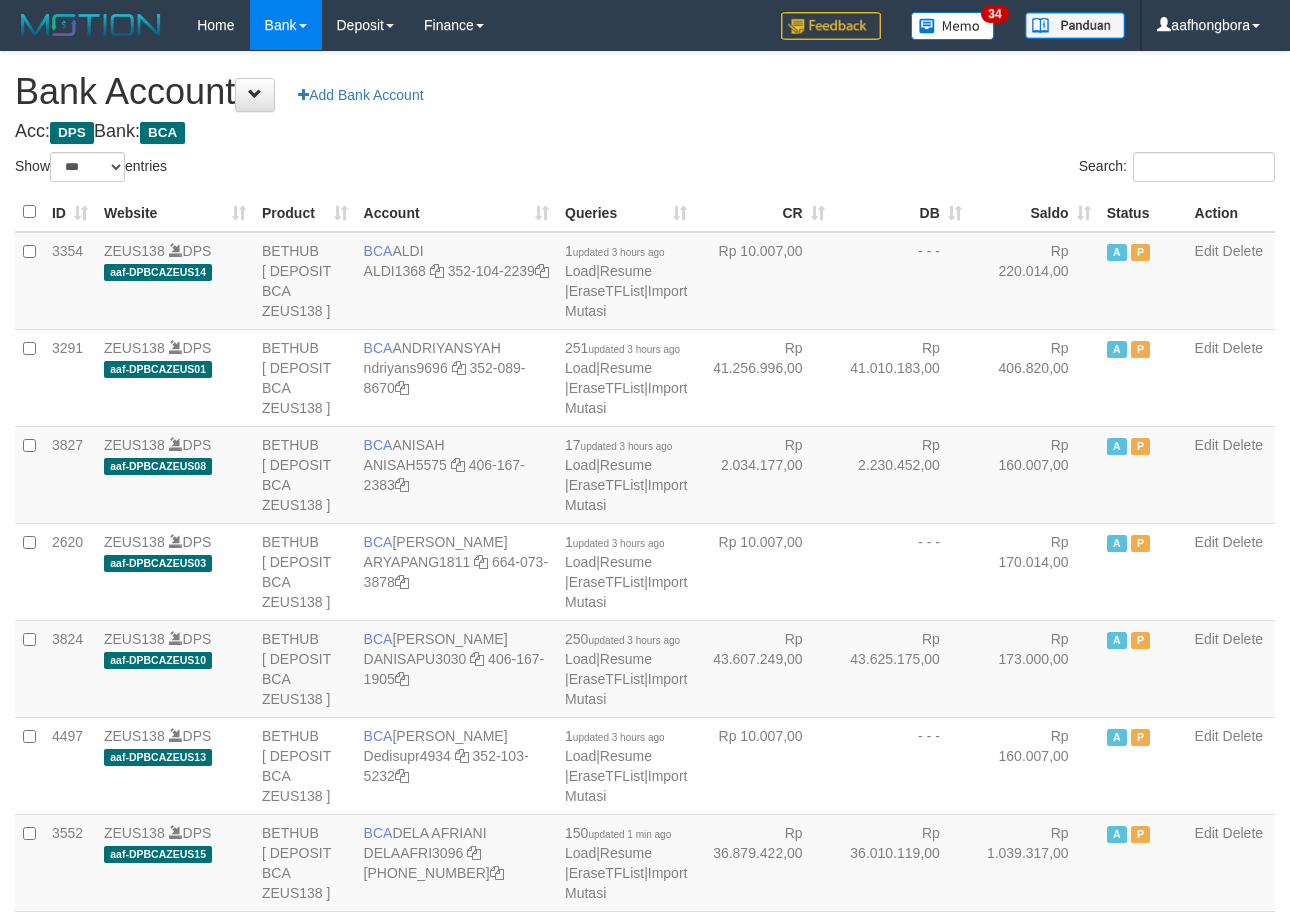 scroll, scrollTop: 0, scrollLeft: 0, axis: both 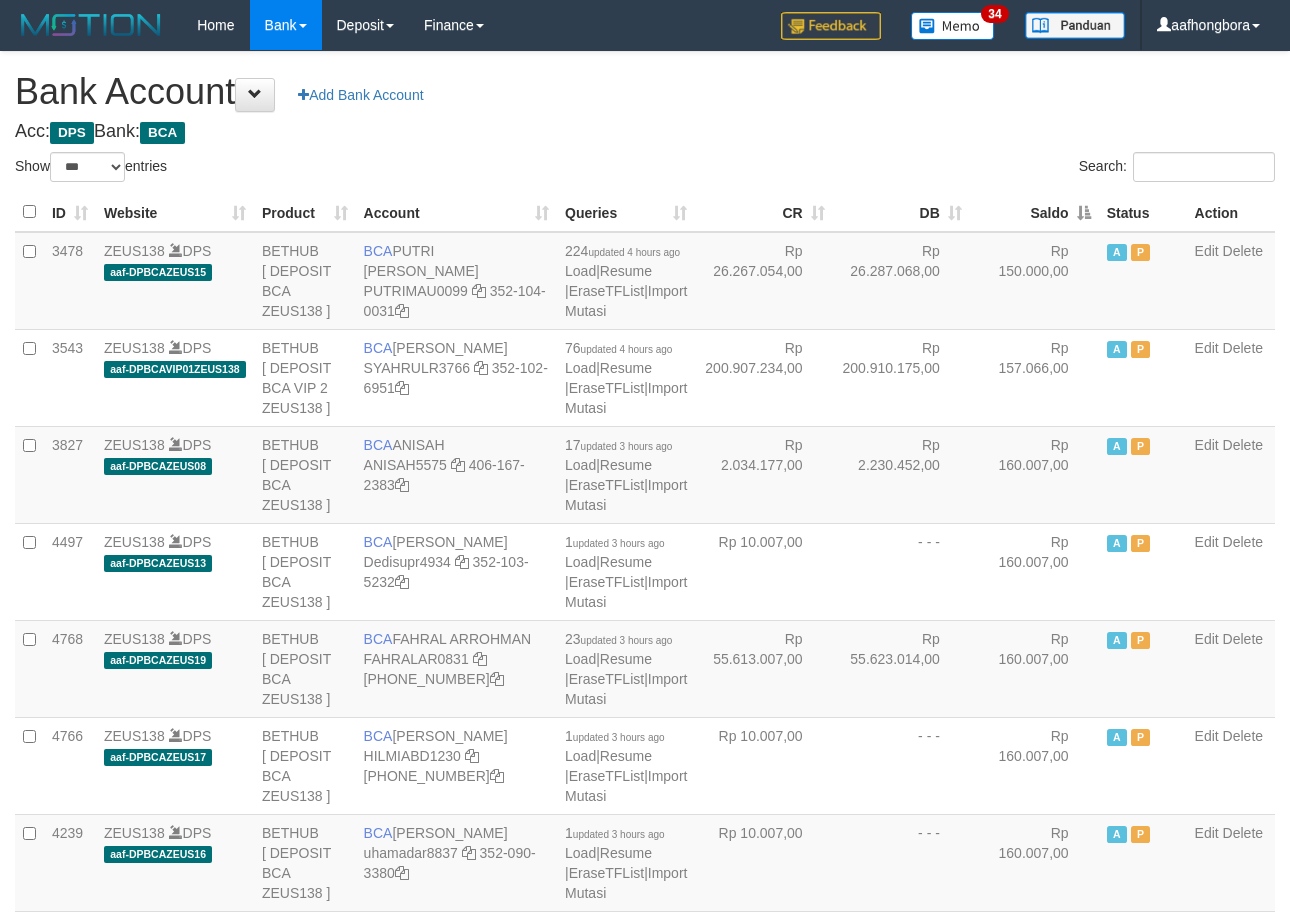 click on "Saldo" at bounding box center [1034, 212] 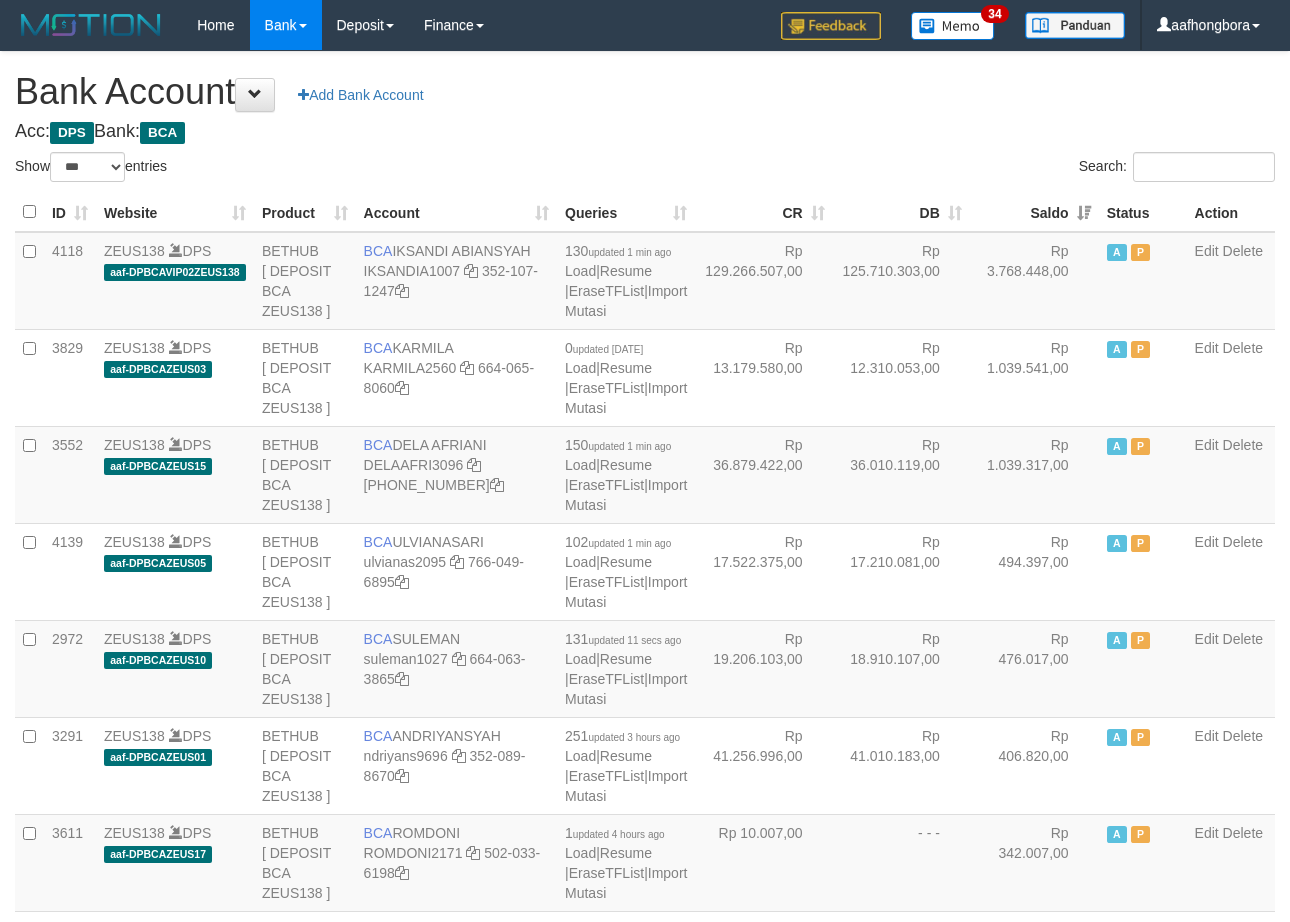 click on "Saldo" at bounding box center (1034, 212) 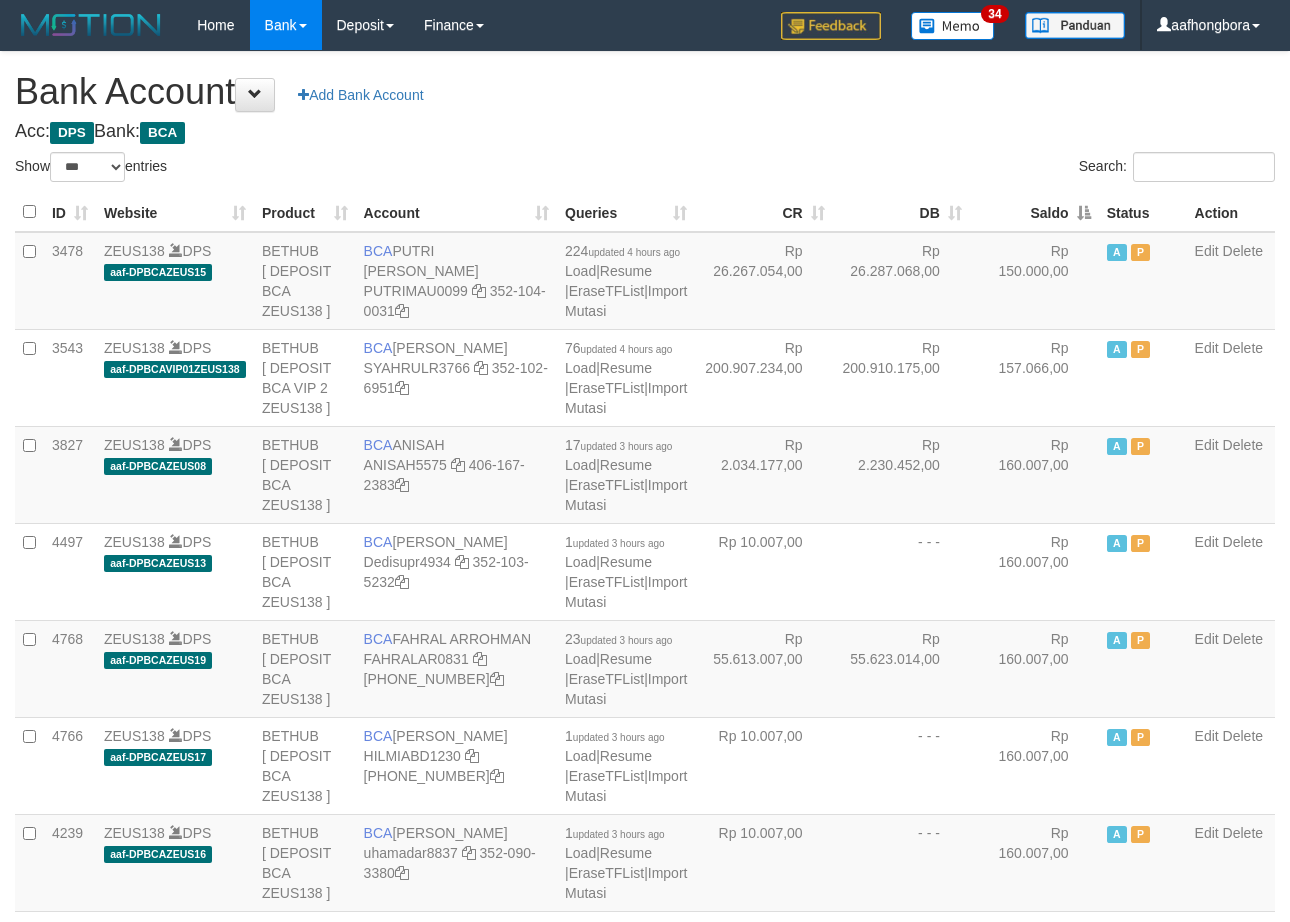 click on "Saldo" at bounding box center (1034, 212) 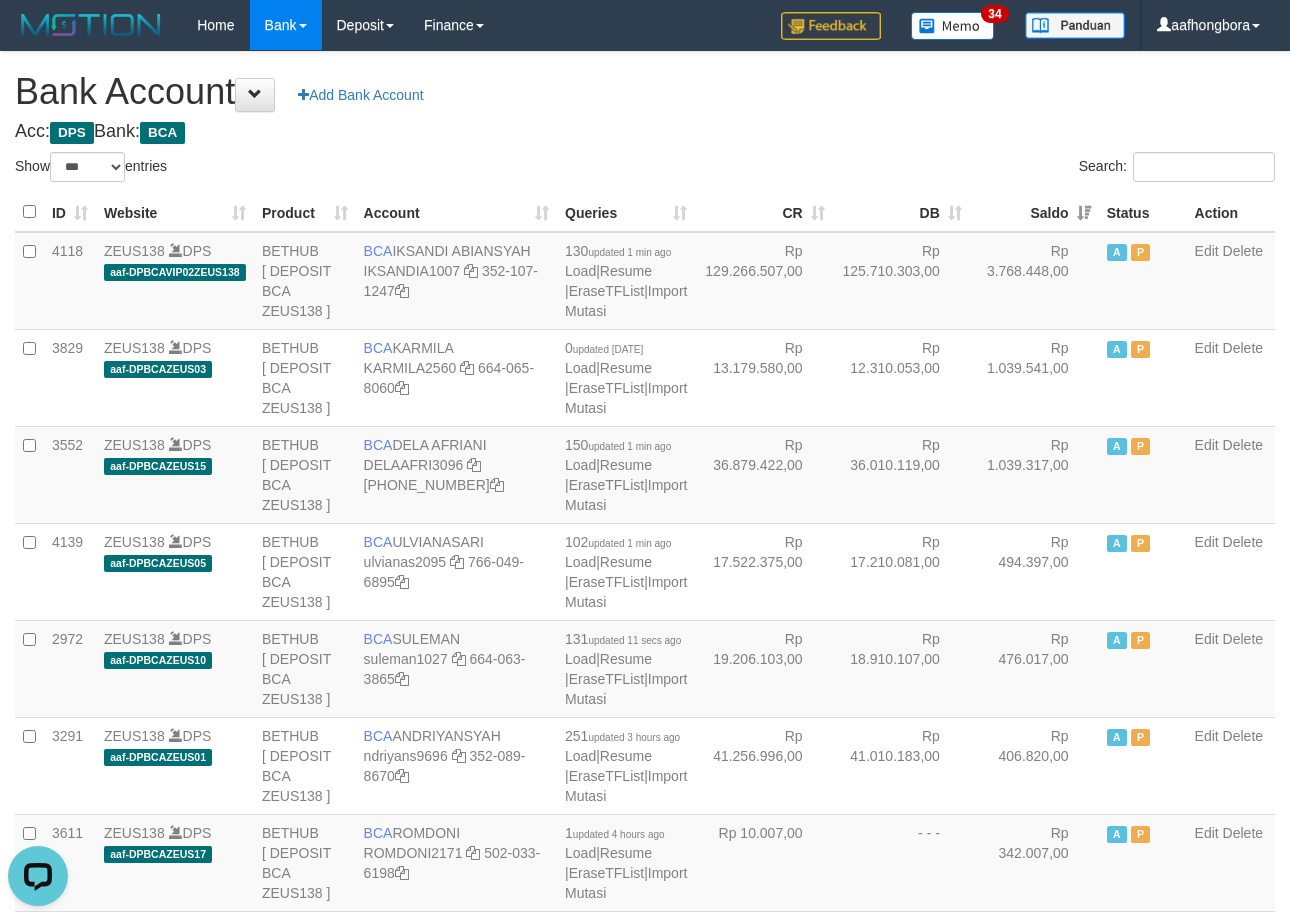 scroll, scrollTop: 0, scrollLeft: 0, axis: both 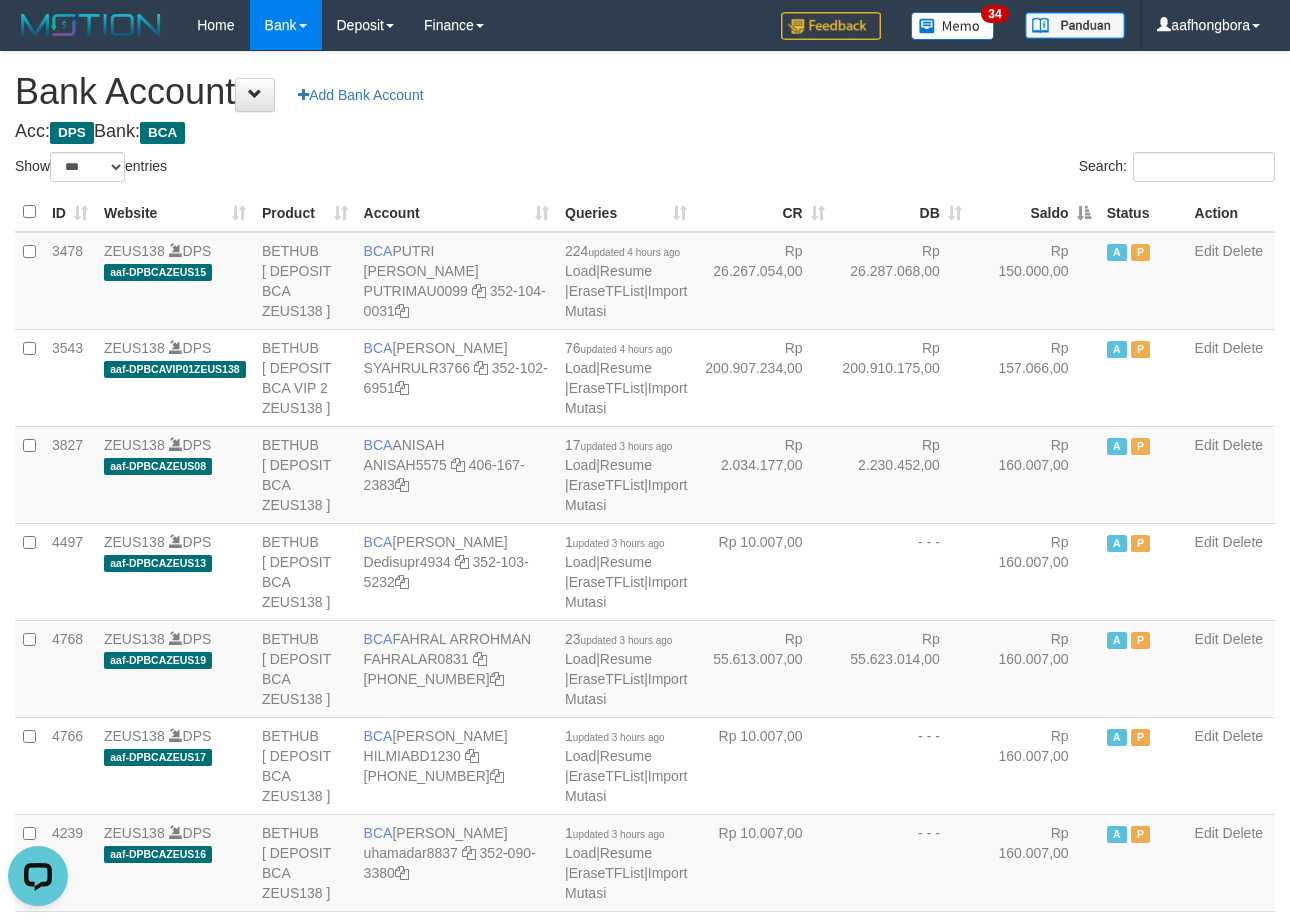 click on "Saldo" at bounding box center [1034, 212] 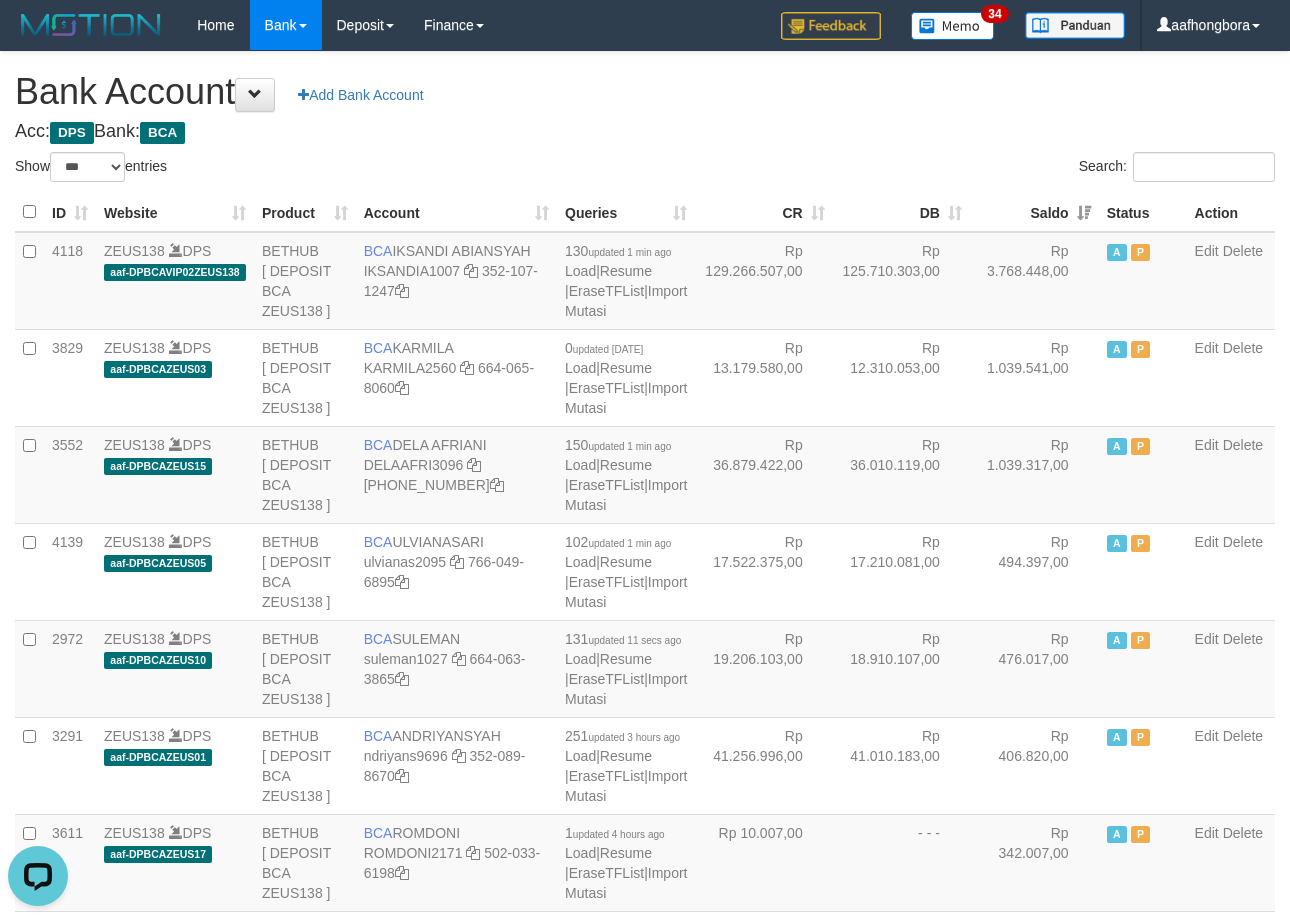 click on "Saldo" at bounding box center (1034, 212) 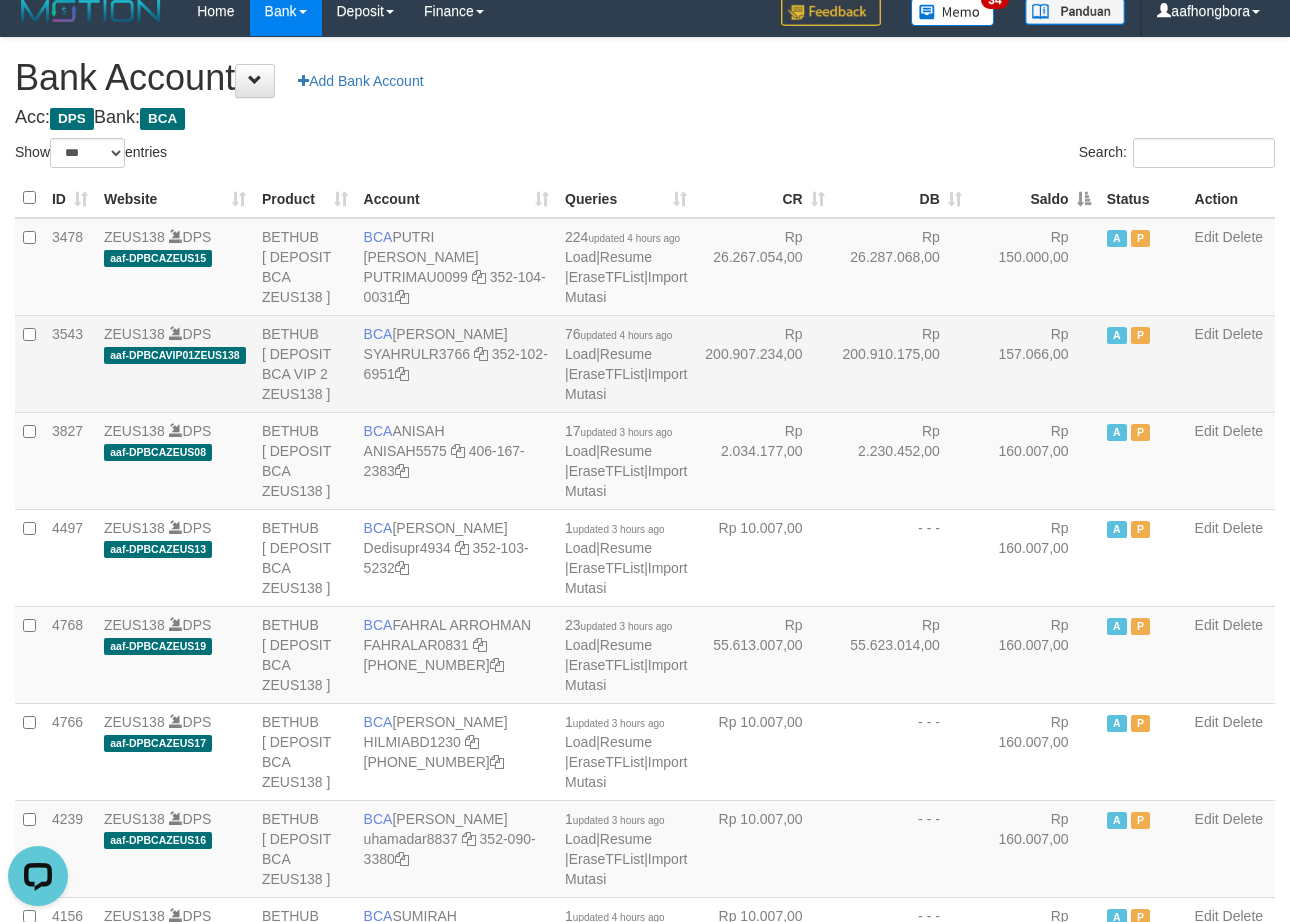 scroll, scrollTop: 0, scrollLeft: 0, axis: both 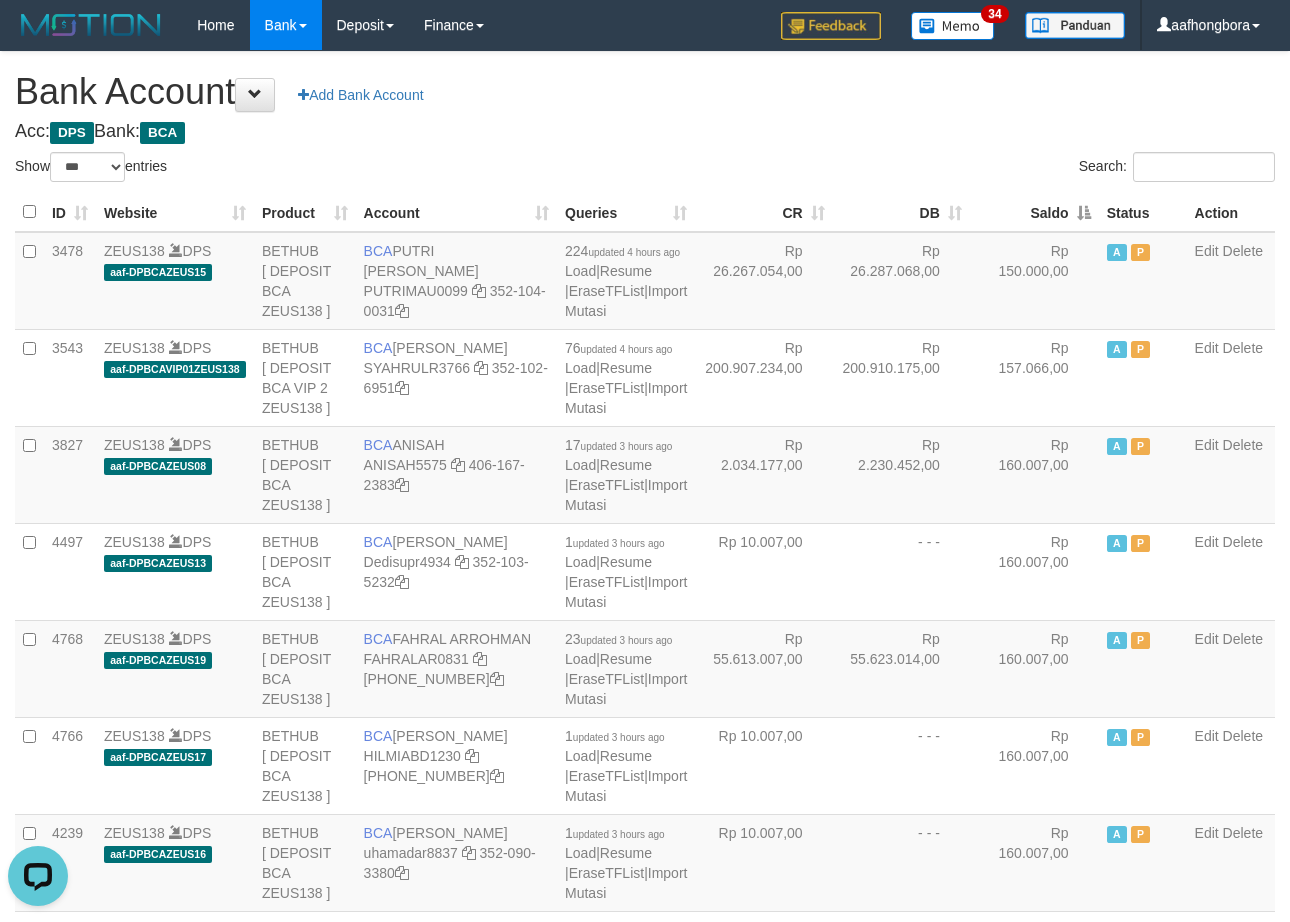 drag, startPoint x: 782, startPoint y: 141, endPoint x: 802, endPoint y: 141, distance: 20 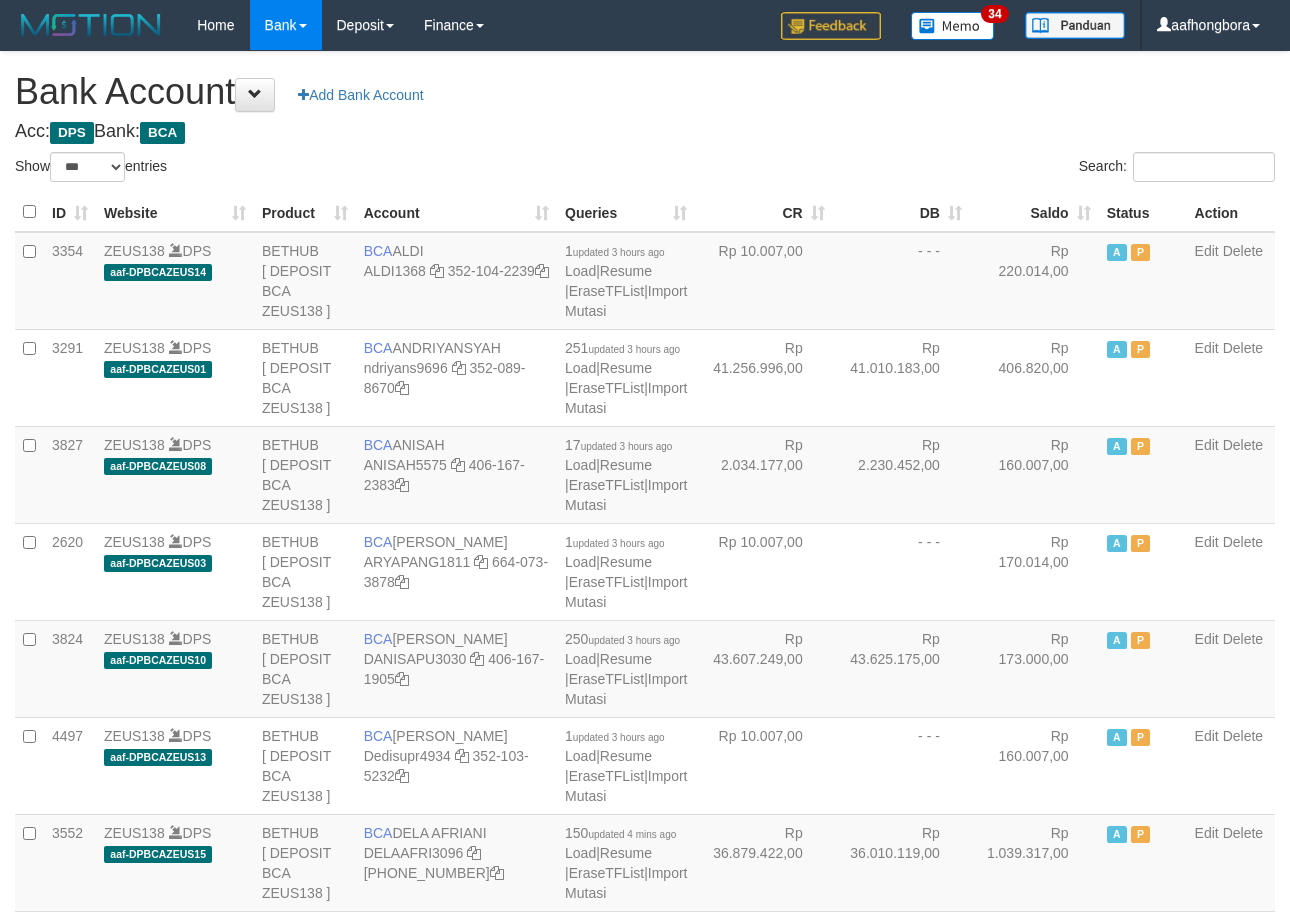 select on "***" 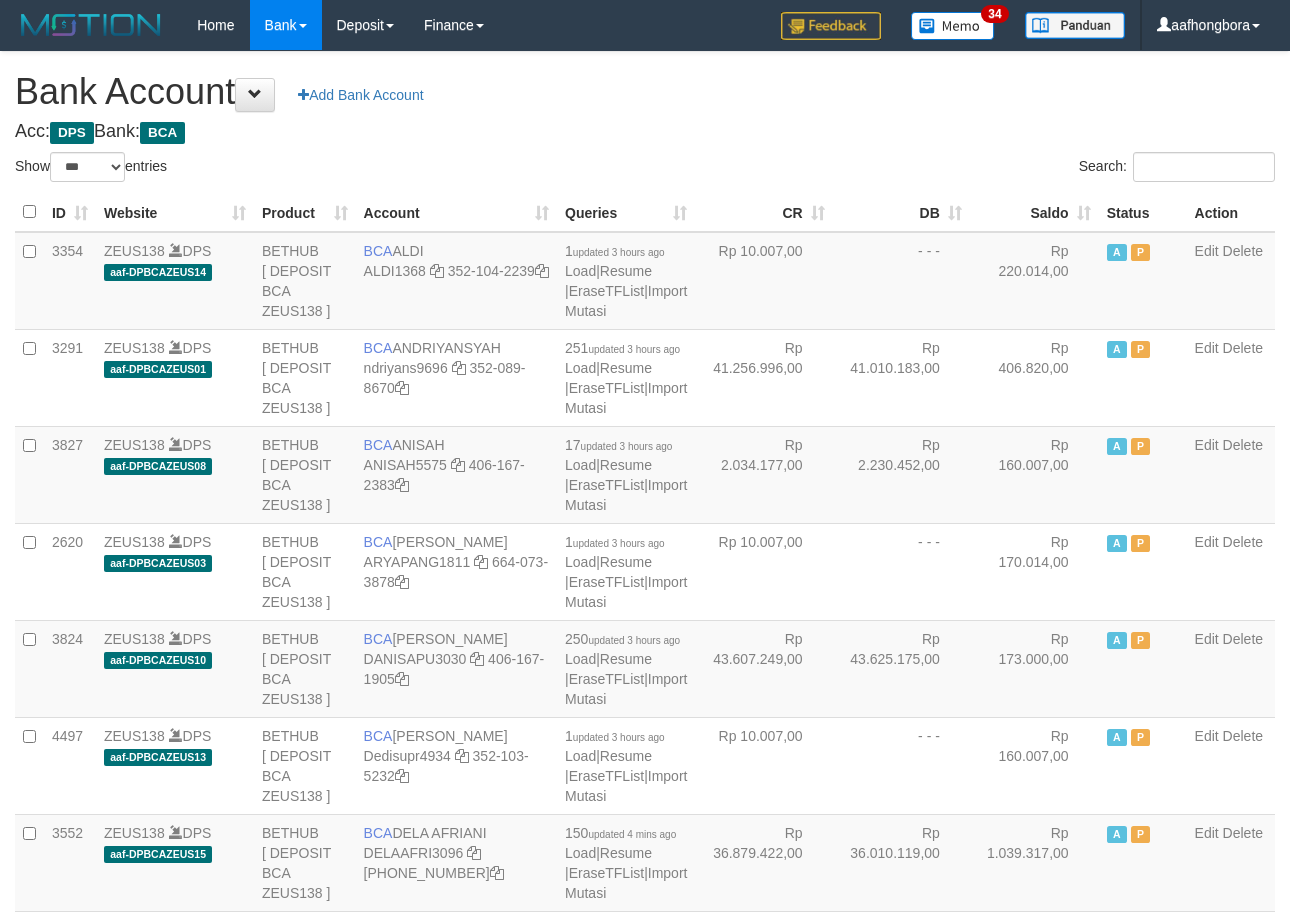 scroll, scrollTop: 0, scrollLeft: 0, axis: both 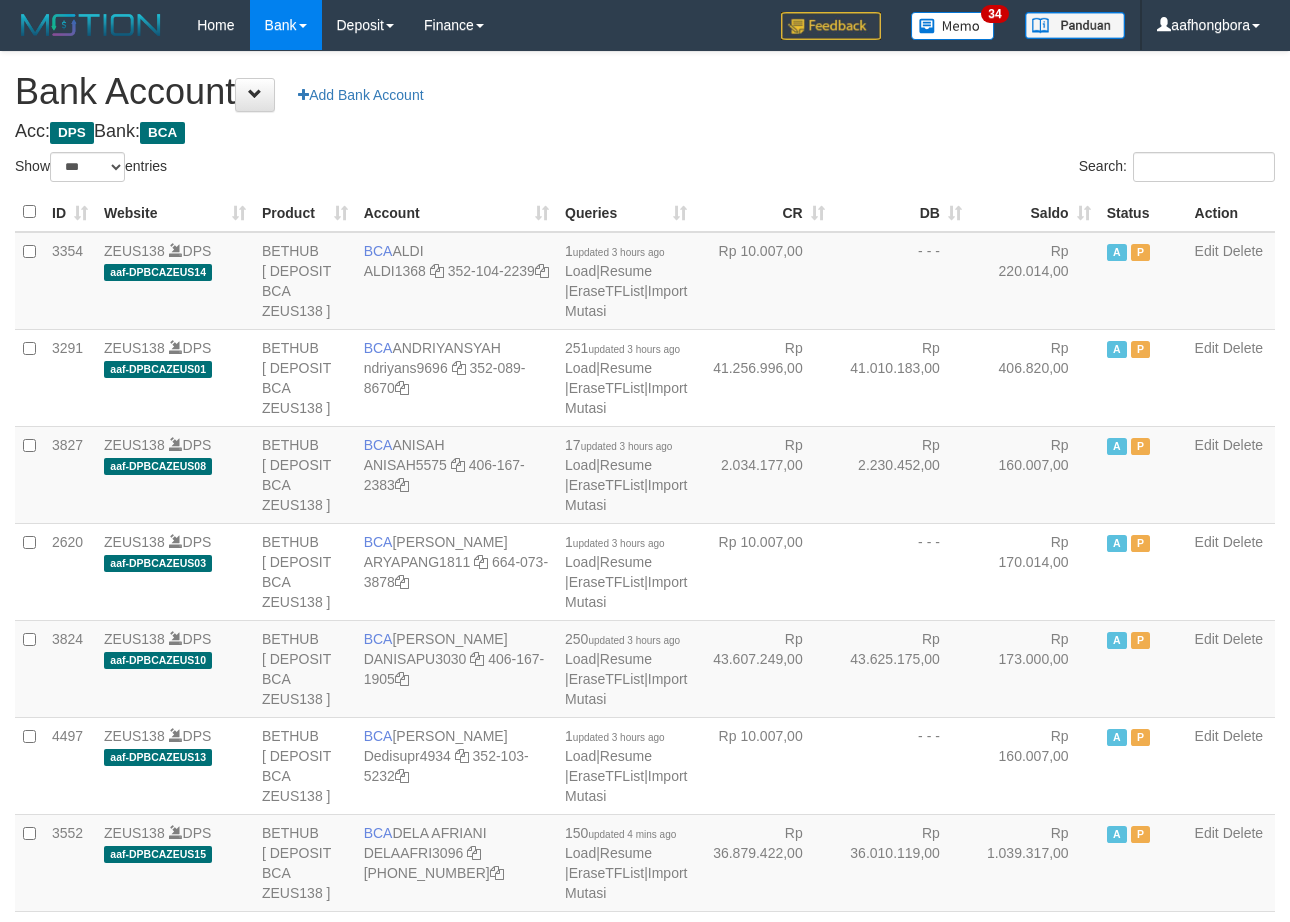 select on "***" 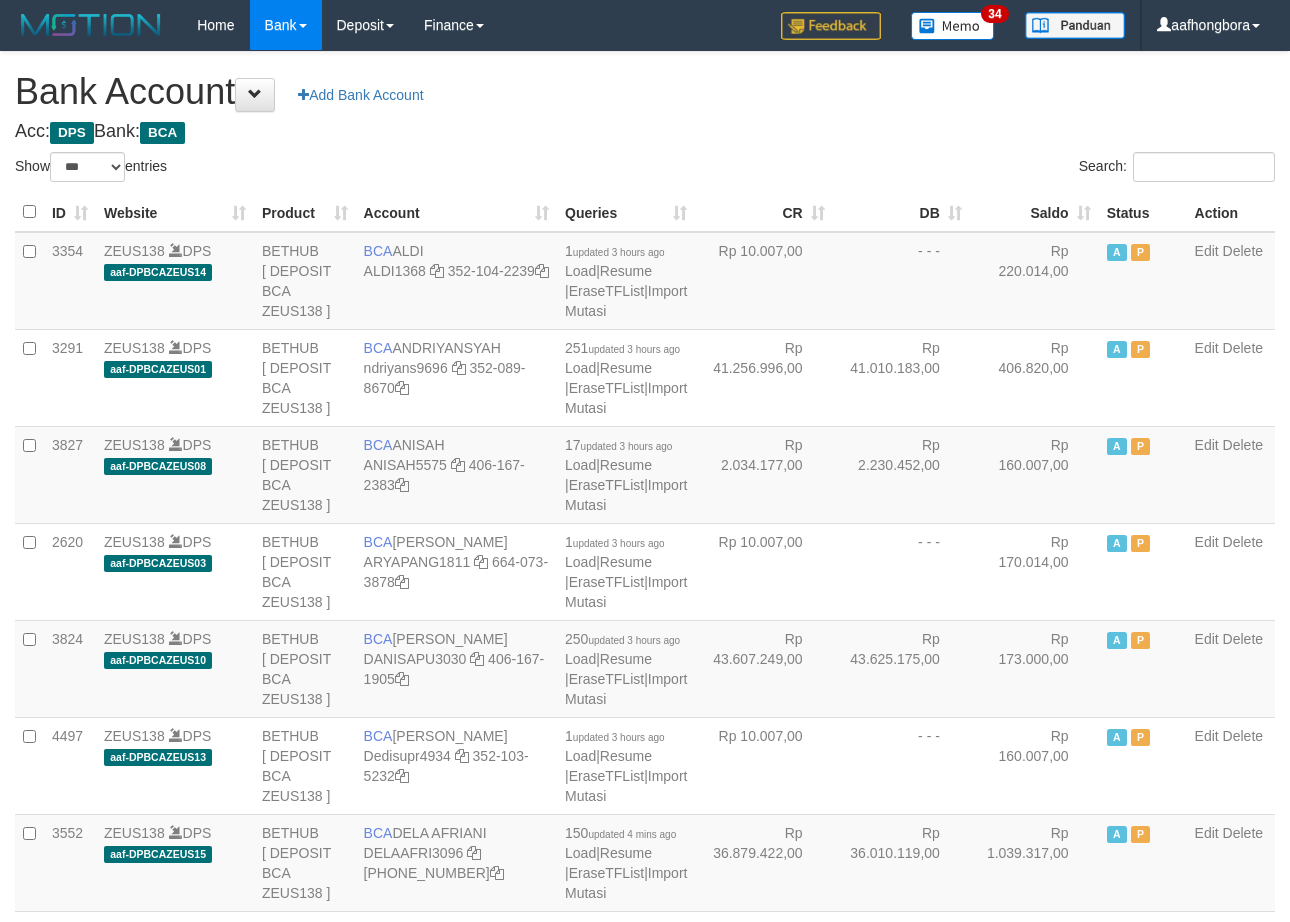 scroll, scrollTop: 0, scrollLeft: 0, axis: both 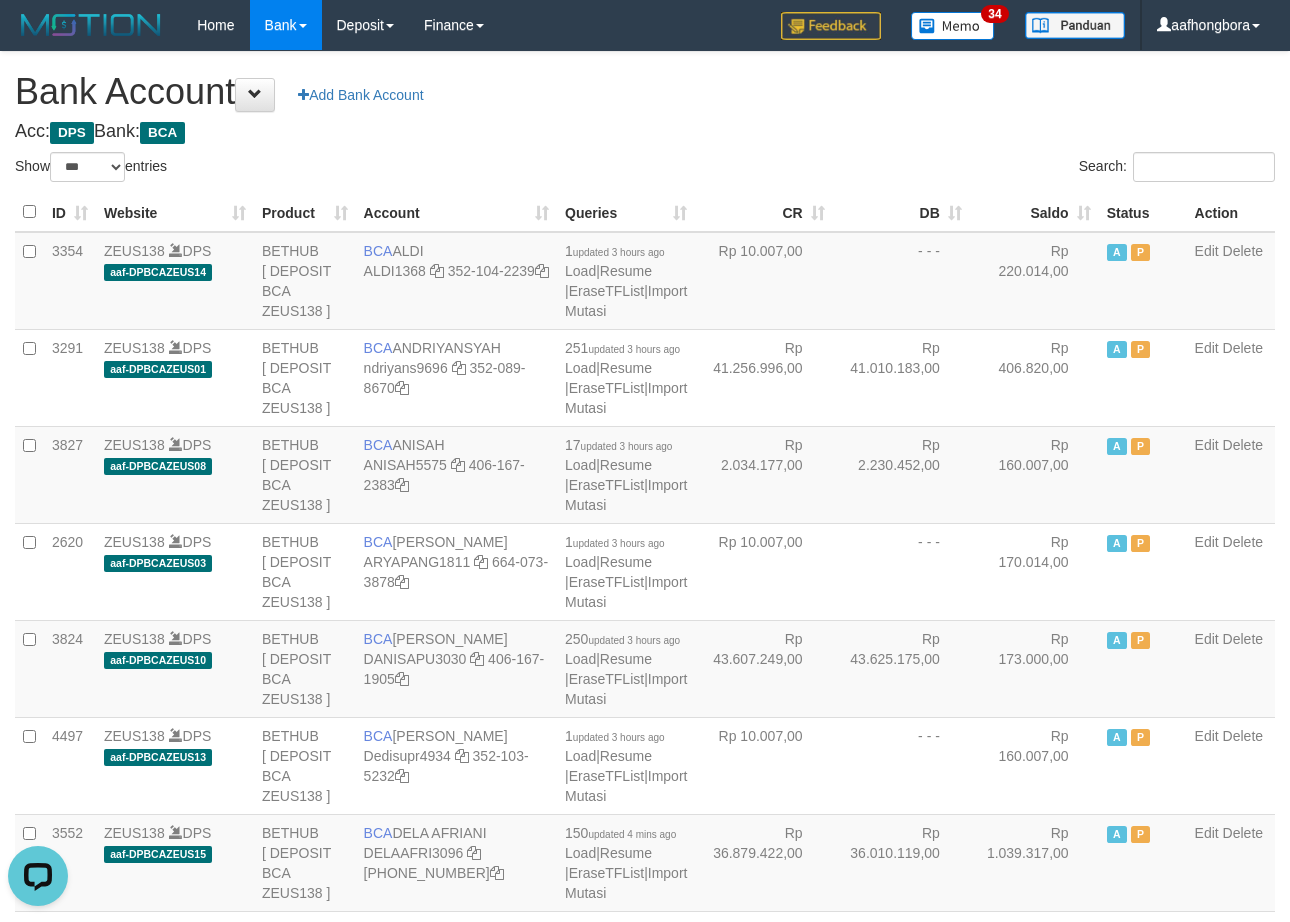 click on "**********" at bounding box center (645, 1601) 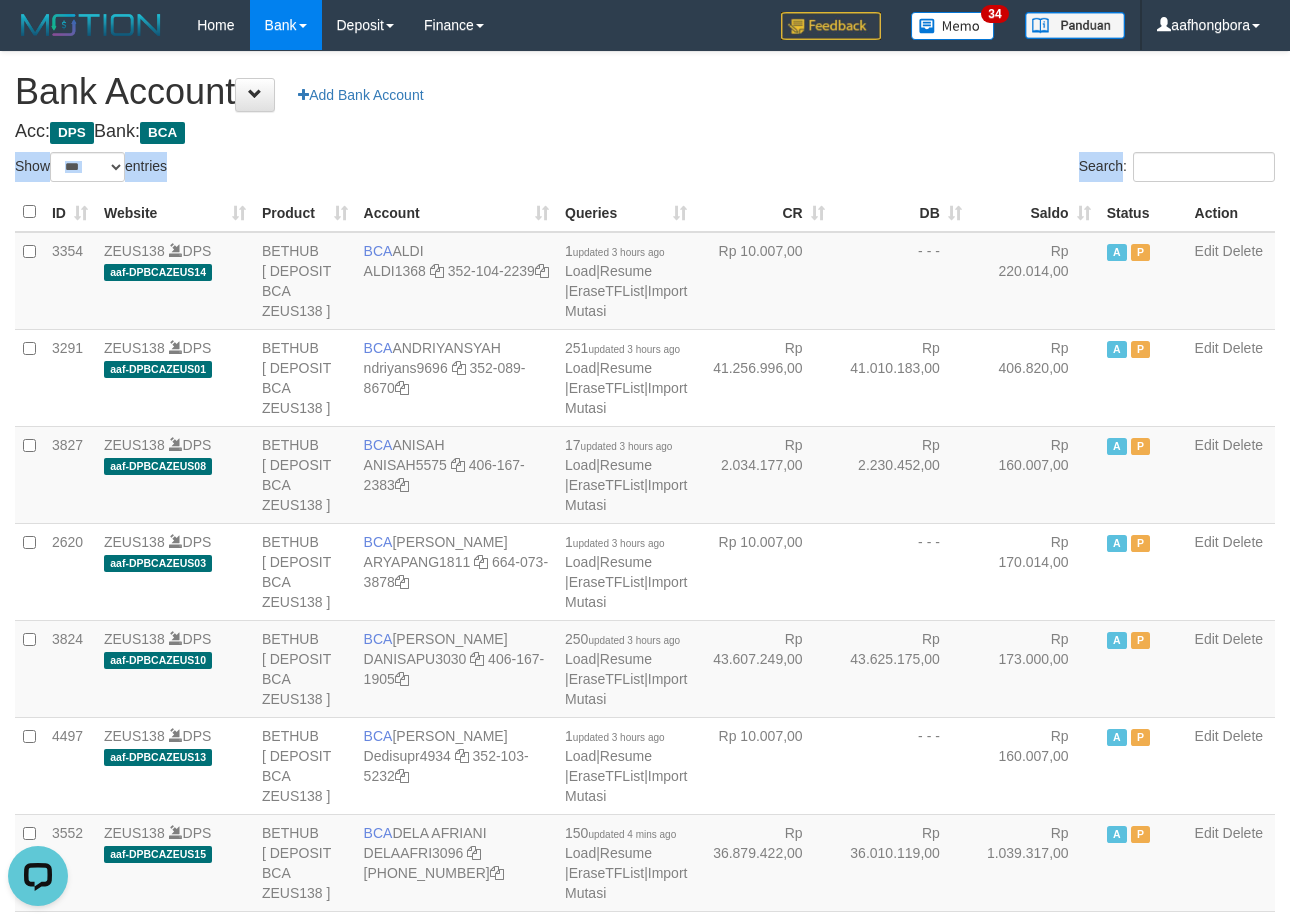 drag, startPoint x: 831, startPoint y: 143, endPoint x: 842, endPoint y: 143, distance: 11 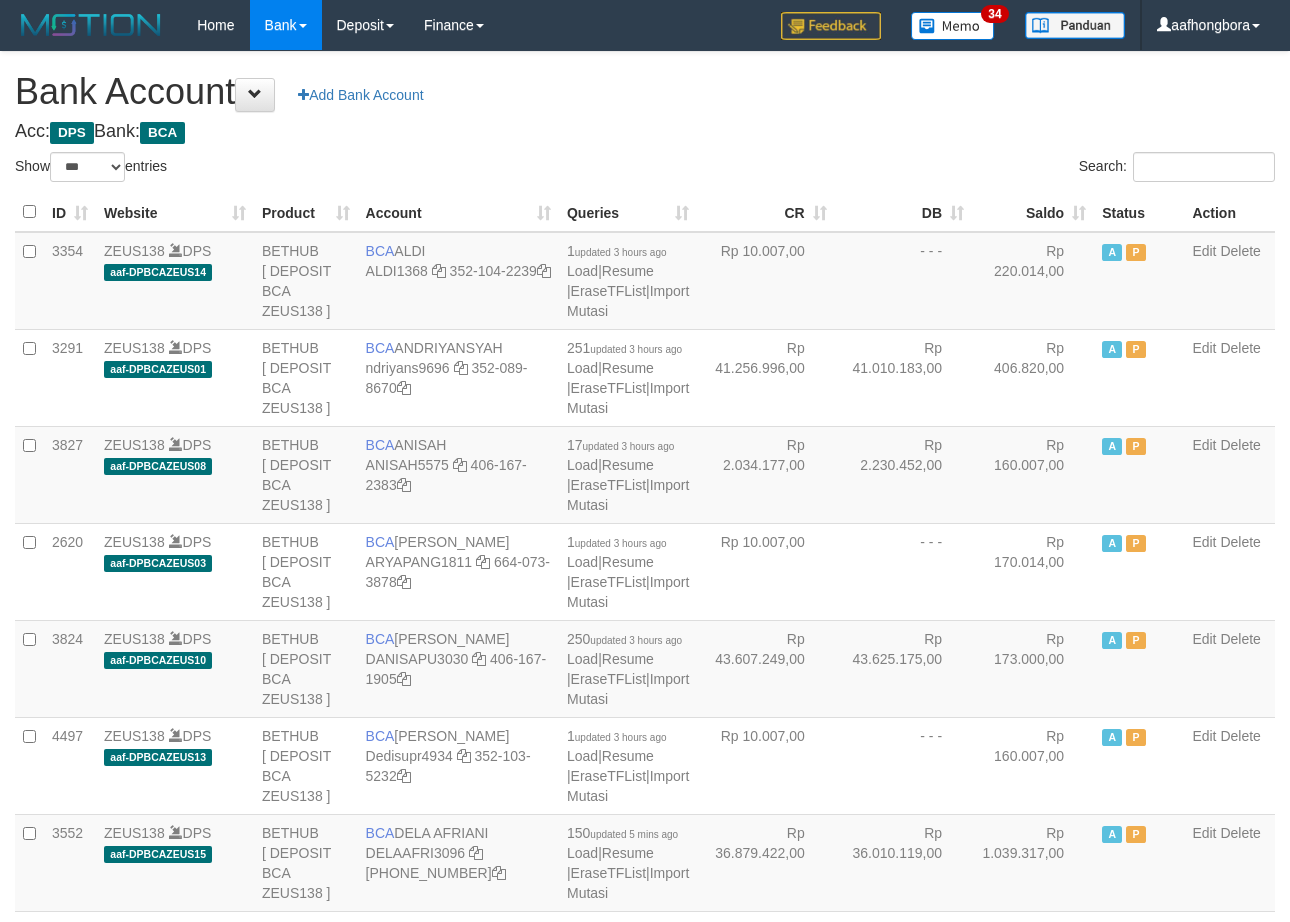 select on "***" 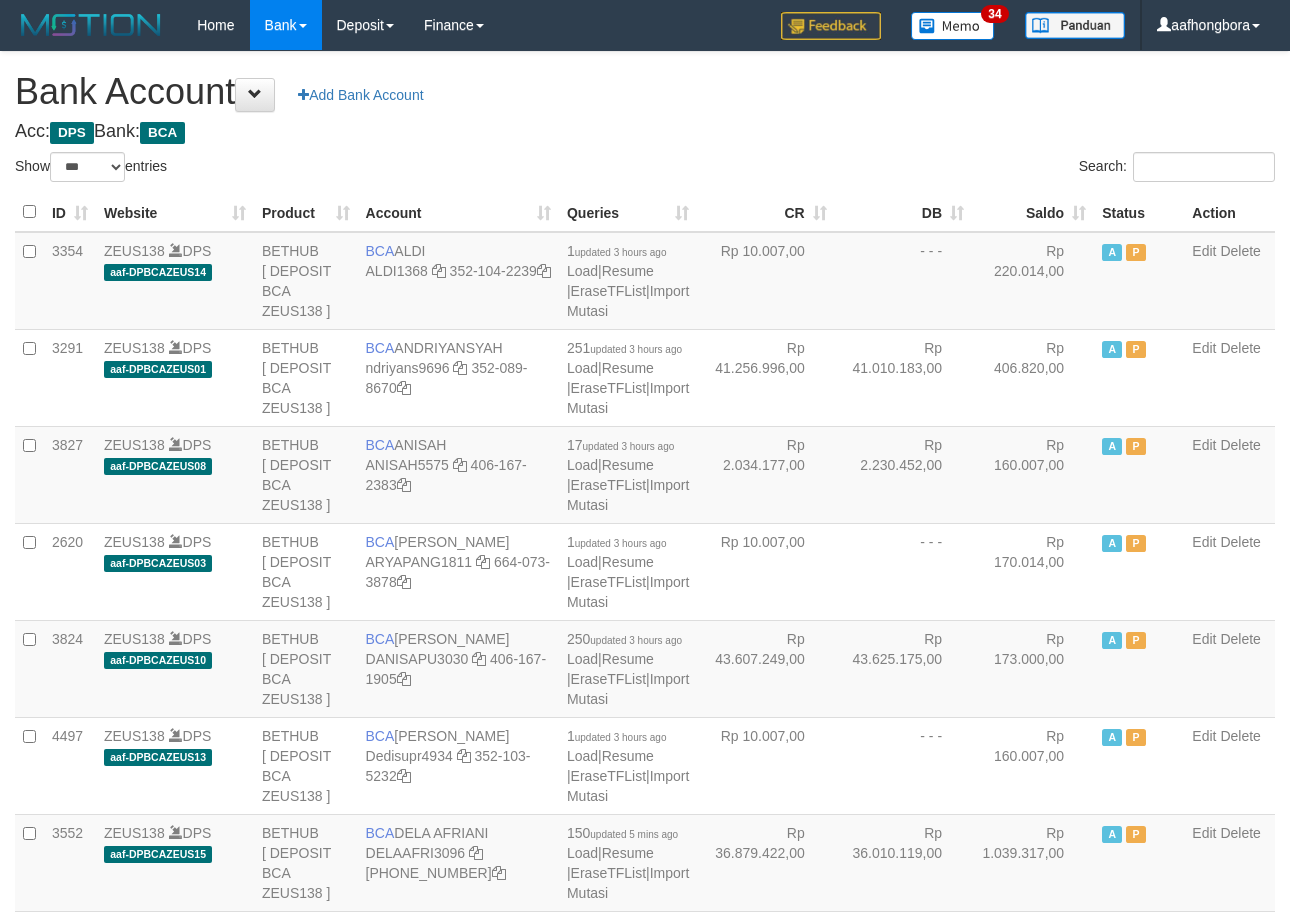 click on "Saldo" at bounding box center [1033, 212] 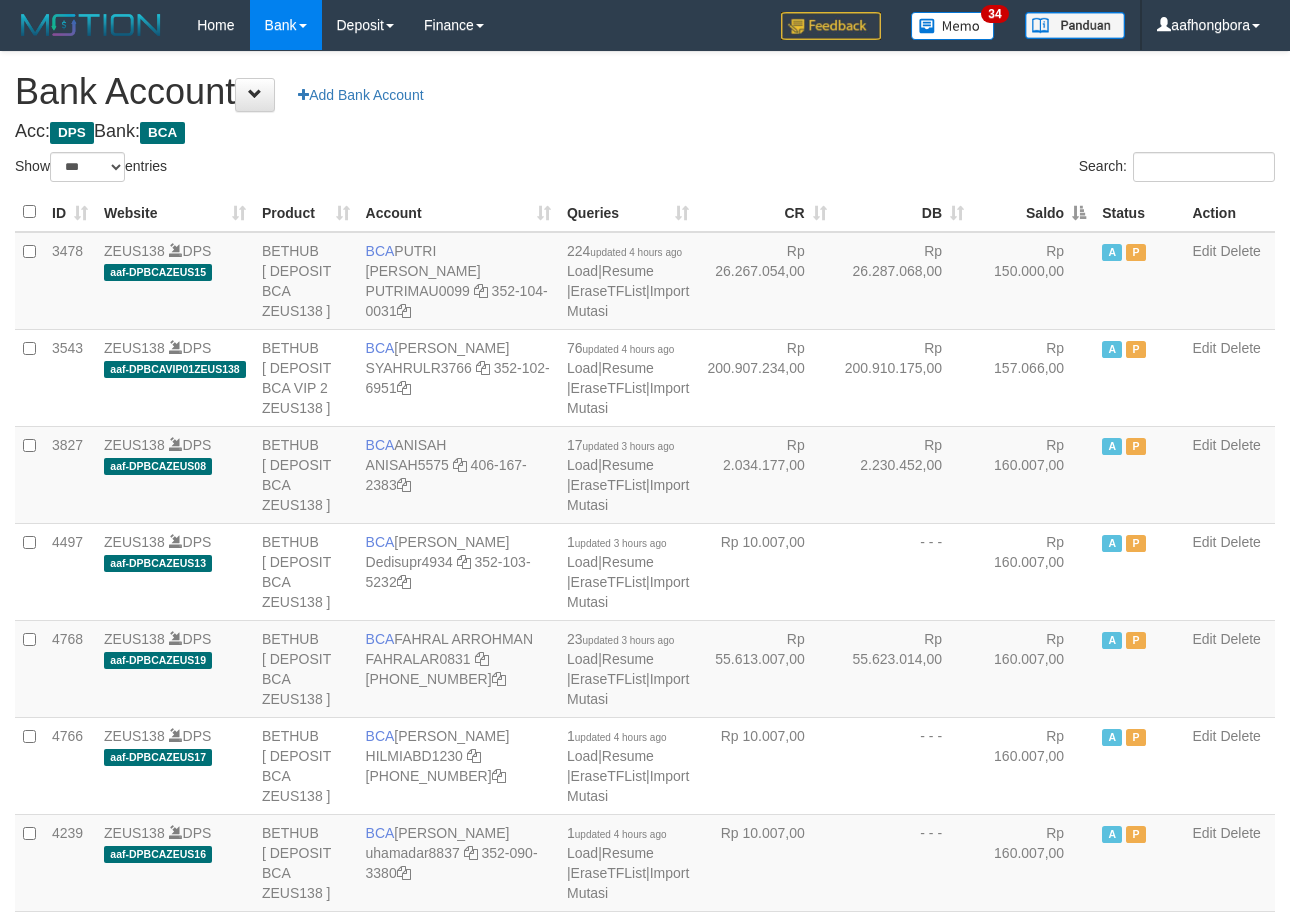 click on "Saldo" at bounding box center [1033, 212] 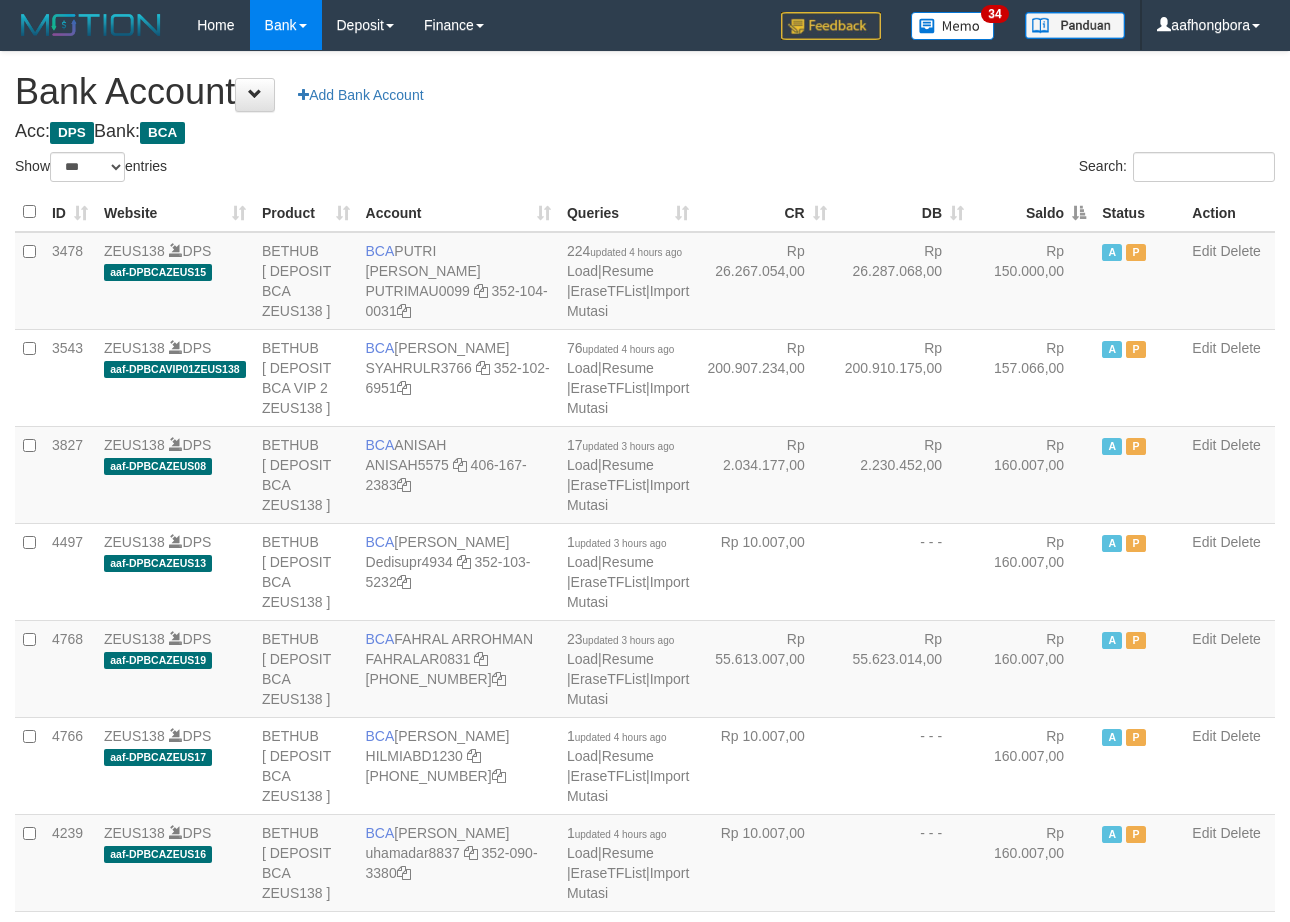 drag, startPoint x: 1023, startPoint y: 210, endPoint x: 1016, endPoint y: 220, distance: 12.206555 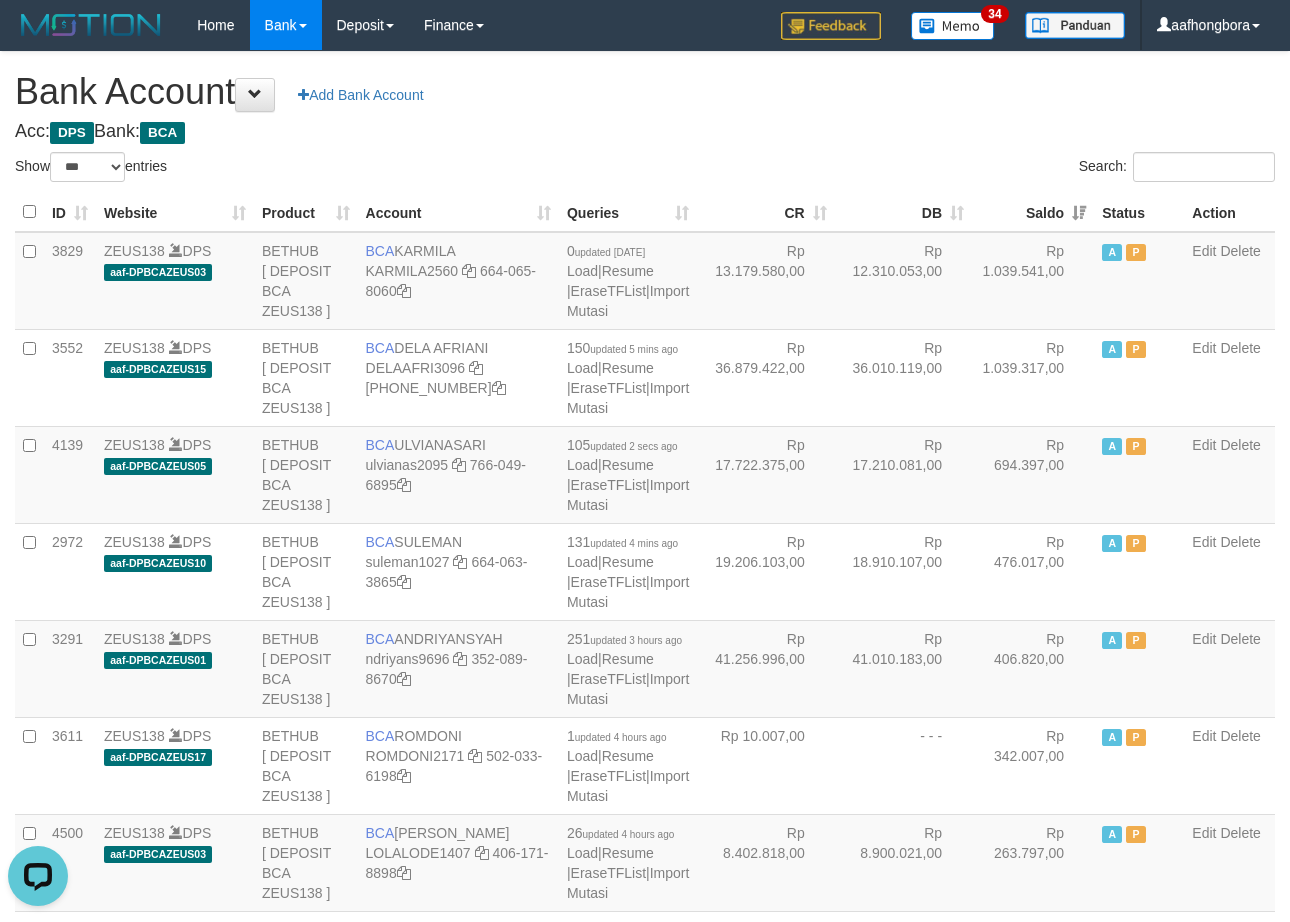 scroll, scrollTop: 0, scrollLeft: 0, axis: both 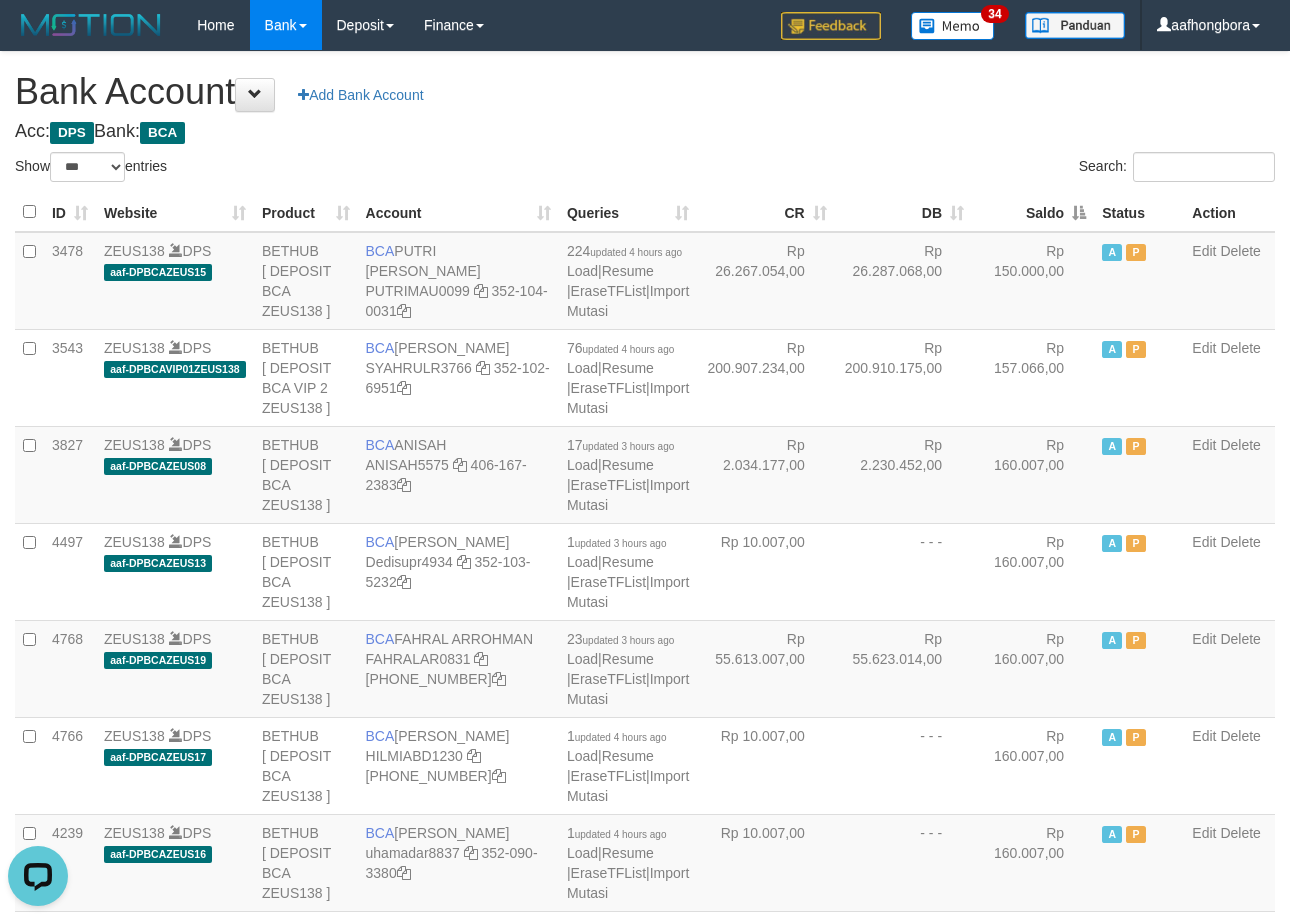 click on "Saldo" at bounding box center [1033, 212] 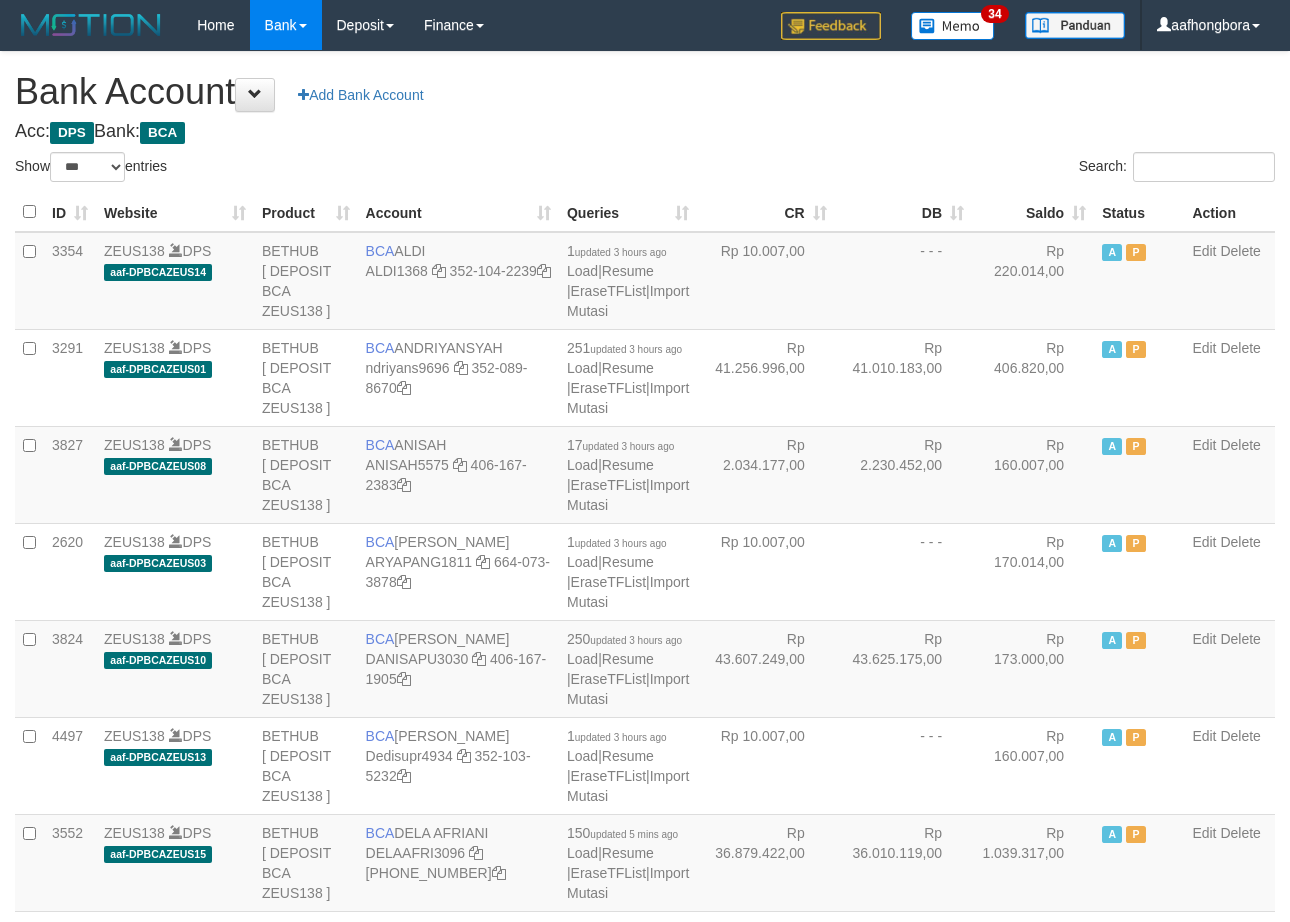select on "***" 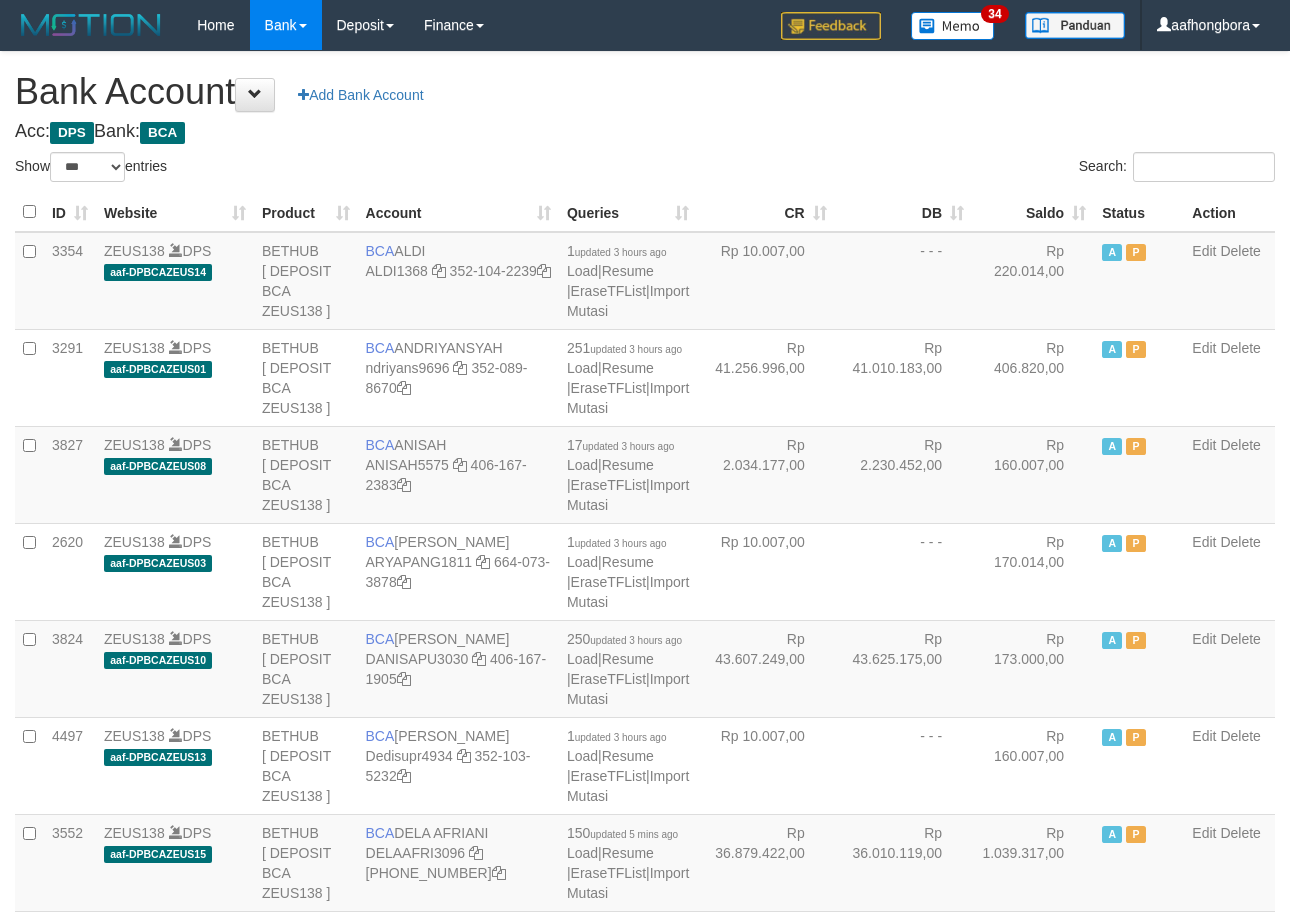 scroll, scrollTop: 0, scrollLeft: 0, axis: both 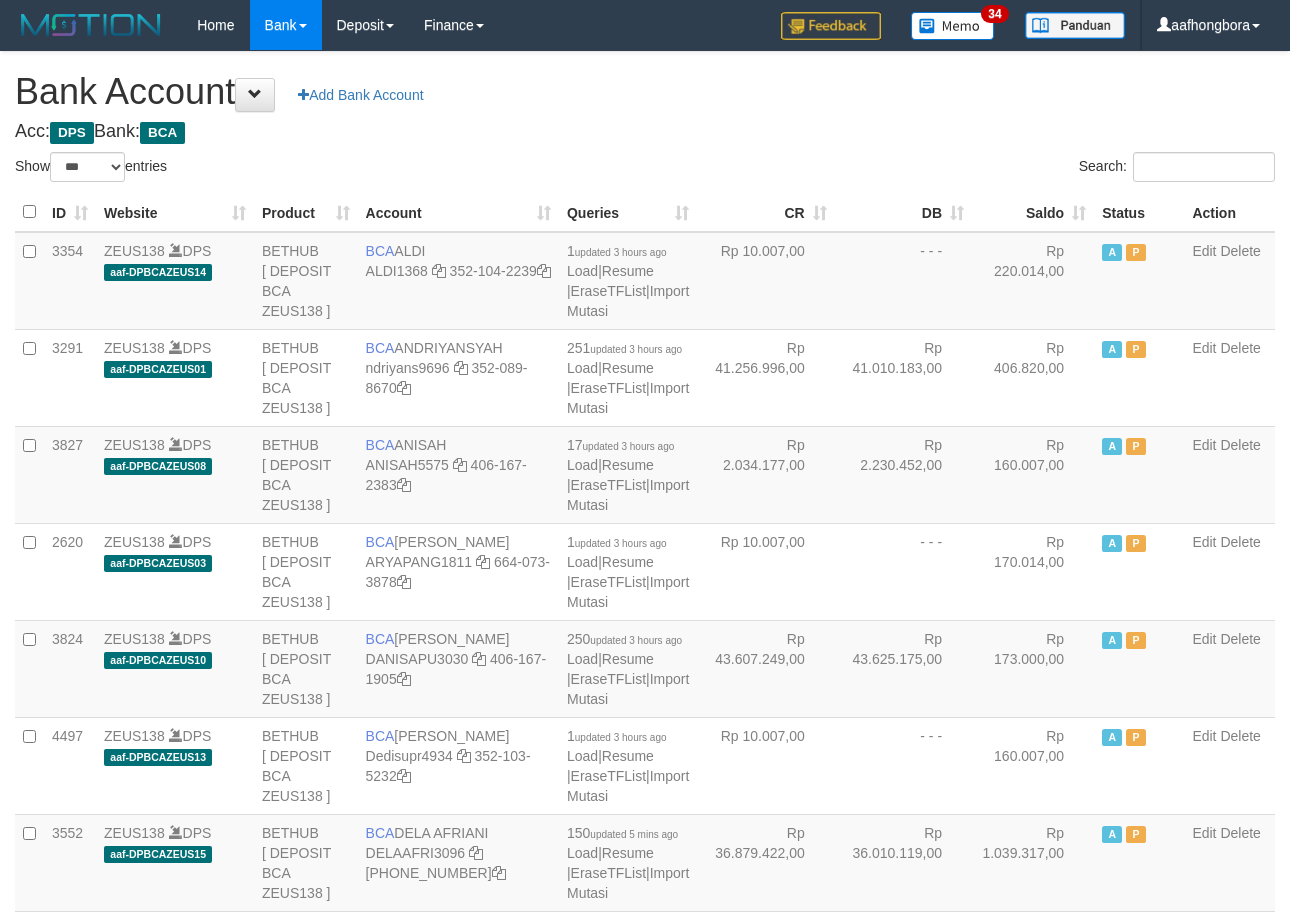 select on "***" 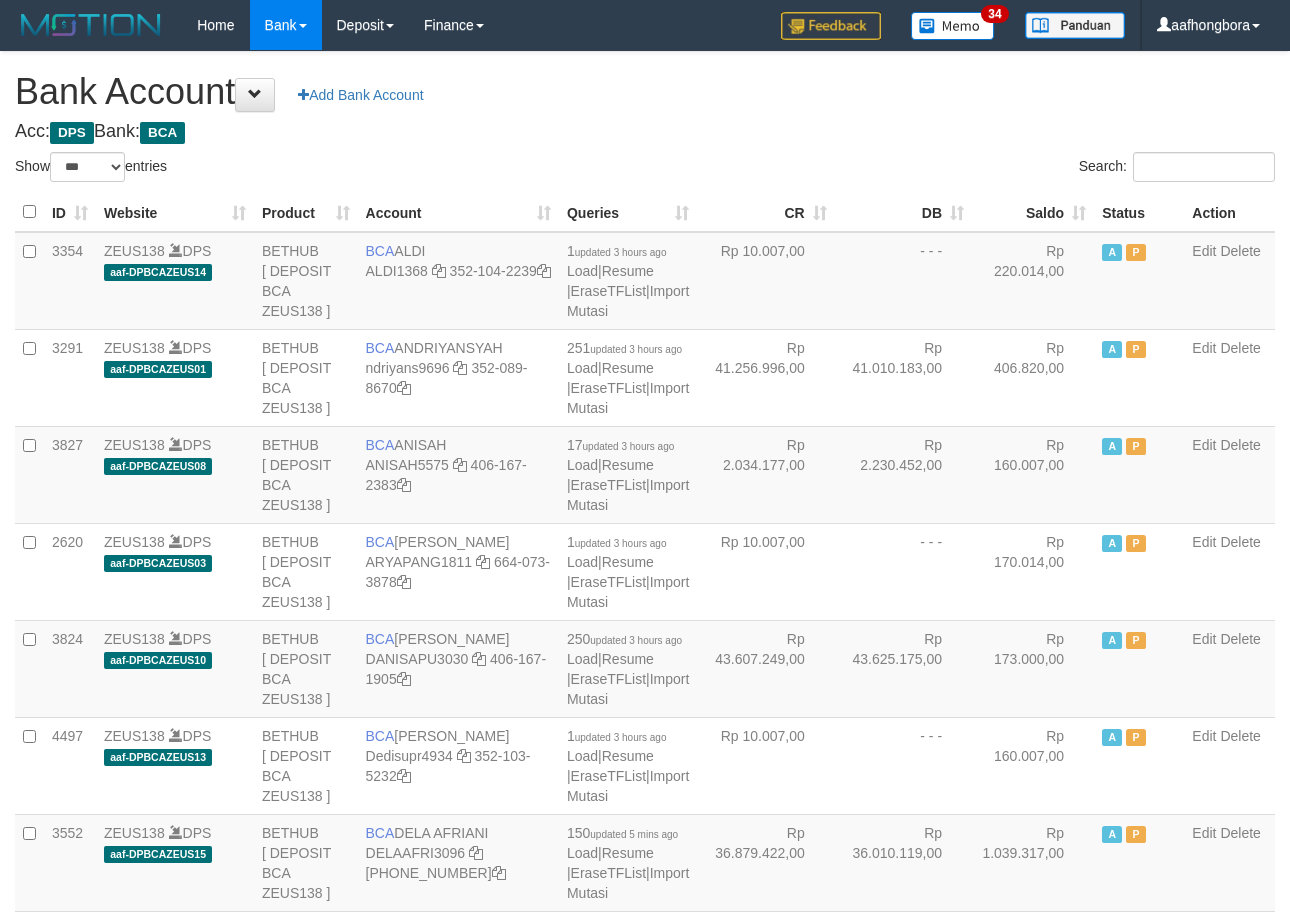 scroll, scrollTop: 0, scrollLeft: 0, axis: both 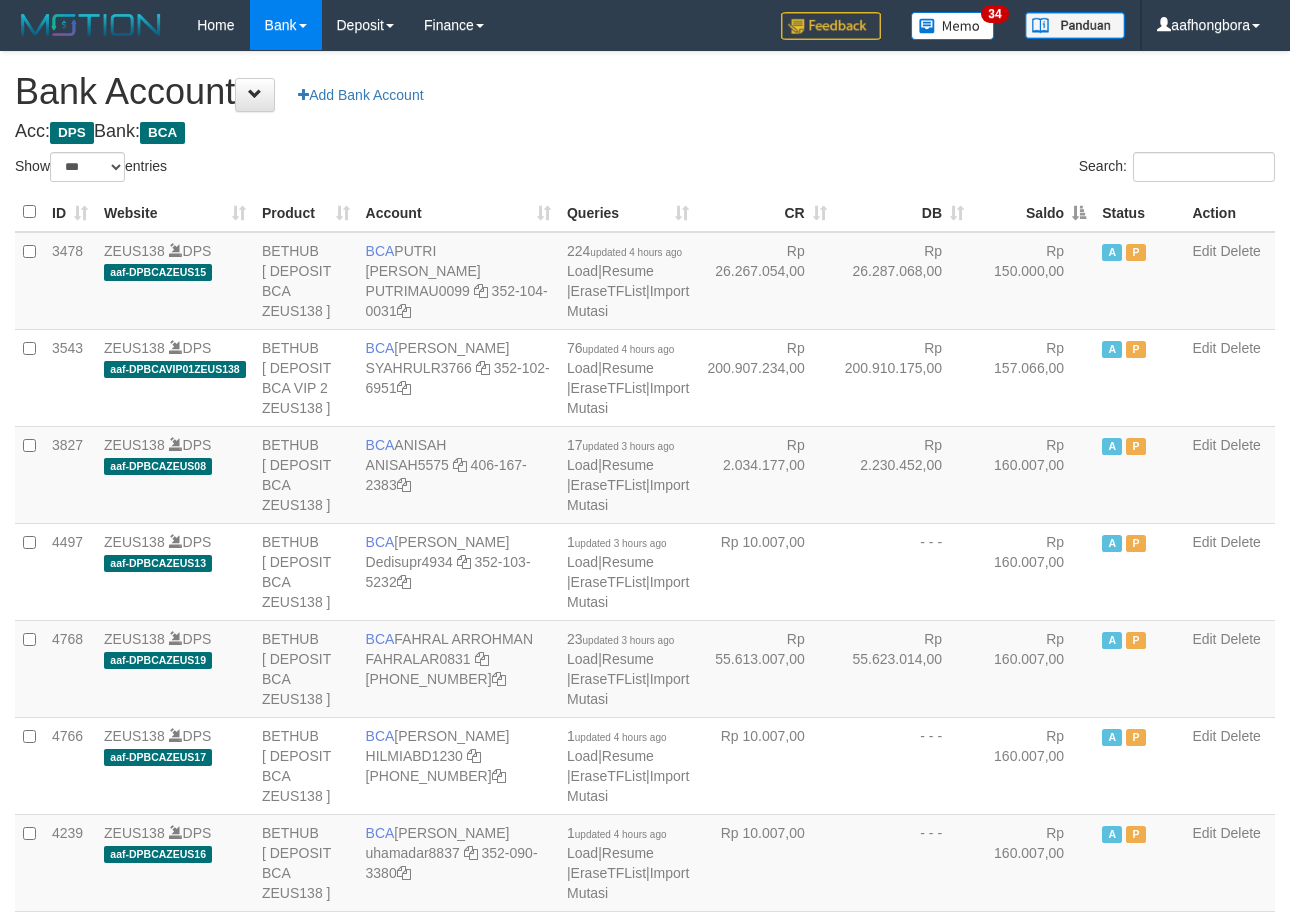 click on "Saldo" at bounding box center (1033, 212) 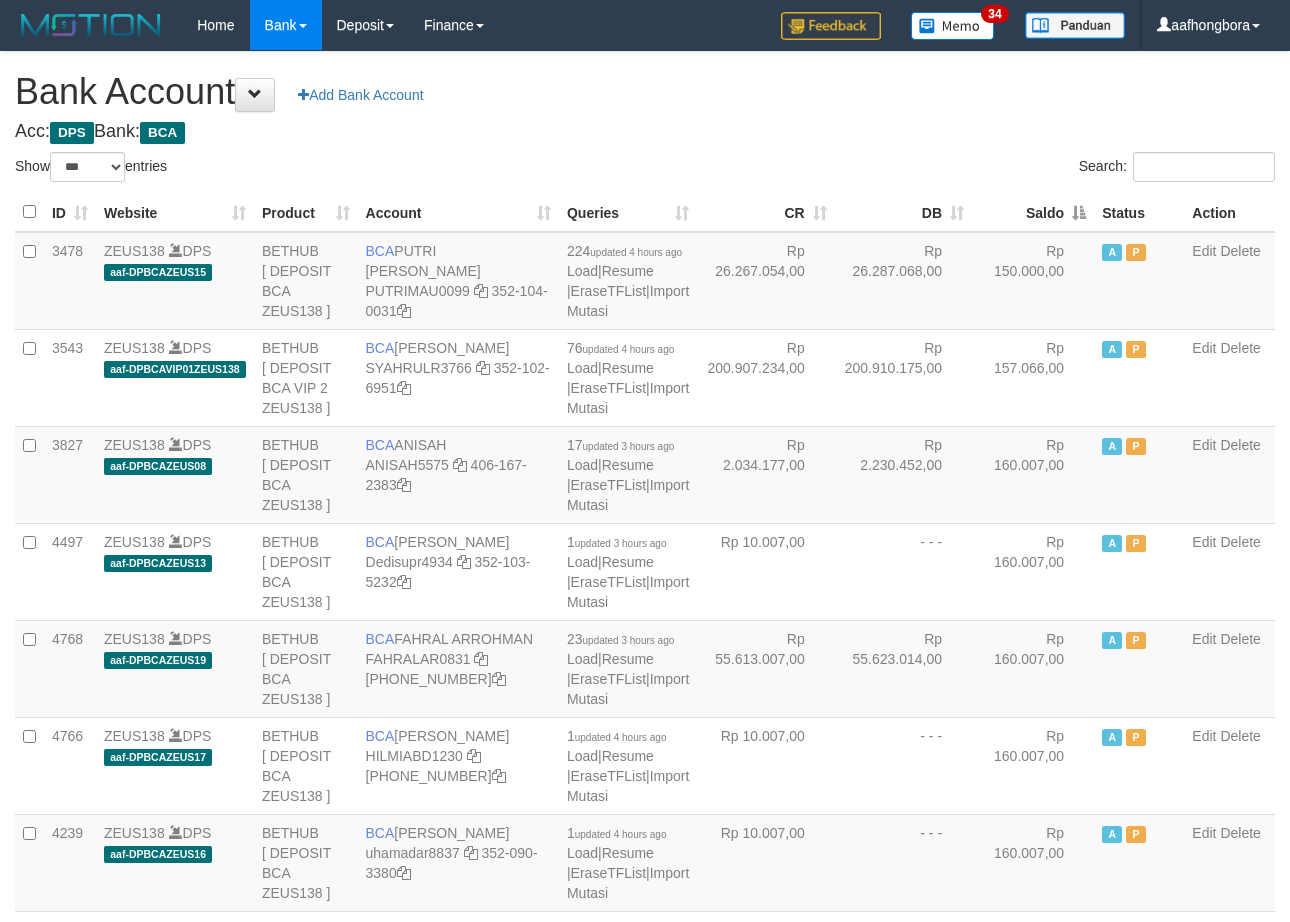 click on "Saldo" at bounding box center (1033, 212) 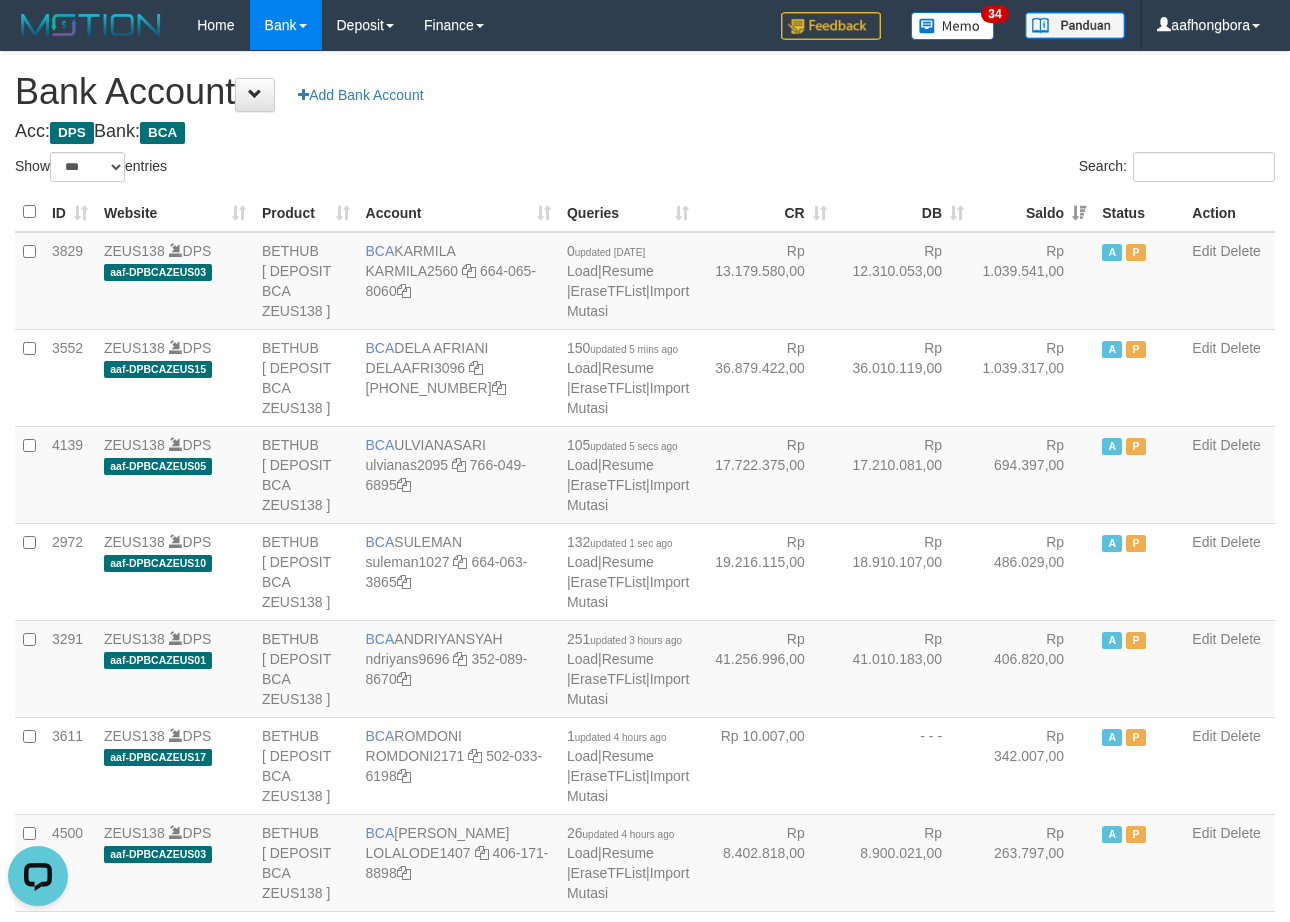 scroll, scrollTop: 0, scrollLeft: 0, axis: both 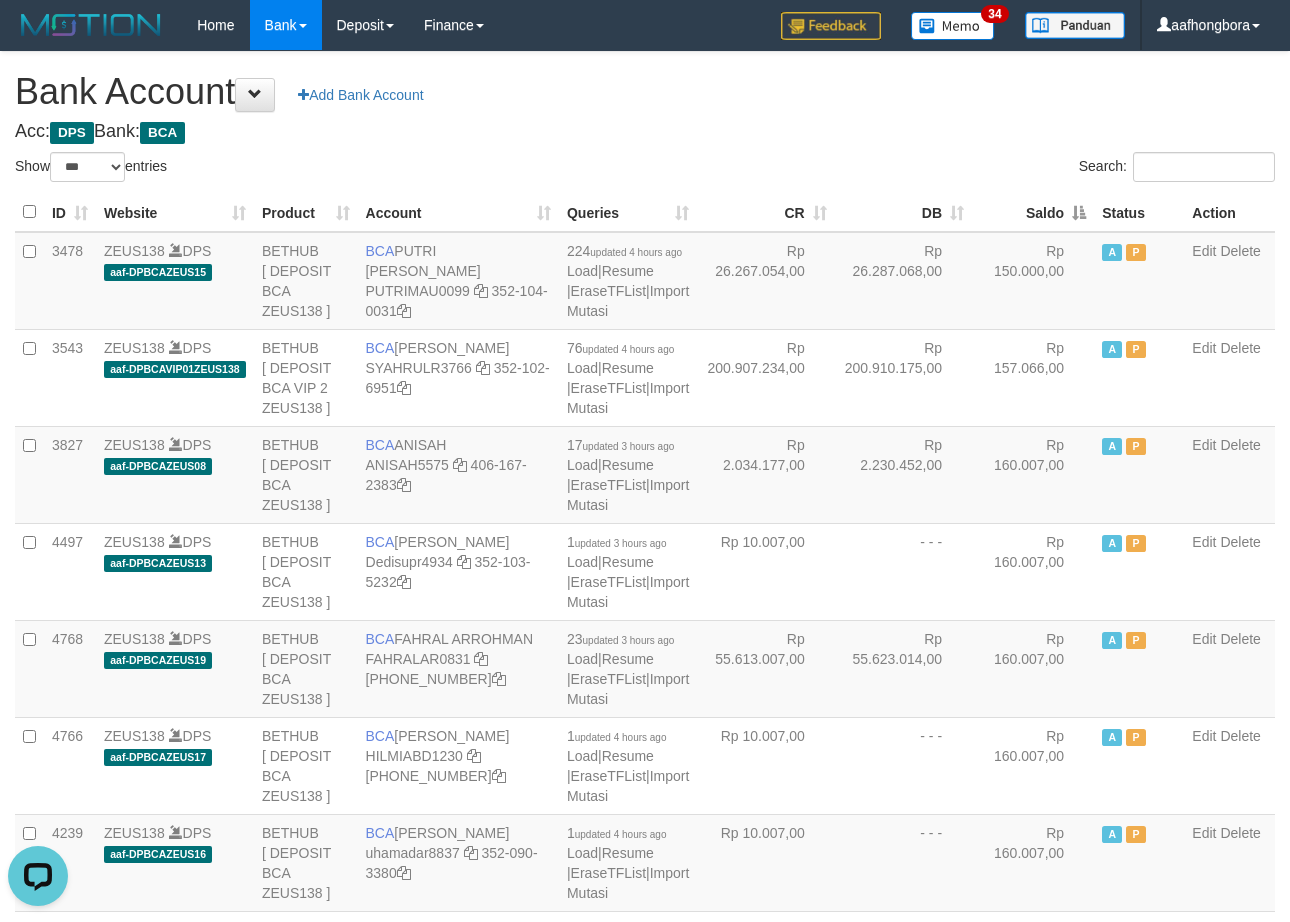 click on "**********" at bounding box center (645, 1601) 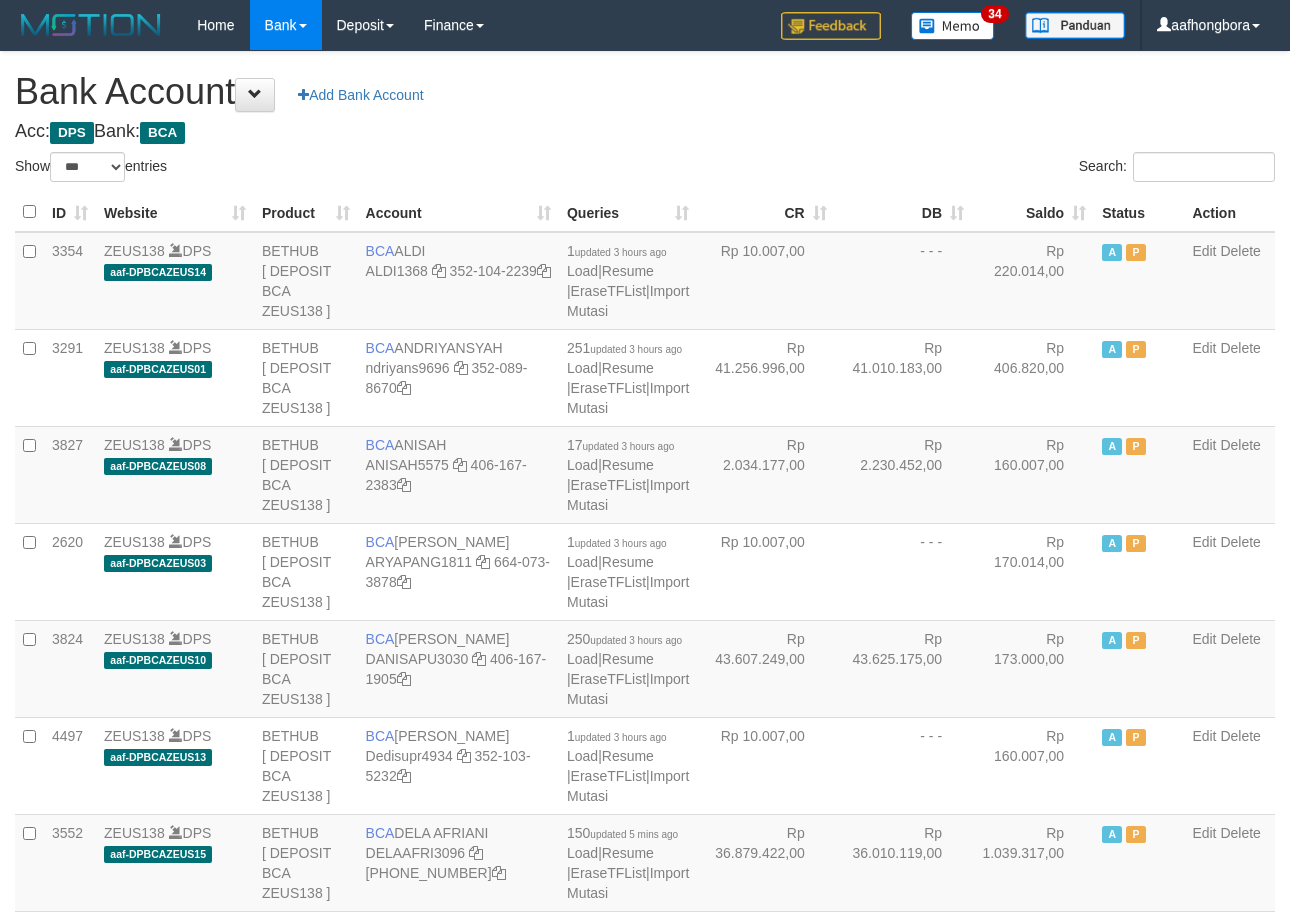 select on "***" 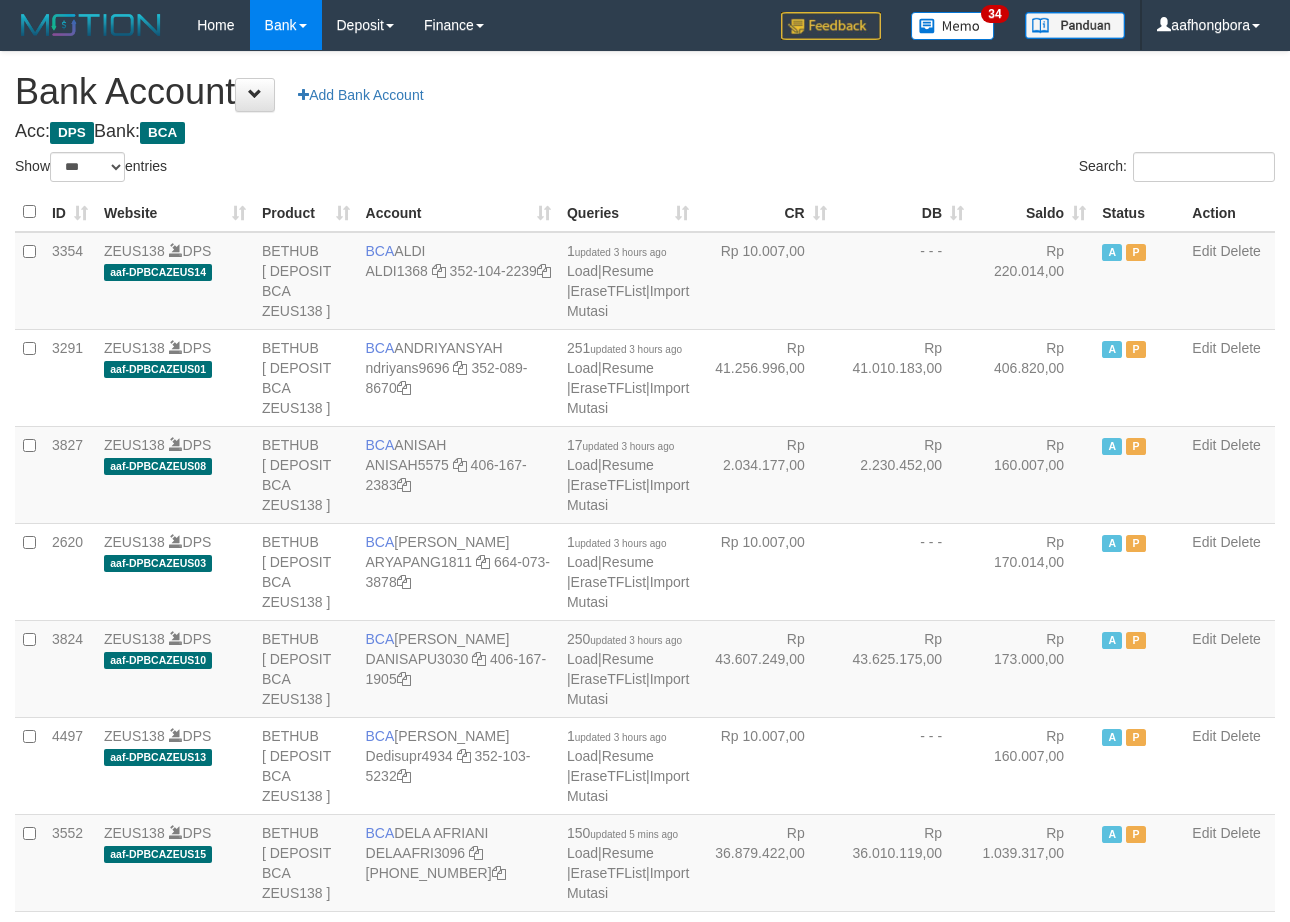 scroll, scrollTop: 0, scrollLeft: 0, axis: both 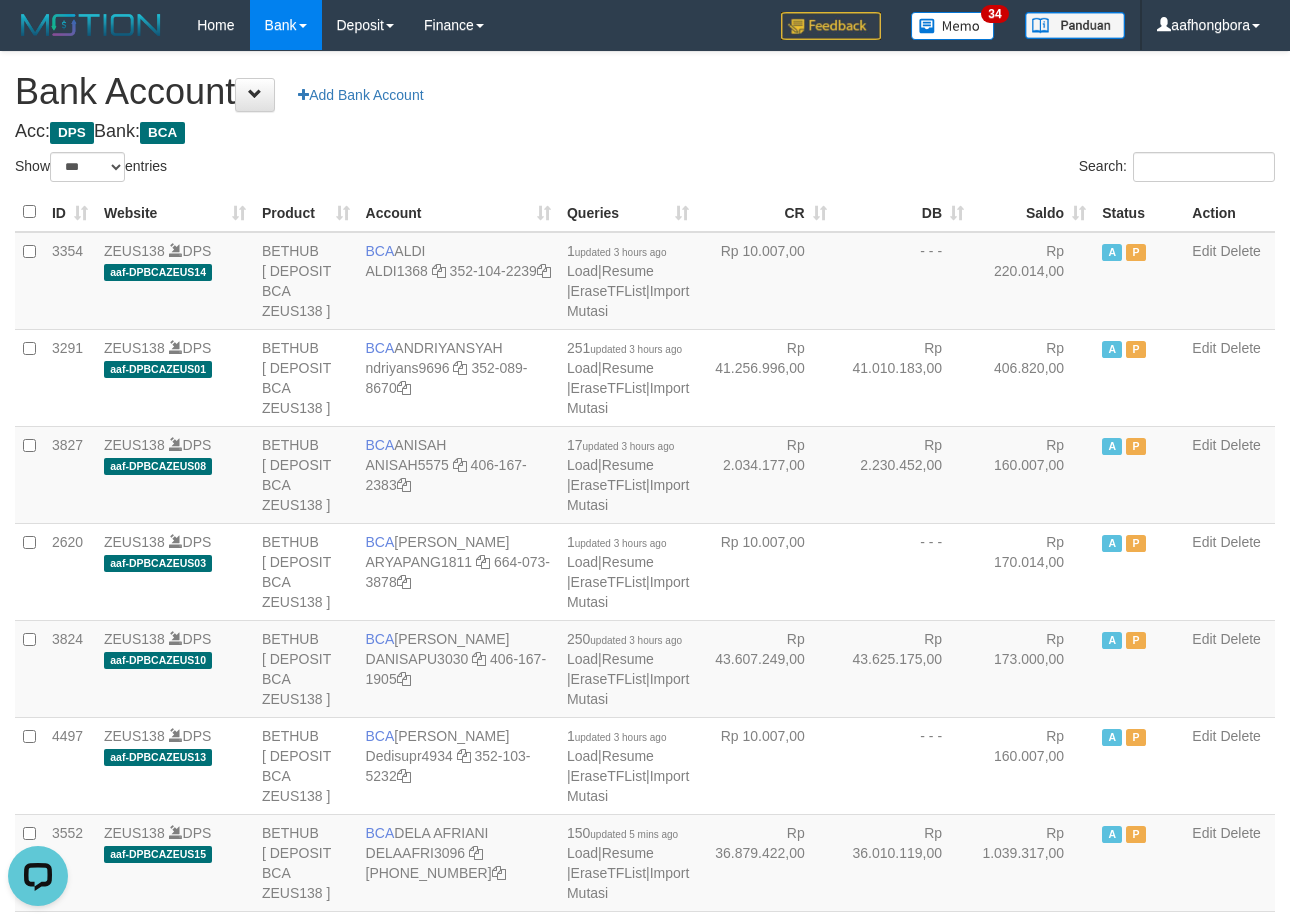 click on "**********" at bounding box center (645, 1601) 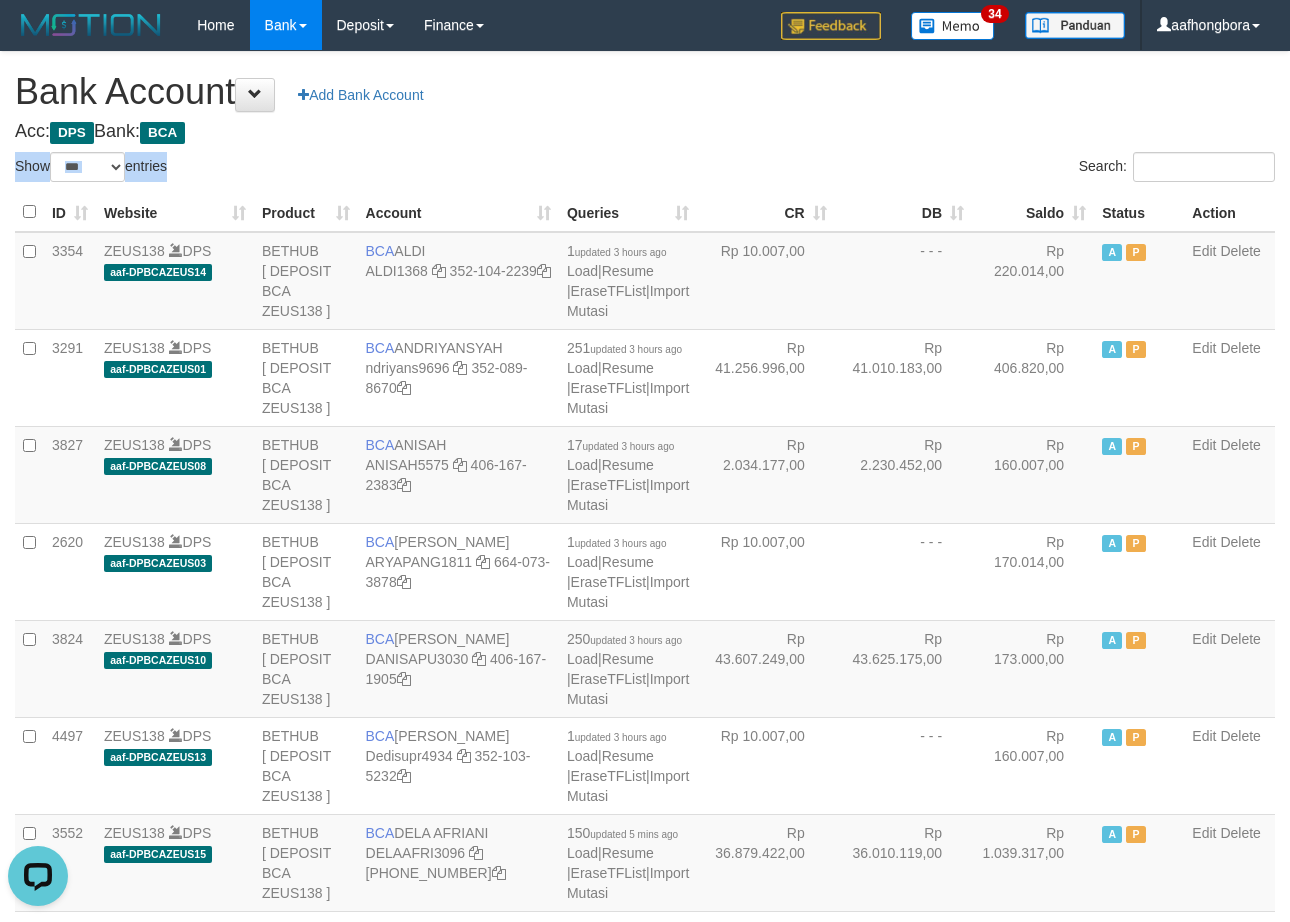 click on "**********" at bounding box center [645, 1601] 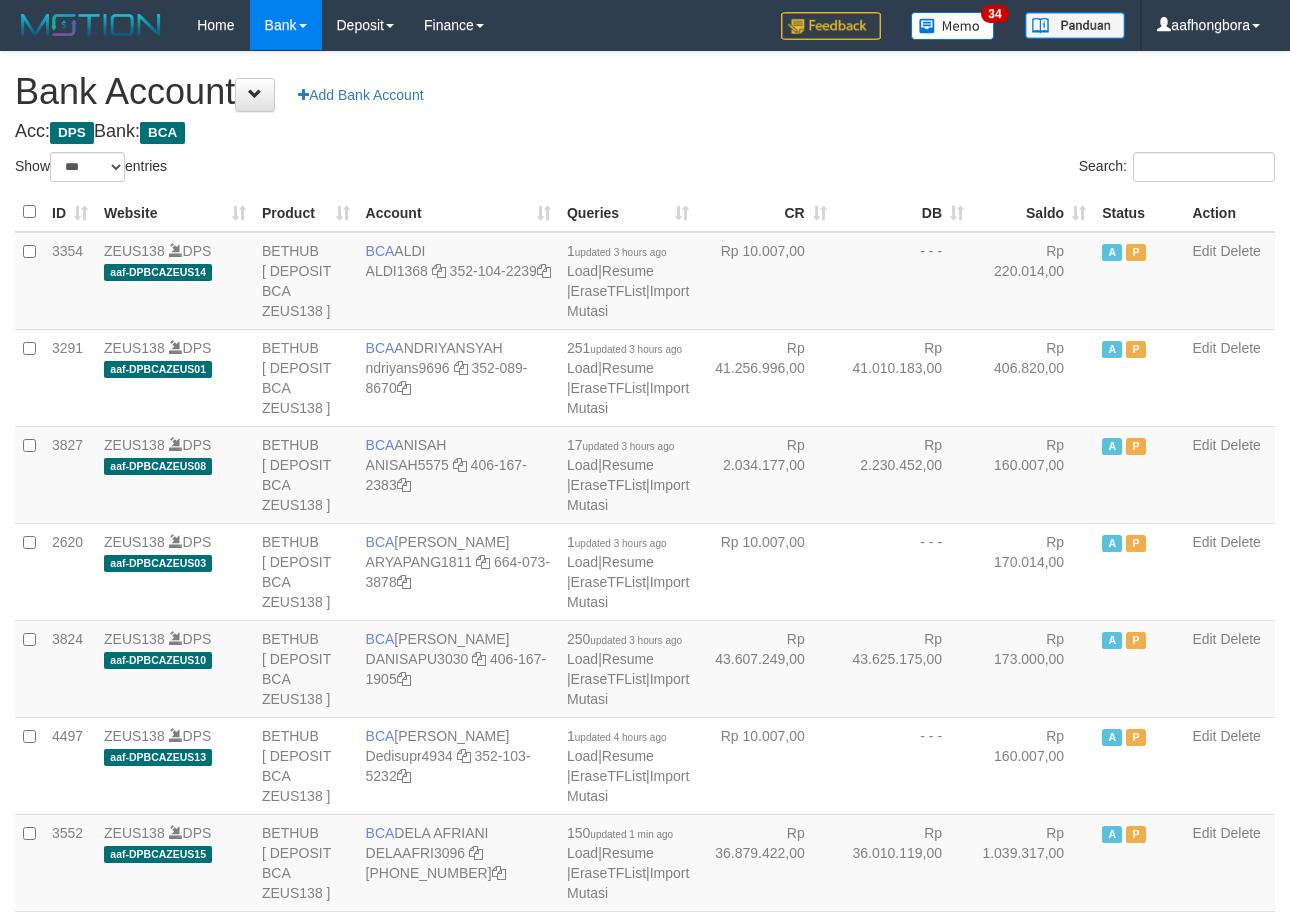select on "***" 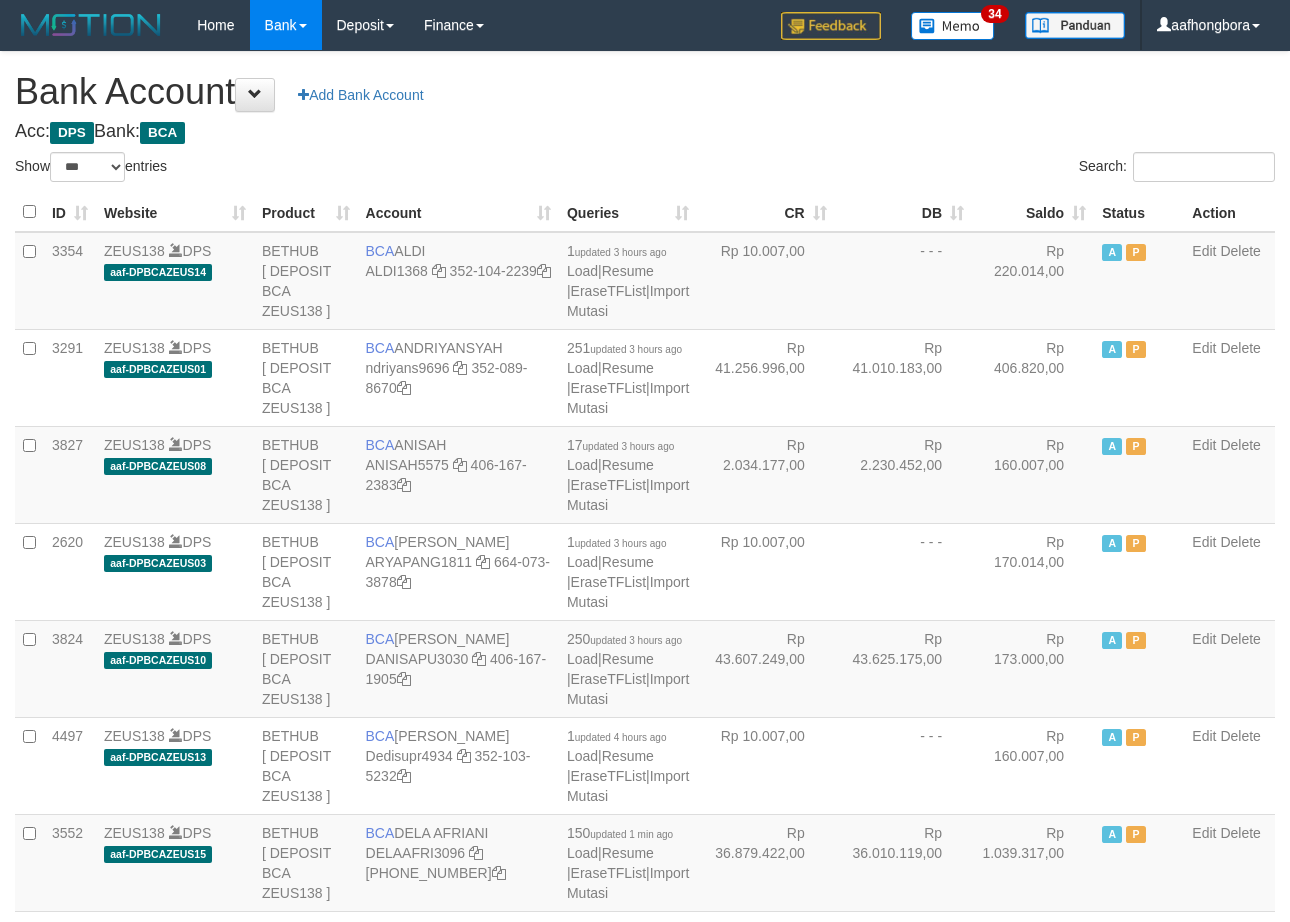 scroll, scrollTop: 0, scrollLeft: 0, axis: both 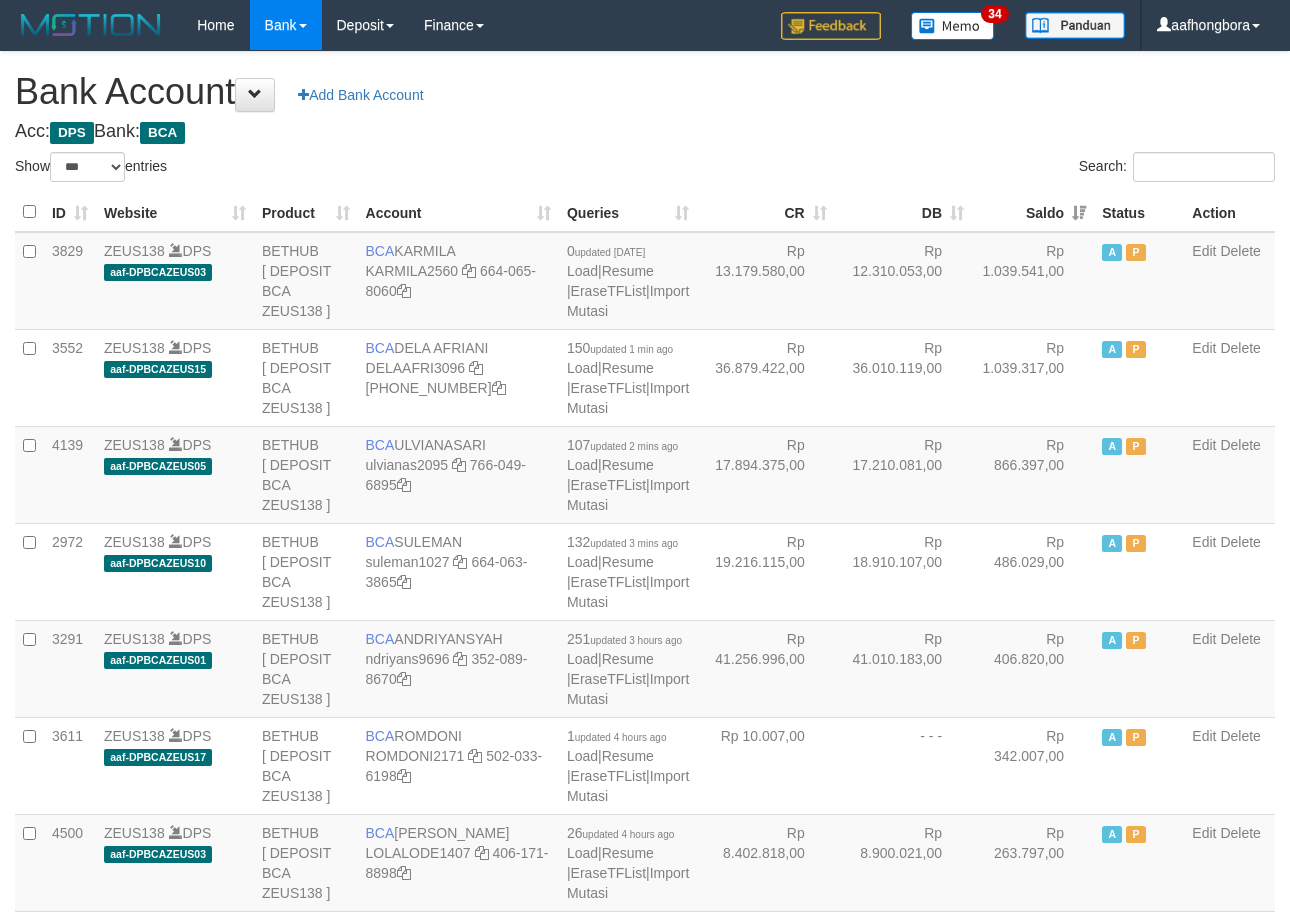 click on "Saldo" at bounding box center [1033, 212] 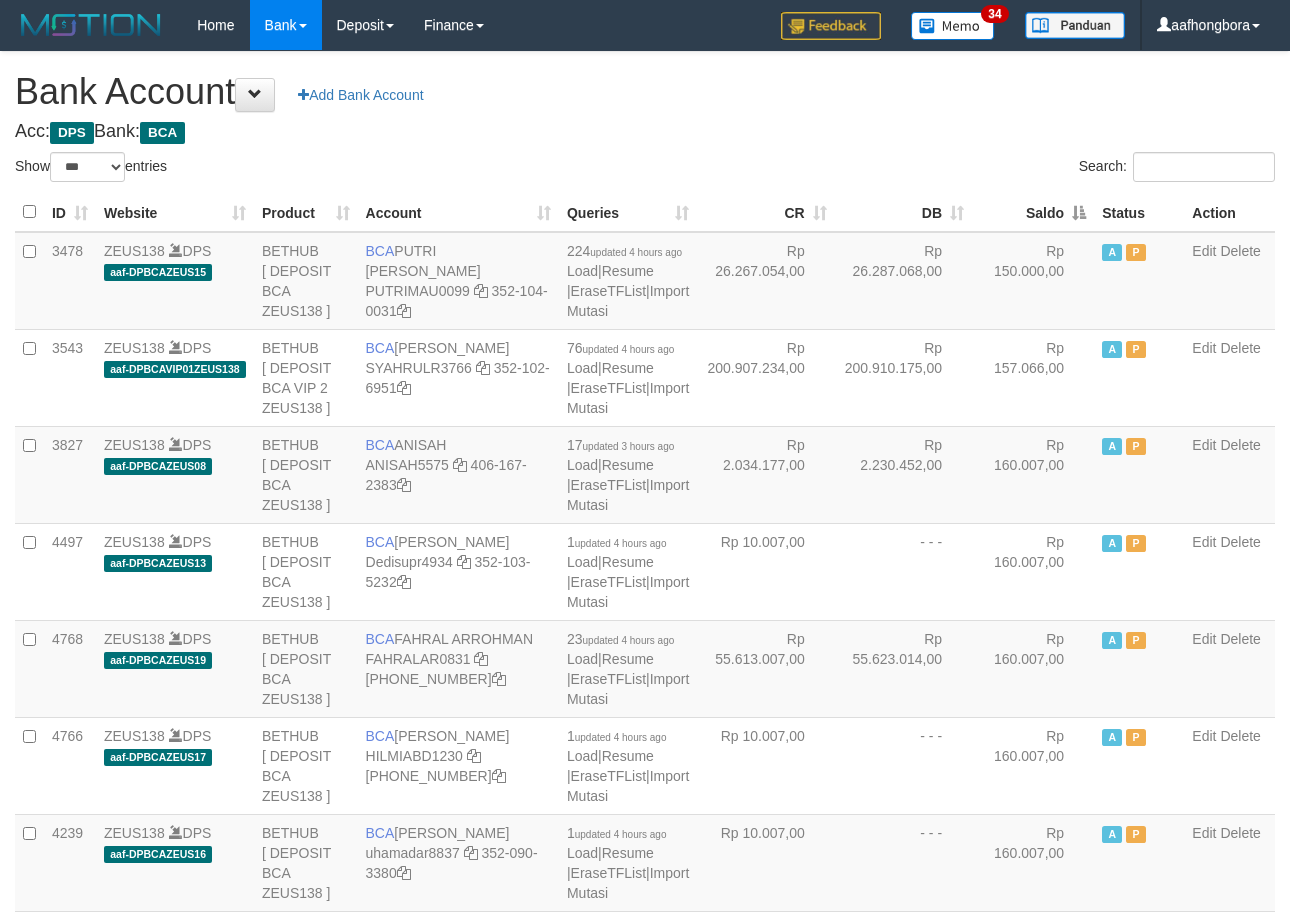click on "Saldo" at bounding box center [1033, 212] 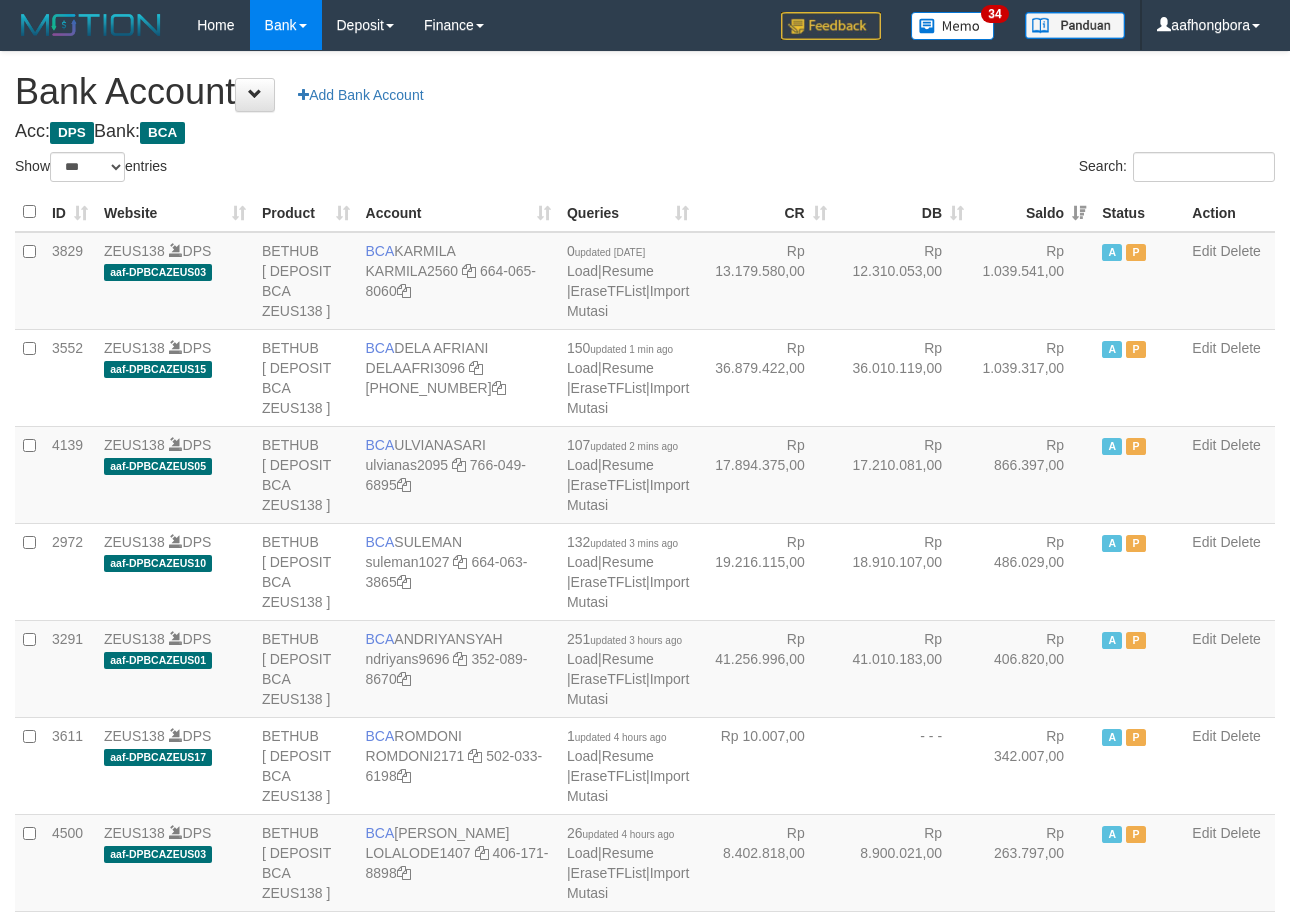 click on "Saldo" at bounding box center (1033, 212) 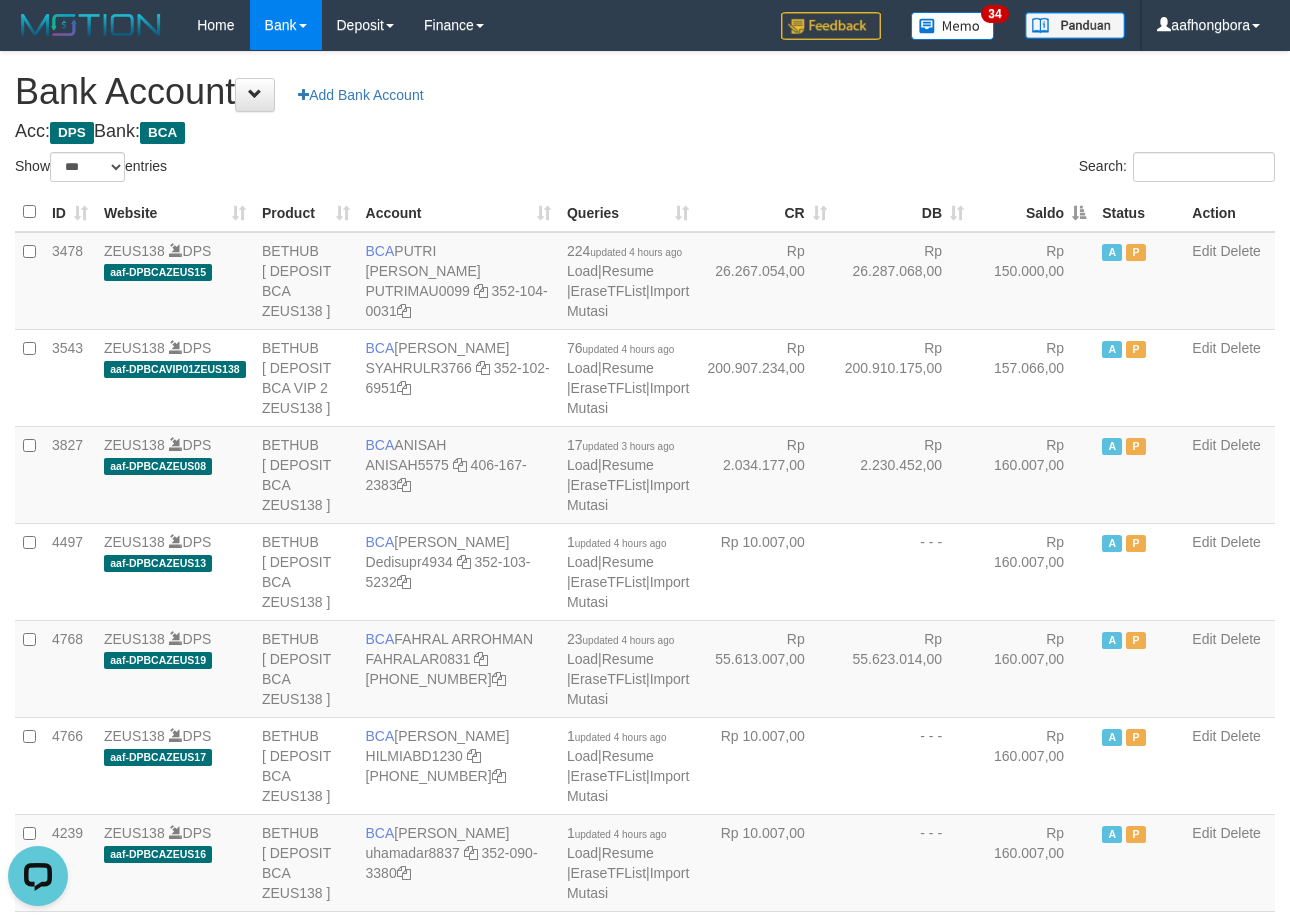 scroll, scrollTop: 0, scrollLeft: 0, axis: both 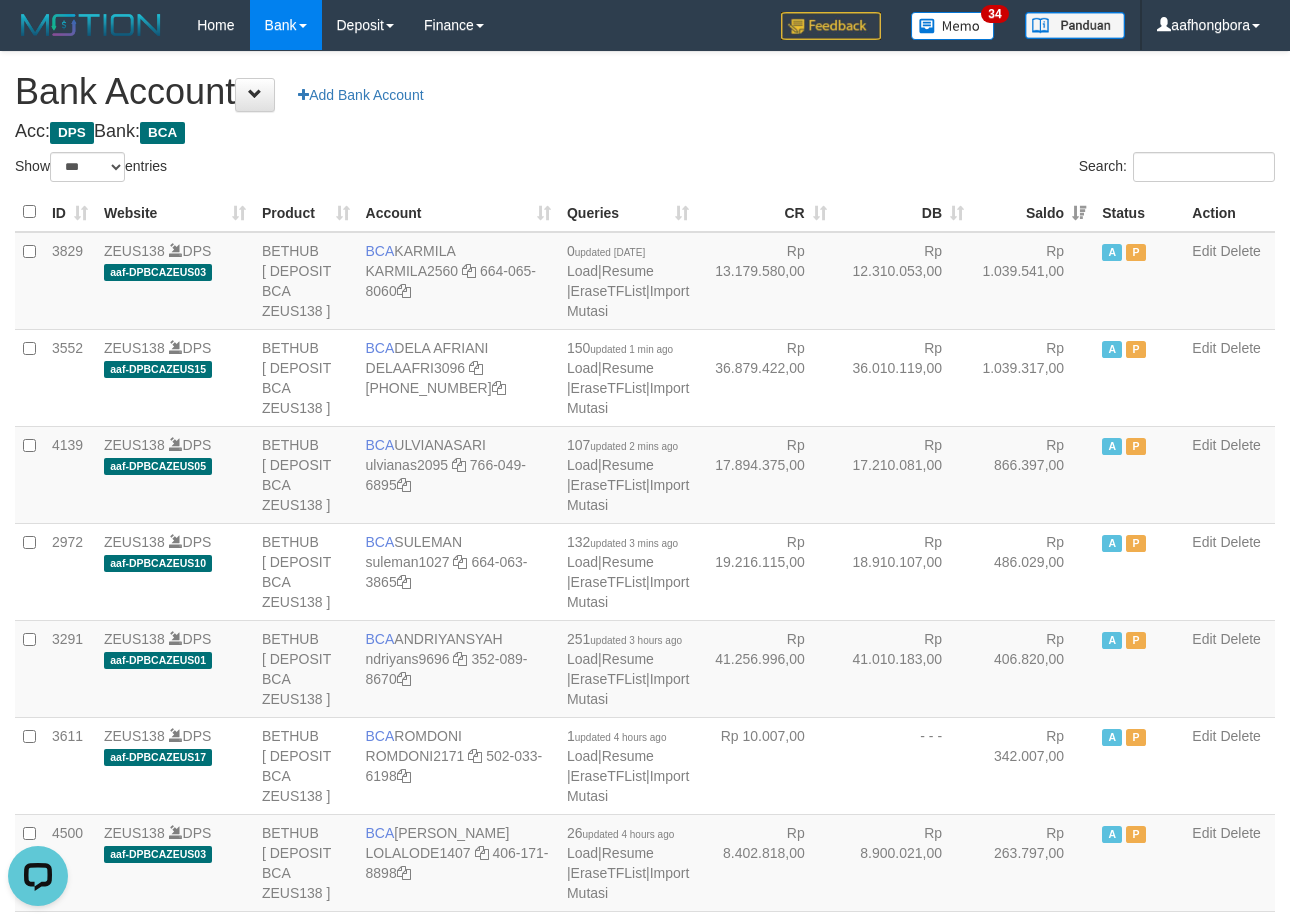 drag, startPoint x: 1024, startPoint y: 212, endPoint x: 900, endPoint y: 164, distance: 132.96616 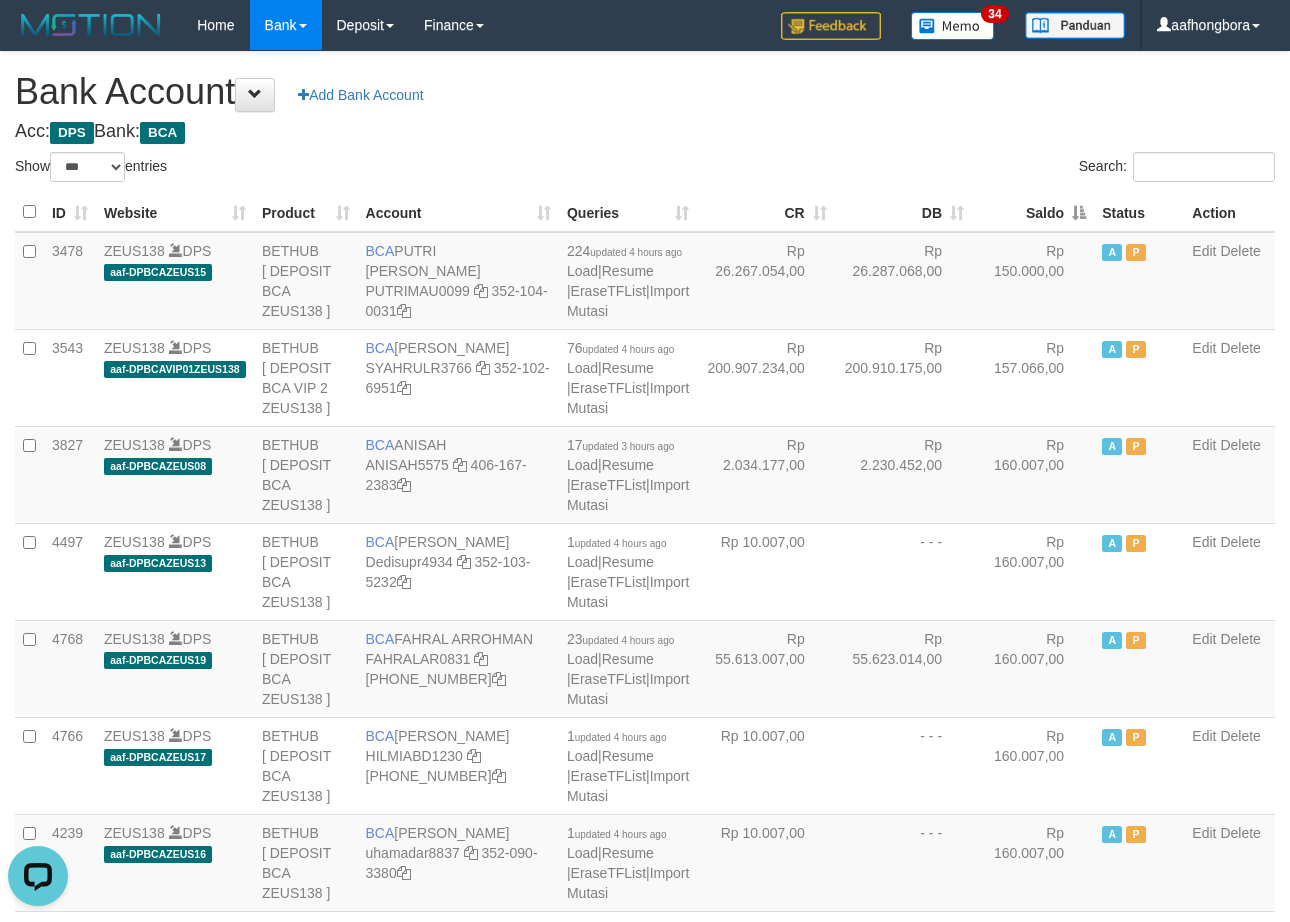 click on "Search:" at bounding box center (967, 169) 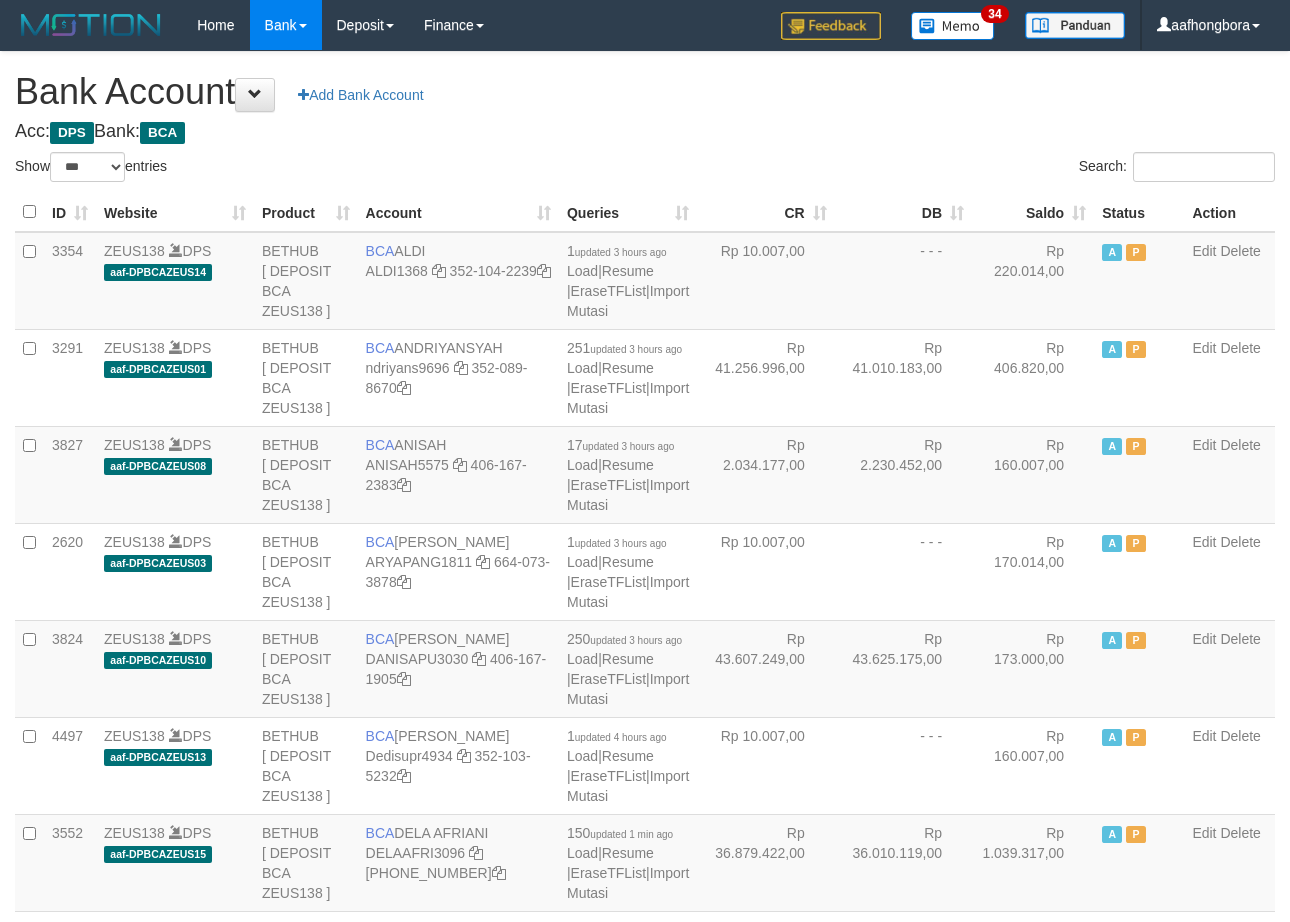 select on "***" 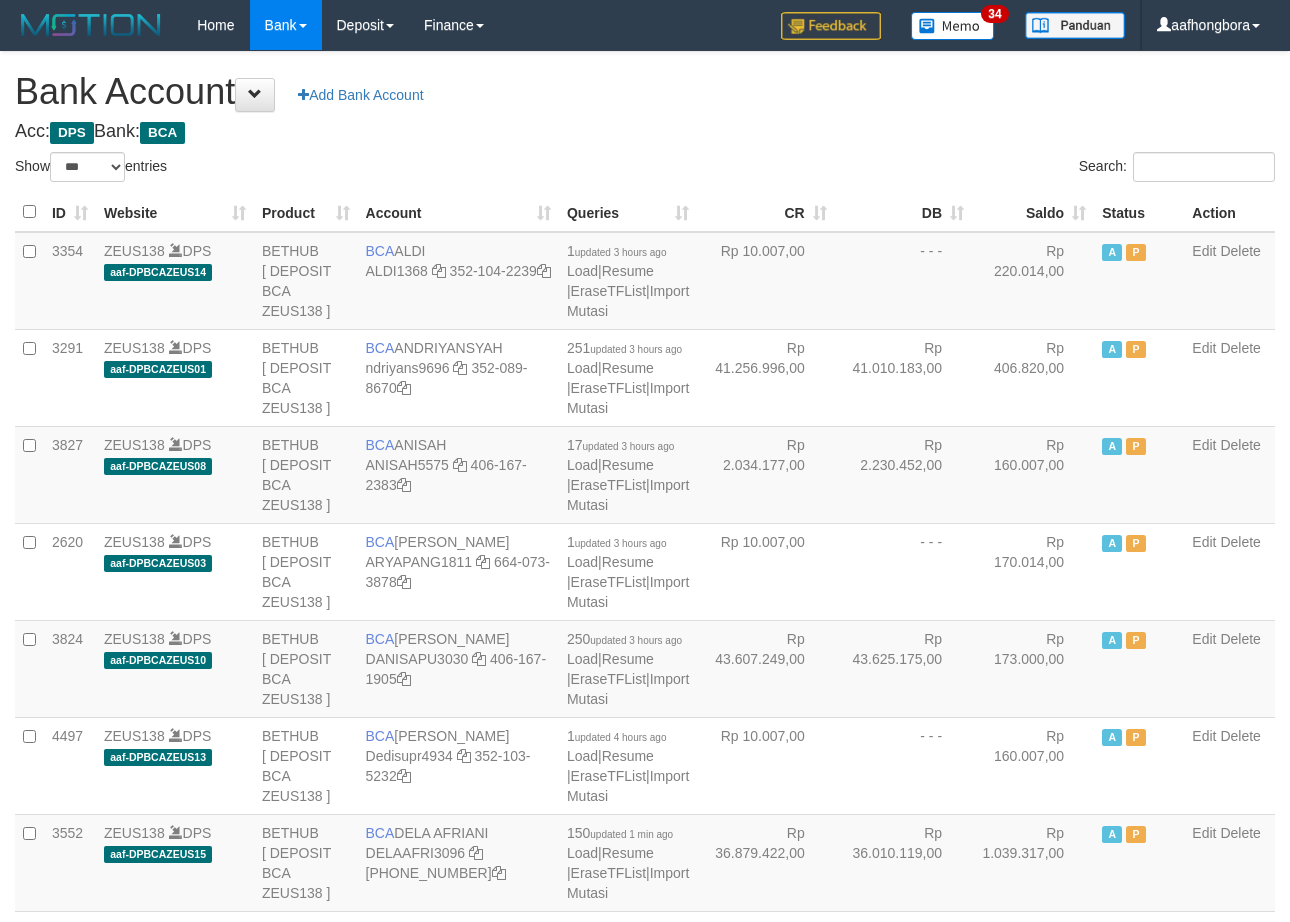 scroll, scrollTop: 0, scrollLeft: 0, axis: both 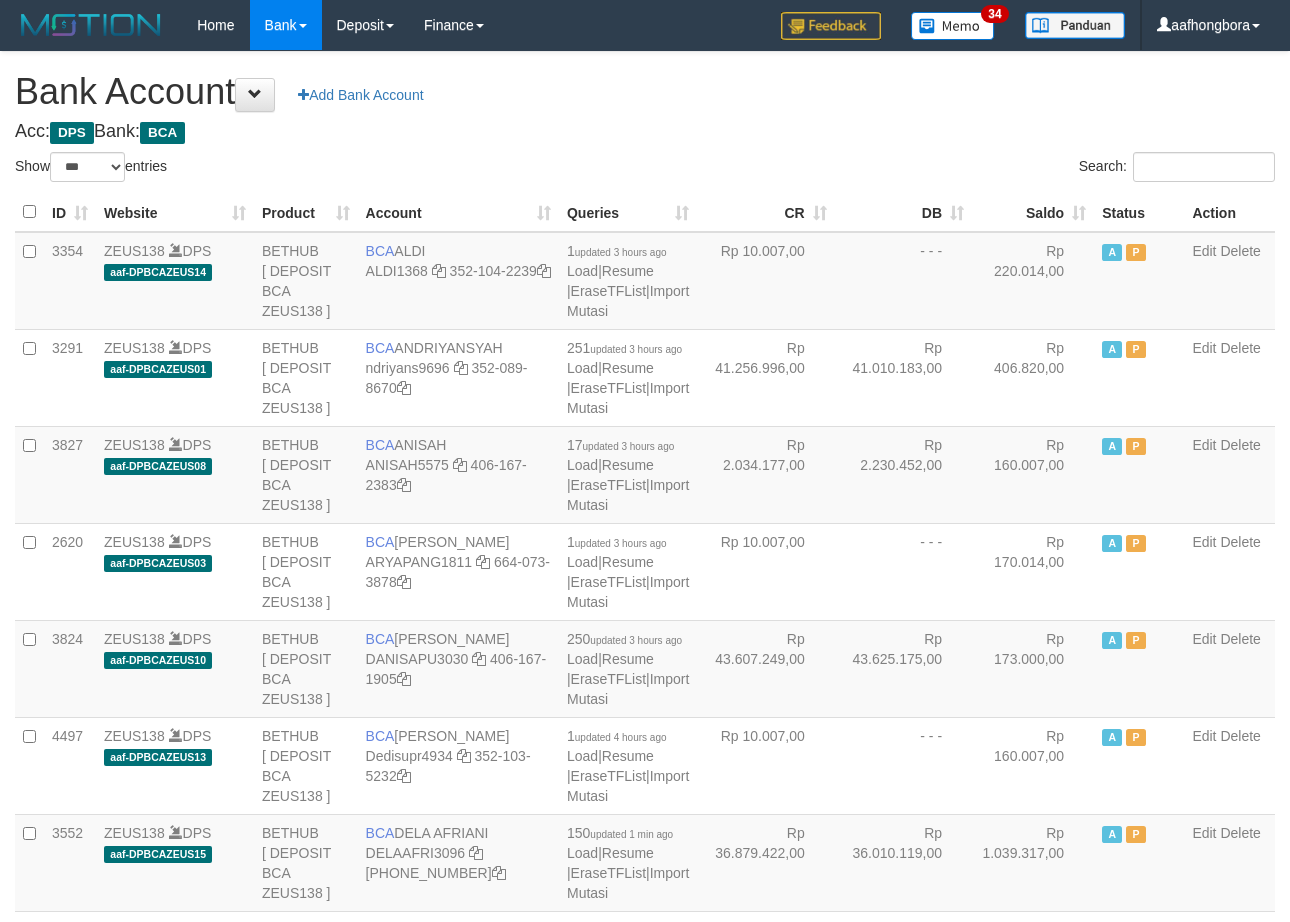 select on "***" 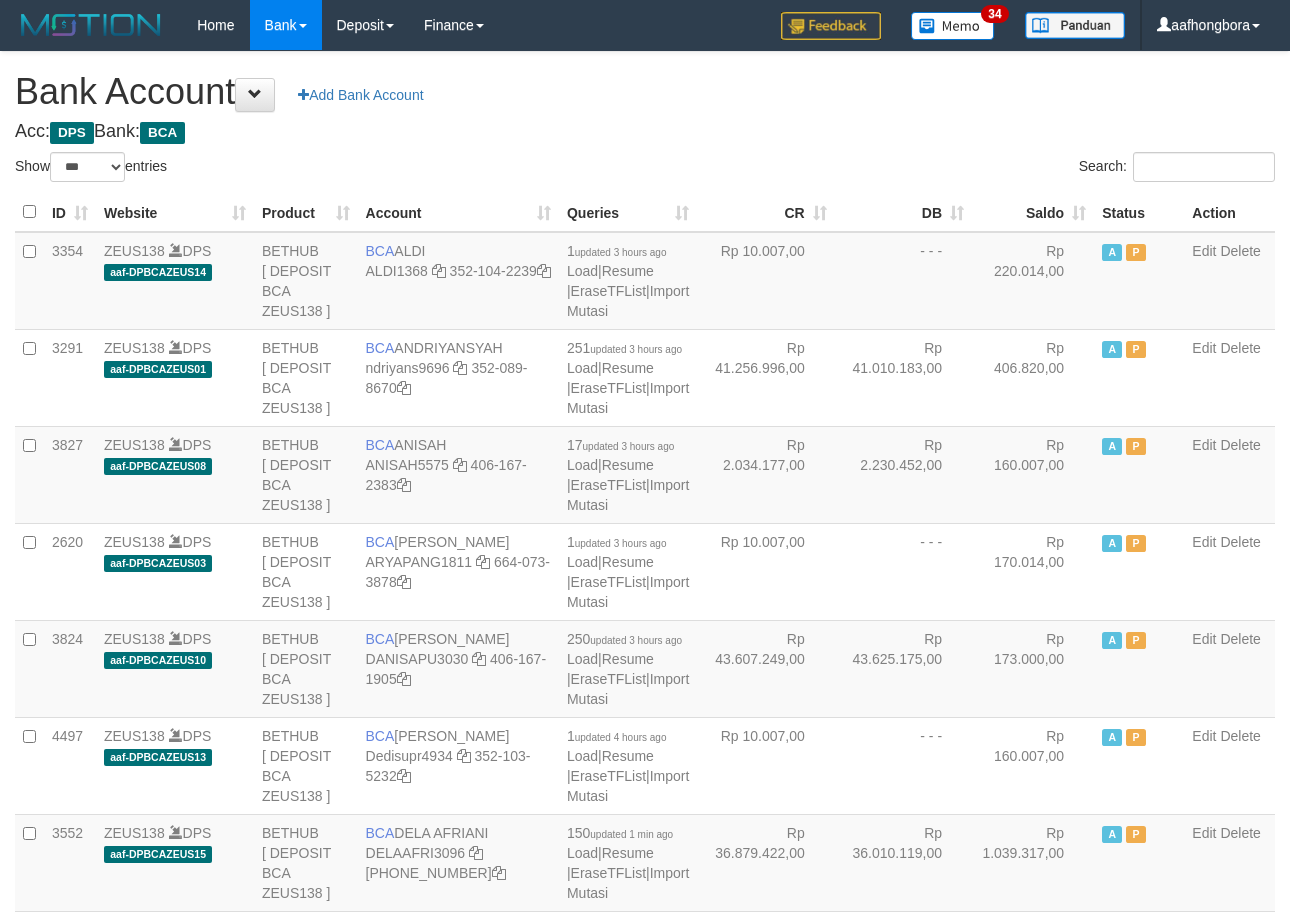 scroll, scrollTop: 0, scrollLeft: 0, axis: both 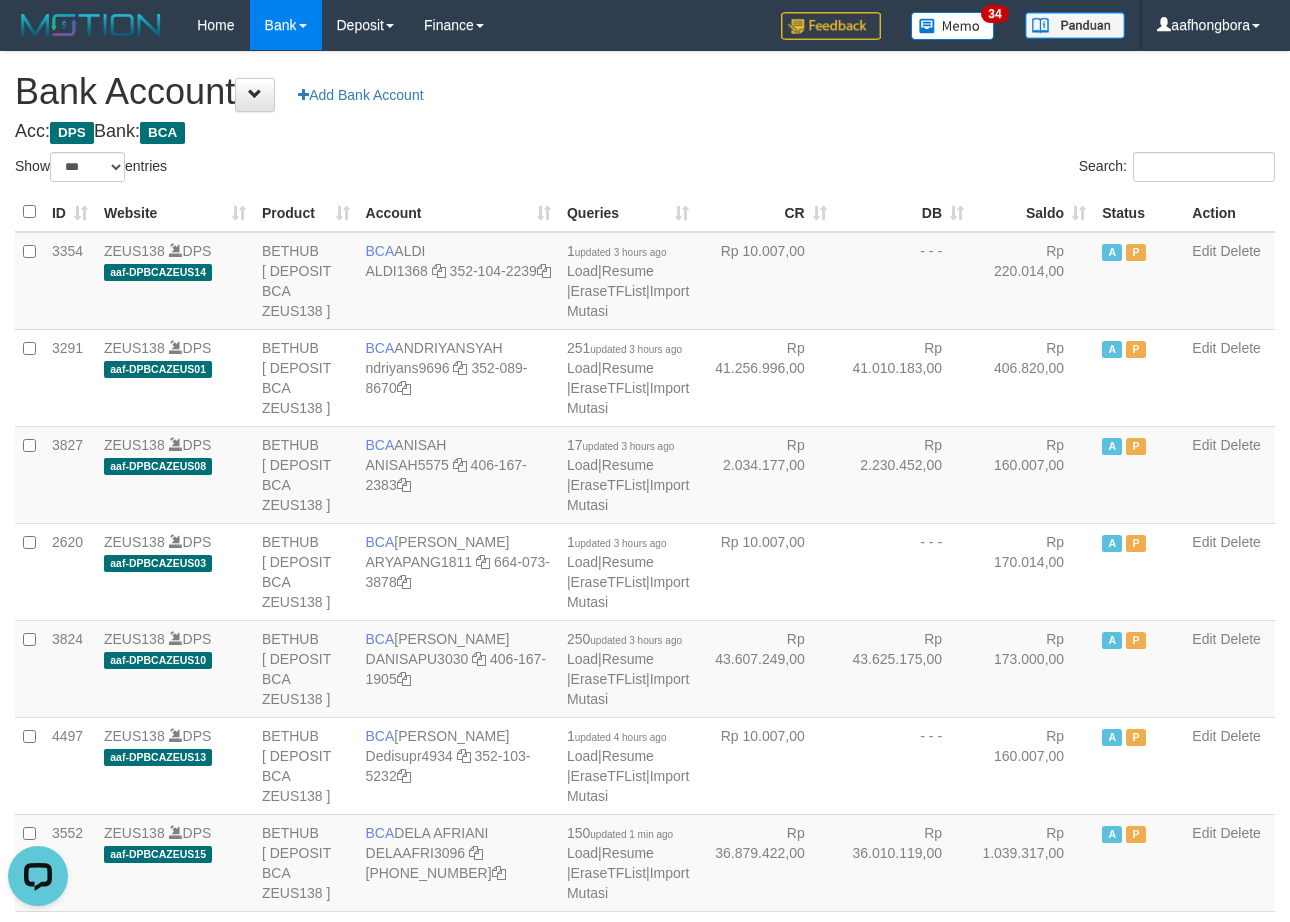 click on "**********" at bounding box center [645, 1601] 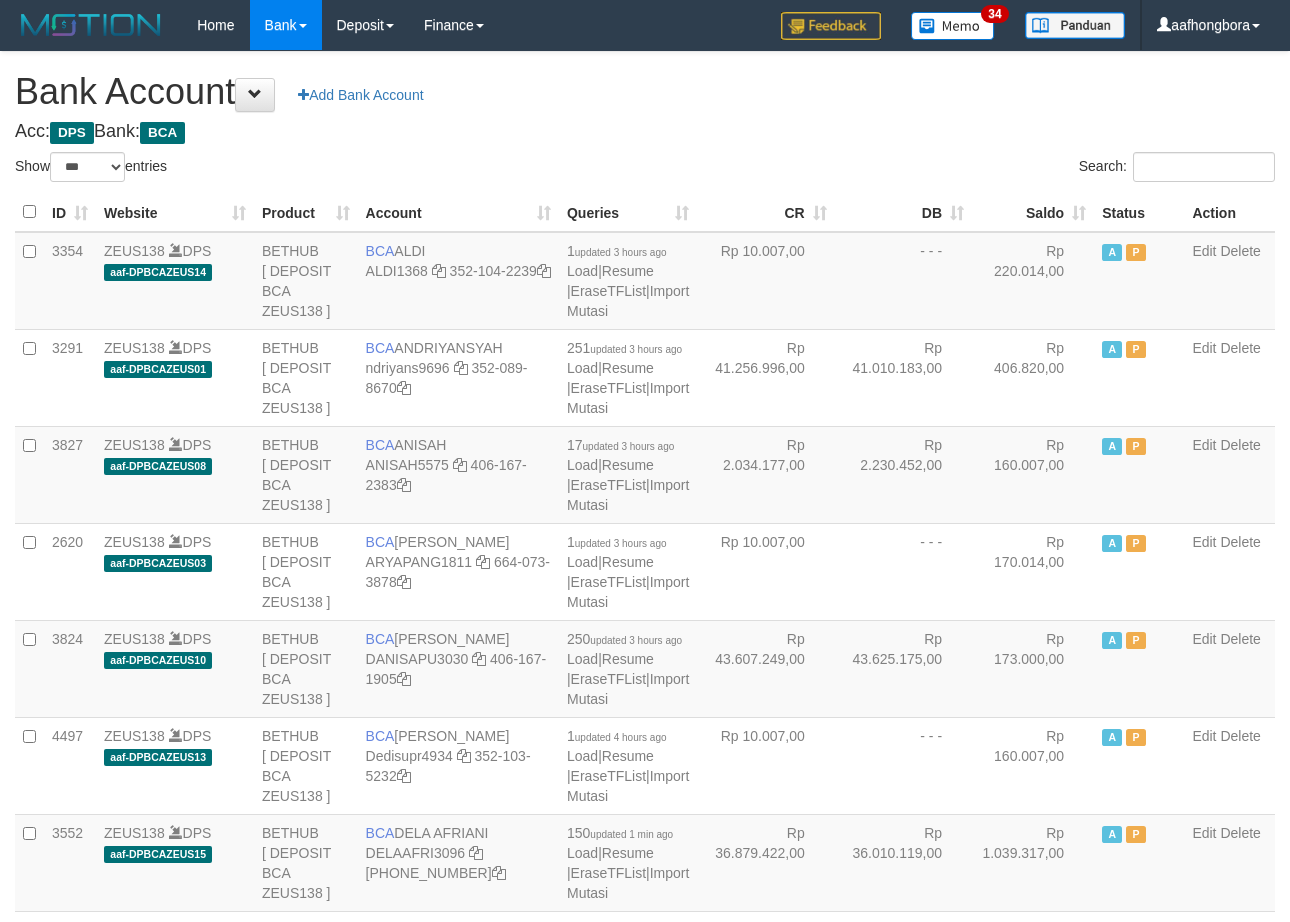 select on "***" 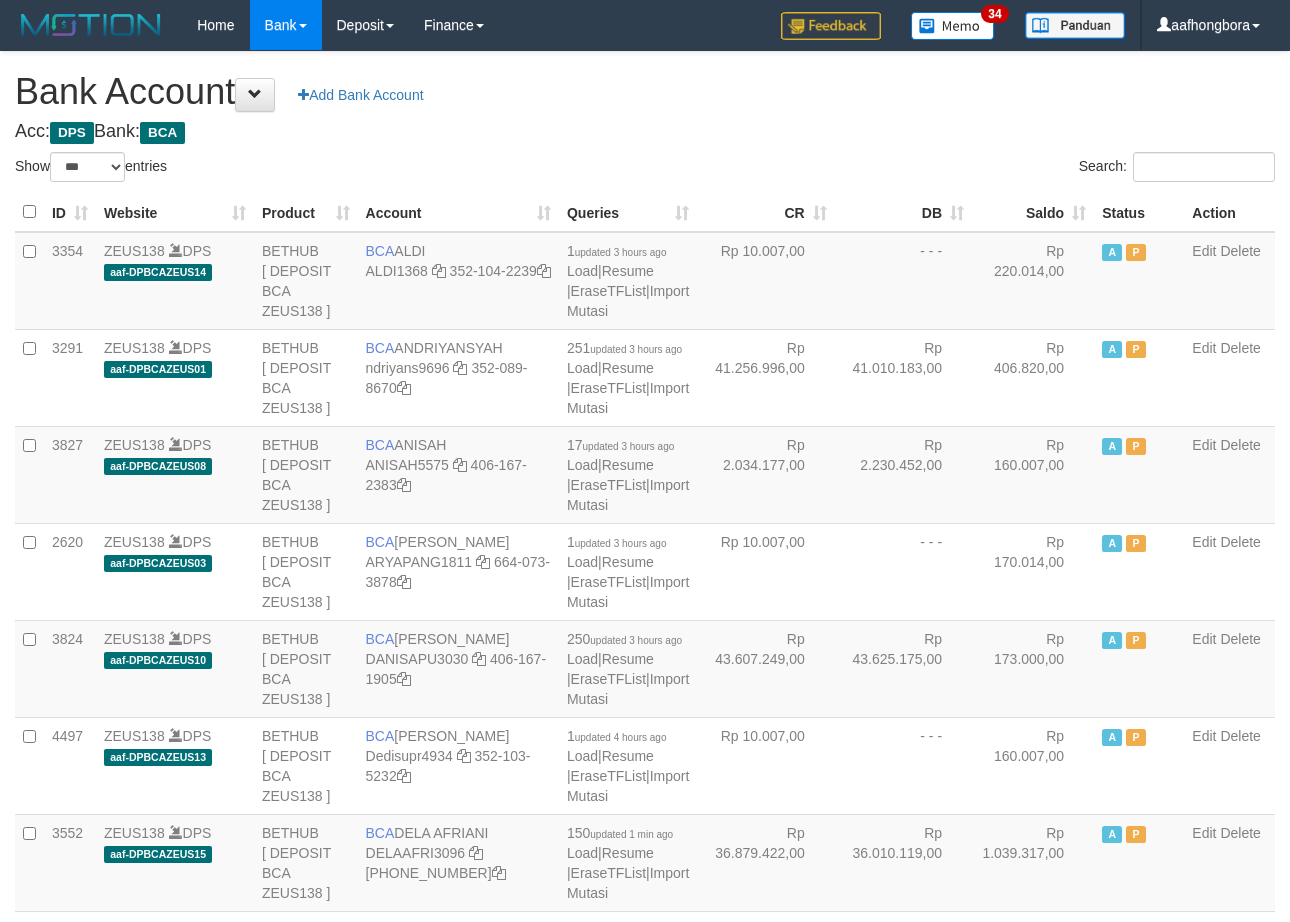 scroll, scrollTop: 0, scrollLeft: 0, axis: both 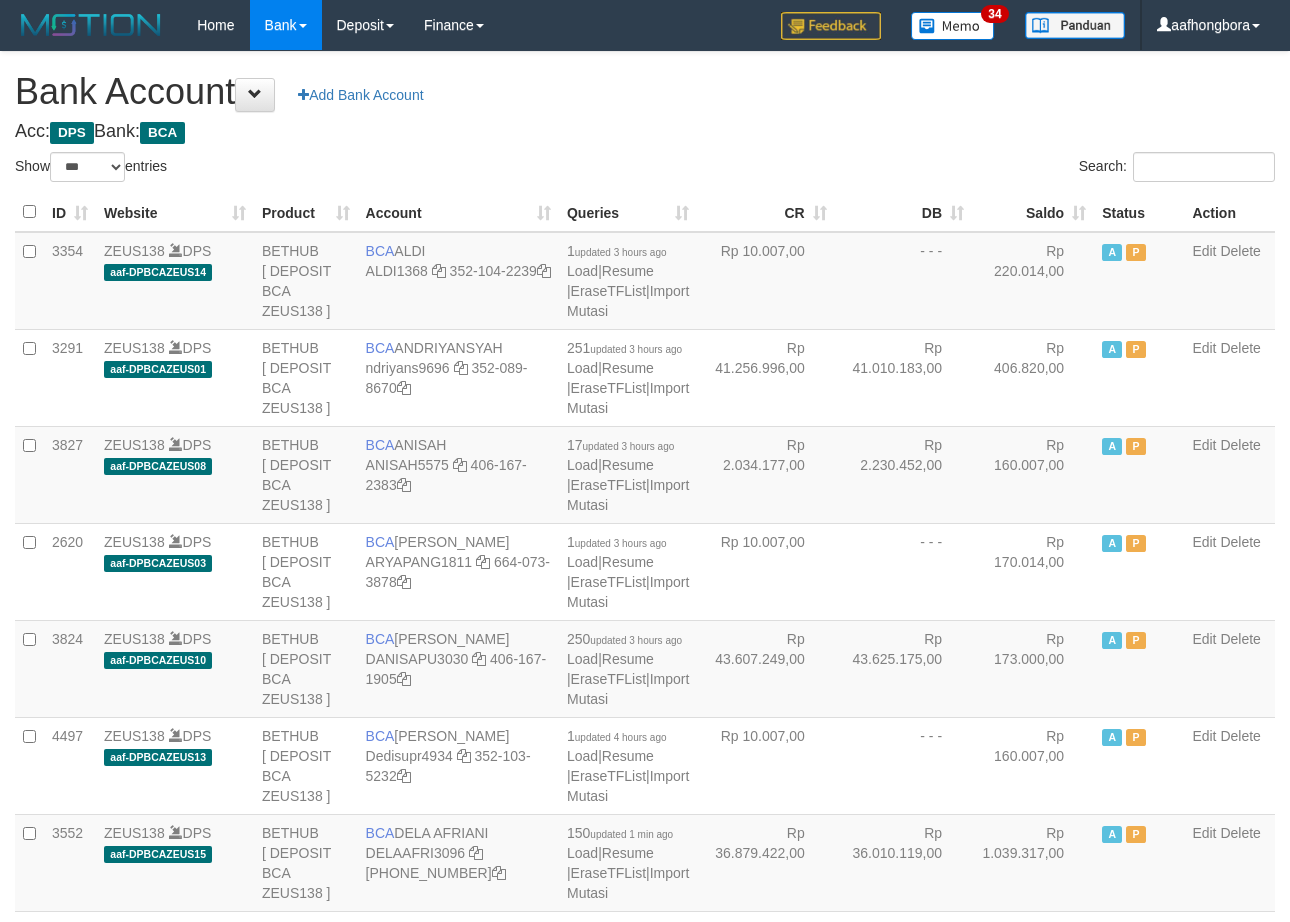 select on "***" 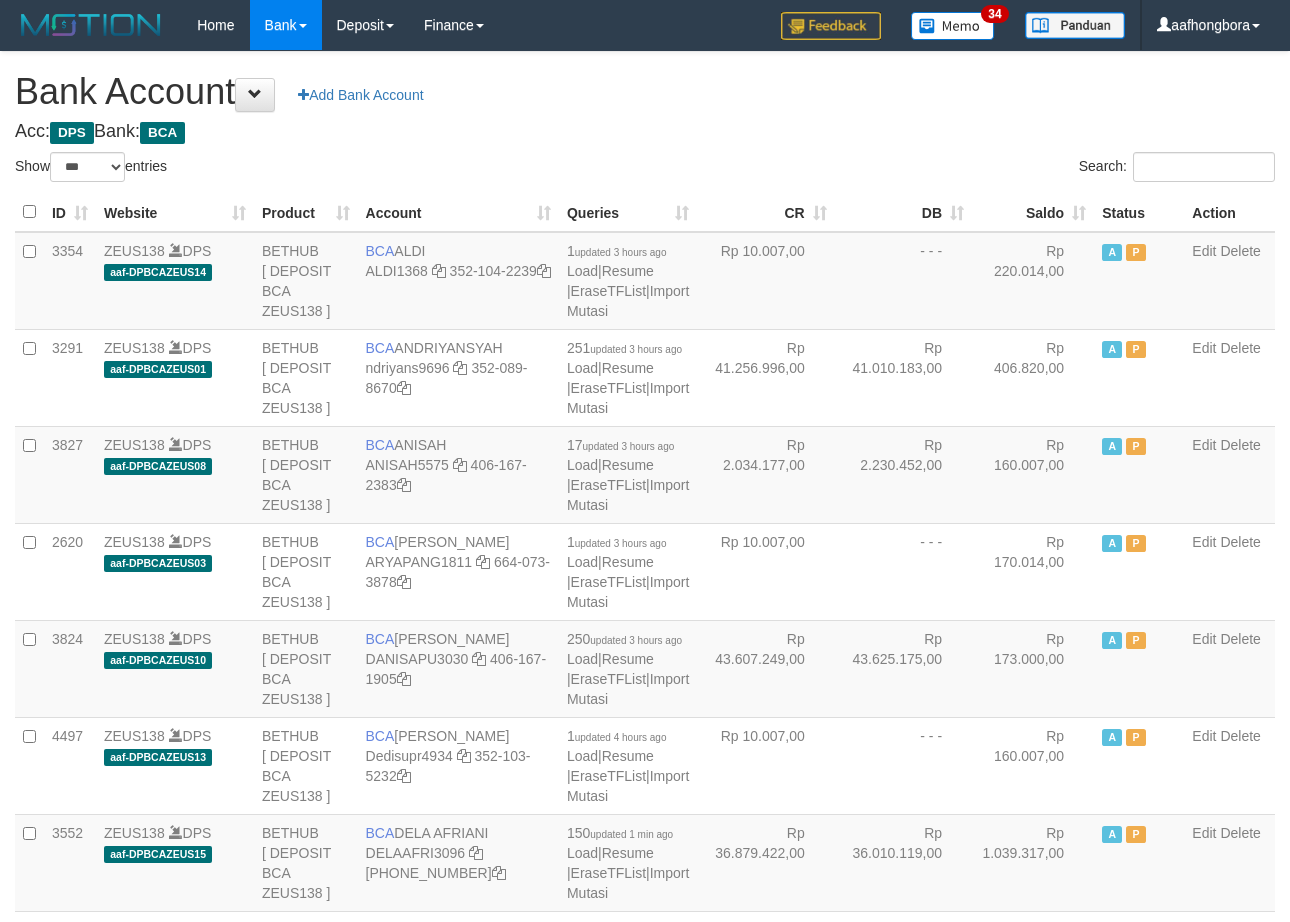scroll, scrollTop: 0, scrollLeft: 0, axis: both 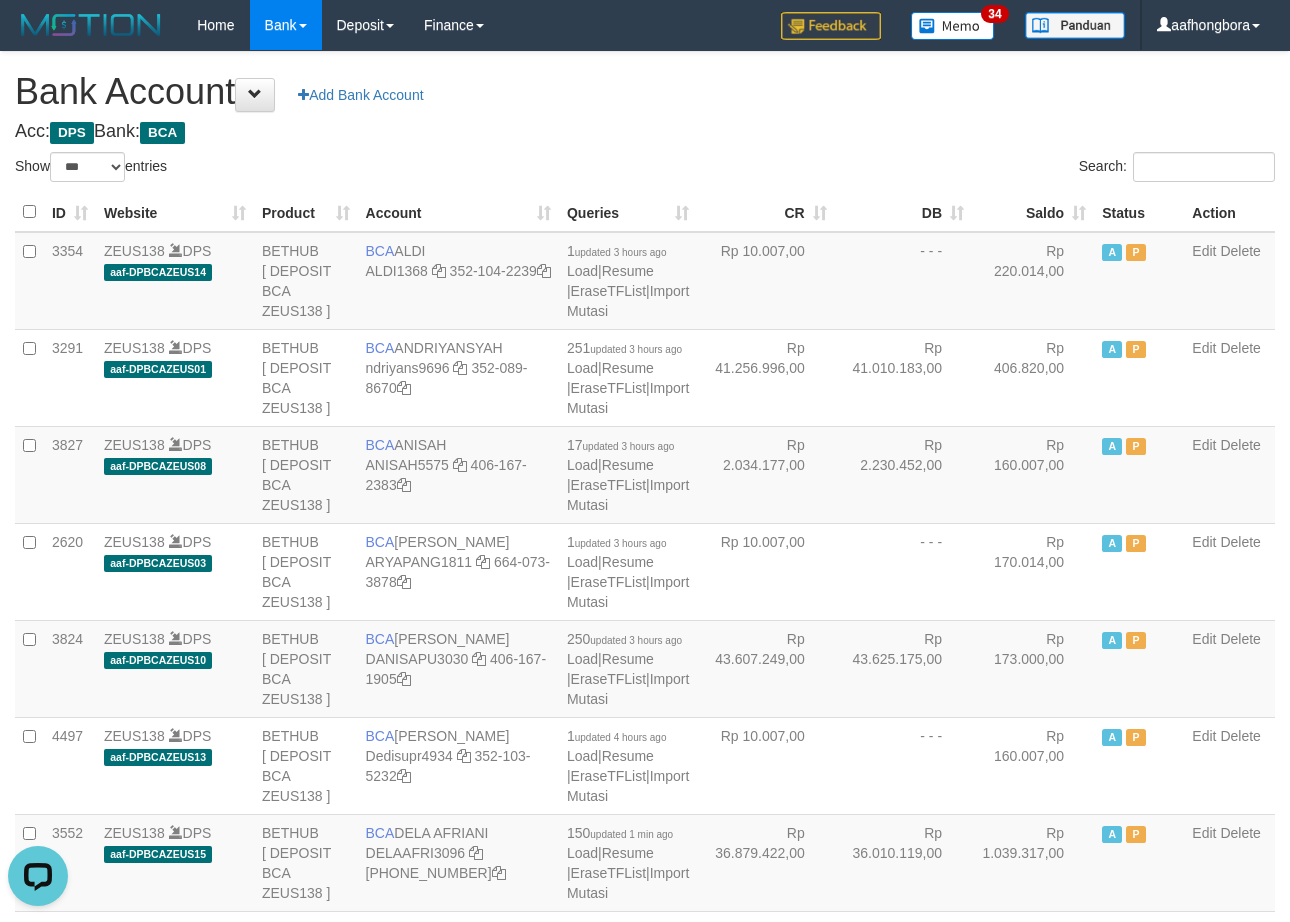 click on "Acc: 										 DPS
Bank:   BCA" at bounding box center (645, 132) 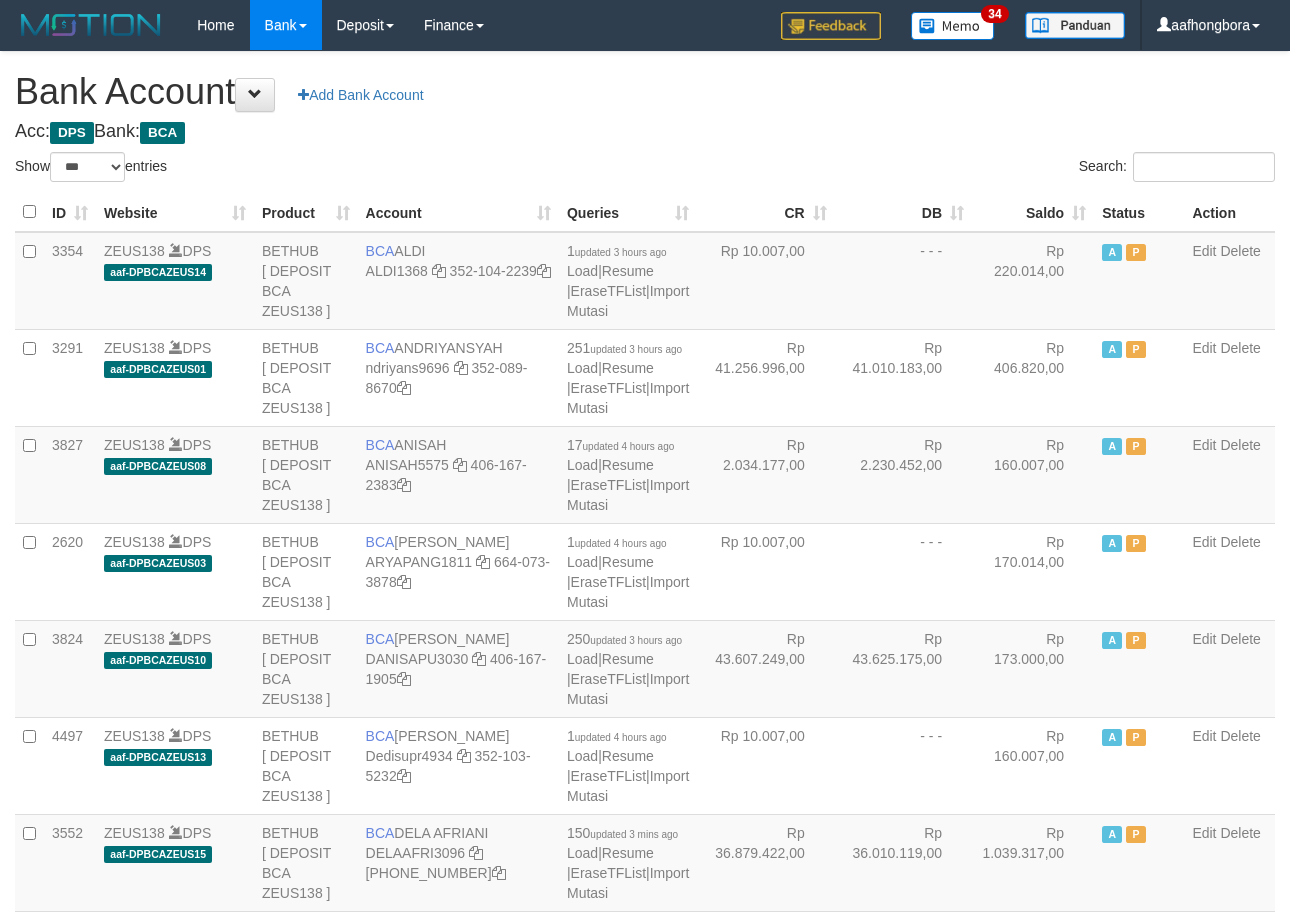 select on "***" 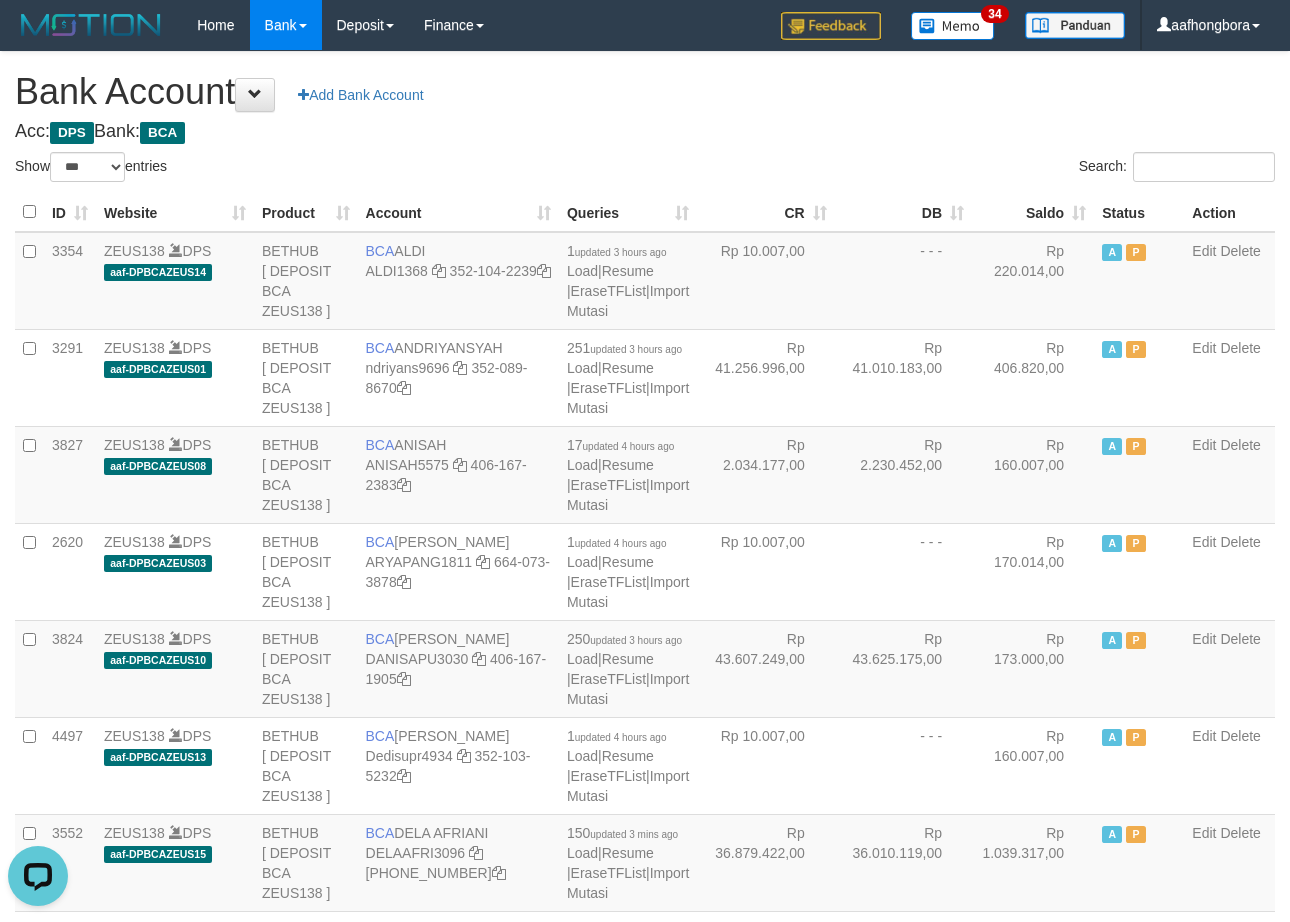 scroll, scrollTop: 0, scrollLeft: 0, axis: both 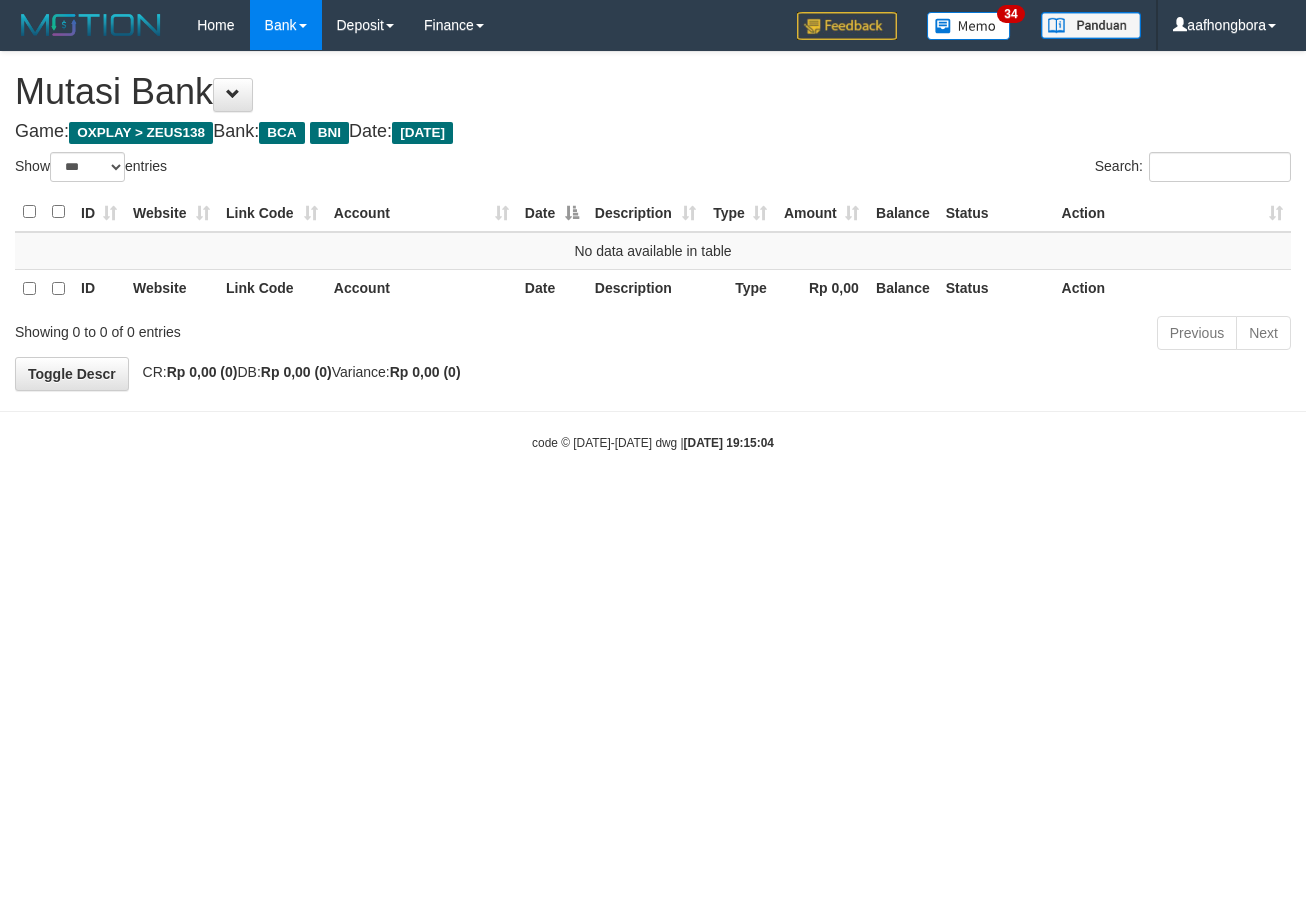 select on "***" 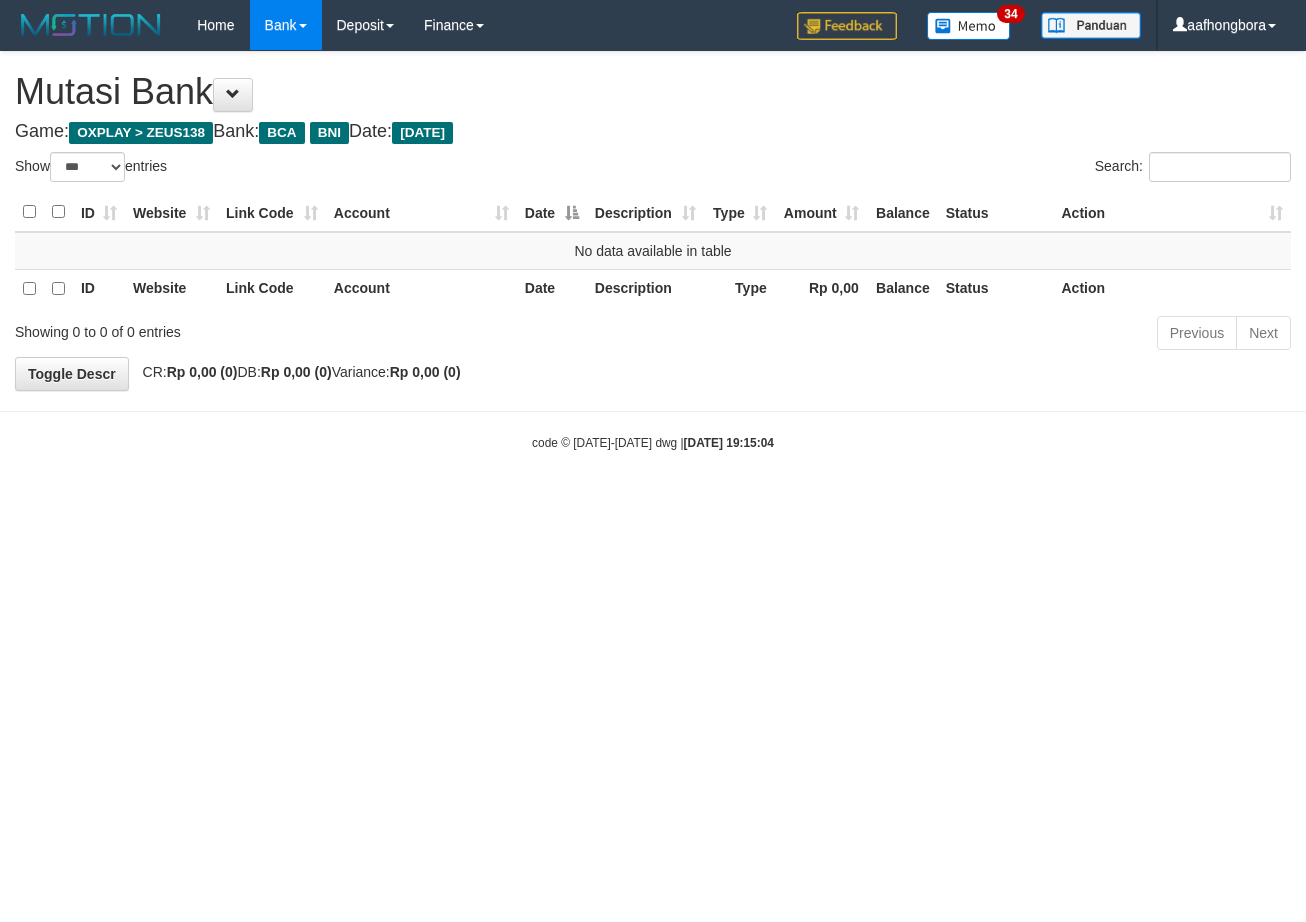 scroll, scrollTop: 0, scrollLeft: 0, axis: both 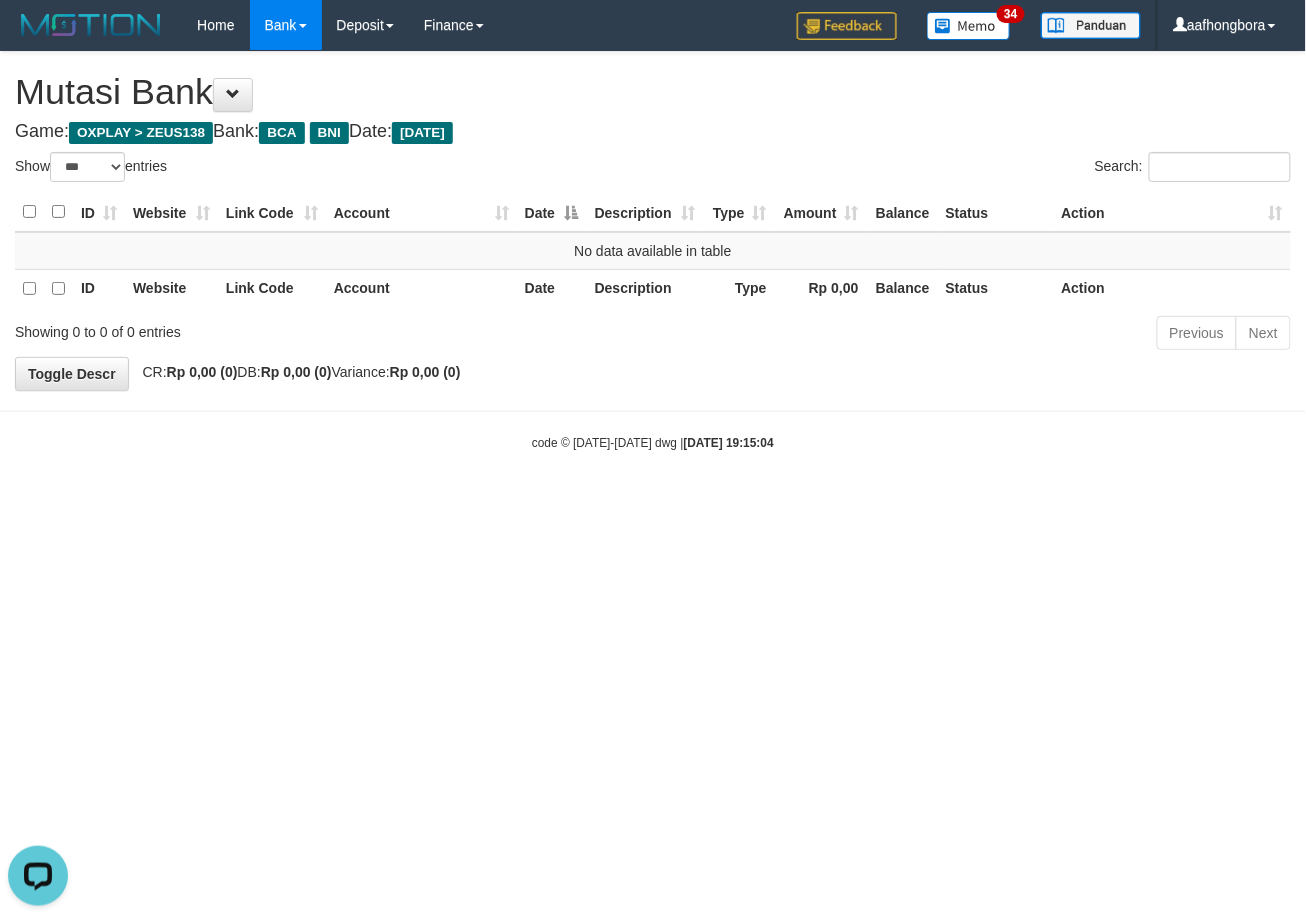 click on "Toggle navigation
Home
Bank
Account List
Mutasi Bank
Search
Sync
Note Mutasi
Deposit
DPS Fetch
DPS List
History
Note DPS
Finance
Financial Data
aafhongbora
My Profile
Log Out" at bounding box center (653, 251) 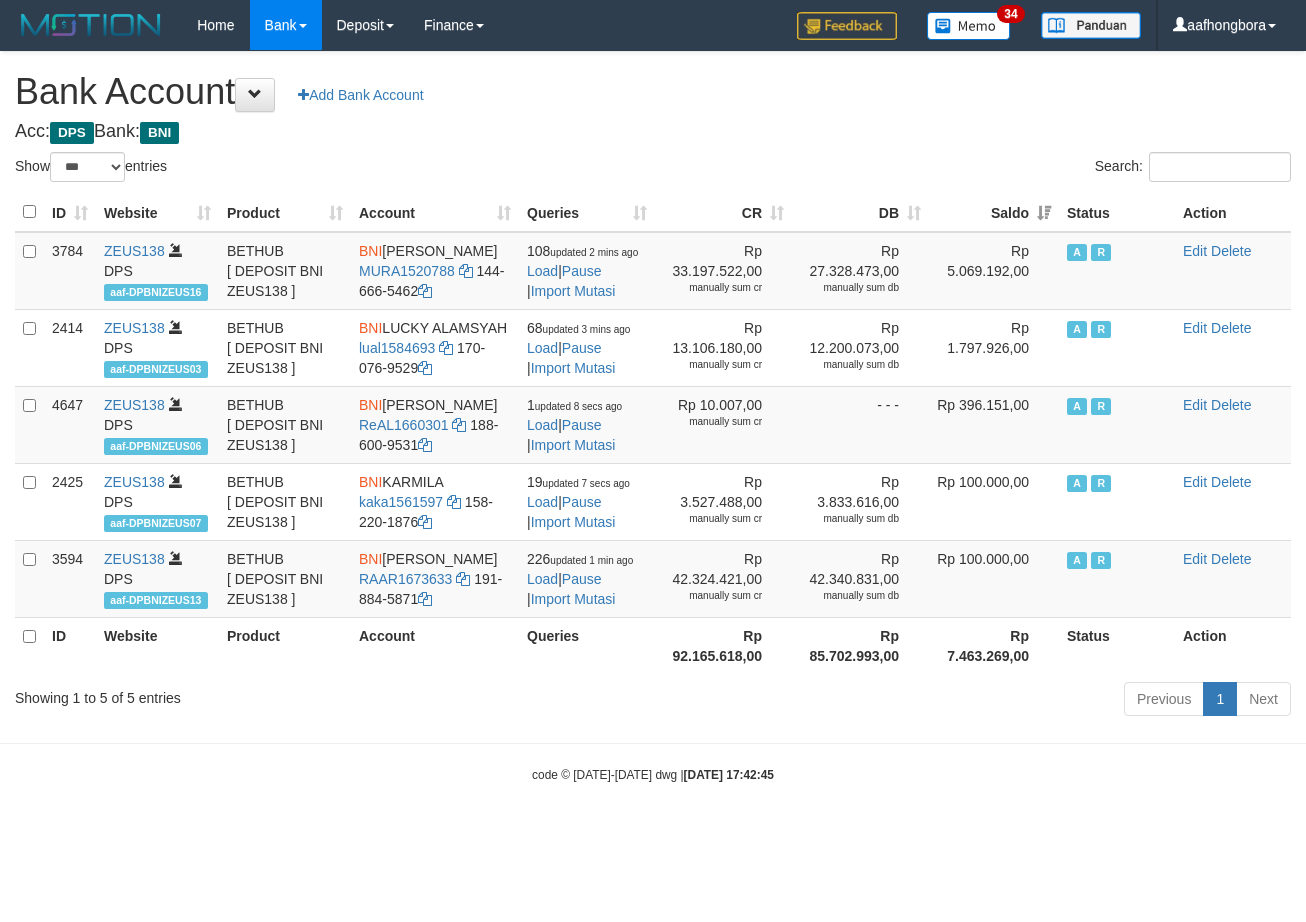 select on "***" 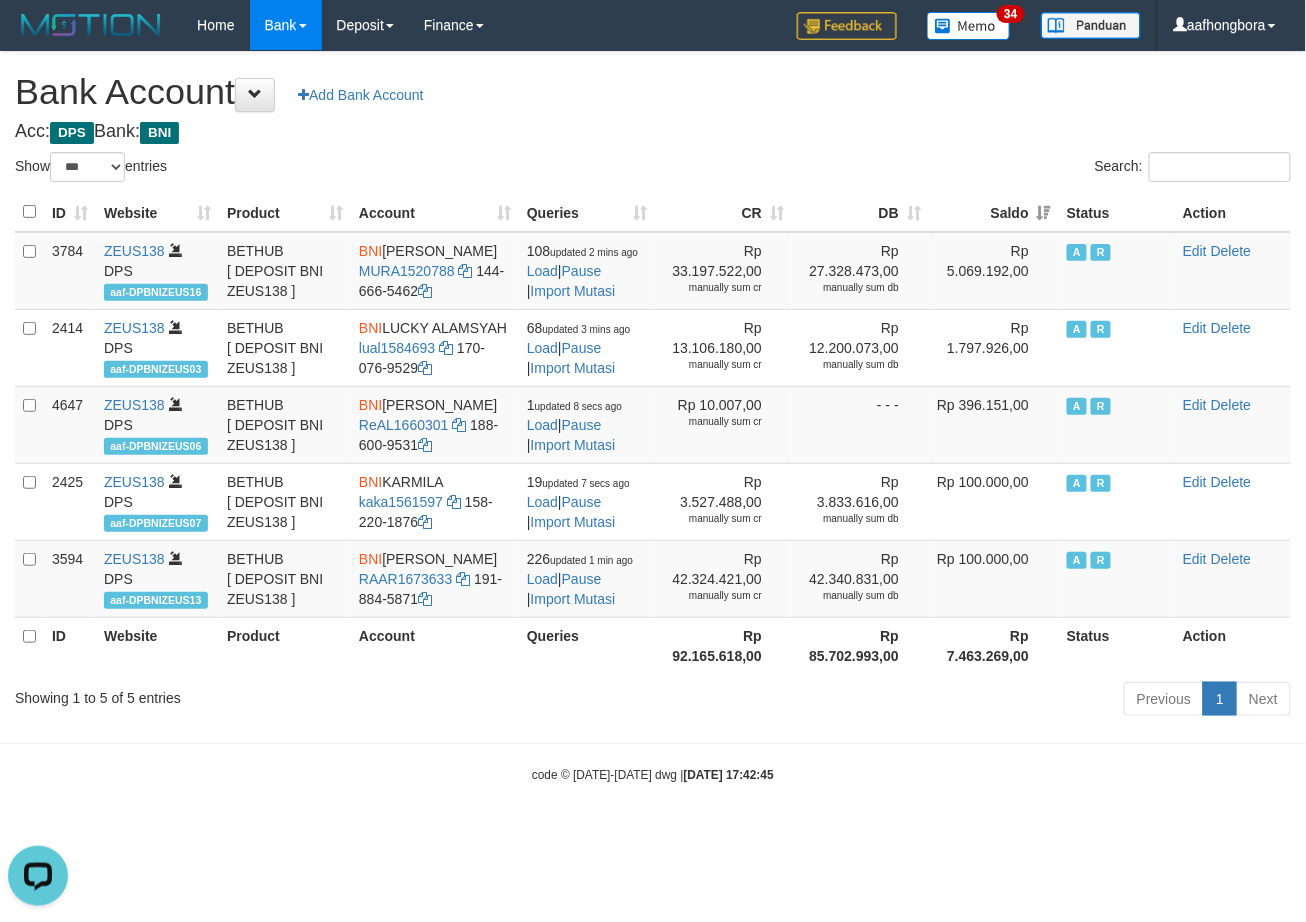 scroll, scrollTop: 0, scrollLeft: 0, axis: both 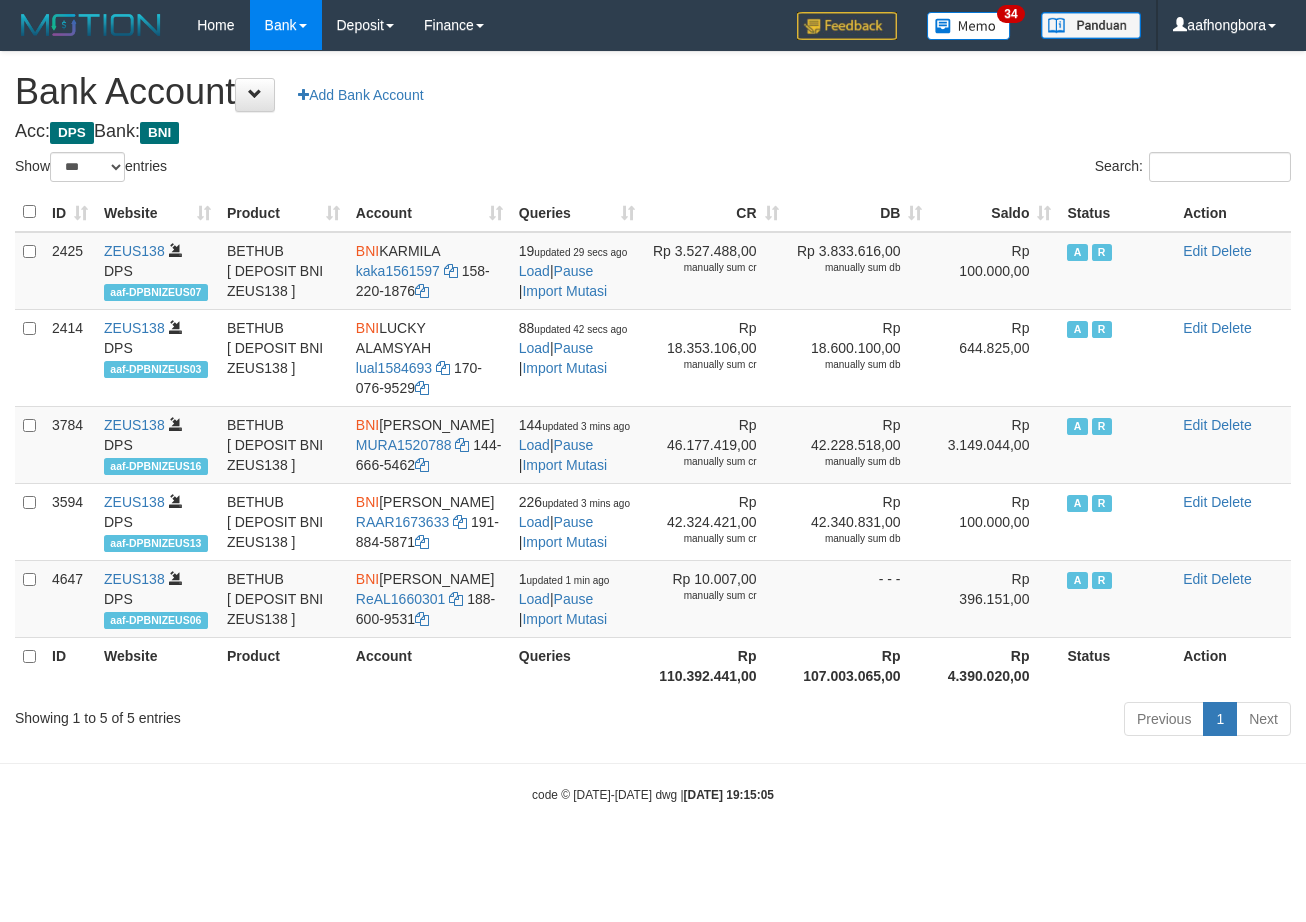 select on "***" 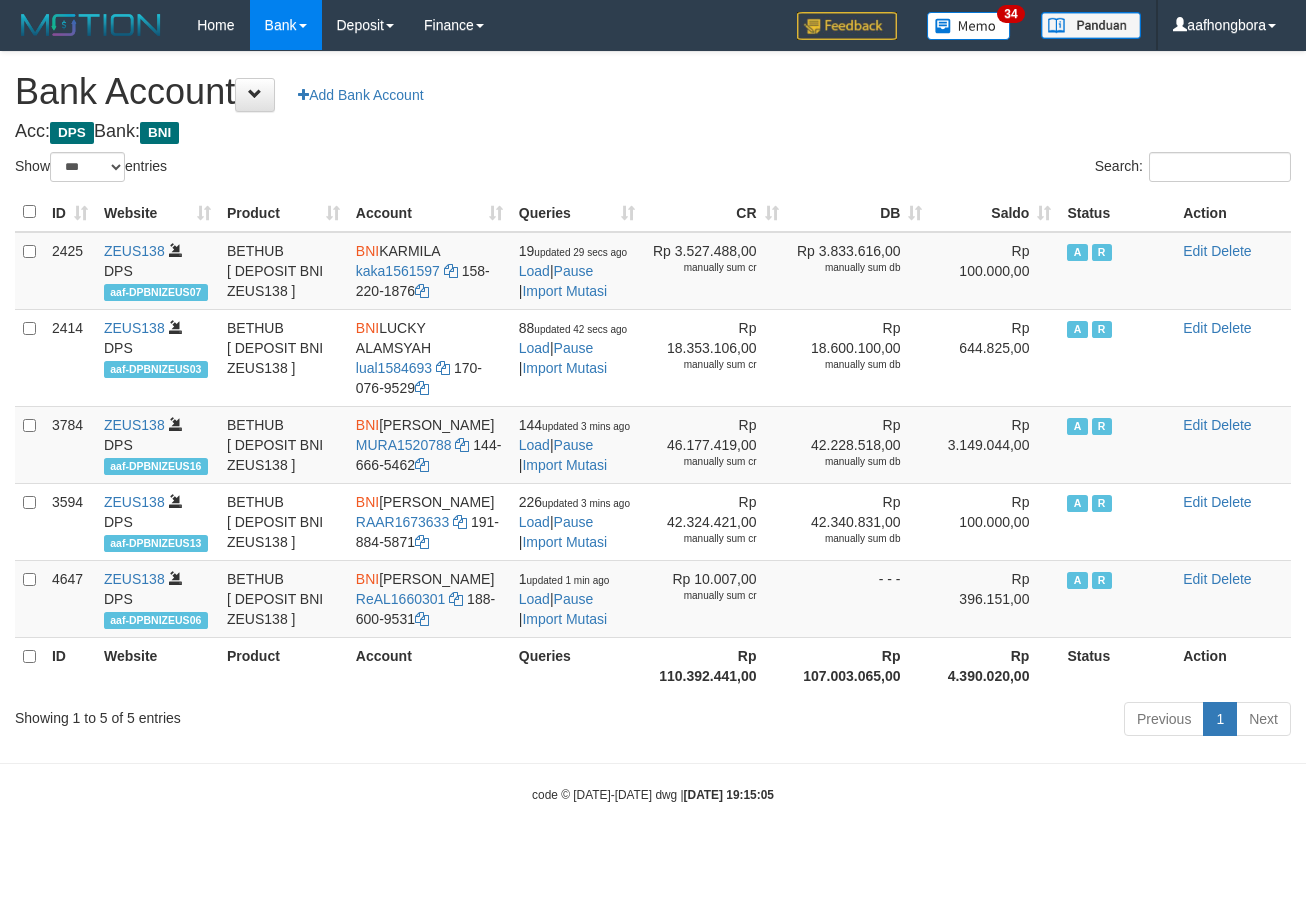 scroll, scrollTop: 0, scrollLeft: 0, axis: both 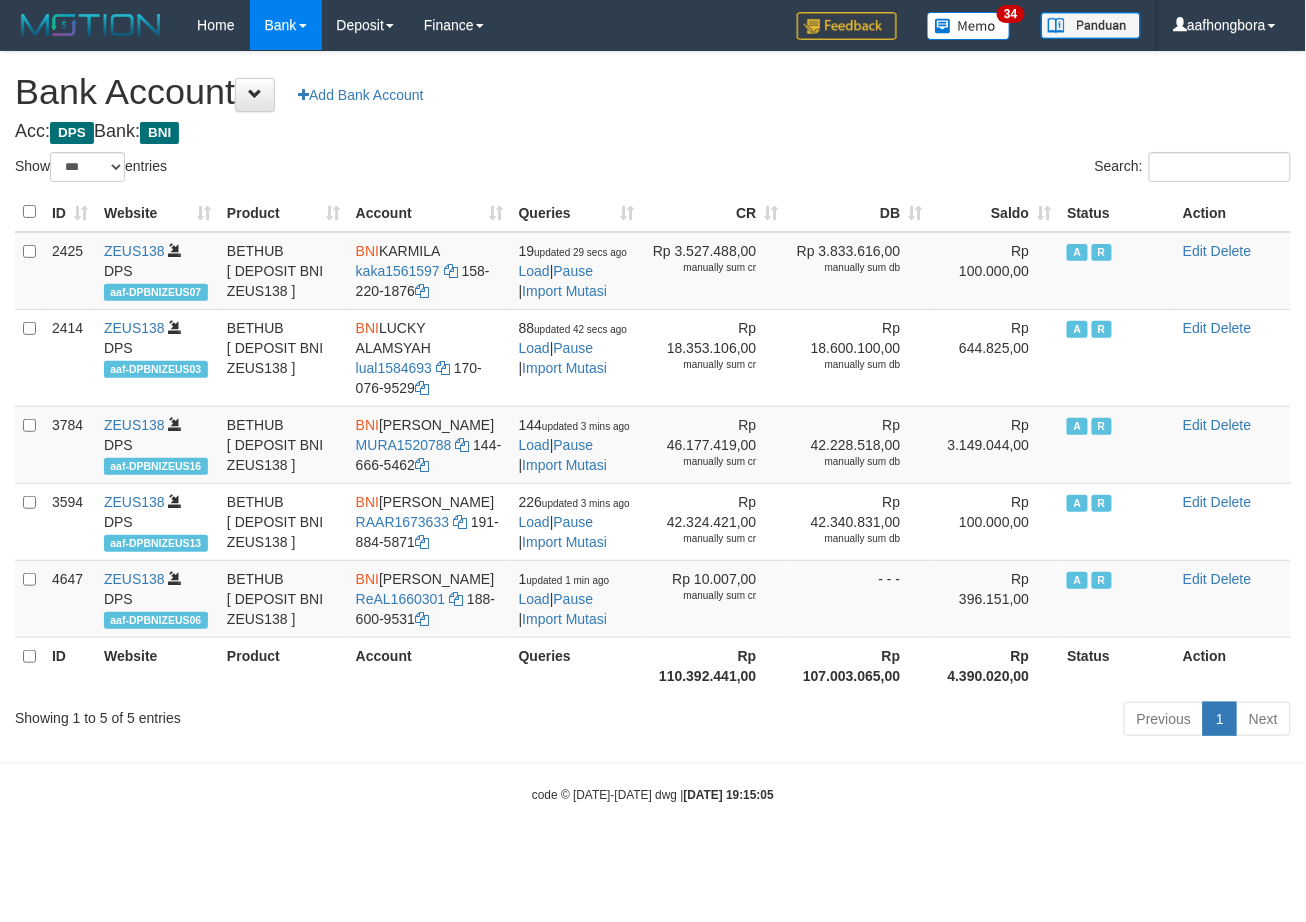 click on "Saldo" at bounding box center (994, 212) 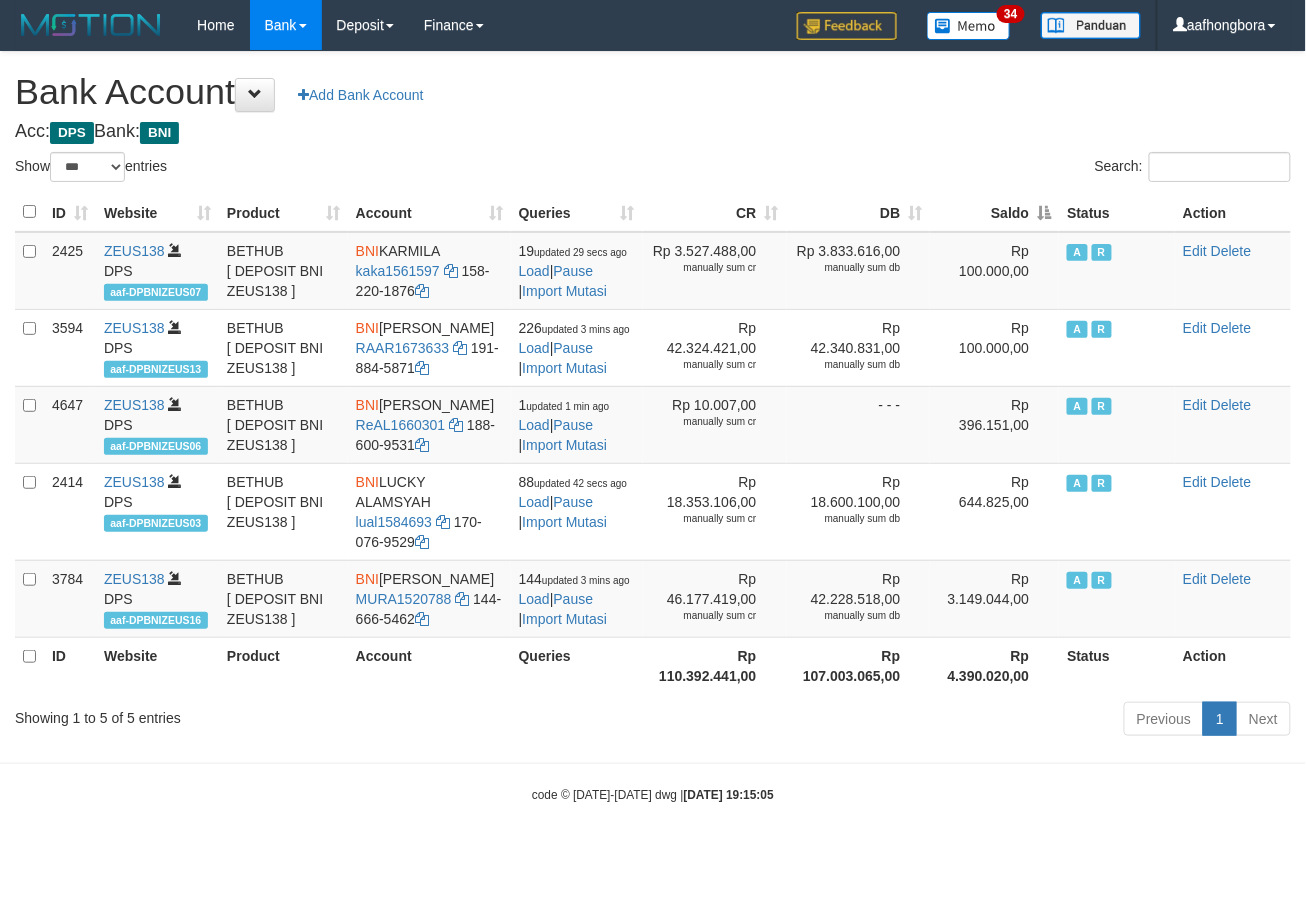 click on "Saldo" at bounding box center [994, 212] 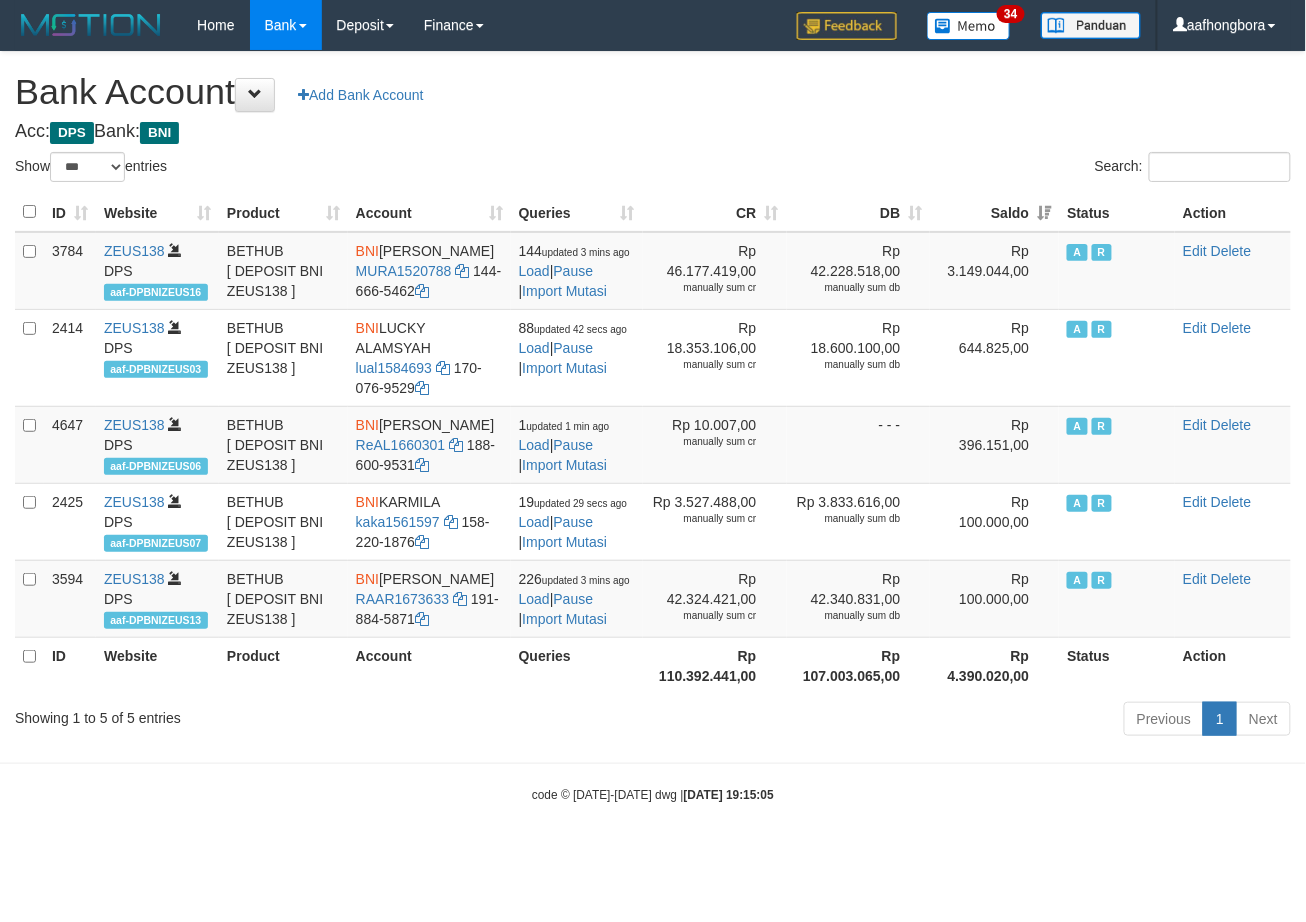 click on "Saldo" at bounding box center (994, 212) 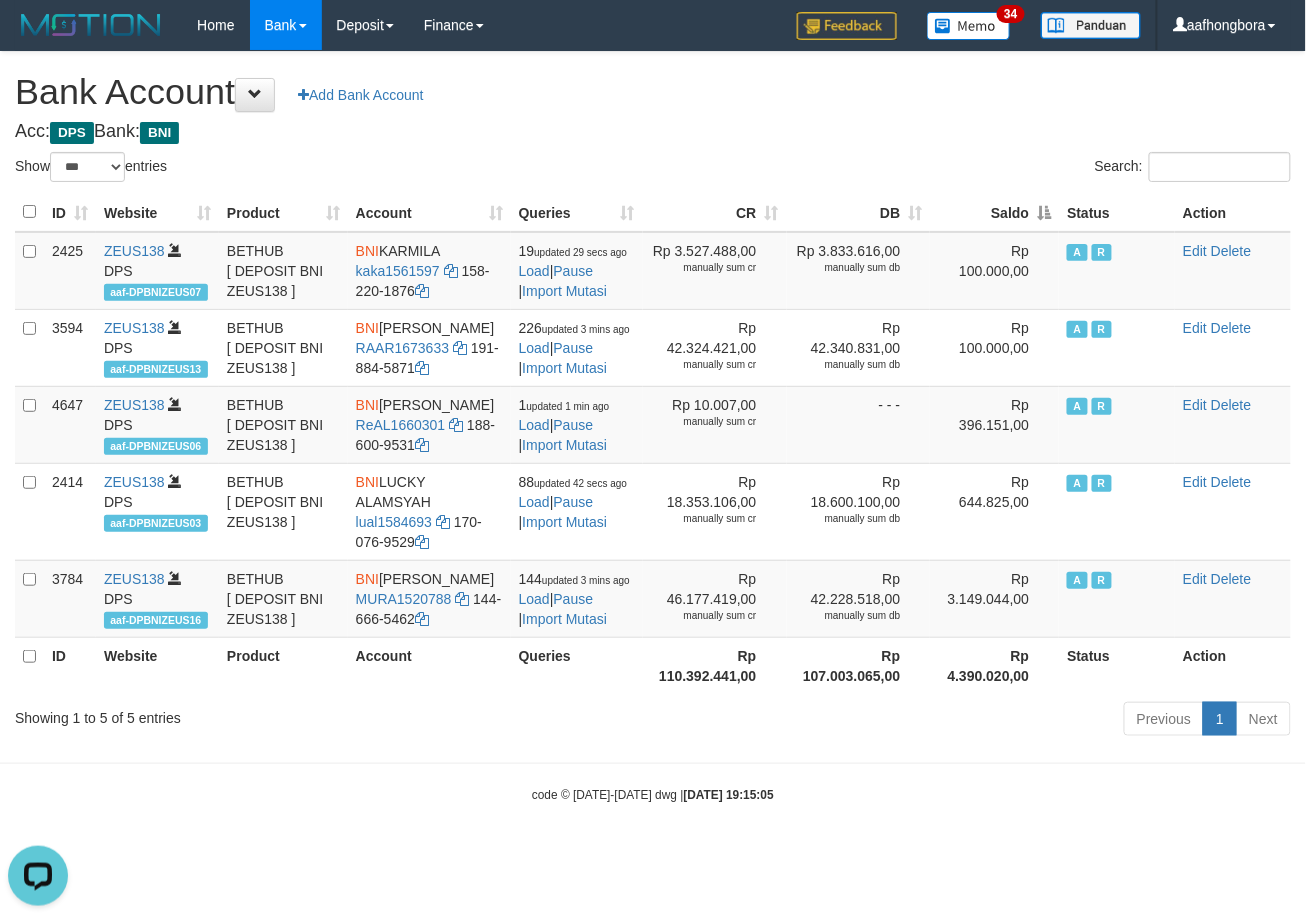 scroll, scrollTop: 0, scrollLeft: 0, axis: both 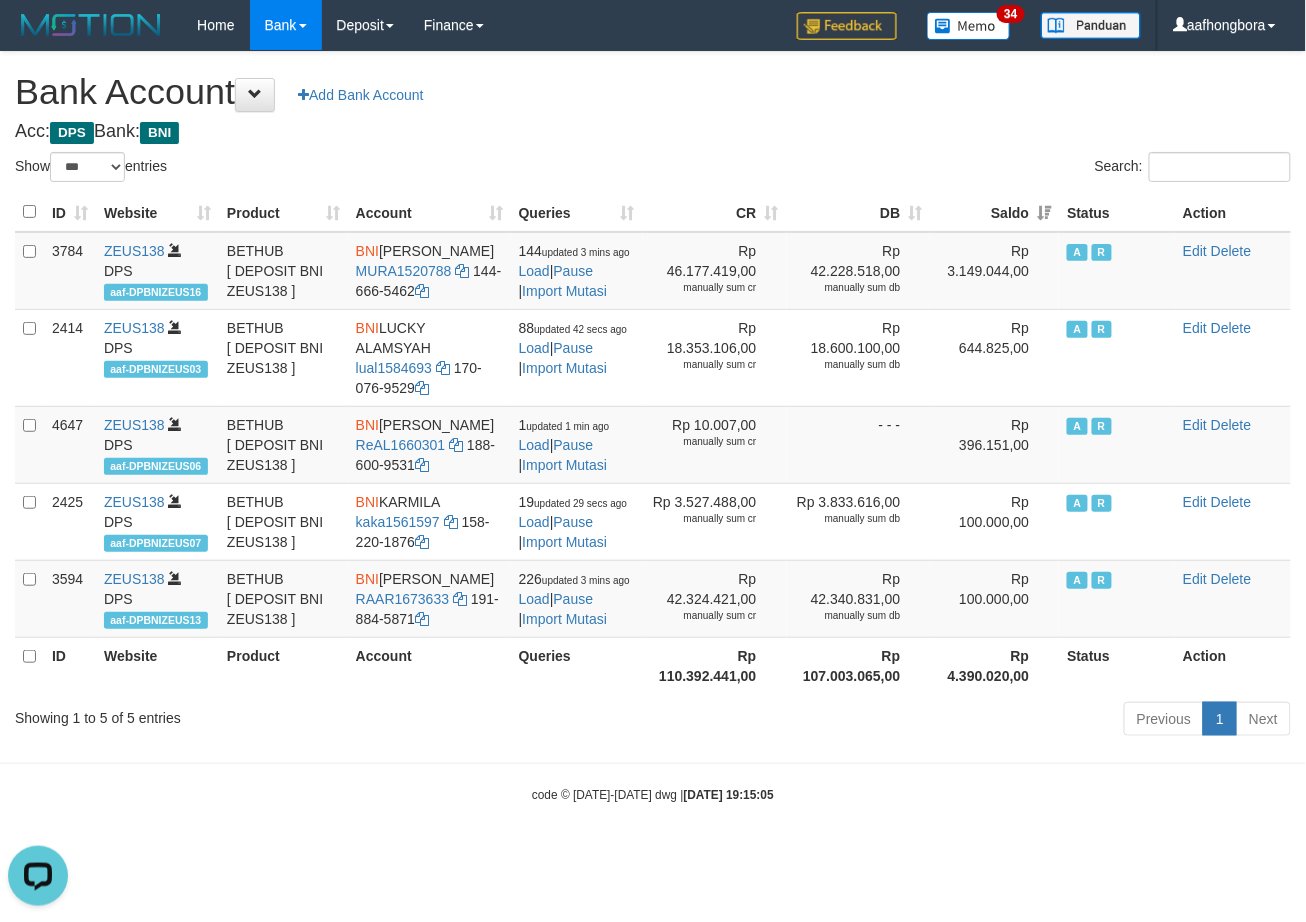 click on "Saldo" at bounding box center (994, 212) 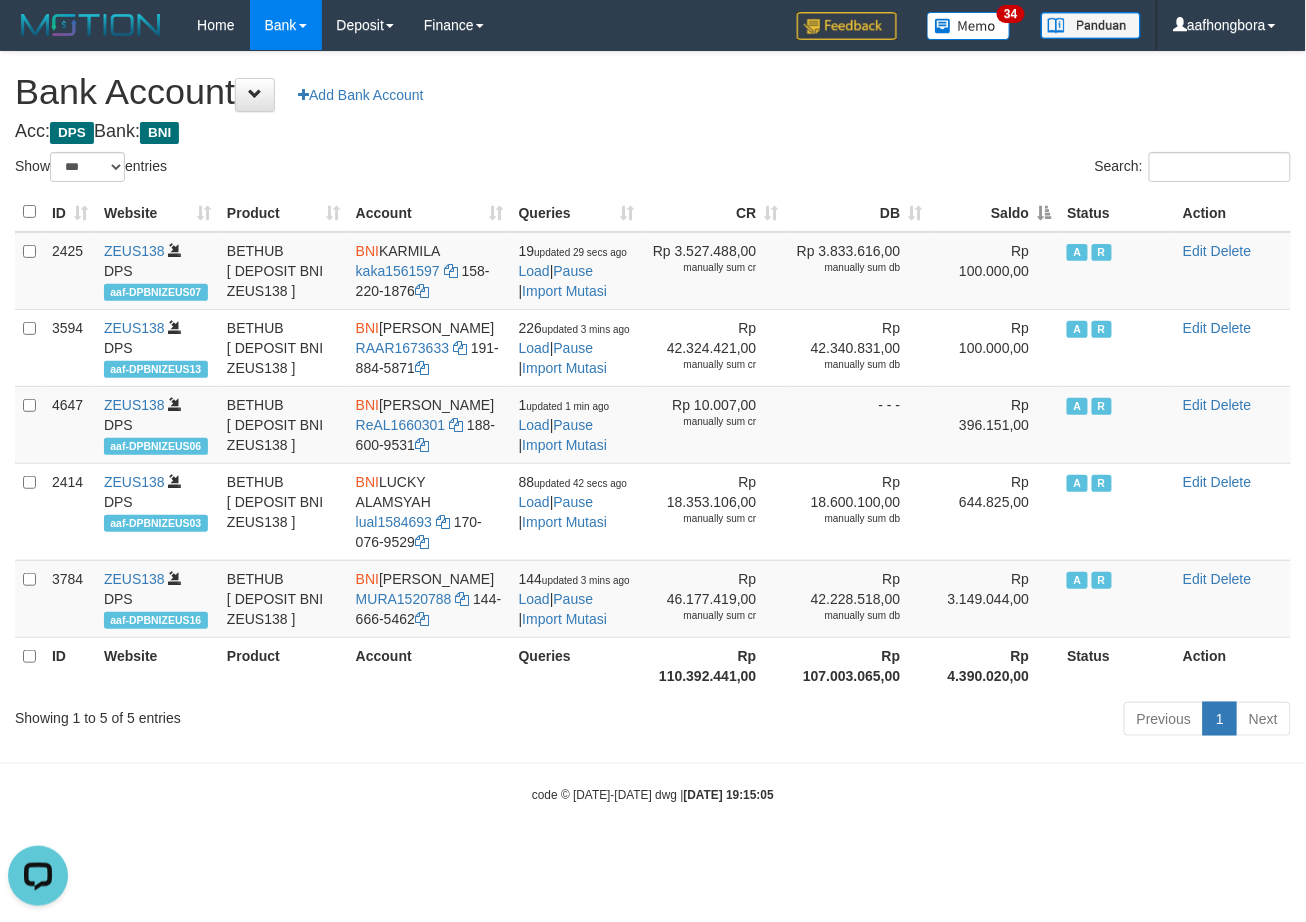click on "Saldo" at bounding box center (994, 212) 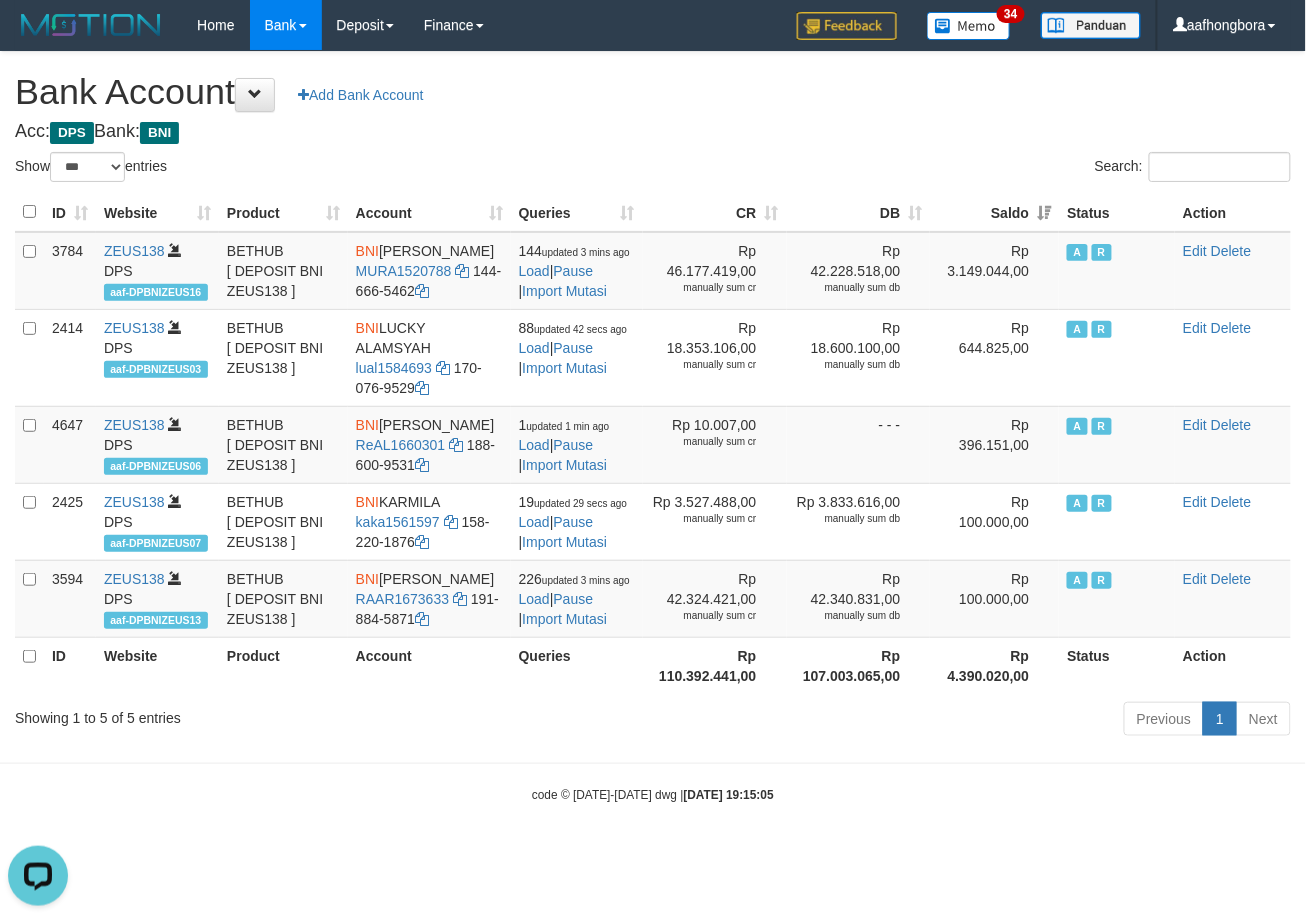 click on "Saldo" at bounding box center (994, 212) 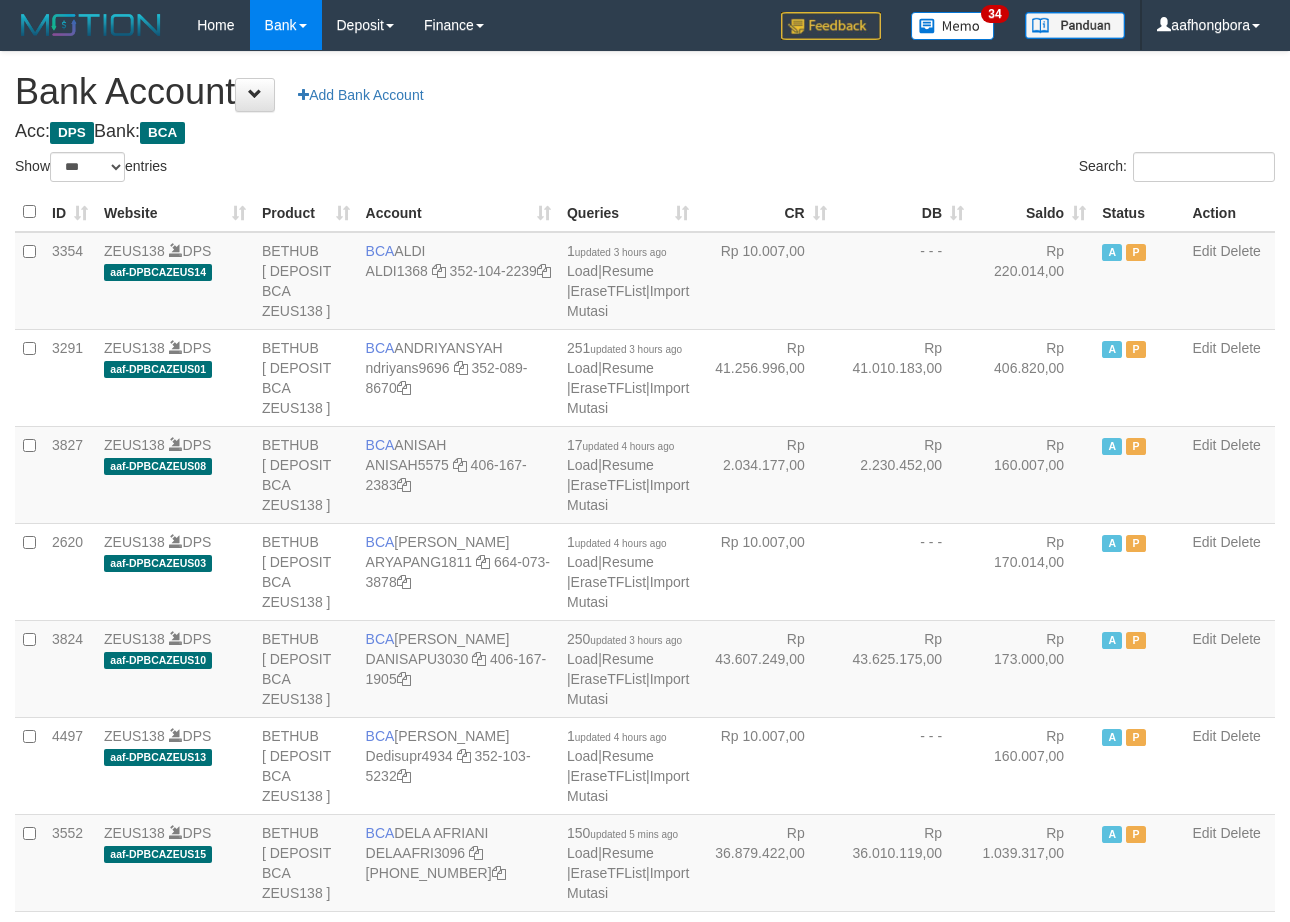 select on "***" 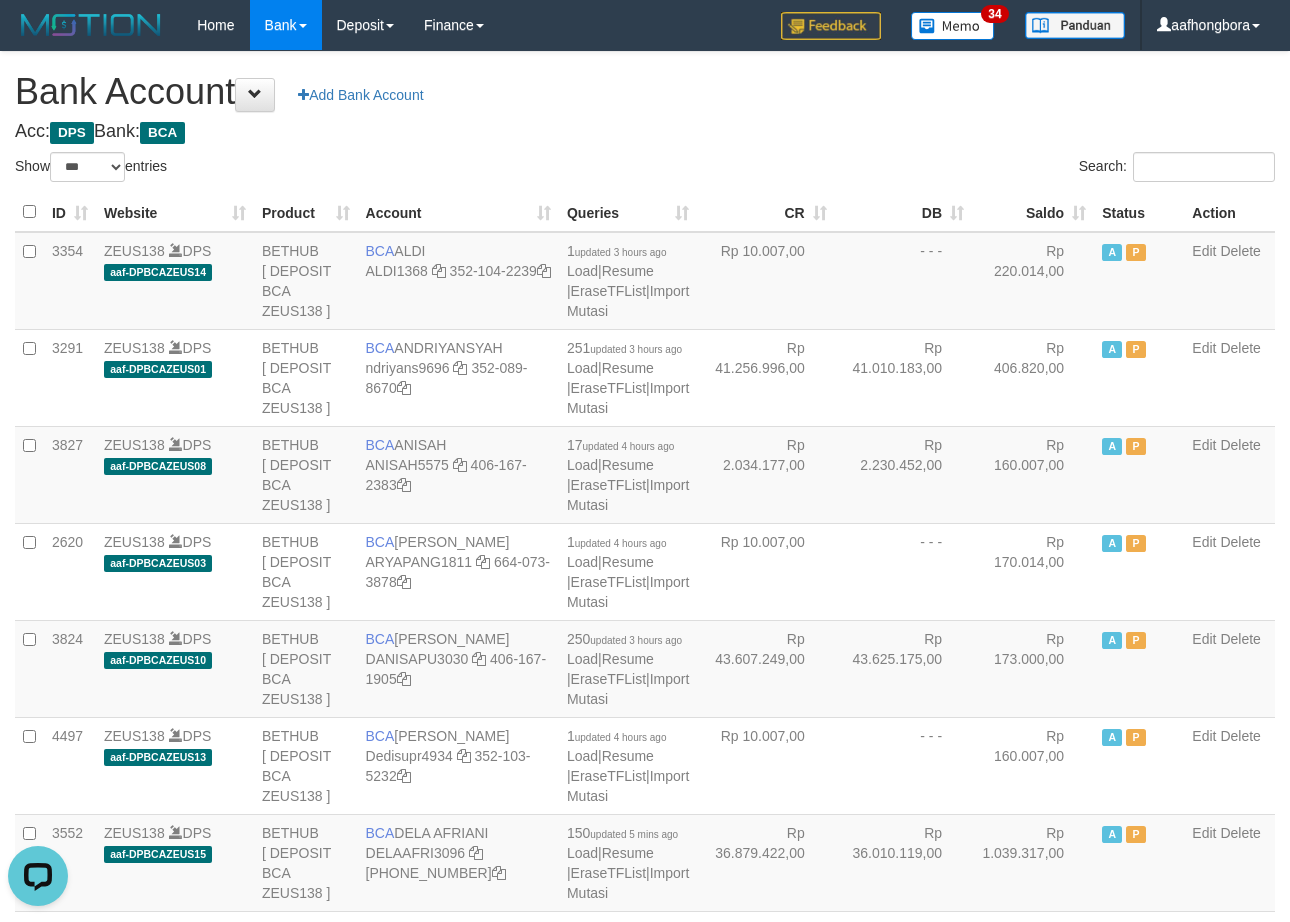 scroll, scrollTop: 0, scrollLeft: 0, axis: both 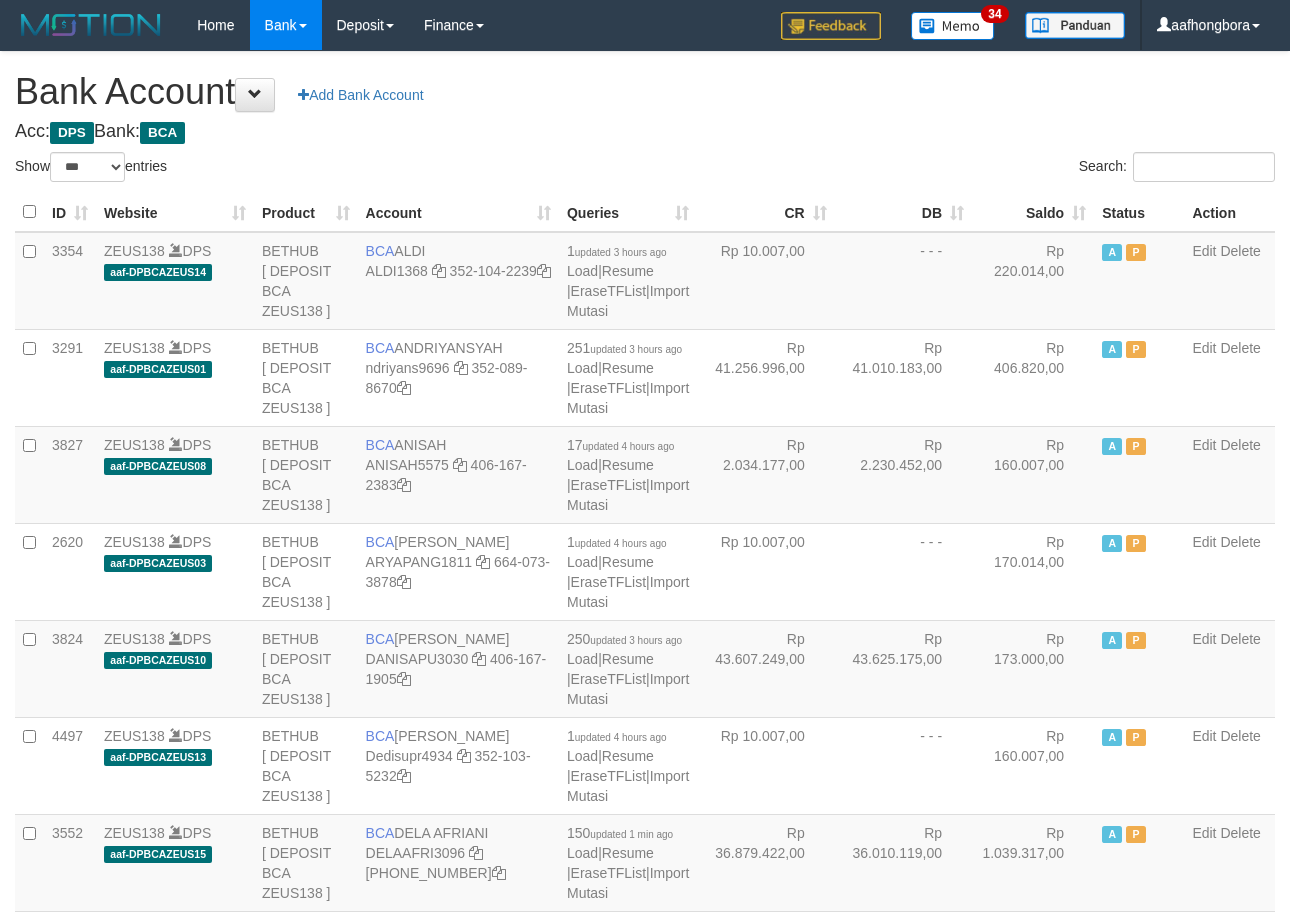 select on "***" 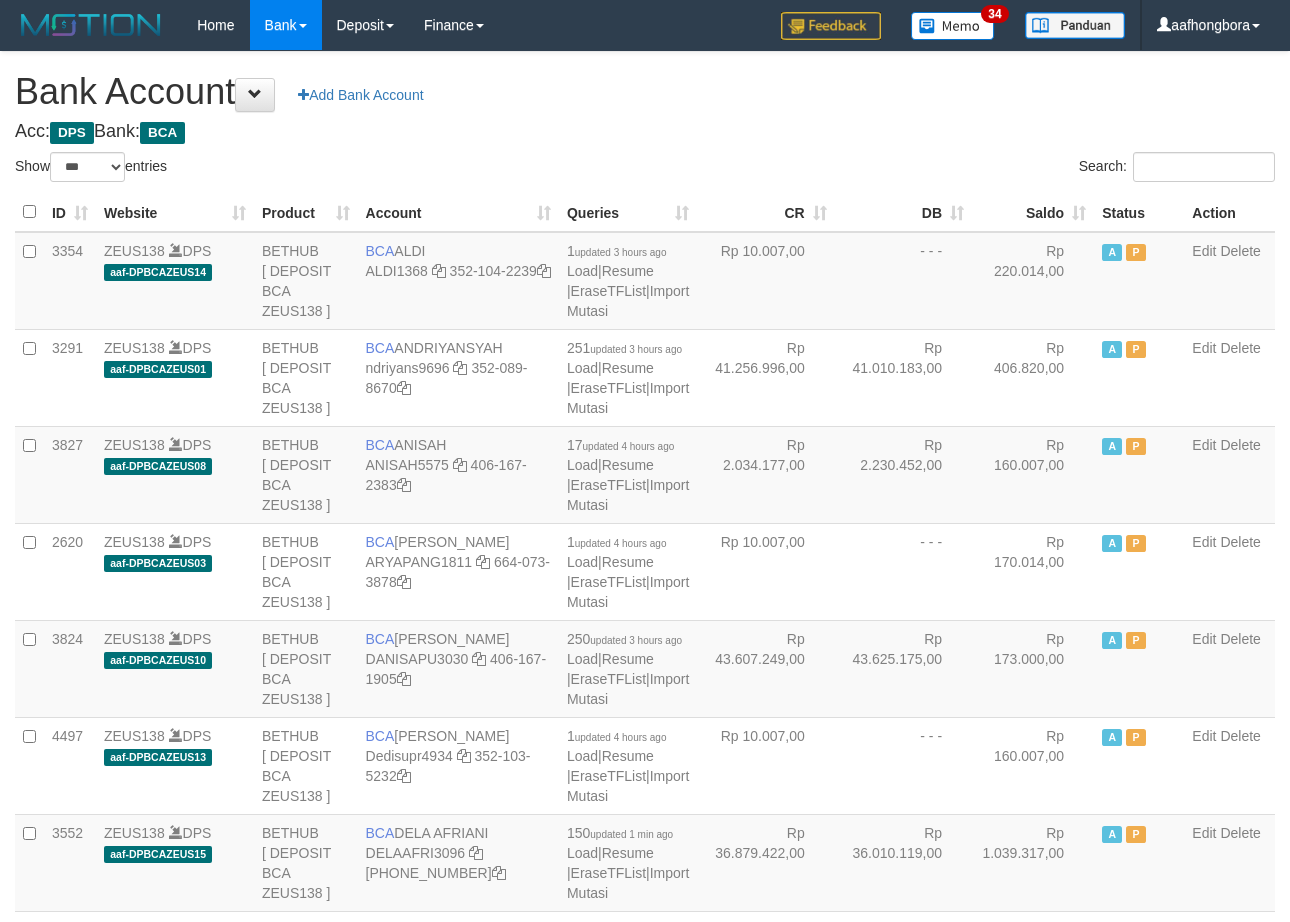 scroll, scrollTop: 0, scrollLeft: 0, axis: both 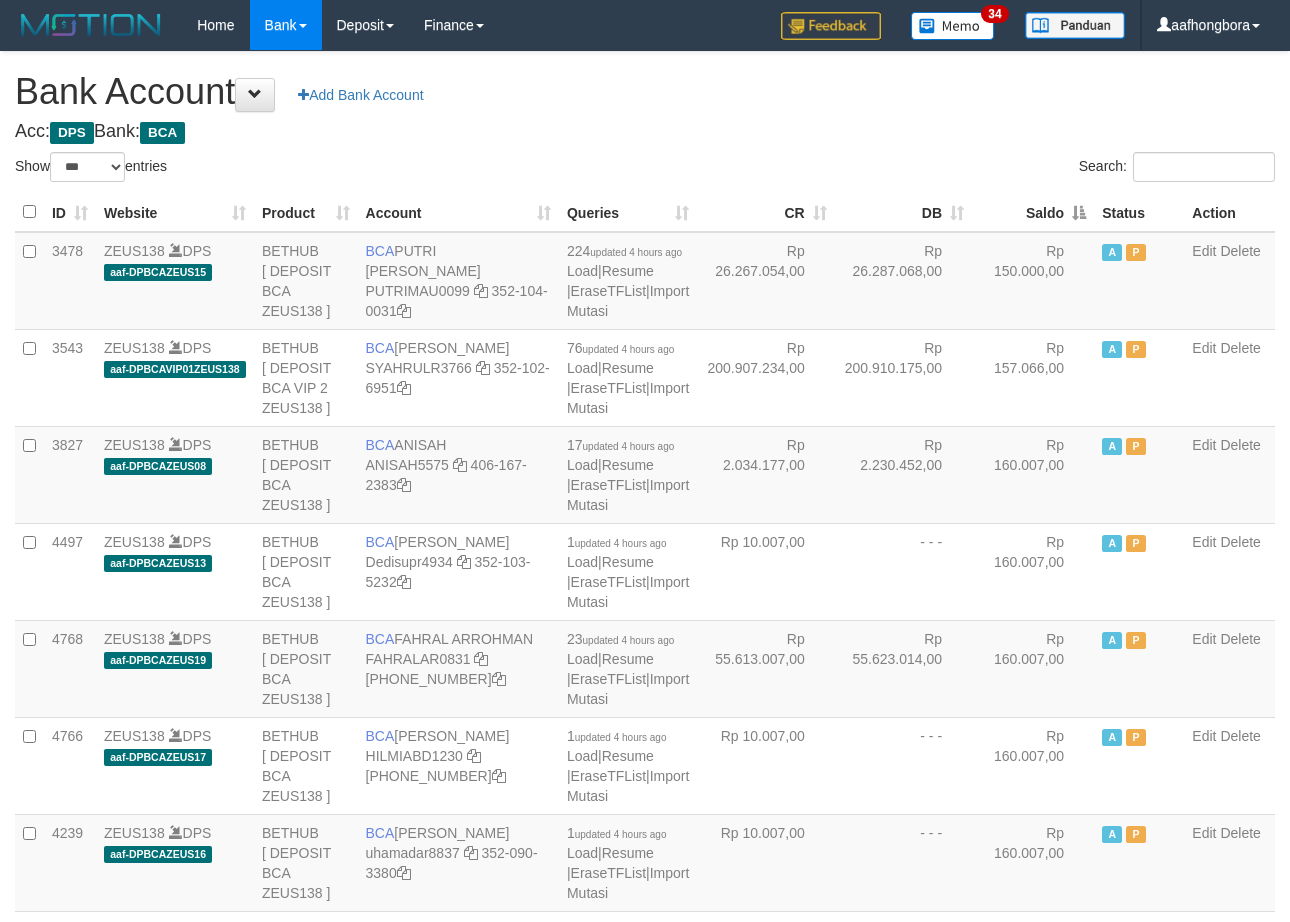 click on "Saldo" at bounding box center [1033, 212] 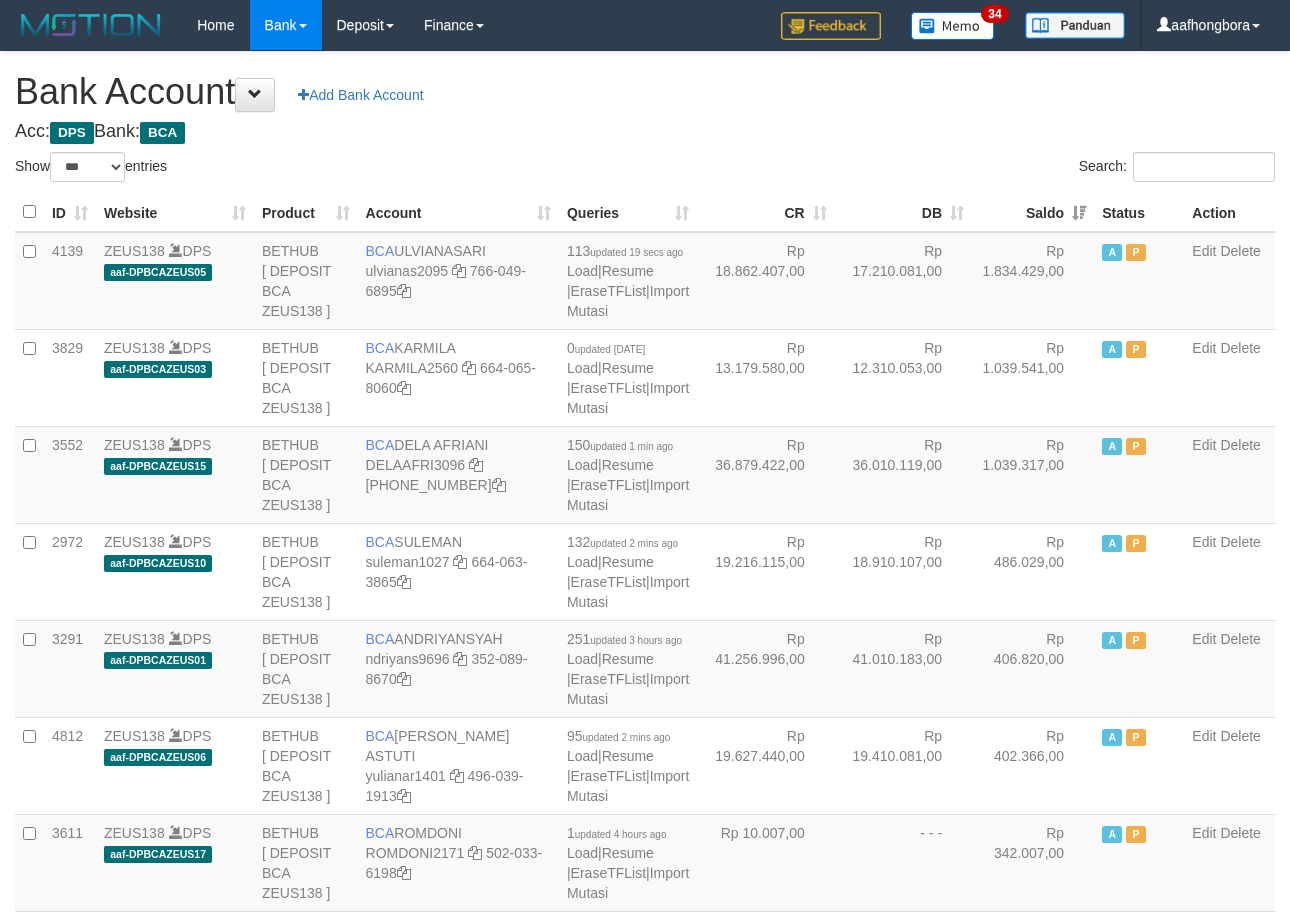 click on "Saldo" at bounding box center (1033, 212) 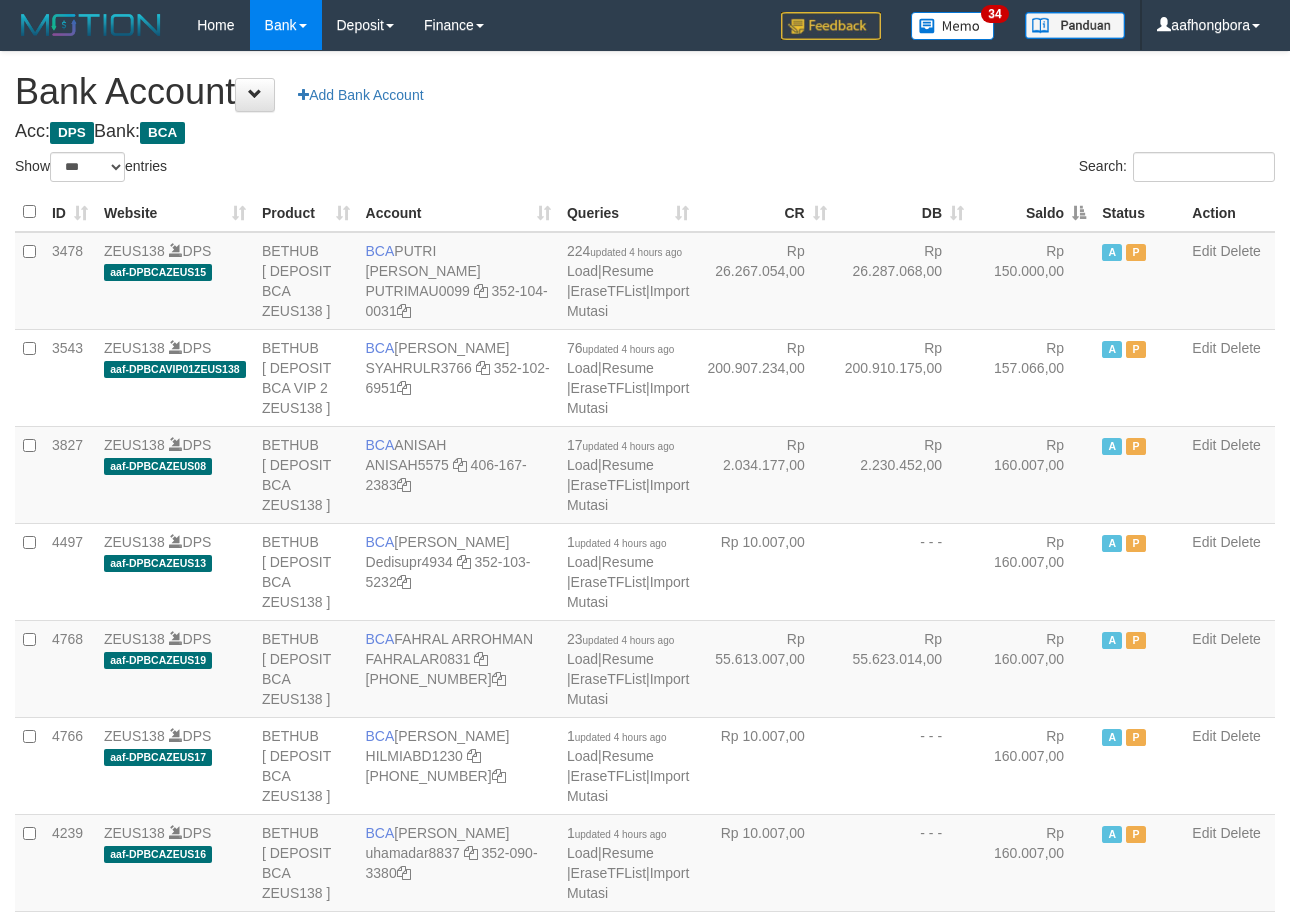click on "Saldo" at bounding box center [1033, 212] 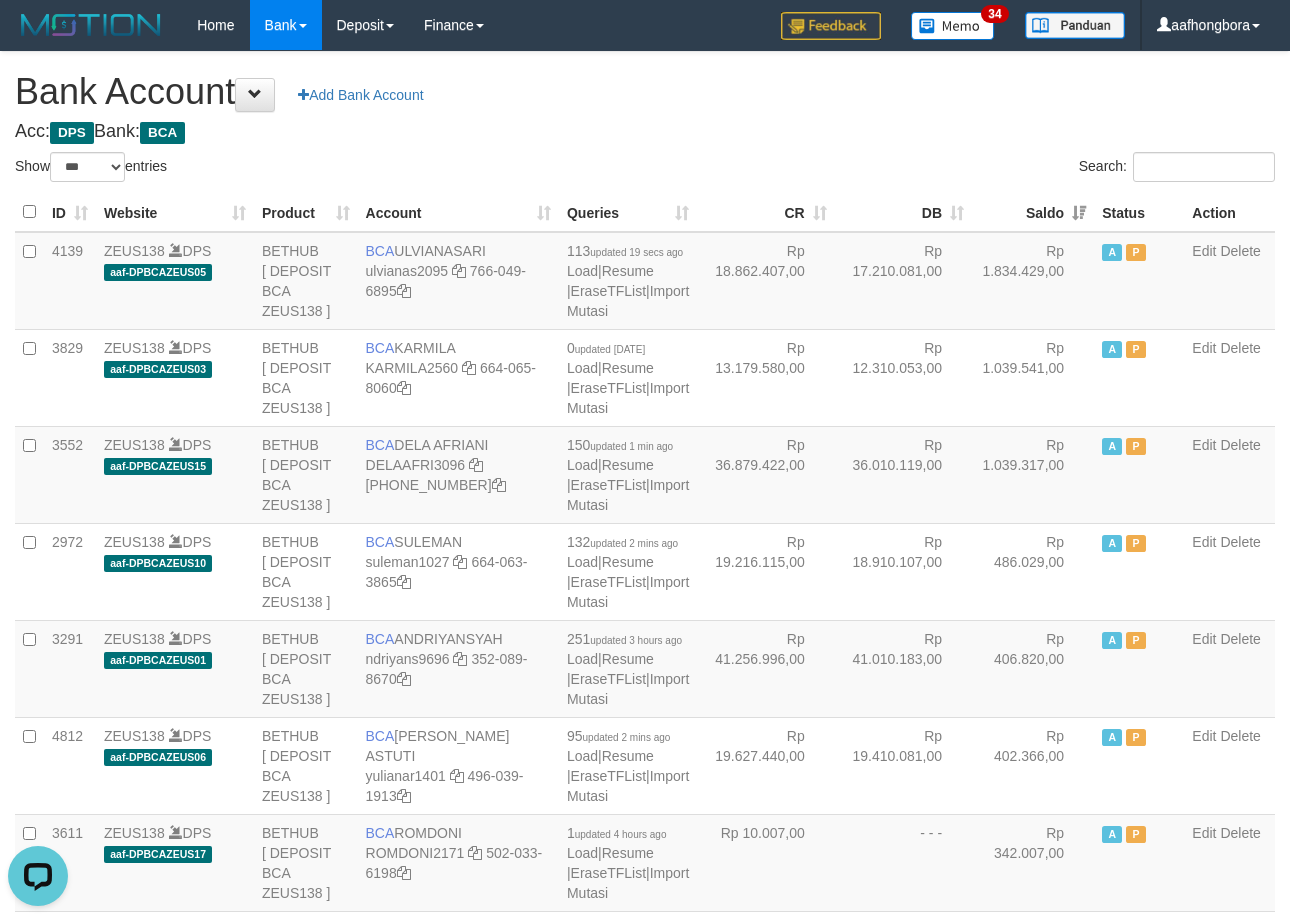 scroll, scrollTop: 0, scrollLeft: 0, axis: both 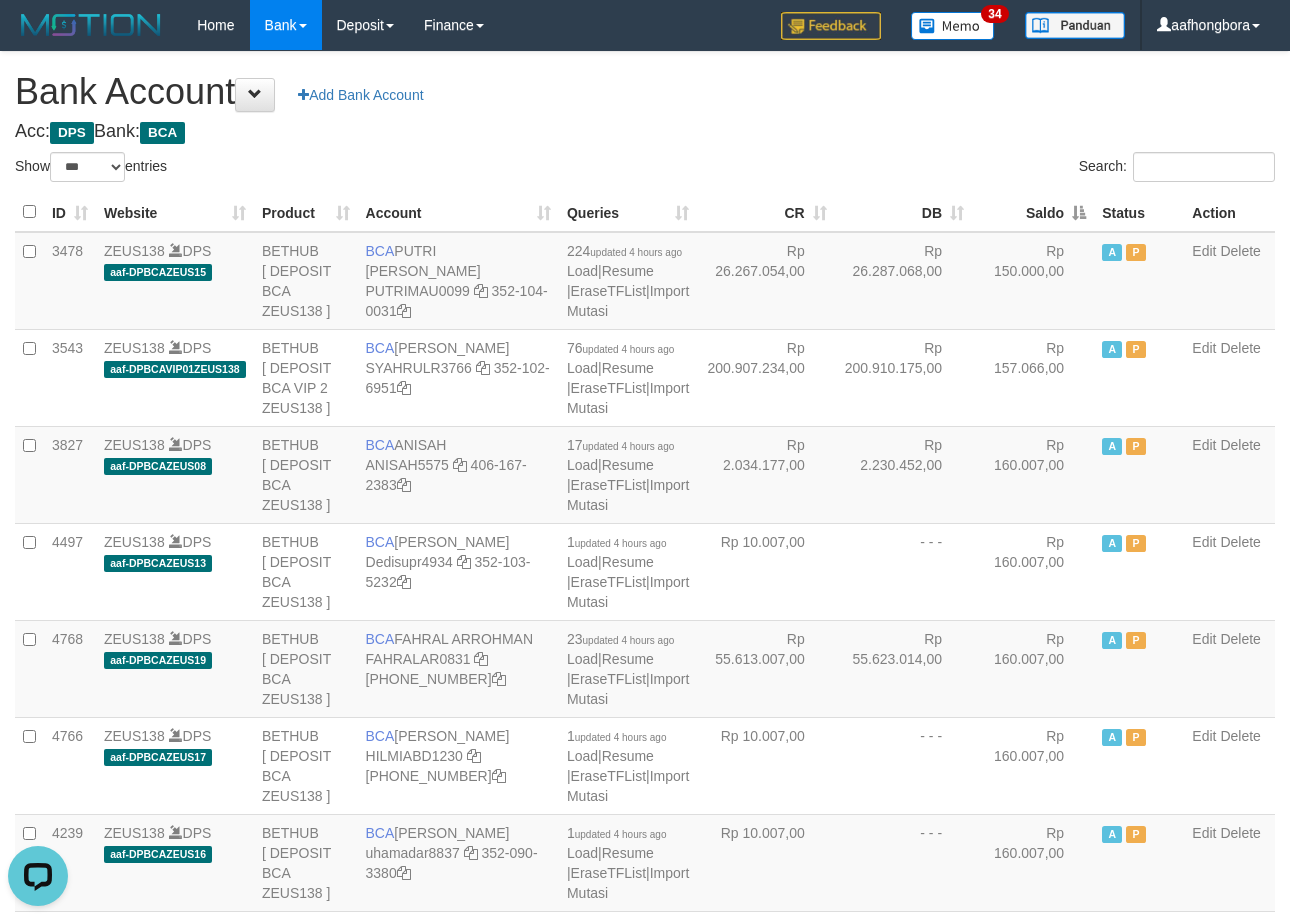 click on "Acc: 										 DPS
Bank:   BCA" at bounding box center [645, 132] 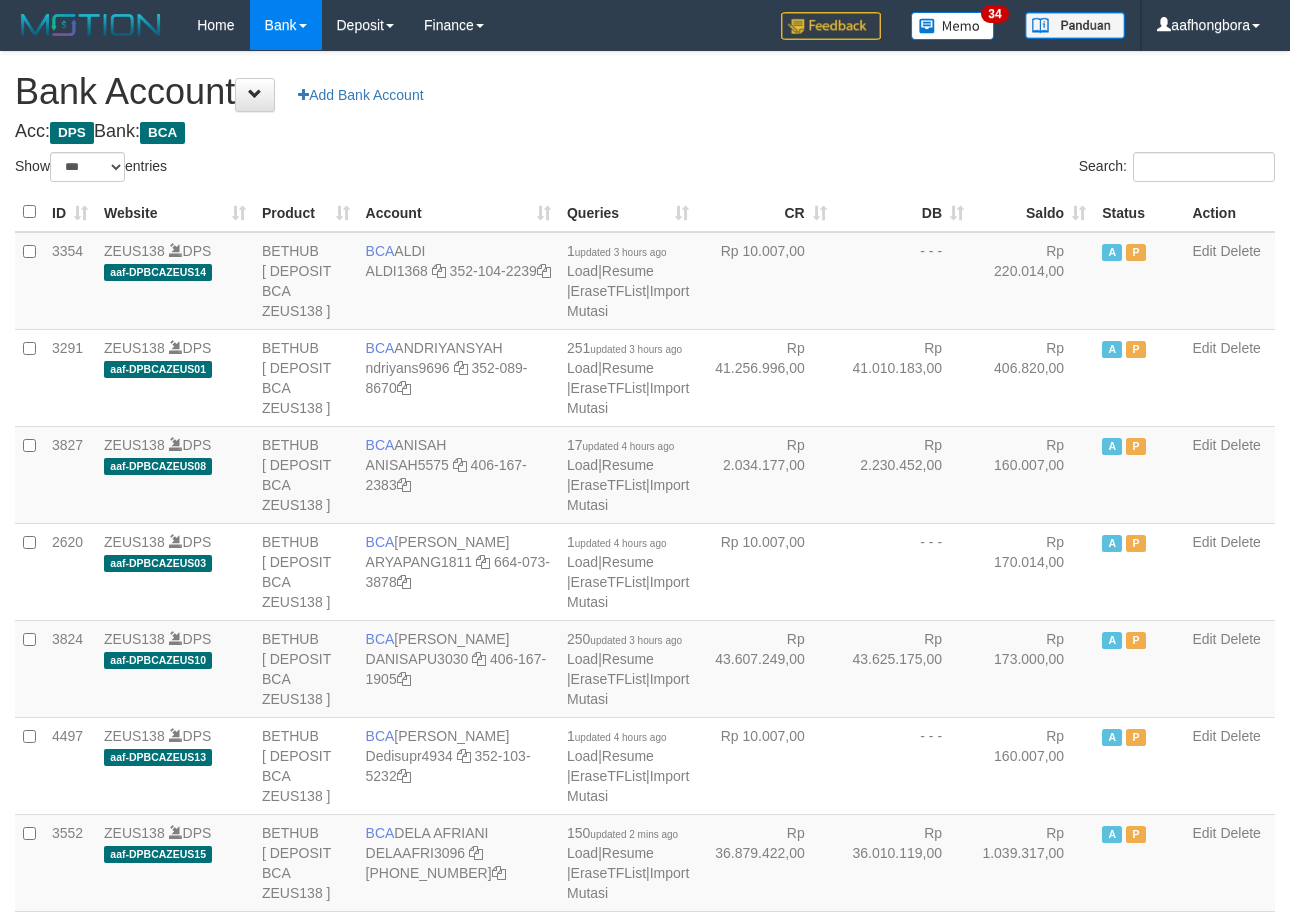 select on "***" 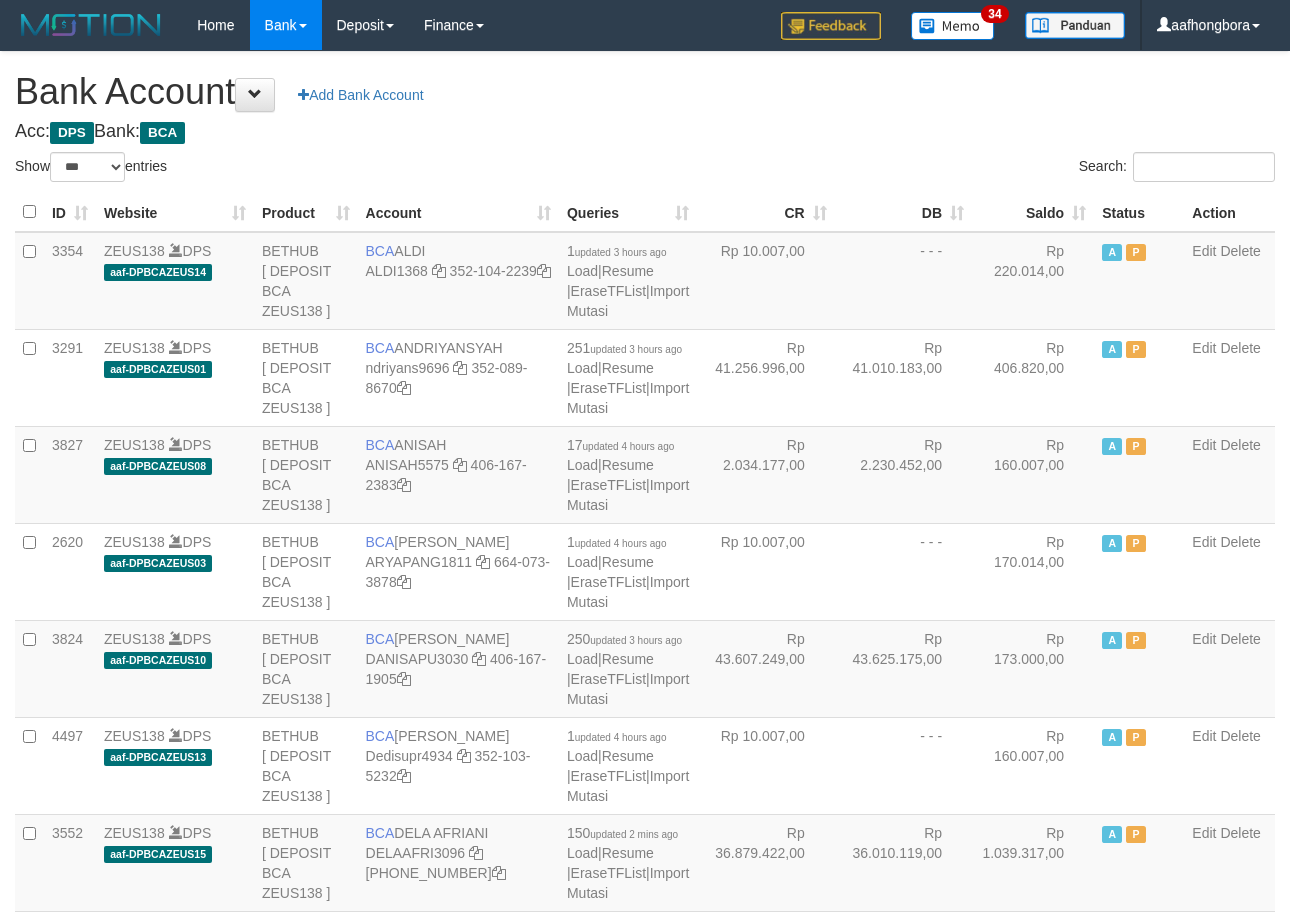 scroll, scrollTop: 0, scrollLeft: 0, axis: both 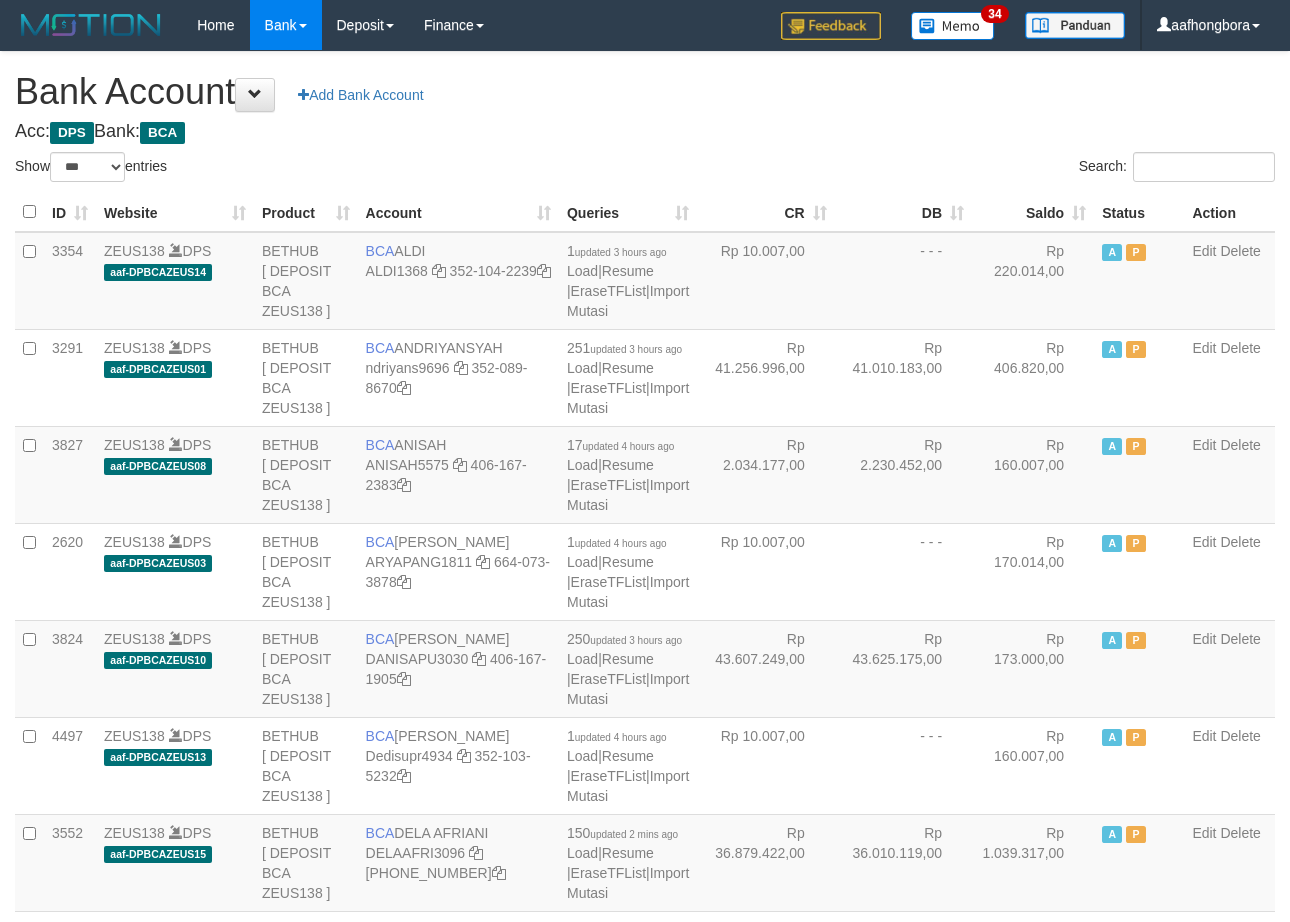 select on "***" 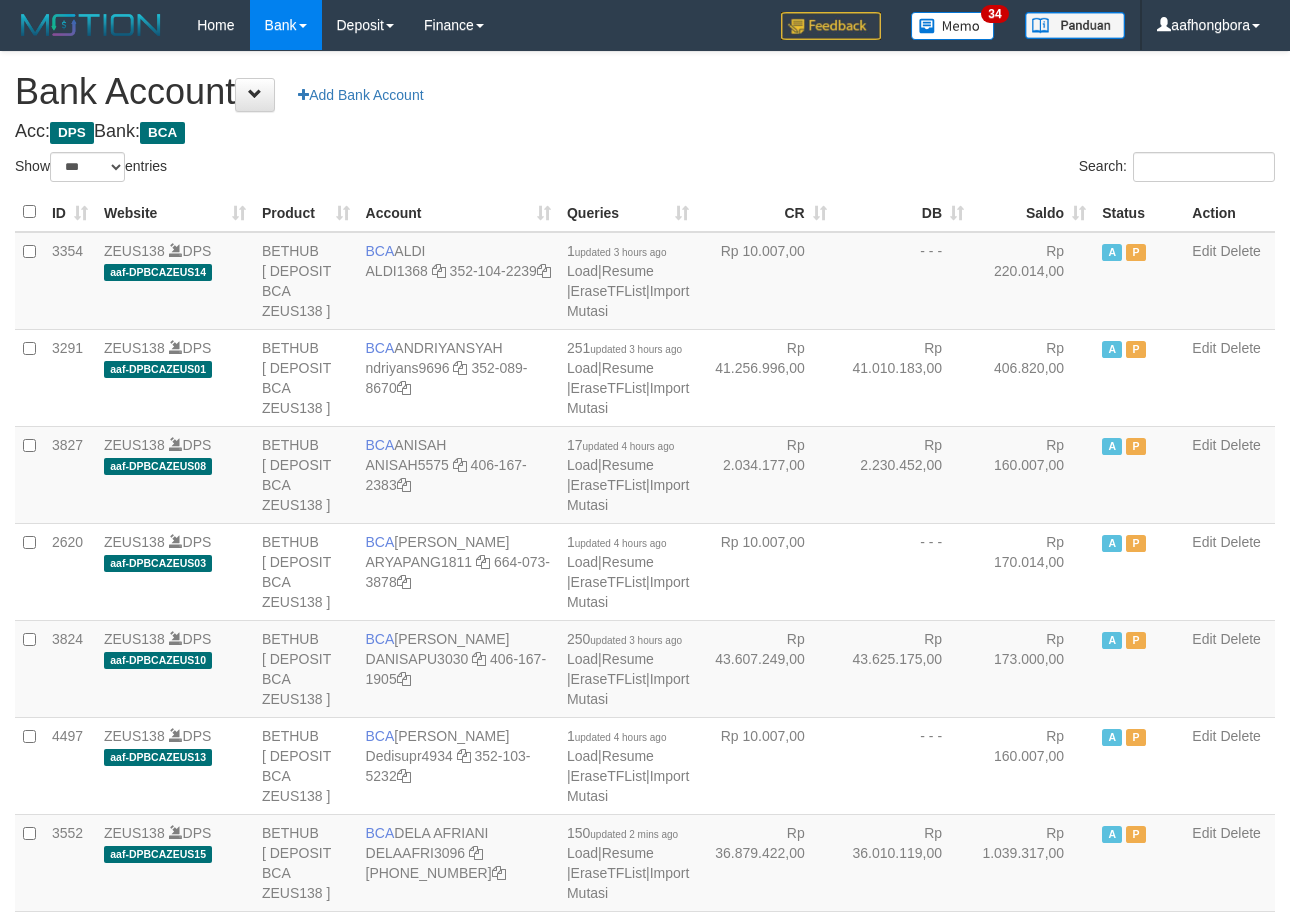 scroll, scrollTop: 0, scrollLeft: 0, axis: both 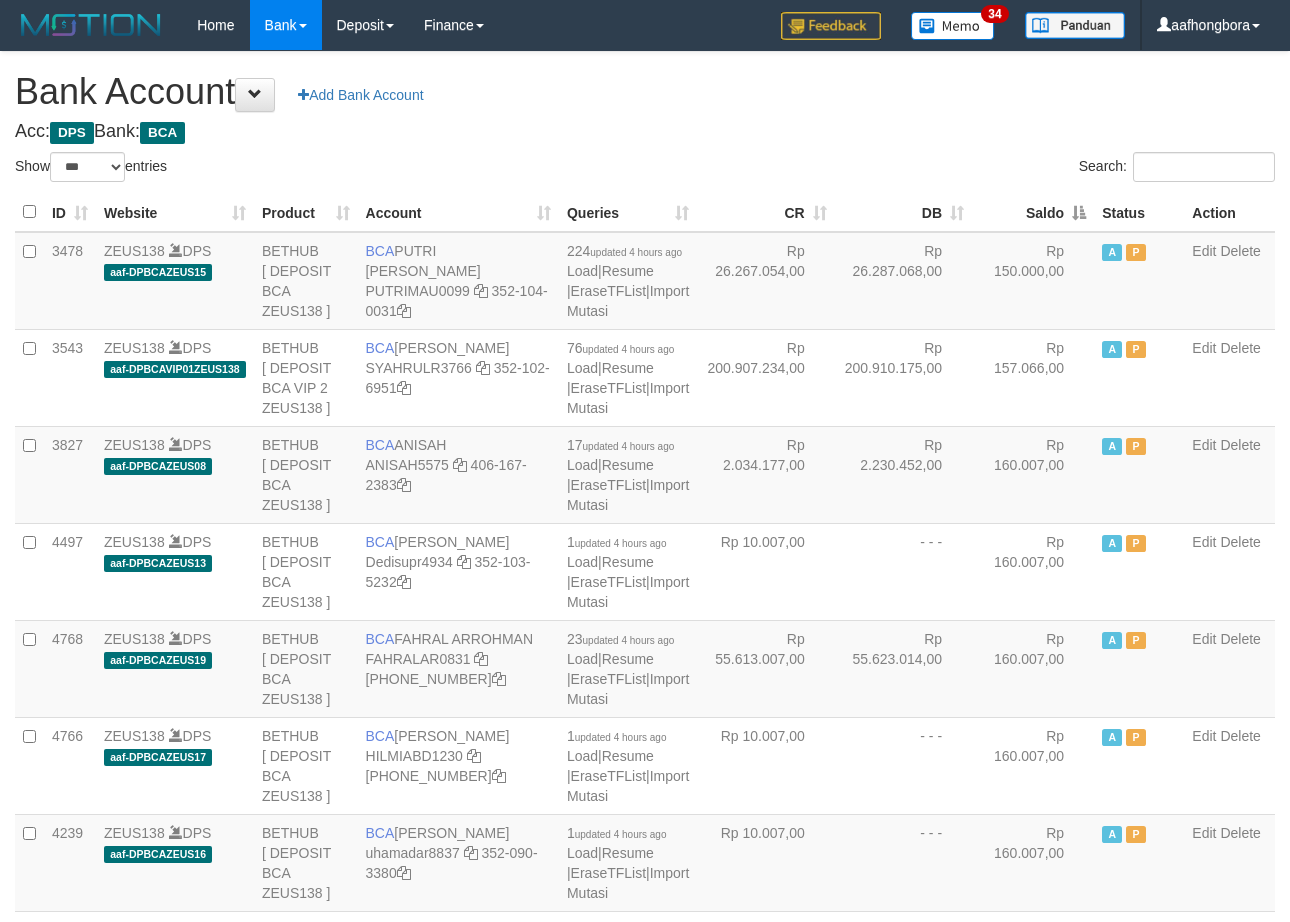 click on "Saldo" at bounding box center [1033, 212] 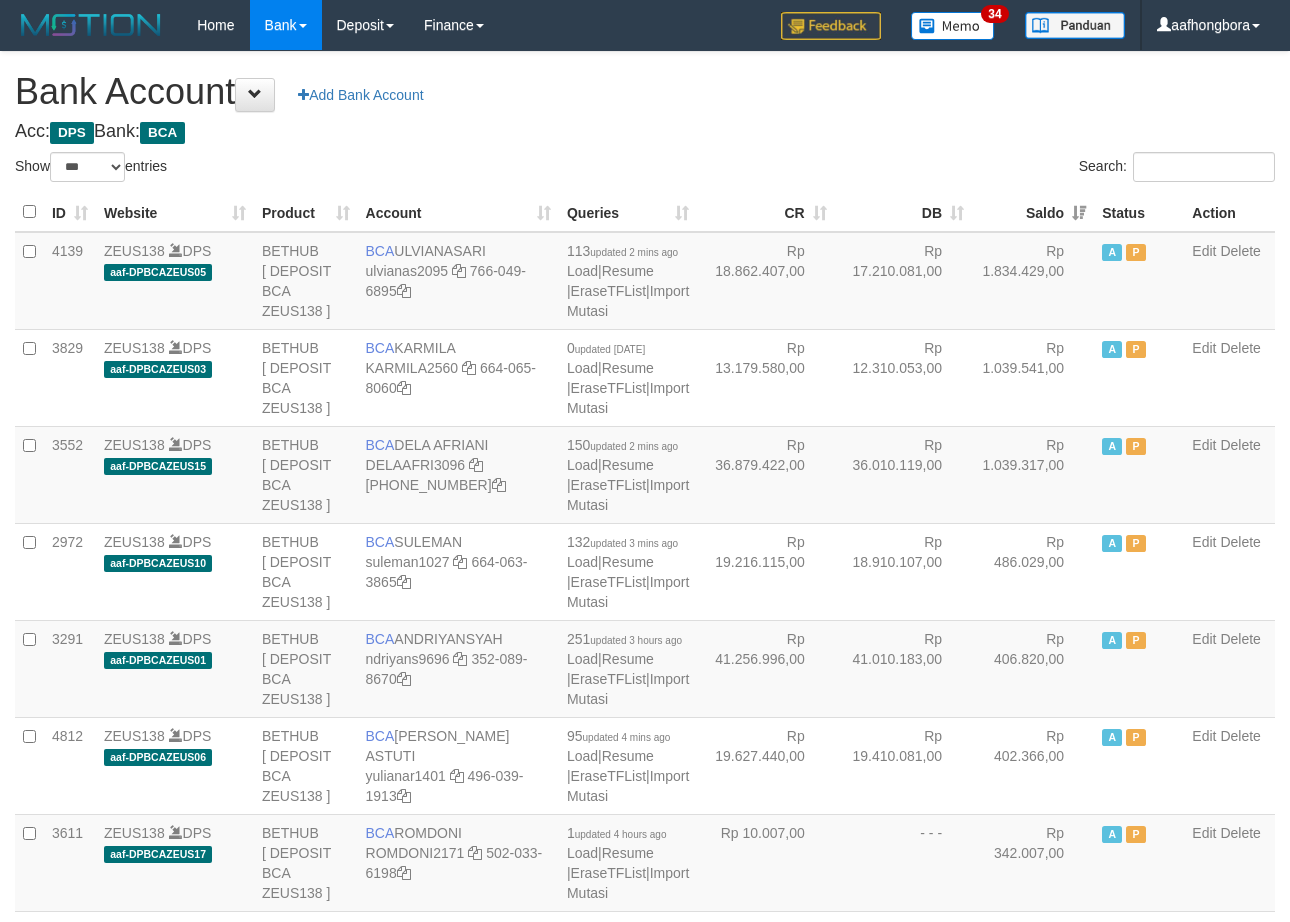 click on "Saldo" at bounding box center (1033, 212) 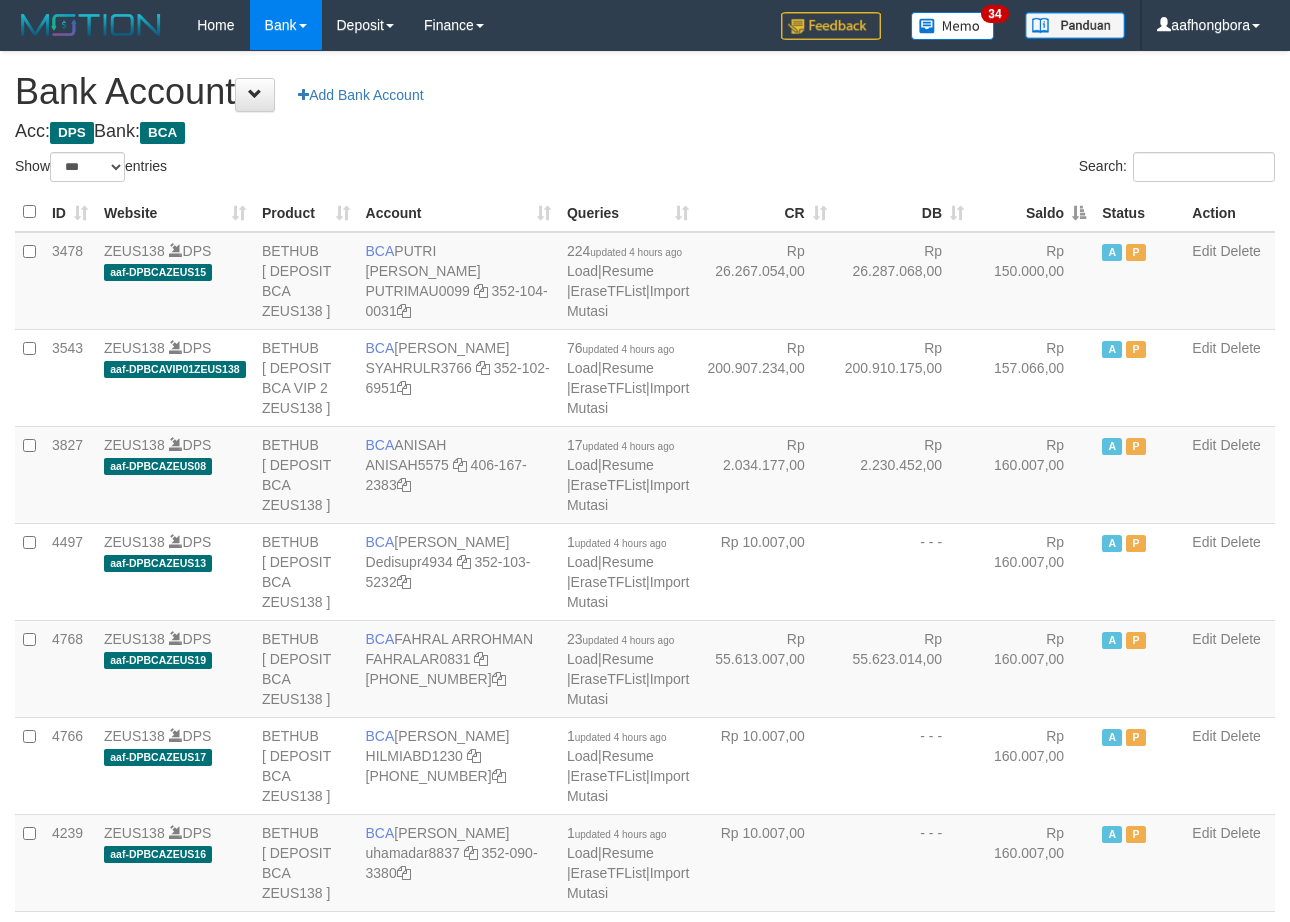click on "Saldo" at bounding box center (1033, 212) 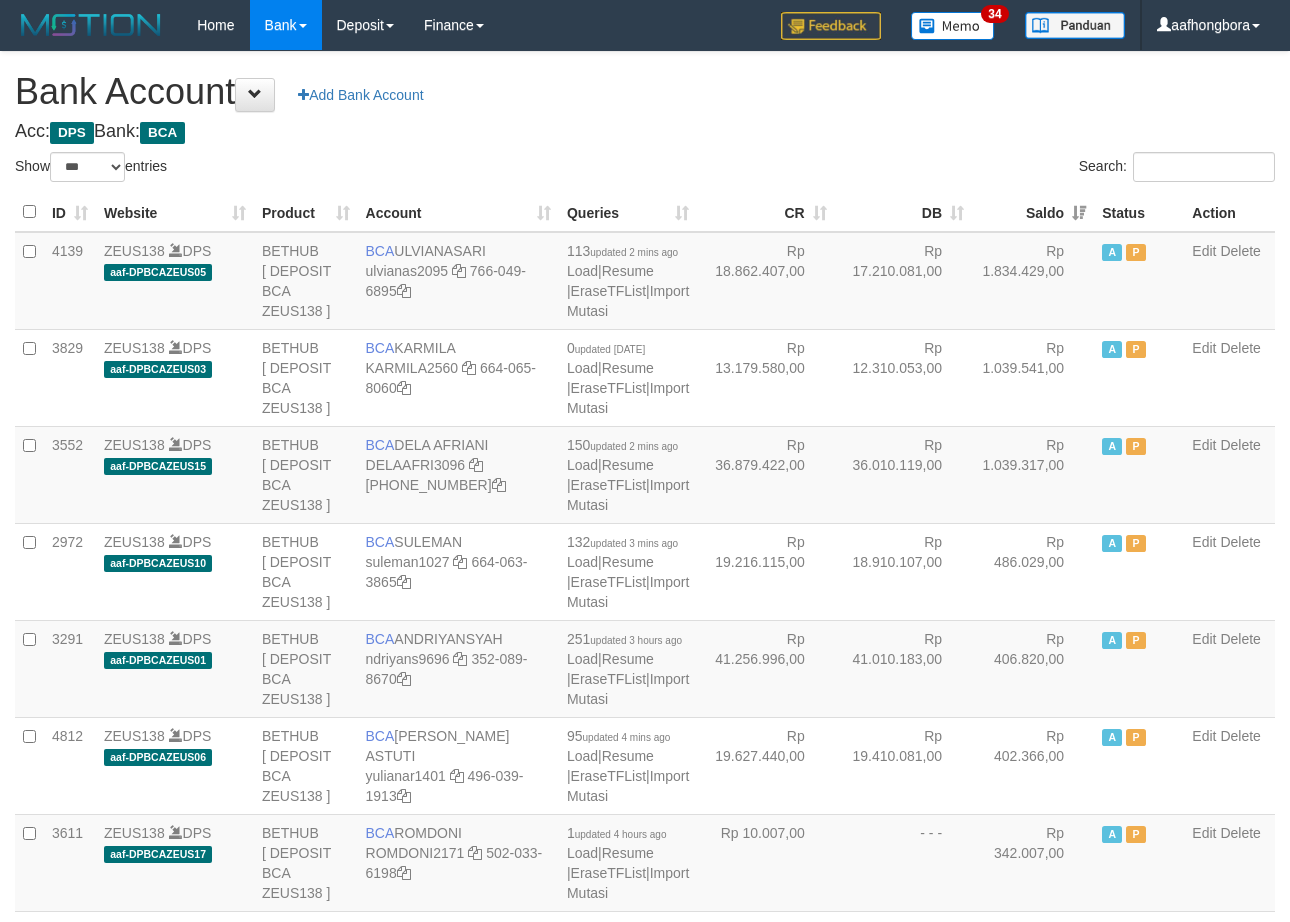 click on "Saldo" at bounding box center [1033, 212] 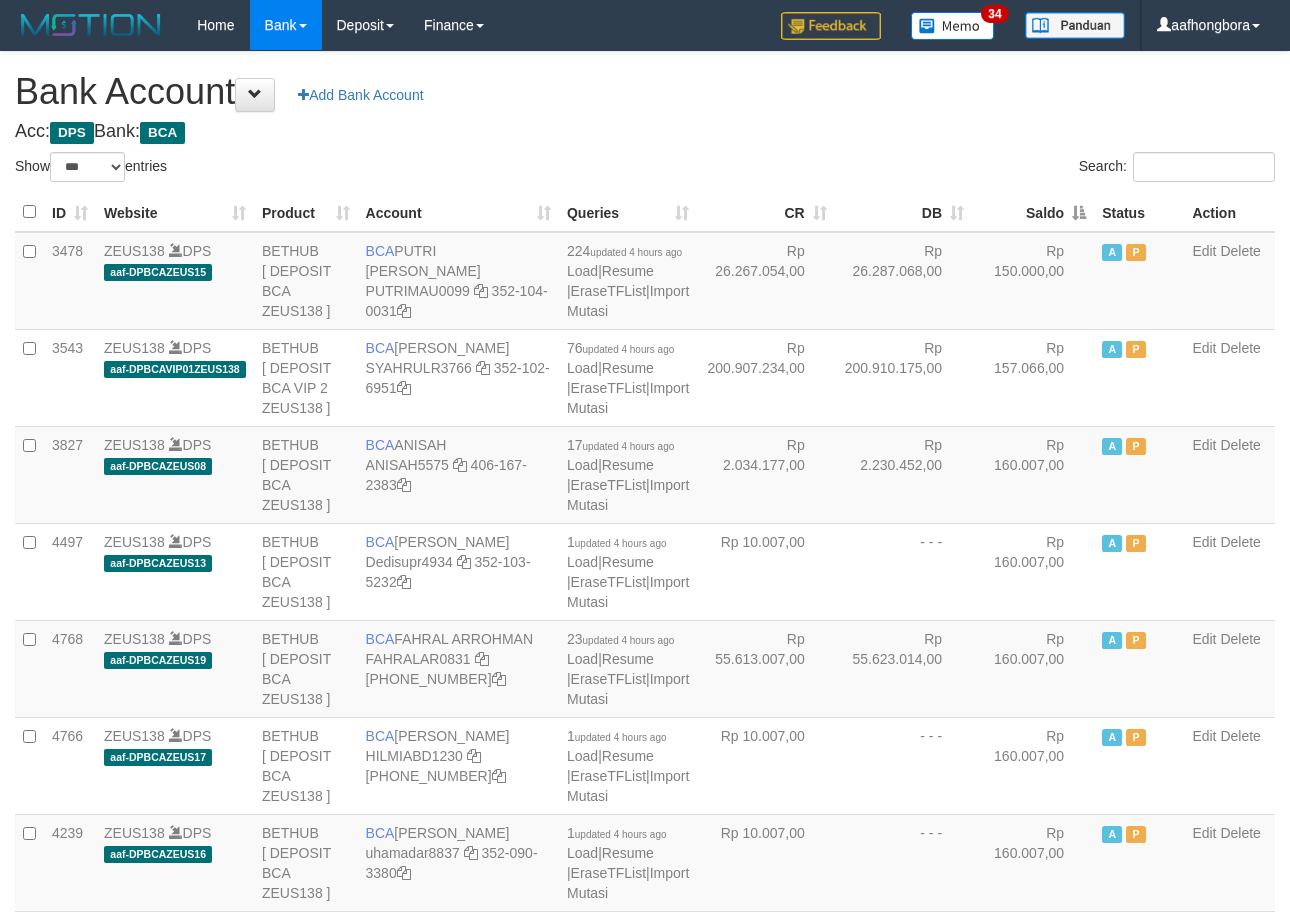 click on "Saldo" at bounding box center [1033, 212] 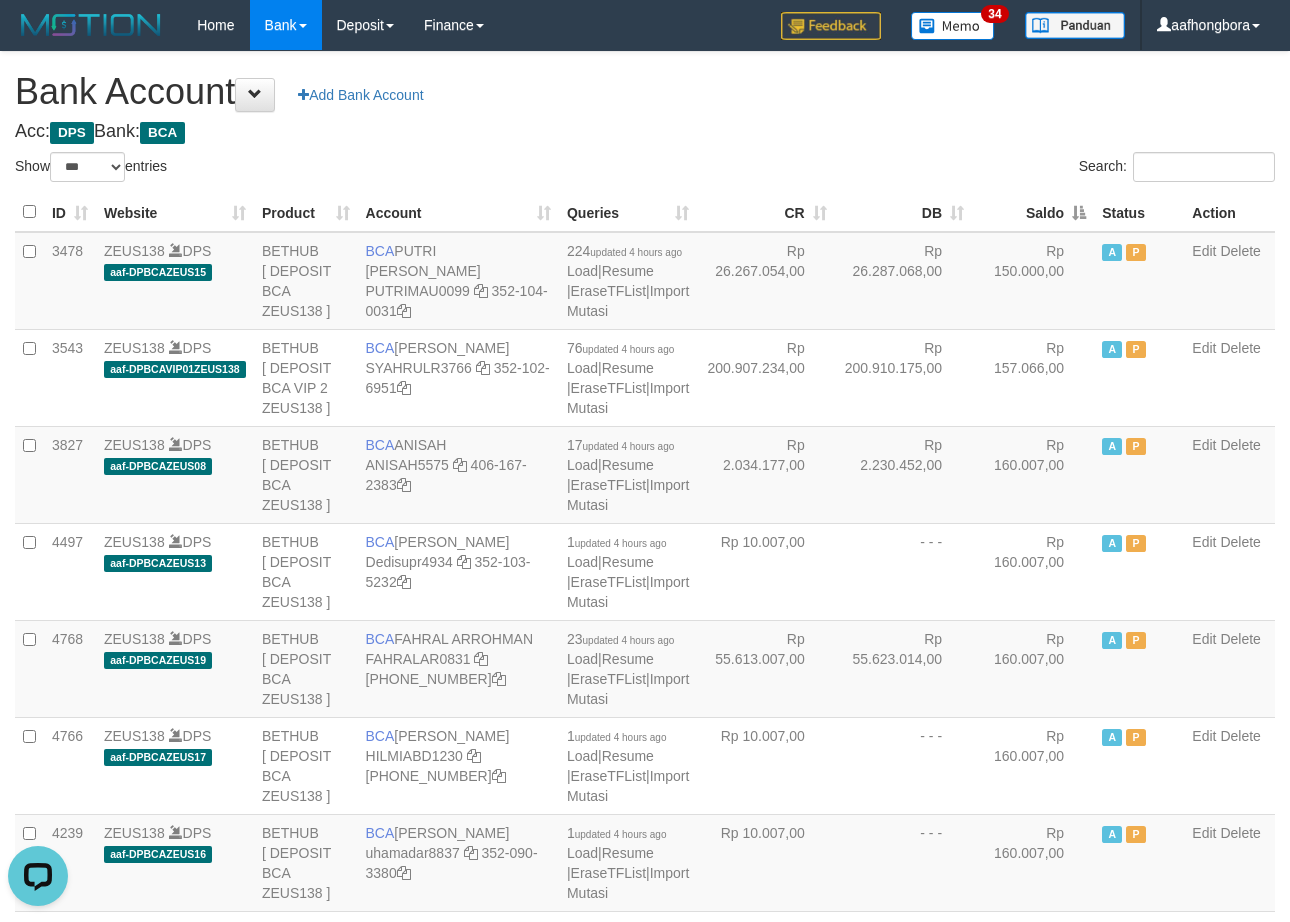 scroll, scrollTop: 0, scrollLeft: 0, axis: both 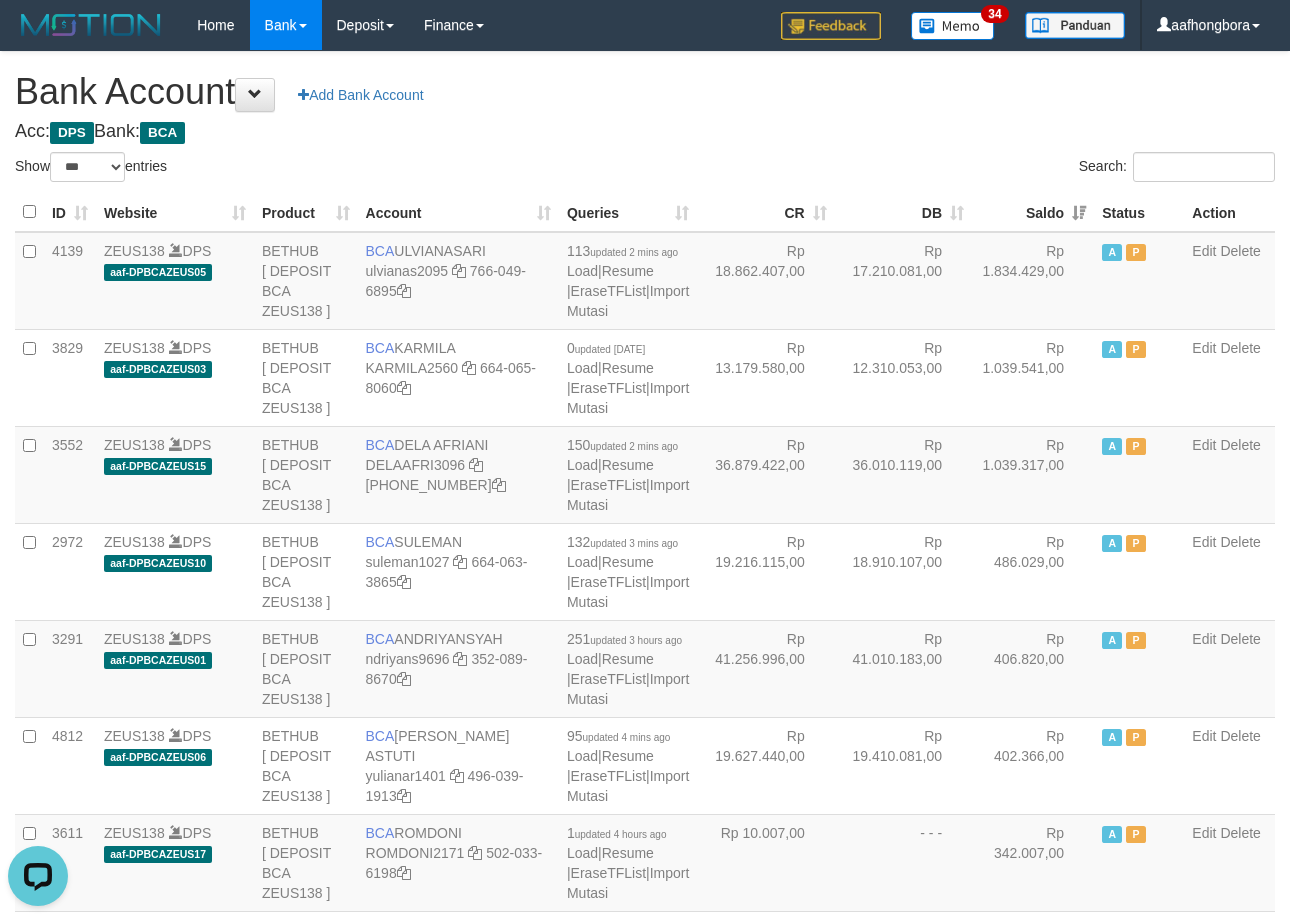 click on "Saldo" at bounding box center (1033, 212) 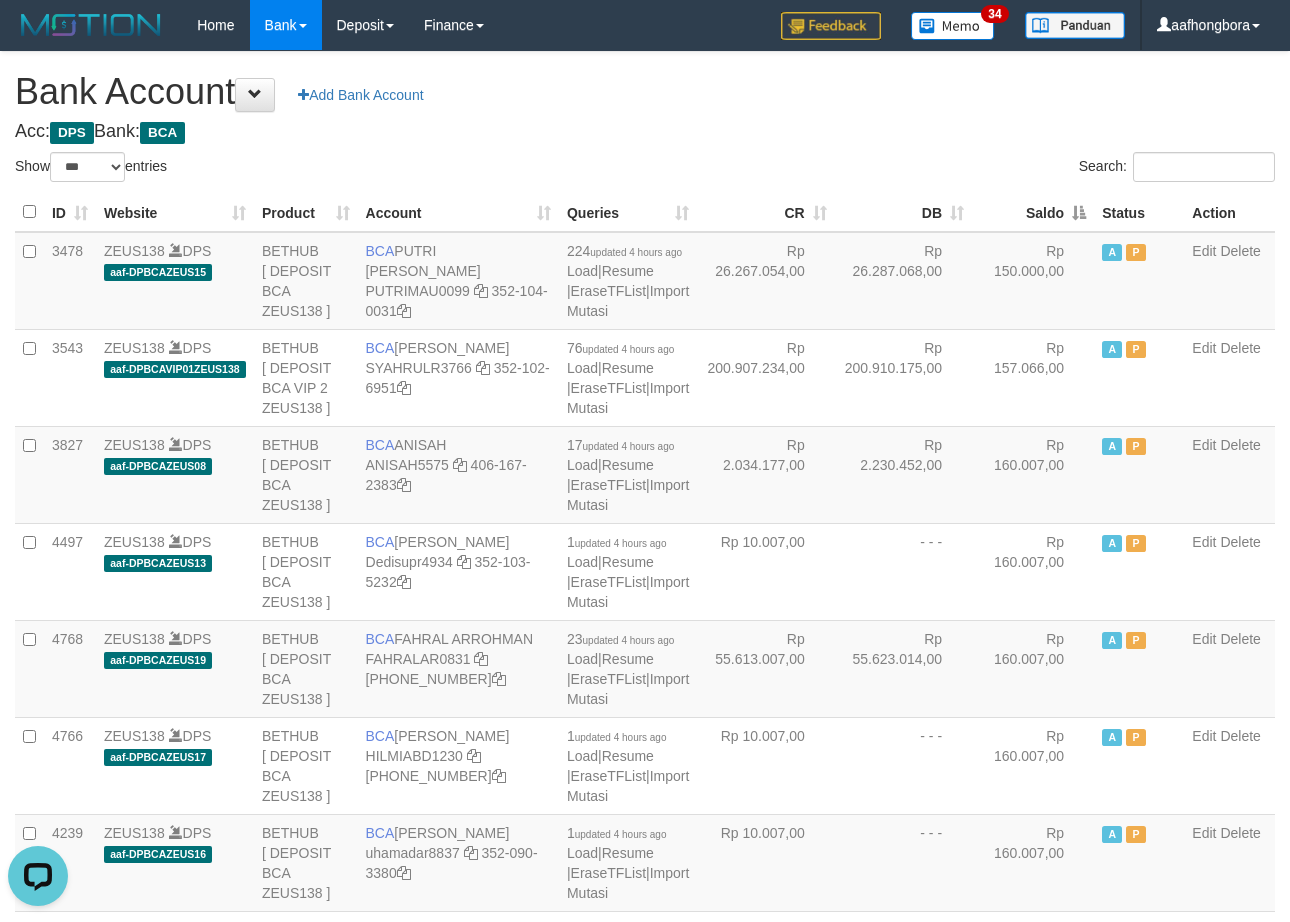 click on "Saldo" at bounding box center (1033, 212) 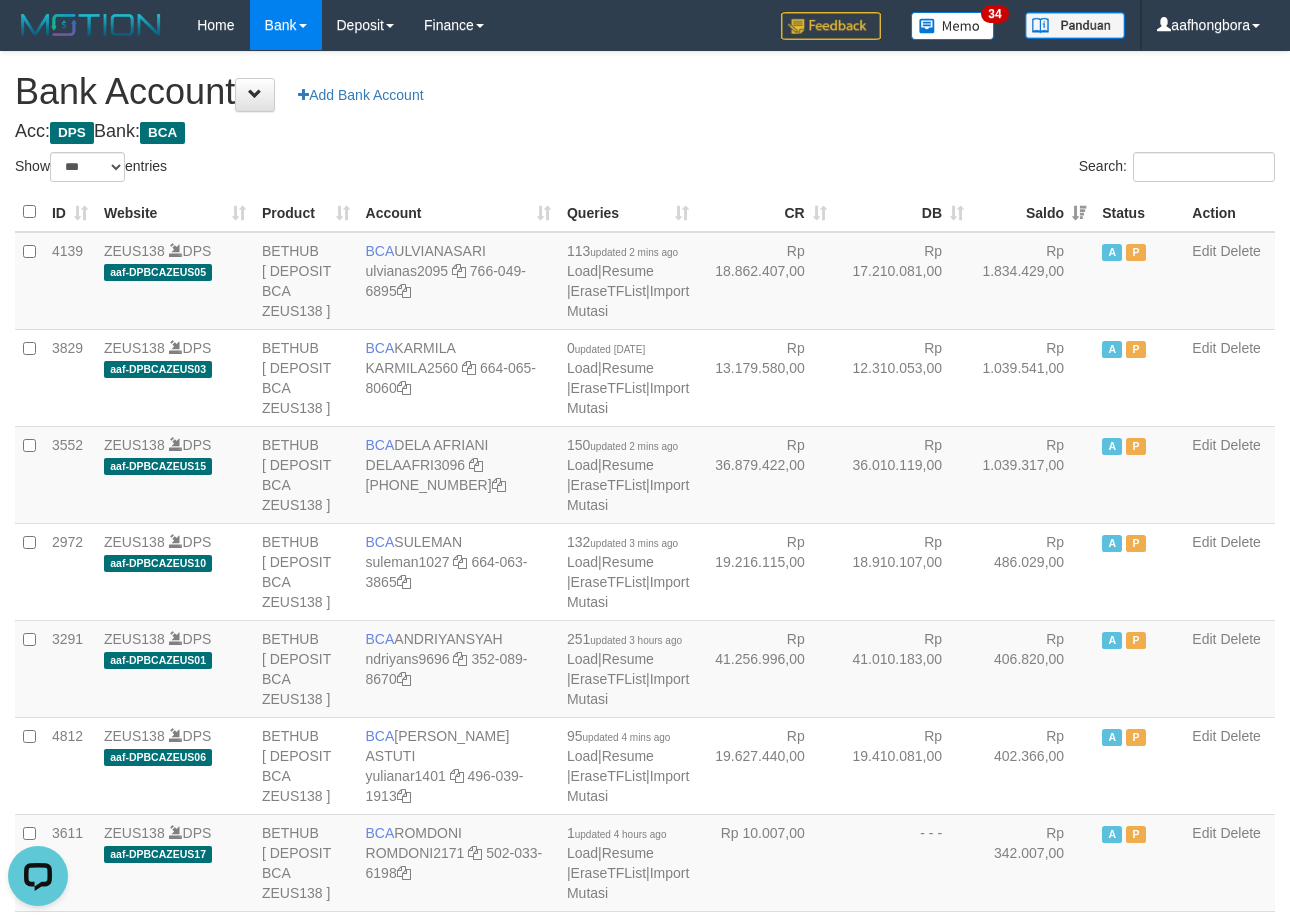click on "Saldo" at bounding box center (1033, 212) 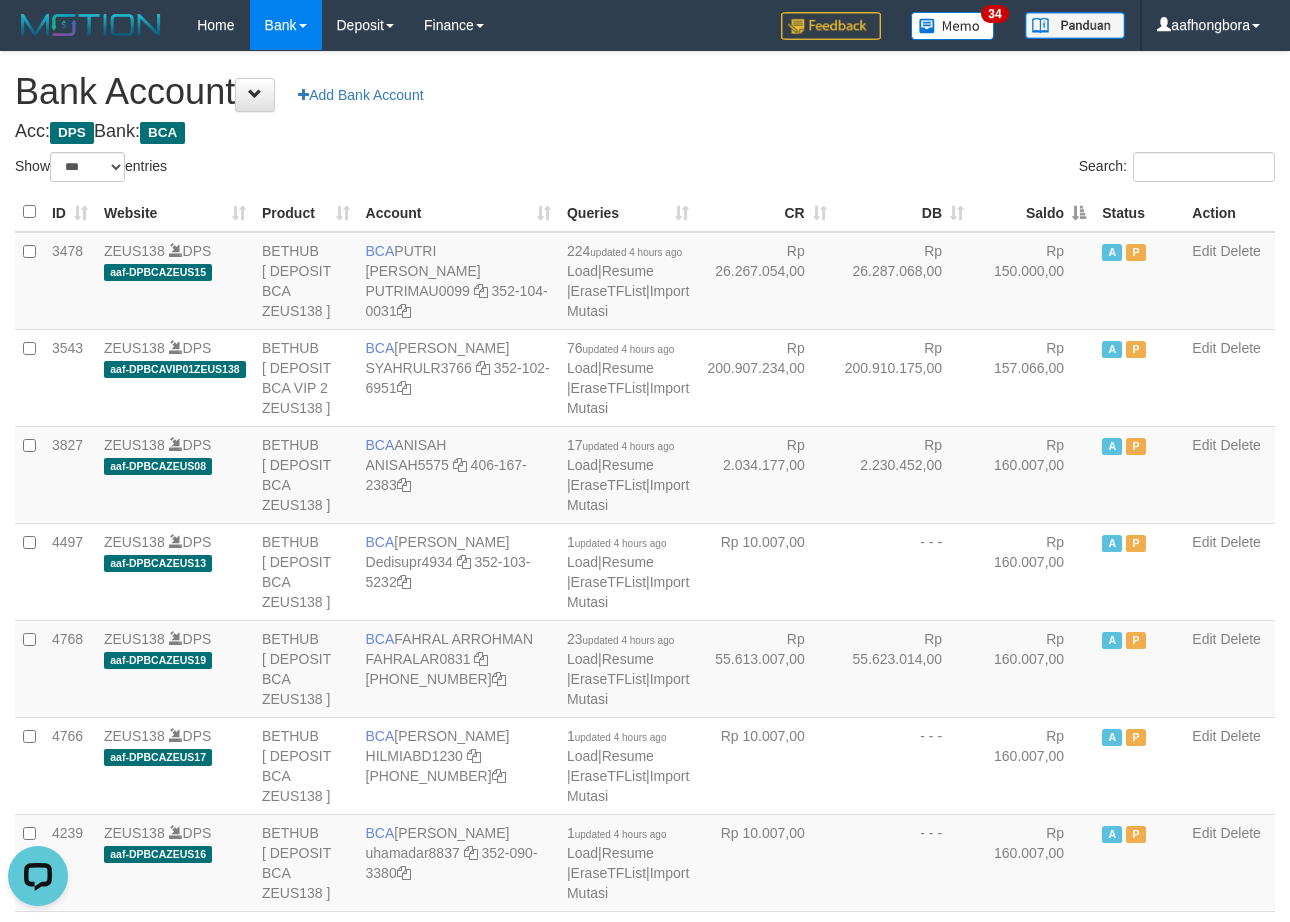 click on "**********" at bounding box center (645, 1601) 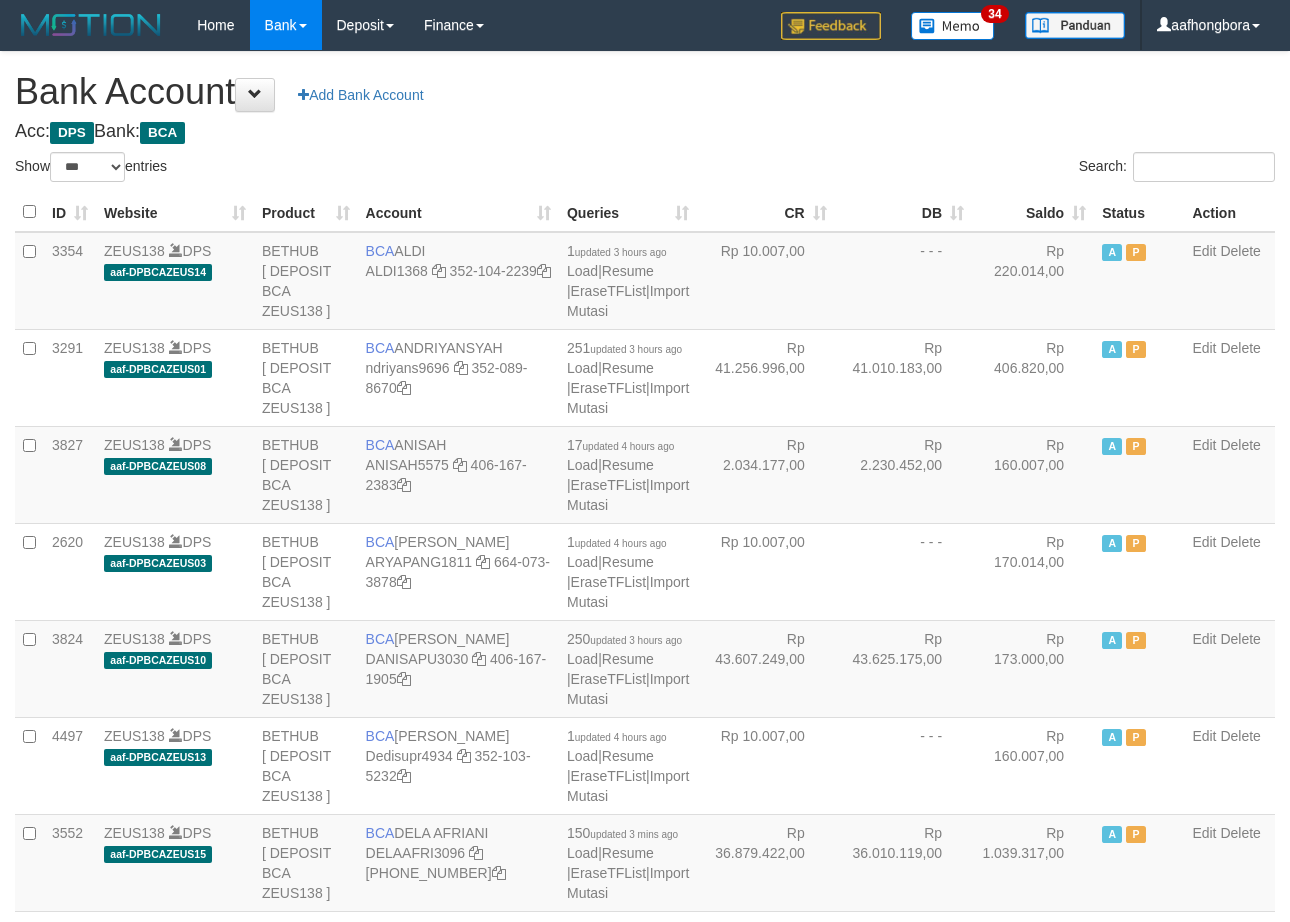 select on "***" 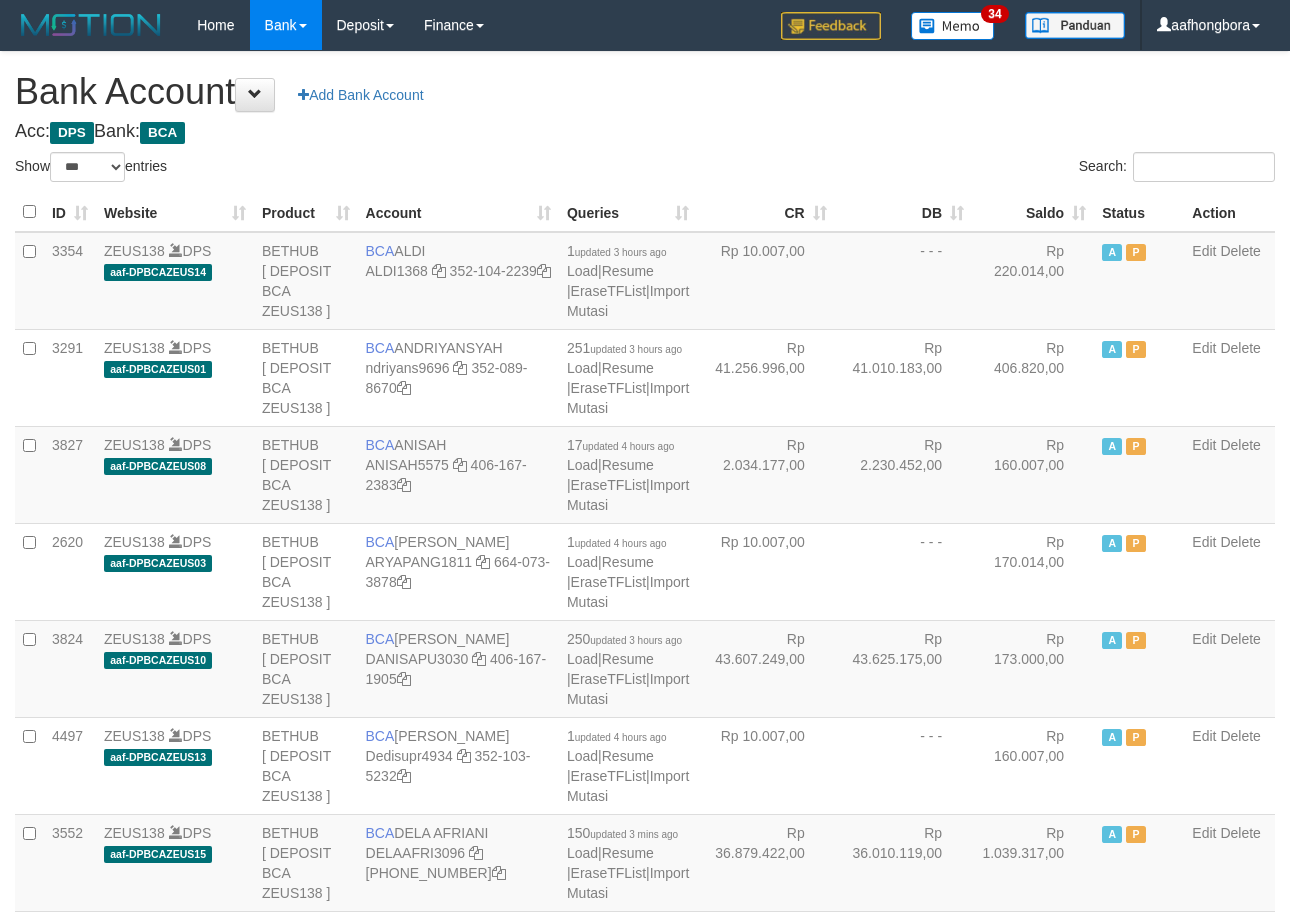 click on "**********" at bounding box center [645, 1601] 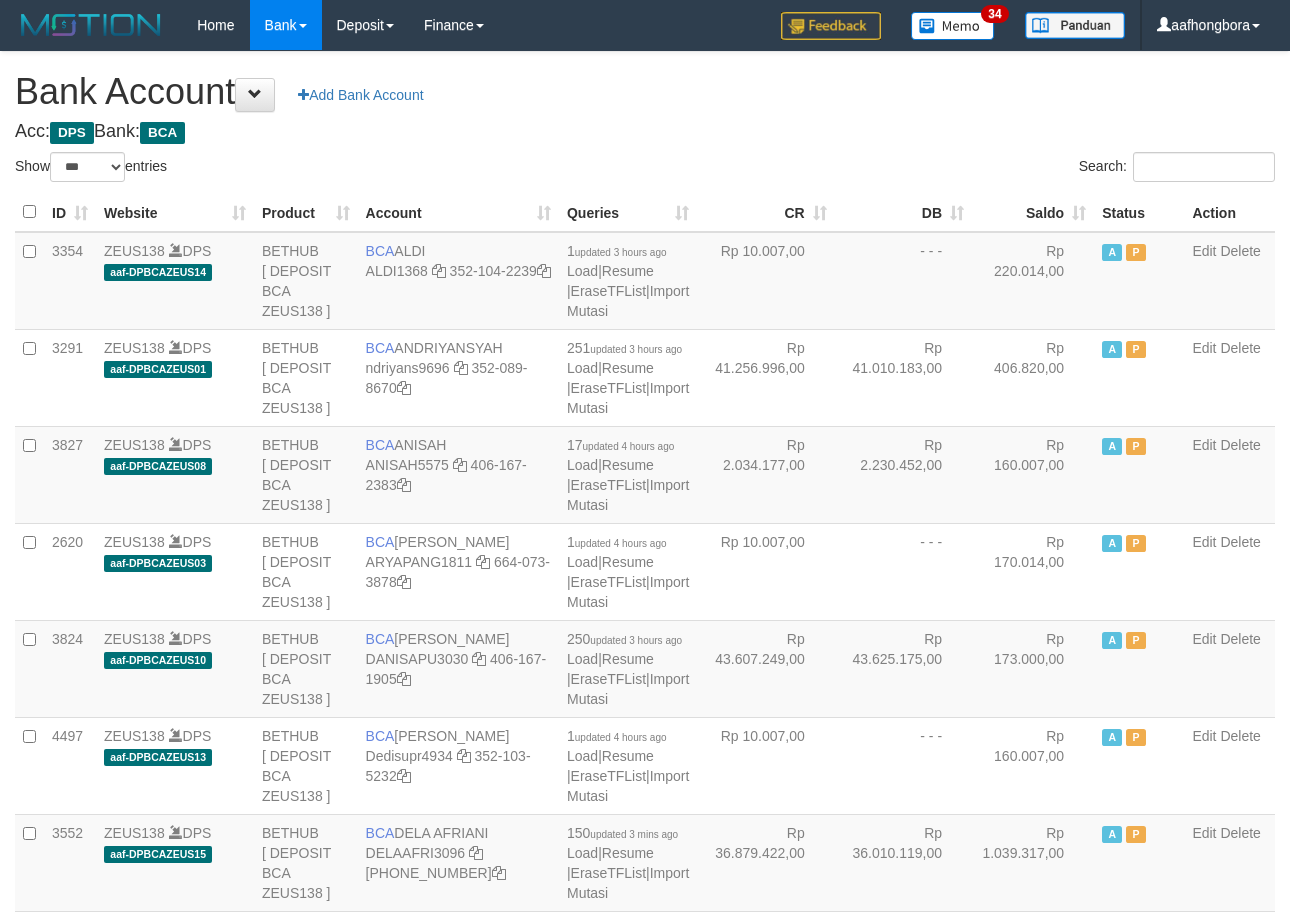 select on "***" 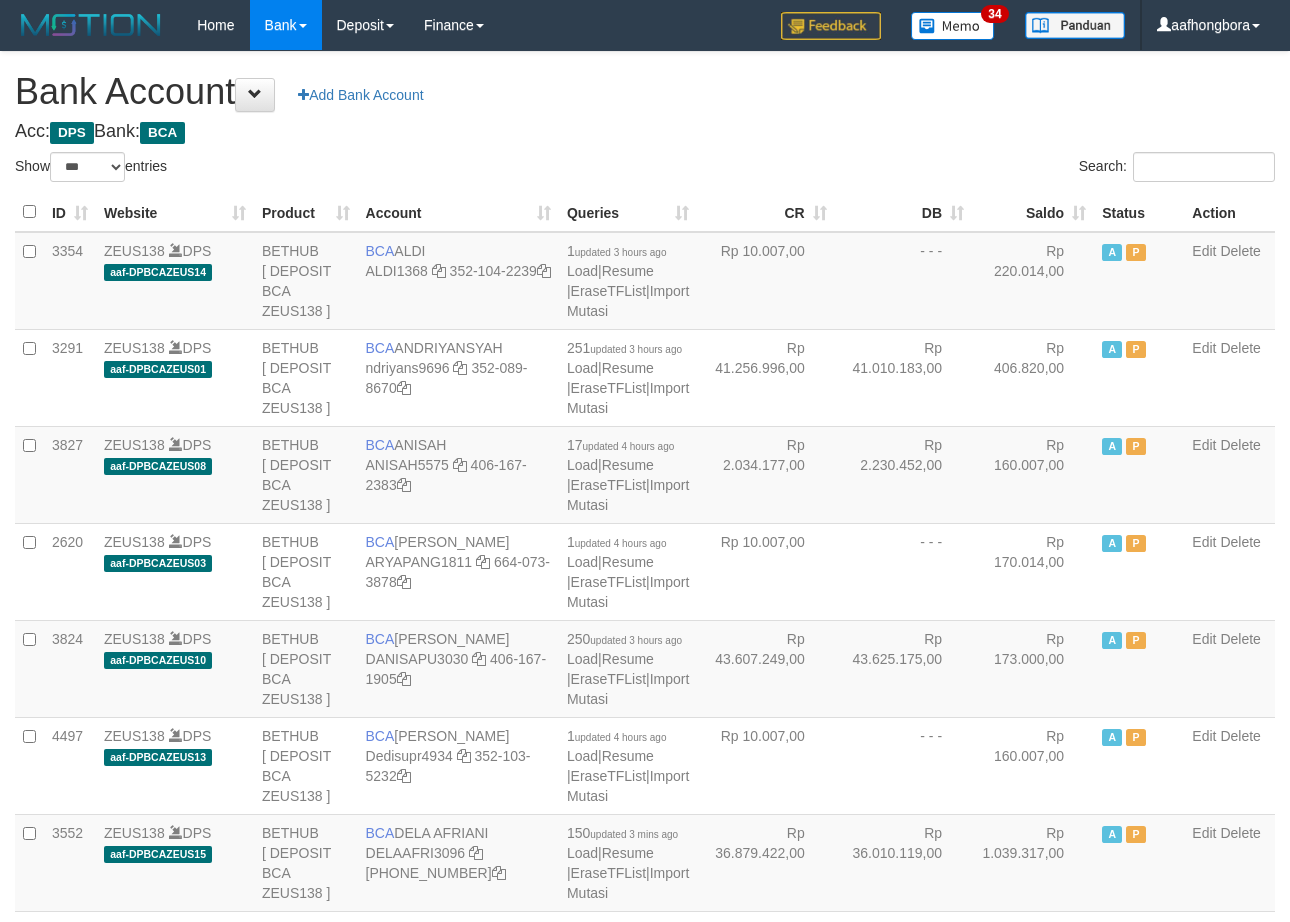 scroll, scrollTop: 0, scrollLeft: 0, axis: both 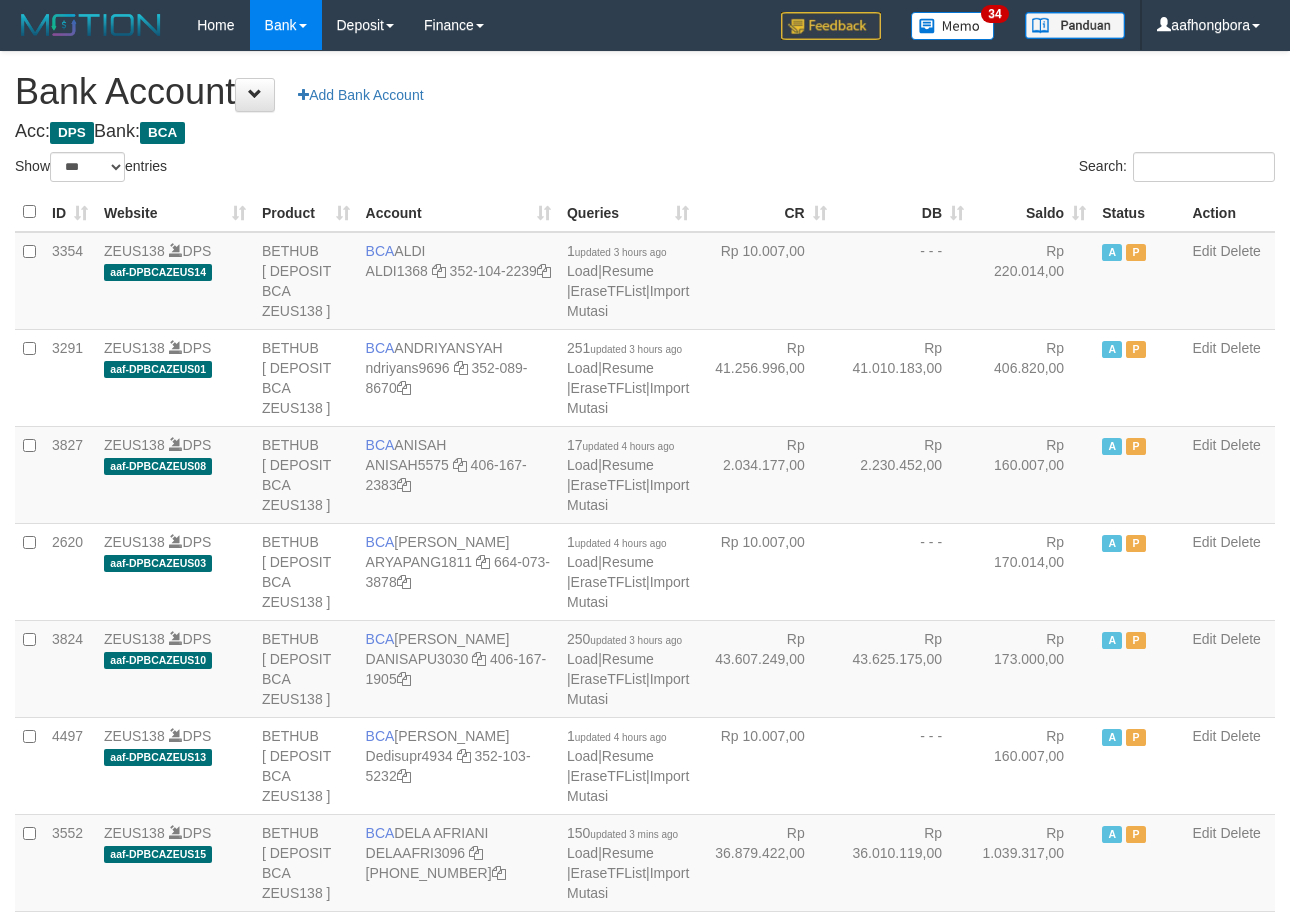 select on "***" 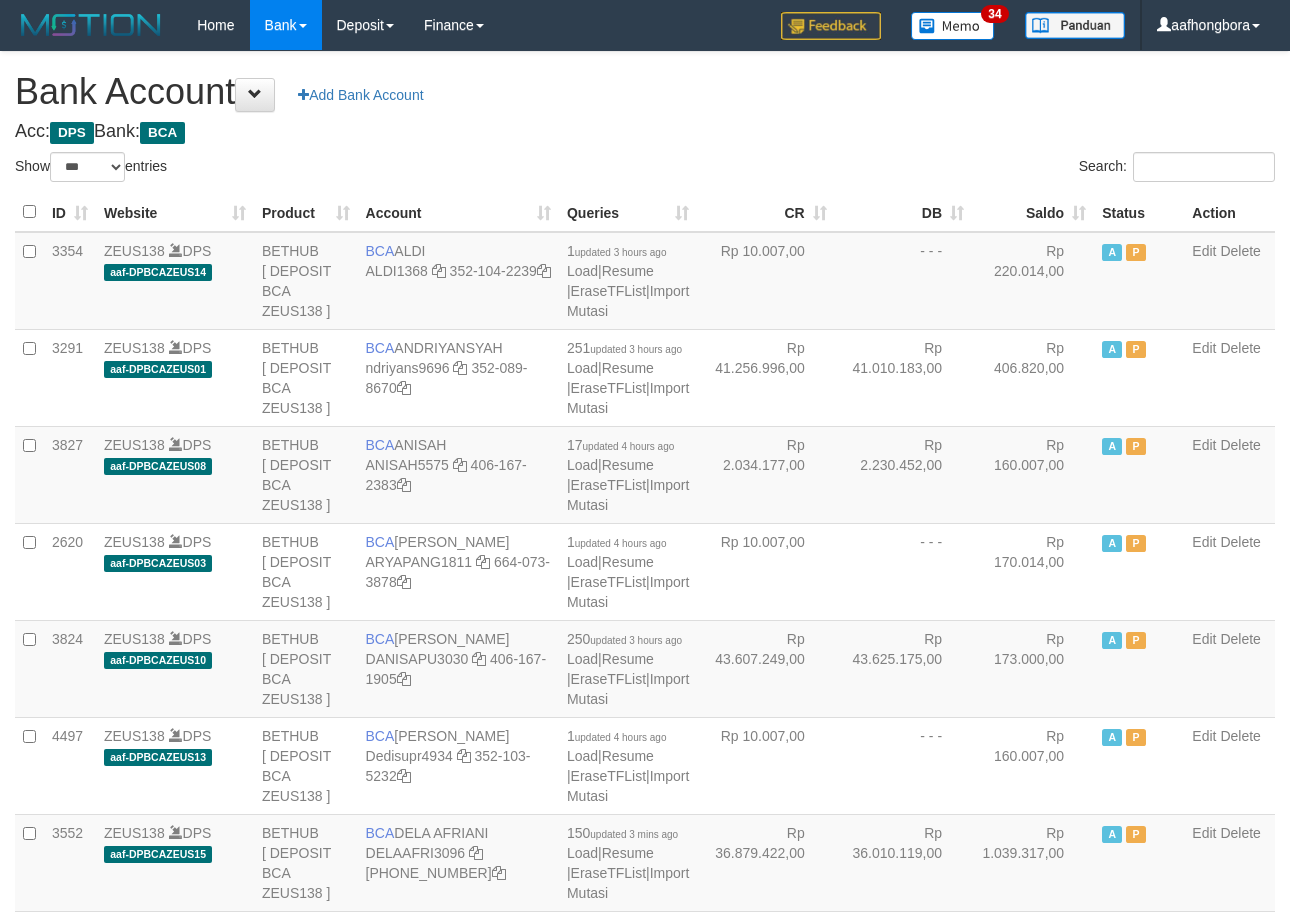 scroll, scrollTop: 0, scrollLeft: 0, axis: both 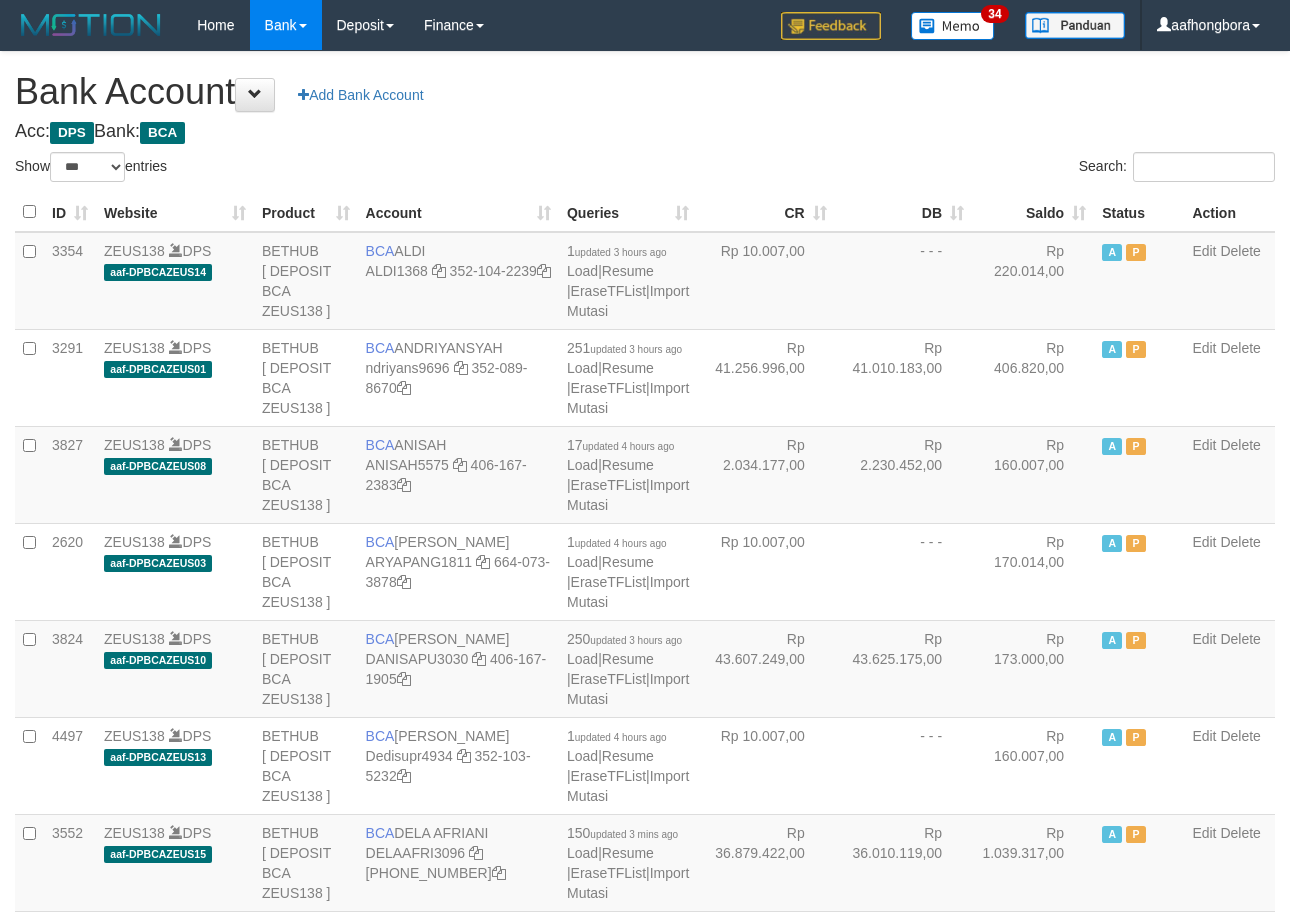 select on "***" 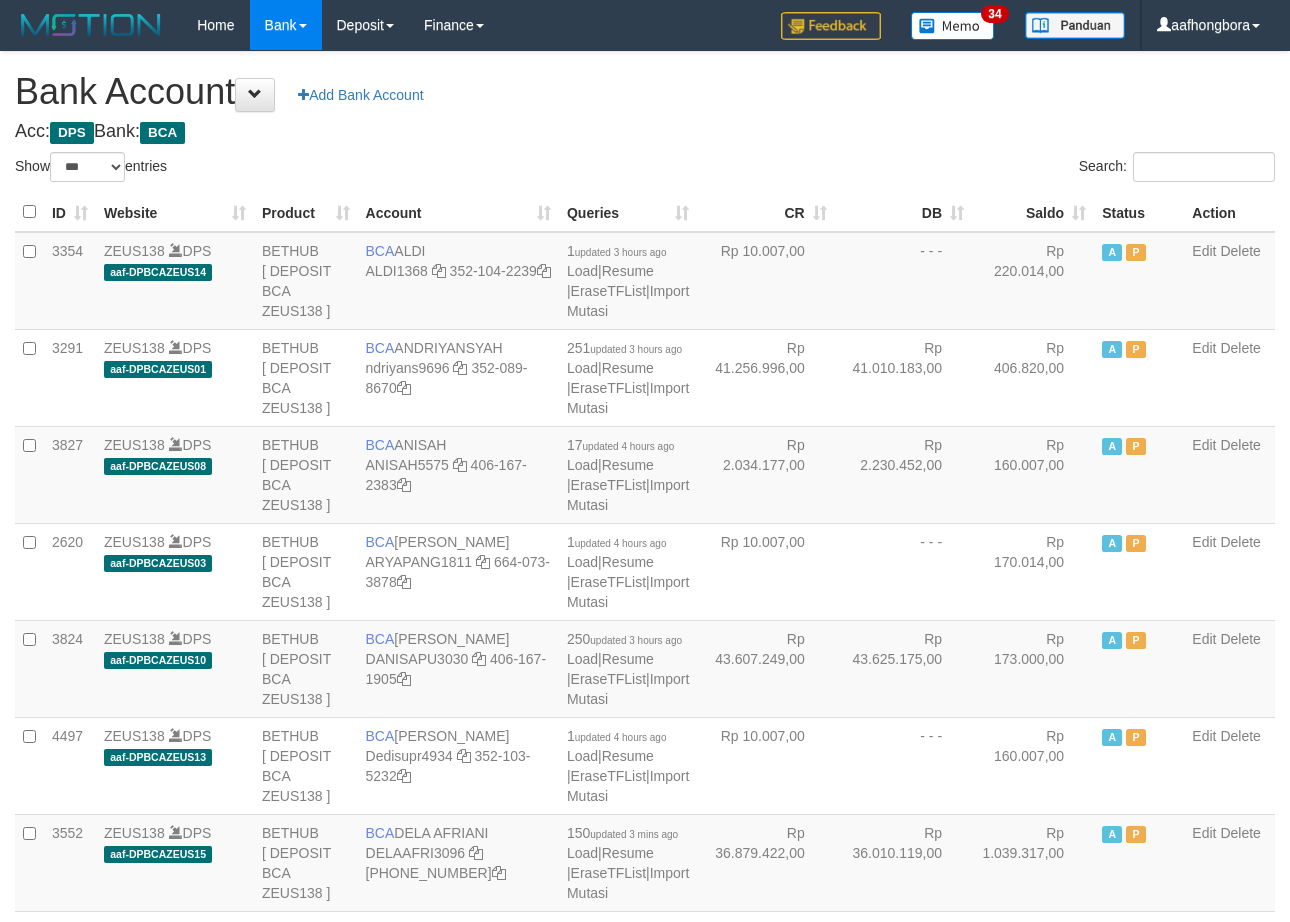 scroll, scrollTop: 0, scrollLeft: 0, axis: both 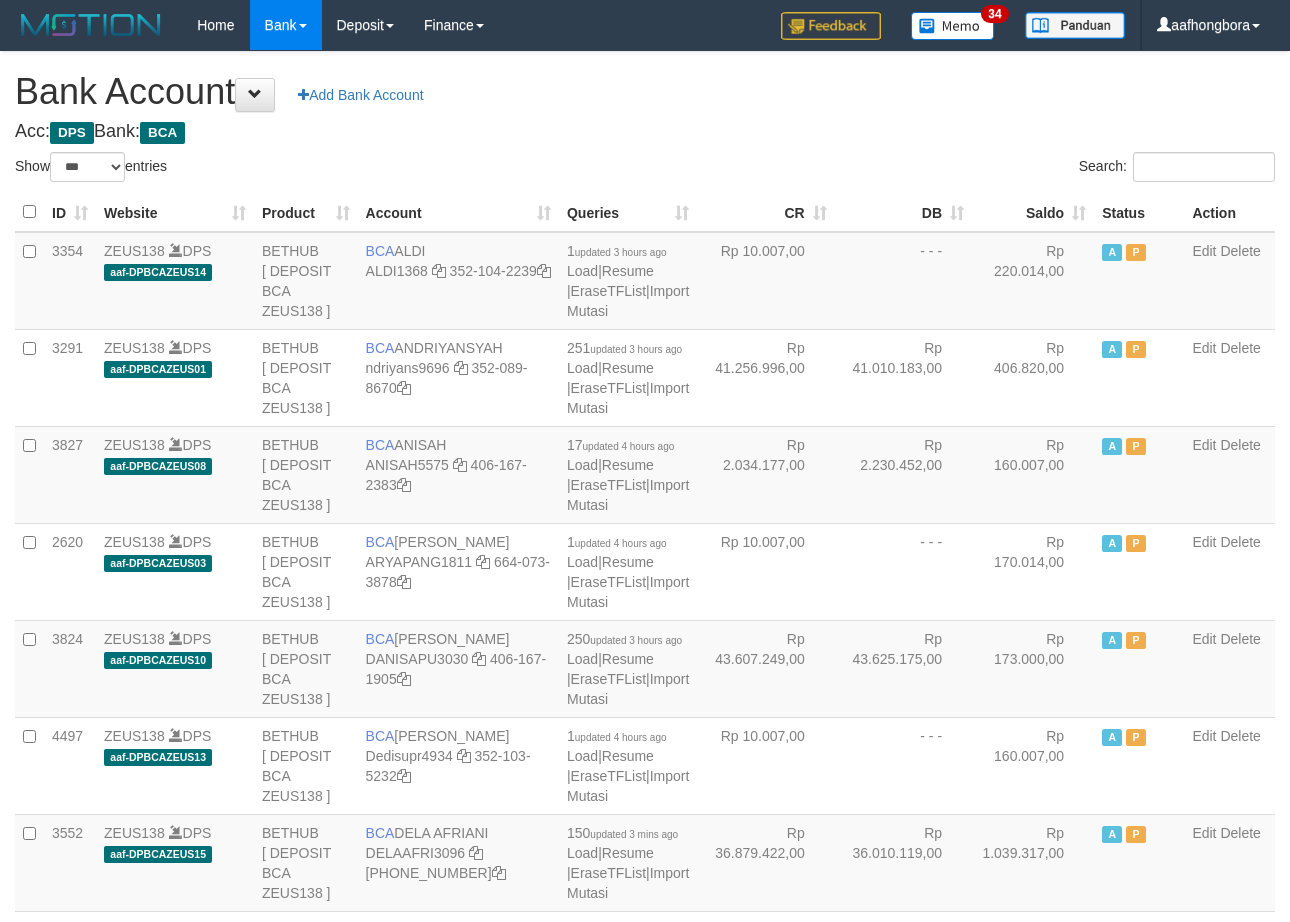 select on "***" 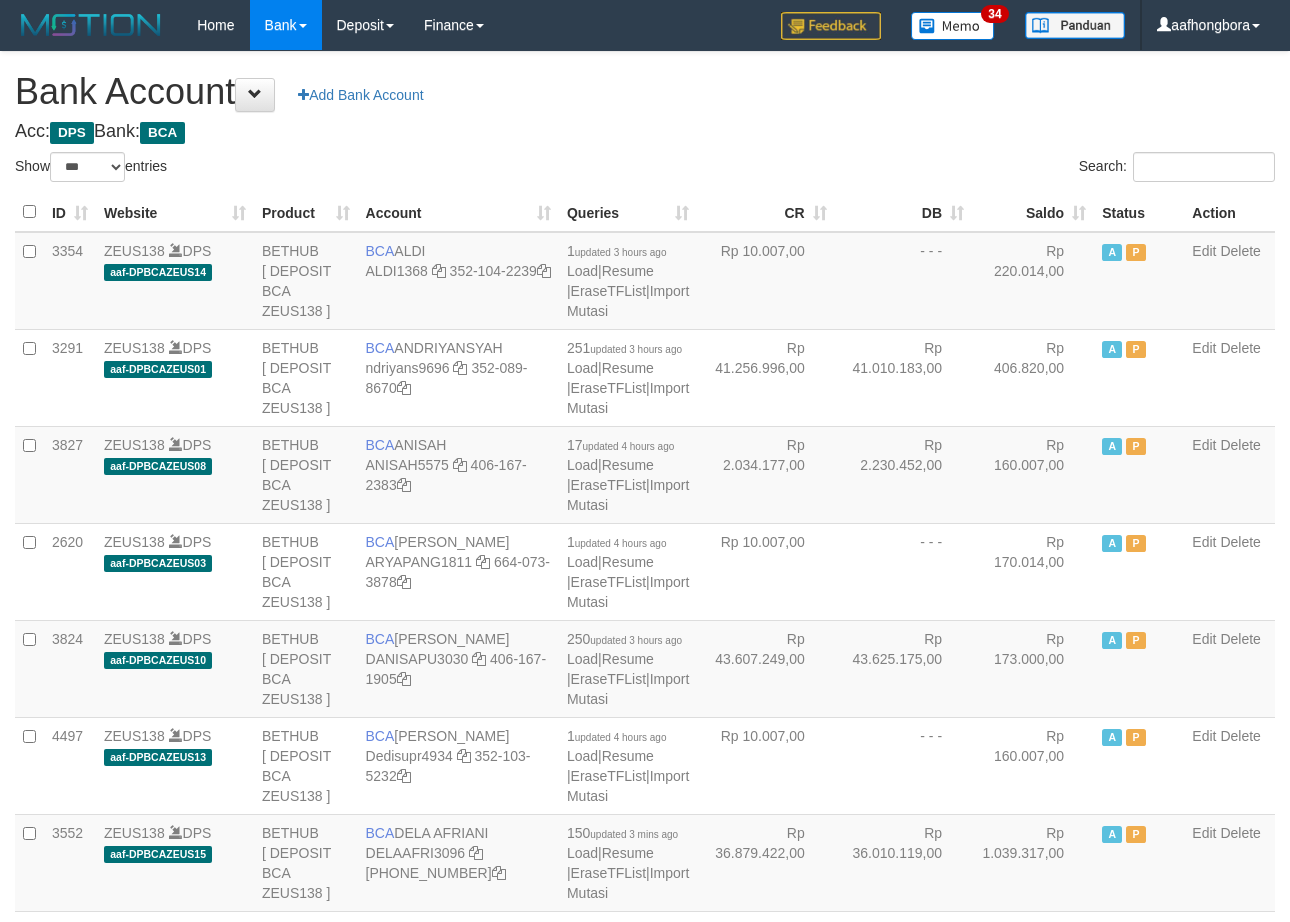 scroll, scrollTop: 0, scrollLeft: 0, axis: both 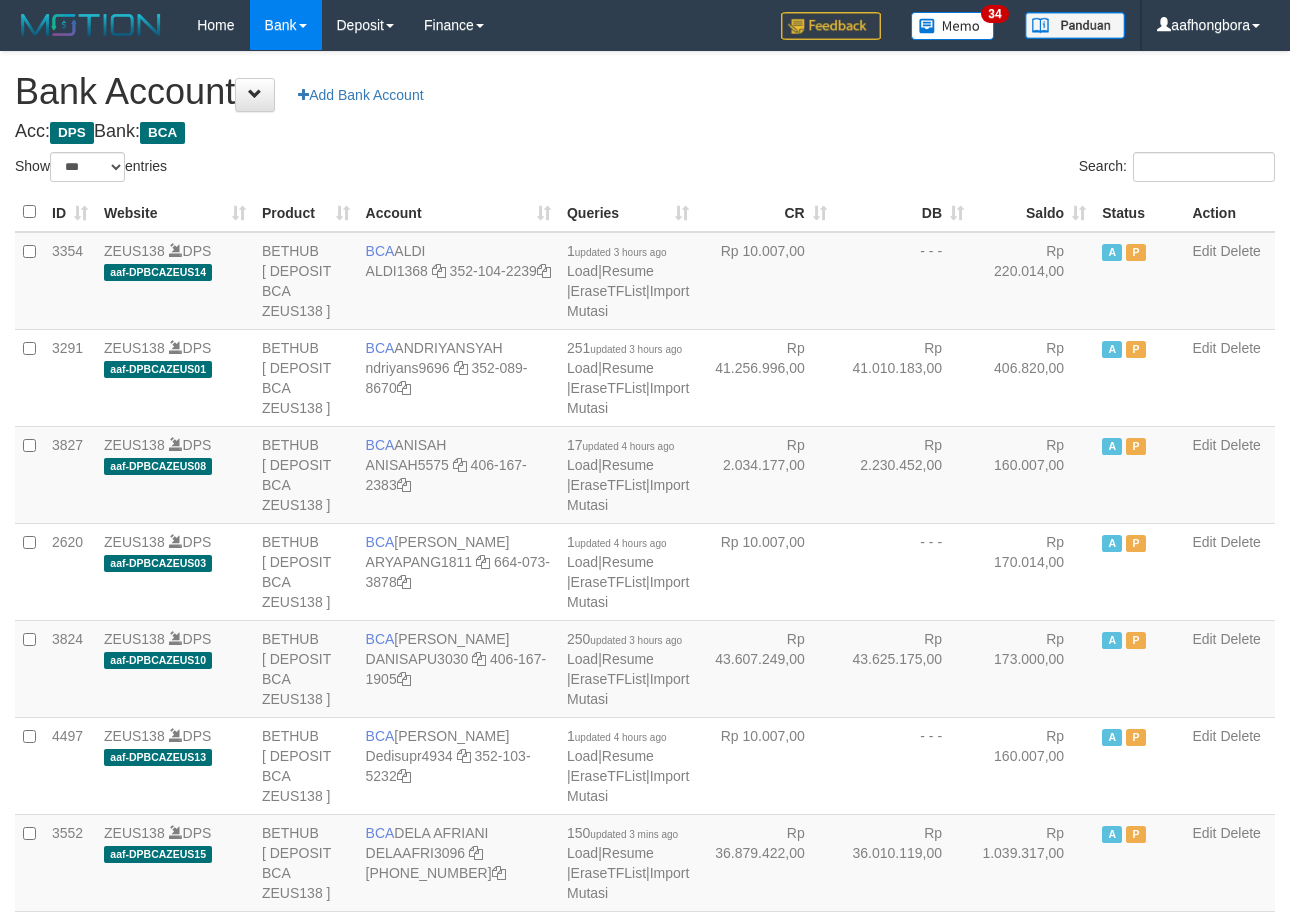 select on "***" 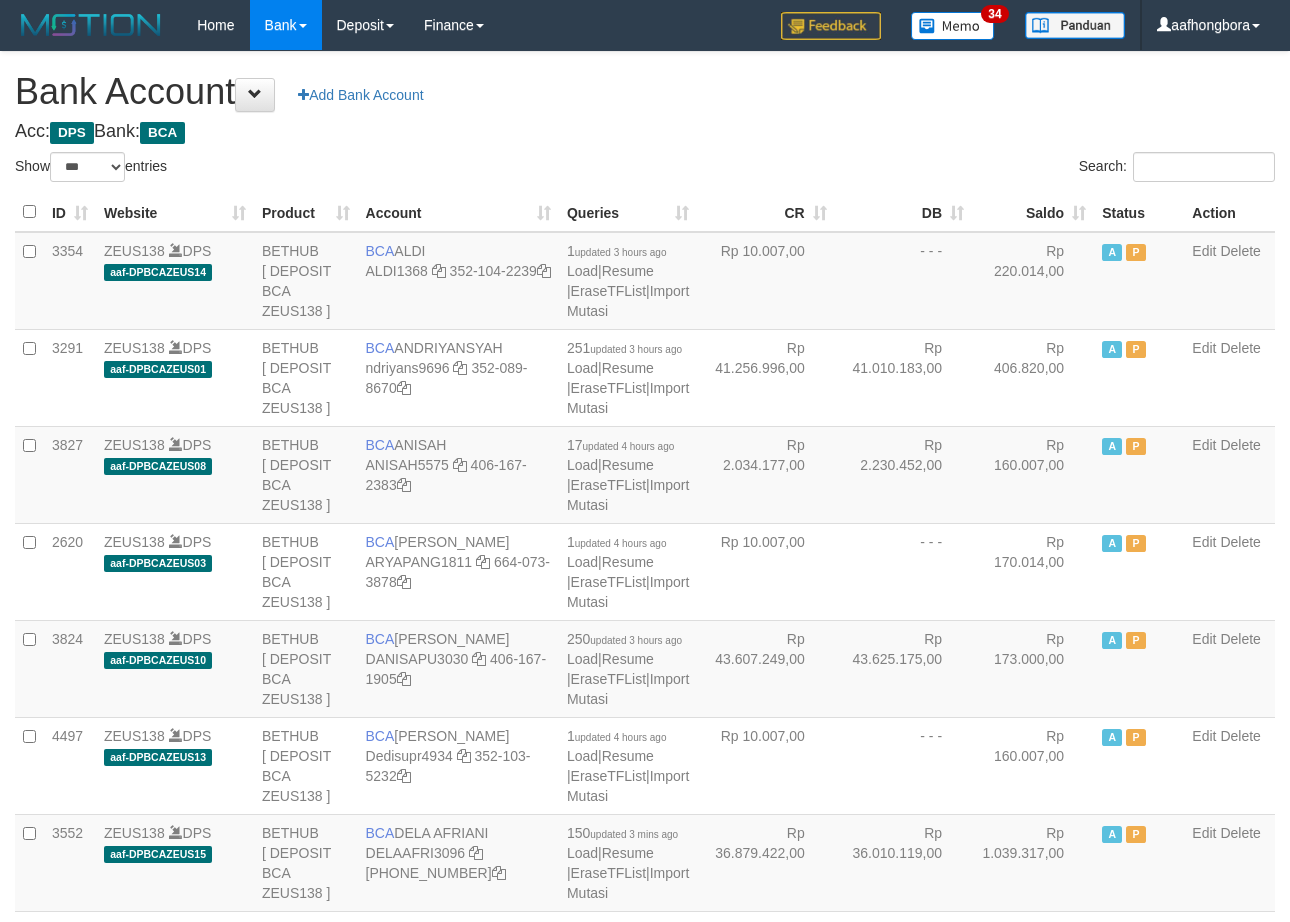 scroll, scrollTop: 0, scrollLeft: 0, axis: both 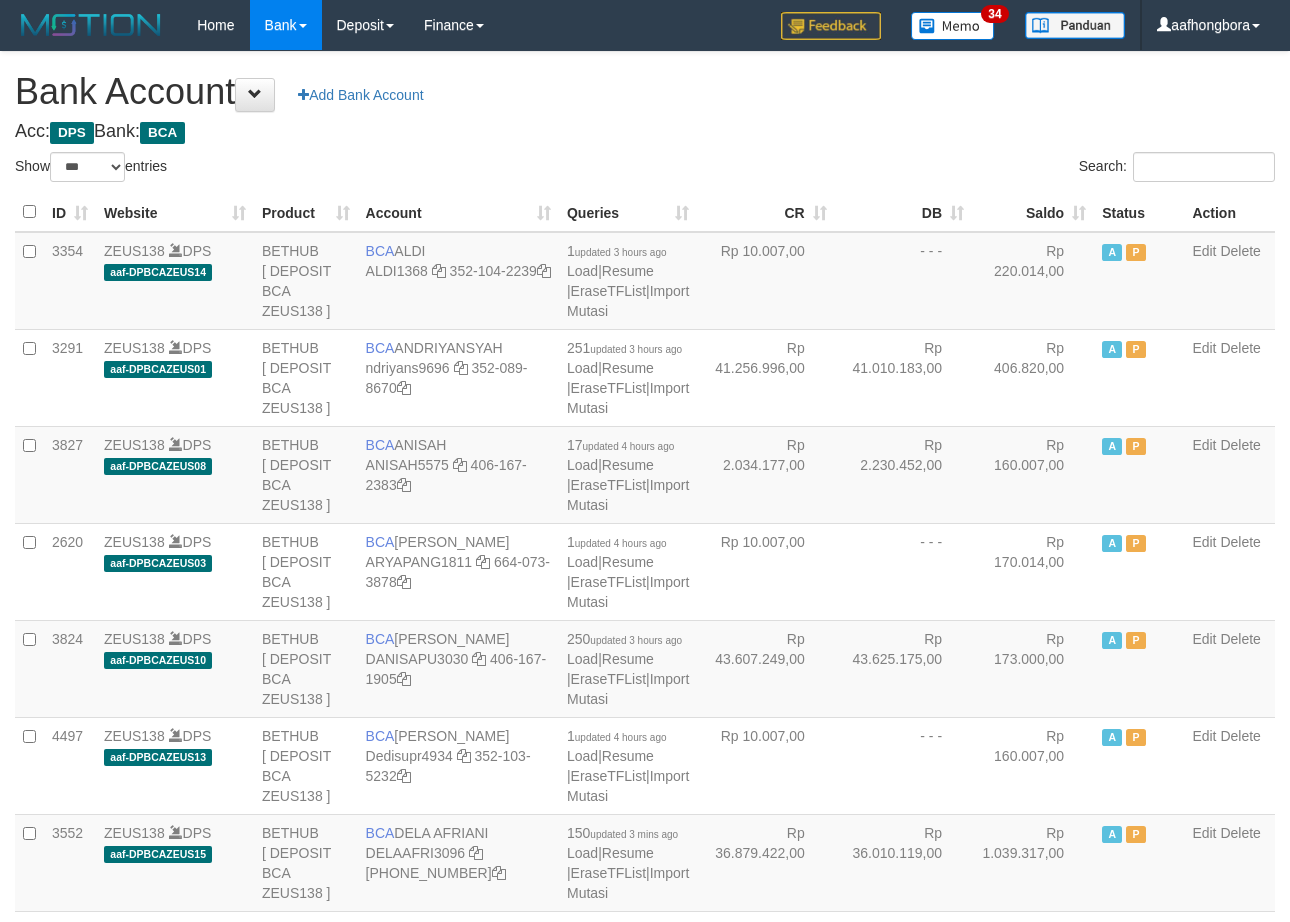 select on "***" 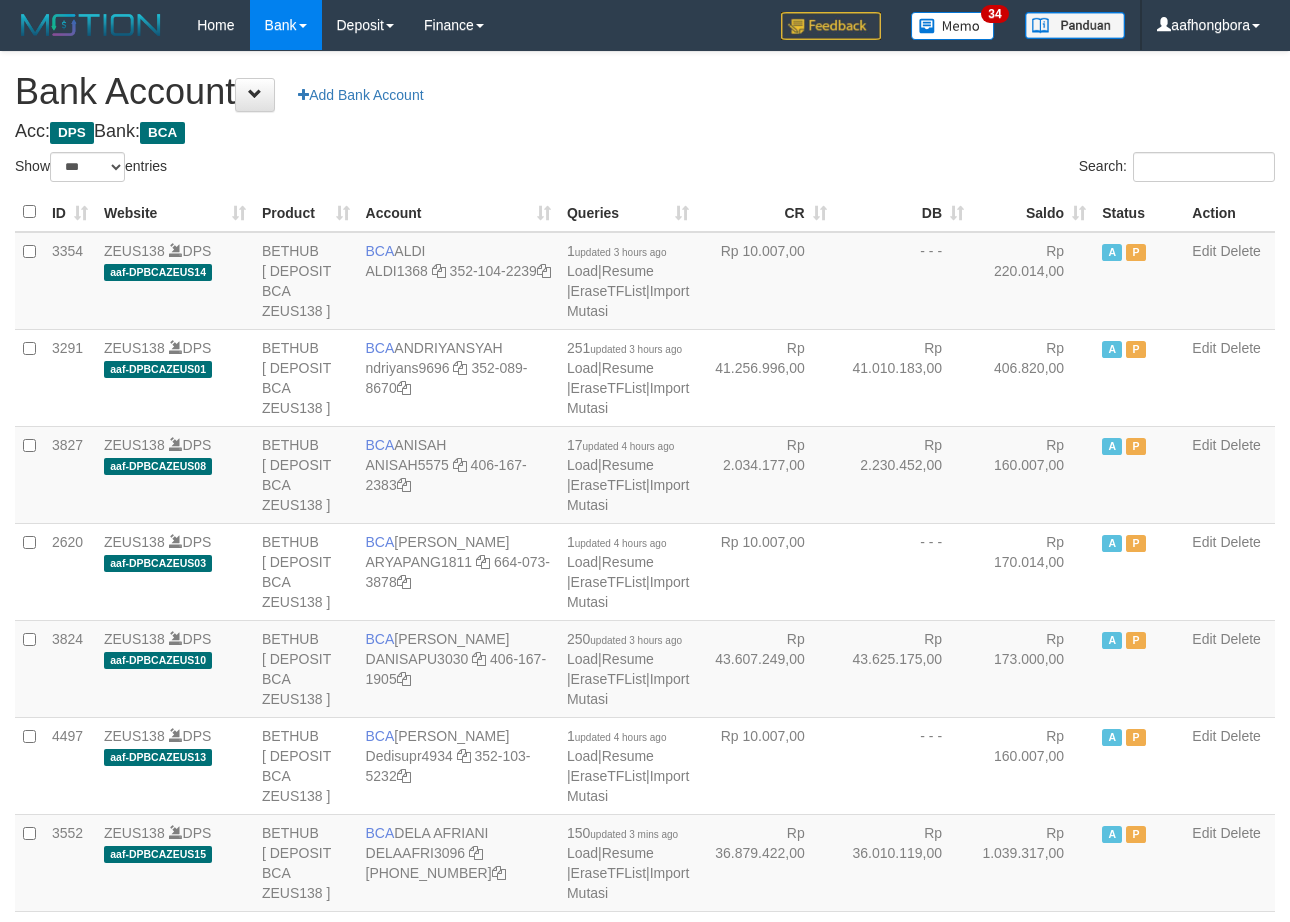 scroll, scrollTop: 0, scrollLeft: 0, axis: both 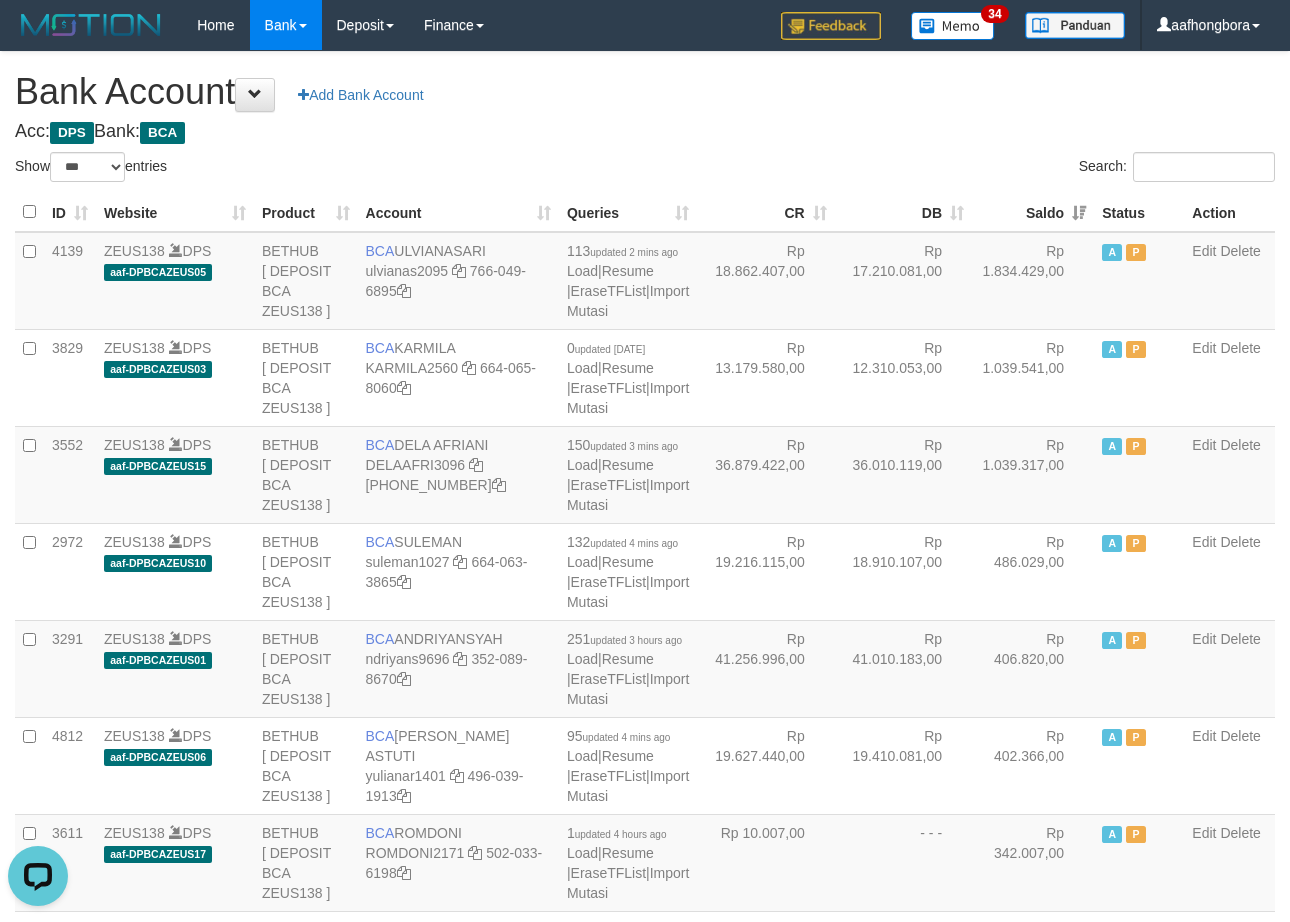 click on "**********" at bounding box center [645, 1601] 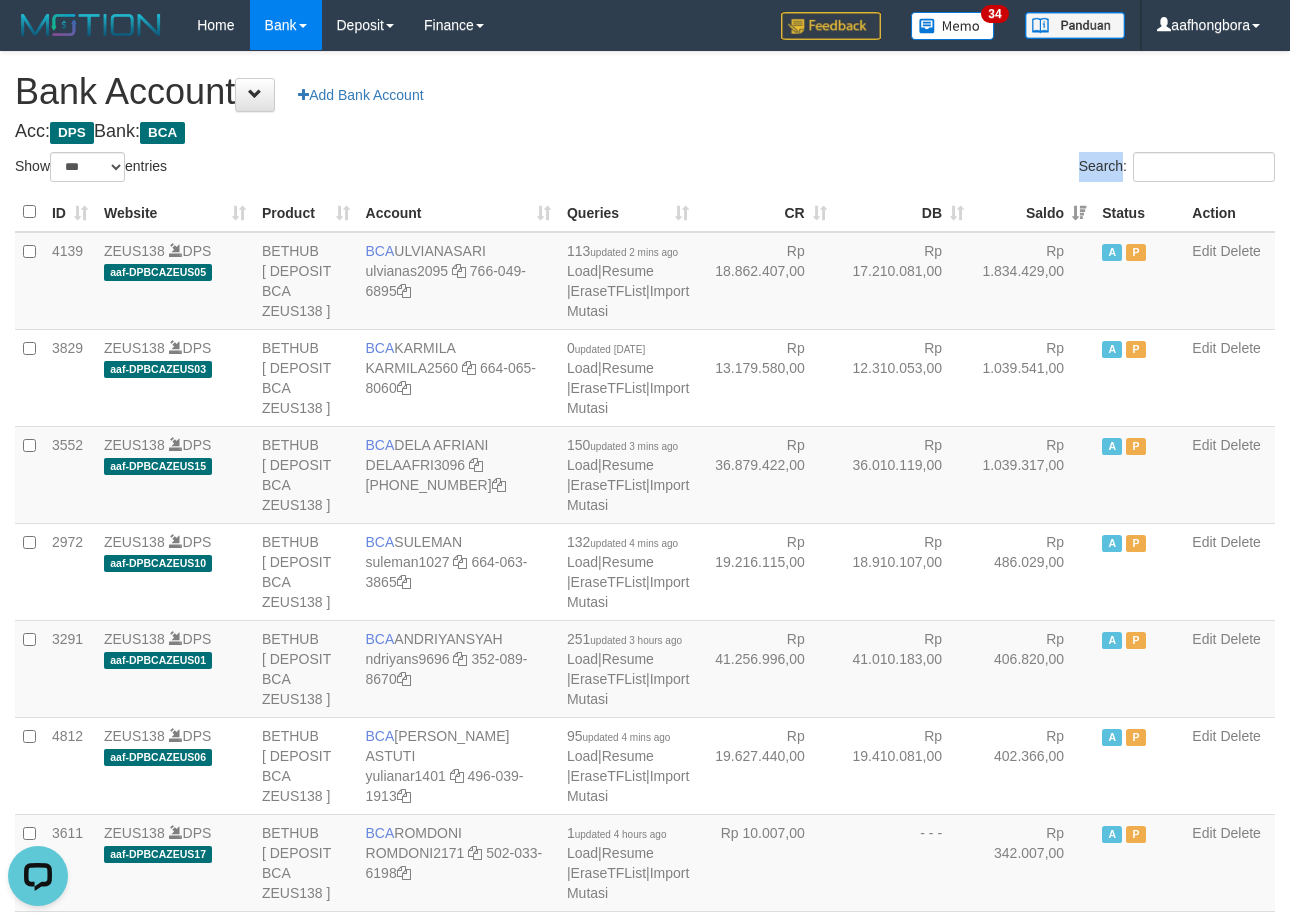 drag, startPoint x: 872, startPoint y: 144, endPoint x: 903, endPoint y: 173, distance: 42.44997 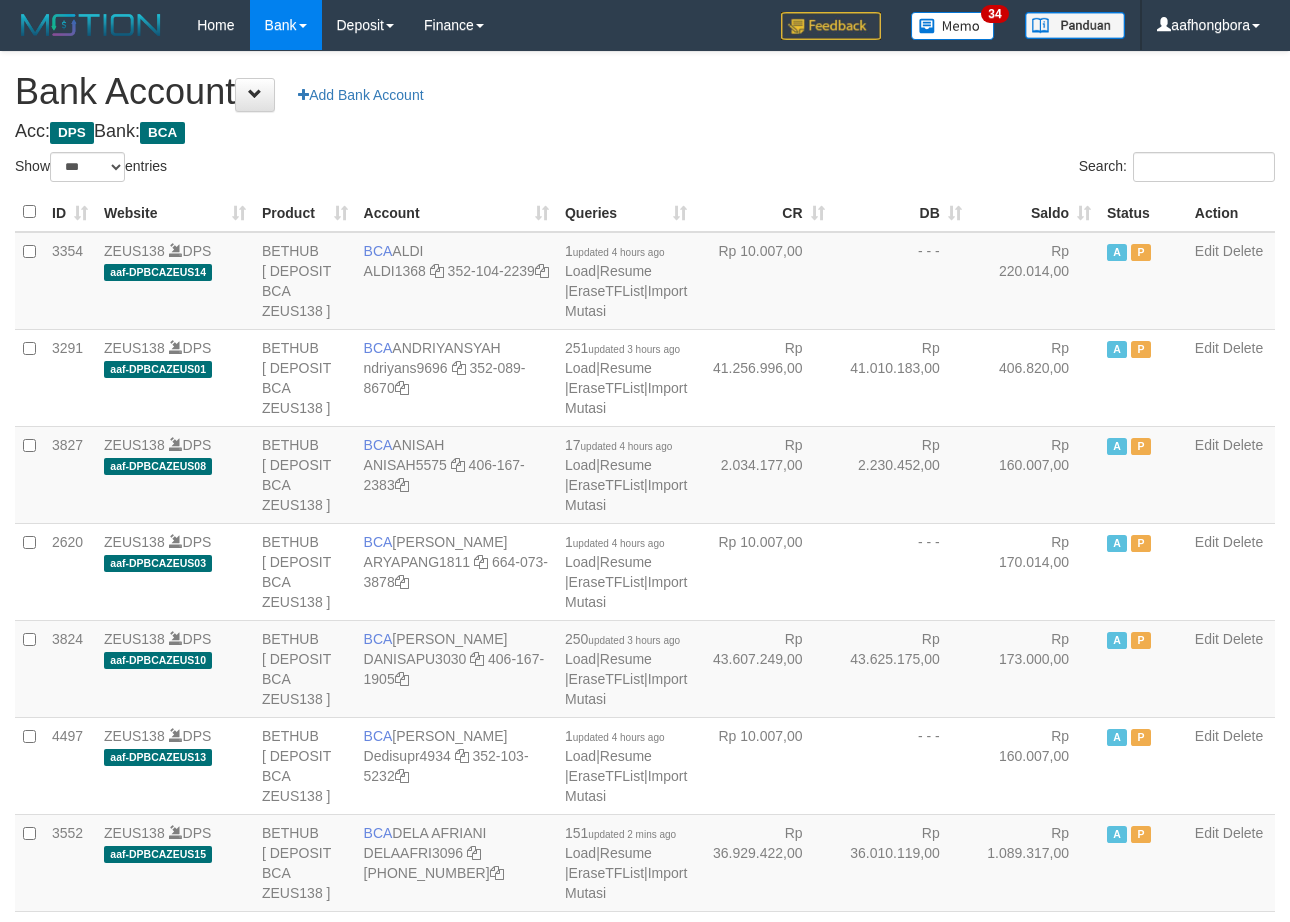 select on "***" 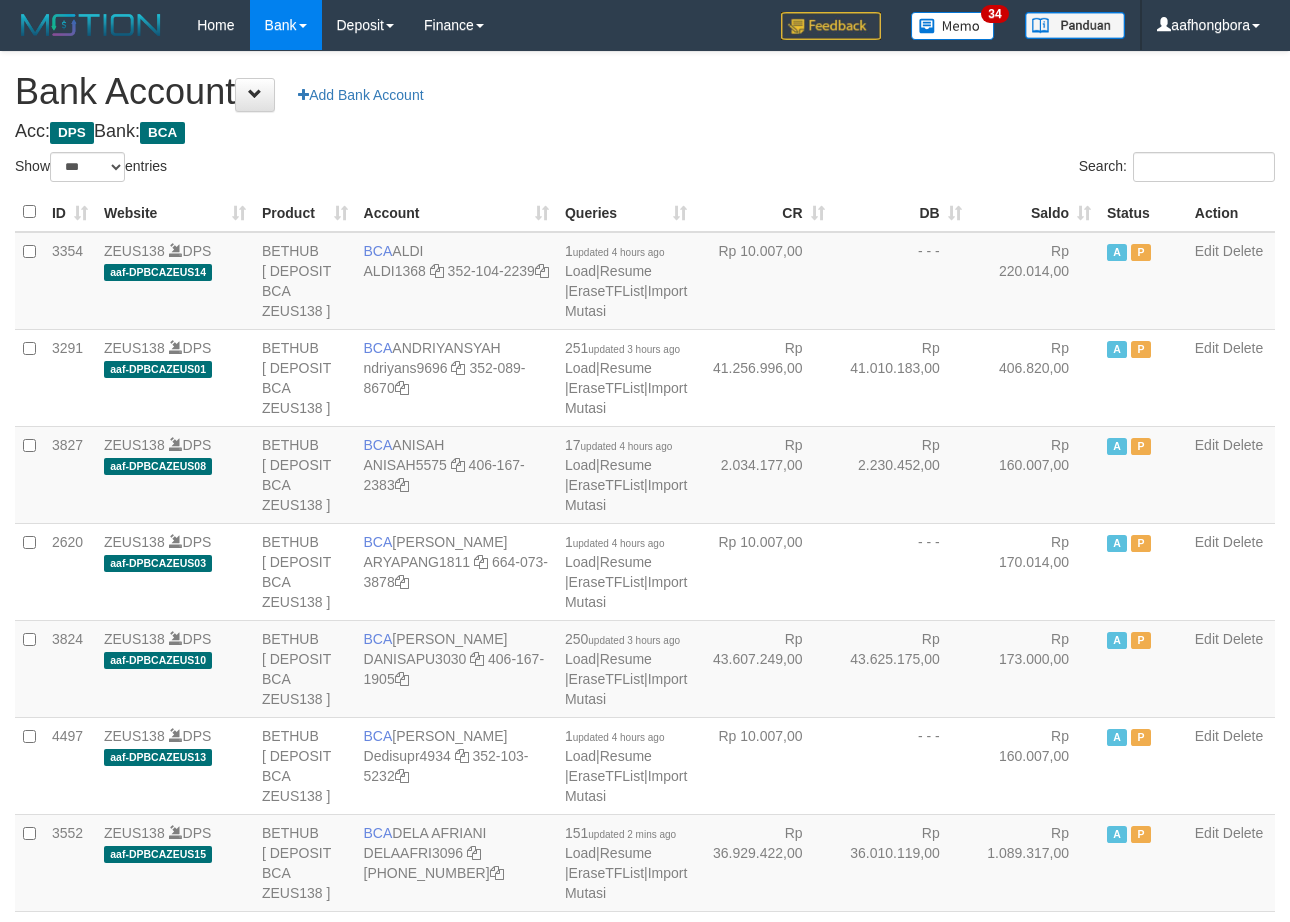 scroll, scrollTop: 0, scrollLeft: 0, axis: both 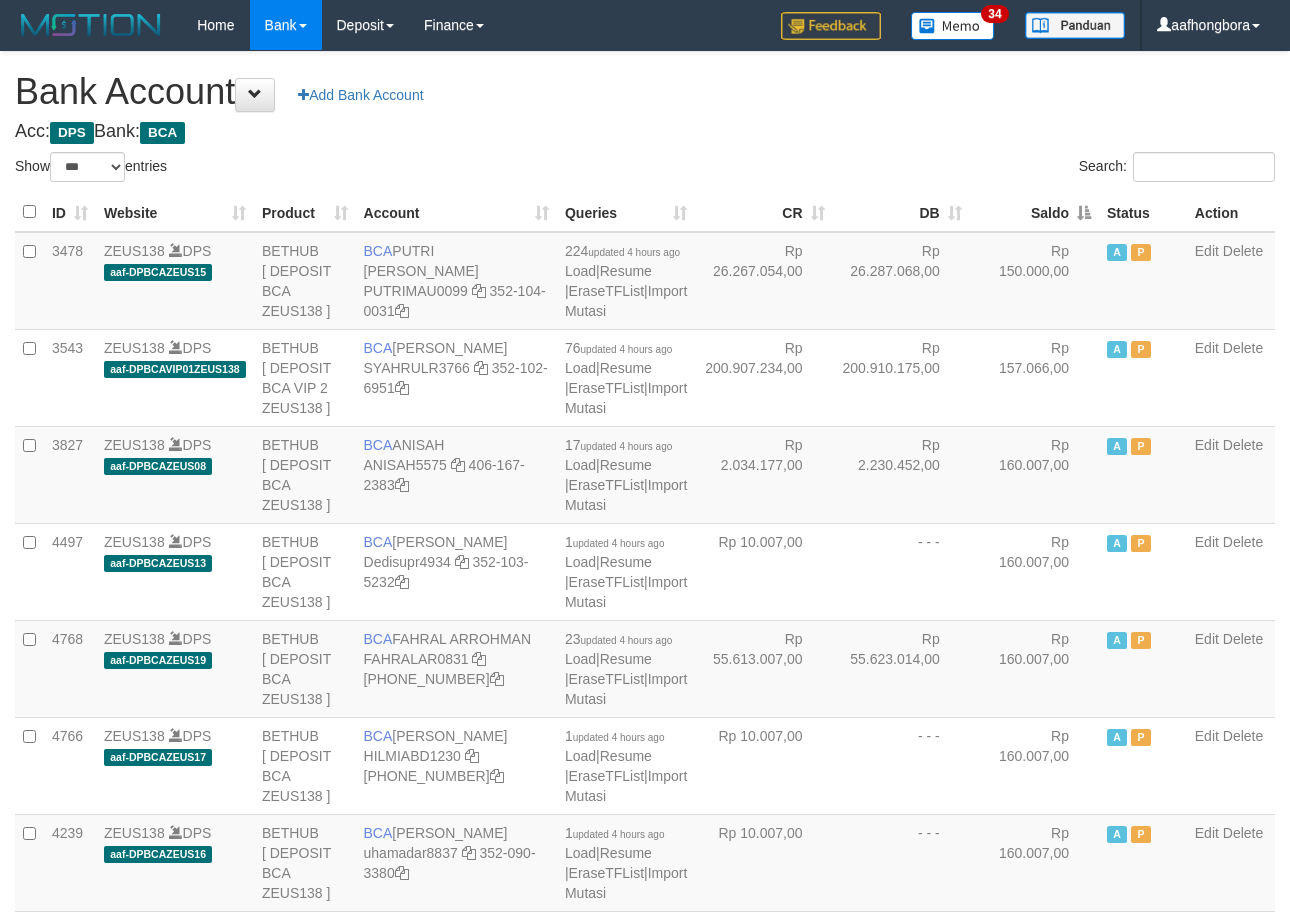 click on "Saldo" at bounding box center (1034, 212) 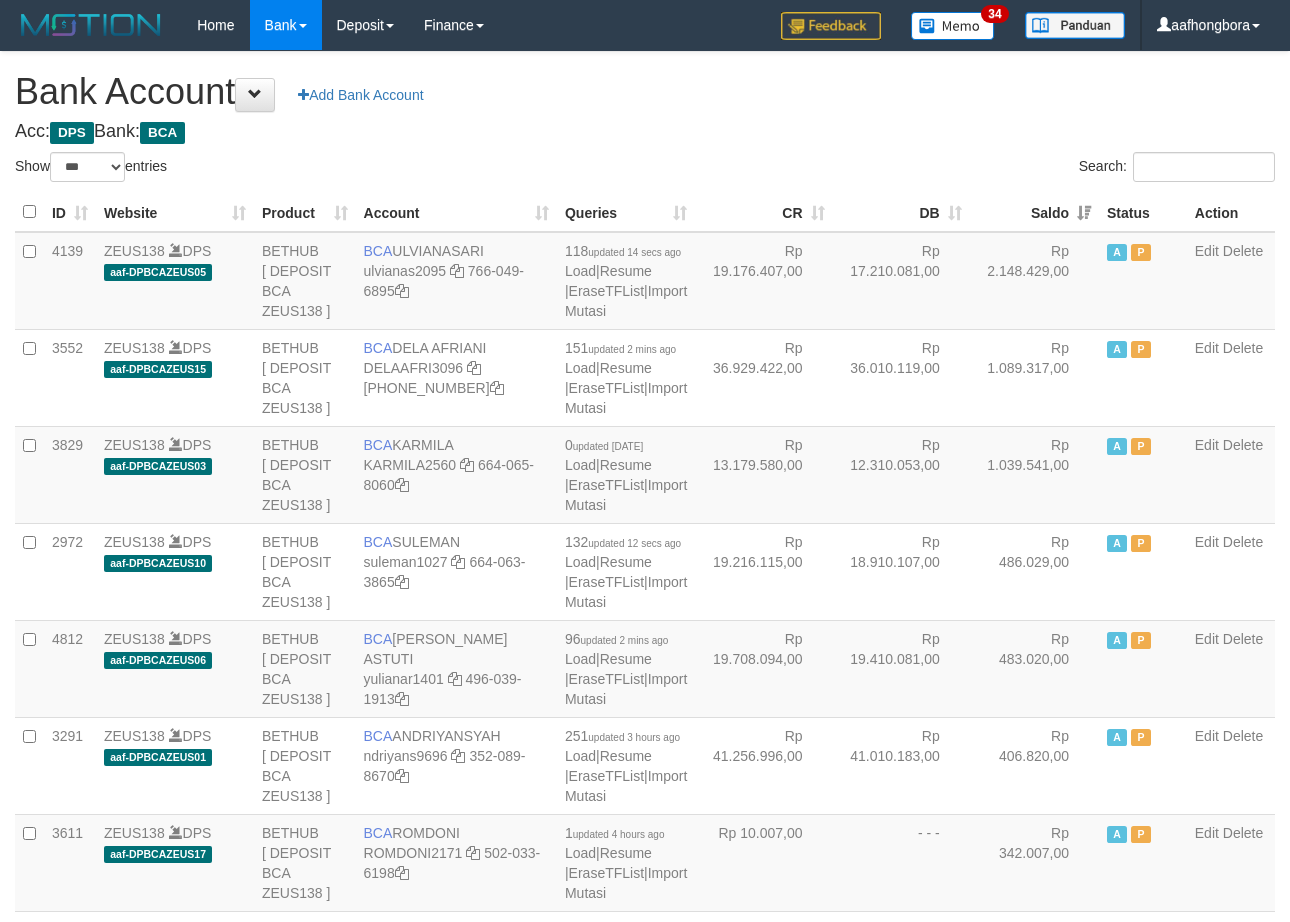 click on "Saldo" at bounding box center [1034, 212] 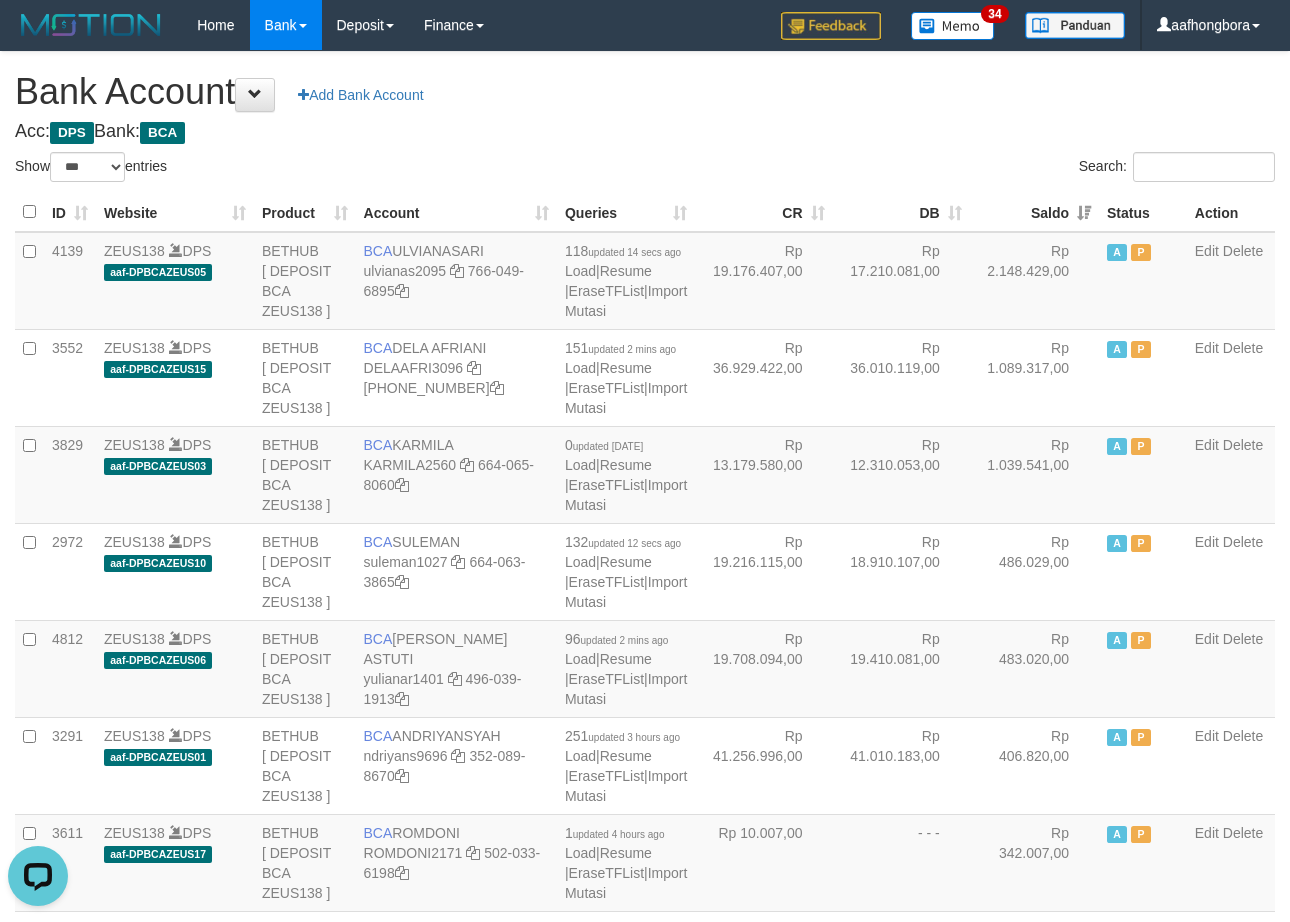 scroll, scrollTop: 0, scrollLeft: 0, axis: both 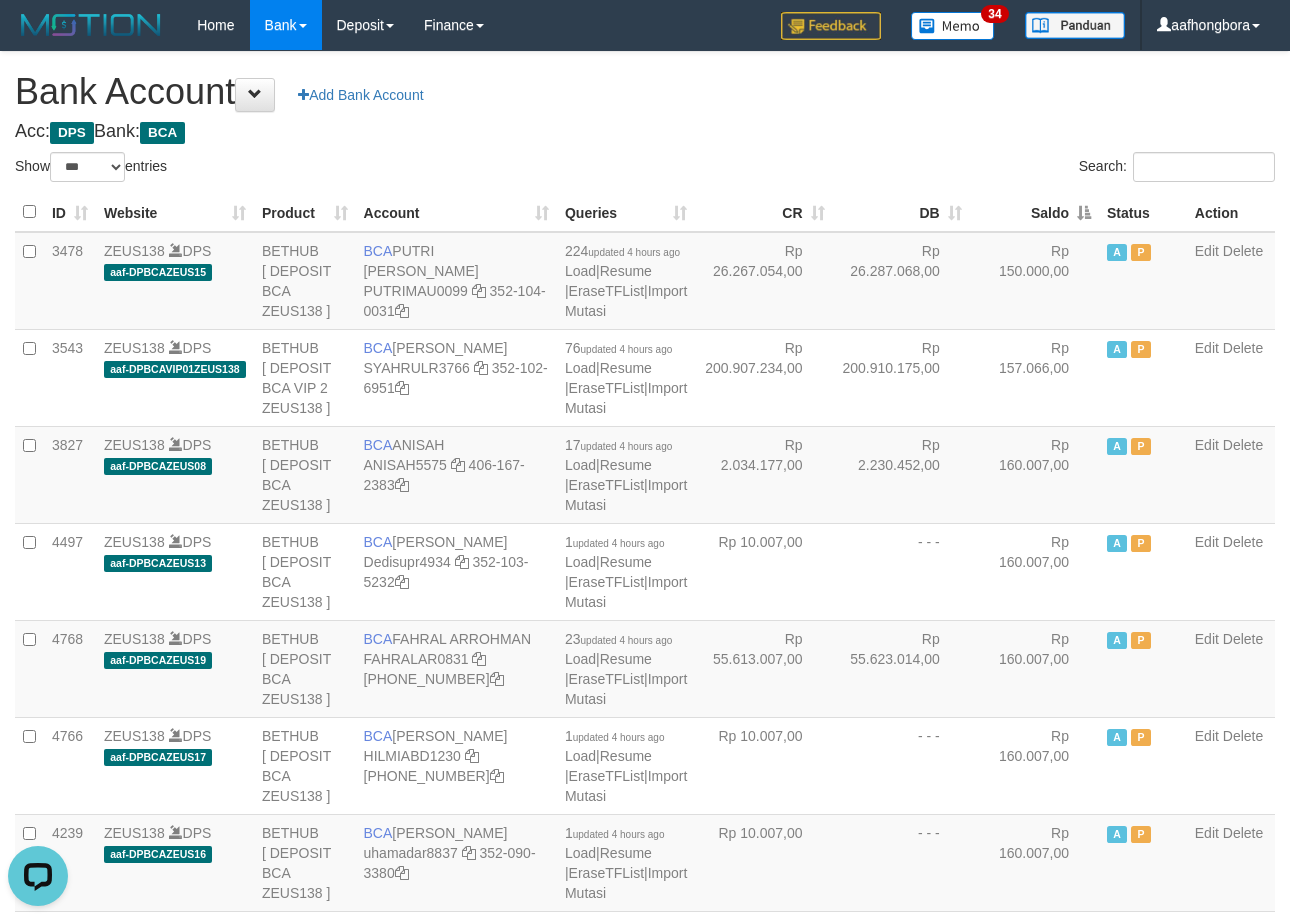 click on "Saldo" at bounding box center [1034, 212] 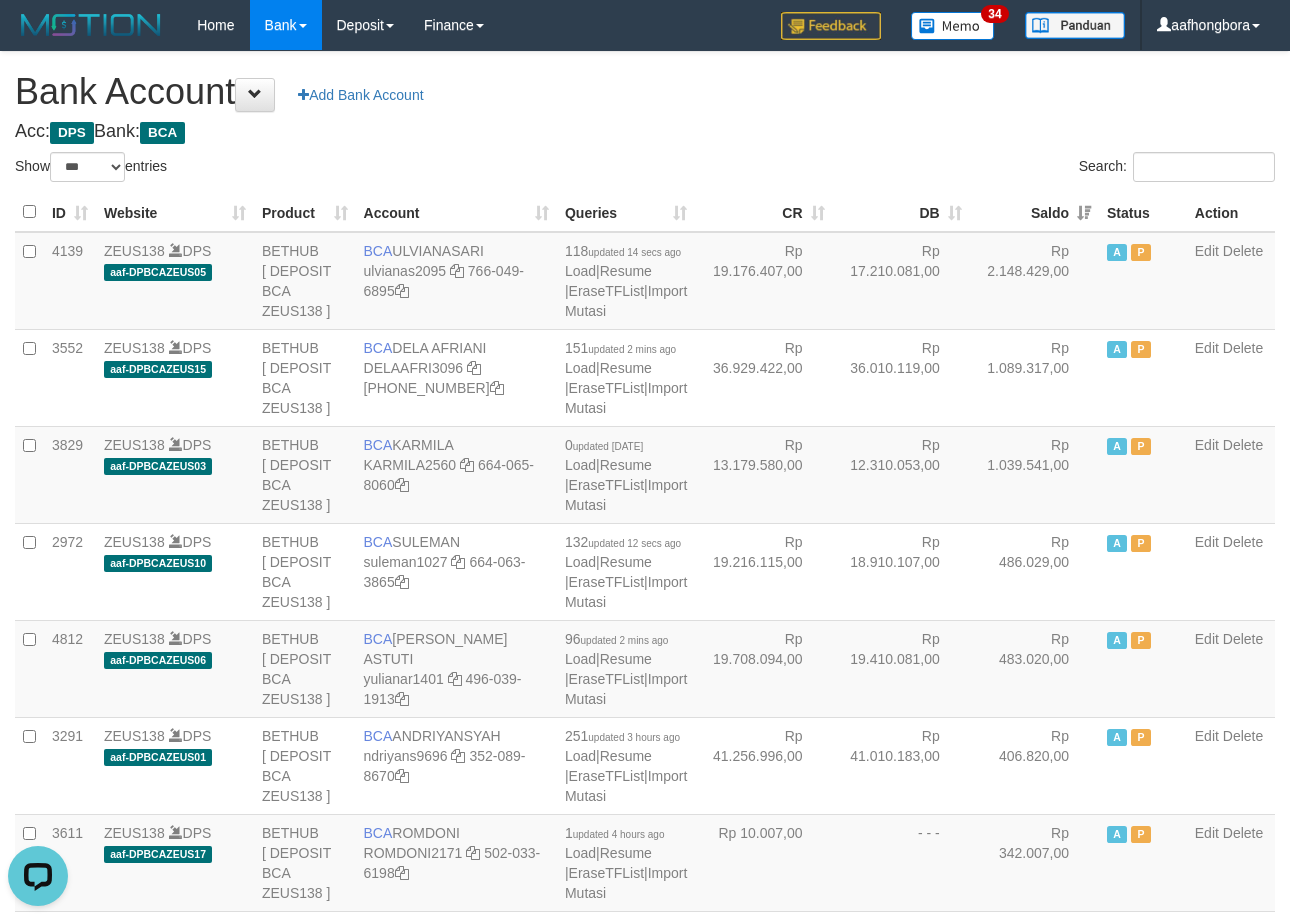 click on "Saldo" at bounding box center [1034, 212] 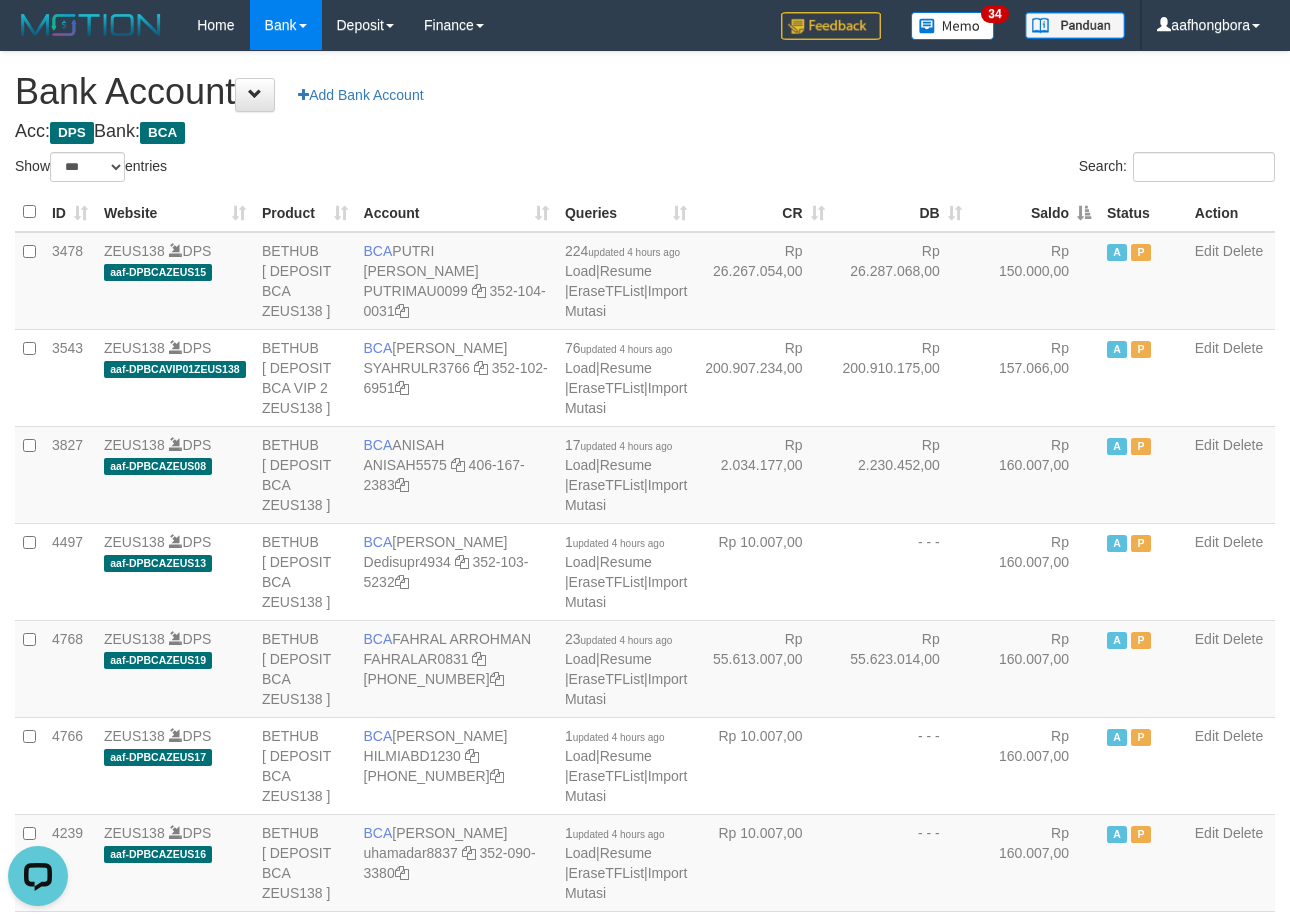 click on "Saldo" at bounding box center (1034, 212) 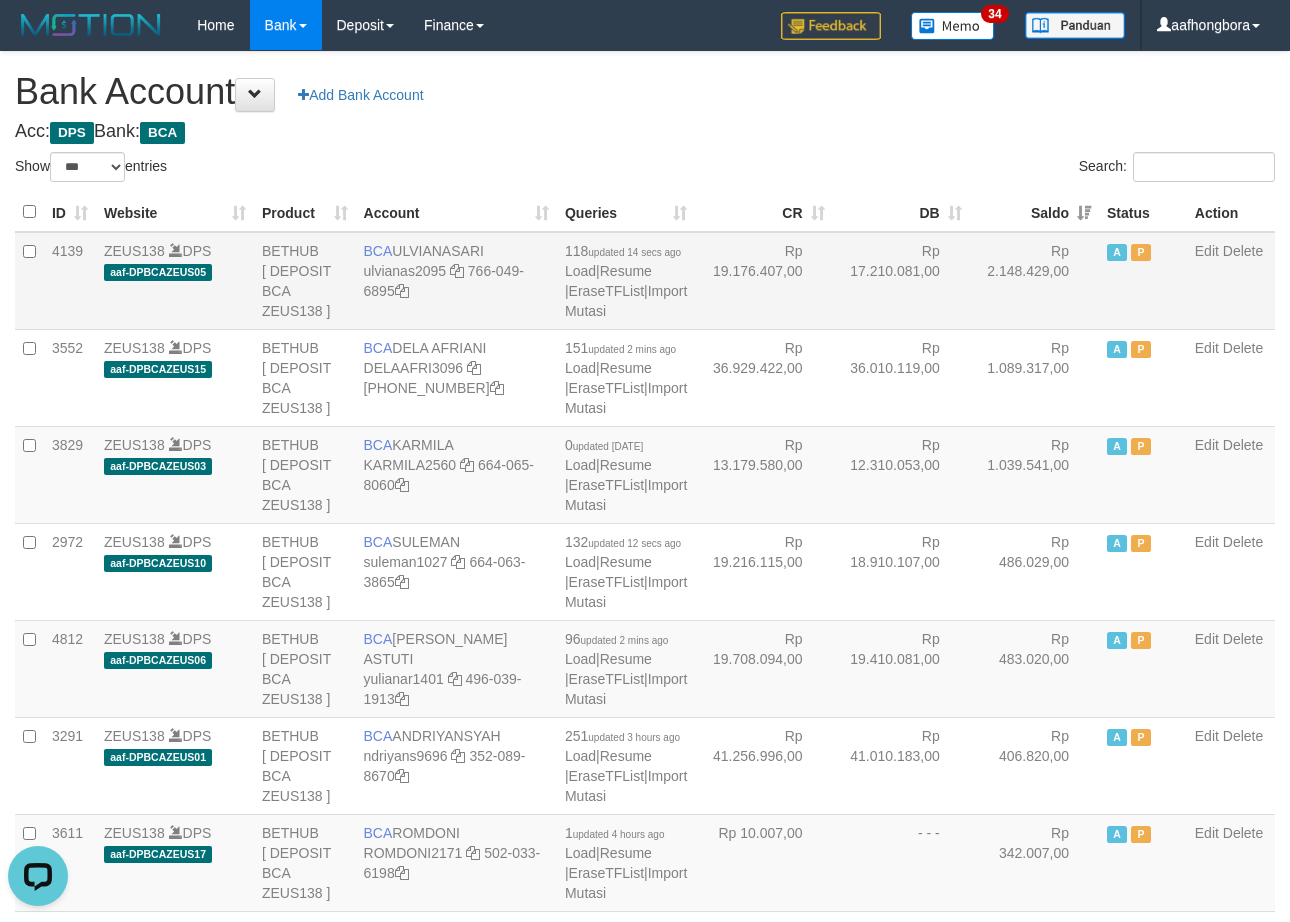 click on "BCA
ULVIANASARI
ulvianas2095
766-049-6895" at bounding box center (456, 281) 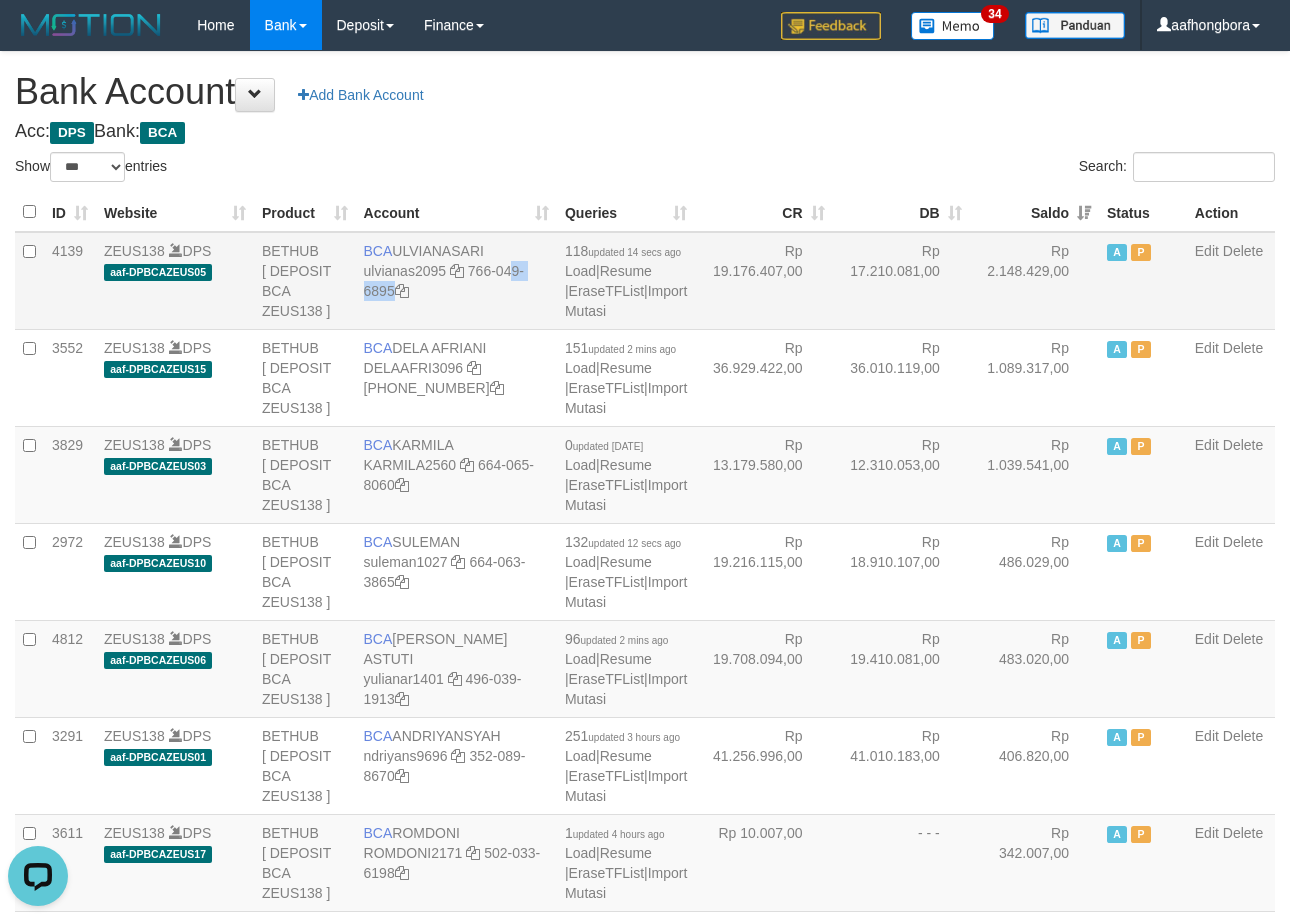 drag, startPoint x: 375, startPoint y: 286, endPoint x: 465, endPoint y: 293, distance: 90.27181 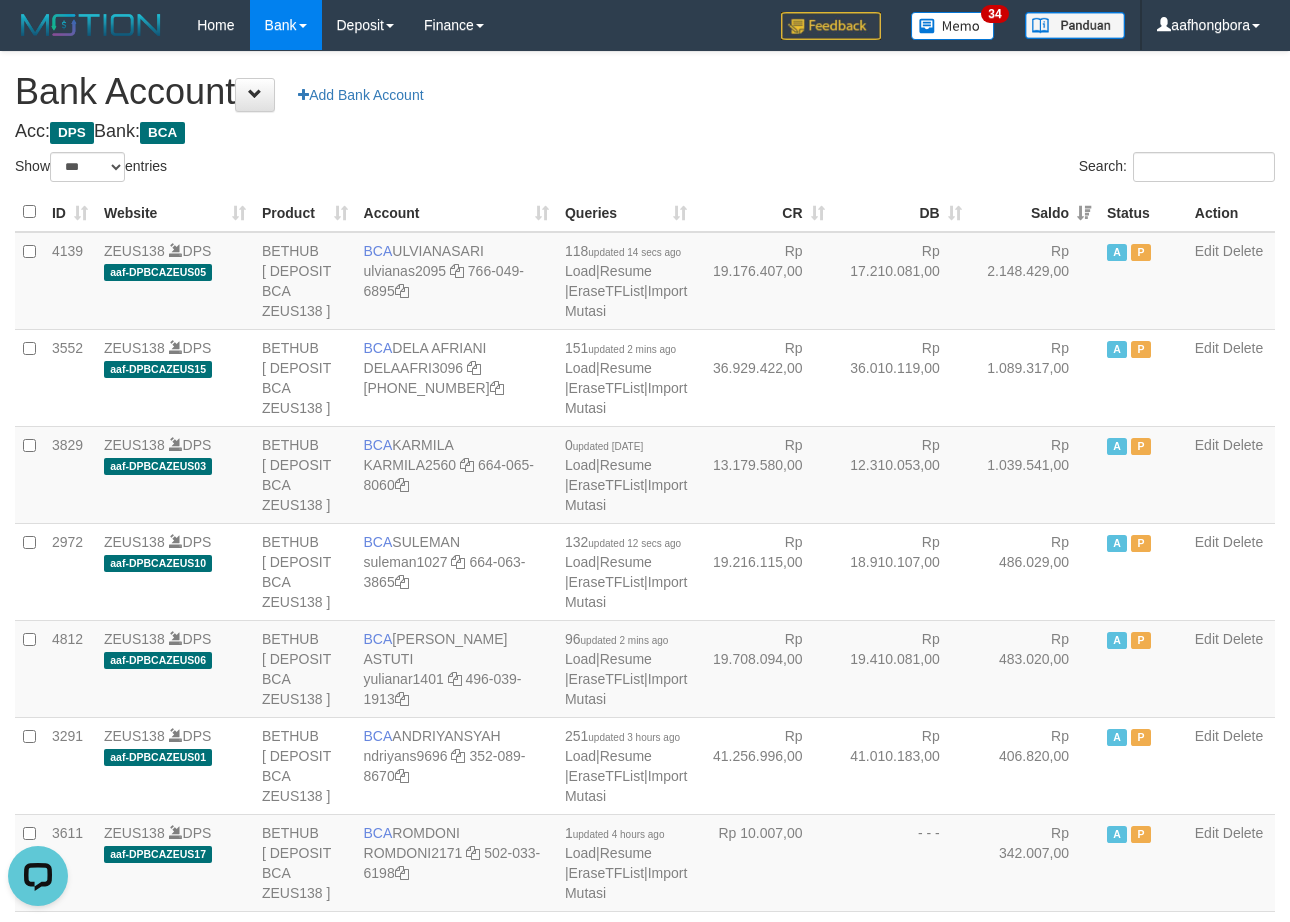 drag, startPoint x: 888, startPoint y: 152, endPoint x: 905, endPoint y: 145, distance: 18.384777 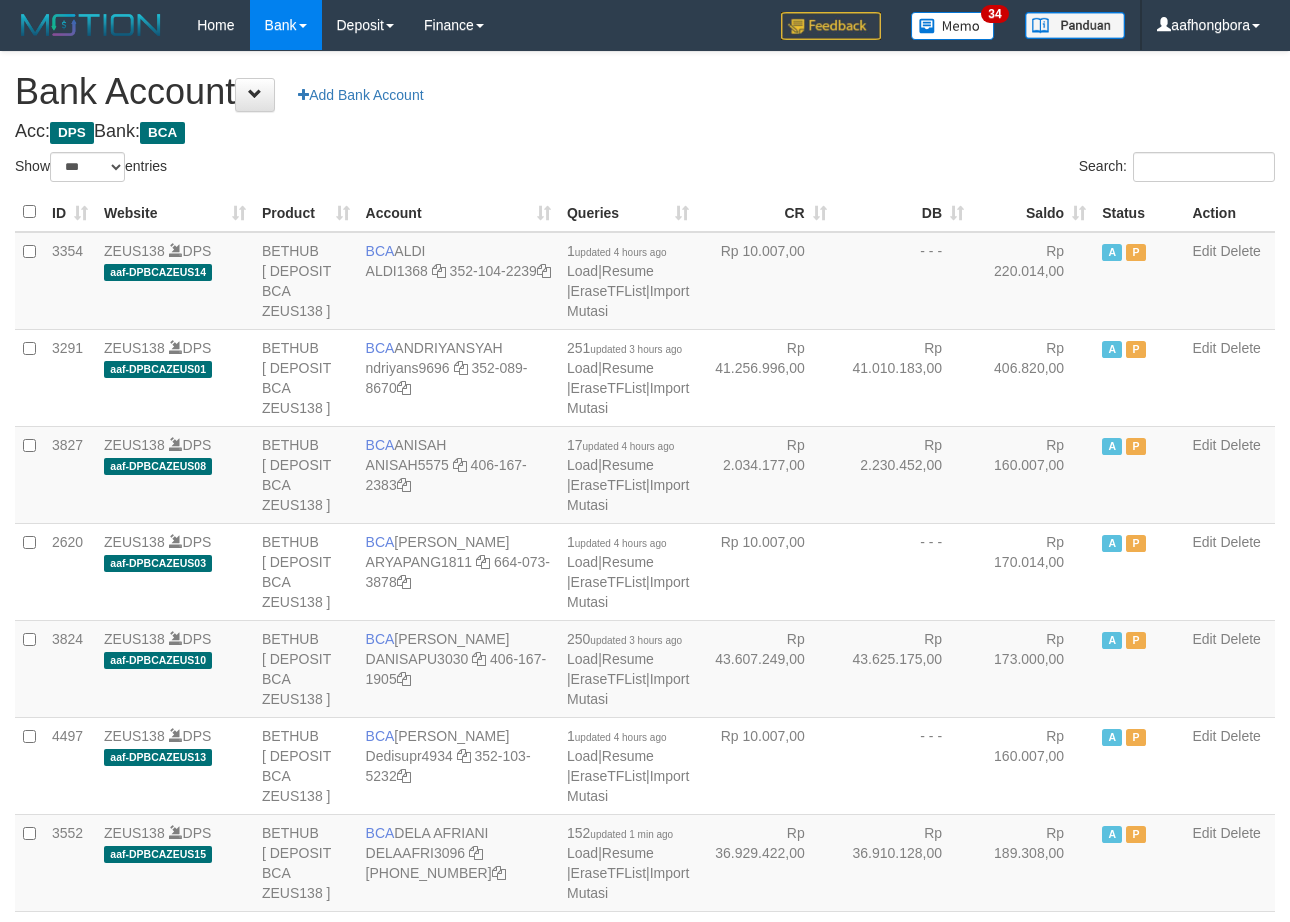 select on "***" 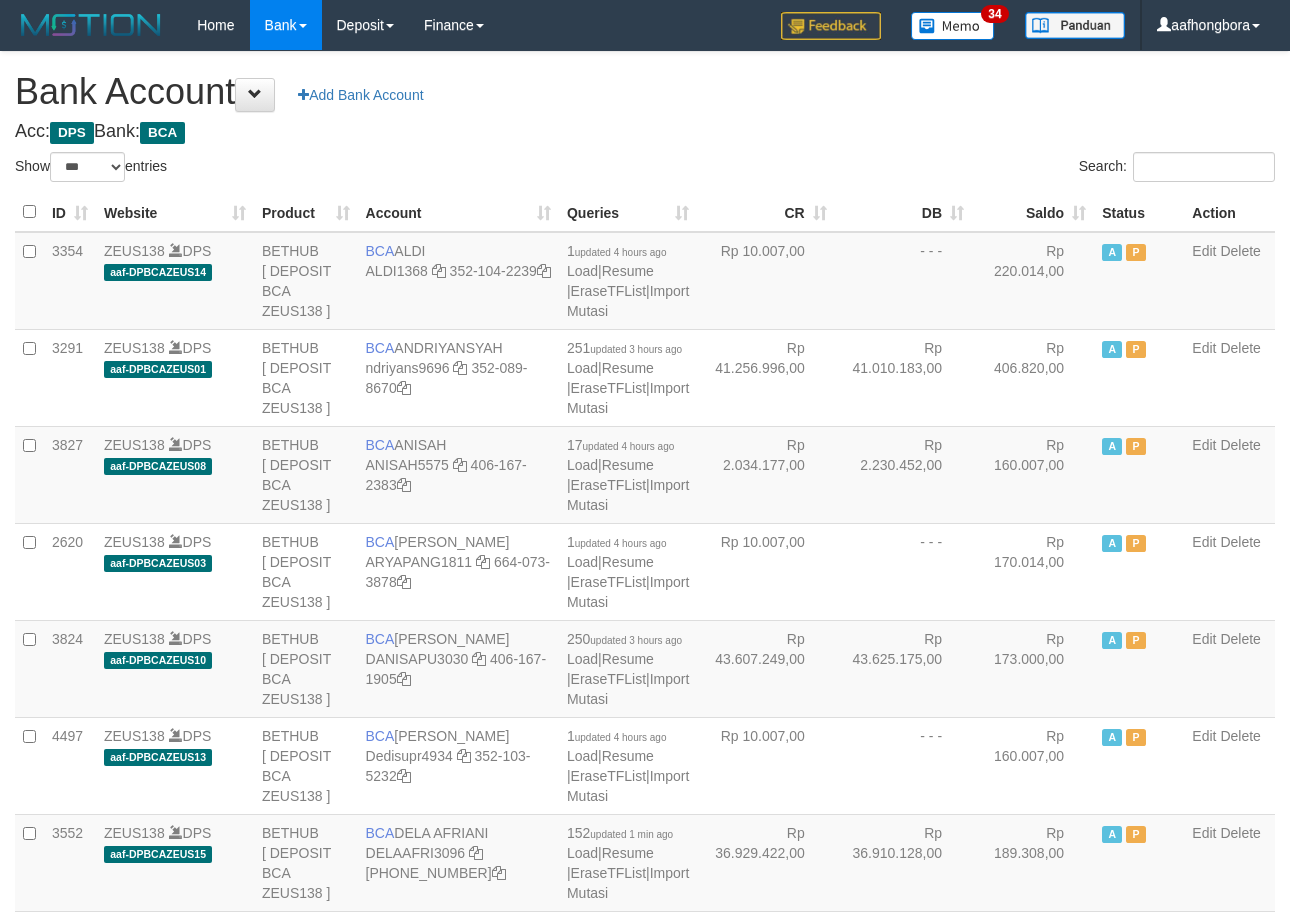 scroll, scrollTop: 0, scrollLeft: 0, axis: both 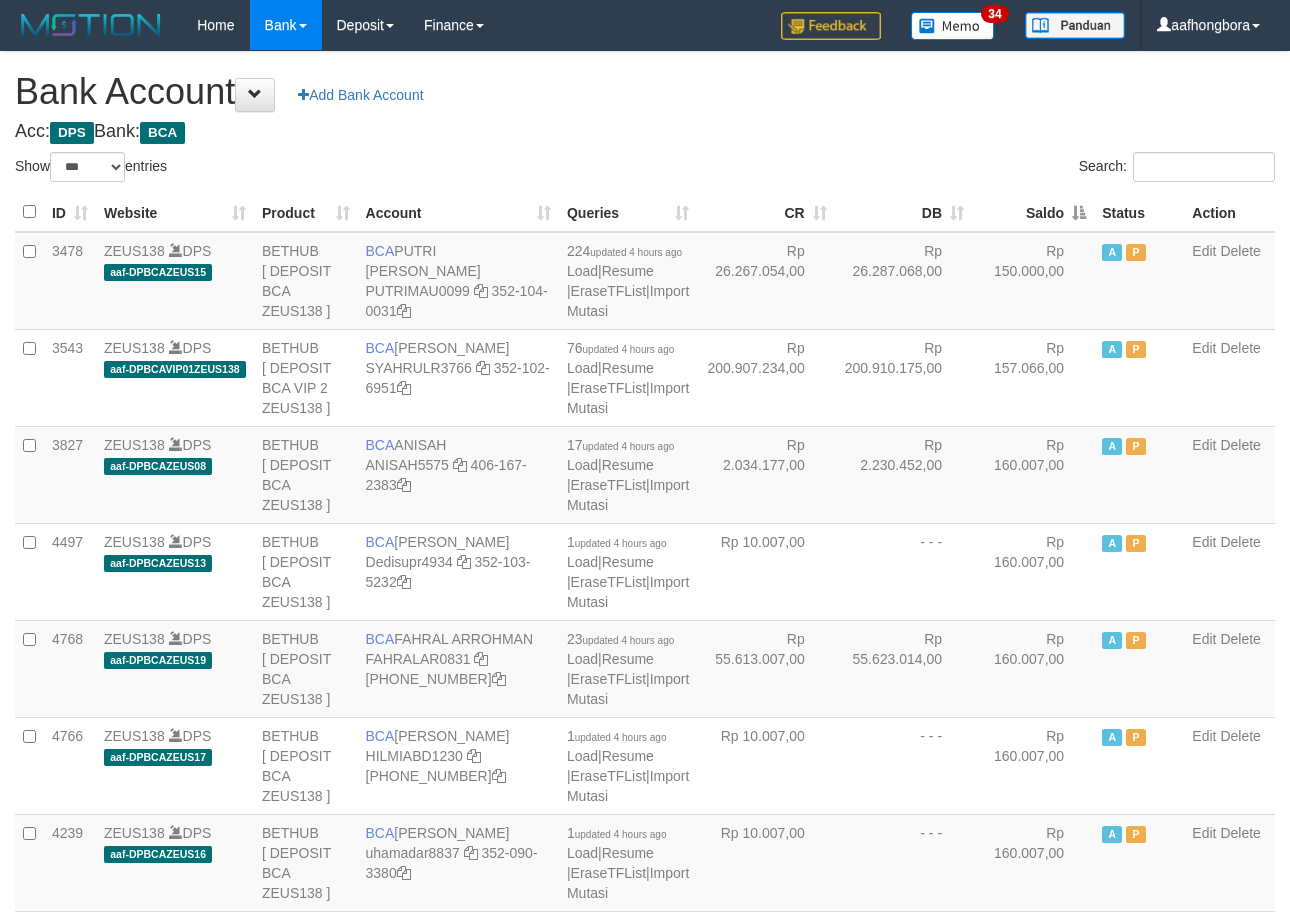 click on "Saldo" at bounding box center (1033, 212) 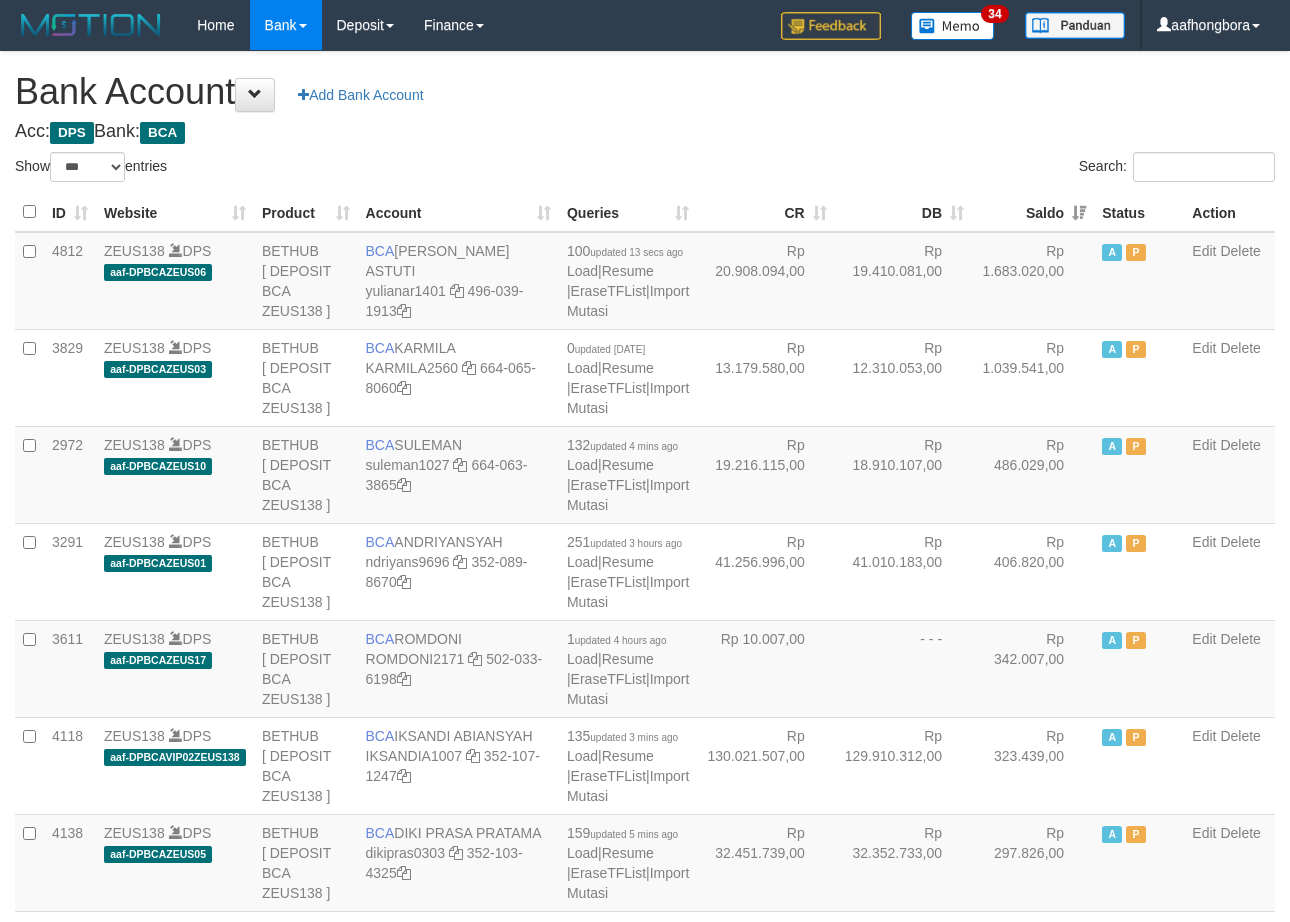 click on "Saldo" at bounding box center [1033, 212] 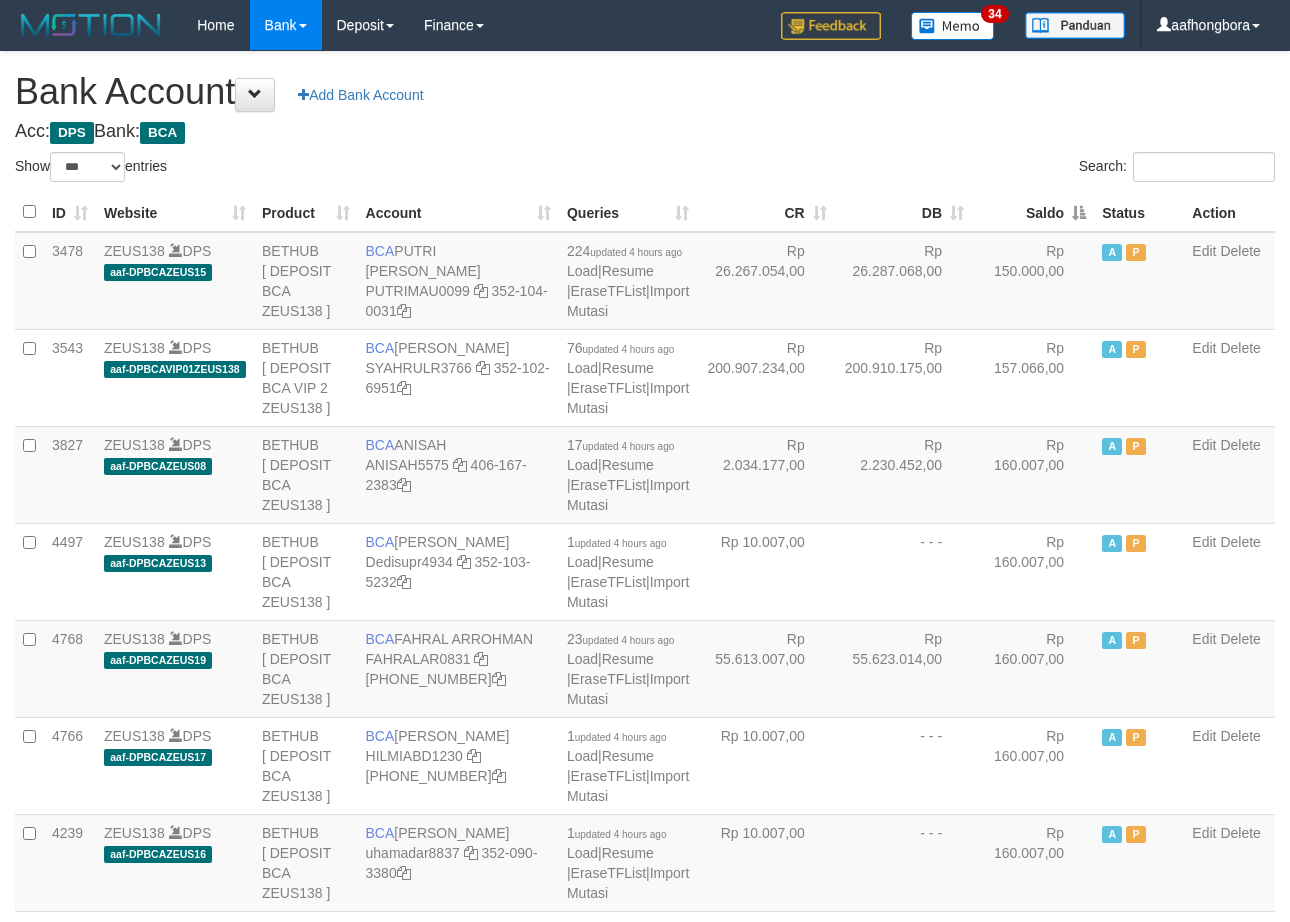 click on "Saldo" at bounding box center [1033, 212] 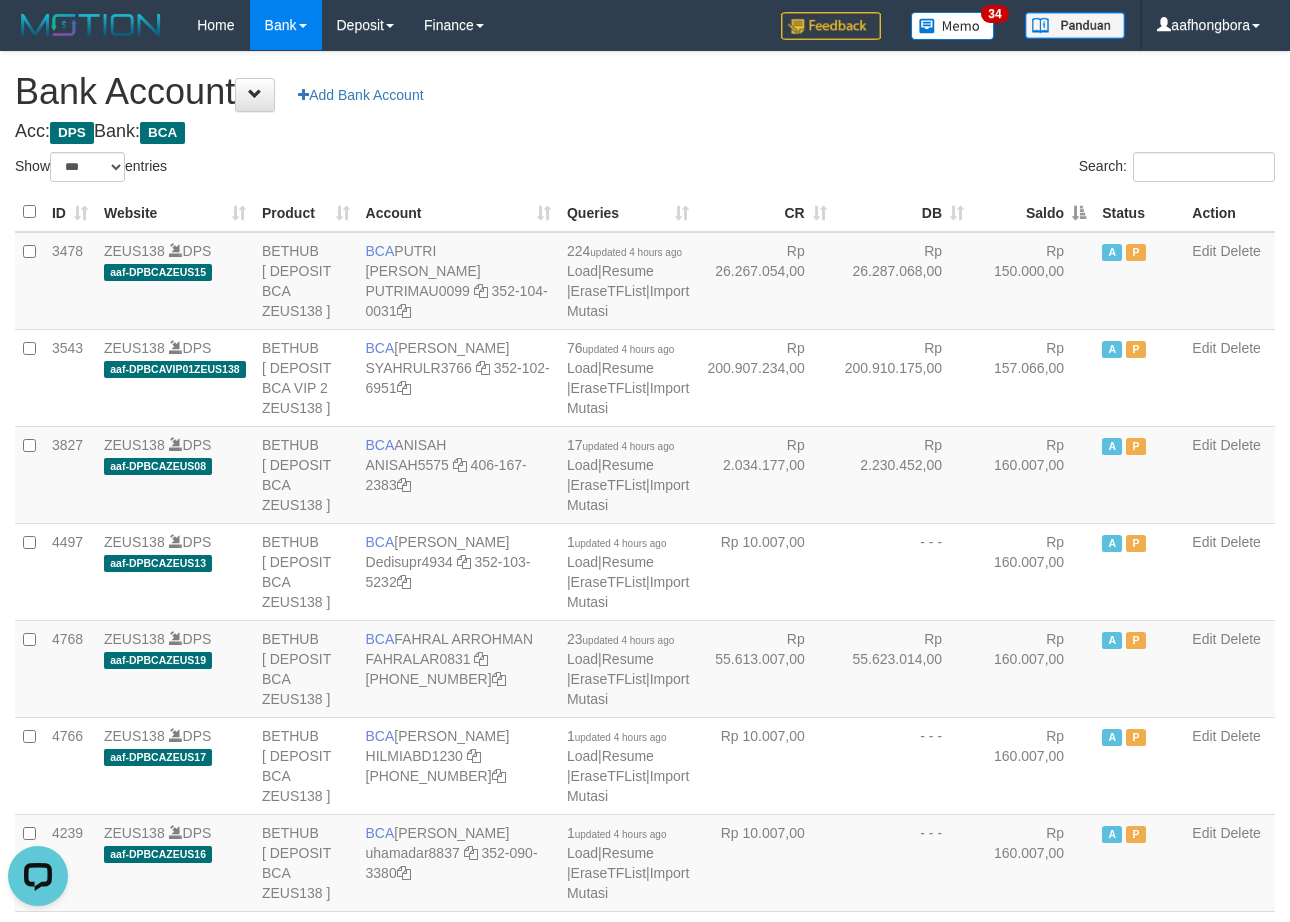 scroll, scrollTop: 0, scrollLeft: 0, axis: both 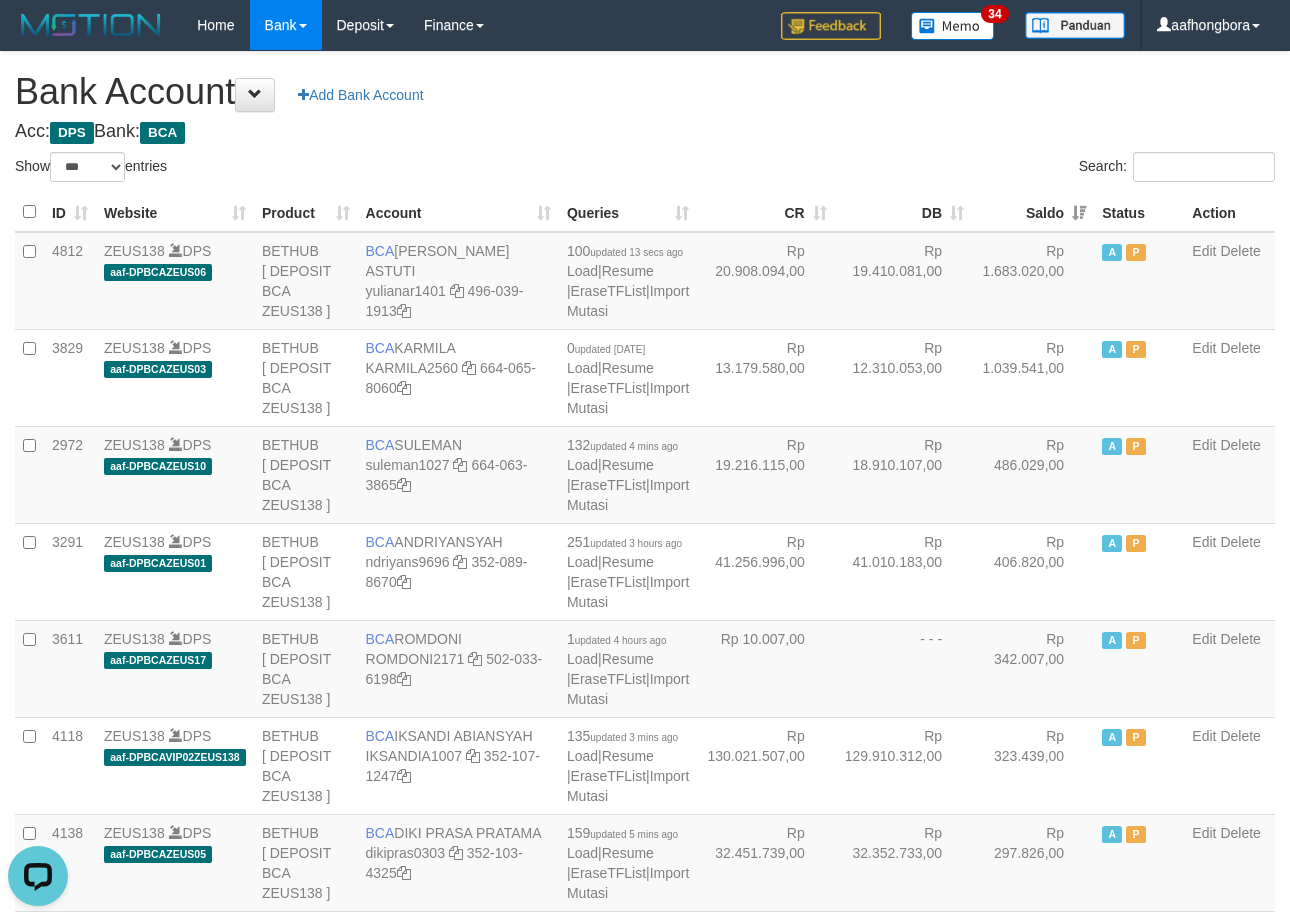 click on "Saldo" at bounding box center (1033, 212) 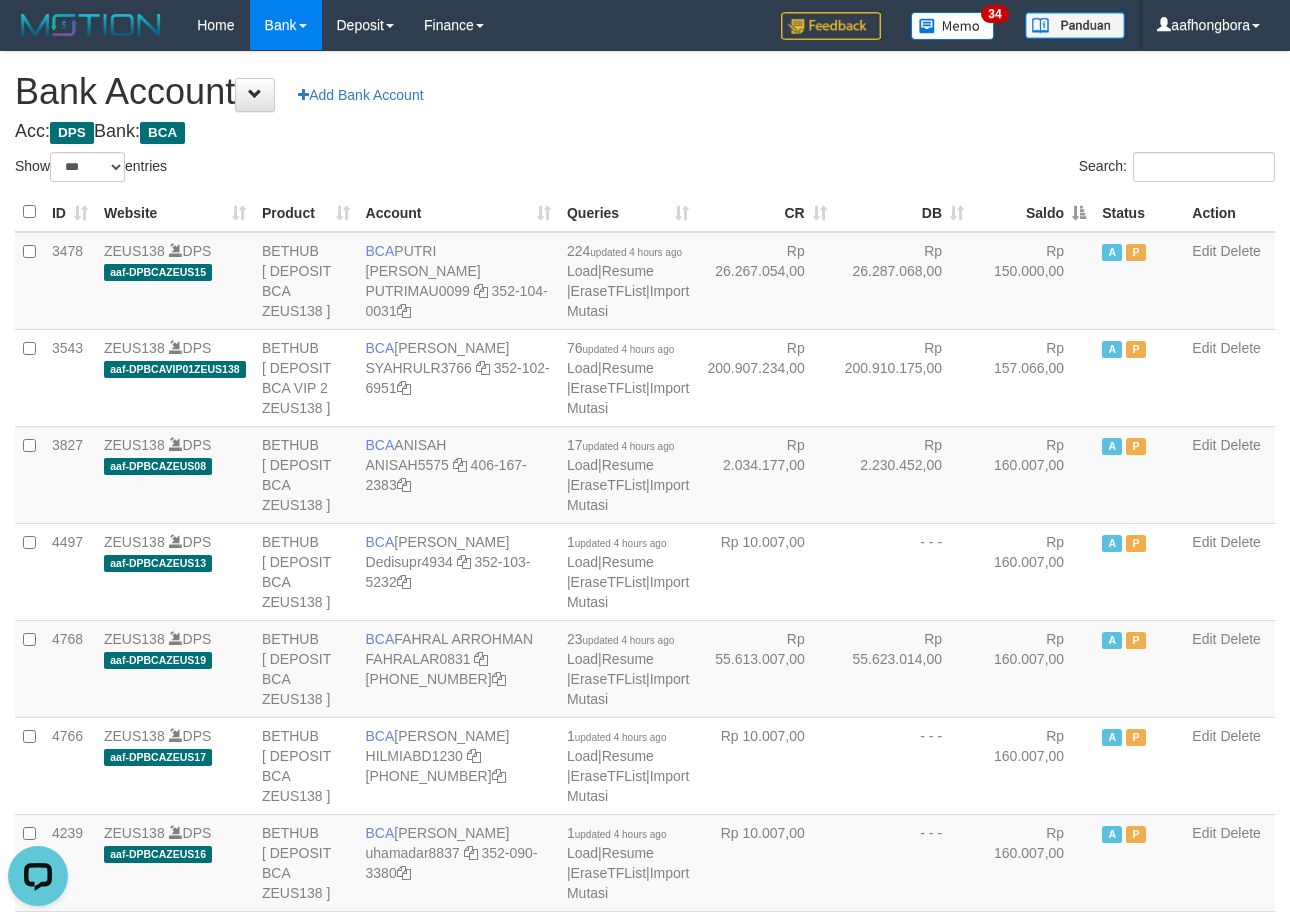 click on "**********" at bounding box center (645, 1601) 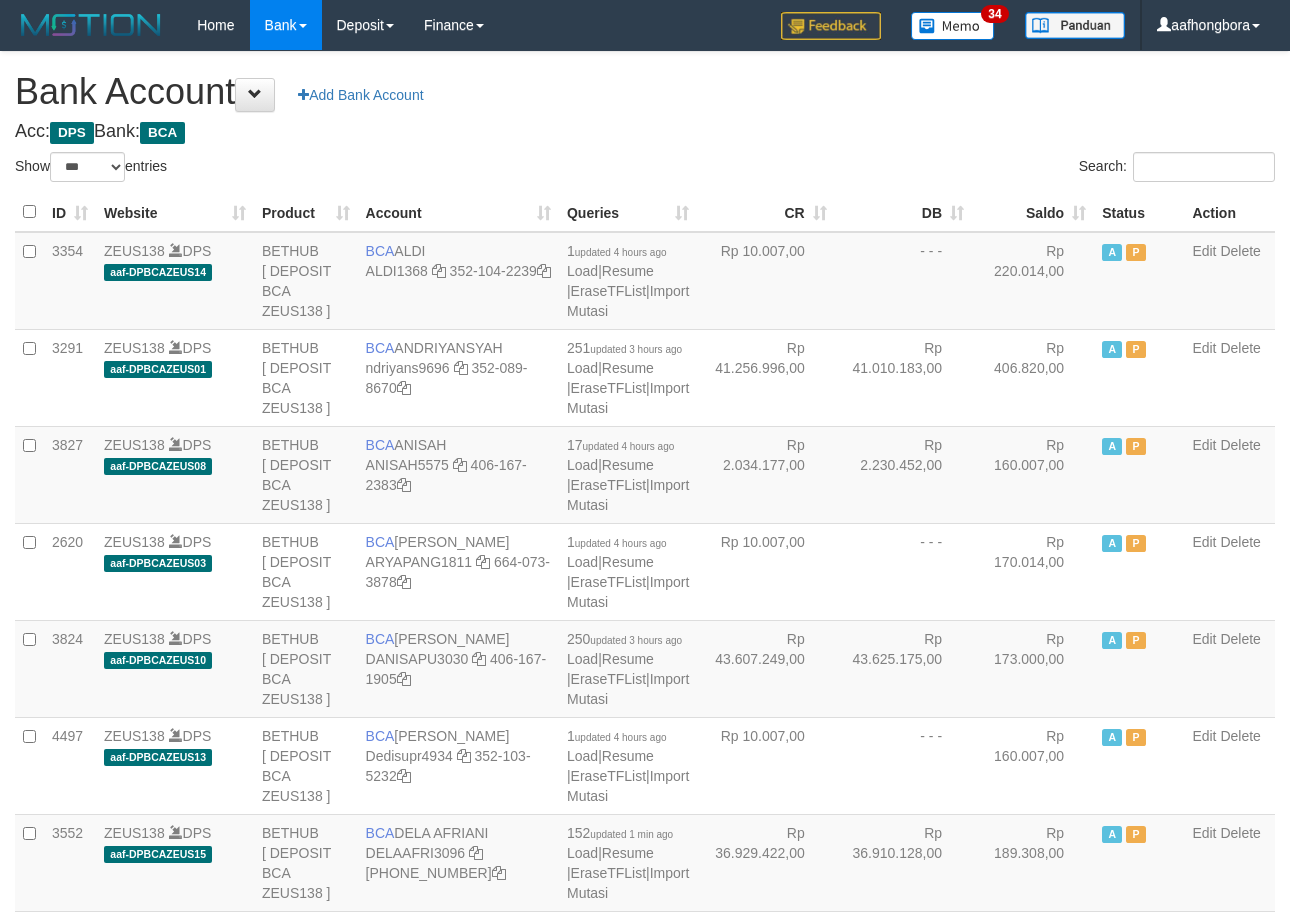 select on "***" 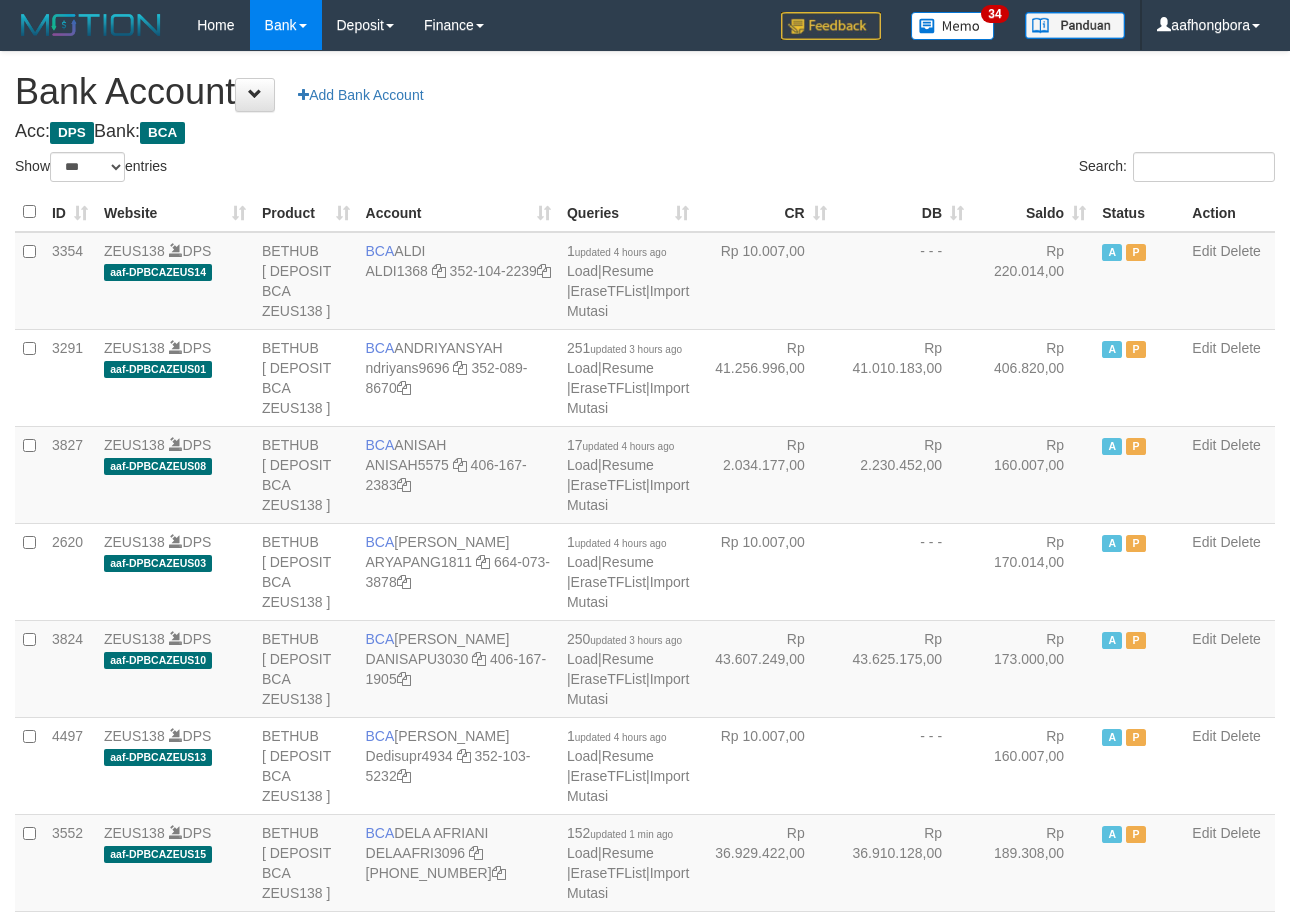 scroll, scrollTop: 0, scrollLeft: 0, axis: both 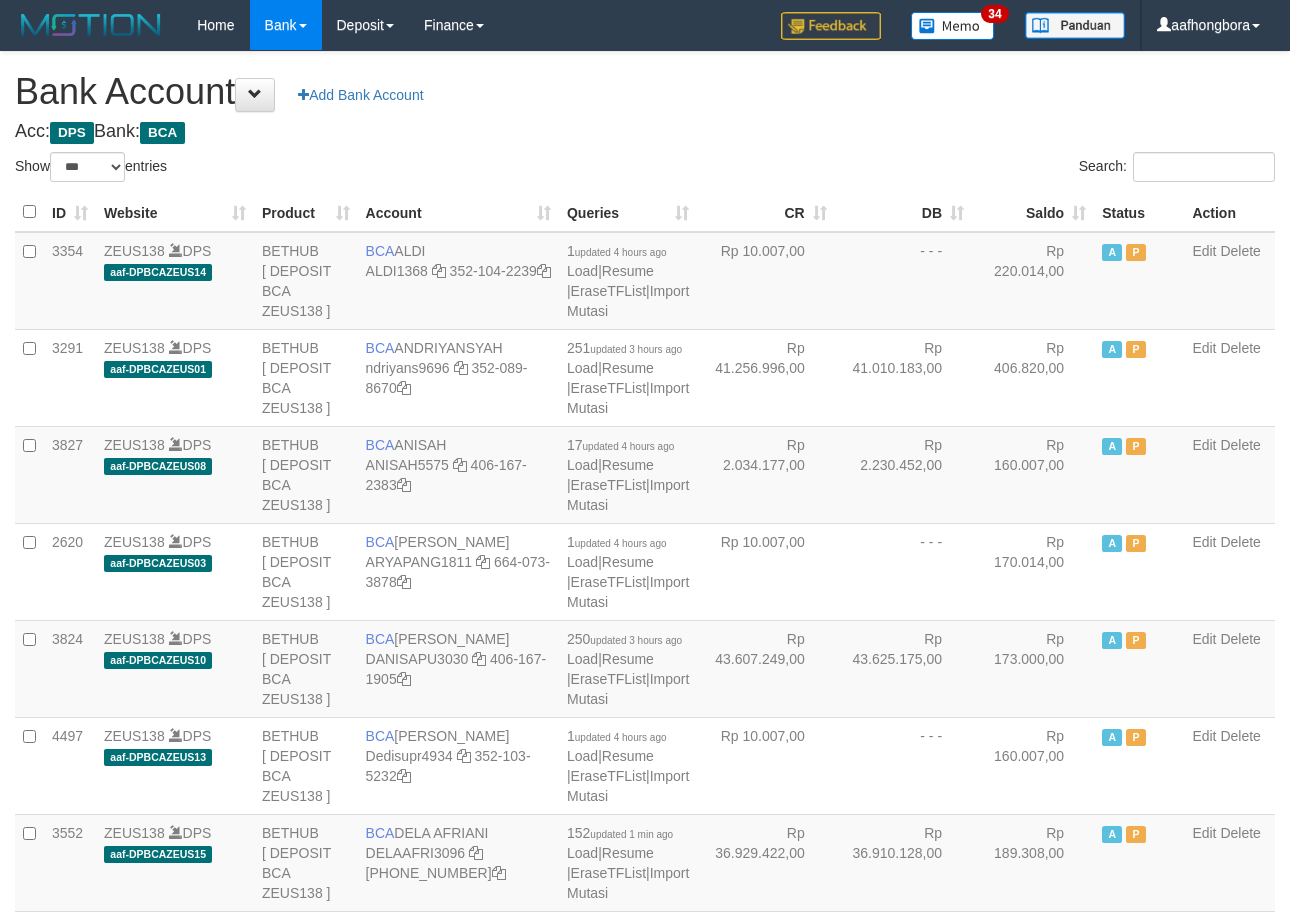 select on "***" 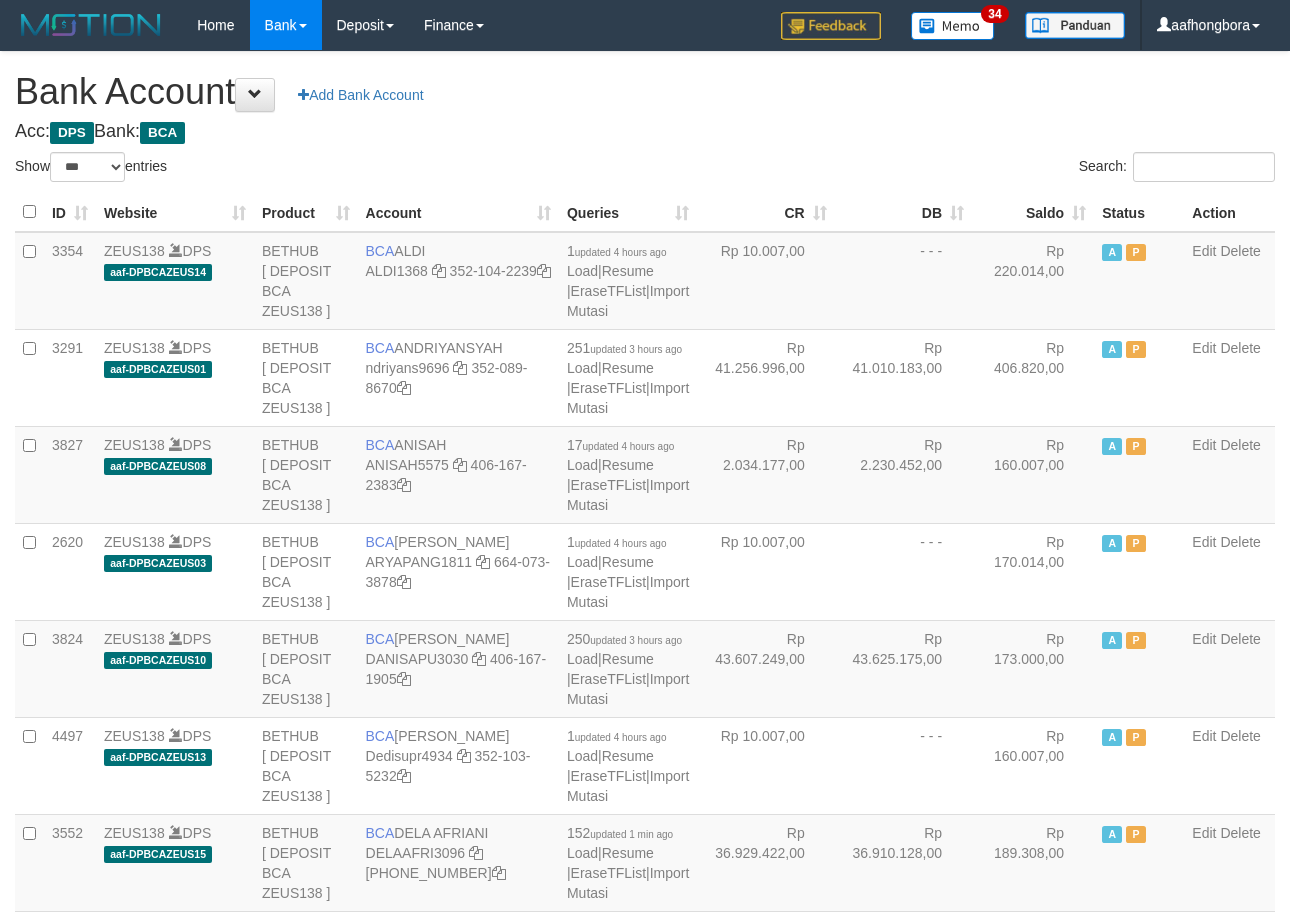 scroll, scrollTop: 0, scrollLeft: 0, axis: both 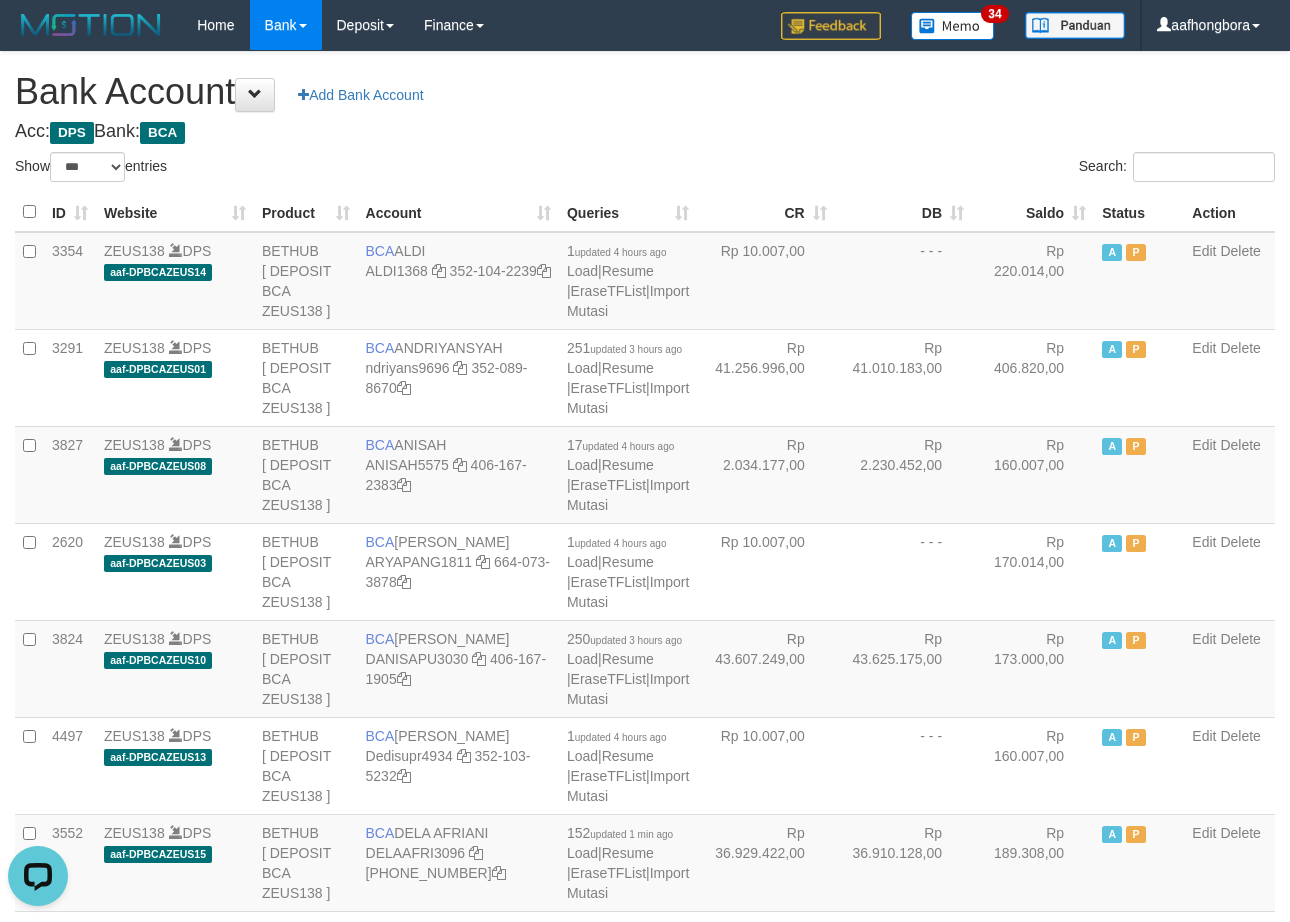 drag, startPoint x: 913, startPoint y: 118, endPoint x: 946, endPoint y: 130, distance: 35.1141 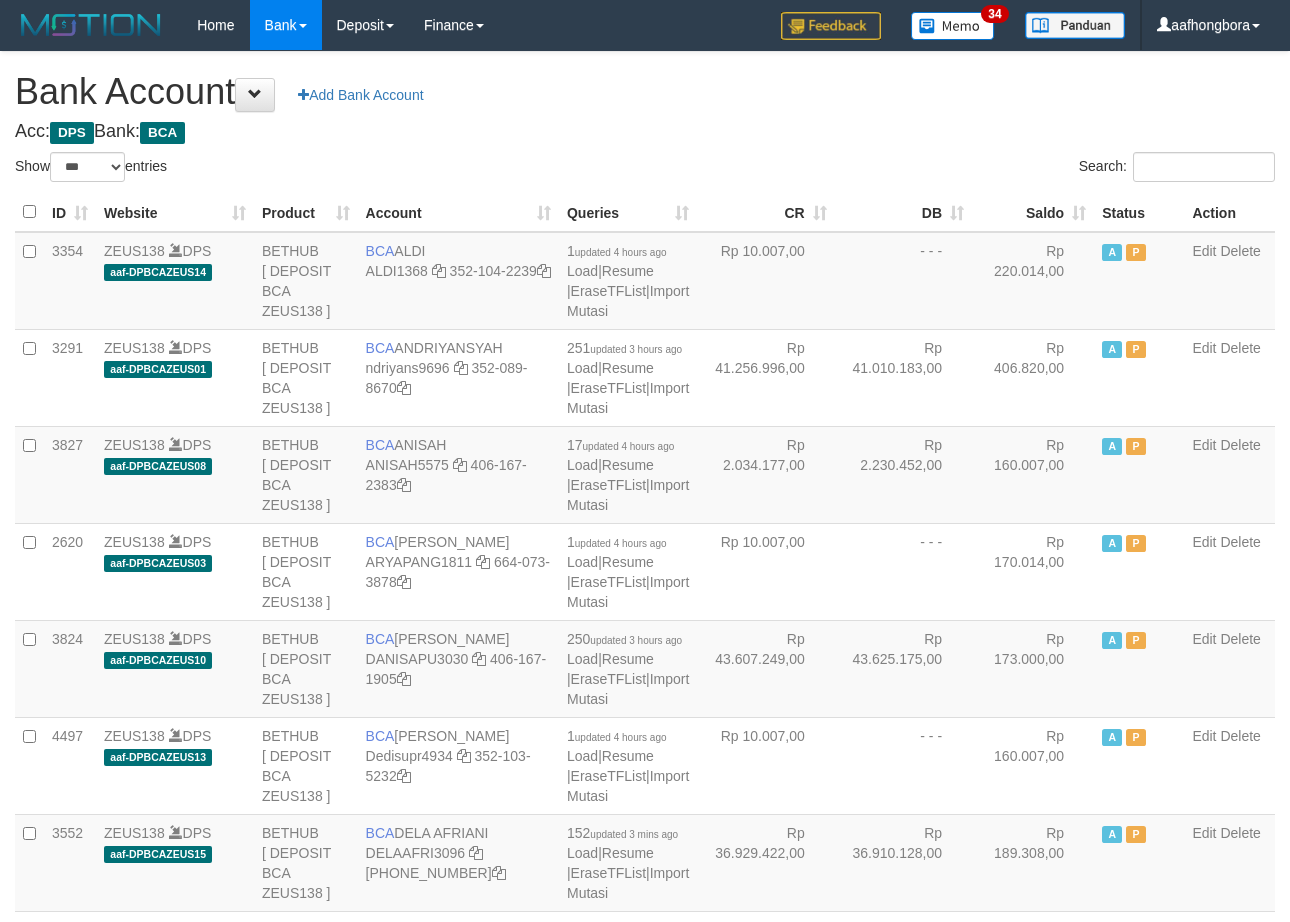 select on "***" 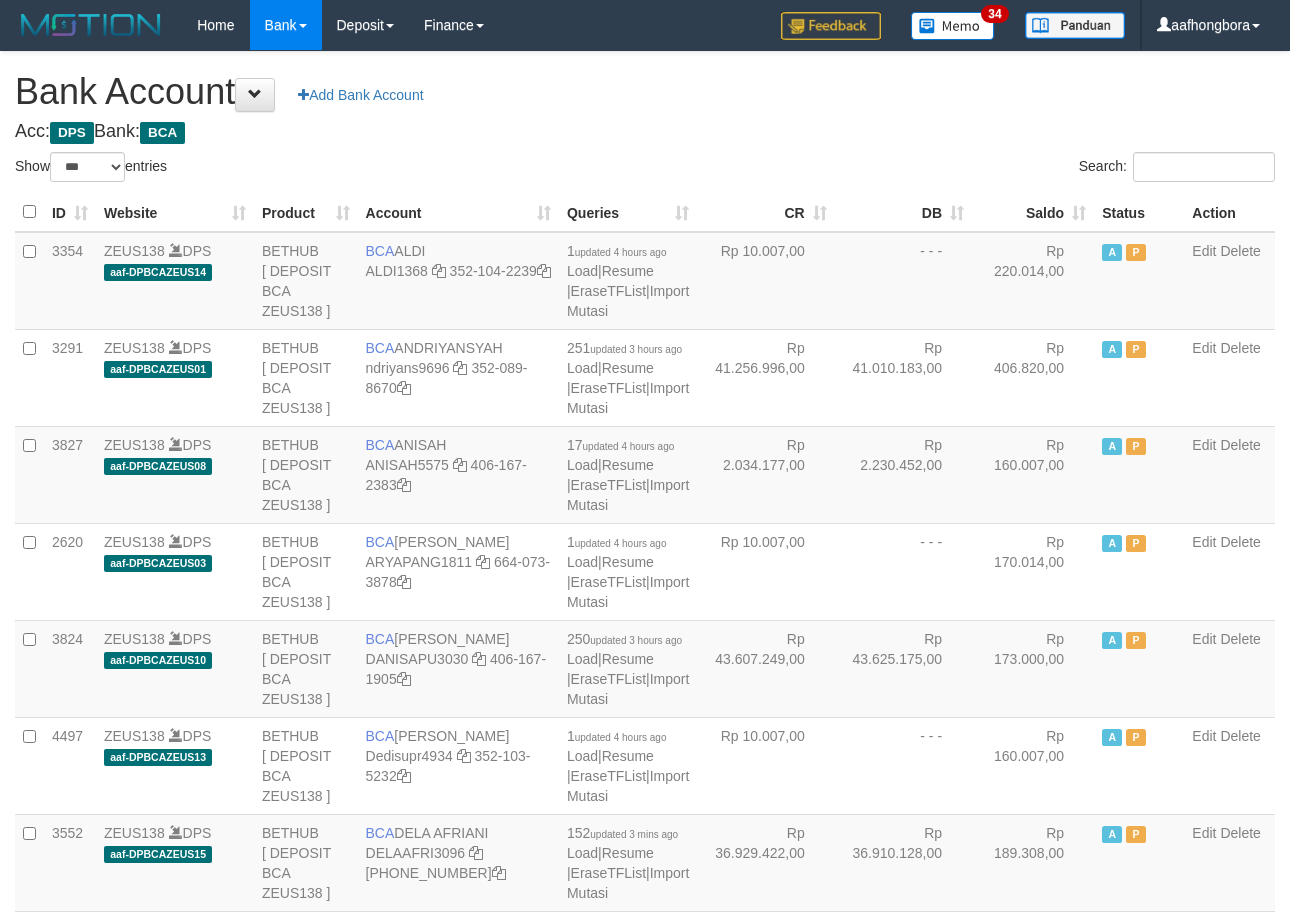 scroll, scrollTop: 0, scrollLeft: 0, axis: both 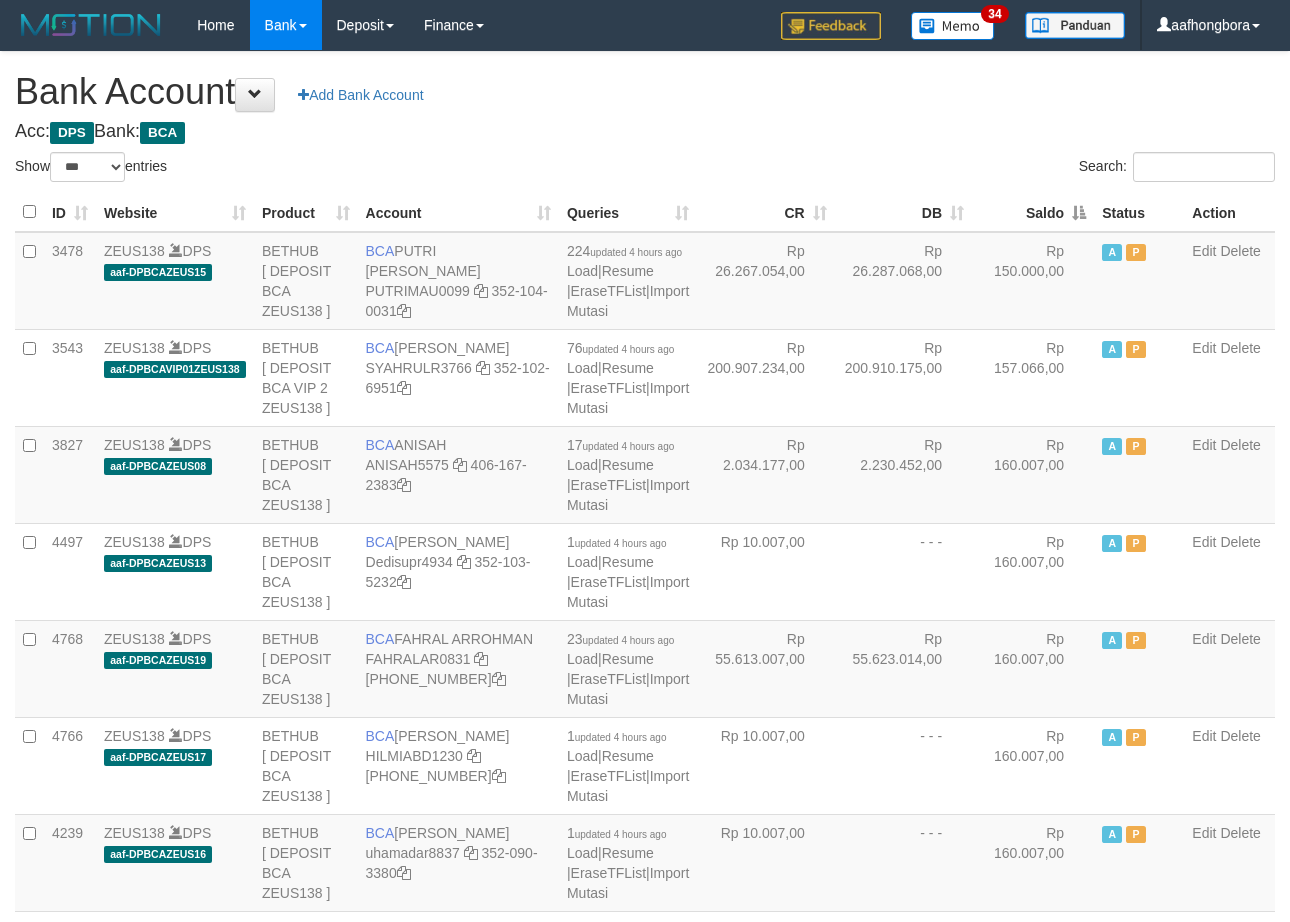 click on "Saldo" at bounding box center [1033, 212] 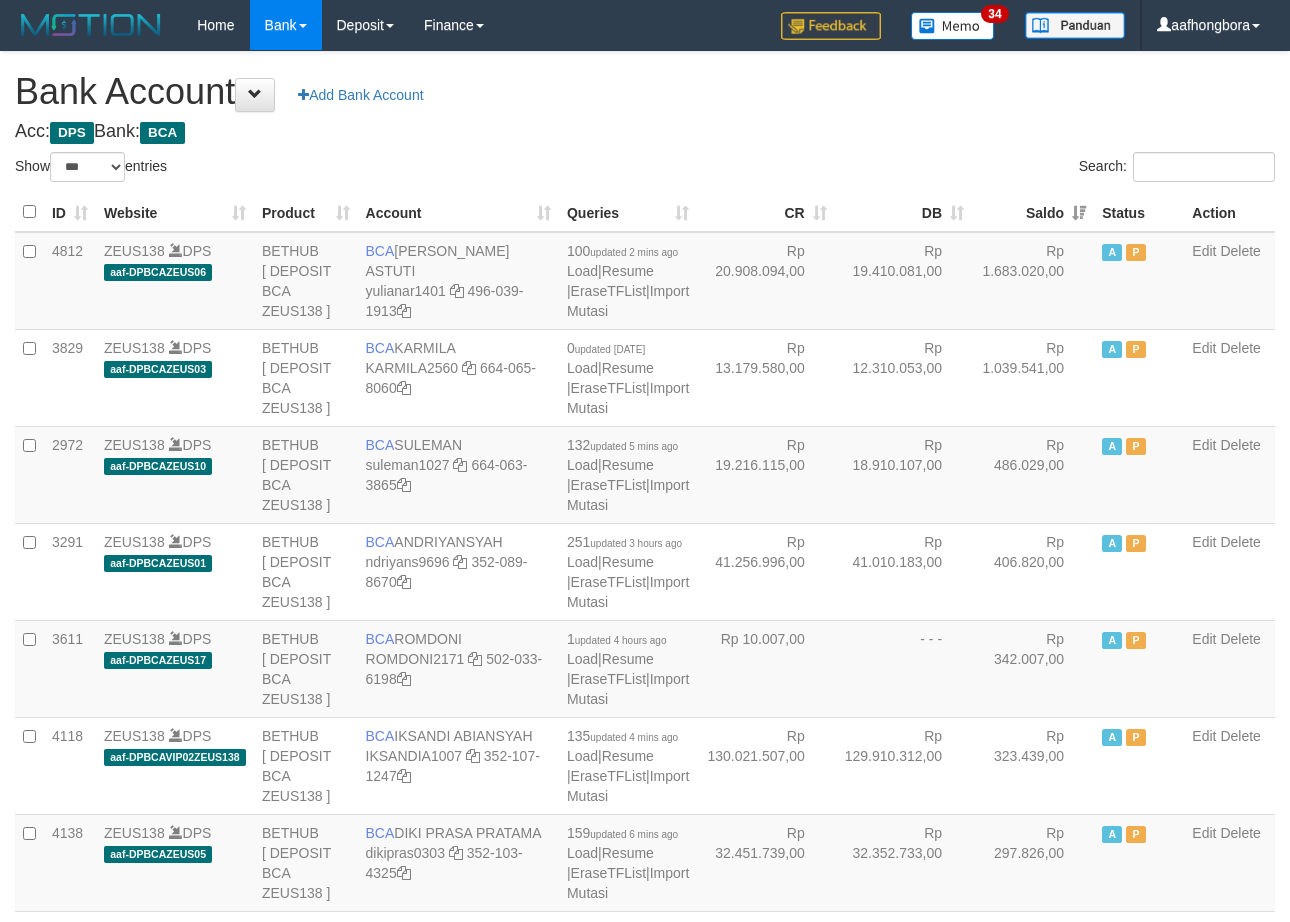 click on "Saldo" at bounding box center (1033, 212) 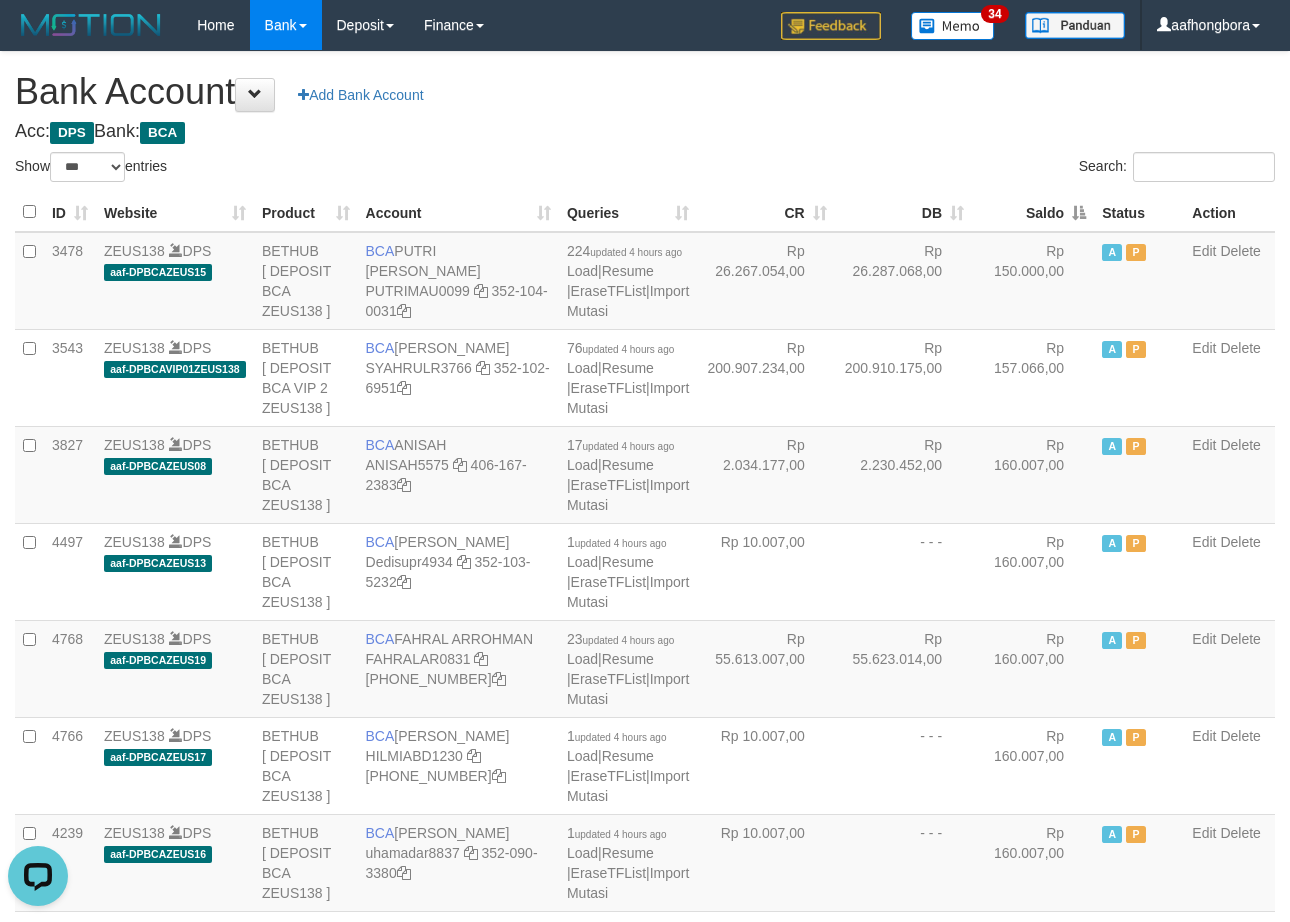 scroll, scrollTop: 0, scrollLeft: 0, axis: both 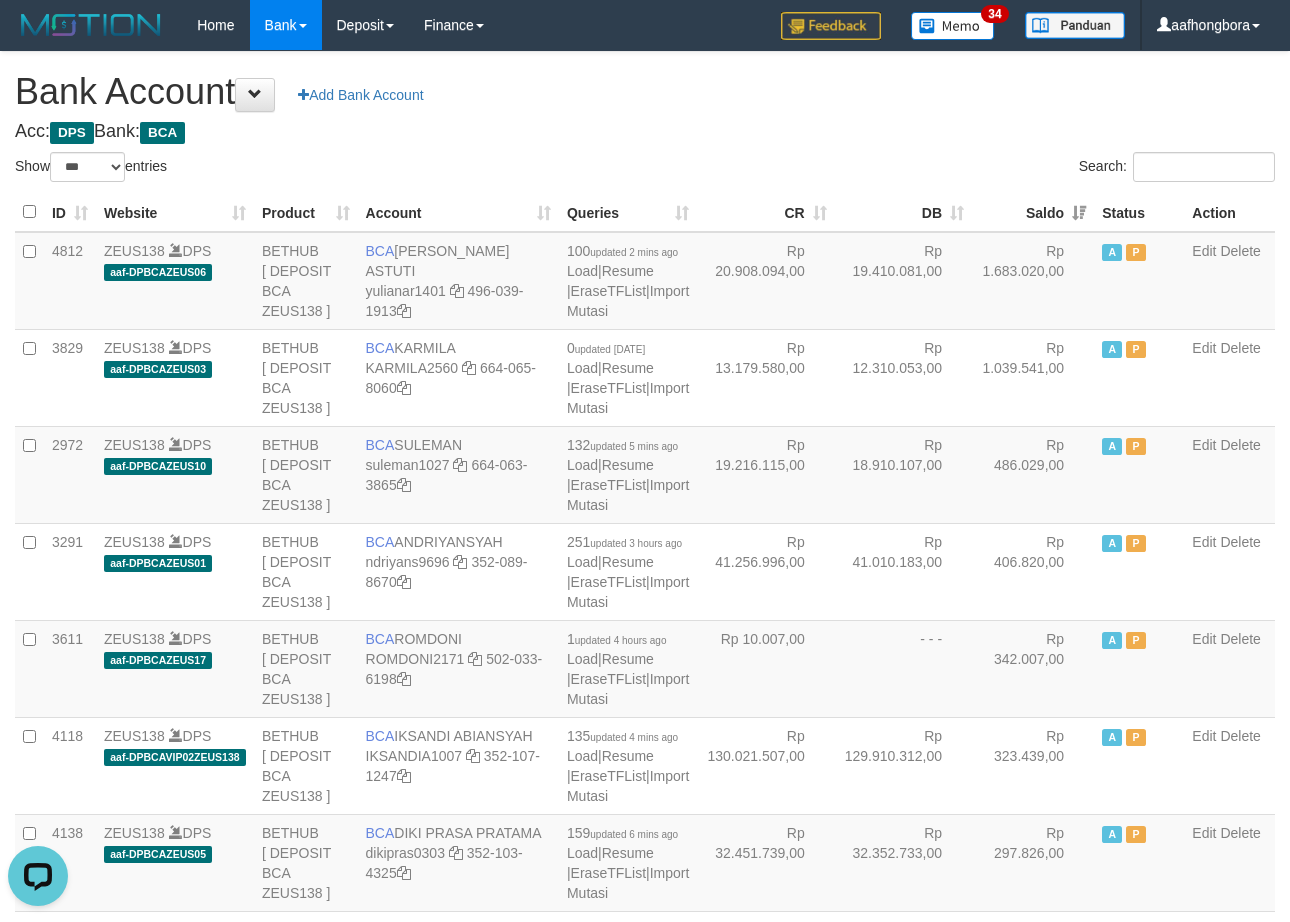 click on "Saldo" at bounding box center (1033, 212) 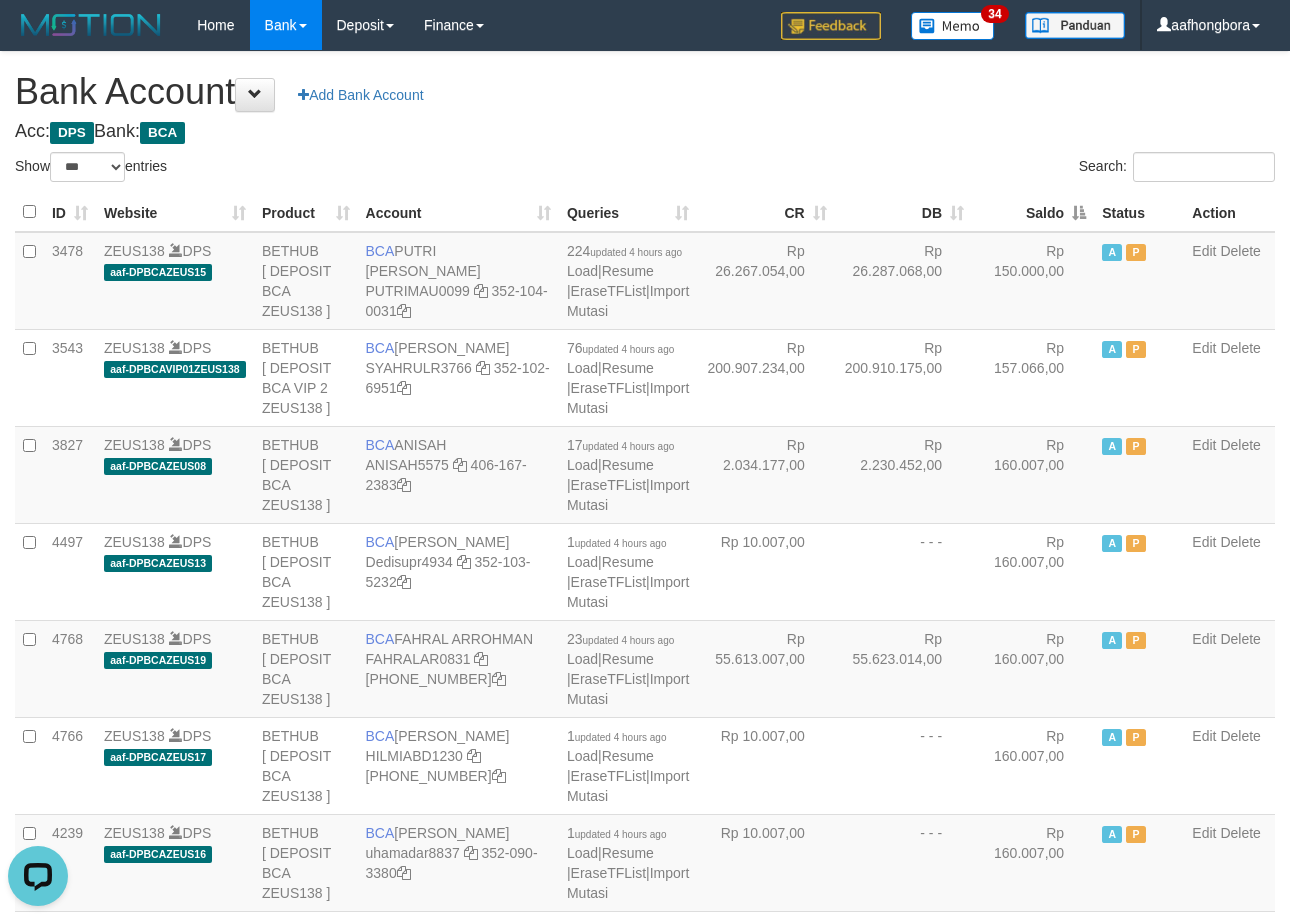 click on "Saldo" at bounding box center (1033, 212) 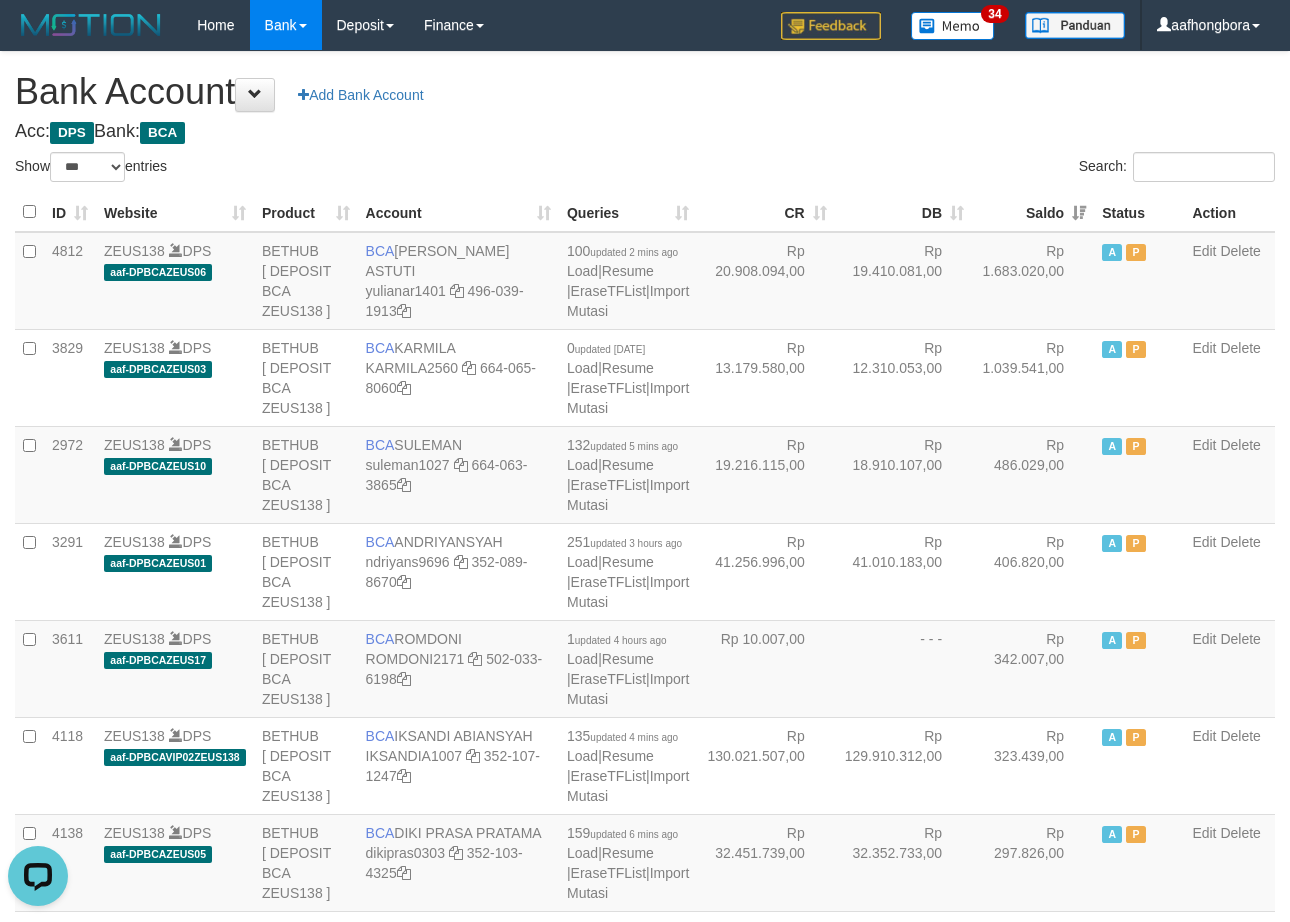 click on "Saldo" at bounding box center [1033, 212] 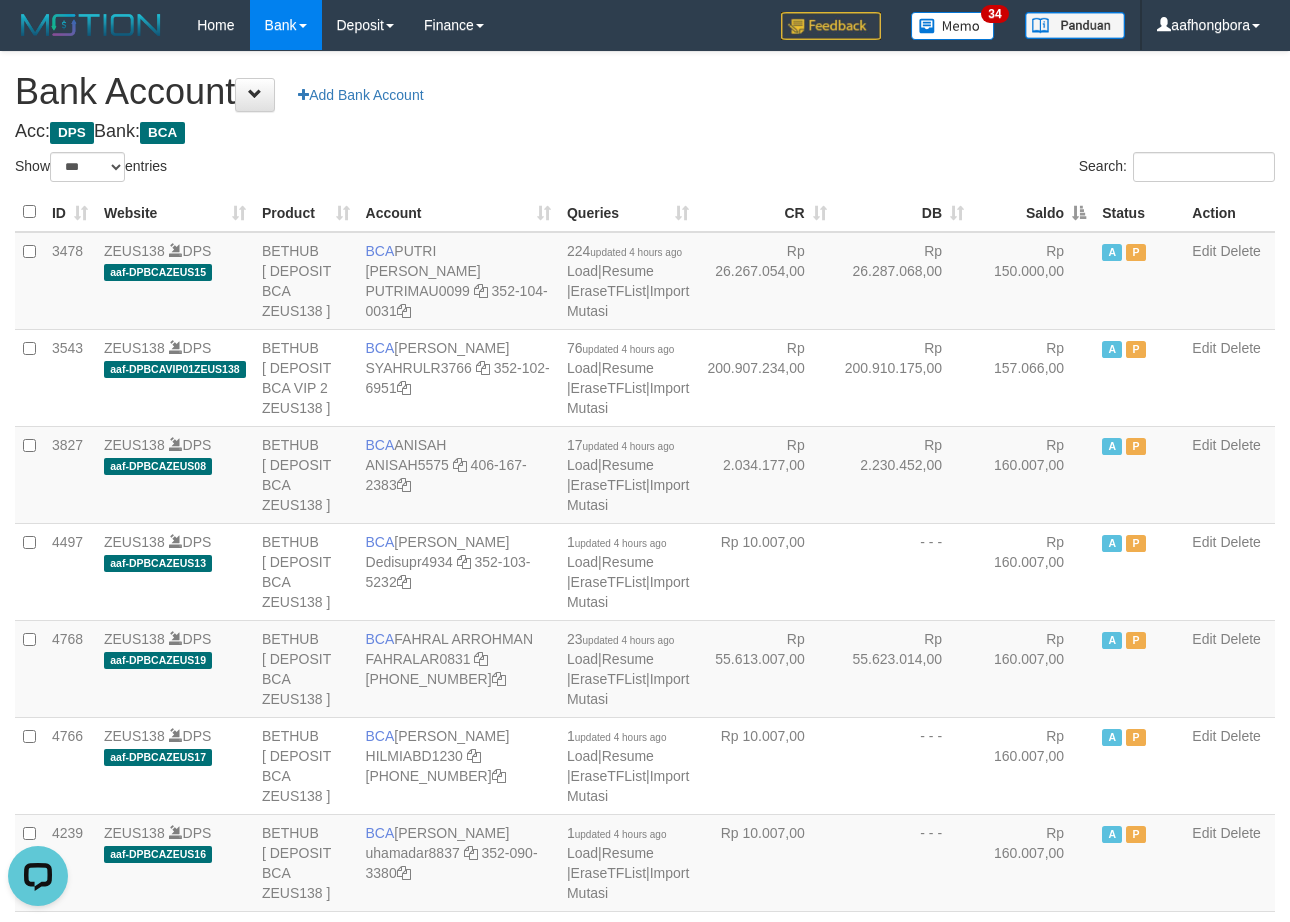 click on "Saldo" at bounding box center [1033, 212] 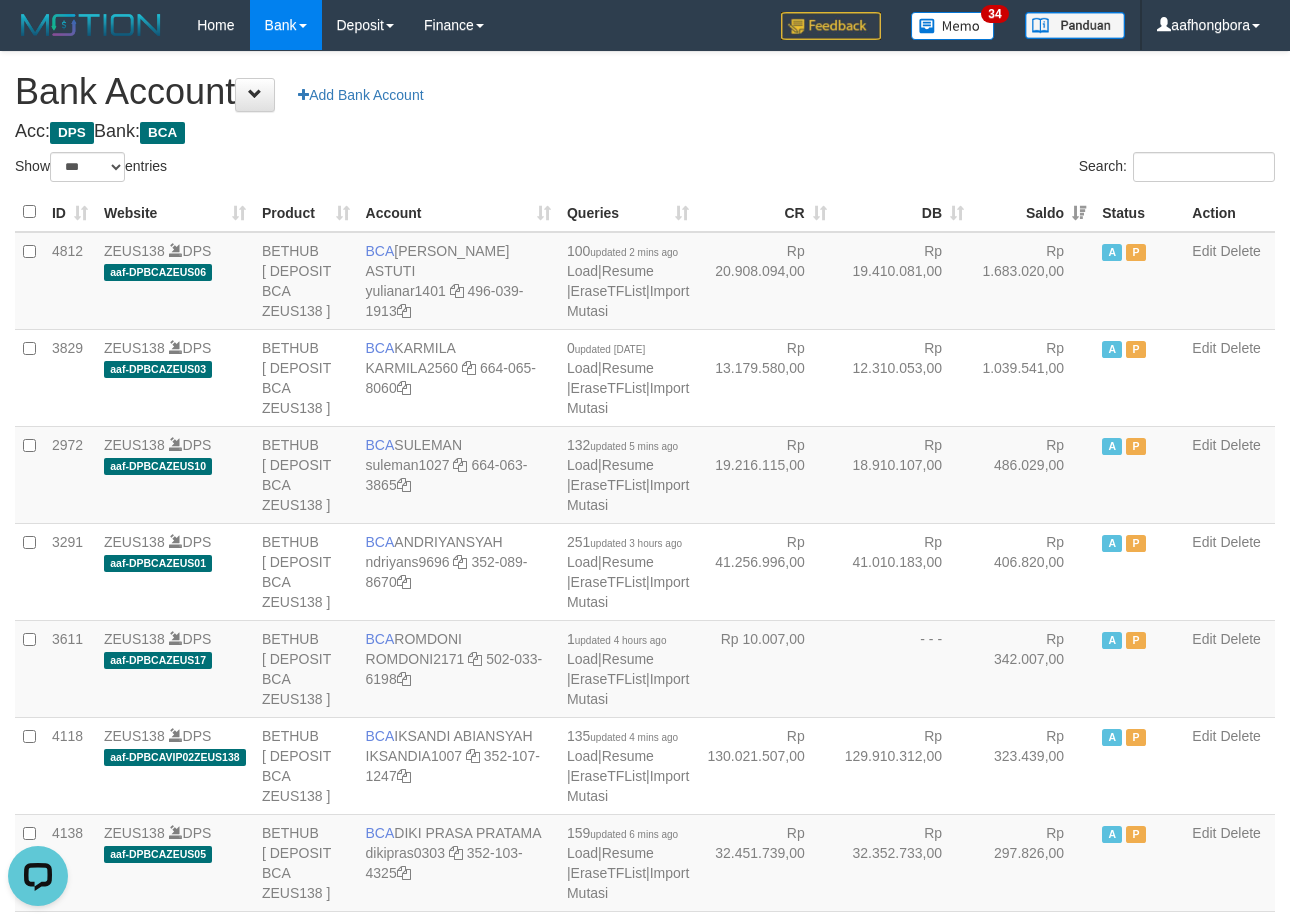 click on "Saldo" at bounding box center [1033, 212] 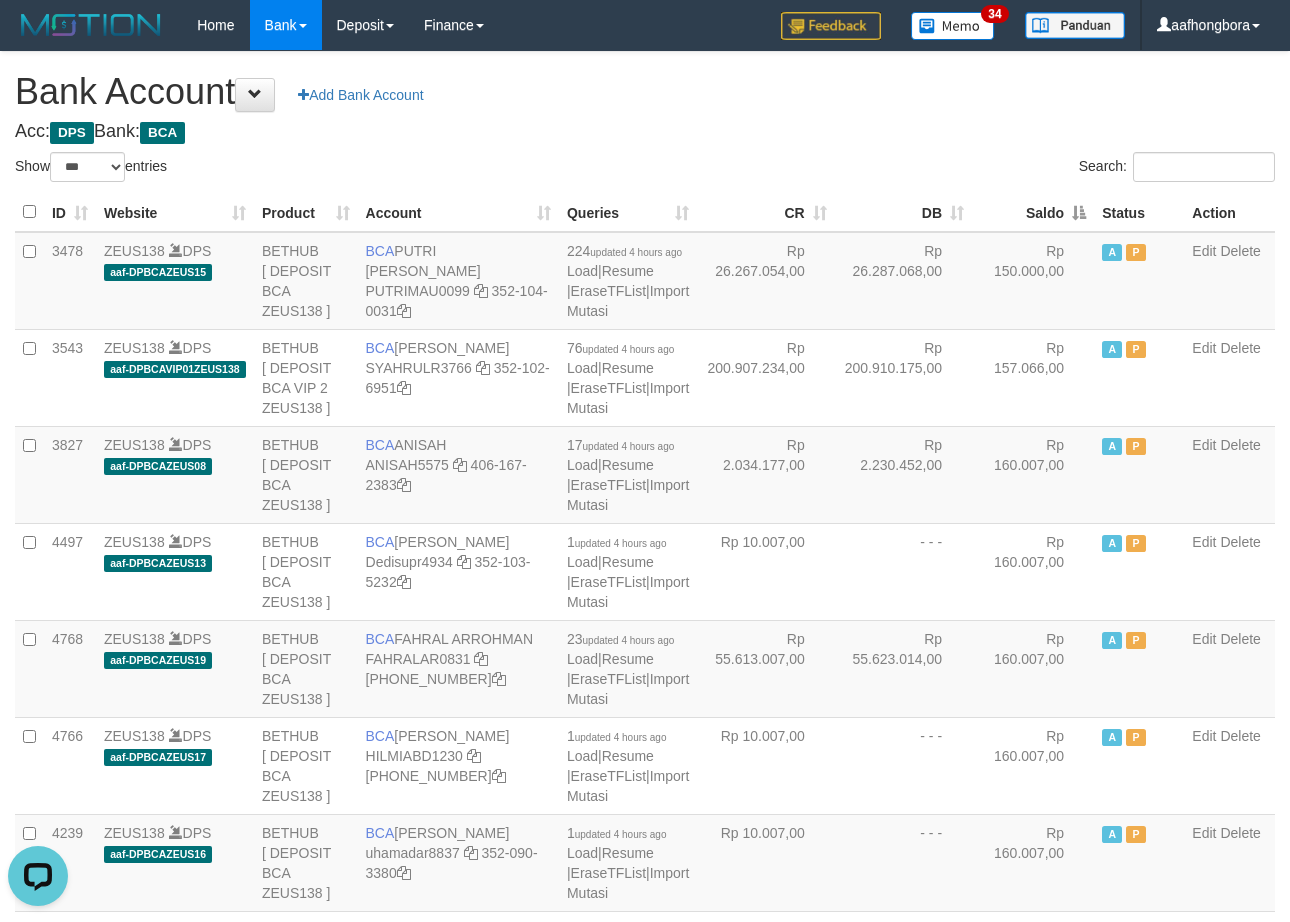 click on "Saldo" at bounding box center (1033, 212) 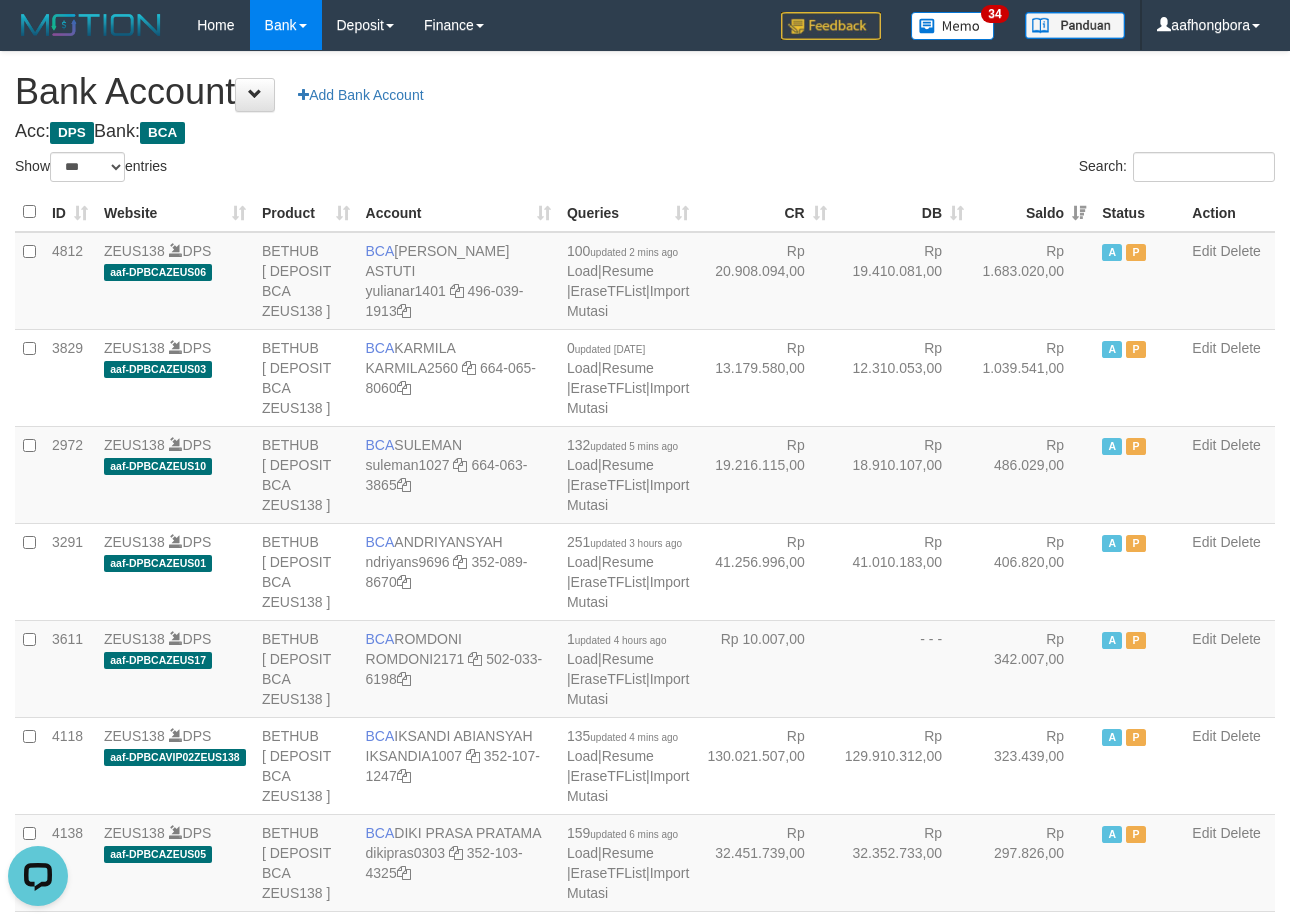 click on "Search:" at bounding box center (967, 169) 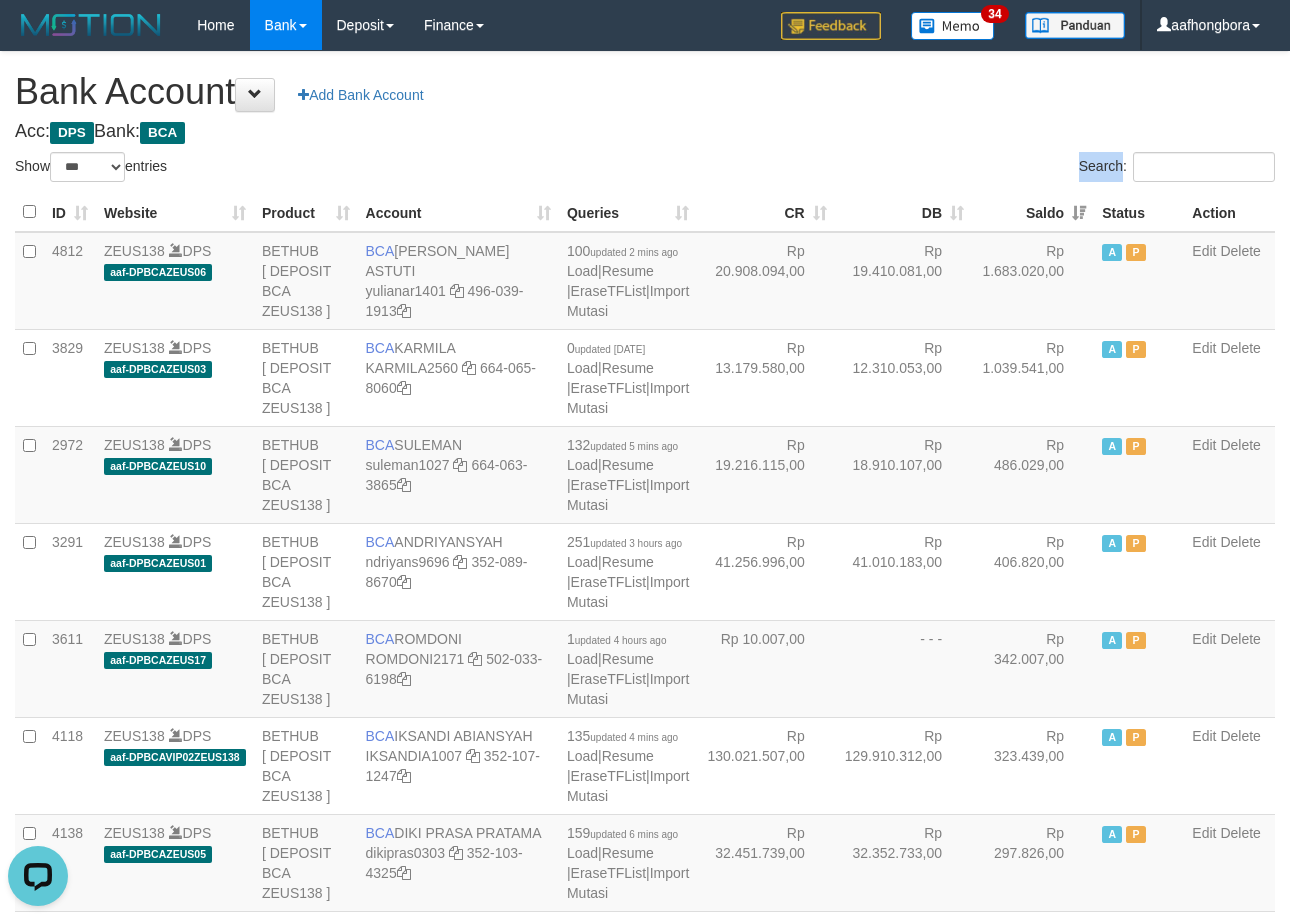 click on "Search:" at bounding box center (967, 169) 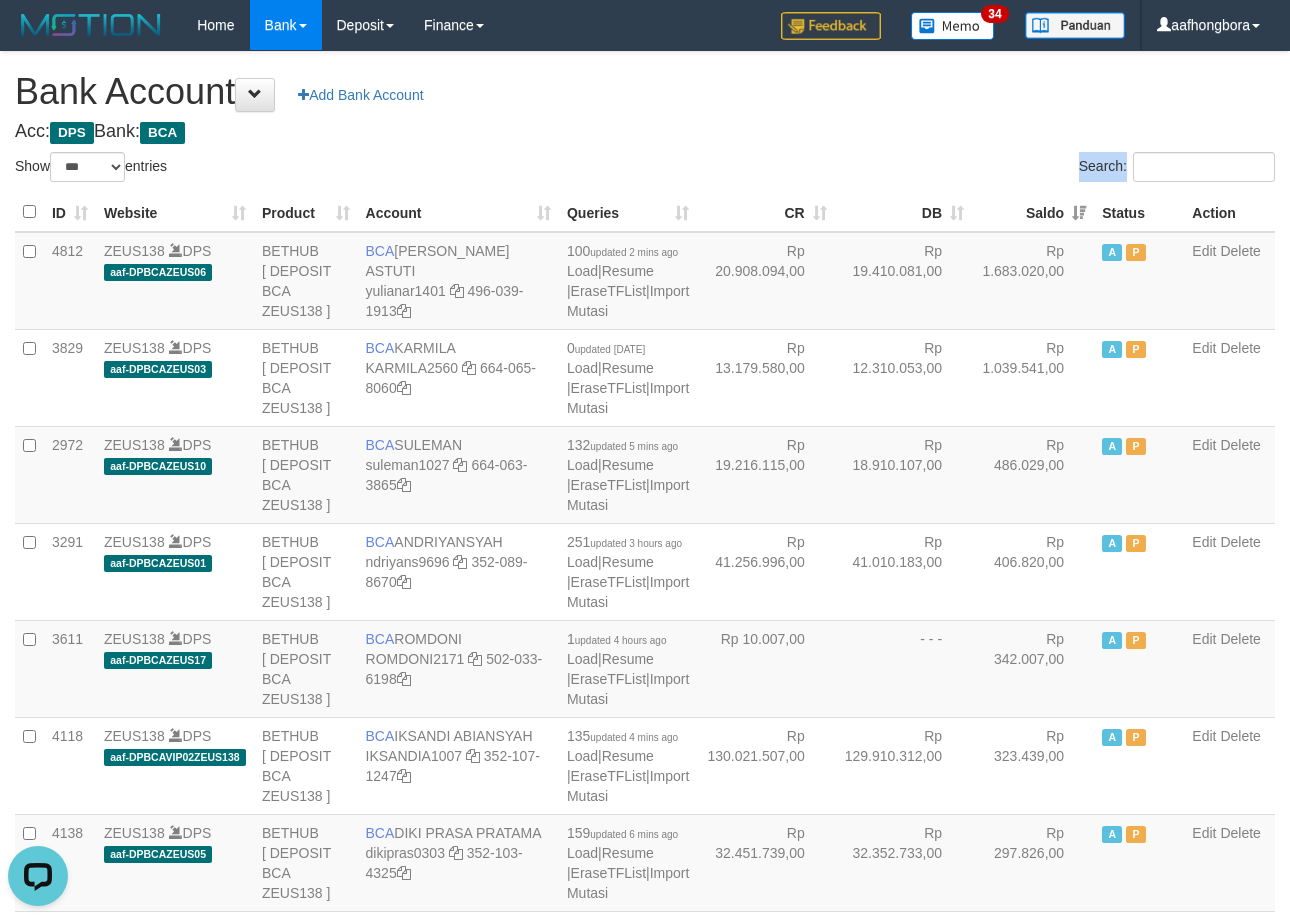 click on "Search:" at bounding box center [967, 169] 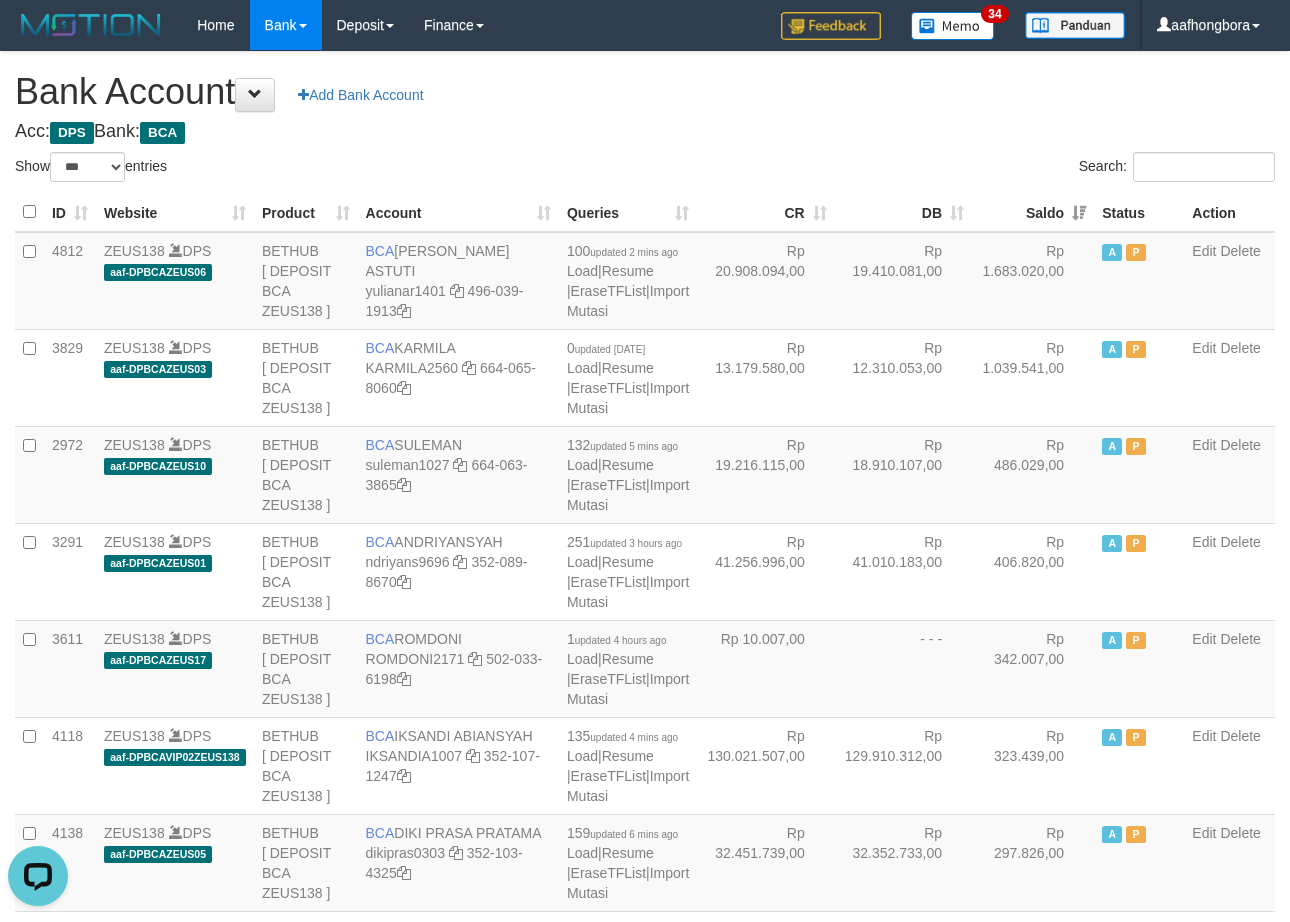 click on "**********" at bounding box center (645, 1601) 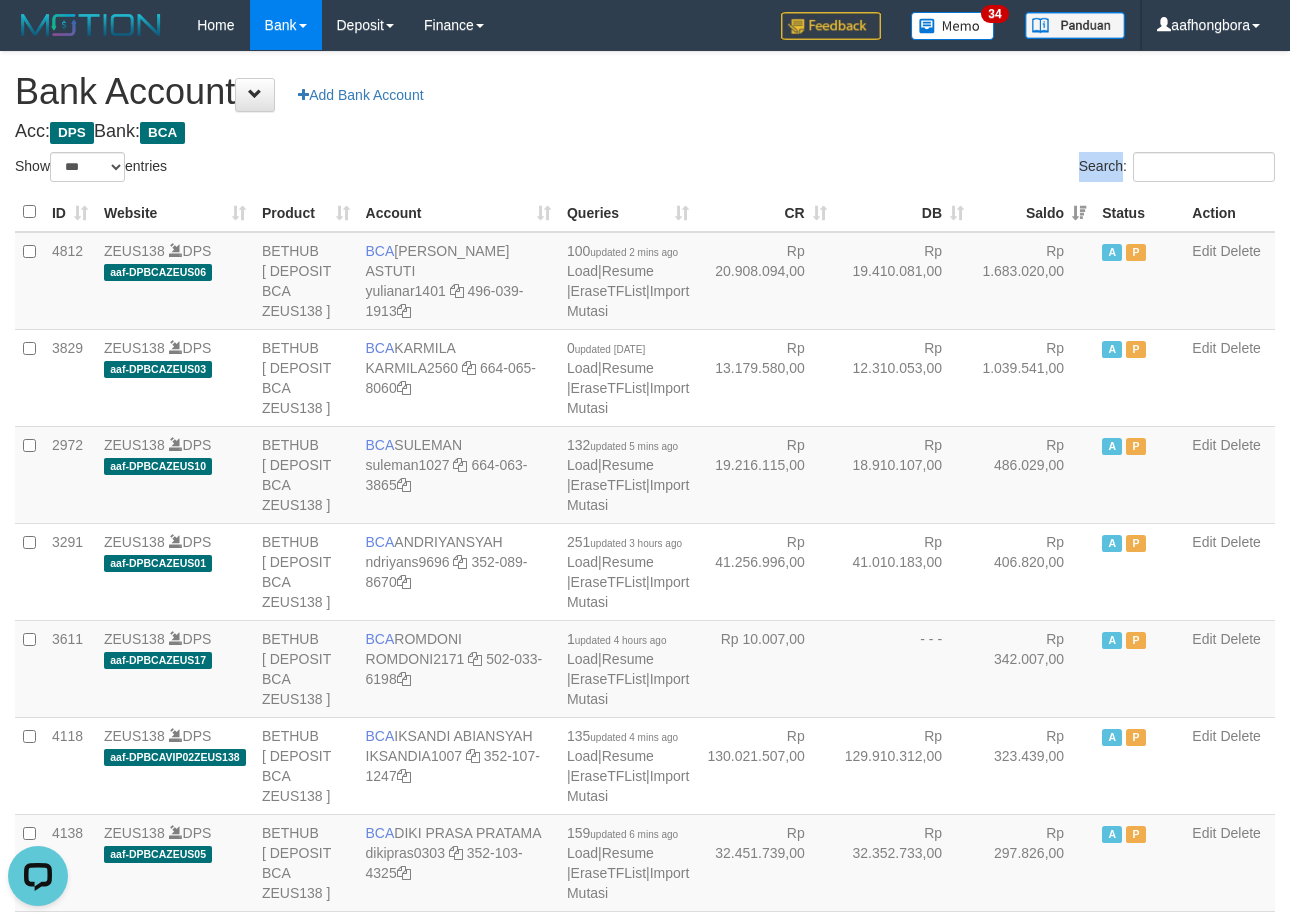 click on "**********" at bounding box center (645, 1601) 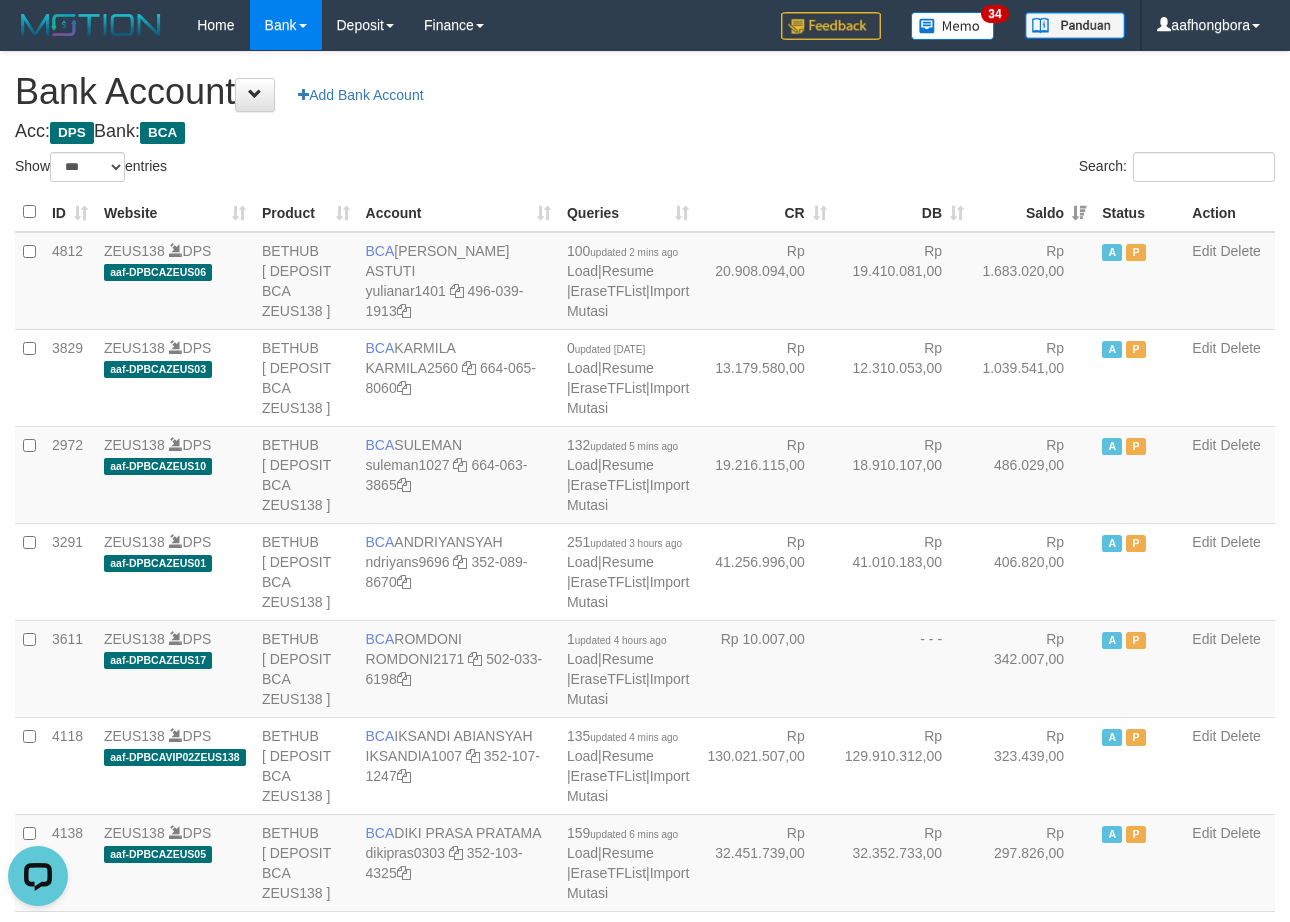 click on "**********" at bounding box center (645, 1601) 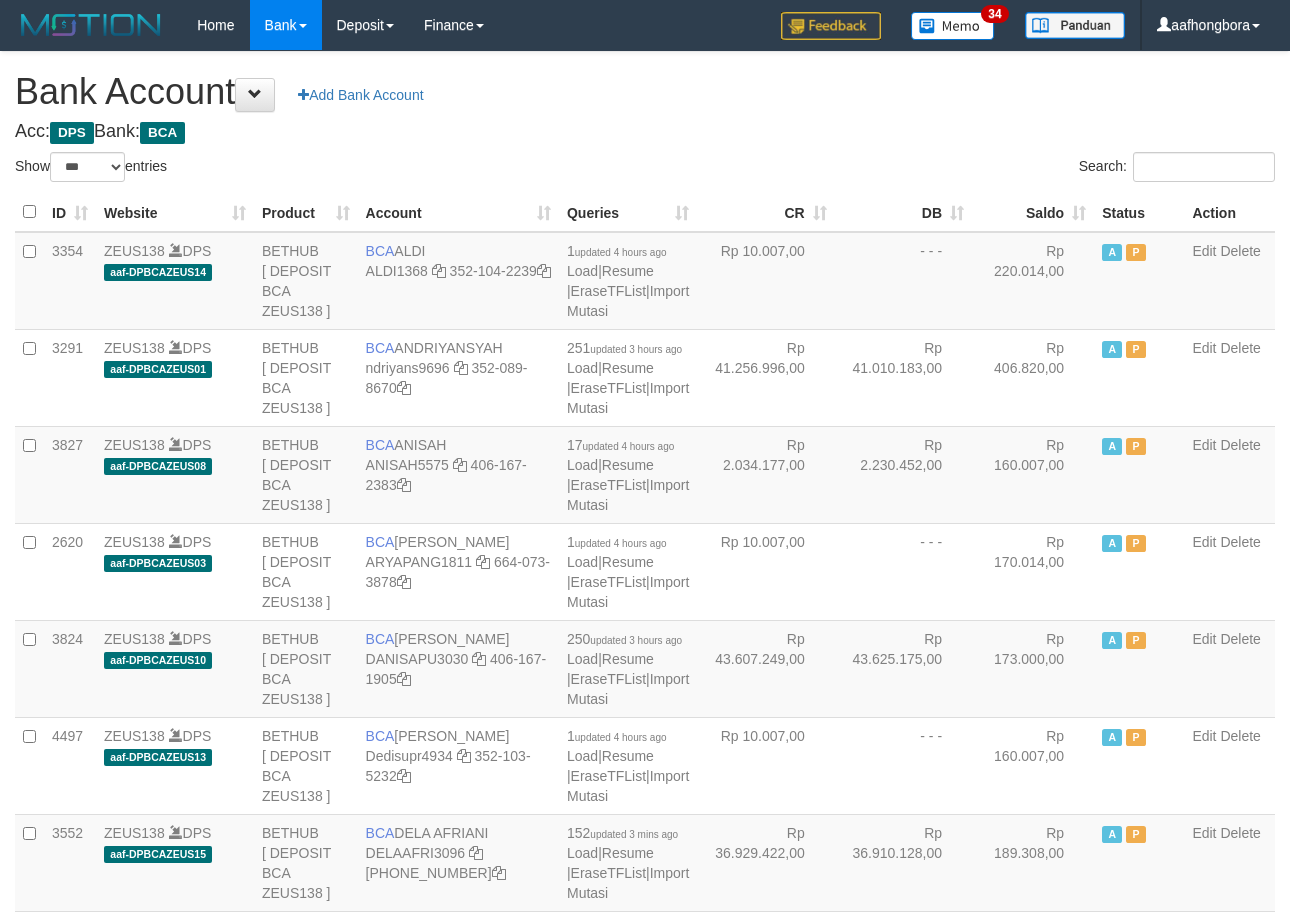 select on "***" 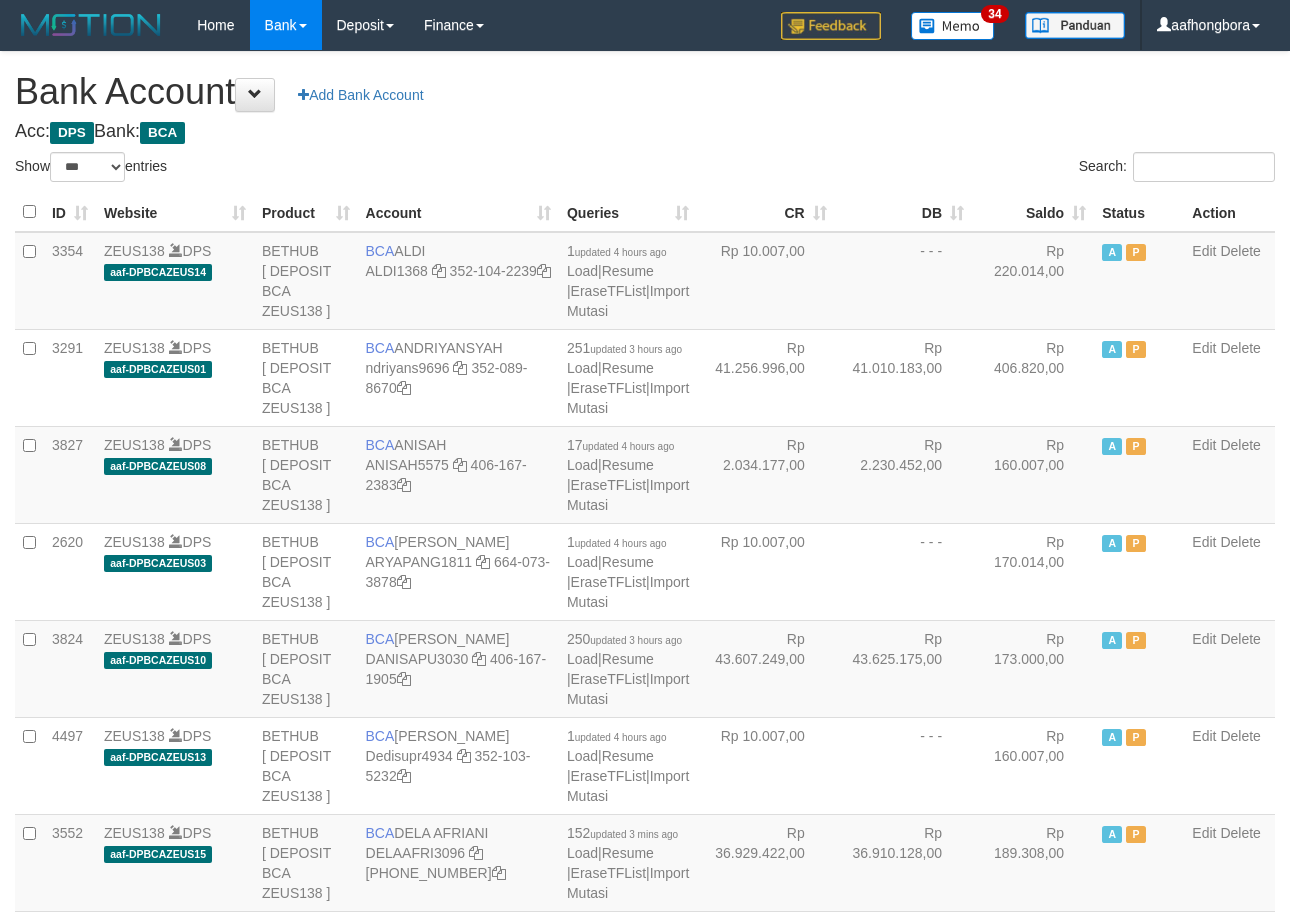 scroll, scrollTop: 0, scrollLeft: 0, axis: both 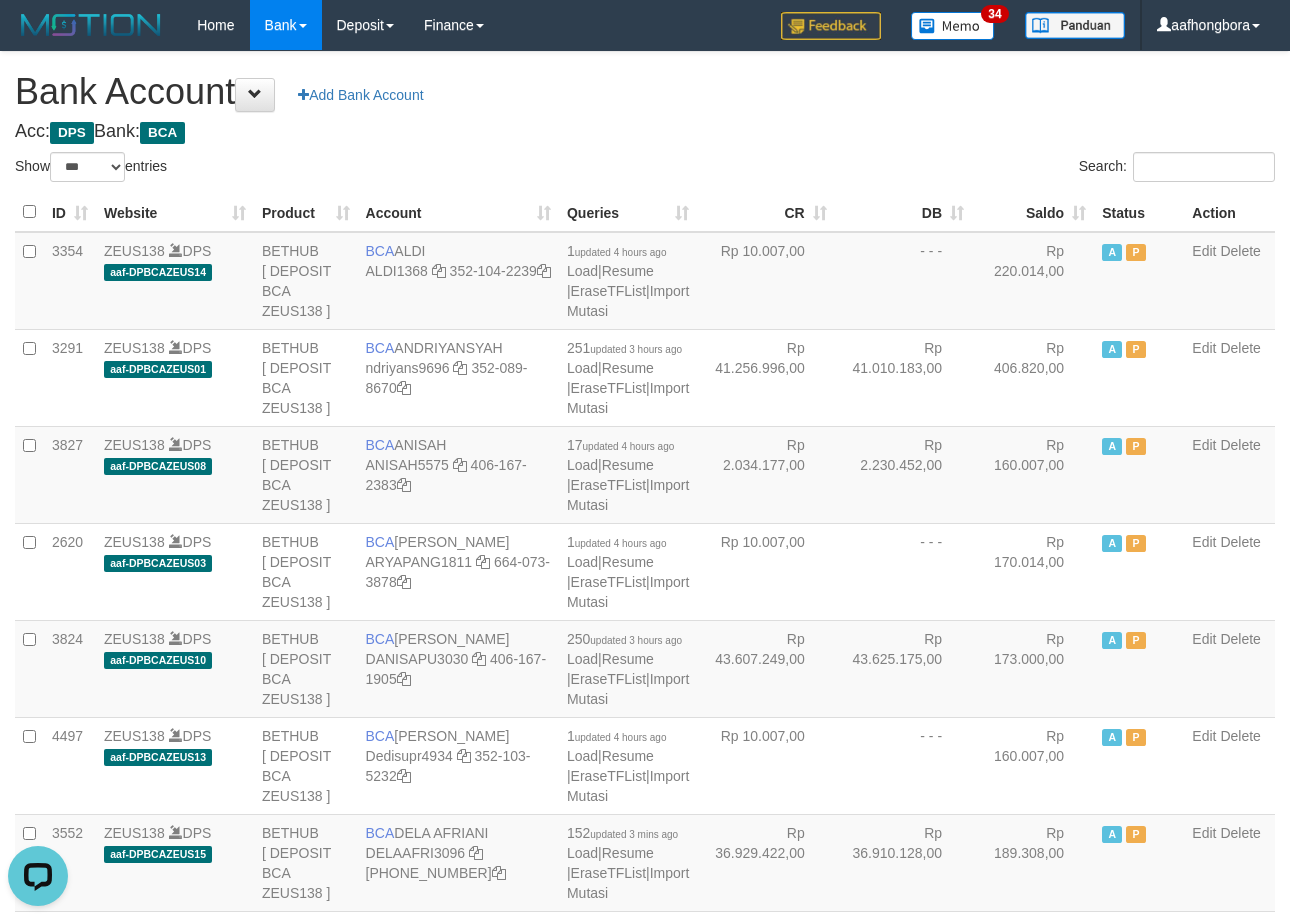 drag, startPoint x: 888, startPoint y: 121, endPoint x: 906, endPoint y: 122, distance: 18.027756 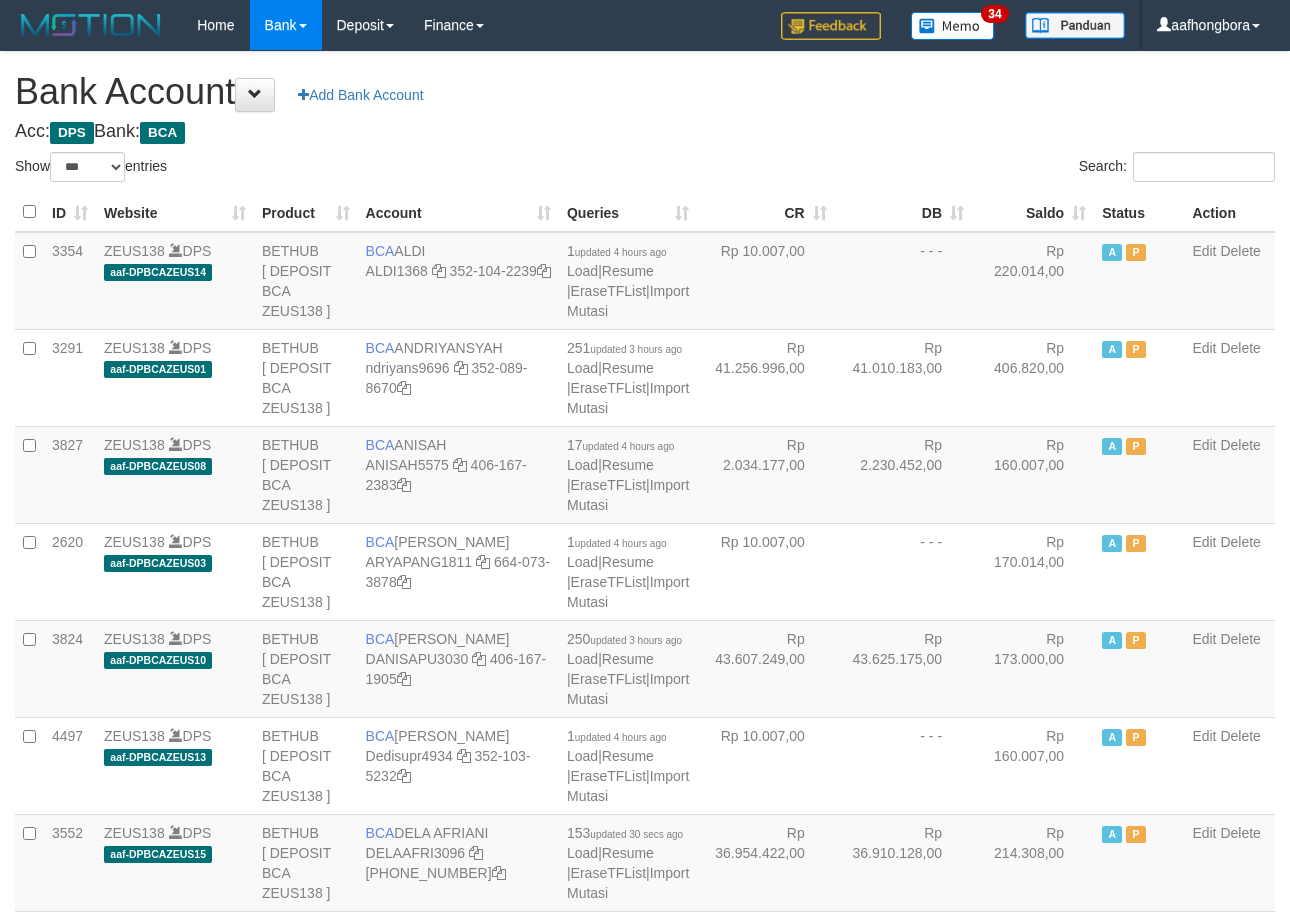 select on "***" 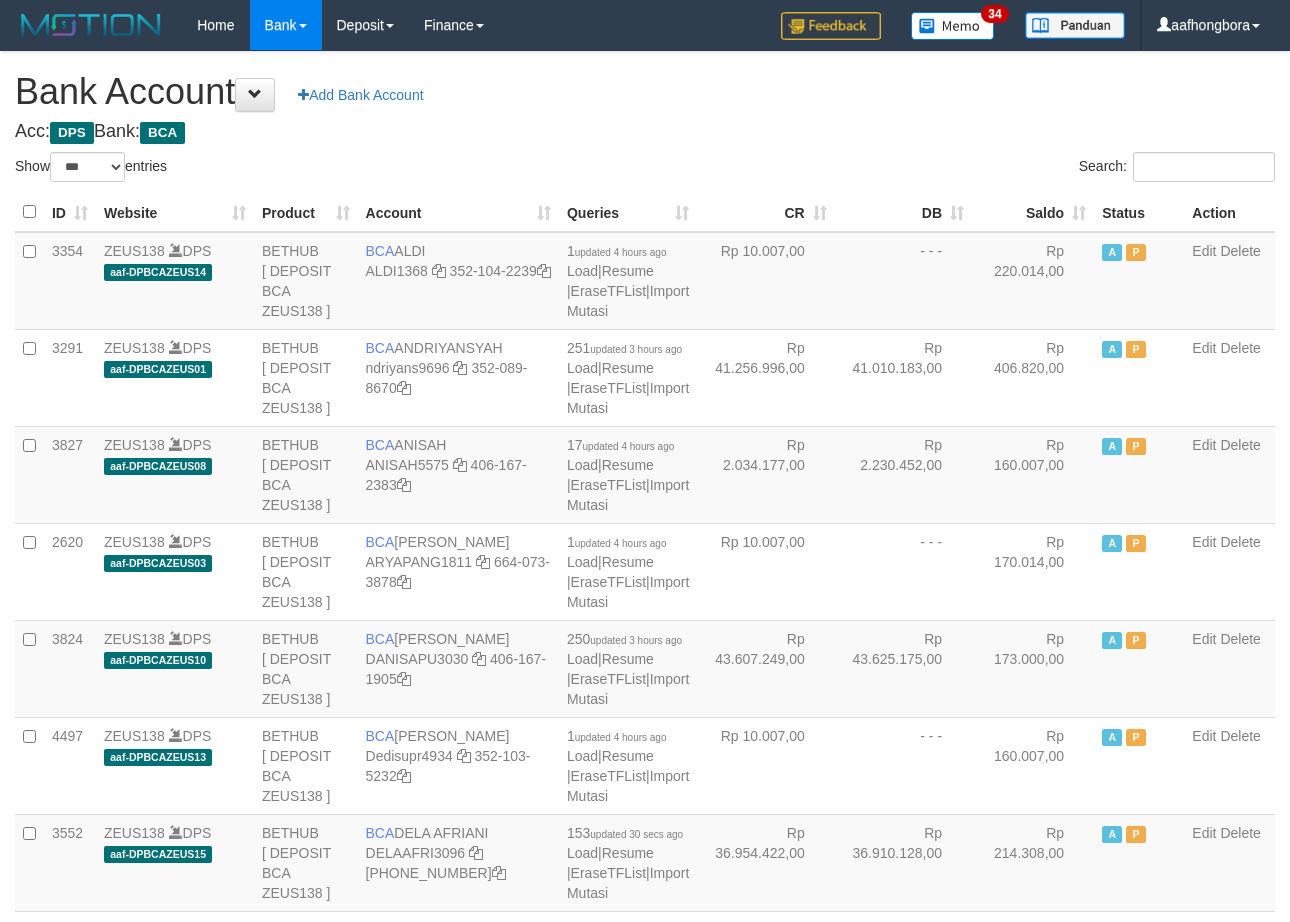 scroll, scrollTop: 0, scrollLeft: 0, axis: both 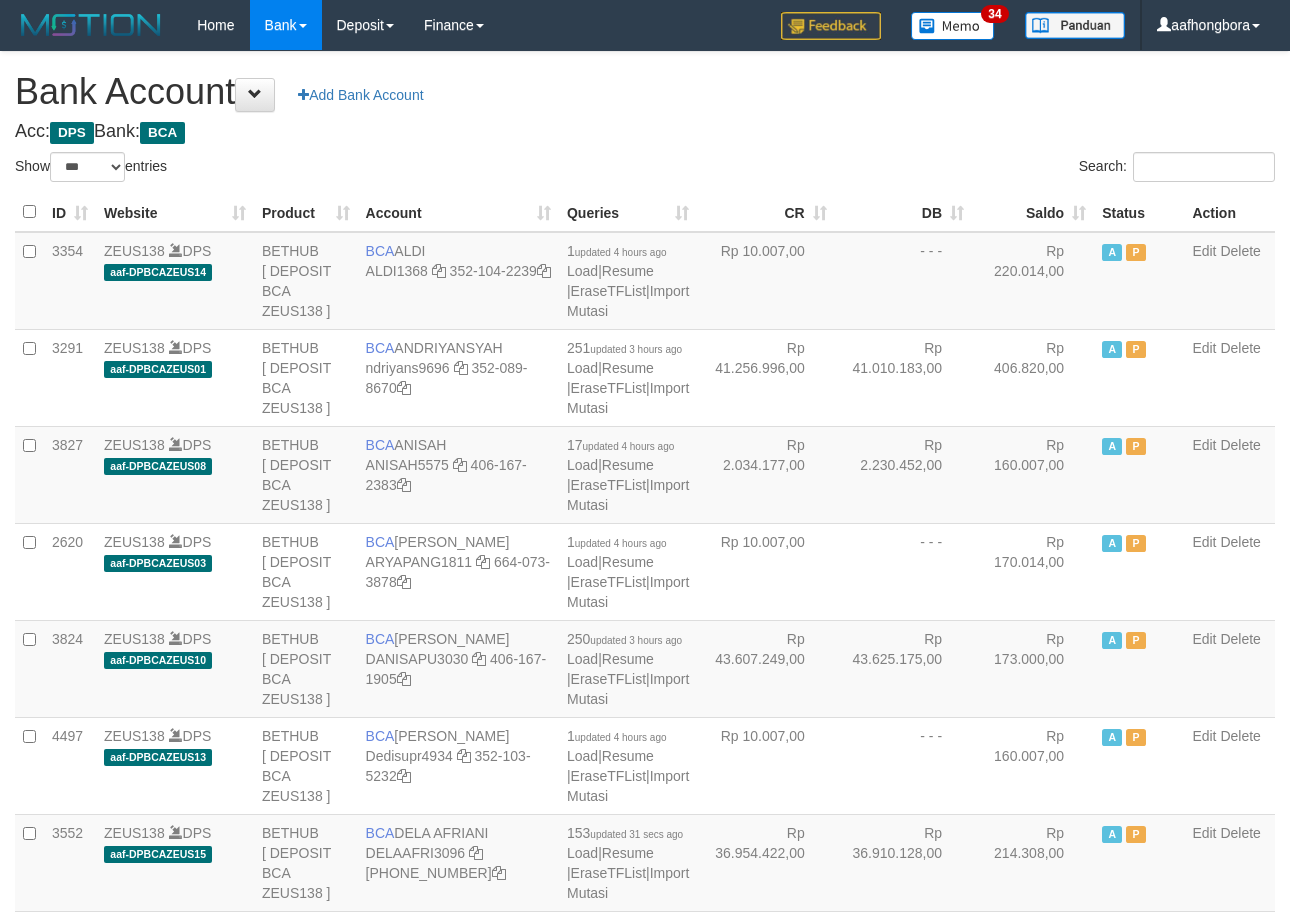 select on "***" 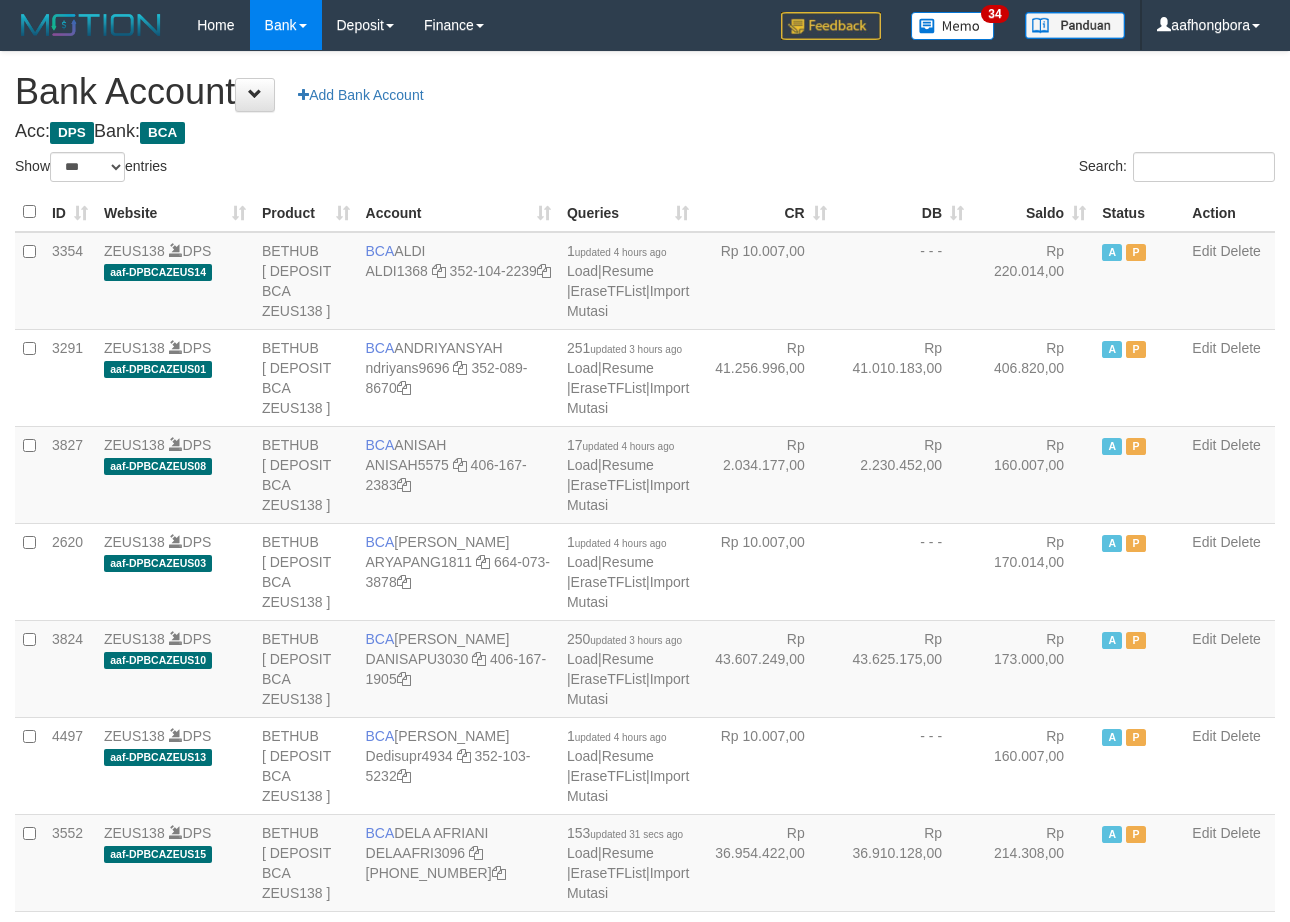 click on "Saldo" at bounding box center [1033, 212] 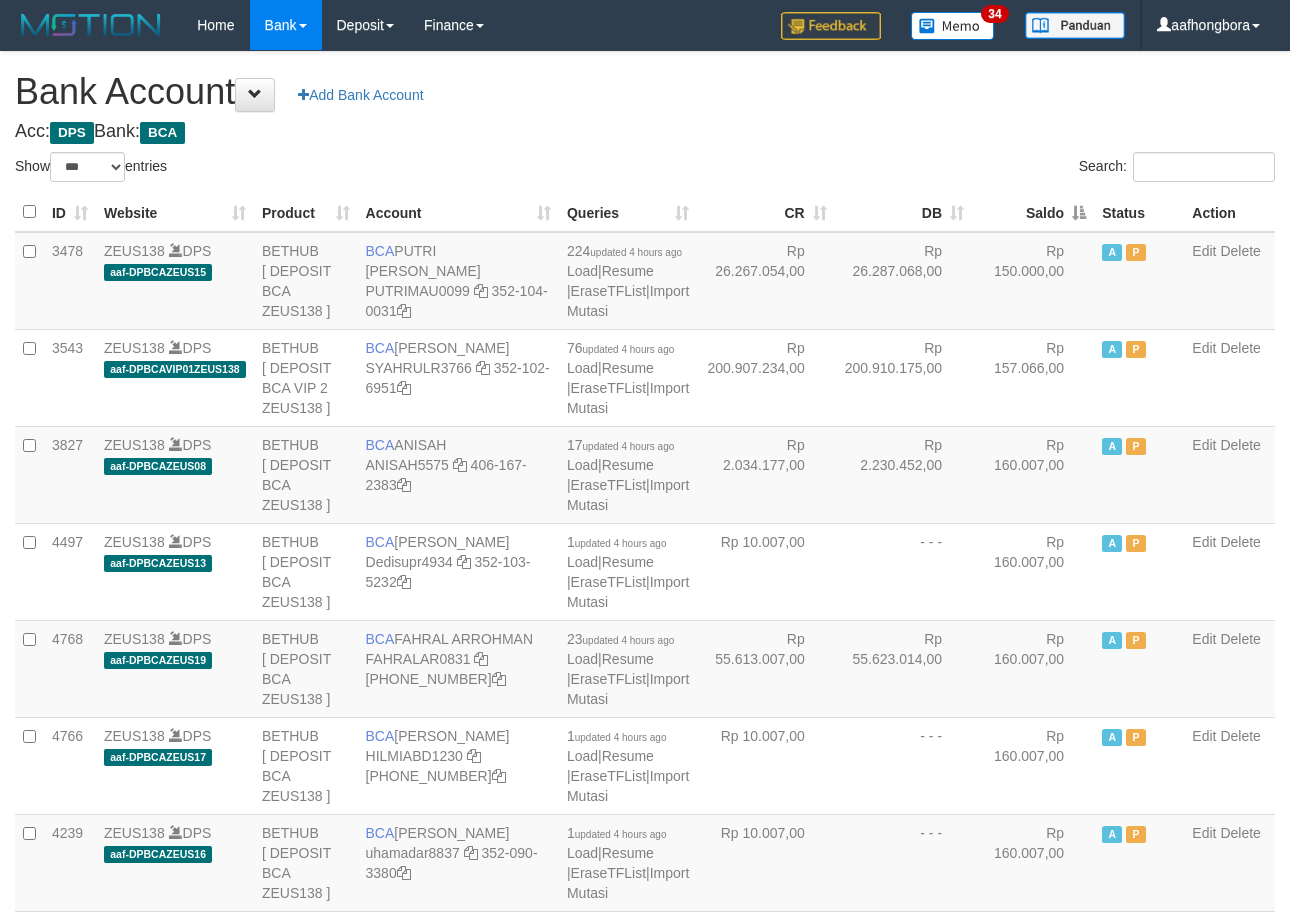 click on "Saldo" at bounding box center [1033, 212] 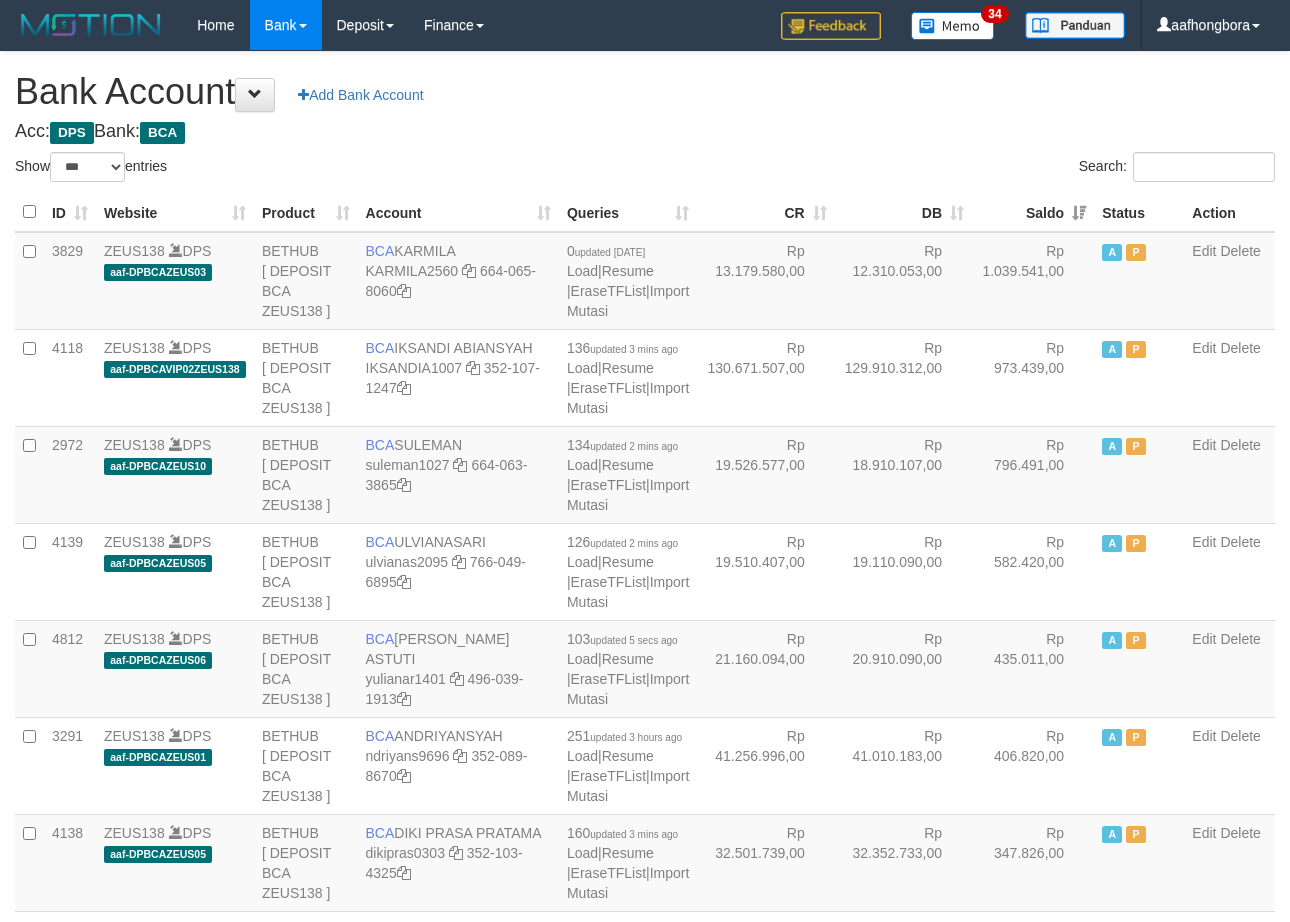 click on "Saldo" at bounding box center [1033, 212] 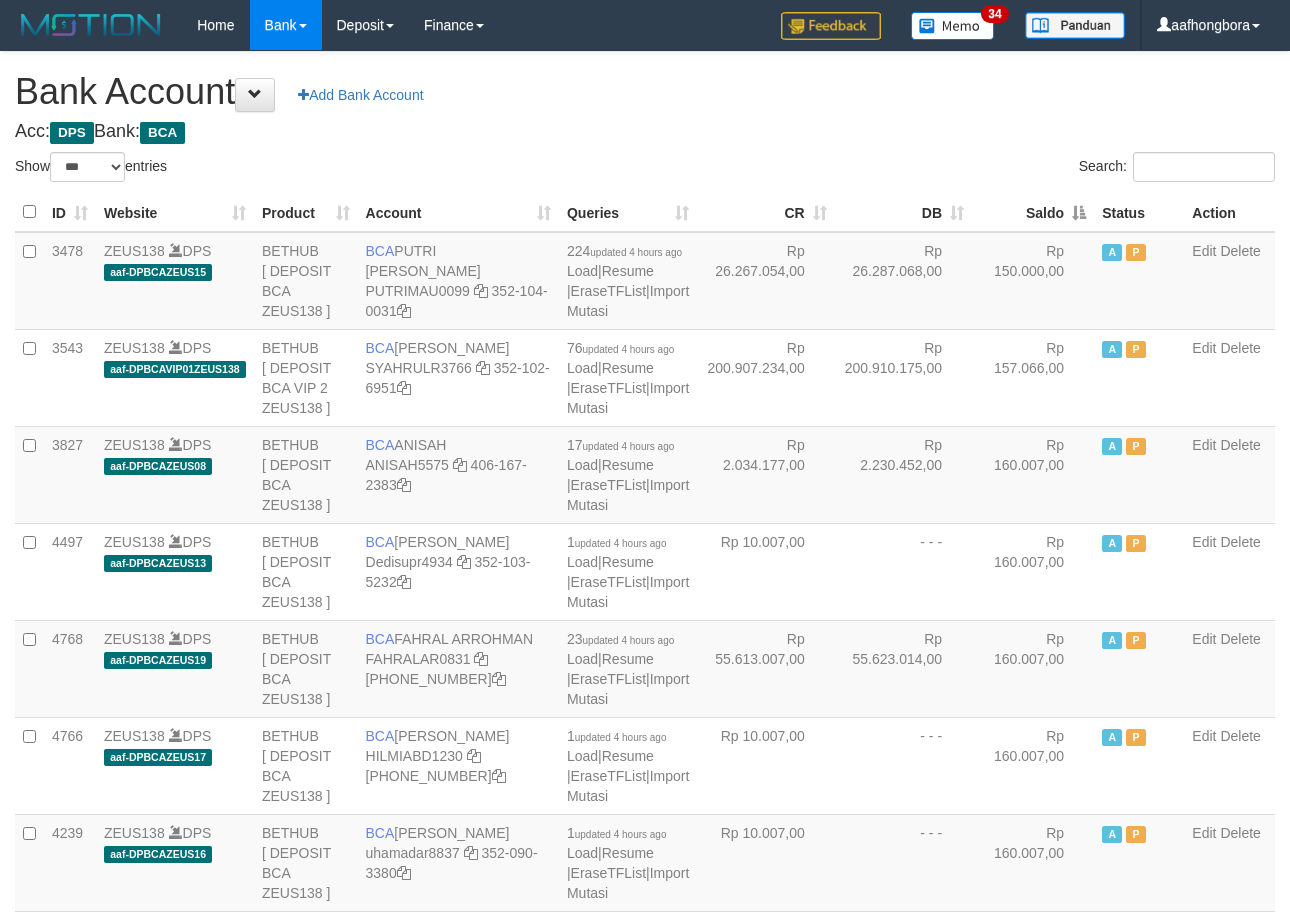 click on "Saldo" at bounding box center (1033, 212) 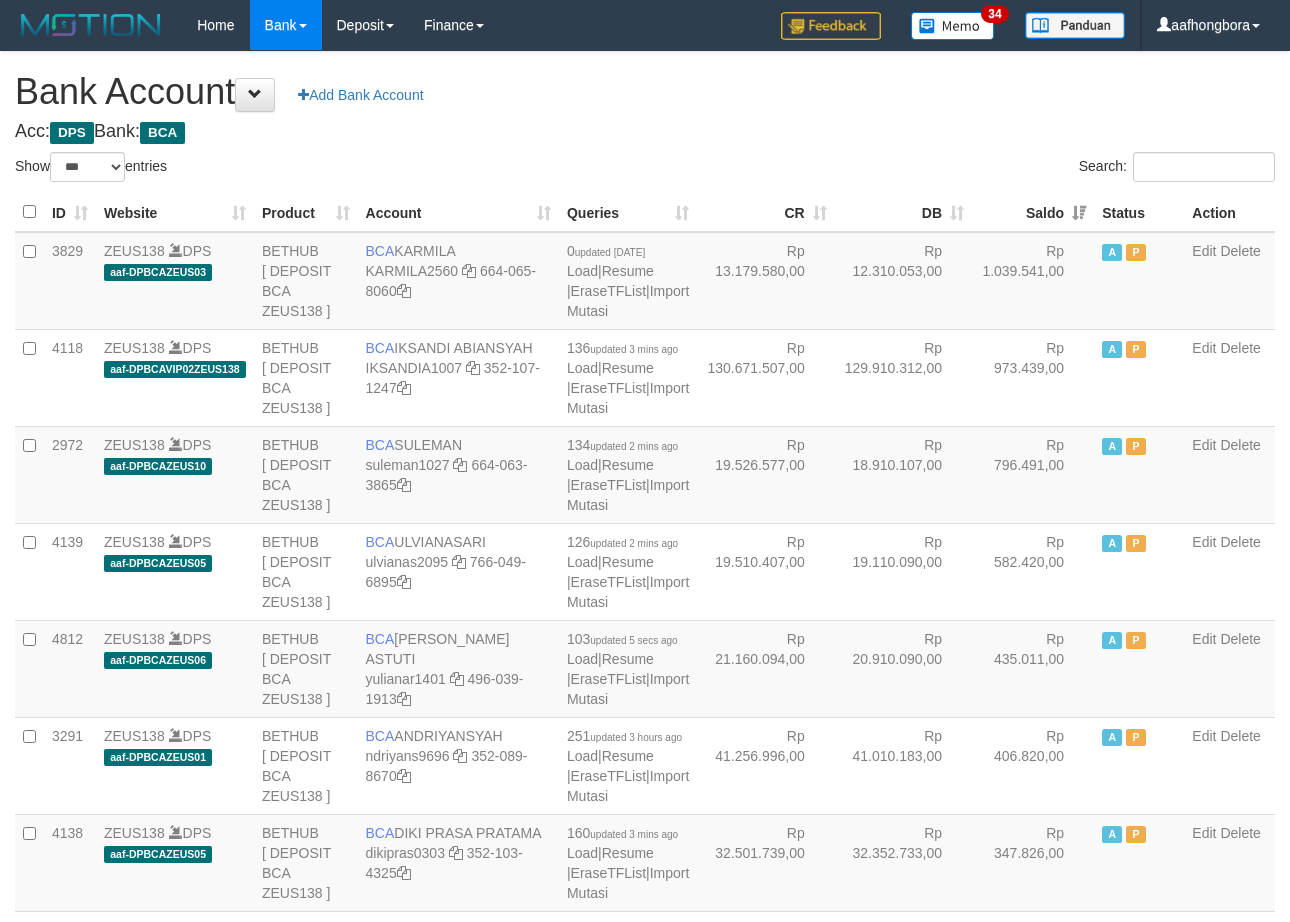 click on "Saldo" at bounding box center (1033, 212) 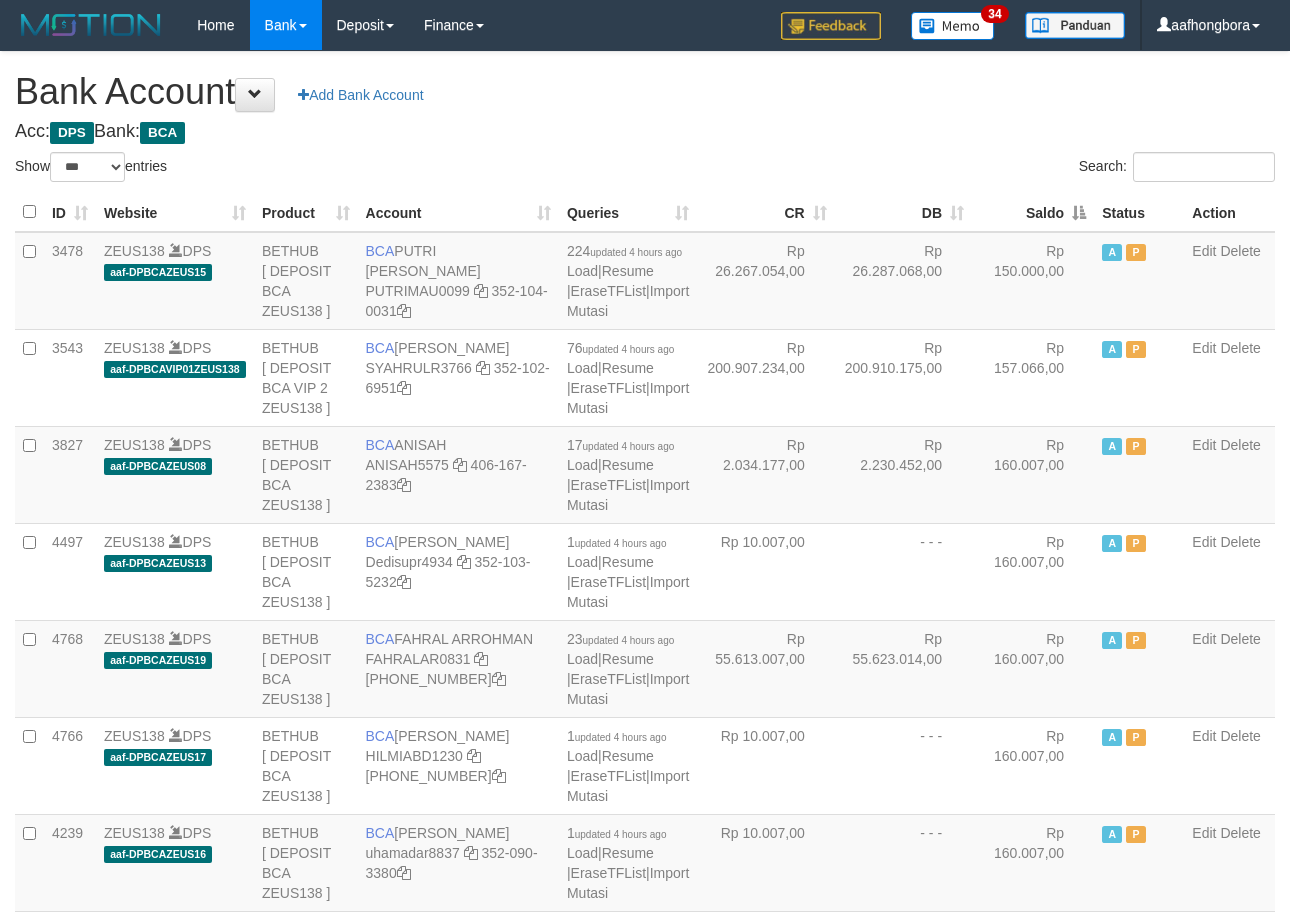 click on "Saldo" at bounding box center [1033, 212] 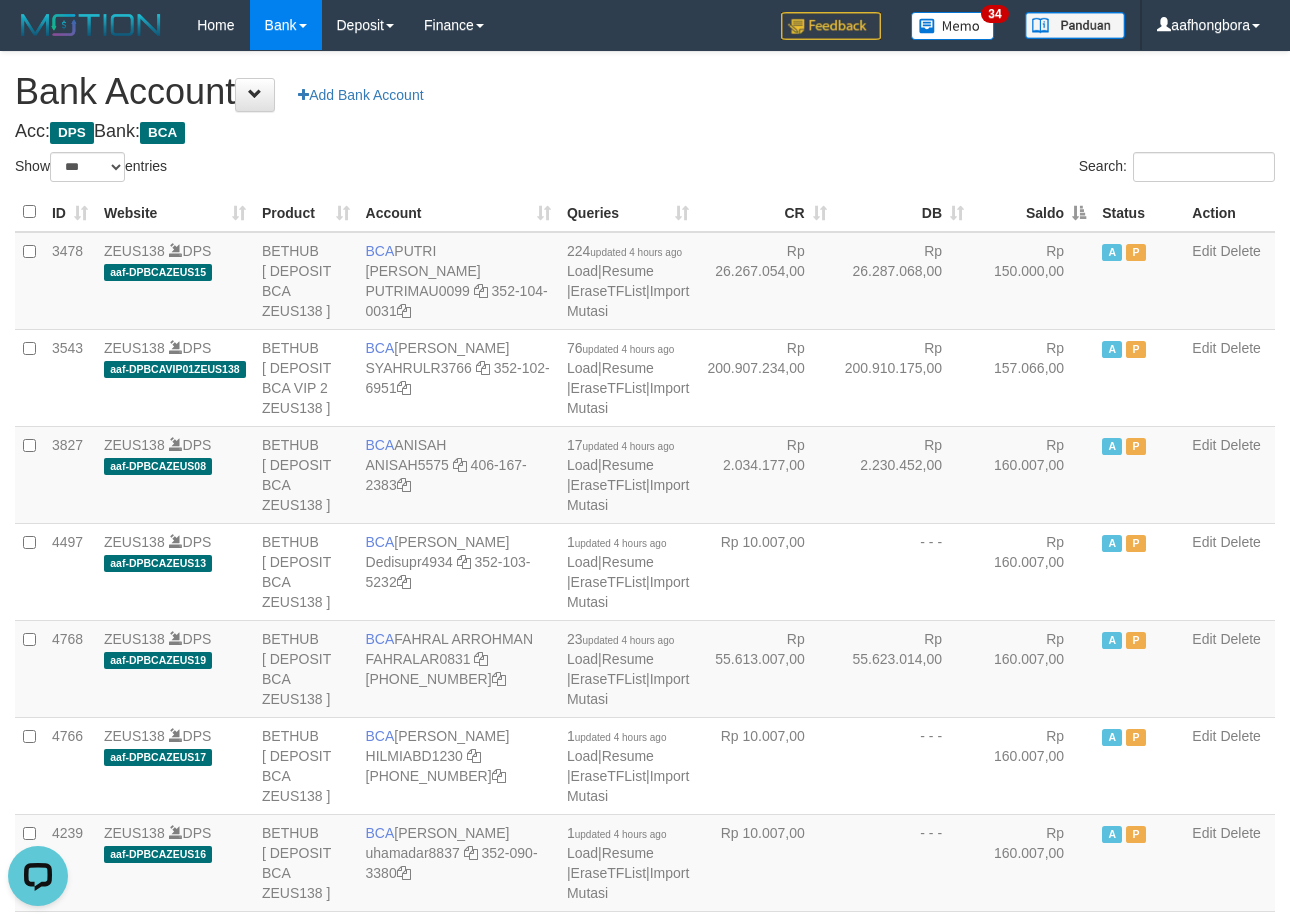 scroll, scrollTop: 0, scrollLeft: 0, axis: both 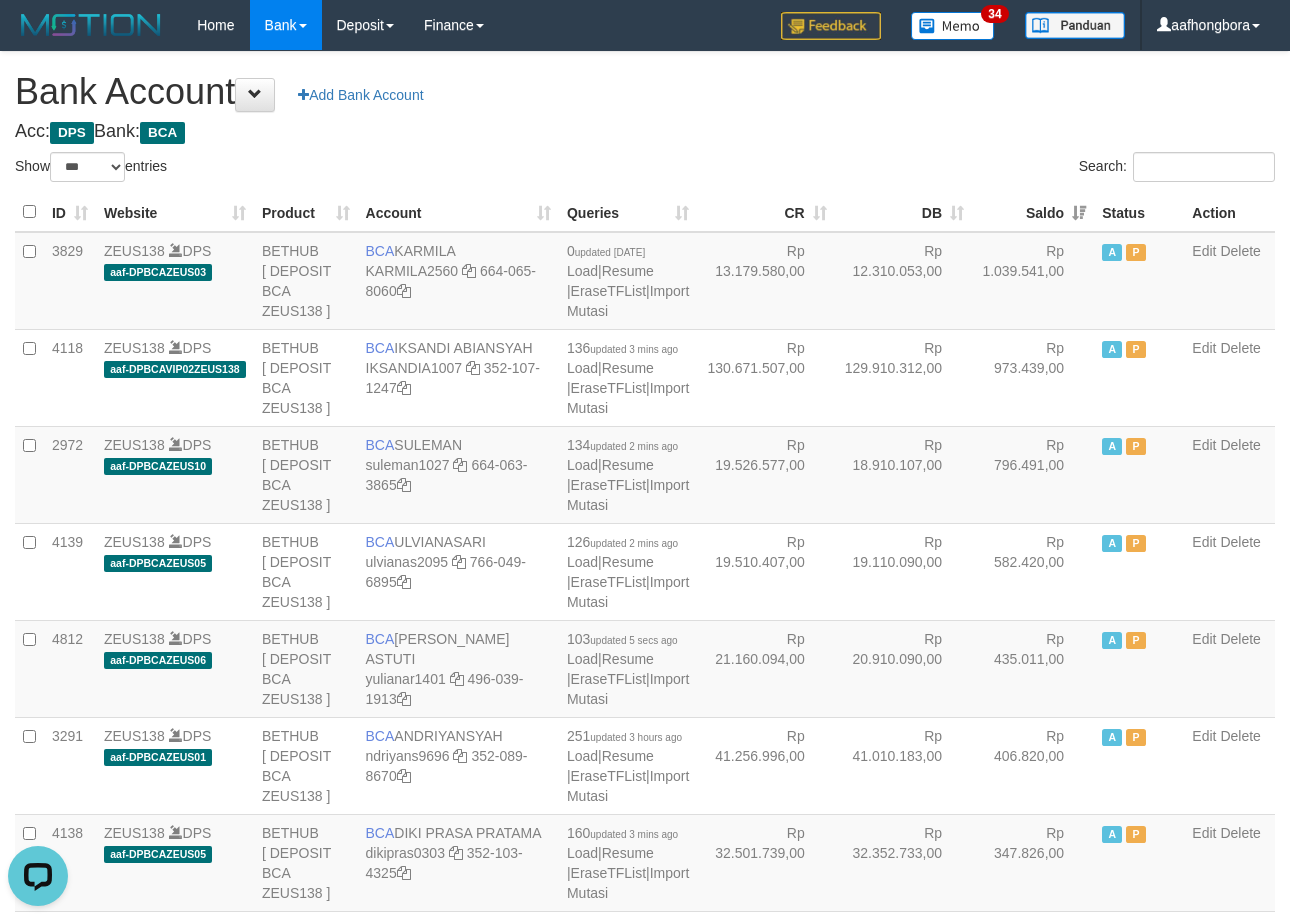 click on "Saldo" at bounding box center (1033, 212) 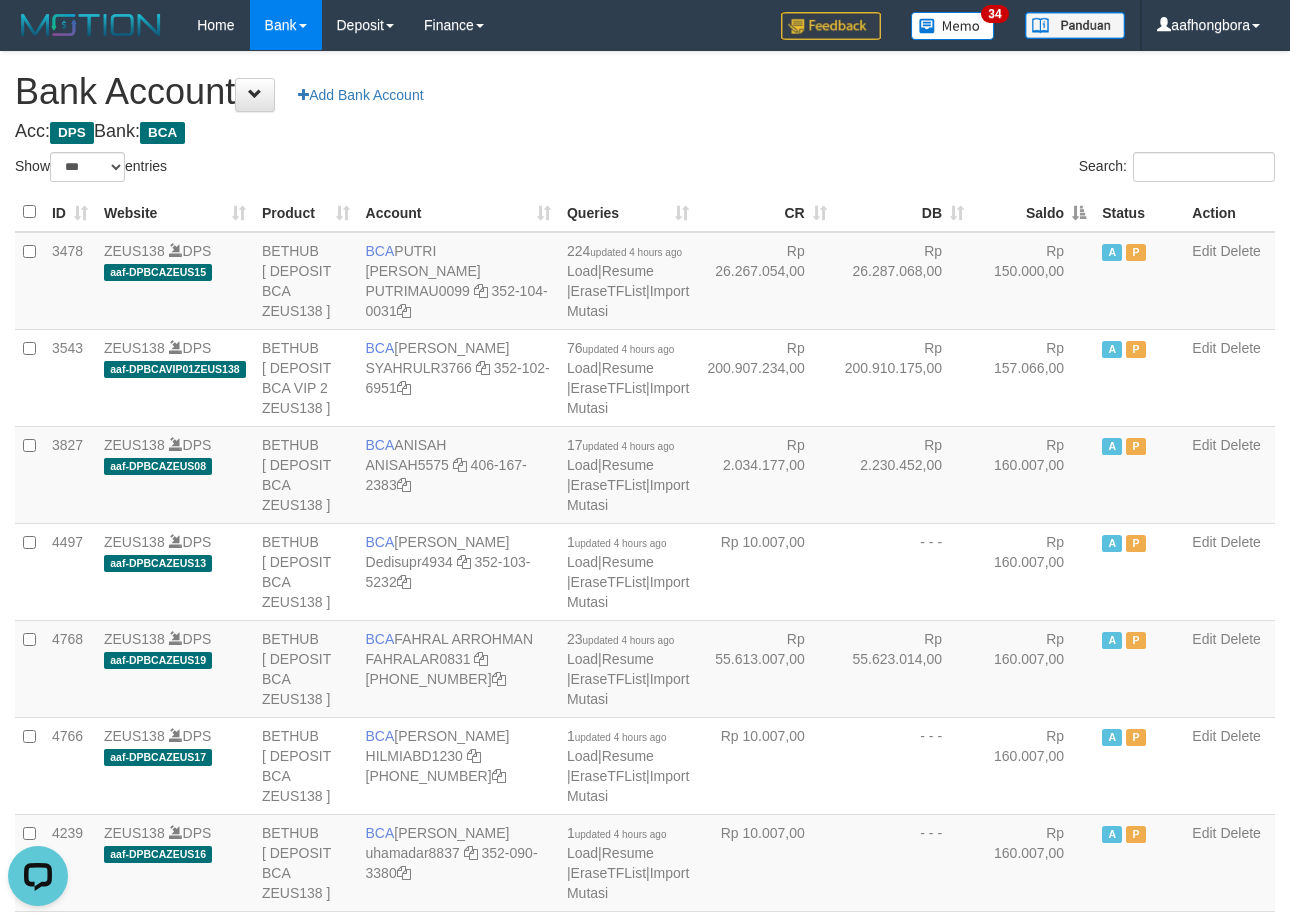 click on "Saldo" at bounding box center (1033, 212) 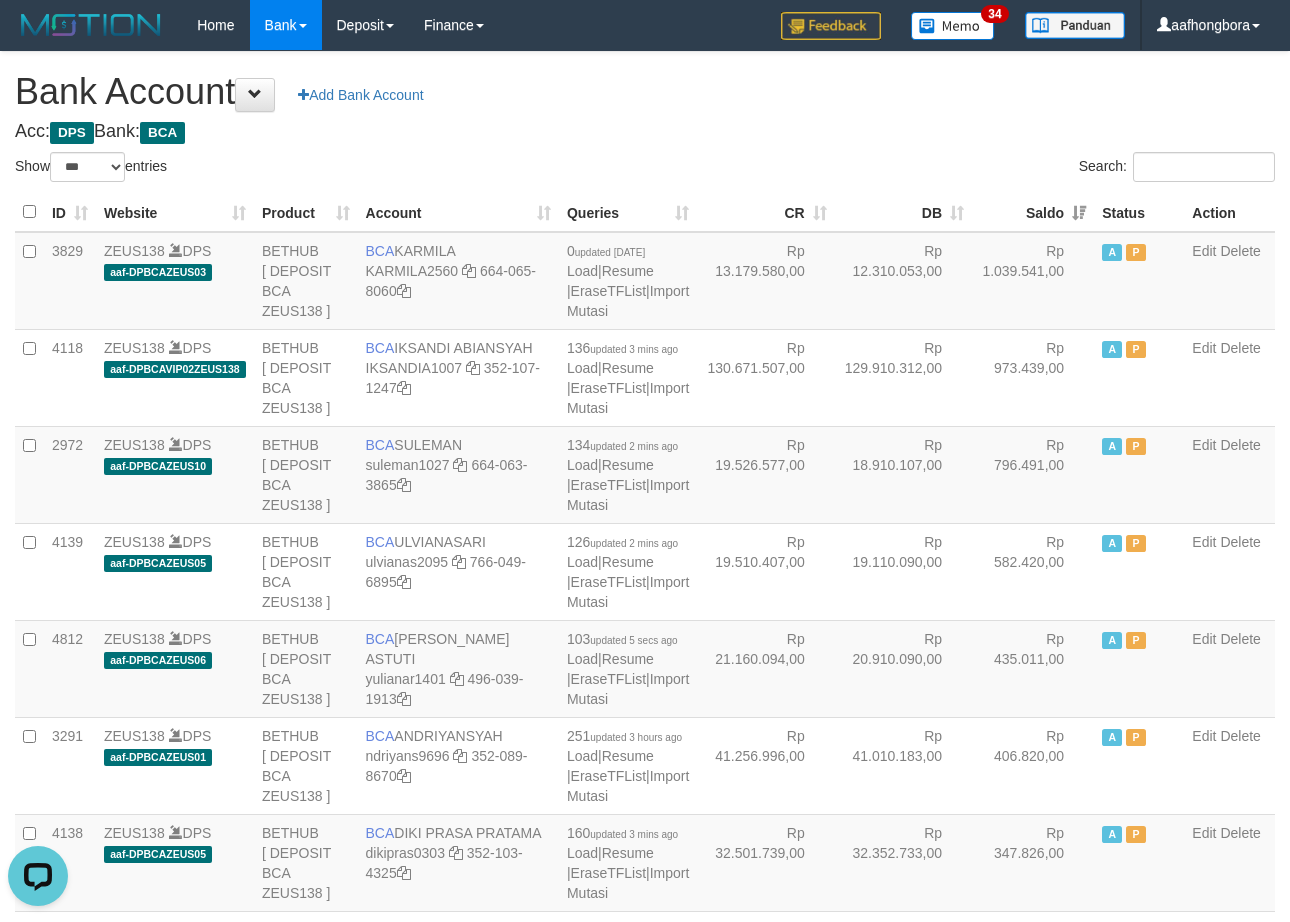 click on "Saldo" at bounding box center [1033, 212] 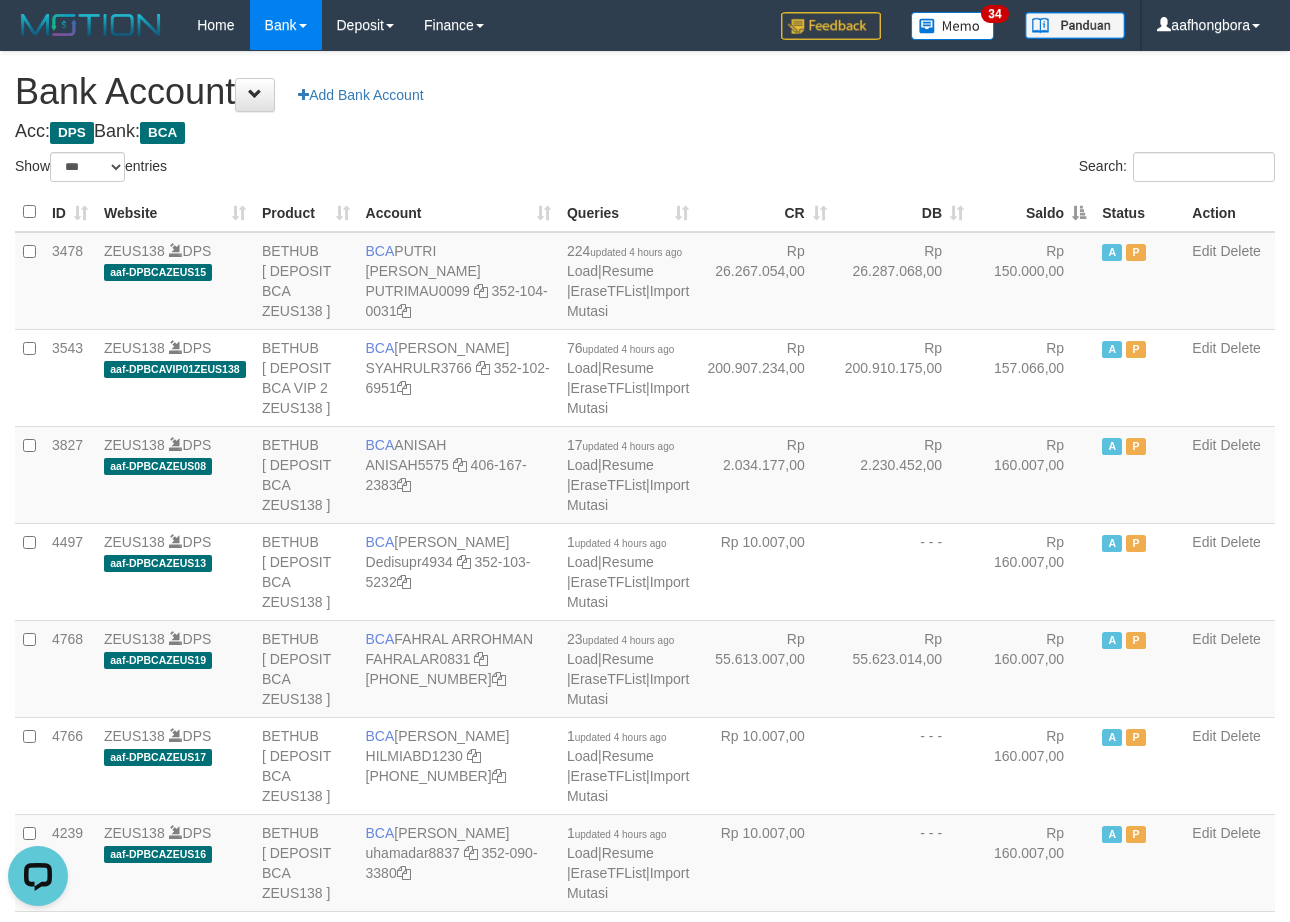 click on "Saldo" at bounding box center (1033, 212) 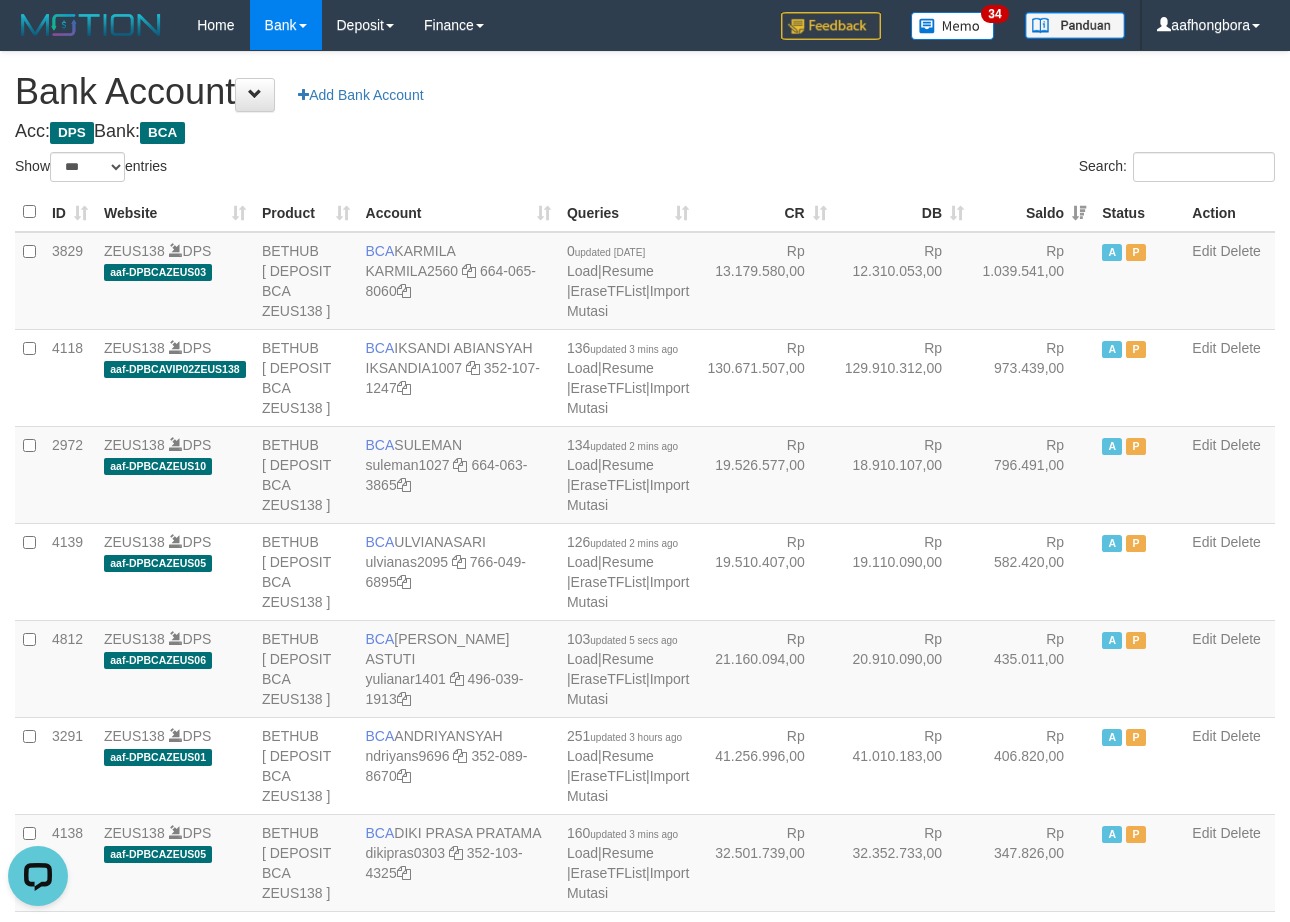 click on "Saldo" at bounding box center [1033, 212] 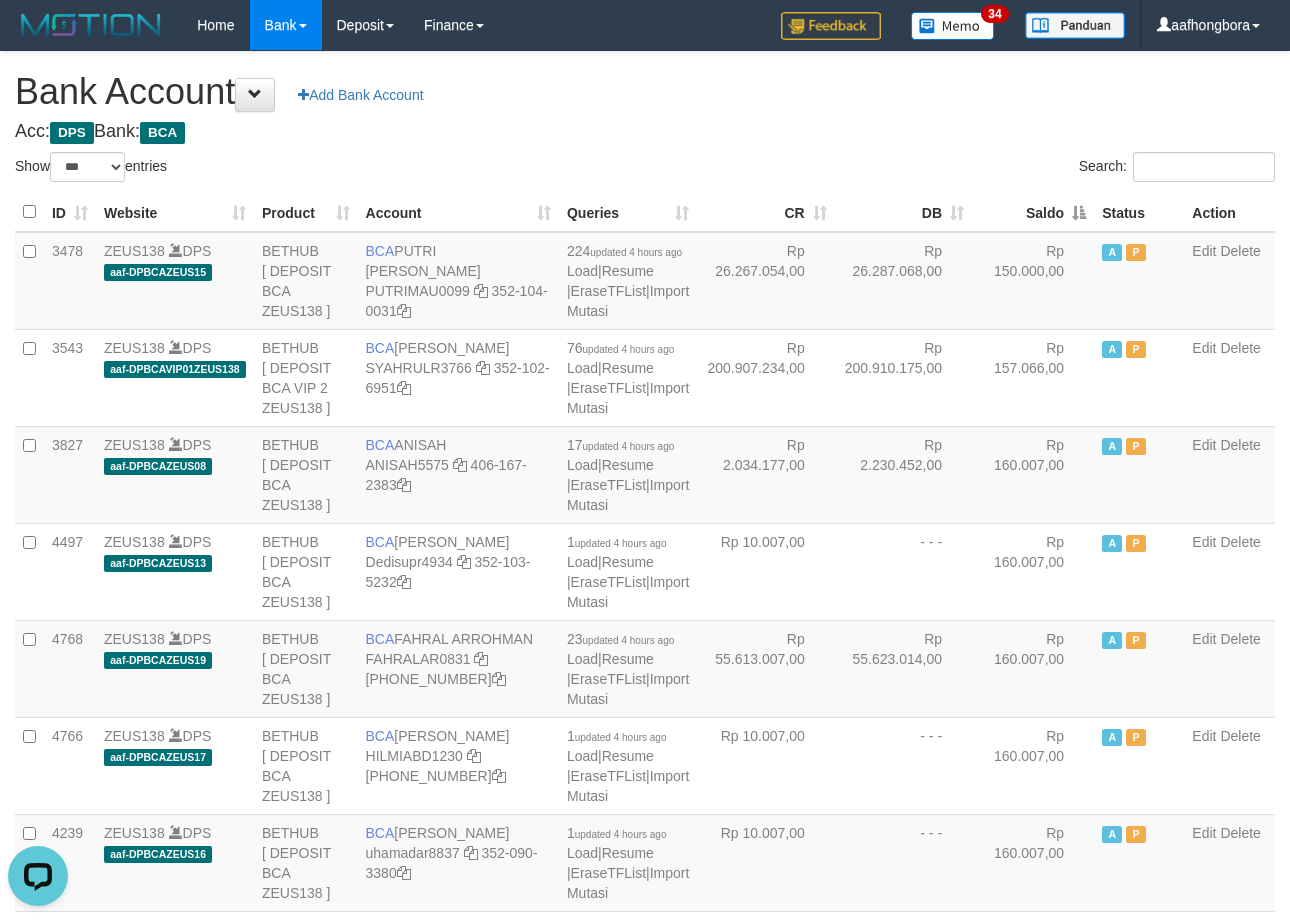 click on "Saldo" at bounding box center [1033, 212] 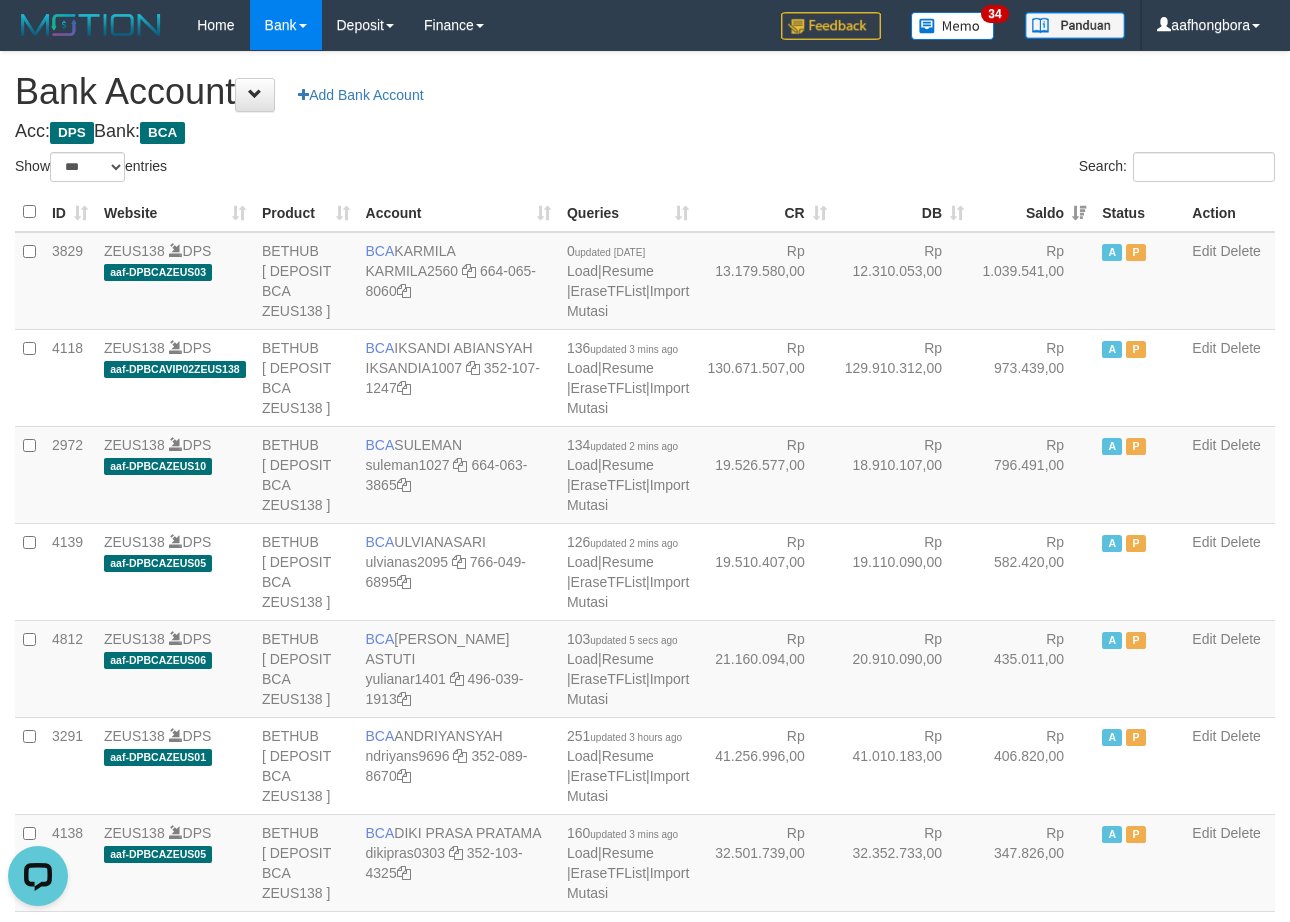 click on "Saldo" at bounding box center (1033, 212) 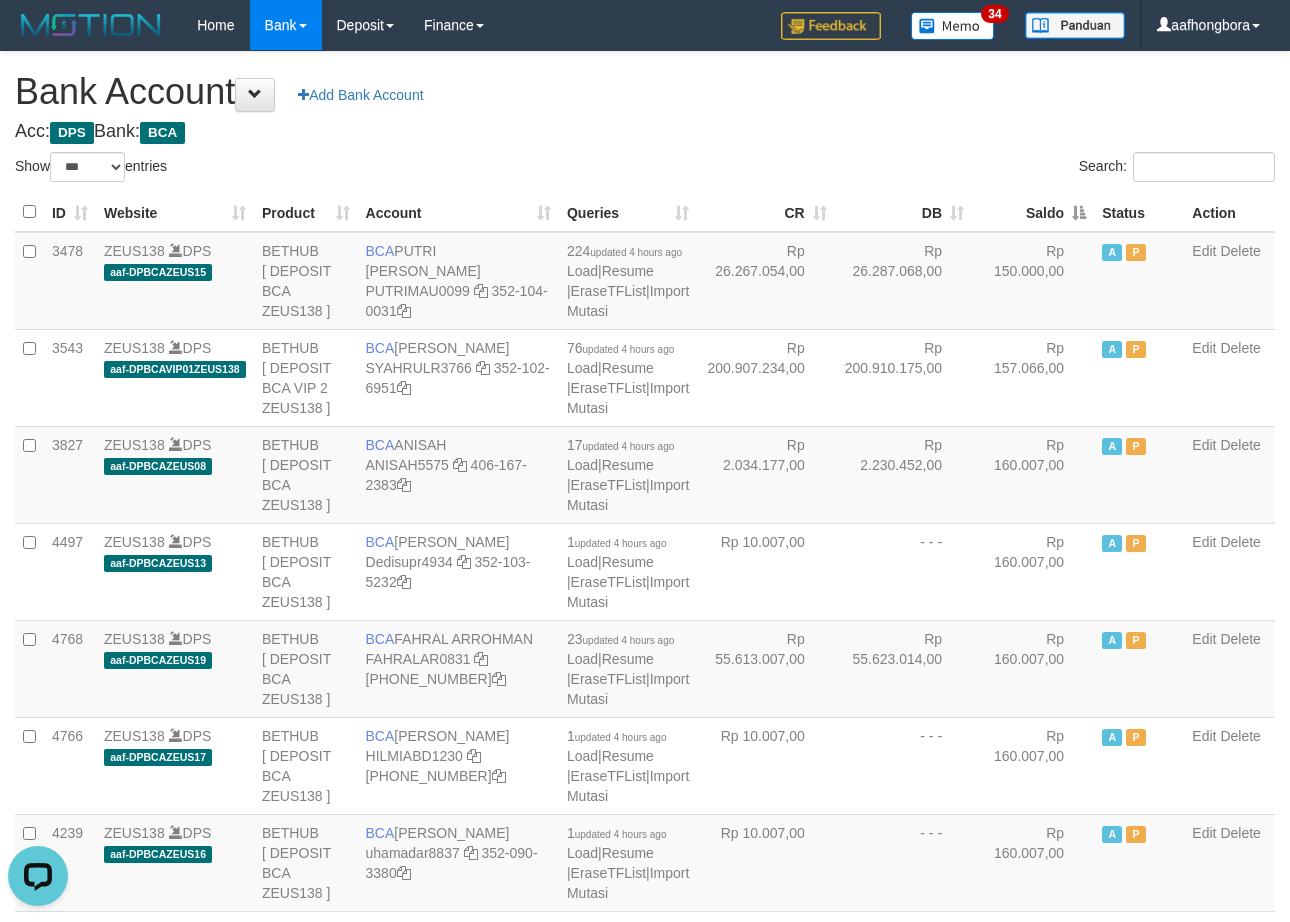 click on "Saldo" at bounding box center (1033, 212) 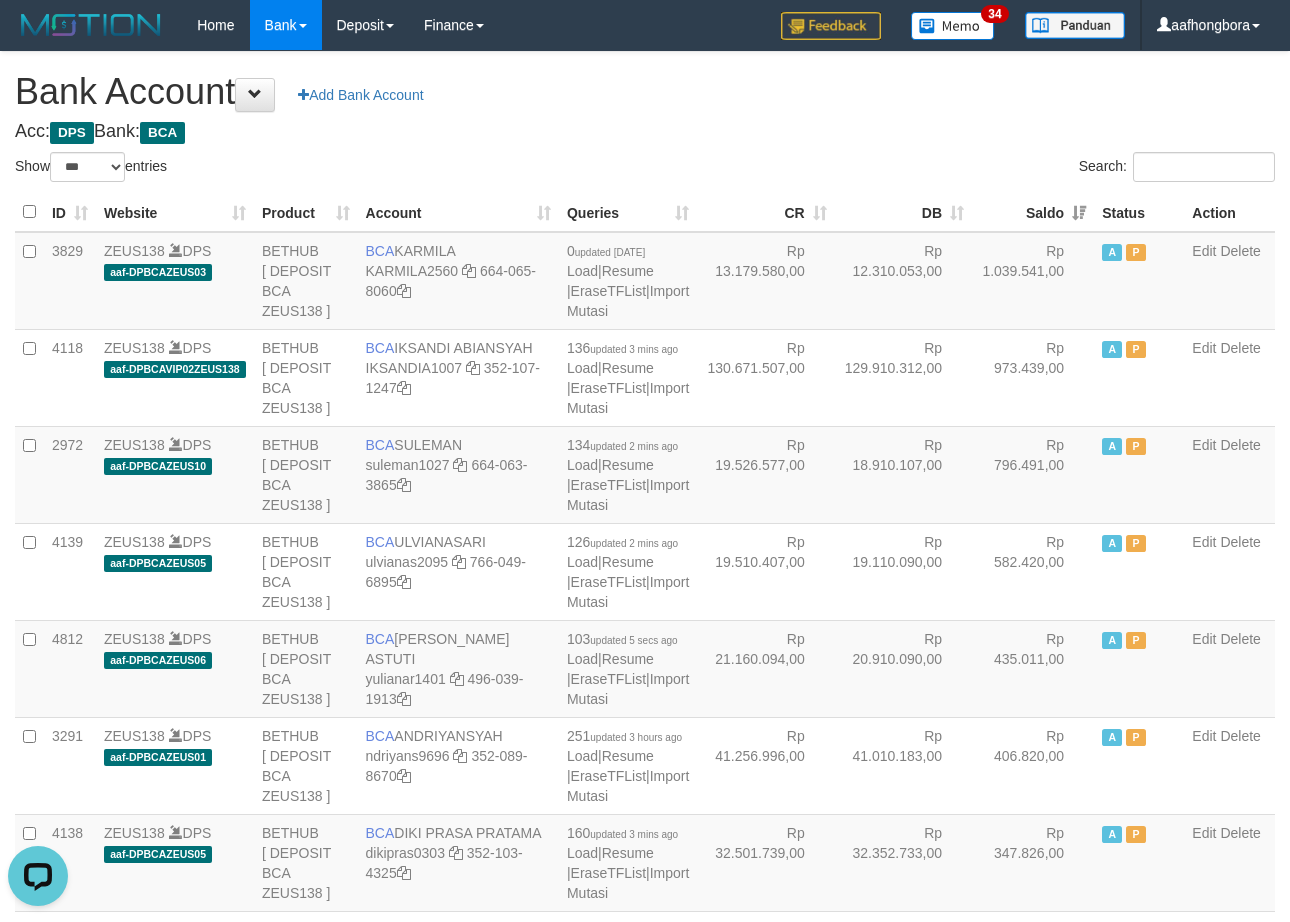 click on "Saldo" at bounding box center [1033, 212] 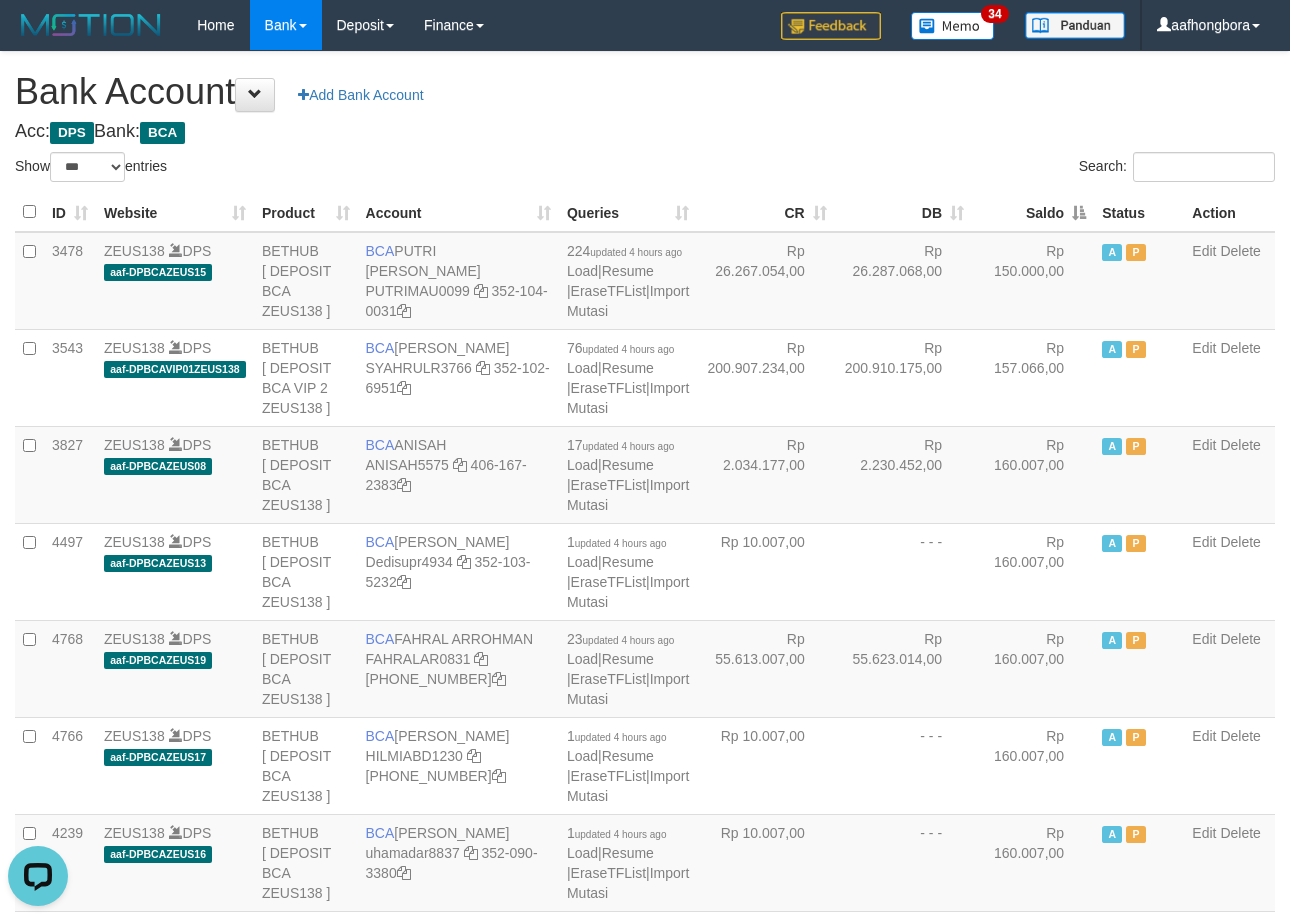 click on "Saldo" at bounding box center [1033, 212] 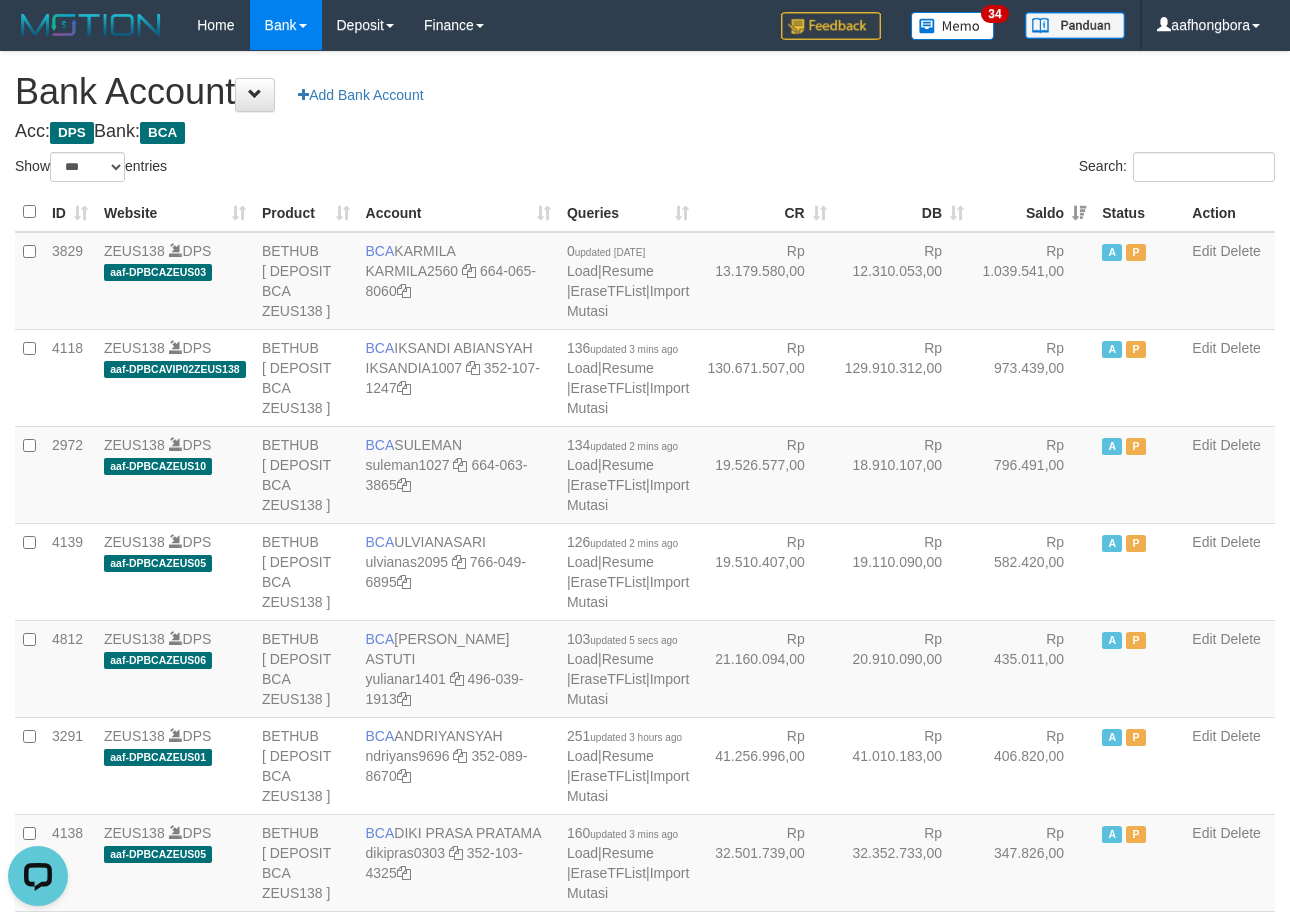 click on "Saldo" at bounding box center (1033, 212) 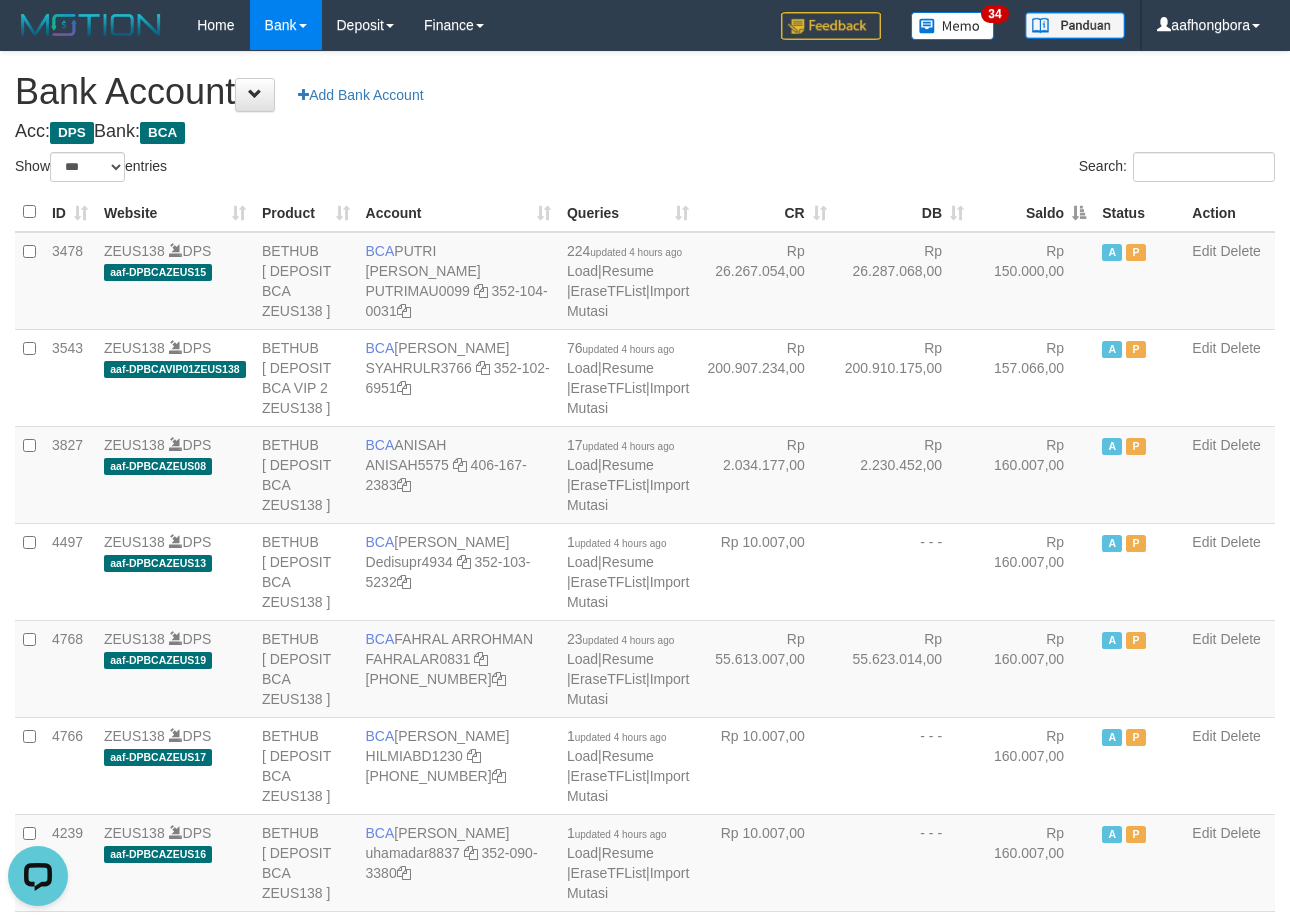 click on "Saldo" at bounding box center (1033, 212) 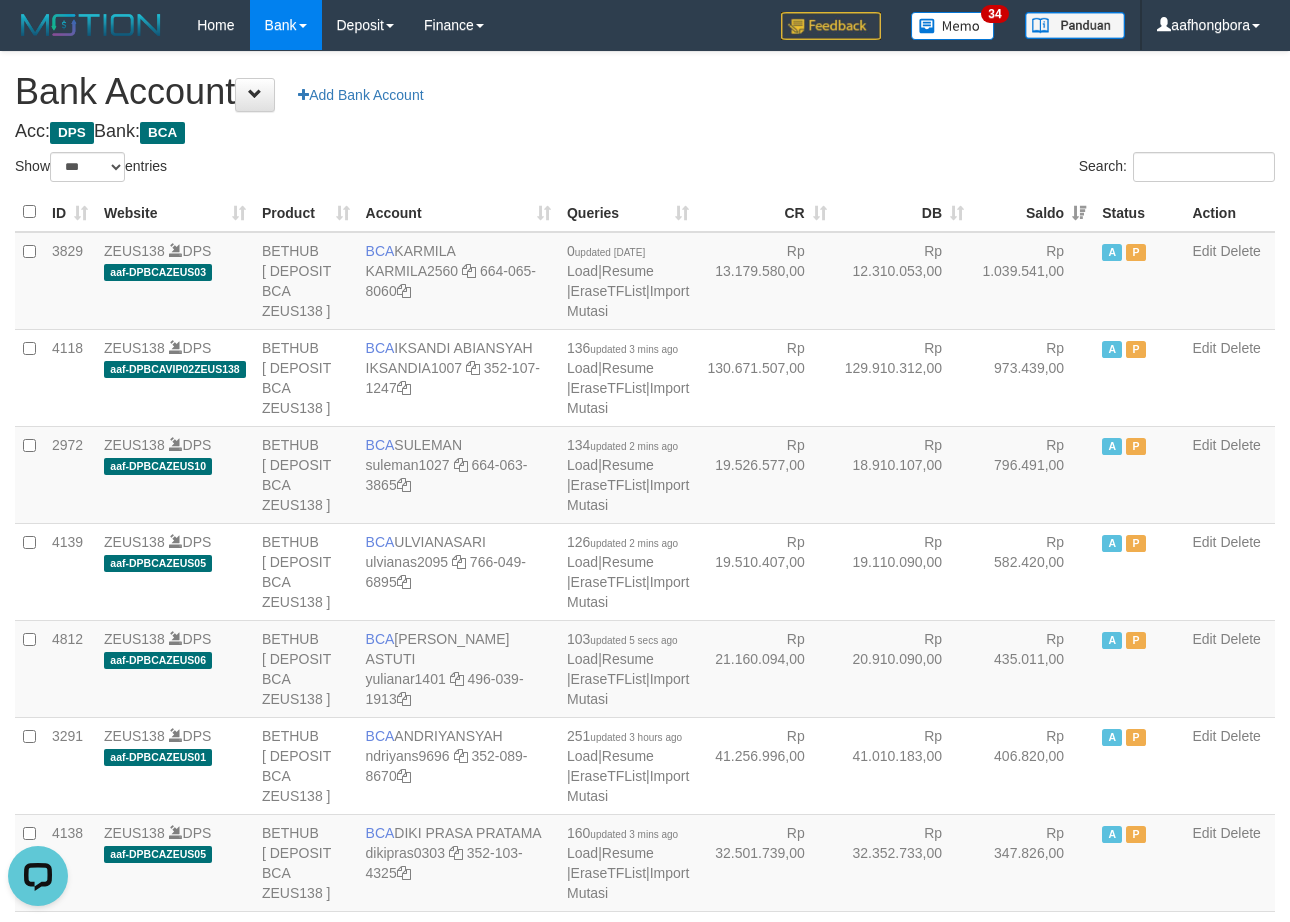 click on "Saldo" at bounding box center [1033, 212] 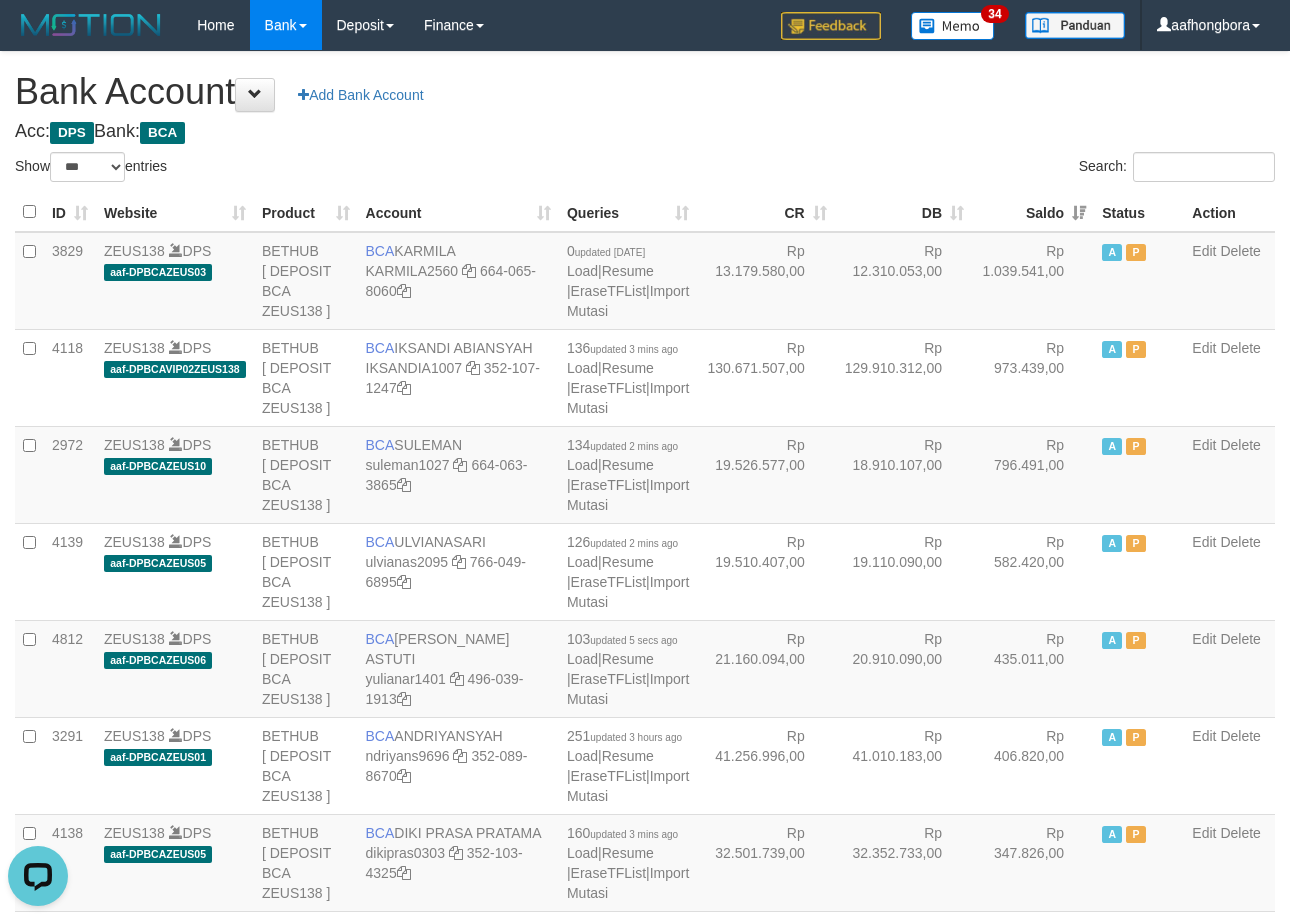 click on "Saldo" at bounding box center [1033, 212] 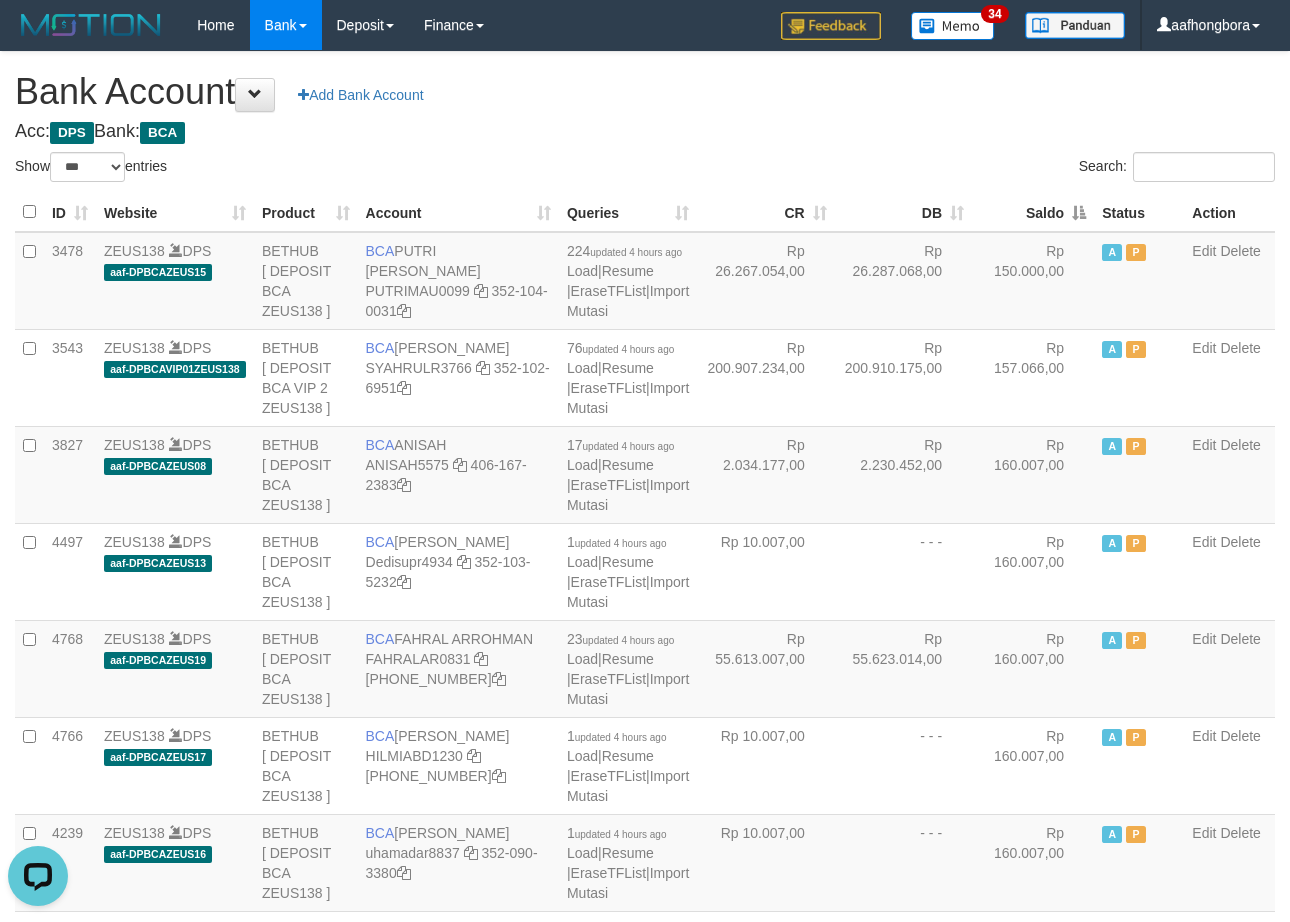 click on "**********" at bounding box center (645, 1601) 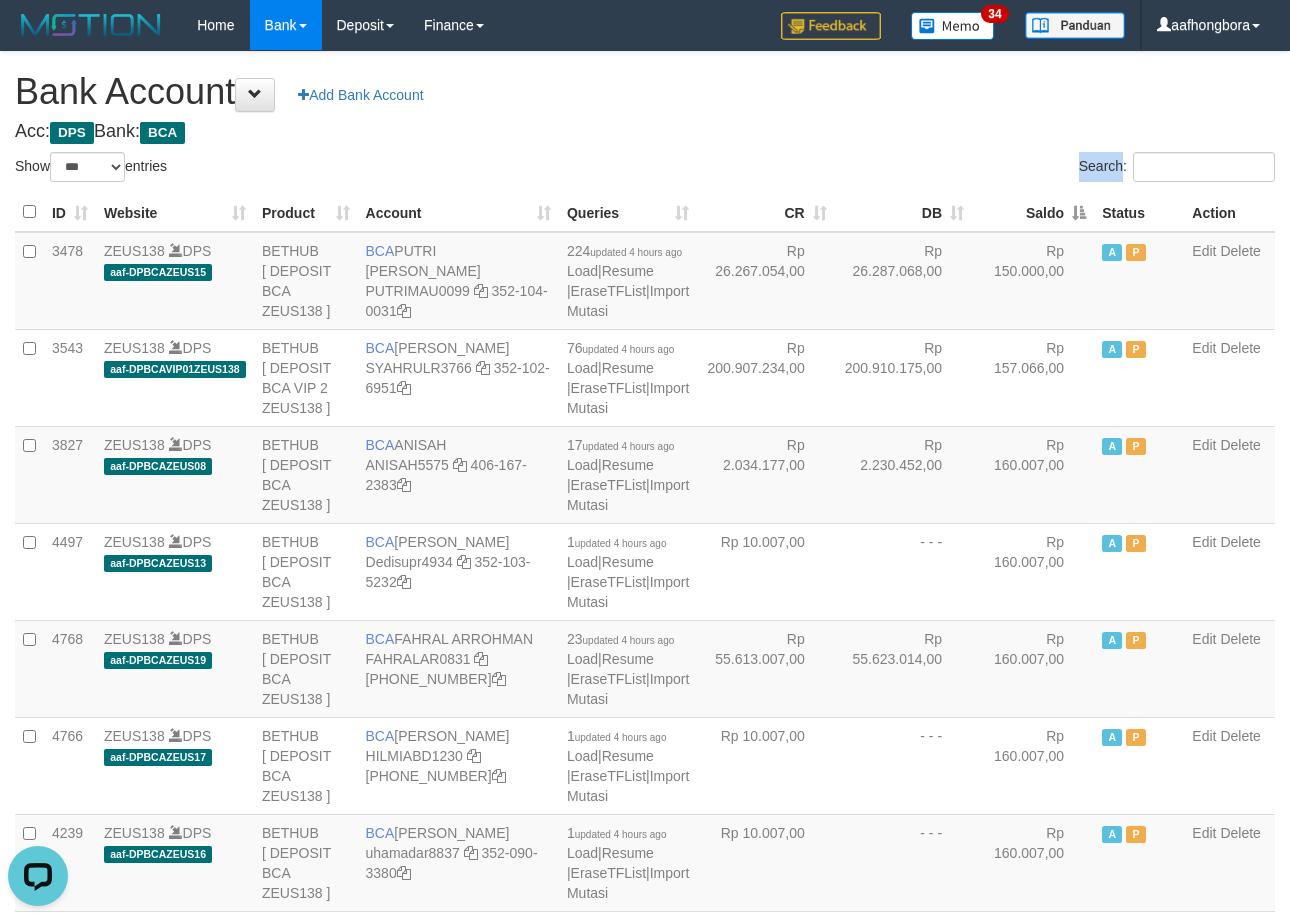 click on "**********" at bounding box center (645, 1601) 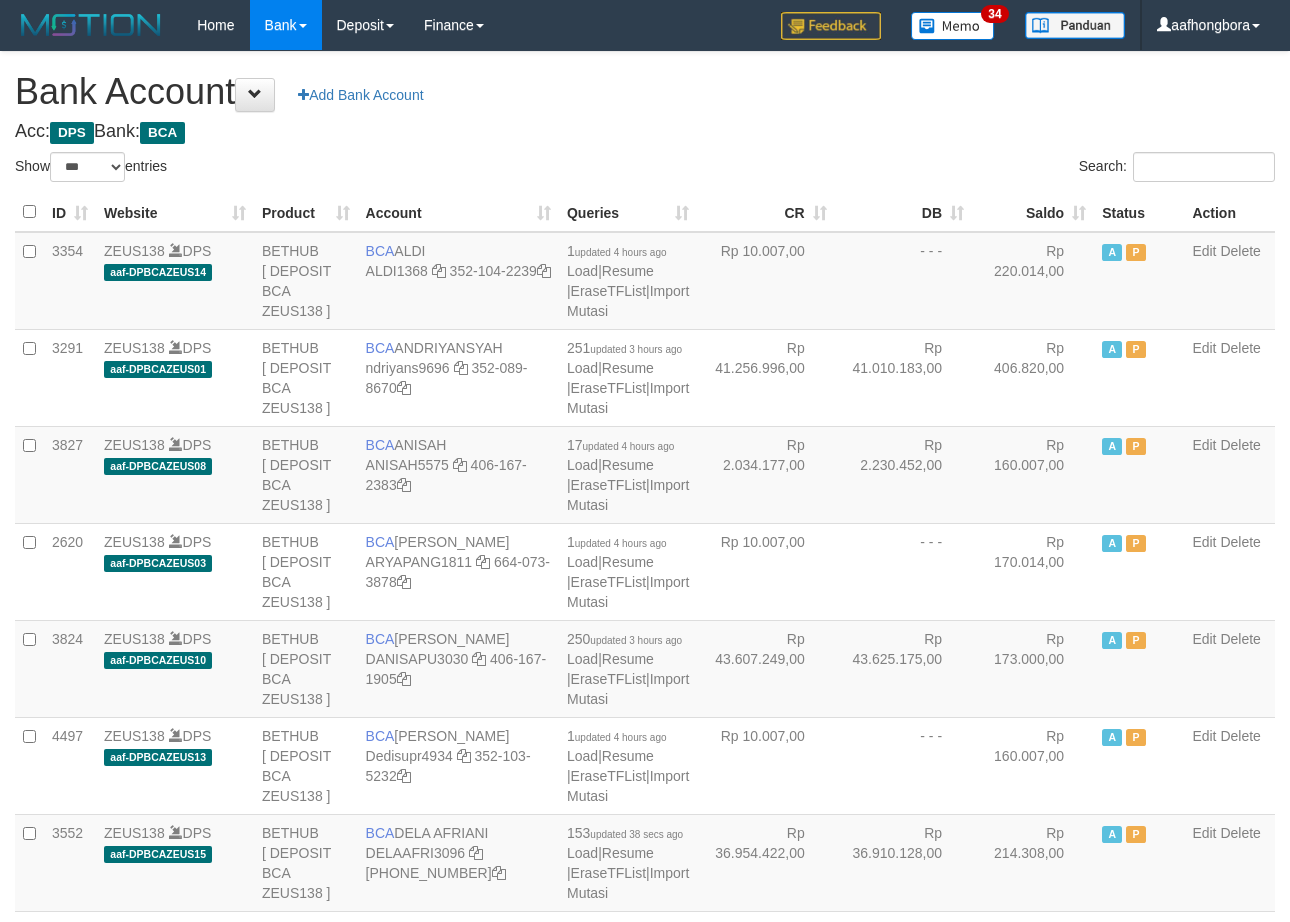 select on "***" 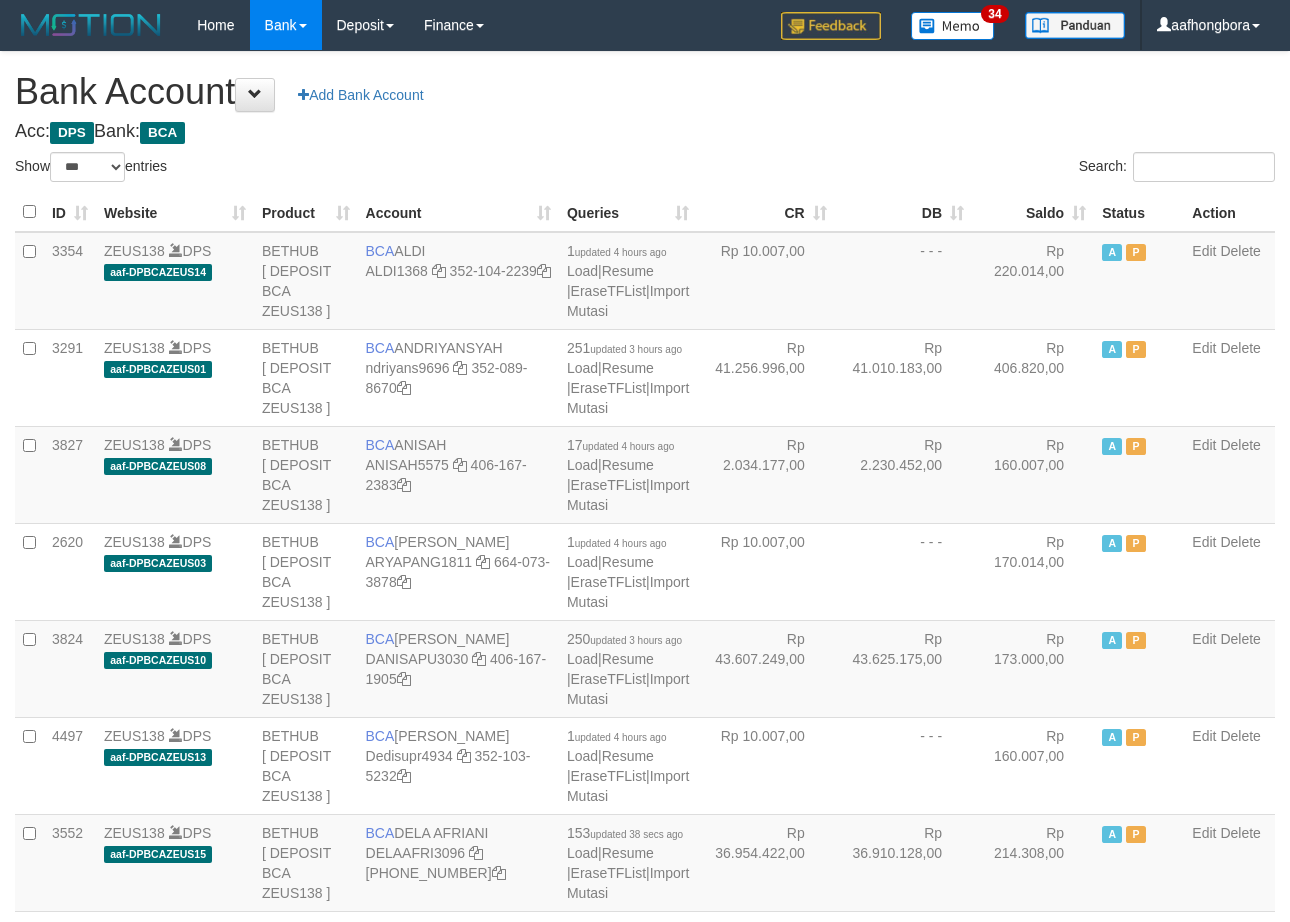 scroll, scrollTop: 0, scrollLeft: 0, axis: both 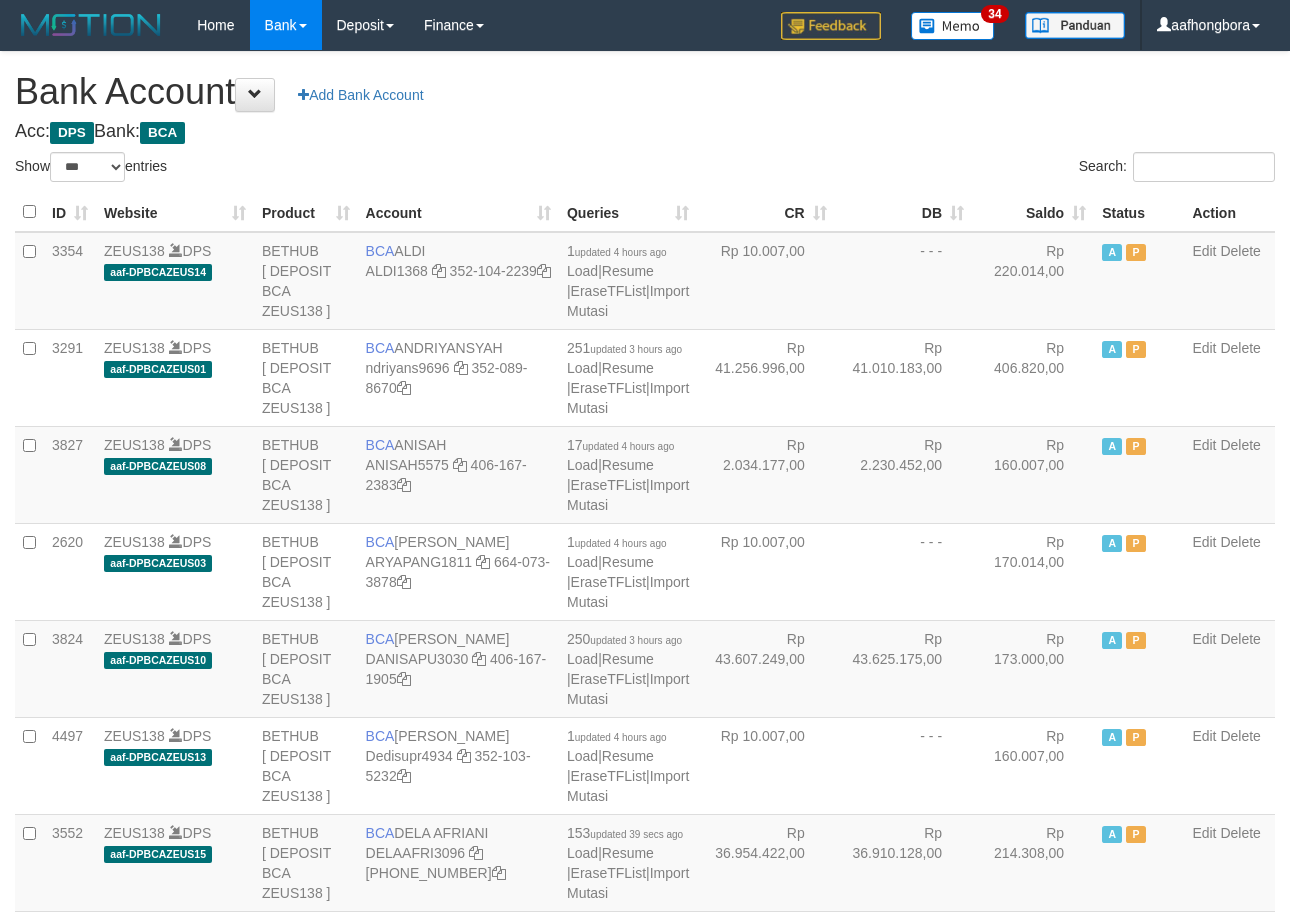 select on "***" 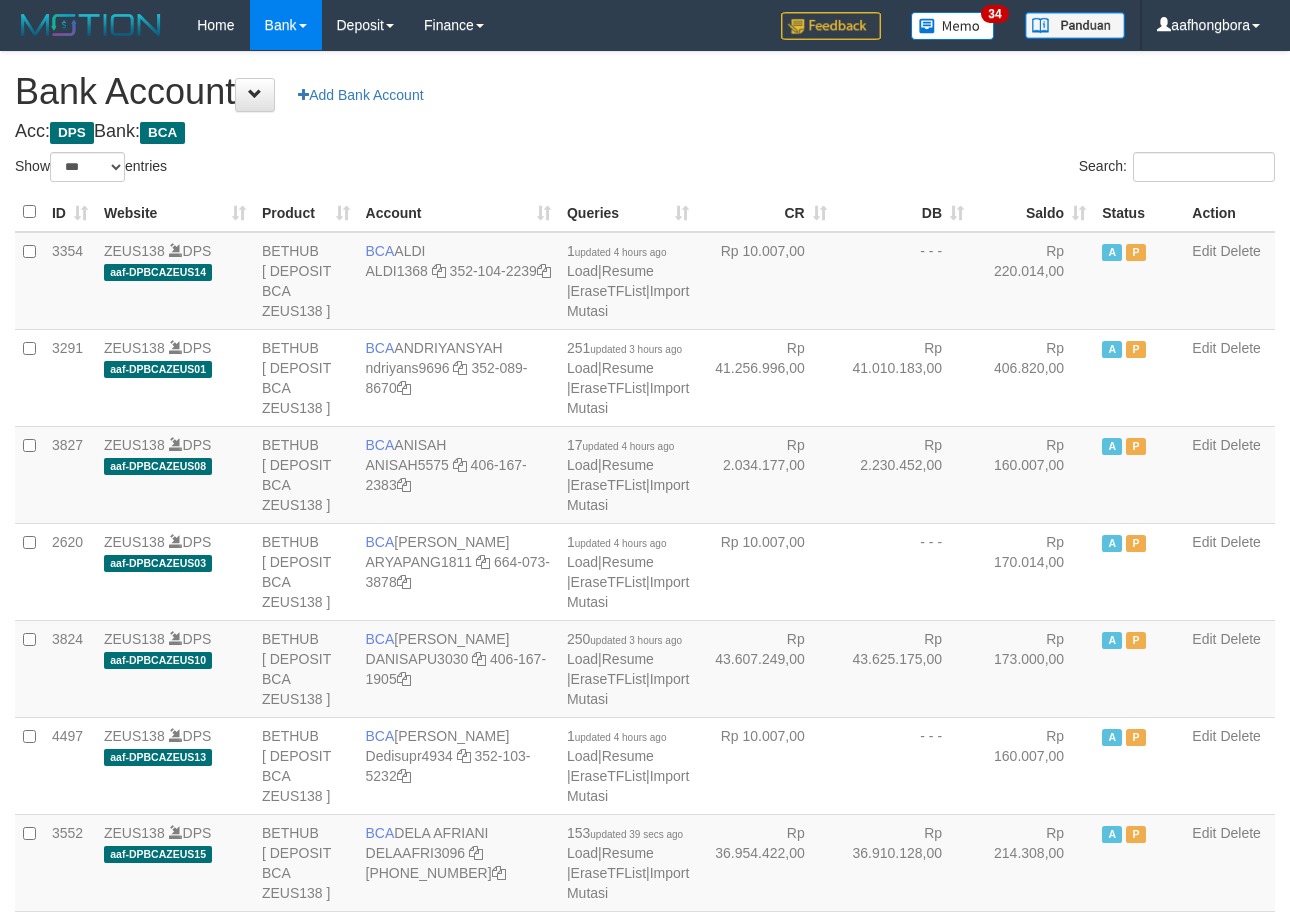 scroll, scrollTop: 0, scrollLeft: 0, axis: both 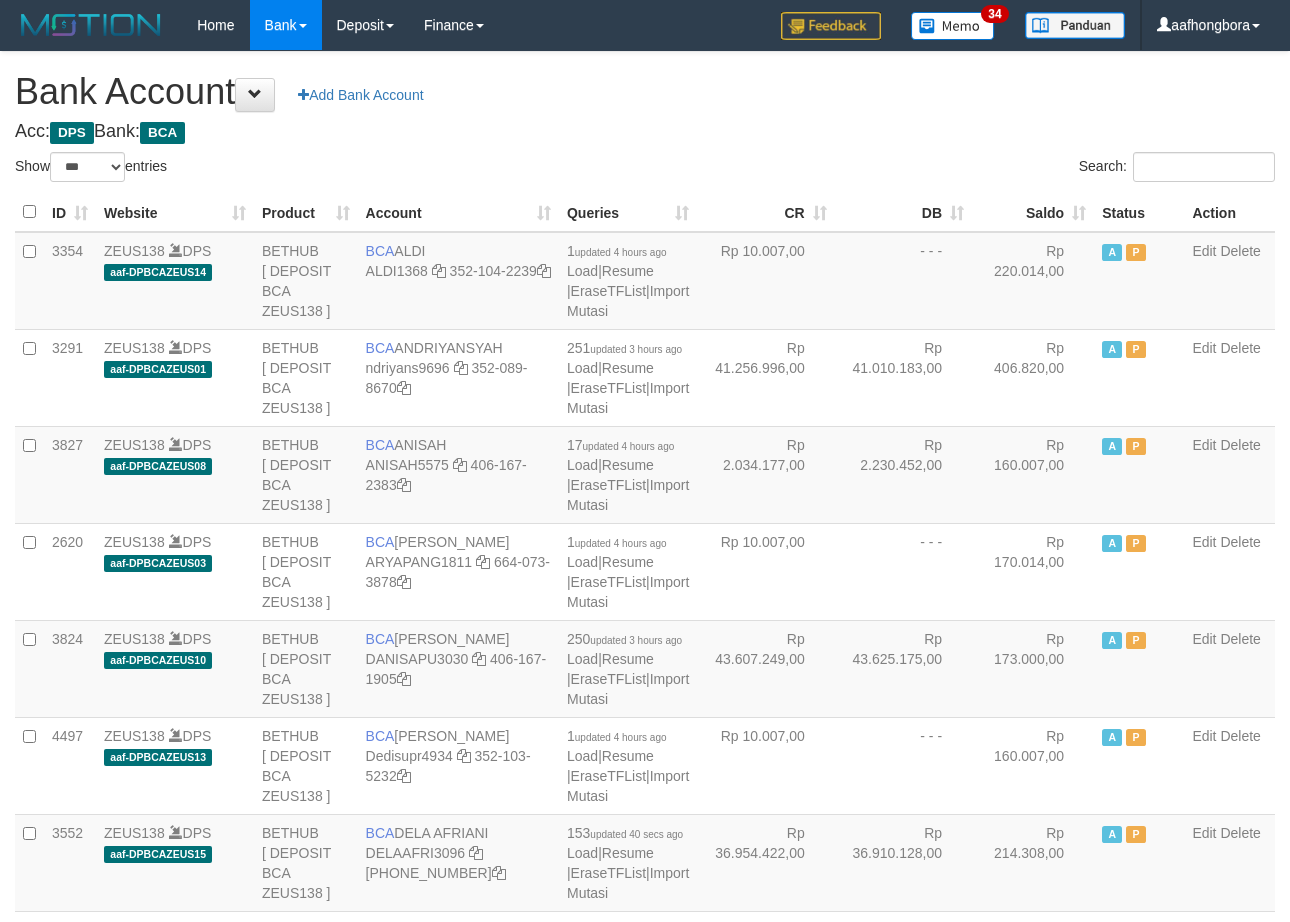 select on "***" 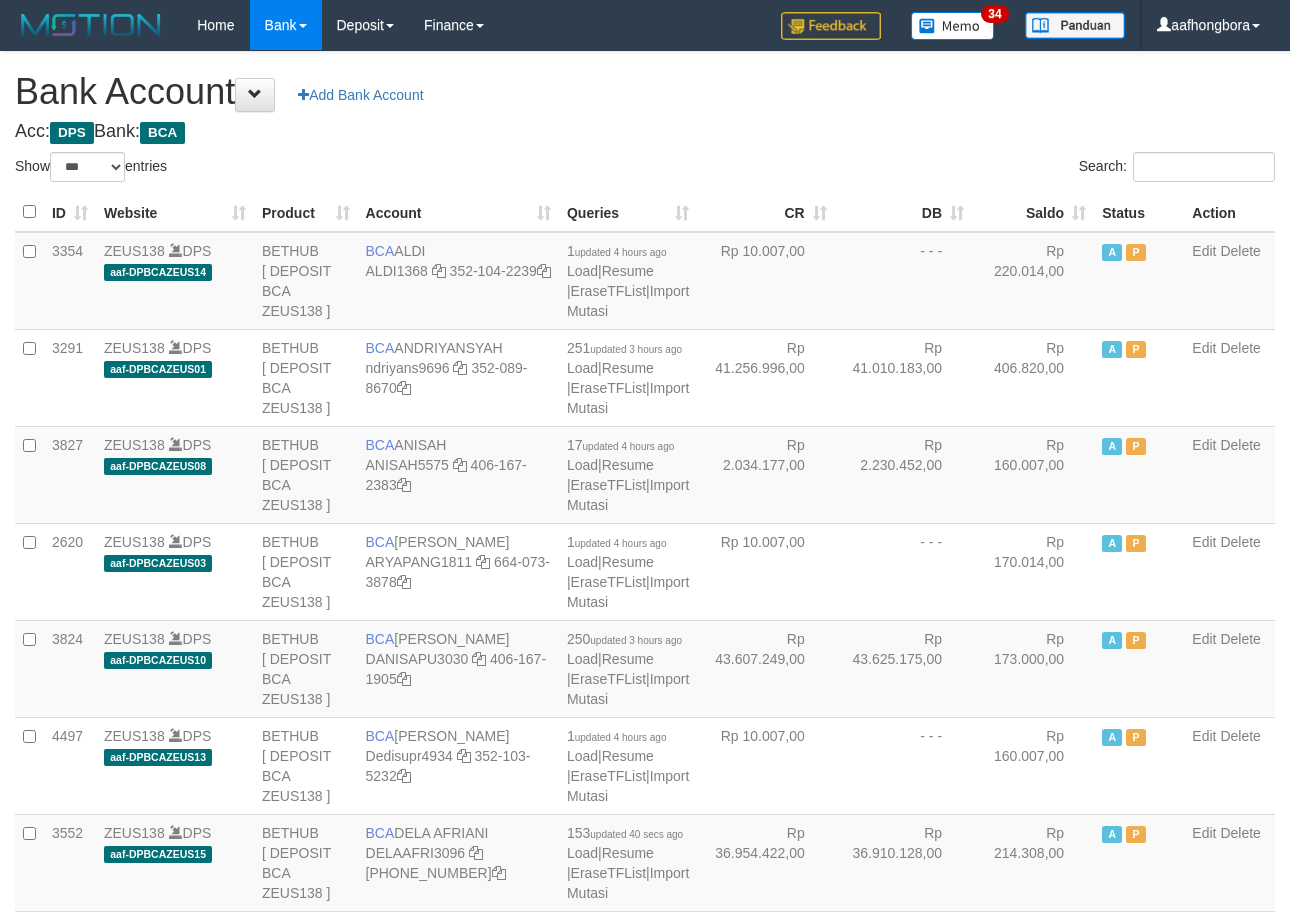scroll, scrollTop: 0, scrollLeft: 0, axis: both 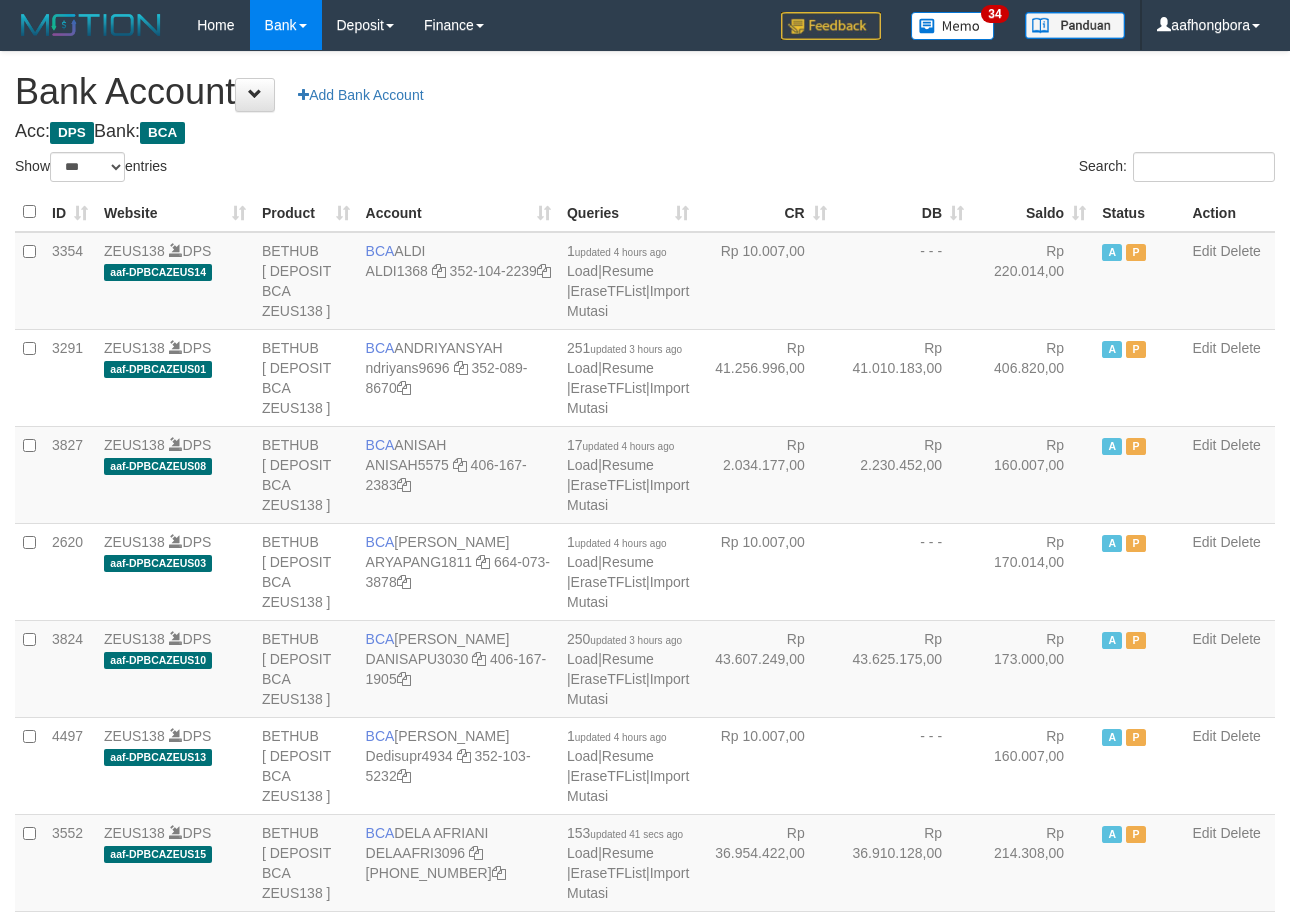 select on "***" 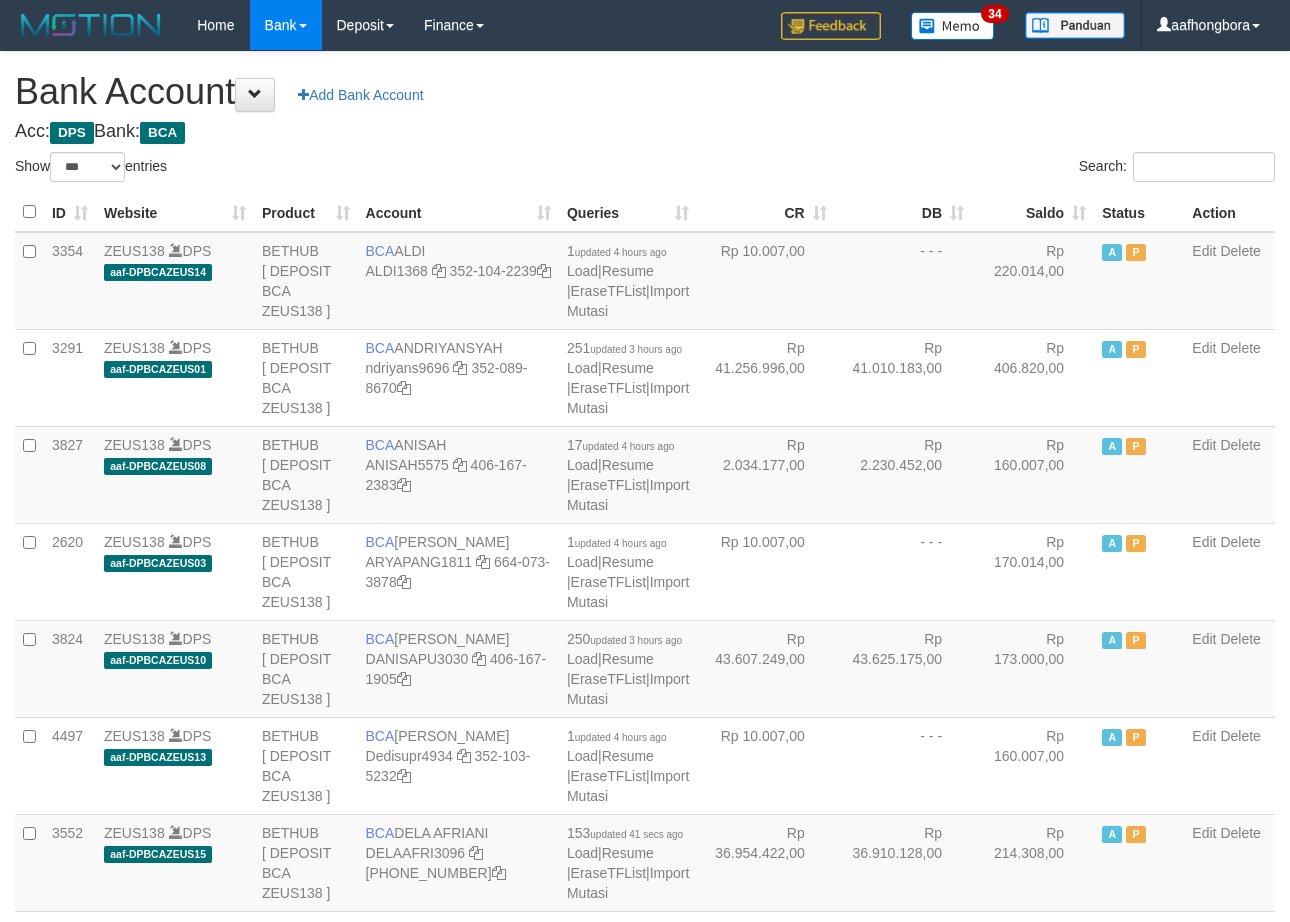 scroll, scrollTop: 0, scrollLeft: 0, axis: both 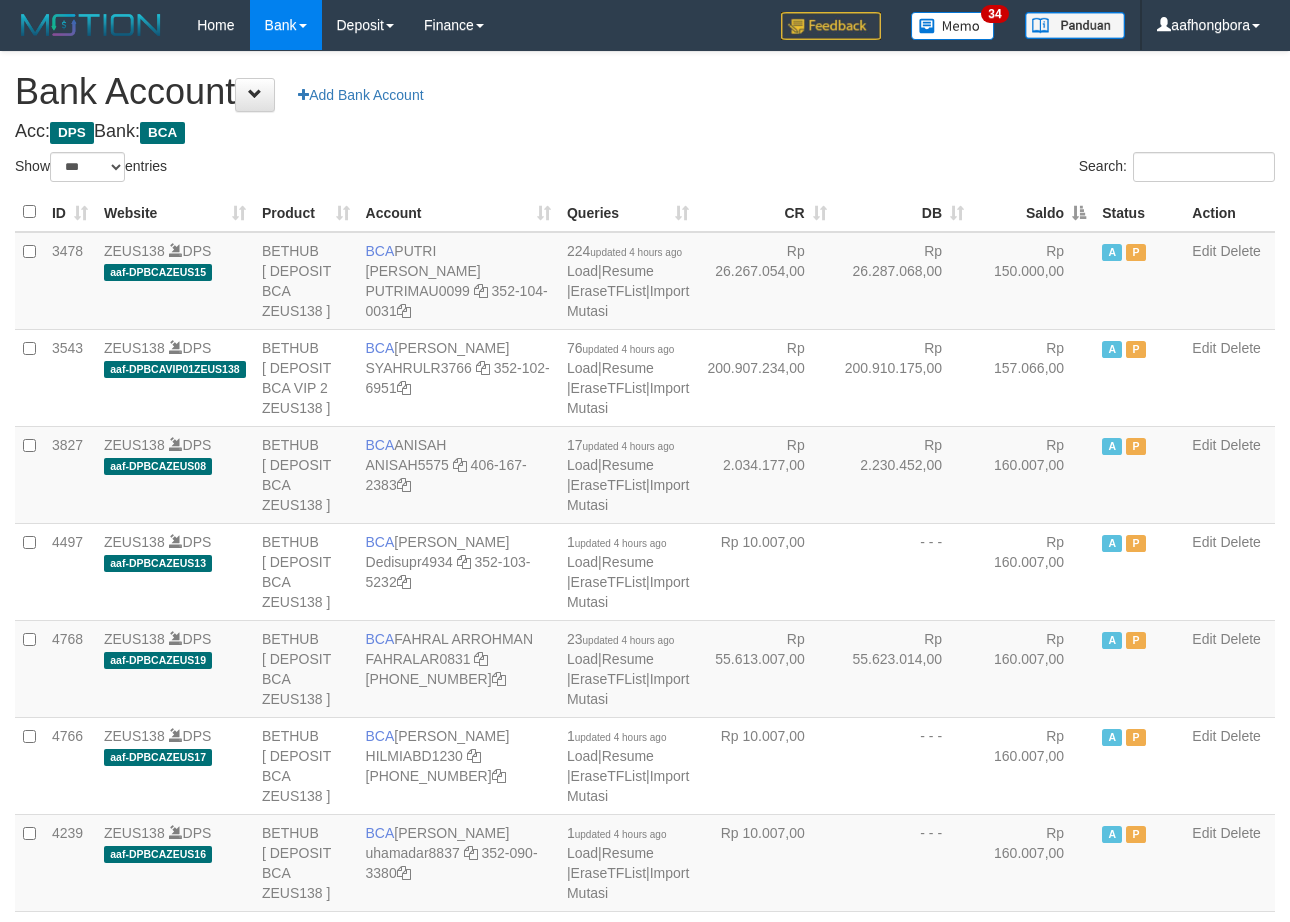 click on "Saldo" at bounding box center (1033, 212) 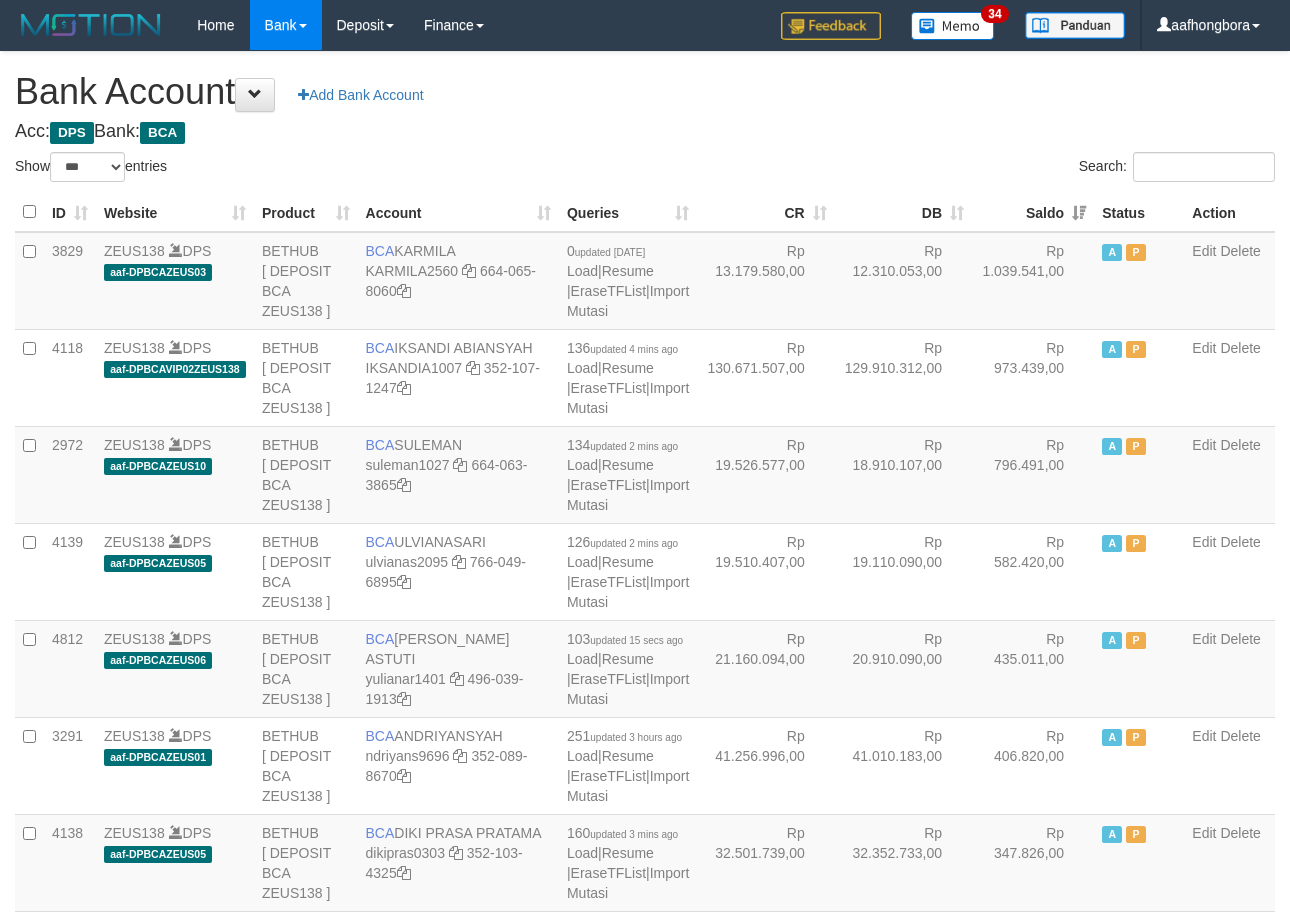click on "Saldo" at bounding box center [1033, 212] 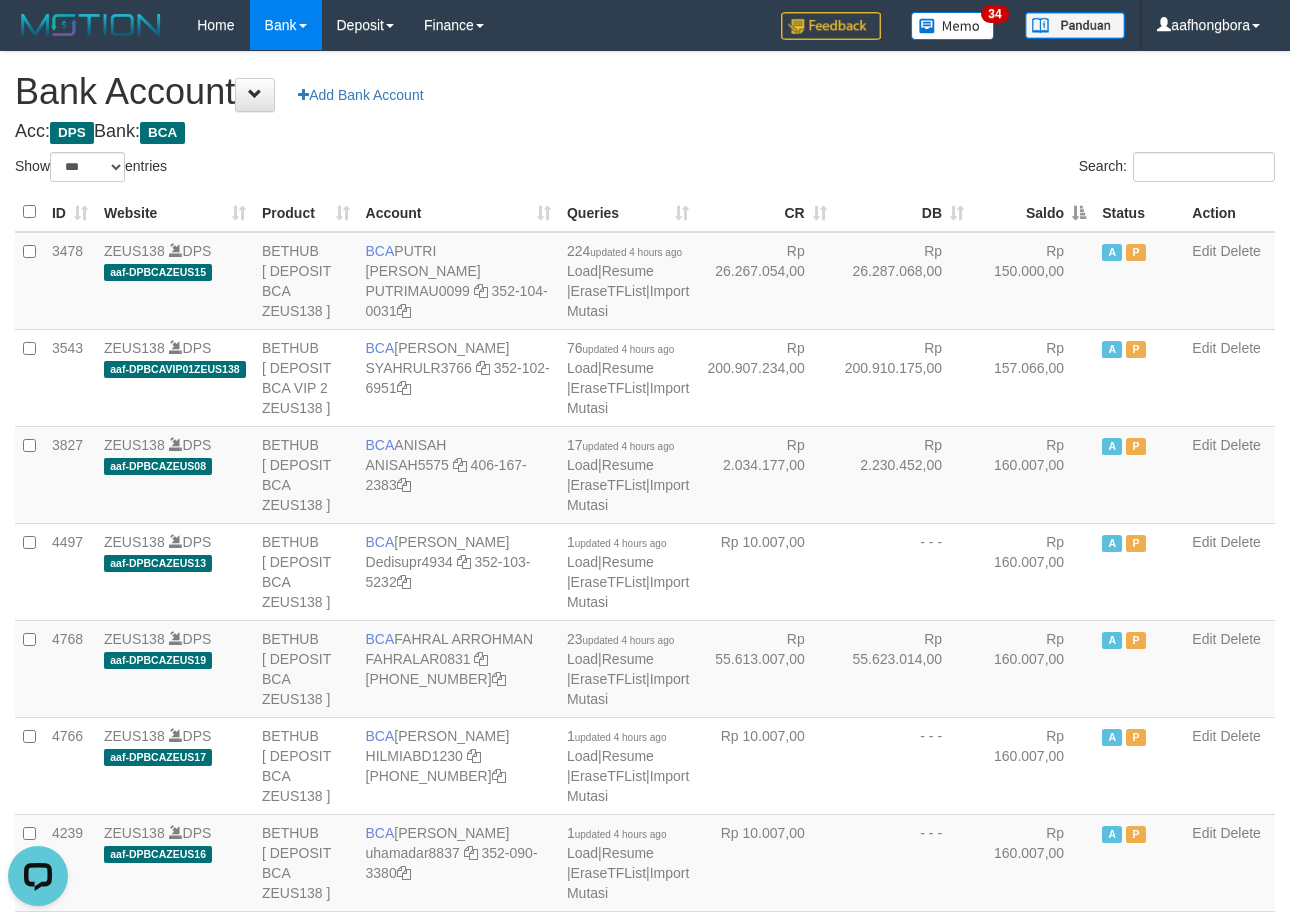 click on "Saldo" at bounding box center (1033, 212) 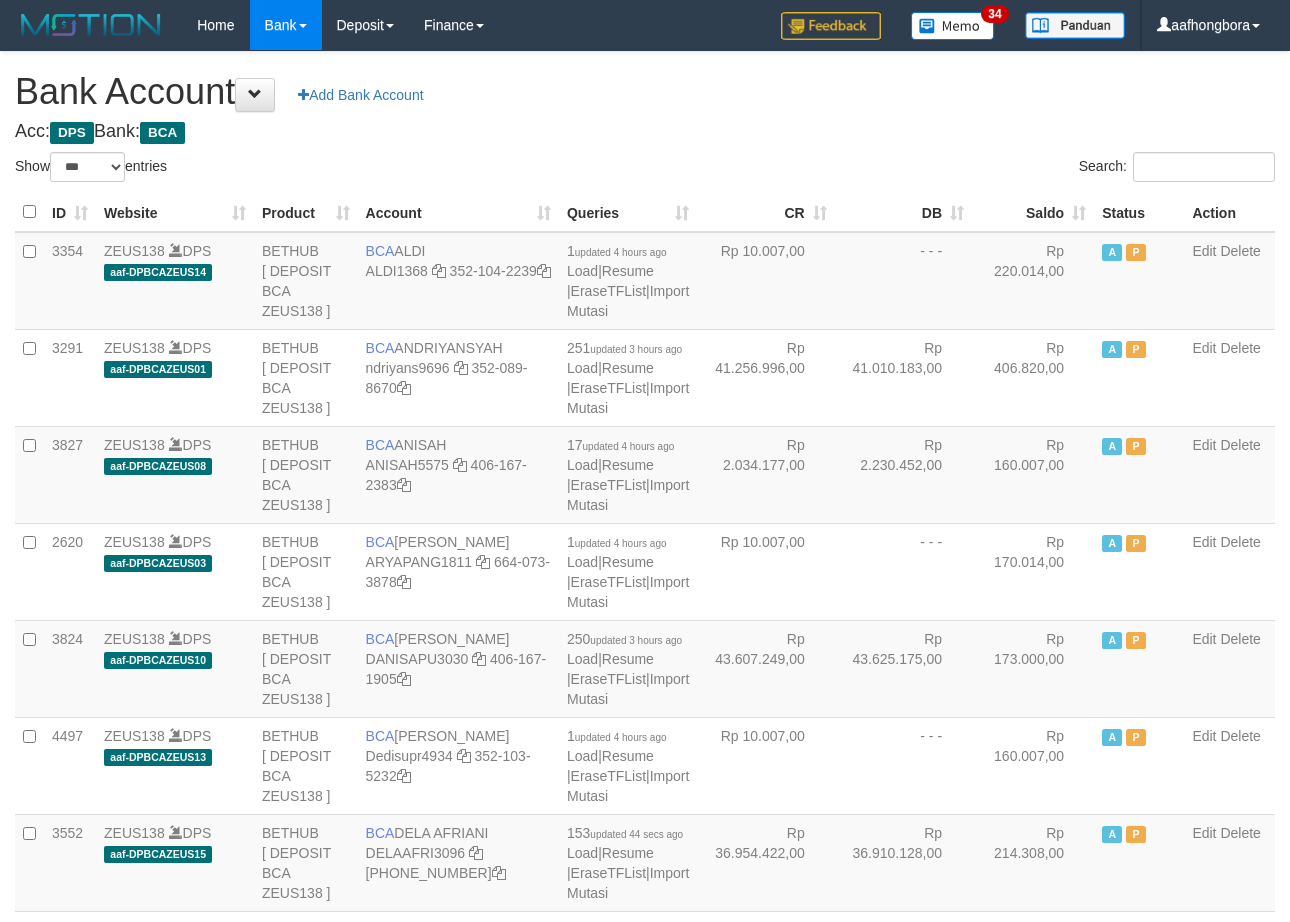 select on "***" 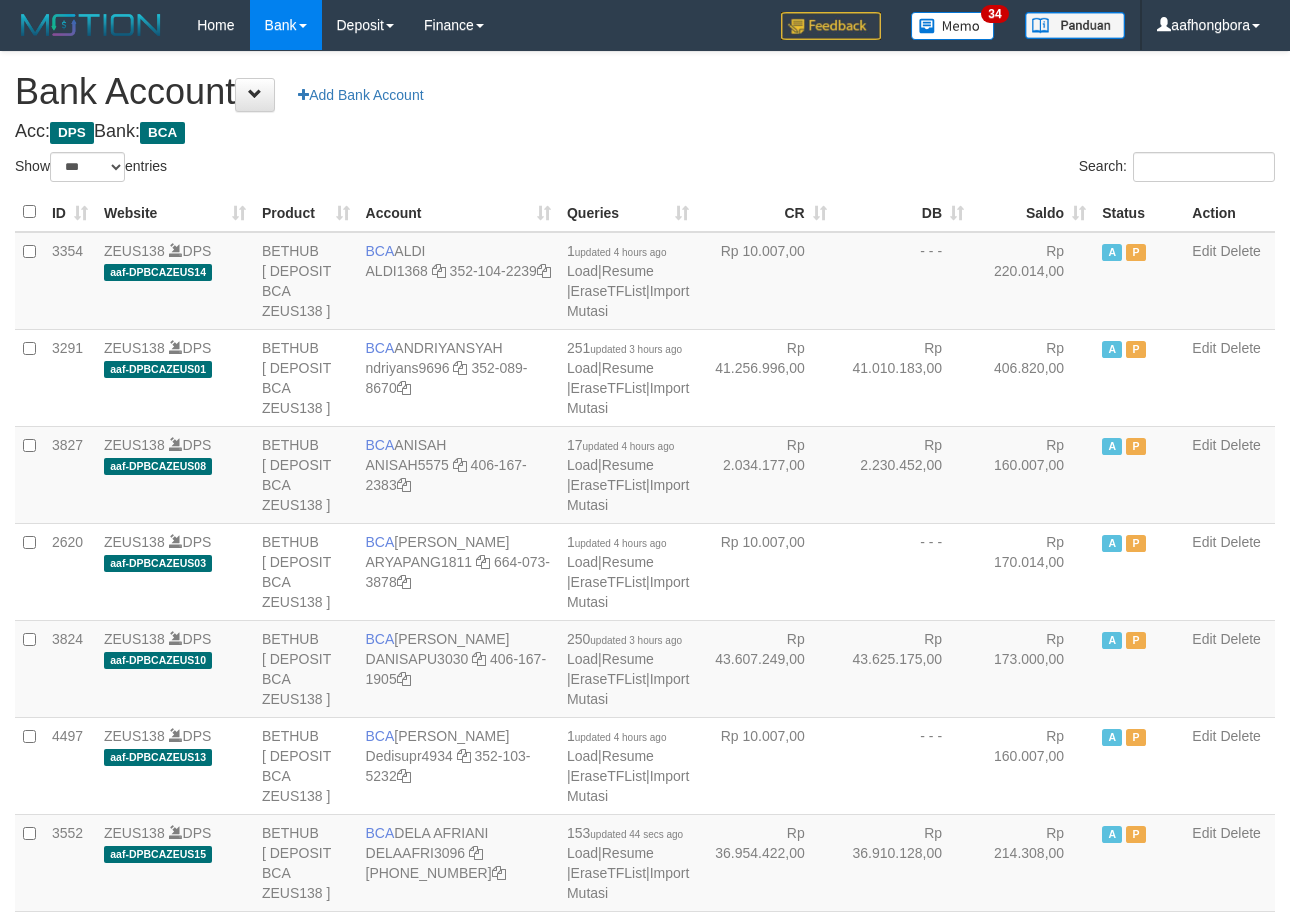 scroll, scrollTop: 0, scrollLeft: 0, axis: both 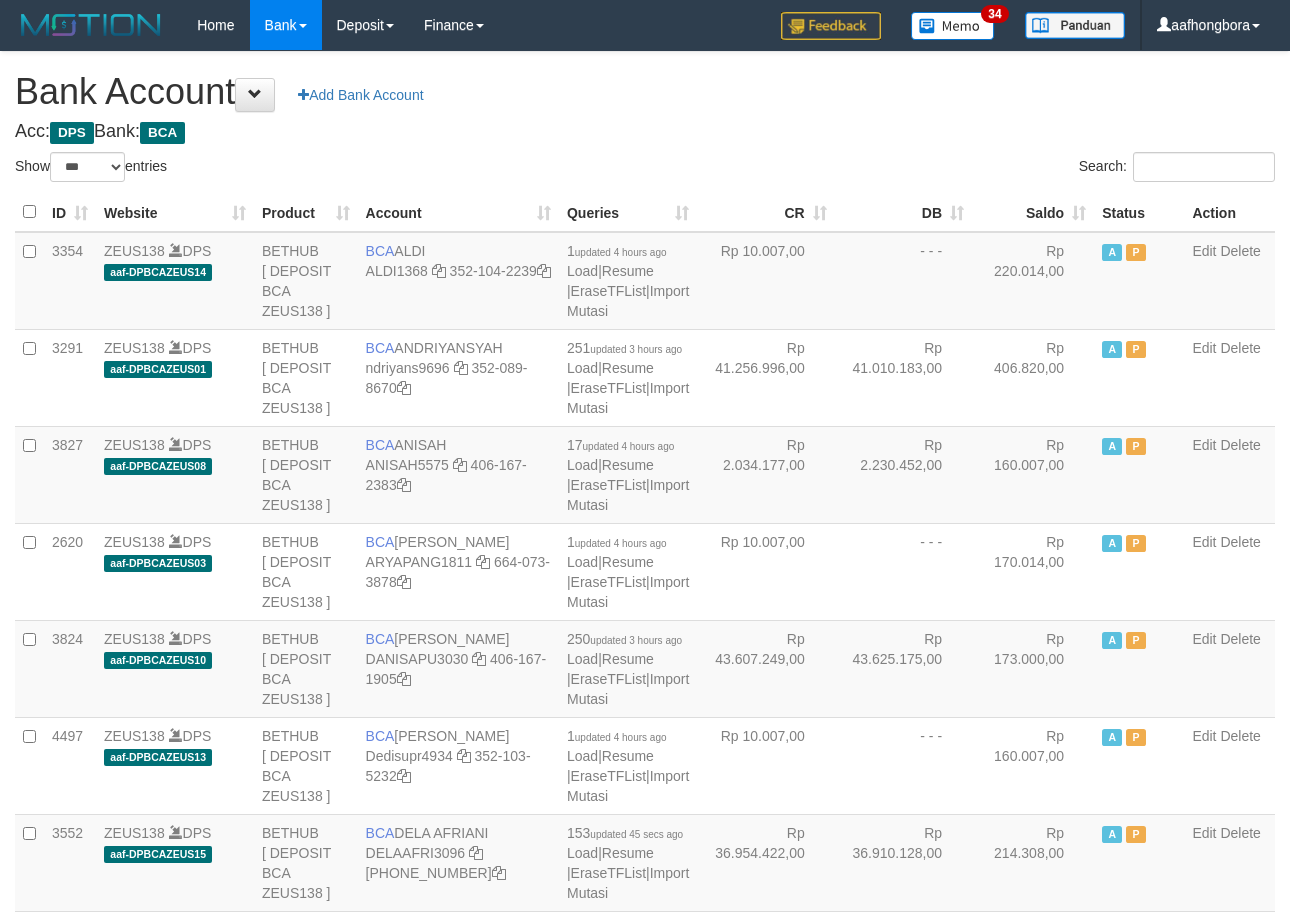 select on "***" 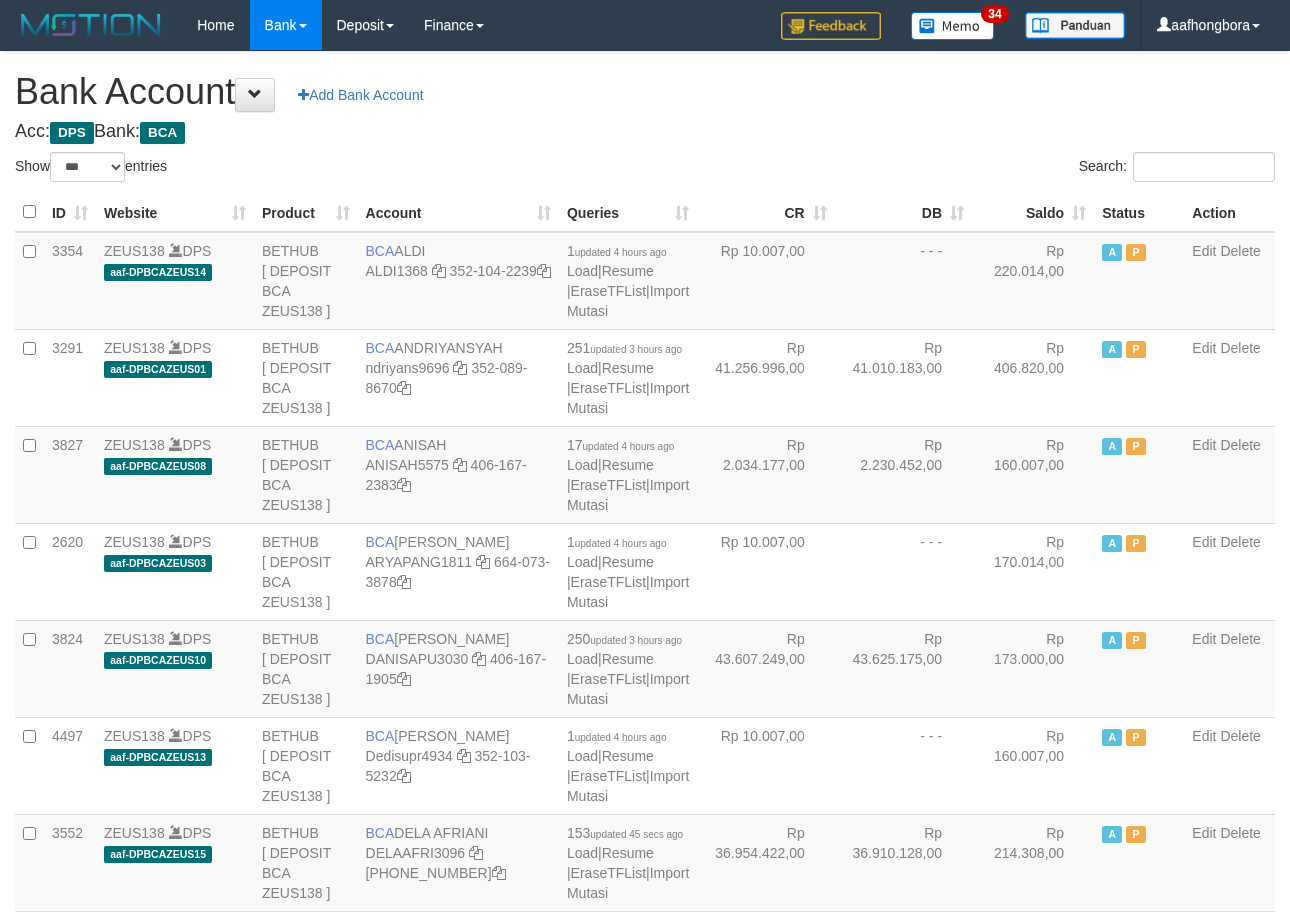 scroll, scrollTop: 0, scrollLeft: 0, axis: both 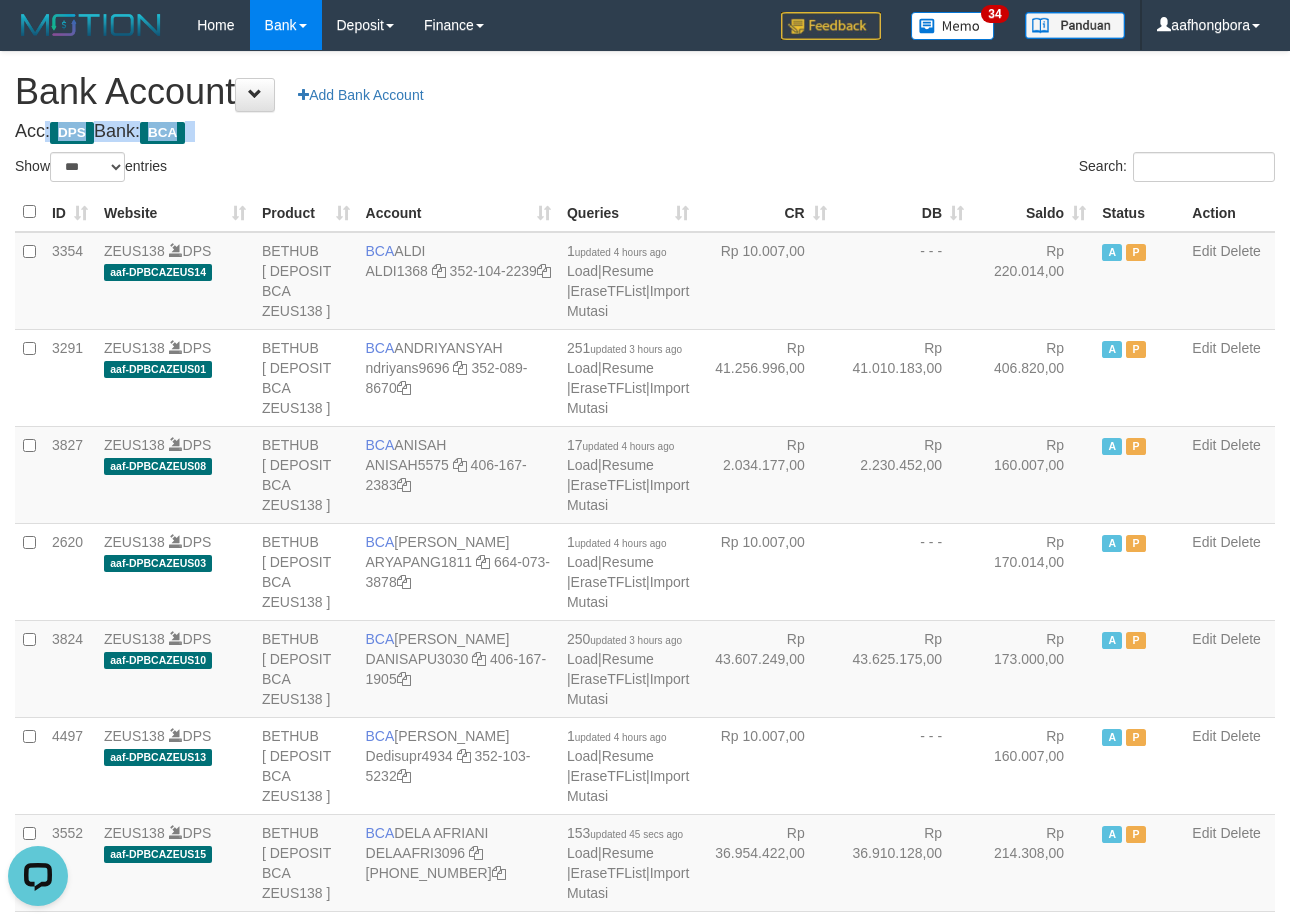 drag, startPoint x: 987, startPoint y: 104, endPoint x: 991, endPoint y: 123, distance: 19.416489 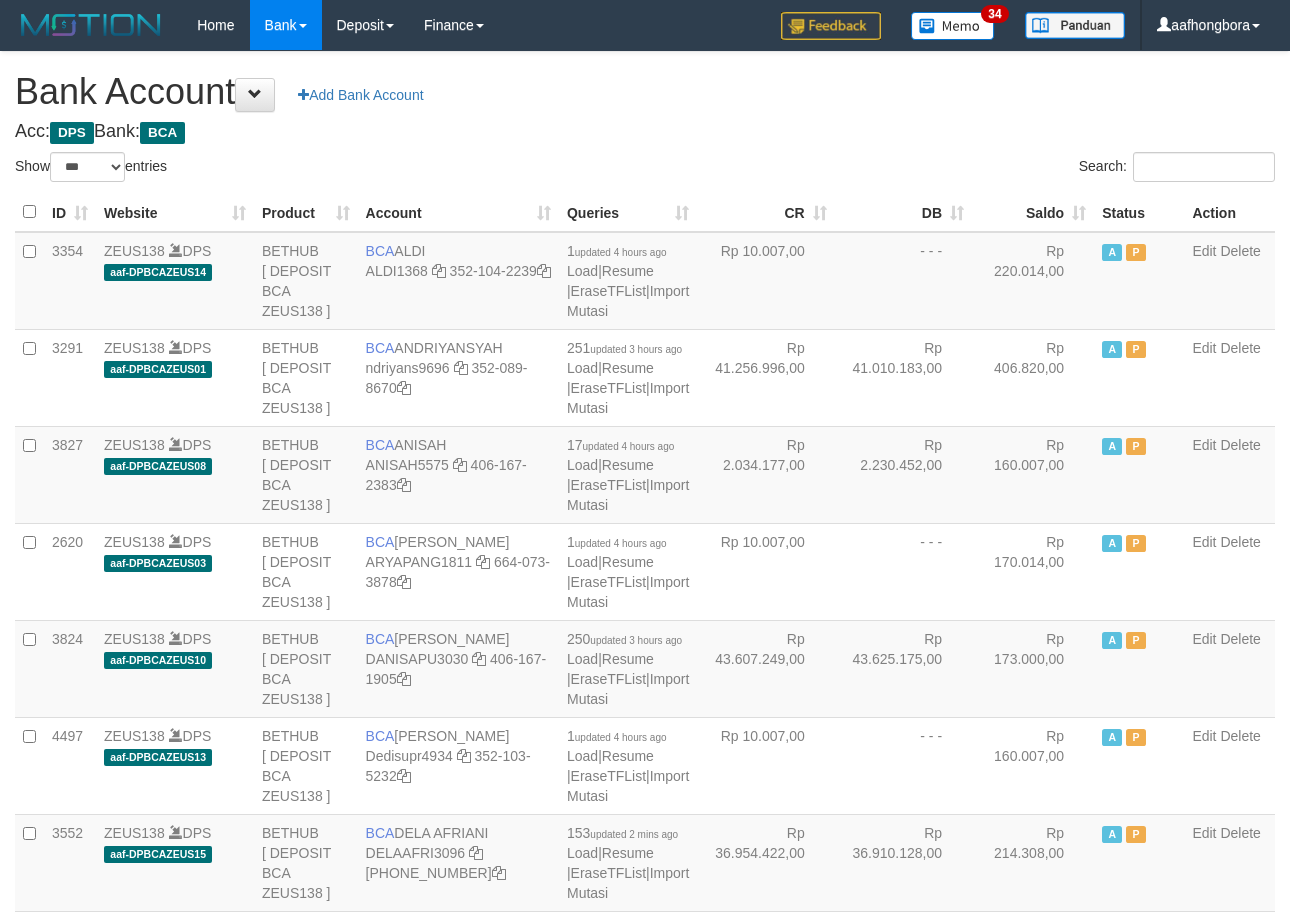 select on "***" 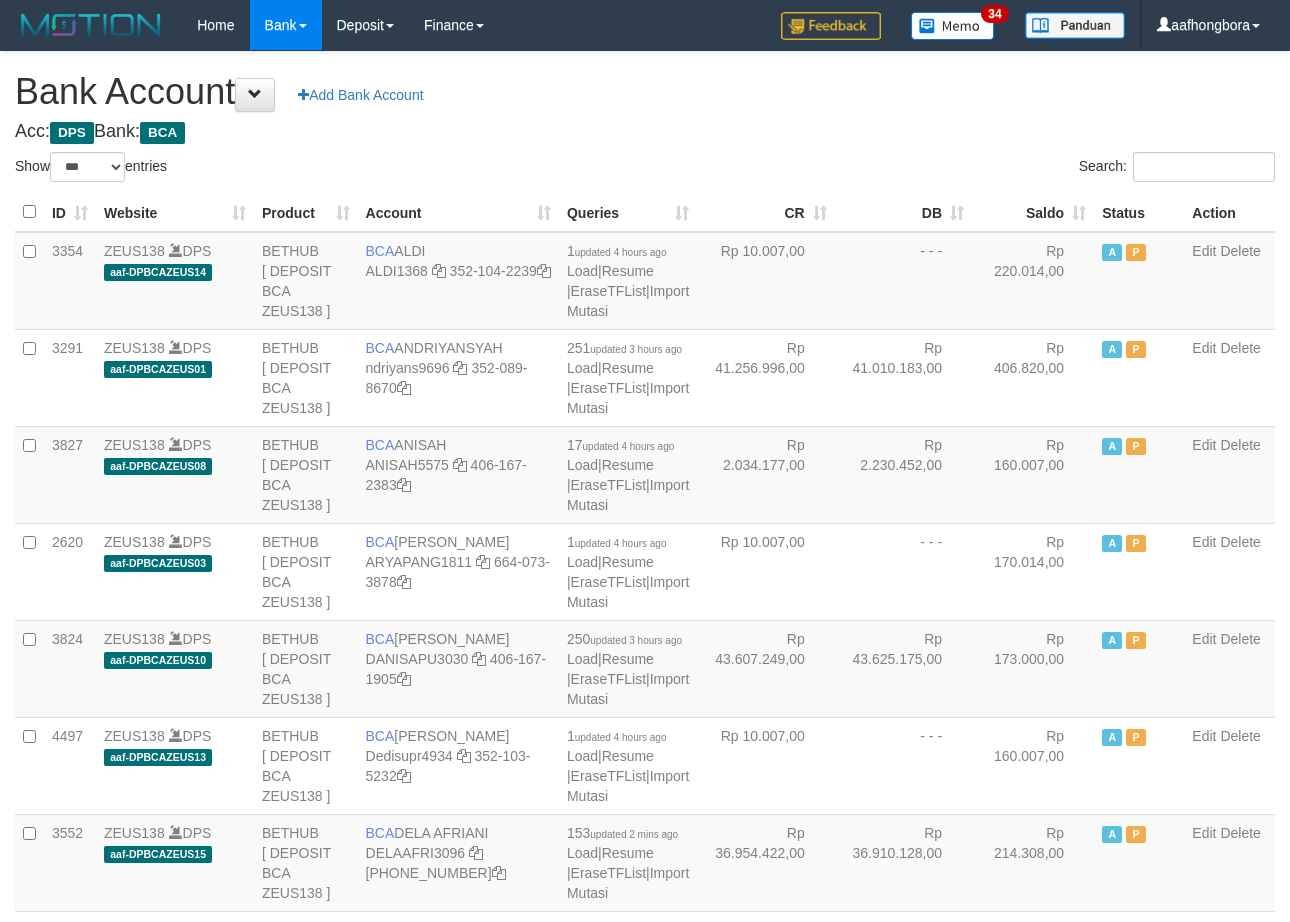 drag, startPoint x: 943, startPoint y: 133, endPoint x: 971, endPoint y: 142, distance: 29.410883 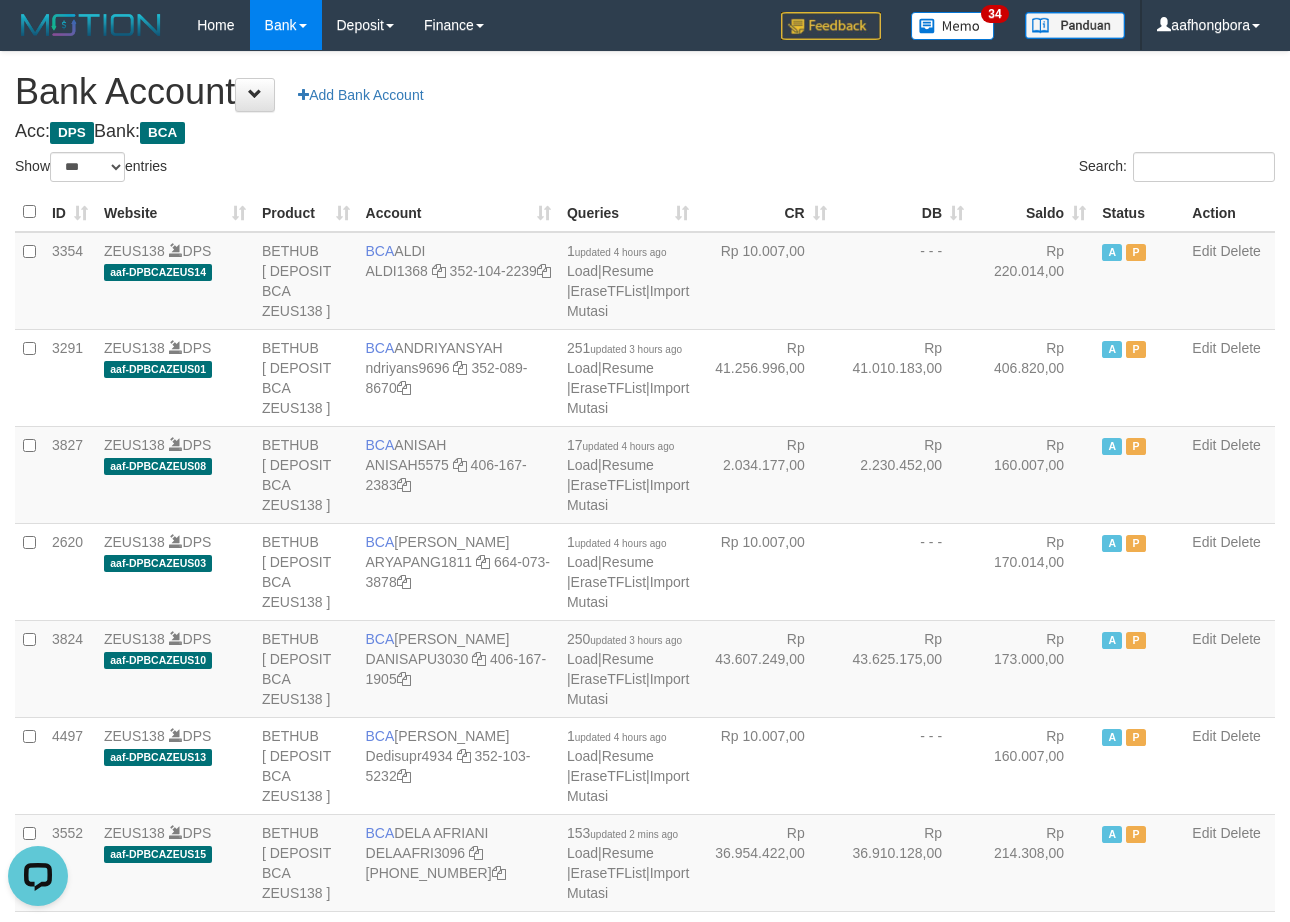 scroll, scrollTop: 0, scrollLeft: 0, axis: both 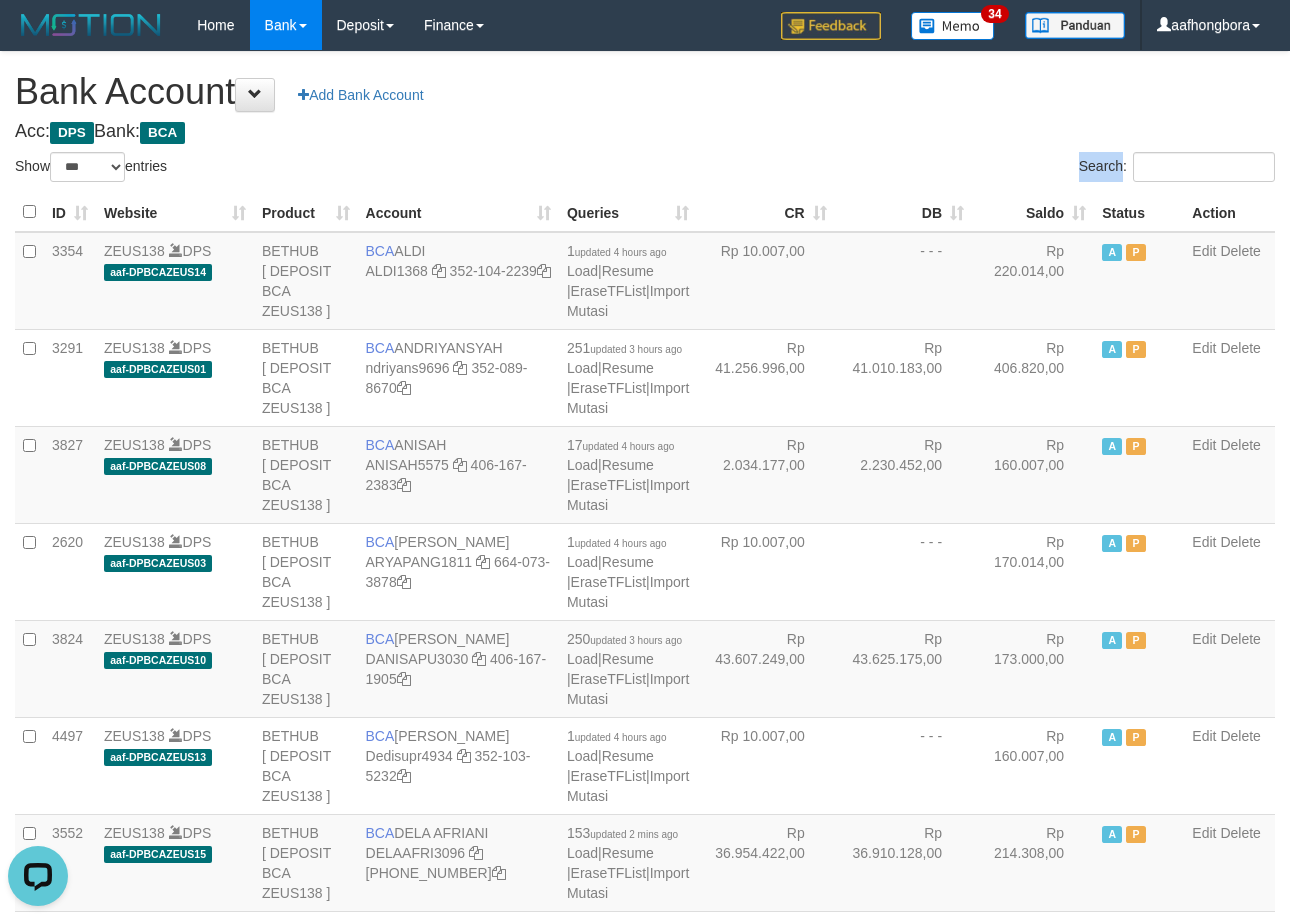 click on "Search:" at bounding box center (967, 169) 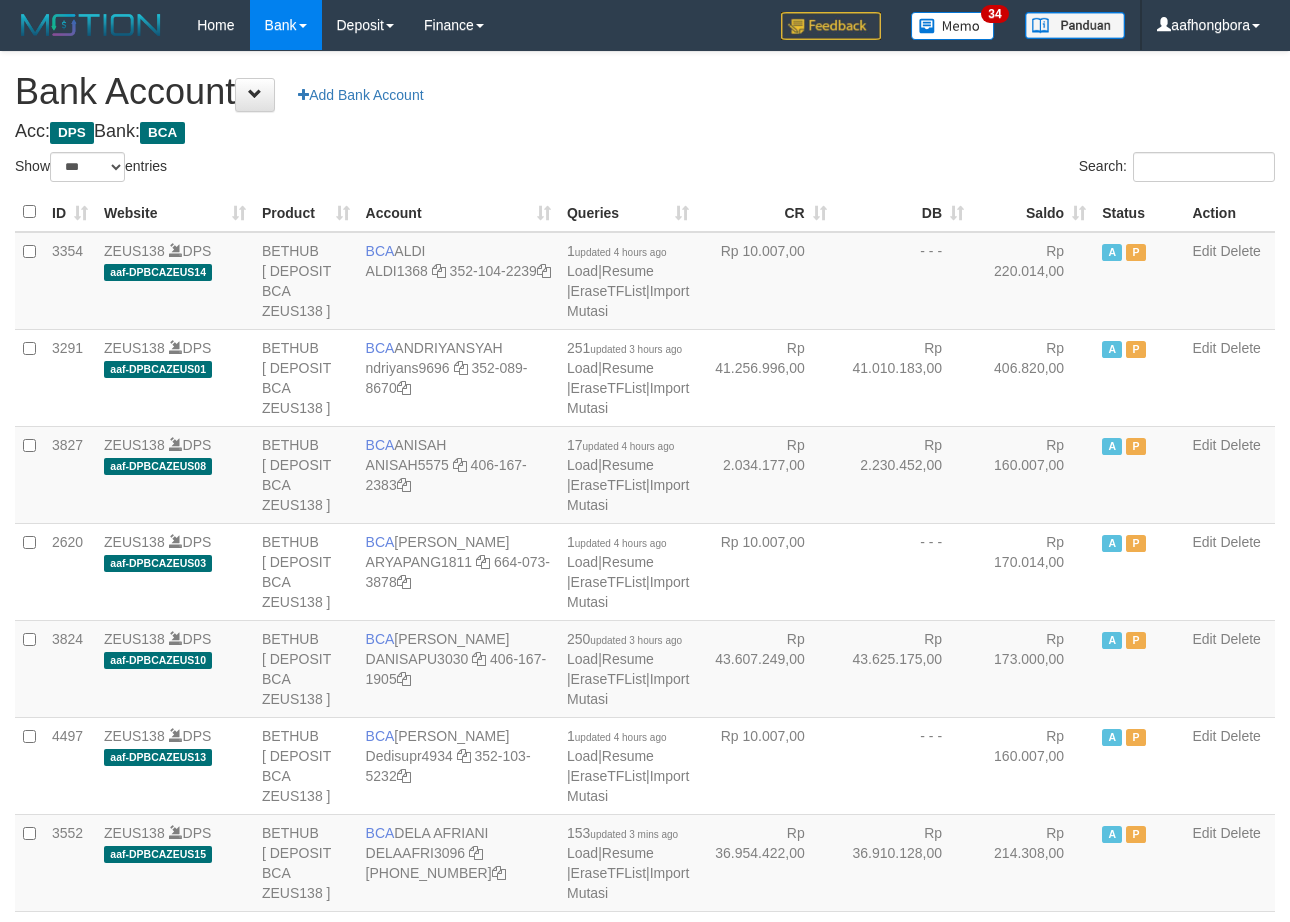 select on "***" 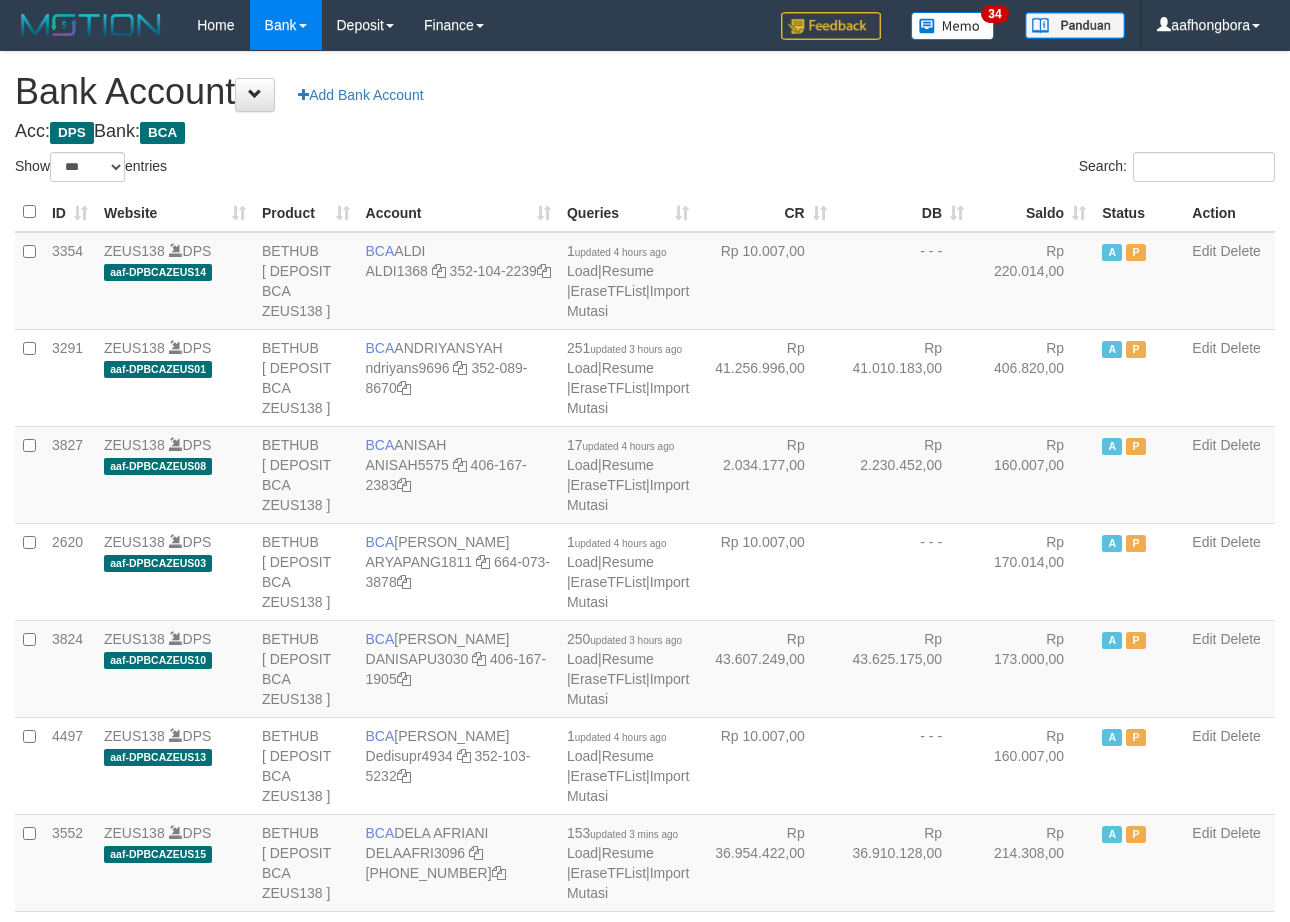 scroll, scrollTop: 0, scrollLeft: 0, axis: both 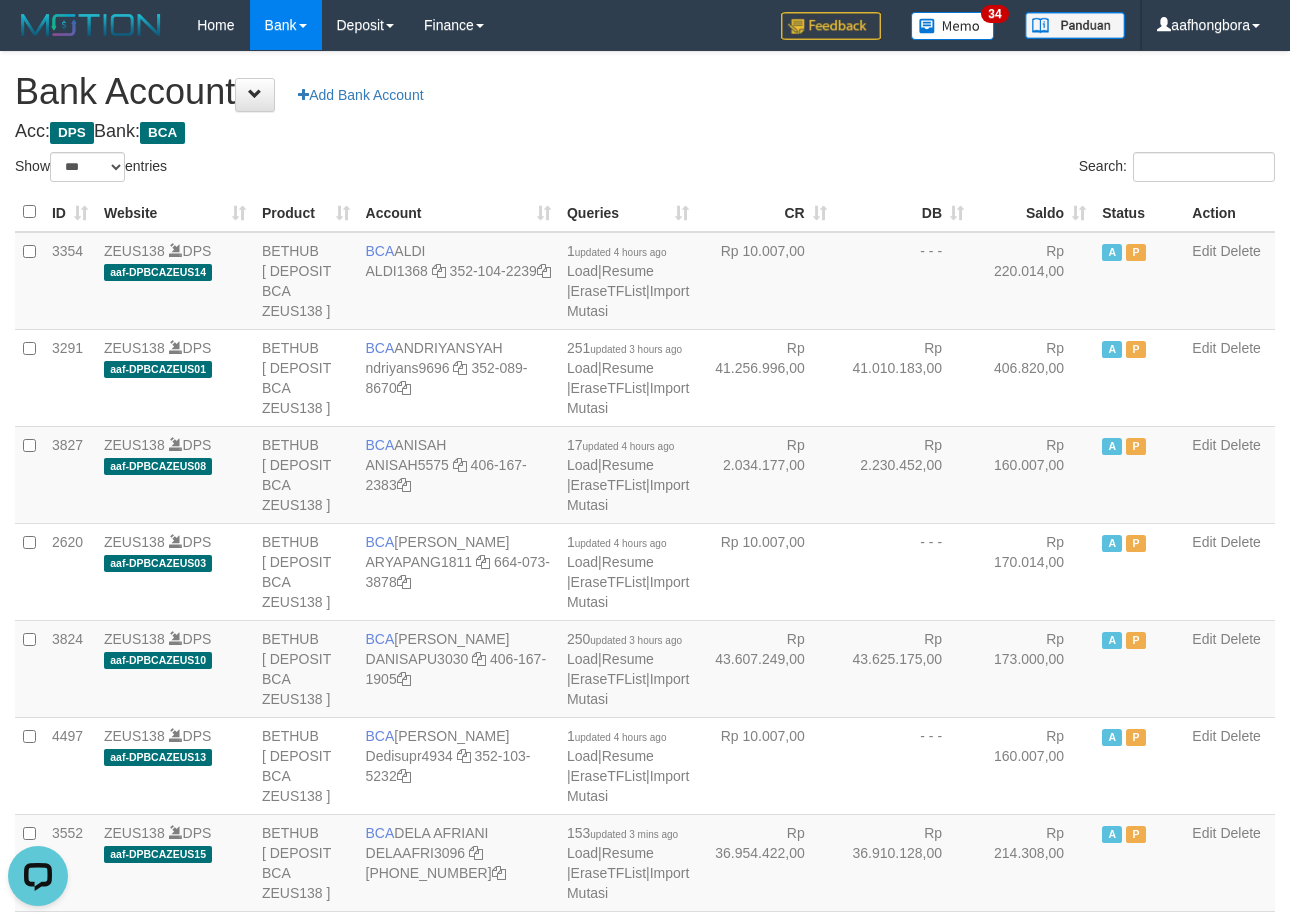 click on "Search:" at bounding box center (967, 169) 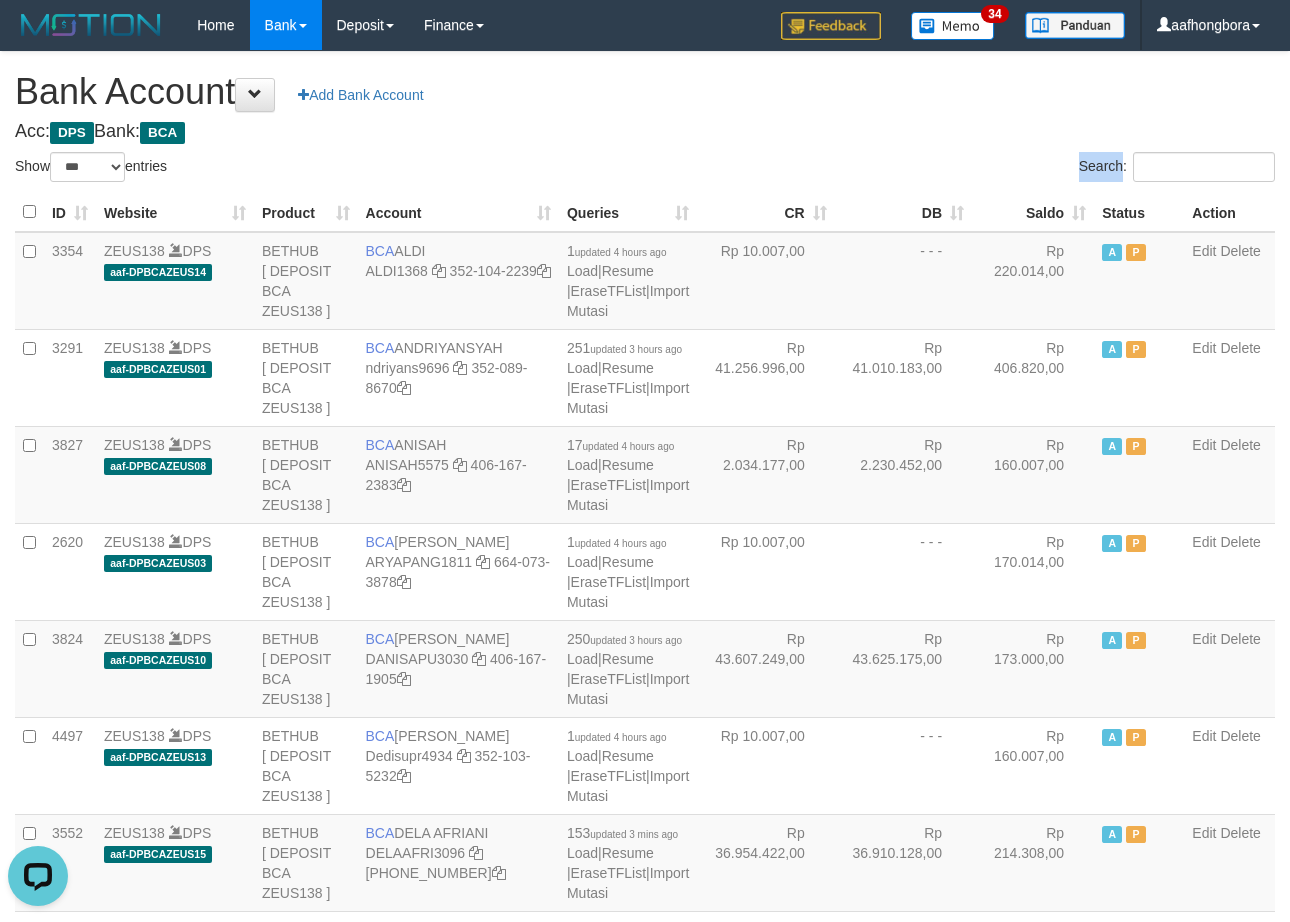click on "Search:" at bounding box center (967, 169) 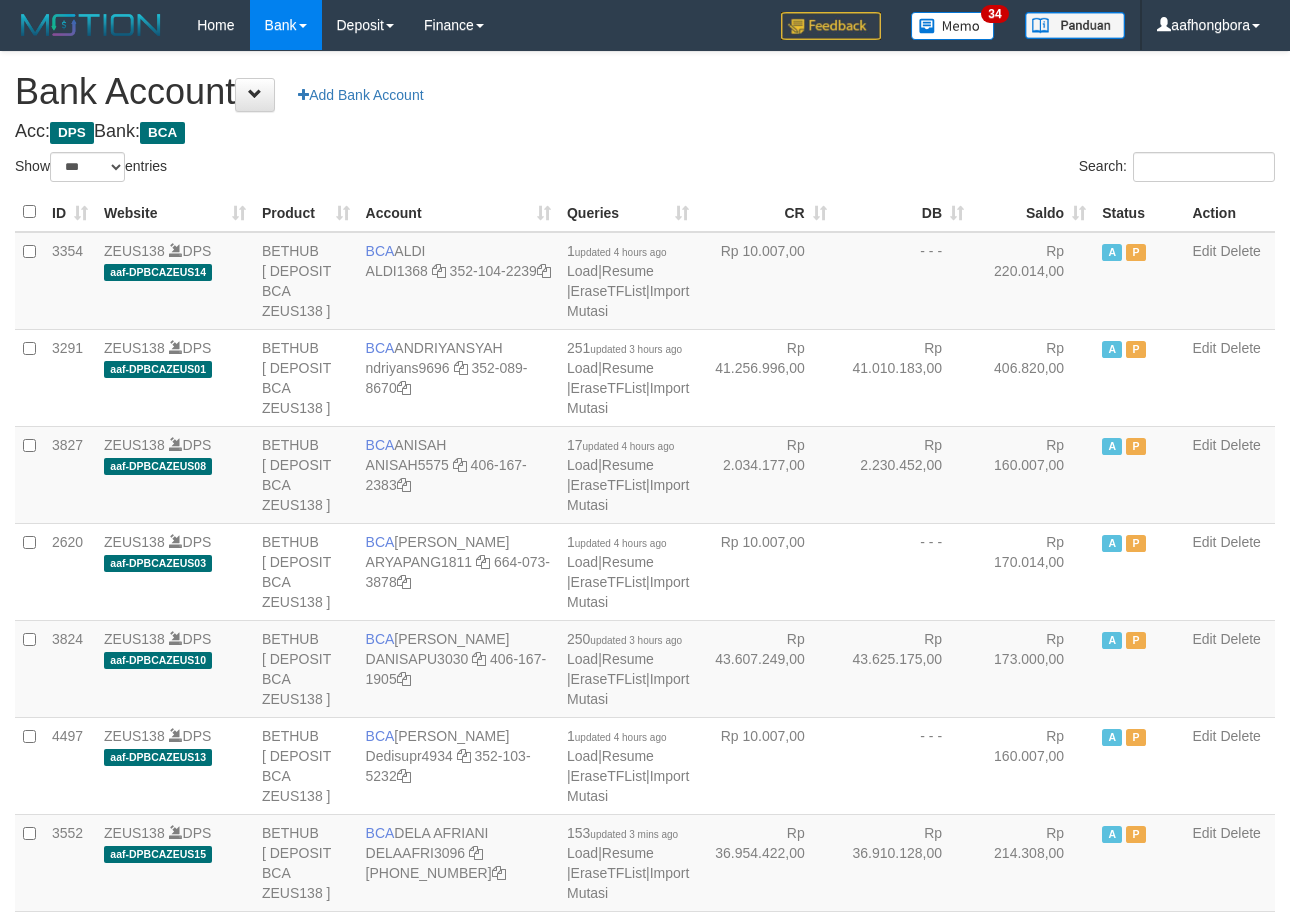 select on "***" 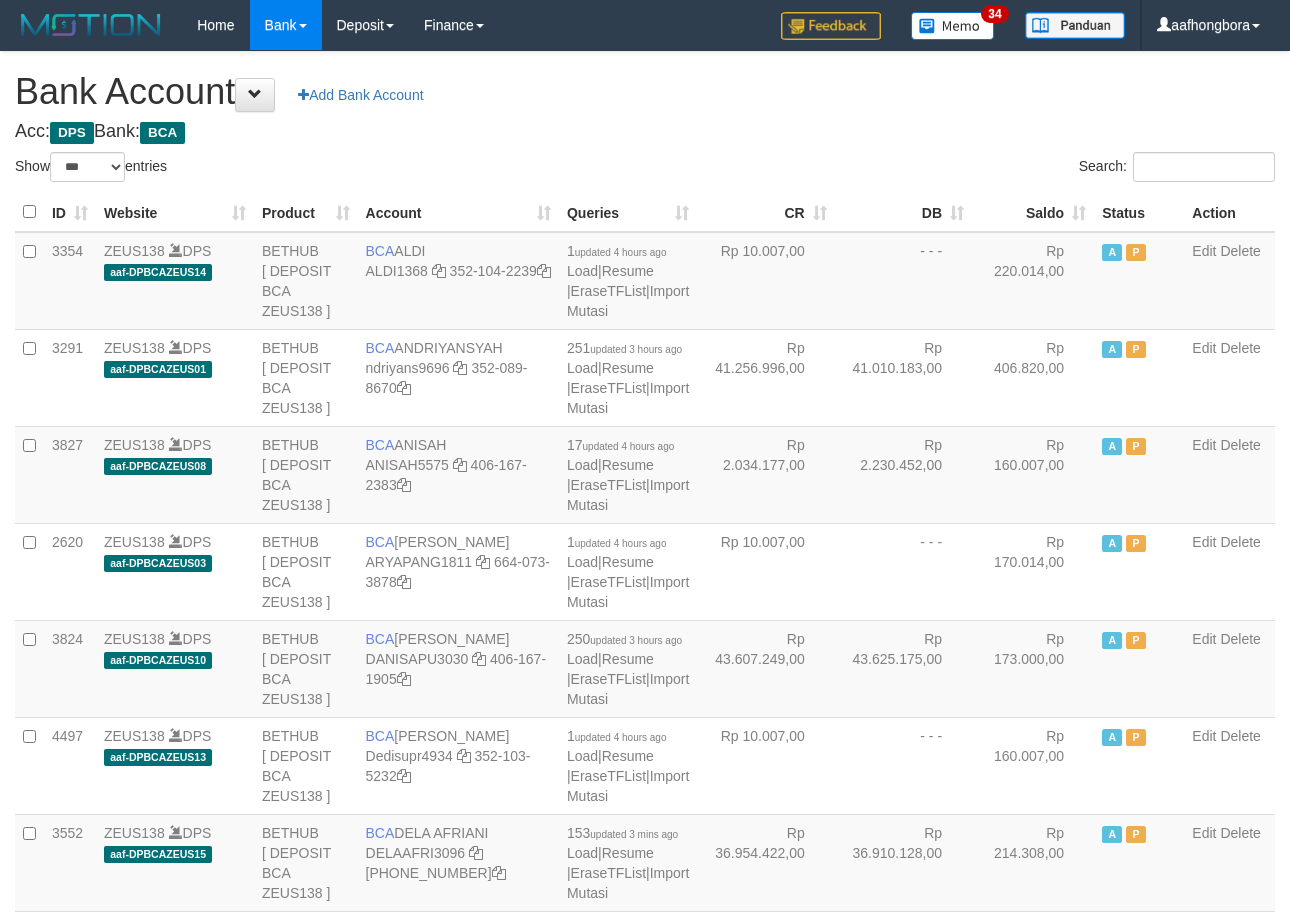 scroll, scrollTop: 0, scrollLeft: 0, axis: both 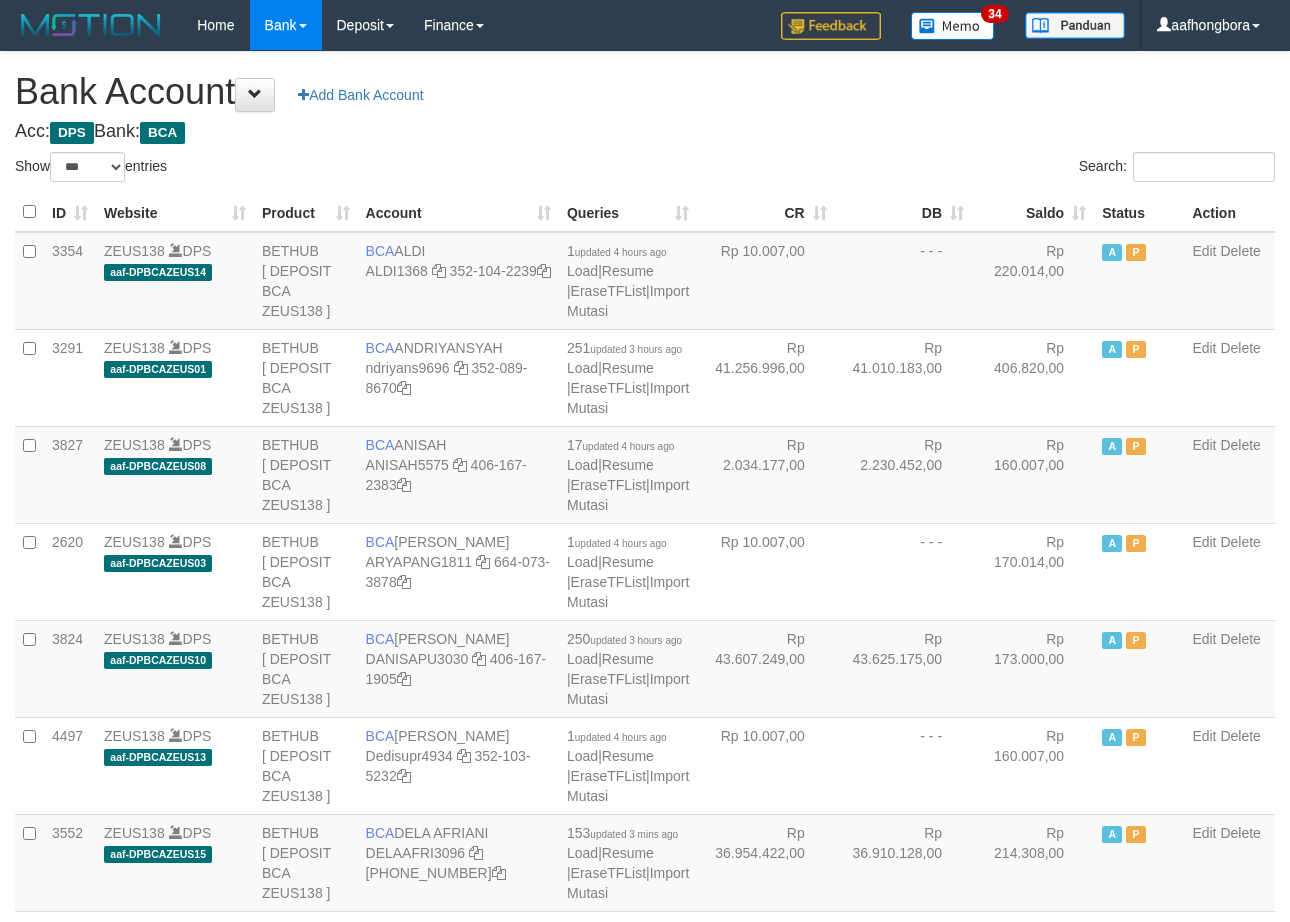 select on "***" 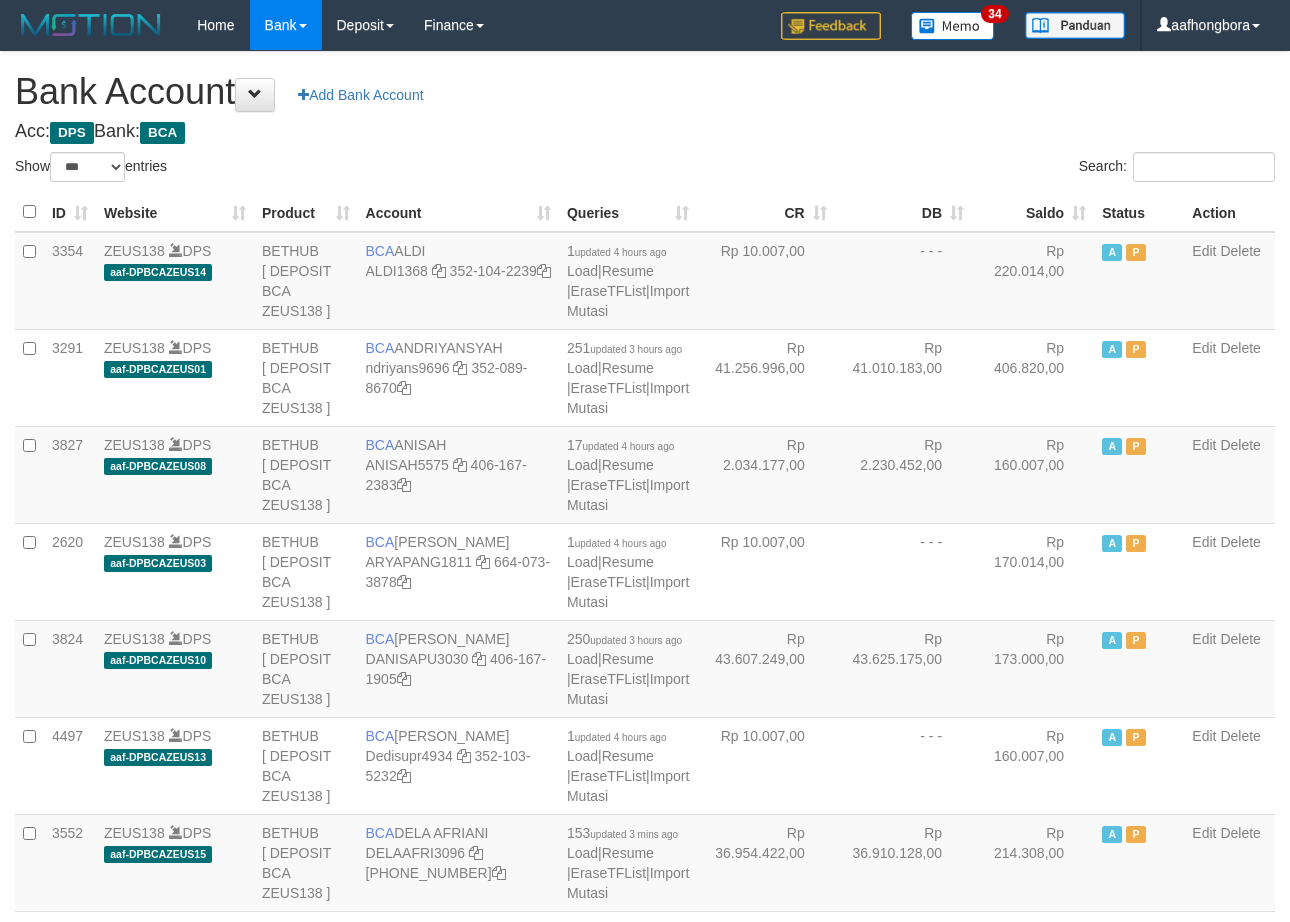 scroll, scrollTop: 0, scrollLeft: 0, axis: both 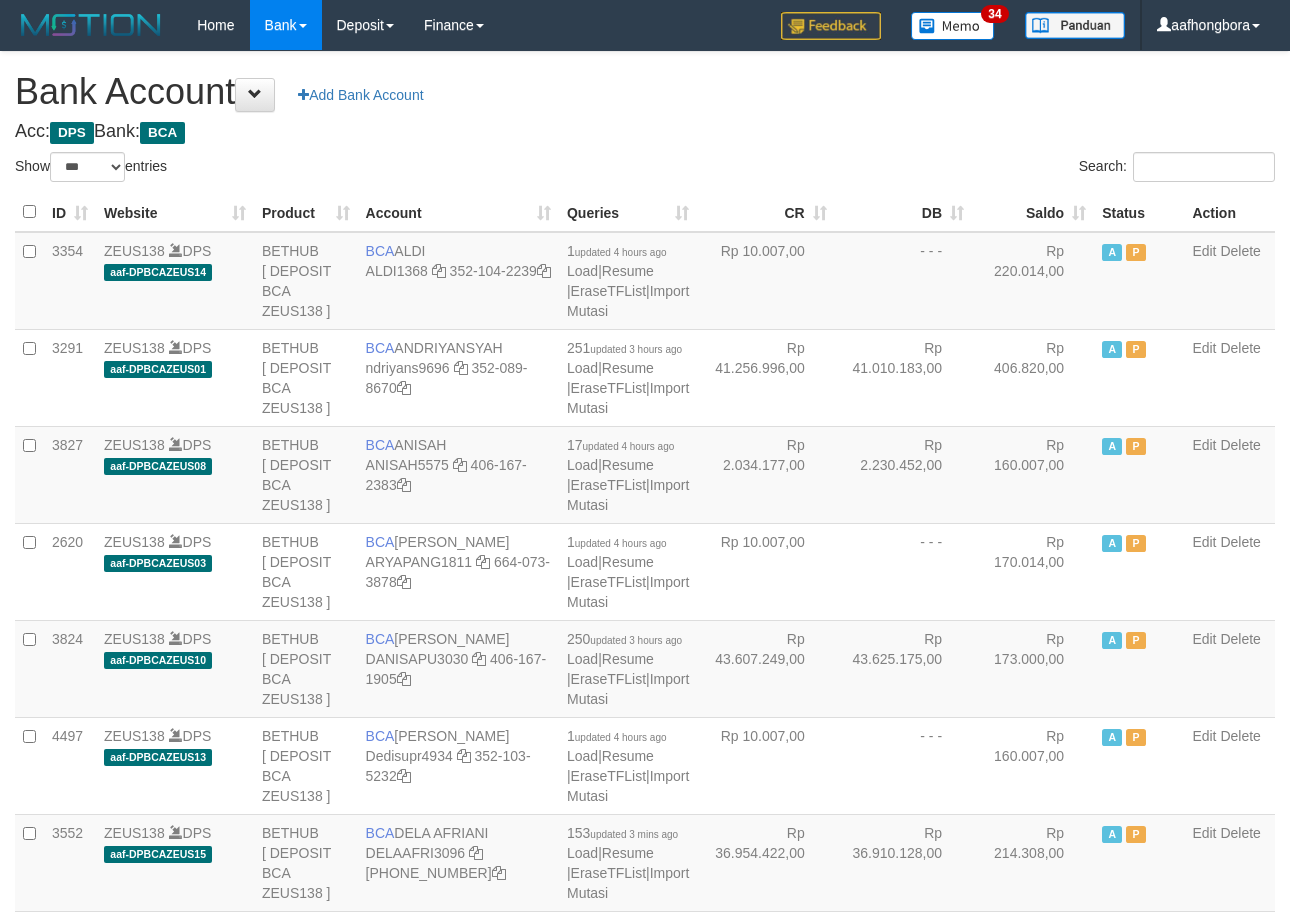select on "***" 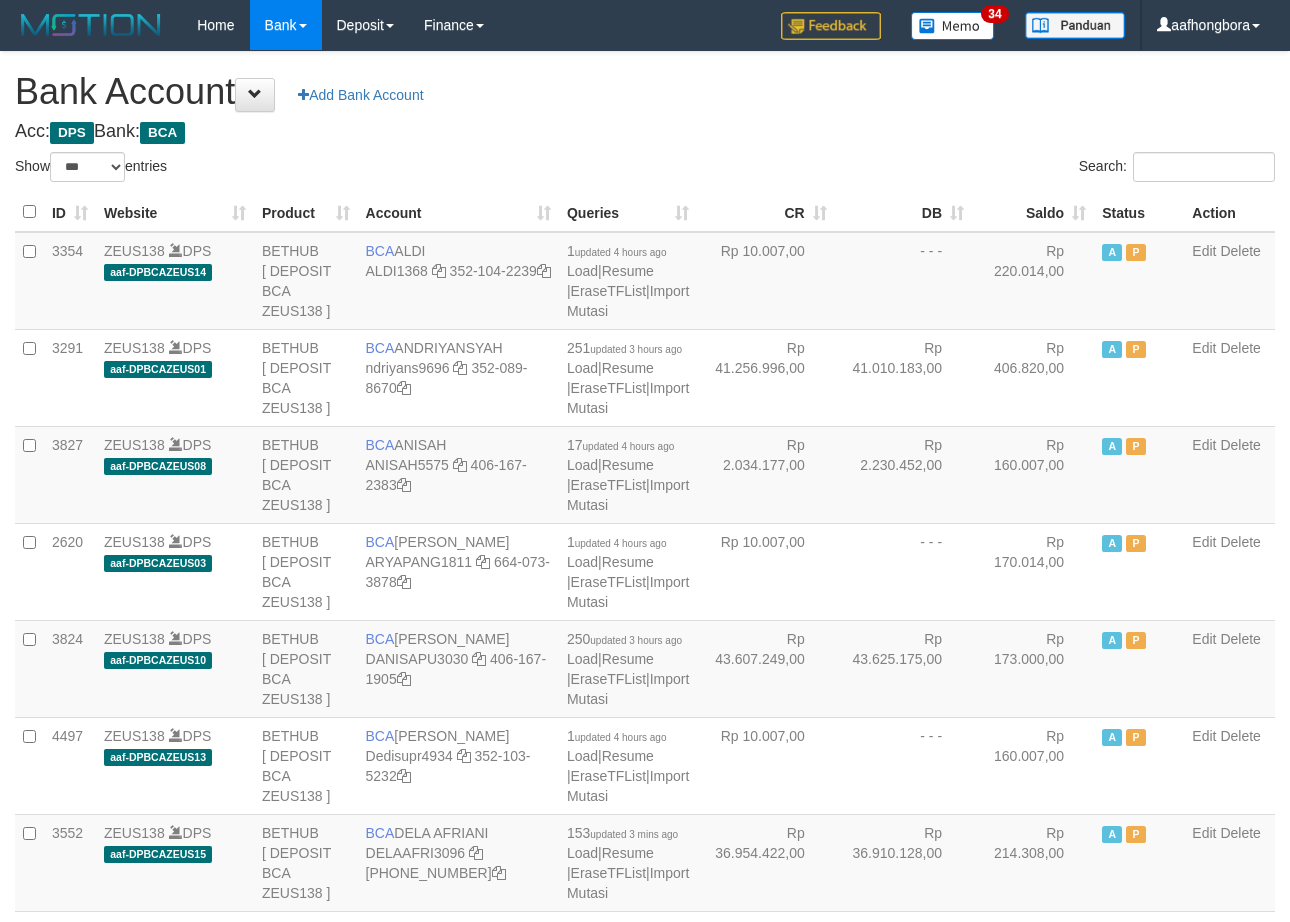 click on "Saldo" at bounding box center (1033, 212) 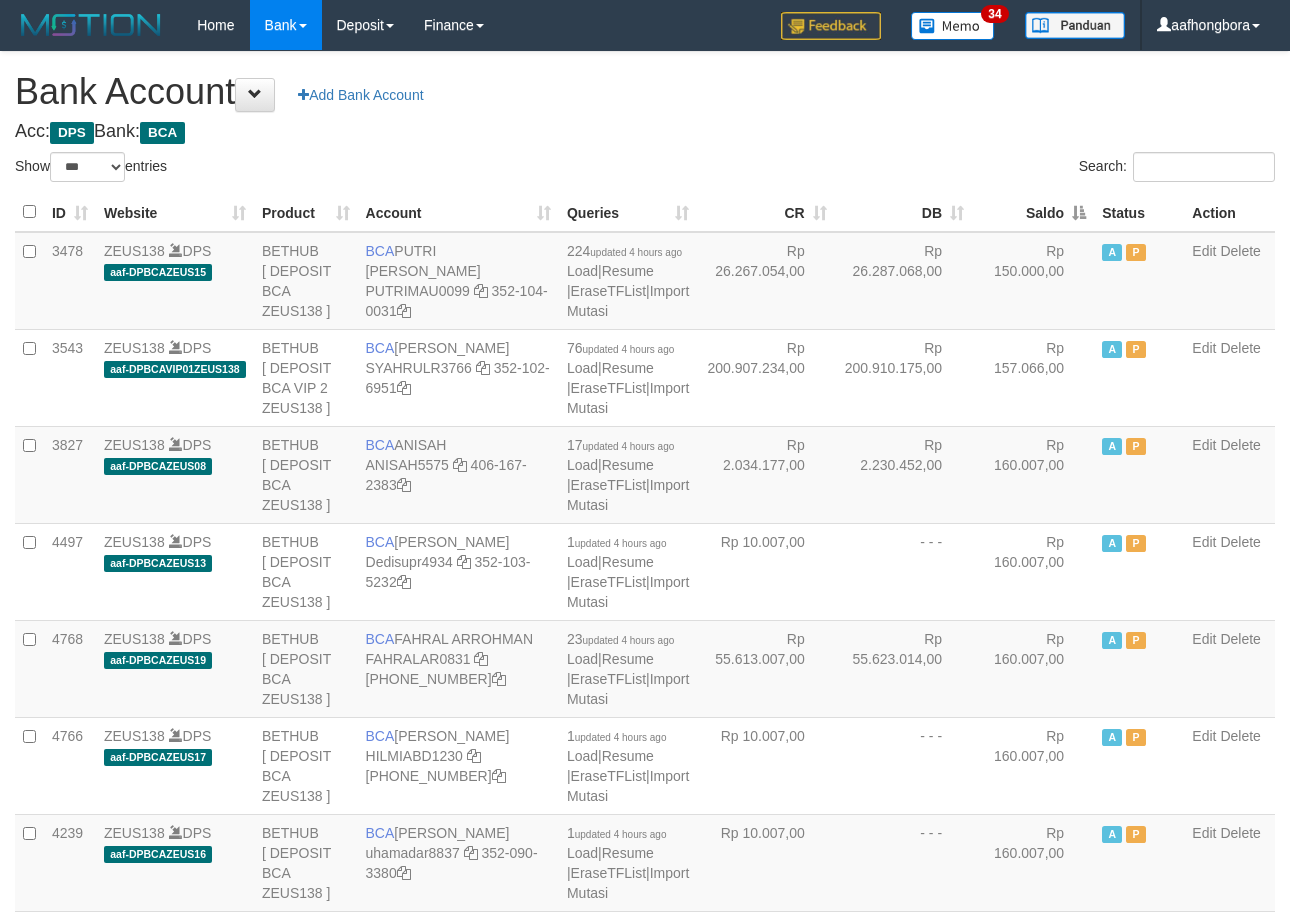 click on "Saldo" at bounding box center (1033, 212) 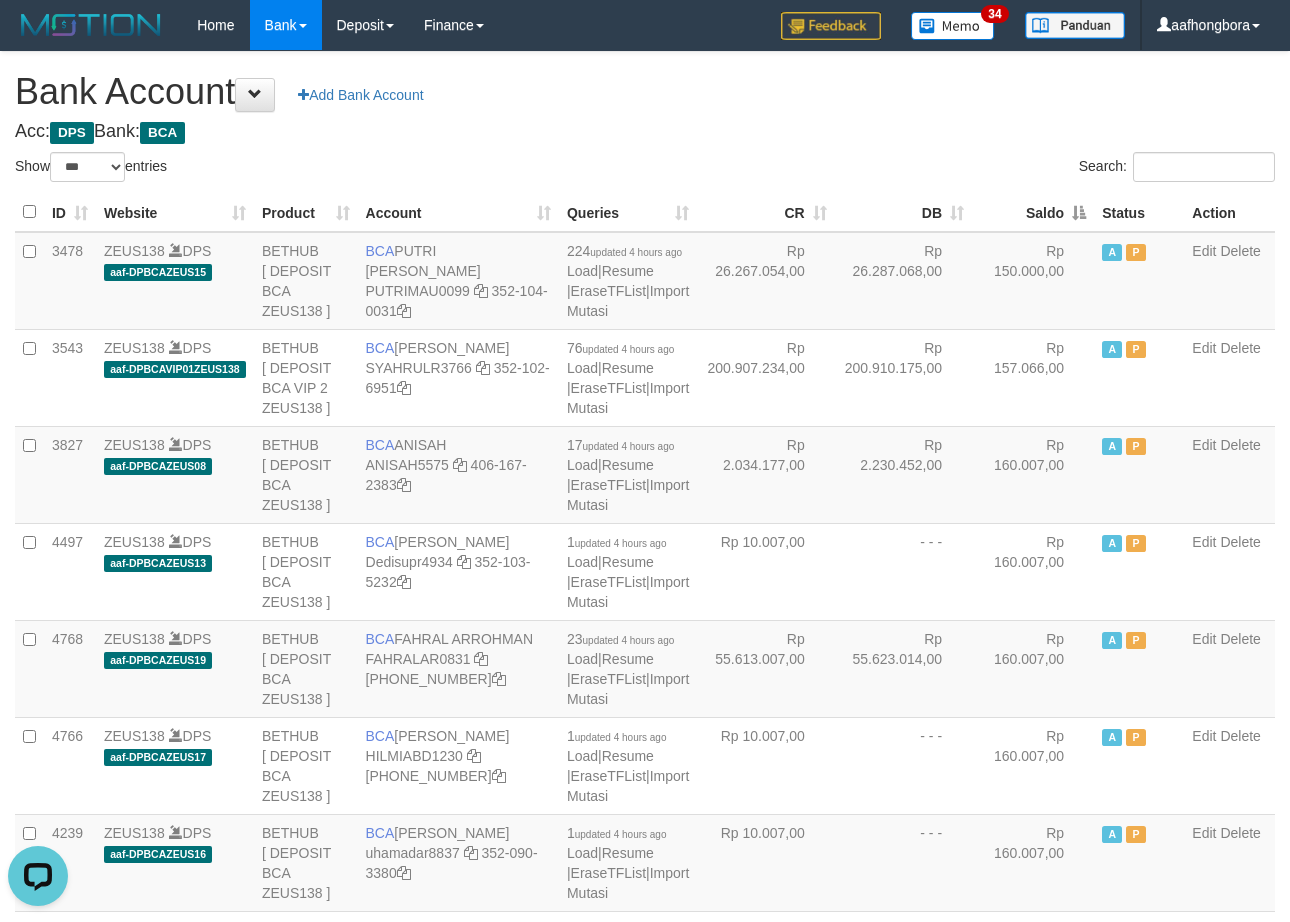 scroll, scrollTop: 0, scrollLeft: 0, axis: both 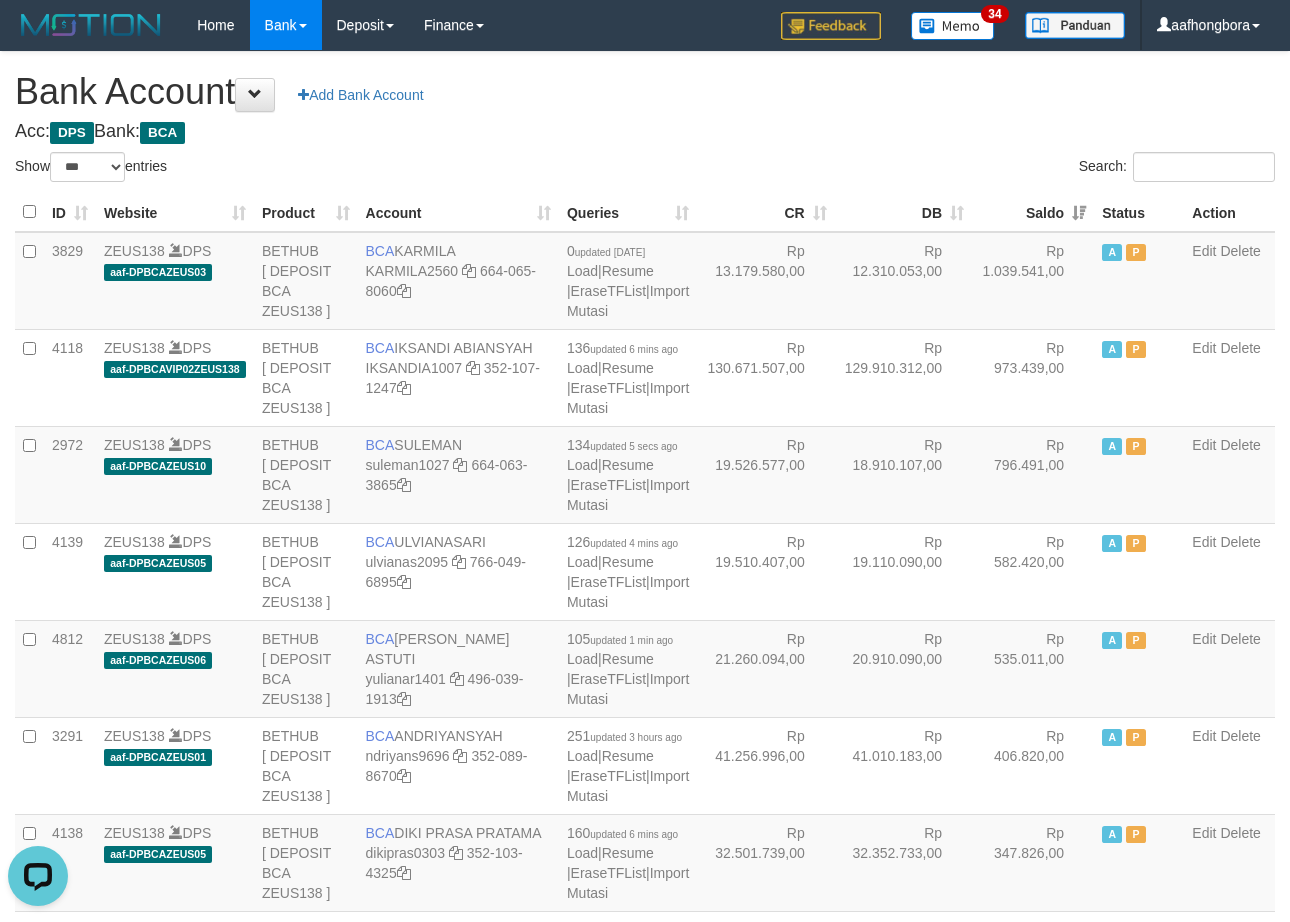 click on "Saldo" at bounding box center (1033, 212) 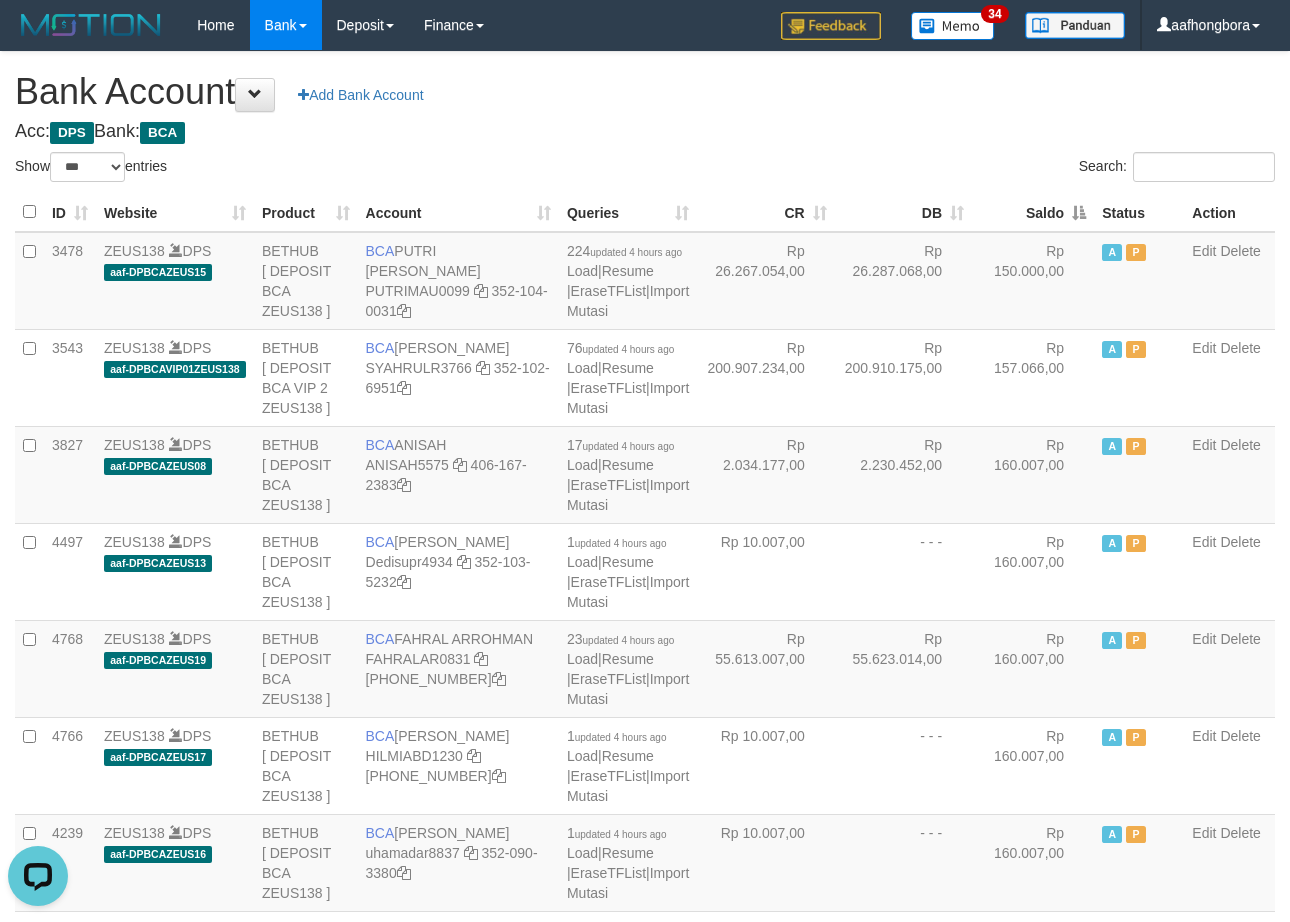 click on "Saldo" at bounding box center [1033, 212] 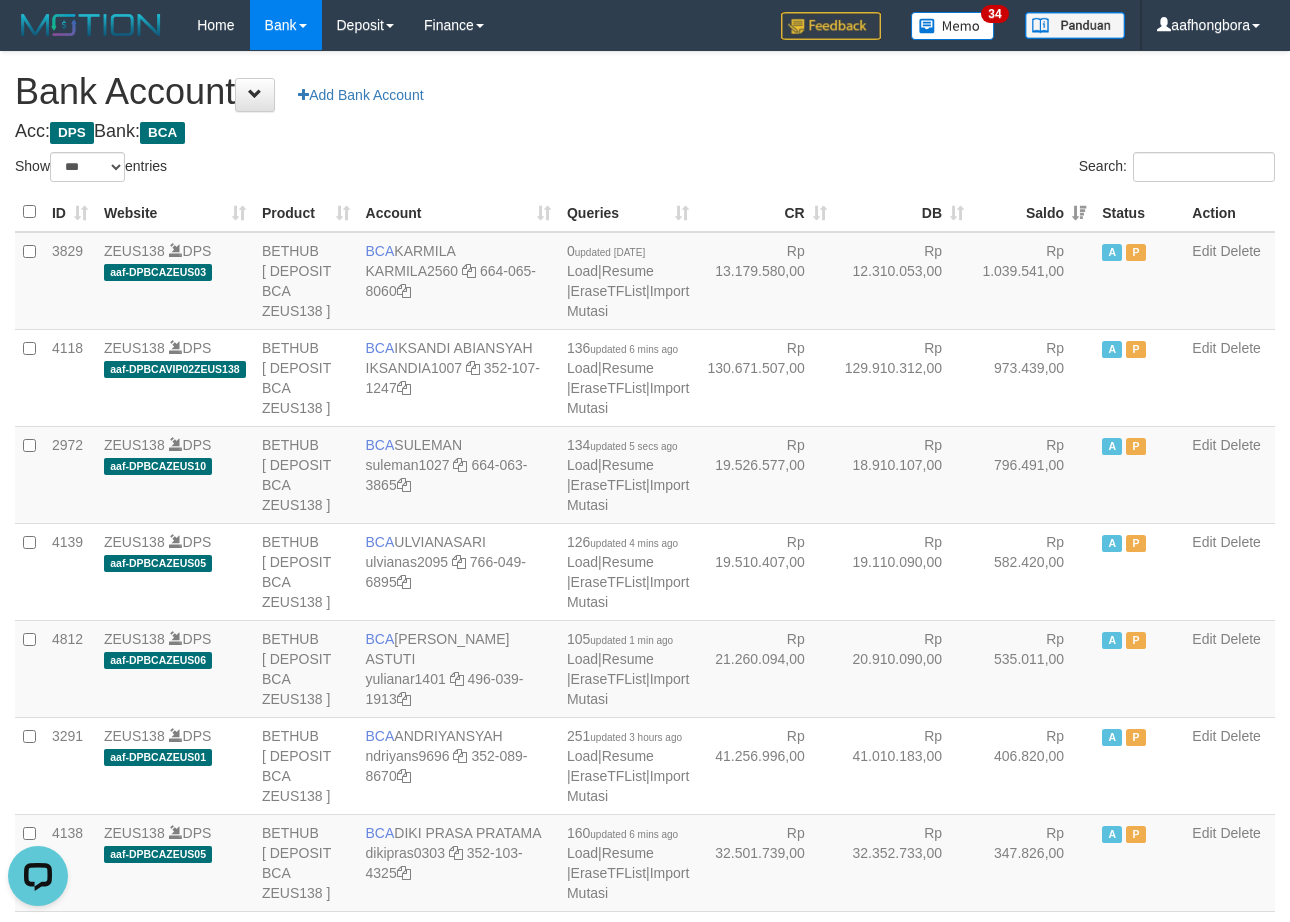 click on "Saldo" at bounding box center (1033, 212) 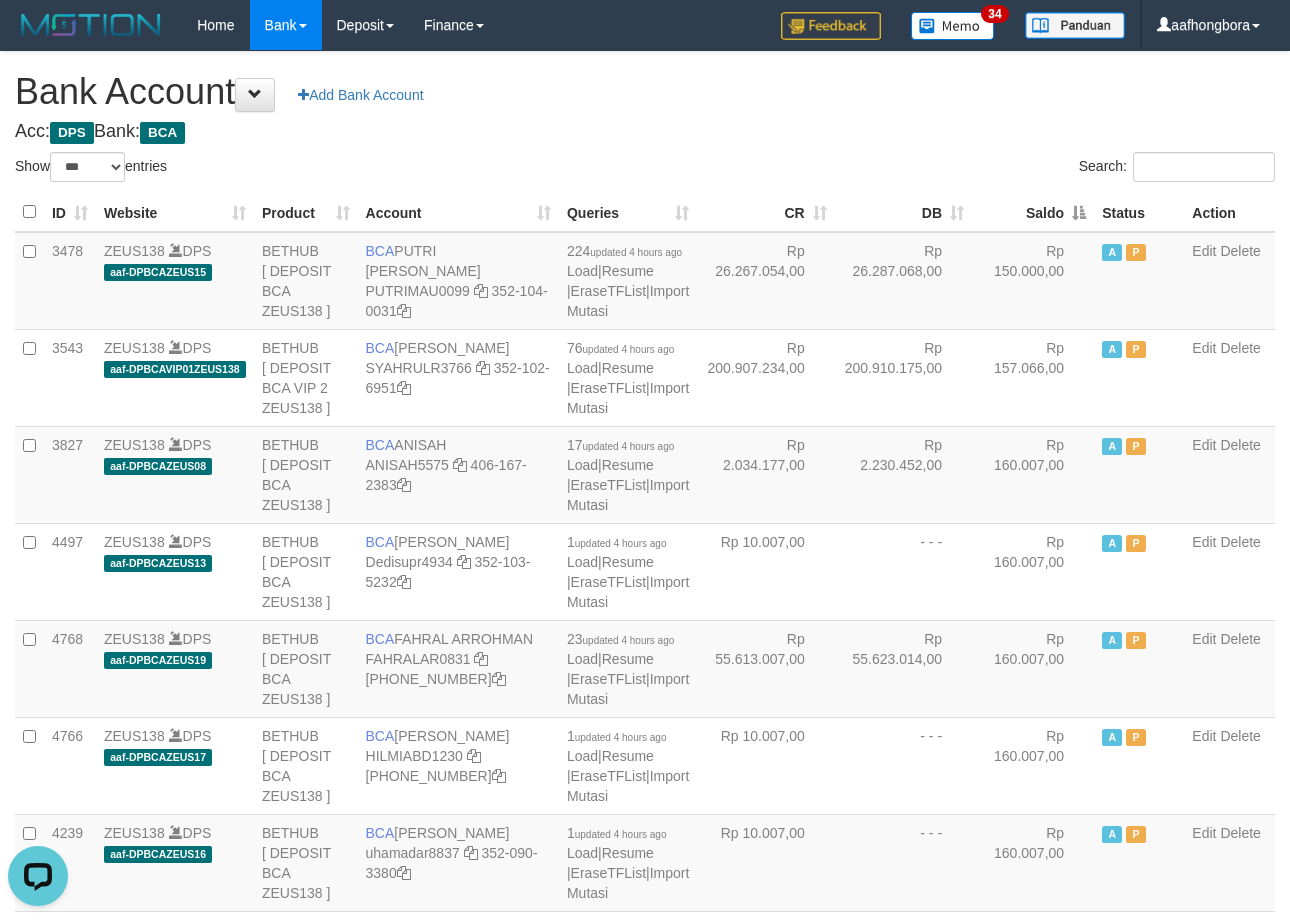 click on "Saldo" at bounding box center (1033, 212) 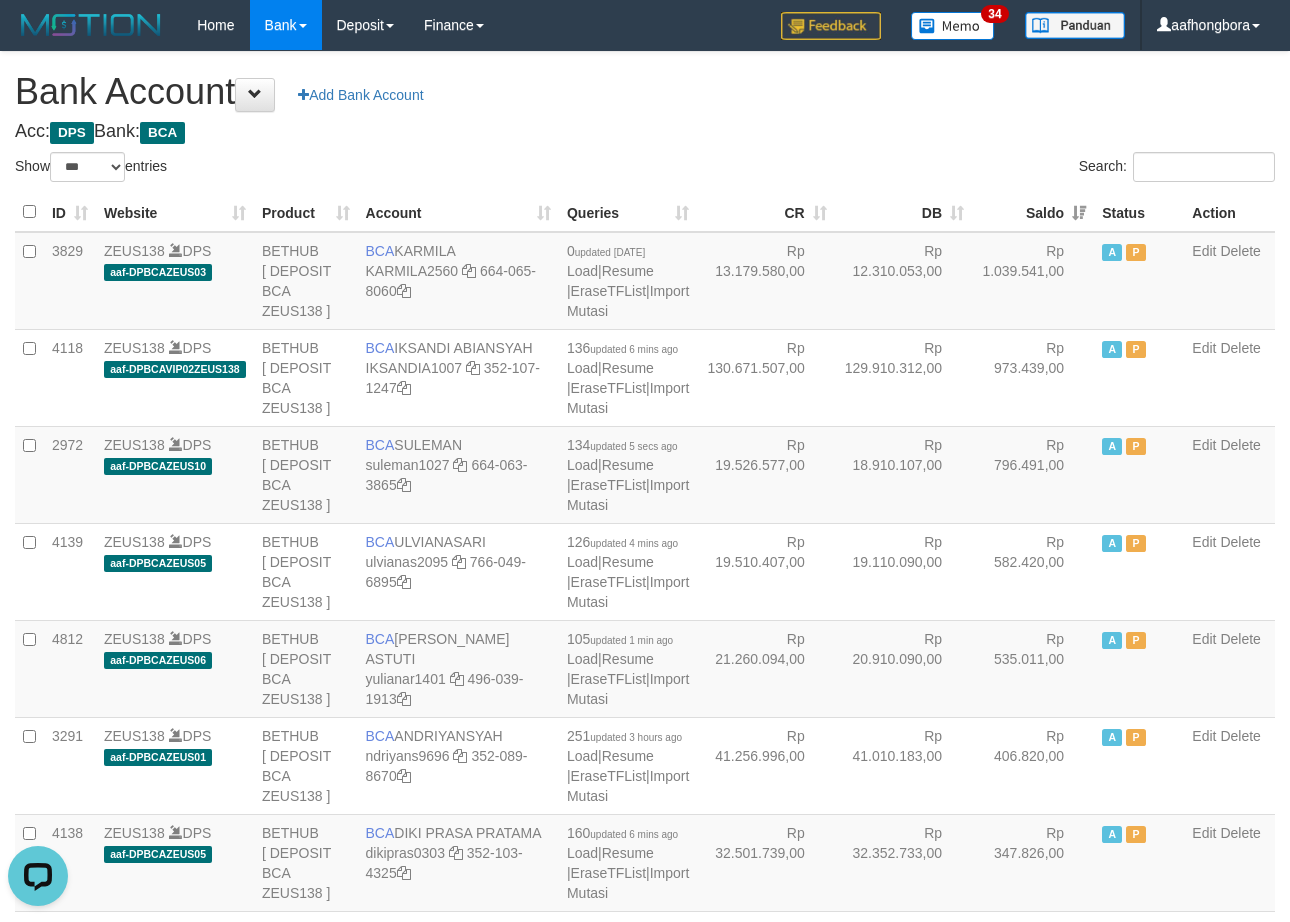 click on "Saldo" at bounding box center (1033, 212) 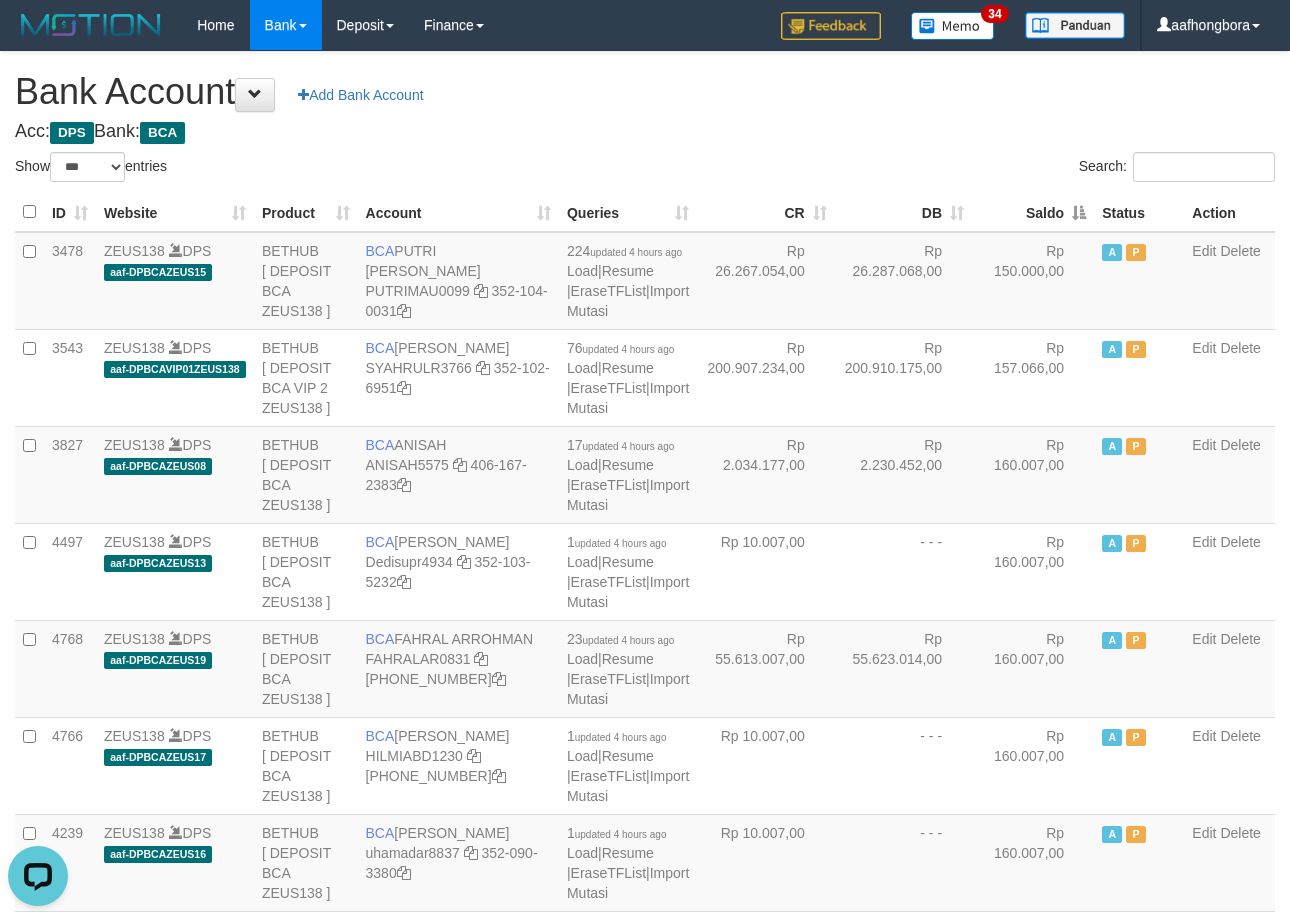 click on "Saldo" at bounding box center [1033, 212] 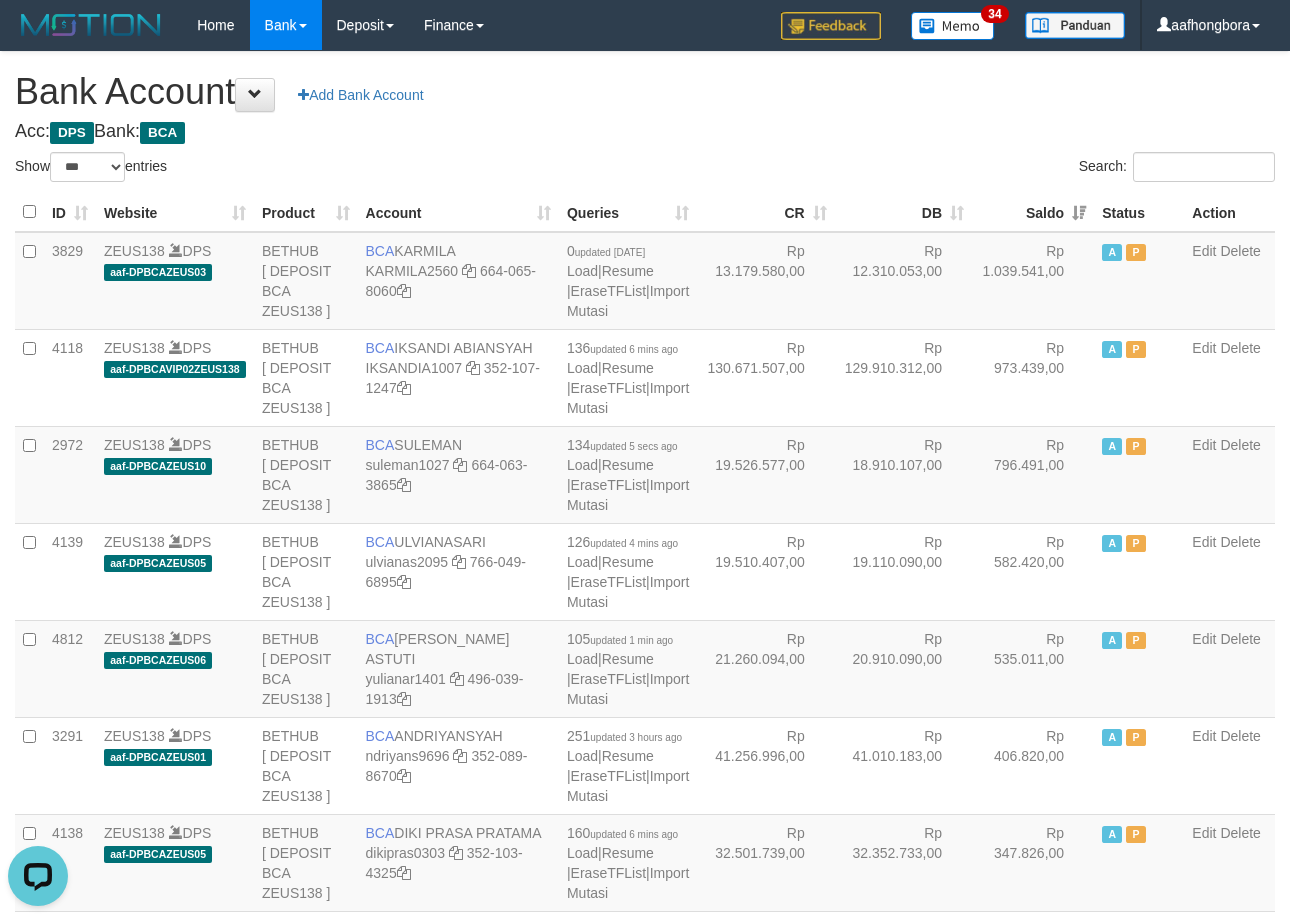 click on "Saldo" at bounding box center [1033, 212] 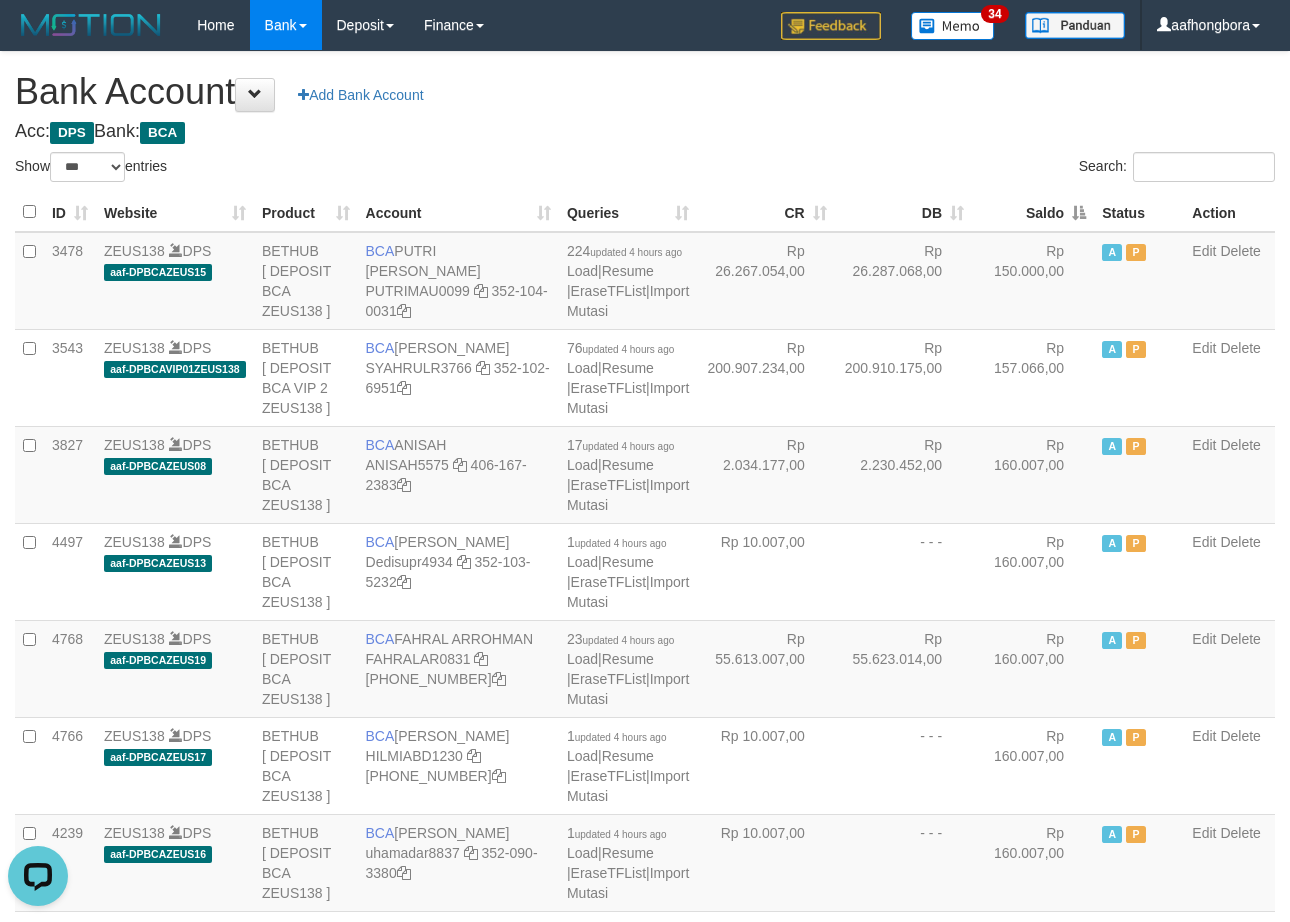 click on "Saldo" at bounding box center [1033, 212] 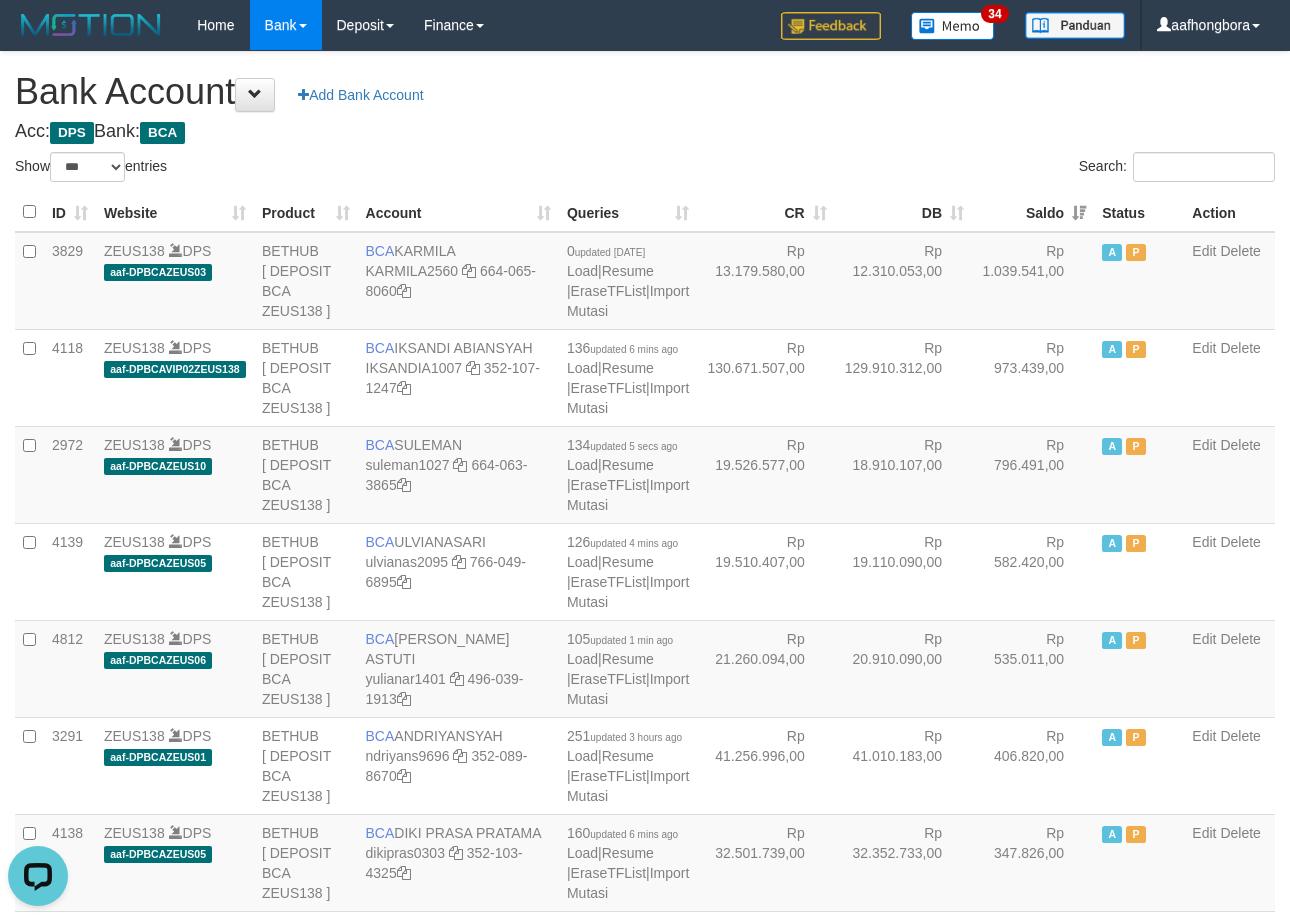 click on "Saldo" at bounding box center [1033, 212] 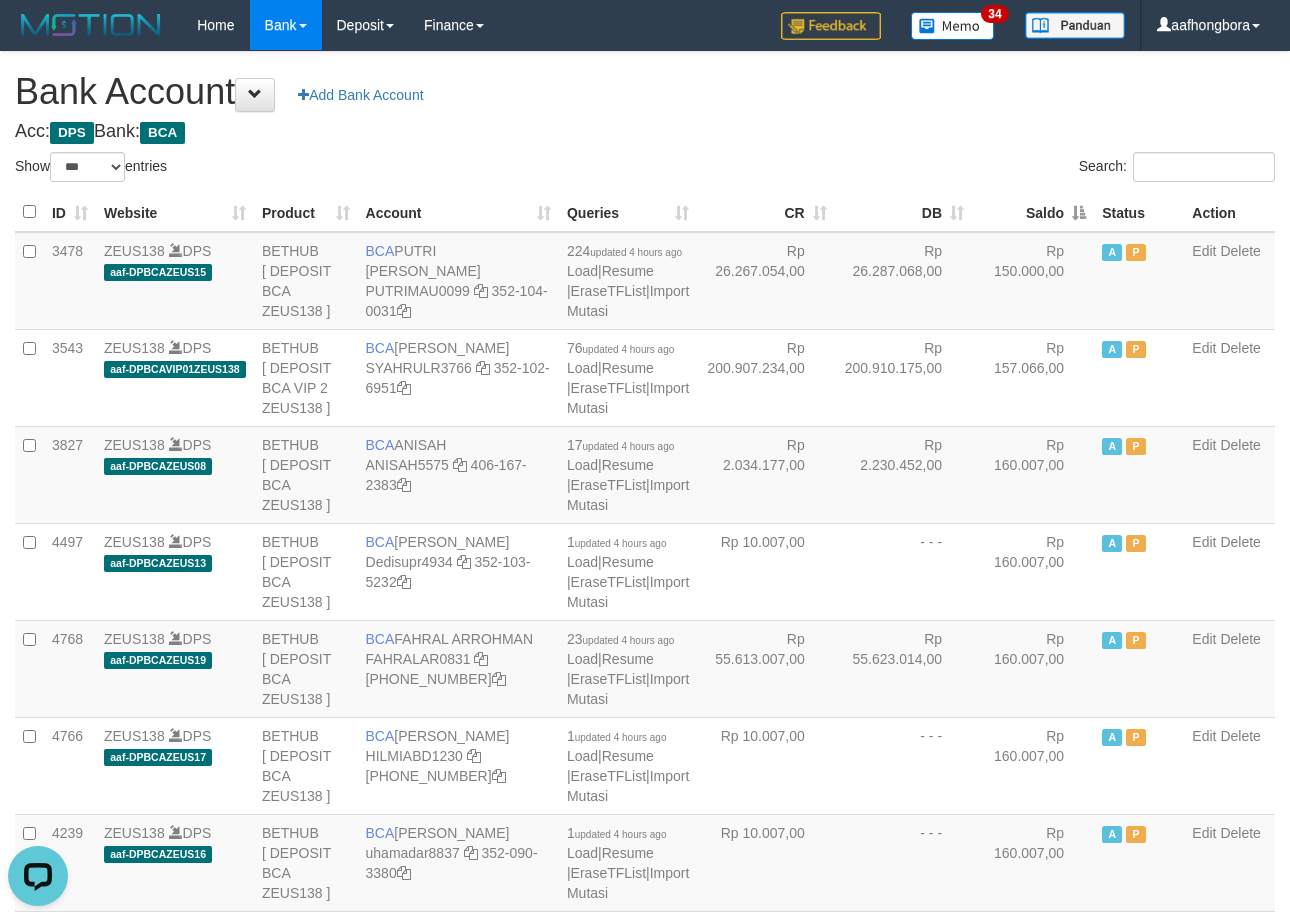 click on "Saldo" at bounding box center [1033, 212] 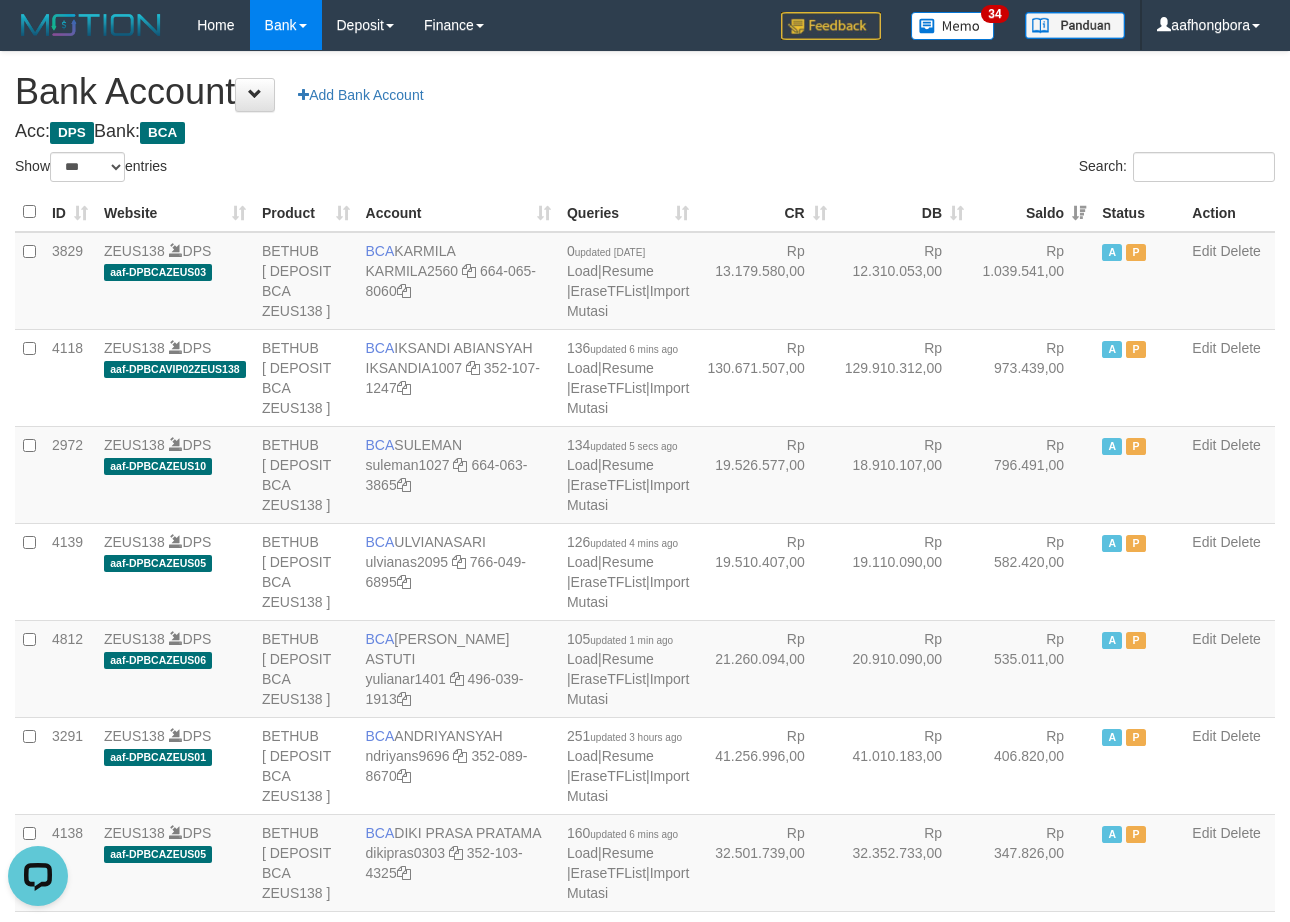 click on "Saldo" at bounding box center [1033, 212] 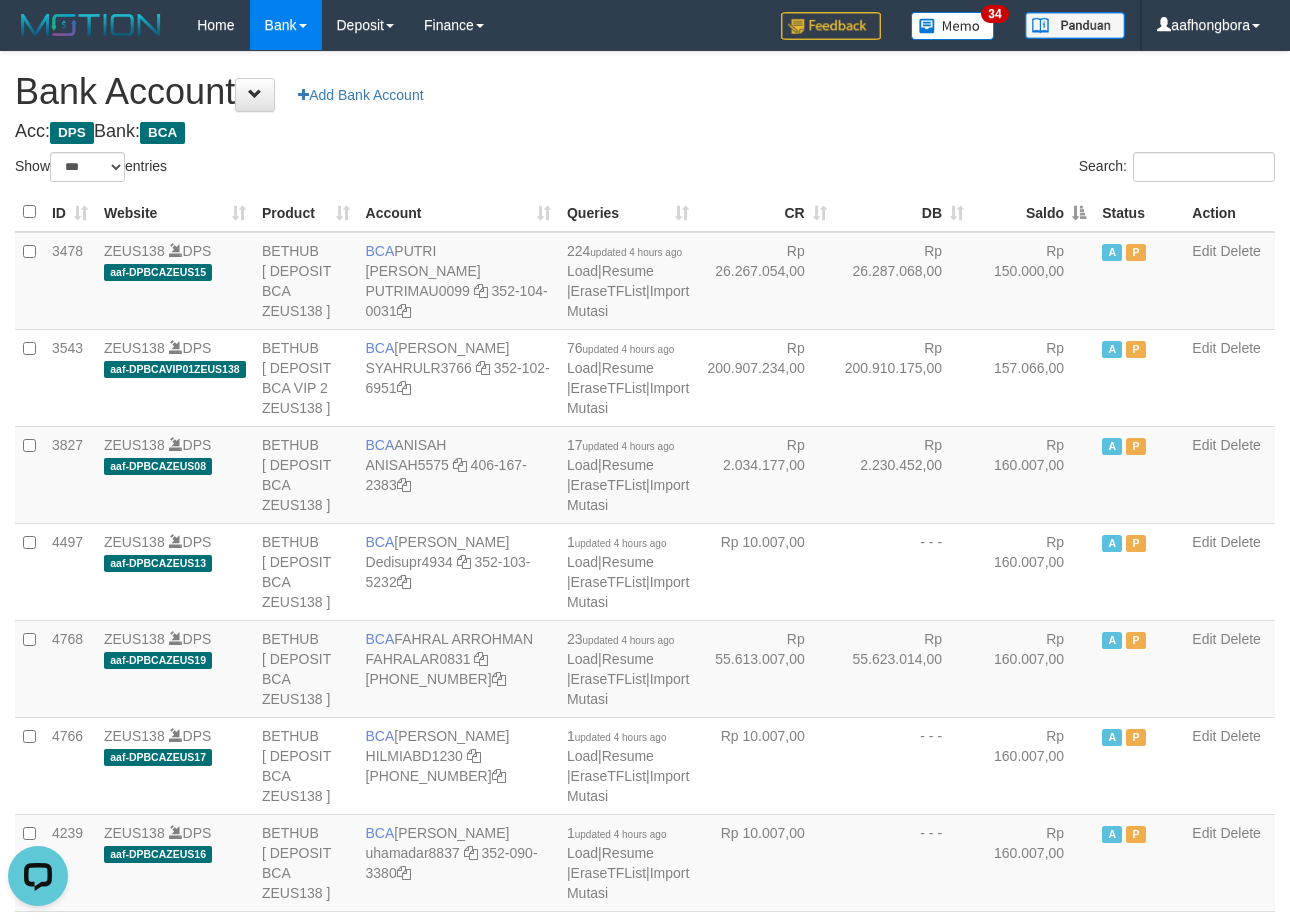 click on "Saldo" at bounding box center (1033, 212) 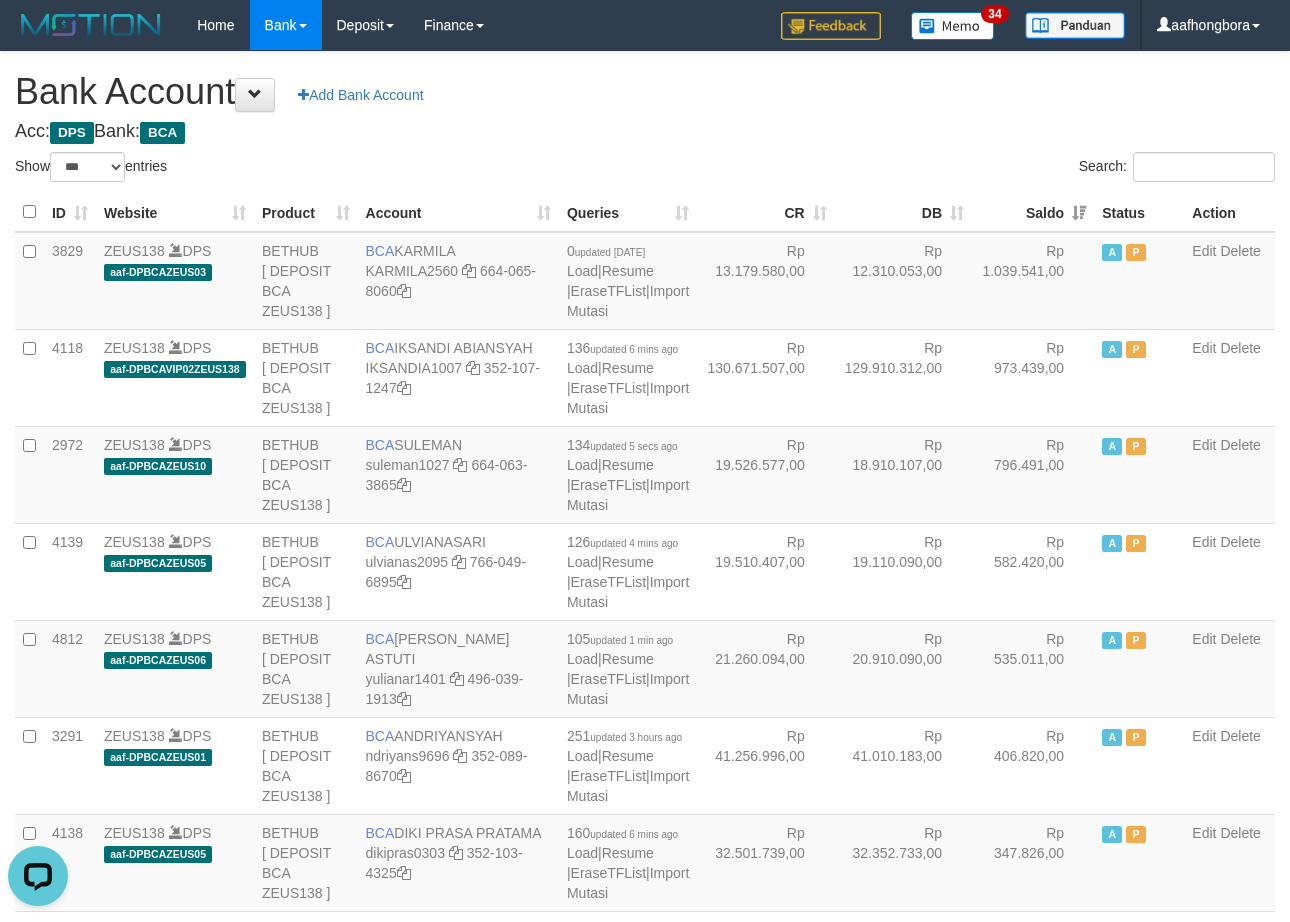 click on "Saldo" at bounding box center (1033, 212) 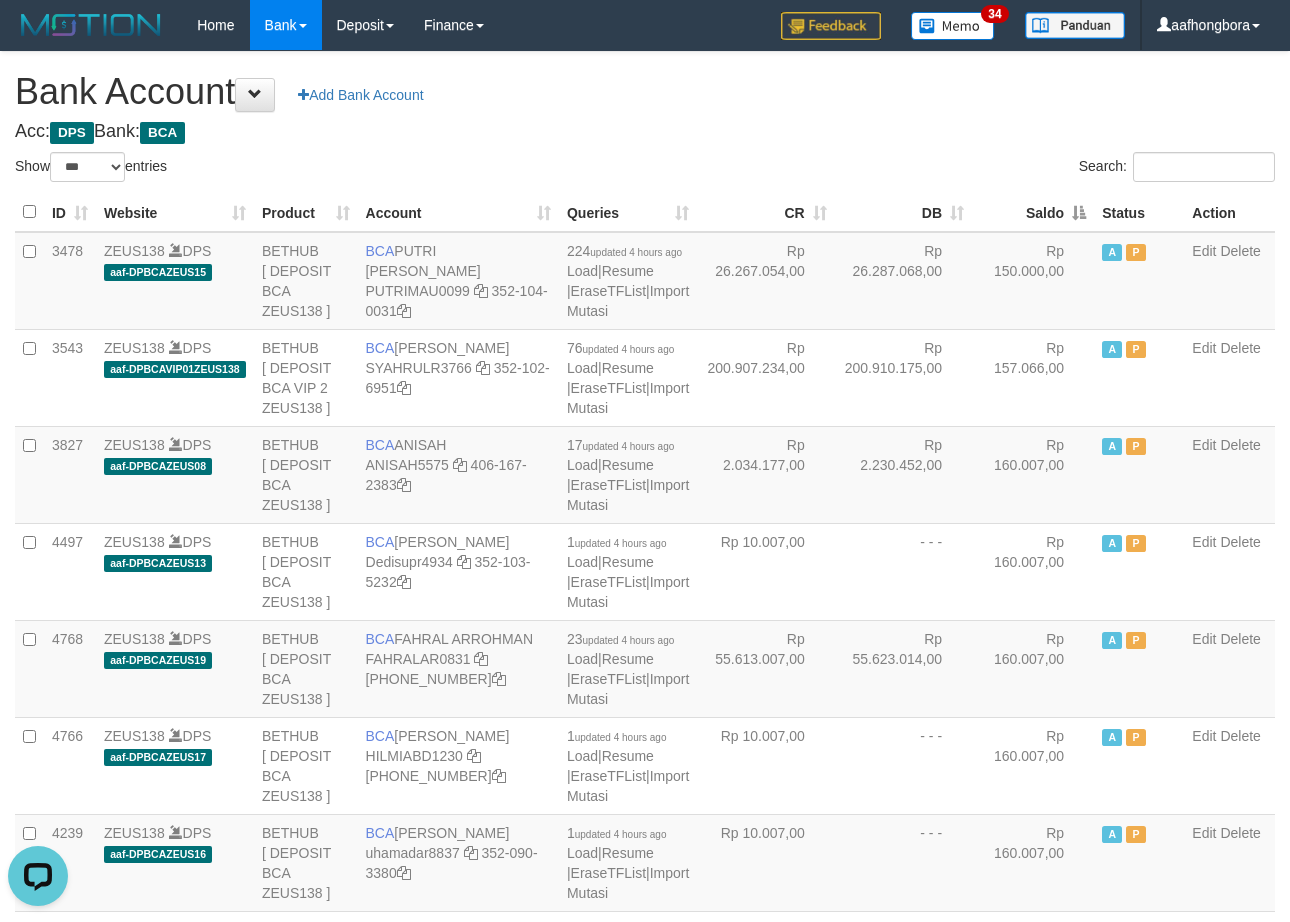 click on "Saldo" at bounding box center (1033, 212) 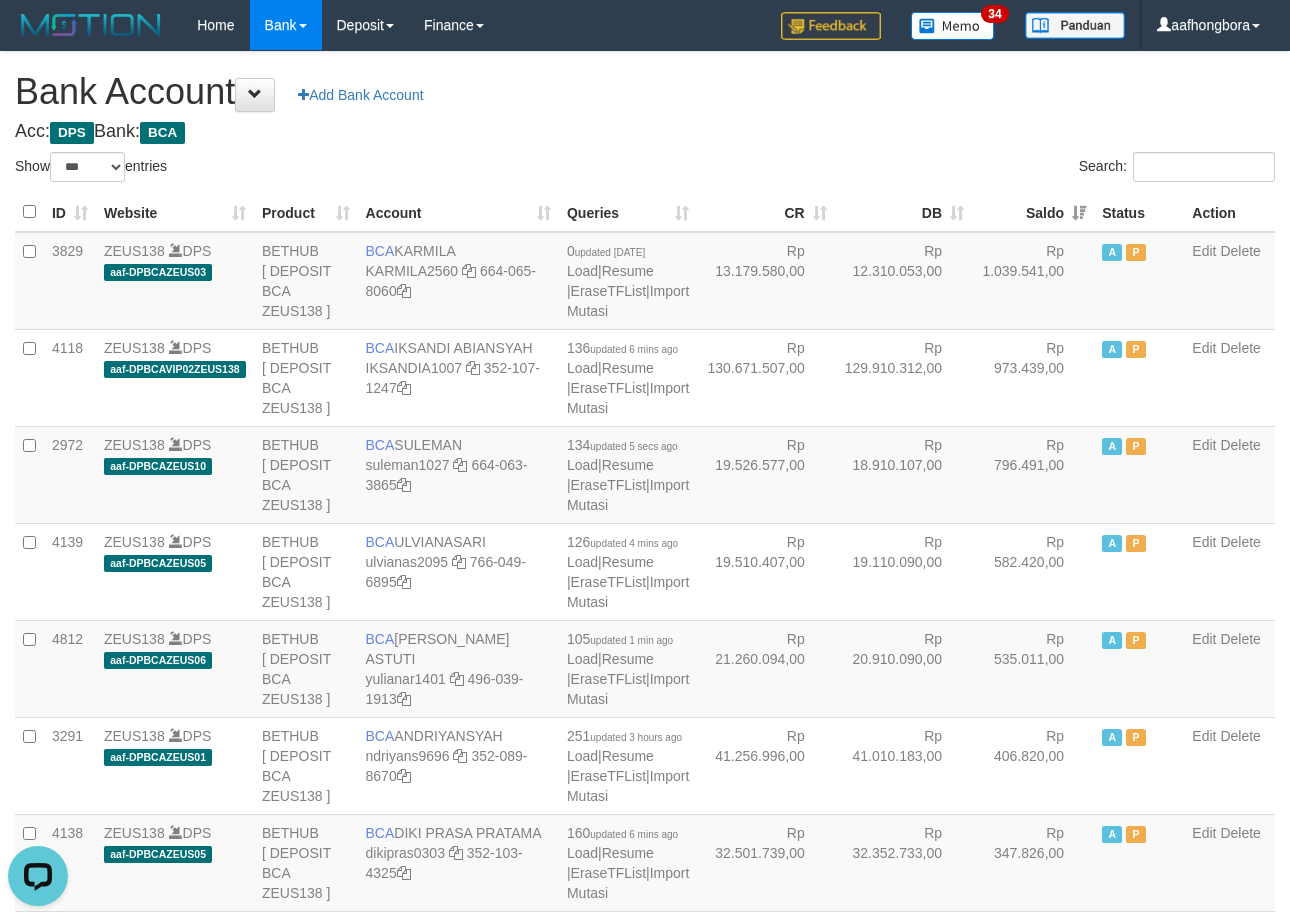 click on "Search:" at bounding box center [967, 169] 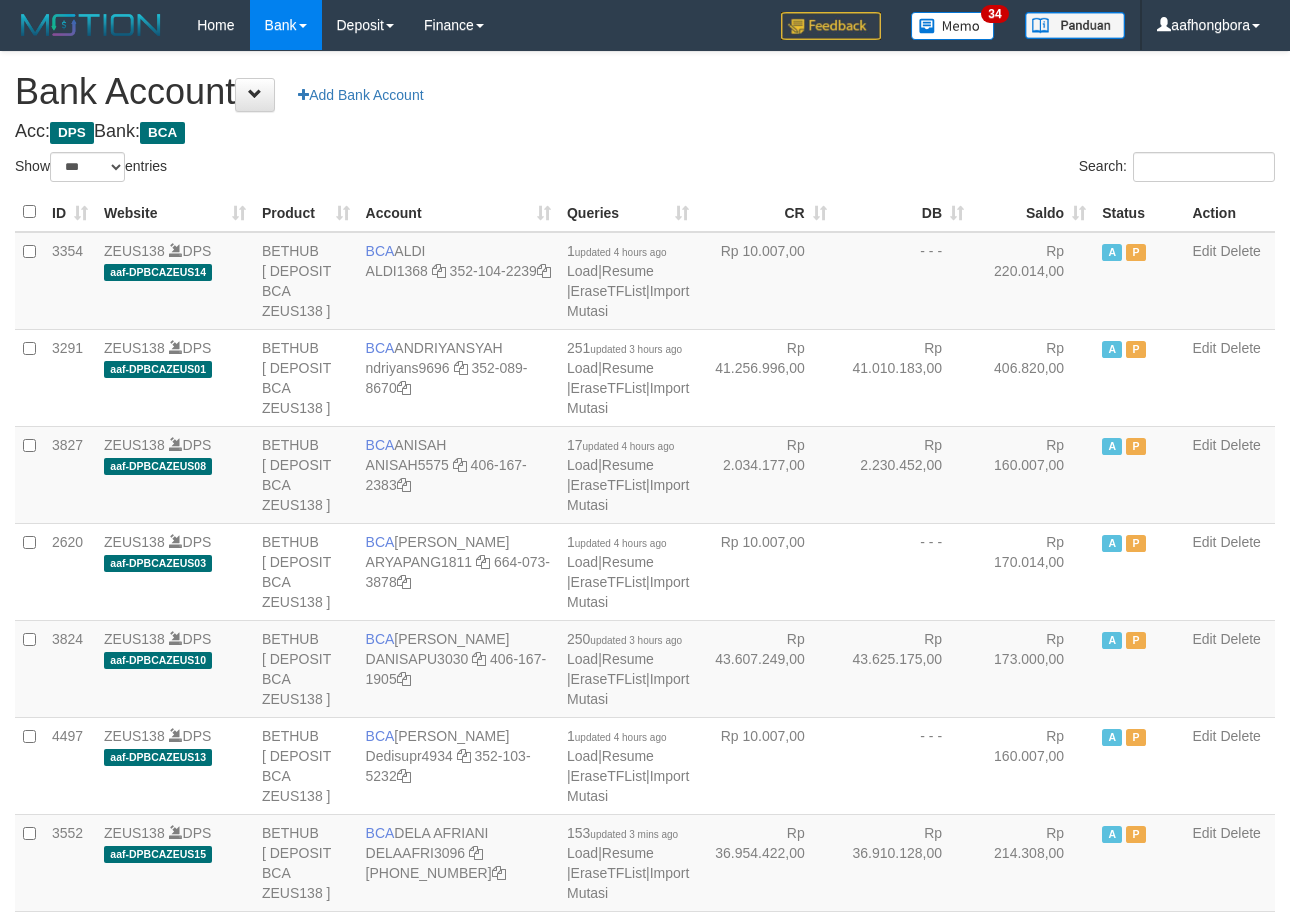select on "***" 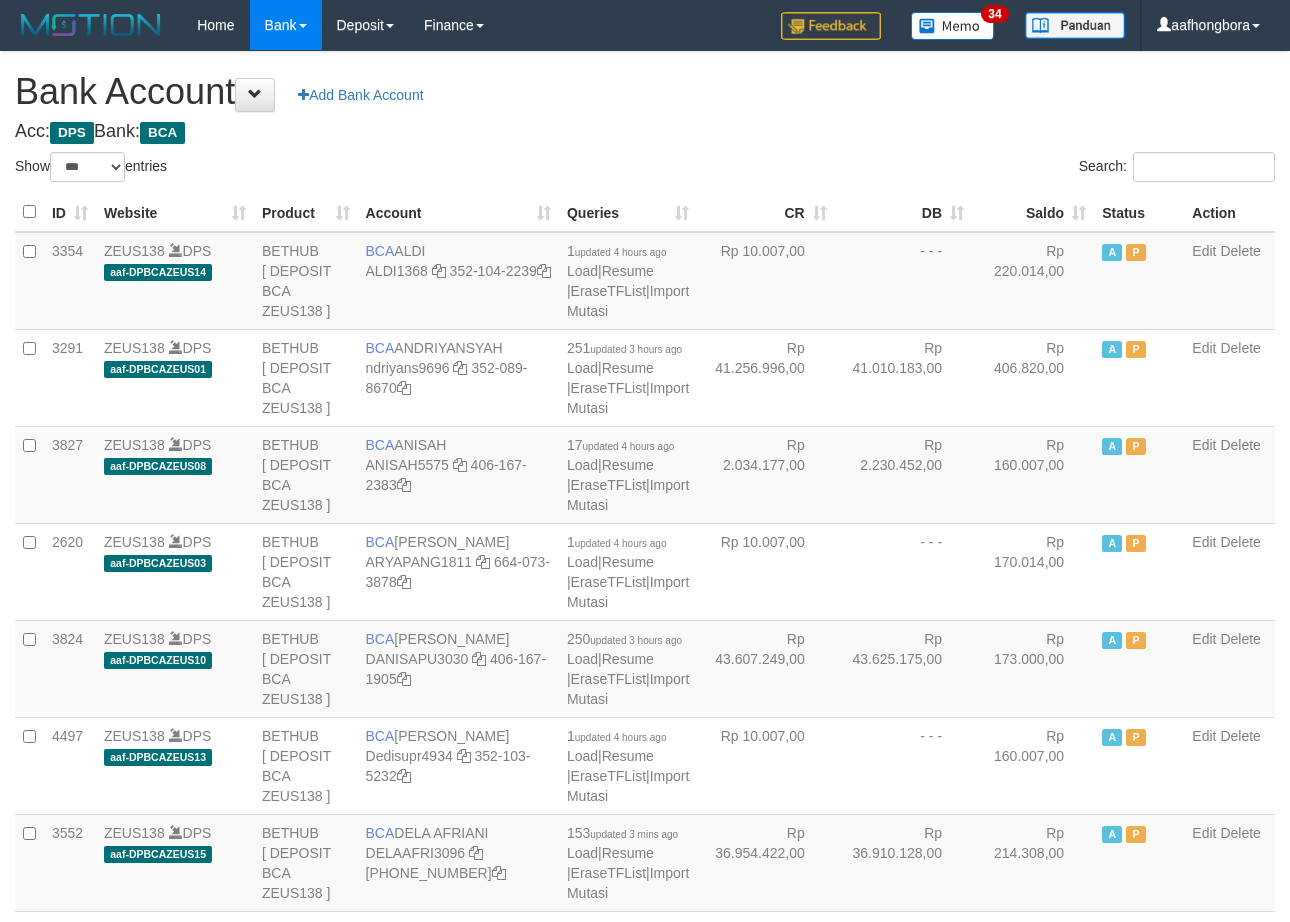 scroll, scrollTop: 0, scrollLeft: 0, axis: both 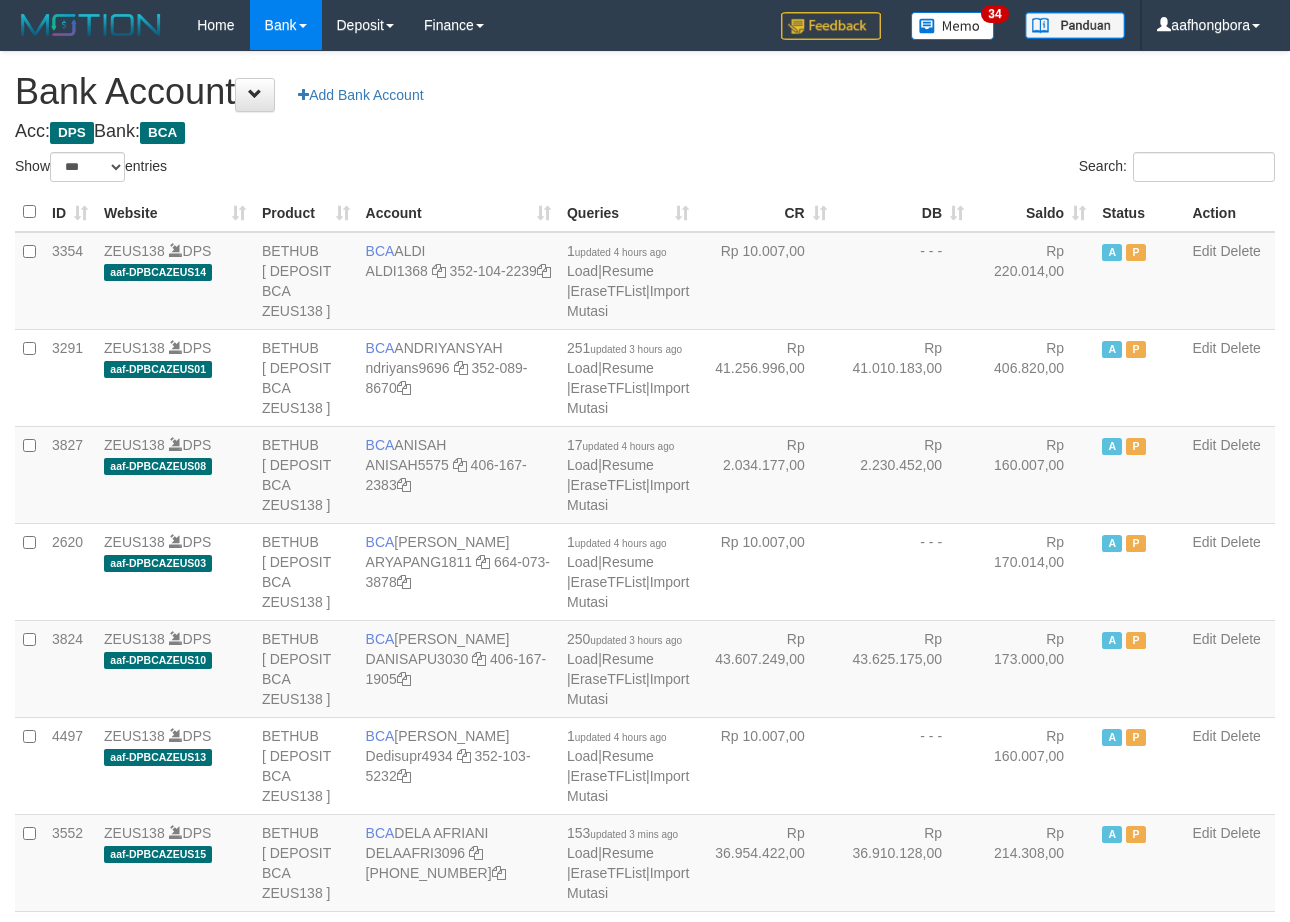 select on "***" 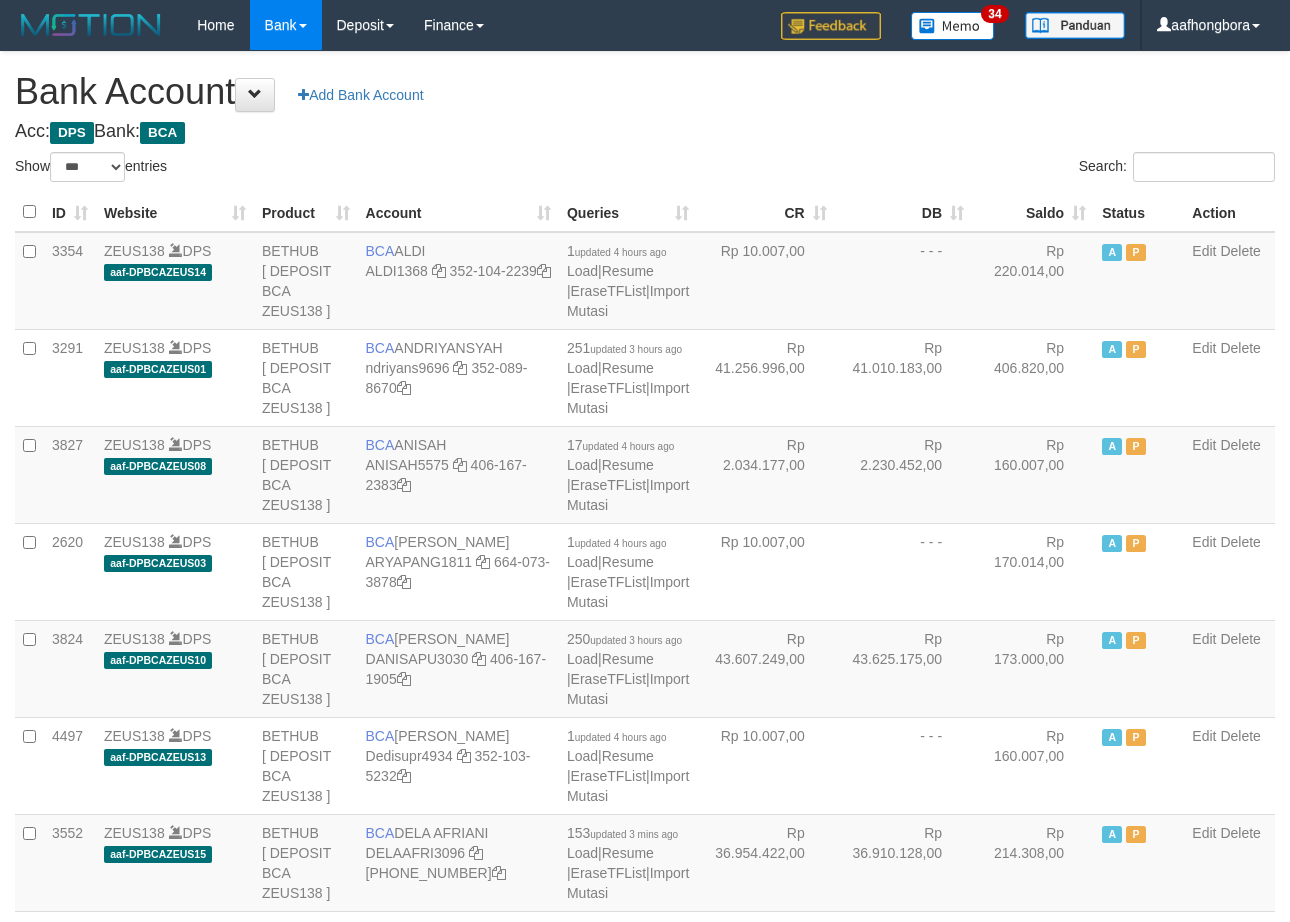 scroll, scrollTop: 0, scrollLeft: 0, axis: both 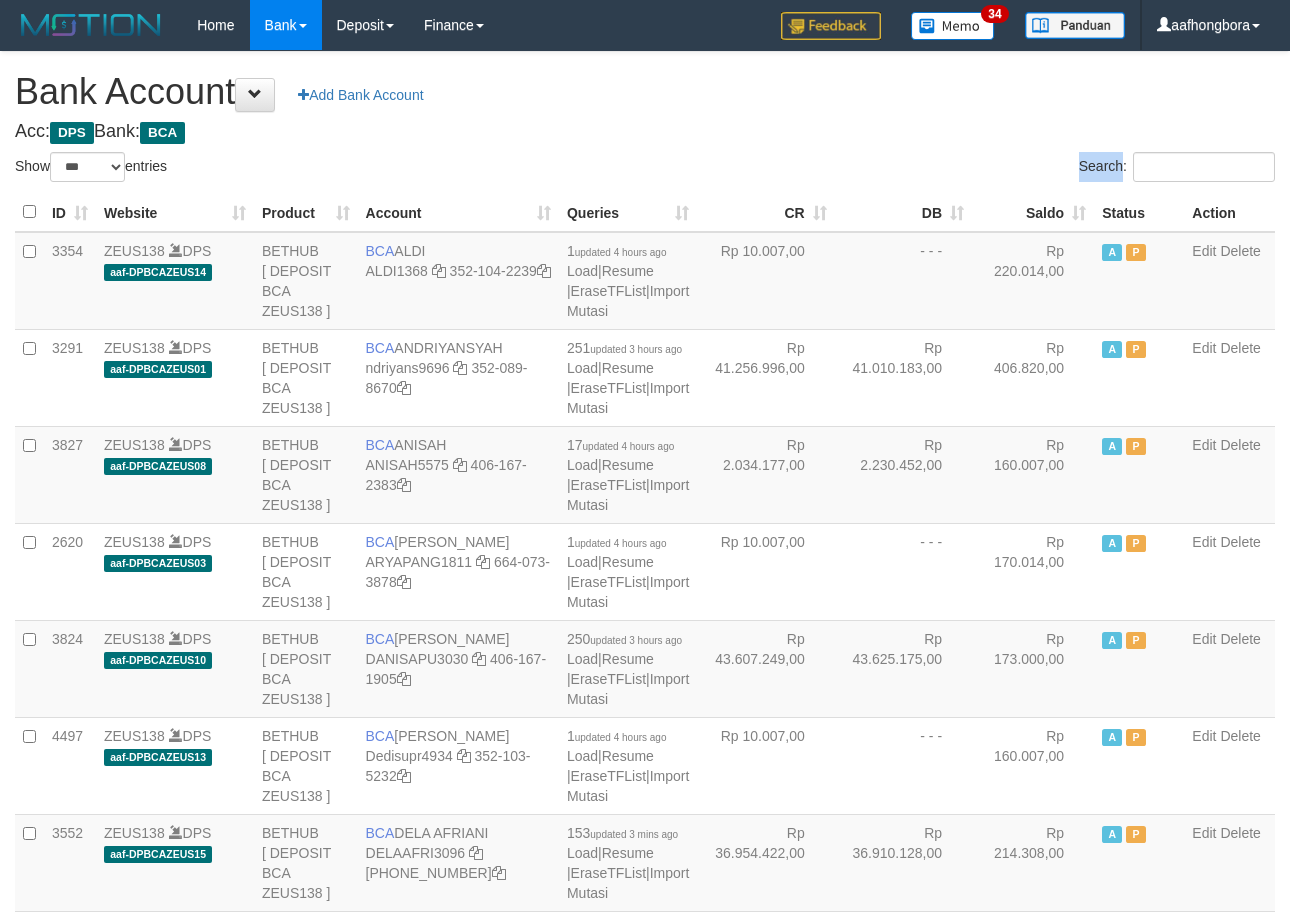 click on "Search:" at bounding box center (967, 169) 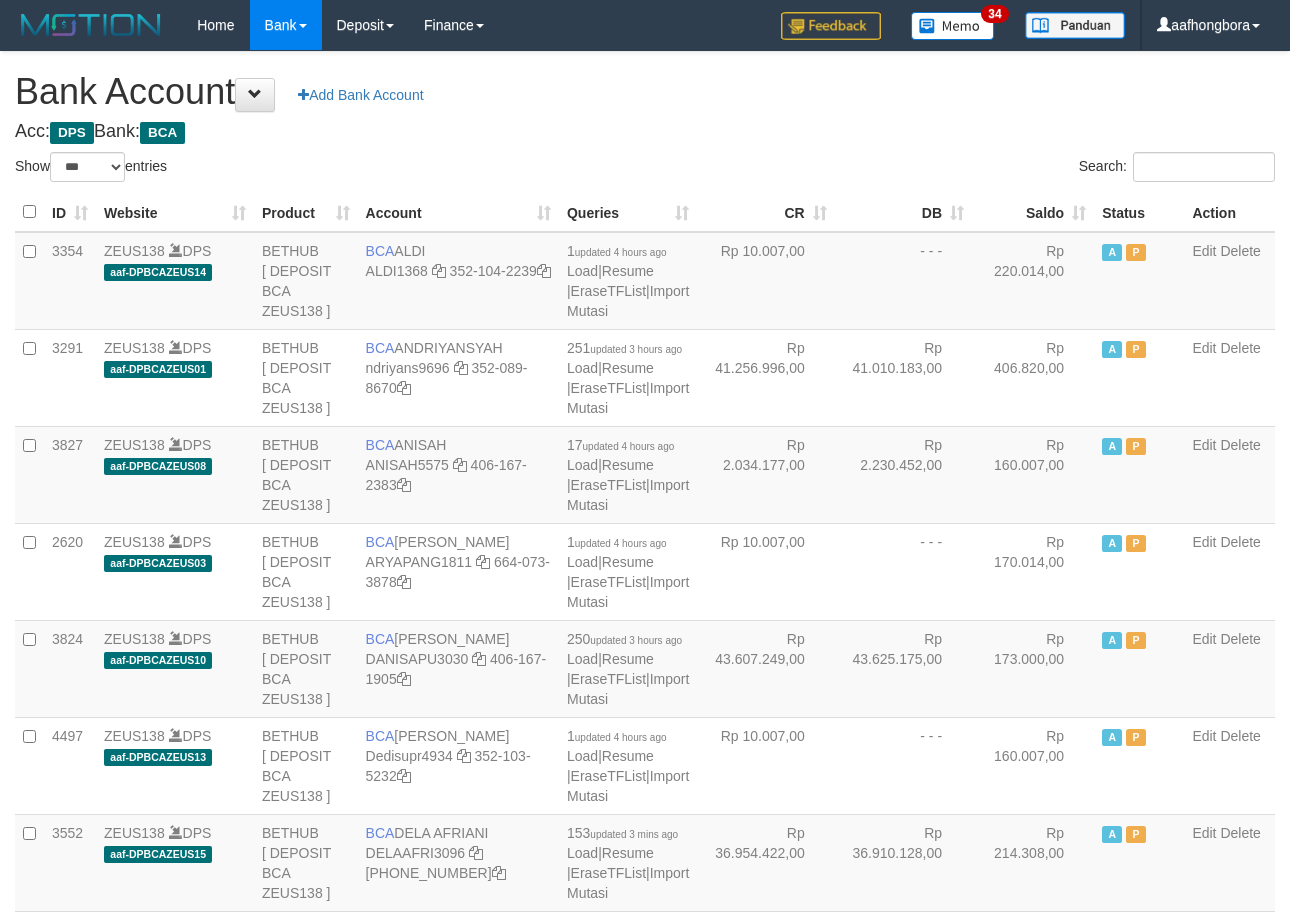 select on "***" 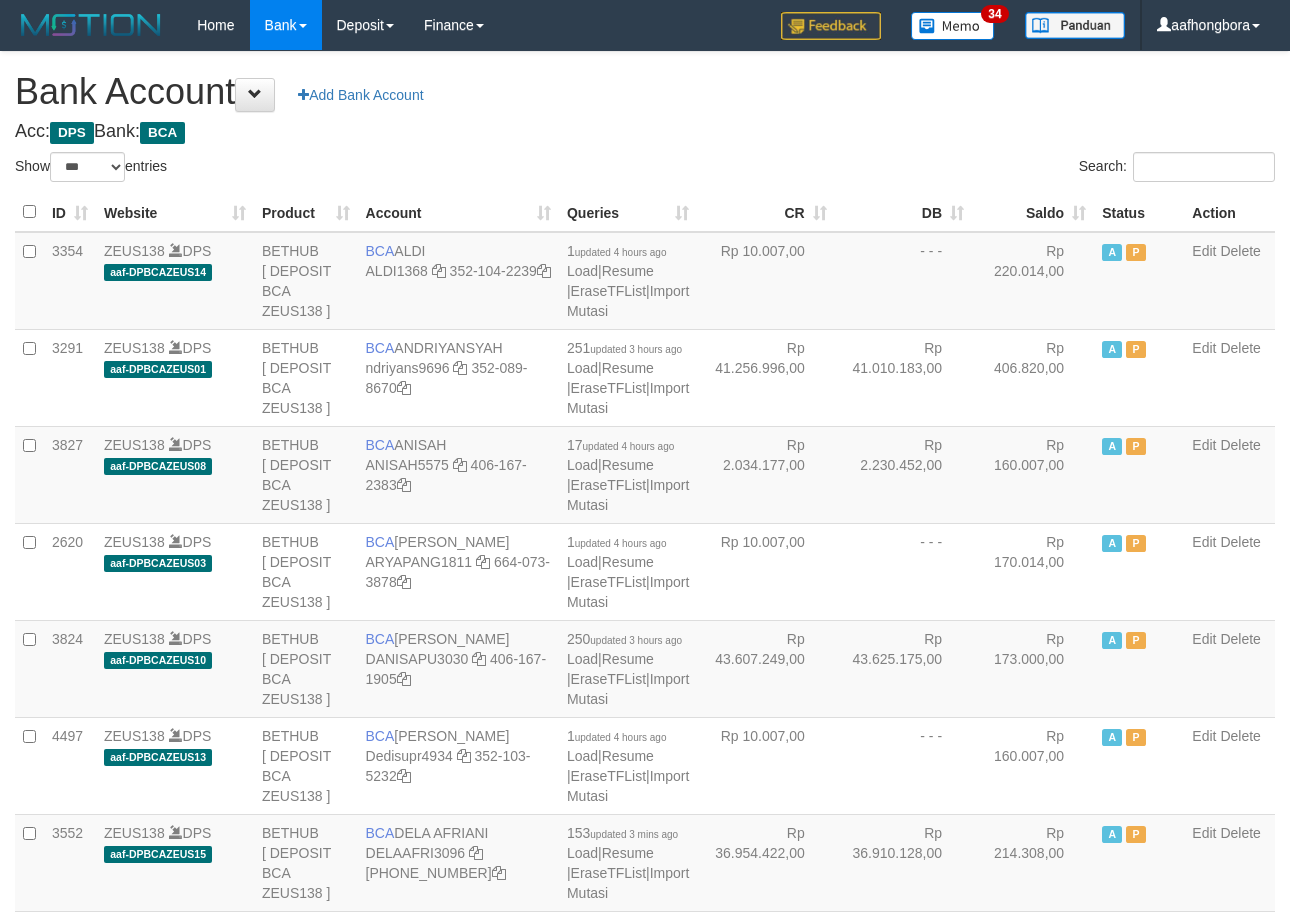 scroll, scrollTop: 0, scrollLeft: 0, axis: both 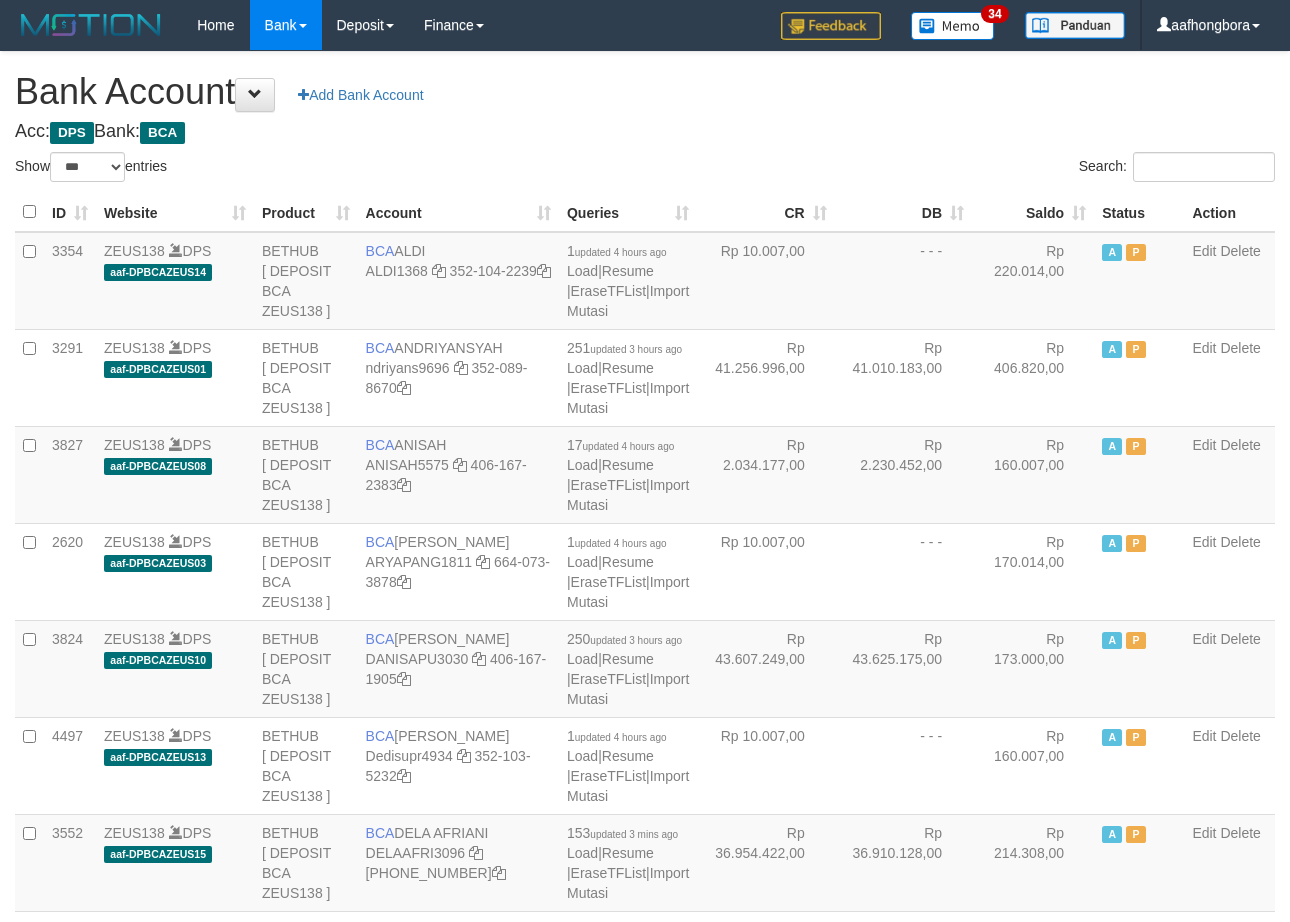 select on "***" 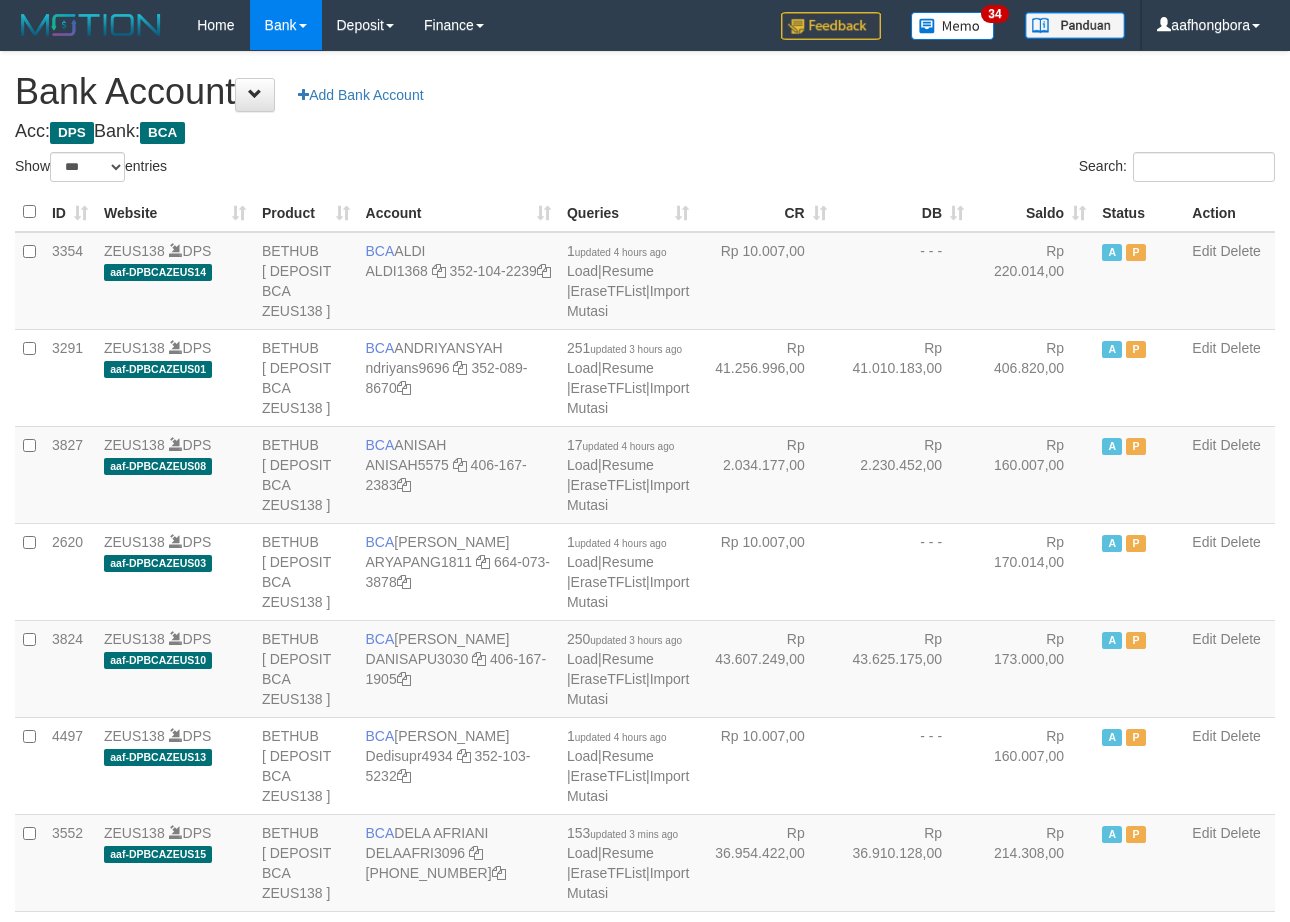 scroll, scrollTop: 0, scrollLeft: 0, axis: both 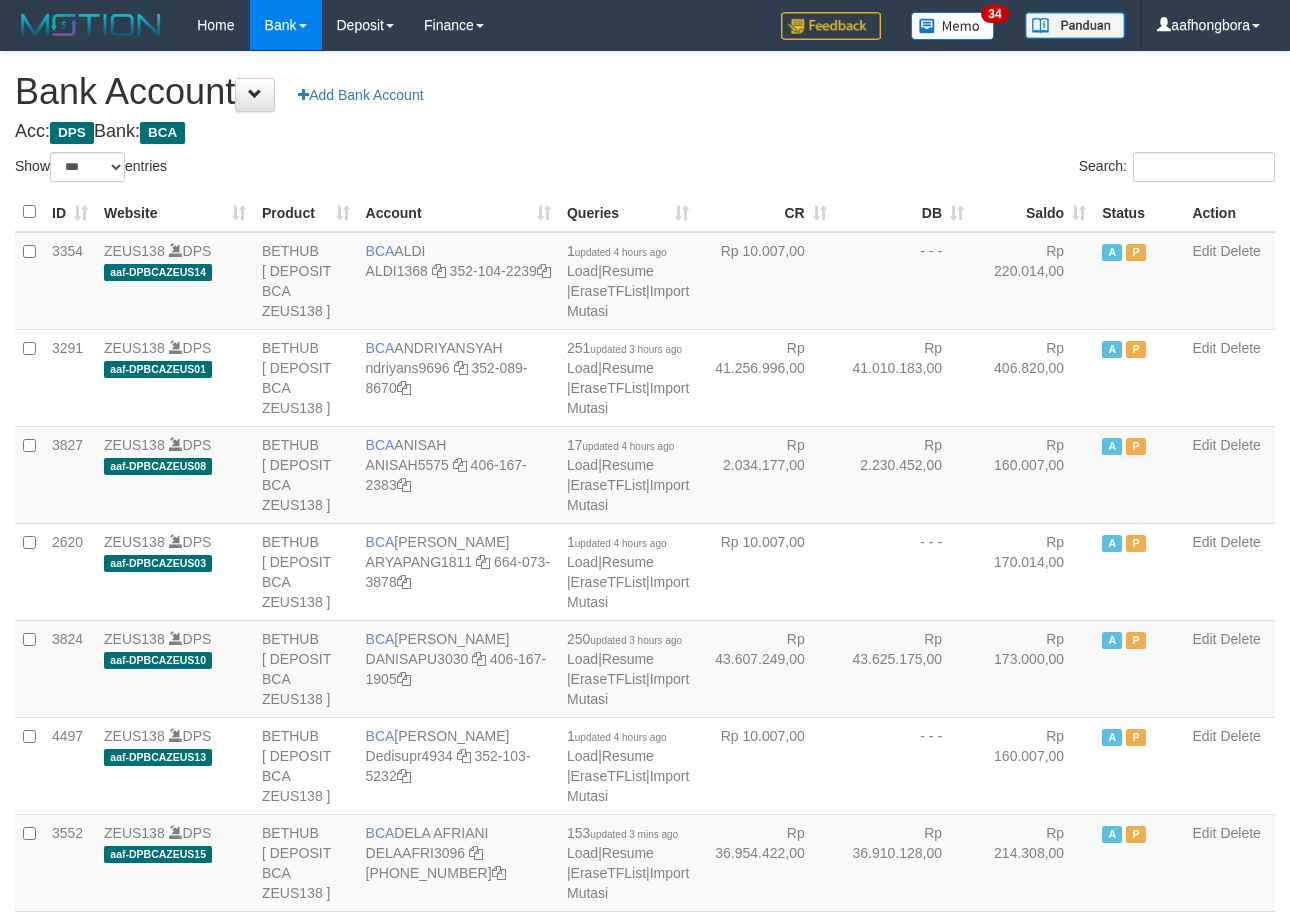 select on "***" 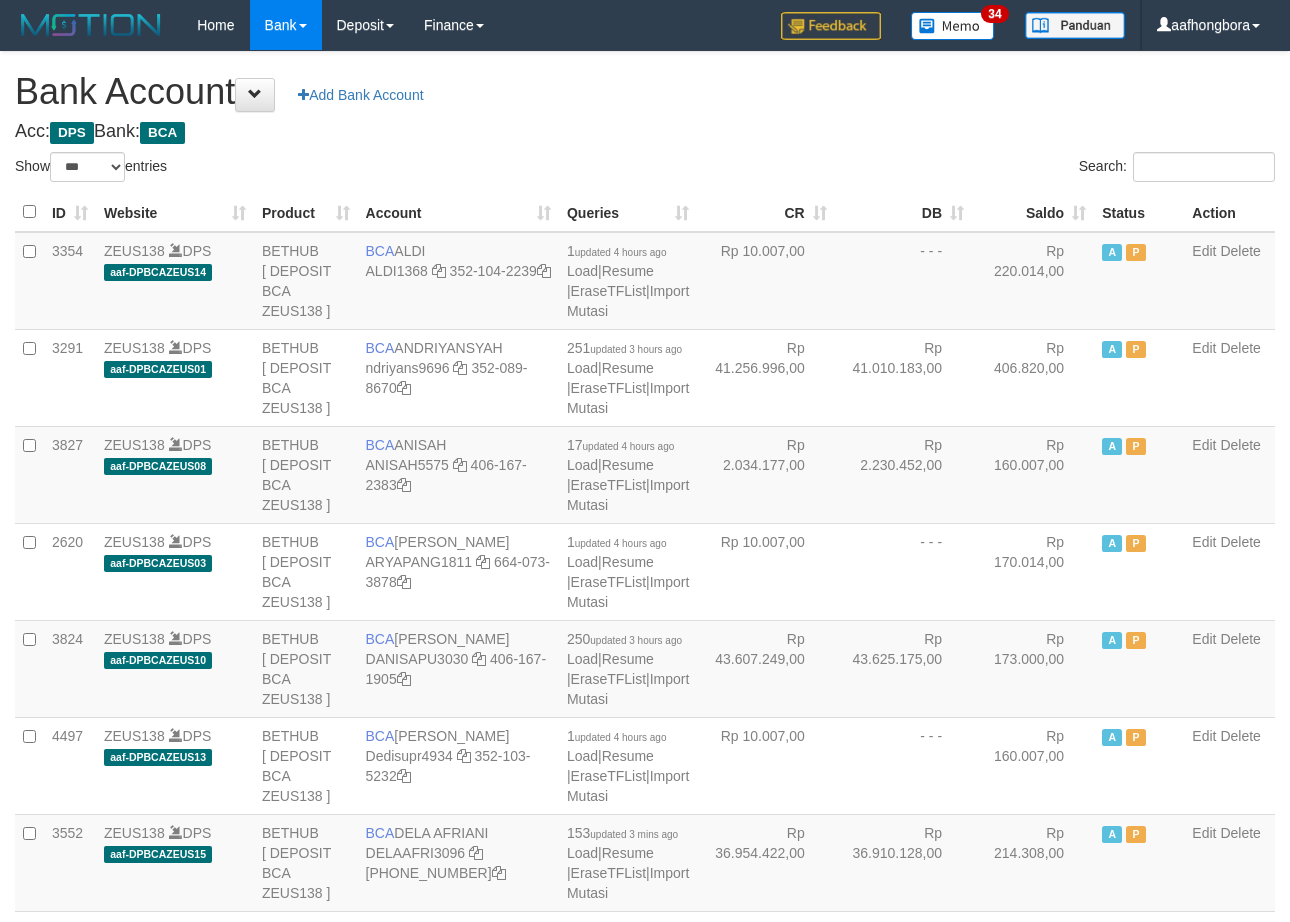 scroll, scrollTop: 0, scrollLeft: 0, axis: both 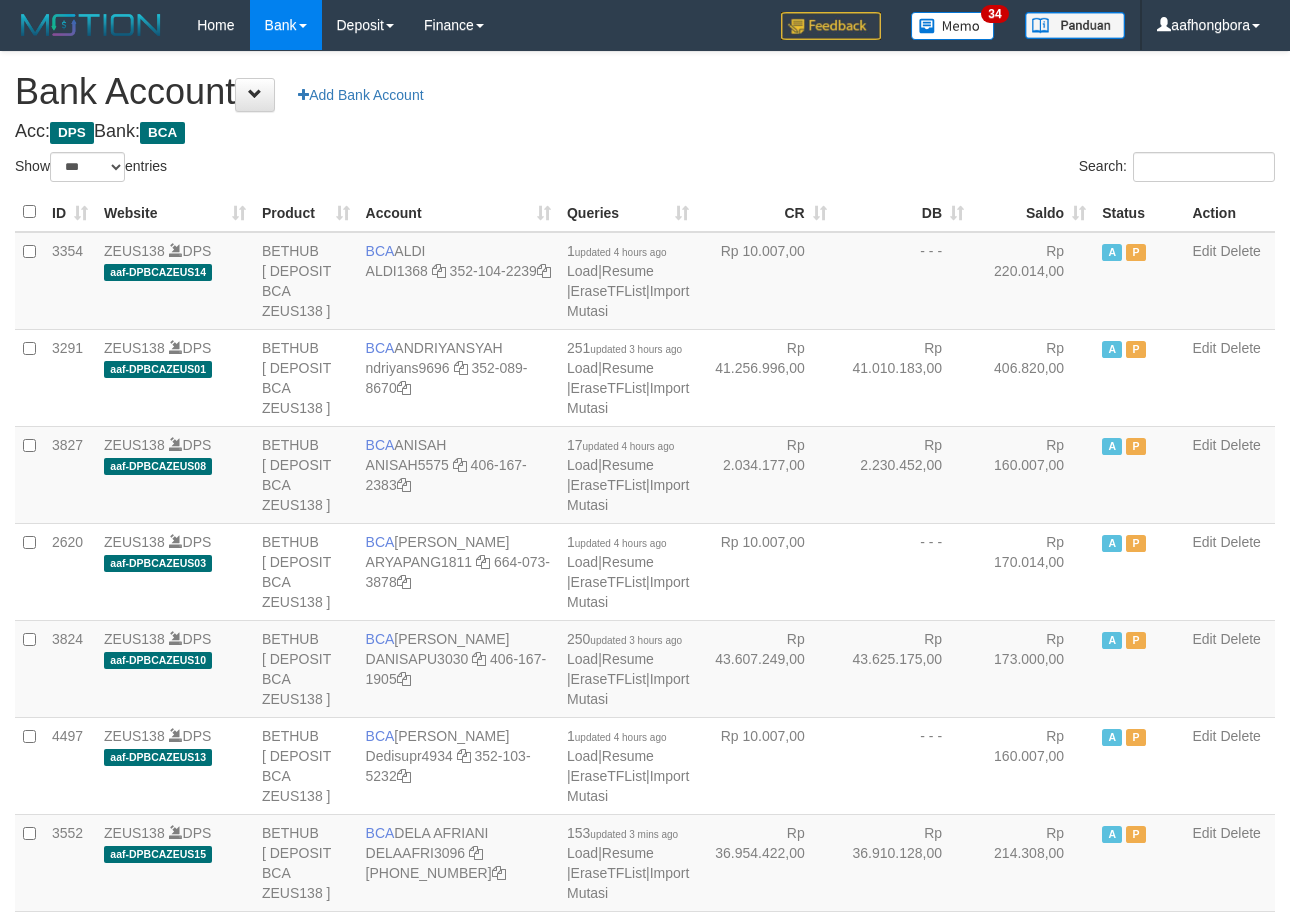 select on "***" 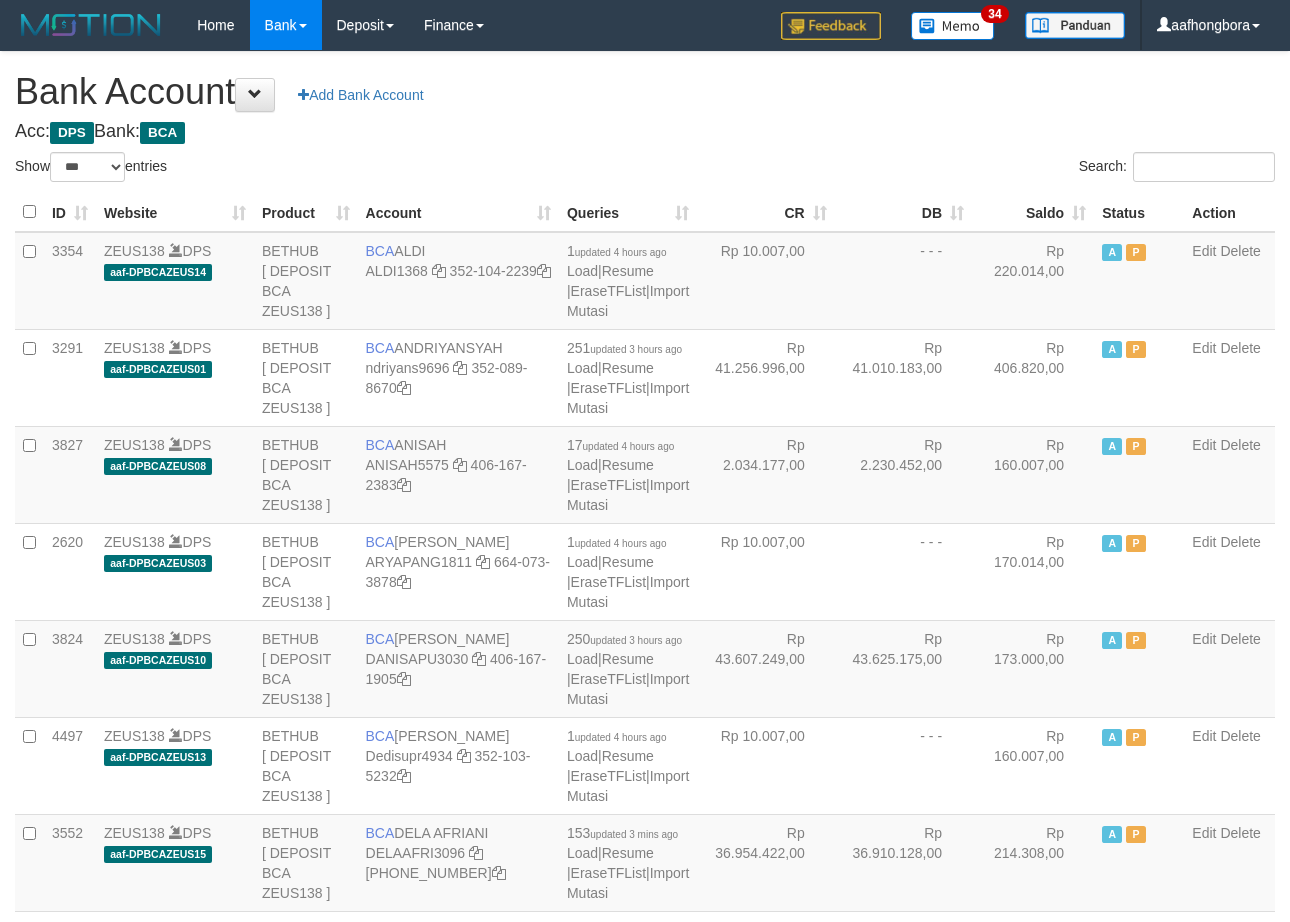 scroll, scrollTop: 0, scrollLeft: 0, axis: both 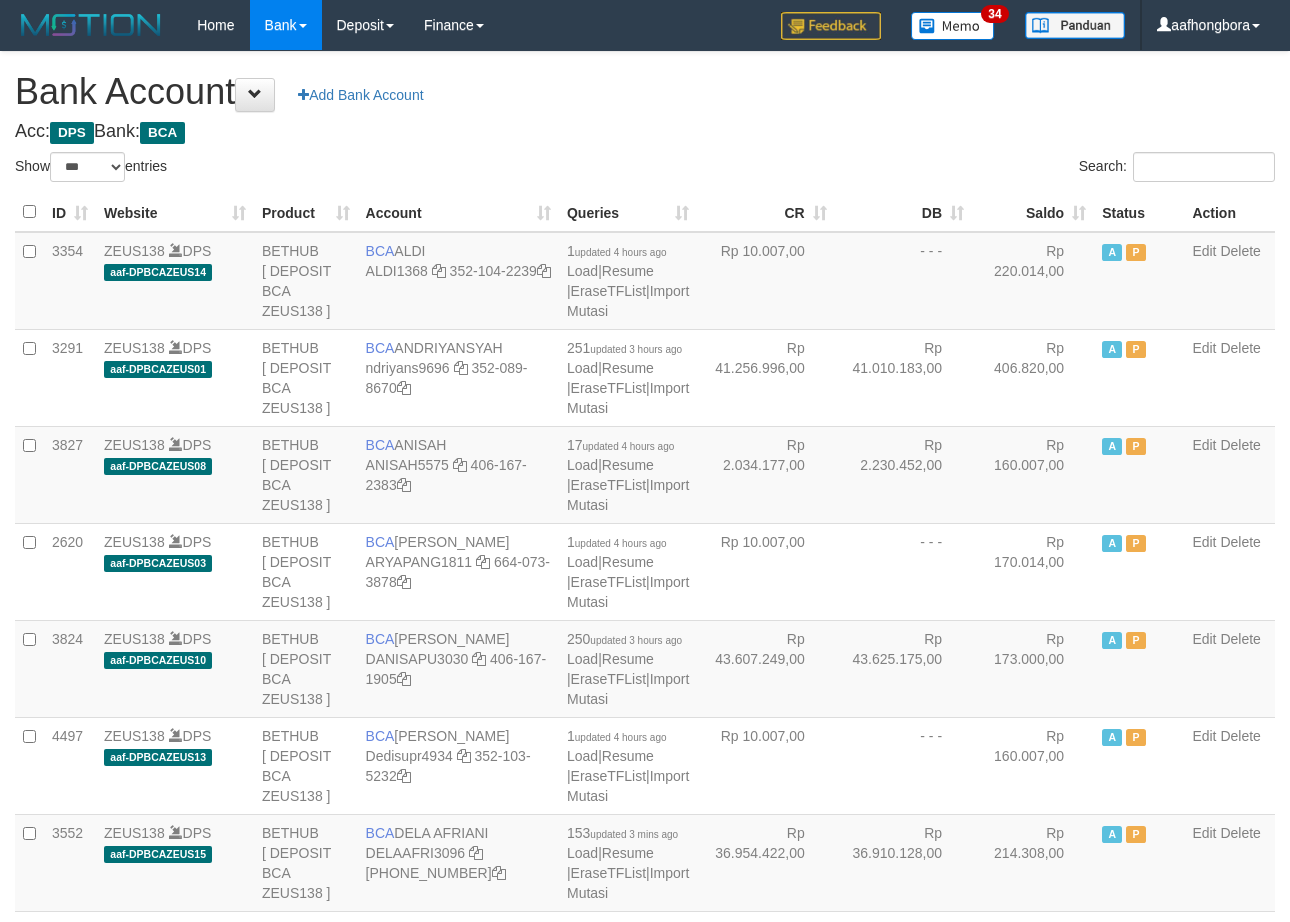 select on "***" 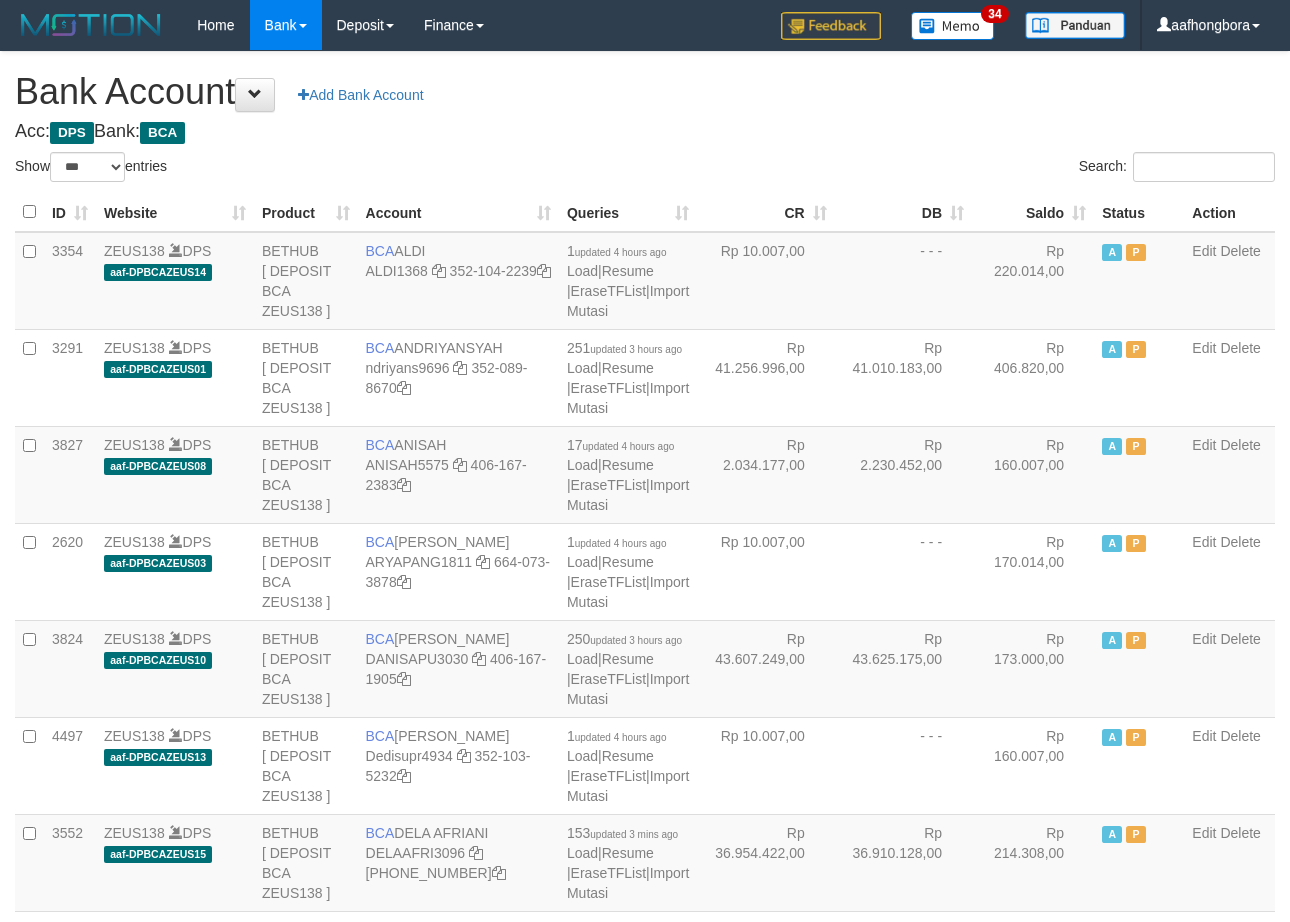 click on "Search:" at bounding box center (967, 169) 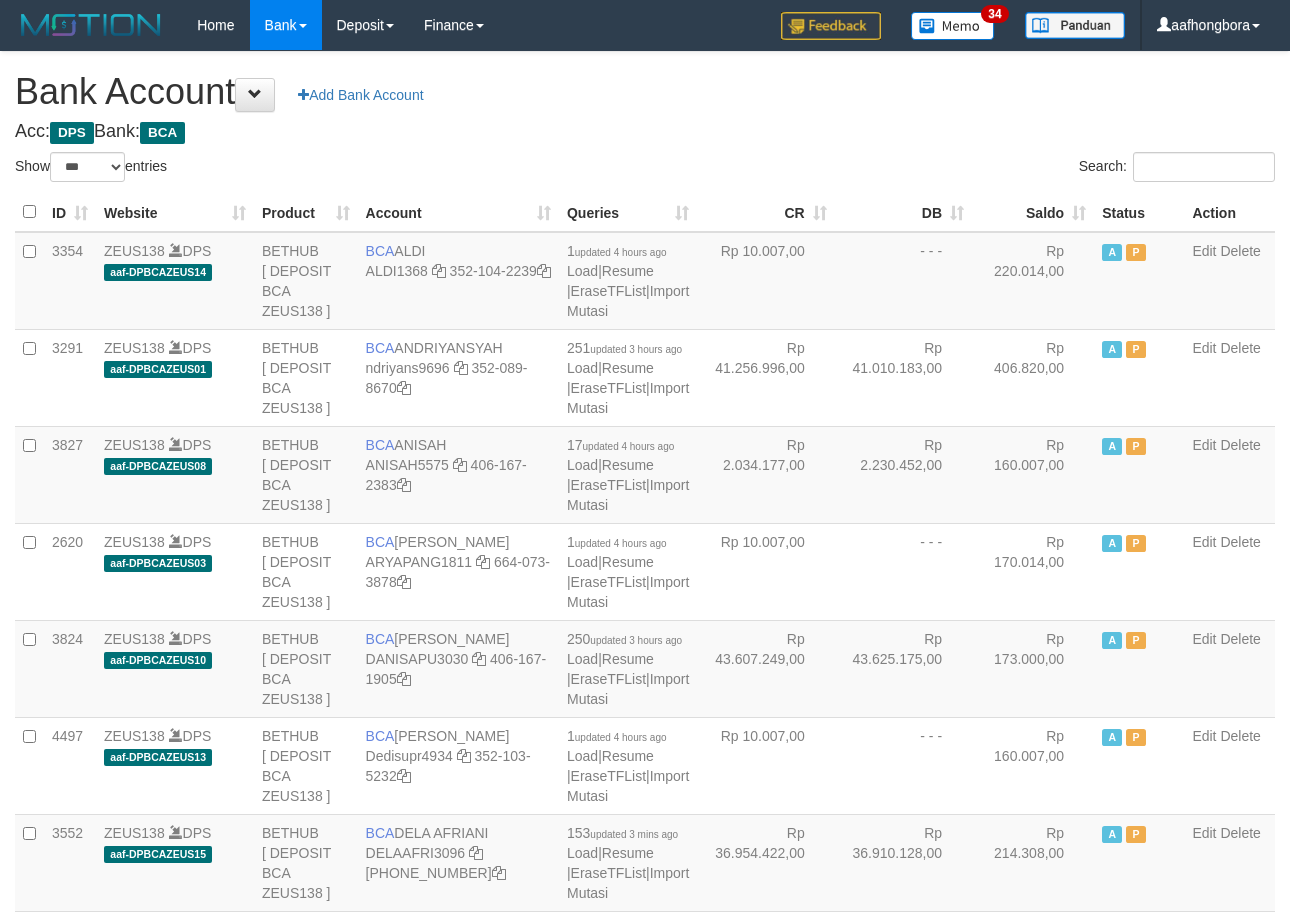 select on "***" 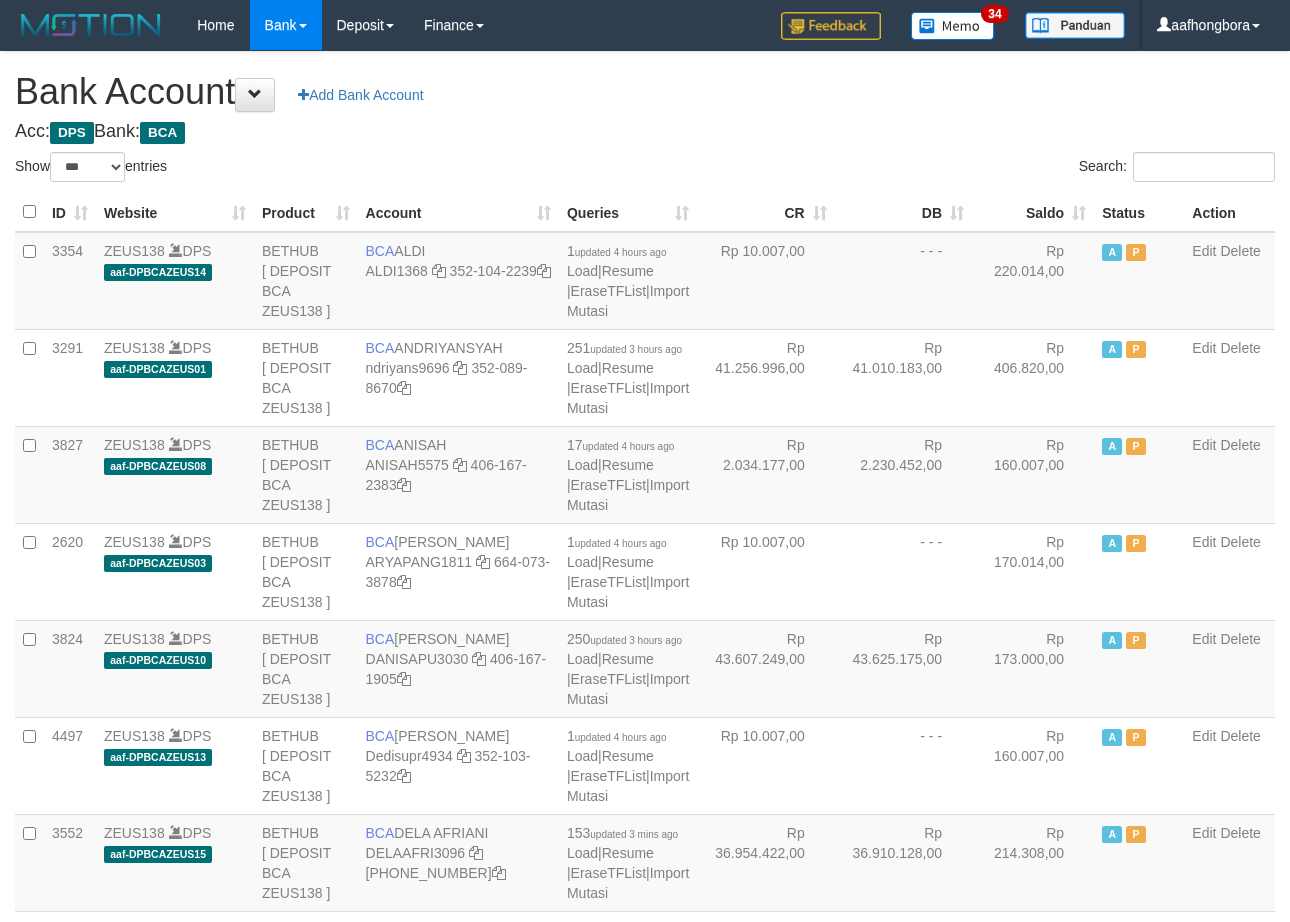 scroll, scrollTop: 0, scrollLeft: 0, axis: both 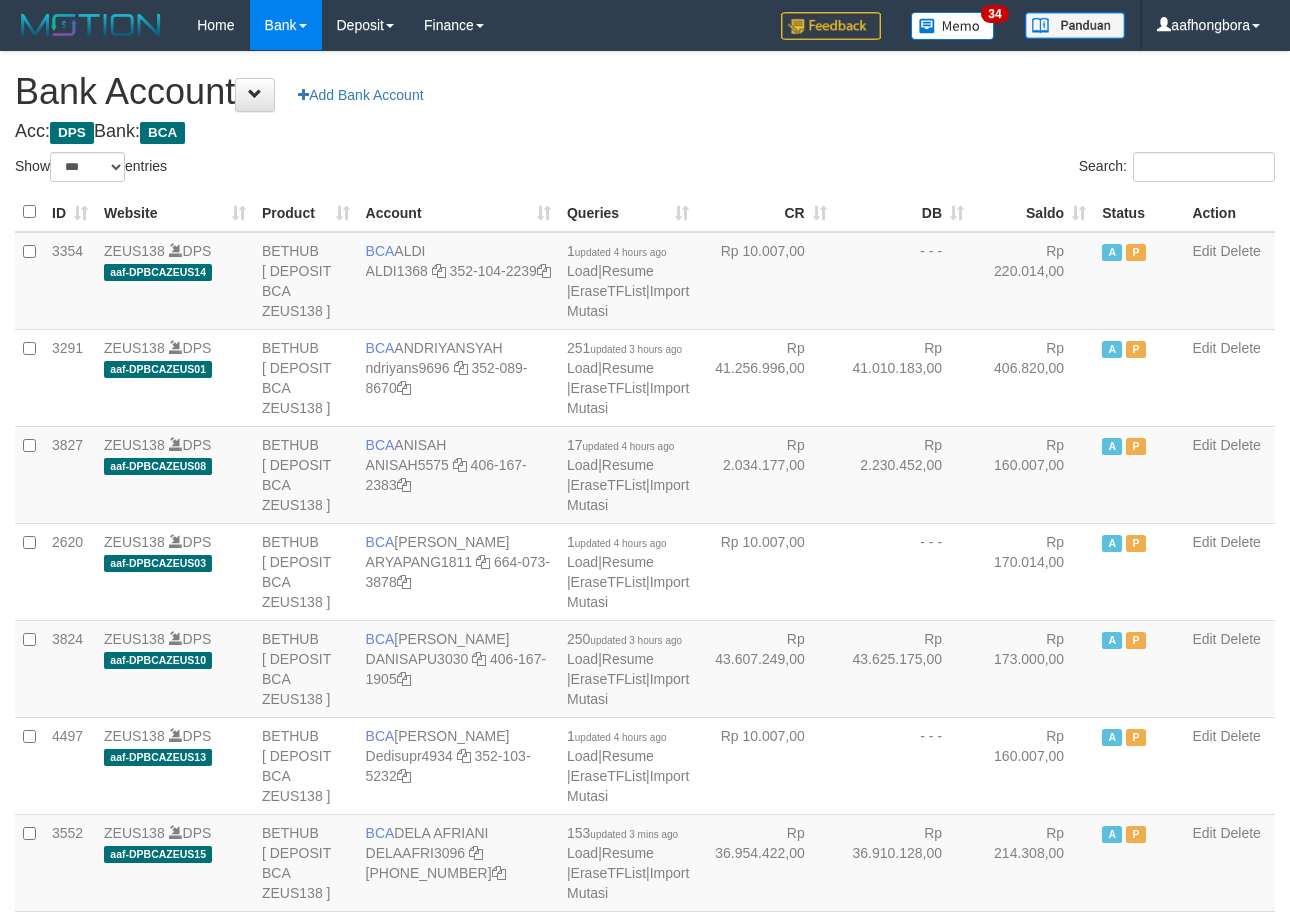 select on "***" 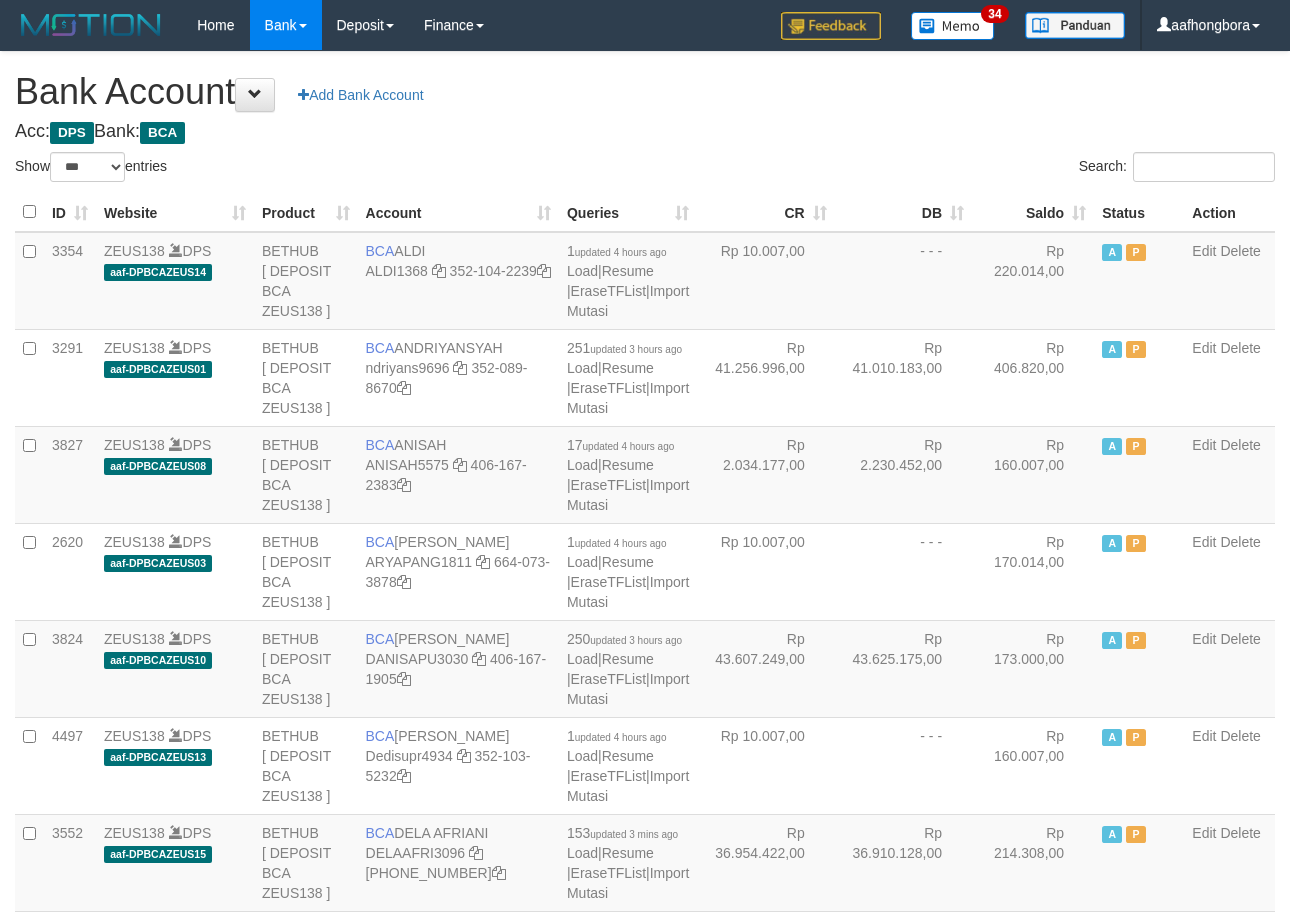 scroll, scrollTop: 0, scrollLeft: 0, axis: both 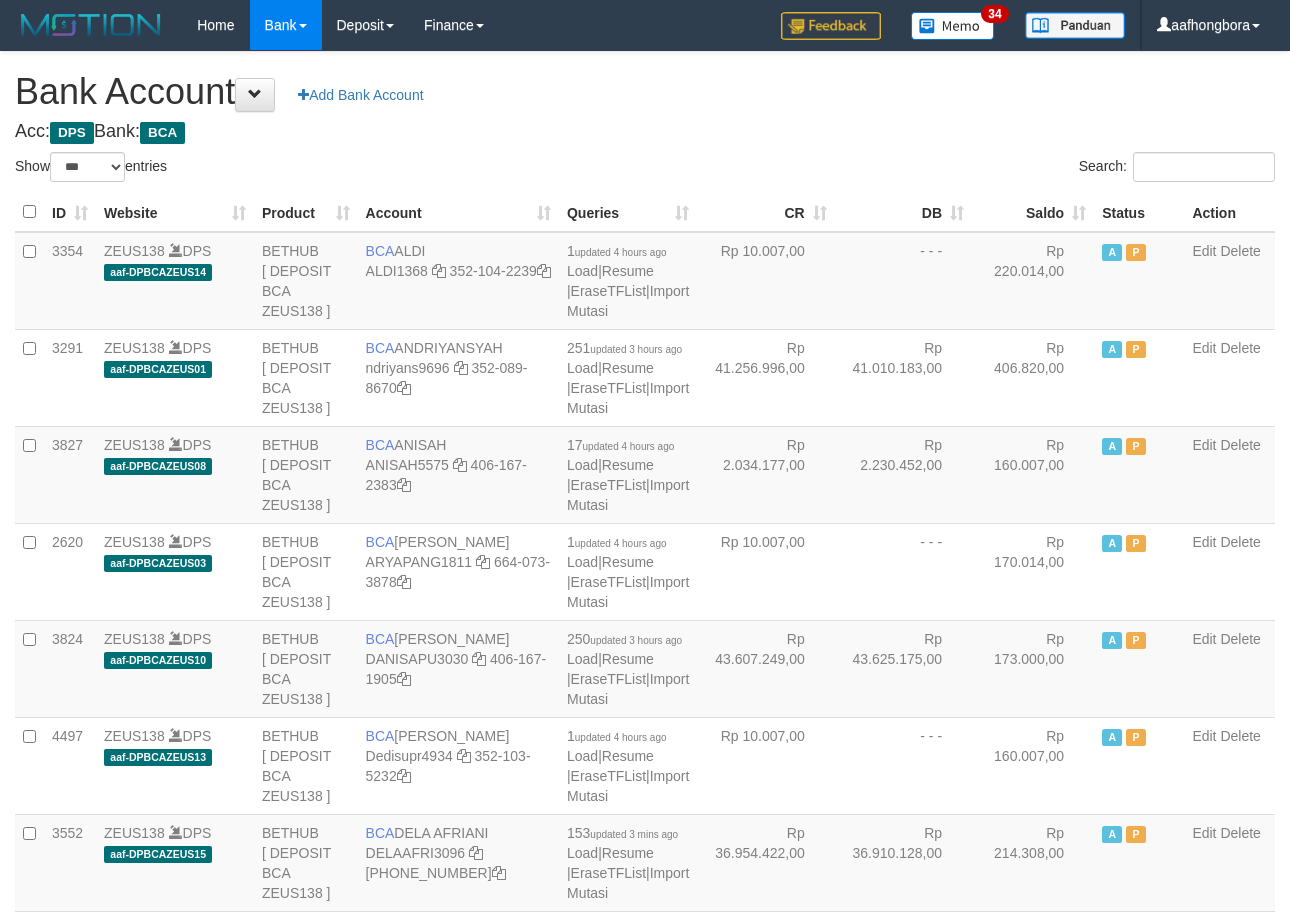 select on "***" 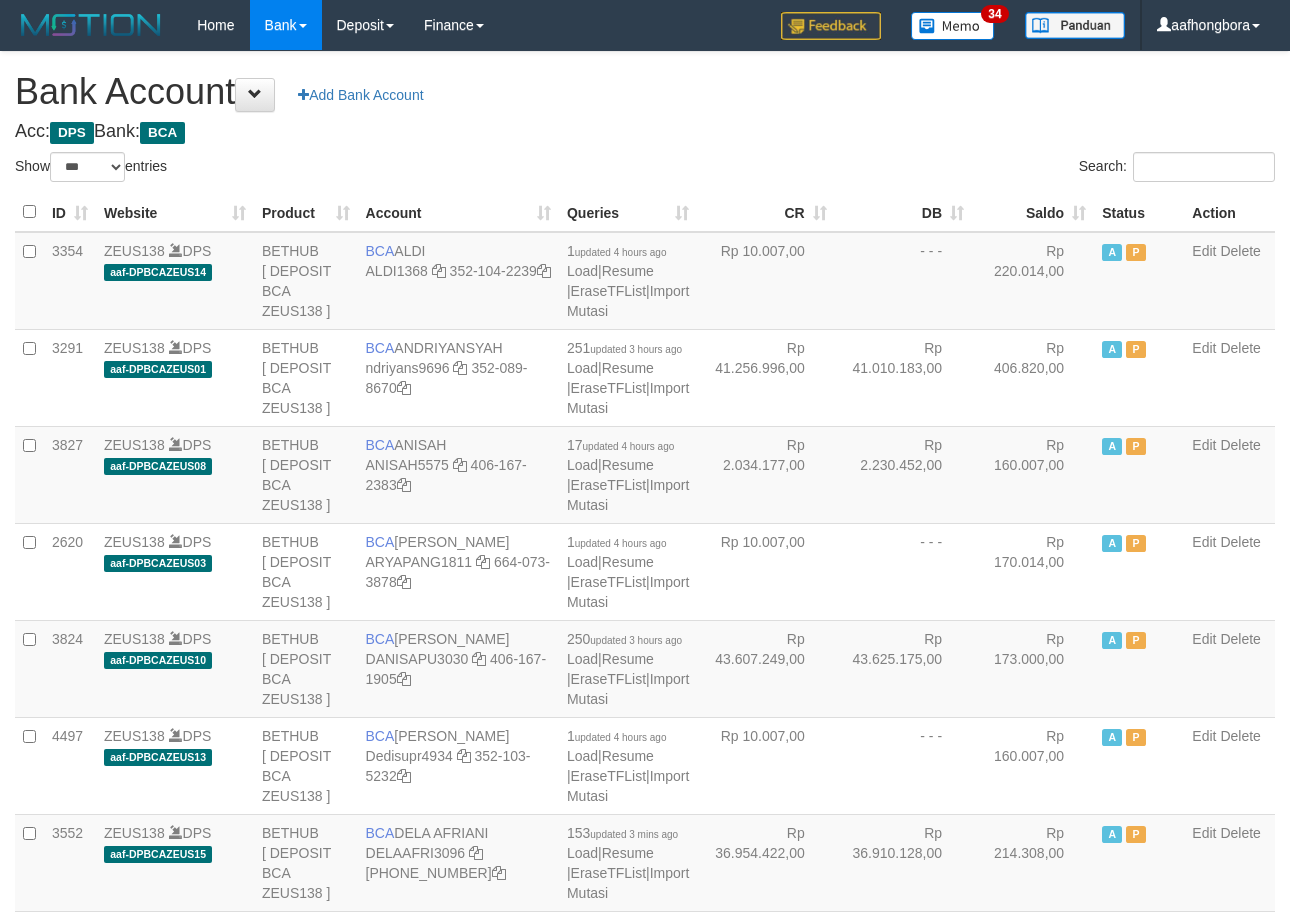 scroll, scrollTop: 0, scrollLeft: 0, axis: both 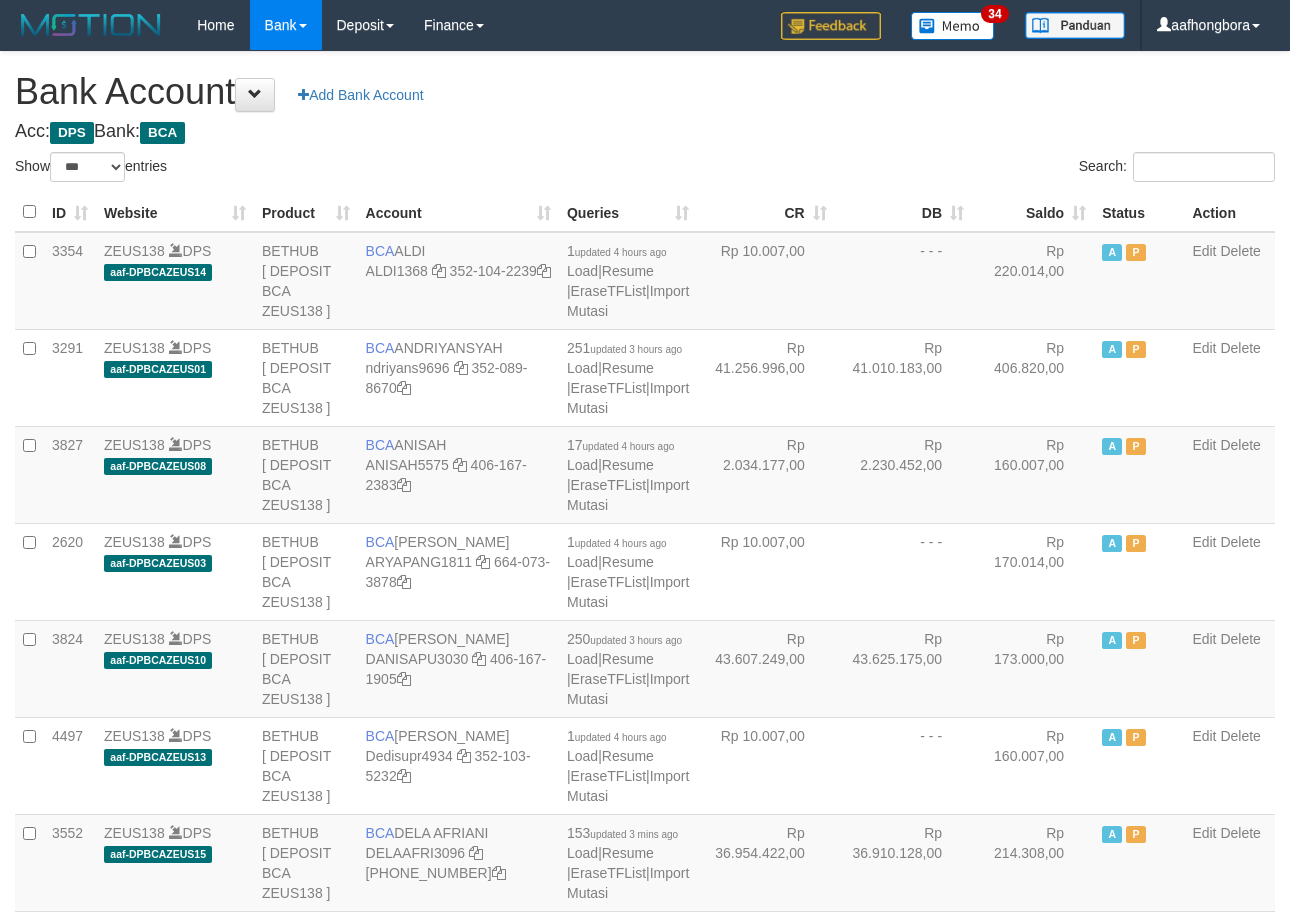 select on "***" 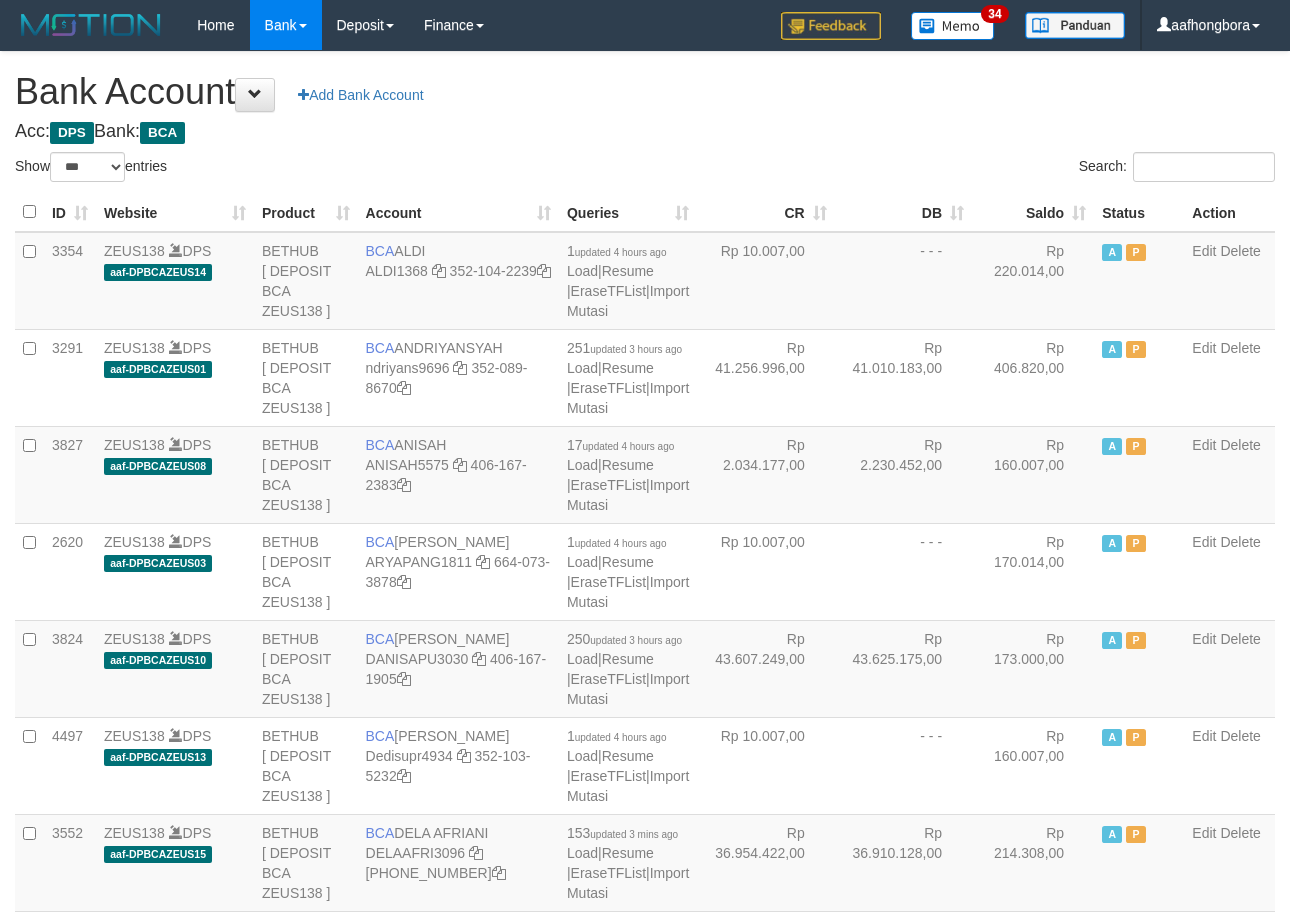 scroll, scrollTop: 0, scrollLeft: 0, axis: both 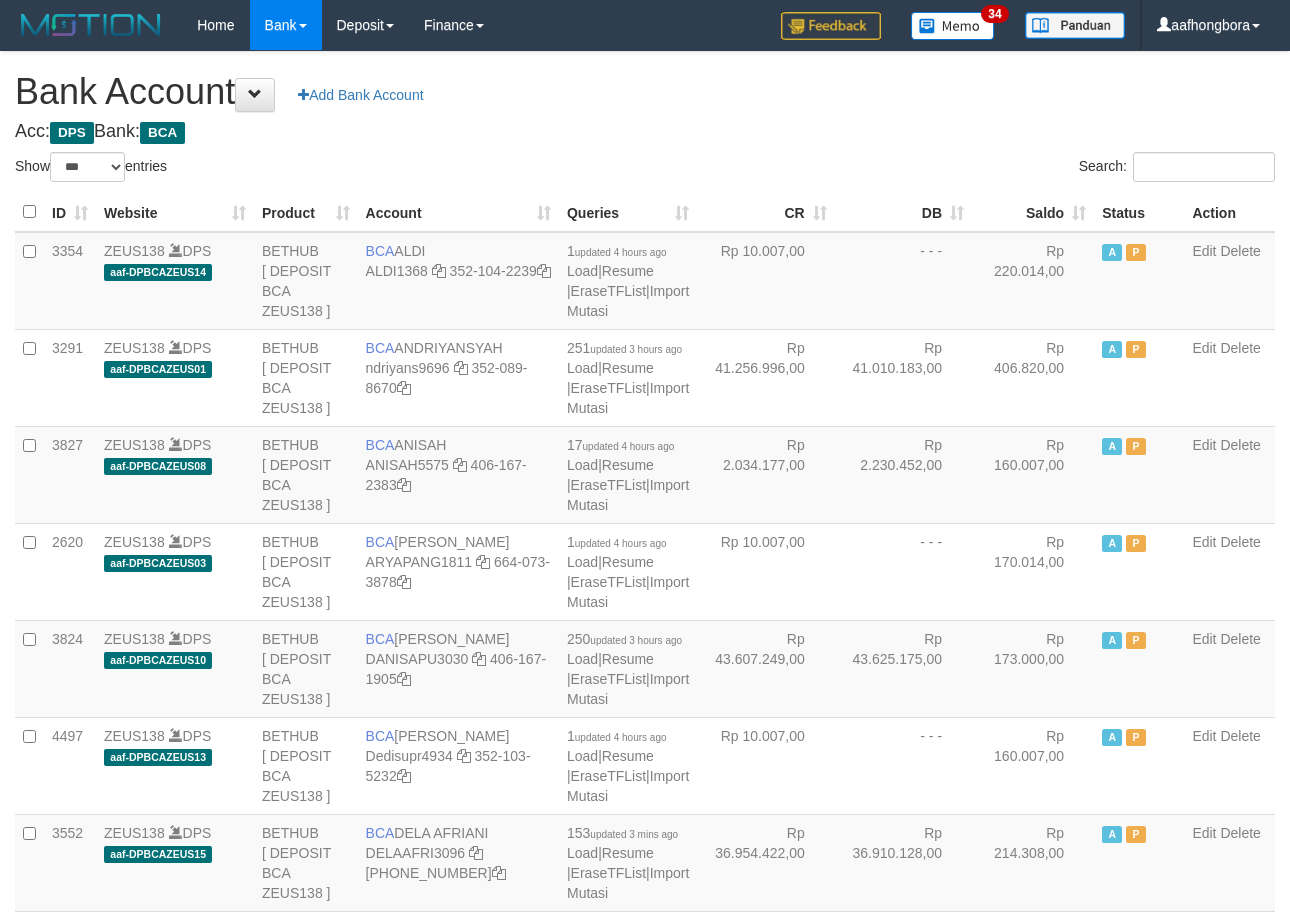 select on "***" 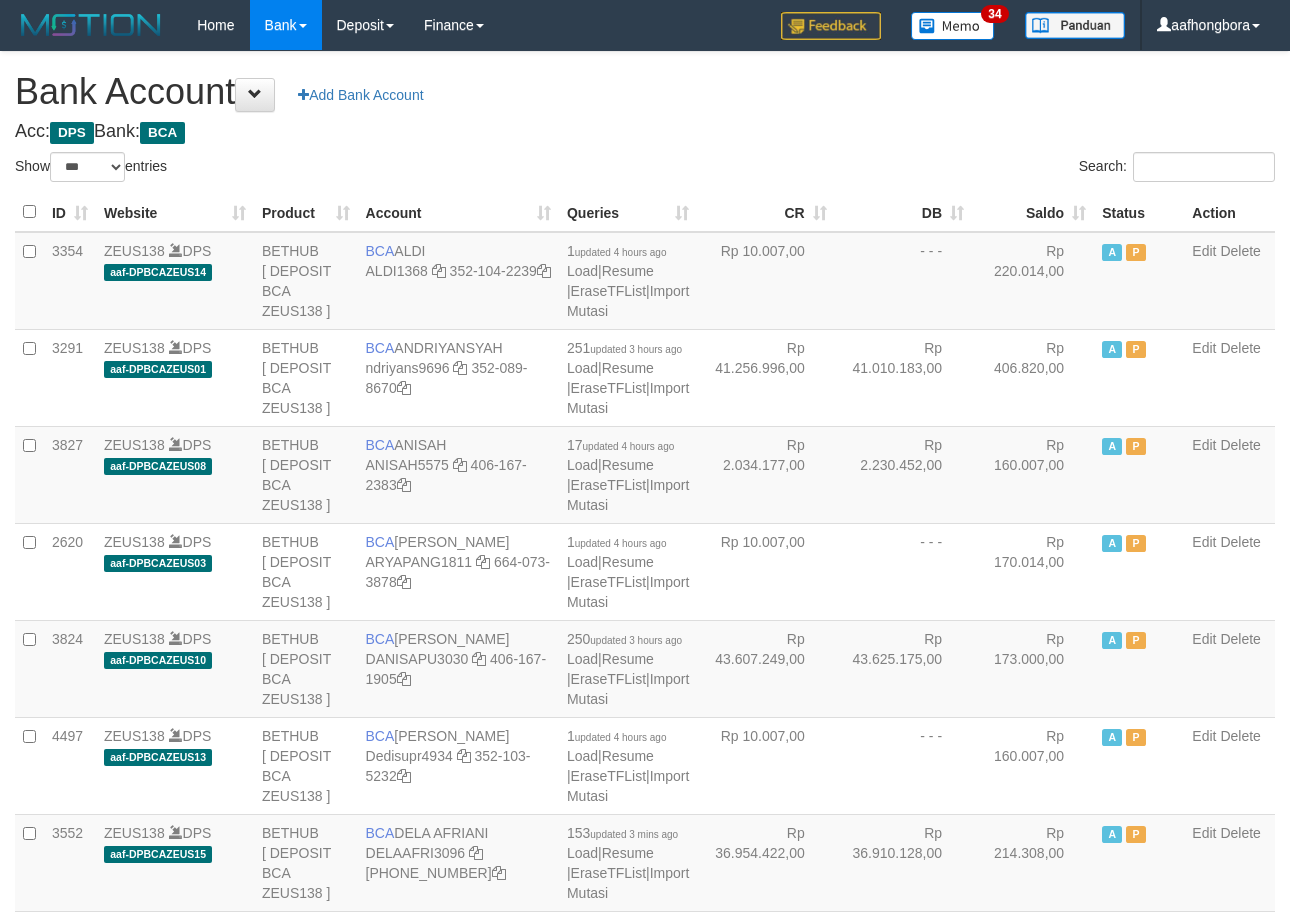 scroll, scrollTop: 0, scrollLeft: 0, axis: both 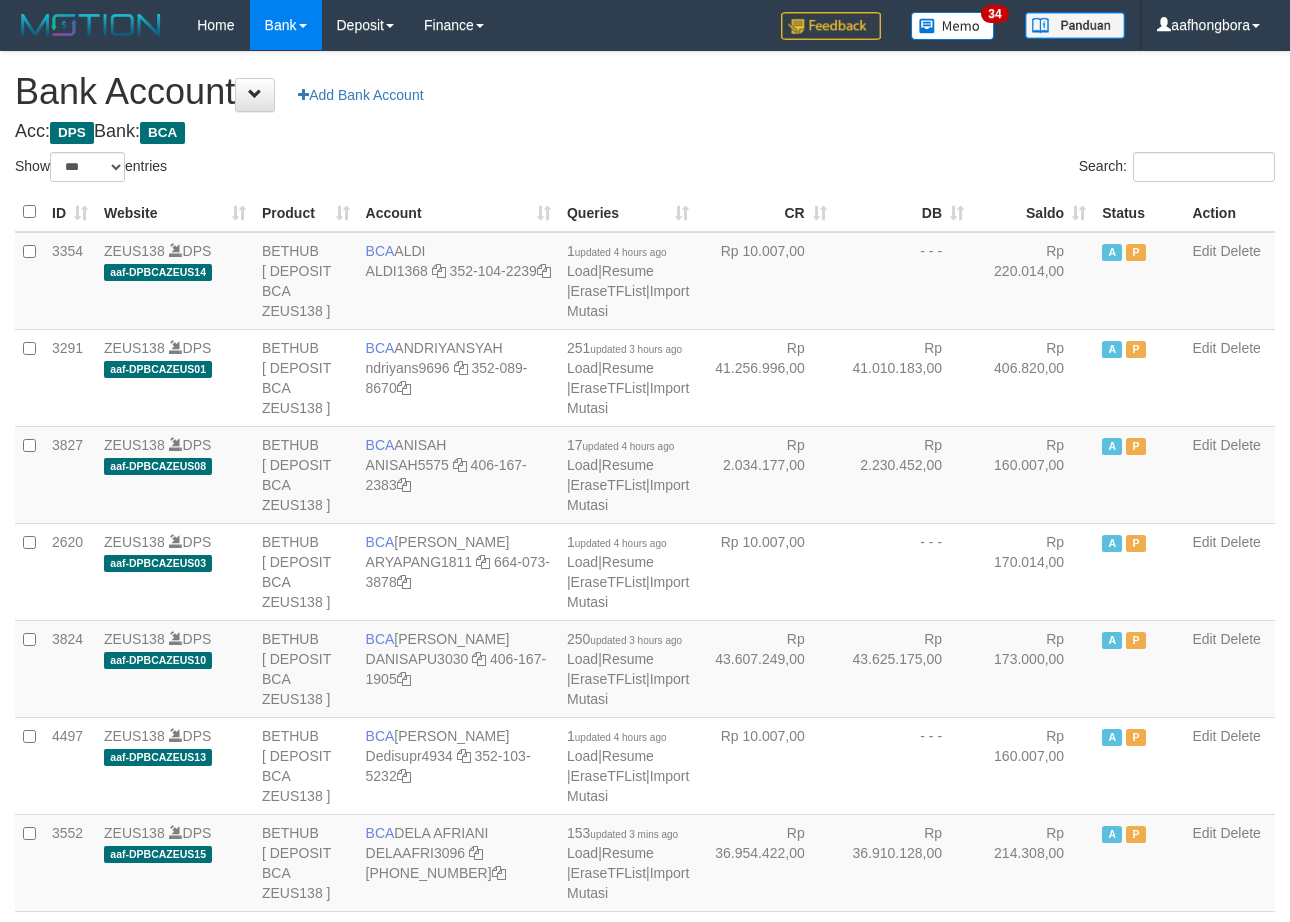 select on "***" 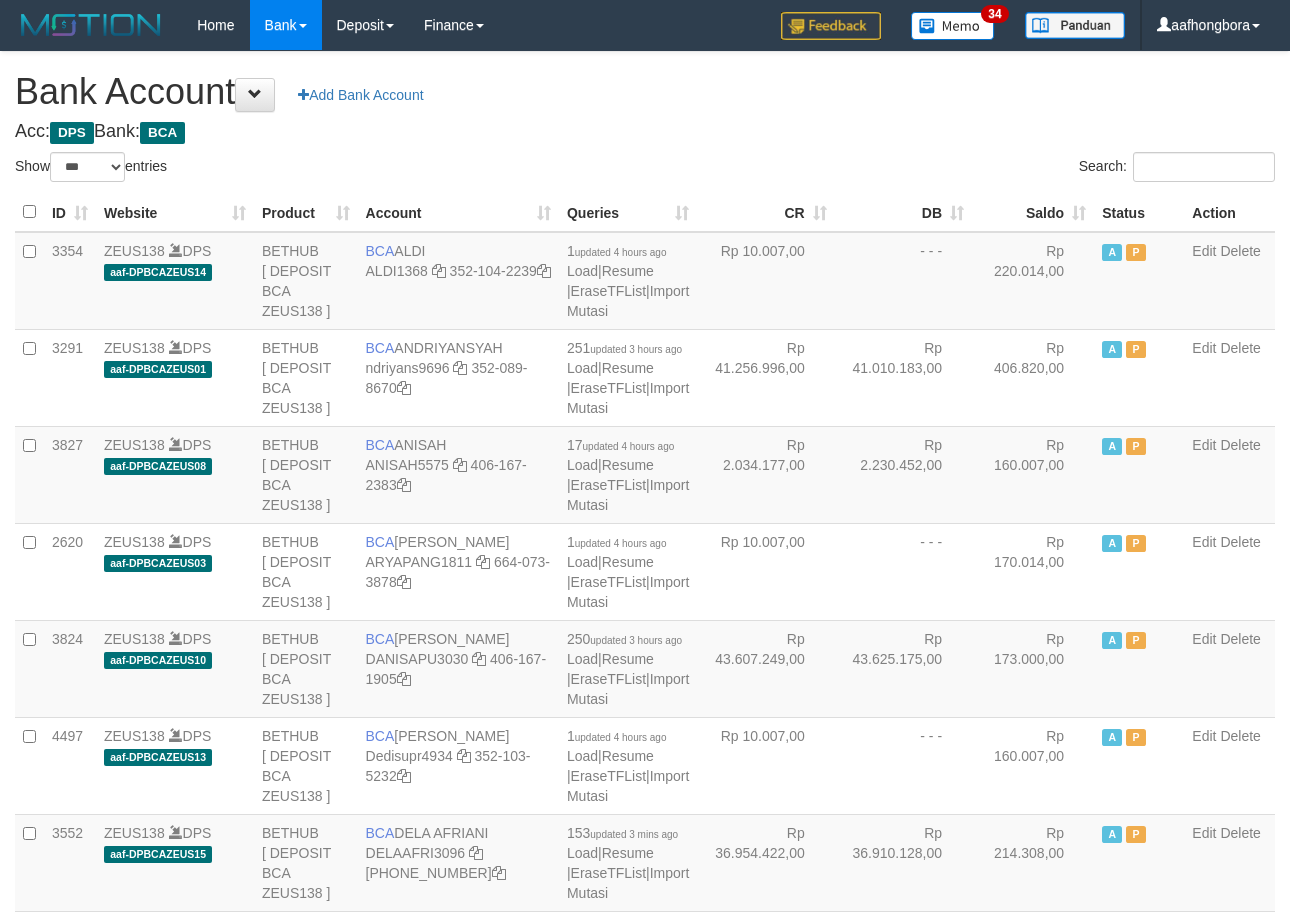 scroll, scrollTop: 0, scrollLeft: 0, axis: both 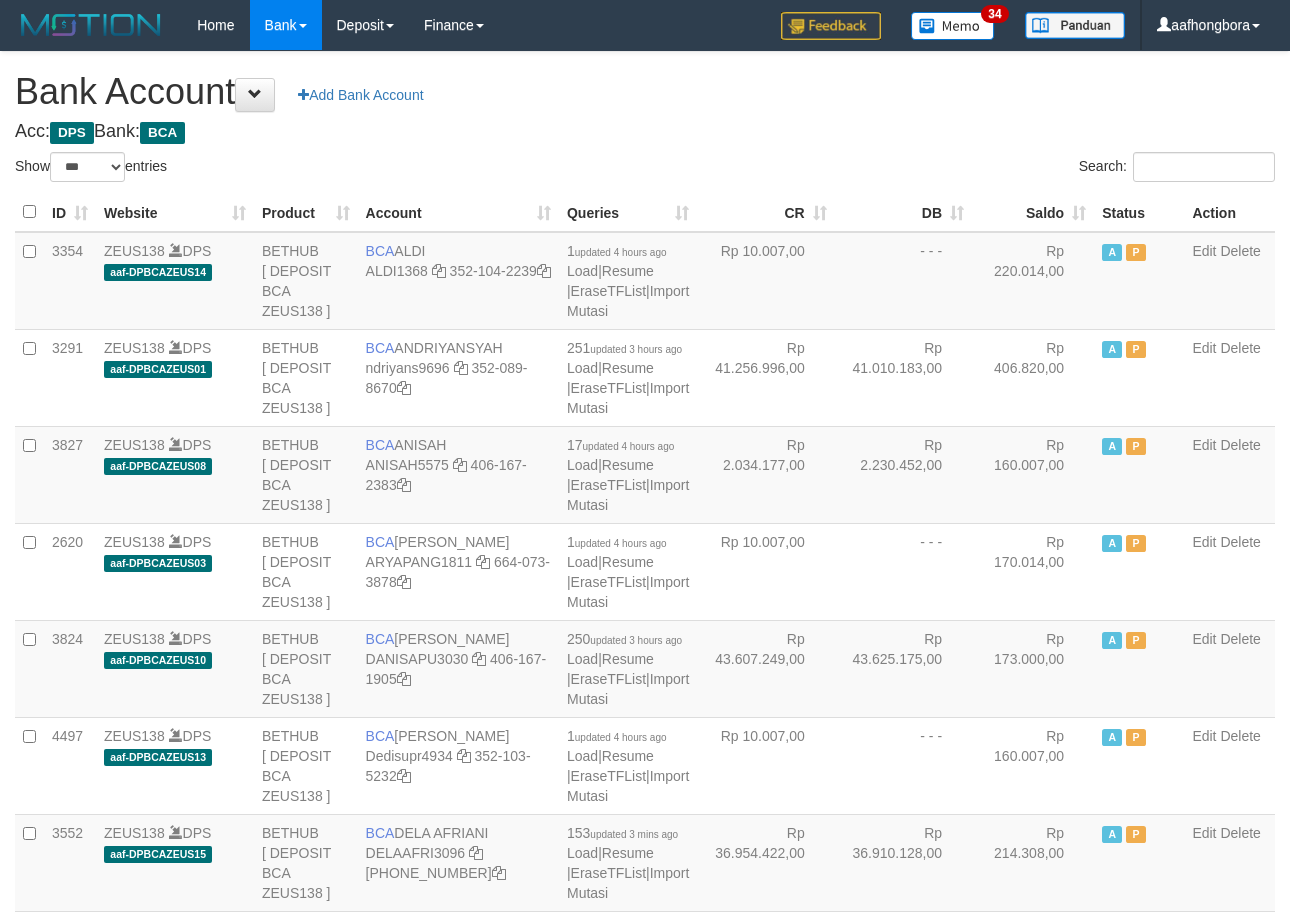 select on "***" 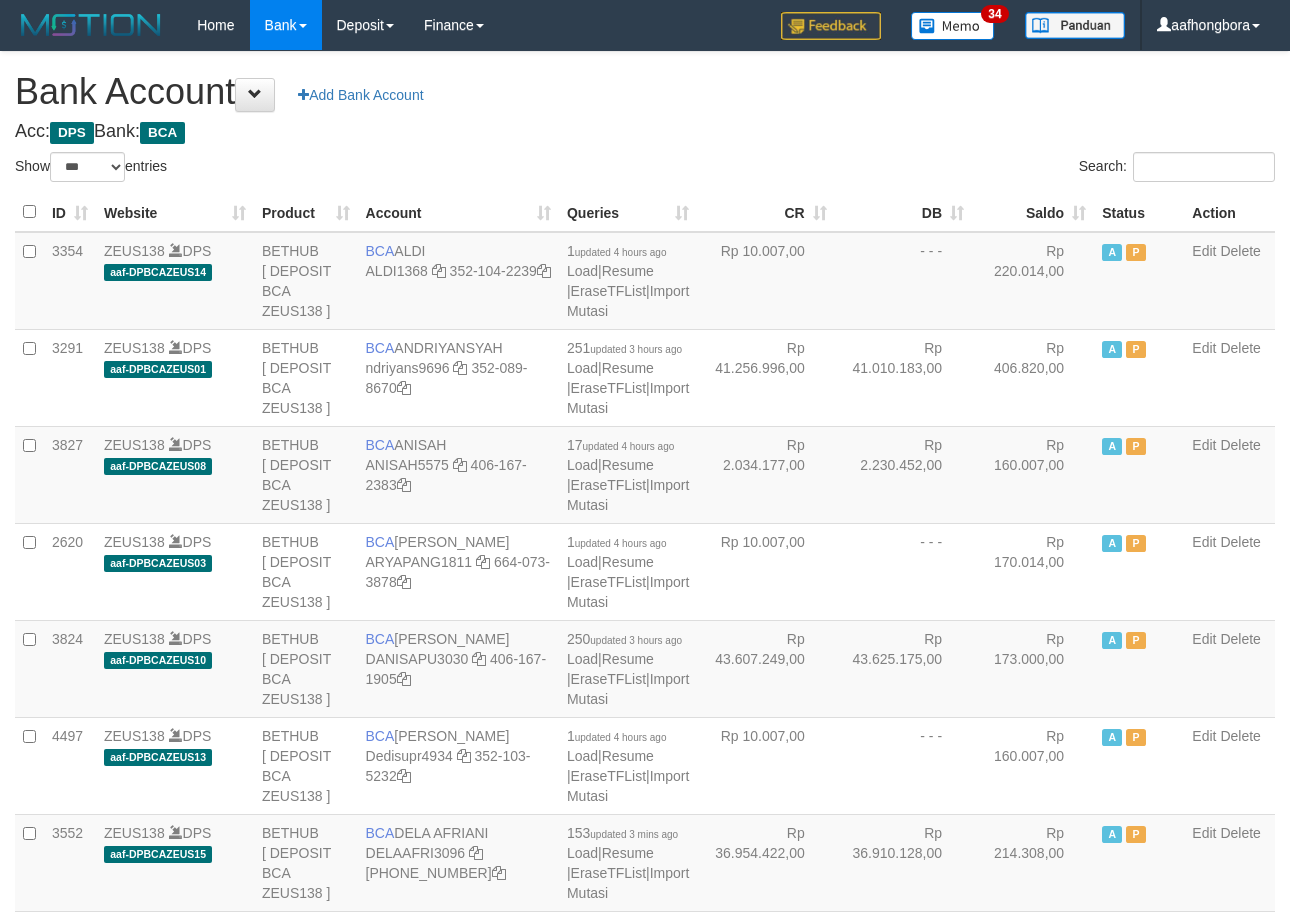 scroll, scrollTop: 0, scrollLeft: 0, axis: both 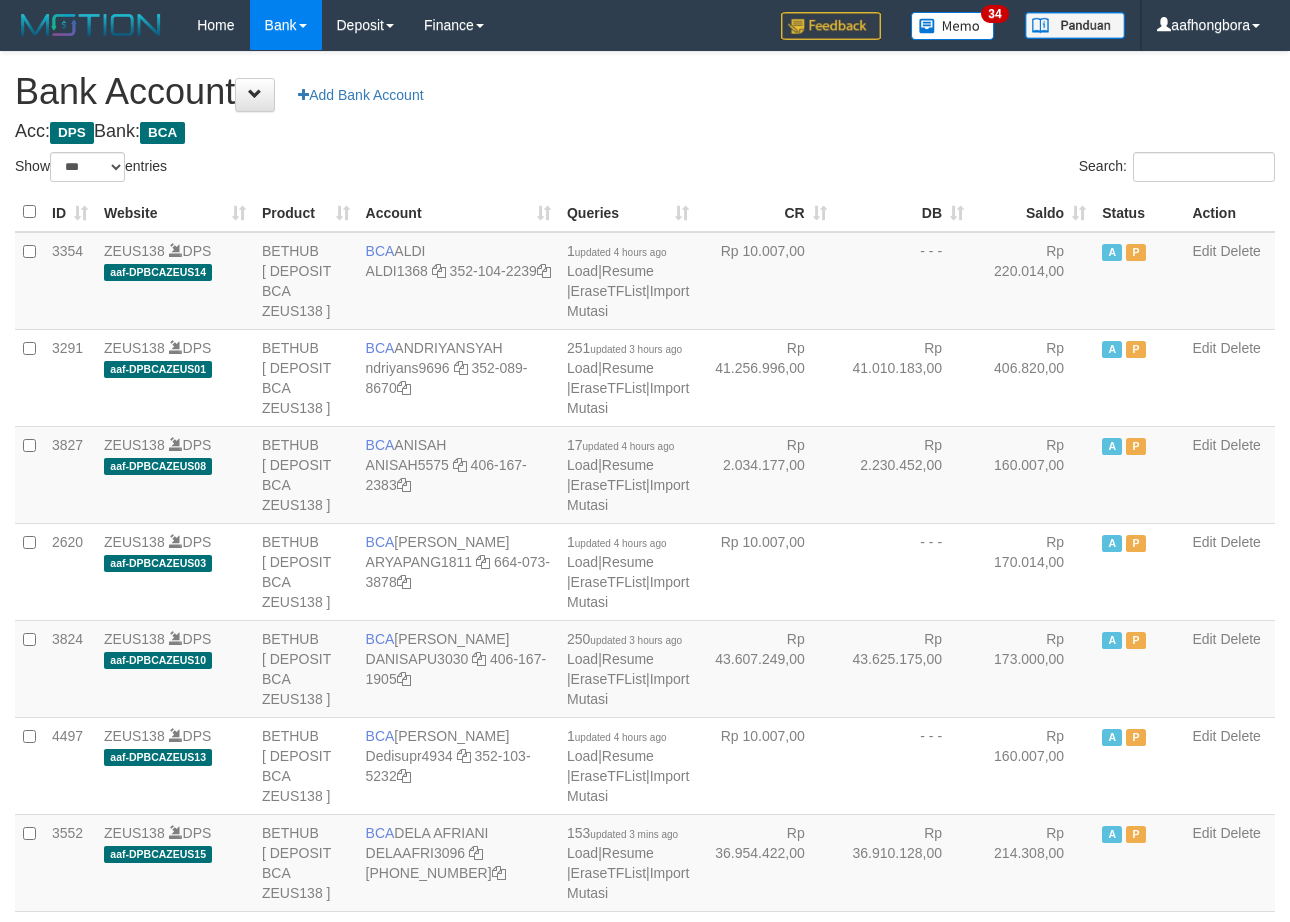 select on "***" 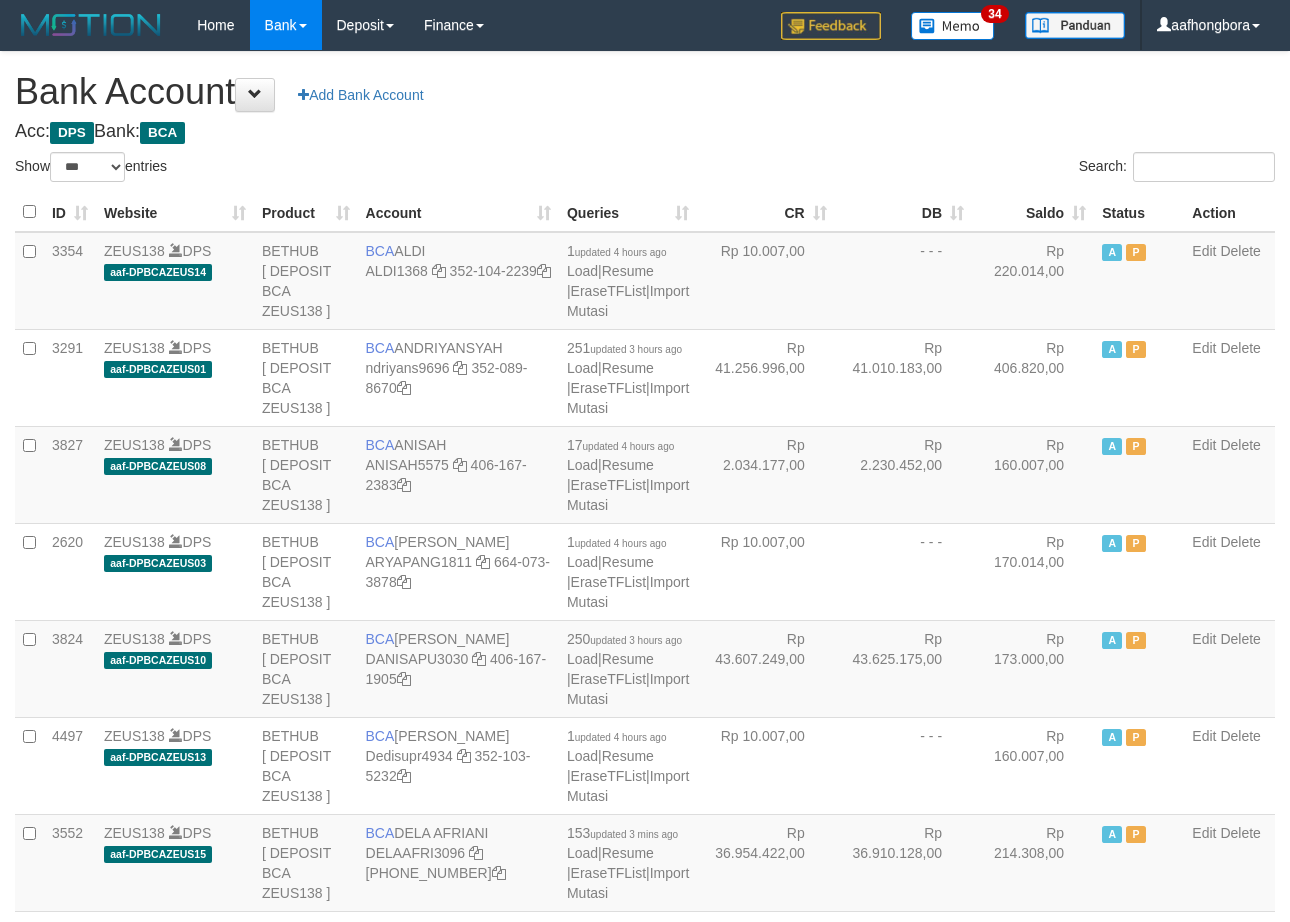 scroll, scrollTop: 0, scrollLeft: 0, axis: both 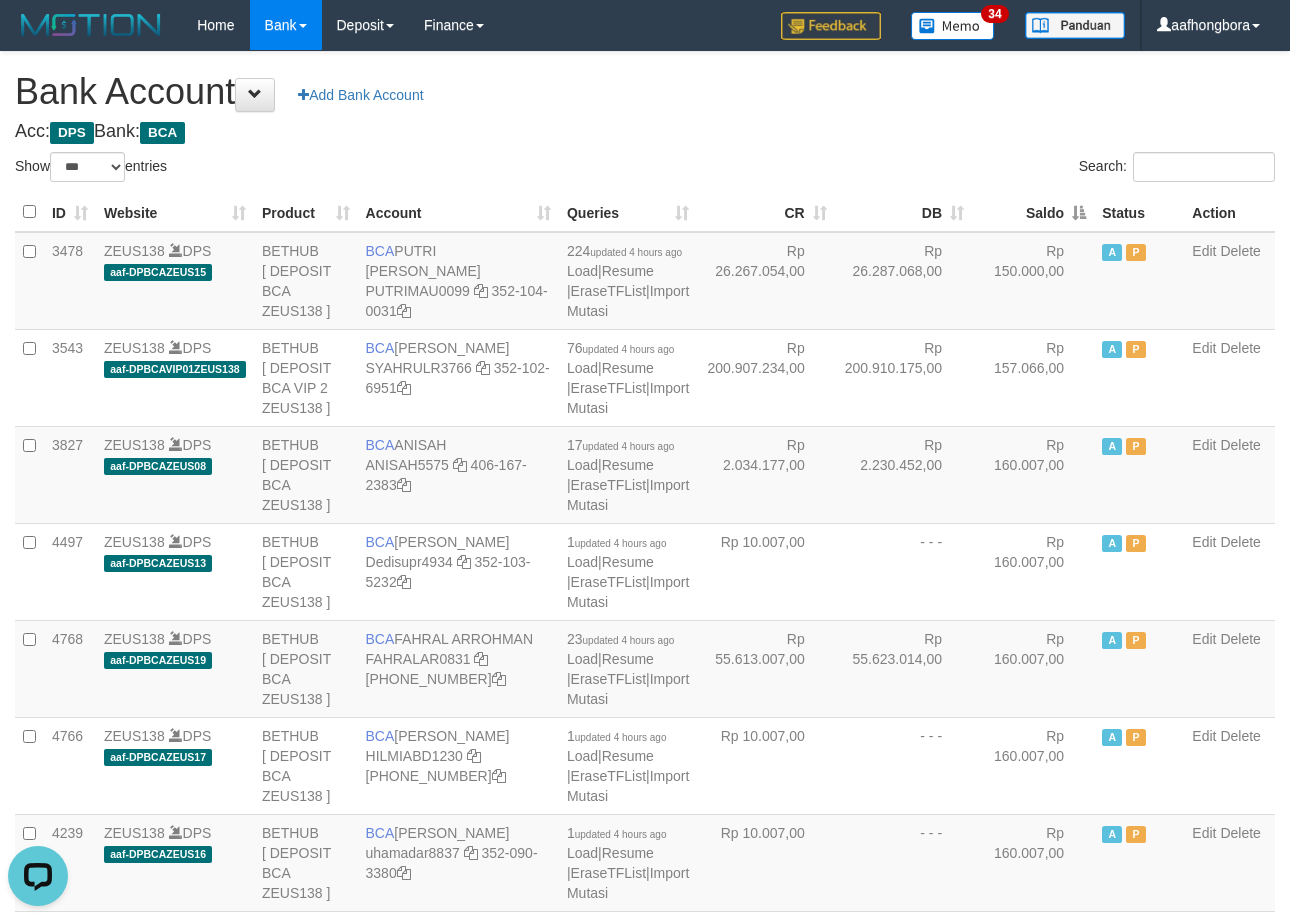 click on "Saldo" at bounding box center (1033, 212) 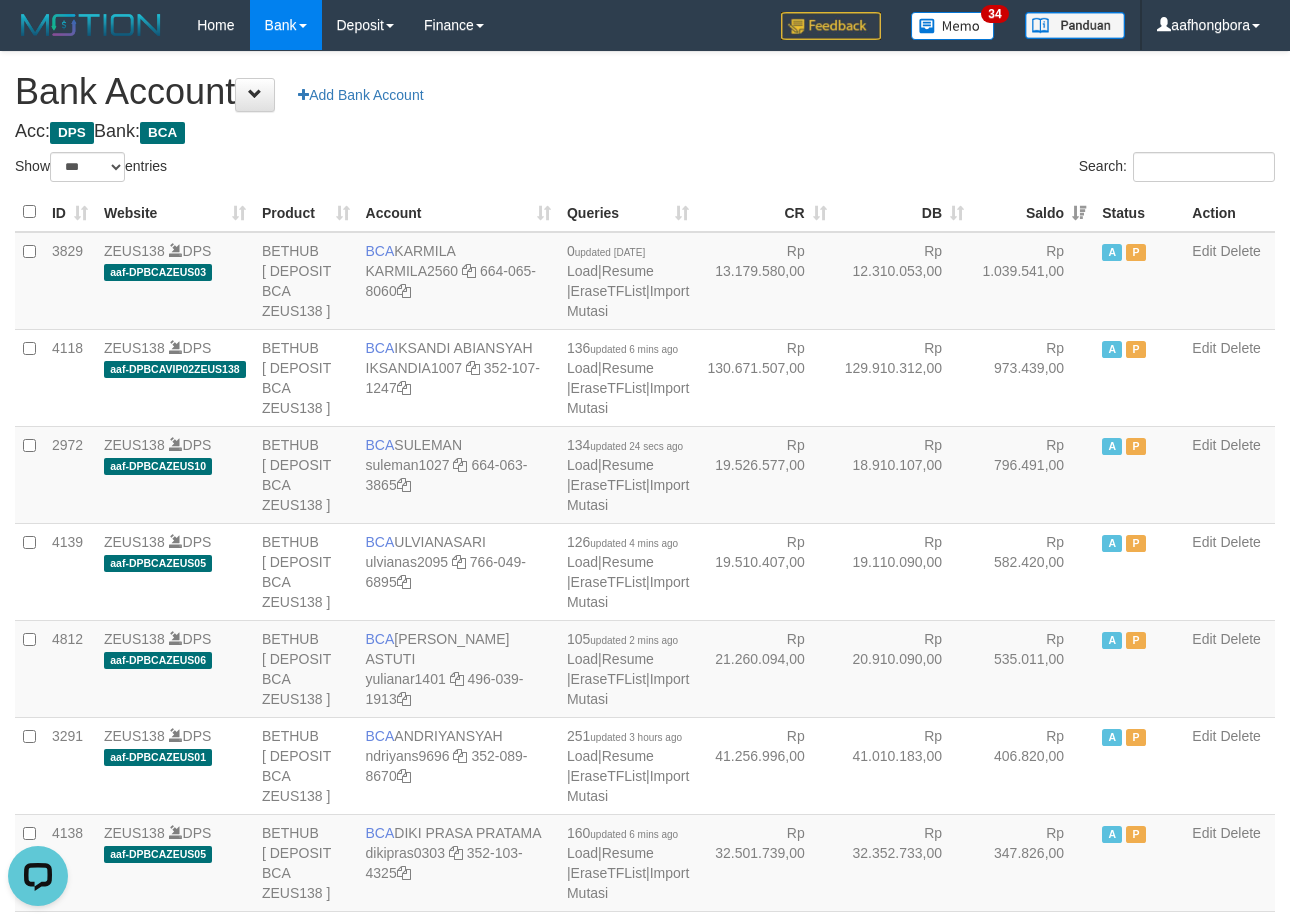 click on "Saldo" at bounding box center [1033, 212] 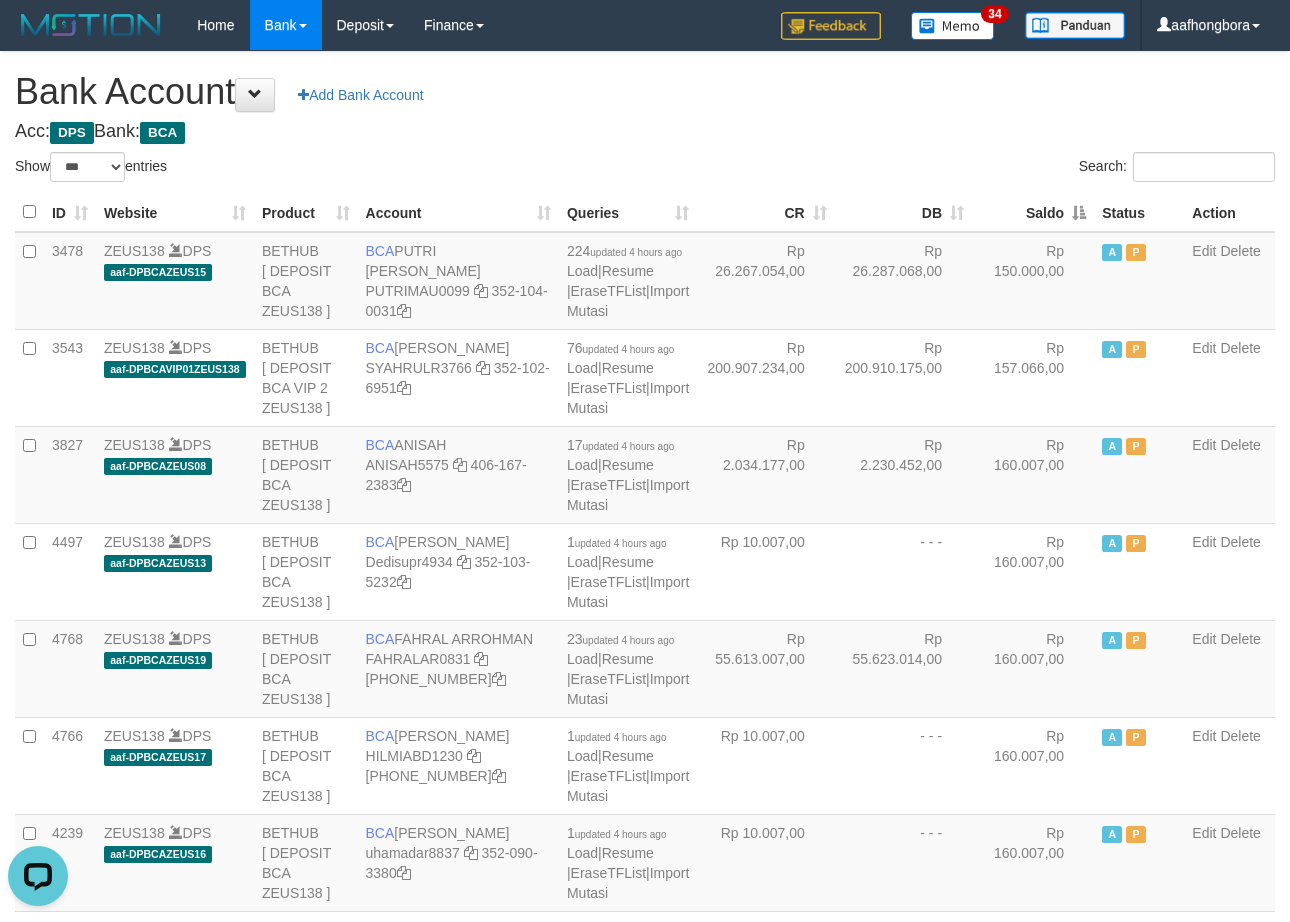 click on "Saldo" at bounding box center (1033, 212) 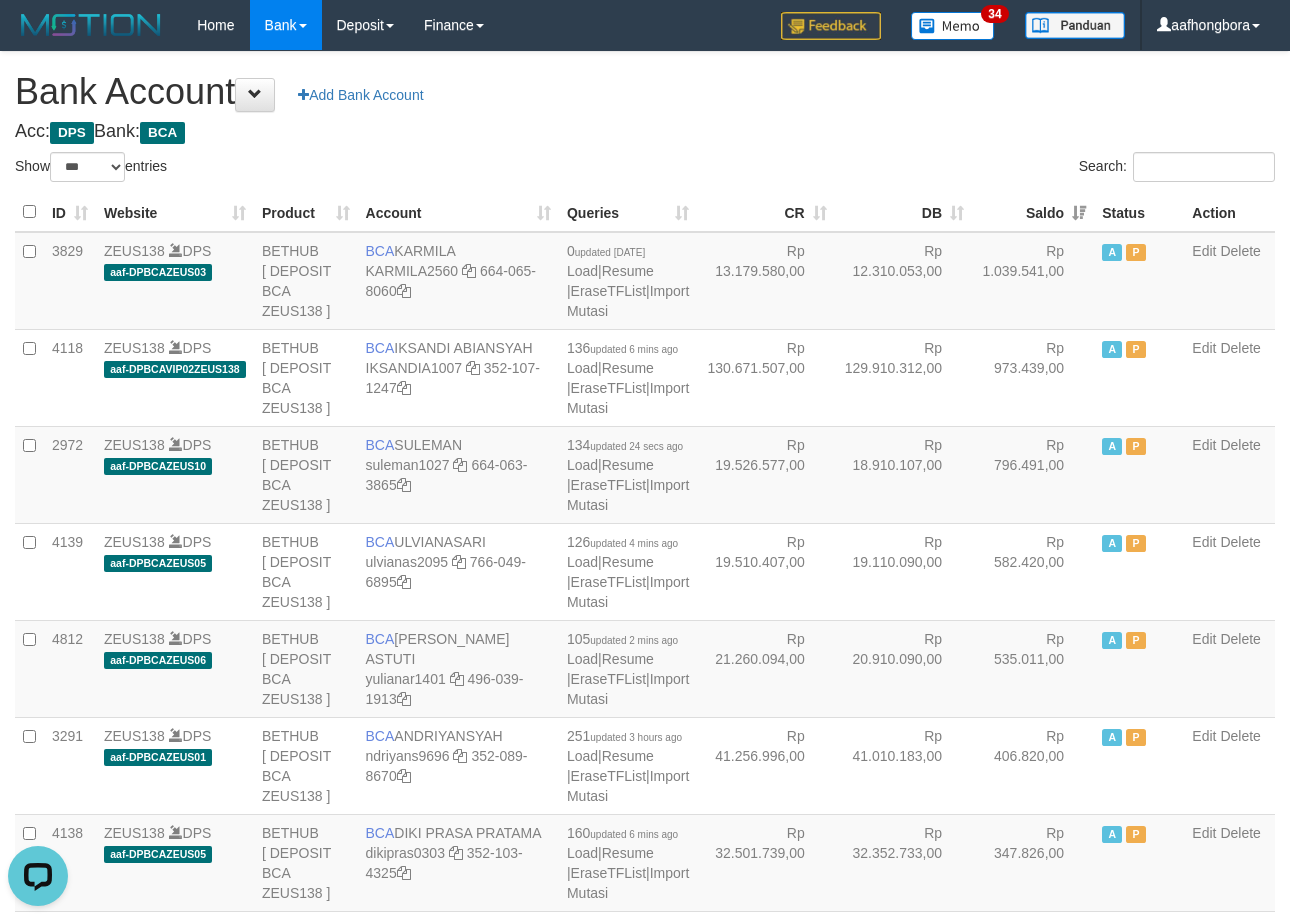 click on "Saldo" at bounding box center (1033, 212) 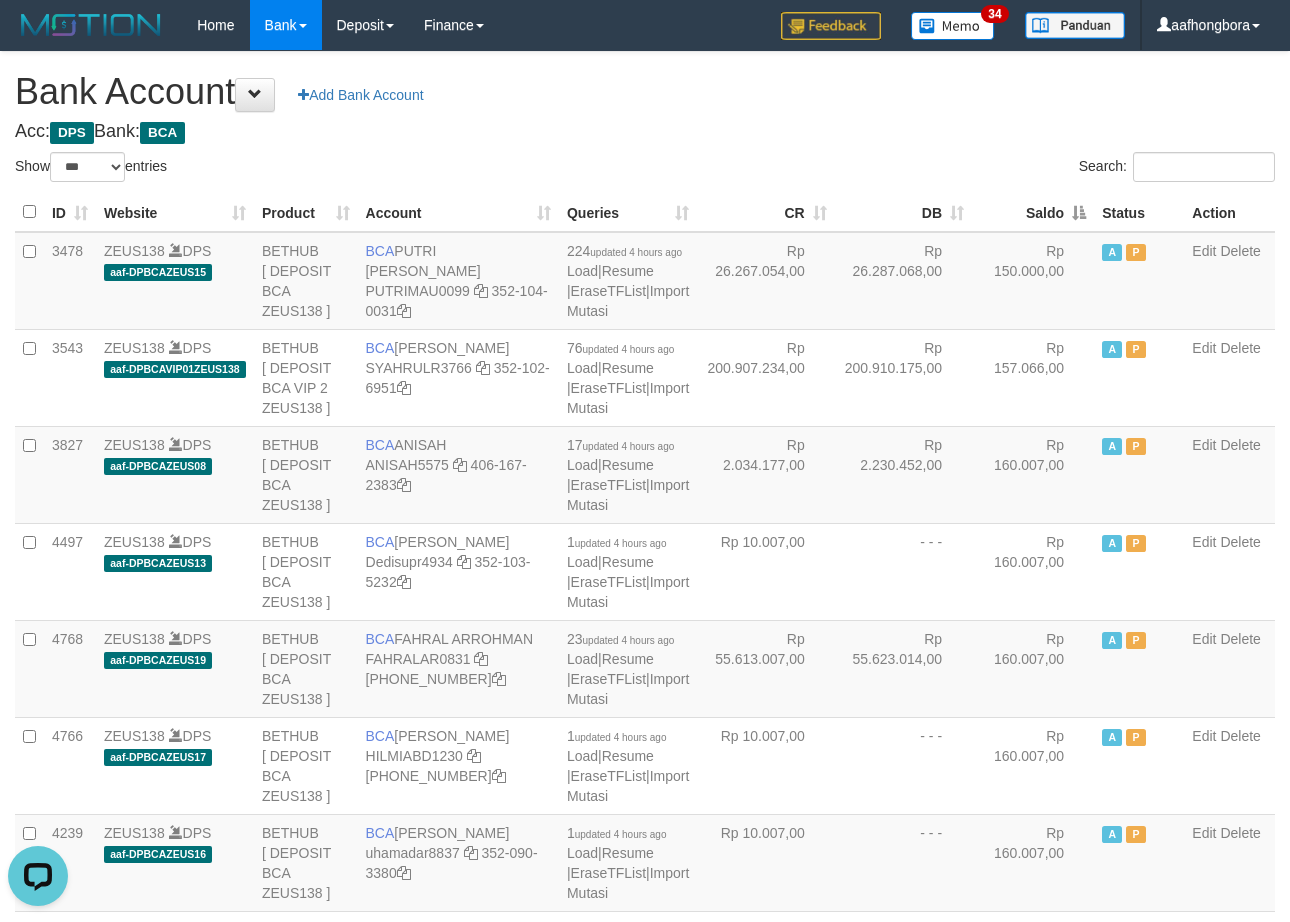 click on "Saldo" at bounding box center (1033, 212) 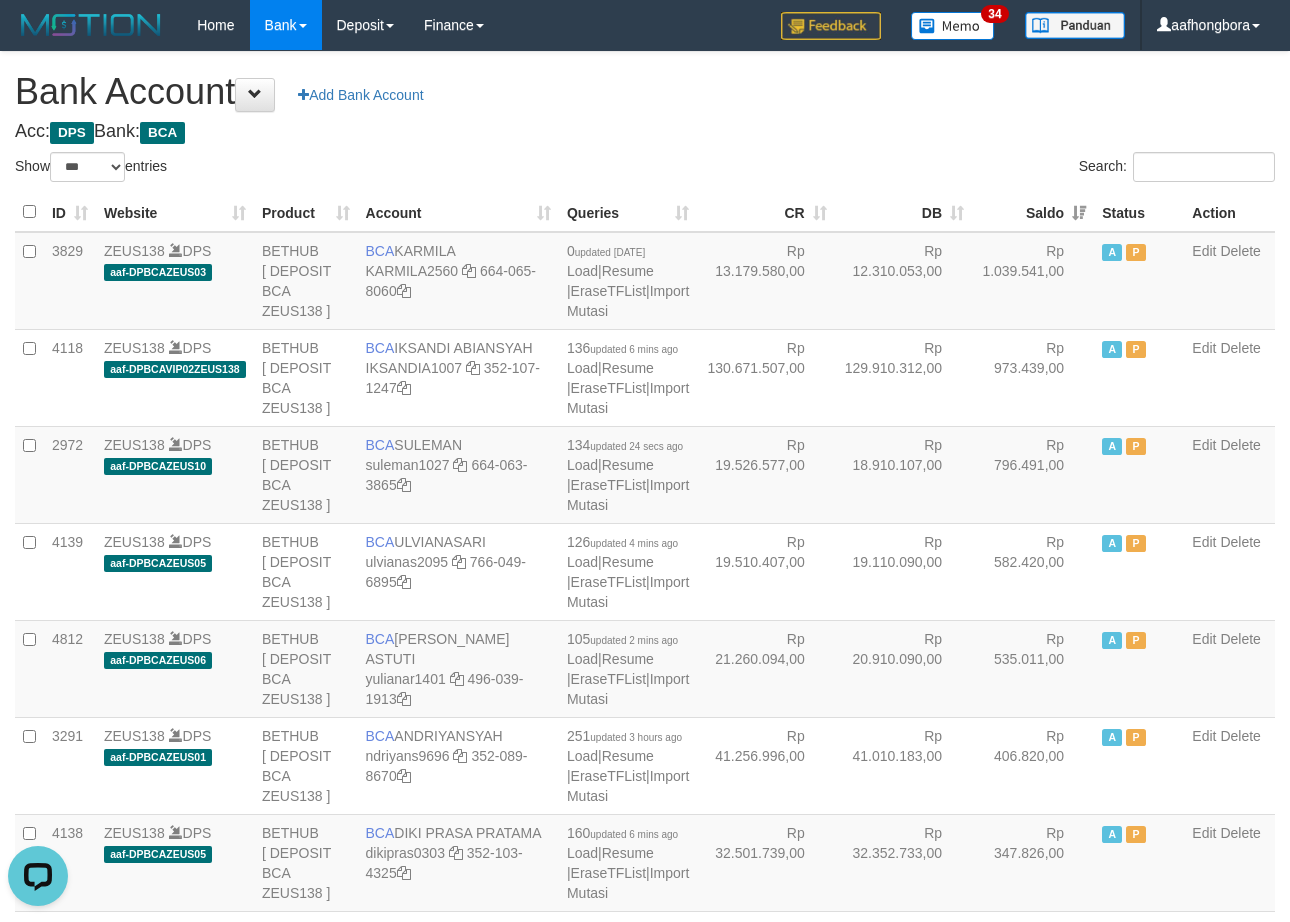 click on "Saldo" at bounding box center [1033, 212] 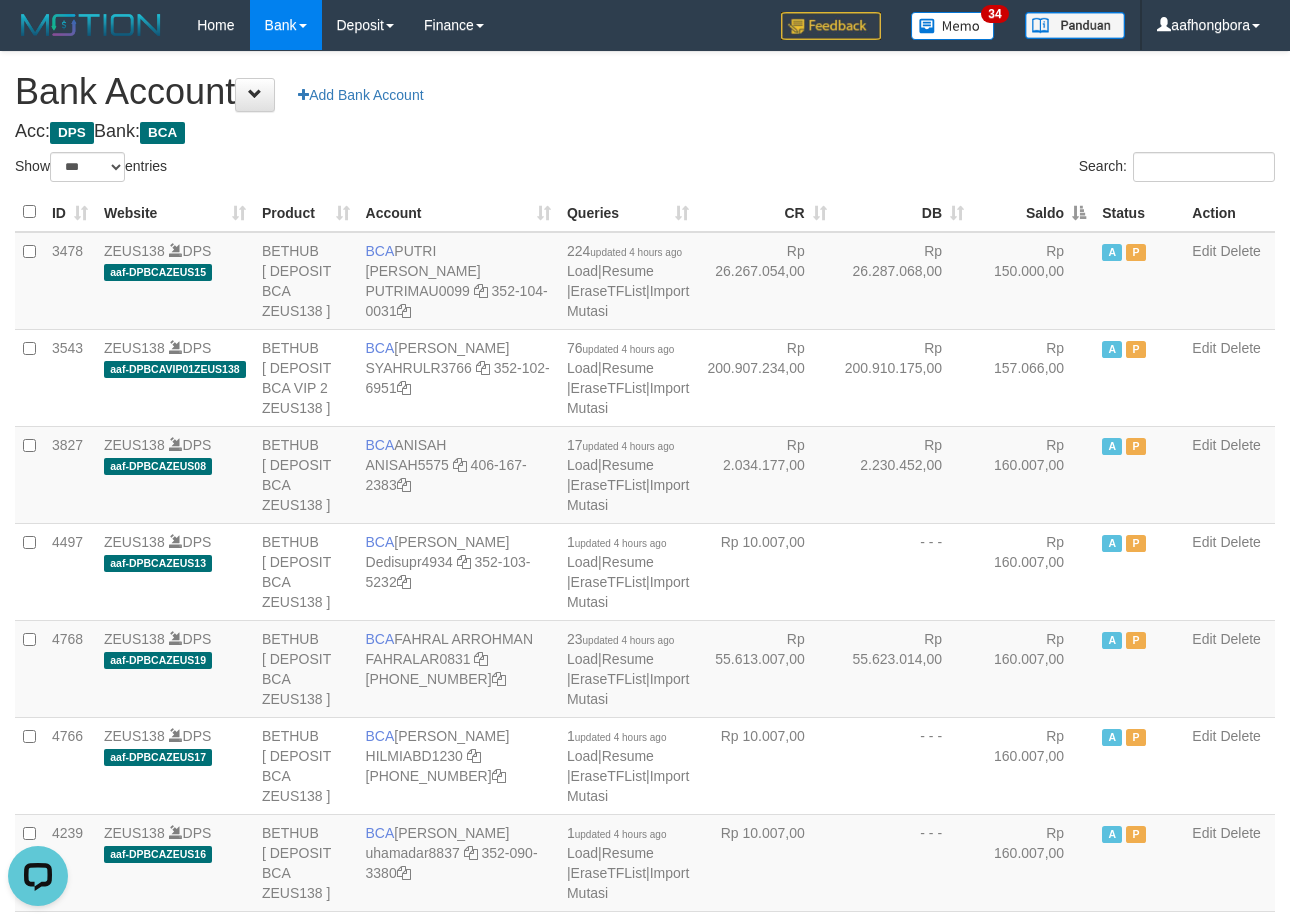 click on "Saldo" at bounding box center (1033, 212) 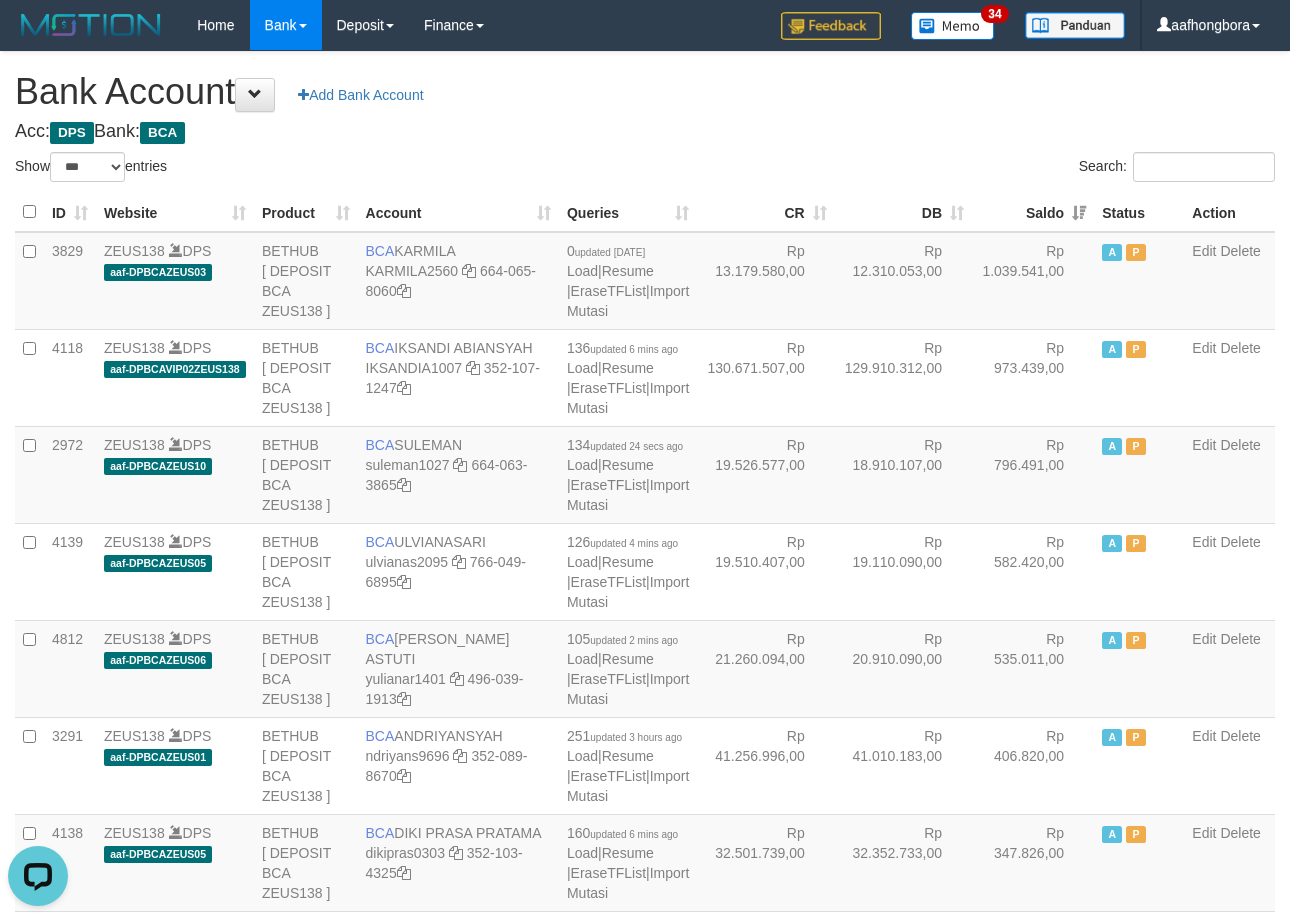 click on "Search:" at bounding box center [967, 169] 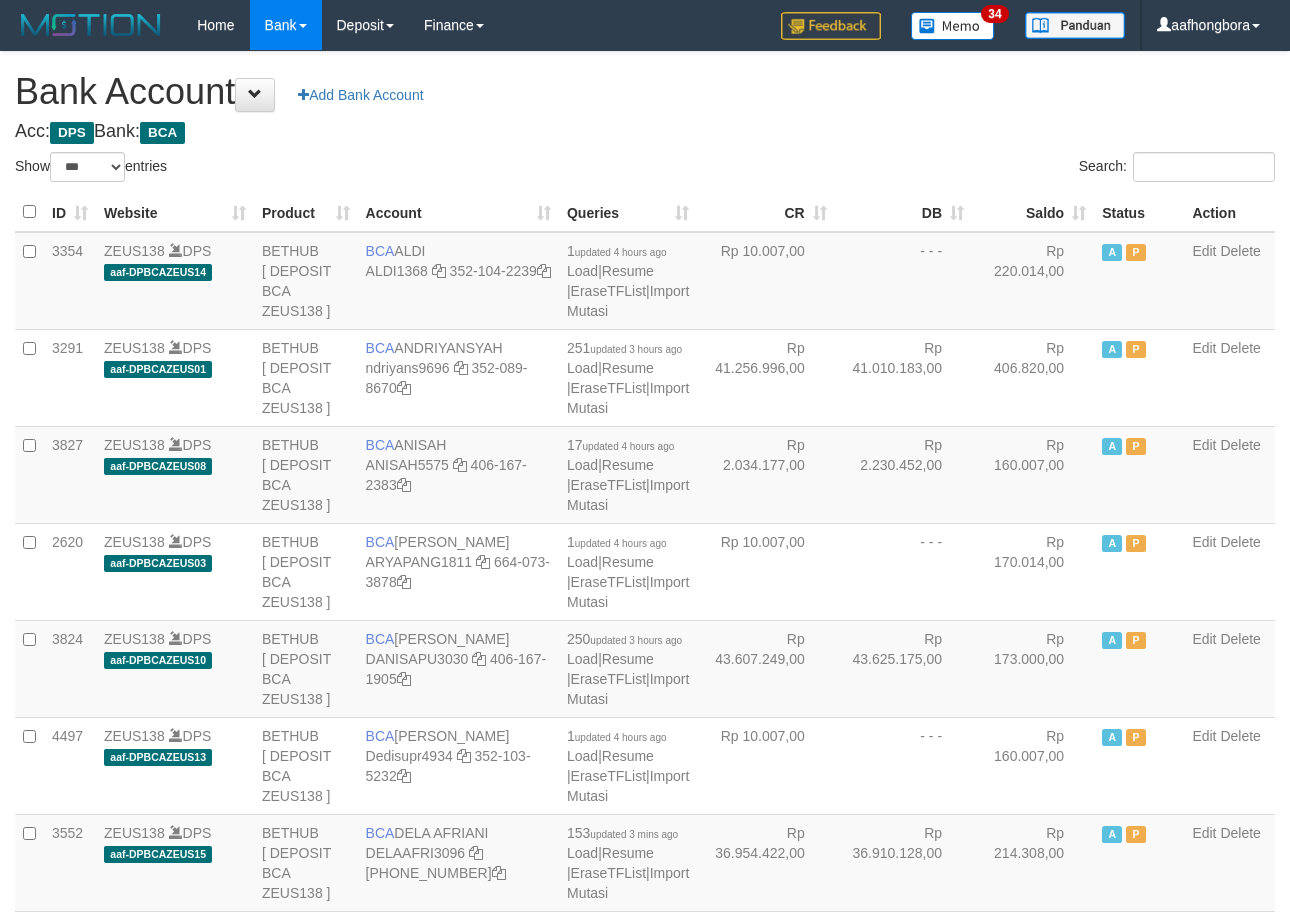 select on "***" 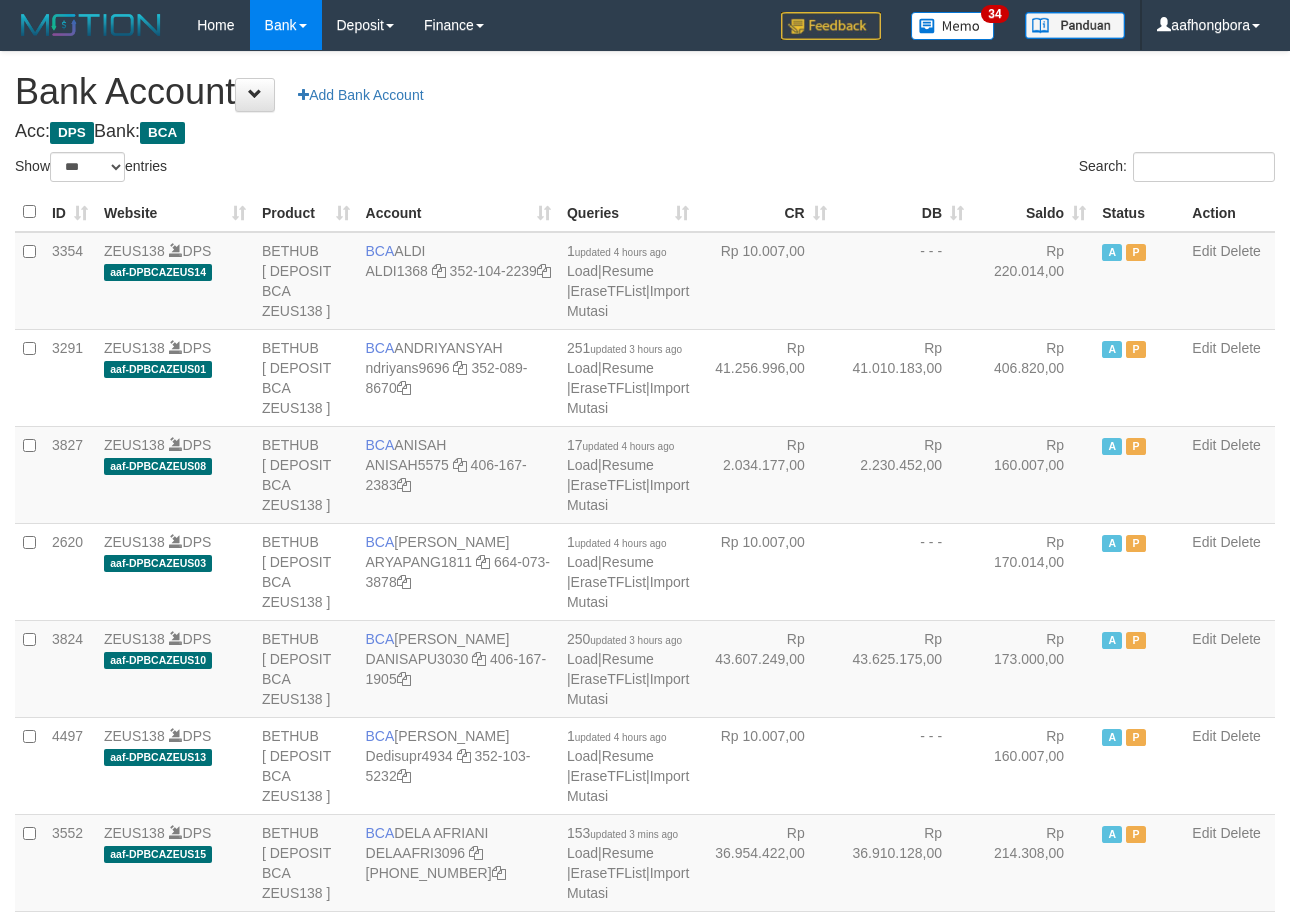 scroll, scrollTop: 0, scrollLeft: 0, axis: both 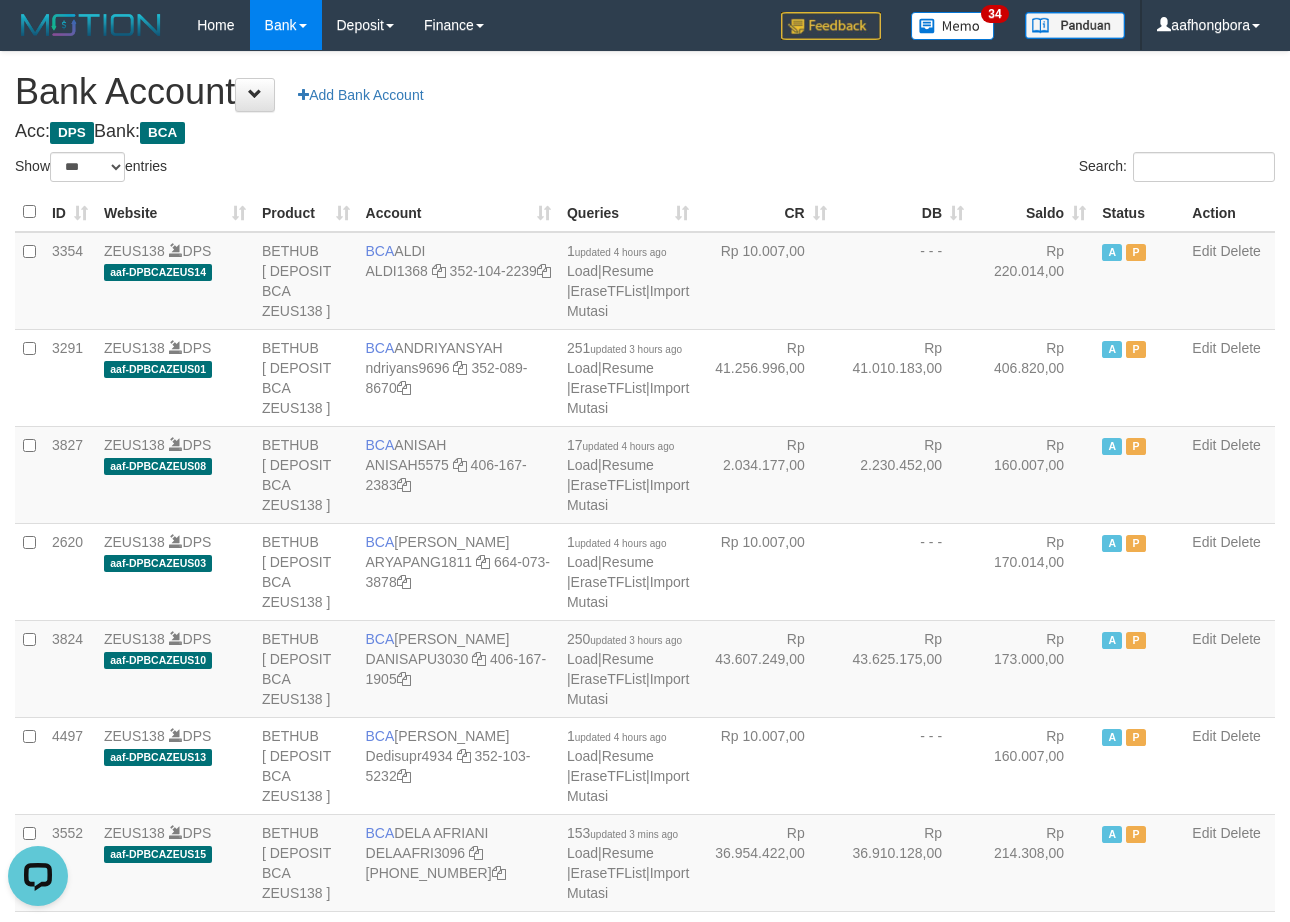 click on "Acc: 										 DPS
Bank:   BCA" at bounding box center [645, 132] 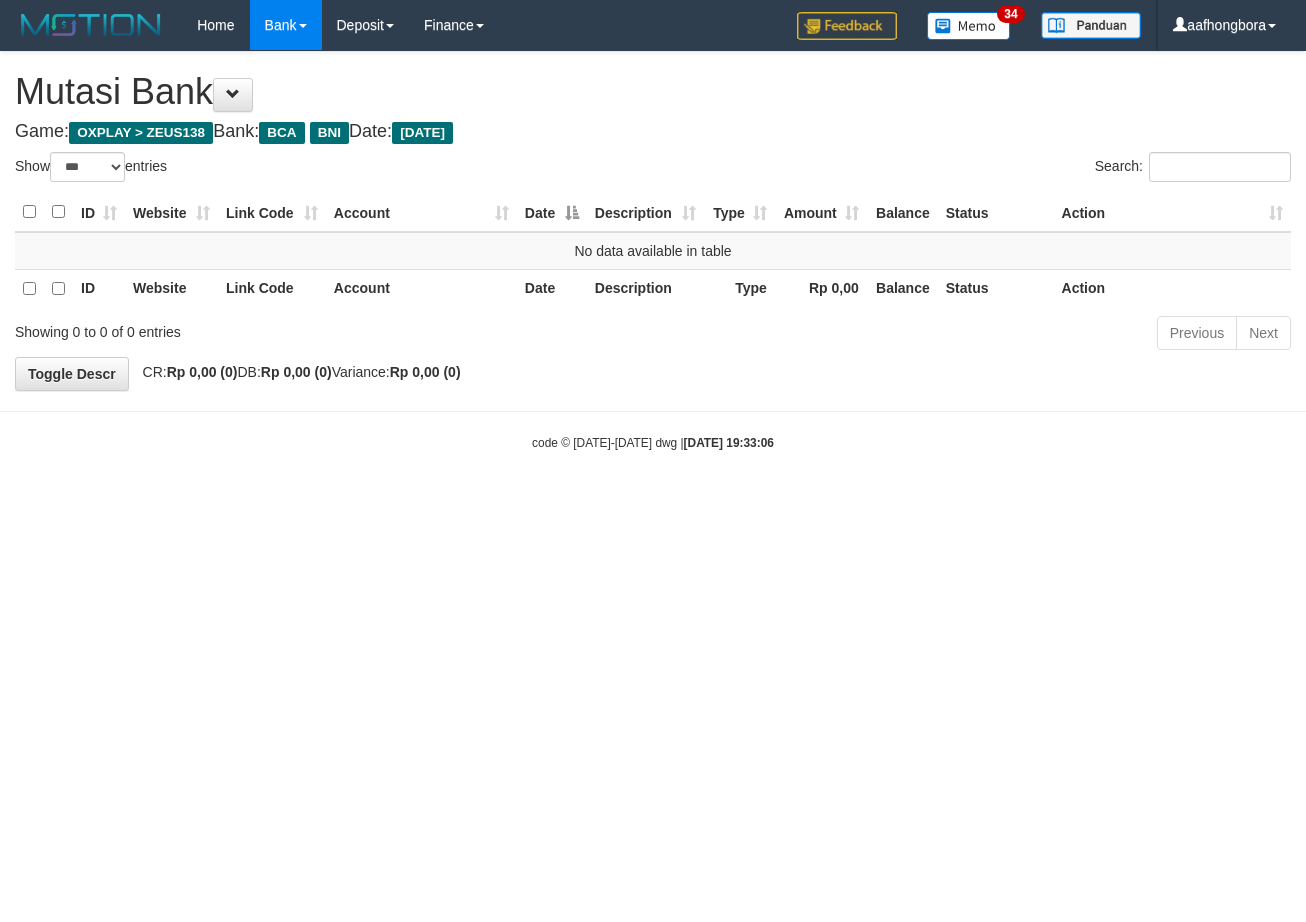 select on "***" 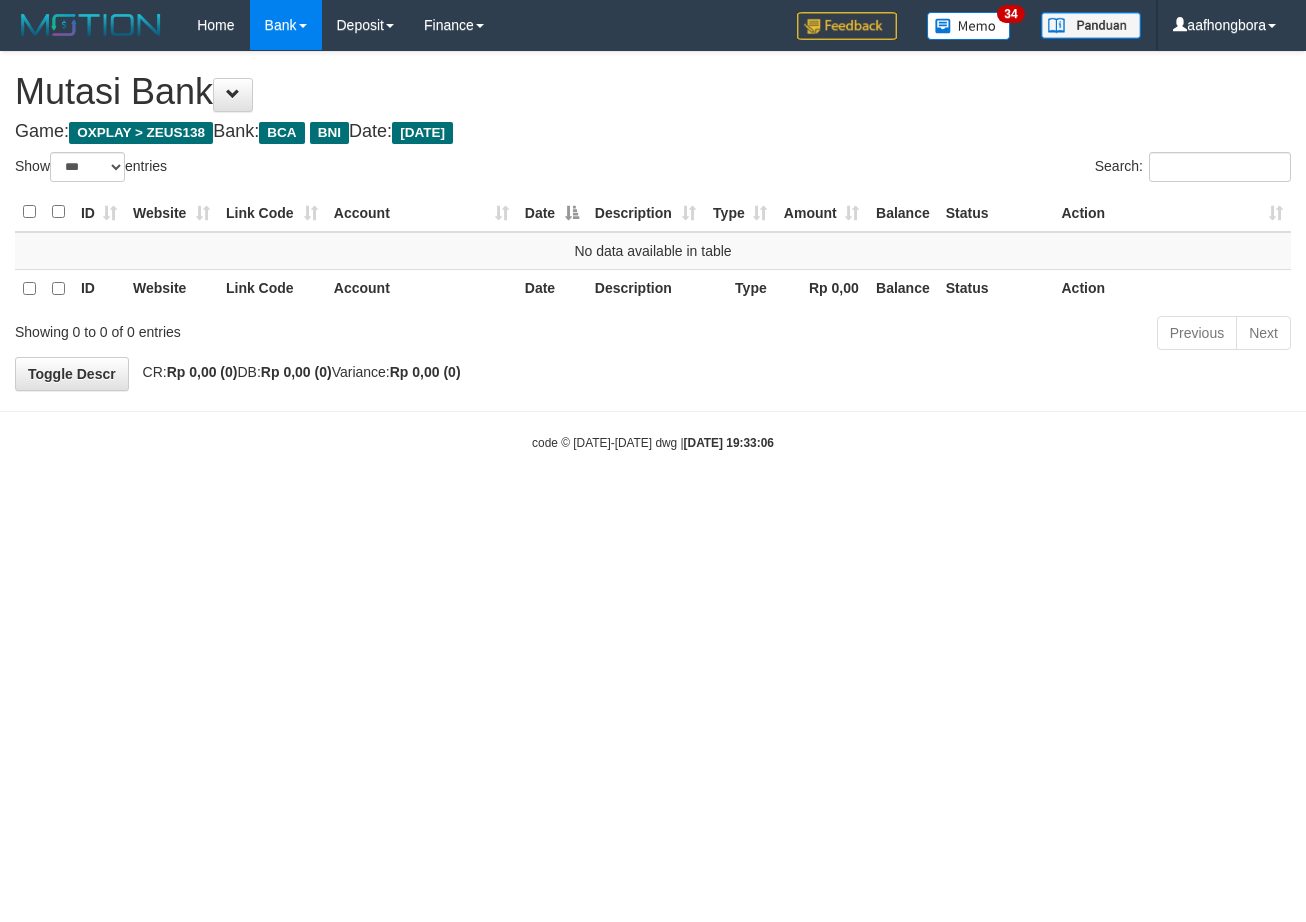 scroll, scrollTop: 0, scrollLeft: 0, axis: both 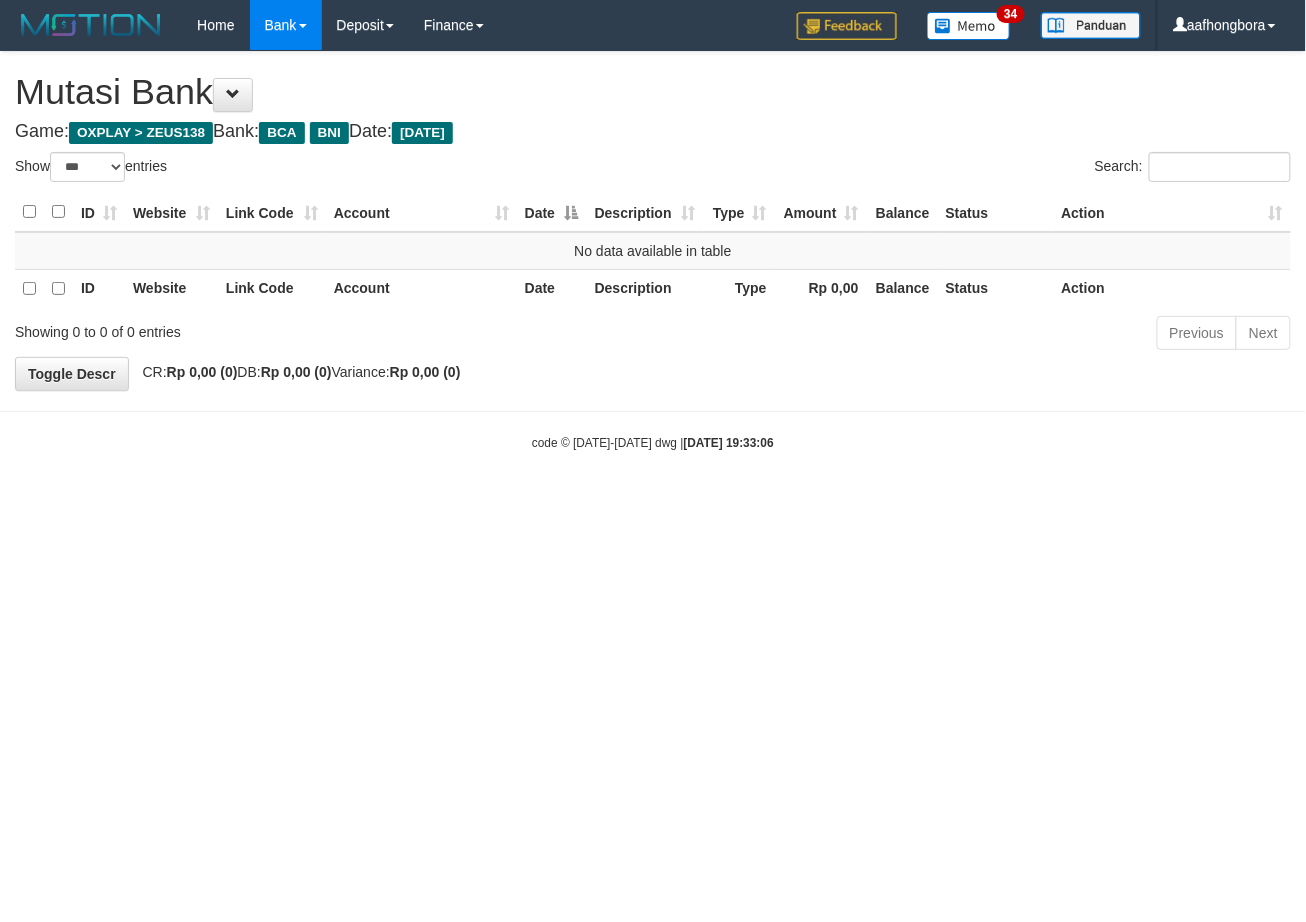 click on "Toggle navigation
Home
Bank
Account List
Mutasi Bank
Search
Sync
Note Mutasi
Deposit
DPS Fetch
DPS List
History
Note DPS
Finance
Financial Data
aafhongbora
My Profile
Log Out" at bounding box center (653, 251) 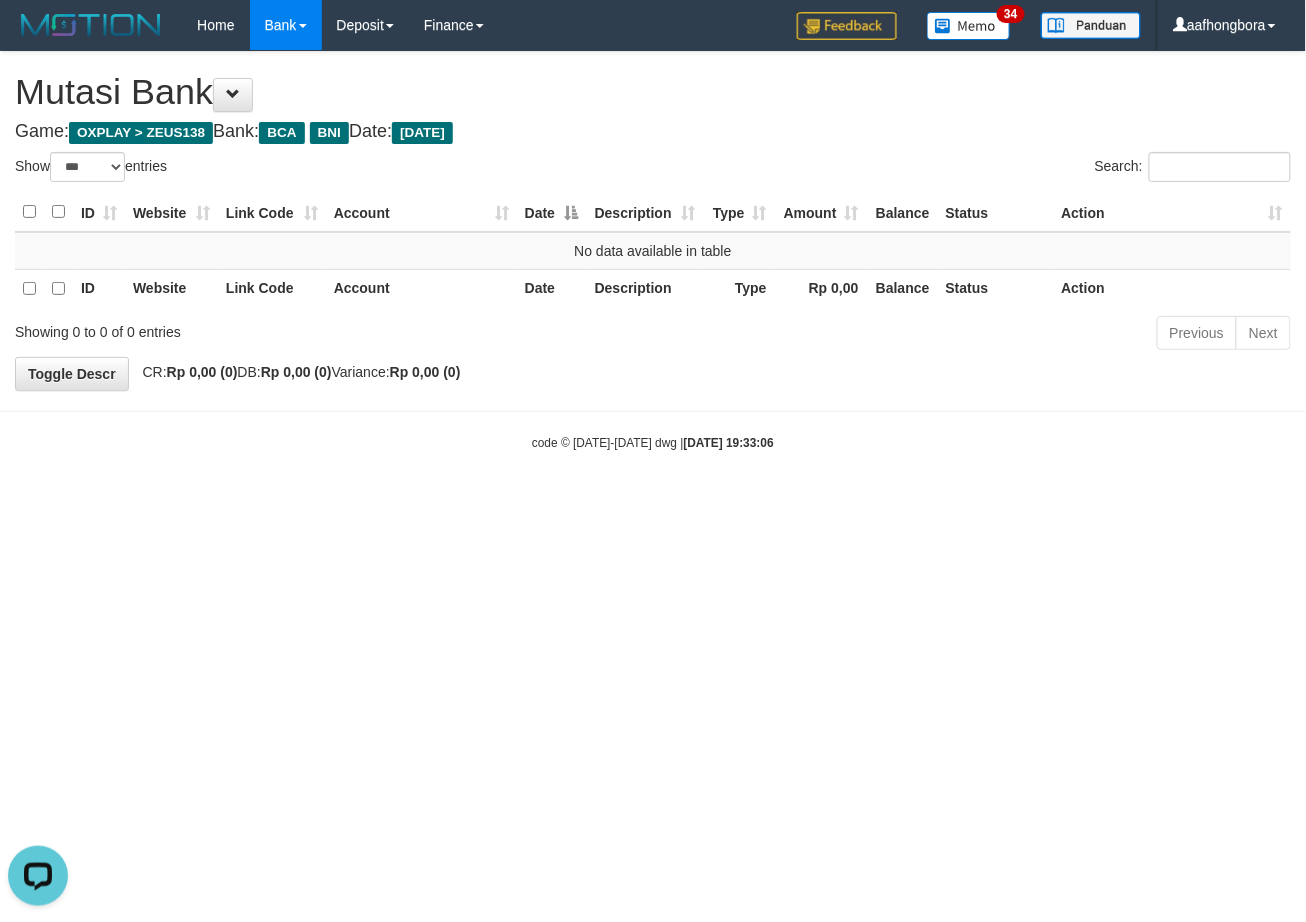 scroll, scrollTop: 0, scrollLeft: 0, axis: both 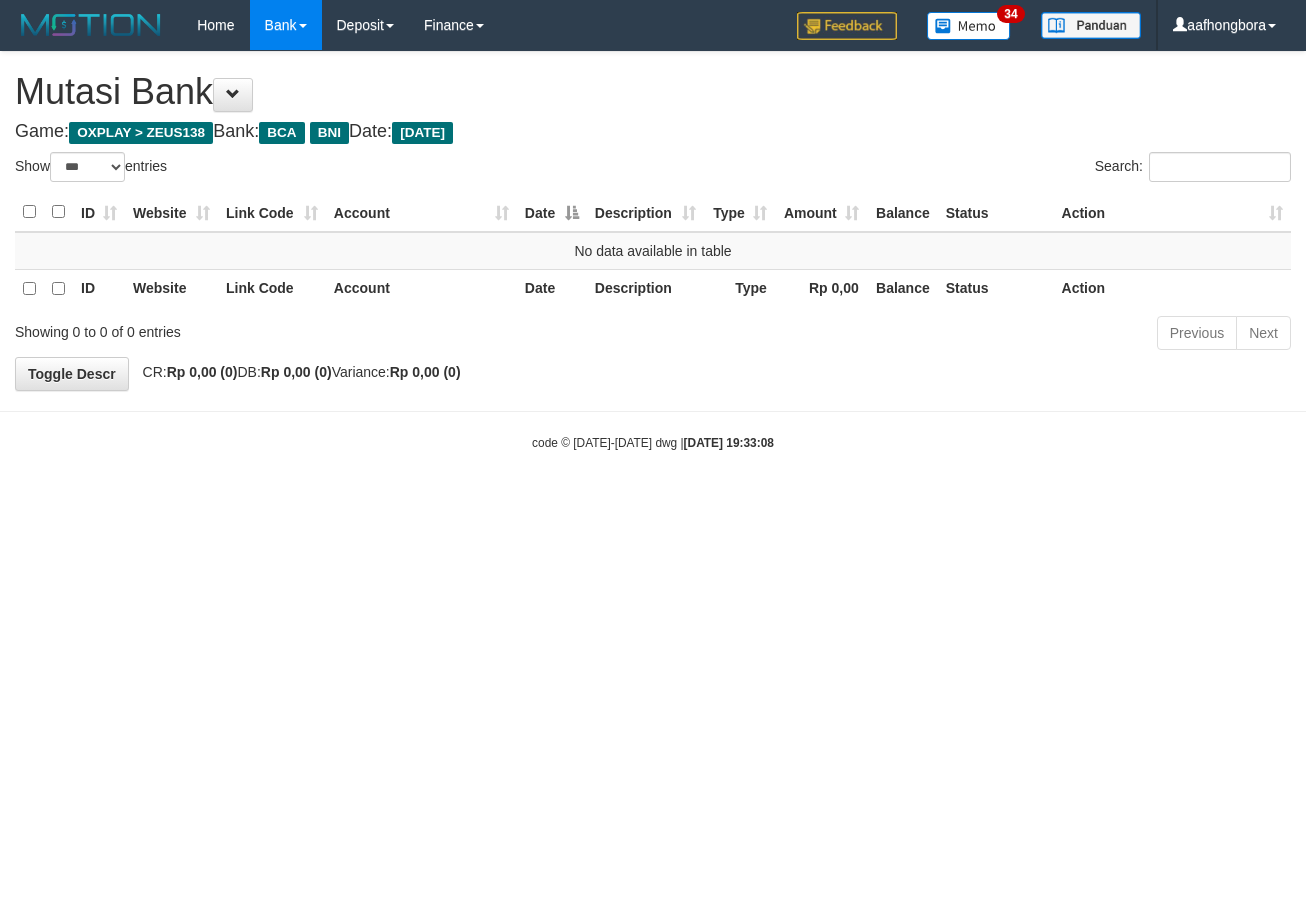select on "***" 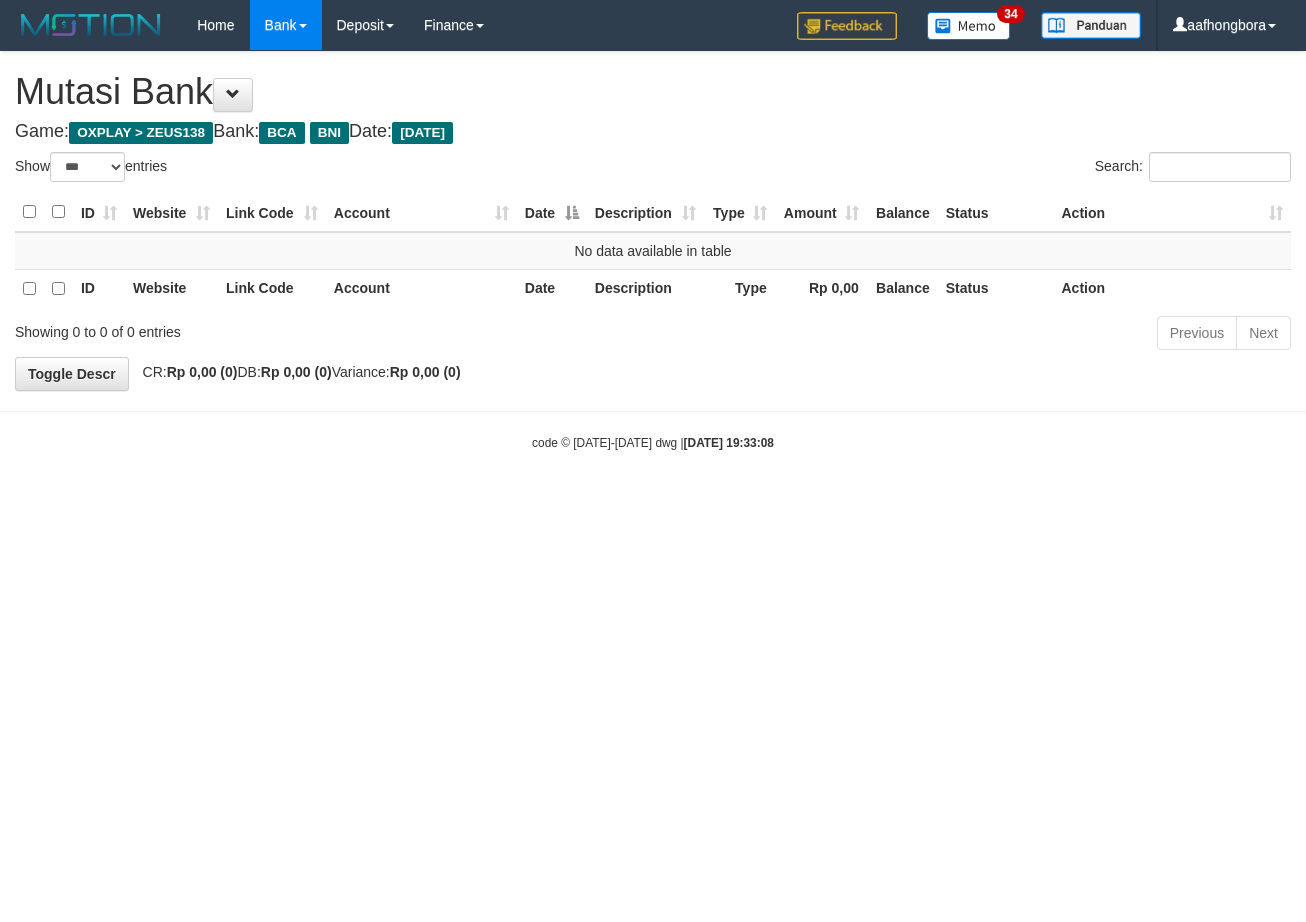 scroll, scrollTop: 0, scrollLeft: 0, axis: both 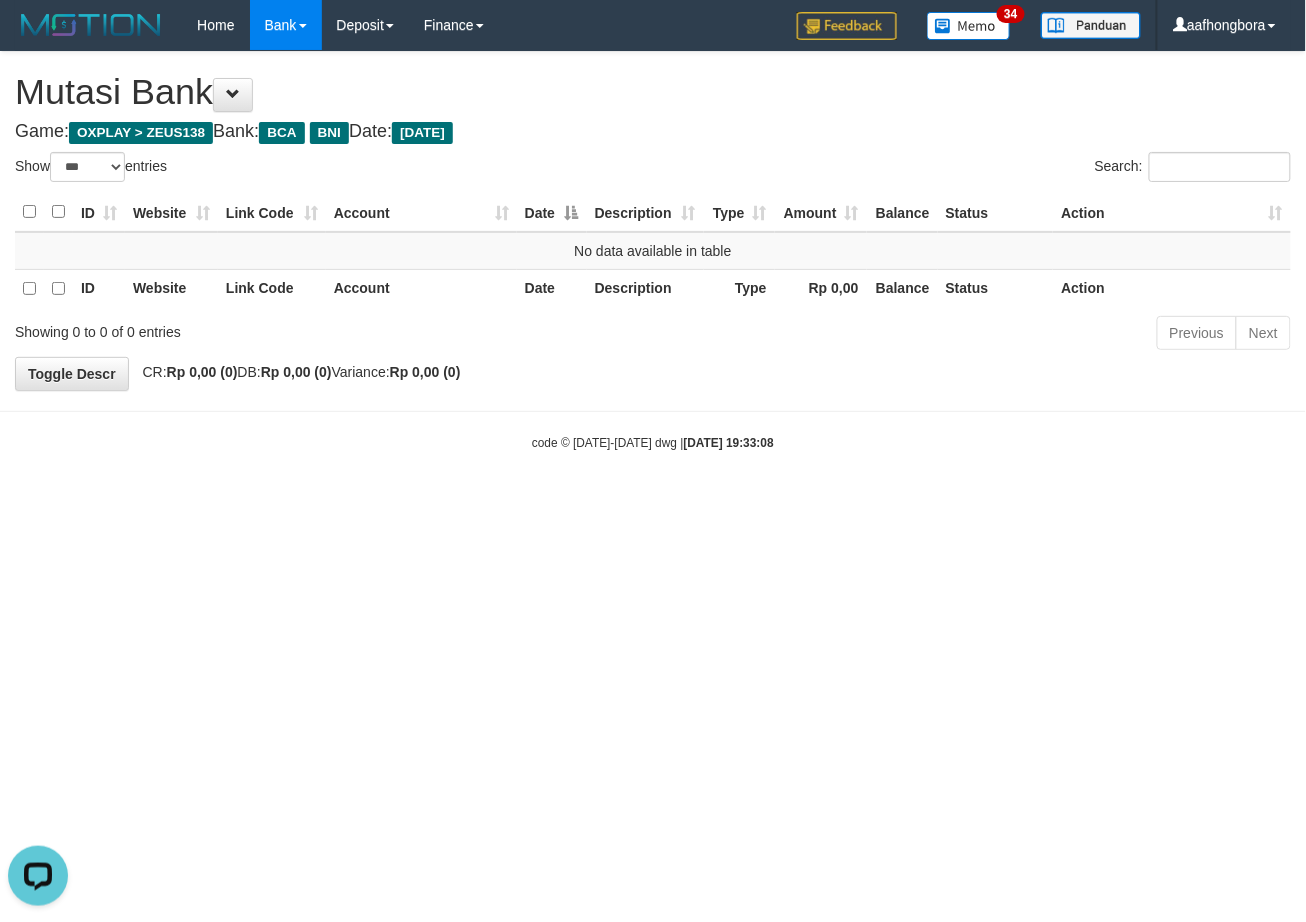 drag, startPoint x: 882, startPoint y: 572, endPoint x: 910, endPoint y: 568, distance: 28.284271 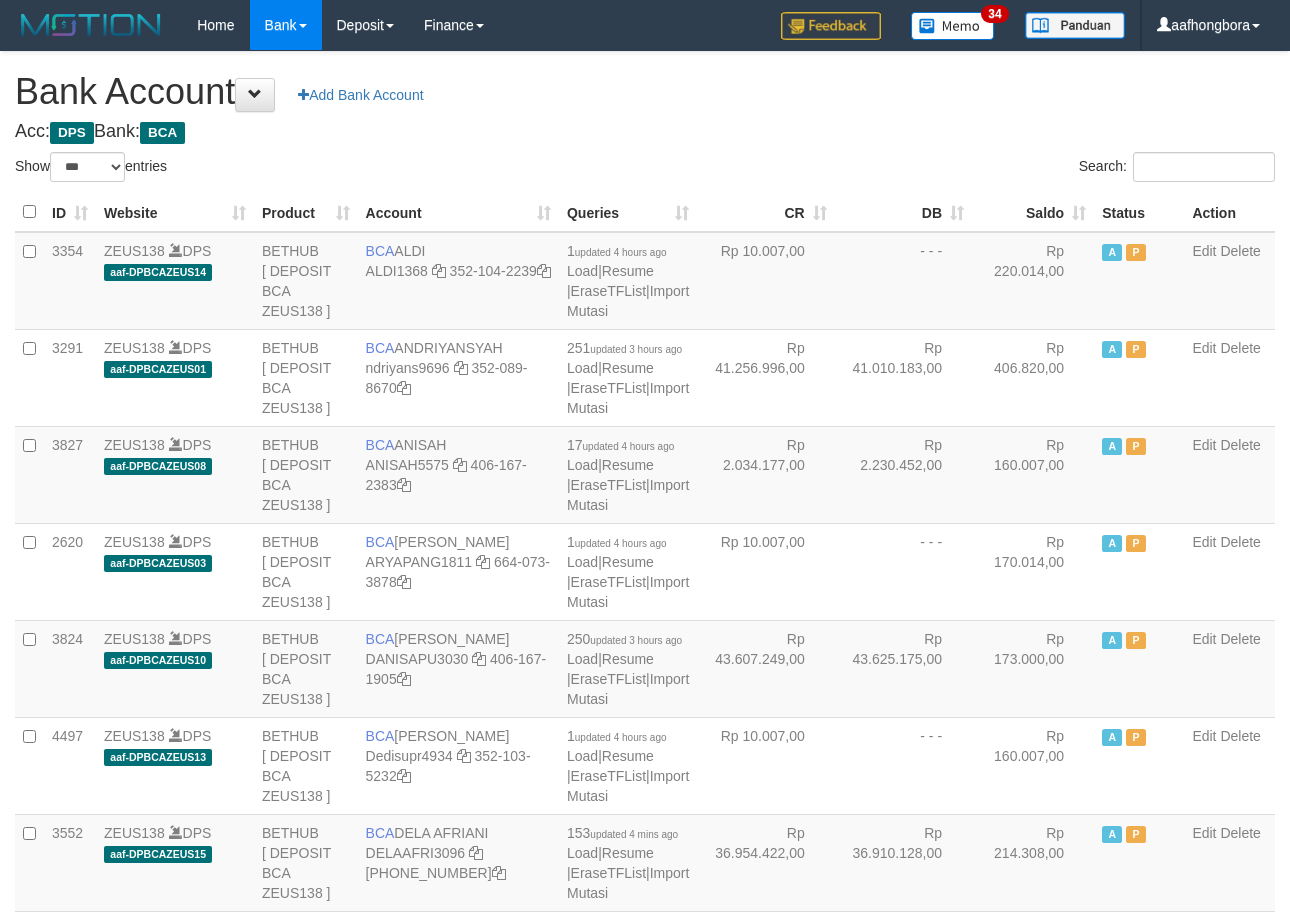 select on "***" 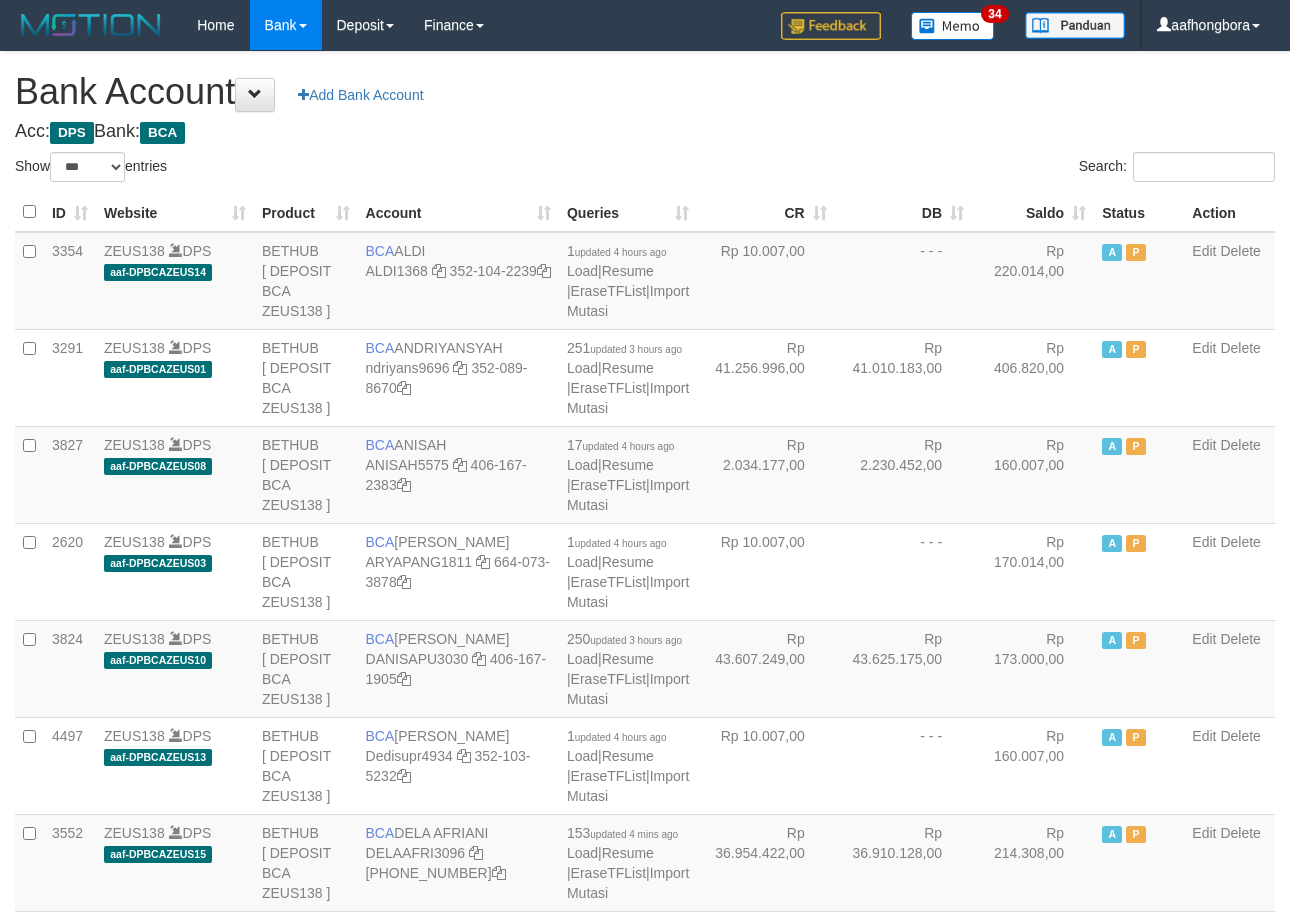 scroll, scrollTop: 0, scrollLeft: 0, axis: both 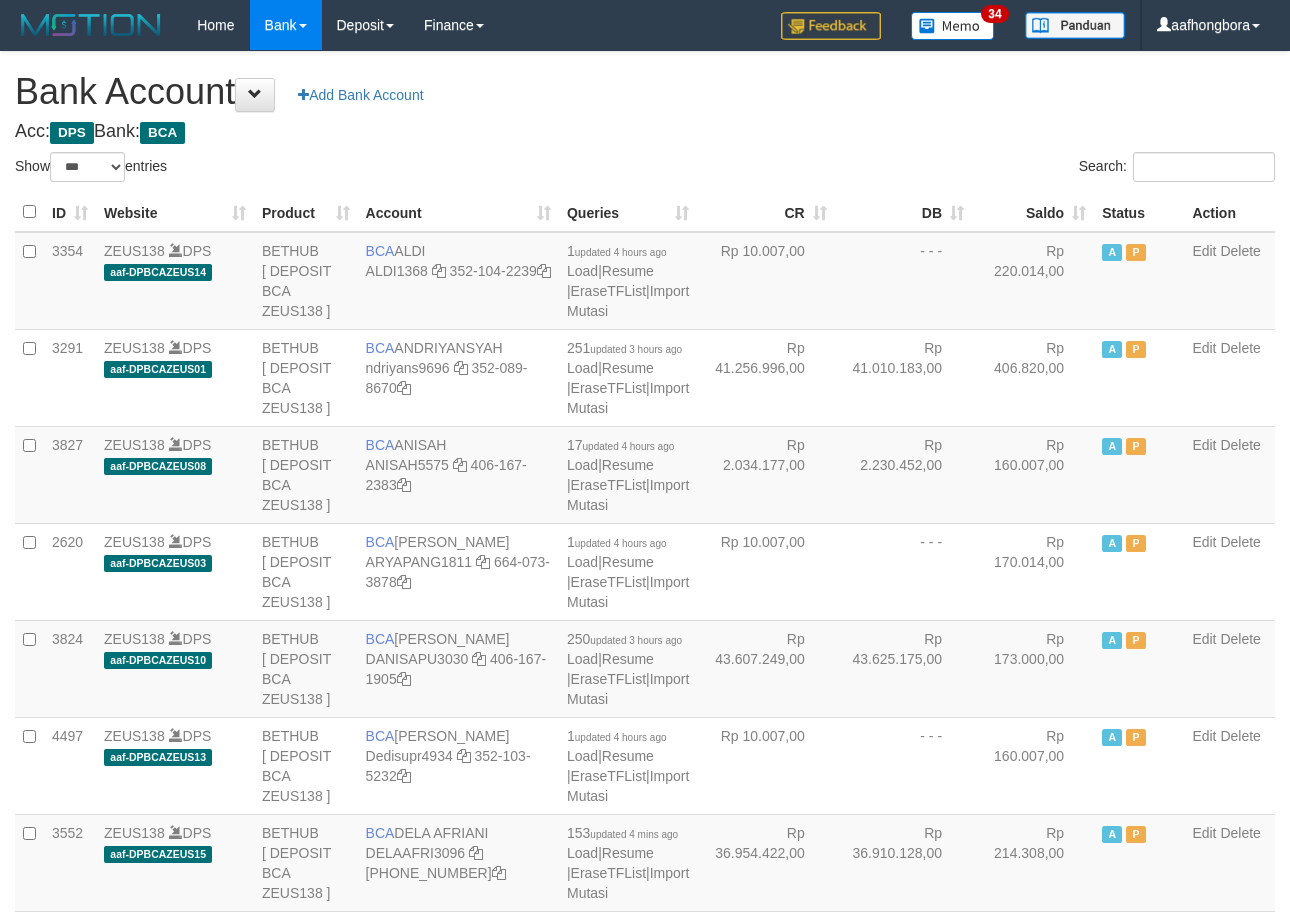 select on "***" 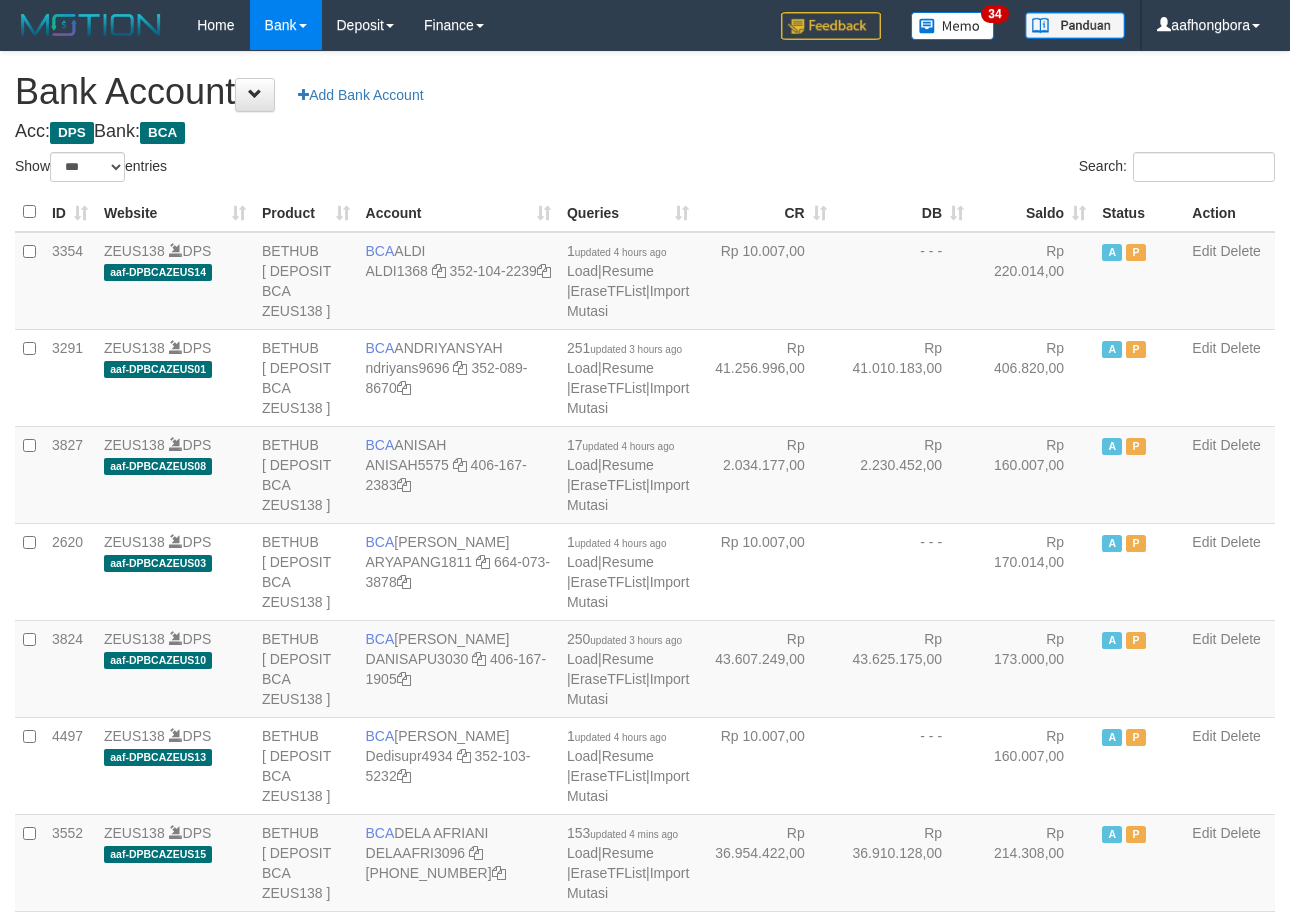 scroll, scrollTop: 0, scrollLeft: 0, axis: both 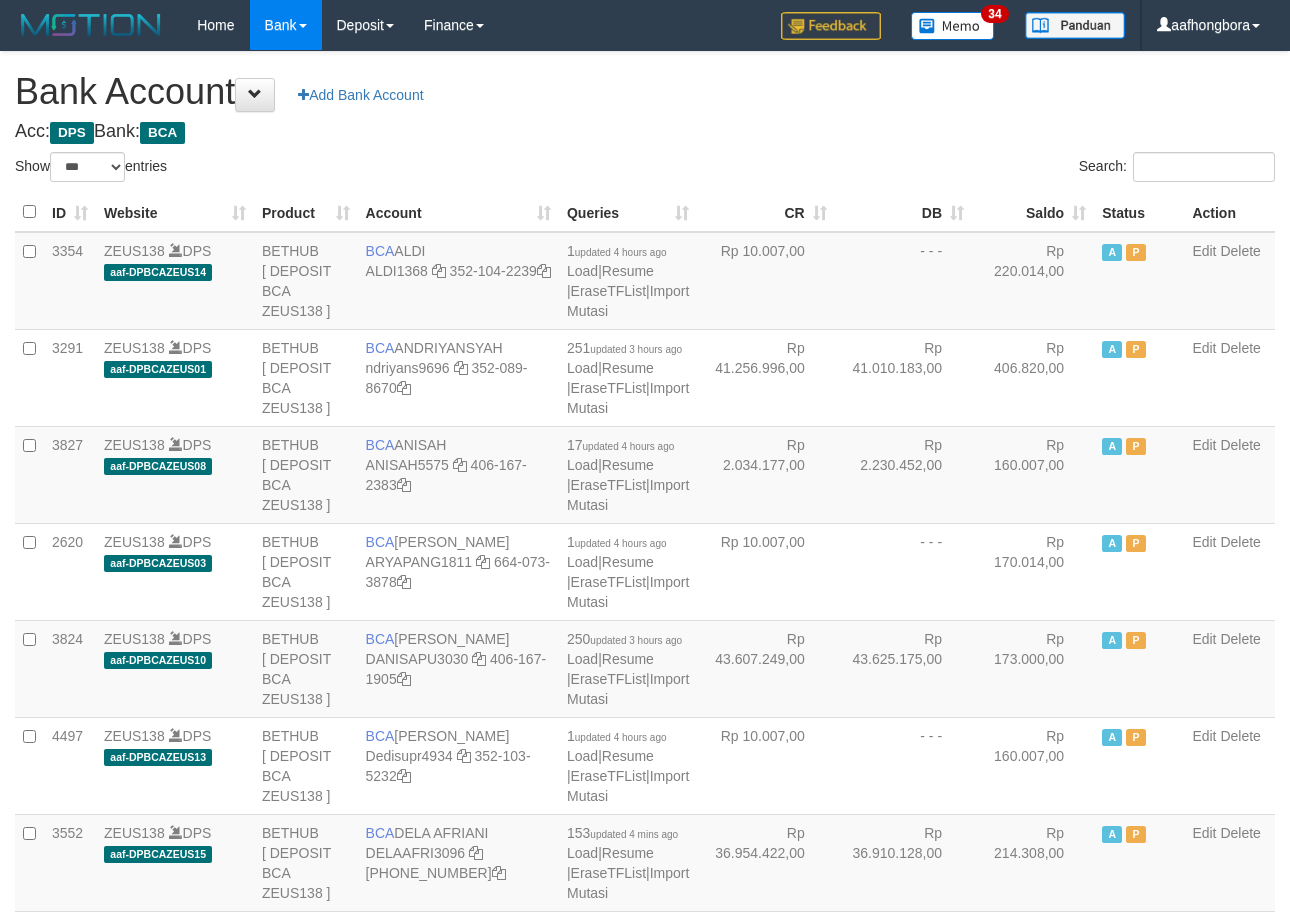 select on "***" 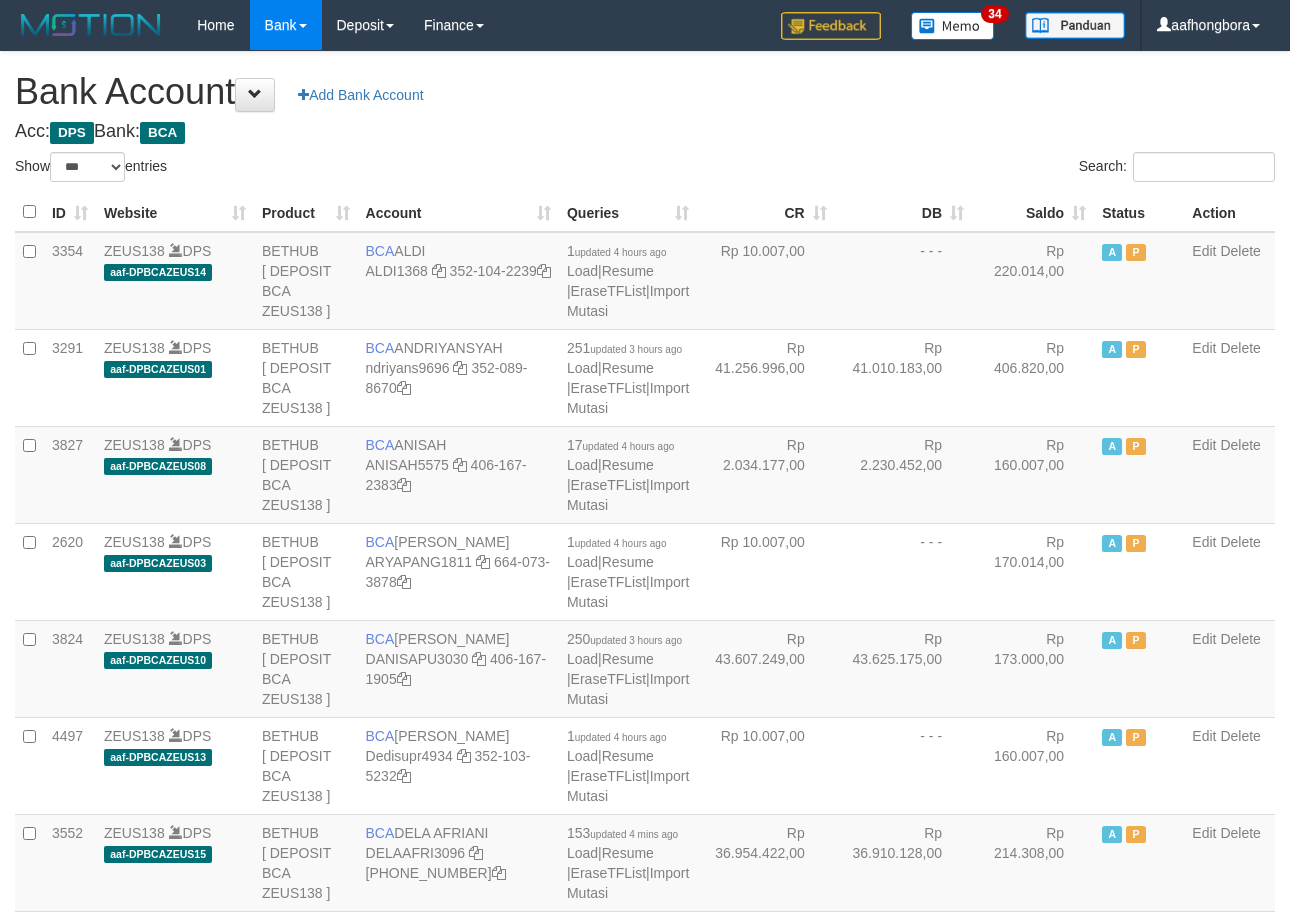 scroll, scrollTop: 0, scrollLeft: 0, axis: both 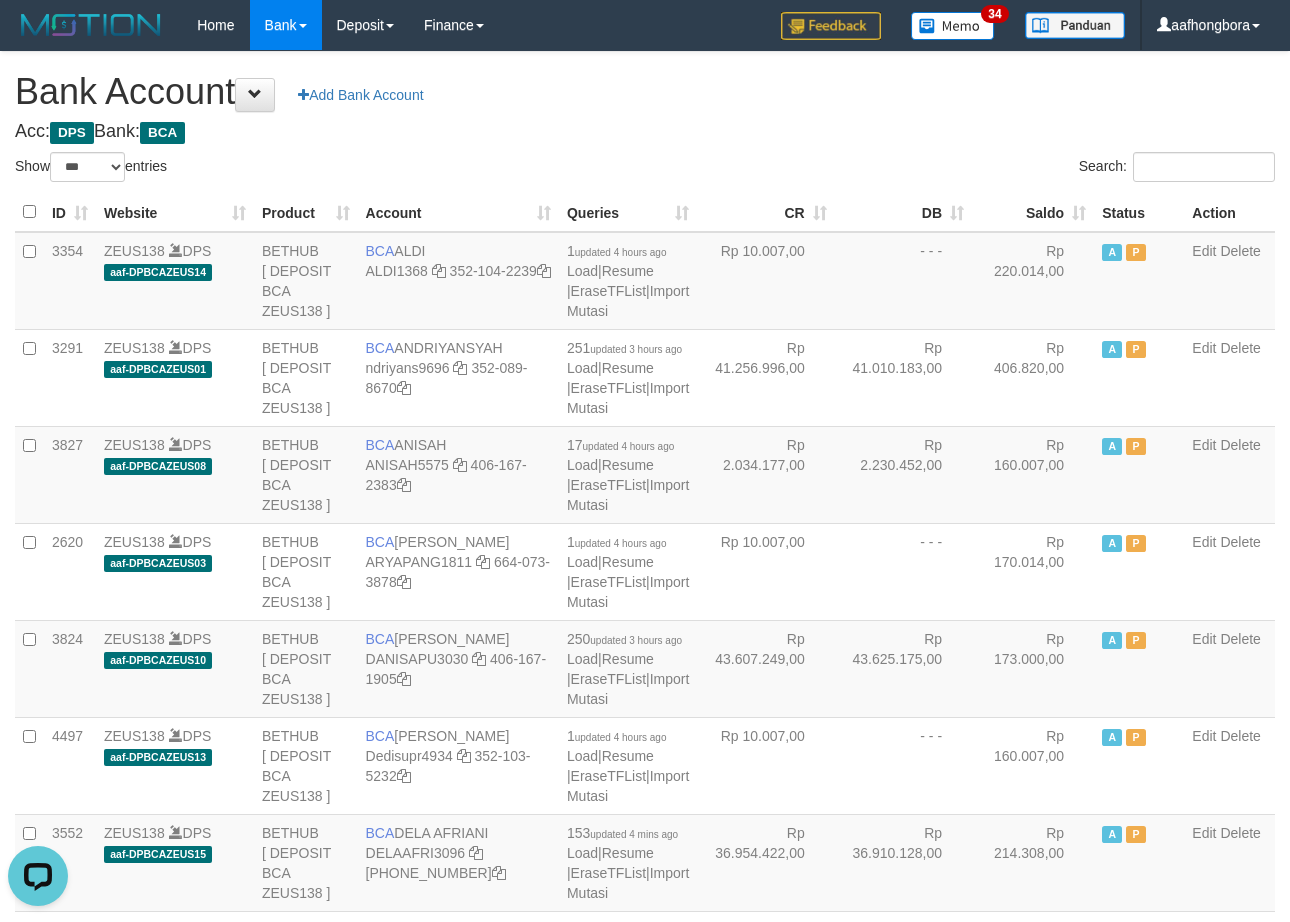 drag, startPoint x: 877, startPoint y: 147, endPoint x: 901, endPoint y: 135, distance: 26.832815 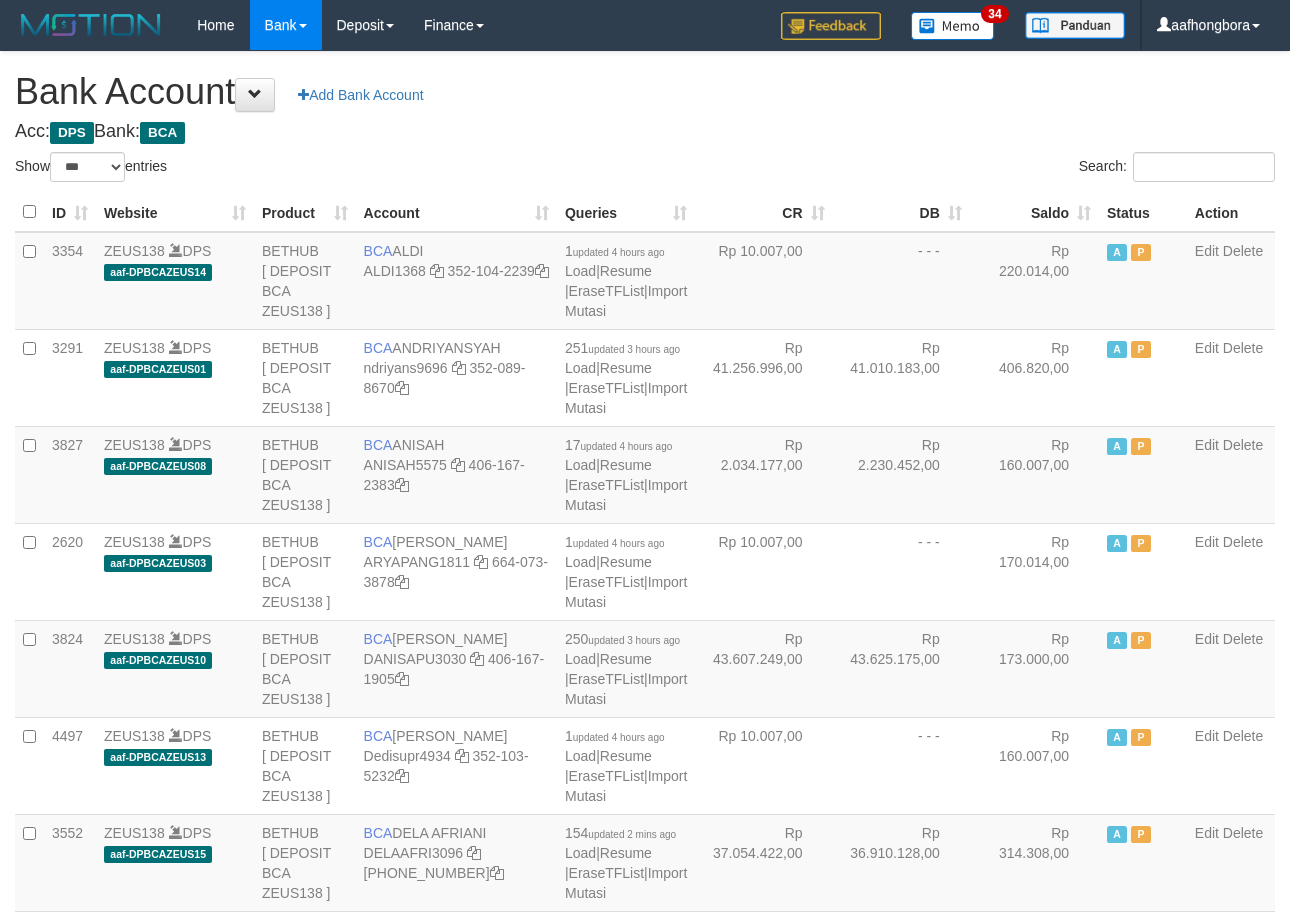 select on "***" 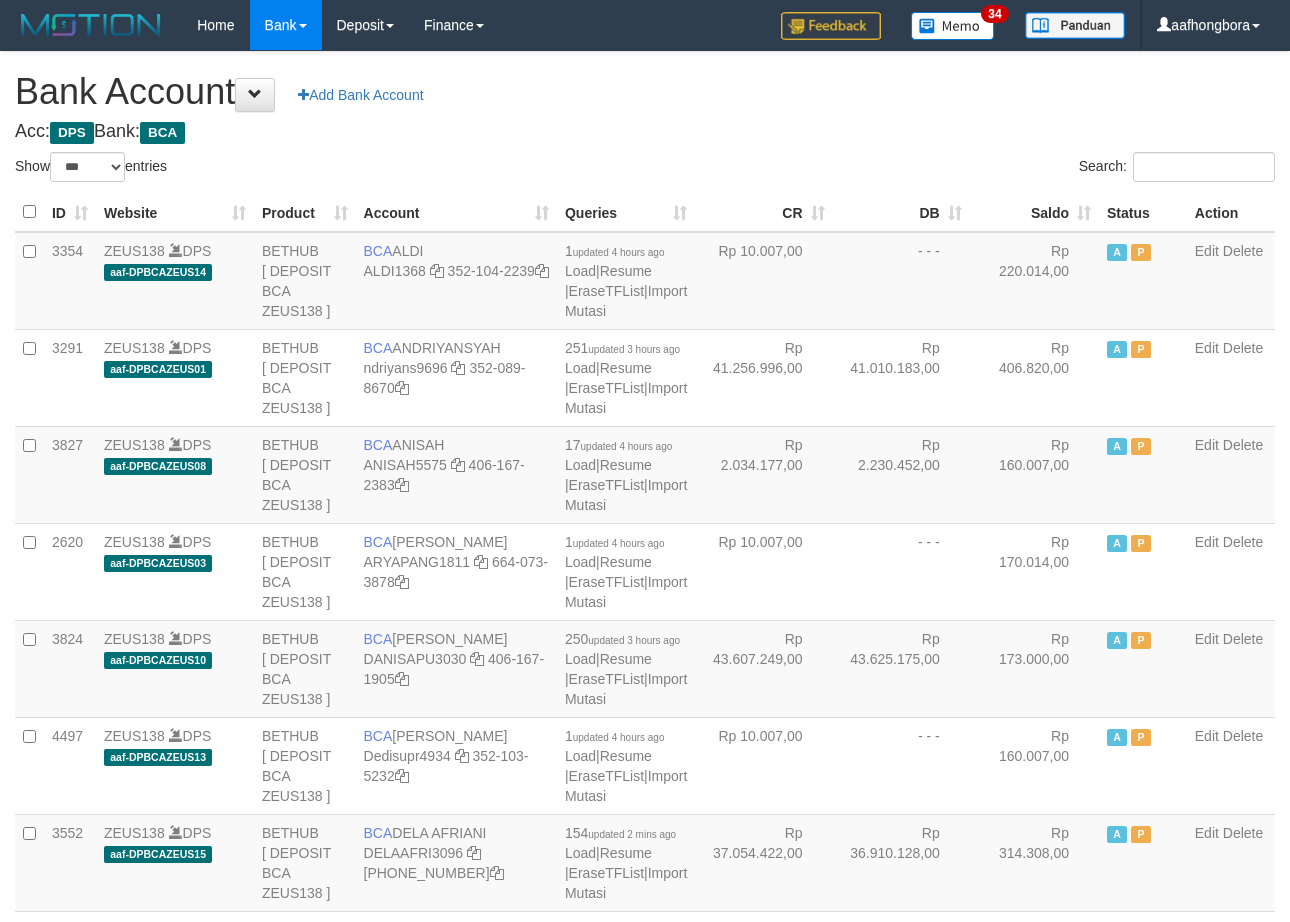 scroll, scrollTop: 0, scrollLeft: 0, axis: both 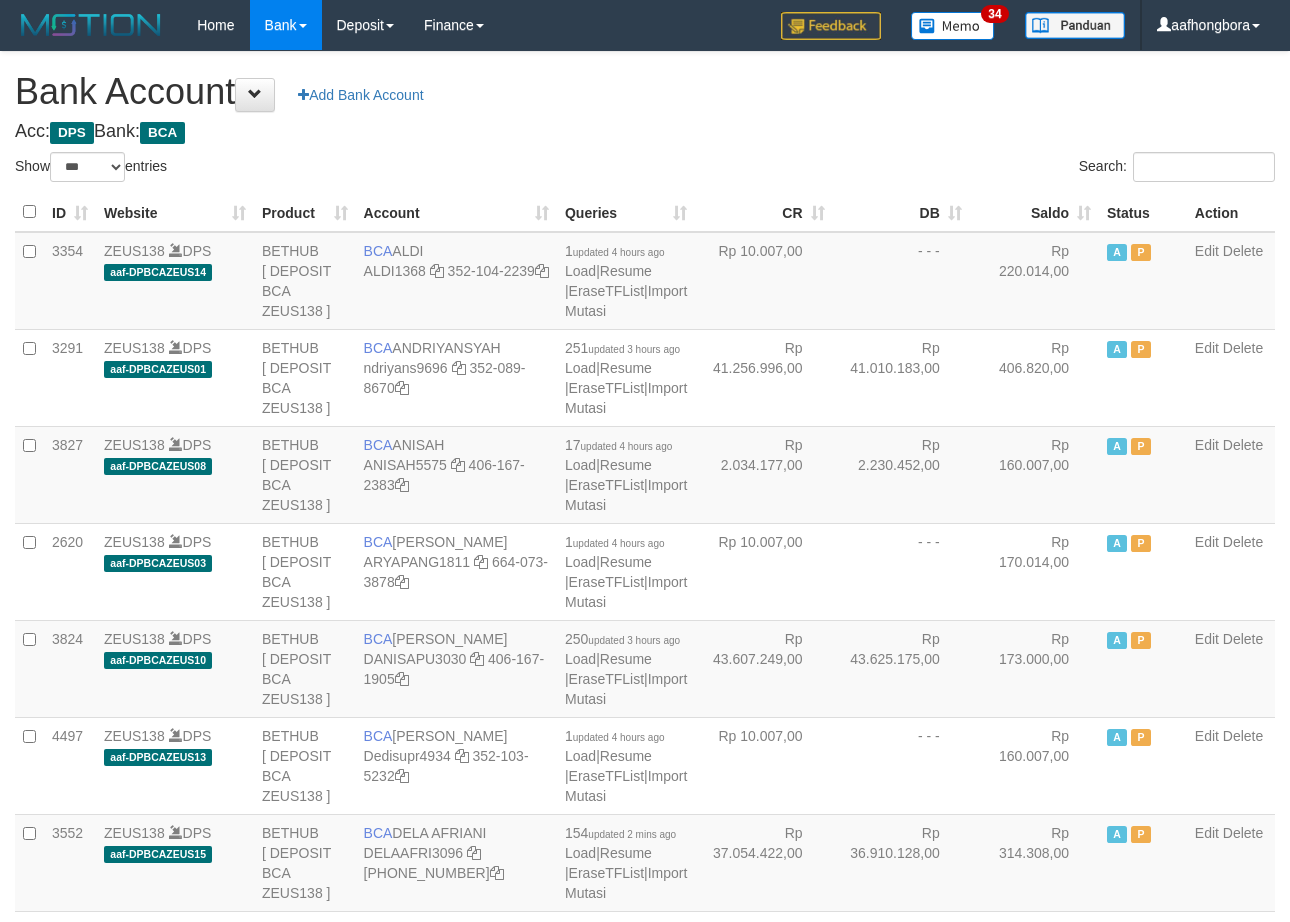 select on "***" 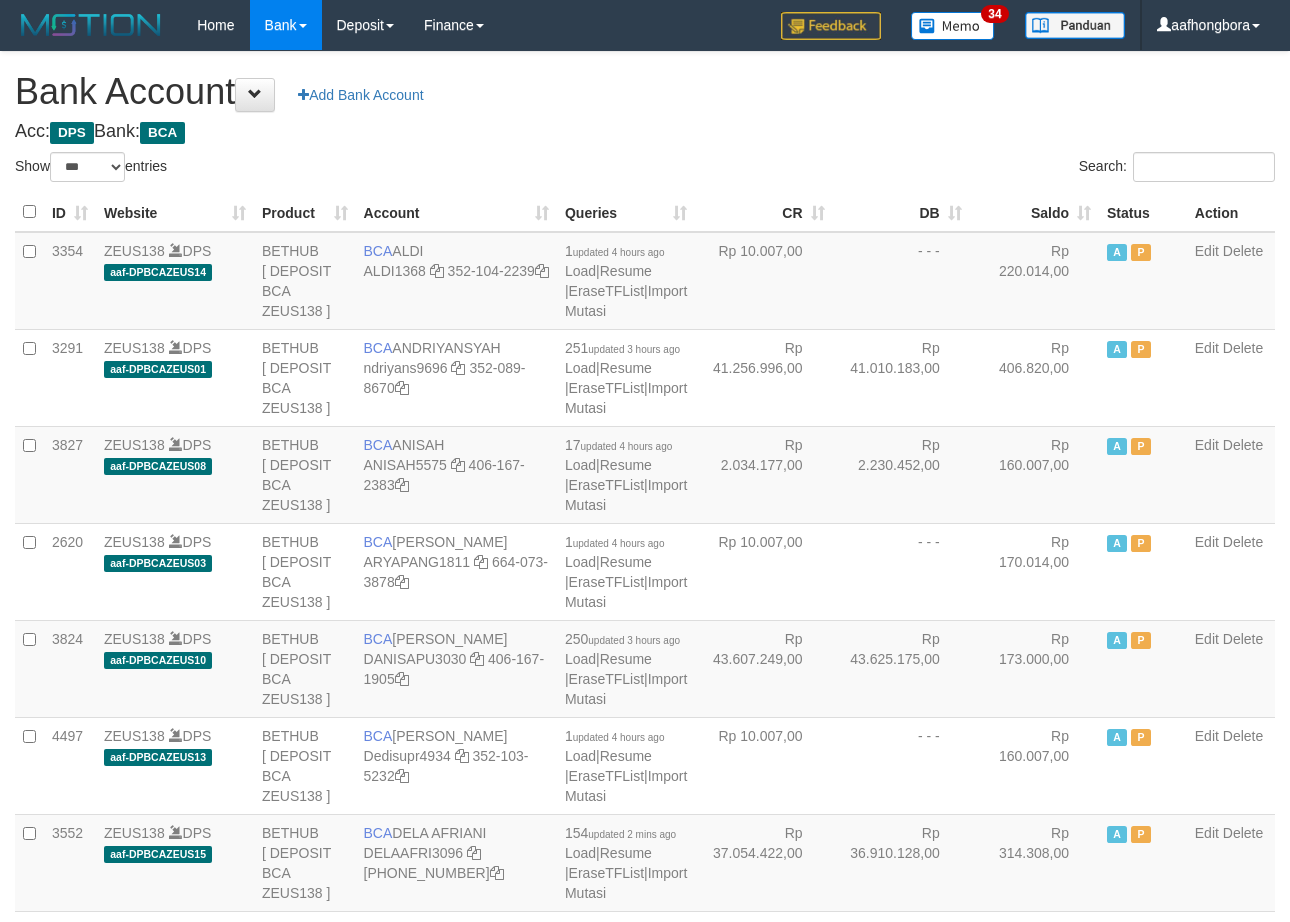 click on "Saldo" at bounding box center (1034, 212) 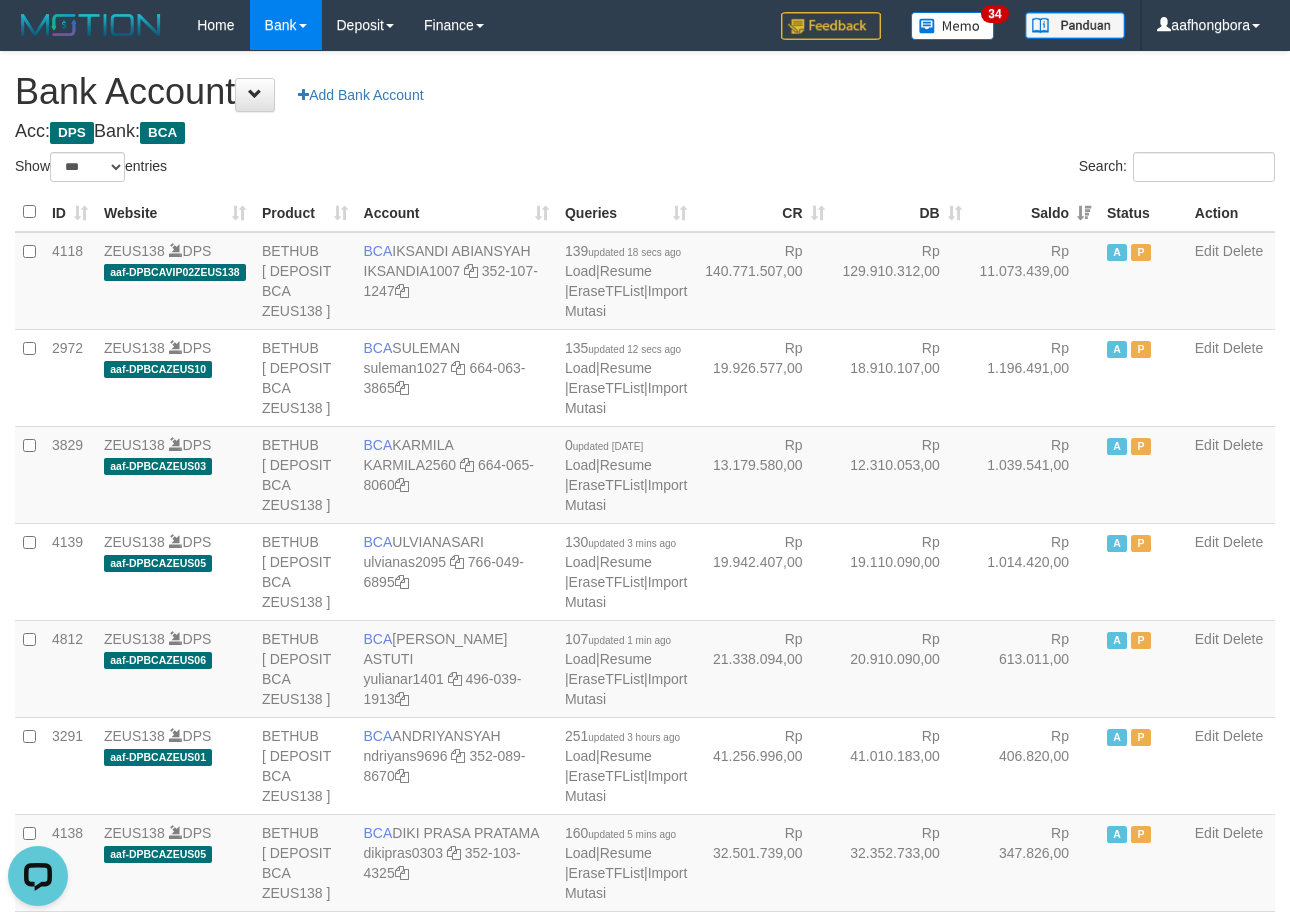 scroll, scrollTop: 0, scrollLeft: 0, axis: both 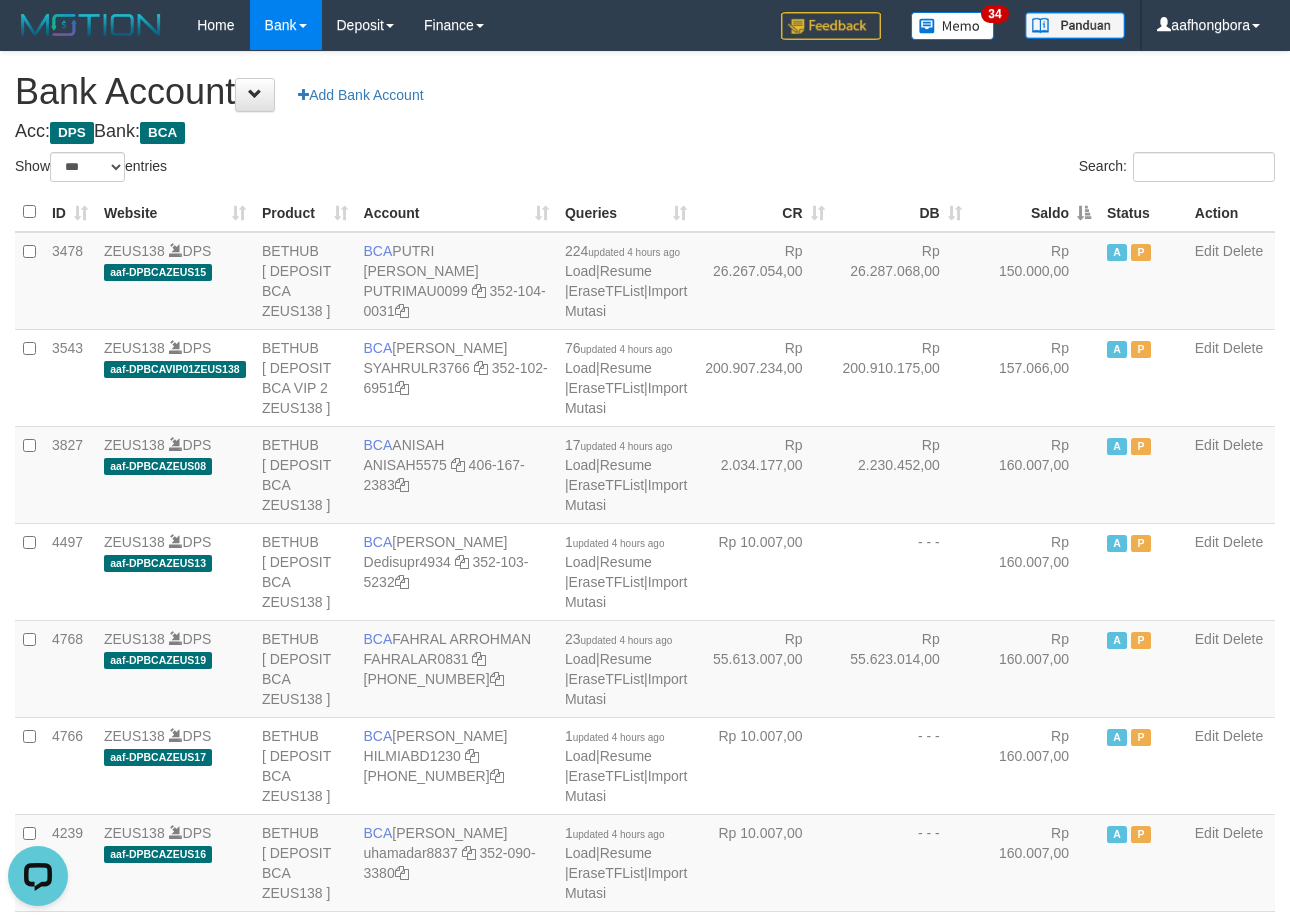 click on "Saldo" at bounding box center (1034, 212) 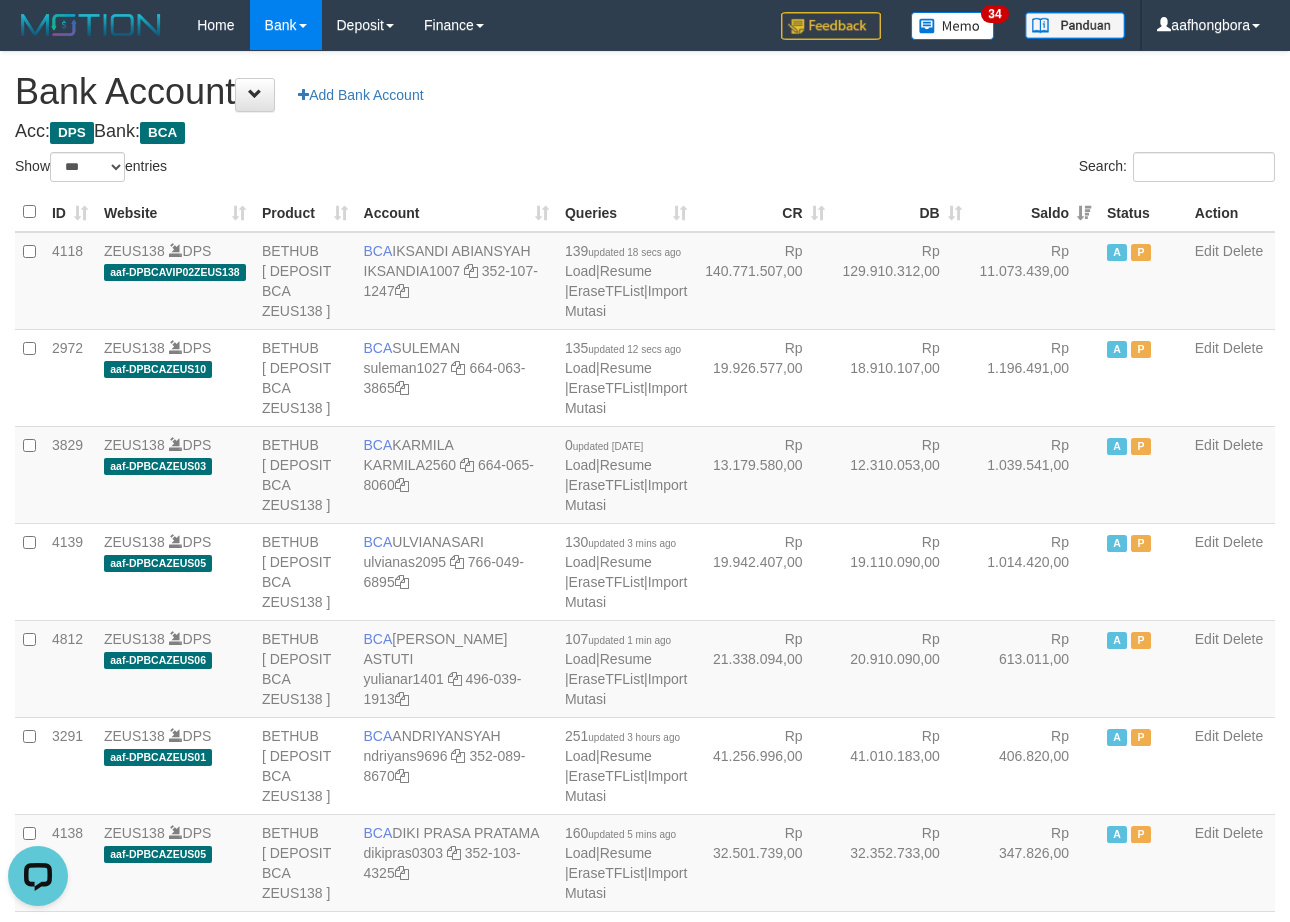 click on "Saldo" at bounding box center (1034, 212) 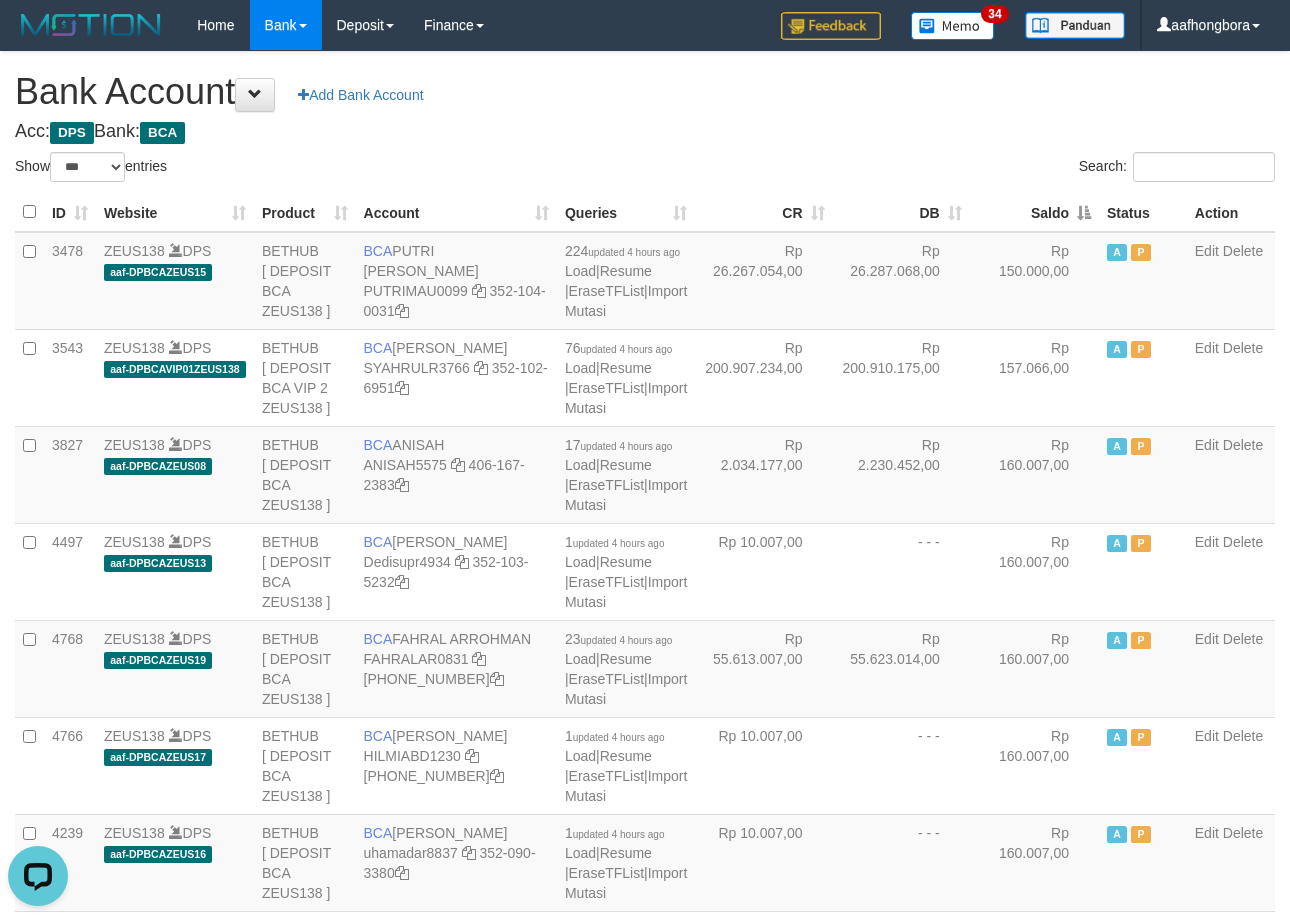 click on "Saldo" at bounding box center (1034, 212) 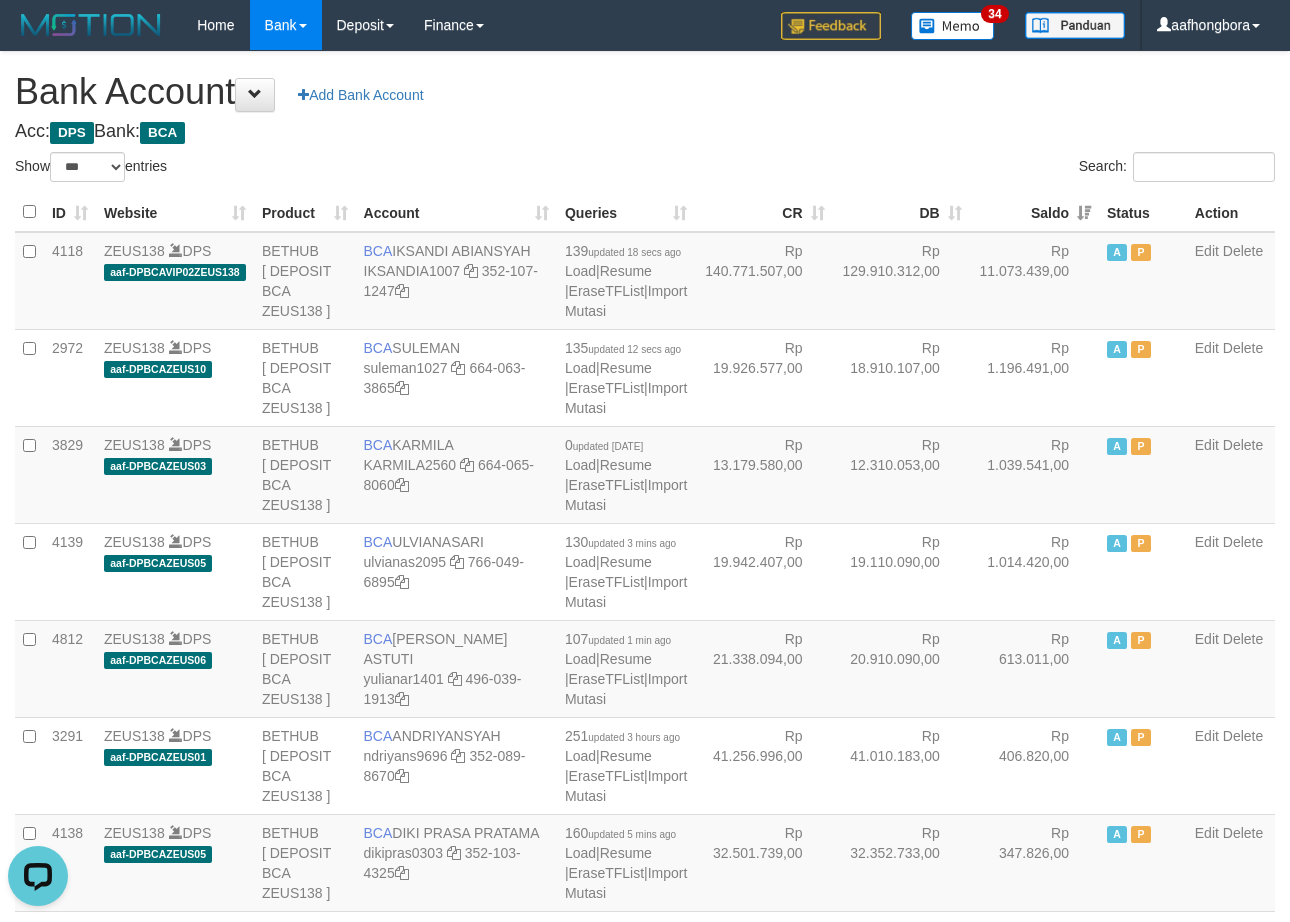 click on "Saldo" at bounding box center (1034, 212) 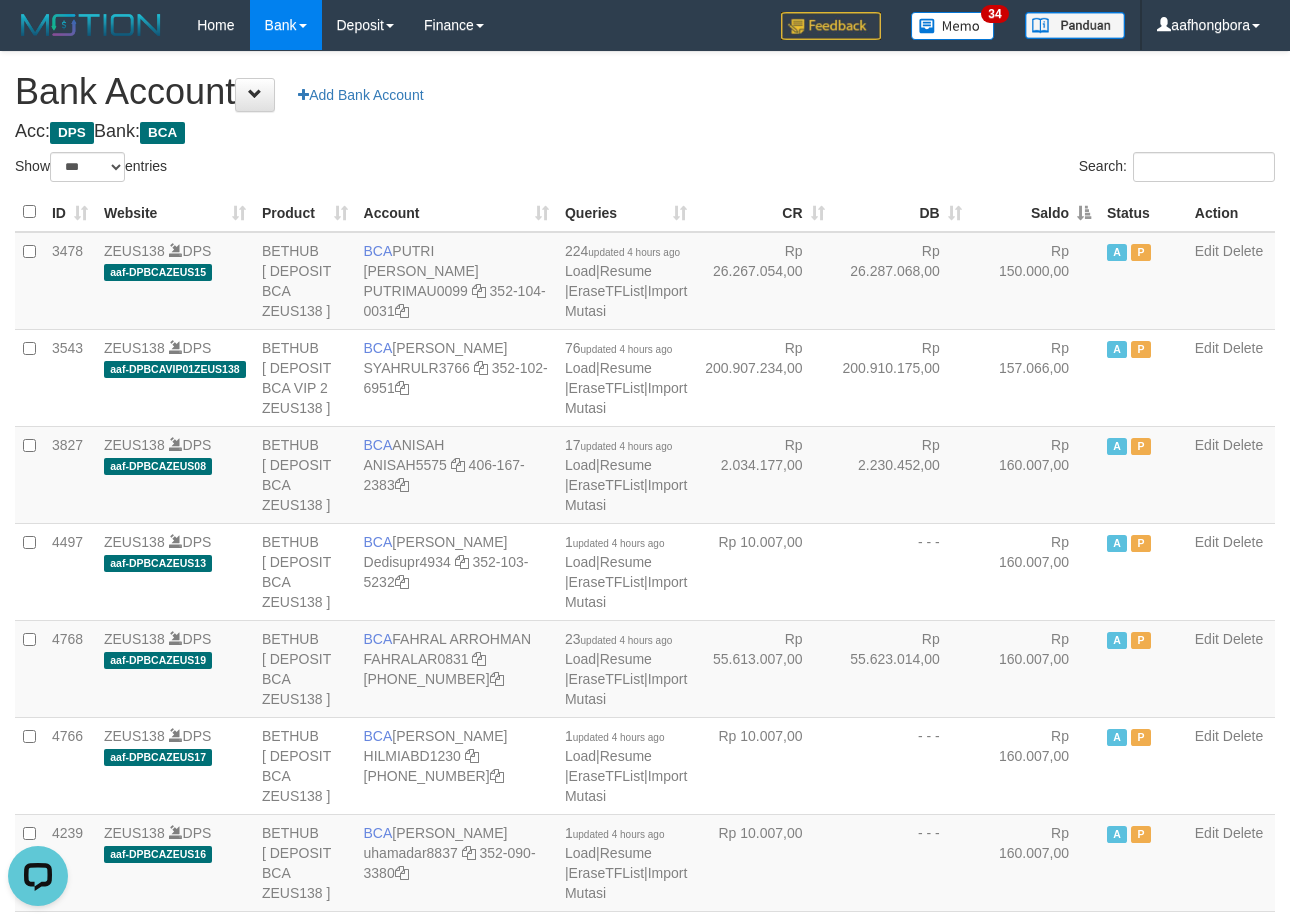 click on "Saldo" at bounding box center (1034, 212) 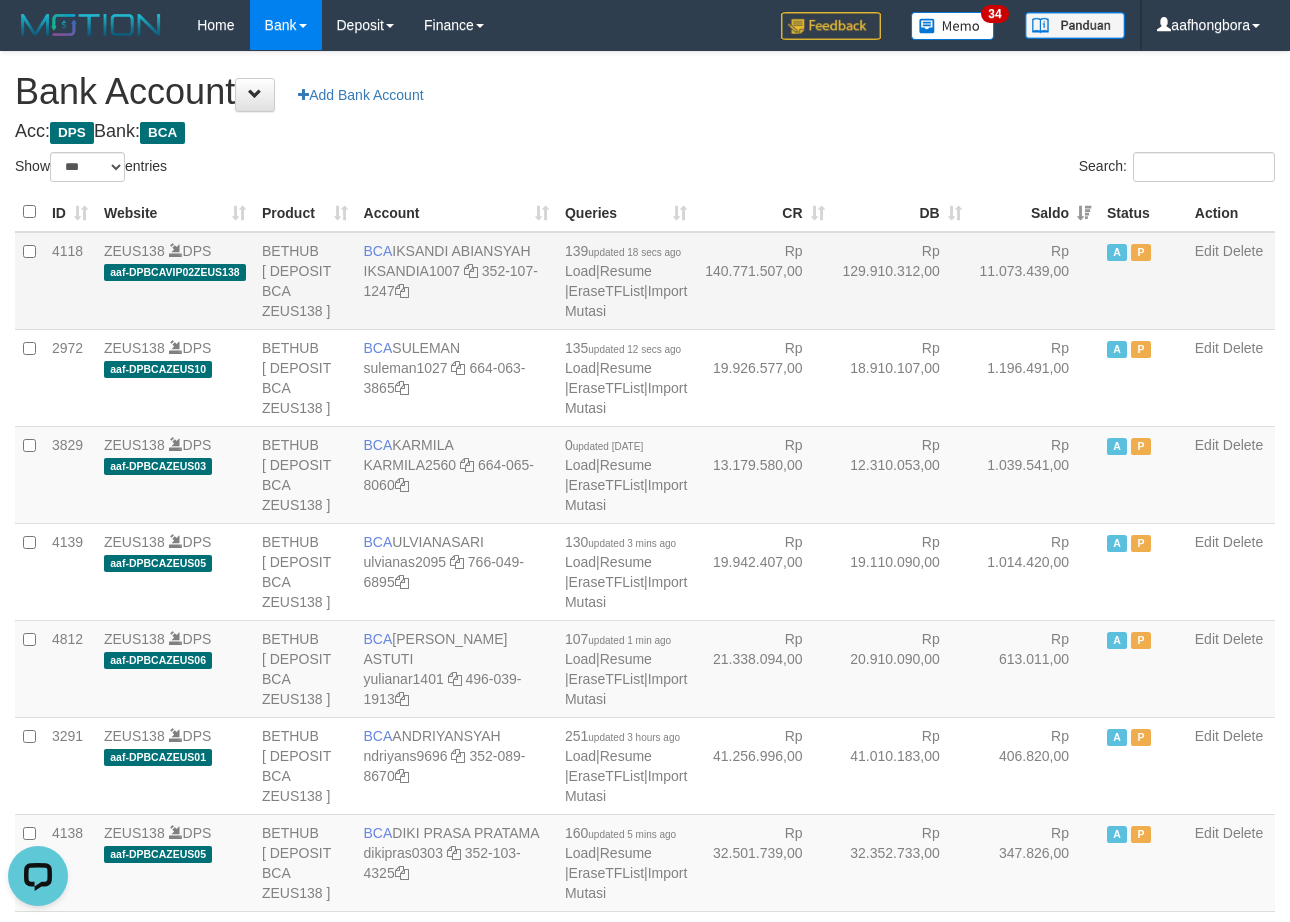 drag, startPoint x: 404, startPoint y: 248, endPoint x: 470, endPoint y: 270, distance: 69.57011 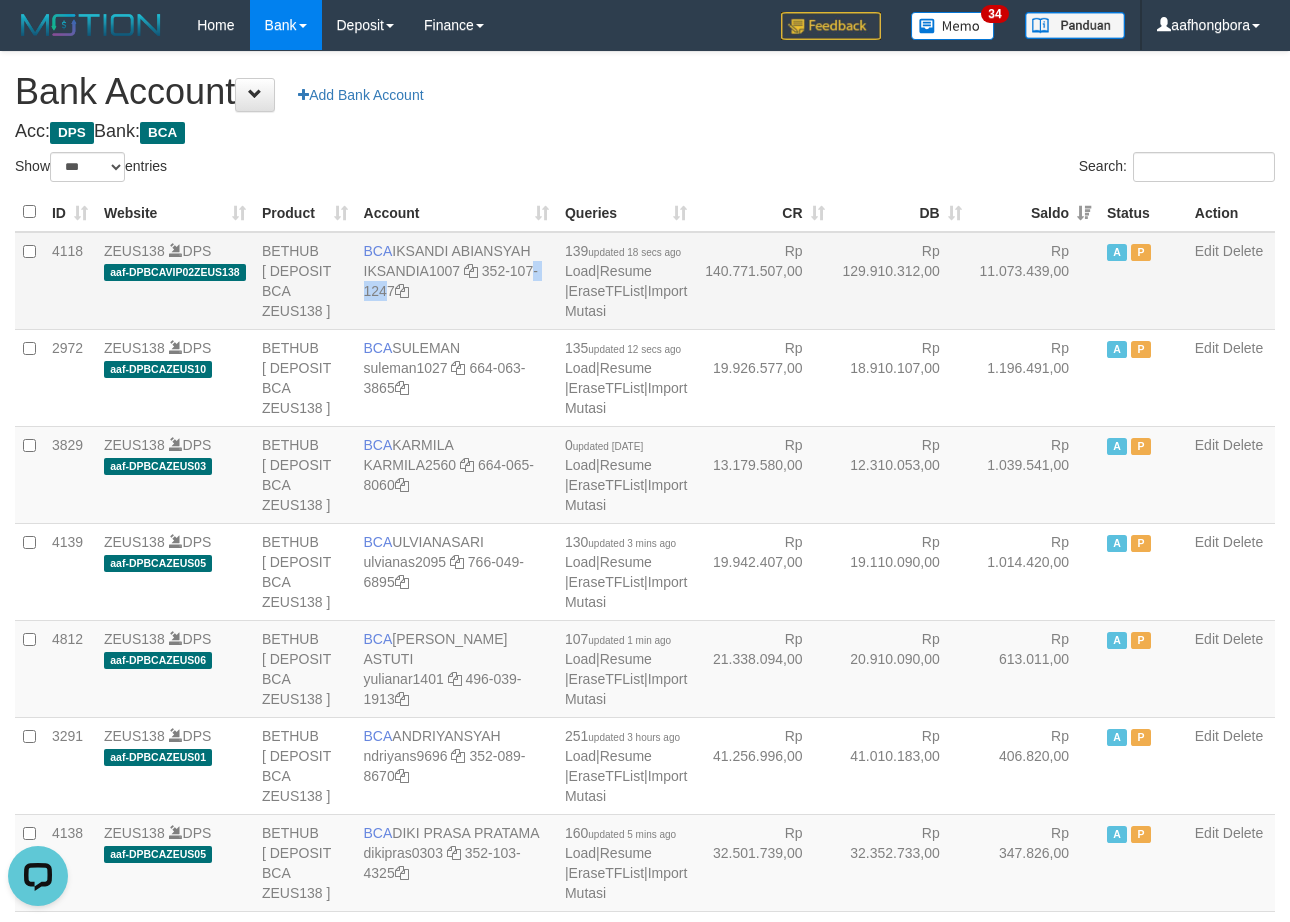 drag, startPoint x: 378, startPoint y: 315, endPoint x: 410, endPoint y: 315, distance: 32 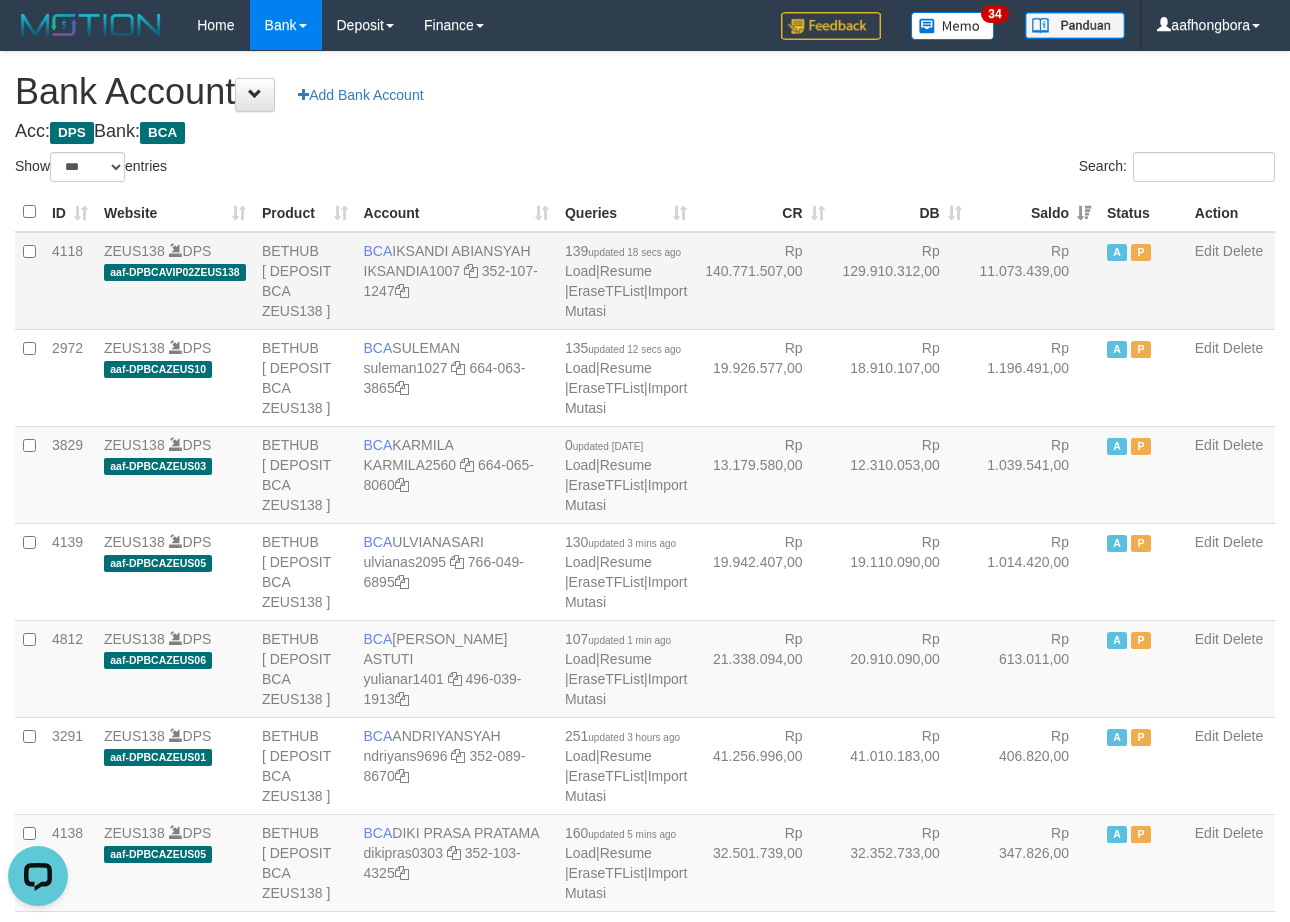 click on "BCA
IKSANDI ABIANSYAH
IKSANDIA1007
352-107-1247" at bounding box center (456, 281) 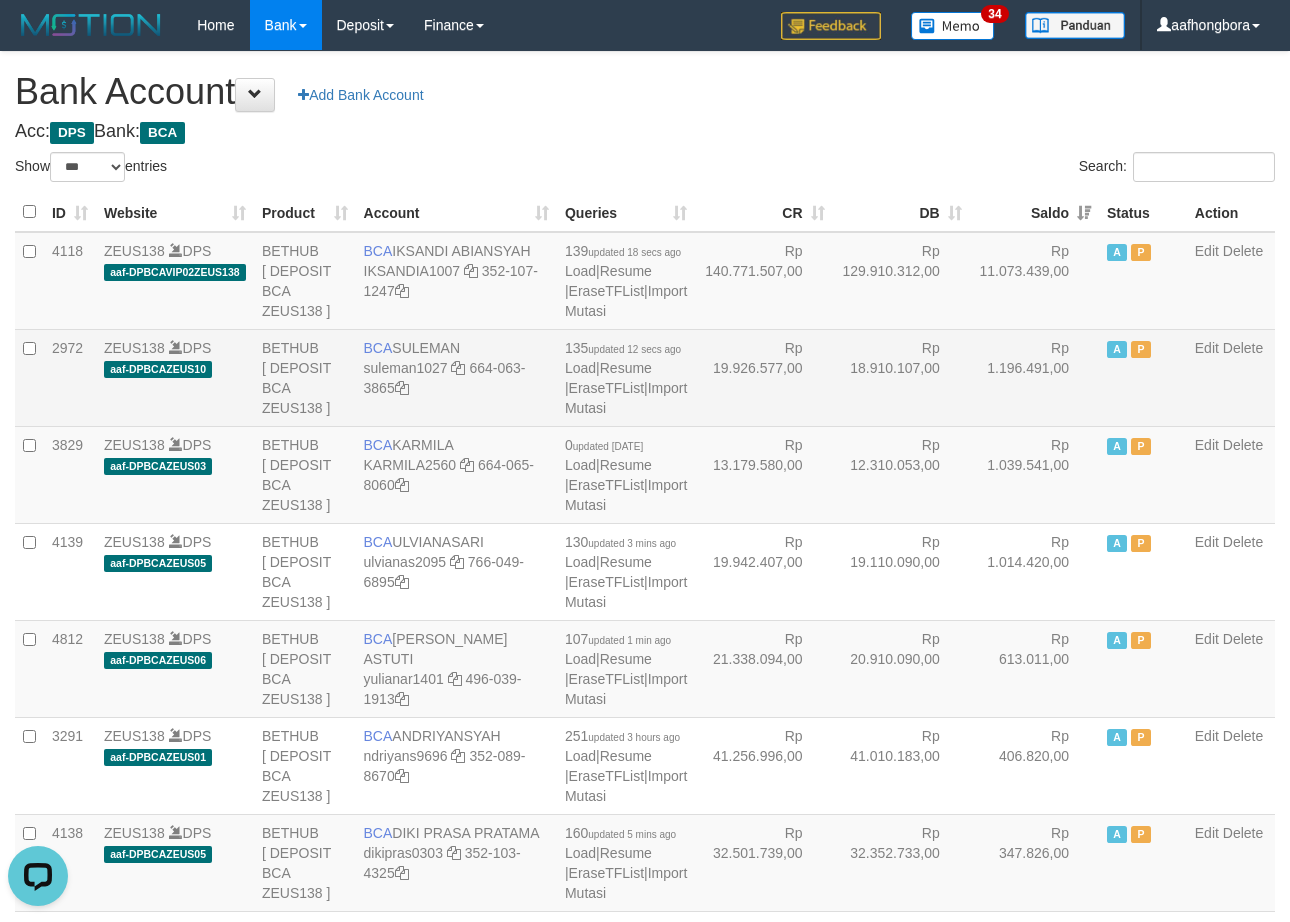 click on "Rp 19.926.577,00" at bounding box center (763, 377) 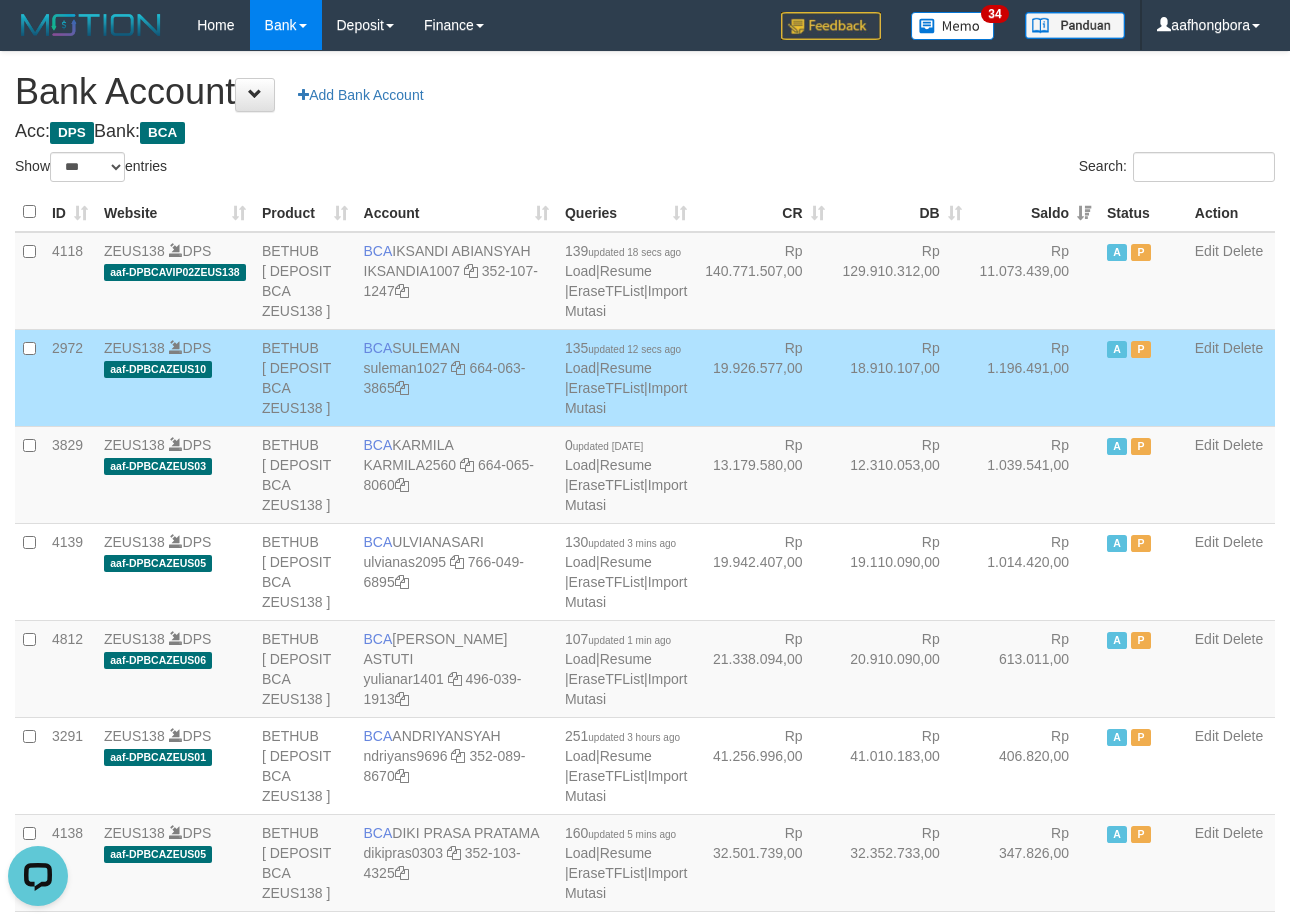 click on "BCA
SULEMAN
suleman1027
664-063-3865" at bounding box center (456, 377) 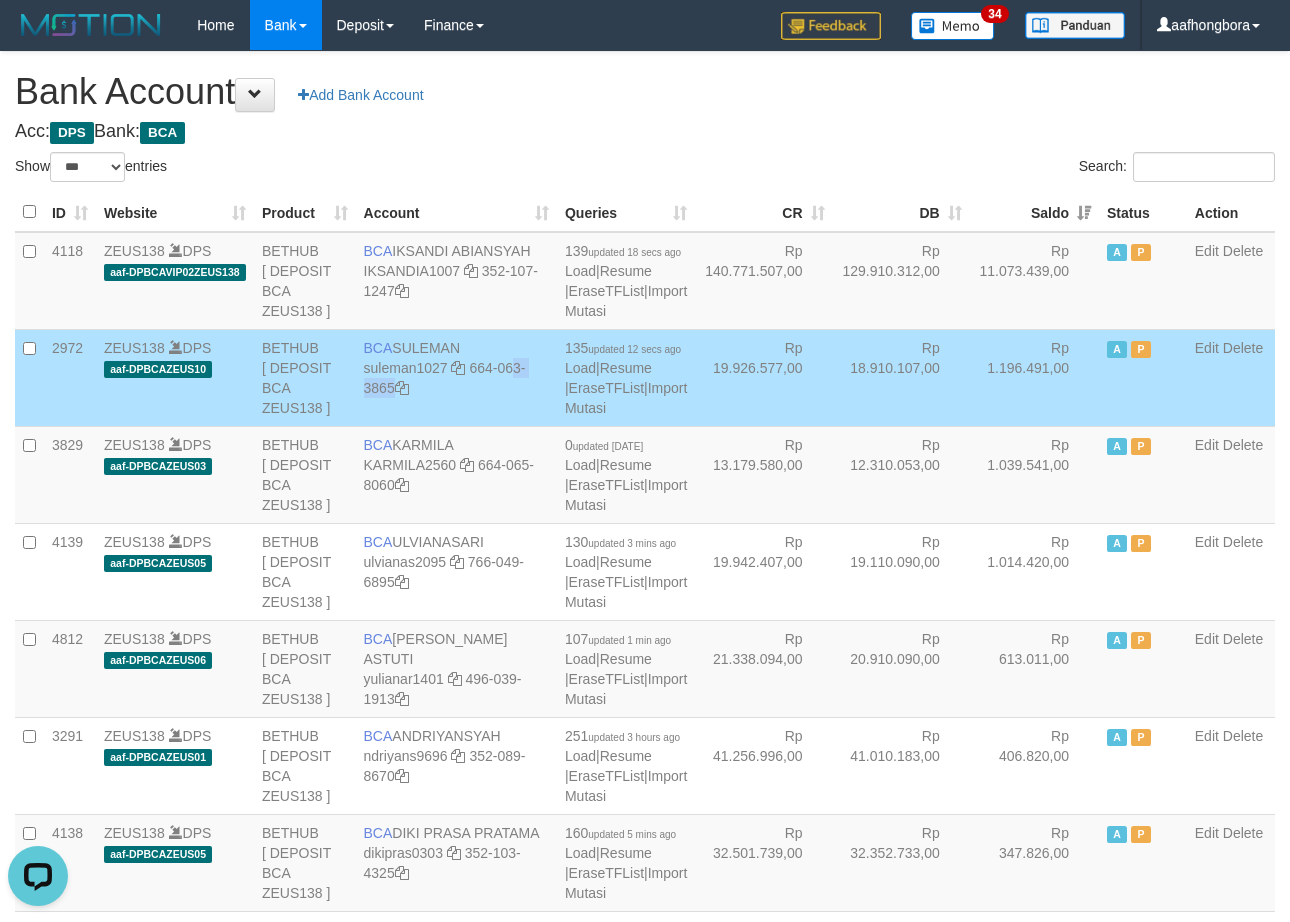 drag, startPoint x: 374, startPoint y: 412, endPoint x: 467, endPoint y: 417, distance: 93.13431 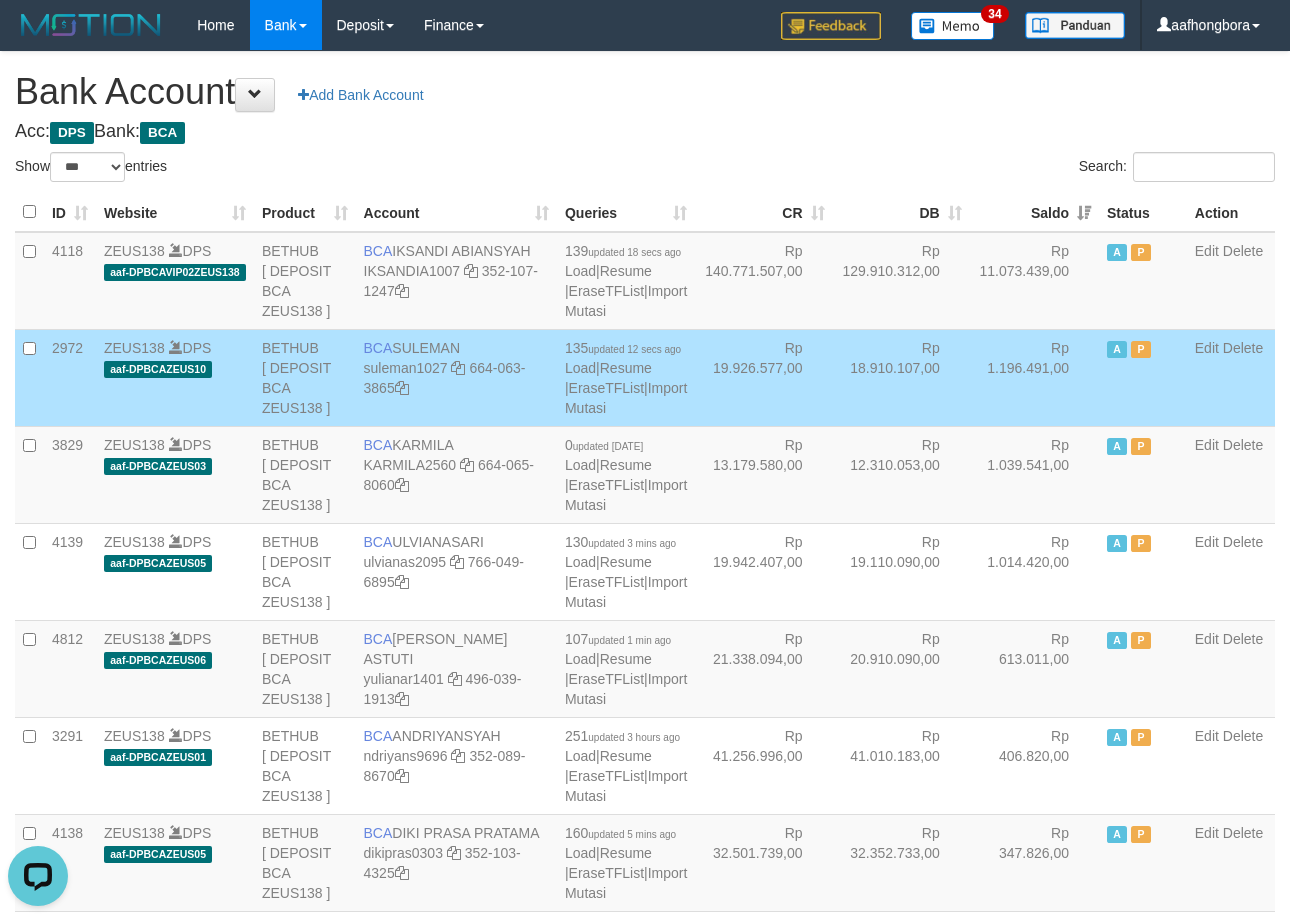 click on "Search:" at bounding box center [967, 169] 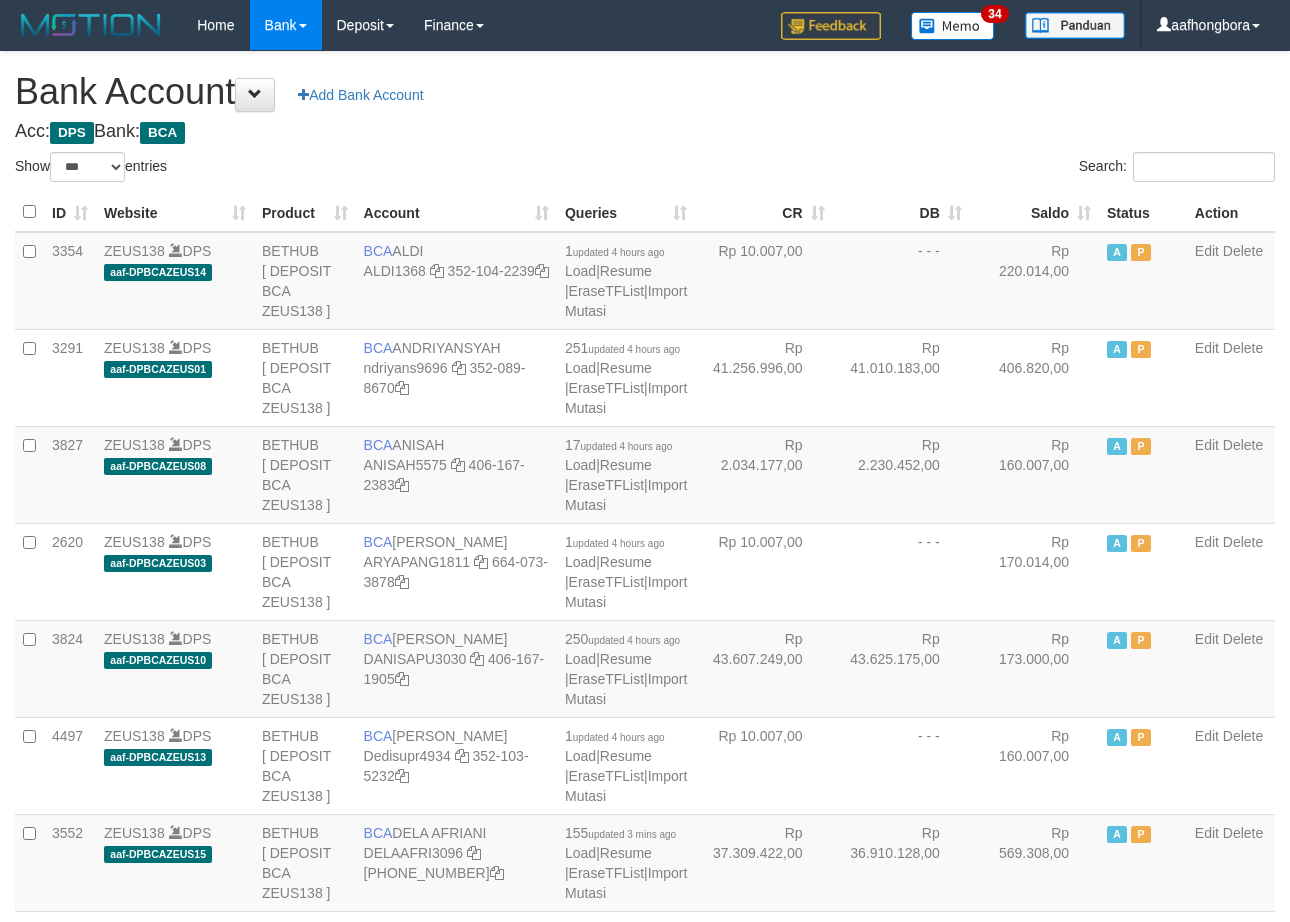 select on "***" 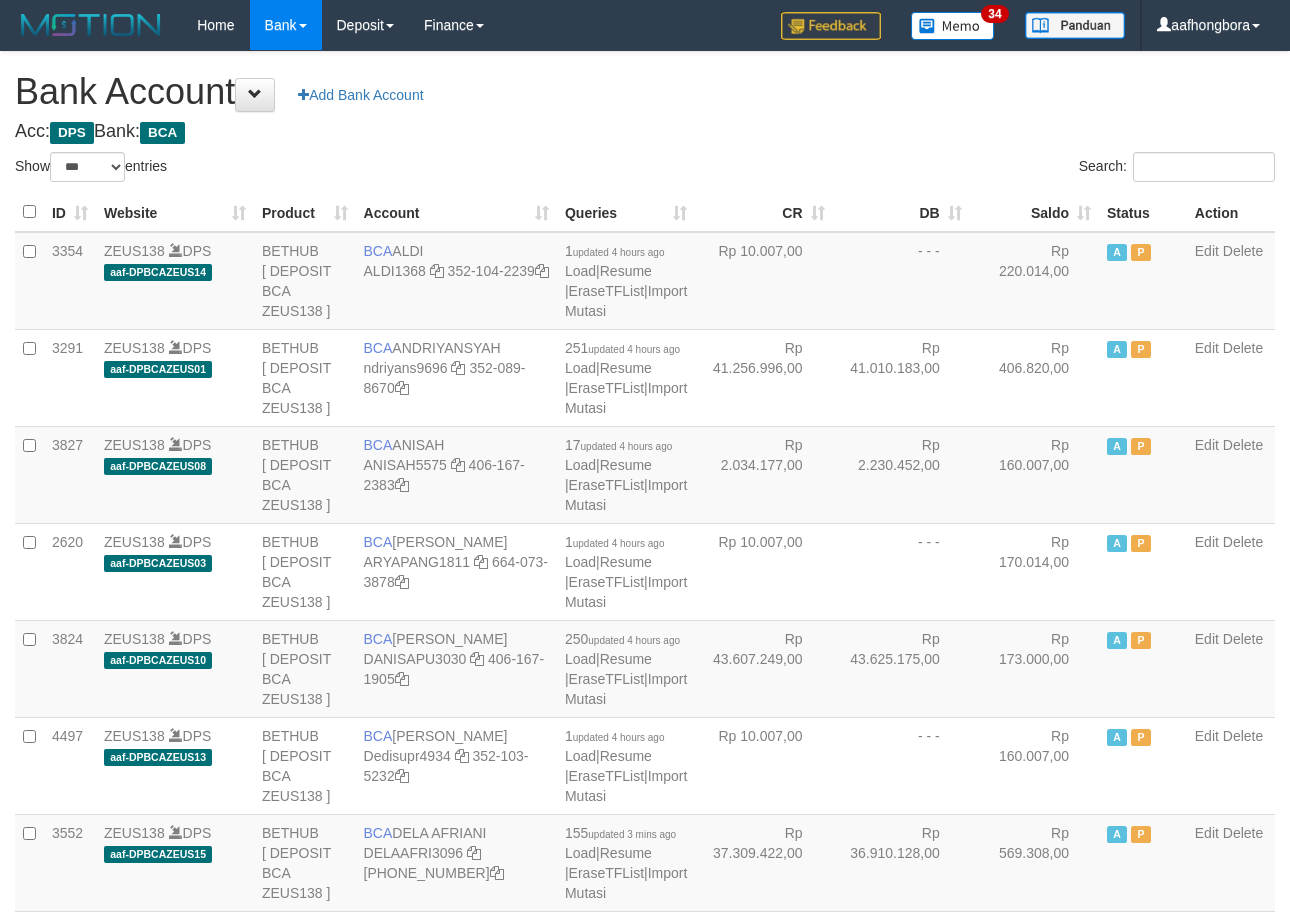 scroll, scrollTop: 0, scrollLeft: 0, axis: both 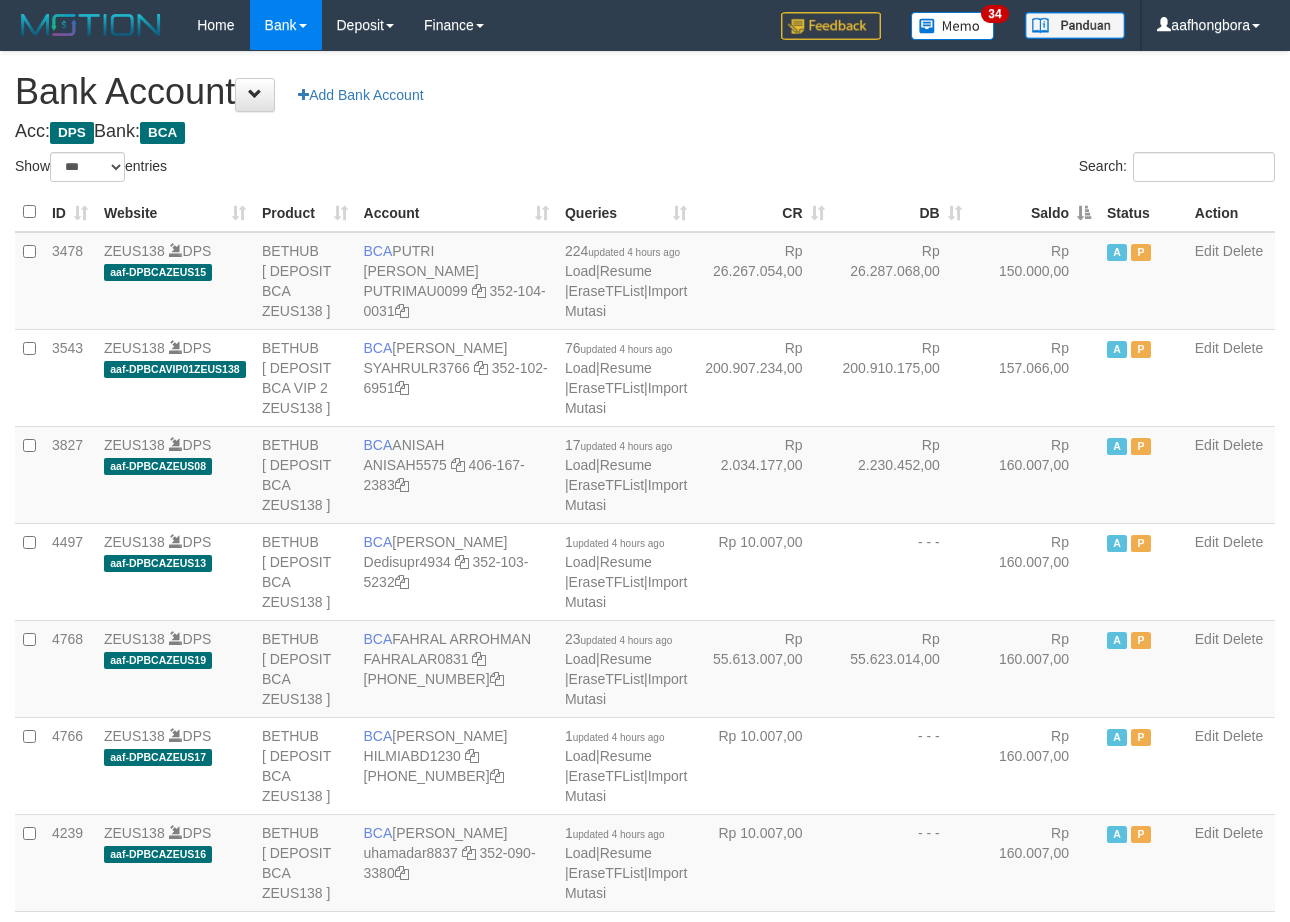 click on "Saldo" at bounding box center [1034, 212] 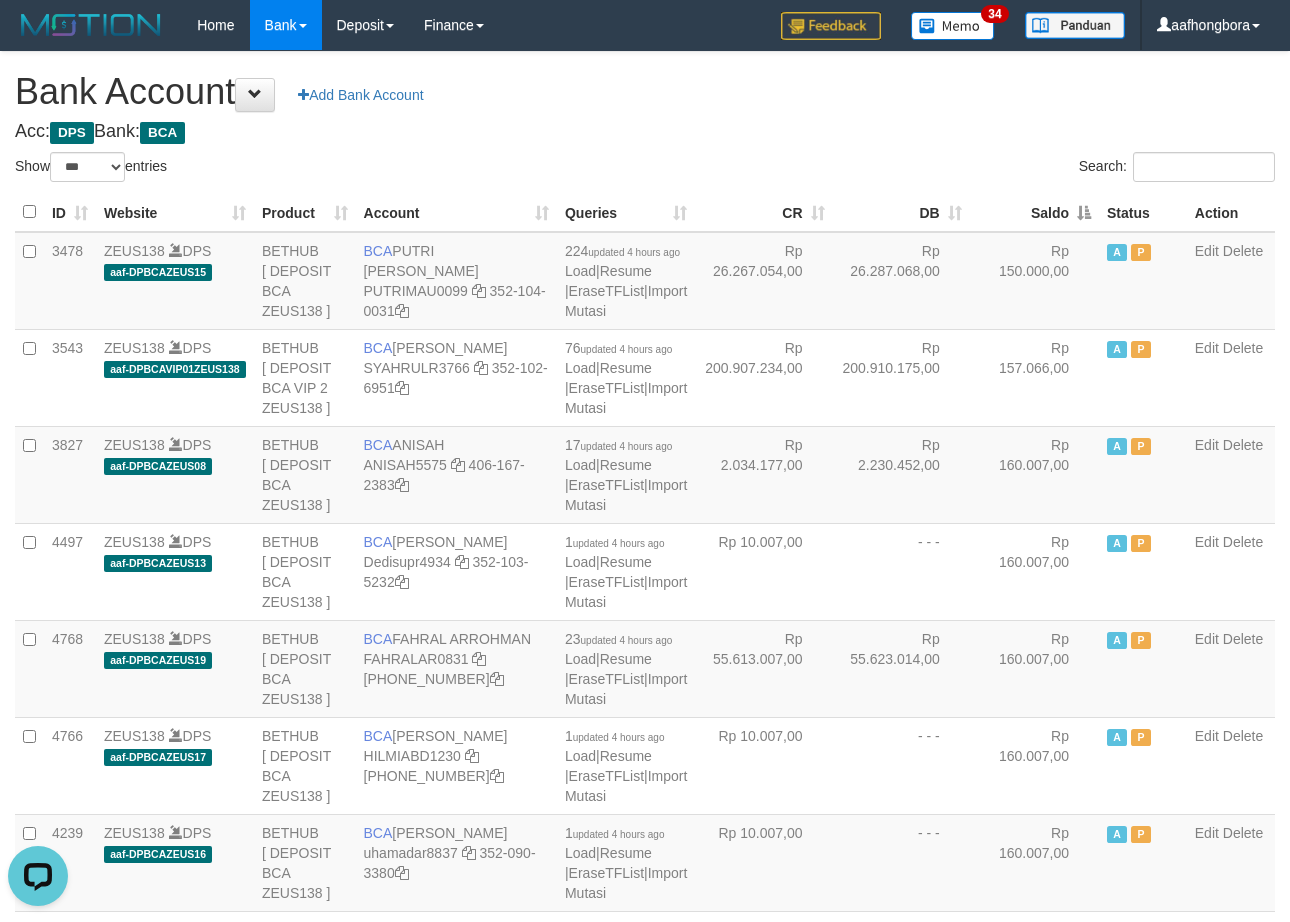 scroll, scrollTop: 0, scrollLeft: 0, axis: both 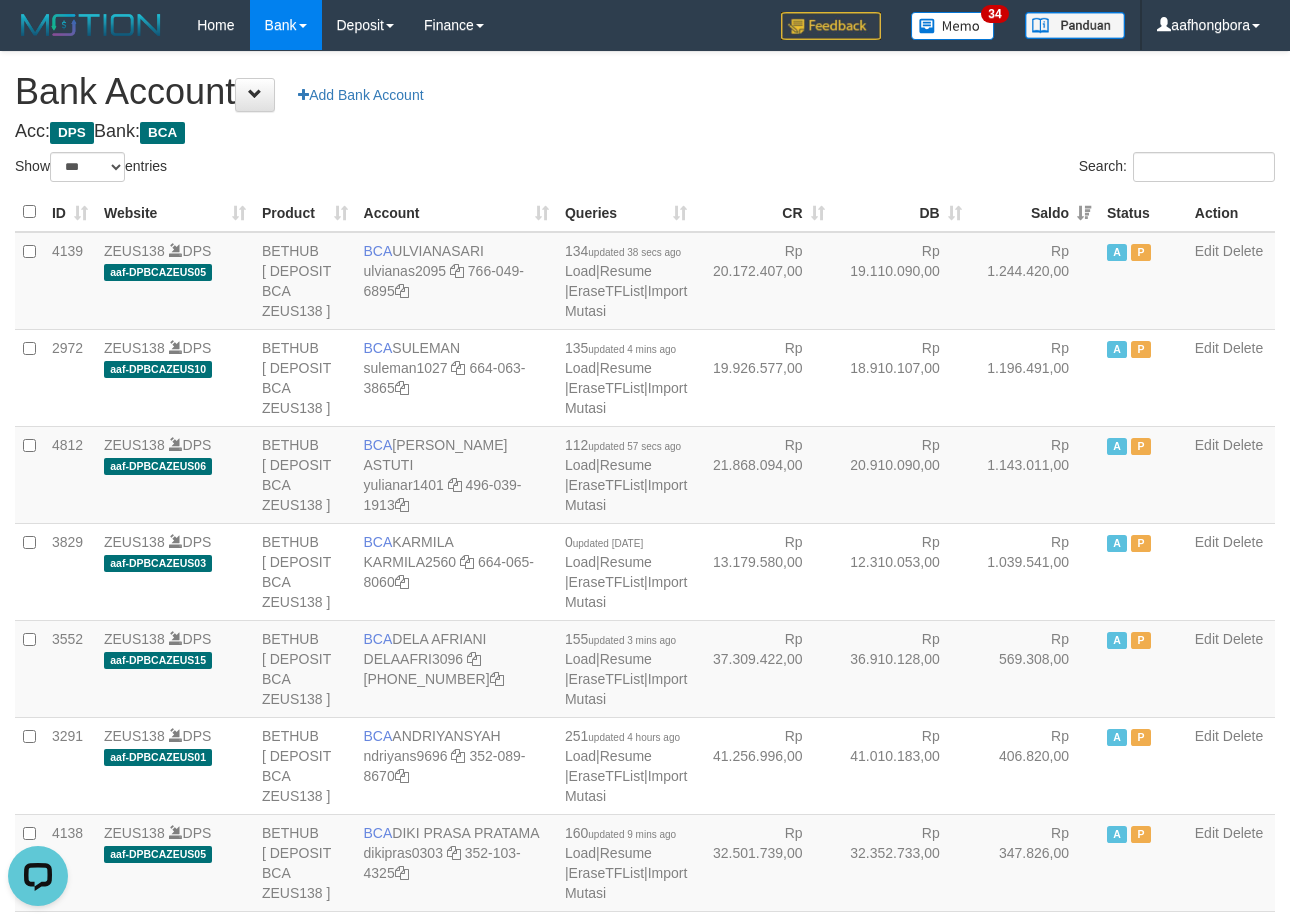 click on "Saldo" at bounding box center (1034, 212) 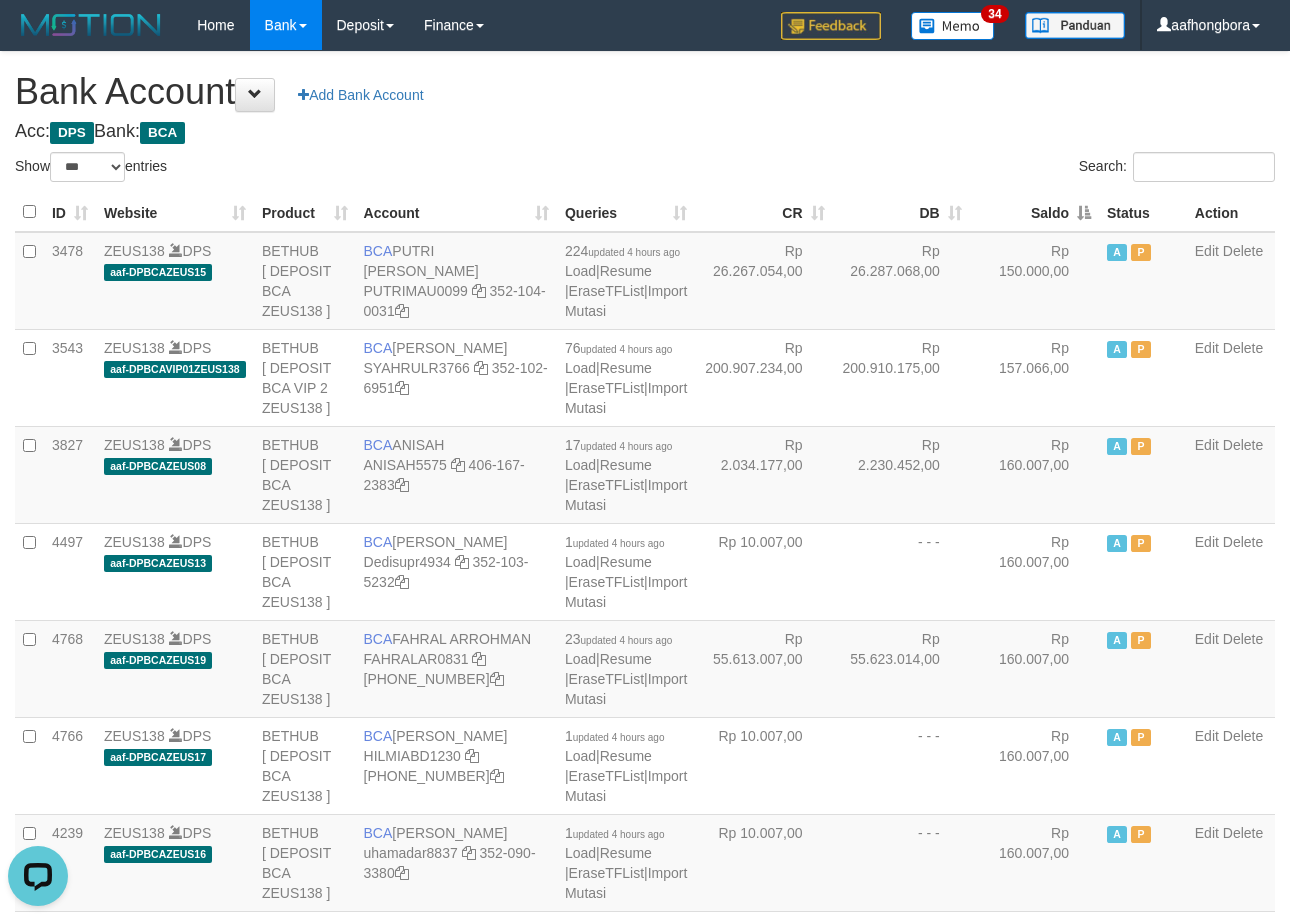click on "Saldo" at bounding box center [1034, 212] 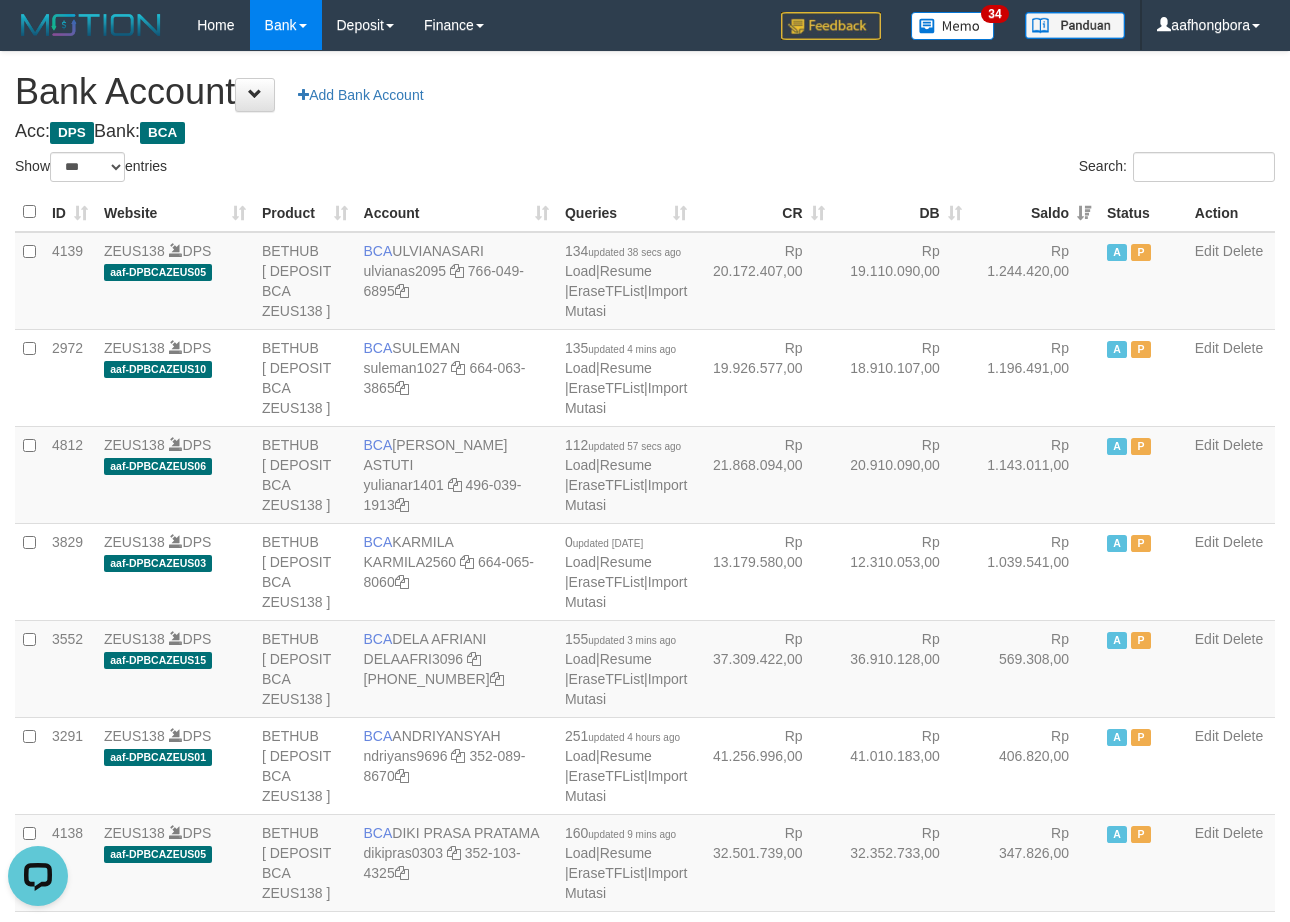 drag, startPoint x: 886, startPoint y: 153, endPoint x: 816, endPoint y: 153, distance: 70 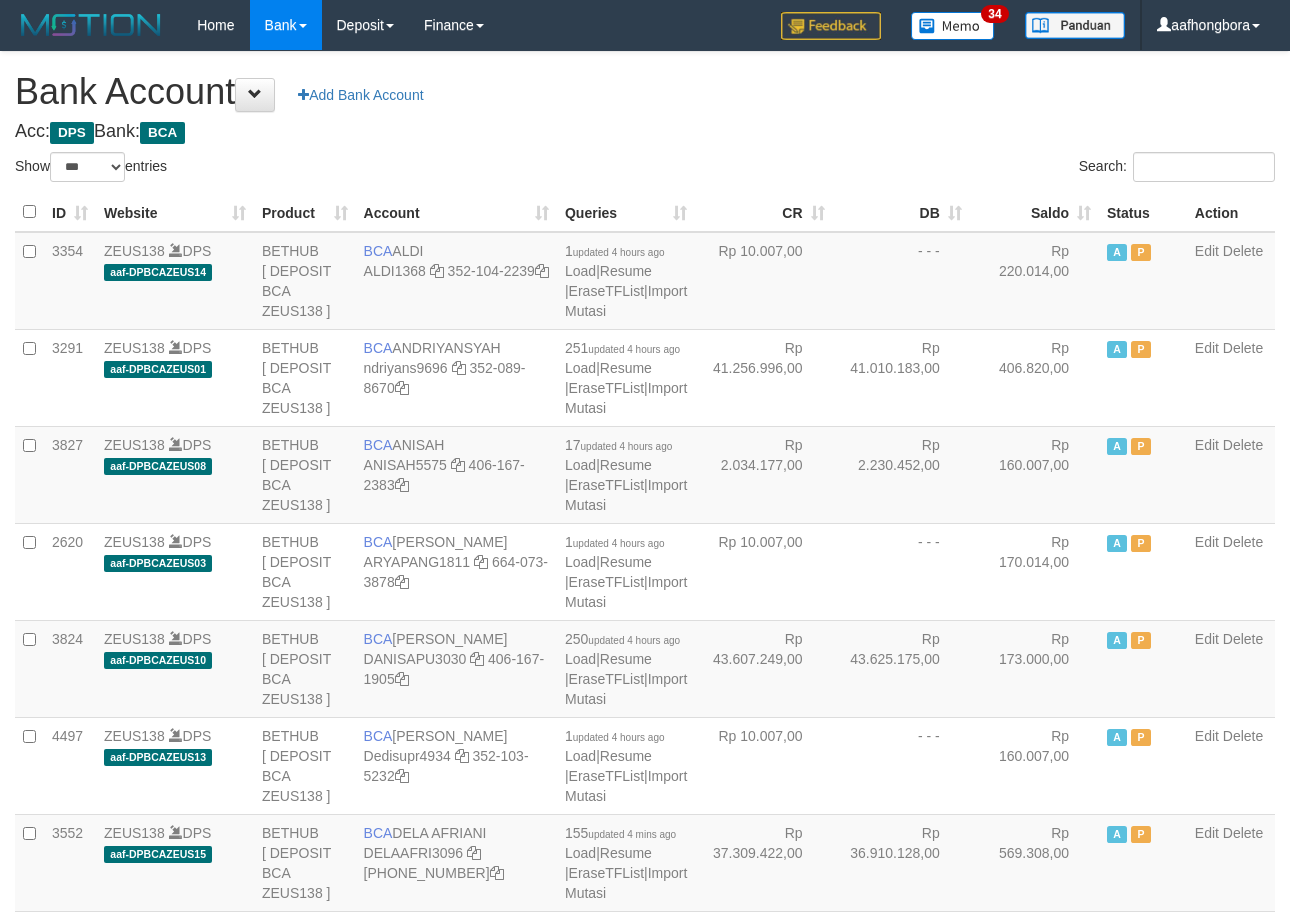 select on "***" 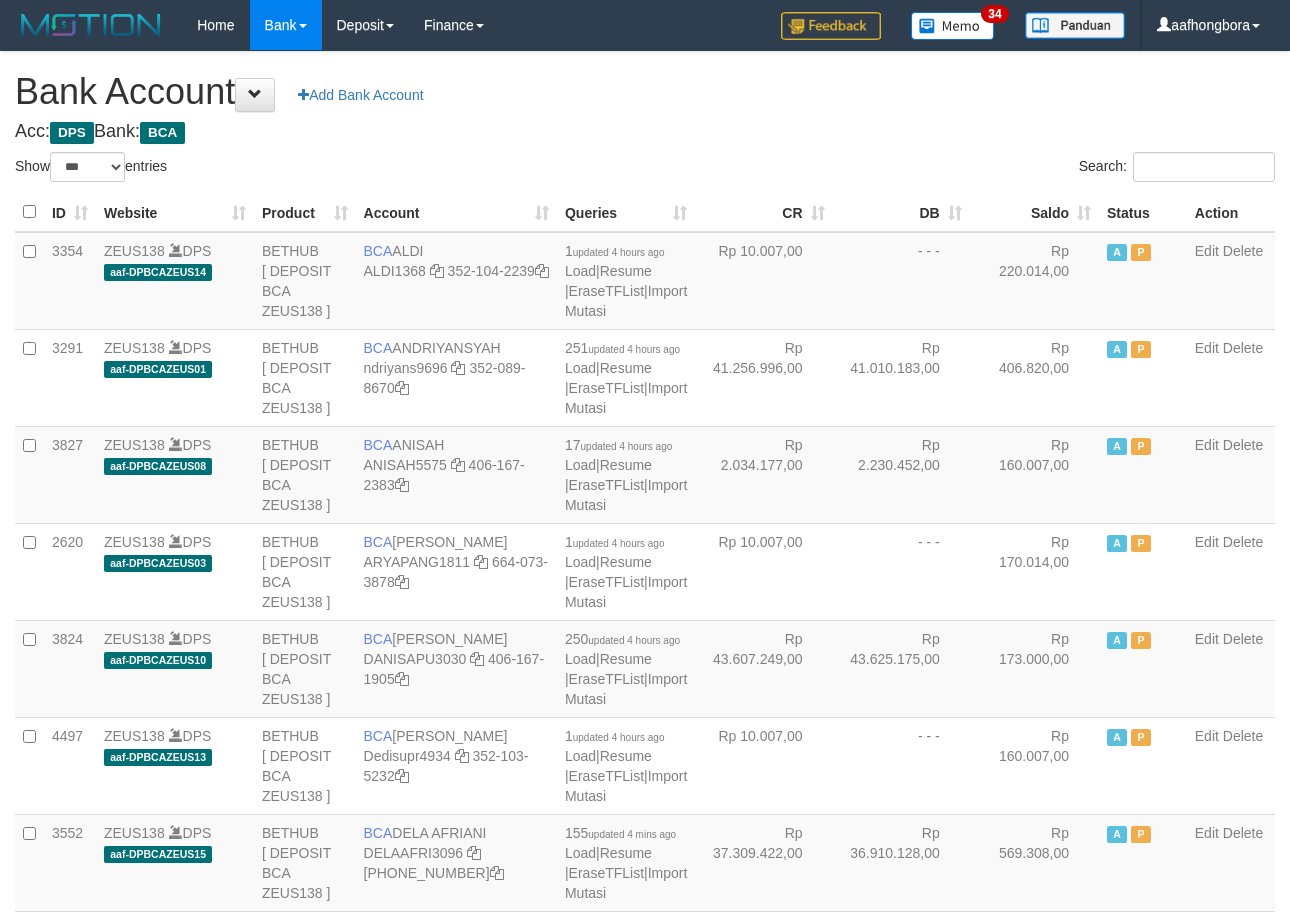 scroll, scrollTop: 0, scrollLeft: 0, axis: both 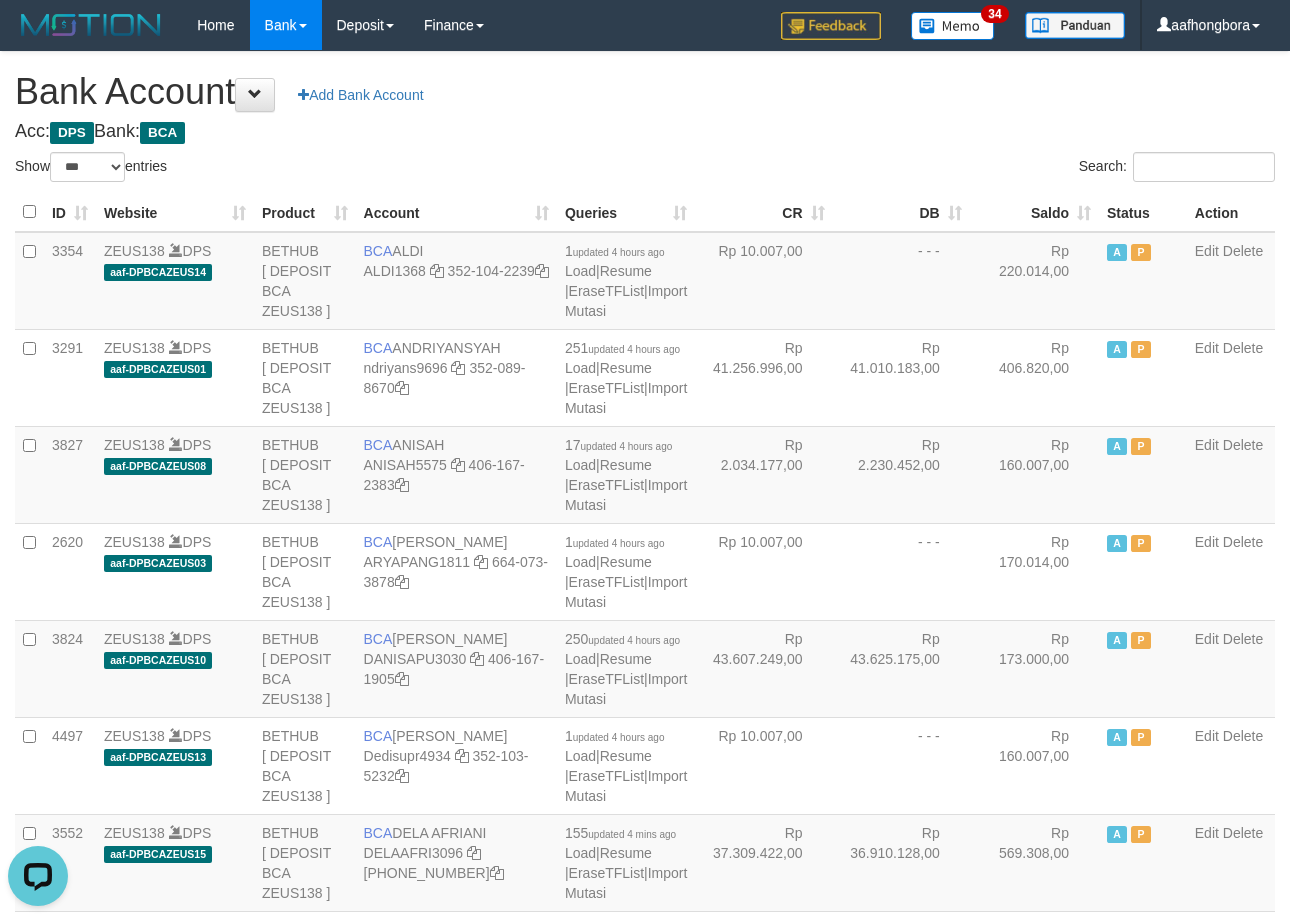 click on "Bank Account
Add Bank Account" at bounding box center [645, 92] 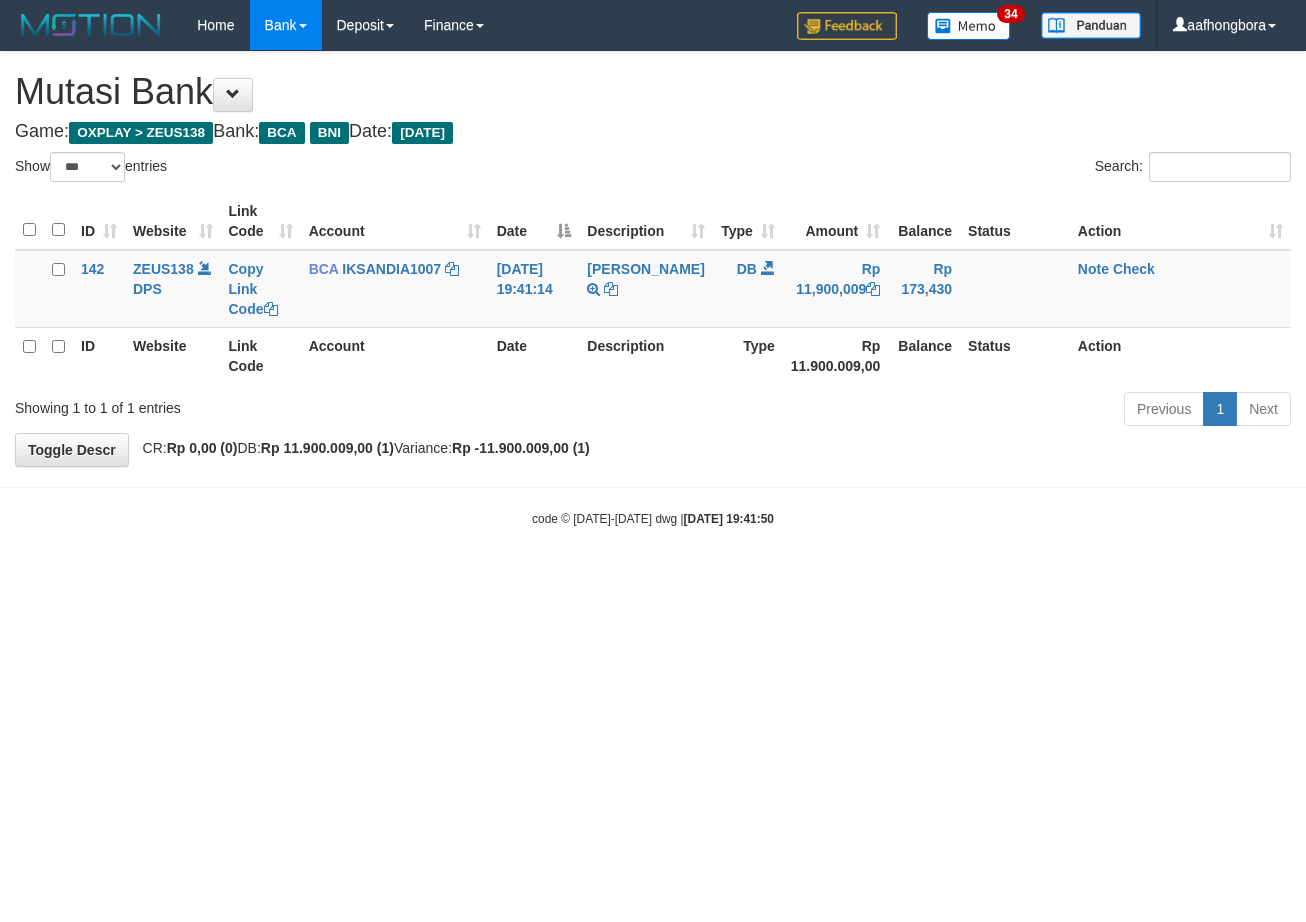 select on "***" 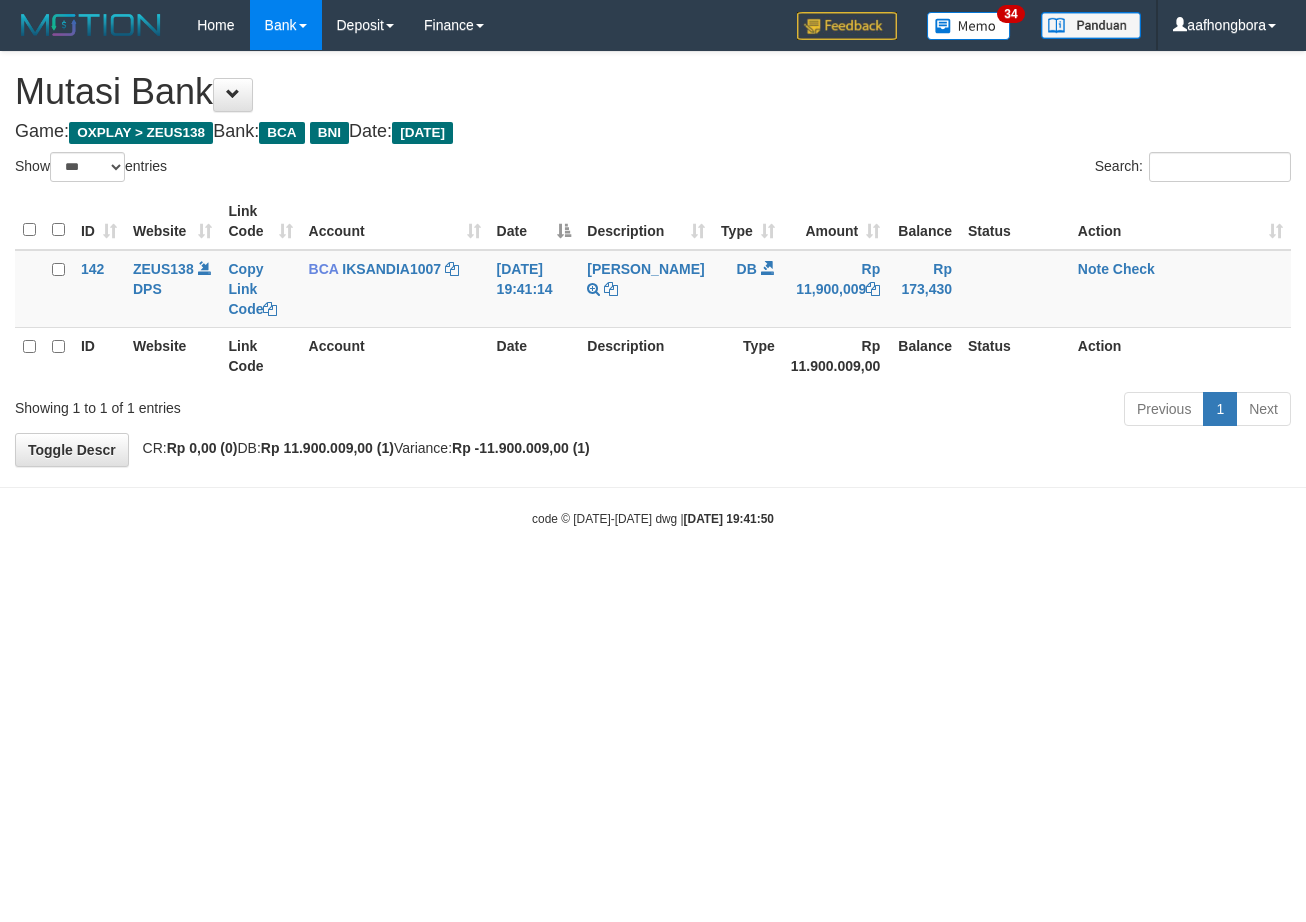 scroll, scrollTop: 0, scrollLeft: 0, axis: both 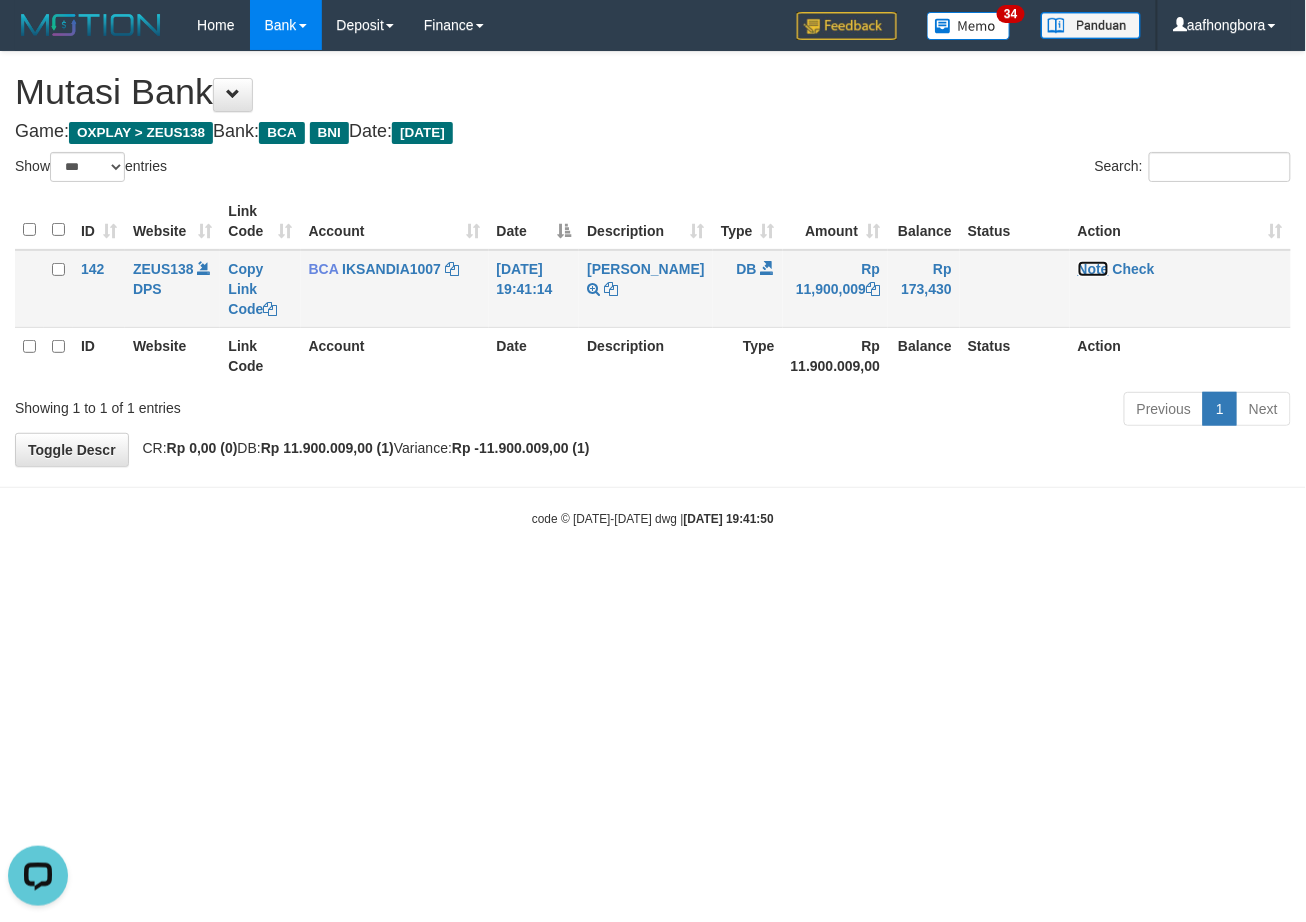 click on "Note" at bounding box center [1093, 269] 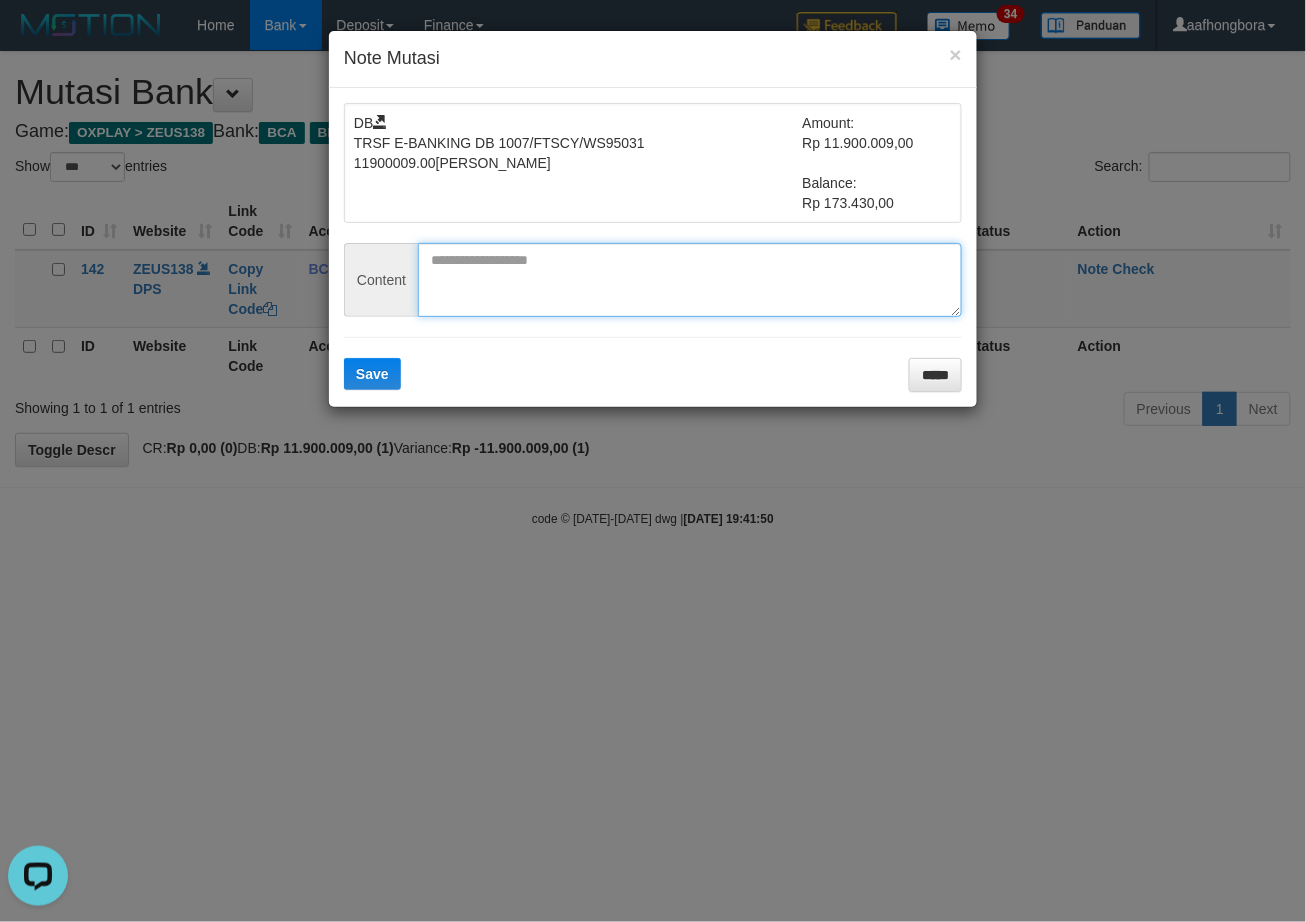 click at bounding box center (690, 280) 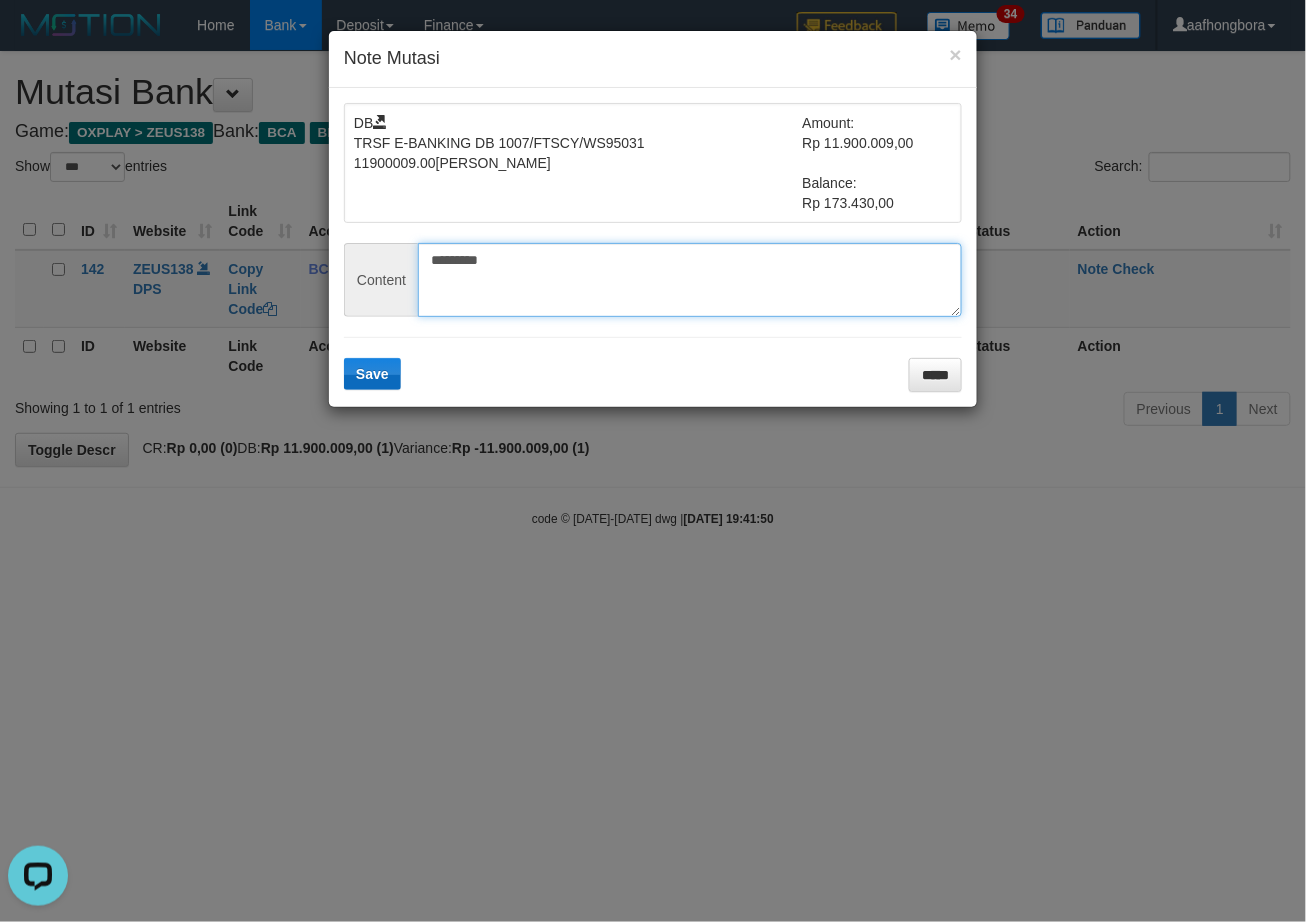 type on "*********" 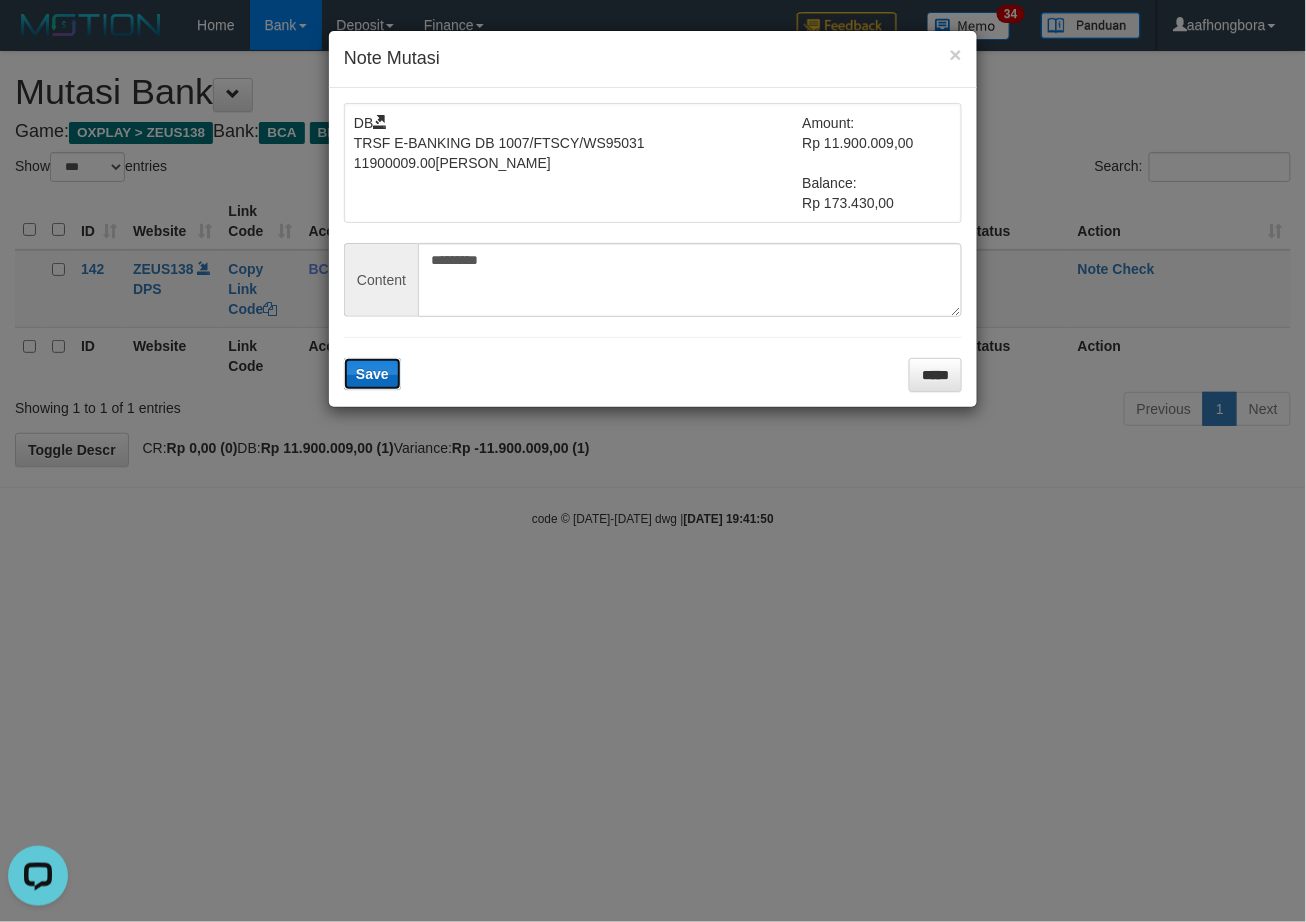 click on "Save" at bounding box center [372, 374] 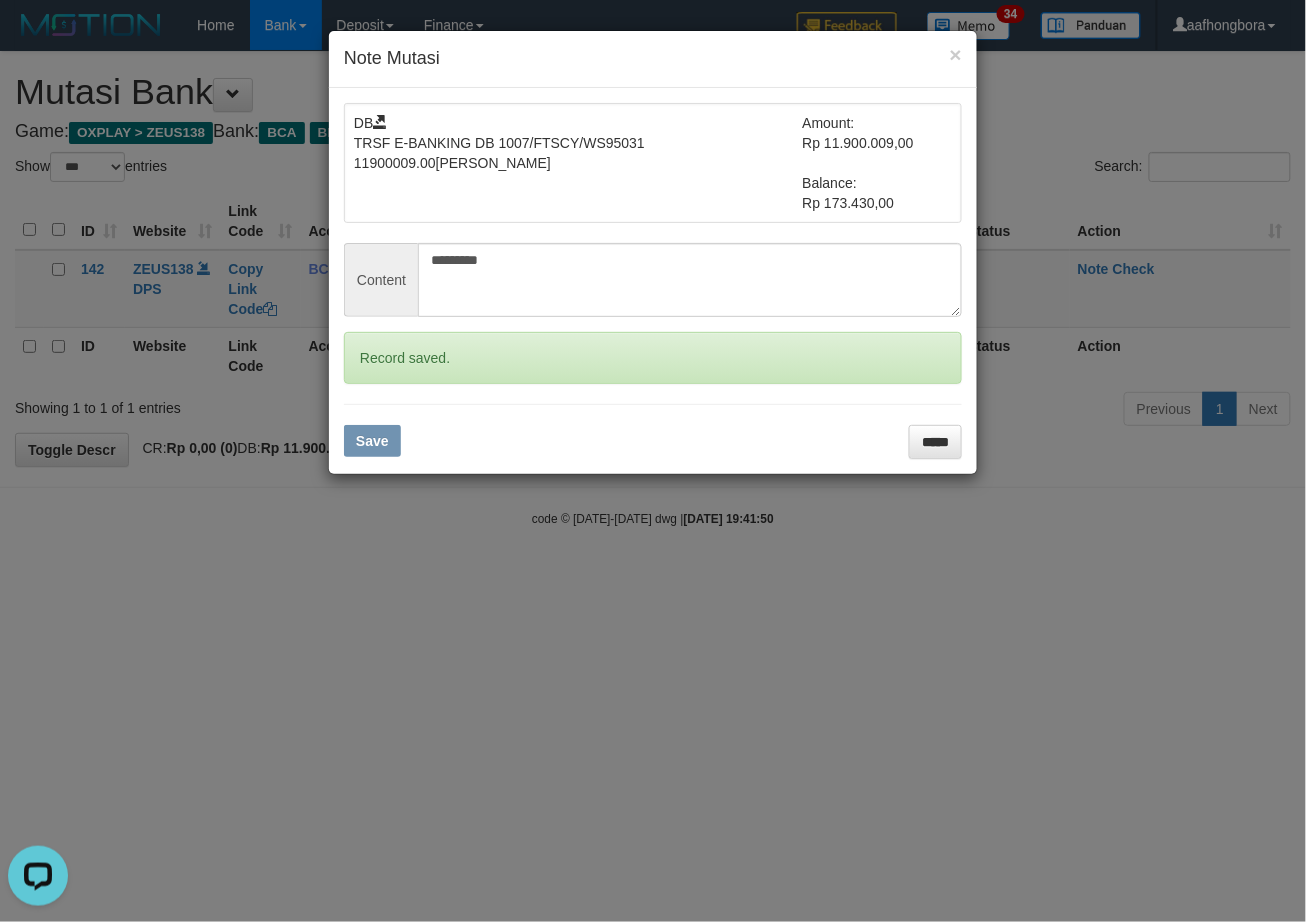 click on "× Note Mutasi
DB
TRSF E-BANKING DB 1007/FTSCY/WS95031
11900009.00SRI WAHYUNI
Amount:
Rp 11.900.009,00
Balance:
Rp 173.430,00
Content
*********
Record saved.
Save
*****" at bounding box center (653, 461) 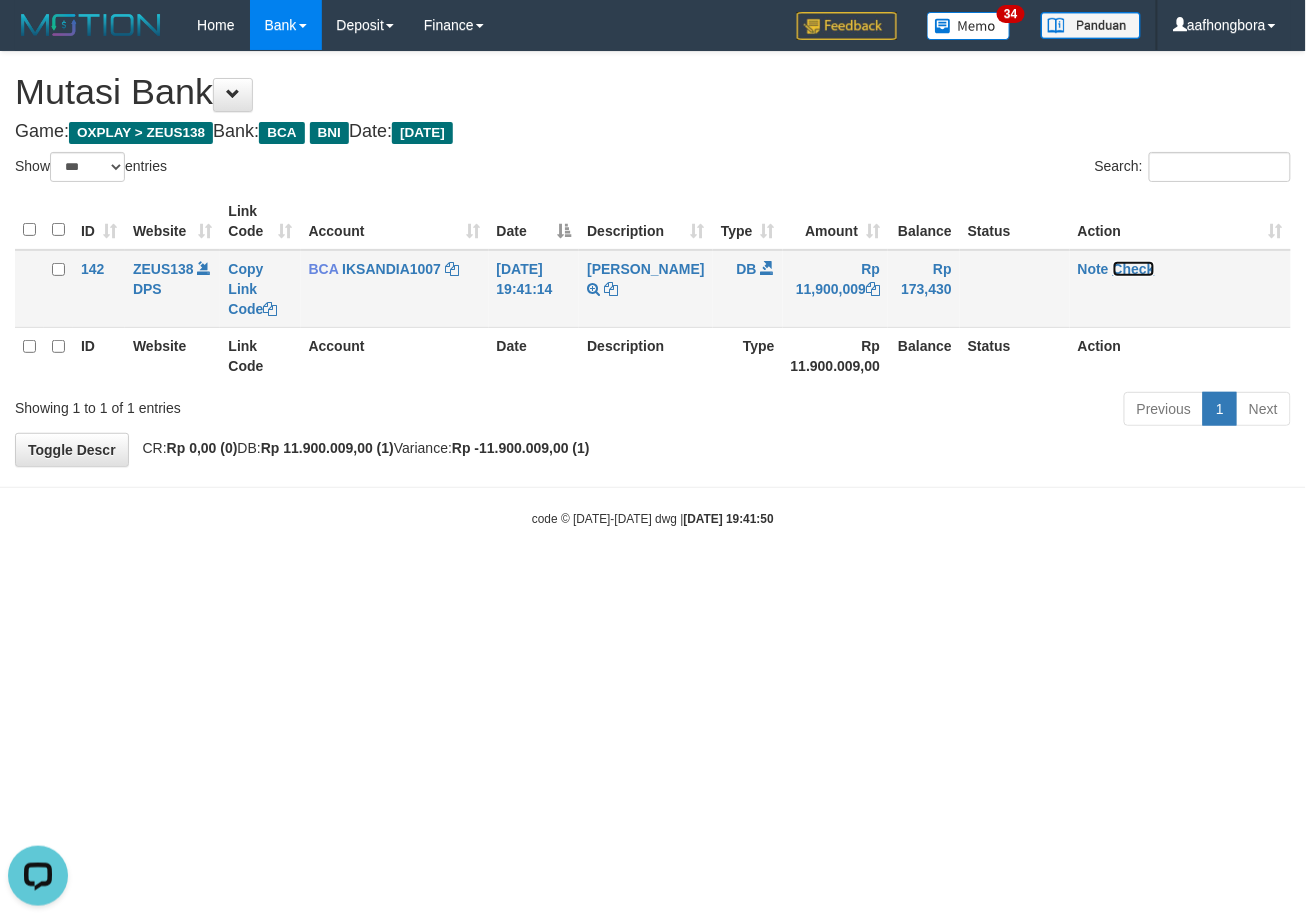 click on "Check" at bounding box center [1134, 269] 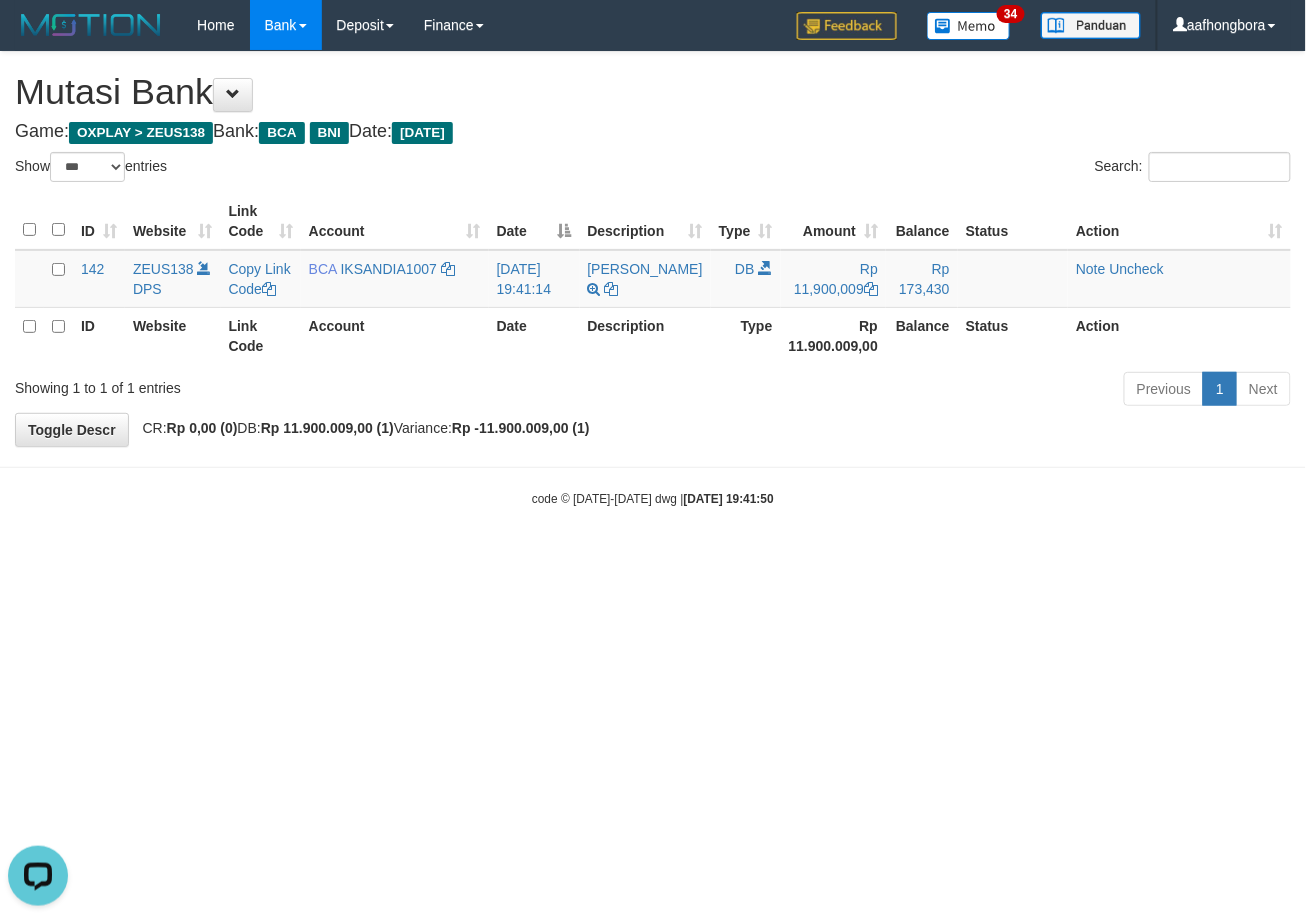 drag, startPoint x: 923, startPoint y: 554, endPoint x: 904, endPoint y: 574, distance: 27.58623 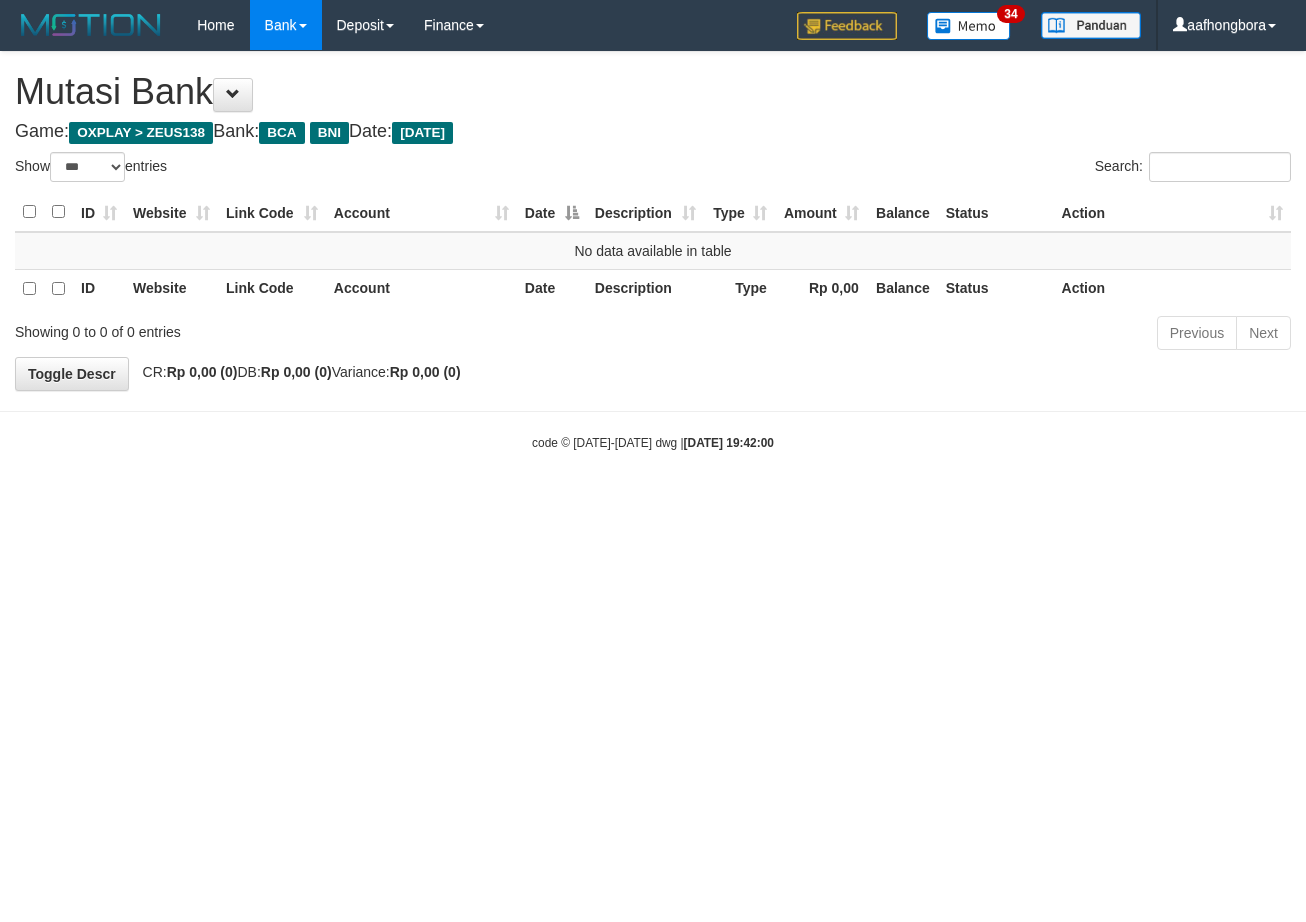 select on "***" 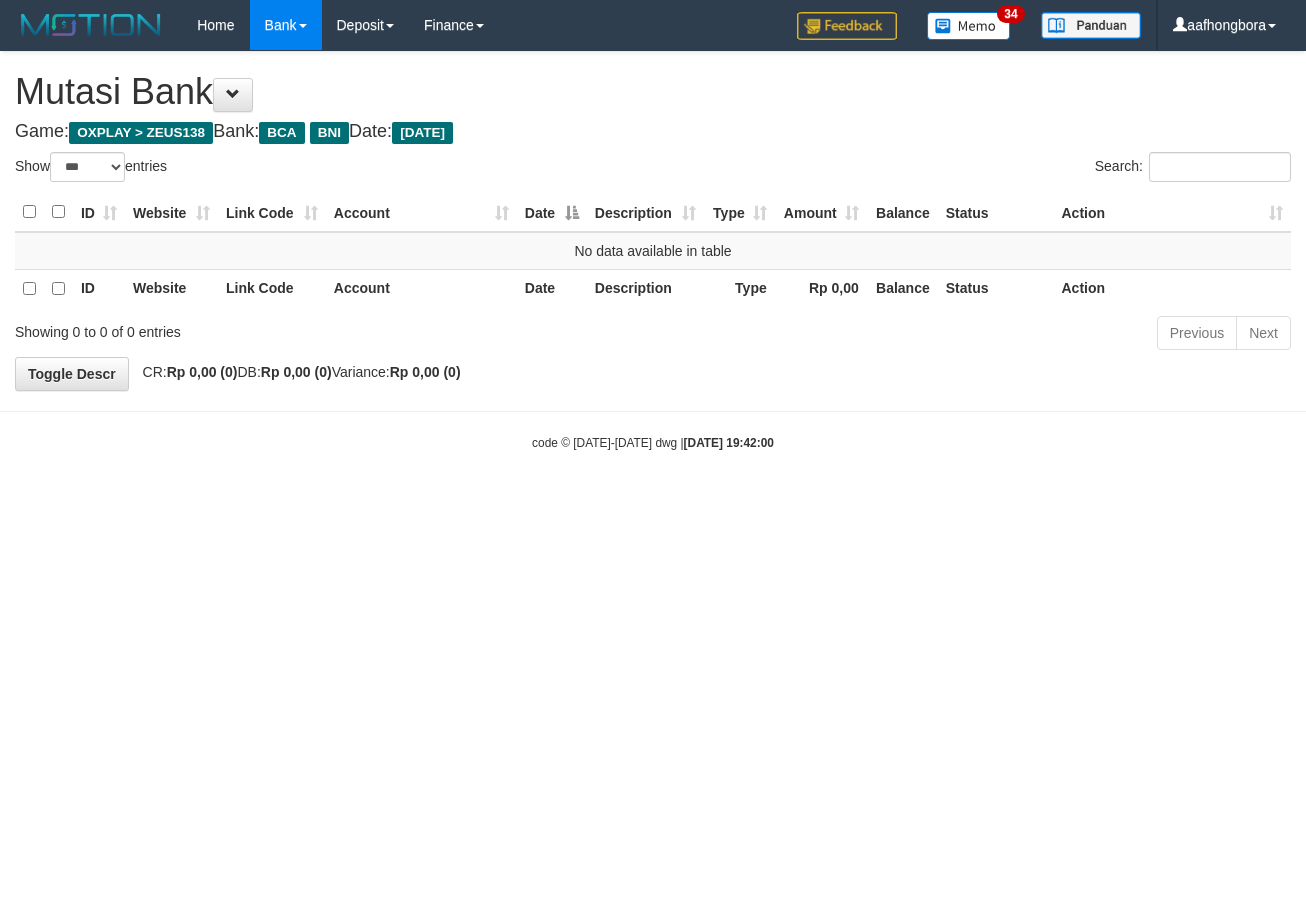 scroll, scrollTop: 0, scrollLeft: 0, axis: both 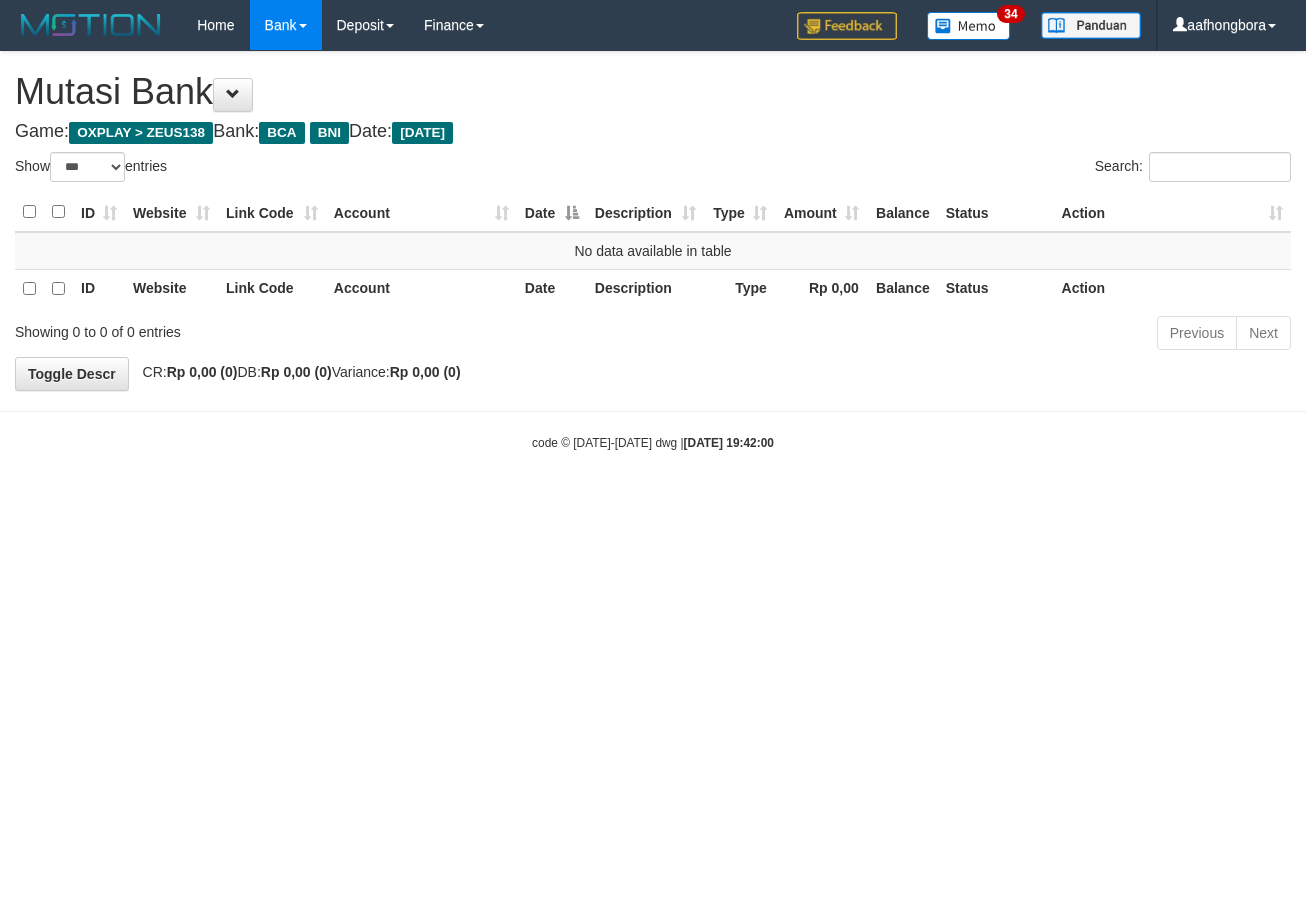 select on "***" 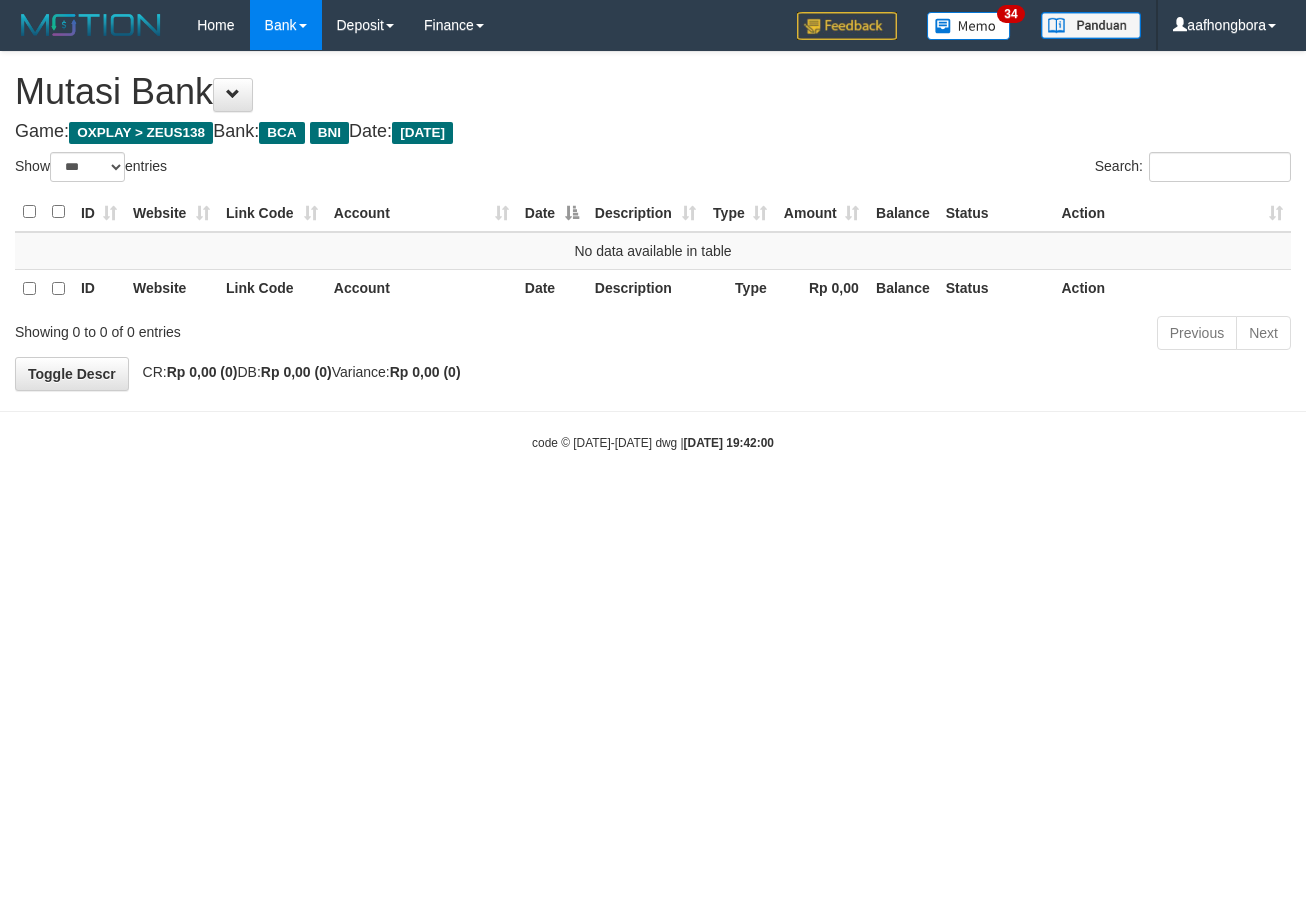scroll, scrollTop: 0, scrollLeft: 0, axis: both 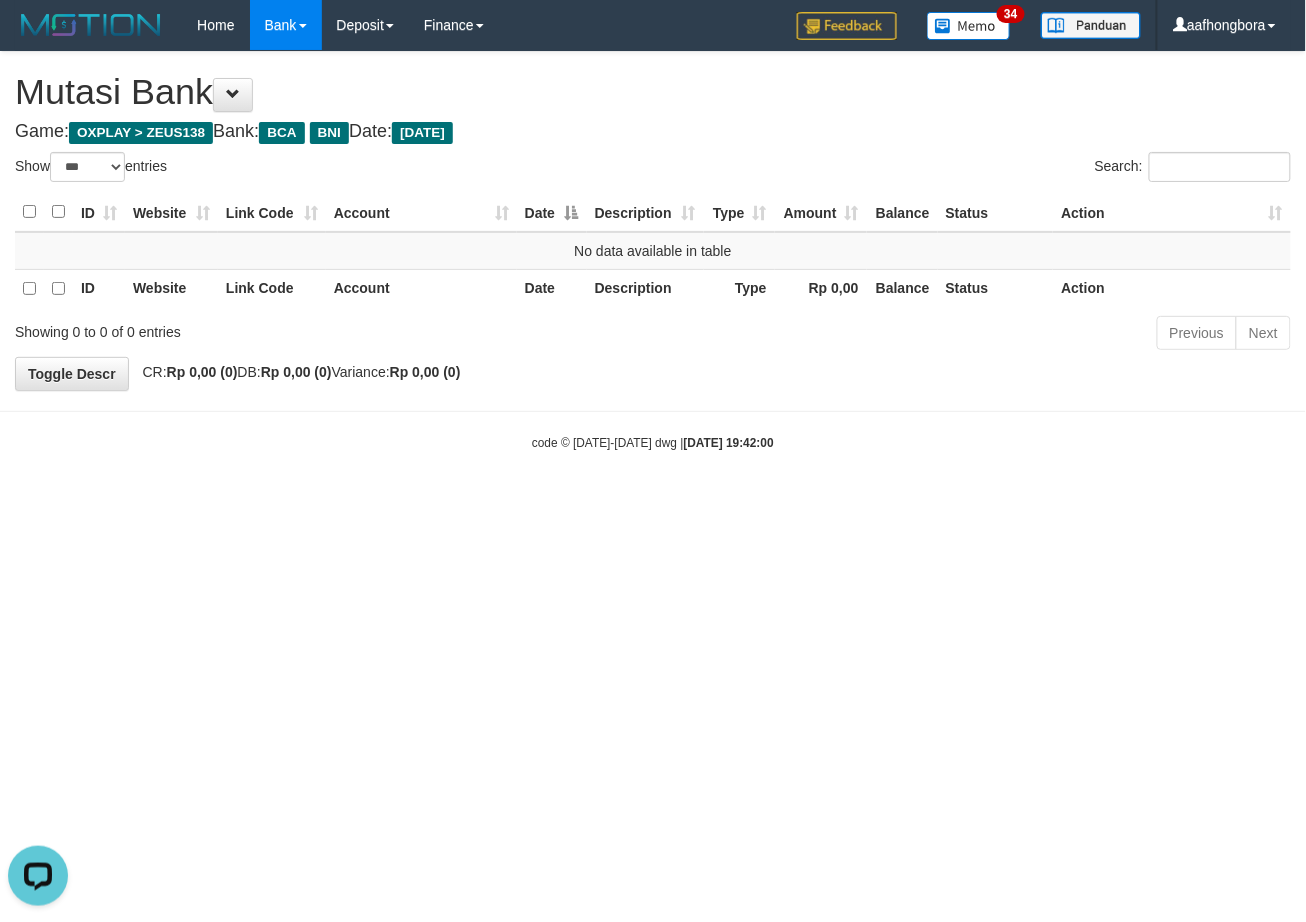 click on "Toggle navigation
Home
Bank
Account List
Mutasi Bank
Search
Sync
Note Mutasi
Deposit
DPS Fetch
DPS List
History
Note DPS
Finance
Financial Data
aafhongbora
My Profile
Log Out" at bounding box center (653, 251) 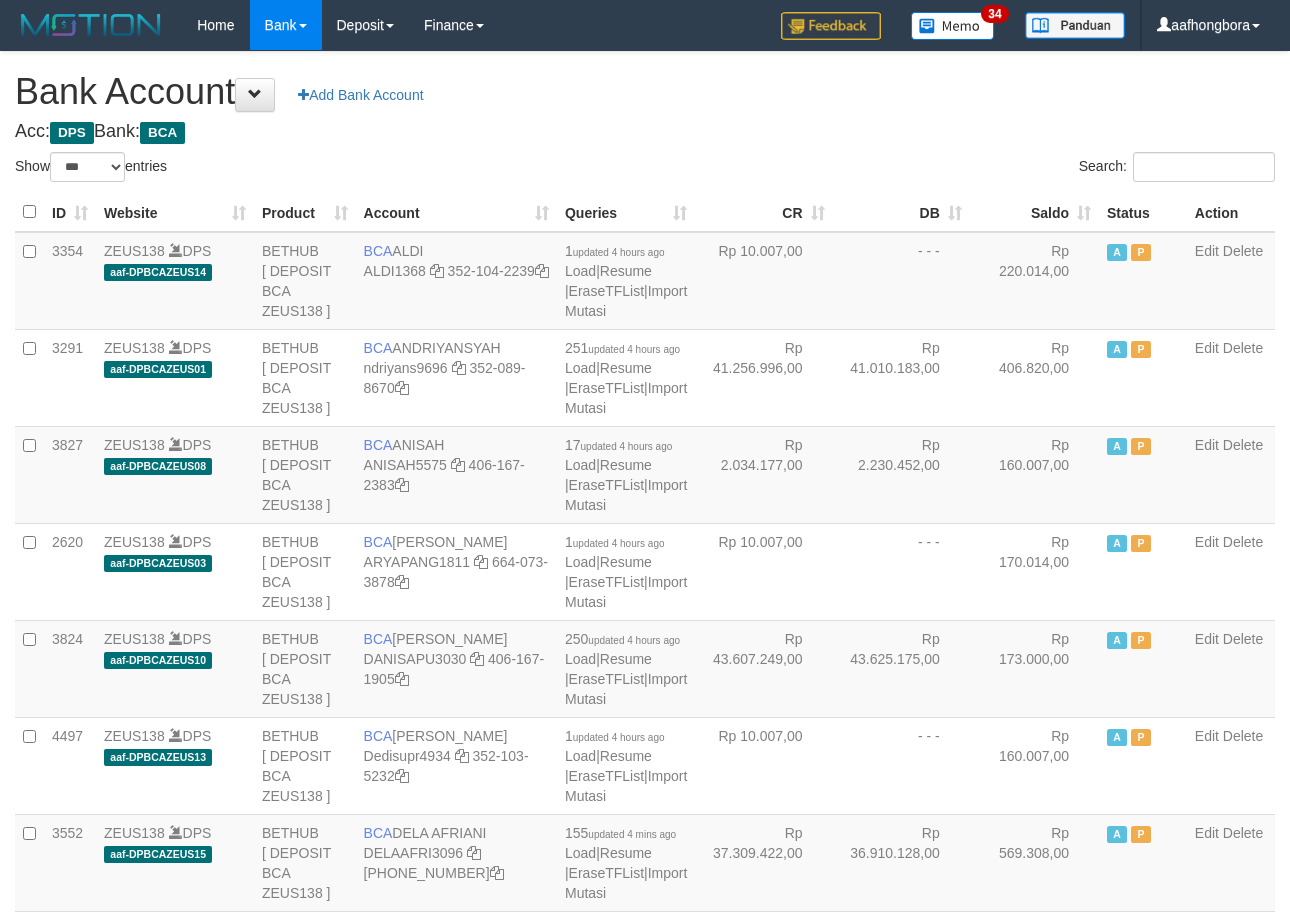 select on "***" 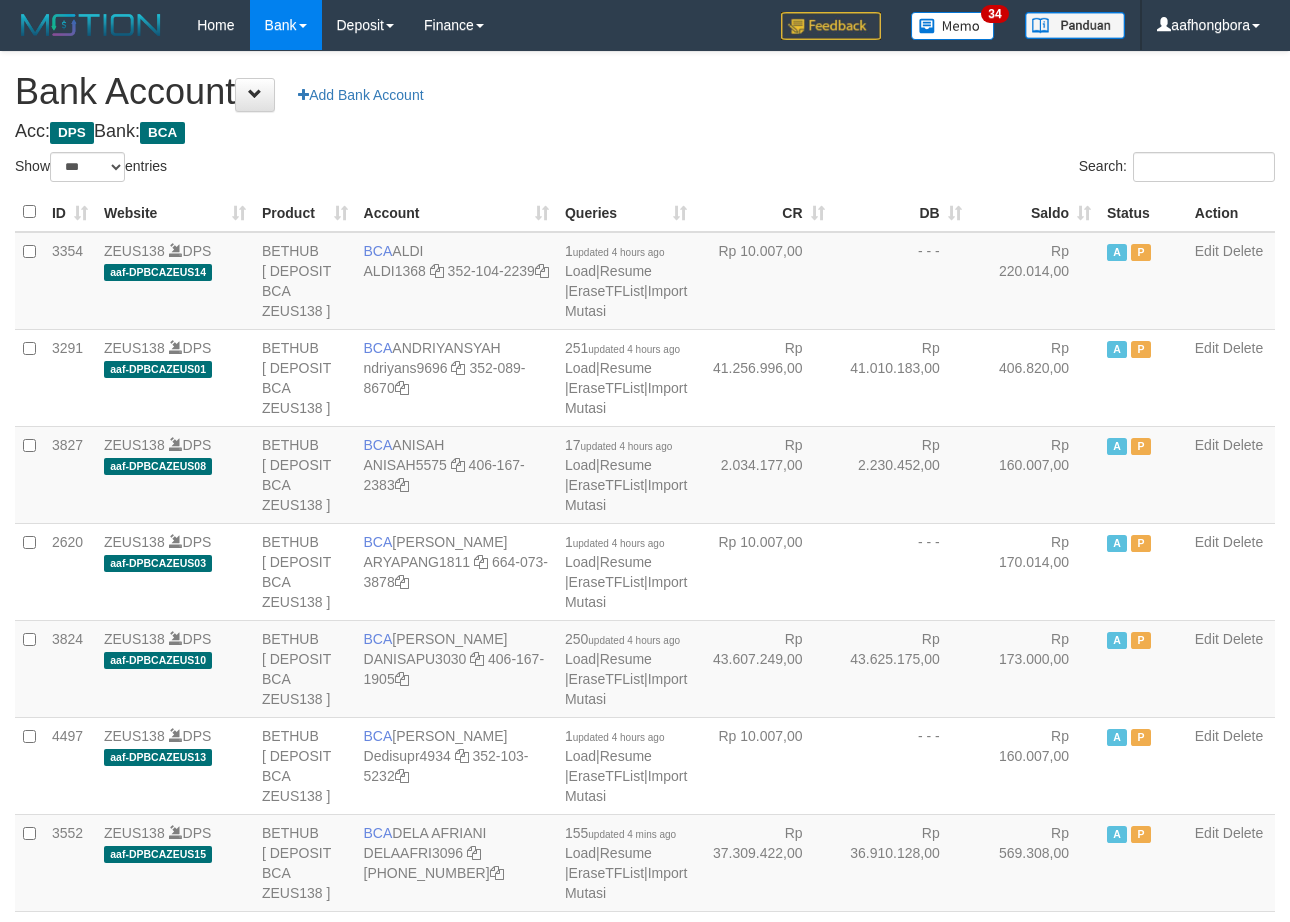 scroll, scrollTop: 0, scrollLeft: 0, axis: both 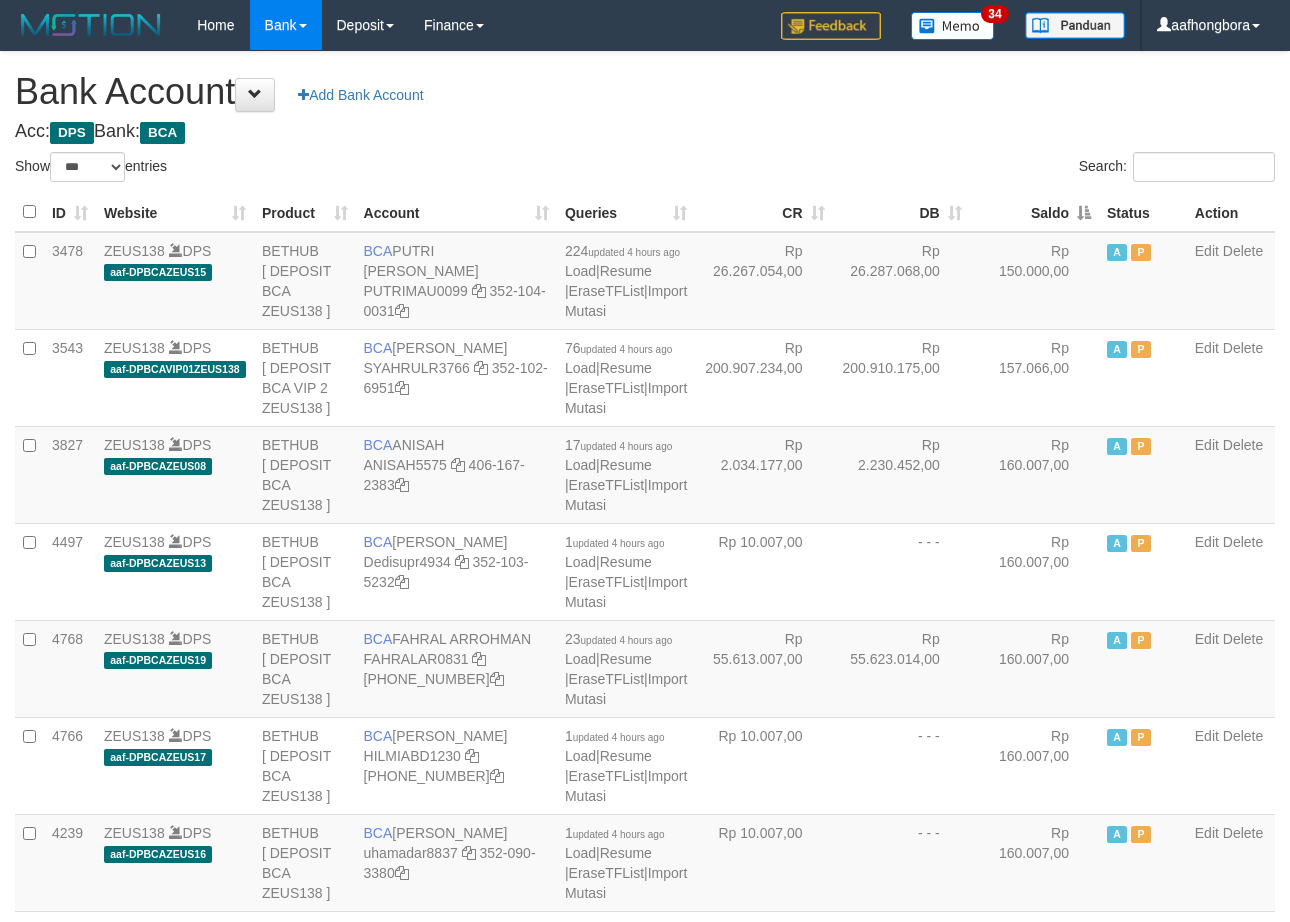 click on "Saldo" at bounding box center (1034, 212) 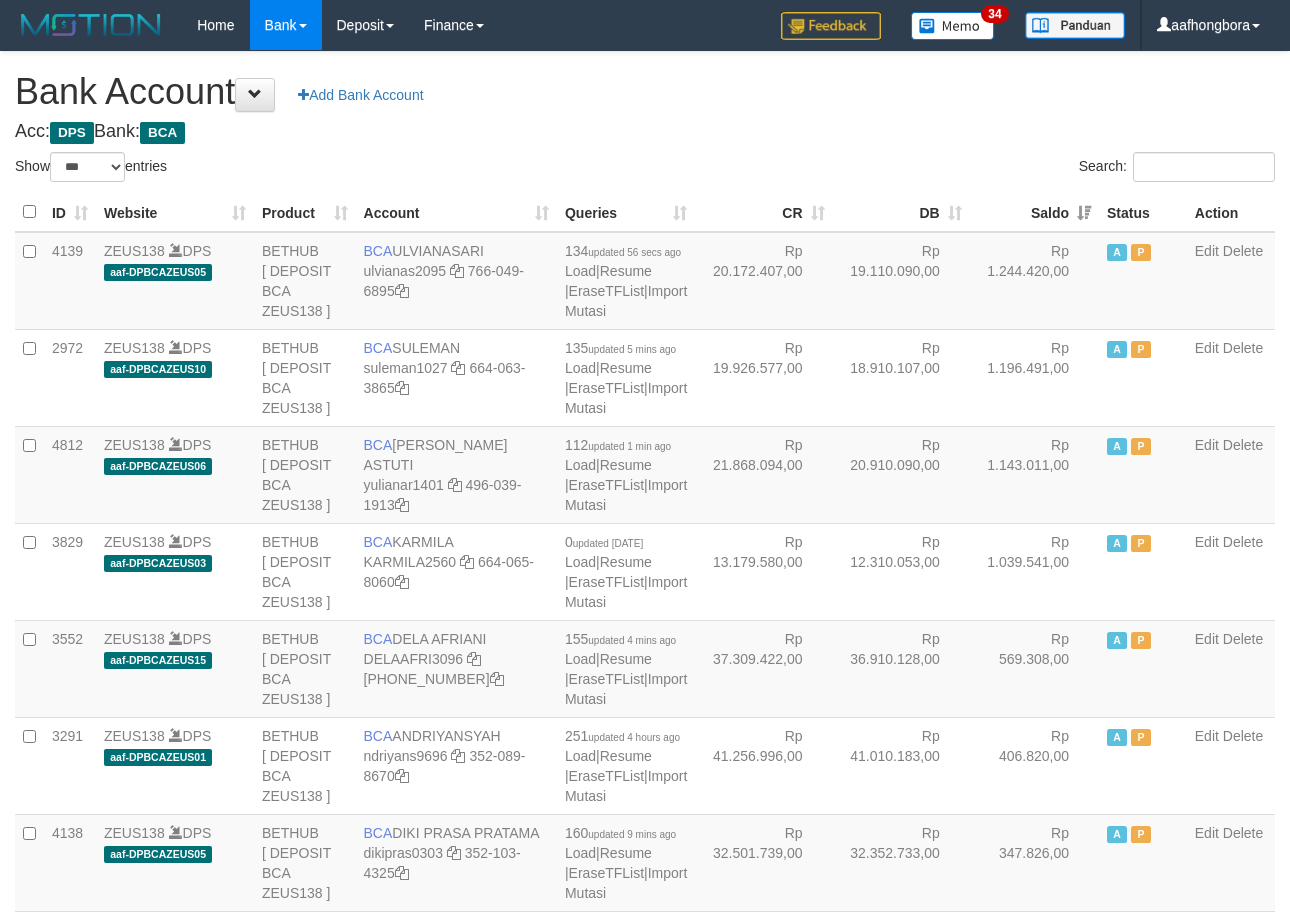 click on "Saldo" at bounding box center [1034, 212] 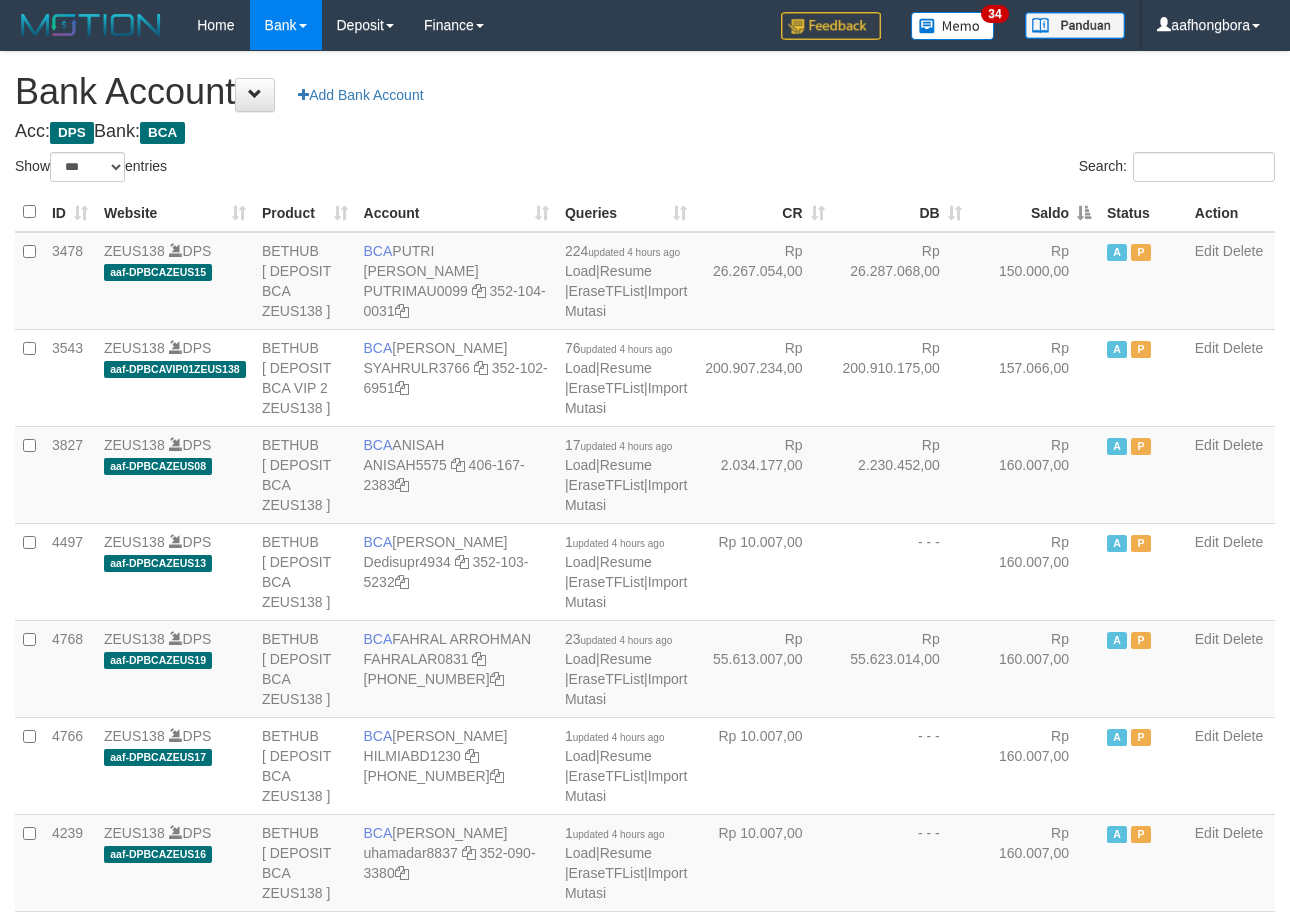 click on "Saldo" at bounding box center [1034, 212] 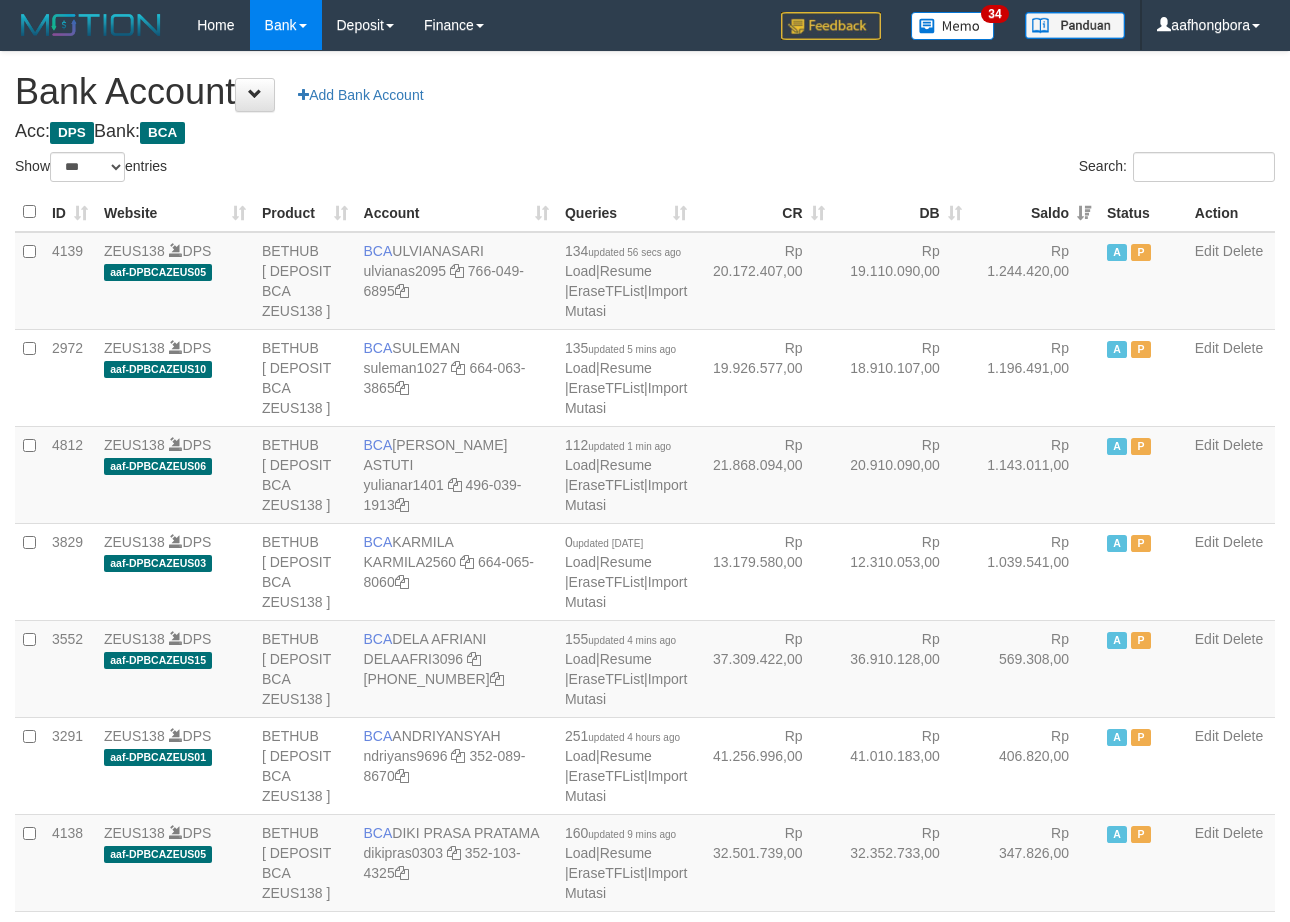 click on "Saldo" at bounding box center [1034, 212] 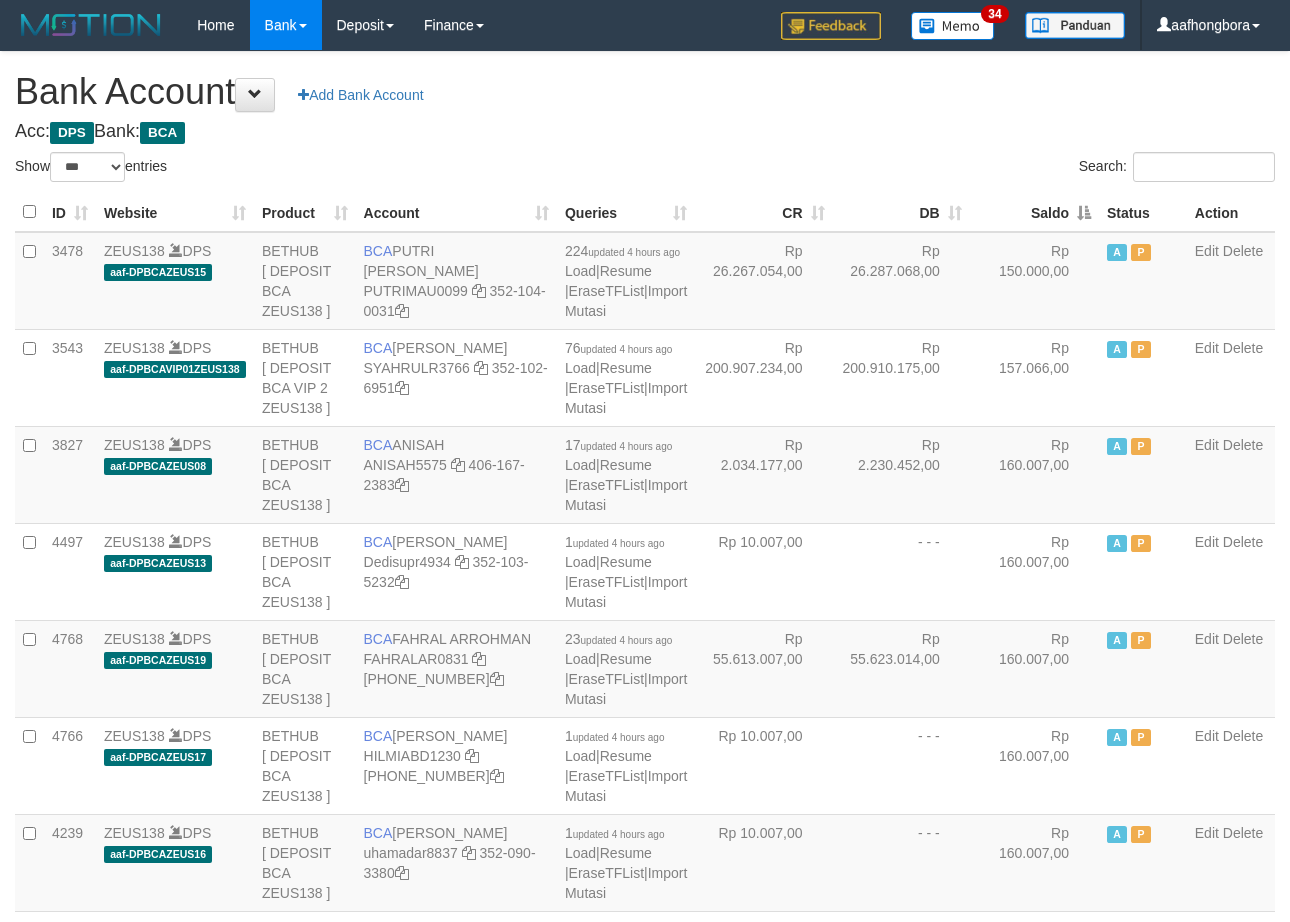 click on "**********" at bounding box center (645, 1601) 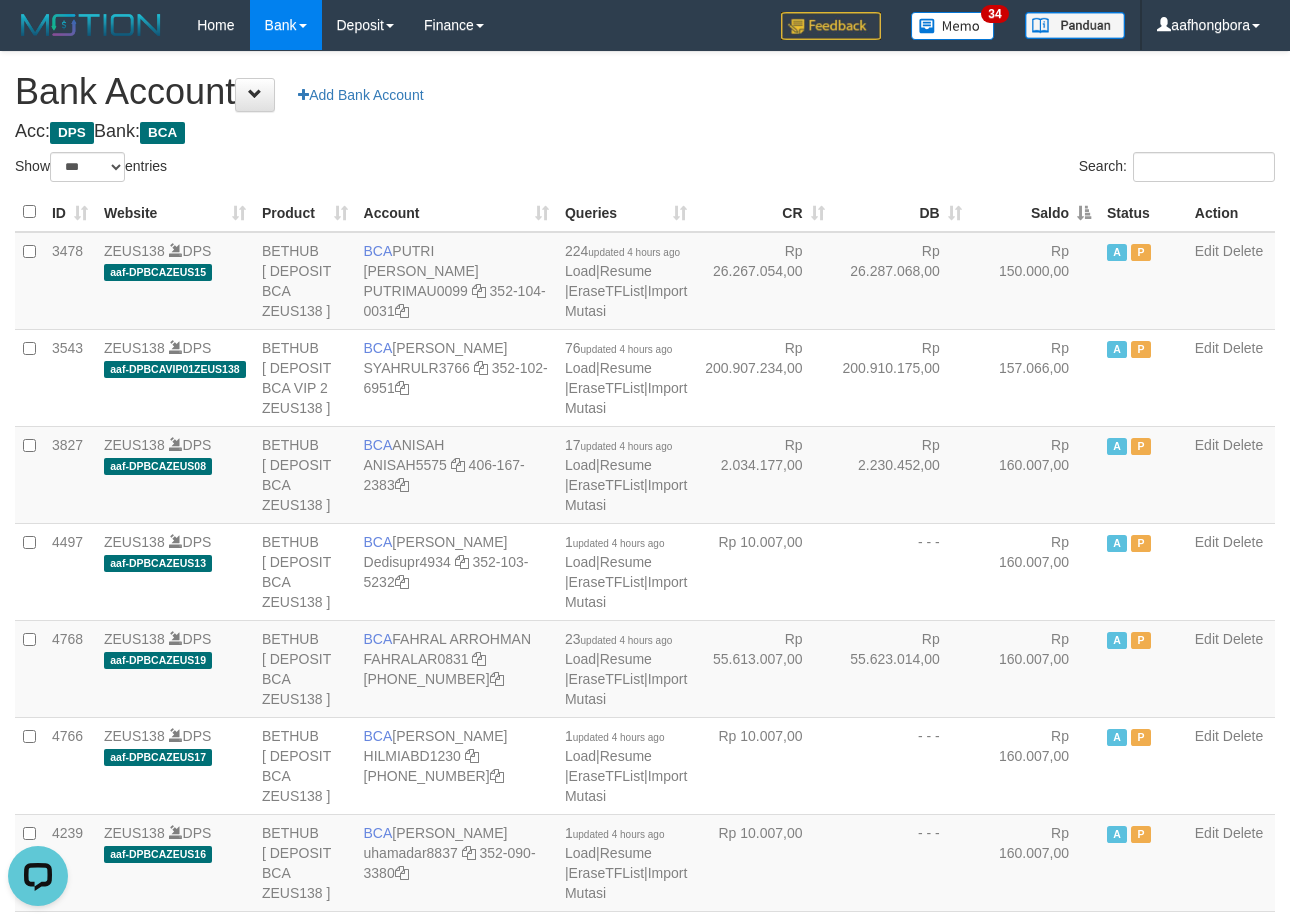 scroll, scrollTop: 0, scrollLeft: 0, axis: both 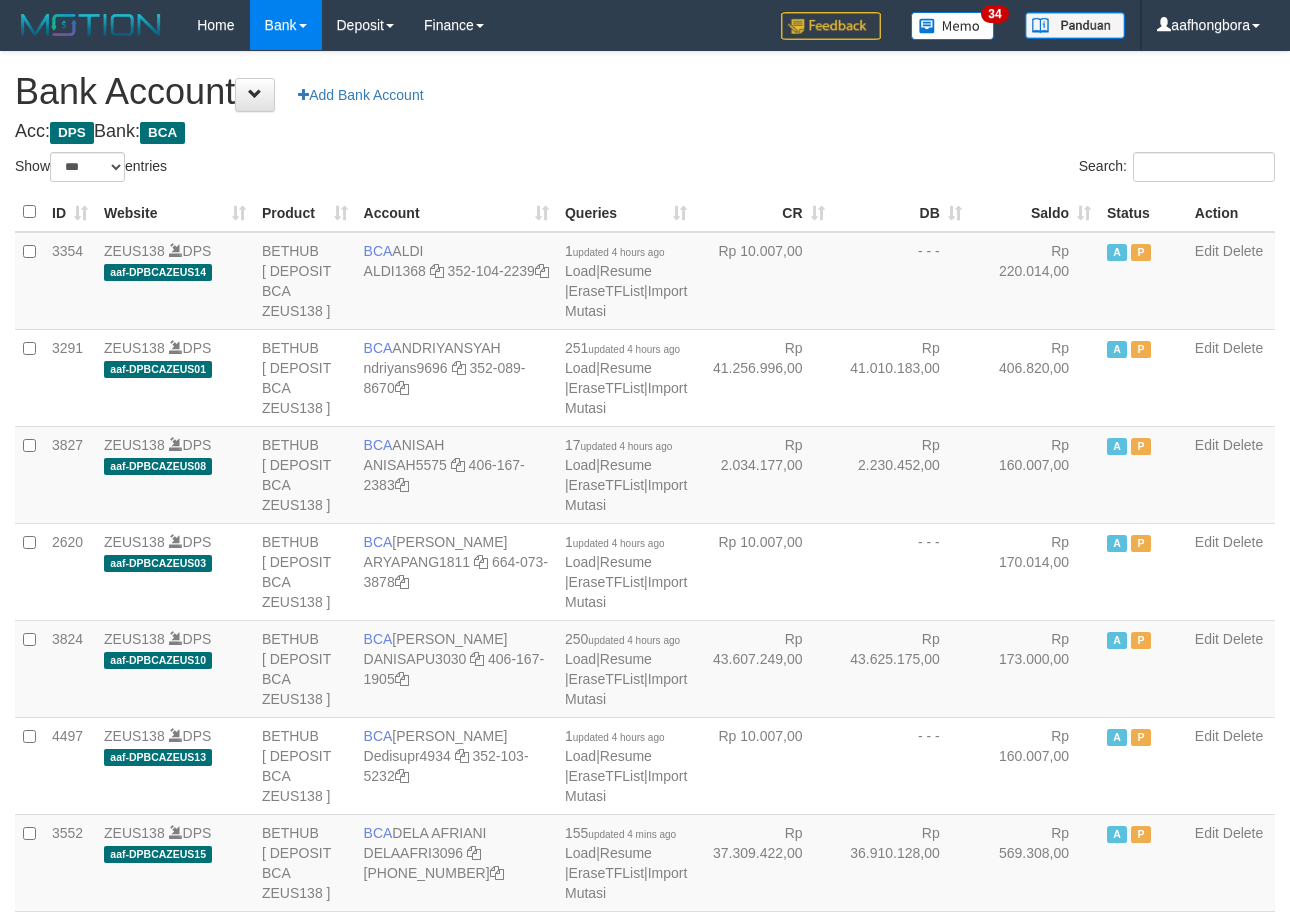 select on "***" 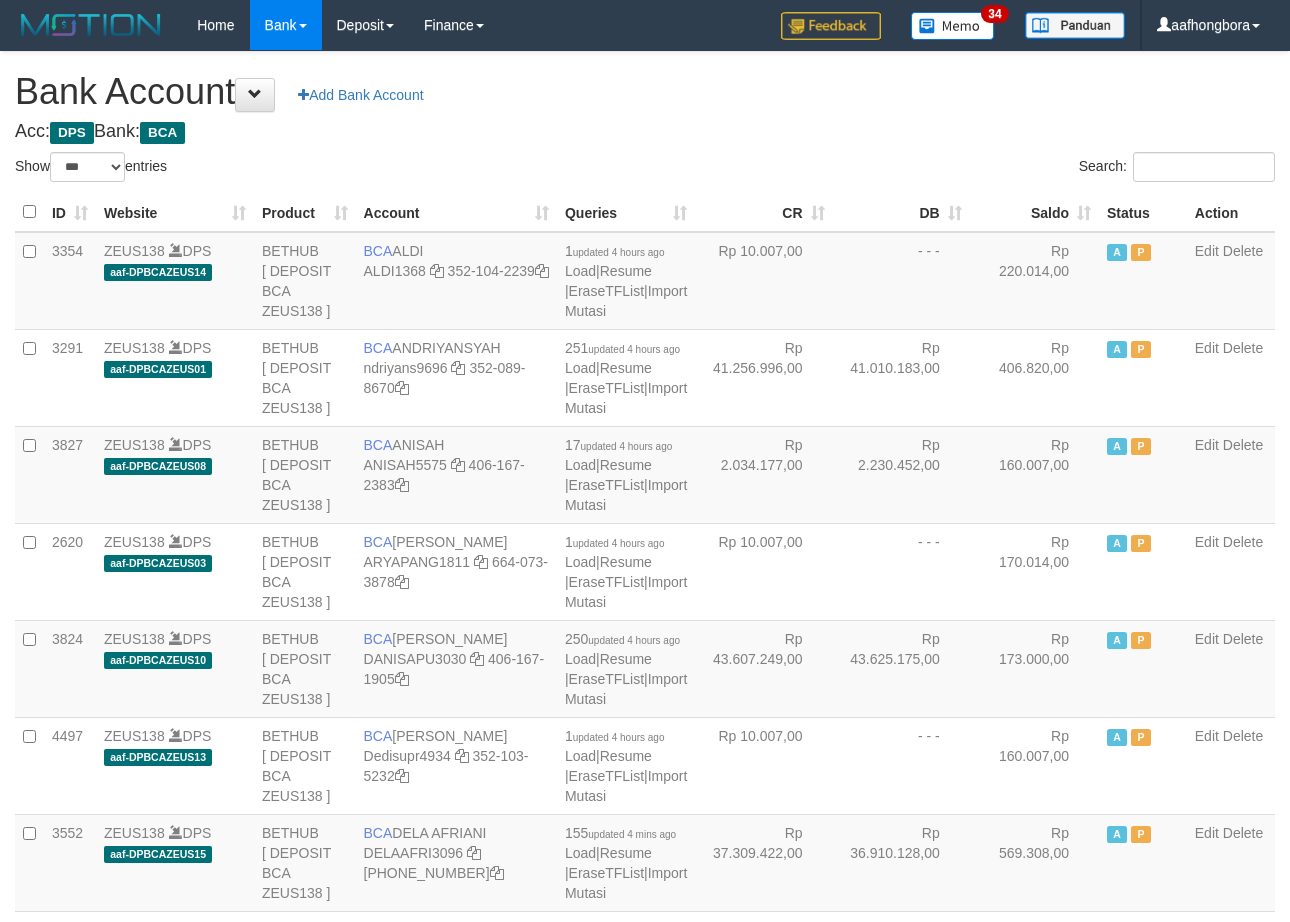 scroll, scrollTop: 0, scrollLeft: 0, axis: both 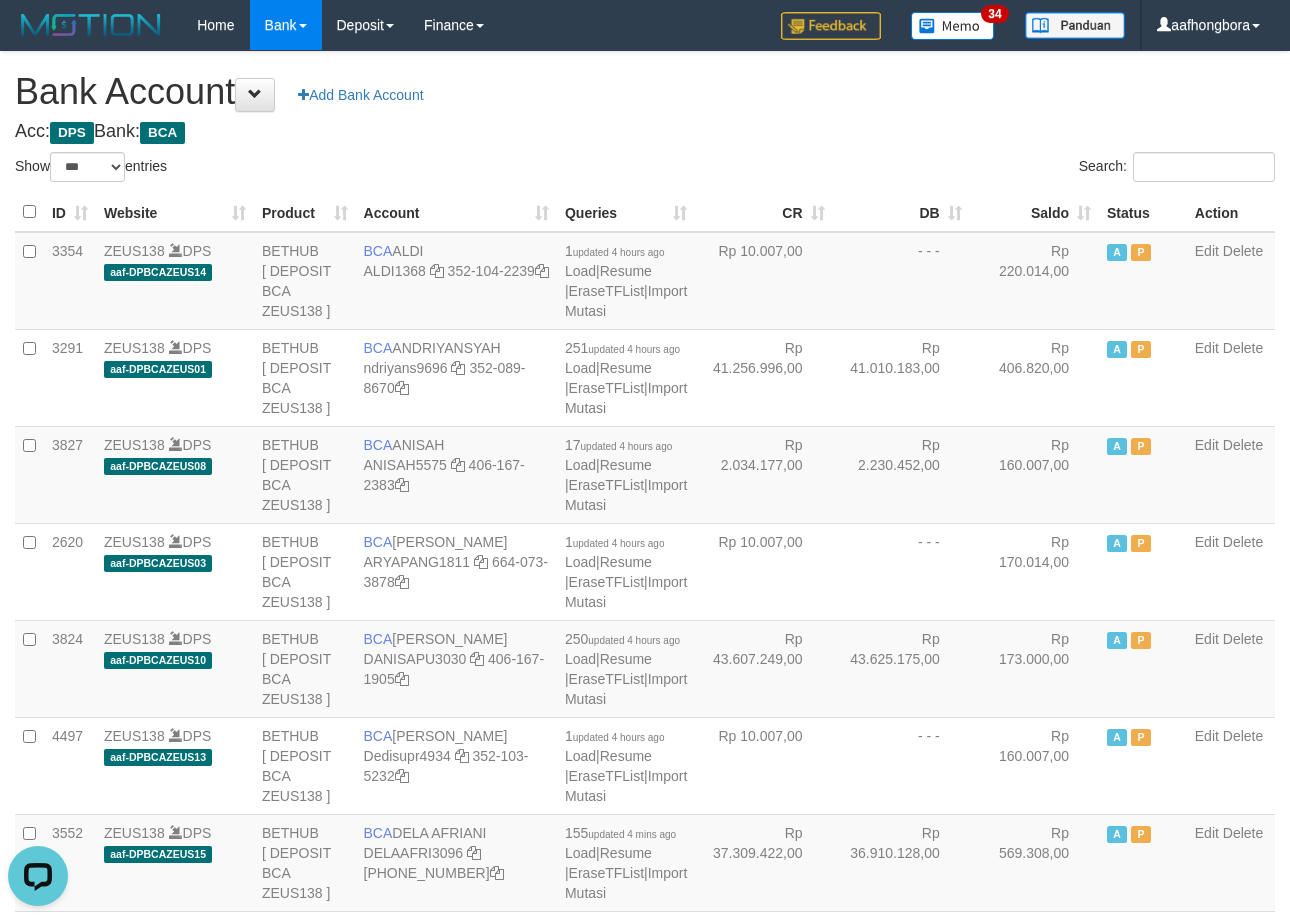 click on "Acc: 										 DPS
Bank:   BCA" at bounding box center [645, 132] 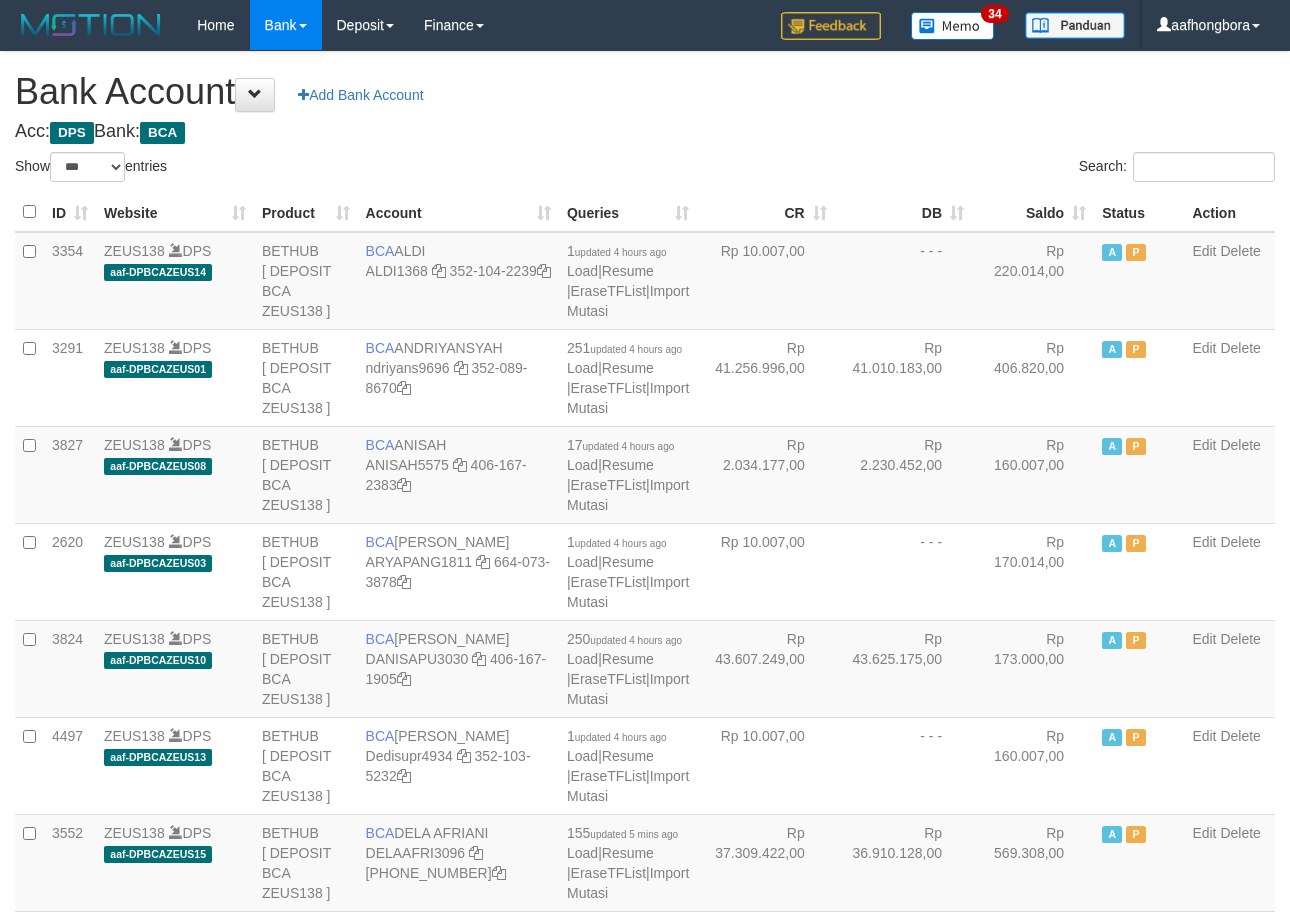 select on "***" 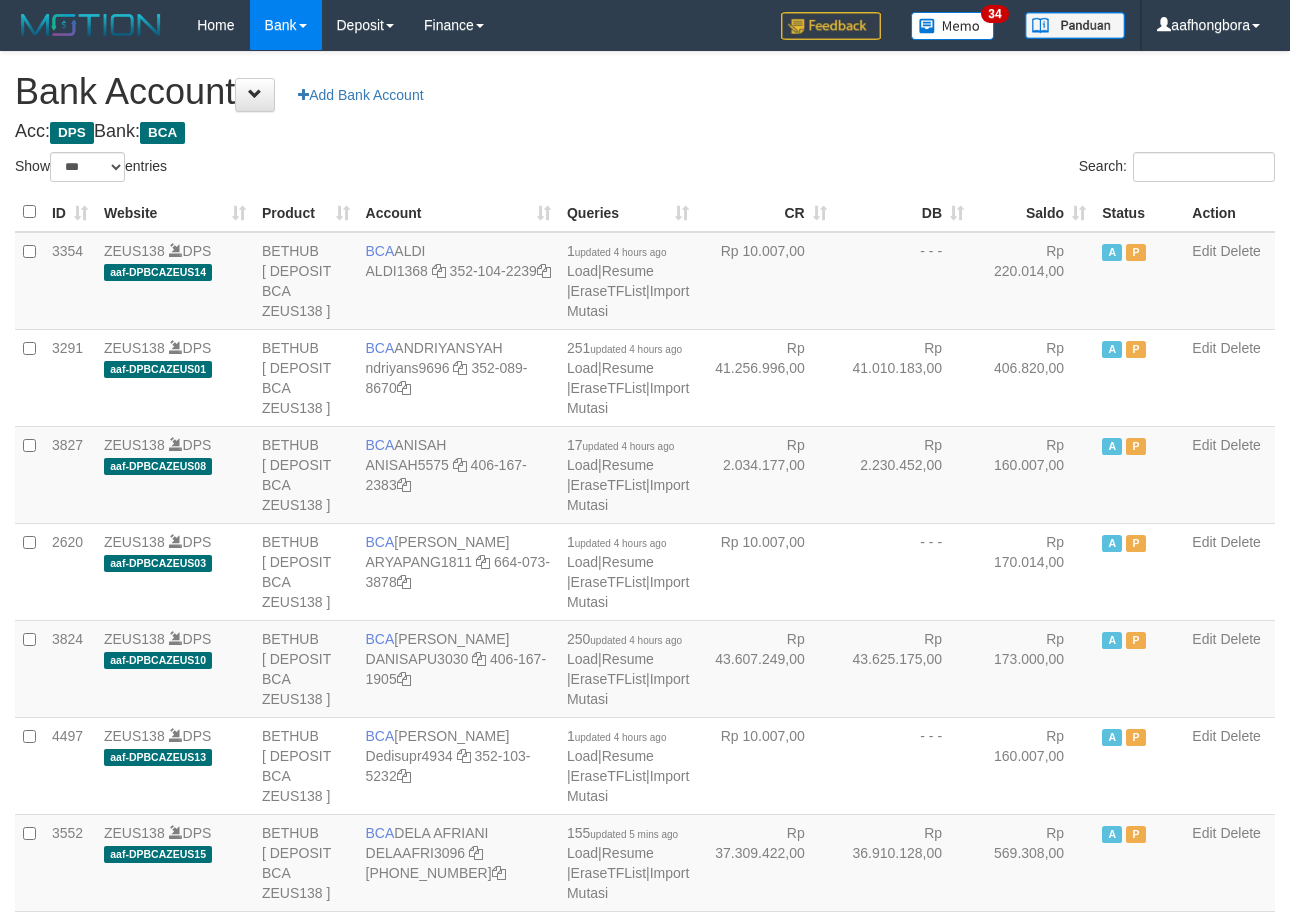 click on "Saldo" at bounding box center [1033, 212] 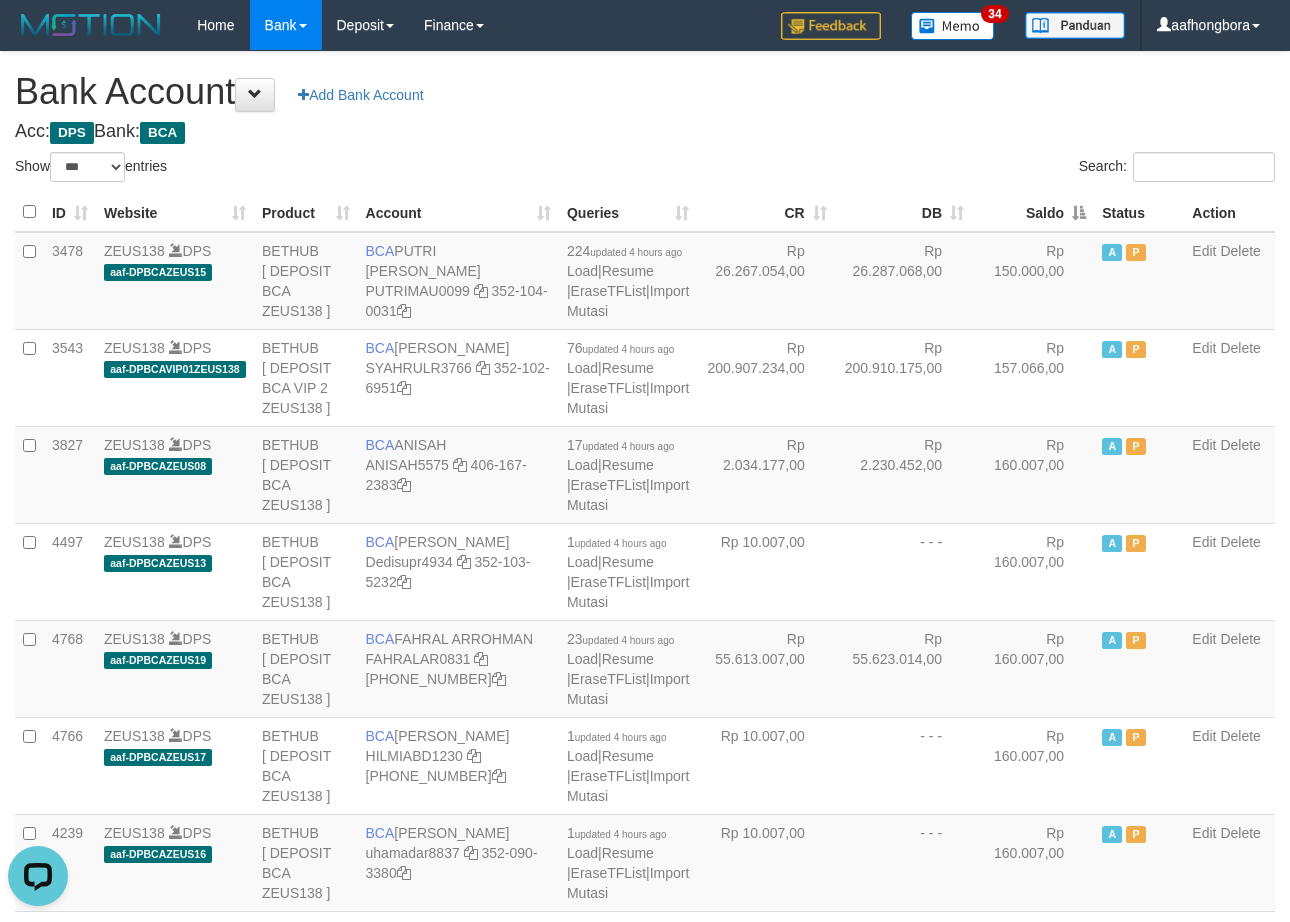 scroll, scrollTop: 0, scrollLeft: 0, axis: both 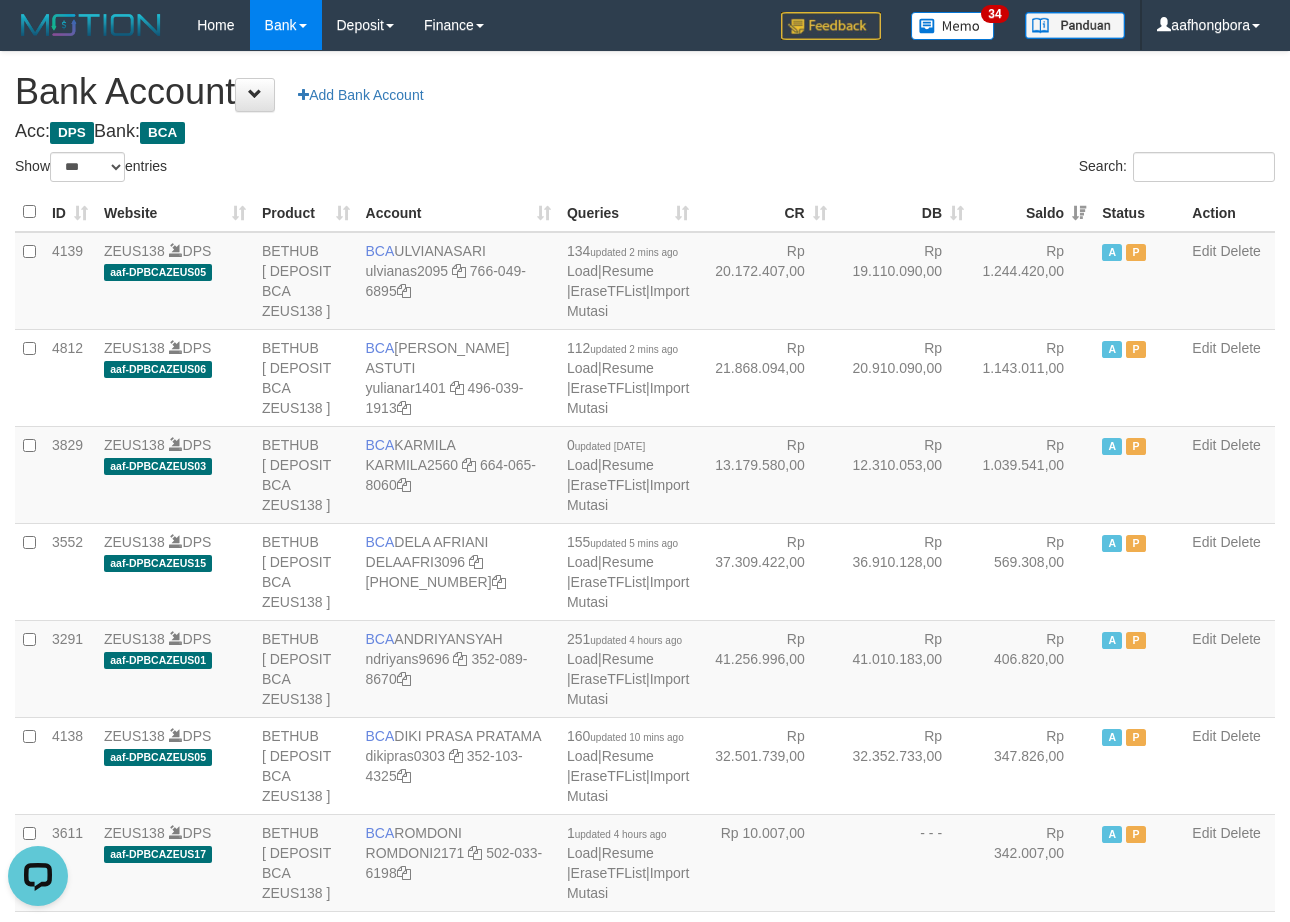 click on "Saldo" at bounding box center (1033, 212) 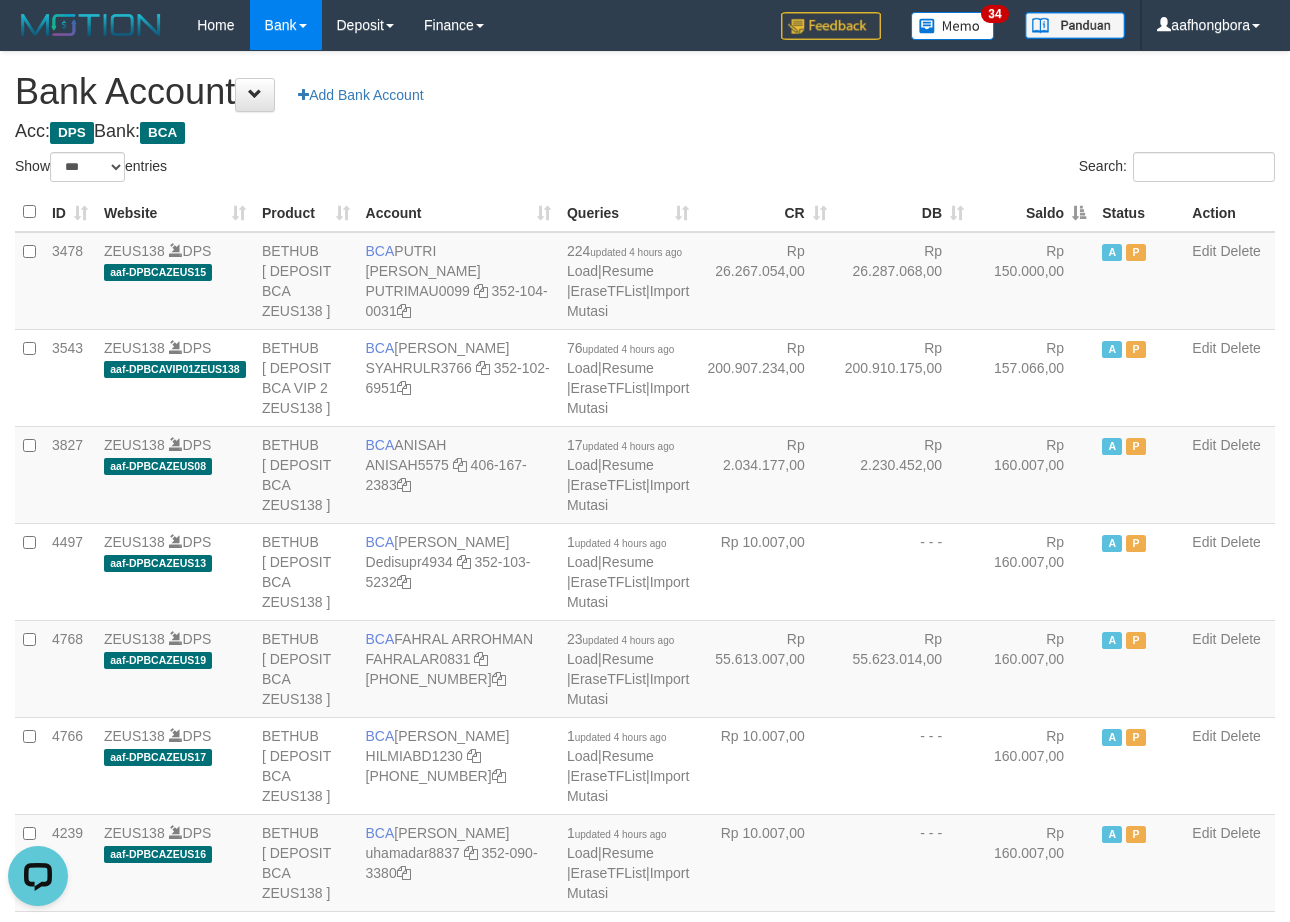 click on "Saldo" at bounding box center [1033, 212] 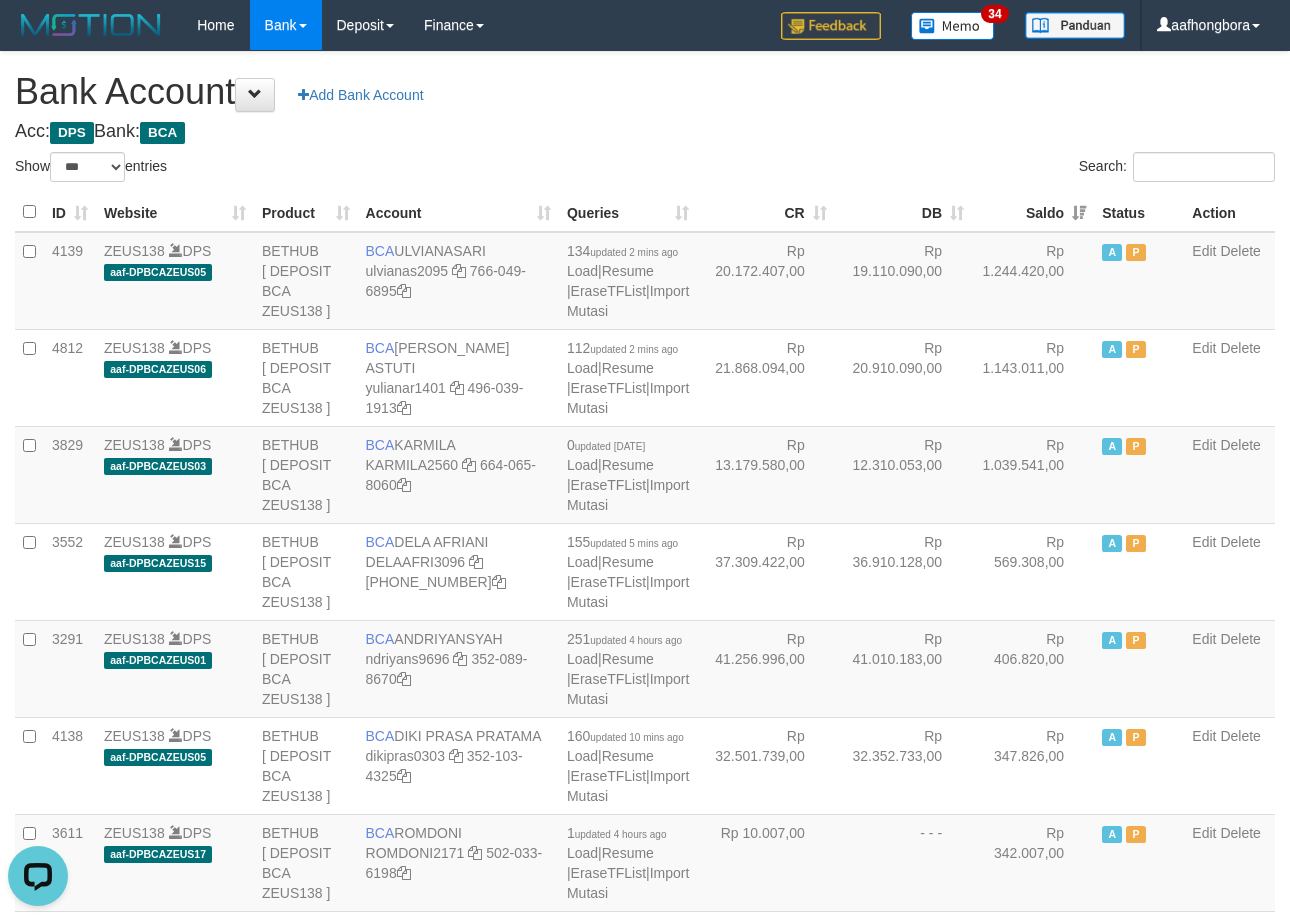 click on "Saldo" at bounding box center [1033, 212] 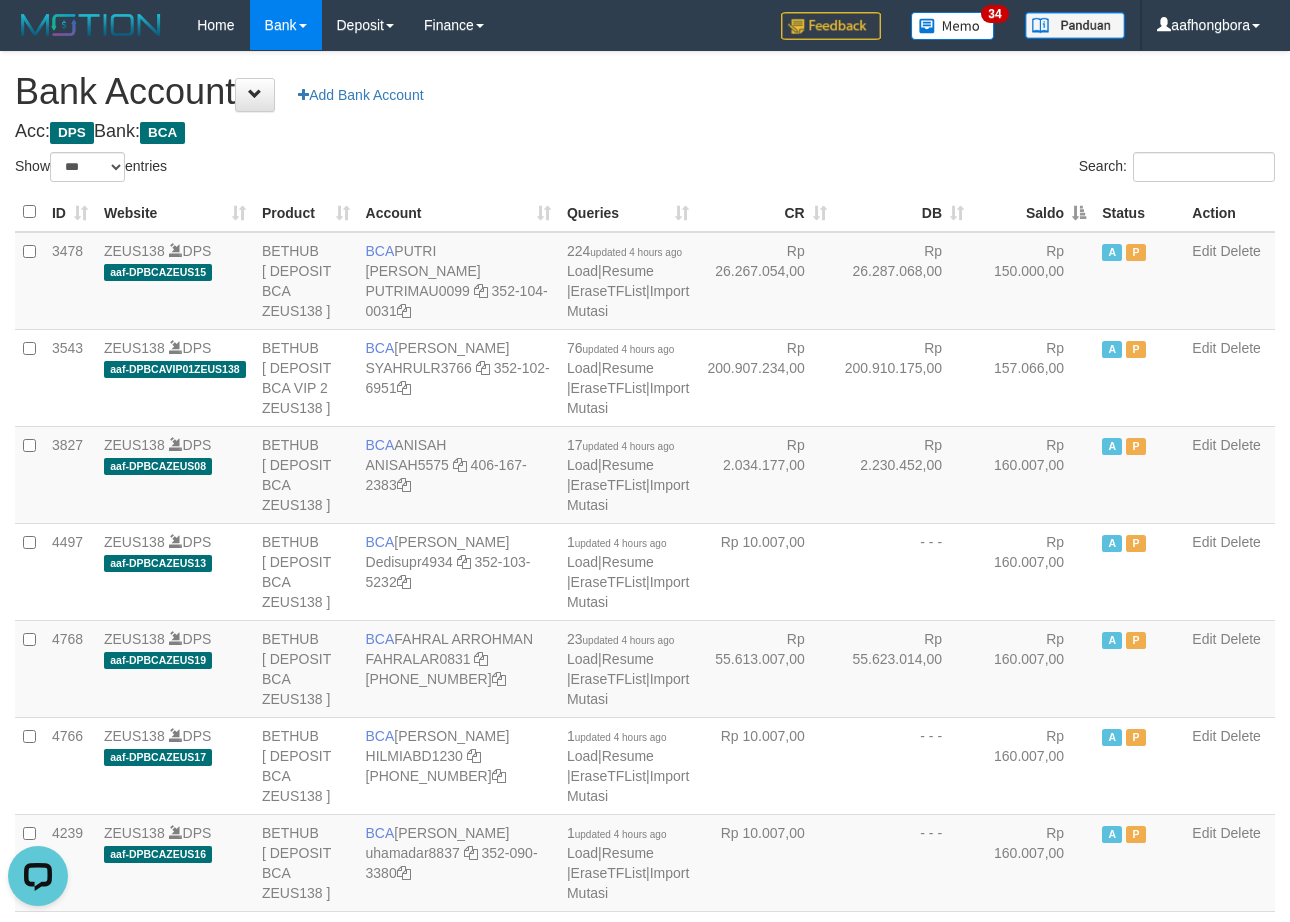 click on "Saldo" at bounding box center [1033, 212] 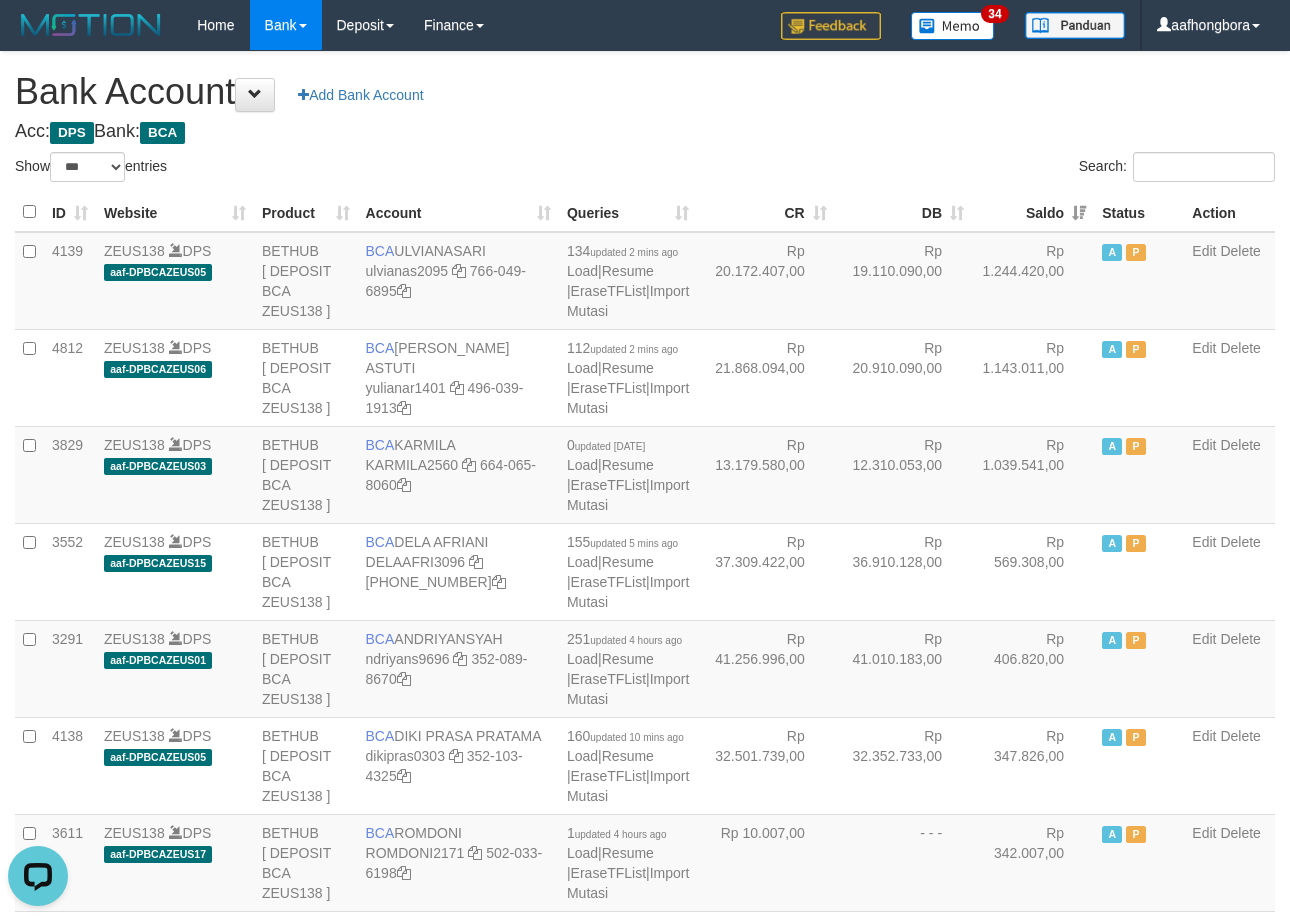 click on "Saldo" at bounding box center (1033, 212) 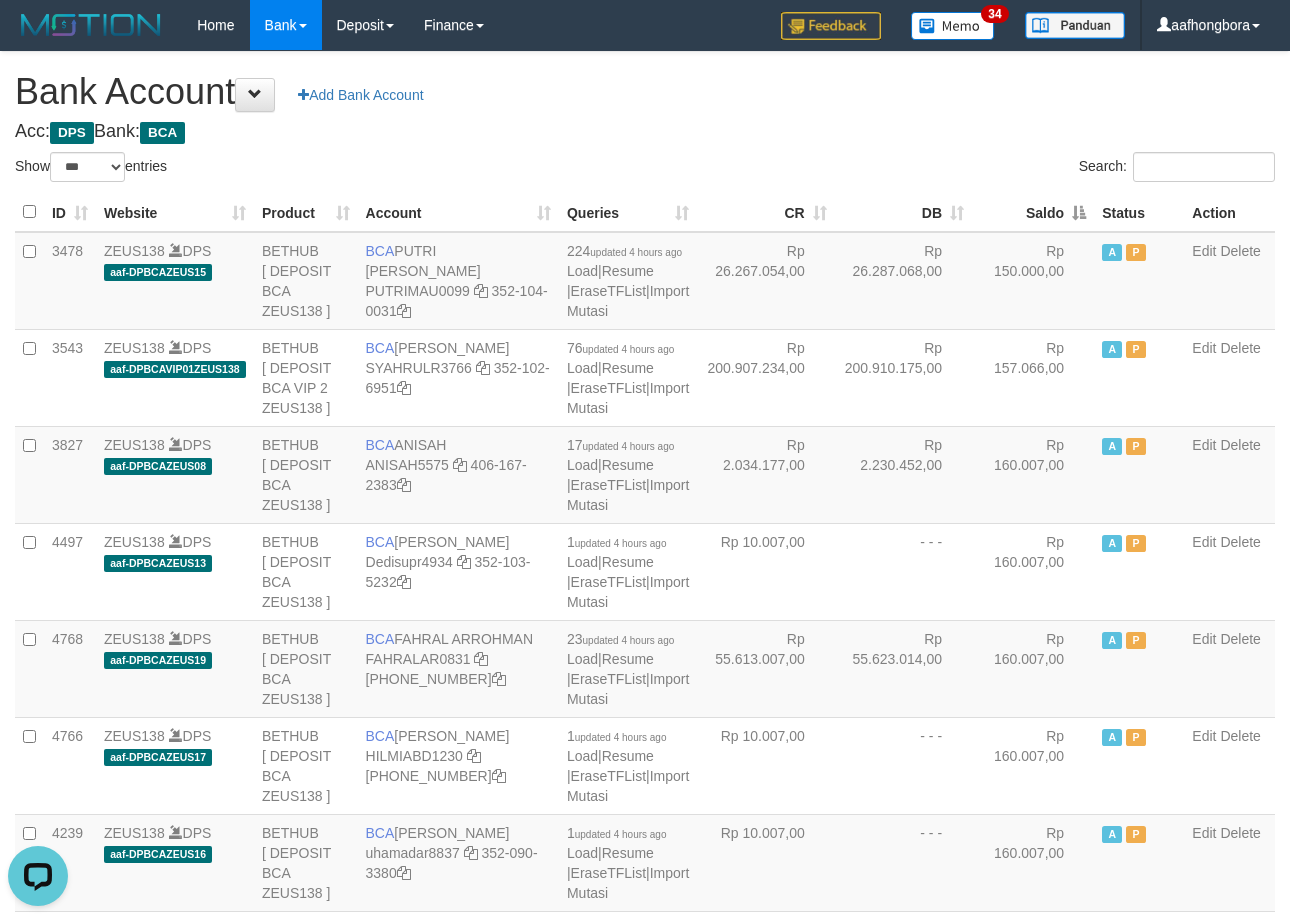 click on "Saldo" at bounding box center [1033, 212] 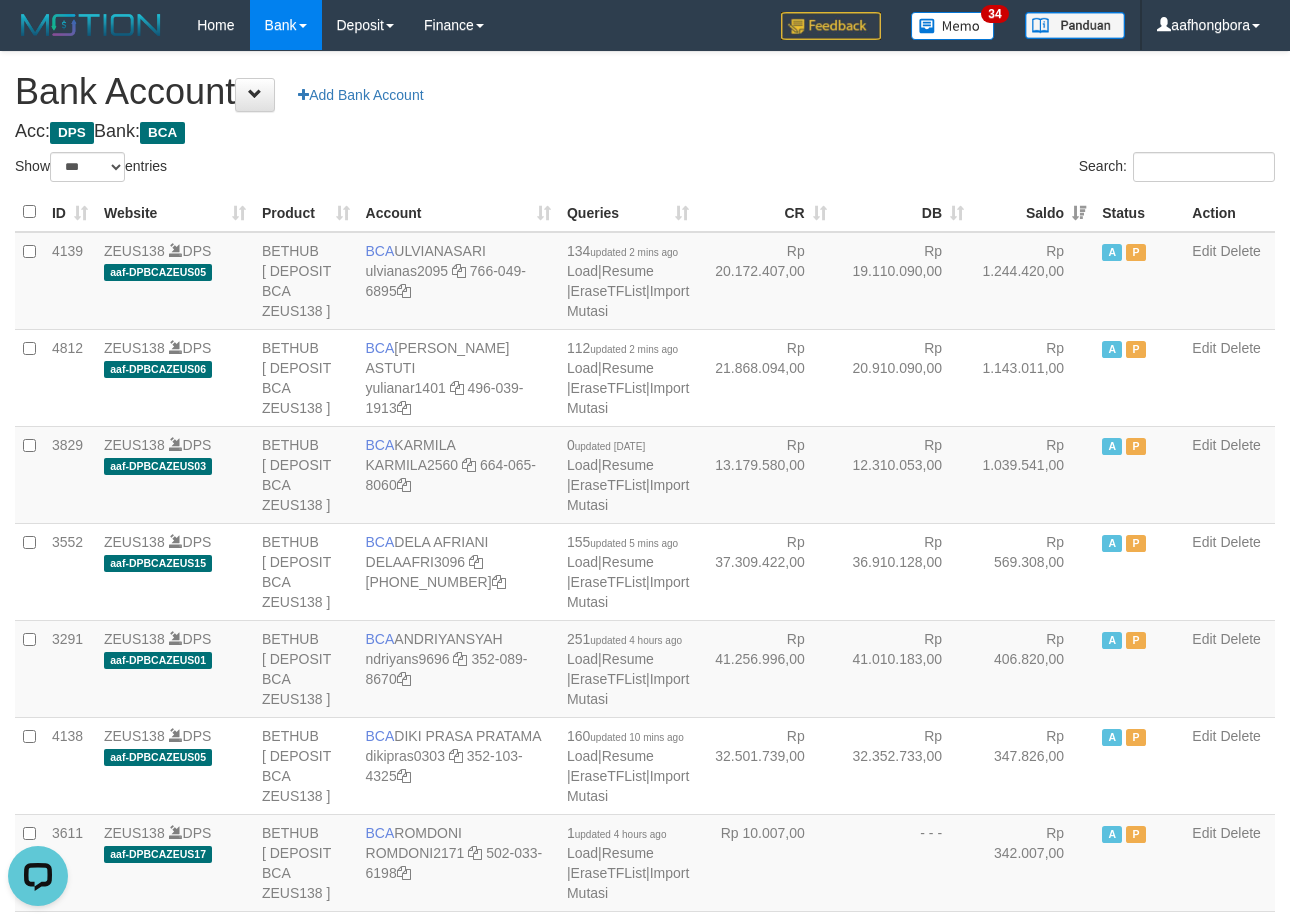 click on "Saldo" at bounding box center (1033, 212) 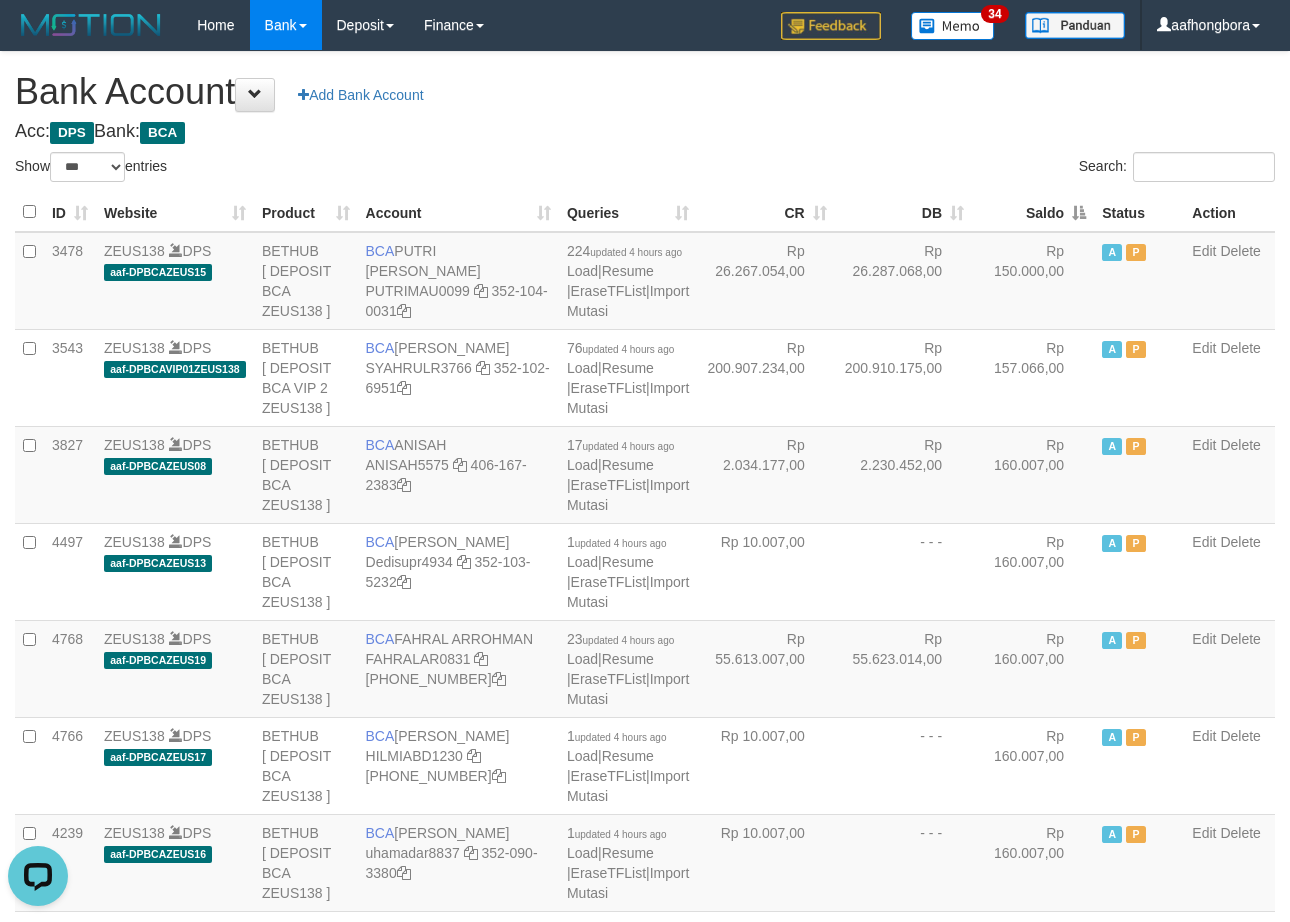 click on "Saldo" at bounding box center (1033, 212) 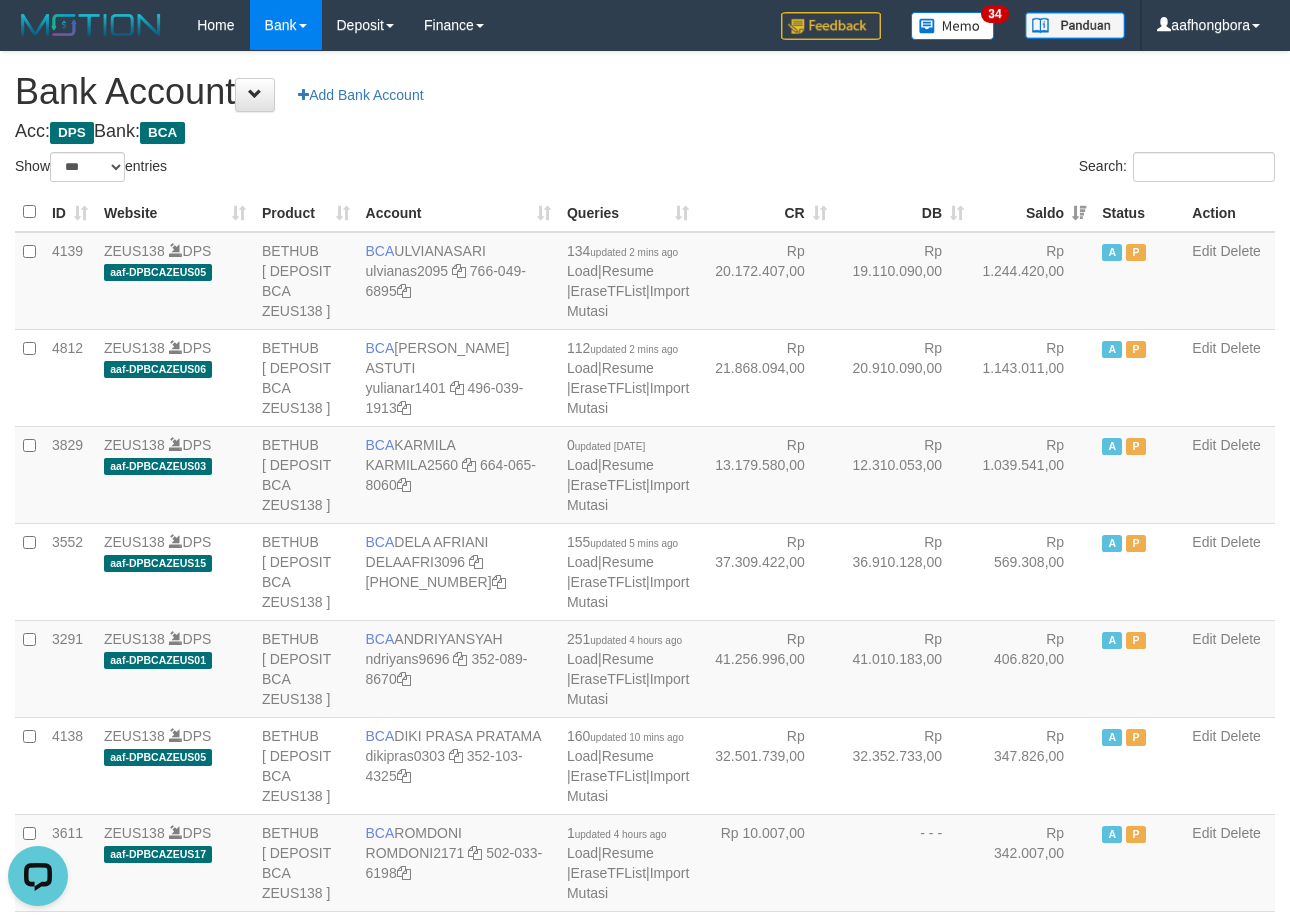 click on "Saldo" at bounding box center [1033, 212] 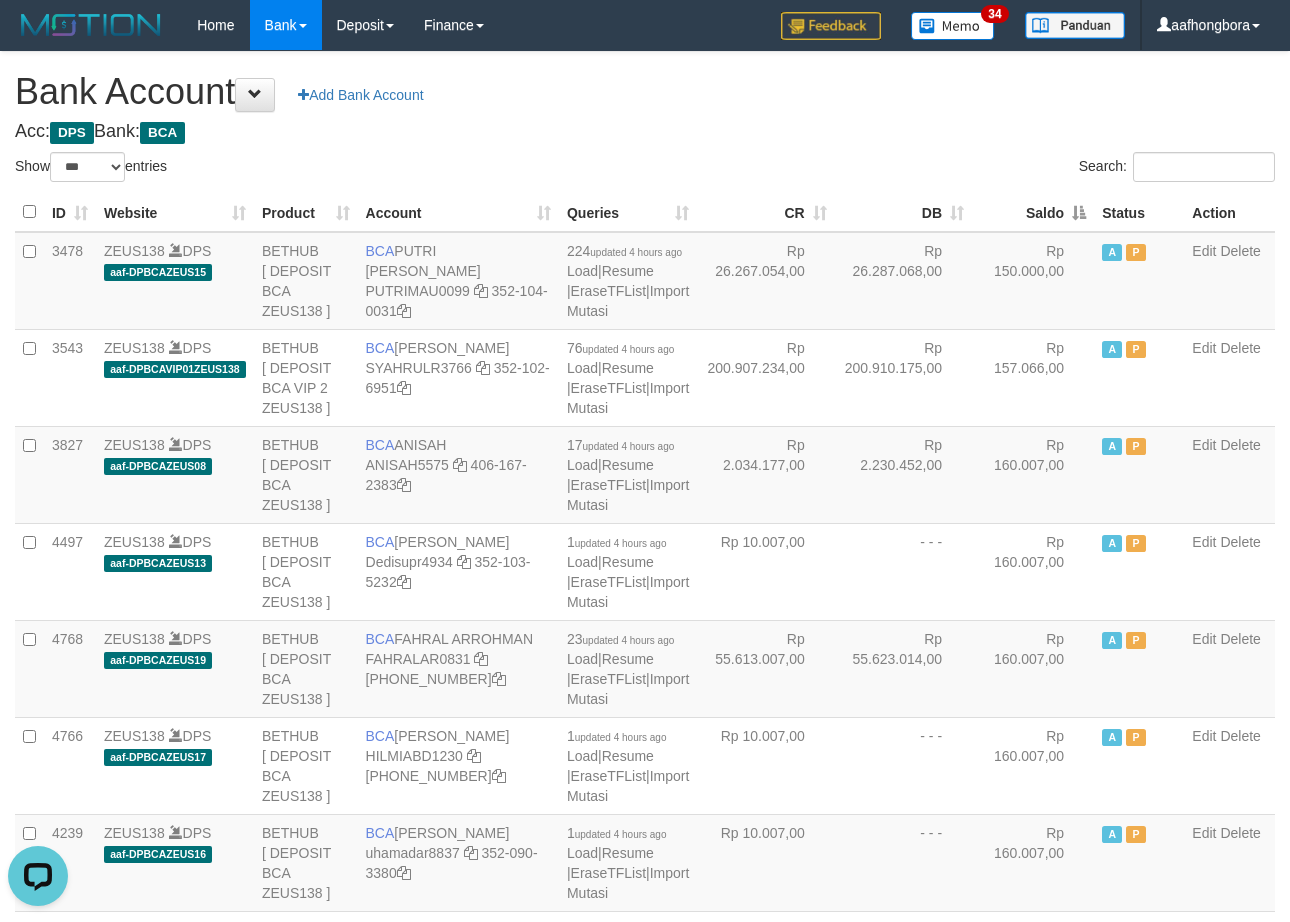 click on "Saldo" at bounding box center (1033, 212) 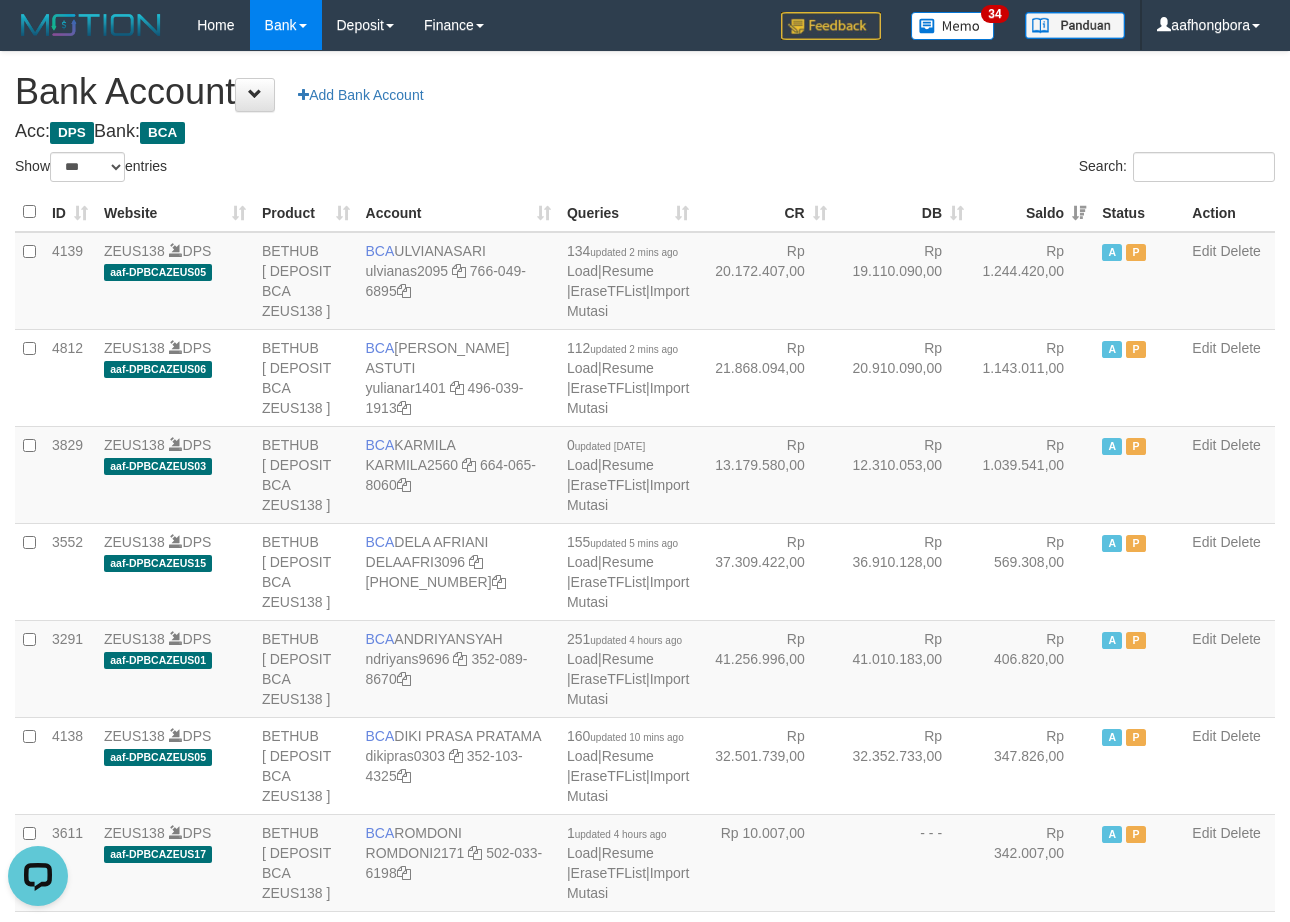 click on "Saldo" at bounding box center [1033, 212] 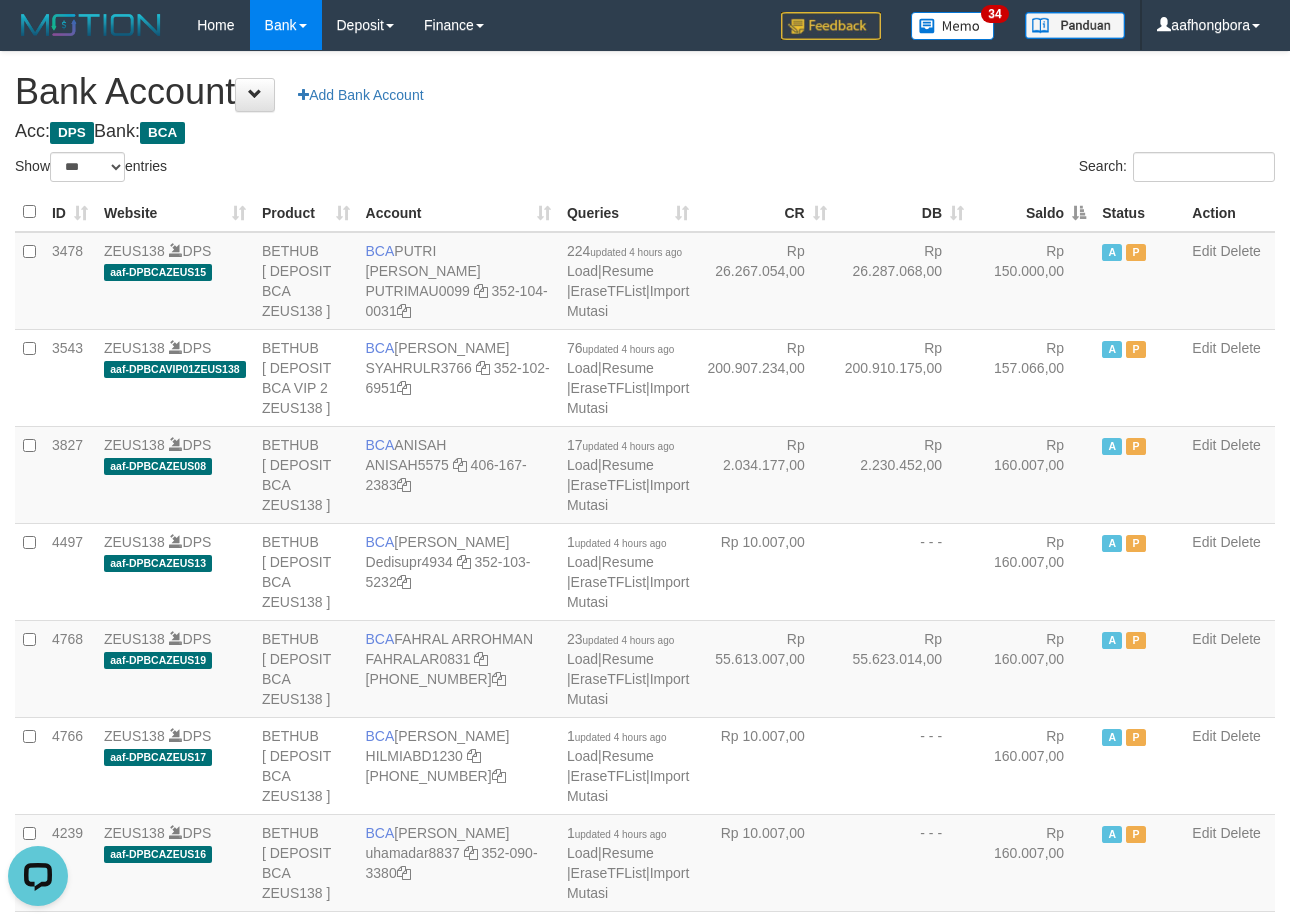 click on "Saldo" at bounding box center (1033, 212) 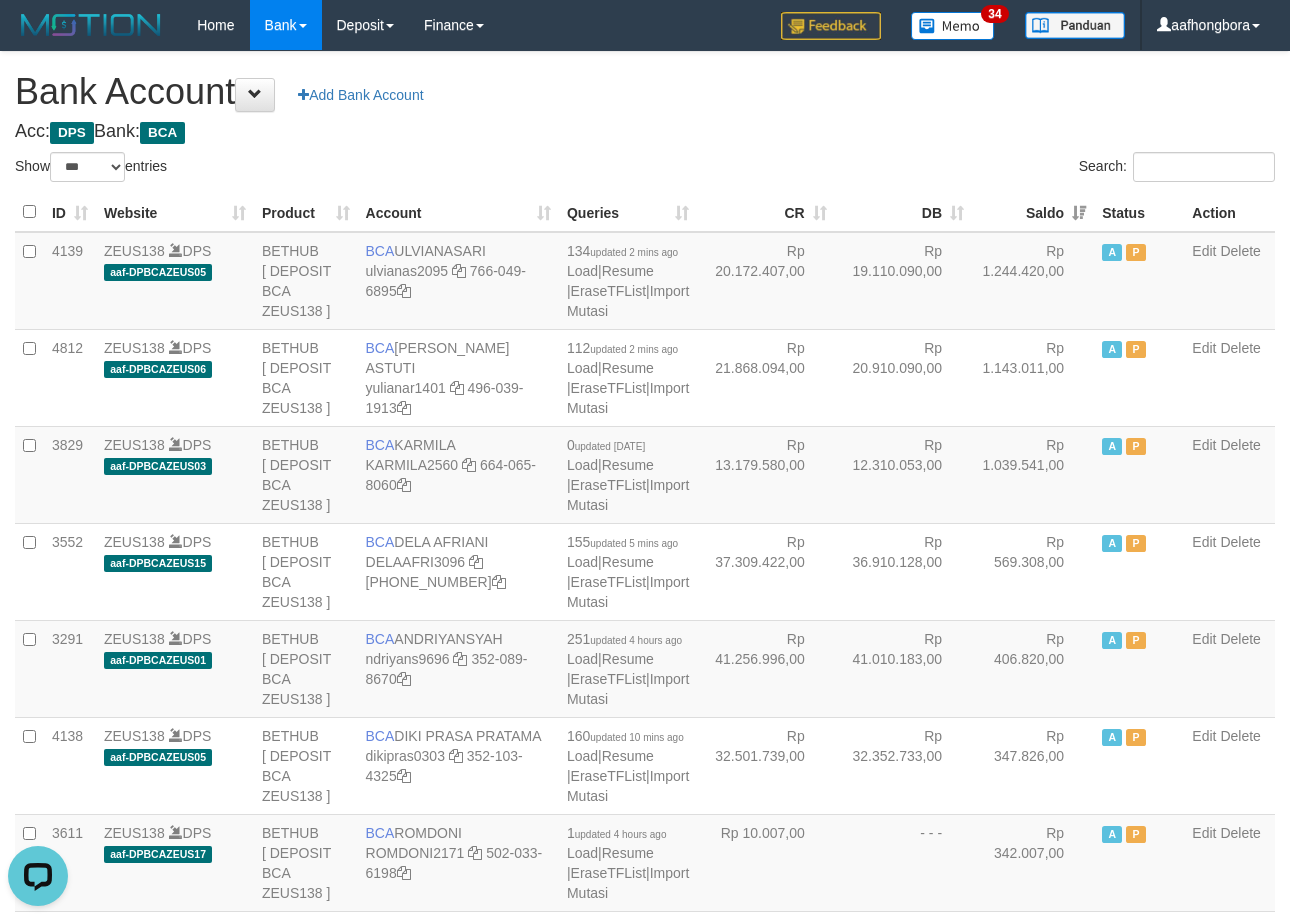 drag, startPoint x: 955, startPoint y: 134, endPoint x: 968, endPoint y: 134, distance: 13 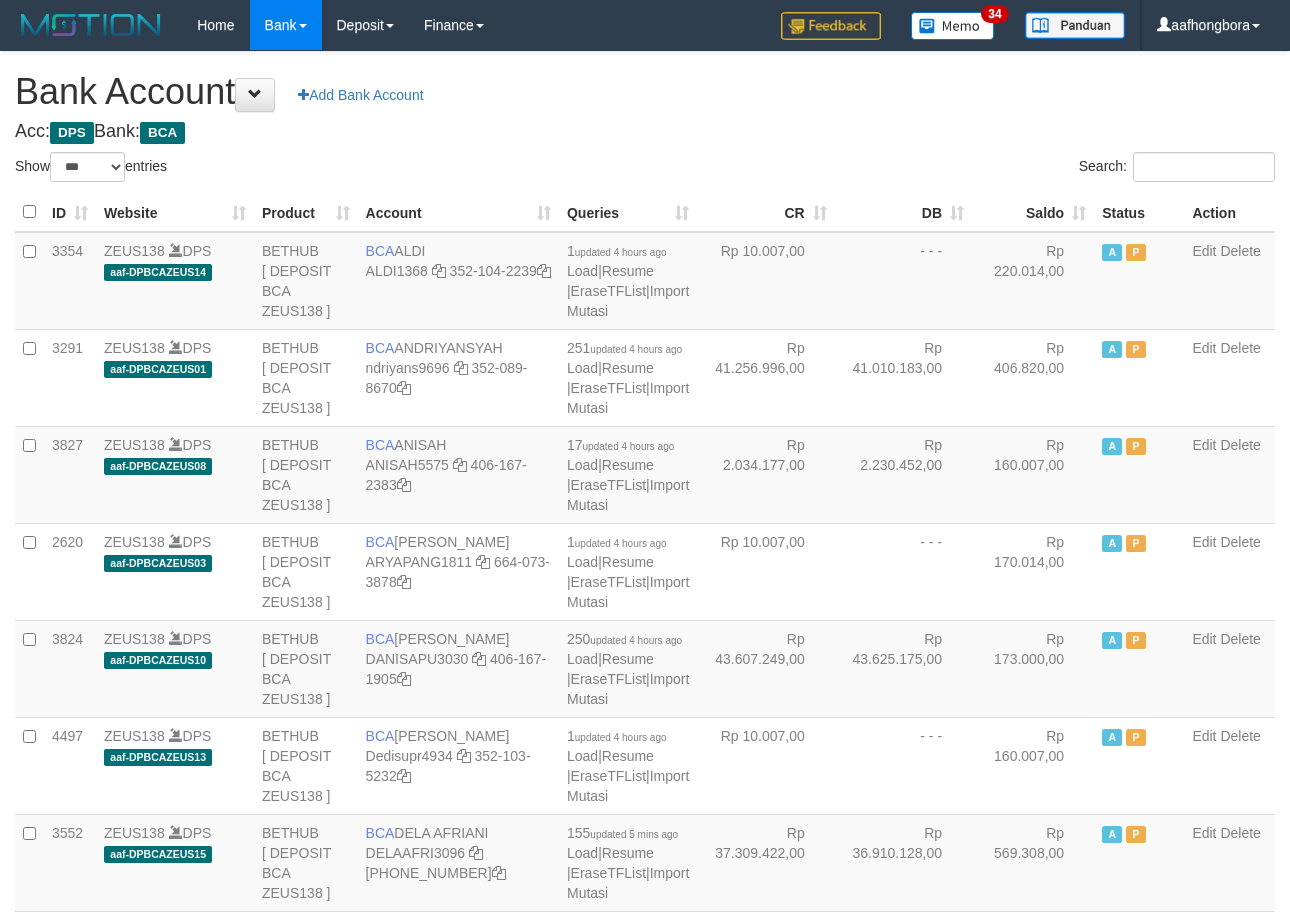 select on "***" 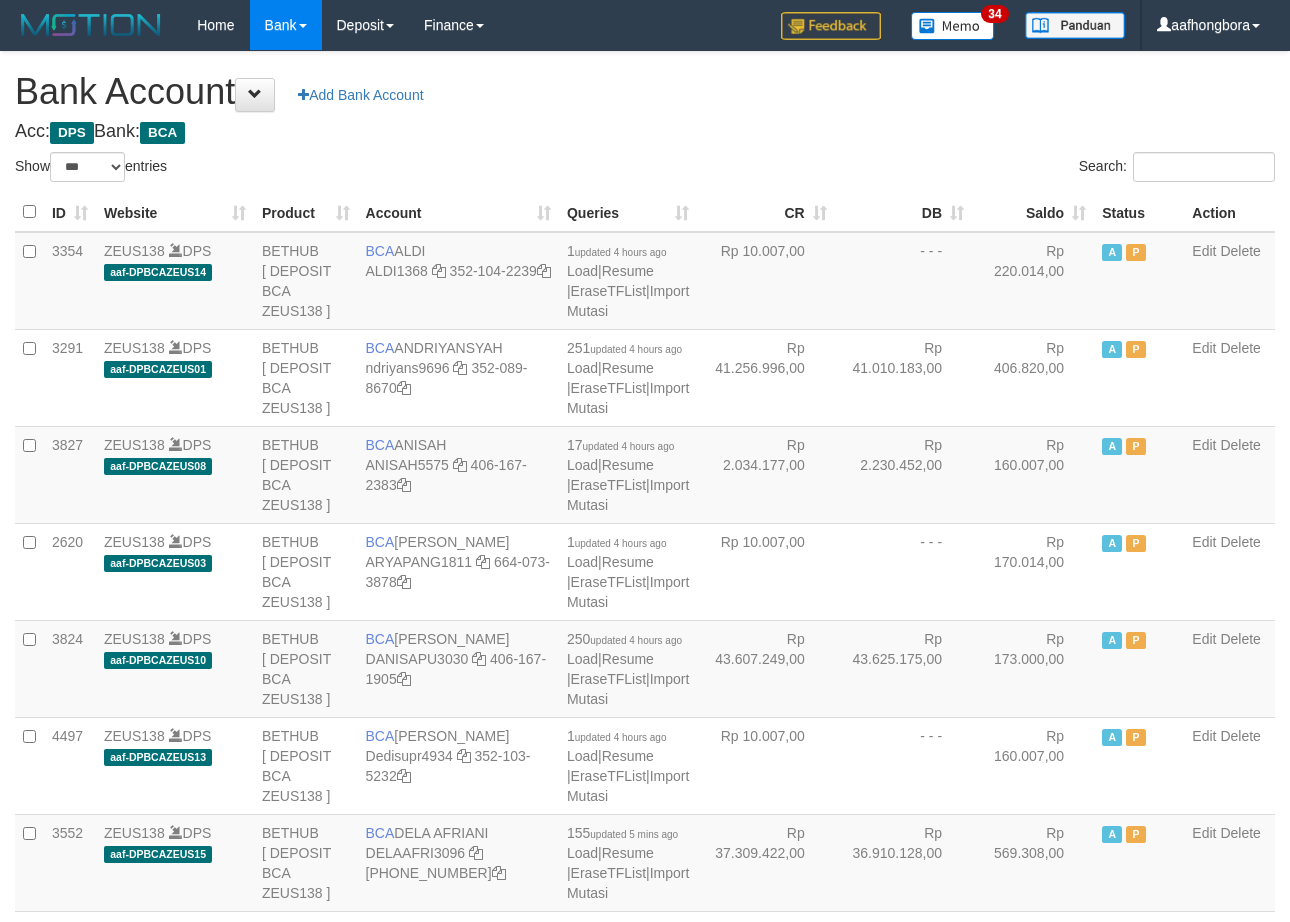 scroll, scrollTop: 0, scrollLeft: 0, axis: both 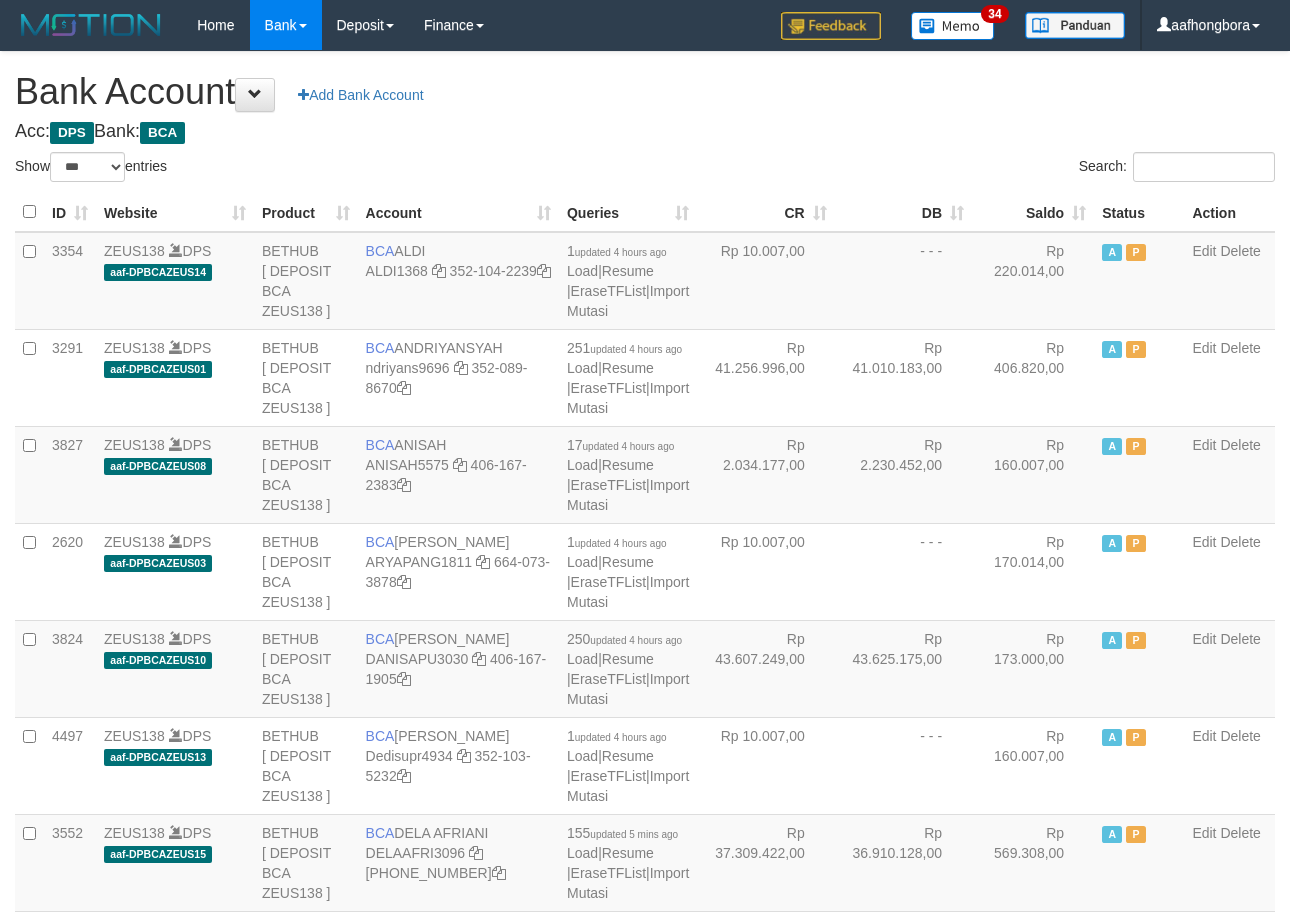 select on "***" 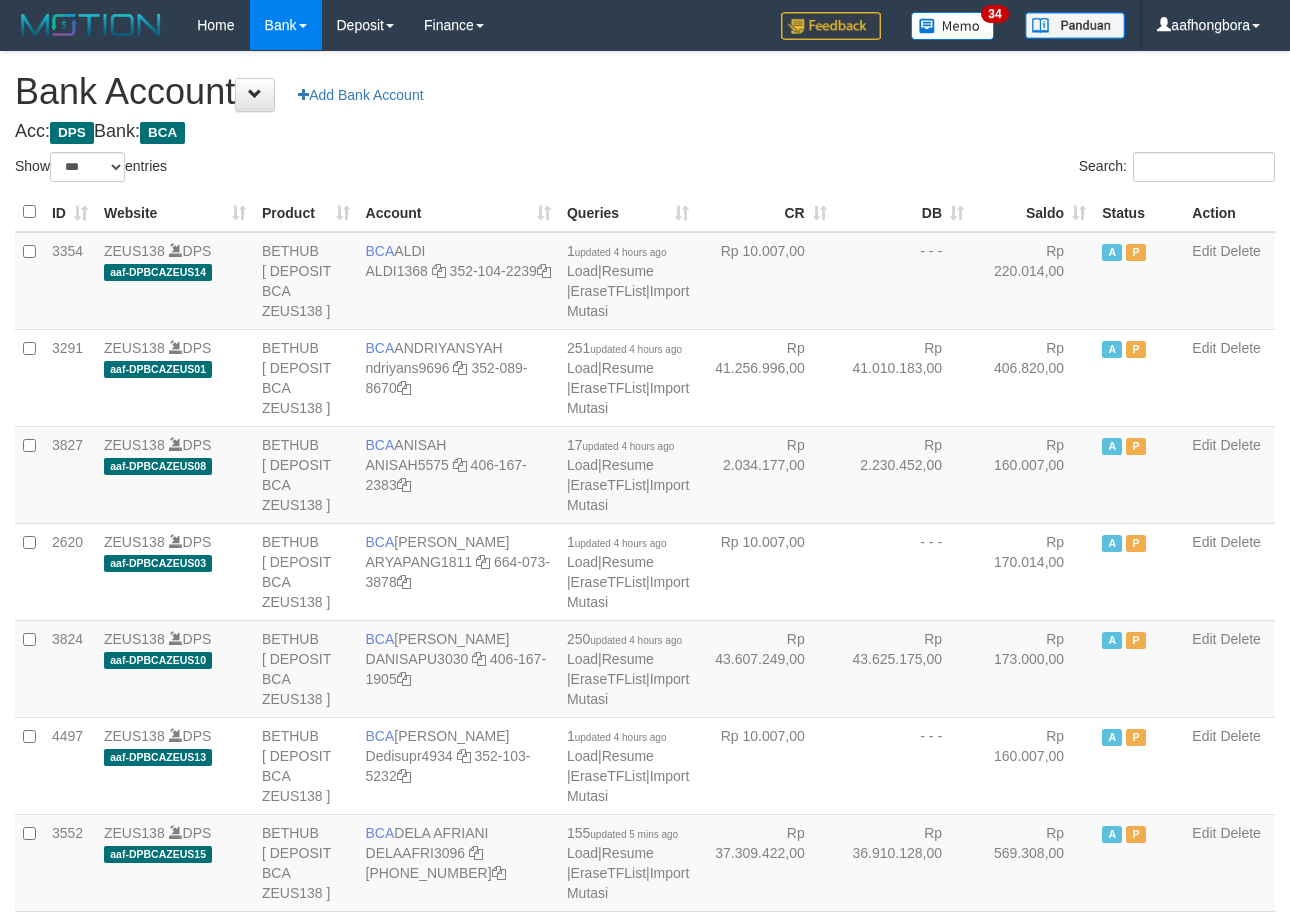 scroll, scrollTop: 0, scrollLeft: 0, axis: both 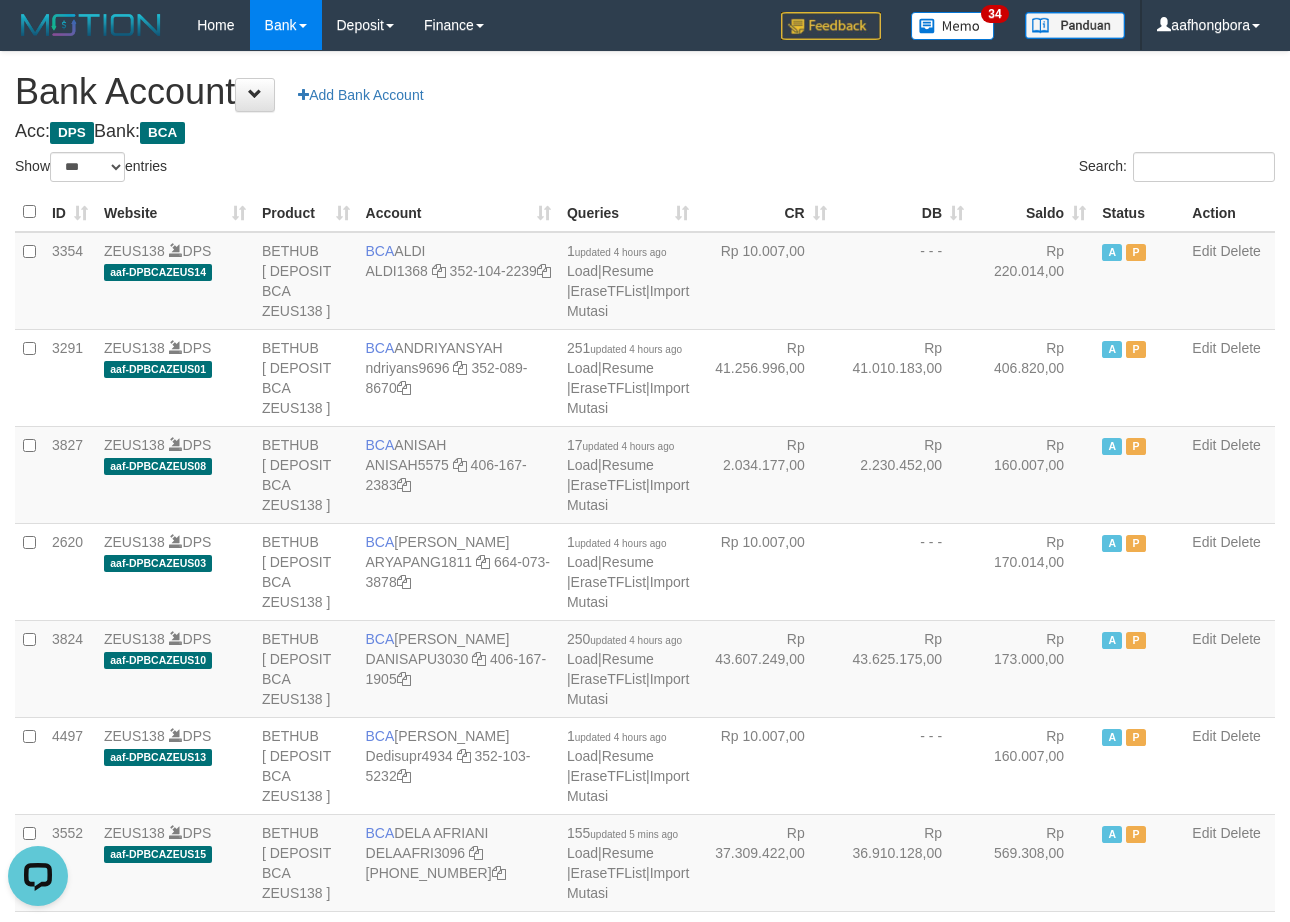 click on "Bank Account
Add Bank Account" at bounding box center [645, 92] 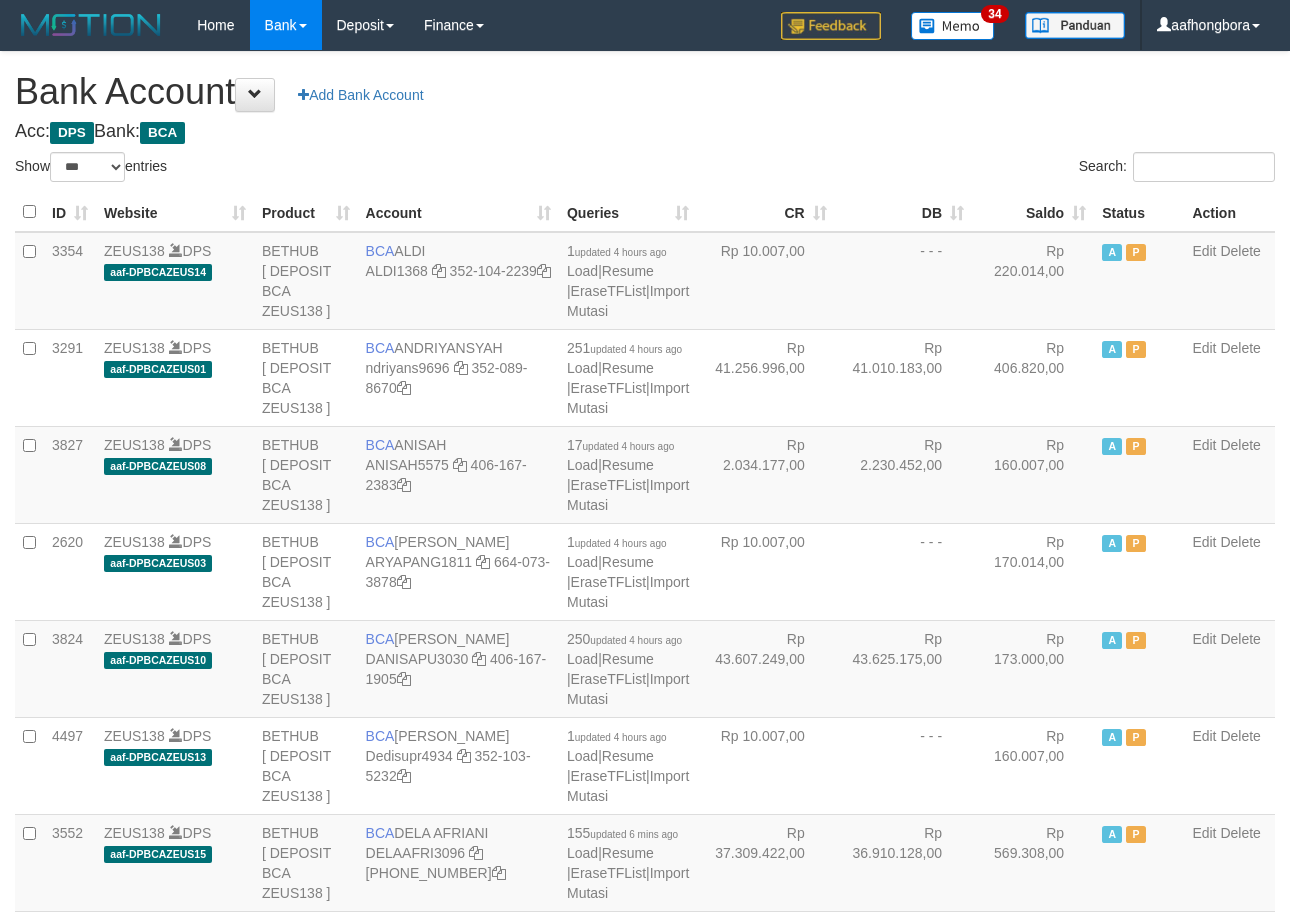 select on "***" 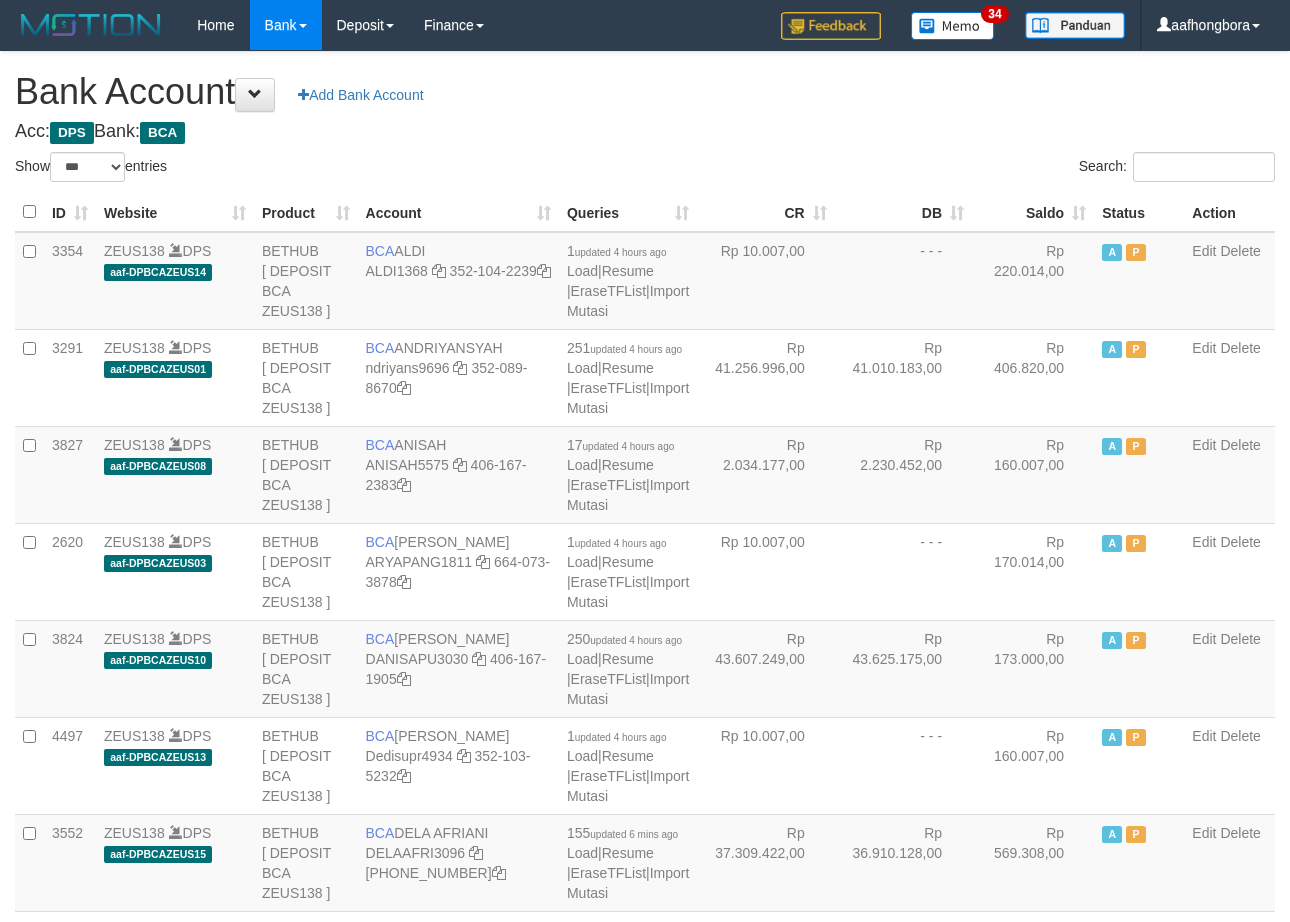 click on "Bank Account
Add Bank Account" at bounding box center [645, 92] 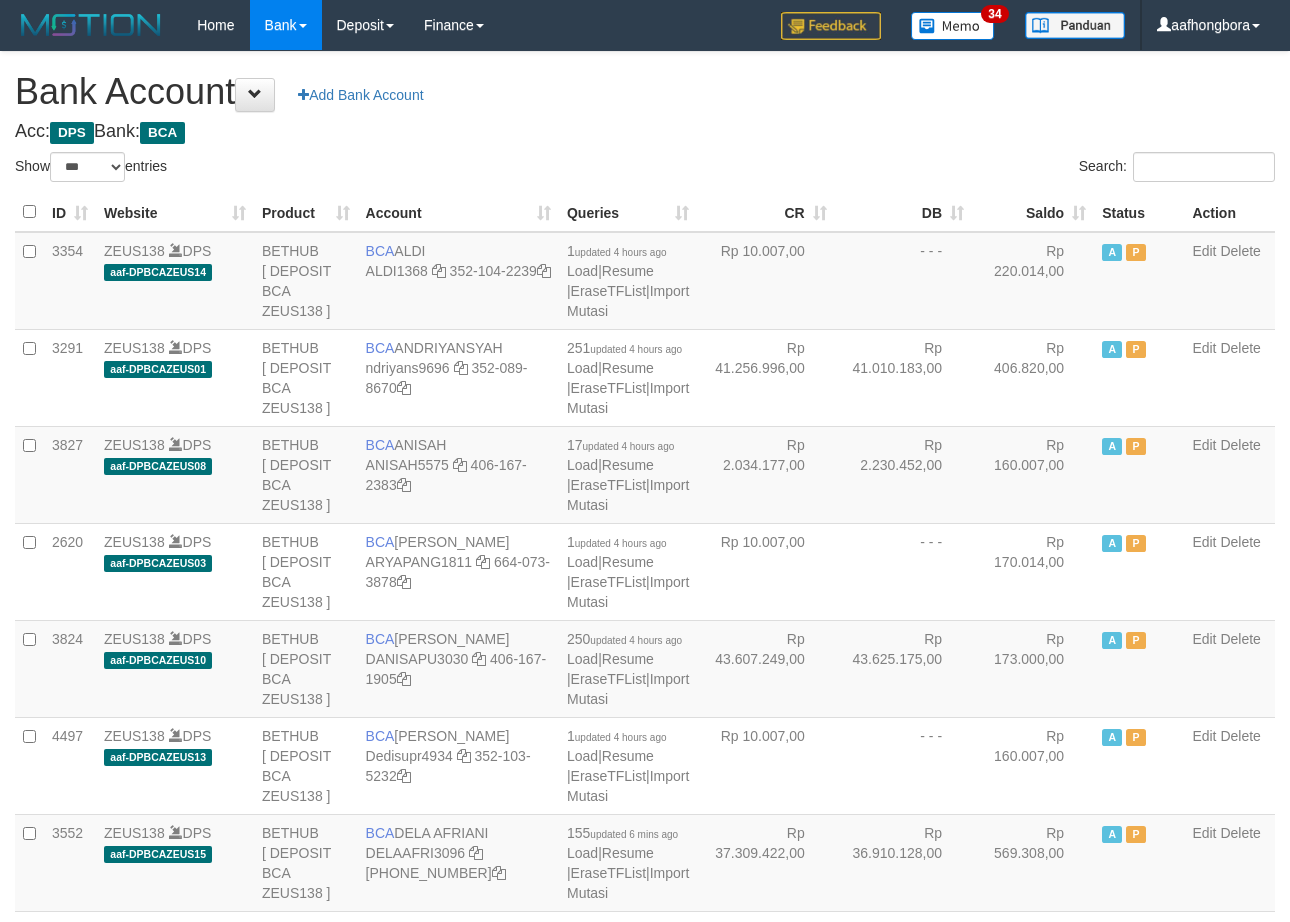 select on "***" 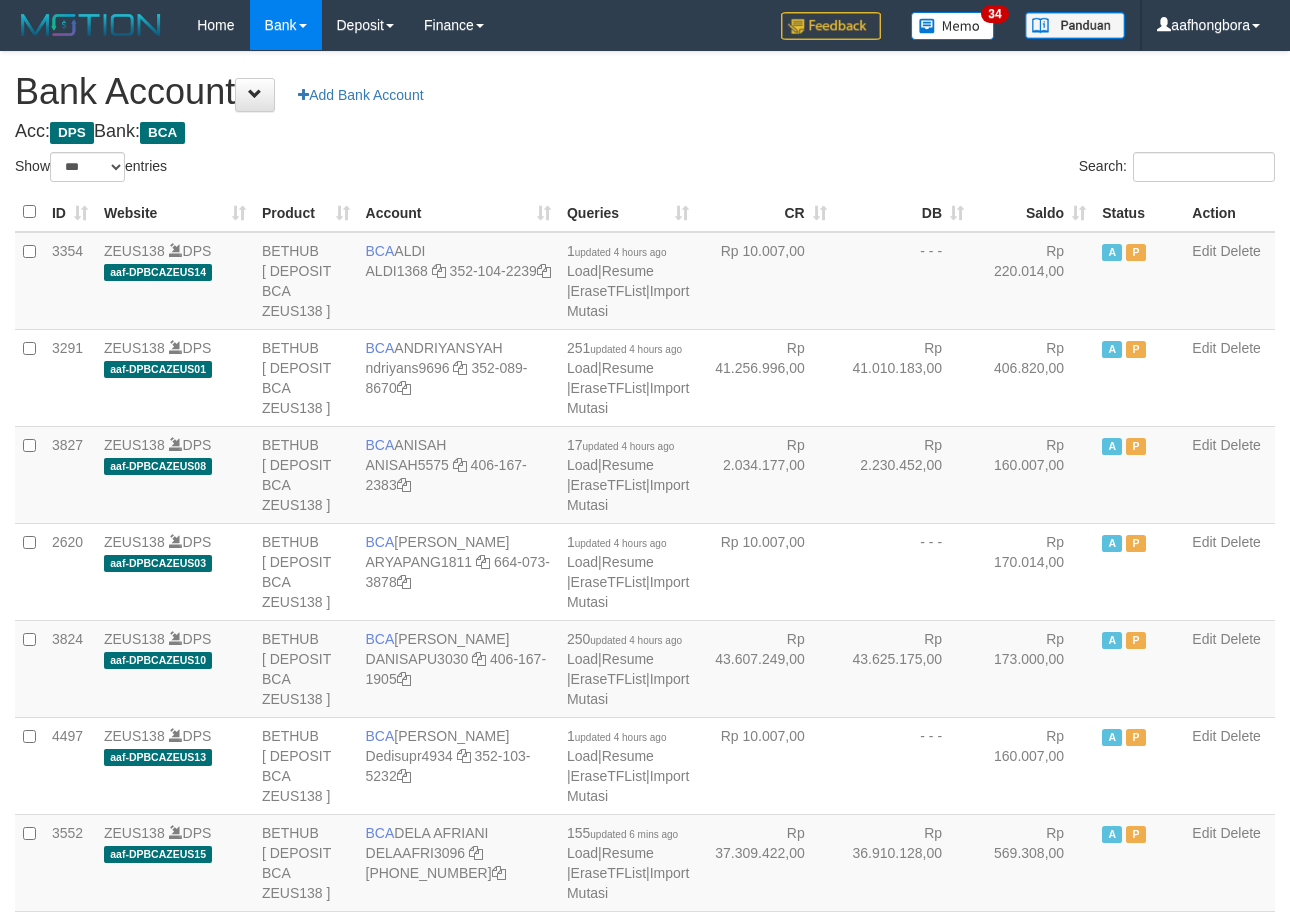 scroll, scrollTop: 0, scrollLeft: 0, axis: both 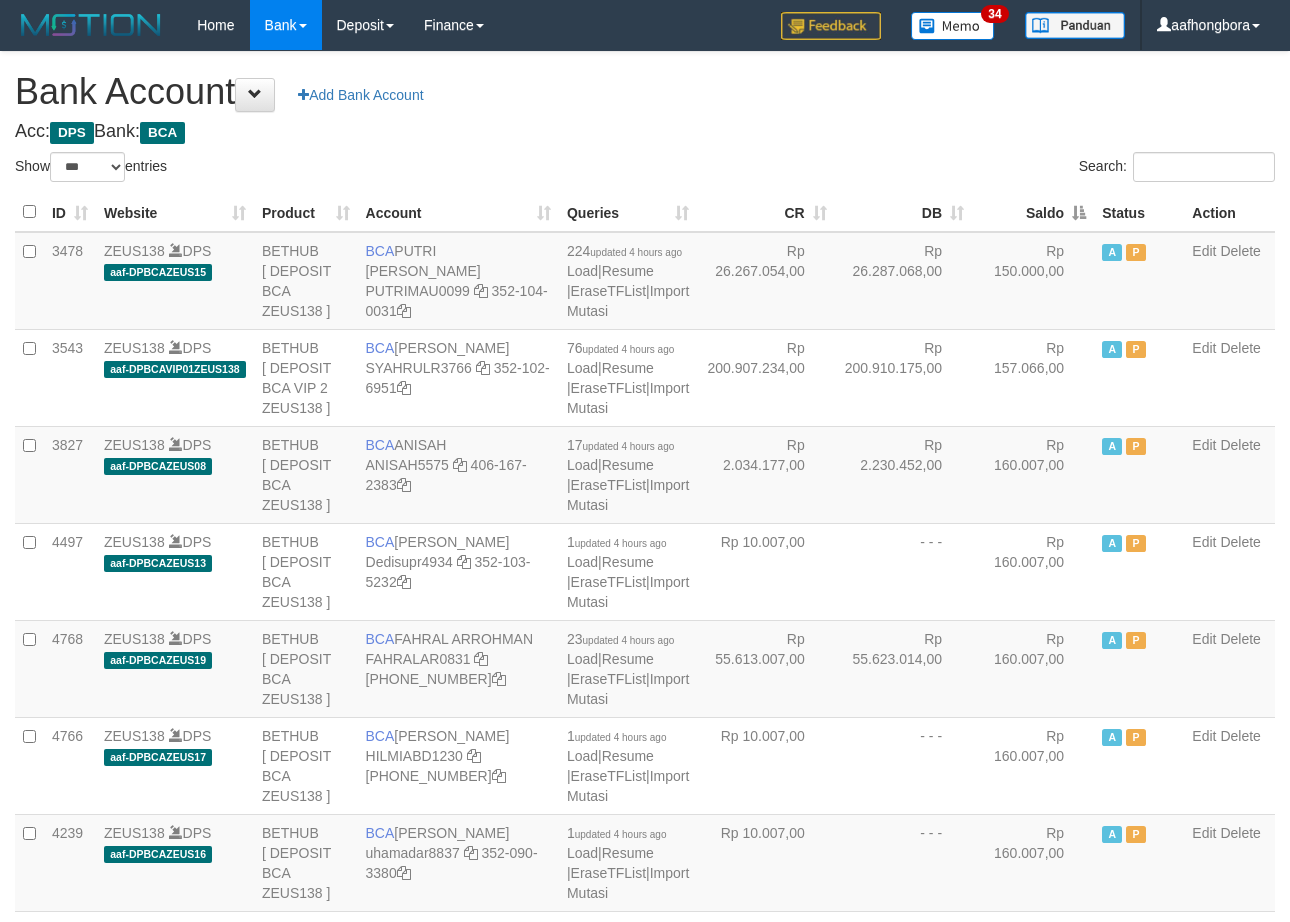 click on "Saldo" at bounding box center (1033, 212) 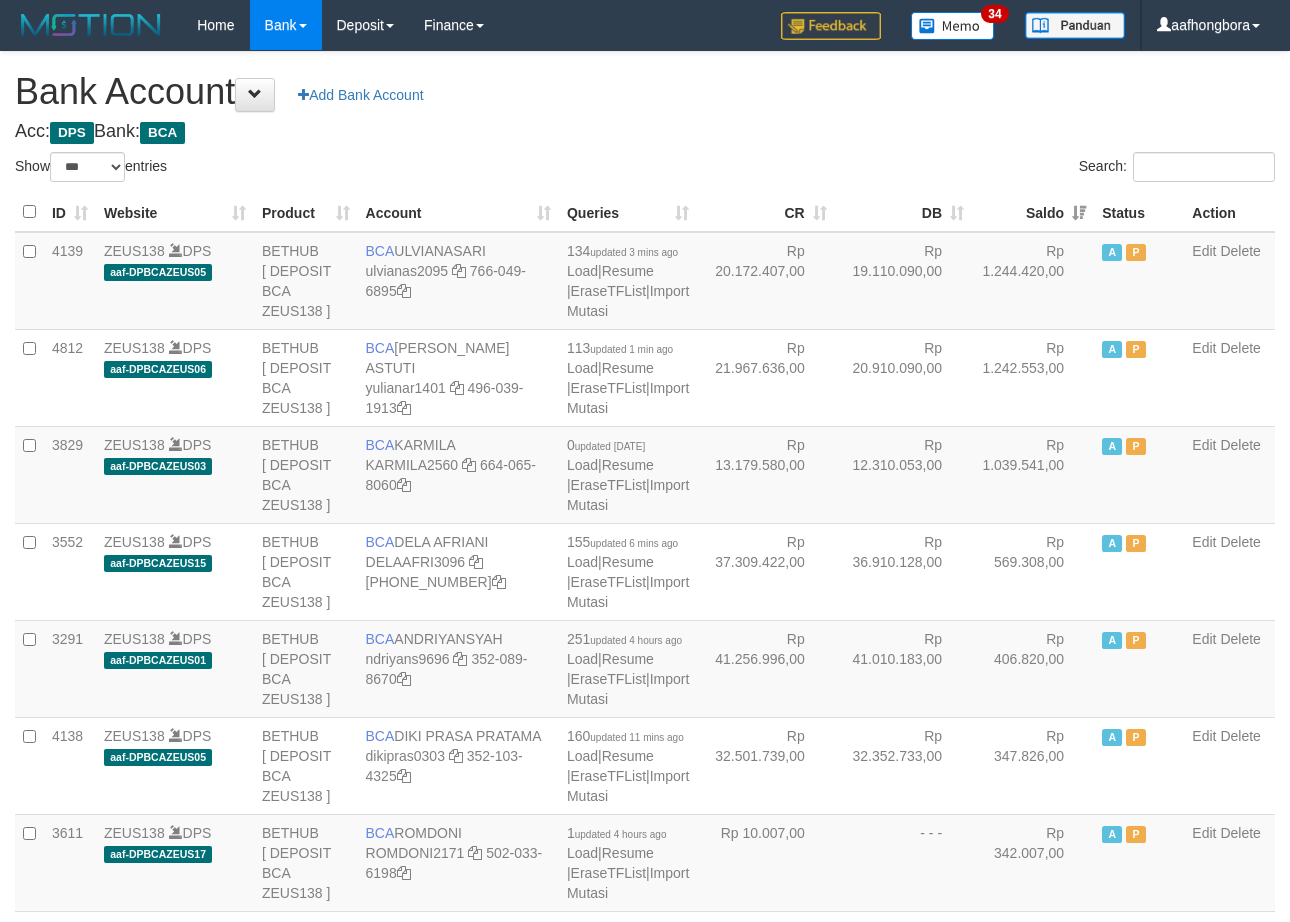 click on "Saldo" at bounding box center [1033, 212] 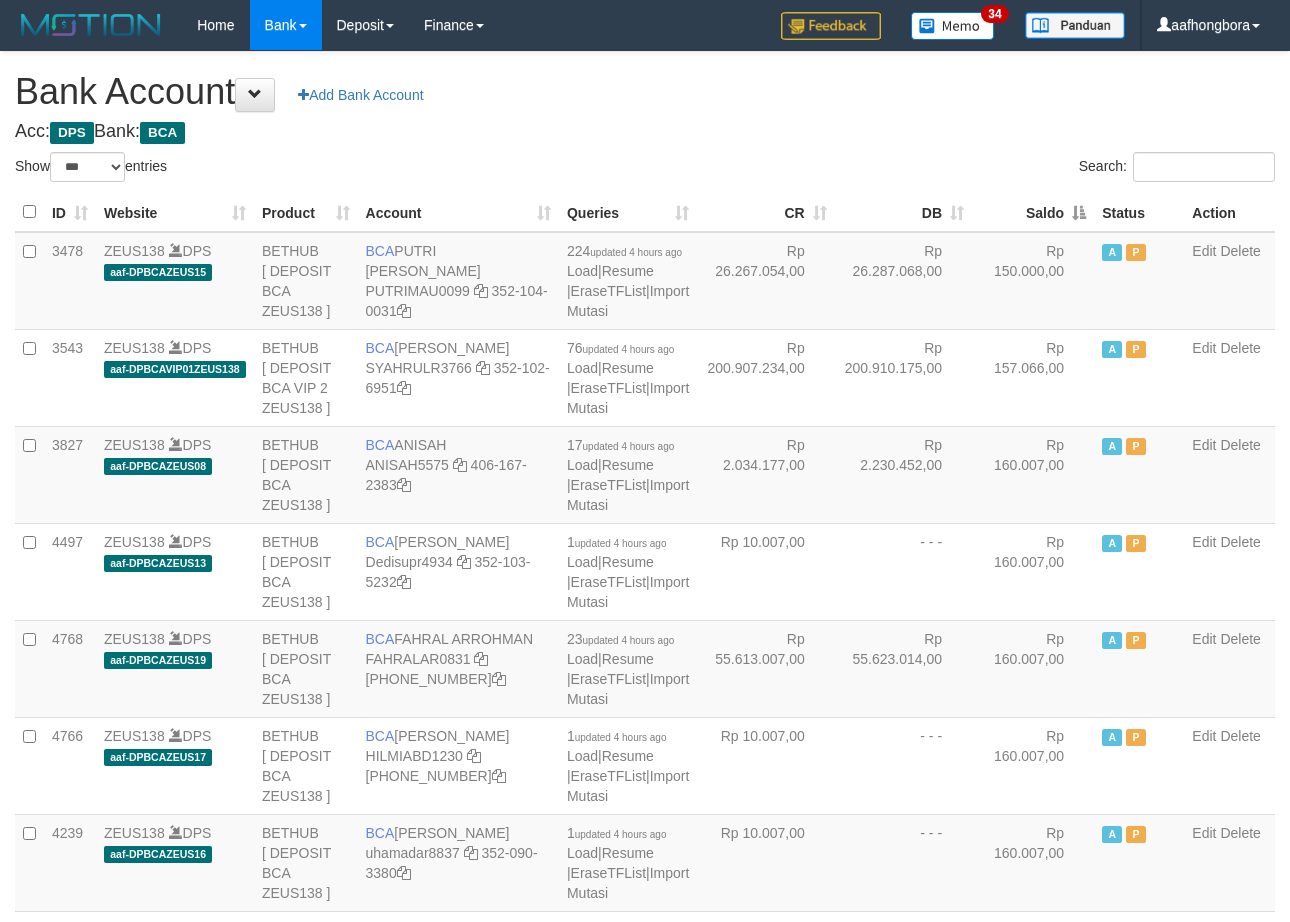 click on "Saldo" at bounding box center (1033, 212) 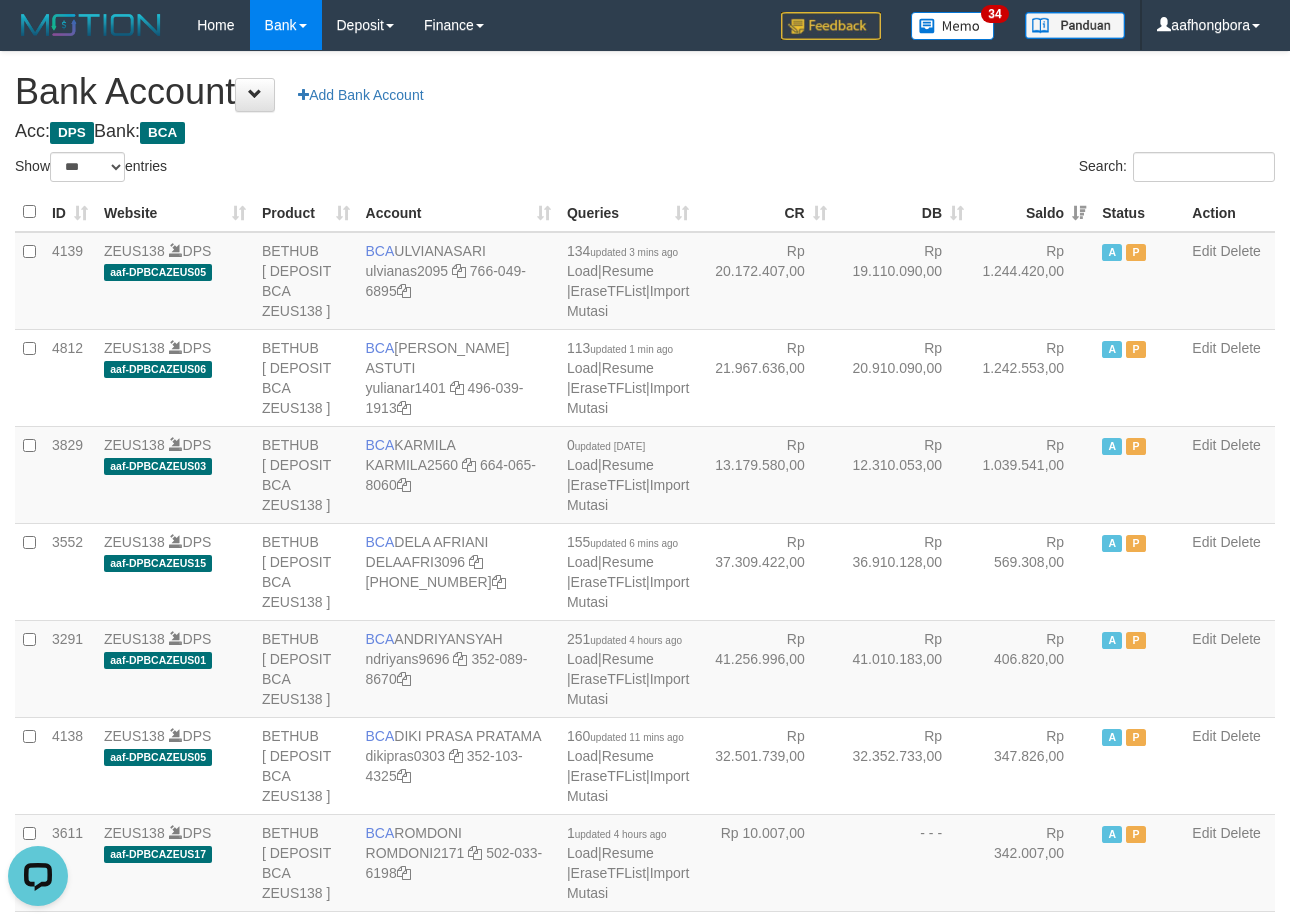 scroll, scrollTop: 0, scrollLeft: 0, axis: both 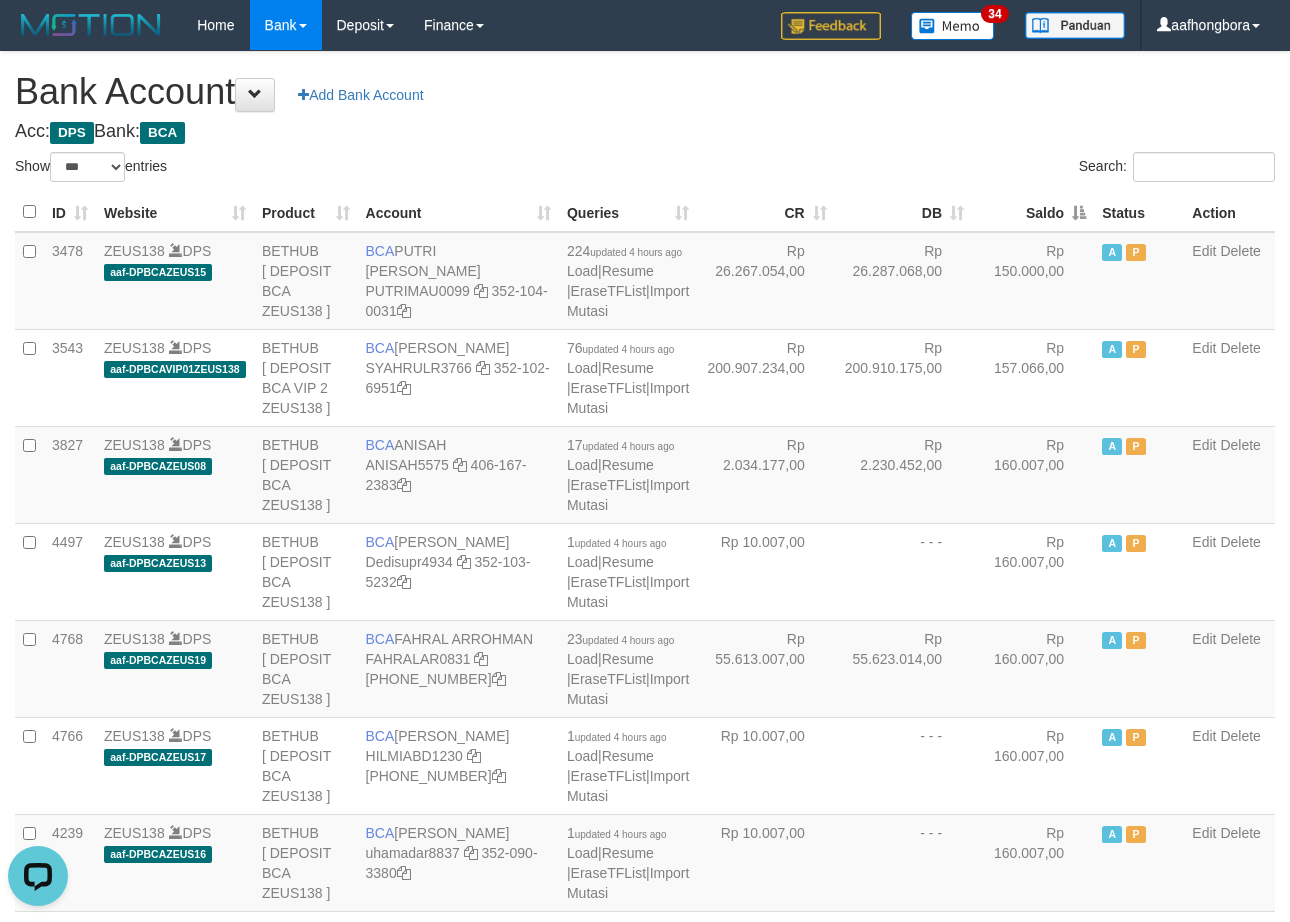 click on "Saldo" at bounding box center [1033, 212] 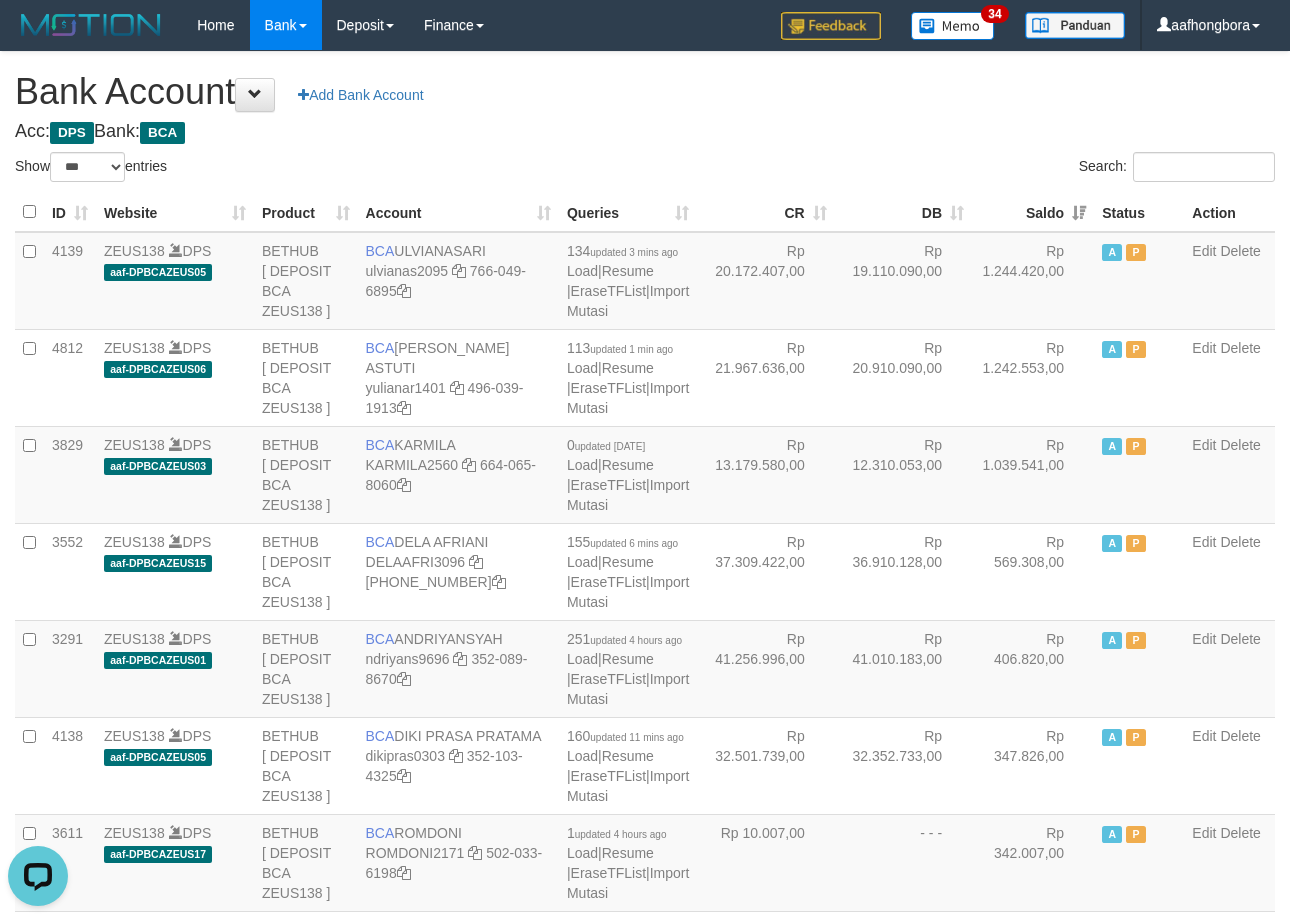 click on "**********" at bounding box center [645, 1601] 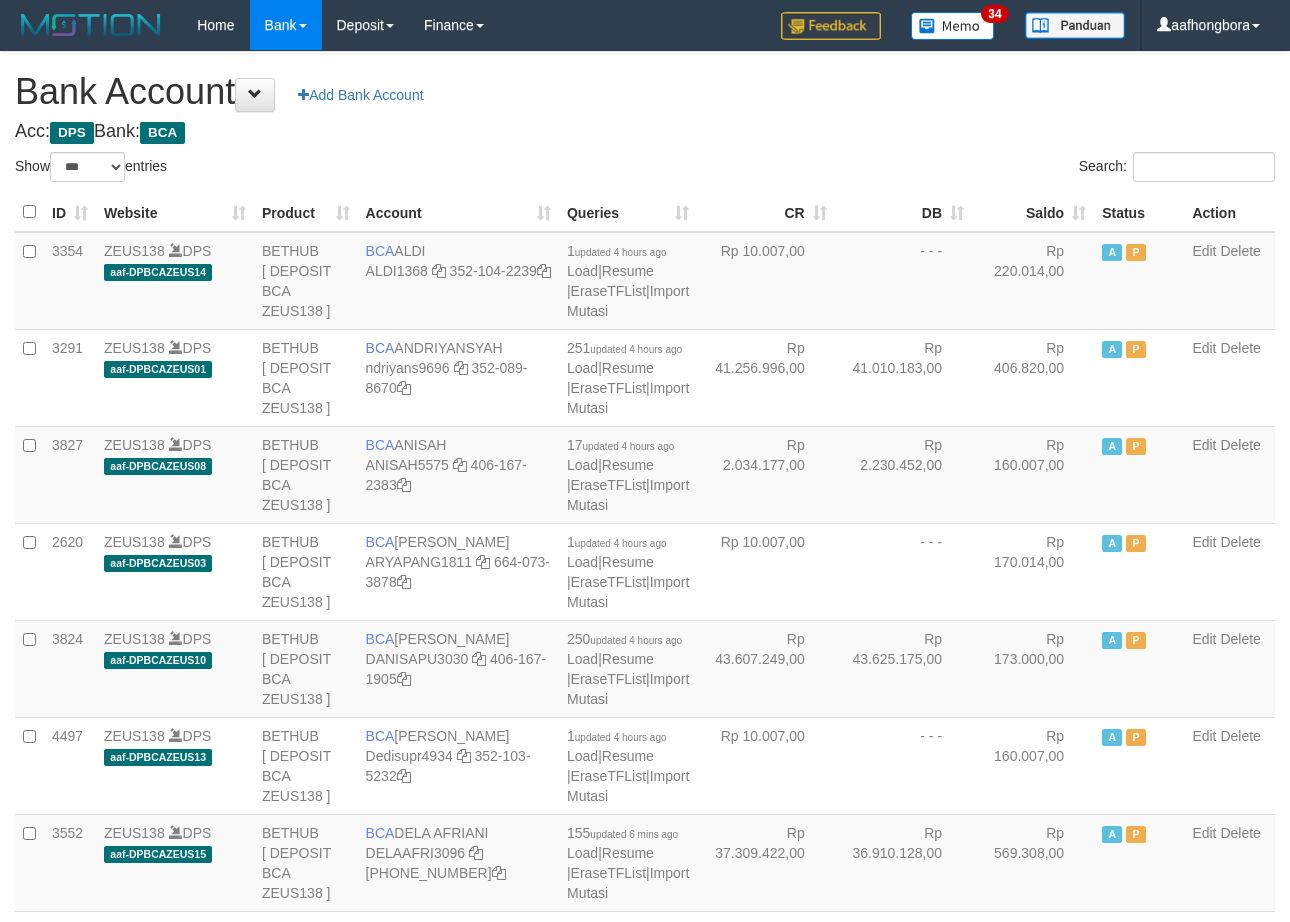 select on "***" 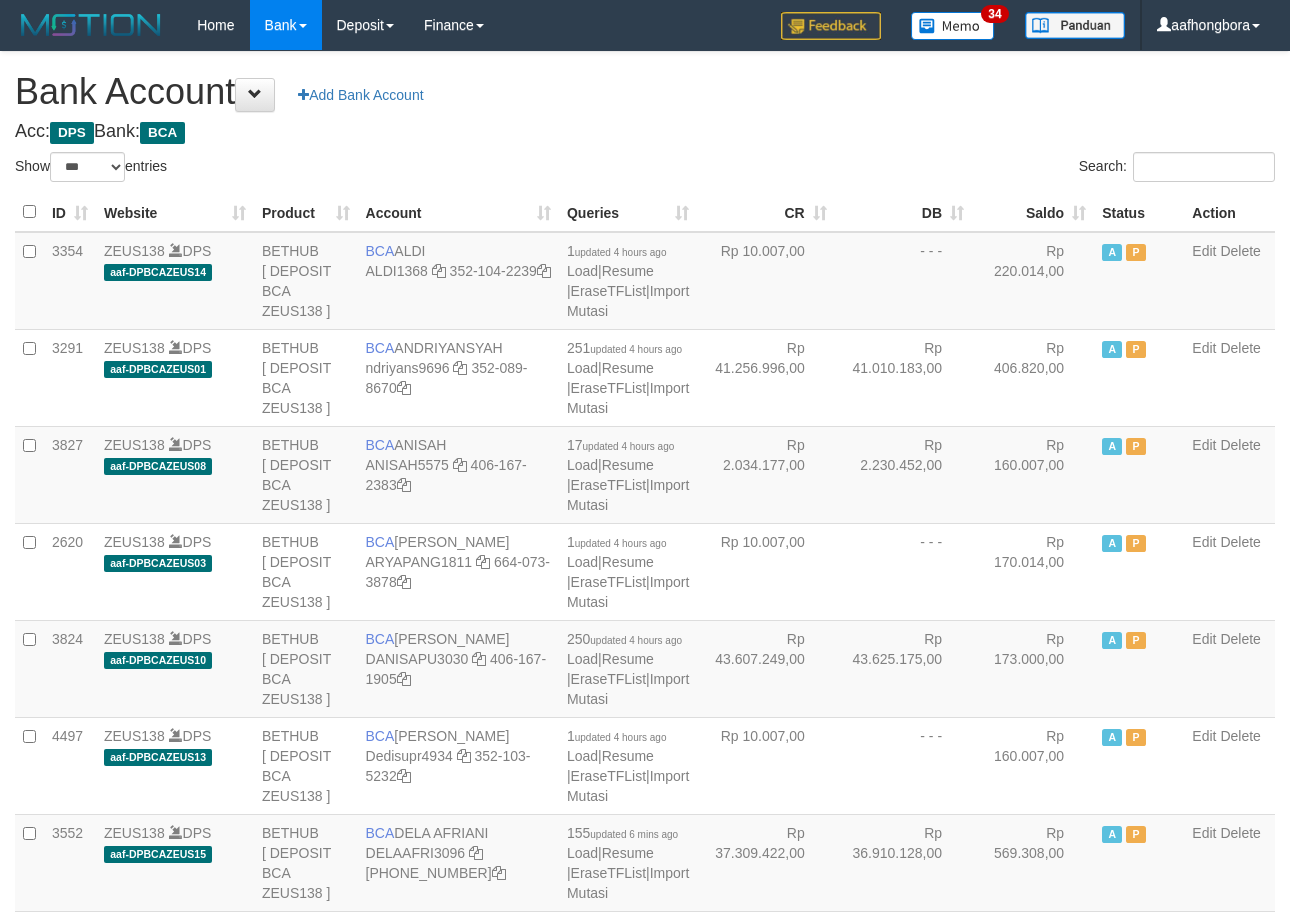 scroll, scrollTop: 0, scrollLeft: 0, axis: both 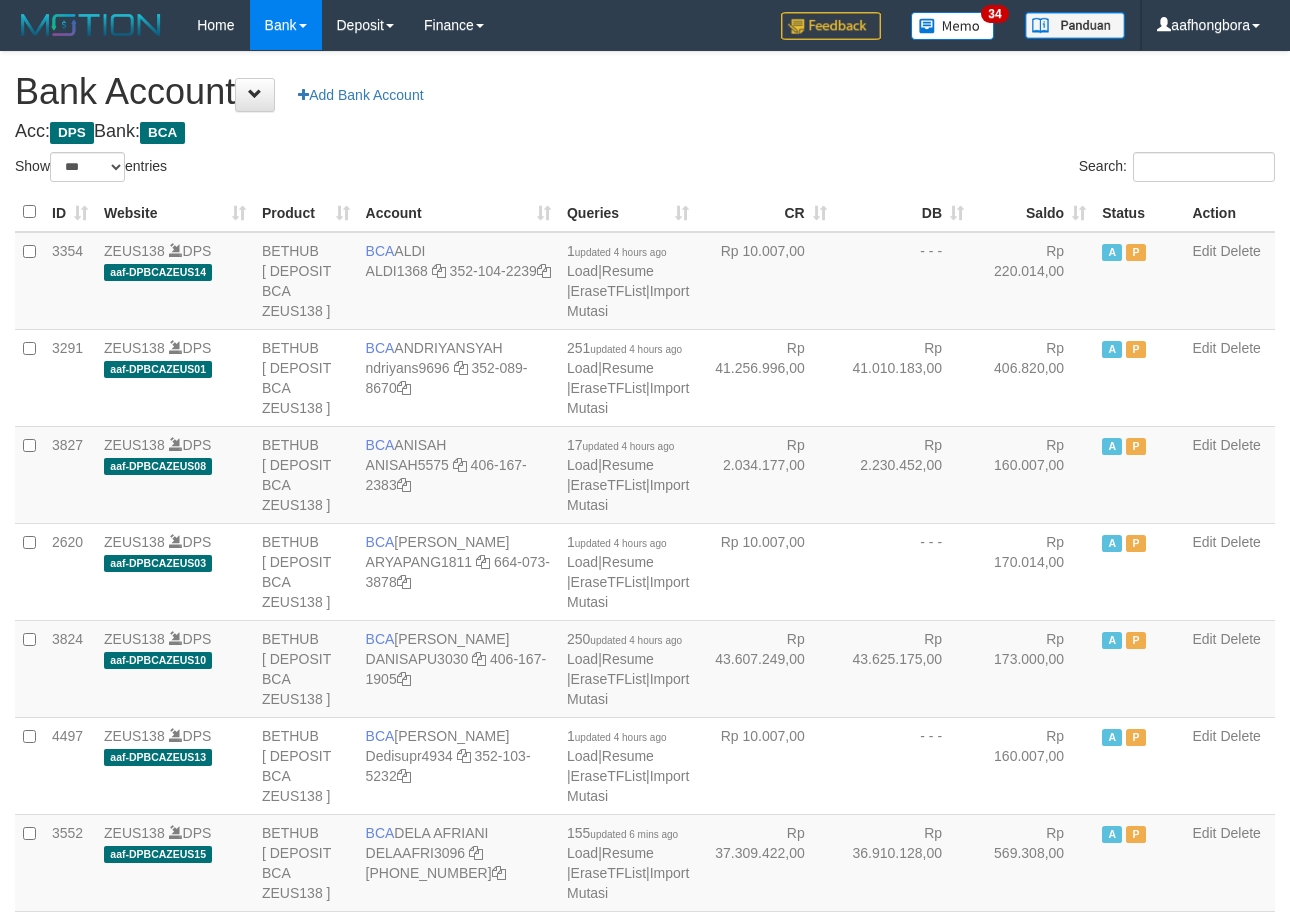 select on "***" 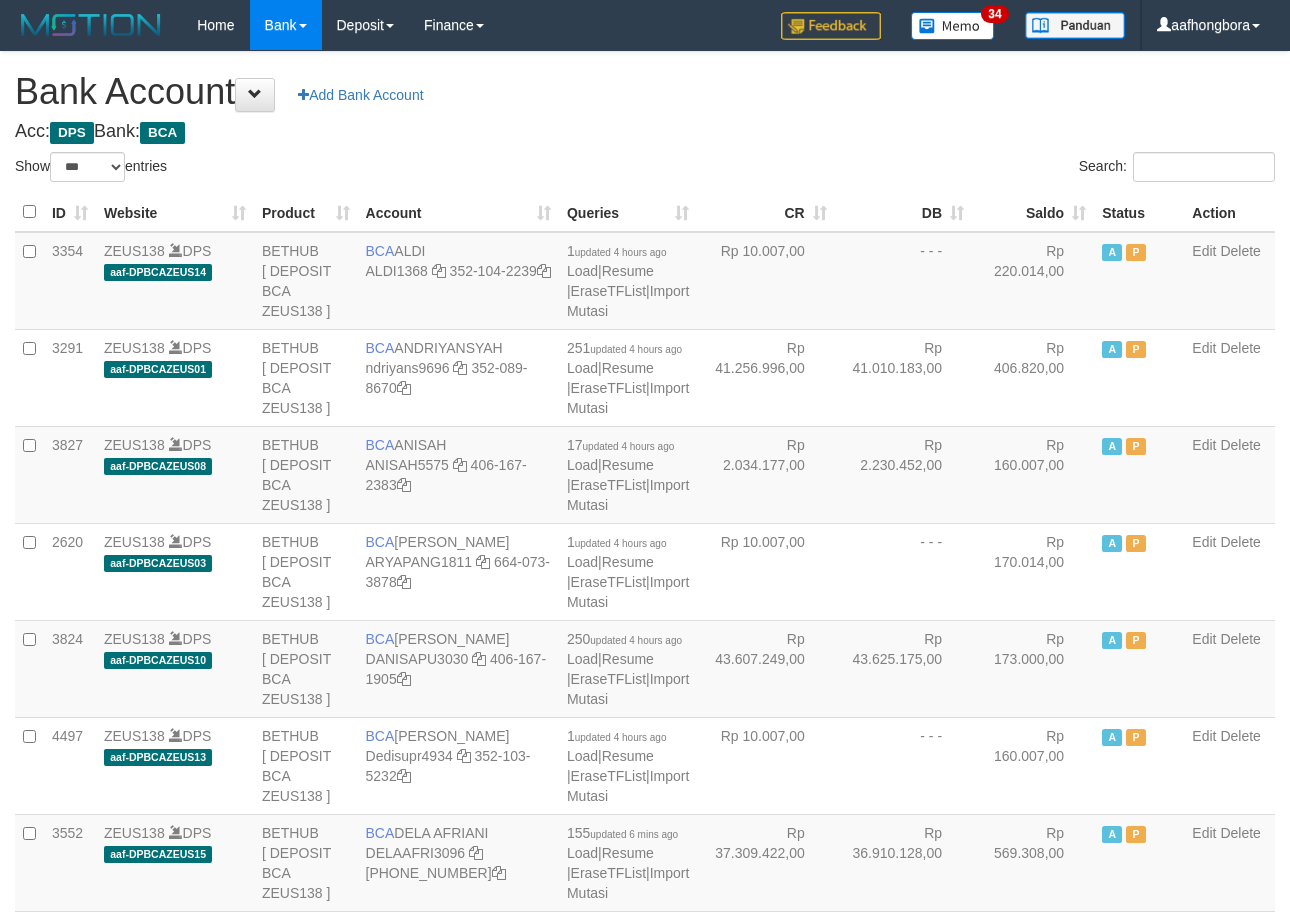 scroll, scrollTop: 0, scrollLeft: 0, axis: both 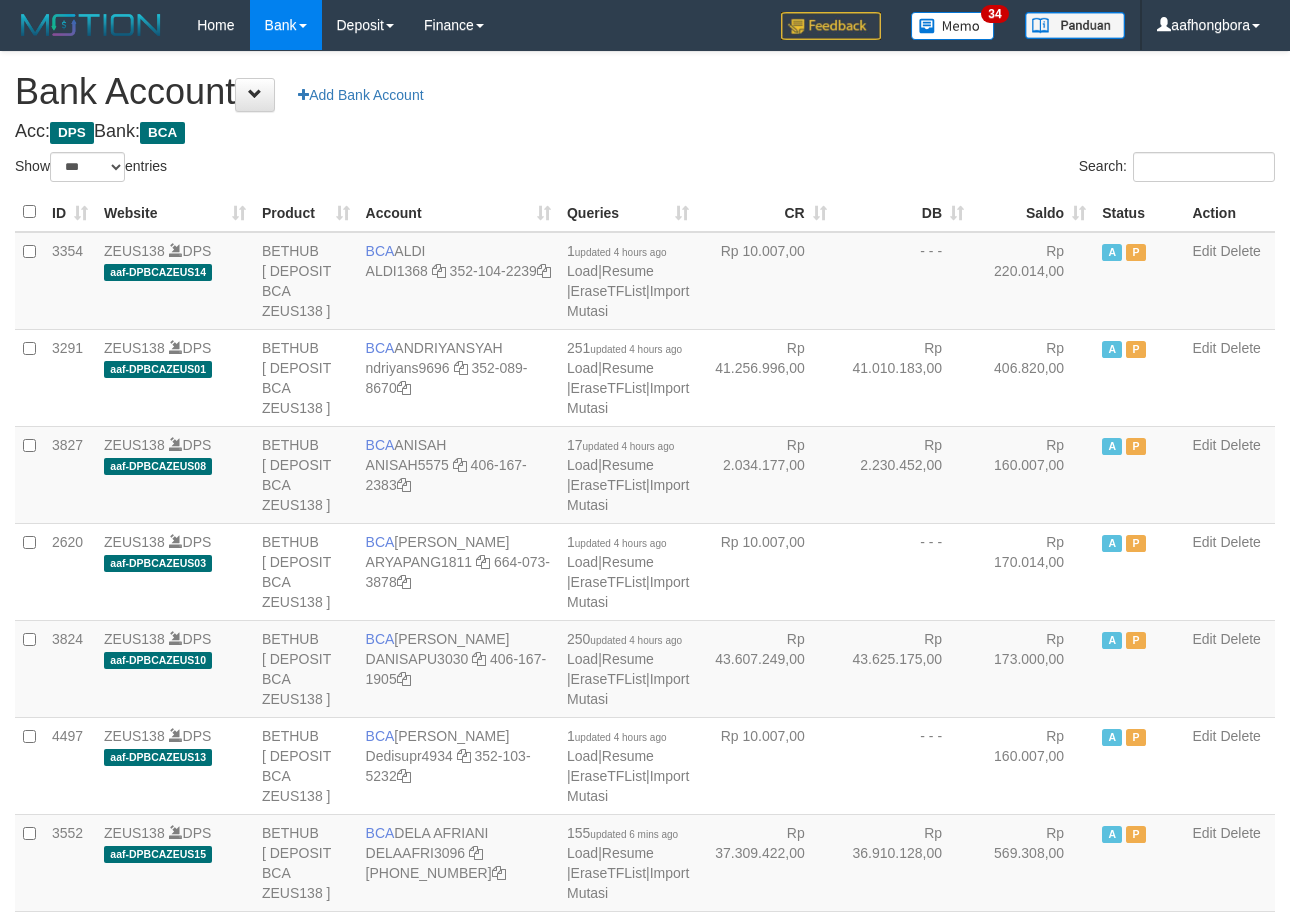 select on "***" 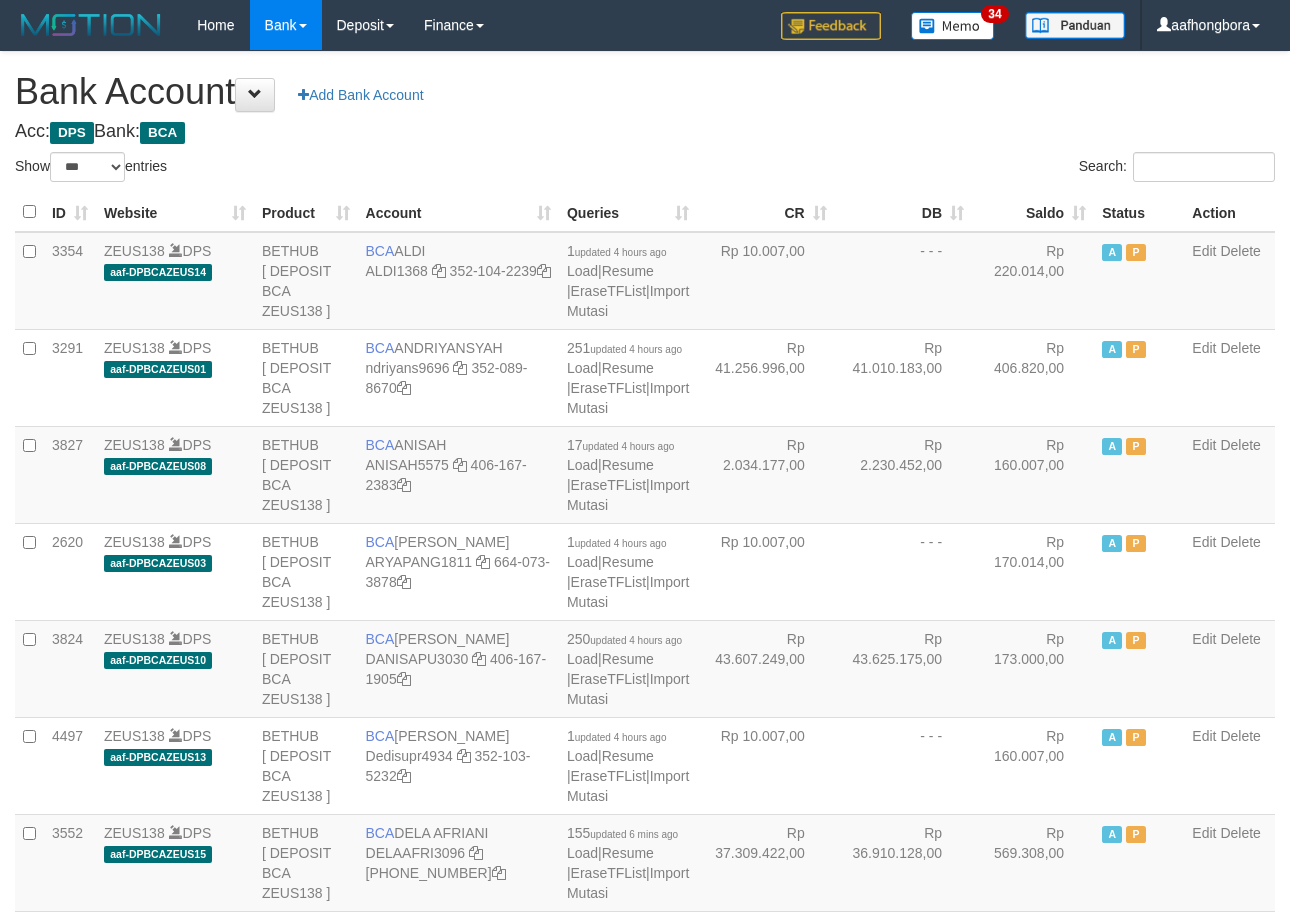 scroll, scrollTop: 0, scrollLeft: 0, axis: both 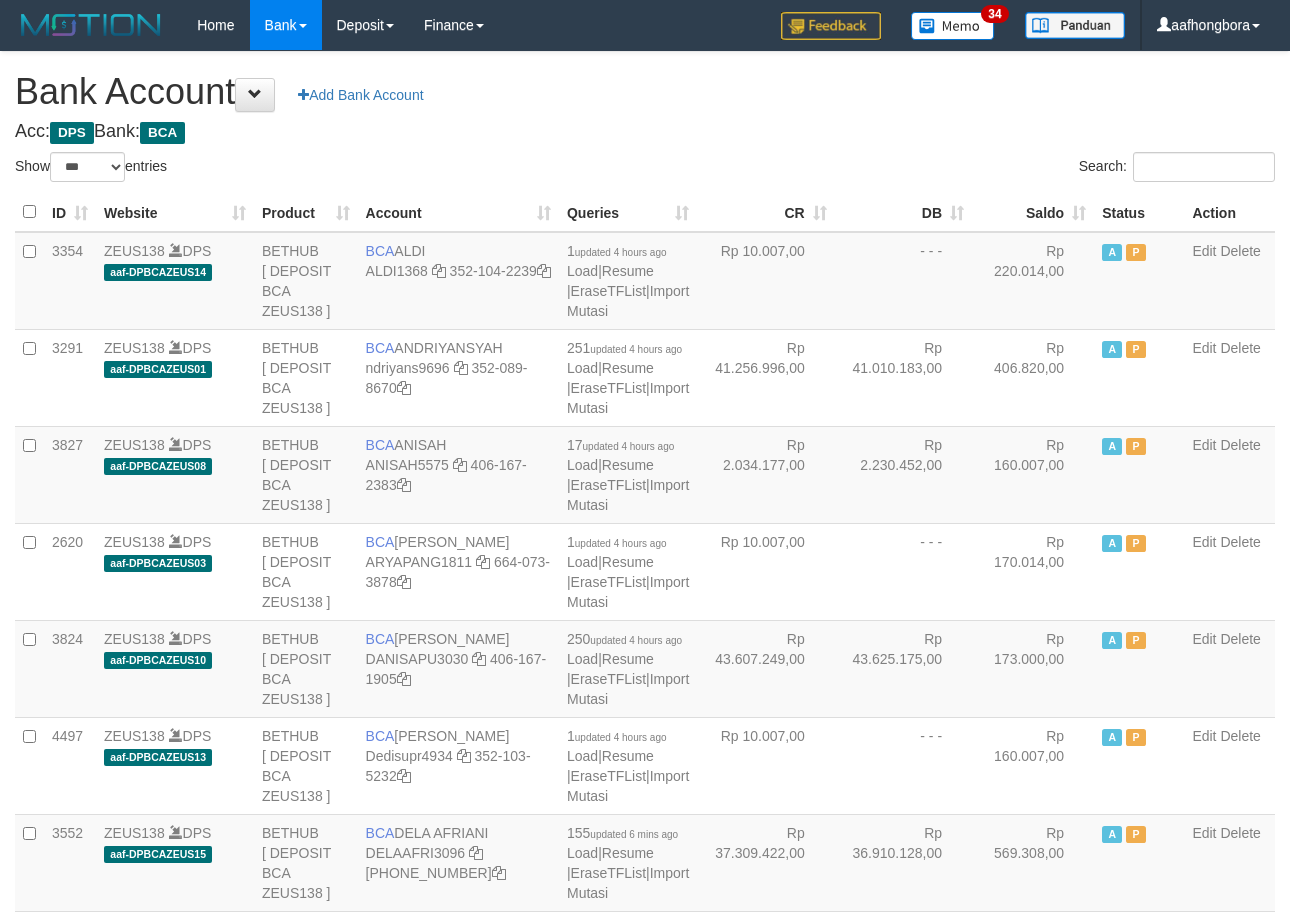 select on "***" 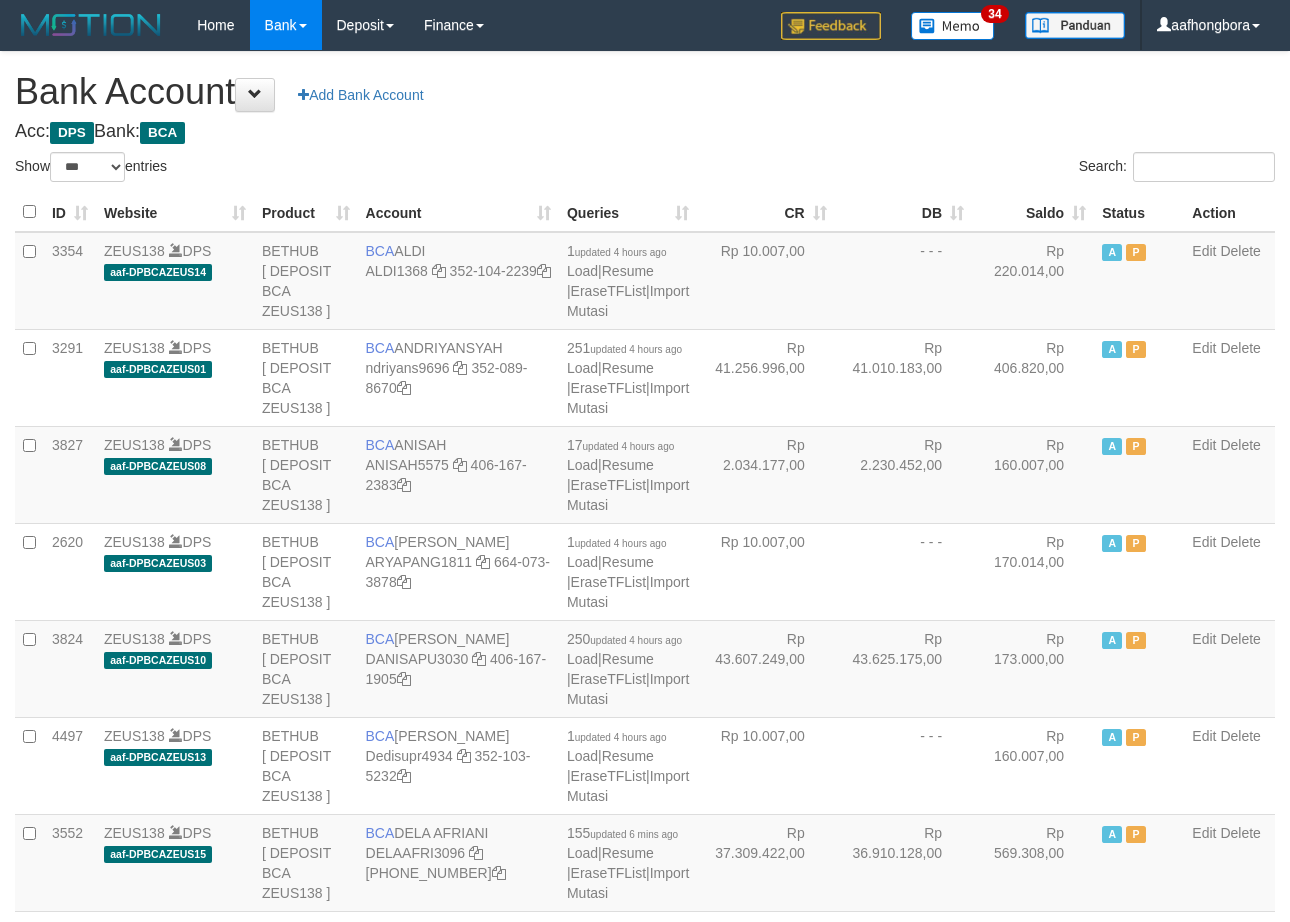 scroll, scrollTop: 0, scrollLeft: 0, axis: both 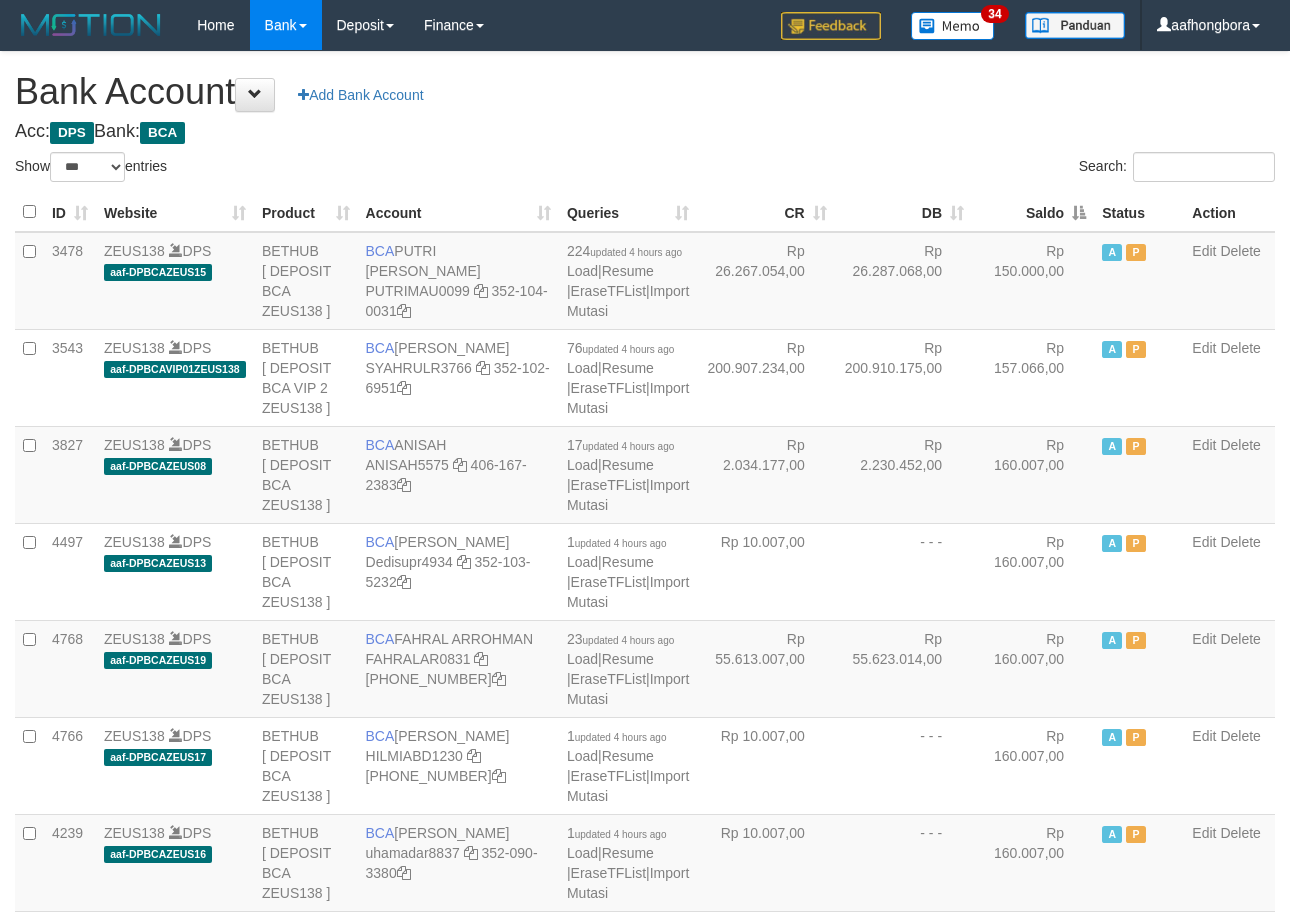 click on "Saldo" at bounding box center (1033, 212) 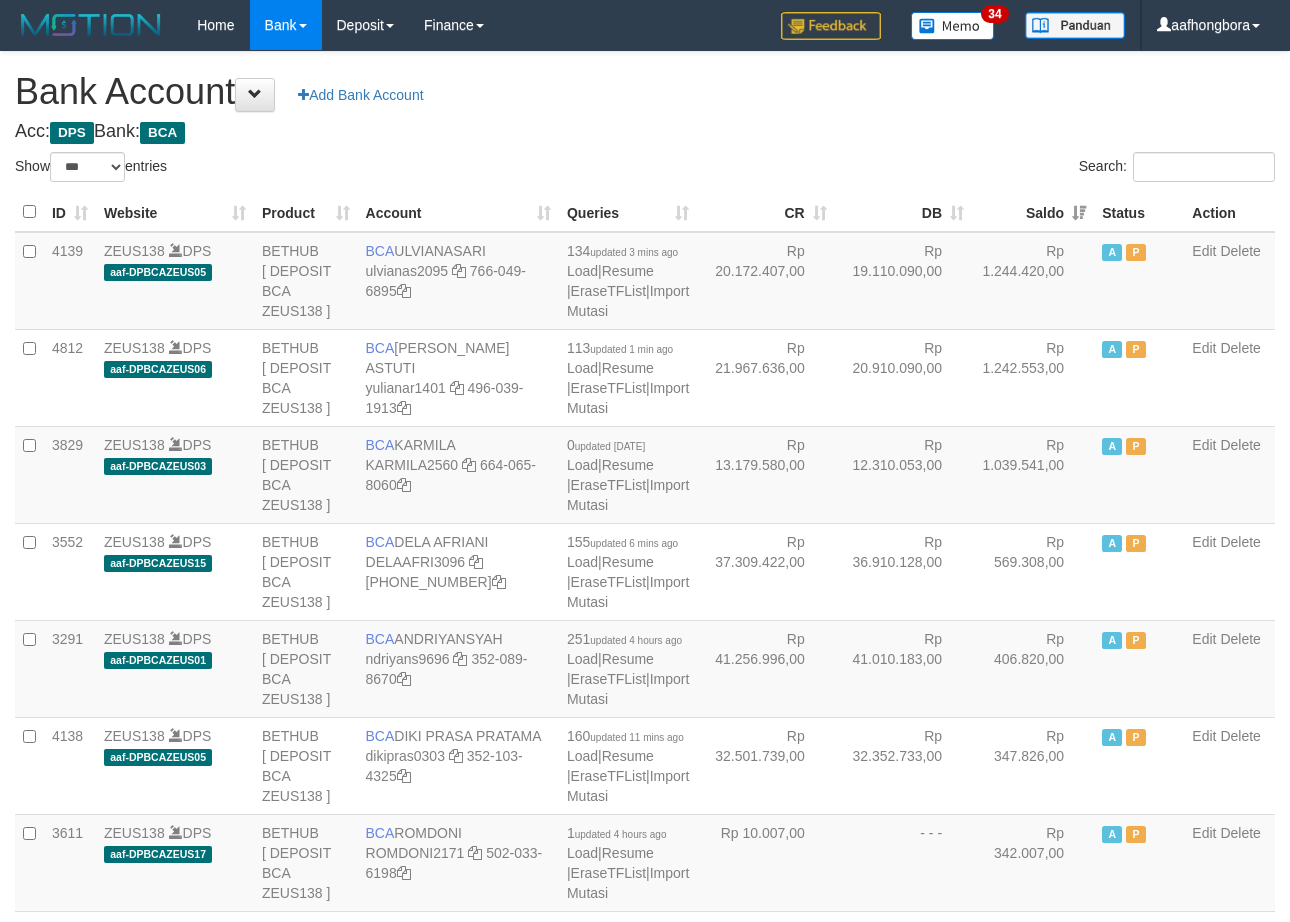 click on "Saldo" at bounding box center [1033, 212] 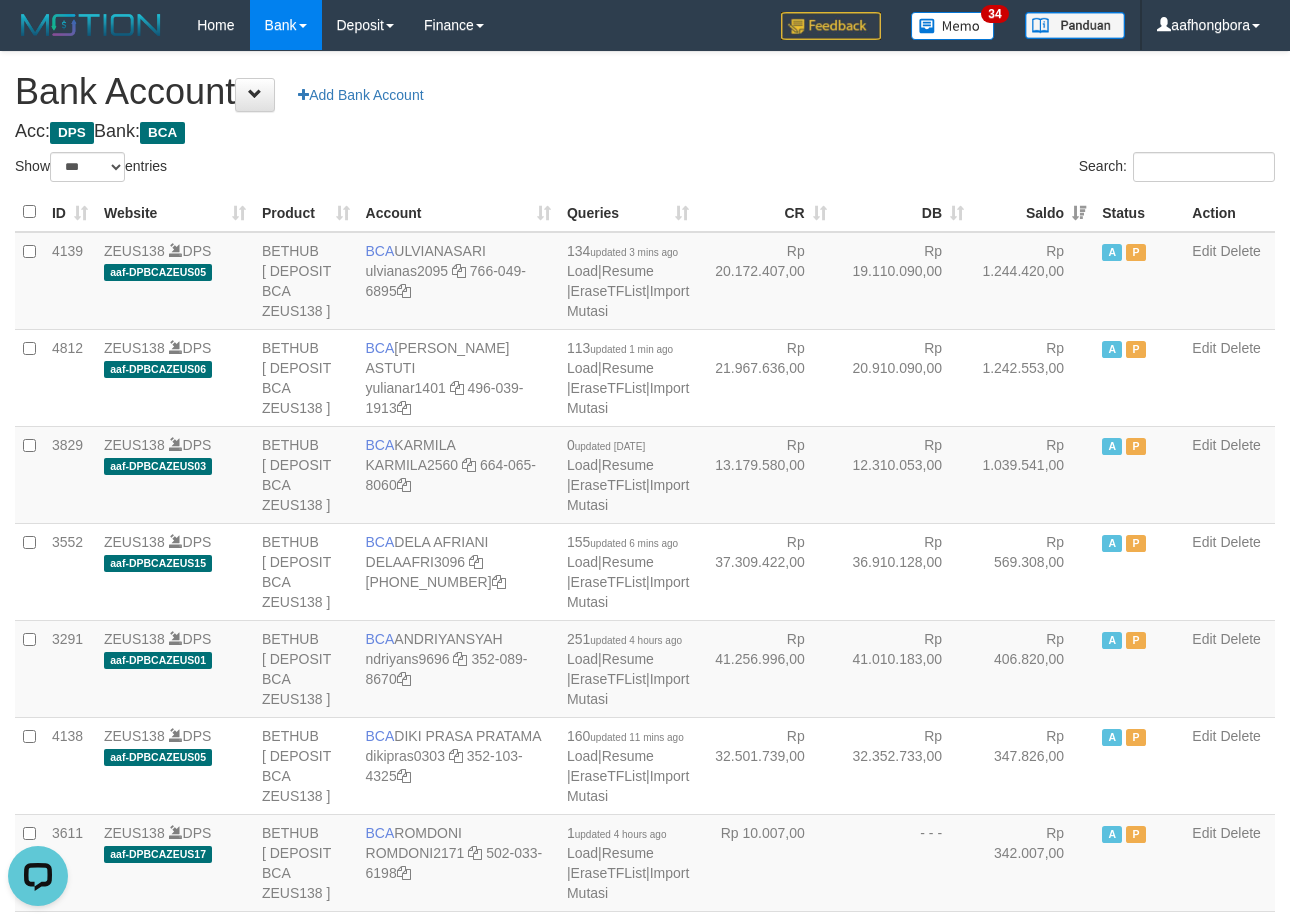 scroll, scrollTop: 0, scrollLeft: 0, axis: both 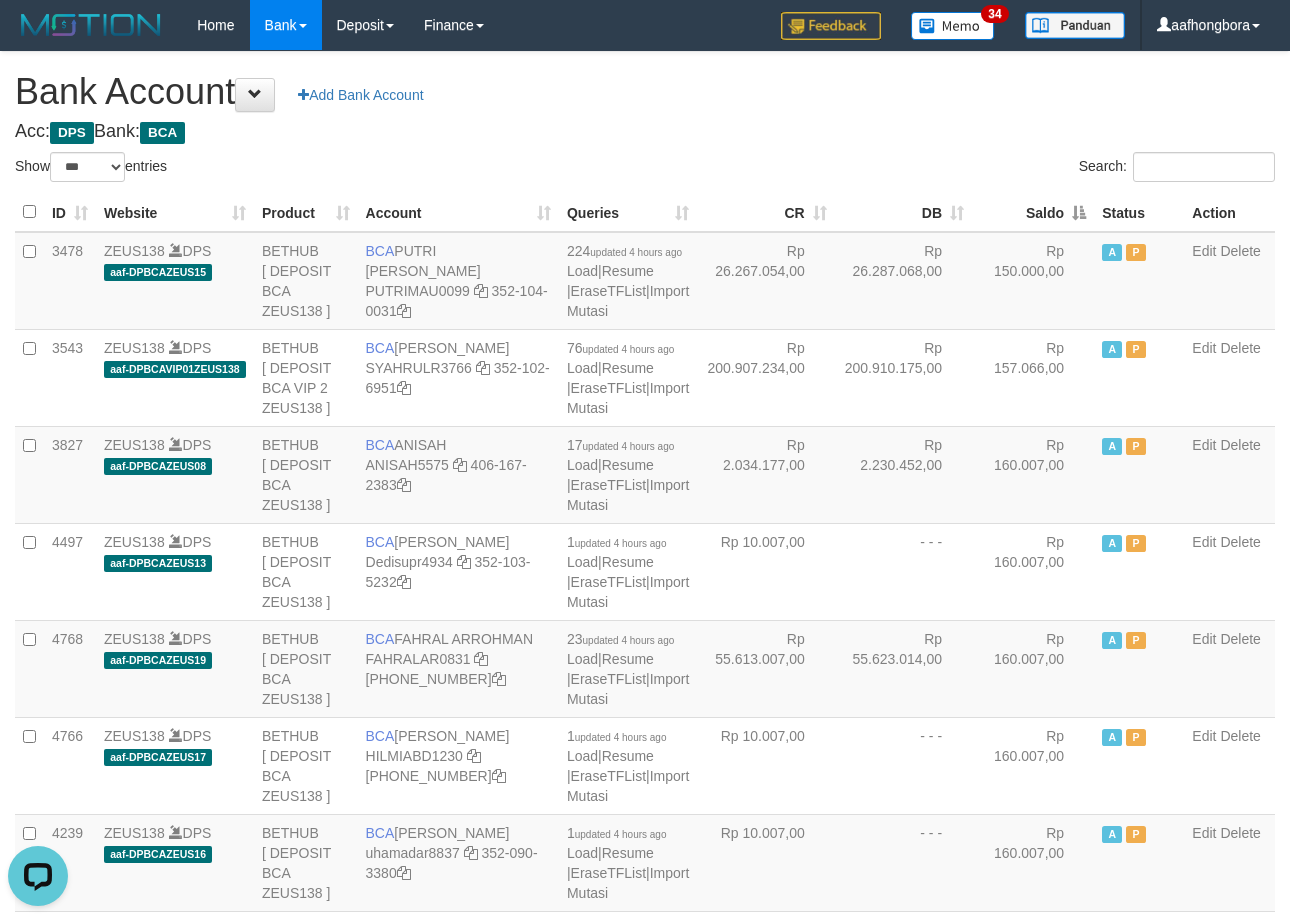 click on "Saldo" at bounding box center (1033, 212) 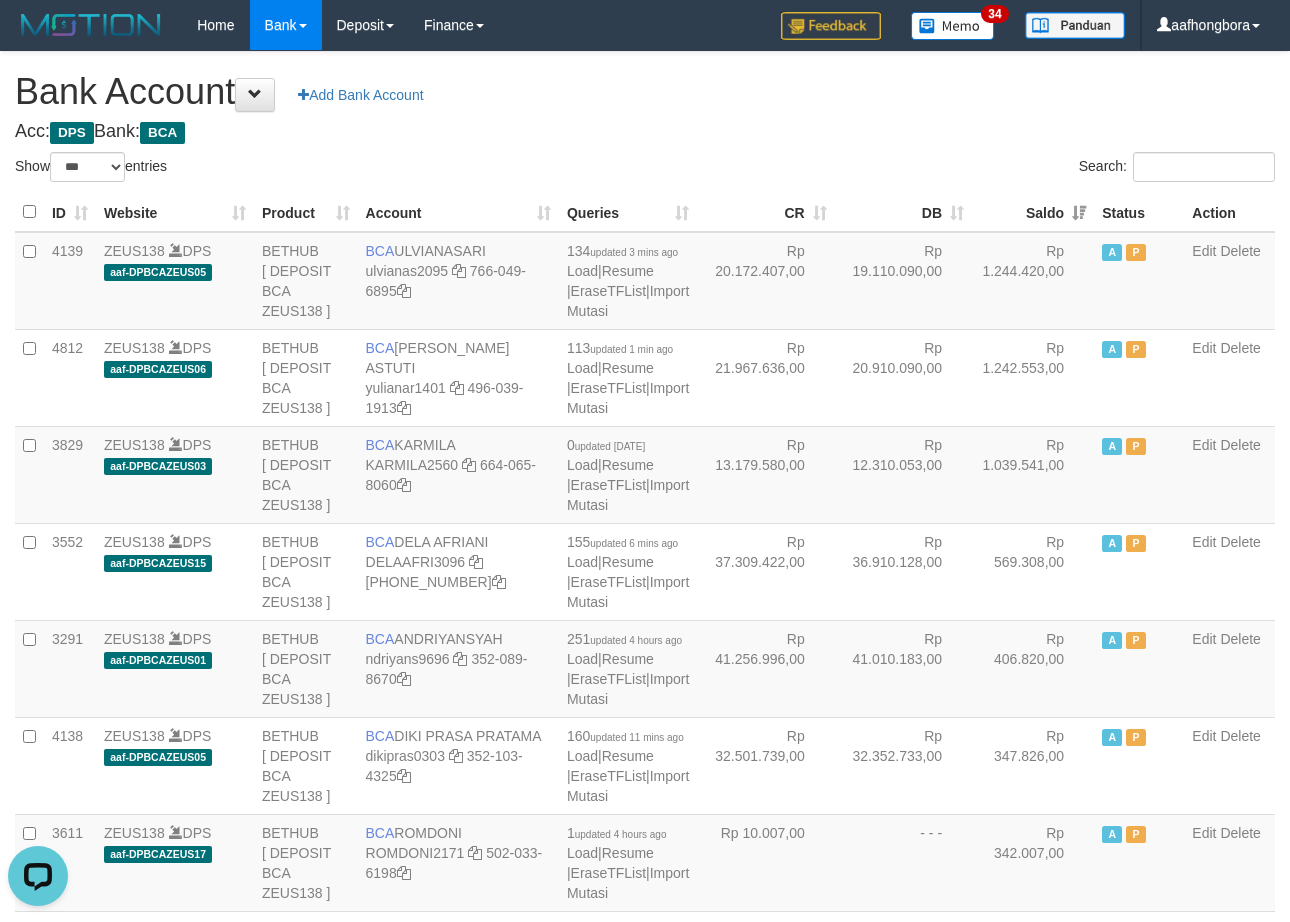 click on "Saldo" at bounding box center (1033, 212) 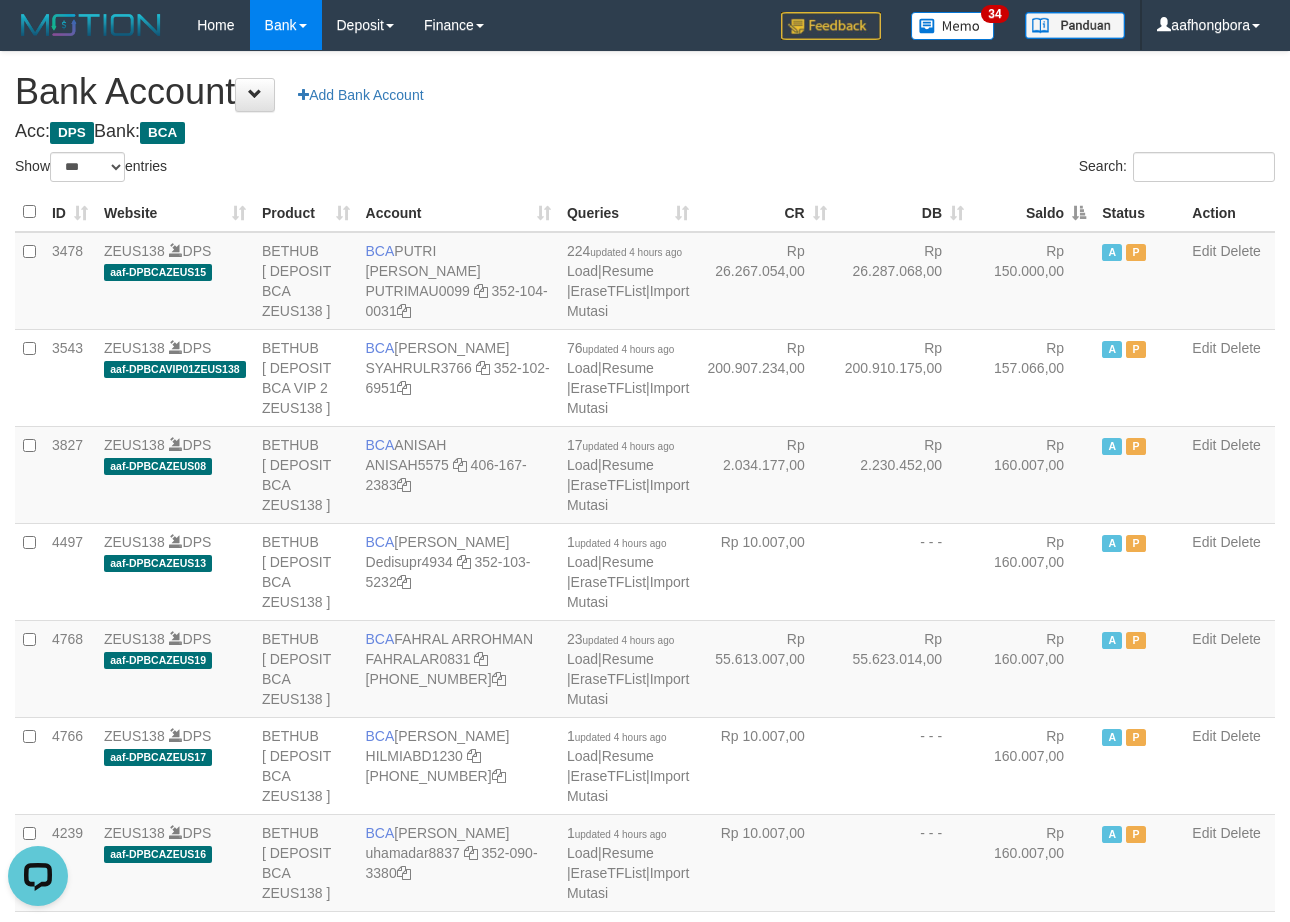click on "Saldo" at bounding box center (1033, 212) 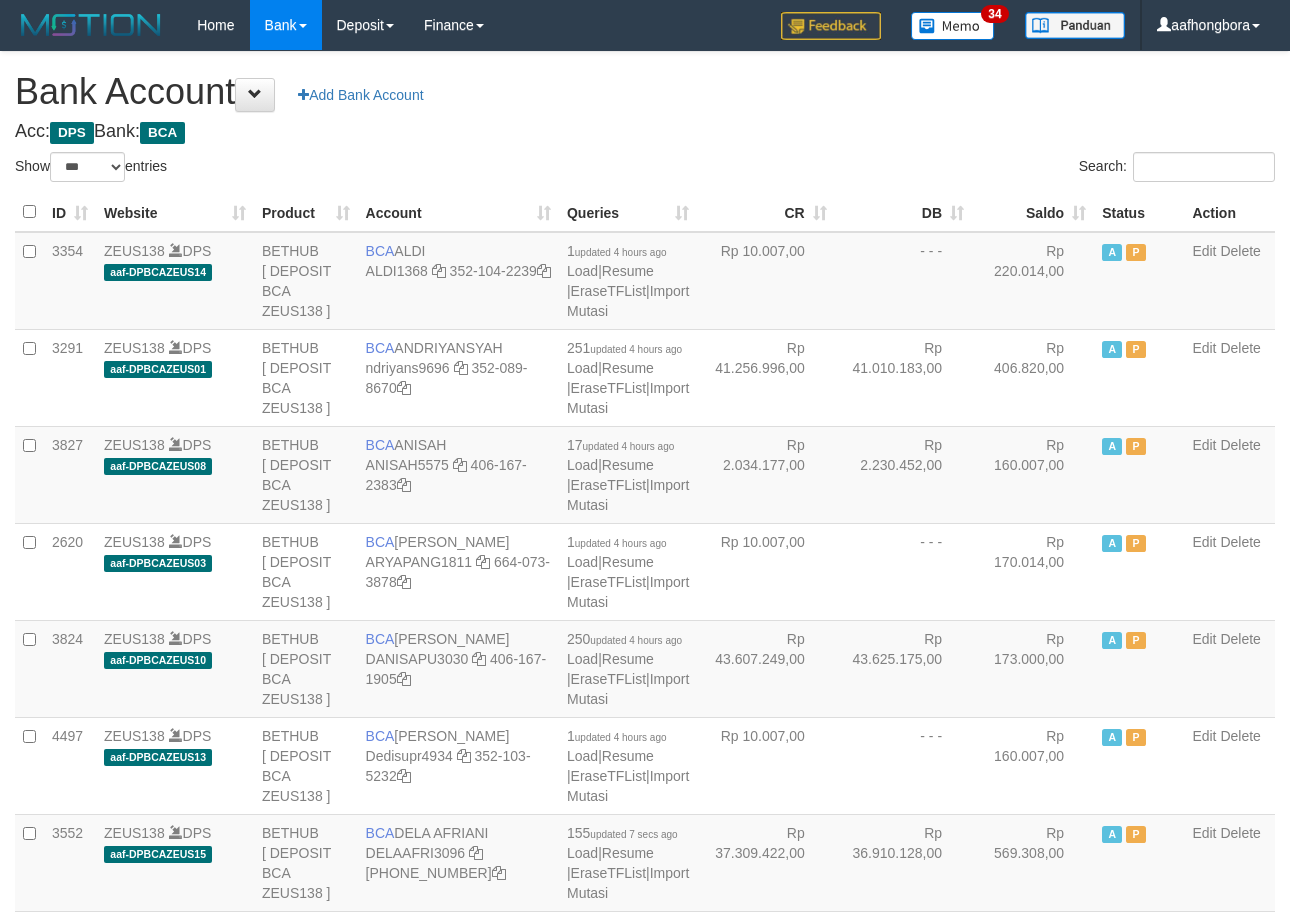 select on "***" 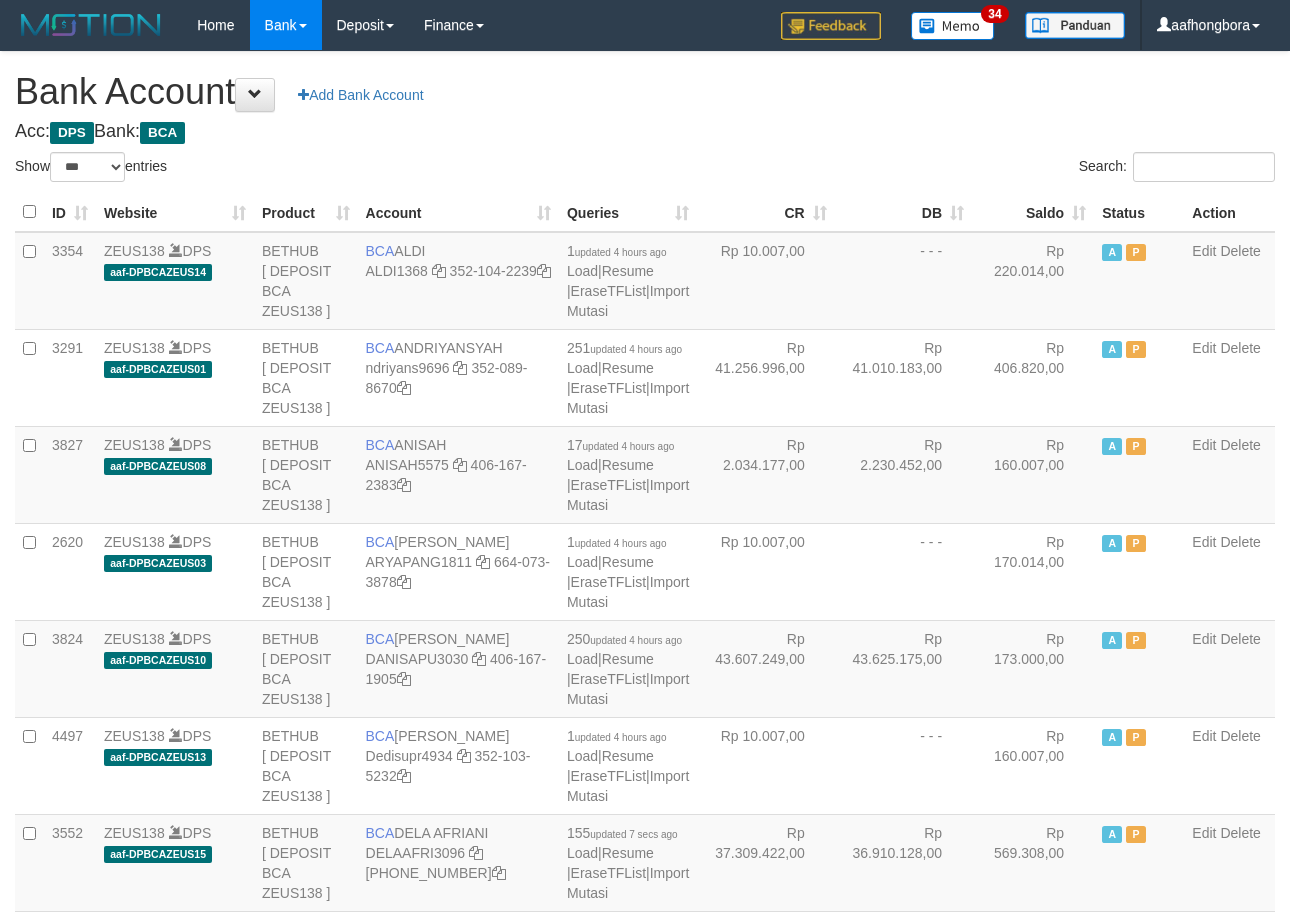 scroll, scrollTop: 0, scrollLeft: 0, axis: both 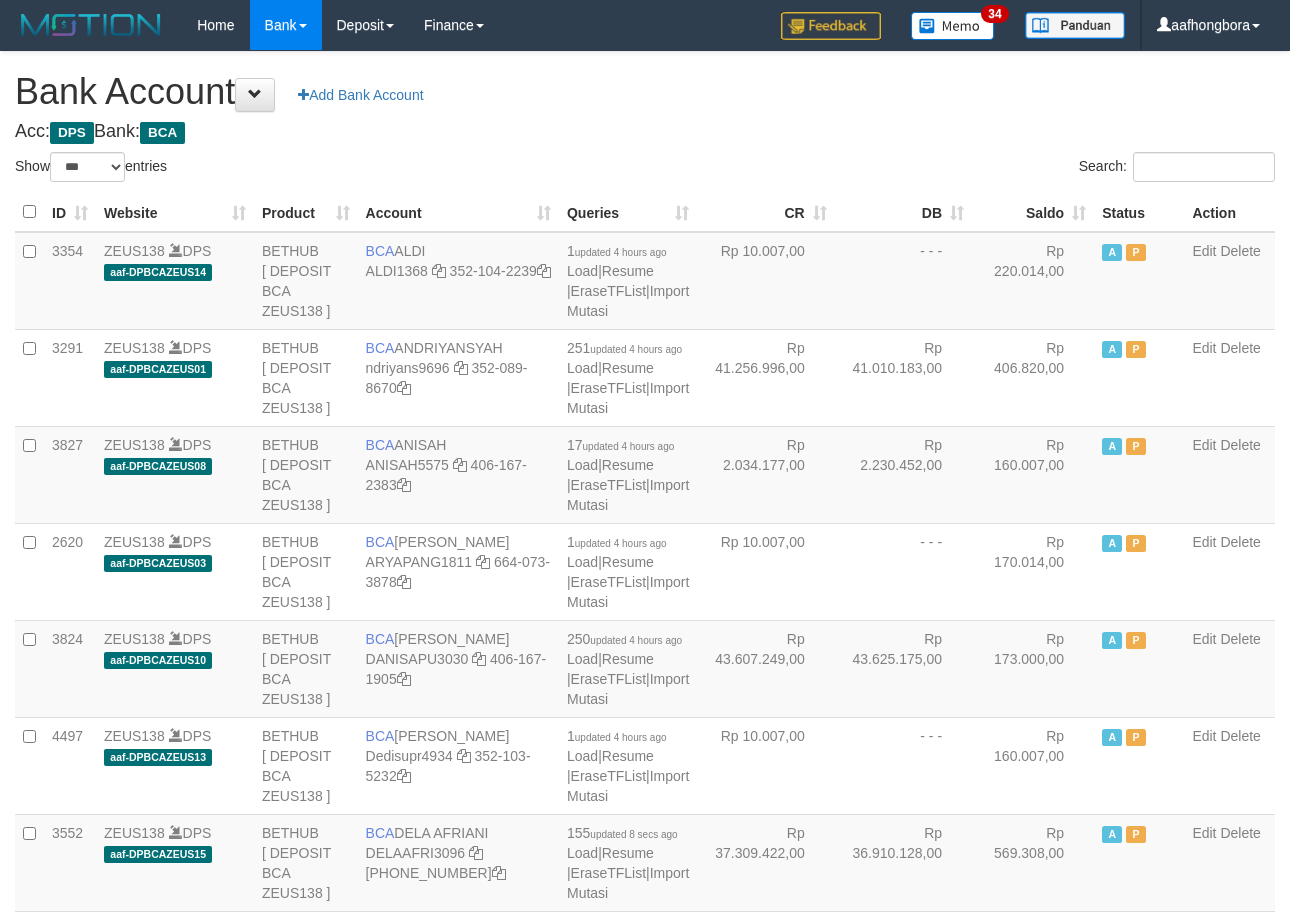 select on "***" 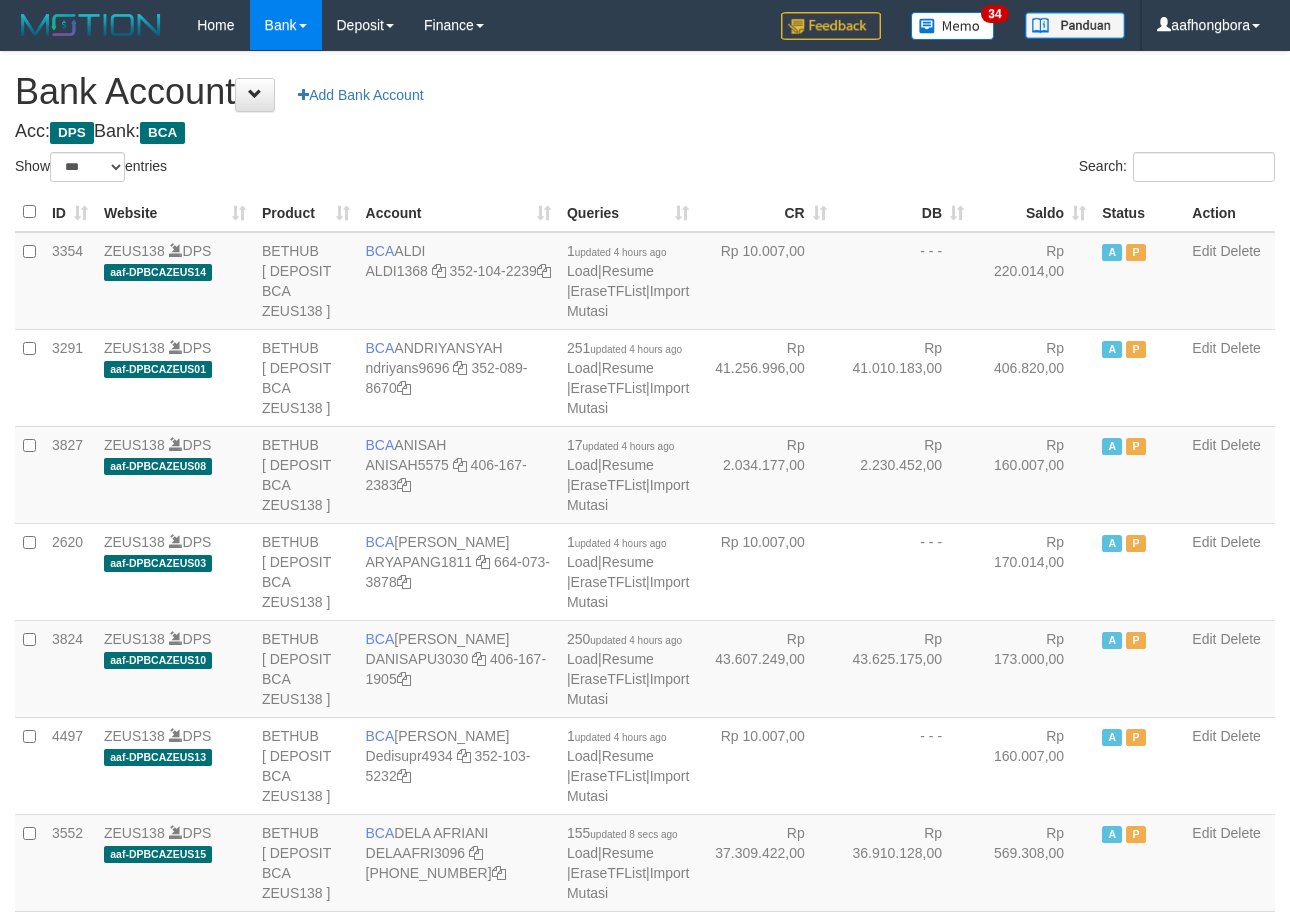 scroll, scrollTop: 0, scrollLeft: 0, axis: both 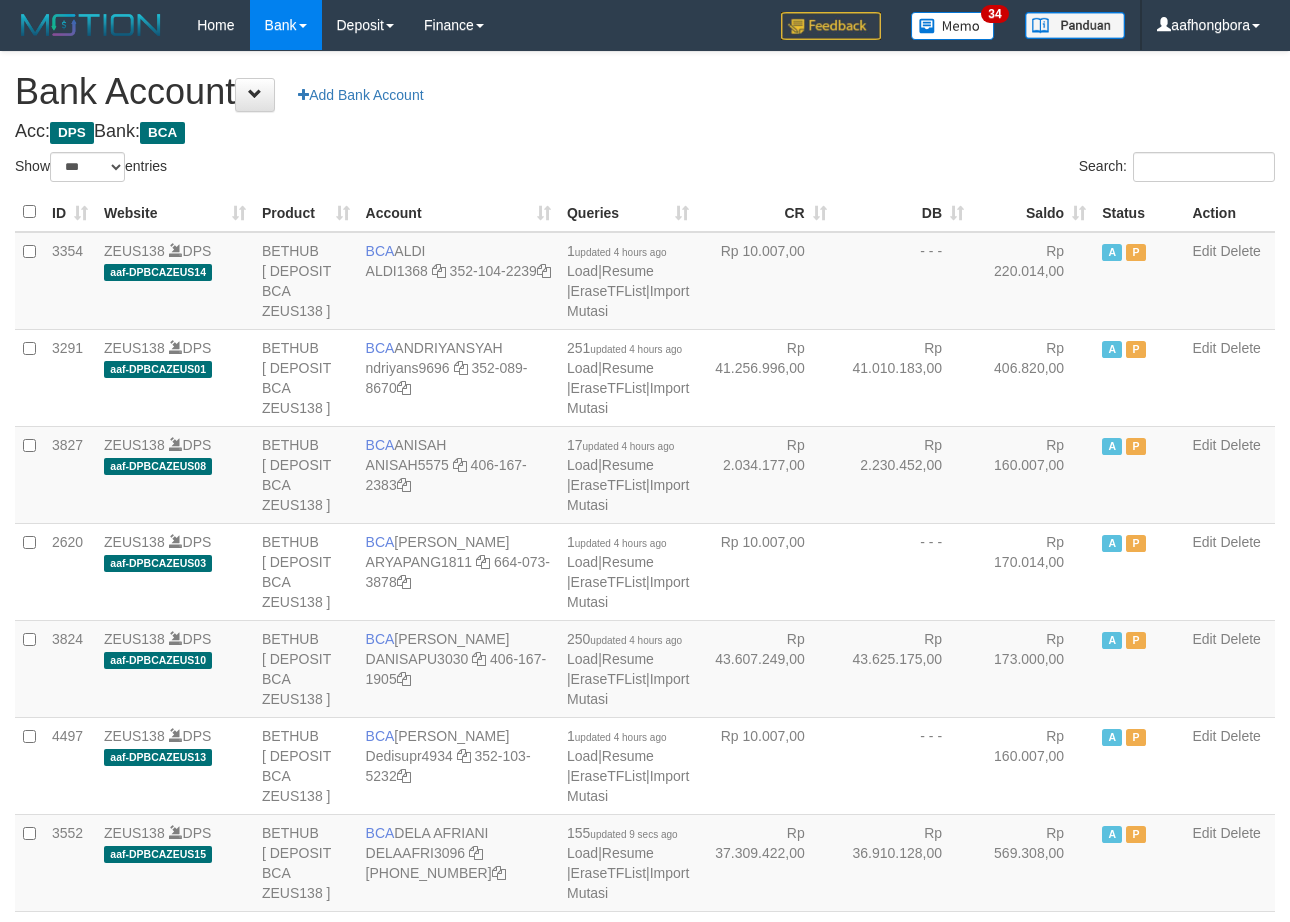 select on "***" 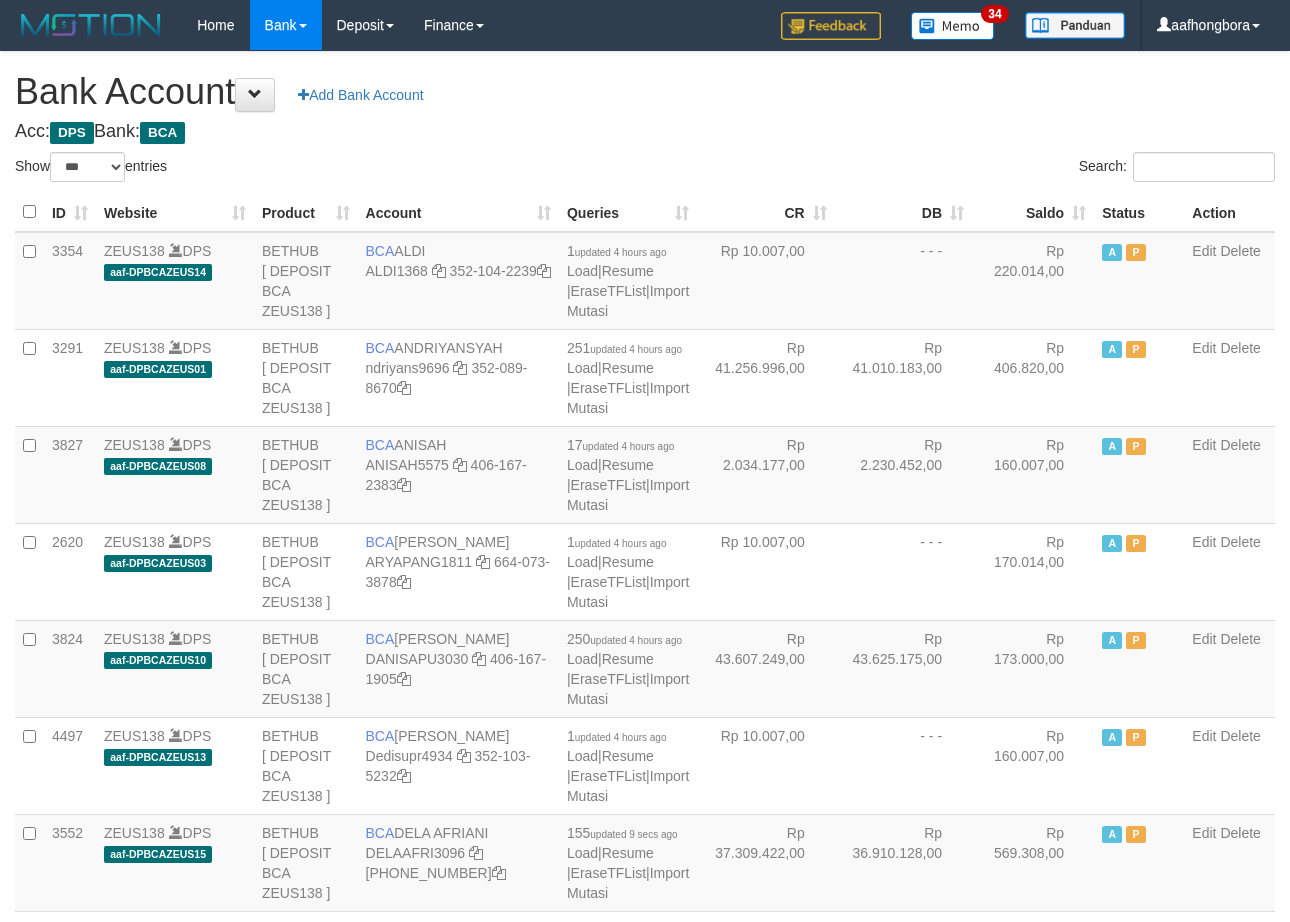 scroll, scrollTop: 0, scrollLeft: 0, axis: both 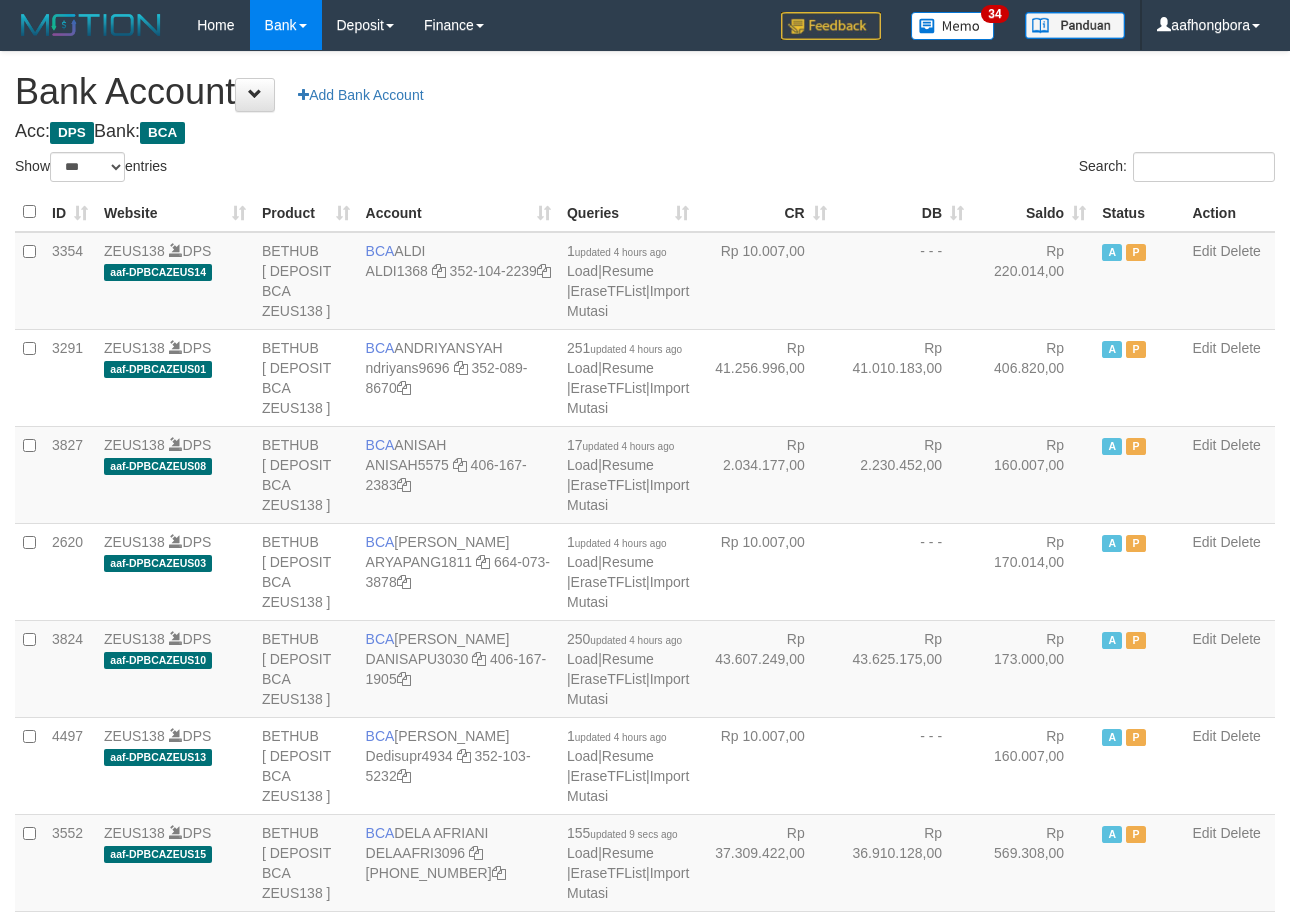 select on "***" 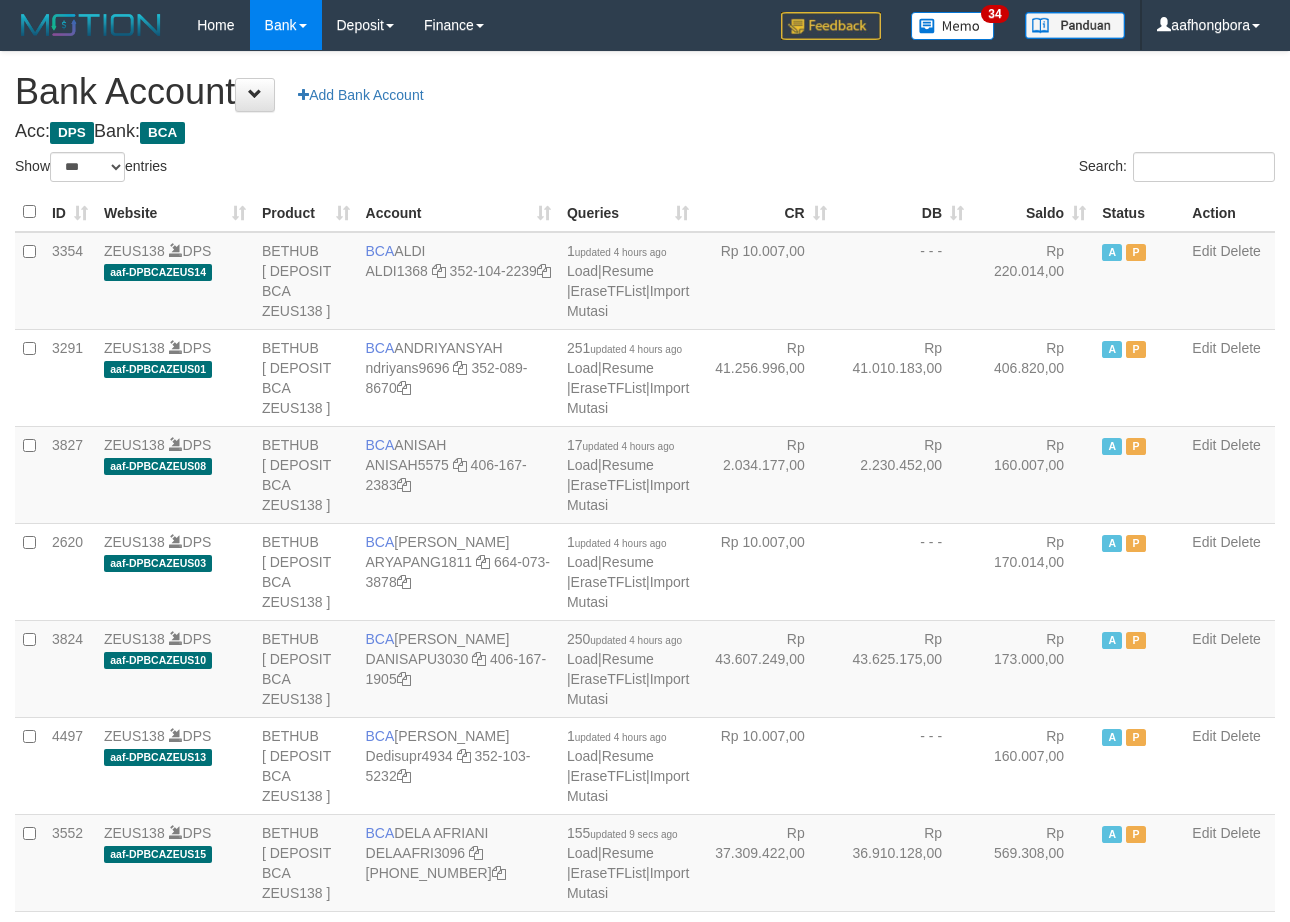 scroll, scrollTop: 0, scrollLeft: 0, axis: both 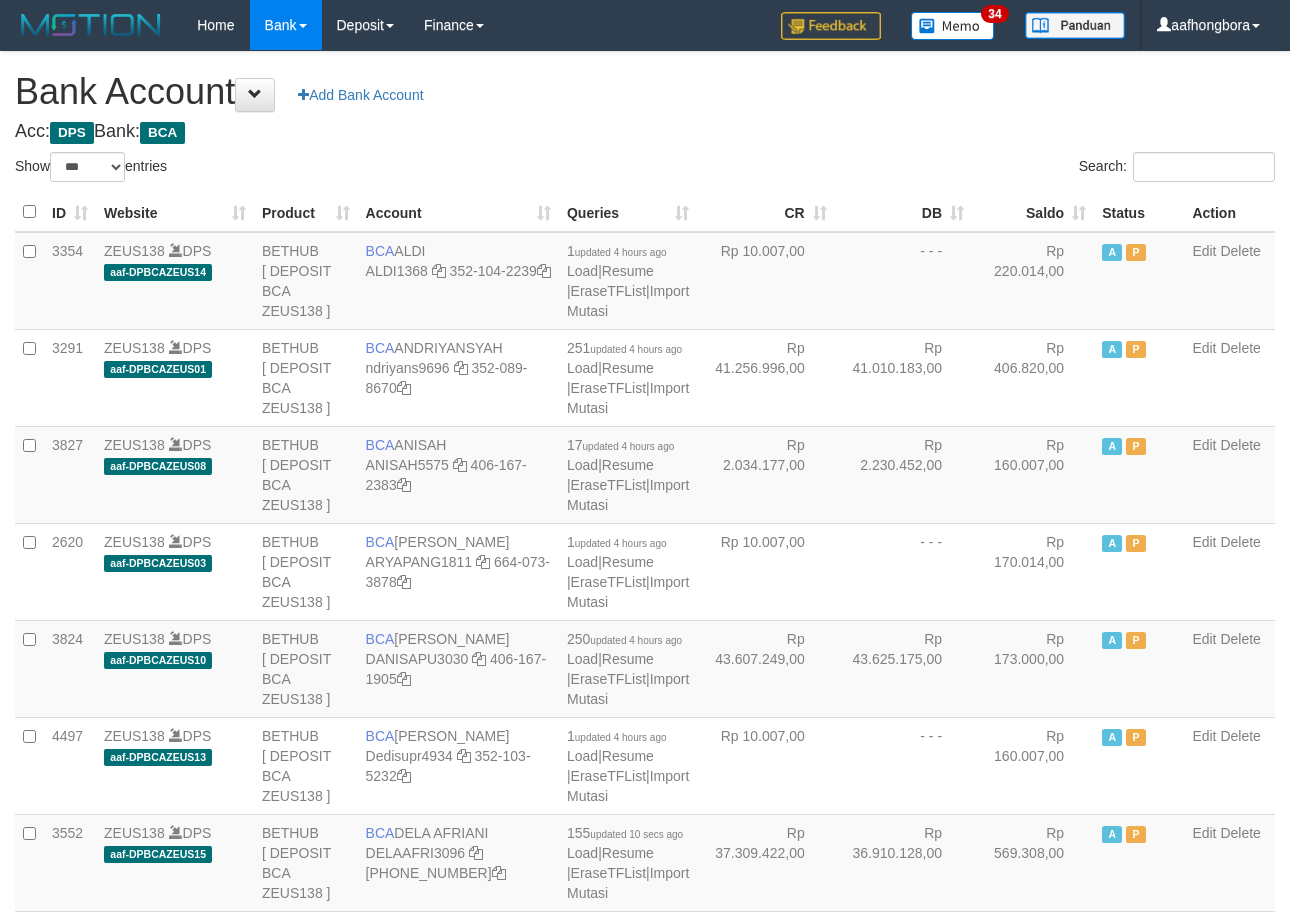 select on "***" 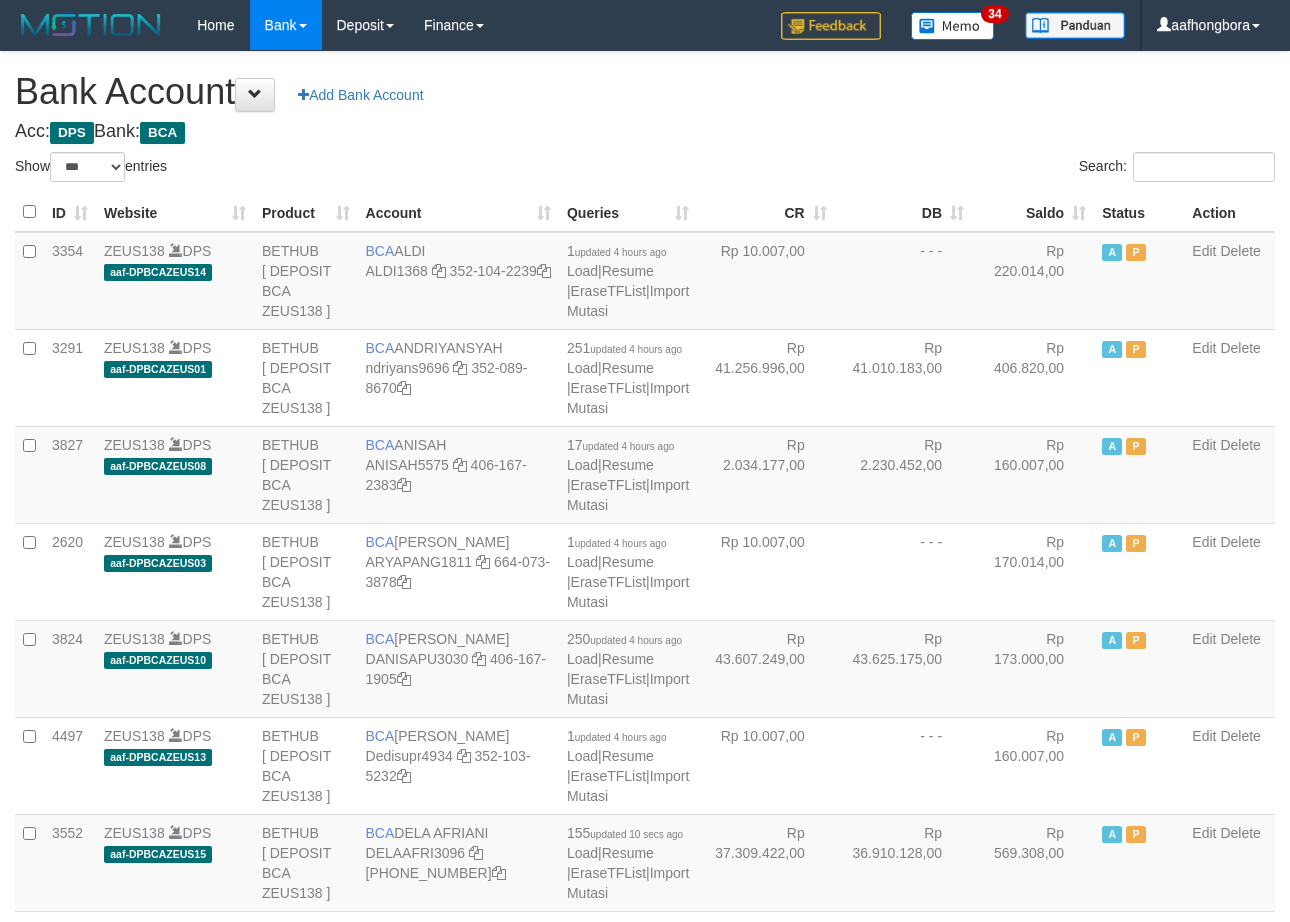 scroll, scrollTop: 0, scrollLeft: 0, axis: both 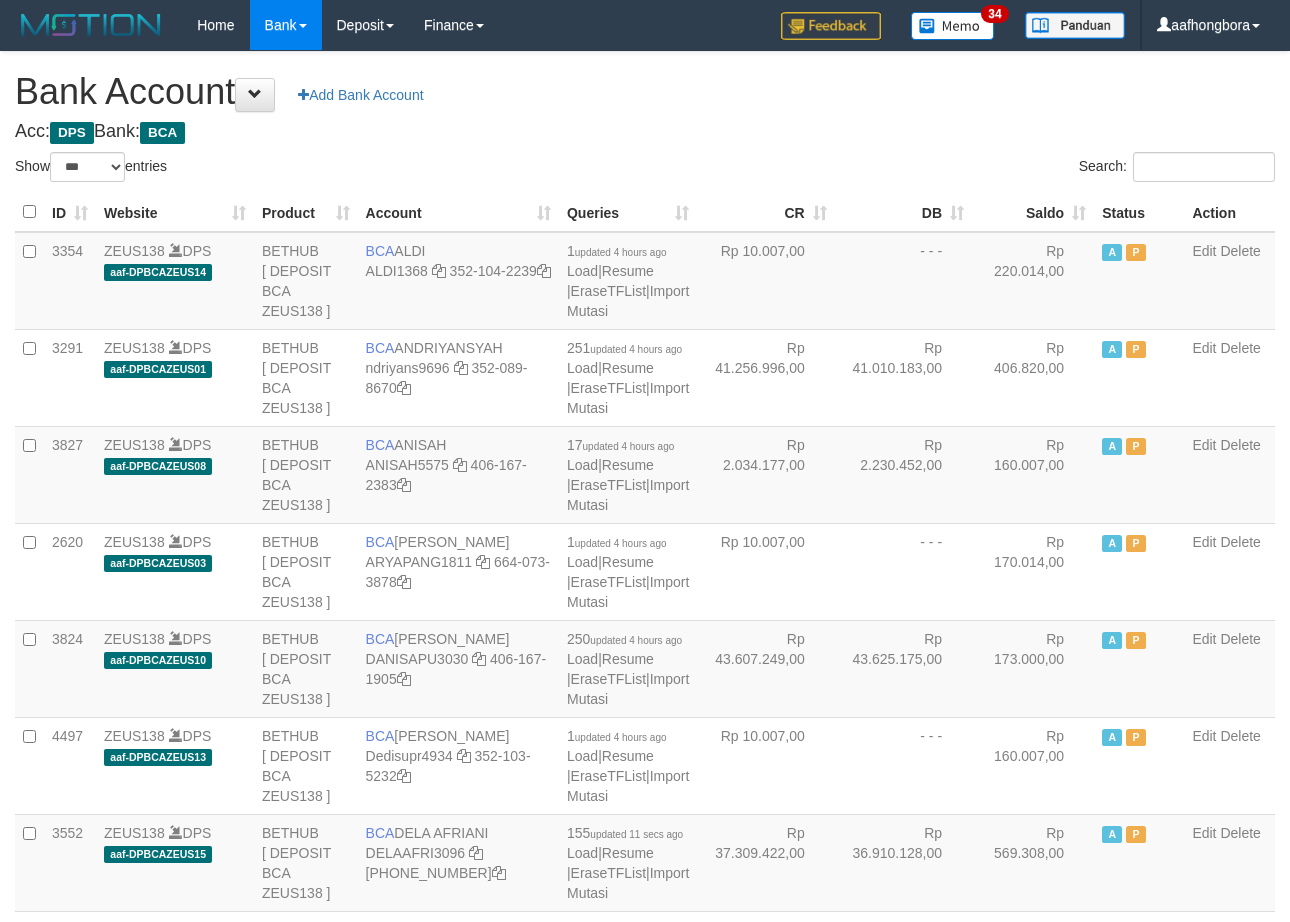 select on "***" 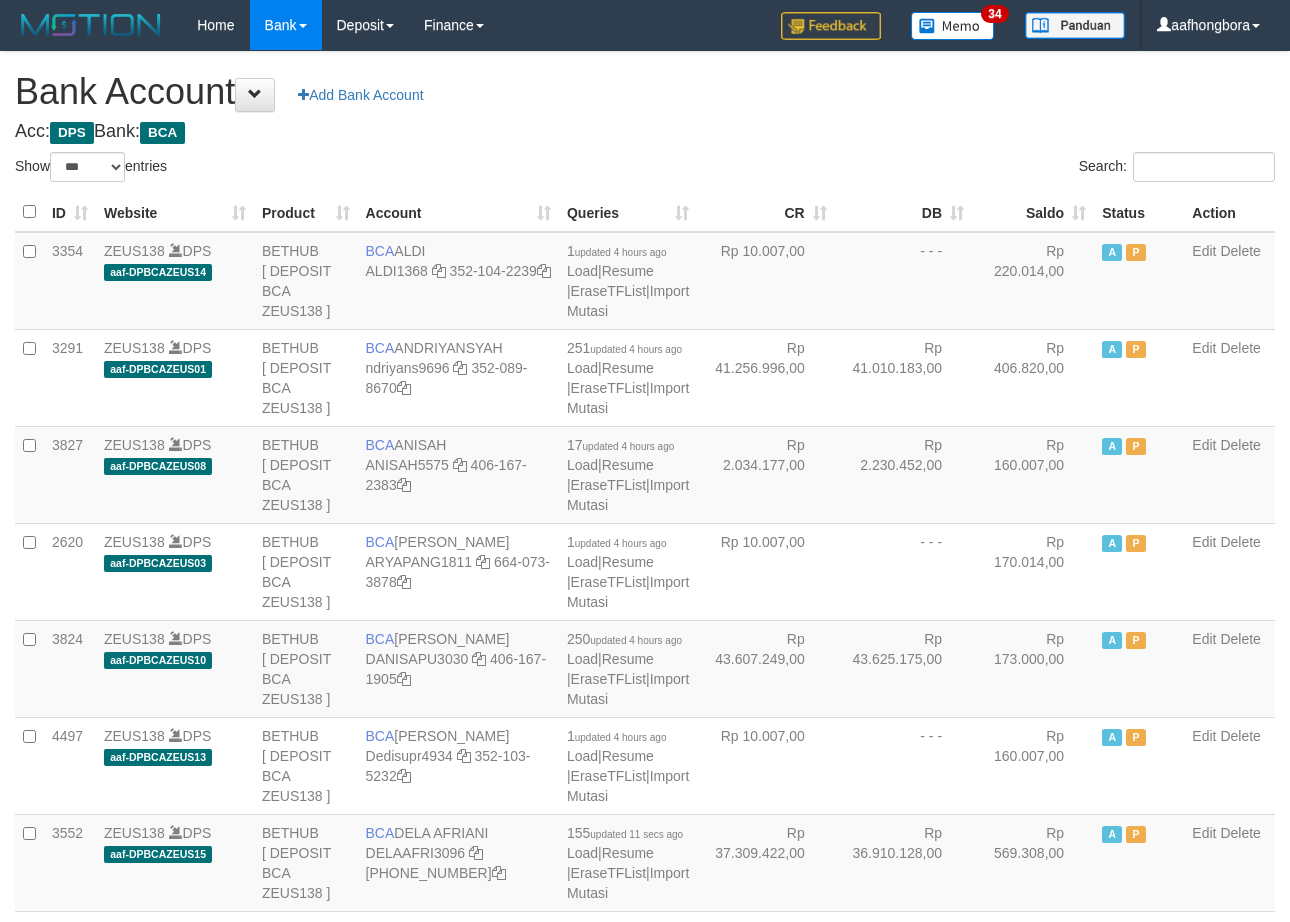scroll, scrollTop: 0, scrollLeft: 0, axis: both 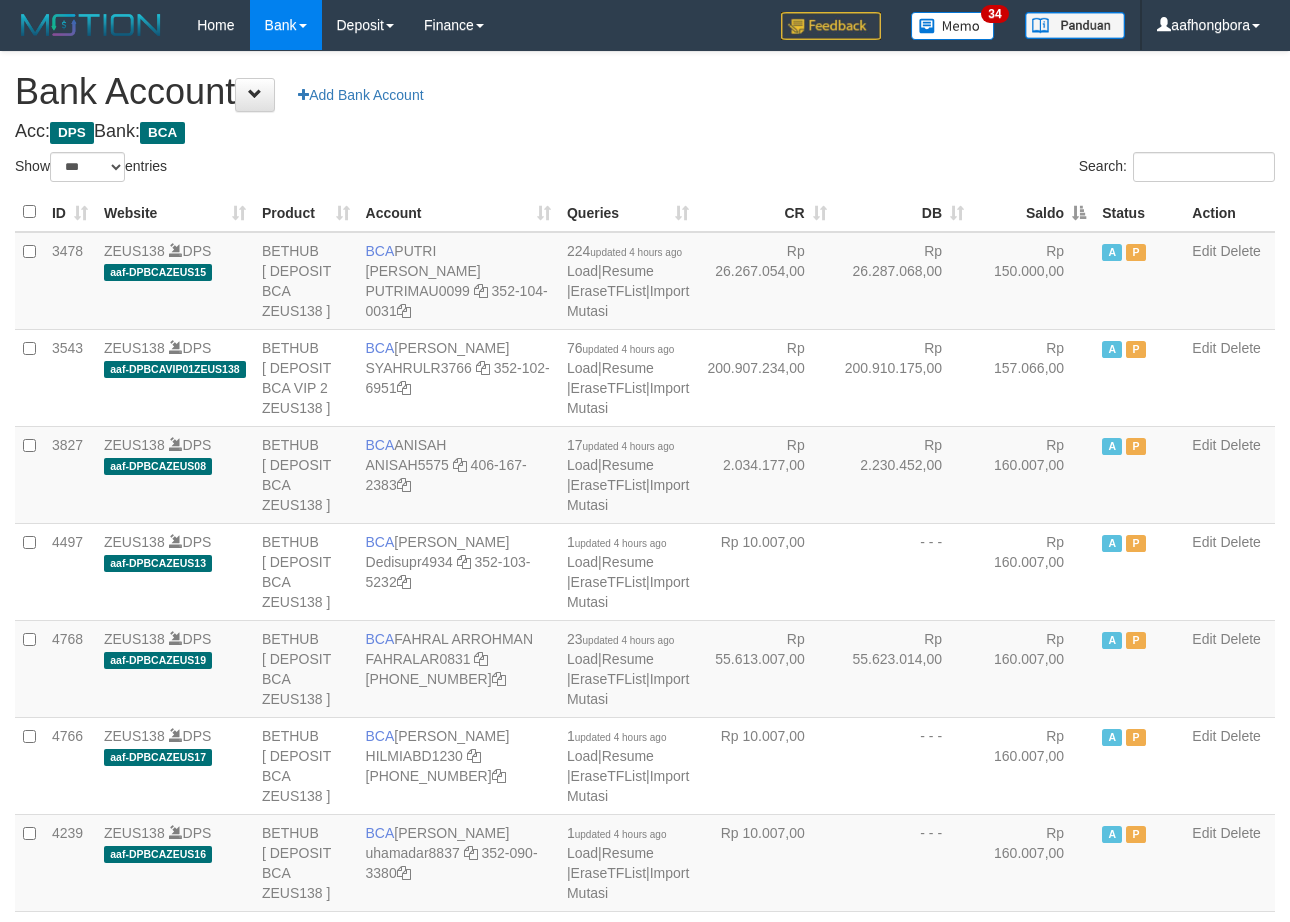 click on "Saldo" at bounding box center [1033, 212] 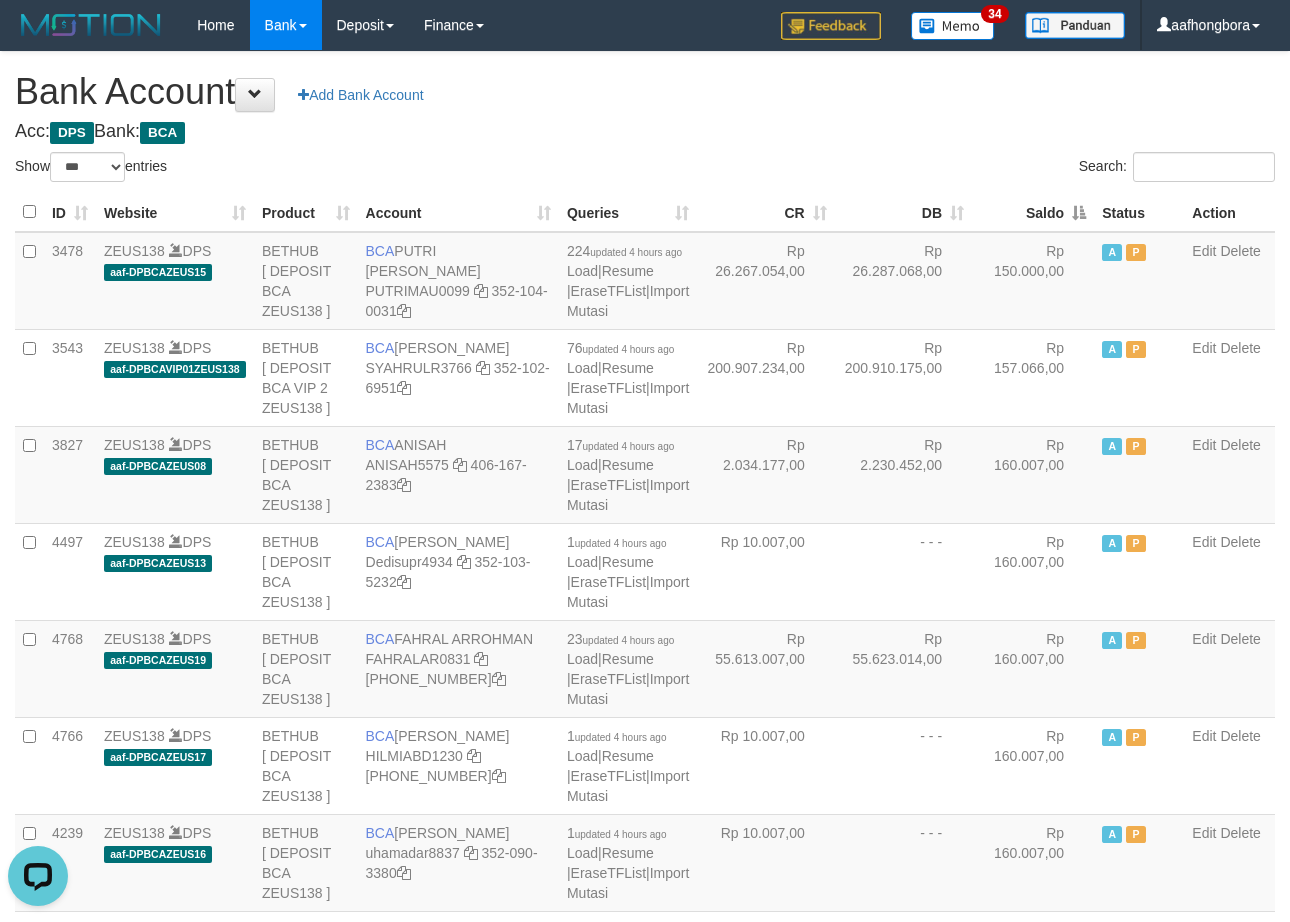 scroll, scrollTop: 0, scrollLeft: 0, axis: both 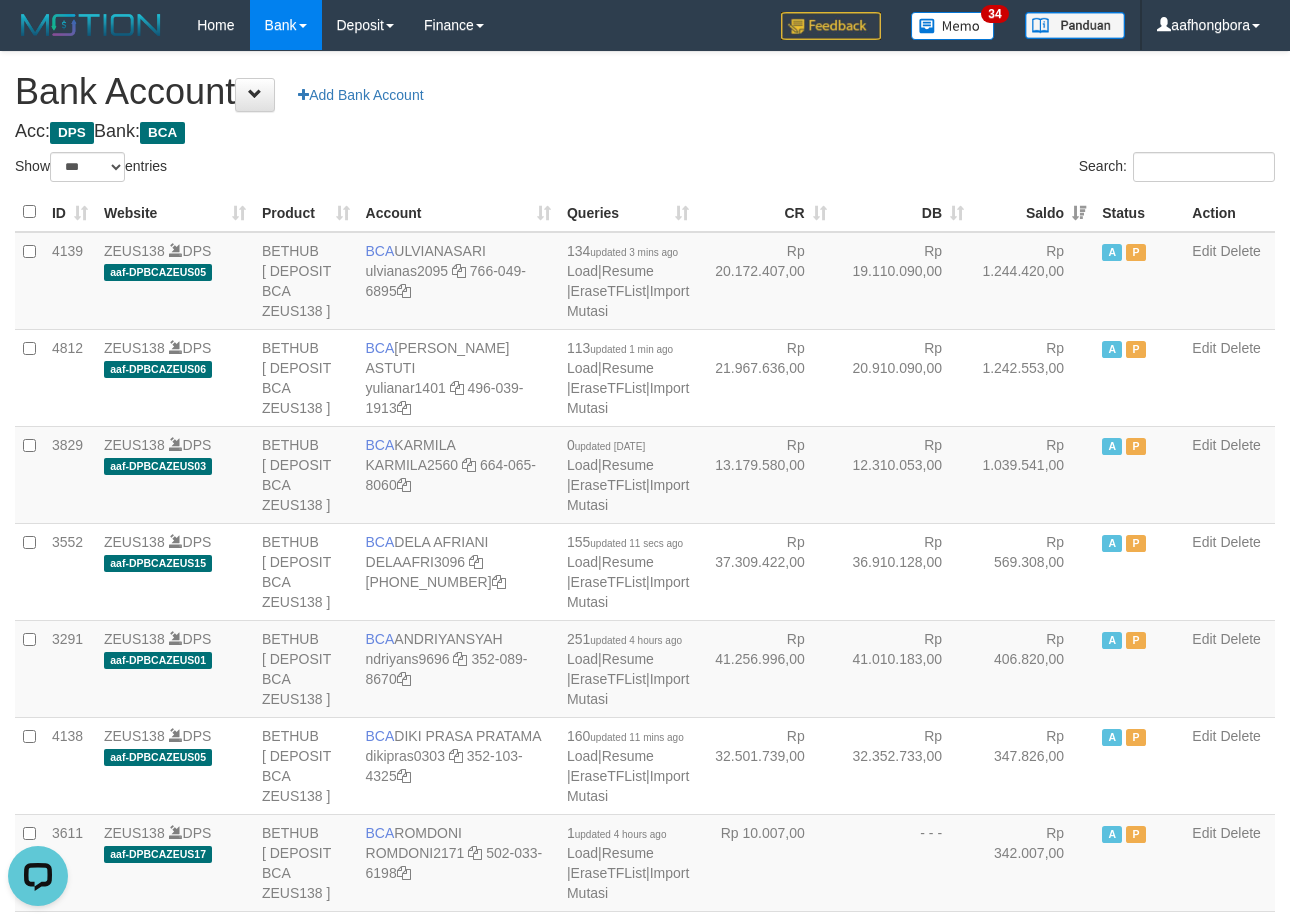 click on "**********" at bounding box center [645, 1601] 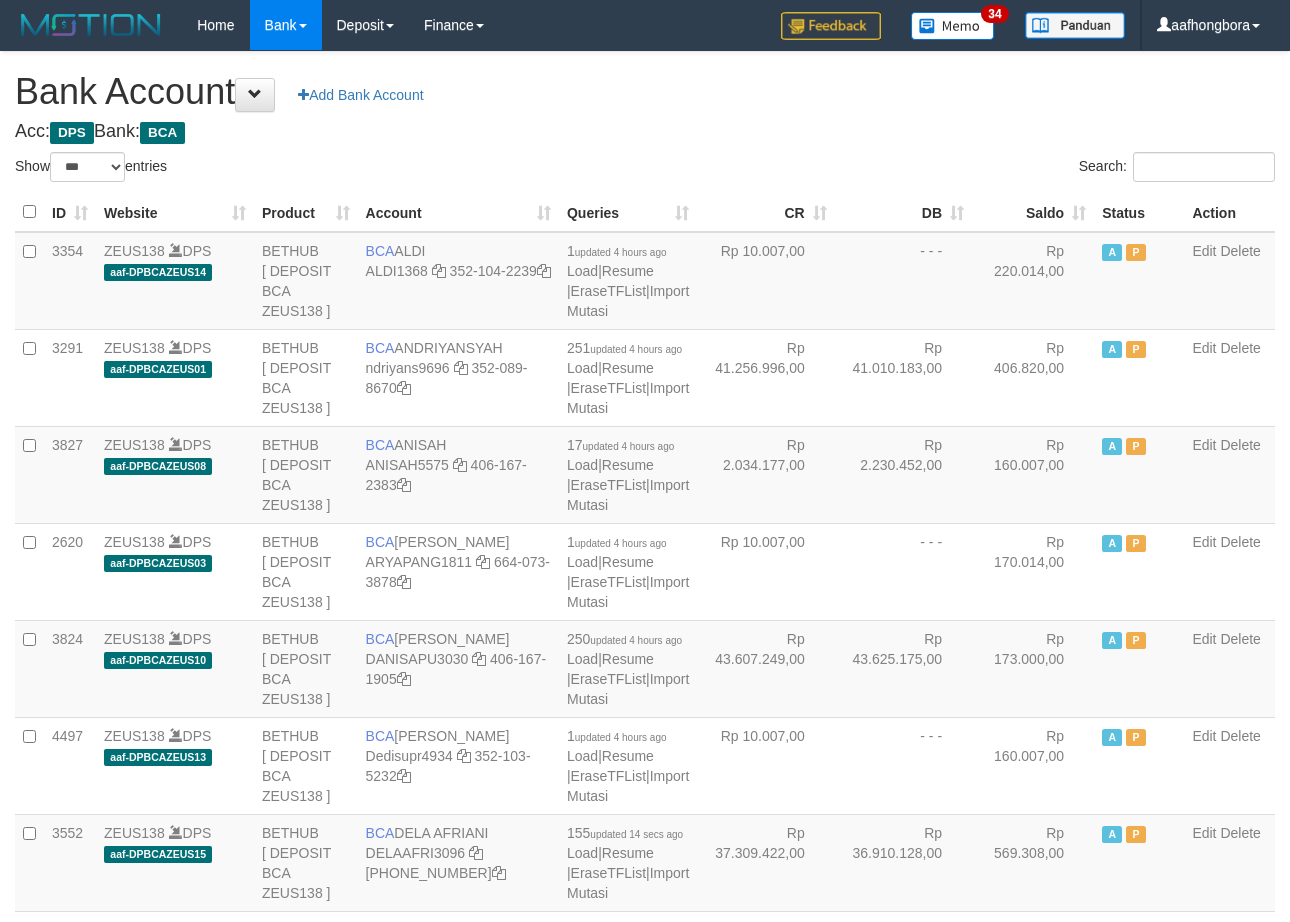 select on "***" 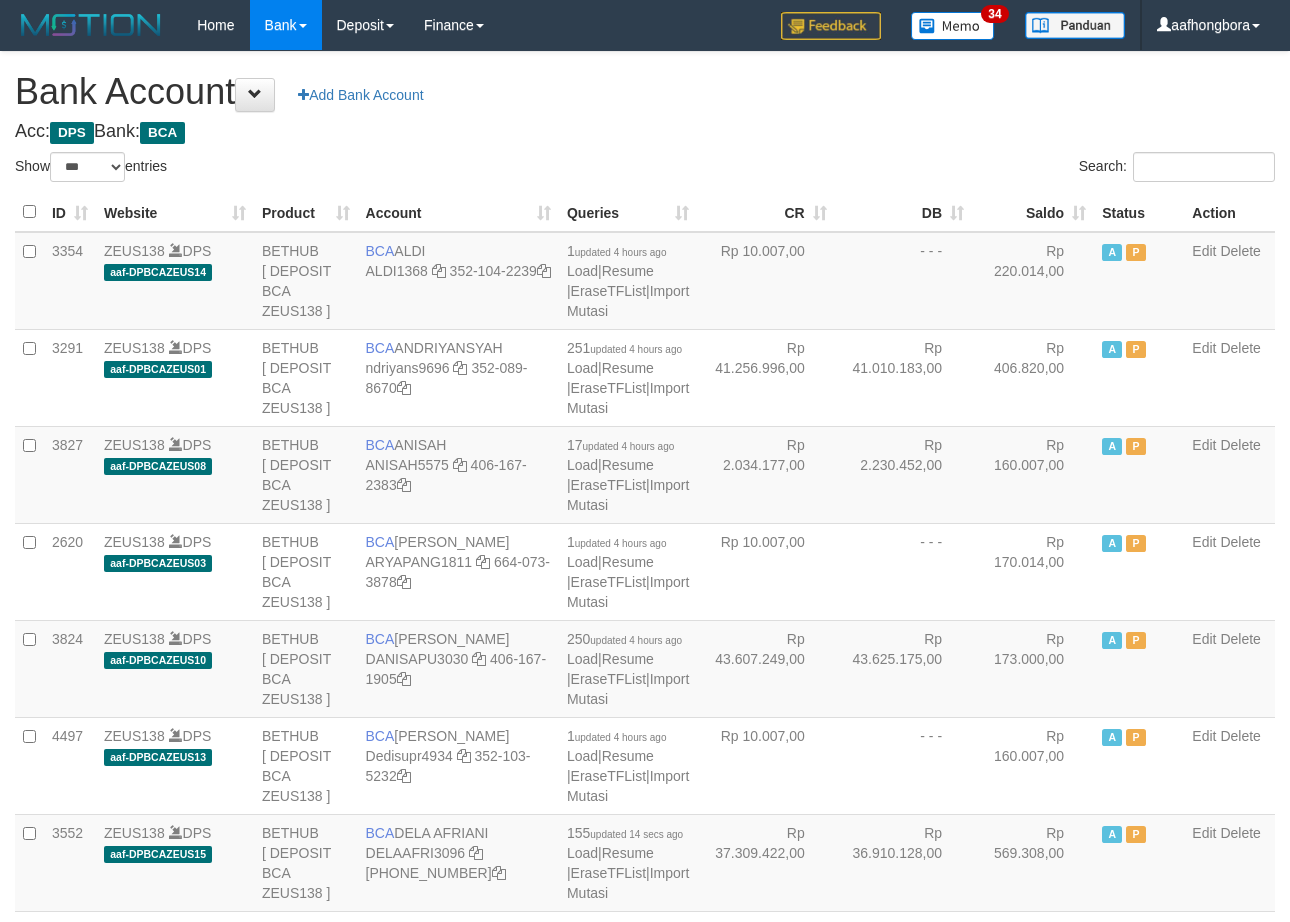 scroll, scrollTop: 0, scrollLeft: 0, axis: both 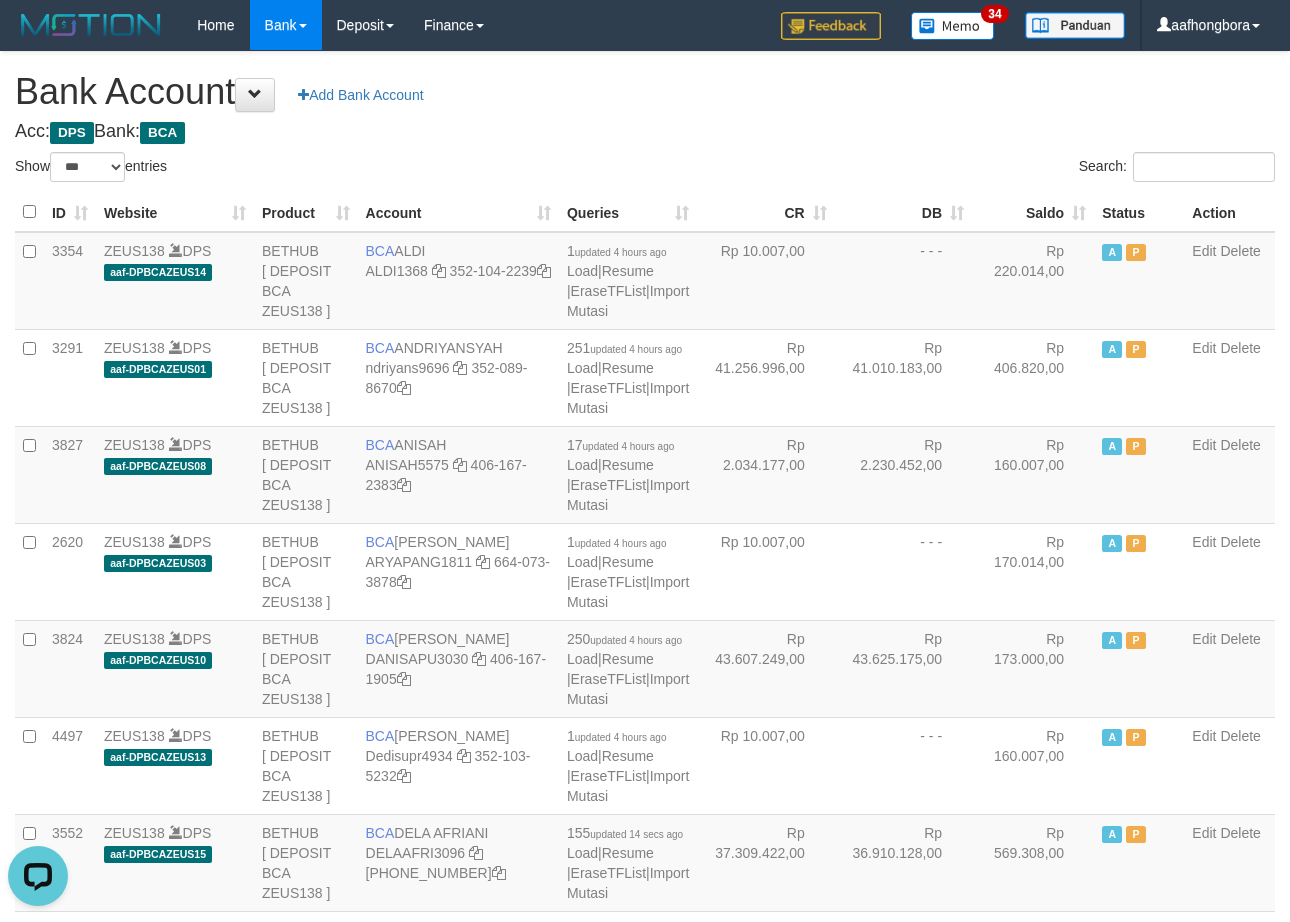 click on "Acc: 										 DPS
Bank:   BCA" at bounding box center (645, 132) 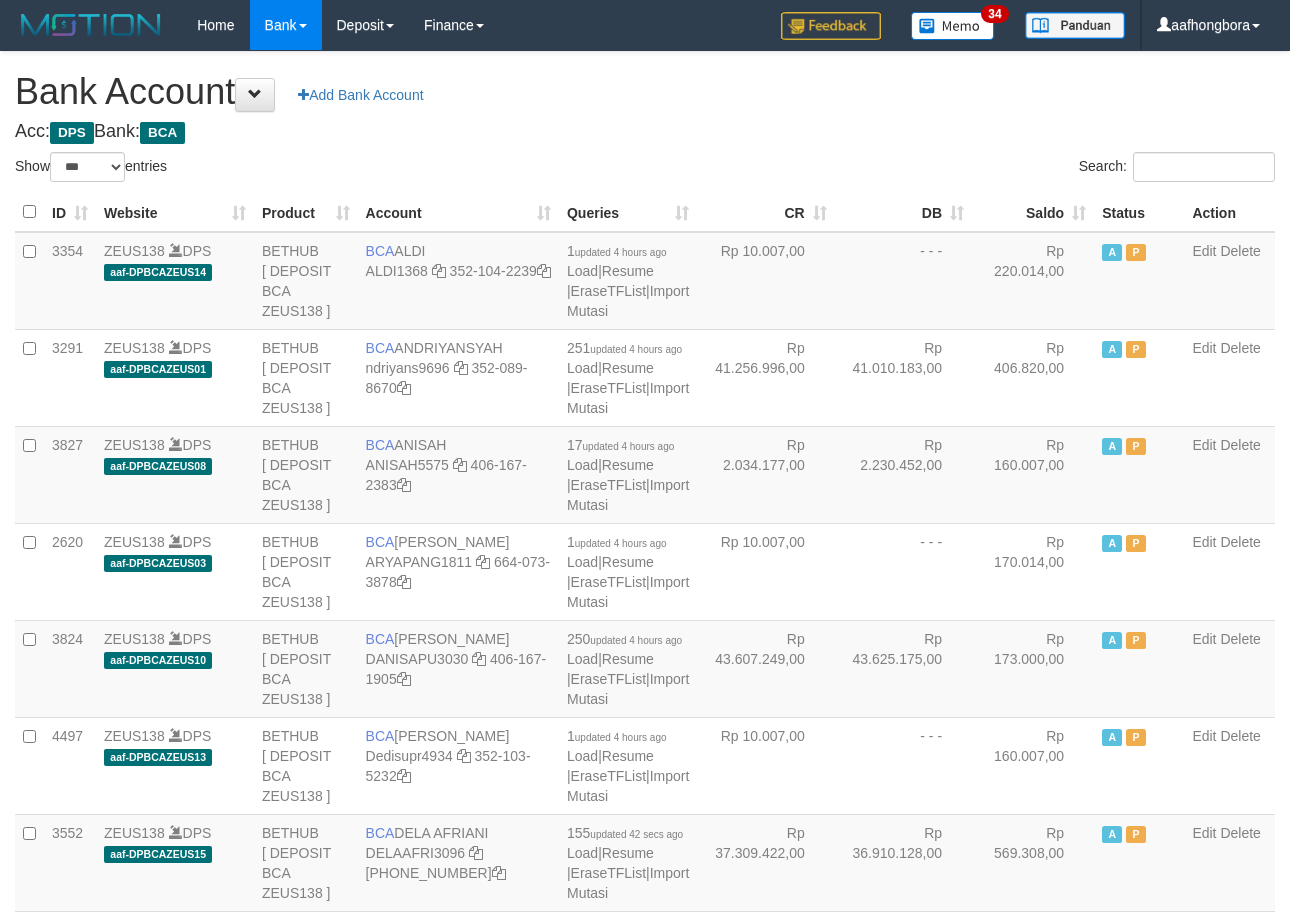 select on "***" 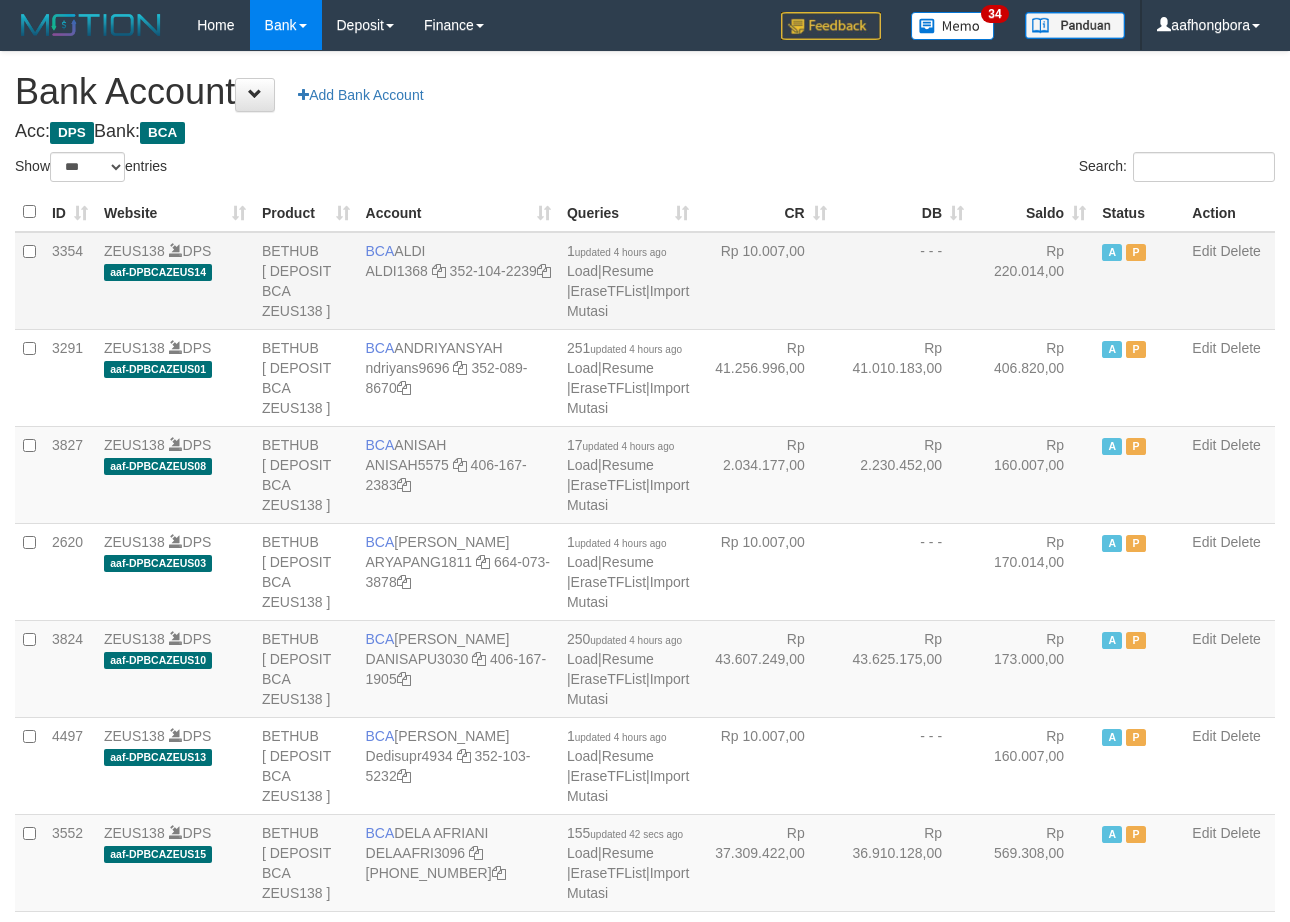 scroll, scrollTop: 0, scrollLeft: 0, axis: both 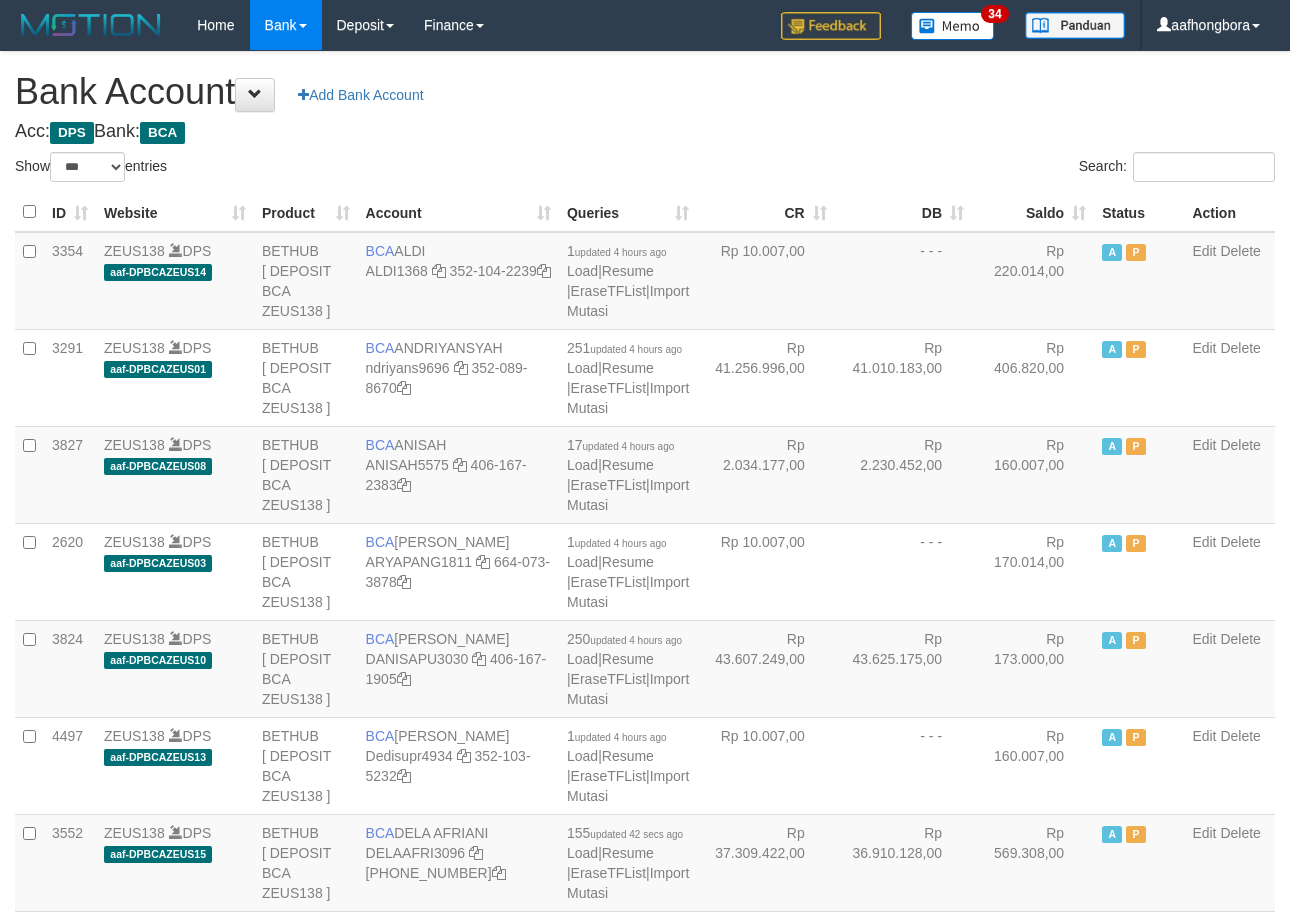 select on "***" 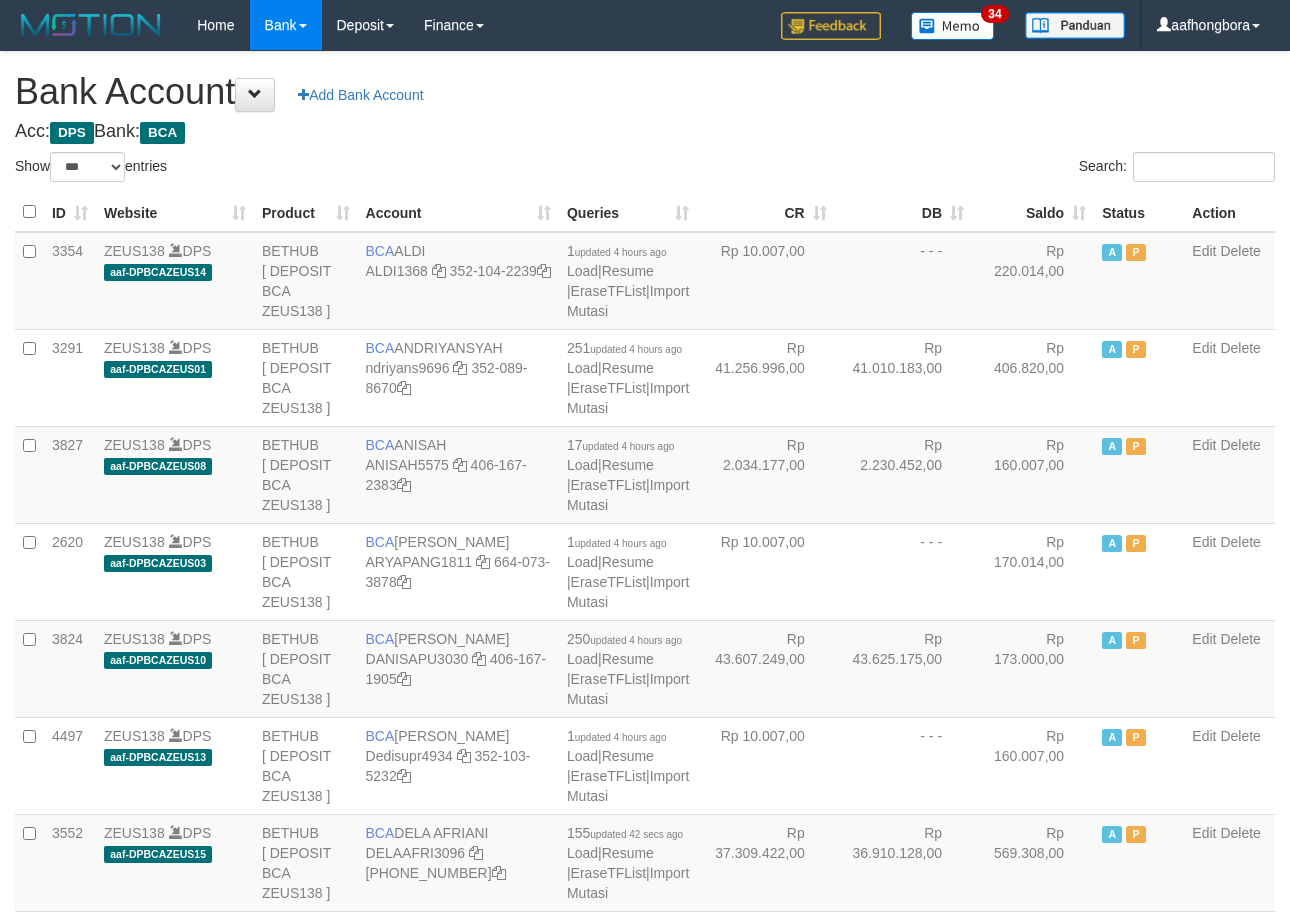 scroll, scrollTop: 0, scrollLeft: 0, axis: both 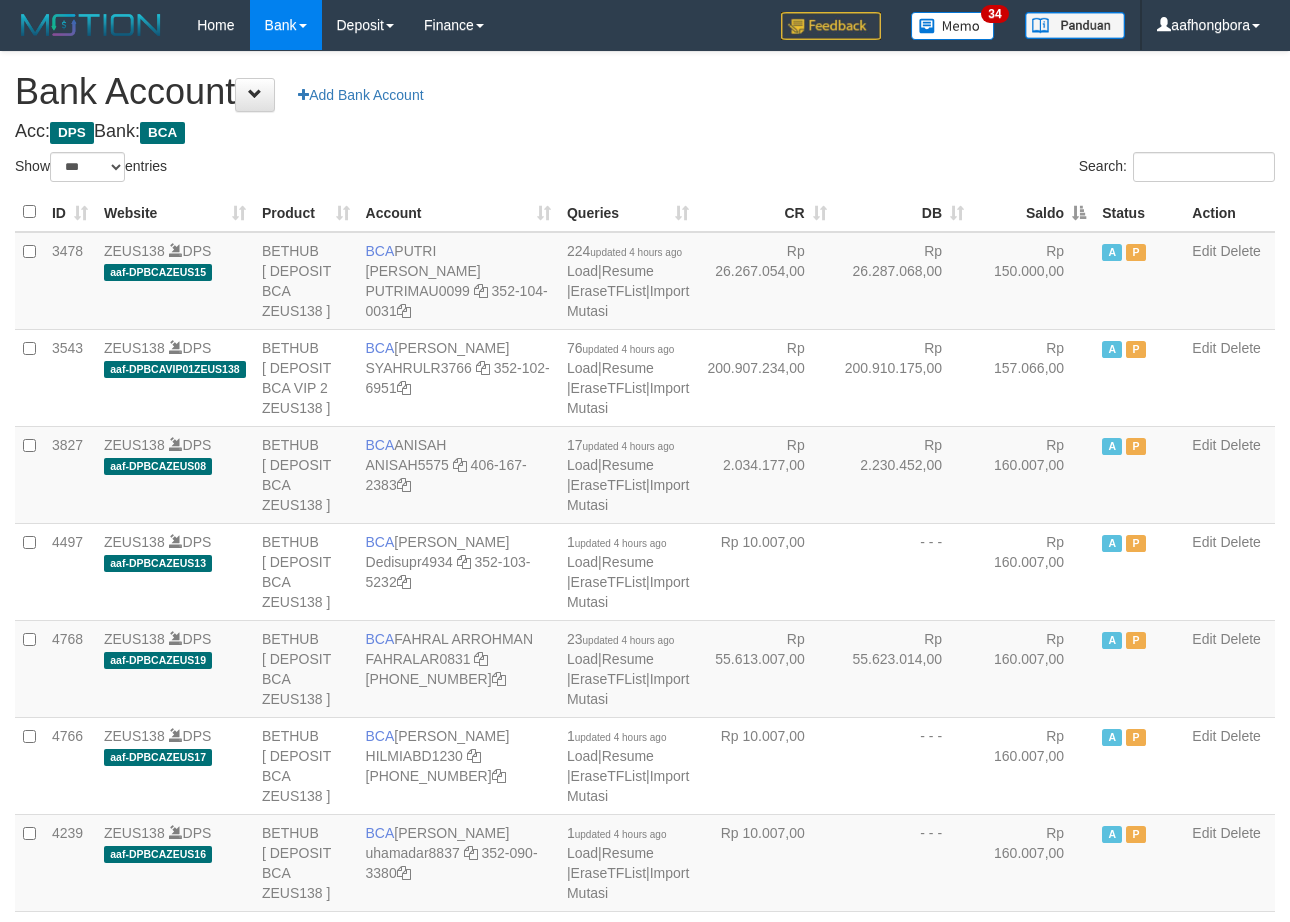 click on "Saldo" at bounding box center (1033, 212) 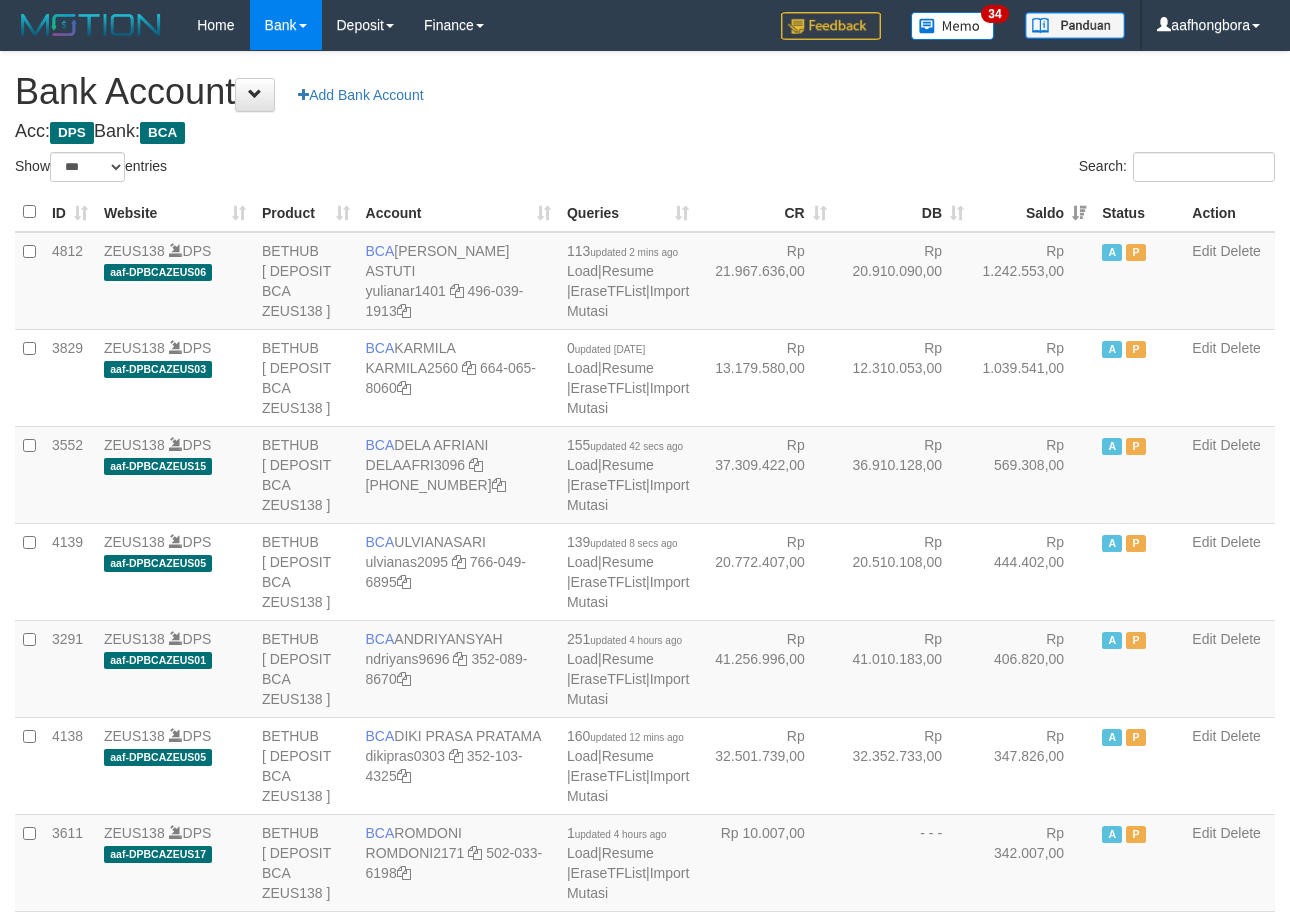 click on "Saldo" at bounding box center (1033, 212) 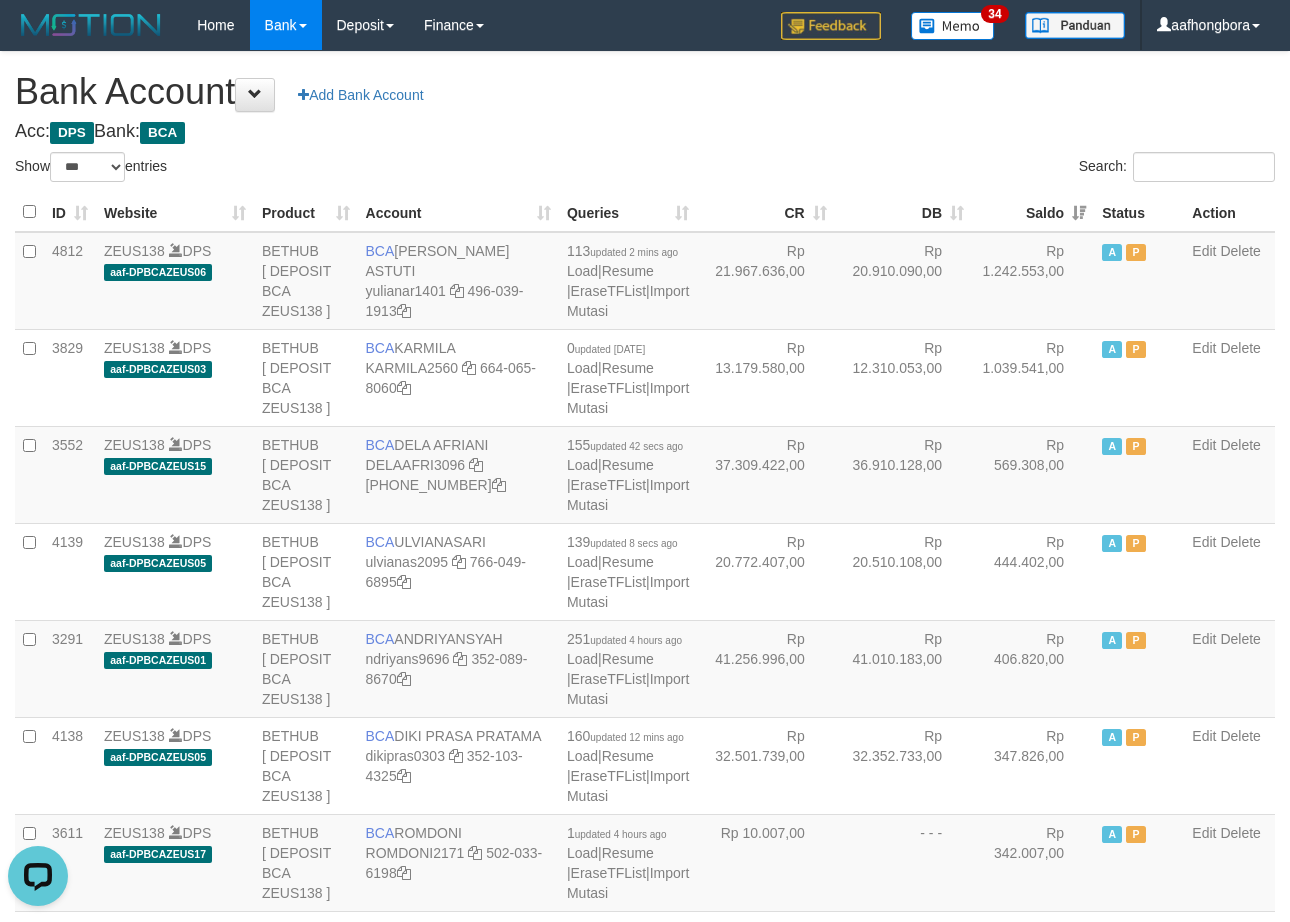 scroll, scrollTop: 0, scrollLeft: 0, axis: both 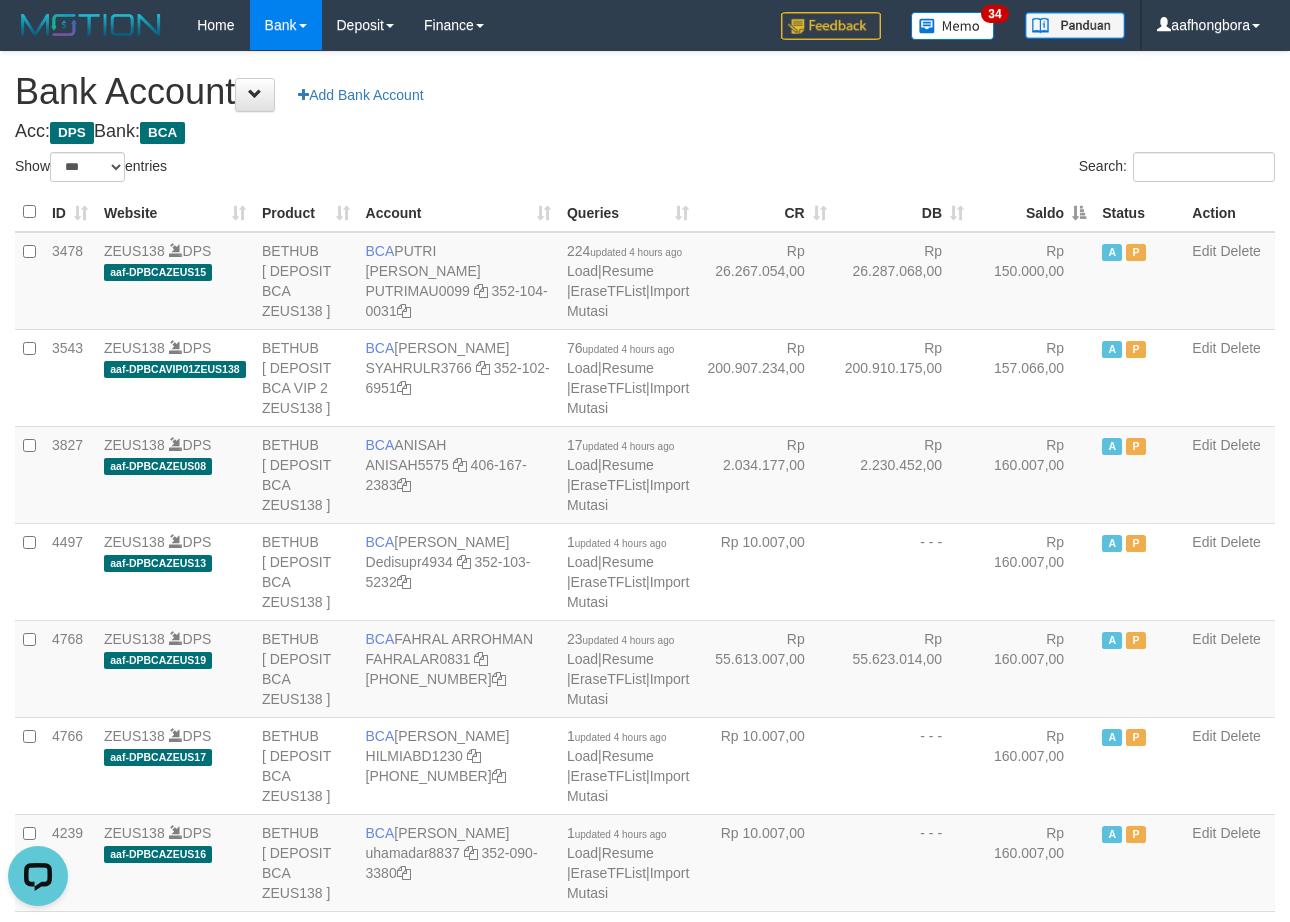 click on "Saldo" at bounding box center [1033, 212] 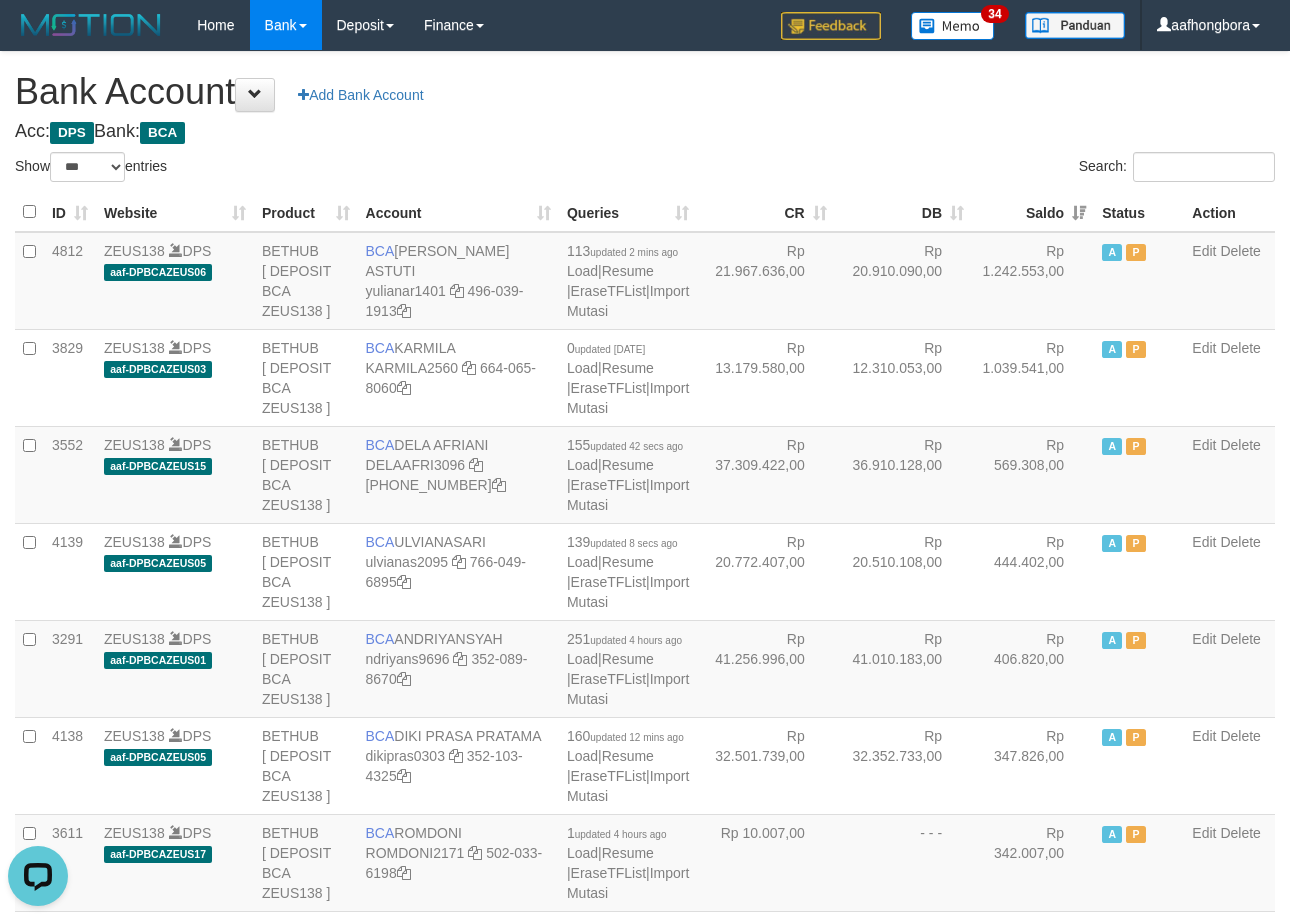 click on "Saldo" at bounding box center [1033, 212] 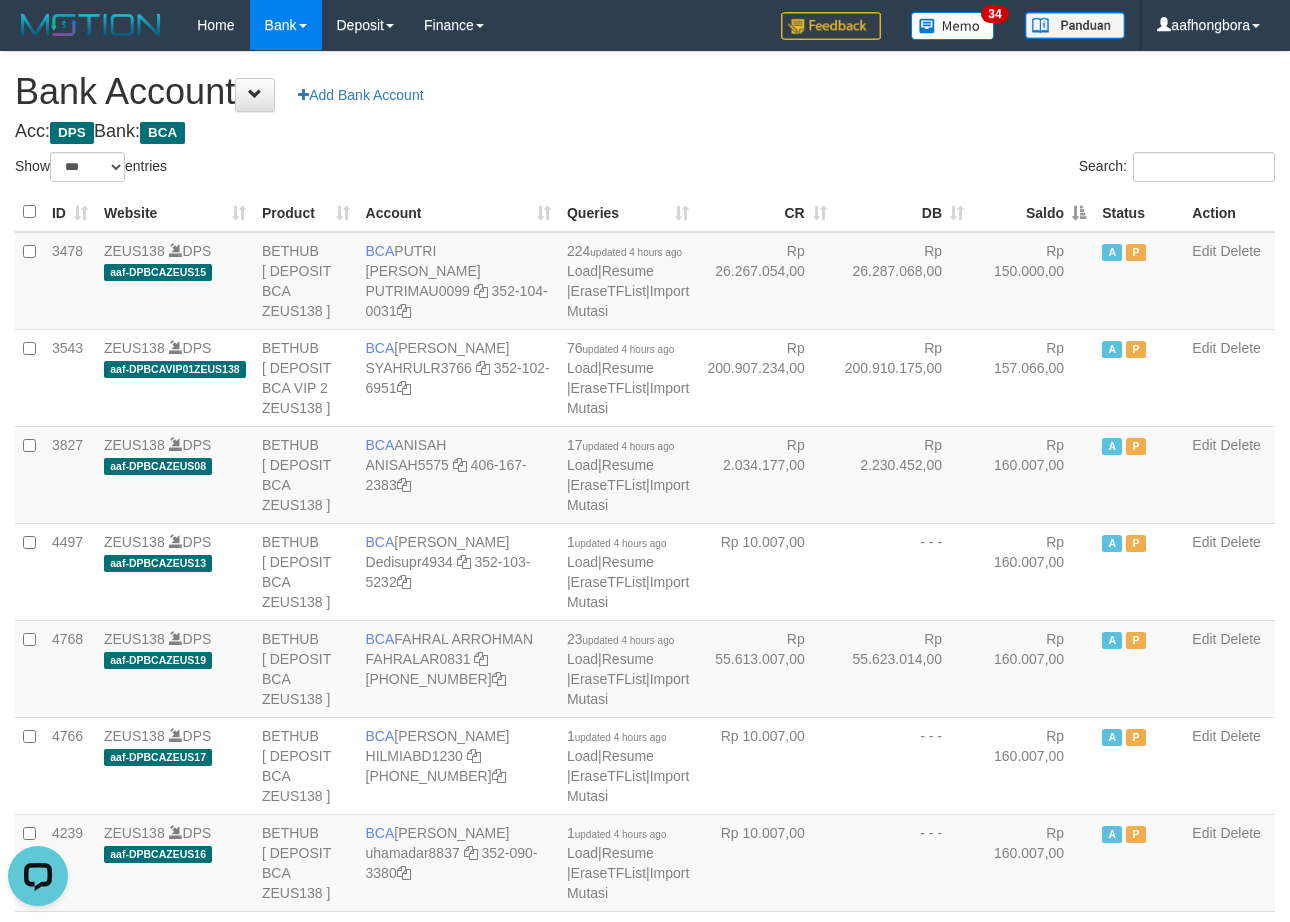 click on "Saldo" at bounding box center (1033, 212) 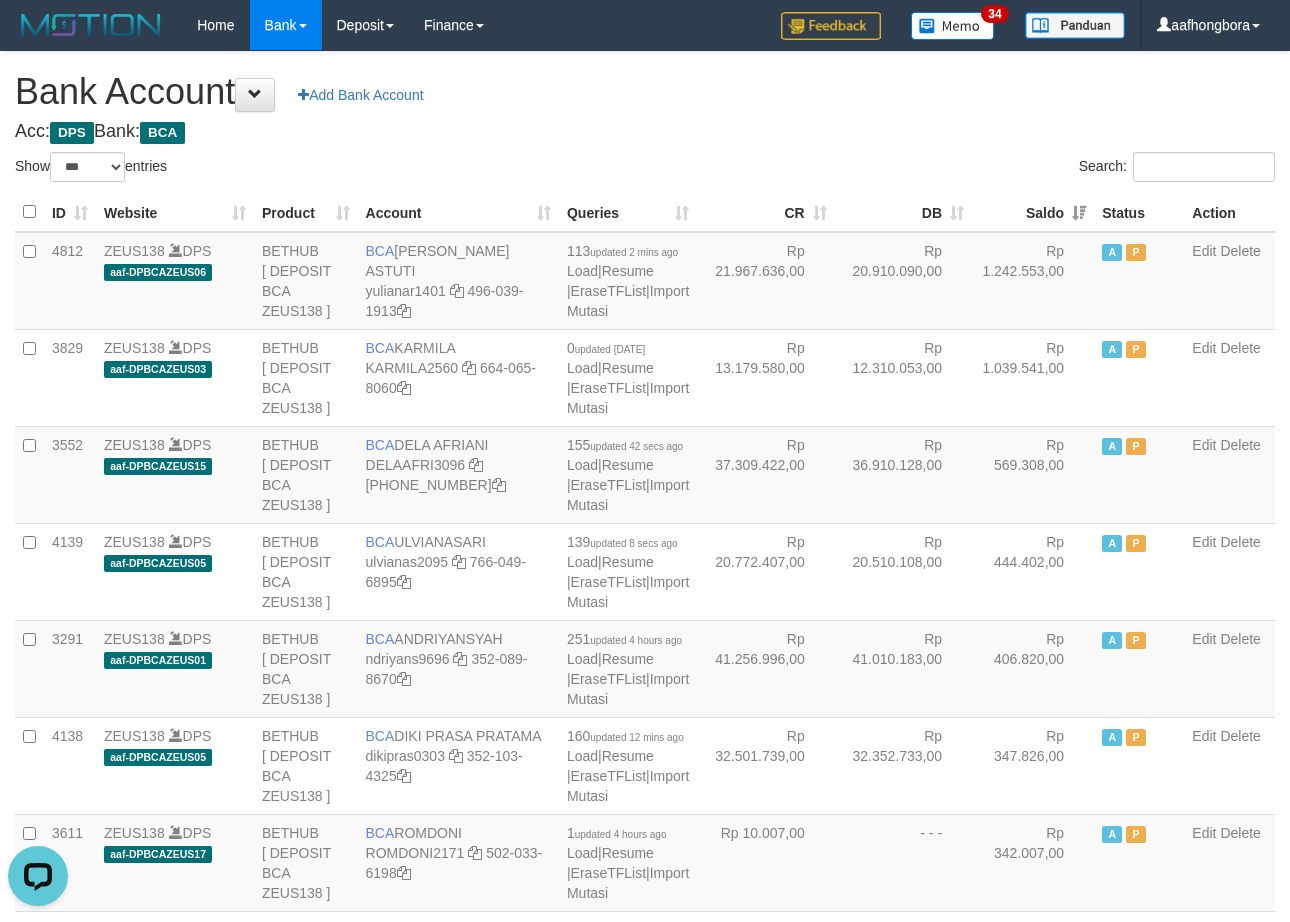 click on "Saldo" at bounding box center [1033, 212] 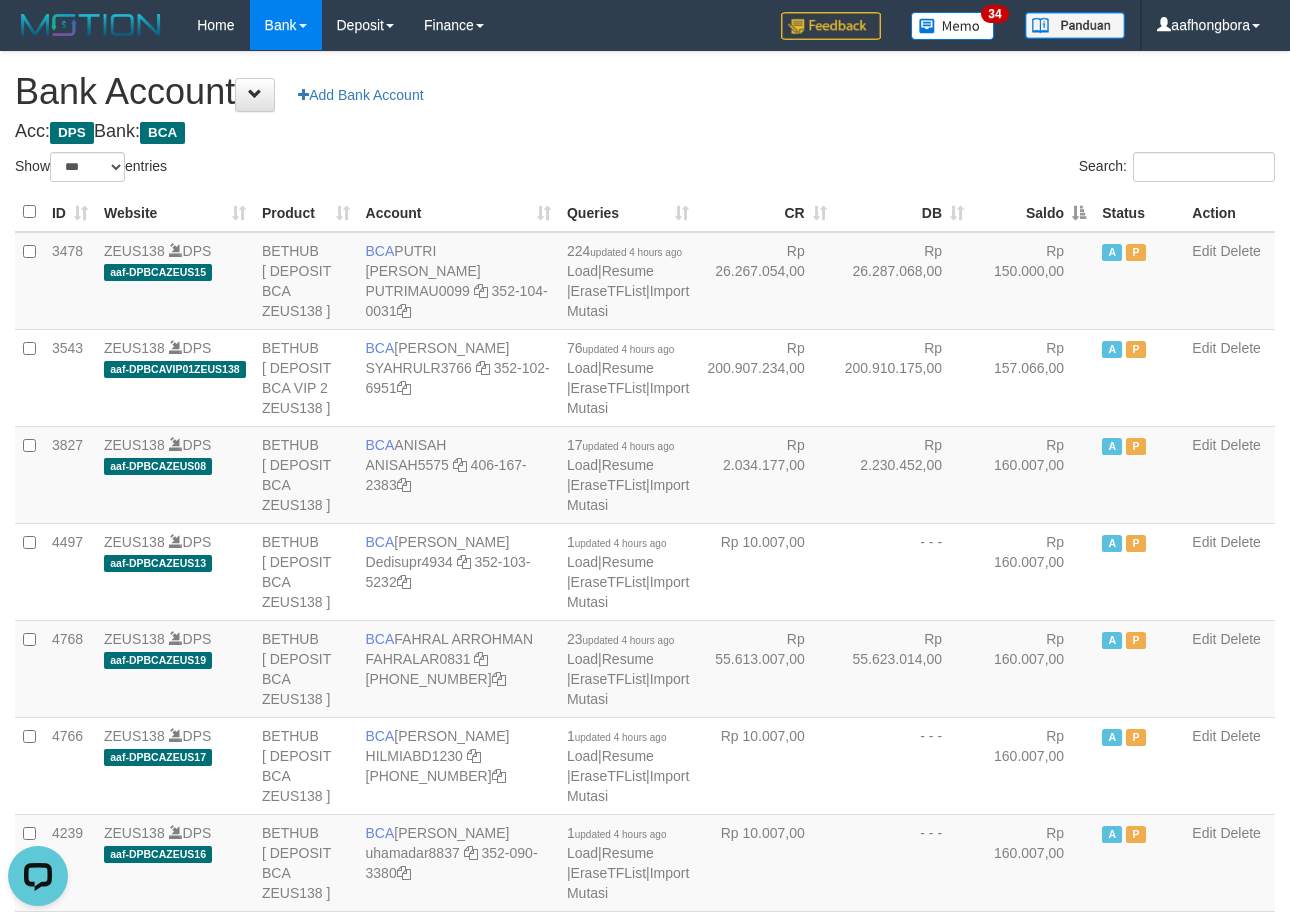 click on "Search:" at bounding box center (967, 169) 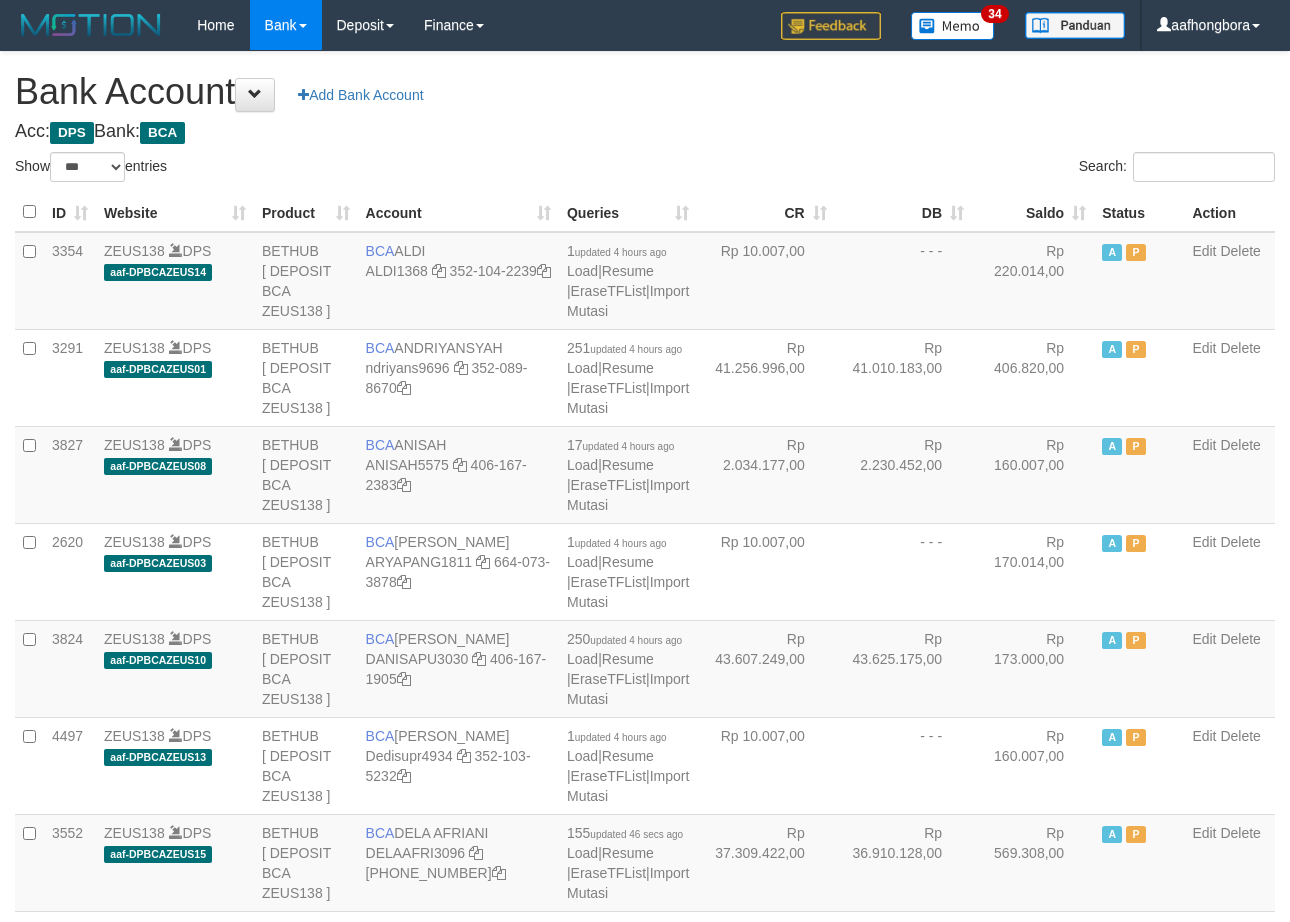 select on "***" 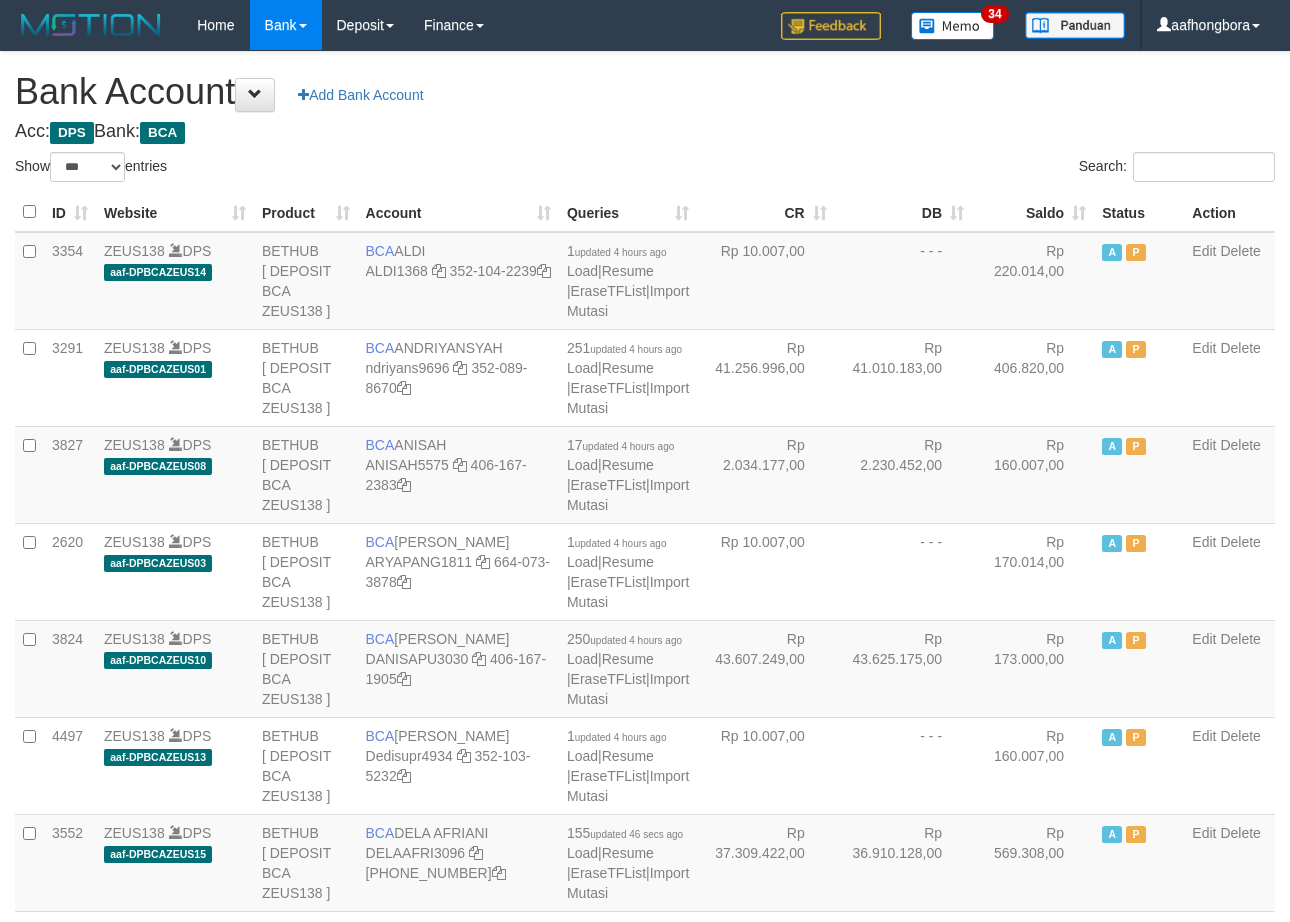 scroll, scrollTop: 0, scrollLeft: 0, axis: both 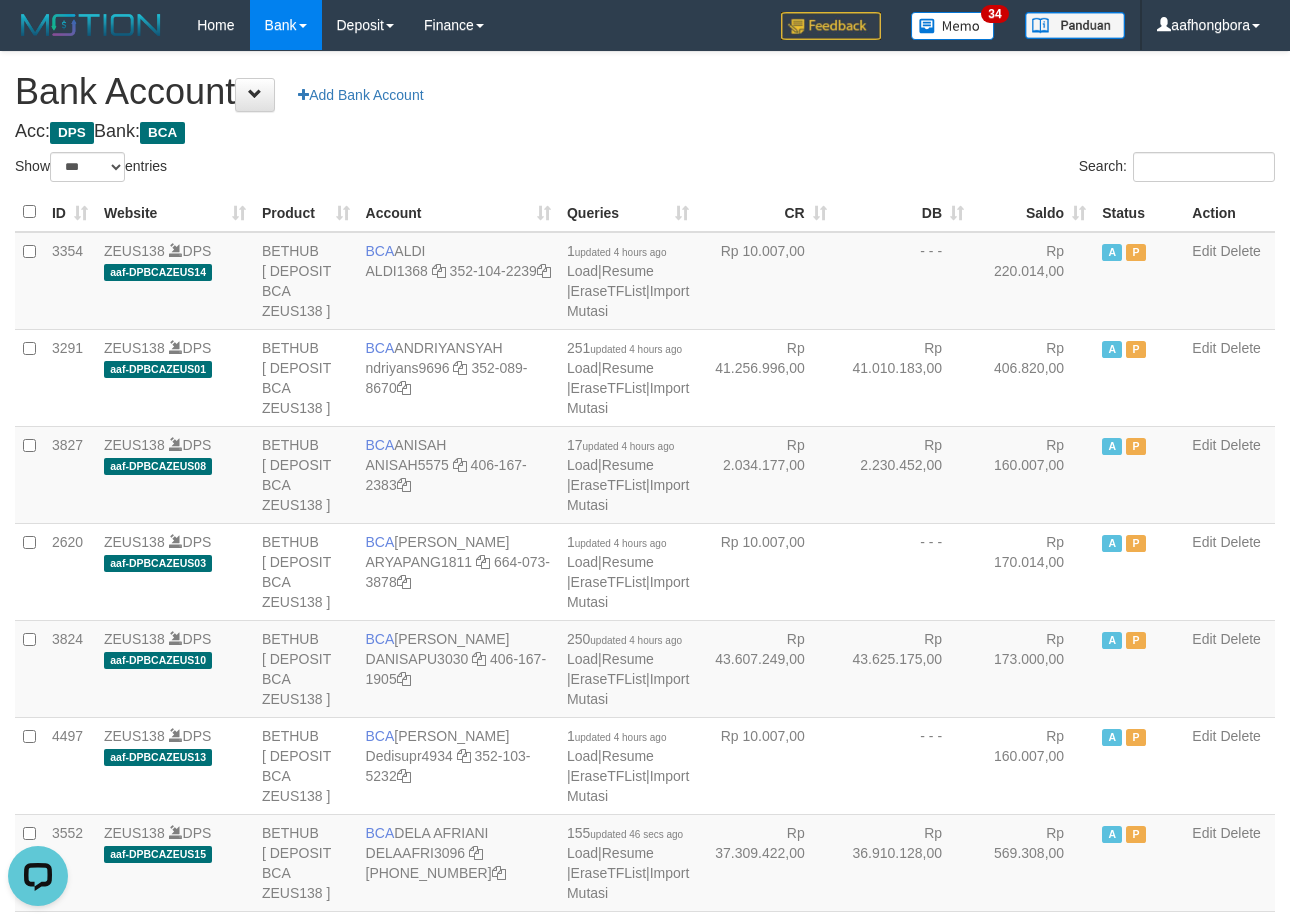 drag, startPoint x: 935, startPoint y: 98, endPoint x: 950, endPoint y: 130, distance: 35.341194 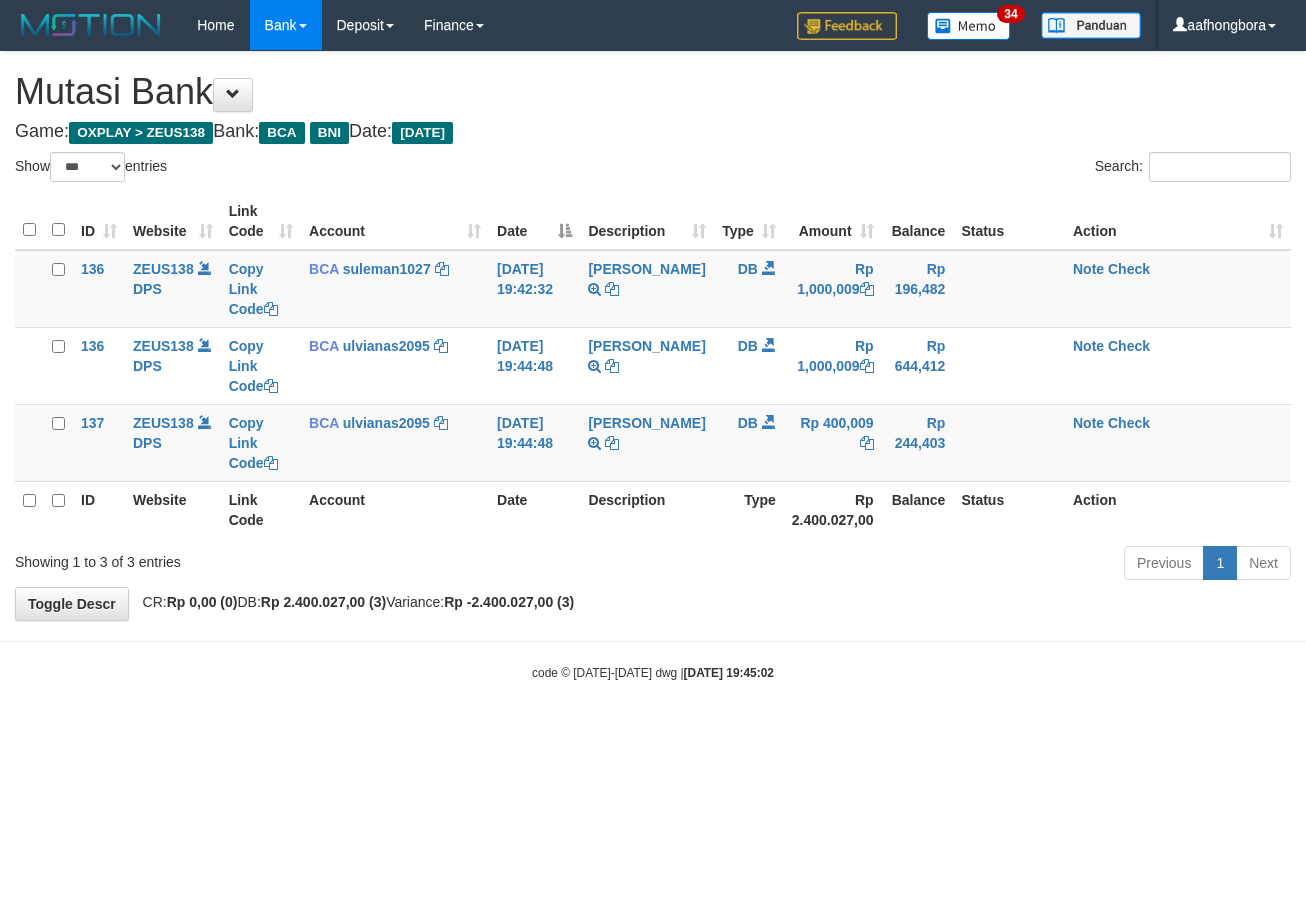 select on "***" 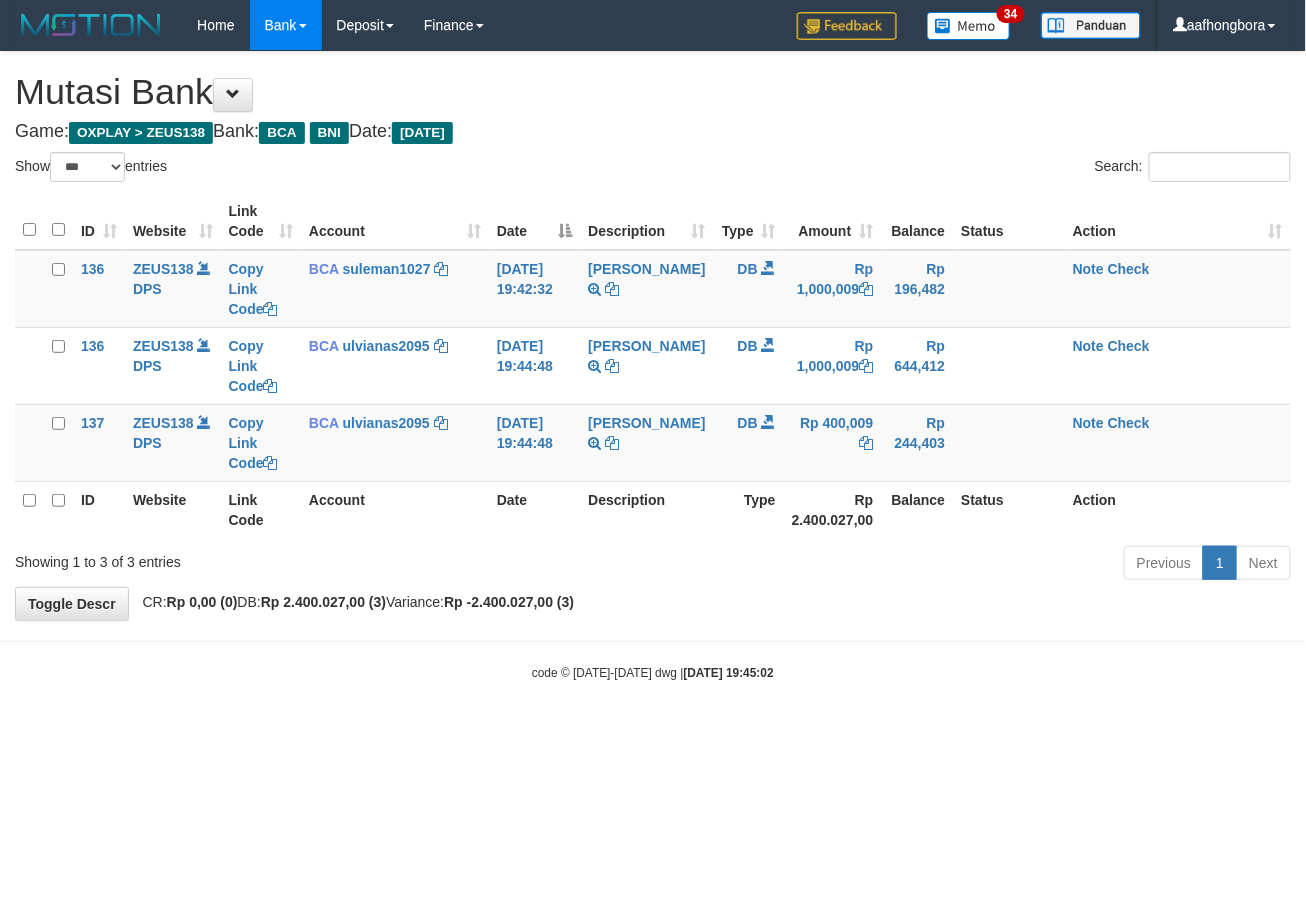 drag, startPoint x: 984, startPoint y: 614, endPoint x: 958, endPoint y: 635, distance: 33.42155 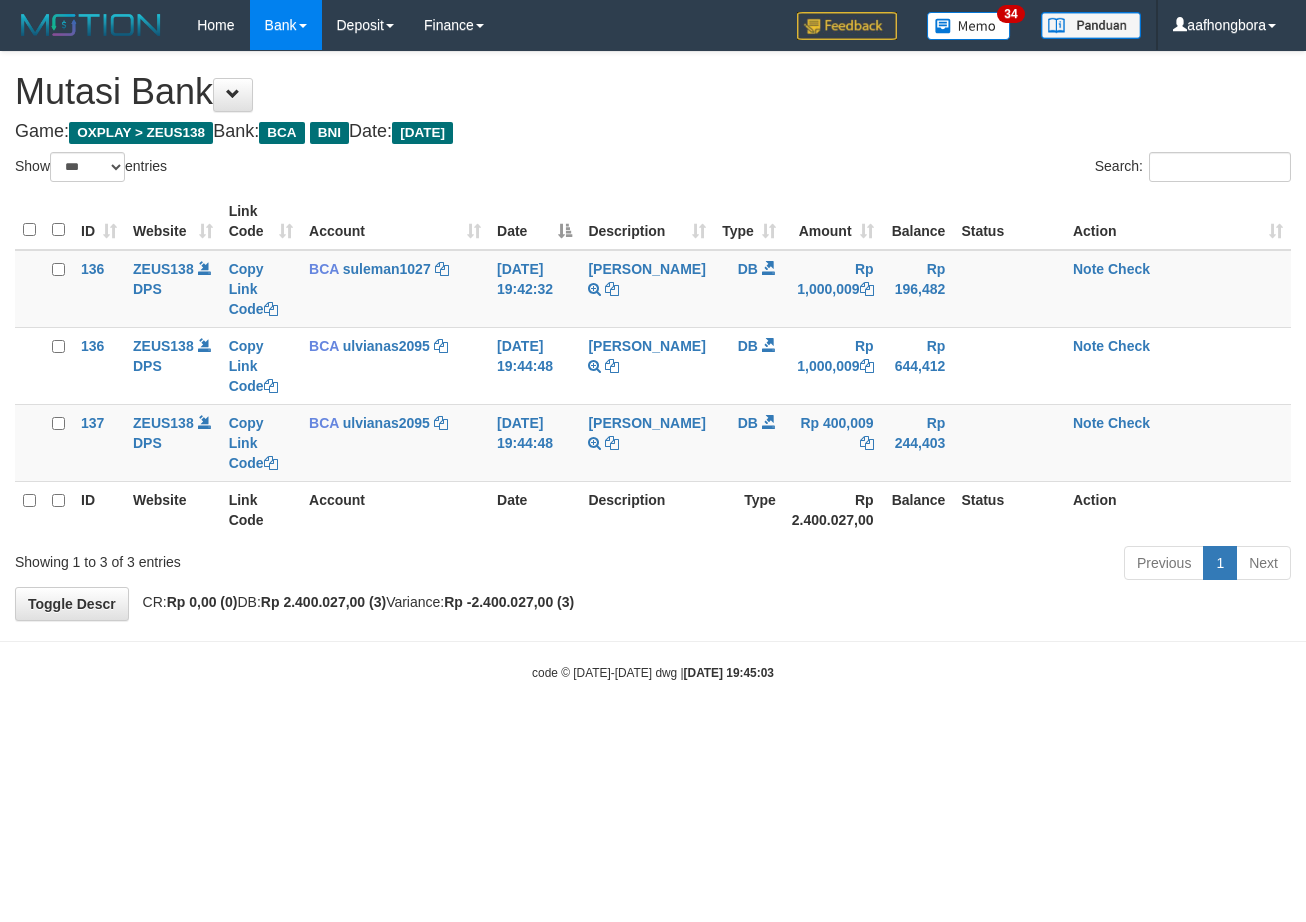 select on "***" 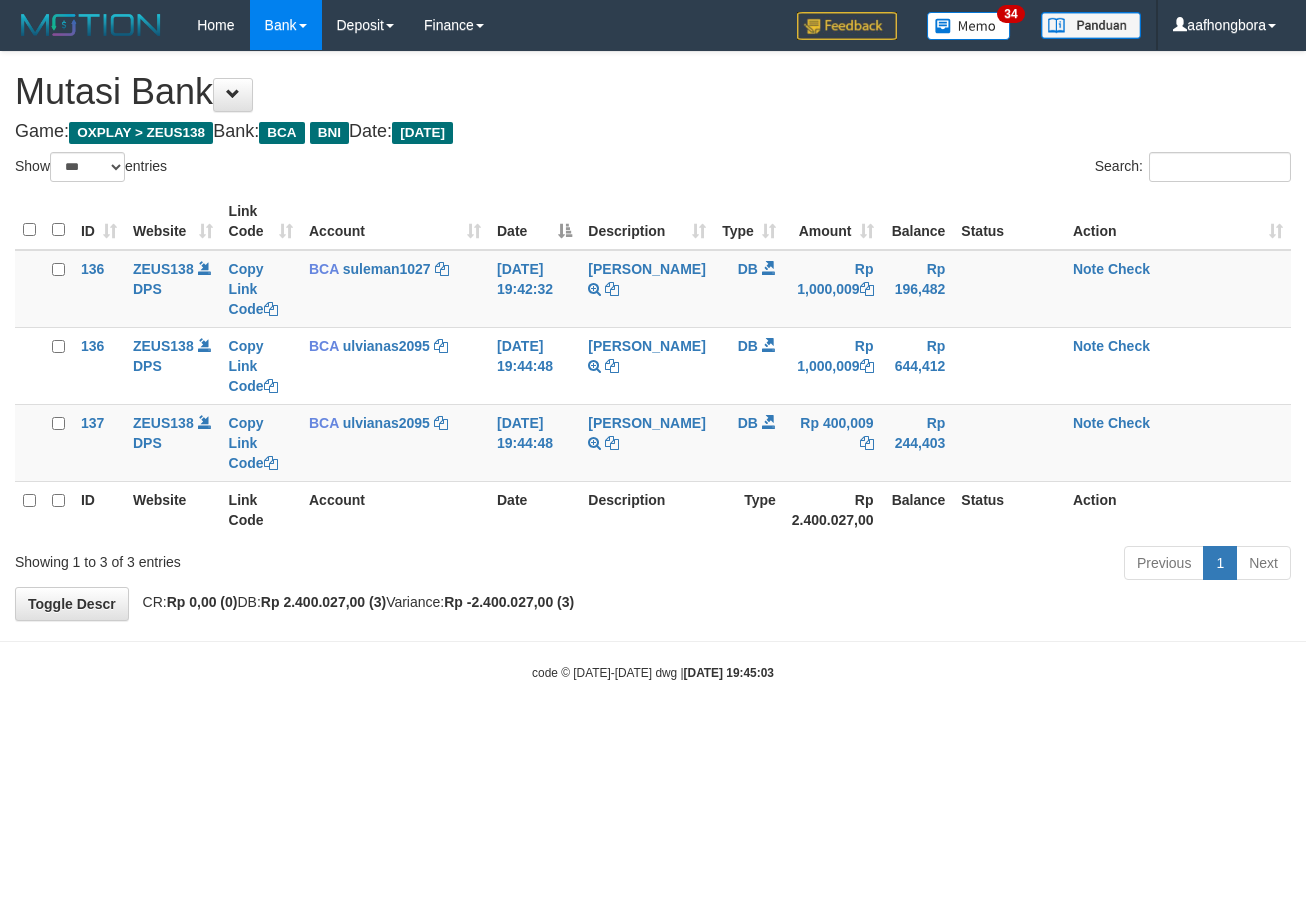 scroll, scrollTop: 0, scrollLeft: 0, axis: both 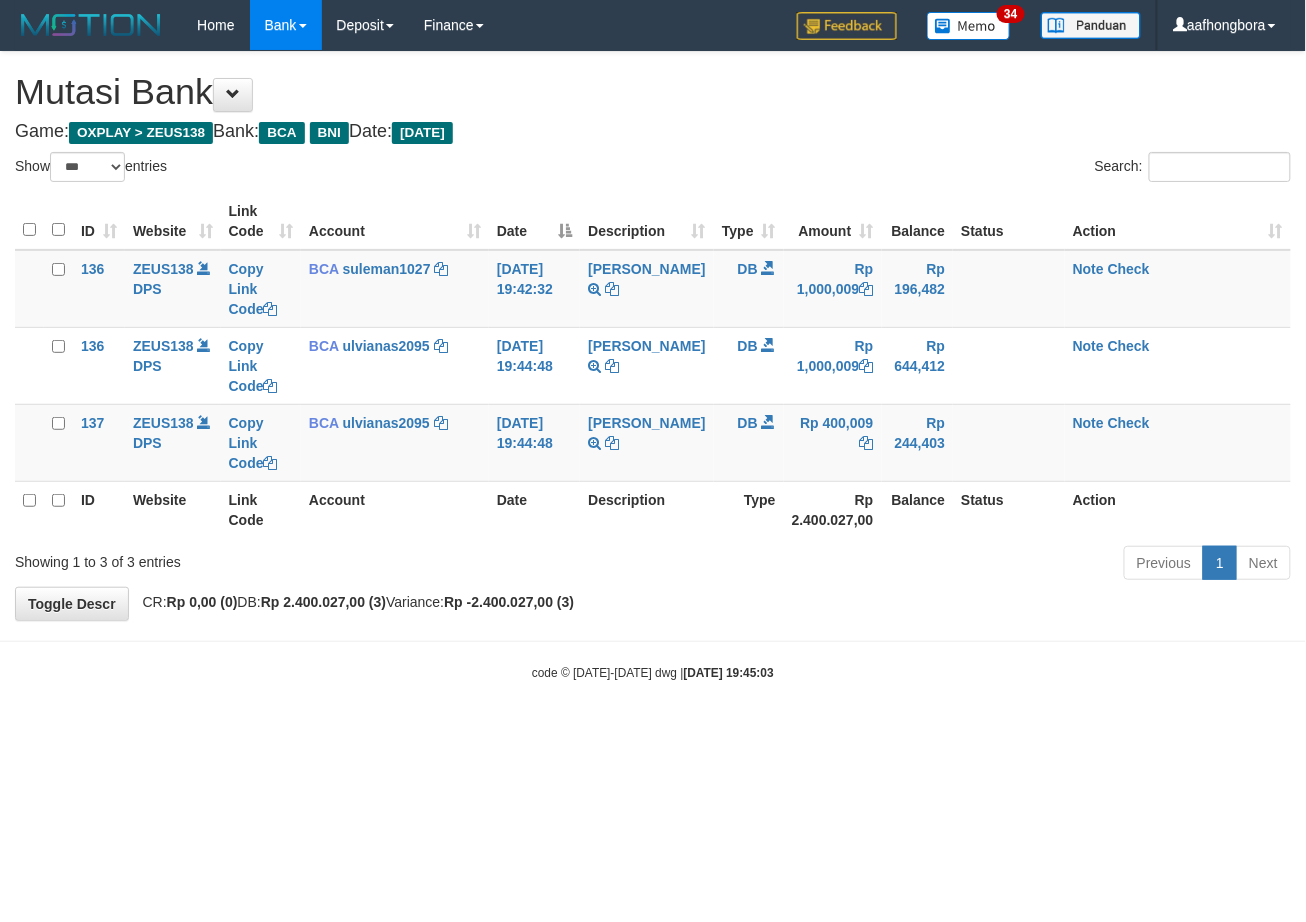 click on "Toggle navigation
Home
Bank
Account List
Mutasi Bank
Search
Sync
Note Mutasi
Deposit
DPS Fetch
DPS List
History
Note DPS
Finance
Financial Data
aafhongbora
My Profile
Log Out" at bounding box center (653, 366) 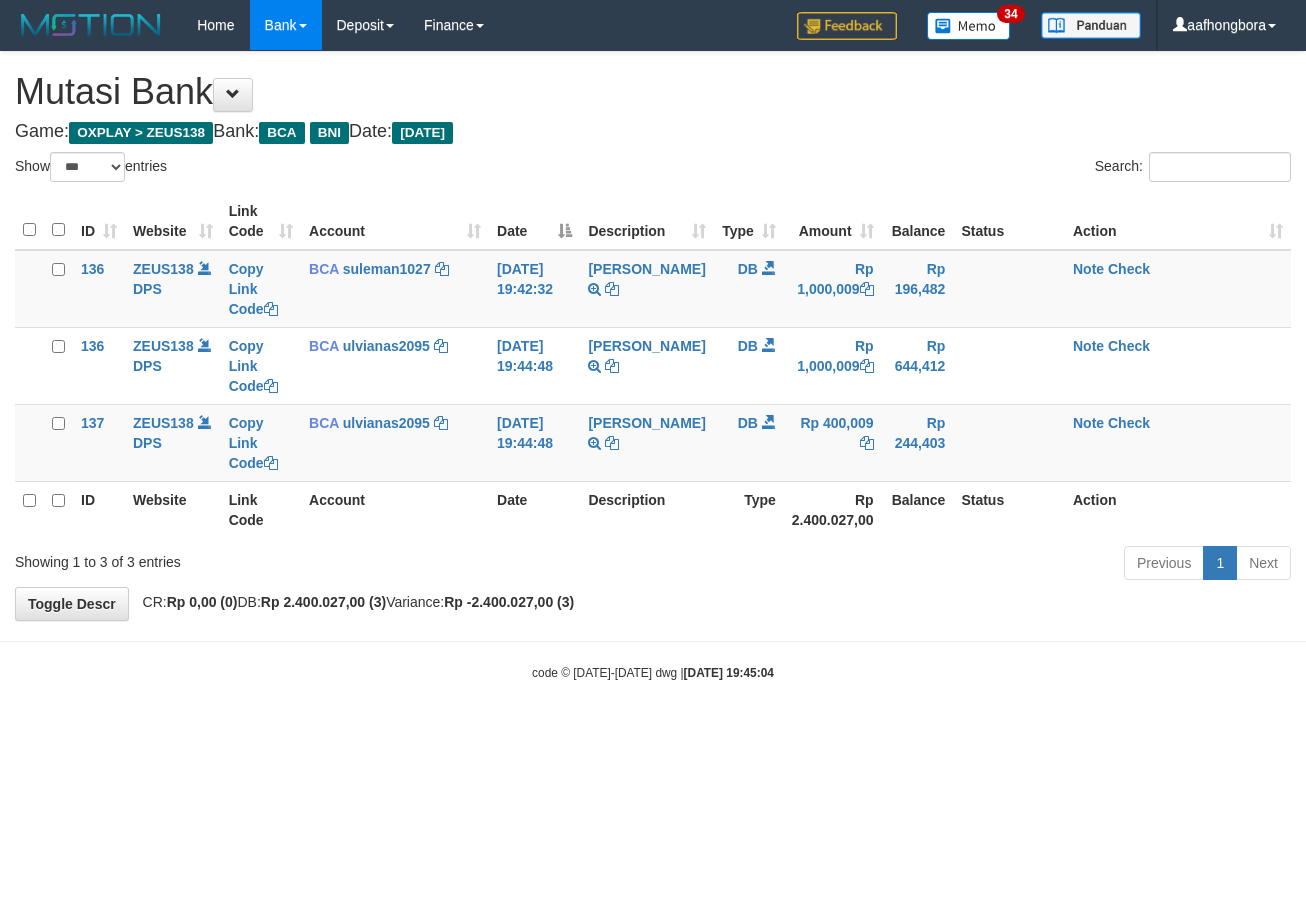select on "***" 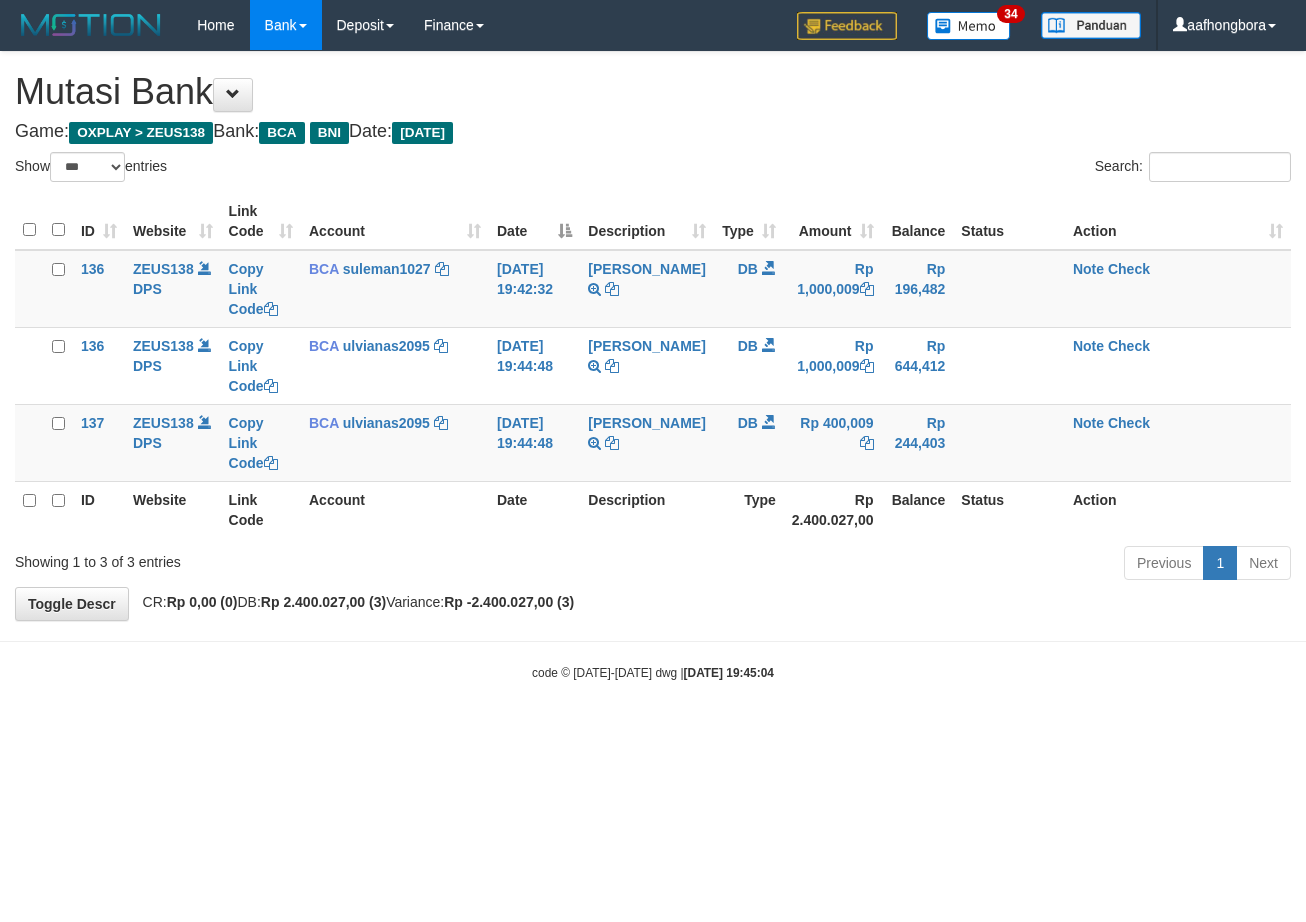 scroll, scrollTop: 0, scrollLeft: 0, axis: both 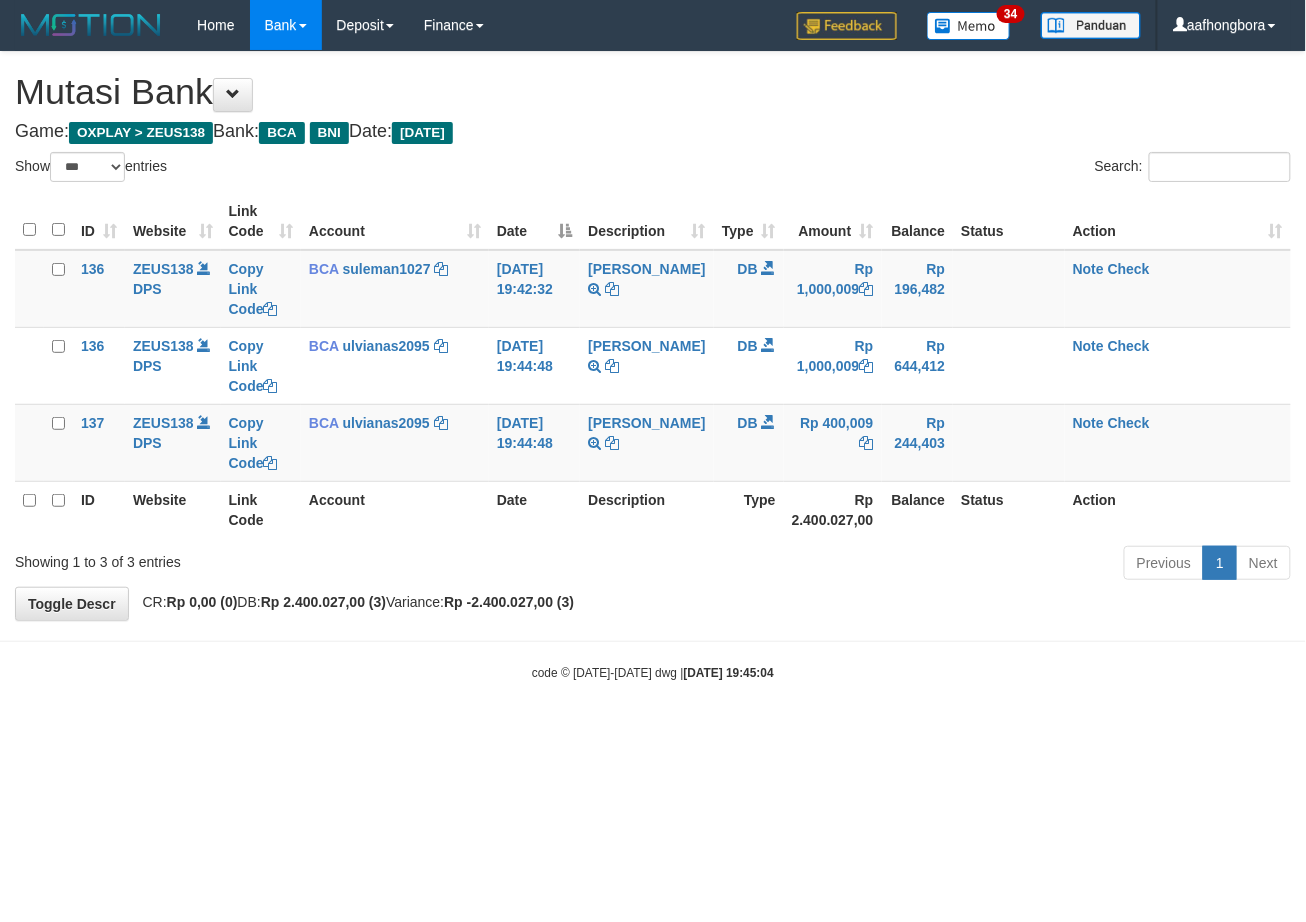 drag, startPoint x: 961, startPoint y: 645, endPoint x: 982, endPoint y: 665, distance: 29 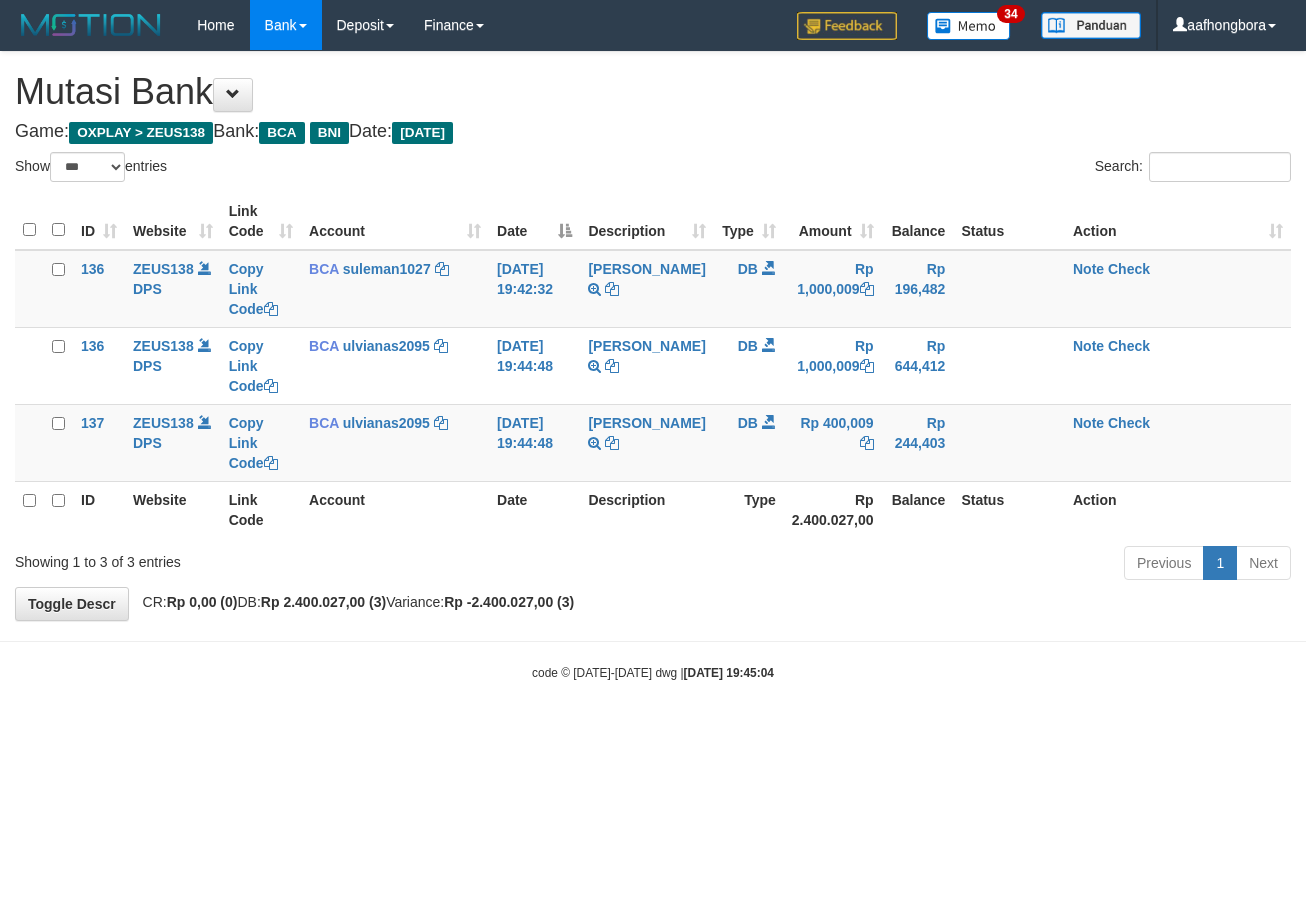 select on "***" 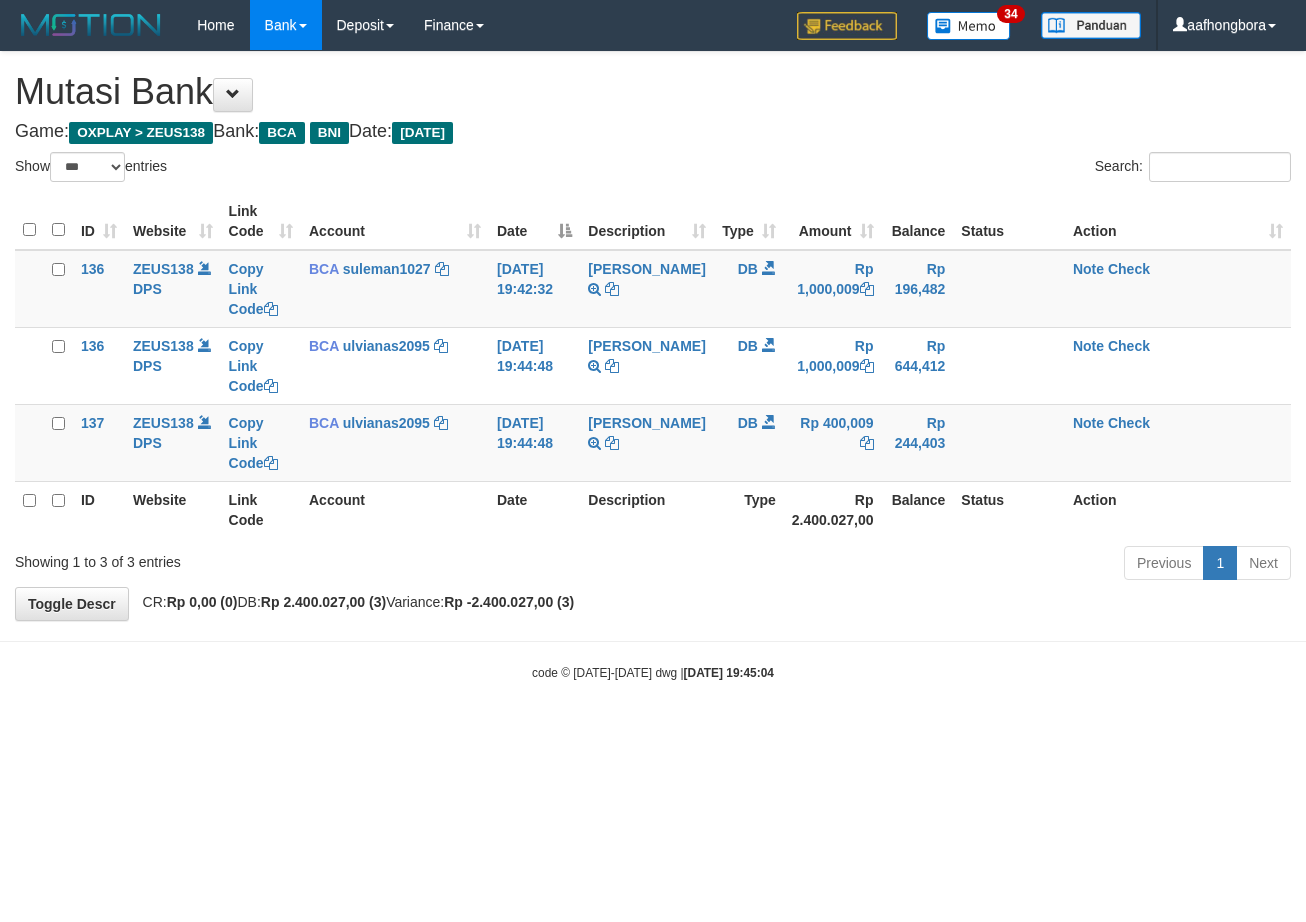 scroll, scrollTop: 0, scrollLeft: 0, axis: both 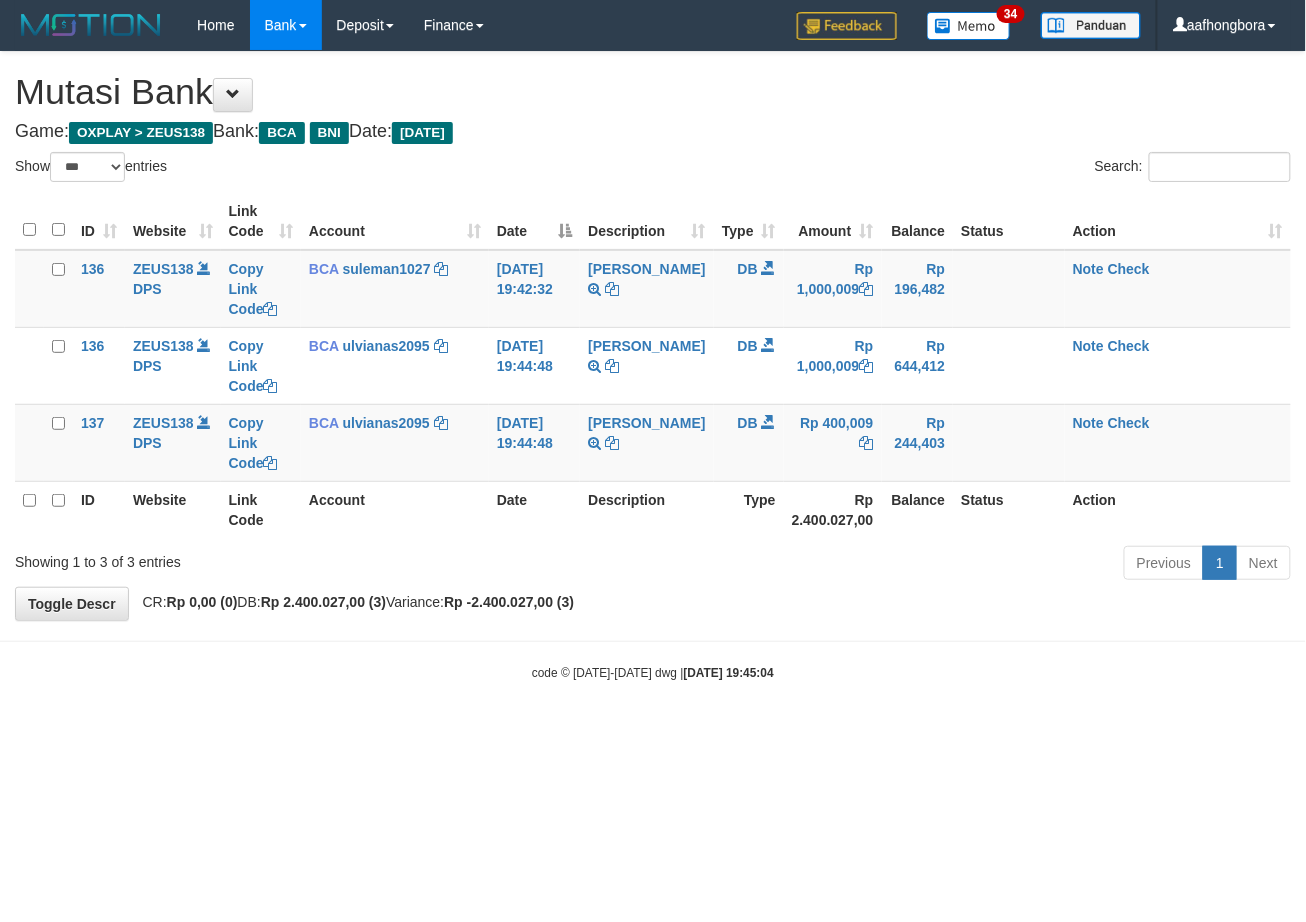 click on "Toggle navigation
Home
Bank
Account List
Mutasi Bank
Search
Sync
Note Mutasi
Deposit
DPS Fetch
DPS List
History
Note DPS
Finance
Financial Data
aafhongbora
My Profile
Log Out" at bounding box center [653, 366] 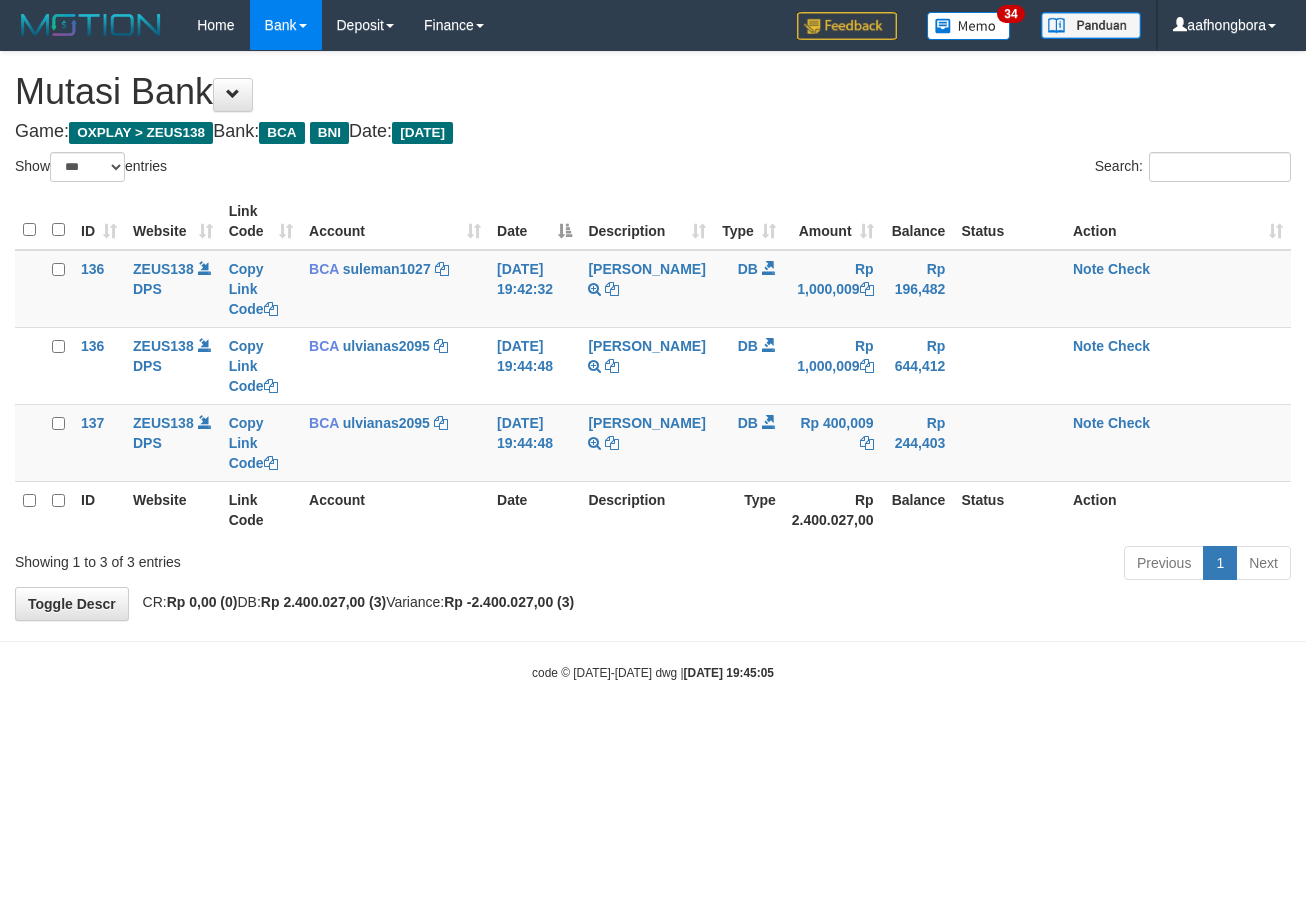 select on "***" 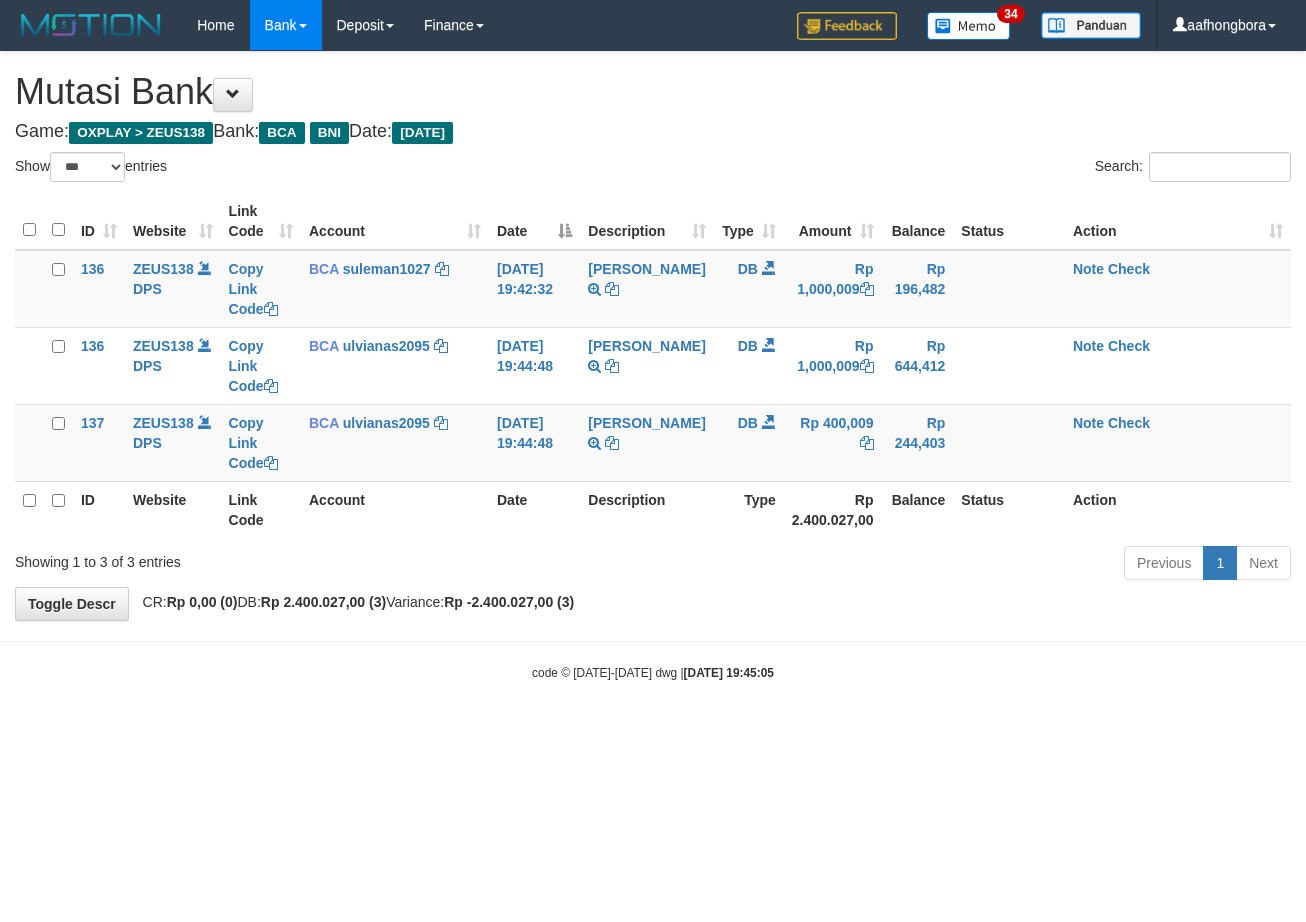 scroll, scrollTop: 0, scrollLeft: 0, axis: both 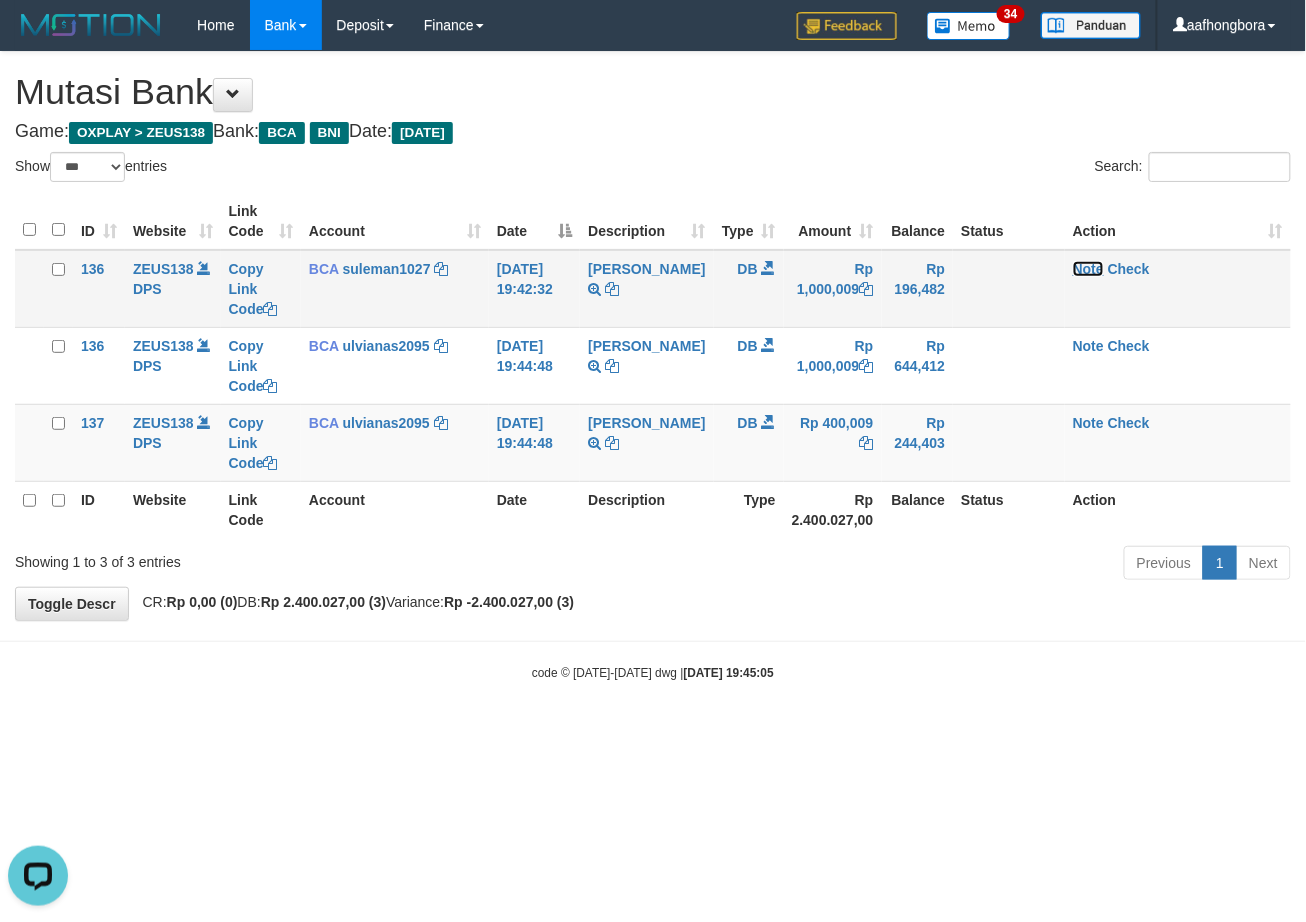 click on "Note" at bounding box center (1088, 269) 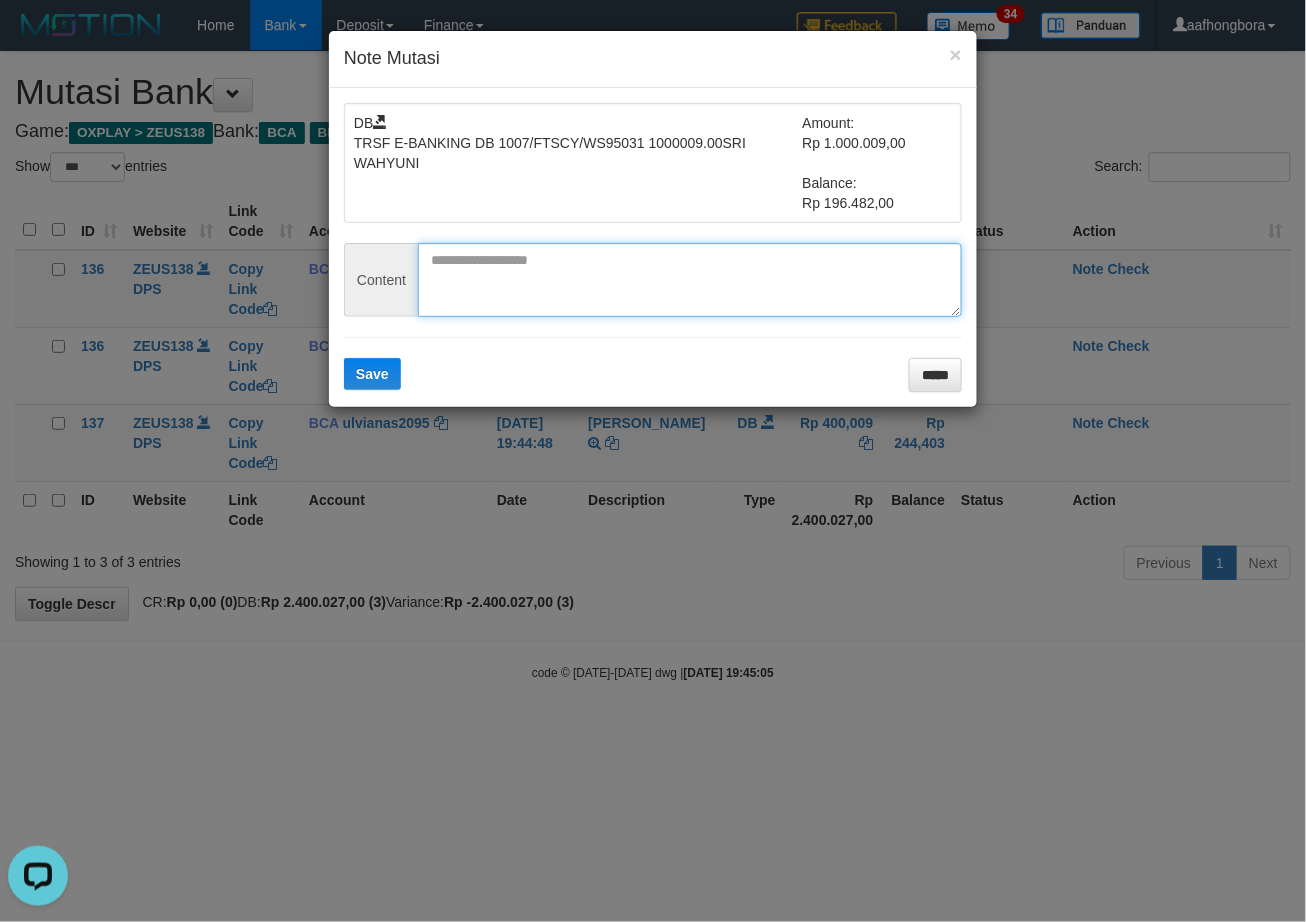click at bounding box center [690, 280] 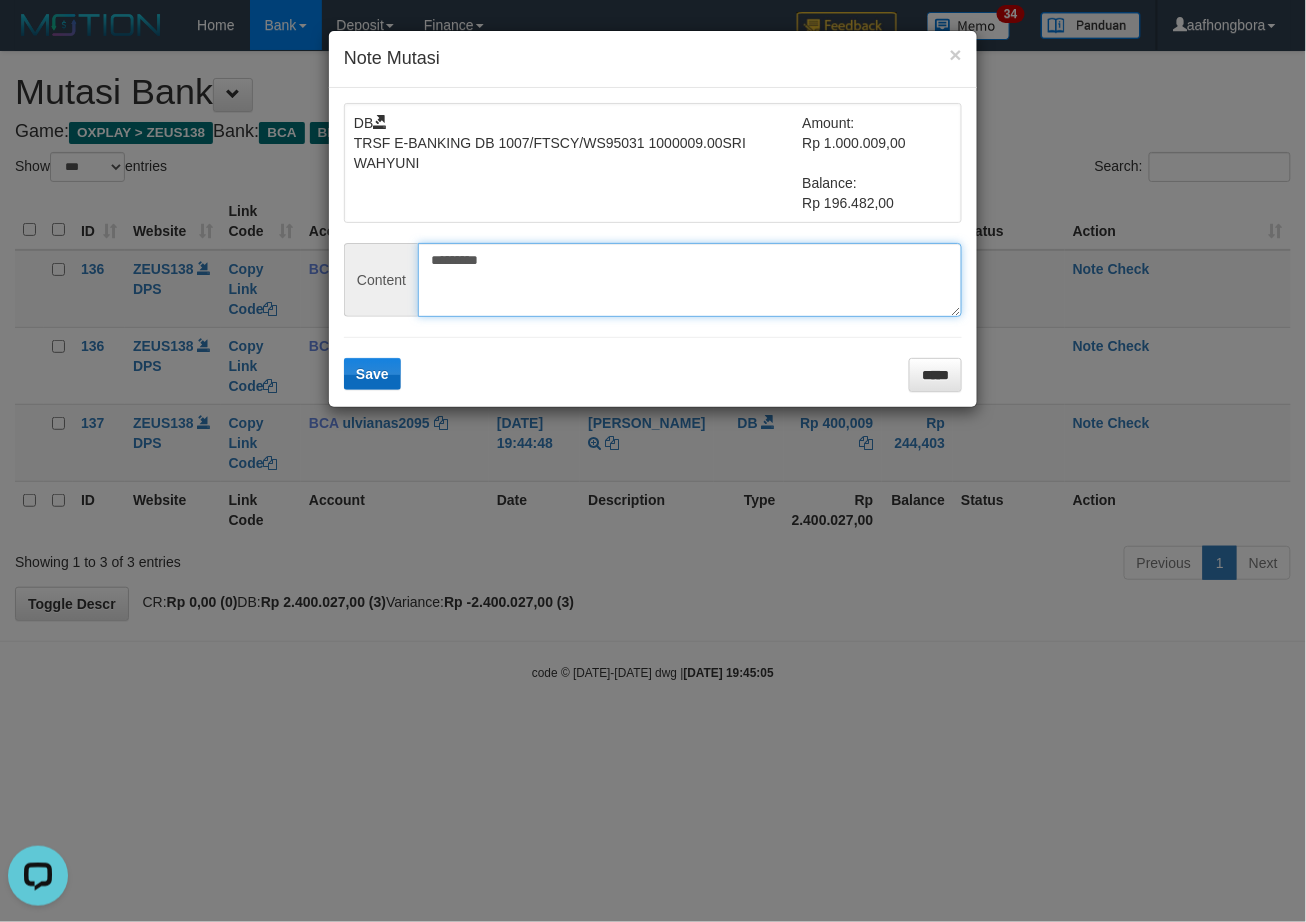 type on "*********" 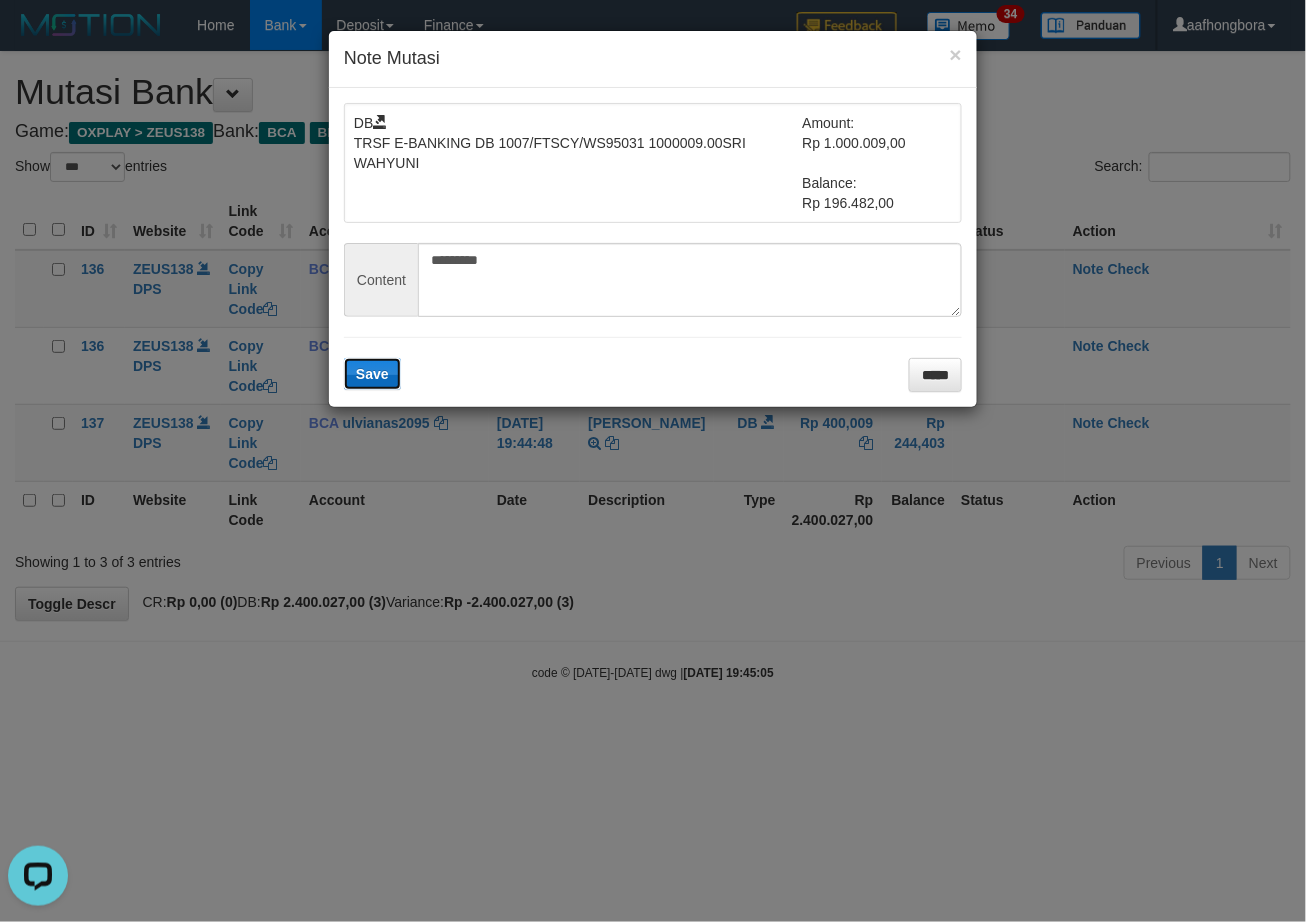 click on "Save" at bounding box center (372, 374) 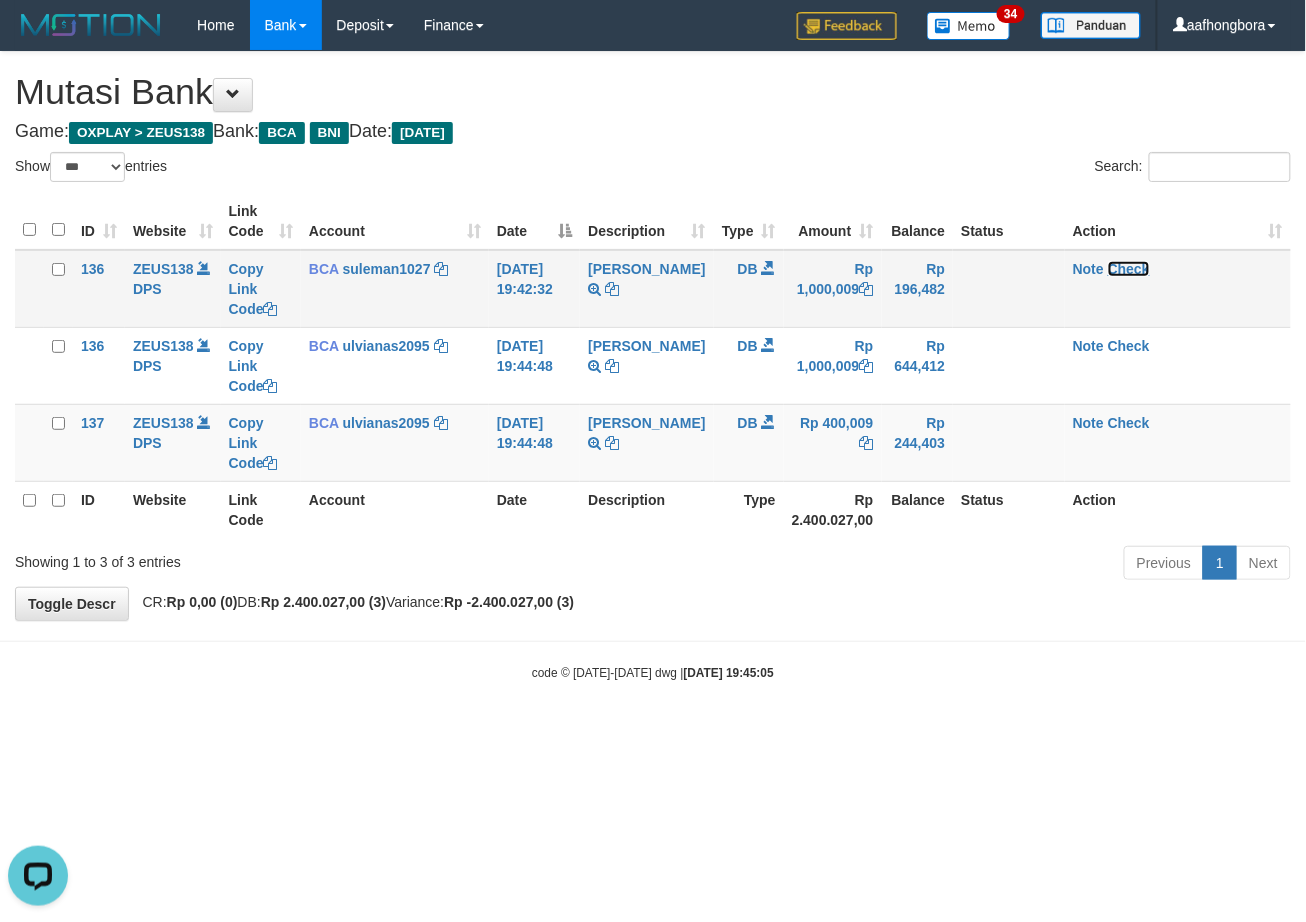 click on "Check" at bounding box center [1129, 269] 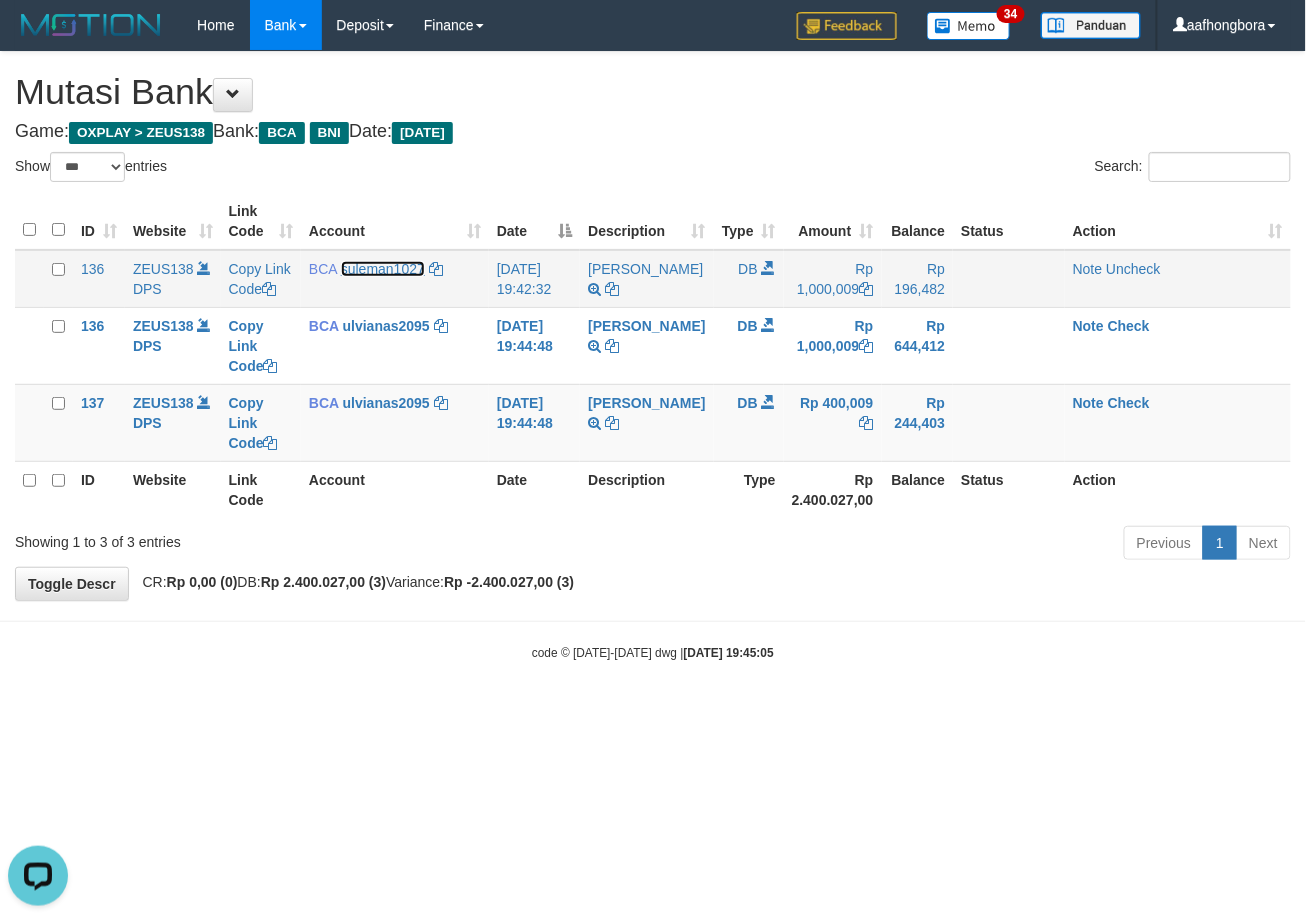 click on "suleman1027" at bounding box center [383, 269] 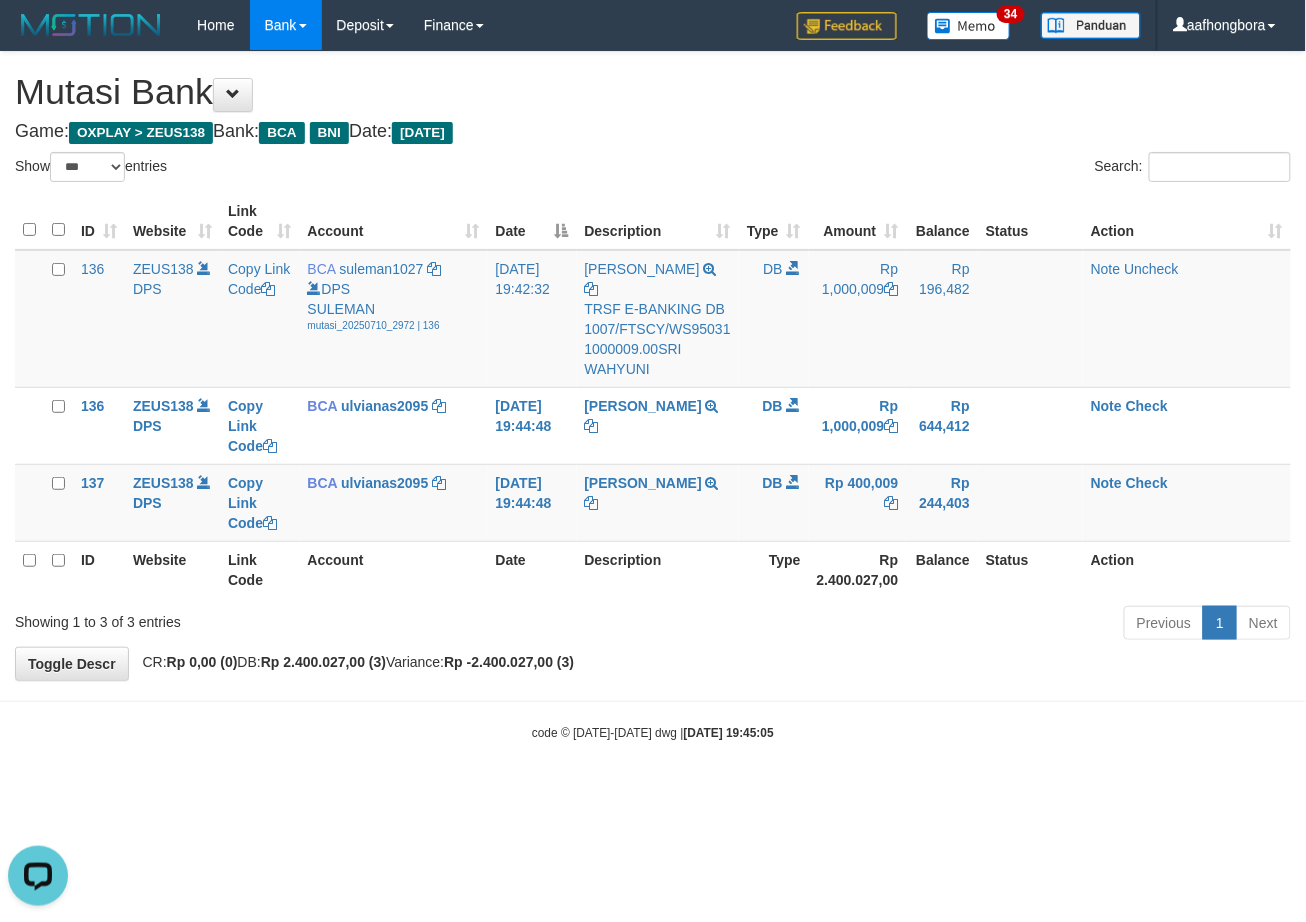 drag, startPoint x: 941, startPoint y: 741, endPoint x: 971, endPoint y: 733, distance: 31.04835 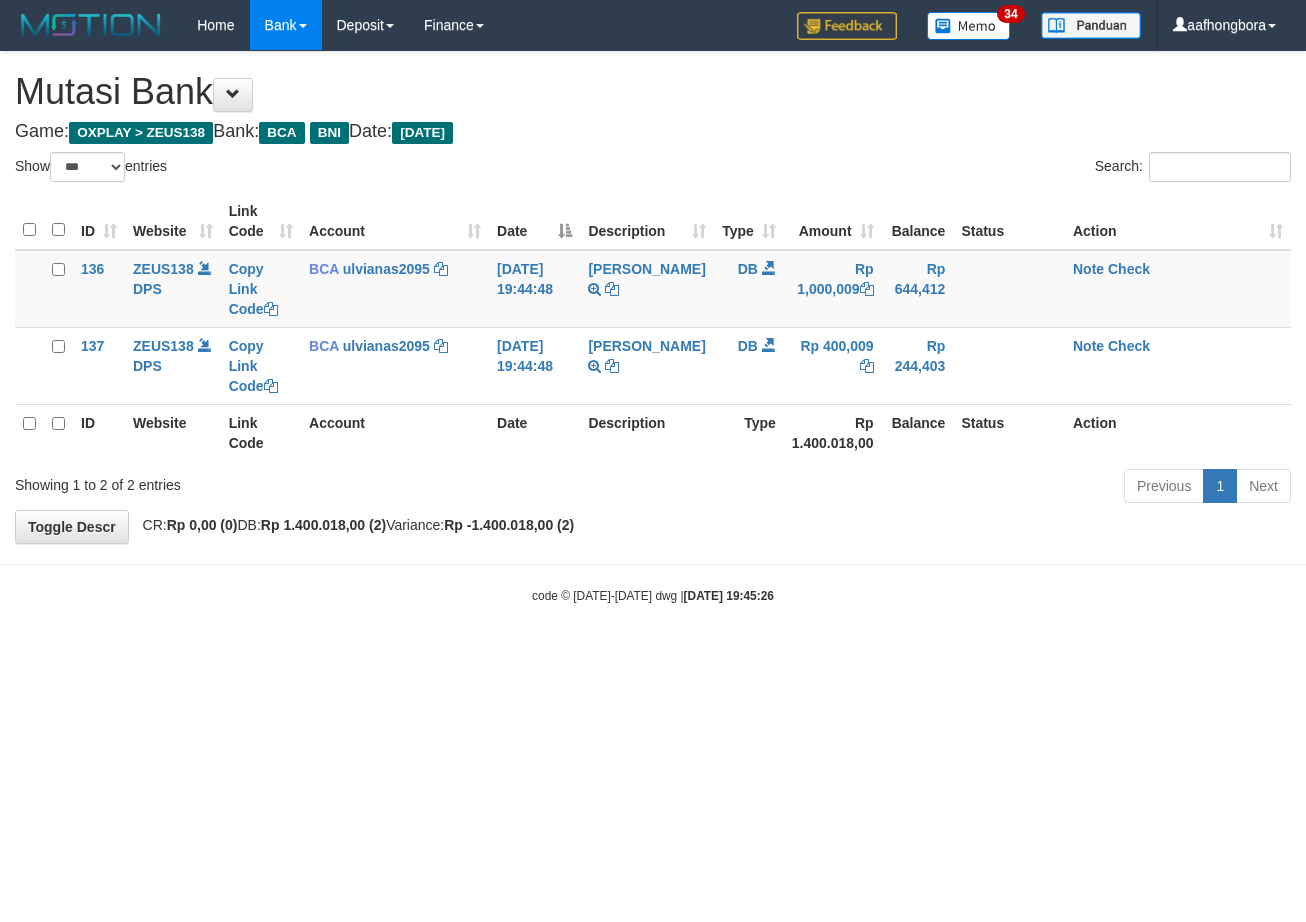 select on "***" 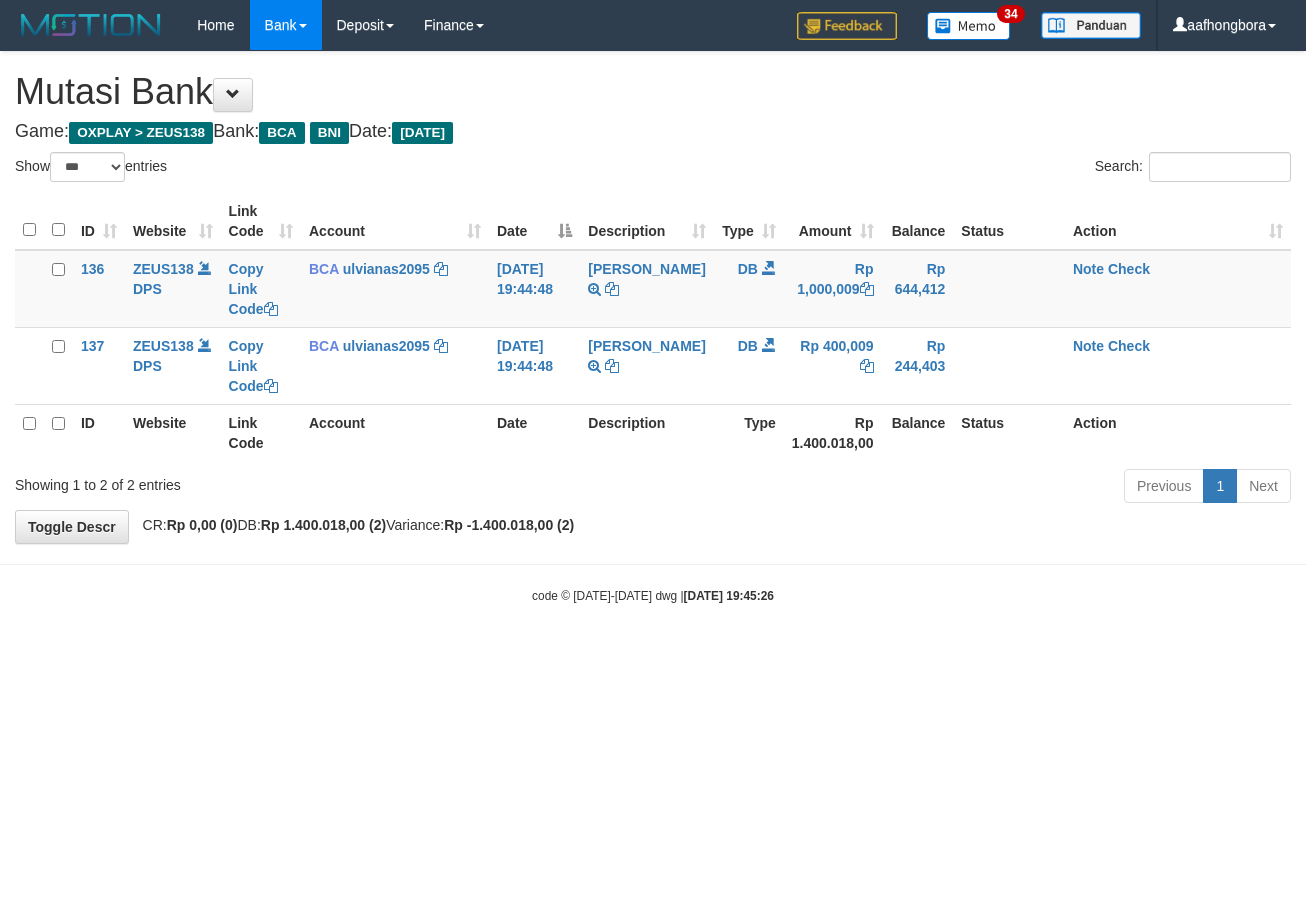 scroll, scrollTop: 0, scrollLeft: 0, axis: both 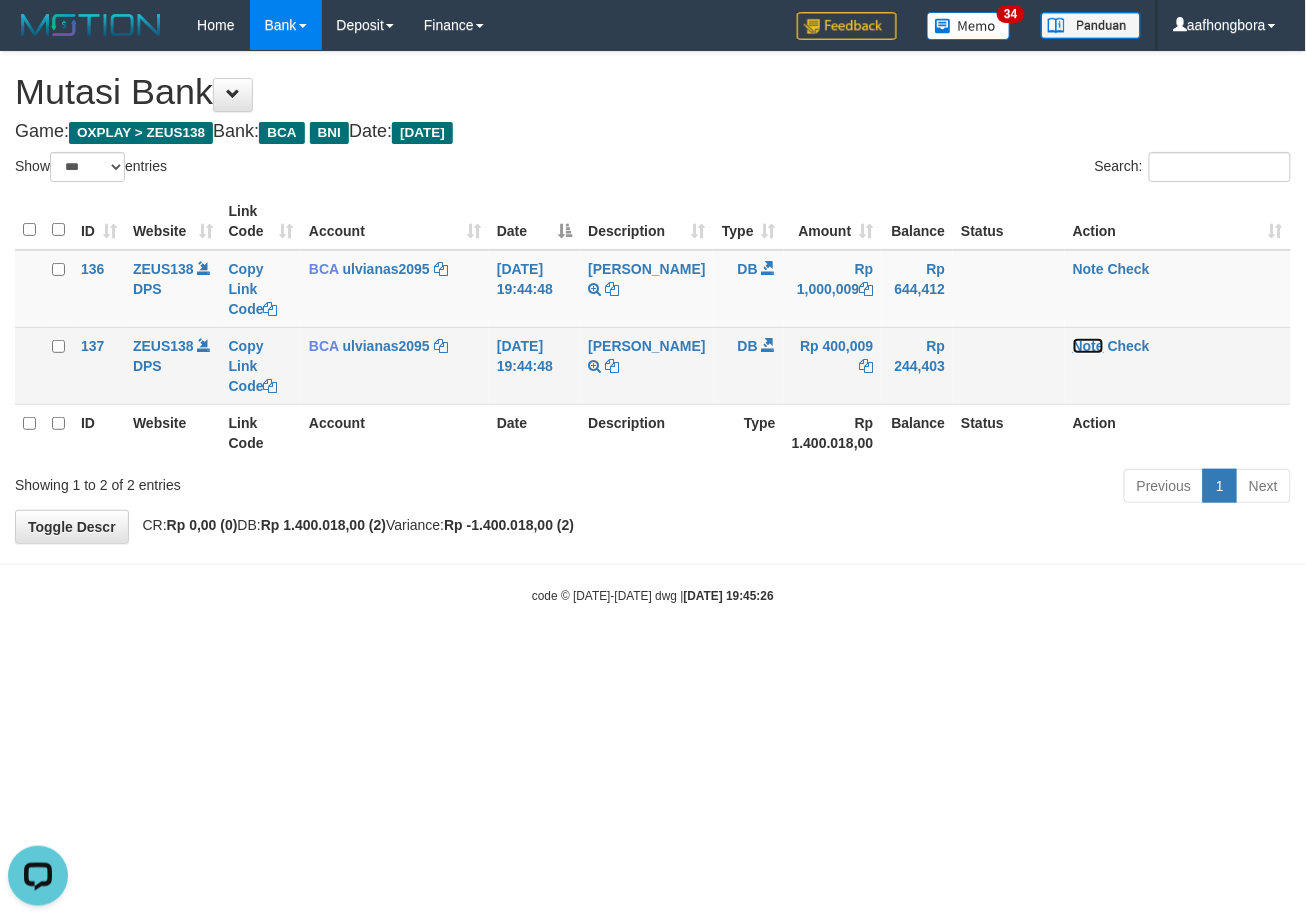 click on "Note" at bounding box center [1088, 346] 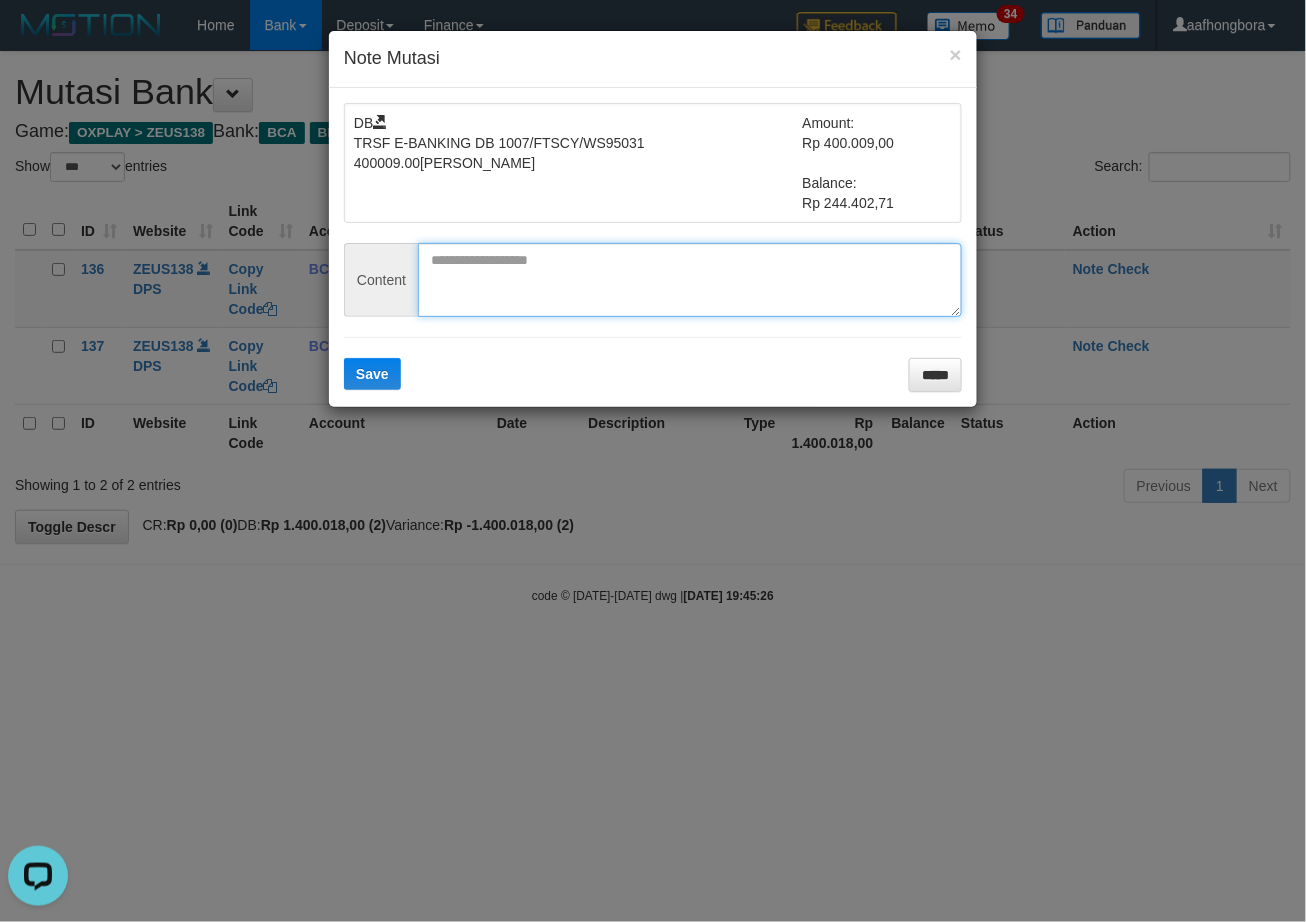 click at bounding box center [690, 280] 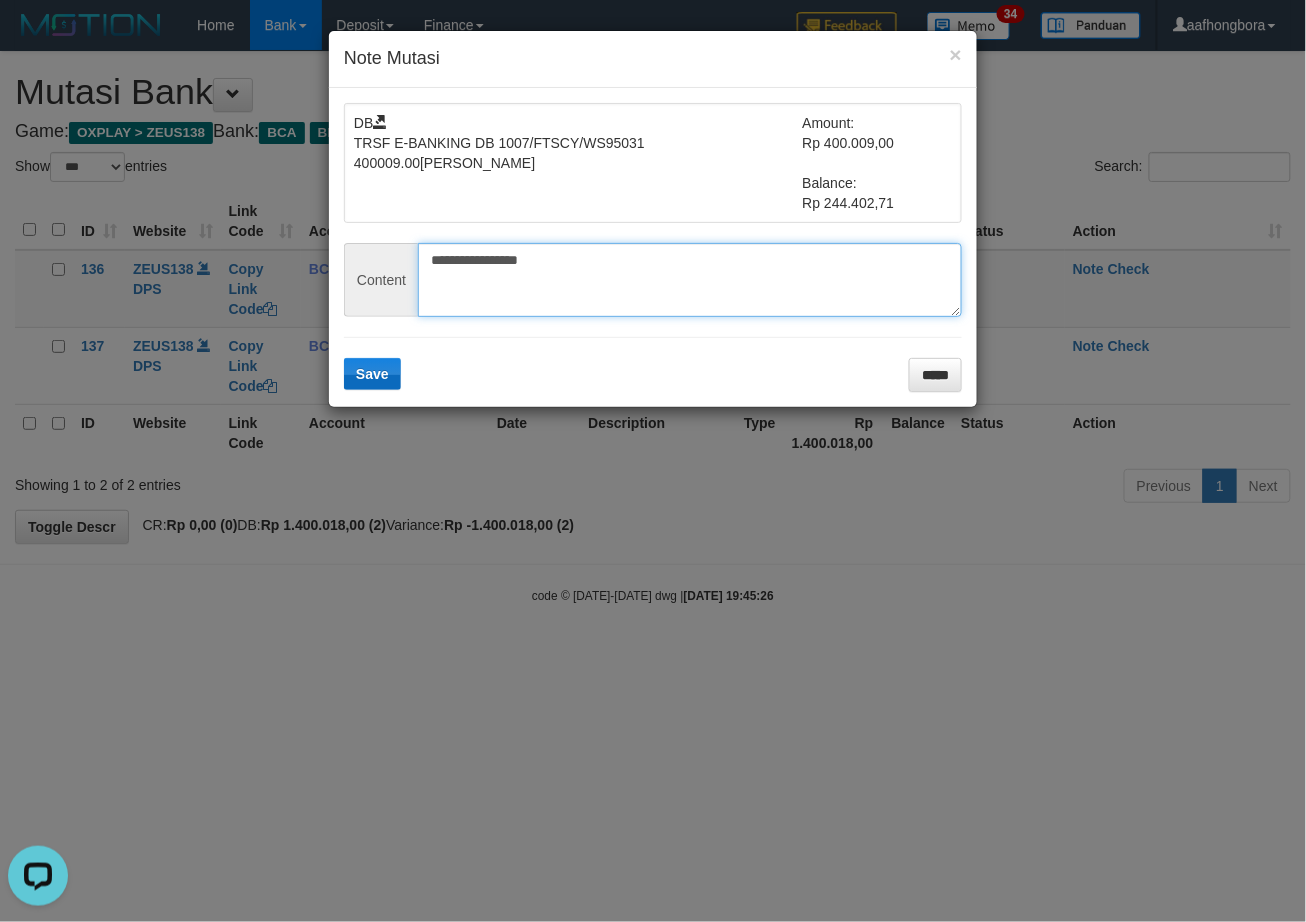 type on "**********" 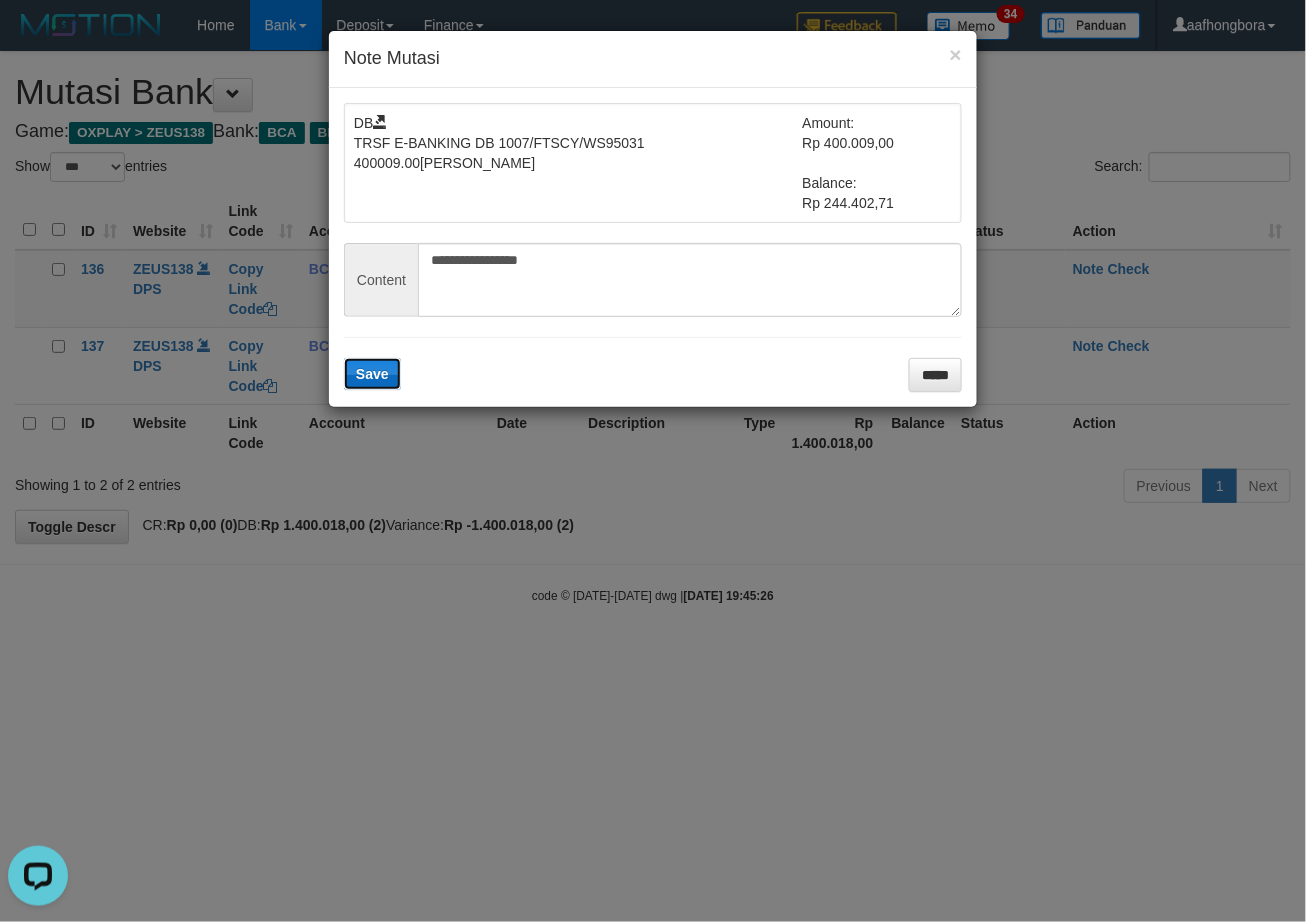 click on "Save" at bounding box center (372, 374) 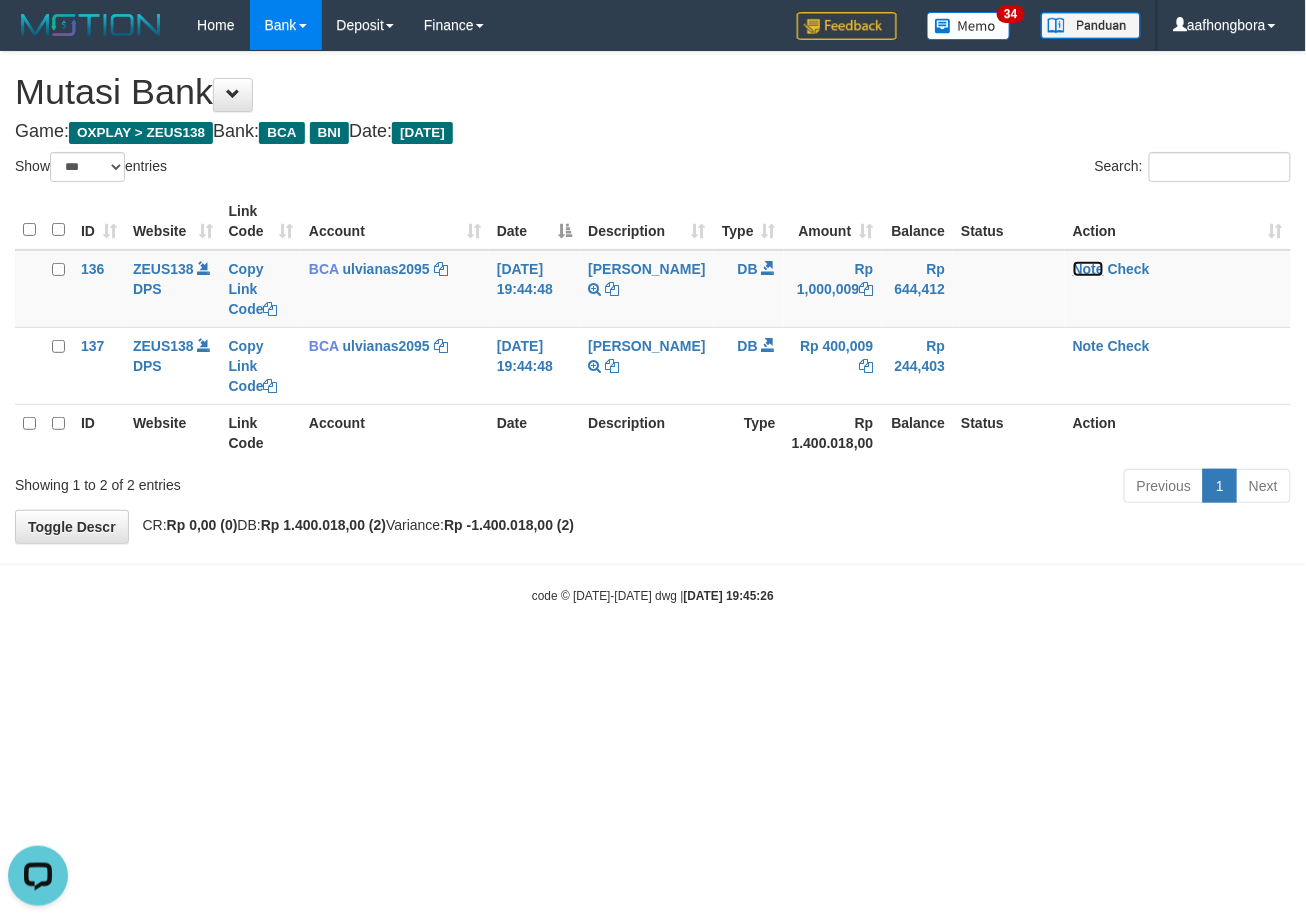 click on "Note" at bounding box center [1088, 269] 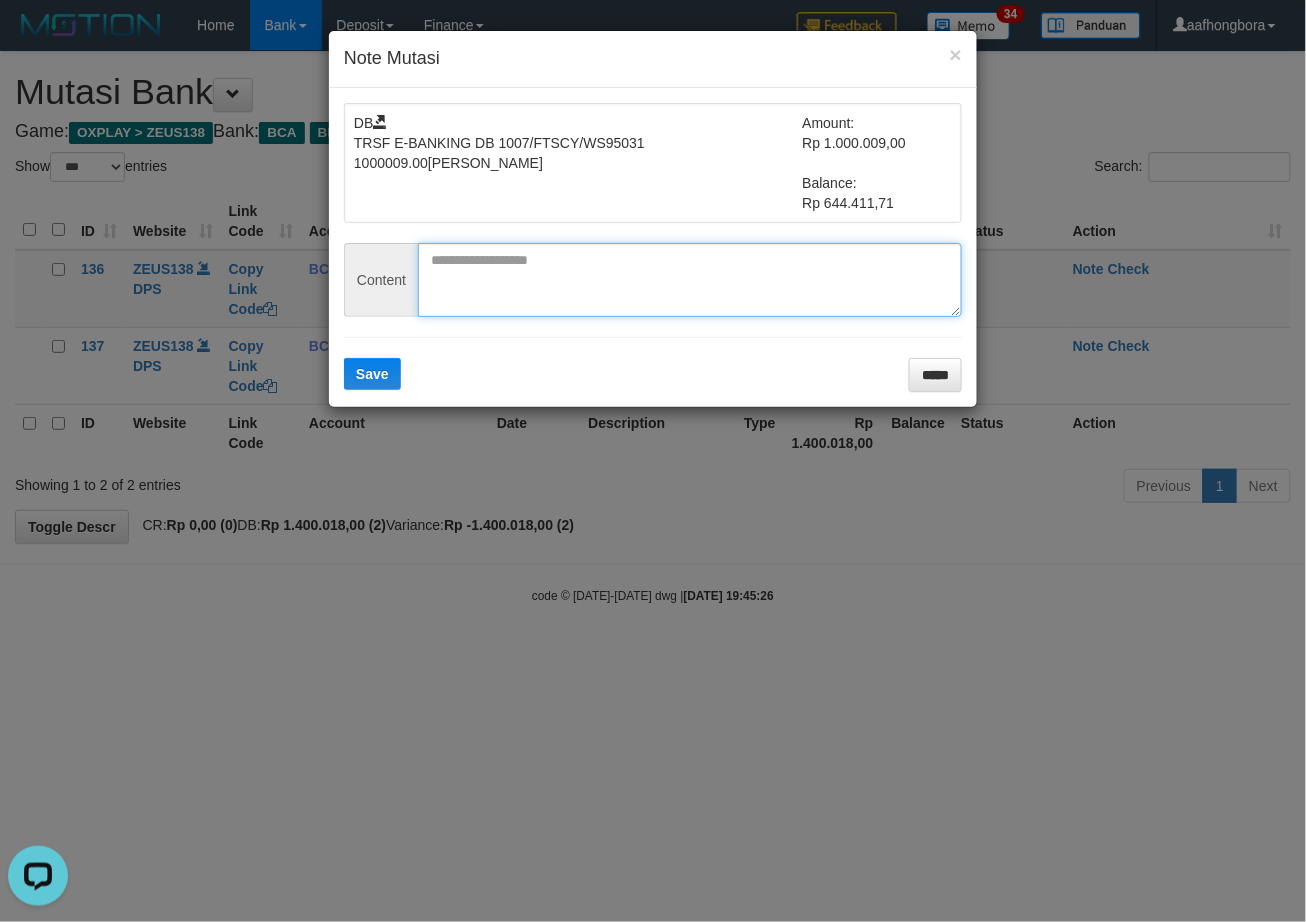 click at bounding box center [690, 280] 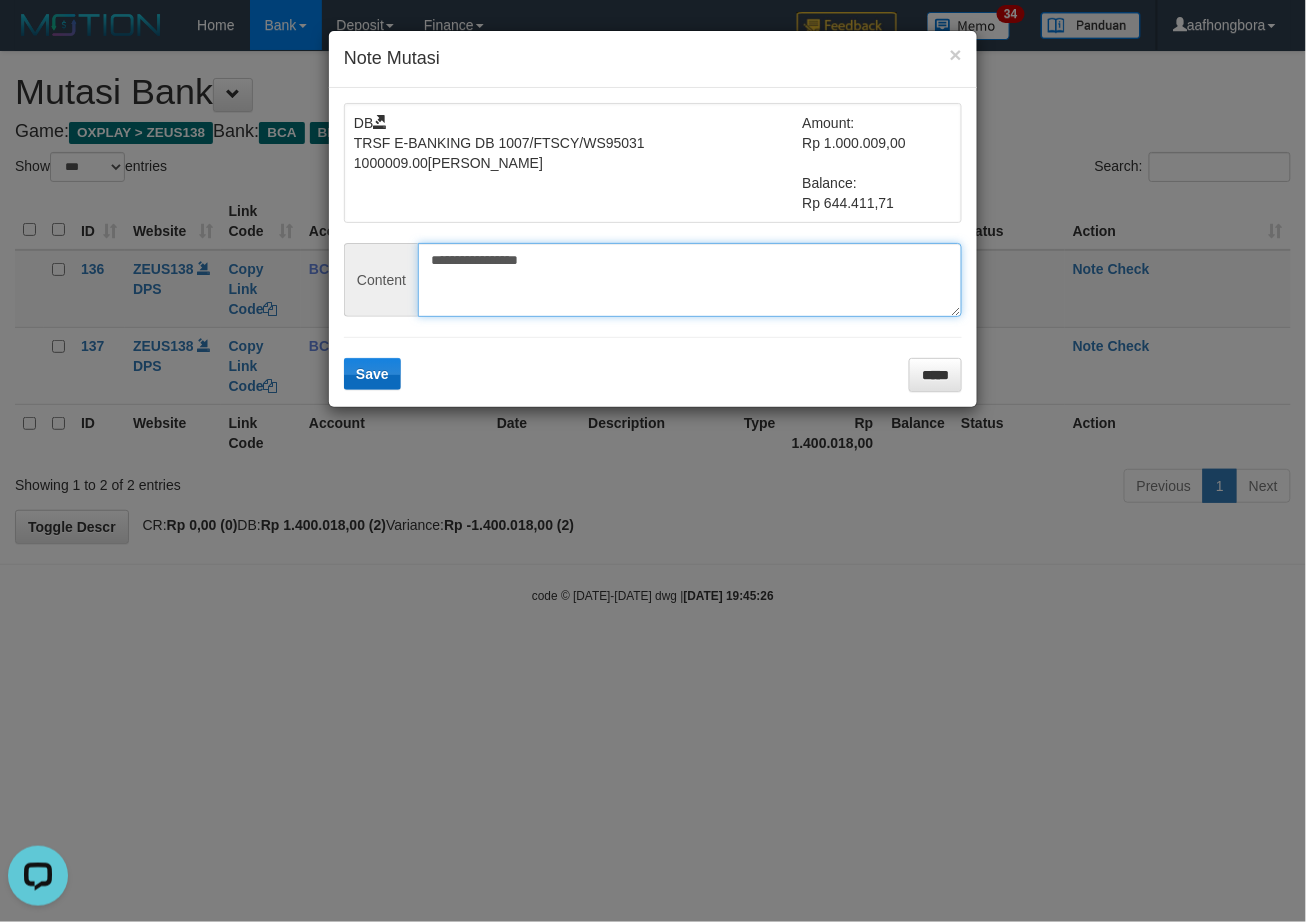 type on "**********" 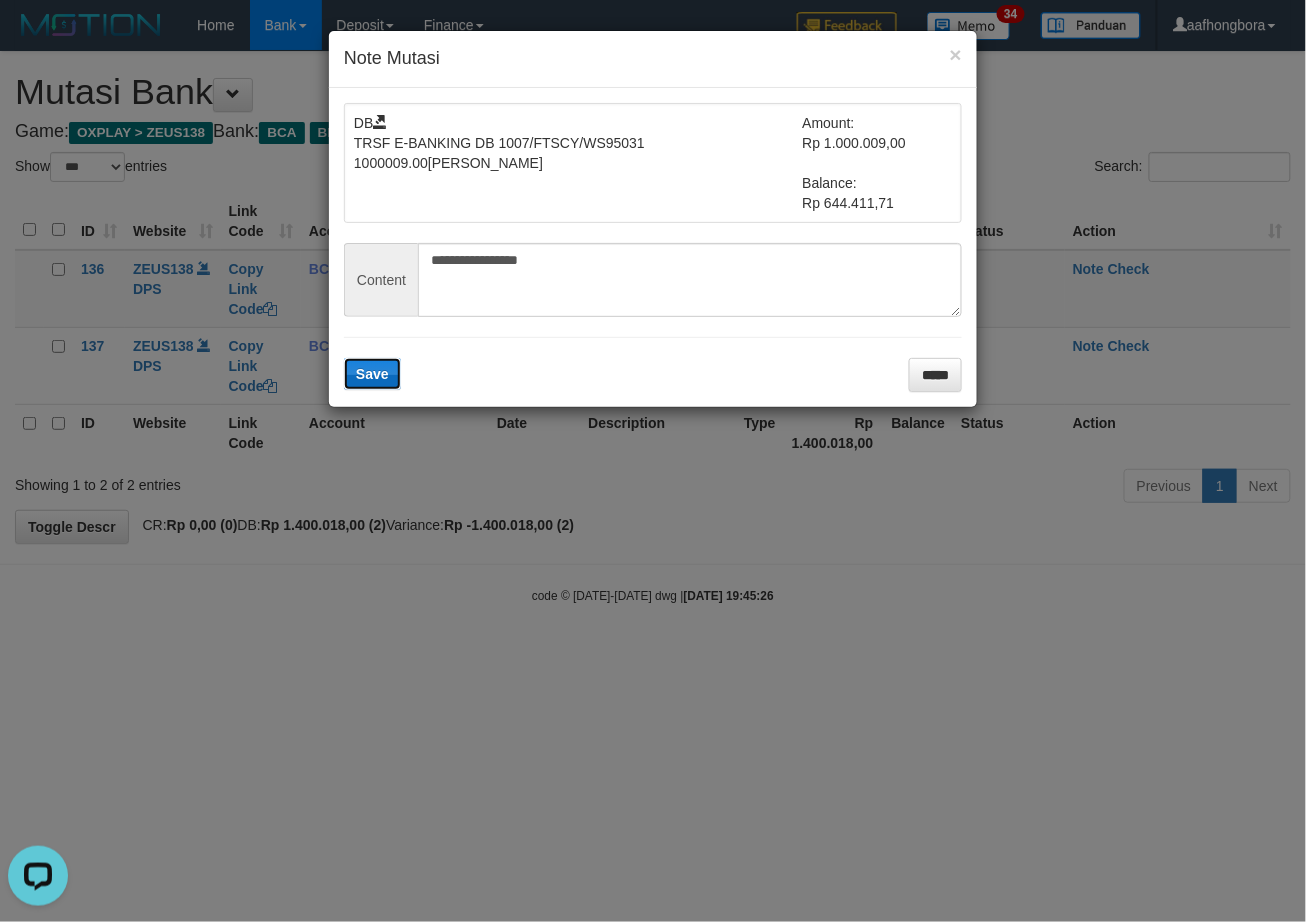 click on "Save" at bounding box center [372, 374] 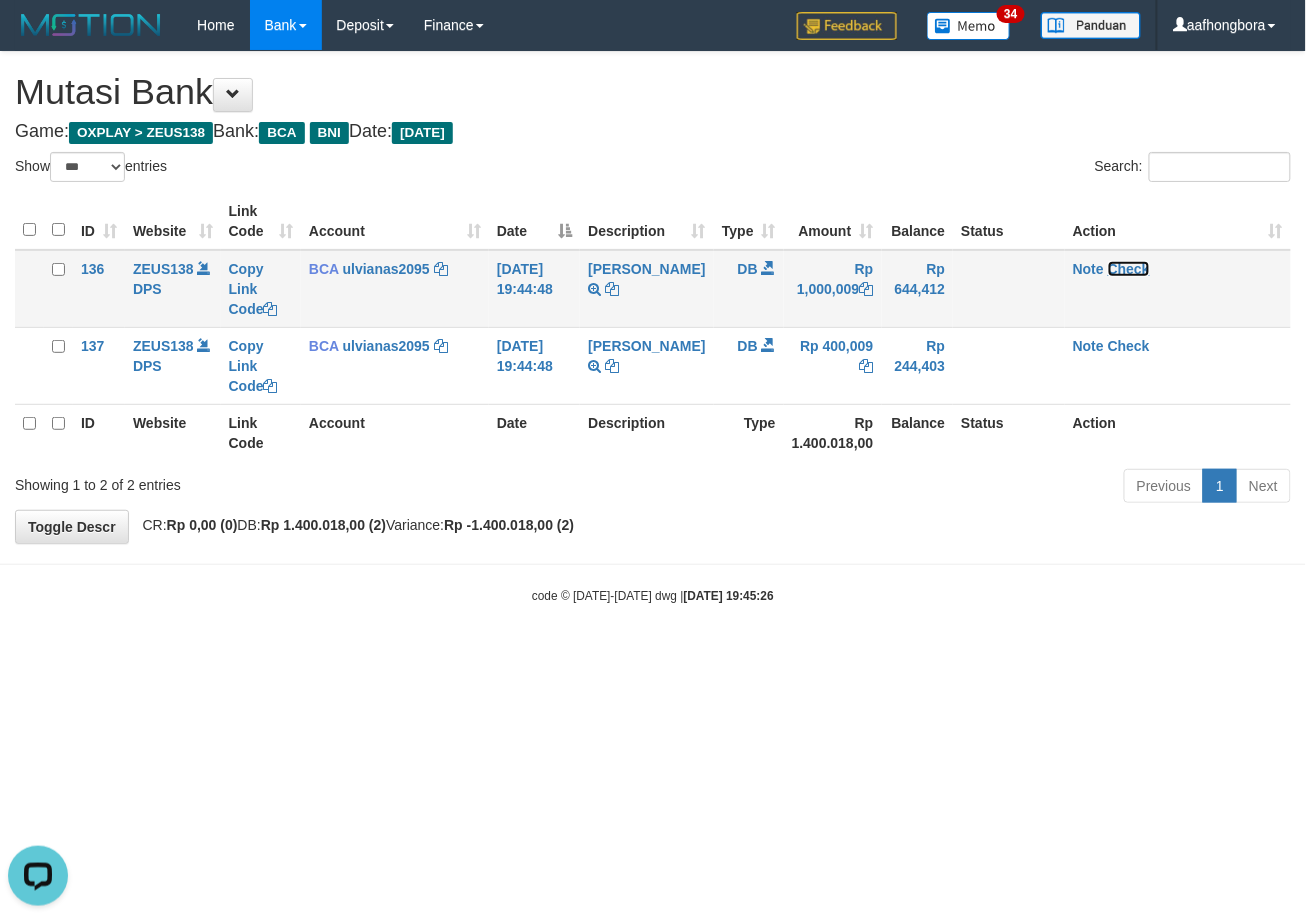 click on "Check" at bounding box center (1129, 269) 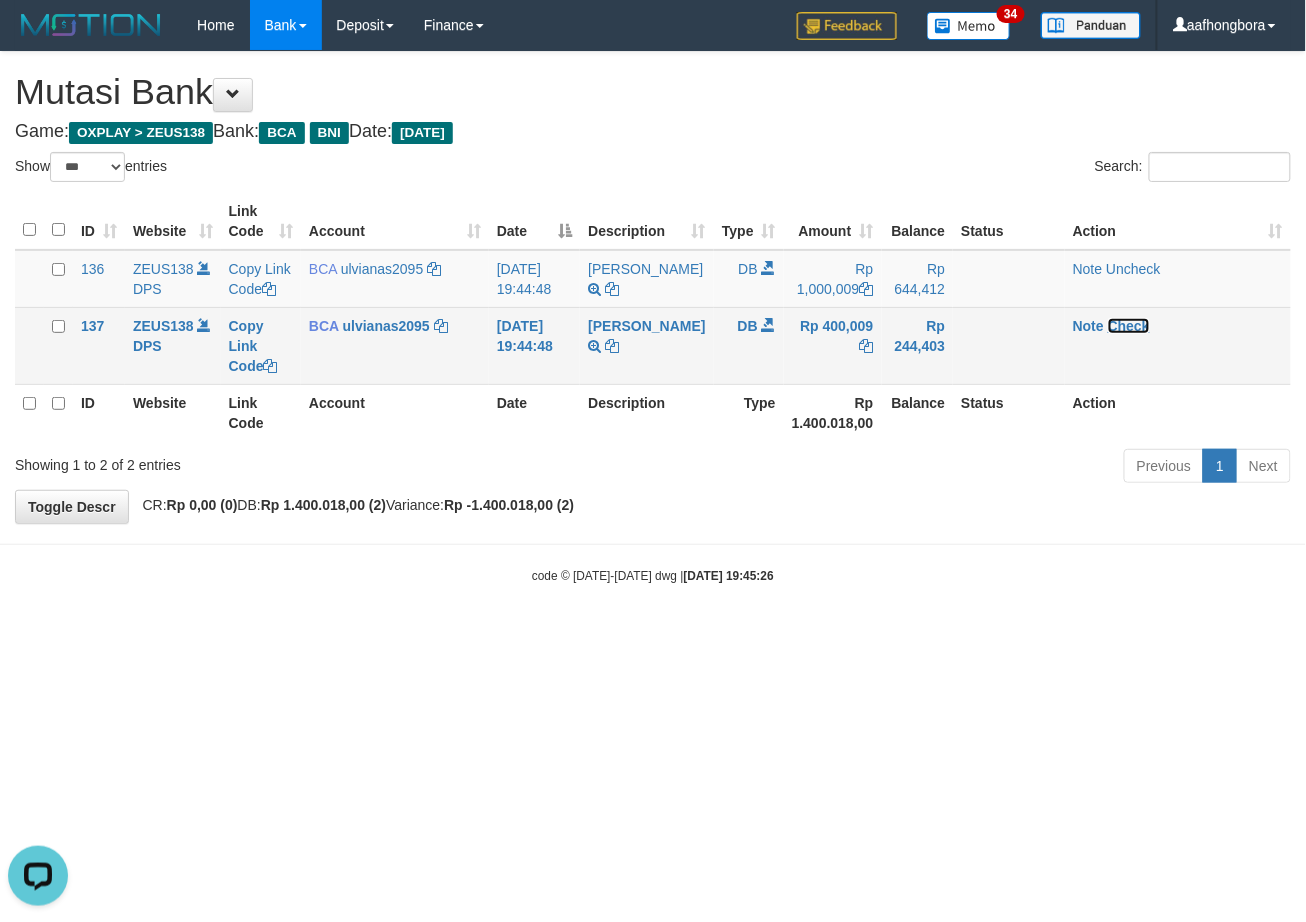 click on "Check" at bounding box center (1129, 326) 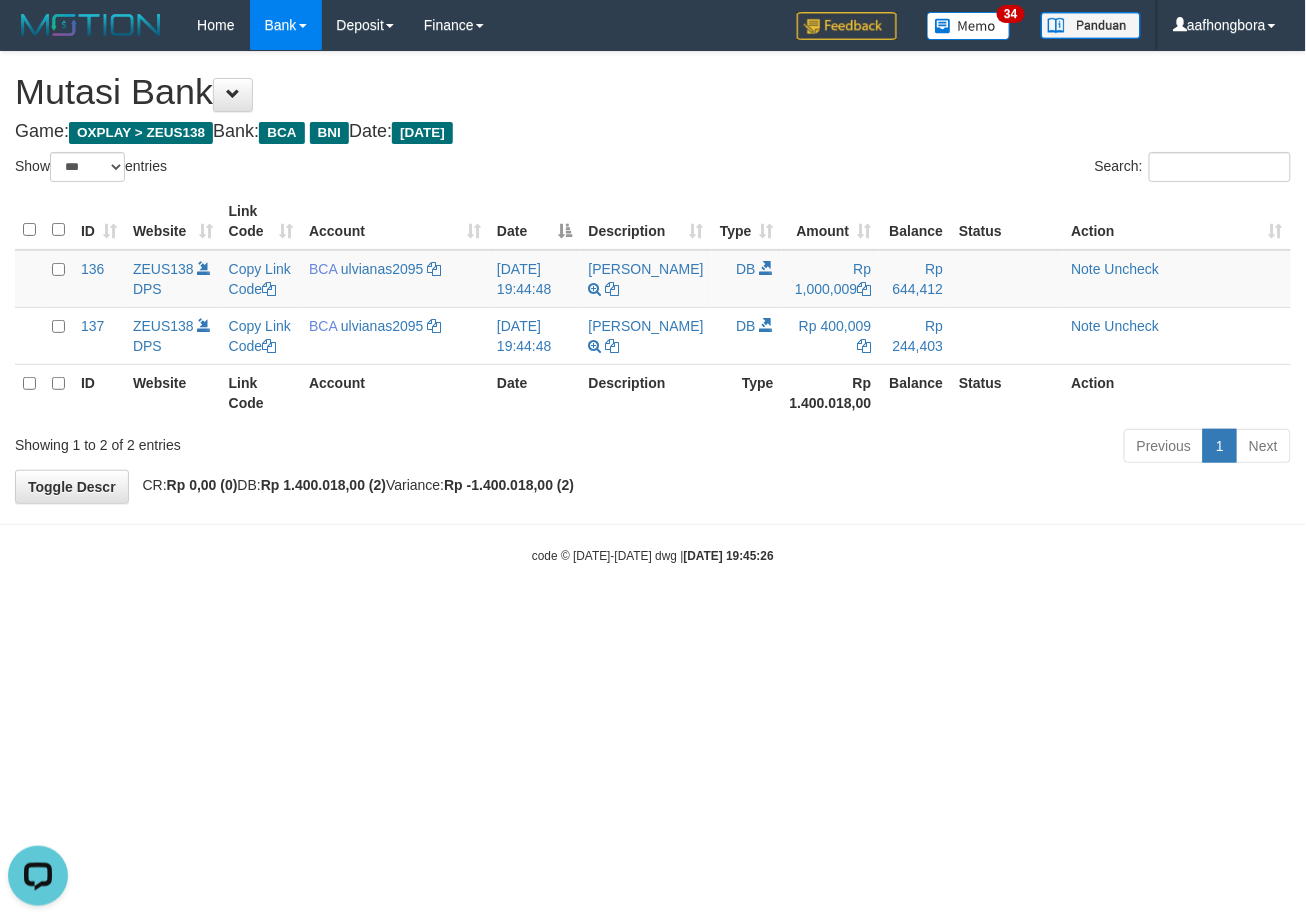 click on "Toggle navigation
Home
Bank
Account List
Mutasi Bank
Search
Sync
Note Mutasi
Deposit
DPS Fetch
DPS List
History
Note DPS
Finance
Financial Data
aafhongbora
My Profile
Log Out" at bounding box center [653, 307] 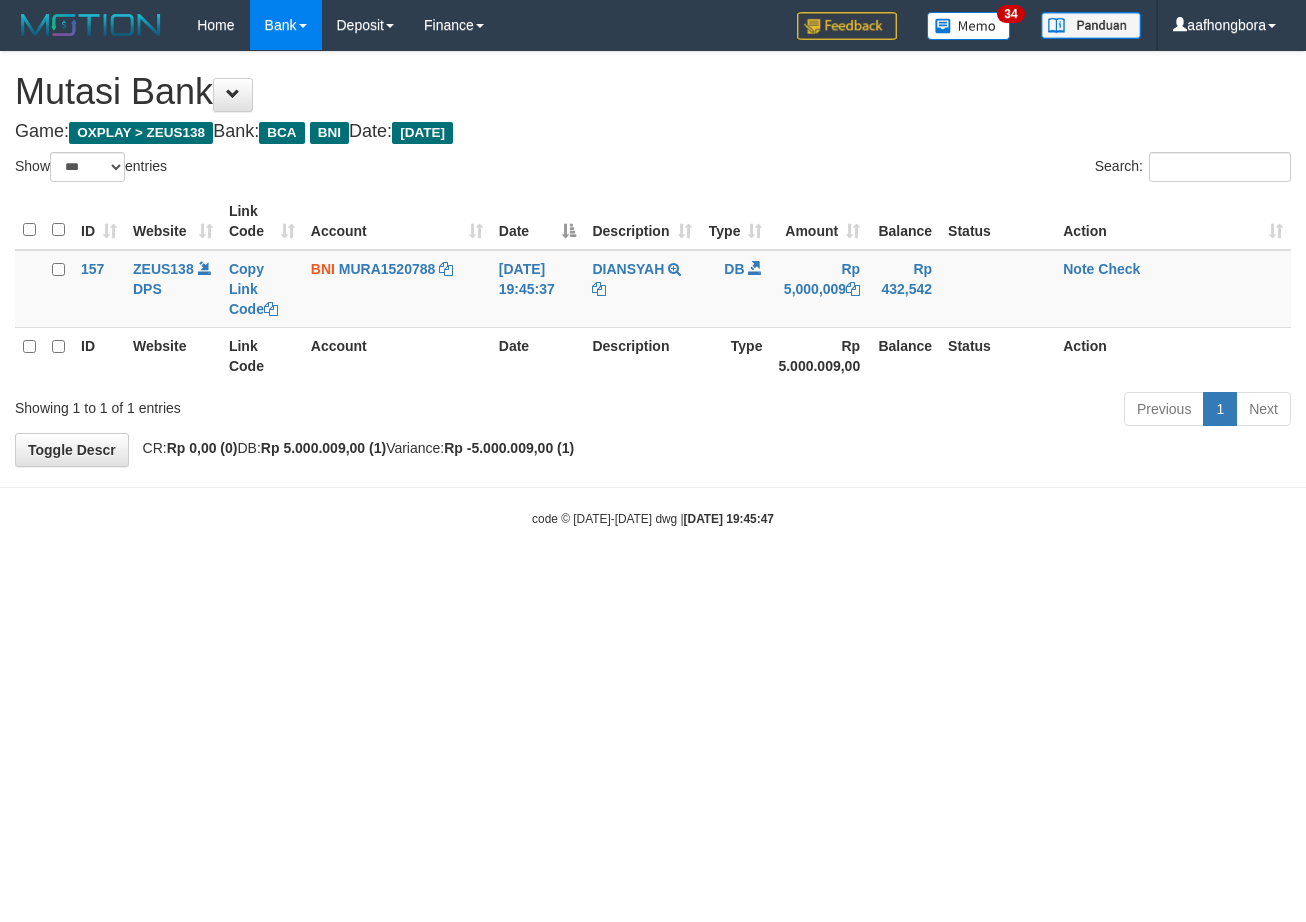 select on "***" 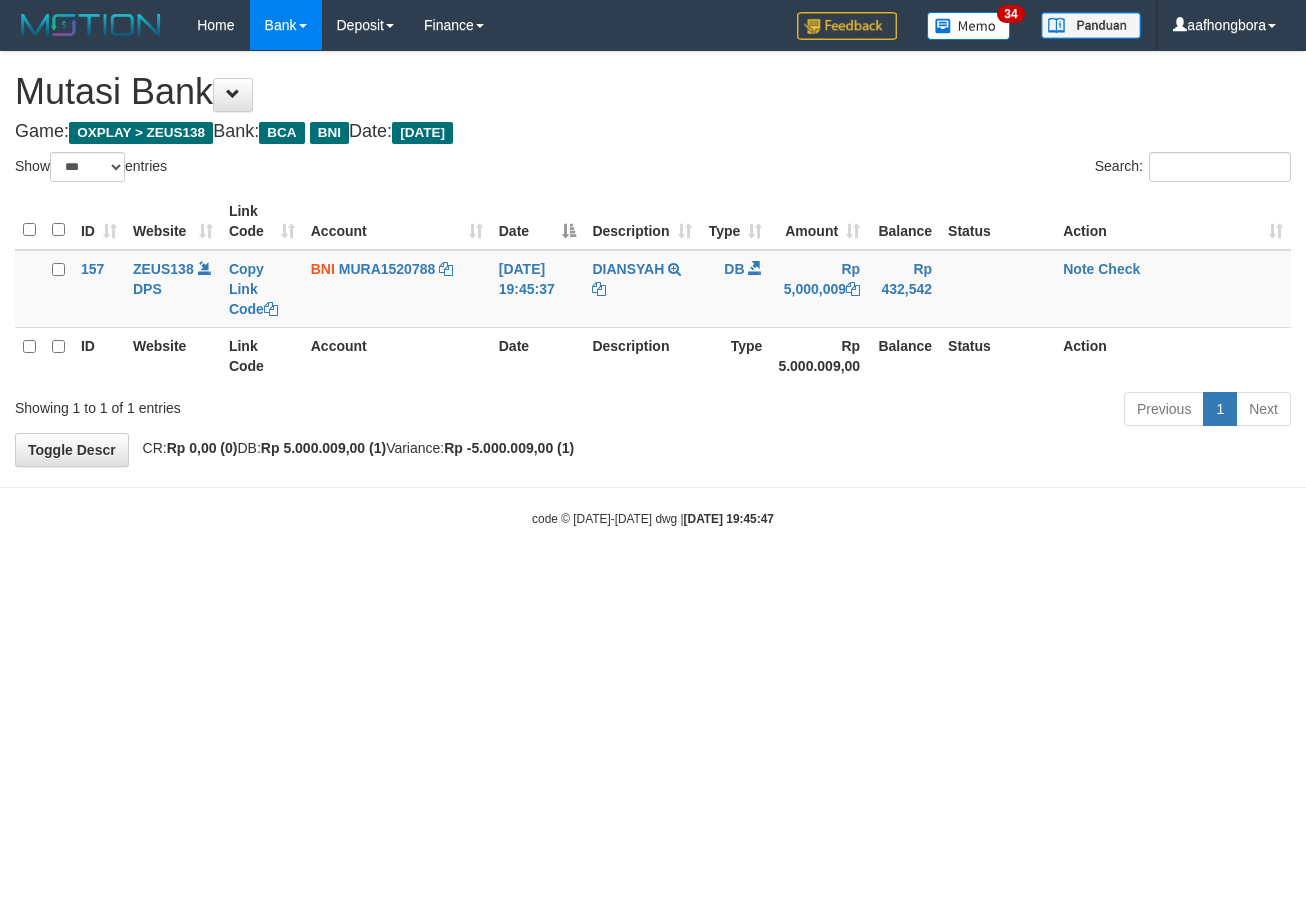 scroll, scrollTop: 0, scrollLeft: 0, axis: both 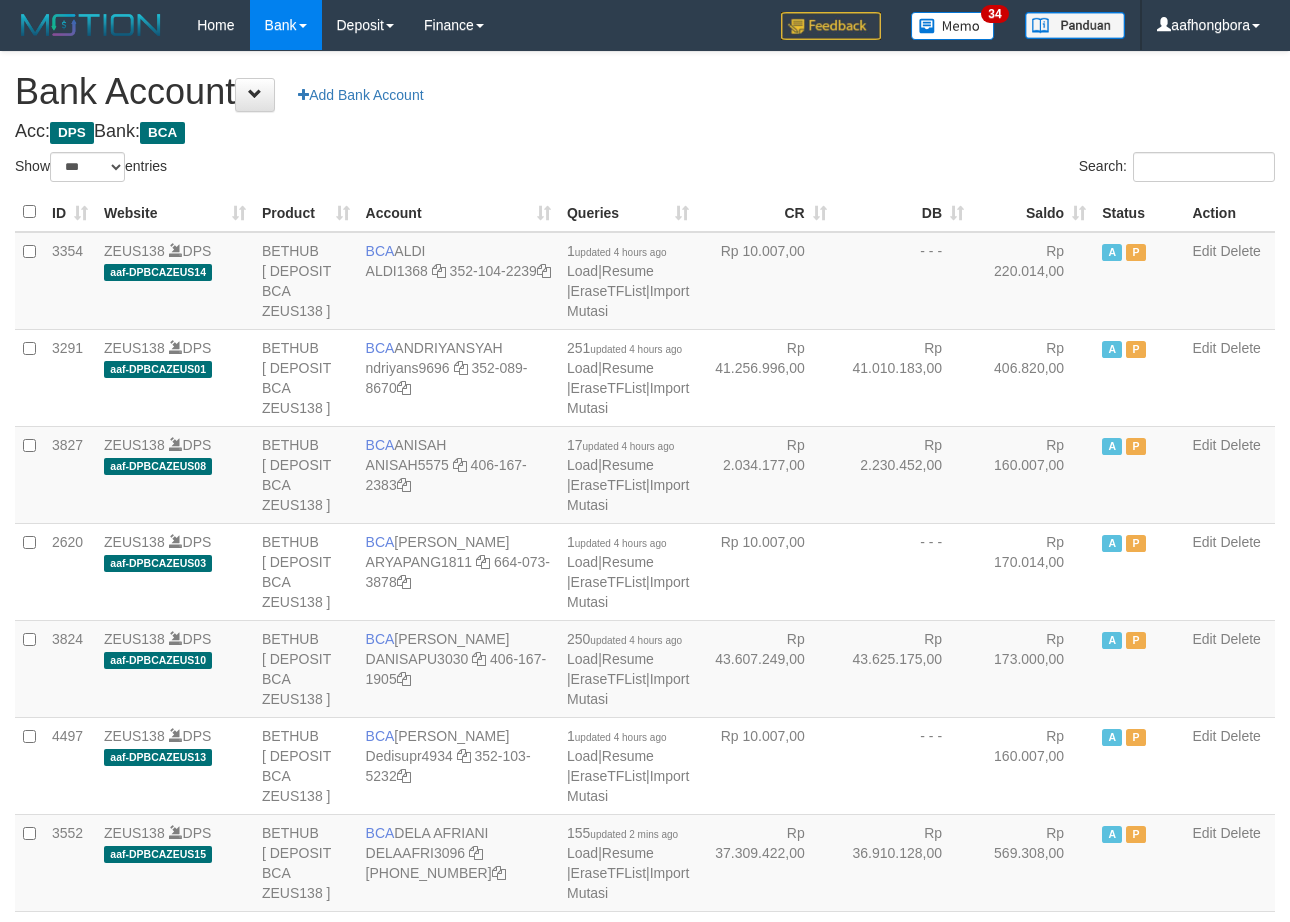 select on "***" 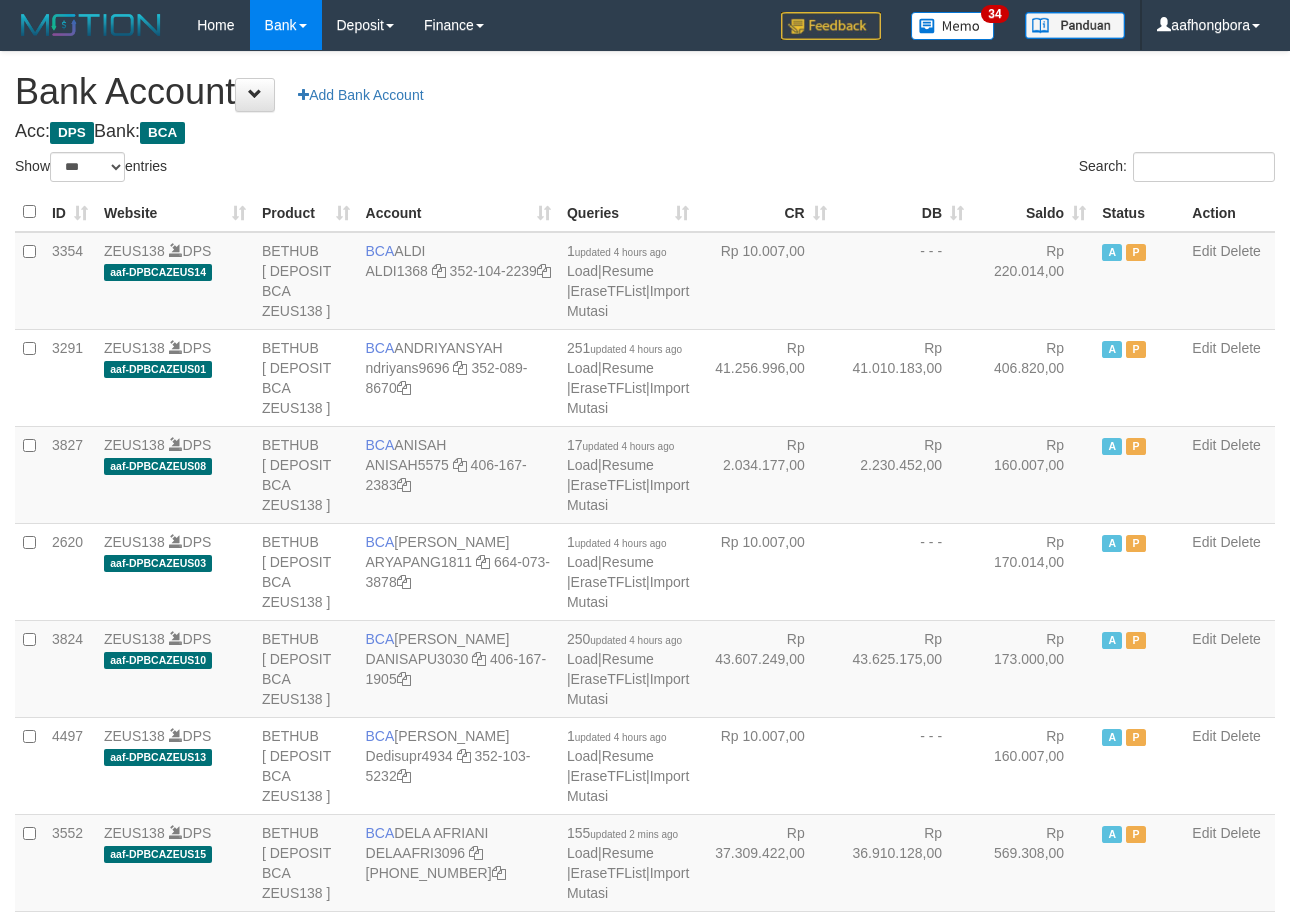 scroll, scrollTop: 0, scrollLeft: 0, axis: both 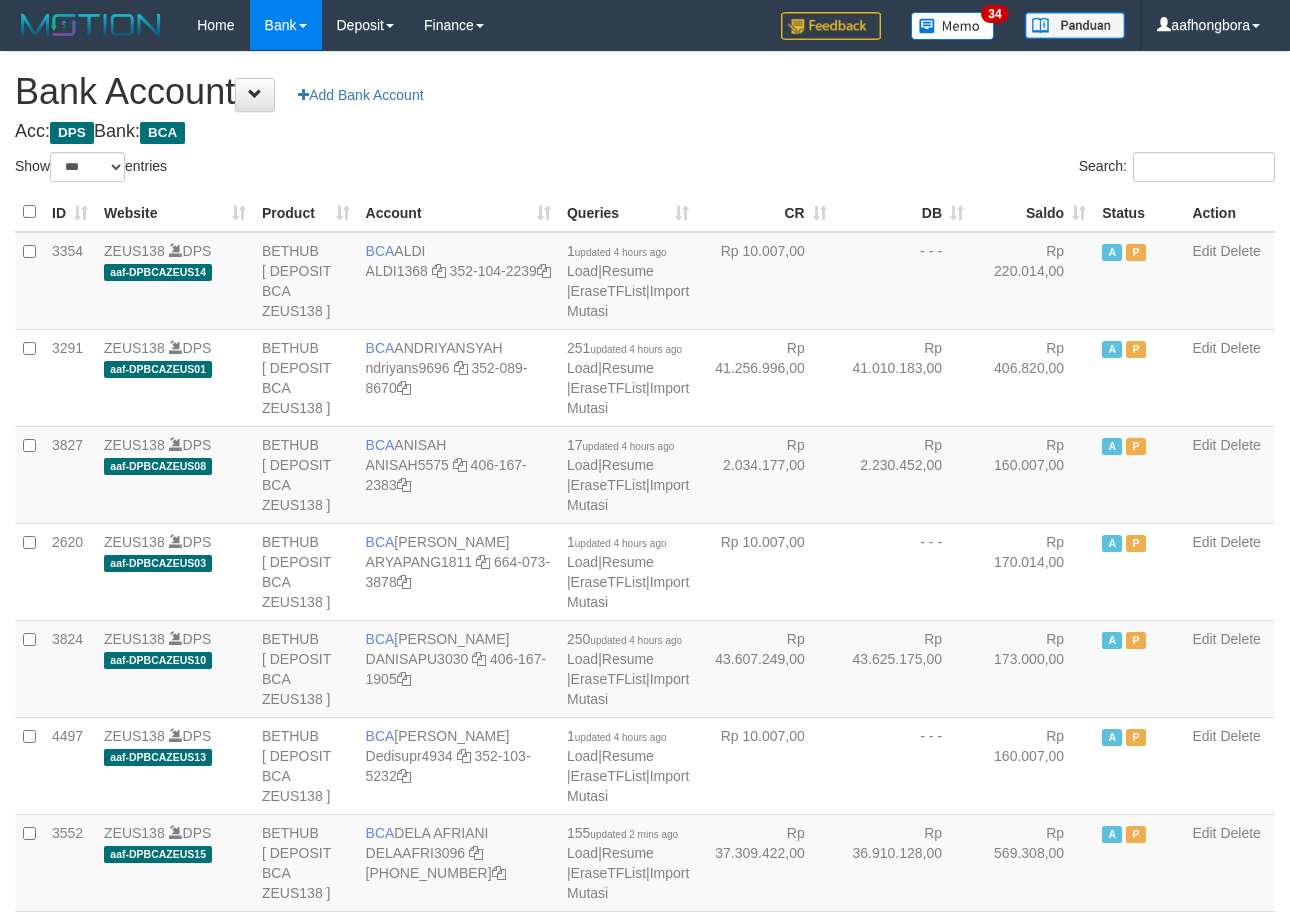 select on "***" 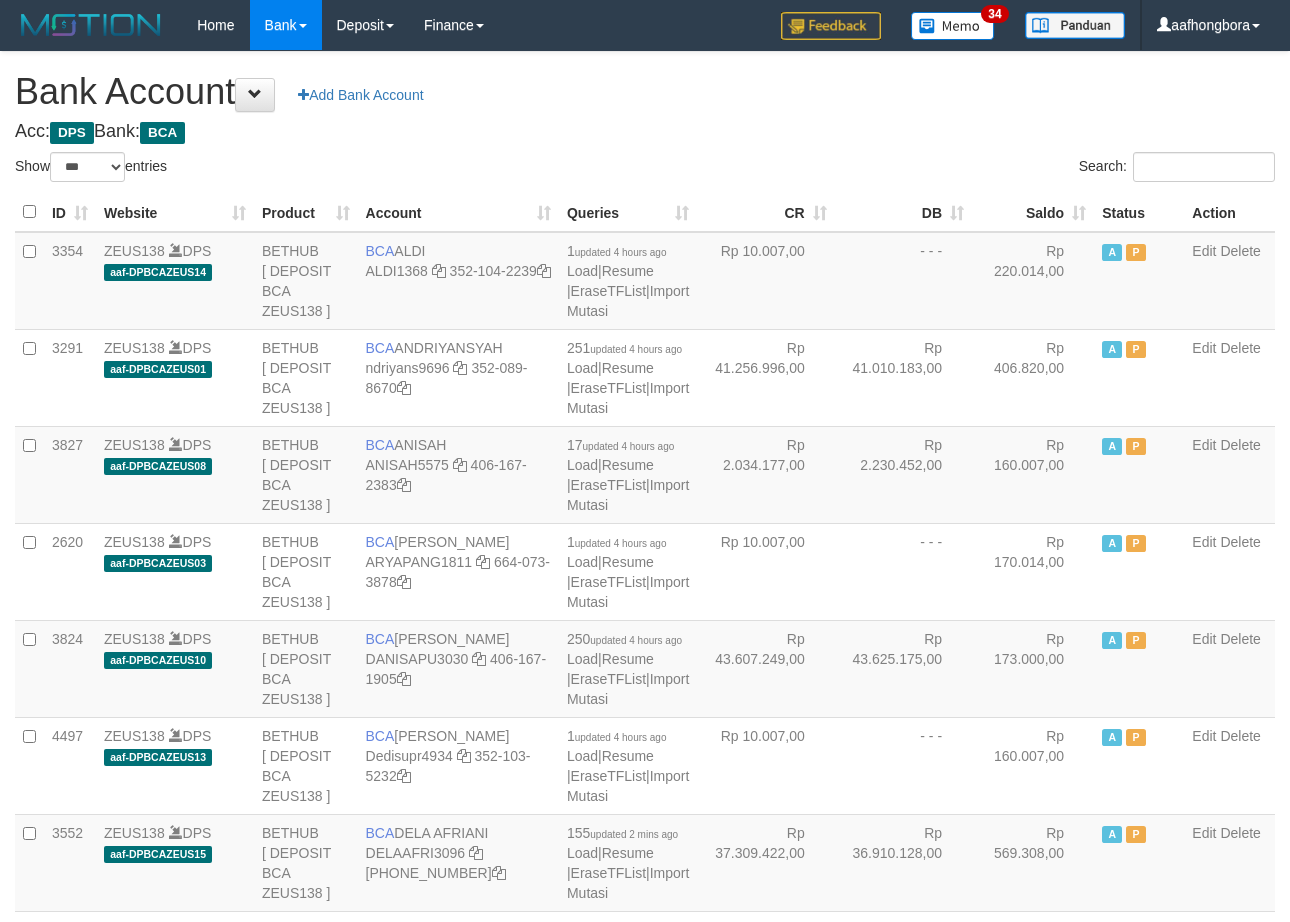 scroll, scrollTop: 0, scrollLeft: 0, axis: both 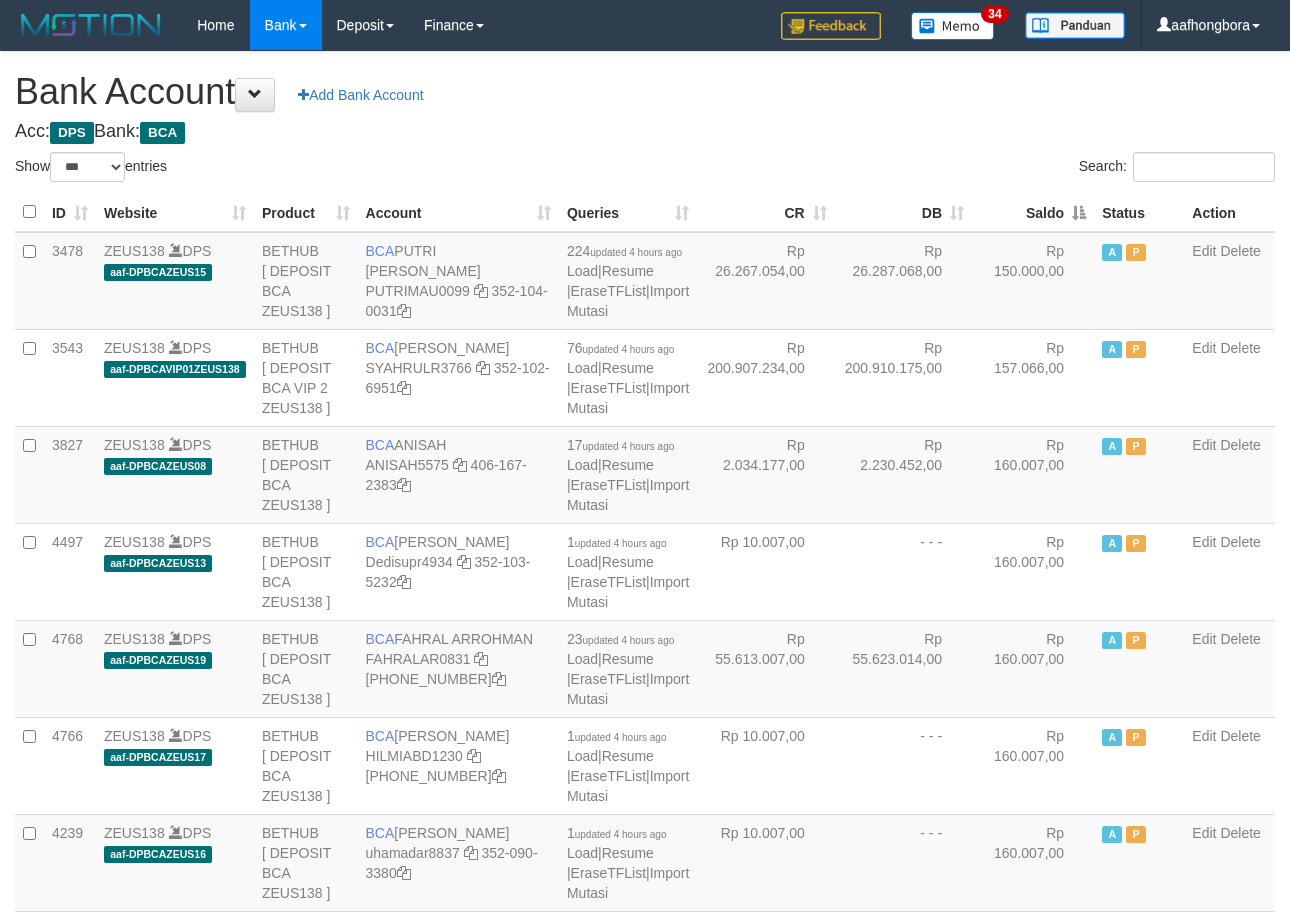 click on "Saldo" at bounding box center [1033, 212] 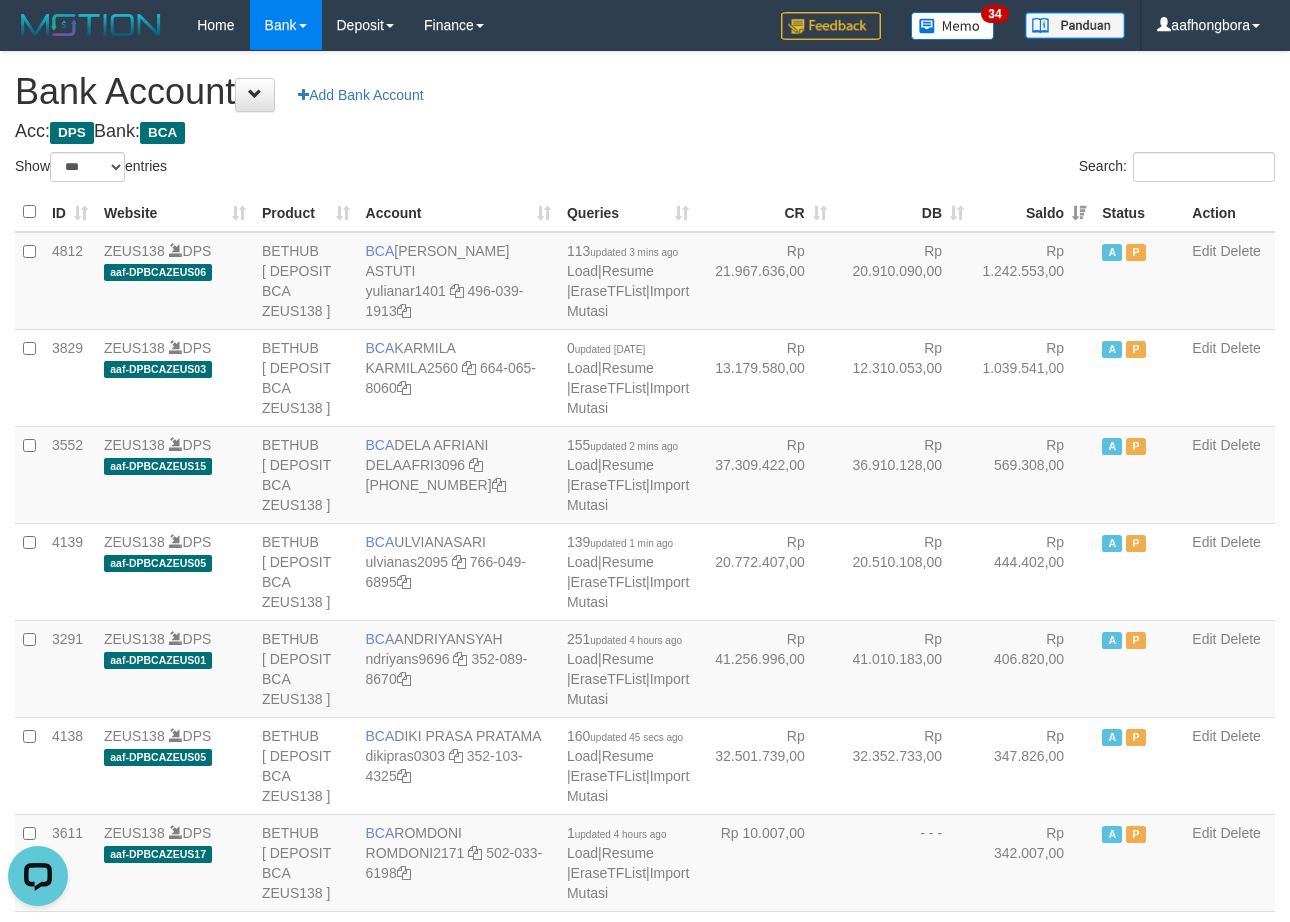 scroll, scrollTop: 0, scrollLeft: 0, axis: both 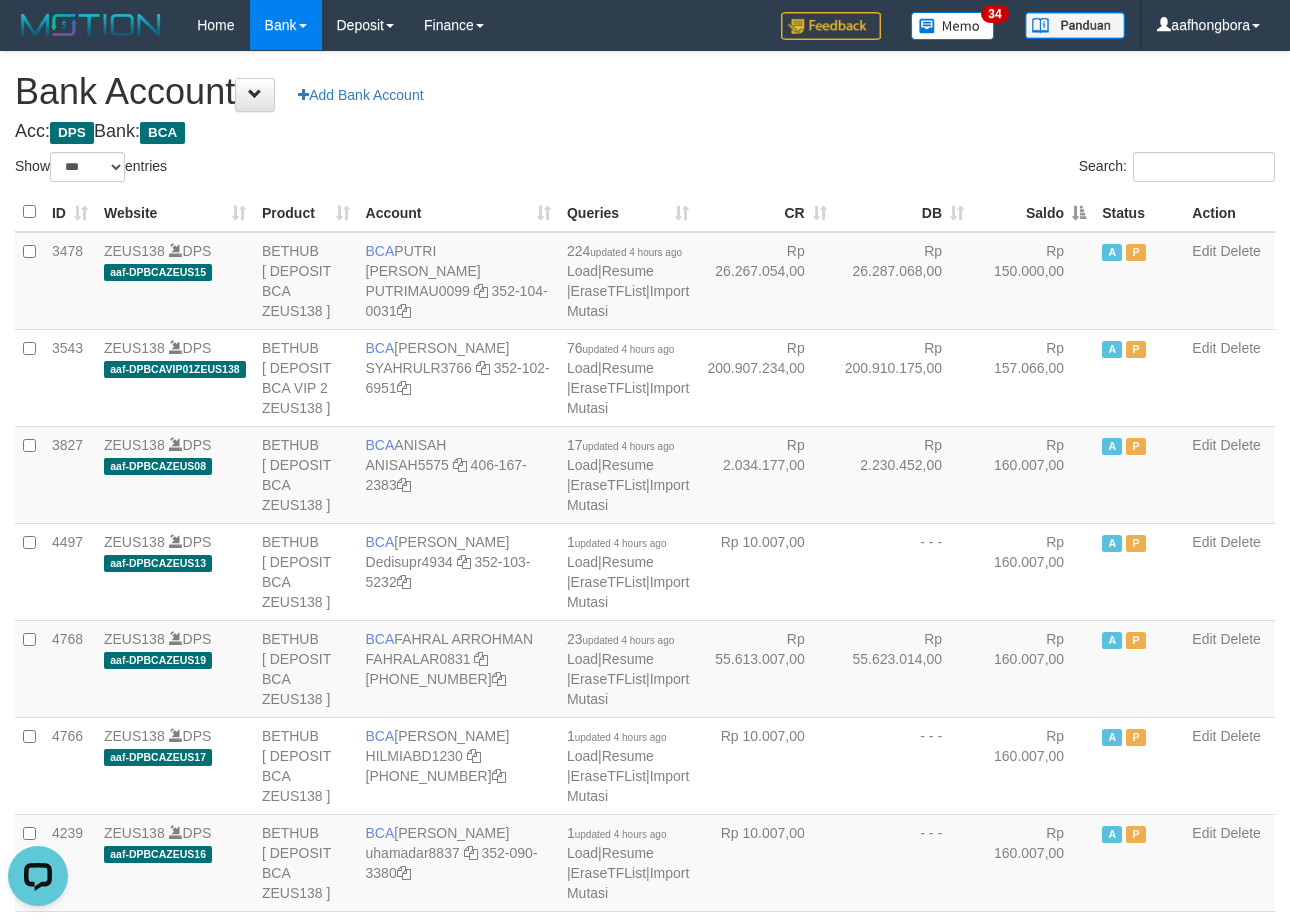click on "Saldo" at bounding box center [1033, 212] 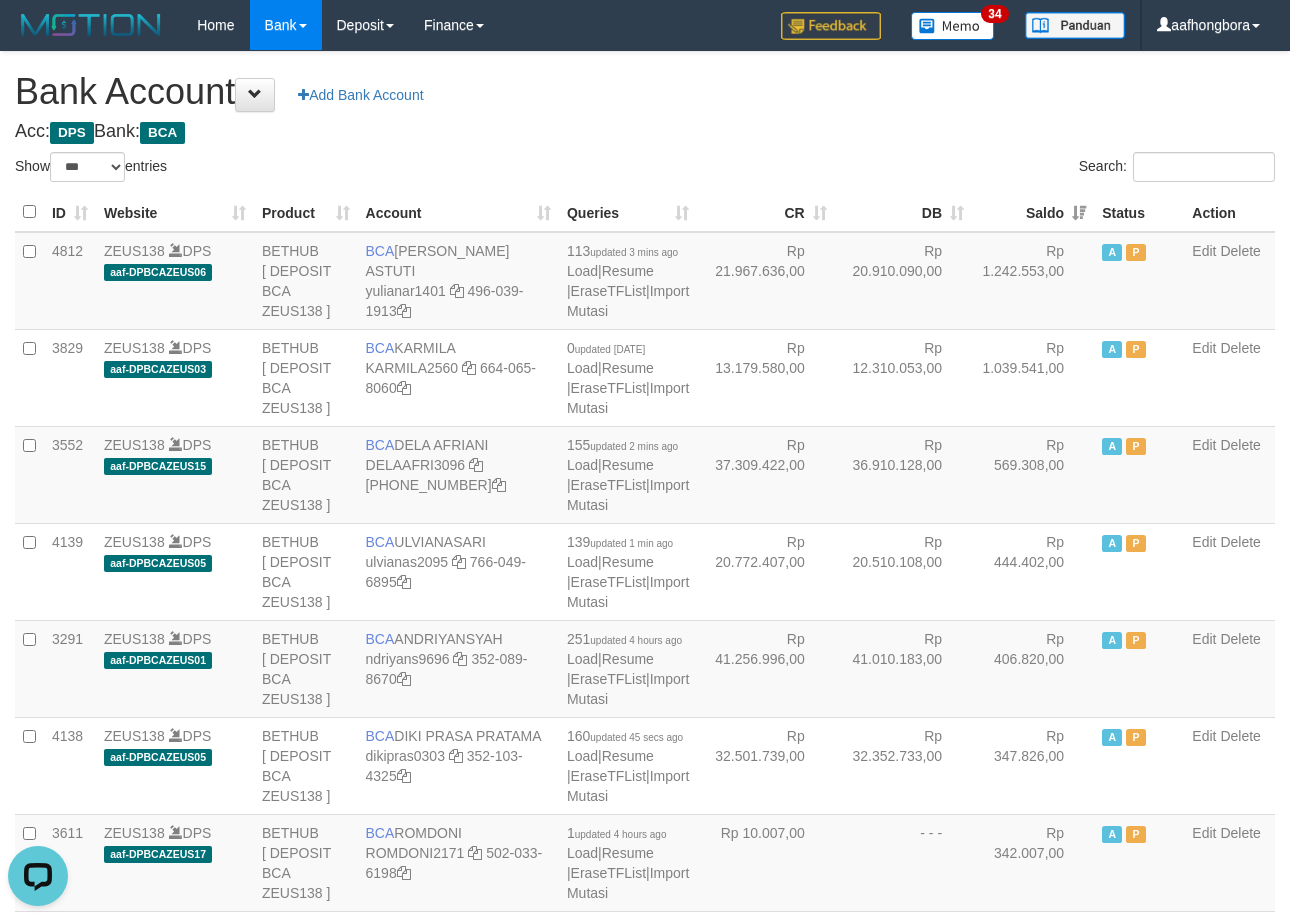 click on "Saldo" at bounding box center [1033, 212] 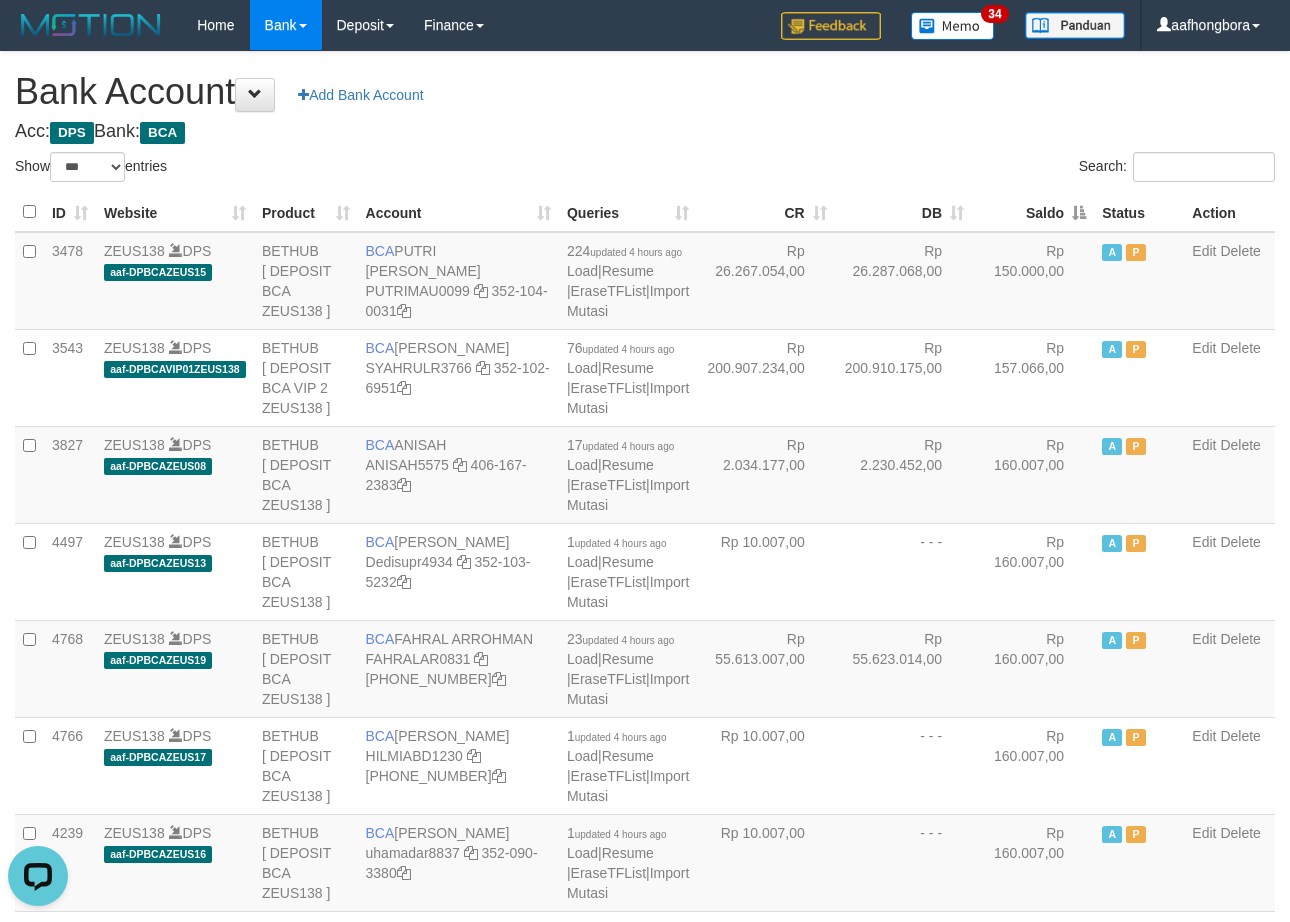 click on "Saldo" at bounding box center (1033, 212) 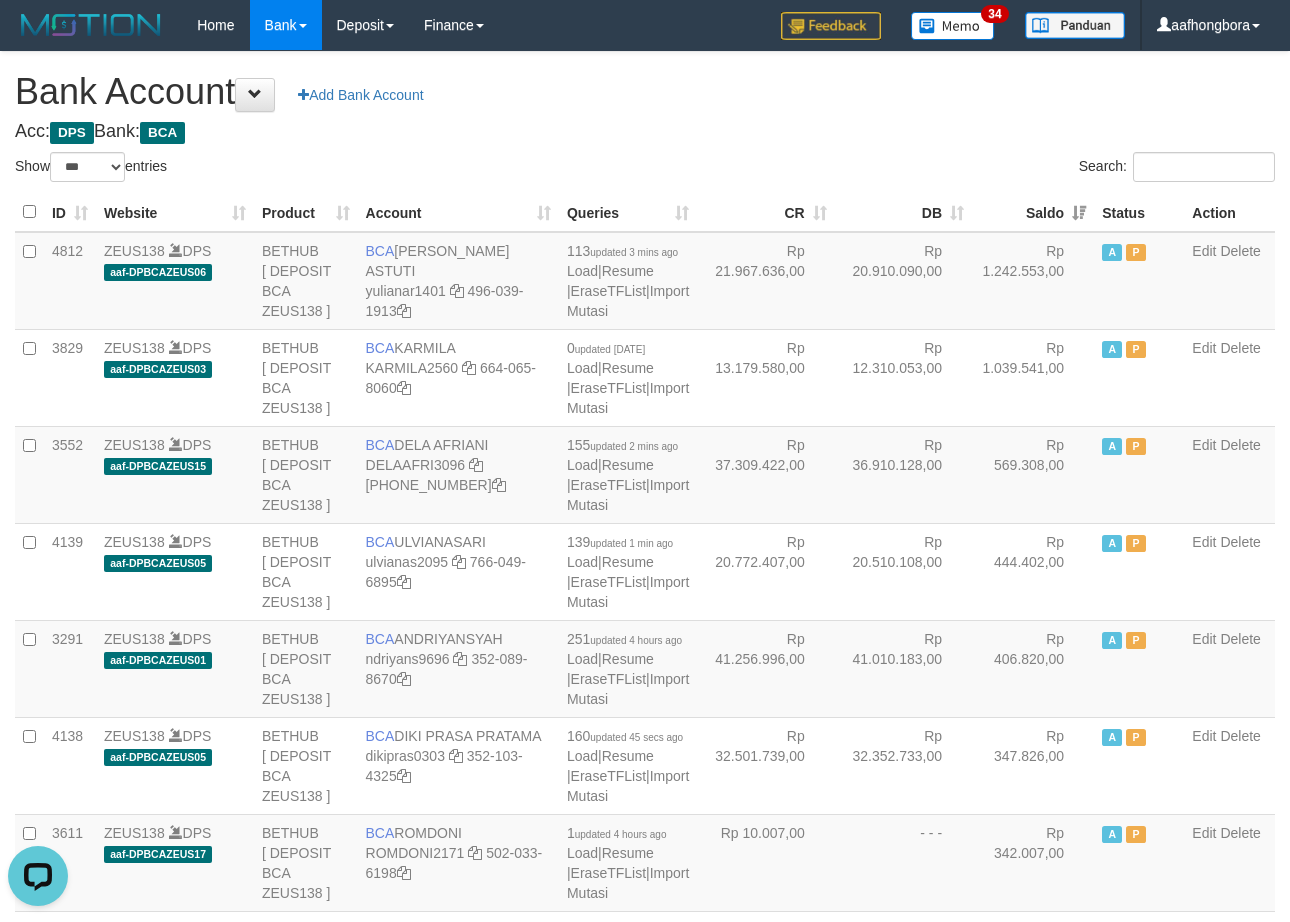 click on "Saldo" at bounding box center (1033, 212) 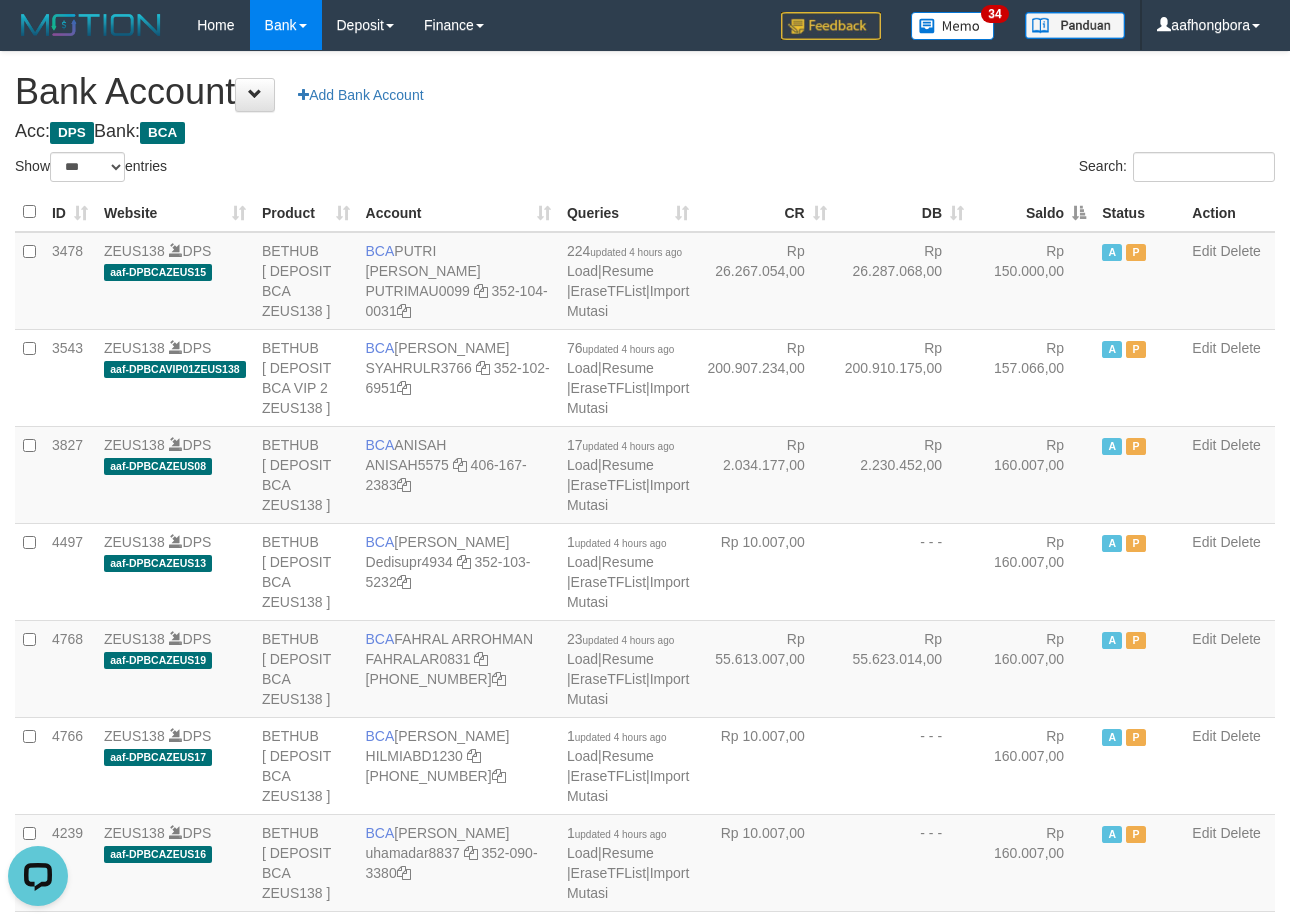 click on "Saldo" at bounding box center [1033, 212] 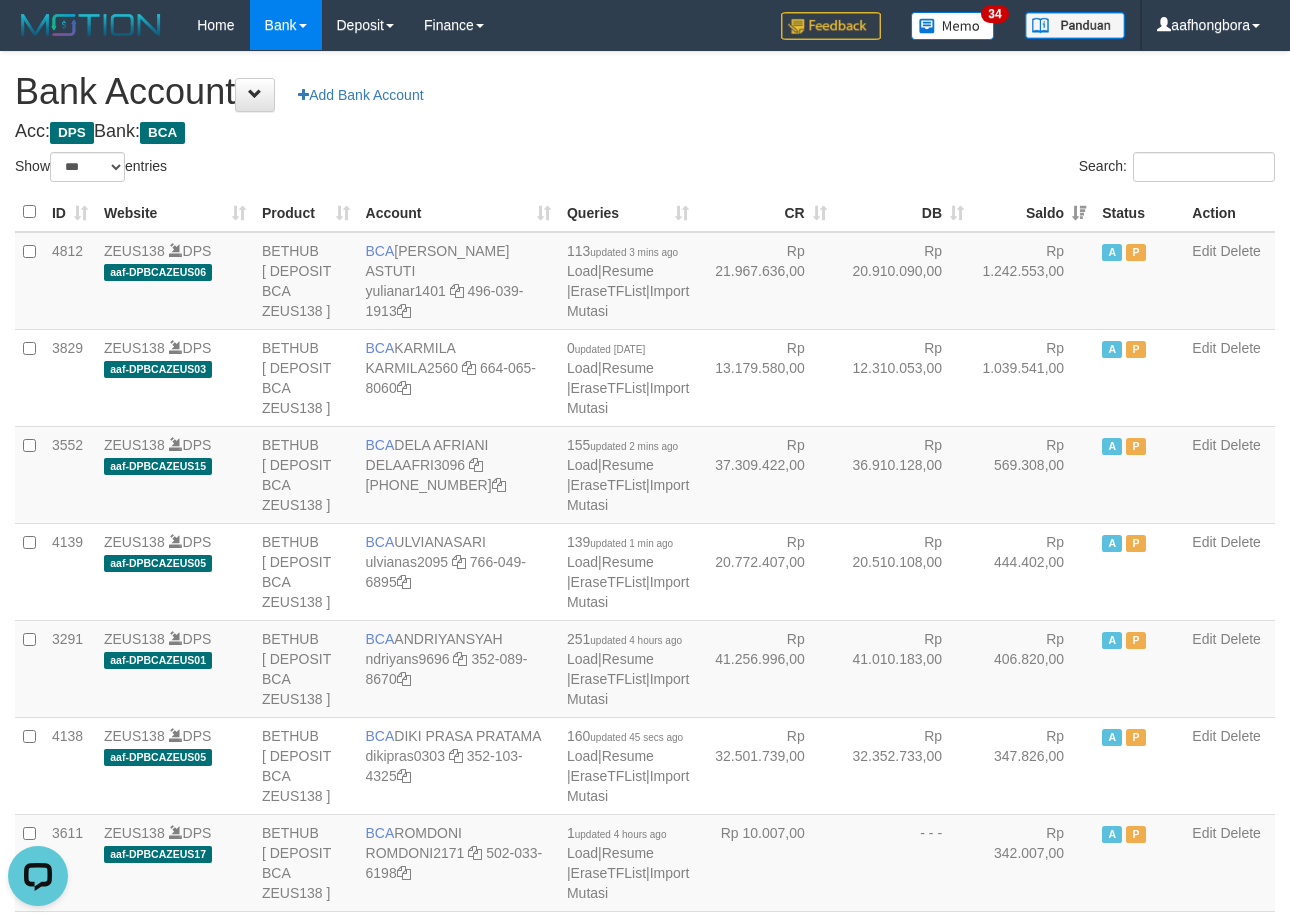 click on "Saldo" at bounding box center [1033, 212] 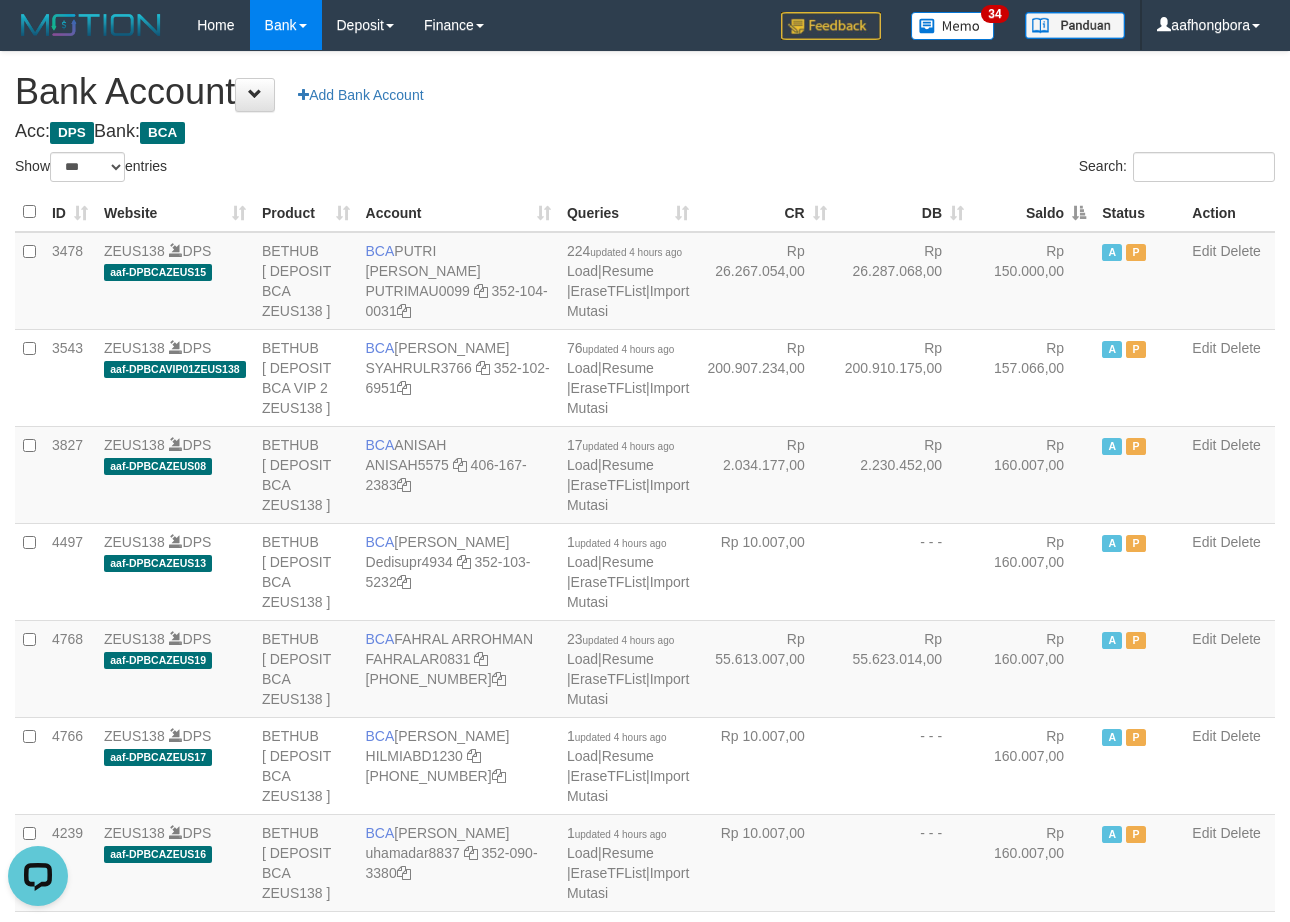 click on "Saldo" at bounding box center (1033, 212) 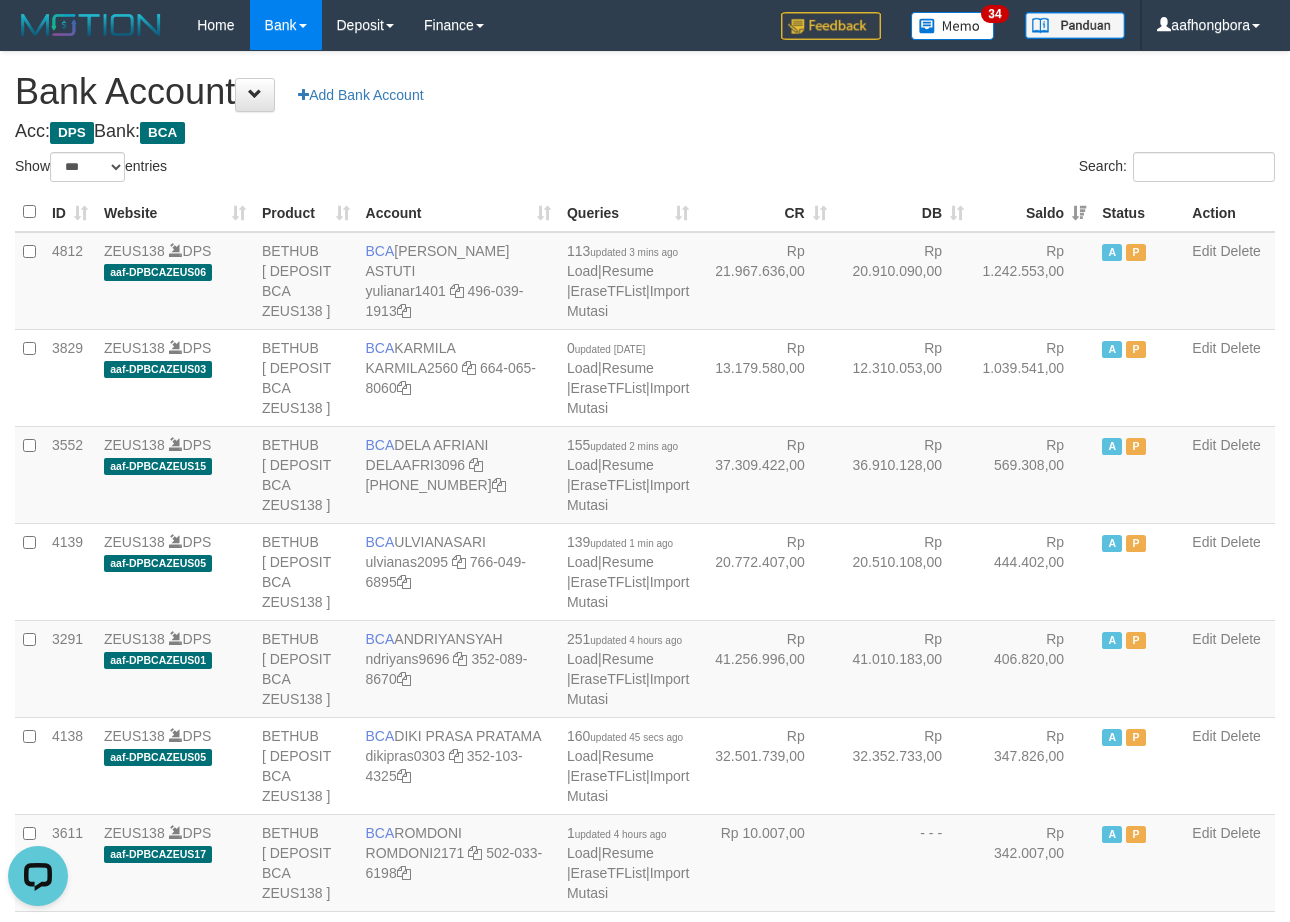 click on "ID Website Product Account Queries CR DB Saldo Status Action
4812
ZEUS138
DPS
aaf-DPBCAZEUS06
BETHUB
[ DEPOSIT BCA ZEUS138 ]
BCA
YULIANA RISKI ASTUTI
yulianar1401
496-039-1913
113  updated 3 mins ago
Load
|
Resume
|
EraseTFList
|
Import Mutasi
Rp 21.967.636,00
Rp 20.910.090,00
A" at bounding box center (645, 1647) 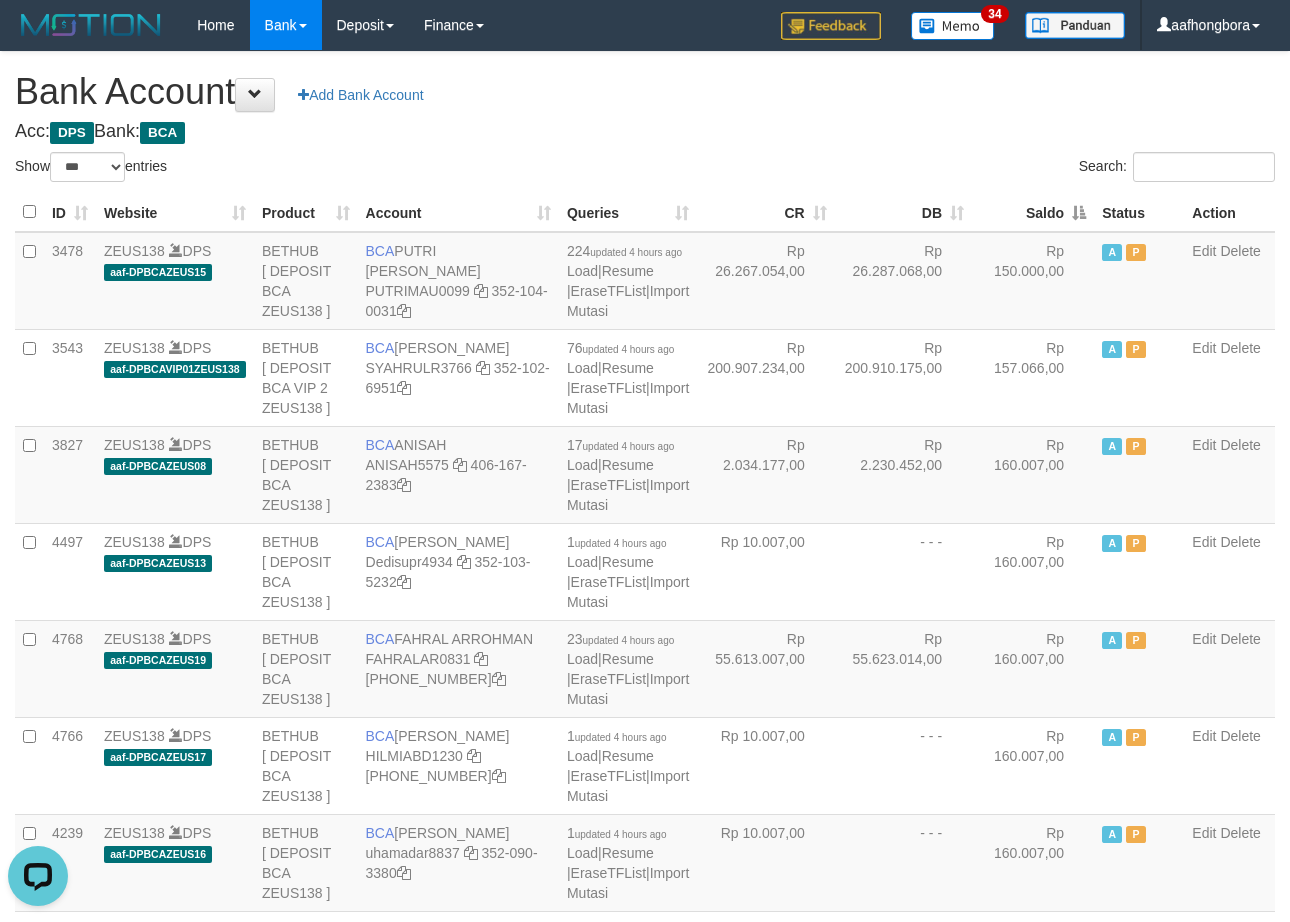click on "Saldo" at bounding box center [1033, 212] 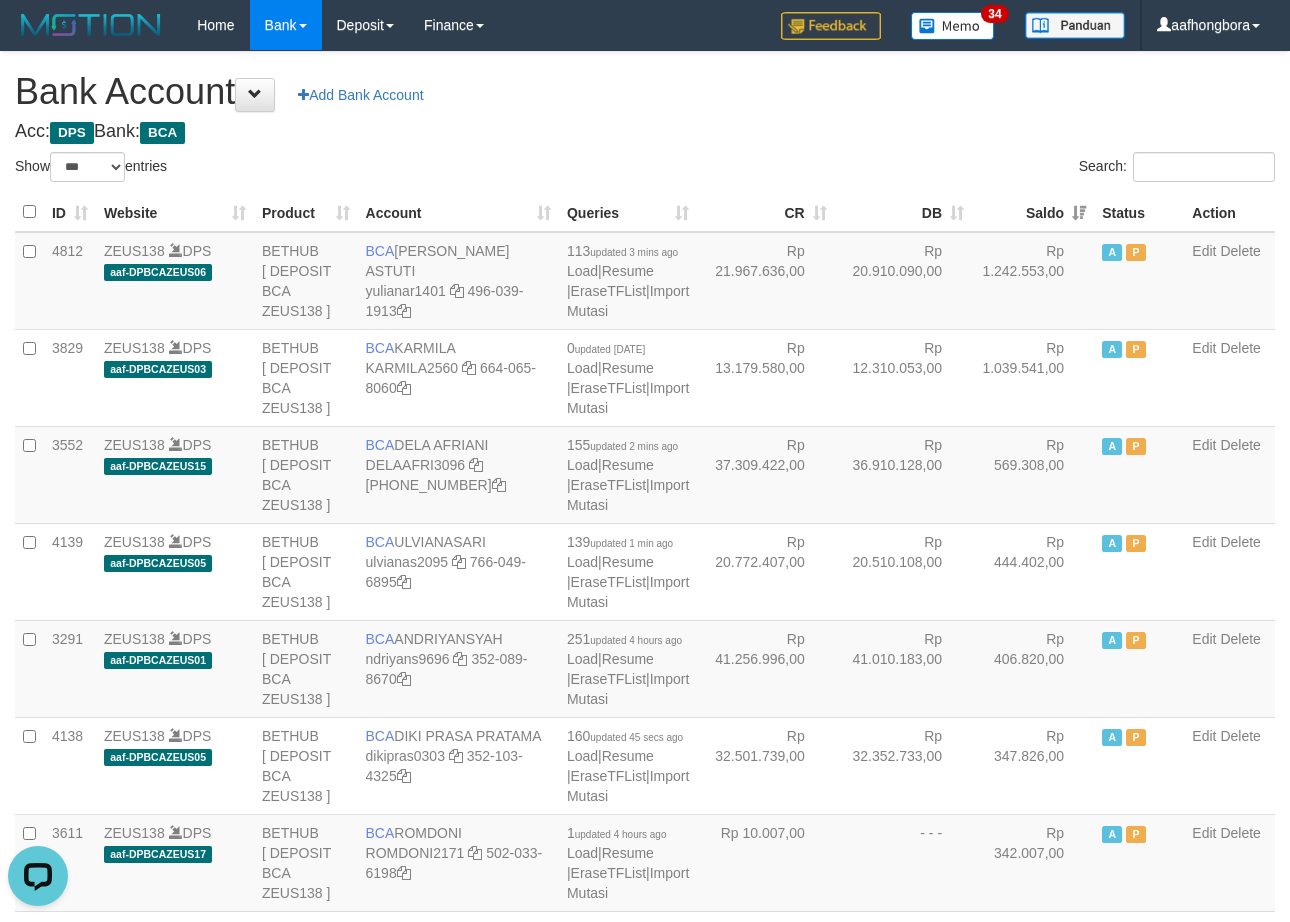 click on "Saldo" at bounding box center (1033, 212) 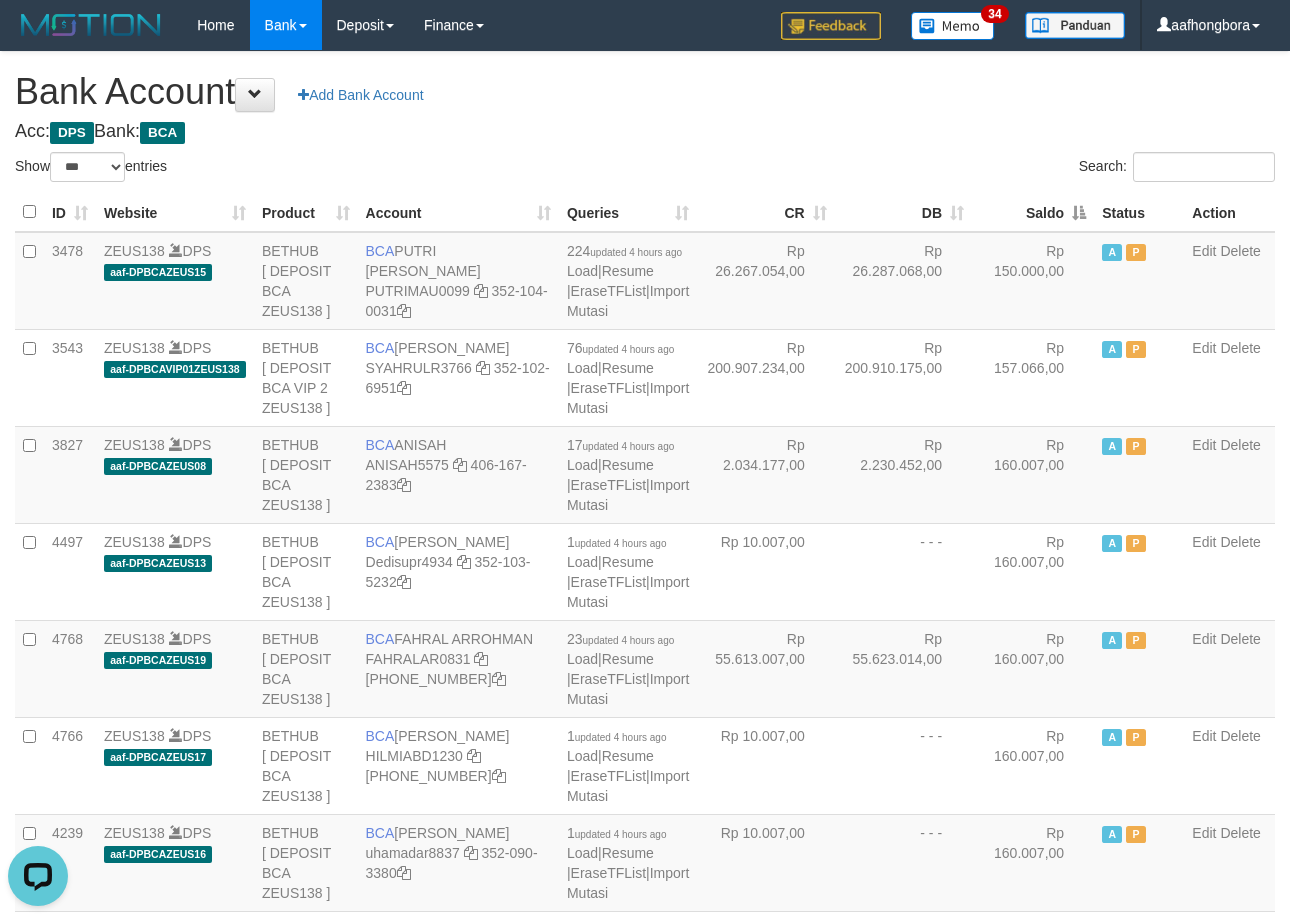 click on "Saldo" at bounding box center [1033, 212] 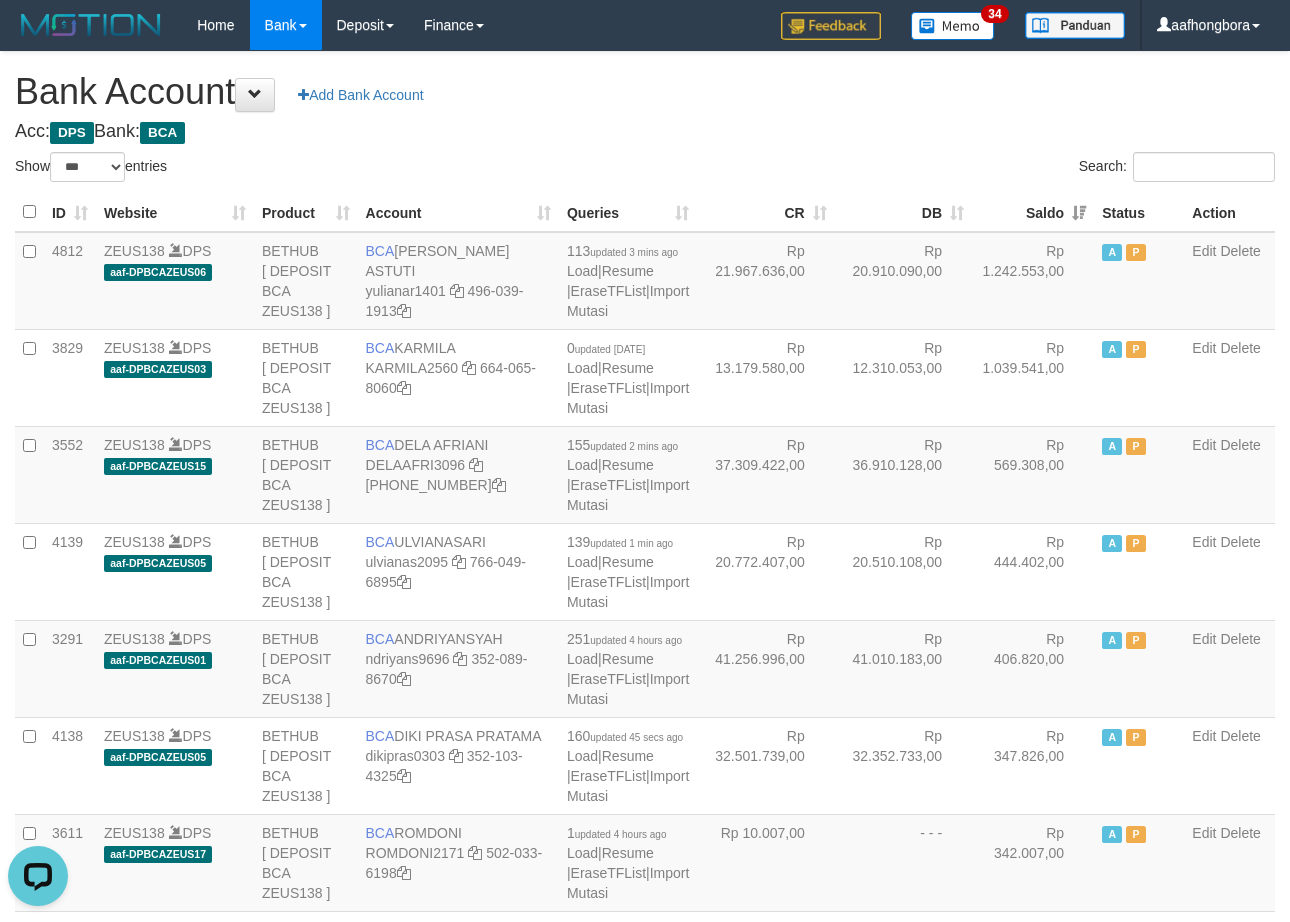click on "Saldo" at bounding box center [1033, 212] 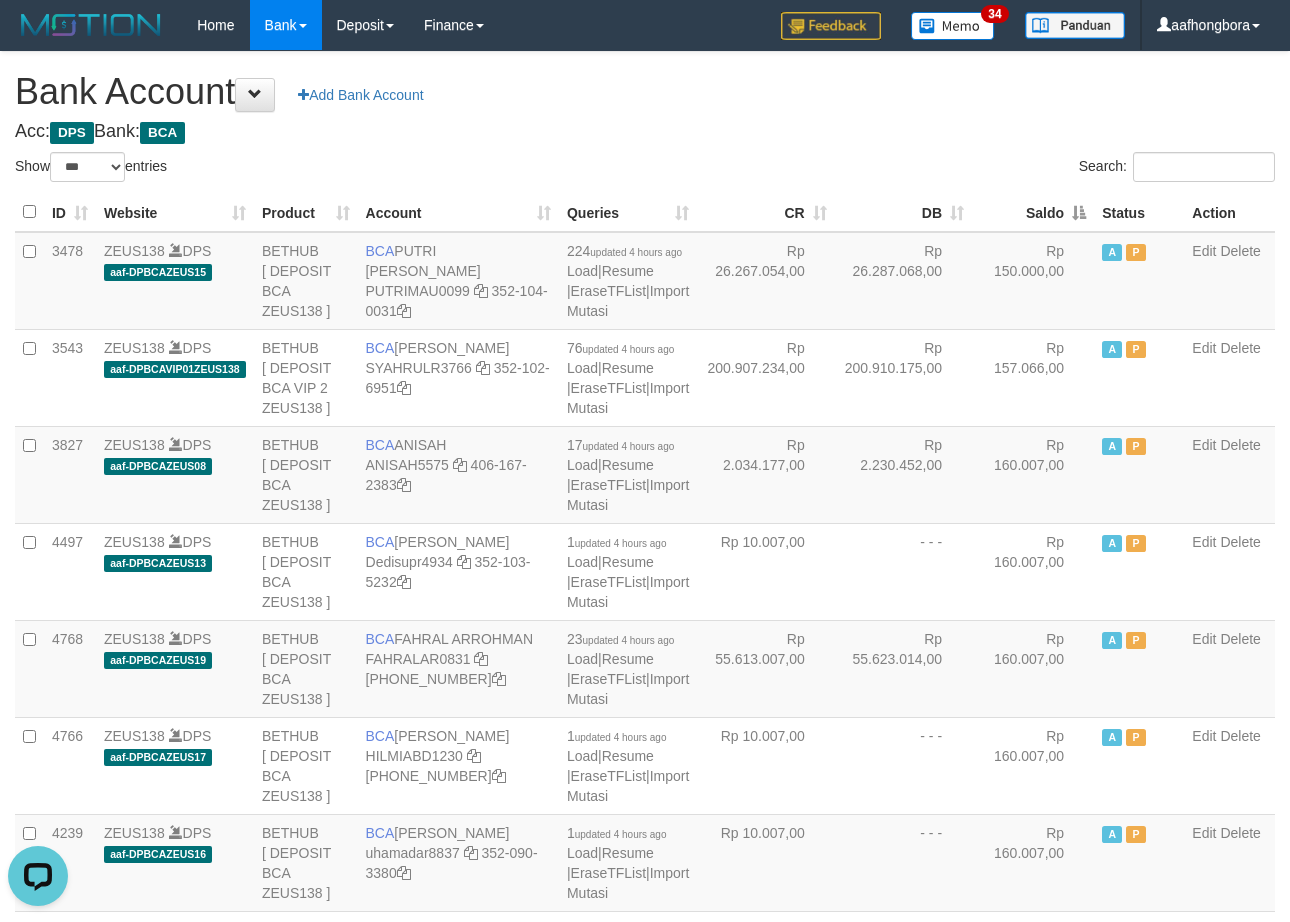 click on "Saldo" at bounding box center (1033, 212) 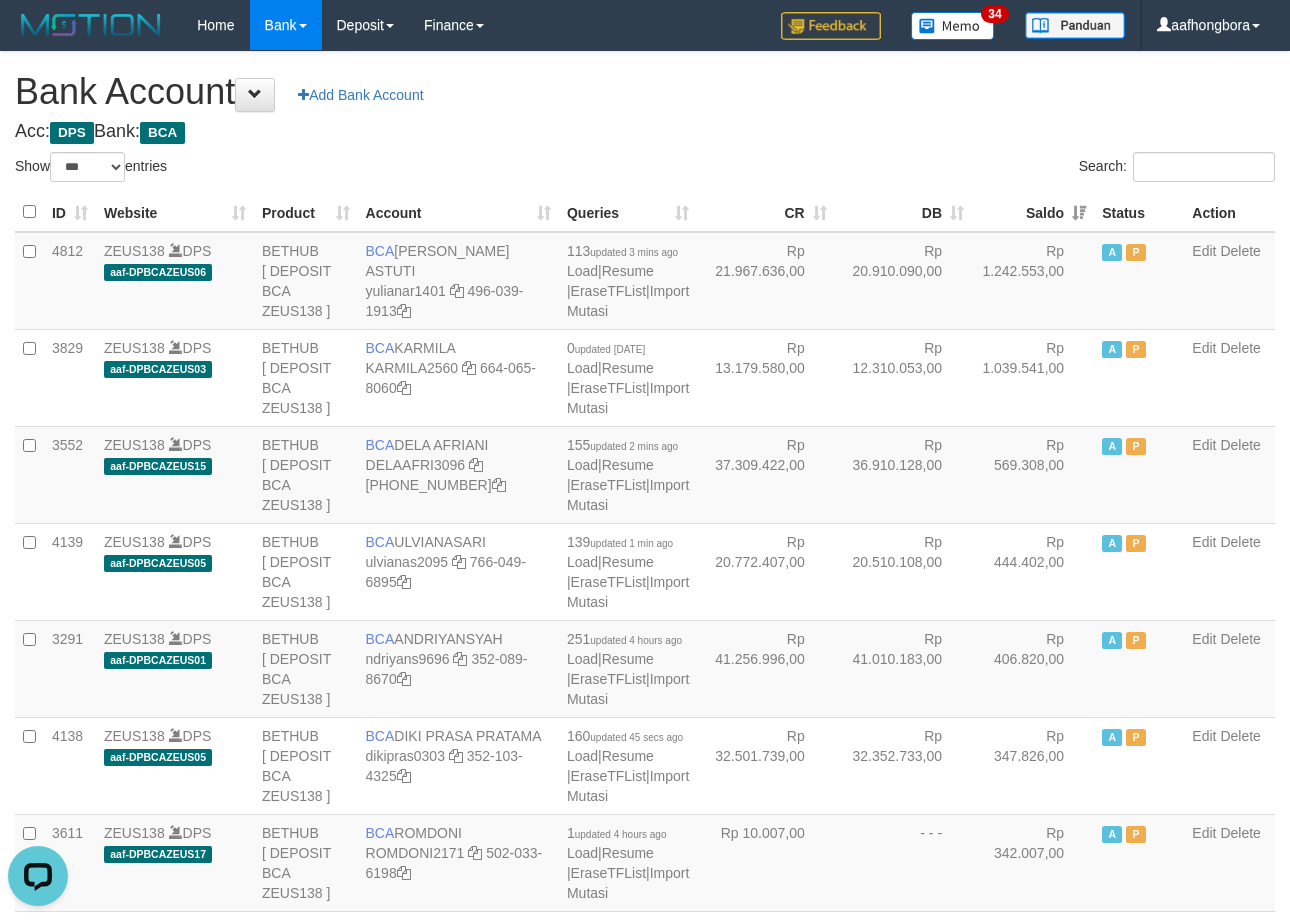 click on "Saldo" at bounding box center (1033, 212) 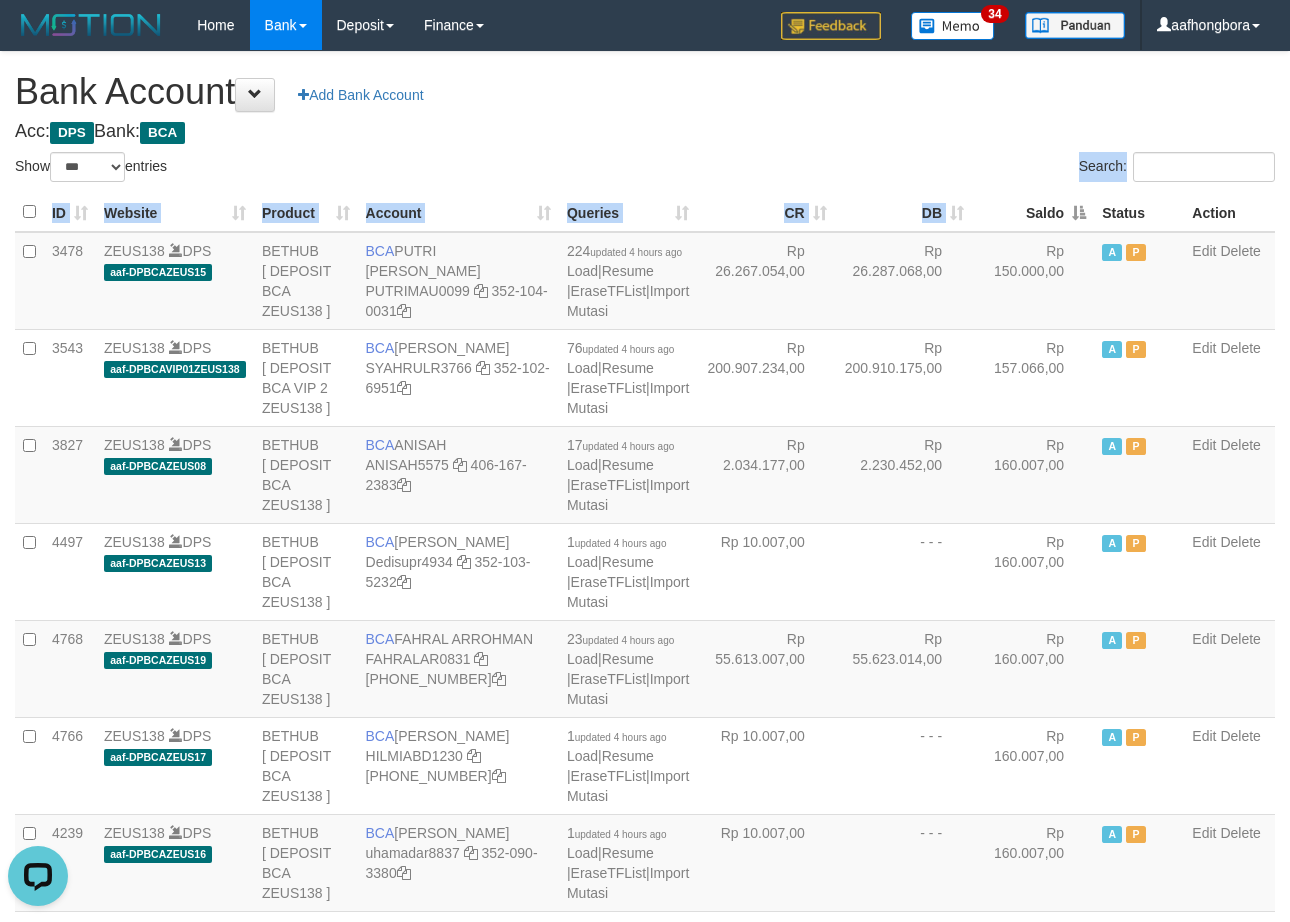 drag, startPoint x: 942, startPoint y: 168, endPoint x: 942, endPoint y: 232, distance: 64 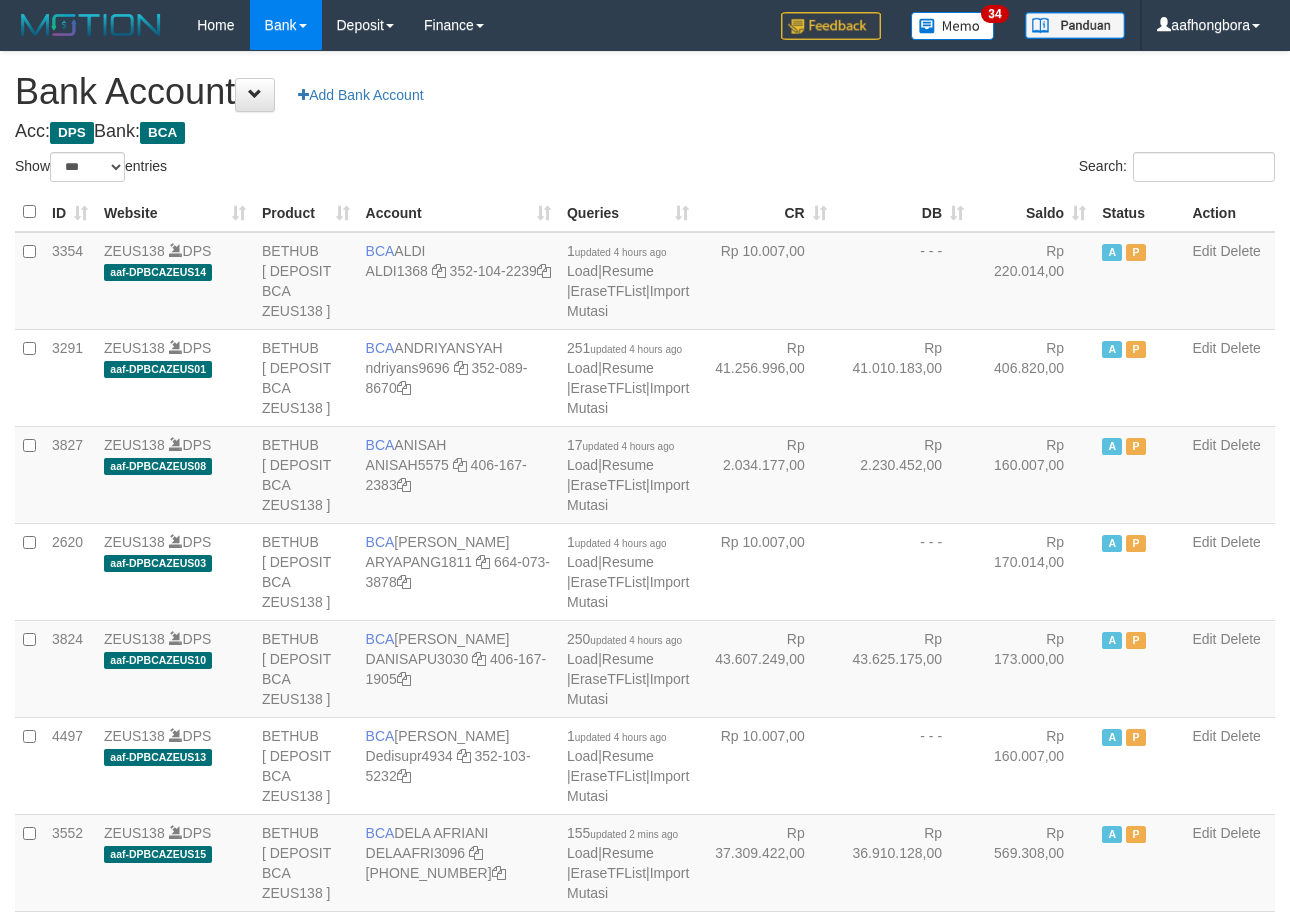 select on "***" 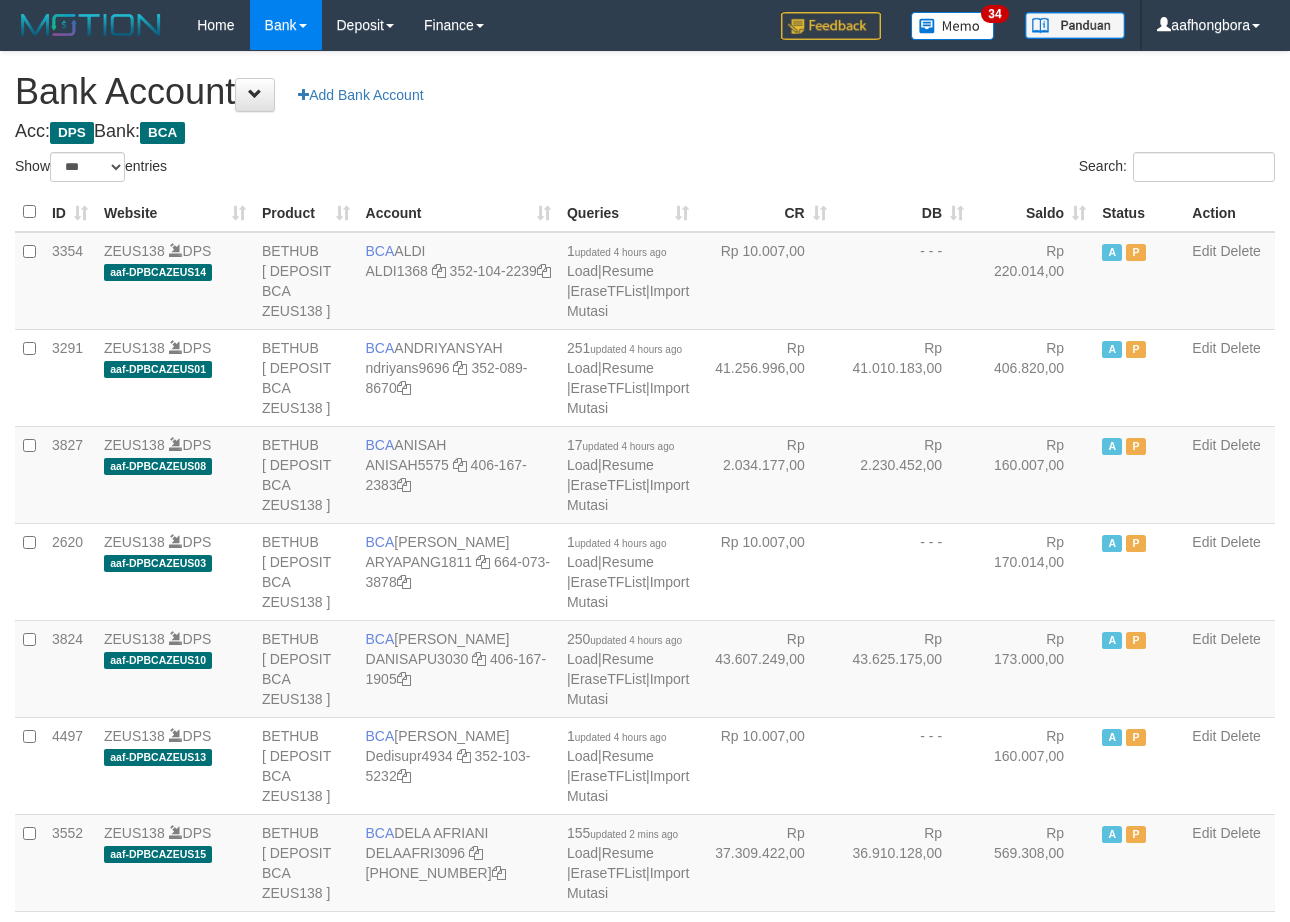 scroll, scrollTop: 0, scrollLeft: 0, axis: both 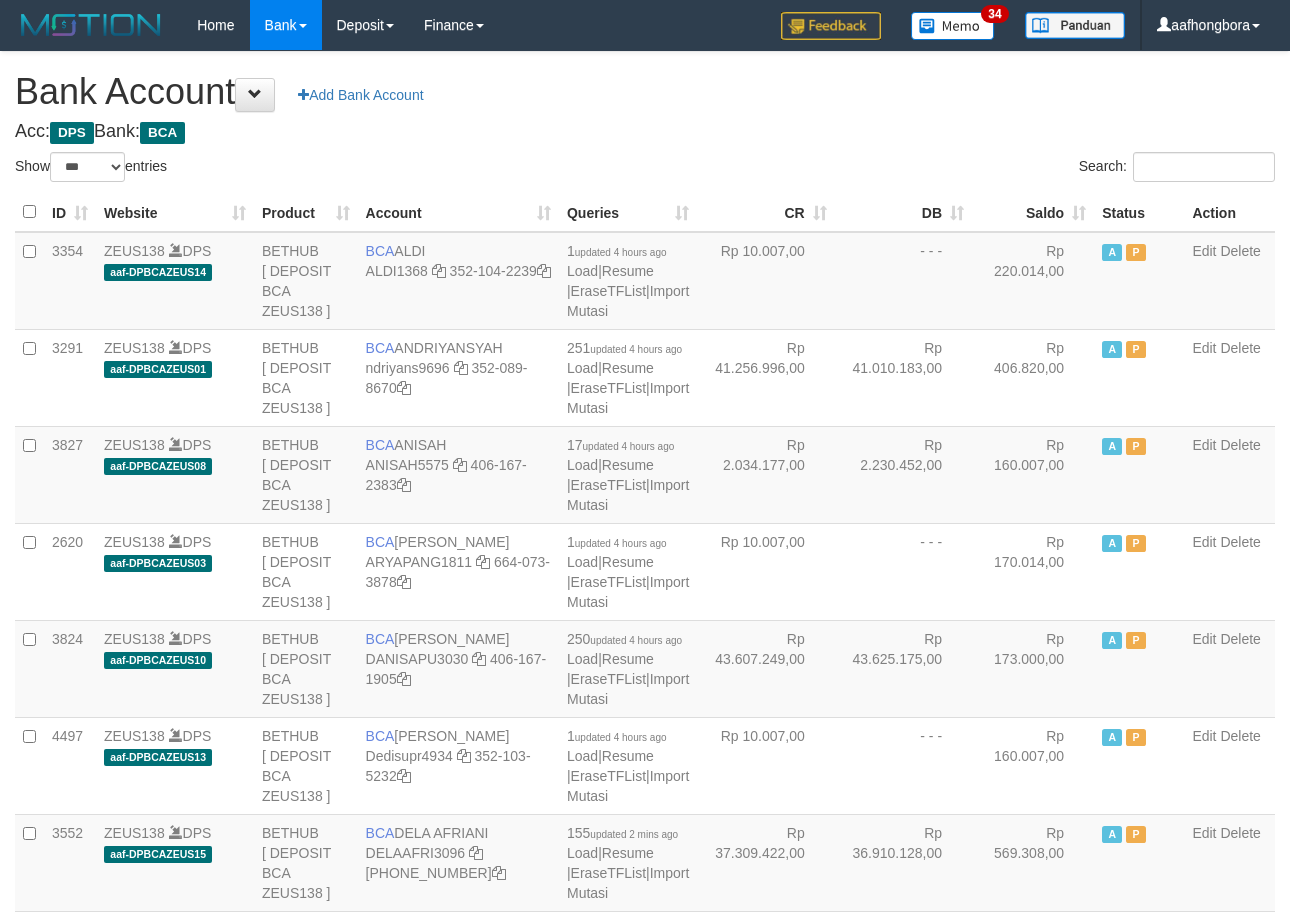 select on "***" 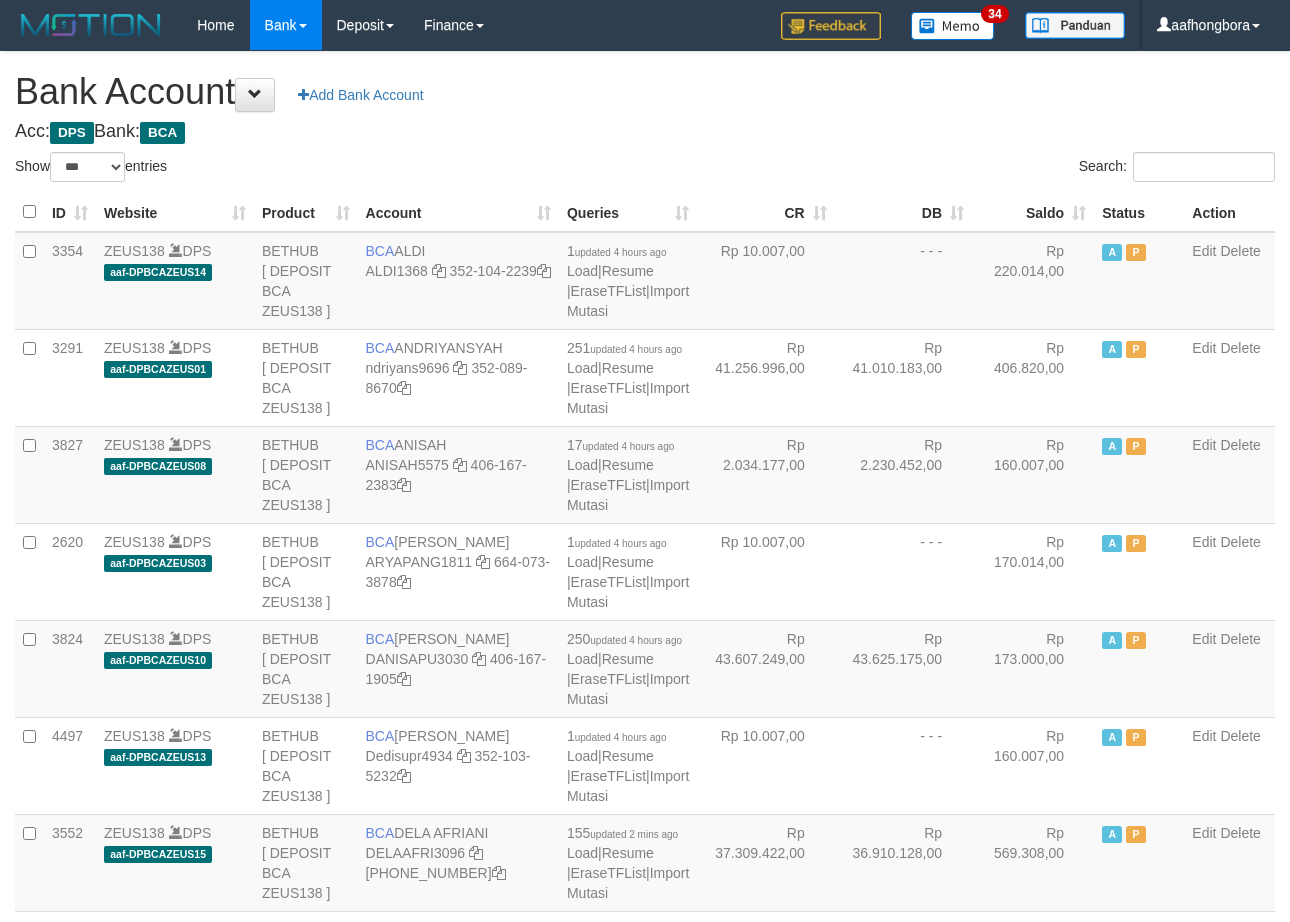 scroll, scrollTop: 0, scrollLeft: 0, axis: both 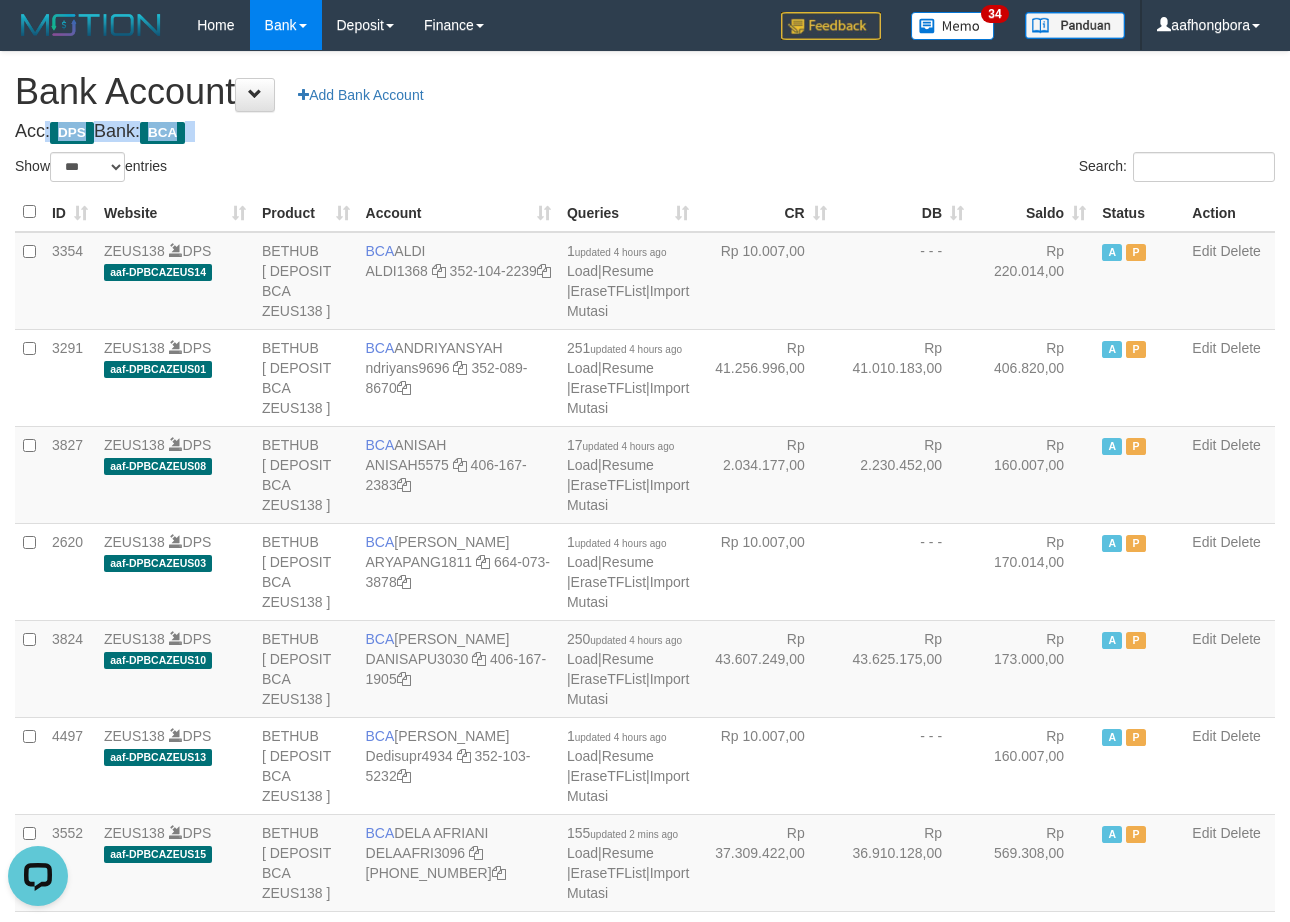 drag, startPoint x: 881, startPoint y: 116, endPoint x: 923, endPoint y: 125, distance: 42.953465 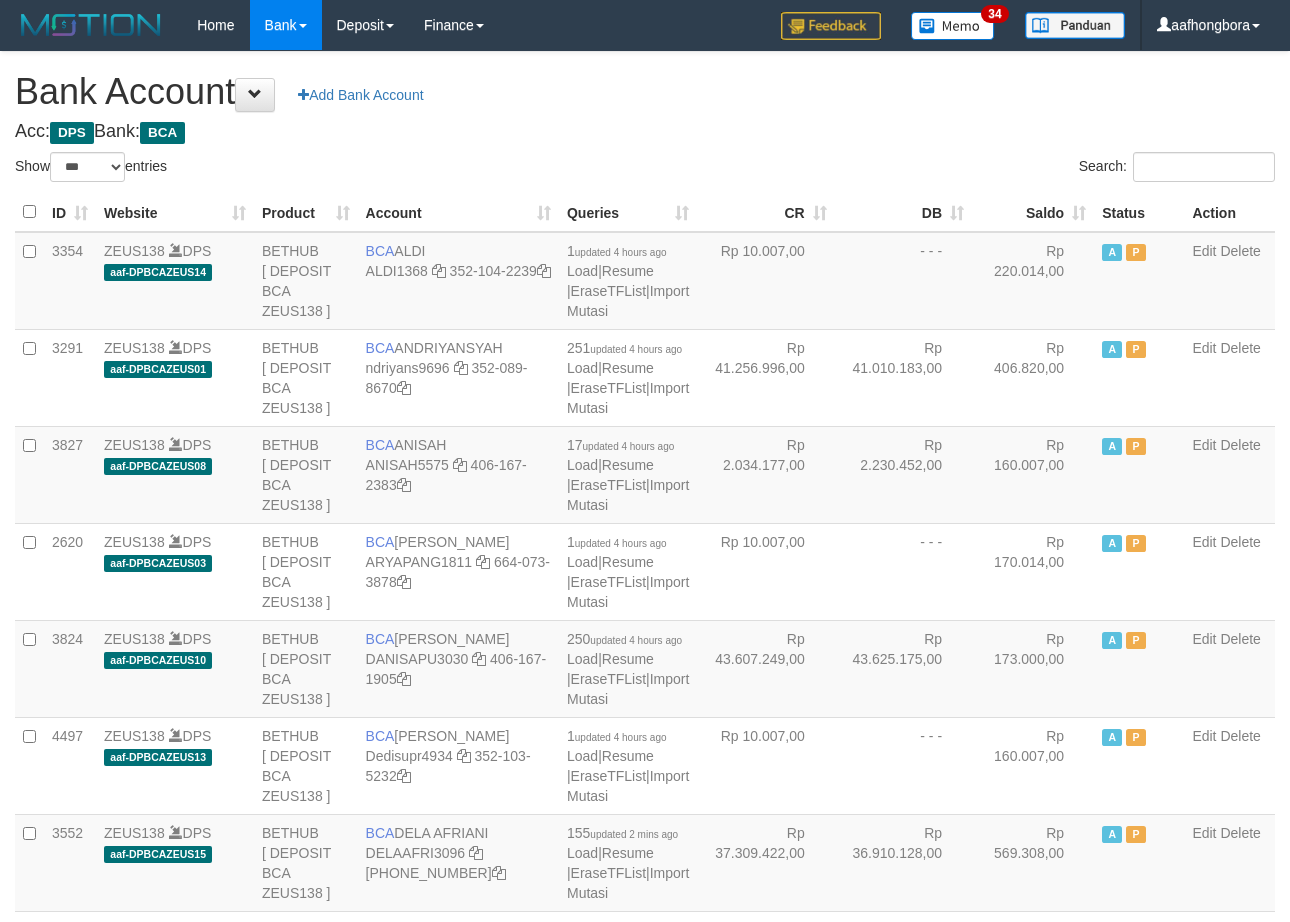 select on "***" 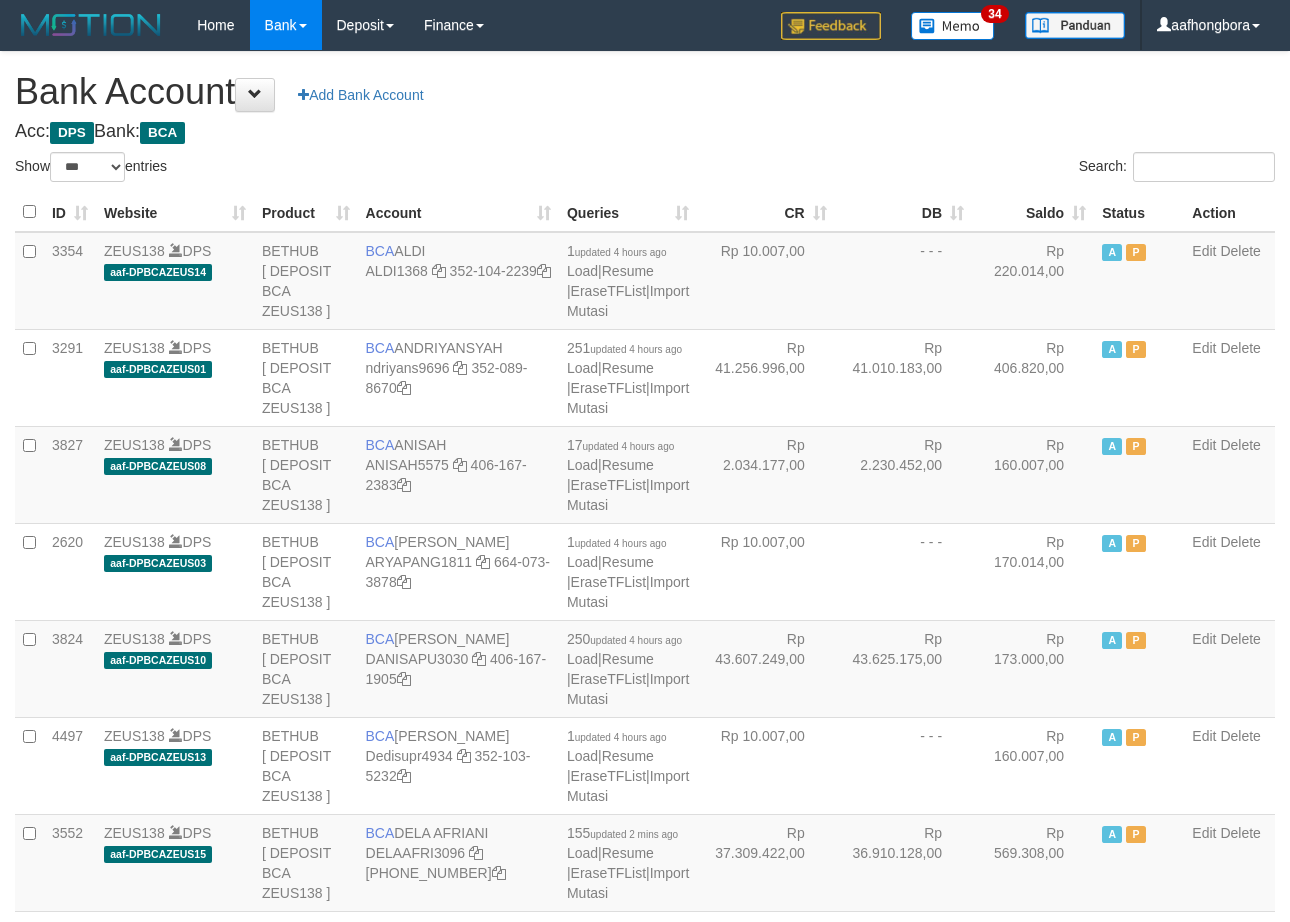 scroll, scrollTop: 0, scrollLeft: 0, axis: both 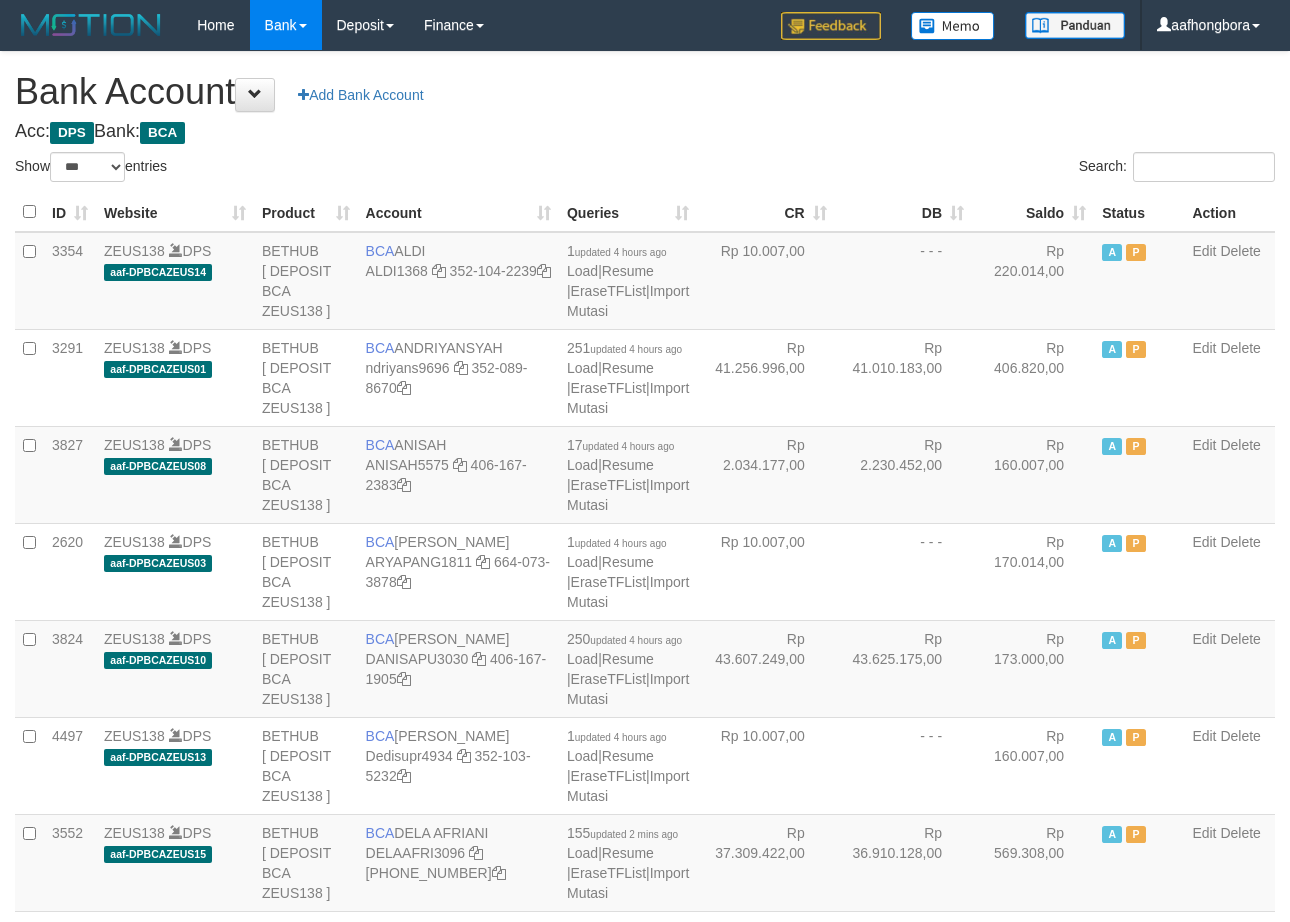 select on "***" 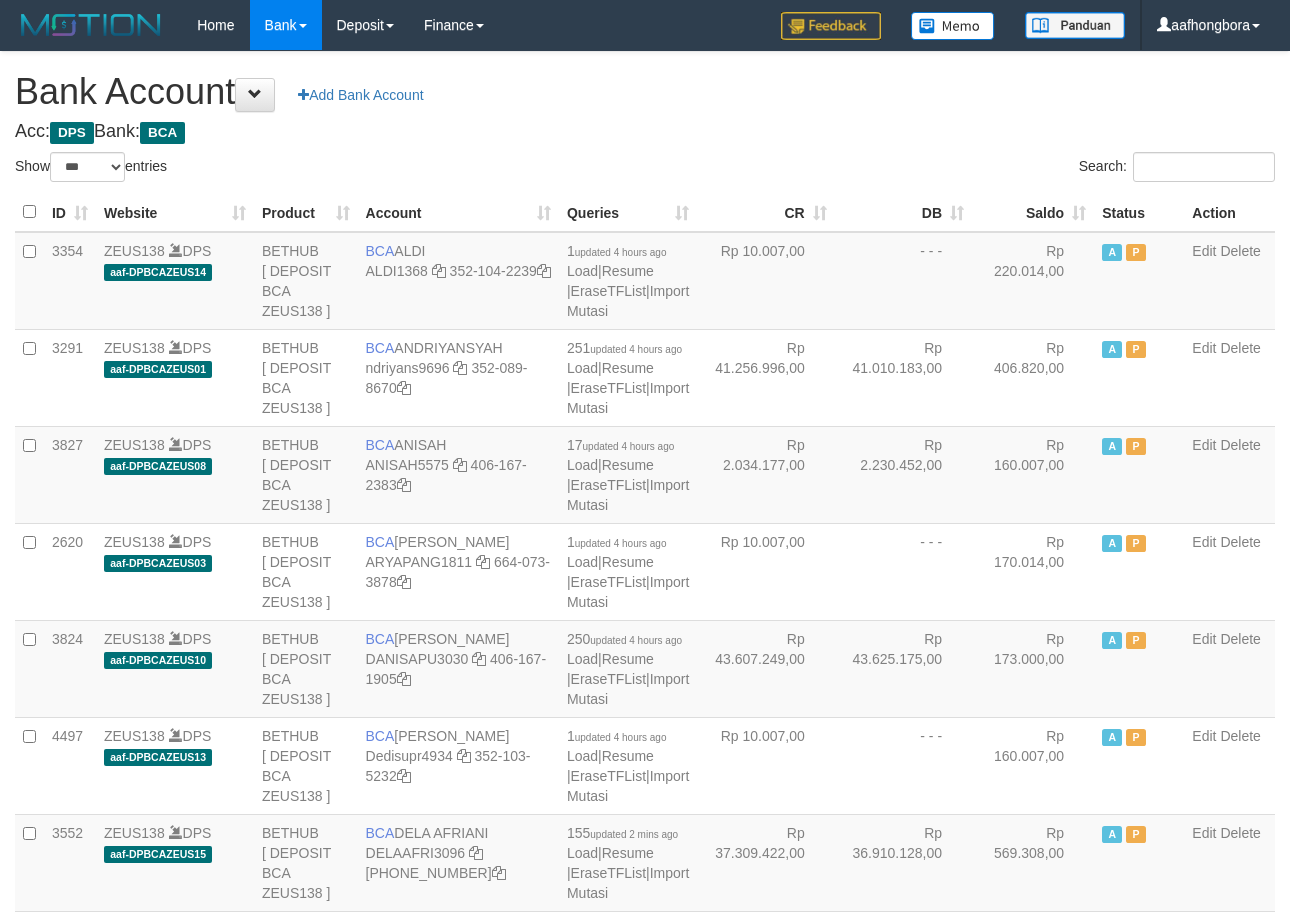 scroll, scrollTop: 0, scrollLeft: 0, axis: both 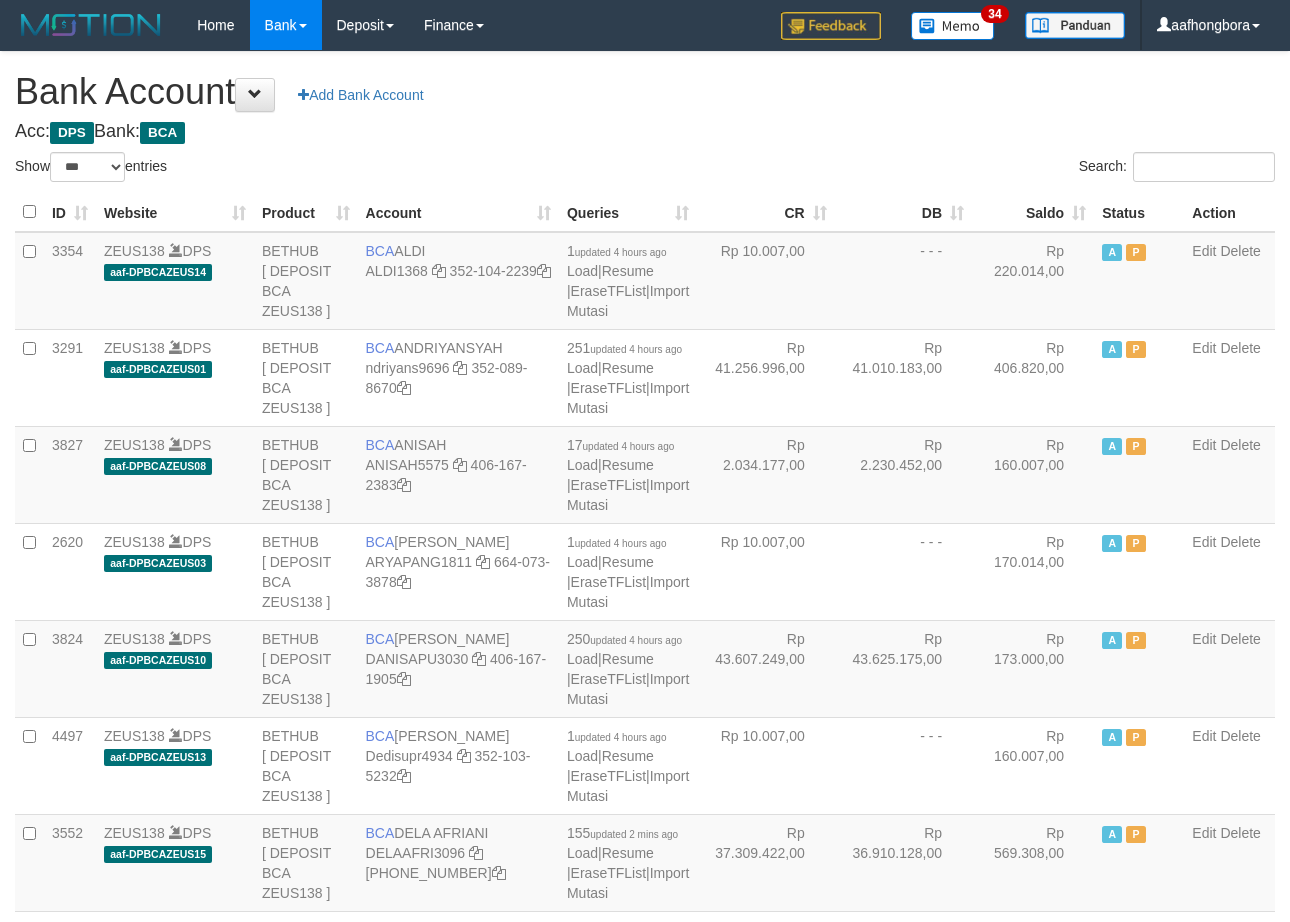 click on "Saldo" at bounding box center [1033, 212] 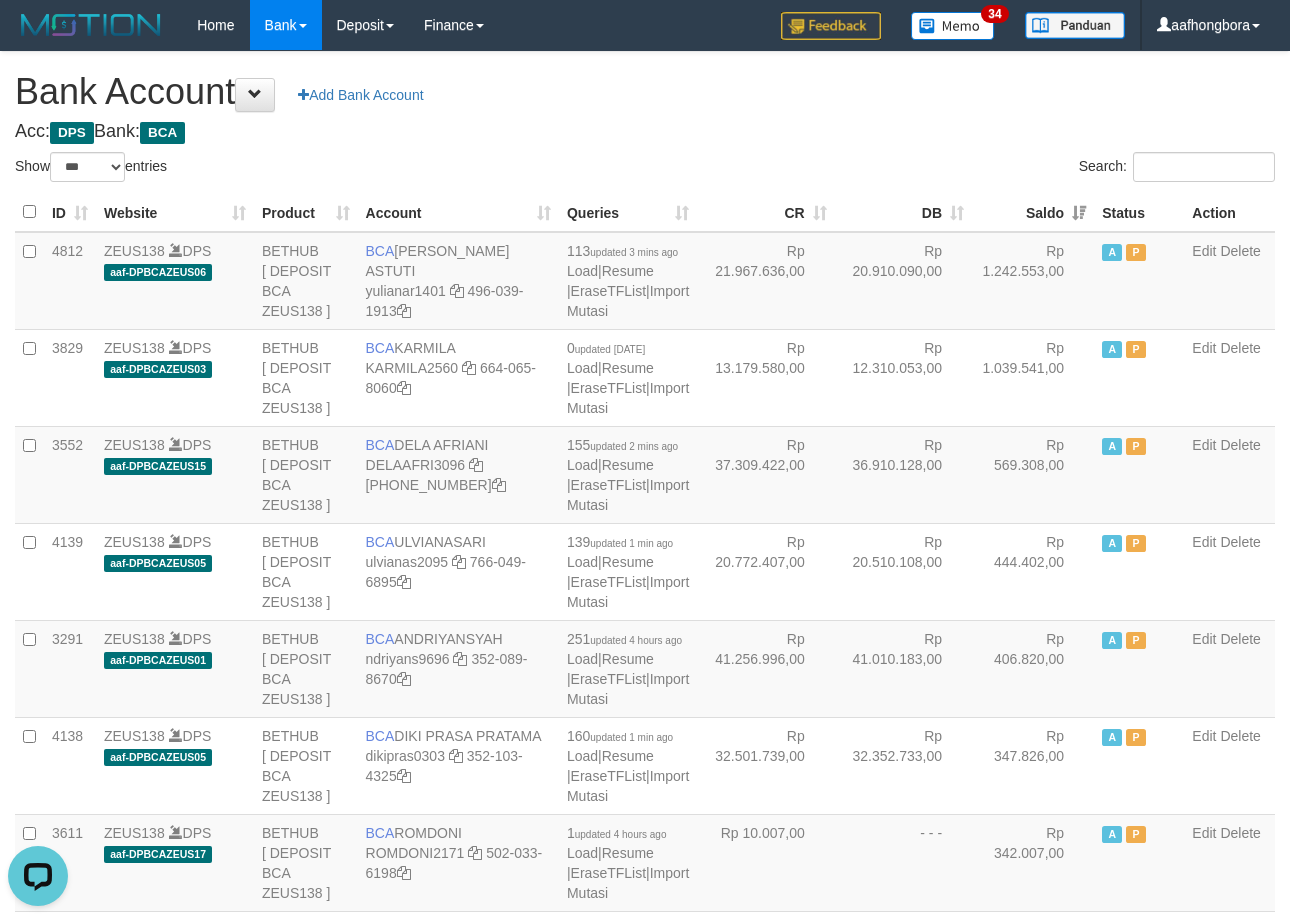 scroll, scrollTop: 0, scrollLeft: 0, axis: both 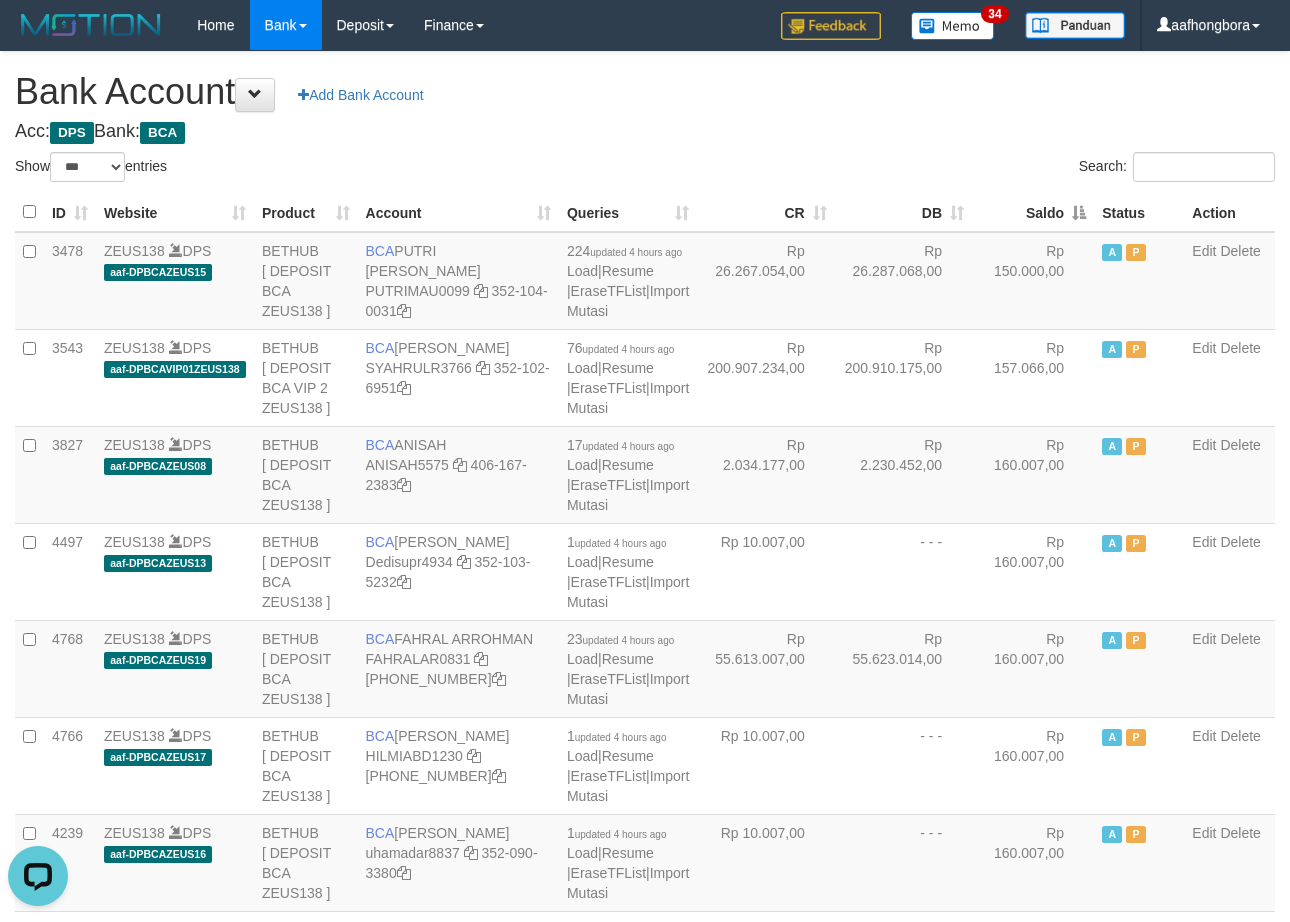 click on "Saldo" at bounding box center (1033, 212) 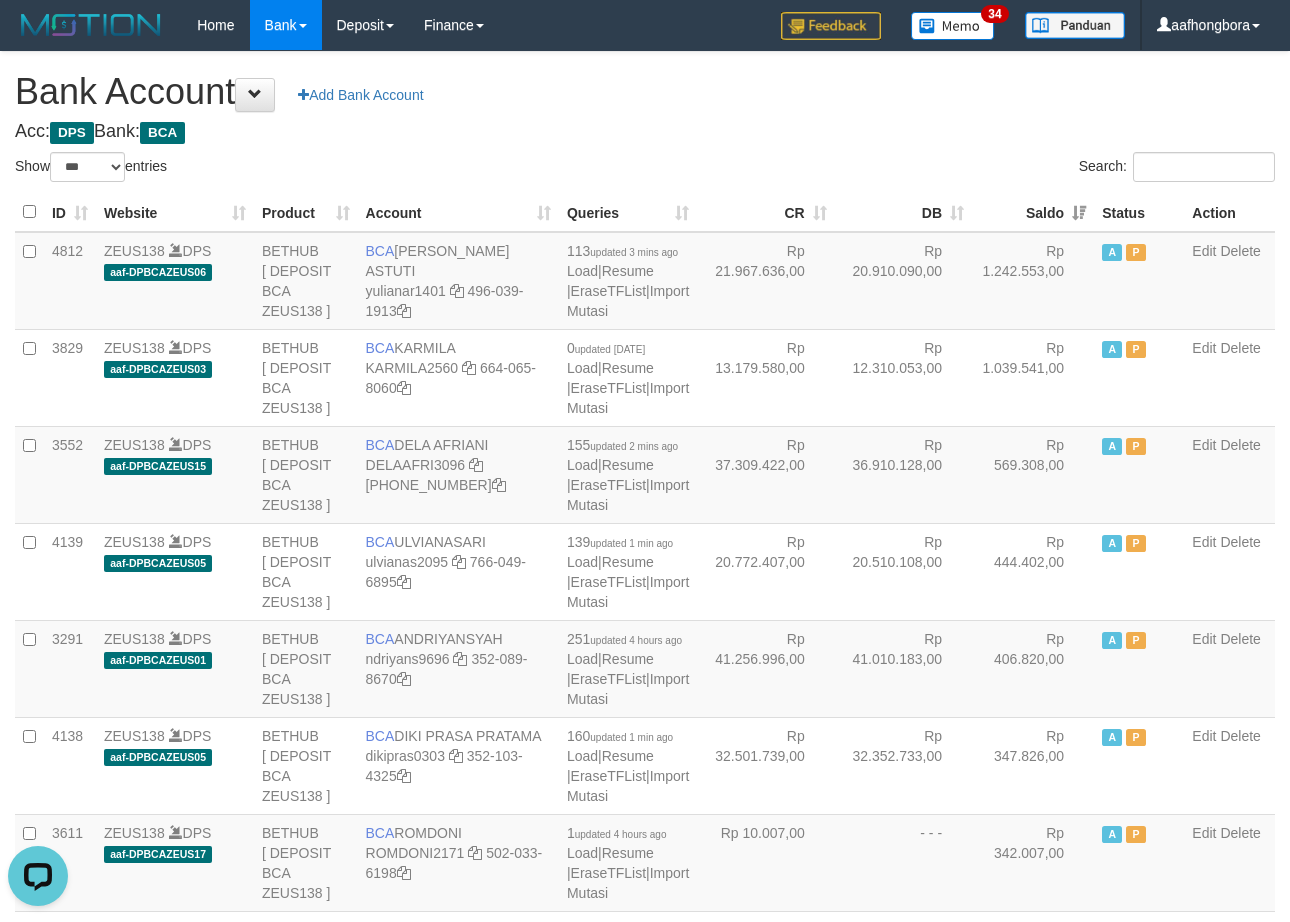 click on "Acc: 										 DPS
Bank:   BCA" at bounding box center [645, 132] 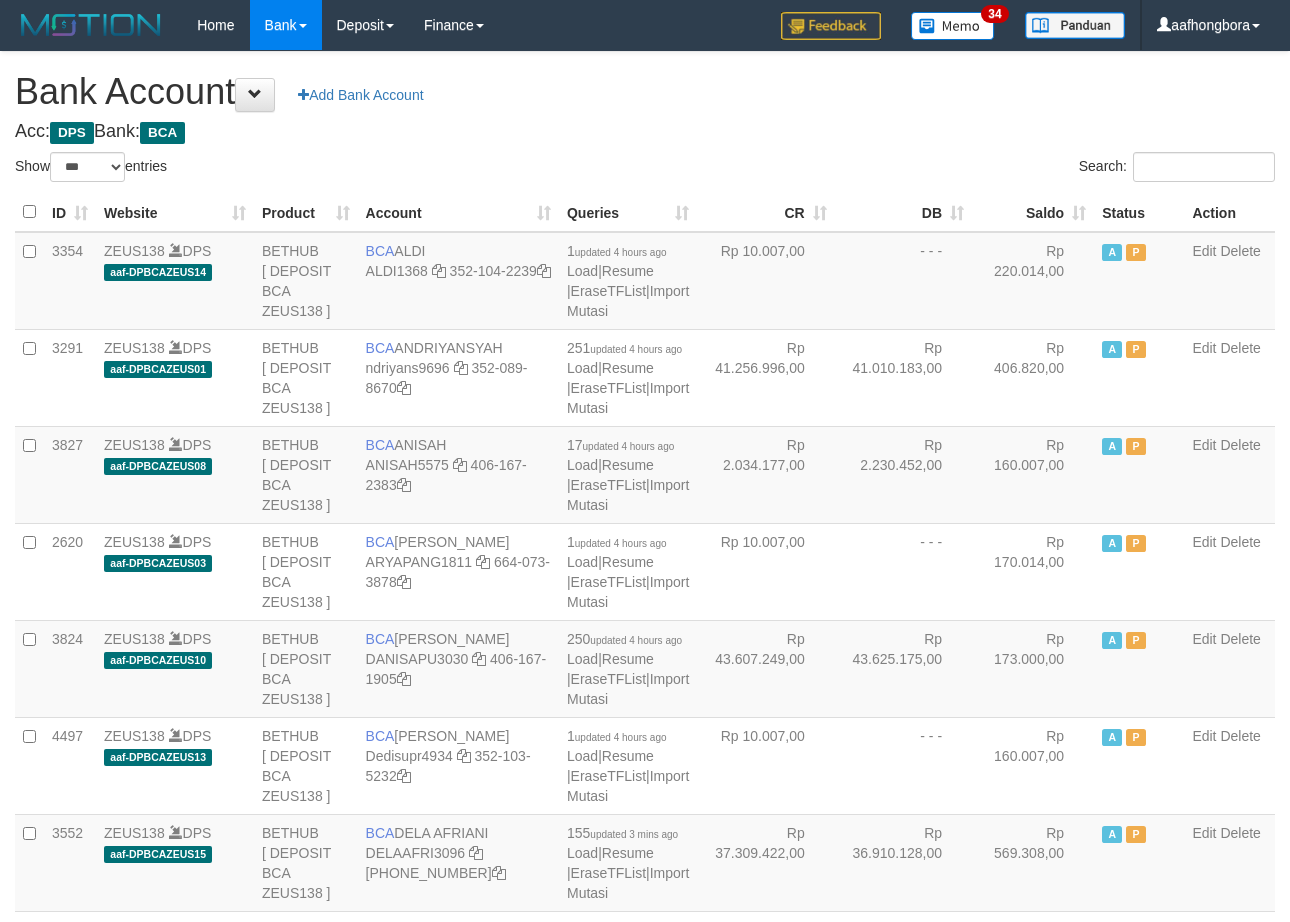 select on "***" 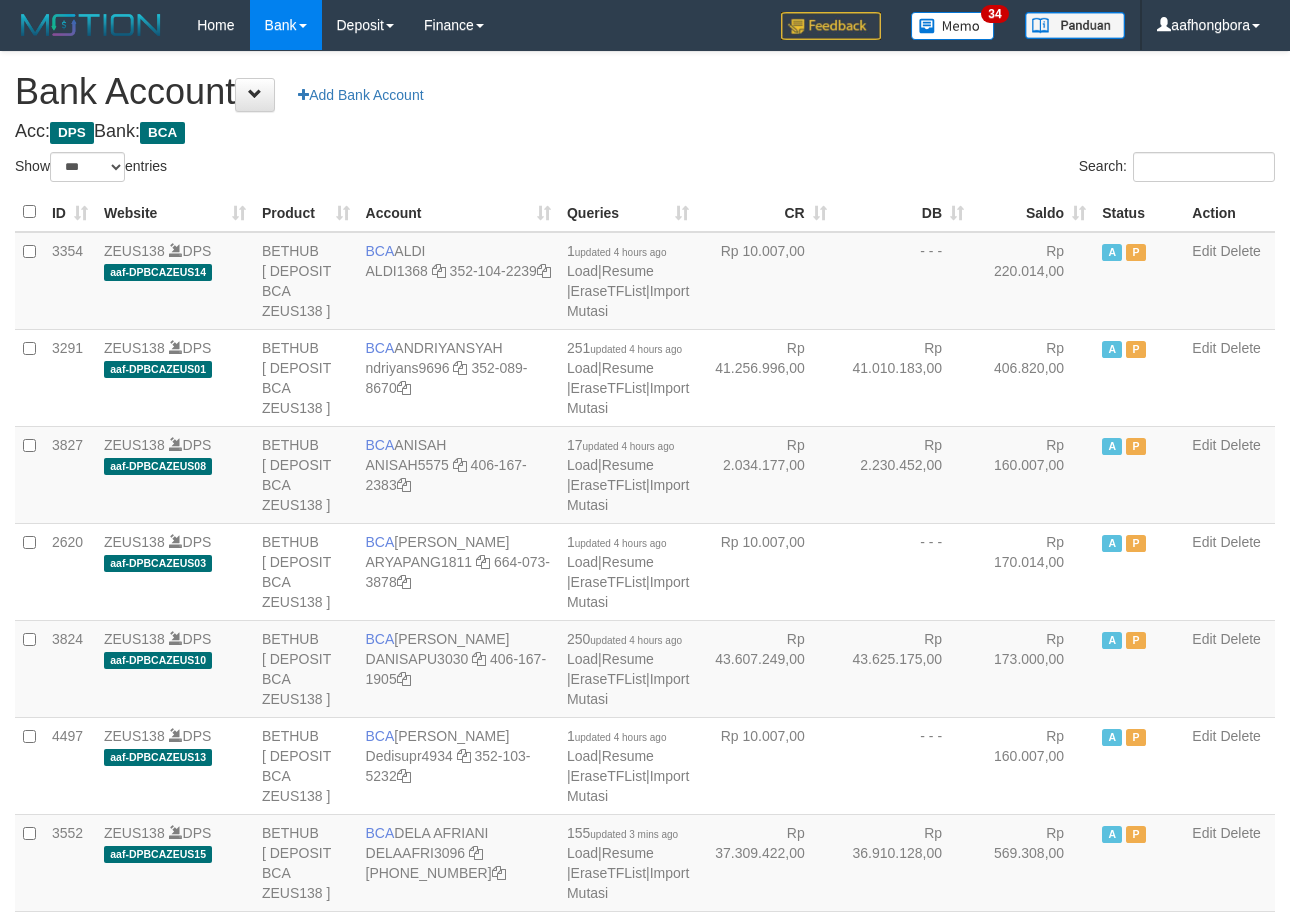 scroll, scrollTop: 0, scrollLeft: 0, axis: both 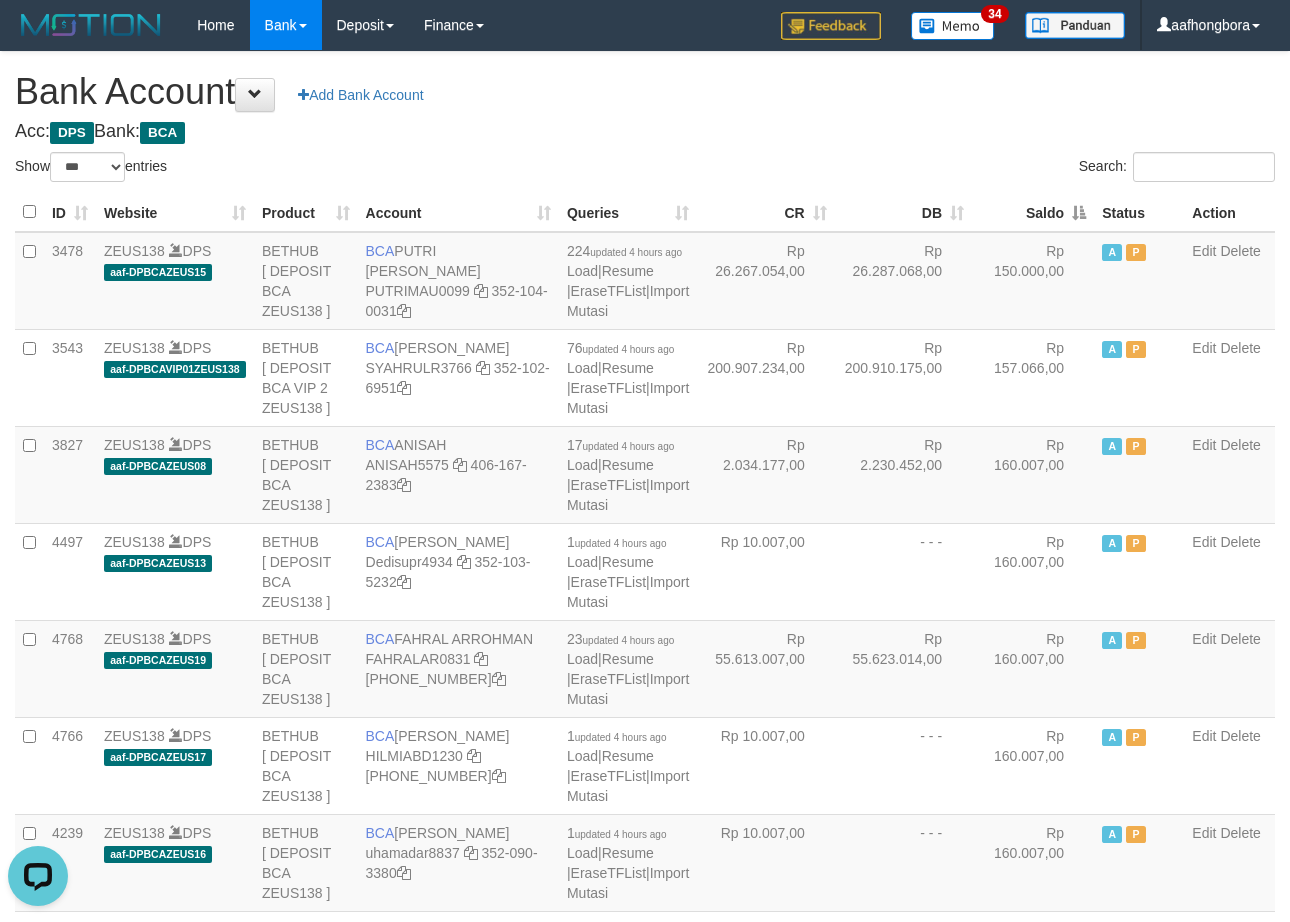click on "Saldo" at bounding box center (1033, 212) 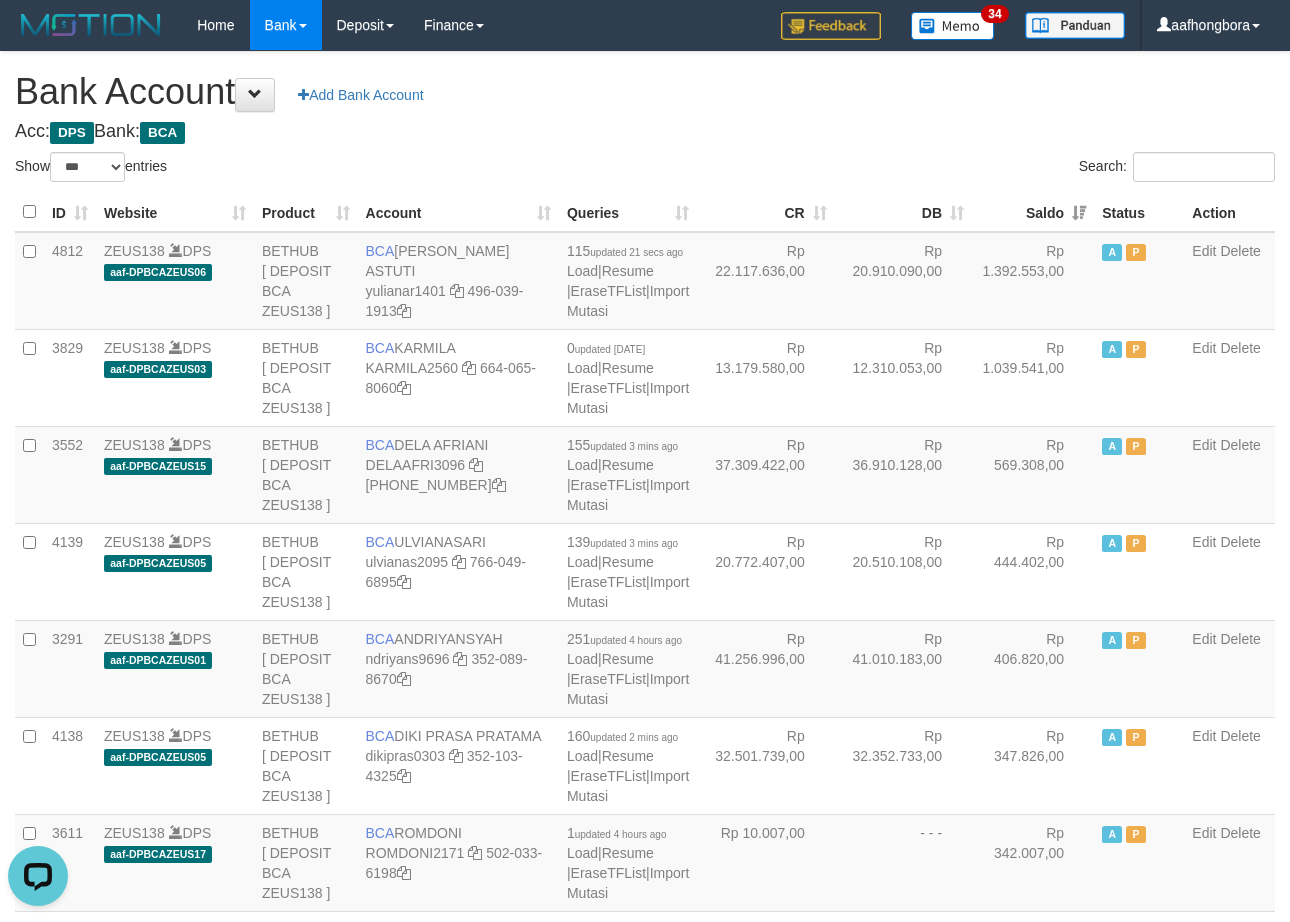 click on "Saldo" at bounding box center (1033, 212) 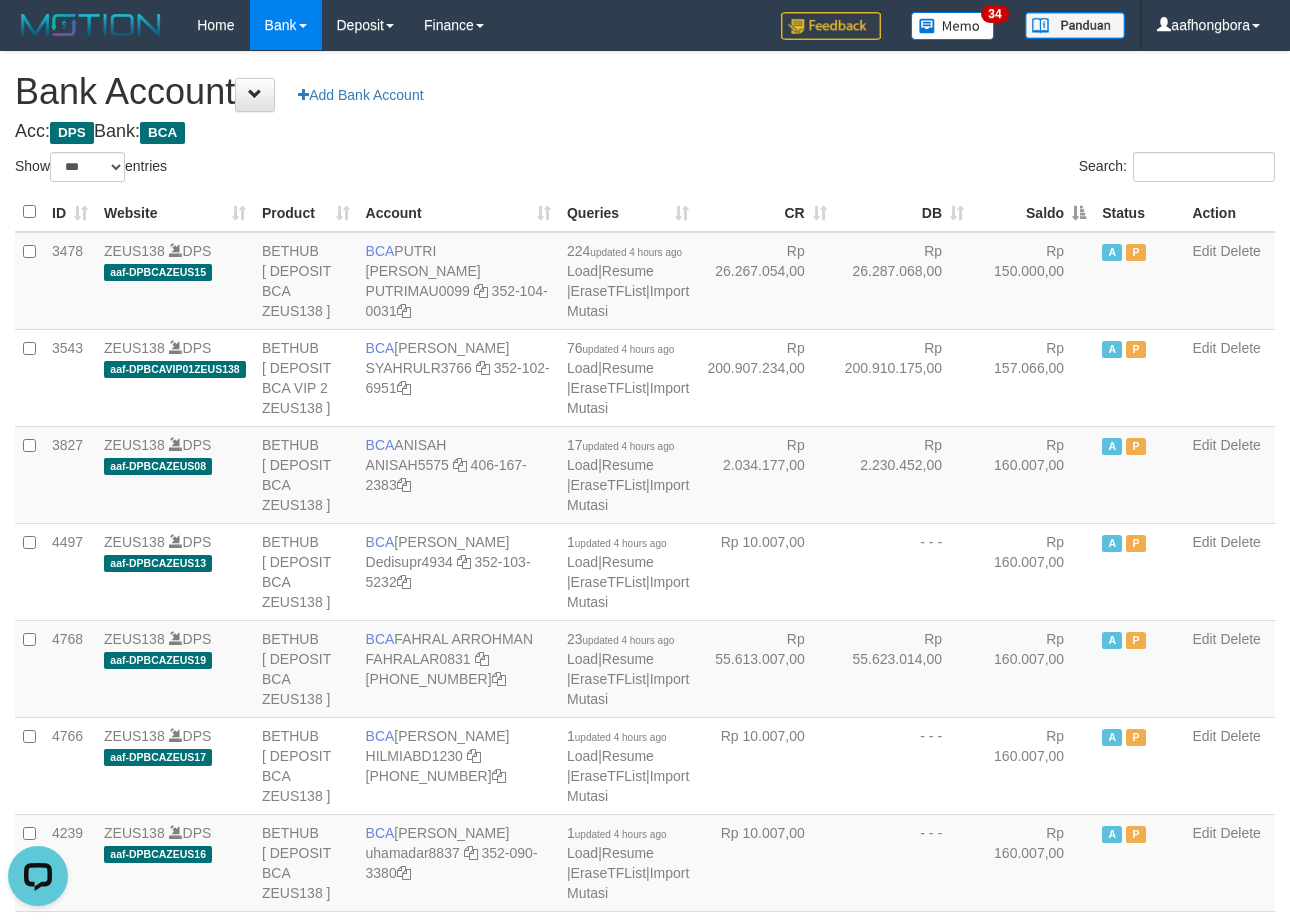 click on "Saldo" at bounding box center (1033, 212) 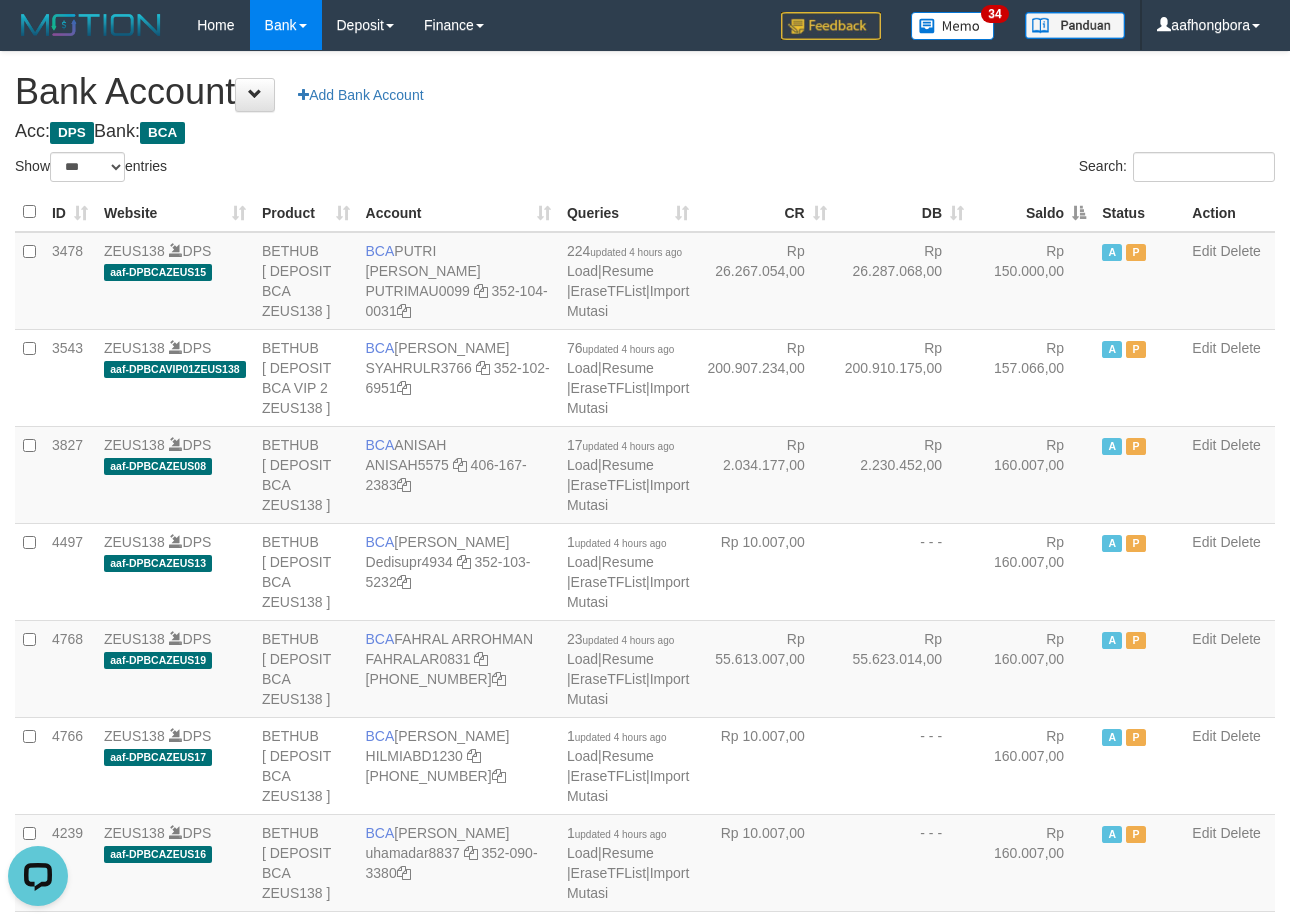 click on "Saldo" at bounding box center [1033, 212] 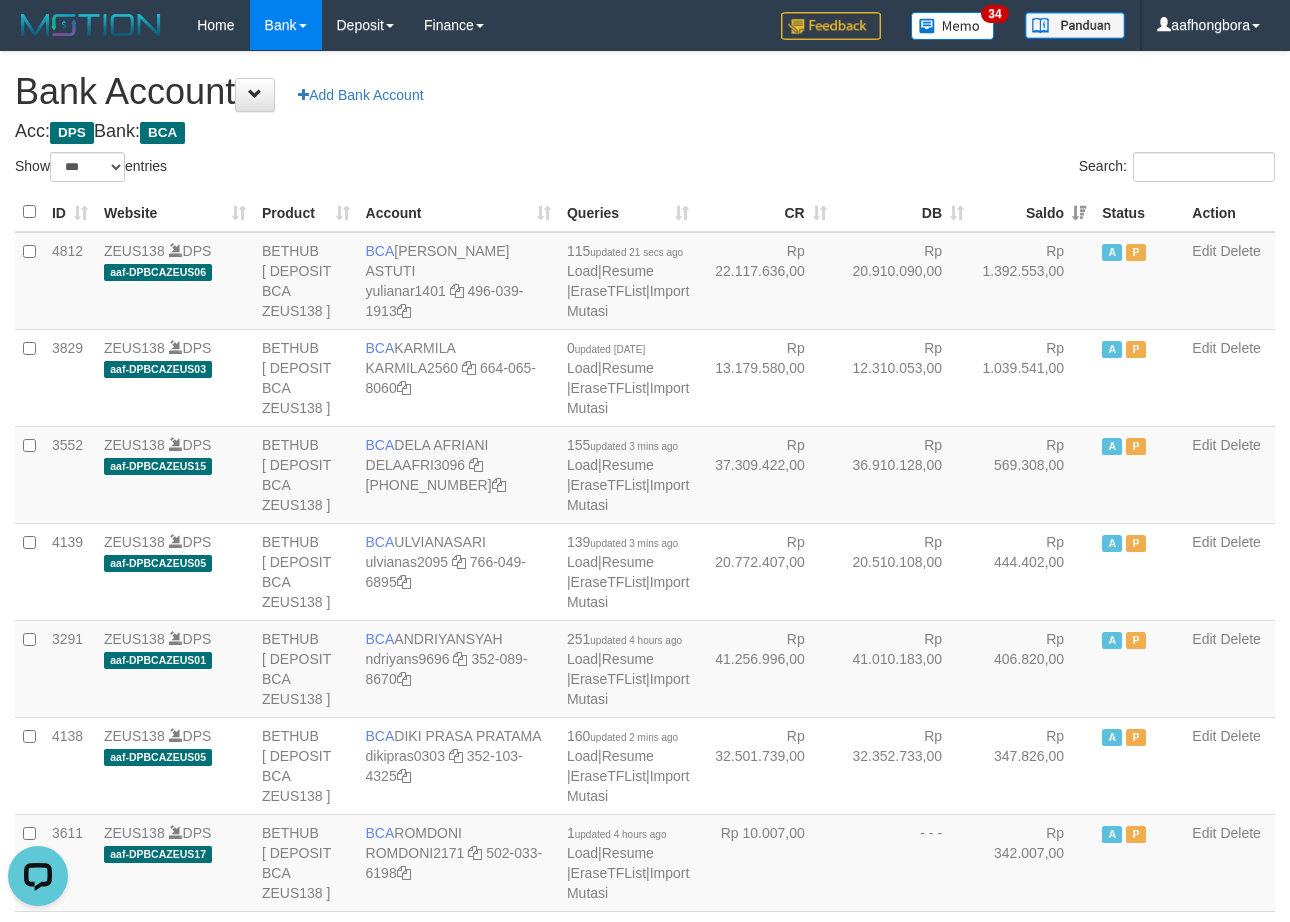click on "Saldo" at bounding box center [1033, 212] 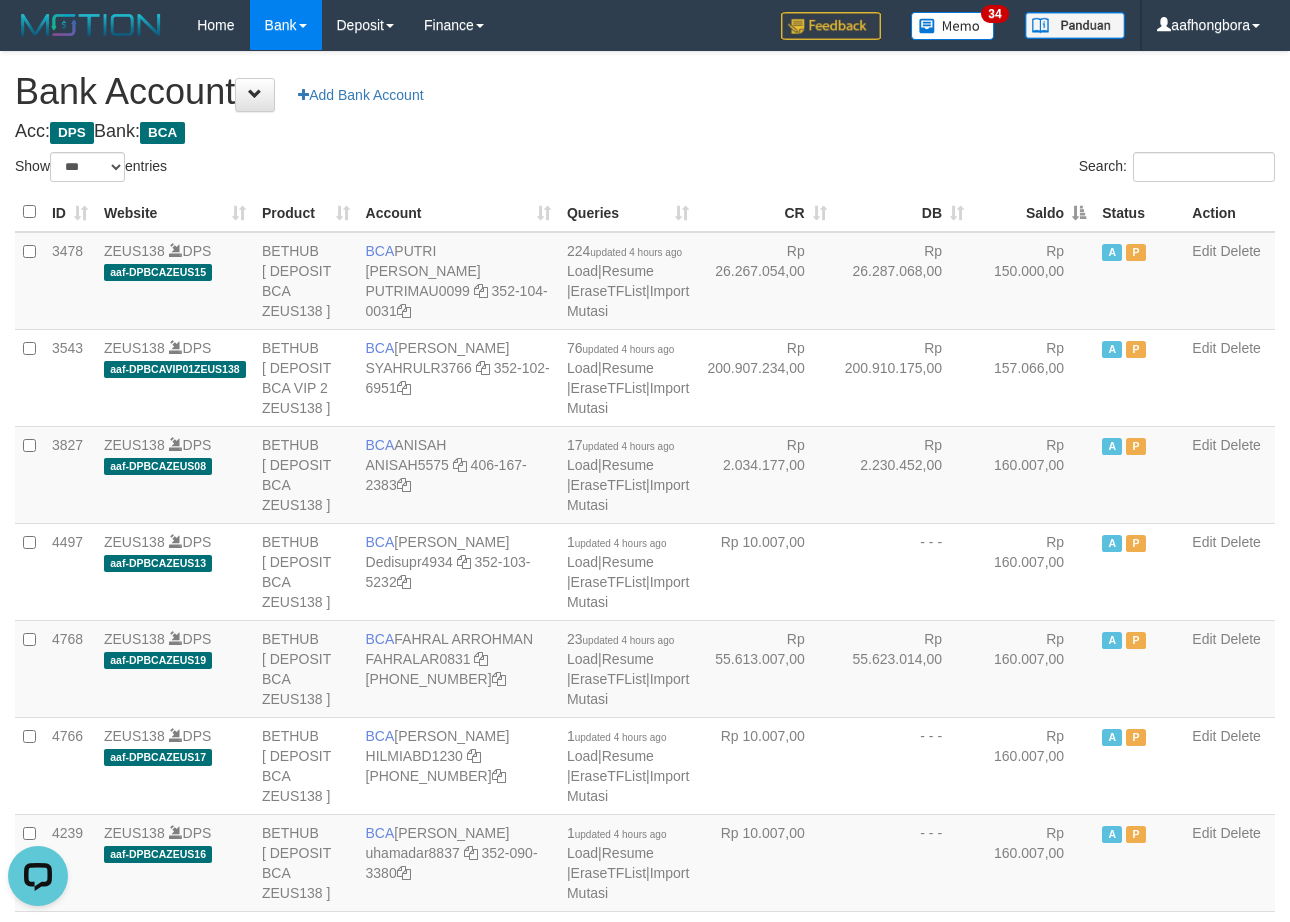 click on "Saldo" at bounding box center [1033, 212] 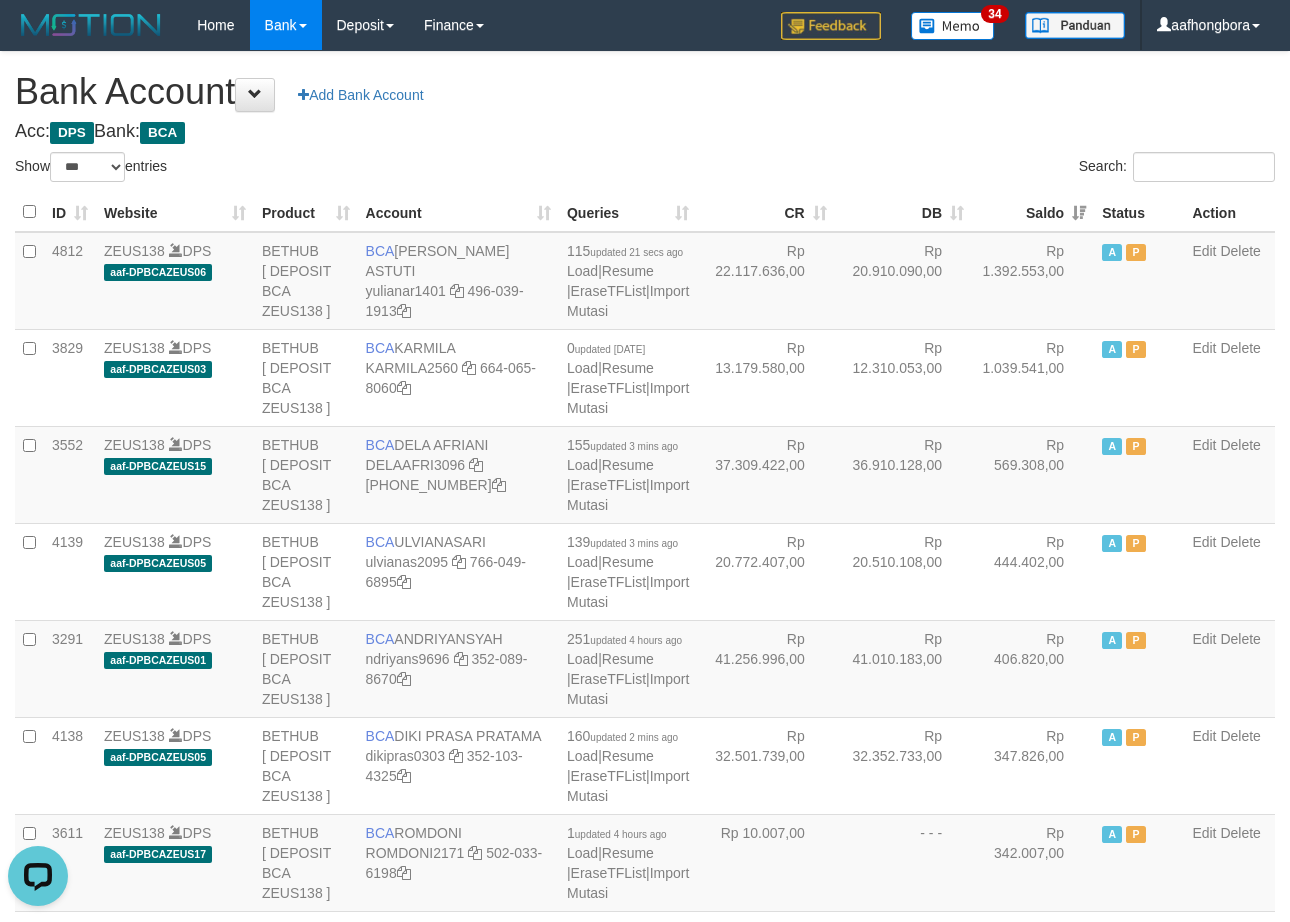 click on "Saldo" at bounding box center (1033, 212) 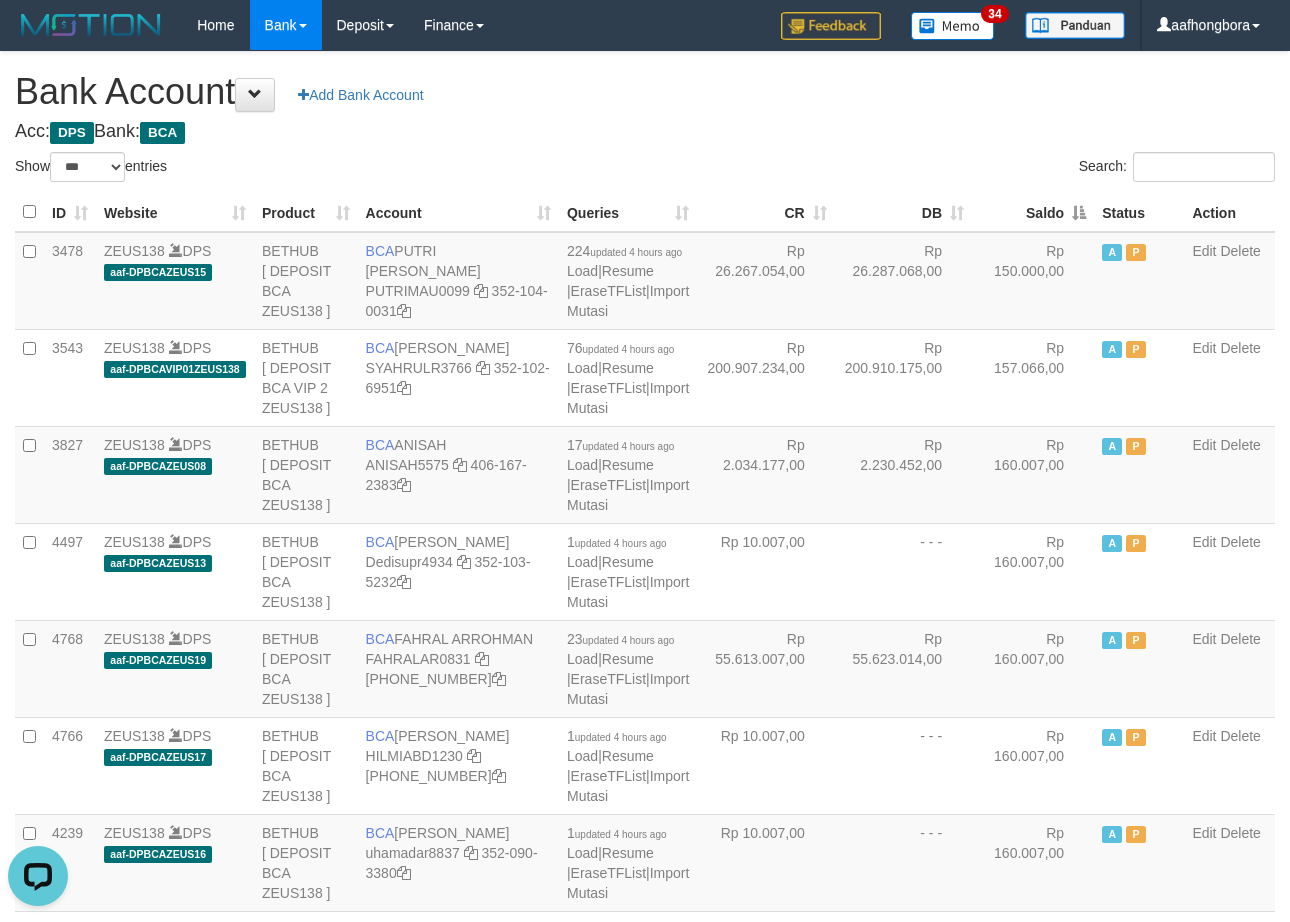 click on "Saldo" at bounding box center (1033, 212) 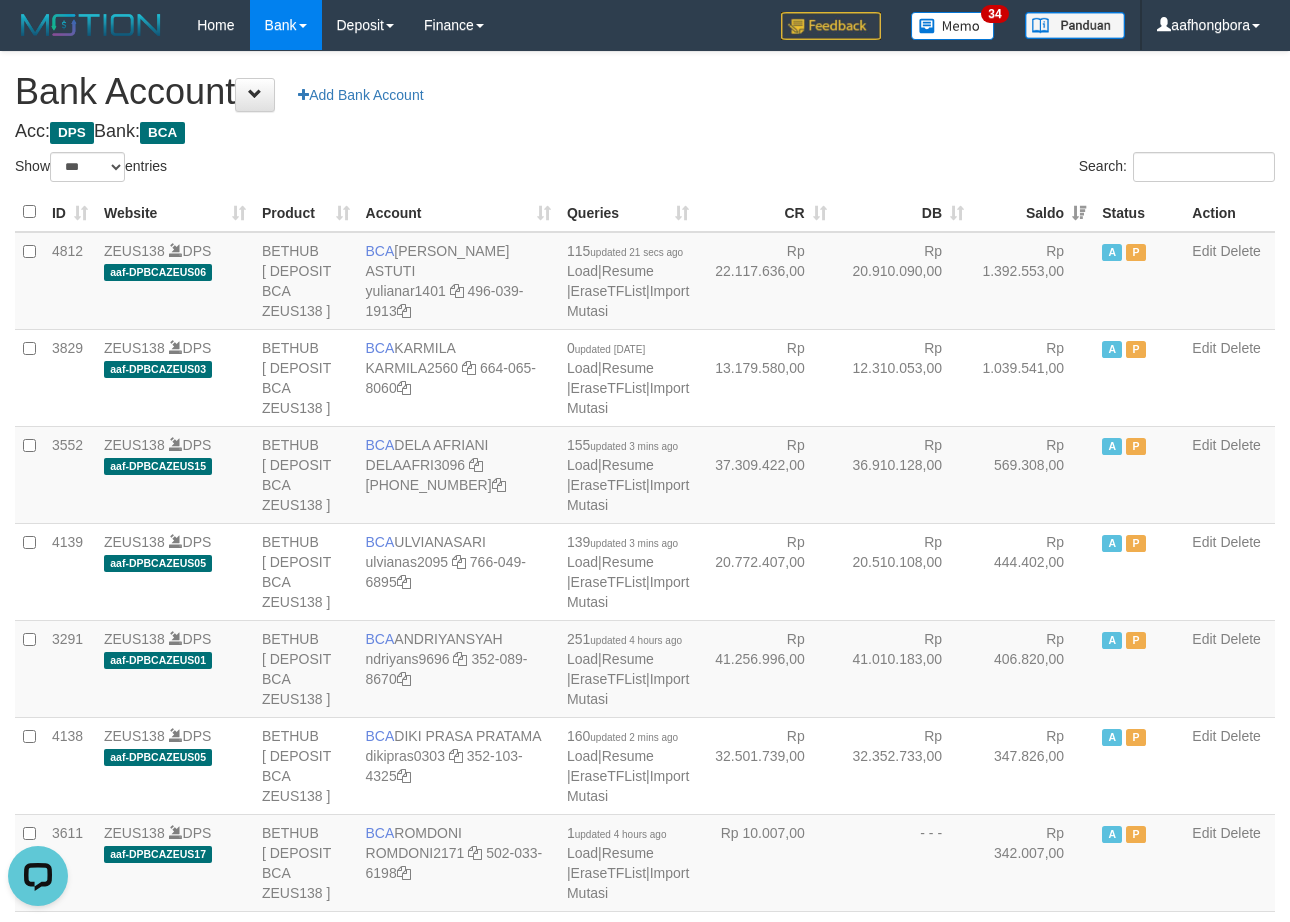 click on "Search:" at bounding box center (967, 169) 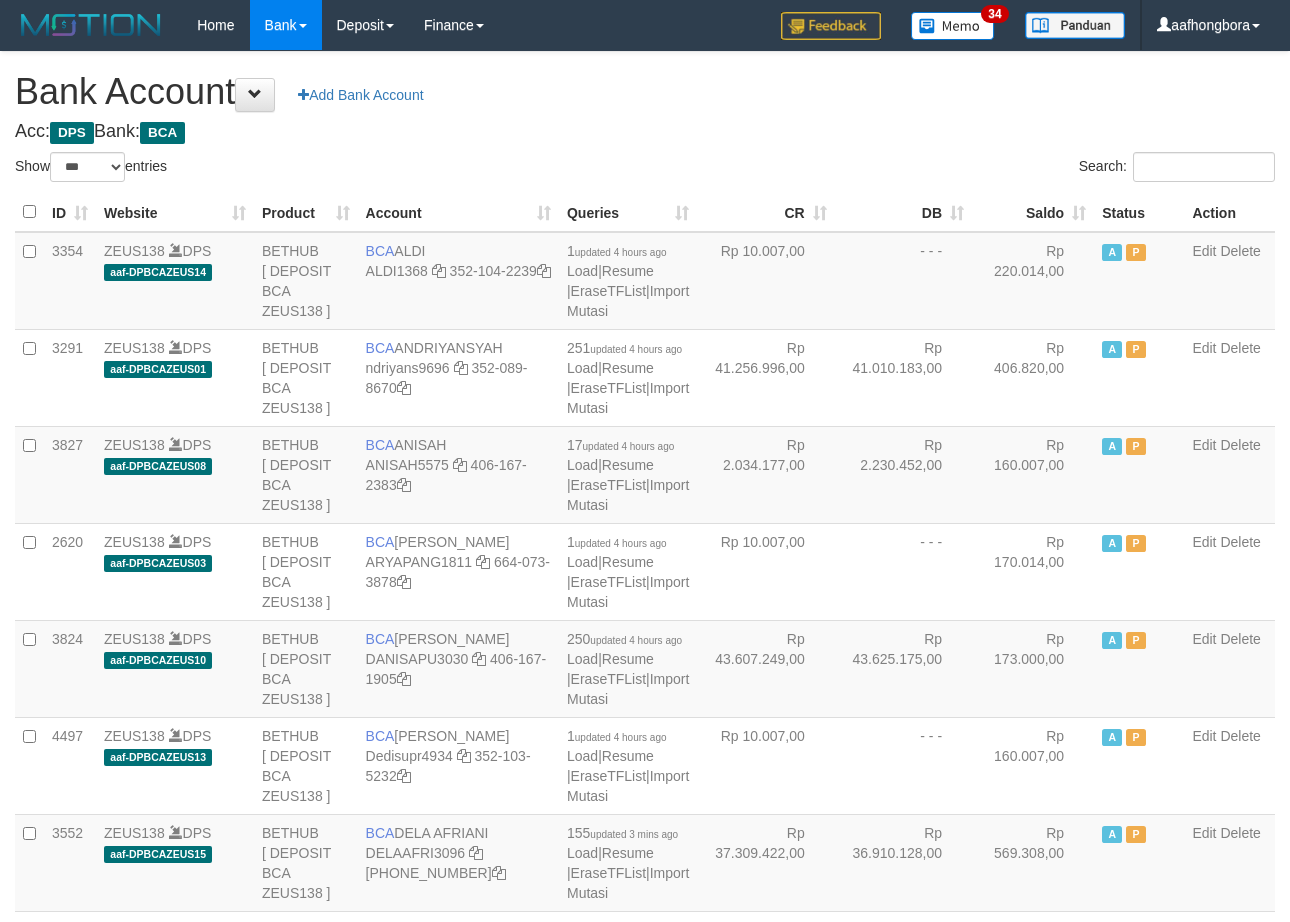 select on "***" 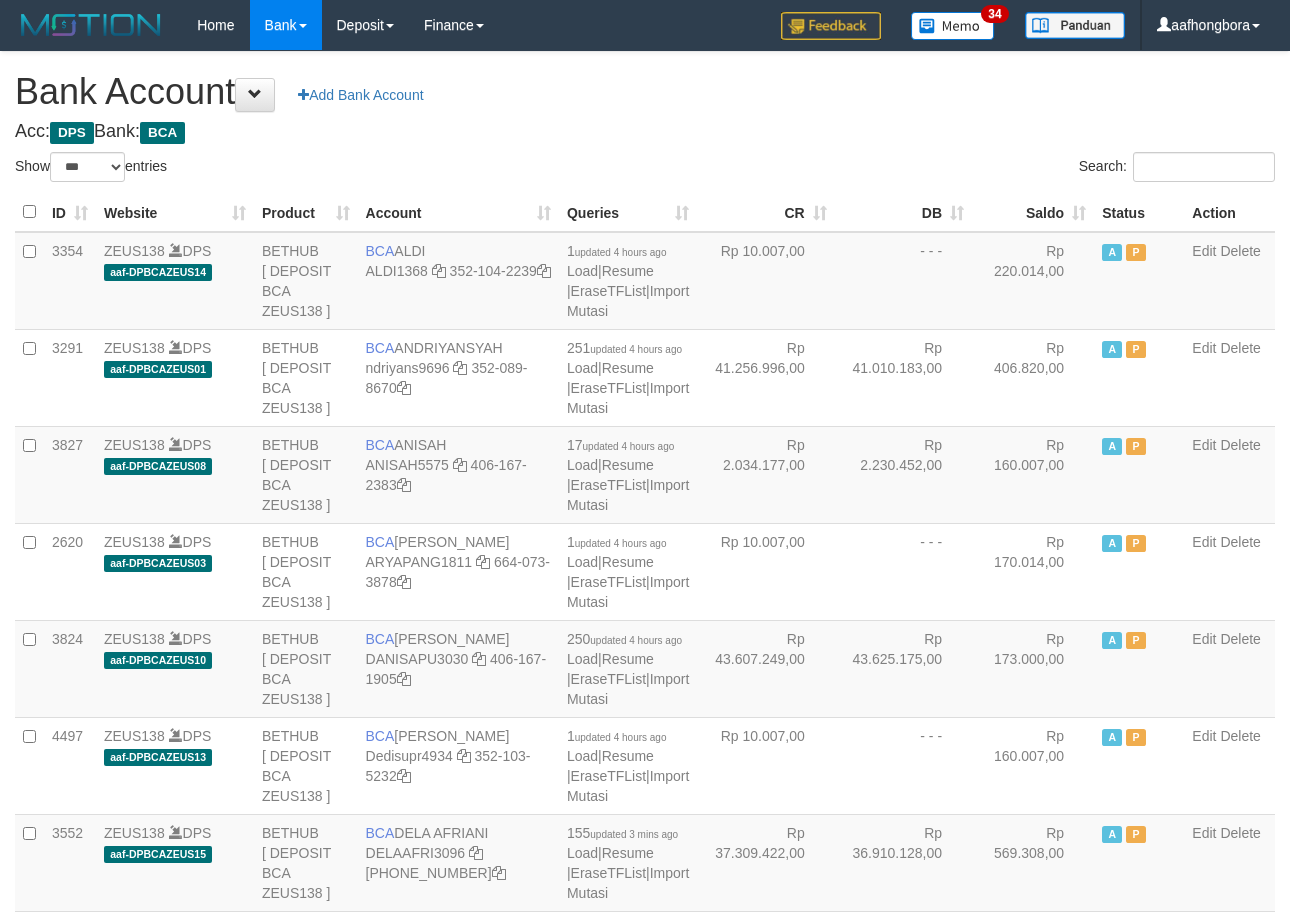 scroll, scrollTop: 0, scrollLeft: 0, axis: both 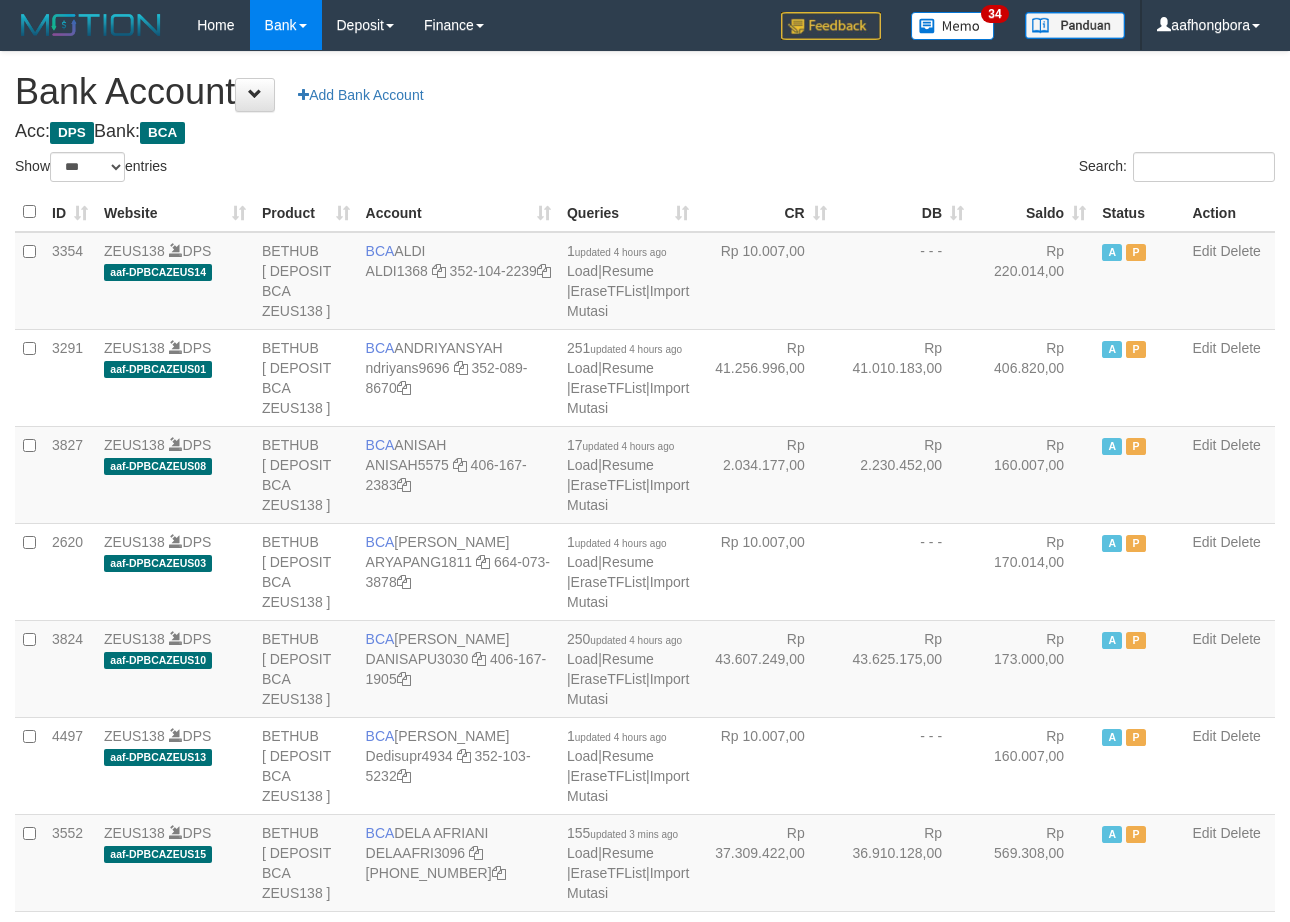 select on "***" 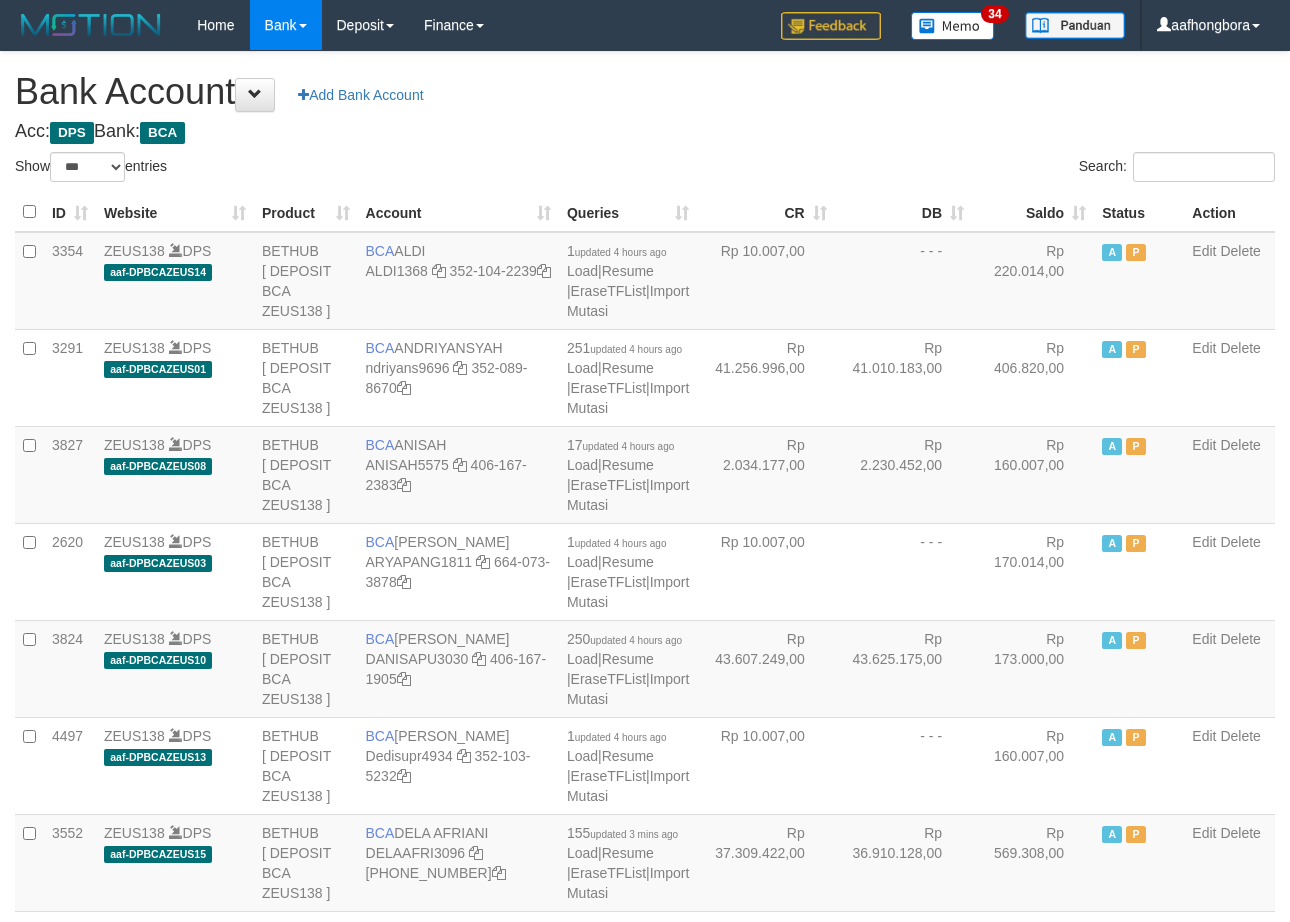 scroll, scrollTop: 0, scrollLeft: 0, axis: both 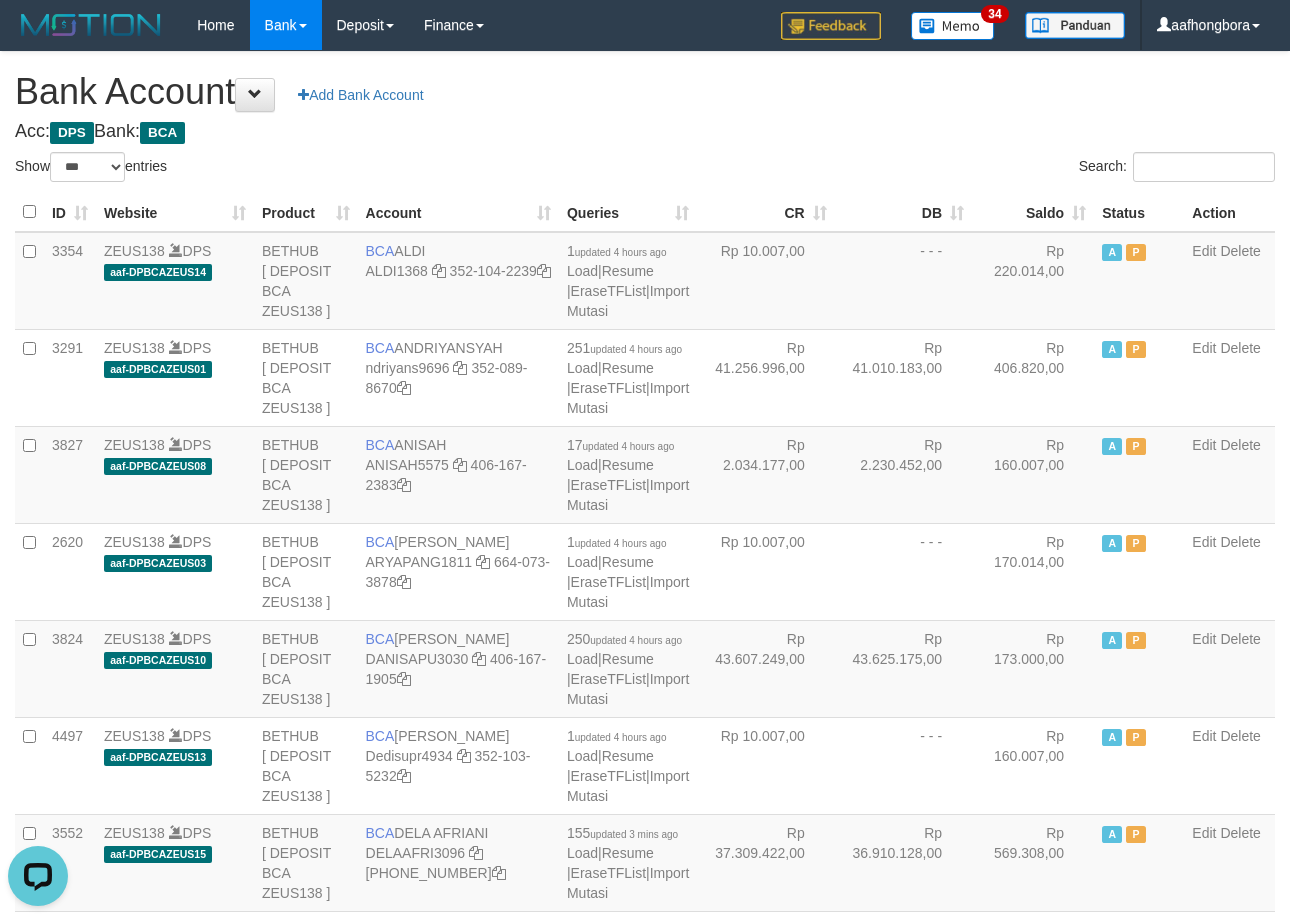 click on "Acc: 										 DPS
Bank:   BCA" at bounding box center [645, 132] 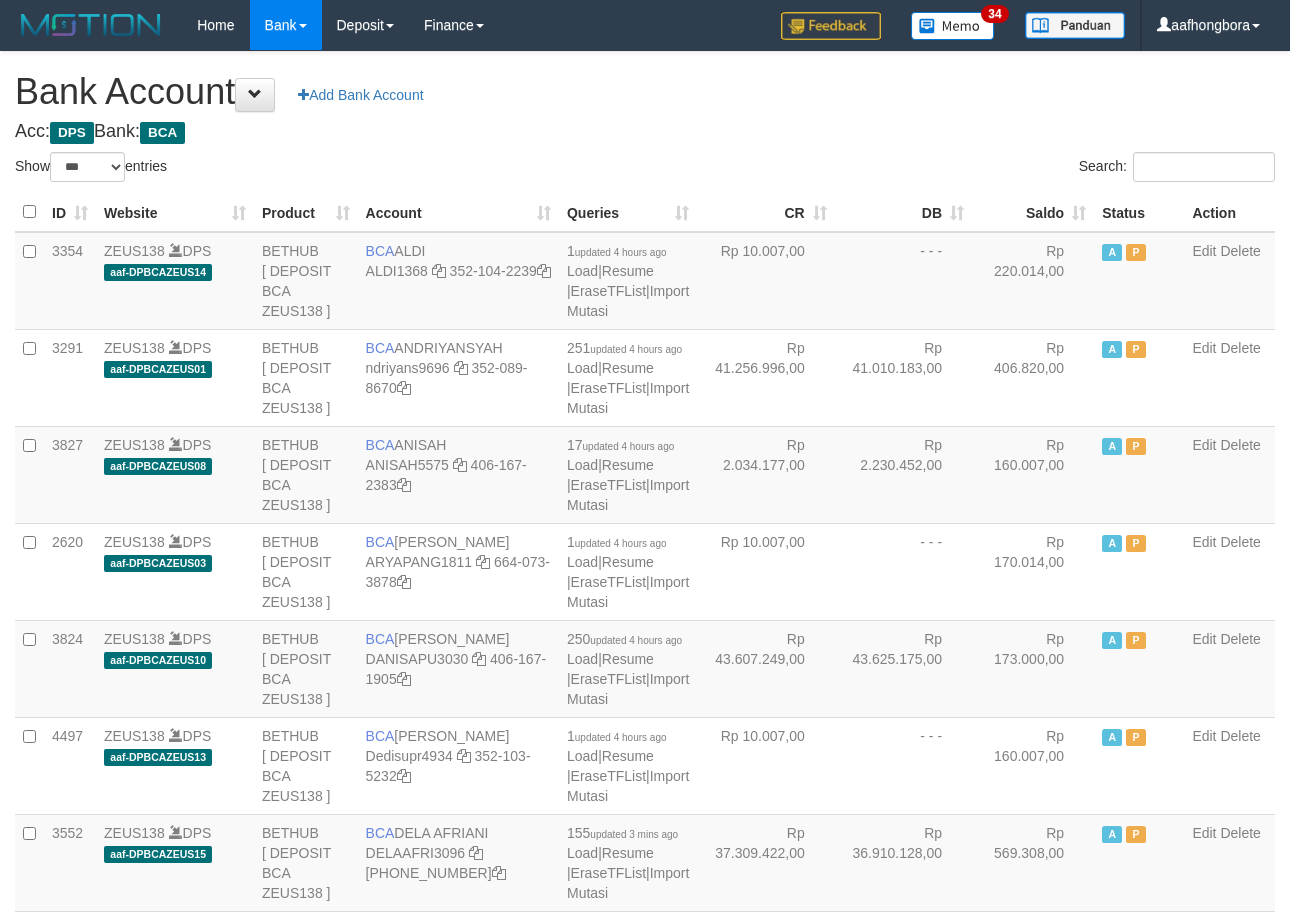 select on "***" 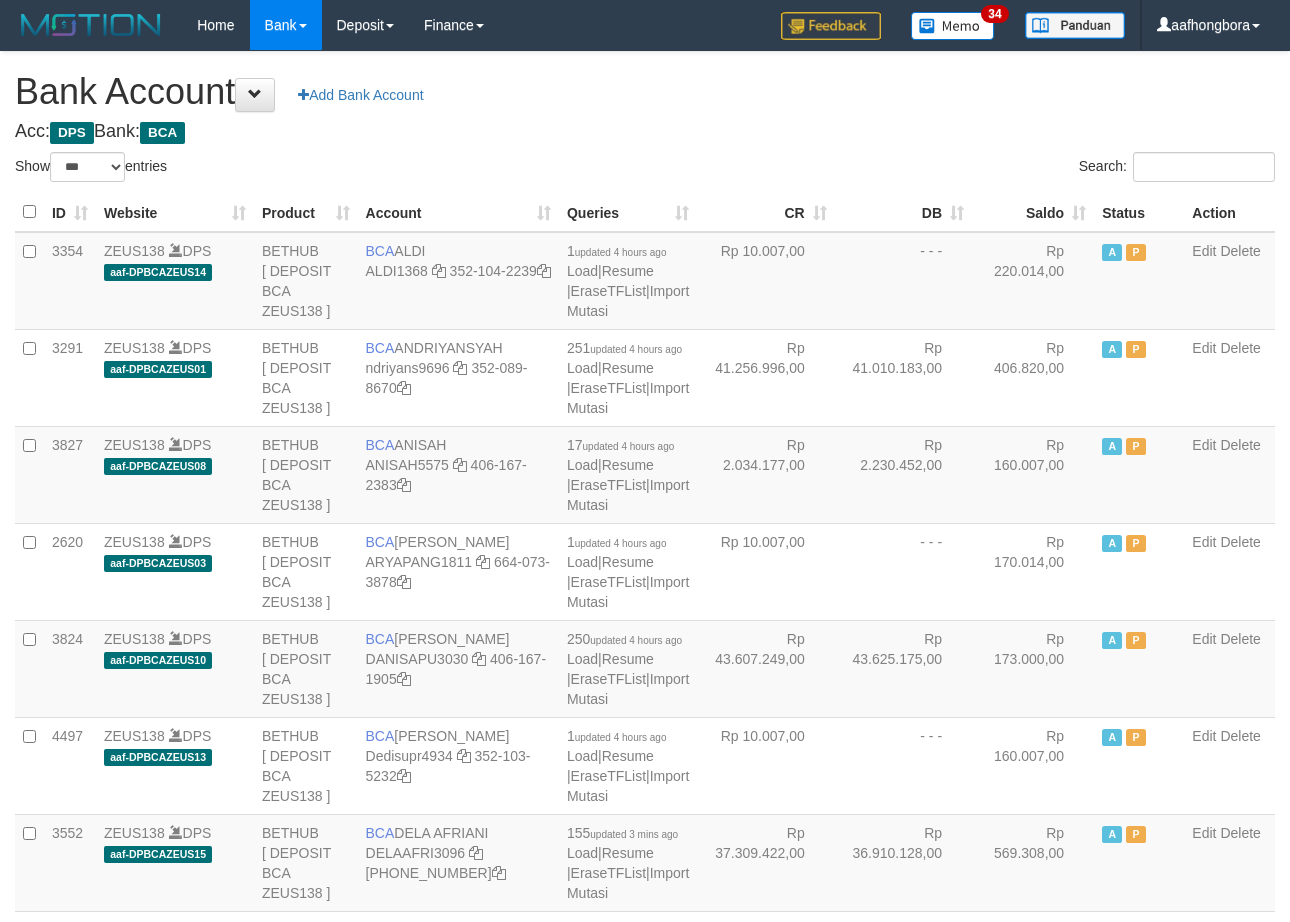 click on "Saldo" at bounding box center (1033, 212) 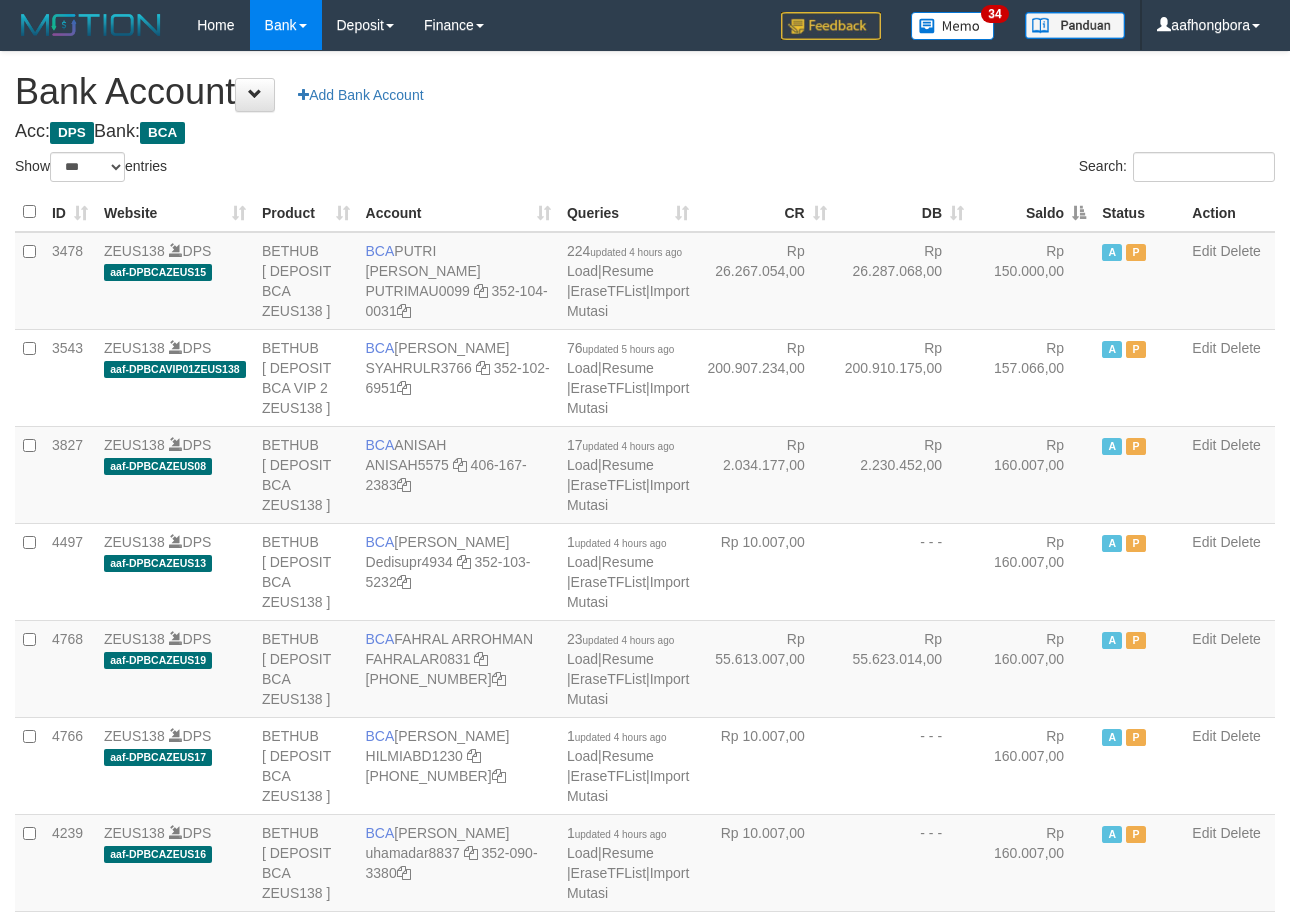click on "Saldo" at bounding box center (1033, 212) 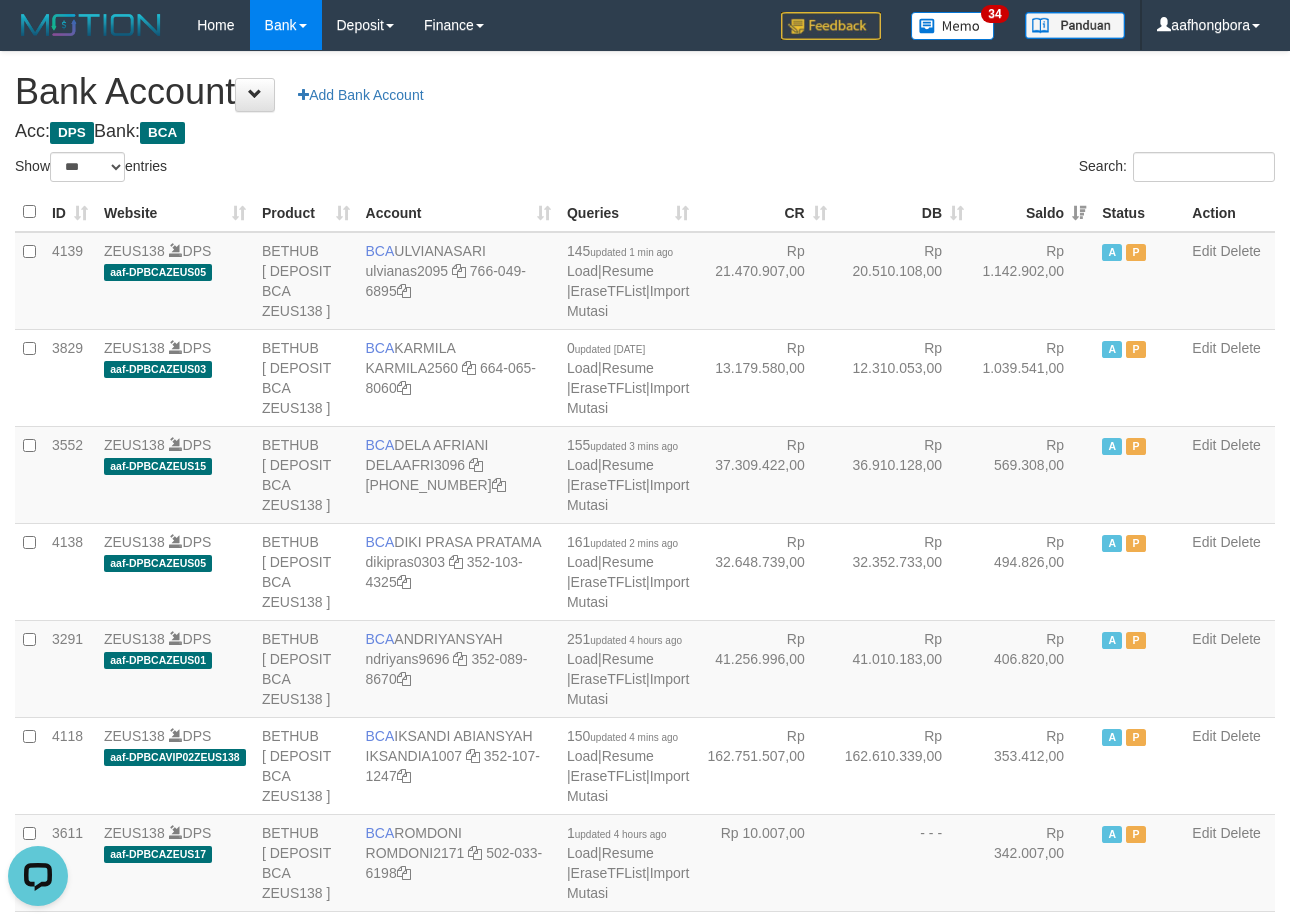 scroll, scrollTop: 0, scrollLeft: 0, axis: both 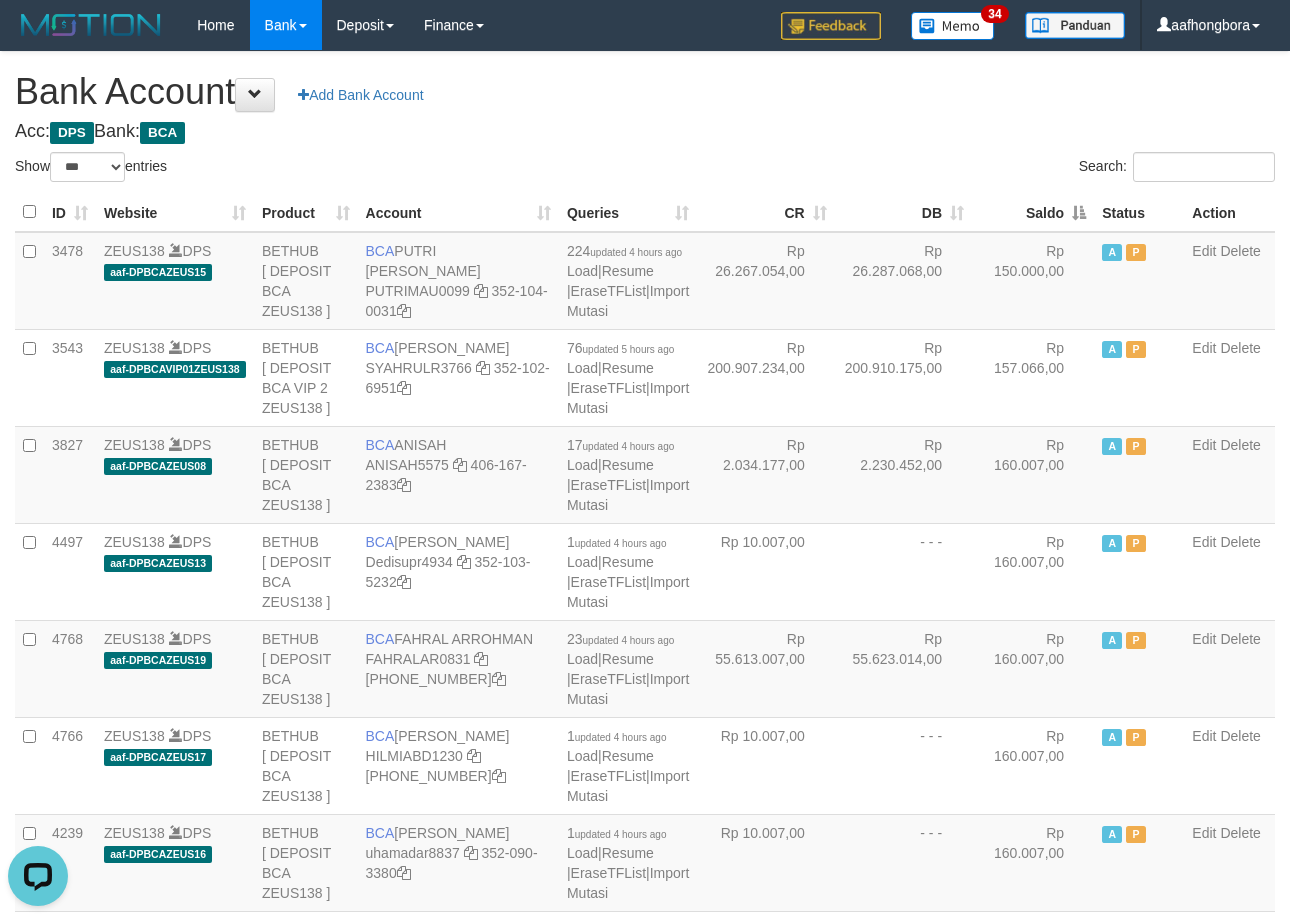 click on "Saldo" at bounding box center [1033, 212] 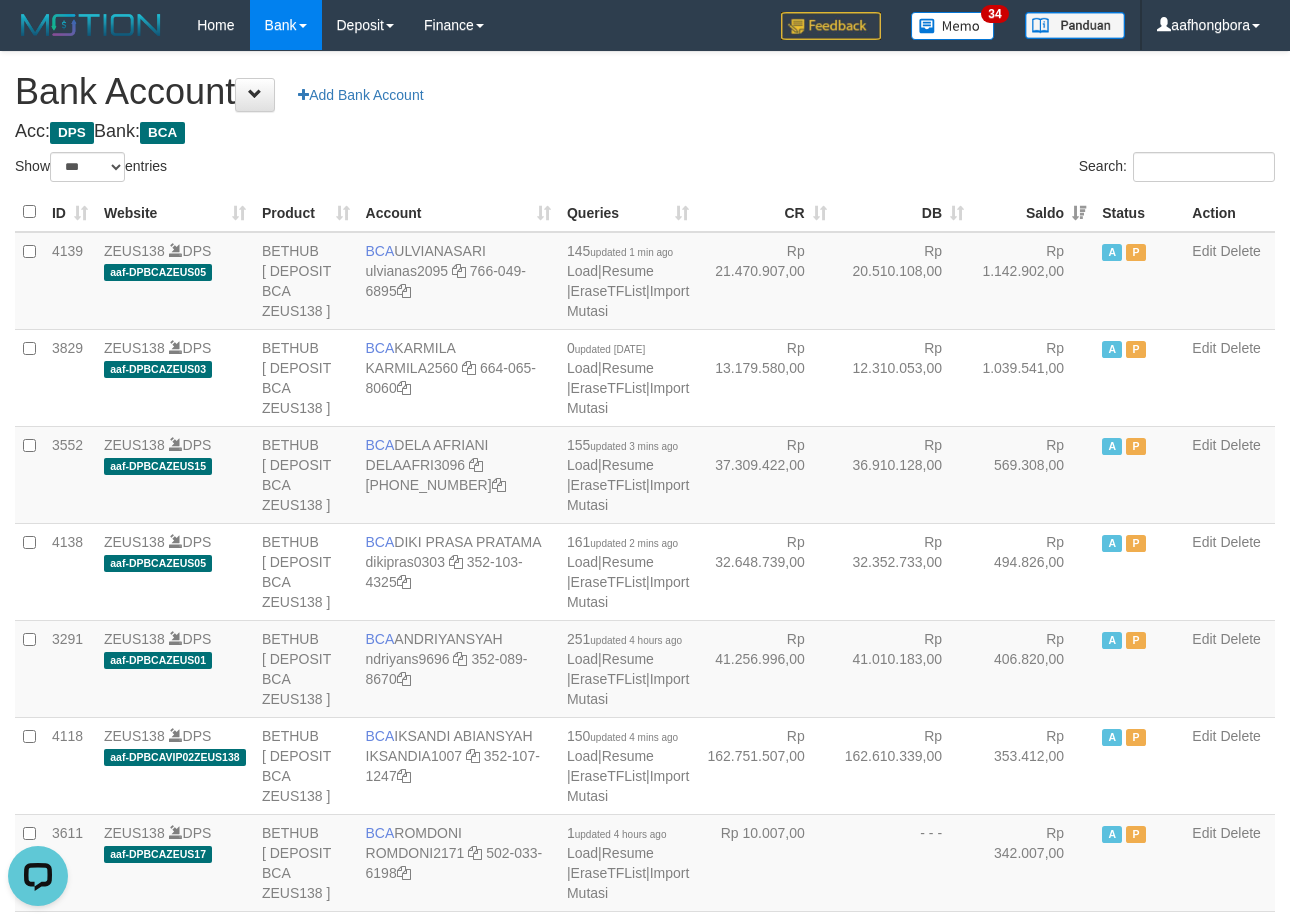 click on "Saldo" at bounding box center [1033, 212] 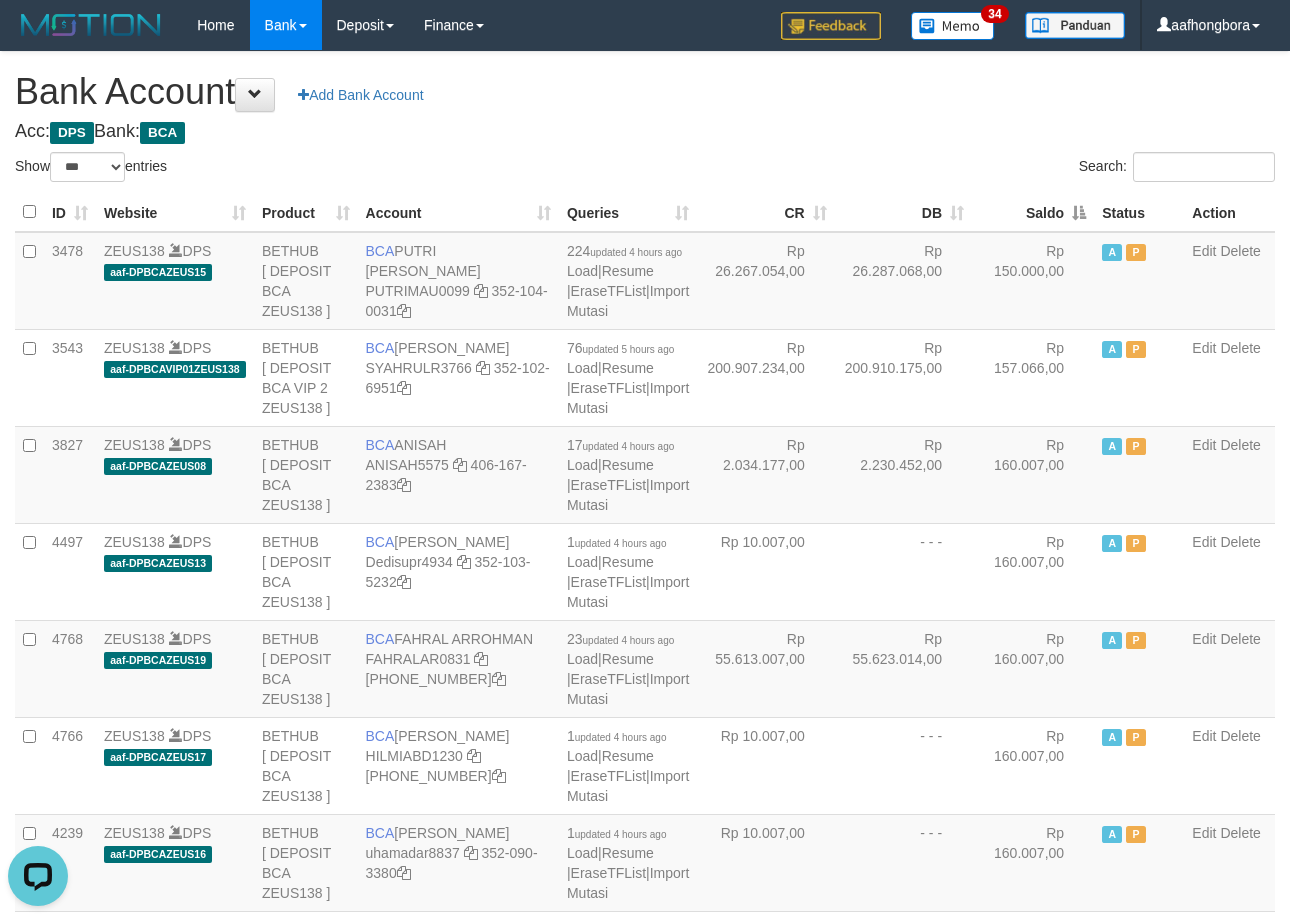 click on "Saldo" at bounding box center [1033, 212] 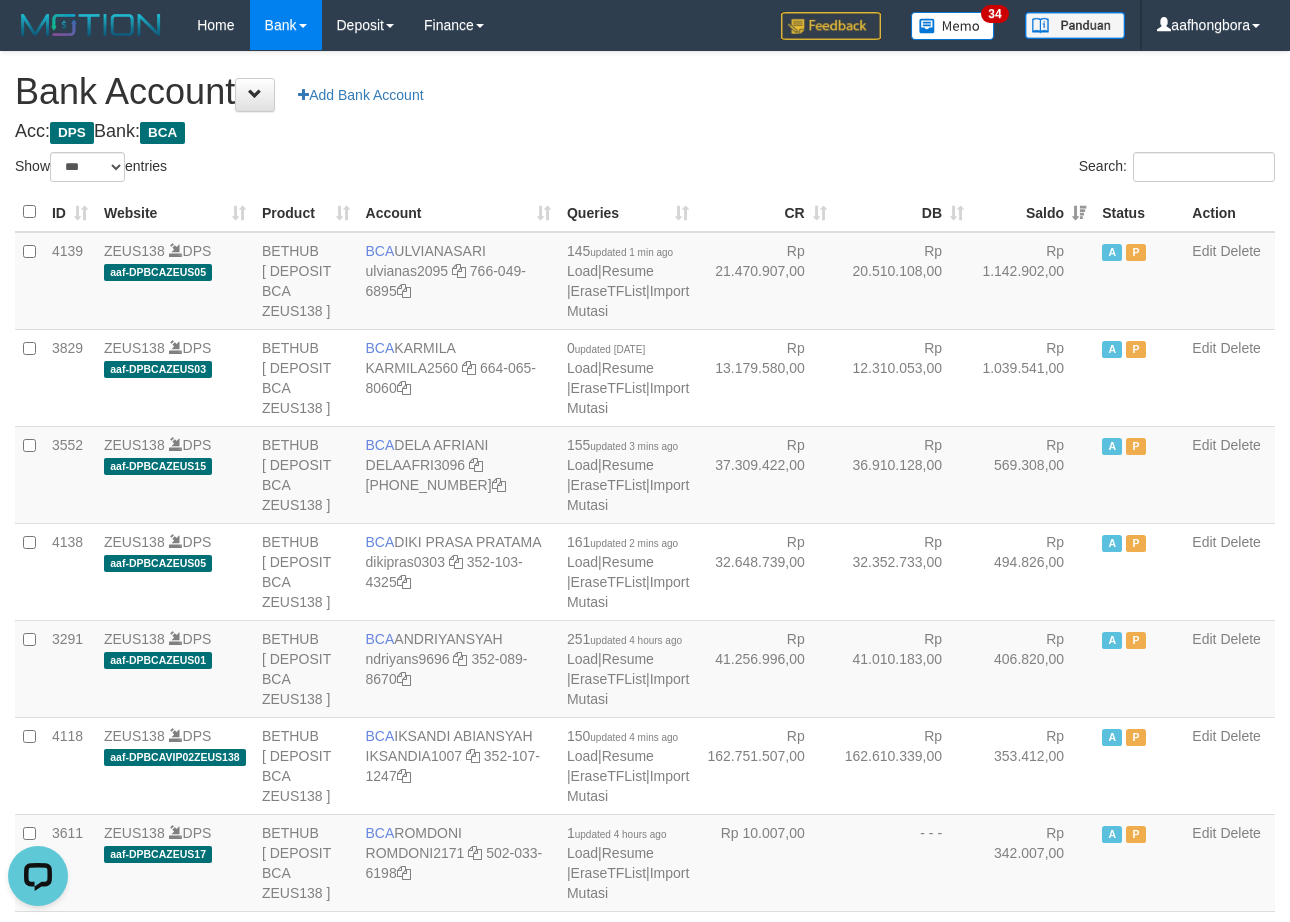 click on "Saldo" at bounding box center [1033, 212] 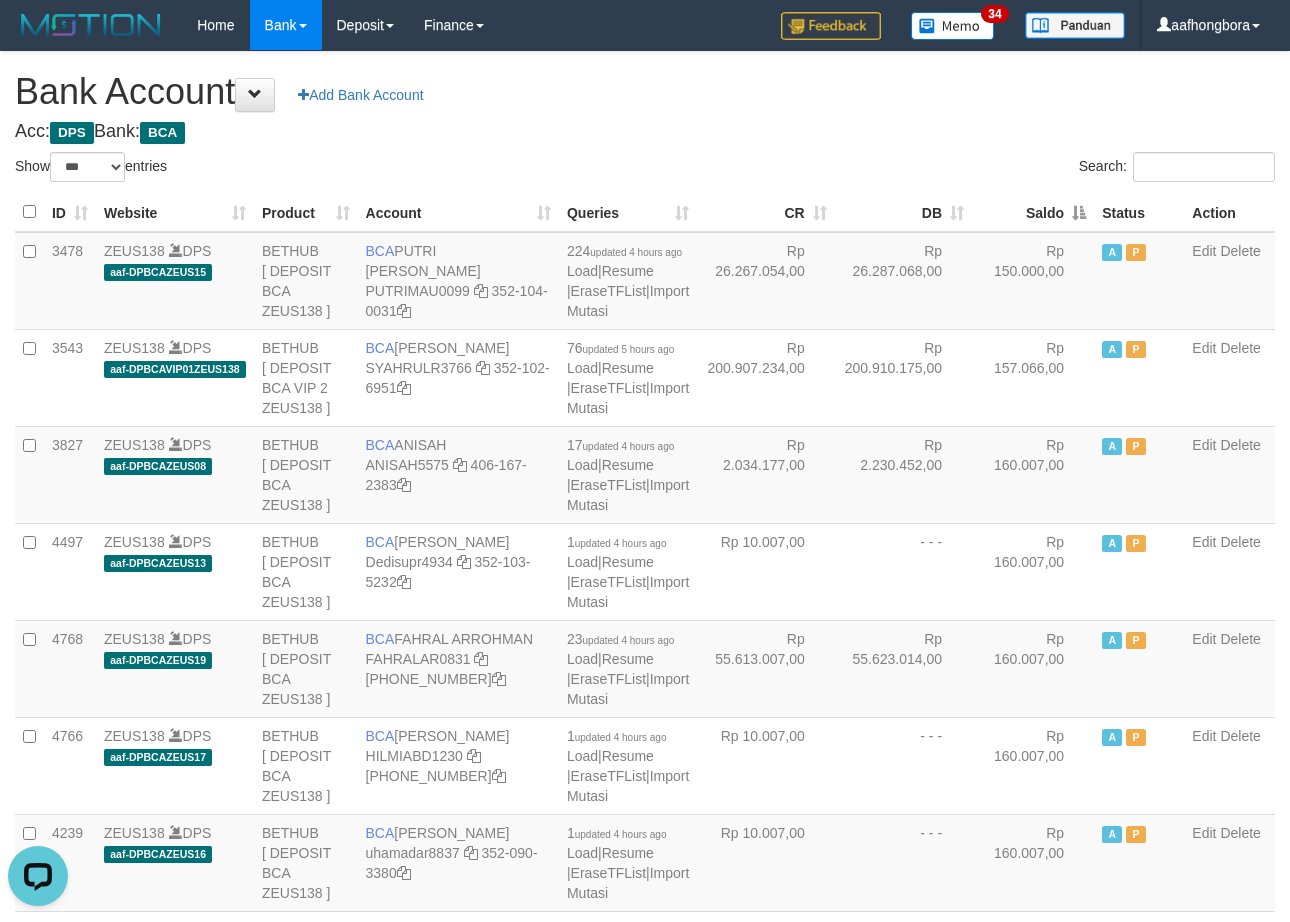 click on "Saldo" at bounding box center [1033, 212] 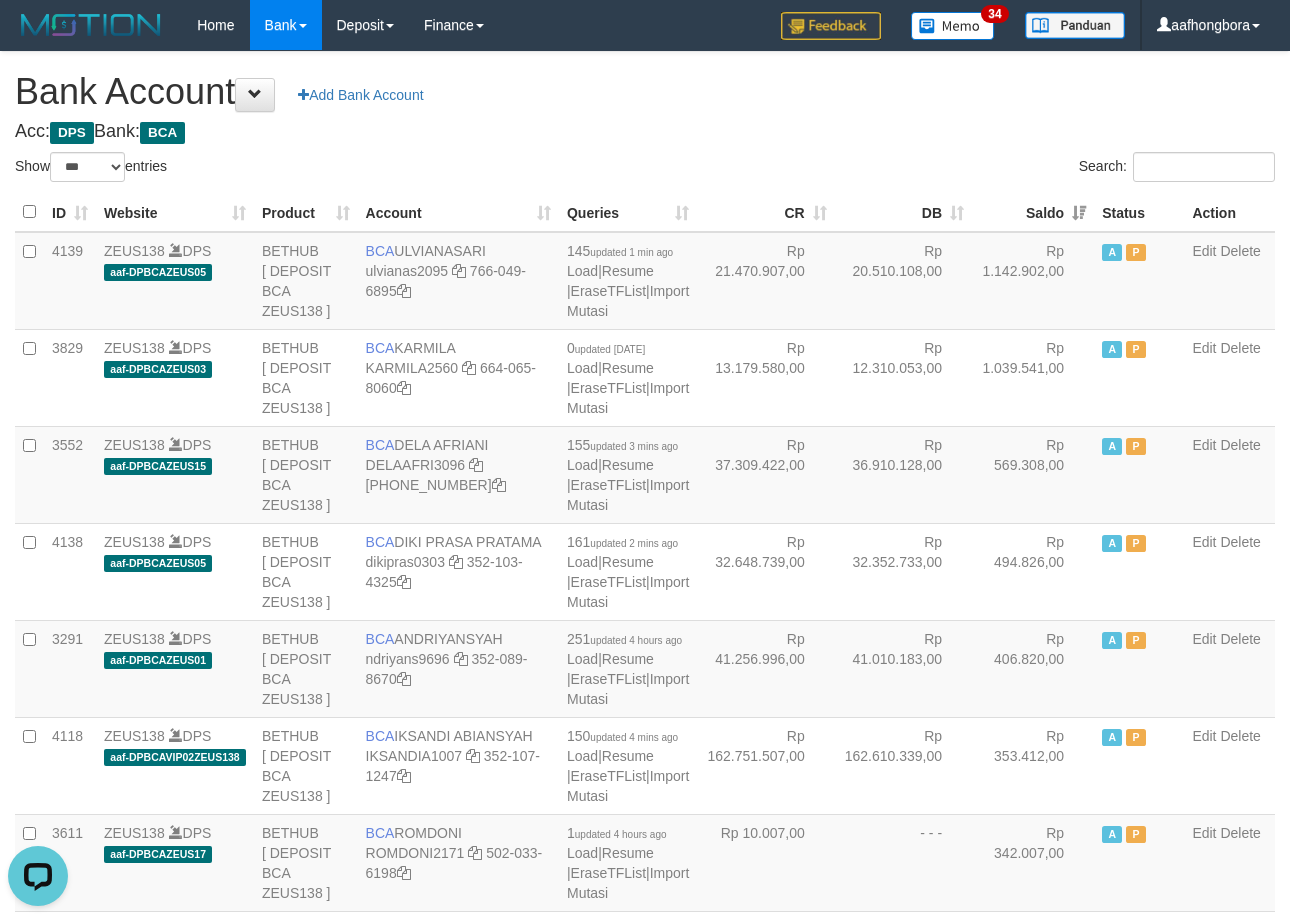 click on "Saldo" at bounding box center (1033, 212) 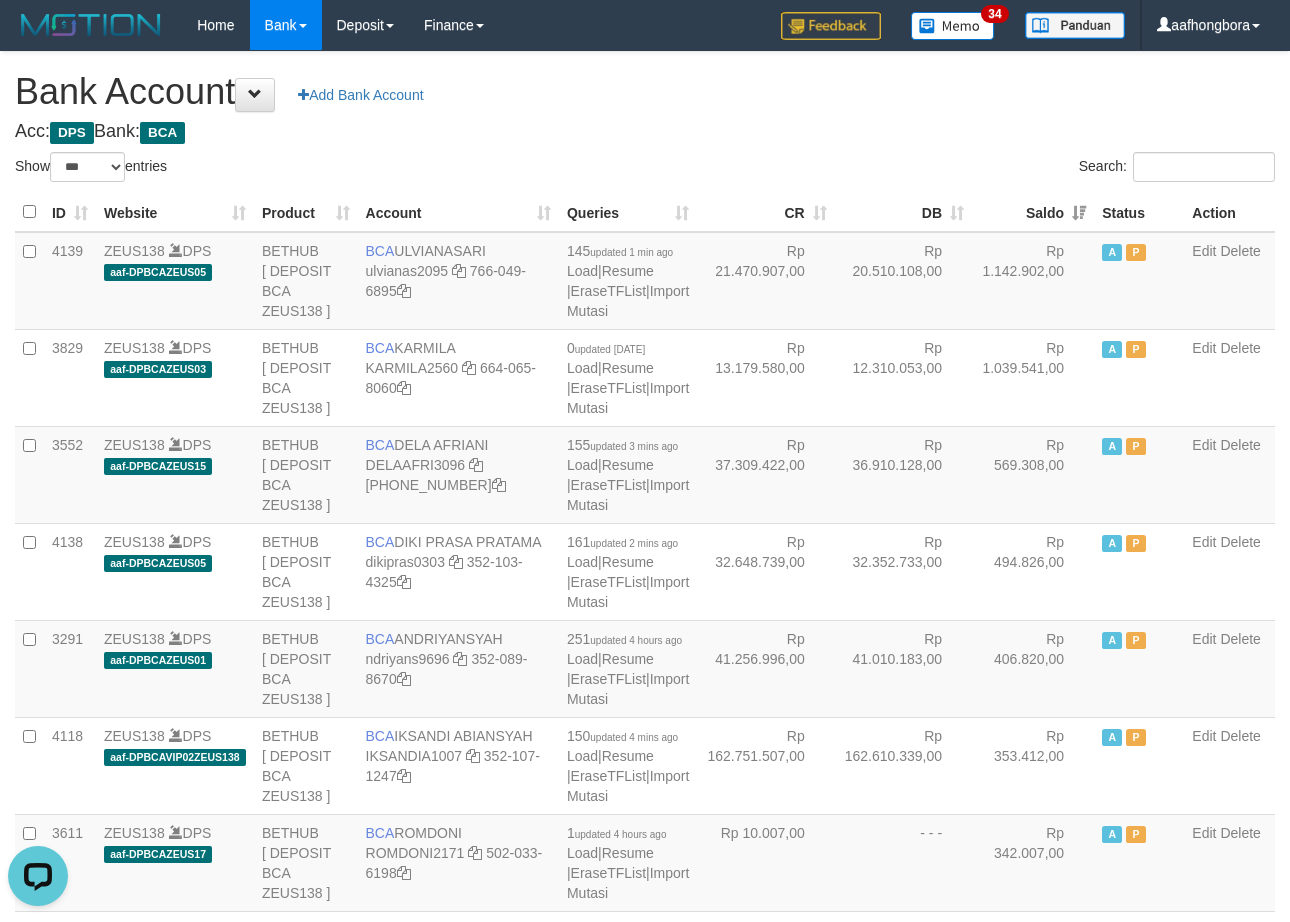 click on "Saldo" at bounding box center (1033, 212) 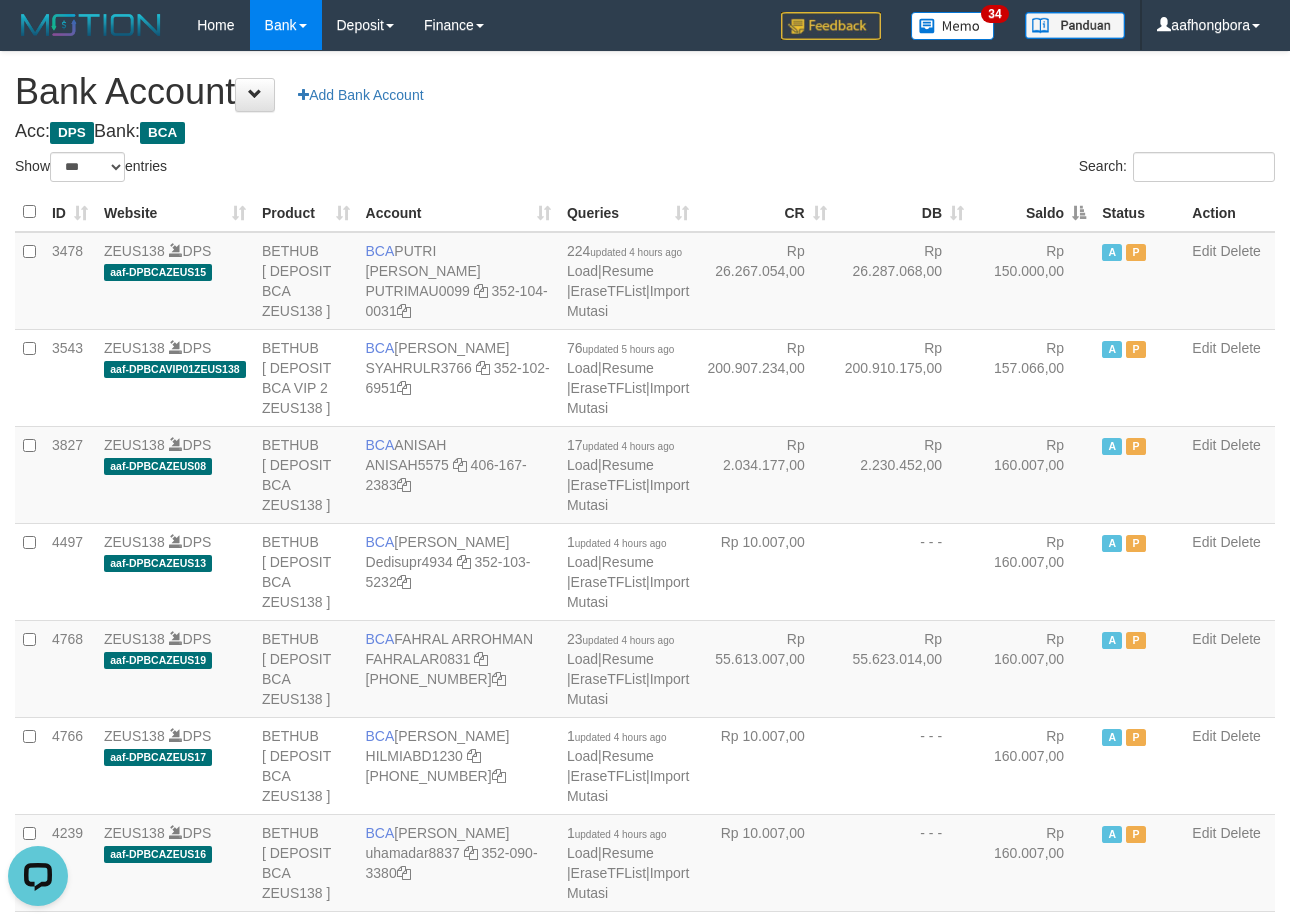 click on "Saldo" at bounding box center (1033, 212) 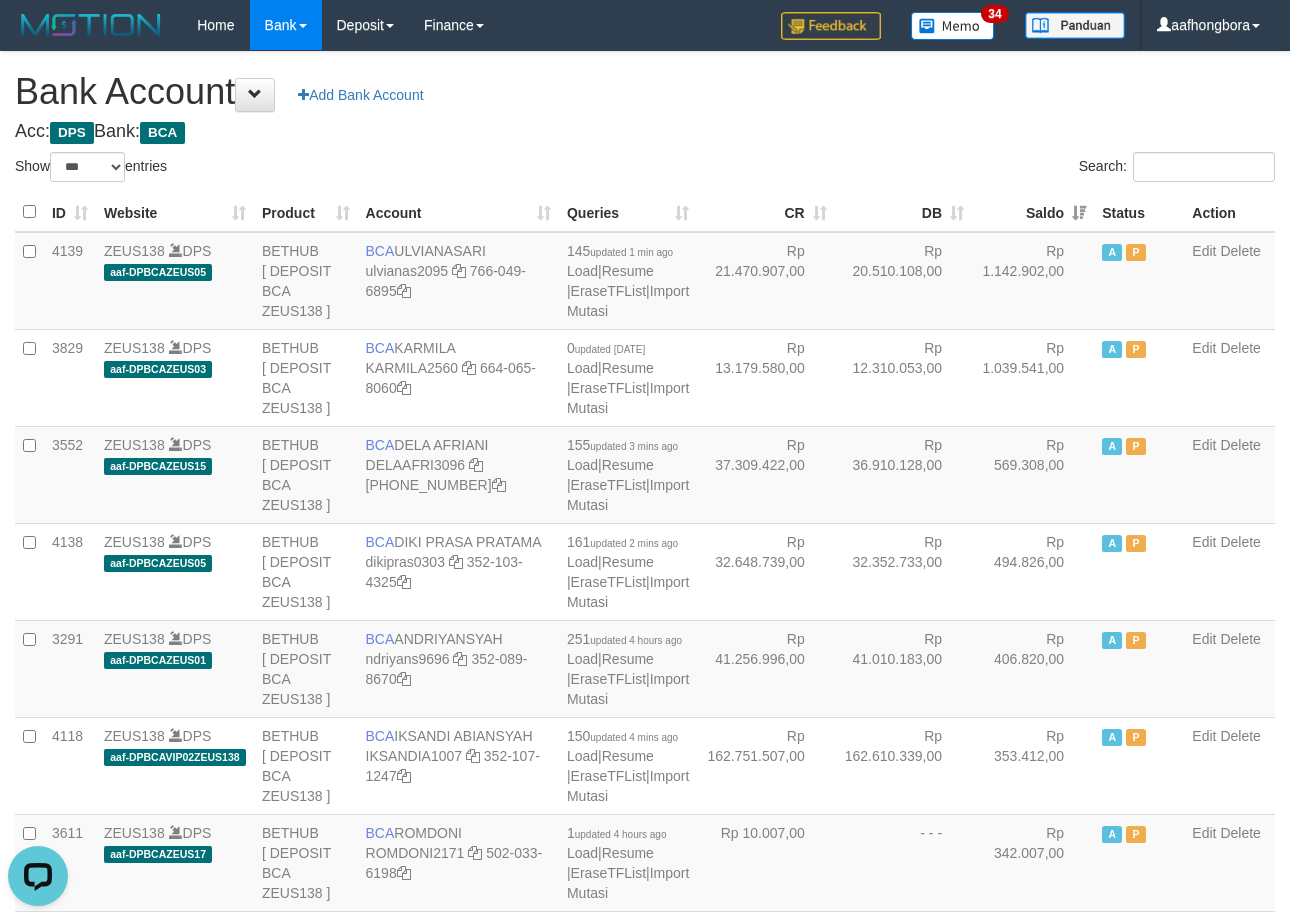 drag, startPoint x: 962, startPoint y: 121, endPoint x: 1098, endPoint y: 226, distance: 171.81676 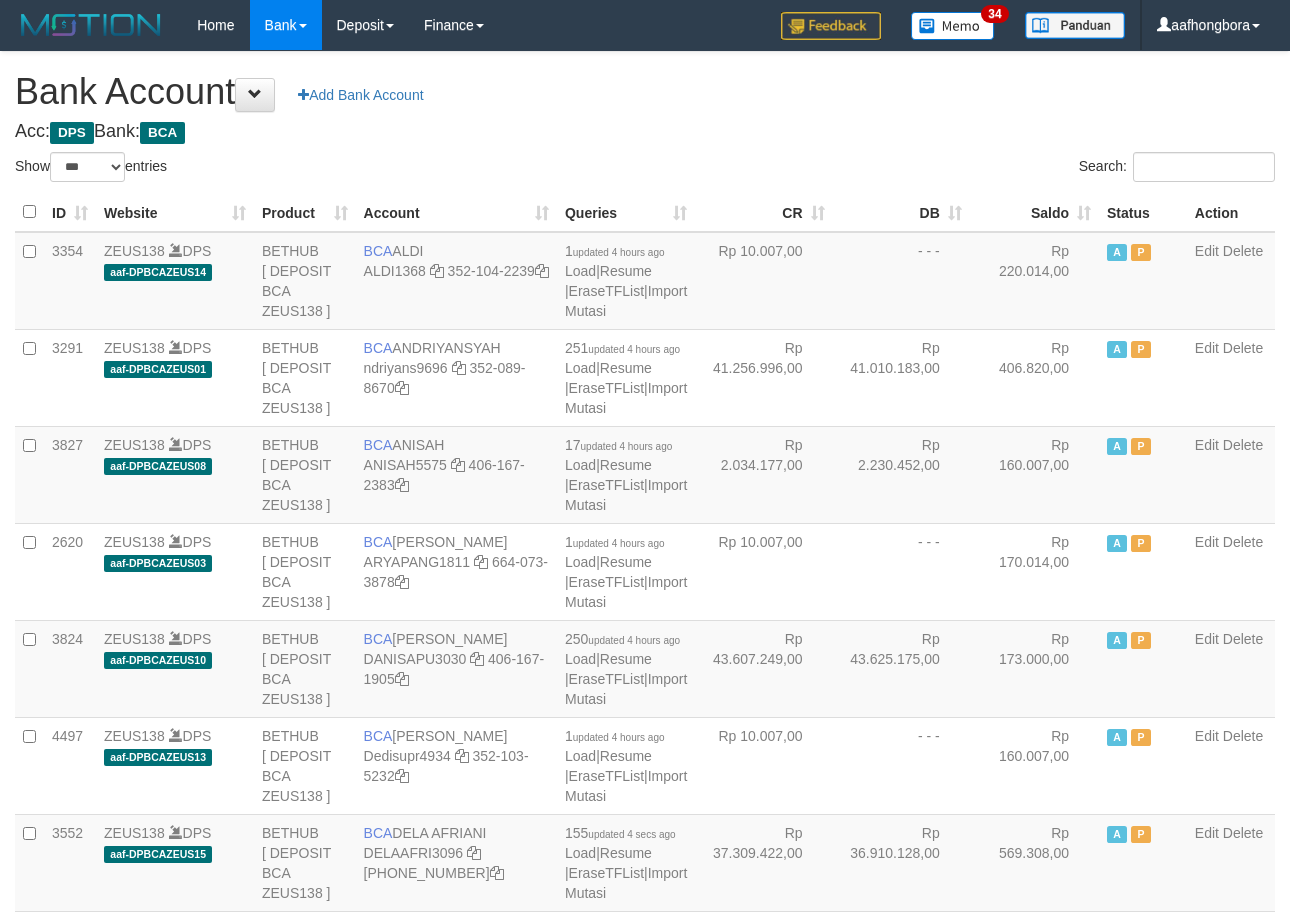 select on "***" 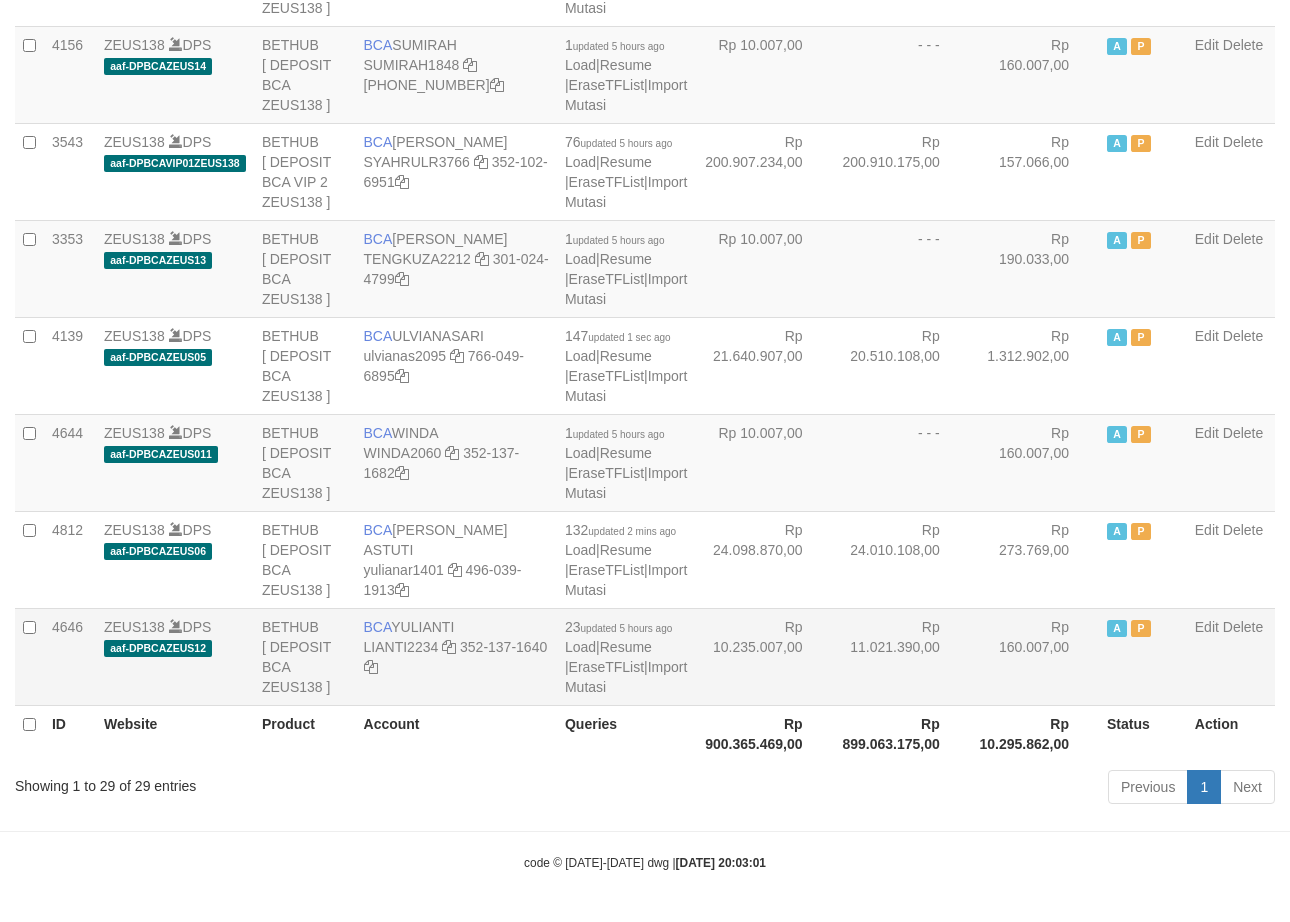 scroll, scrollTop: 2722, scrollLeft: 0, axis: vertical 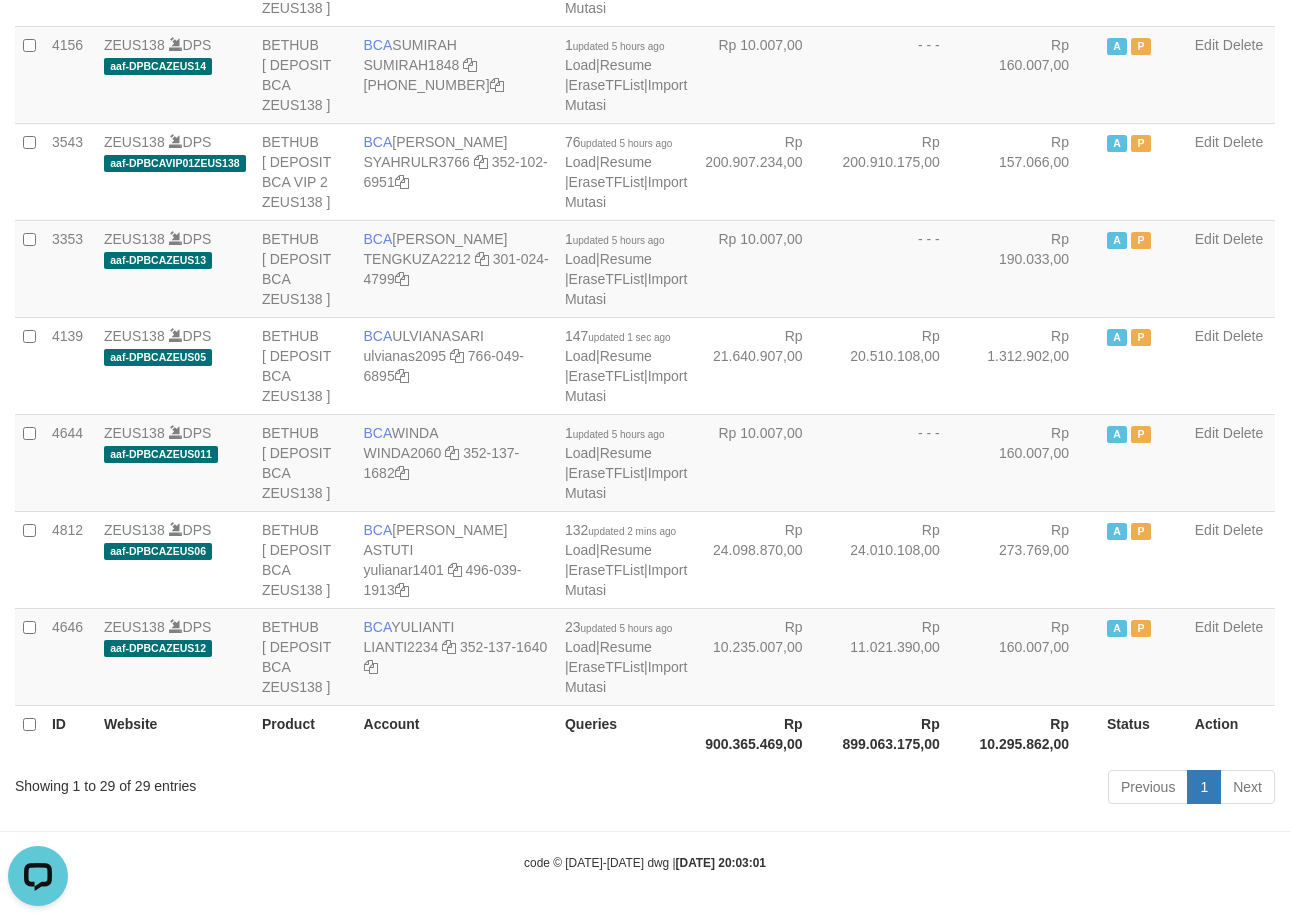 drag, startPoint x: 1006, startPoint y: 851, endPoint x: 1010, endPoint y: 823, distance: 28.284271 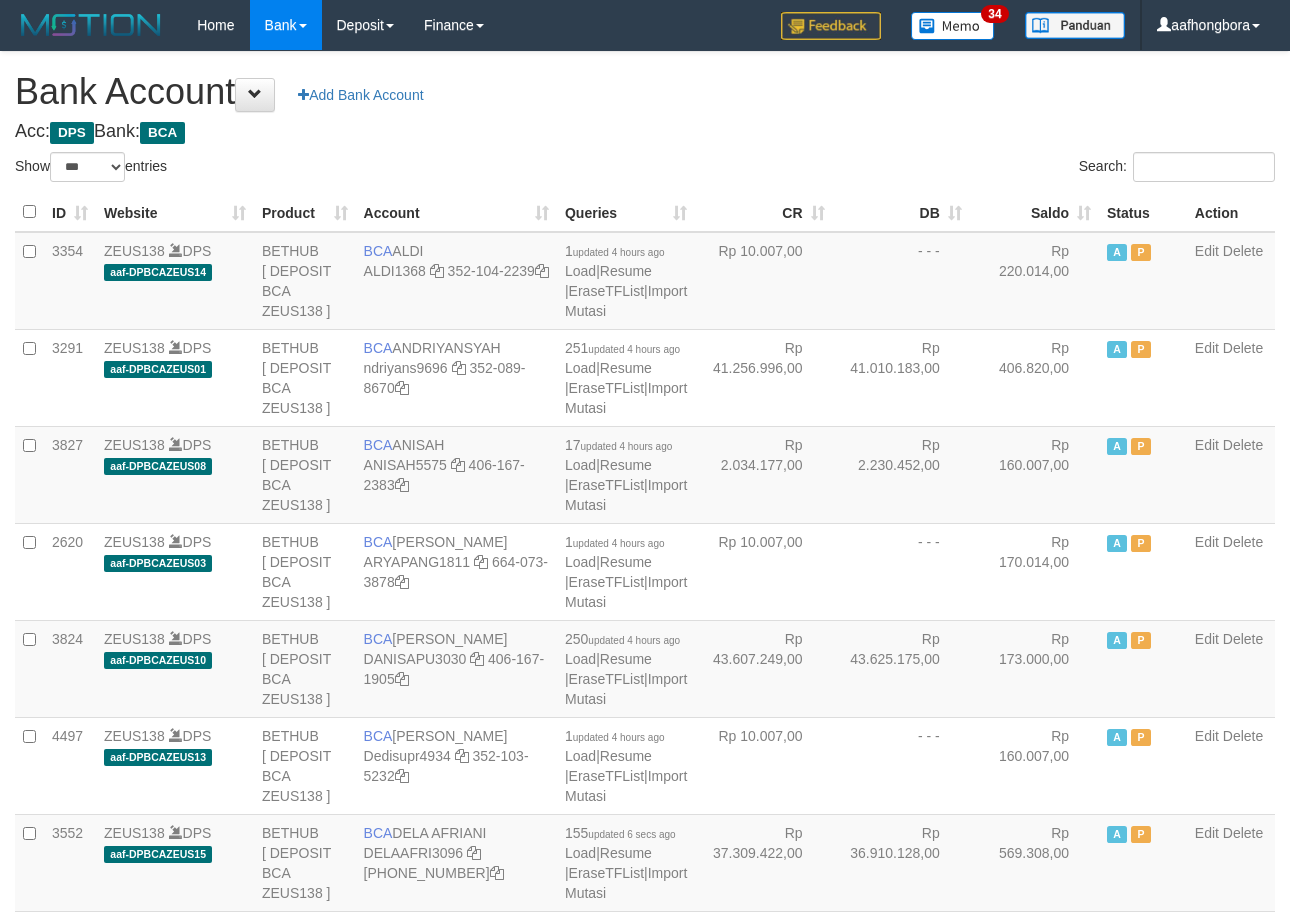 select on "***" 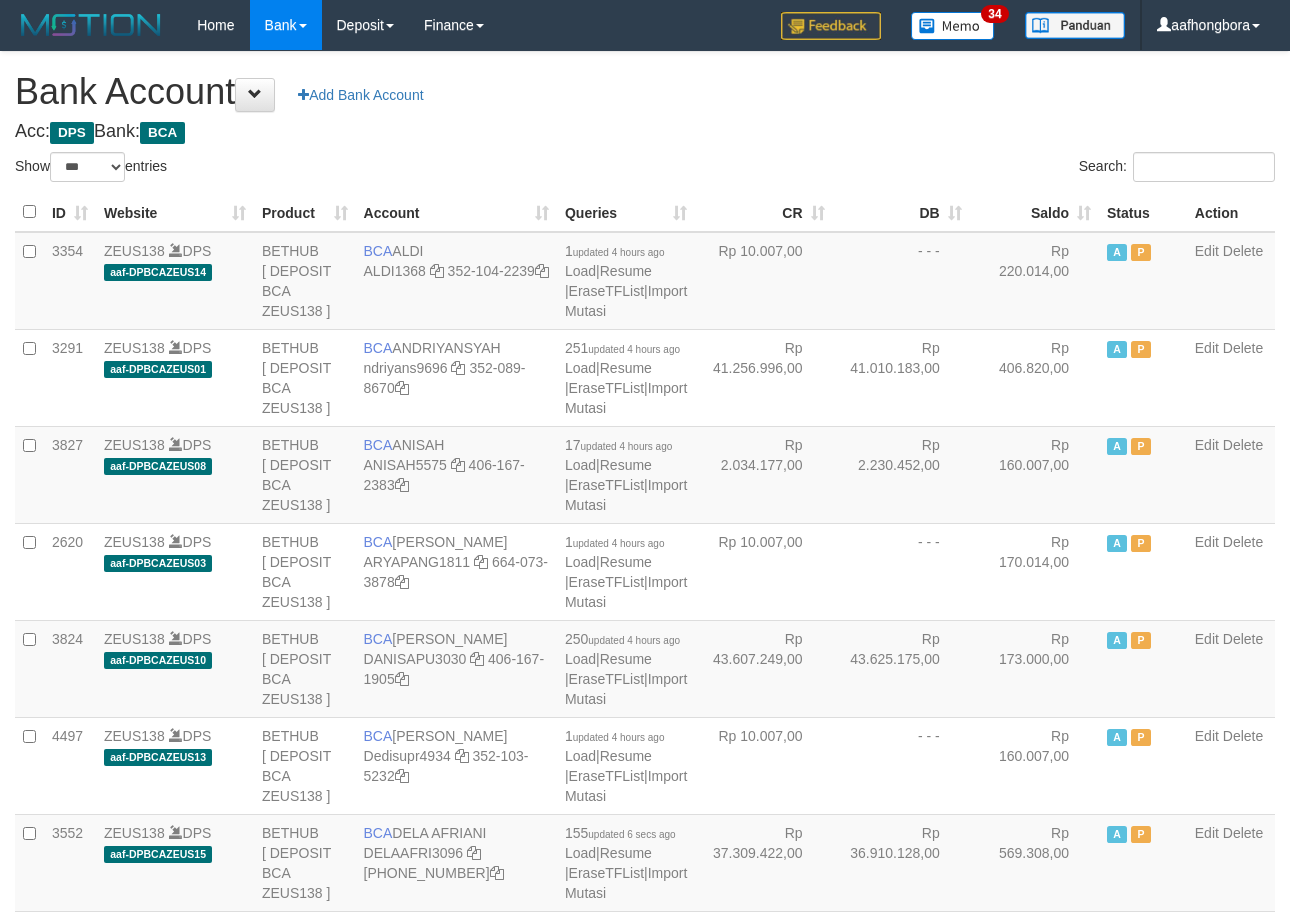 scroll, scrollTop: 2722, scrollLeft: 0, axis: vertical 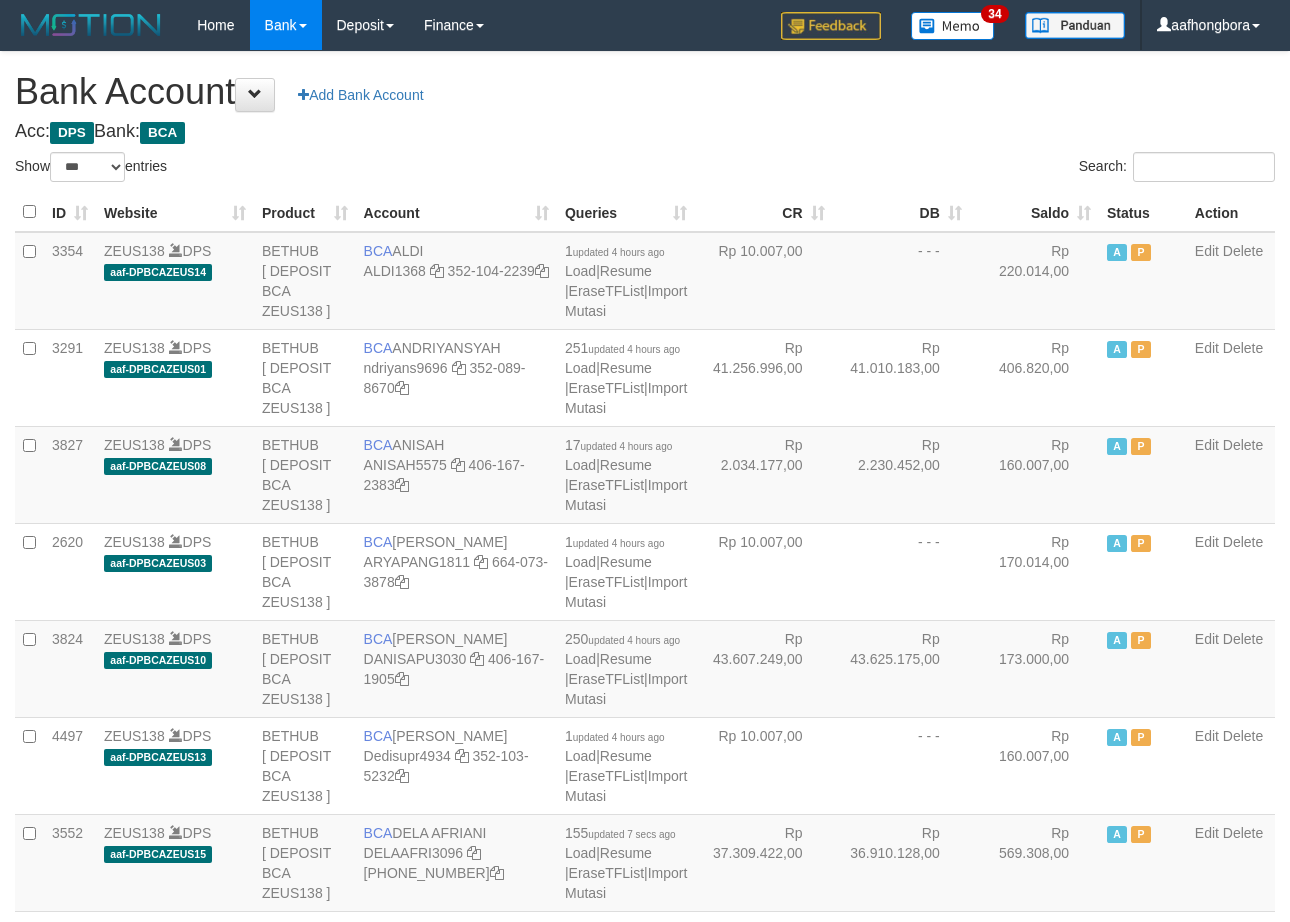 select on "***" 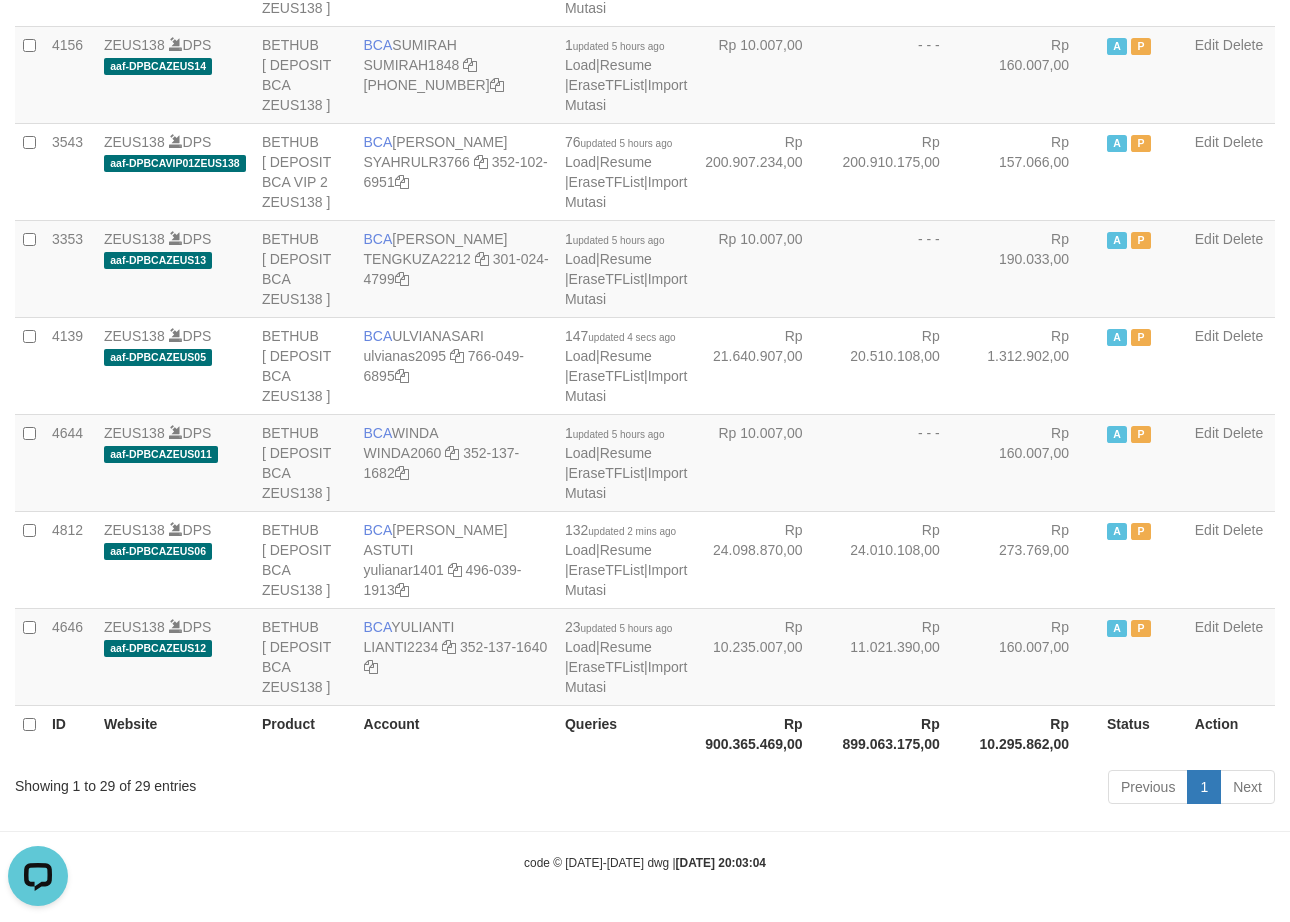 scroll, scrollTop: 0, scrollLeft: 0, axis: both 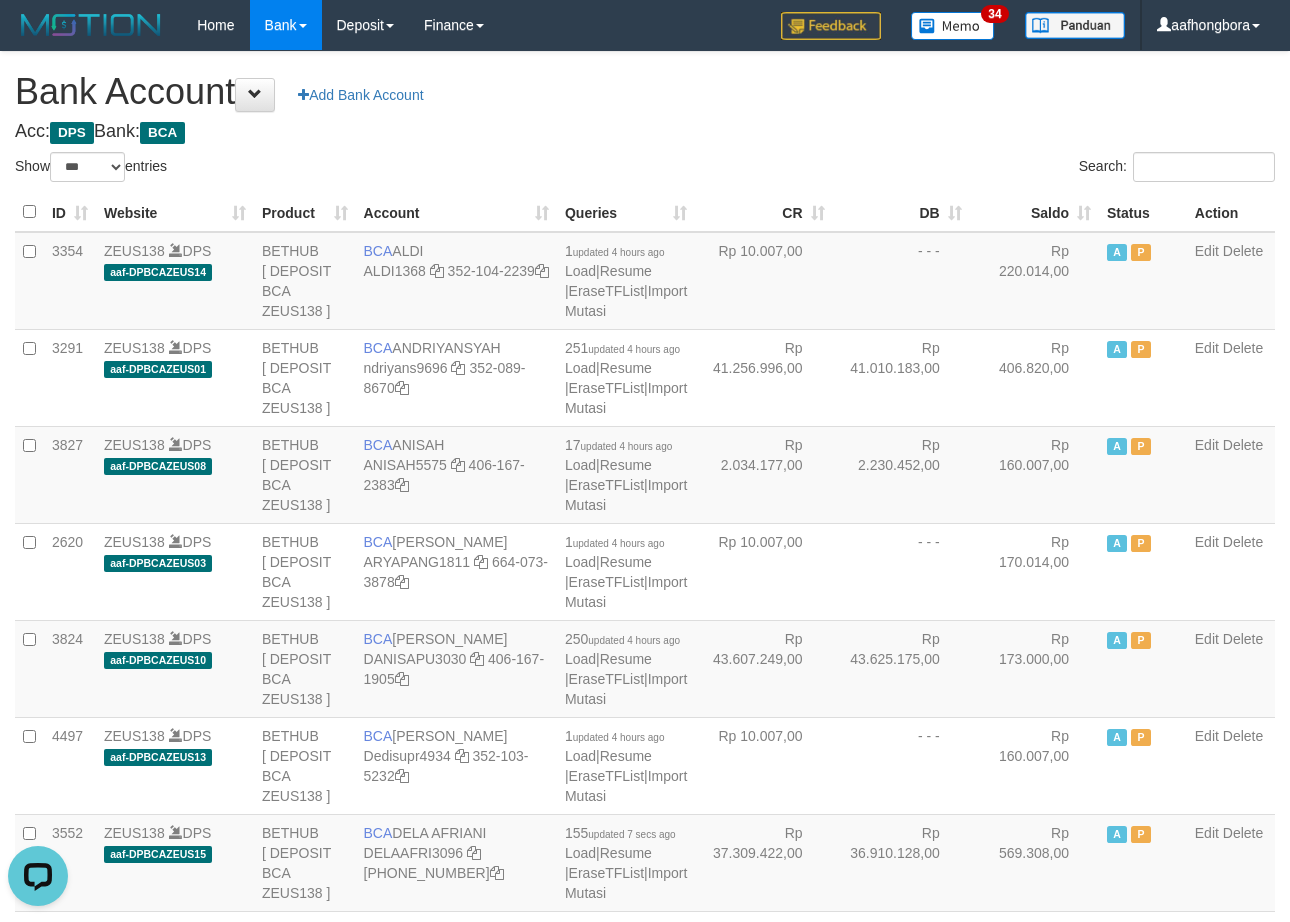 drag, startPoint x: 957, startPoint y: 126, endPoint x: 971, endPoint y: 140, distance: 19.79899 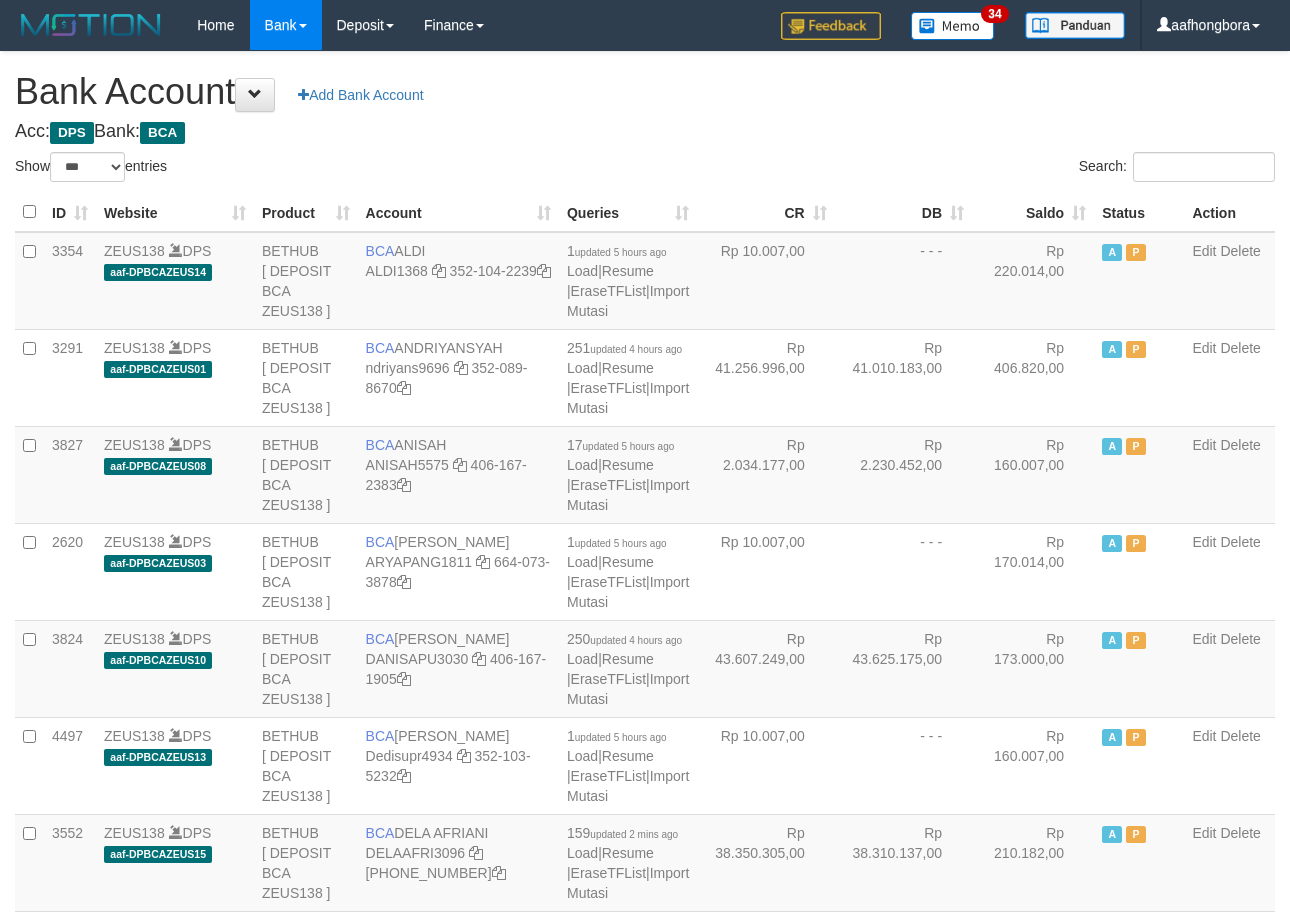select on "***" 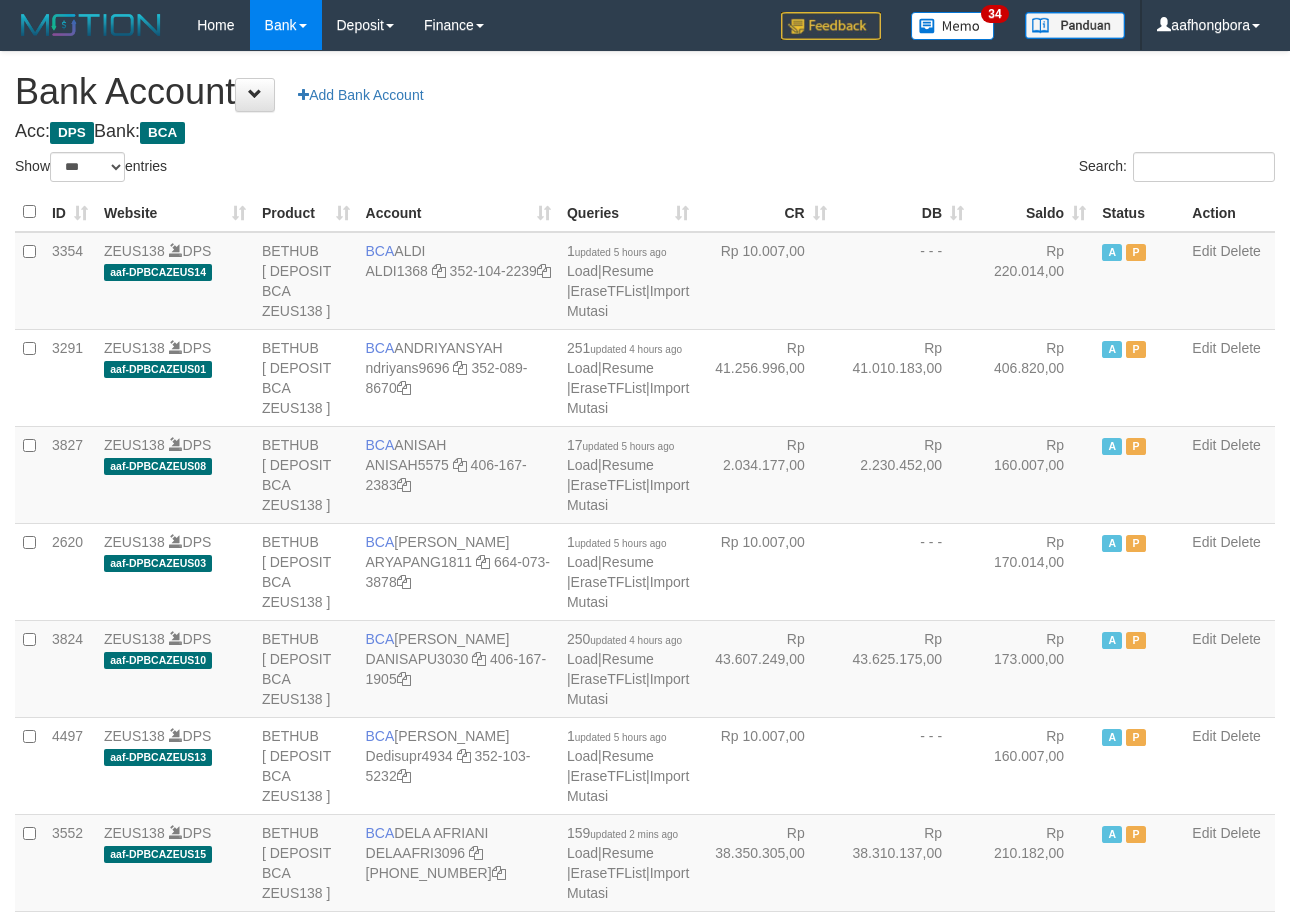 scroll, scrollTop: 0, scrollLeft: 0, axis: both 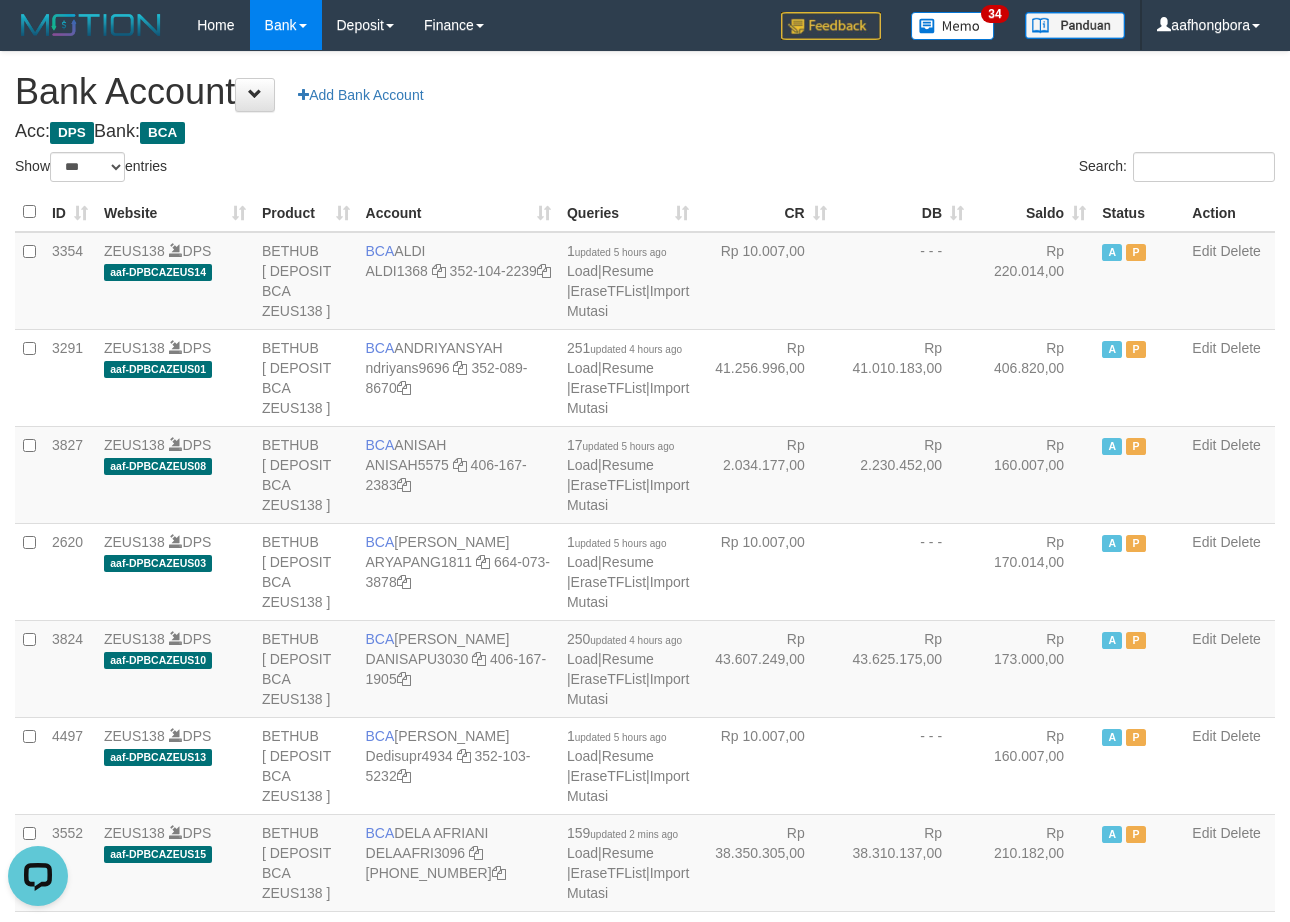 click on "Acc: 										 DPS
Bank:   BCA" at bounding box center [645, 132] 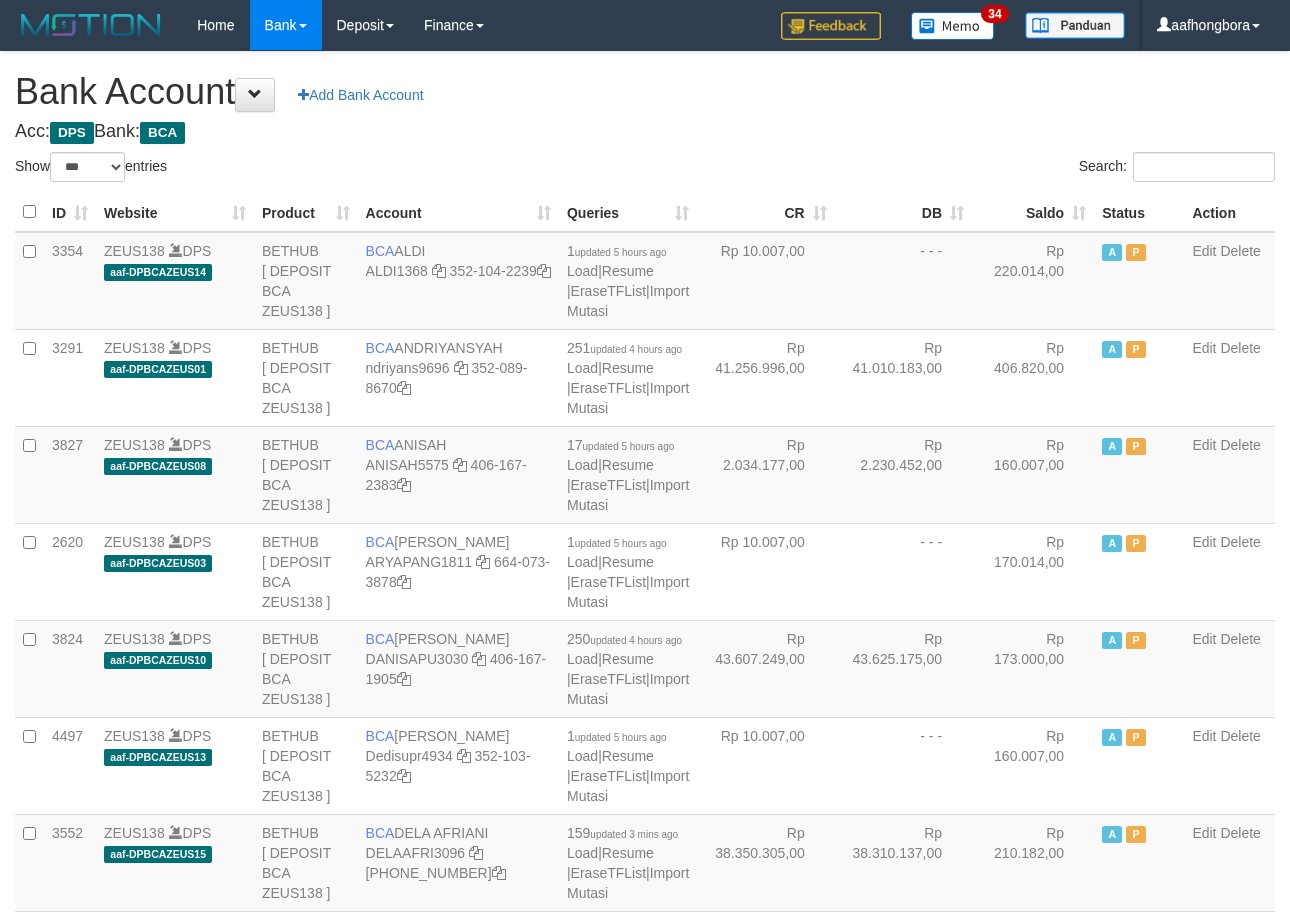 select on "***" 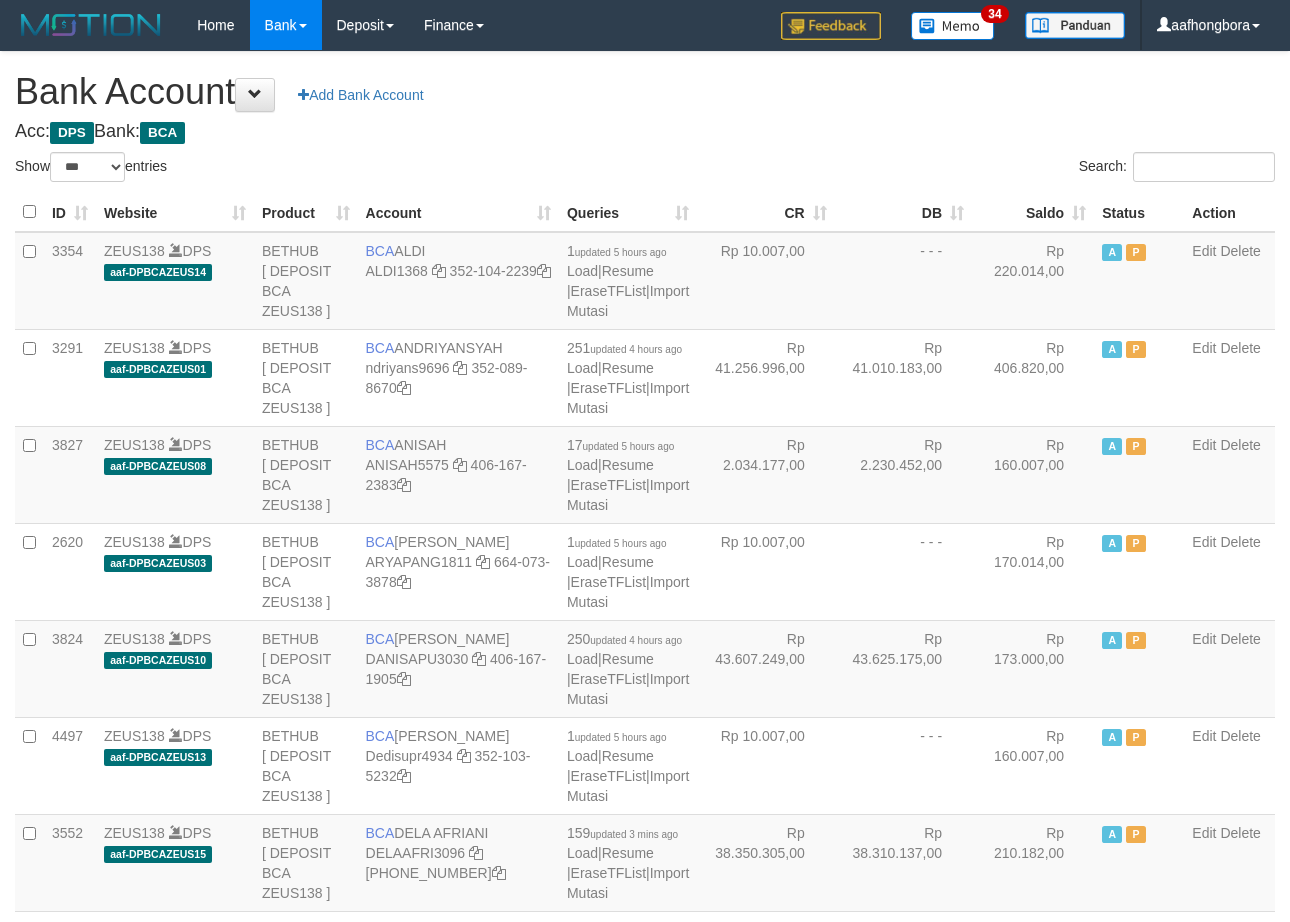 scroll, scrollTop: 0, scrollLeft: 0, axis: both 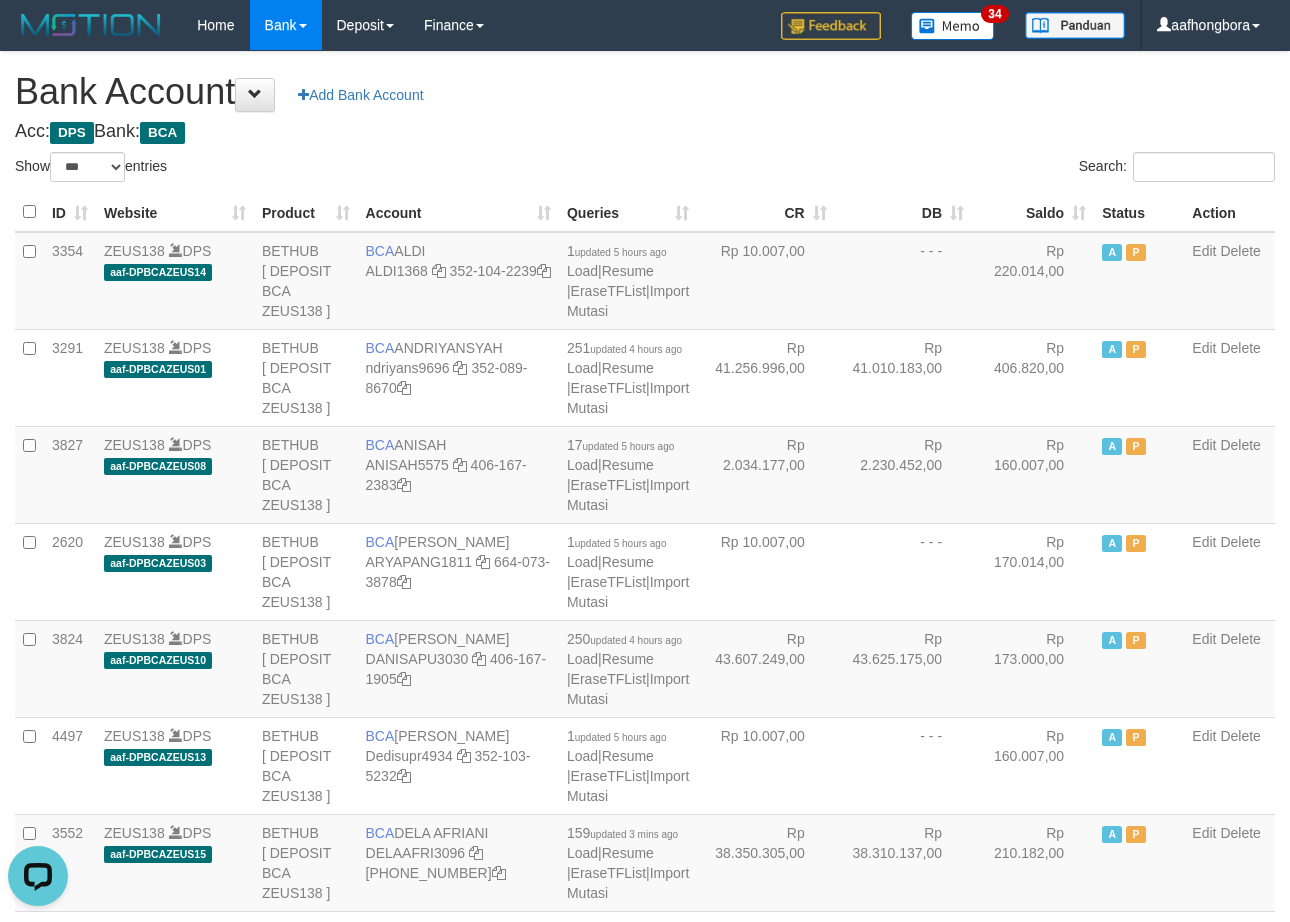 click on "Saldo" at bounding box center (1033, 212) 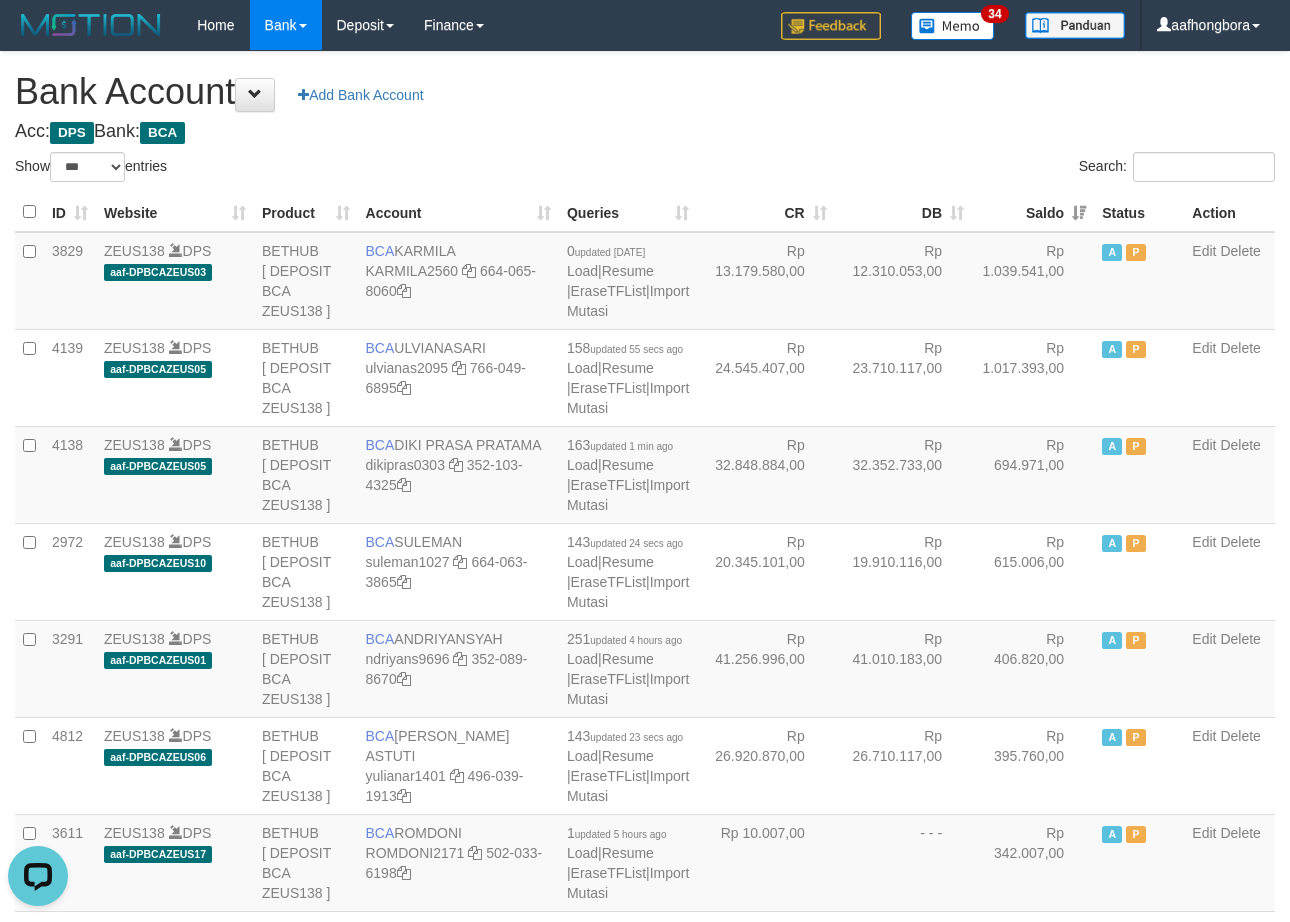 click on "Saldo" at bounding box center (1033, 212) 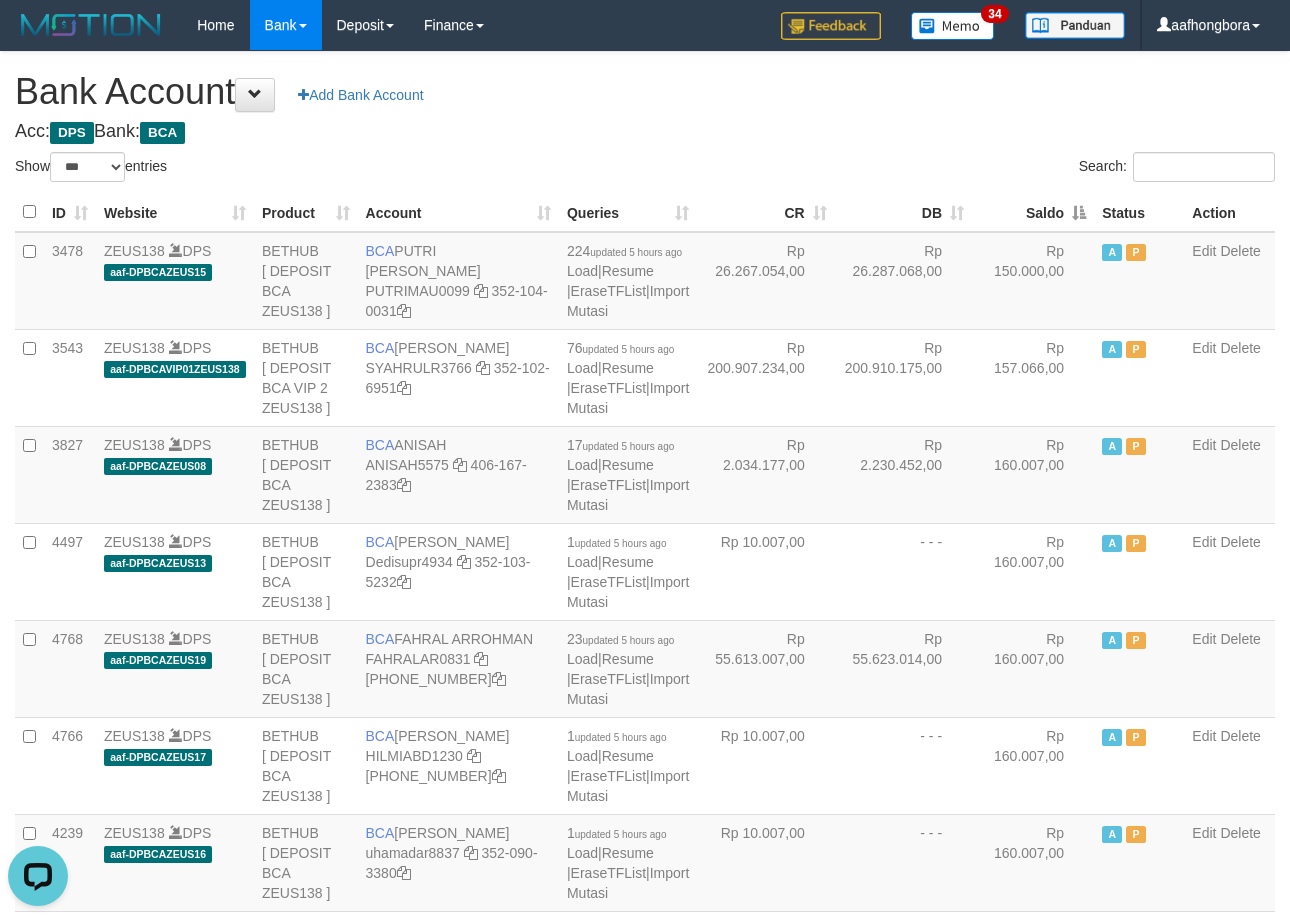 click on "Saldo" at bounding box center (1033, 212) 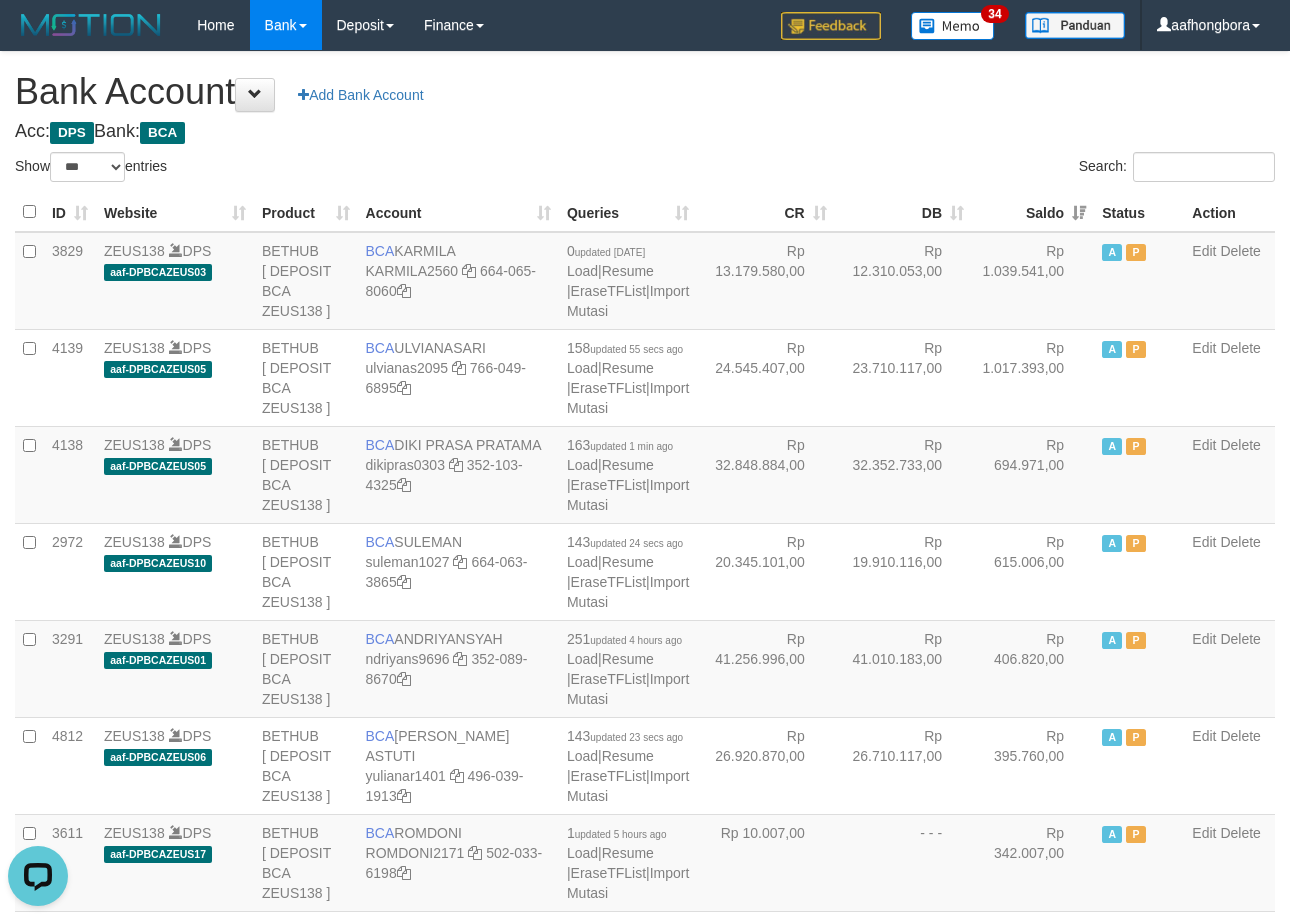 click on "Saldo" at bounding box center [1033, 212] 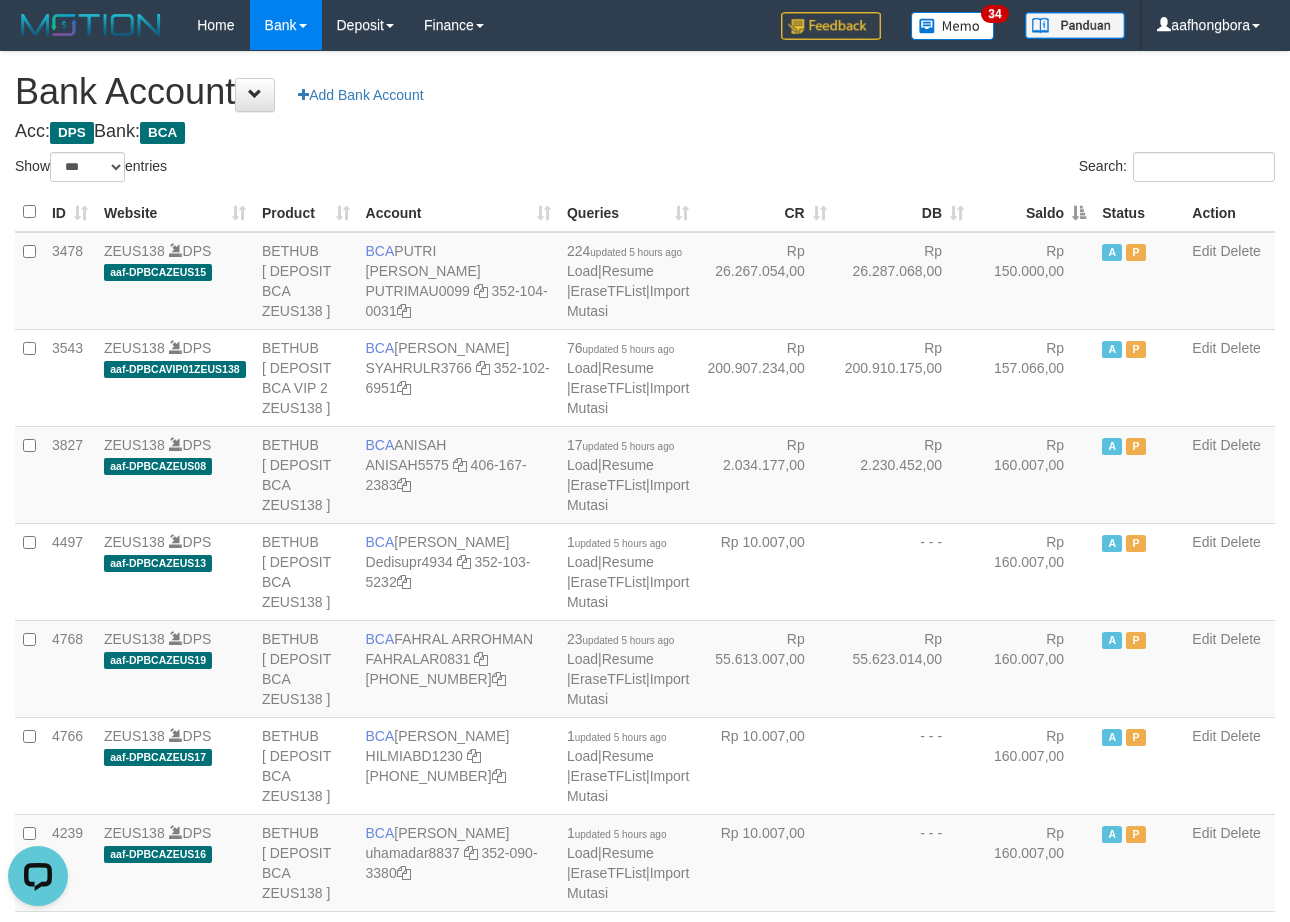 click on "Search:" at bounding box center [967, 169] 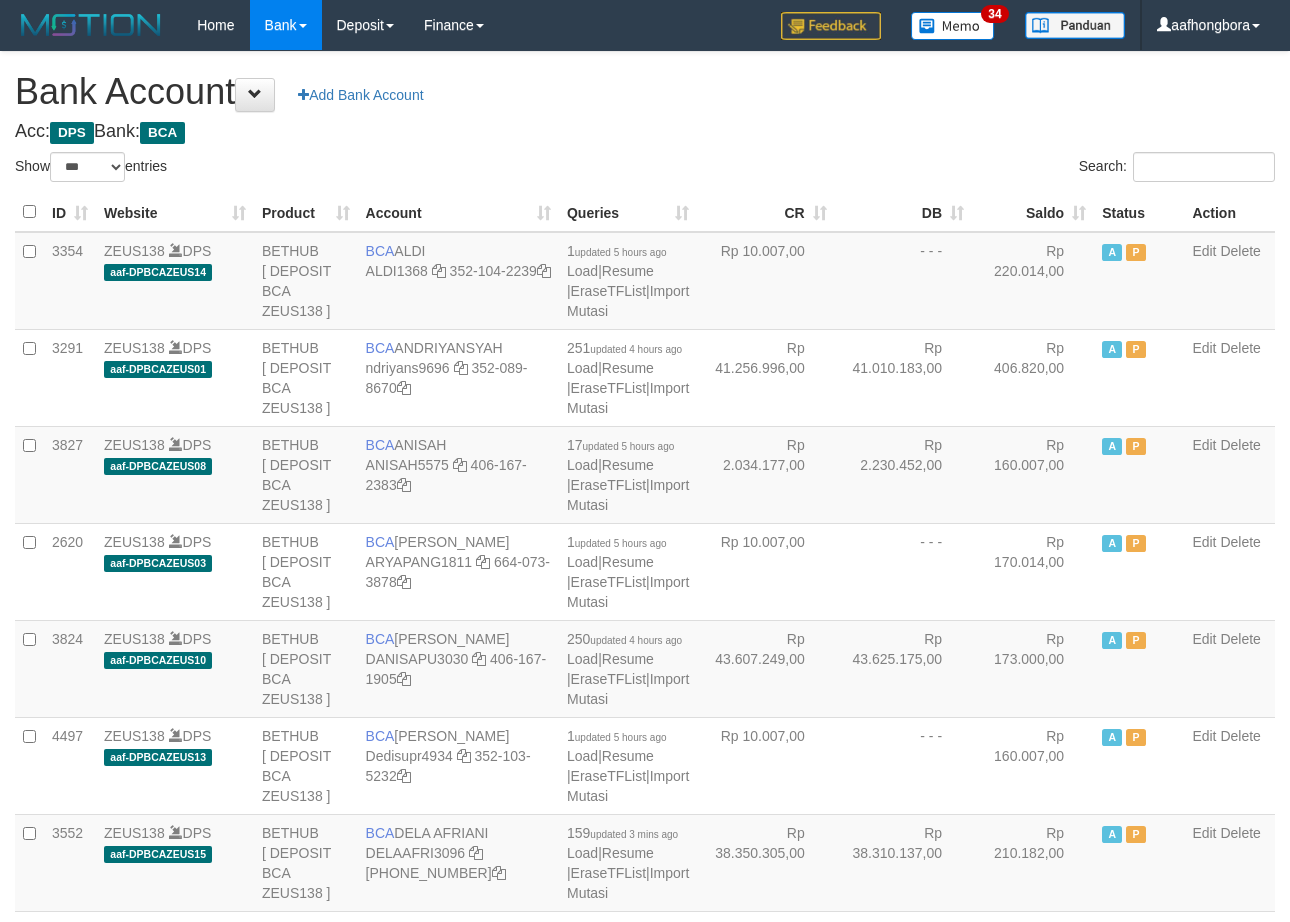 select on "***" 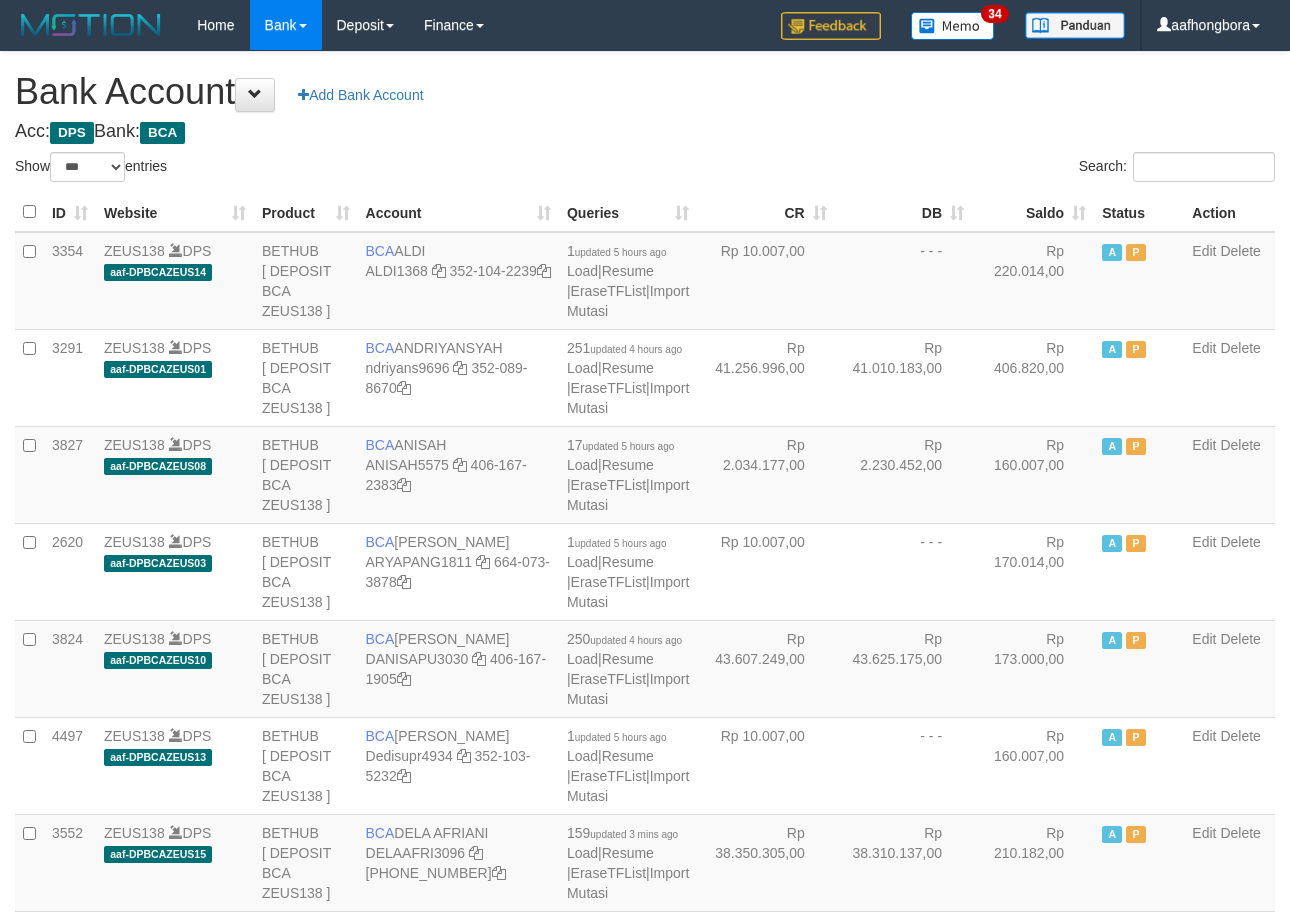 scroll, scrollTop: 0, scrollLeft: 0, axis: both 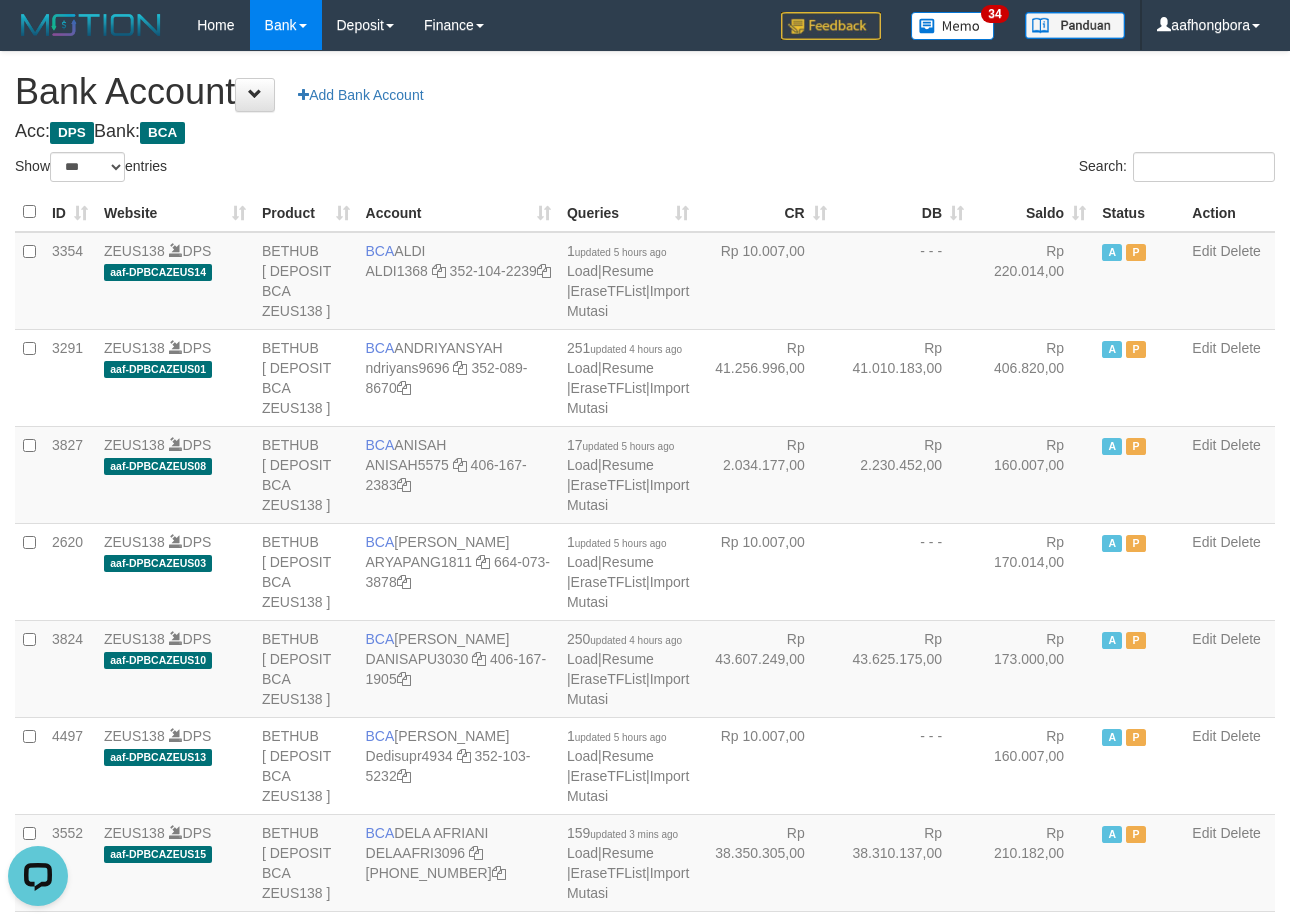 click on "**********" at bounding box center (645, 1601) 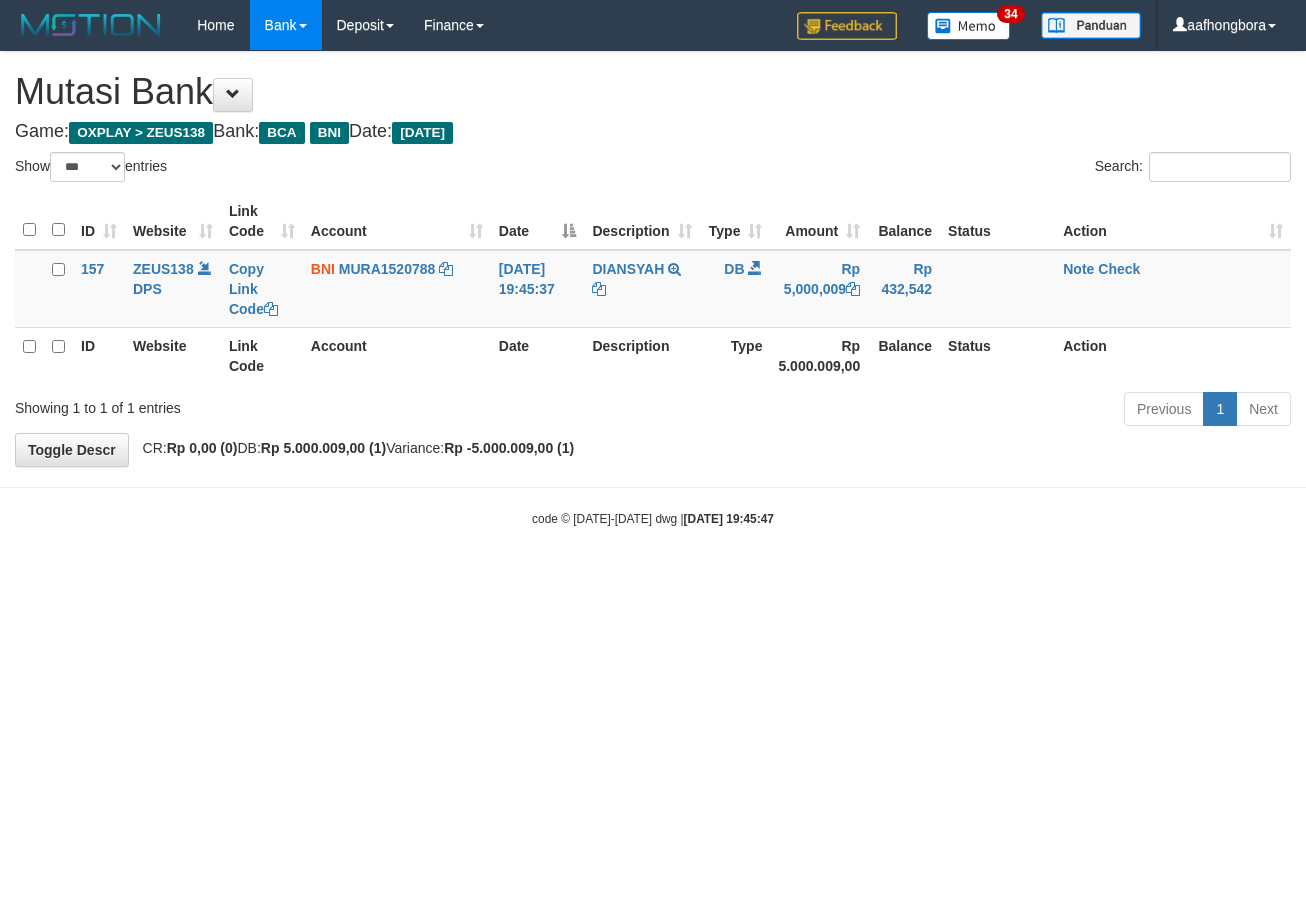select on "***" 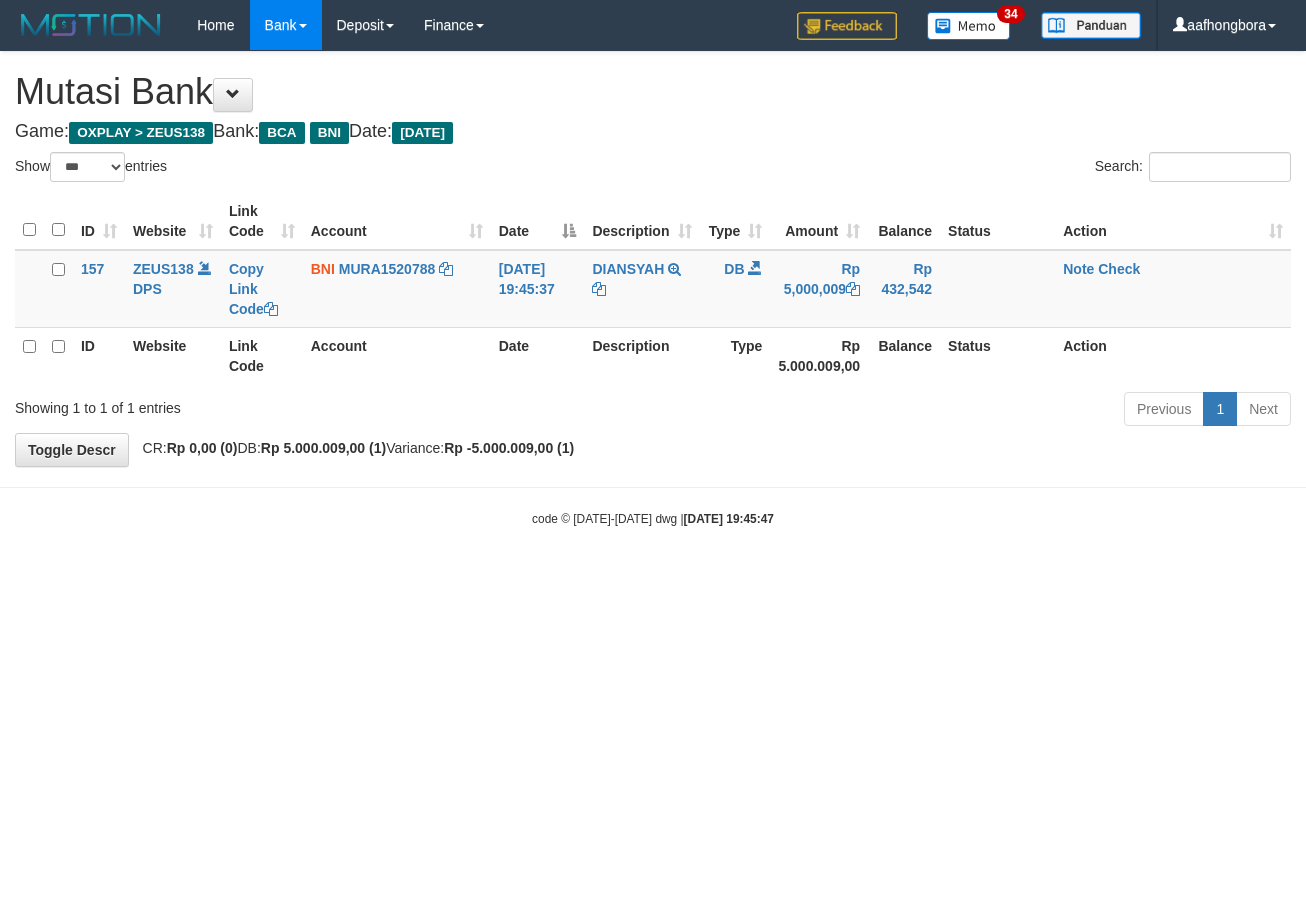 scroll, scrollTop: 0, scrollLeft: 0, axis: both 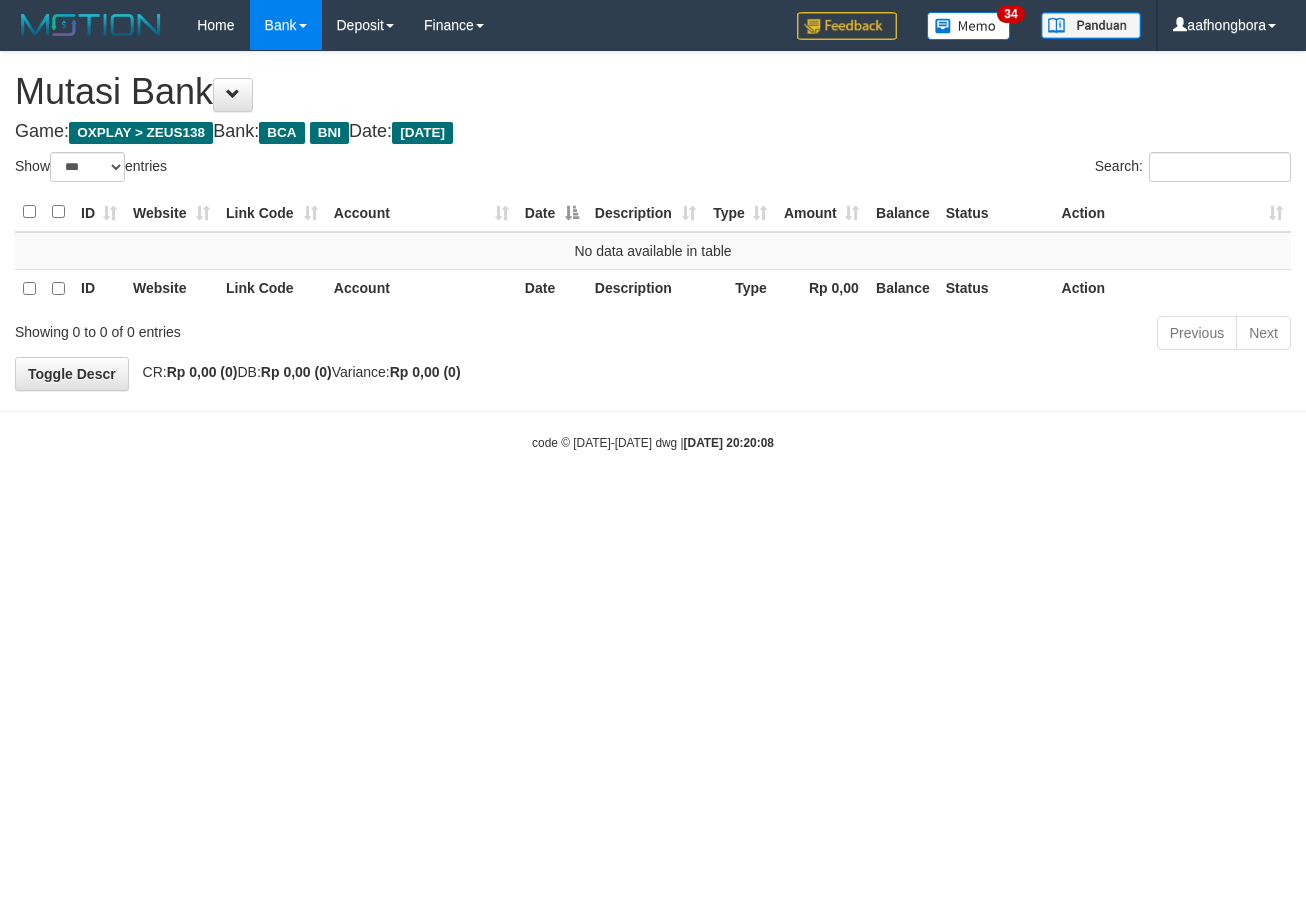 select on "***" 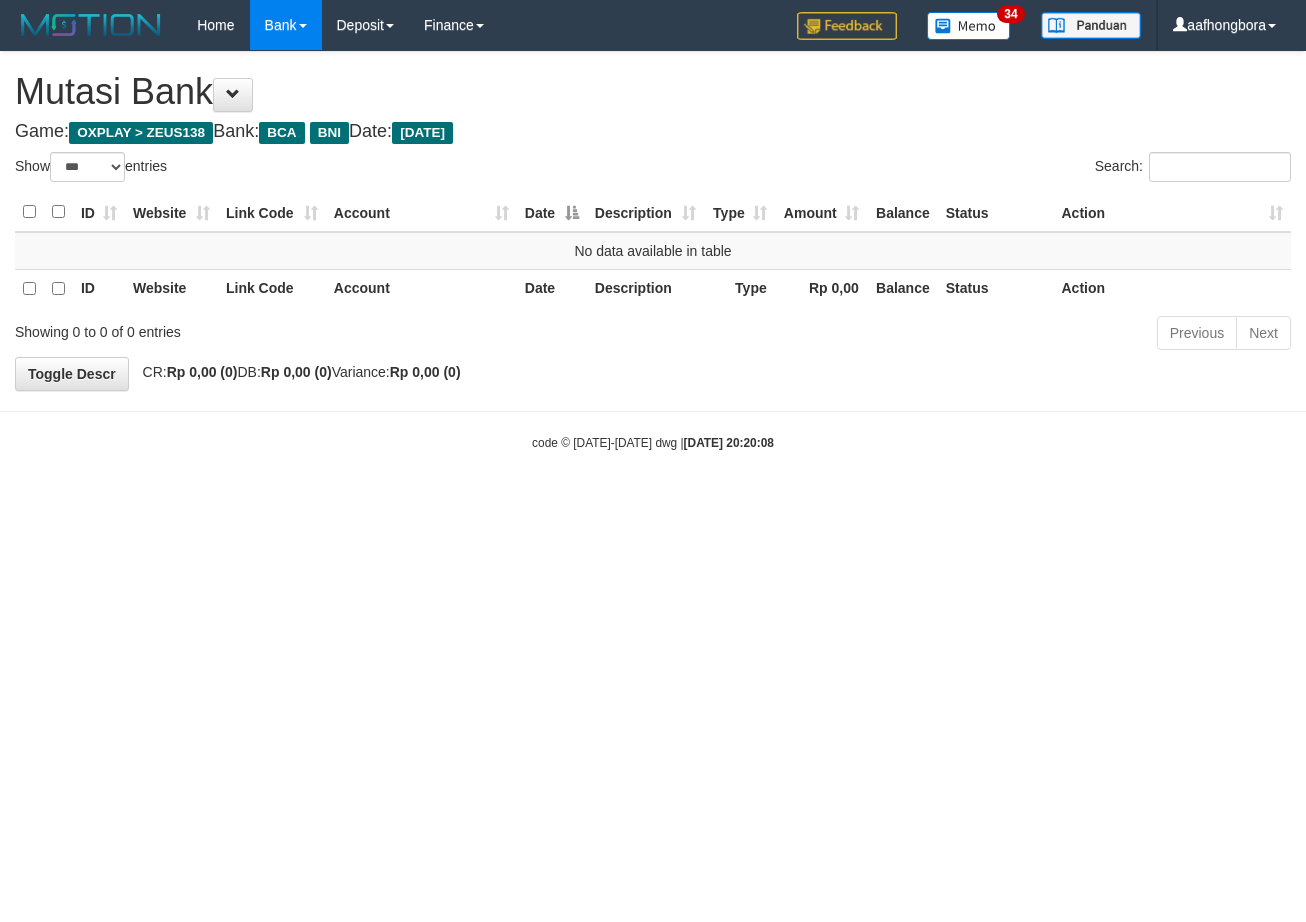 scroll, scrollTop: 0, scrollLeft: 0, axis: both 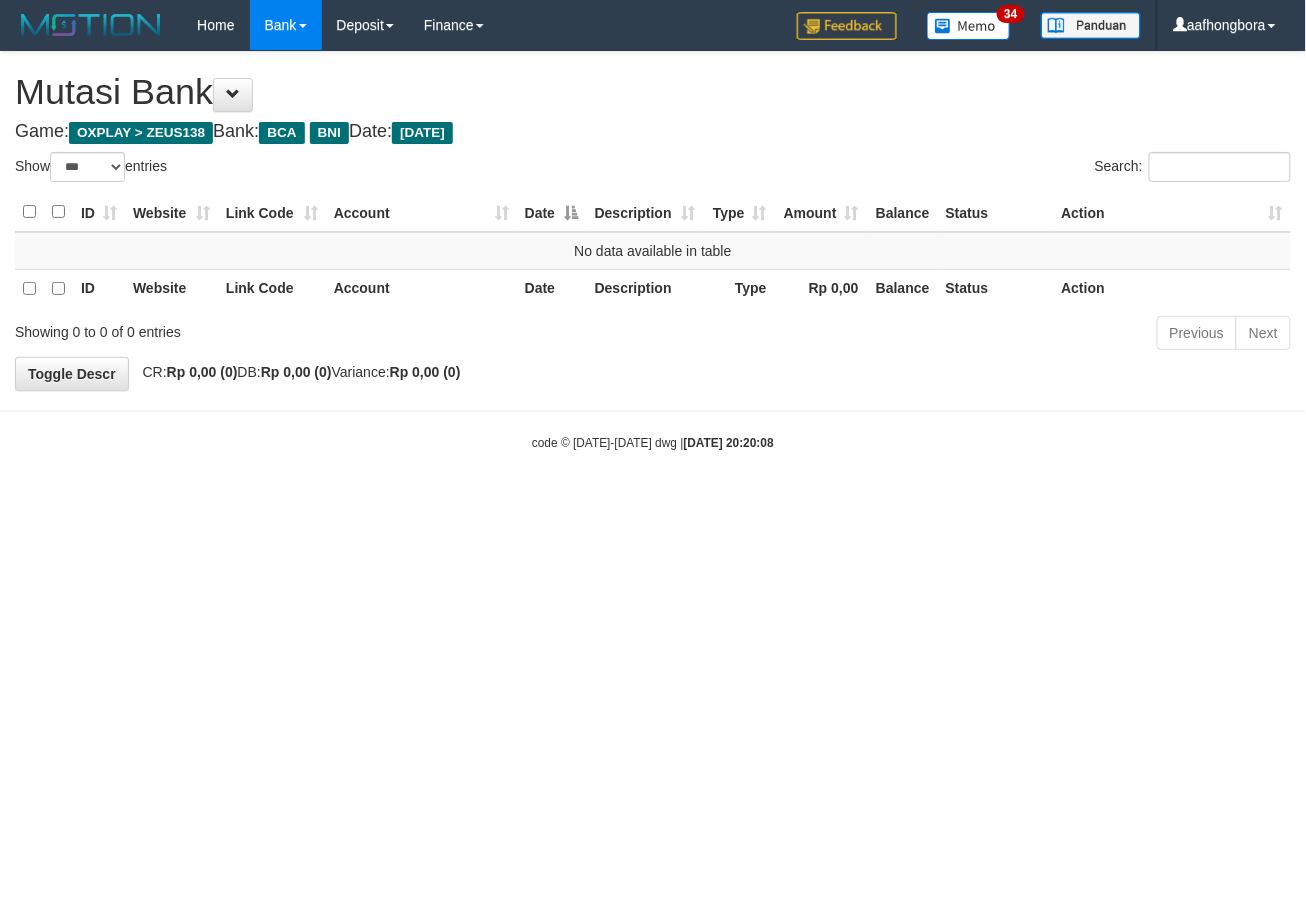 click on "Toggle navigation
Home
Bank
Account List
Mutasi Bank
Search
Sync
Note Mutasi
Deposit
DPS Fetch
DPS List
History
Note DPS
Finance
Financial Data
aafhongbora
My Profile
Log Out" at bounding box center [653, 251] 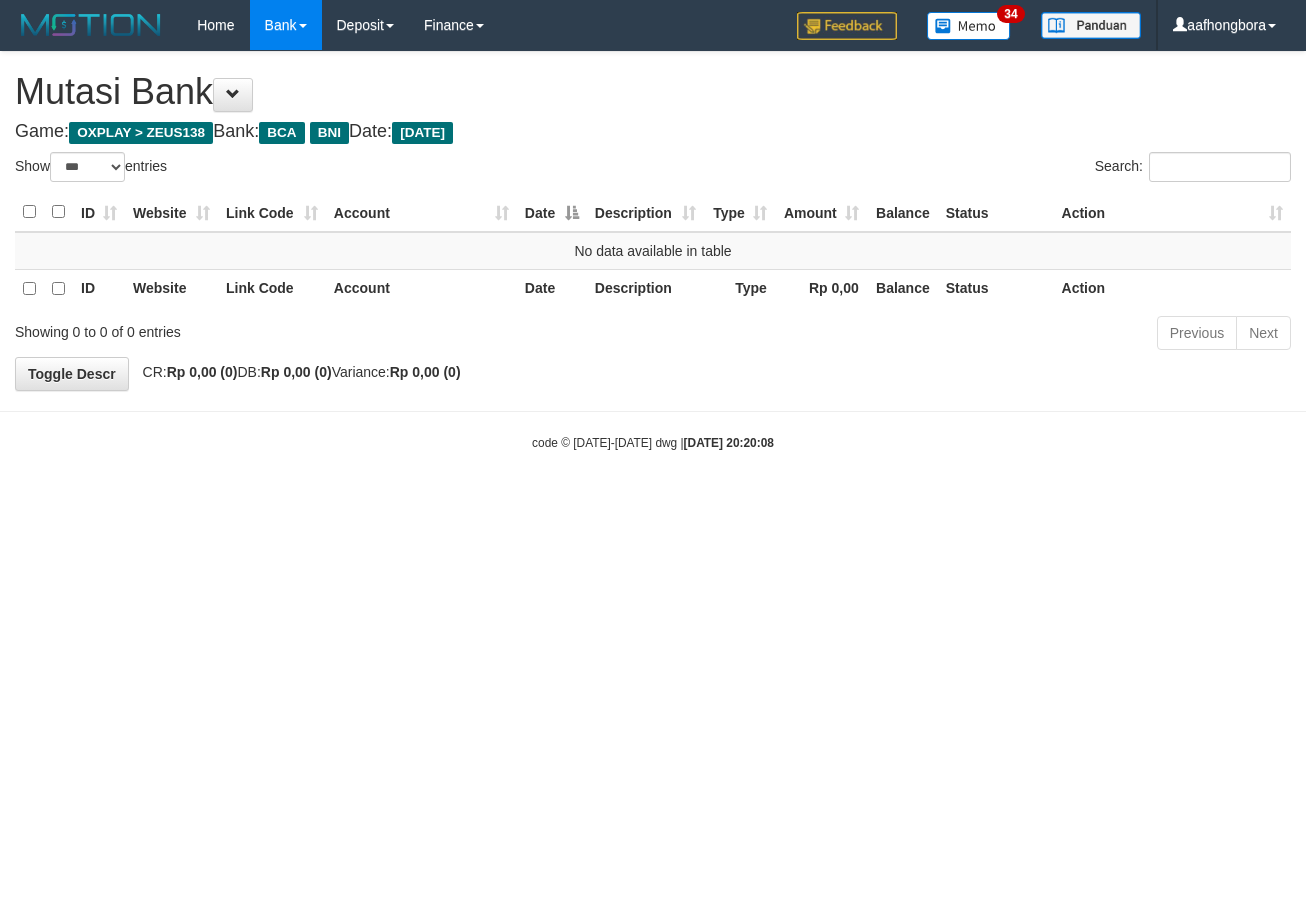 select on "***" 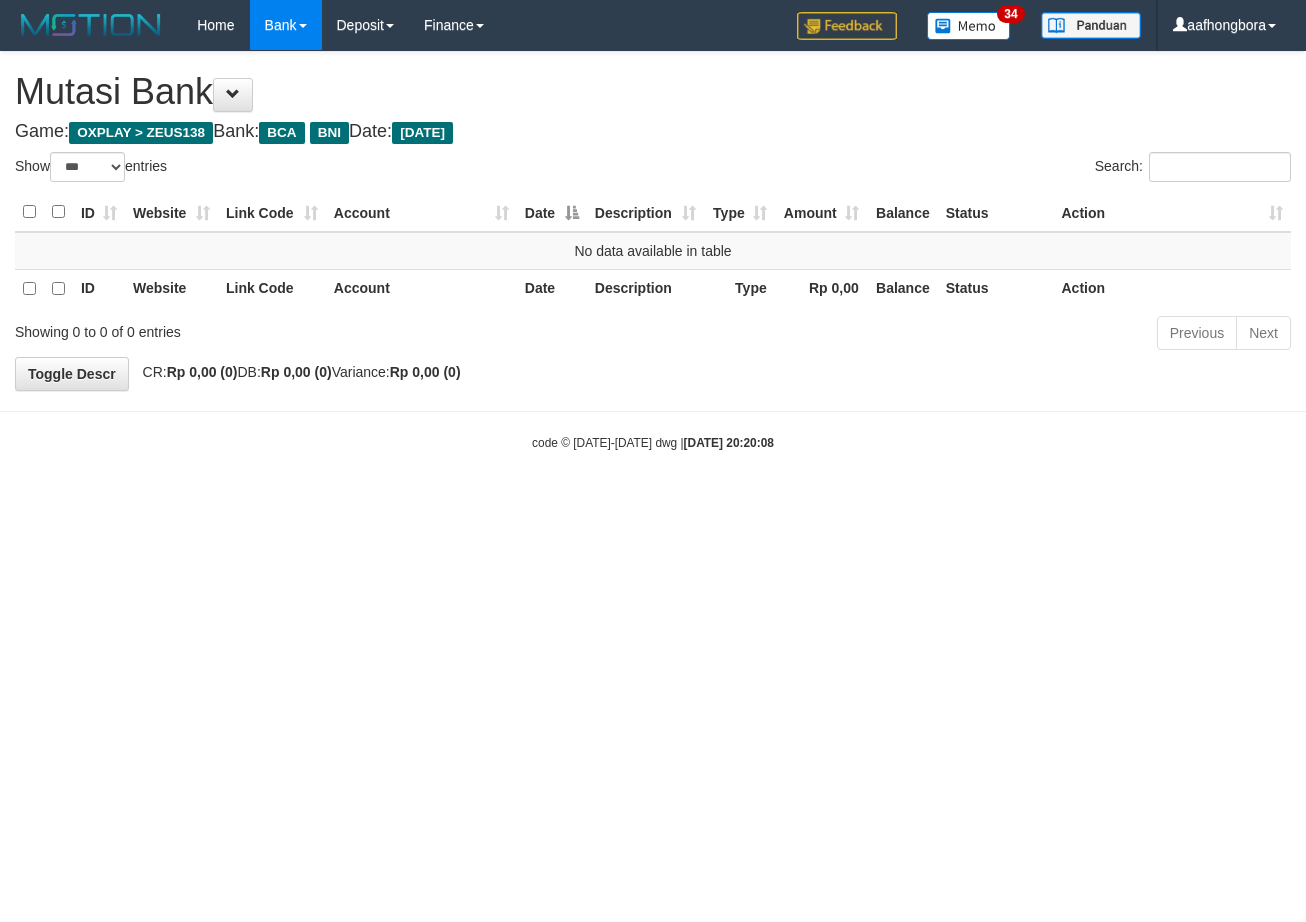 scroll, scrollTop: 0, scrollLeft: 0, axis: both 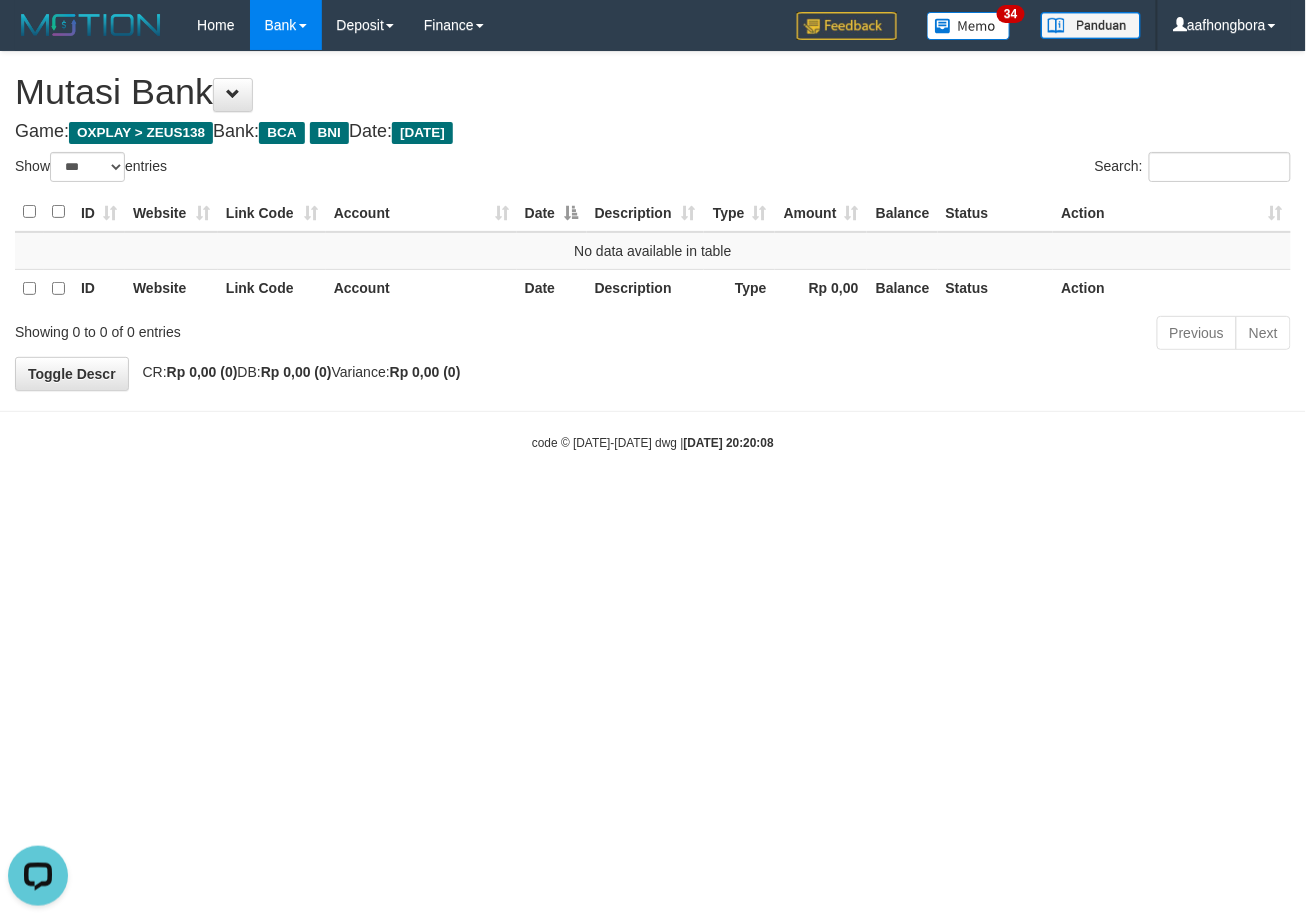 drag, startPoint x: 848, startPoint y: 476, endPoint x: 875, endPoint y: 448, distance: 38.8973 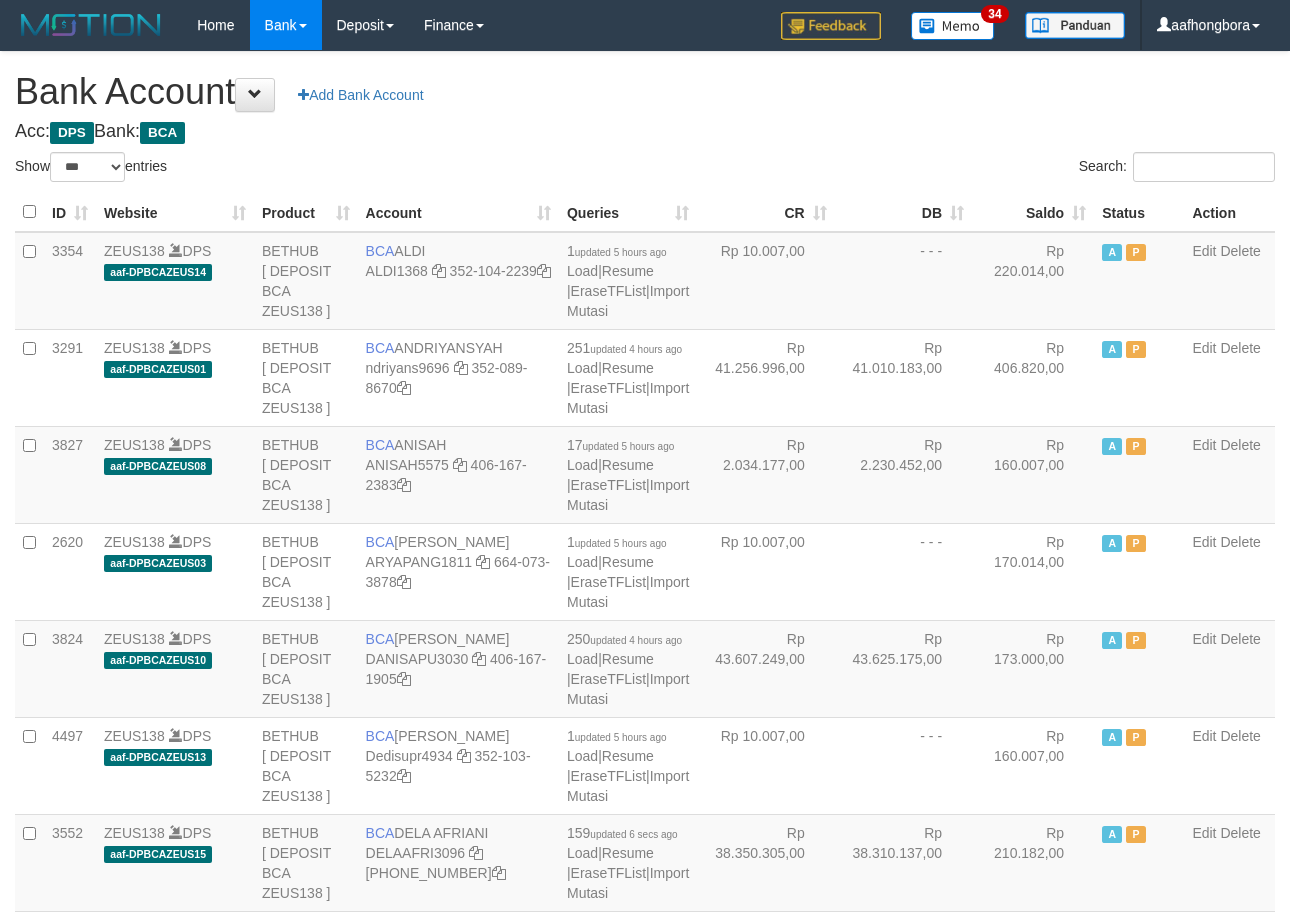 select on "***" 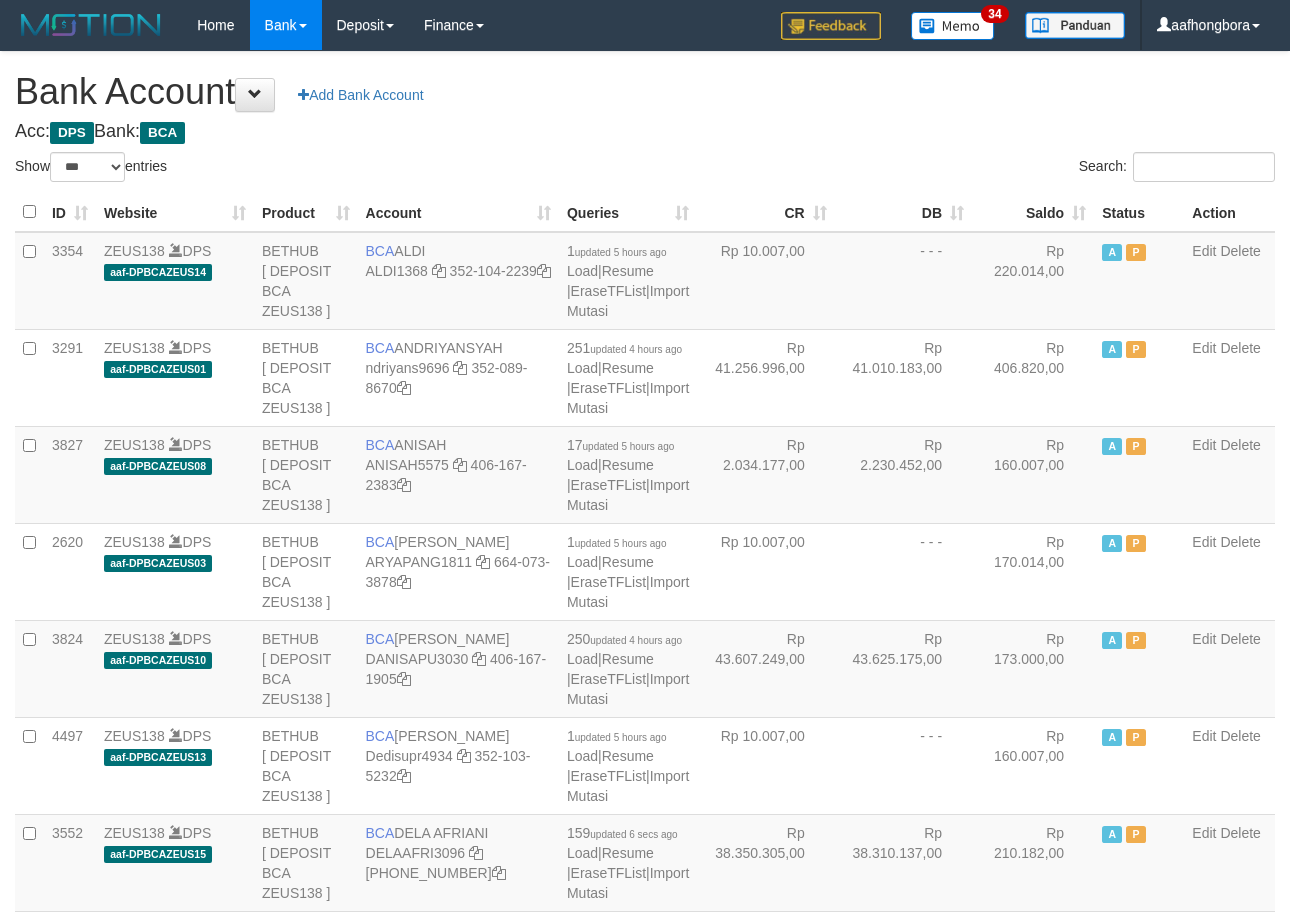 click on "**********" at bounding box center (645, 1601) 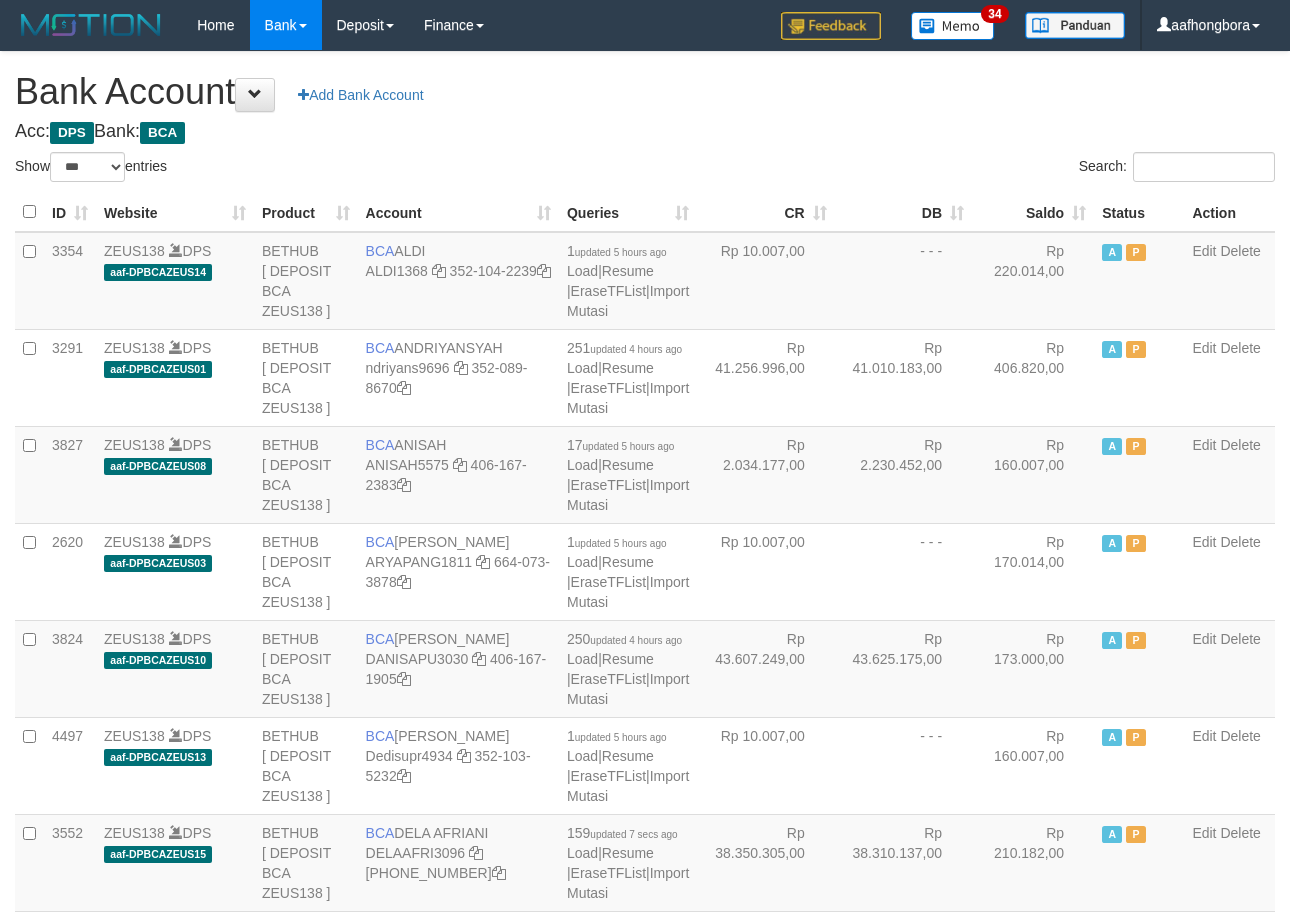 select on "***" 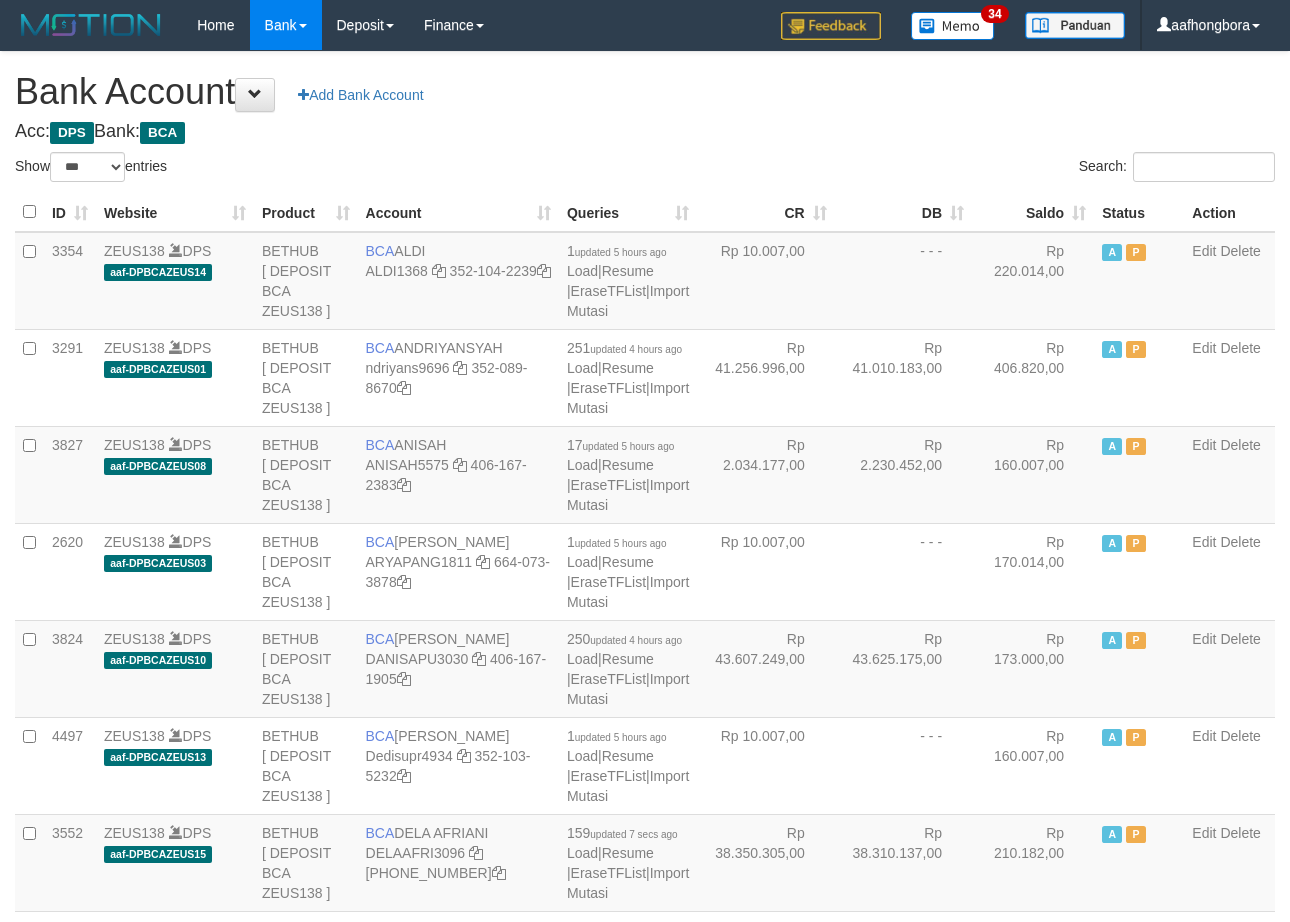 scroll, scrollTop: 0, scrollLeft: 0, axis: both 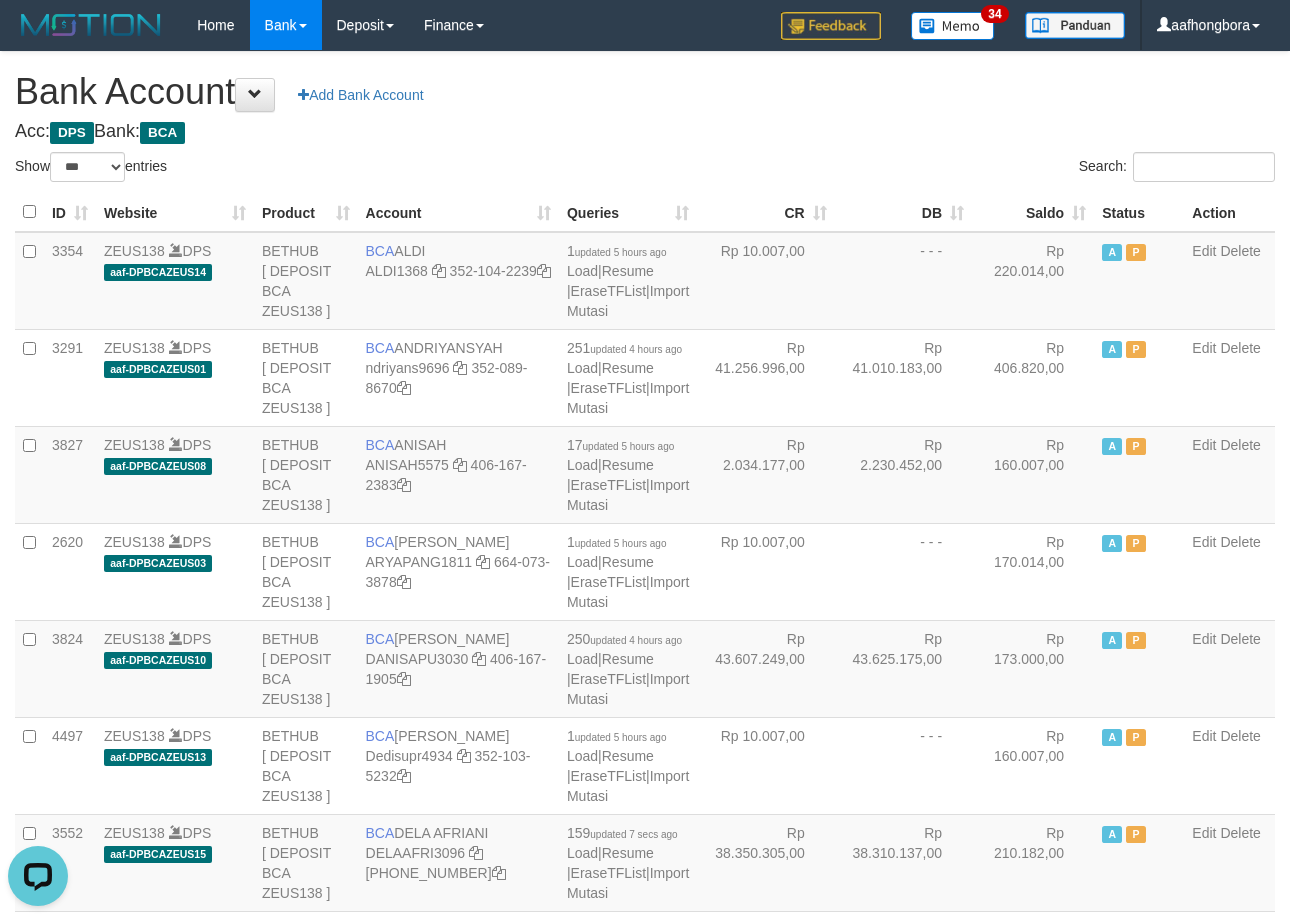 click on "Bank Account
Add Bank Account" at bounding box center (645, 92) 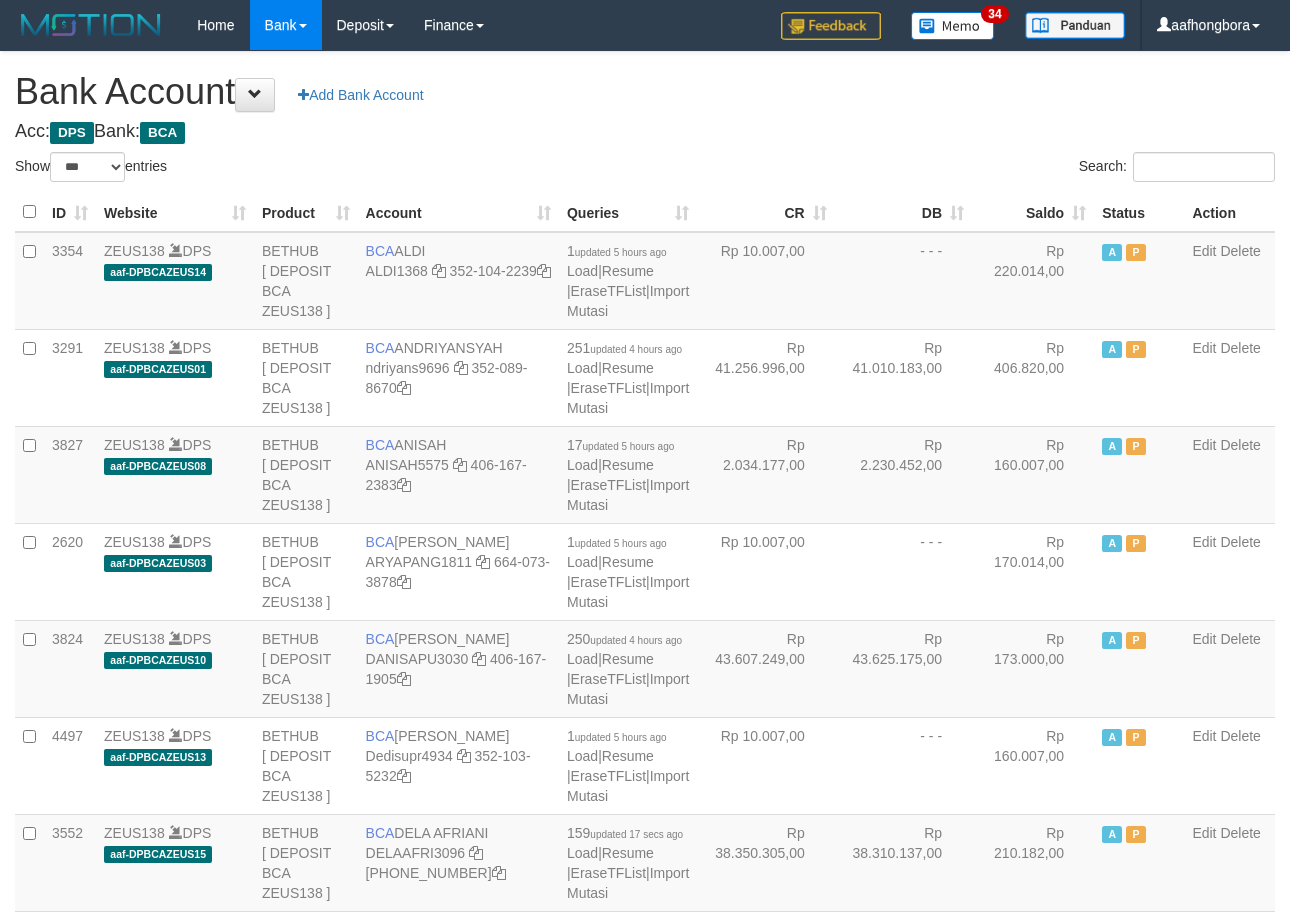 select on "***" 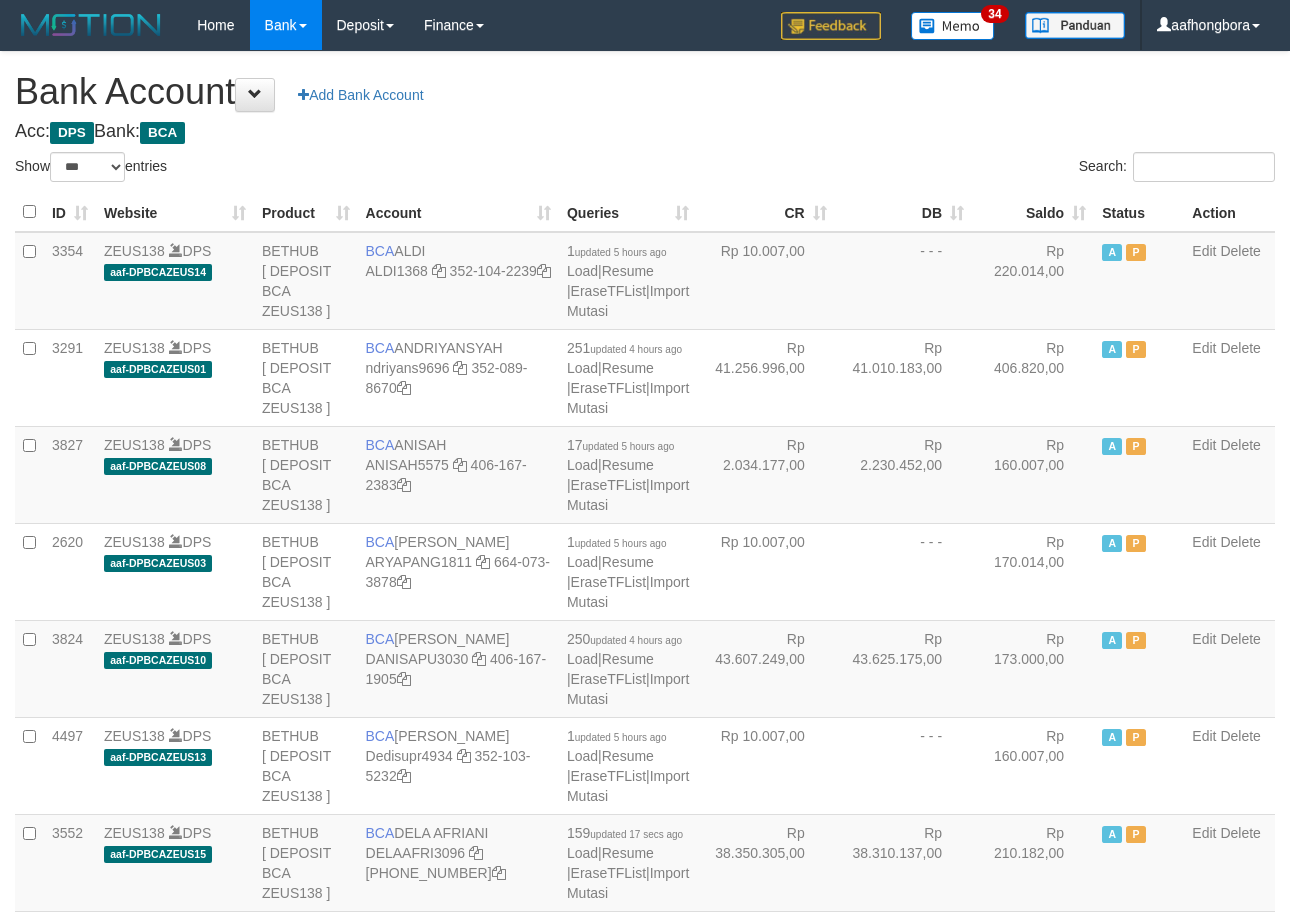 scroll, scrollTop: 0, scrollLeft: 0, axis: both 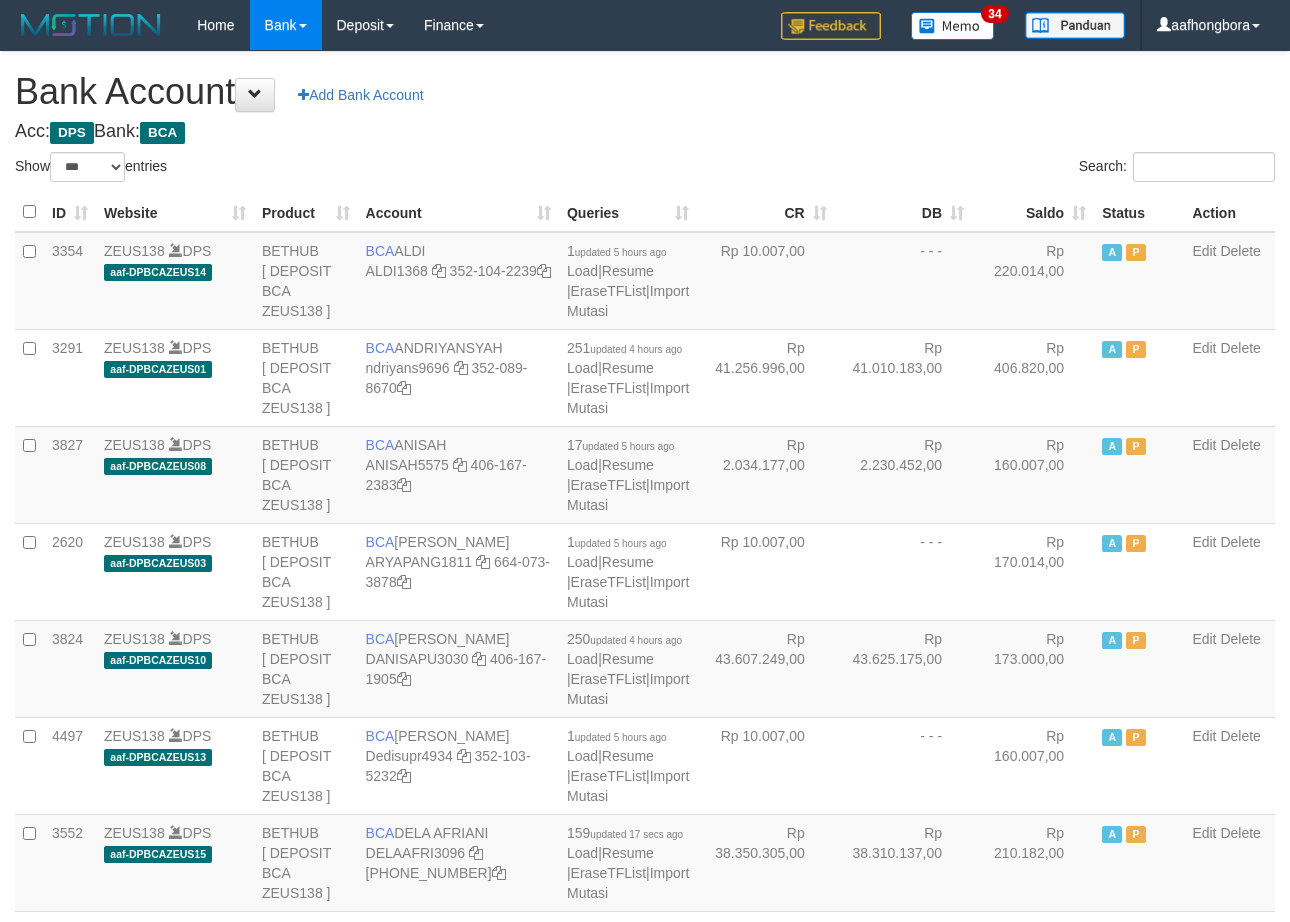 select on "***" 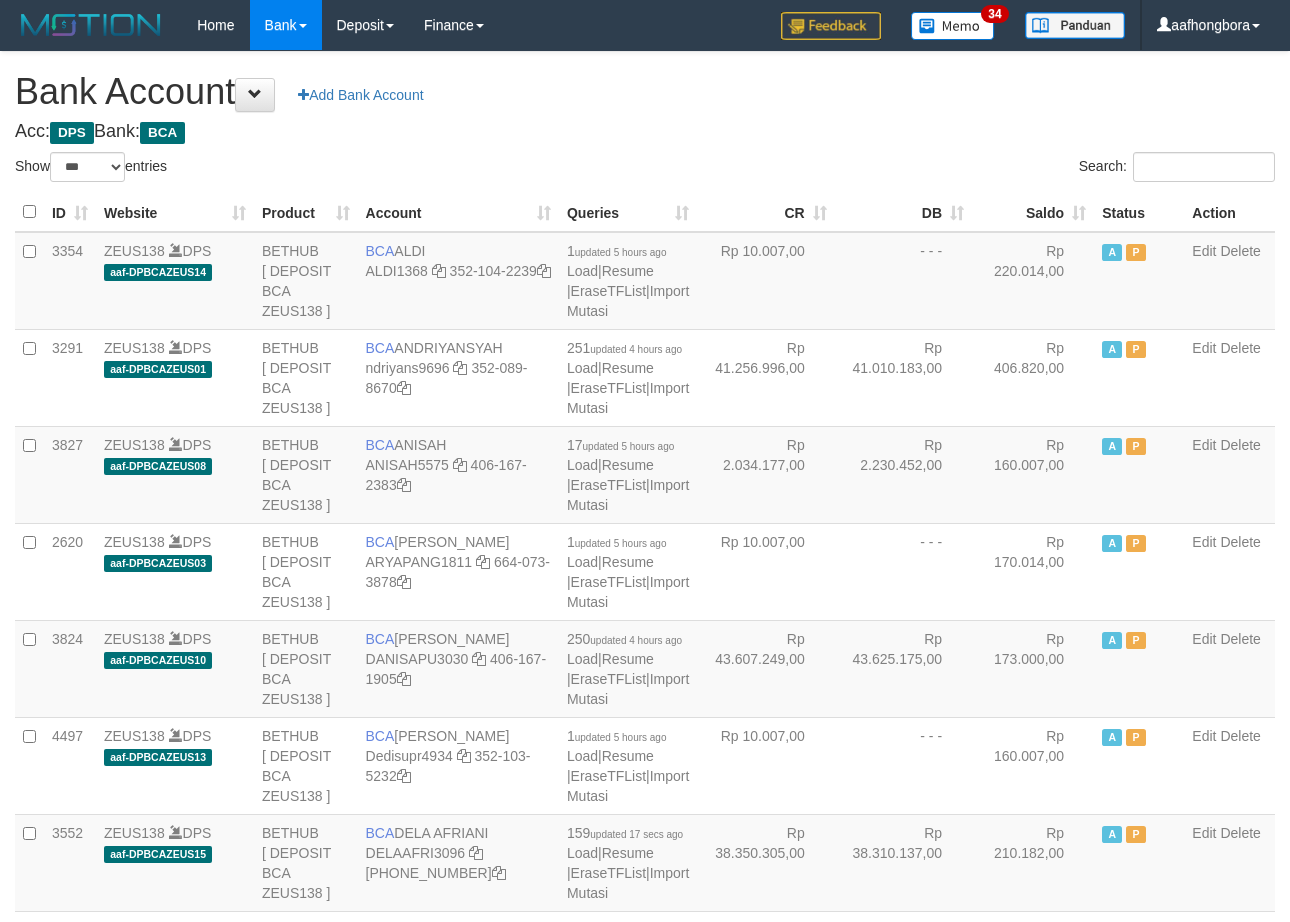 scroll, scrollTop: 0, scrollLeft: 0, axis: both 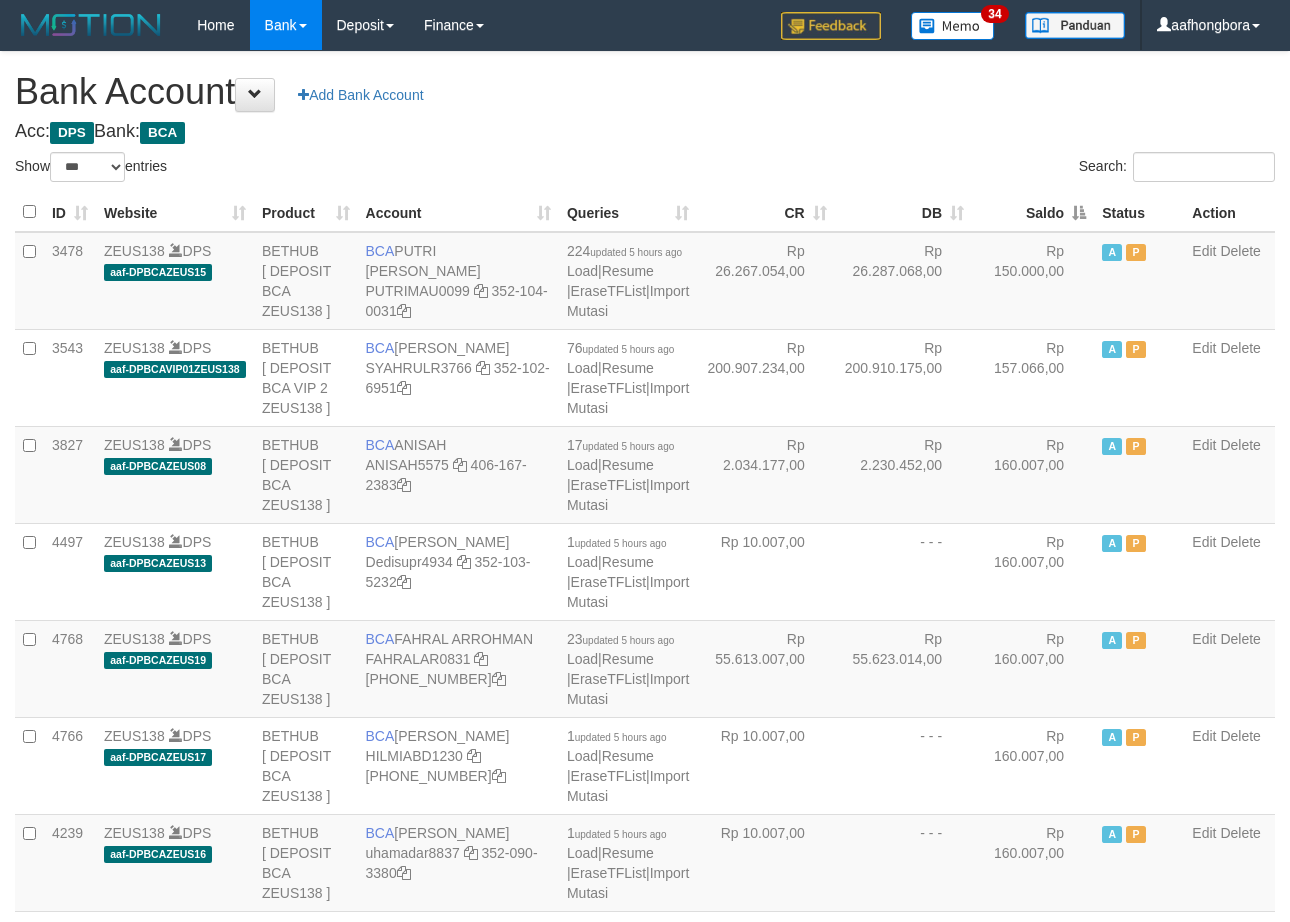 click on "Saldo" at bounding box center (1033, 212) 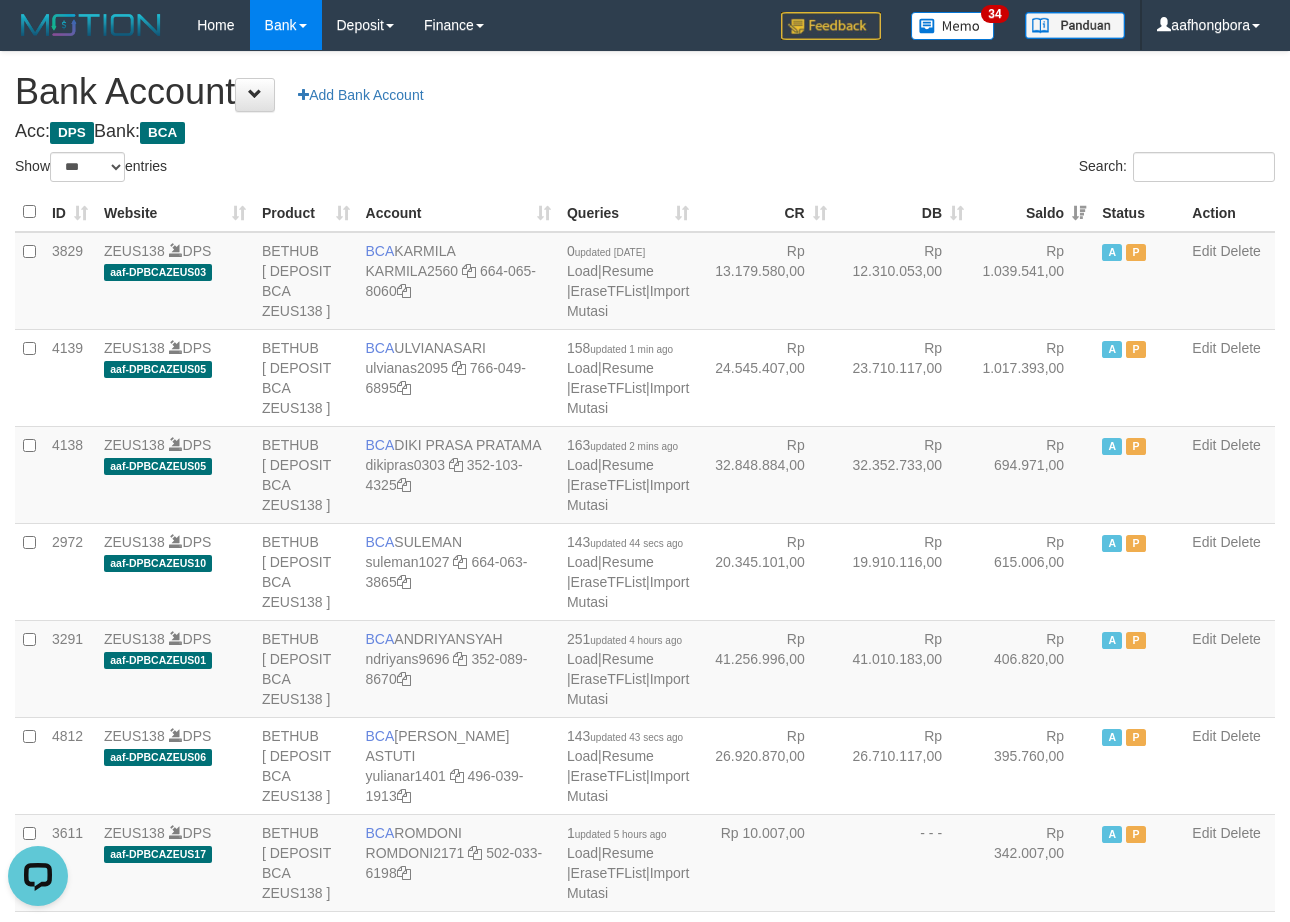 scroll, scrollTop: 0, scrollLeft: 0, axis: both 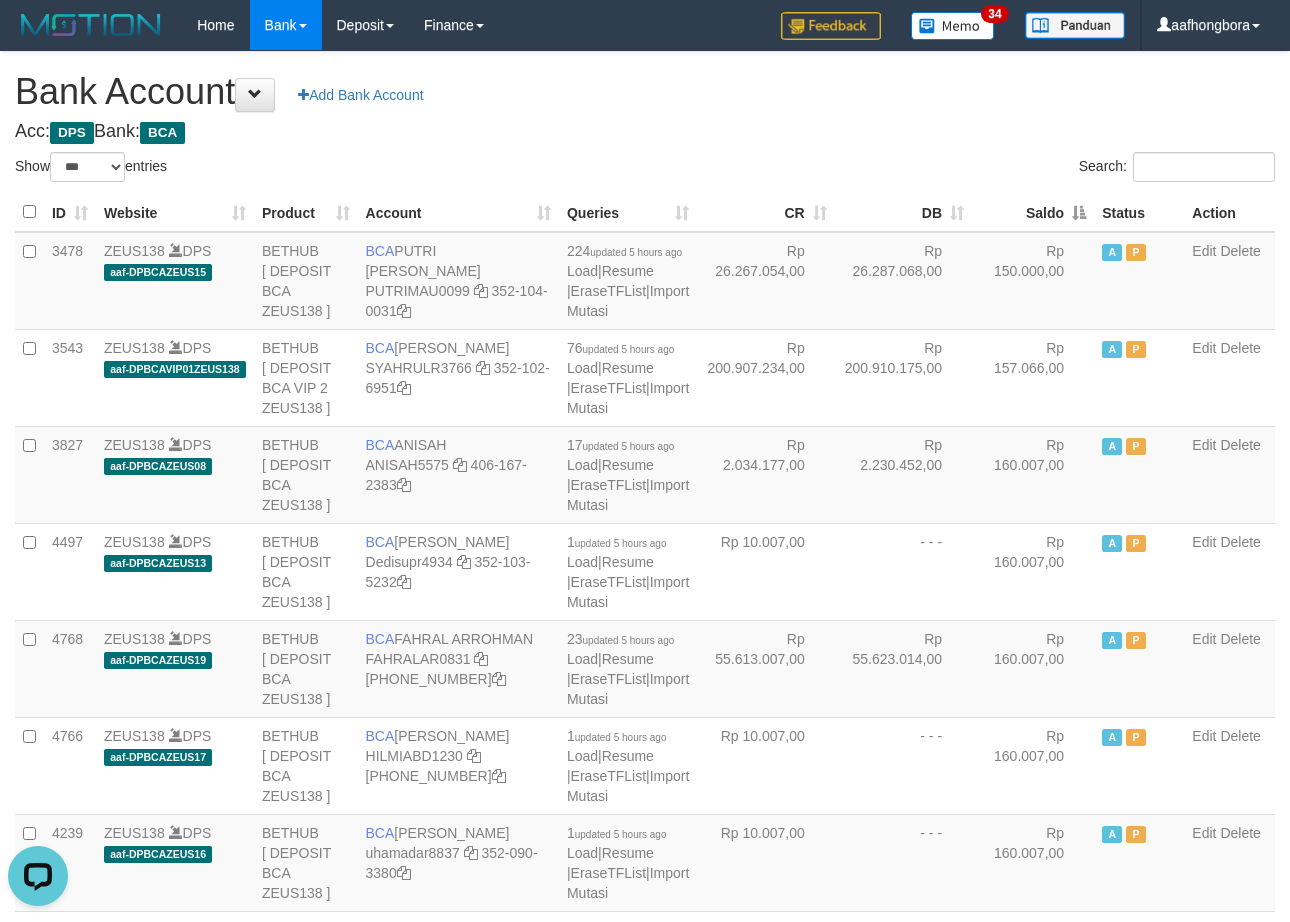 click on "Saldo" at bounding box center (1033, 212) 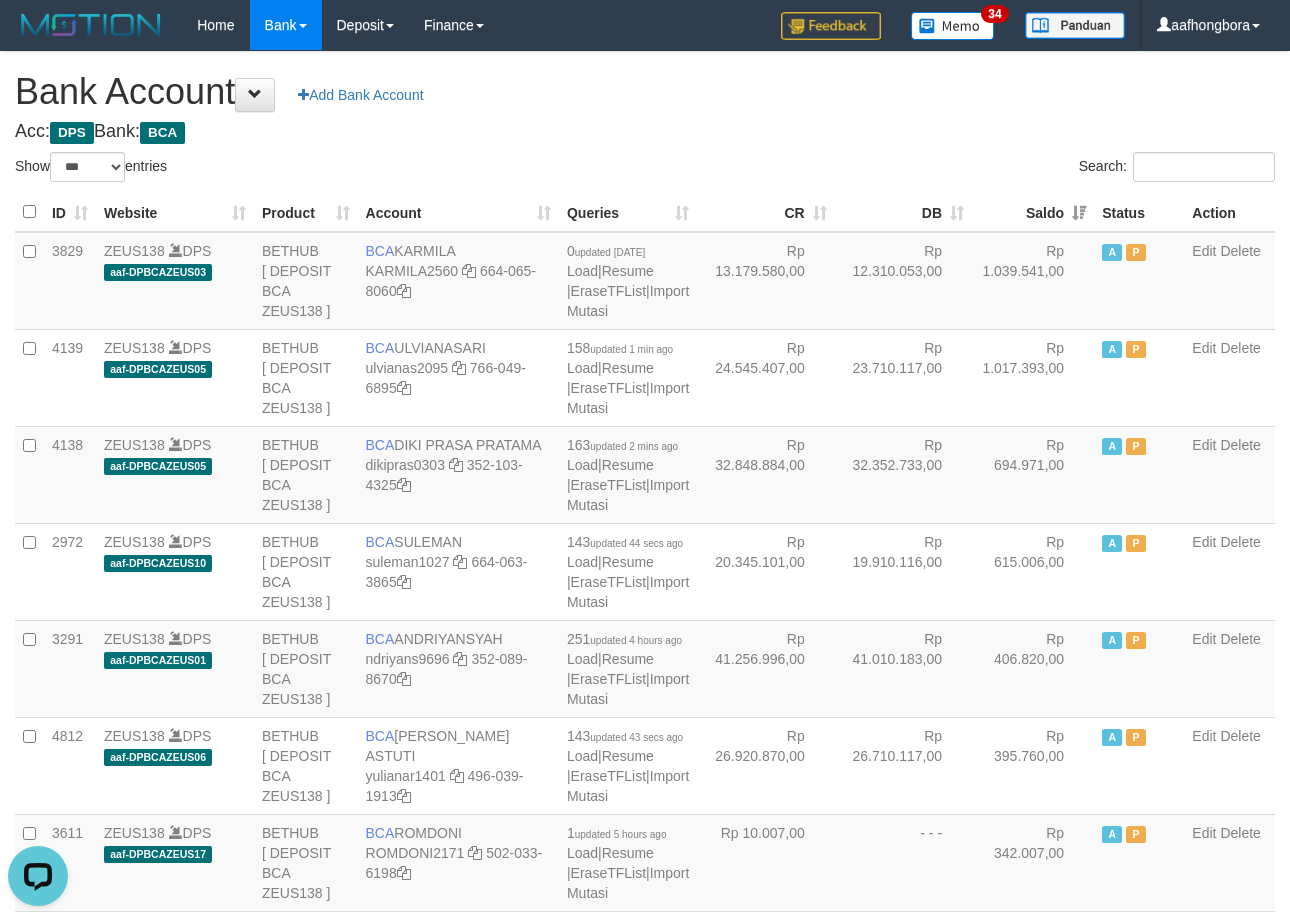 click on "Saldo" at bounding box center (1033, 212) 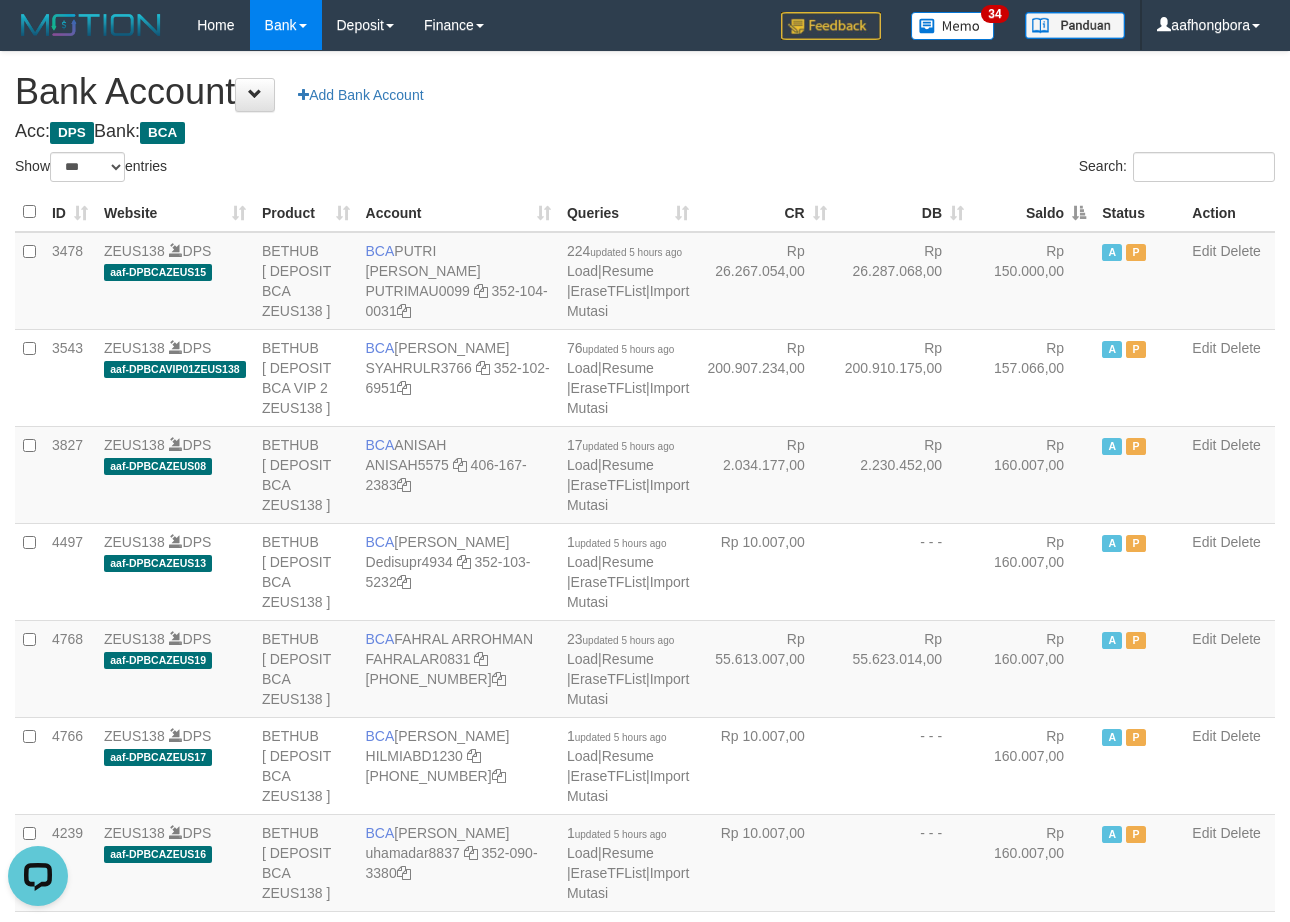 click on "Saldo" at bounding box center [1033, 212] 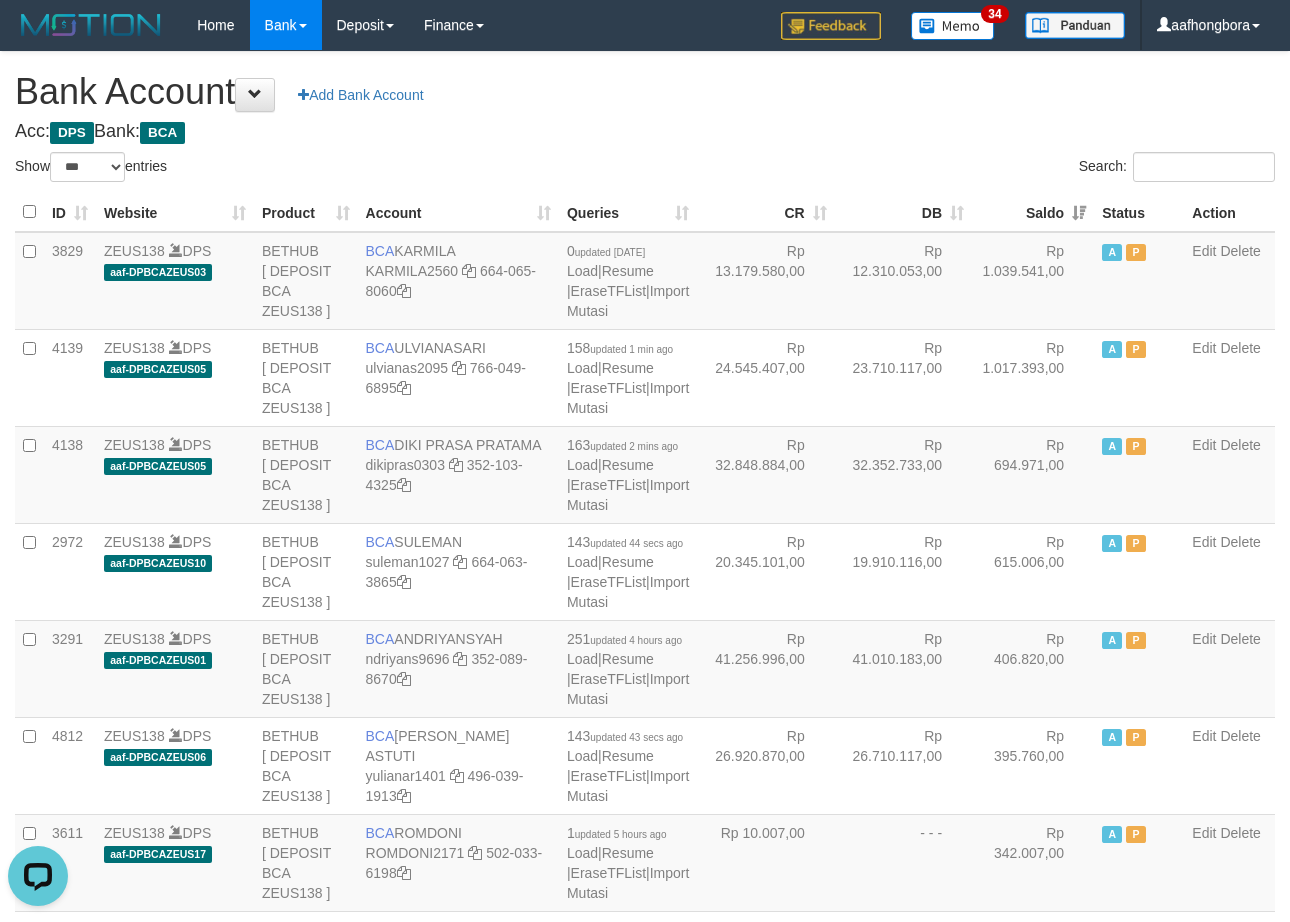 click on "Saldo" at bounding box center [1033, 212] 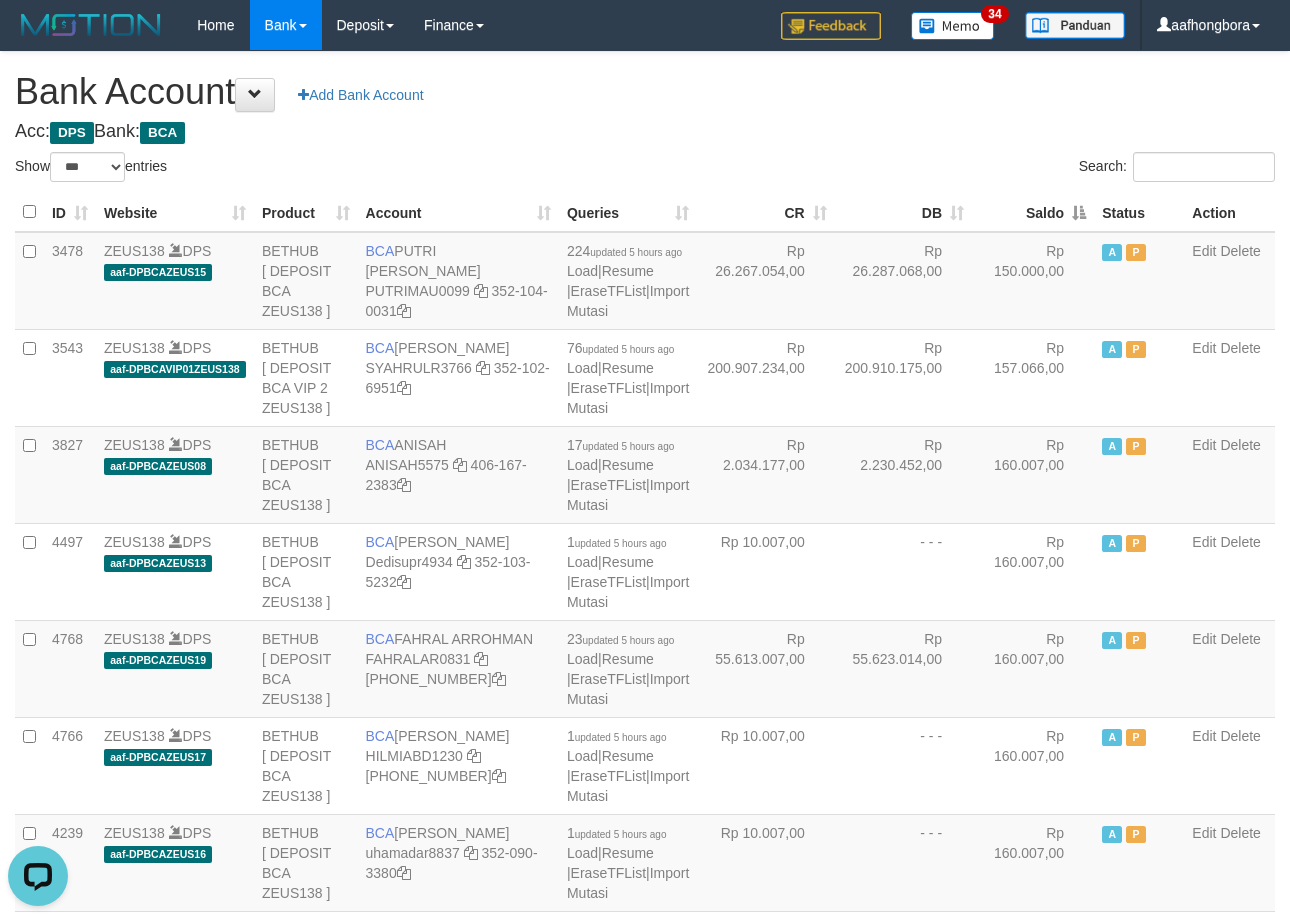 click on "Saldo" at bounding box center (1033, 212) 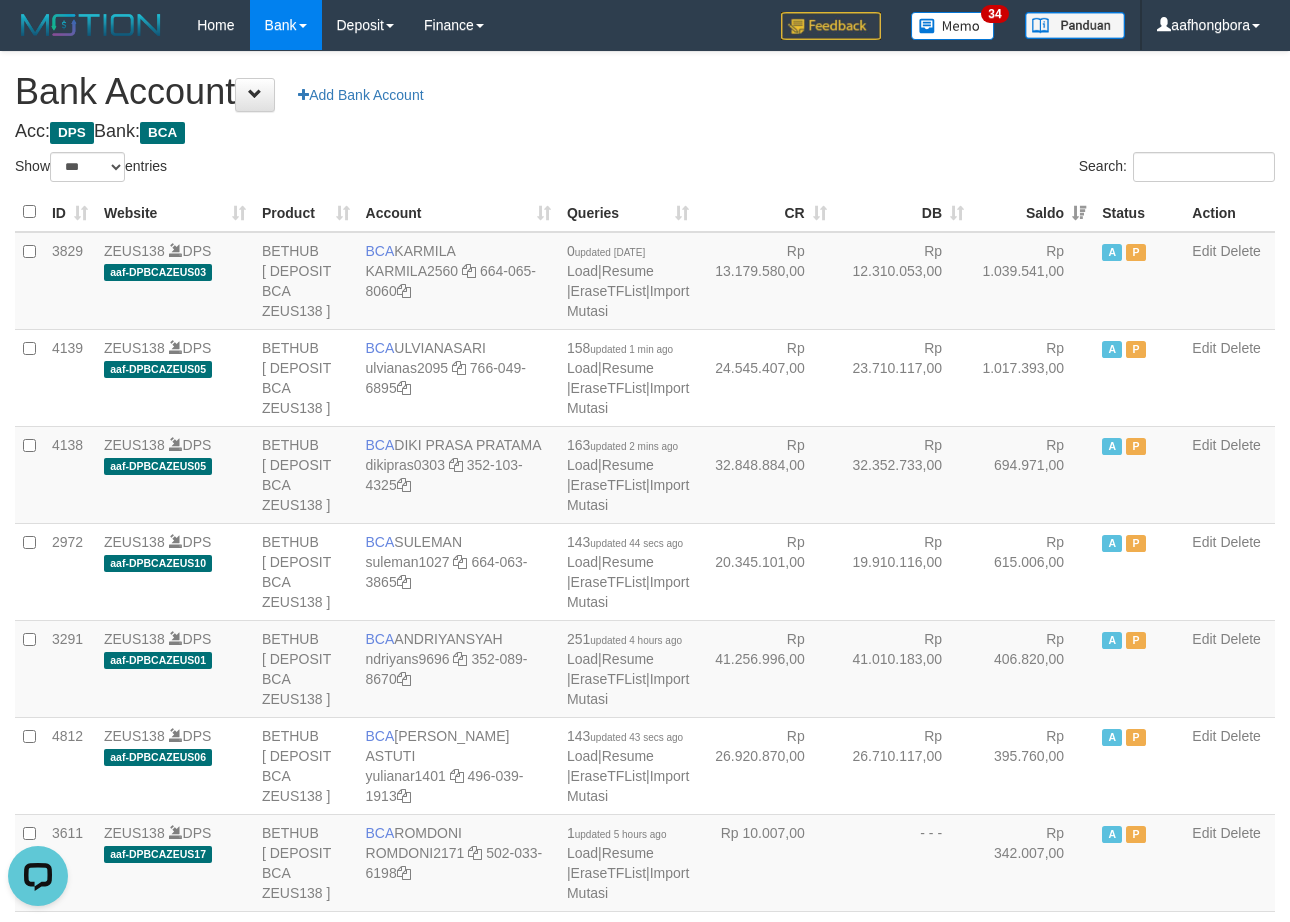click on "Saldo" at bounding box center (1033, 212) 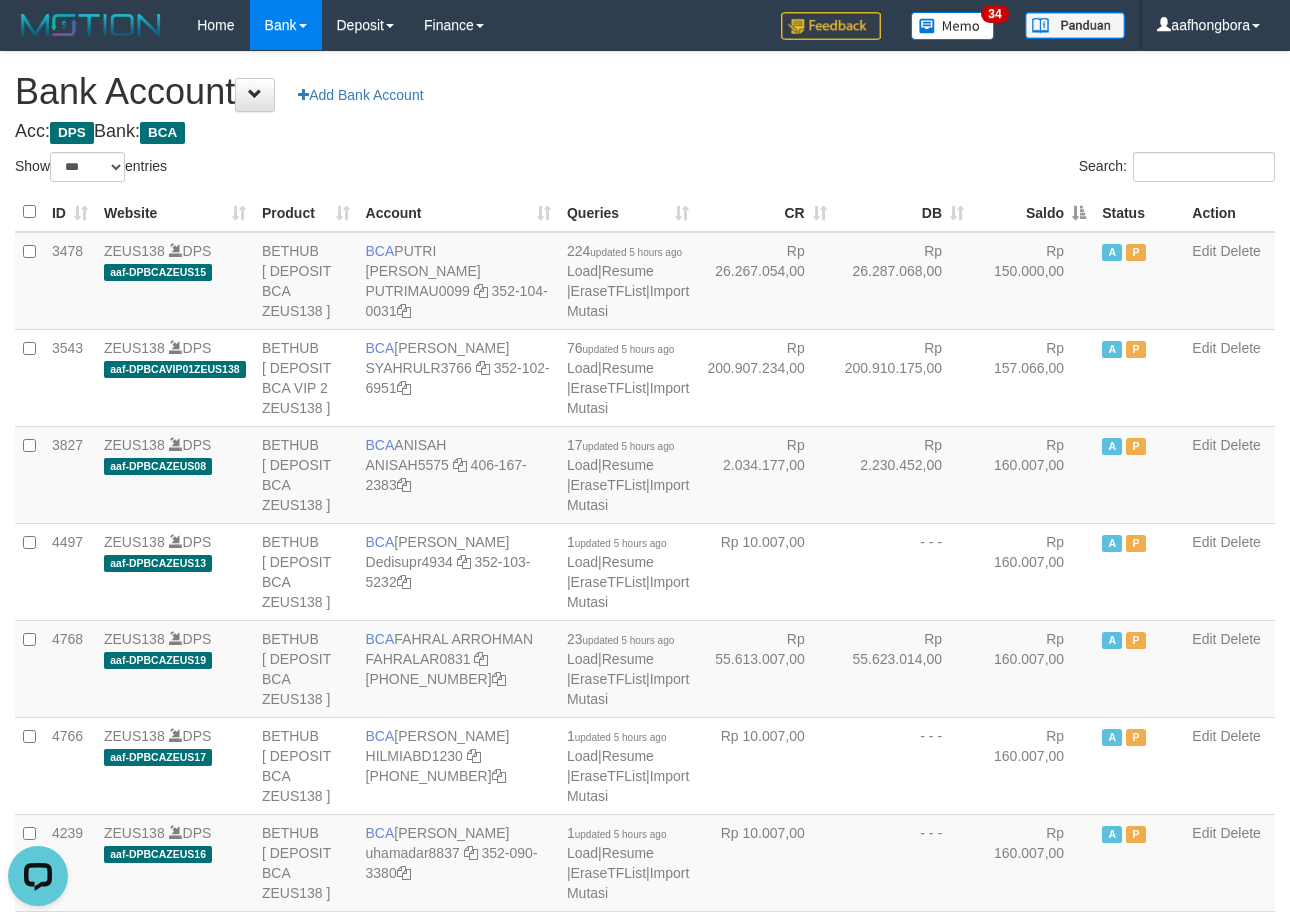 click on "Saldo" at bounding box center [1033, 212] 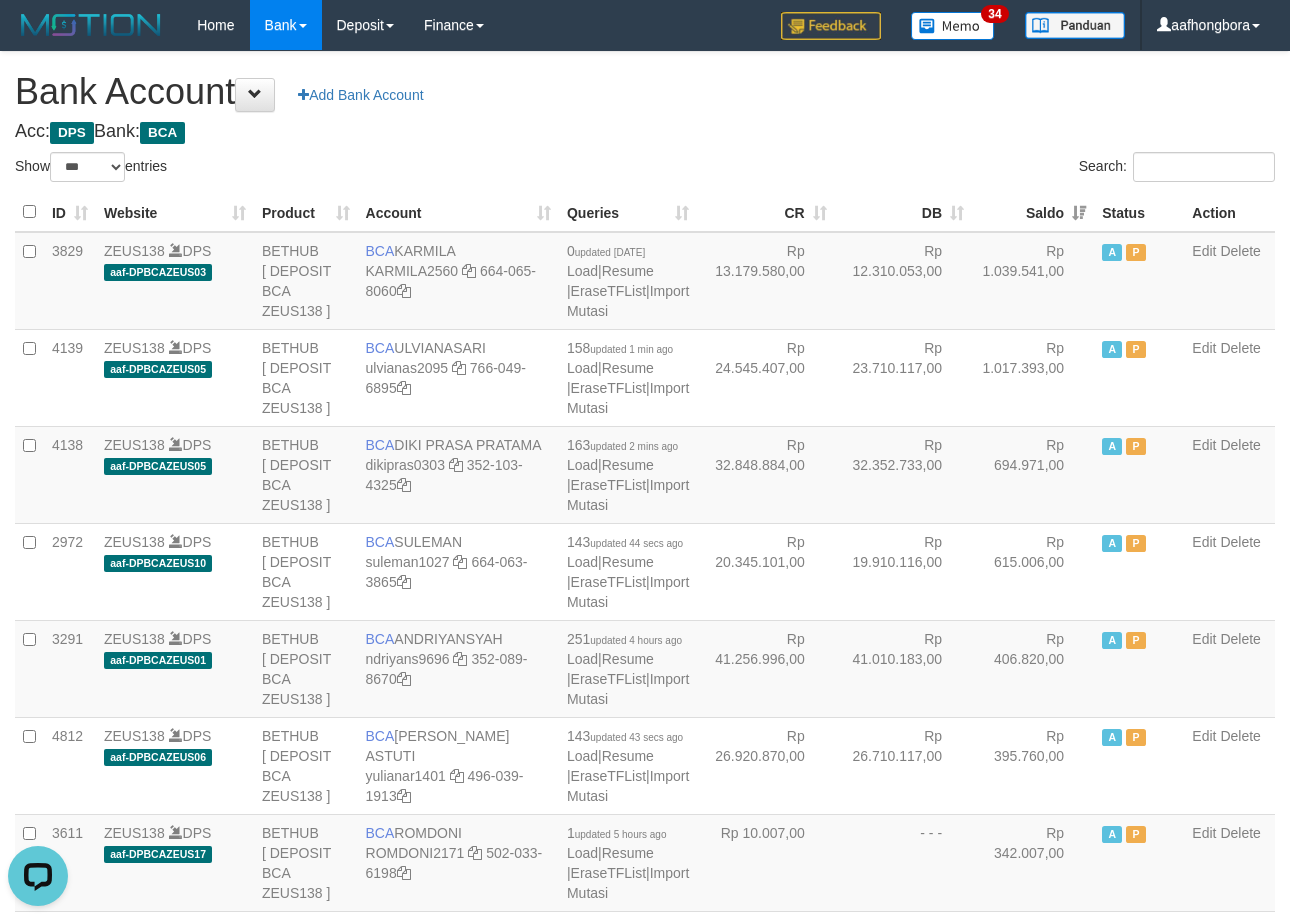 click on "Saldo" at bounding box center (1033, 212) 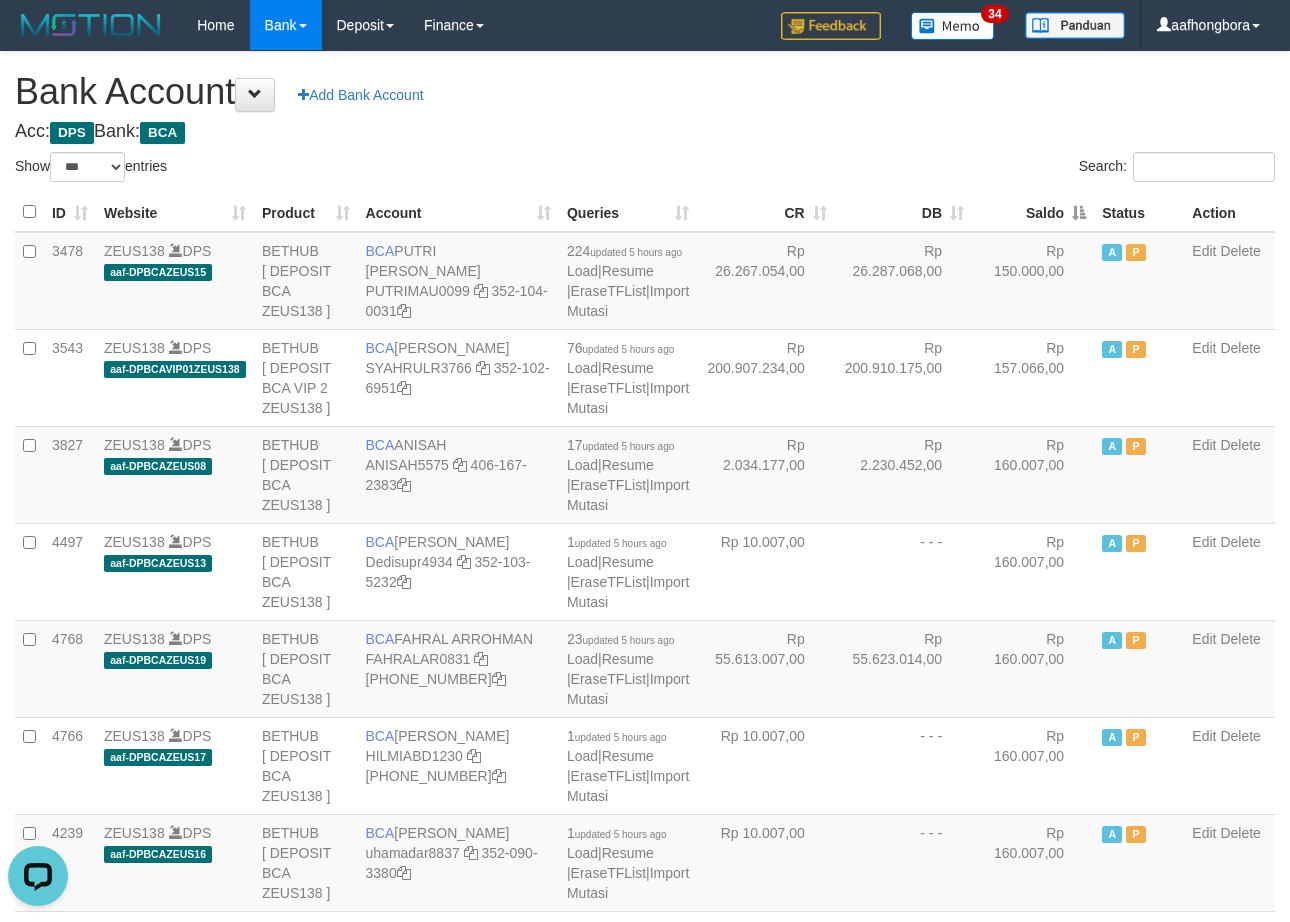 click on "**********" at bounding box center [645, 1601] 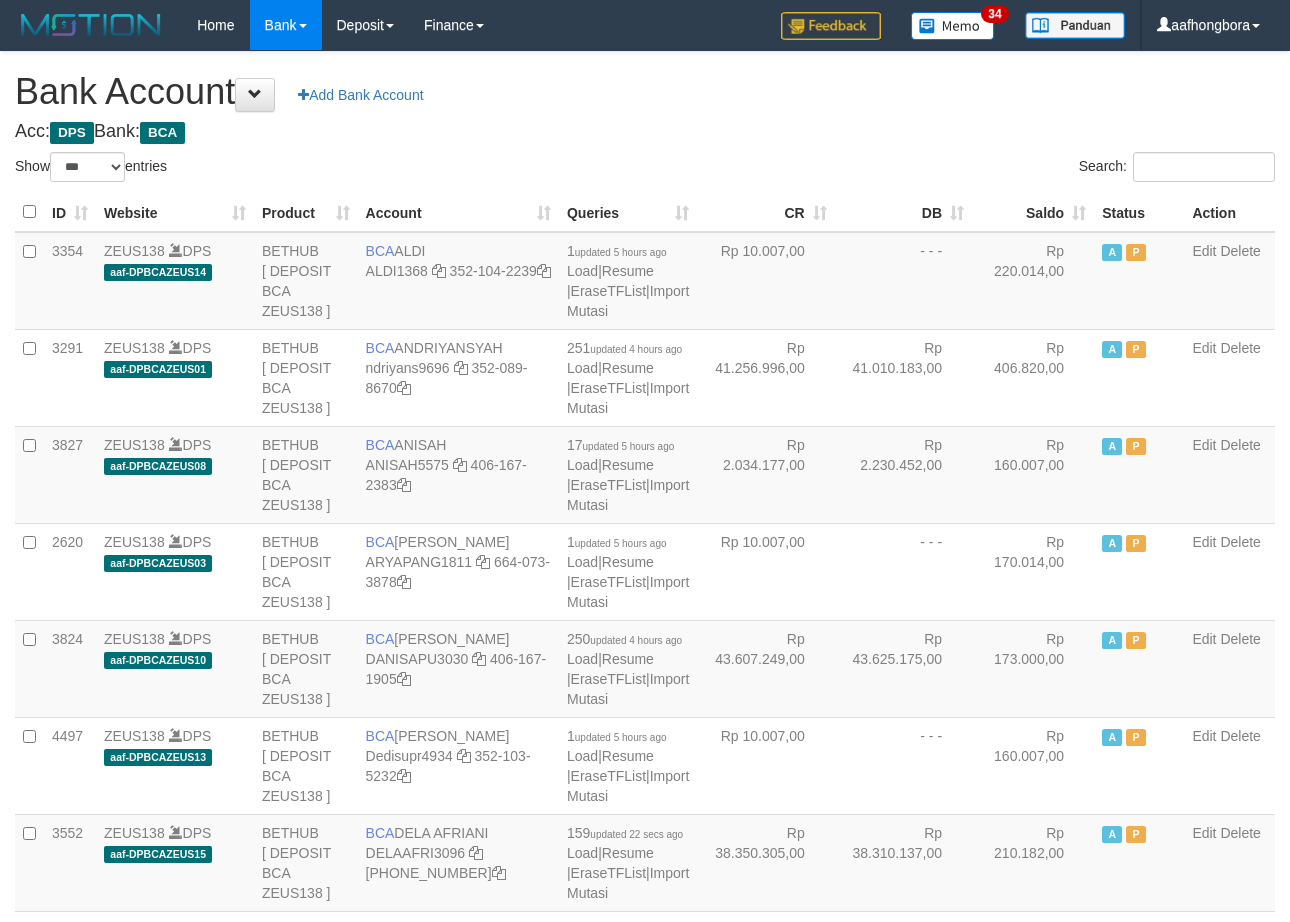 select on "***" 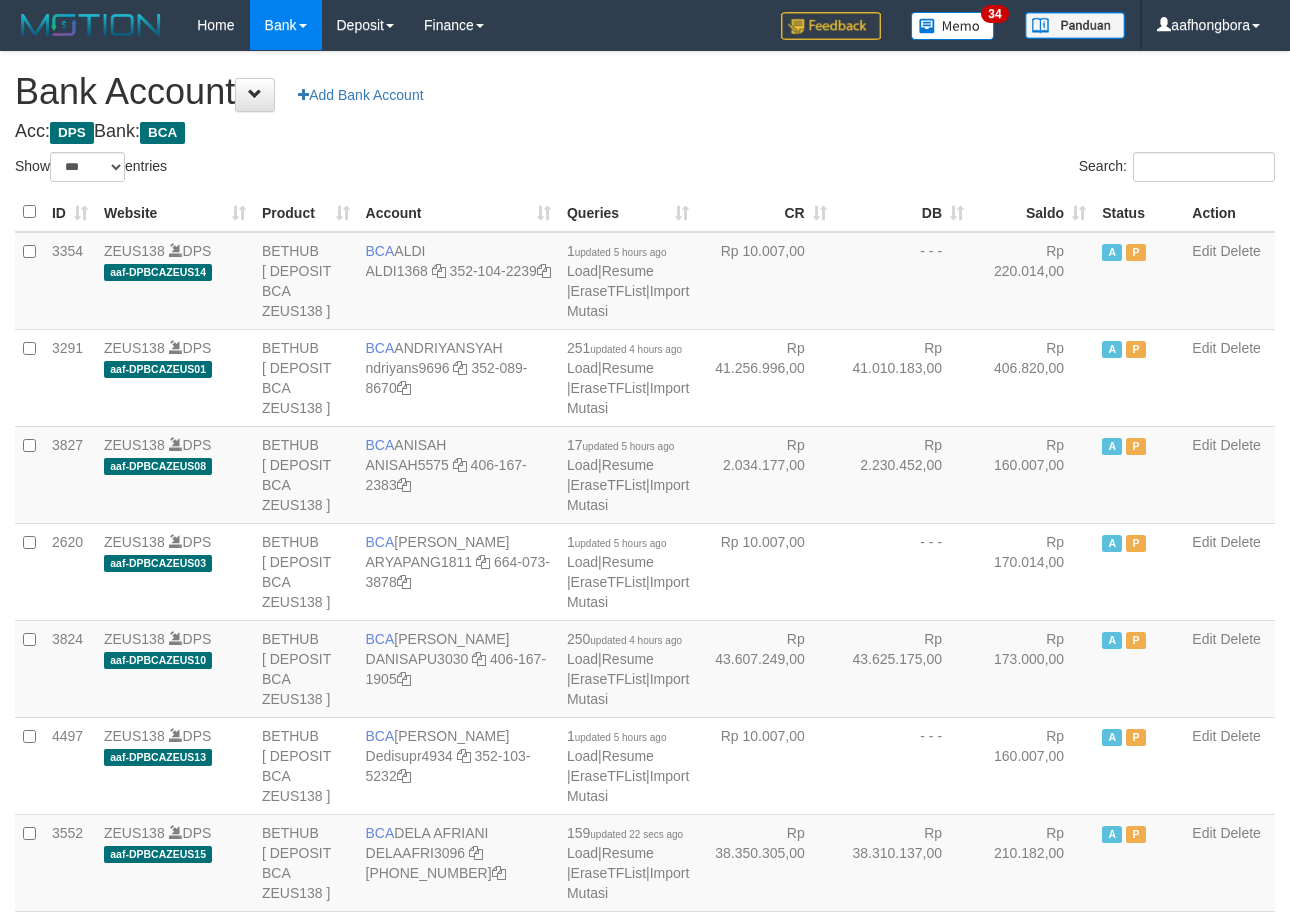 scroll, scrollTop: 0, scrollLeft: 0, axis: both 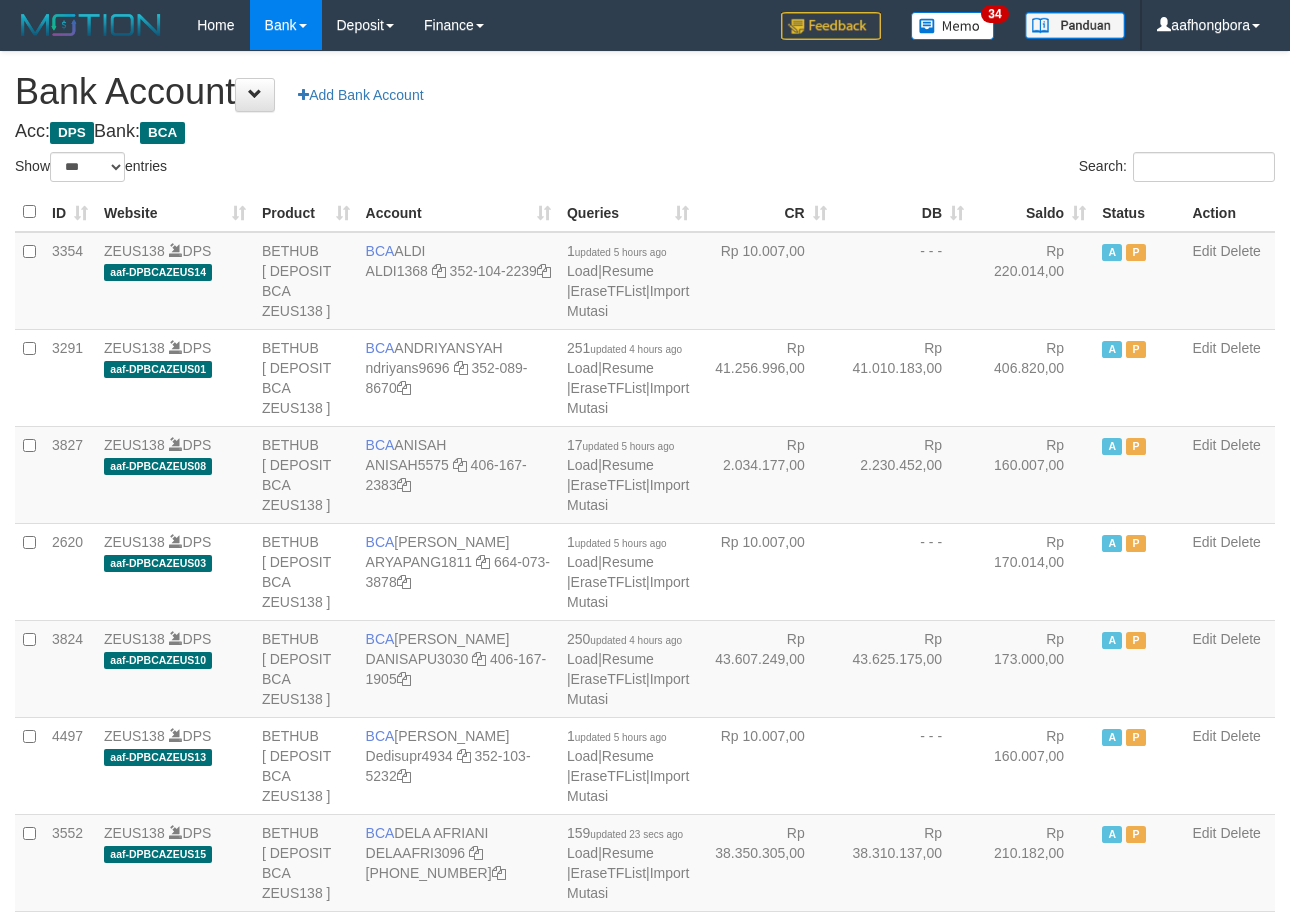 select on "***" 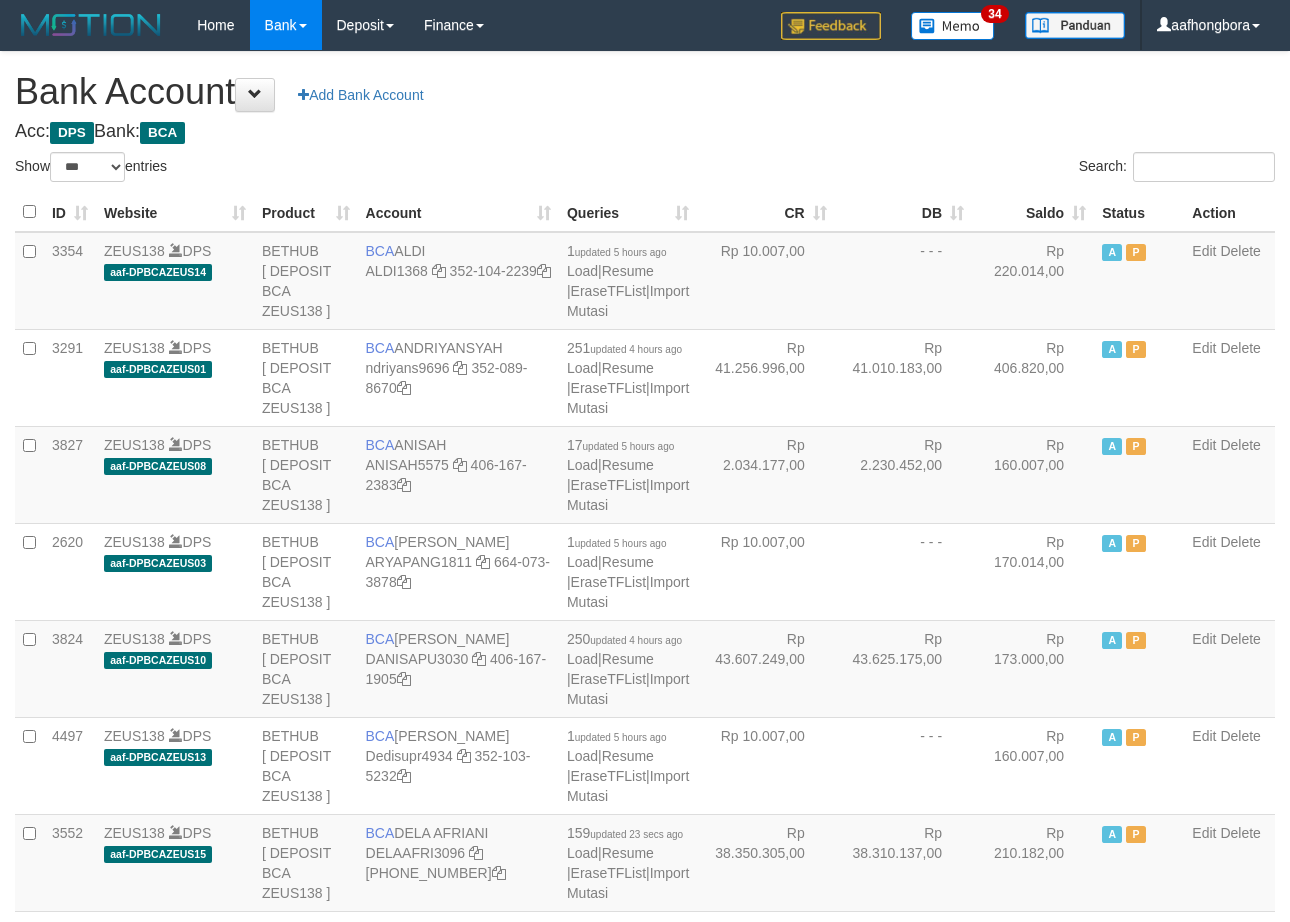 scroll, scrollTop: 0, scrollLeft: 0, axis: both 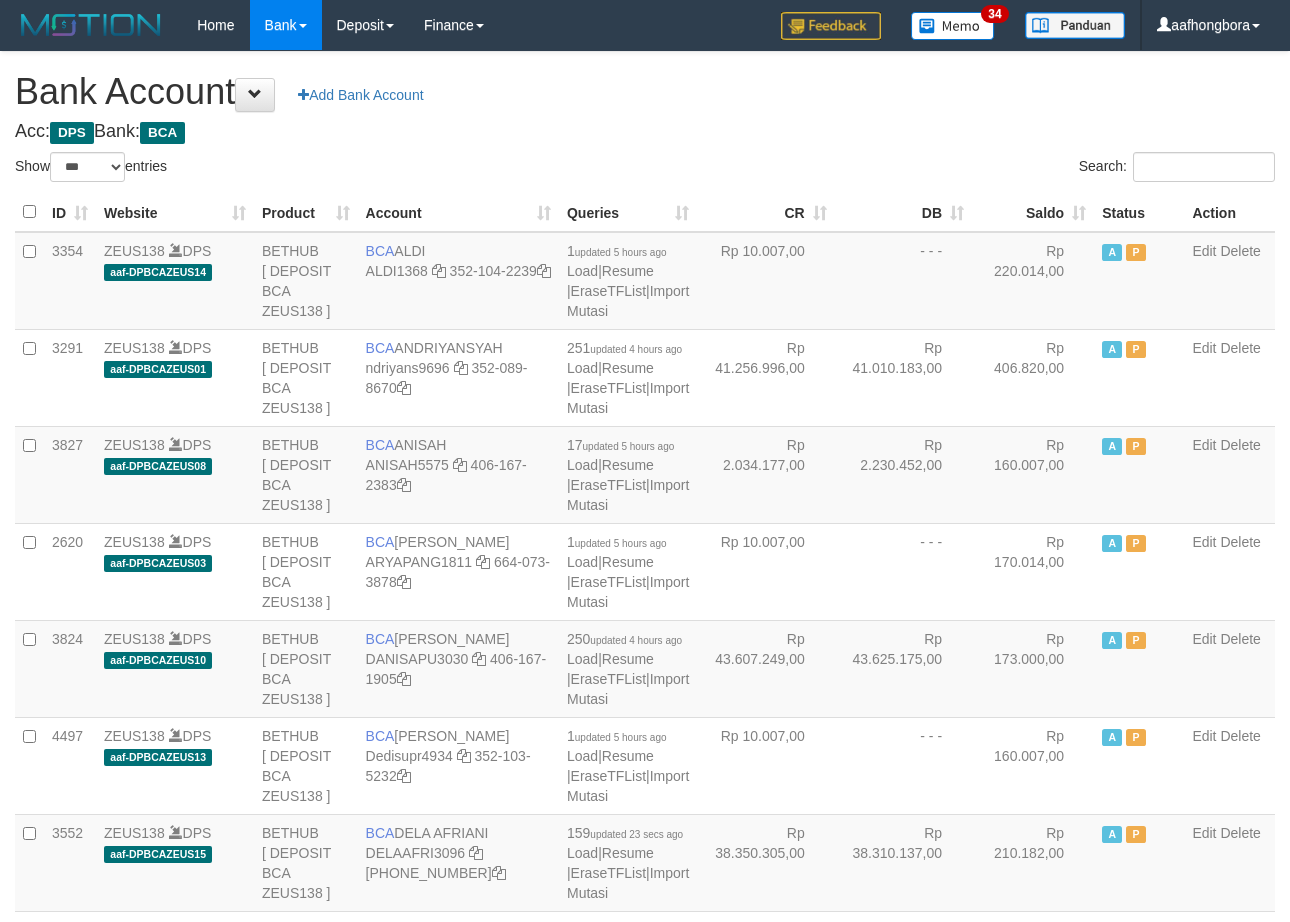 select on "***" 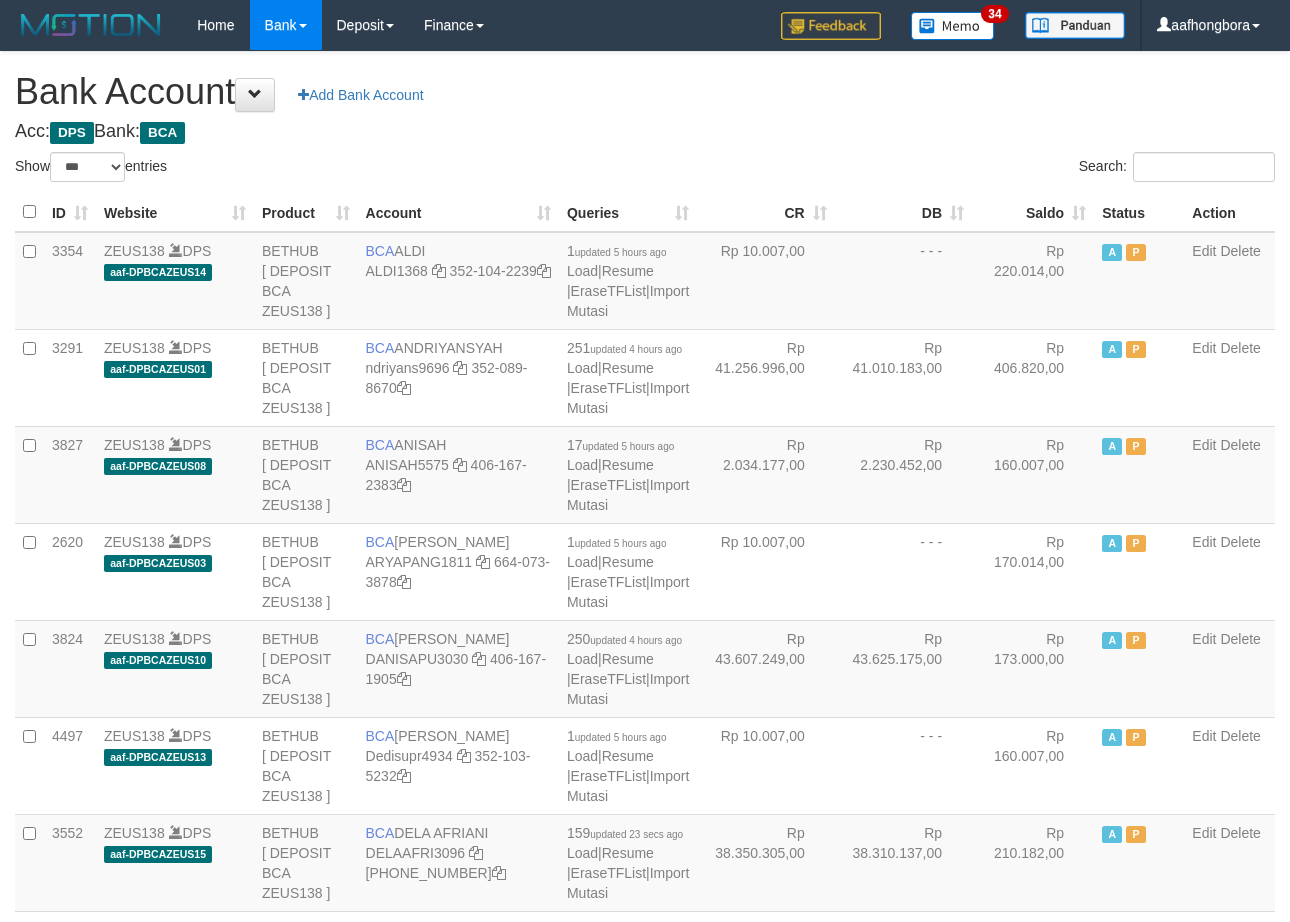 scroll, scrollTop: 0, scrollLeft: 0, axis: both 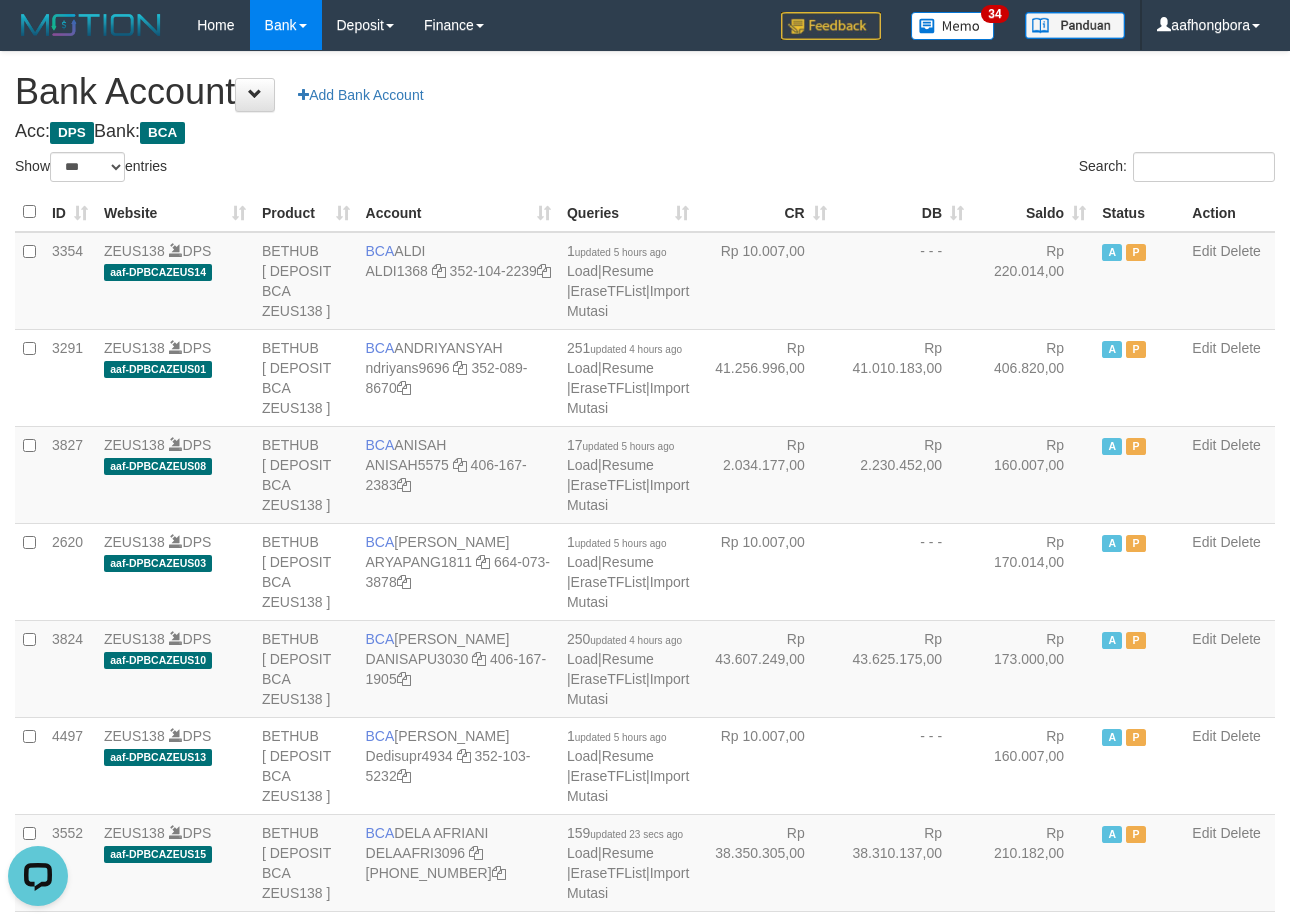 click on "**********" at bounding box center [645, 1601] 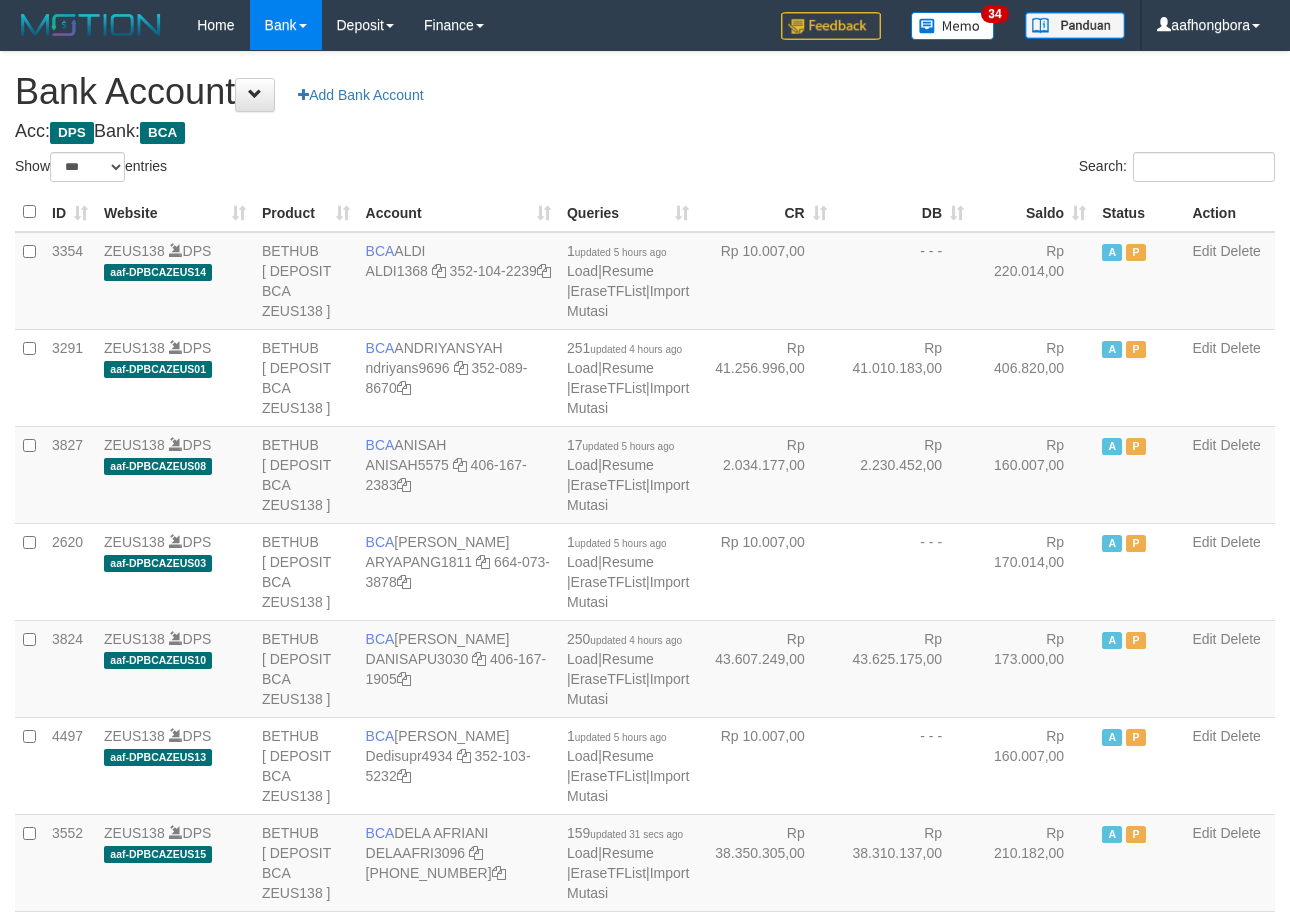 select on "***" 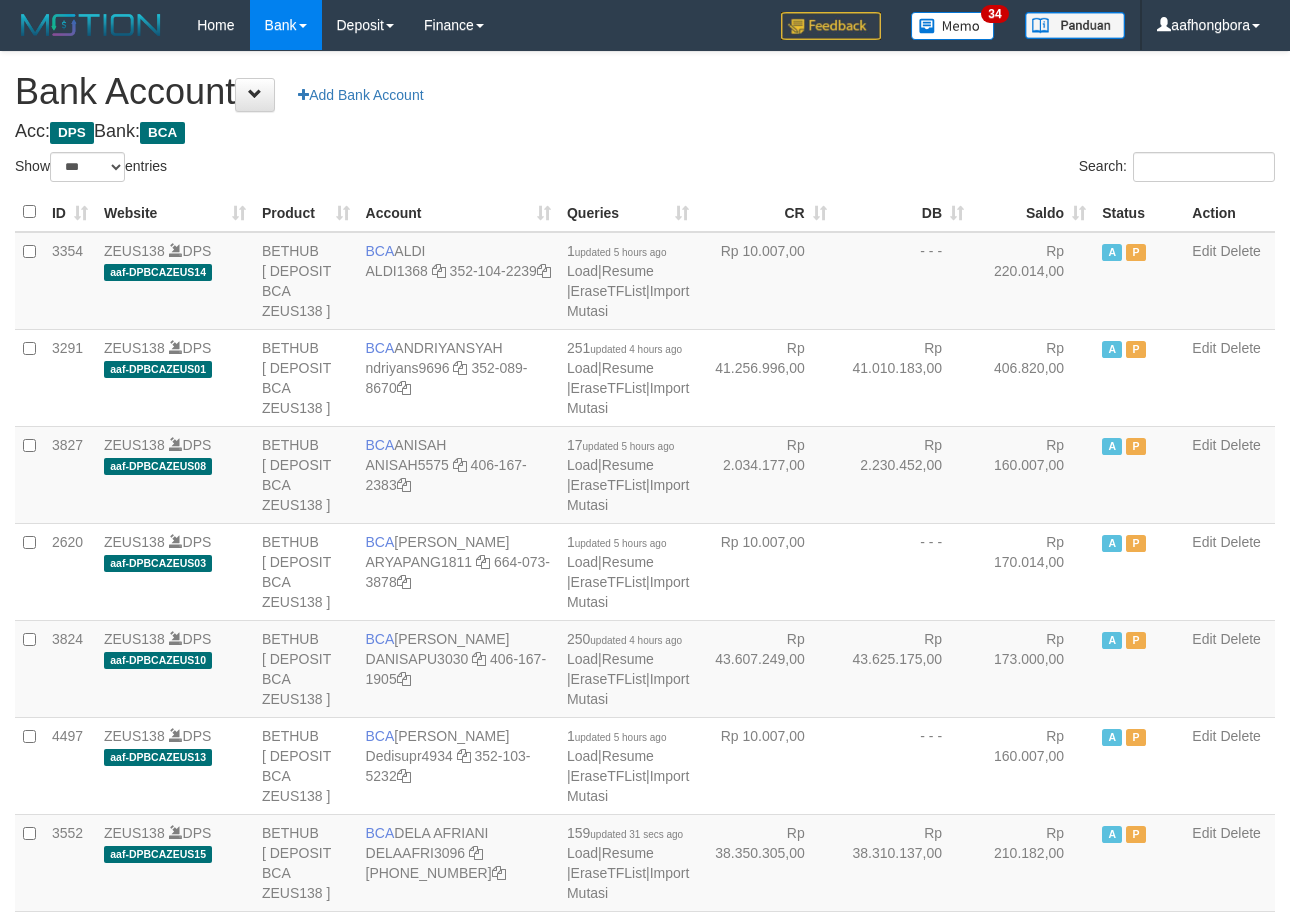 scroll, scrollTop: 0, scrollLeft: 0, axis: both 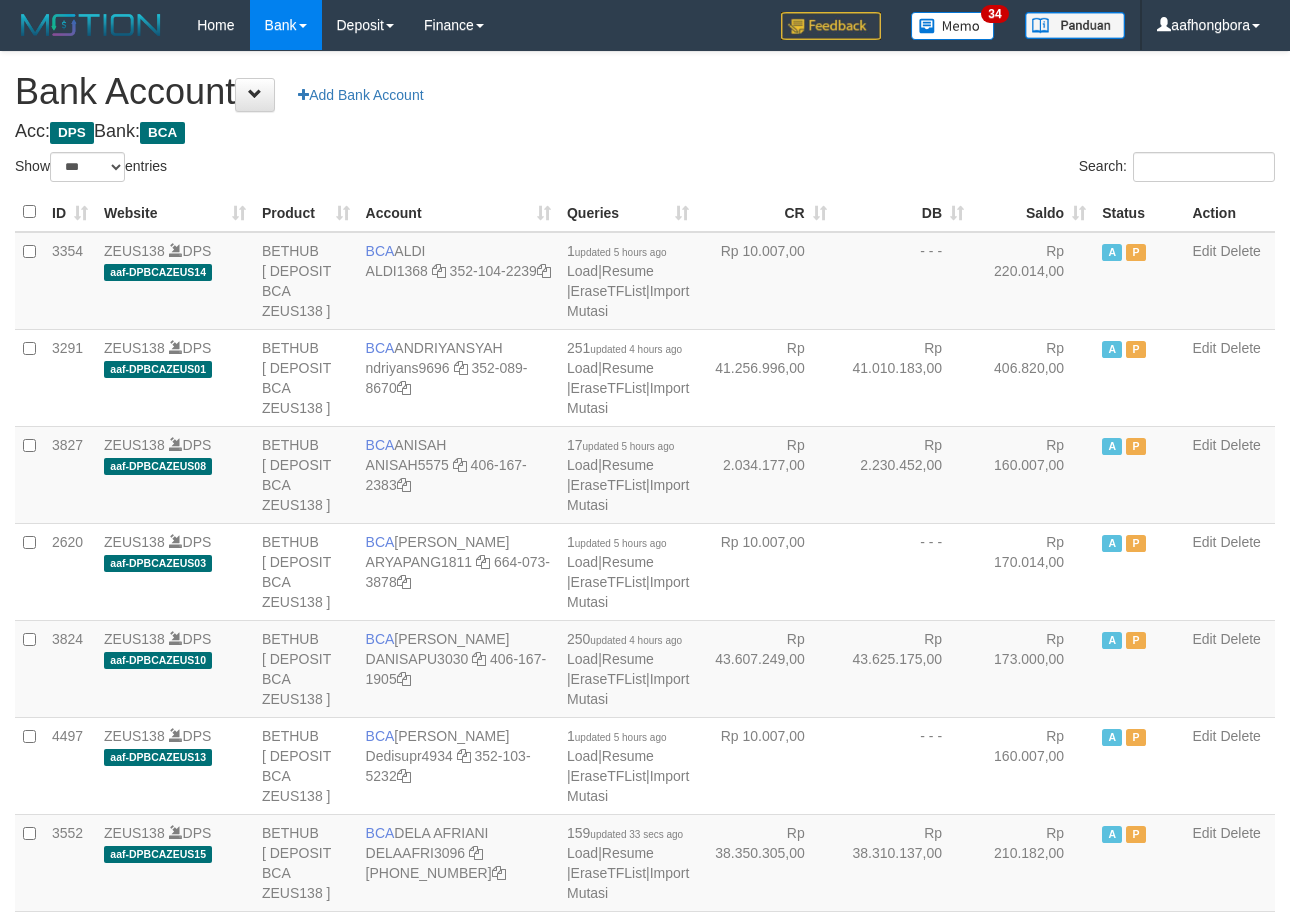 select on "***" 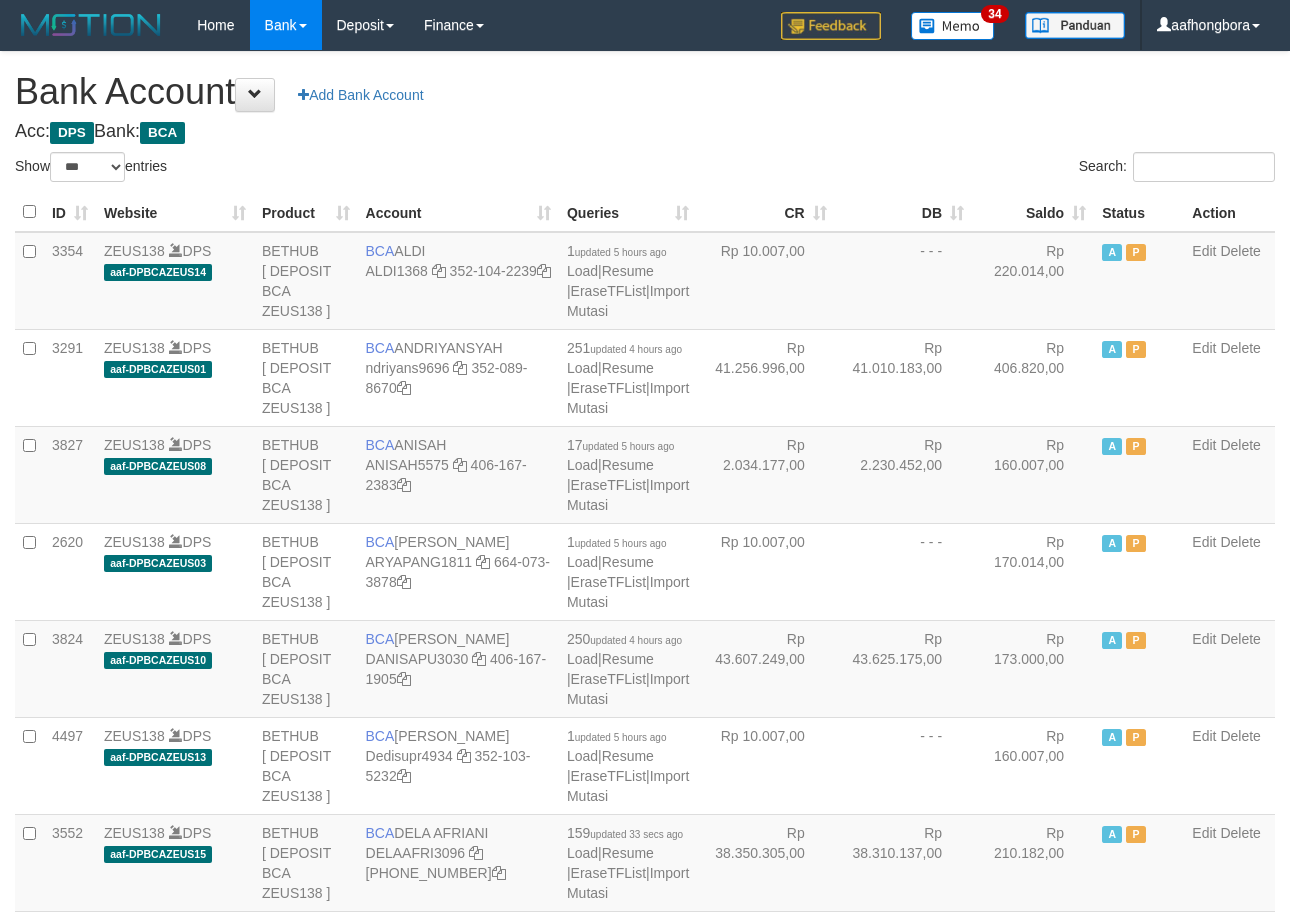 scroll, scrollTop: 0, scrollLeft: 0, axis: both 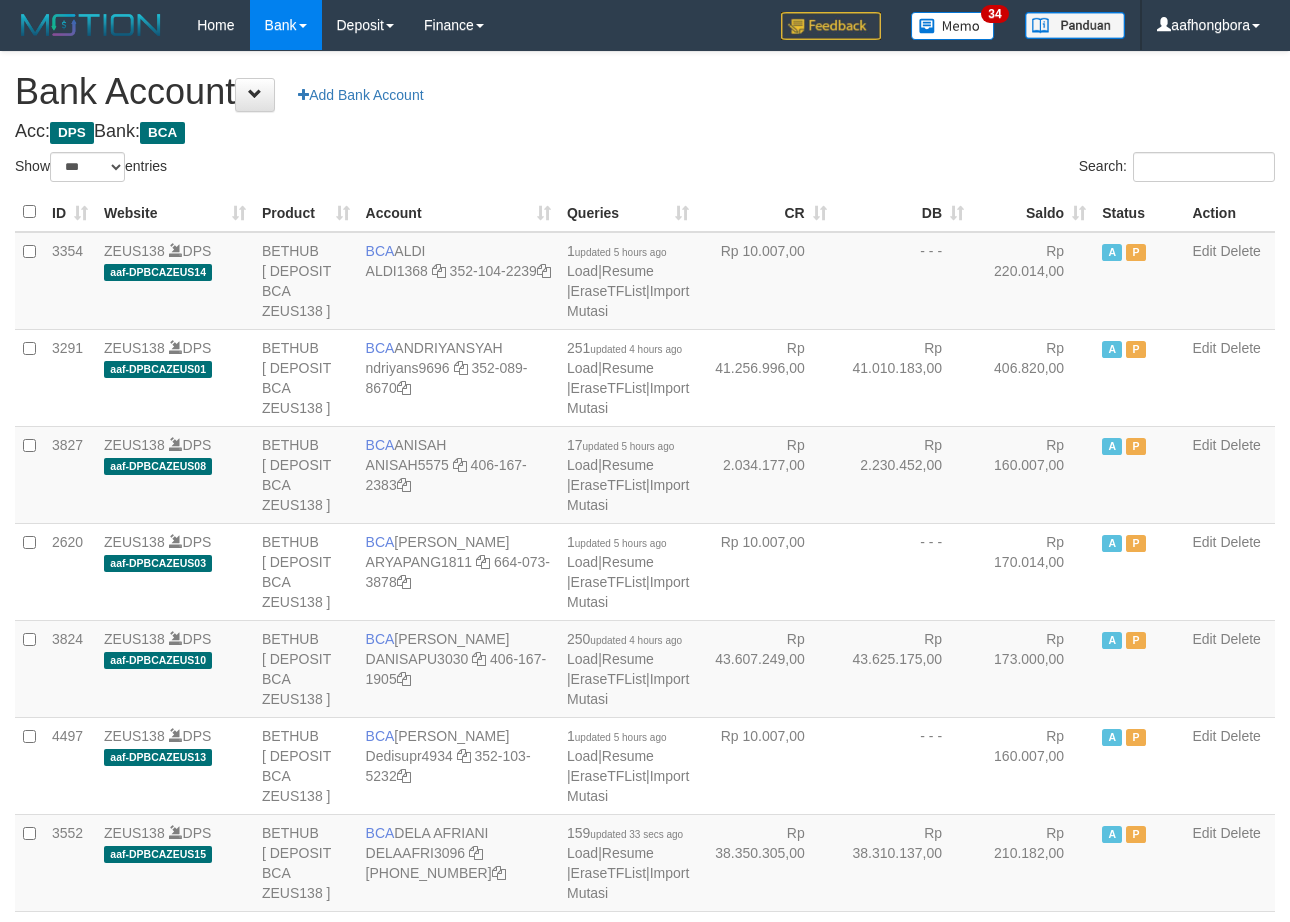 select on "***" 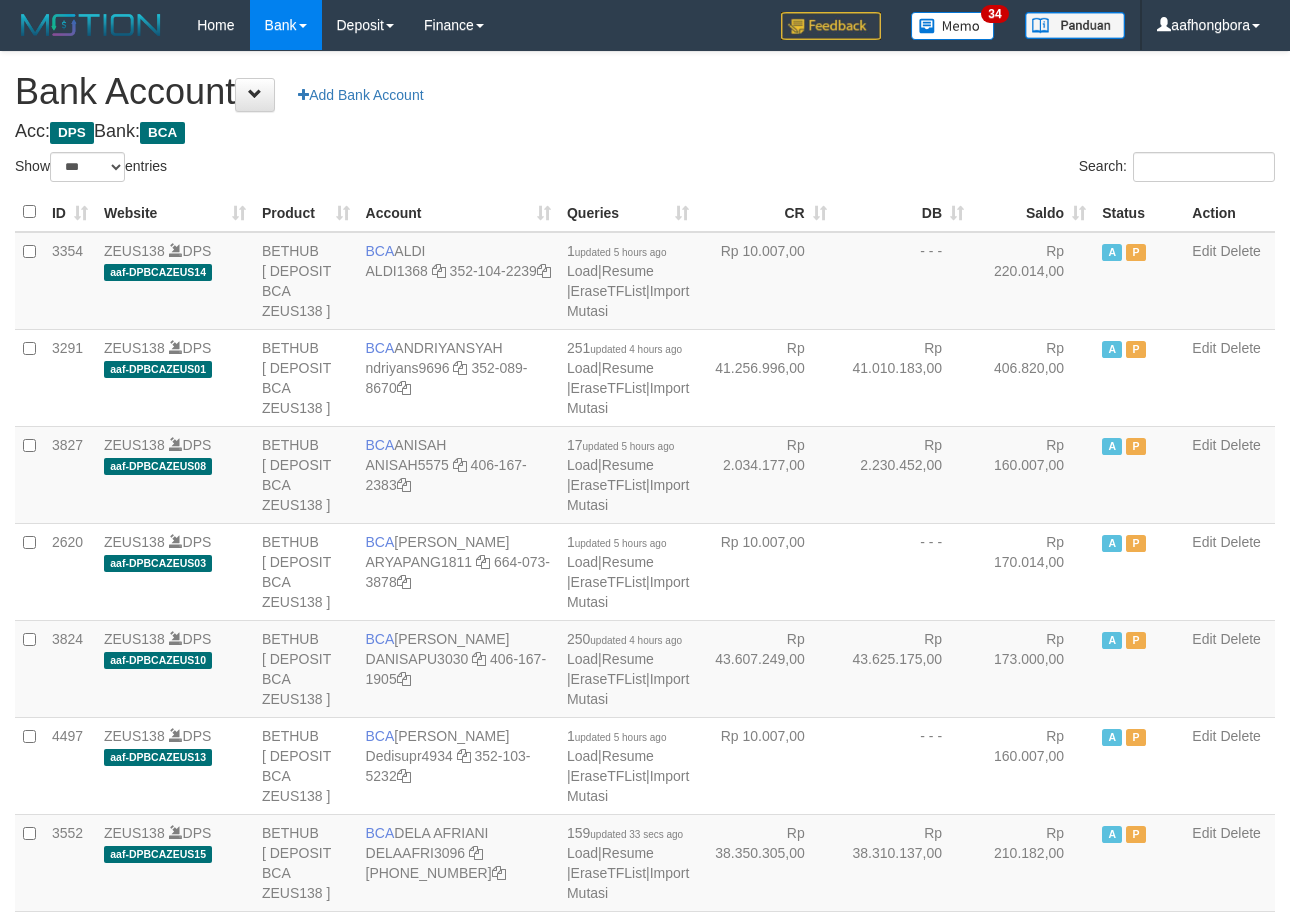 scroll, scrollTop: 0, scrollLeft: 0, axis: both 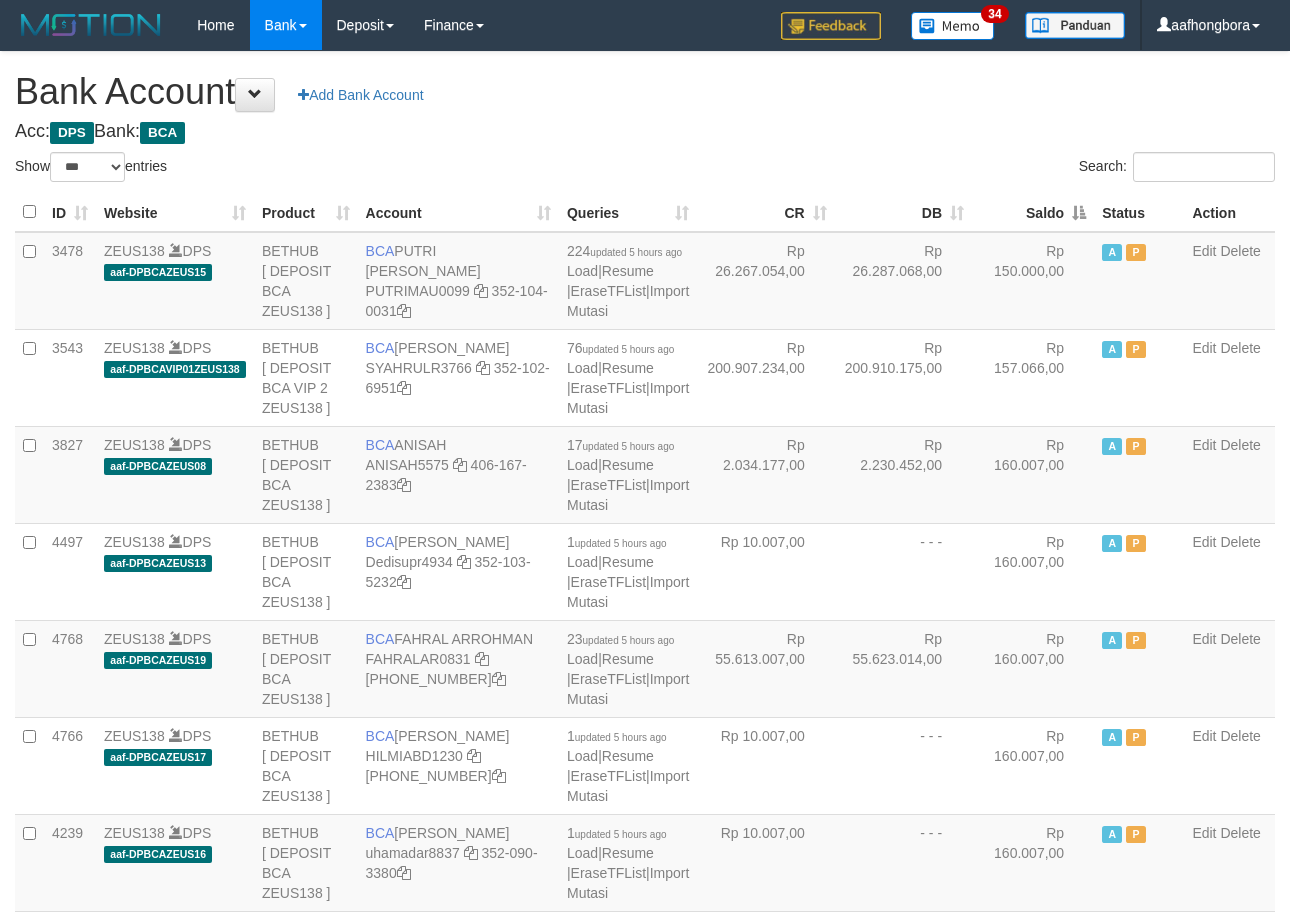 click on "Saldo" at bounding box center (1033, 212) 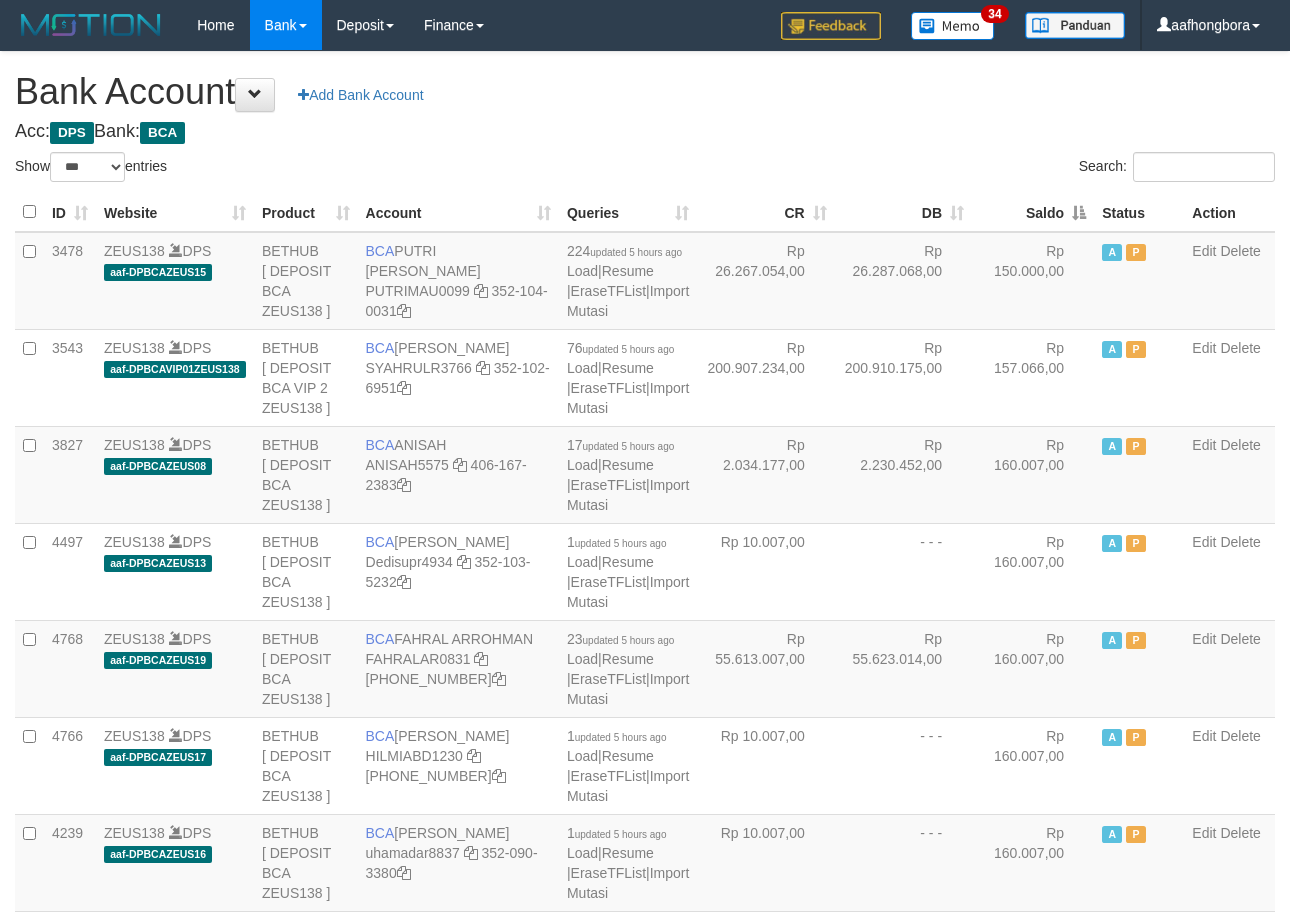 click on "Saldo" at bounding box center [1033, 212] 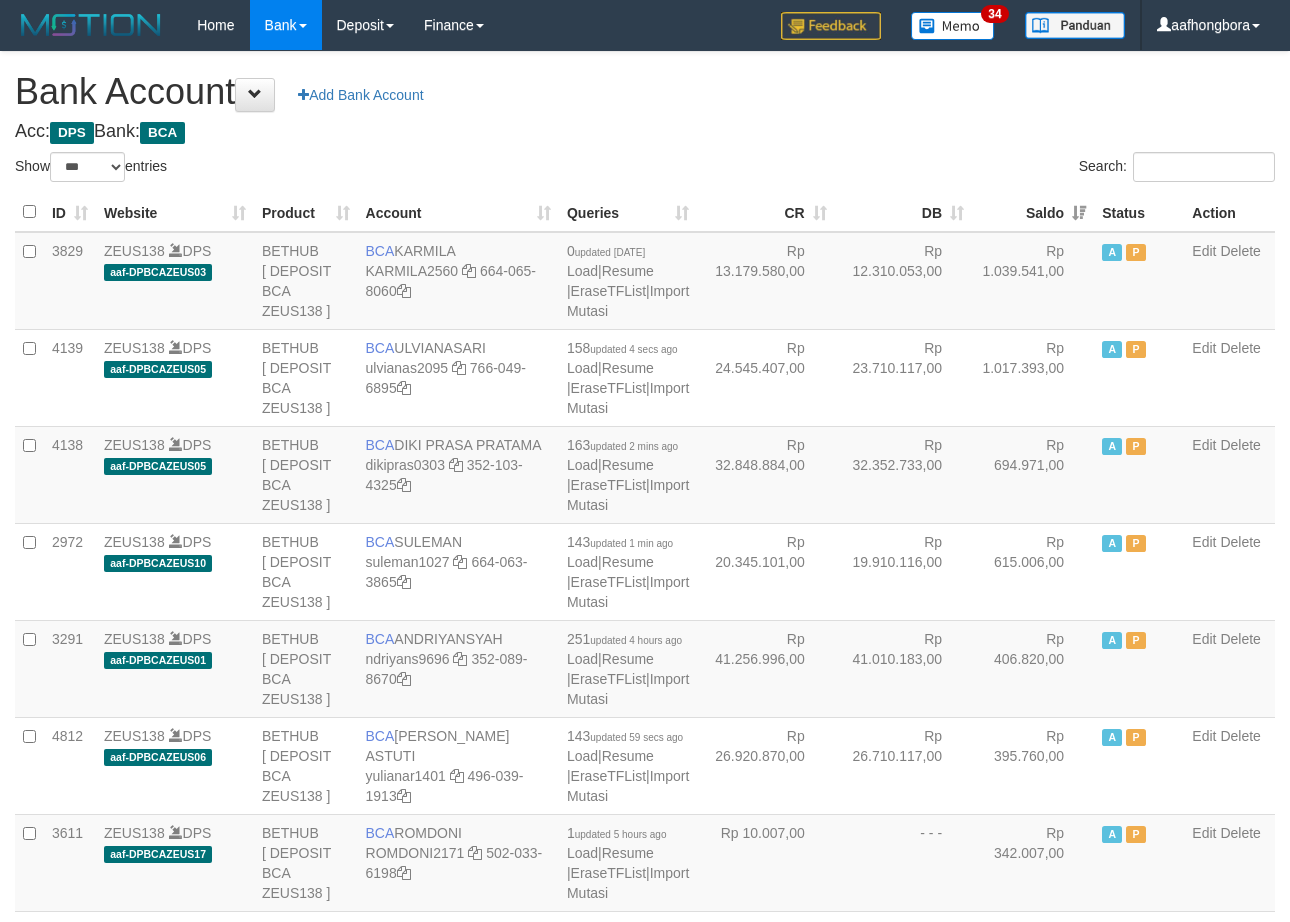 click on "Saldo" at bounding box center [1033, 212] 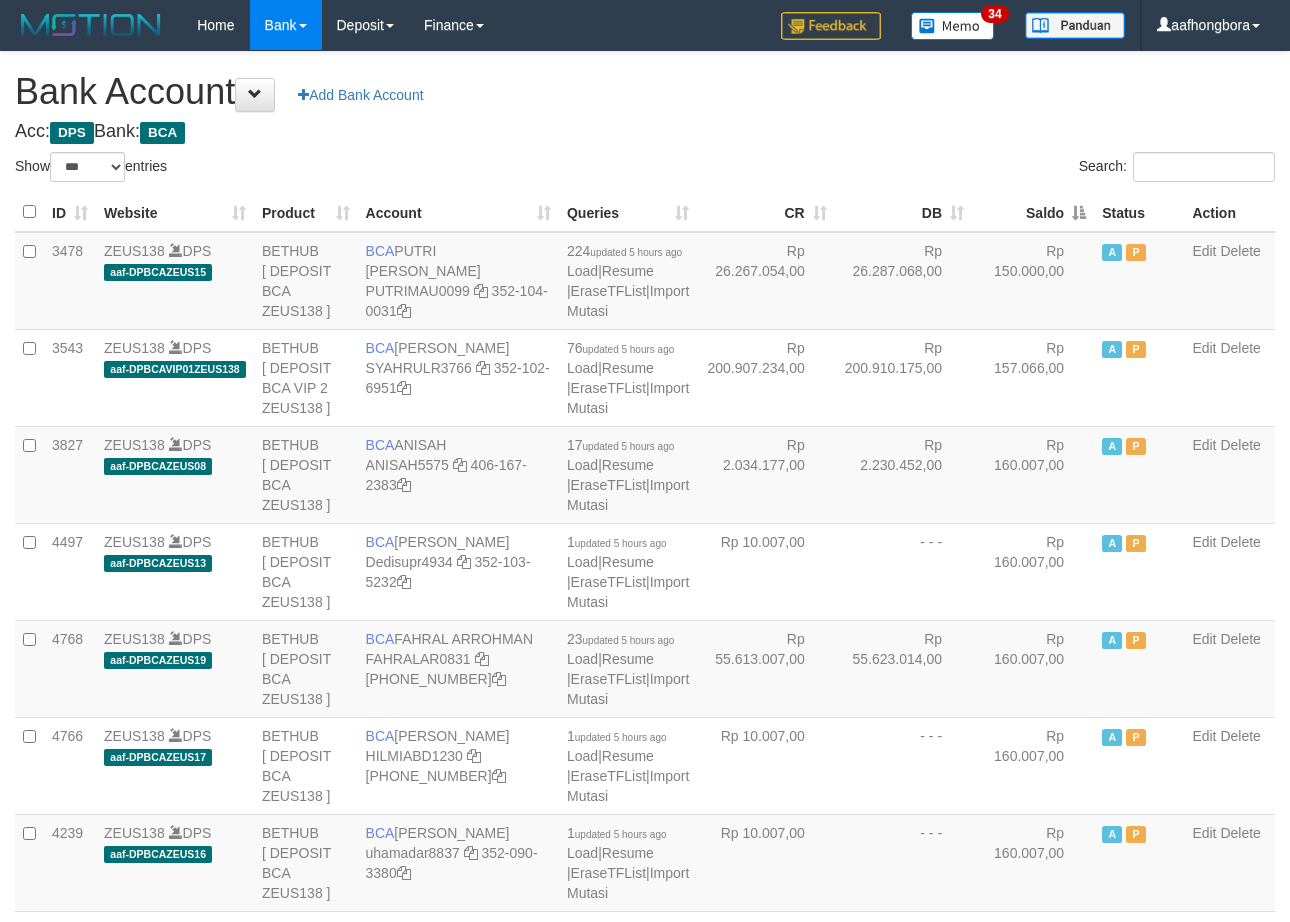 click on "Saldo" at bounding box center [1033, 212] 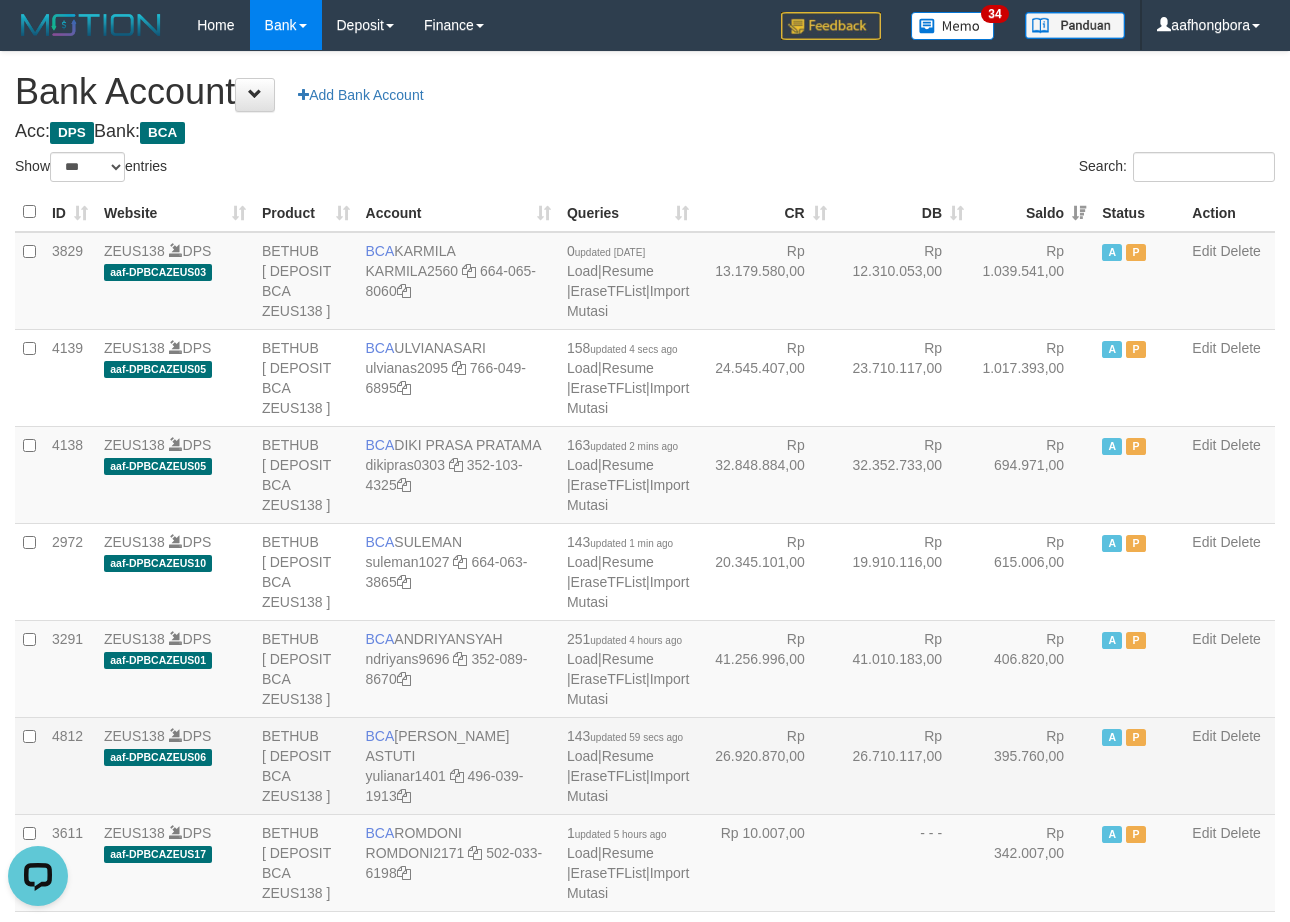 scroll, scrollTop: 0, scrollLeft: 0, axis: both 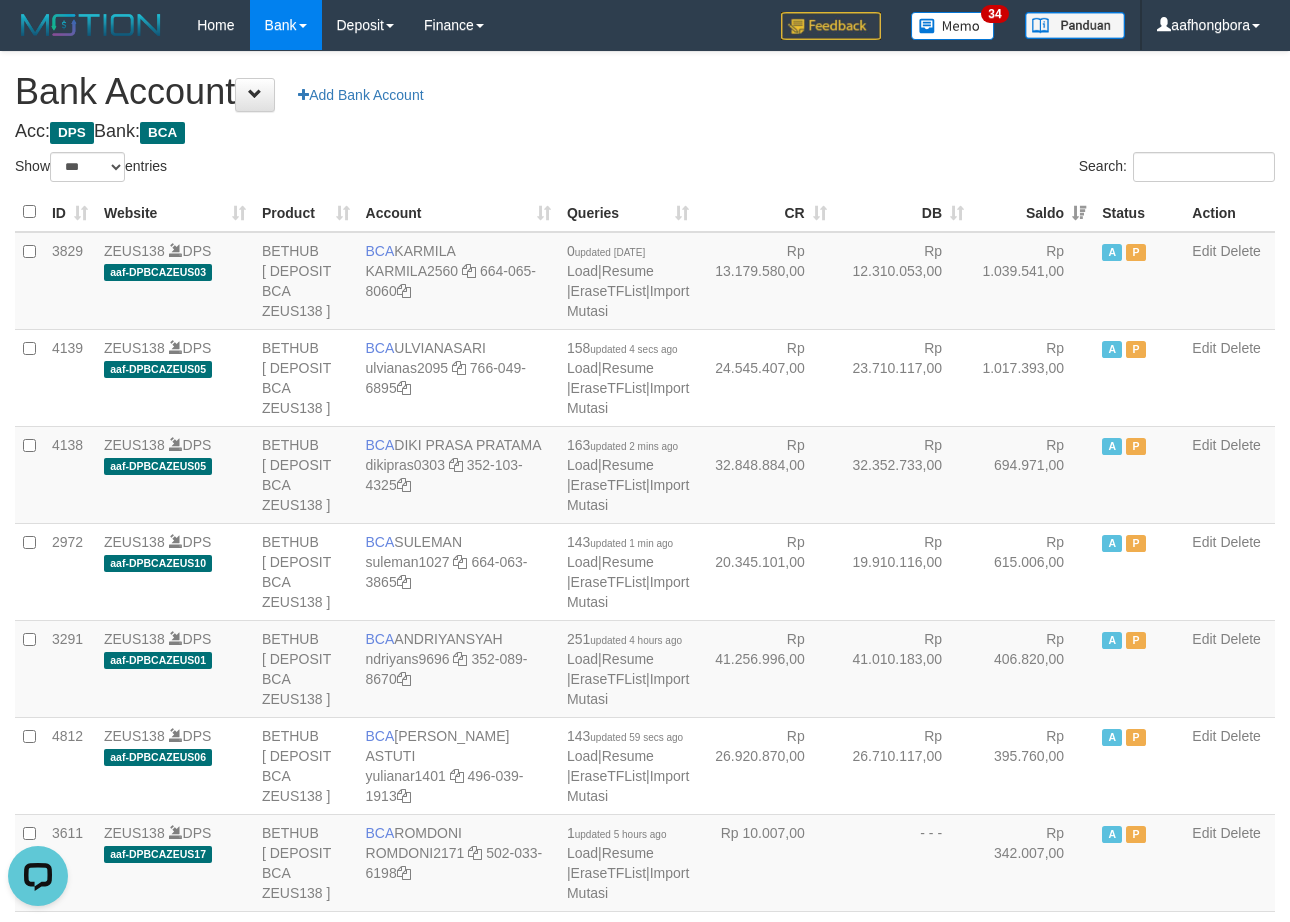 click on "Acc: 										 DPS
Bank:   BCA" at bounding box center [645, 132] 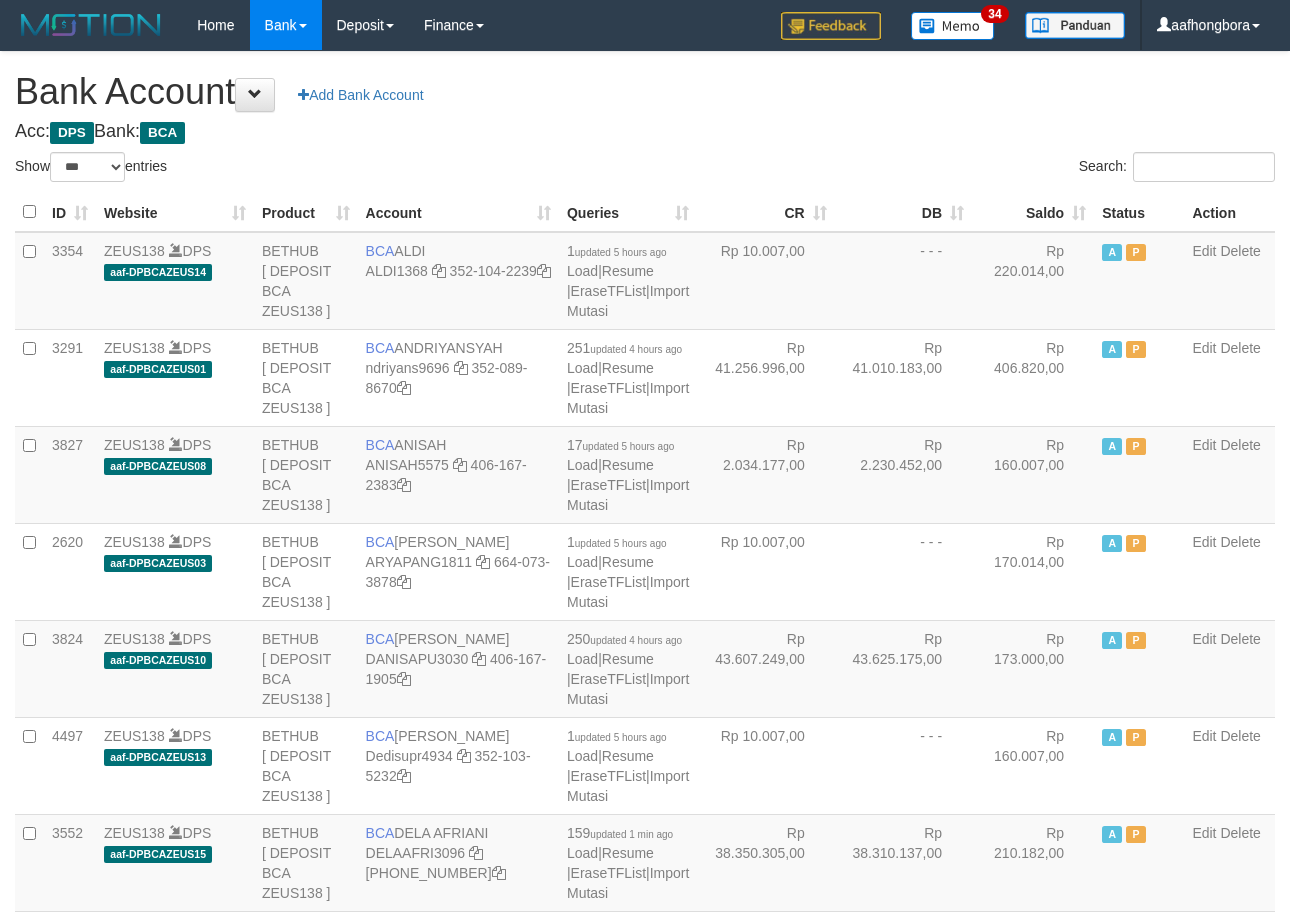 select on "***" 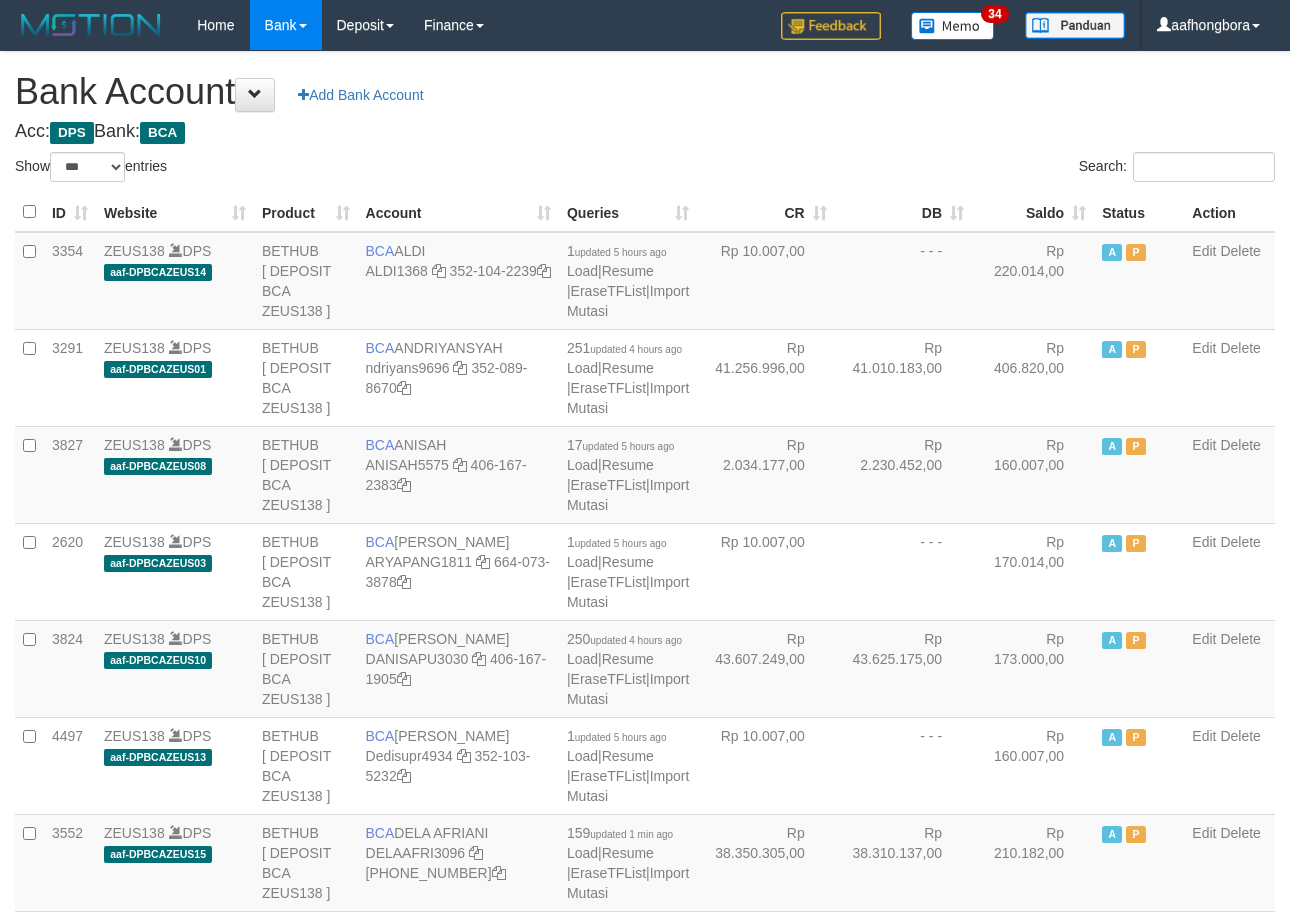 scroll, scrollTop: 0, scrollLeft: 0, axis: both 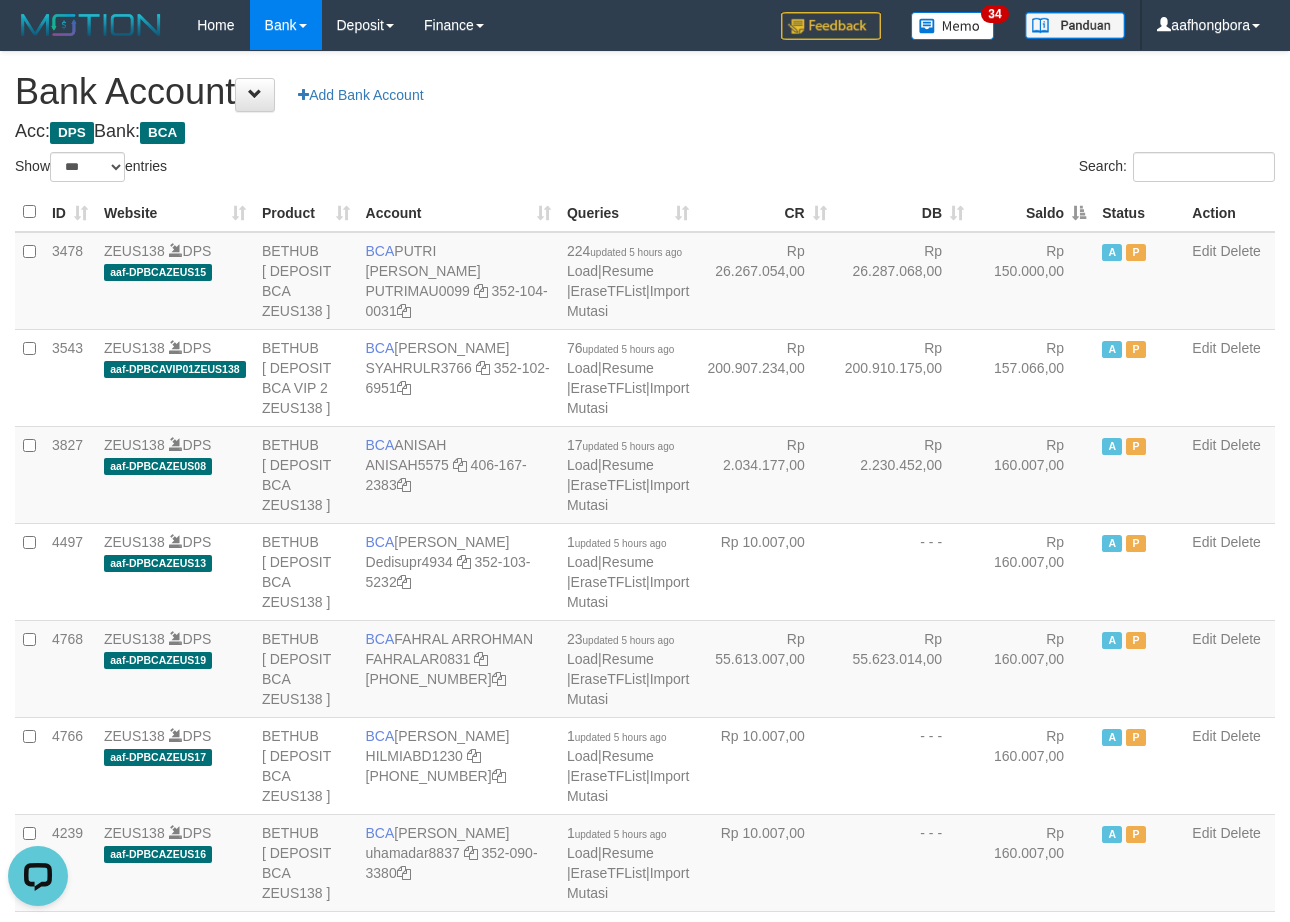 click on "Saldo" at bounding box center (1033, 212) 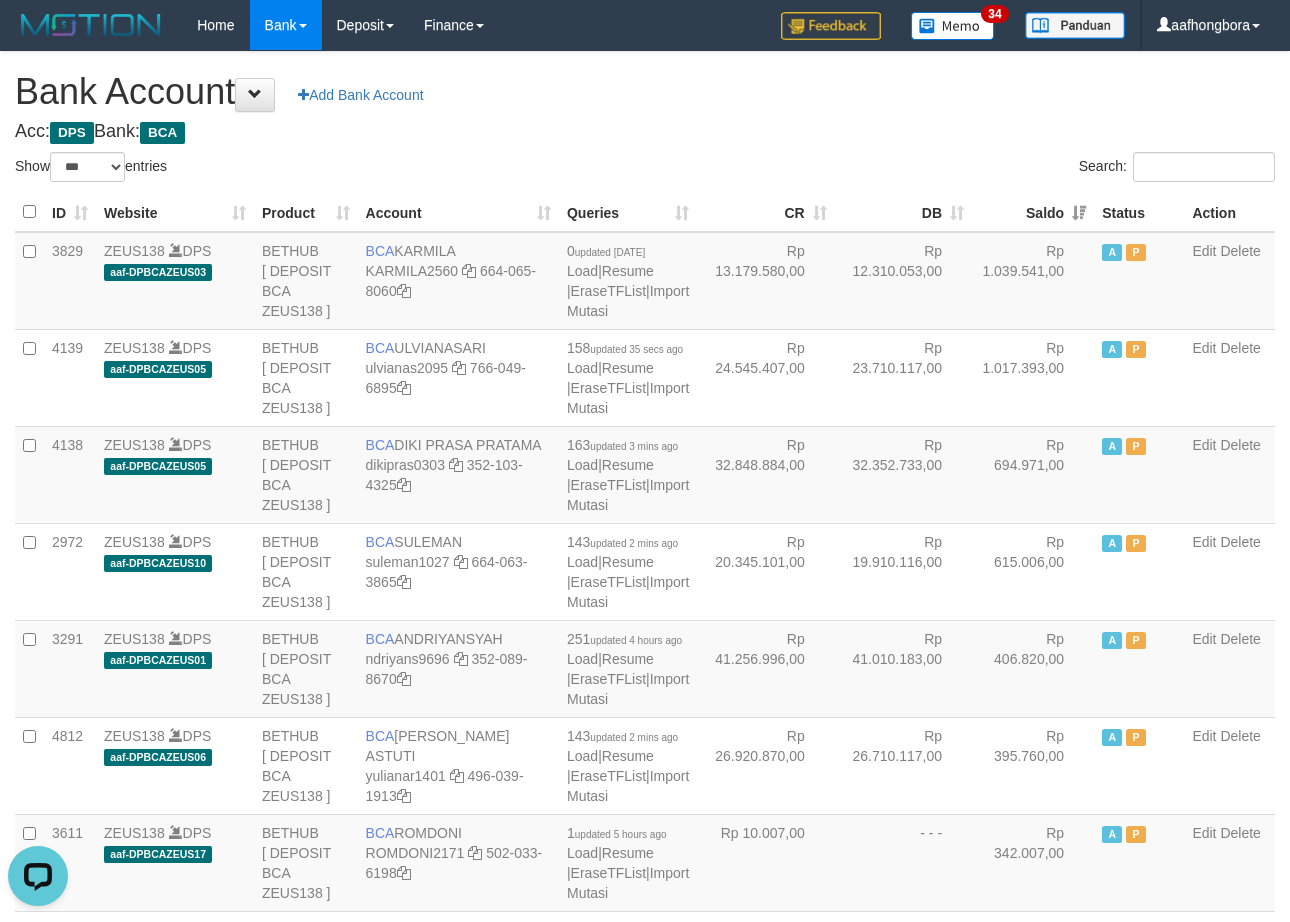 click on "Saldo" at bounding box center (1033, 212) 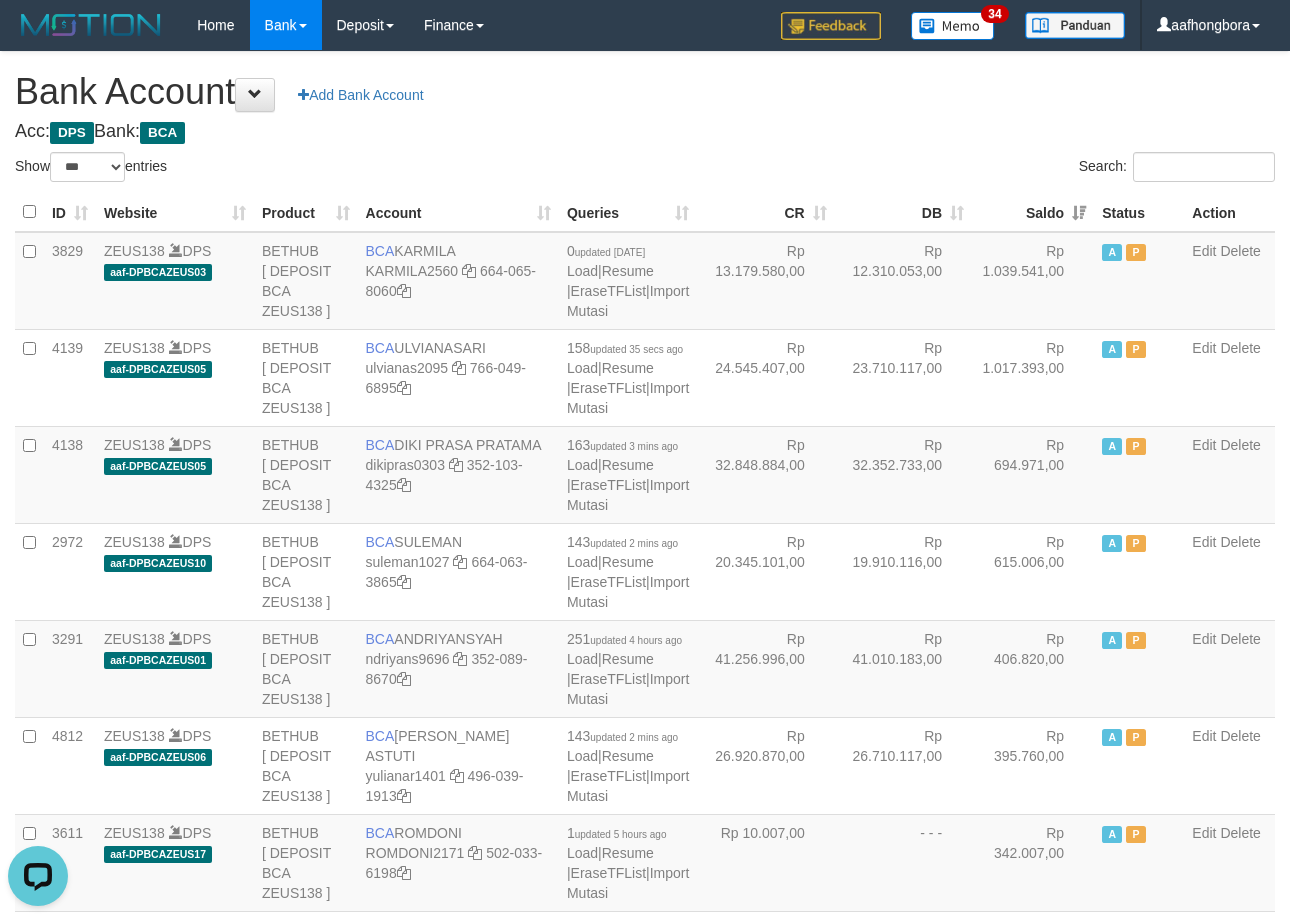 click on "Saldo" at bounding box center (1033, 212) 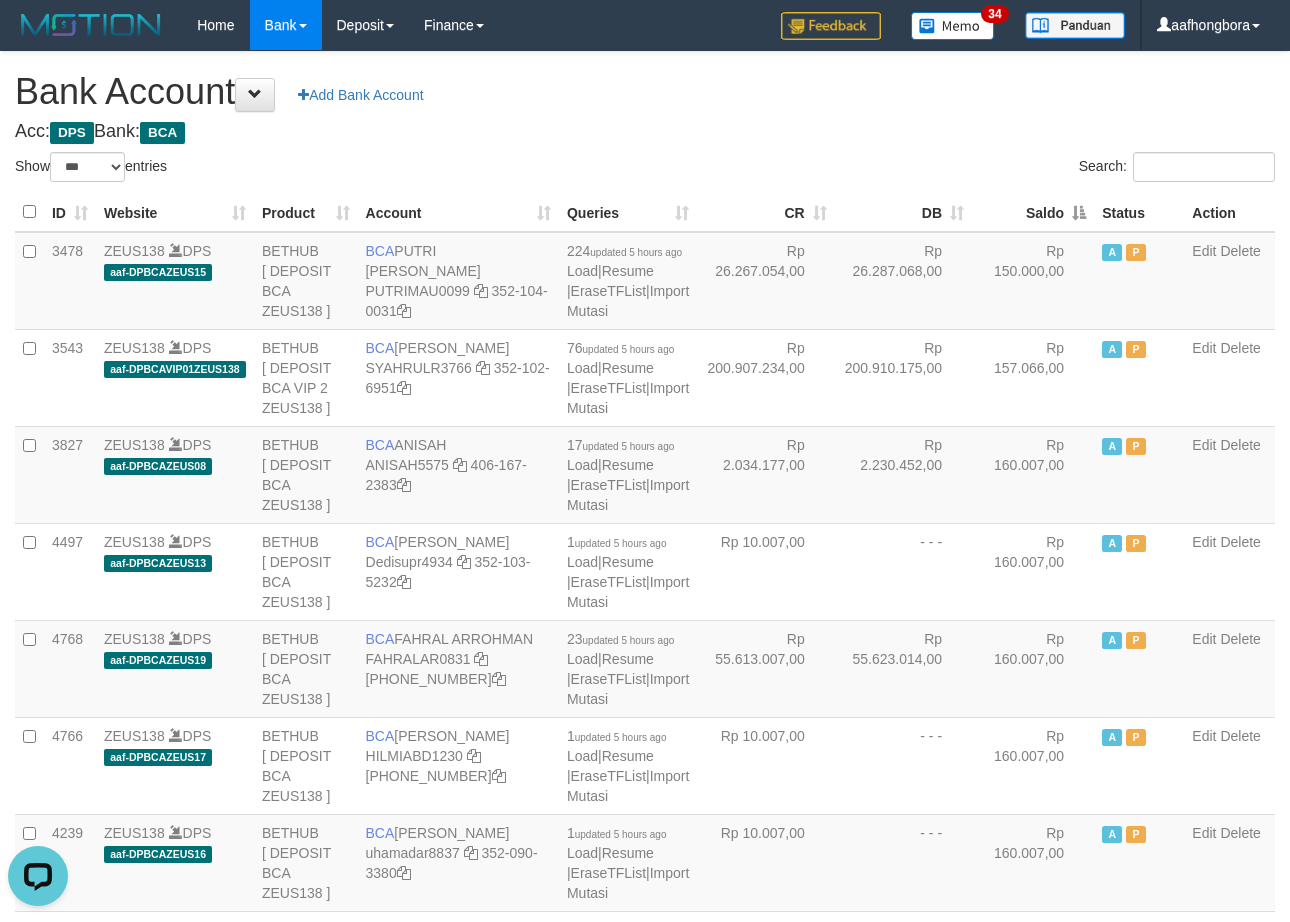 click on "Saldo" at bounding box center [1033, 212] 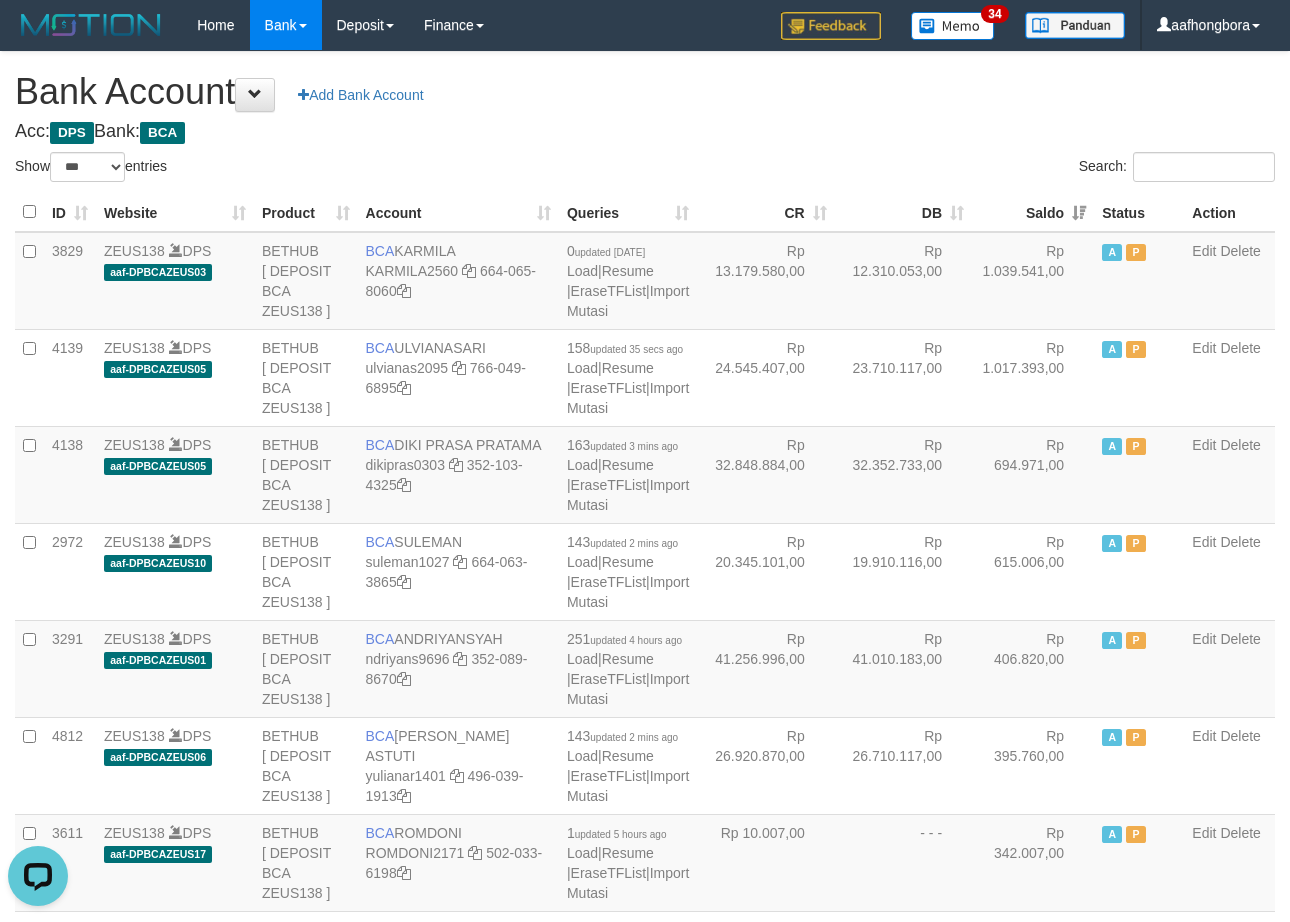 click on "Saldo" at bounding box center (1033, 212) 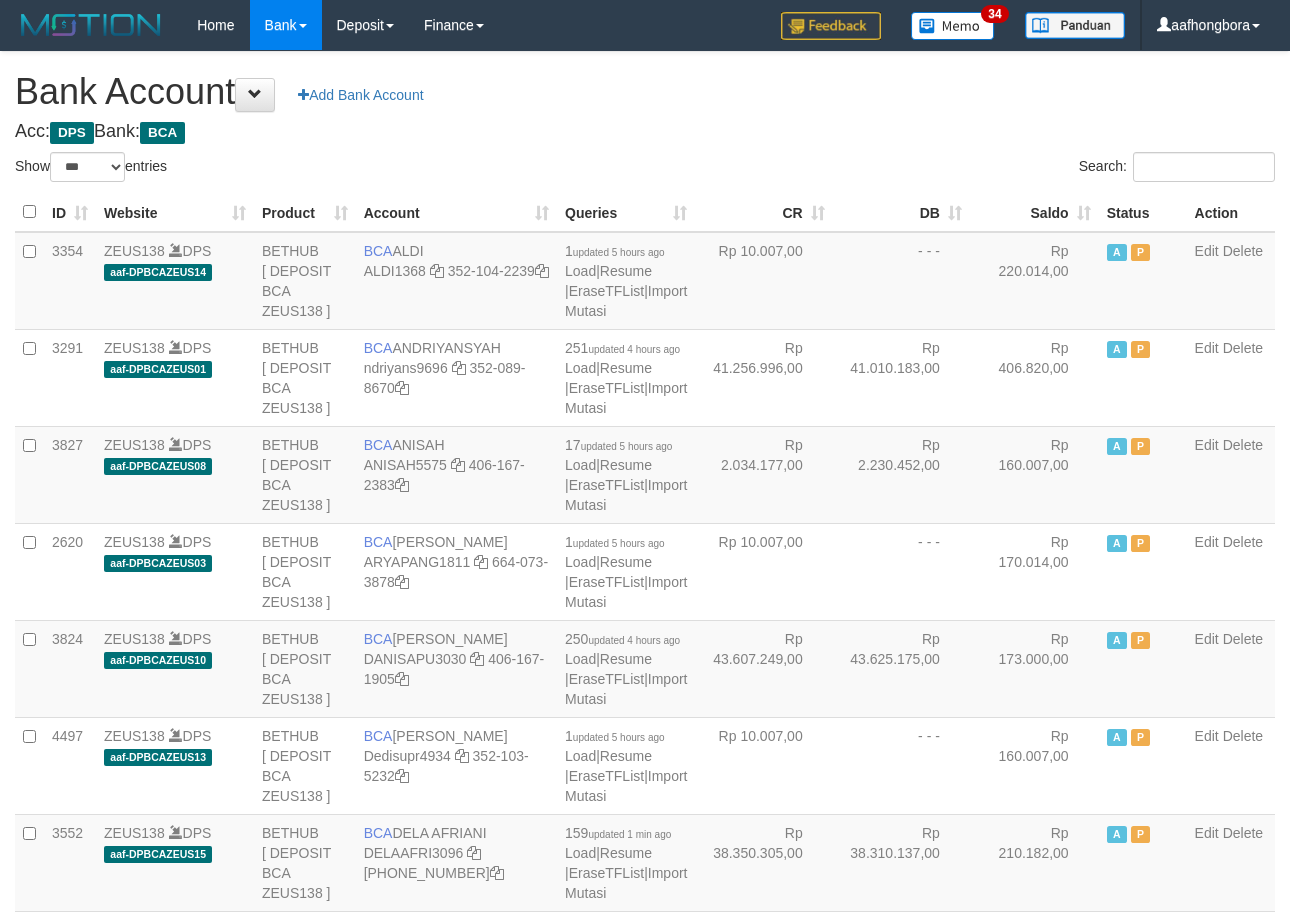 select on "***" 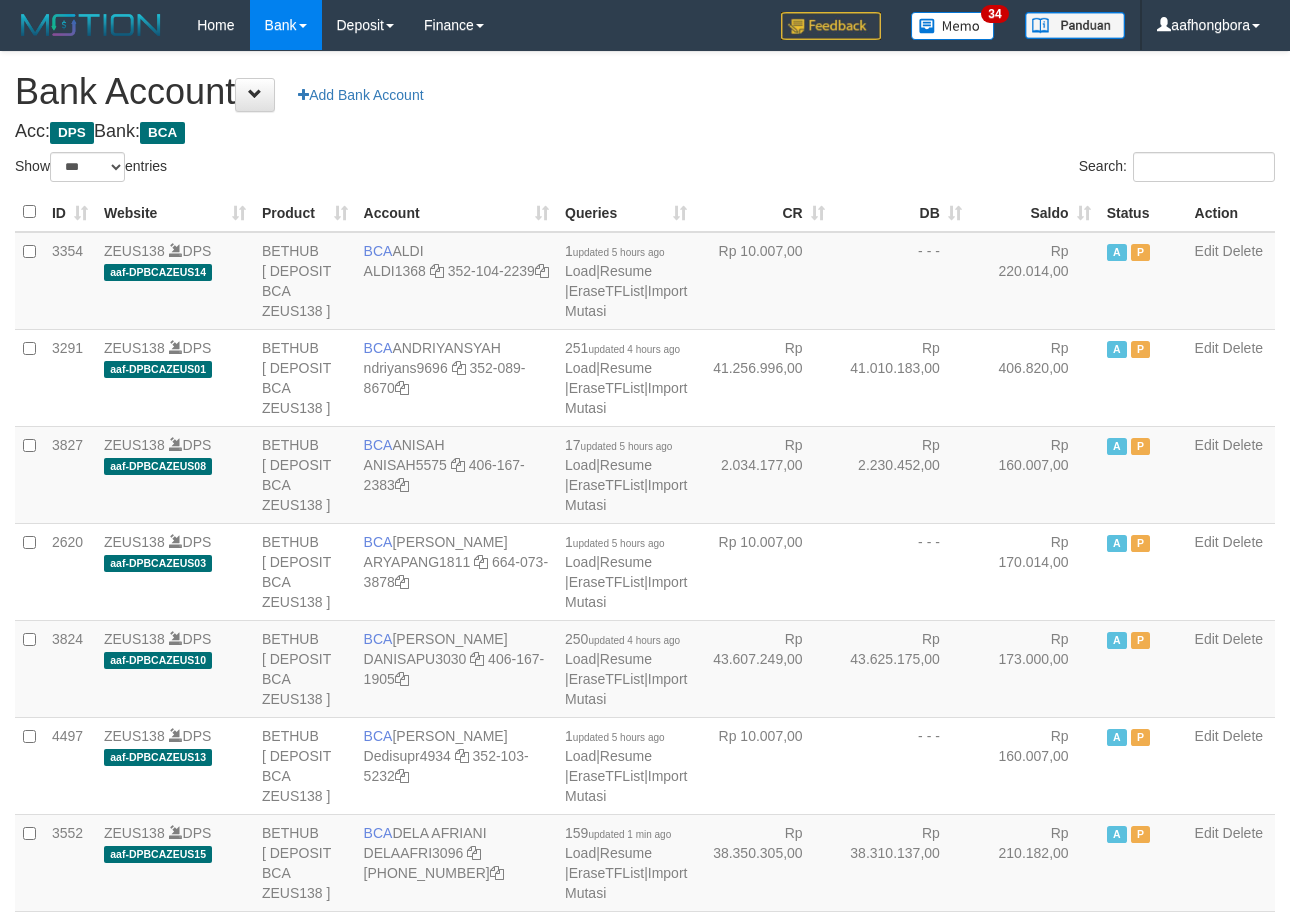 scroll, scrollTop: 0, scrollLeft: 0, axis: both 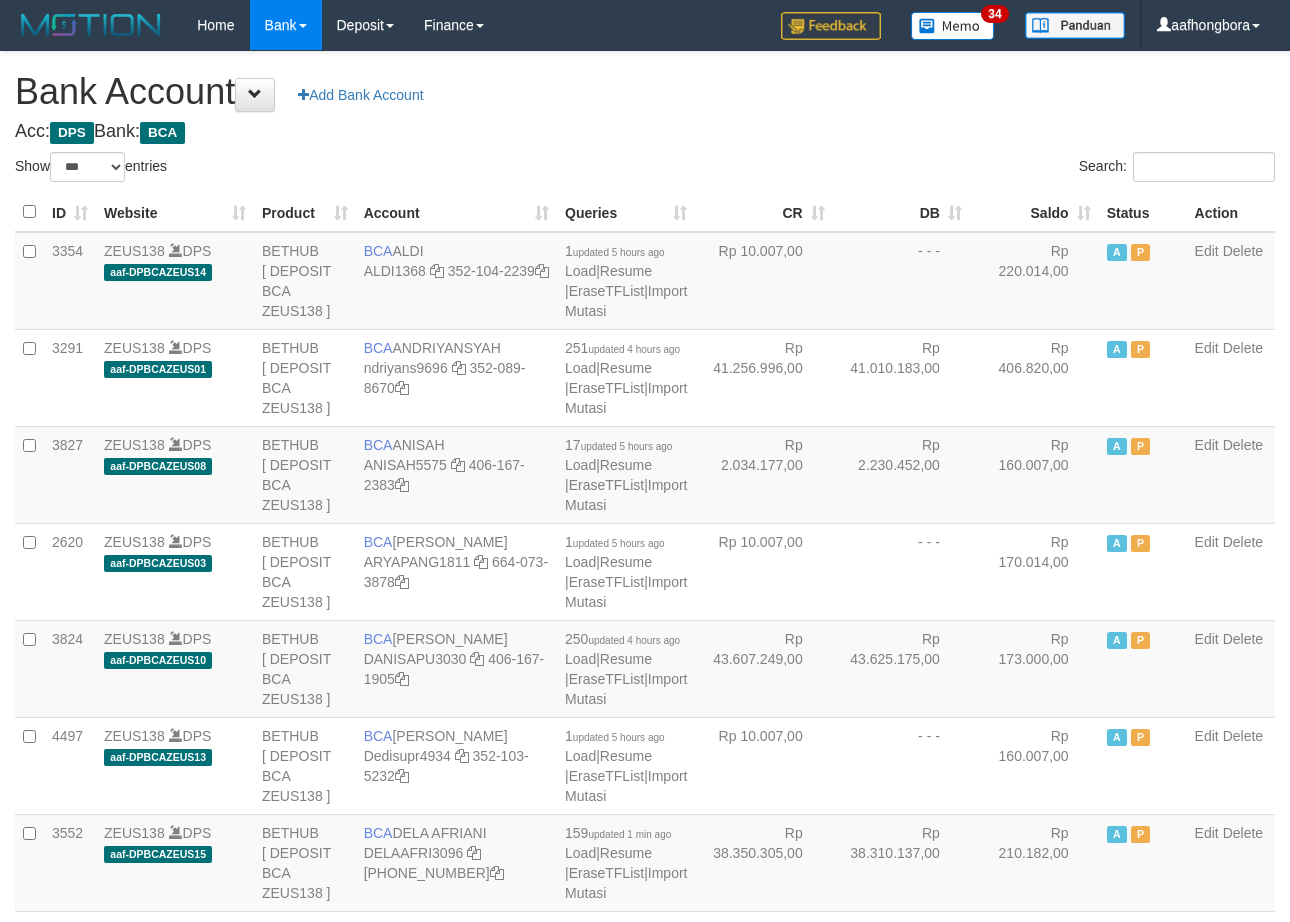 select on "***" 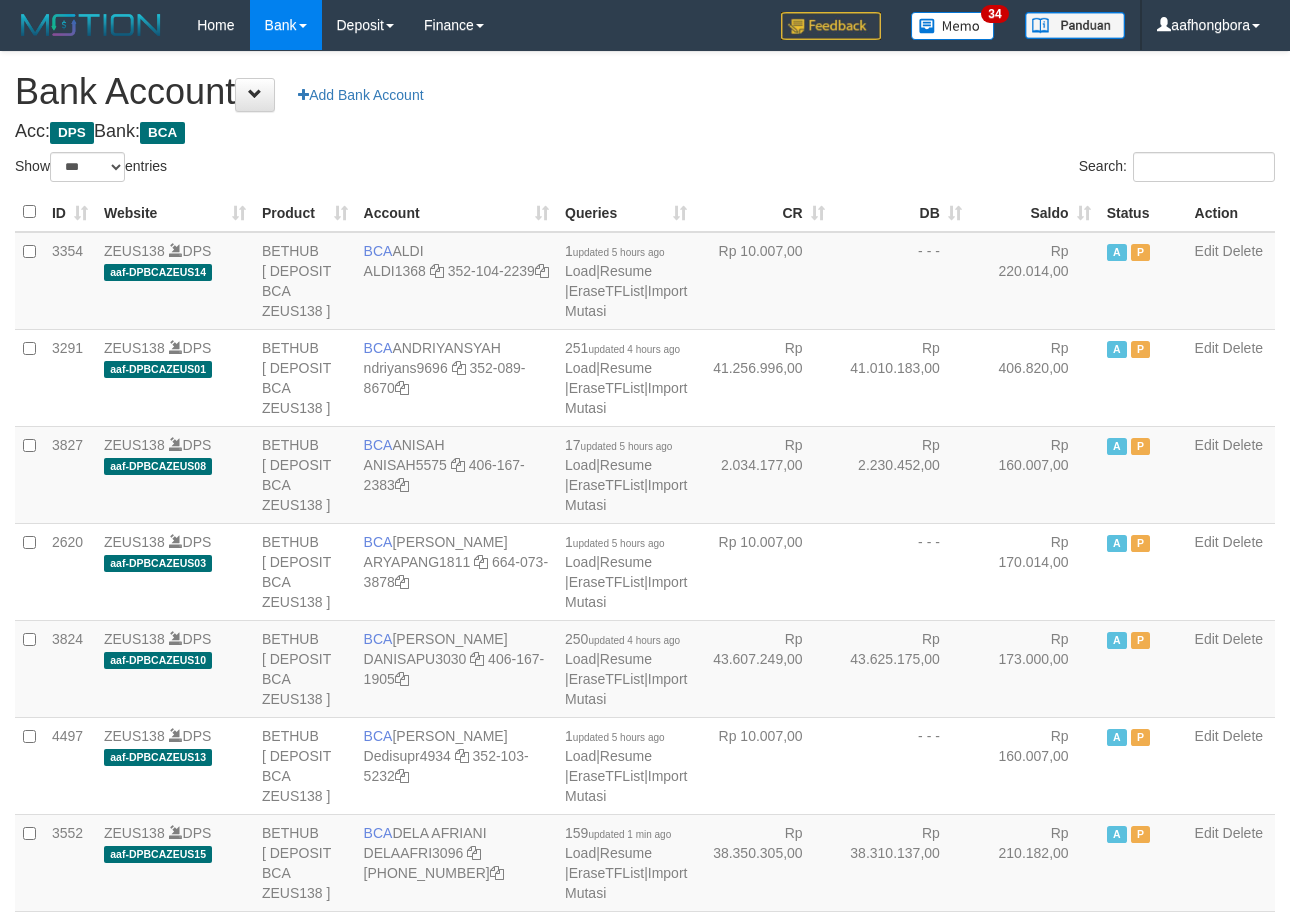 scroll, scrollTop: 0, scrollLeft: 0, axis: both 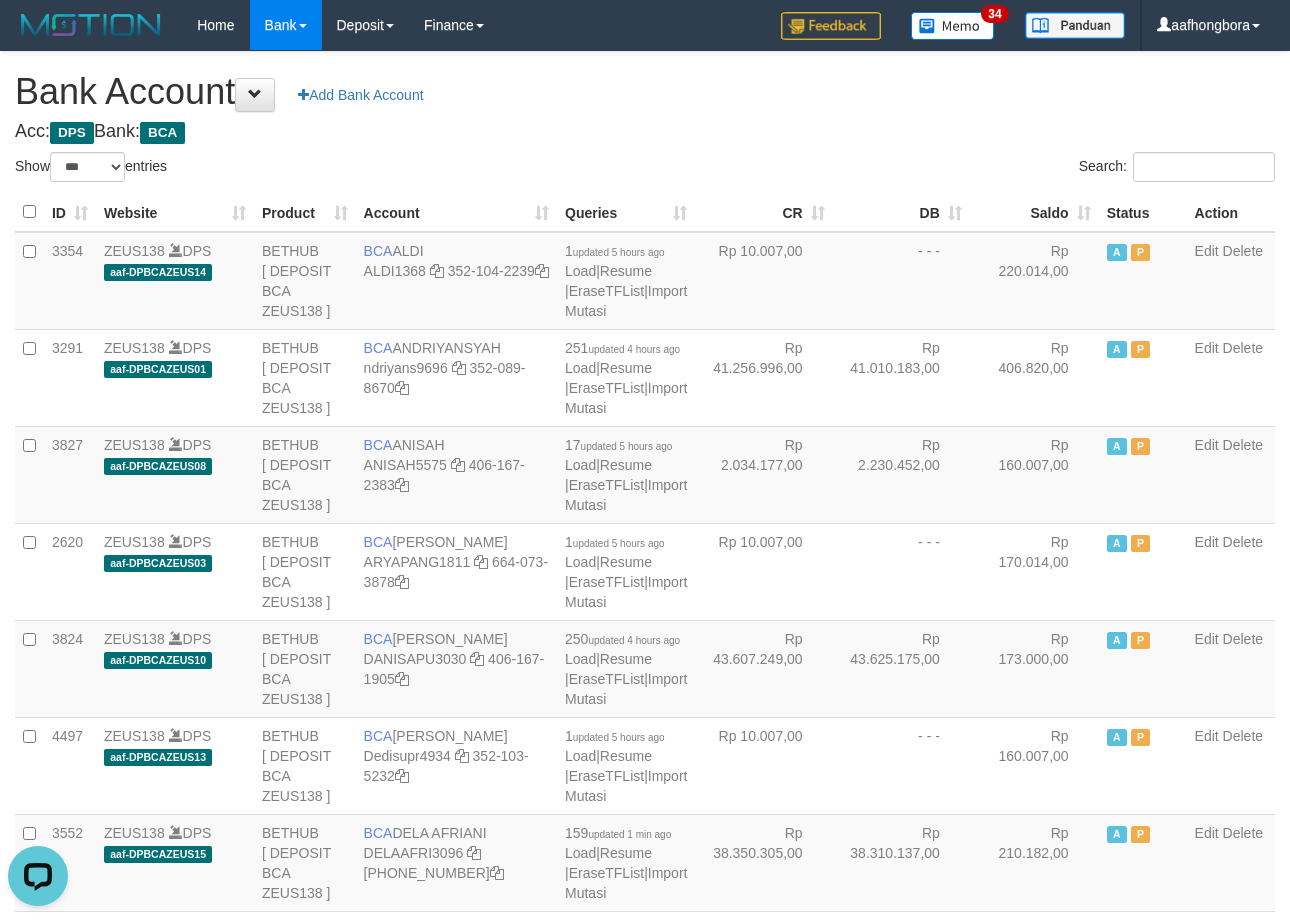 drag, startPoint x: 934, startPoint y: 134, endPoint x: 947, endPoint y: 136, distance: 13.152946 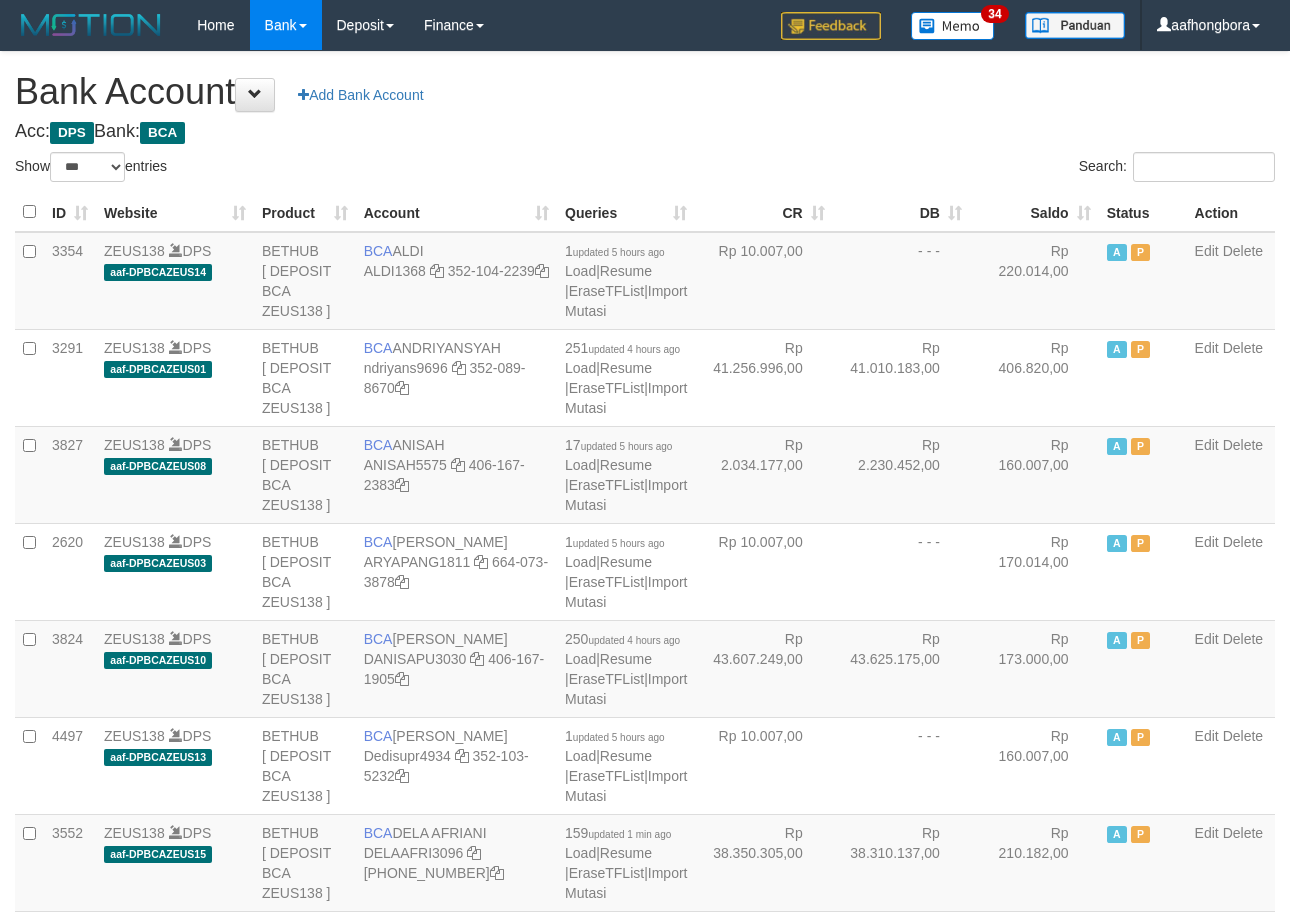select on "***" 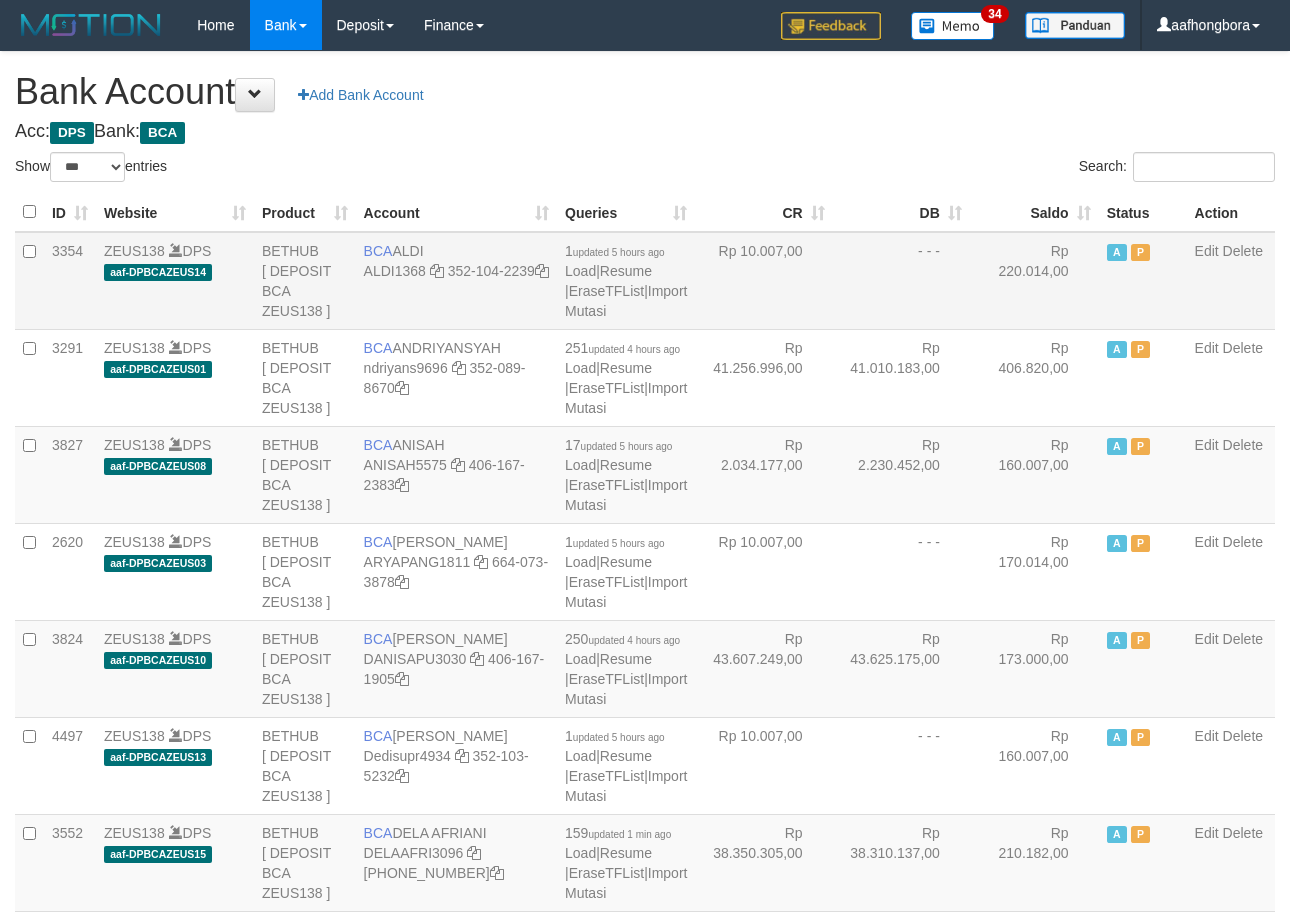 scroll, scrollTop: 0, scrollLeft: 0, axis: both 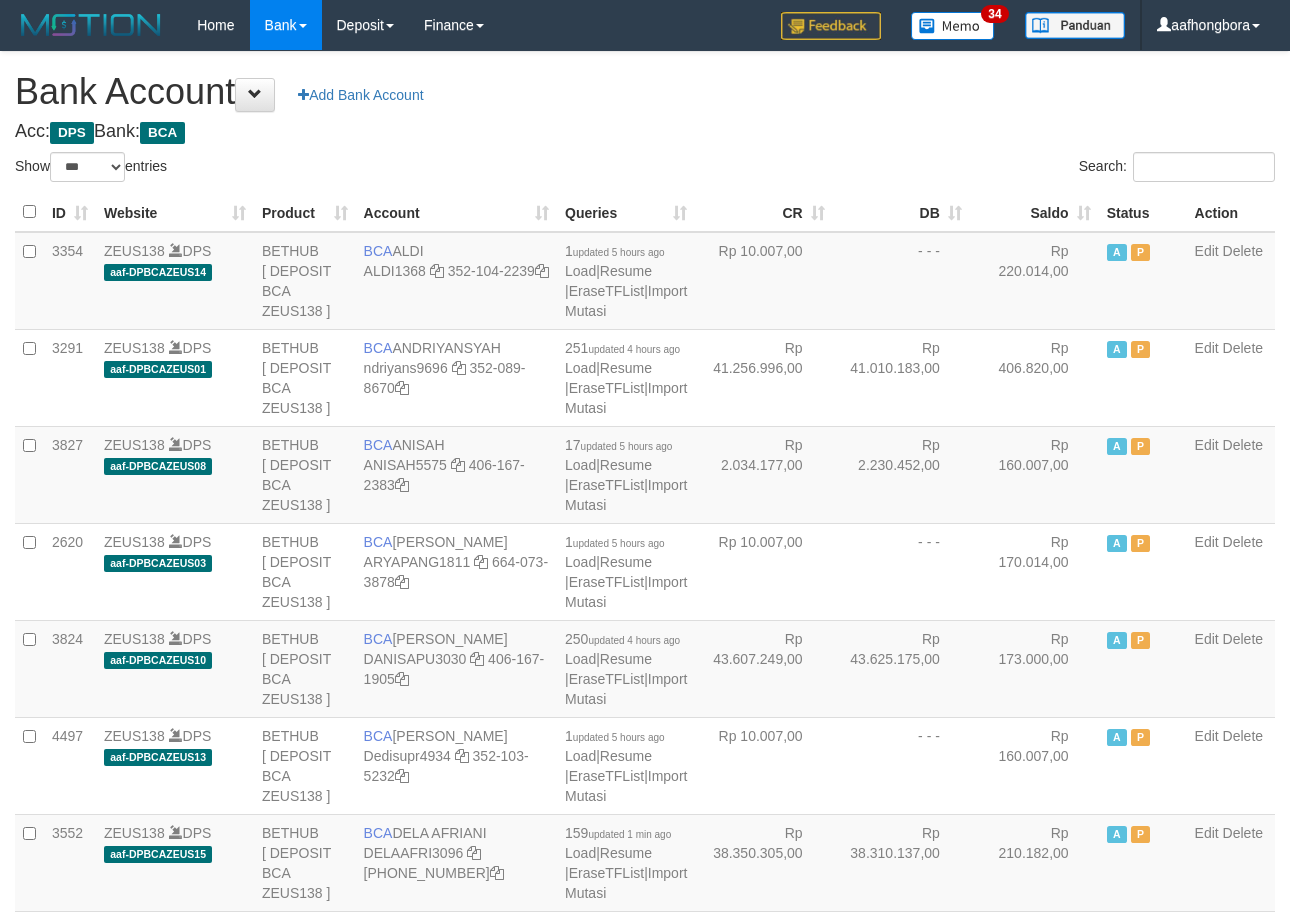click on "Saldo" at bounding box center [1034, 212] 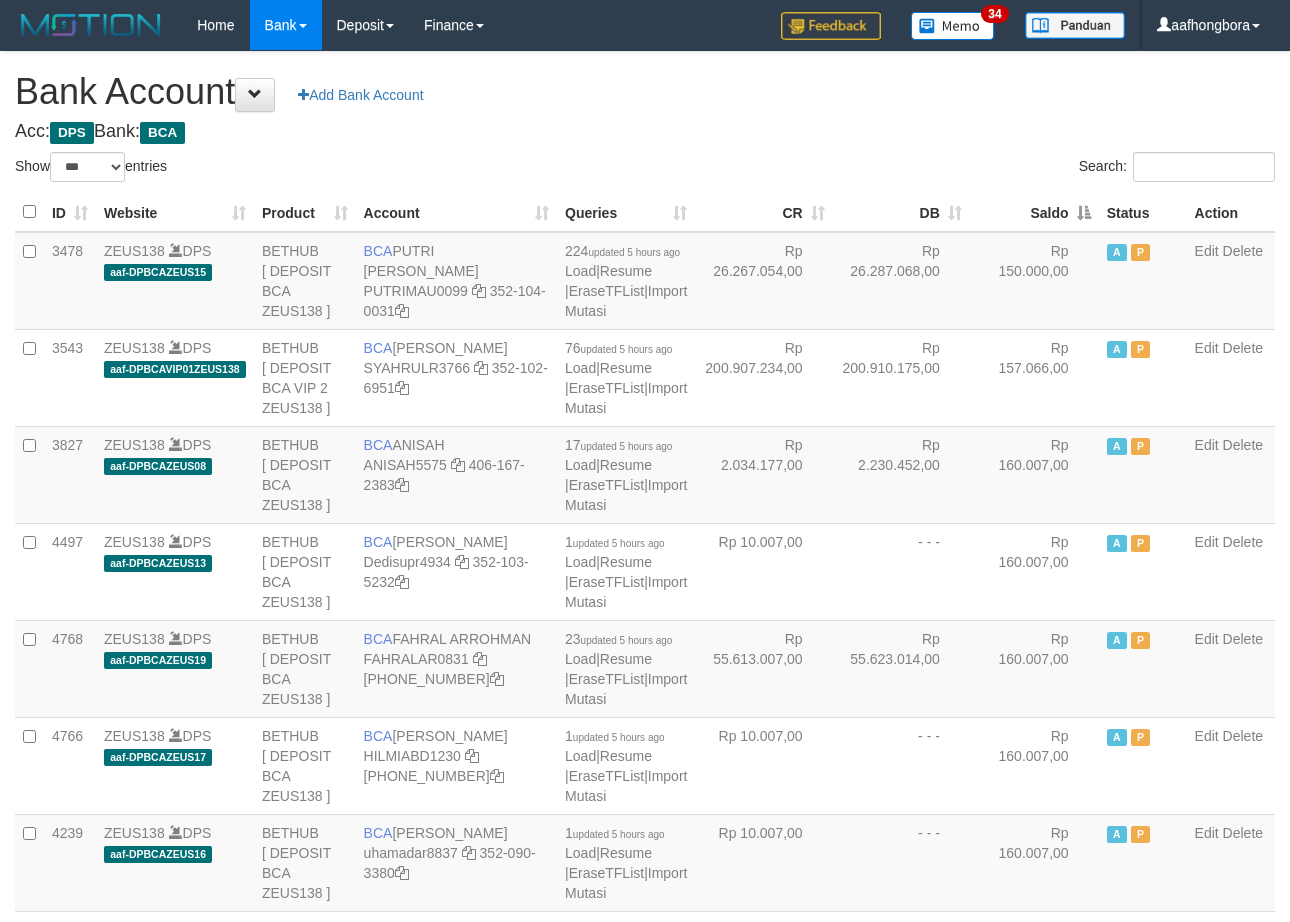 click on "Saldo" at bounding box center [1034, 212] 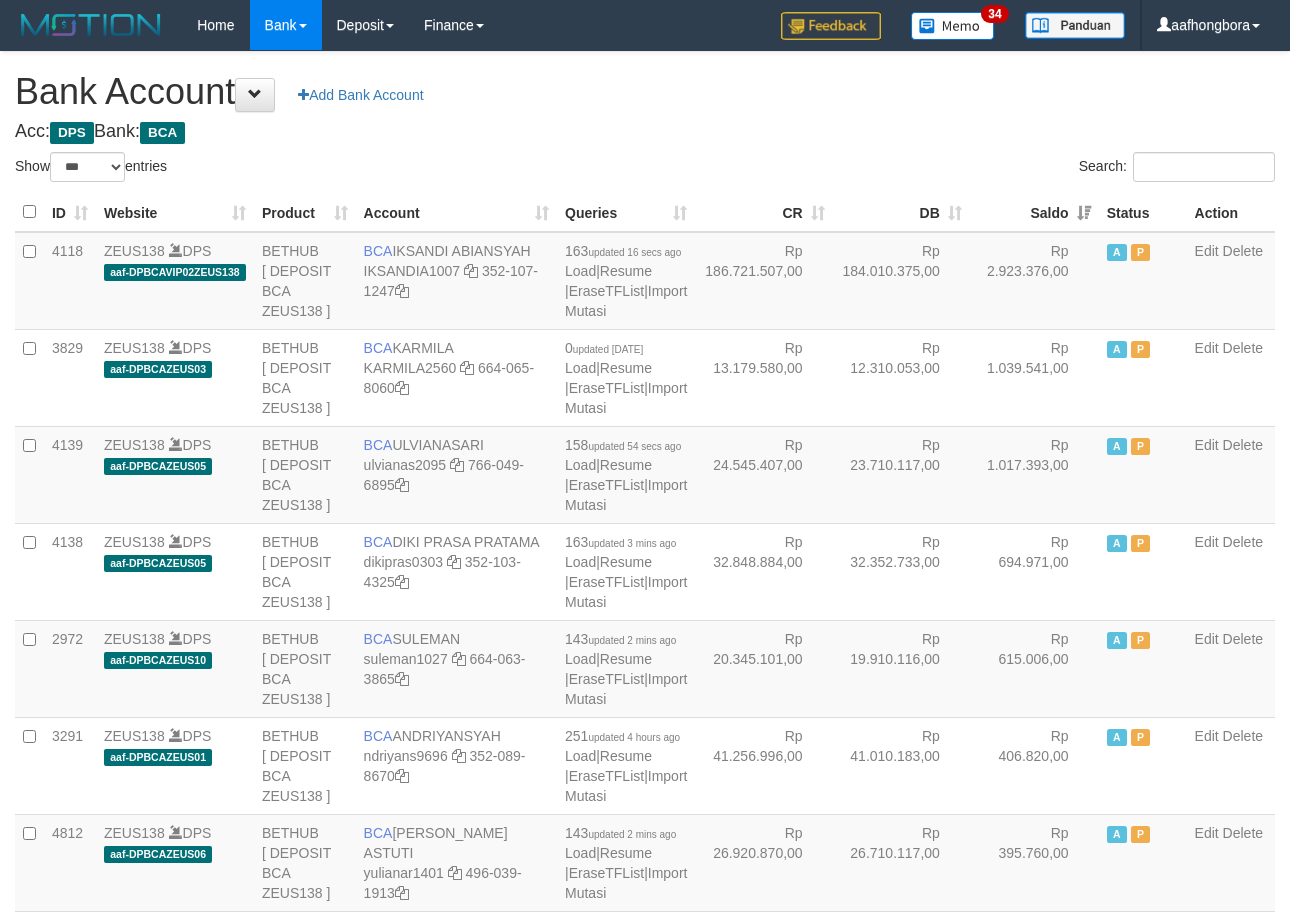 click on "Saldo" at bounding box center [1034, 212] 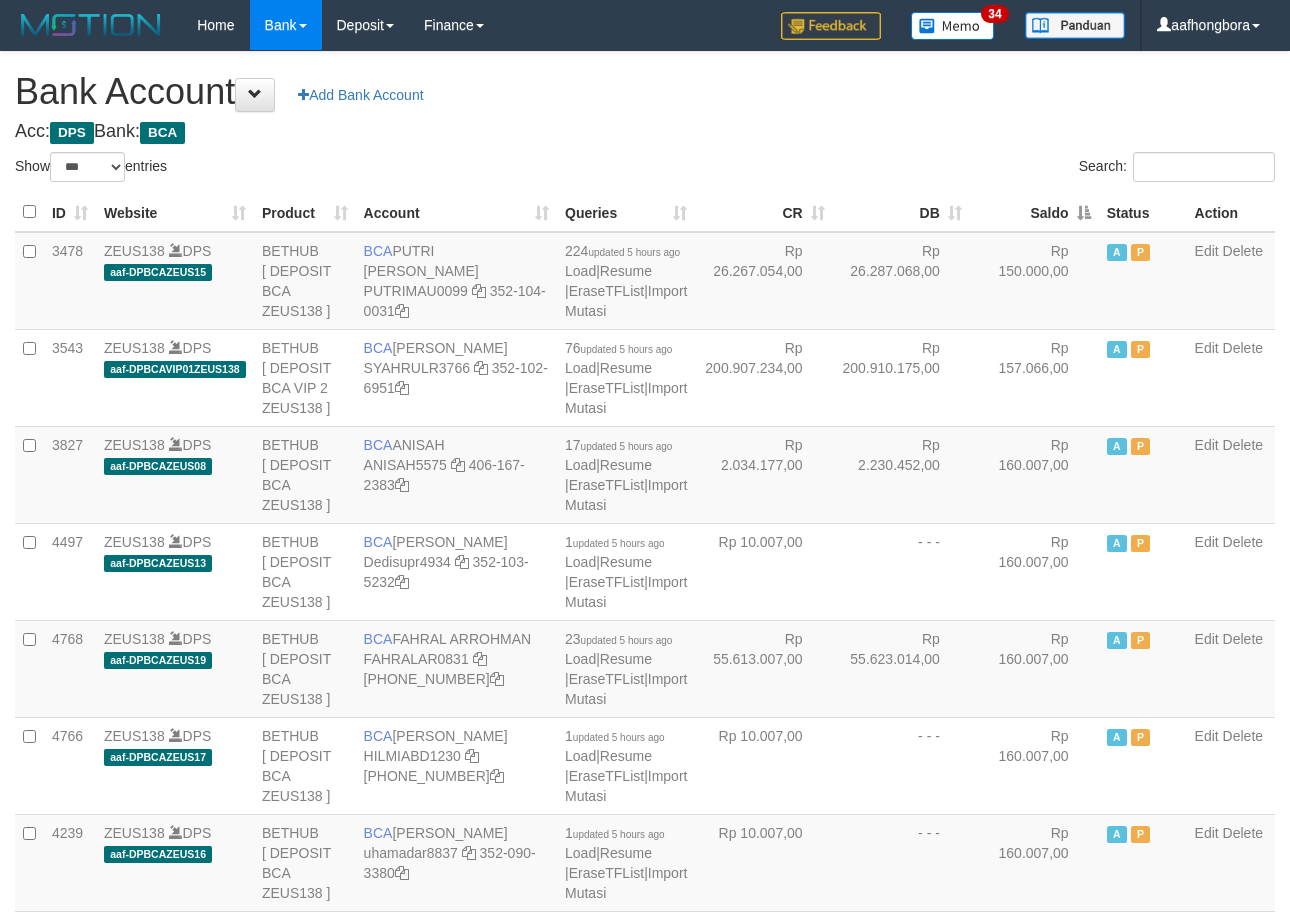 click on "Saldo" at bounding box center [1034, 212] 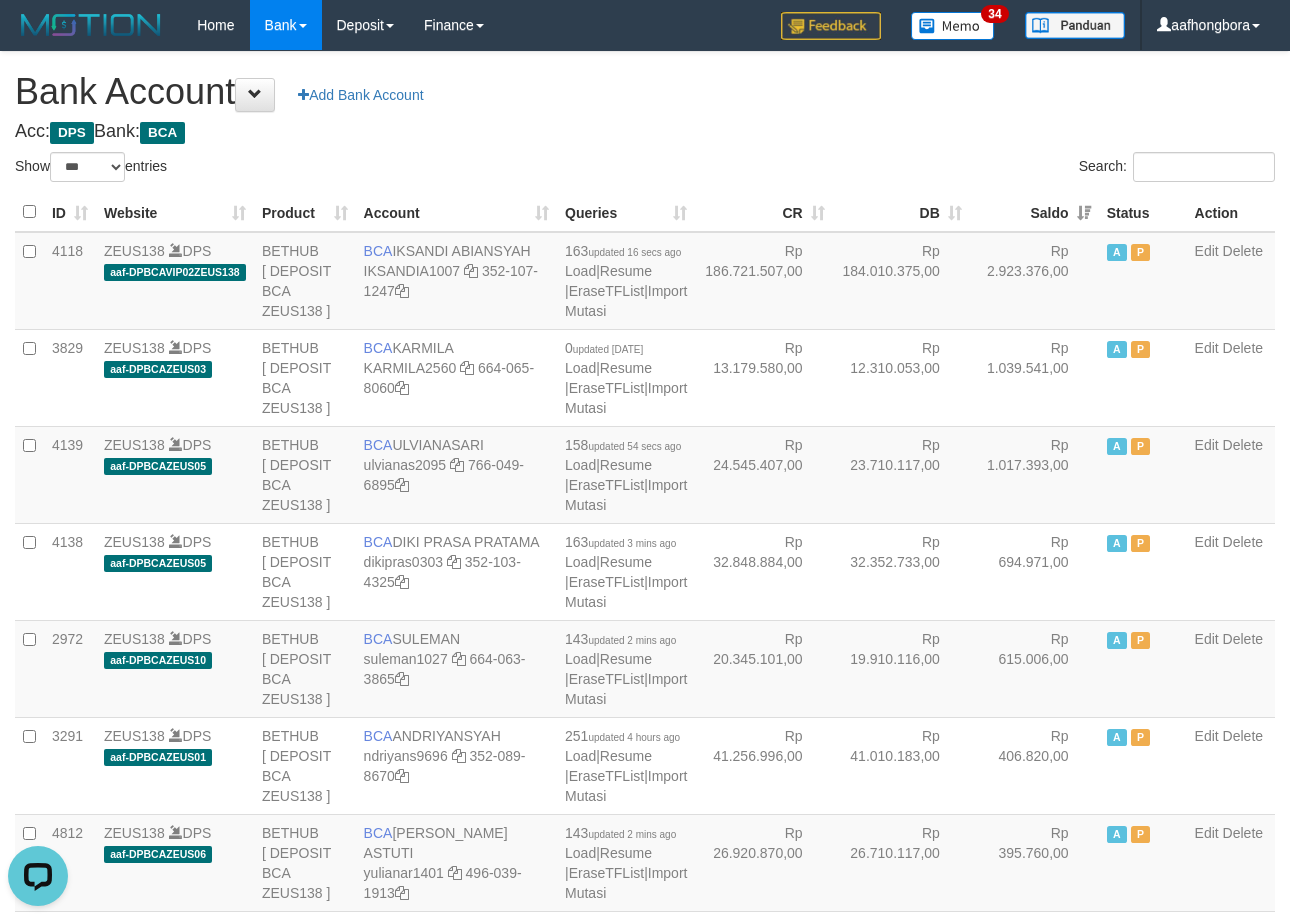 click on "Saldo" at bounding box center [1034, 212] 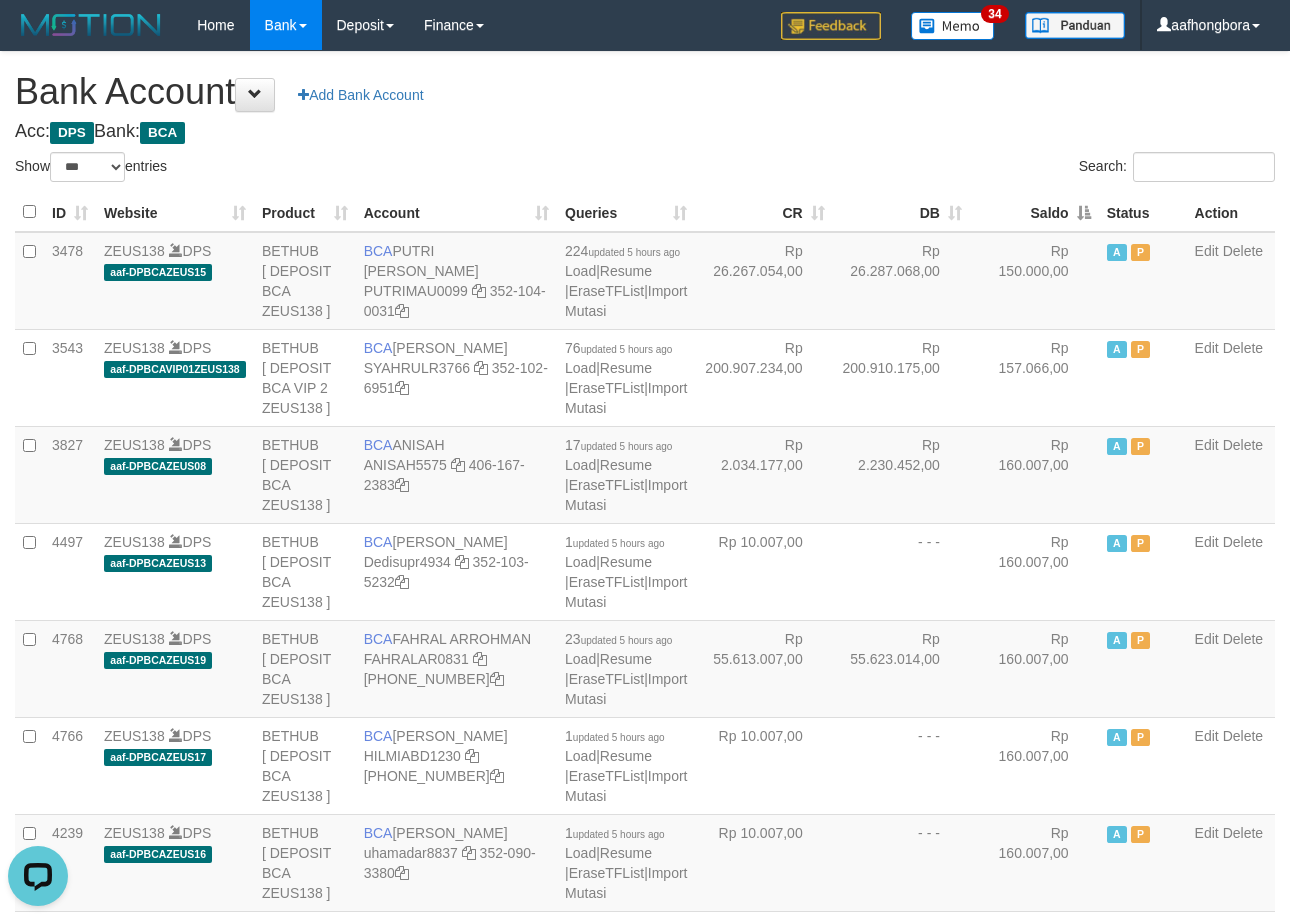 click on "Saldo" at bounding box center (1034, 212) 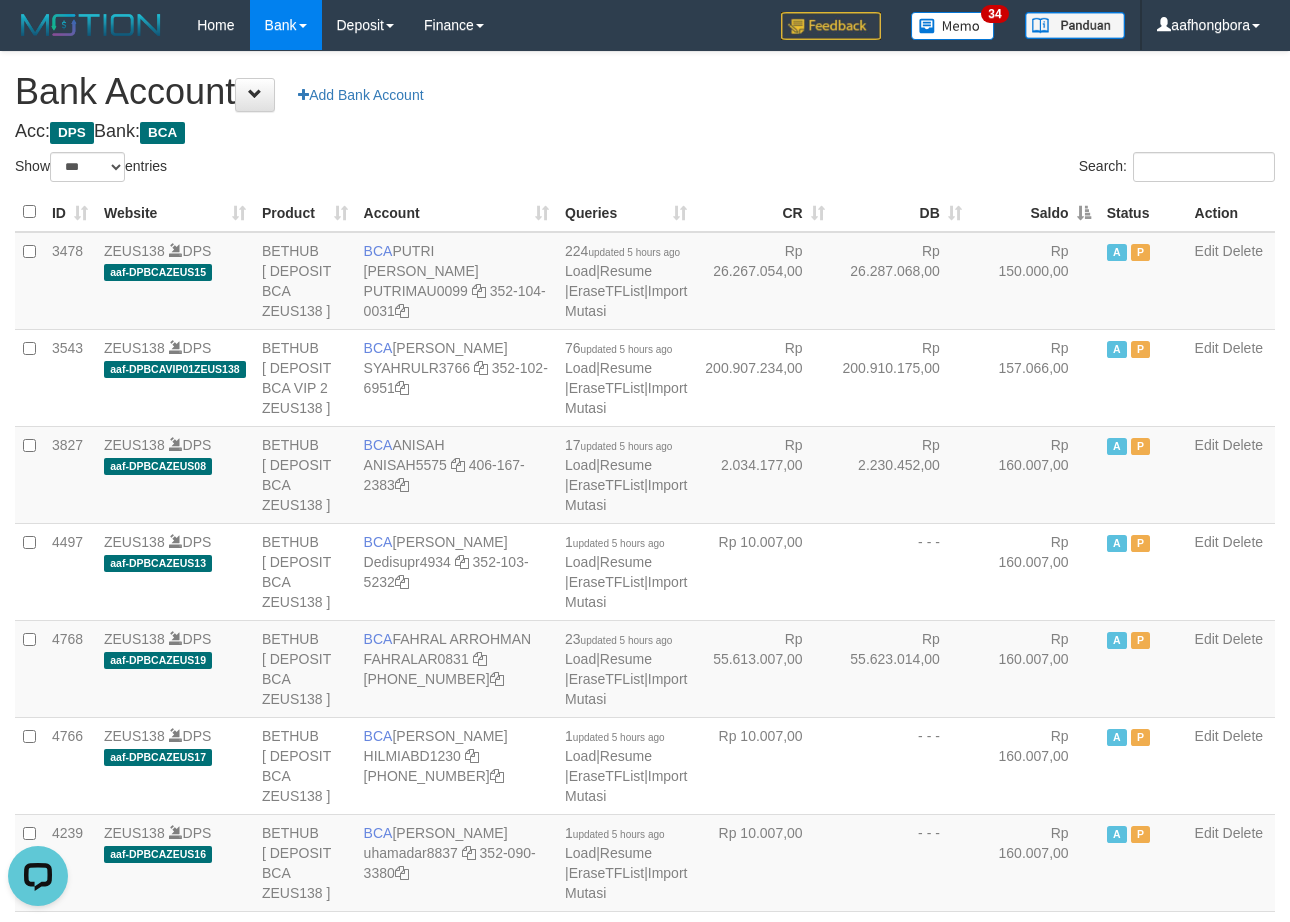 click on "Saldo" at bounding box center (1034, 212) 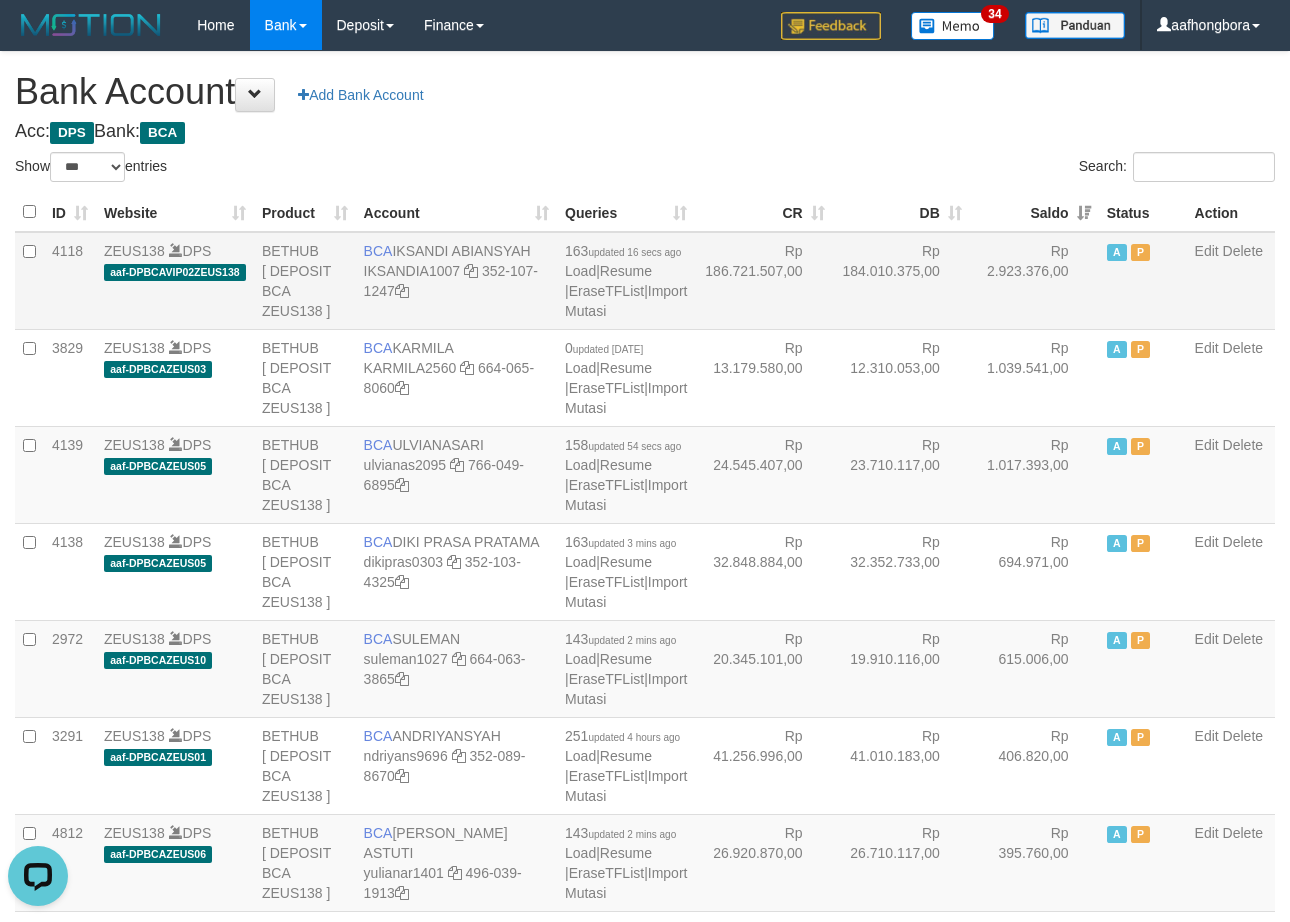 drag, startPoint x: 405, startPoint y: 245, endPoint x: 464, endPoint y: 268, distance: 63.324562 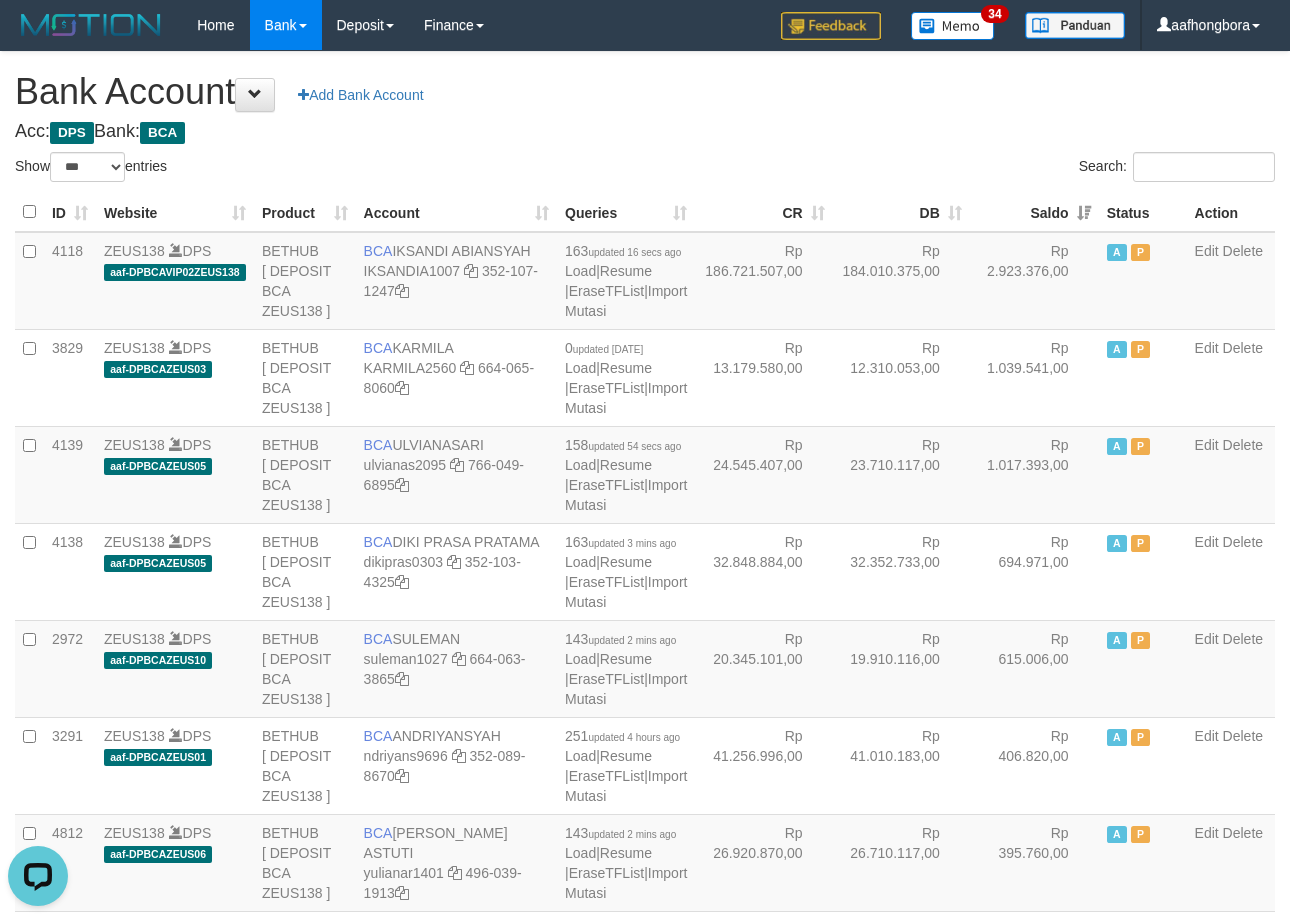 click on "Acc: 										 DPS
Bank:   BCA" at bounding box center [645, 132] 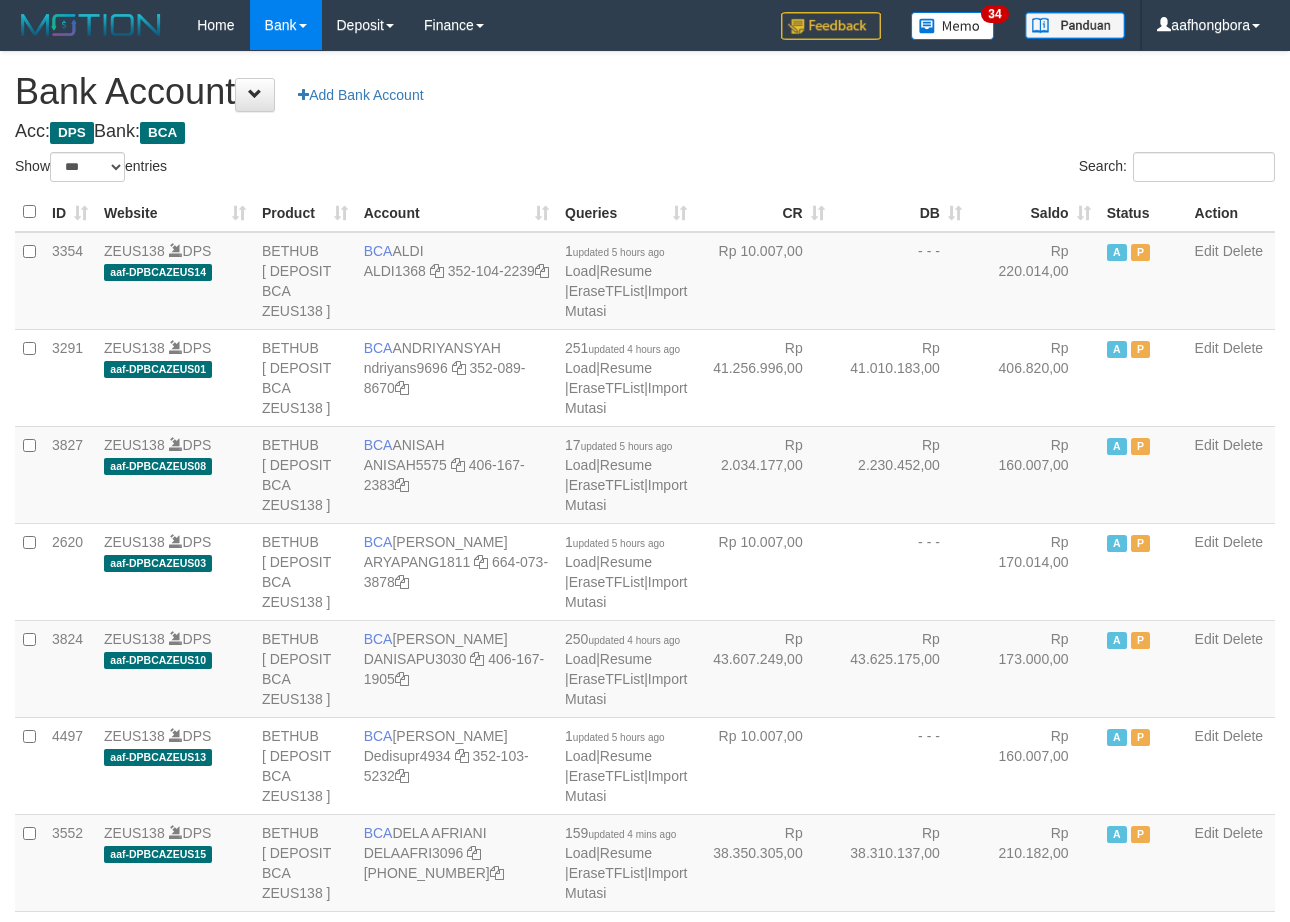 select on "***" 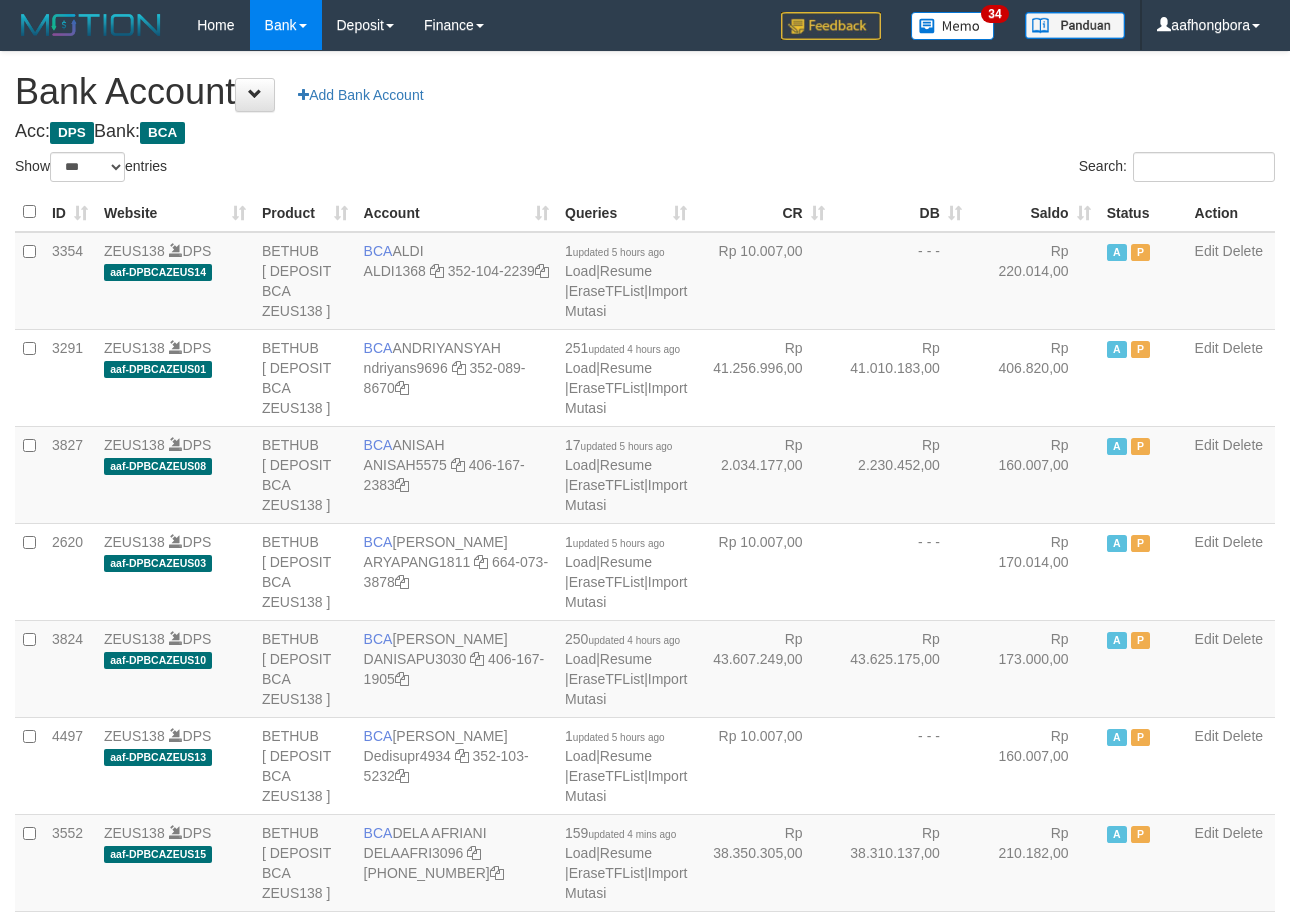 scroll, scrollTop: 0, scrollLeft: 0, axis: both 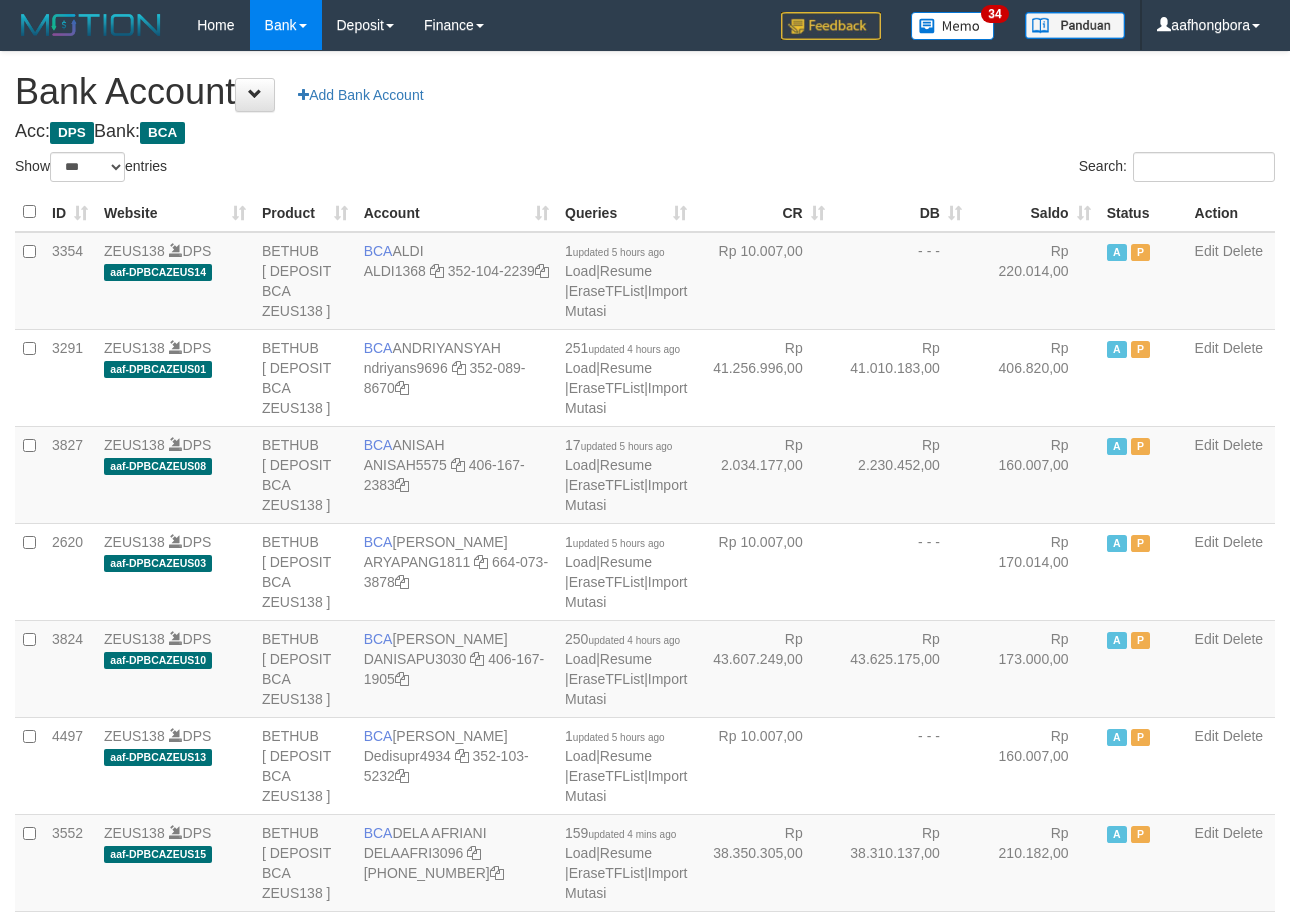 select on "***" 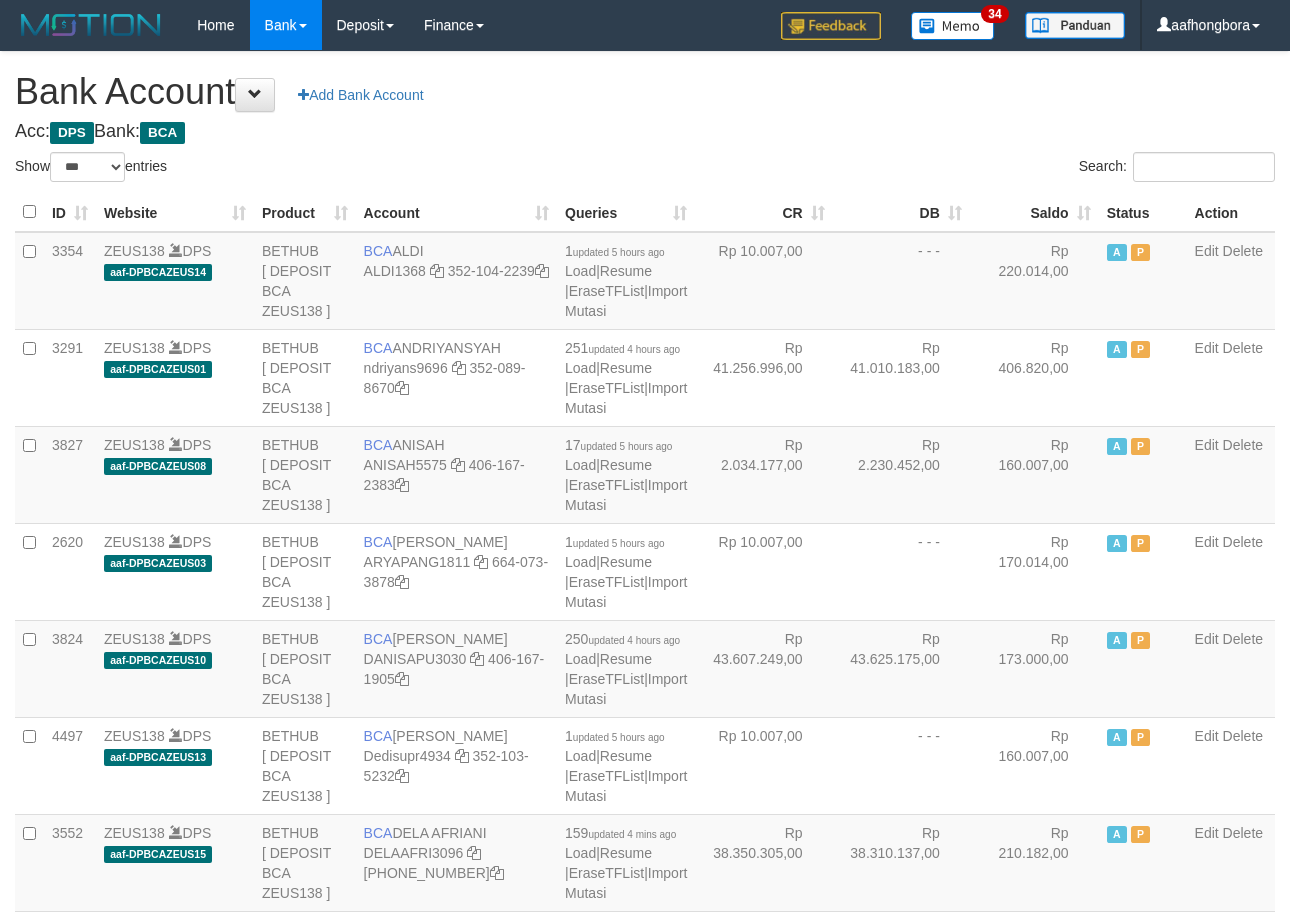 scroll, scrollTop: 0, scrollLeft: 0, axis: both 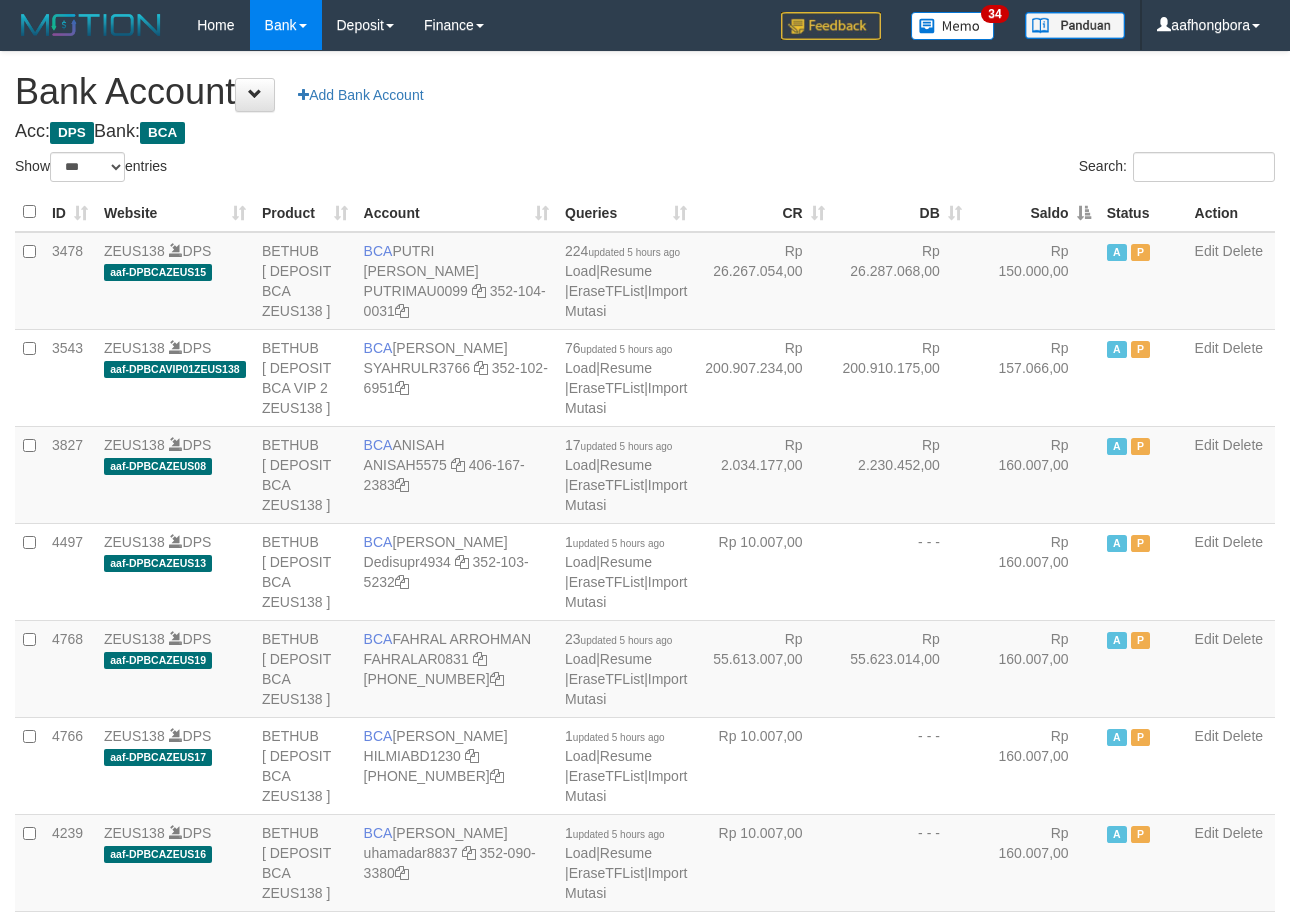 click on "Saldo" at bounding box center [1034, 212] 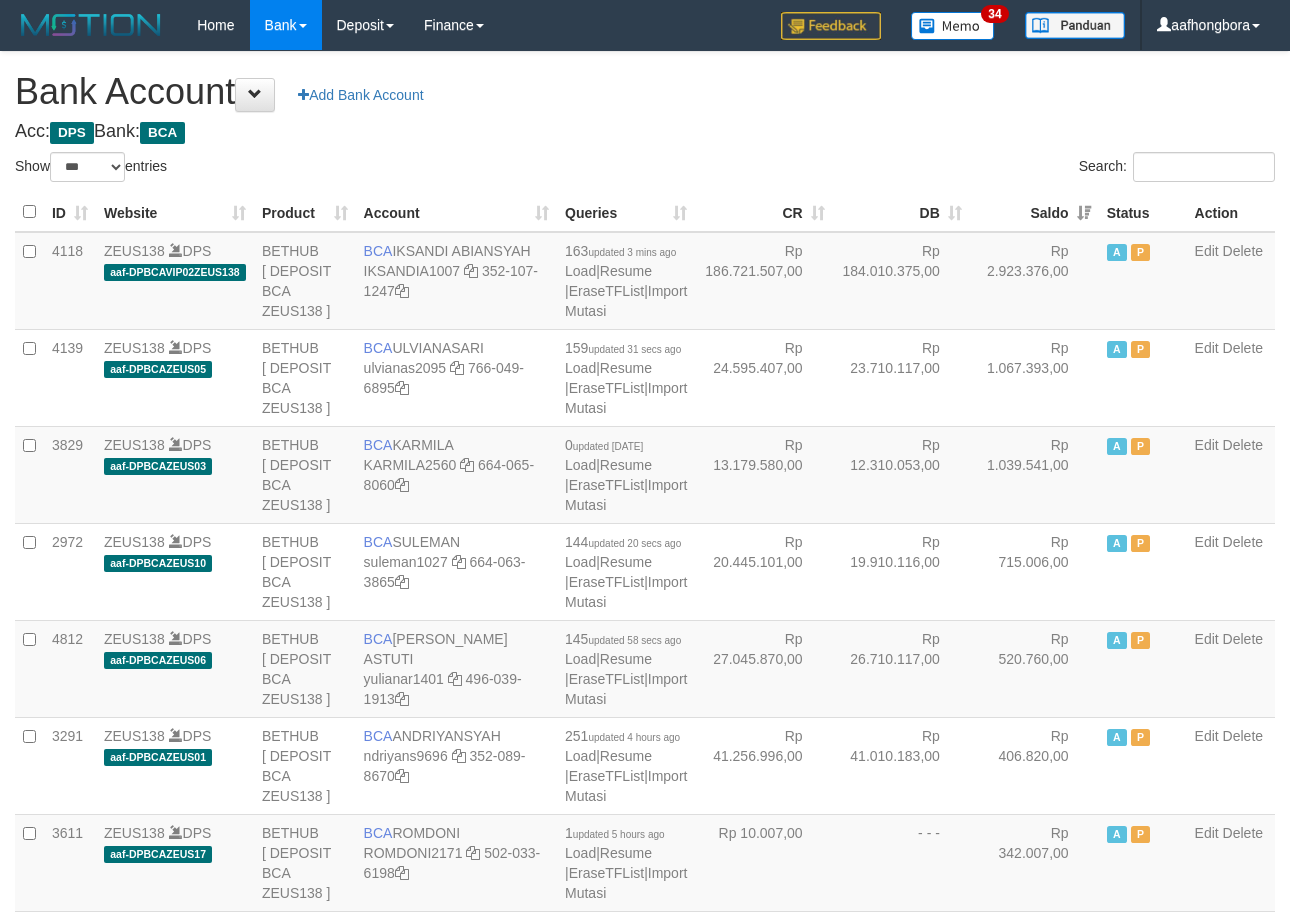 click on "Saldo" at bounding box center (1034, 212) 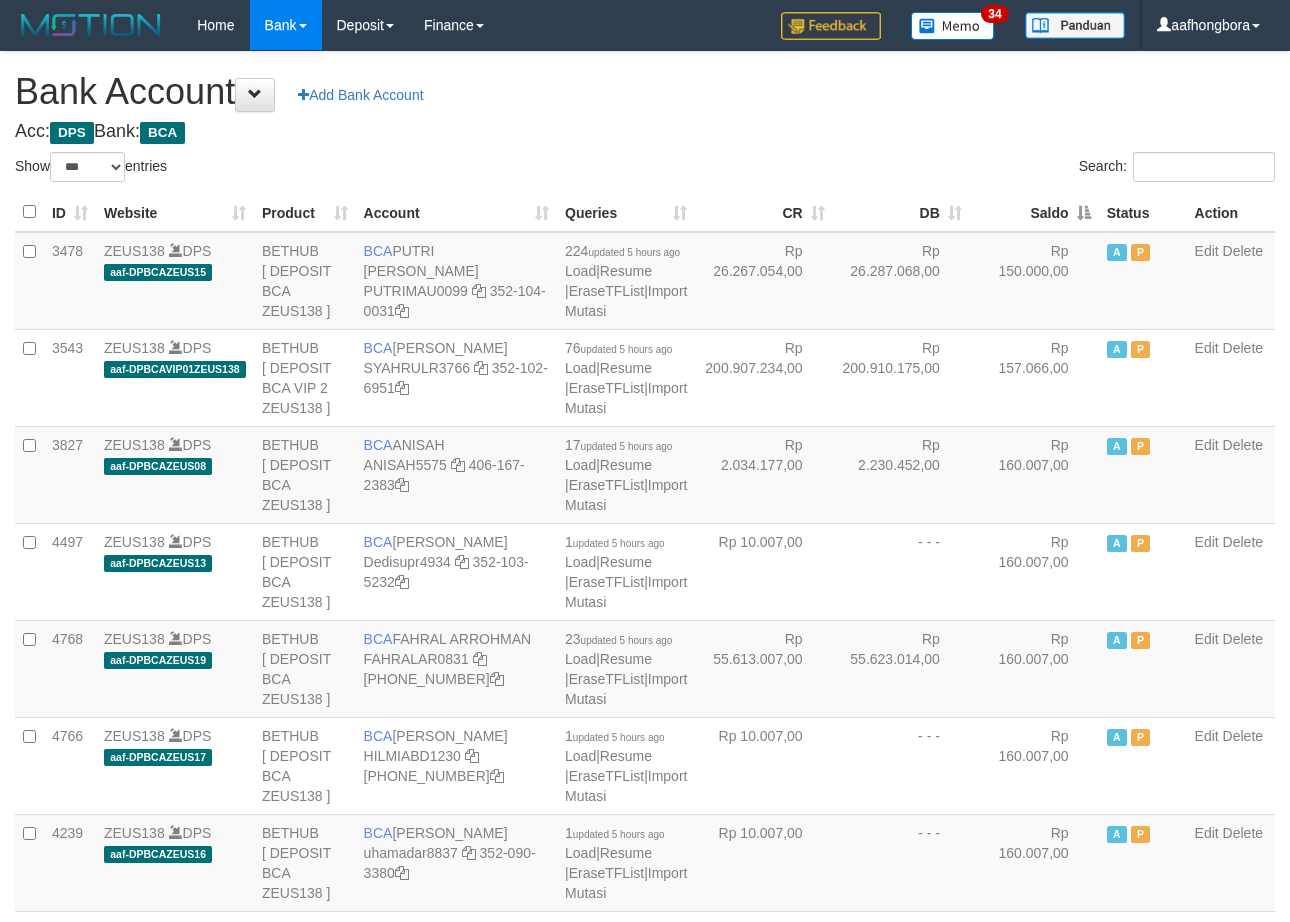 click on "Saldo" at bounding box center [1034, 212] 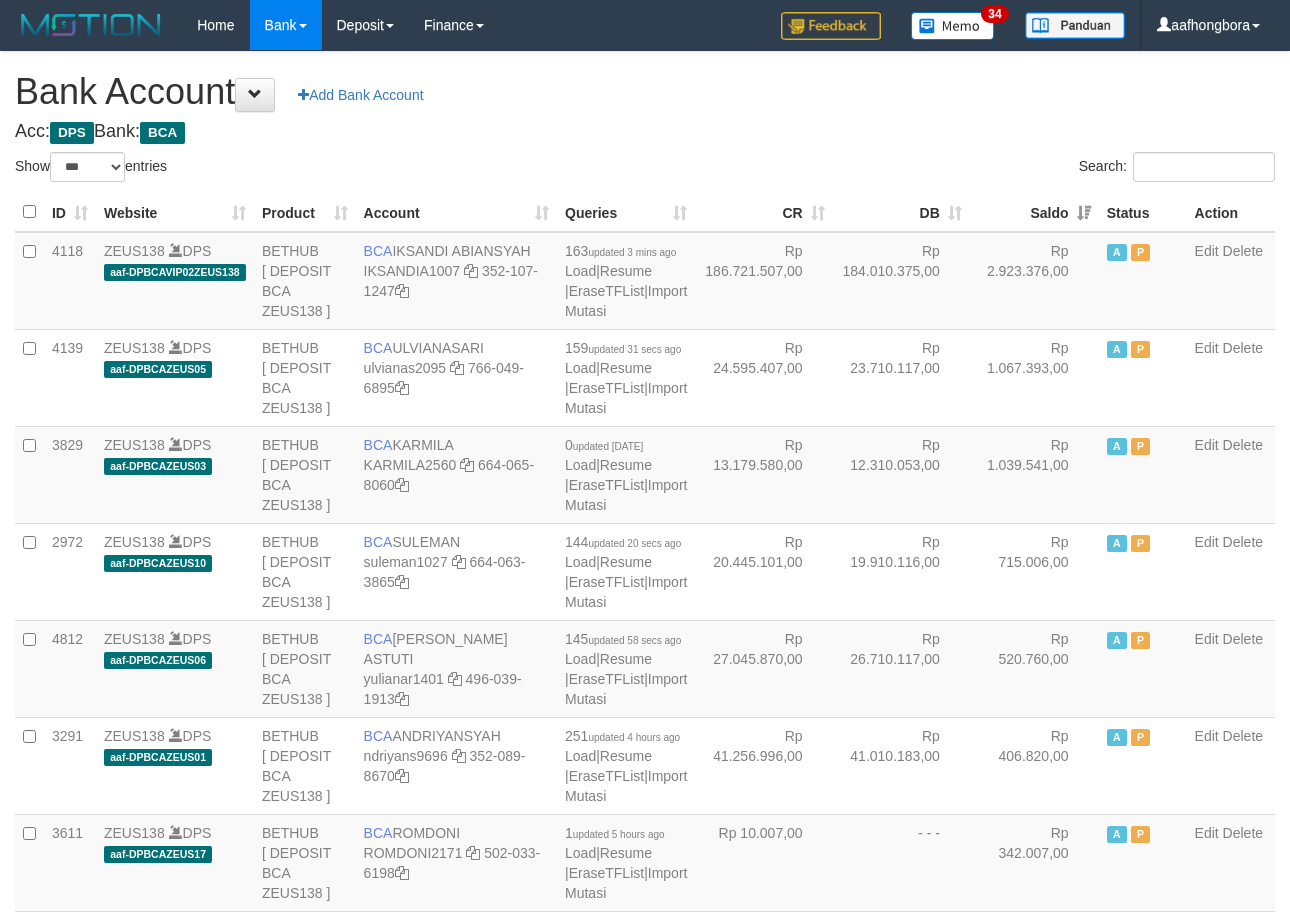 click on "Saldo" at bounding box center [1034, 212] 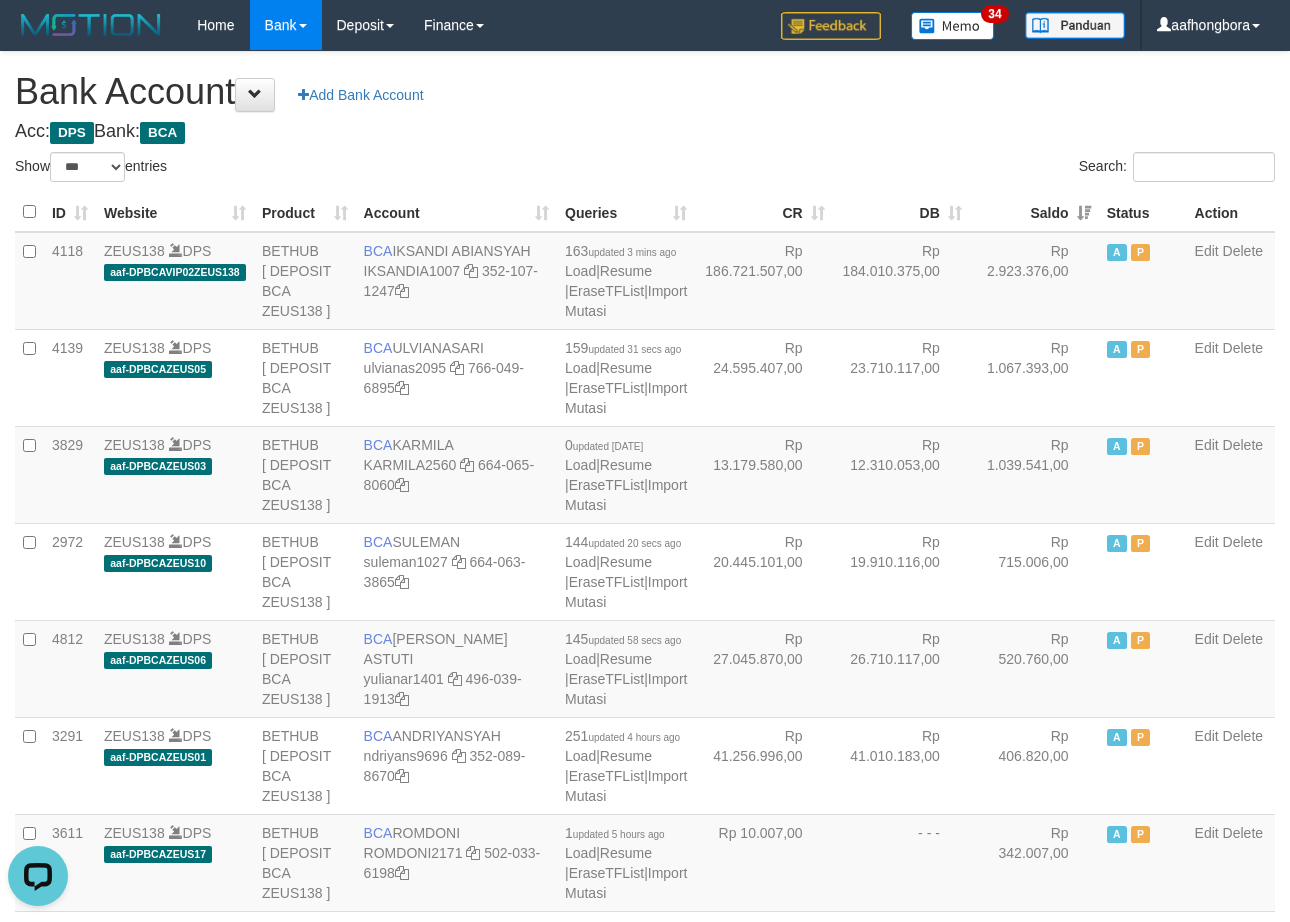 scroll, scrollTop: 0, scrollLeft: 0, axis: both 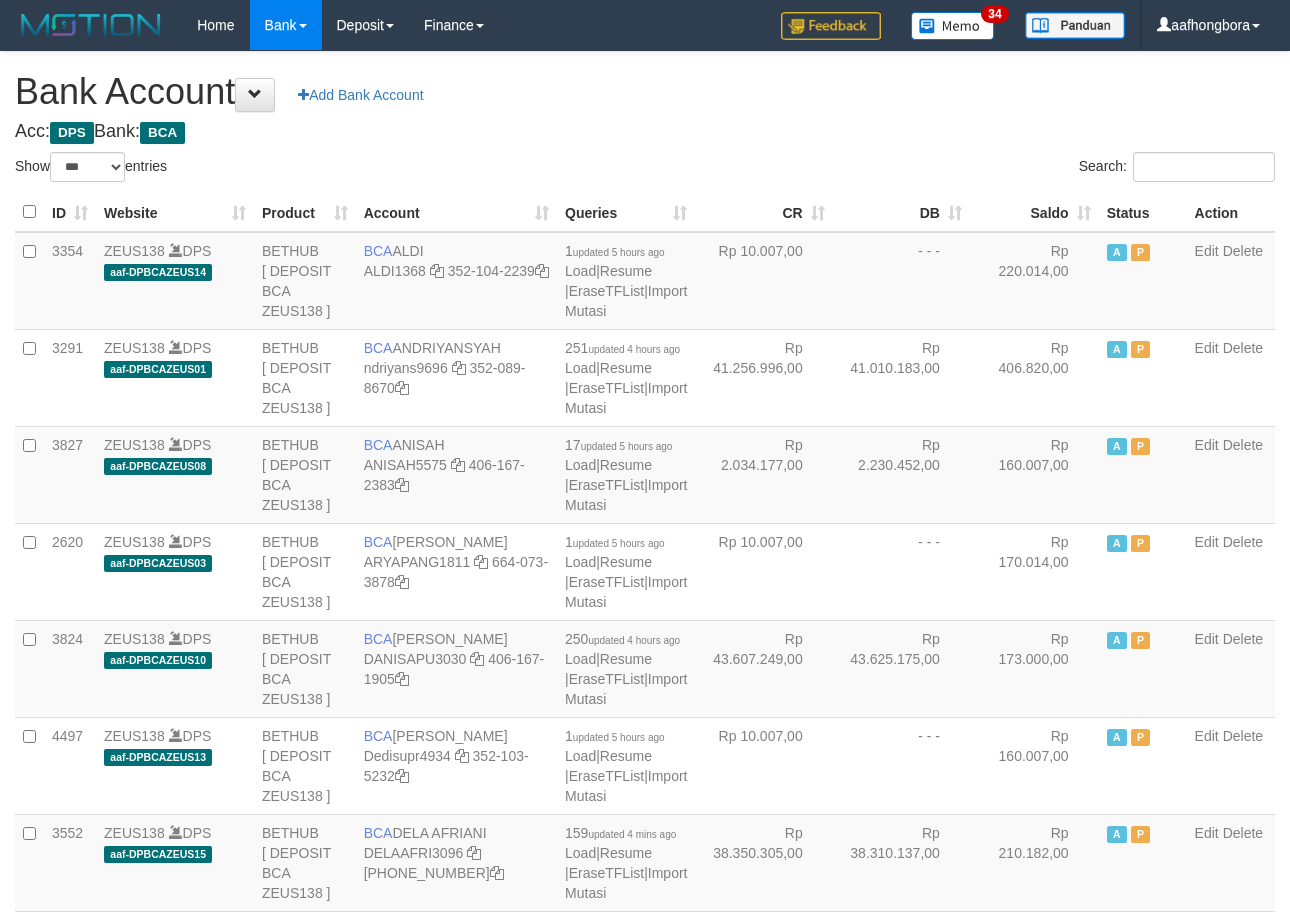 select on "***" 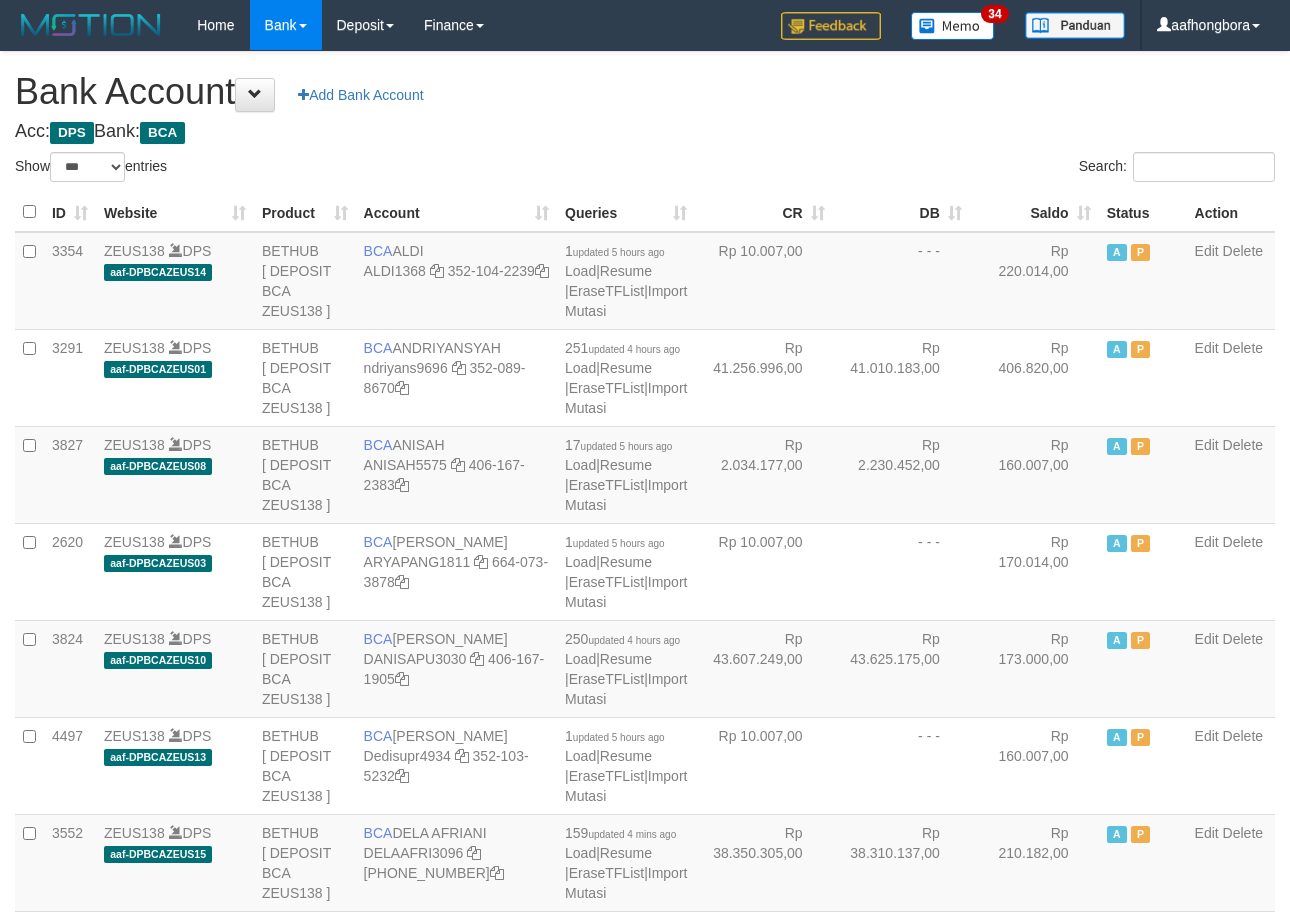 scroll, scrollTop: 0, scrollLeft: 0, axis: both 